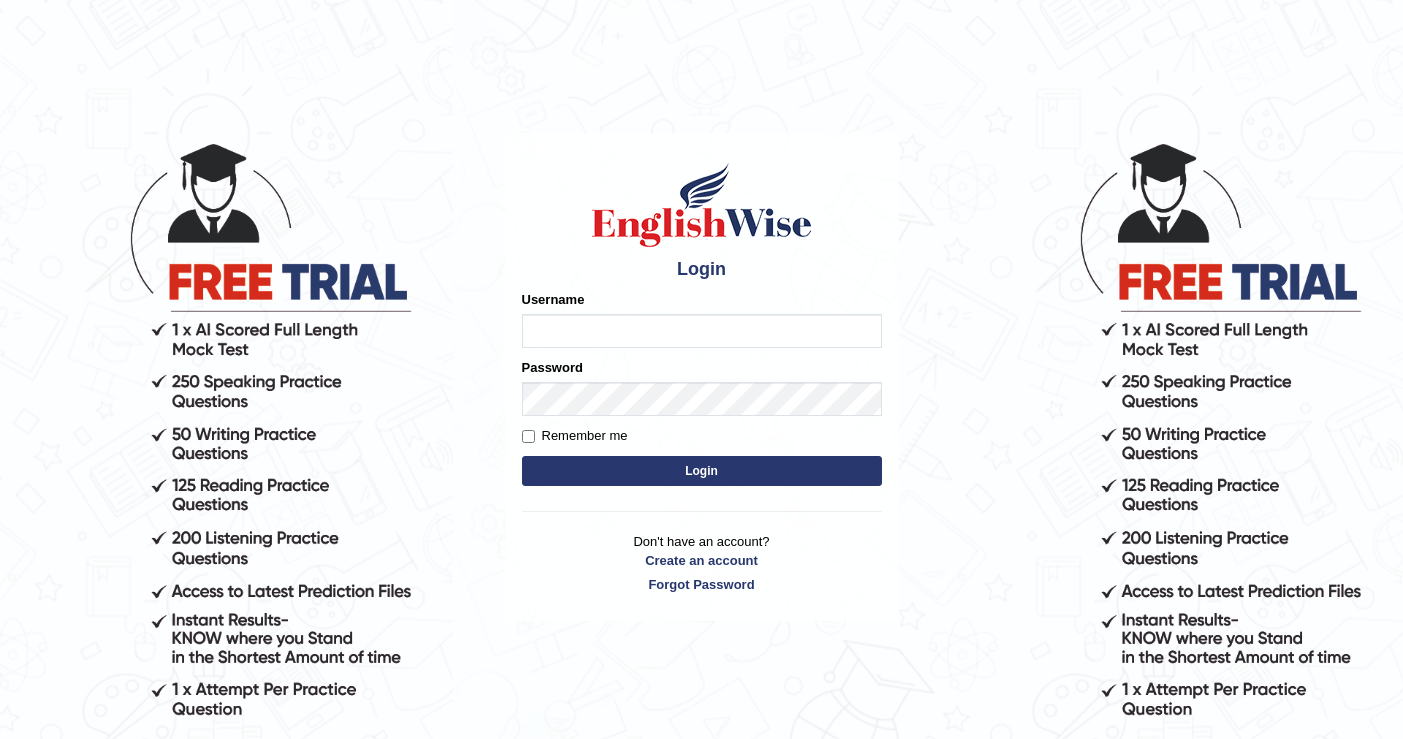 scroll, scrollTop: 0, scrollLeft: 0, axis: both 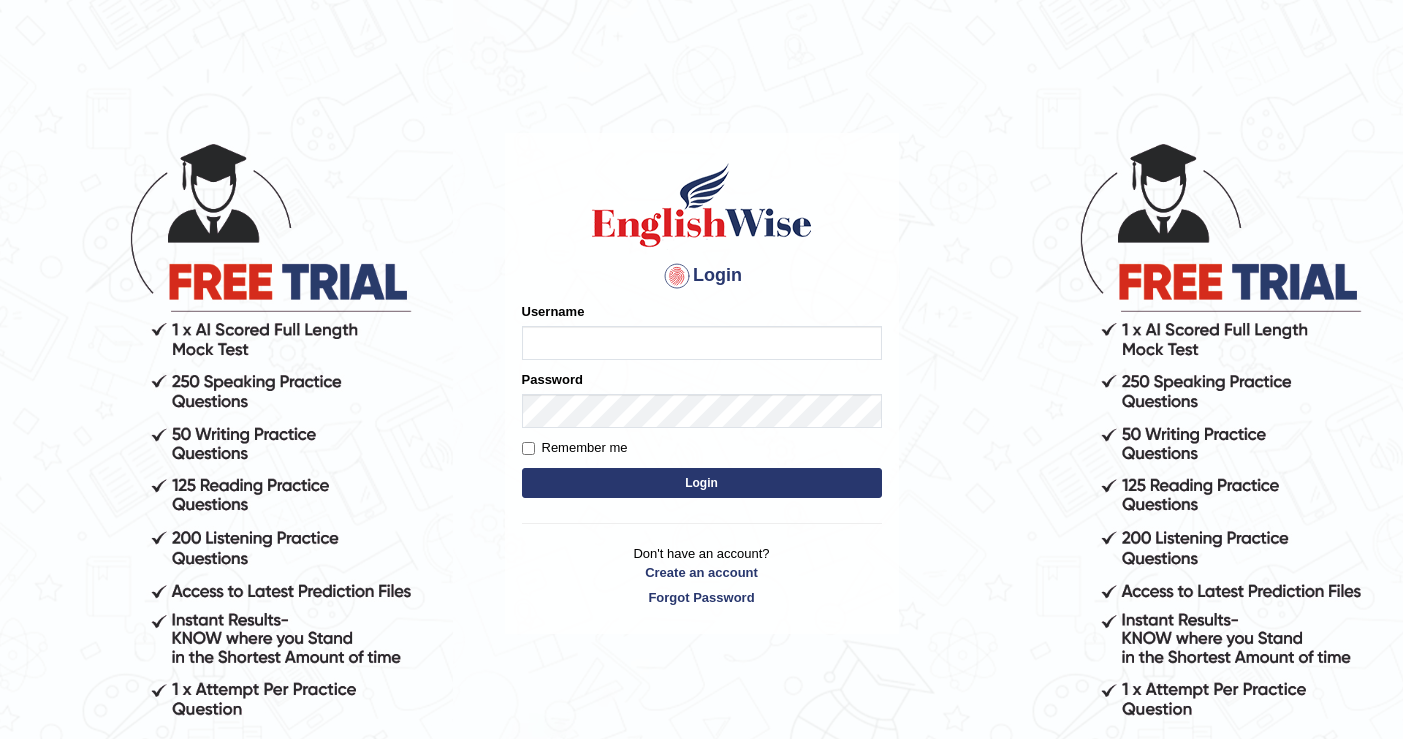 type on "[LAST]" 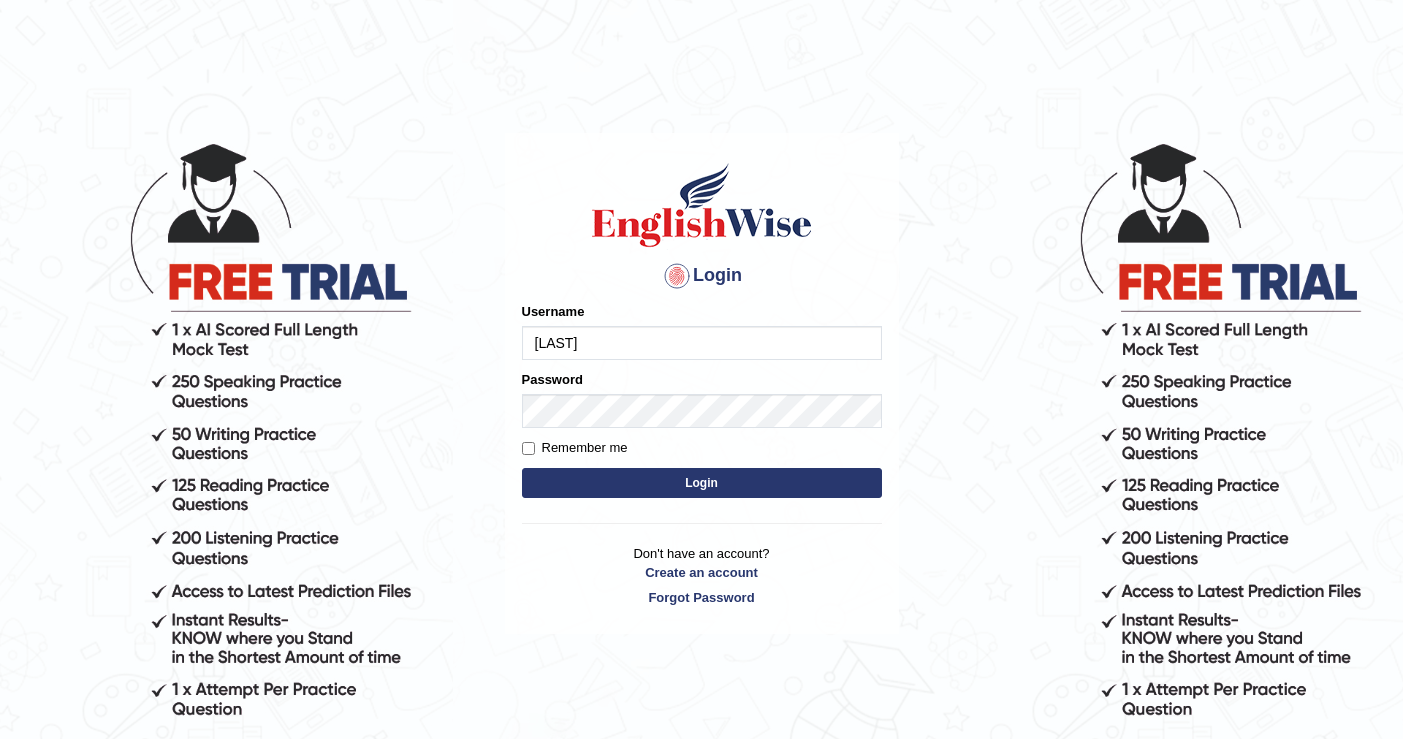 click on "Login" at bounding box center (702, 483) 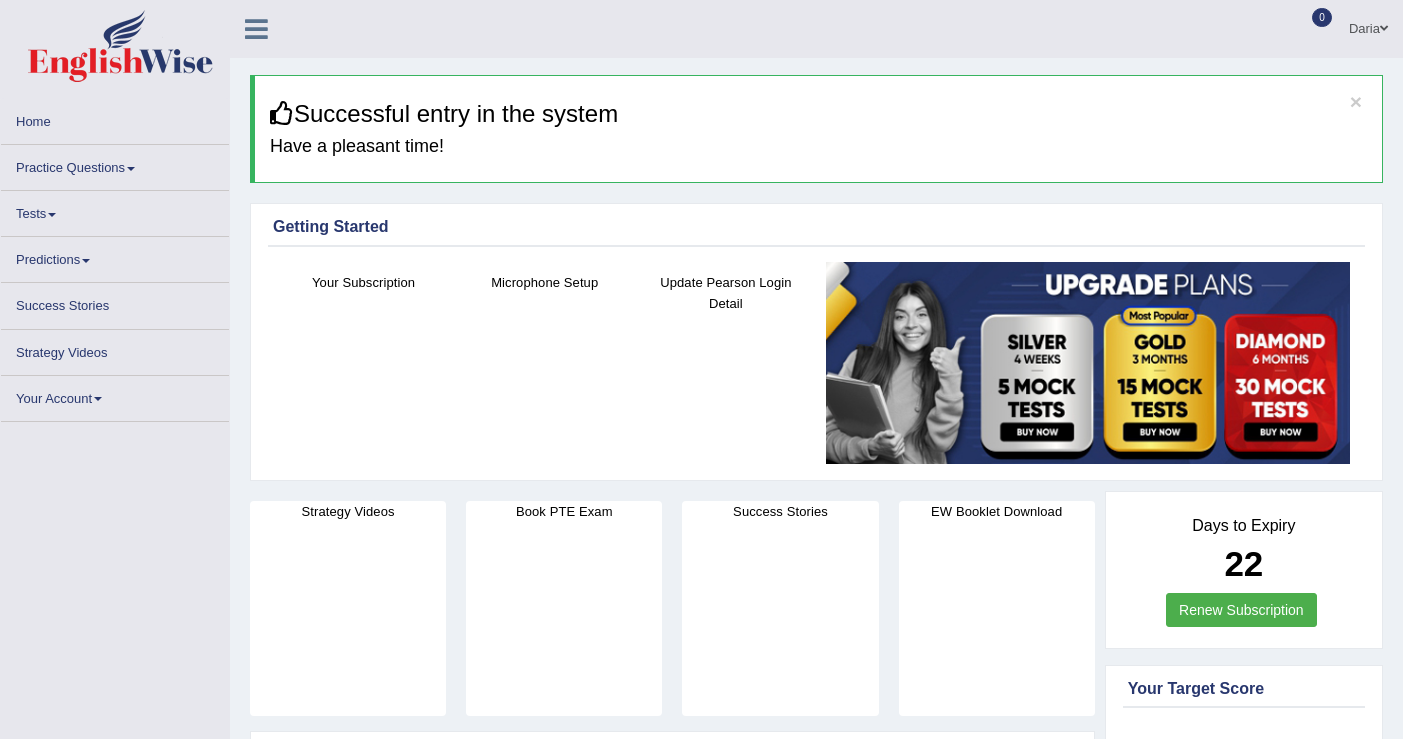 scroll, scrollTop: 0, scrollLeft: 0, axis: both 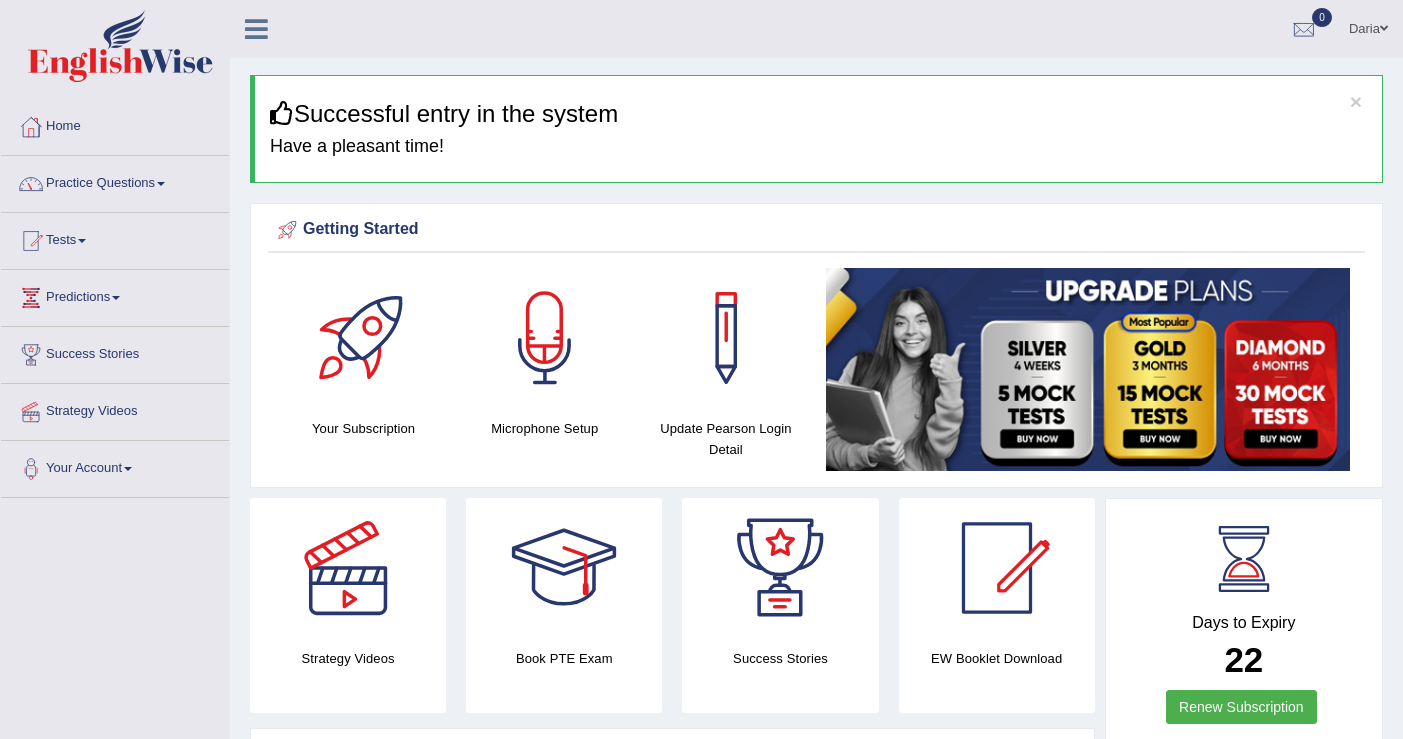 click on "Tests" at bounding box center (115, 238) 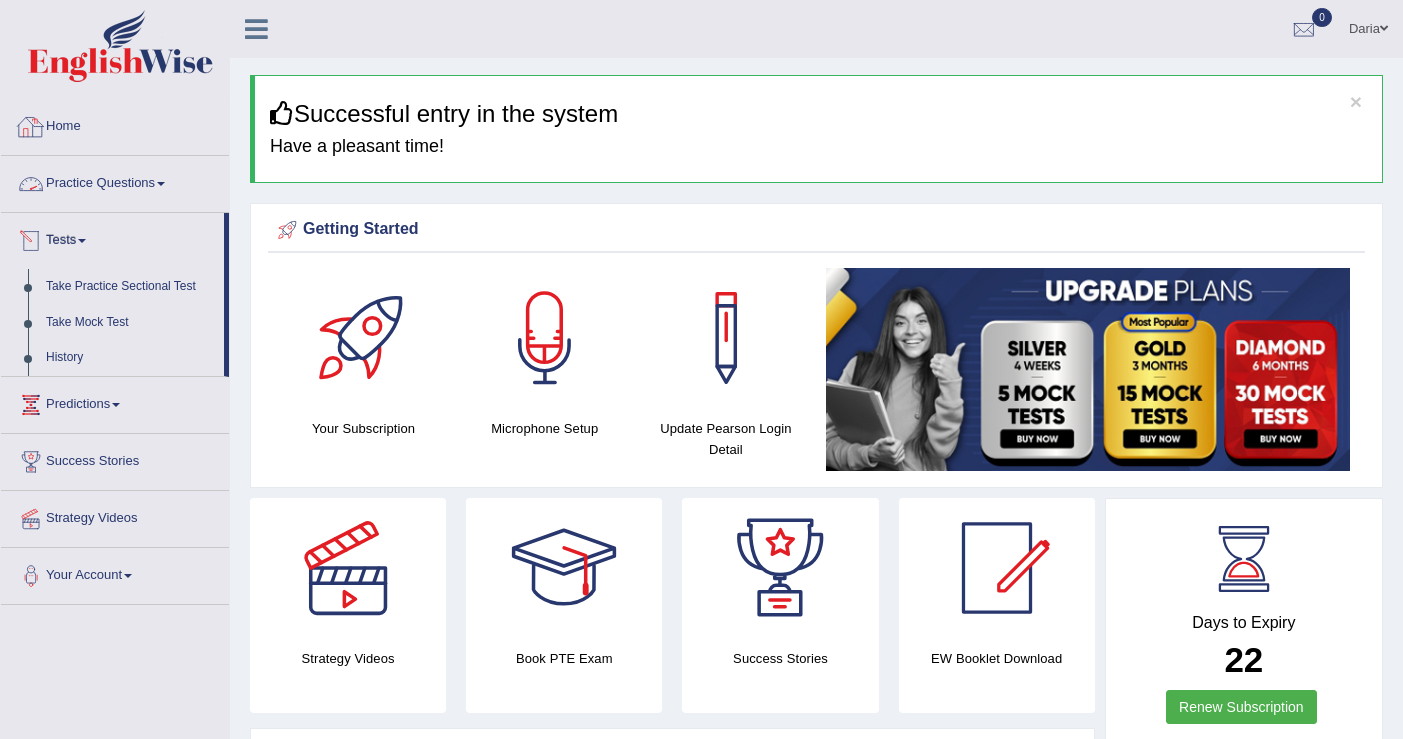 click on "Practice Questions" at bounding box center [115, 181] 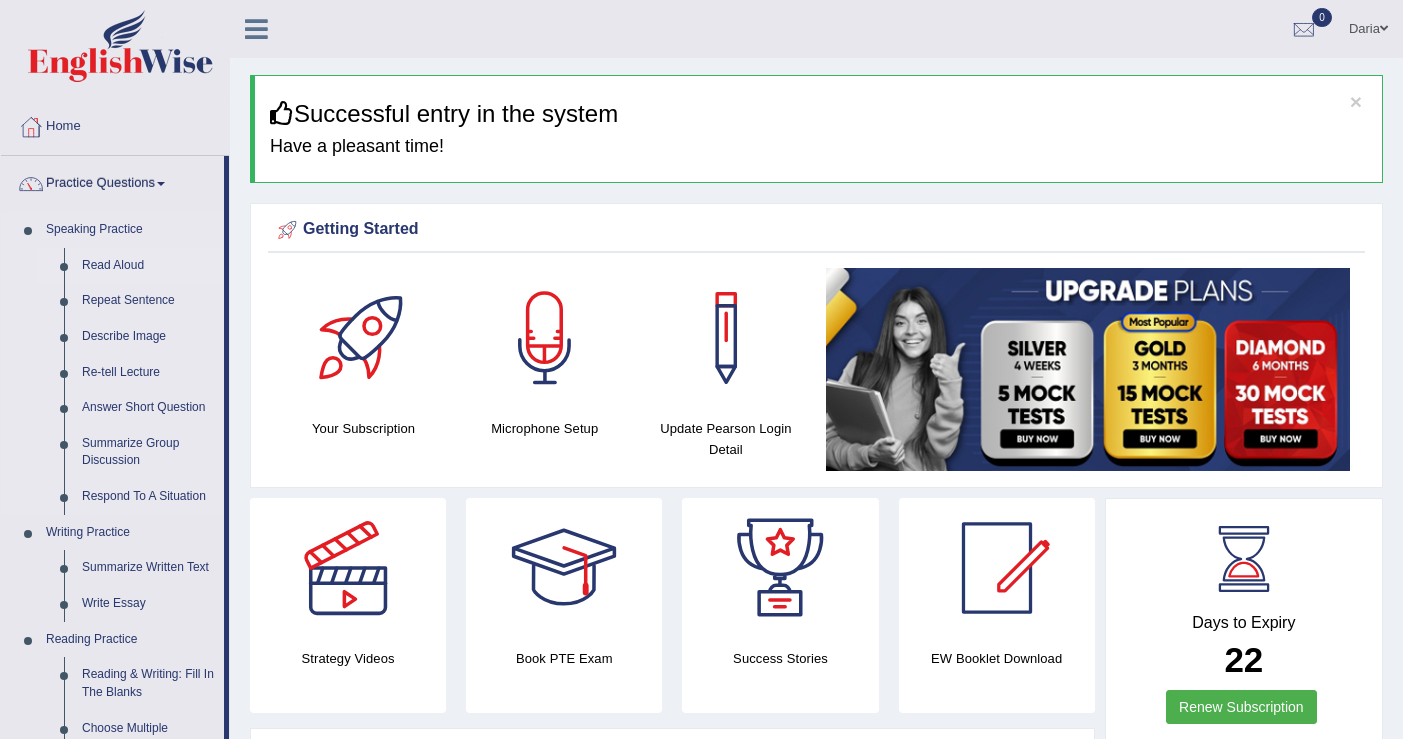 click on "Read Aloud" at bounding box center (148, 266) 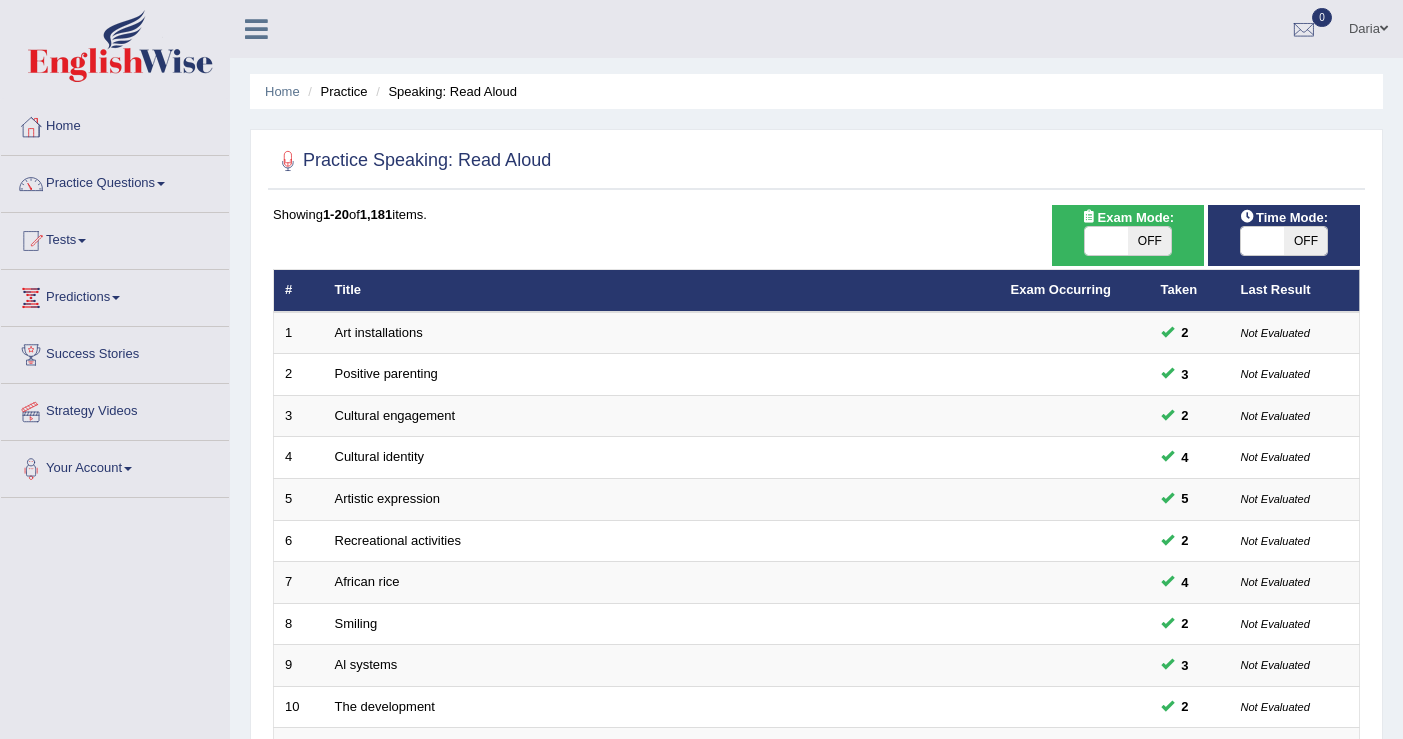 scroll, scrollTop: 0, scrollLeft: 0, axis: both 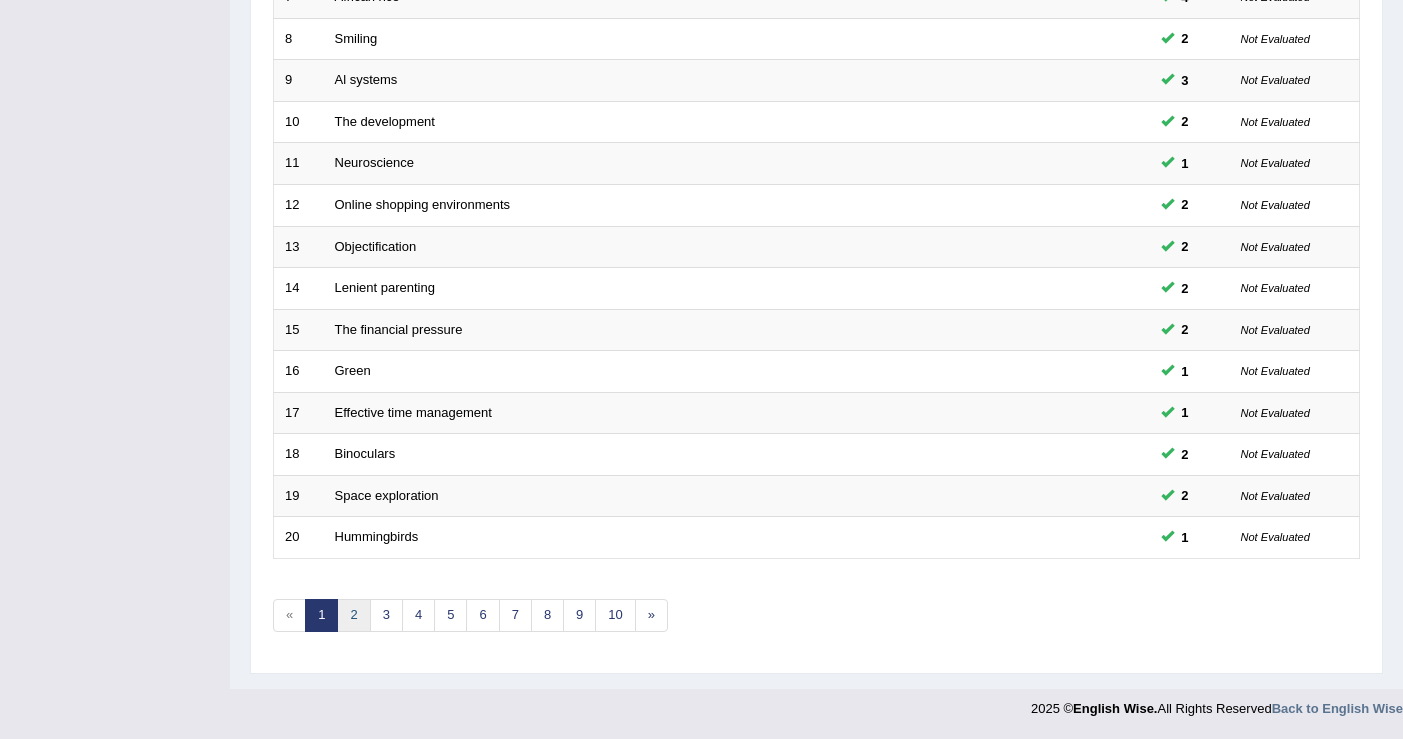 click on "2" at bounding box center (353, 615) 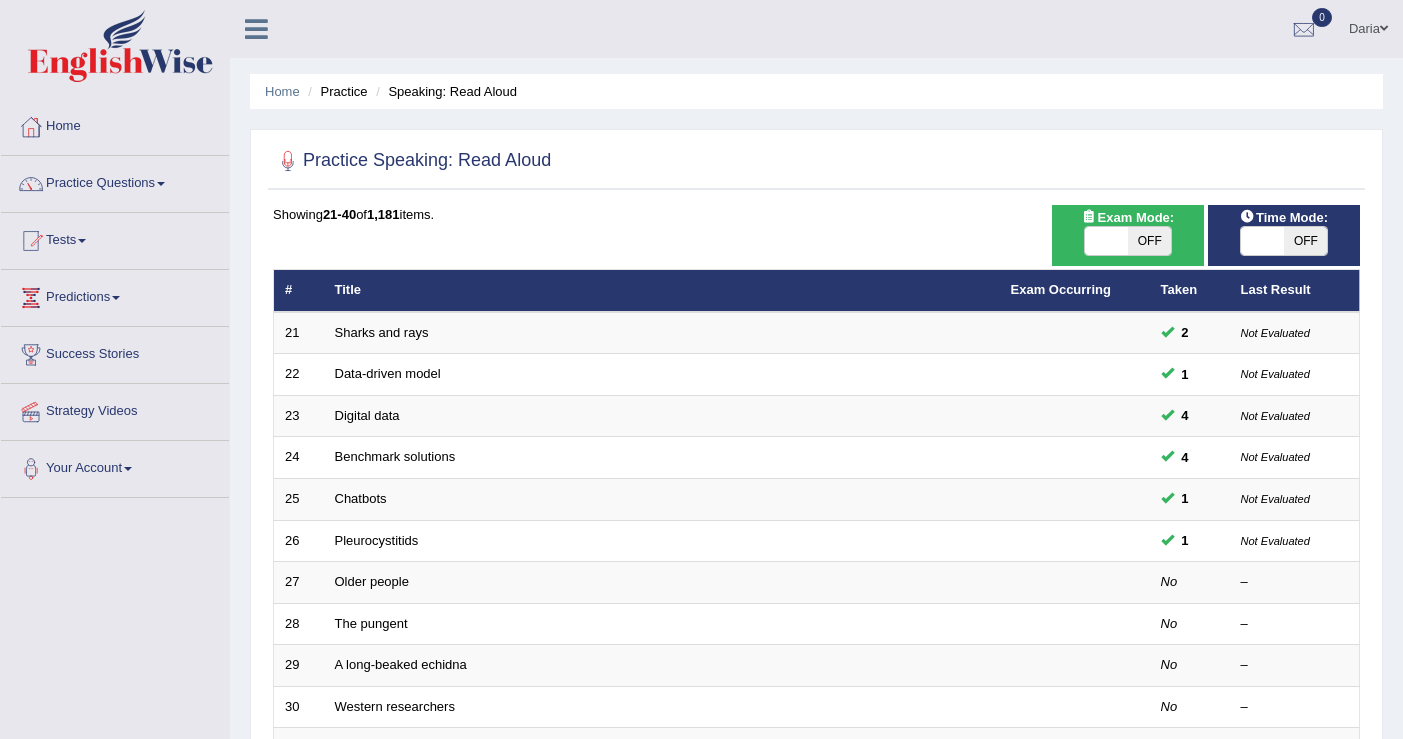 scroll, scrollTop: 0, scrollLeft: 0, axis: both 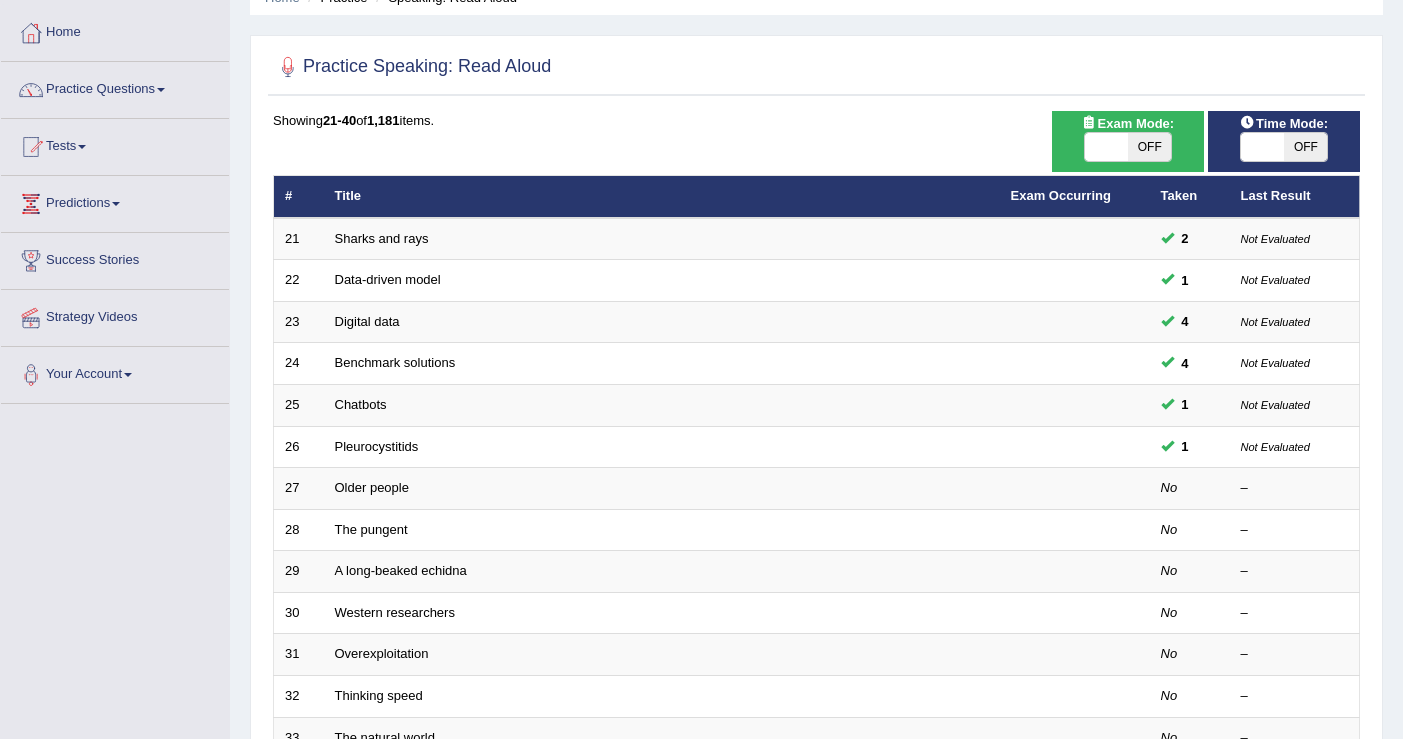 click at bounding box center (1262, 147) 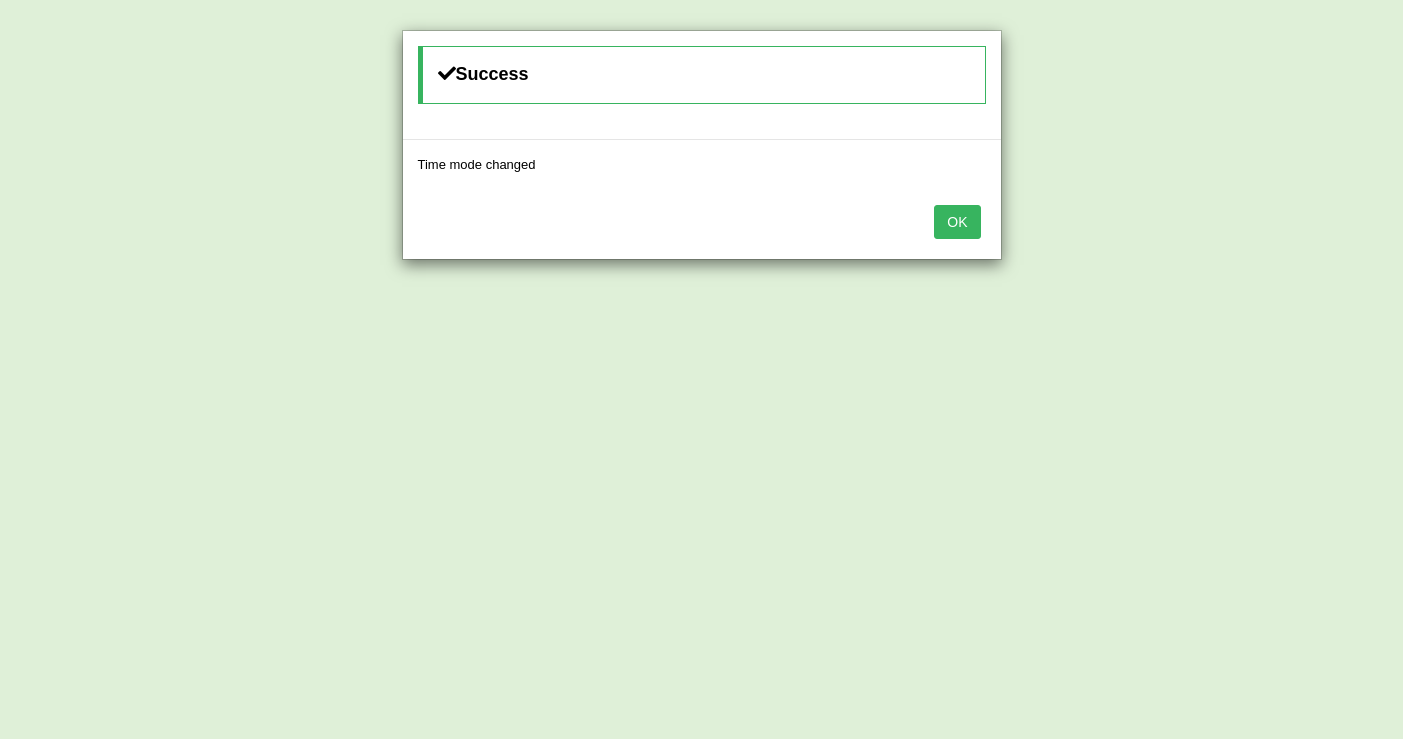 click on "OK" at bounding box center (957, 222) 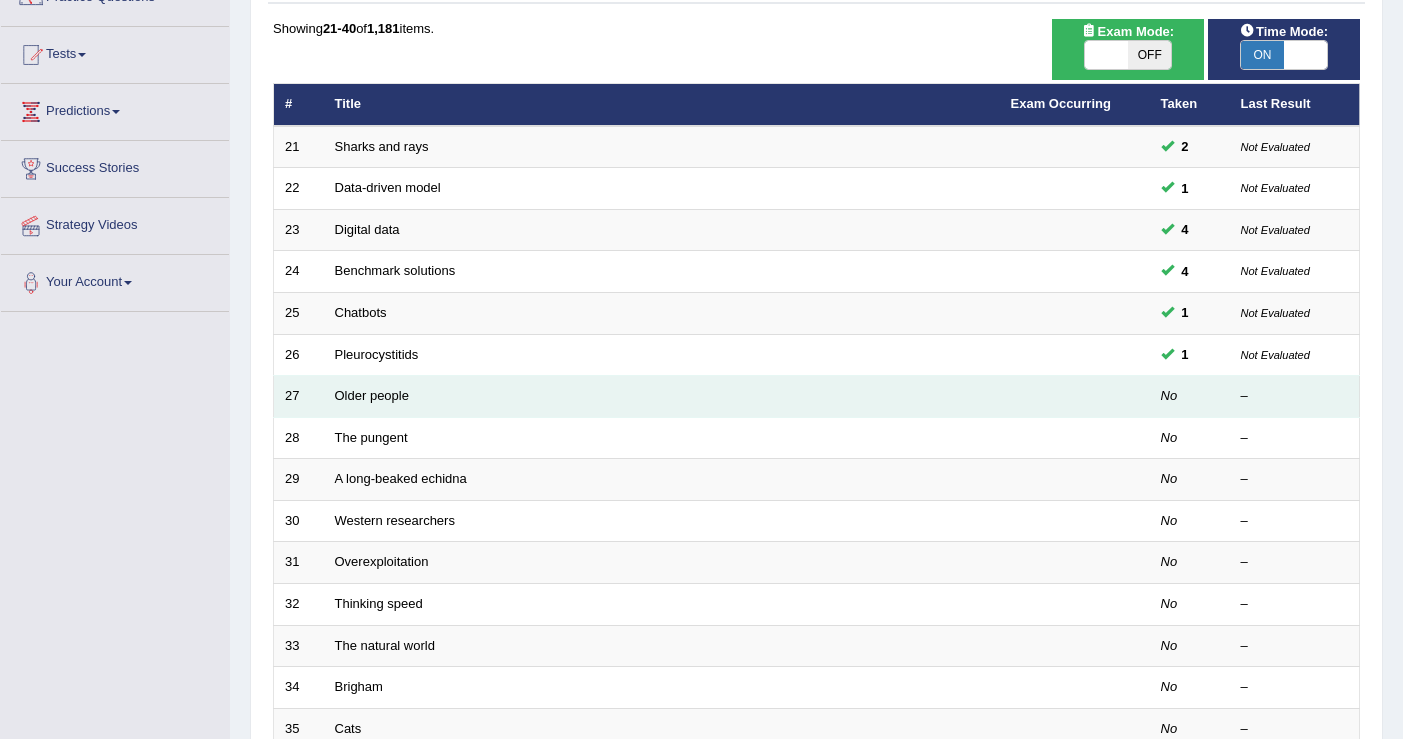 scroll, scrollTop: 184, scrollLeft: 0, axis: vertical 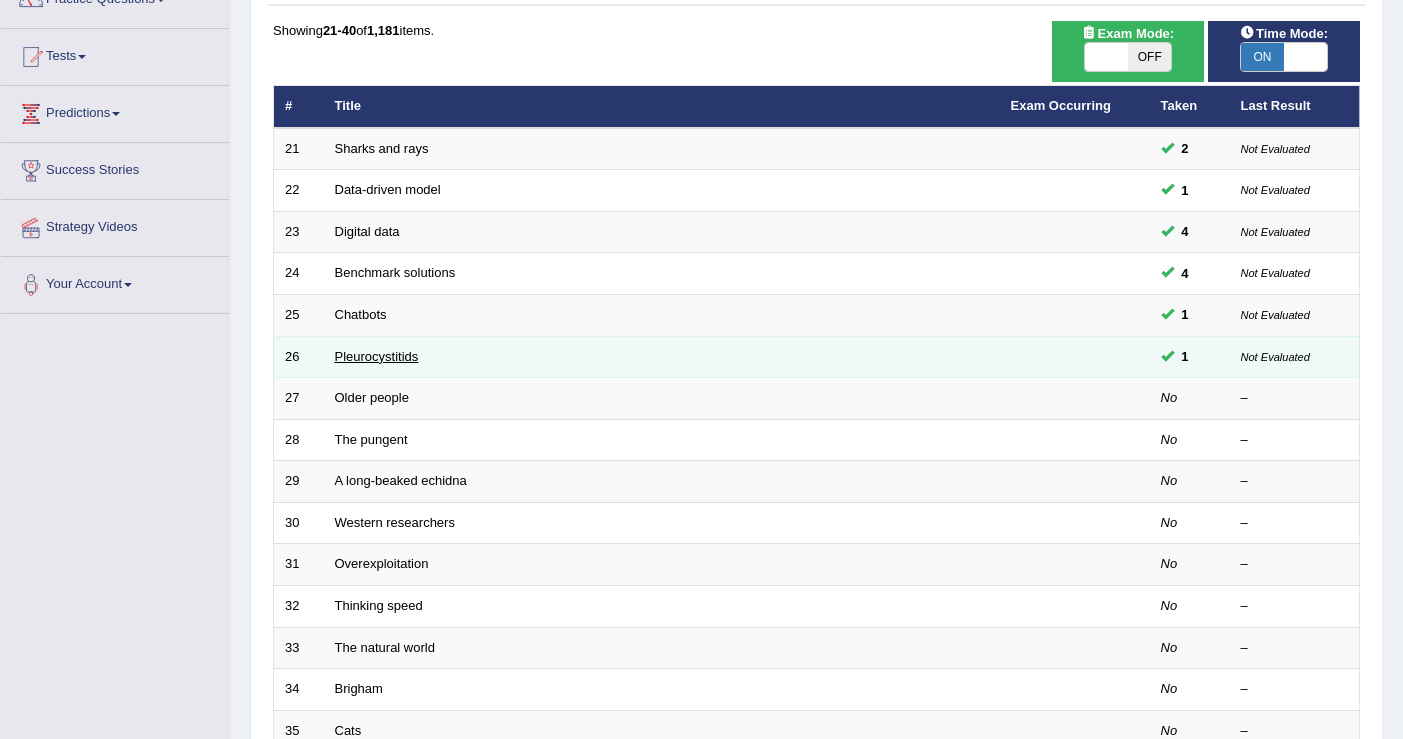 click on "Pleurocystitids" at bounding box center (377, 356) 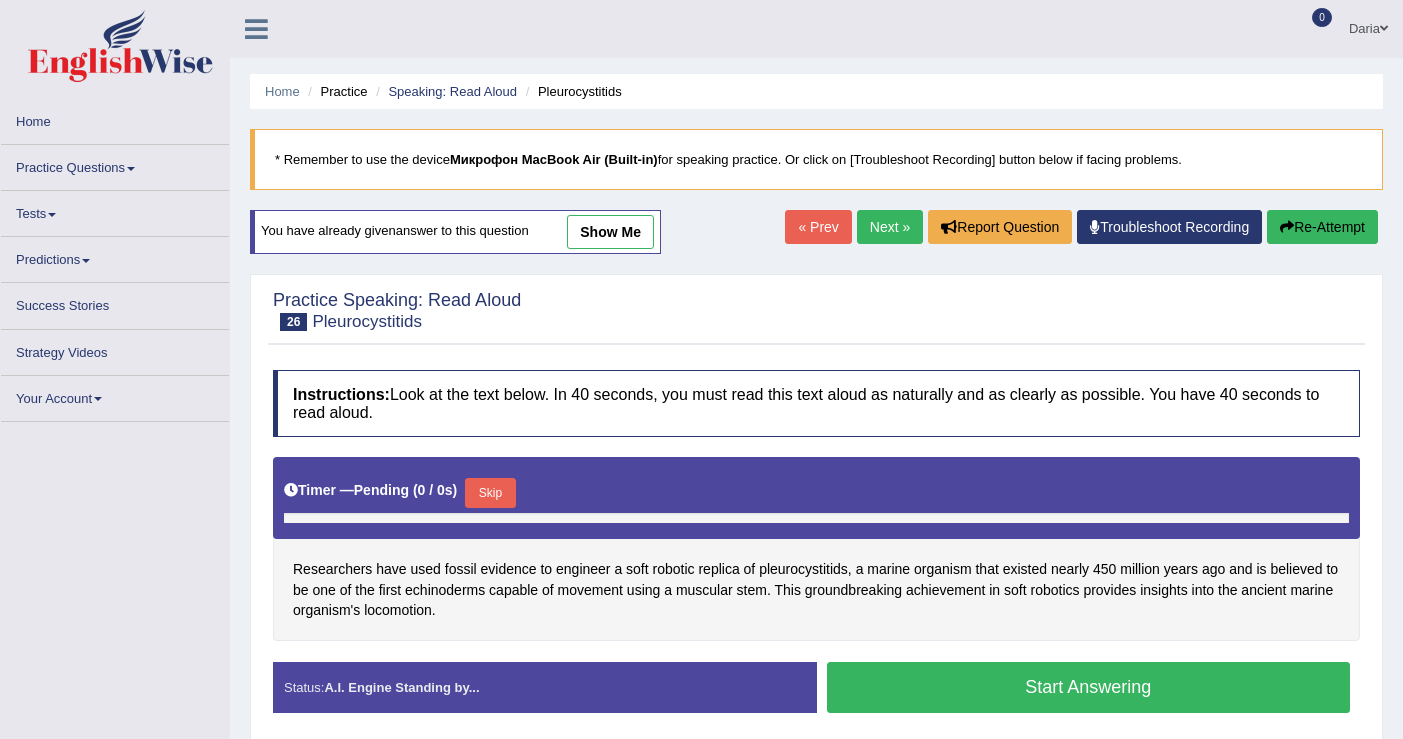 scroll, scrollTop: 0, scrollLeft: 0, axis: both 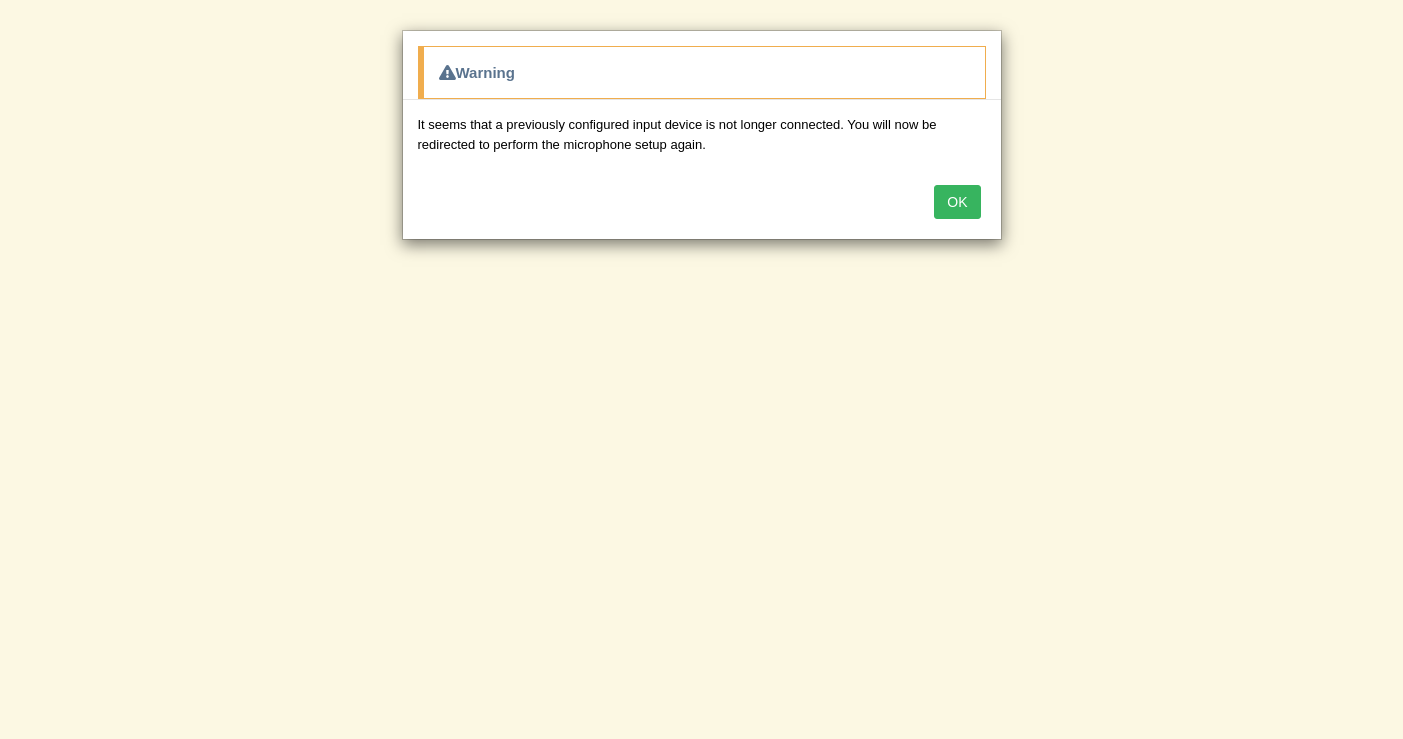 click on "OK" at bounding box center (957, 202) 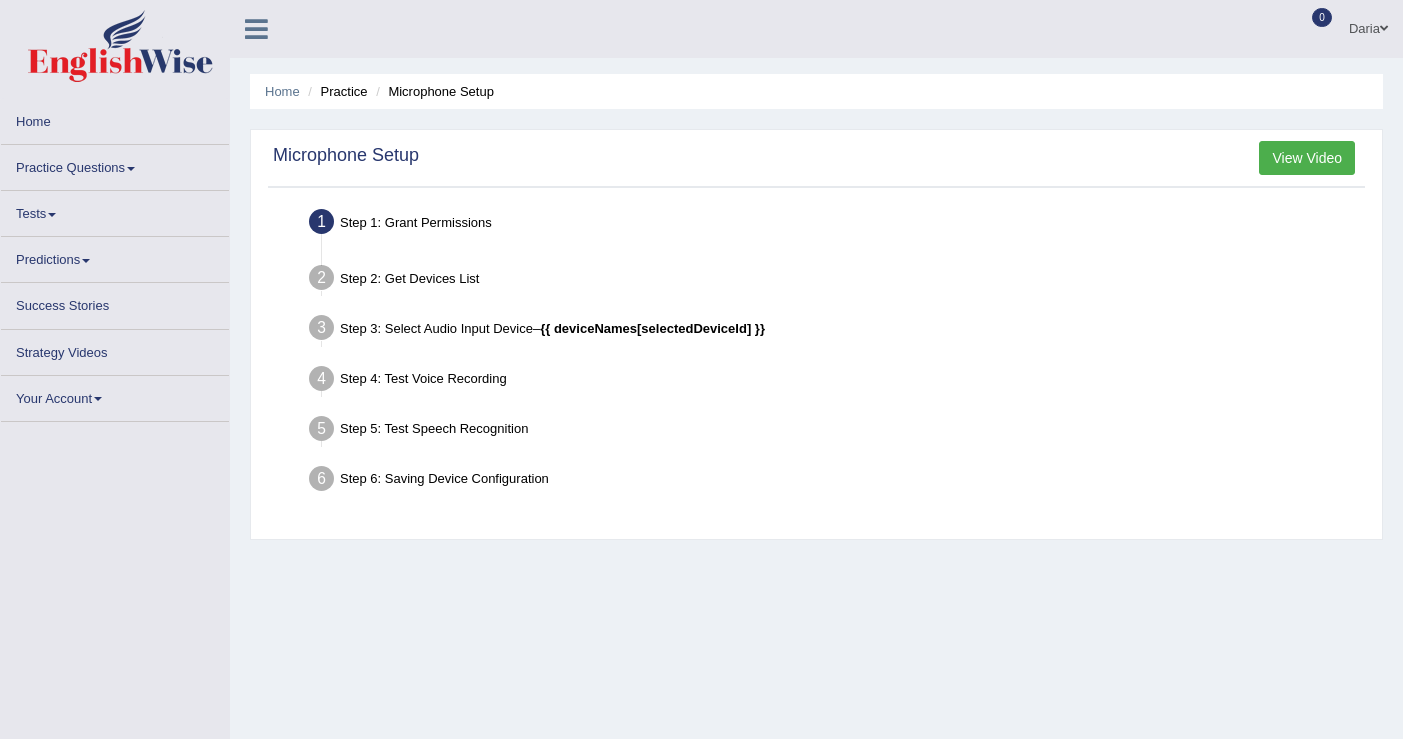 scroll, scrollTop: 0, scrollLeft: 0, axis: both 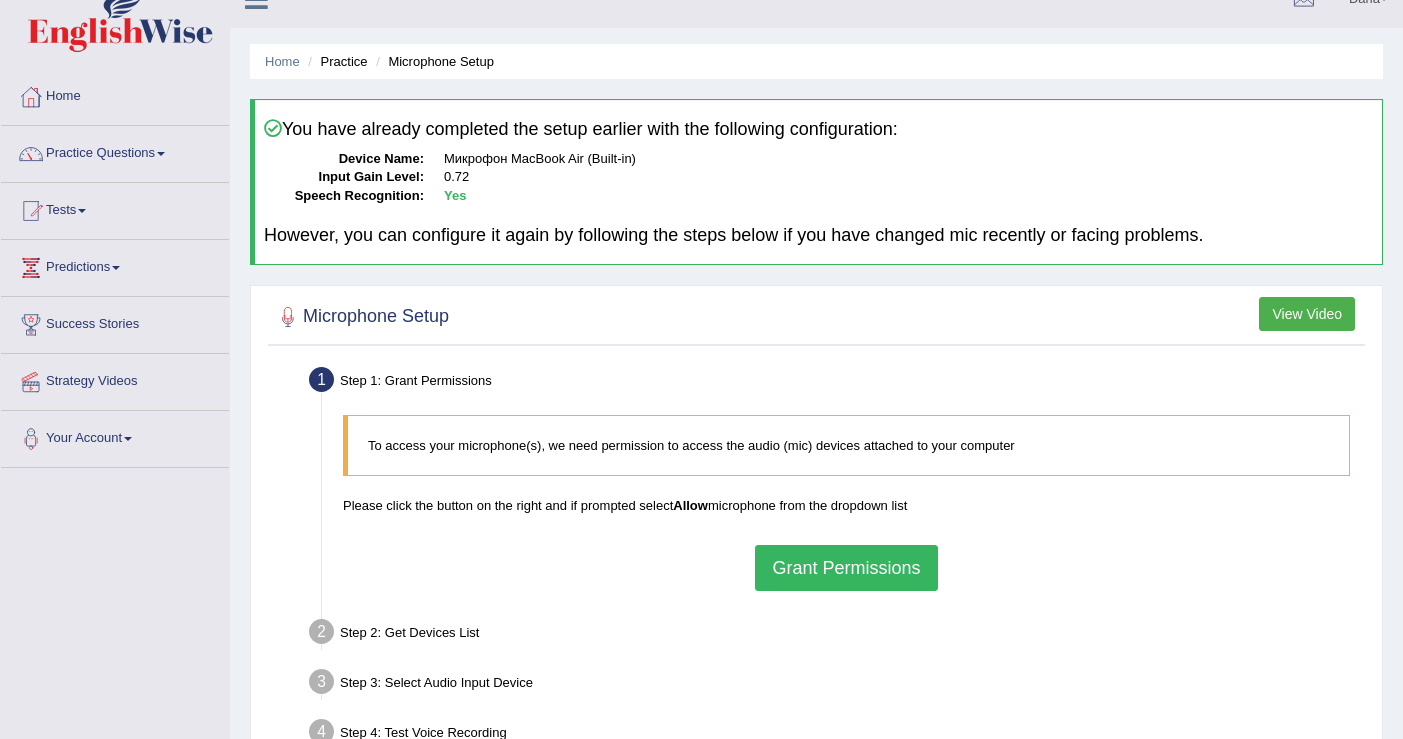 click on "Grant Permissions" at bounding box center (846, 568) 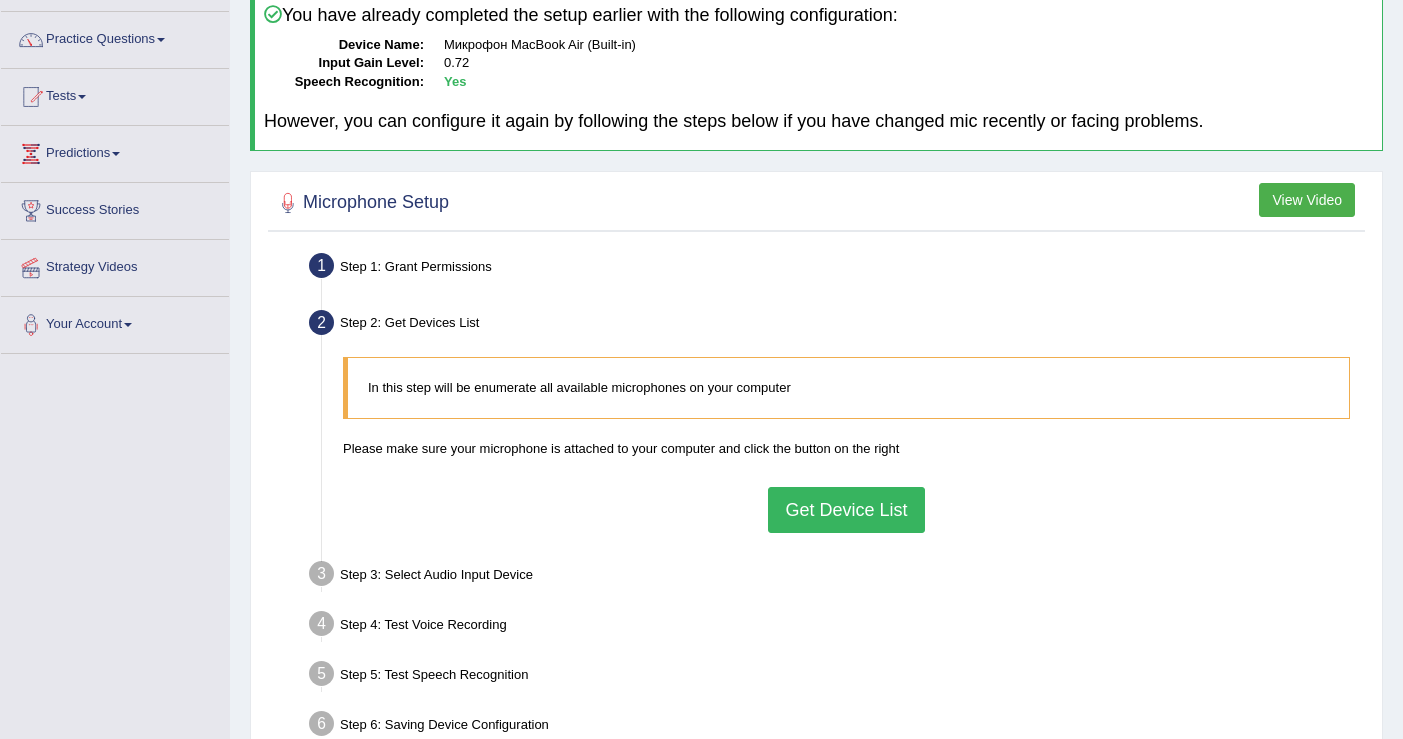 scroll, scrollTop: 145, scrollLeft: 0, axis: vertical 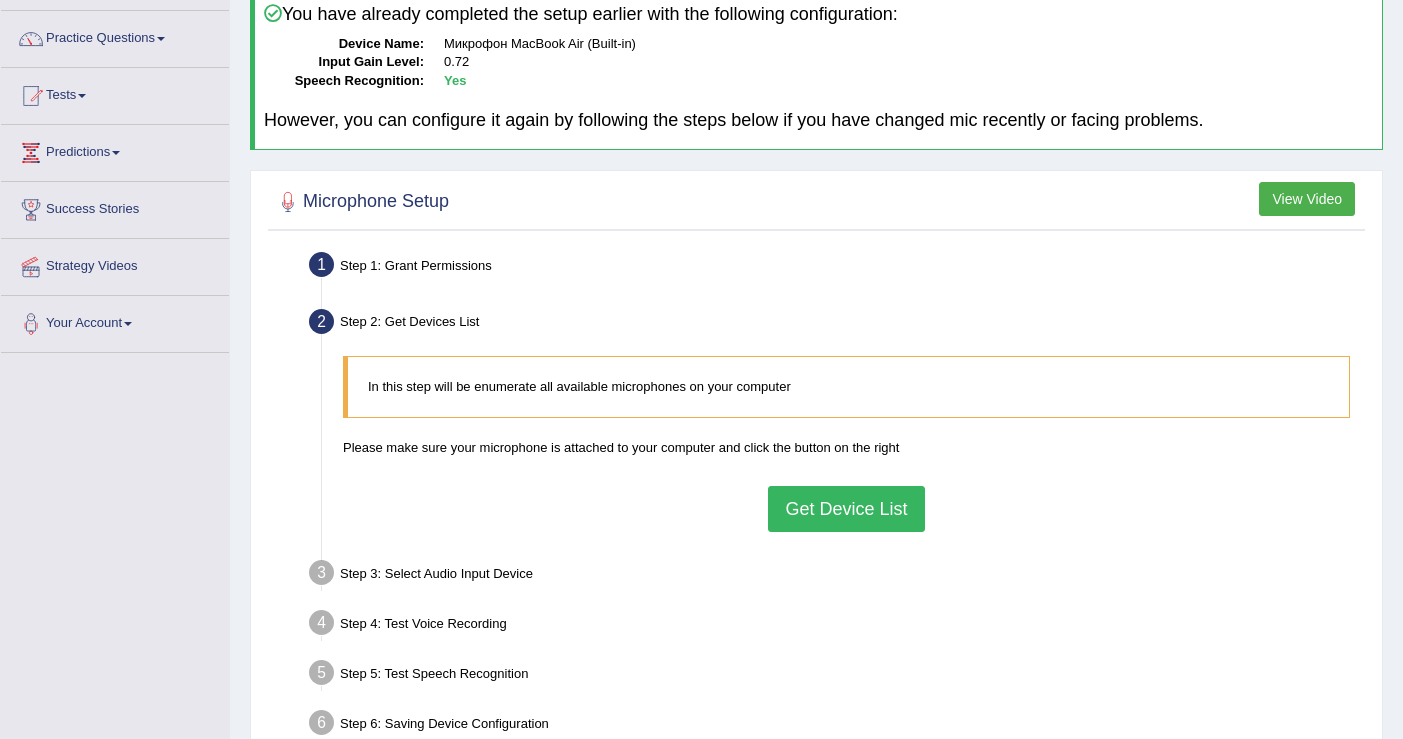 click on "Get Device List" at bounding box center [846, 509] 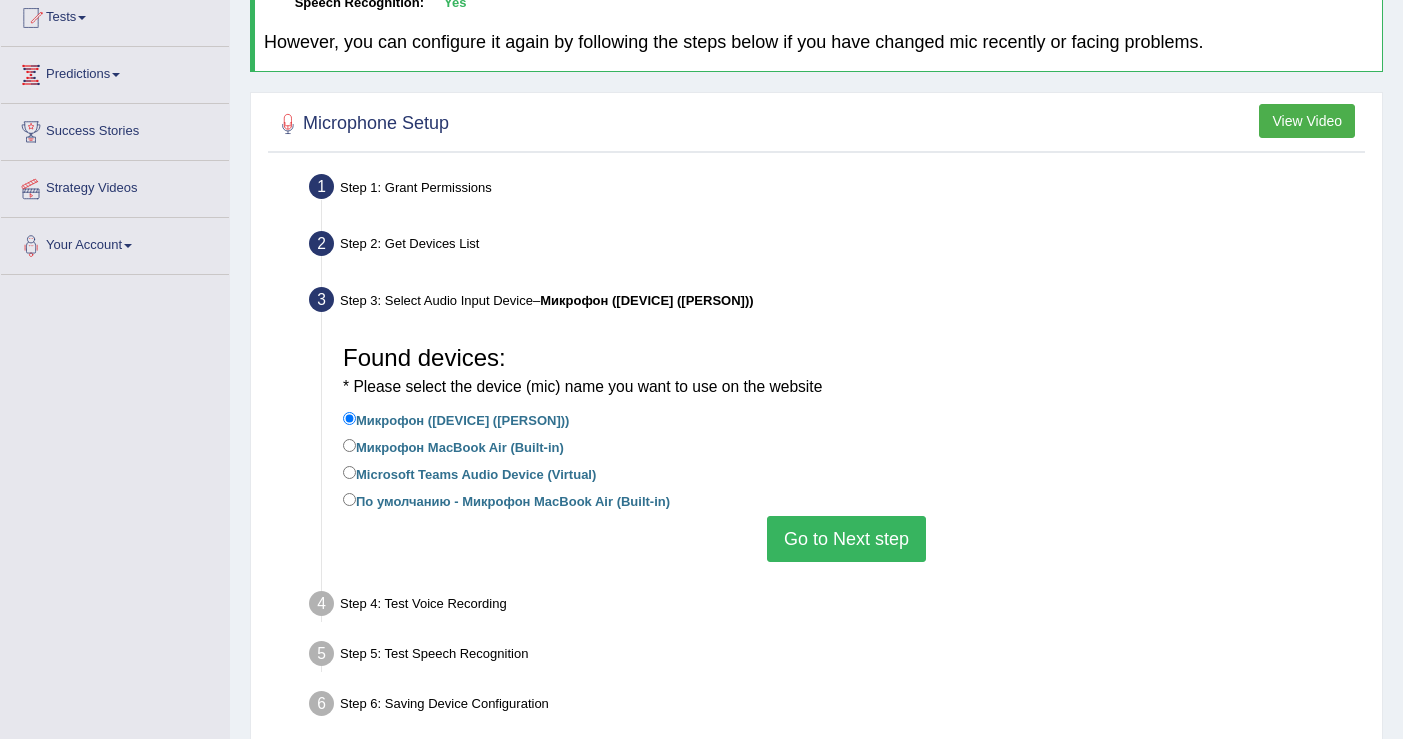 scroll, scrollTop: 226, scrollLeft: 0, axis: vertical 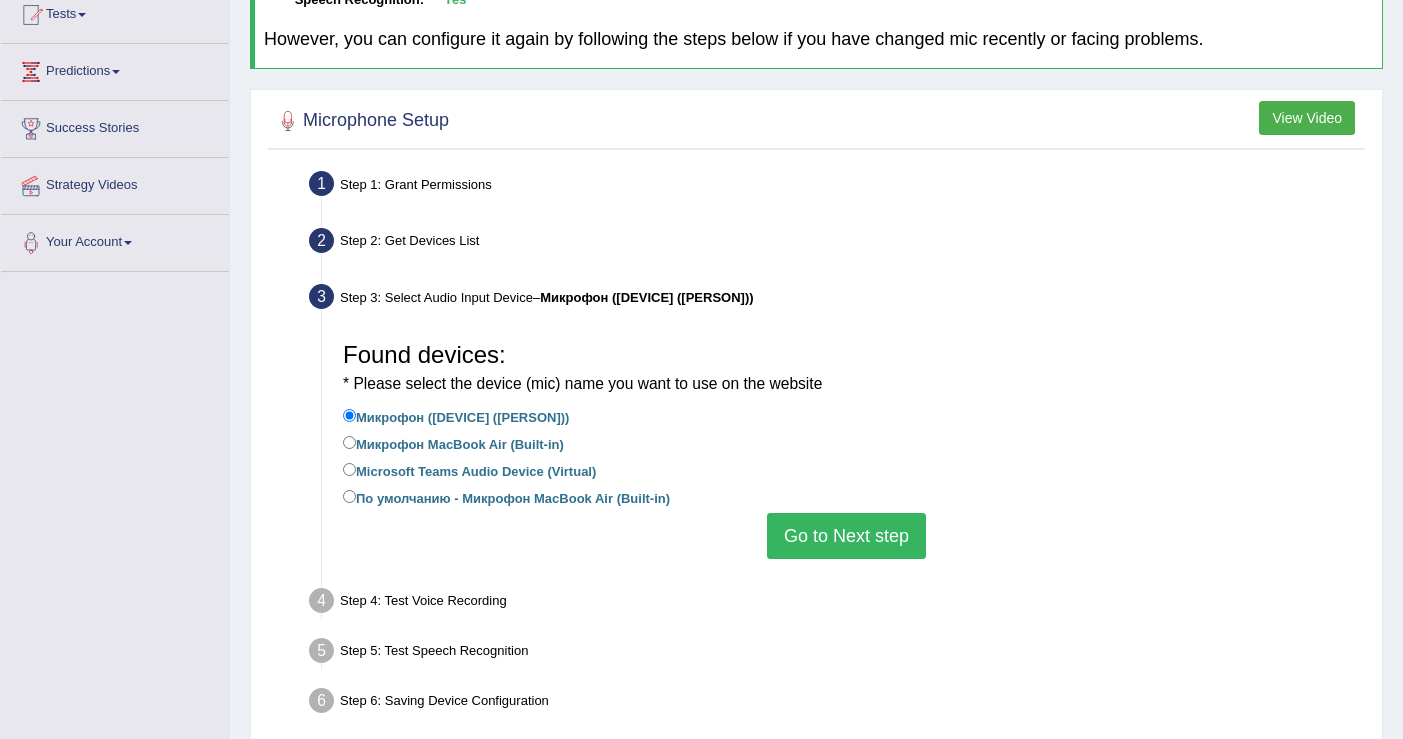 click on "Go to Next step" at bounding box center (846, 536) 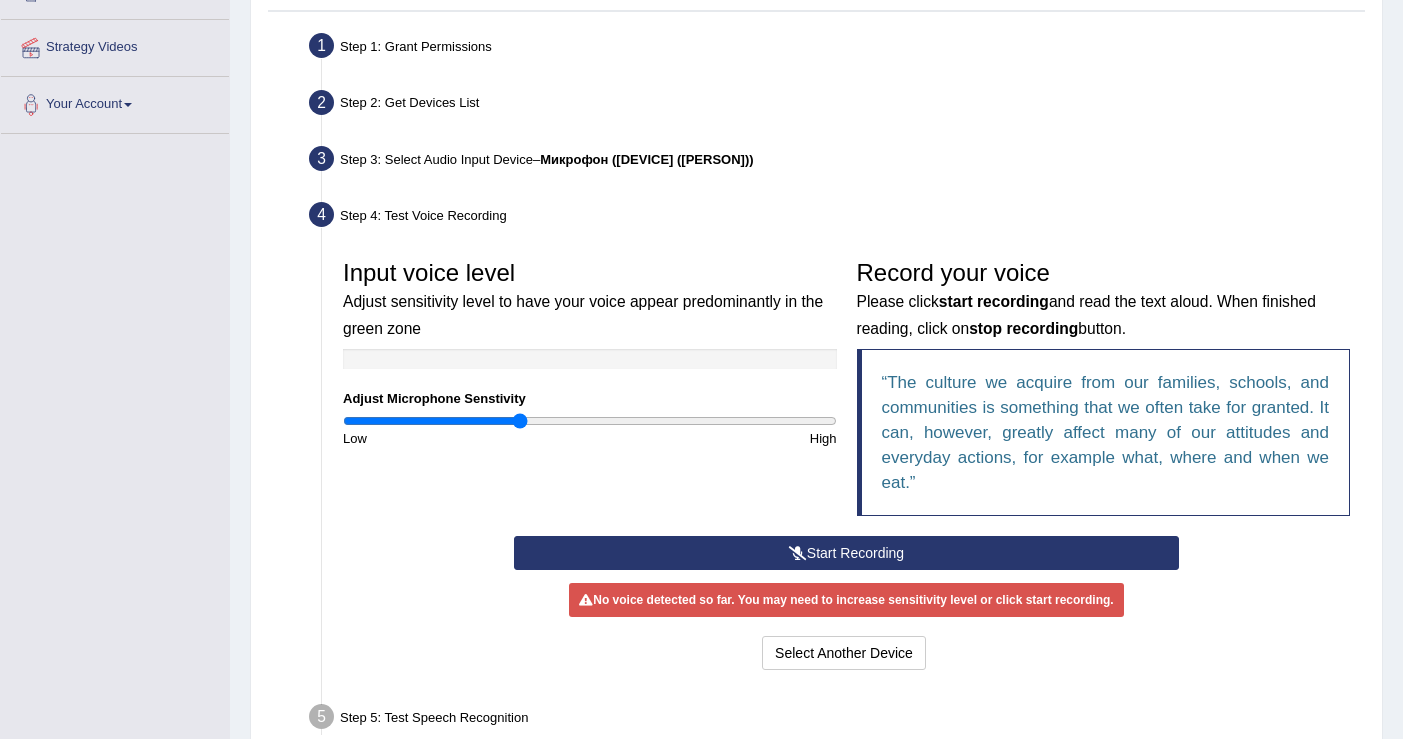 scroll, scrollTop: 376, scrollLeft: 0, axis: vertical 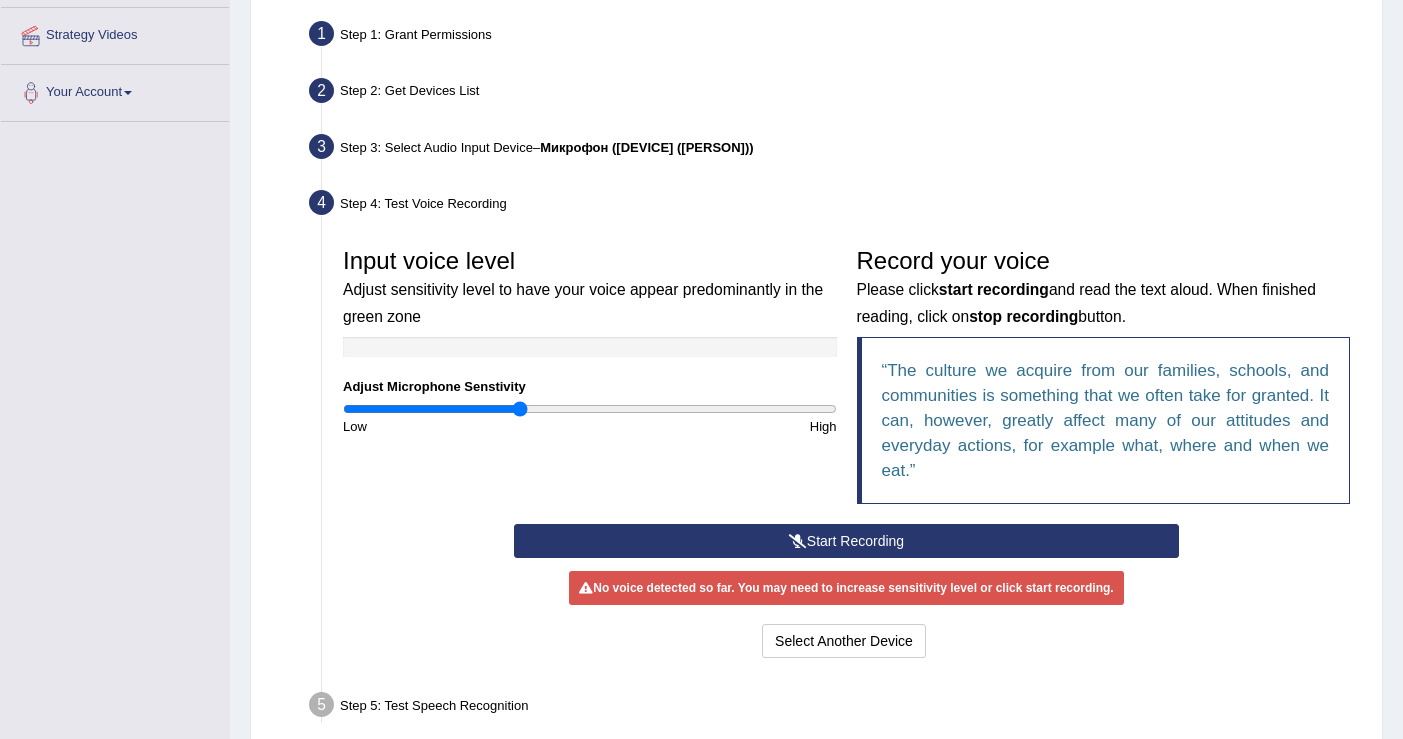 click on "Start Recording" at bounding box center (846, 541) 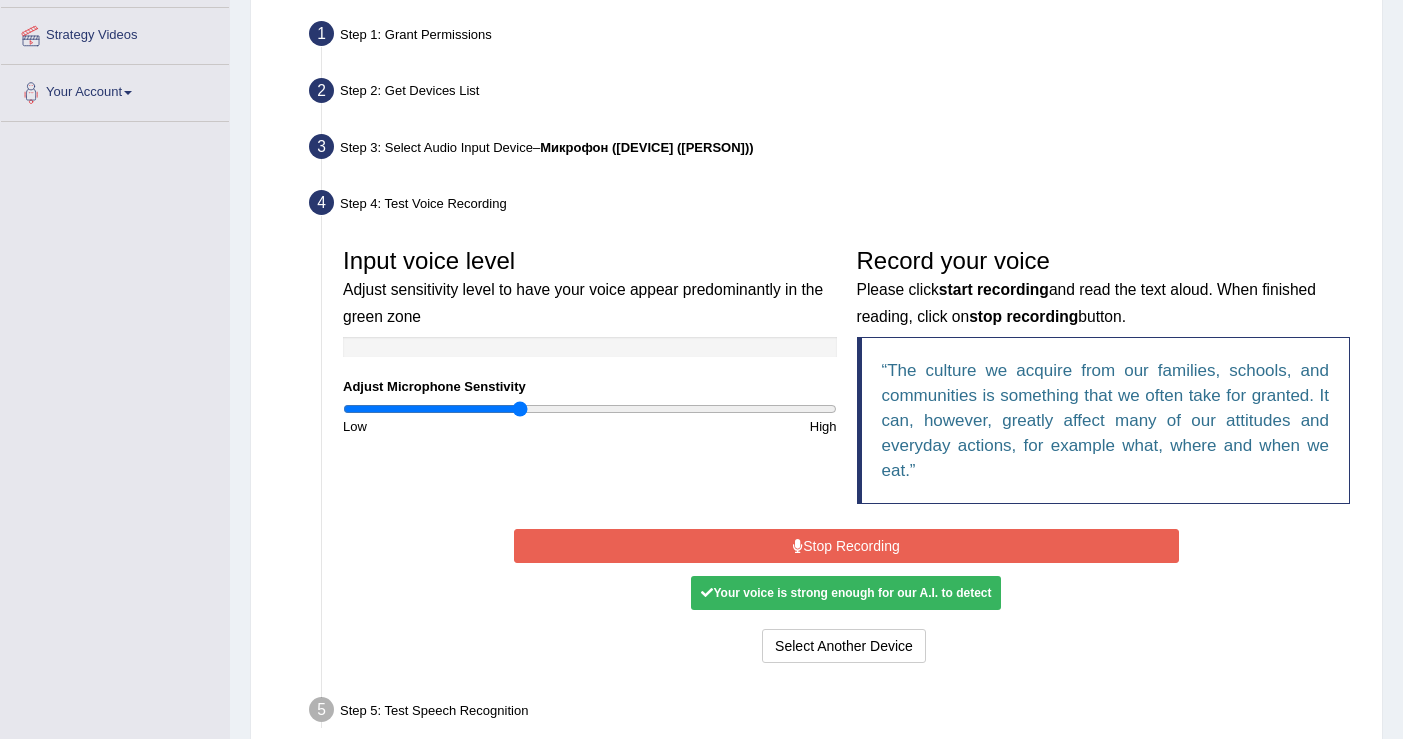 click on "Stop Recording" at bounding box center [846, 546] 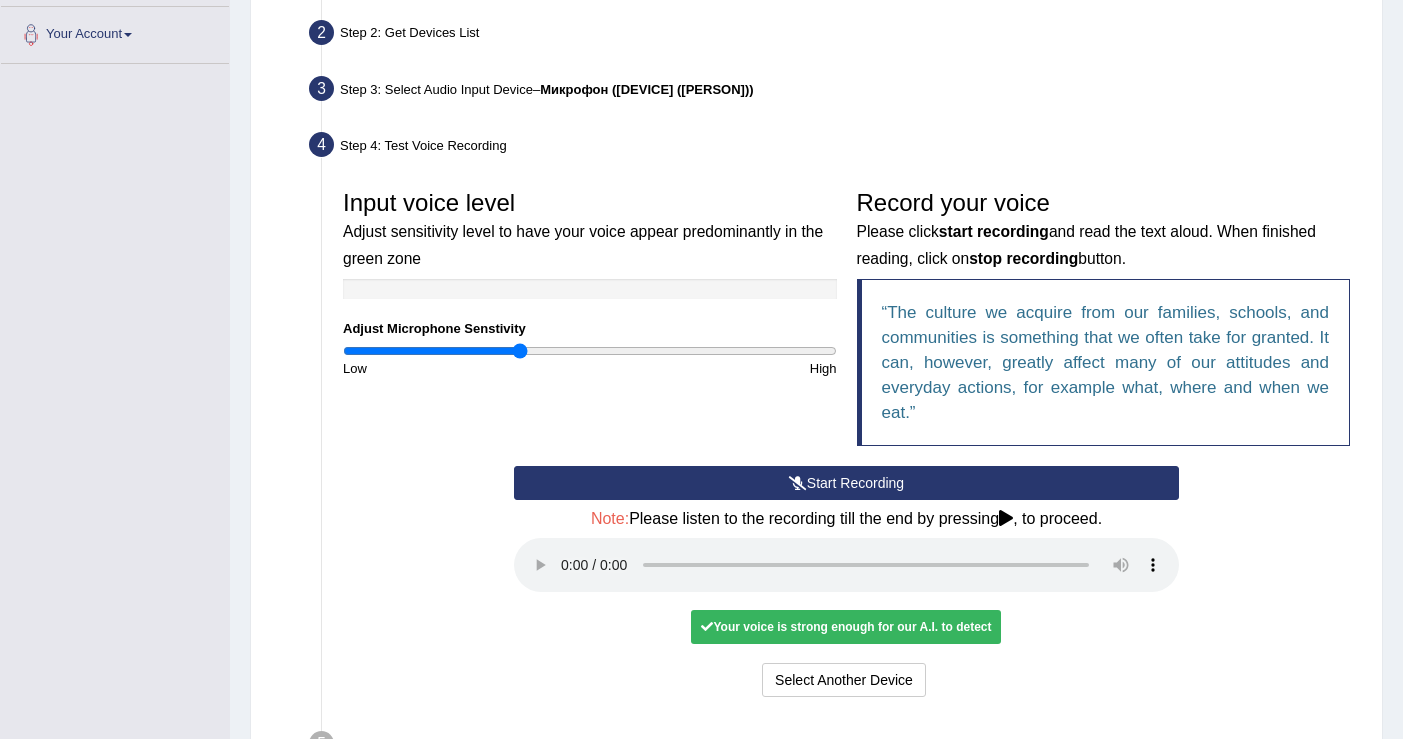 scroll, scrollTop: 430, scrollLeft: 0, axis: vertical 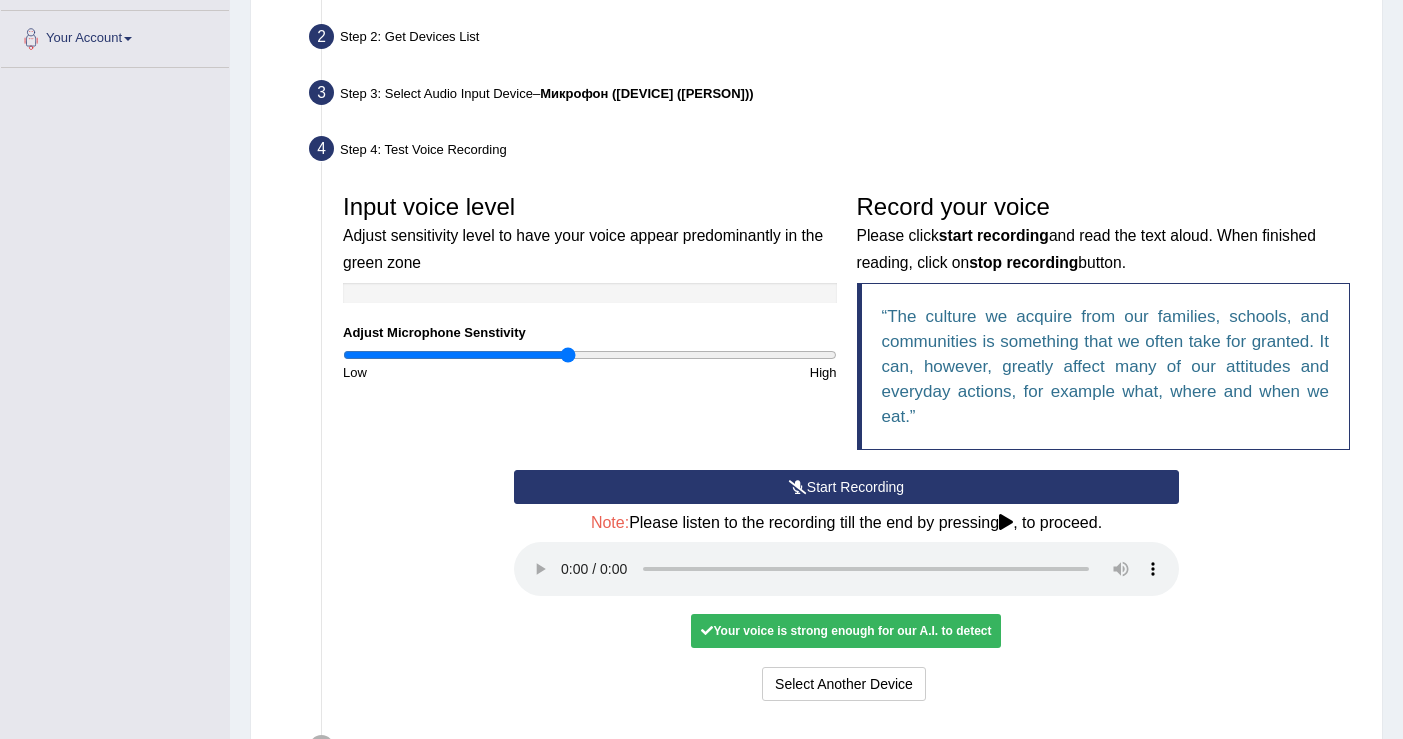 click at bounding box center (590, 355) 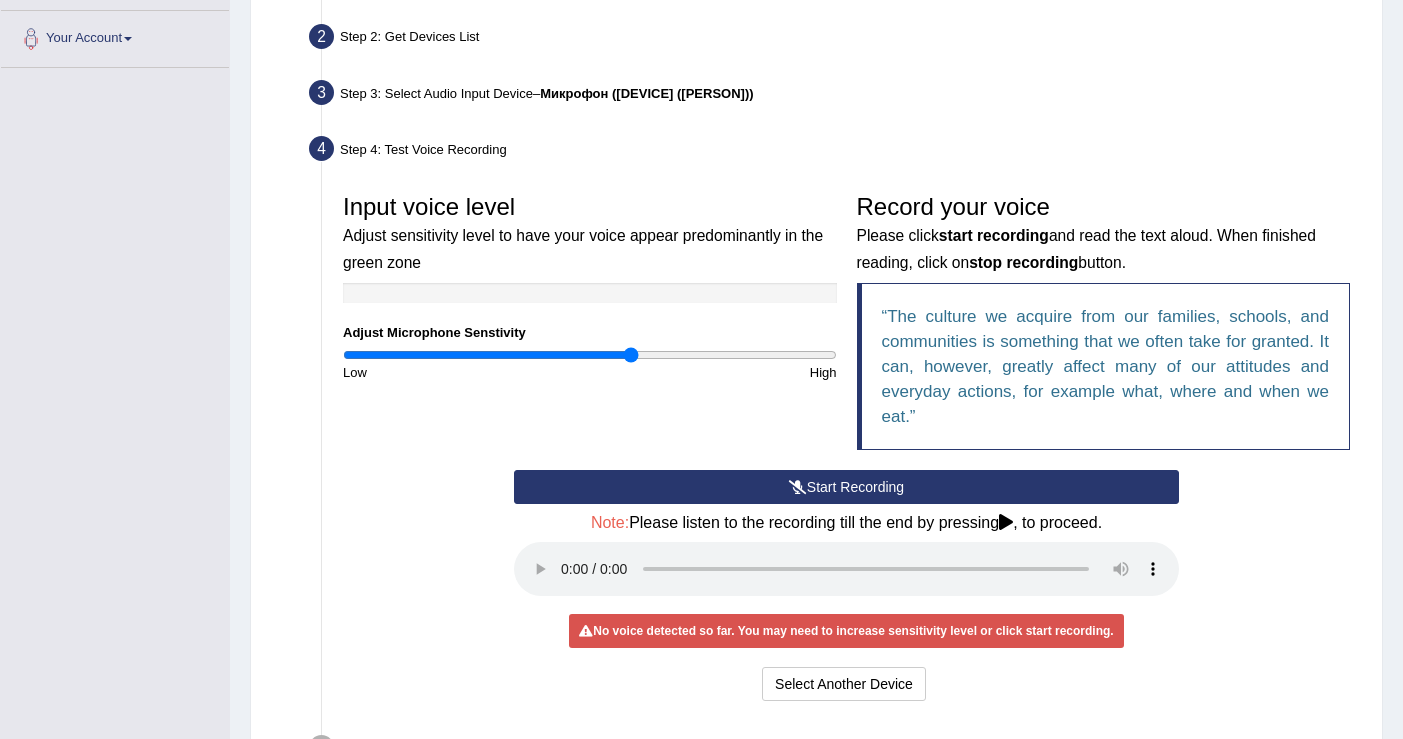 click at bounding box center [590, 355] 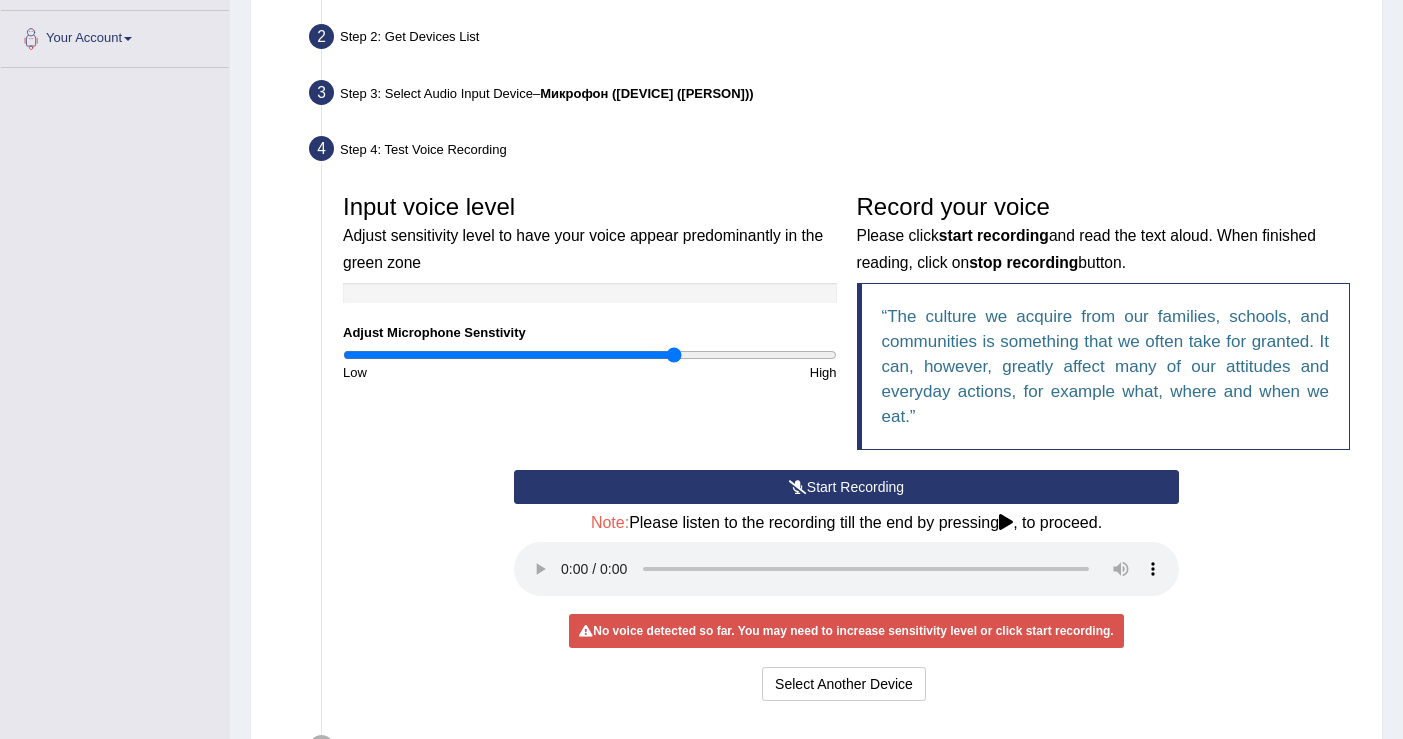 click at bounding box center [590, 355] 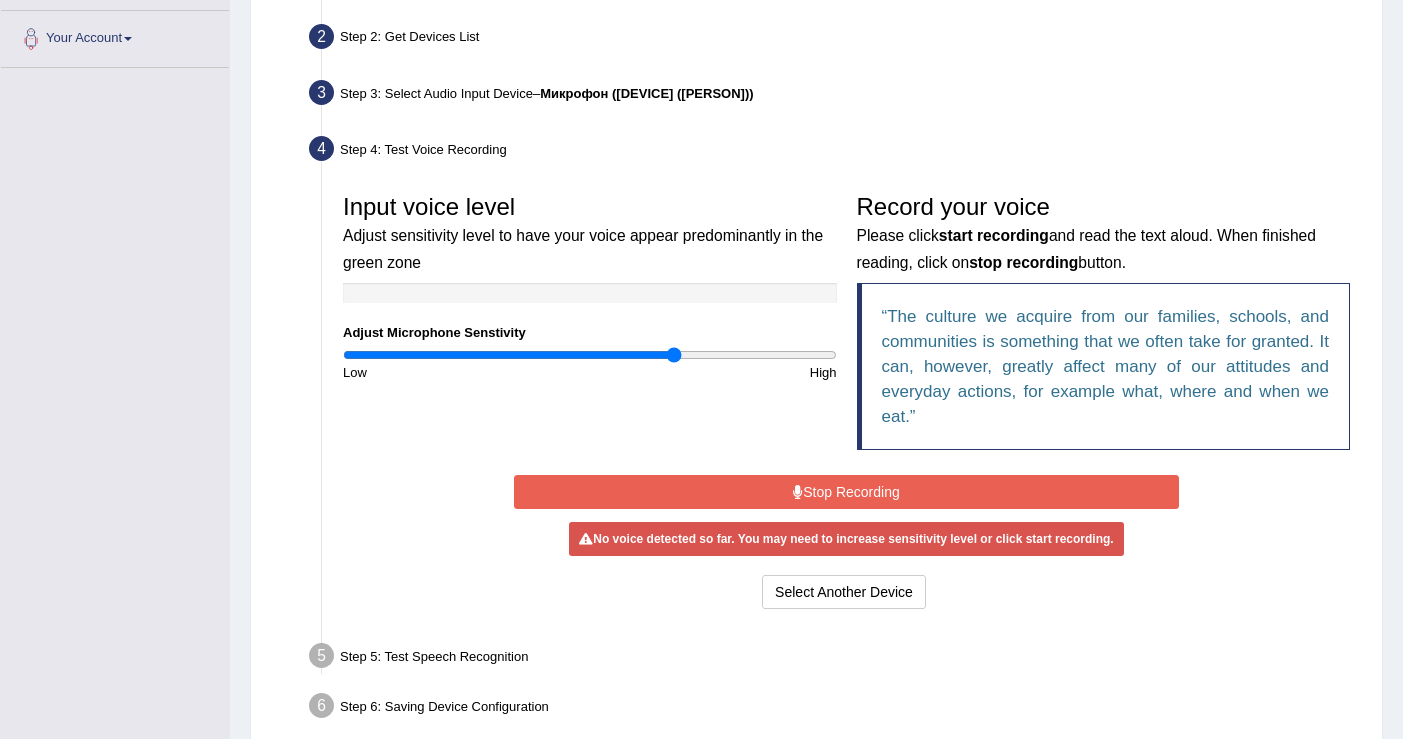 click on "Stop Recording" at bounding box center (846, 492) 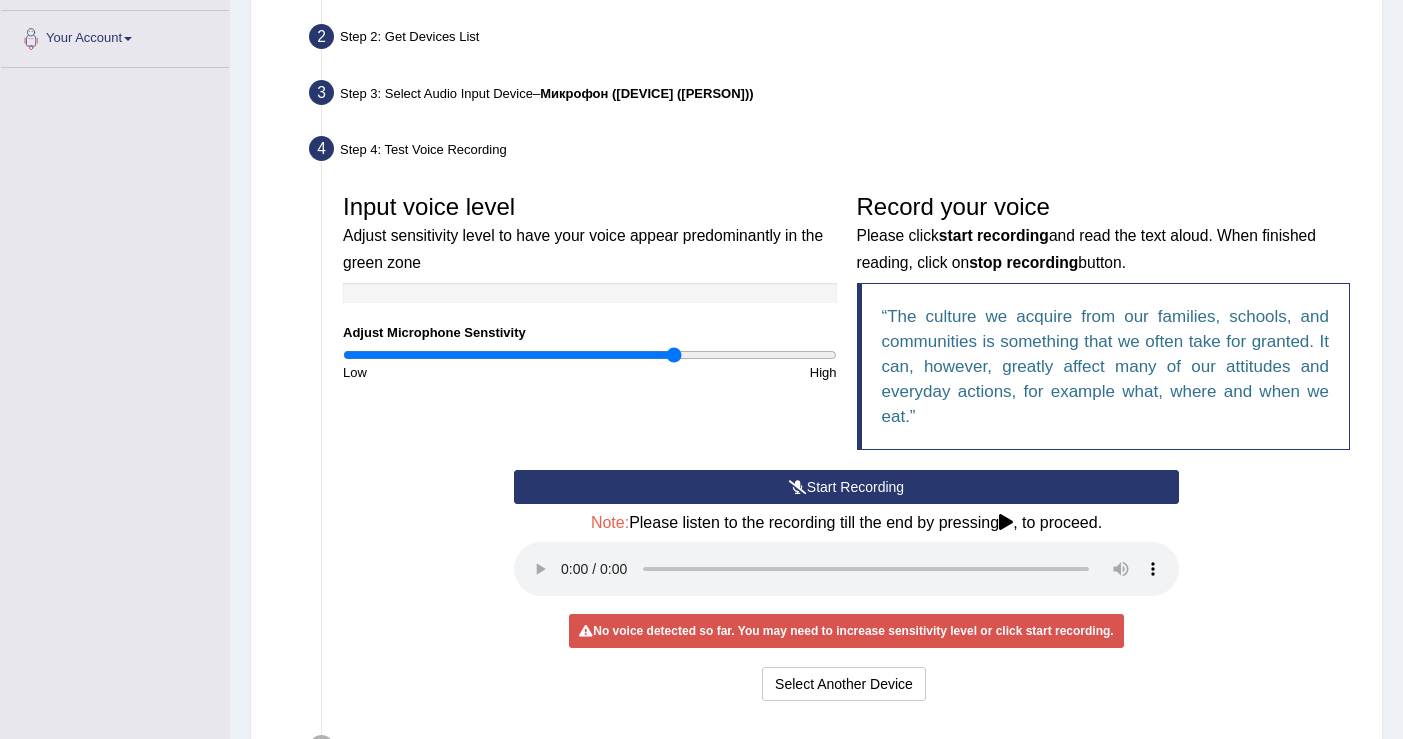 click at bounding box center [798, 487] 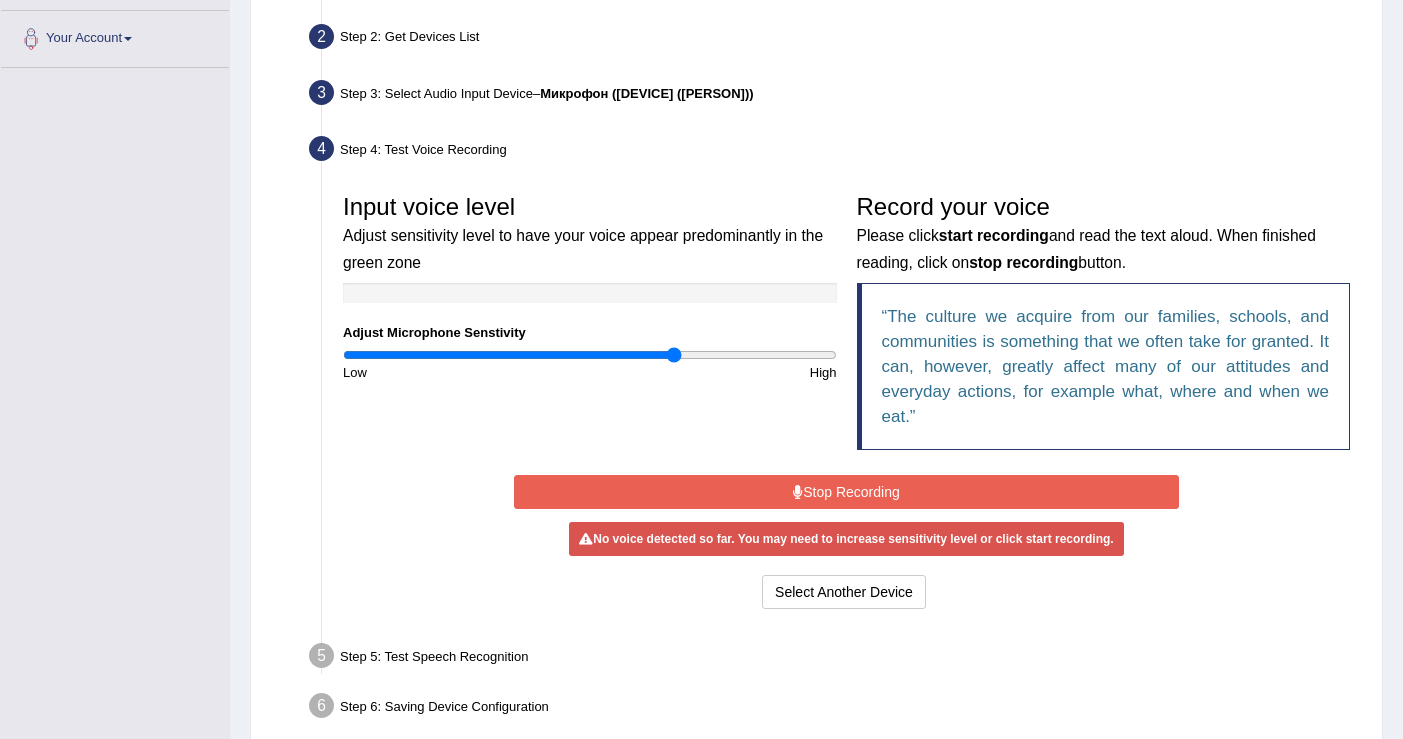 click on "Stop Recording" at bounding box center [846, 492] 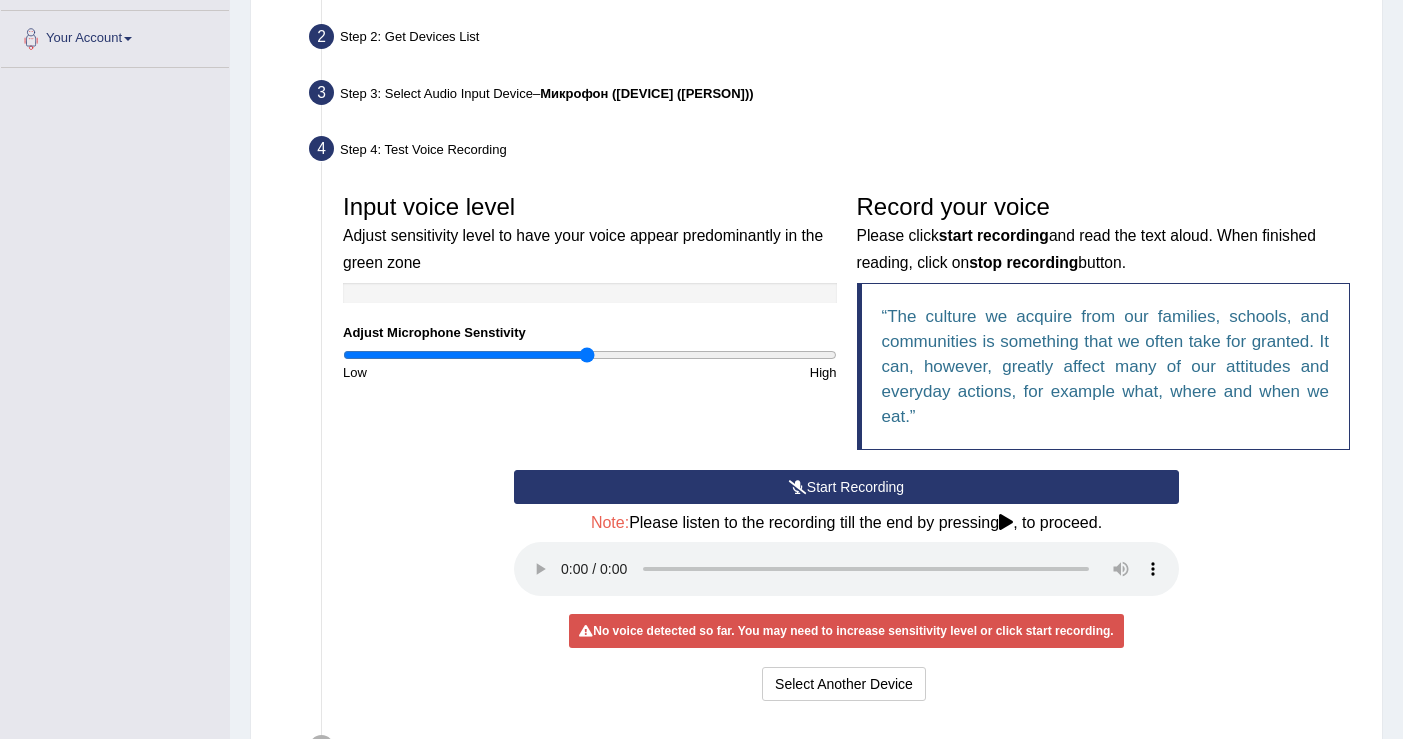 type on "1" 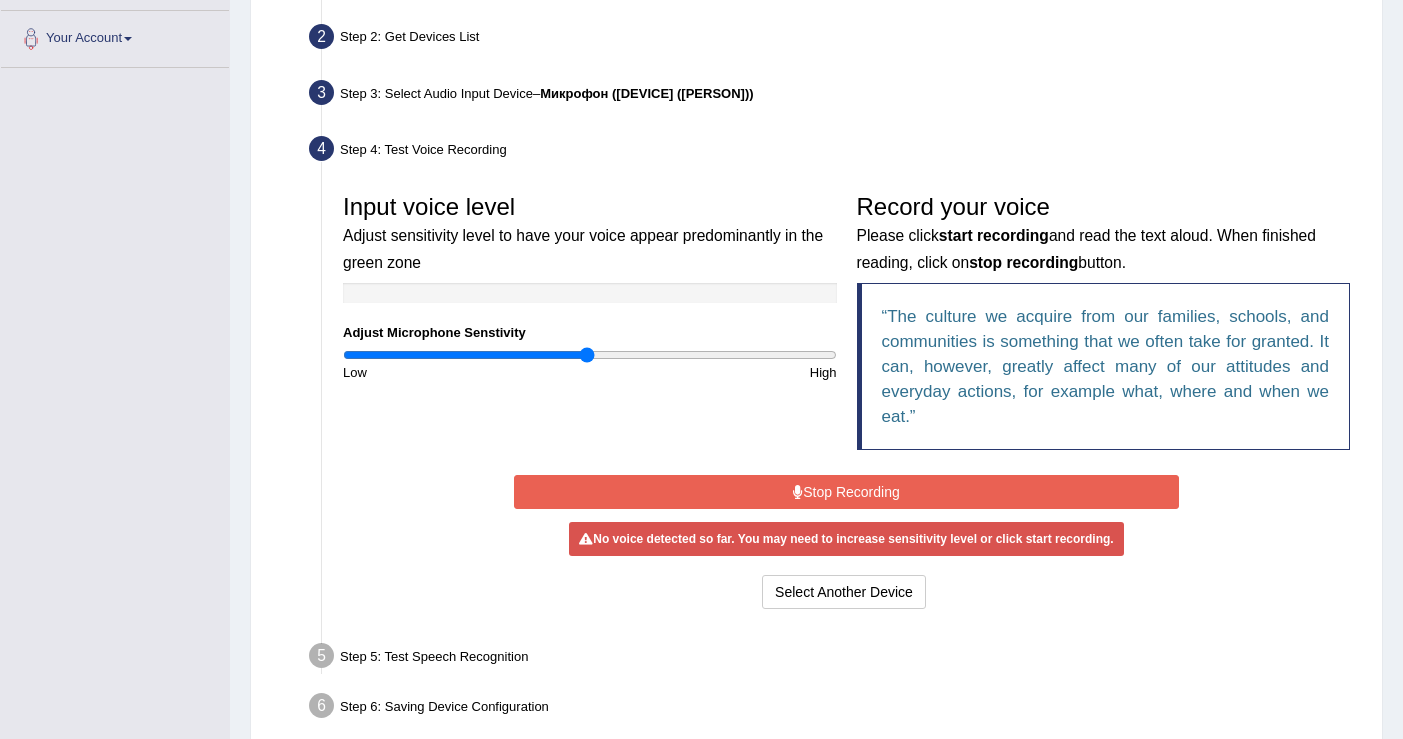 click on "Stop Recording" at bounding box center (846, 492) 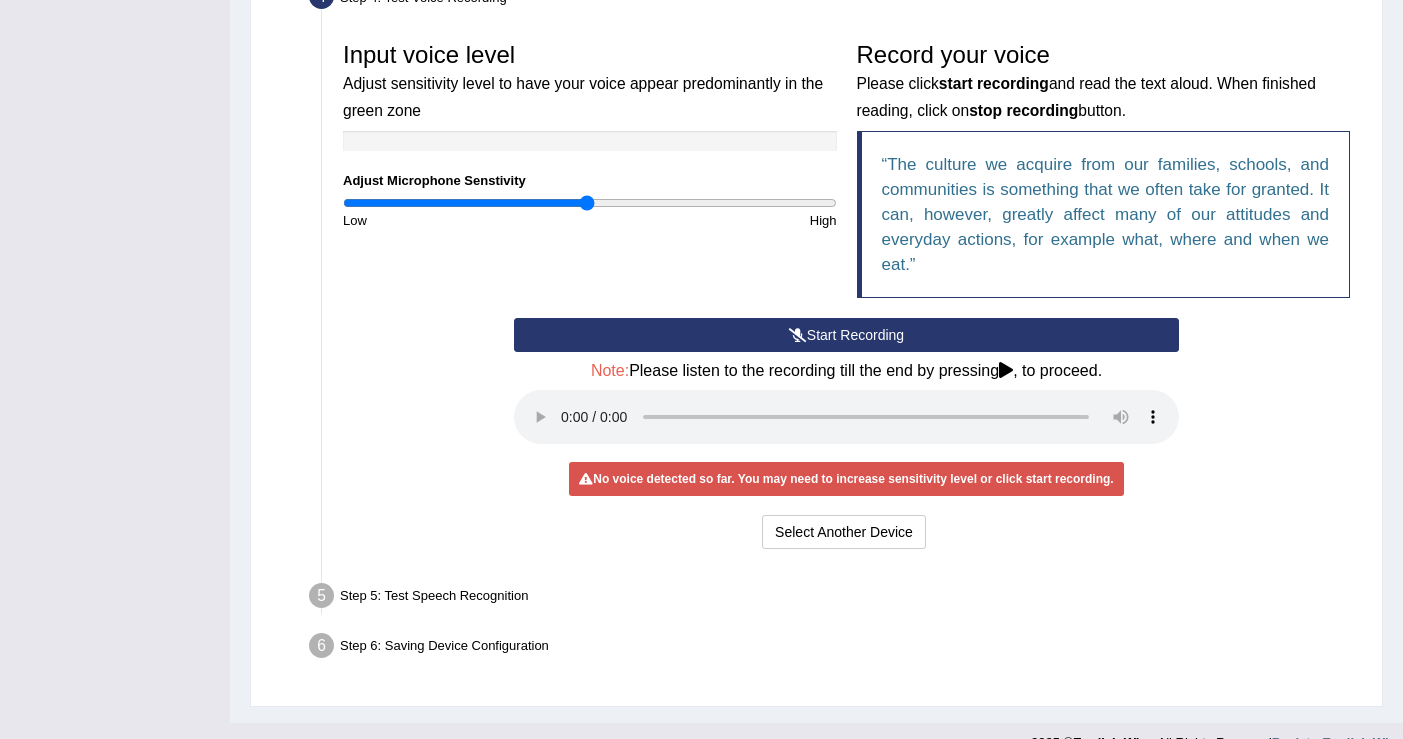 scroll, scrollTop: 614, scrollLeft: 0, axis: vertical 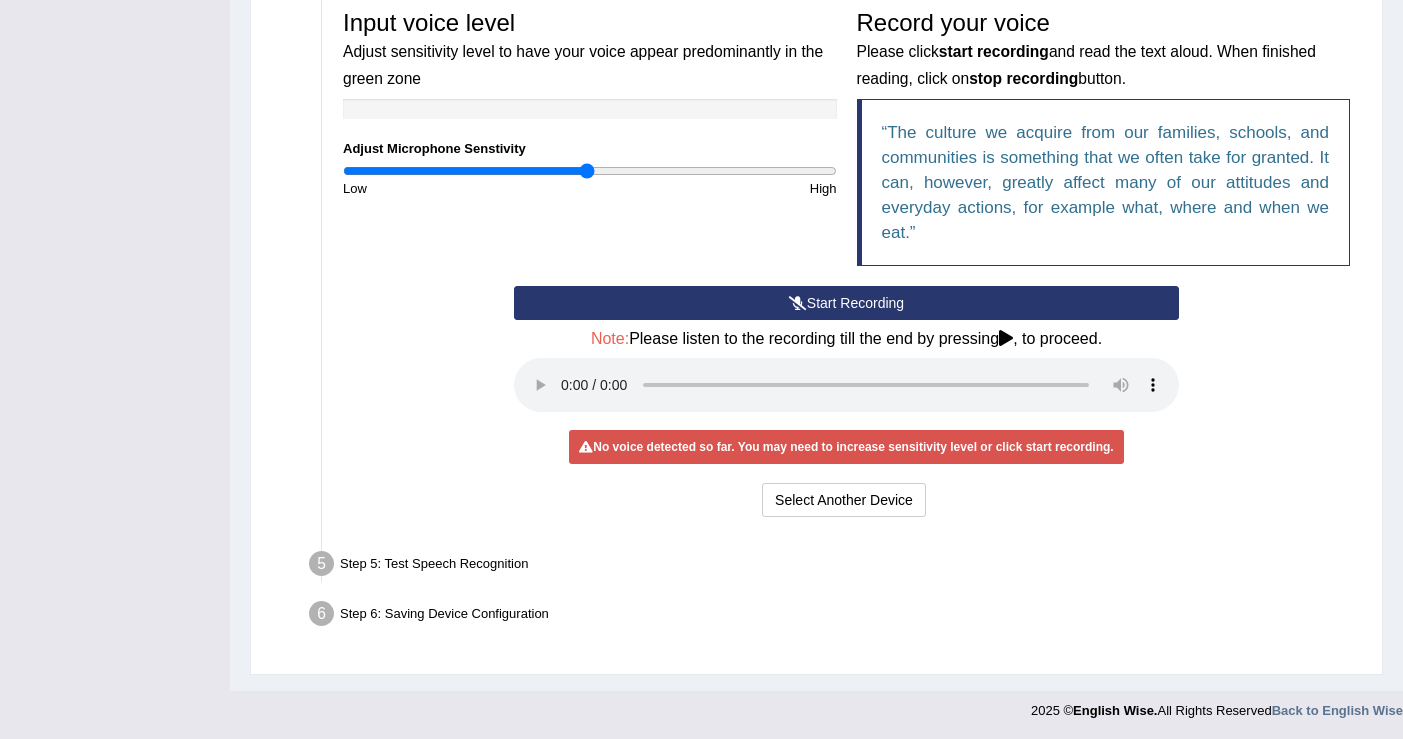 click on "Start Recording" at bounding box center (846, 303) 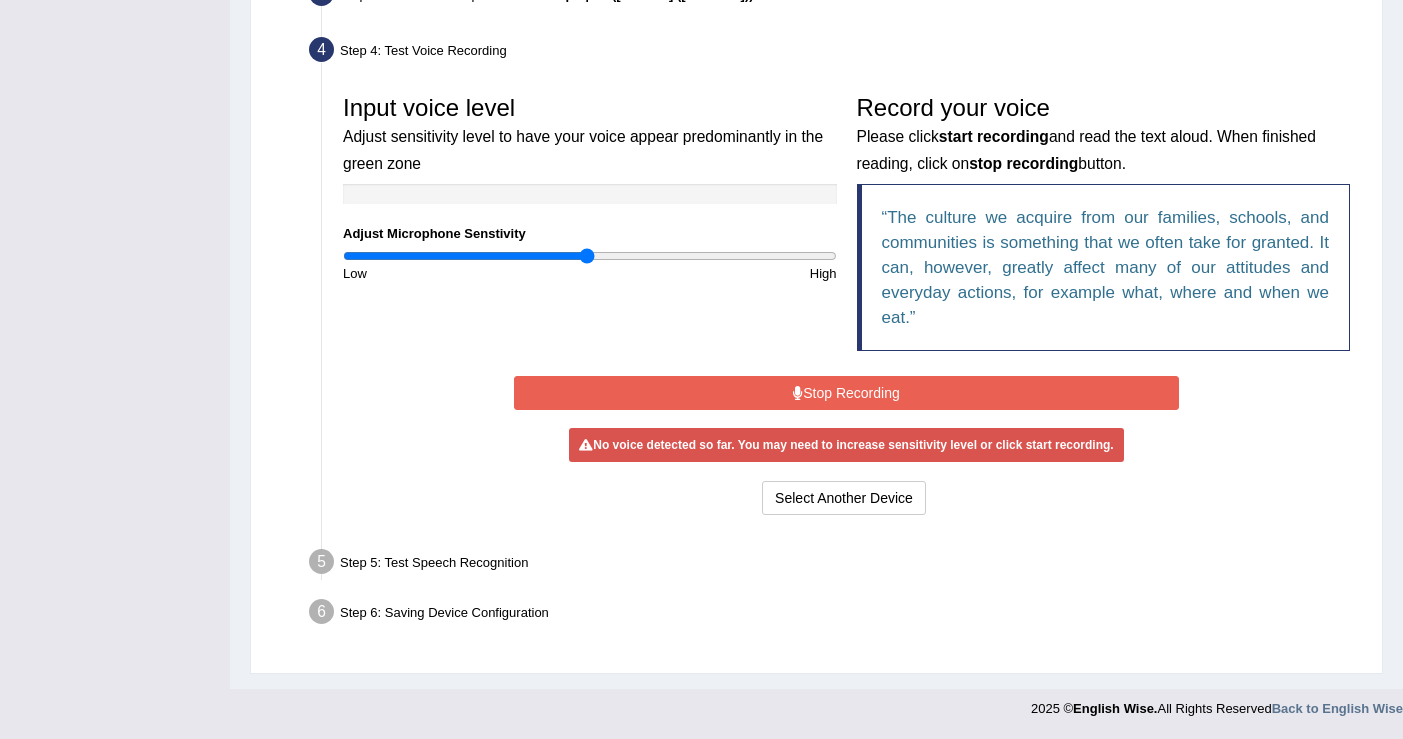 scroll, scrollTop: 523, scrollLeft: 0, axis: vertical 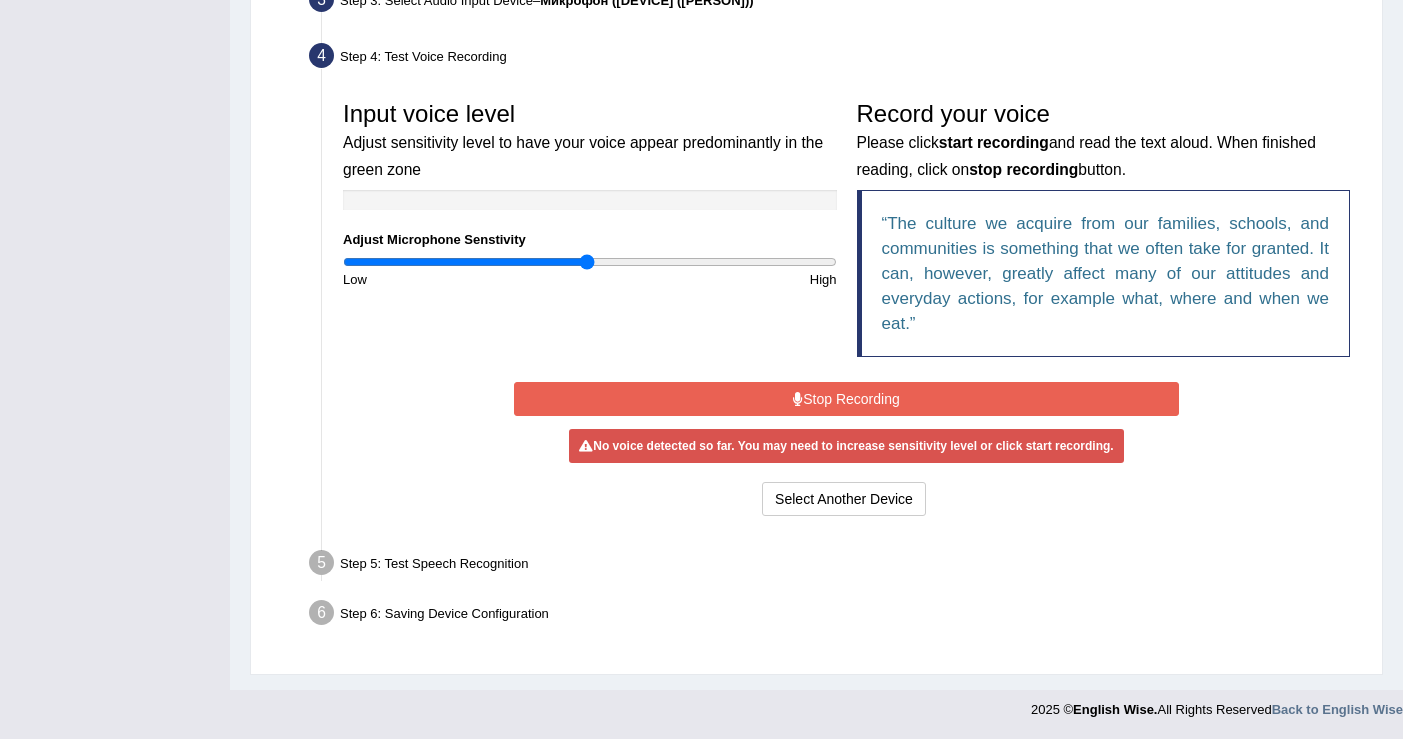 click on "Stop Recording" at bounding box center [846, 399] 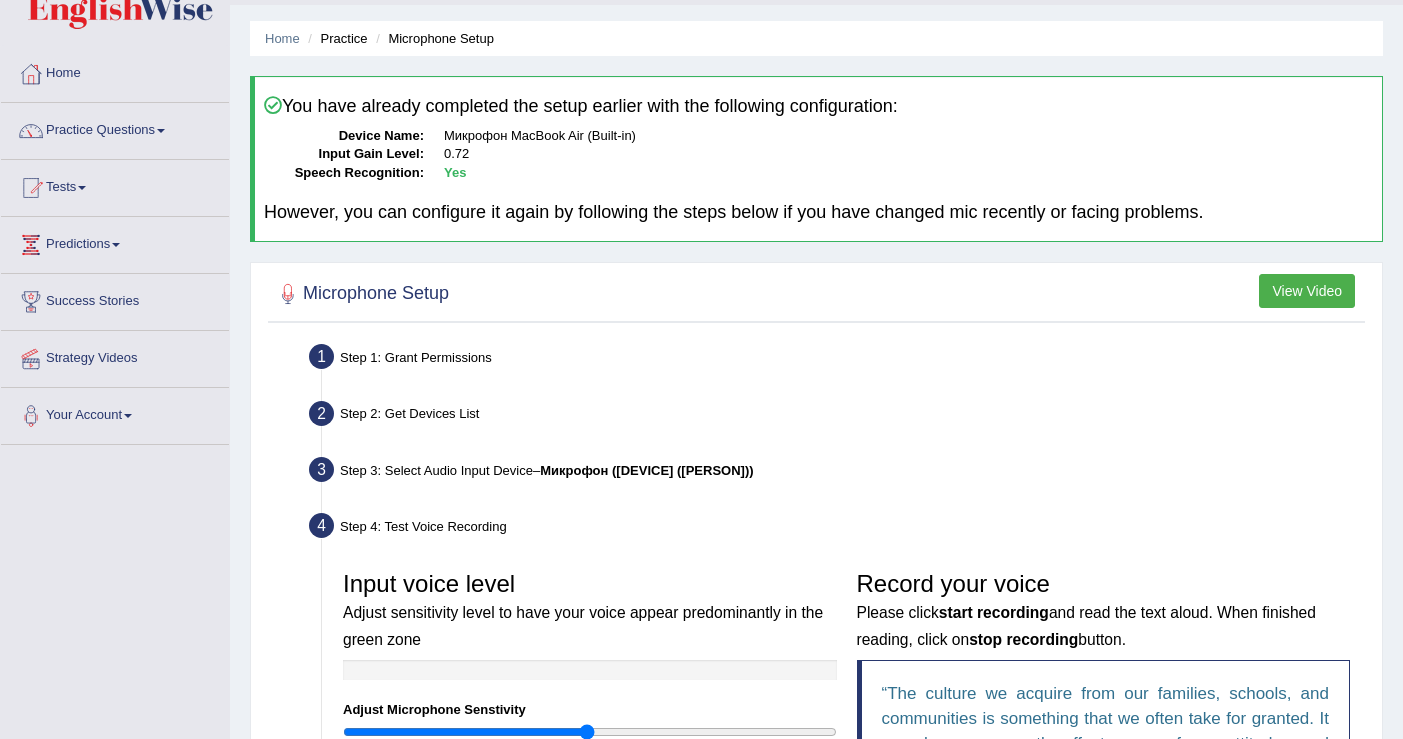 scroll, scrollTop: 0, scrollLeft: 0, axis: both 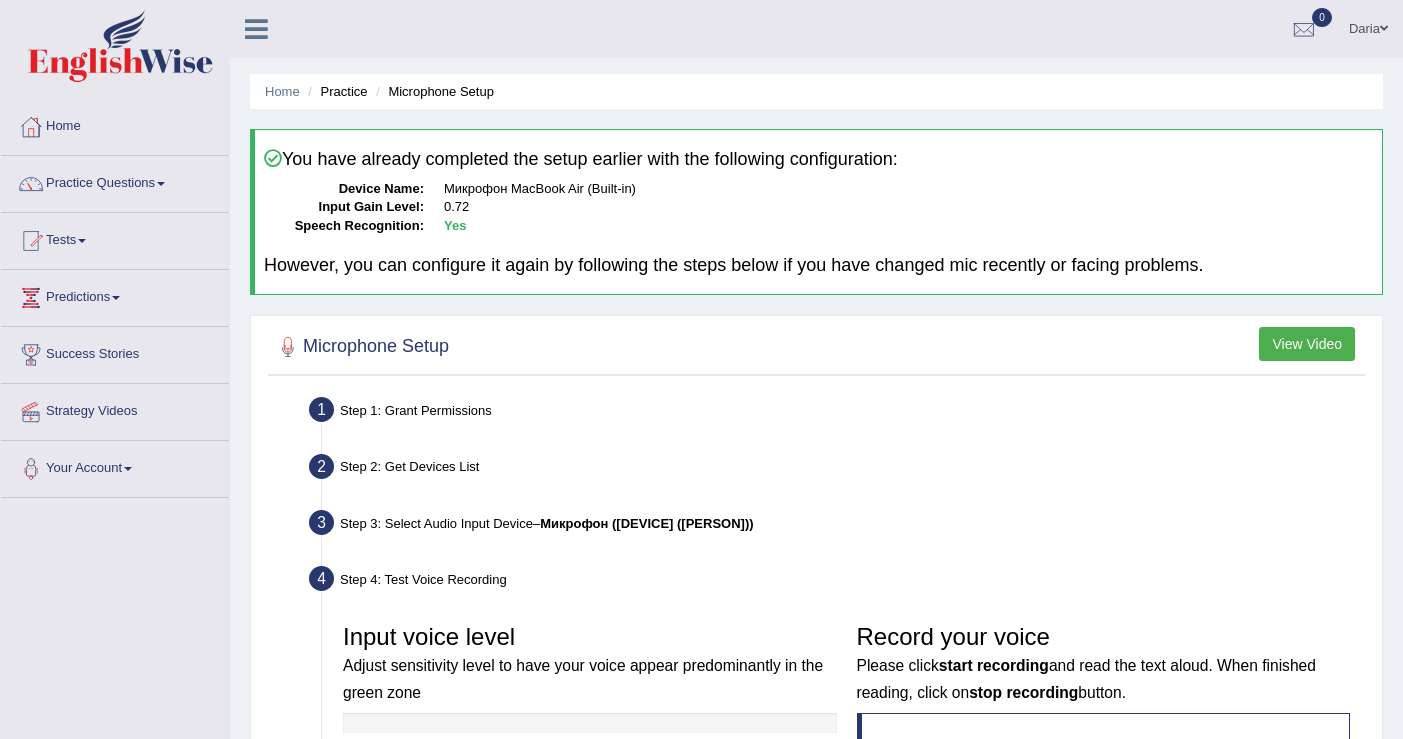 click on "0.72" at bounding box center [908, 207] 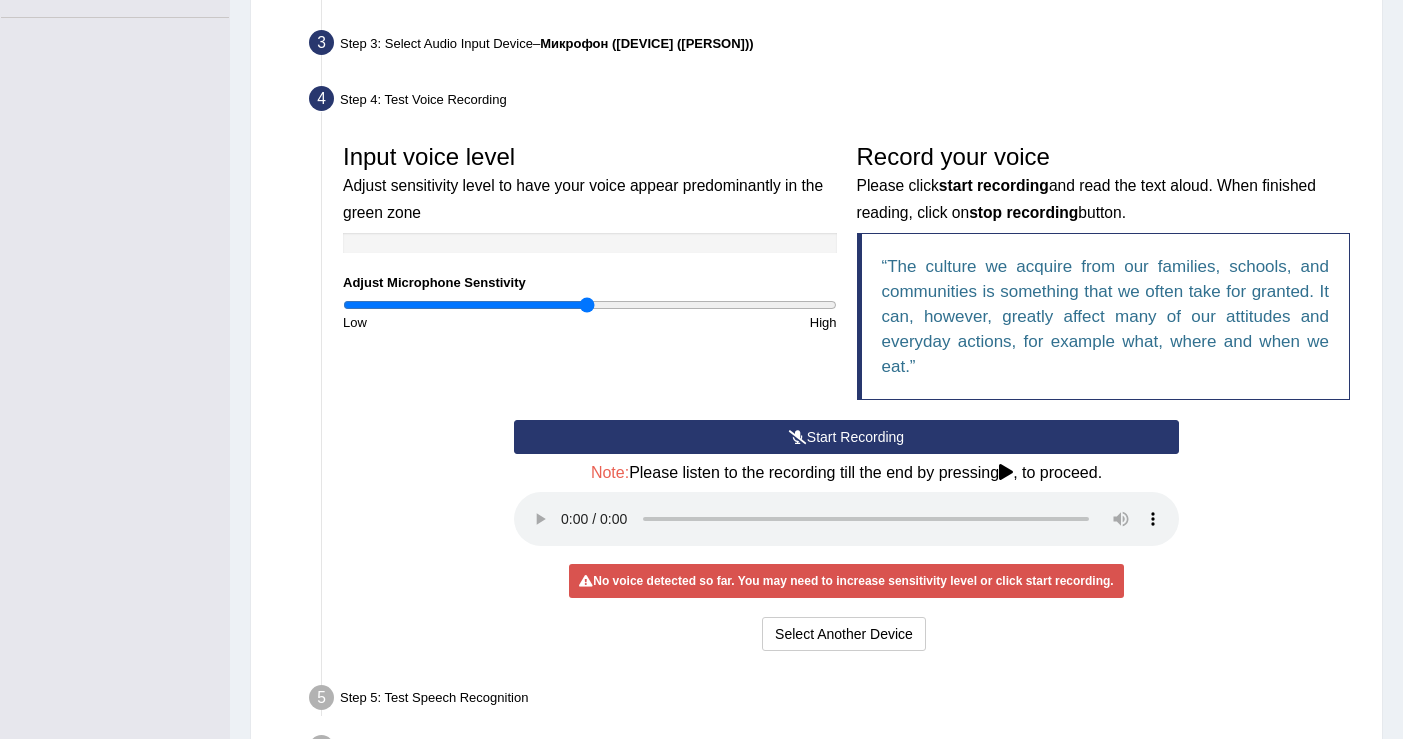 scroll, scrollTop: 456, scrollLeft: 0, axis: vertical 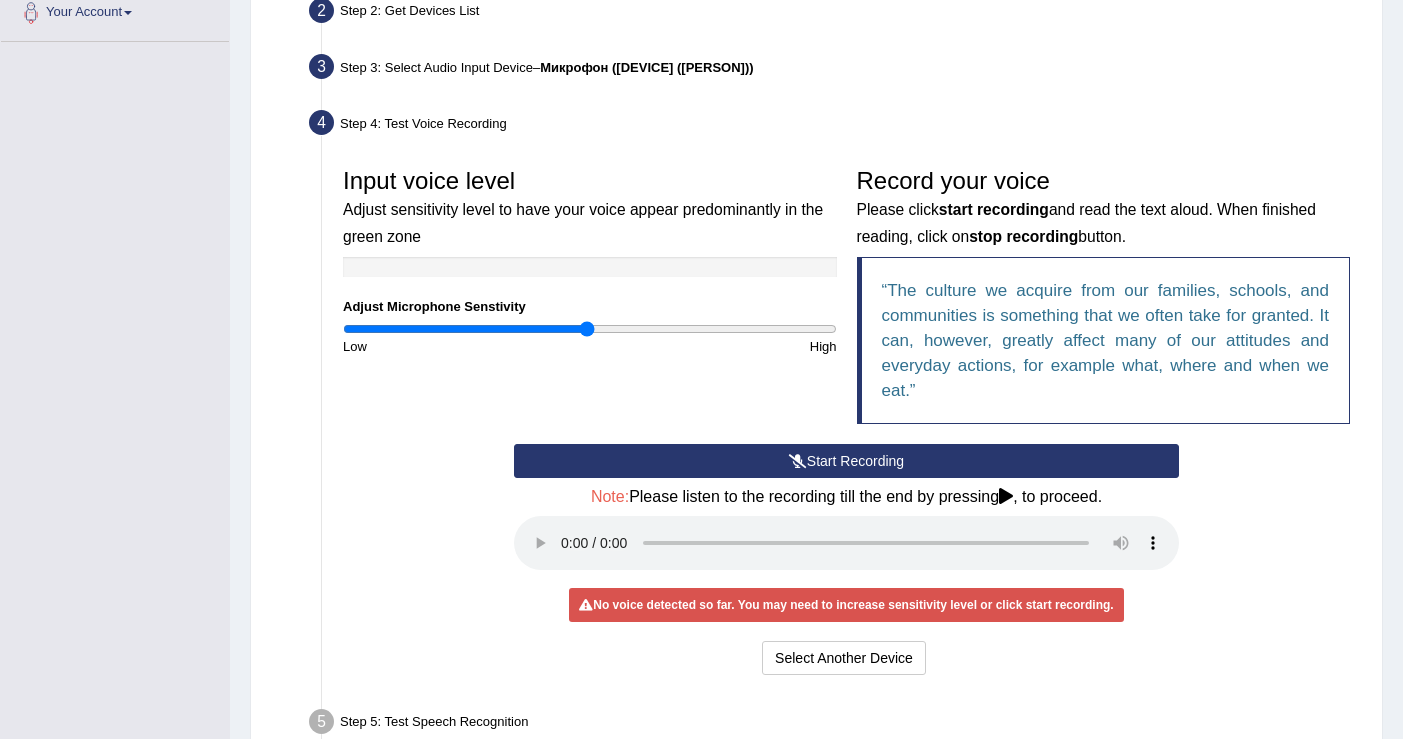 click on "Start Recording" at bounding box center (846, 461) 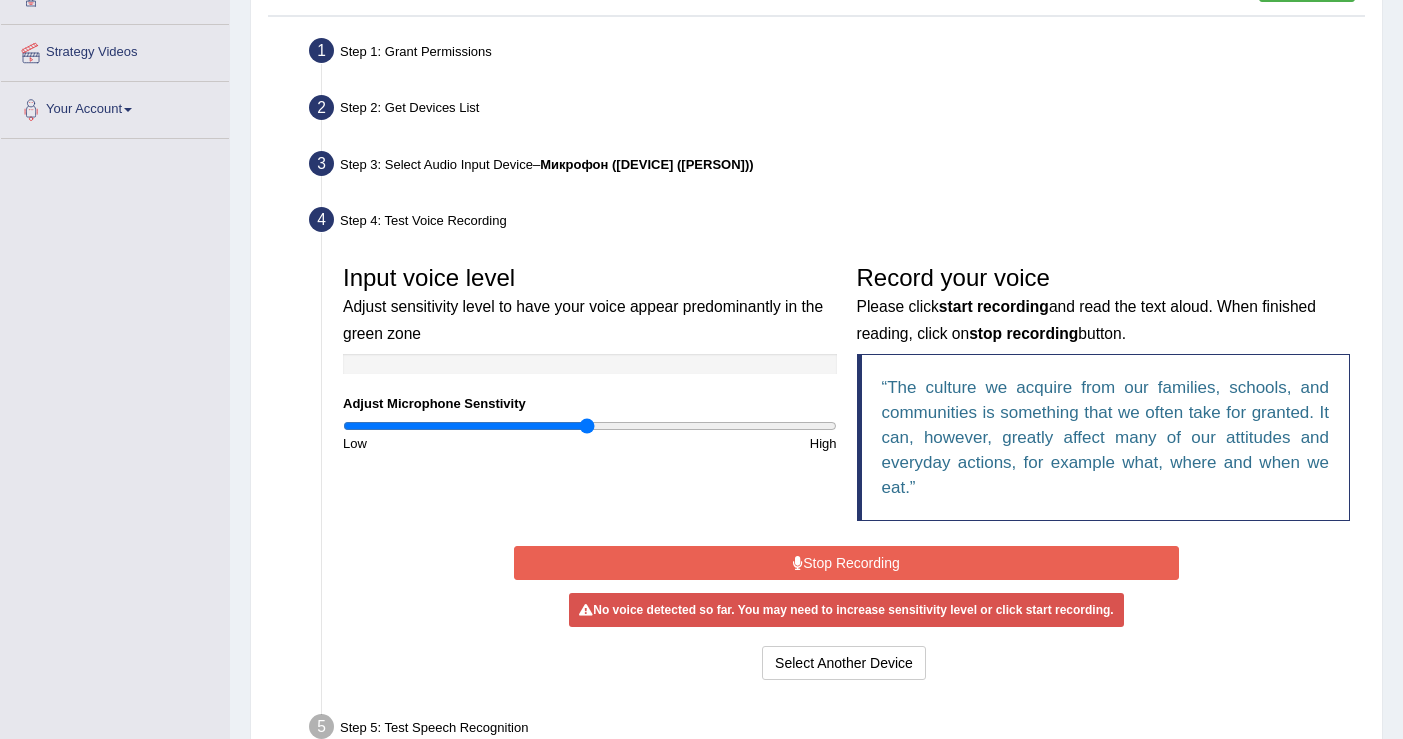 scroll, scrollTop: 523, scrollLeft: 0, axis: vertical 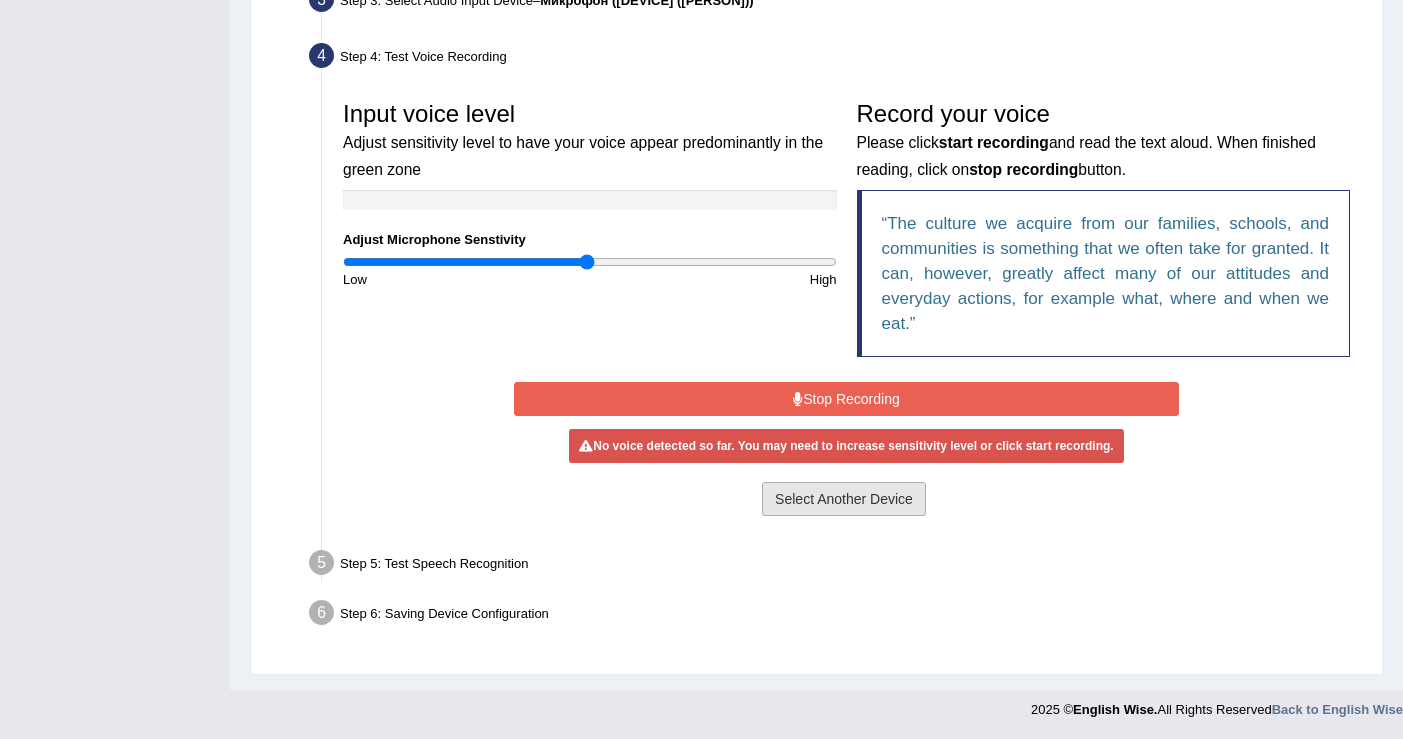 click on "Select Another Device" at bounding box center (844, 499) 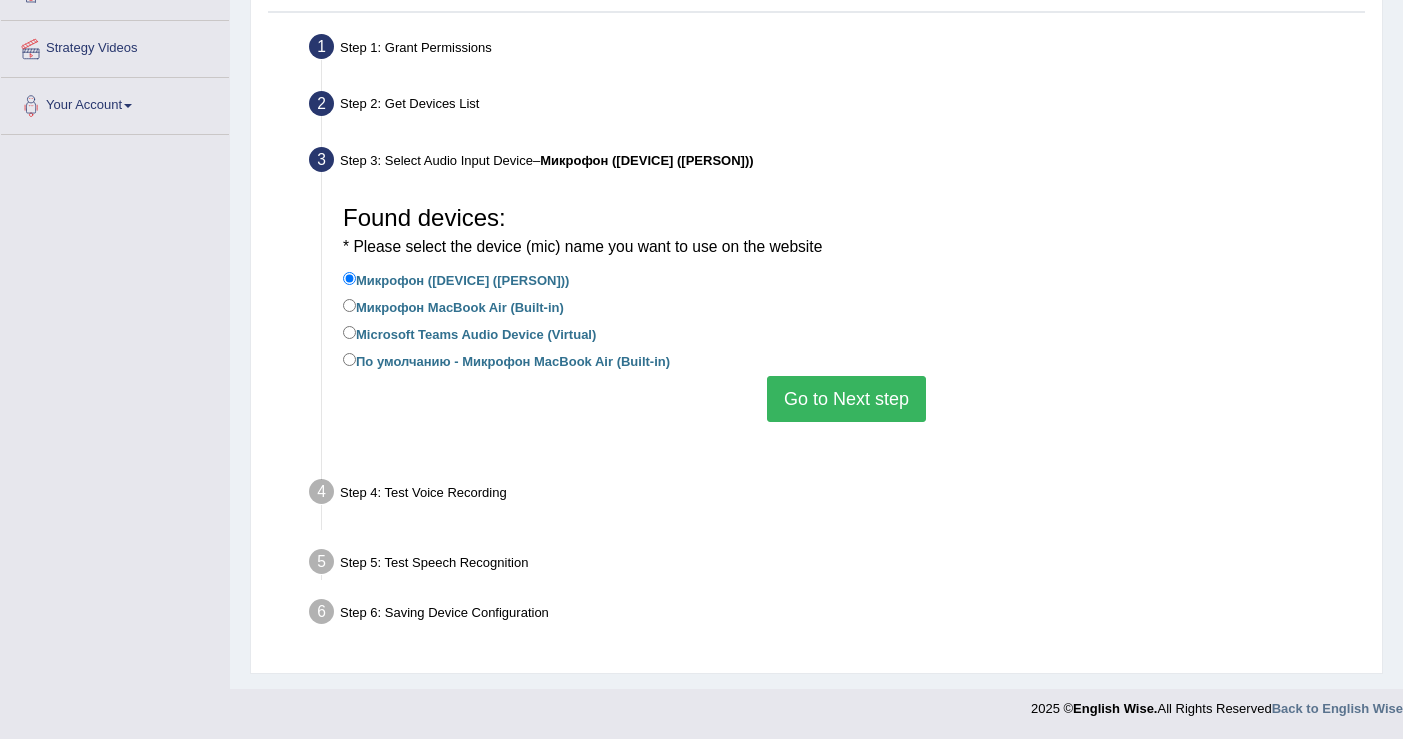 scroll, scrollTop: 313, scrollLeft: 0, axis: vertical 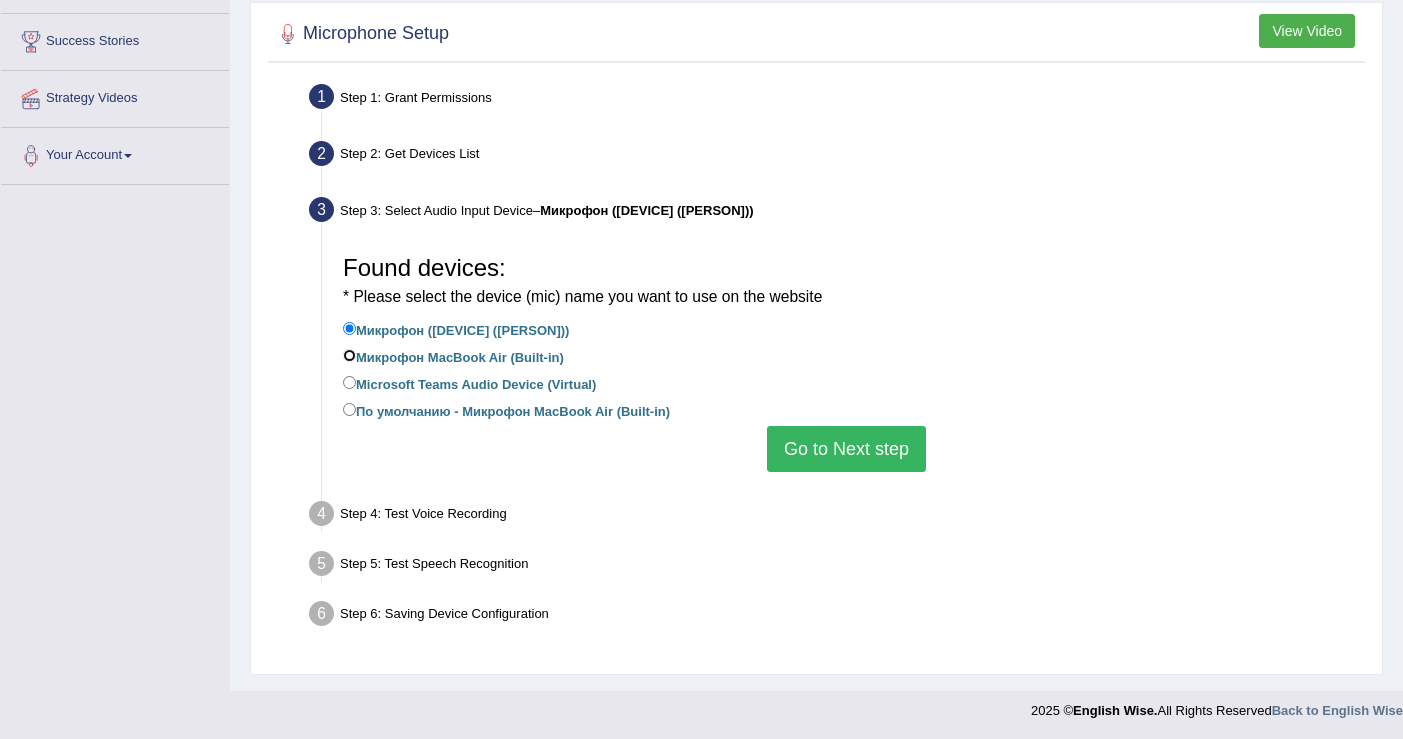click on "Микрофон MacBook Air (Built-in)" at bounding box center [349, 355] 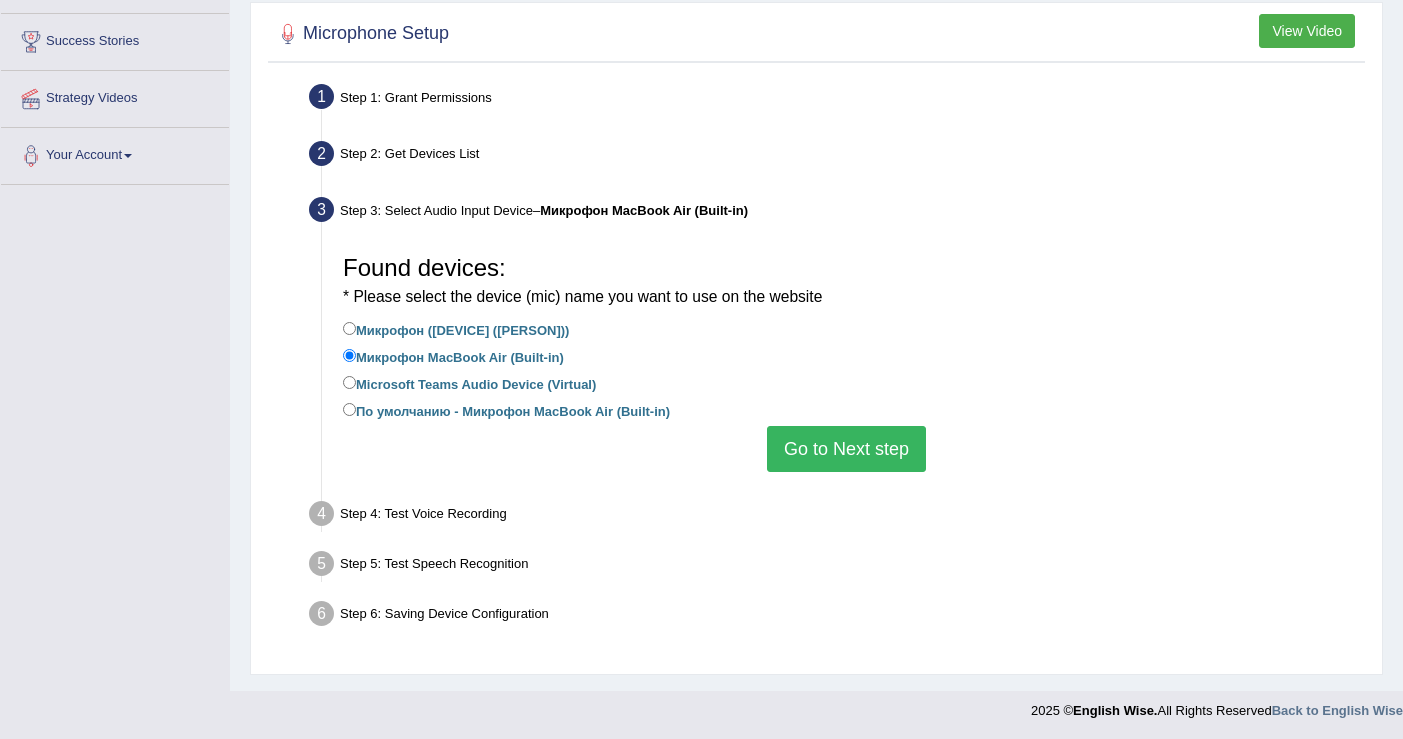 click on "Go to Next step" at bounding box center [846, 449] 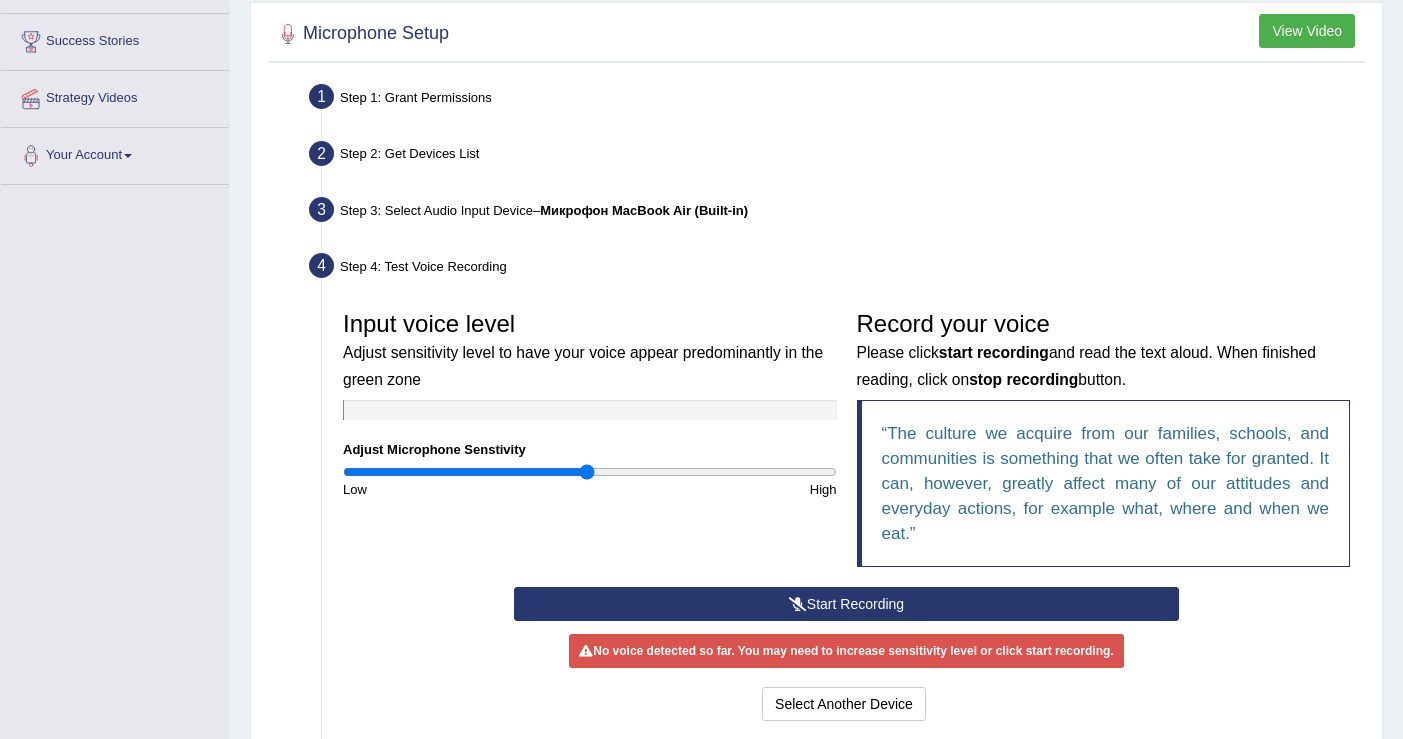 click at bounding box center (798, 604) 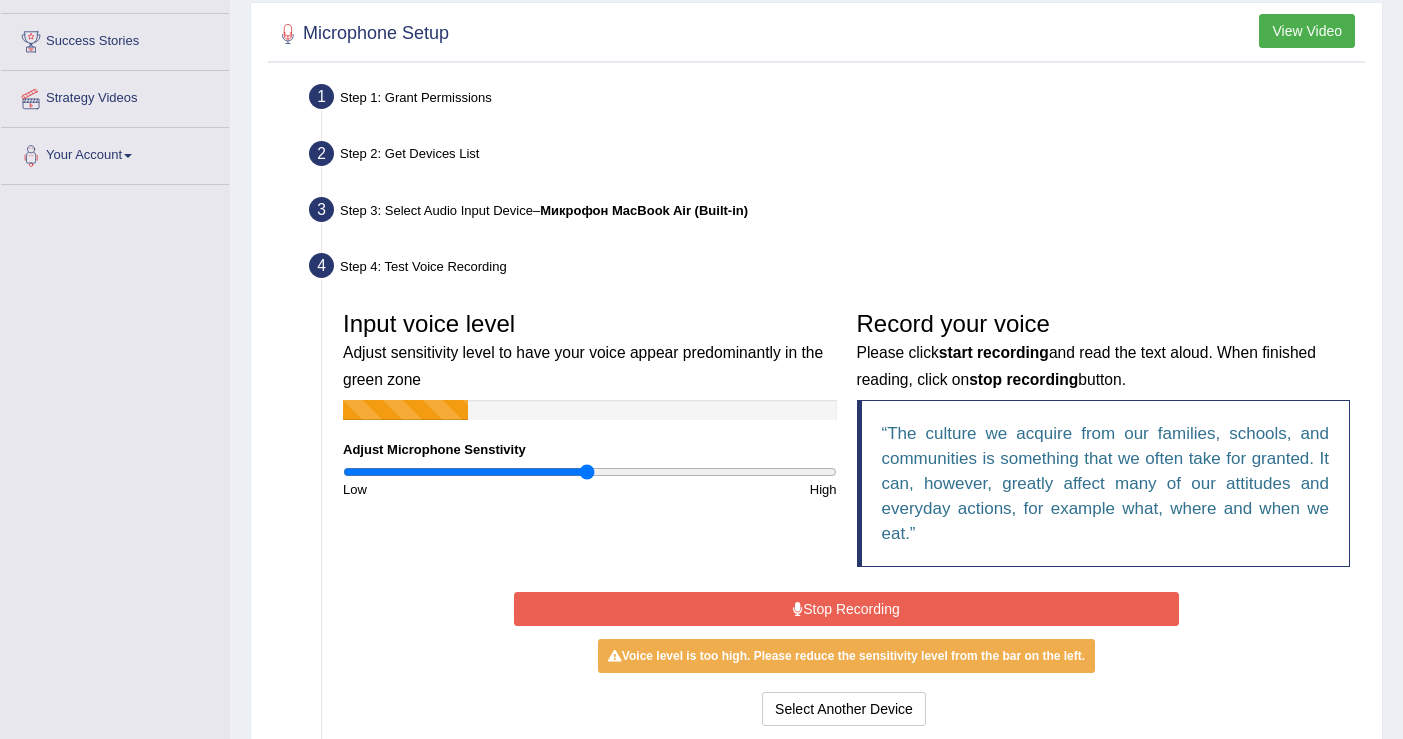 click on "Stop Recording" at bounding box center [846, 609] 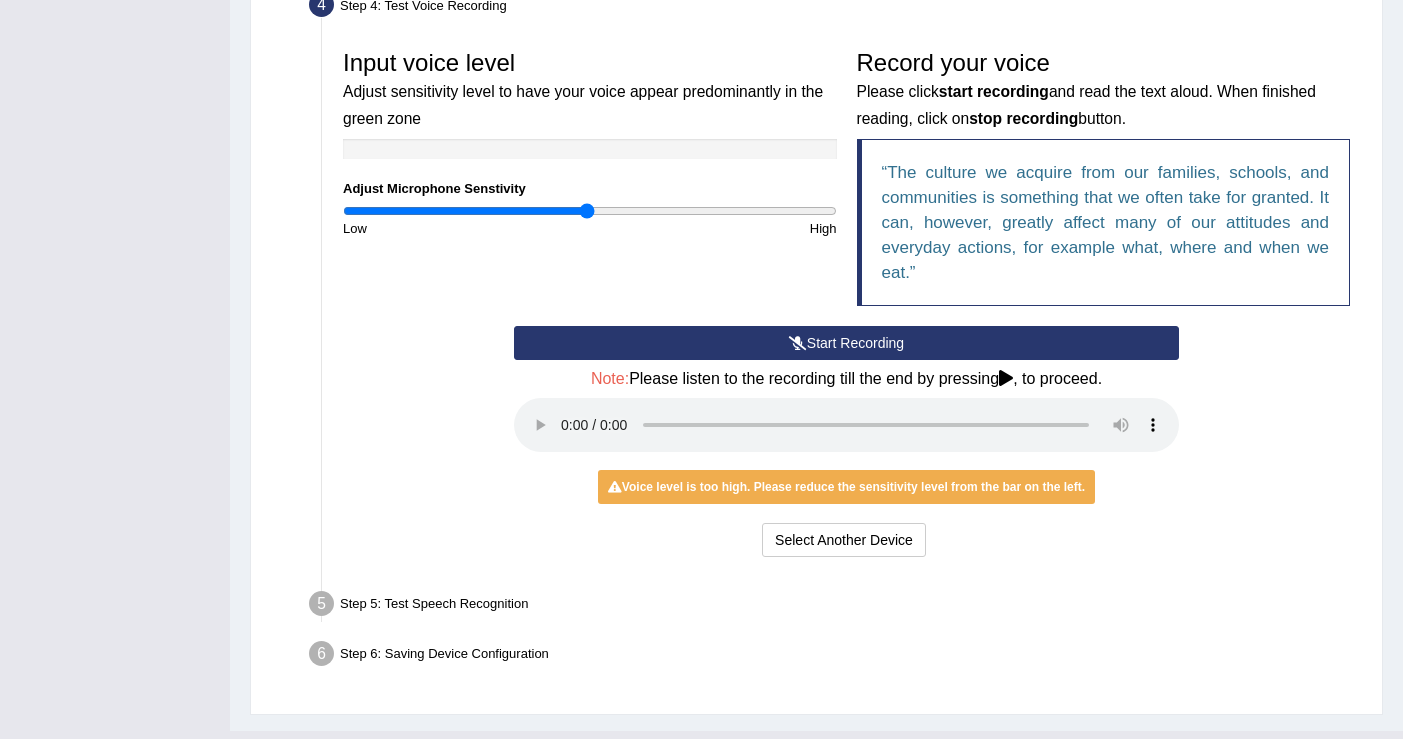 scroll, scrollTop: 614, scrollLeft: 0, axis: vertical 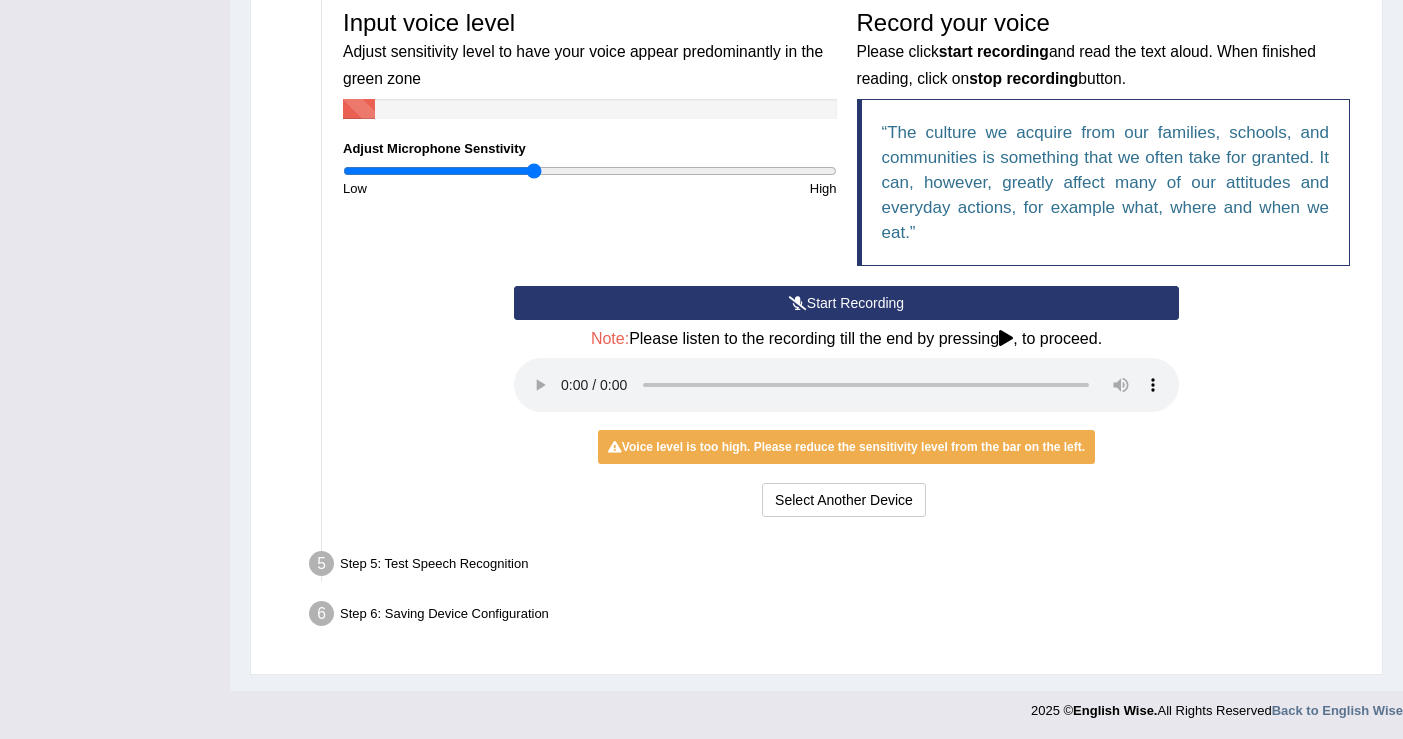 click at bounding box center (590, 171) 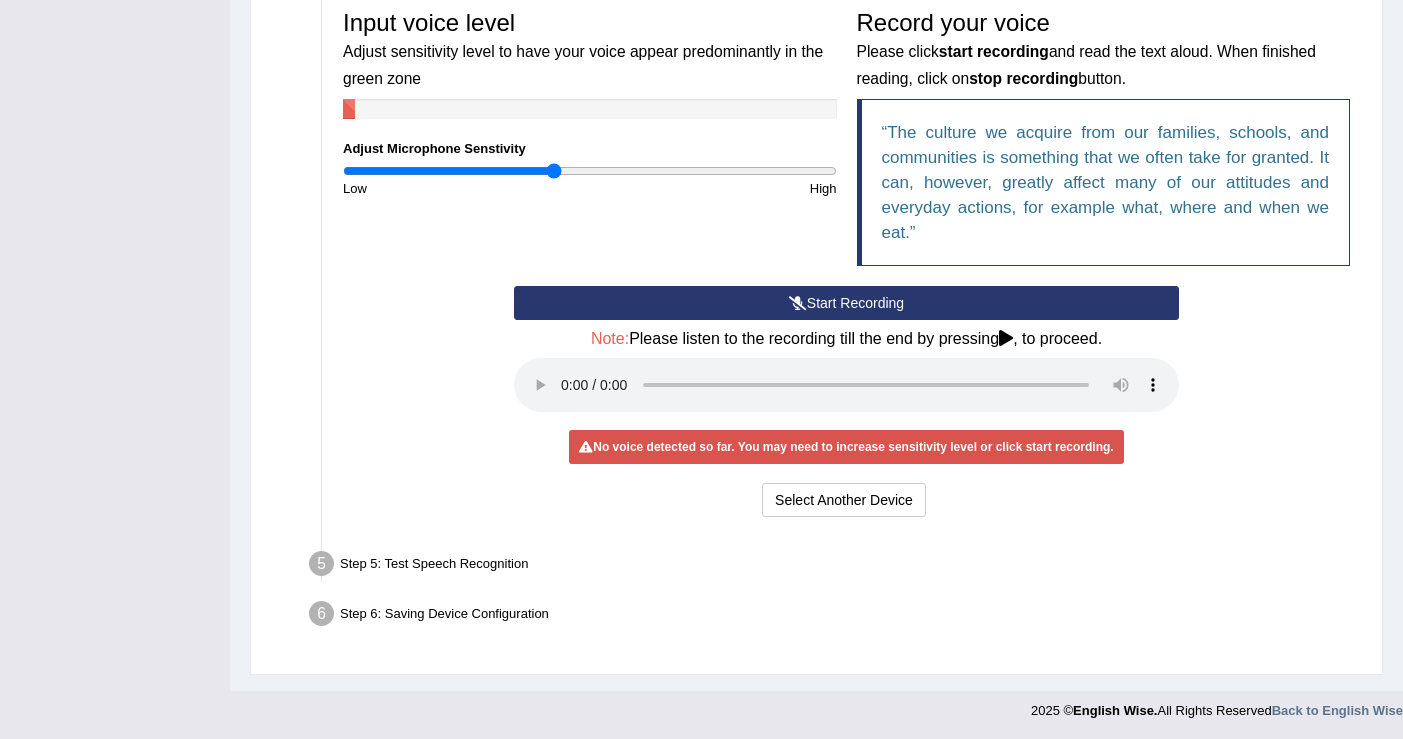 click at bounding box center [590, 171] 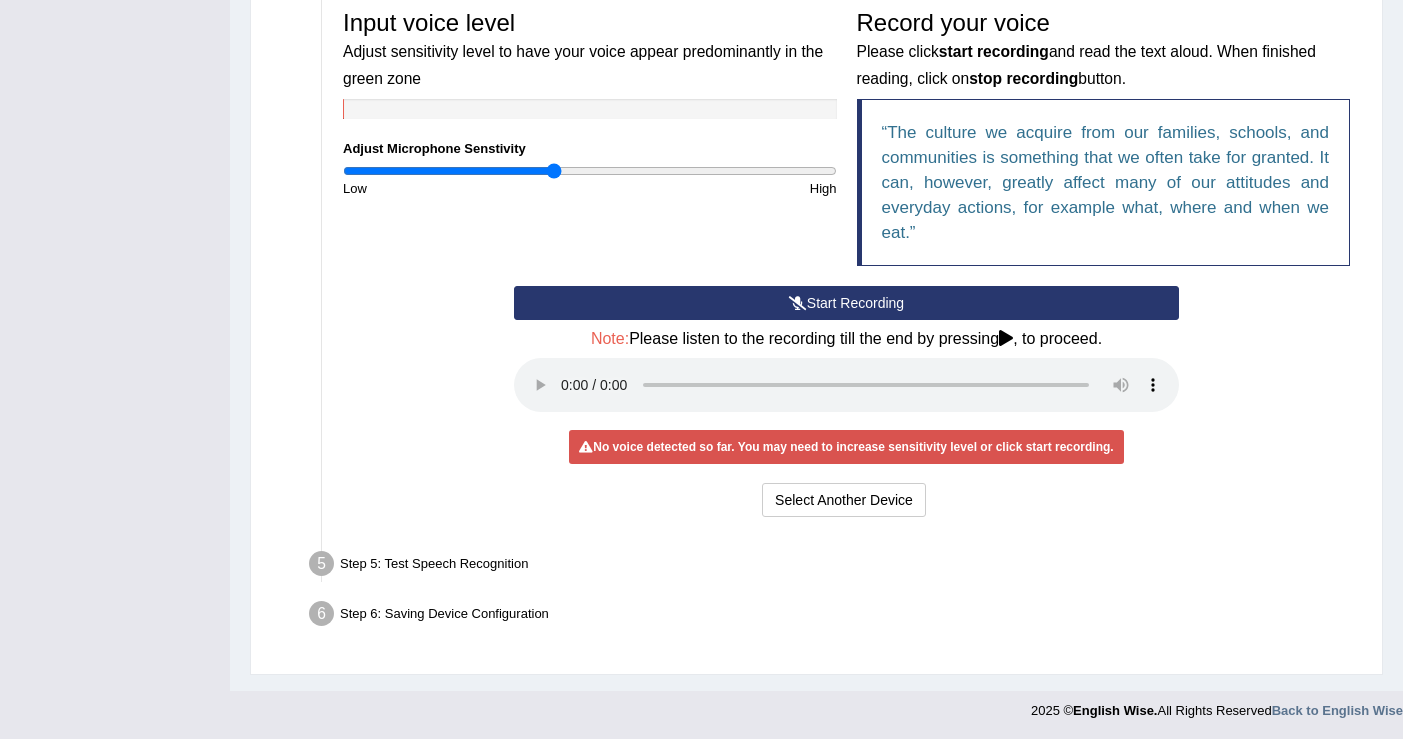 click on "Start Recording" at bounding box center [846, 303] 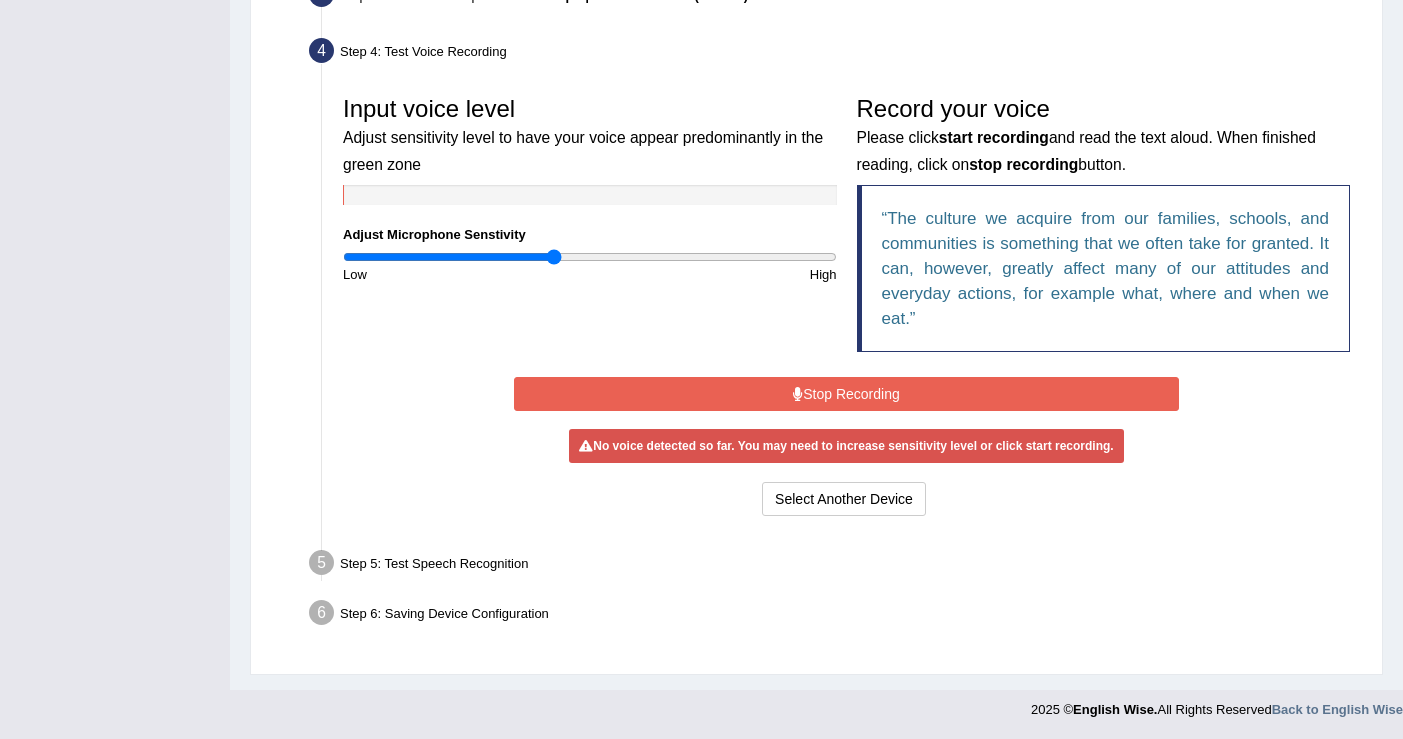 scroll, scrollTop: 523, scrollLeft: 0, axis: vertical 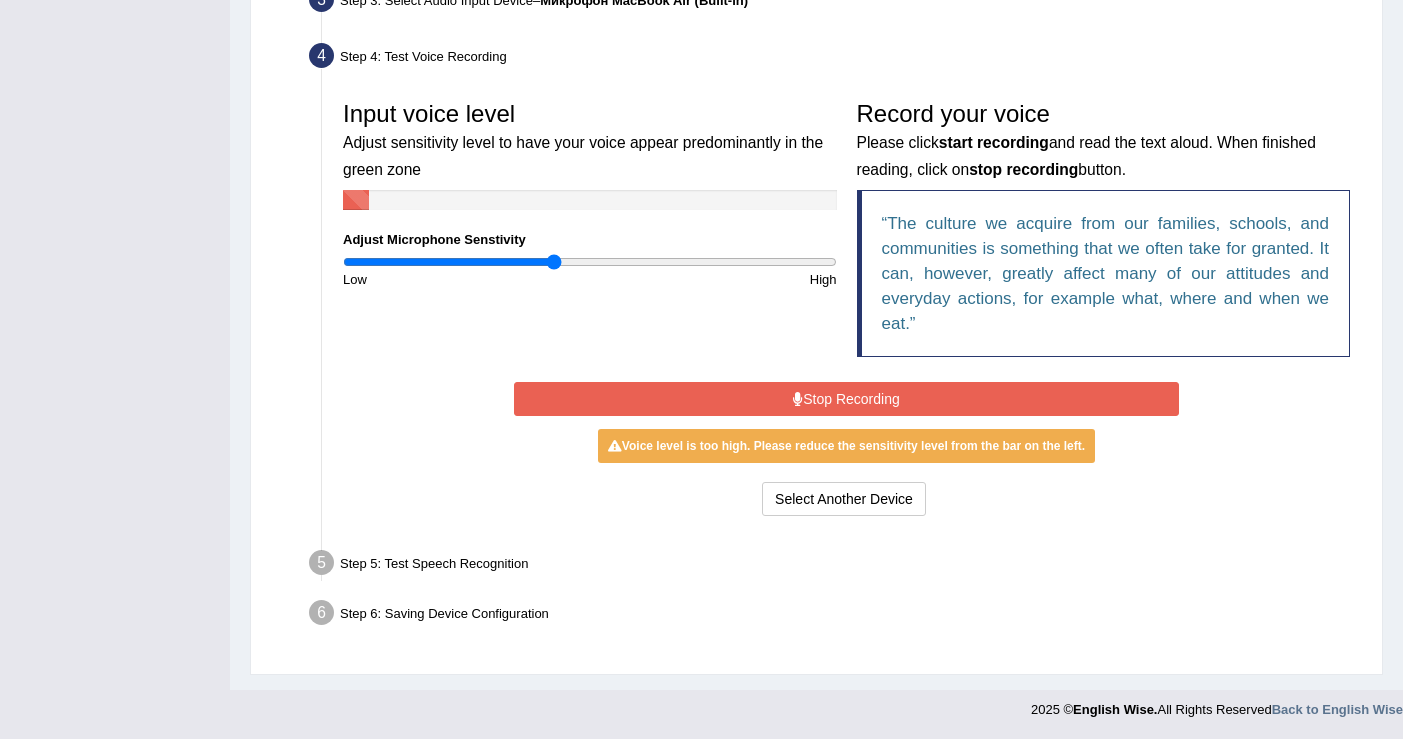 click on "Stop Recording" at bounding box center (846, 399) 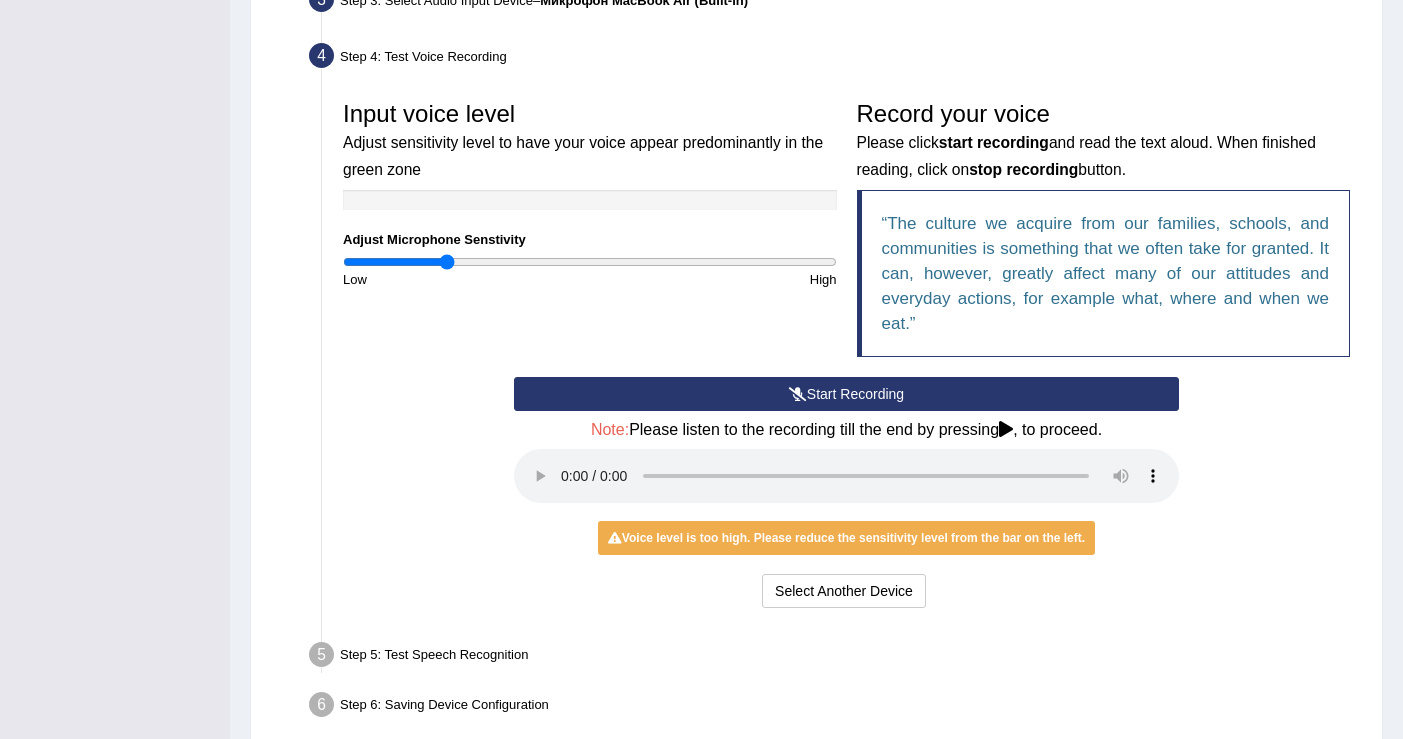 click at bounding box center [590, 262] 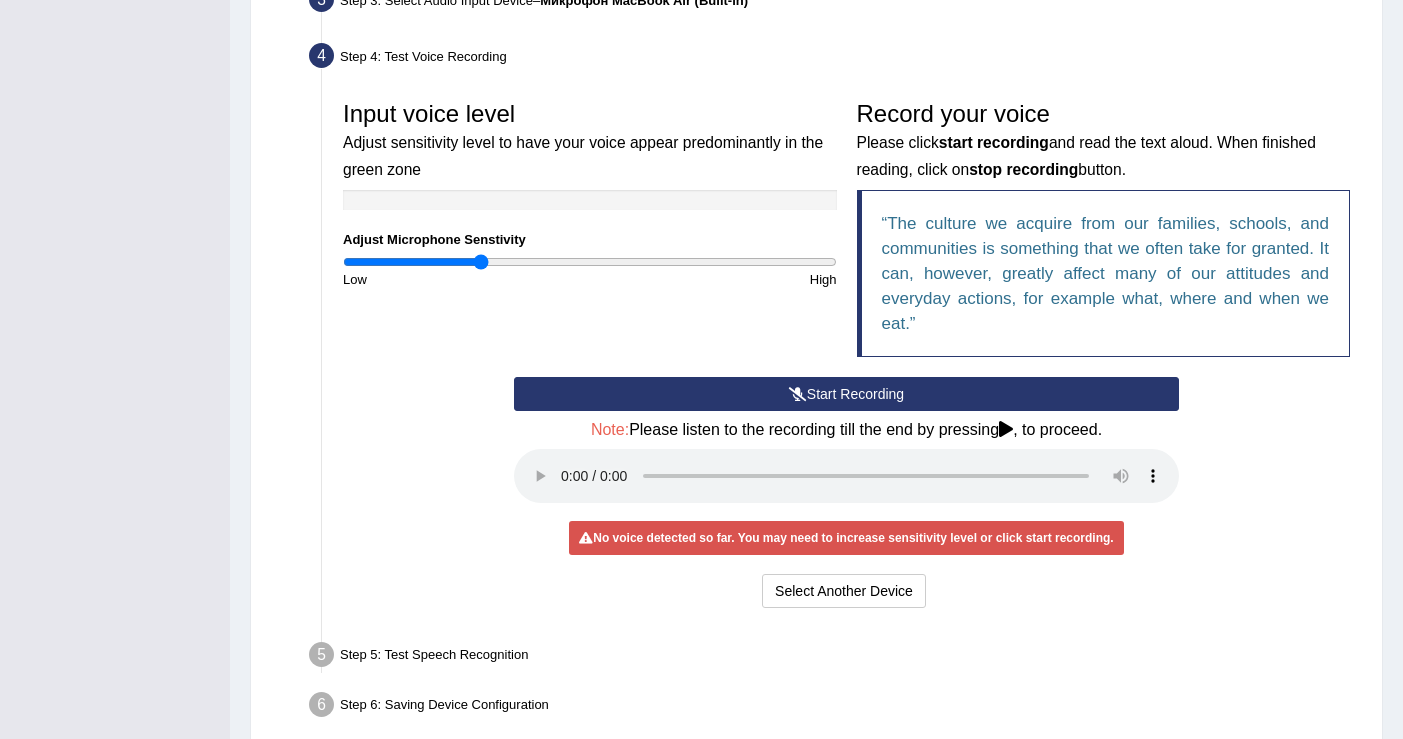 click at bounding box center (590, 262) 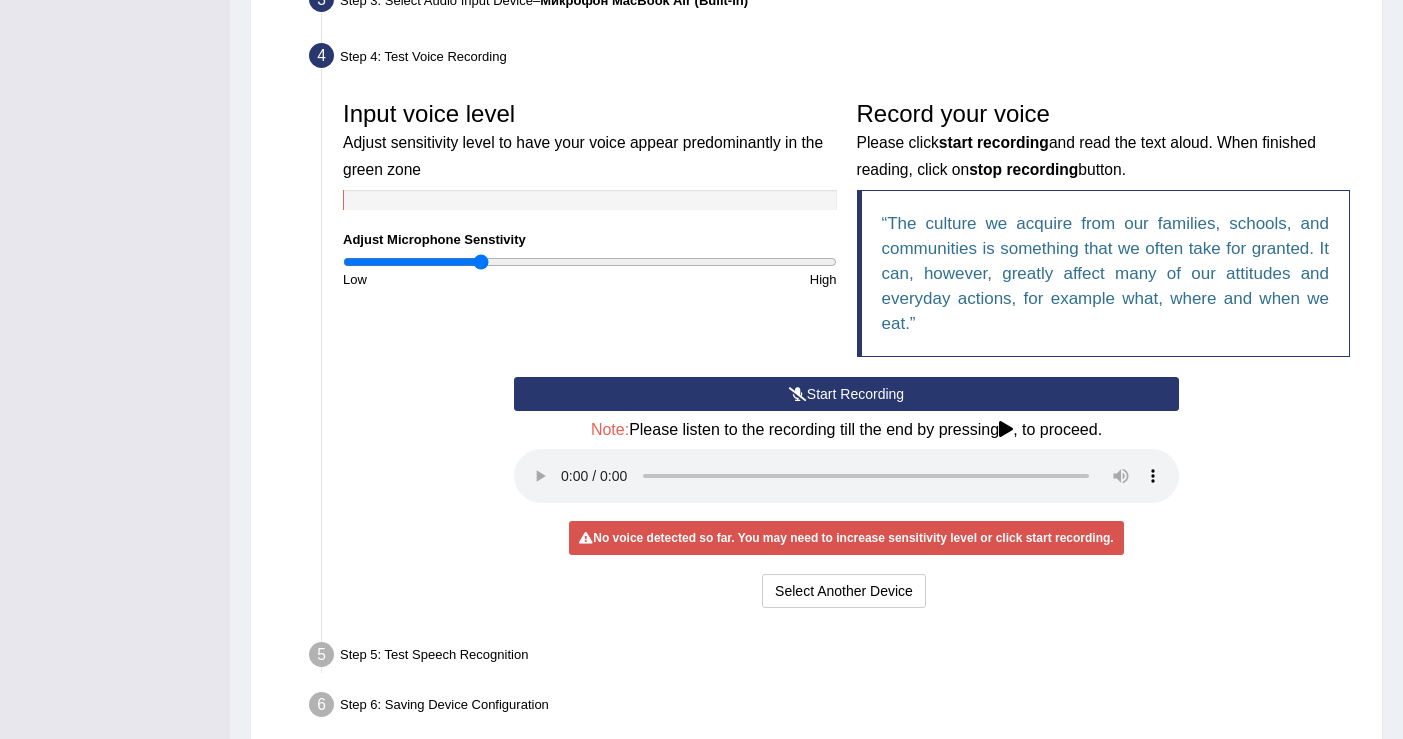 click on "Start Recording" at bounding box center (846, 394) 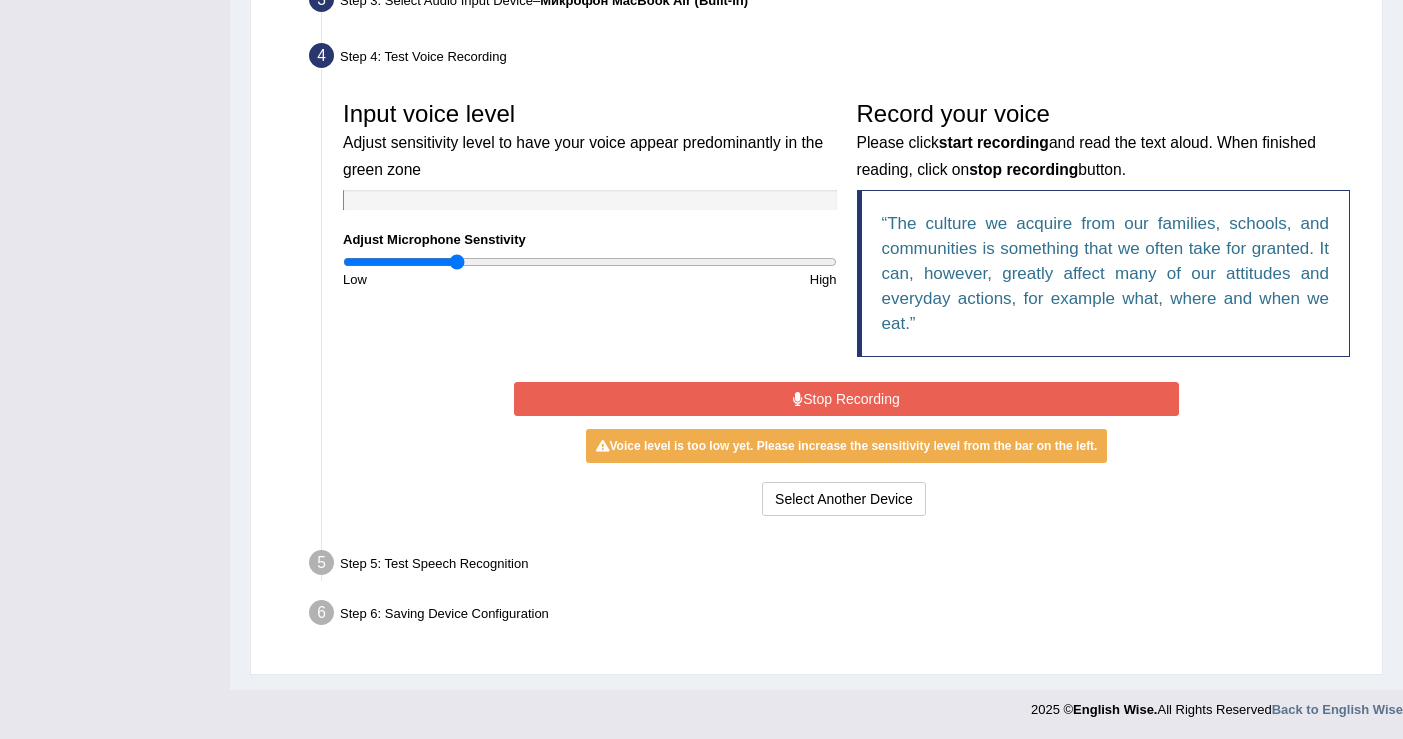 click at bounding box center (590, 262) 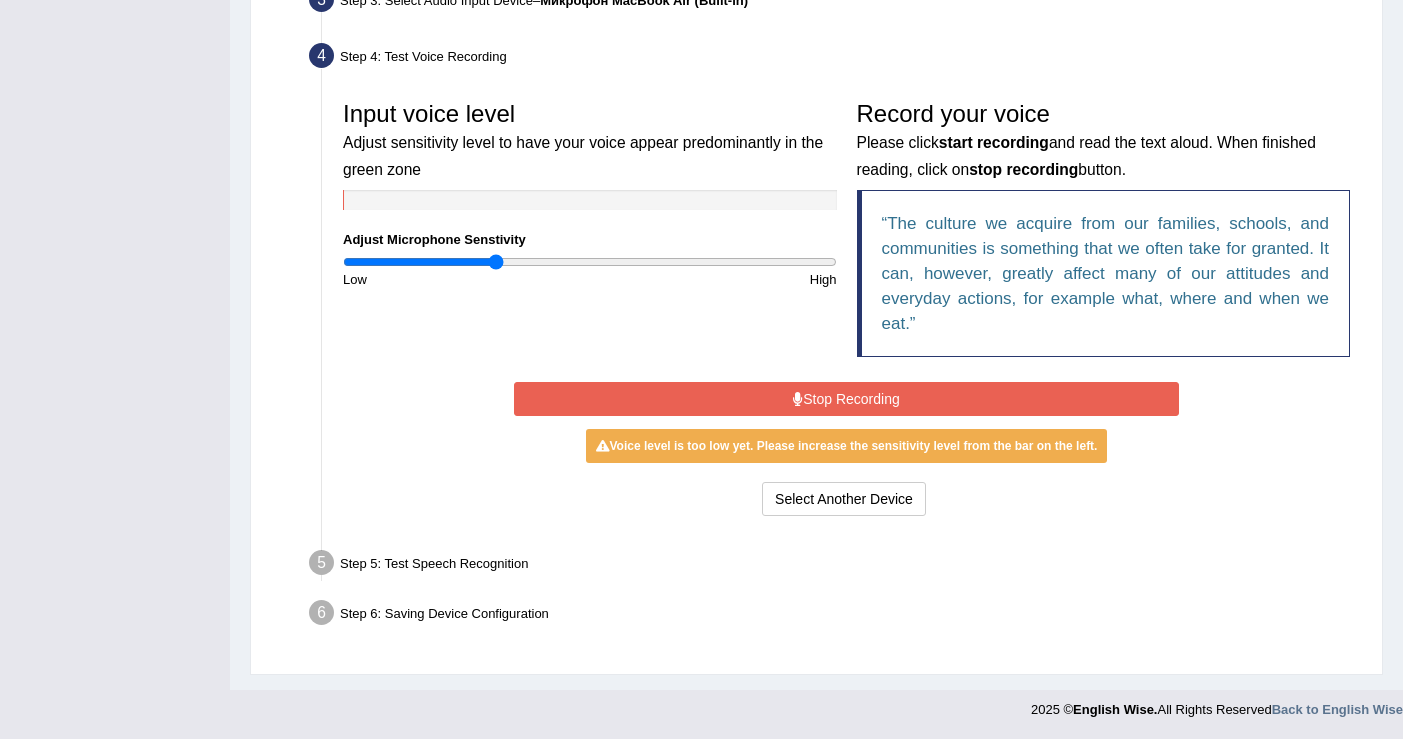 click at bounding box center [590, 262] 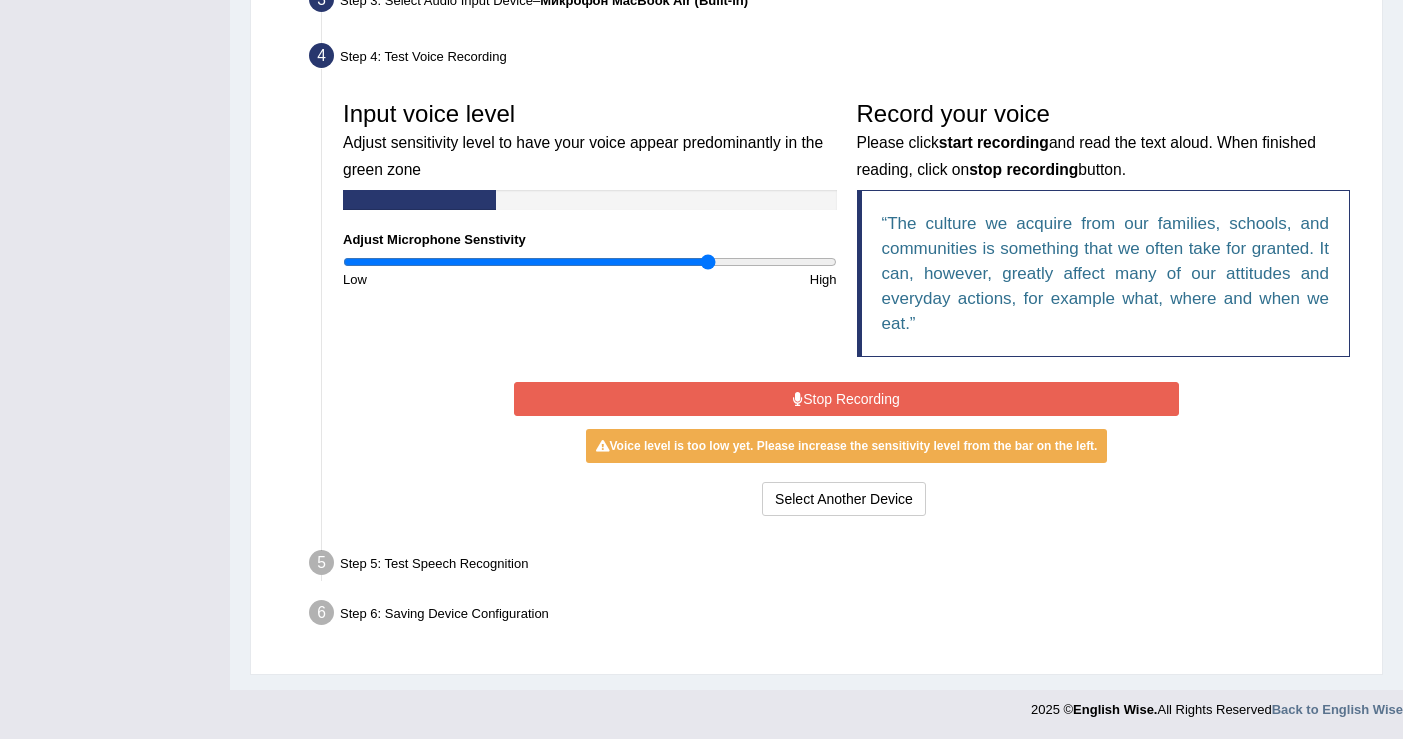type on "1.5" 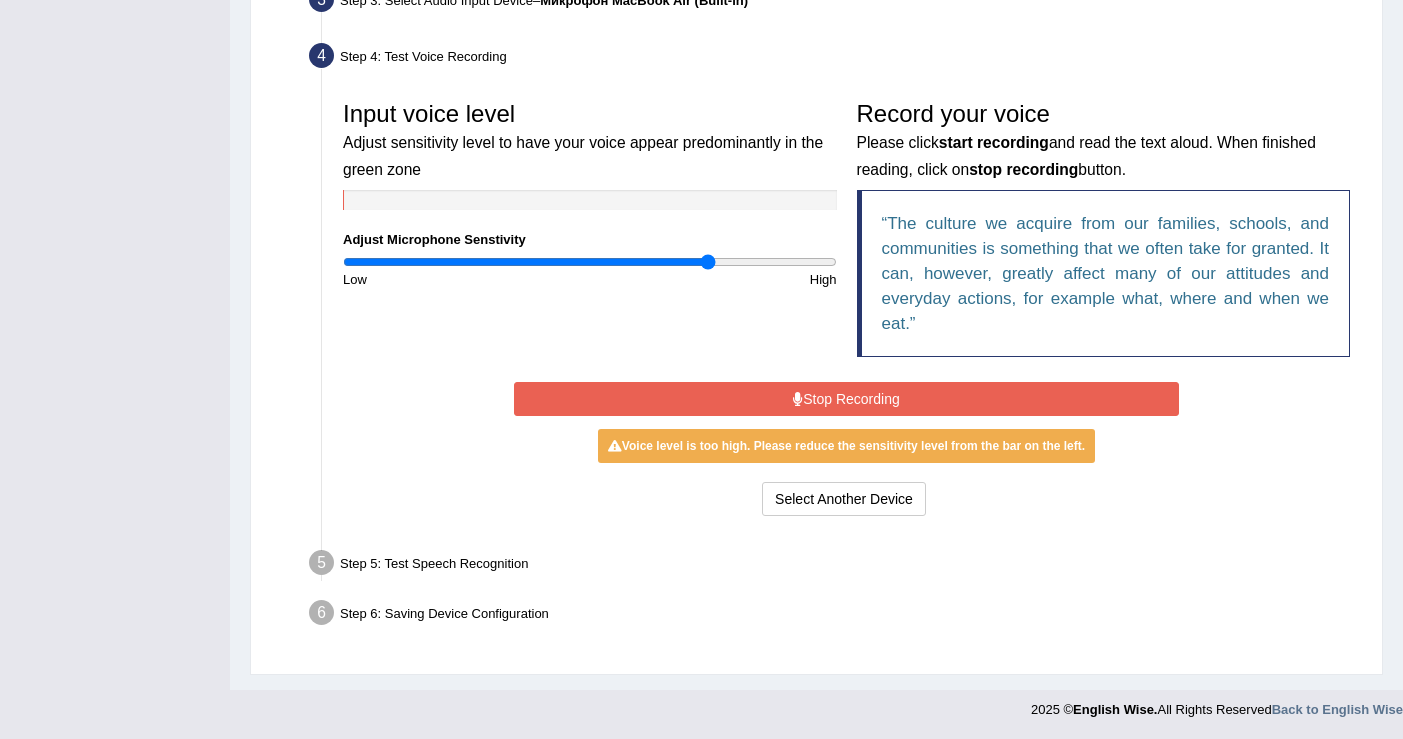 click at bounding box center [798, 399] 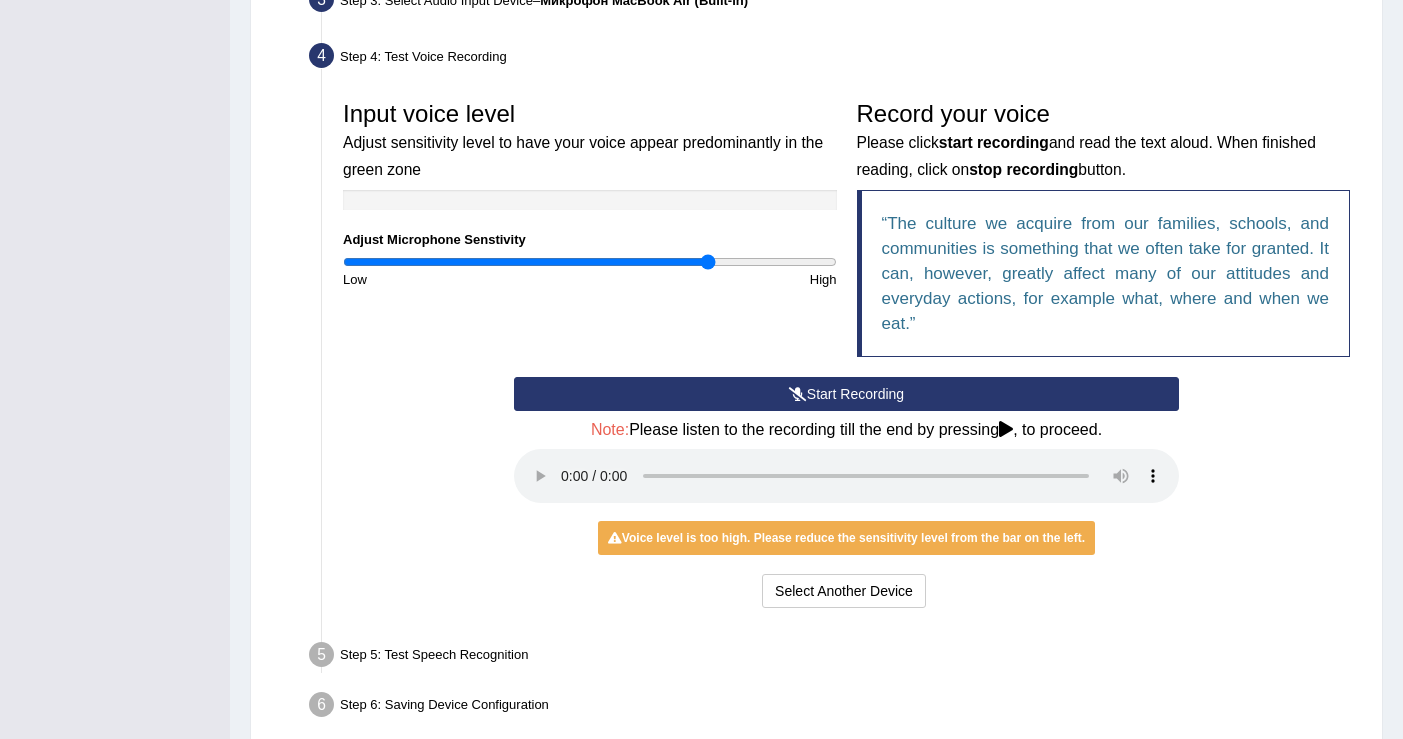 type 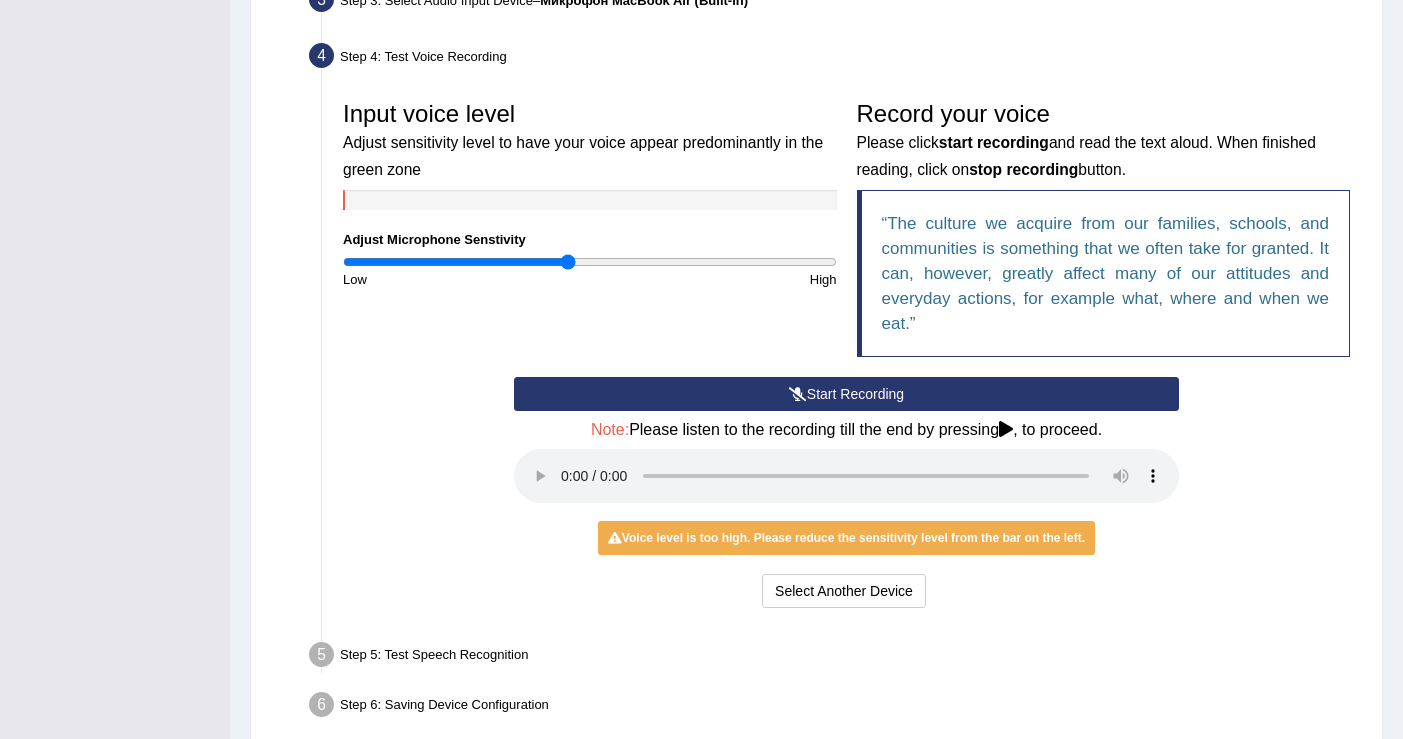 type on "0.92" 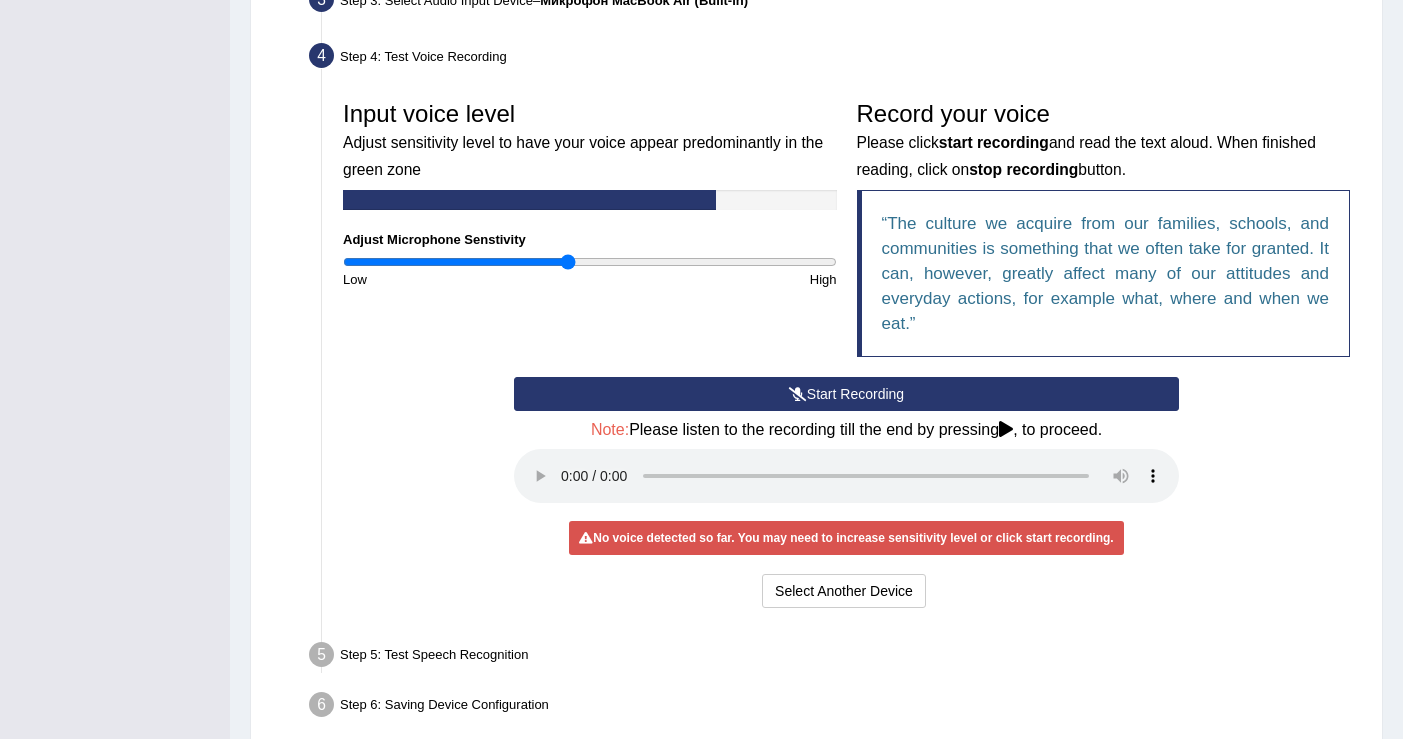 click on "Start Recording" at bounding box center [846, 394] 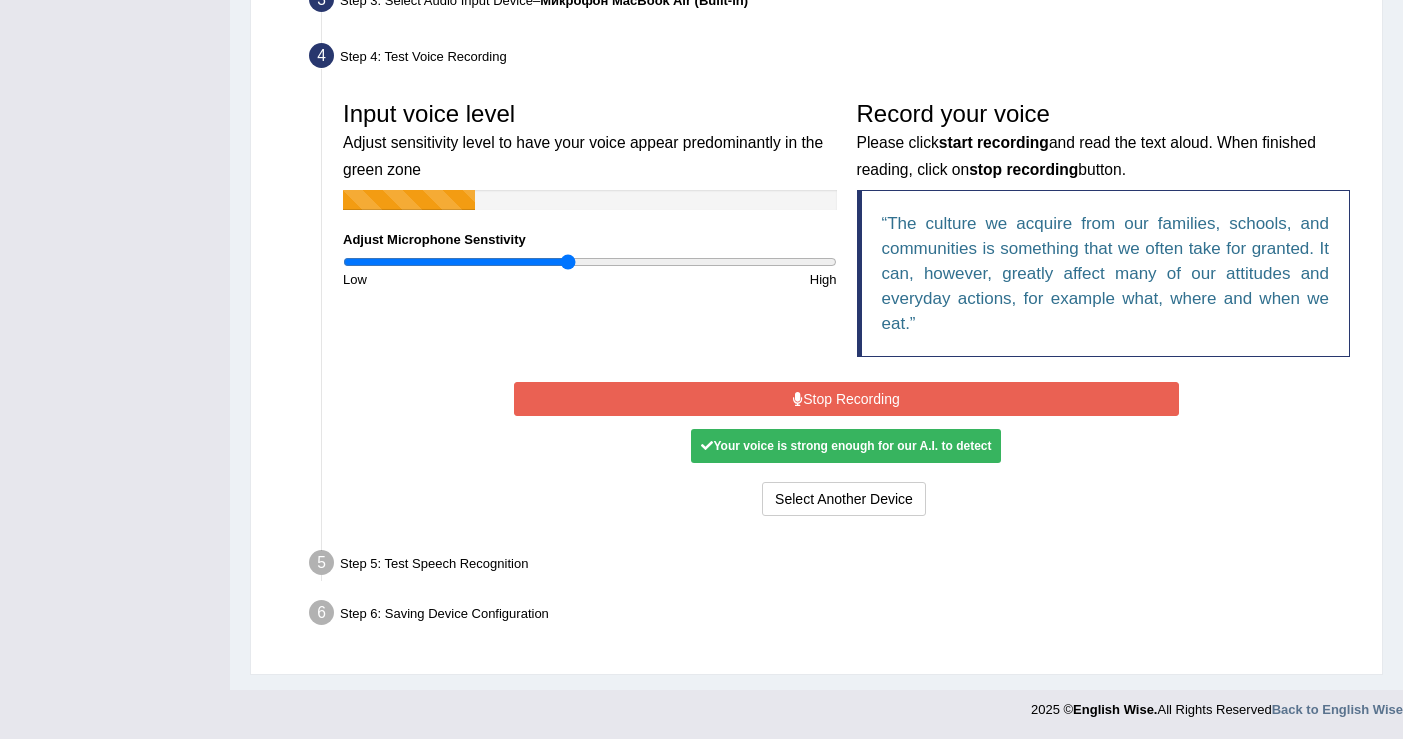 click on "Stop Recording" at bounding box center (846, 399) 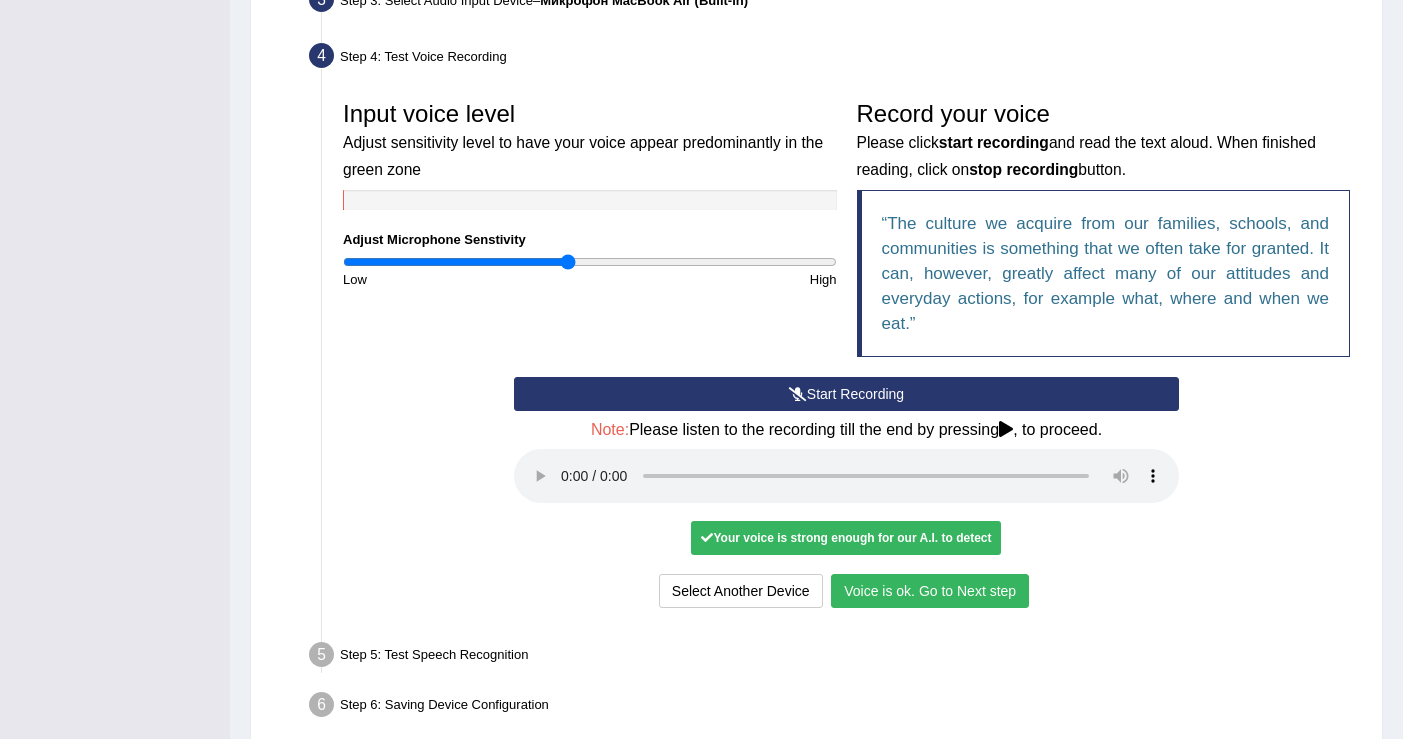 click on "Voice is ok. Go to Next step" at bounding box center [930, 591] 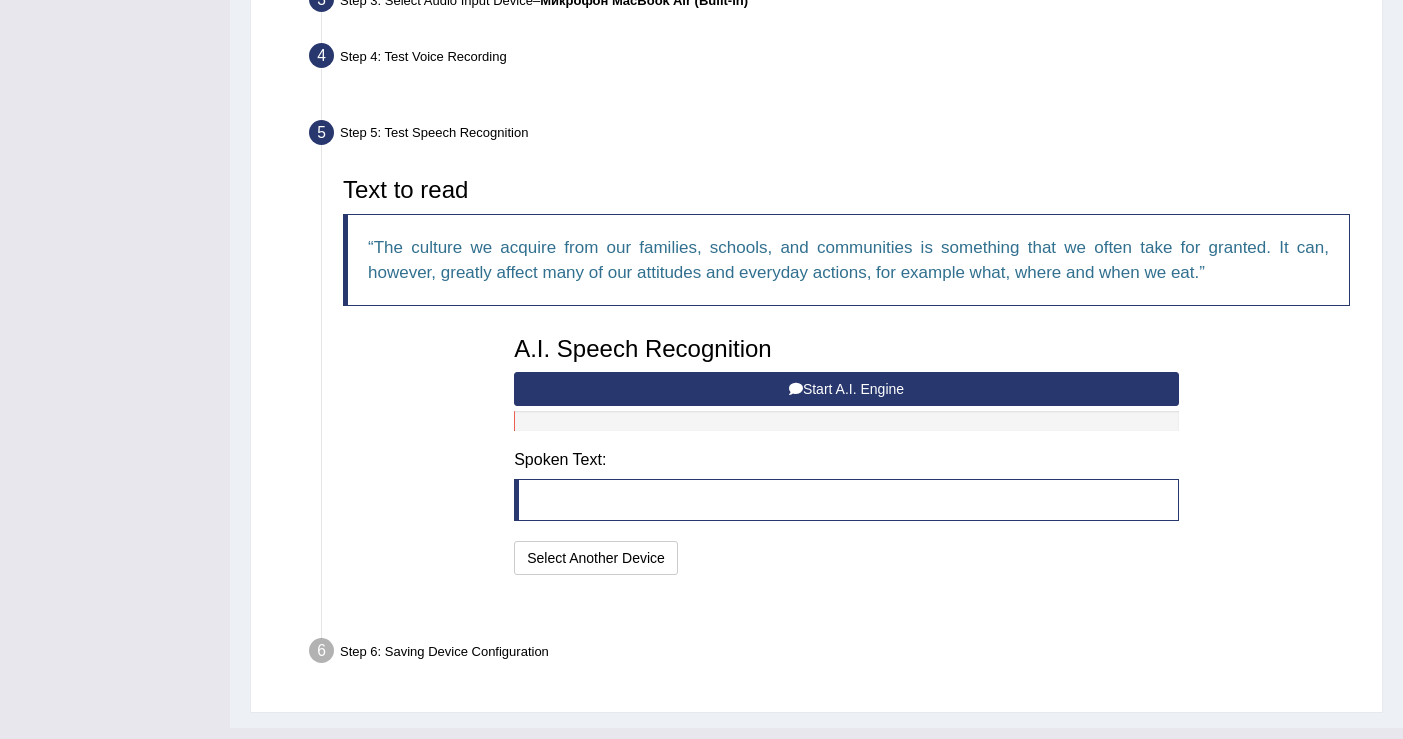 scroll, scrollTop: 511, scrollLeft: 0, axis: vertical 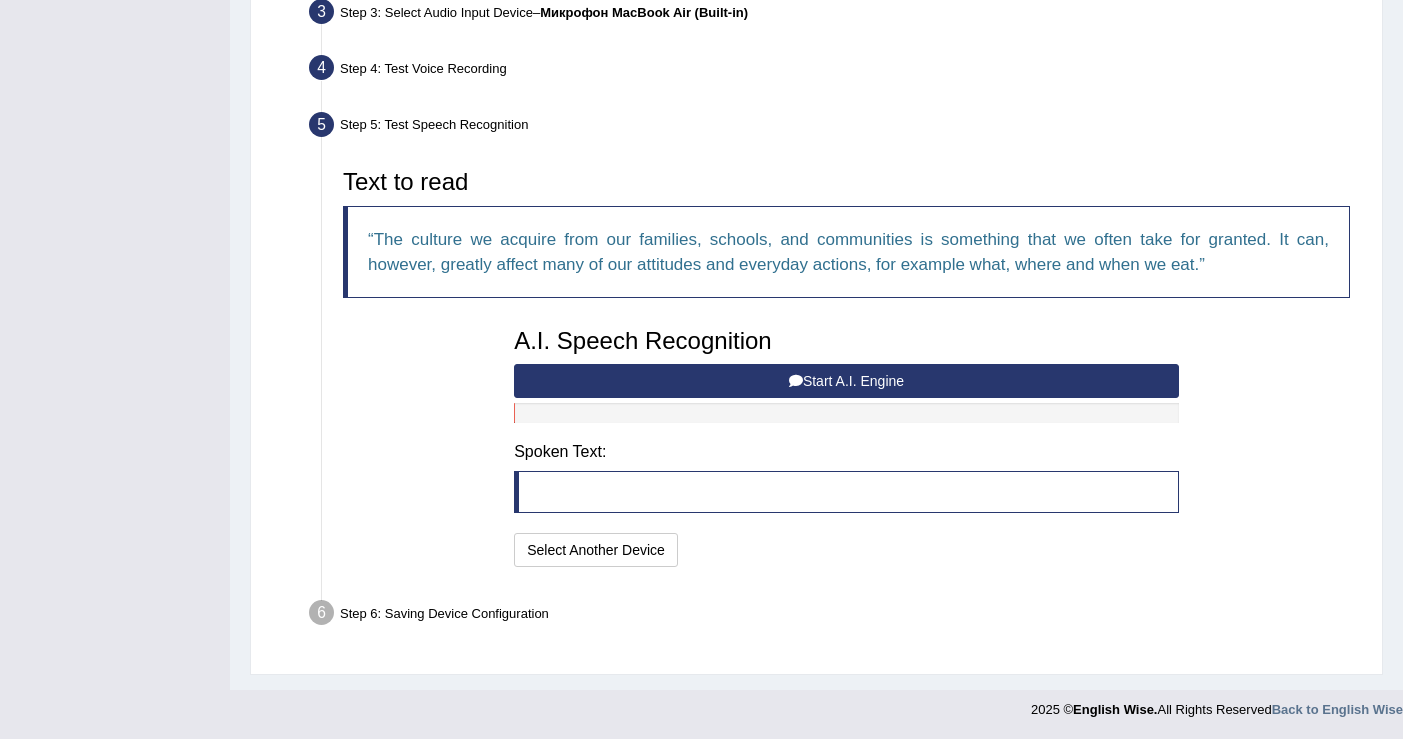 click on "Start A.I. Engine" at bounding box center [846, 381] 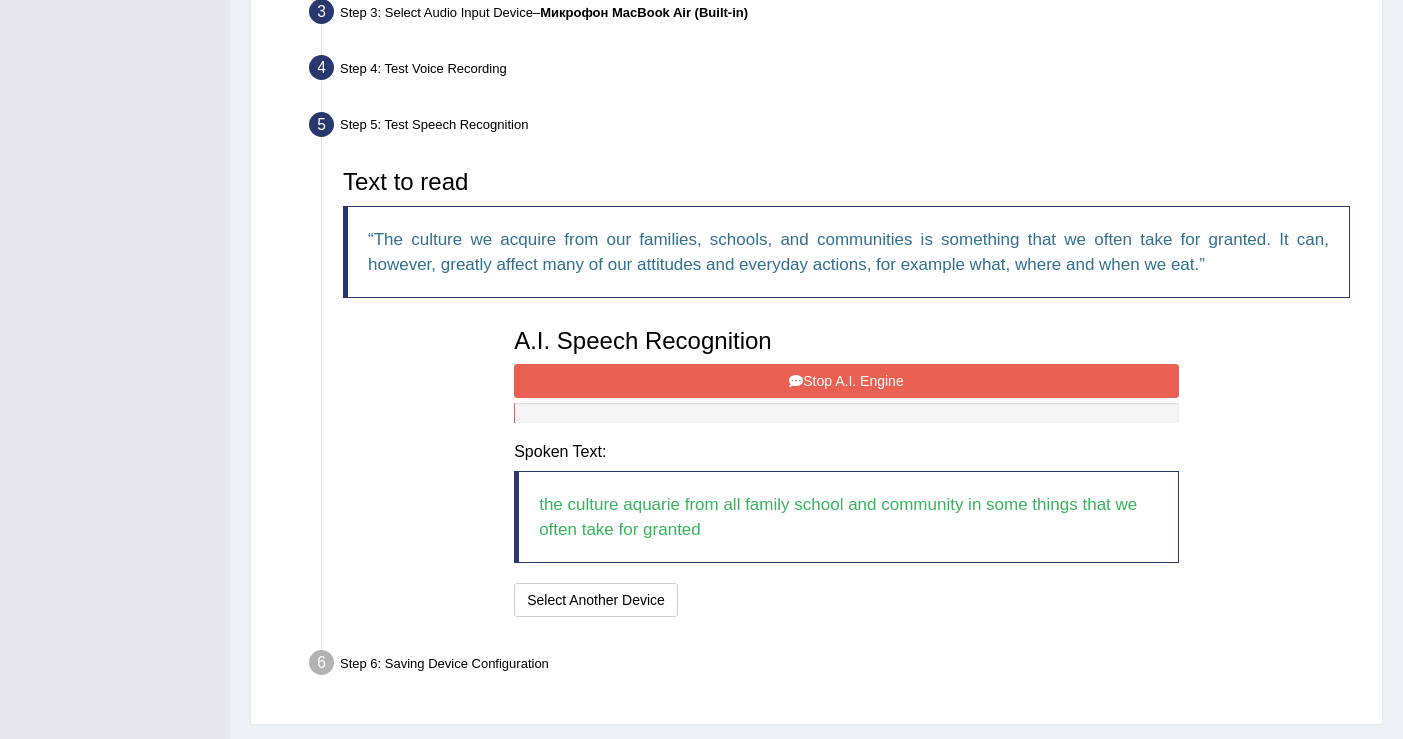 click on "Stop A.I. Engine" at bounding box center [846, 381] 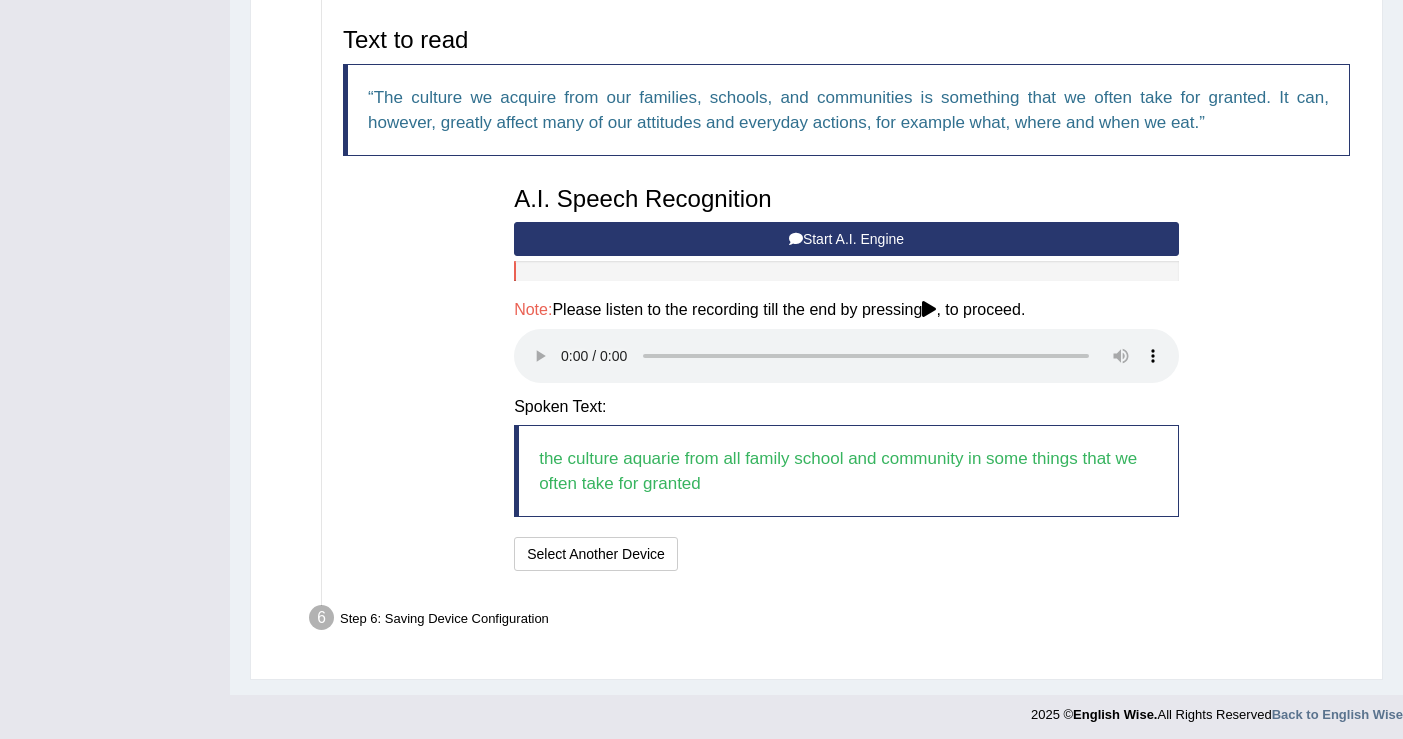 scroll, scrollTop: 658, scrollLeft: 0, axis: vertical 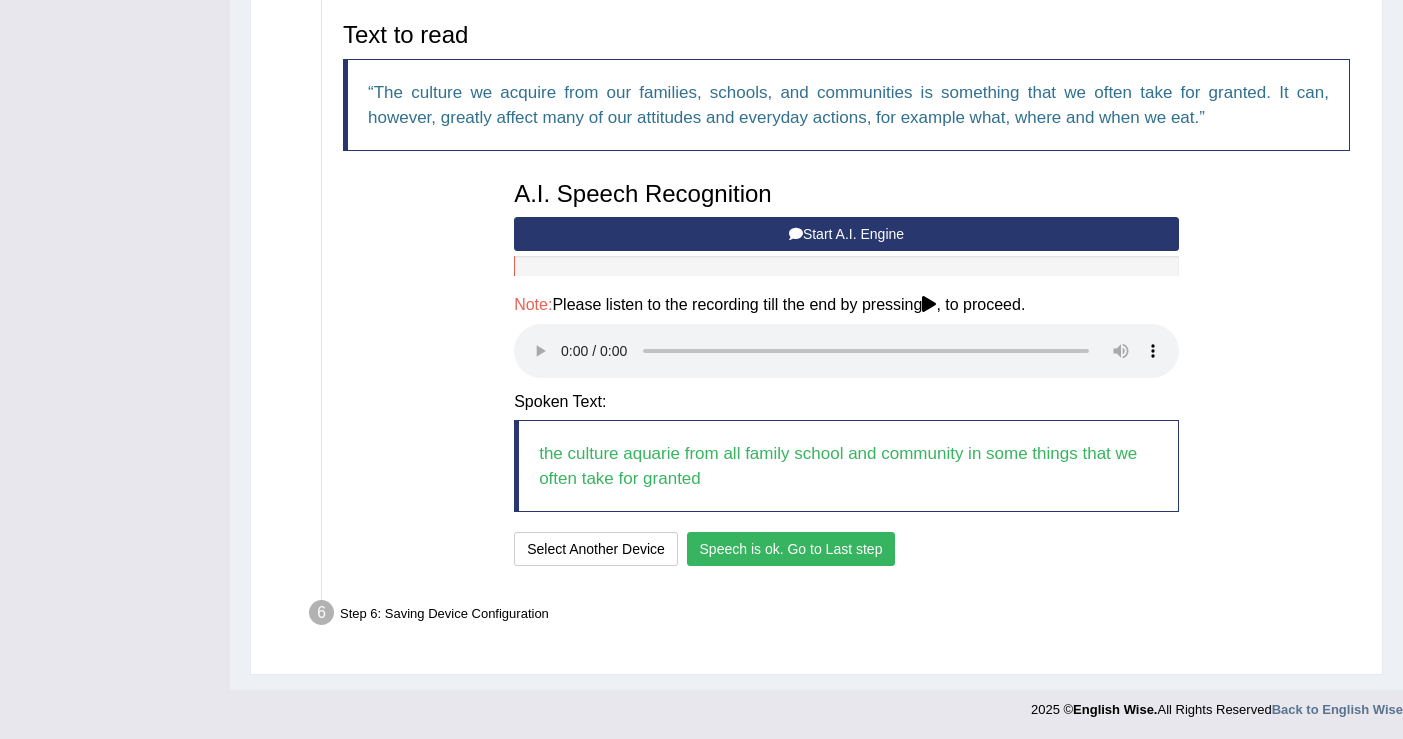 click on "Speech is ok. Go to Last step" at bounding box center (791, 549) 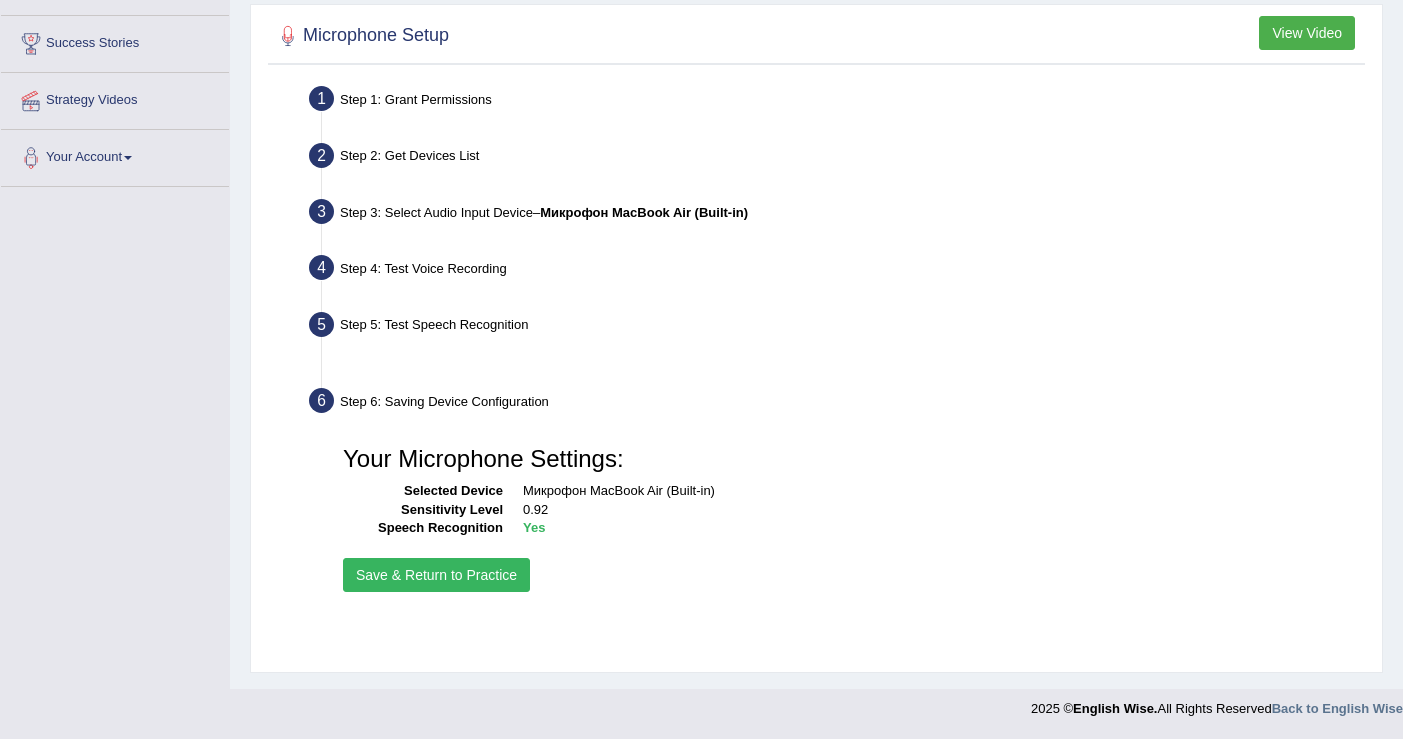 scroll, scrollTop: 311, scrollLeft: 0, axis: vertical 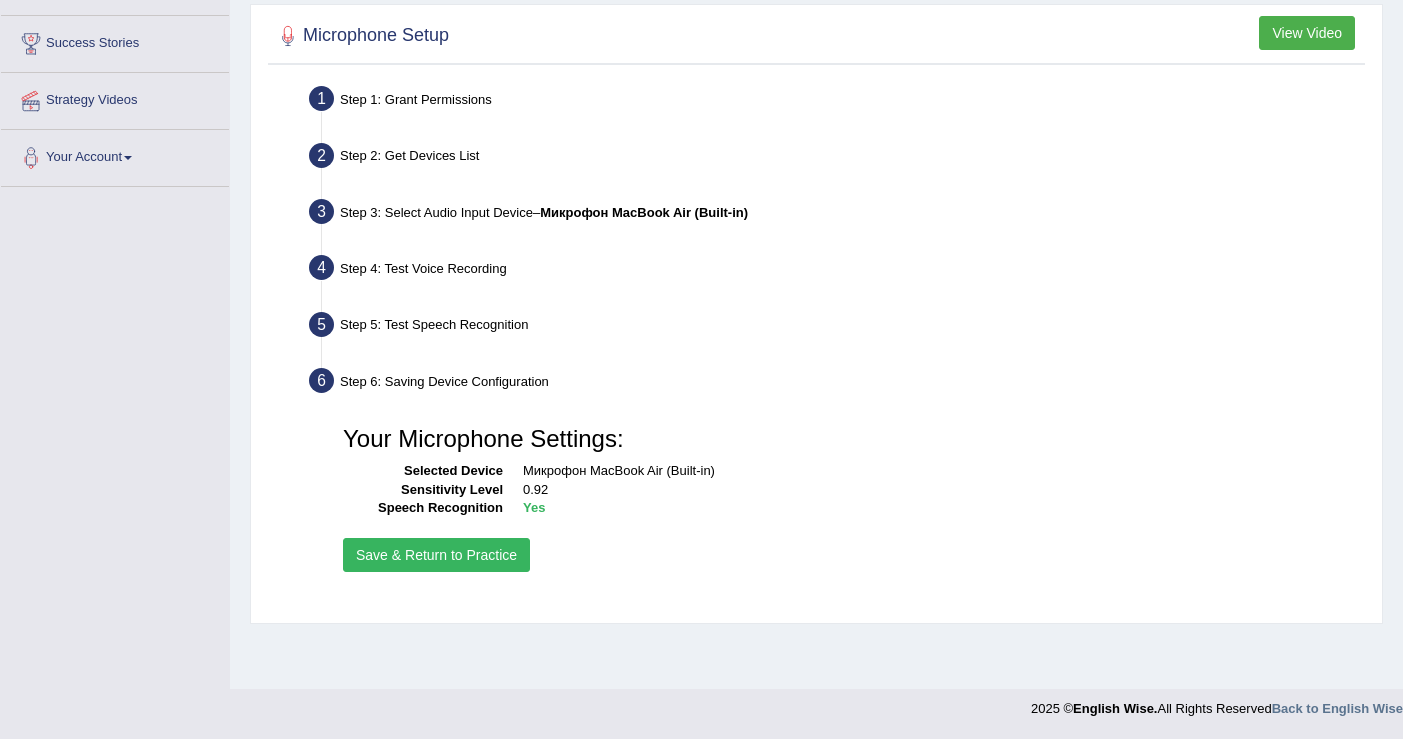 click on "Your Microphone Settings:   Selected Device   Микрофон MacBook Air (Built-in)   Sensitivity Level   0.92   Speech Recognition   Yes   Save & Return to Practice" at bounding box center (846, 496) 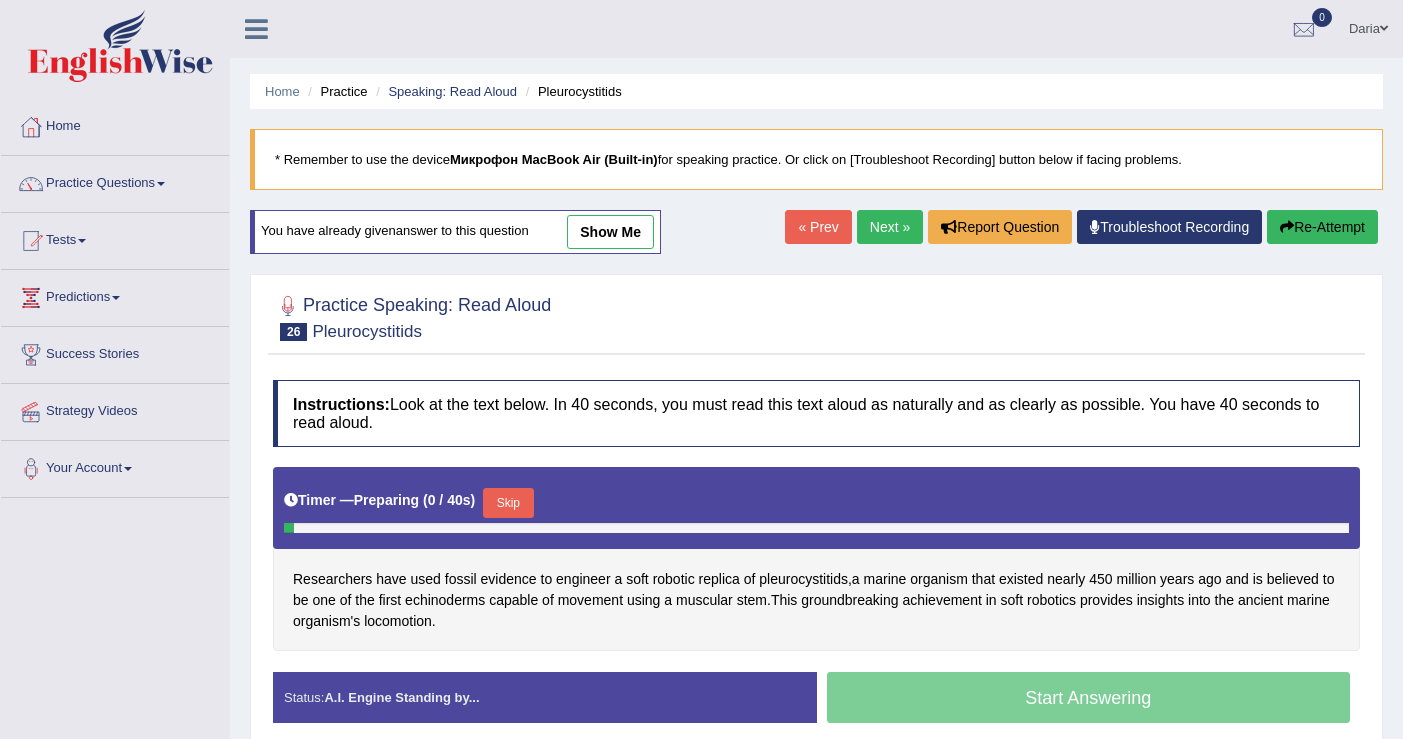 scroll, scrollTop: 0, scrollLeft: 0, axis: both 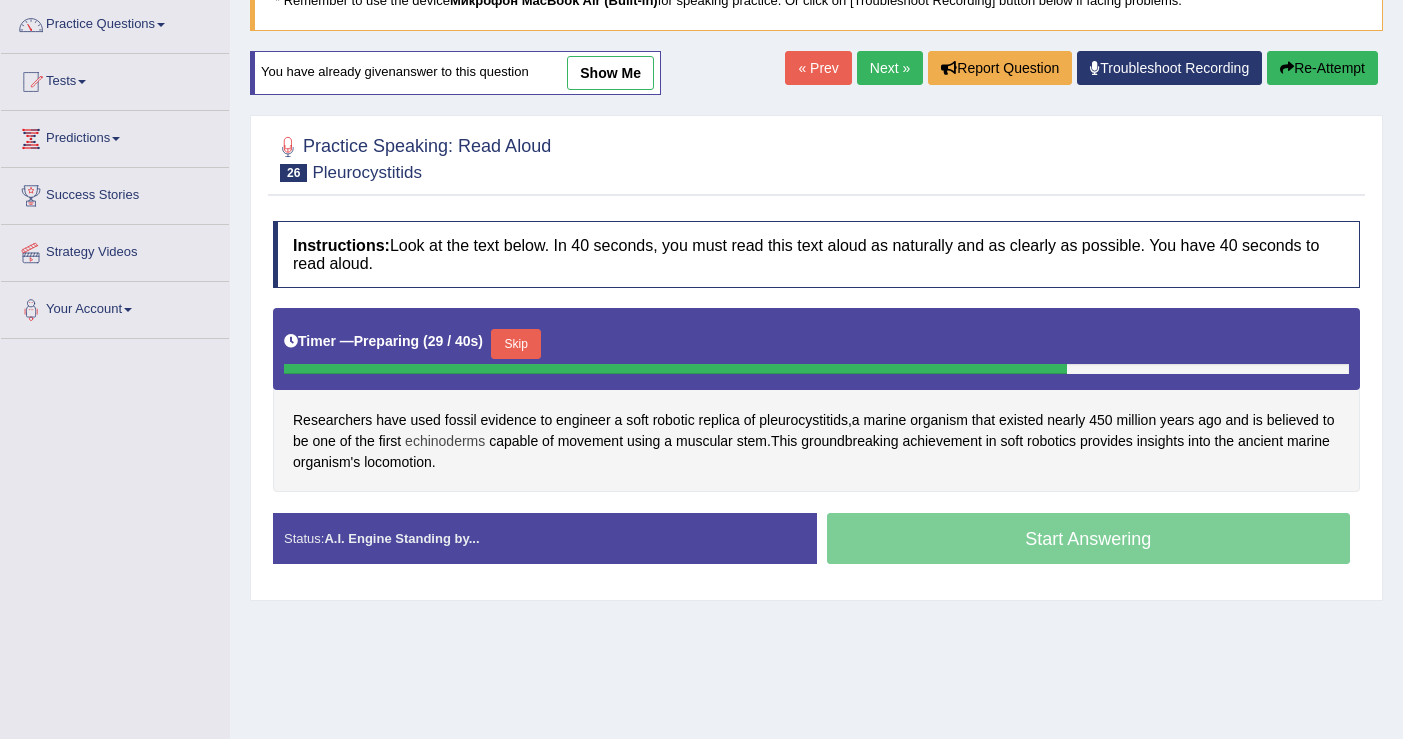 click on "echinoderms" at bounding box center (445, 441) 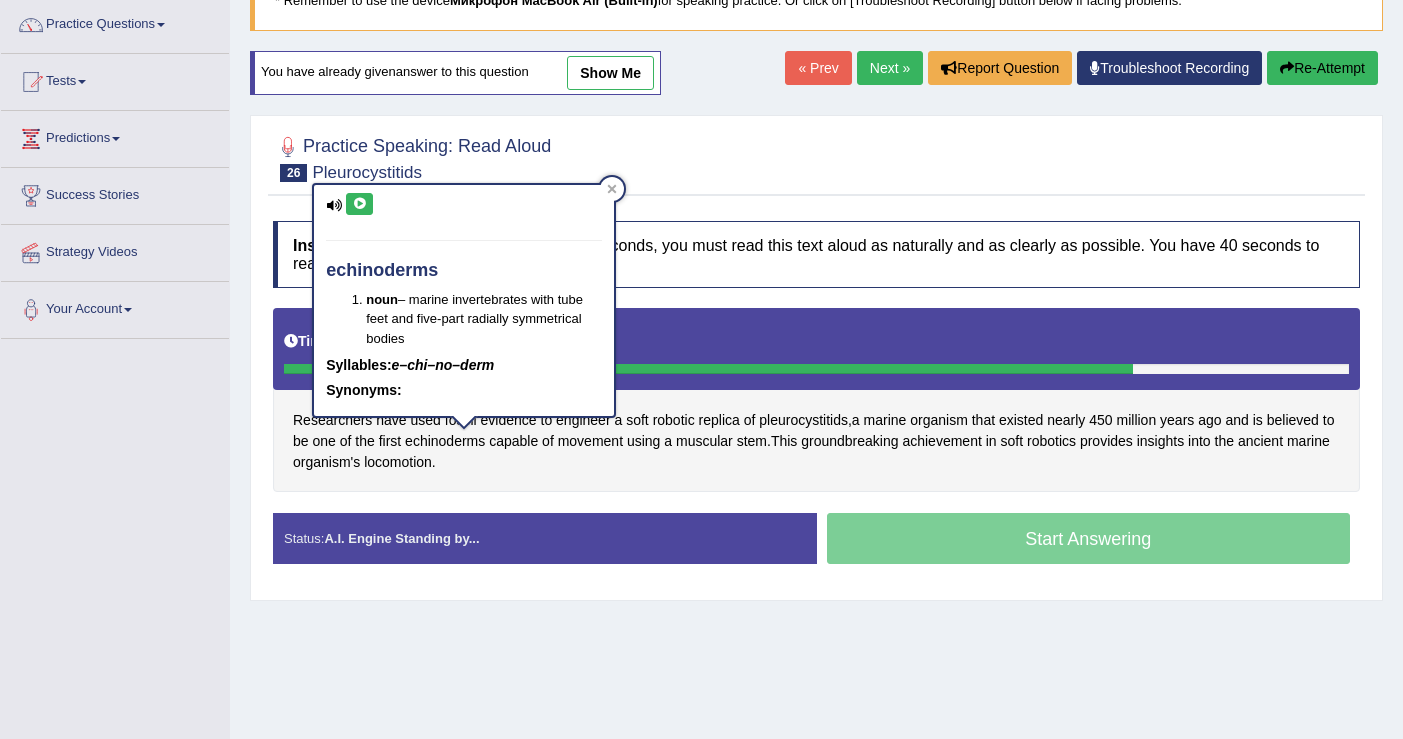click at bounding box center [359, 204] 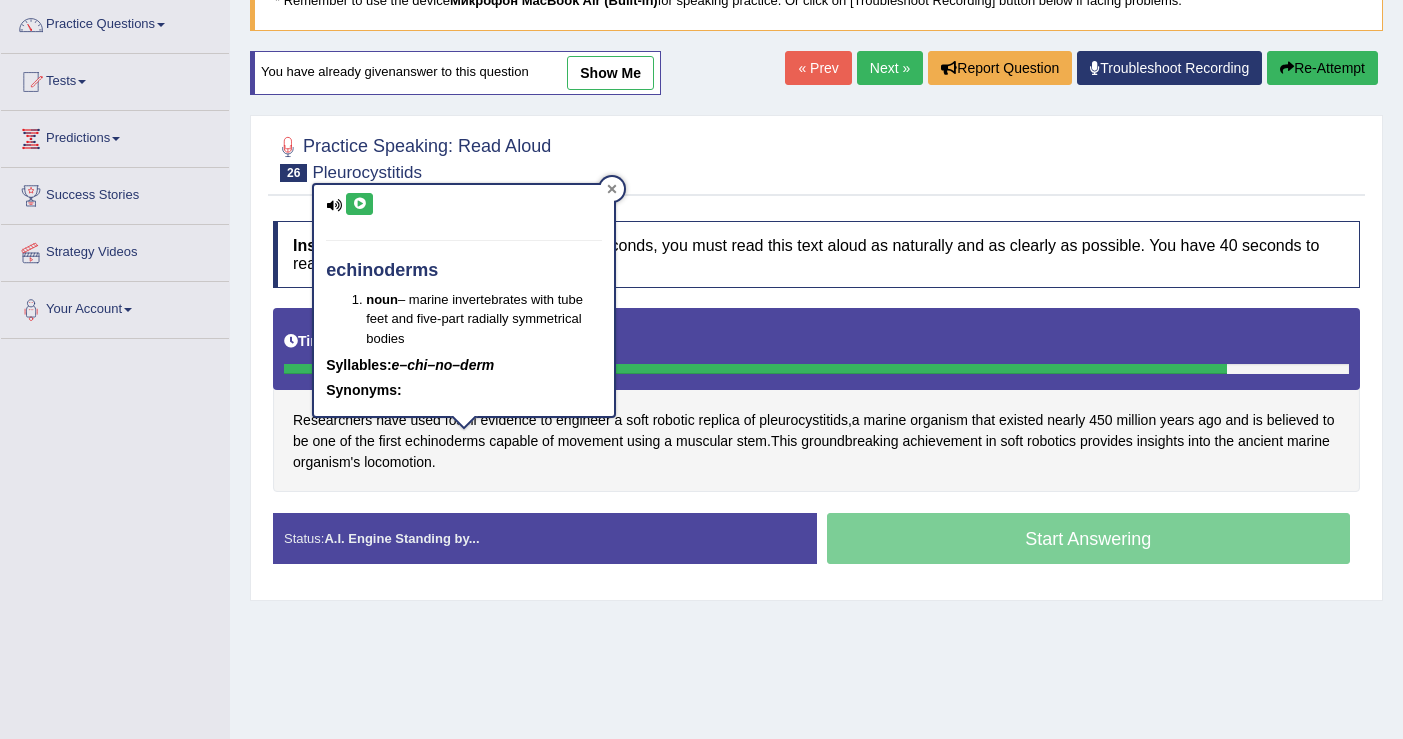 click at bounding box center [612, 189] 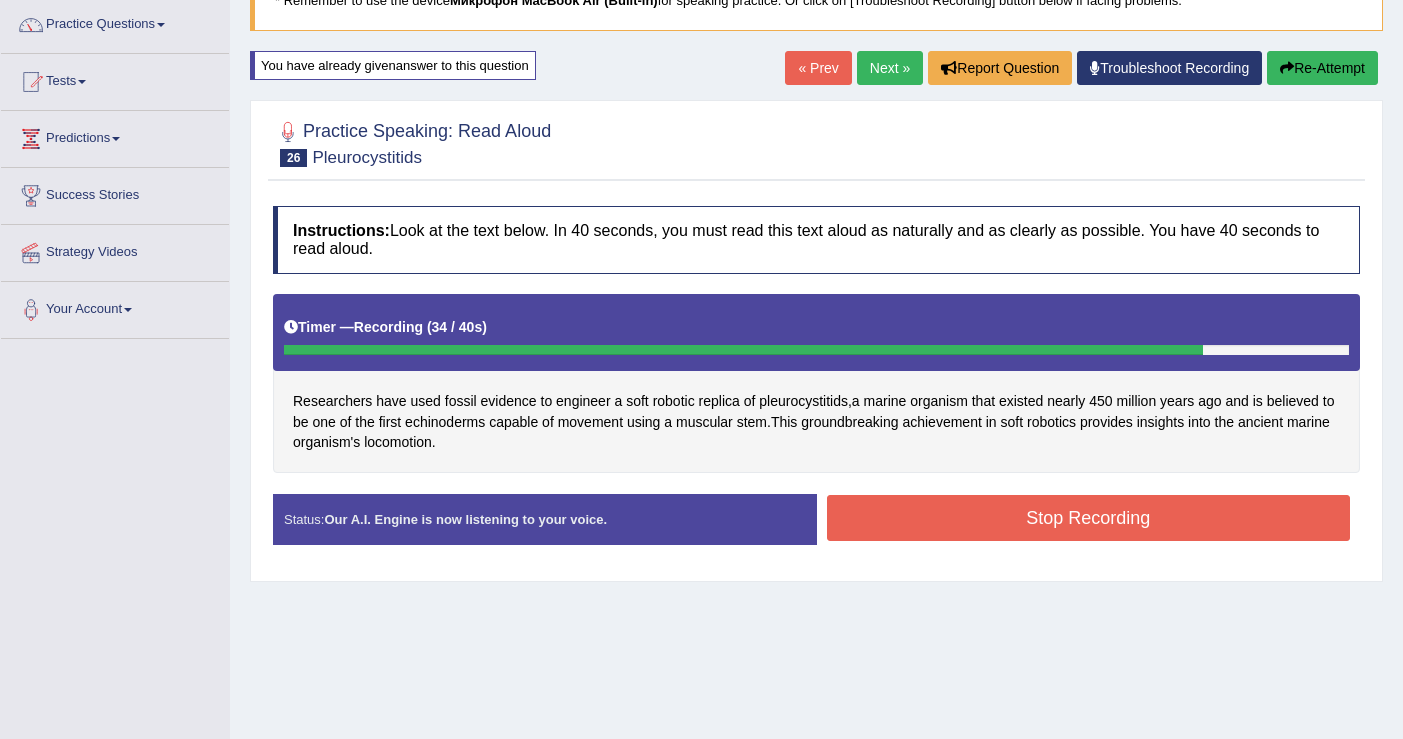 click on "Stop Recording" at bounding box center (1089, 518) 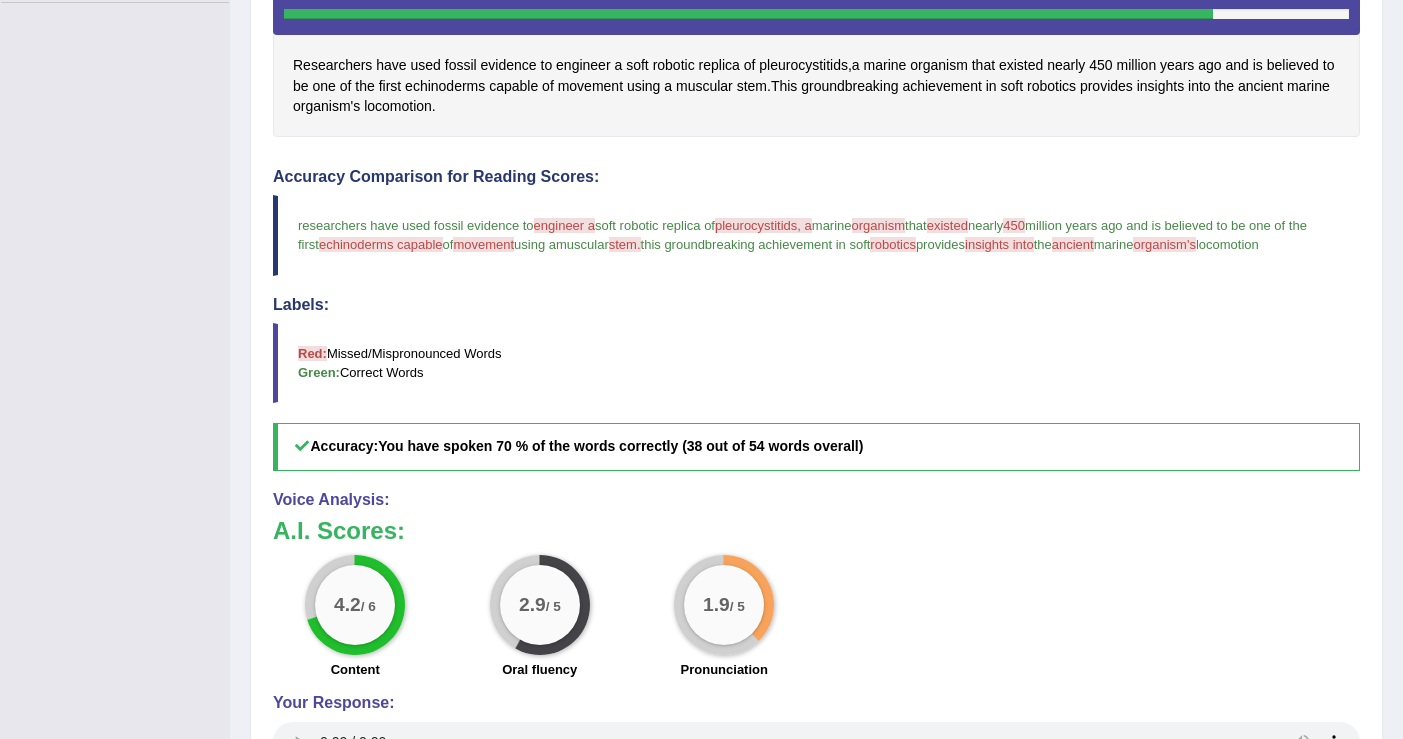 scroll, scrollTop: 453, scrollLeft: 0, axis: vertical 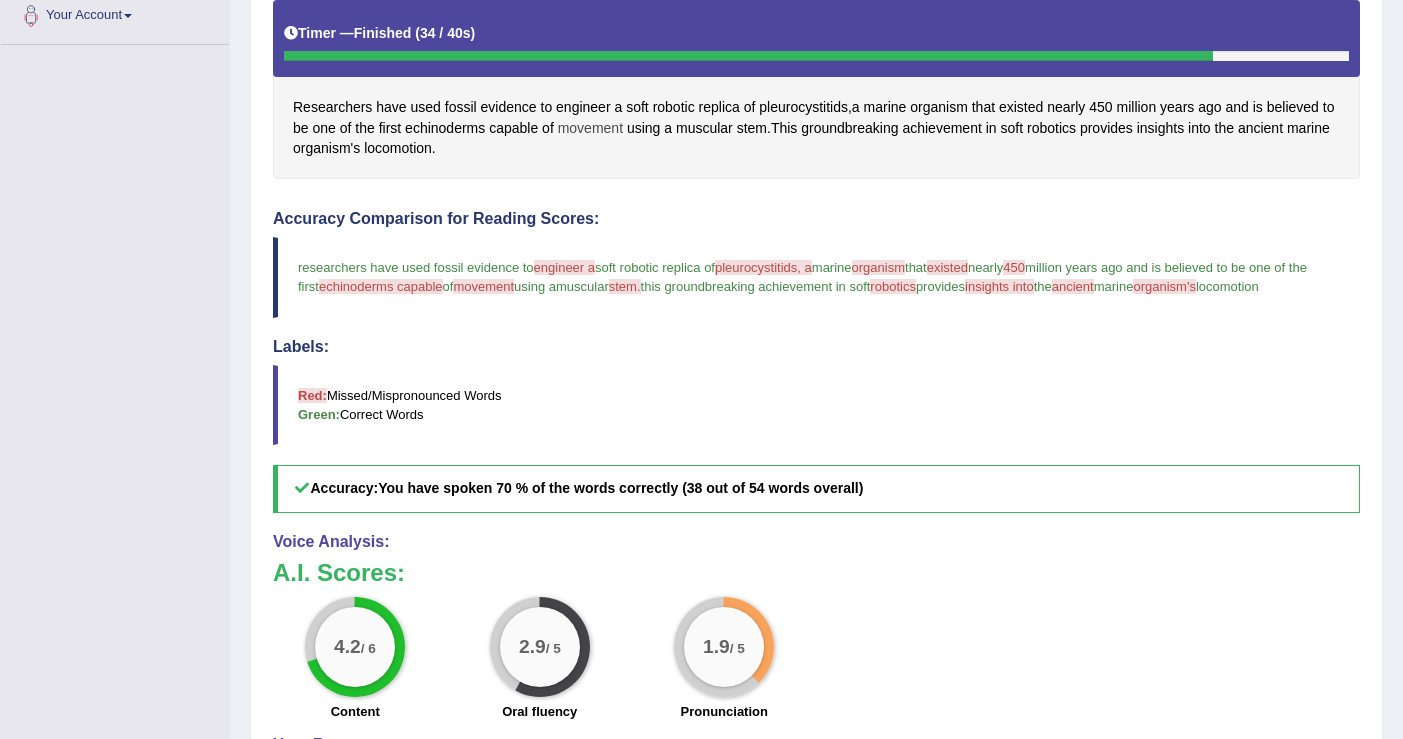 click on "movement" at bounding box center (590, 128) 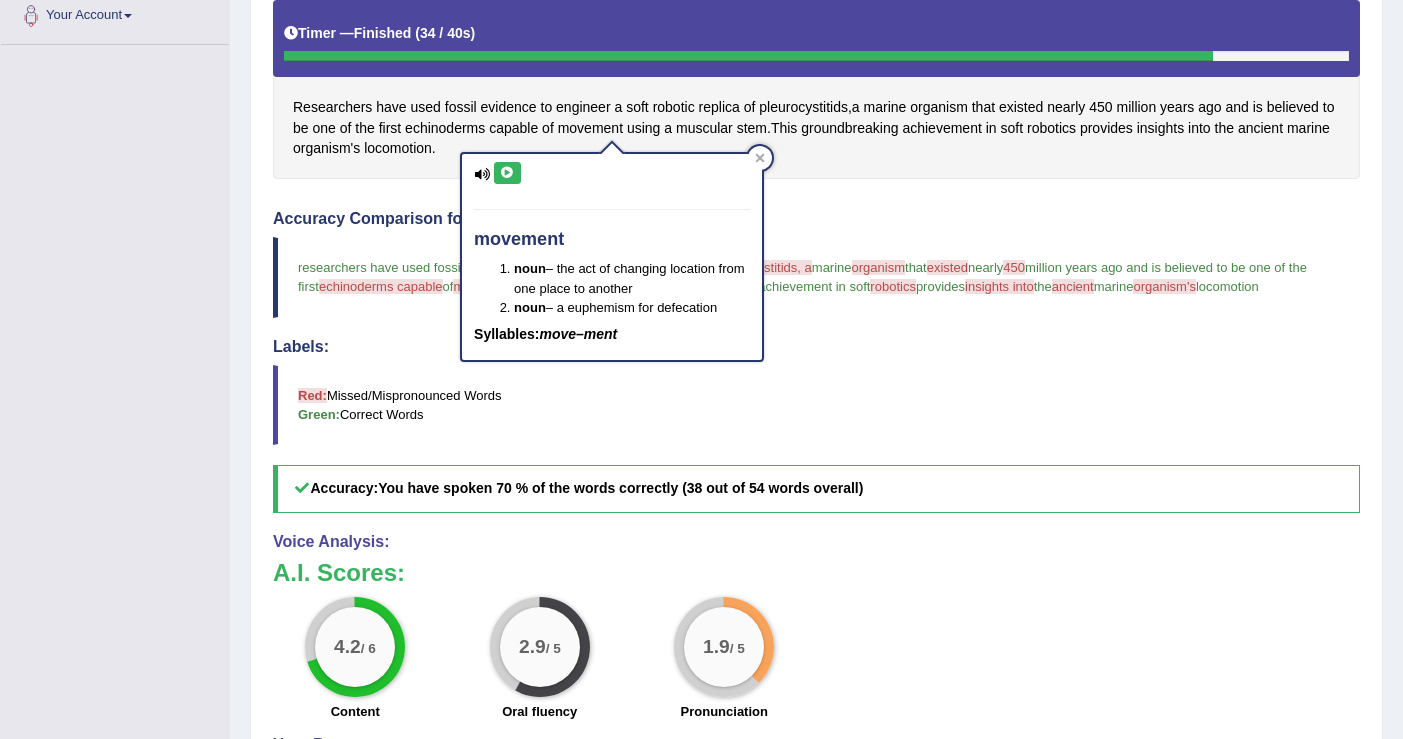 click at bounding box center [507, 173] 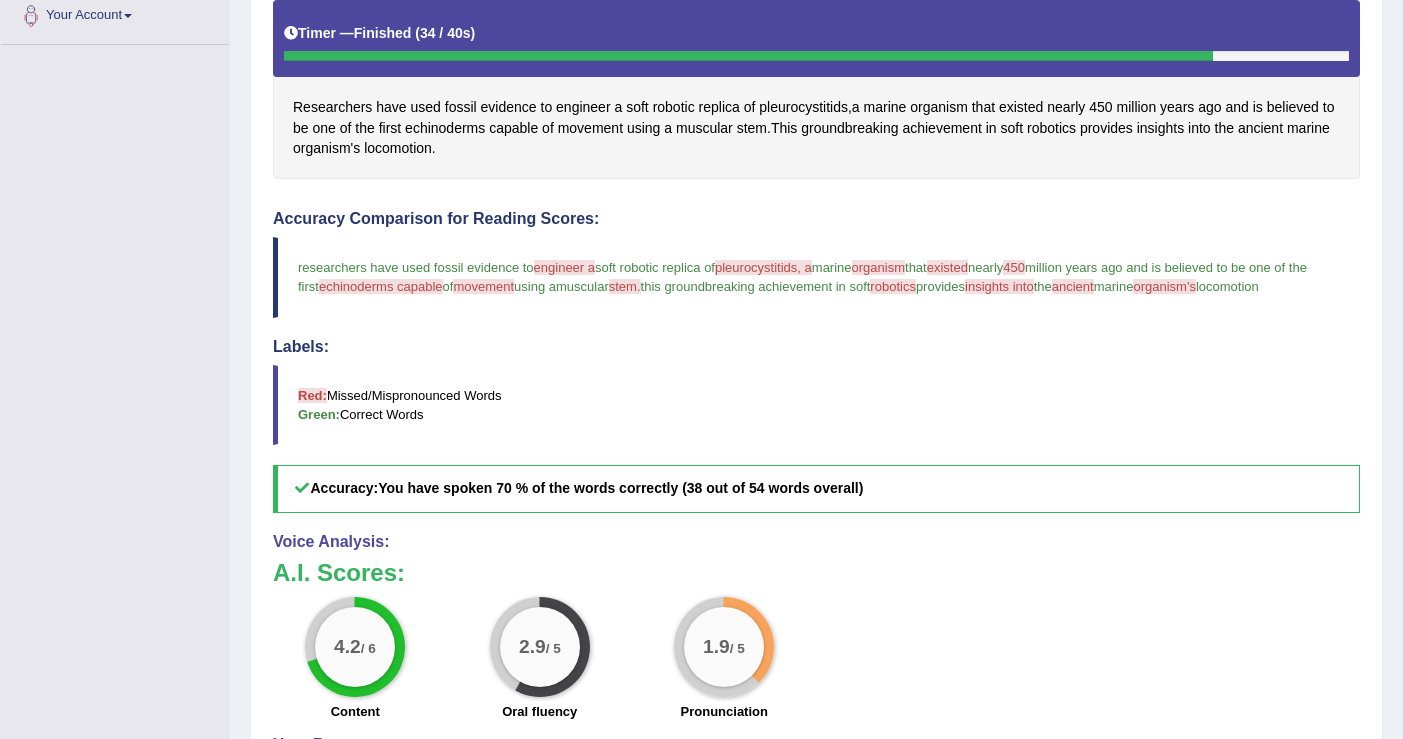 click on "echinoderms capable" at bounding box center [381, 286] 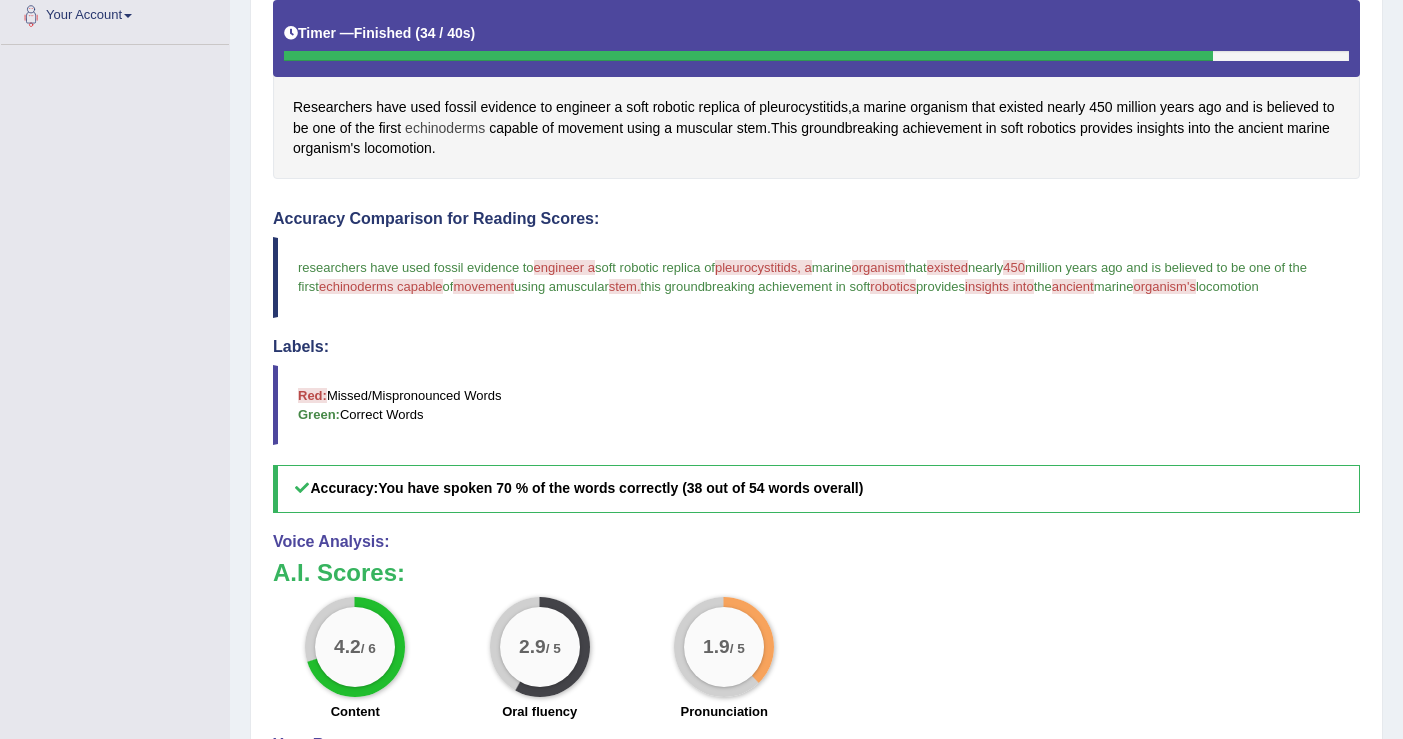 click on "echinoderms" at bounding box center [445, 128] 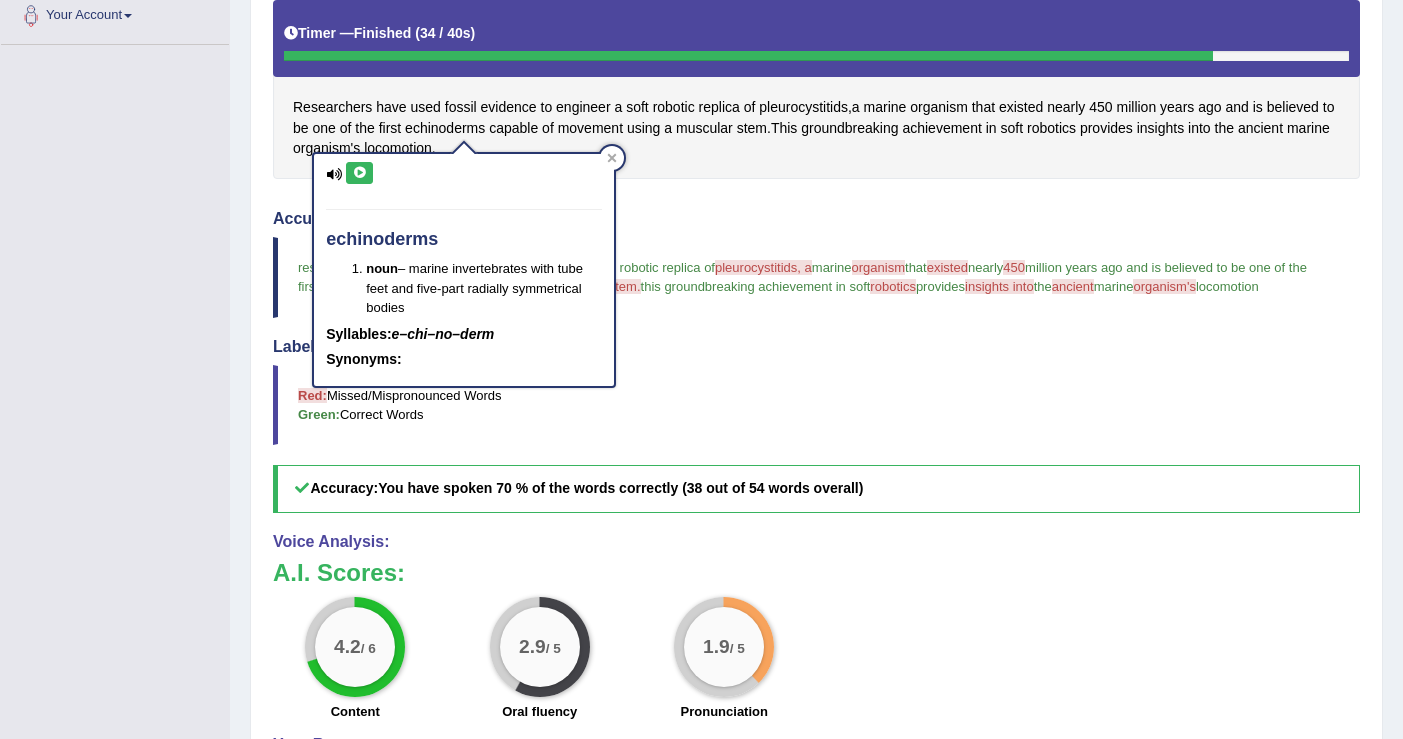 click at bounding box center (359, 173) 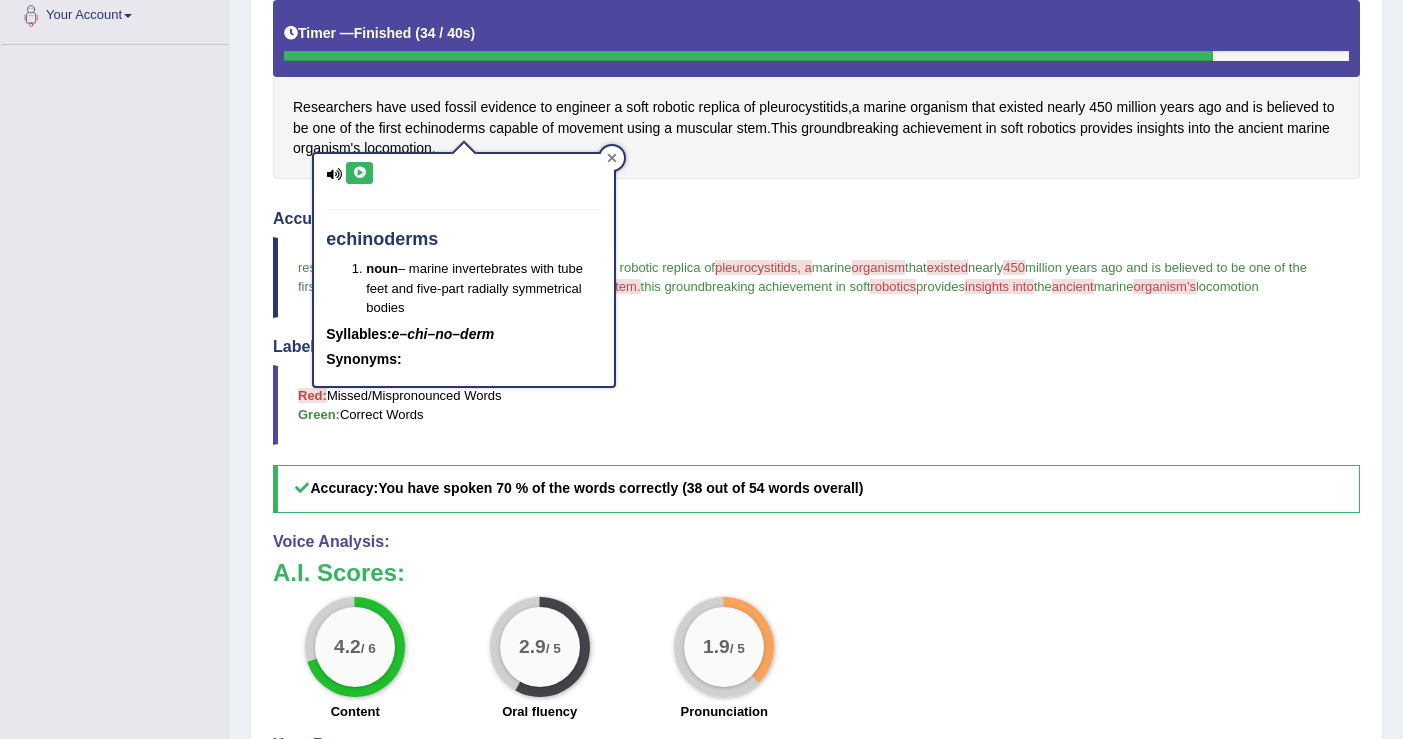 click at bounding box center (612, 158) 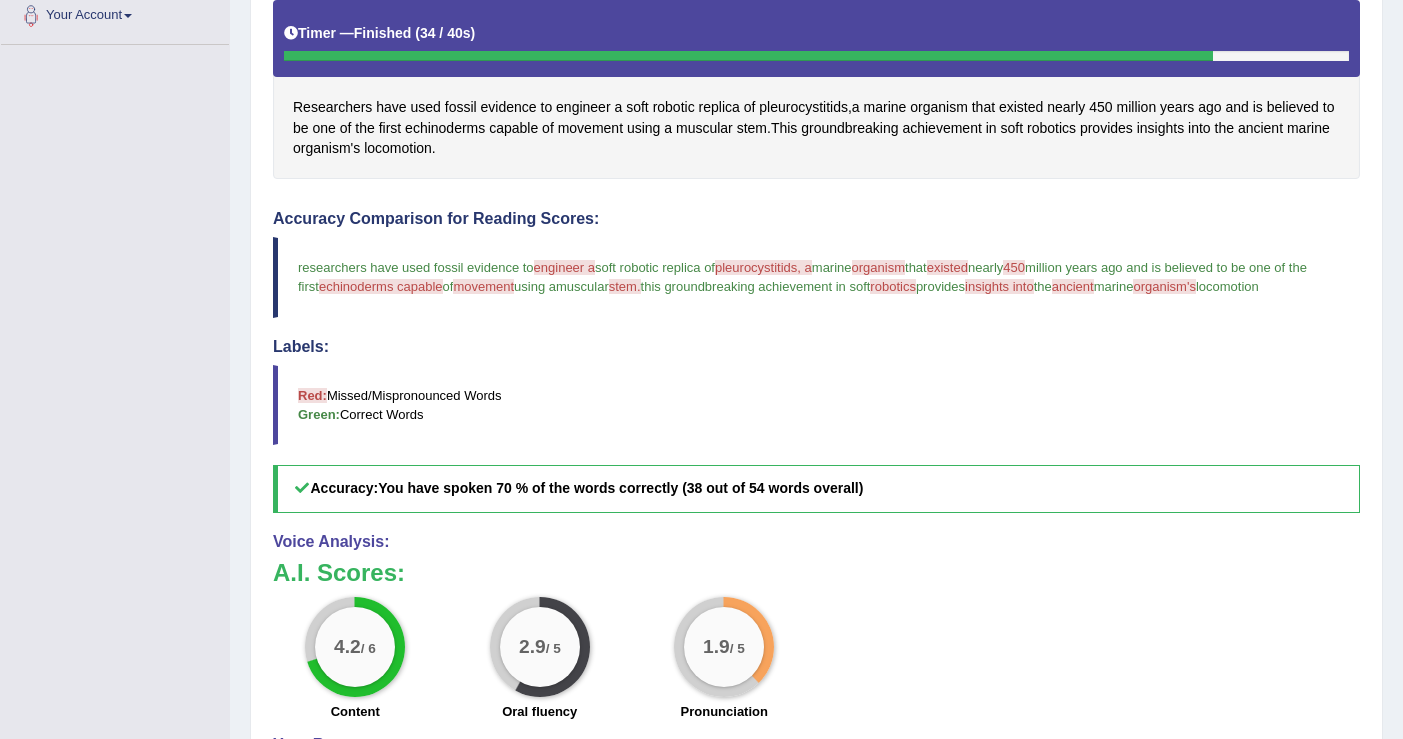 click on "pleurocystitids, a" at bounding box center [763, 267] 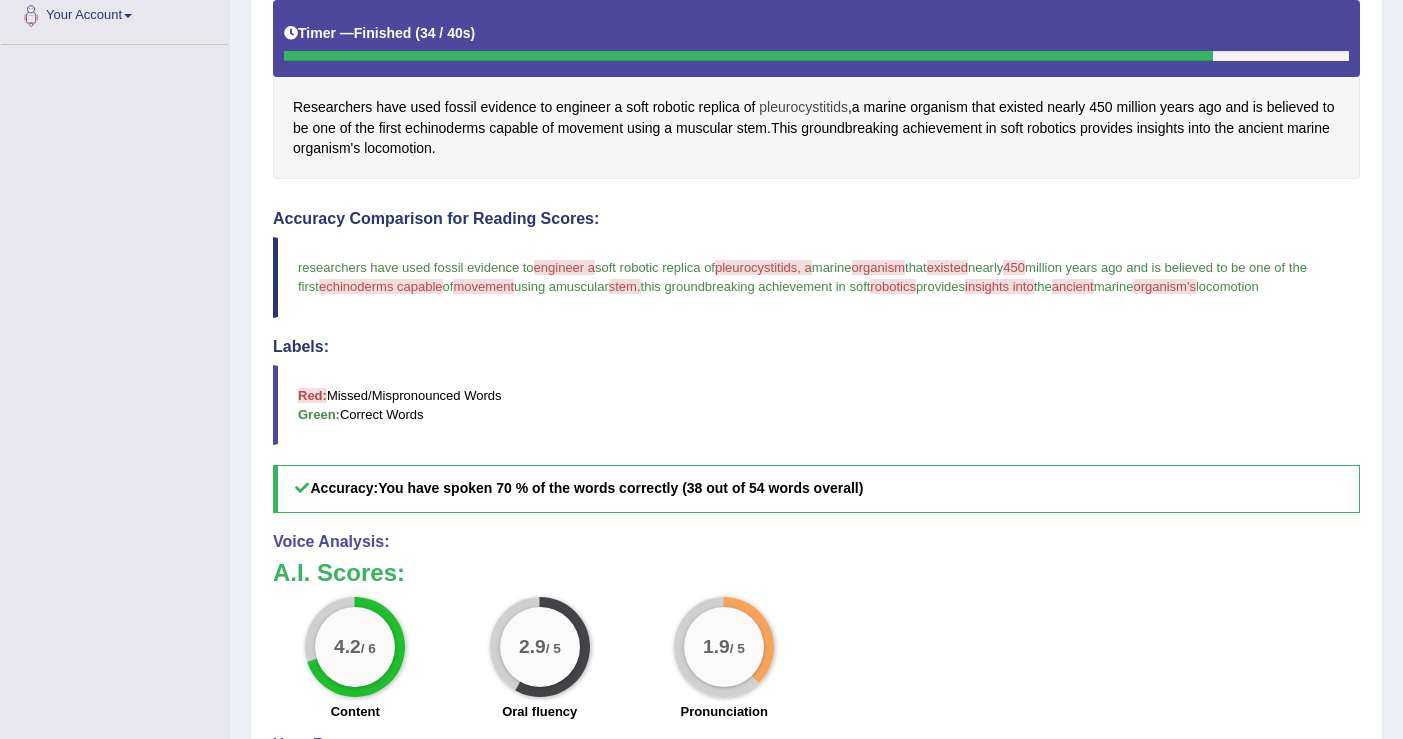 click on "pleurocystitids" at bounding box center [803, 107] 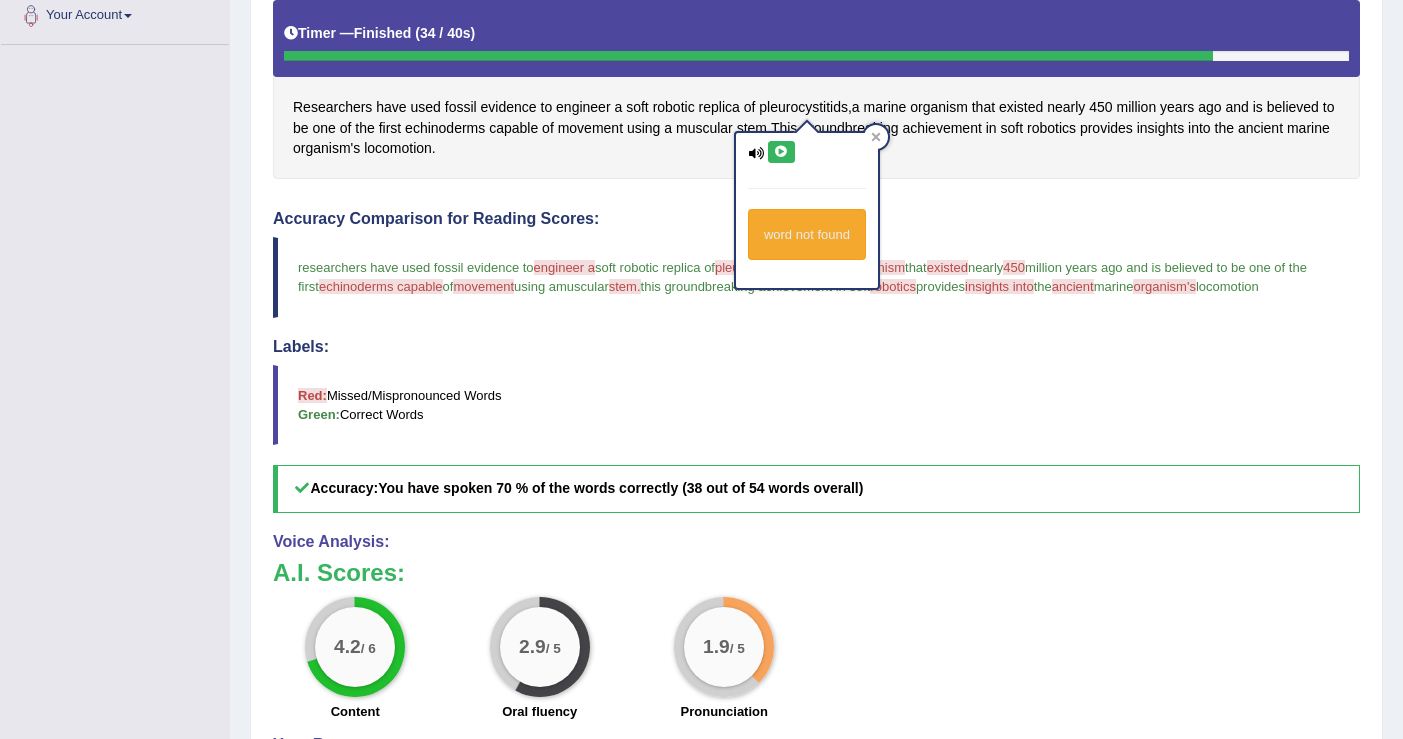 click on "word not found" at bounding box center [807, 210] 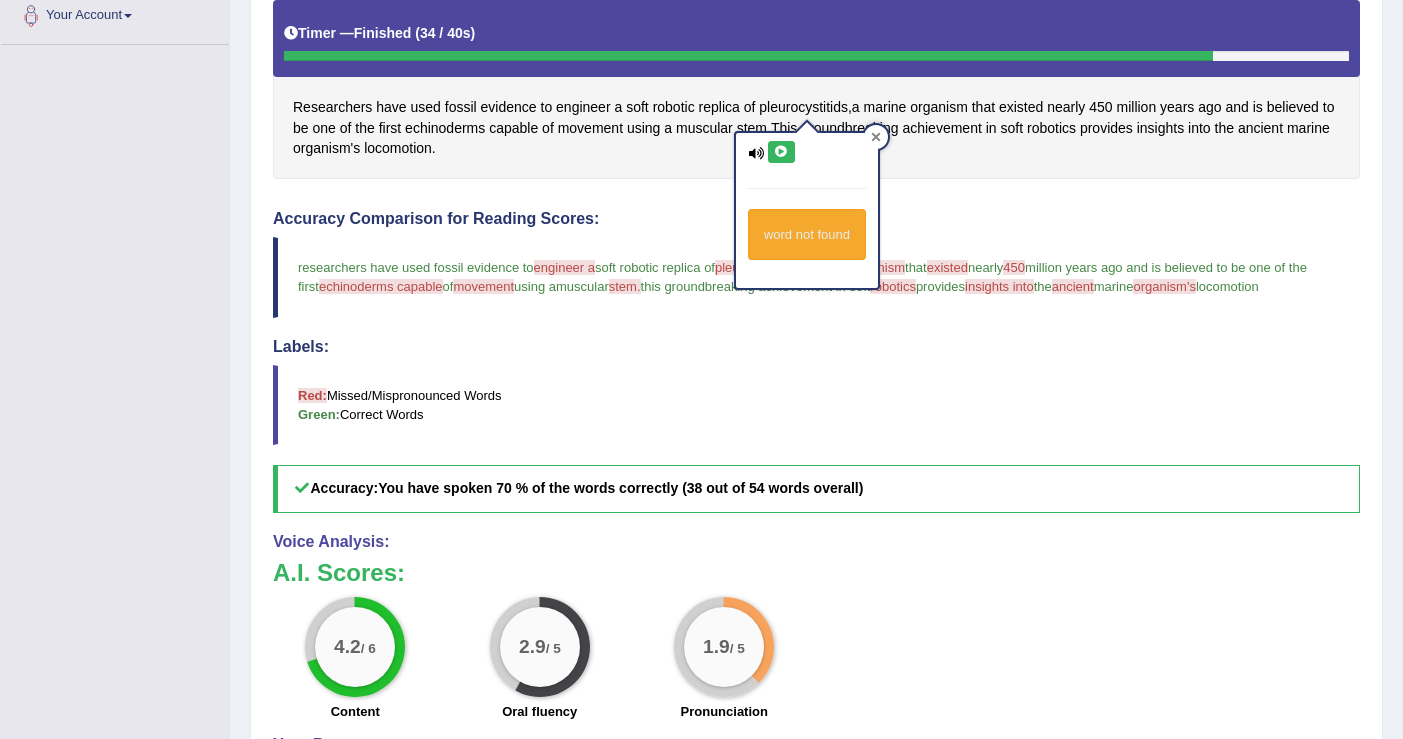 click at bounding box center [876, 137] 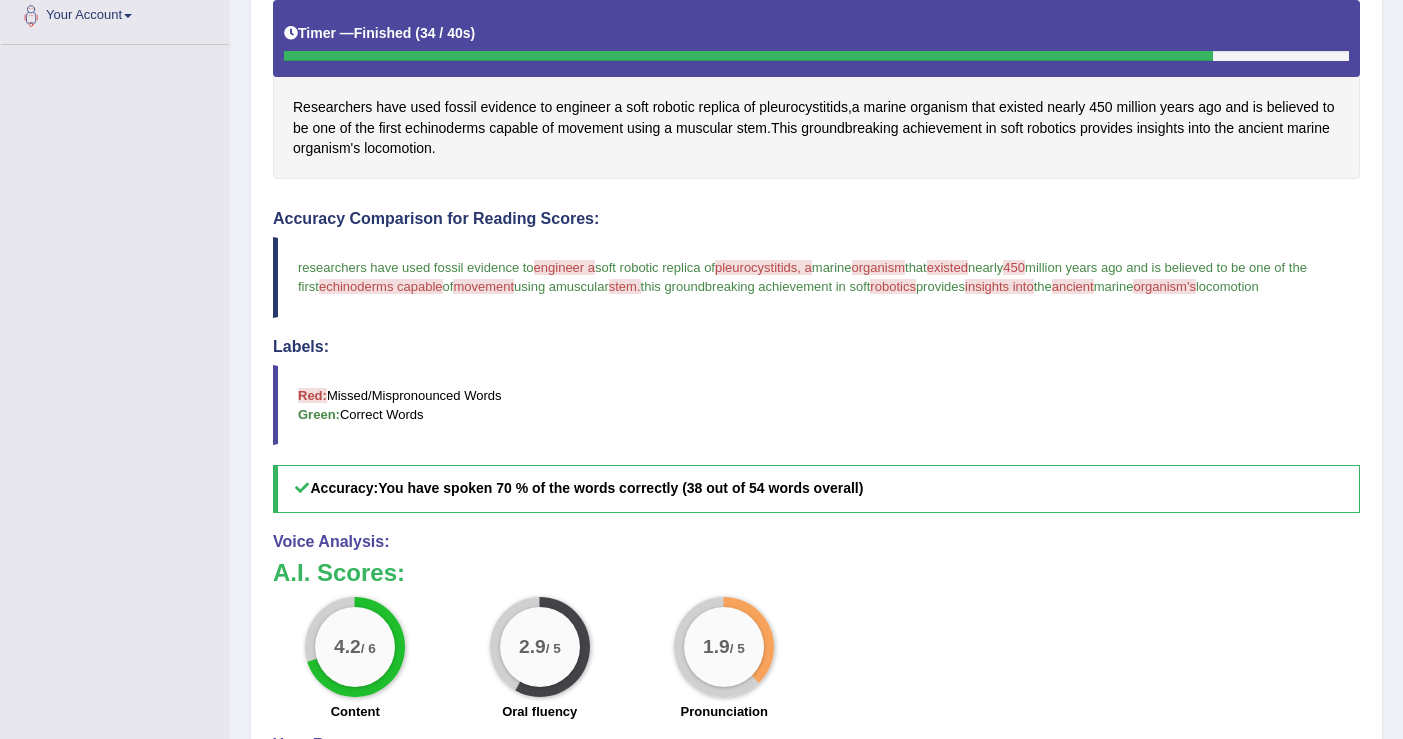 click on "ancient" at bounding box center (1073, 286) 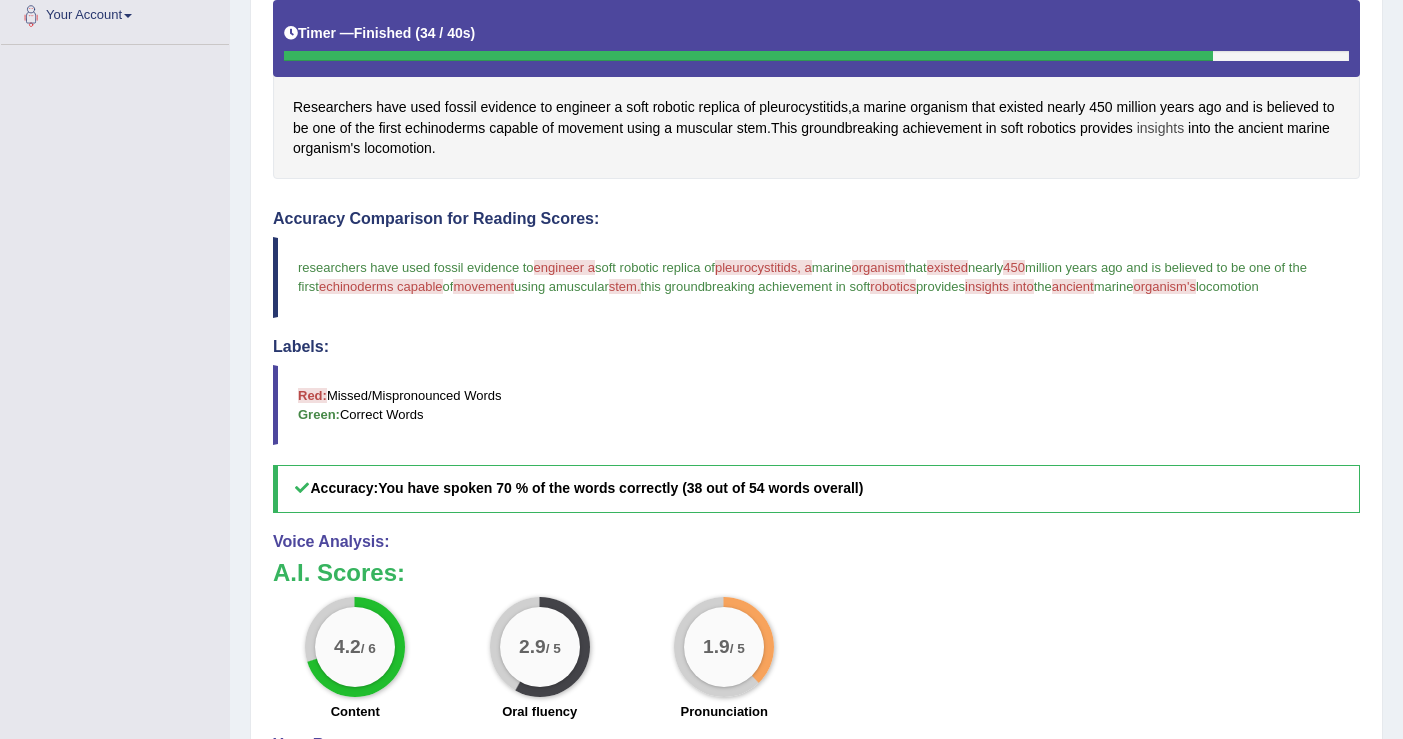 click on "insights" at bounding box center [1160, 128] 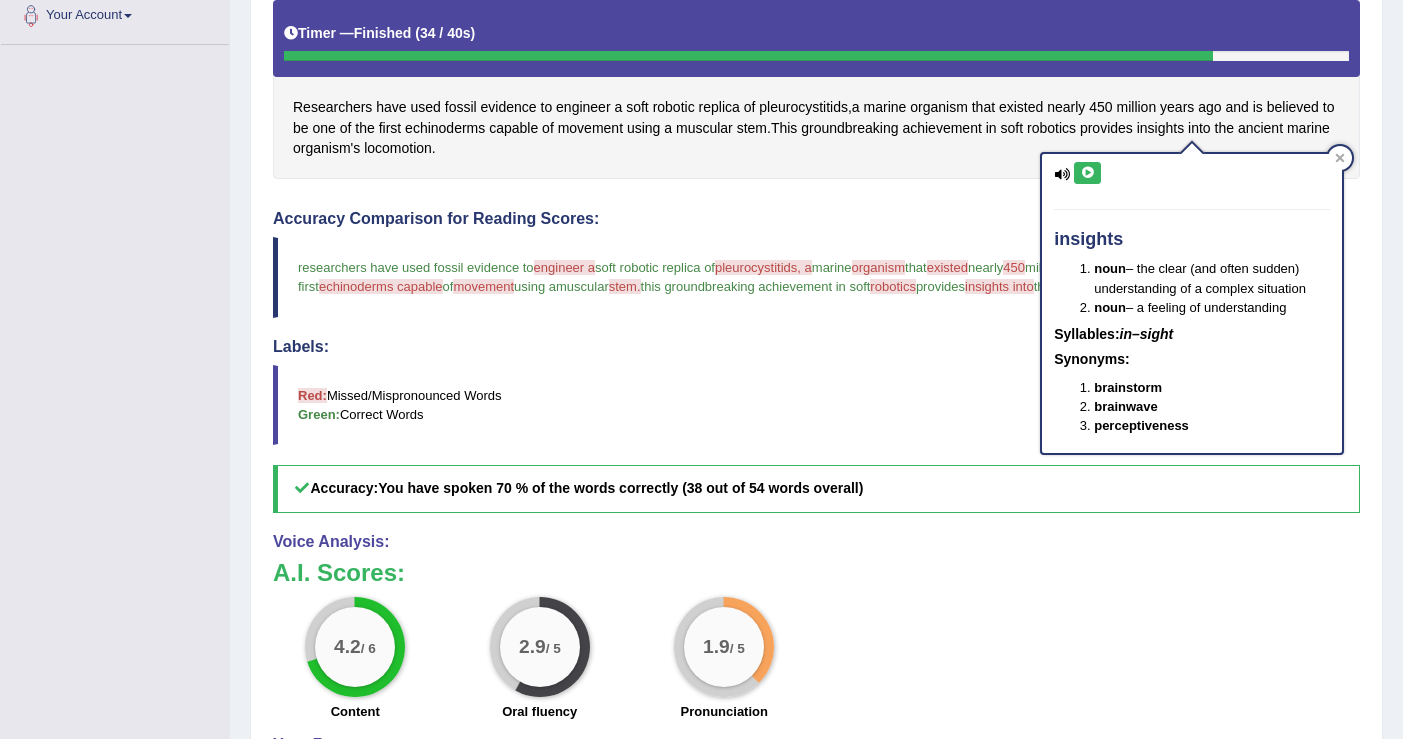 click at bounding box center (1087, 173) 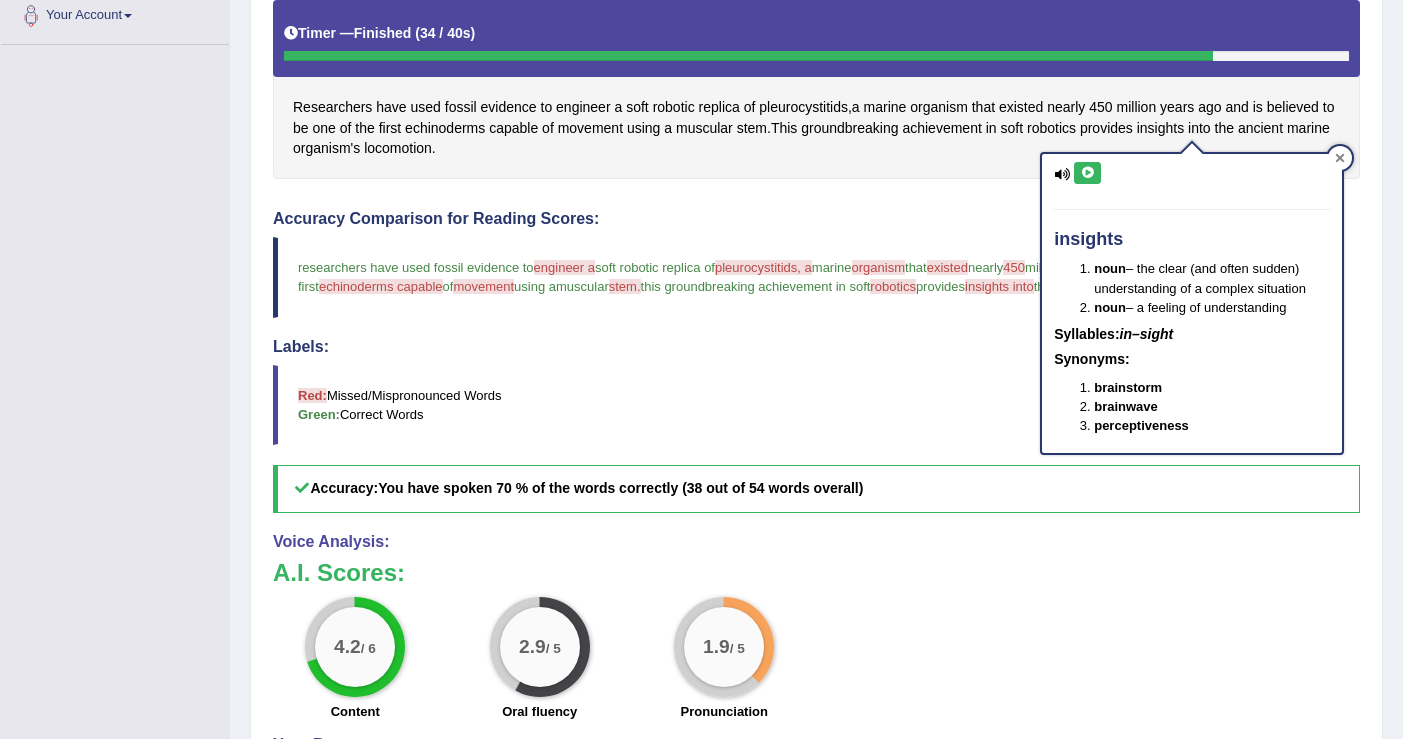 click at bounding box center [1340, 158] 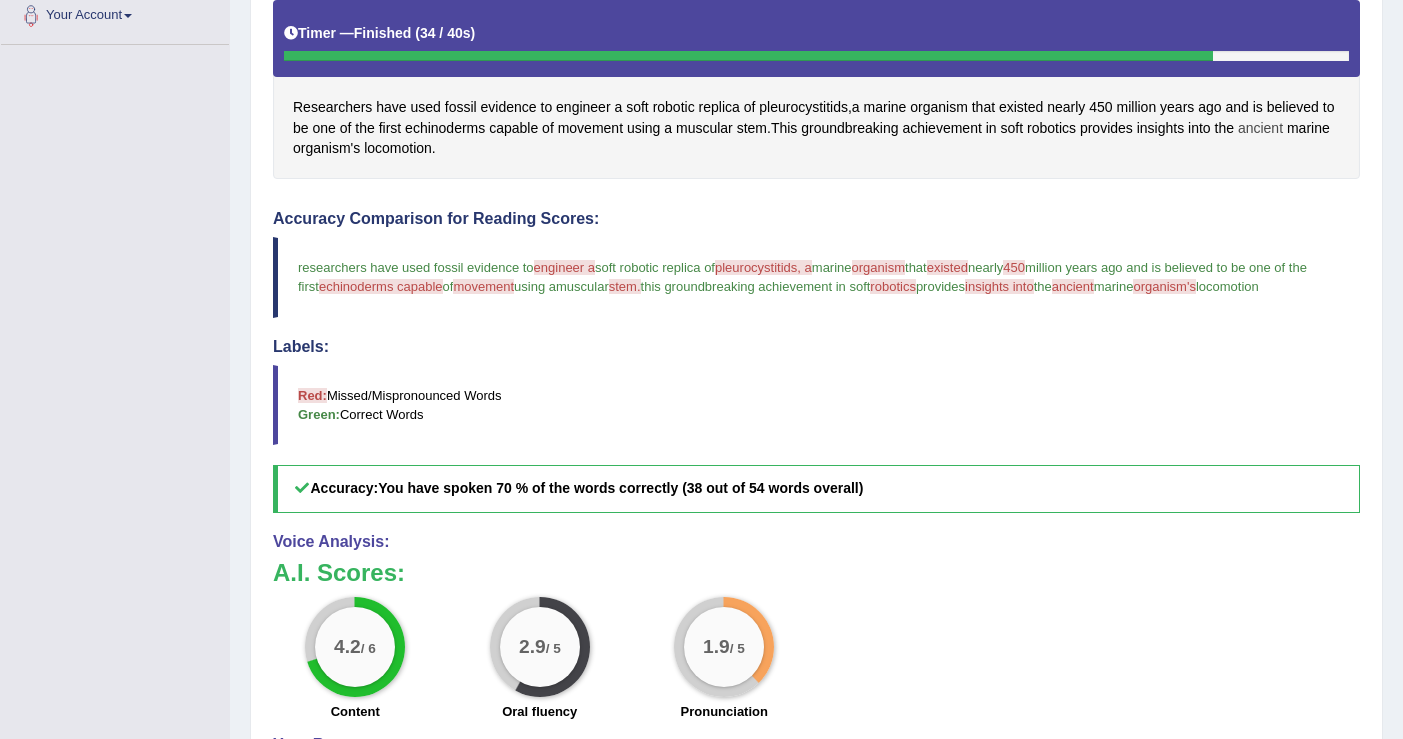 click on "ancient" at bounding box center [1260, 128] 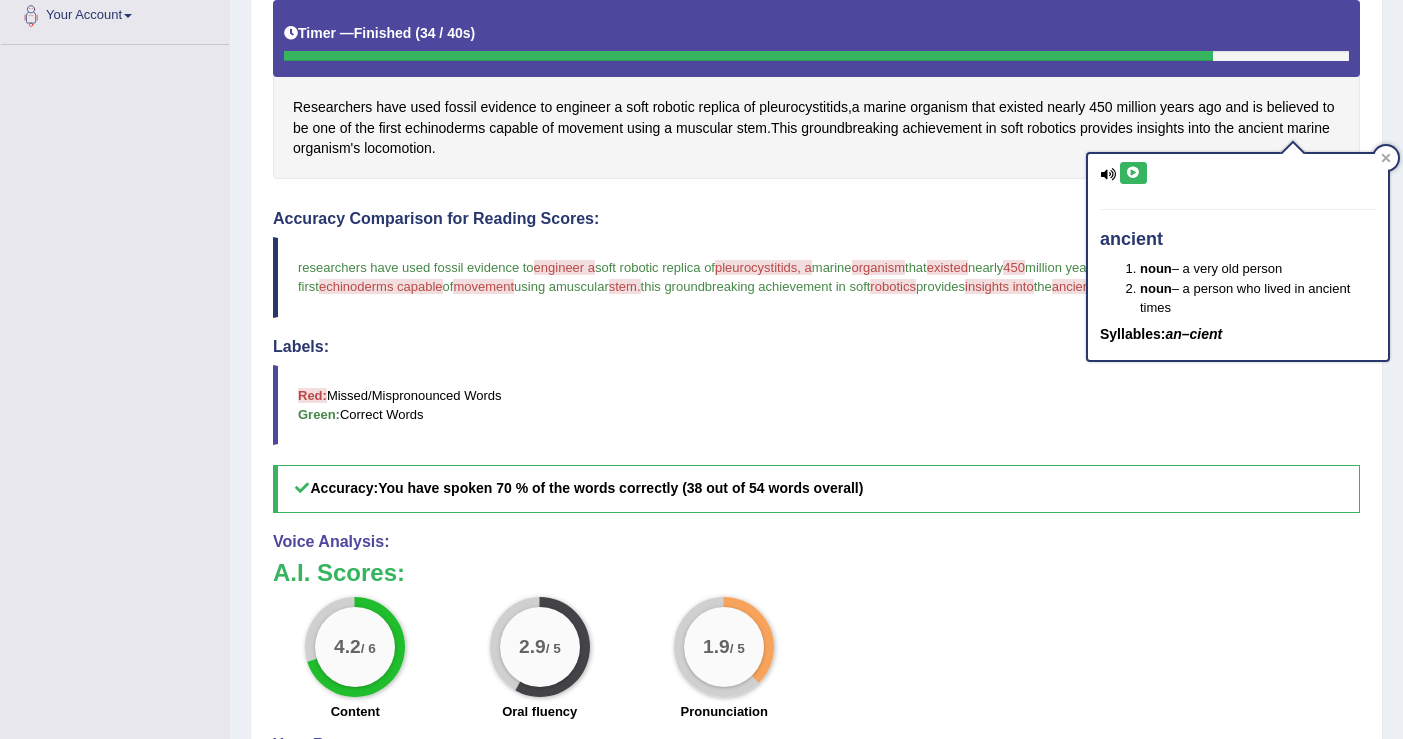 click at bounding box center [1133, 173] 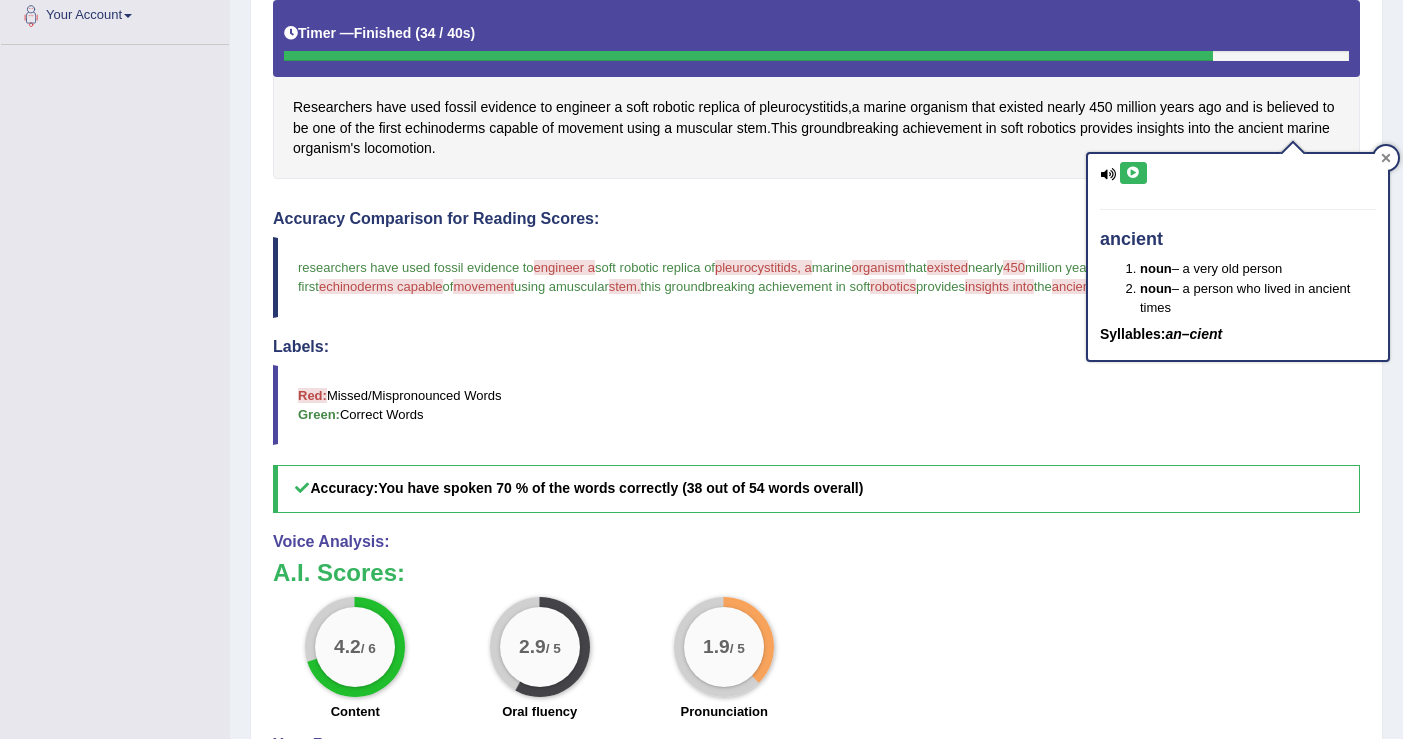 click 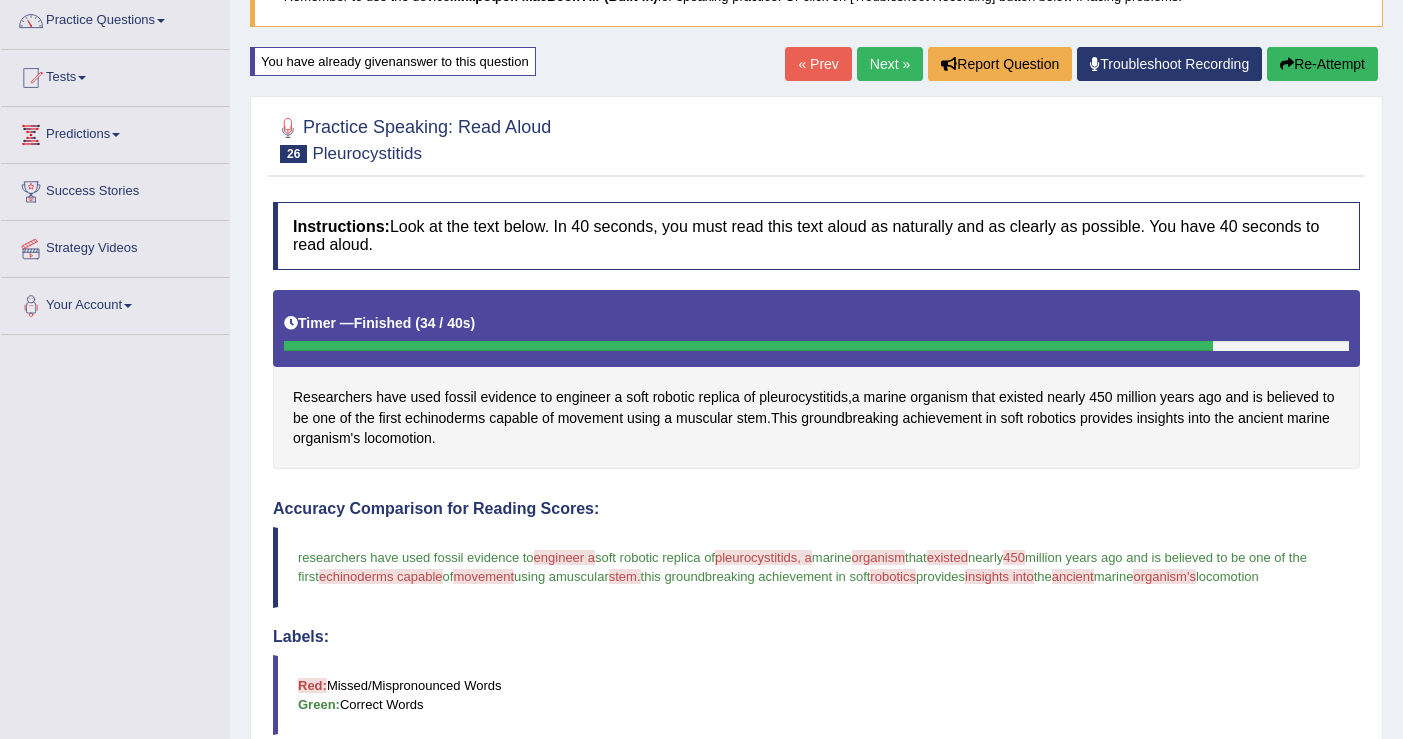 scroll, scrollTop: 157, scrollLeft: 0, axis: vertical 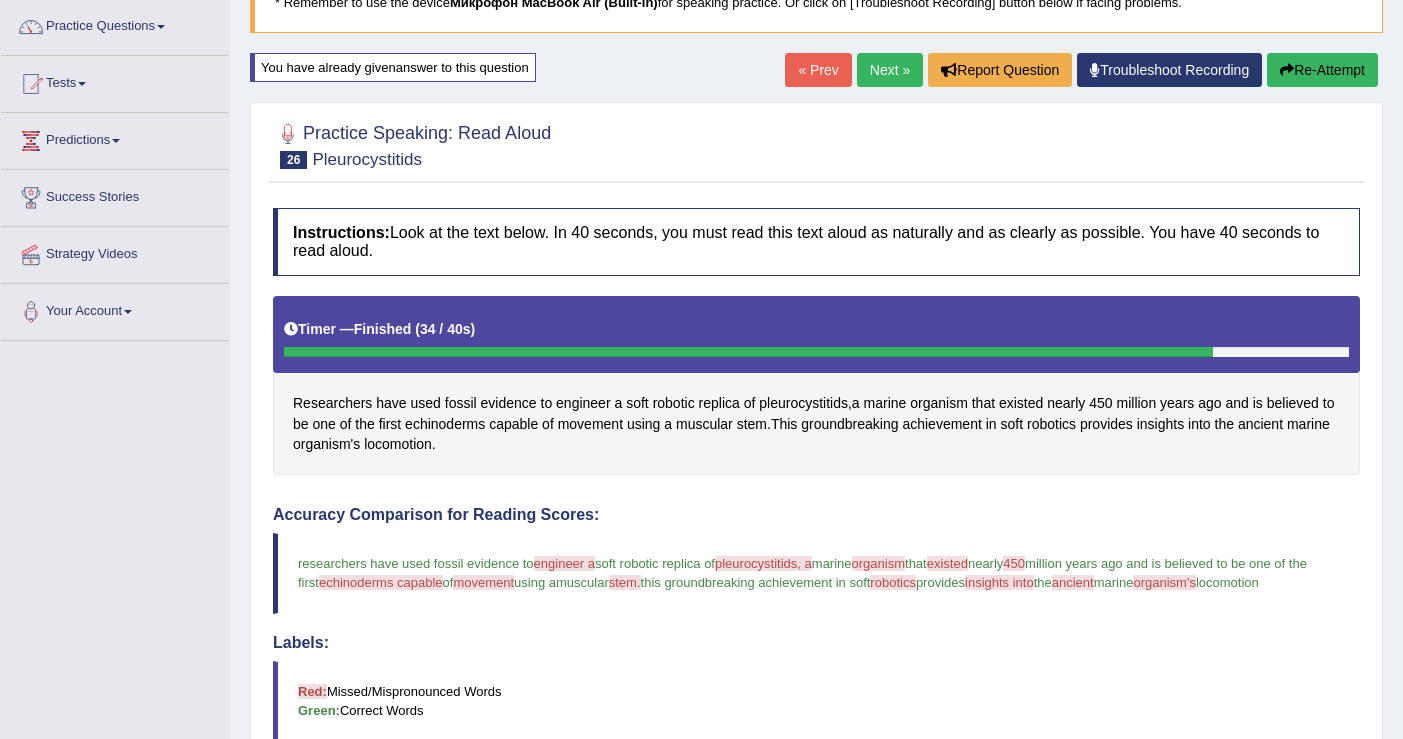 click on "Next »" at bounding box center (890, 70) 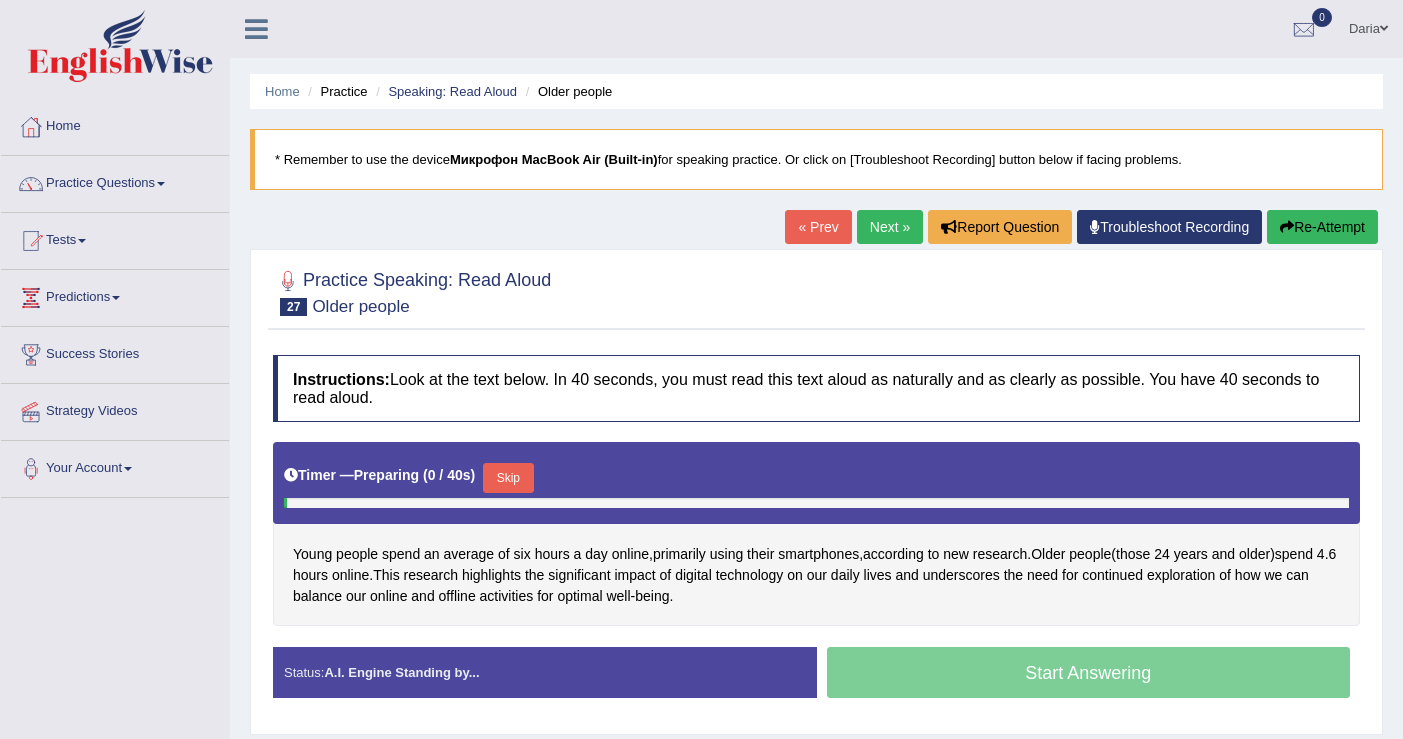 scroll, scrollTop: 0, scrollLeft: 0, axis: both 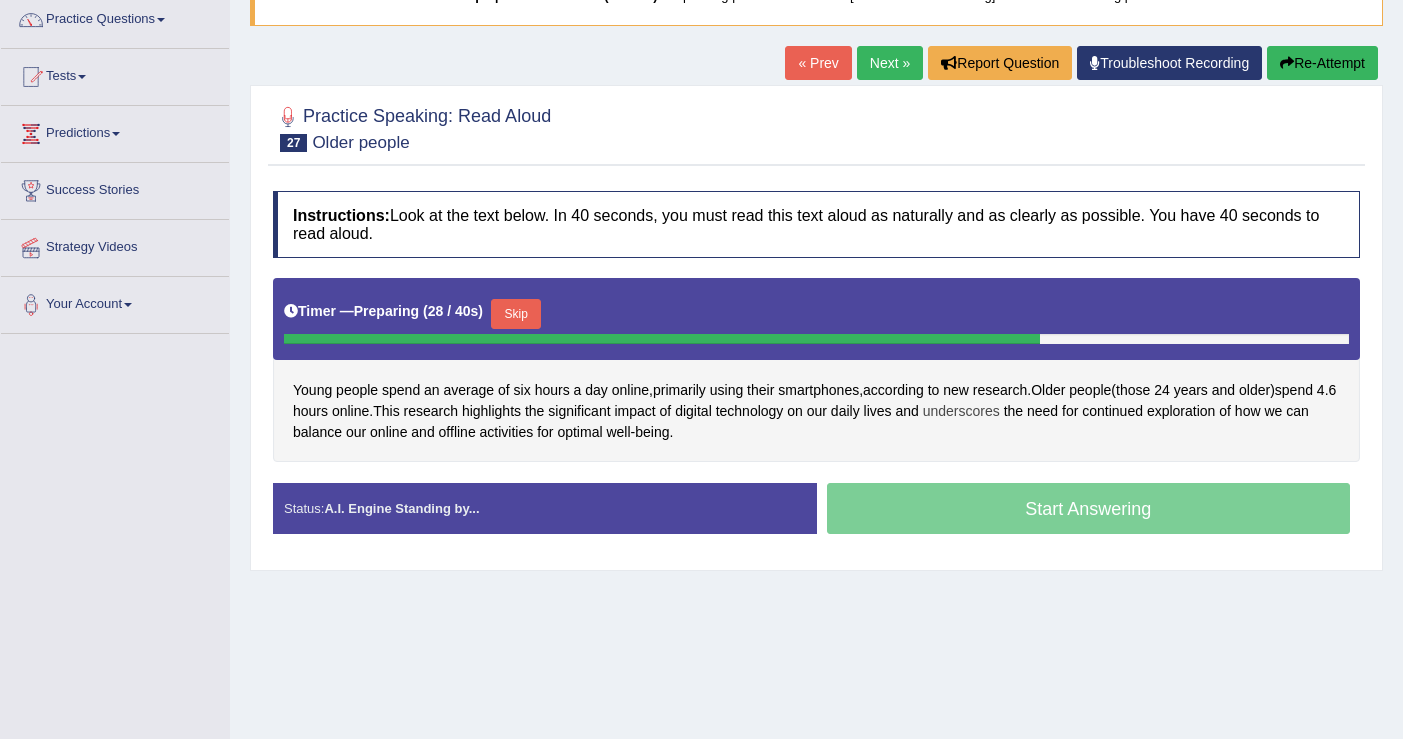 click on "underscores" at bounding box center [961, 411] 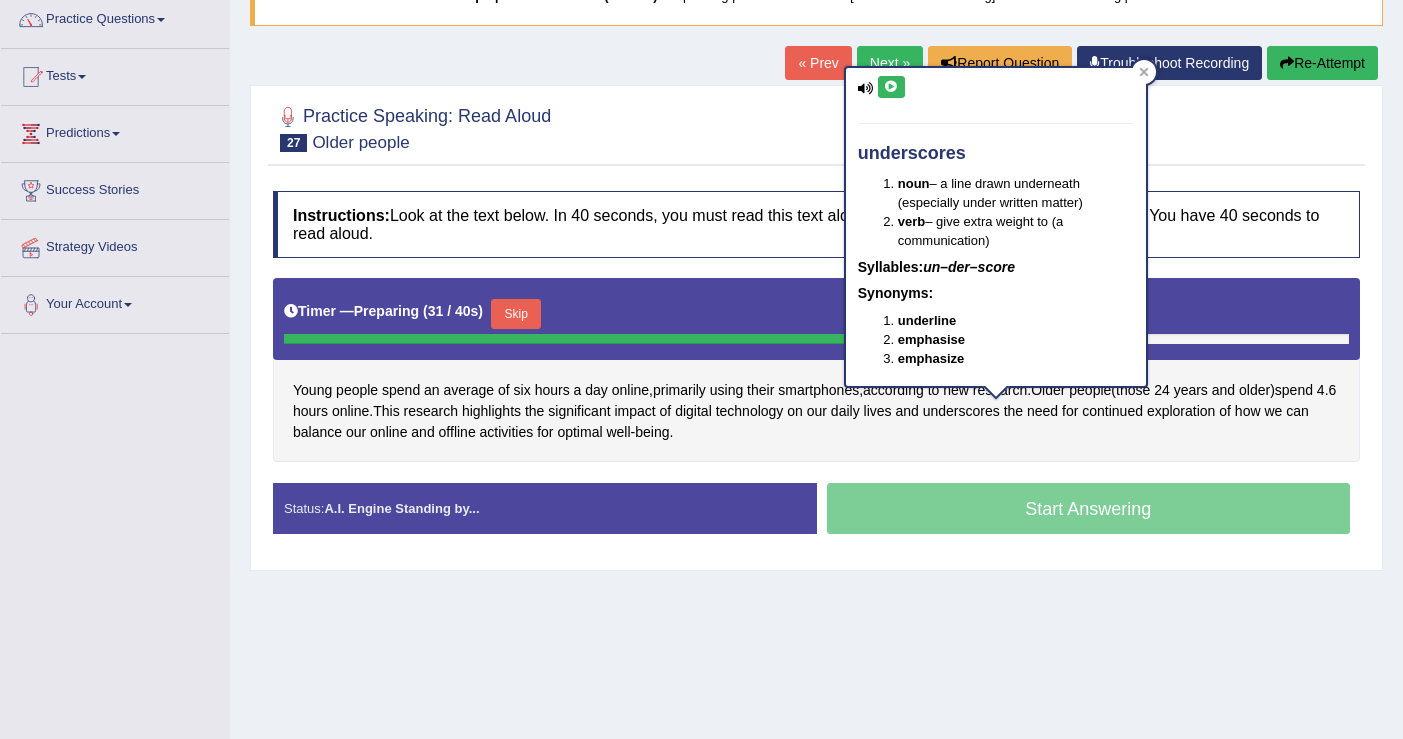 click at bounding box center (891, 87) 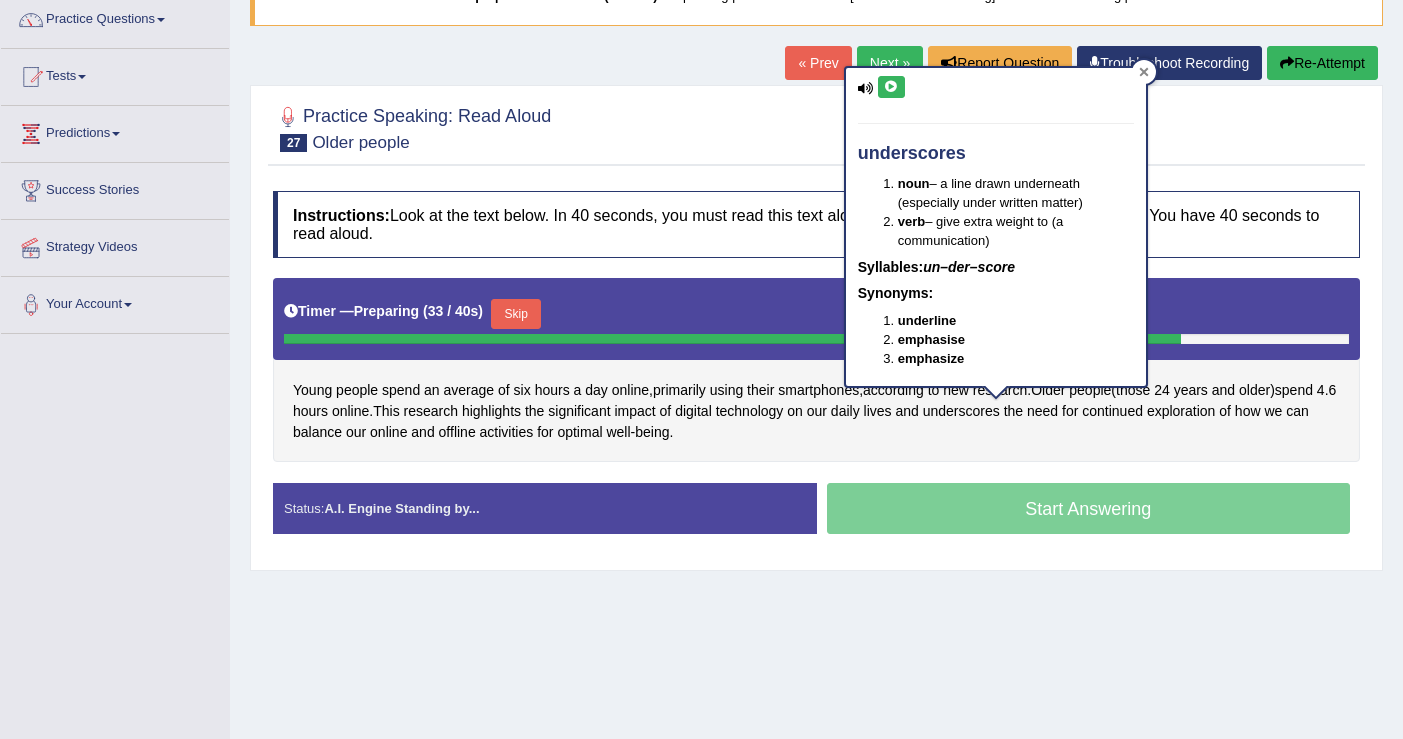 click at bounding box center [1144, 72] 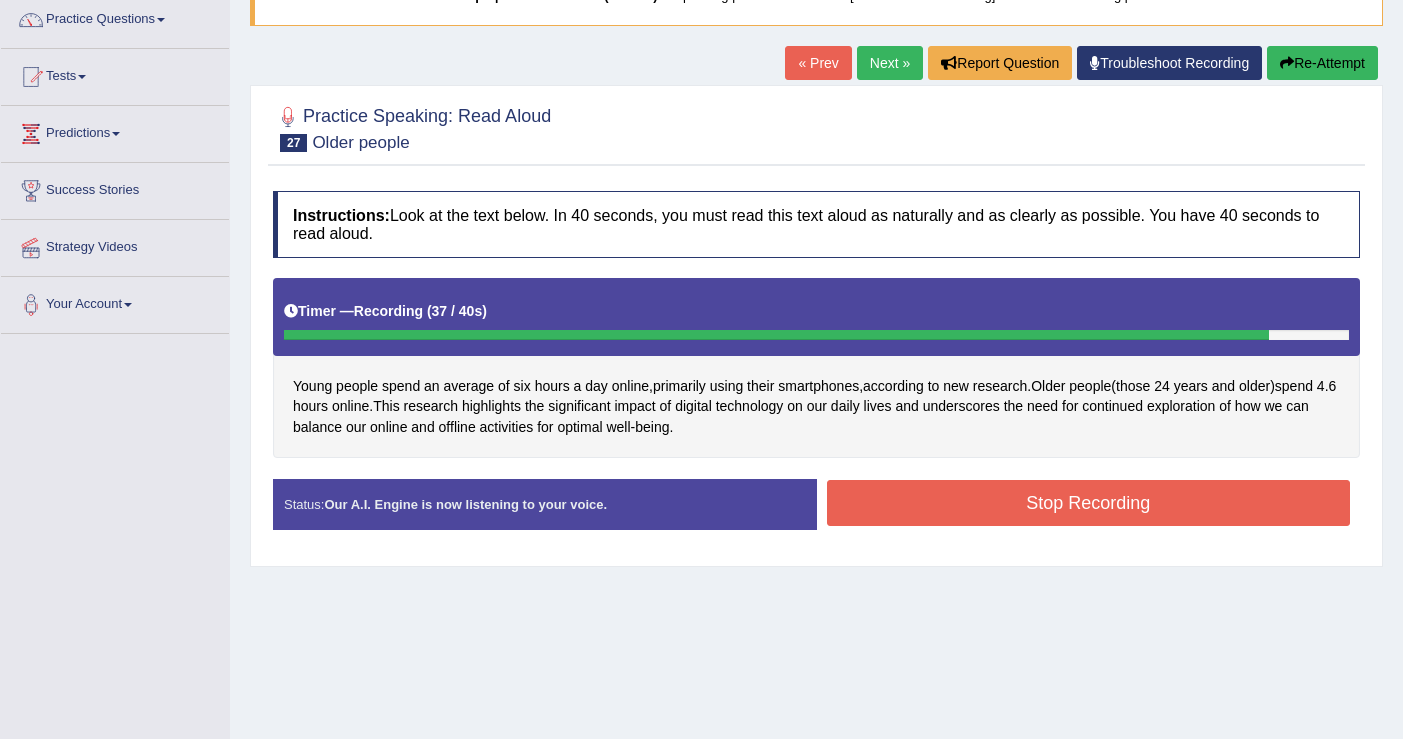 click on "Stop Recording" at bounding box center [1089, 503] 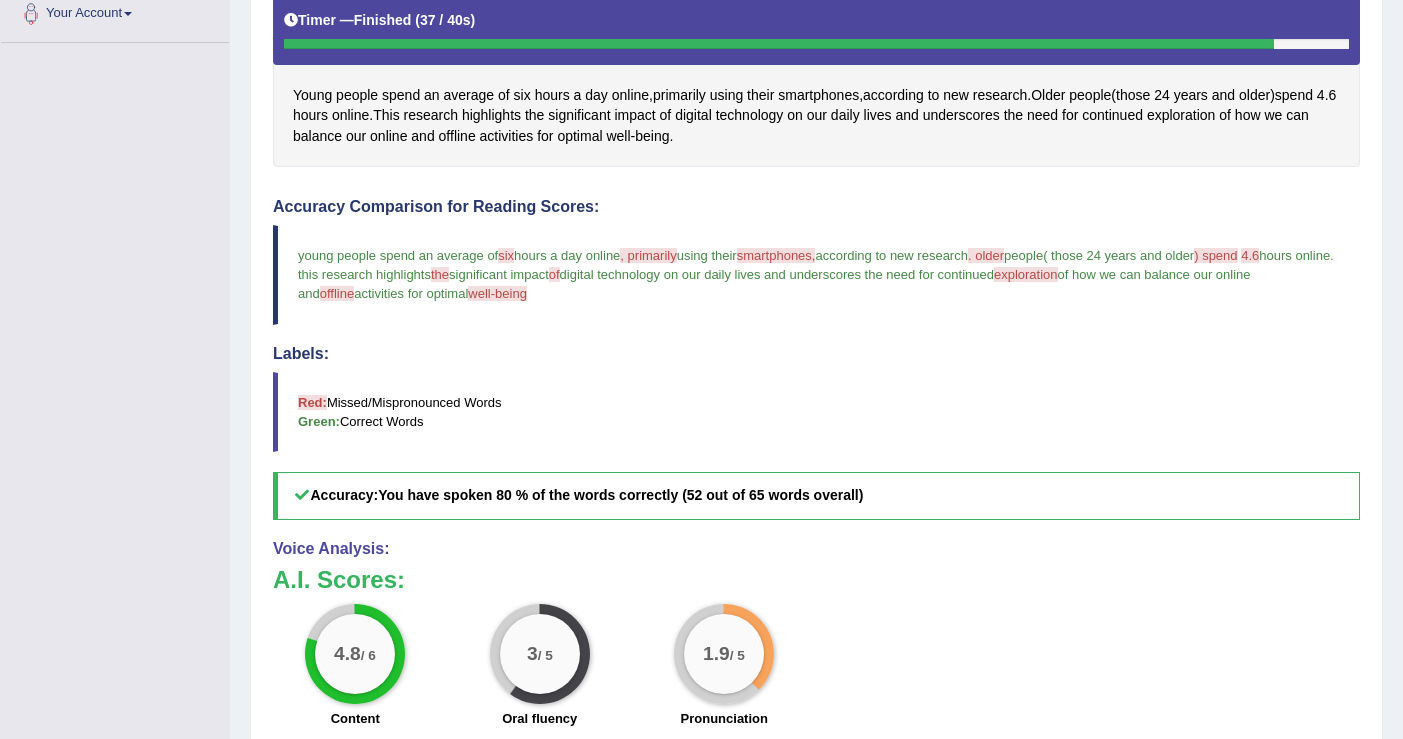 scroll, scrollTop: 366, scrollLeft: 0, axis: vertical 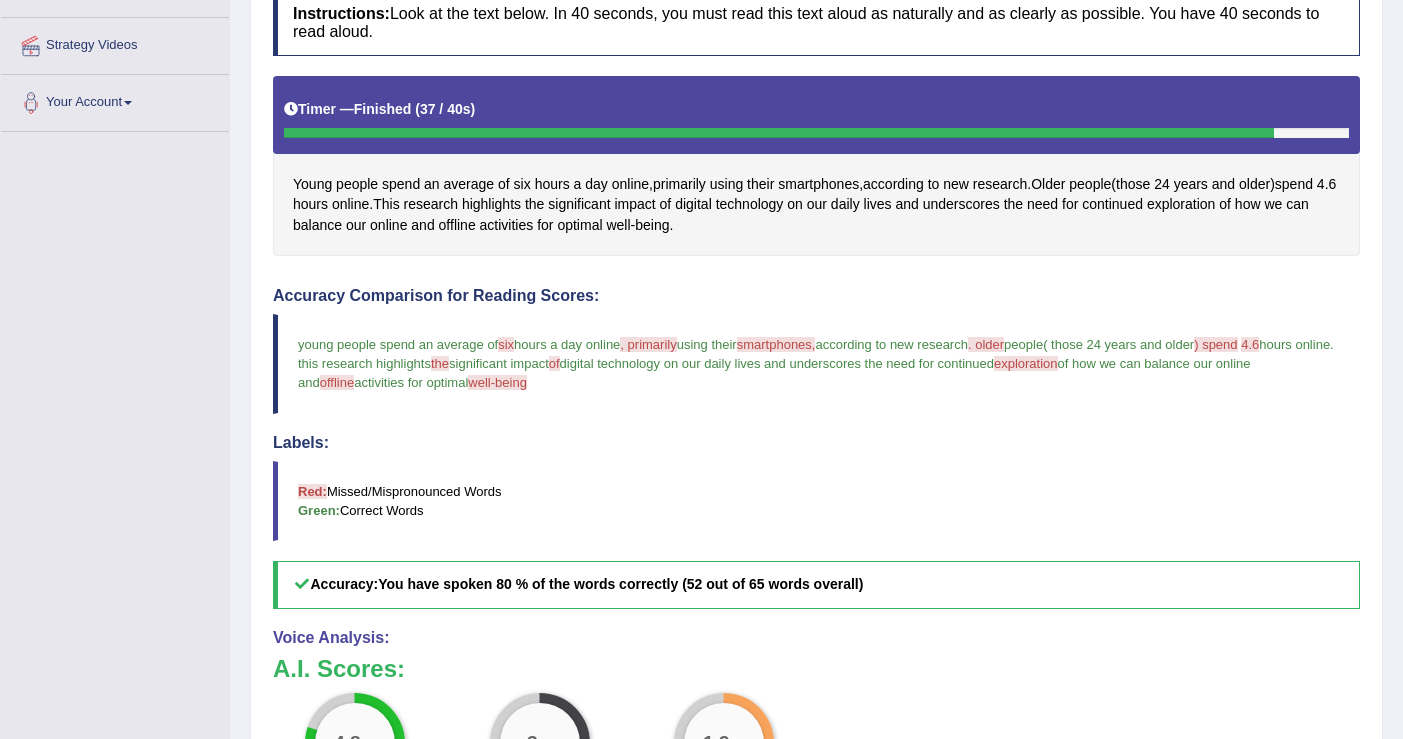 click on "Young   people   spend   an   average   of   six   hours   a   day   online ,  primarily   using   their   smartphones ,  according   to   new   research .  Older   people  ( those   [AGE]   and   older )  spend   4 . 6   hours   online .  This   research   highlights   the   significant   impact   of   digital   technology   on   our   daily   lives   and   underscores   the   need   for   continued   exploration   of   how   we   can   balance   our   online   and   offline   activities   for   optimal   well - being ." at bounding box center [816, 165] 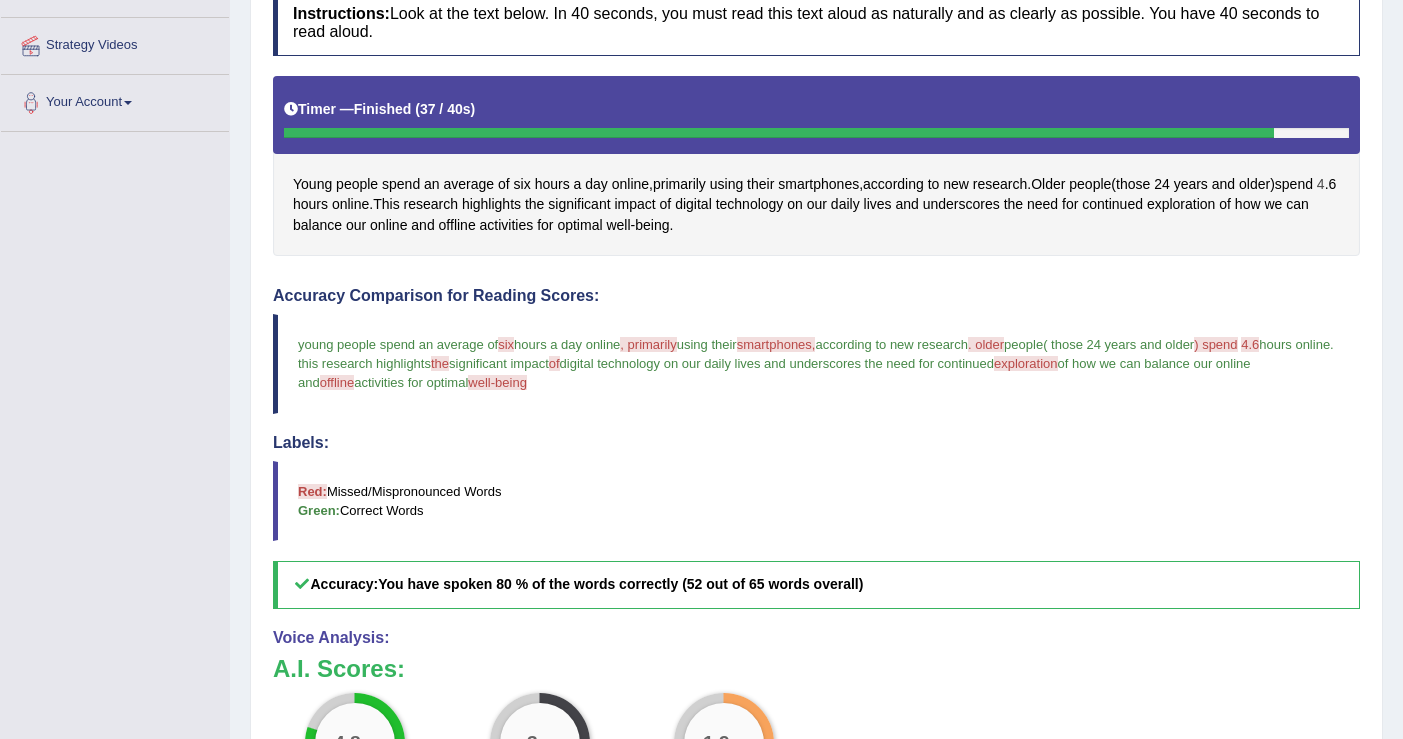click on "4" at bounding box center (1321, 184) 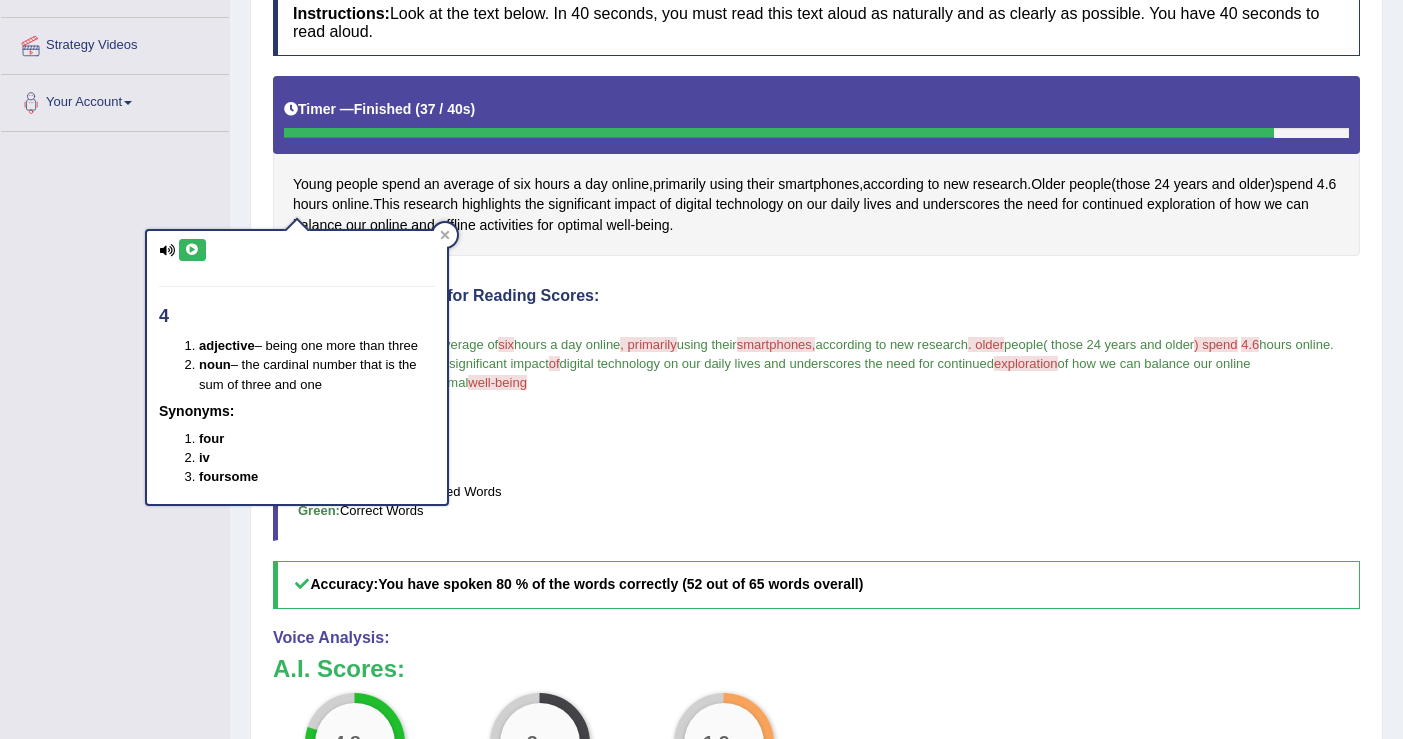 click at bounding box center [192, 250] 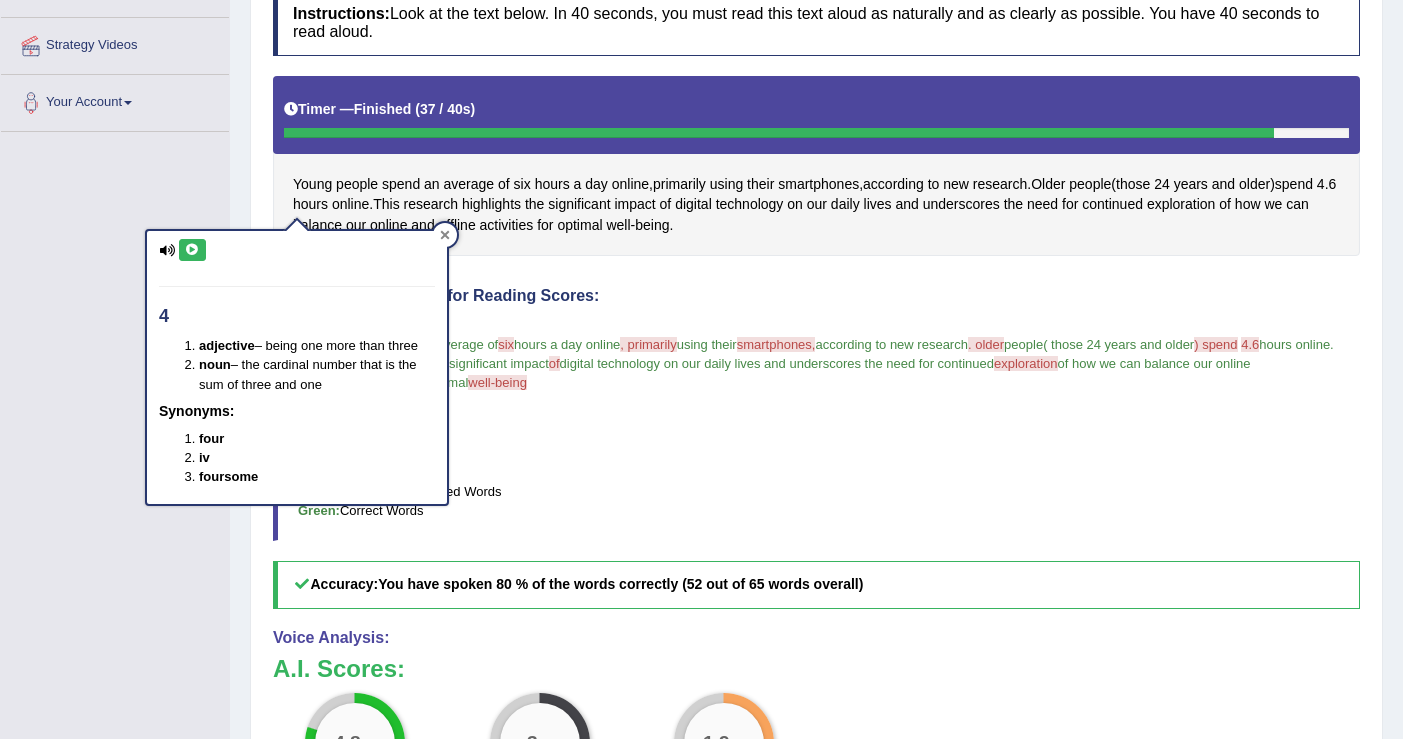 click 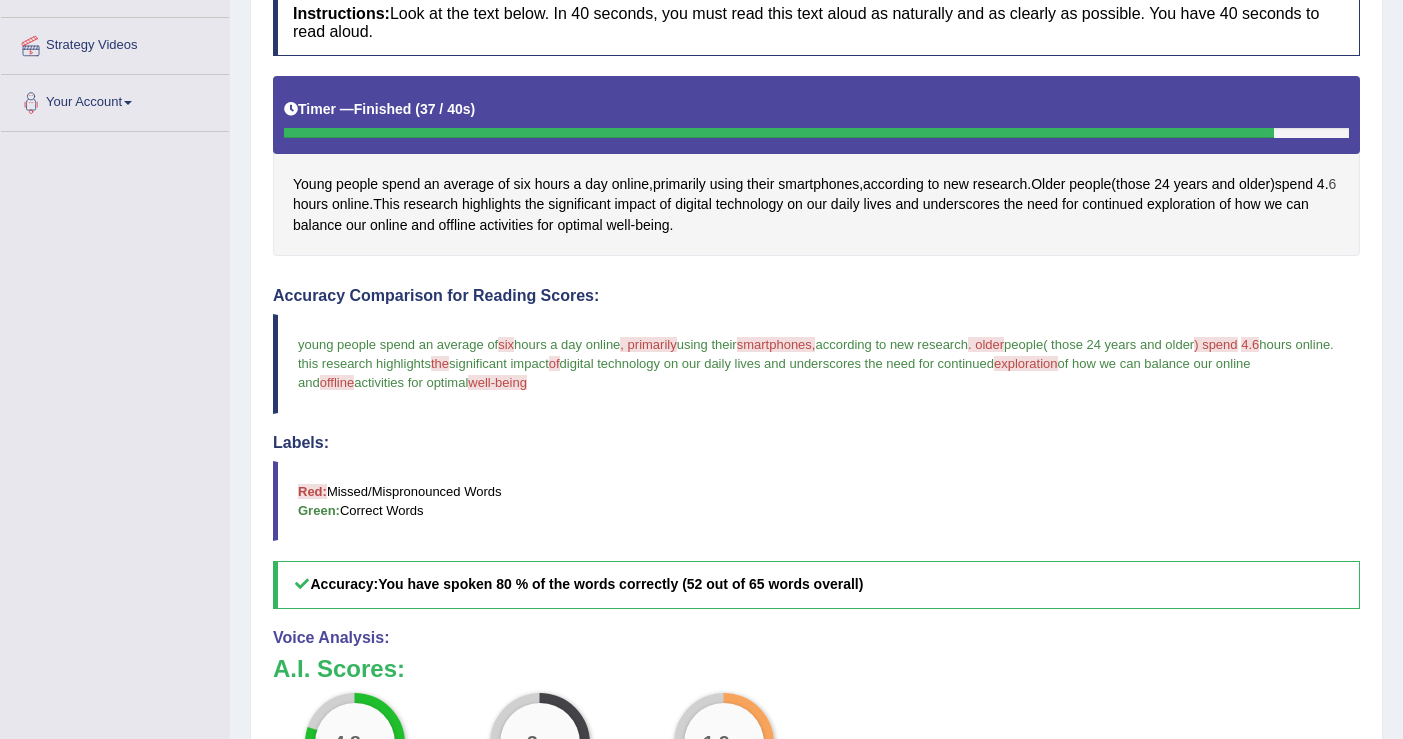 click on "6" at bounding box center (1333, 184) 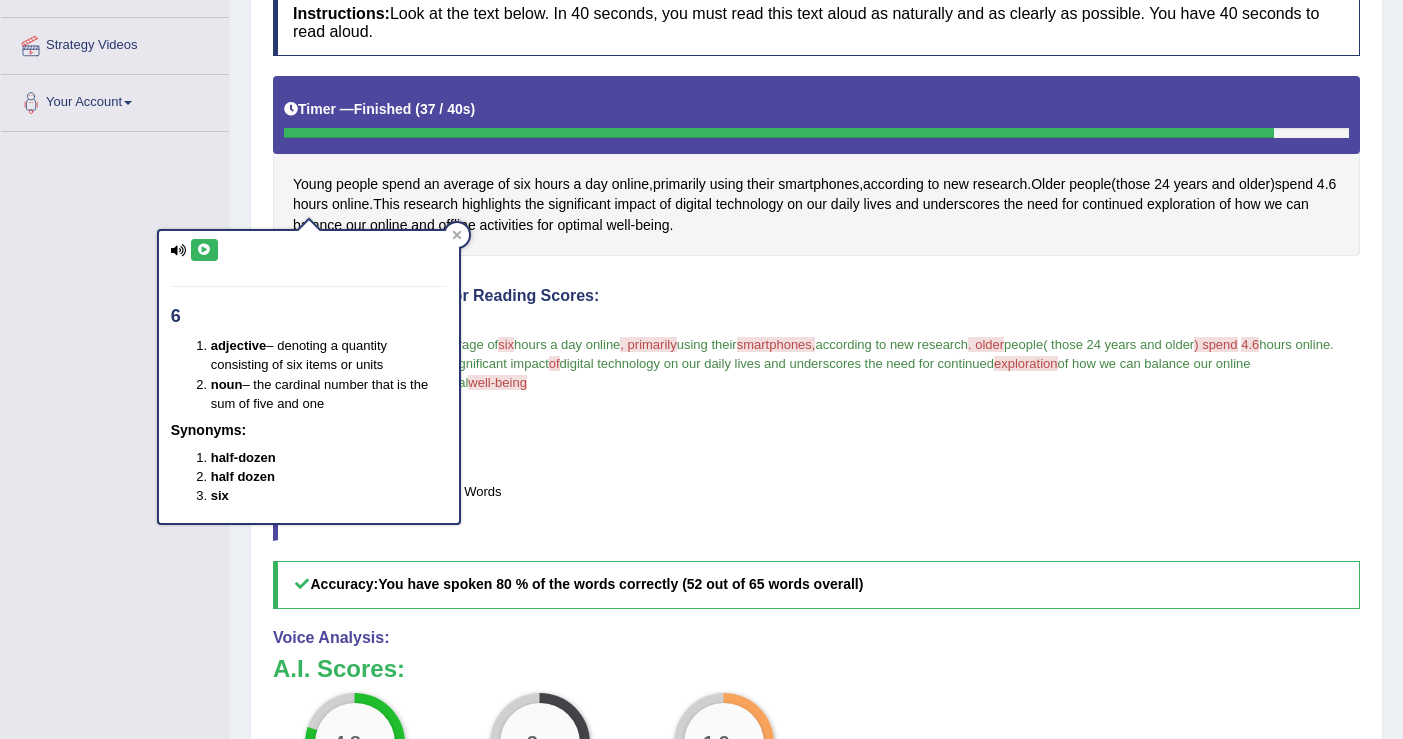 click at bounding box center (204, 250) 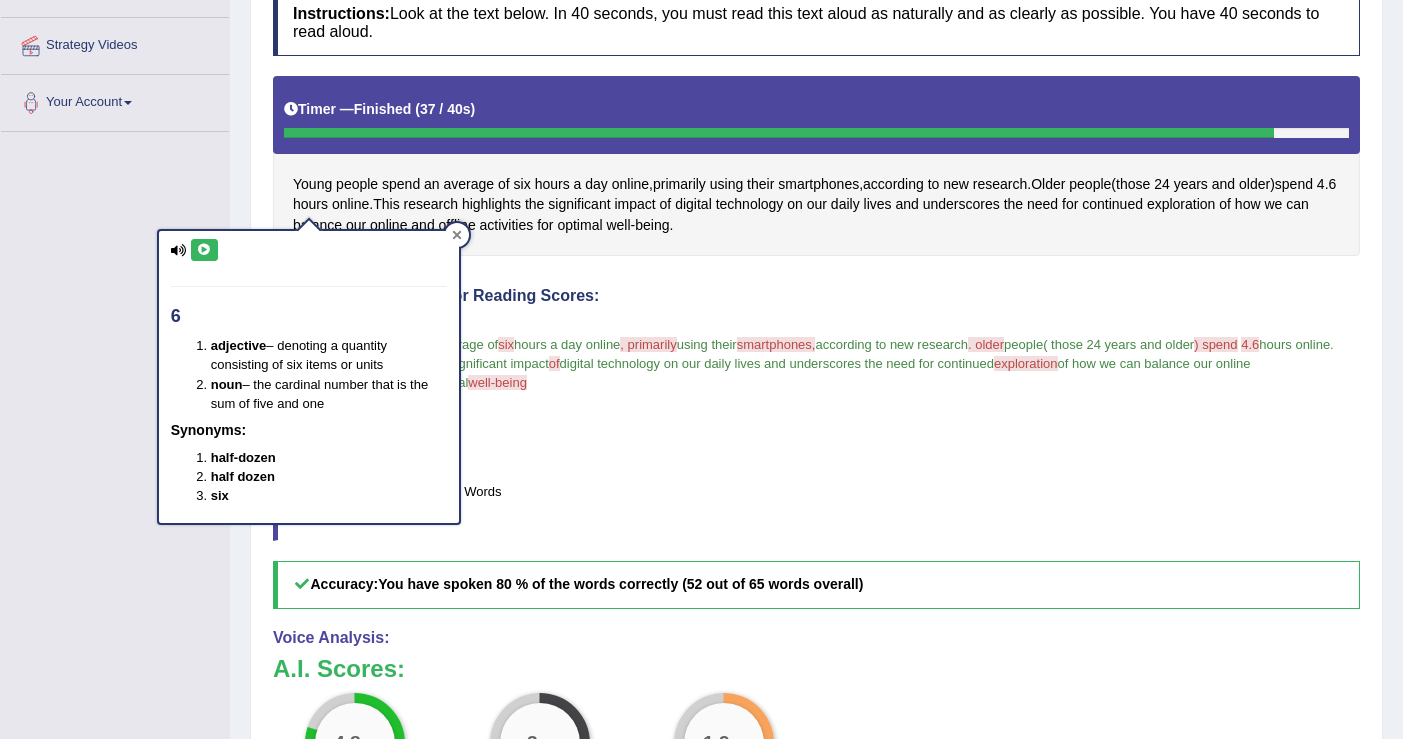 click 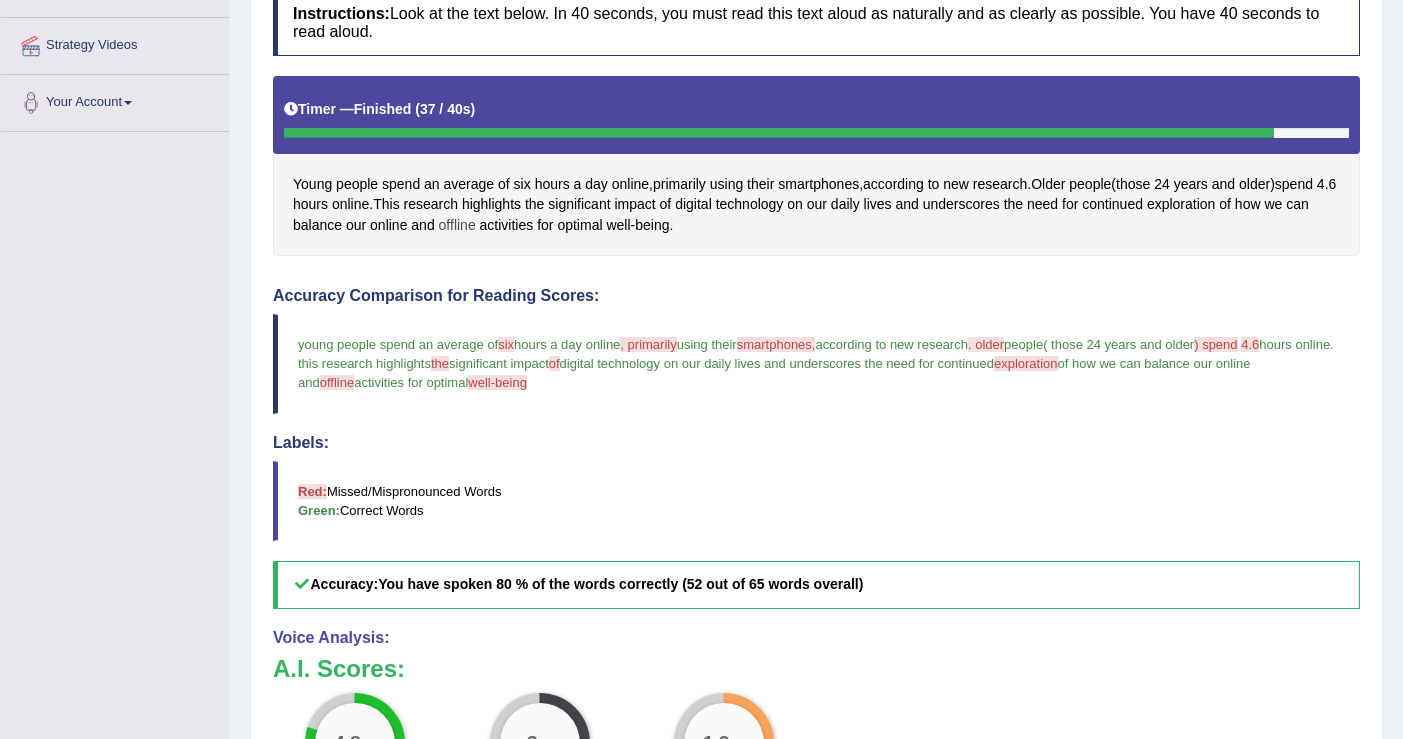 click on "offline" at bounding box center [457, 225] 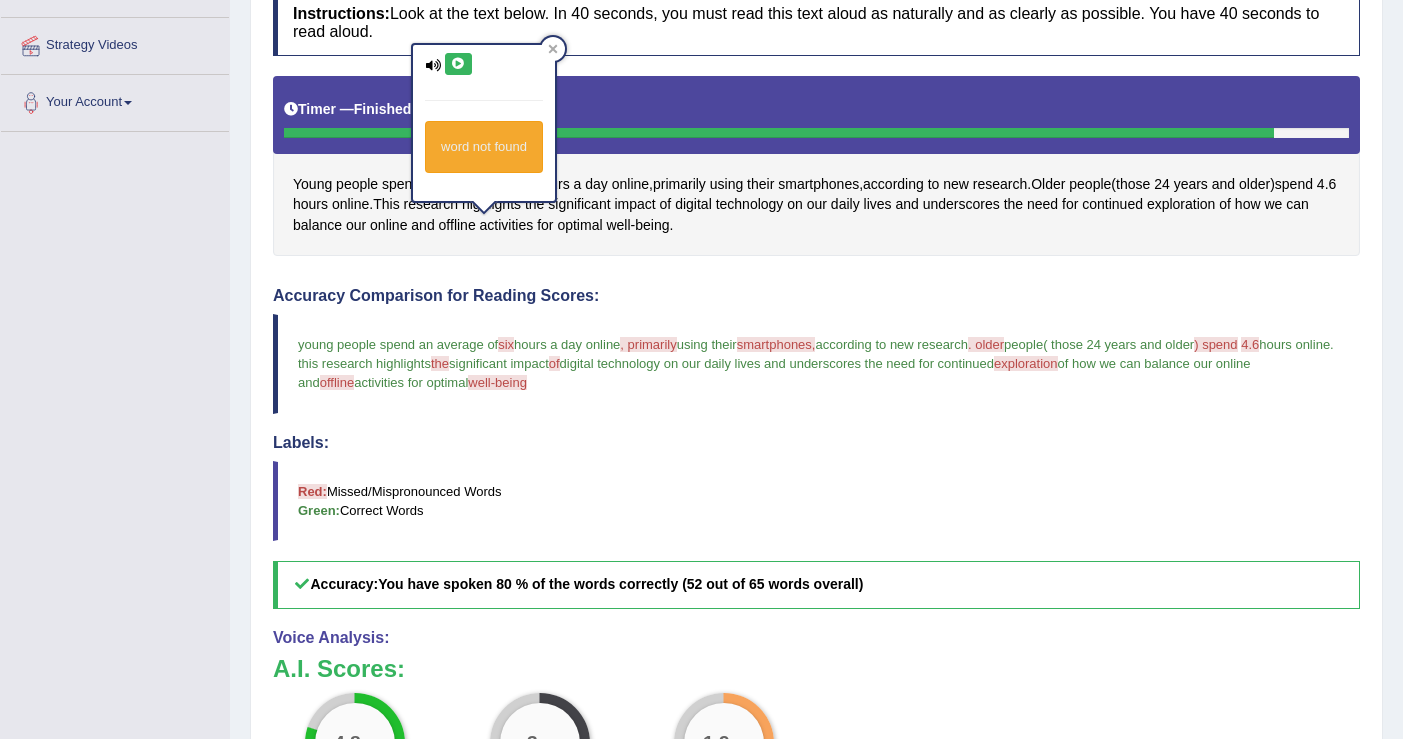 click at bounding box center (458, 64) 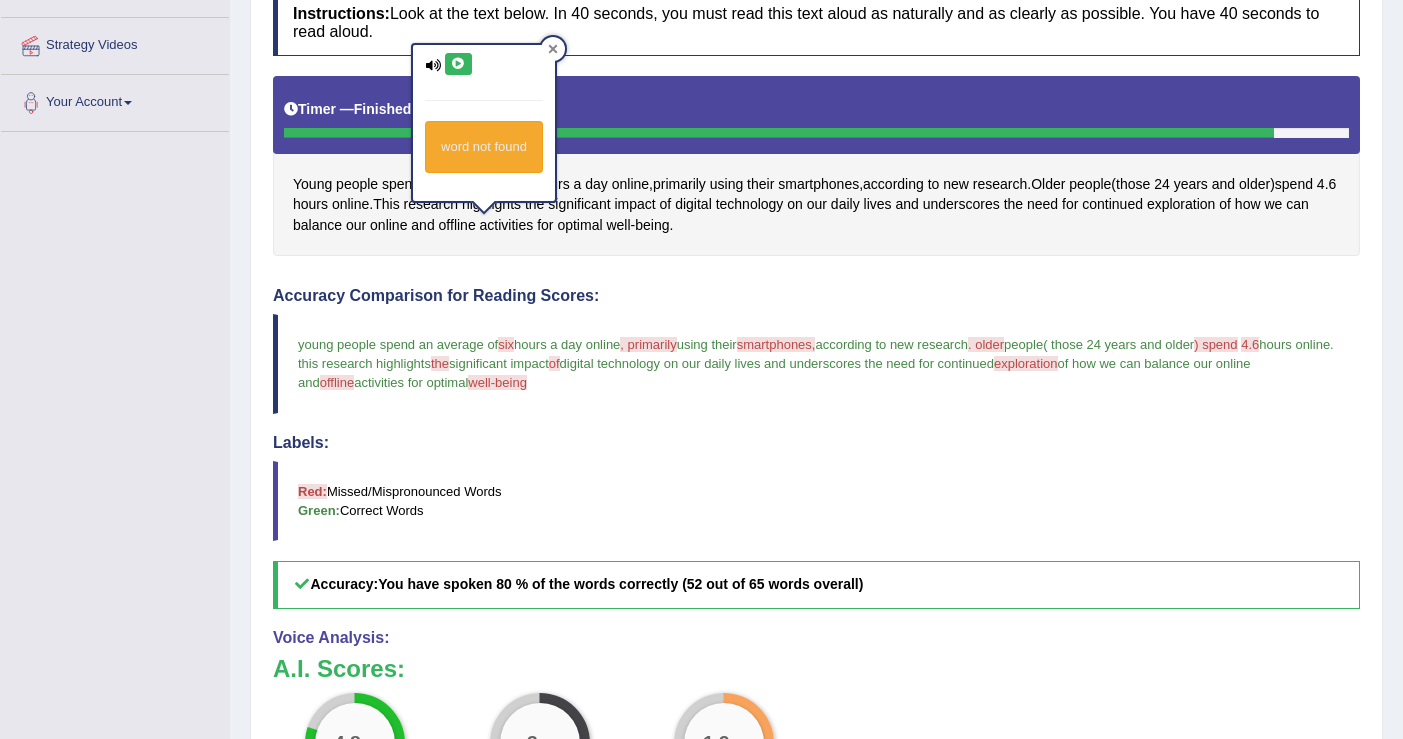 click 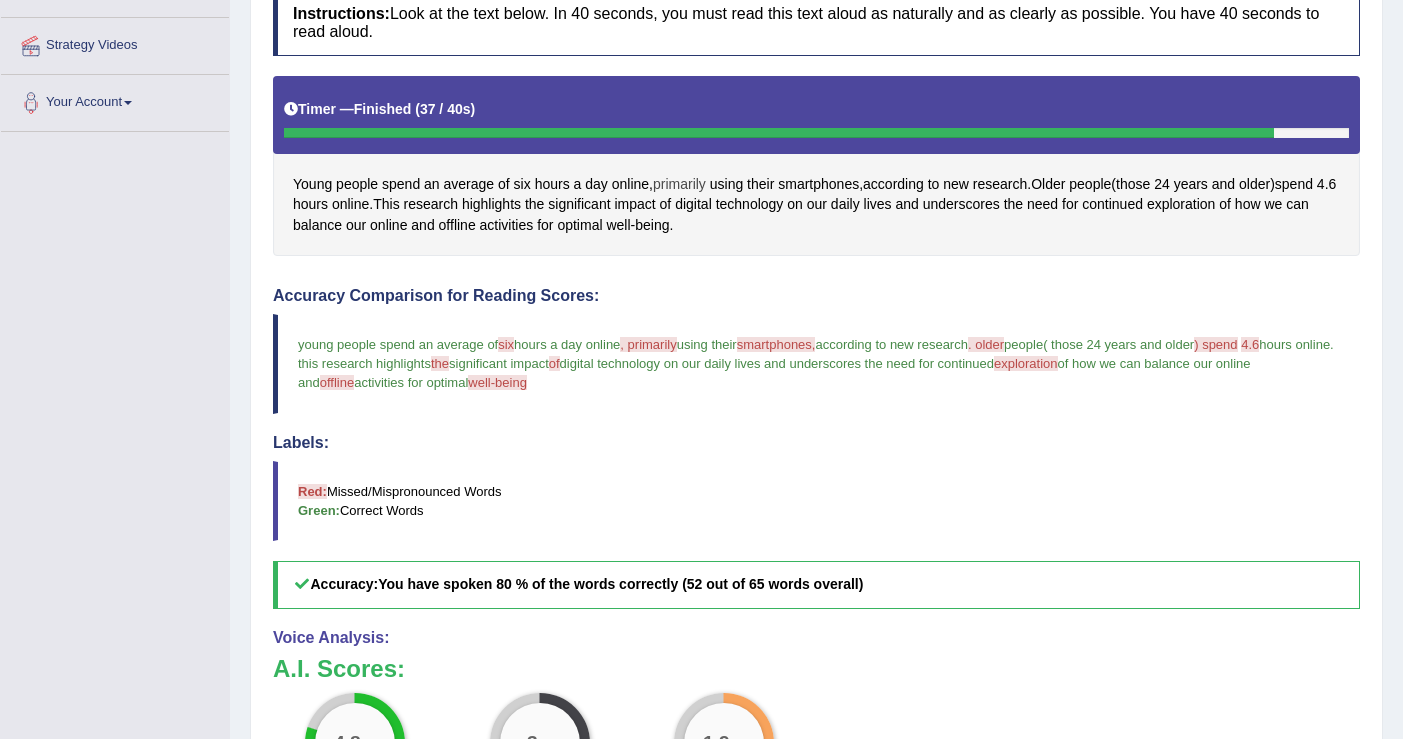 click on "primarily" at bounding box center [679, 184] 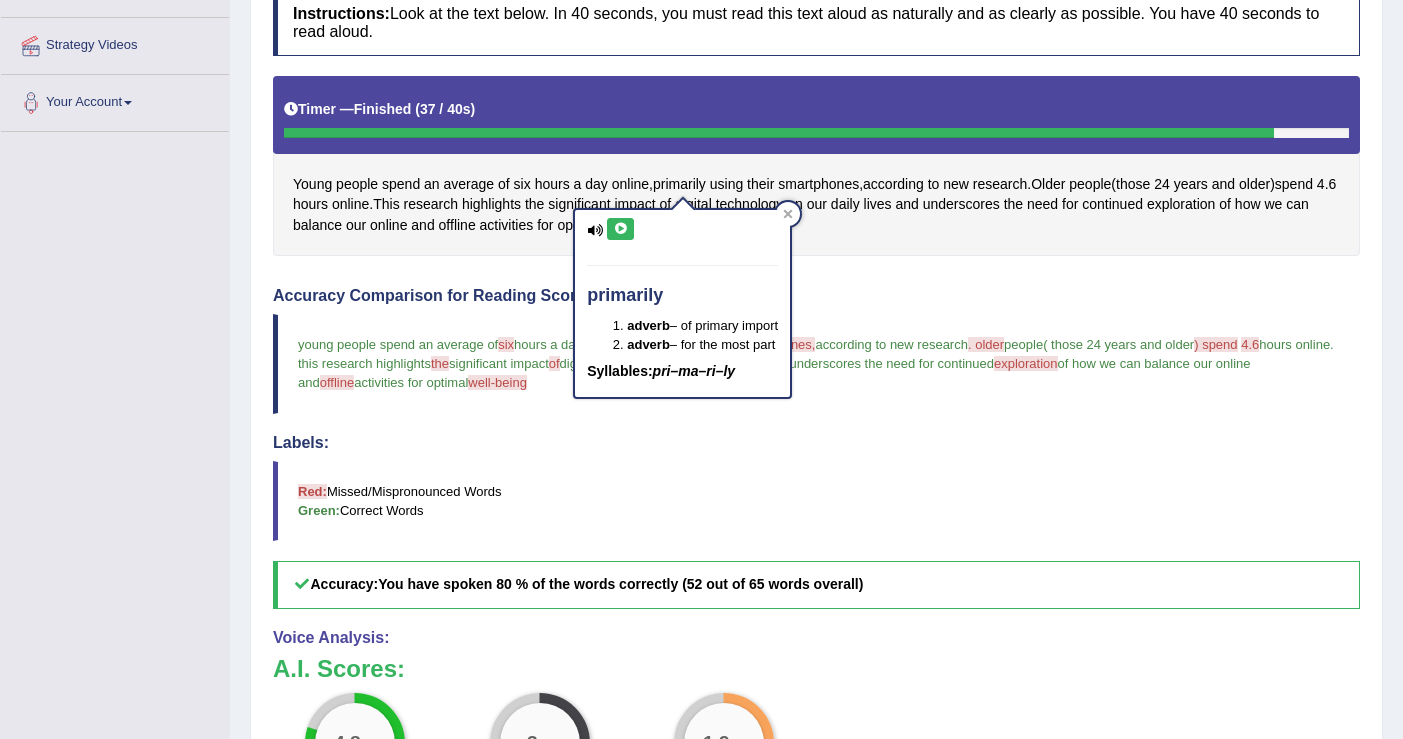 click at bounding box center (620, 229) 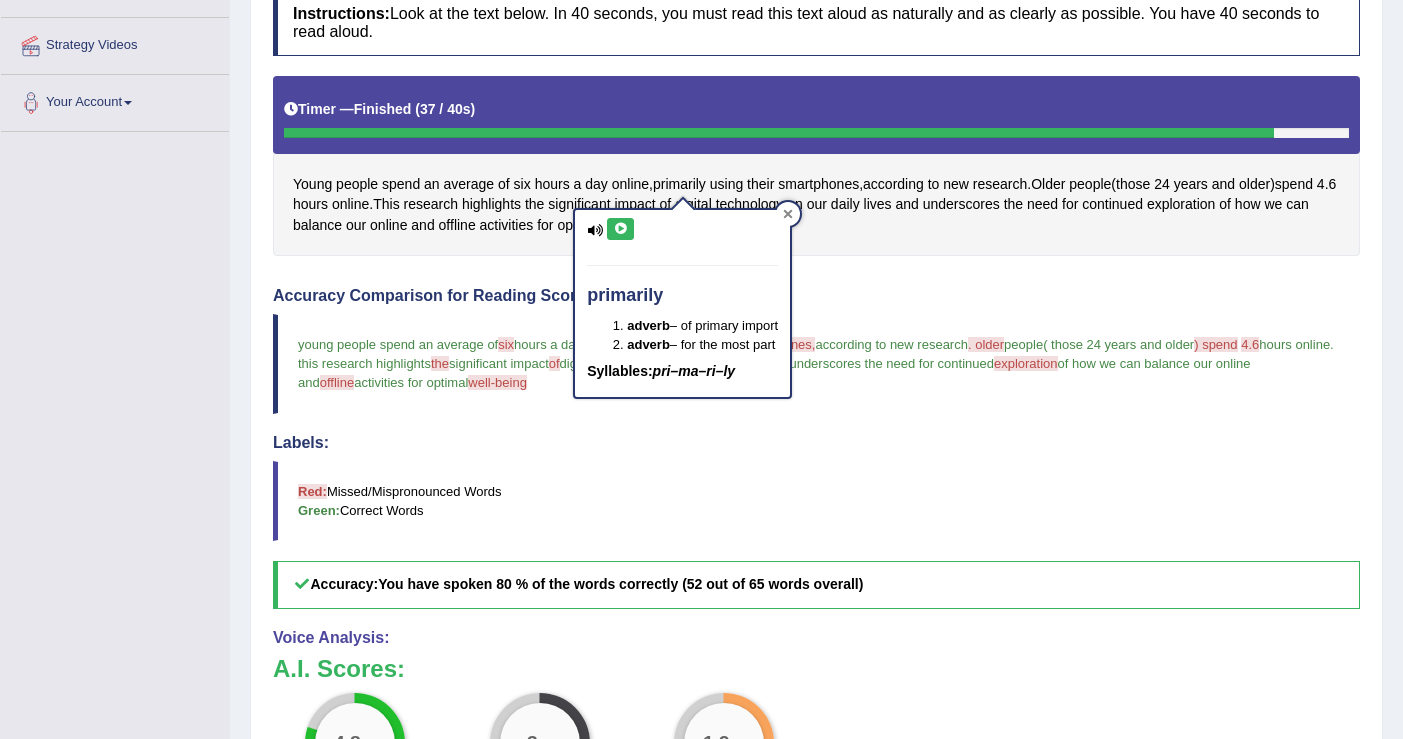 click 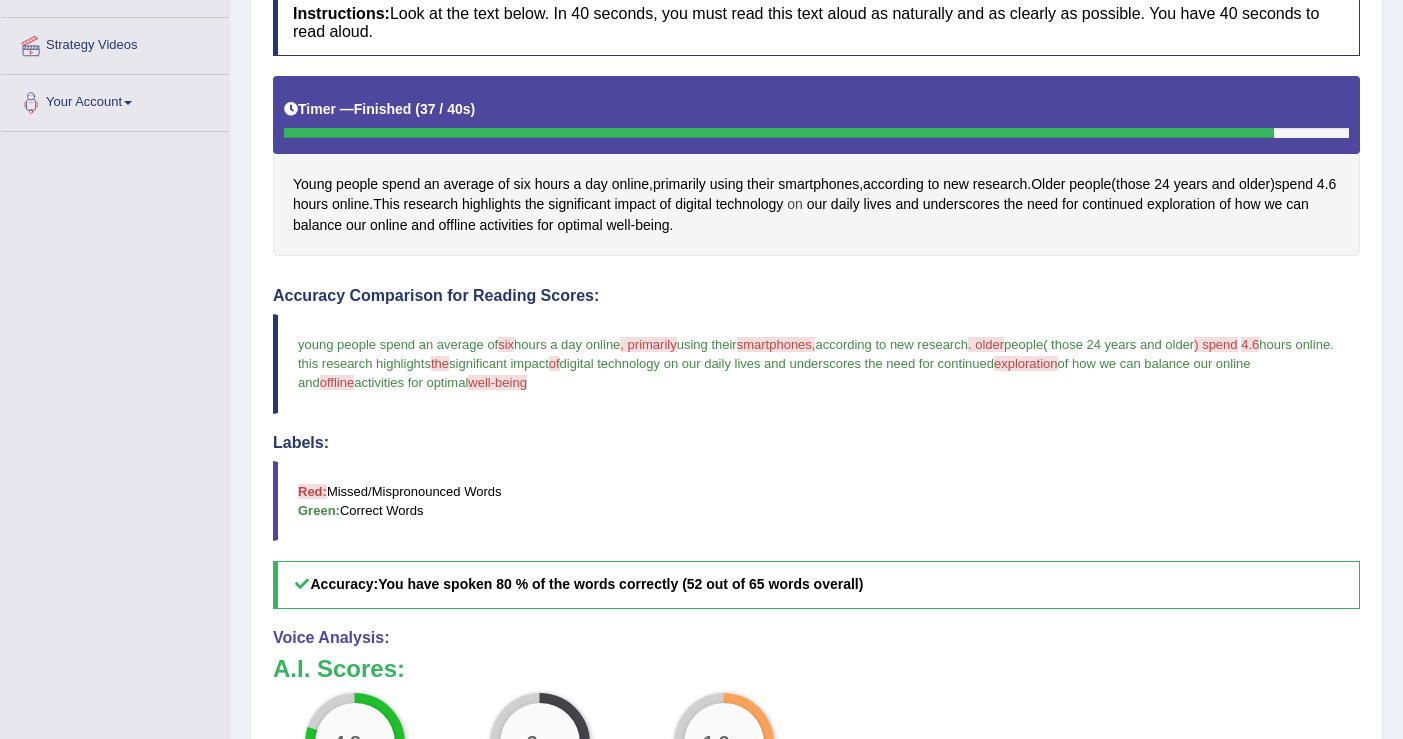 click on "on" at bounding box center [795, 204] 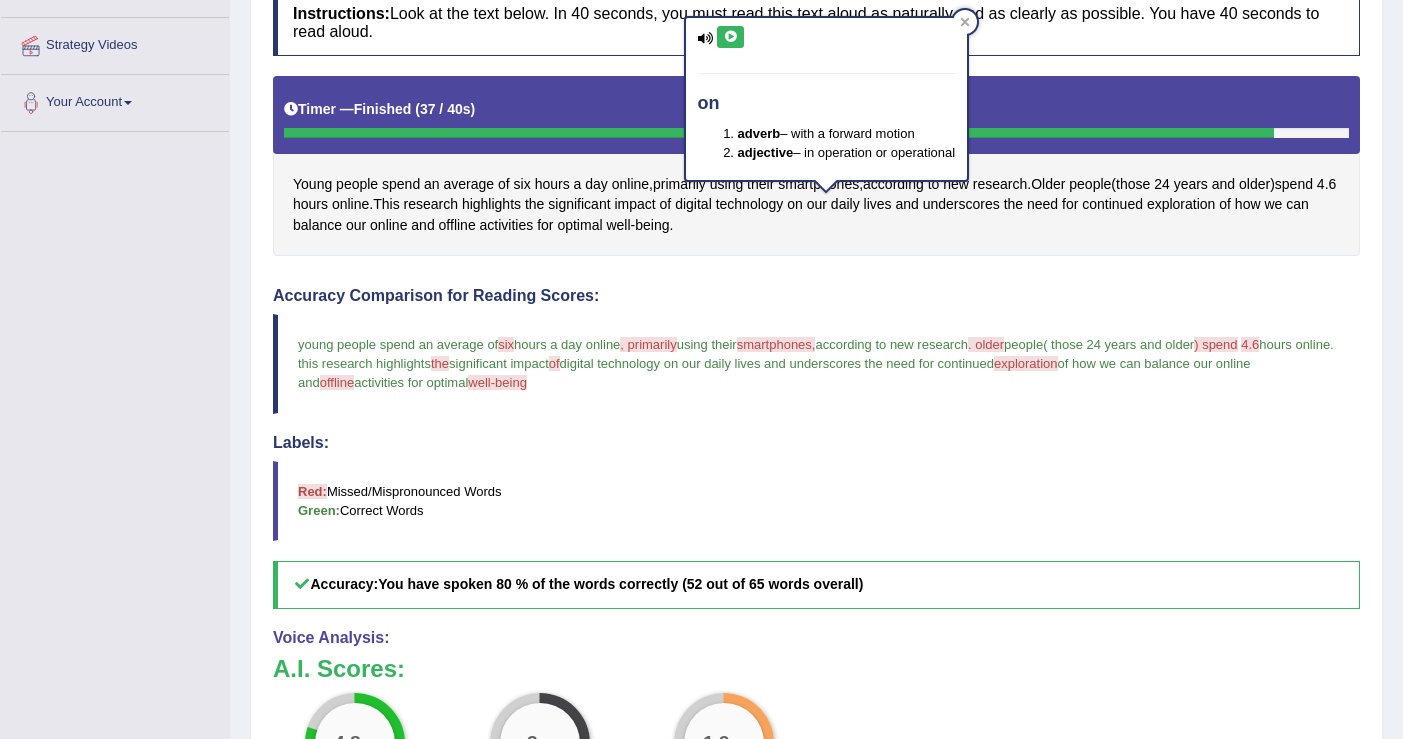 click on "on adverb  – with a forward motion adjective  – in operation or operational" at bounding box center [827, 105] 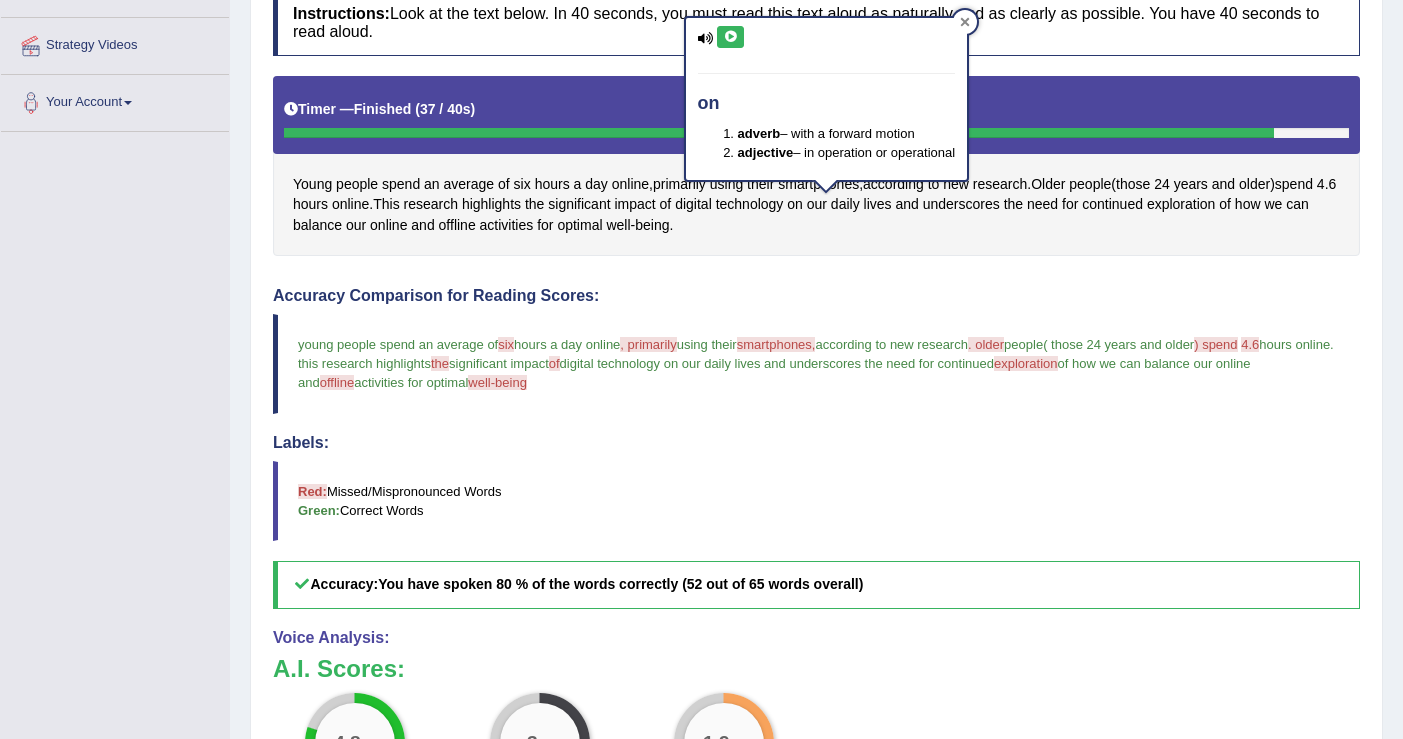 click at bounding box center (965, 22) 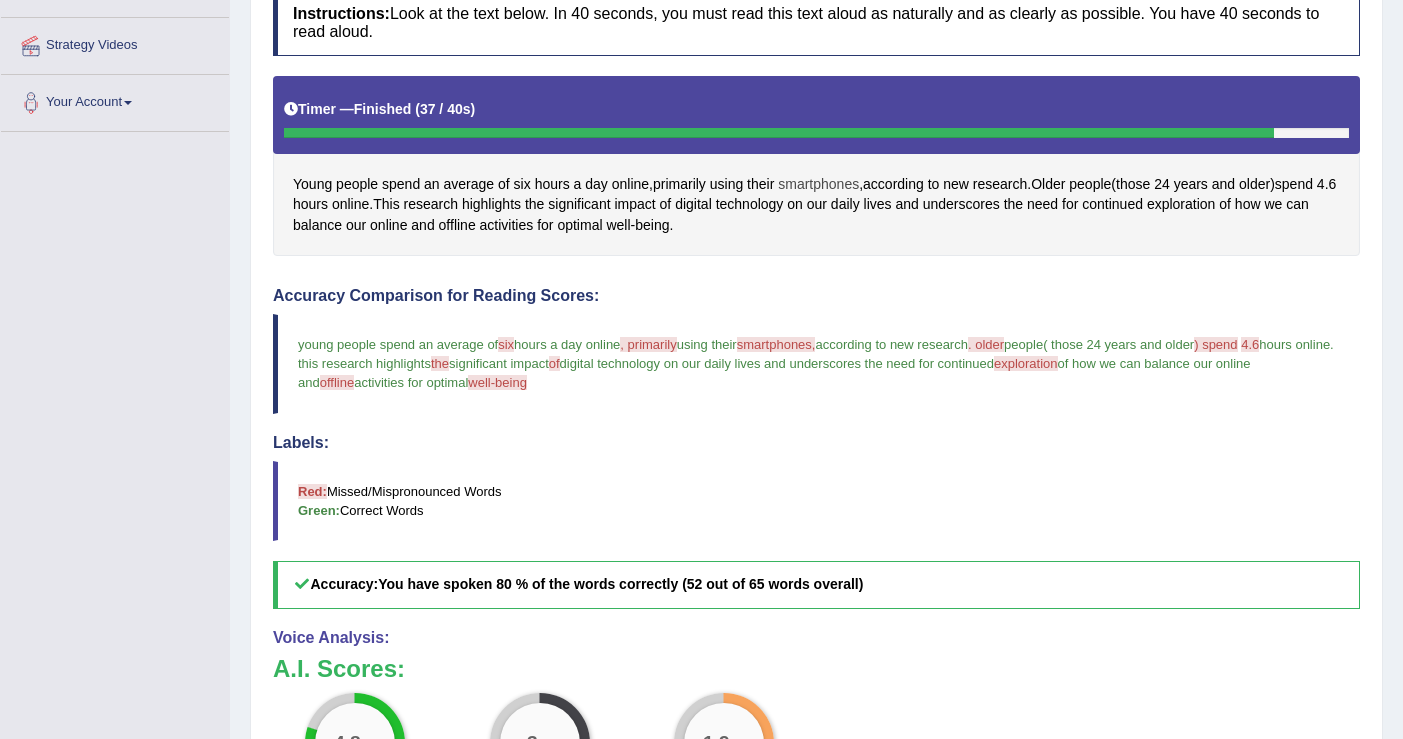 click on "smartphones" at bounding box center [818, 184] 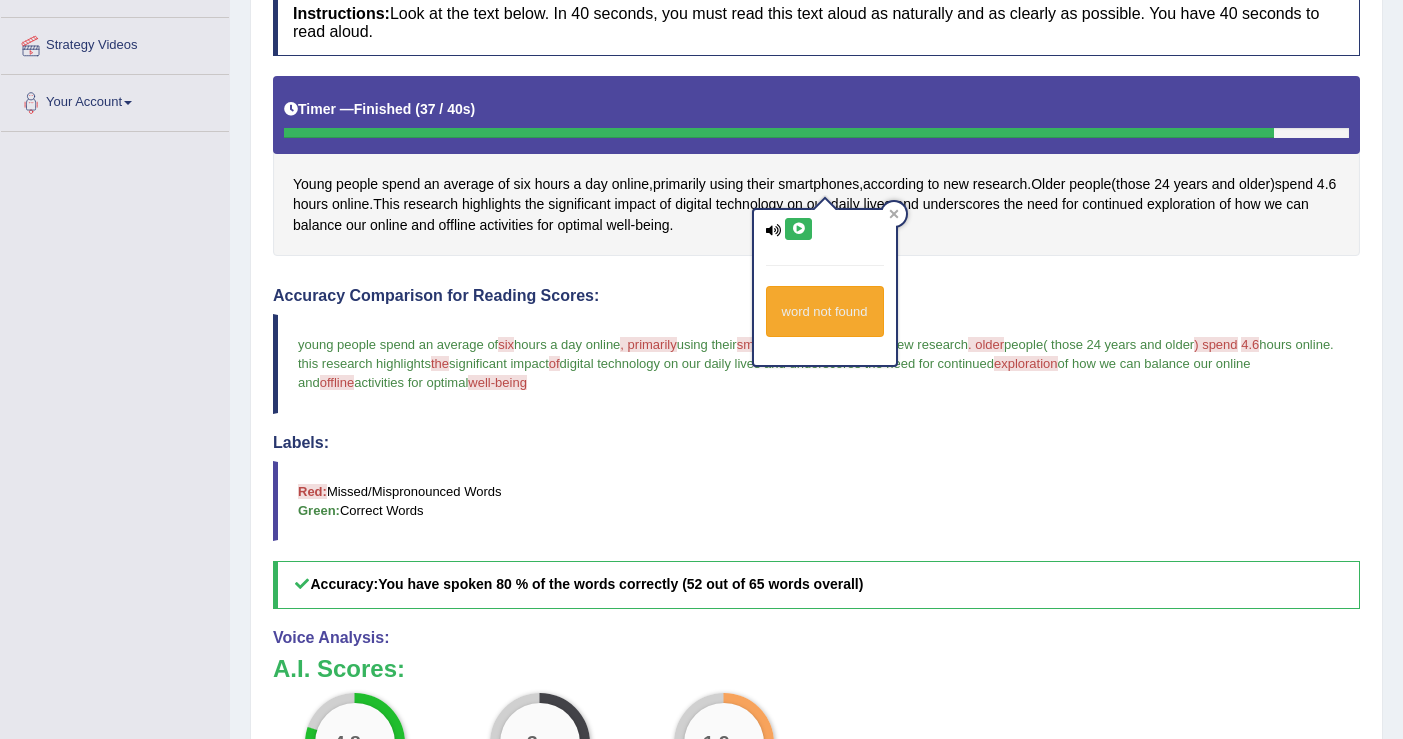 click at bounding box center (798, 229) 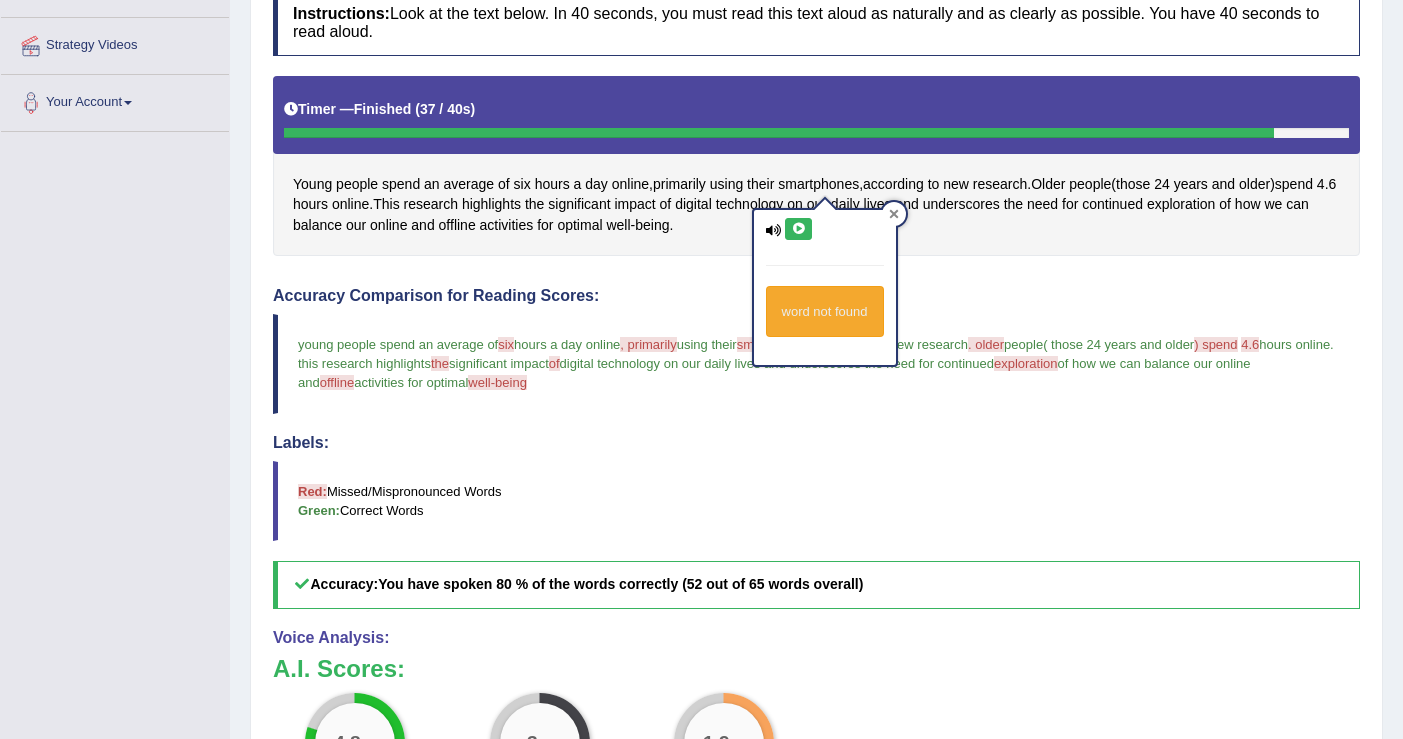 click at bounding box center (894, 214) 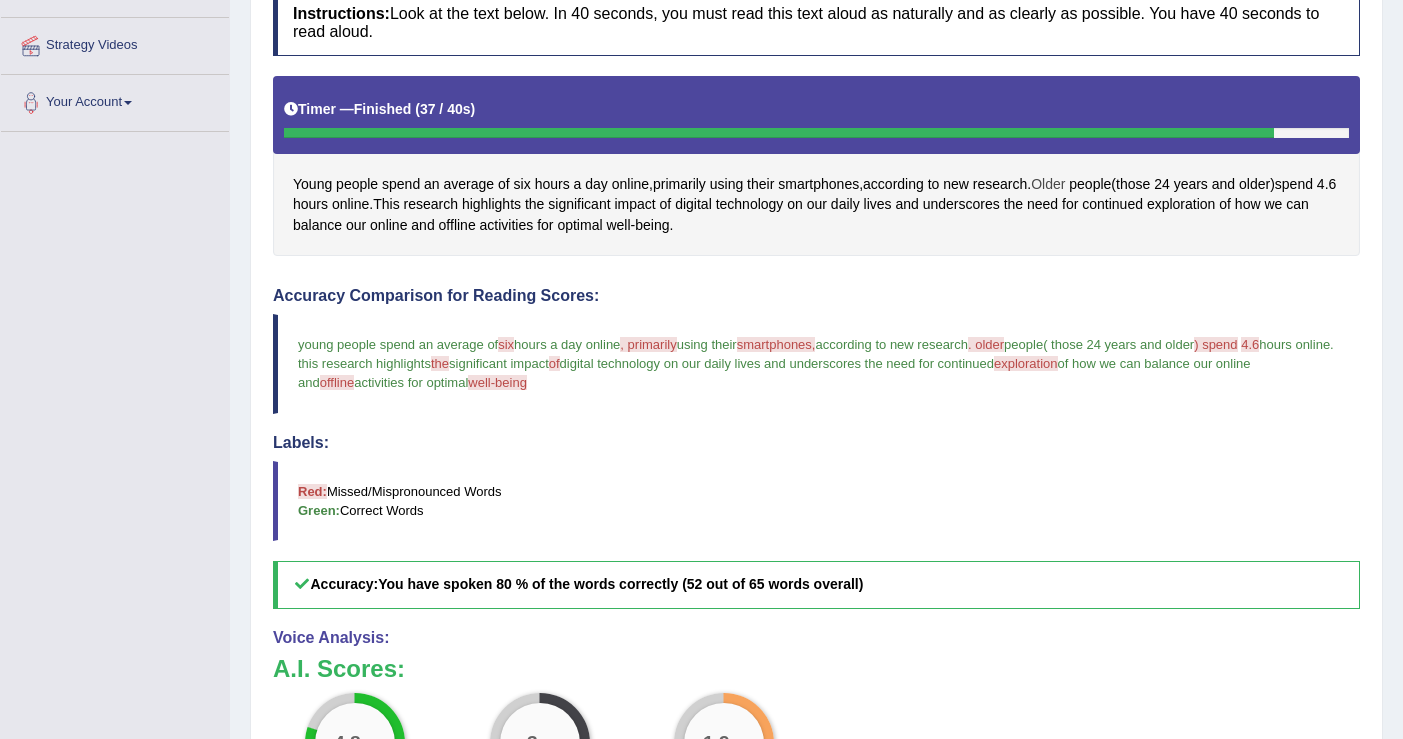 click on "Older" at bounding box center [1048, 184] 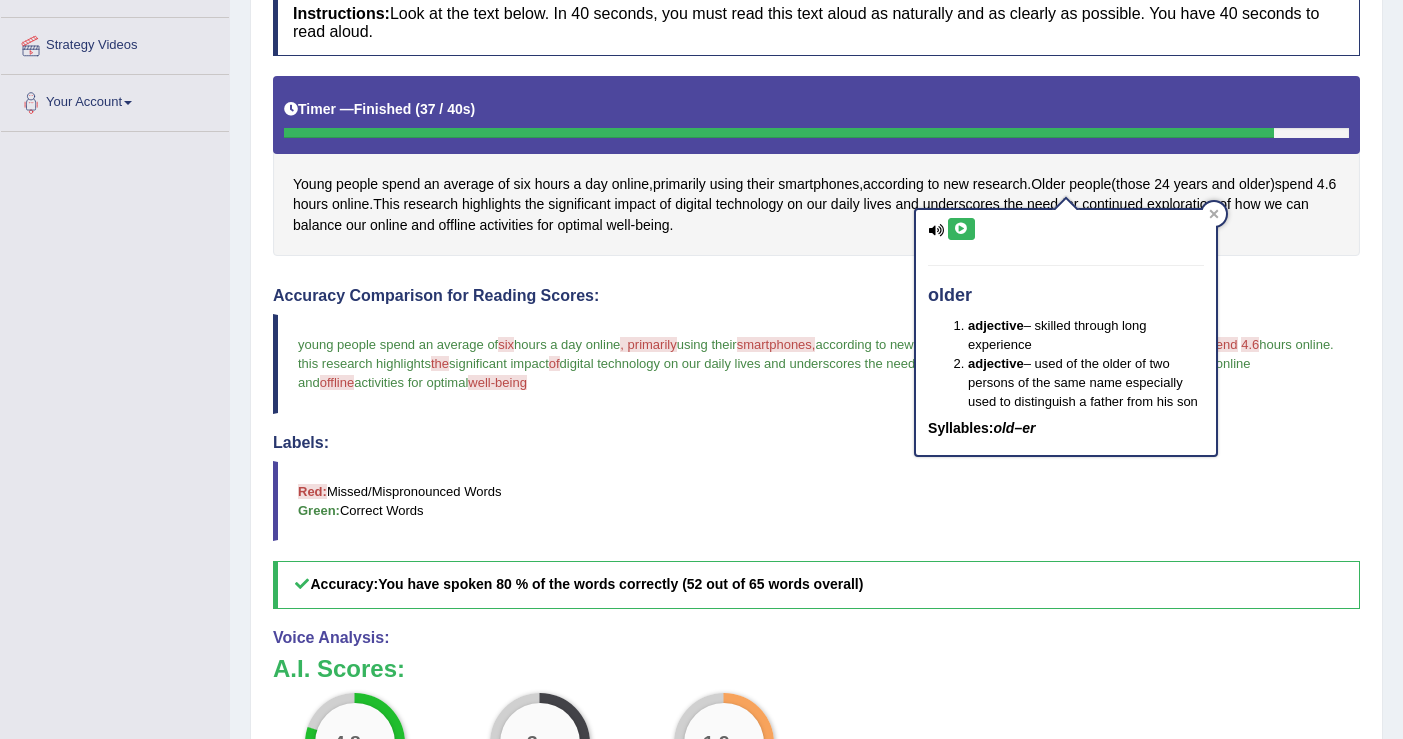 click at bounding box center [961, 229] 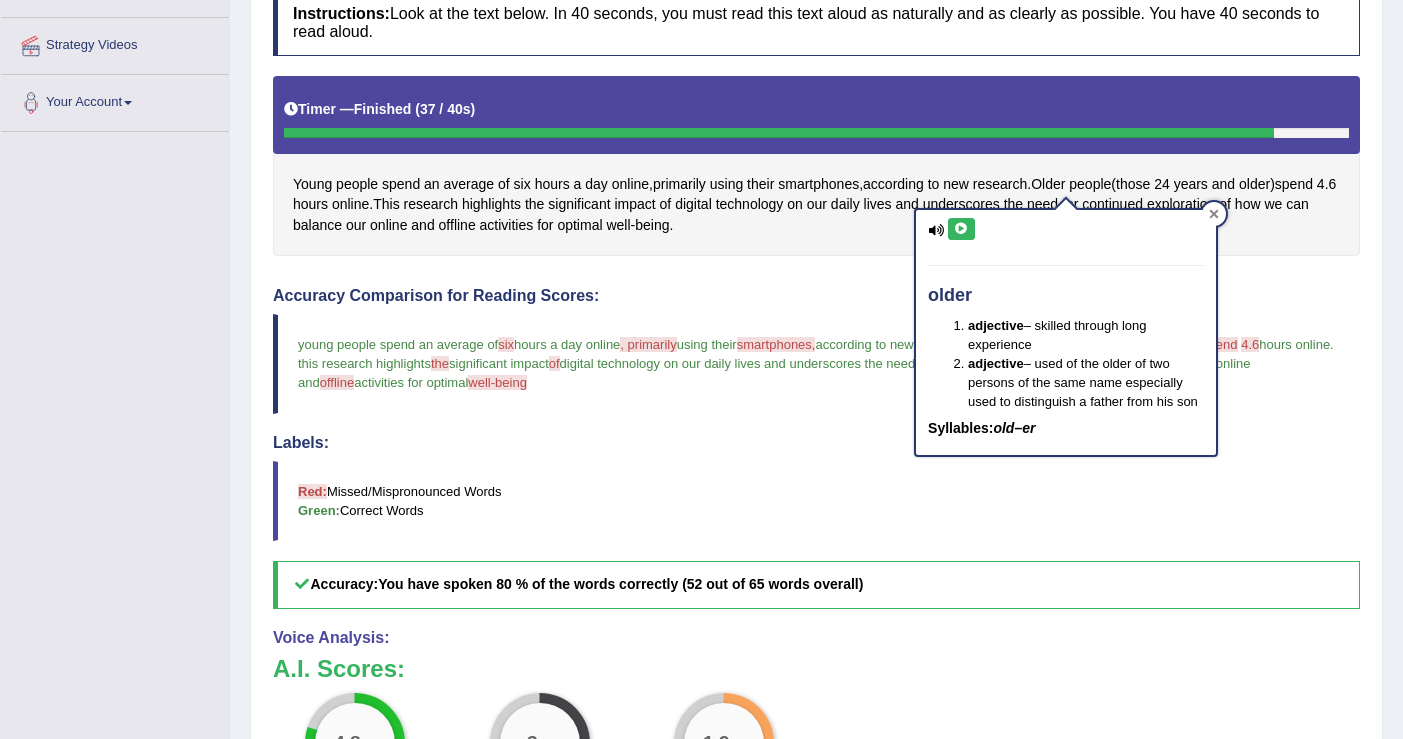 click at bounding box center (1214, 214) 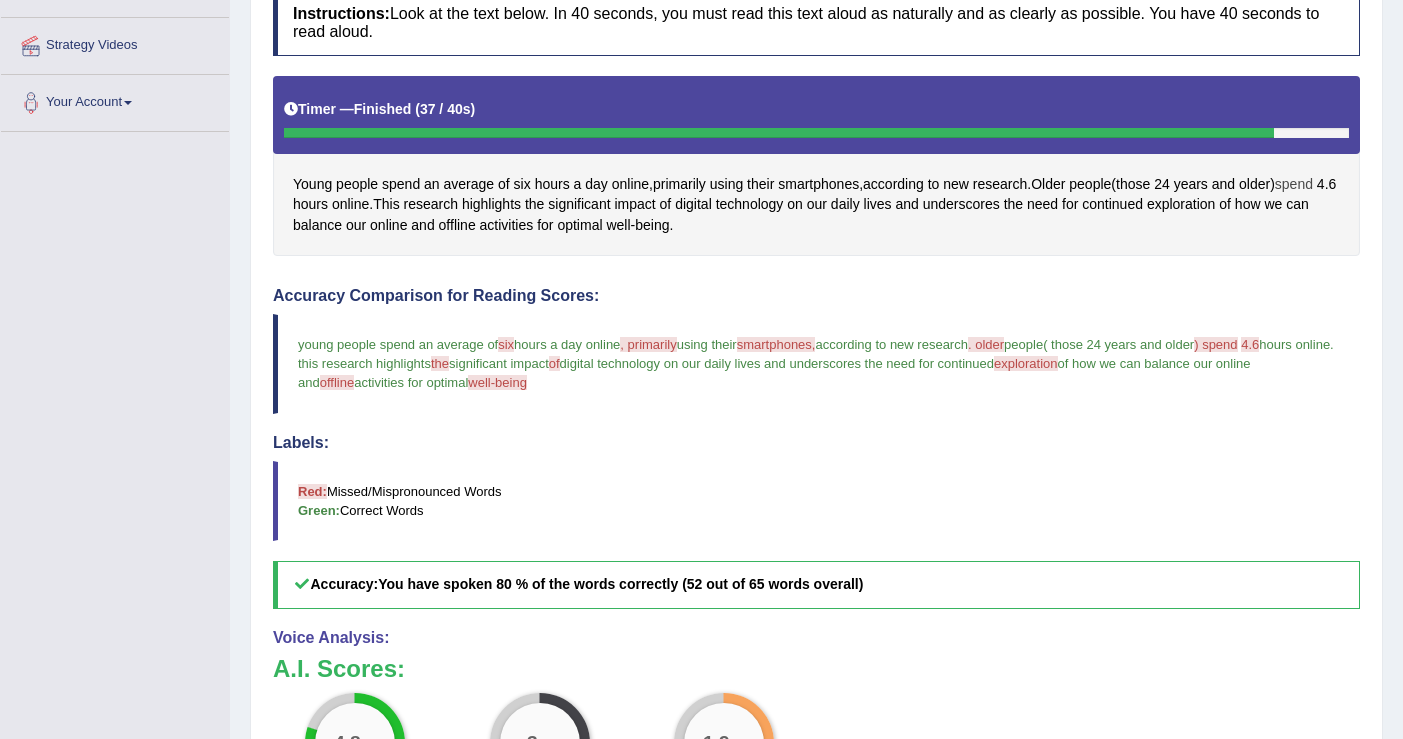 click on "spend" at bounding box center [1294, 184] 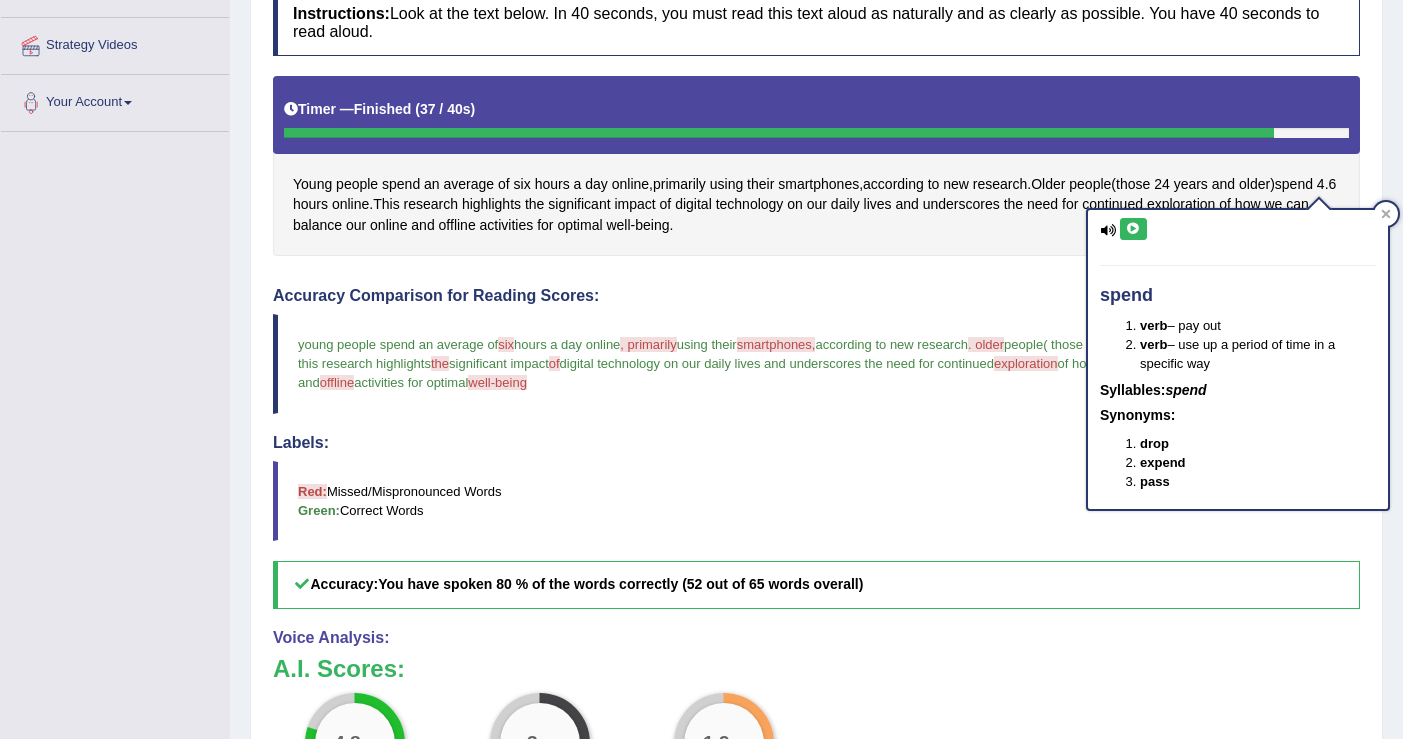 click at bounding box center (1133, 229) 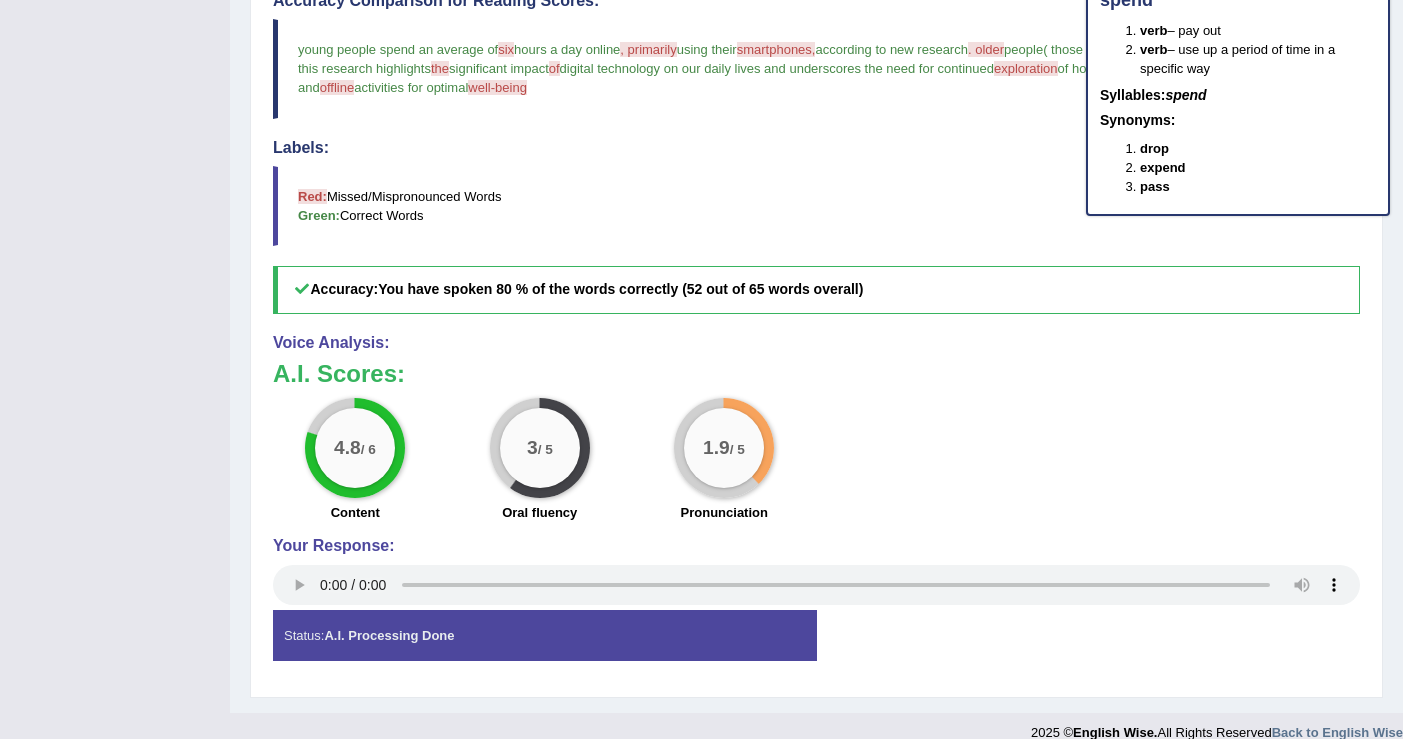 scroll, scrollTop: 685, scrollLeft: 0, axis: vertical 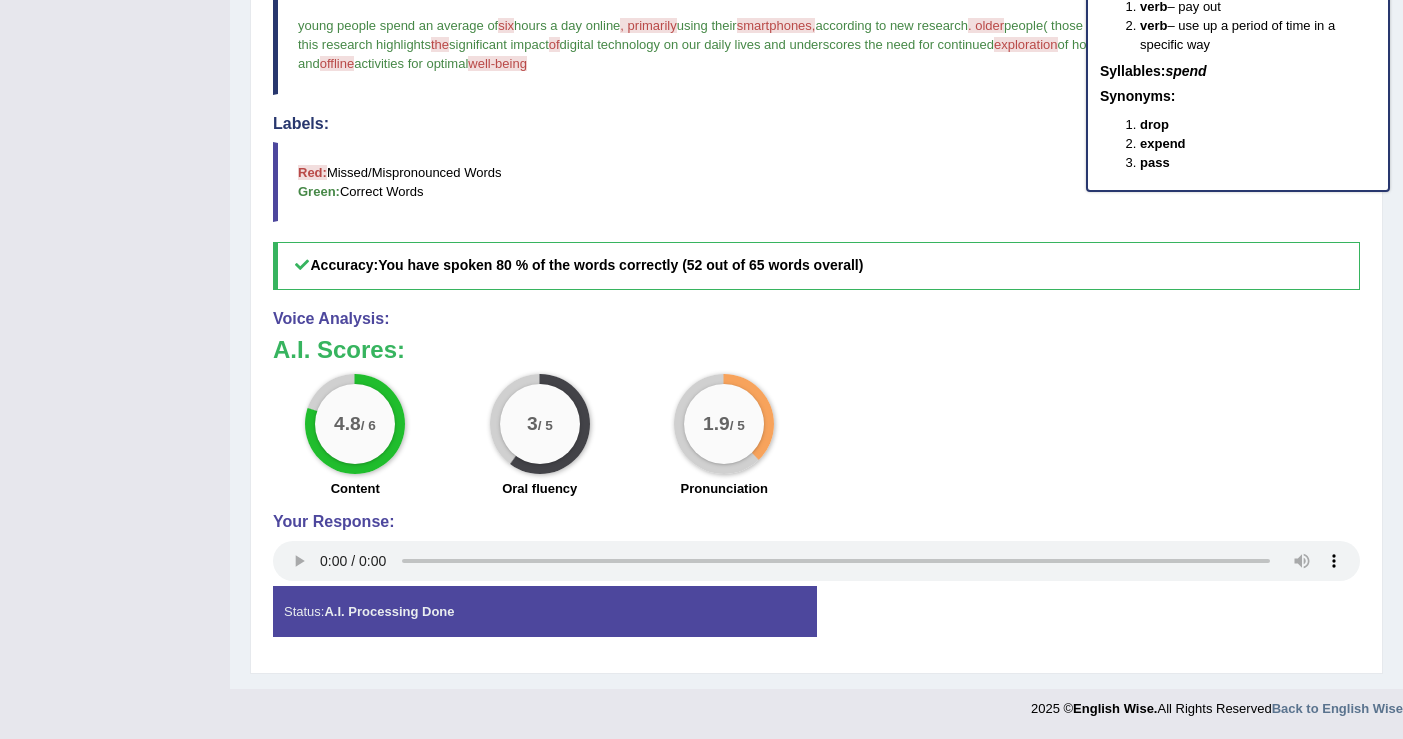 click on "4.8  / 6              Content
3  / 5              Oral fluency
1.9  / 5              Pronunciation" at bounding box center (816, 438) 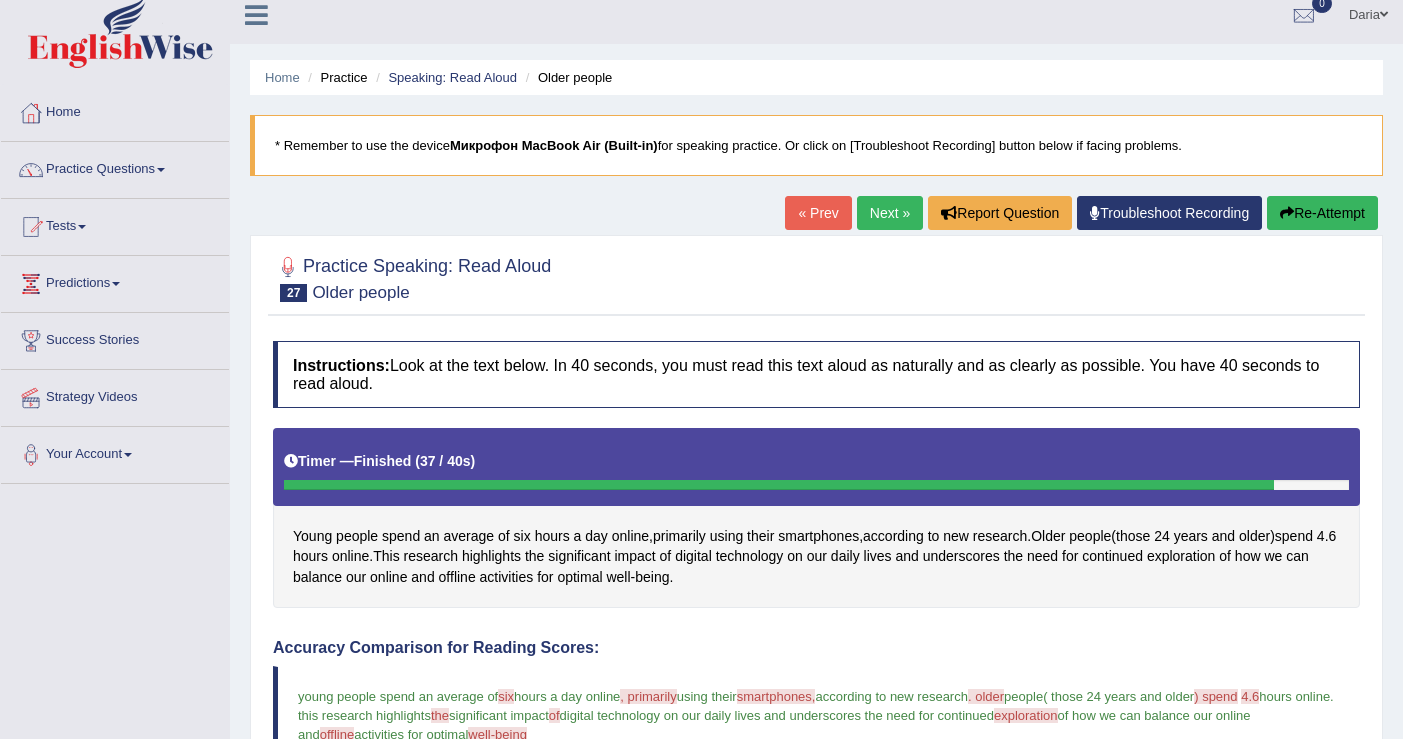 scroll, scrollTop: 0, scrollLeft: 0, axis: both 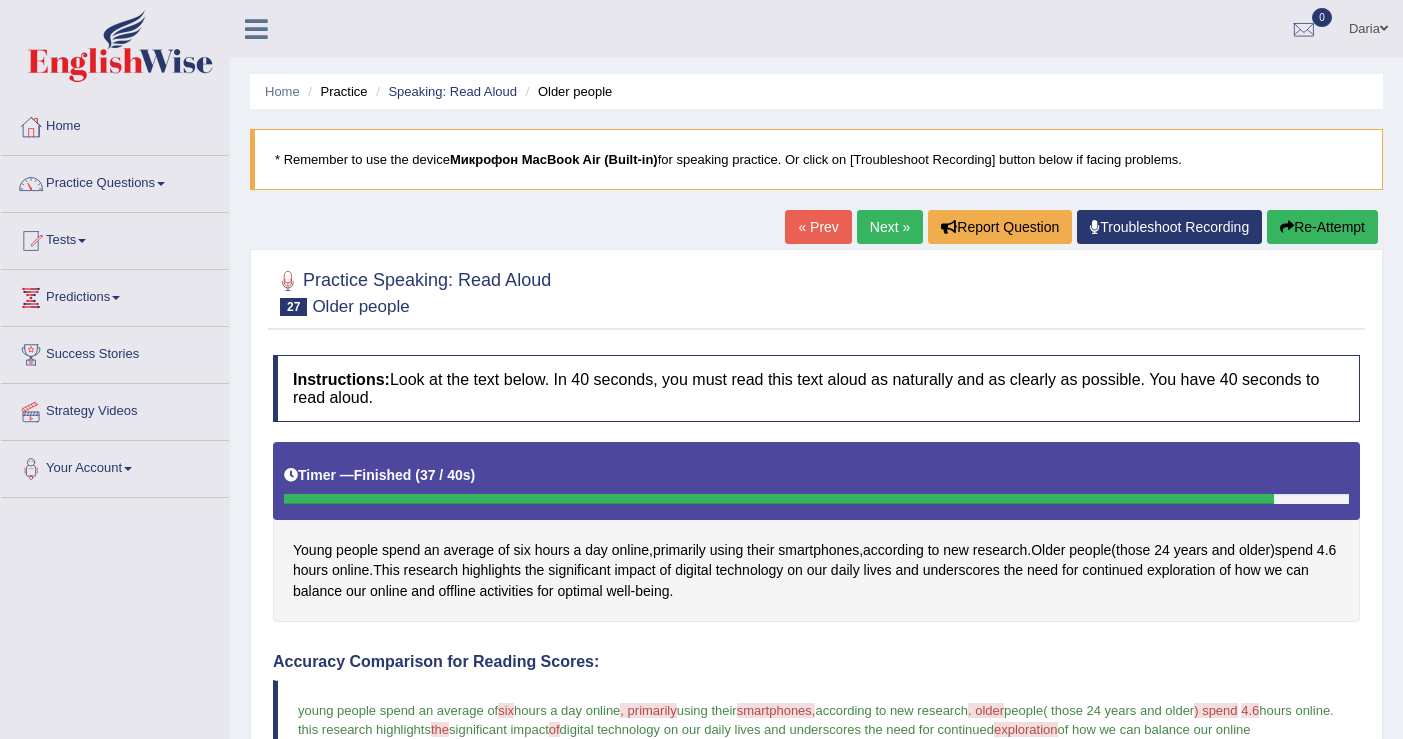 click on "Next »" at bounding box center [890, 227] 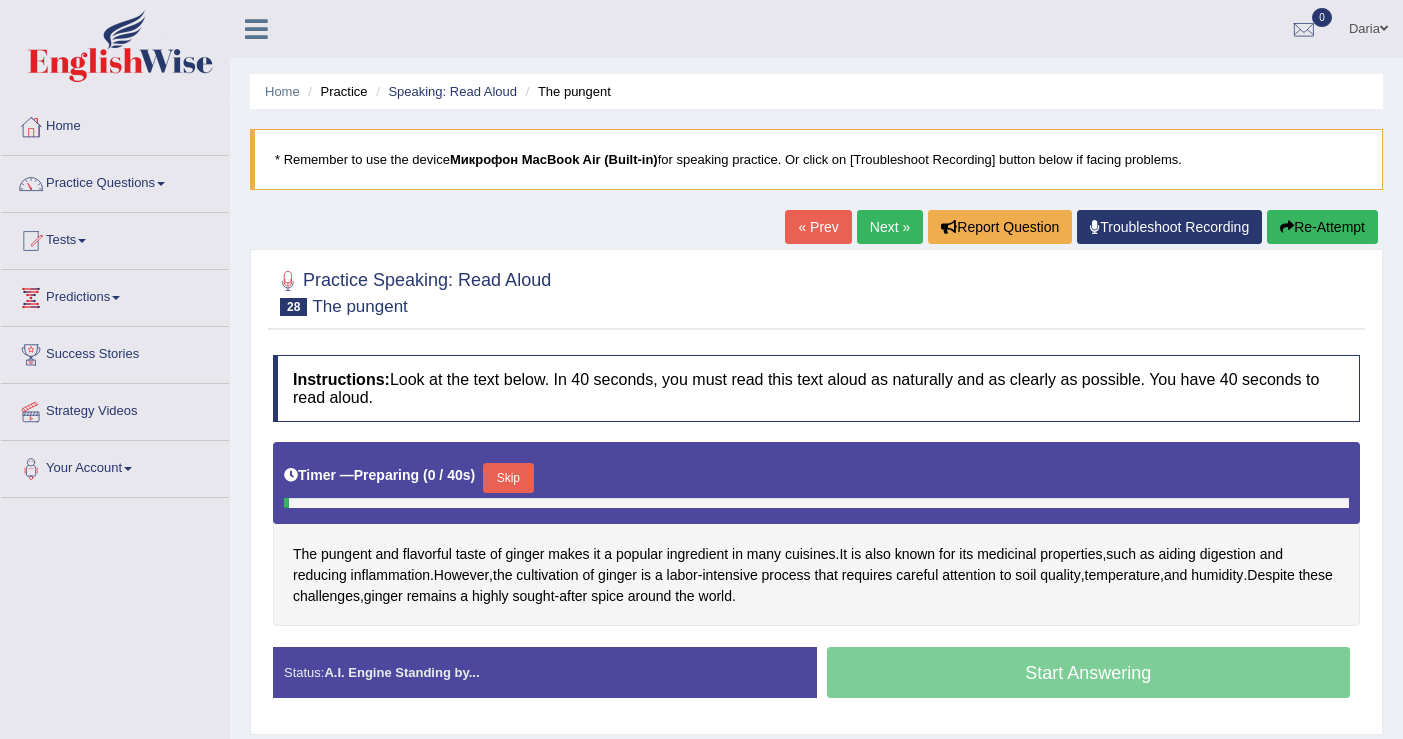 scroll, scrollTop: 0, scrollLeft: 0, axis: both 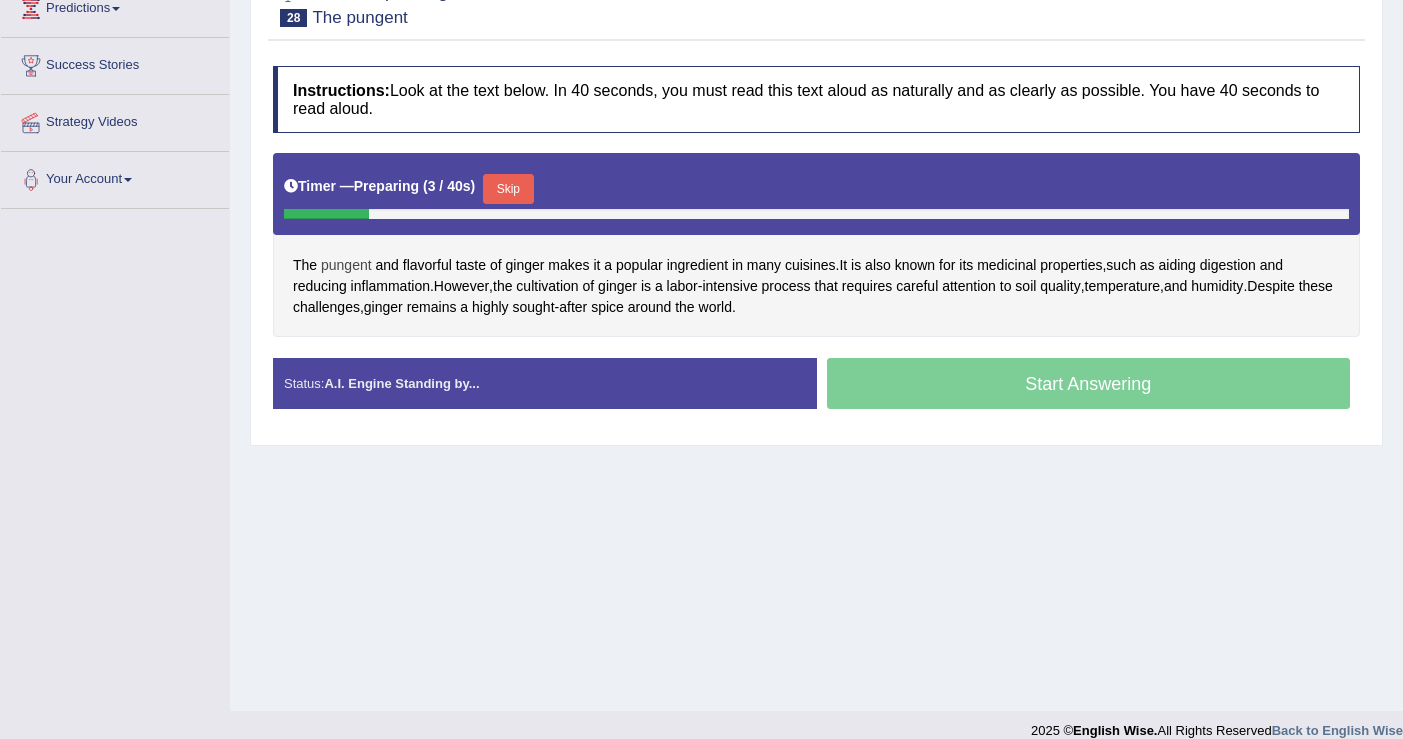 click on "pungent" at bounding box center [346, 265] 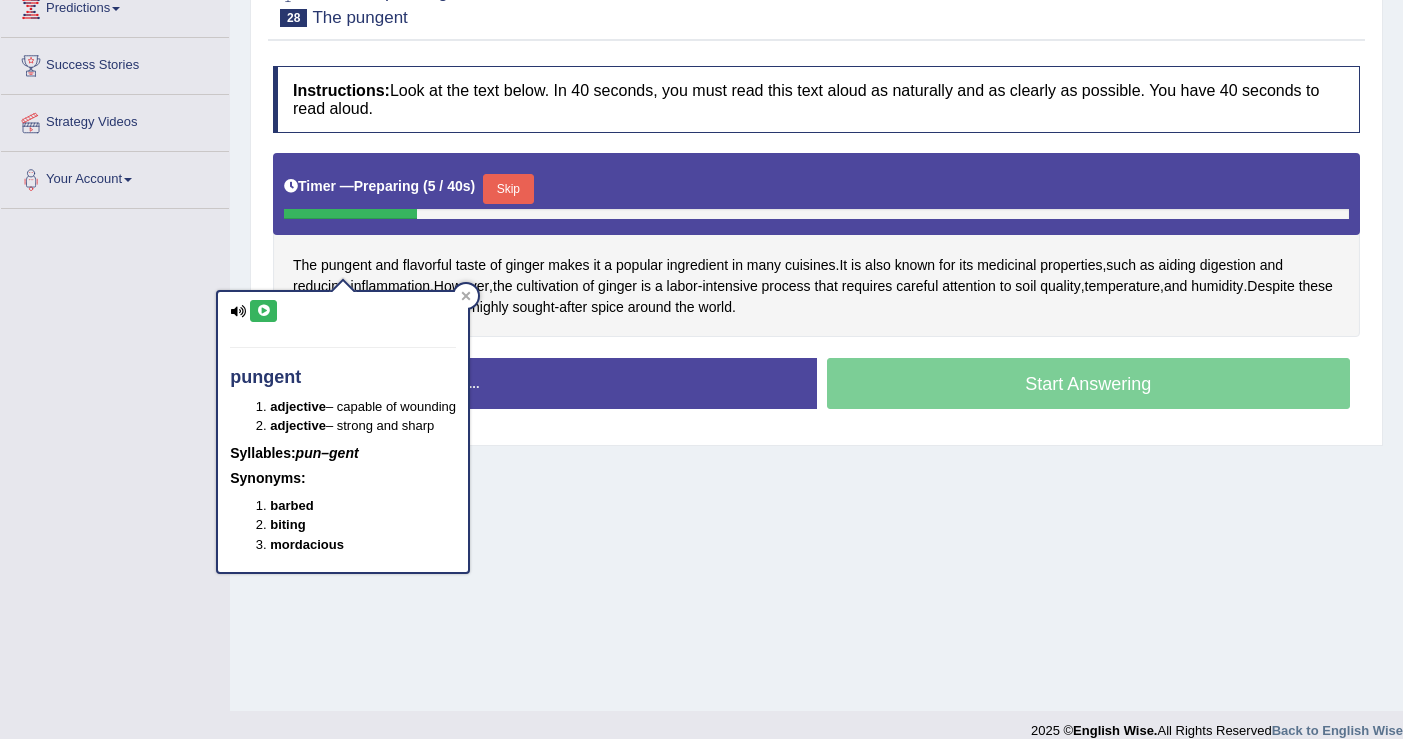 click at bounding box center (263, 311) 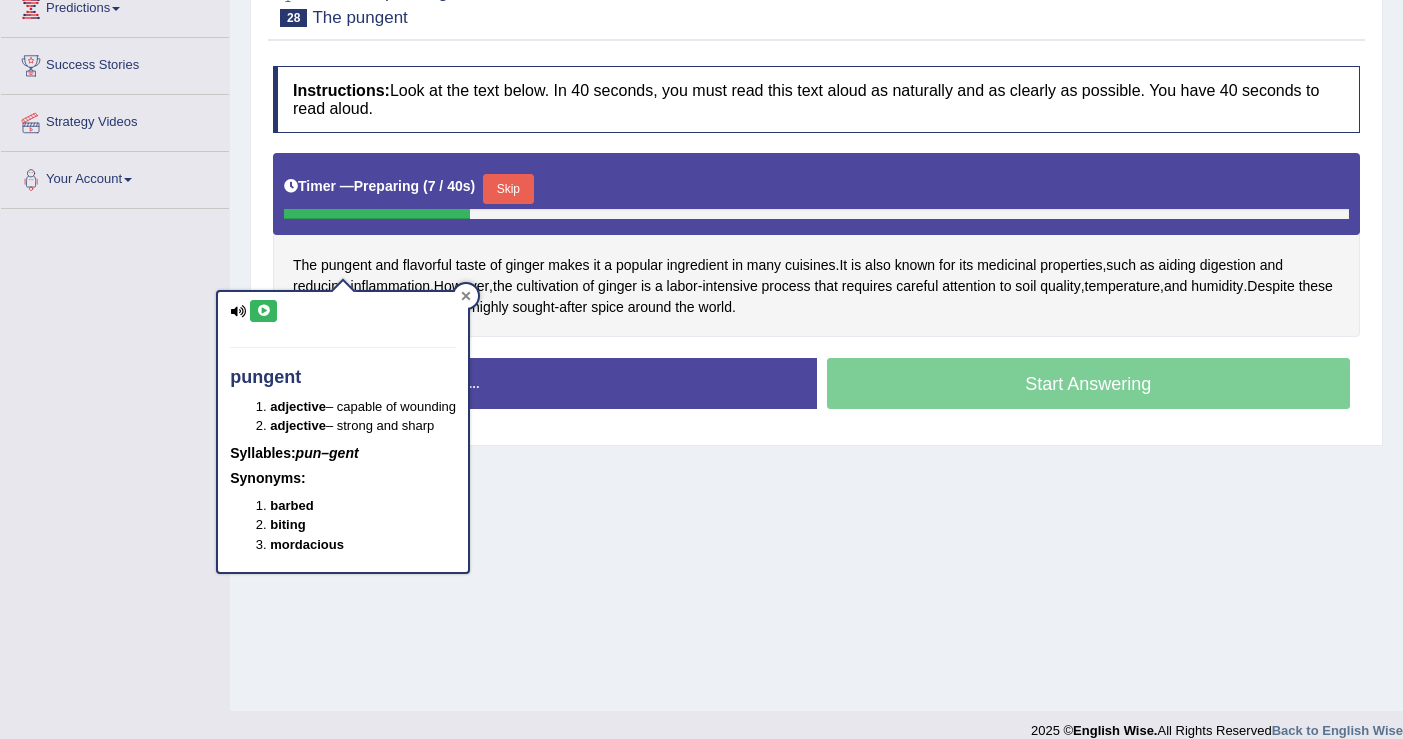 click at bounding box center [466, 296] 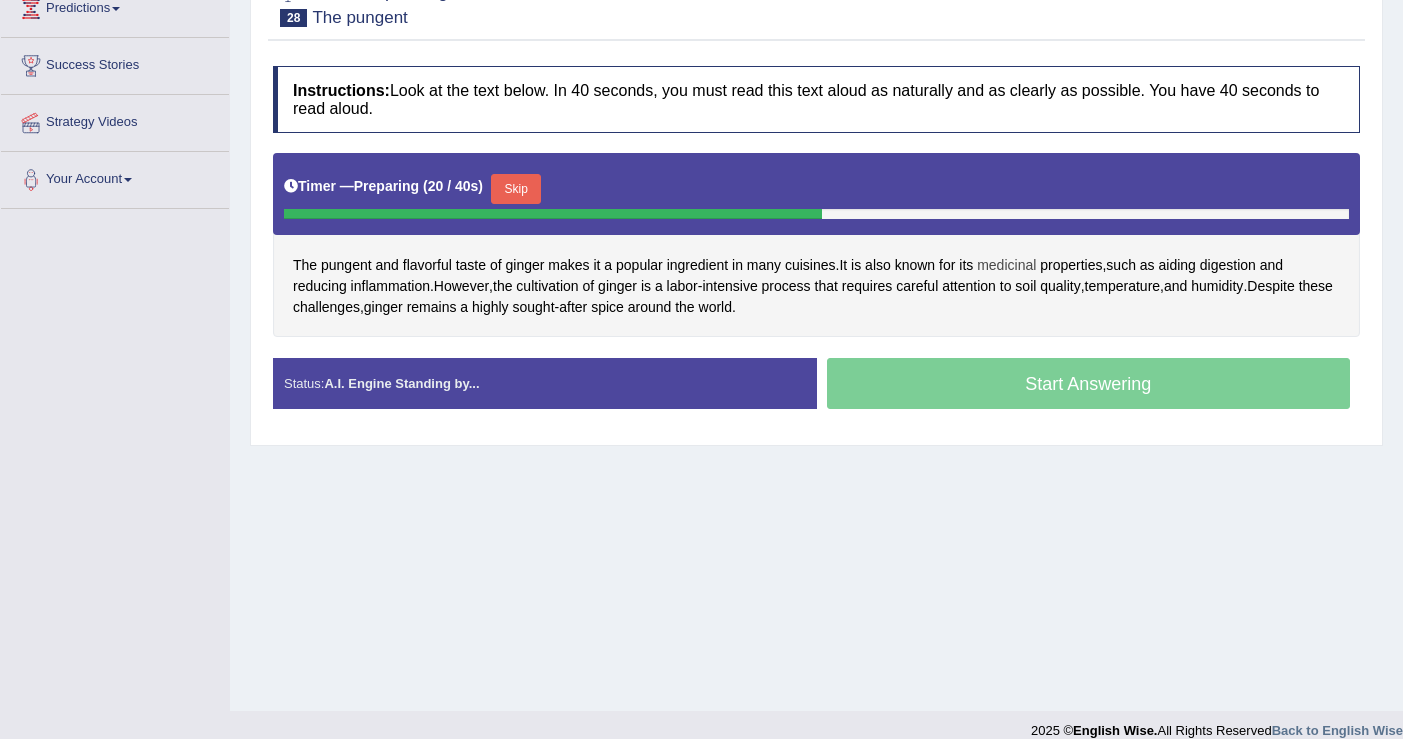 click on "medicinal" at bounding box center (1006, 265) 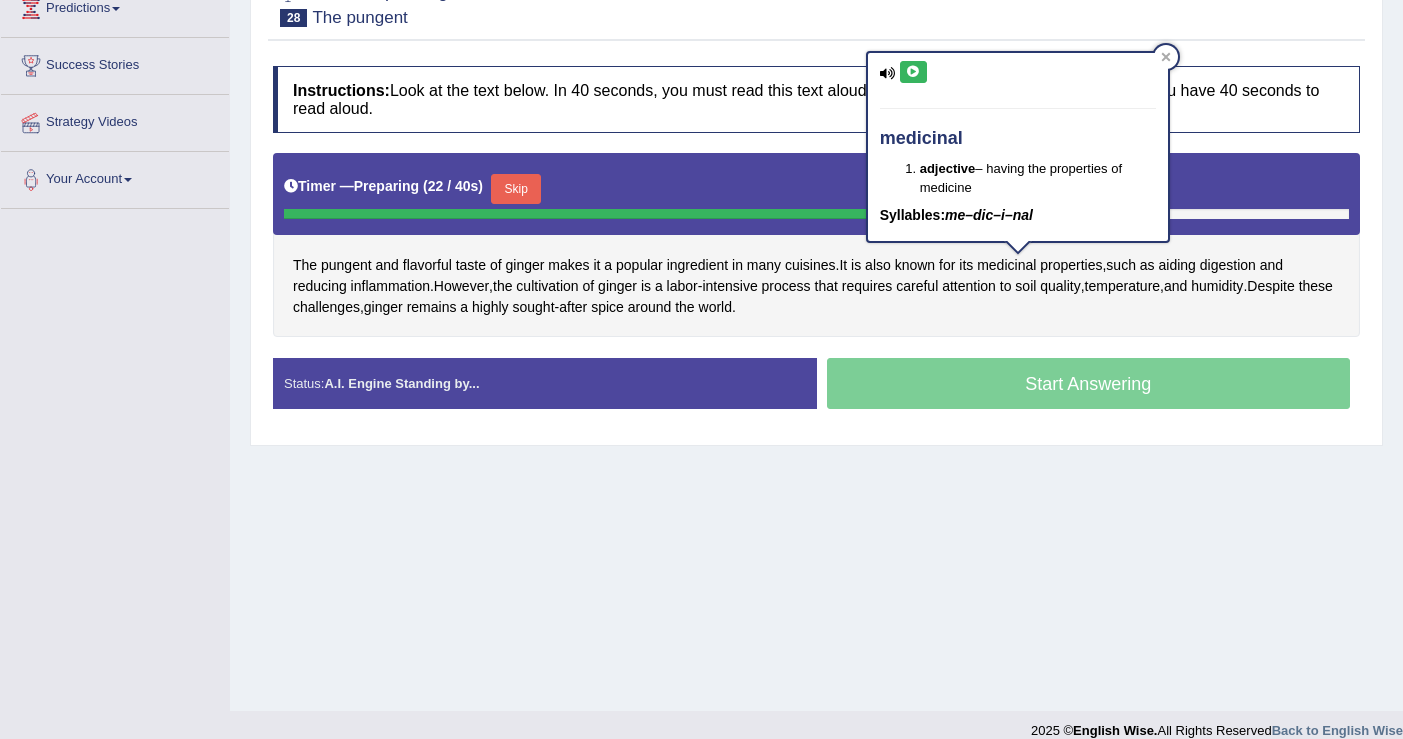 click at bounding box center [913, 72] 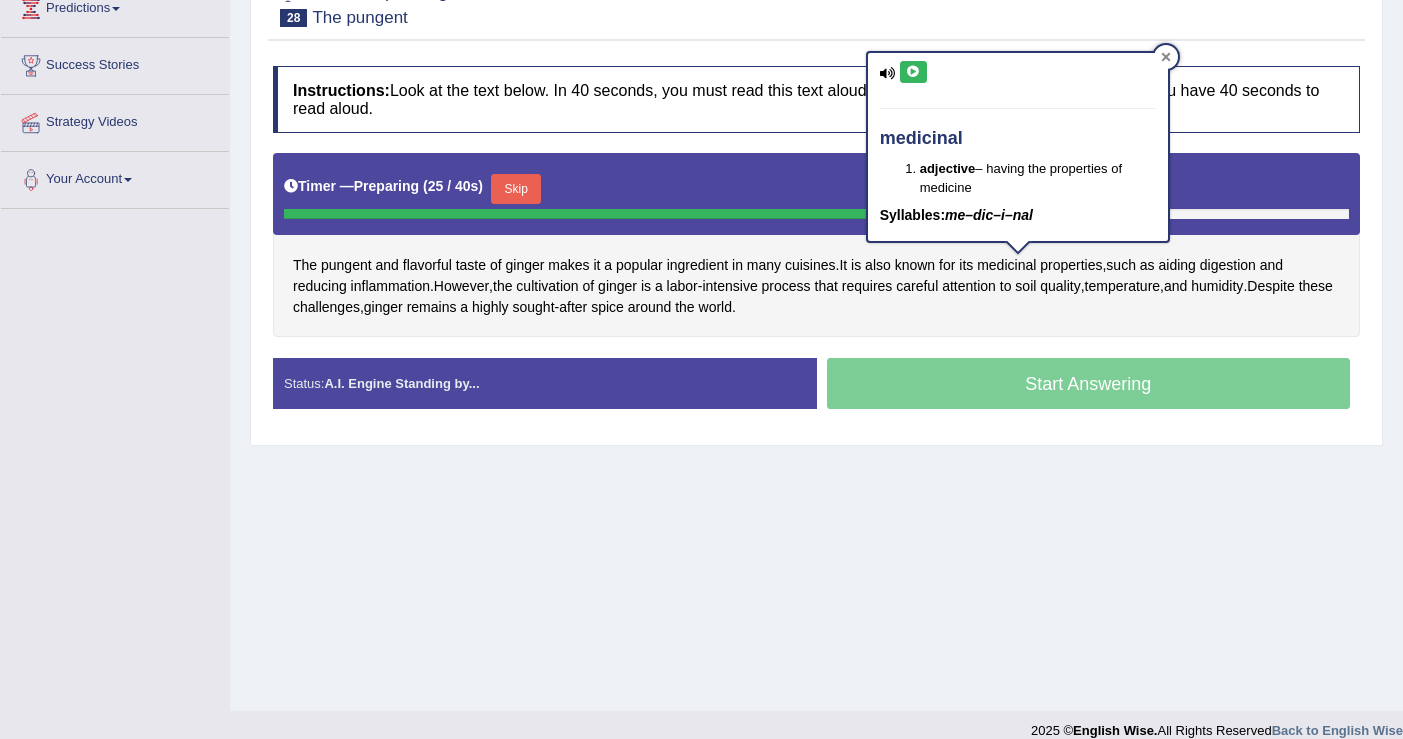 click 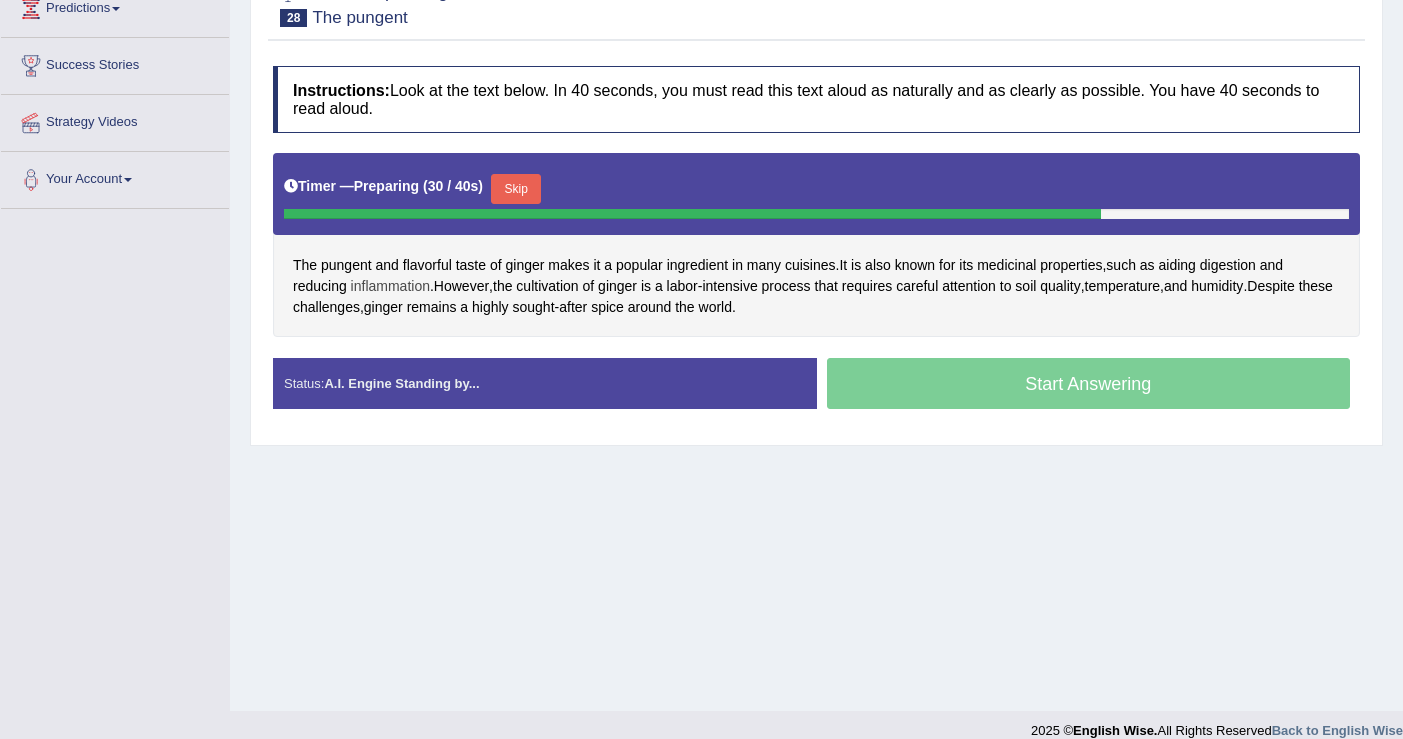 click on "inflammation" at bounding box center (390, 286) 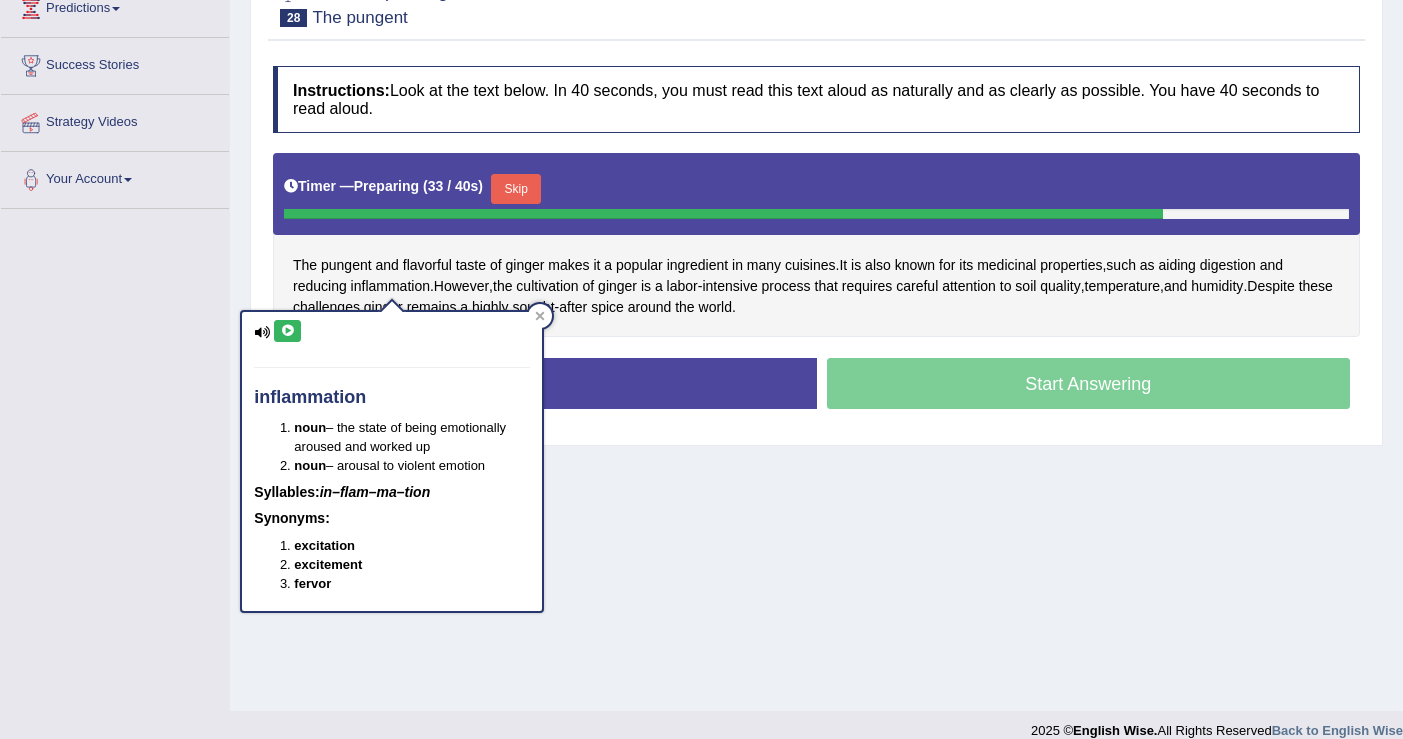 click at bounding box center [287, 331] 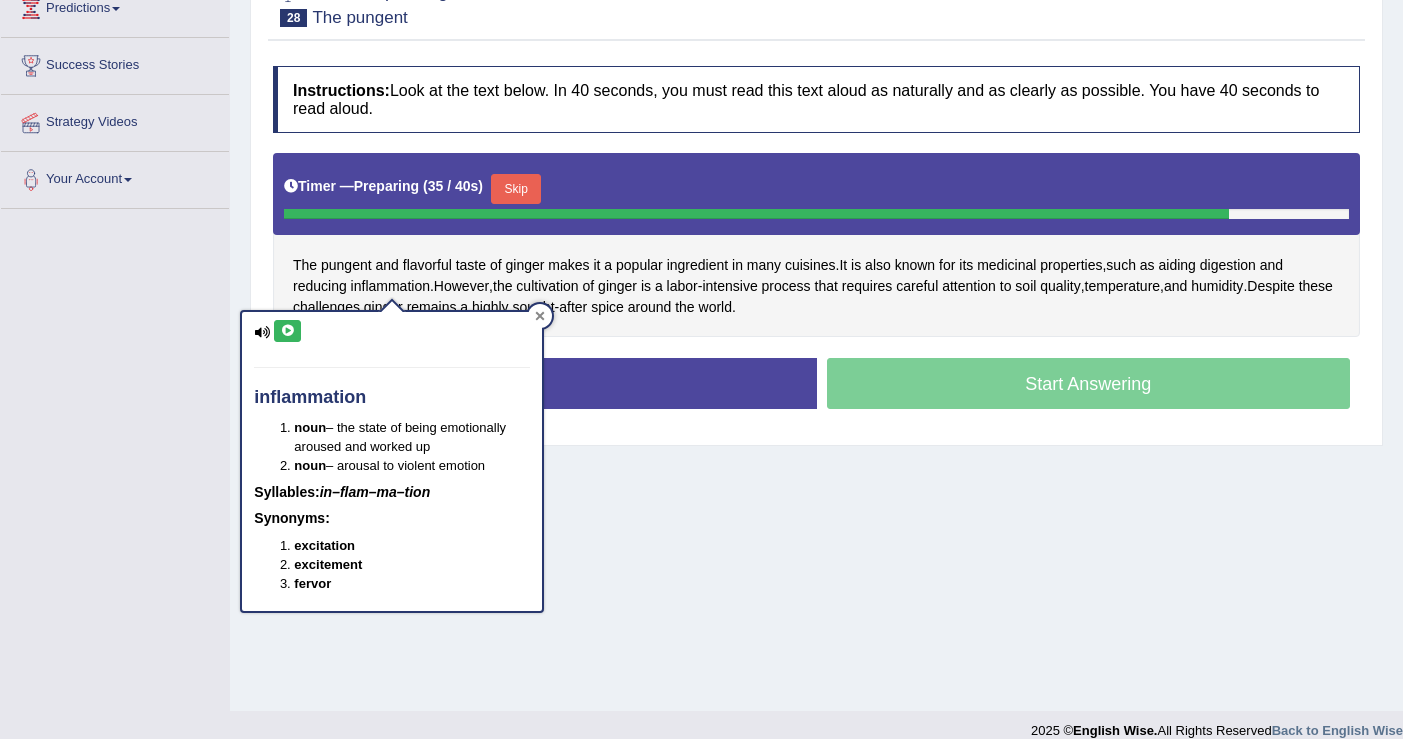 click at bounding box center (540, 316) 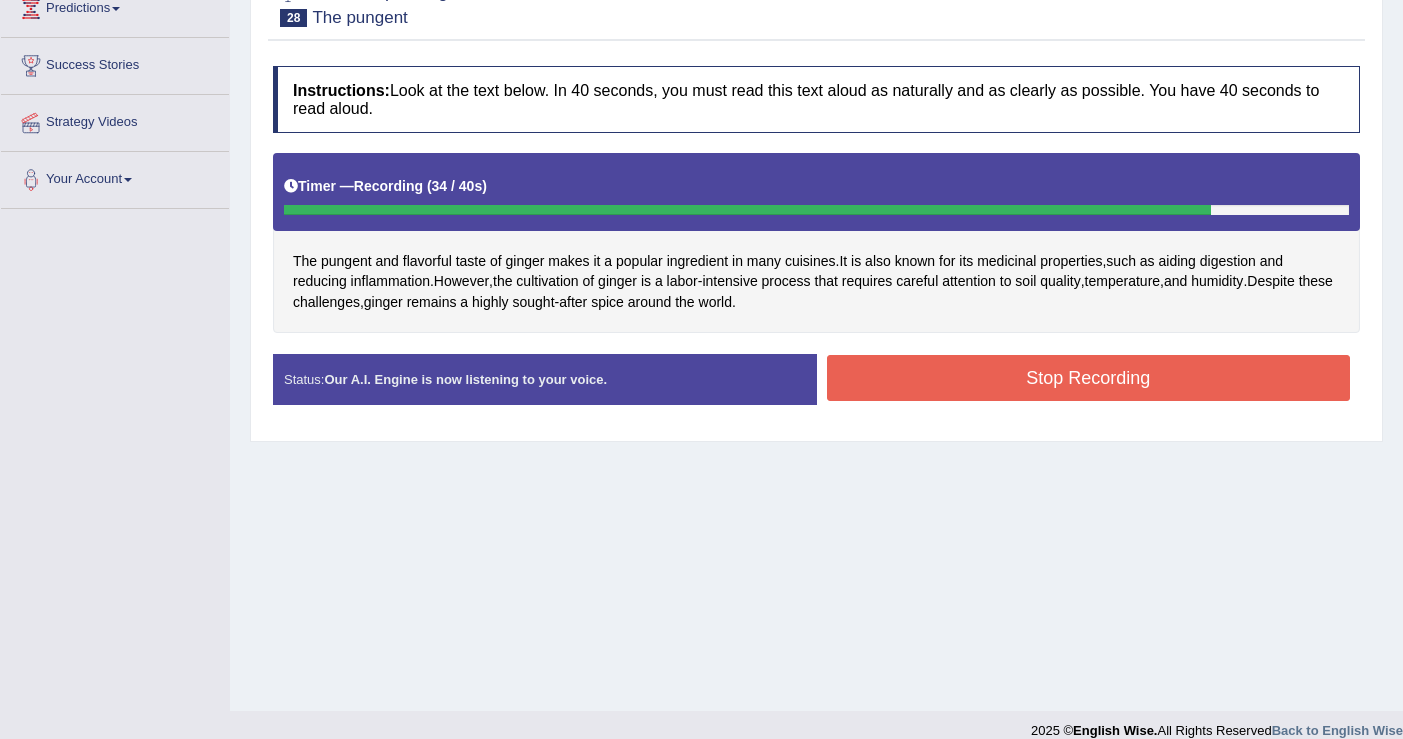 click on "Stop Recording" at bounding box center [1089, 378] 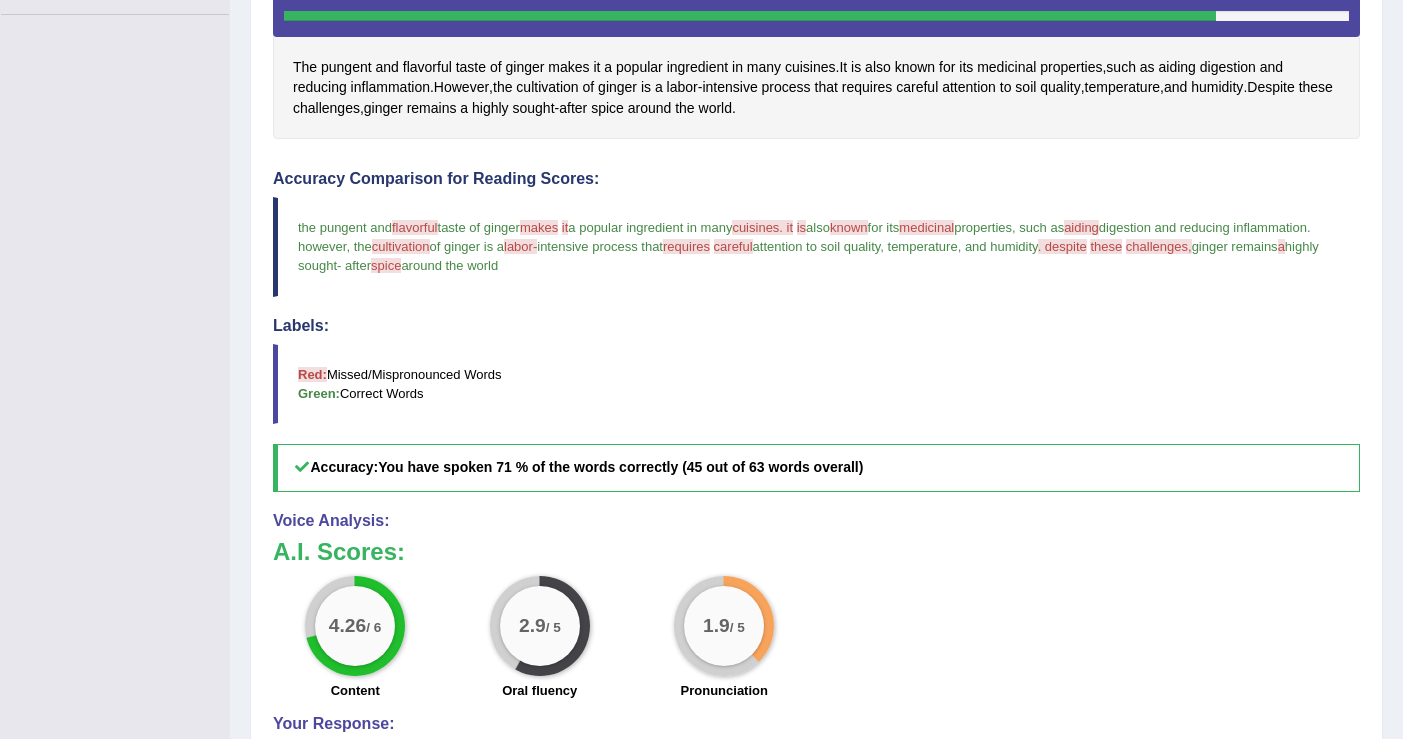 scroll, scrollTop: 477, scrollLeft: 0, axis: vertical 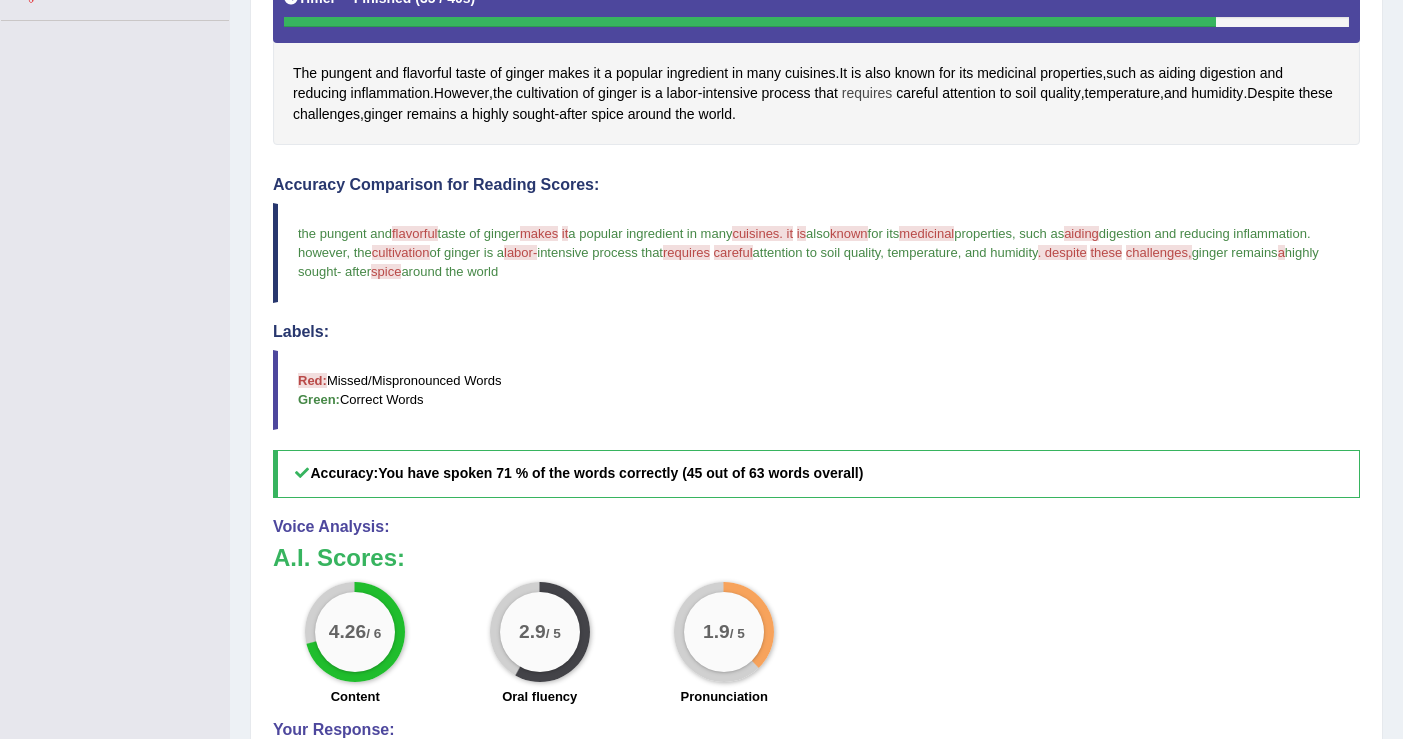 click on "requires" at bounding box center (867, 93) 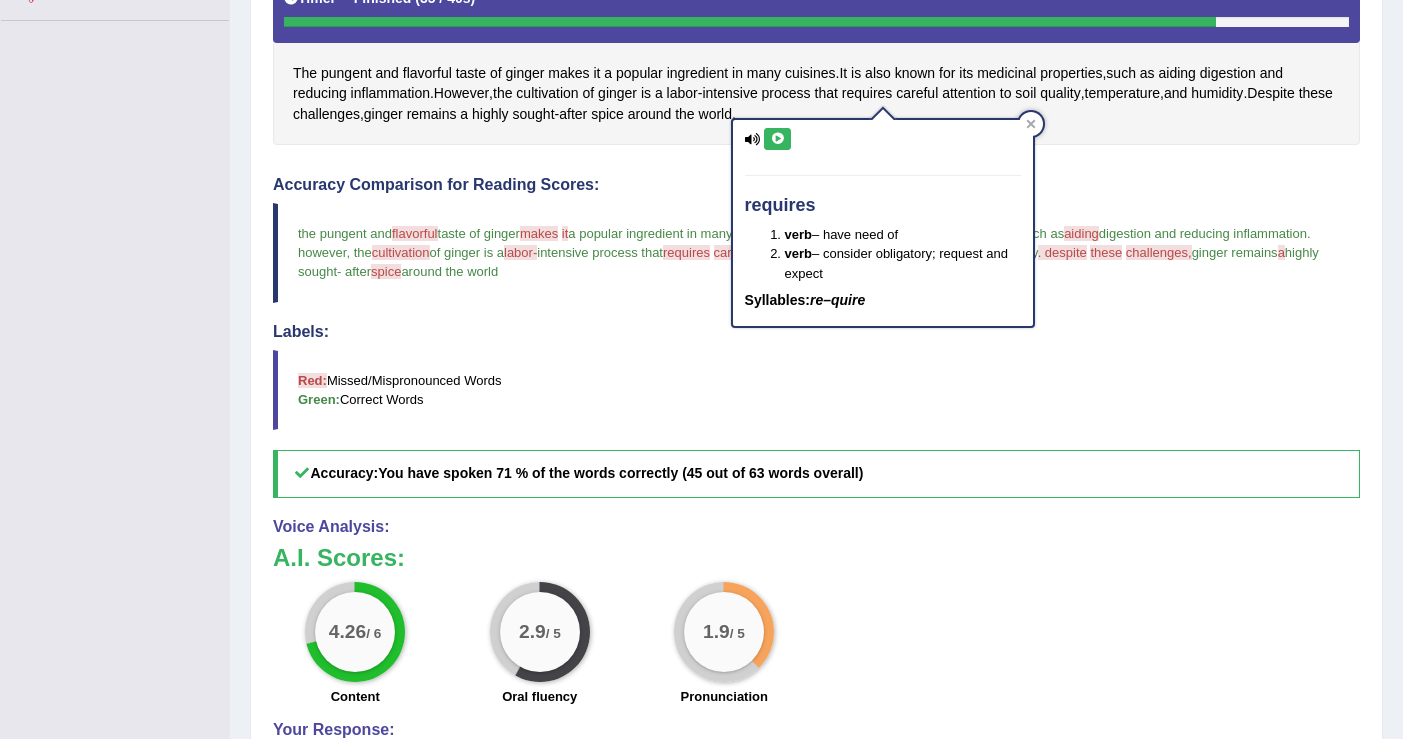 click at bounding box center [777, 139] 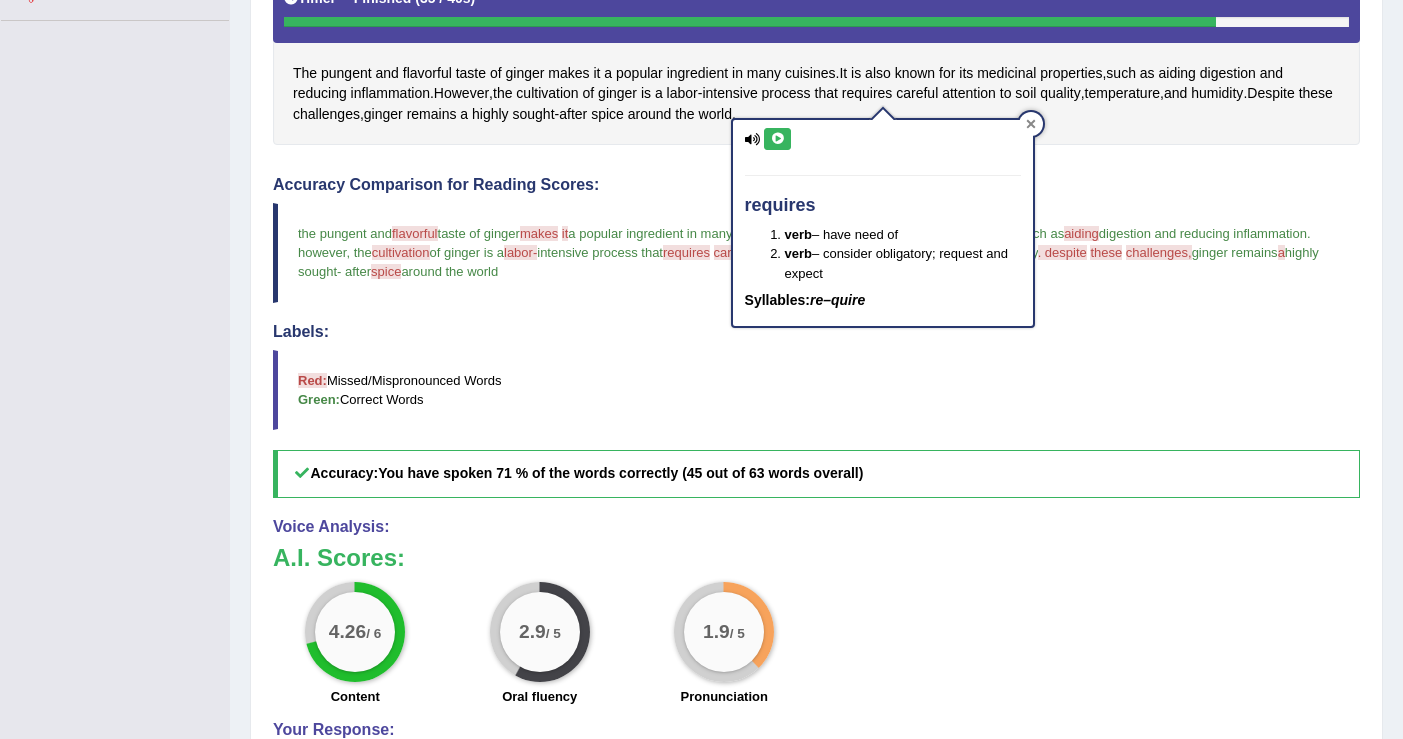 click at bounding box center [1031, 124] 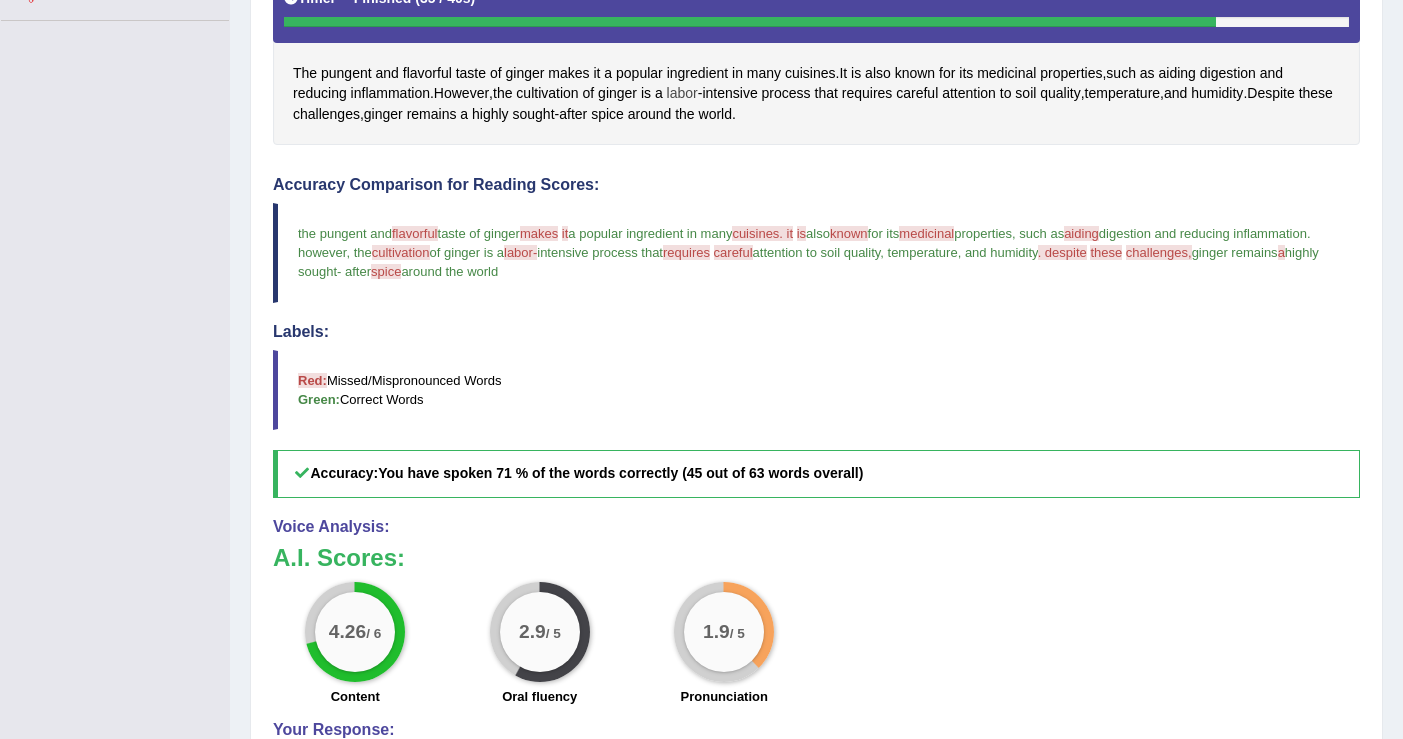 click on "labor" at bounding box center (682, 93) 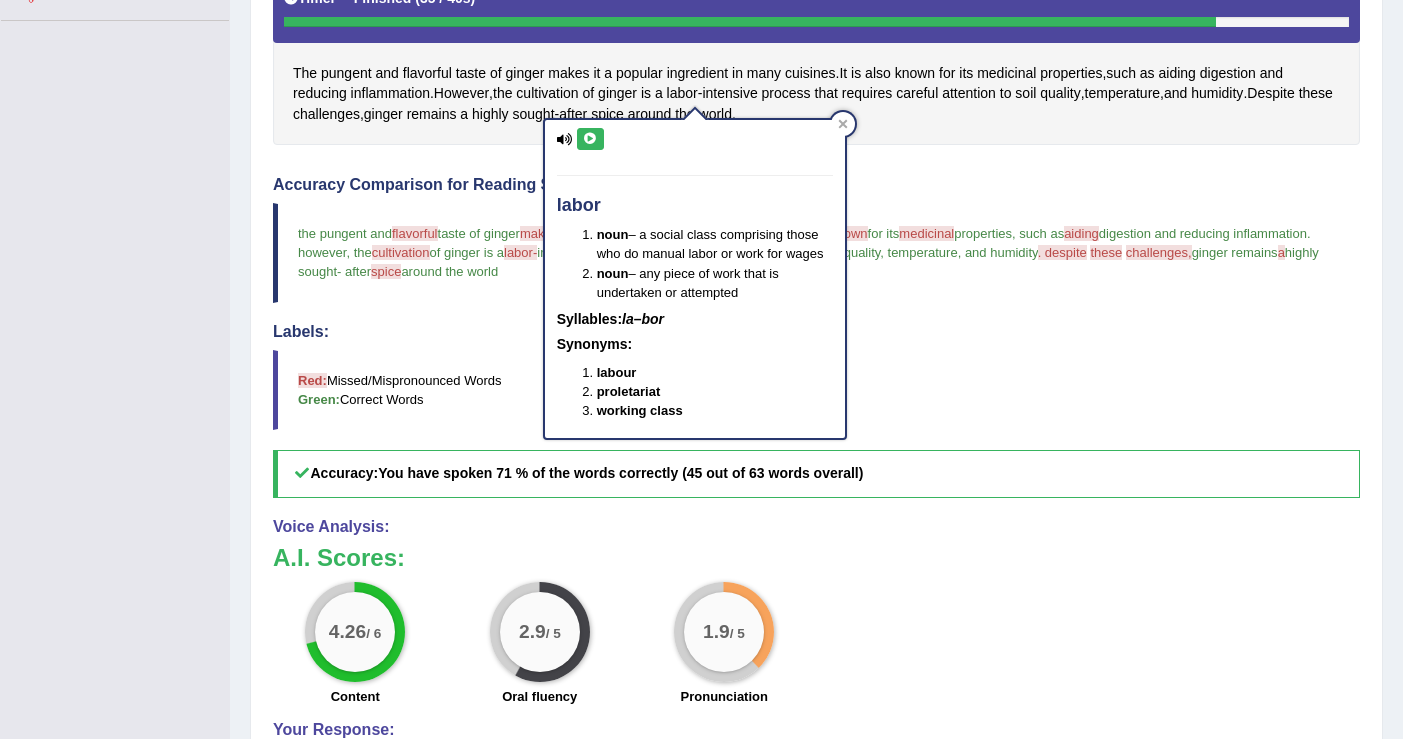 click at bounding box center [590, 139] 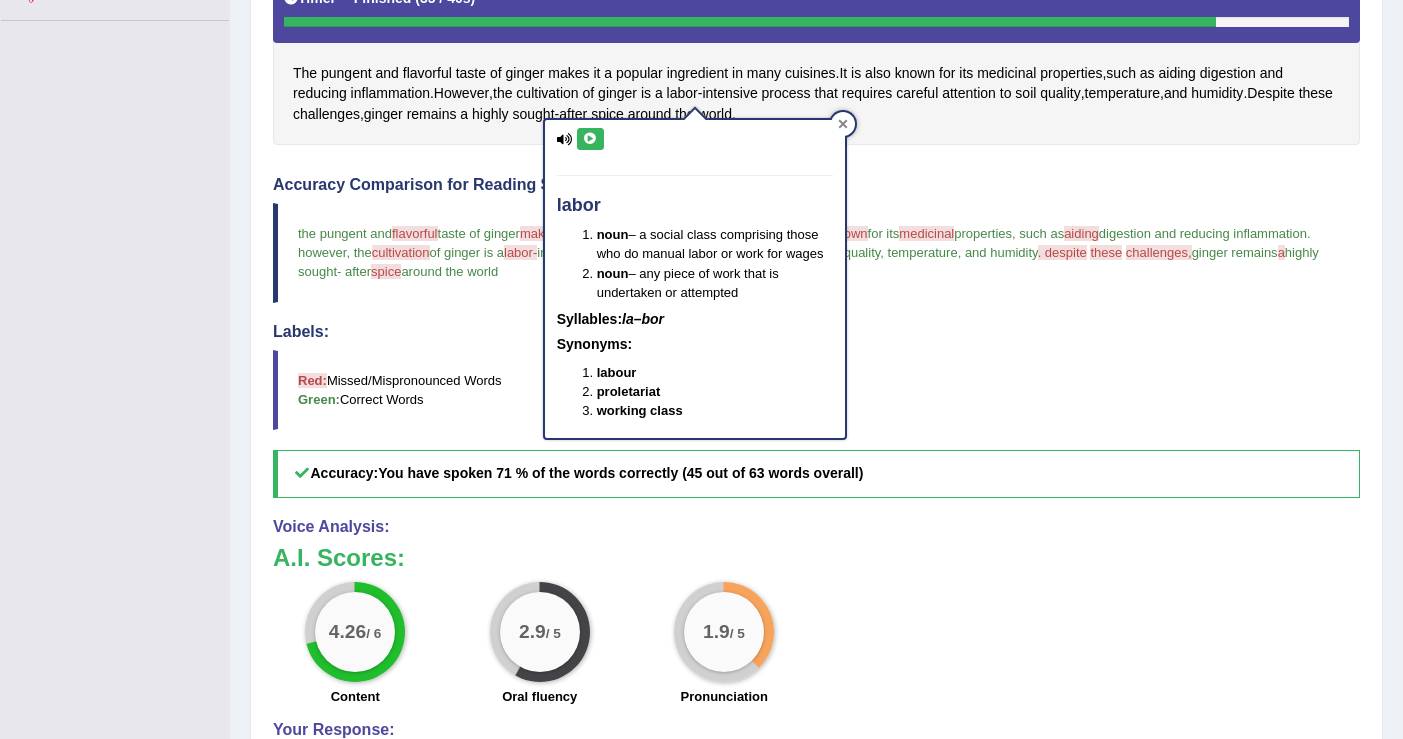 click 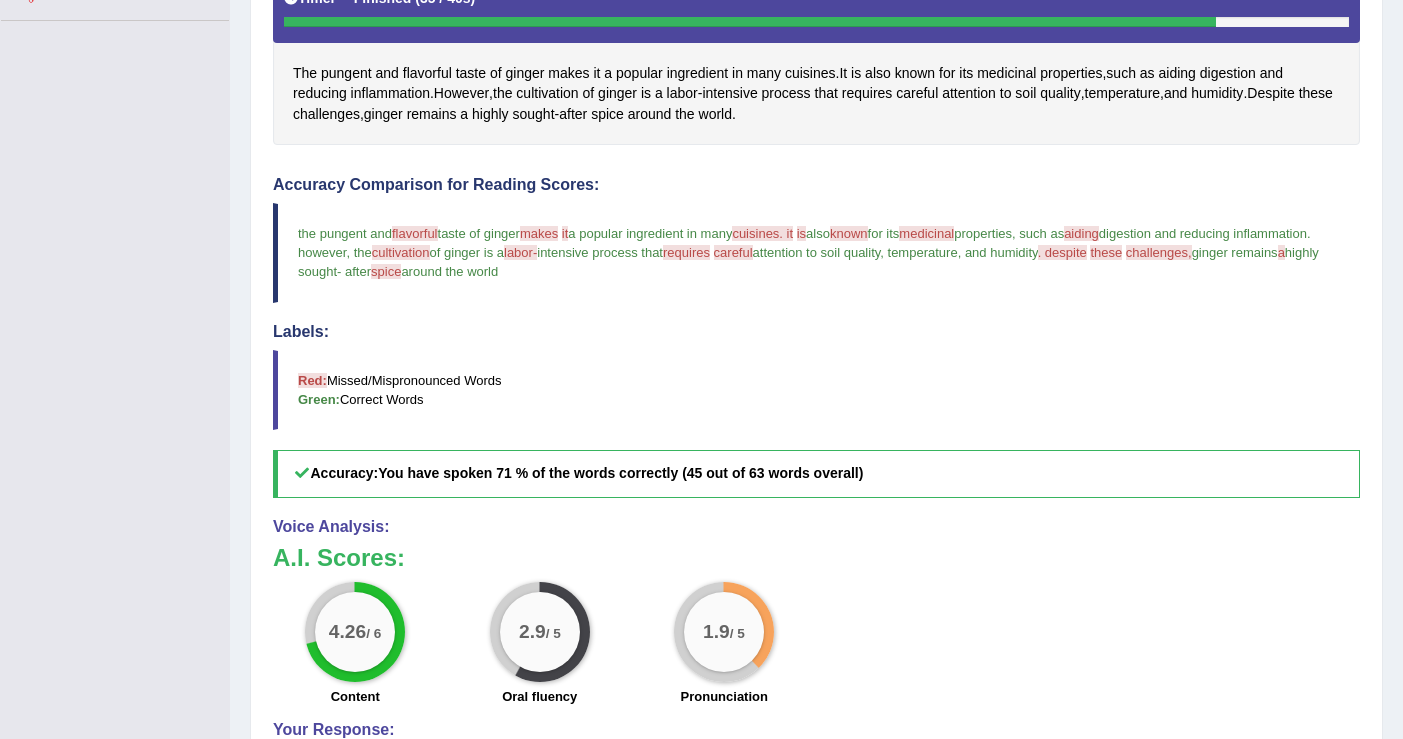 click on "spice" at bounding box center [386, 271] 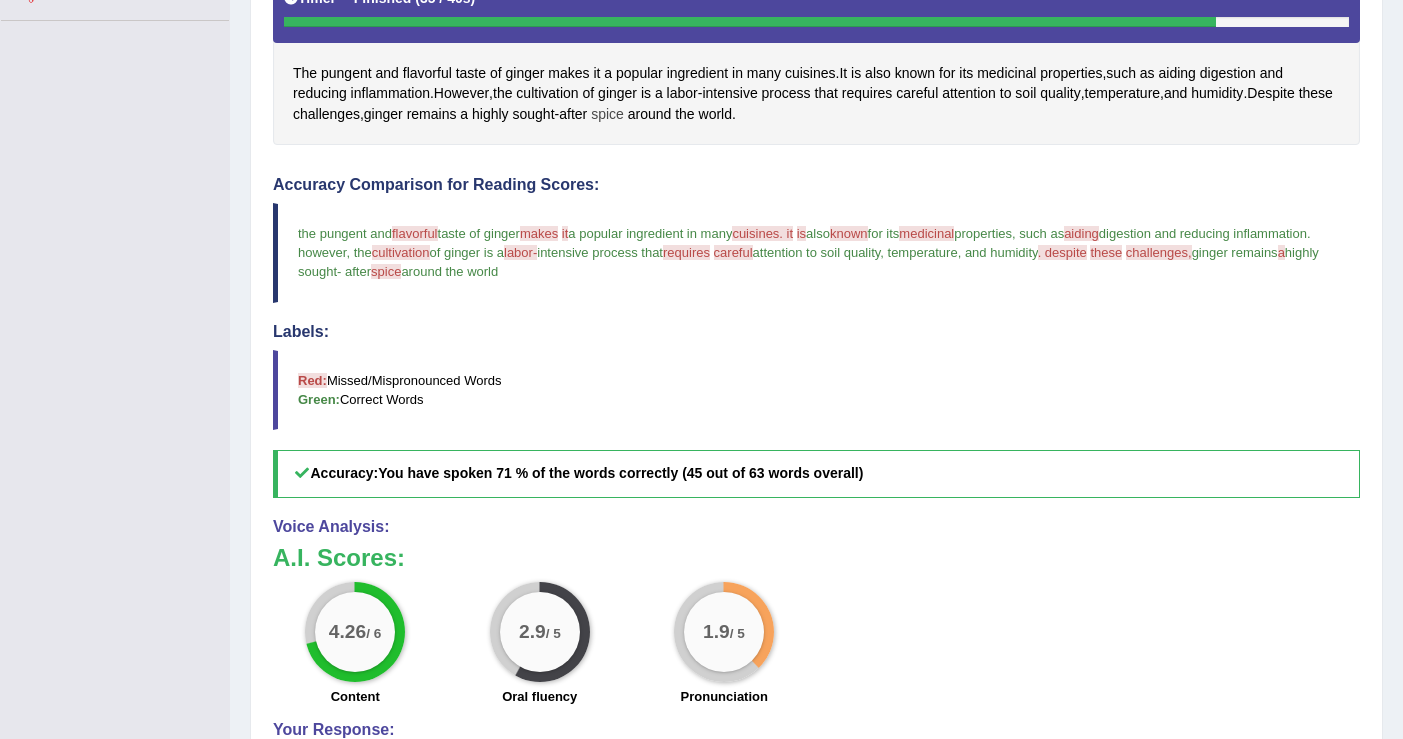 click on "spice" at bounding box center [607, 114] 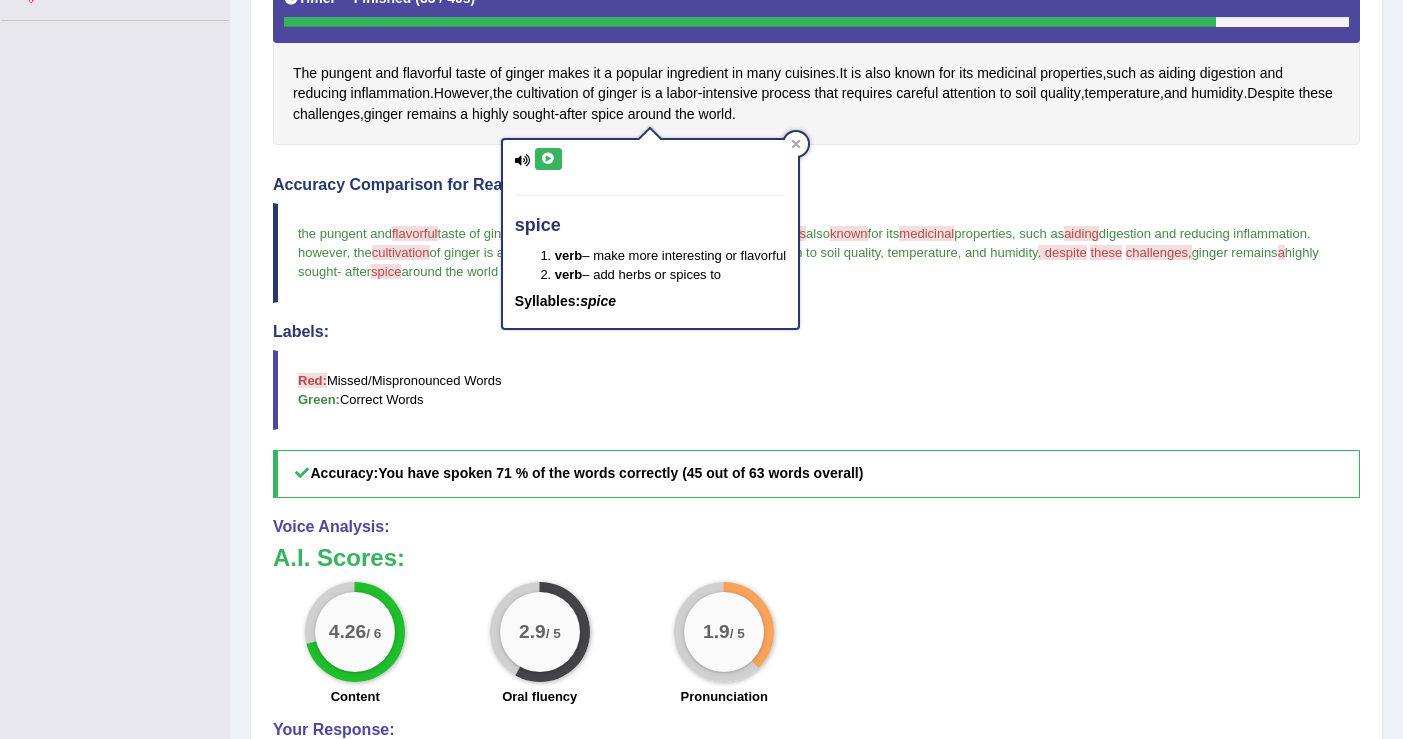 click at bounding box center (548, 159) 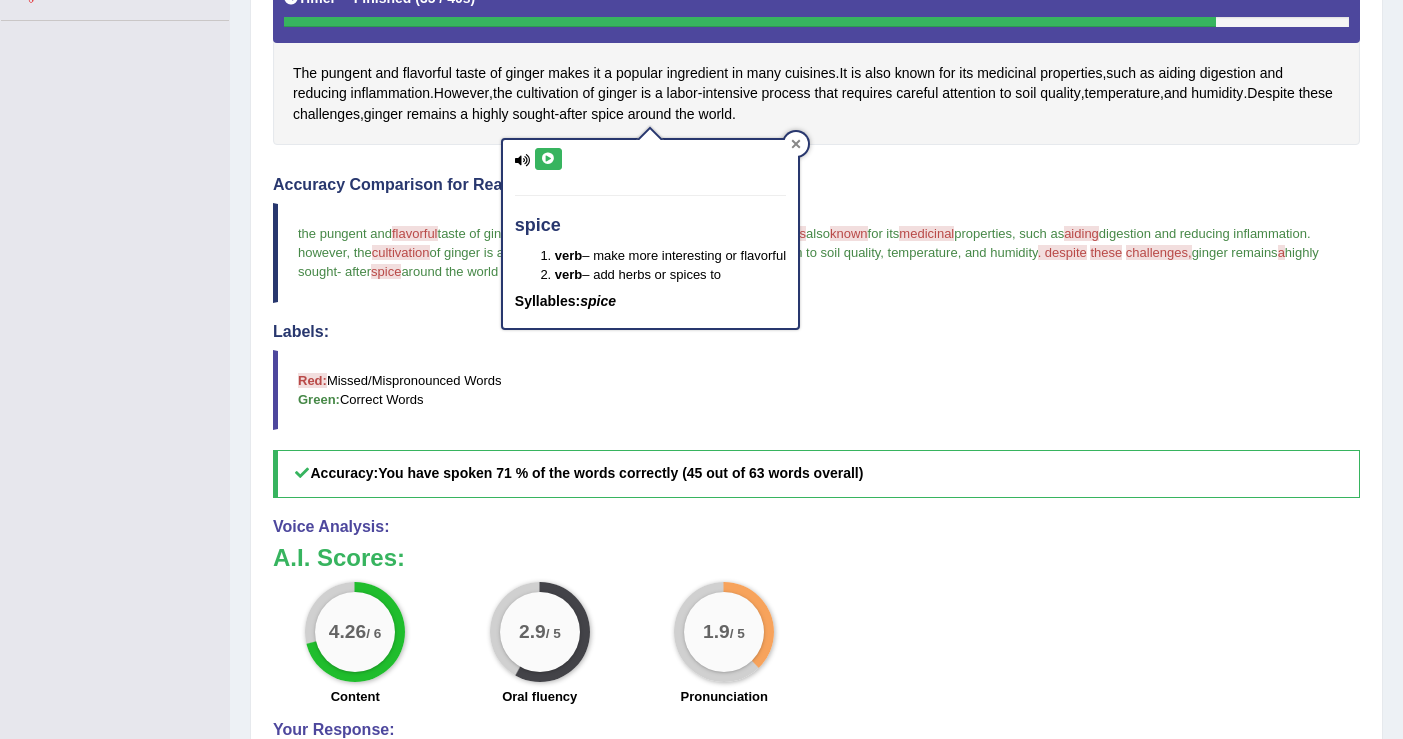 click 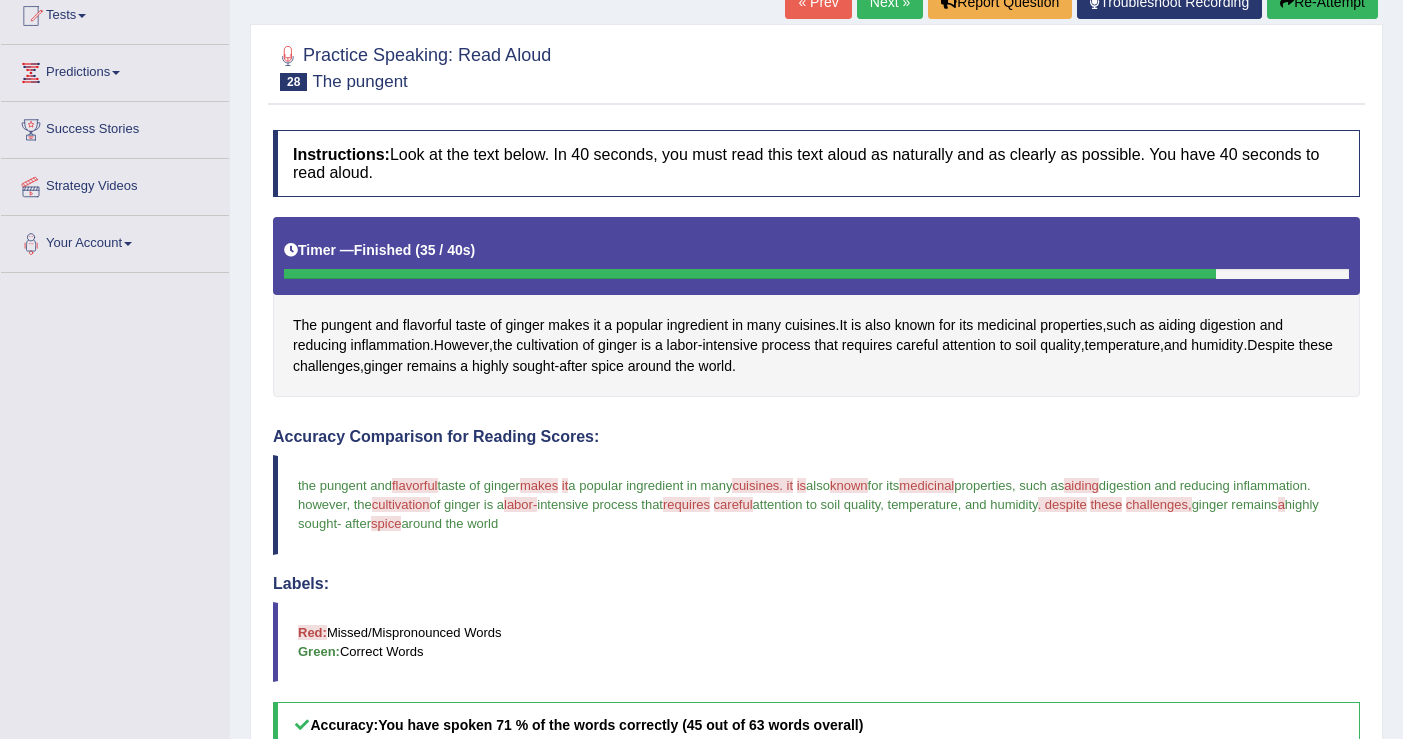 scroll, scrollTop: 170, scrollLeft: 0, axis: vertical 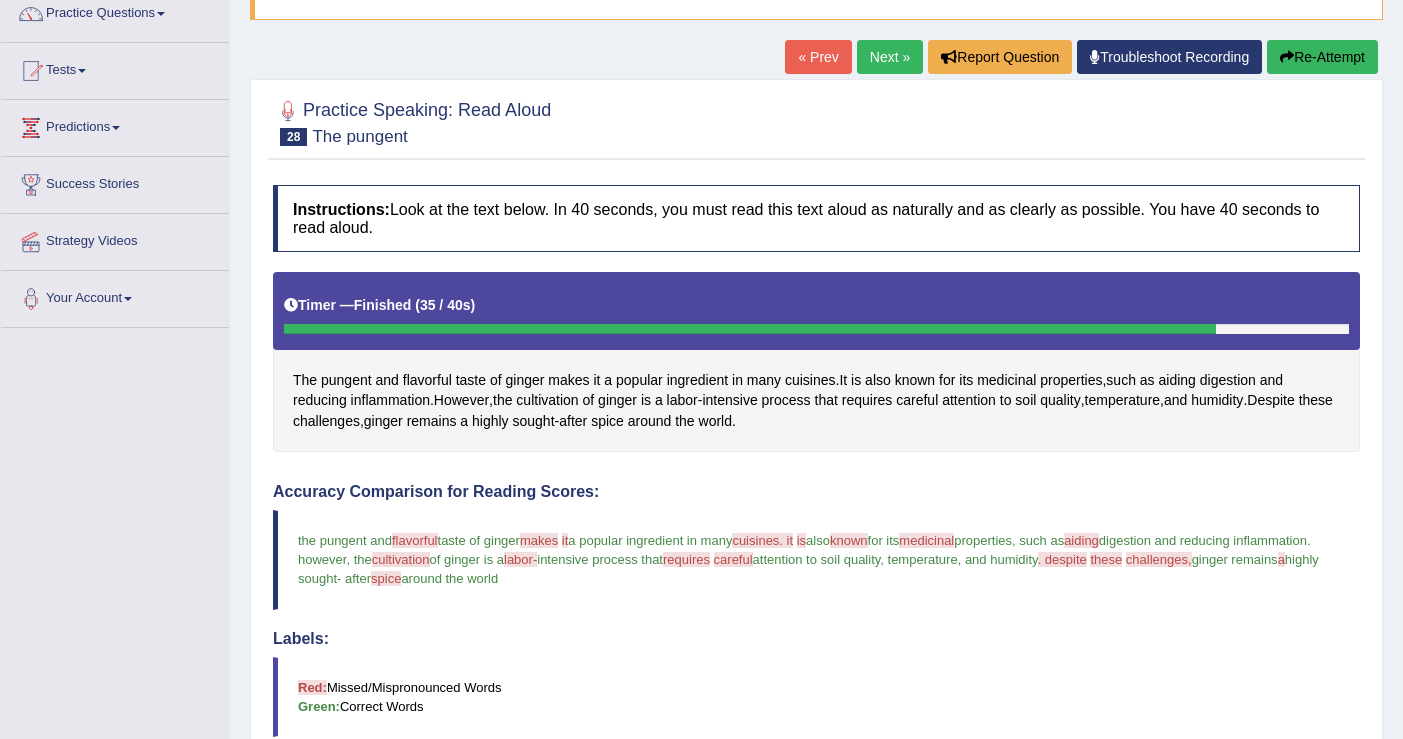click on "Next »" at bounding box center (890, 57) 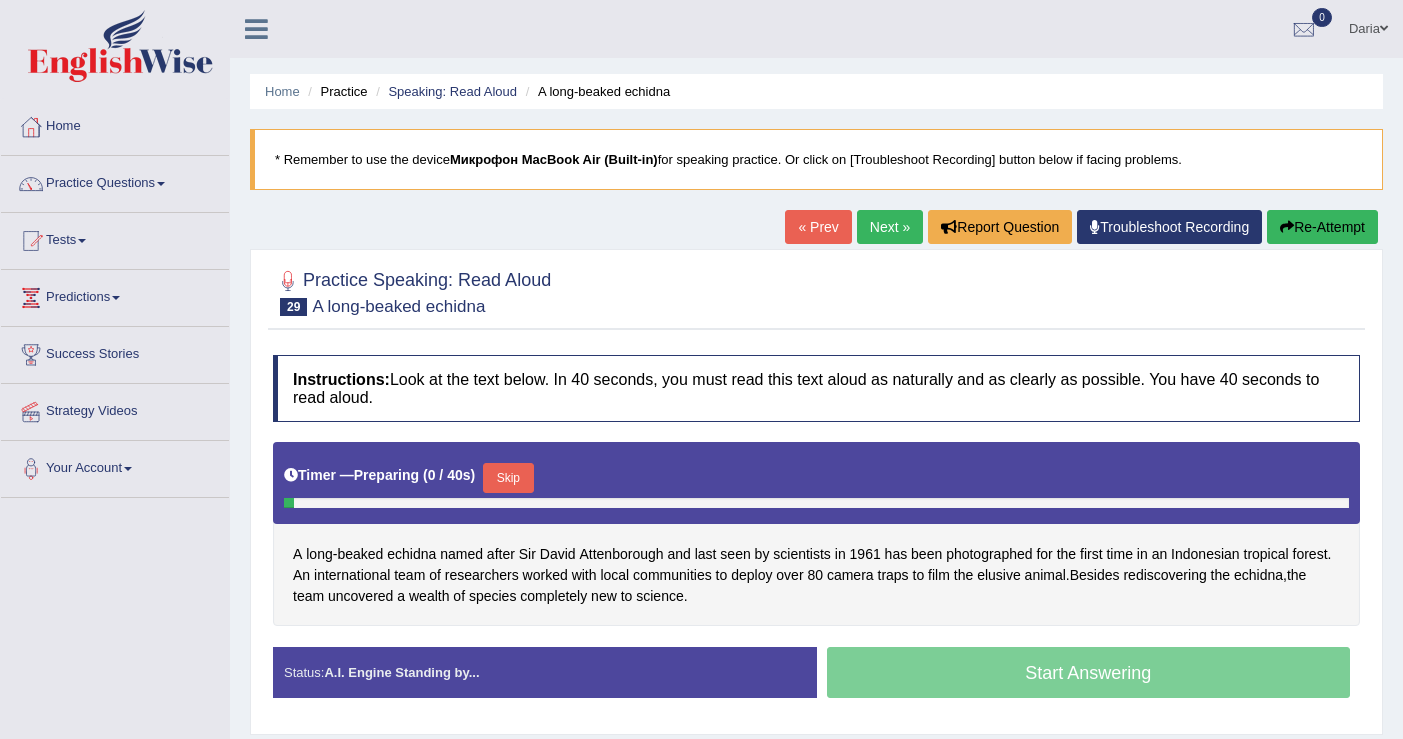 scroll, scrollTop: 0, scrollLeft: 0, axis: both 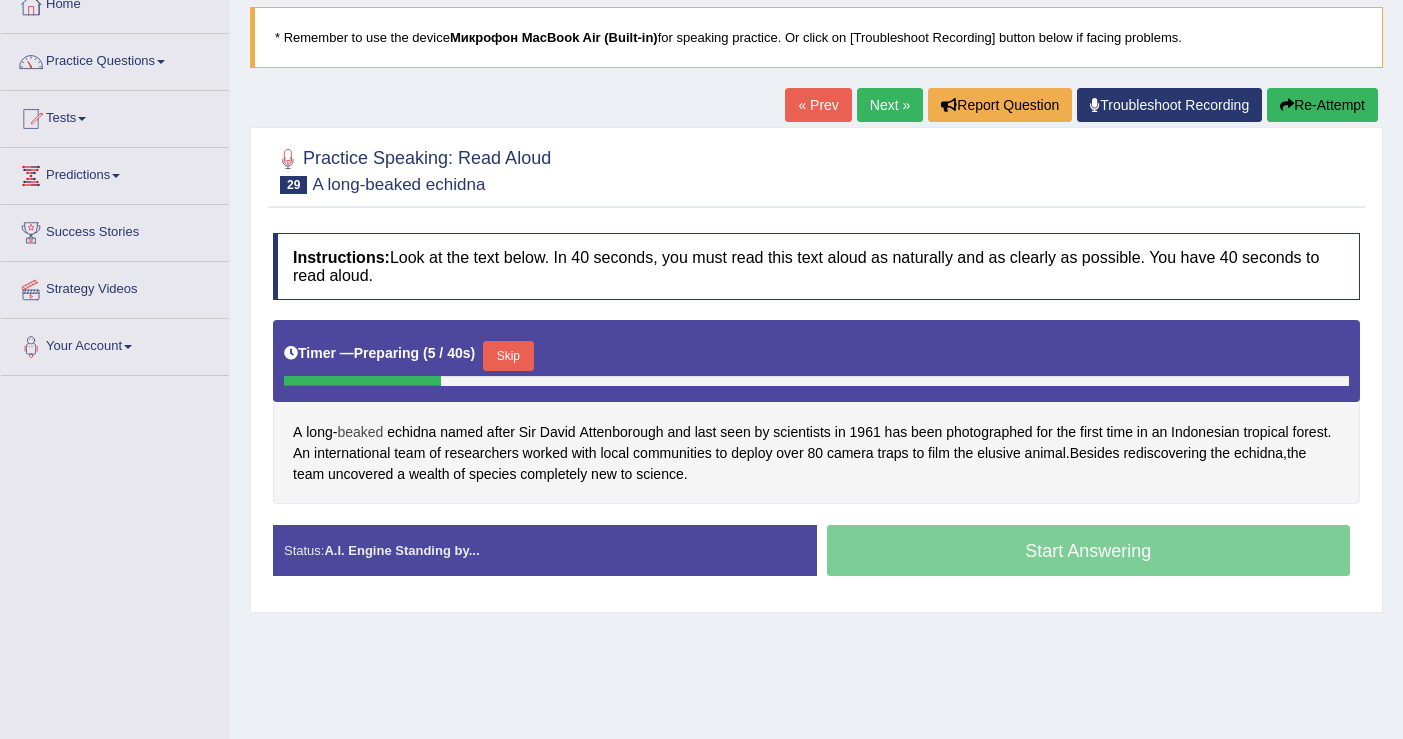 click on "beaked" at bounding box center (360, 432) 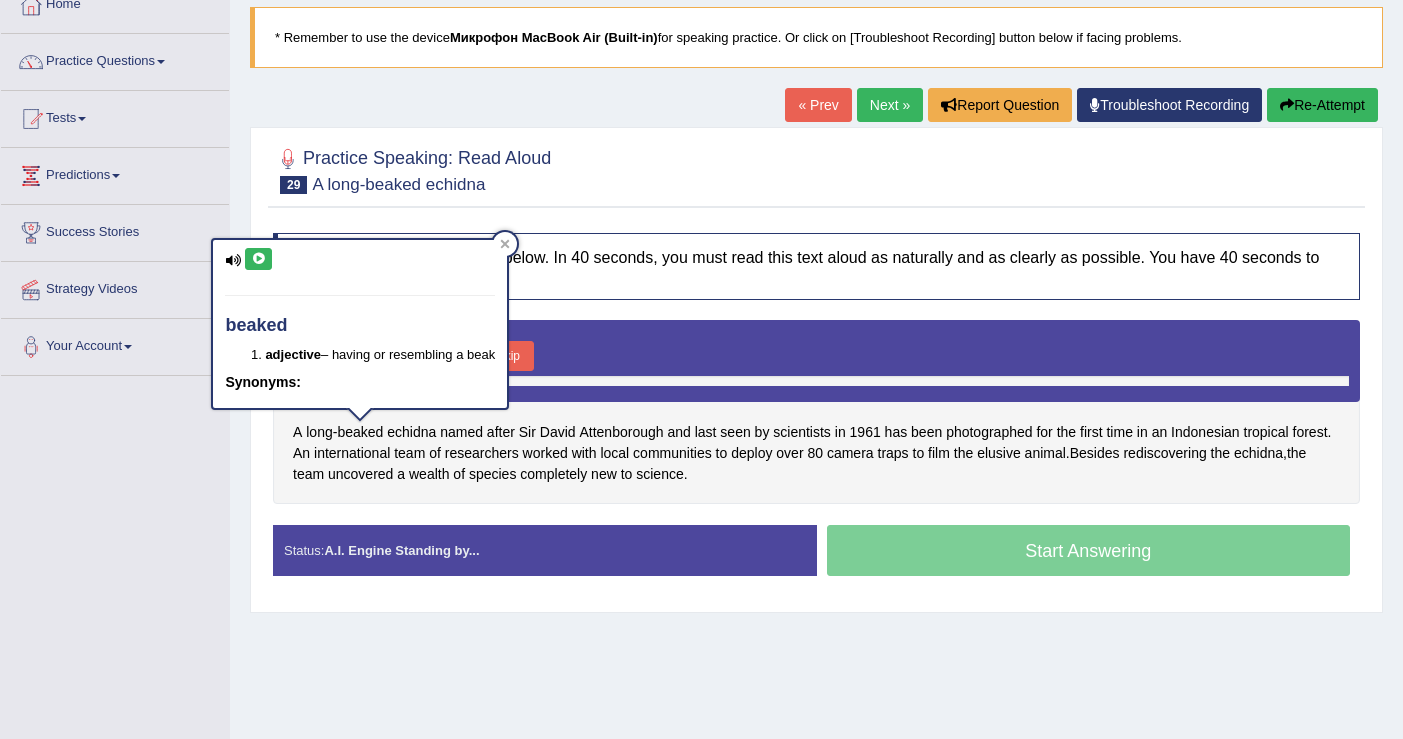 click at bounding box center [258, 259] 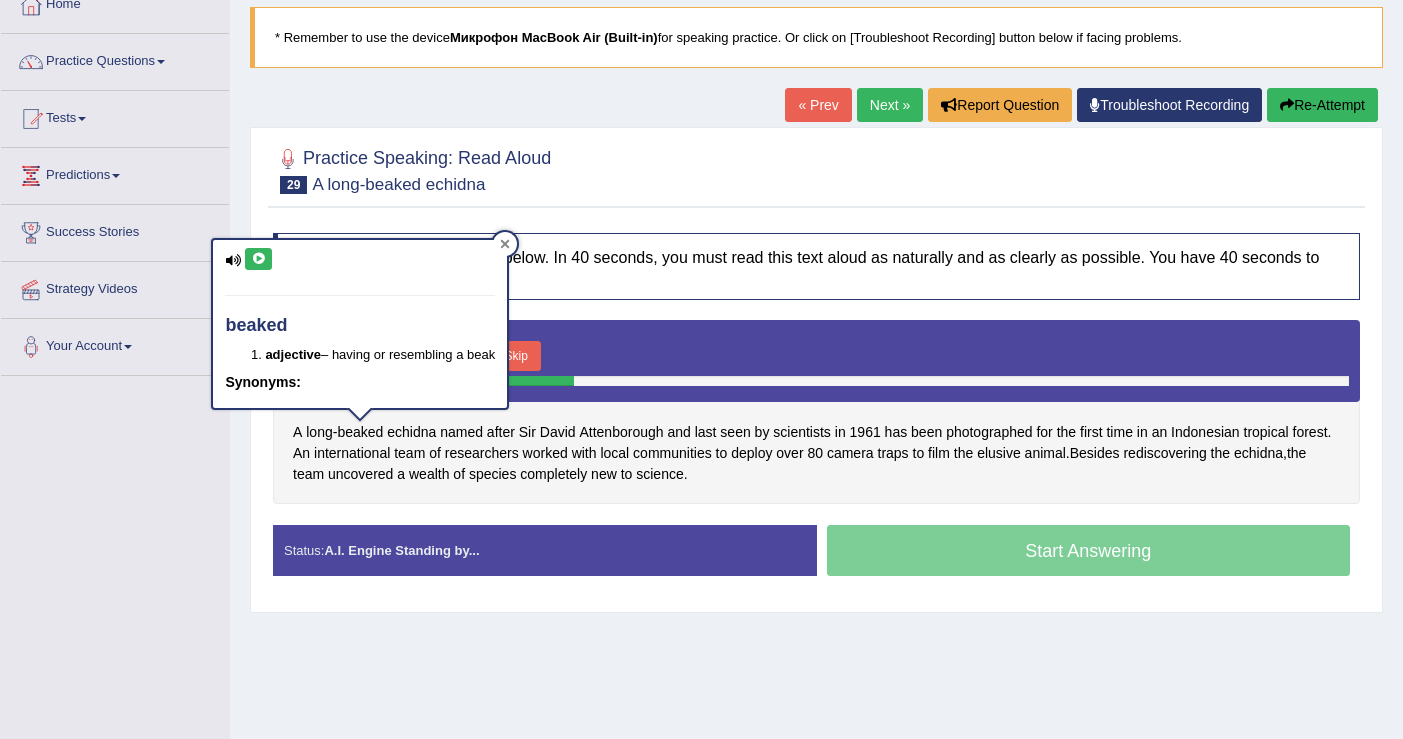 click at bounding box center [505, 244] 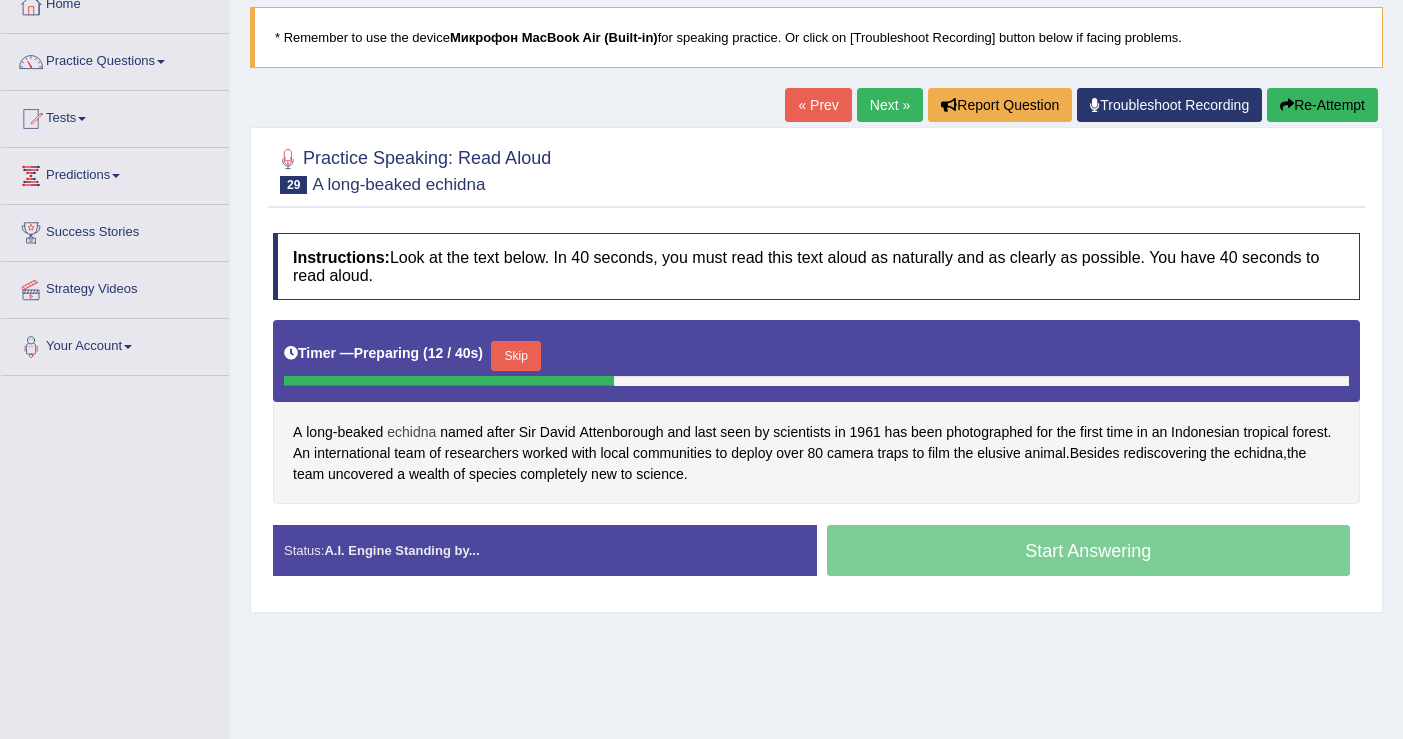 click on "echidna" at bounding box center (411, 432) 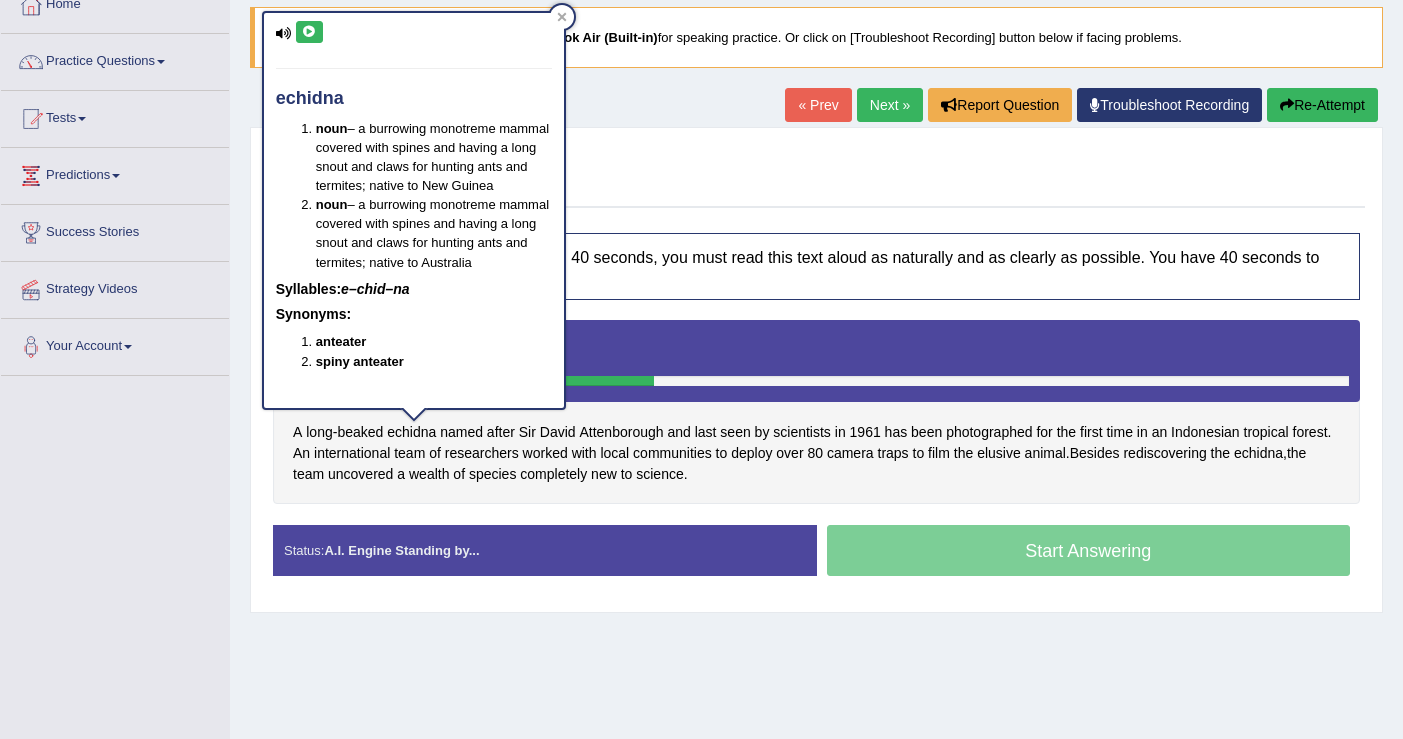 click at bounding box center [309, 32] 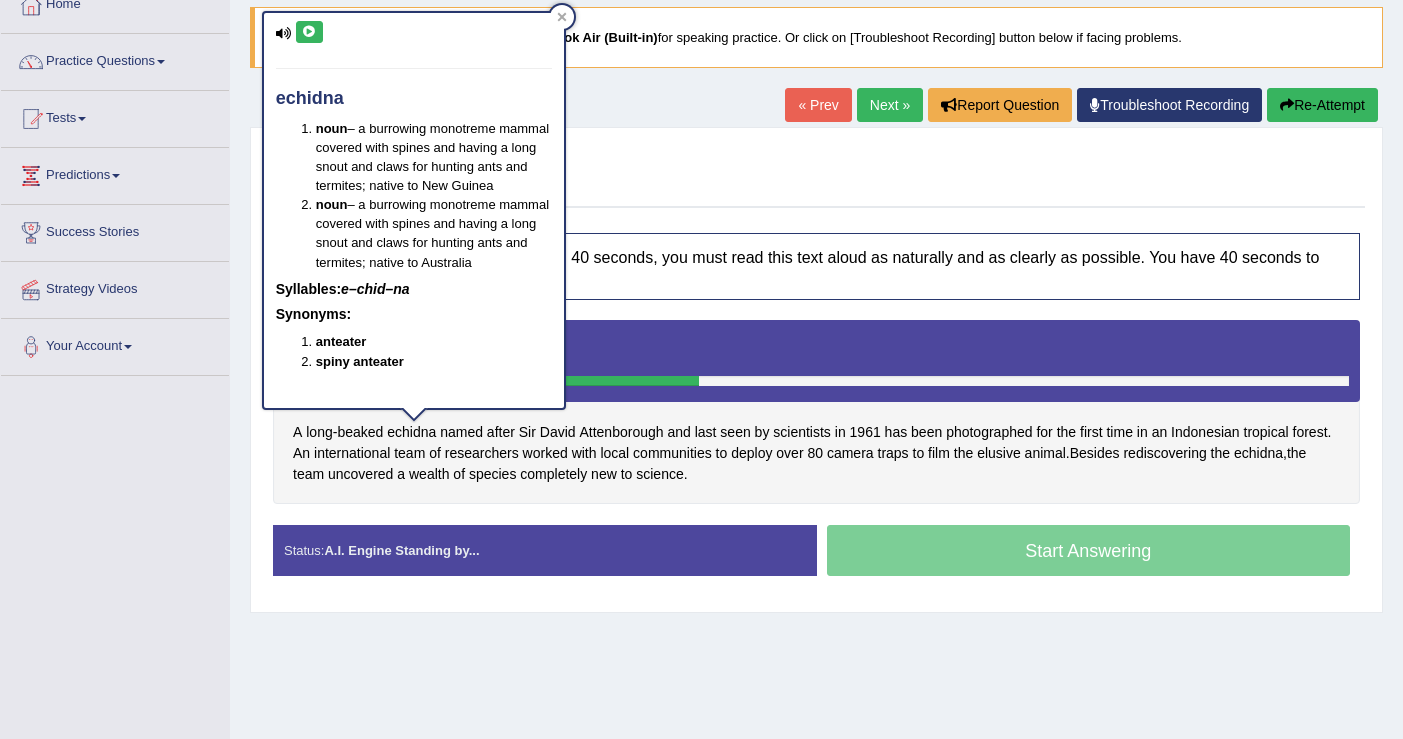 click on "echidna noun  – a burrowing monotreme mammal covered with spines and having a long snout and claws for hunting ants and termites; native to New Guinea noun  – a burrowing monotreme mammal covered with spines and having a long snout and claws for hunting ants and termites; native to Australia Syllables:  e–chid–na Synonyms:  anteater spiny anteater" at bounding box center [414, 210] 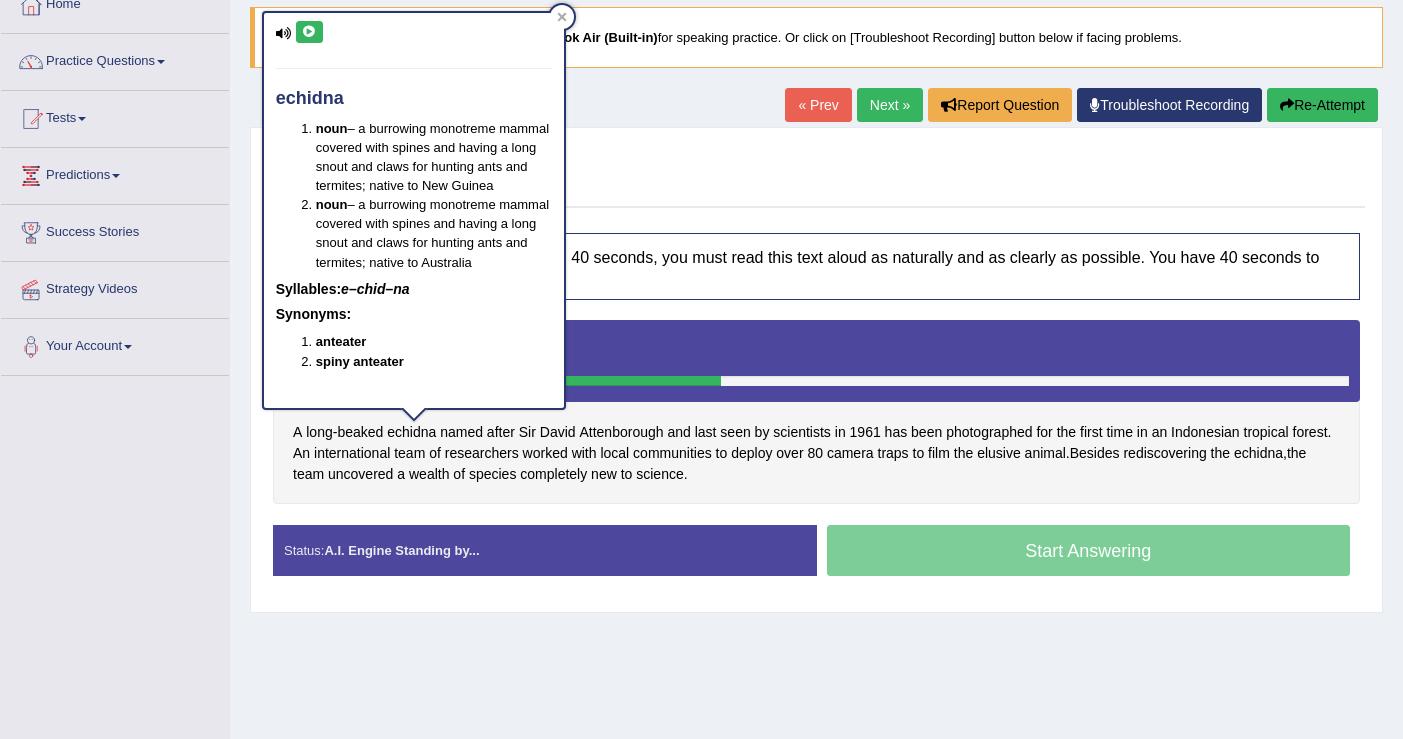 click on "echidna noun  – a burrowing monotreme mammal covered with spines and having a long snout and claws for hunting ants and termites; native to New Guinea noun  – a burrowing monotreme mammal covered with spines and having a long snout and claws for hunting ants and termites; native to Australia Syllables:  e–chid–na Synonyms:  anteater spiny anteater" at bounding box center [414, 210] 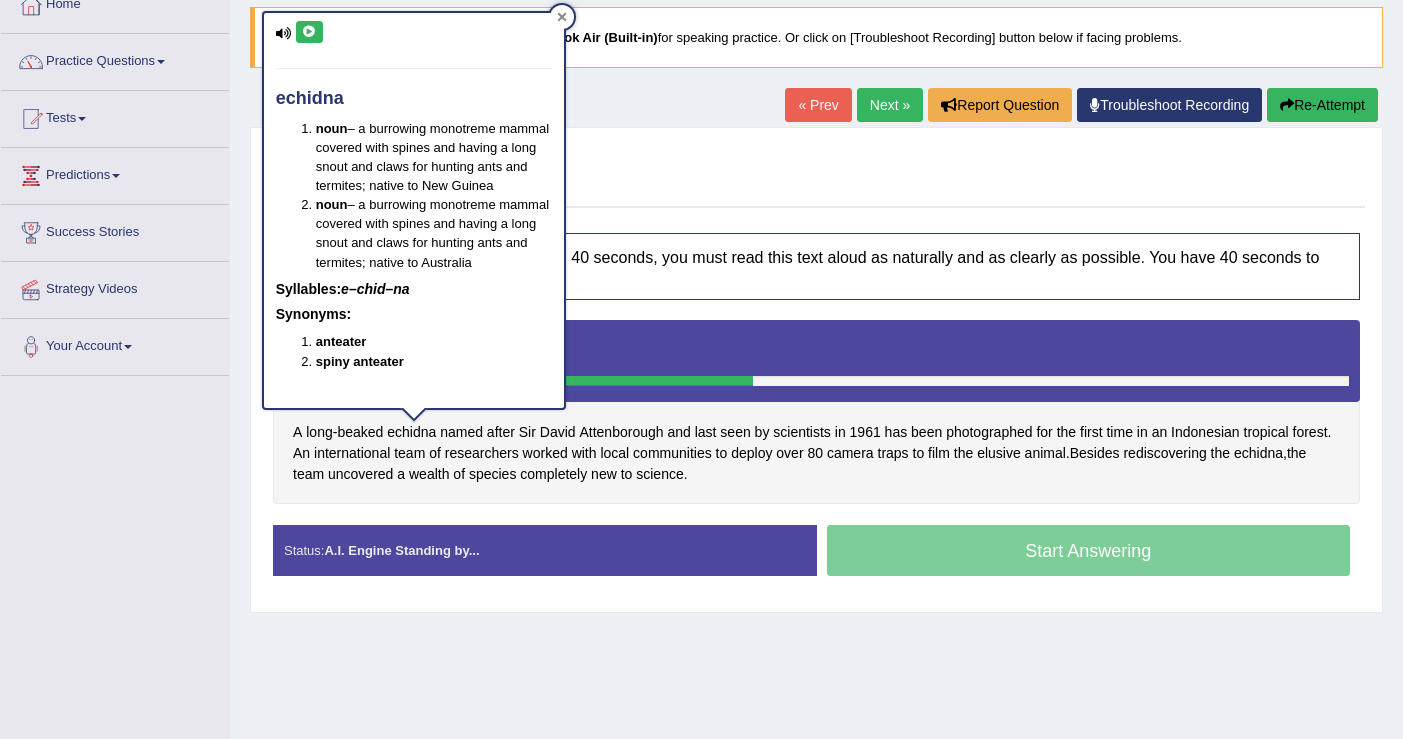 click 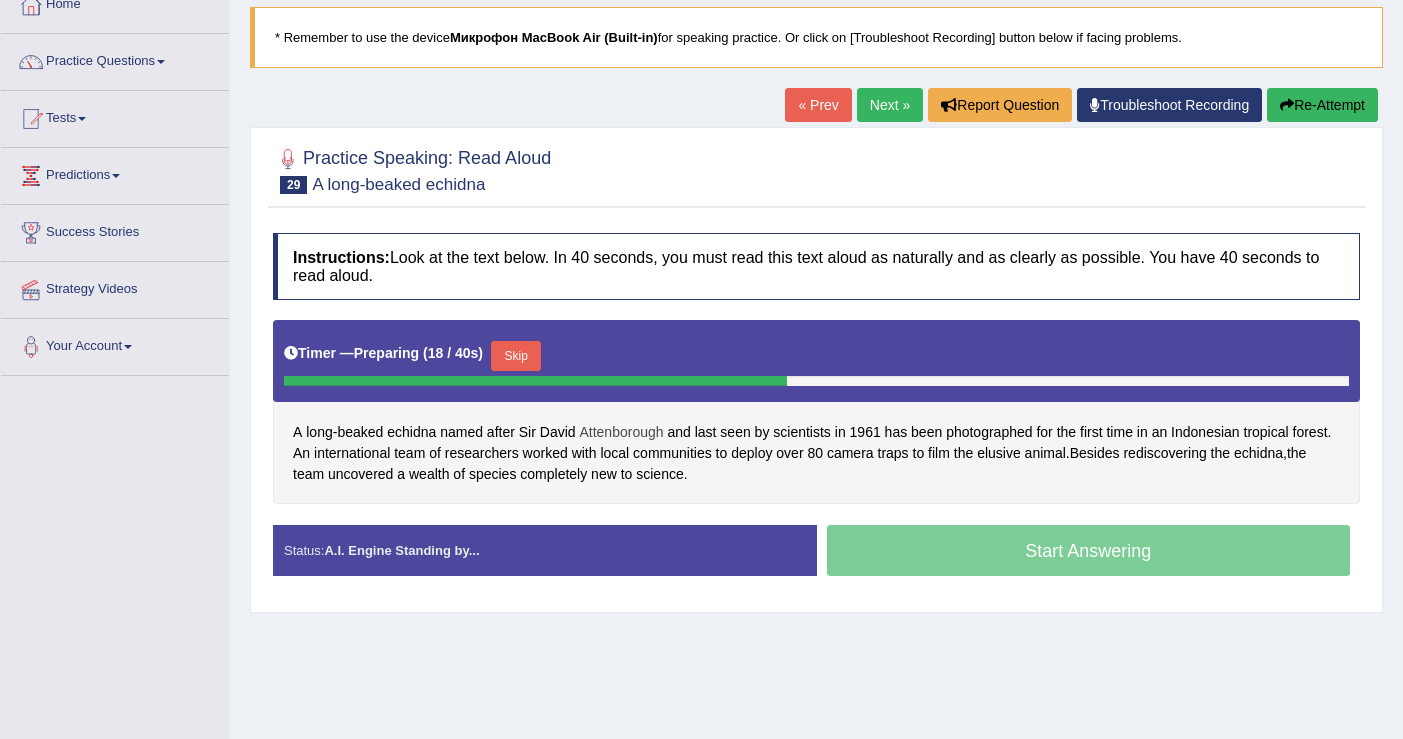 click on "Attenborough" at bounding box center (621, 432) 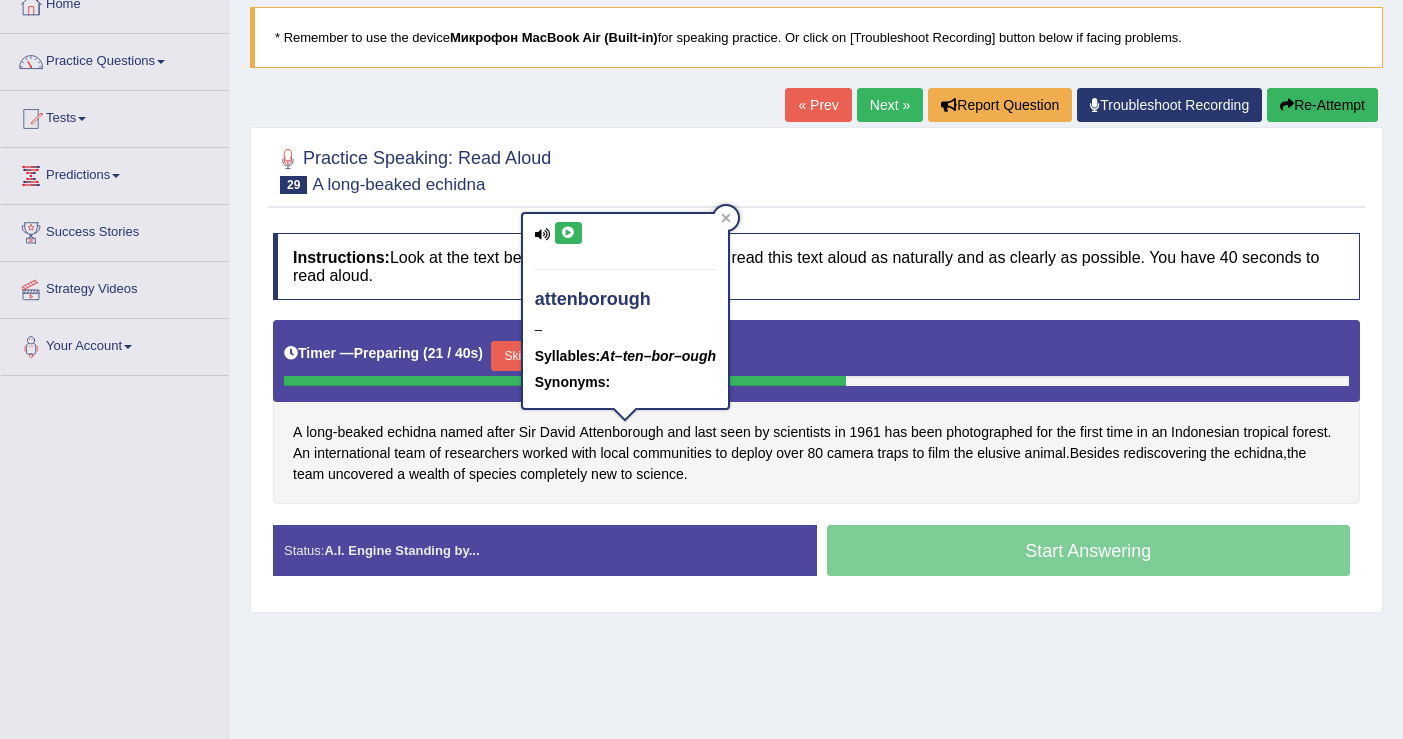 click at bounding box center [568, 233] 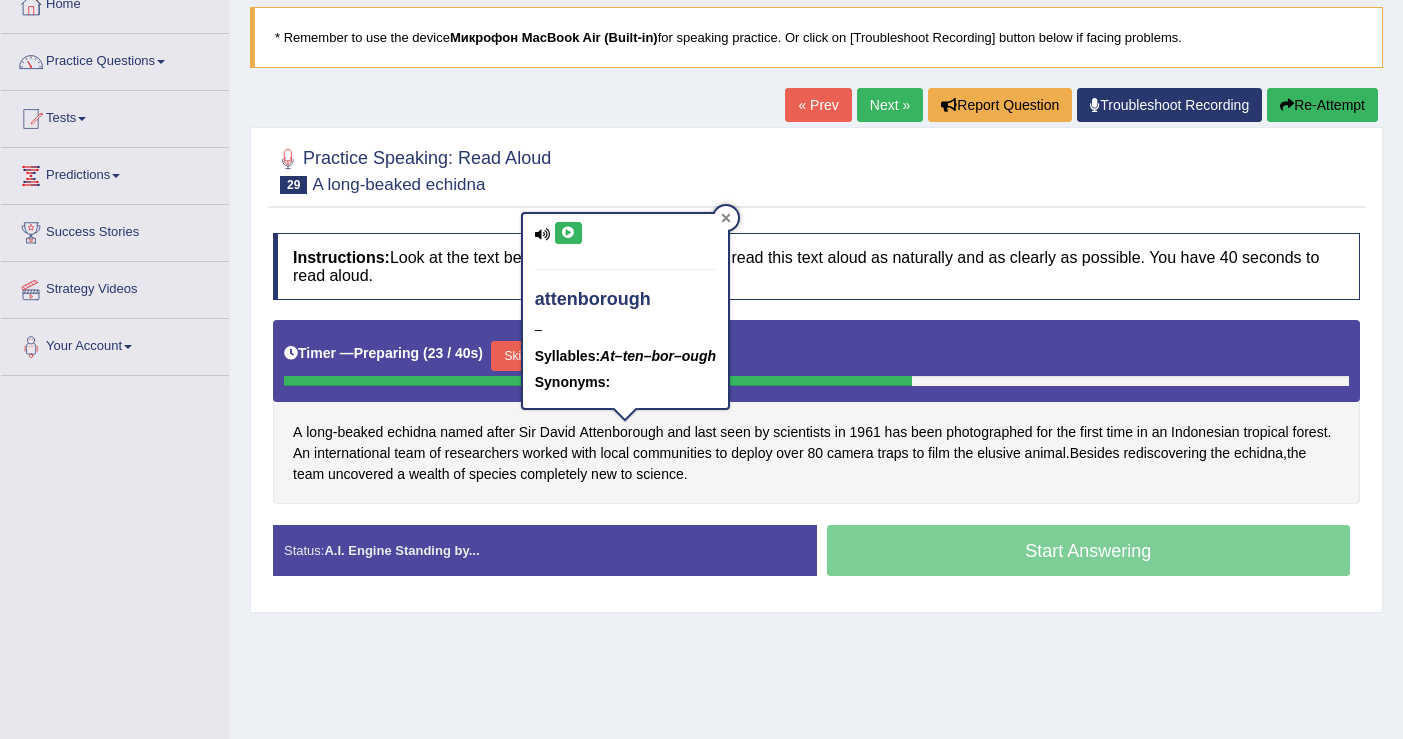 click 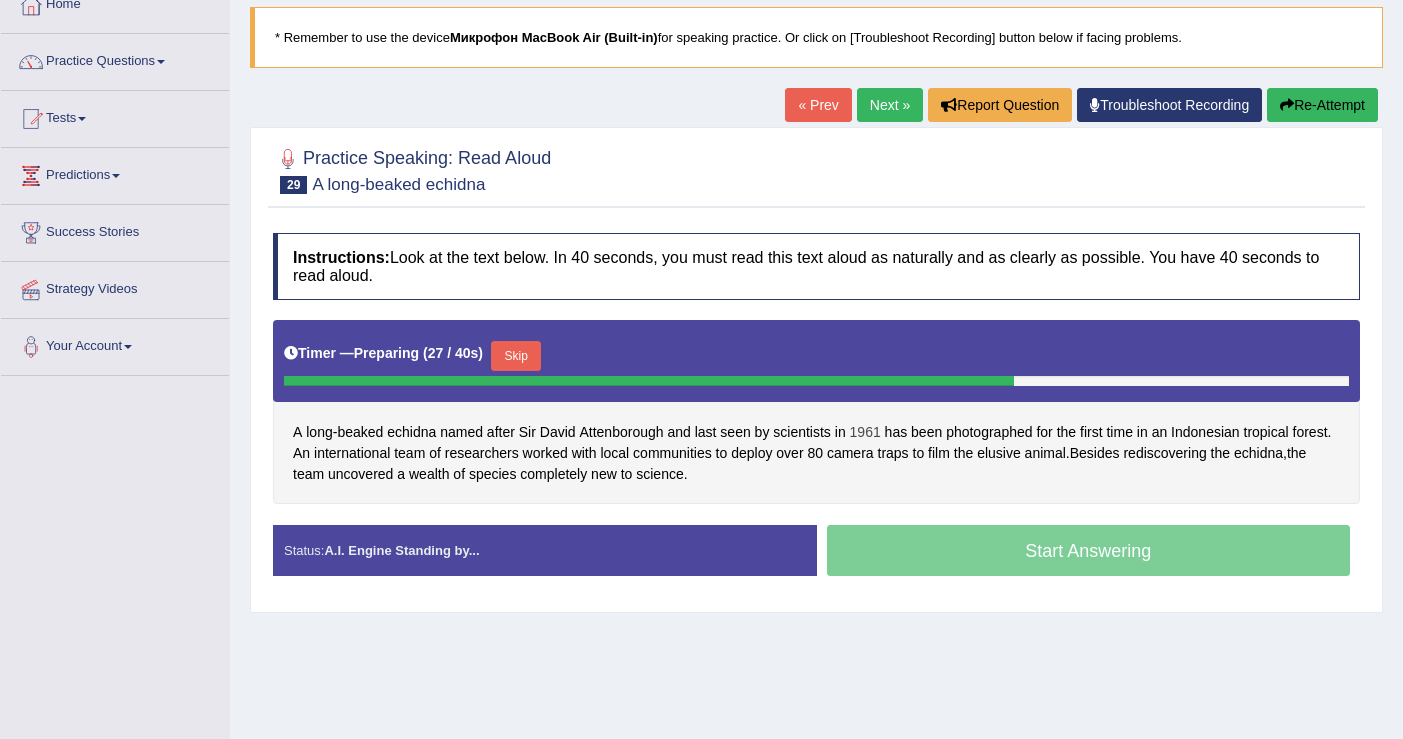 click on "1961" at bounding box center [865, 432] 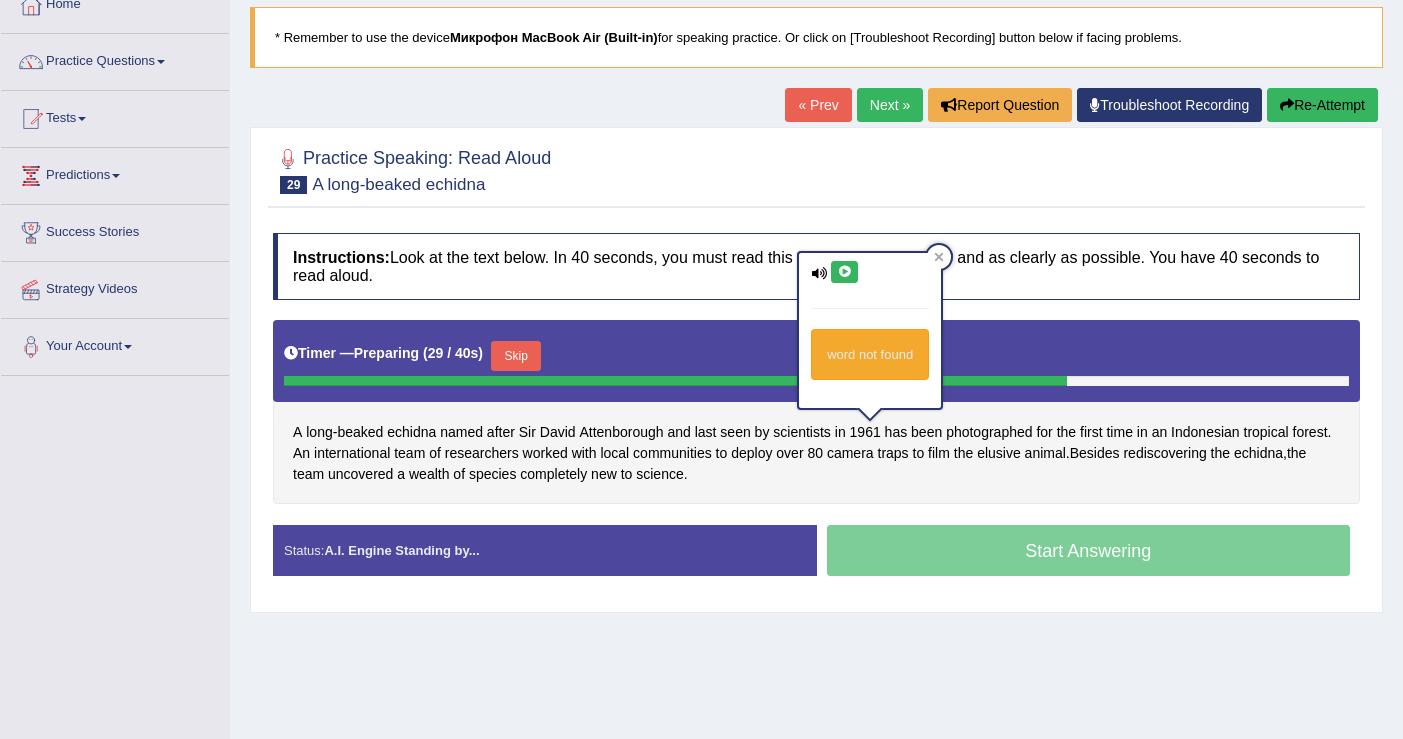 click at bounding box center (844, 272) 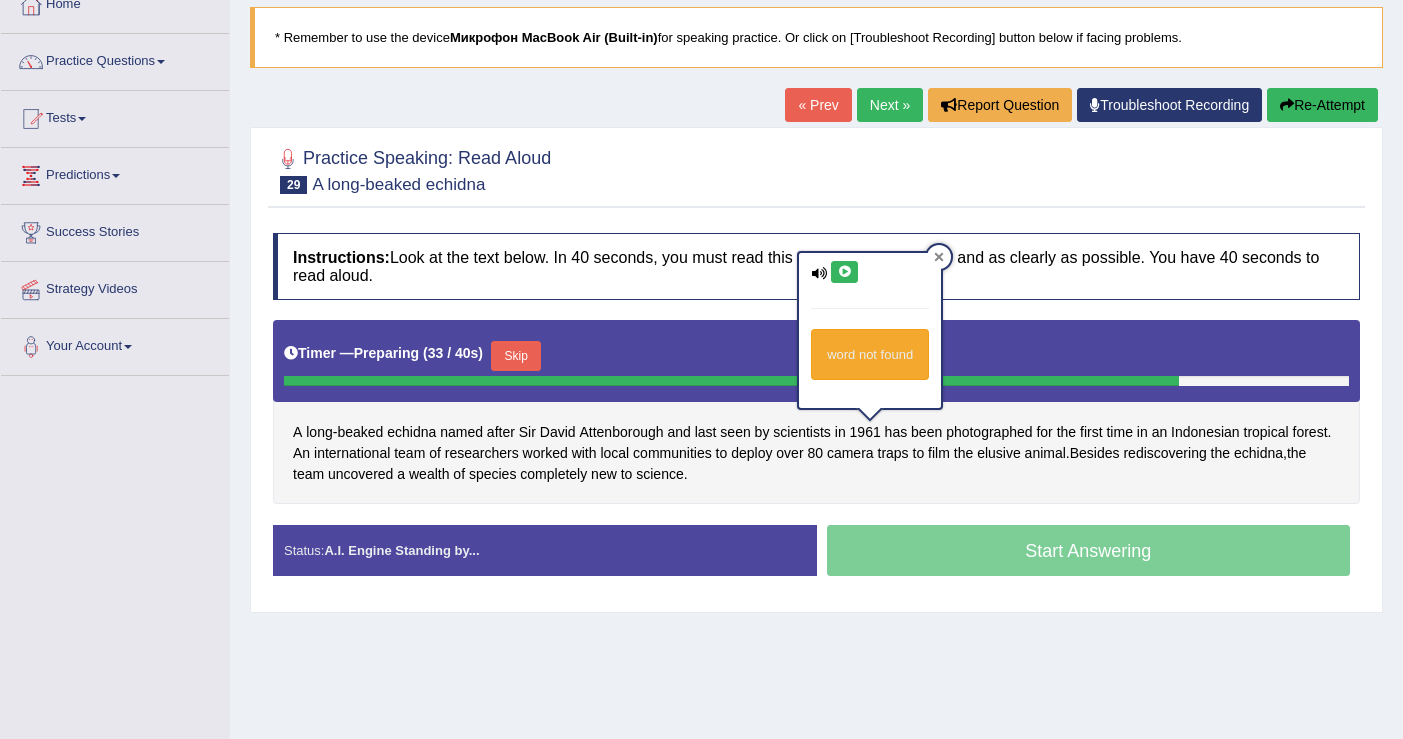 click at bounding box center (939, 257) 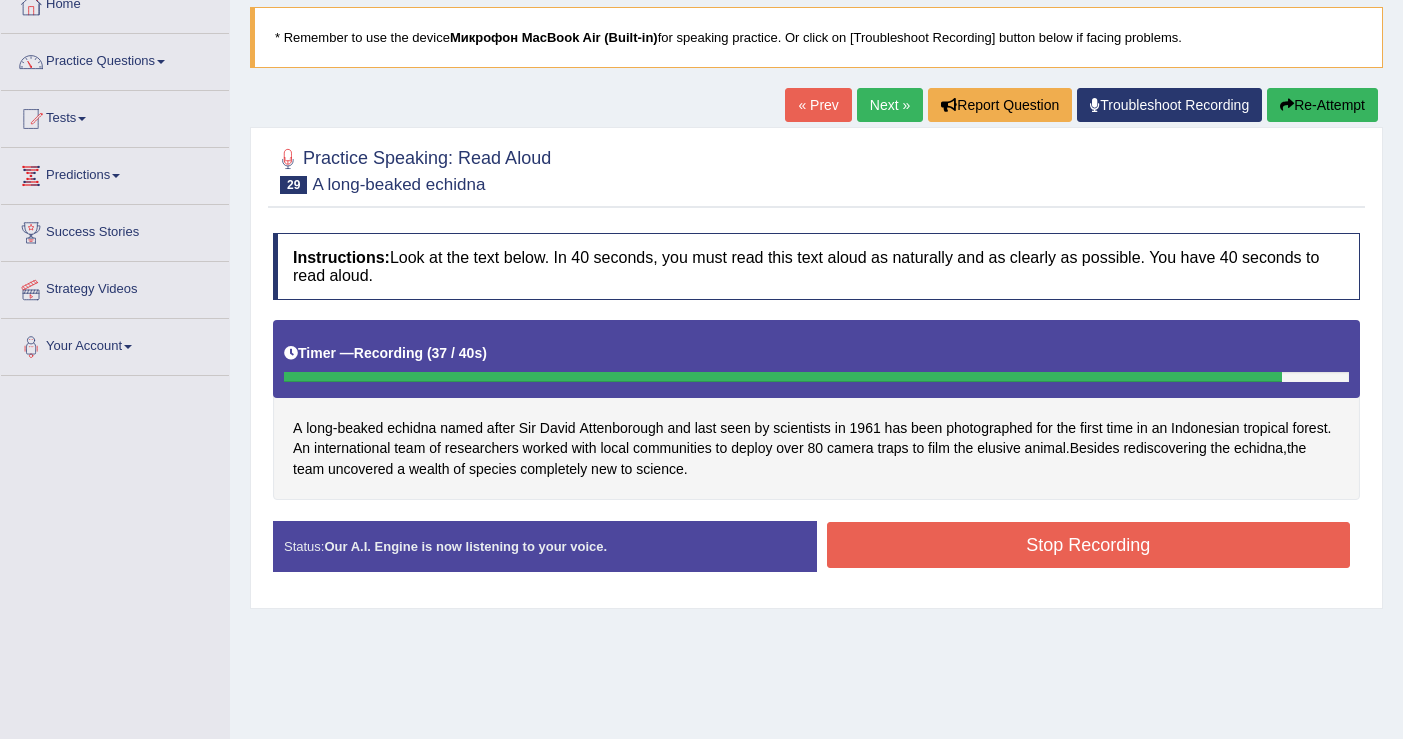 click on "Stop Recording" at bounding box center [1089, 545] 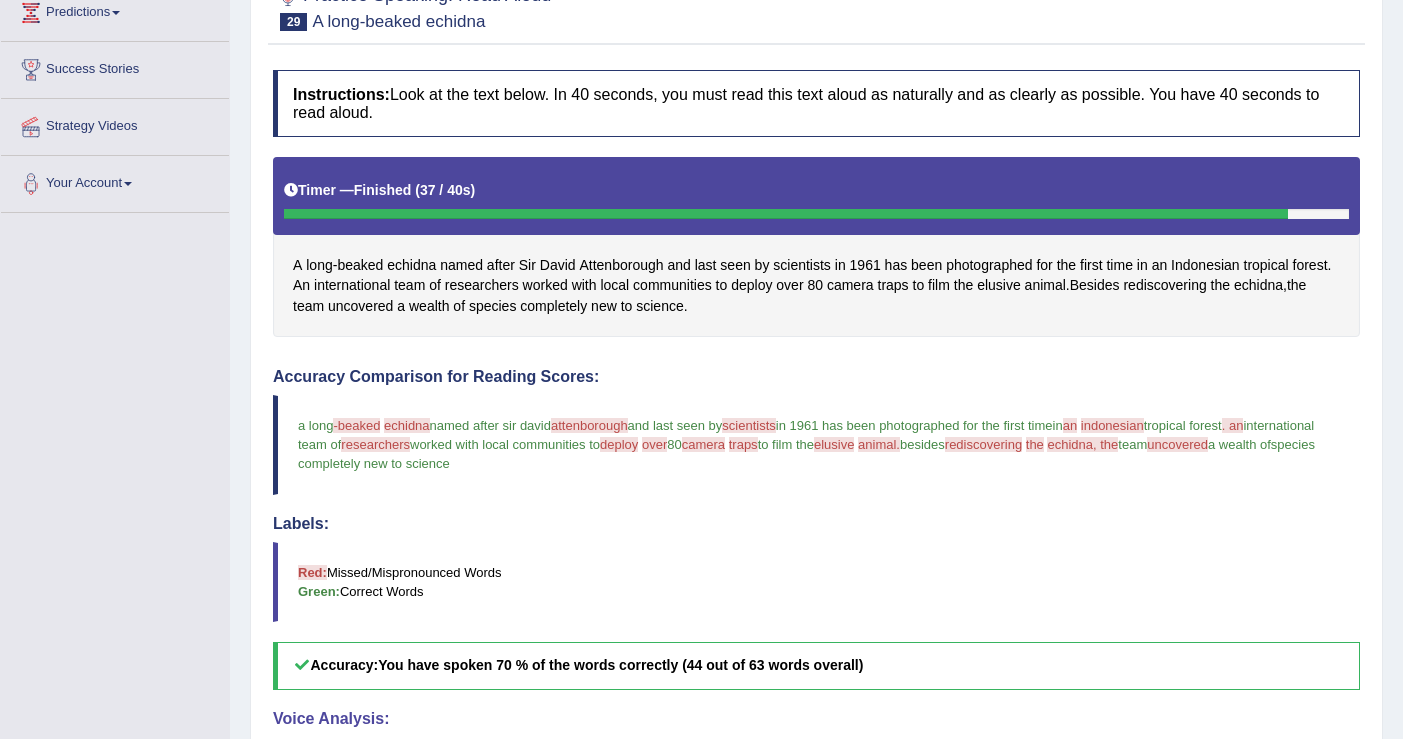 scroll, scrollTop: 230, scrollLeft: 0, axis: vertical 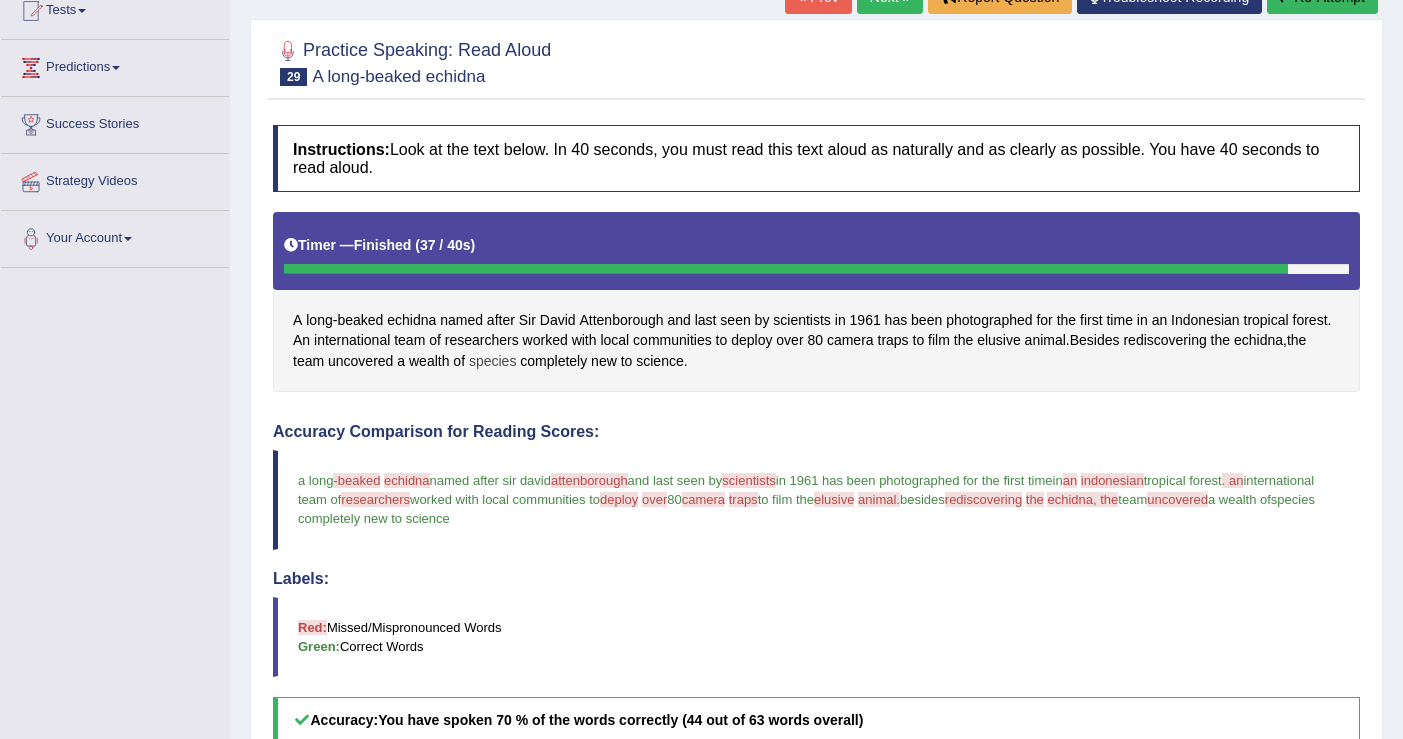 click on "species" at bounding box center [492, 361] 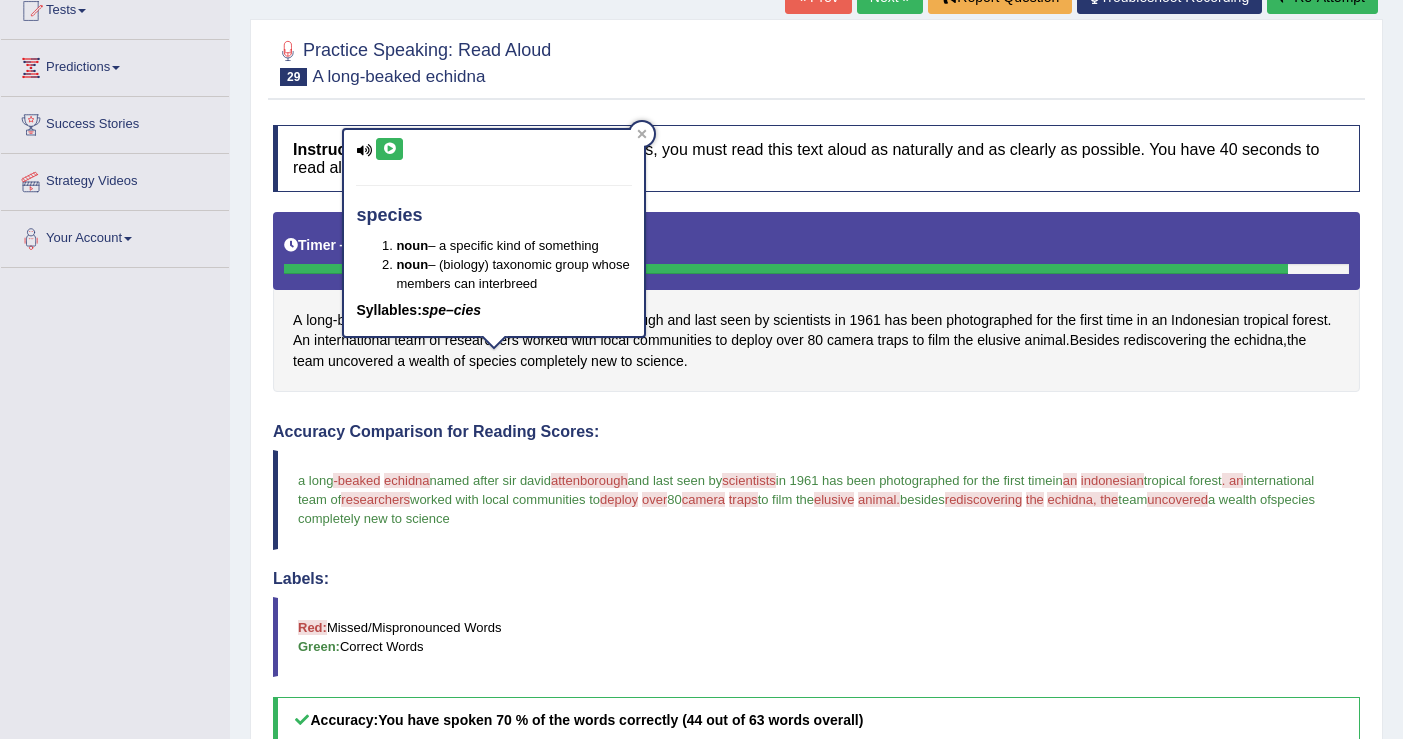 click at bounding box center [389, 149] 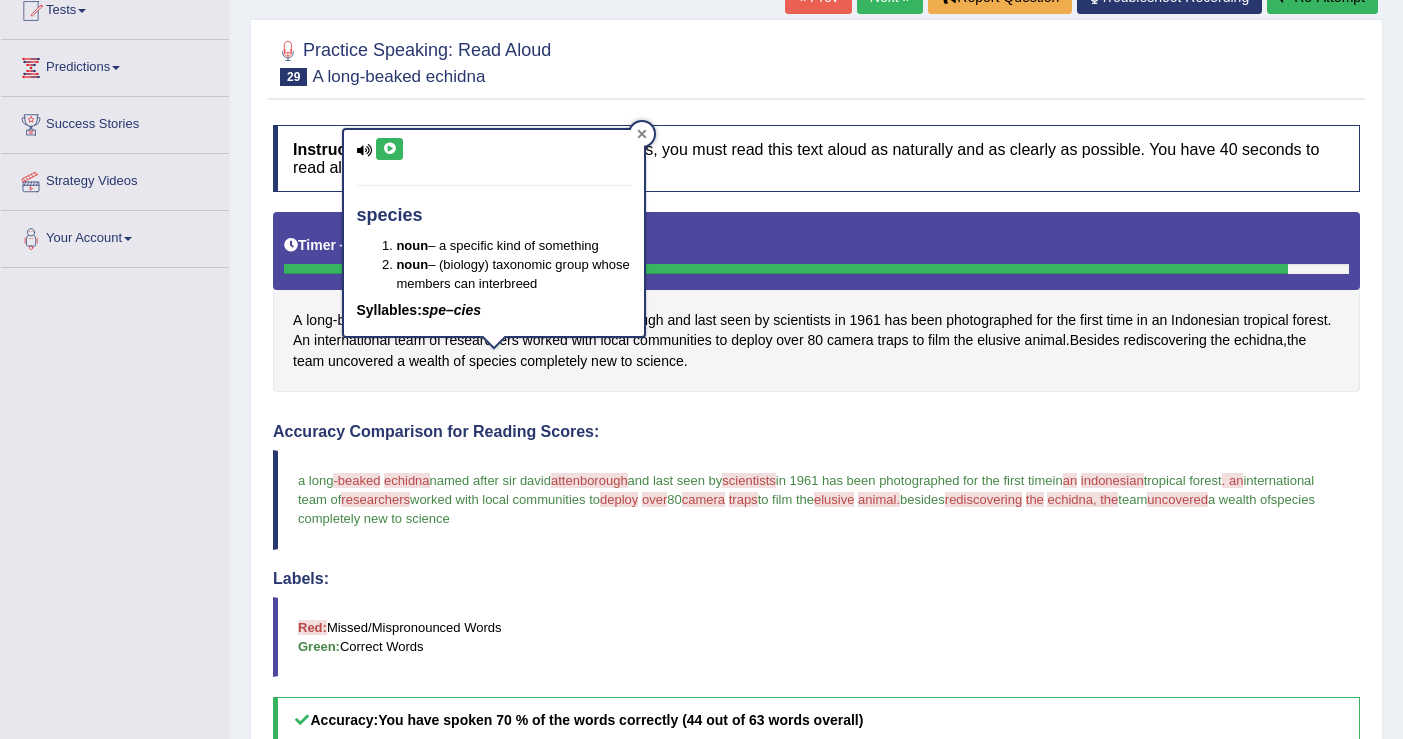 click at bounding box center [642, 134] 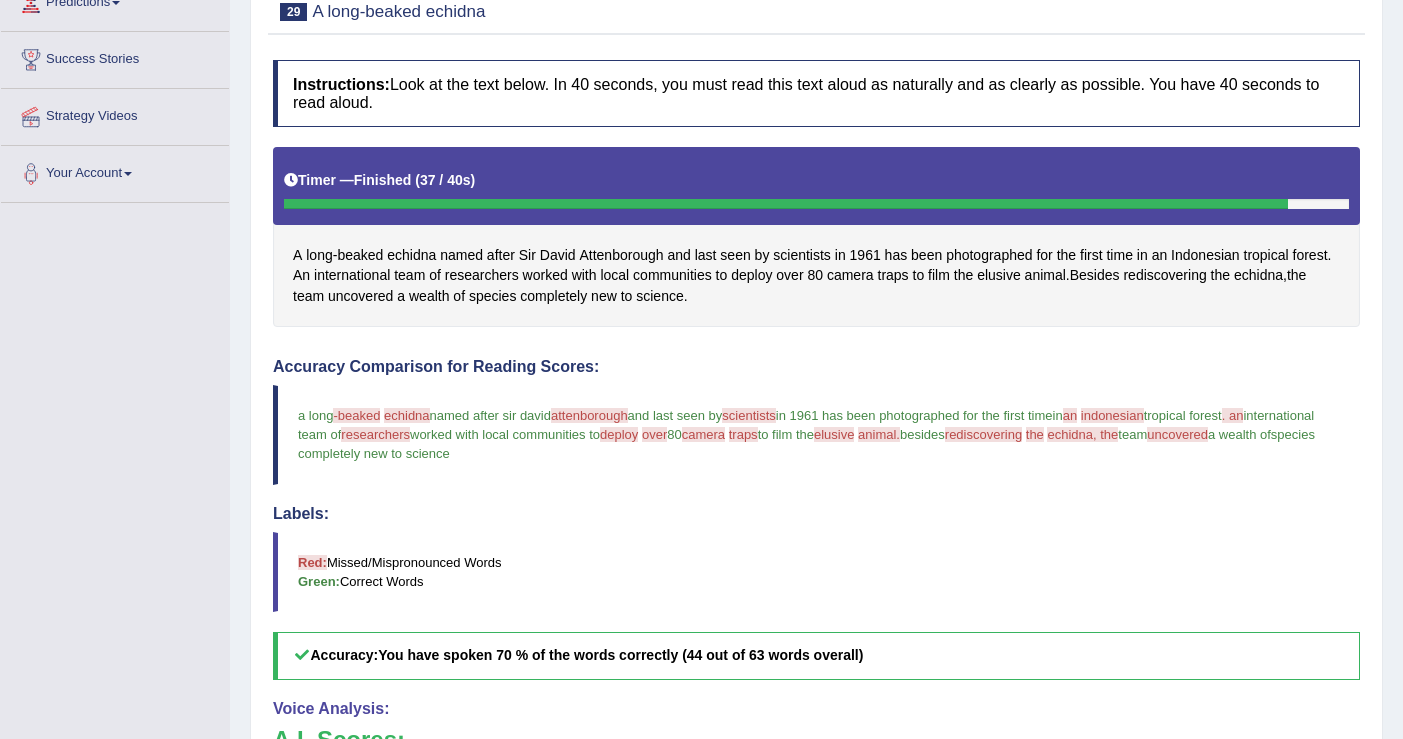 scroll, scrollTop: 297, scrollLeft: 0, axis: vertical 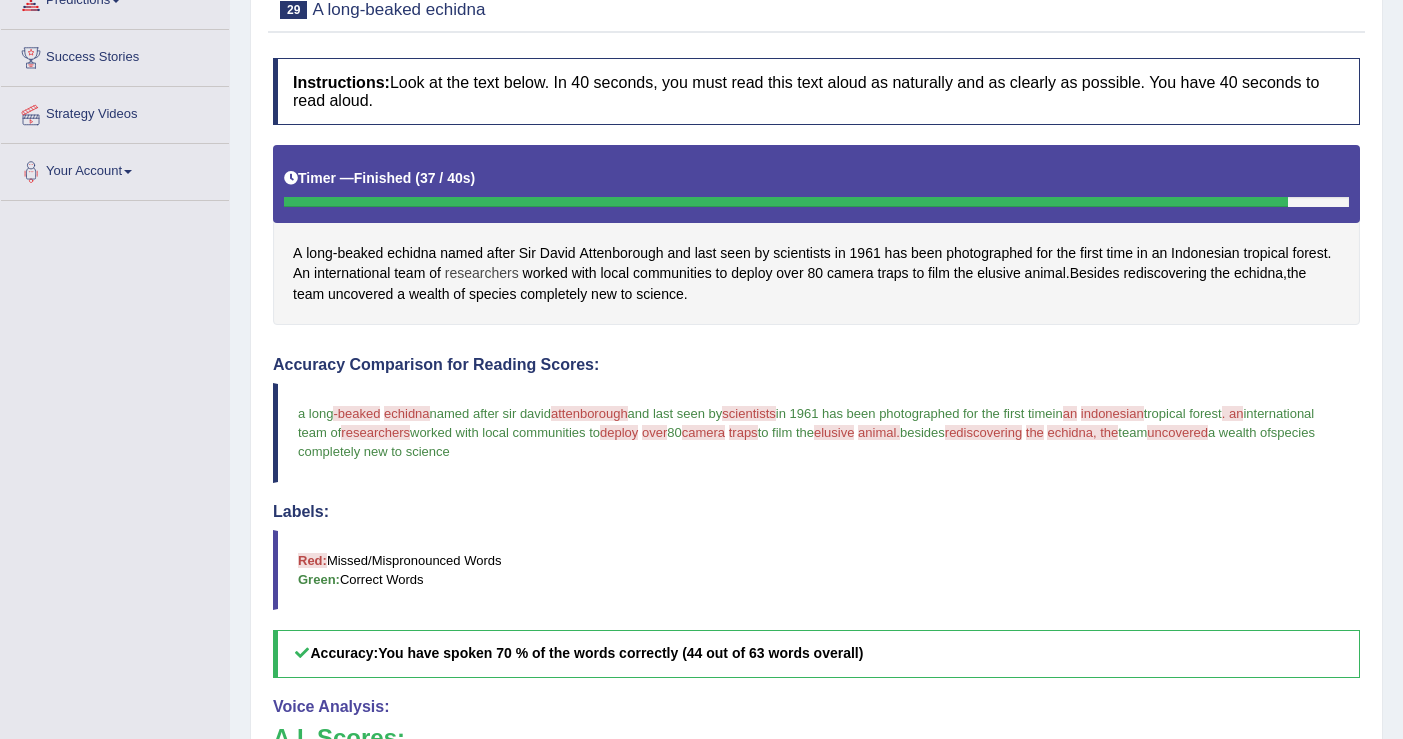 click on "researchers" at bounding box center (482, 273) 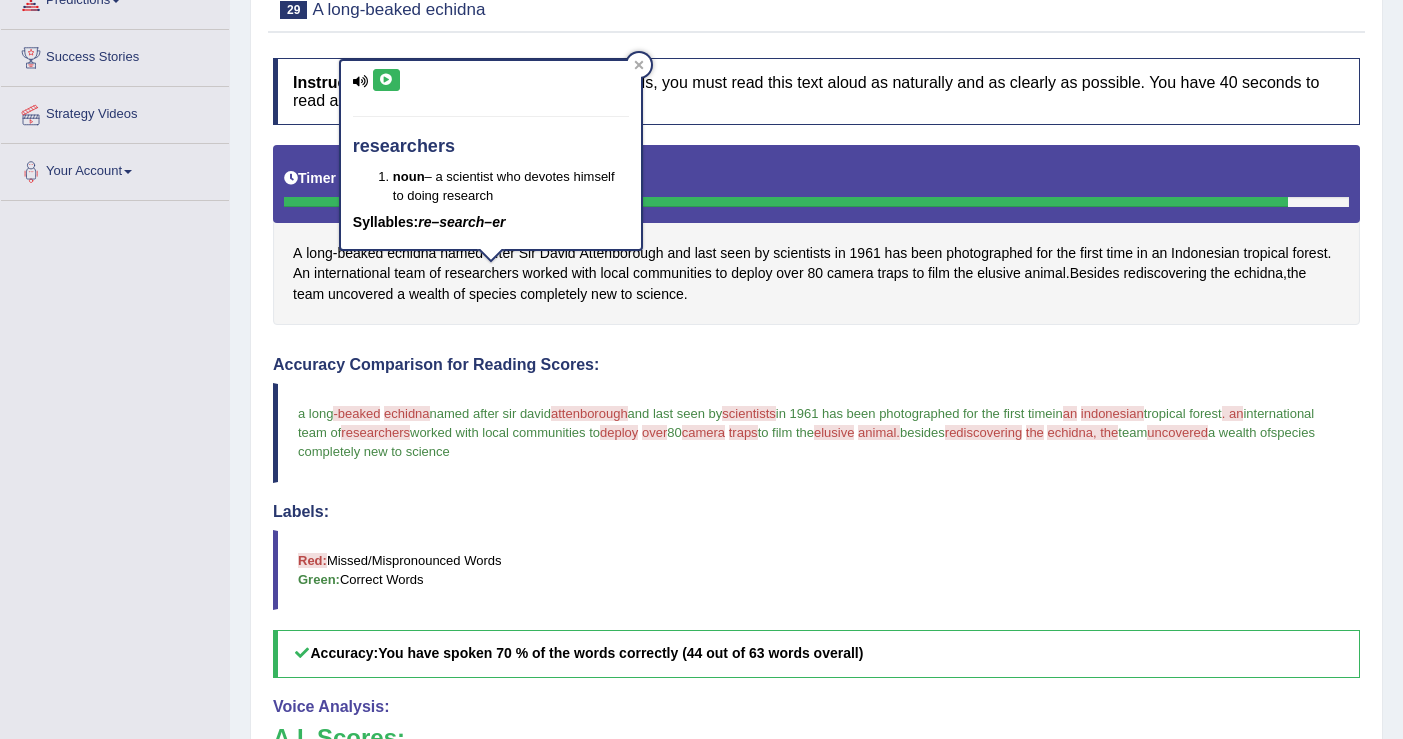 click on "researchers noun  – a scientist who devotes himself to doing research Syllables:  re–search–er" at bounding box center [491, 154] 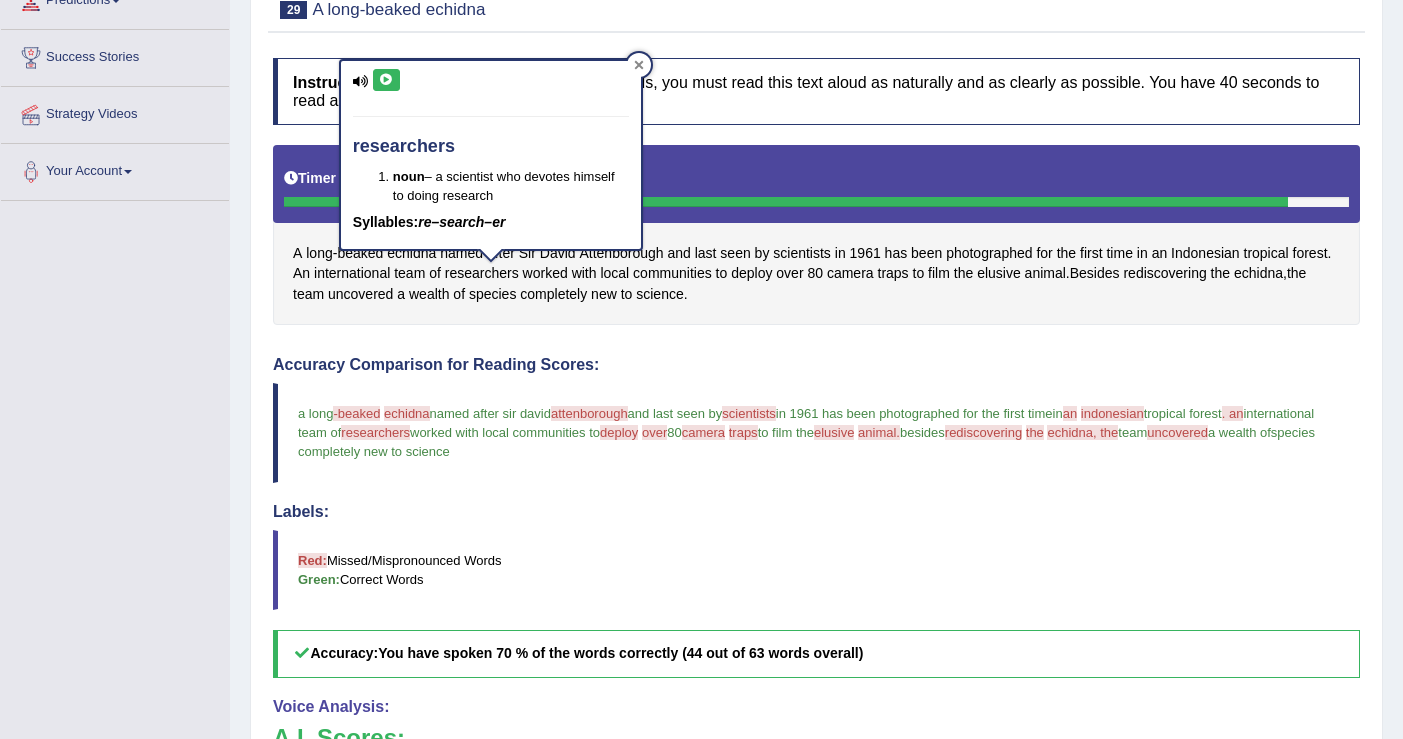 click 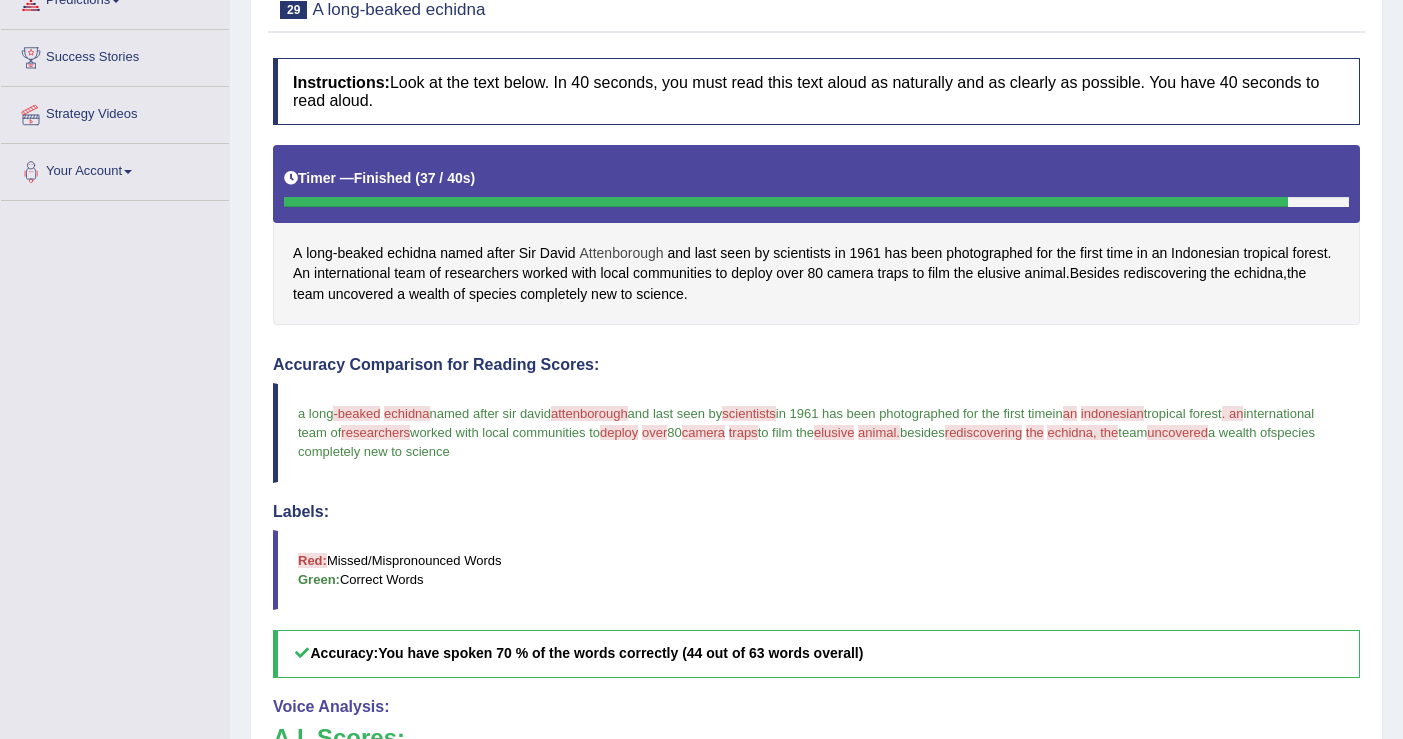 click on "Attenborough" at bounding box center (621, 253) 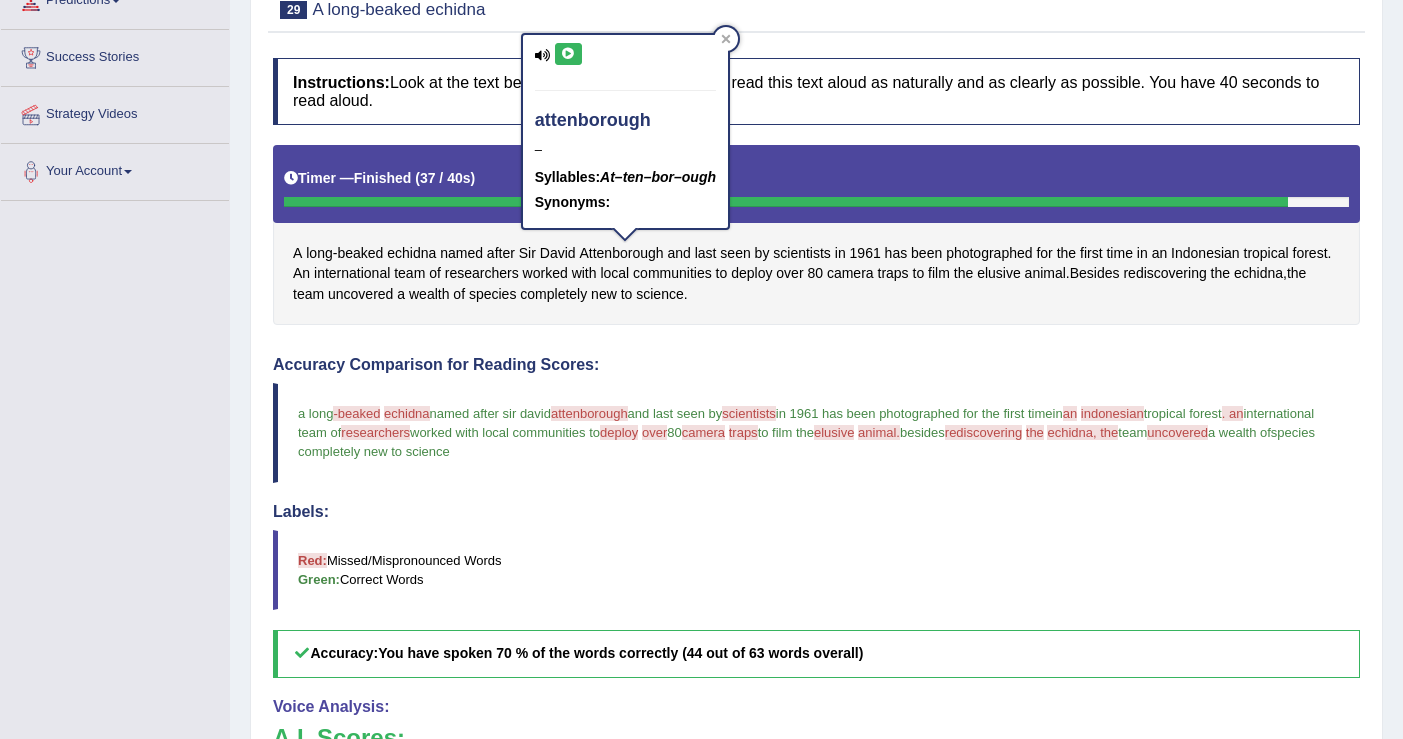 click at bounding box center [568, 54] 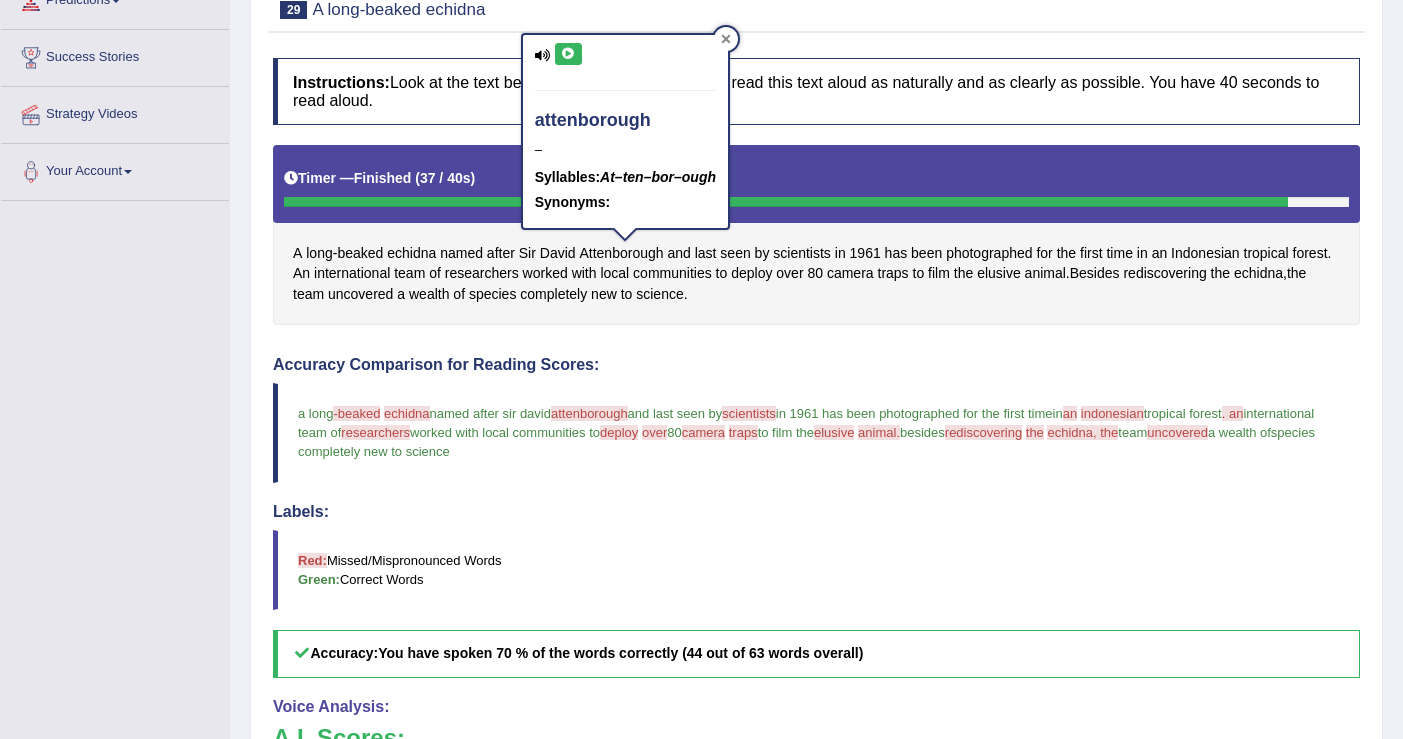 click 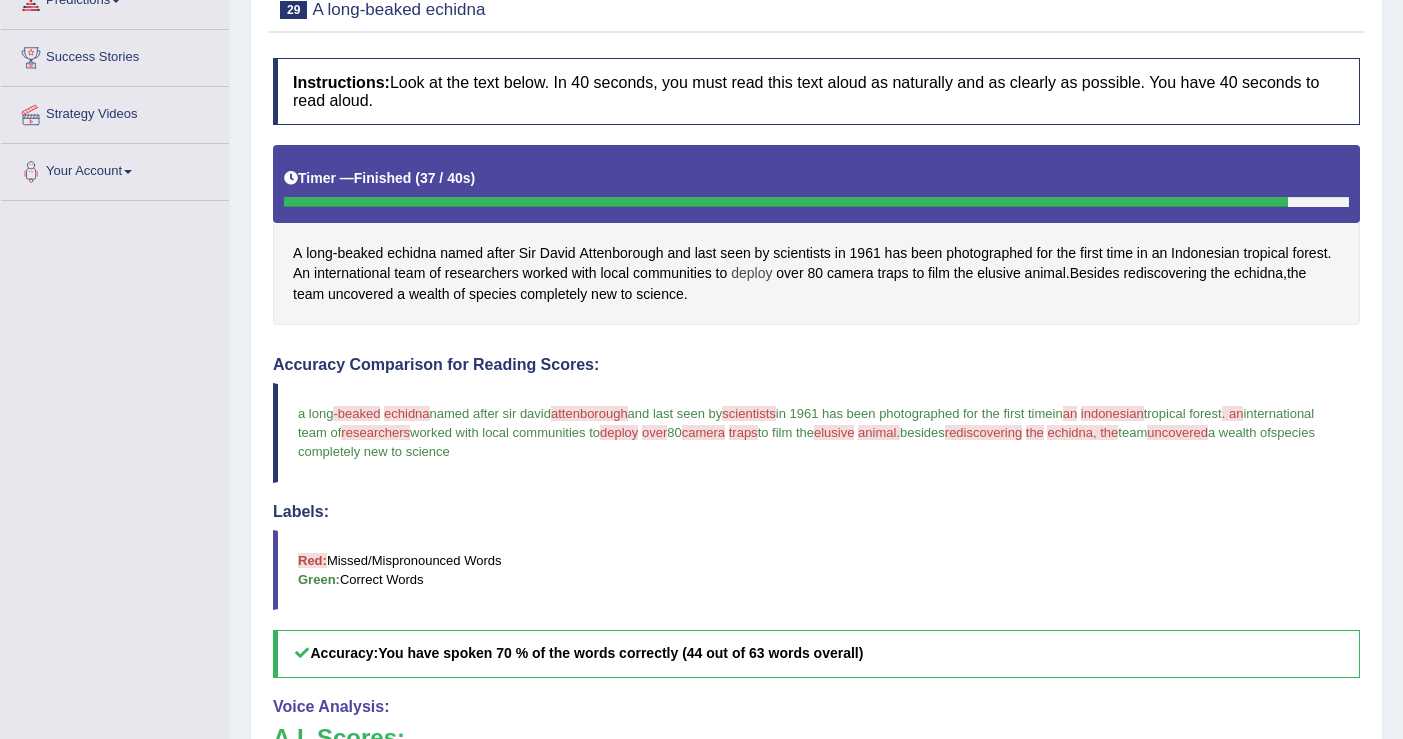 click on "deploy" at bounding box center (751, 273) 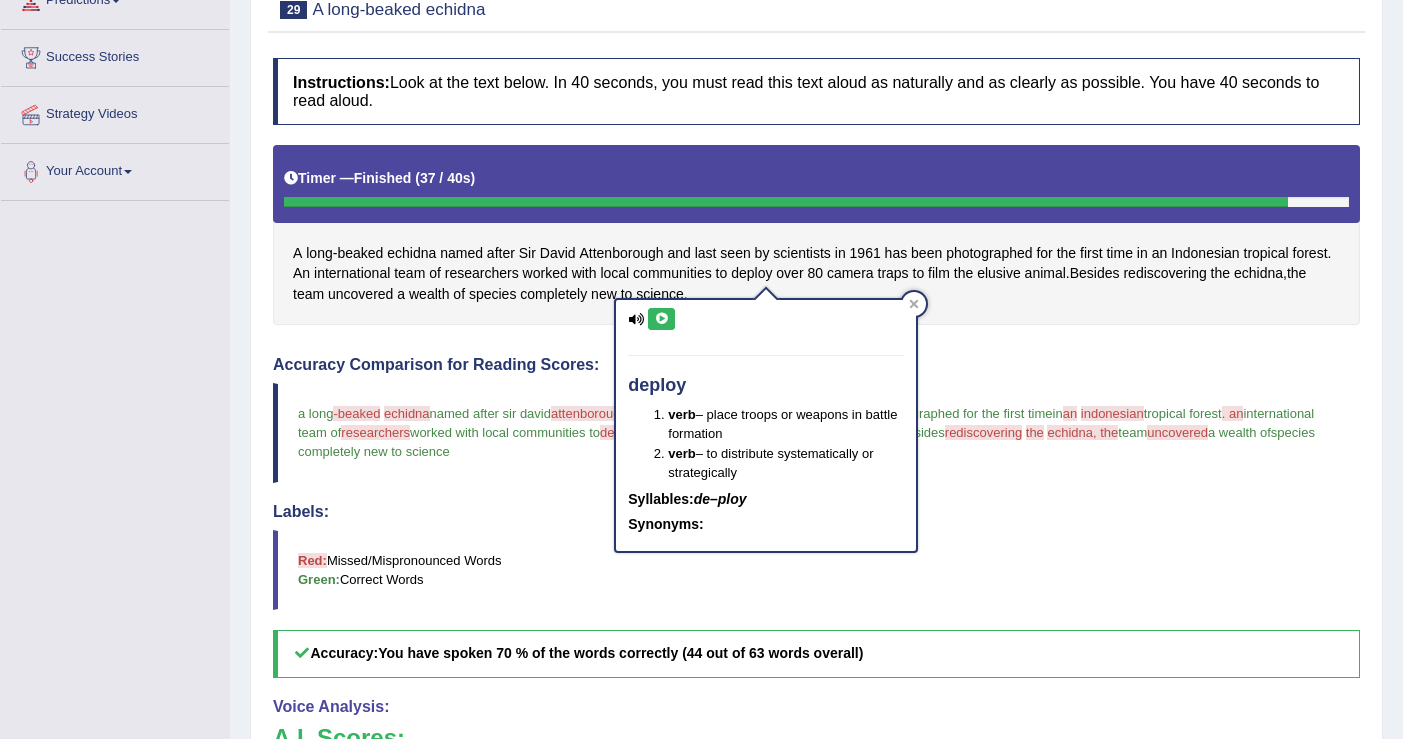 click at bounding box center (661, 319) 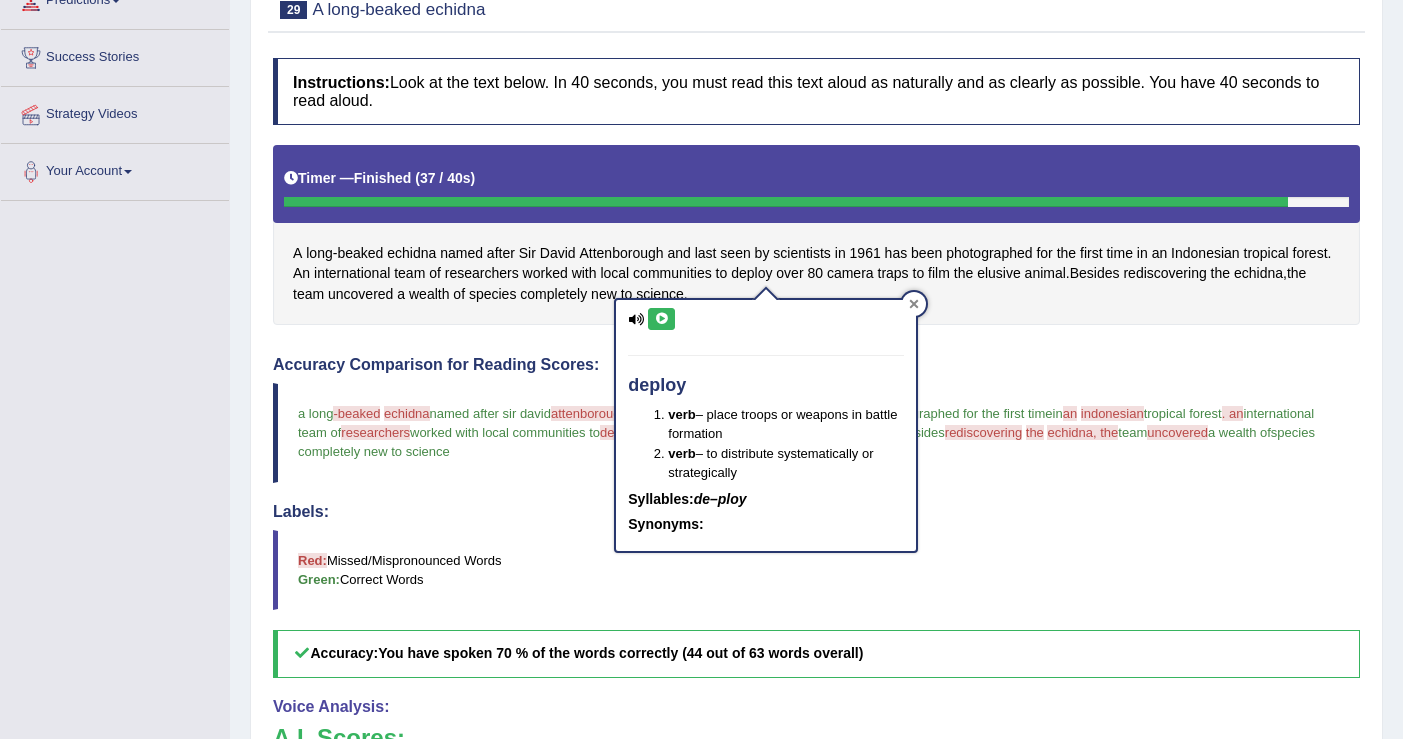 click 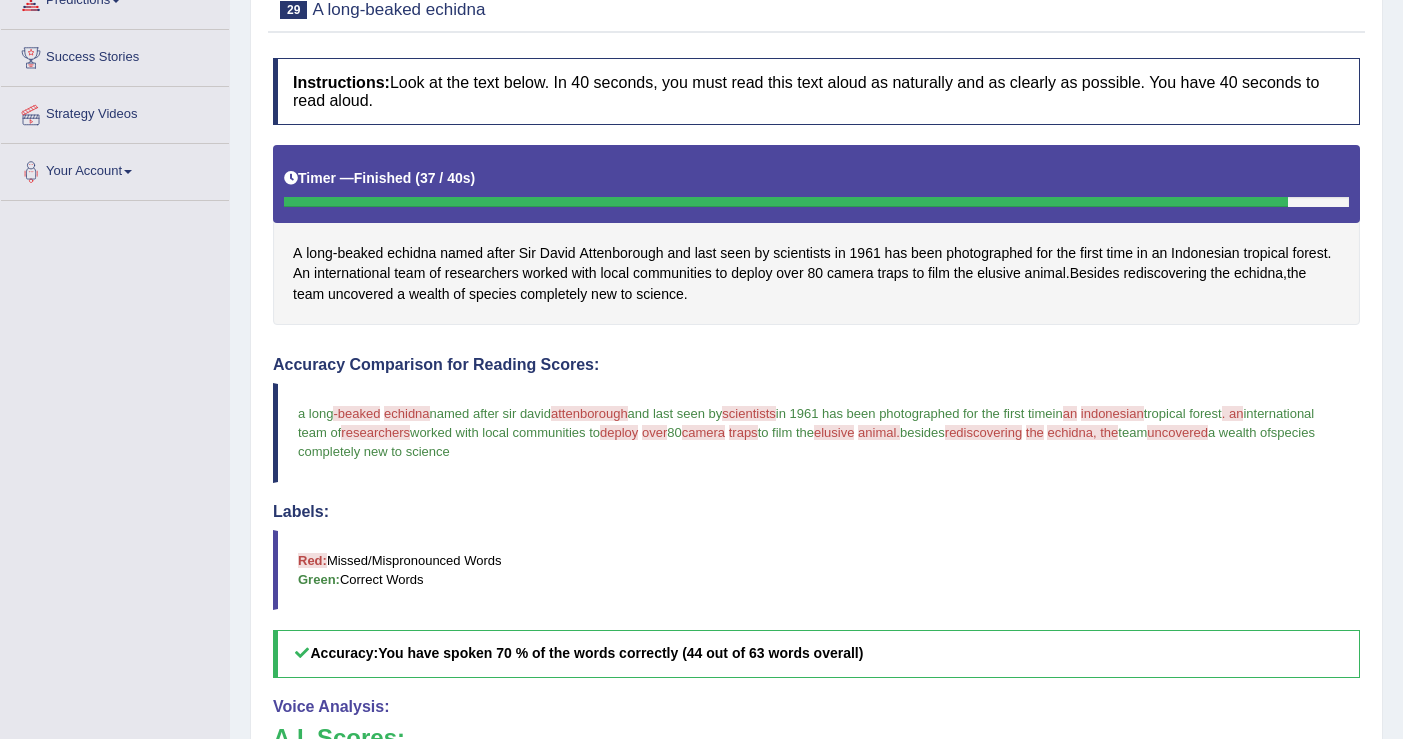 click on "camera" at bounding box center (703, 432) 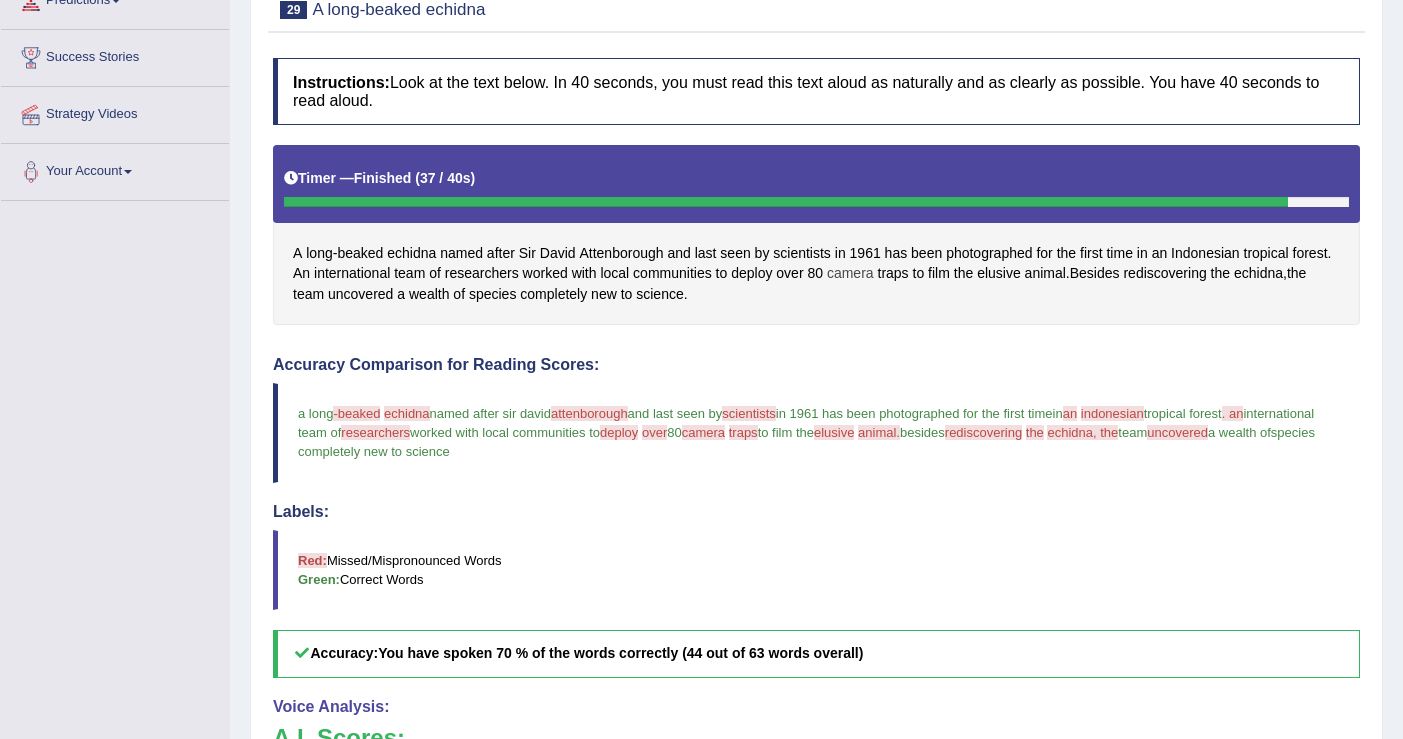 click on "camera" at bounding box center [850, 273] 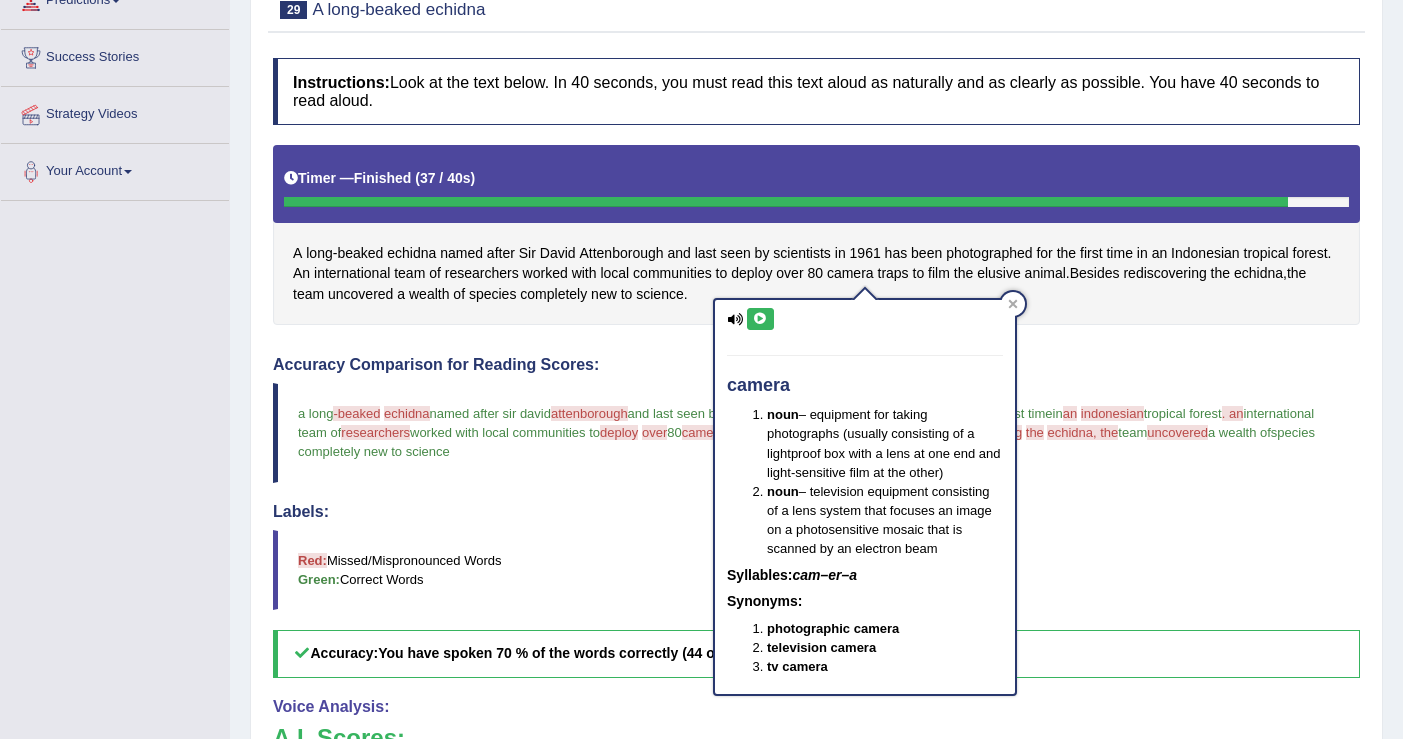 click at bounding box center (760, 319) 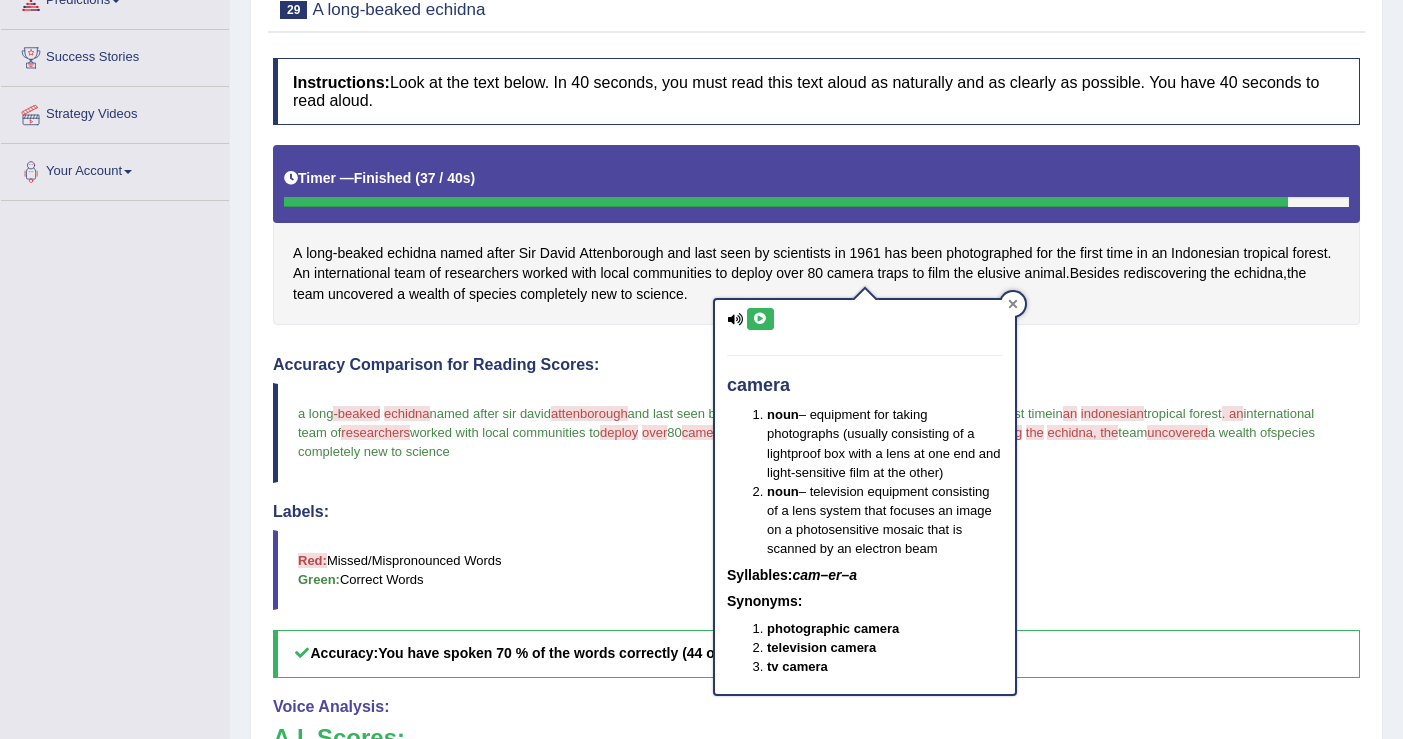 click 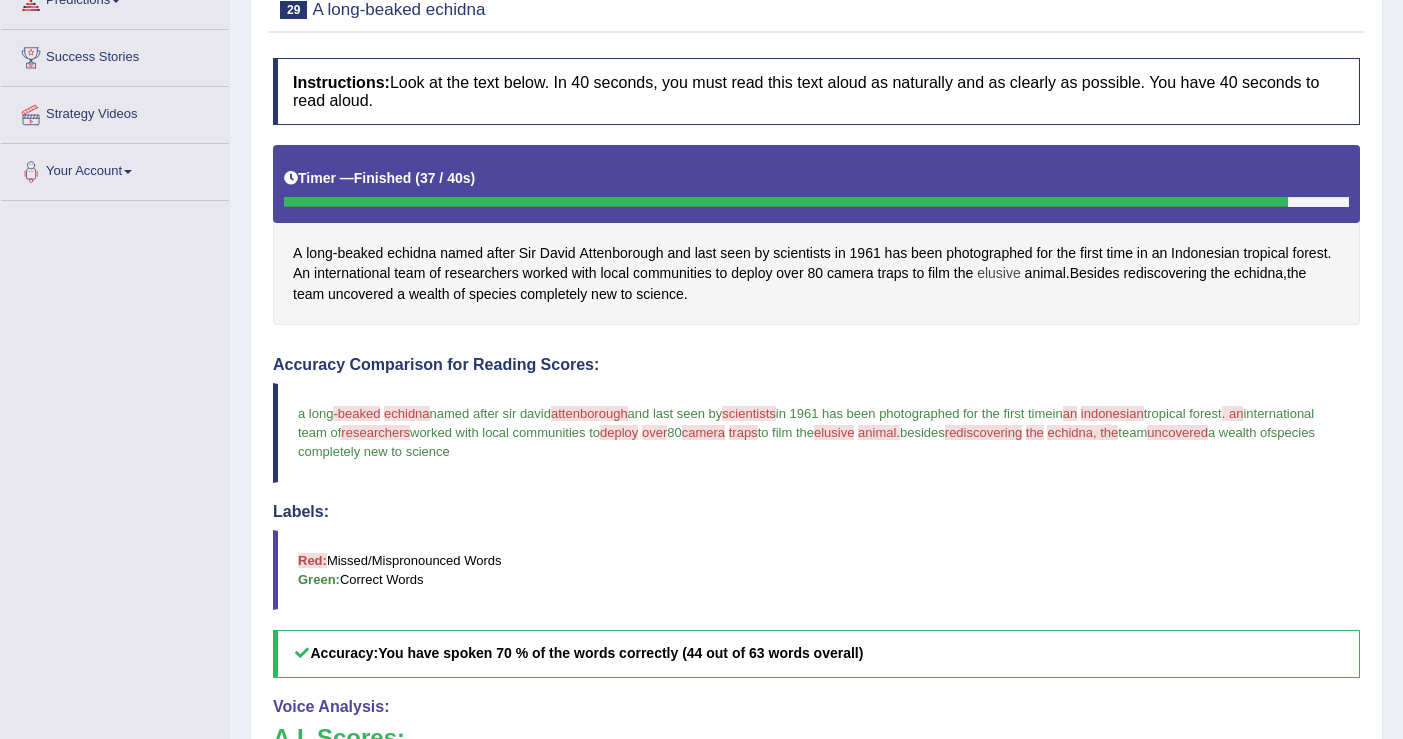 click on "elusive" at bounding box center [999, 273] 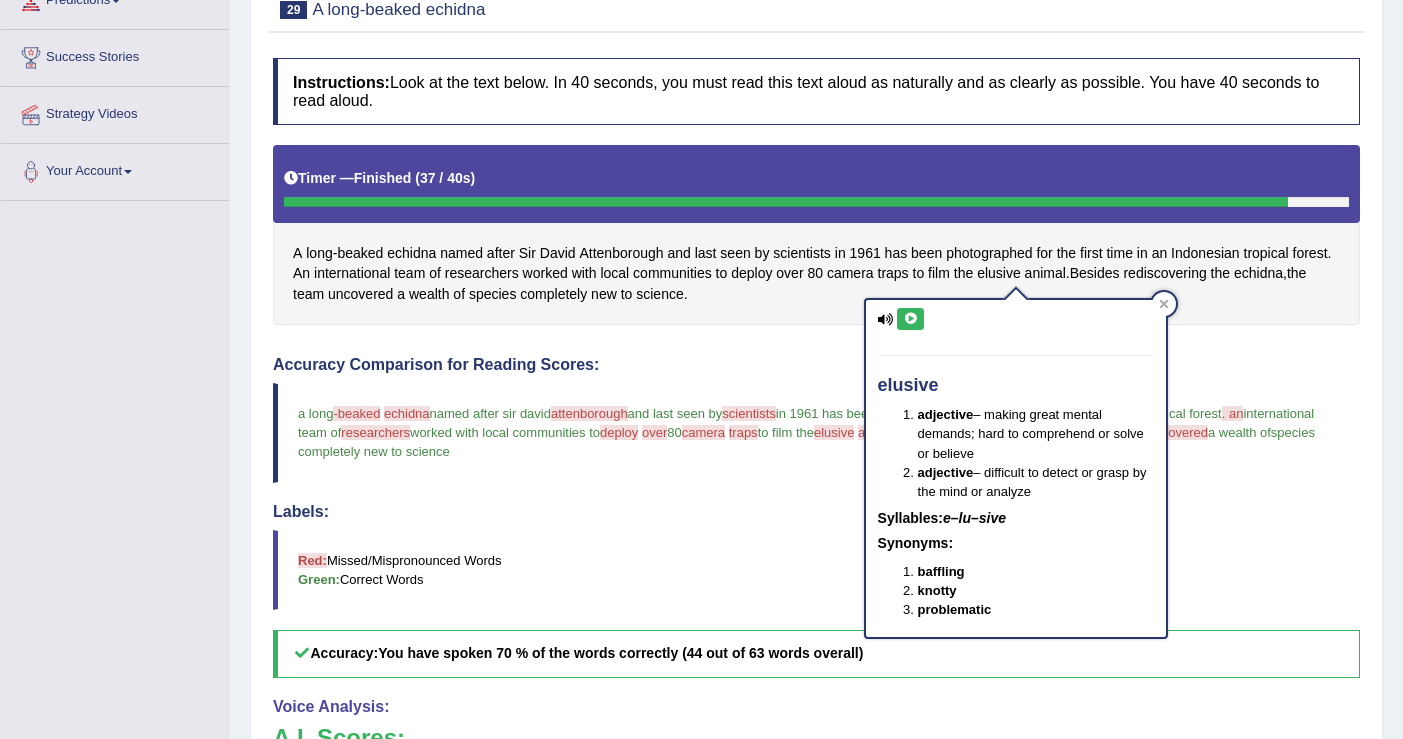 click at bounding box center [910, 319] 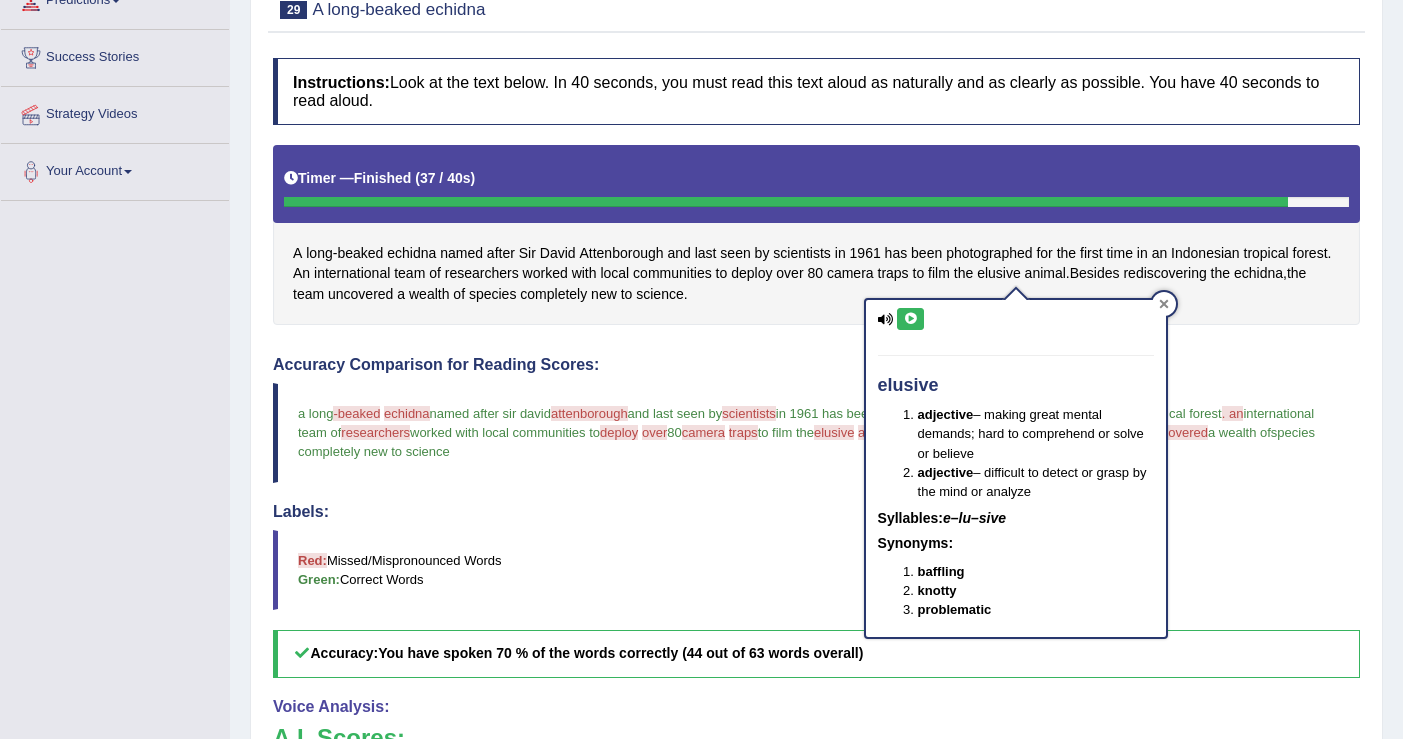 click 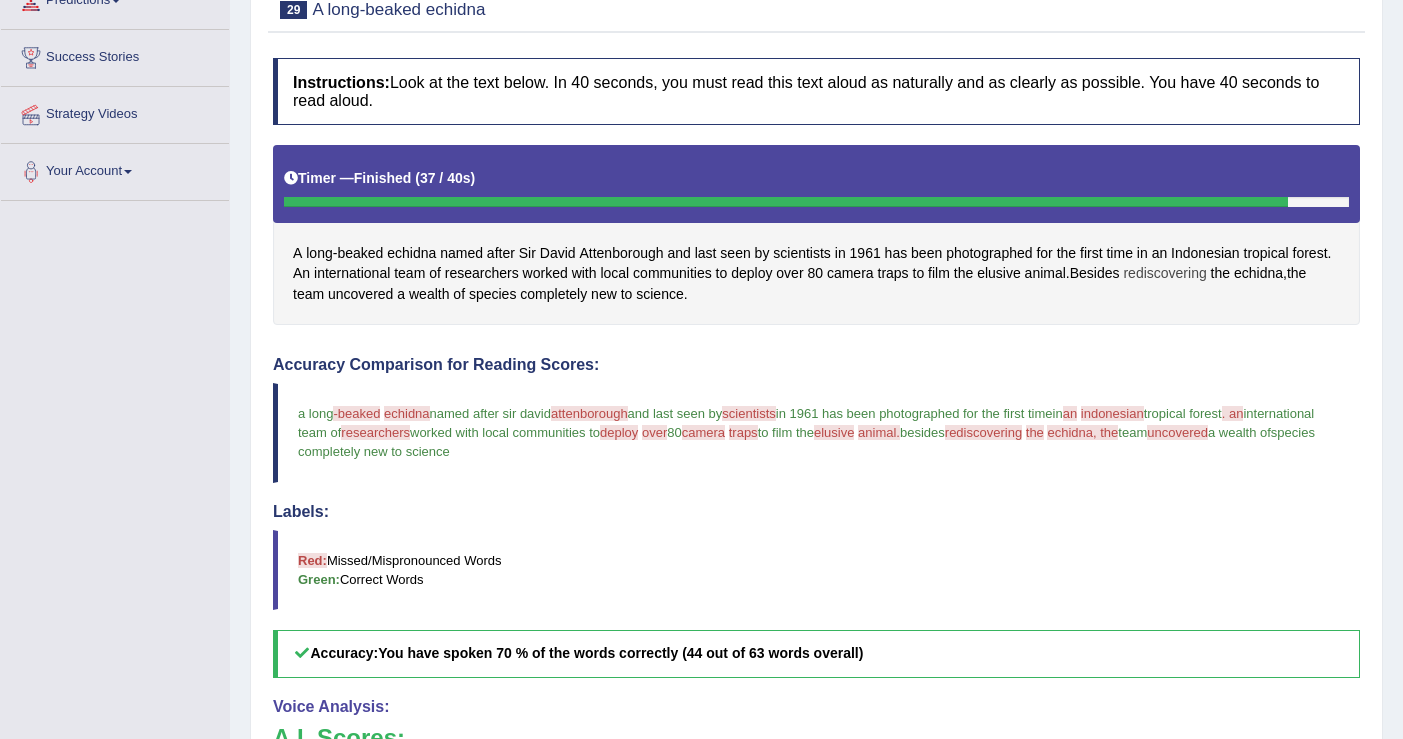 click on "rediscovering" at bounding box center [1164, 273] 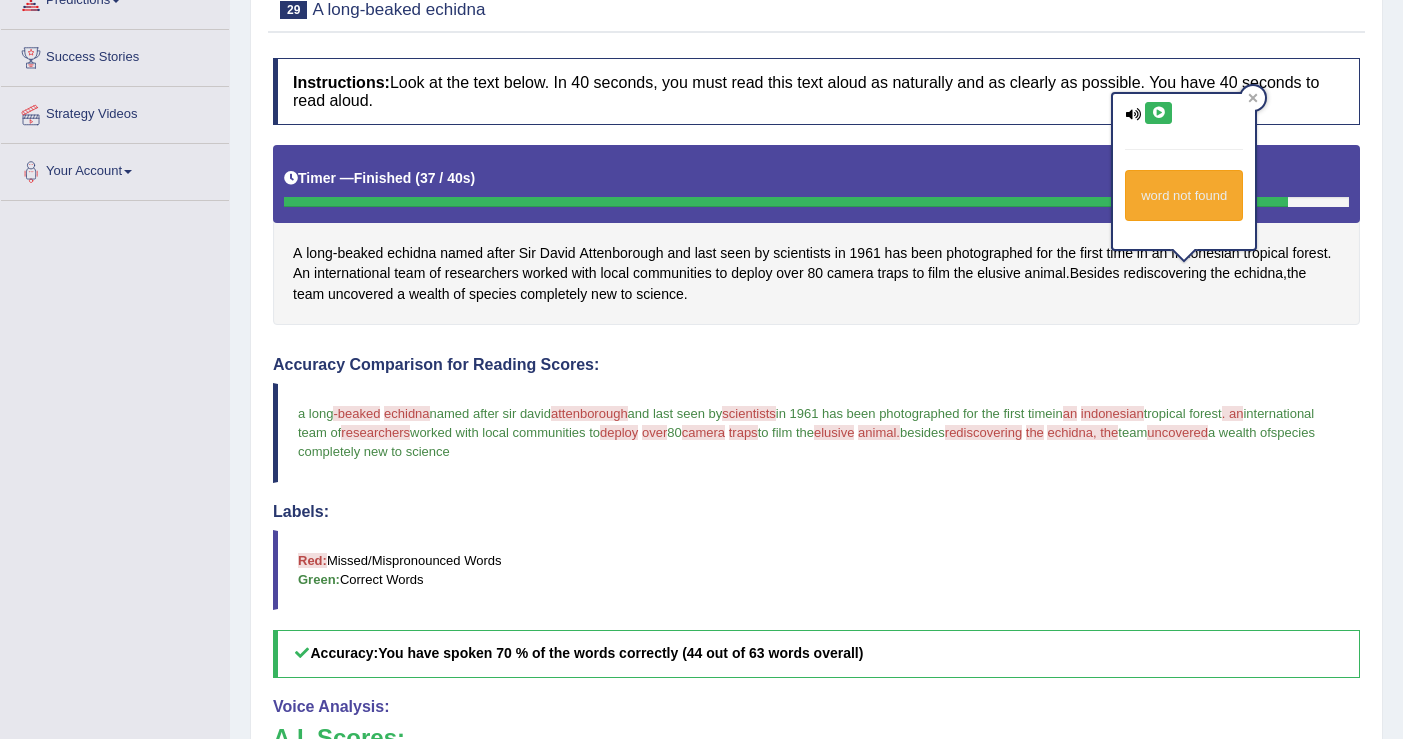 click at bounding box center [1158, 113] 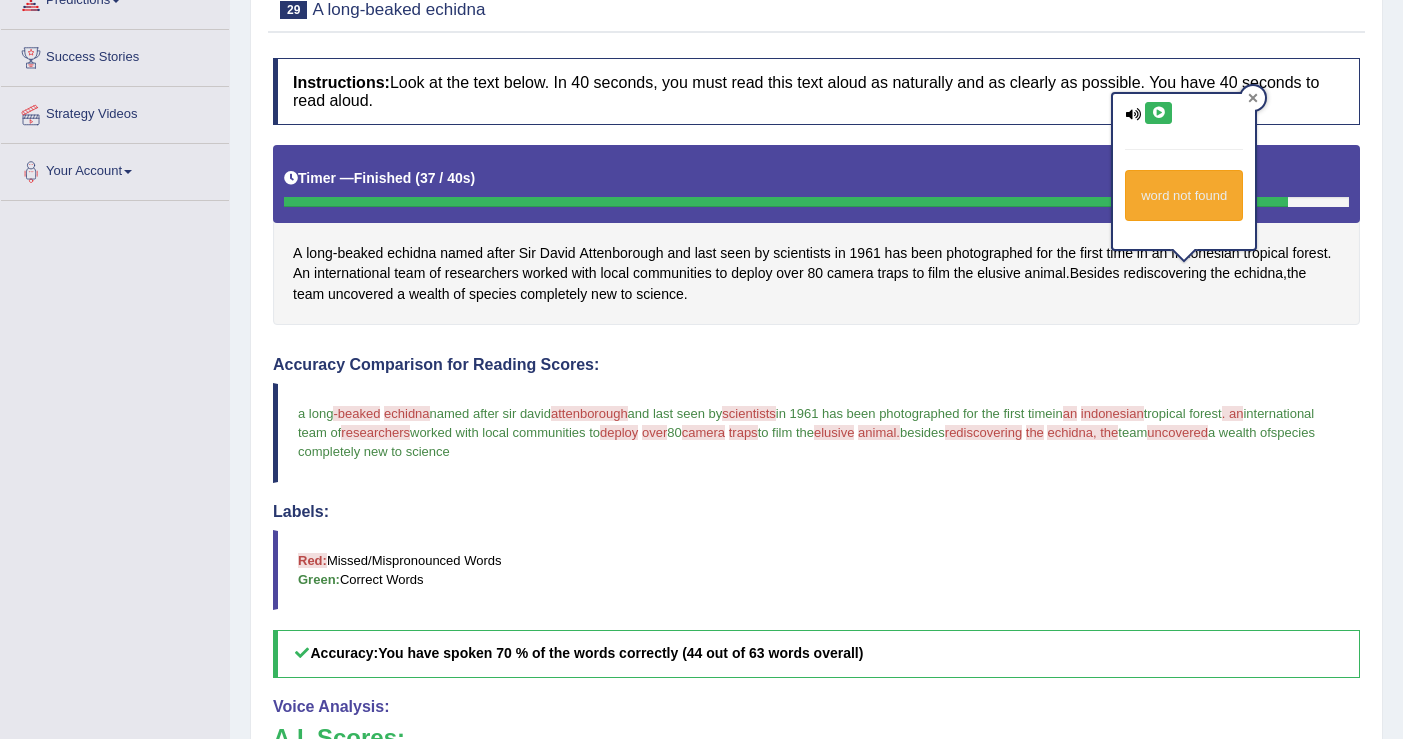 click at bounding box center (1253, 98) 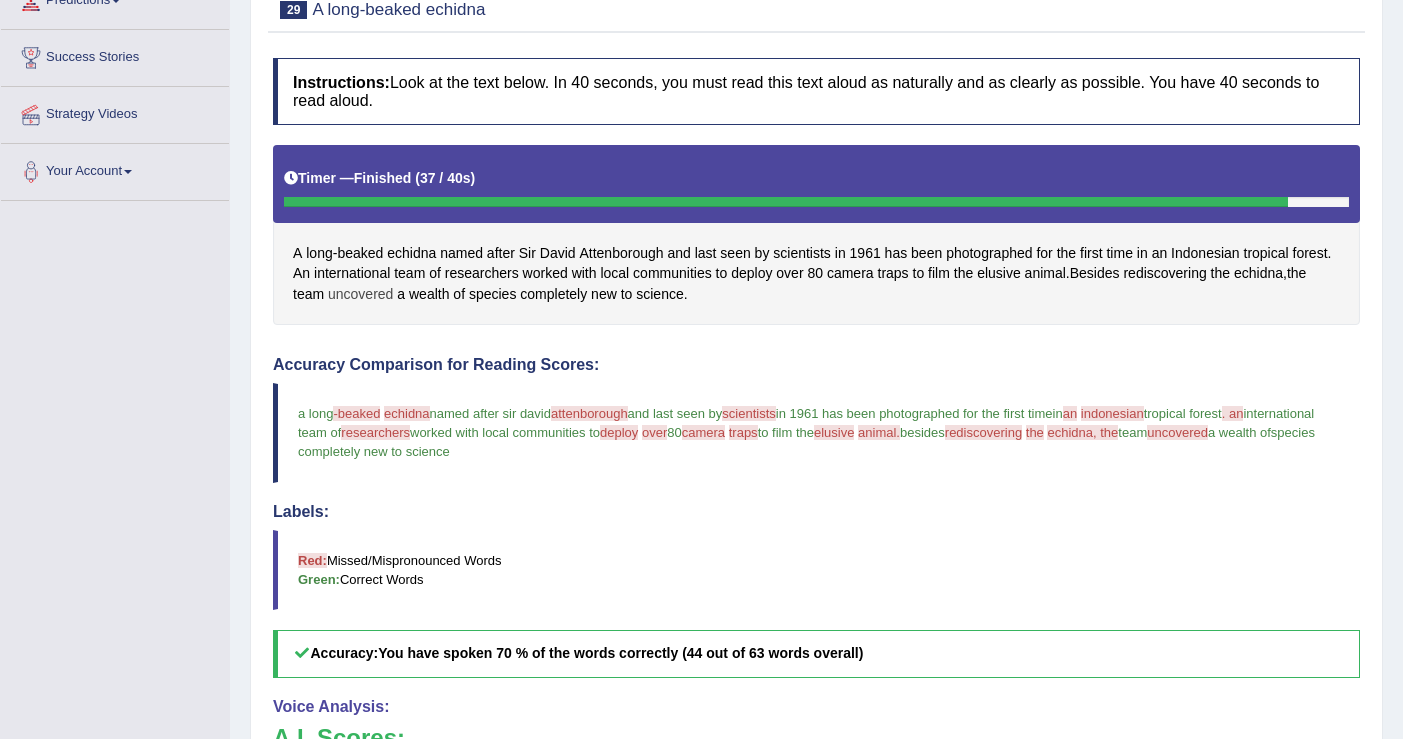 click on "uncovered" at bounding box center (360, 294) 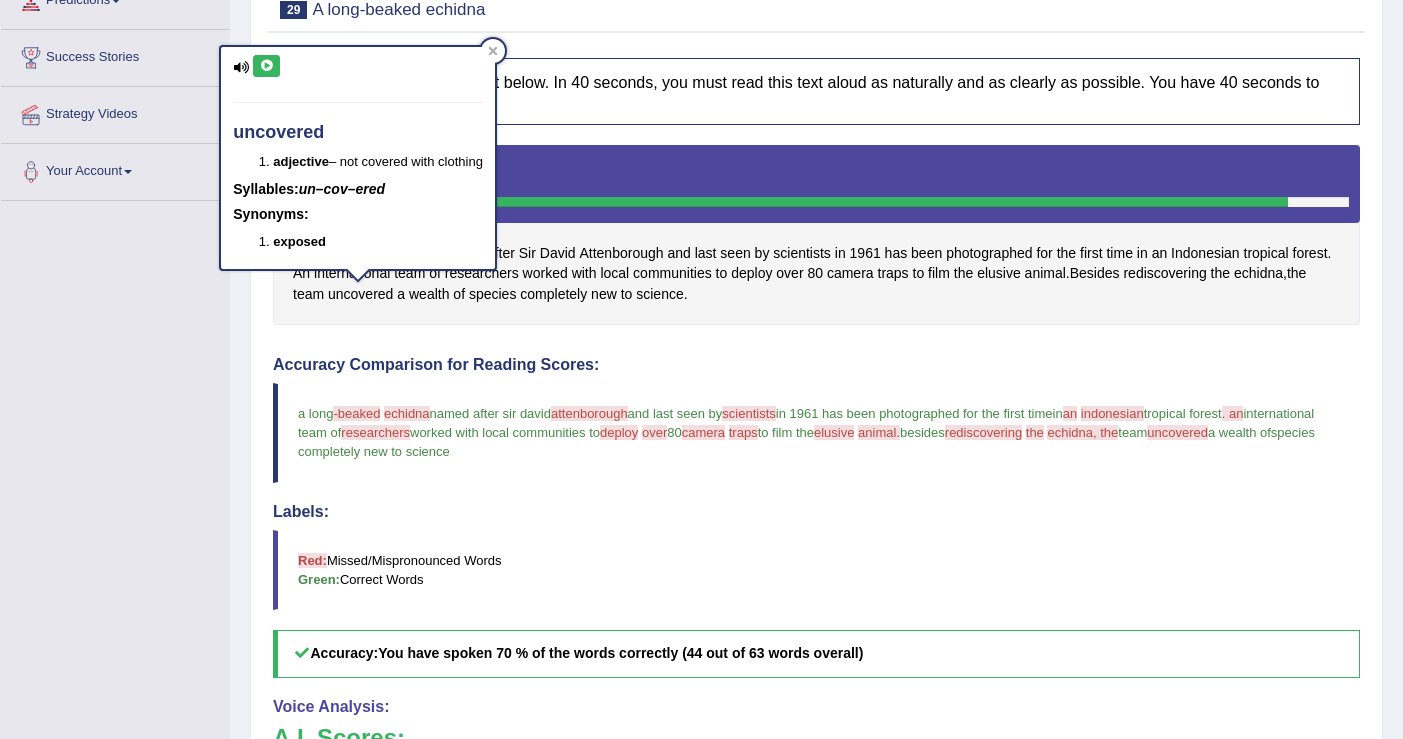 click at bounding box center (266, 66) 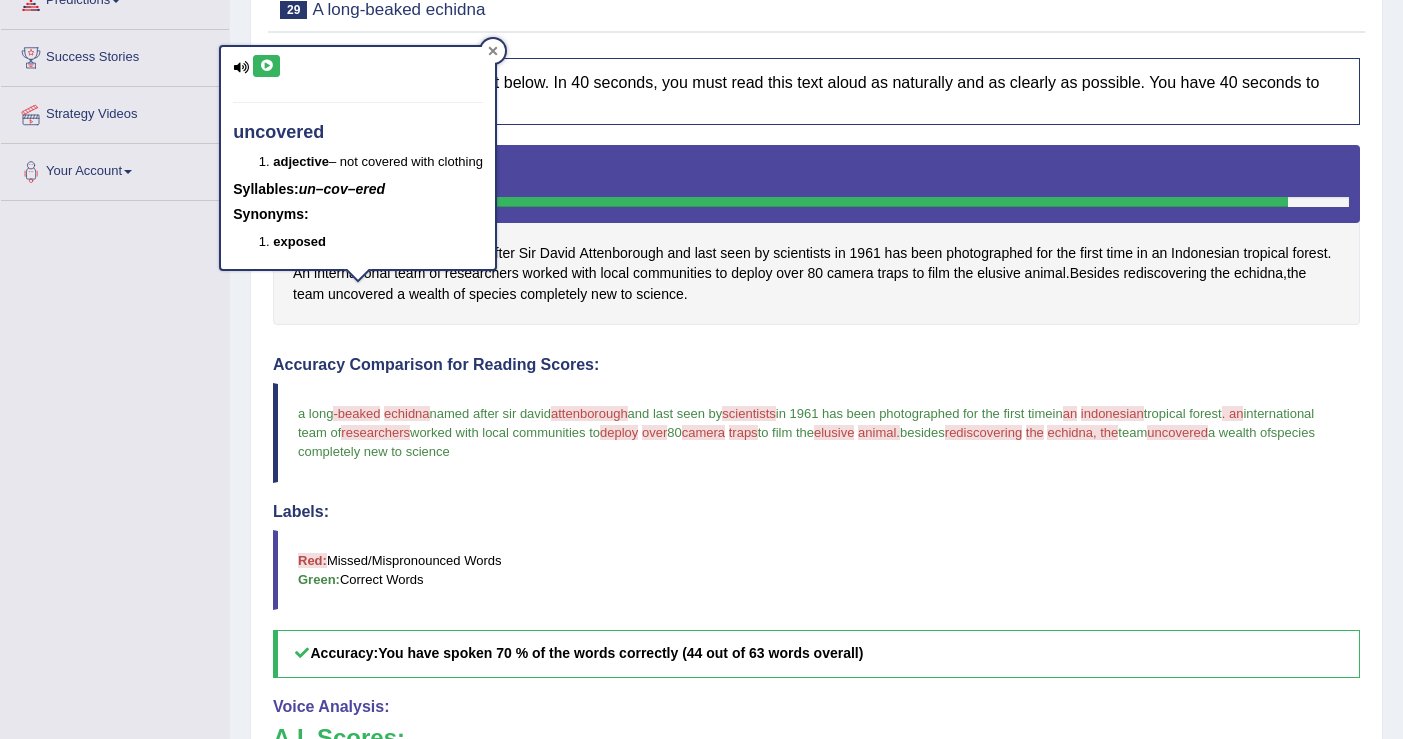 click at bounding box center (493, 51) 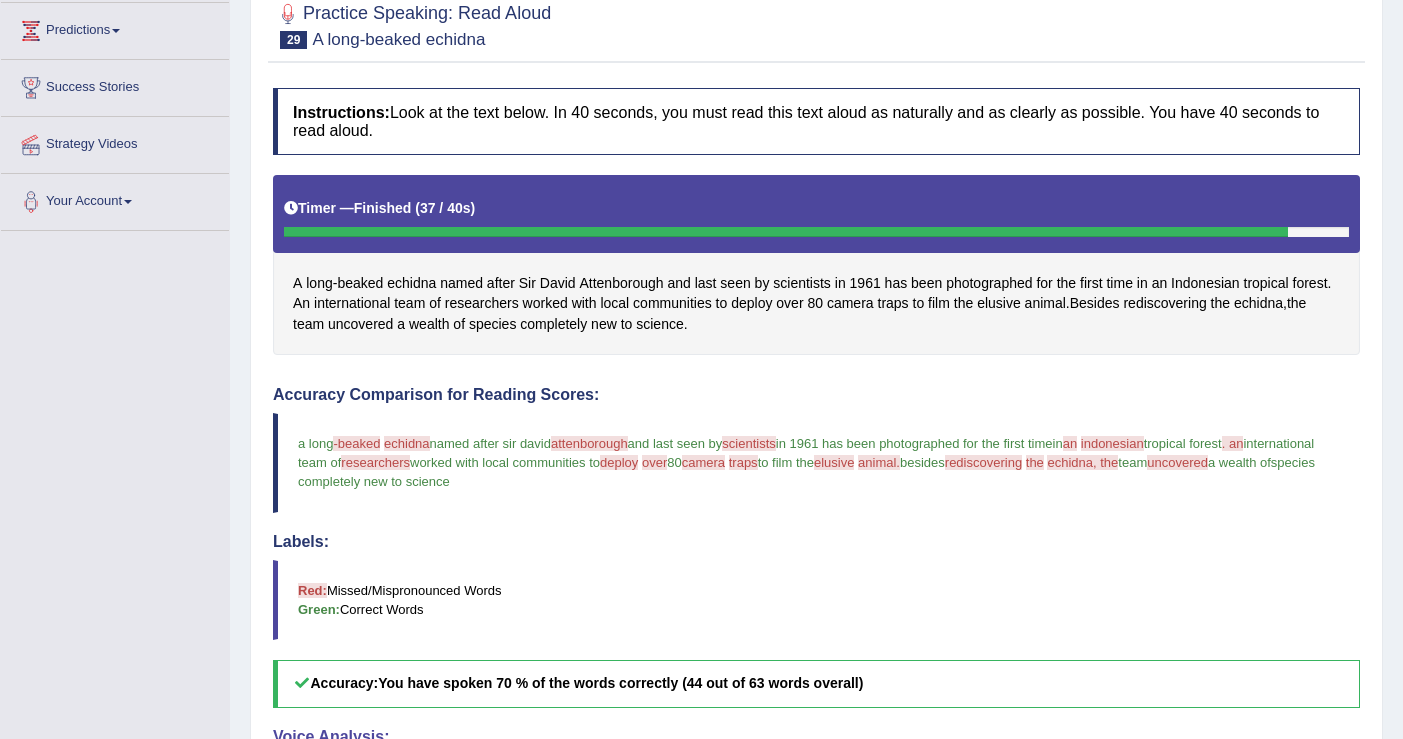 scroll, scrollTop: 95, scrollLeft: 0, axis: vertical 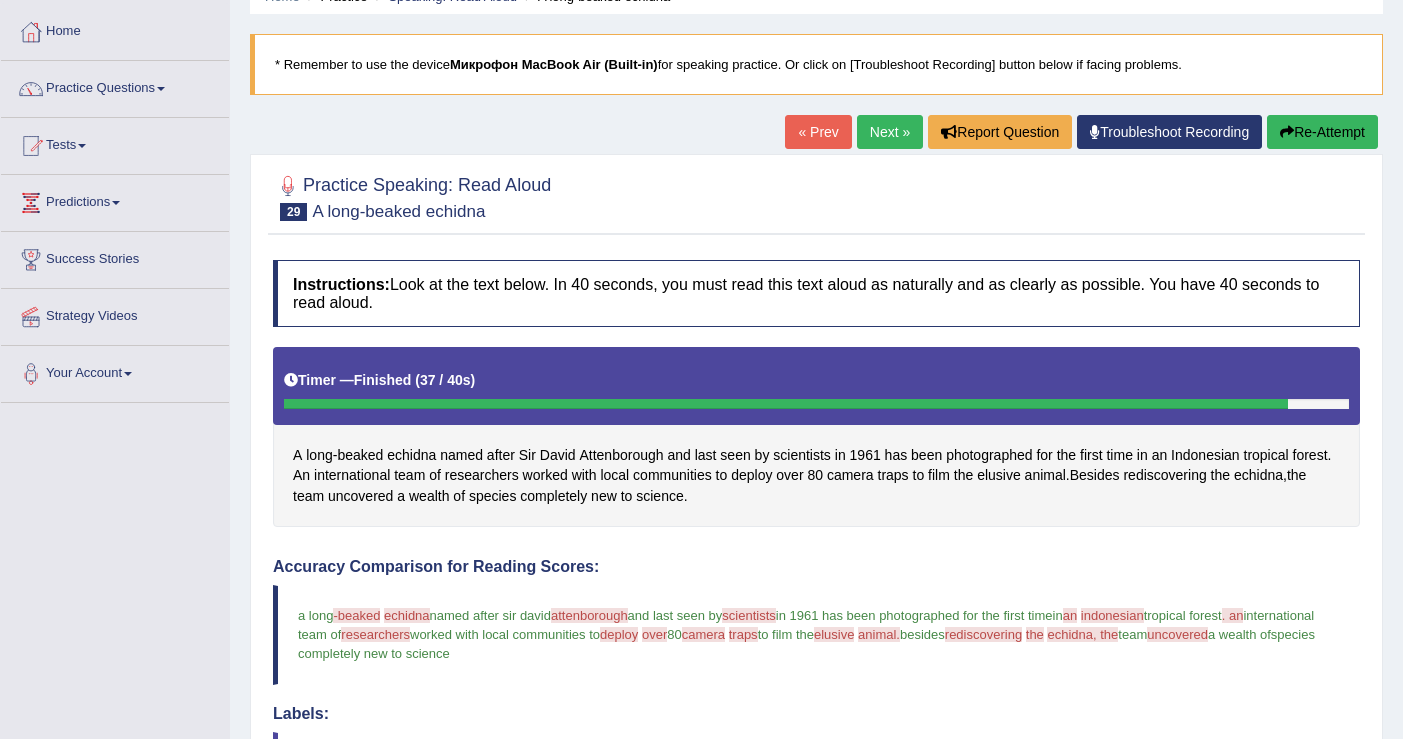 click on "Next »" at bounding box center [890, 132] 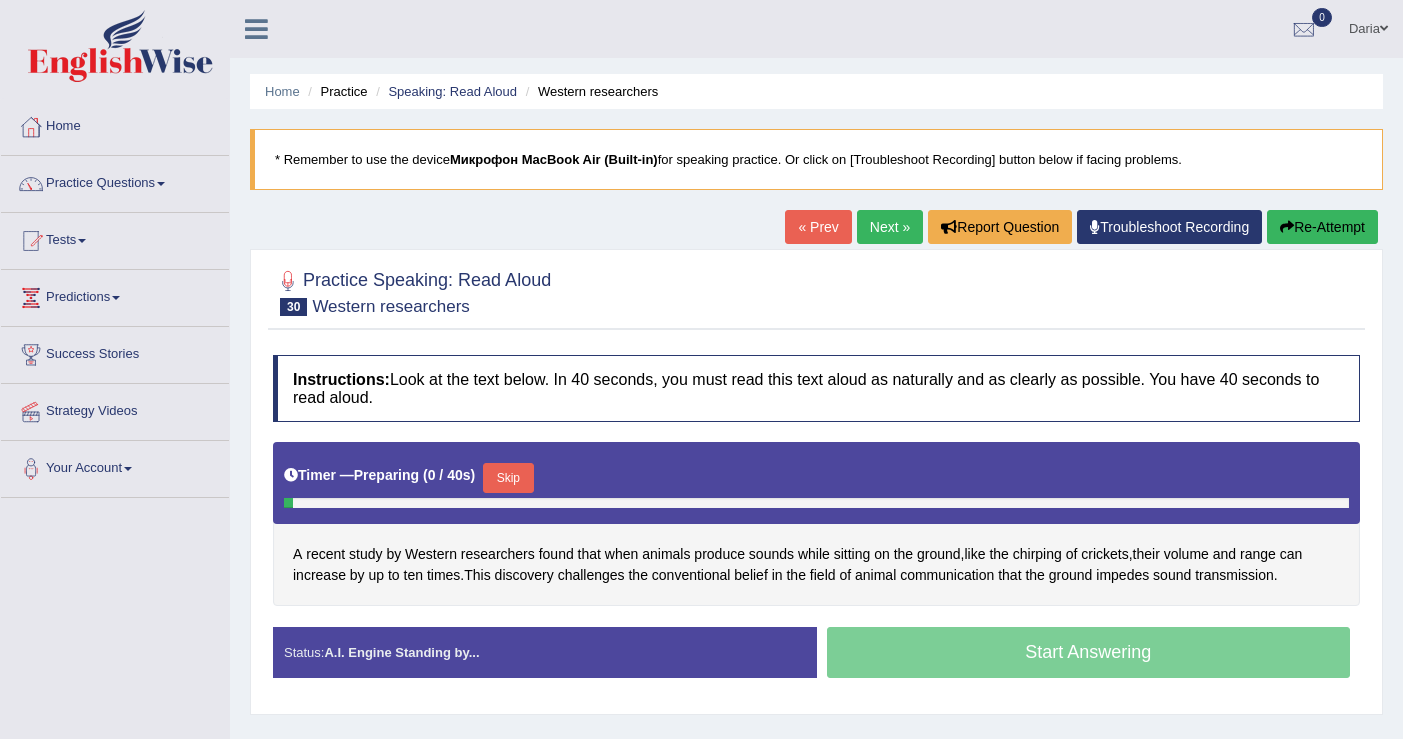 scroll, scrollTop: 0, scrollLeft: 0, axis: both 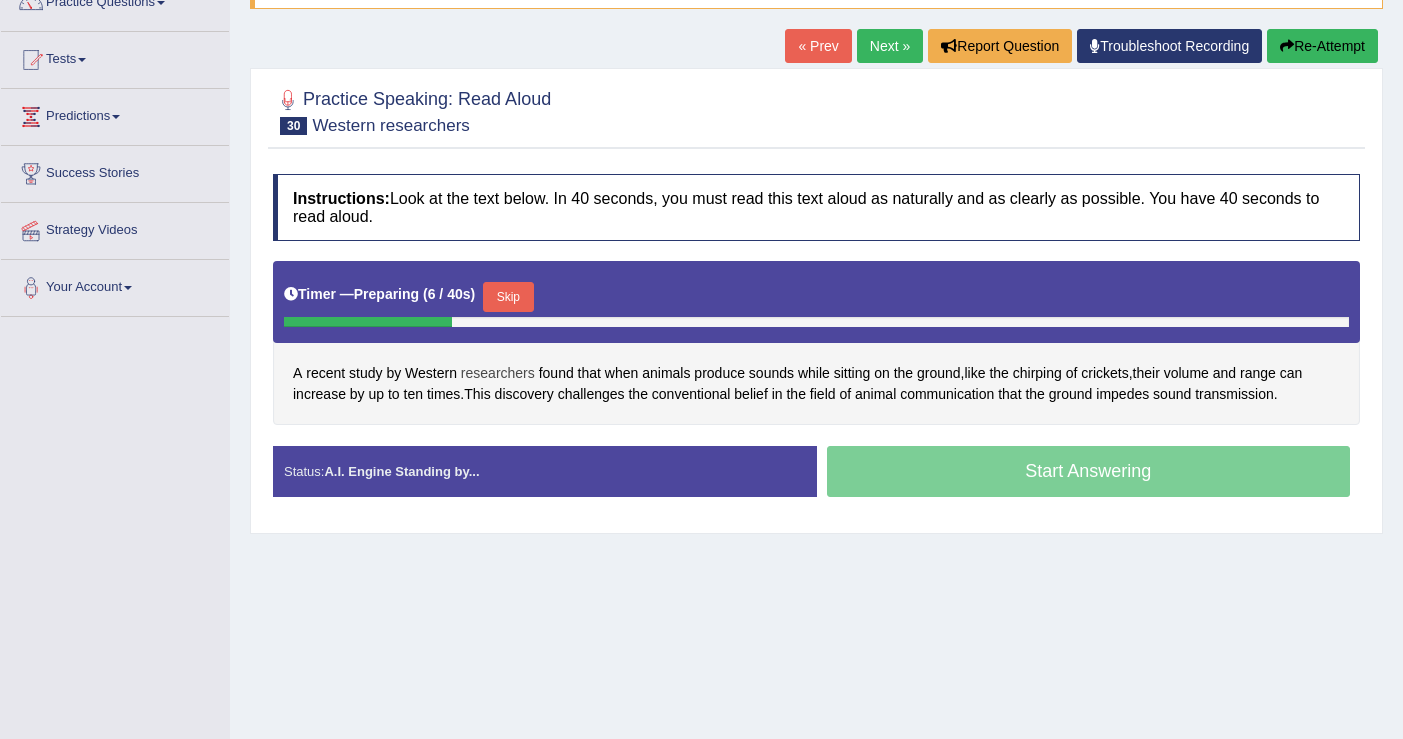 click on "researchers" at bounding box center (498, 373) 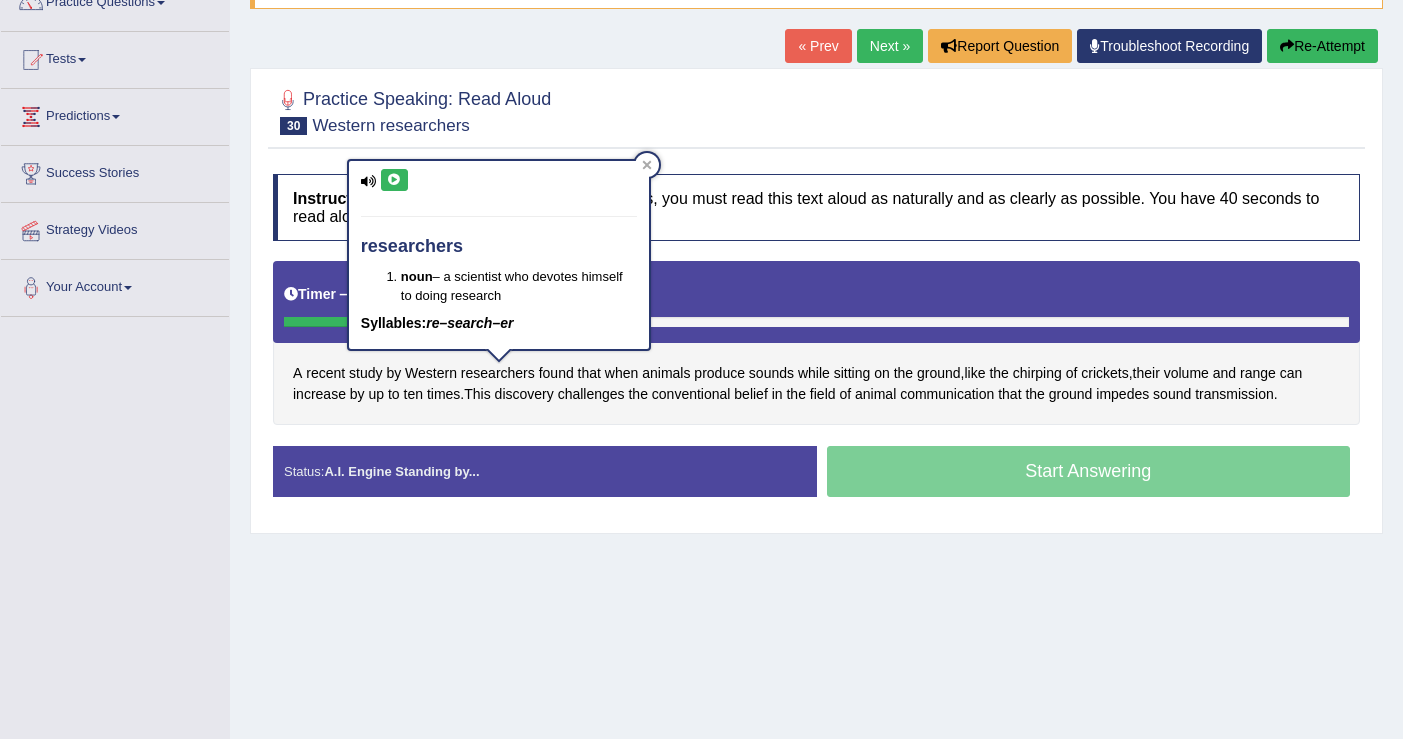 click at bounding box center [394, 180] 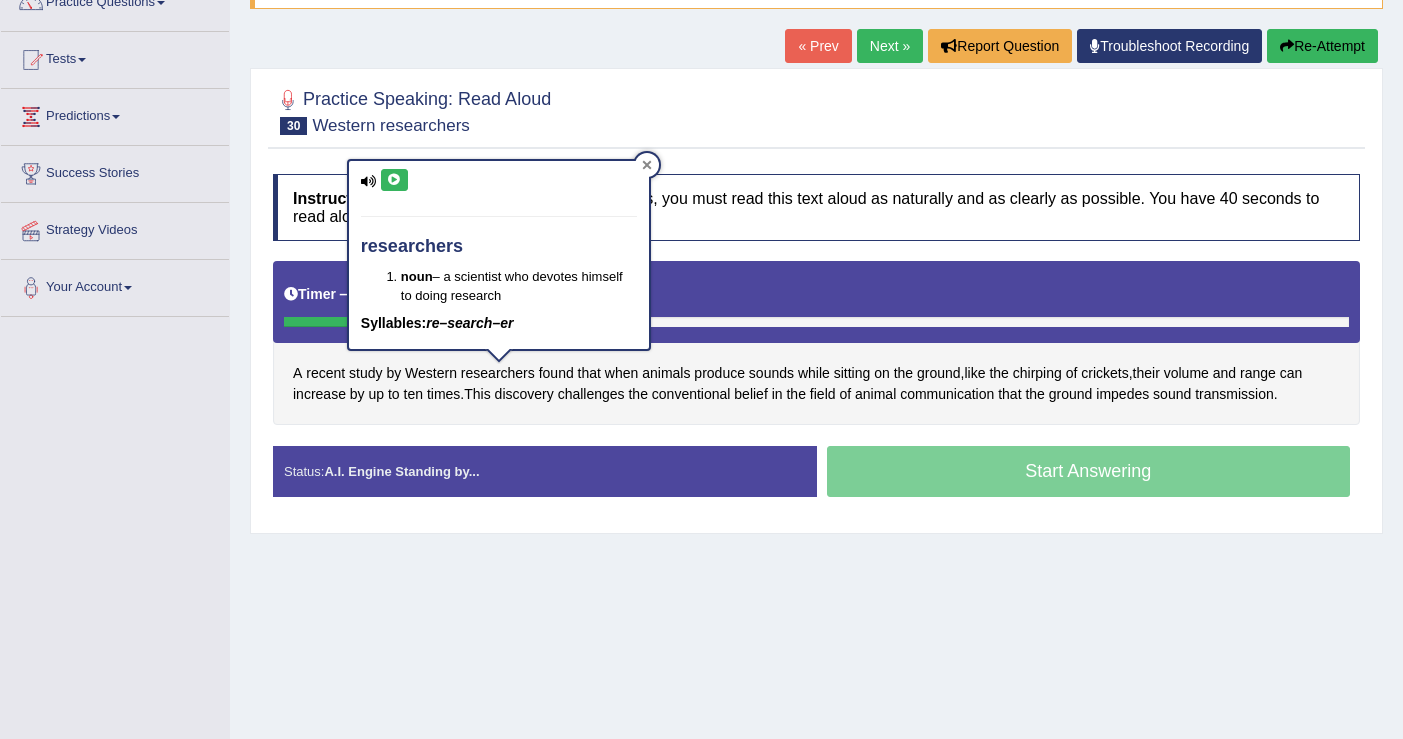 click at bounding box center (647, 165) 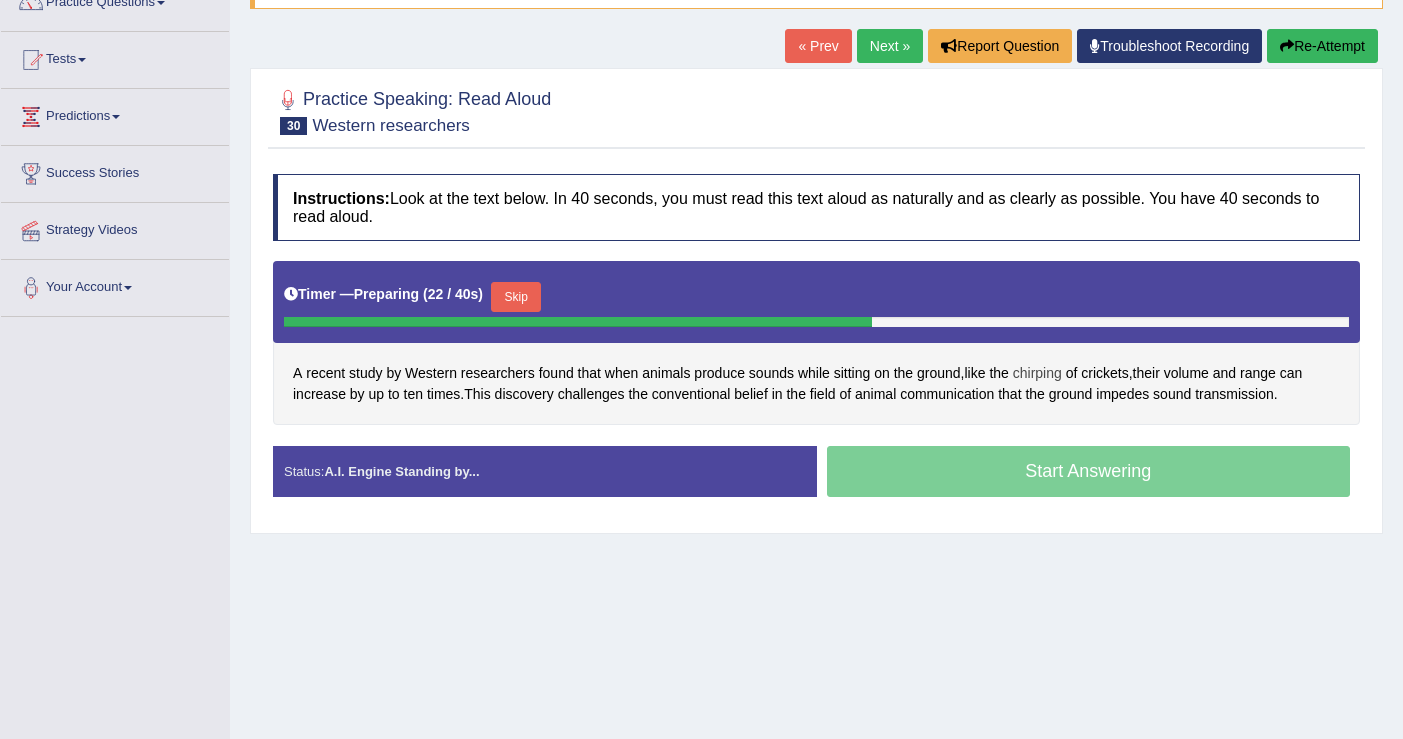 click on "chirping" at bounding box center [1037, 373] 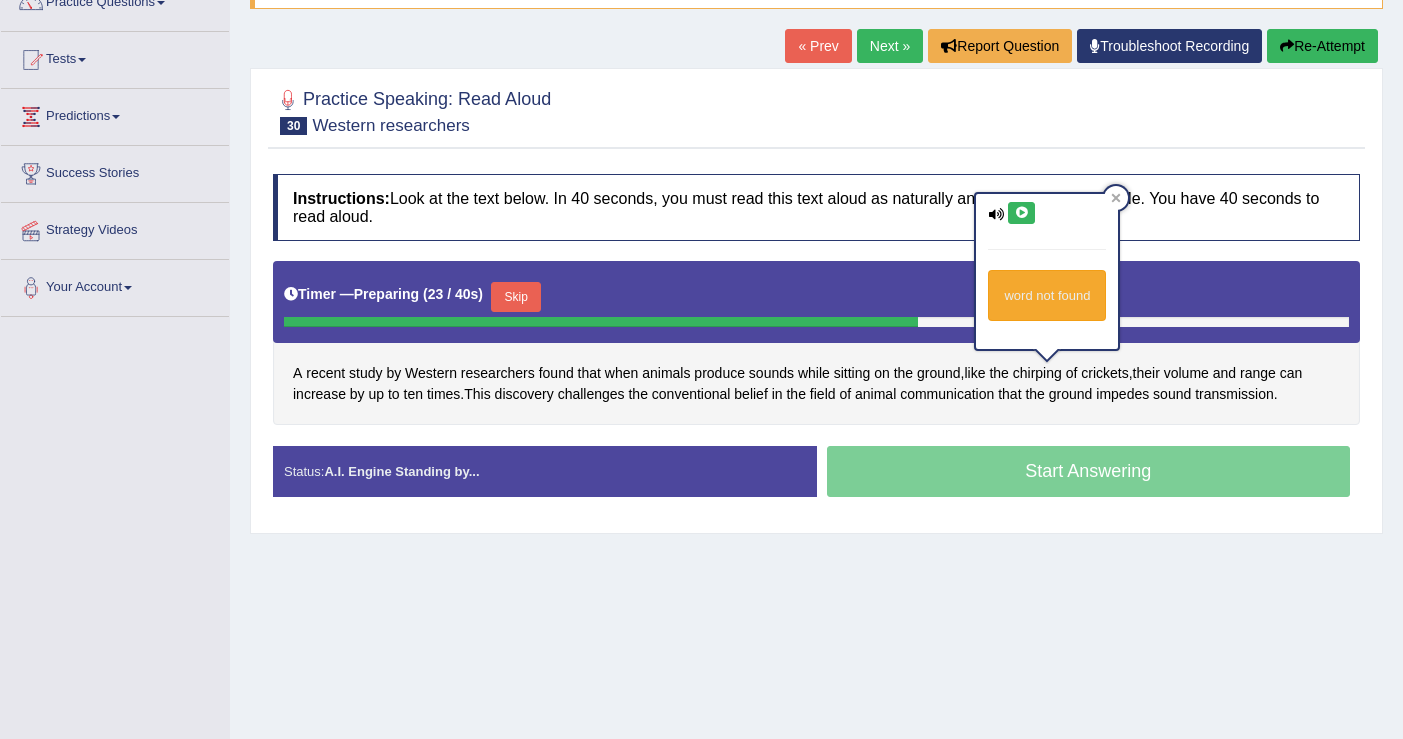 click at bounding box center [1021, 213] 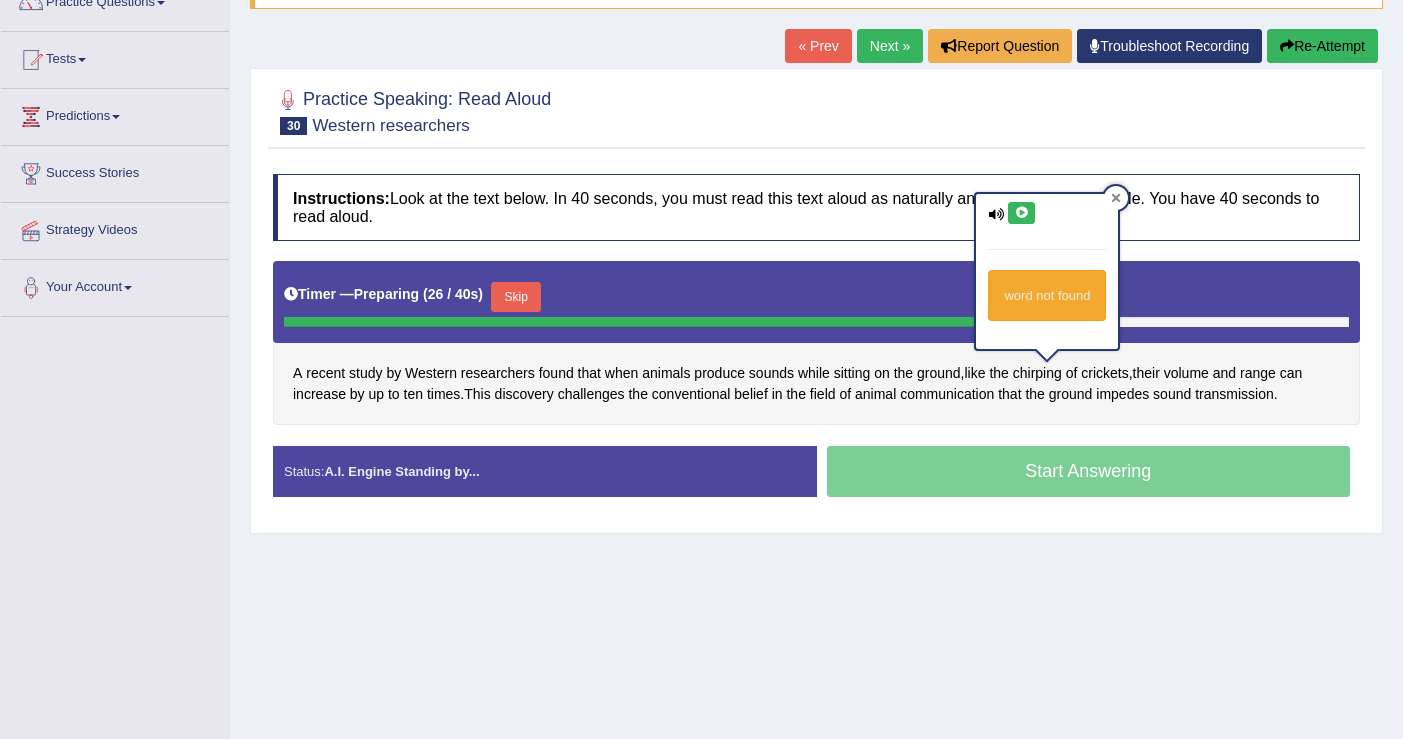 click at bounding box center (1116, 198) 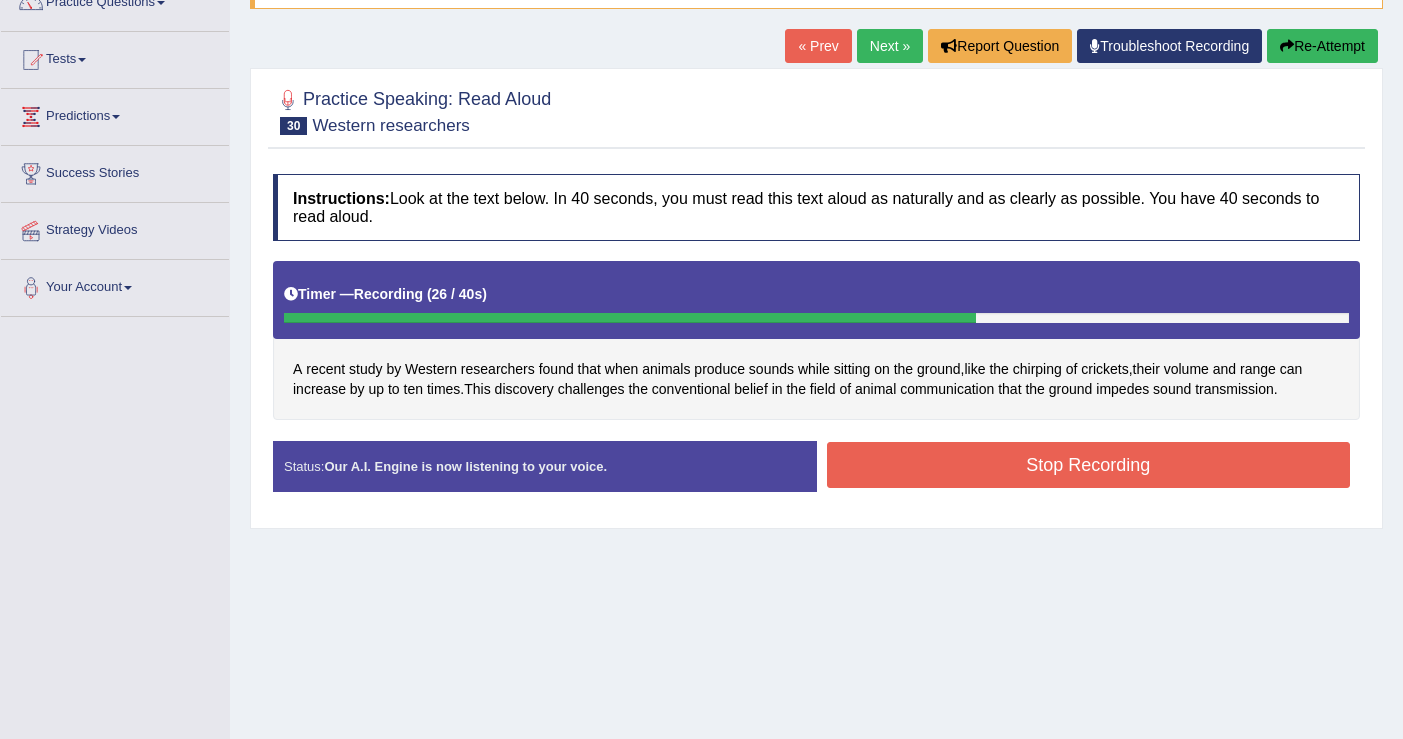 click on "Stop Recording" at bounding box center (1089, 465) 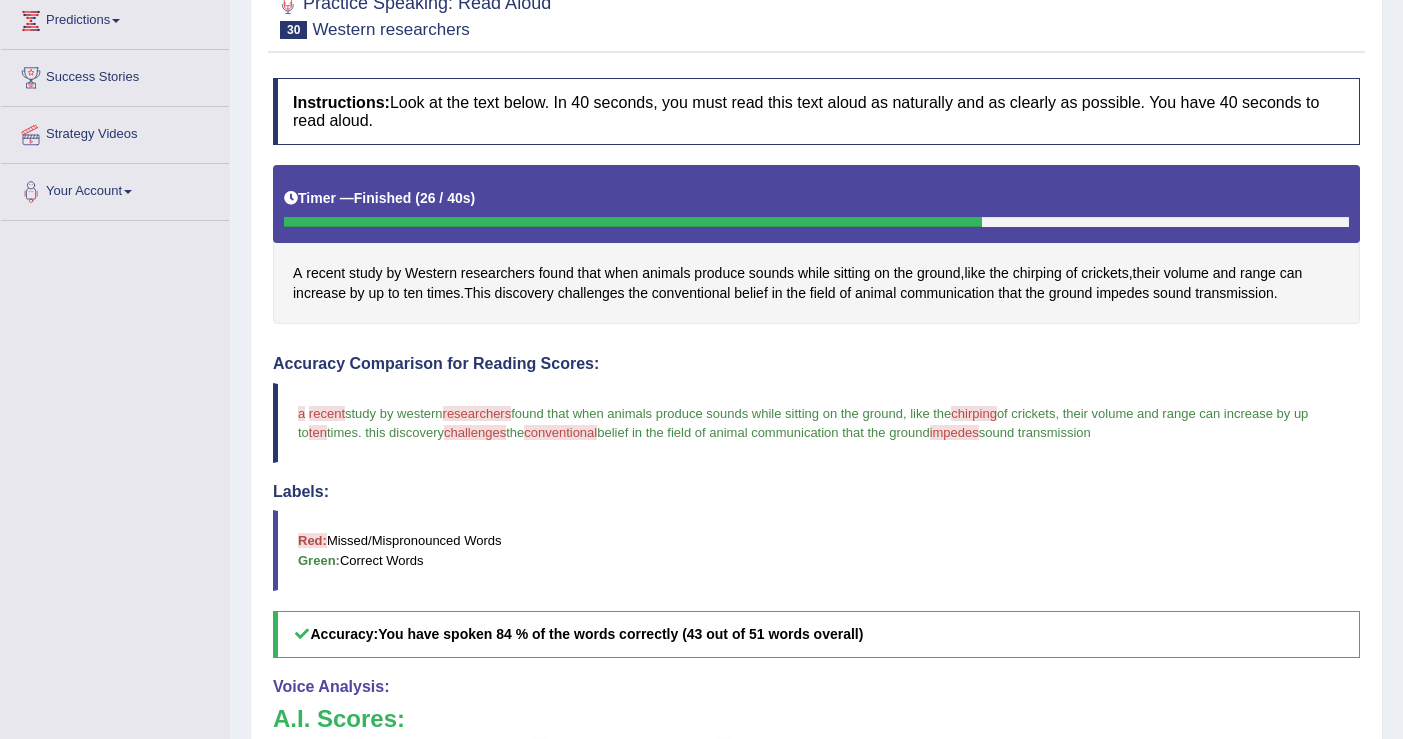 scroll, scrollTop: 275, scrollLeft: 0, axis: vertical 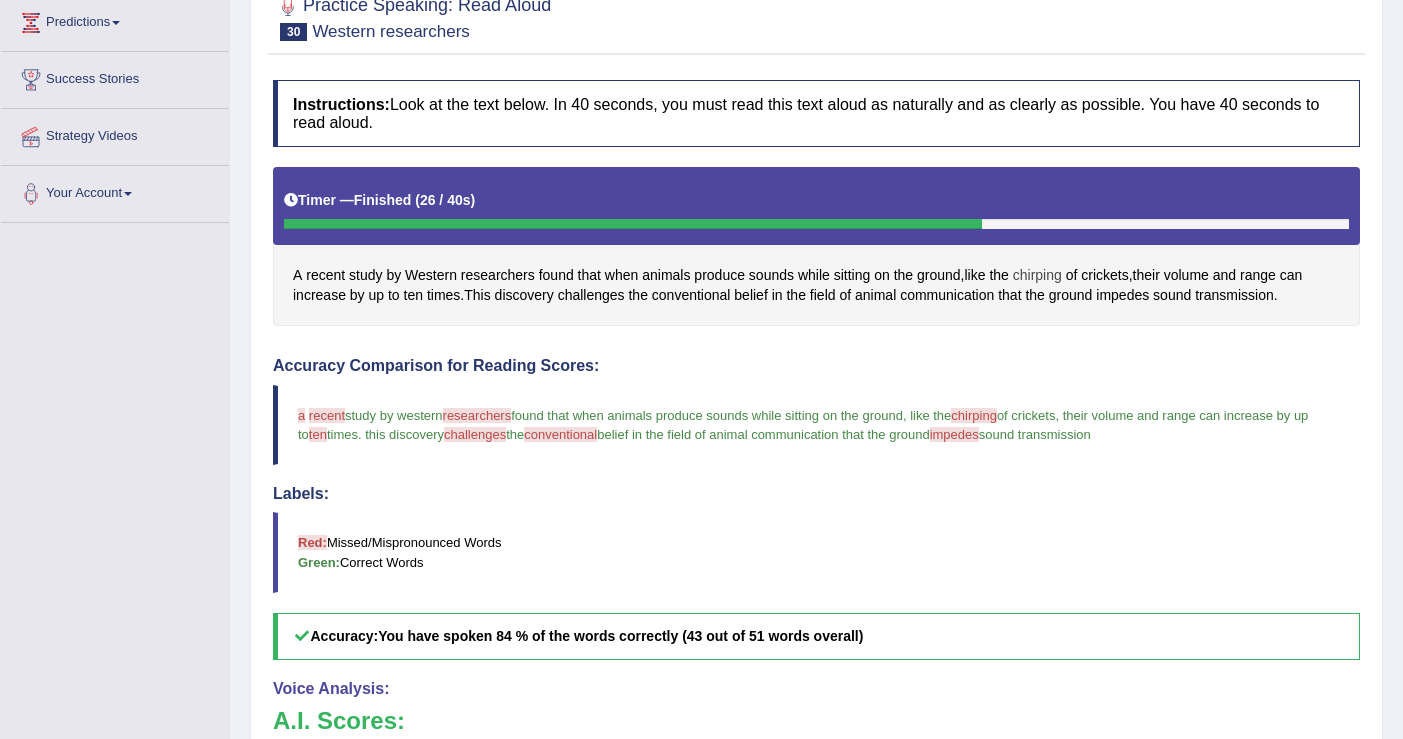 click on "chirping" at bounding box center [1037, 275] 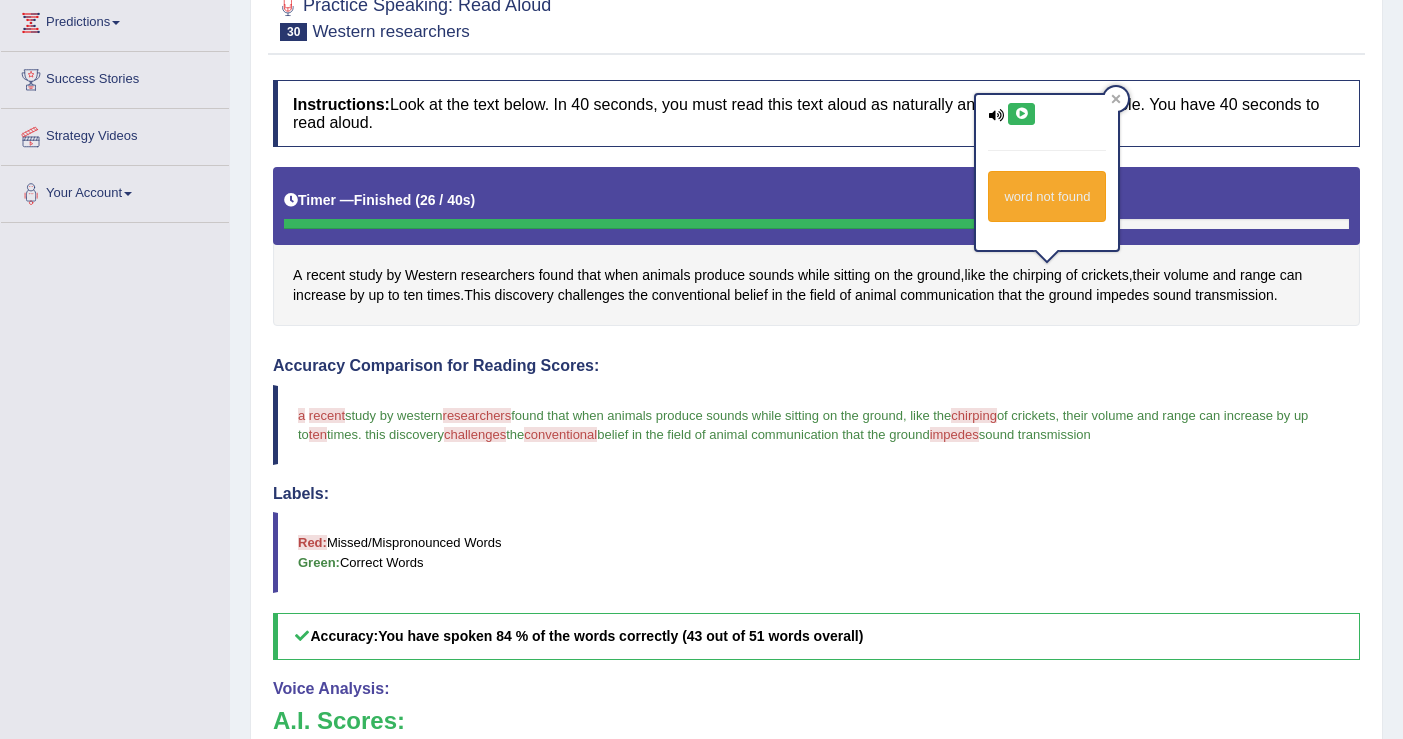 click at bounding box center [1021, 114] 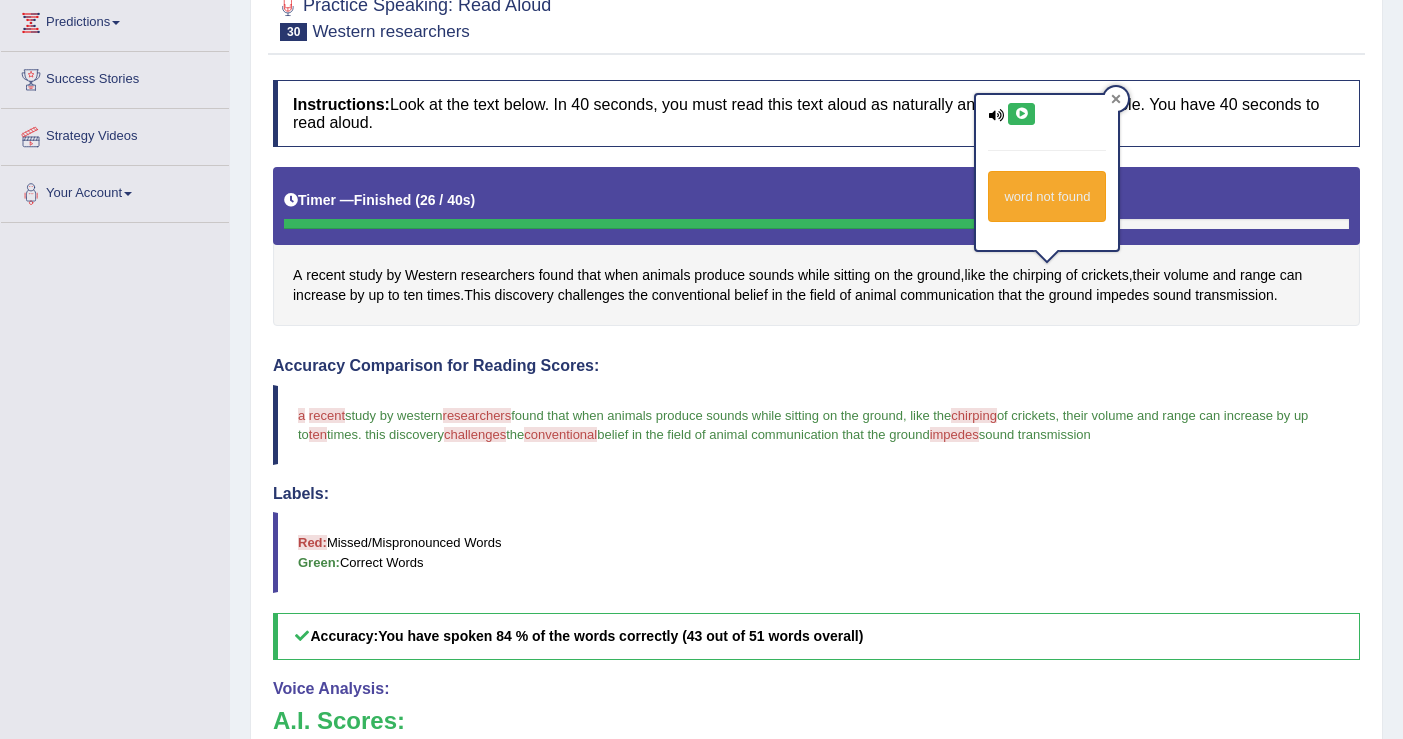 click at bounding box center [1116, 99] 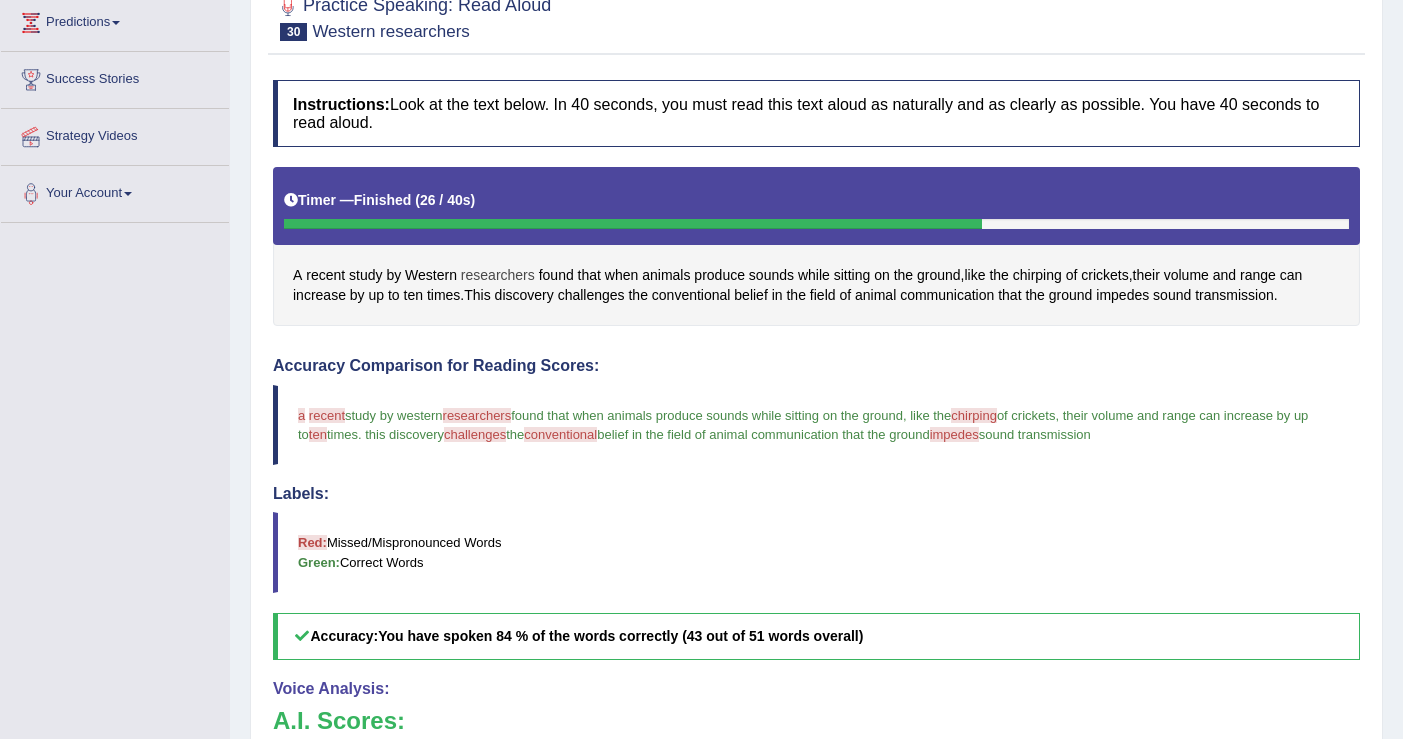 click on "researchers" at bounding box center (498, 275) 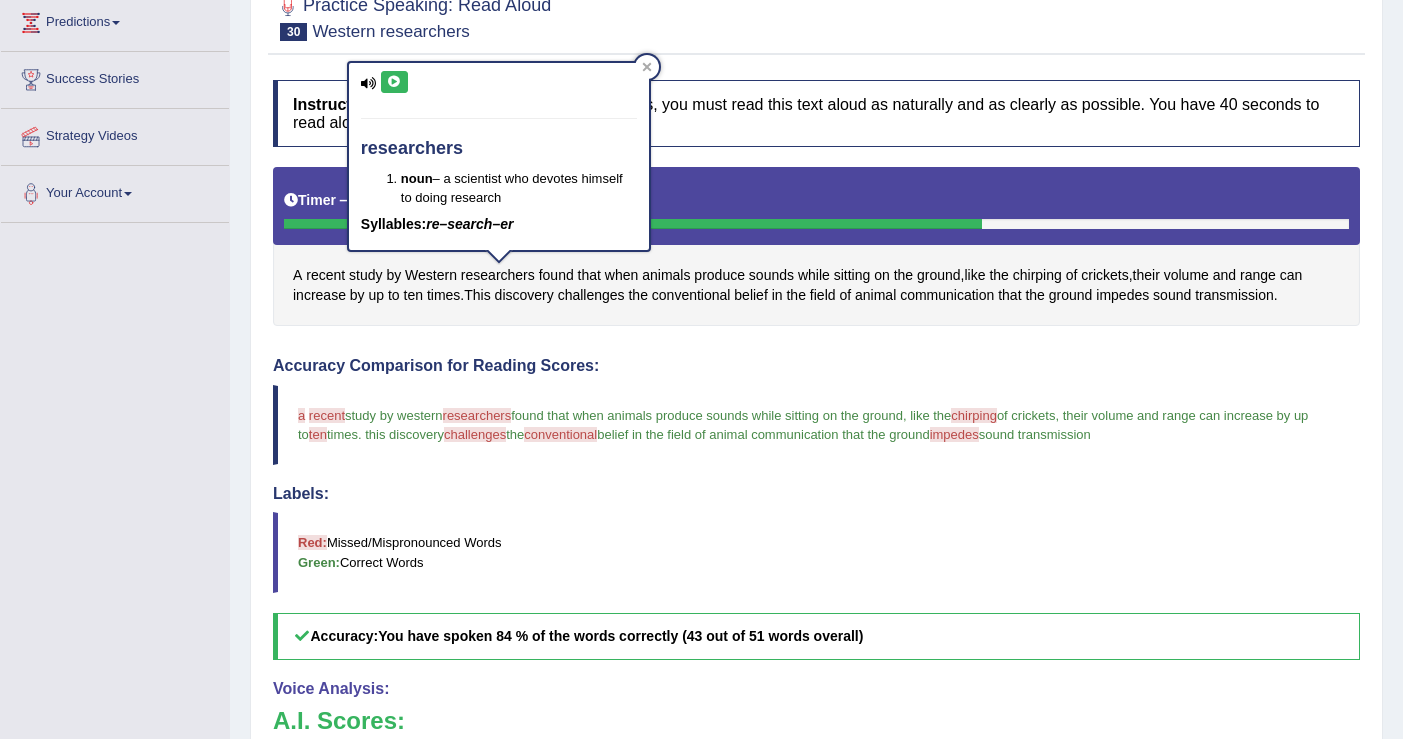 click at bounding box center [394, 82] 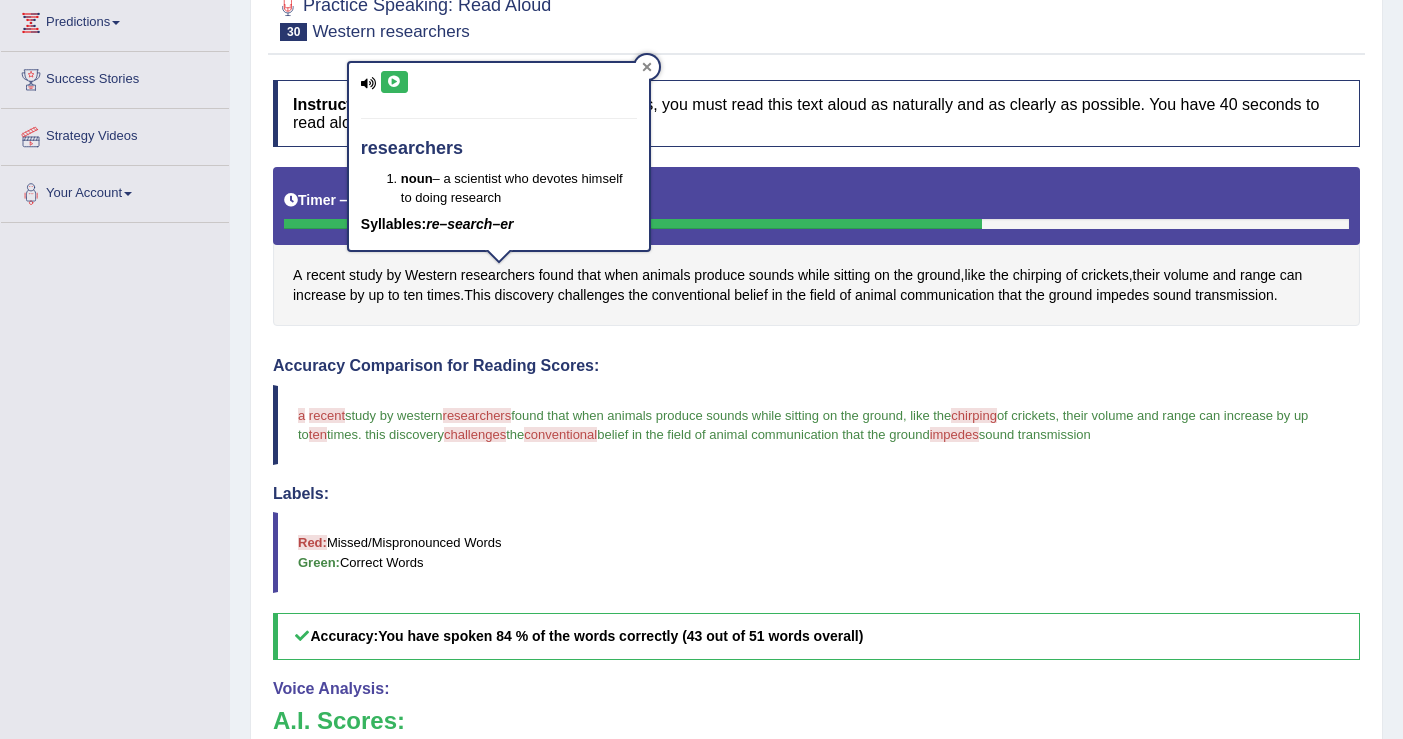 click 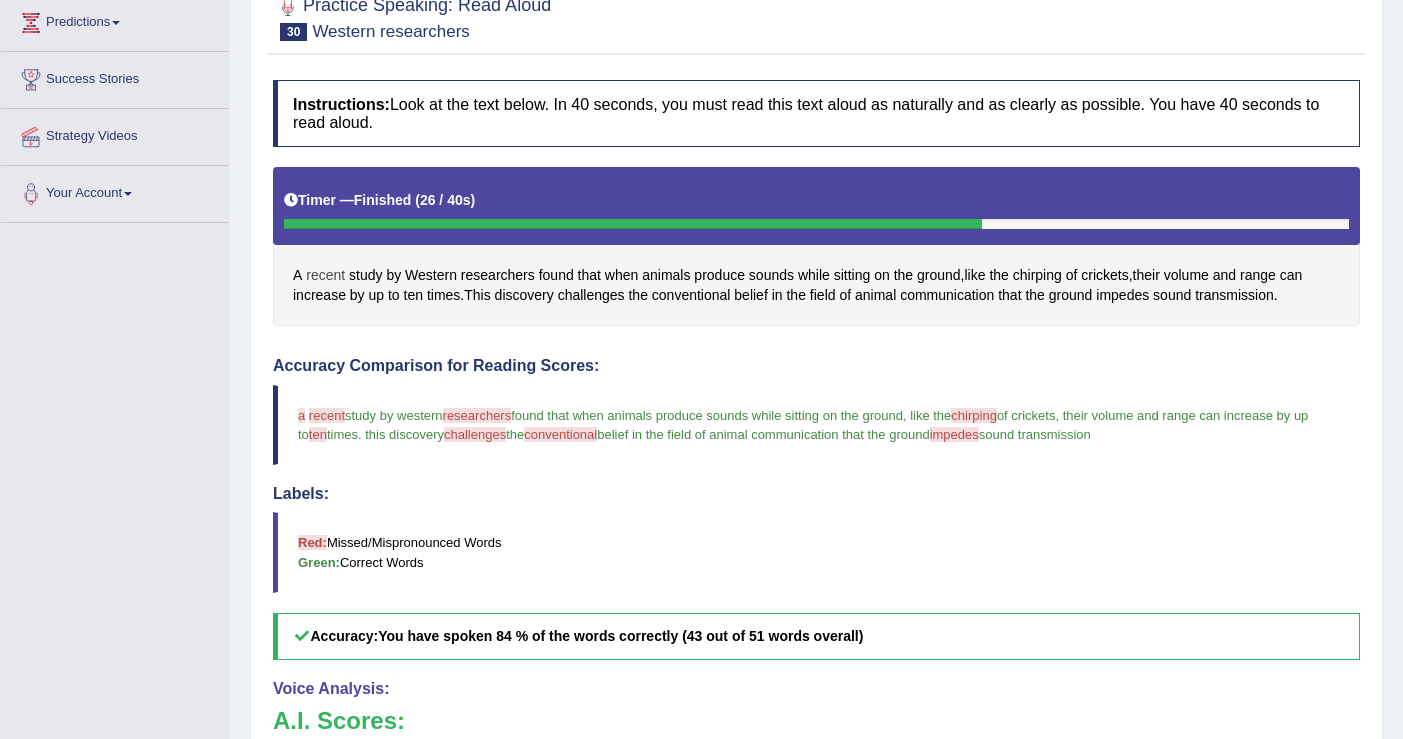 click on "recent" at bounding box center [325, 275] 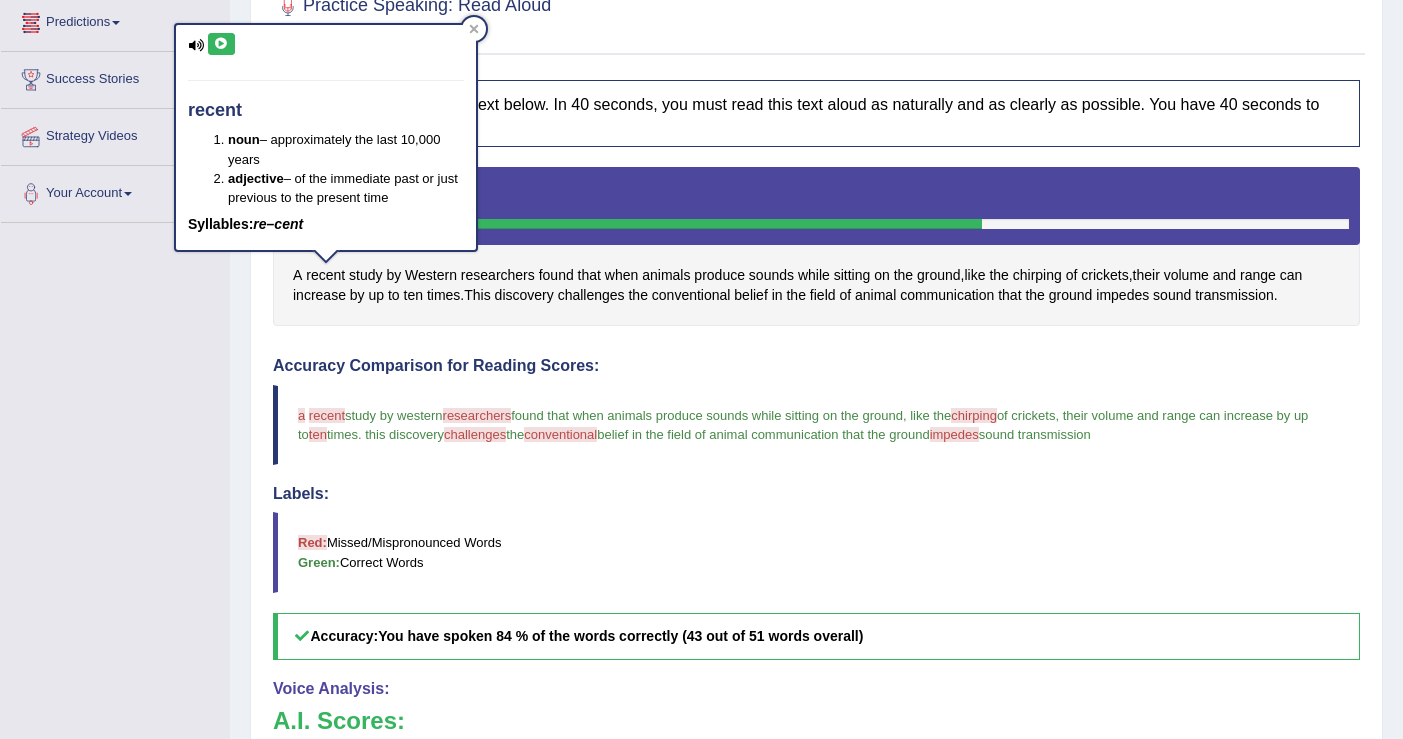 click at bounding box center [221, 44] 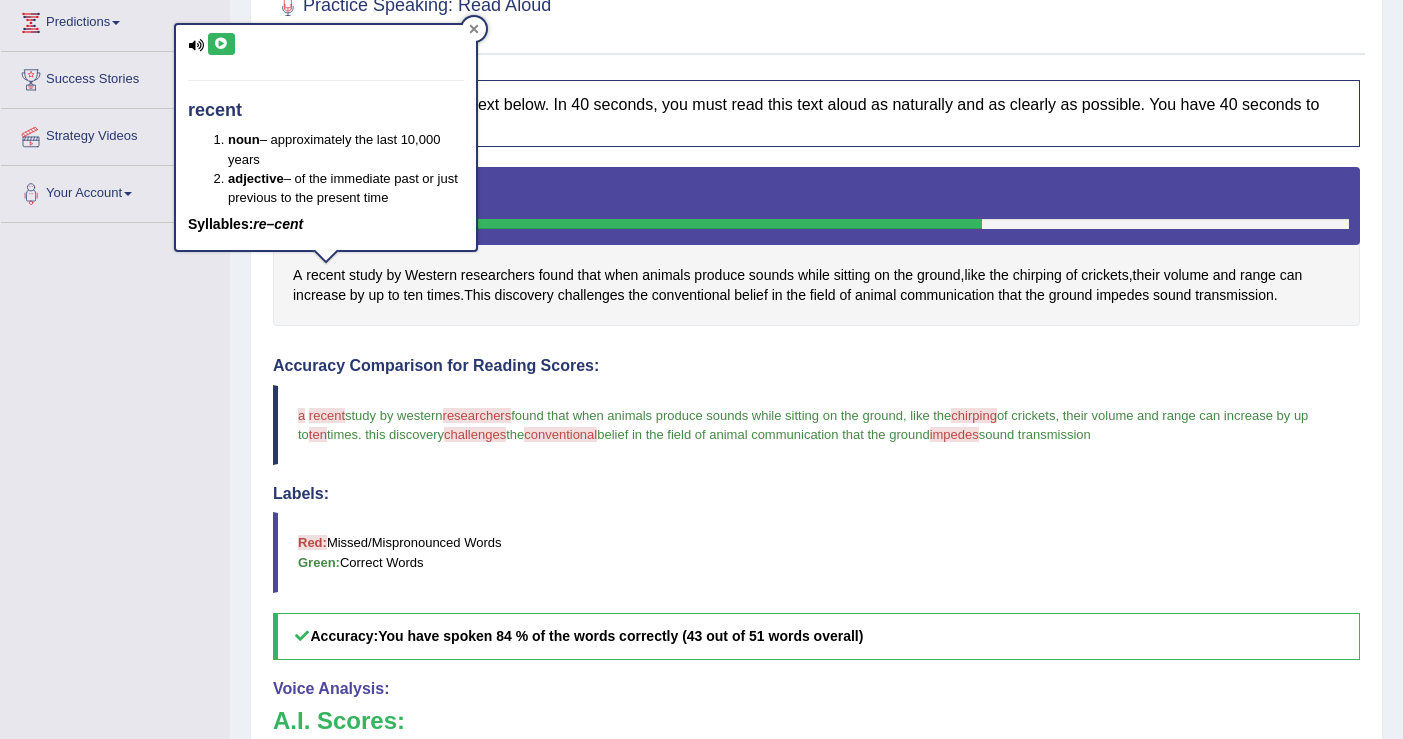 click 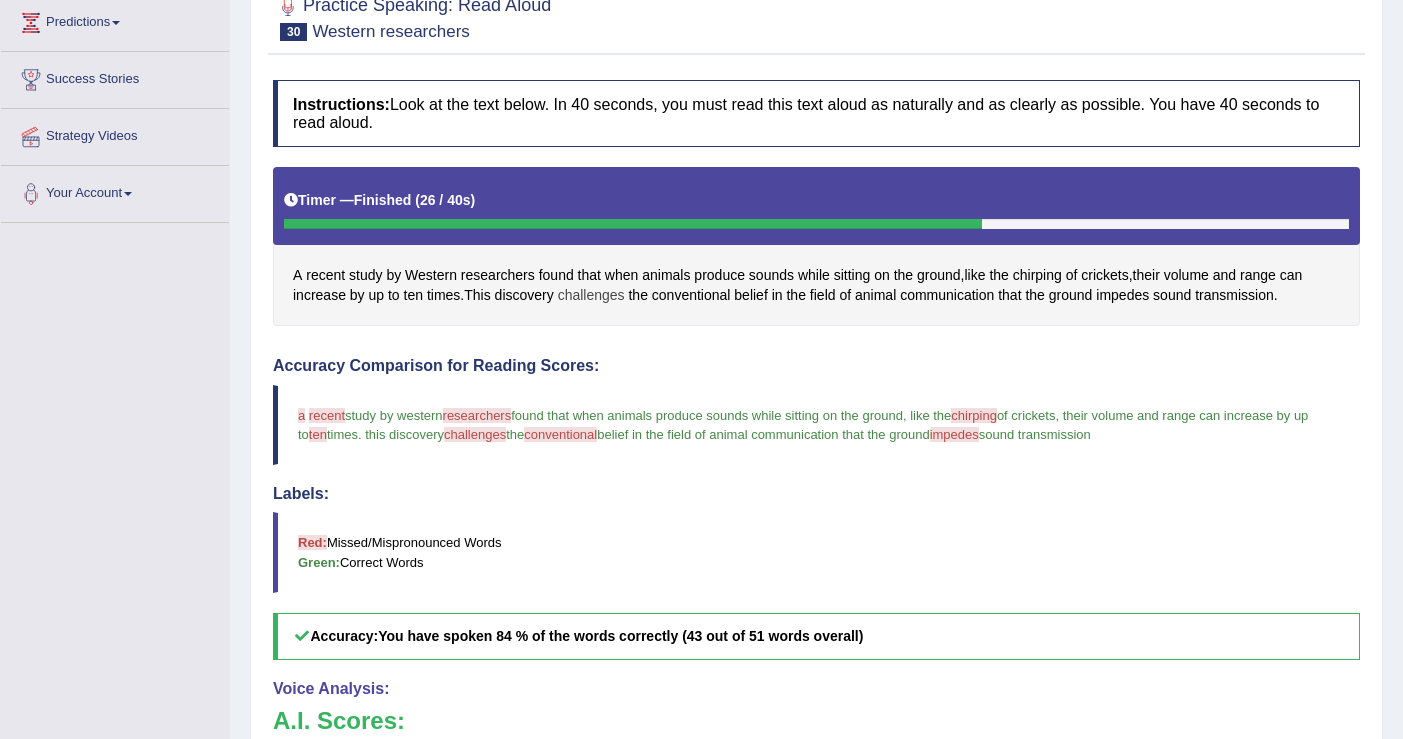 click on "challenges" at bounding box center [591, 295] 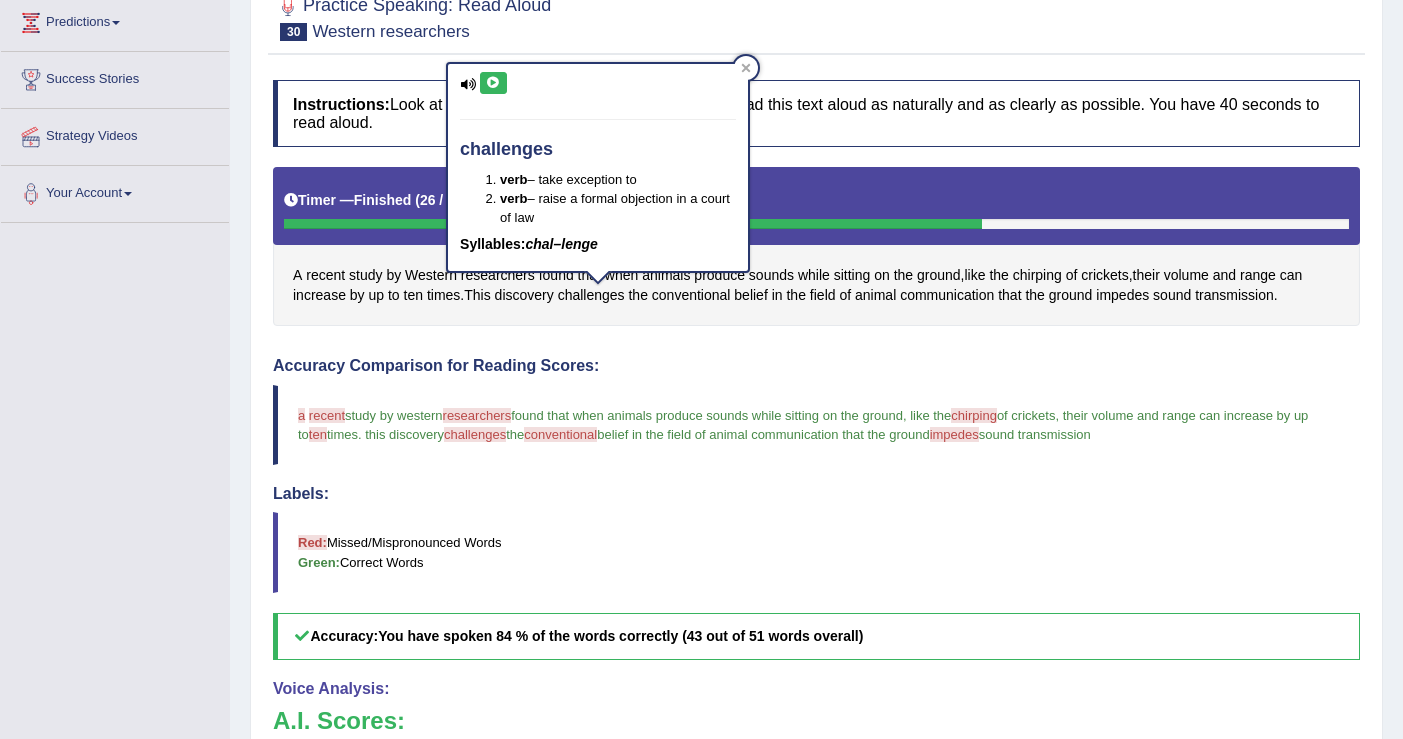 click at bounding box center (493, 83) 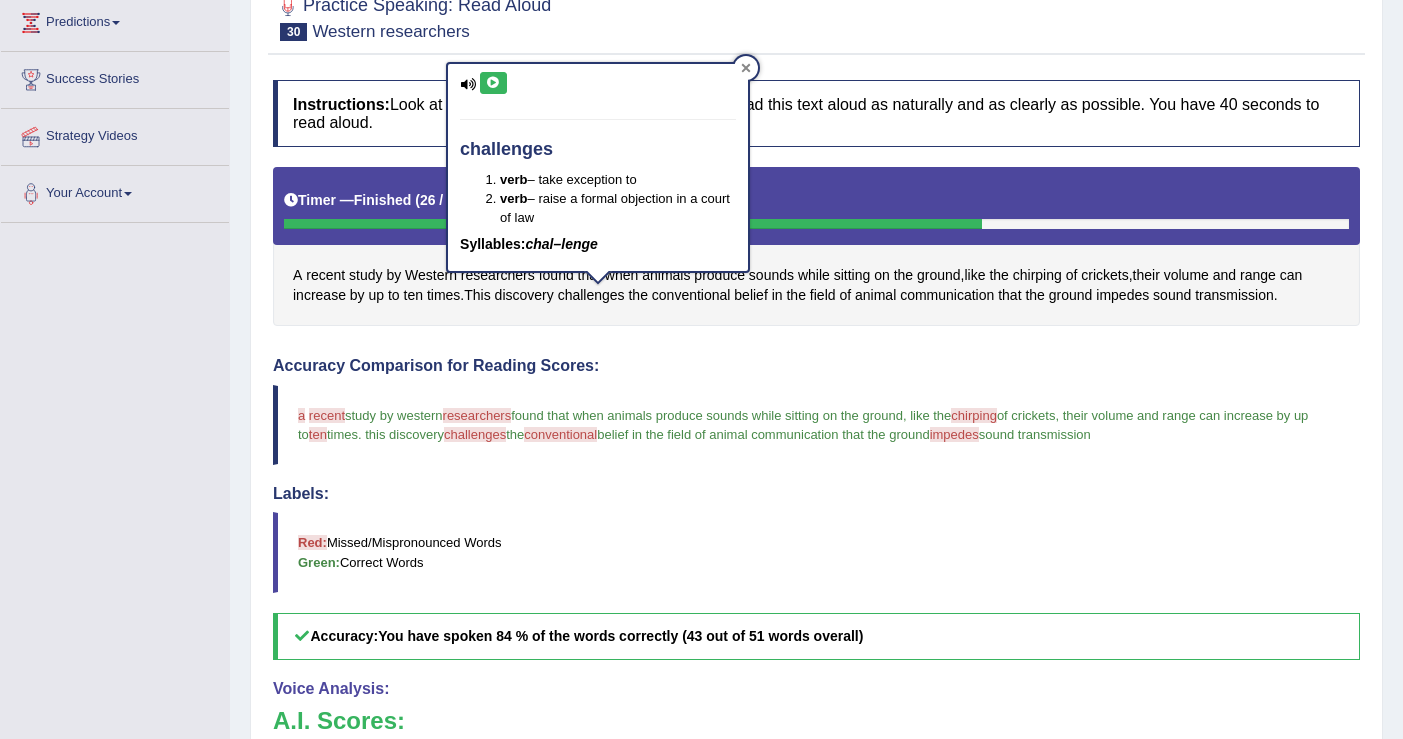 click 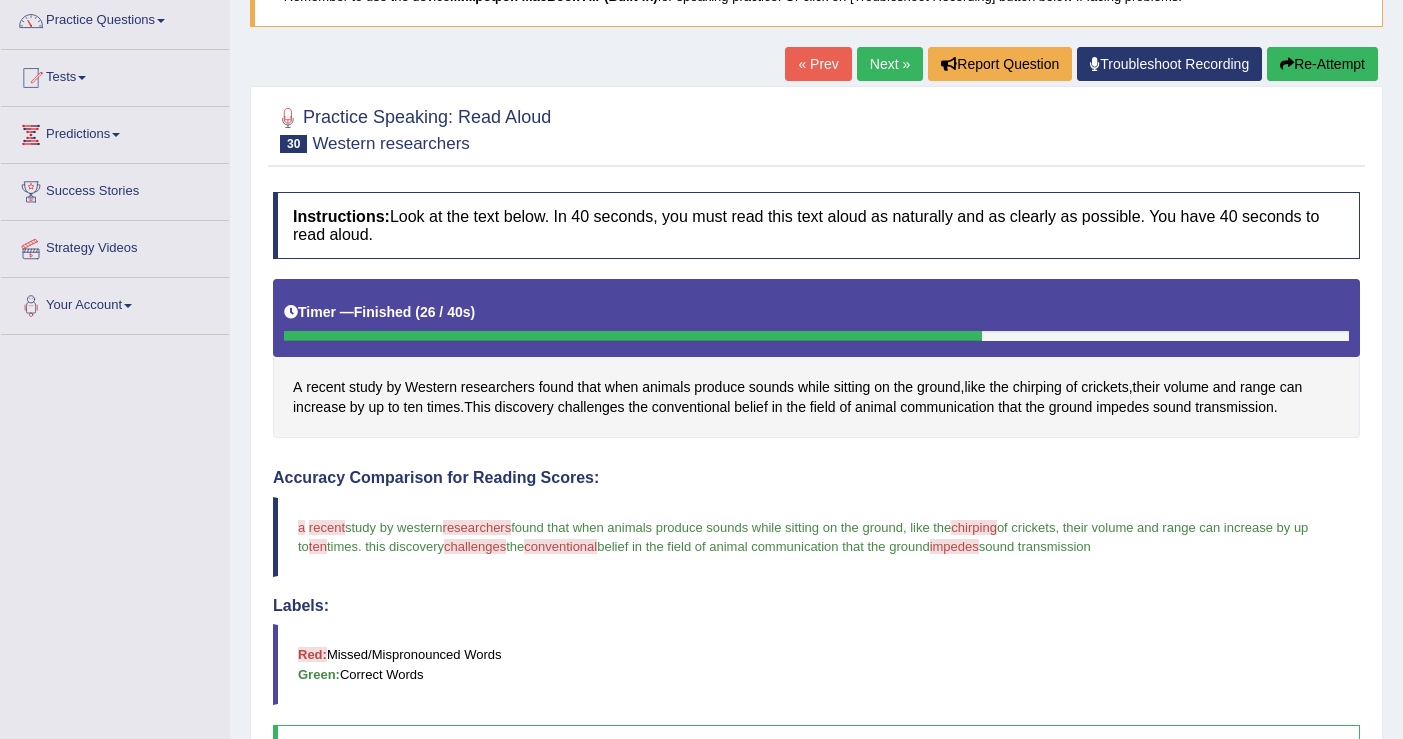 scroll, scrollTop: 0, scrollLeft: 0, axis: both 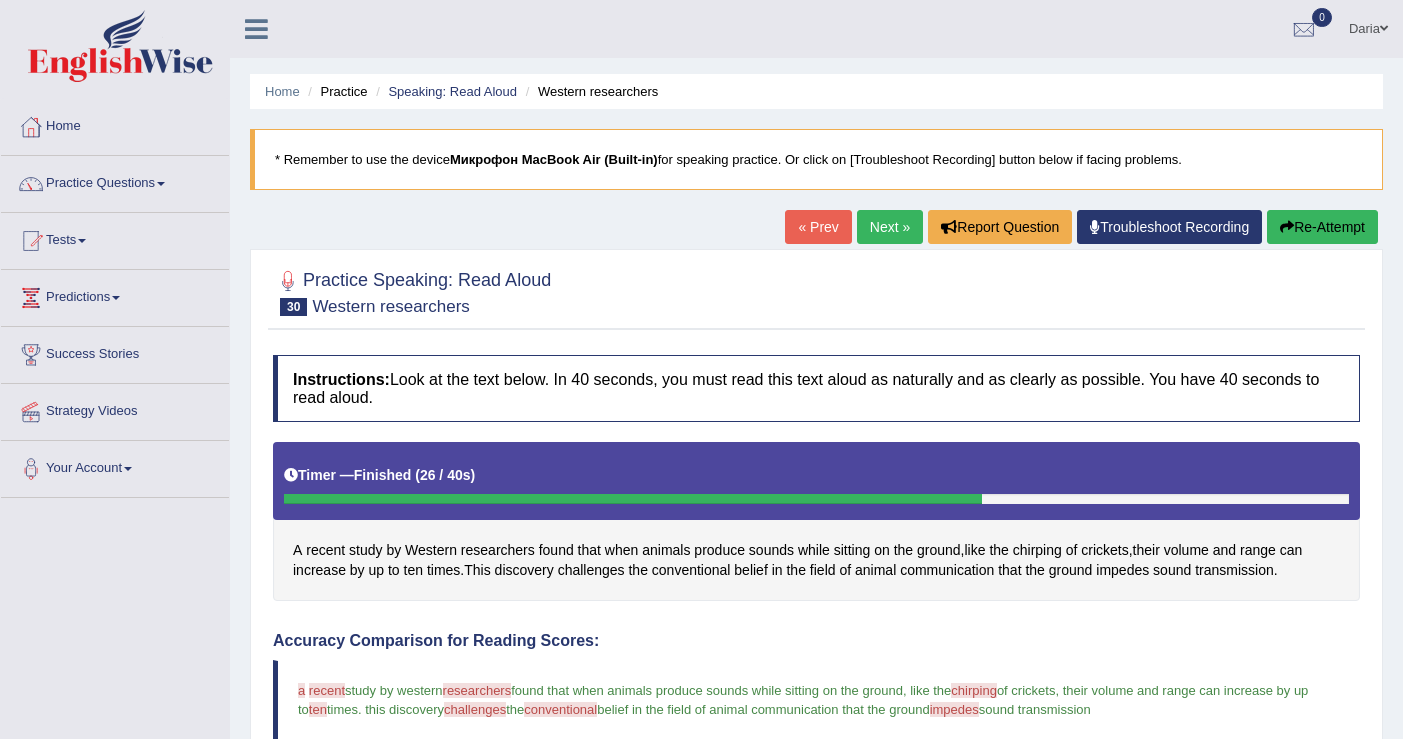 click on "Next »" at bounding box center [890, 227] 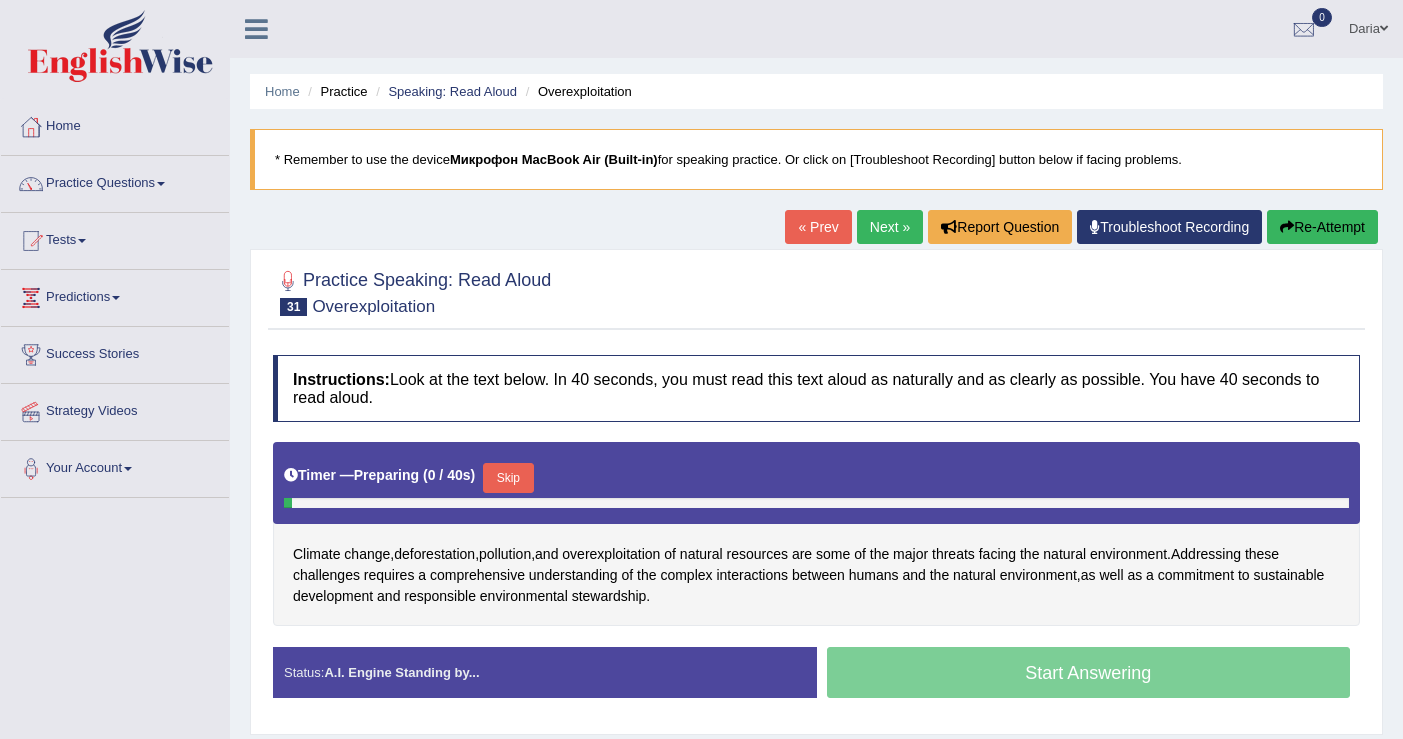 scroll, scrollTop: 0, scrollLeft: 0, axis: both 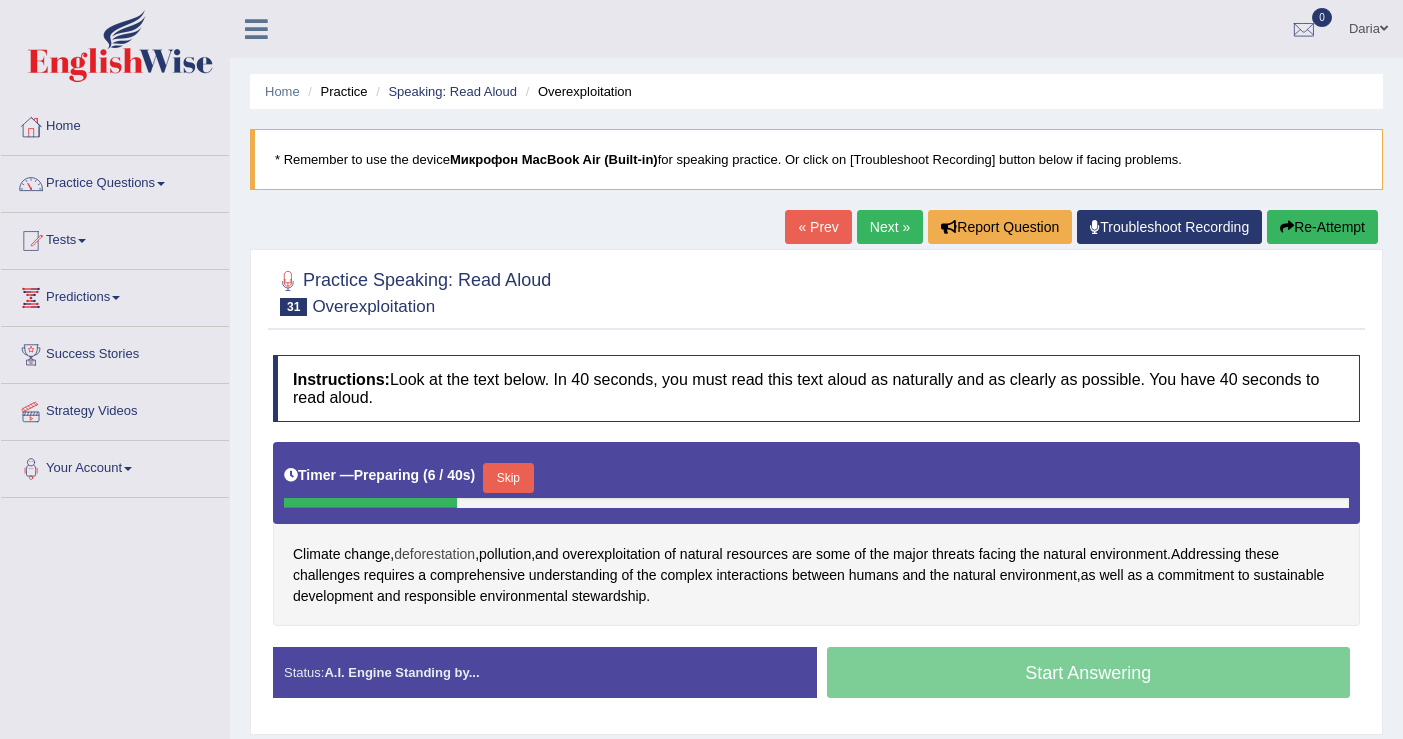 click on "deforestation" at bounding box center [434, 554] 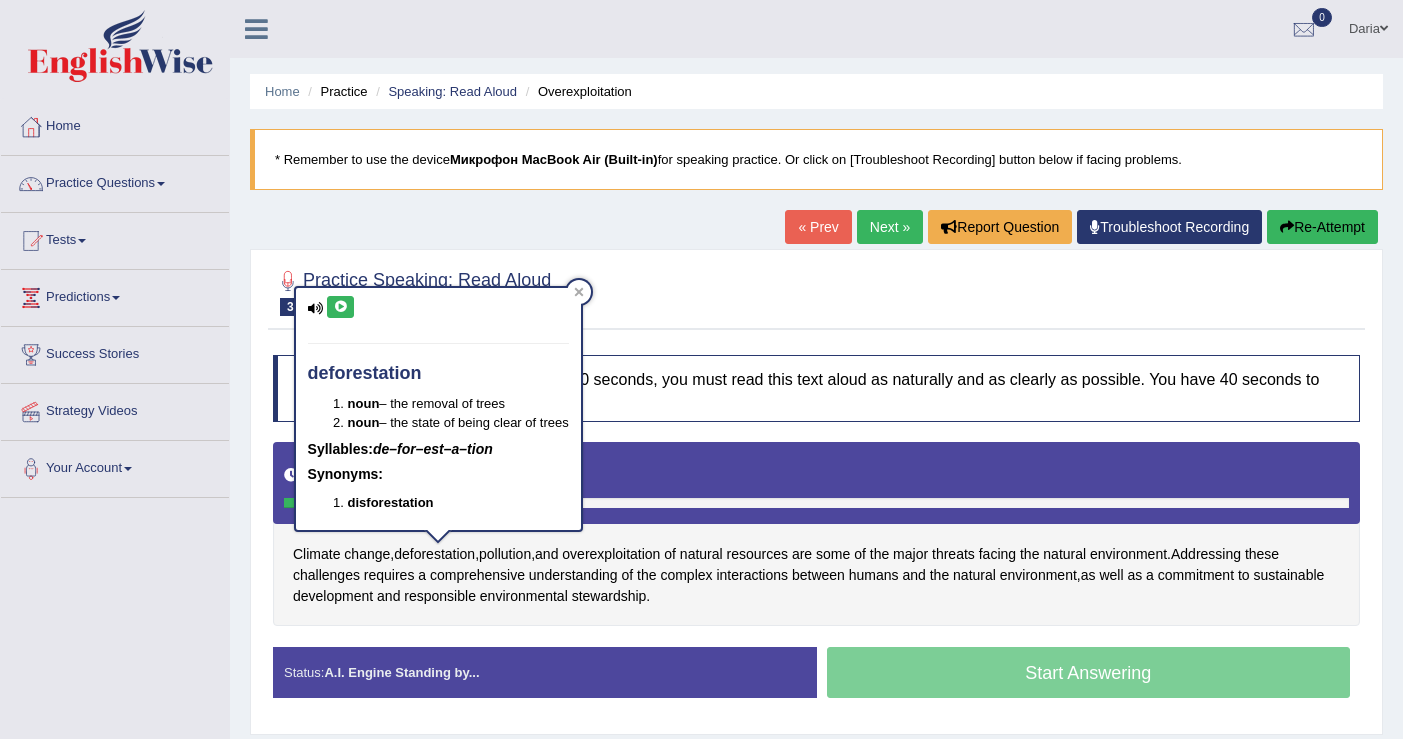 click at bounding box center [340, 307] 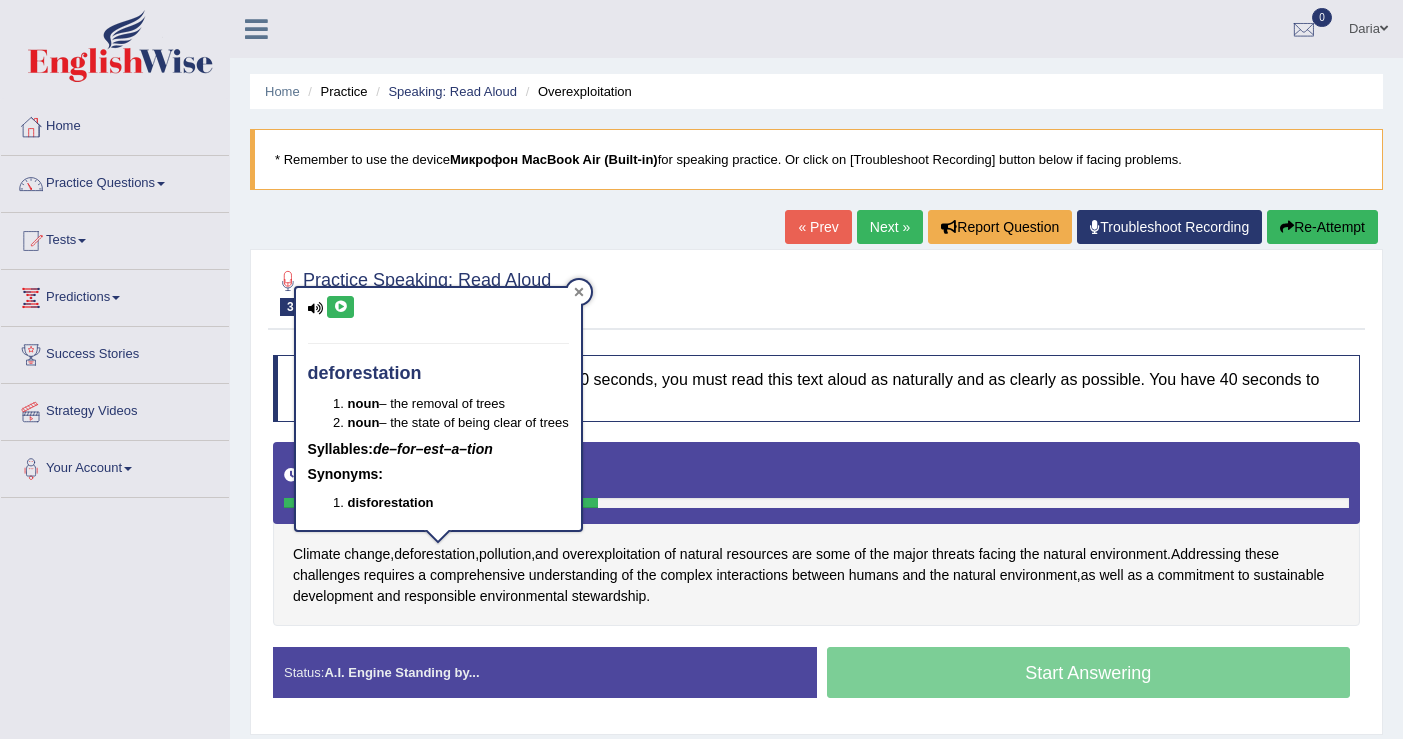 click at bounding box center (579, 292) 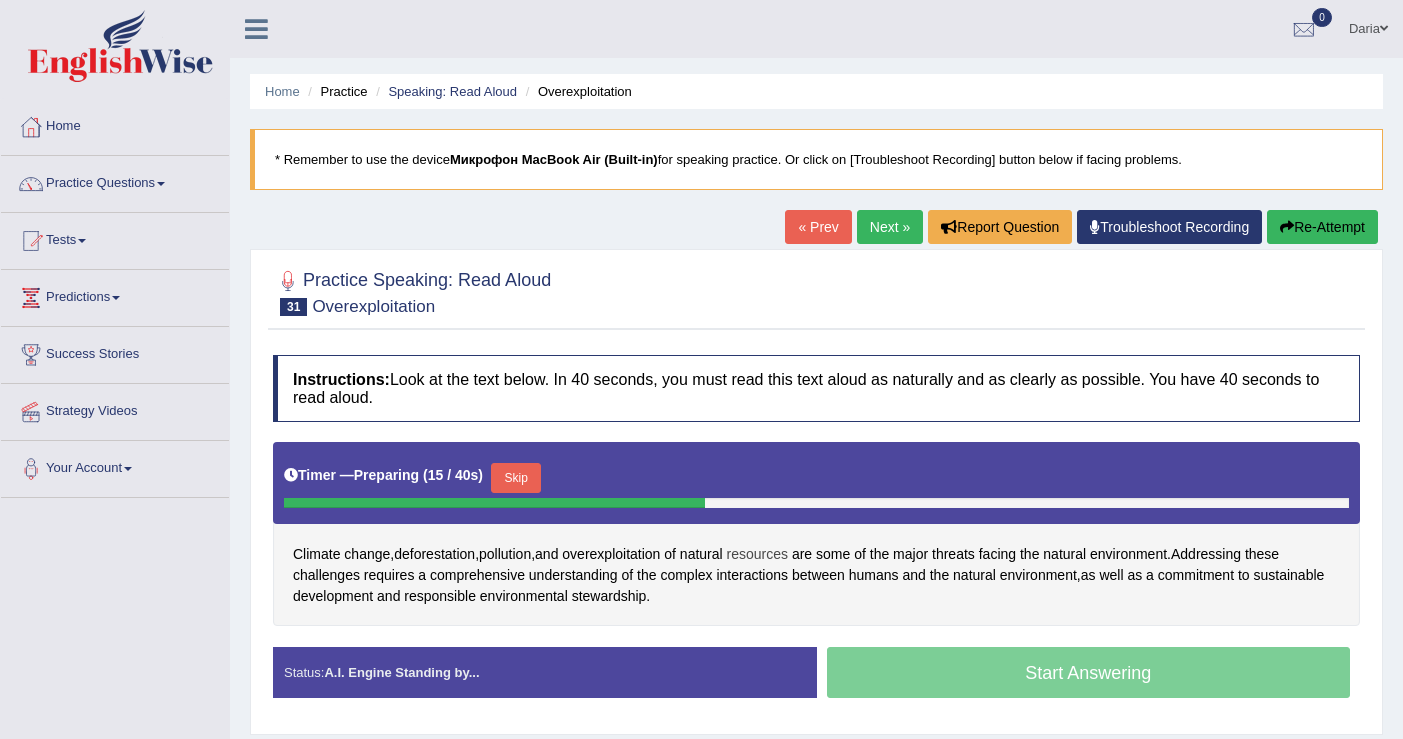 click on "resources" at bounding box center [757, 554] 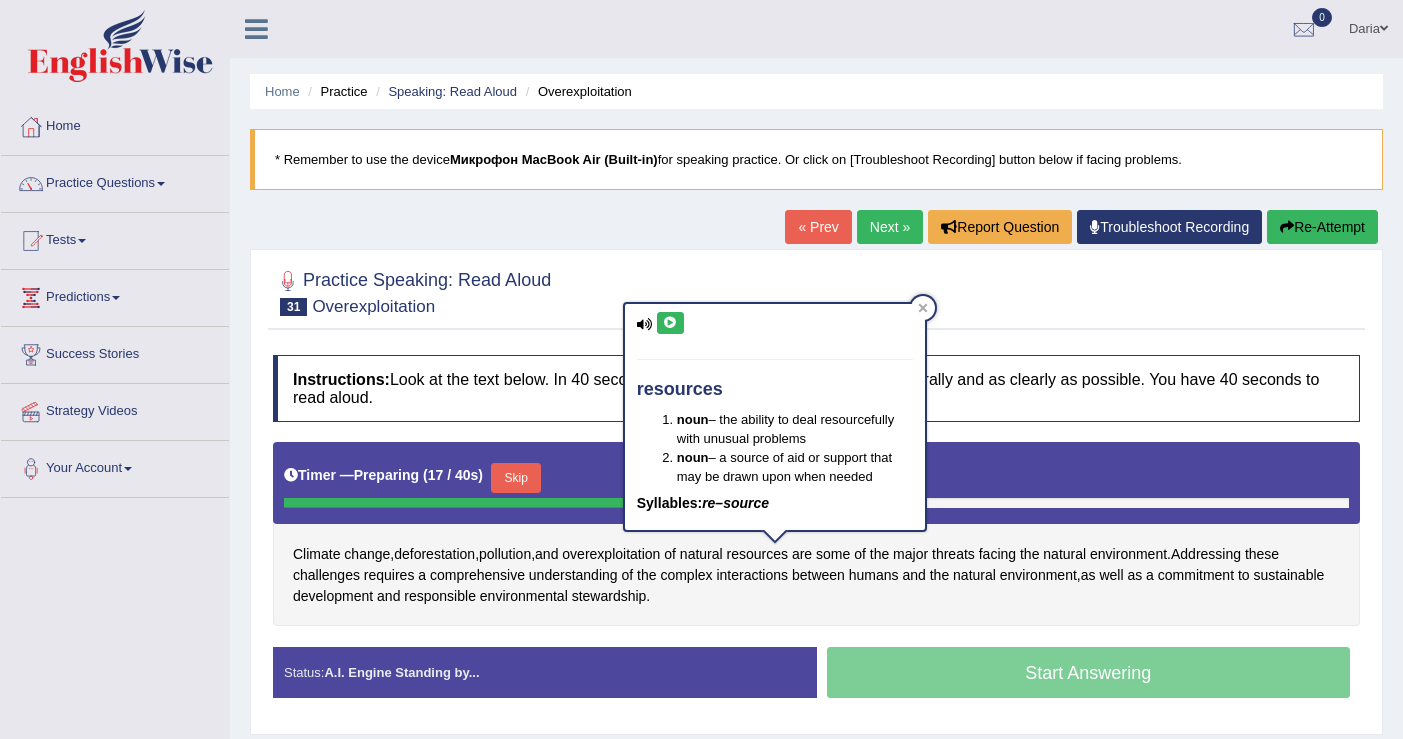 click at bounding box center (670, 323) 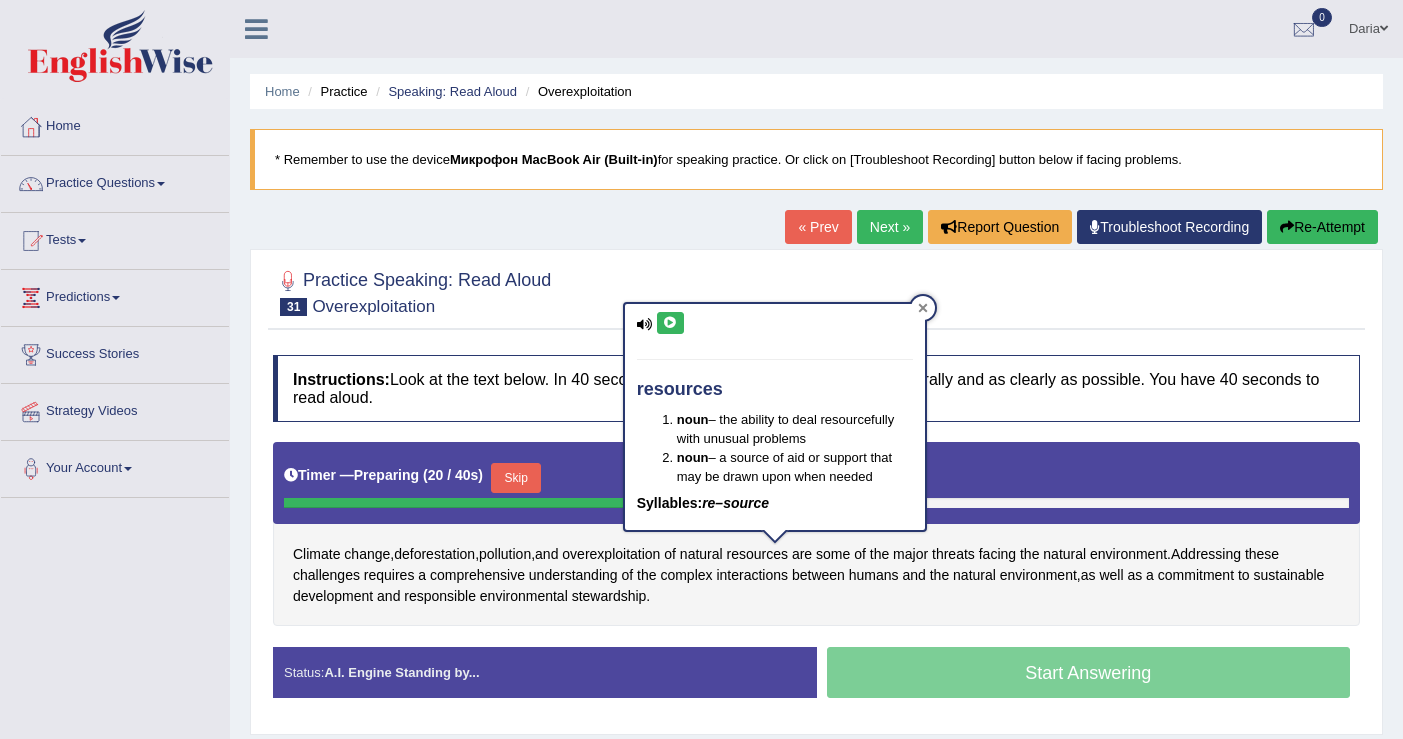 click 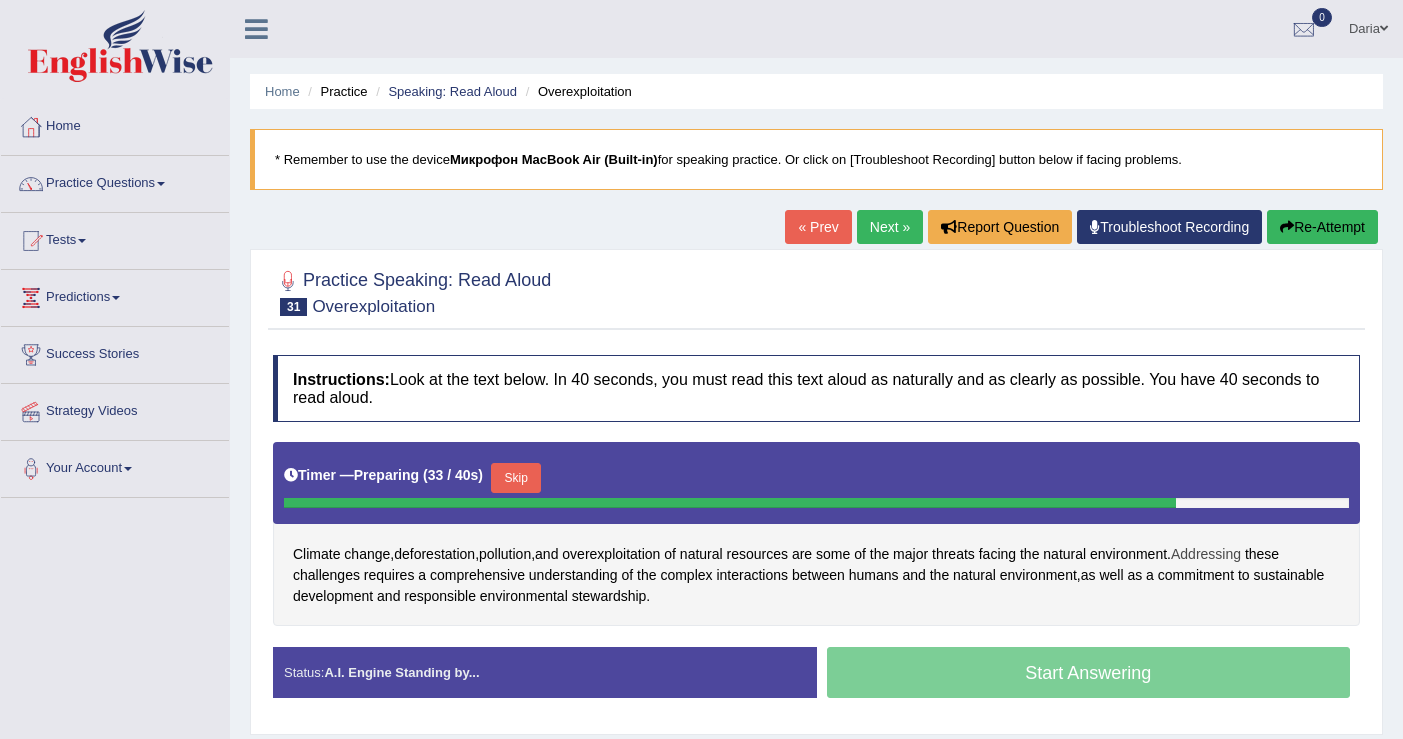 click on "Addressing" at bounding box center (1206, 554) 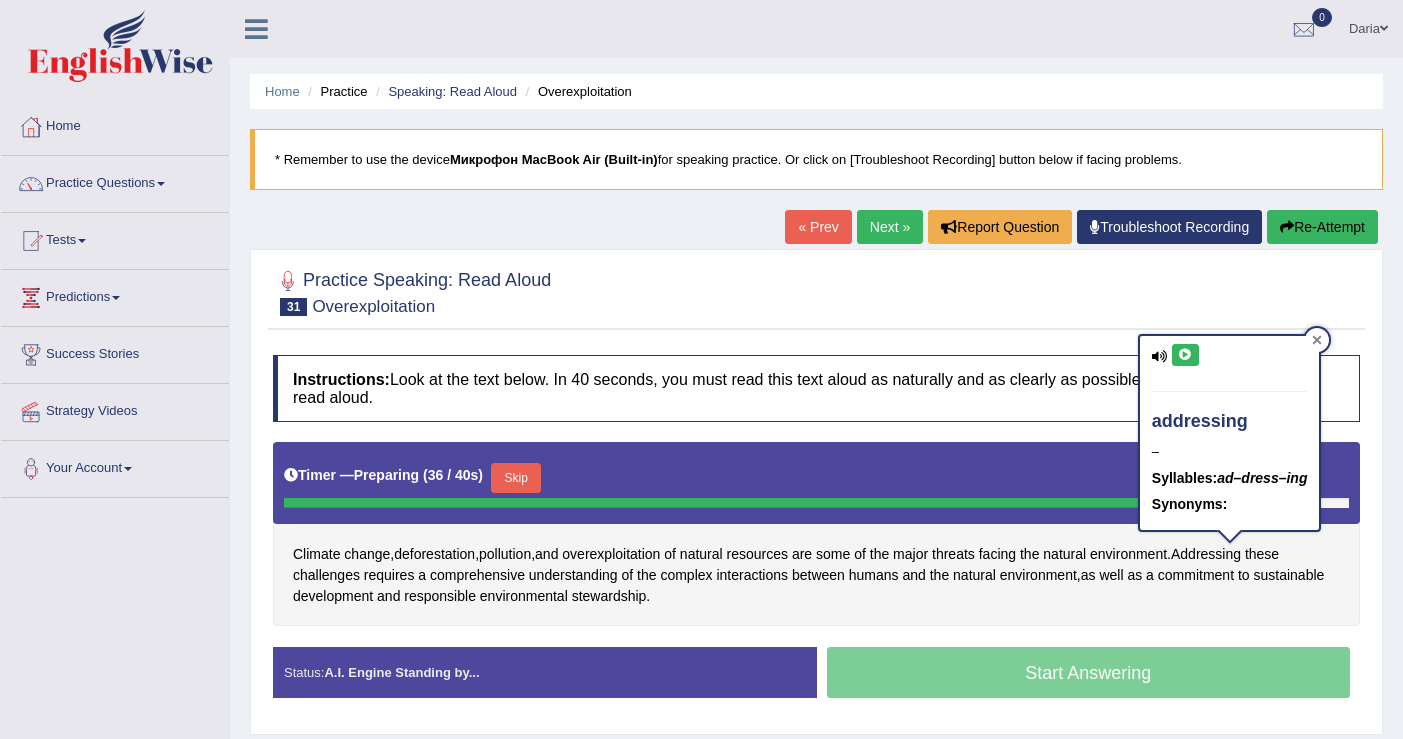 click at bounding box center [1317, 340] 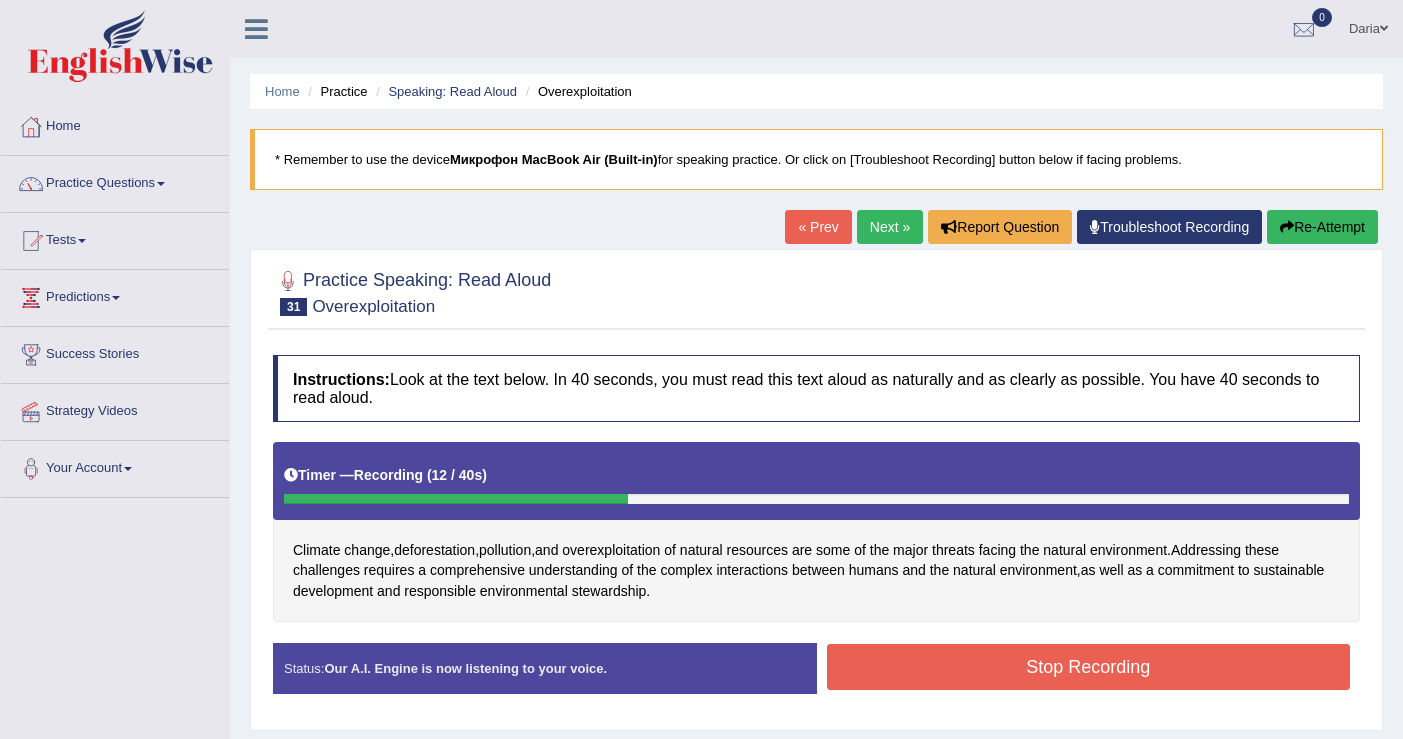 click on "Stop Recording" at bounding box center [1089, 667] 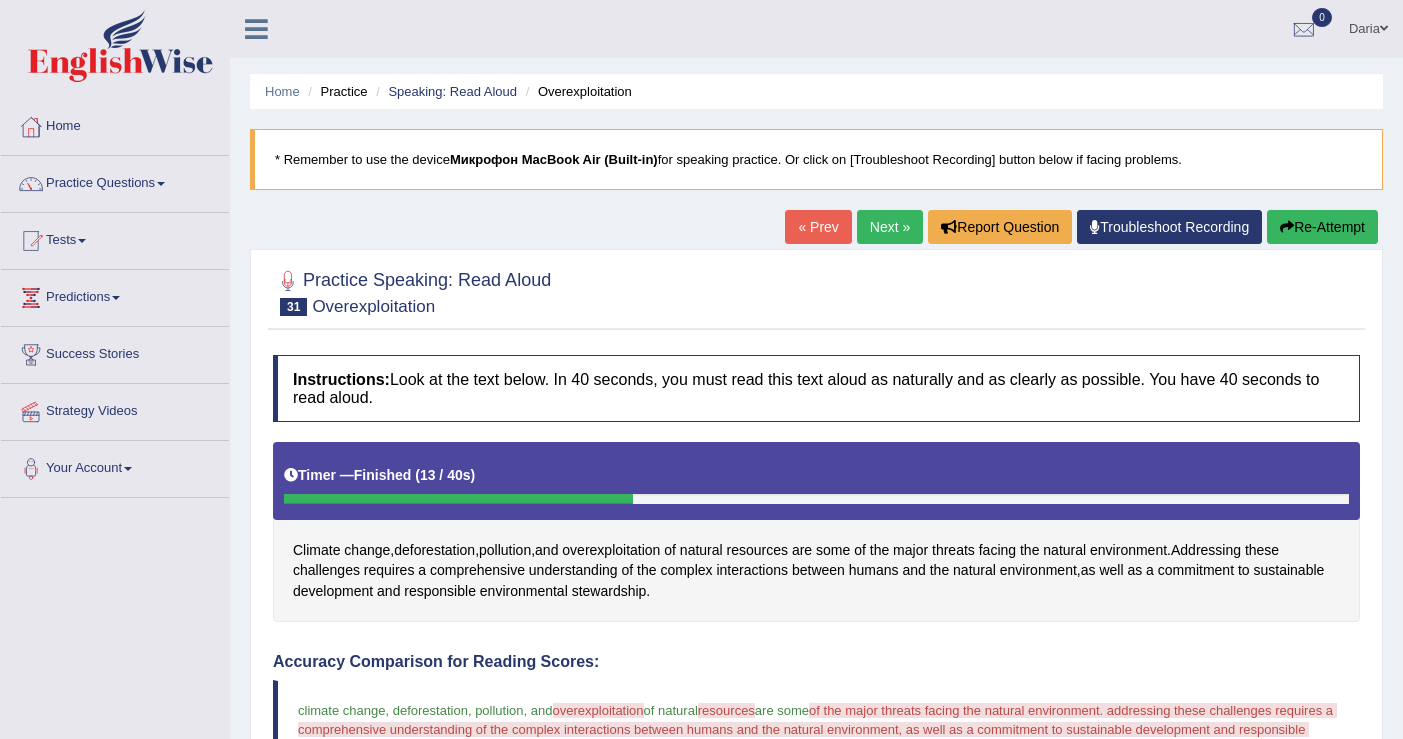 click on "Re-Attempt" at bounding box center (1322, 227) 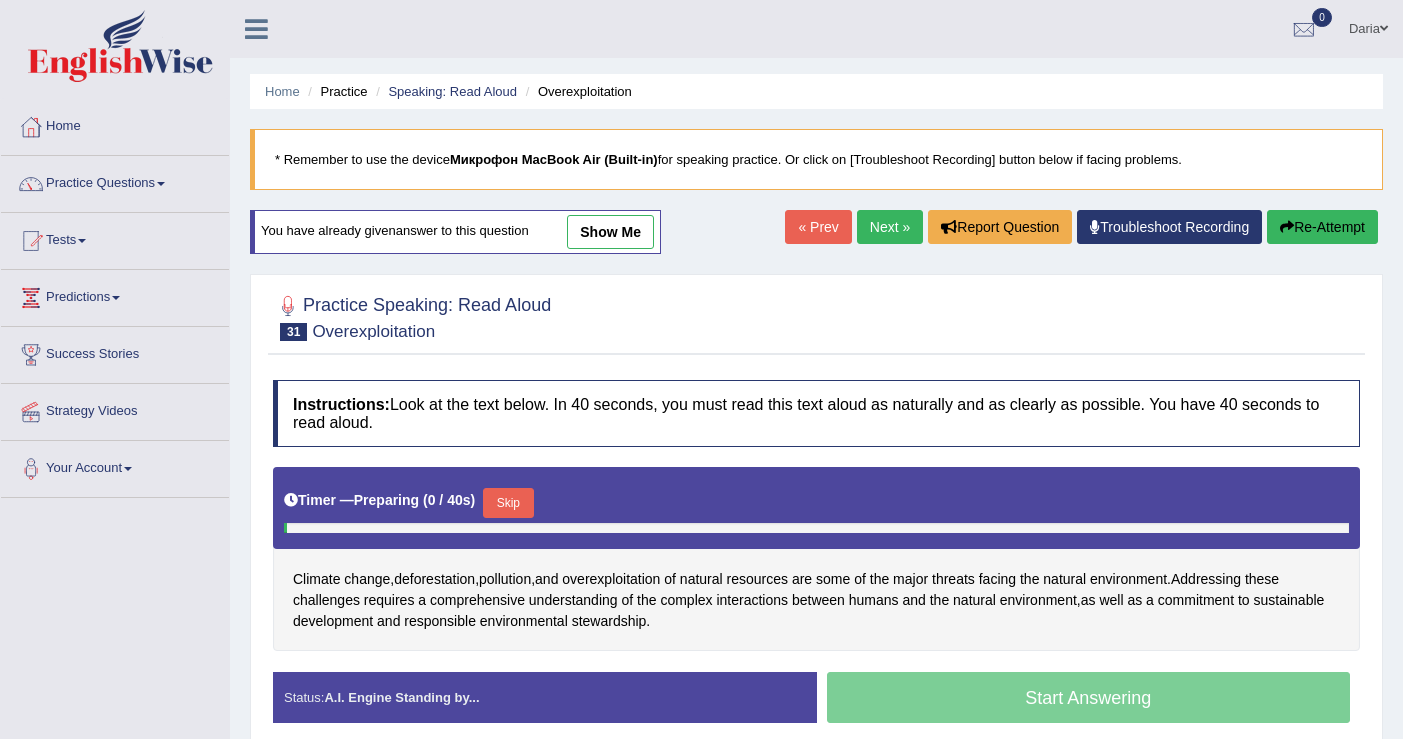 scroll, scrollTop: 0, scrollLeft: 0, axis: both 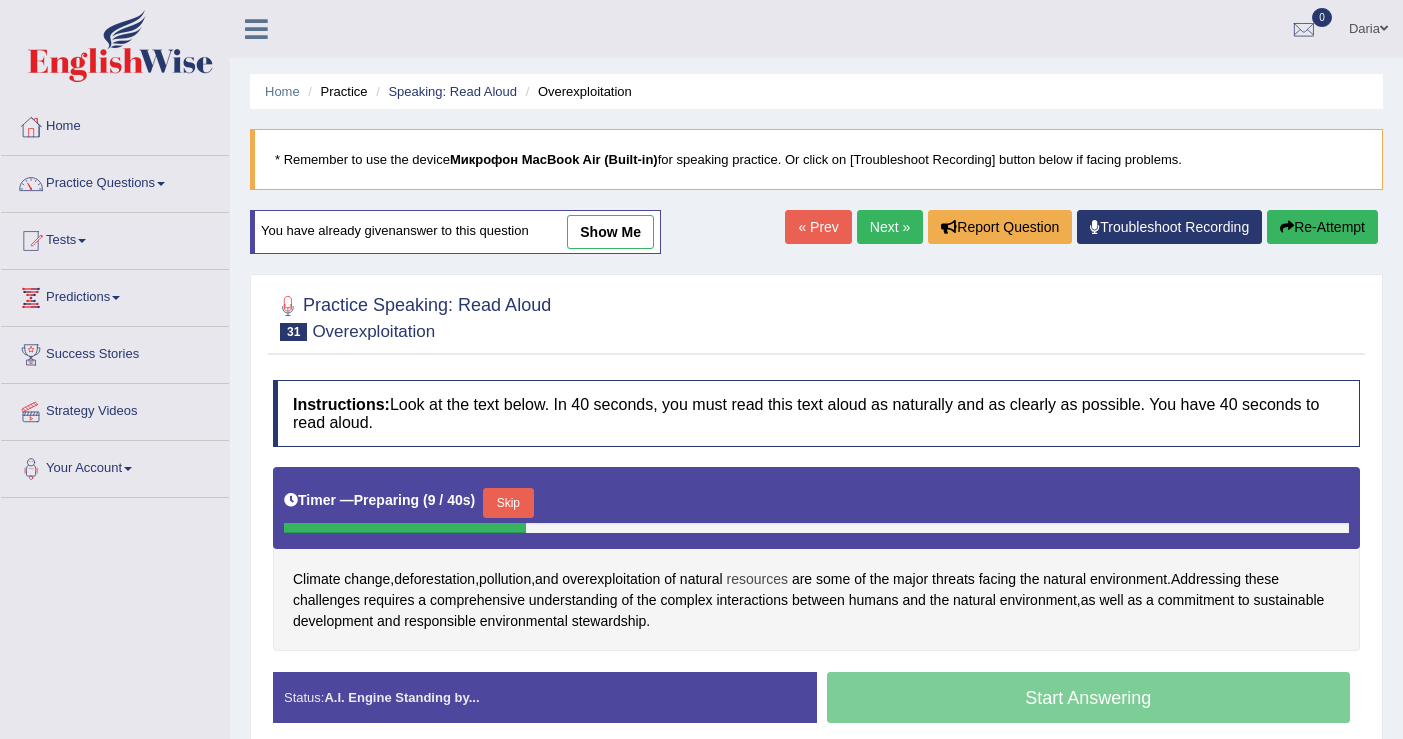click on "resources" at bounding box center [757, 579] 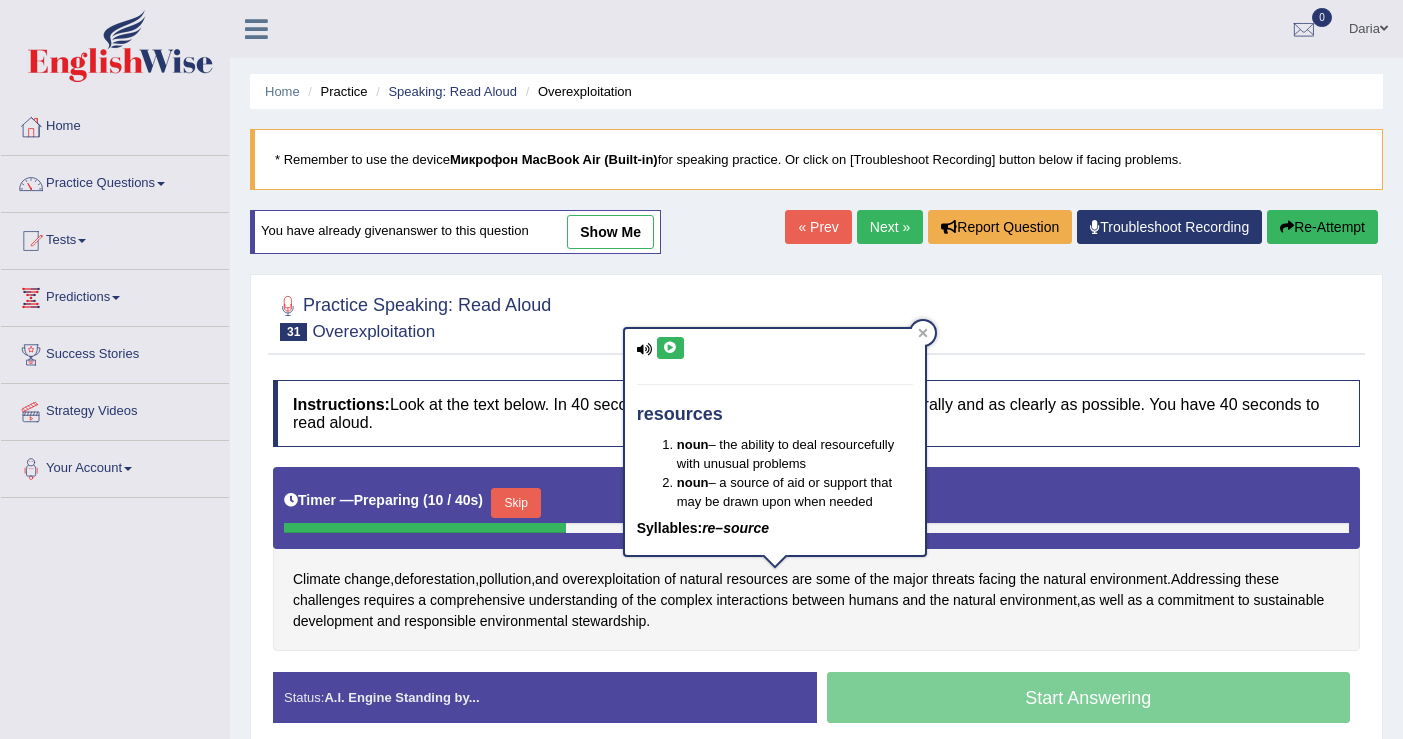 click at bounding box center [670, 348] 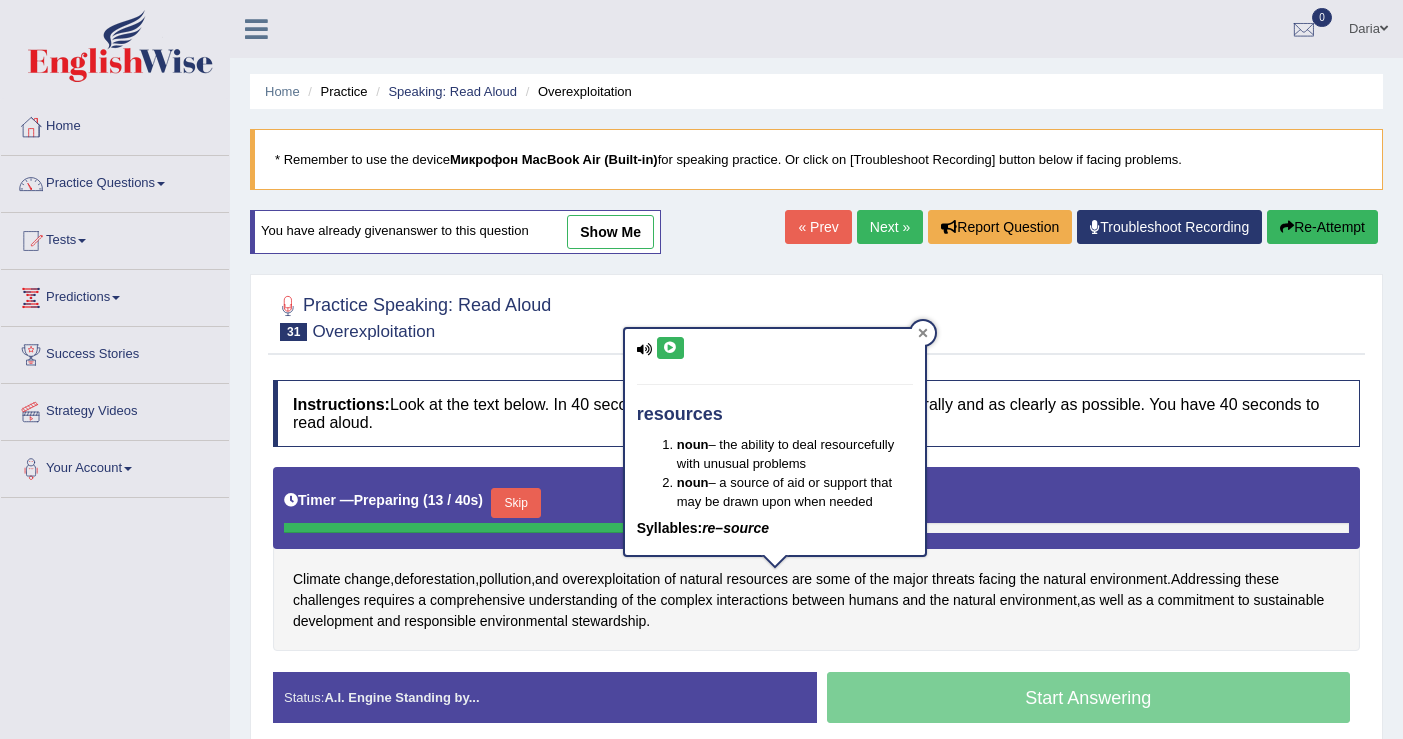 click 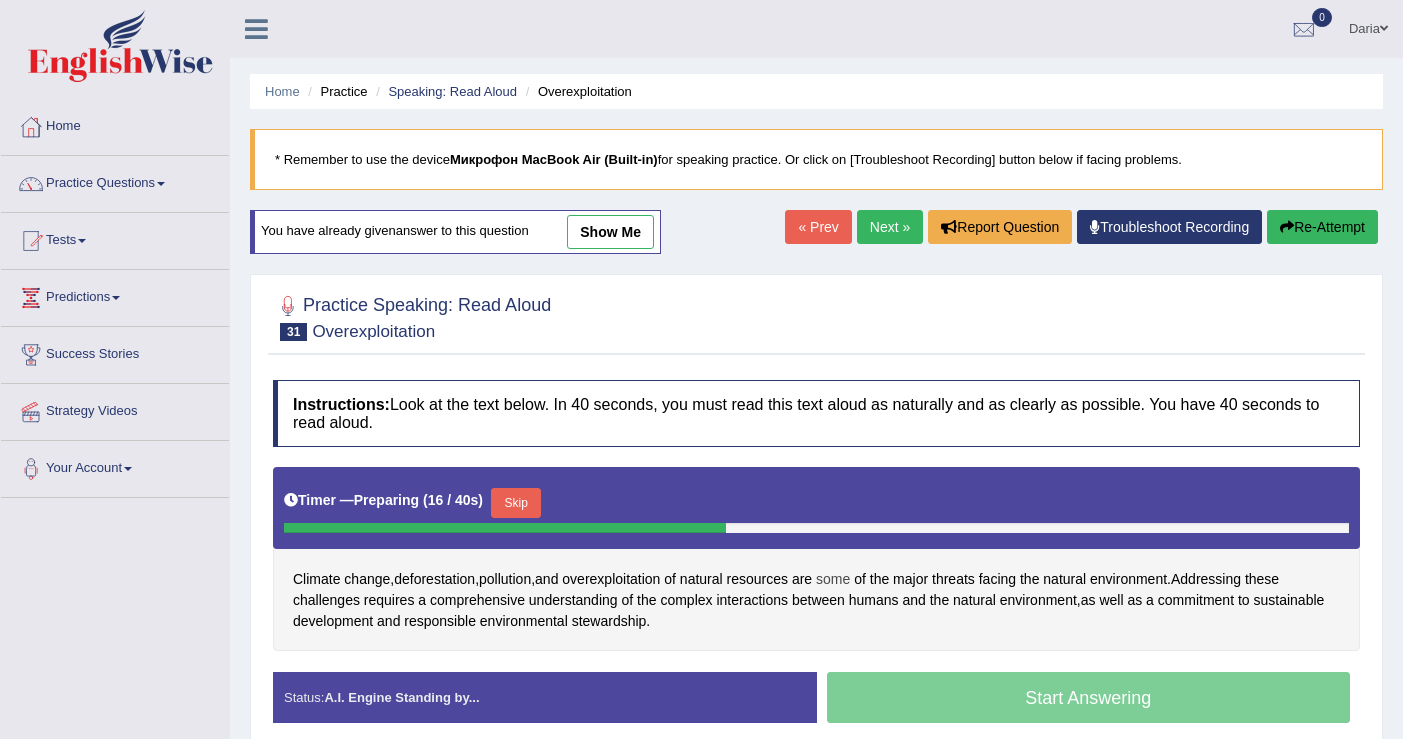 click on "some" at bounding box center (833, 579) 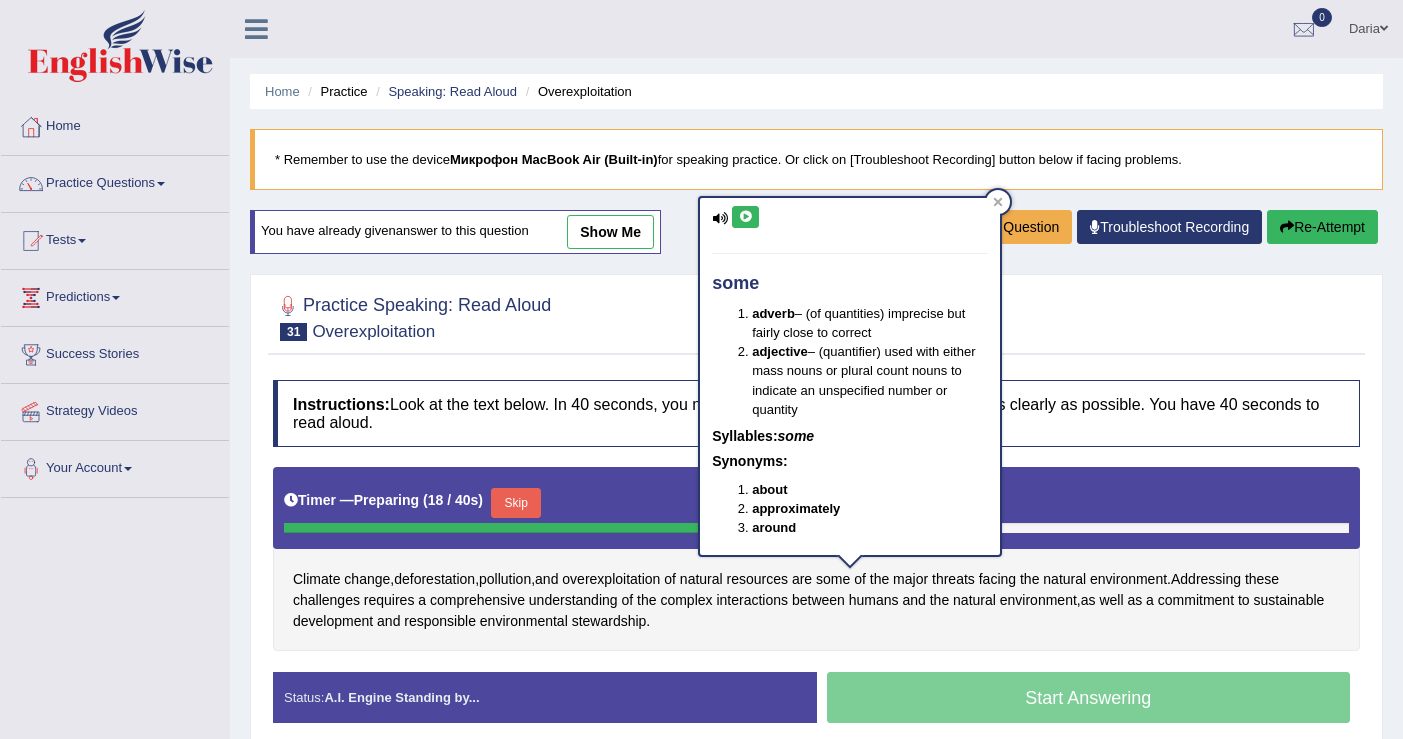 click at bounding box center (745, 217) 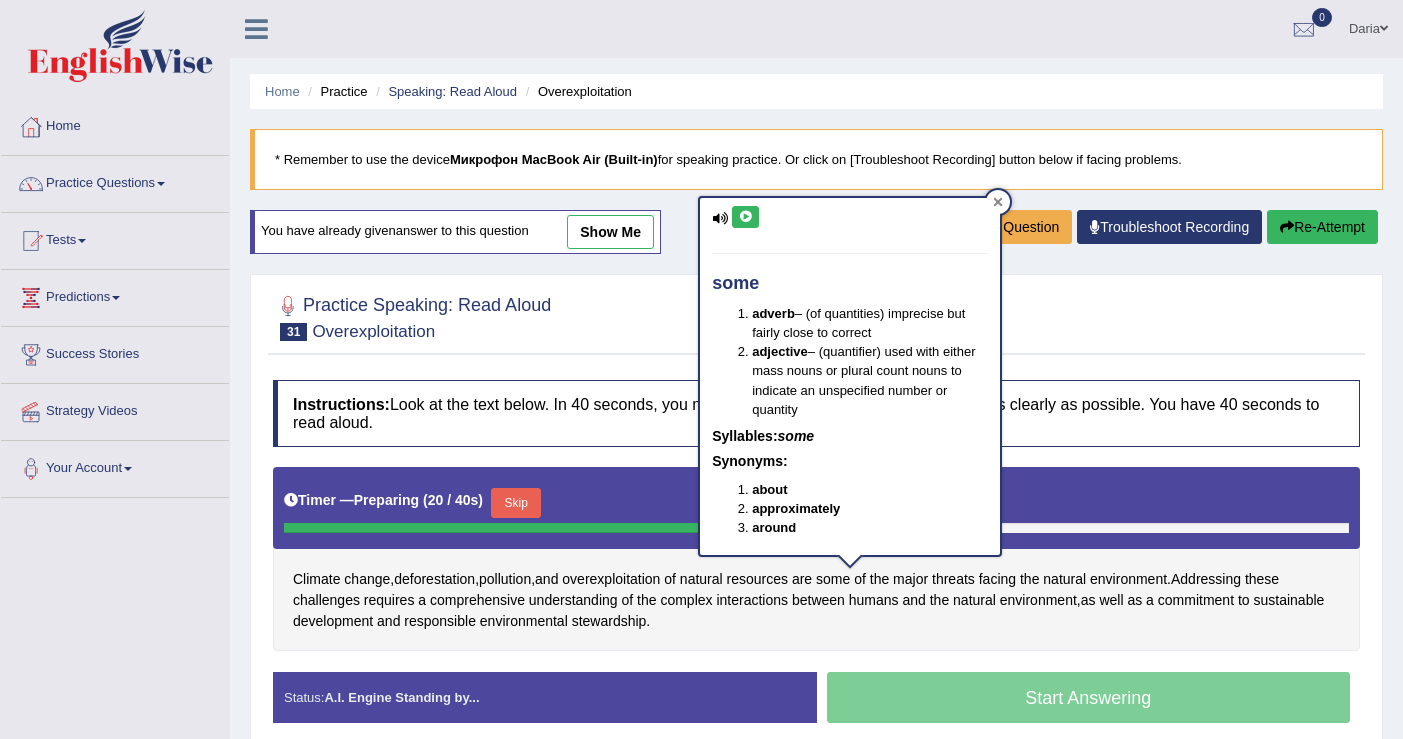 click 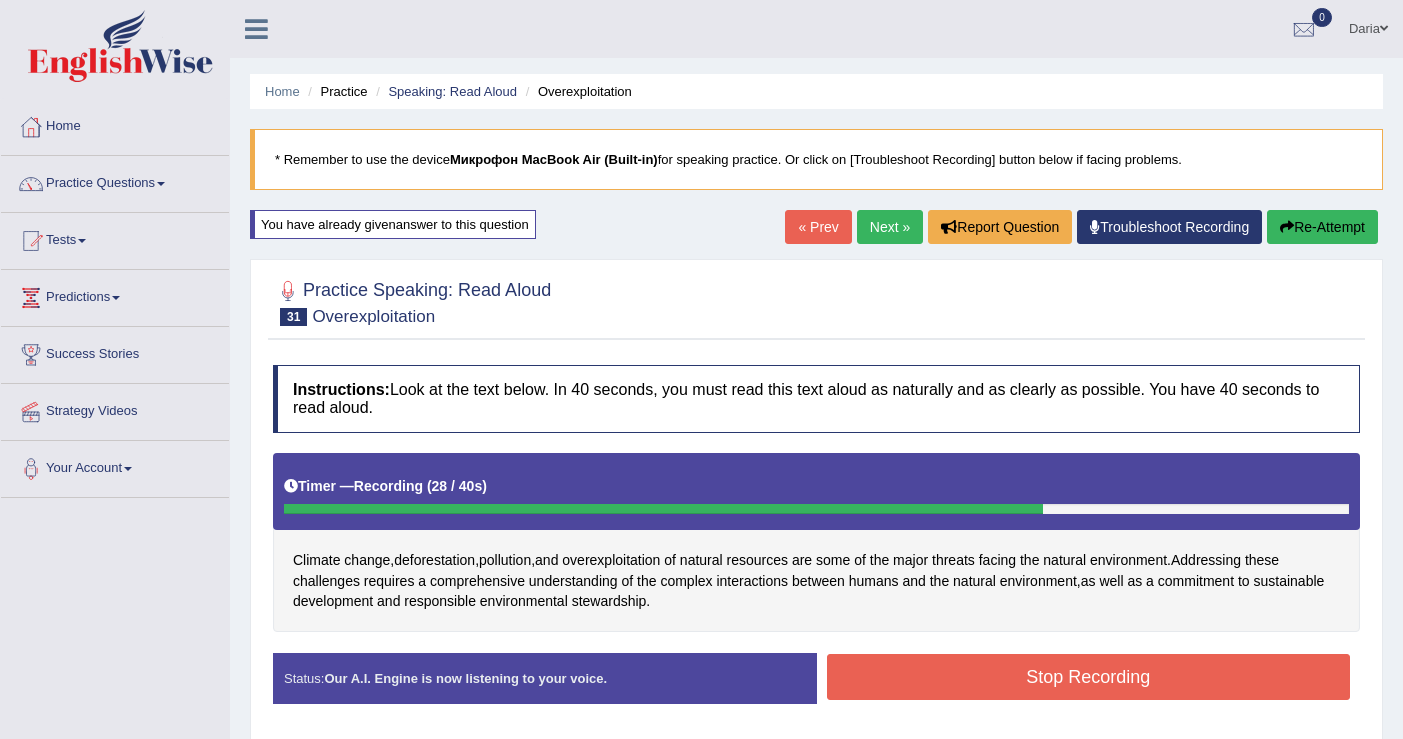 click on "Stop Recording" at bounding box center [1089, 677] 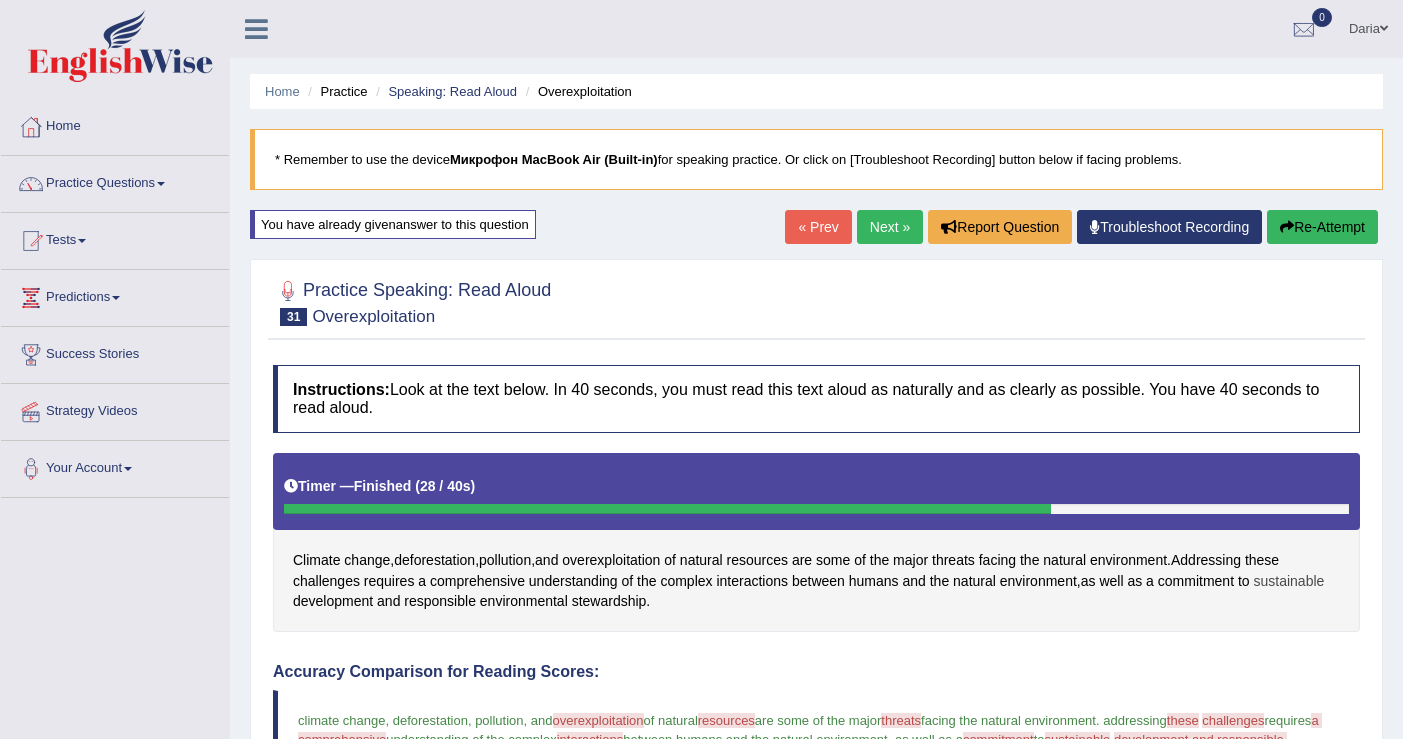 click on "sustainable" at bounding box center (1288, 581) 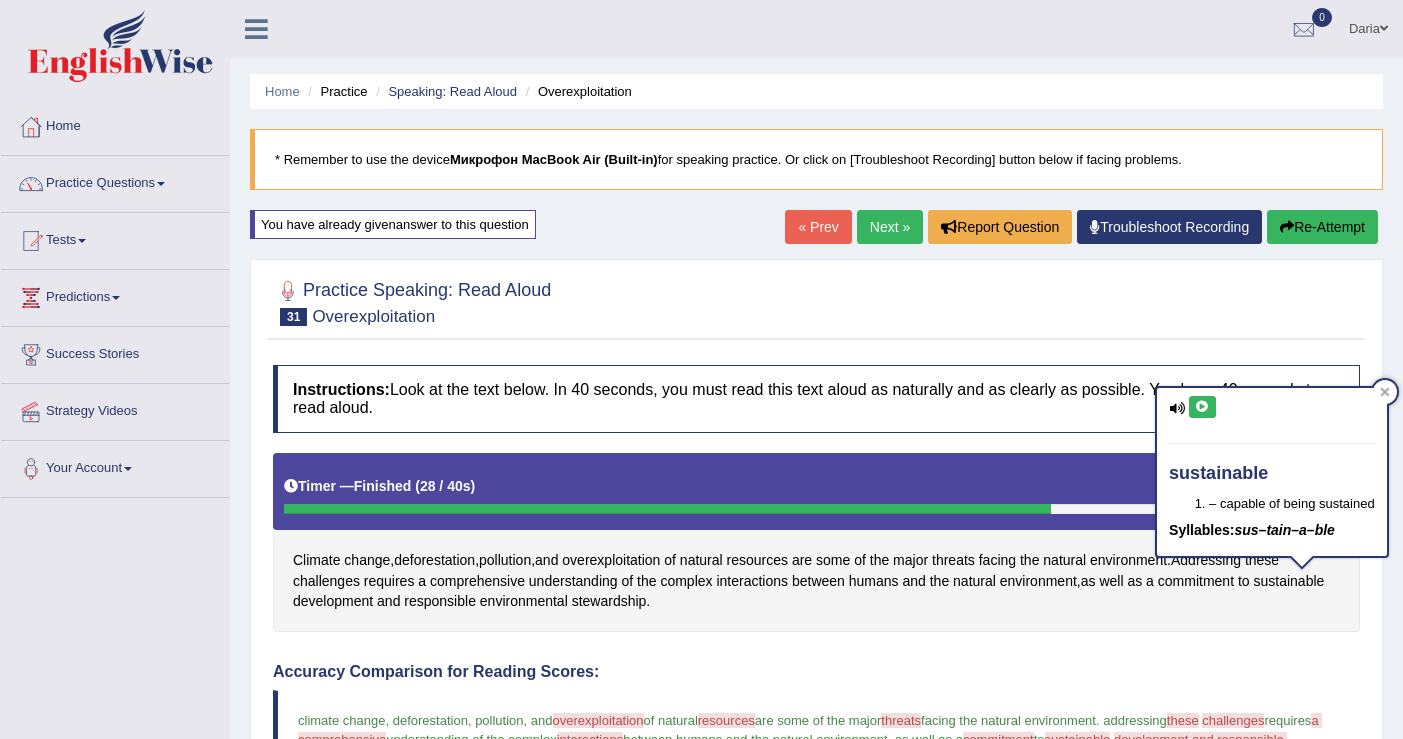 click on "sustainable  – capable of being sustained Syllables:  sus–tain–a–ble" at bounding box center [1272, 472] 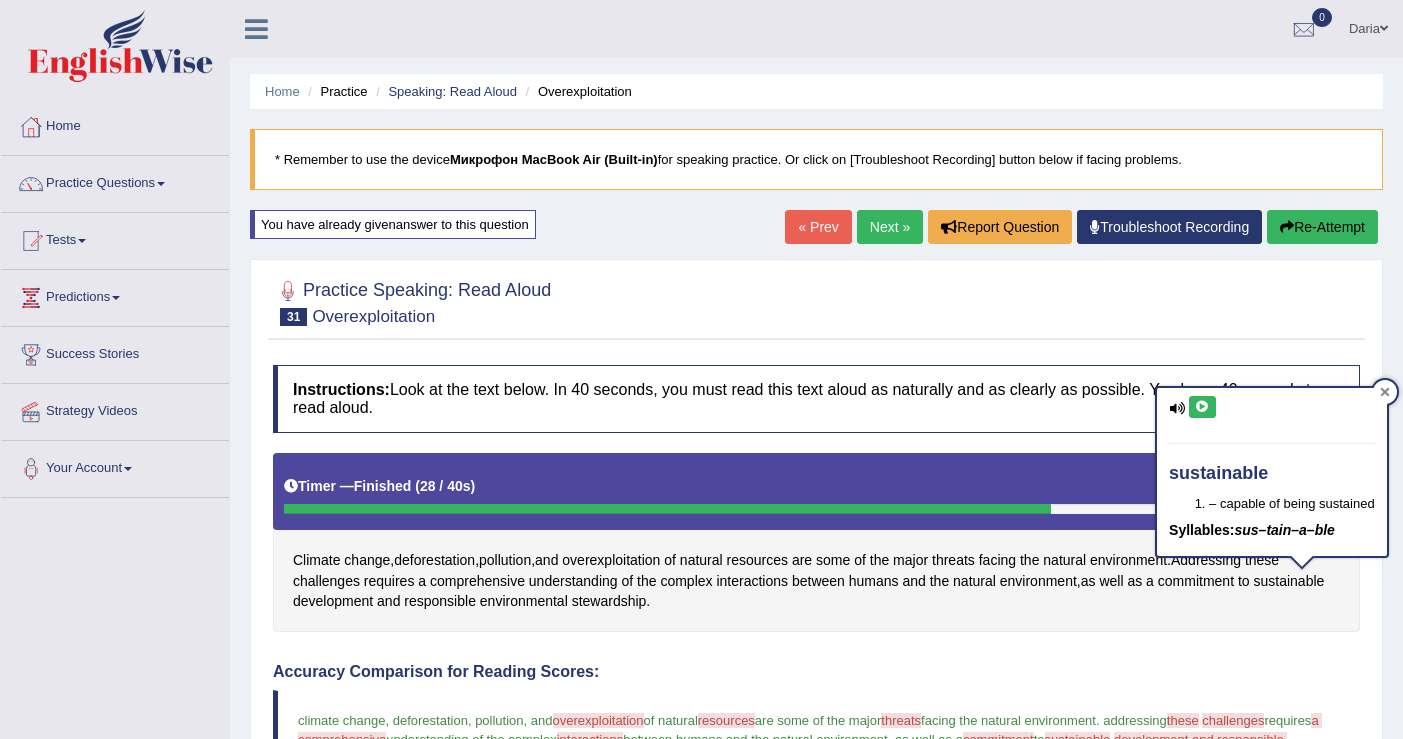 click 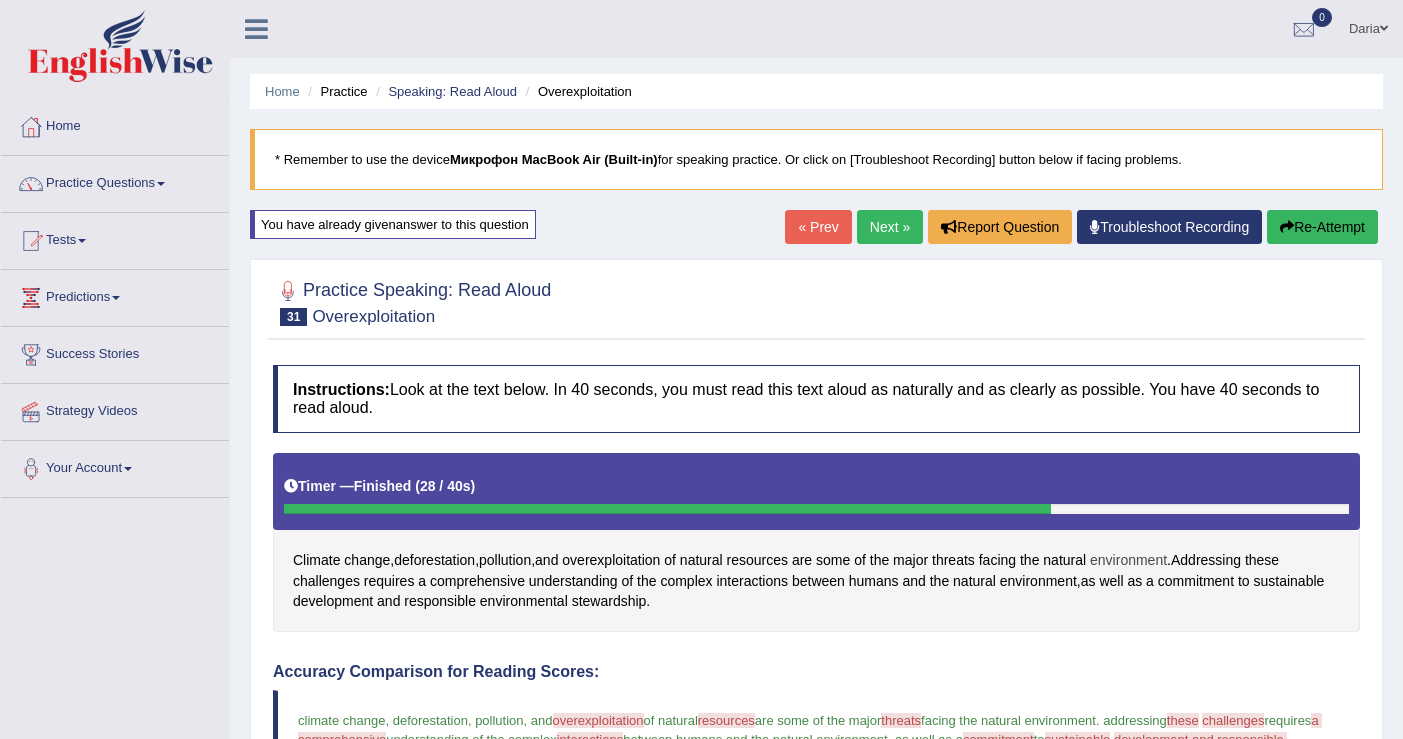 click on "environment" at bounding box center (1128, 560) 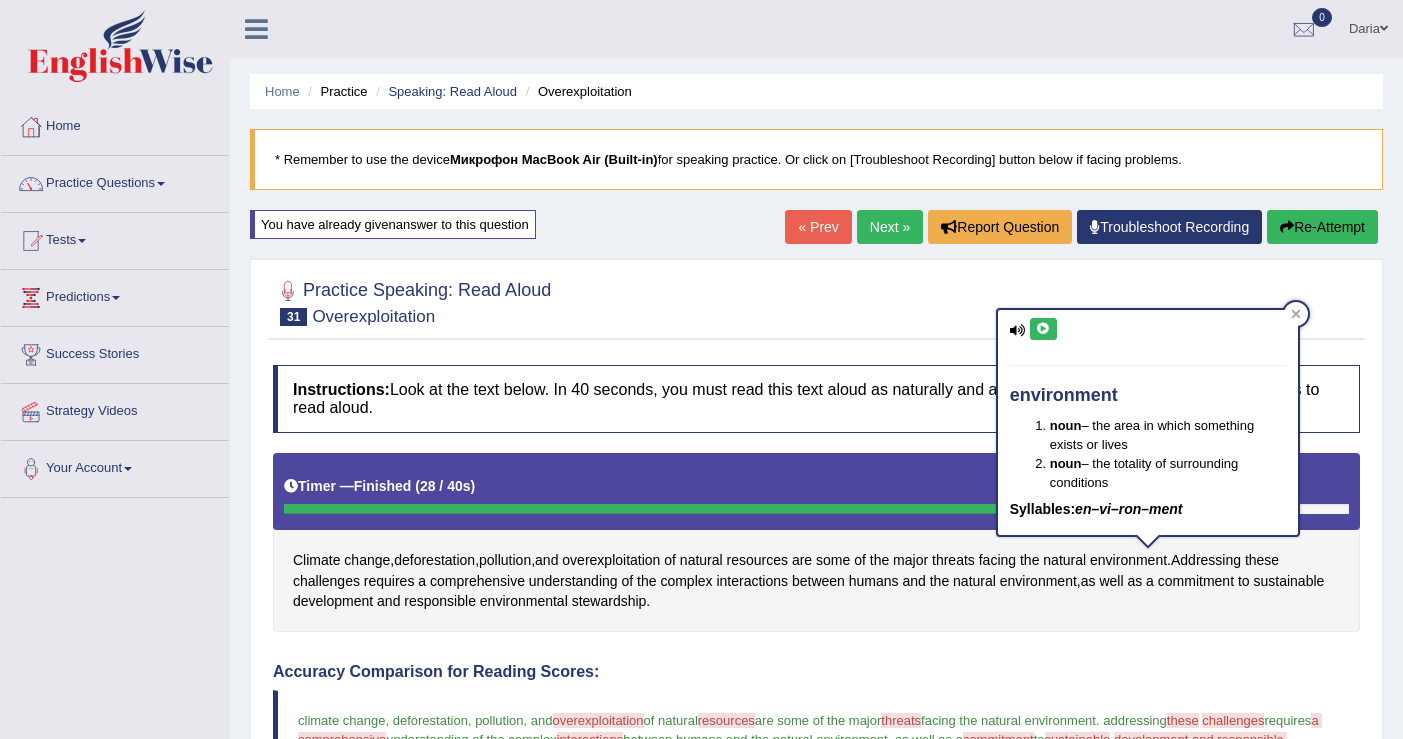 click at bounding box center (1043, 329) 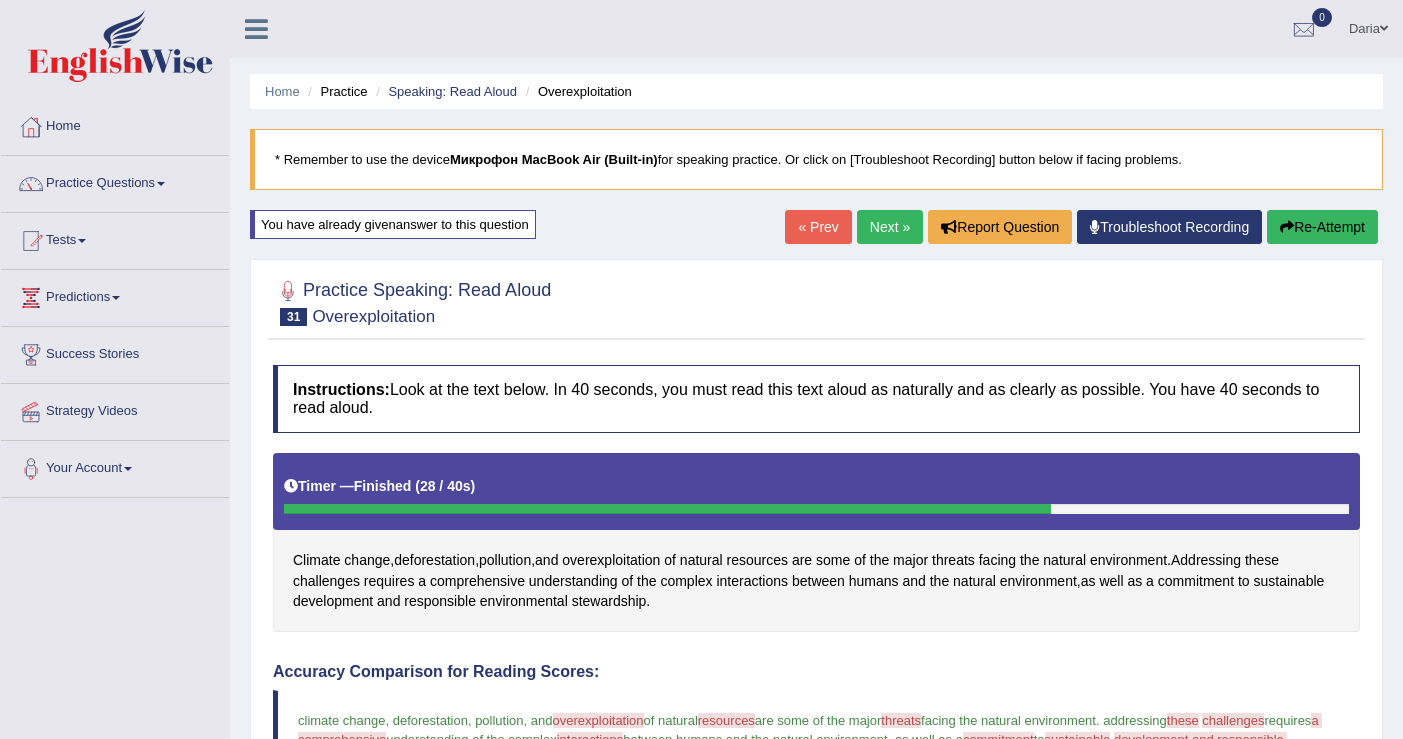 click on "Home
Practice
Speaking: Read Aloud
Overexploitation
* Remember to use the device  Микрофон MacBook Air (Built-in)  for speaking practice. Or click on [Troubleshoot Recording] button below if facing problems.
You have already given   answer to this question
« Prev Next »  Report Question  Troubleshoot Recording  Re-Attempt
Practice Speaking: Read Aloud
31
Overexploitation
Instructions:  Look at the text below. In 40 seconds, you must read this text aloud as naturally and as clearly as possible. You have 40 seconds to read aloud.
Timer —  Finished   ( 28 / 40s ) Climate   change ,  deforestation ,  pollution ,  and   overexploitation   of   natural   resources   are   some   of   the   major   threats   facing   the   natural   environment .  Addressing   these       a" at bounding box center (816, 692) 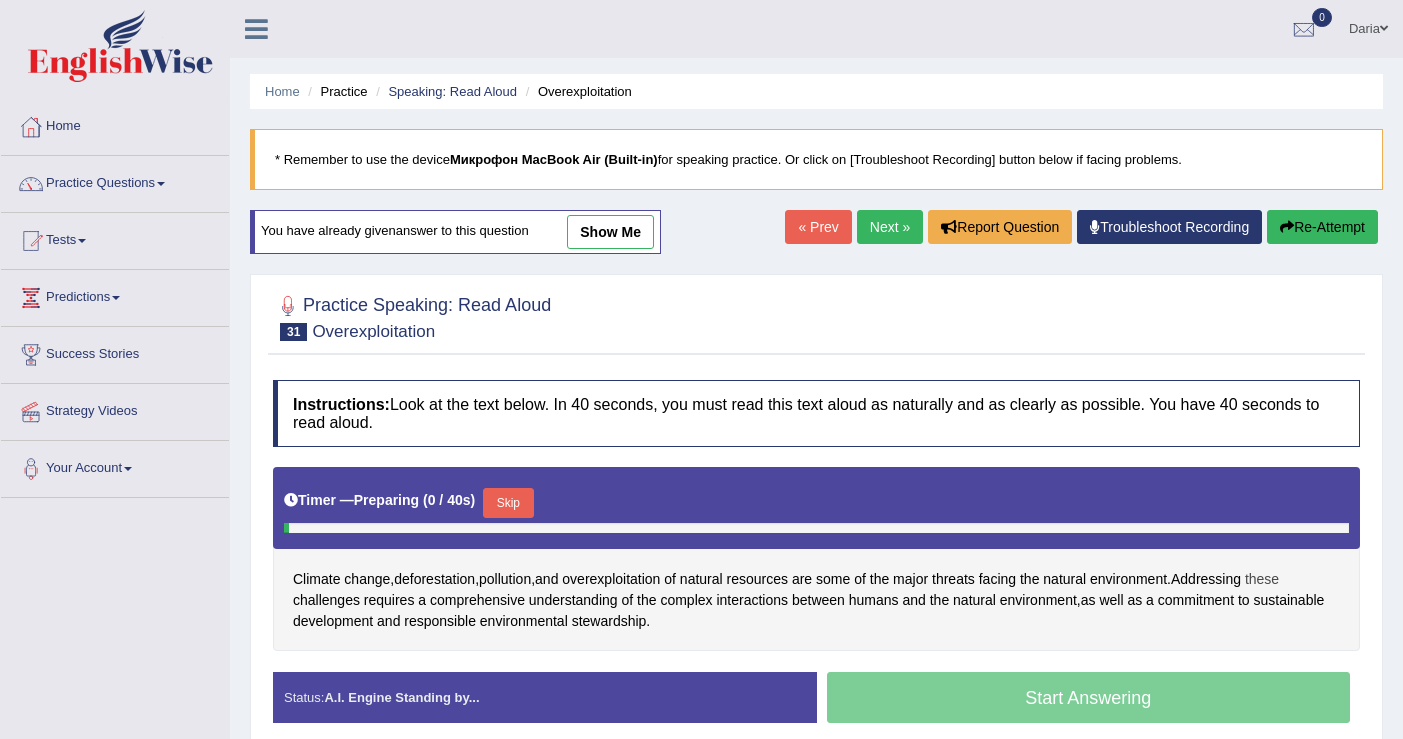 scroll, scrollTop: 0, scrollLeft: 0, axis: both 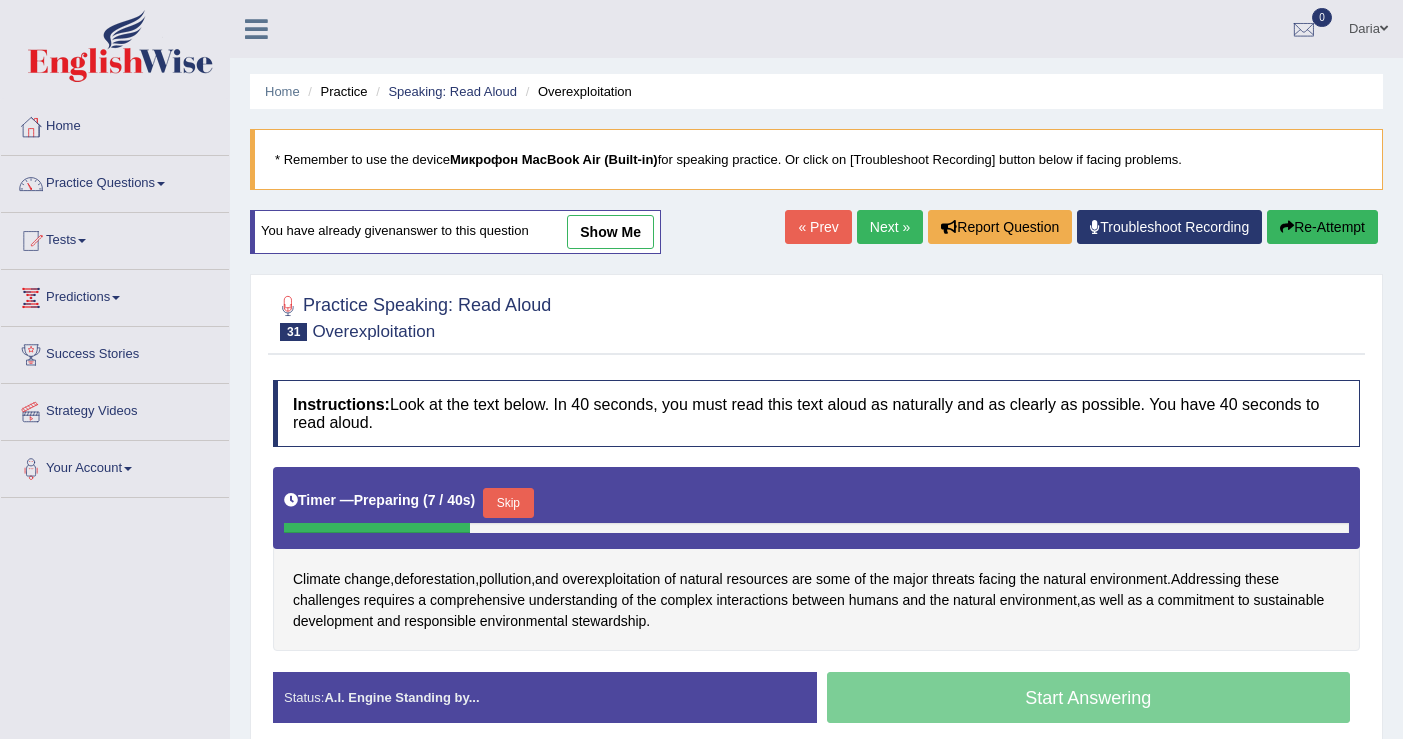 click at bounding box center [816, 316] 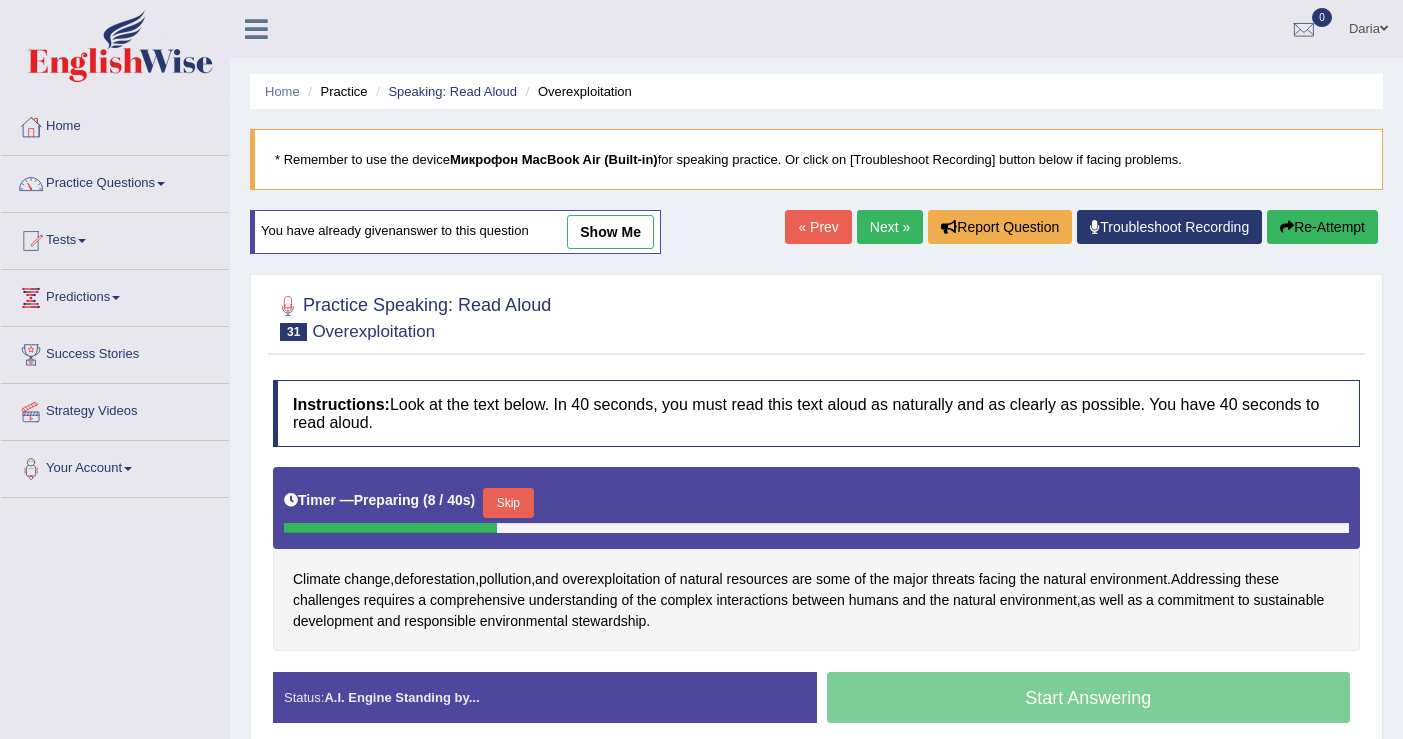 click on "show me" at bounding box center (610, 232) 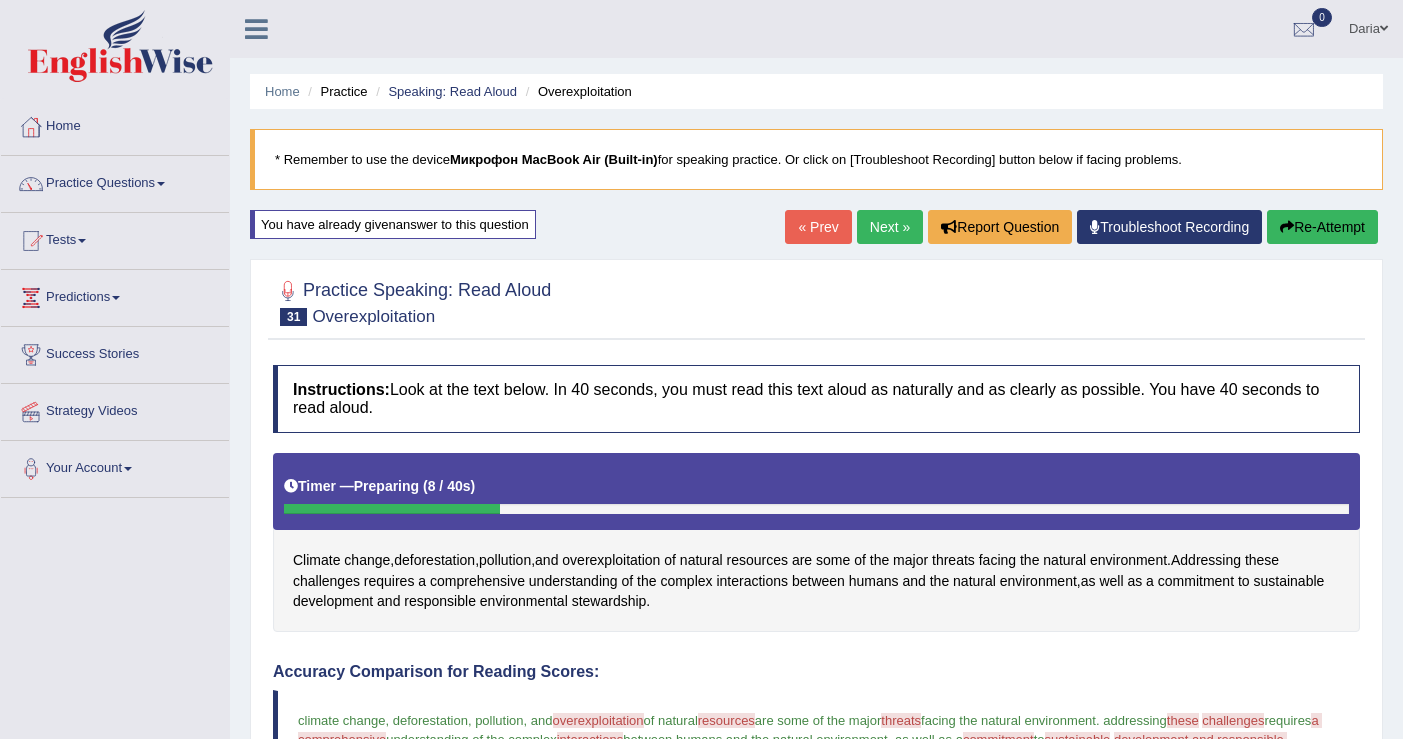 click on "« Prev Next »  Report Question  Troubleshoot Recording  Re-Attempt" at bounding box center (1084, 229) 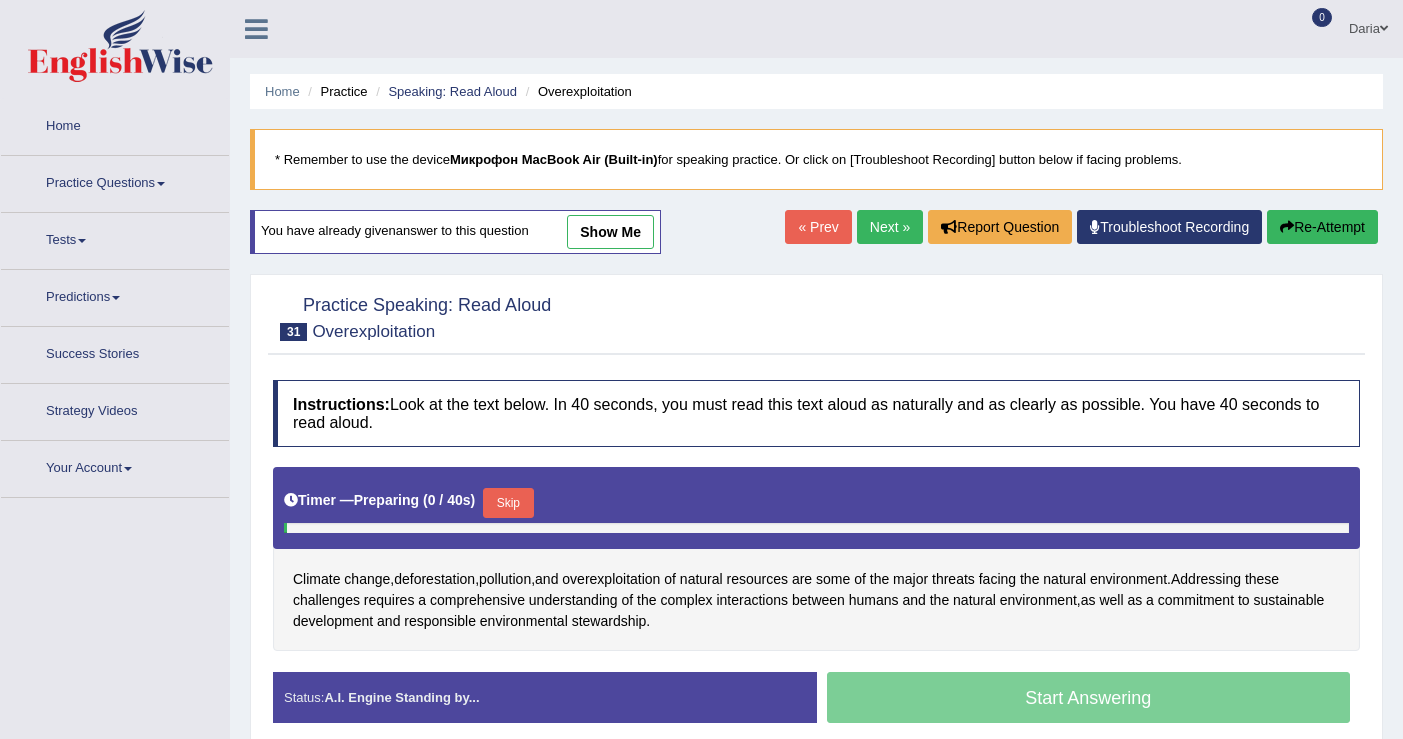 scroll, scrollTop: 0, scrollLeft: 0, axis: both 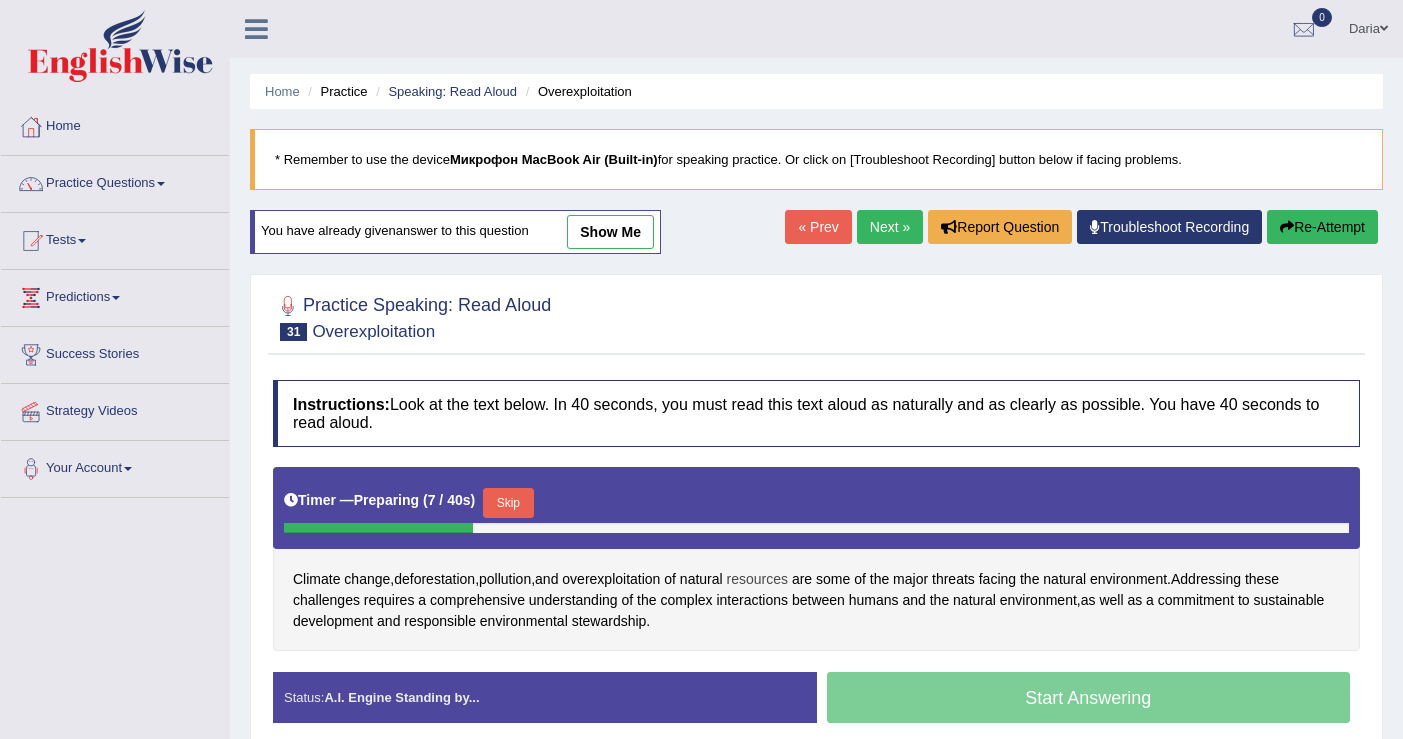 click on "resources" at bounding box center (757, 579) 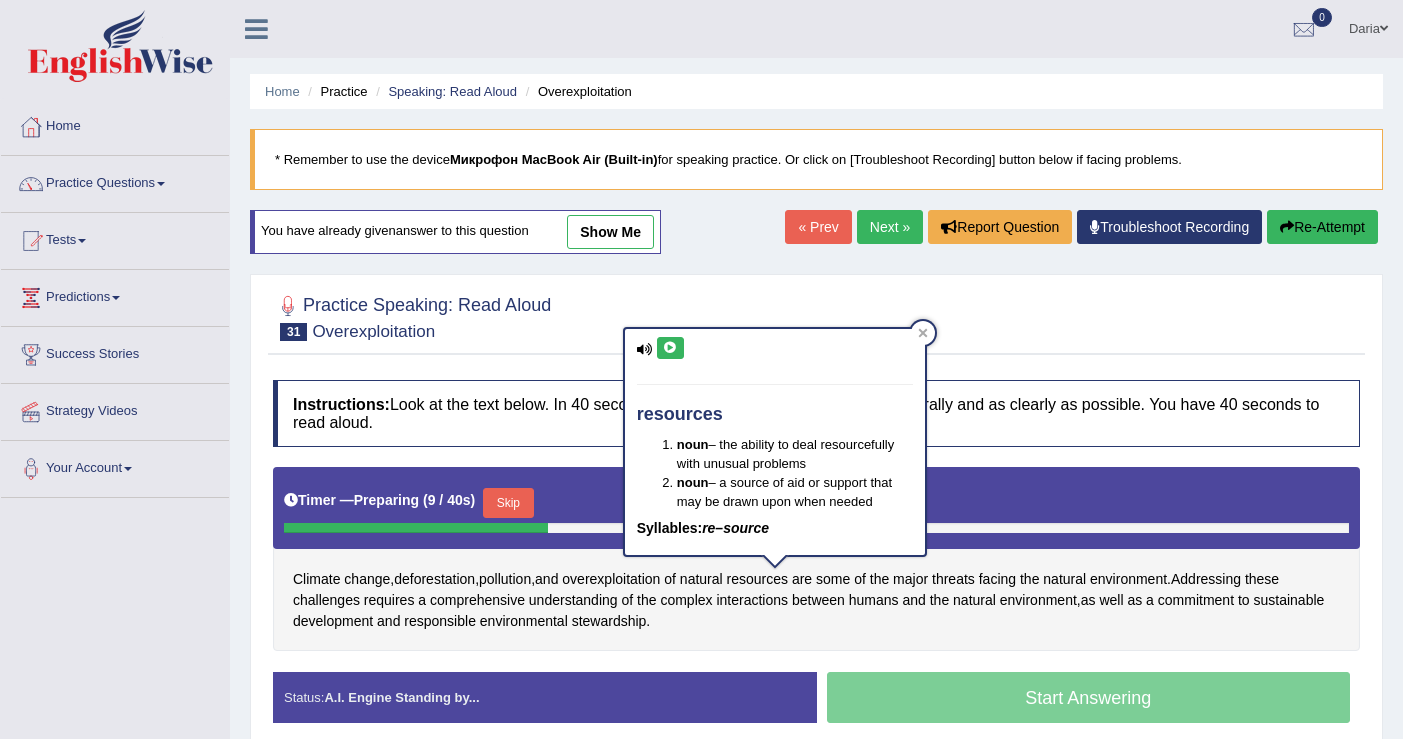 click at bounding box center (670, 348) 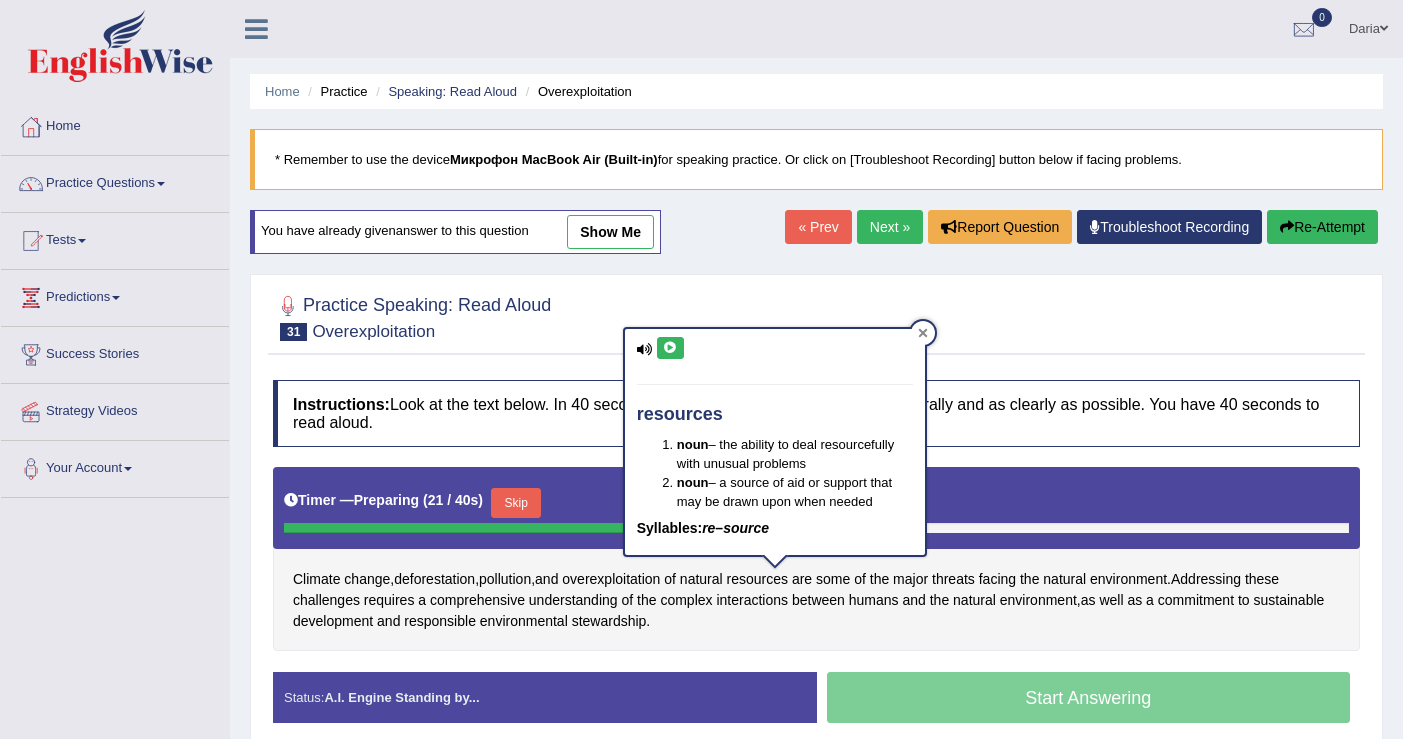 click at bounding box center (923, 333) 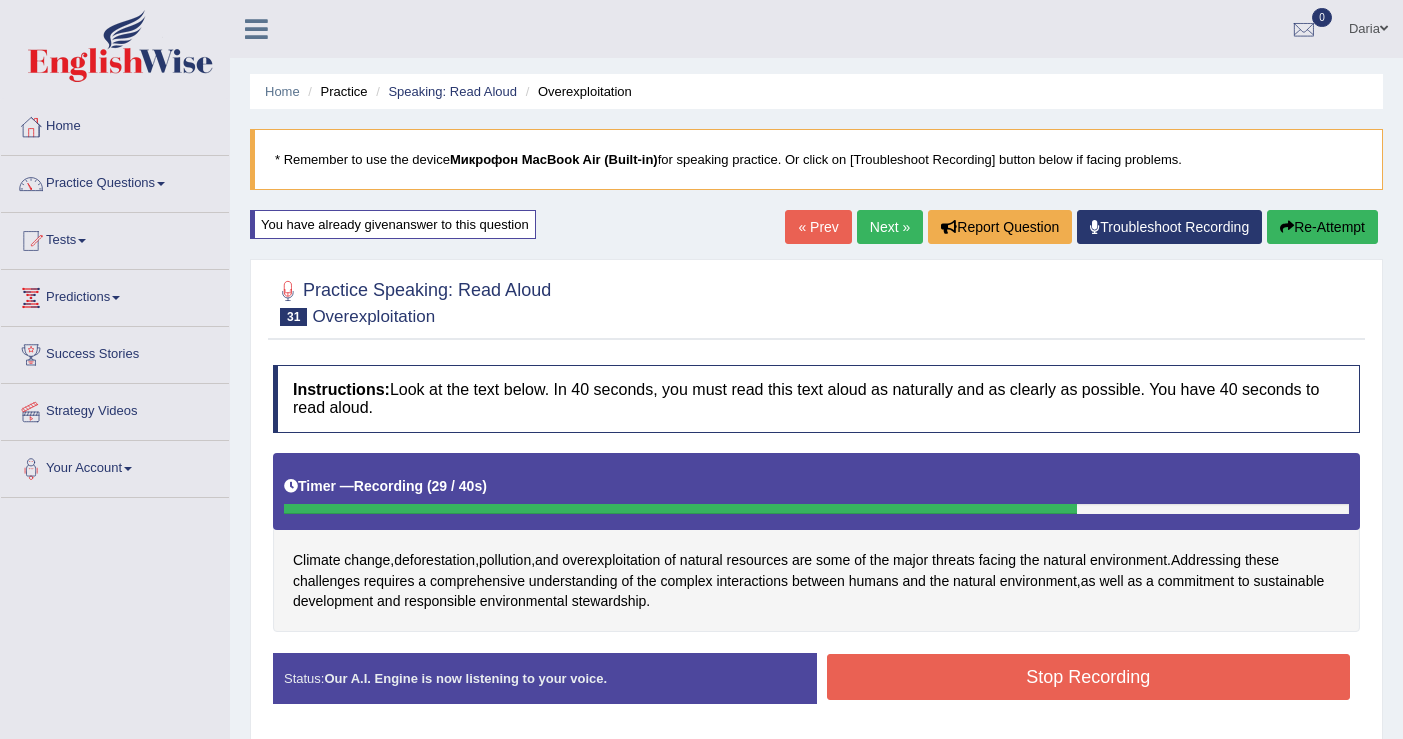 click on "Stop Recording" at bounding box center (1089, 677) 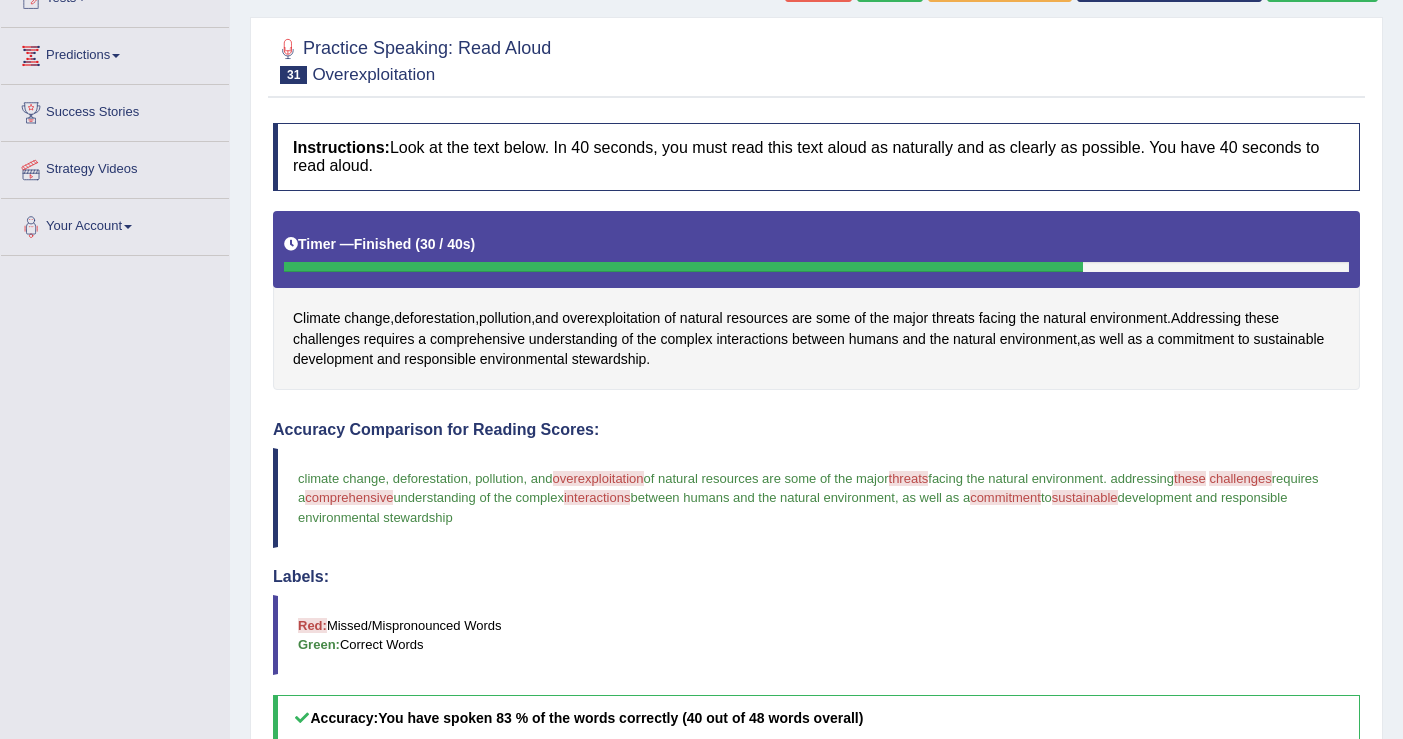scroll, scrollTop: 195, scrollLeft: 0, axis: vertical 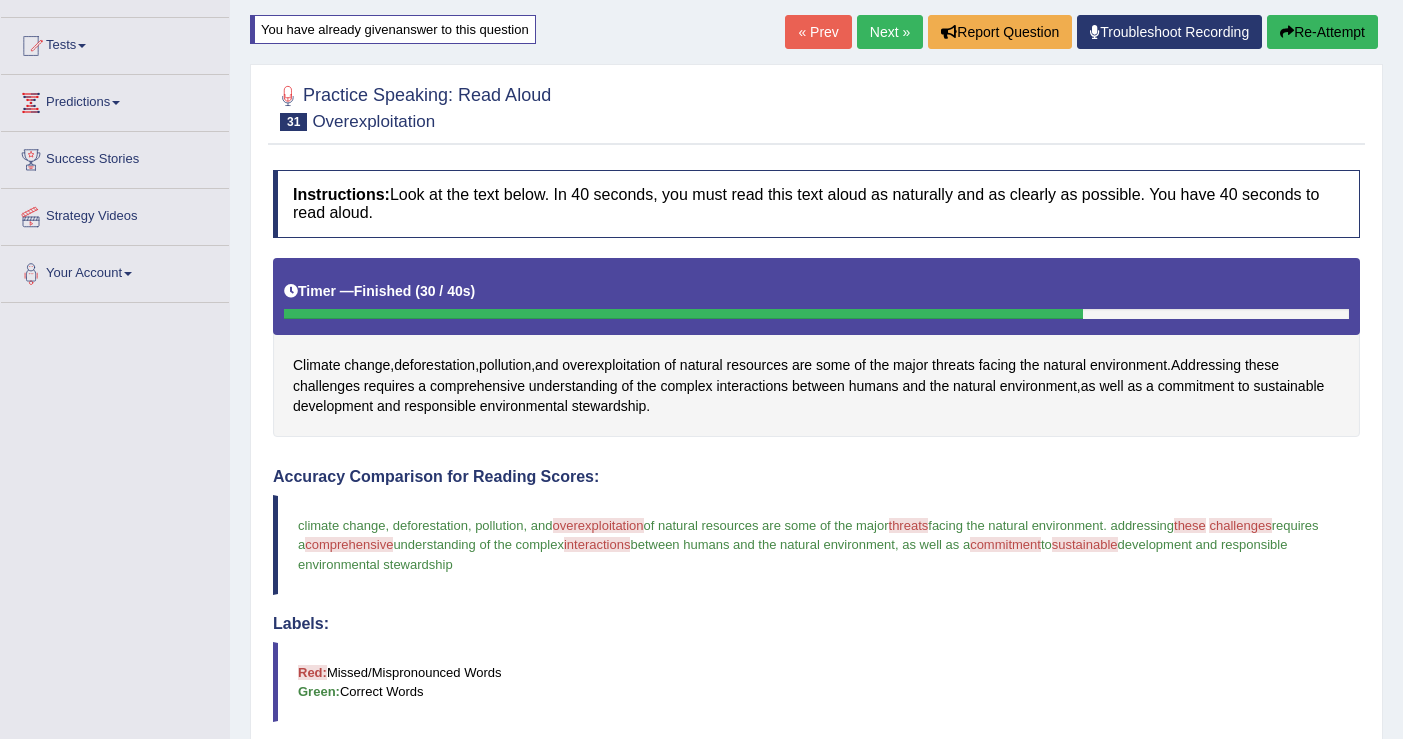 click on "Re-Attempt" at bounding box center [1322, 32] 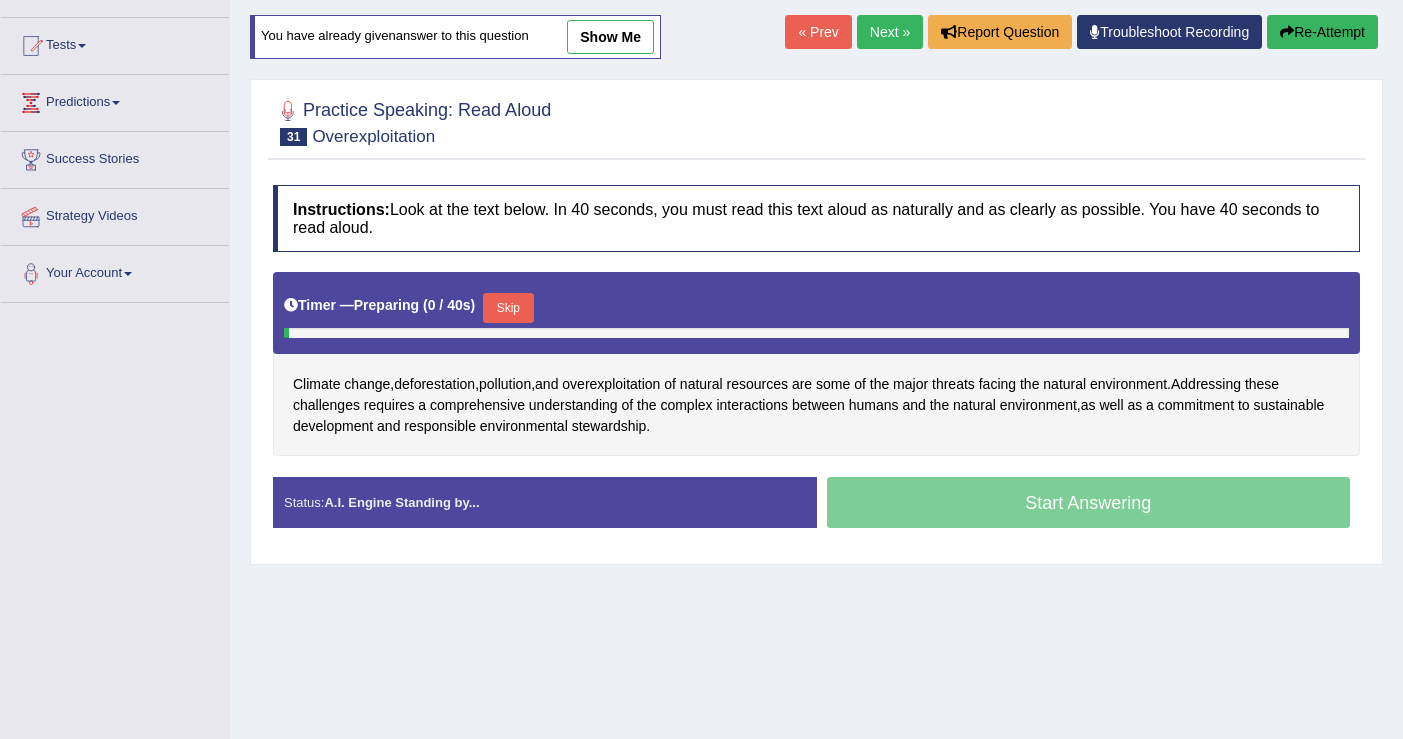 scroll, scrollTop: 0, scrollLeft: 0, axis: both 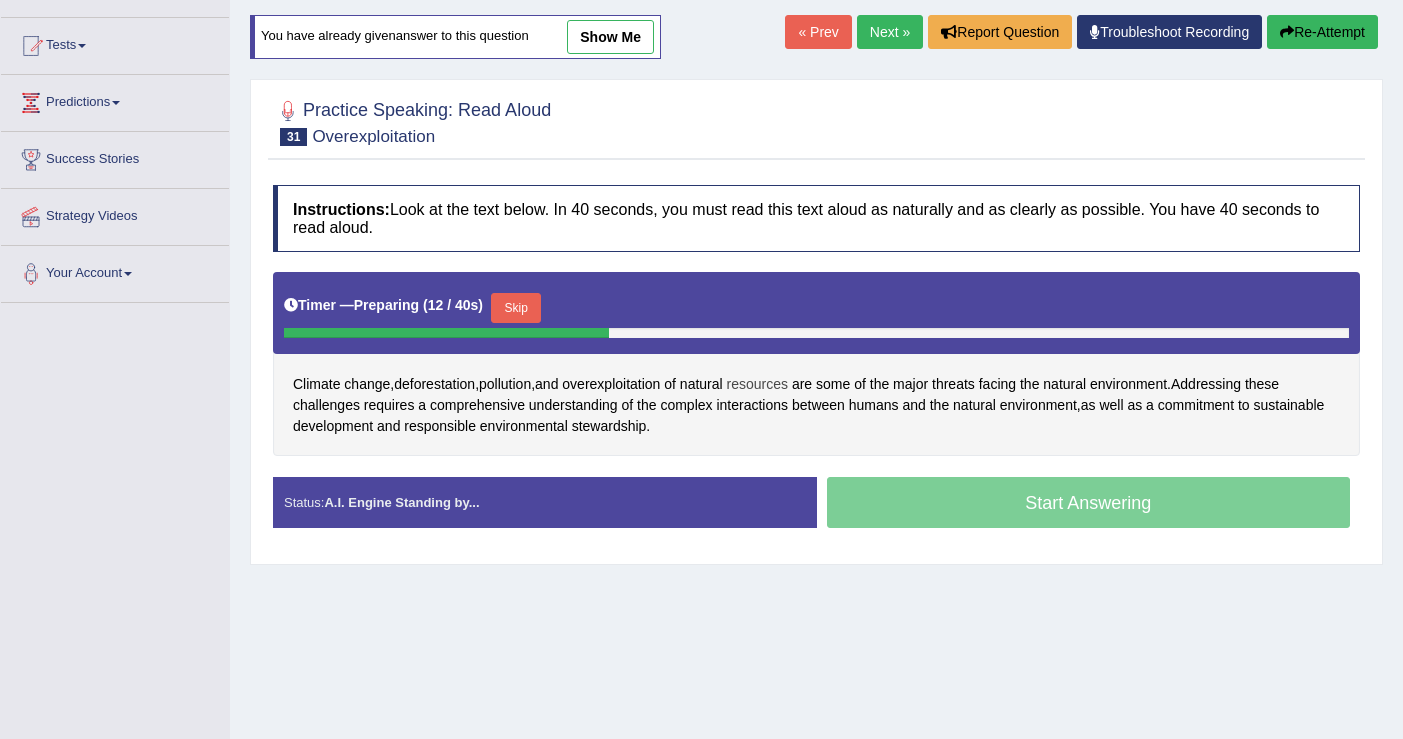 click on "resources" at bounding box center (757, 384) 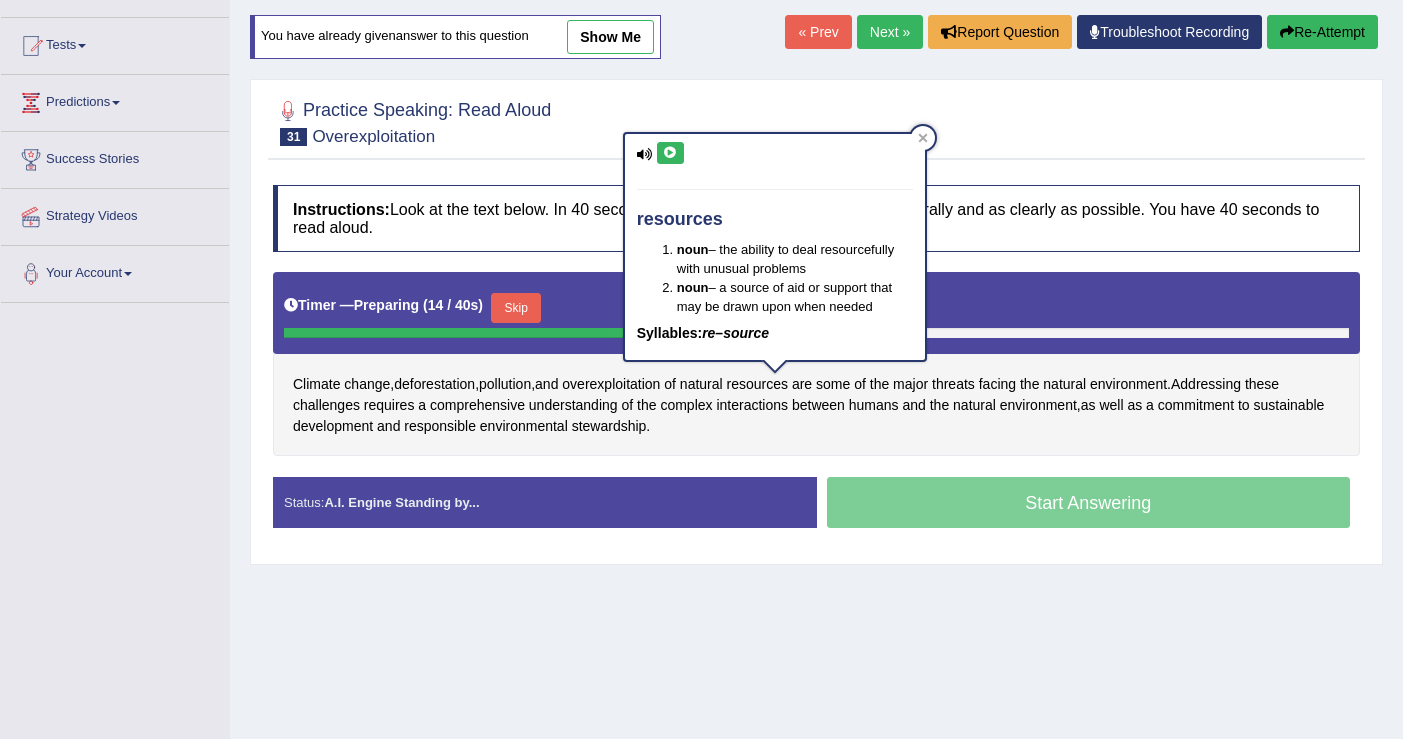click at bounding box center (670, 153) 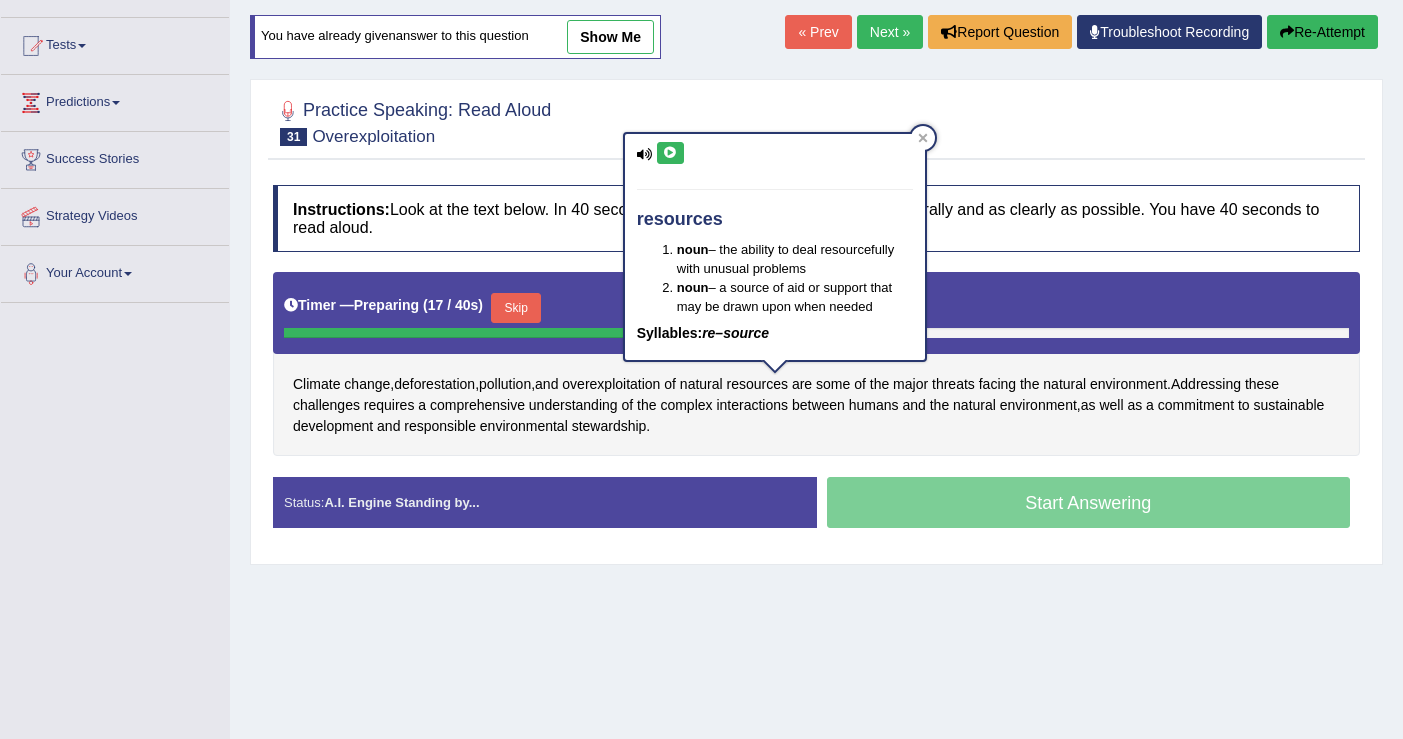click at bounding box center (670, 153) 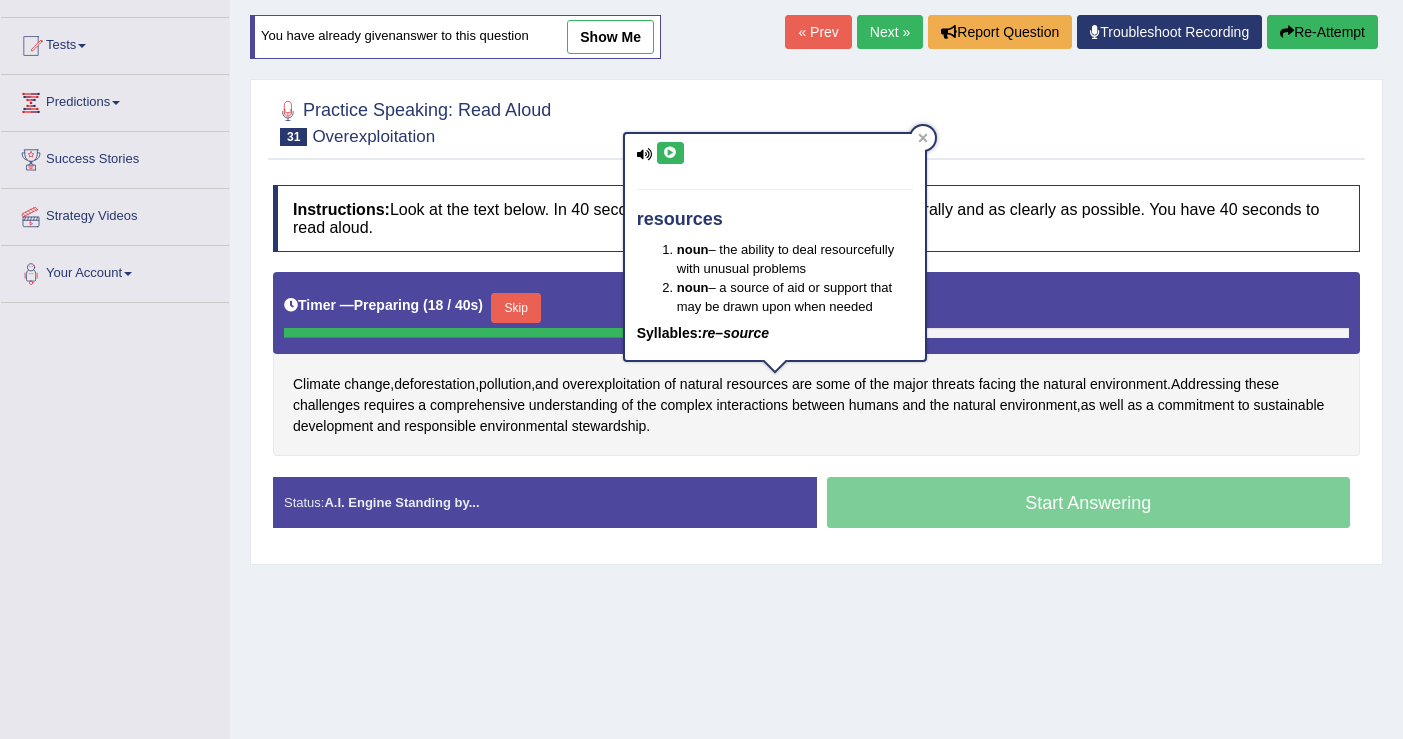 click at bounding box center (670, 153) 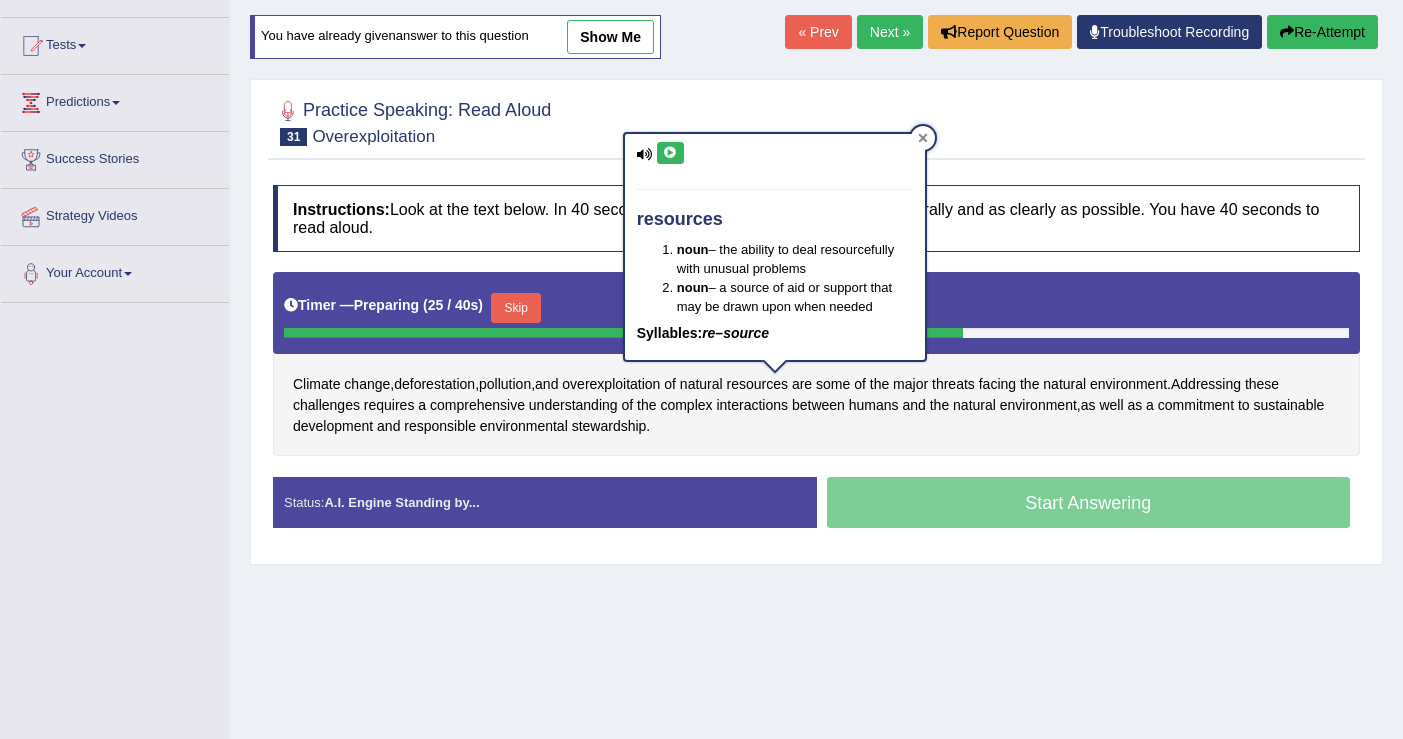 click at bounding box center (923, 138) 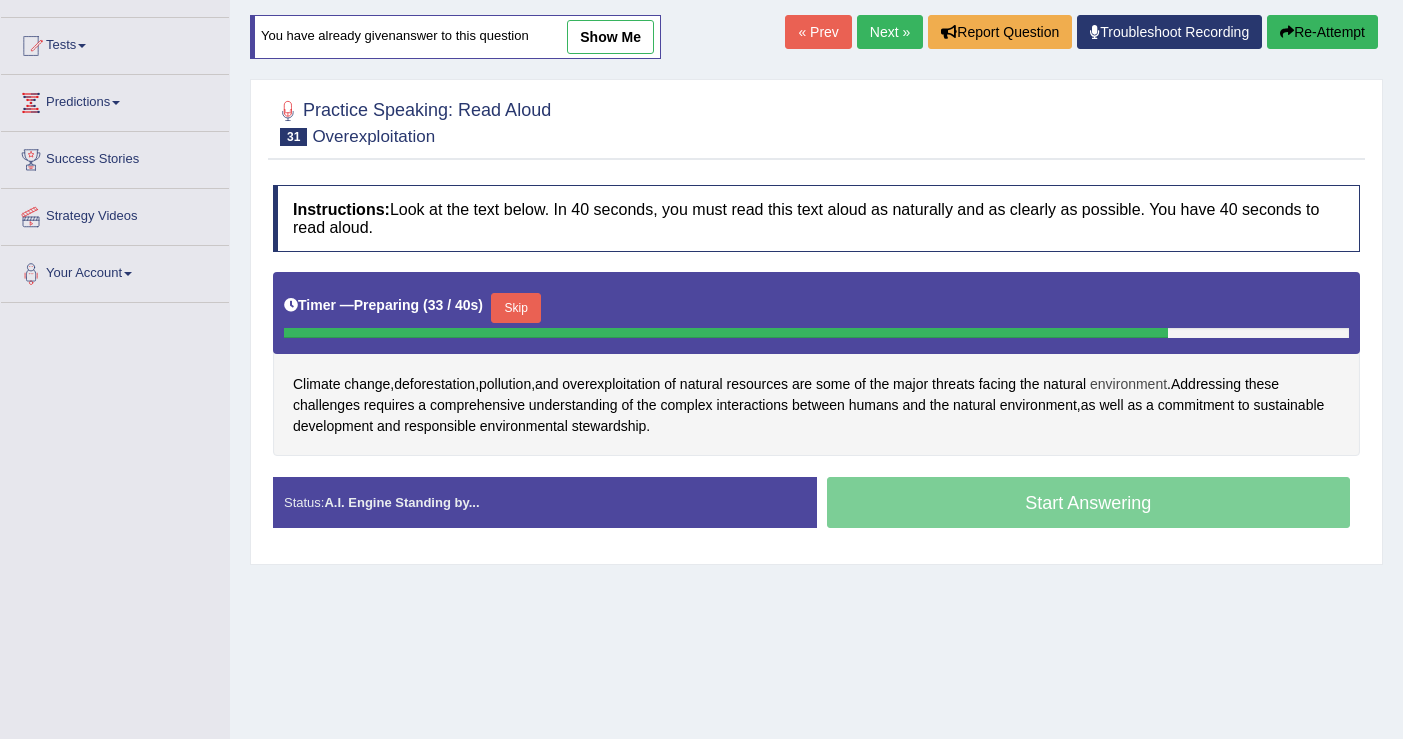 click on "environment" at bounding box center [1128, 384] 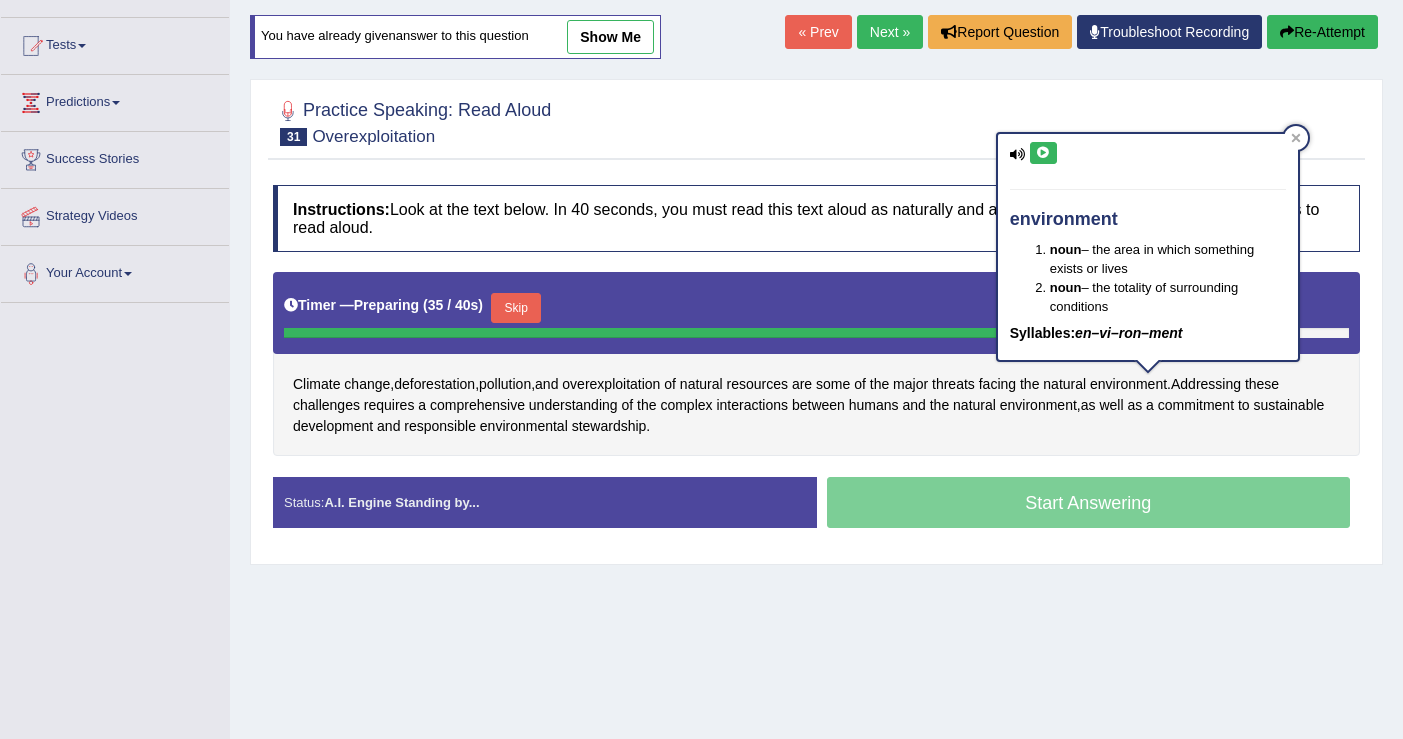 click at bounding box center [1043, 153] 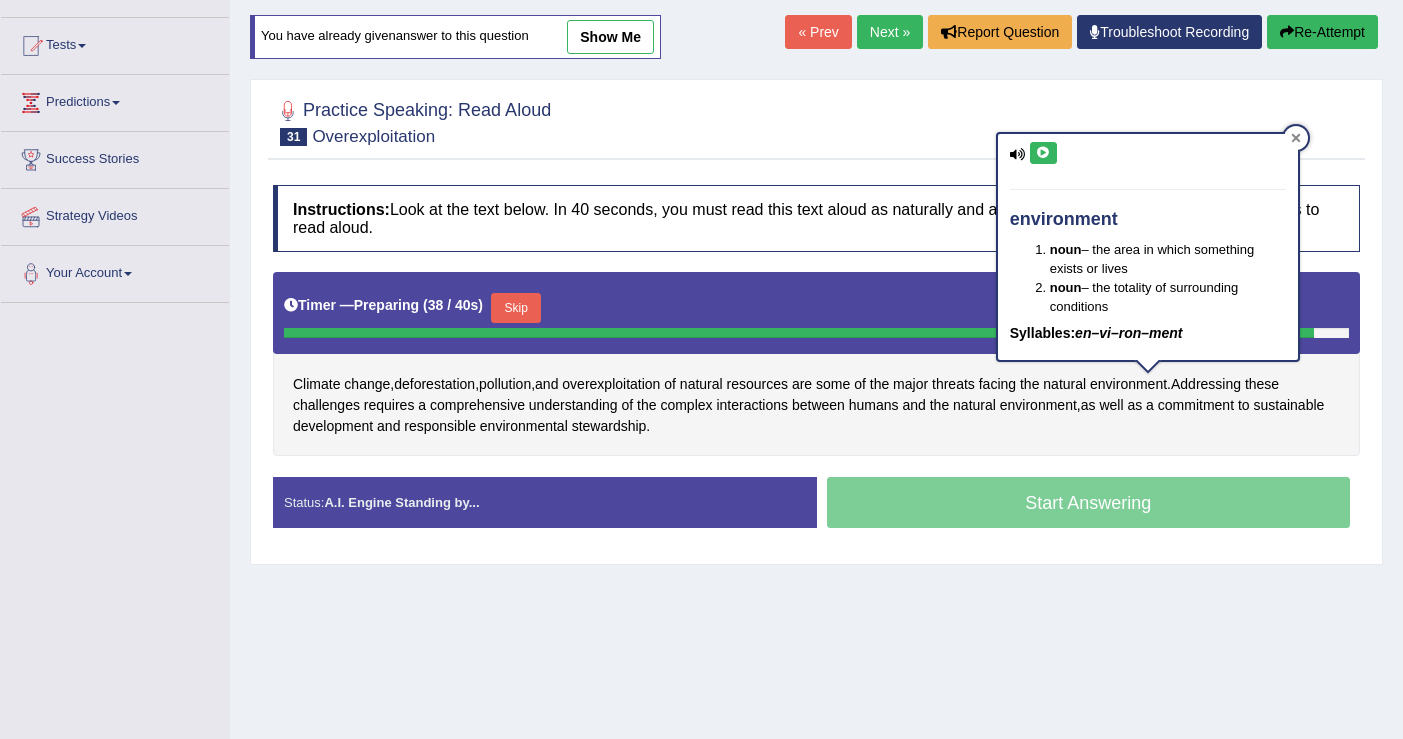 click at bounding box center (1296, 138) 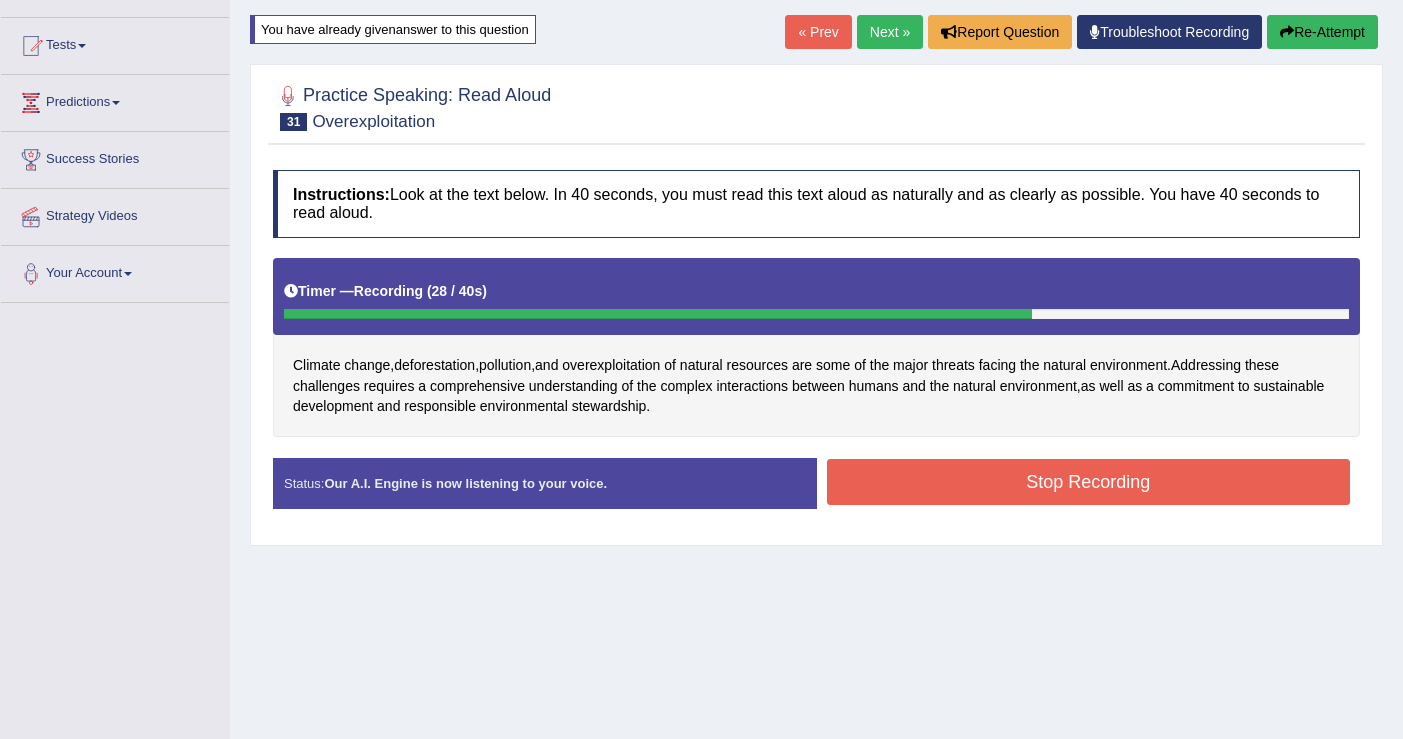 click on "Stop Recording" at bounding box center (1089, 482) 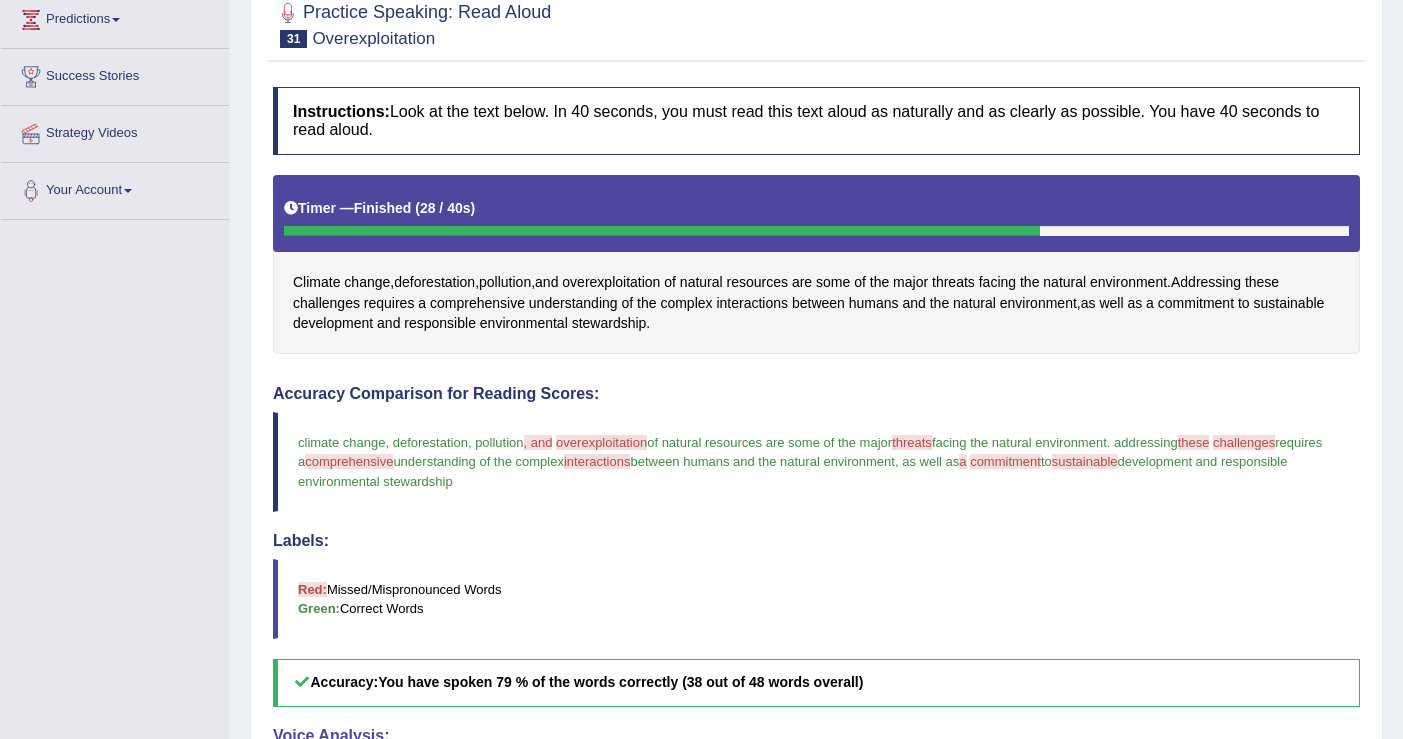 scroll, scrollTop: 196, scrollLeft: 0, axis: vertical 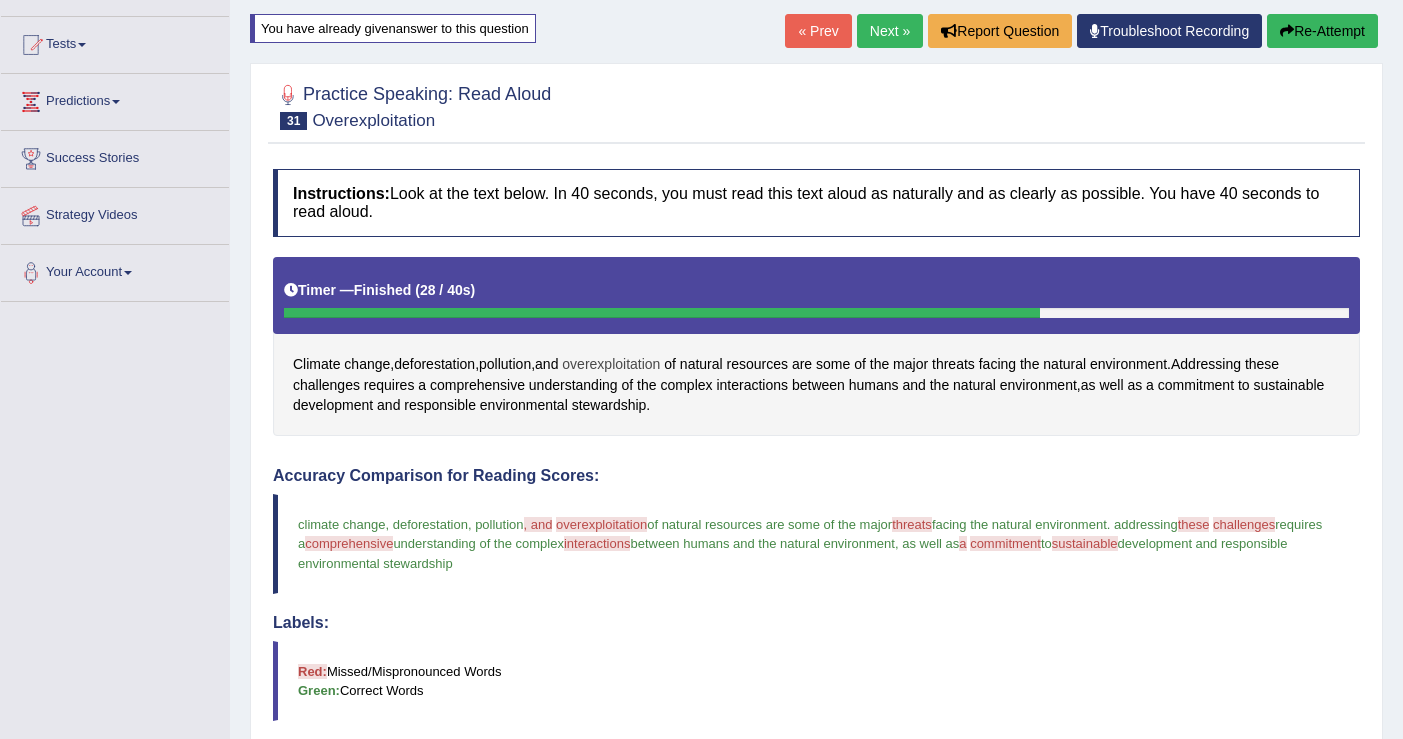 click on "overexploitation" at bounding box center (611, 364) 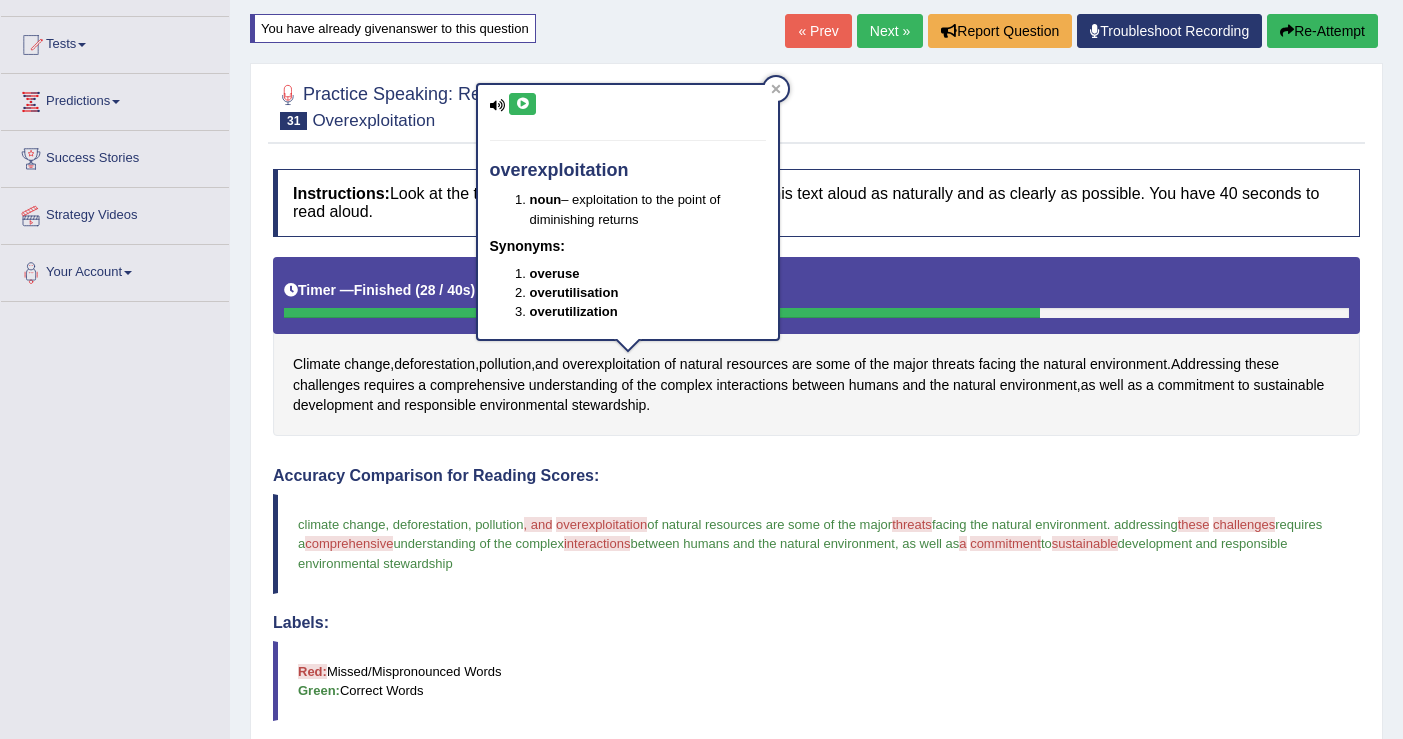 click at bounding box center (522, 104) 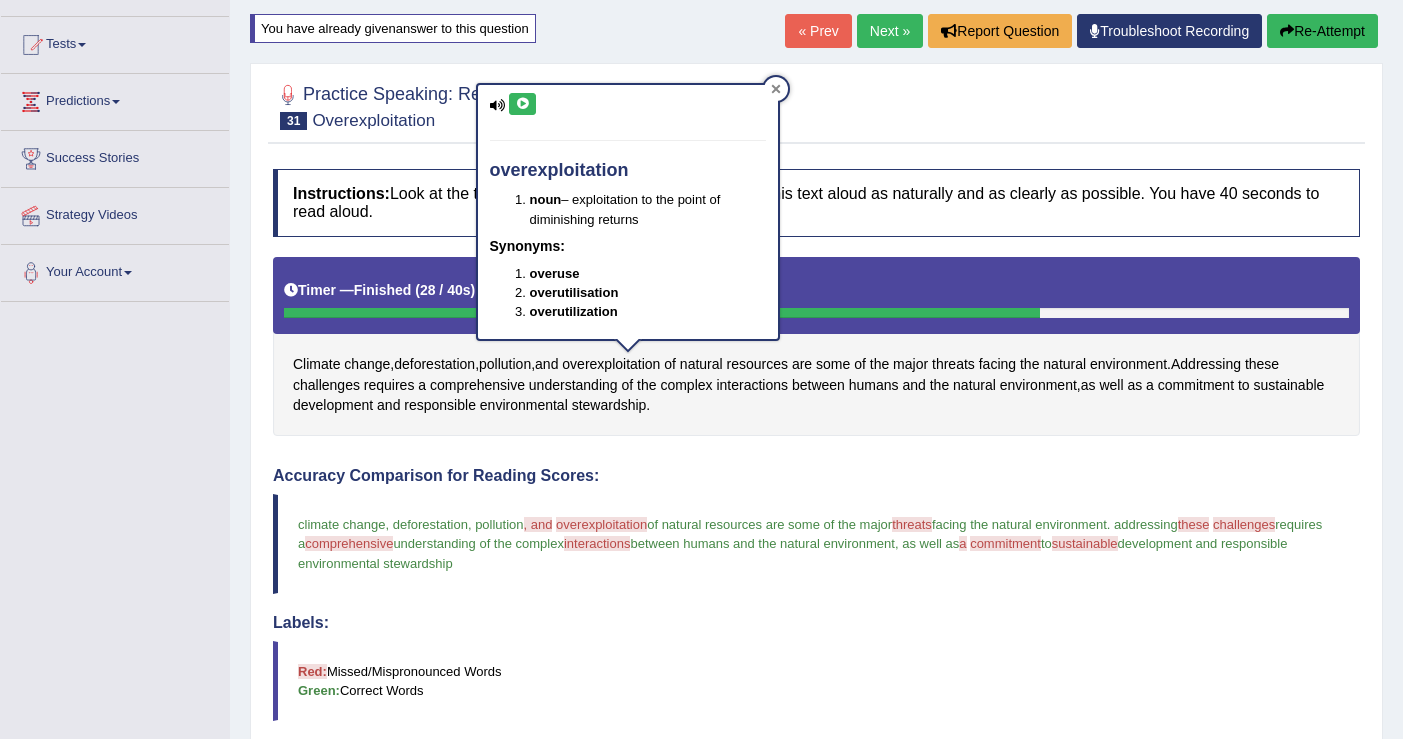 click at bounding box center [776, 89] 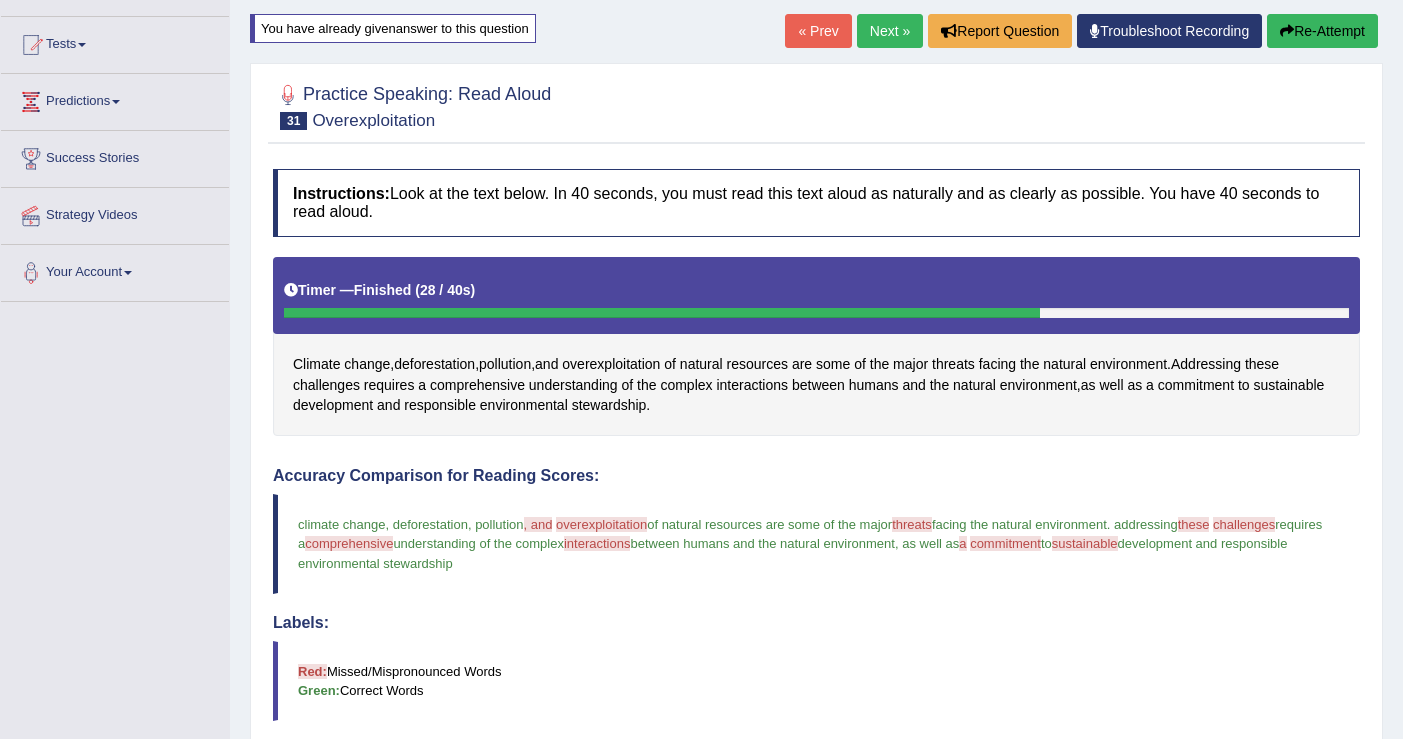 click on "threats" at bounding box center (912, 524) 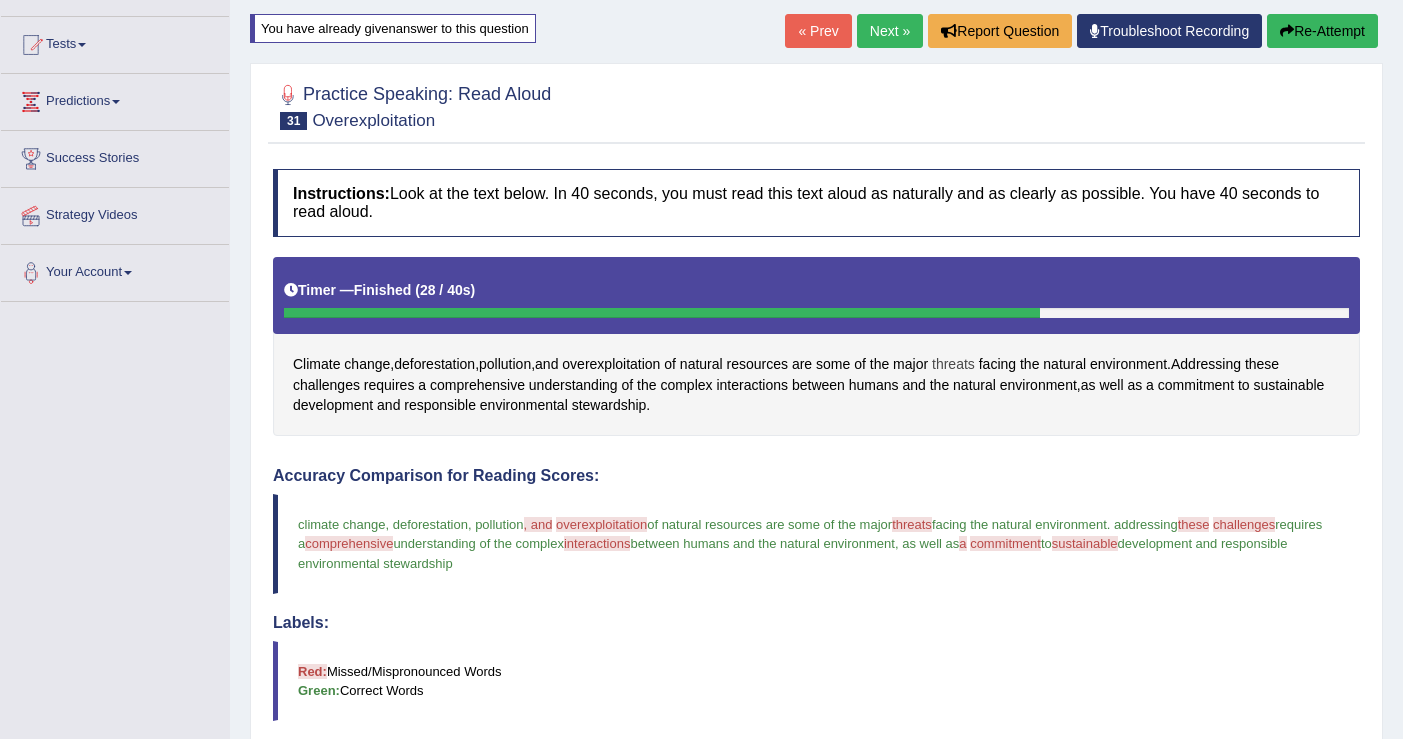 click on "threats" at bounding box center (953, 364) 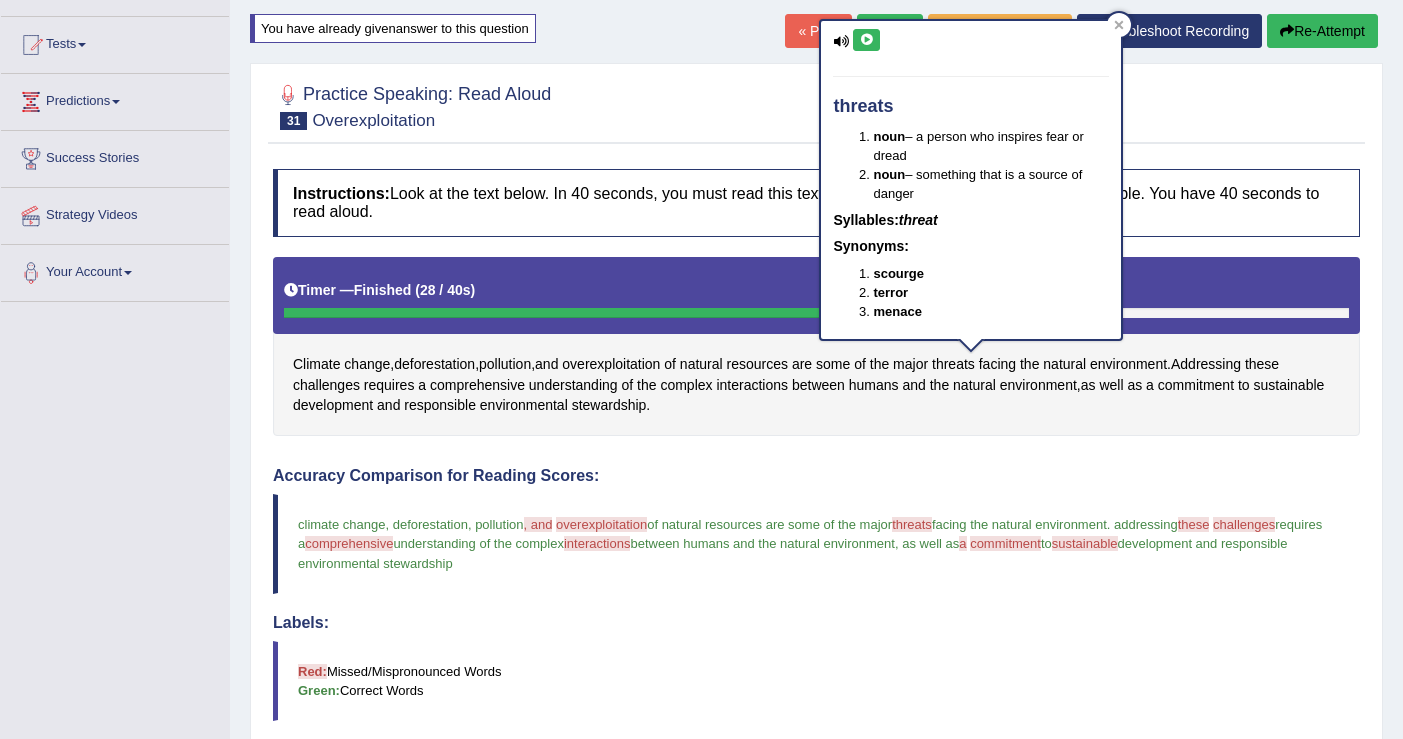 click on "threats noun  – a person who inspires fear or dread noun  – something that is a source of danger Syllables:  threat Synonyms:  scourge terror menace" at bounding box center (971, 180) 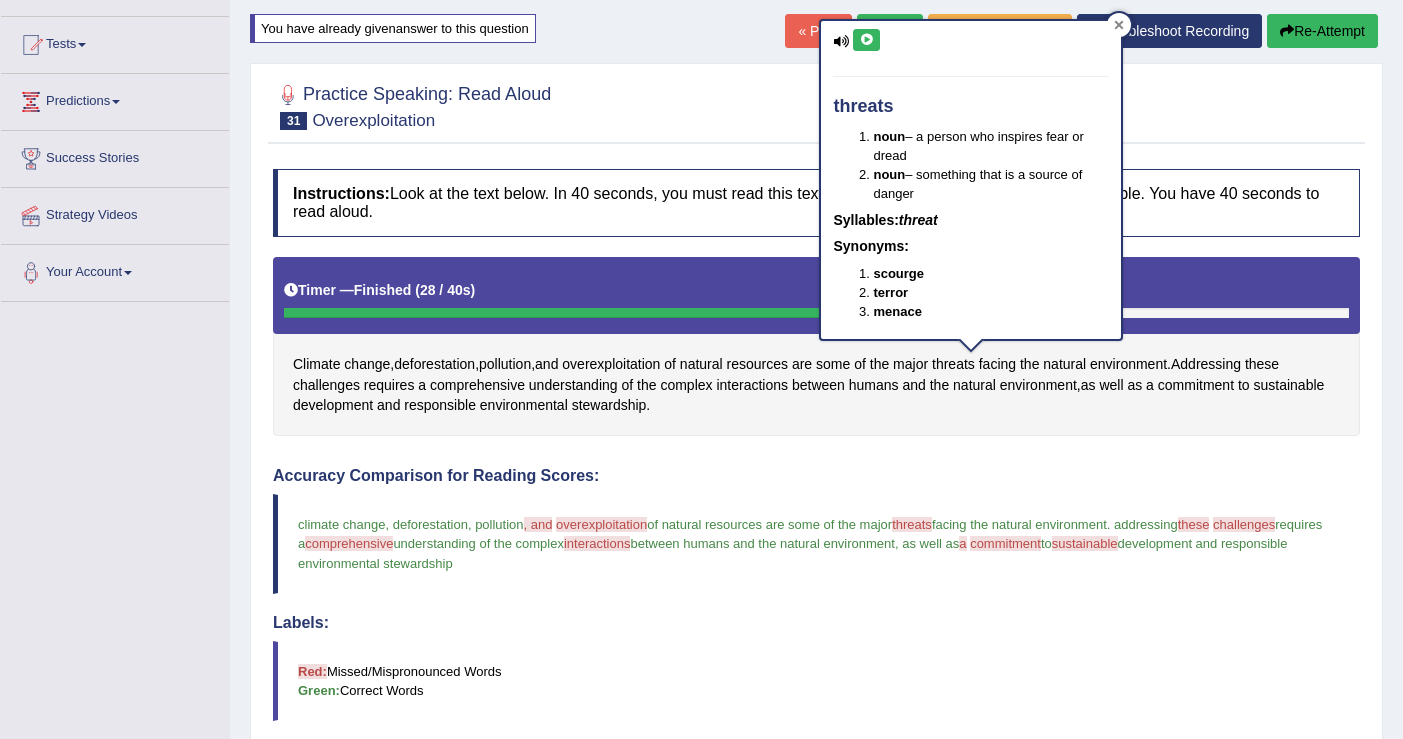 click 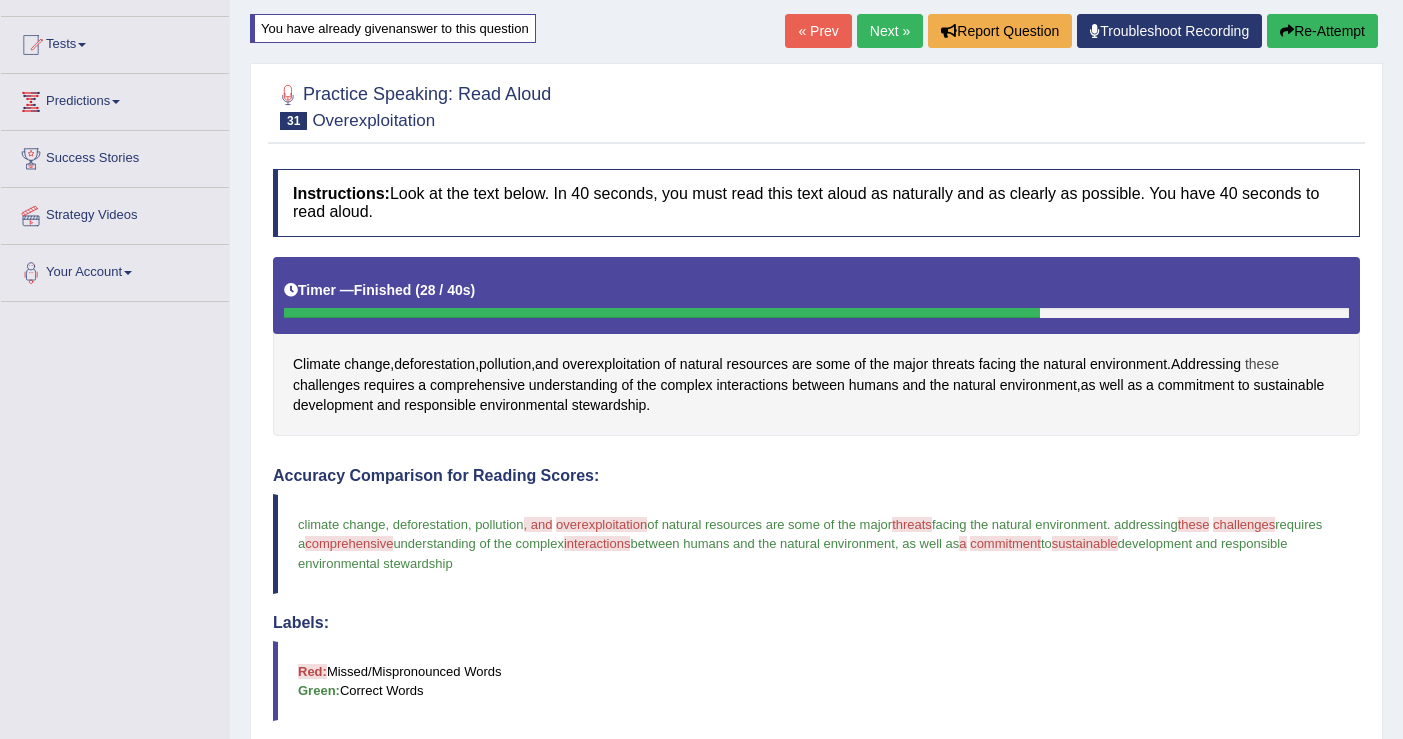 click on "these" at bounding box center [1262, 364] 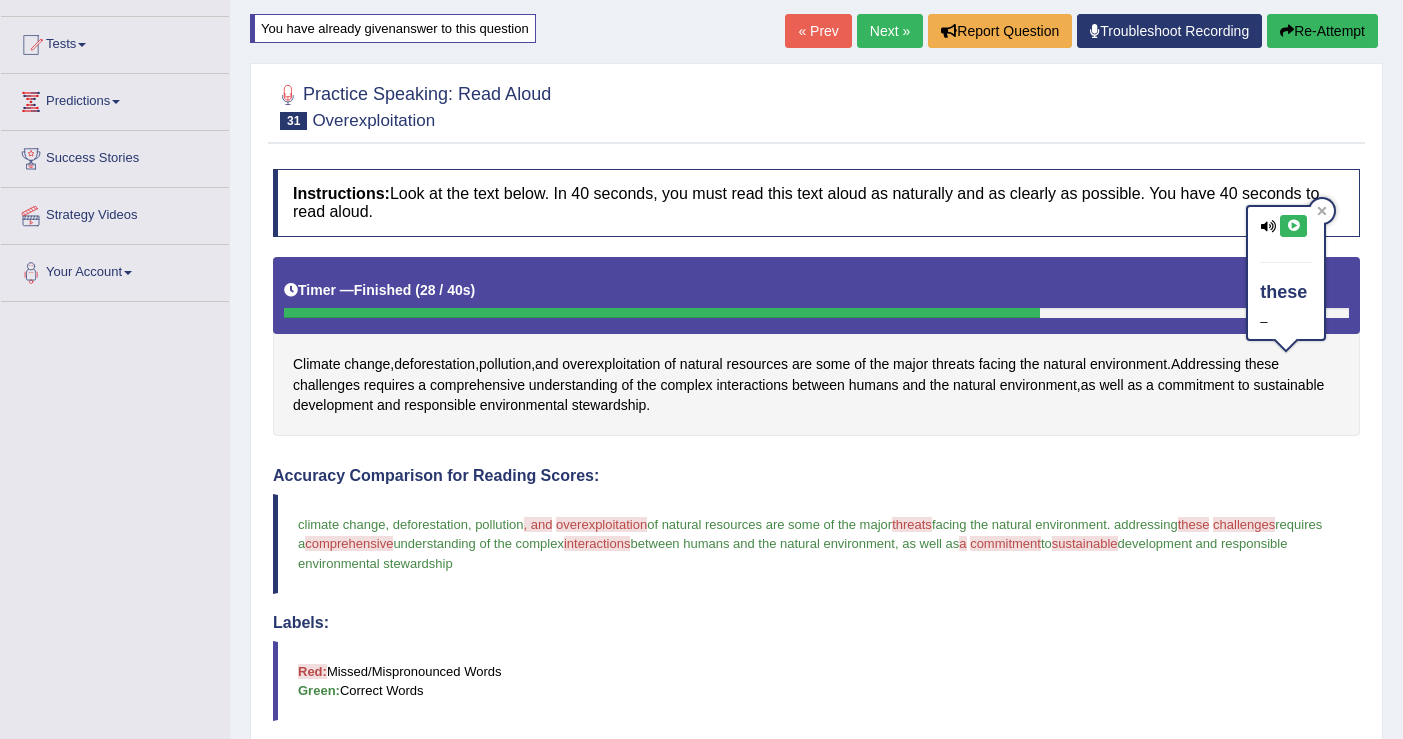 click at bounding box center (1293, 226) 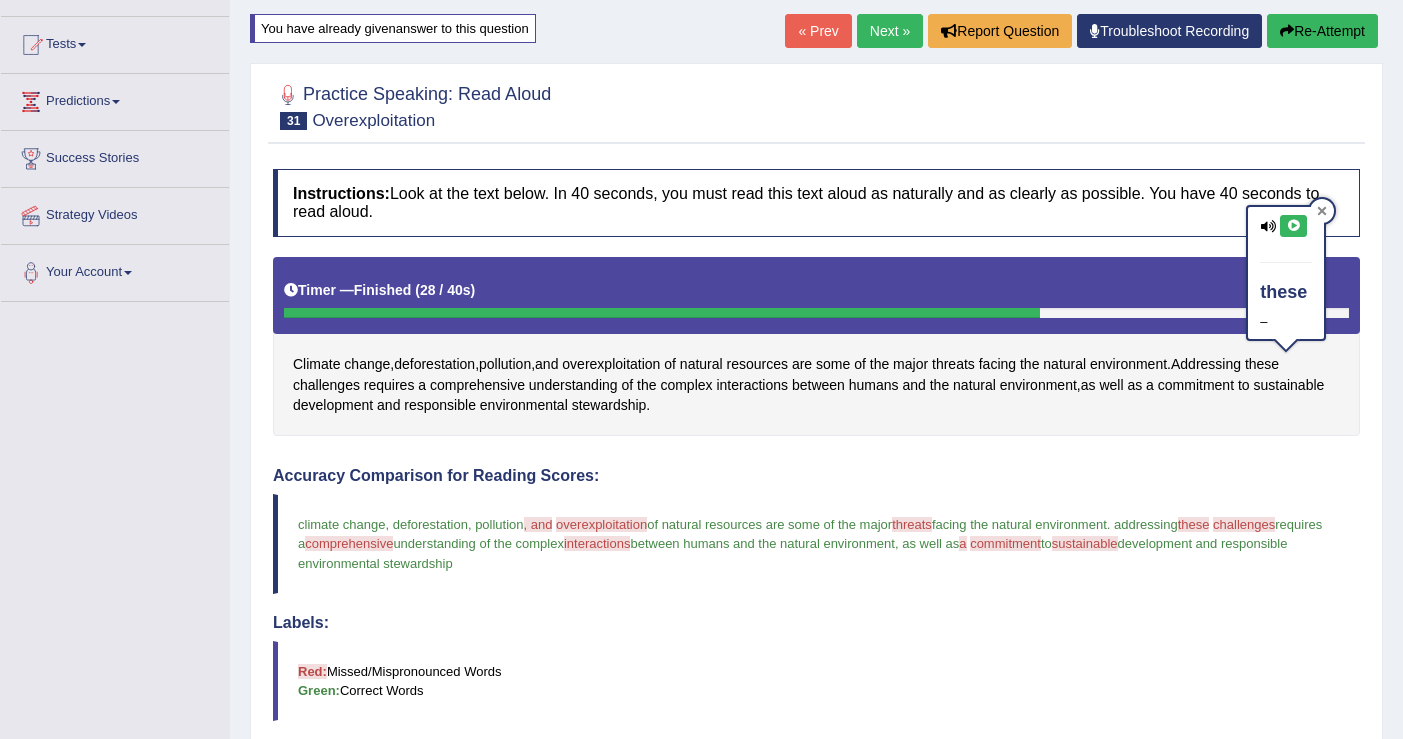 click 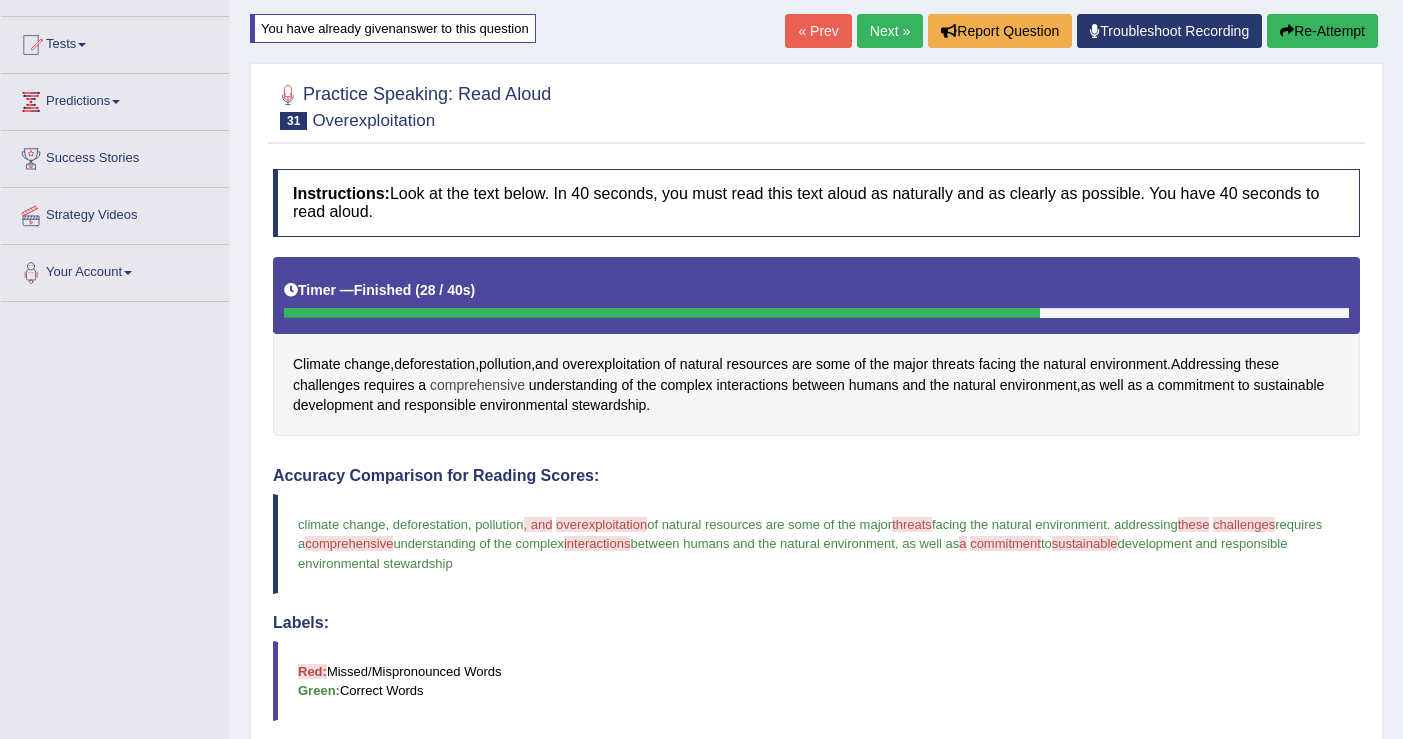 click on "comprehensive" at bounding box center [477, 385] 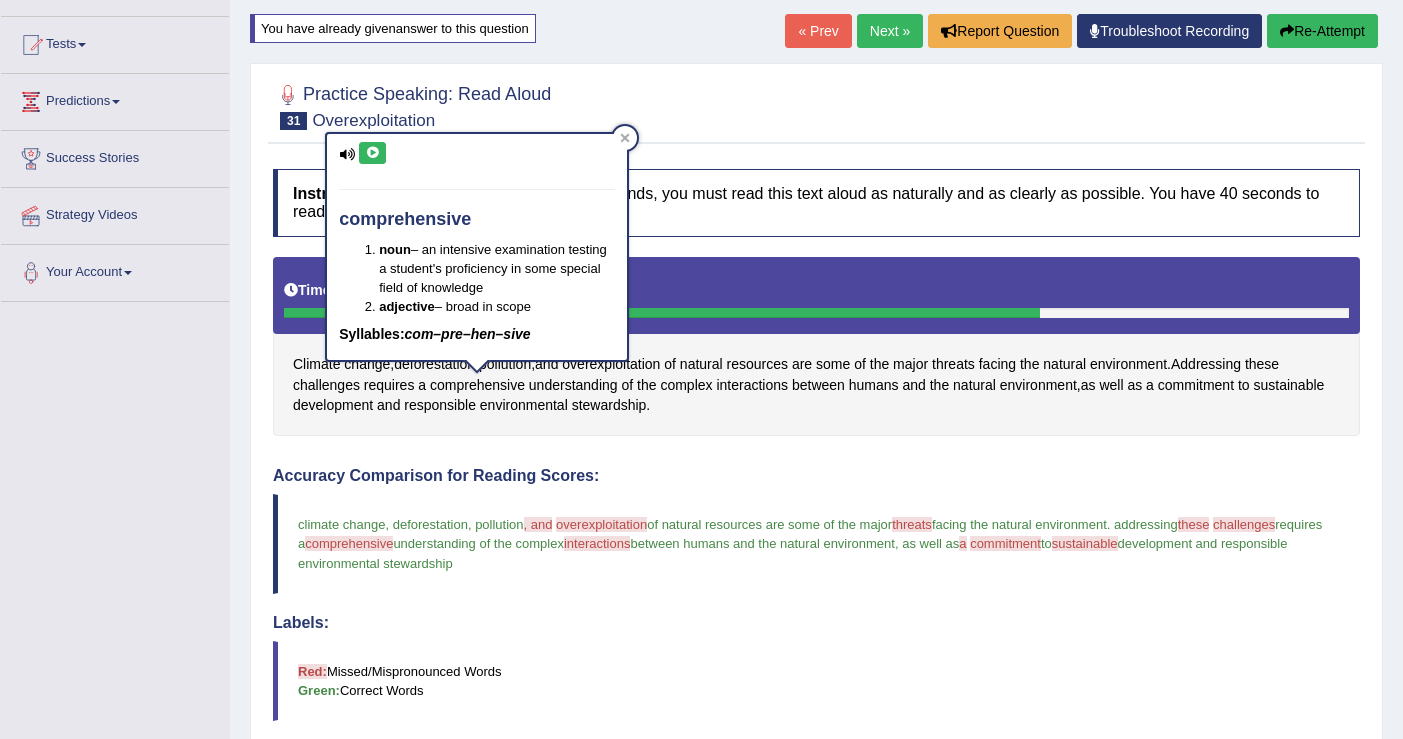 click at bounding box center [372, 153] 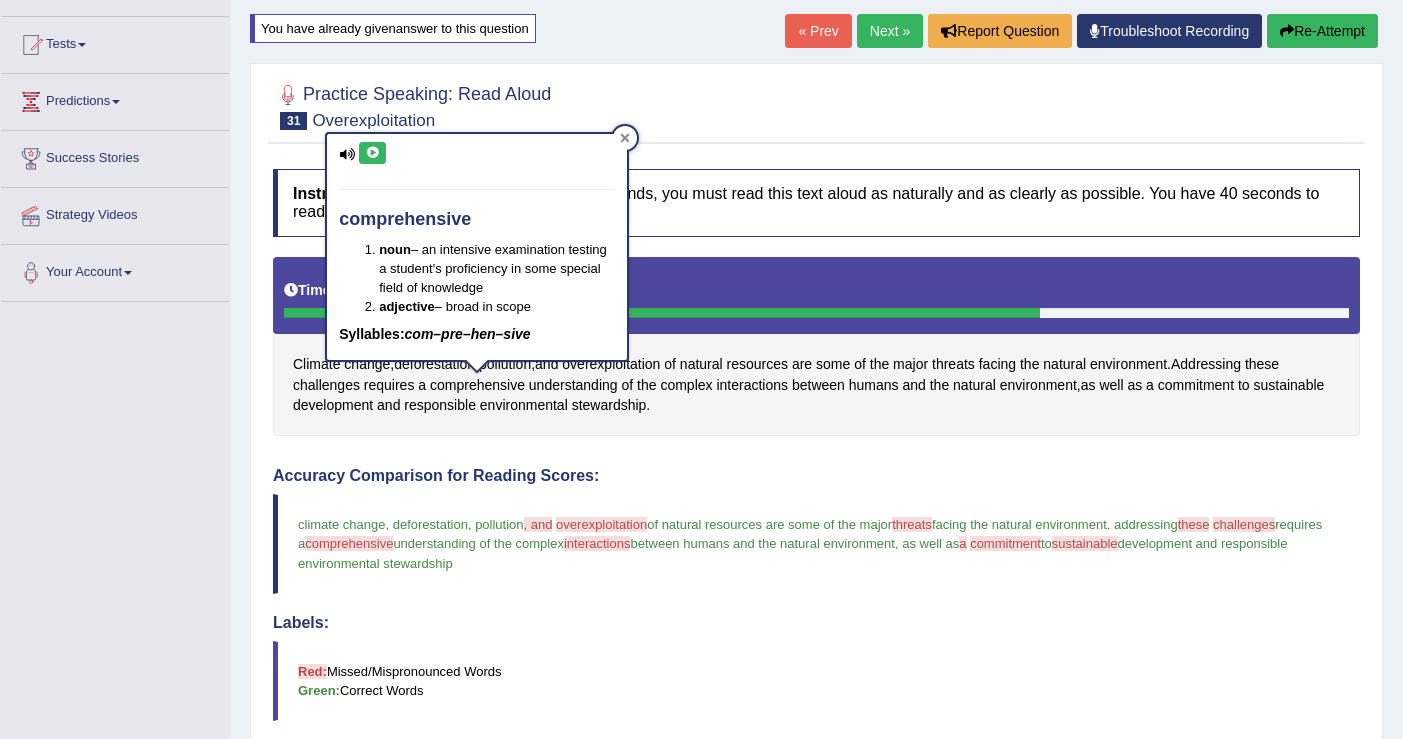 click at bounding box center [625, 138] 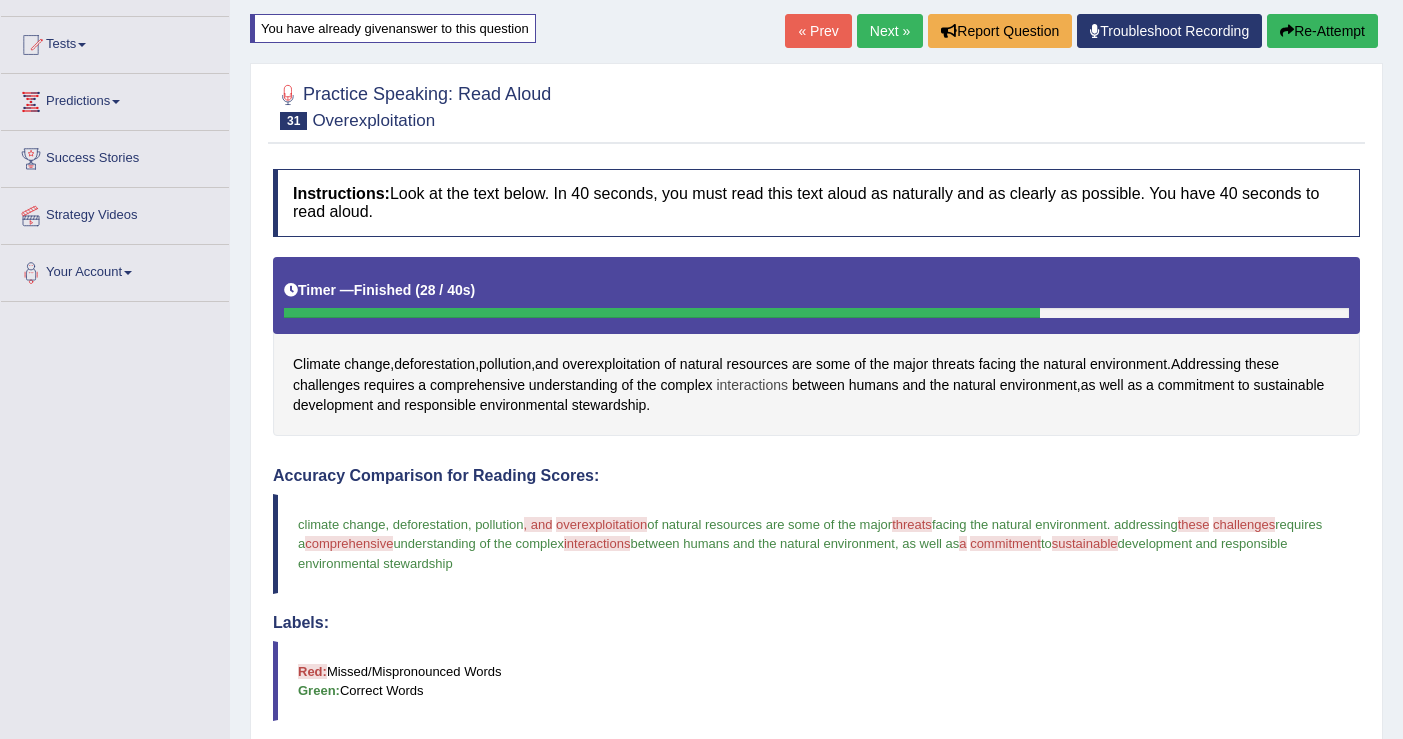 click on "interactions" at bounding box center [752, 385] 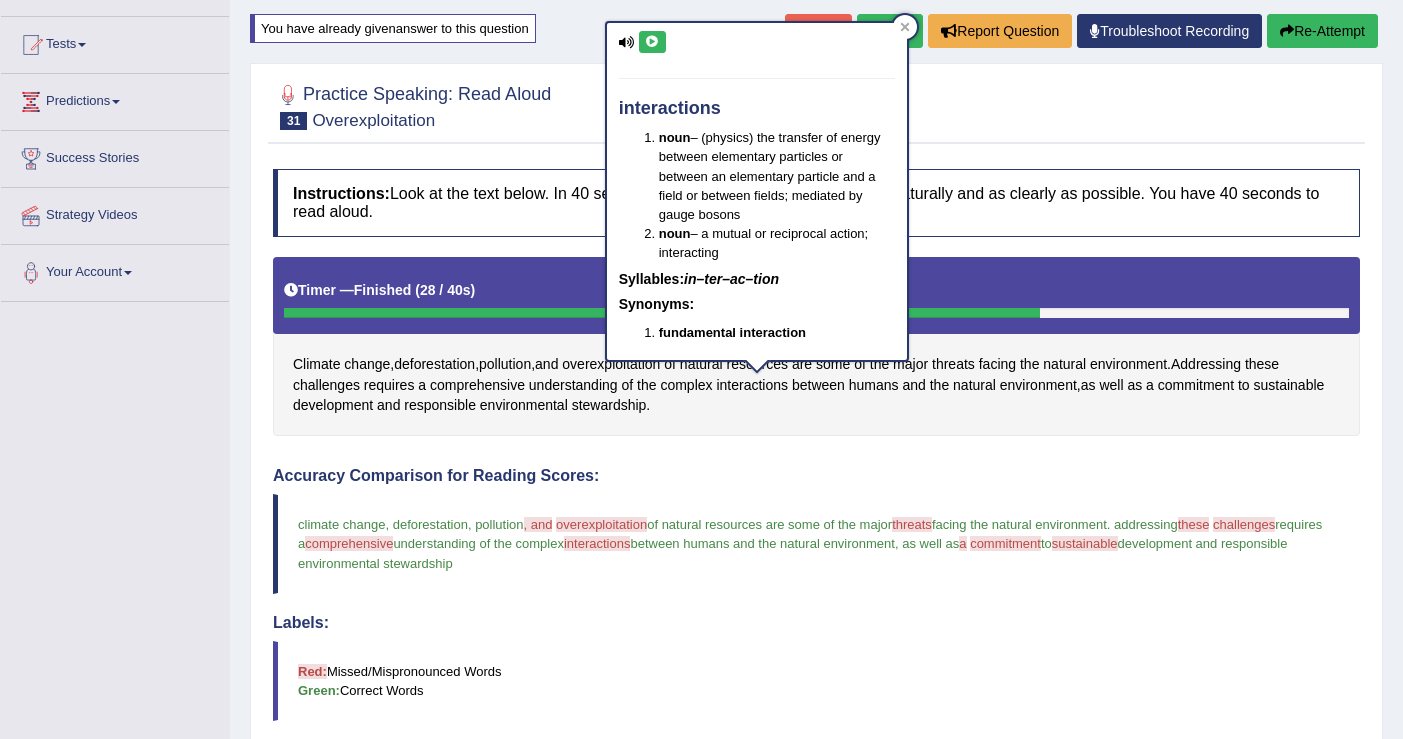 click at bounding box center [652, 42] 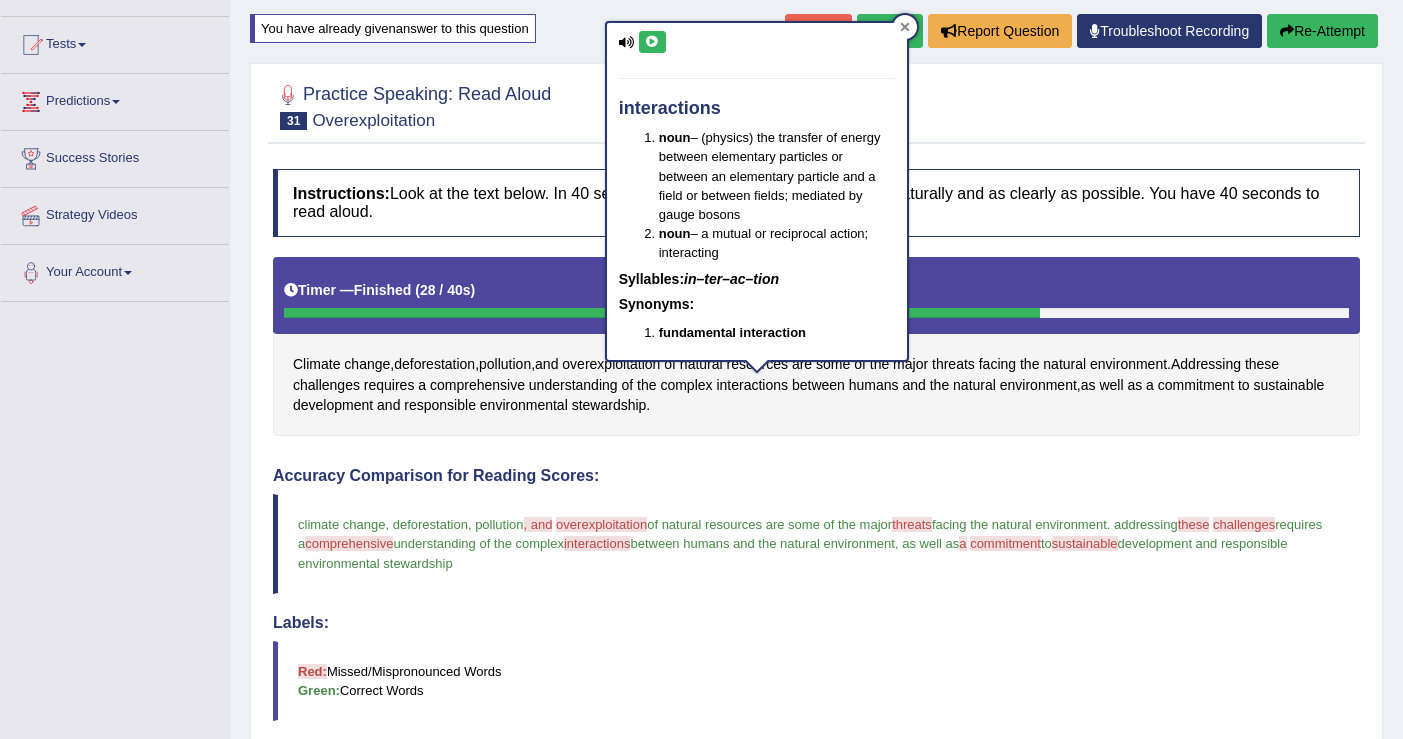 click at bounding box center [905, 27] 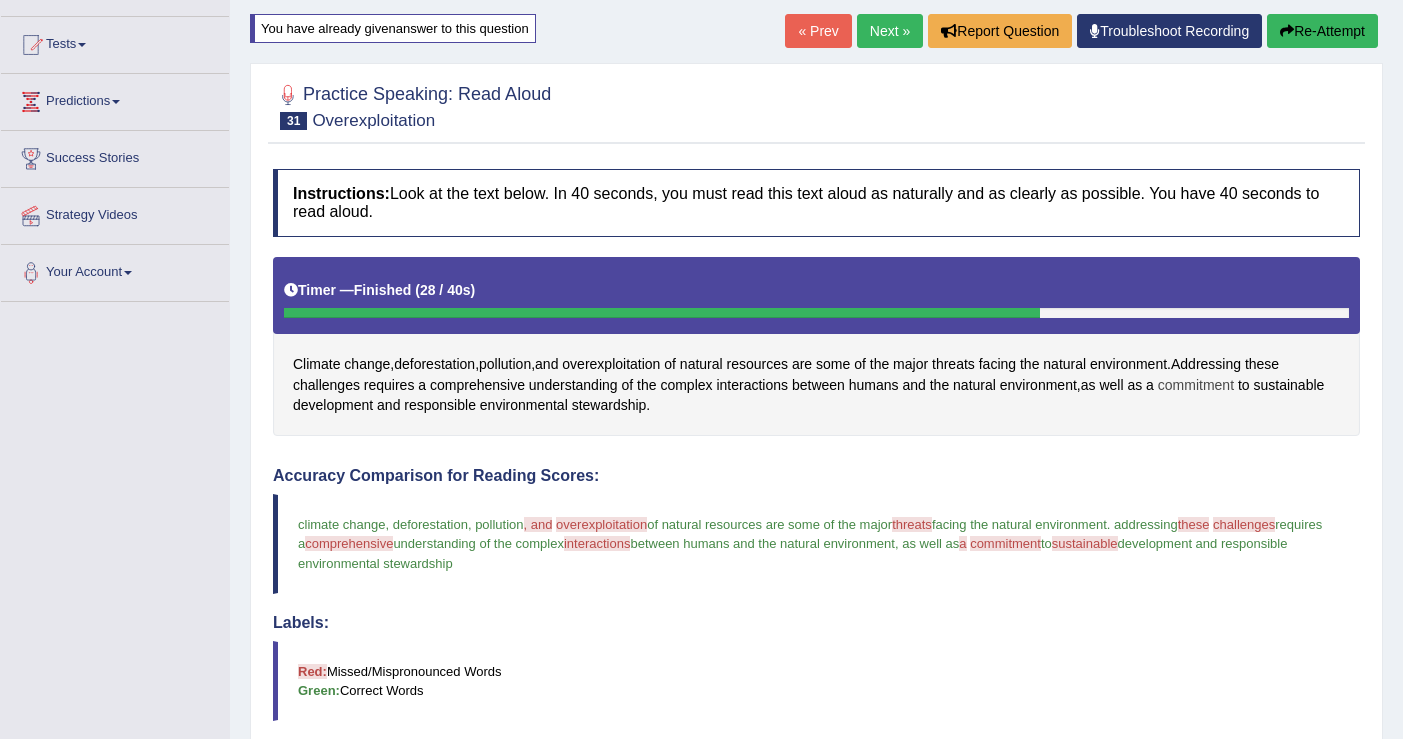 click on "commitment" at bounding box center (1196, 385) 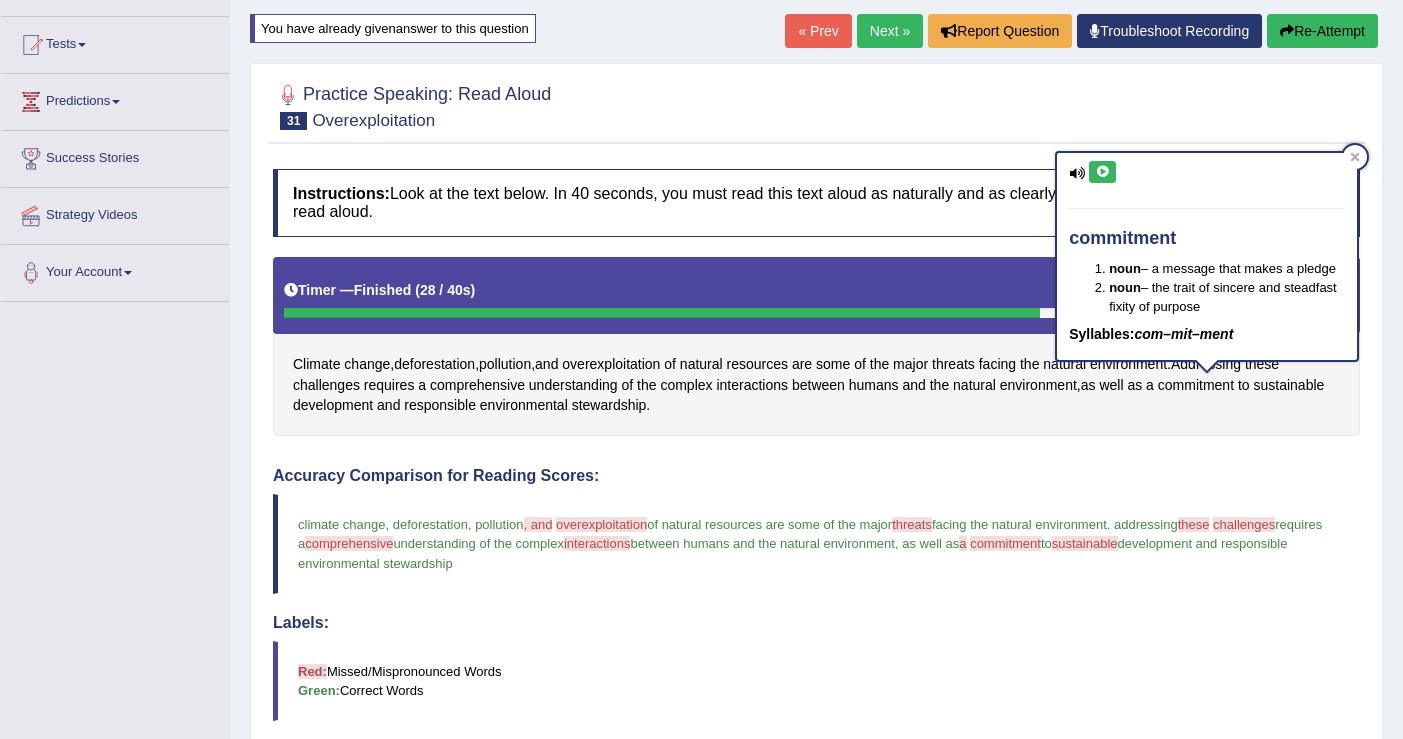 click at bounding box center [1102, 172] 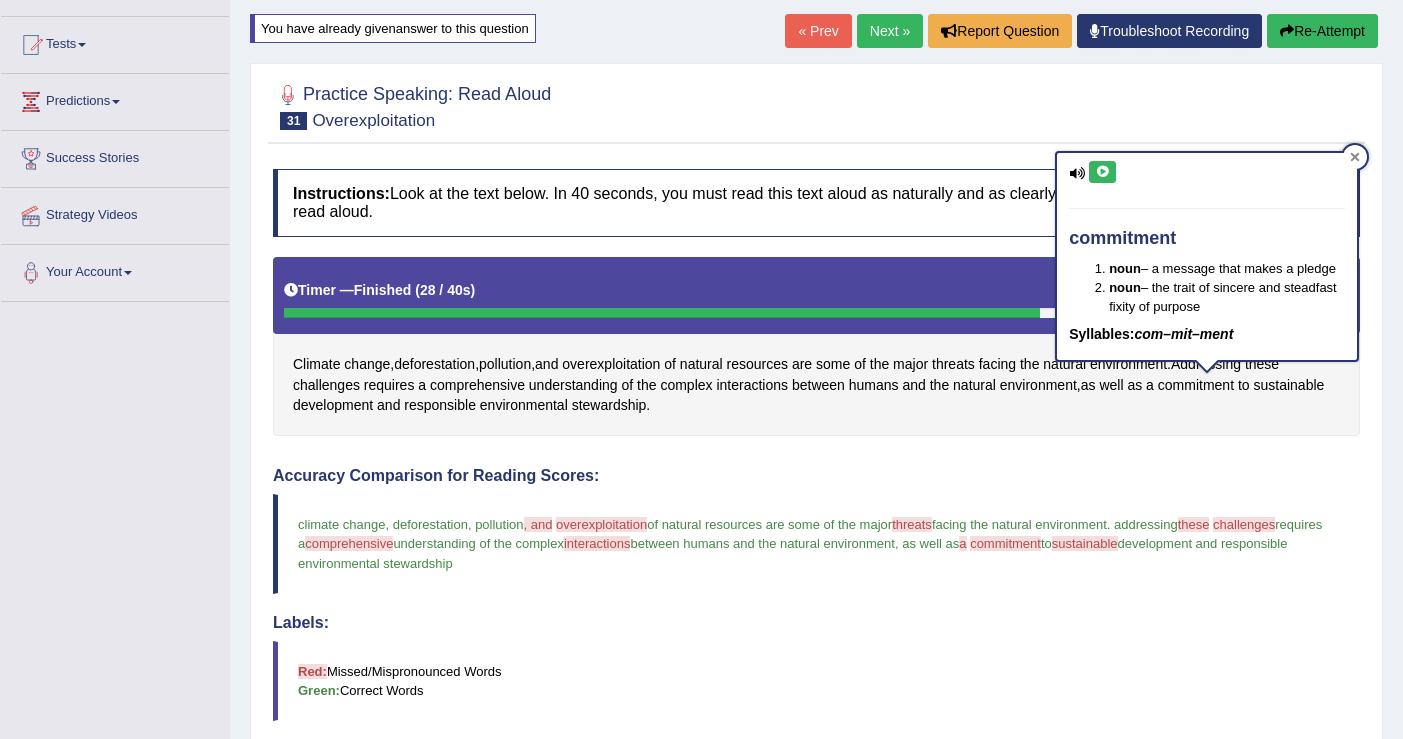 click at bounding box center (1355, 157) 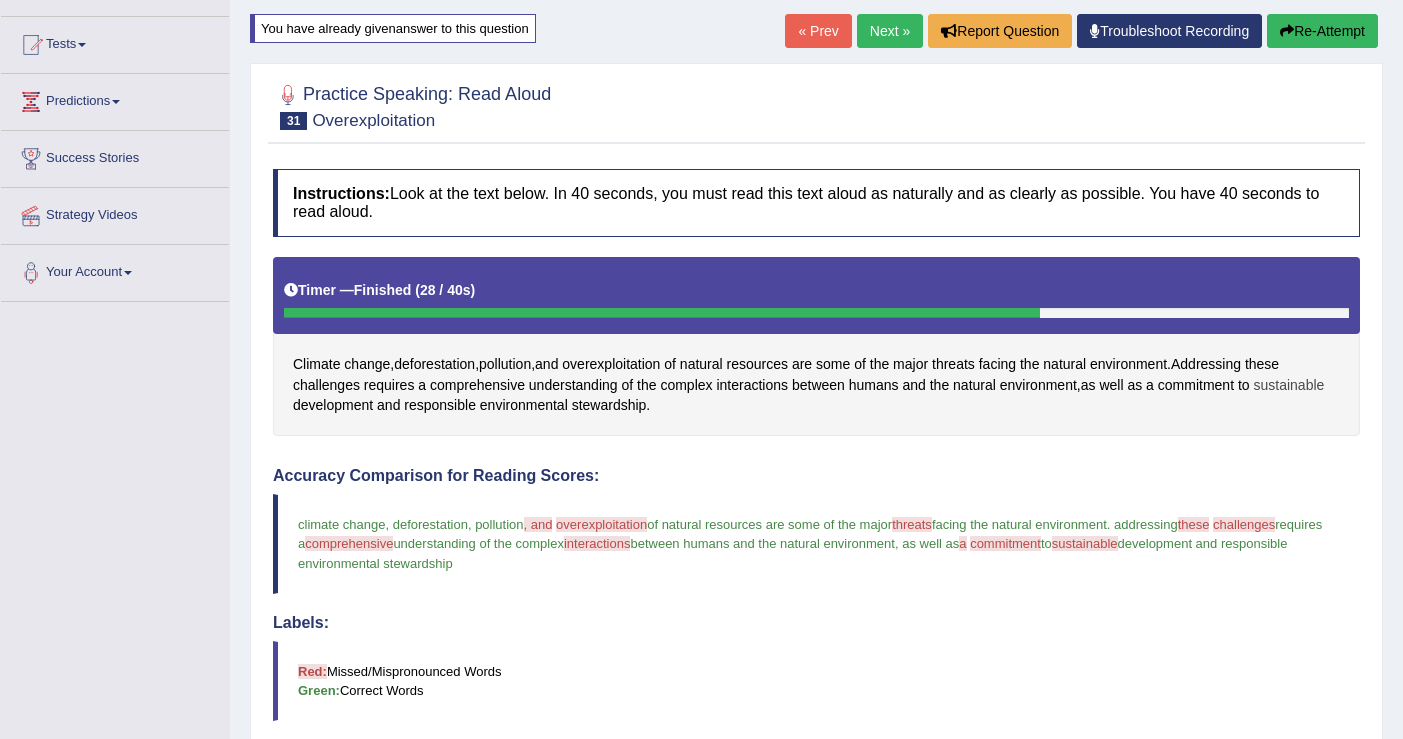 click on "sustainable" at bounding box center [1288, 385] 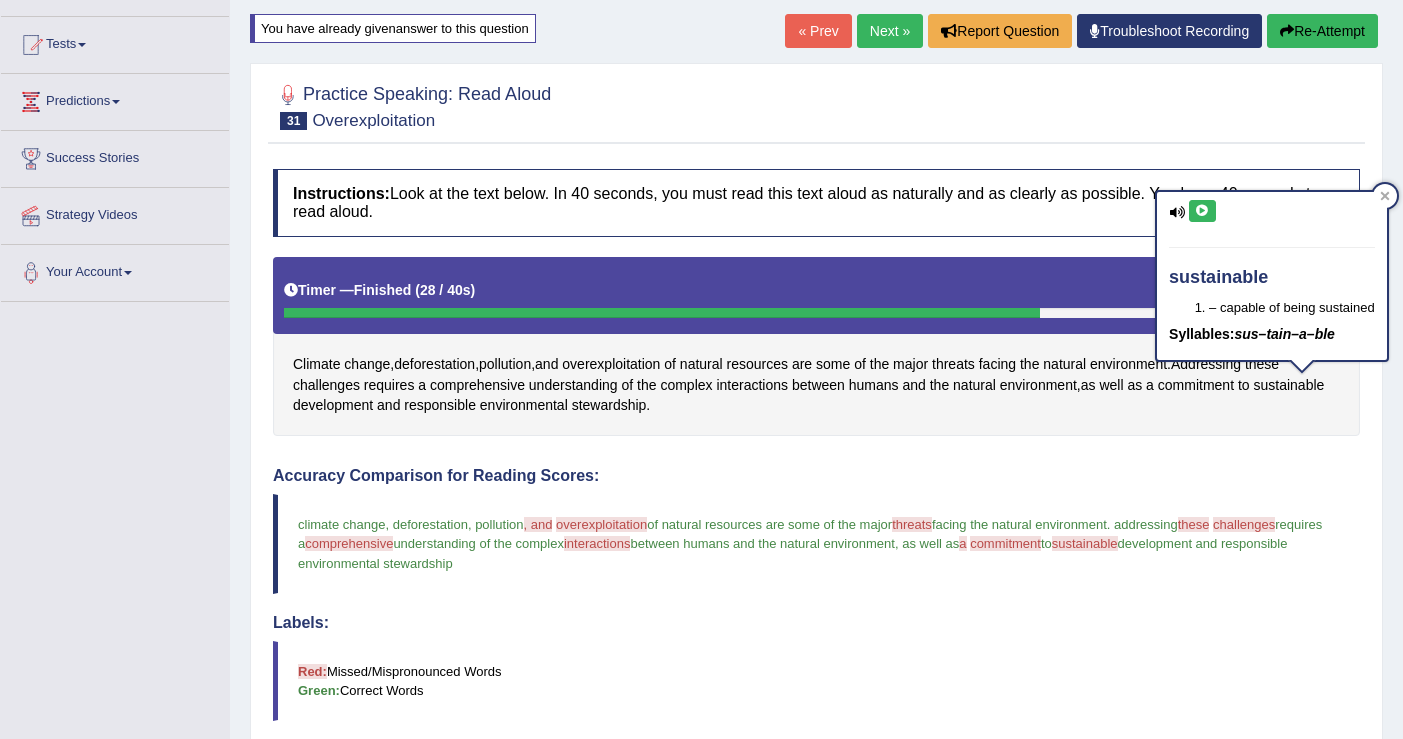 click at bounding box center [1202, 211] 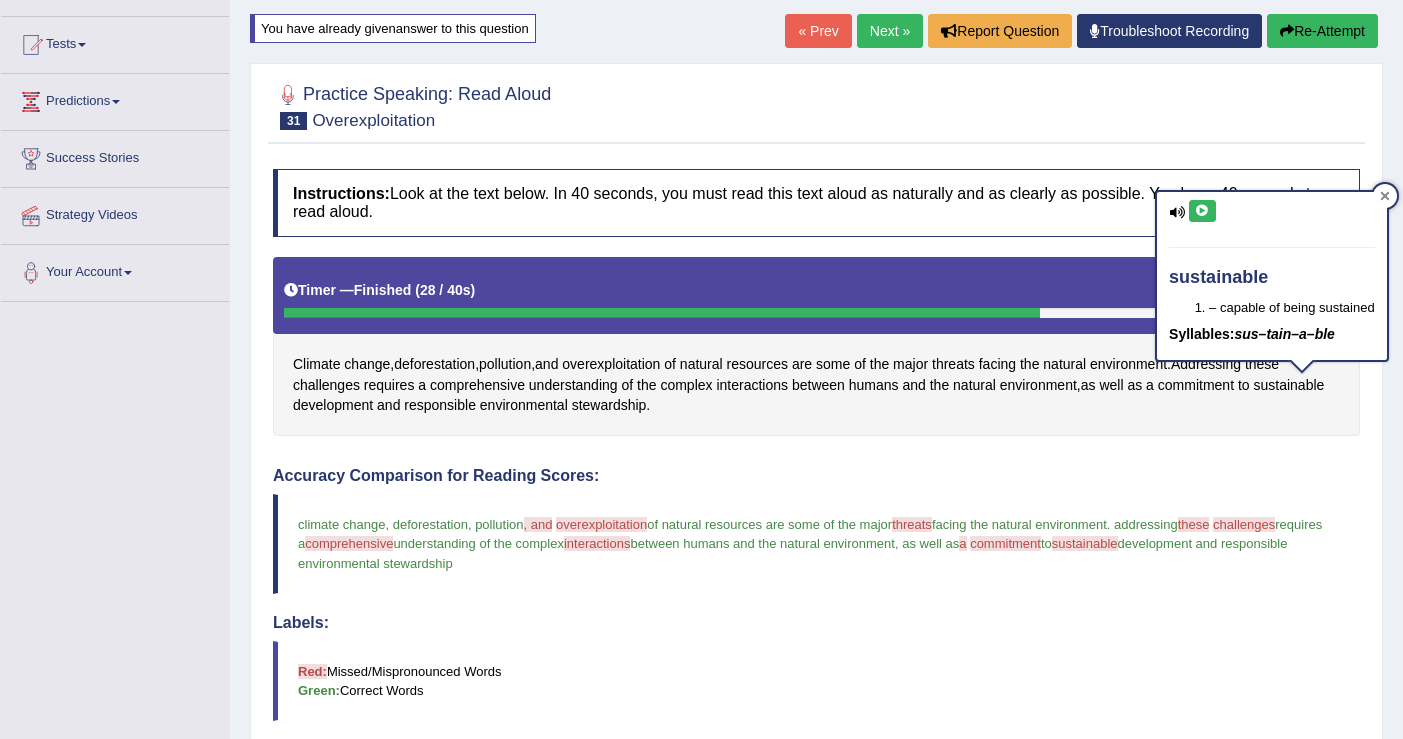 click at bounding box center (1385, 196) 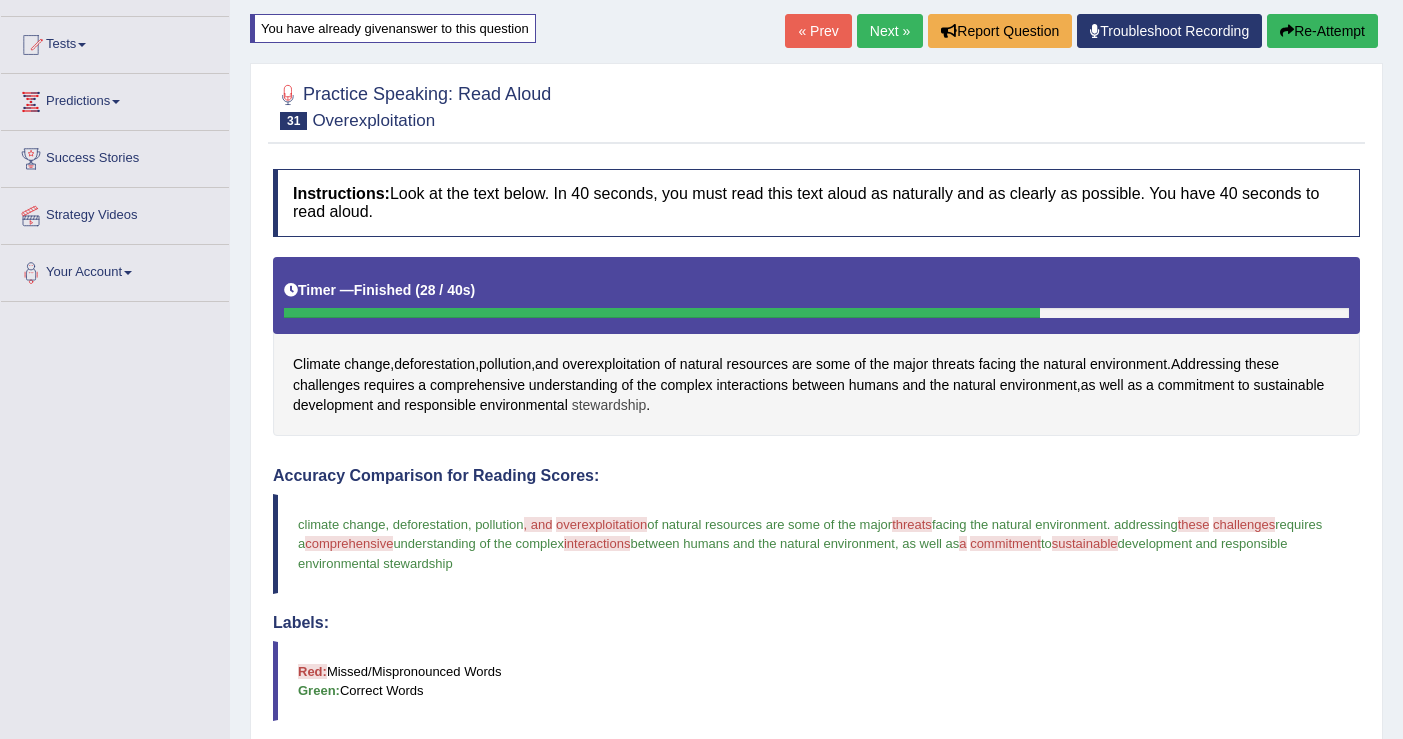 click on "stewardship" at bounding box center (609, 405) 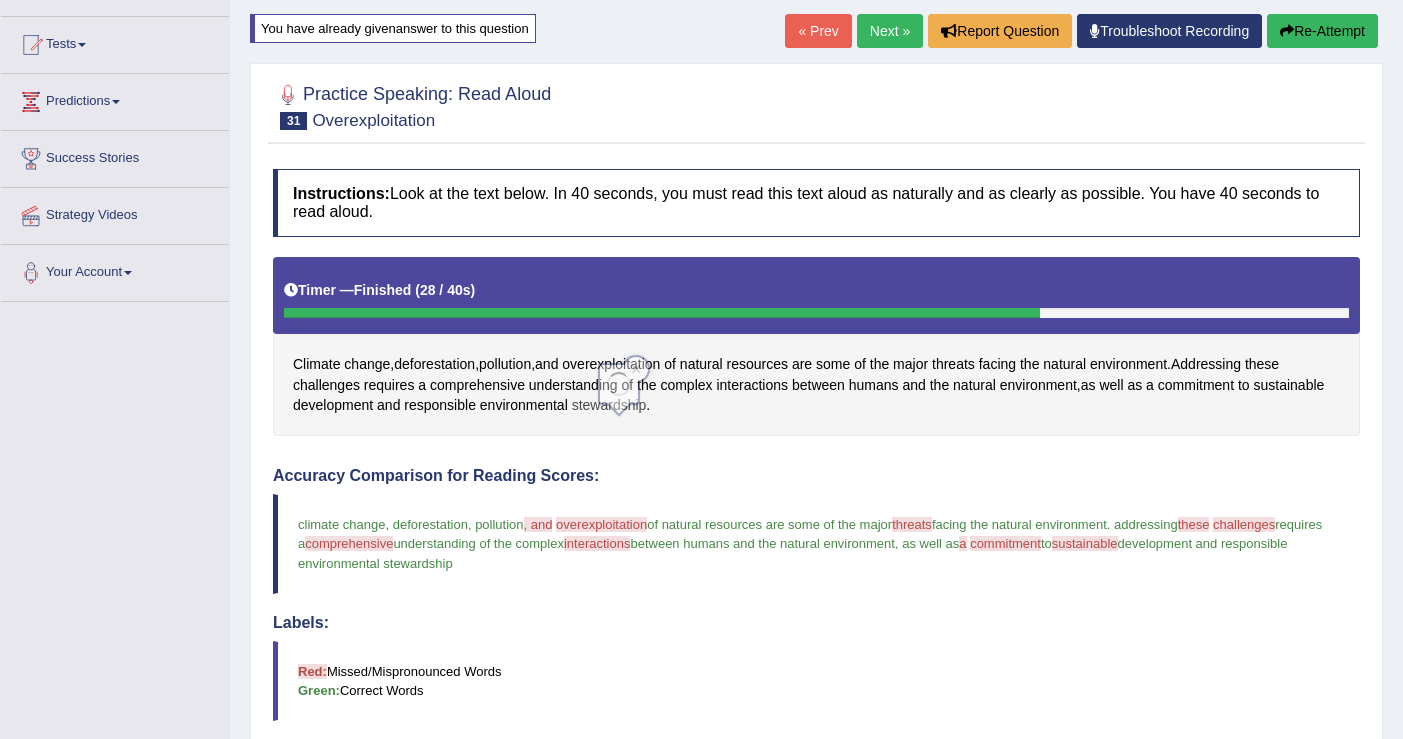 click at bounding box center [619, 410] 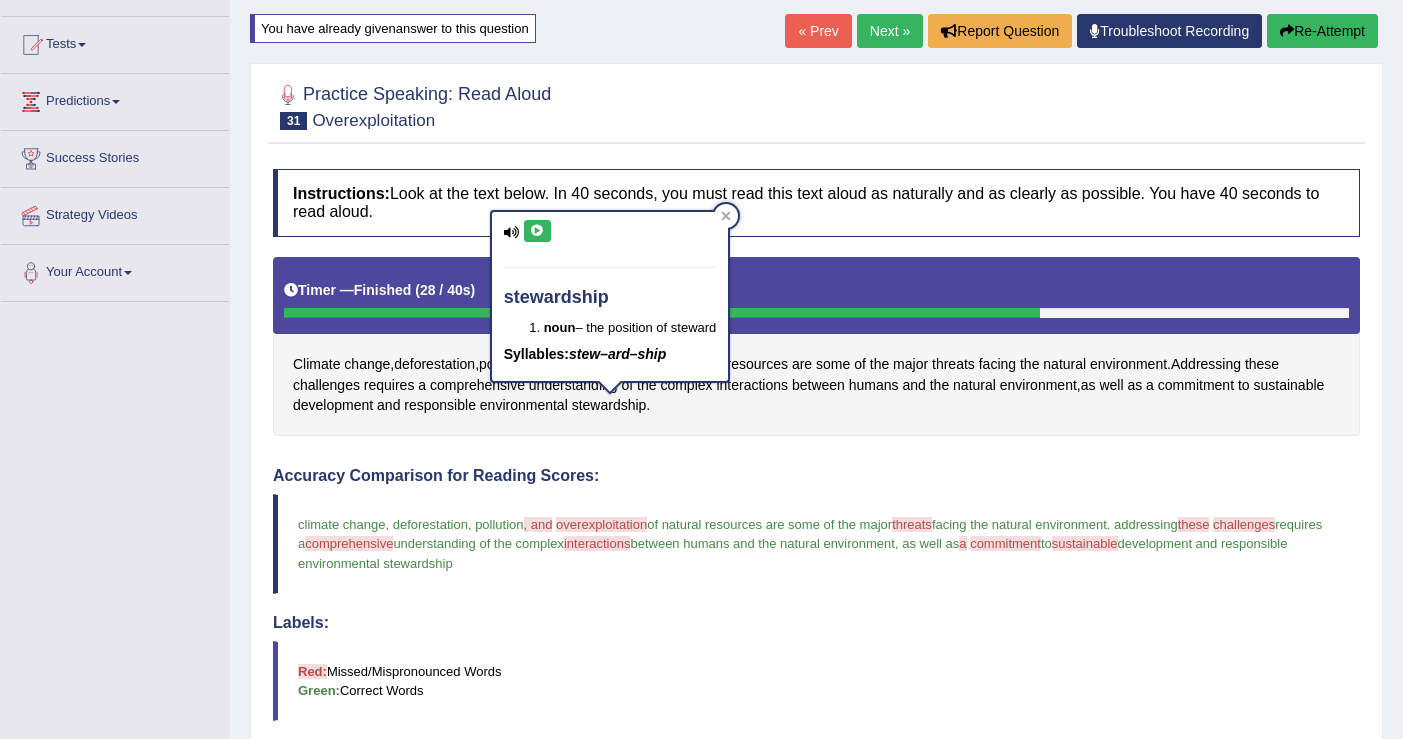 click at bounding box center [537, 231] 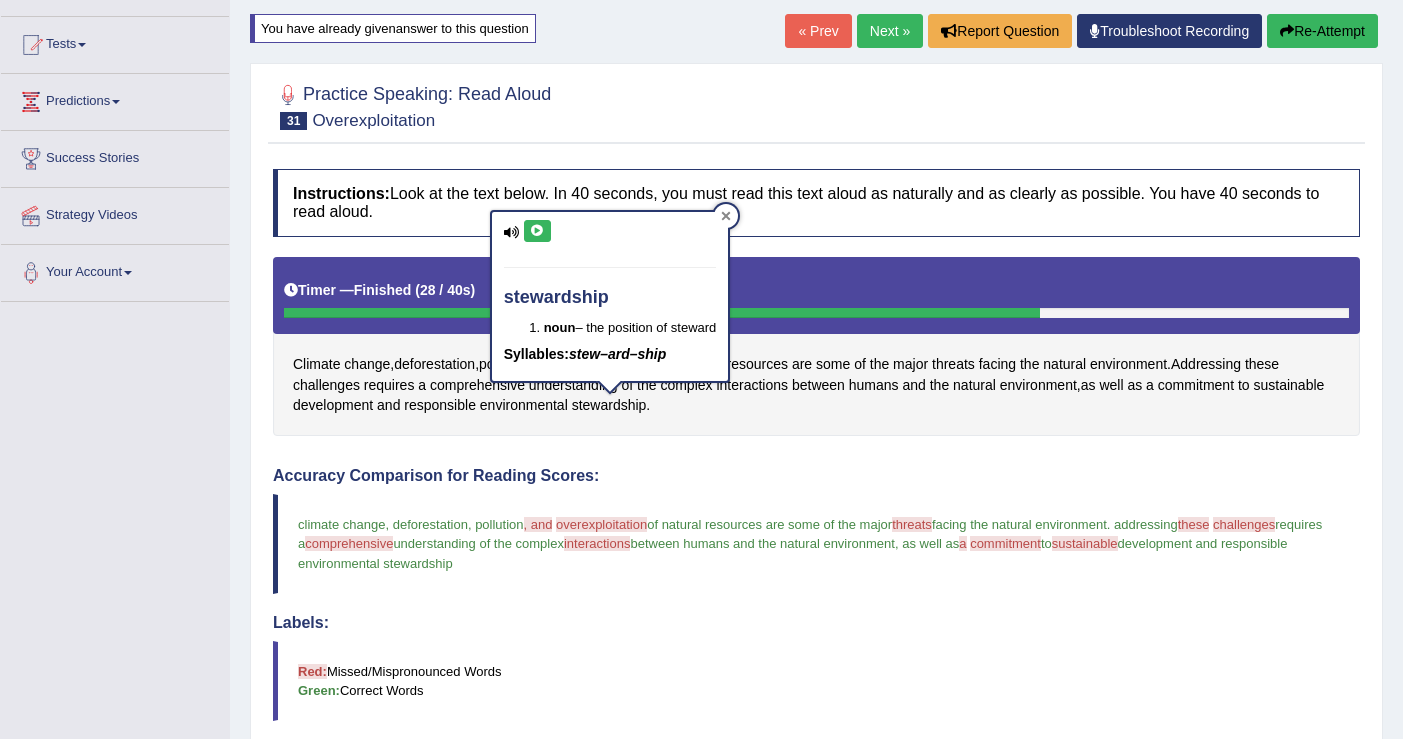 click at bounding box center [726, 216] 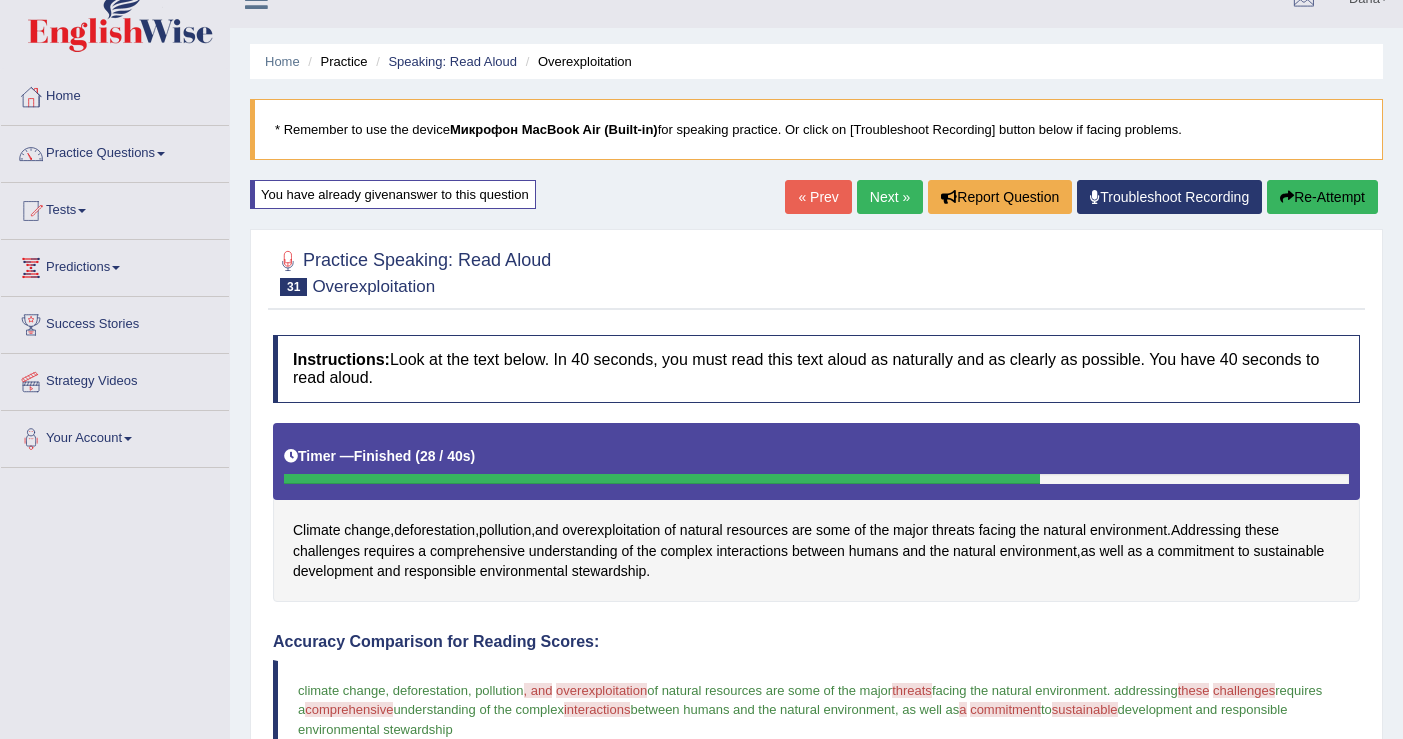 scroll, scrollTop: 18, scrollLeft: 0, axis: vertical 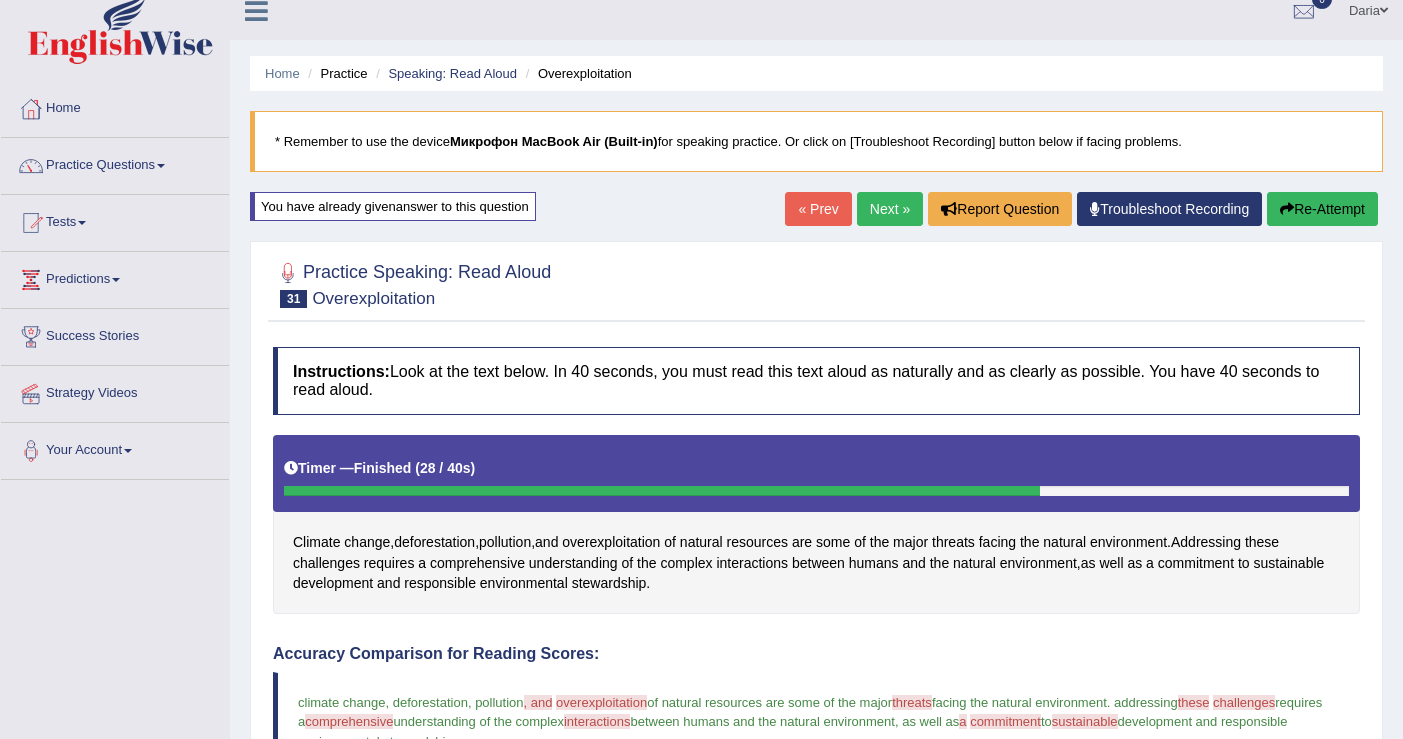 click on "Re-Attempt" at bounding box center (1322, 209) 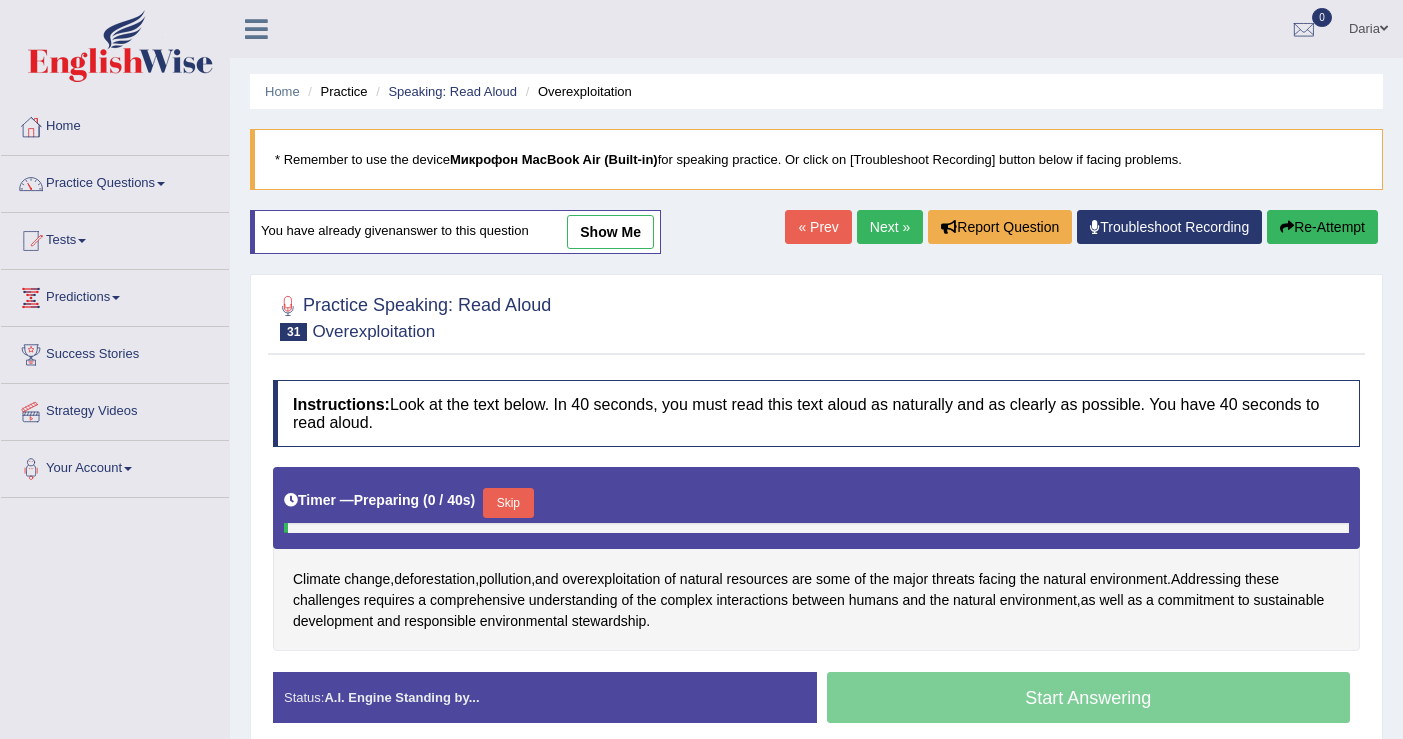 scroll, scrollTop: 18, scrollLeft: 0, axis: vertical 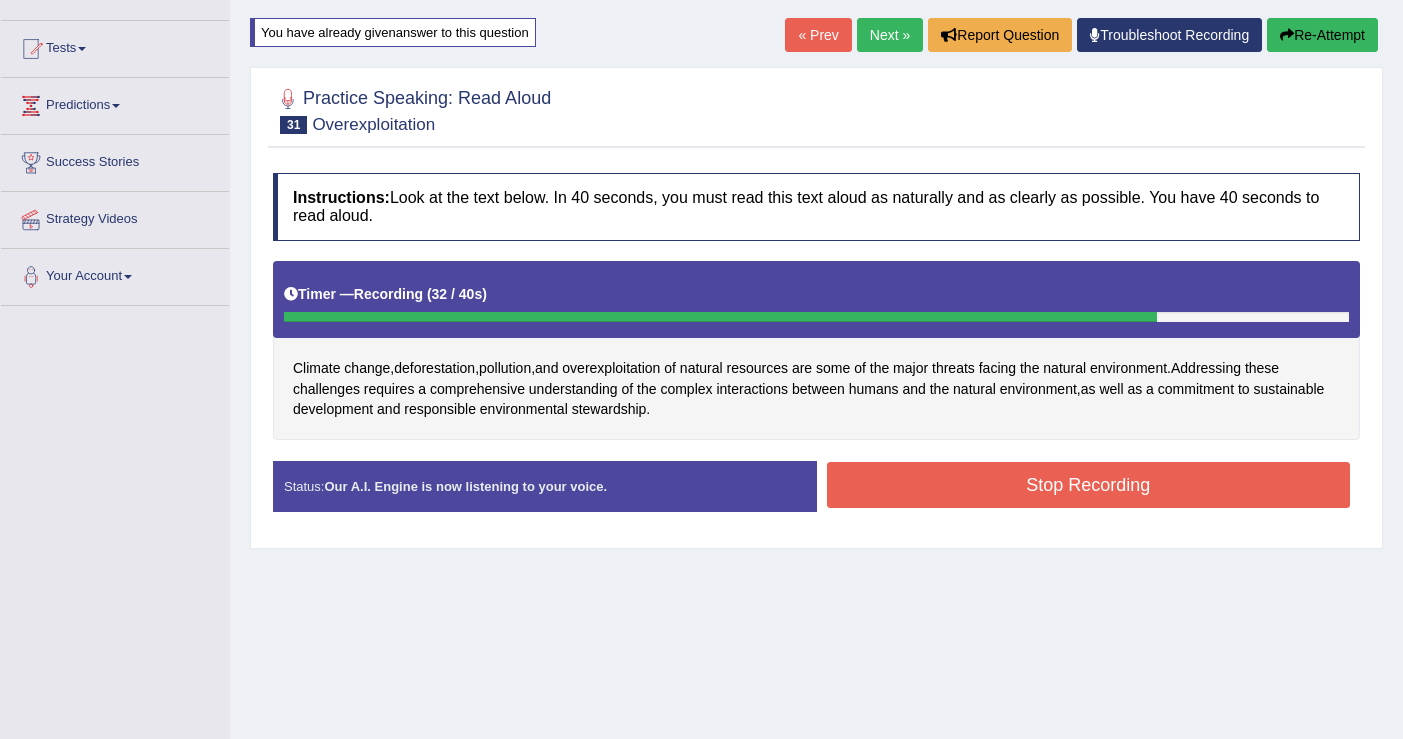 click on "Stop Recording" at bounding box center [1089, 485] 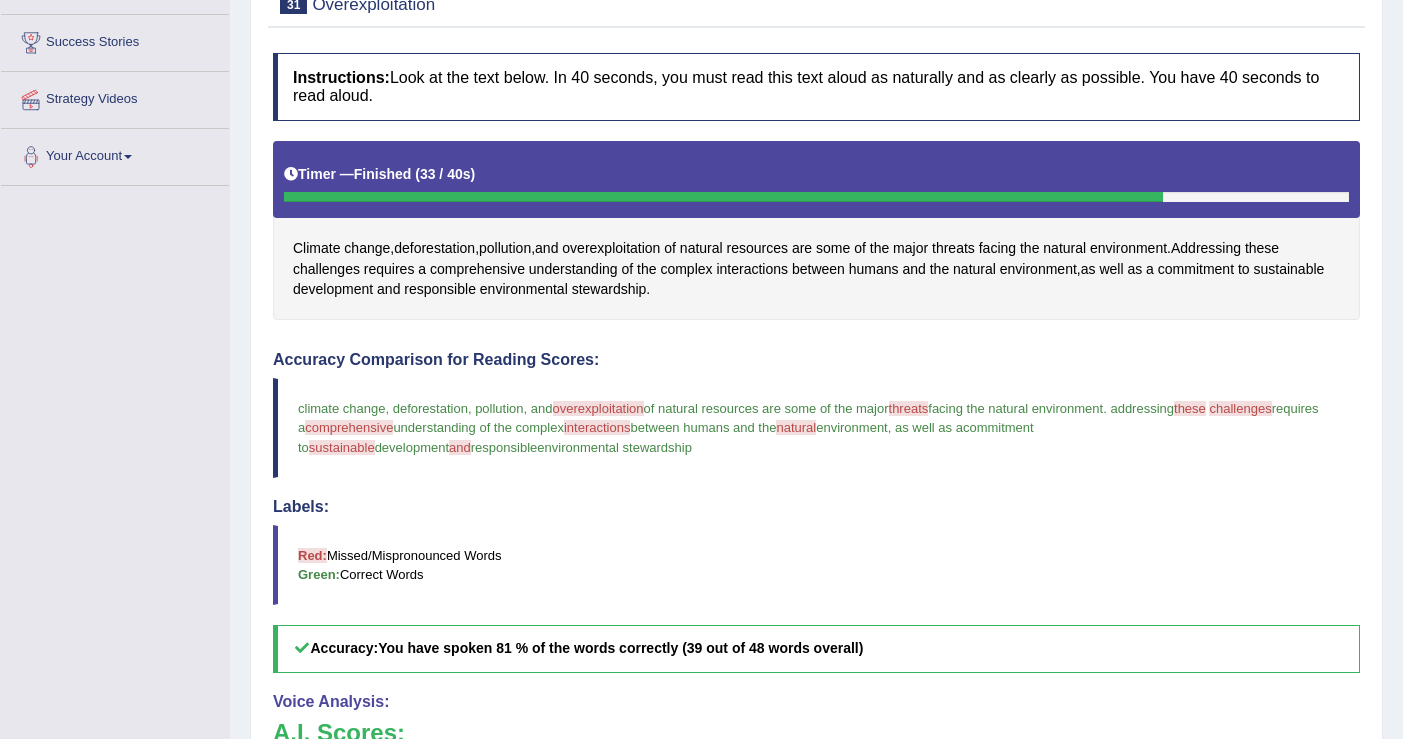 scroll, scrollTop: 101, scrollLeft: 0, axis: vertical 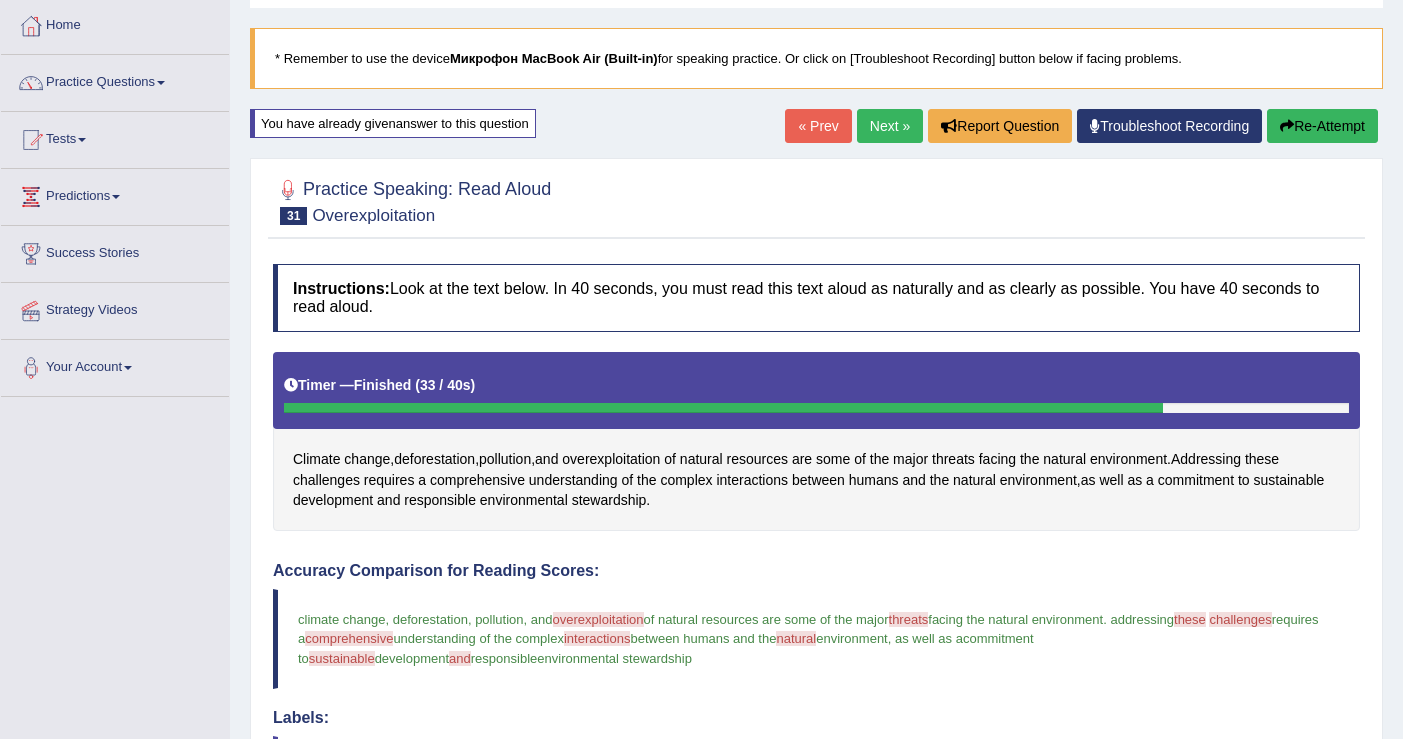 click on "Next »" at bounding box center [890, 126] 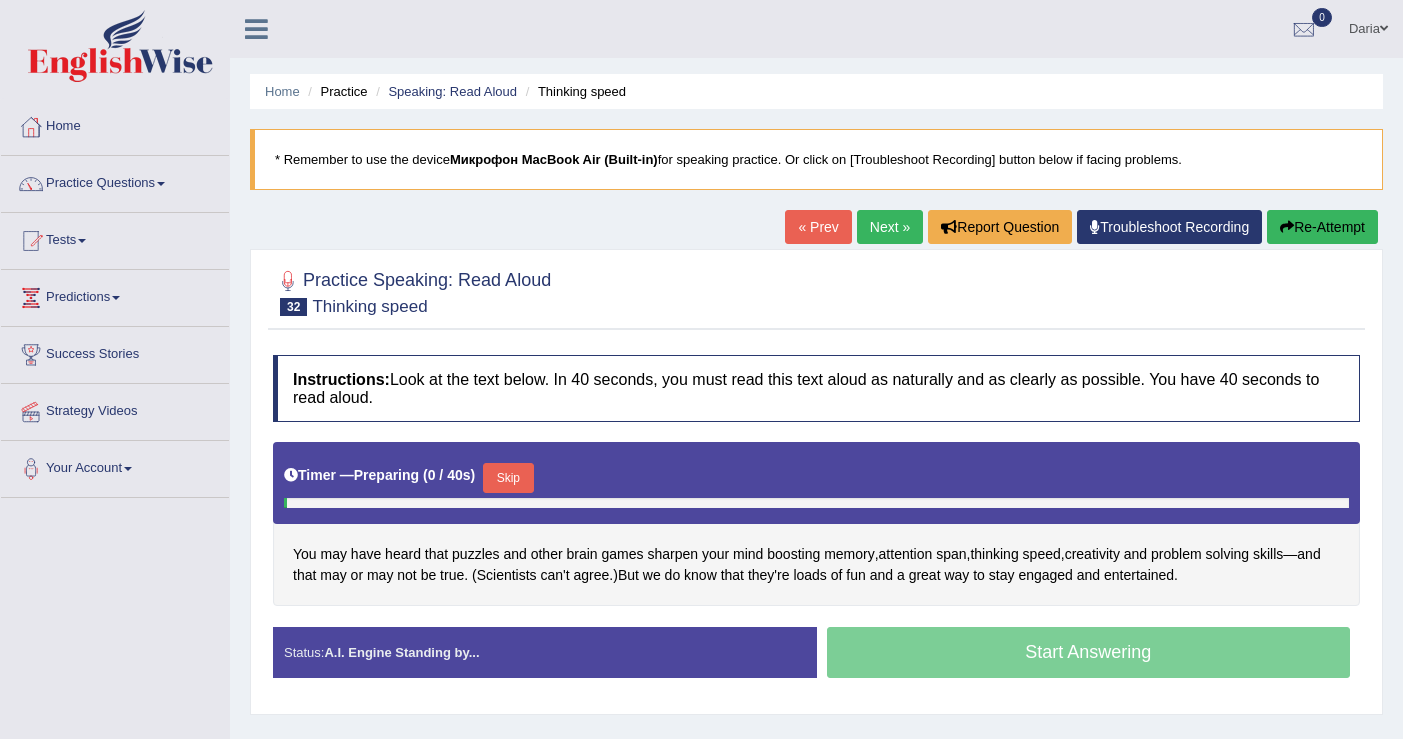 scroll, scrollTop: 0, scrollLeft: 0, axis: both 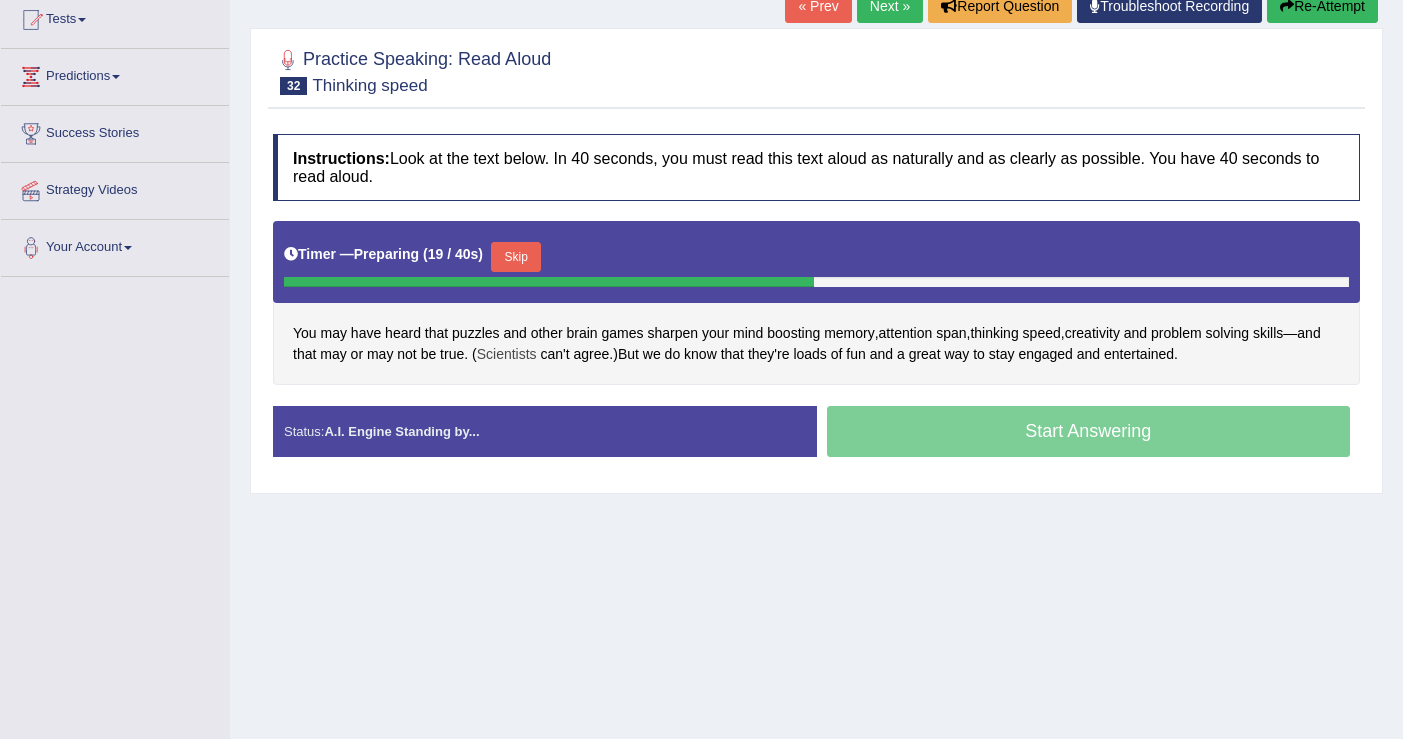 click on "Scientists" at bounding box center [507, 354] 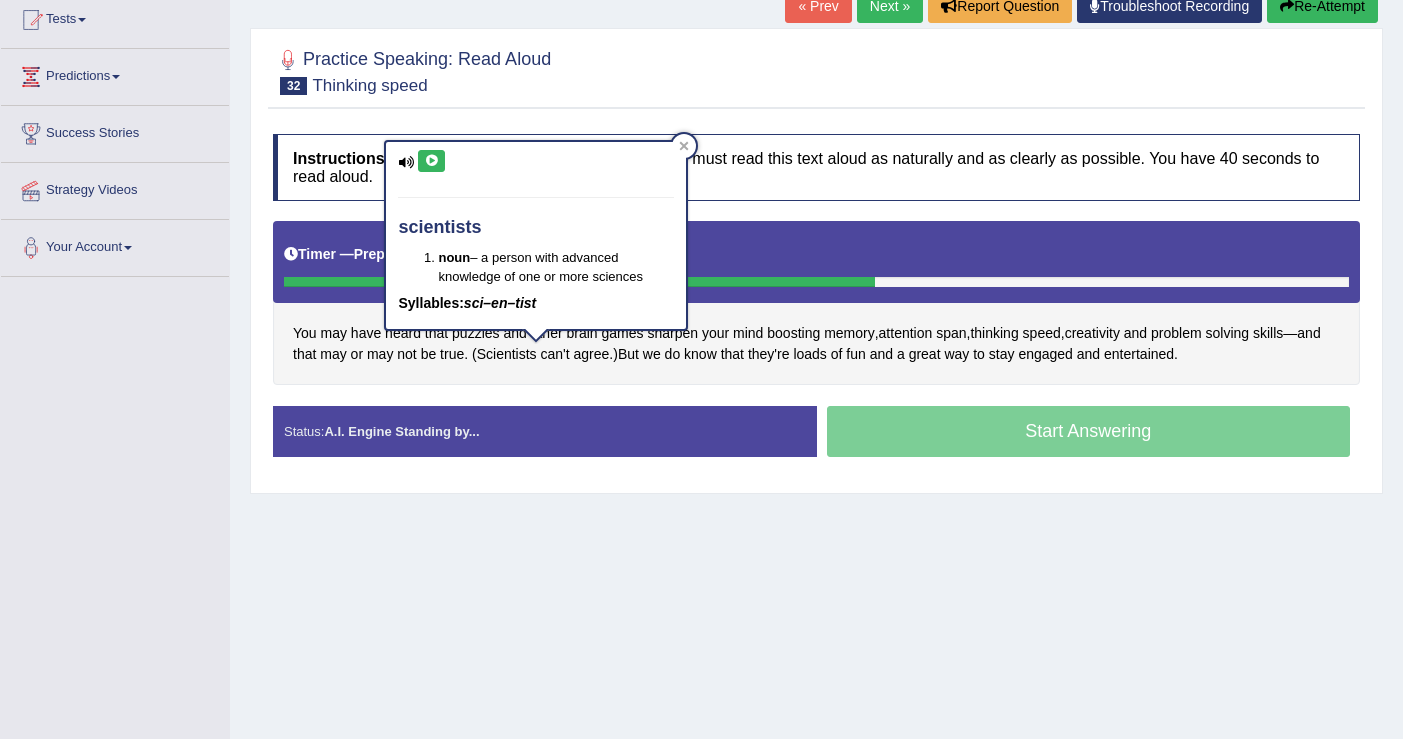 click at bounding box center (431, 161) 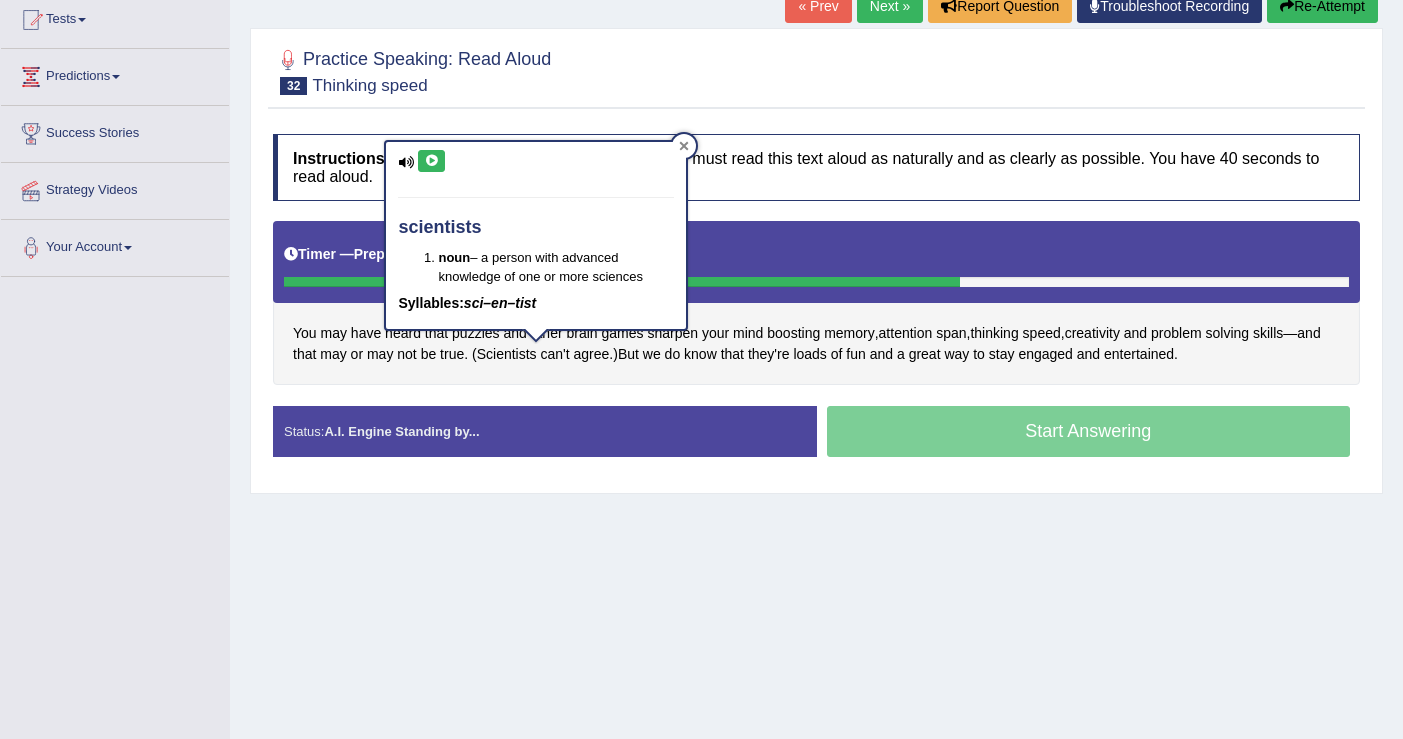 click at bounding box center (684, 146) 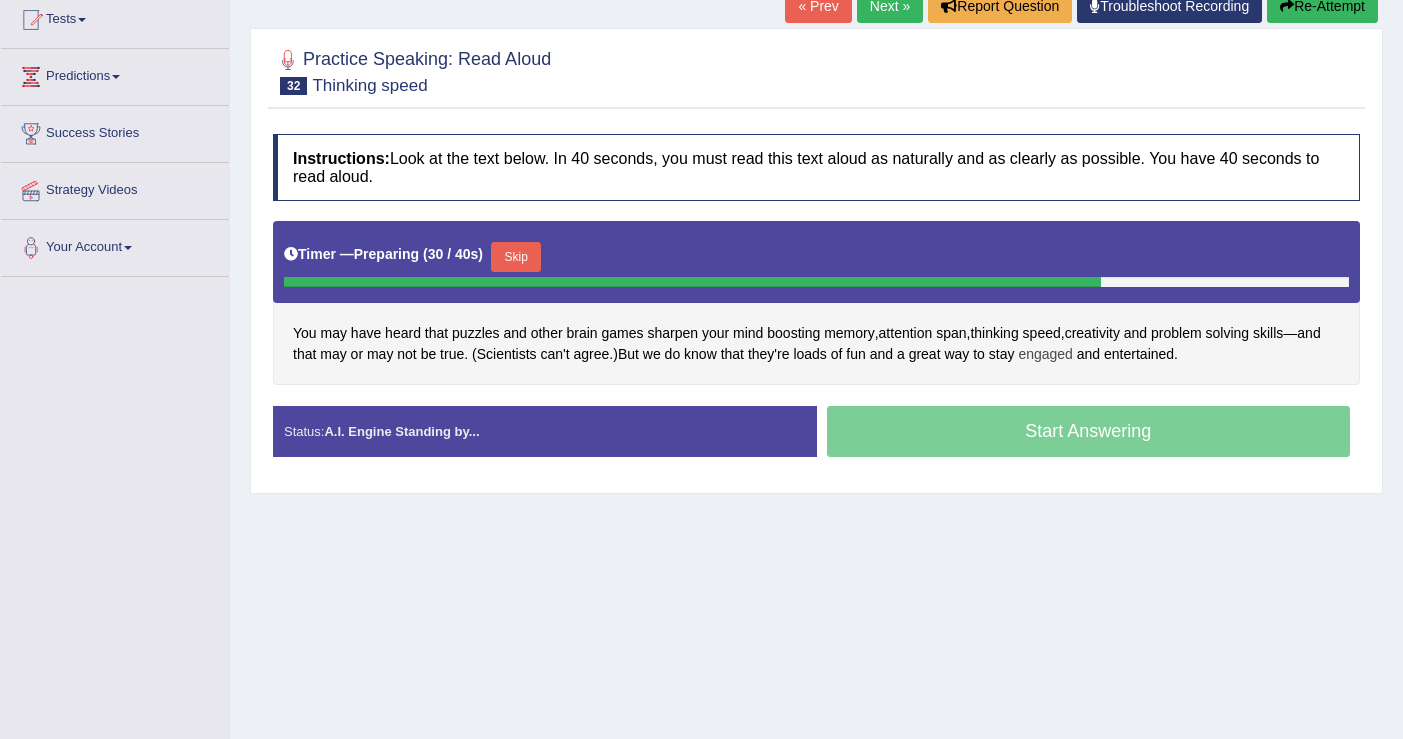 click on "engaged" at bounding box center [1045, 354] 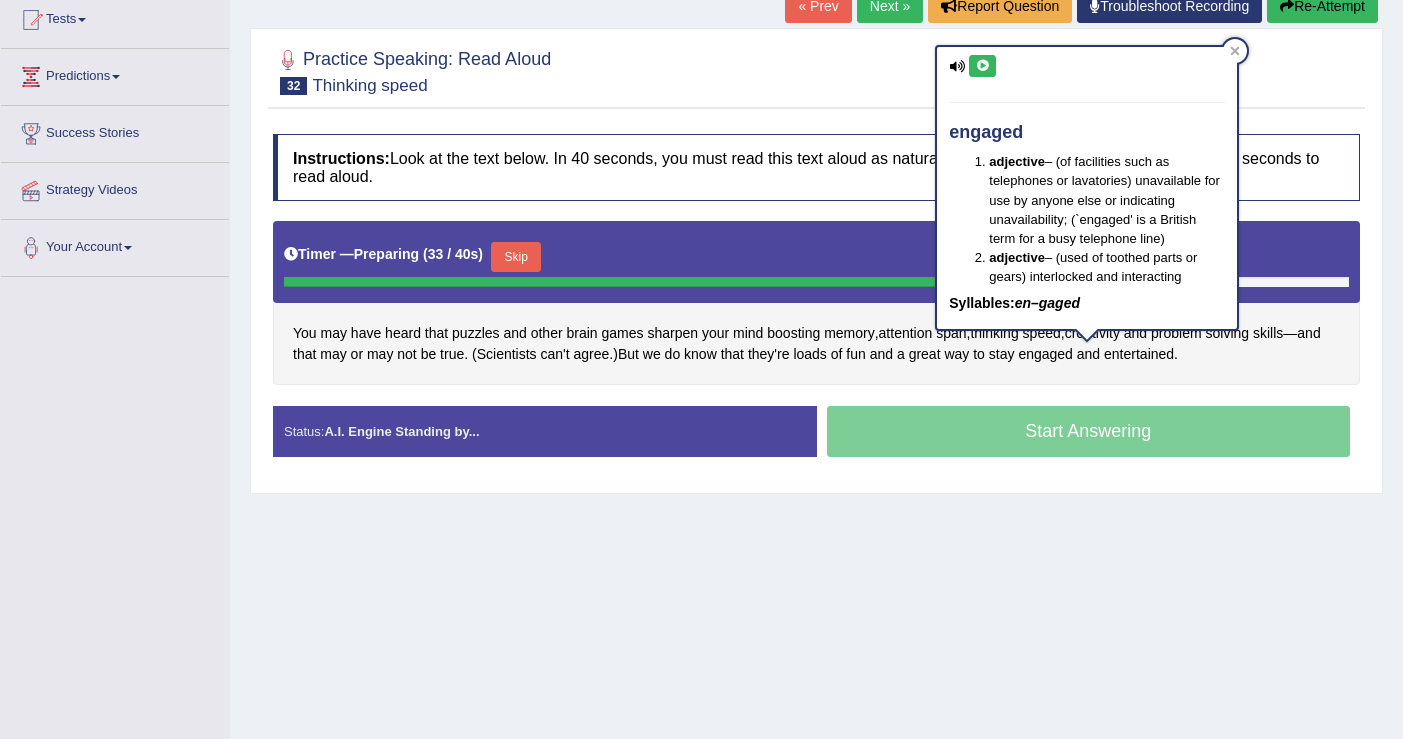 click at bounding box center [982, 66] 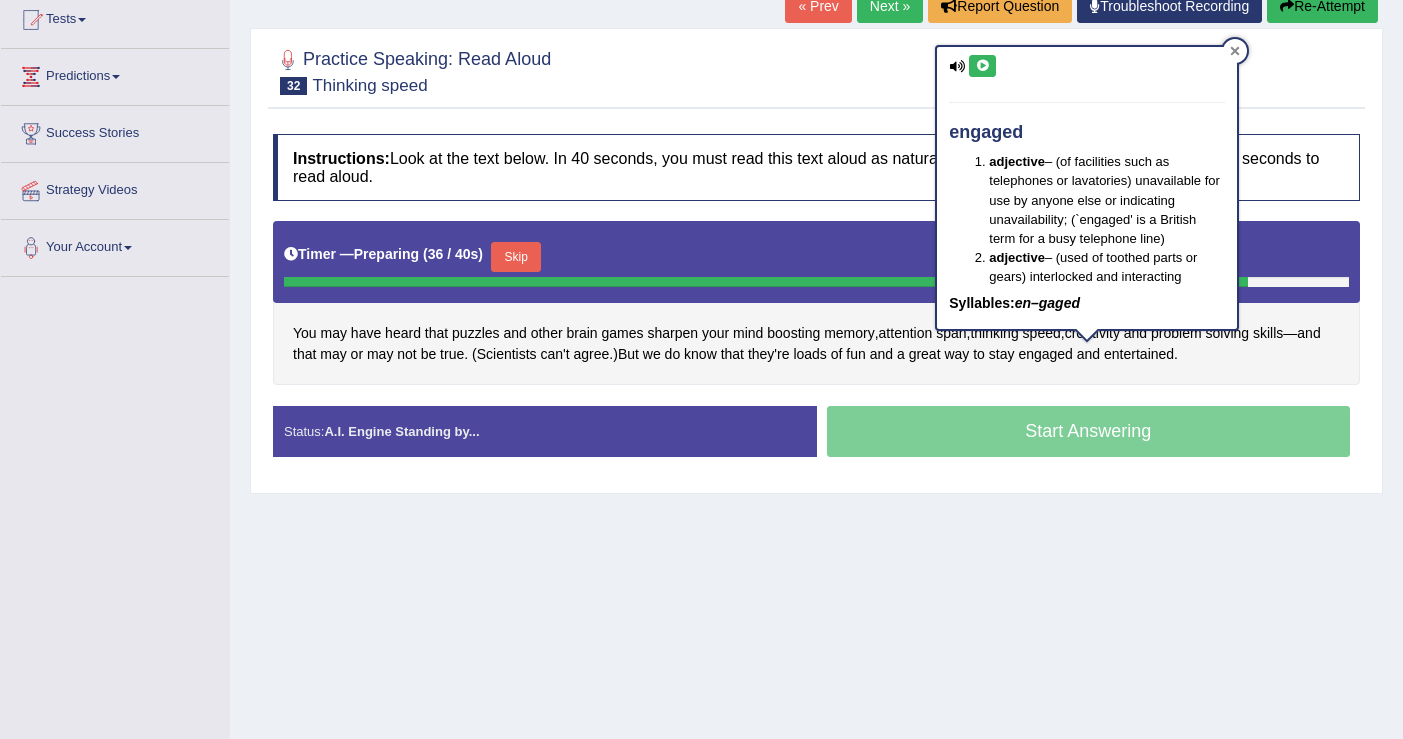 click 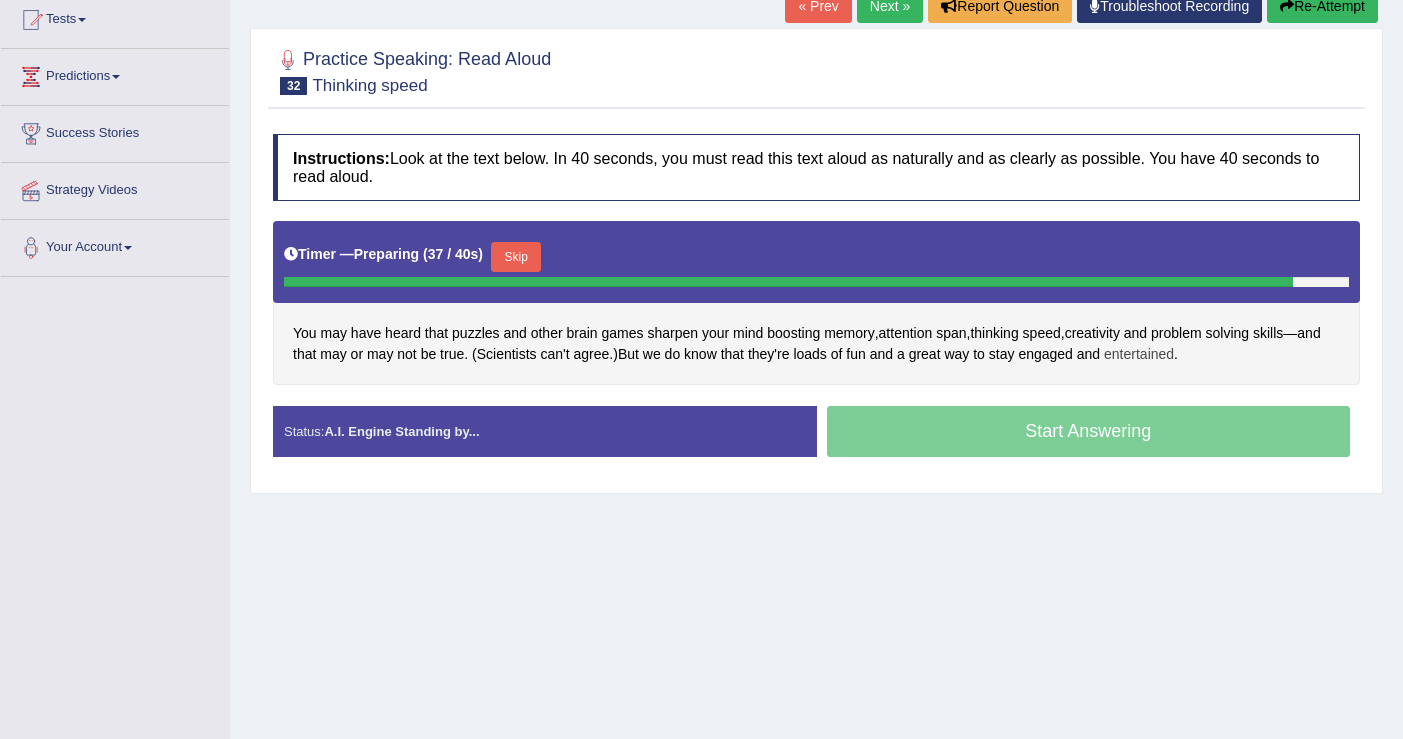 click on "entertained" at bounding box center (1139, 354) 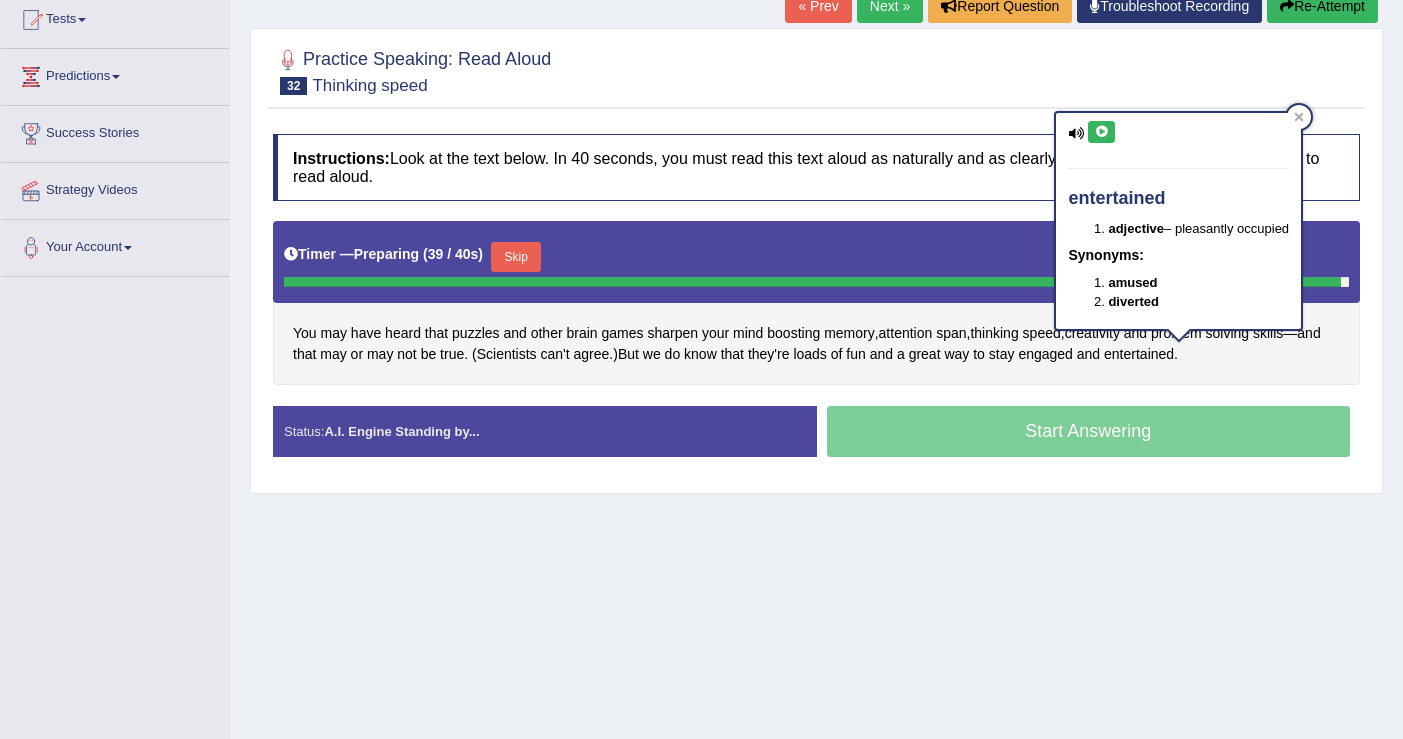 click at bounding box center (1101, 132) 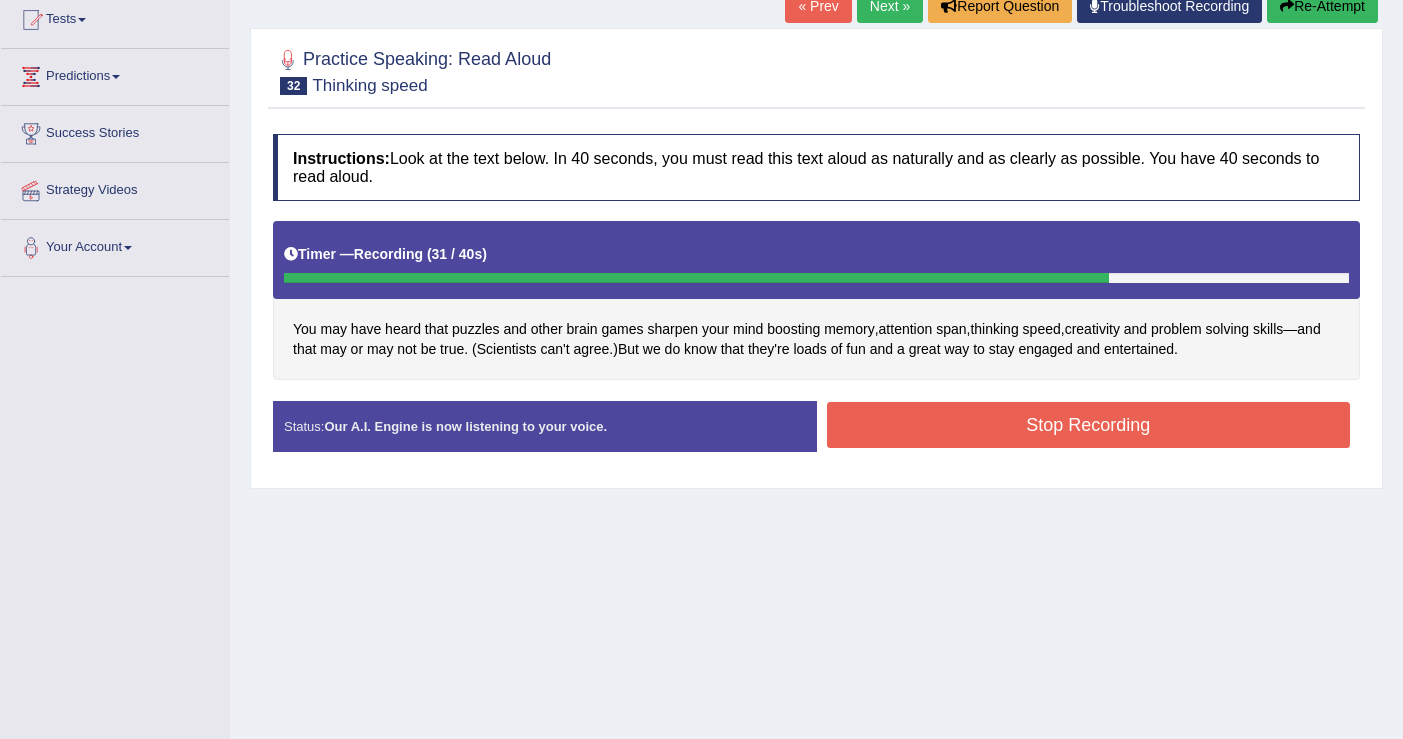 click on "Stop Recording" at bounding box center (1089, 425) 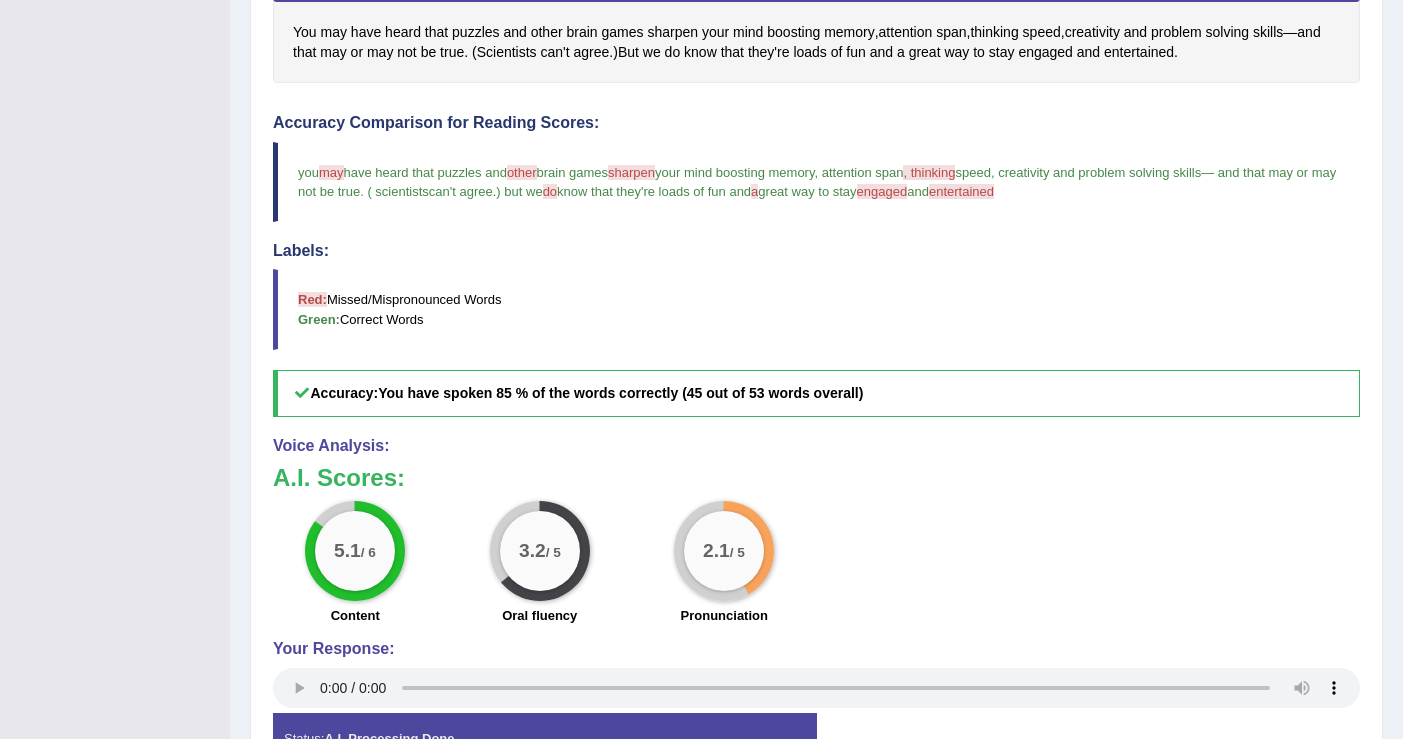 scroll, scrollTop: 432, scrollLeft: 0, axis: vertical 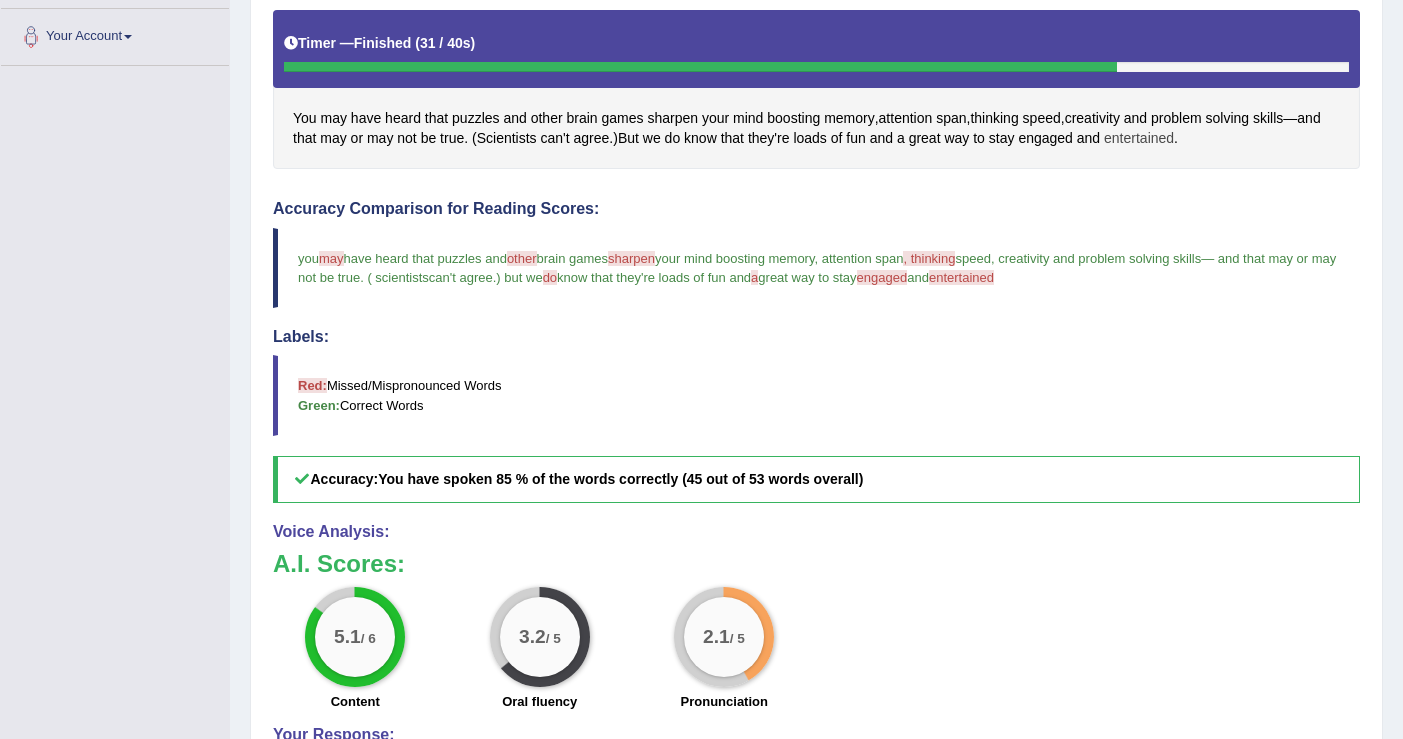 click on "entertained" at bounding box center [1139, 138] 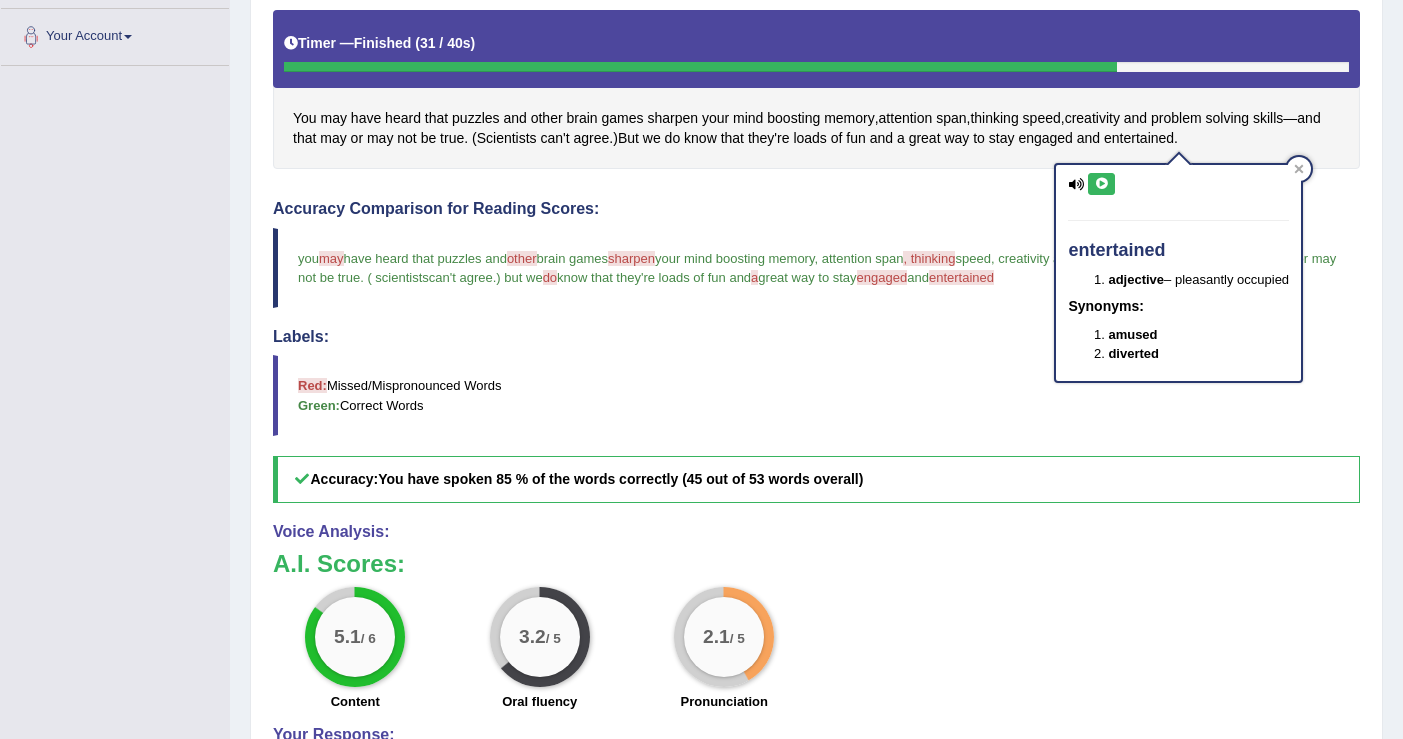 click at bounding box center [1101, 184] 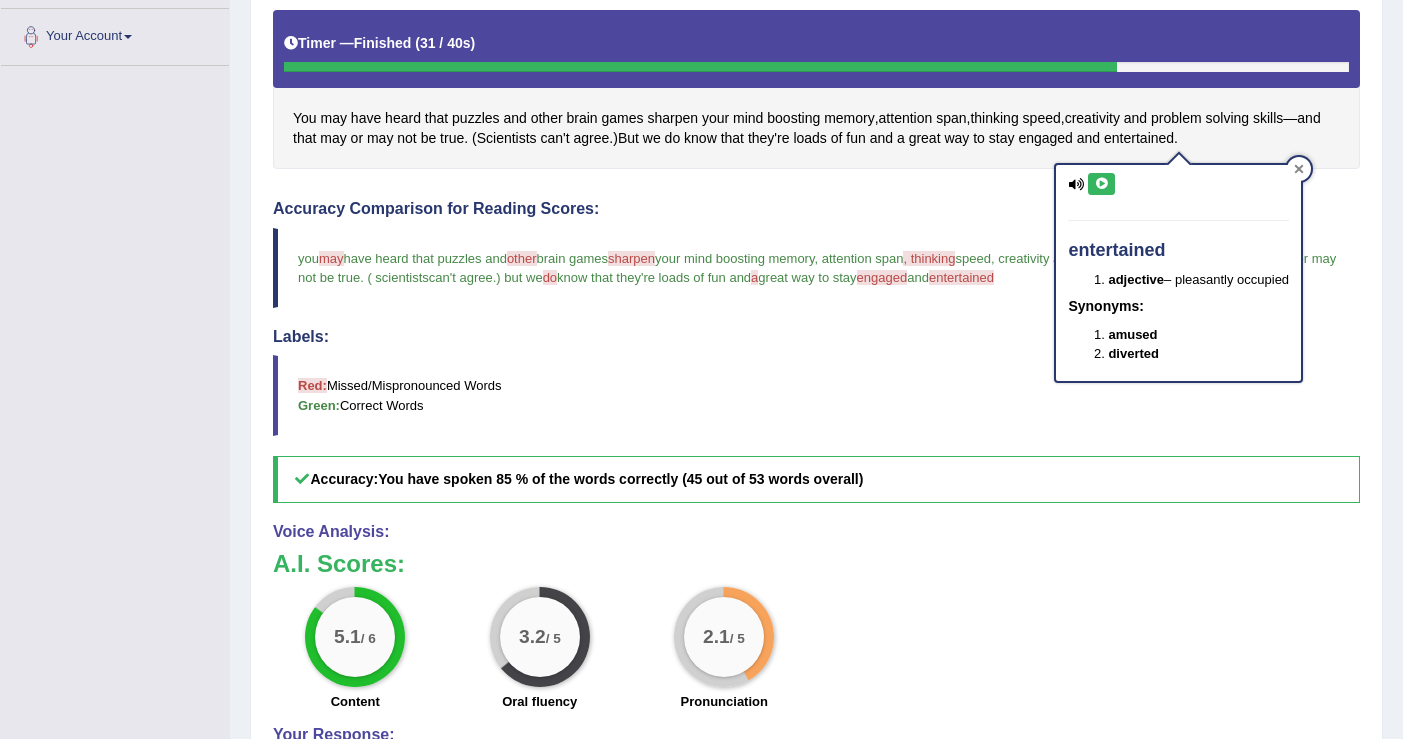 click 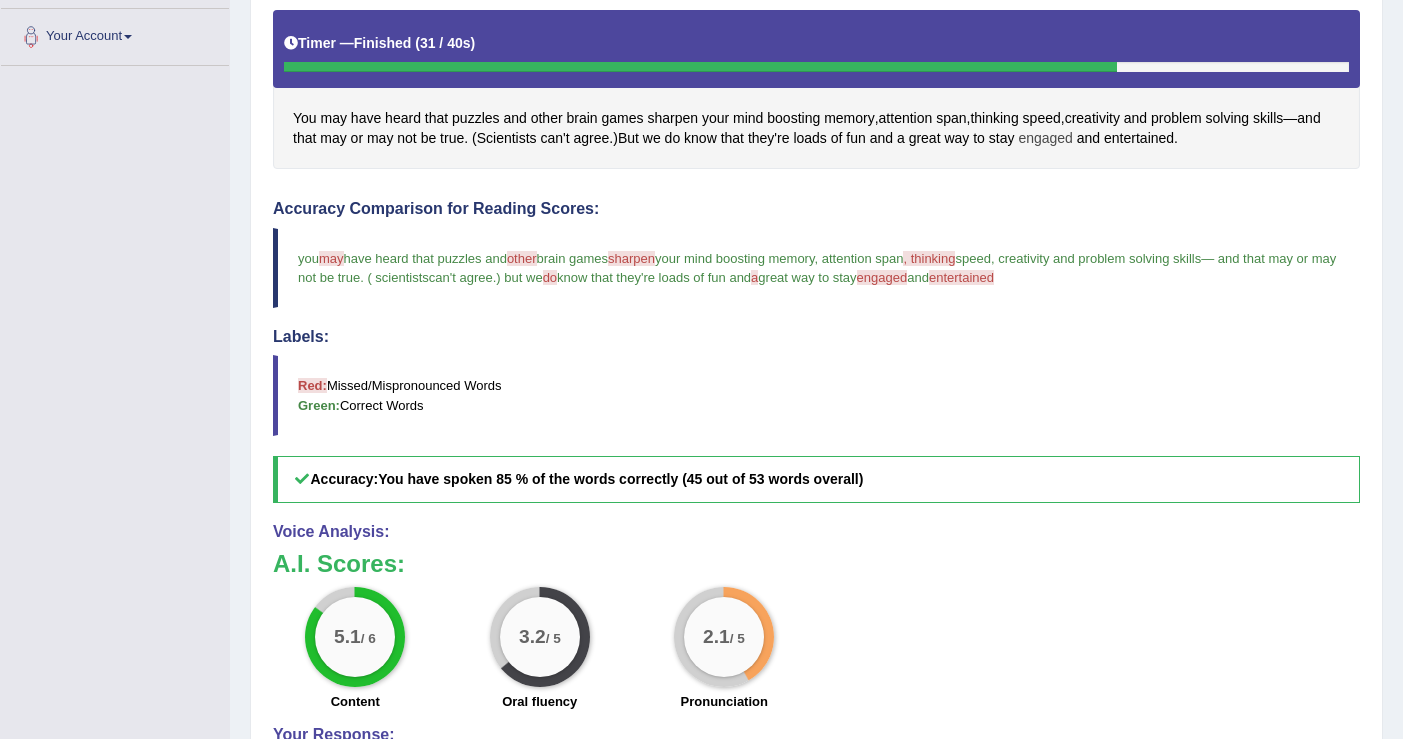 click on "engaged" at bounding box center (1045, 138) 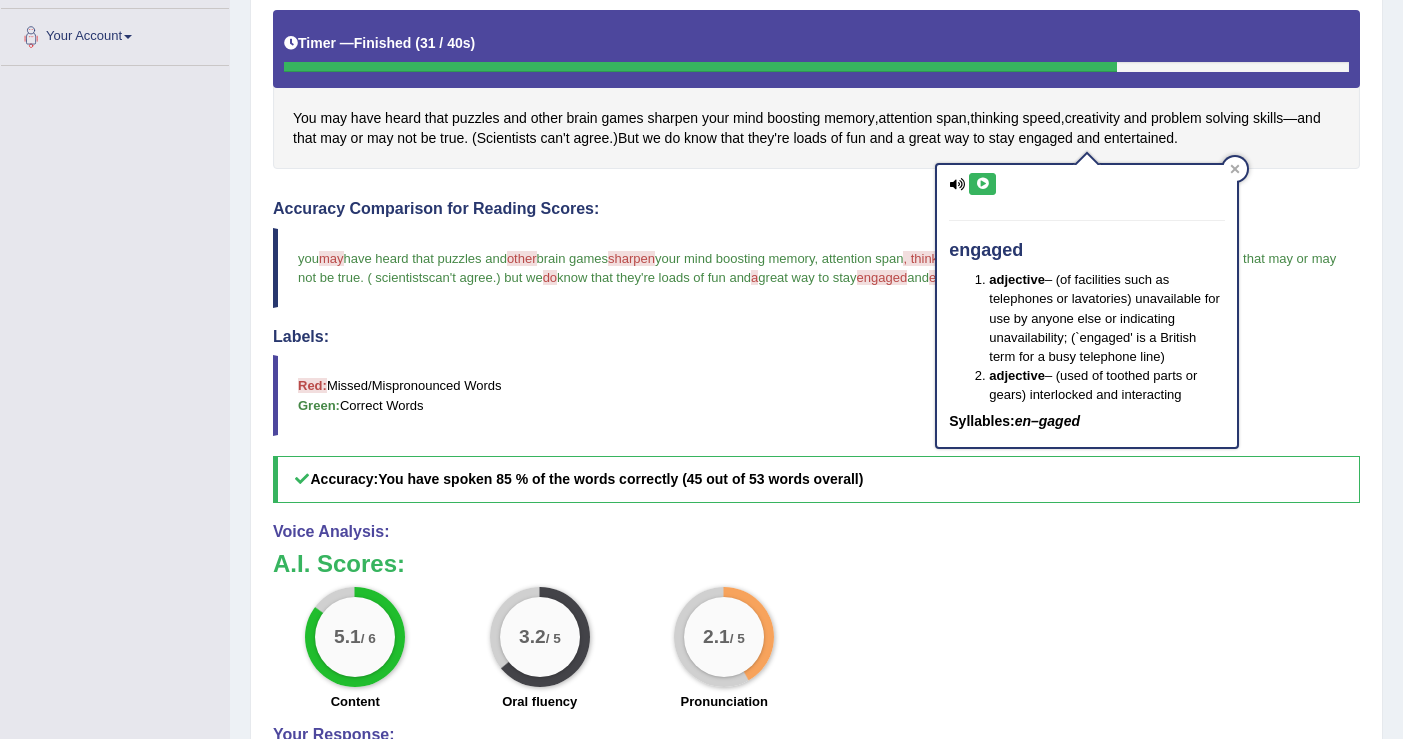 click at bounding box center [982, 184] 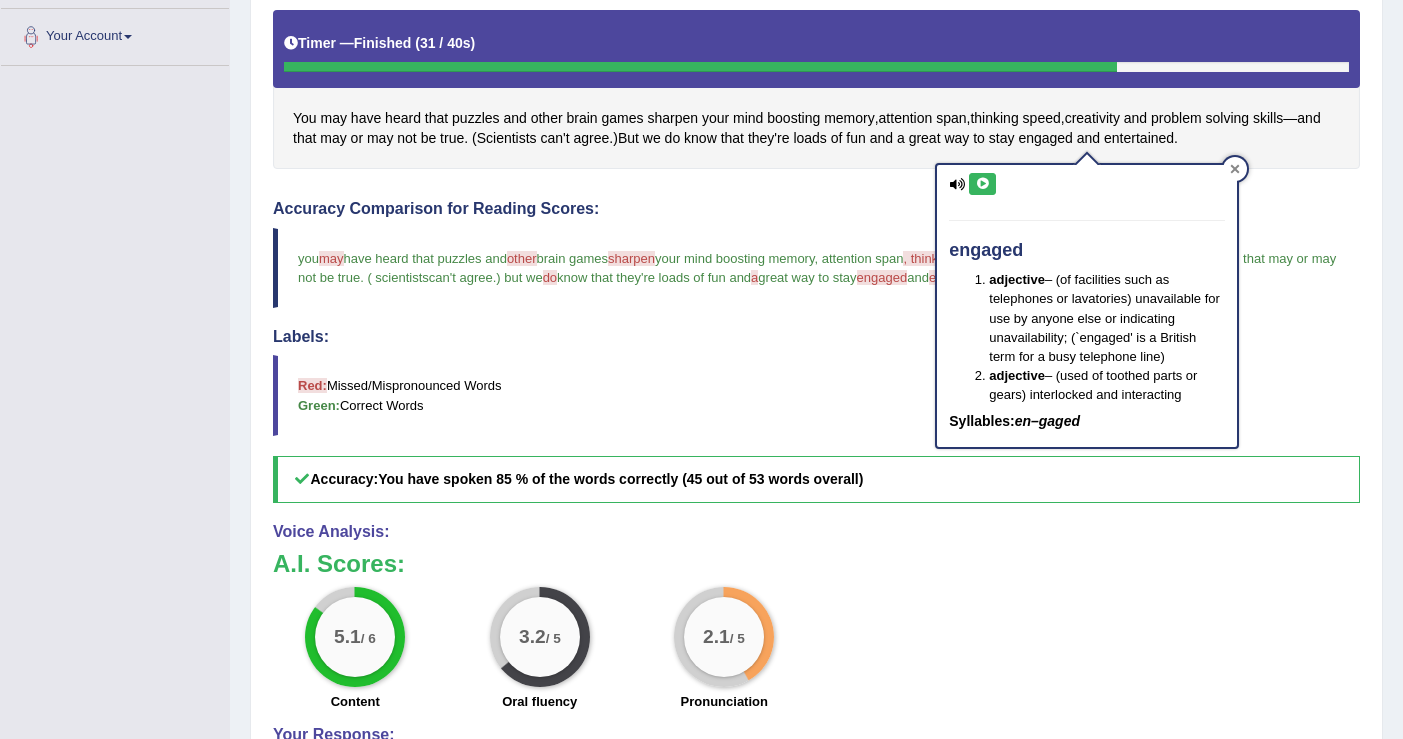 click at bounding box center (1235, 169) 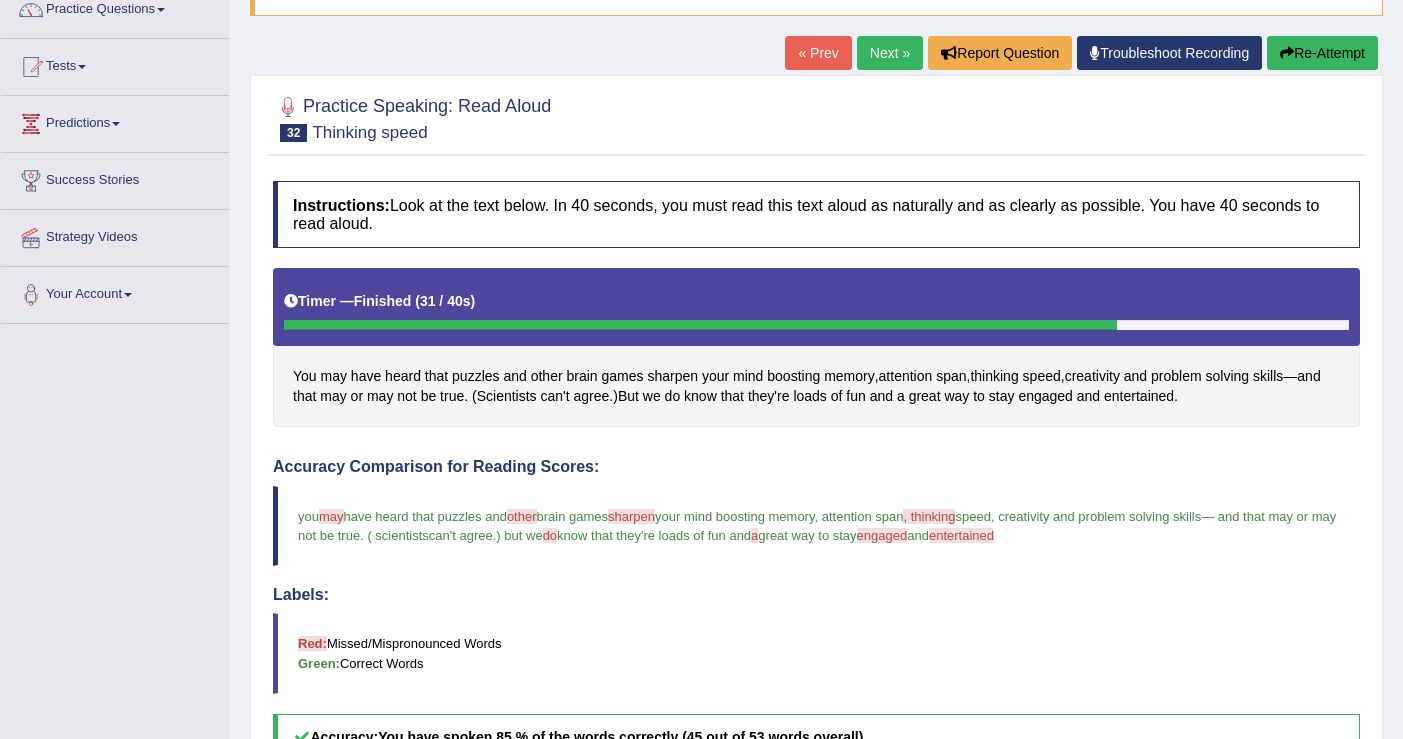 scroll, scrollTop: 101, scrollLeft: 0, axis: vertical 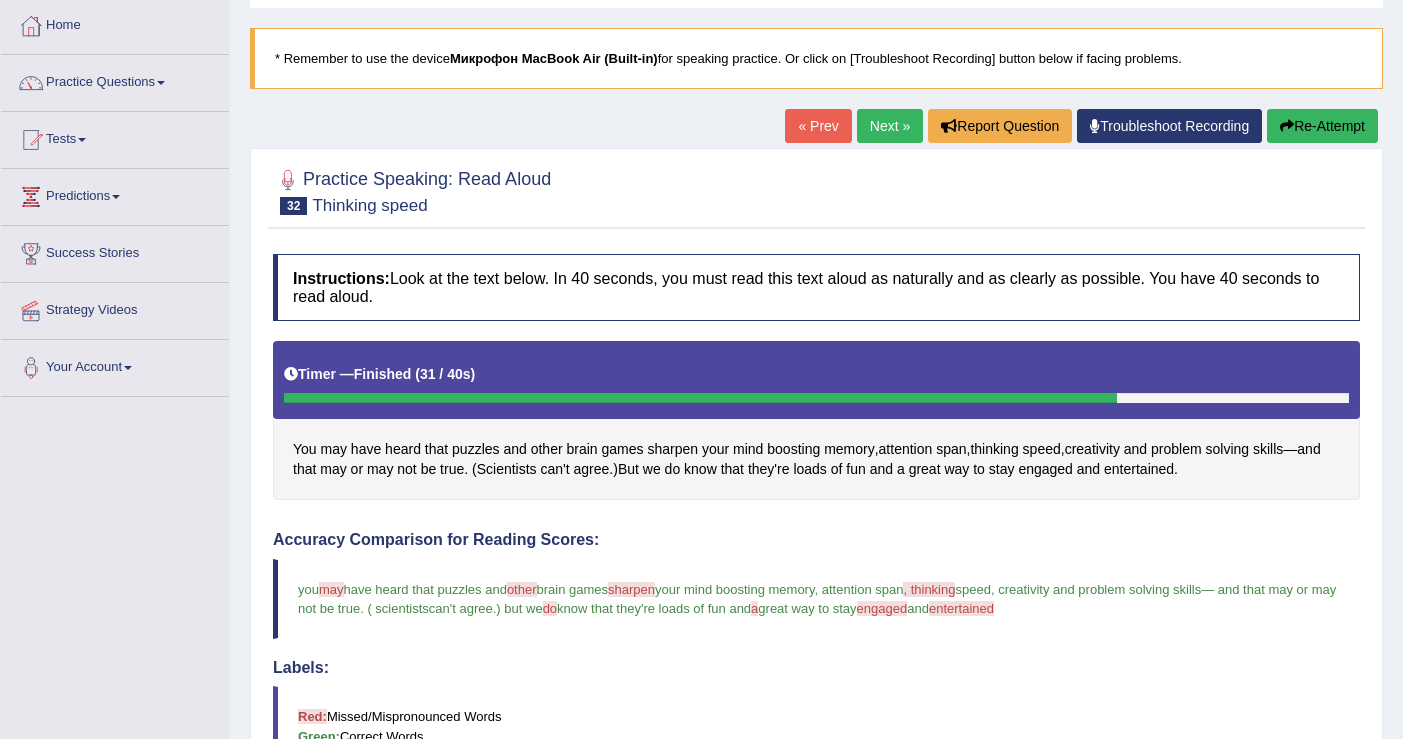 click at bounding box center [1287, 126] 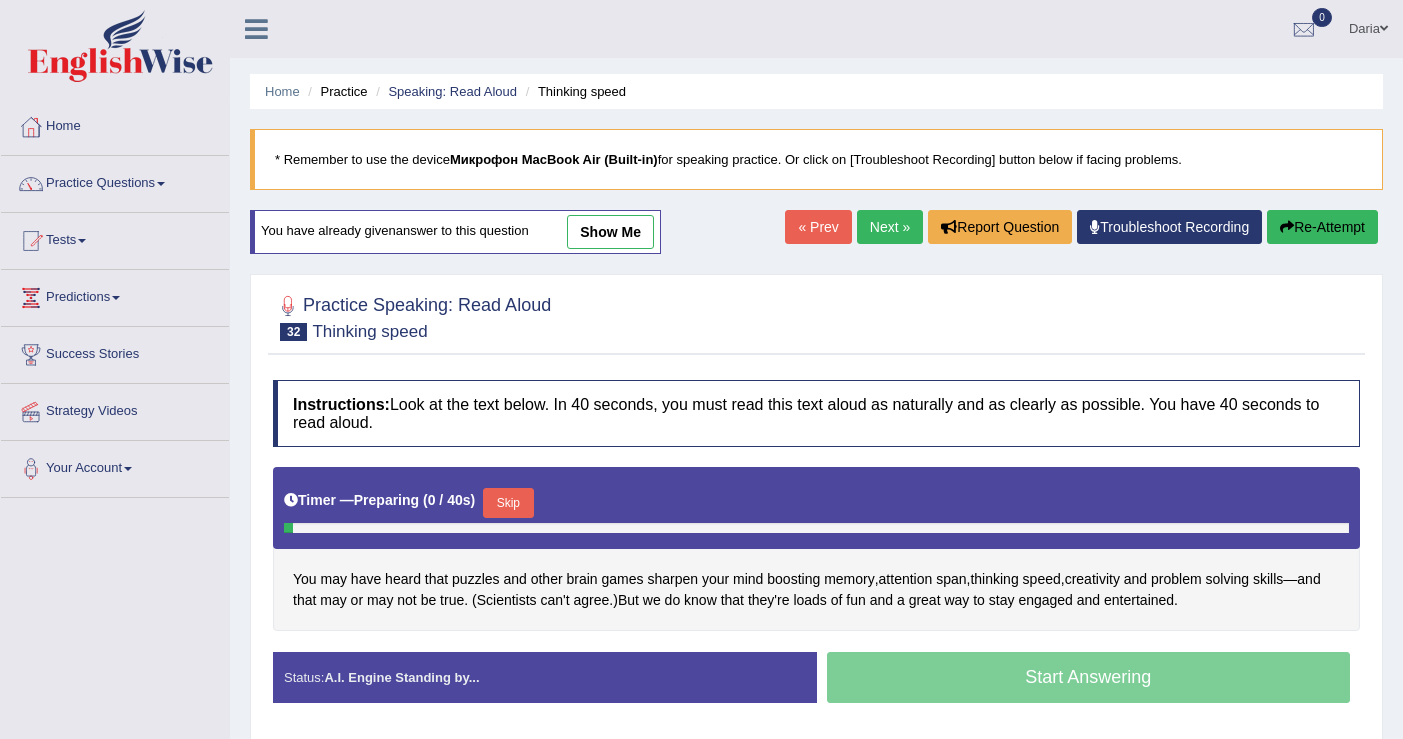 scroll, scrollTop: 101, scrollLeft: 0, axis: vertical 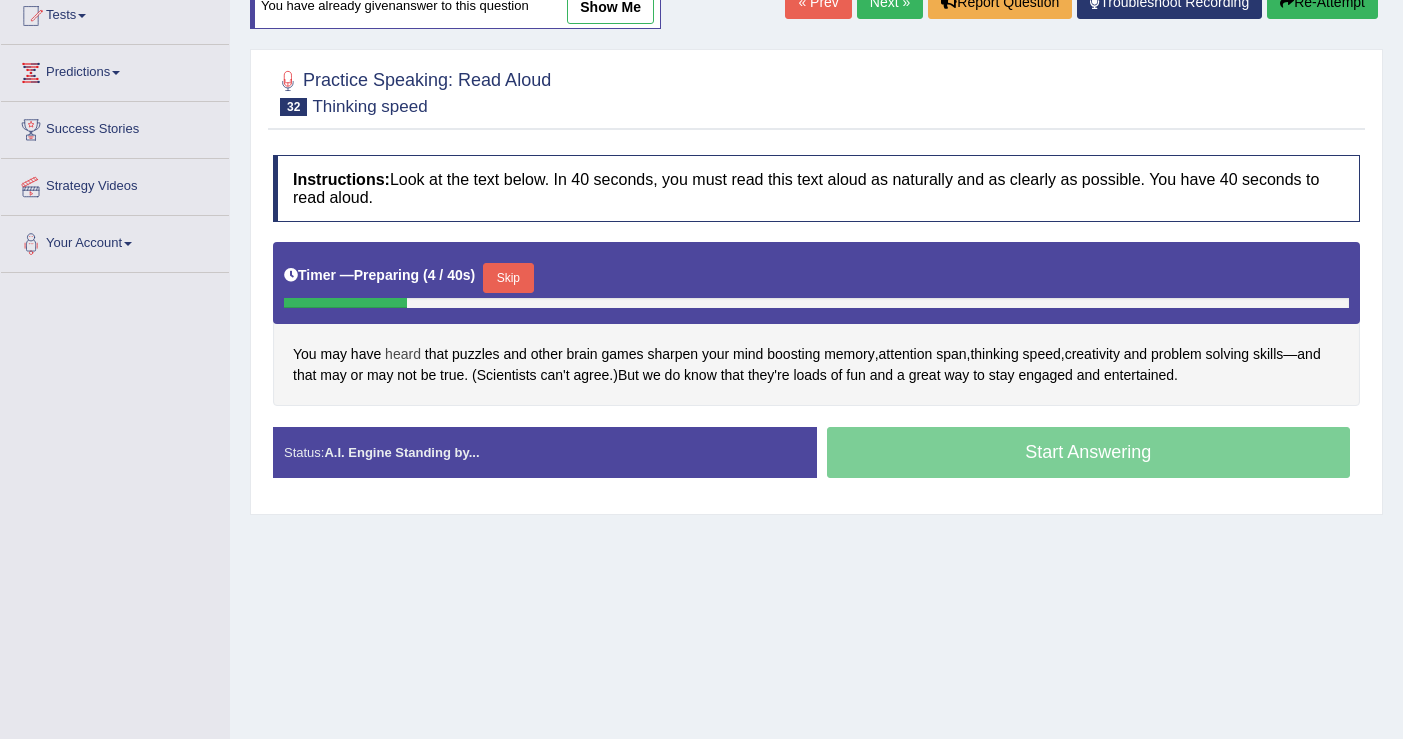 click on "heard" at bounding box center (403, 354) 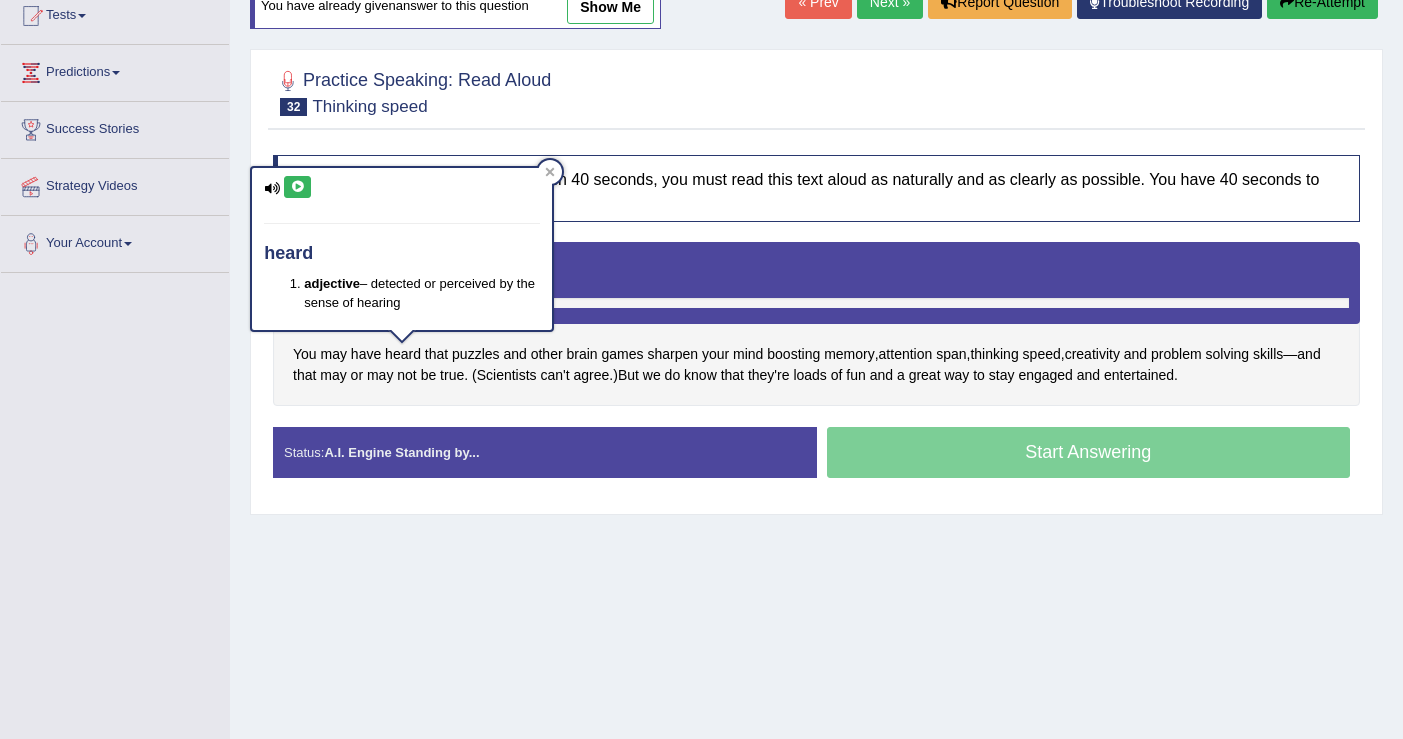 click at bounding box center (297, 187) 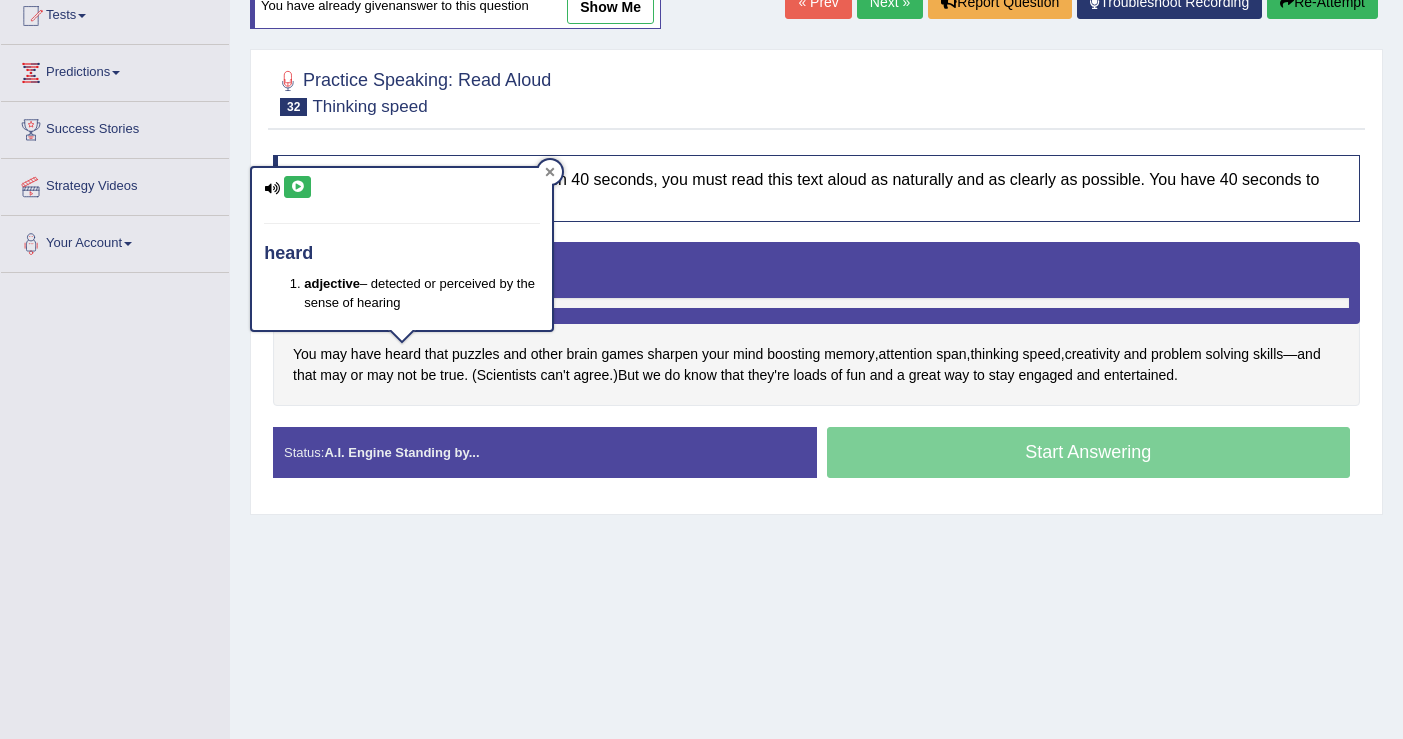 click 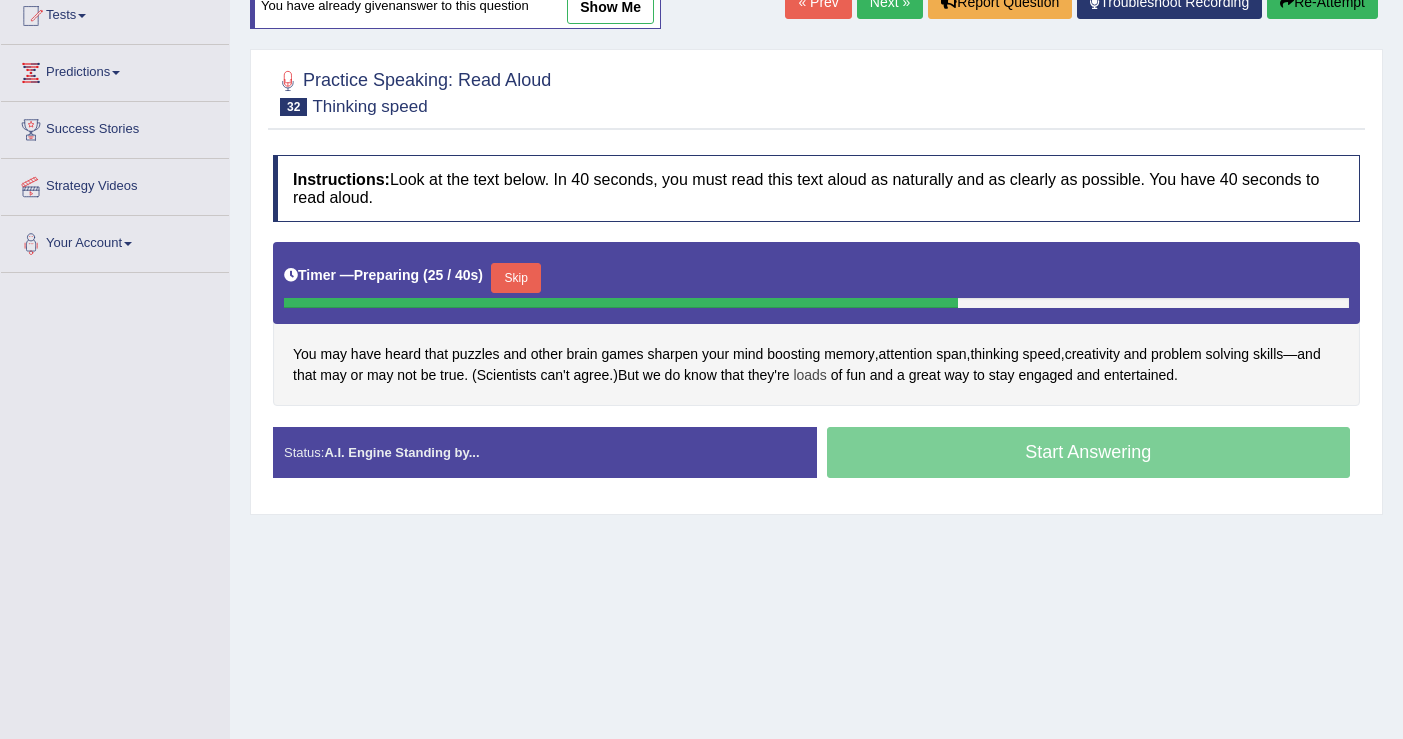 click on "loads" at bounding box center (809, 375) 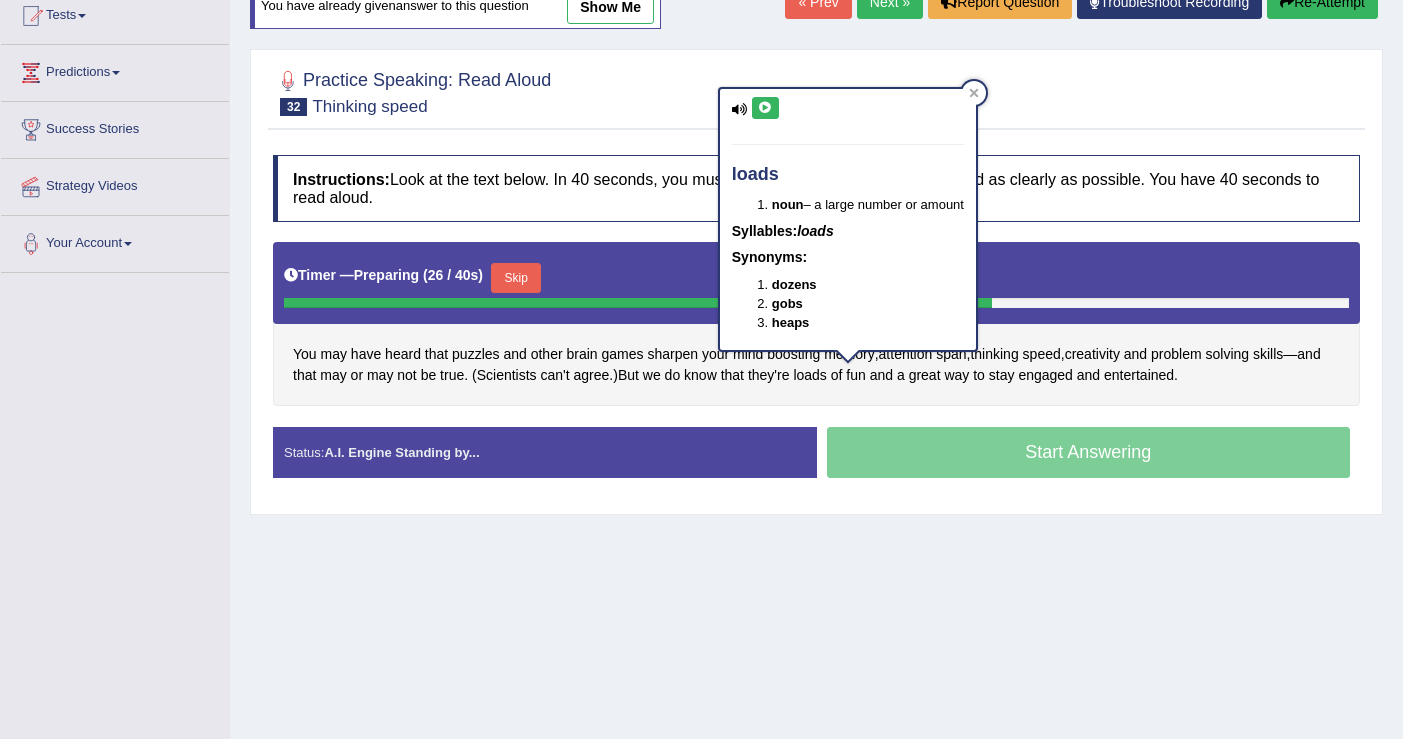 click at bounding box center (765, 108) 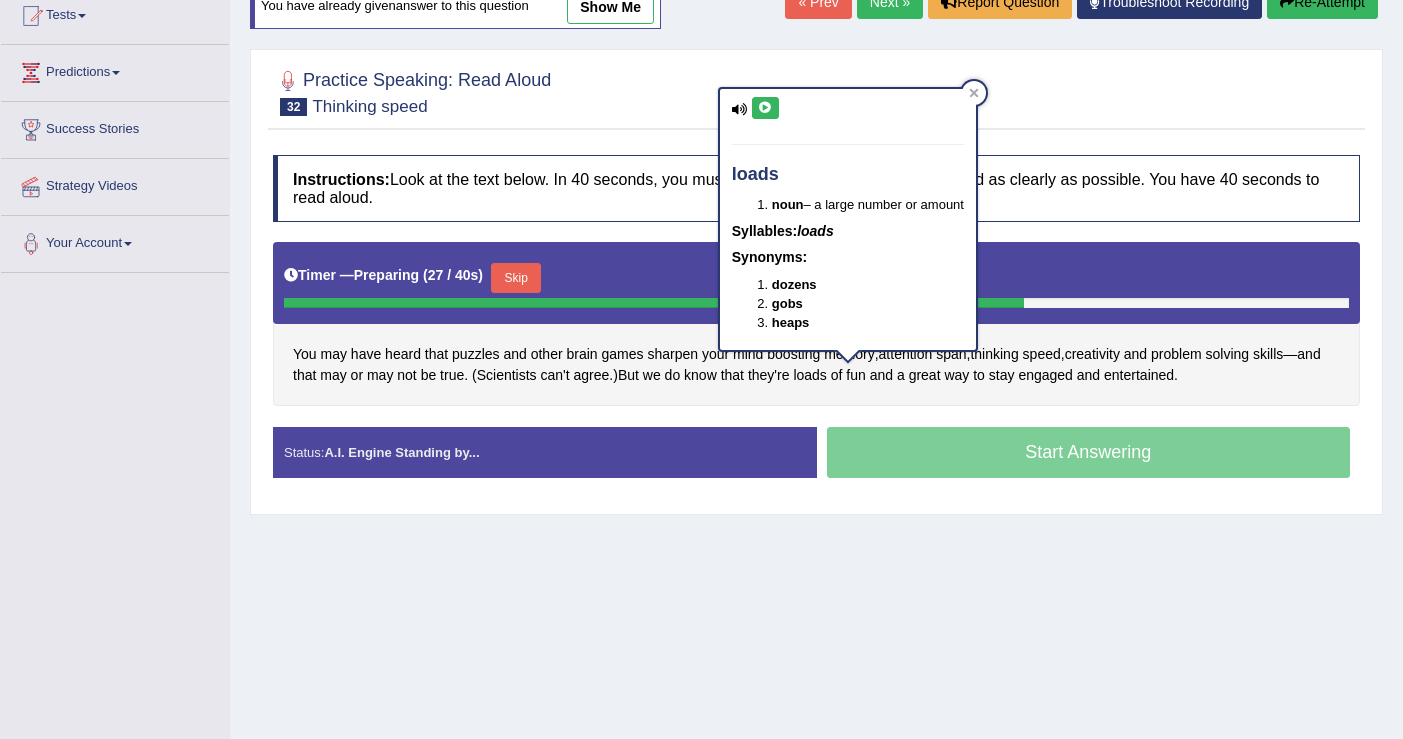 click at bounding box center [765, 108] 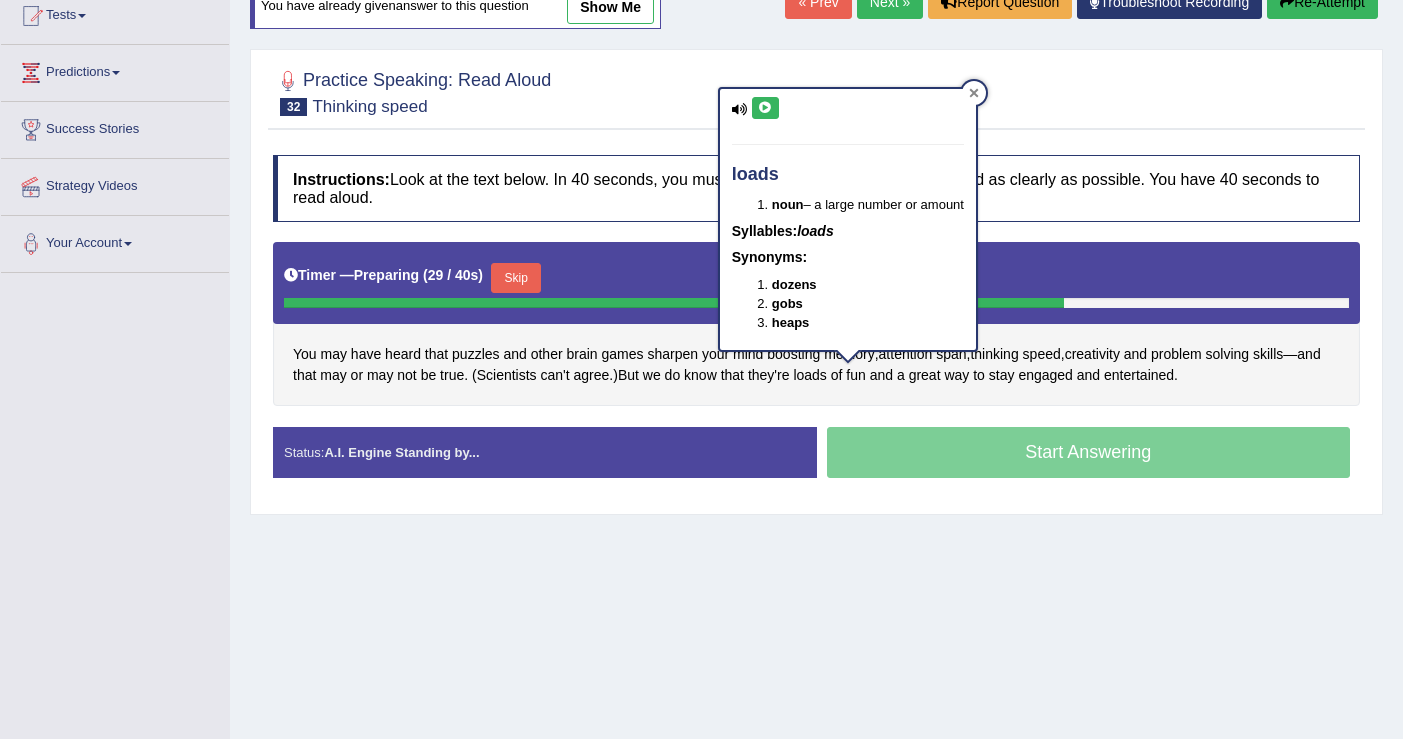 click at bounding box center [974, 93] 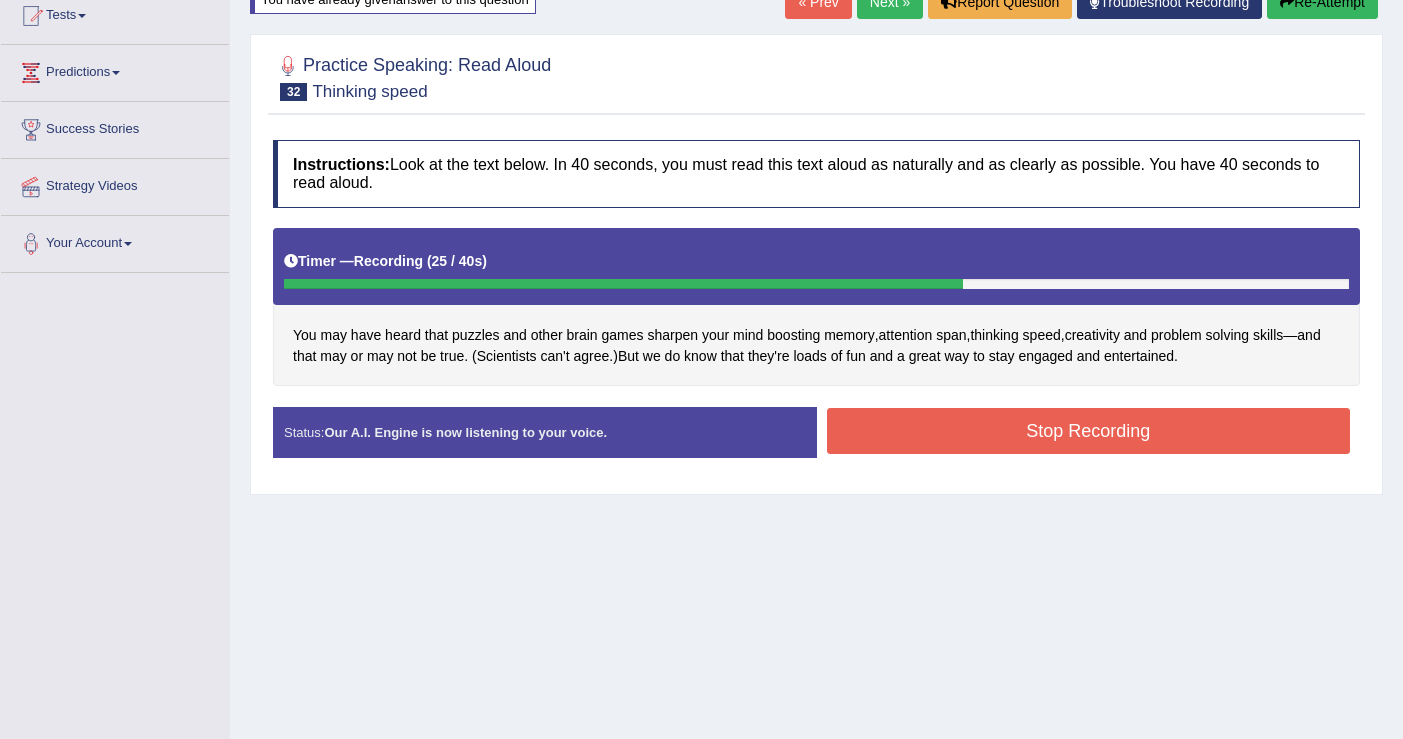 click on "Stop Recording" at bounding box center [1089, 431] 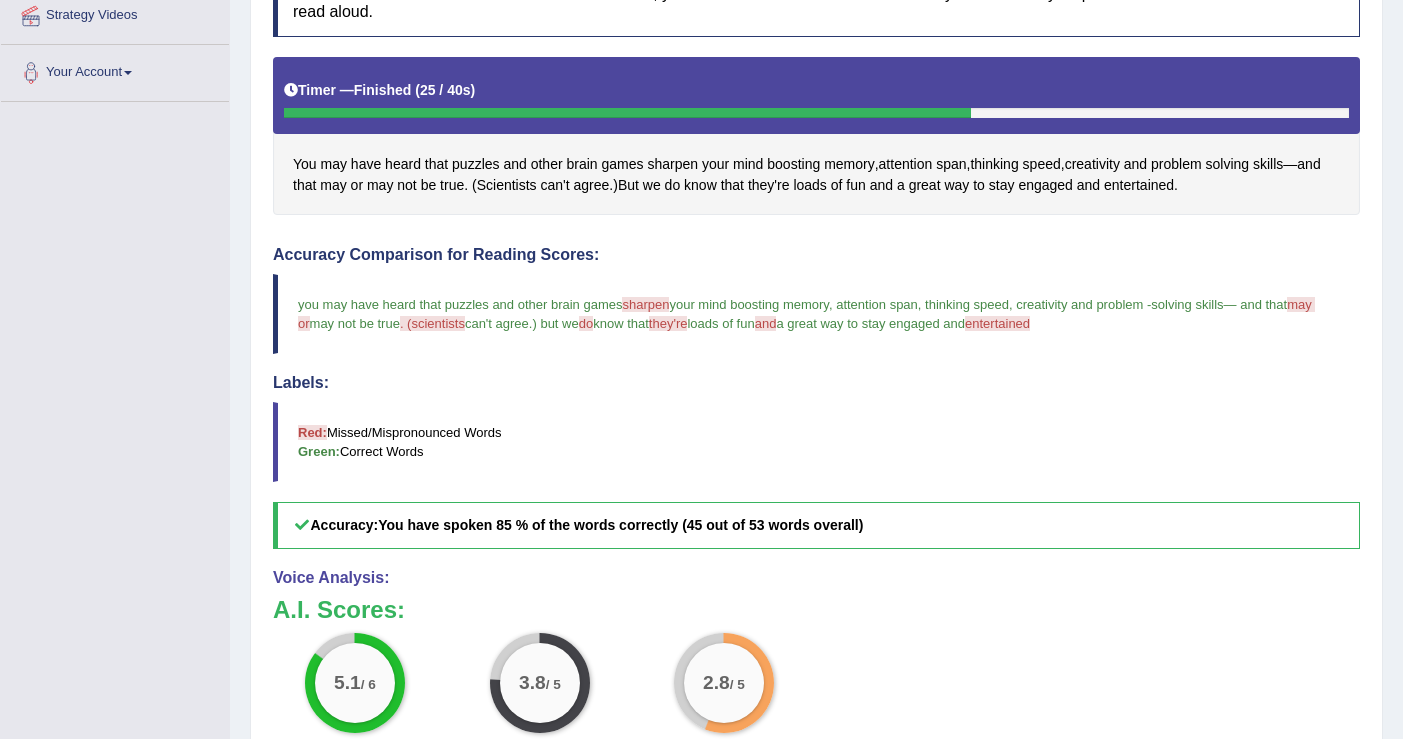 scroll, scrollTop: 345, scrollLeft: 0, axis: vertical 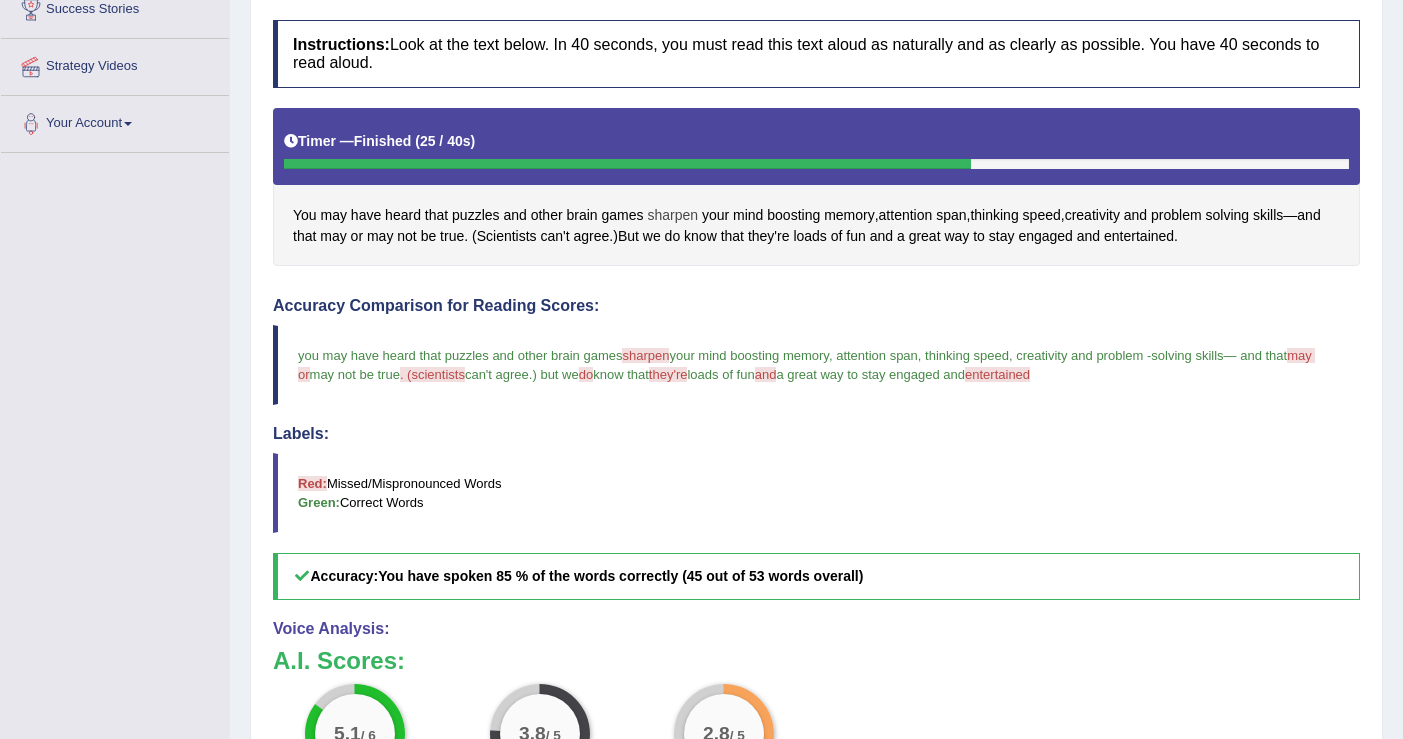 click on "sharpen" at bounding box center [672, 215] 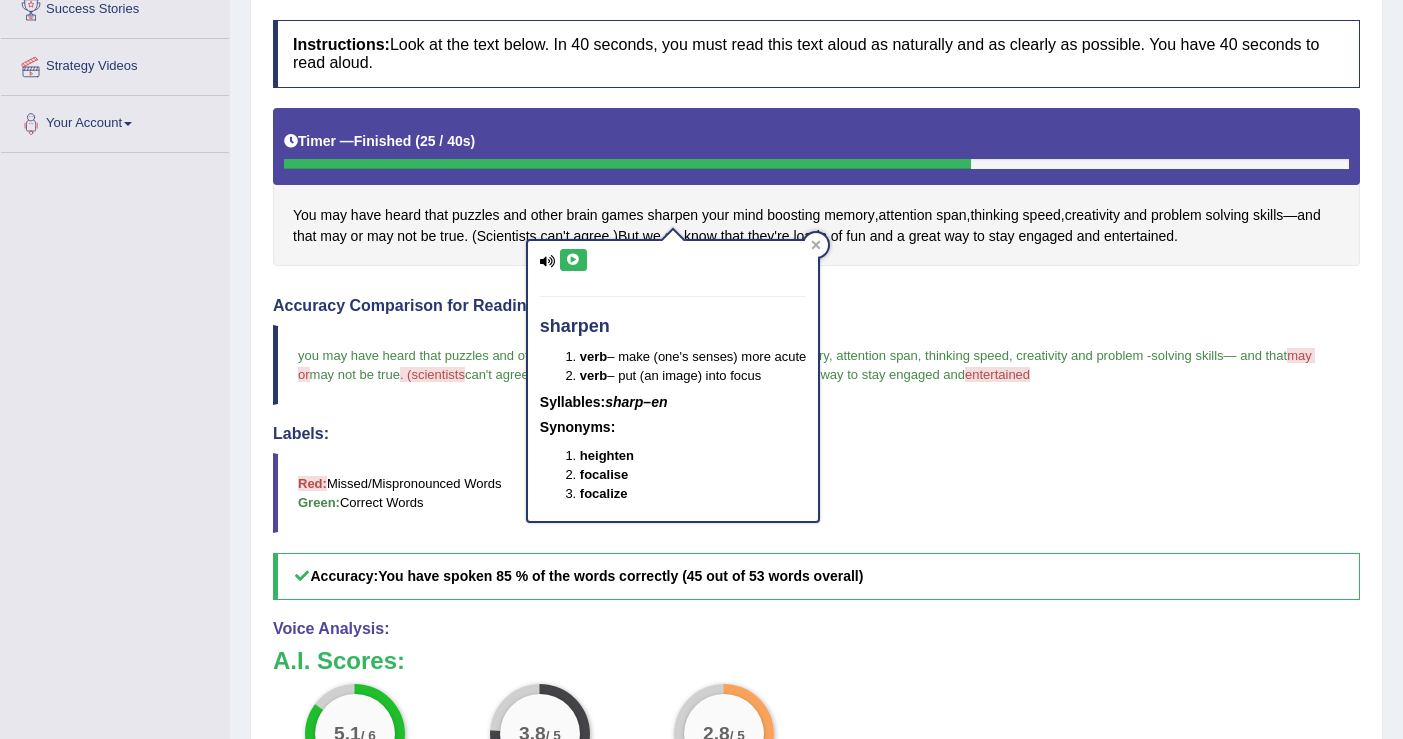 click at bounding box center (573, 260) 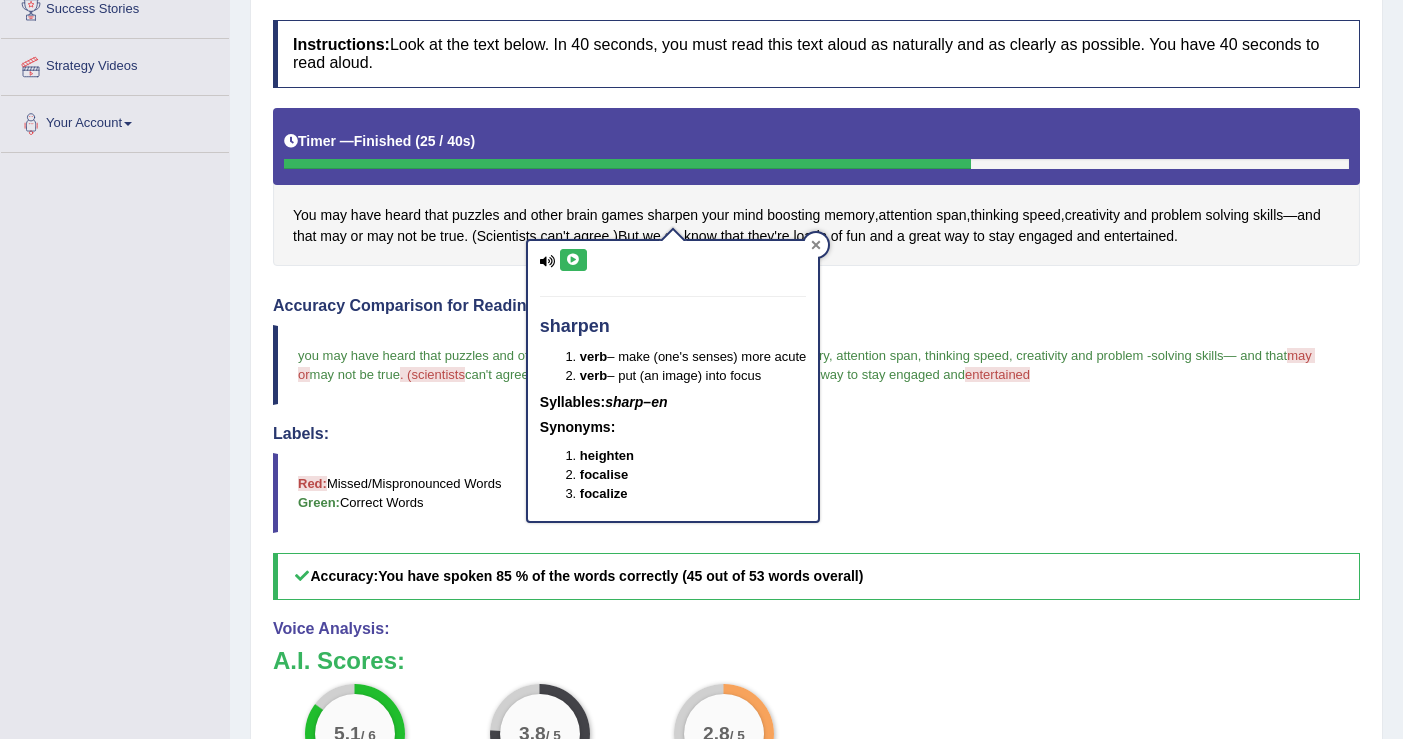 click 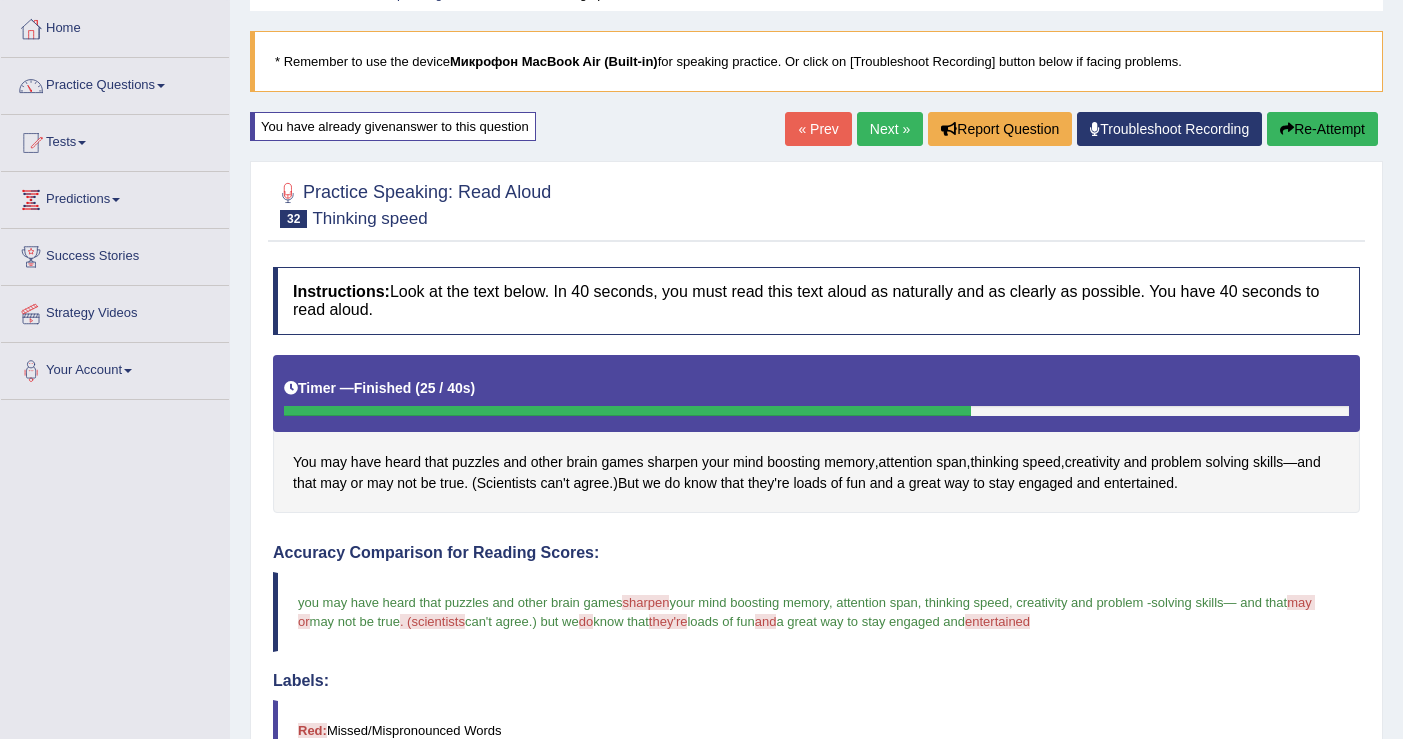 scroll, scrollTop: 44, scrollLeft: 0, axis: vertical 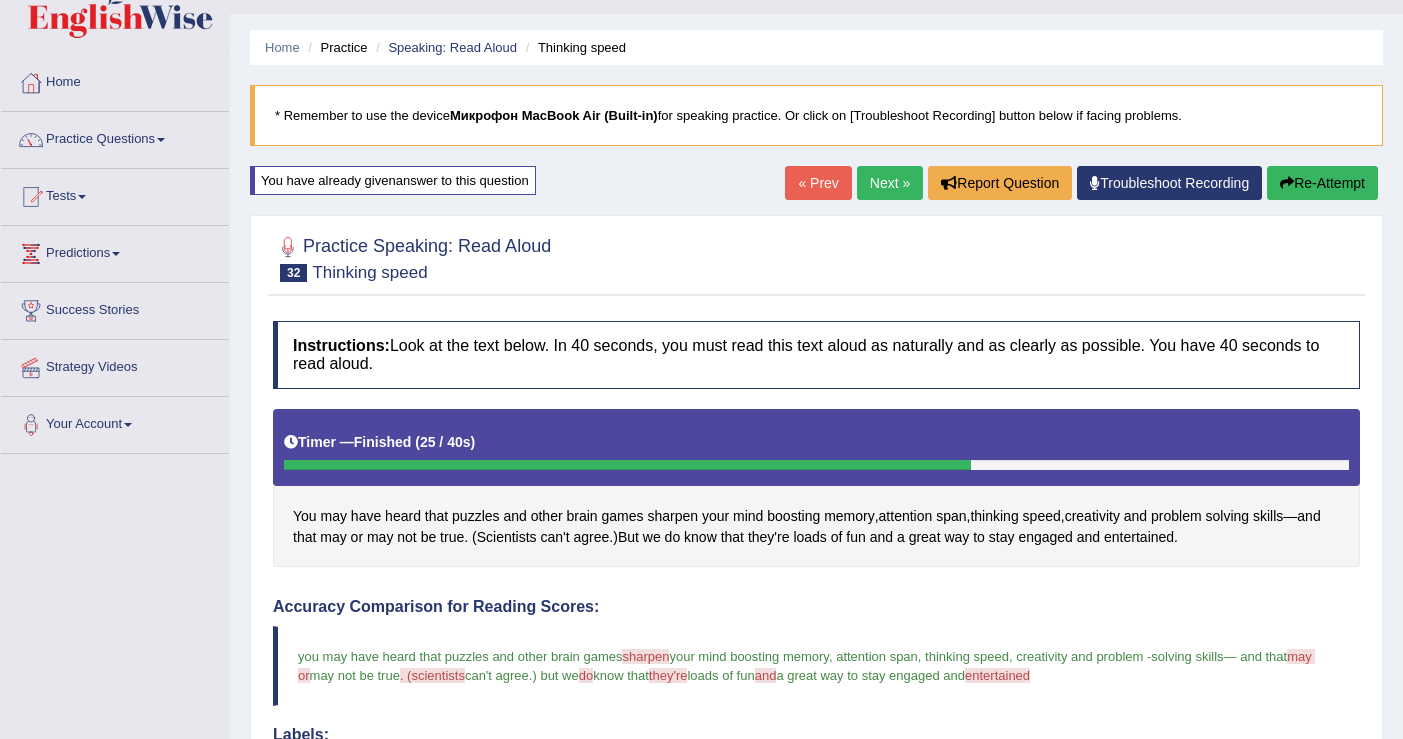 click on "Re-Attempt" at bounding box center [1322, 183] 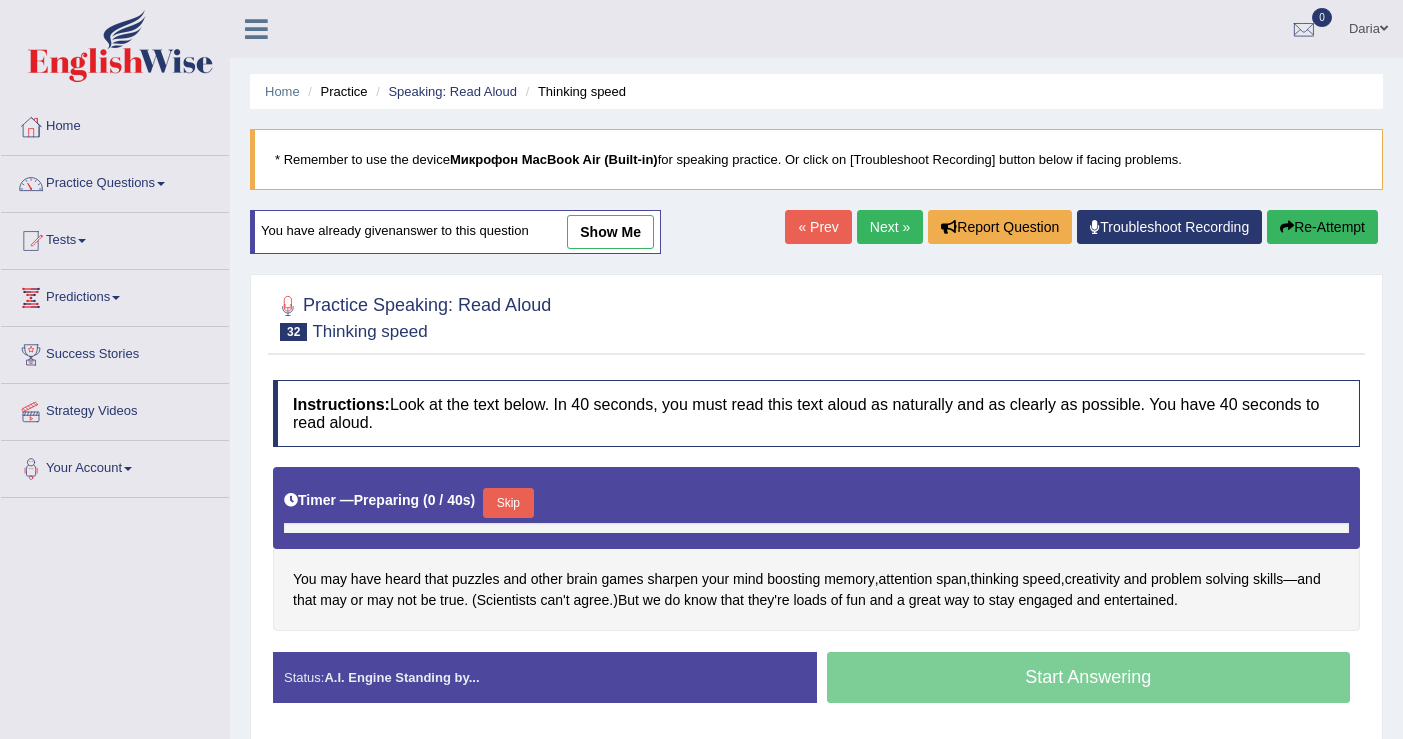 scroll, scrollTop: 44, scrollLeft: 0, axis: vertical 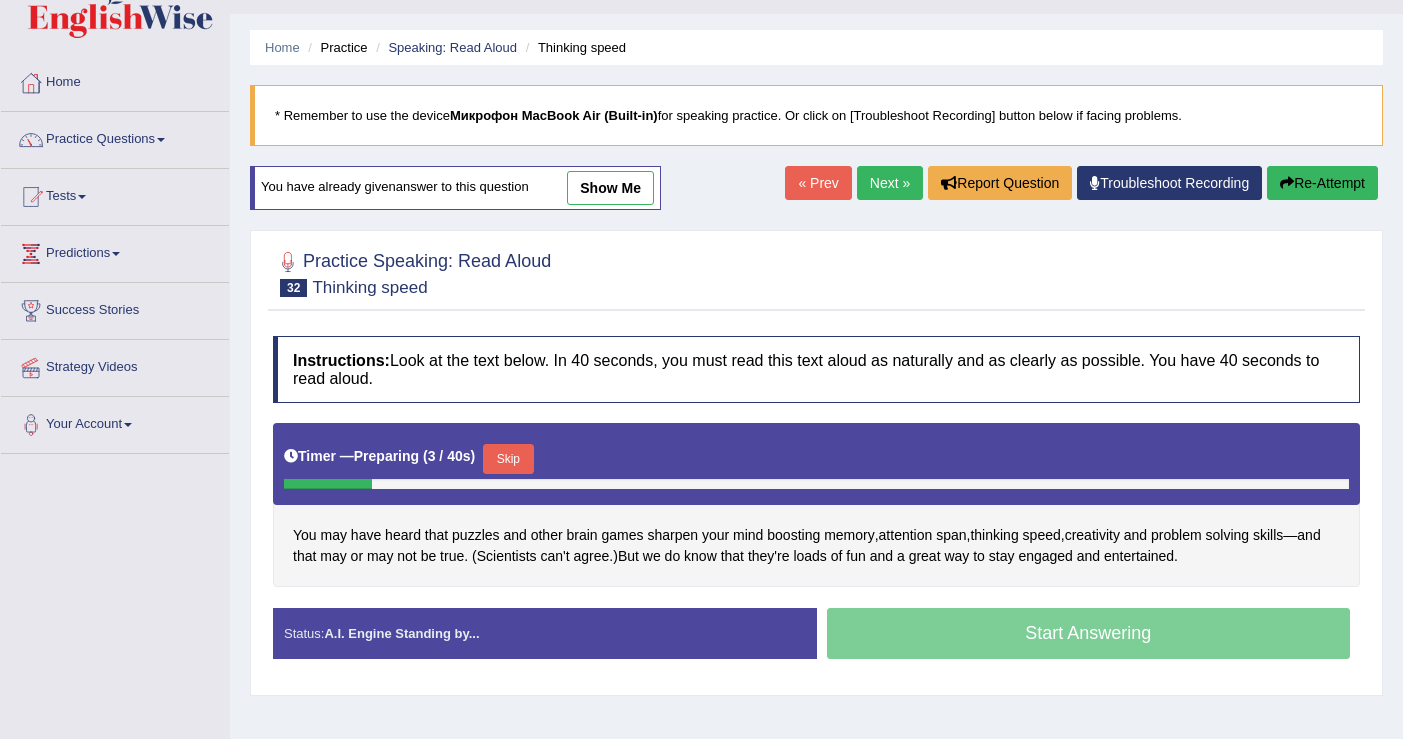 click on "Skip" at bounding box center [508, 459] 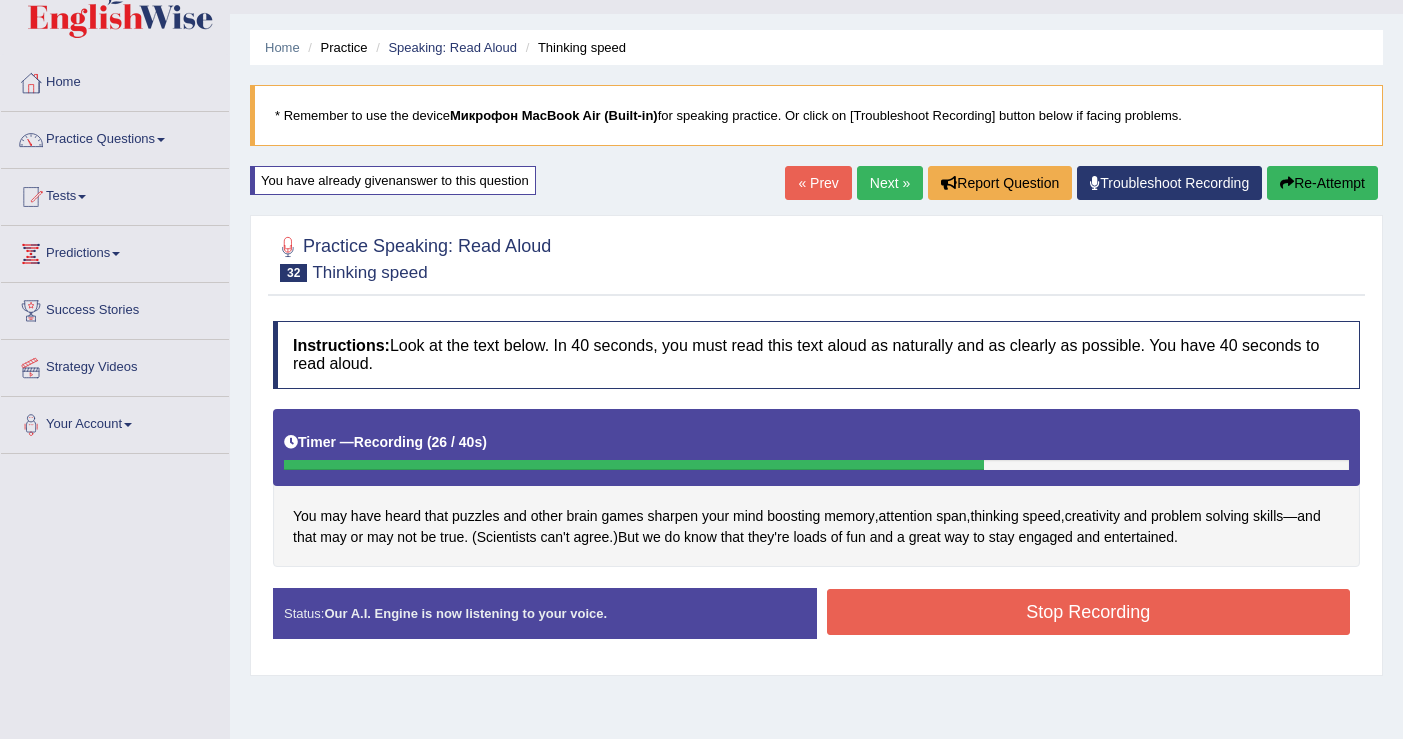 click on "Stop Recording" at bounding box center (1089, 612) 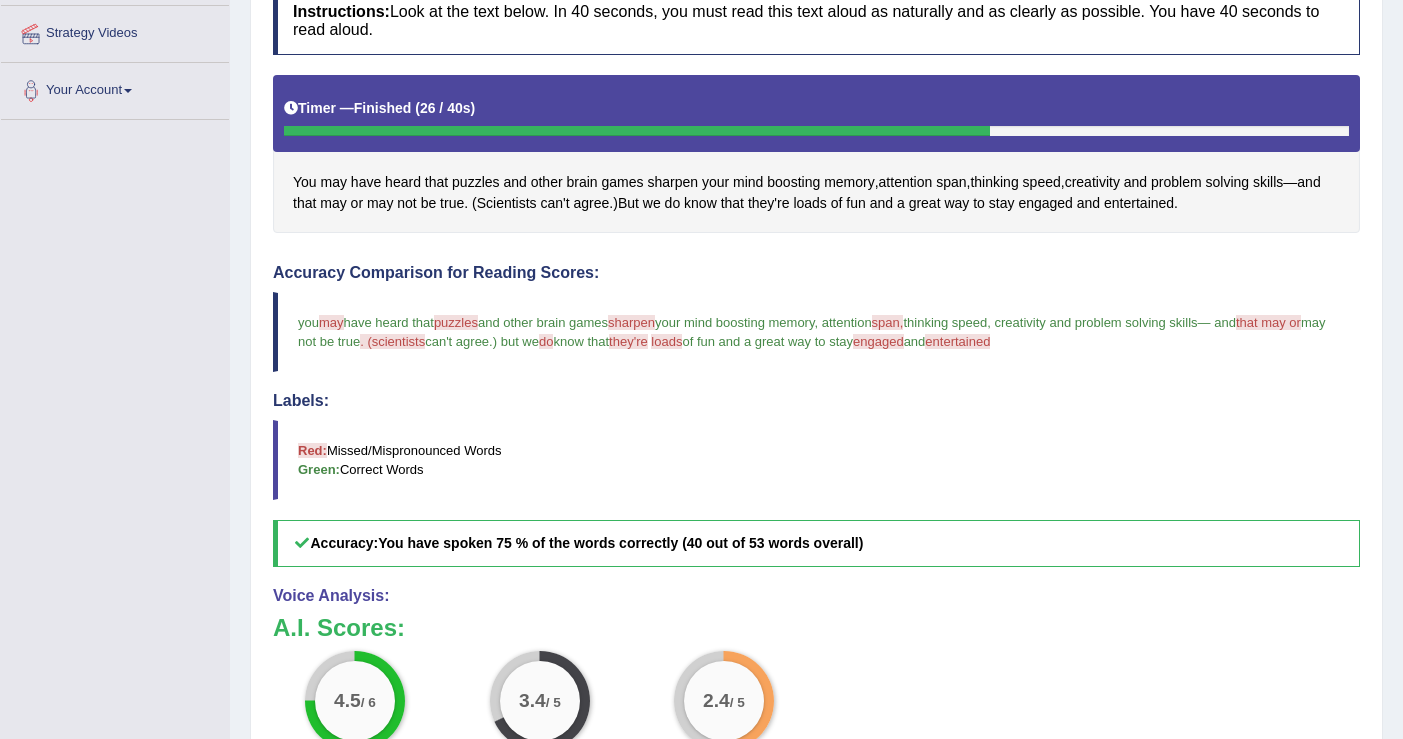 scroll, scrollTop: 368, scrollLeft: 0, axis: vertical 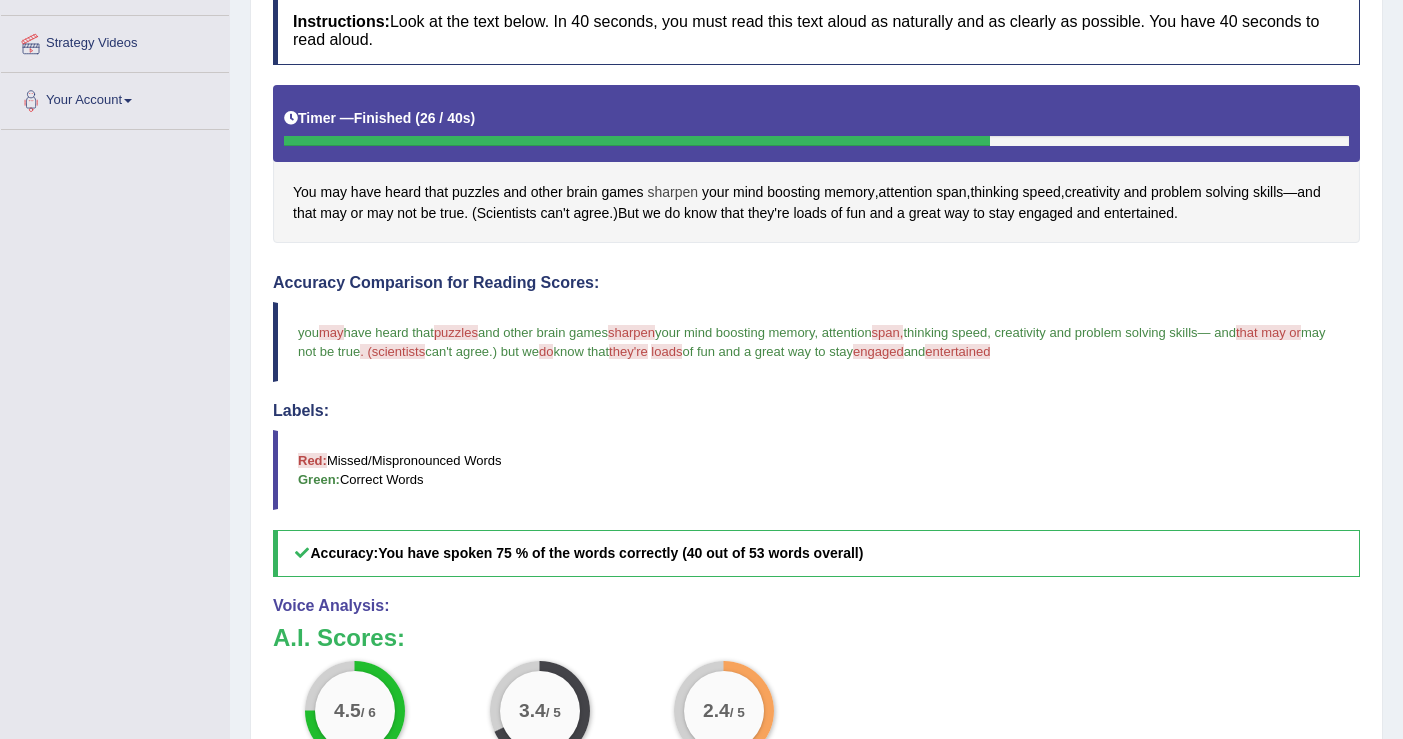 click on "sharpen" at bounding box center (672, 192) 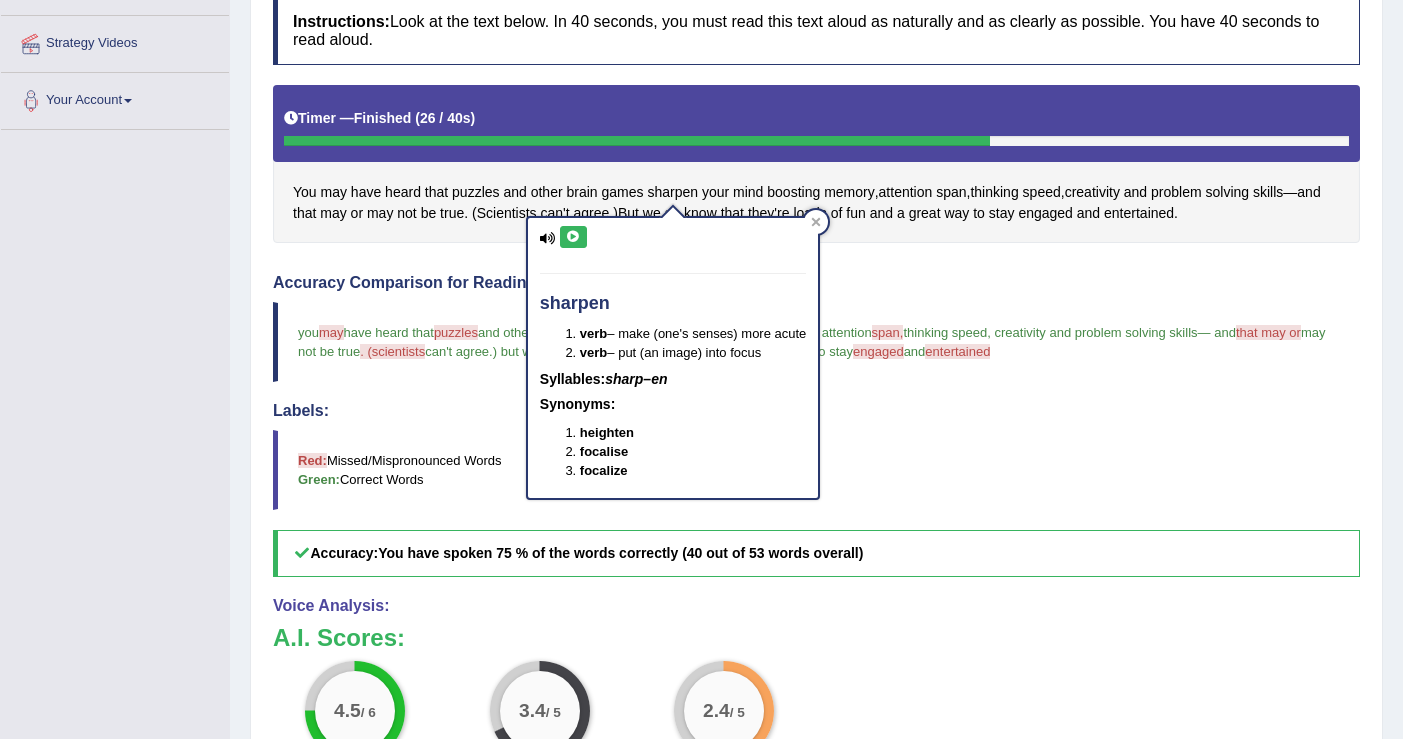 click at bounding box center (573, 237) 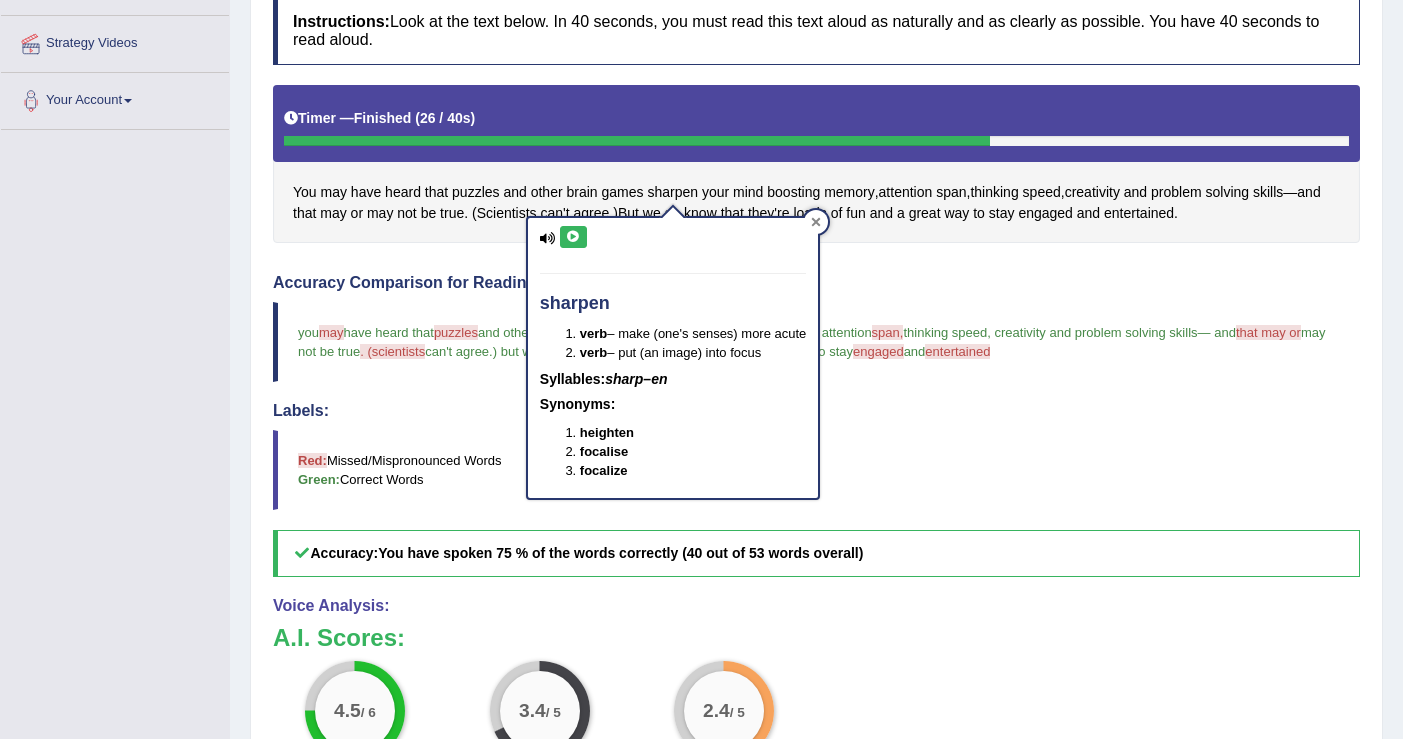 click 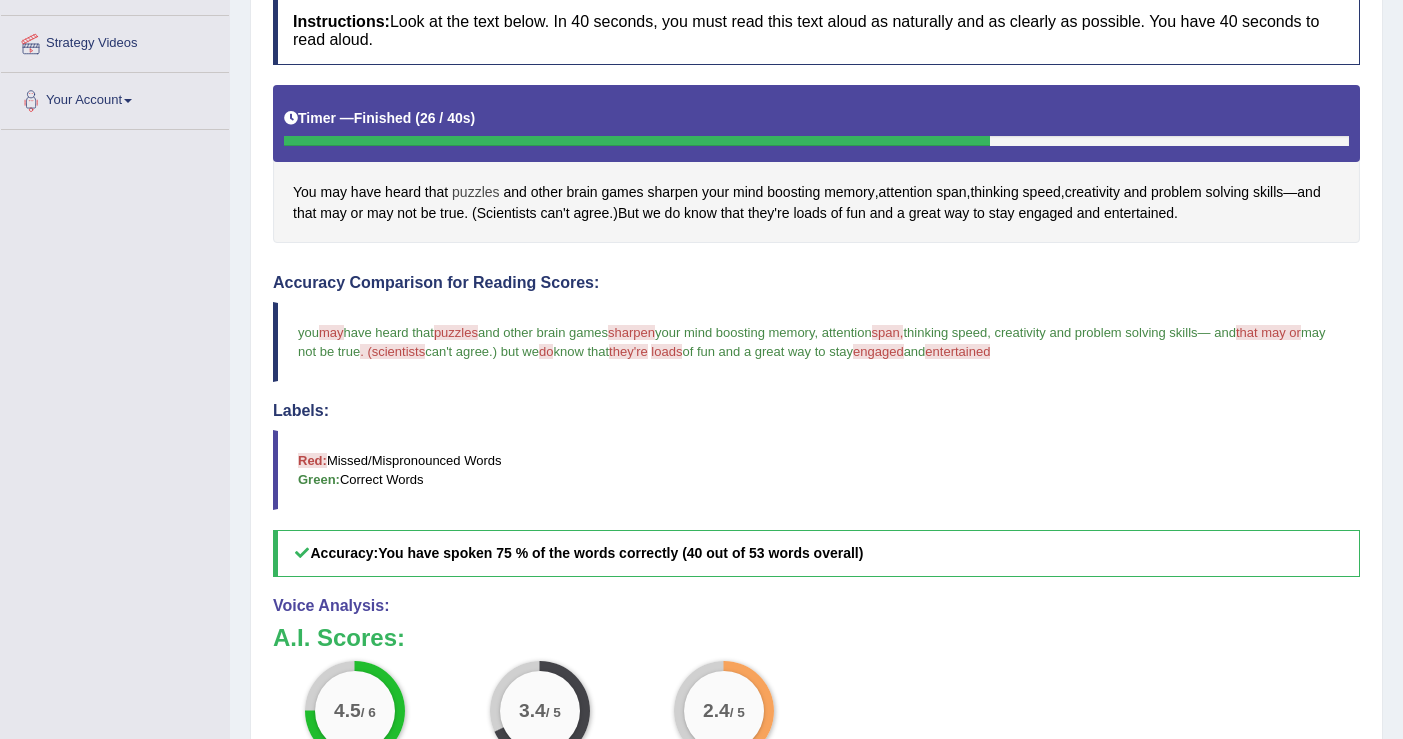 click on "puzzles" at bounding box center [475, 192] 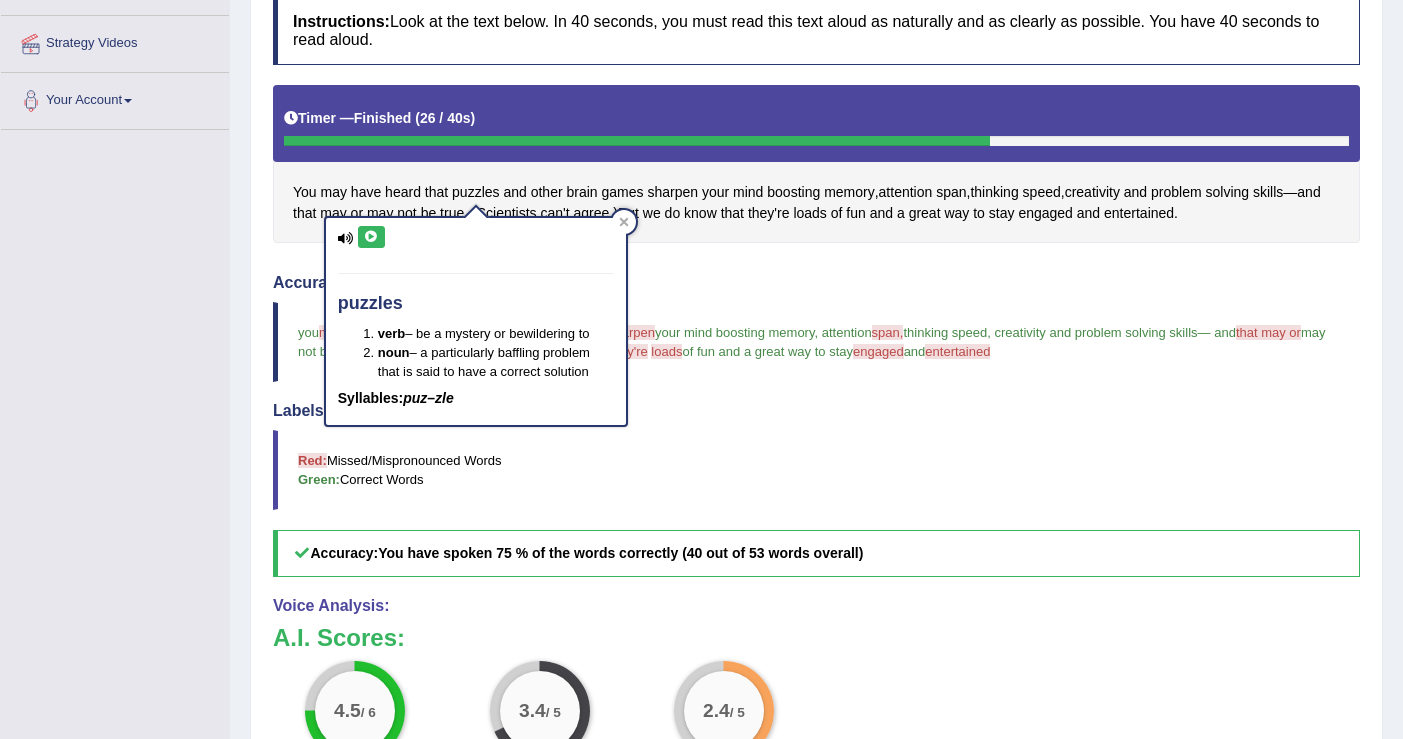 click on "puzzles verb  – be a mystery or bewildering to noun  – a particularly baffling problem that is said to have a correct solution Syllables:  puz–zle" at bounding box center (476, 321) 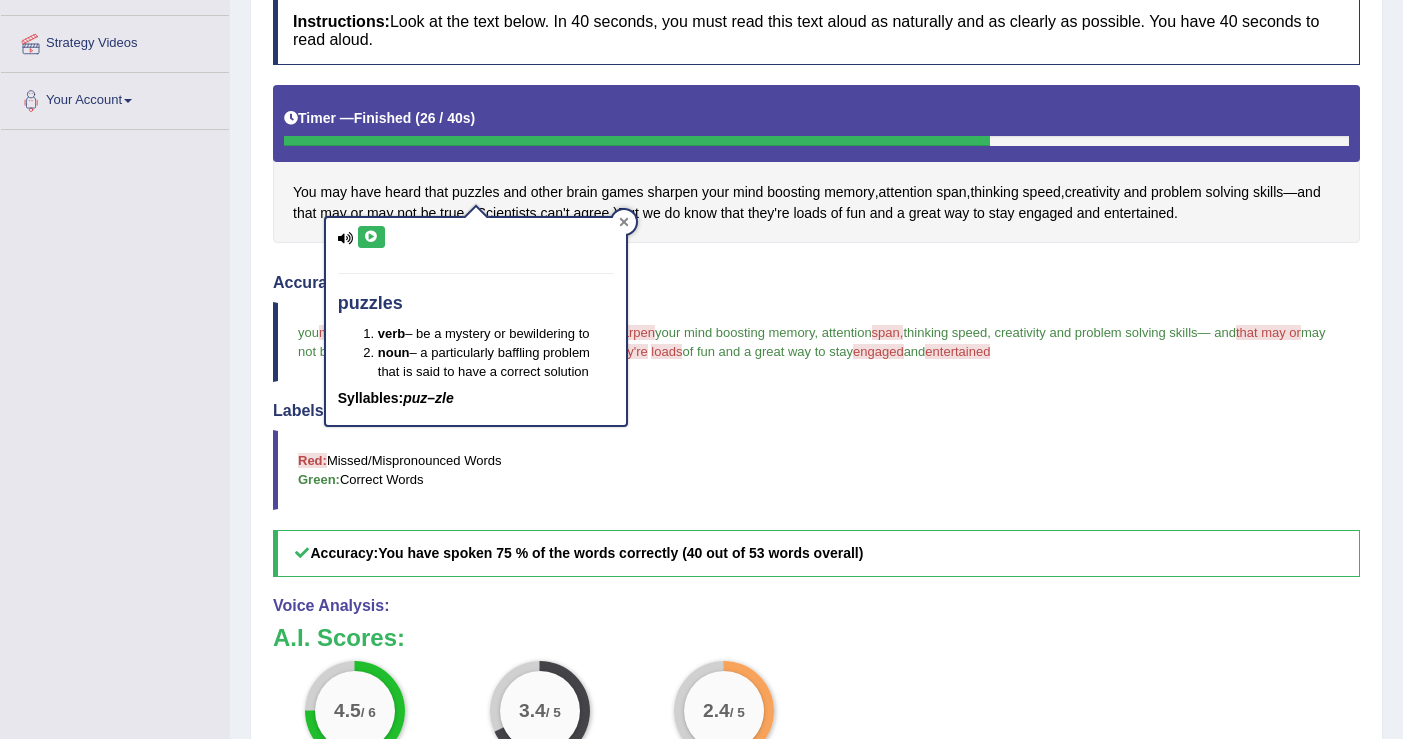 click 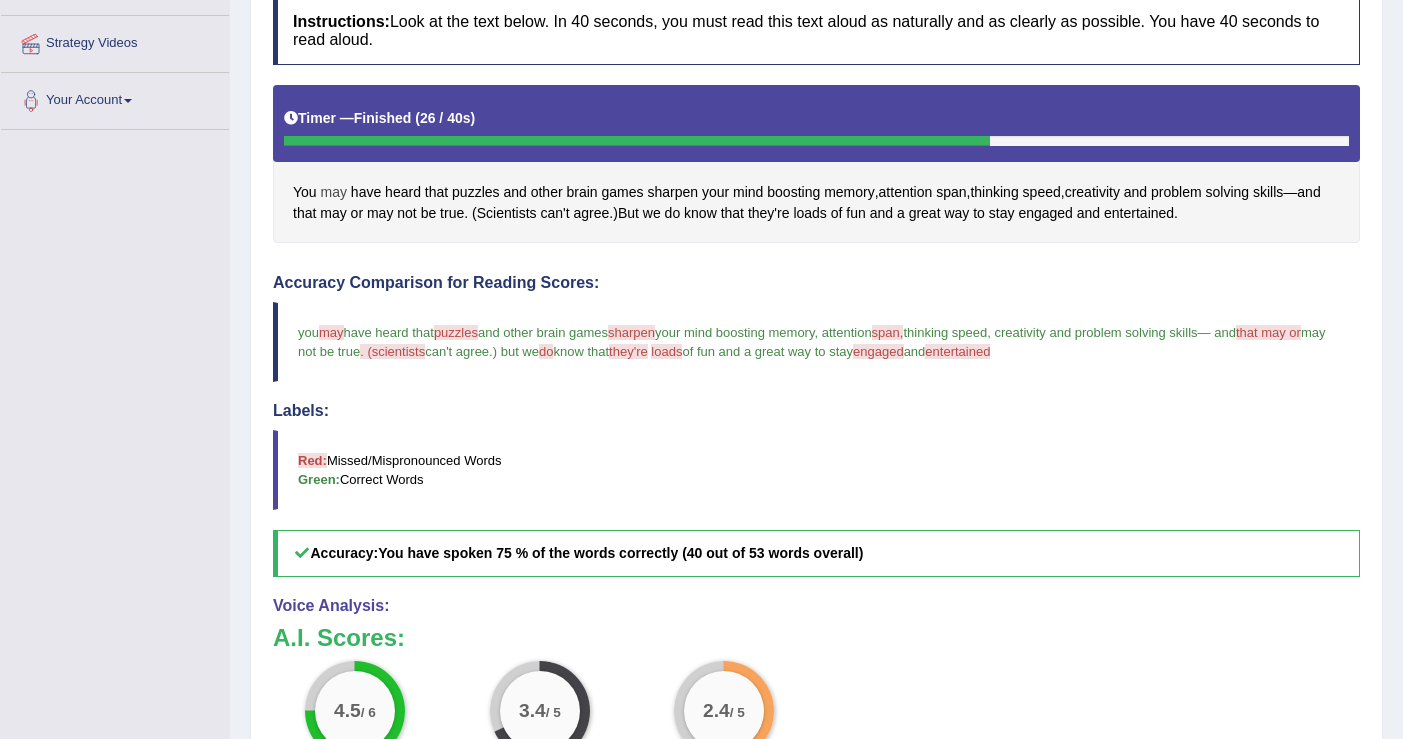 click on "may" at bounding box center (334, 192) 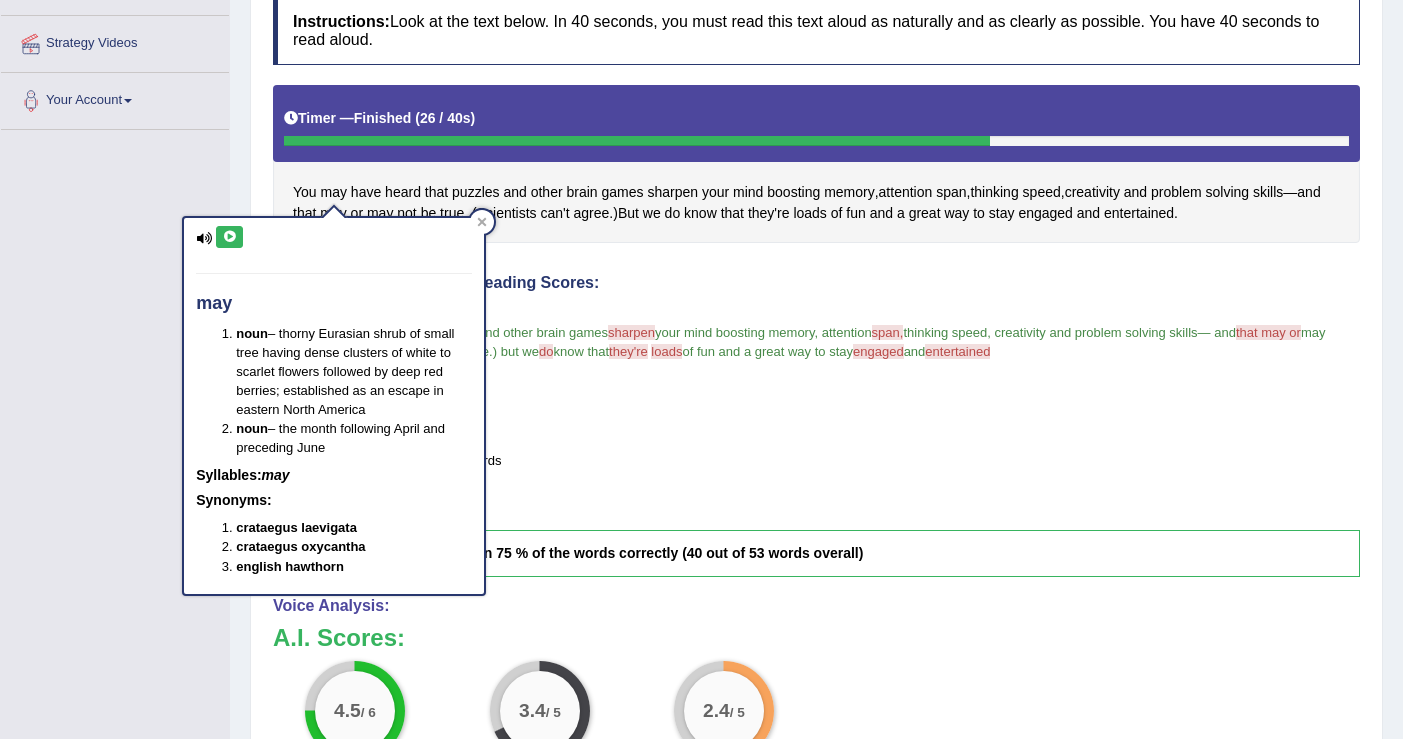 click on "may noun  – thorny Eurasian shrub of small tree having dense clusters of white to scarlet flowers followed by deep red berries; established as an escape in eastern North America noun  – the month following April and preceding June Syllables:  may Synonyms:  crataegus laevigata crataegus oxycantha english hawthorn" at bounding box center [334, 406] 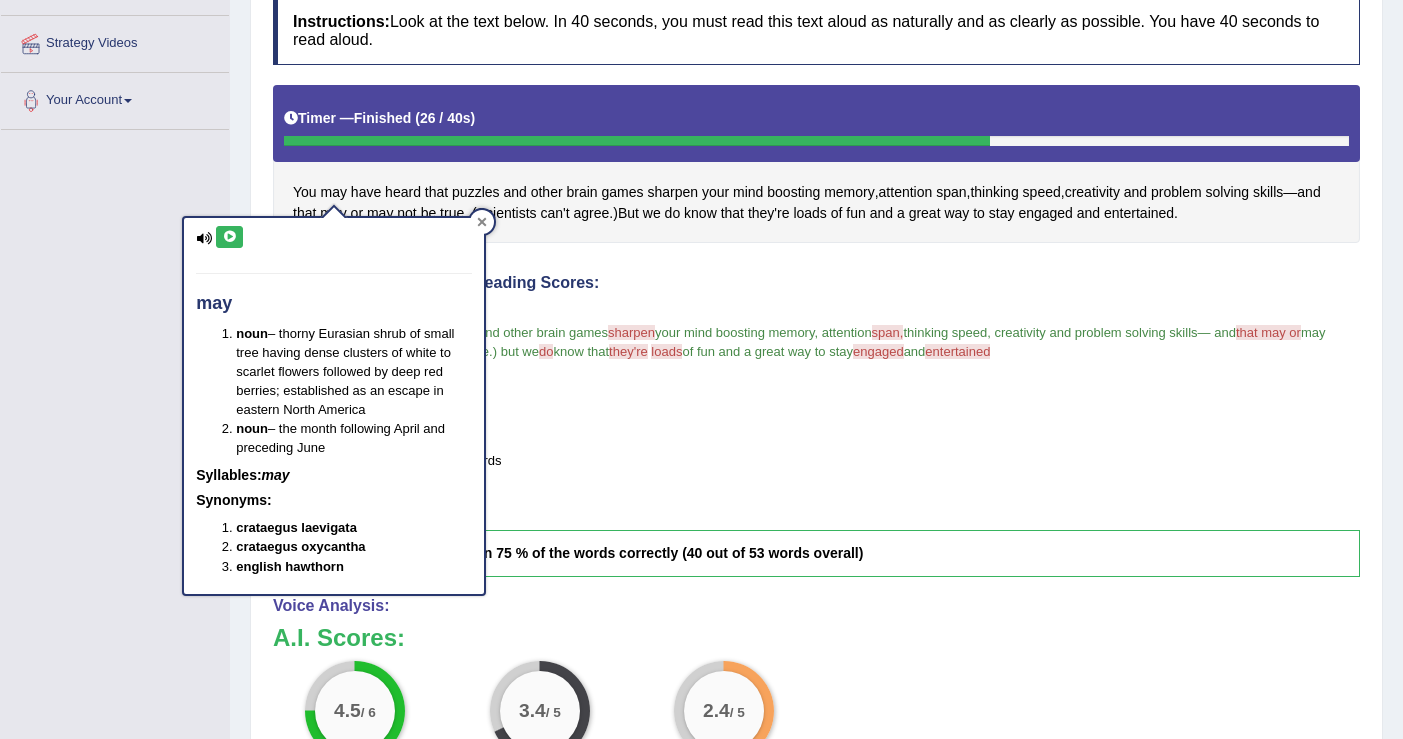 click at bounding box center [482, 222] 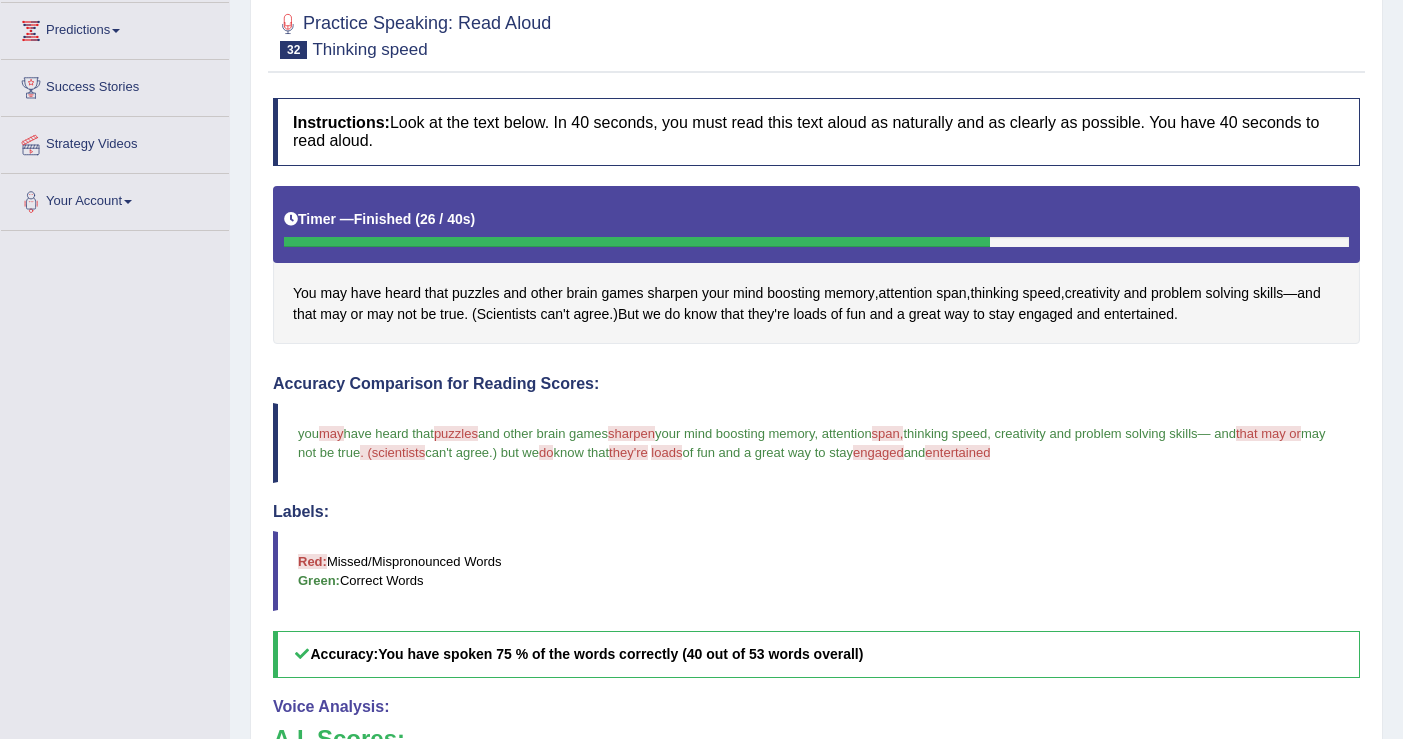 scroll, scrollTop: 123, scrollLeft: 0, axis: vertical 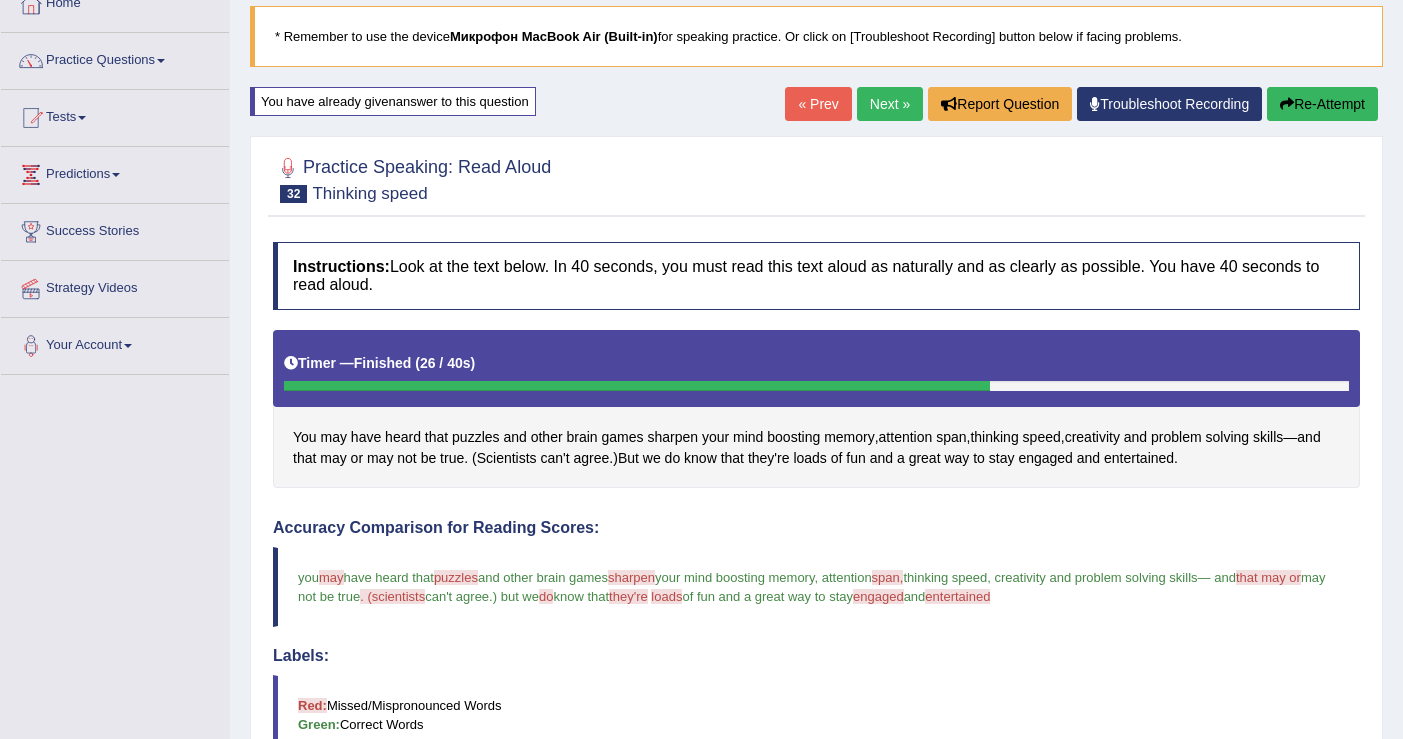 click on "Re-Attempt" at bounding box center (1322, 104) 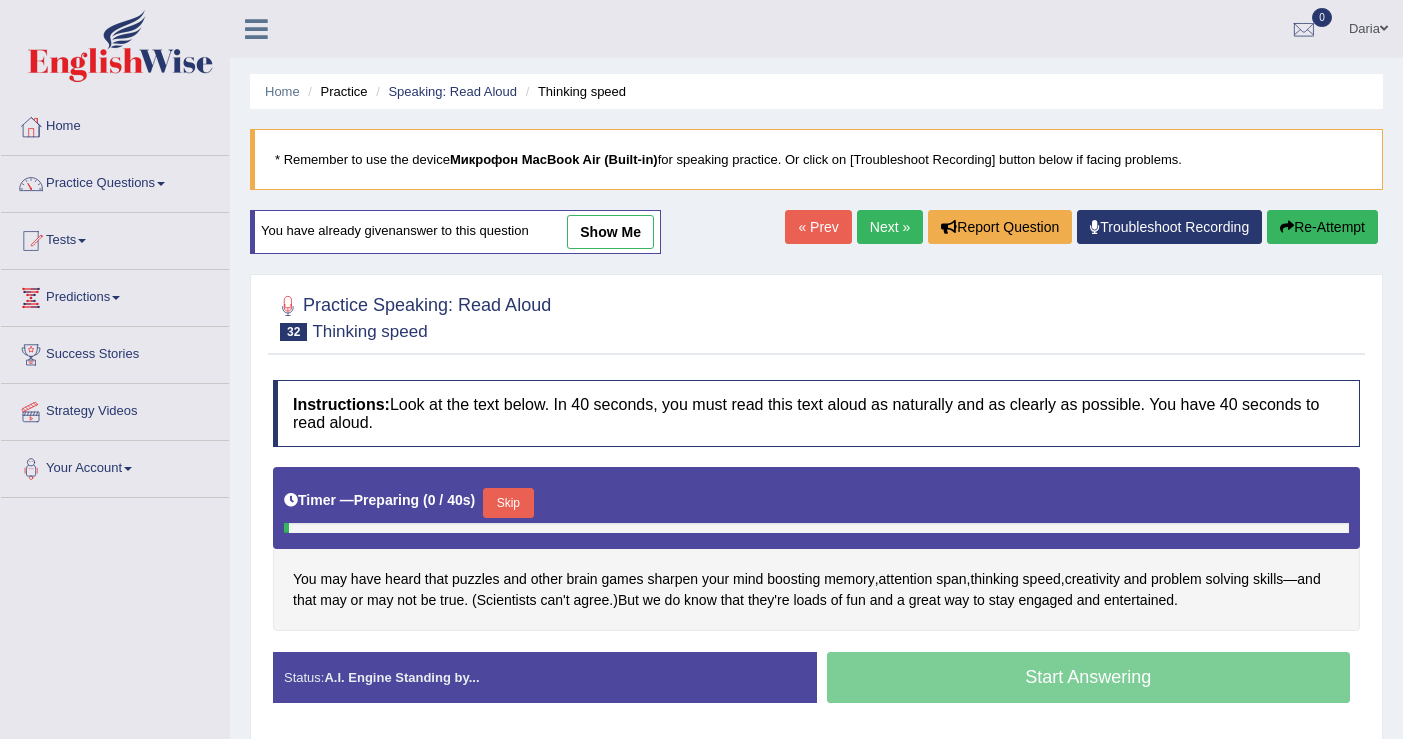 scroll, scrollTop: 123, scrollLeft: 0, axis: vertical 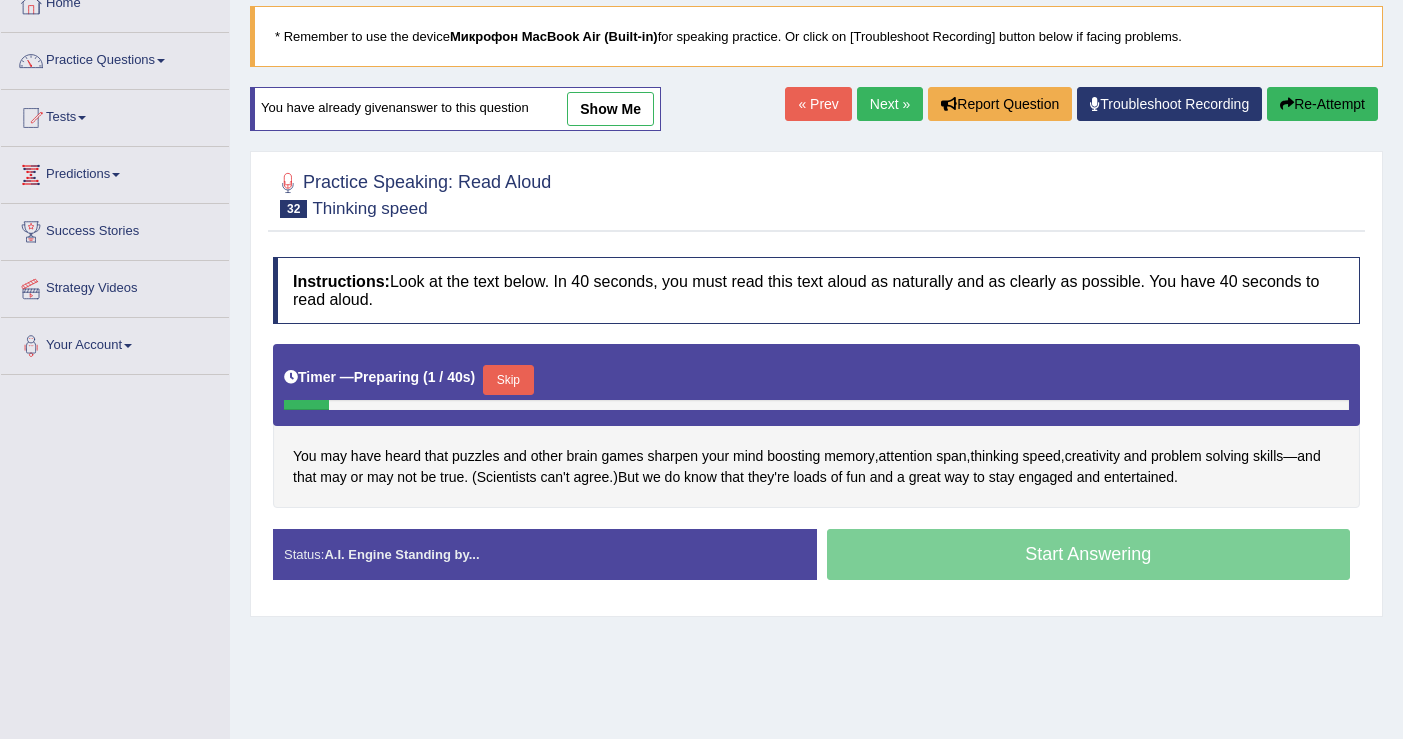 click on "Skip" at bounding box center (508, 380) 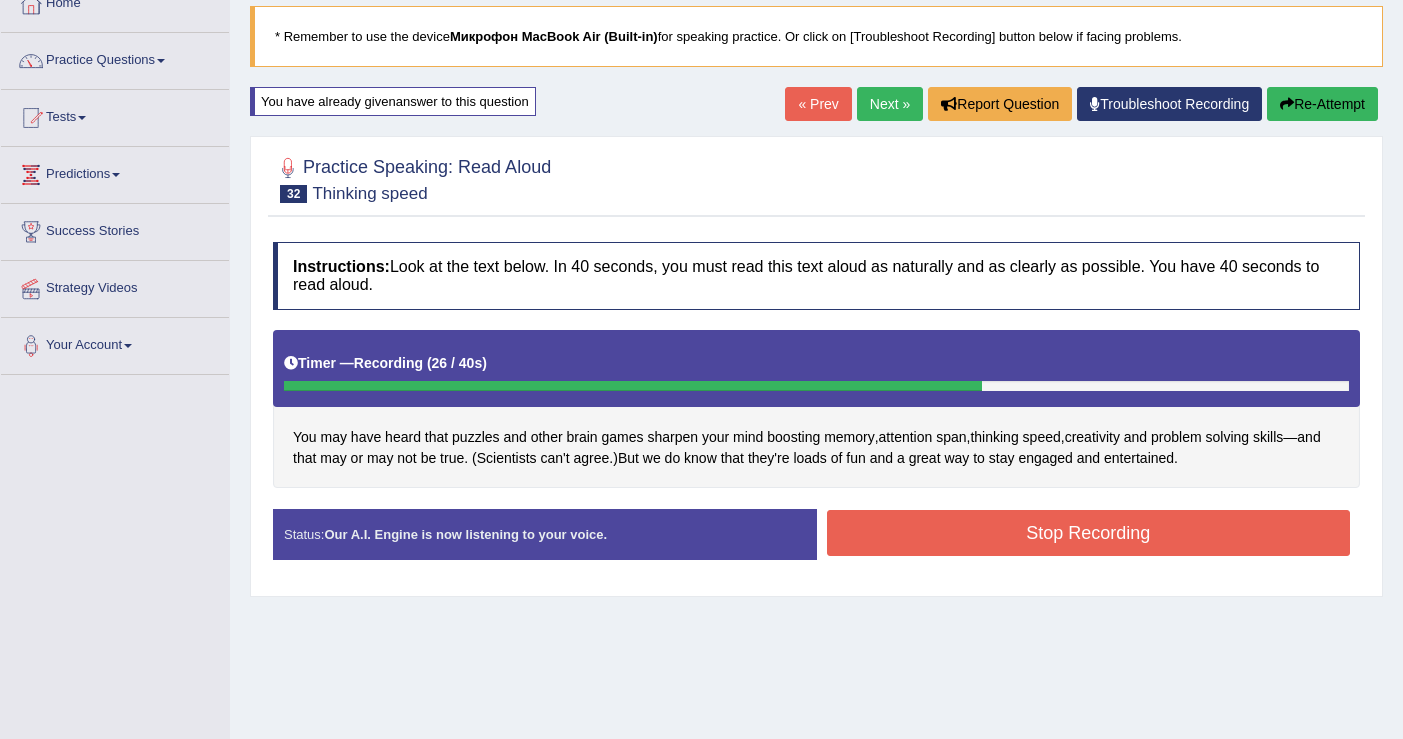 click on "Stop Recording" at bounding box center [1089, 533] 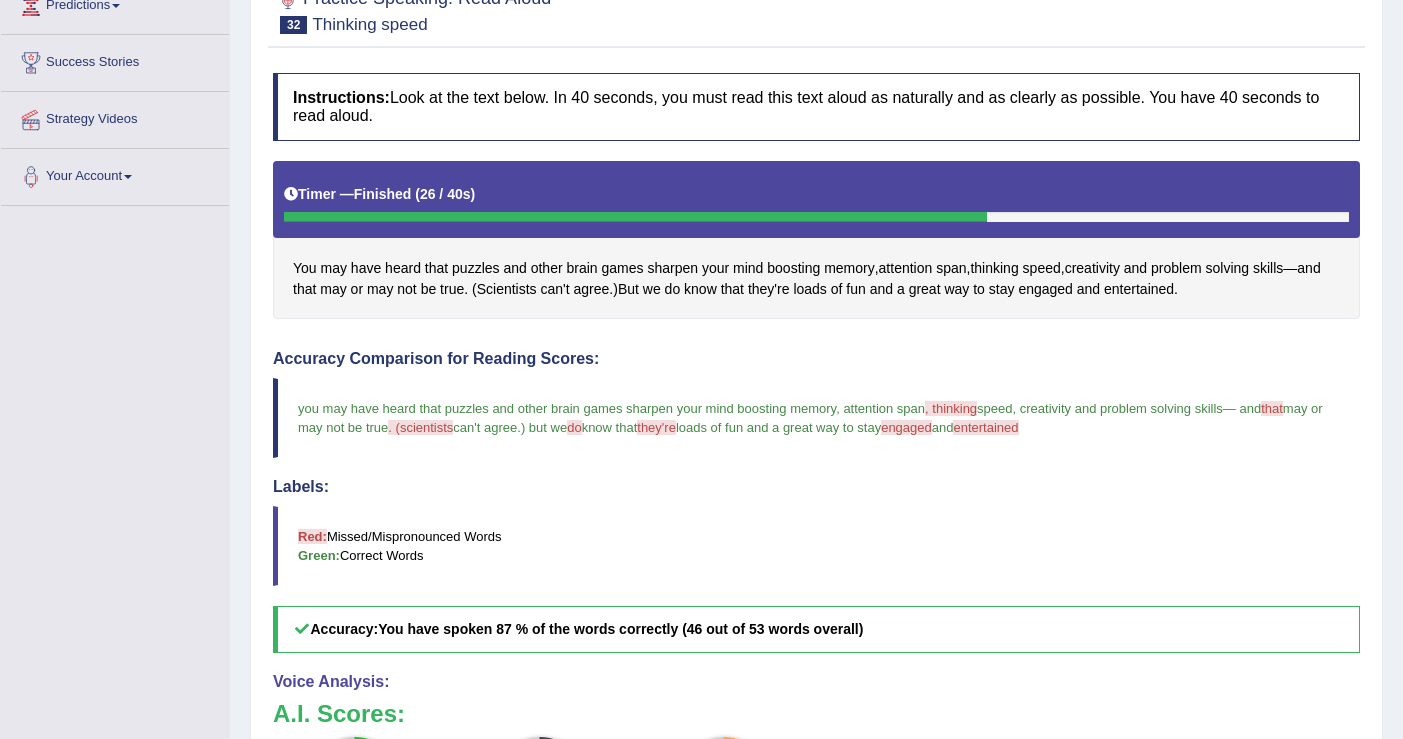 scroll, scrollTop: 279, scrollLeft: 0, axis: vertical 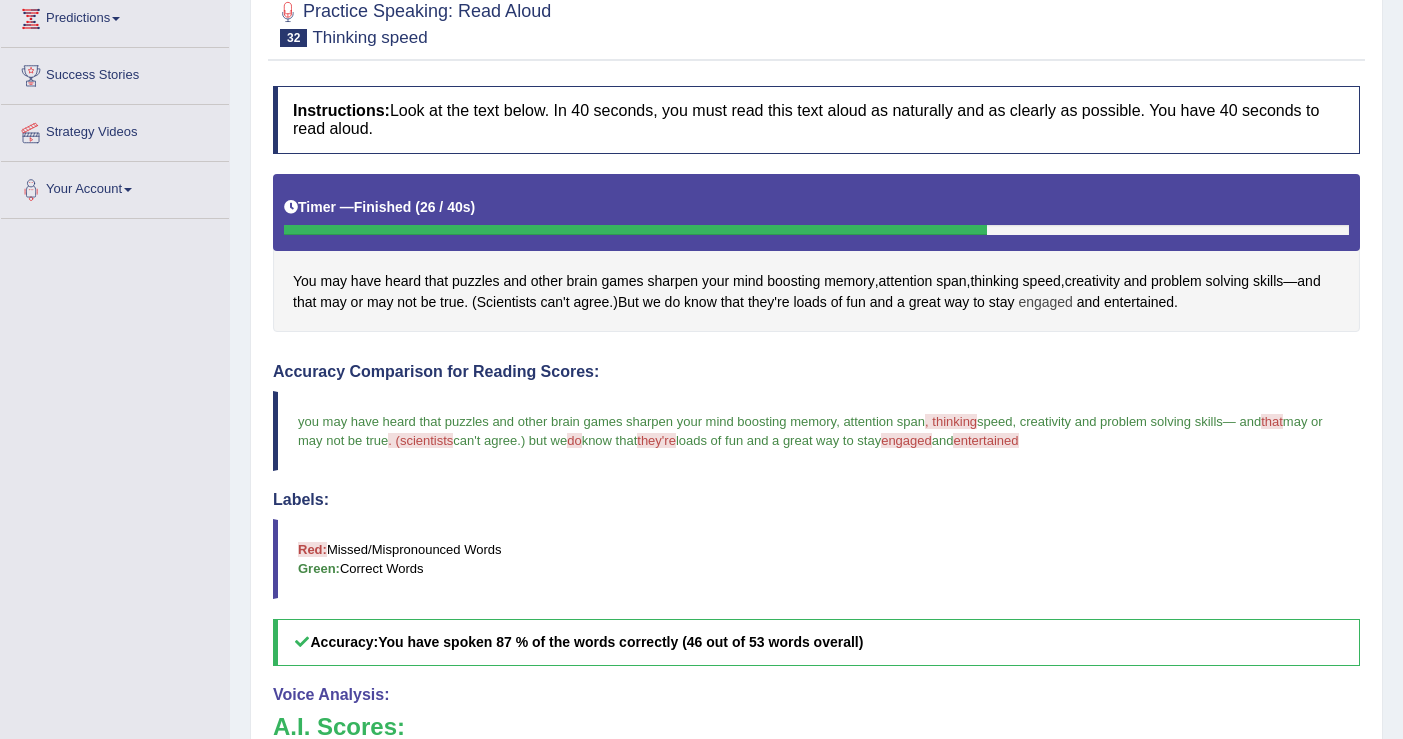 click on "engaged" at bounding box center (1045, 302) 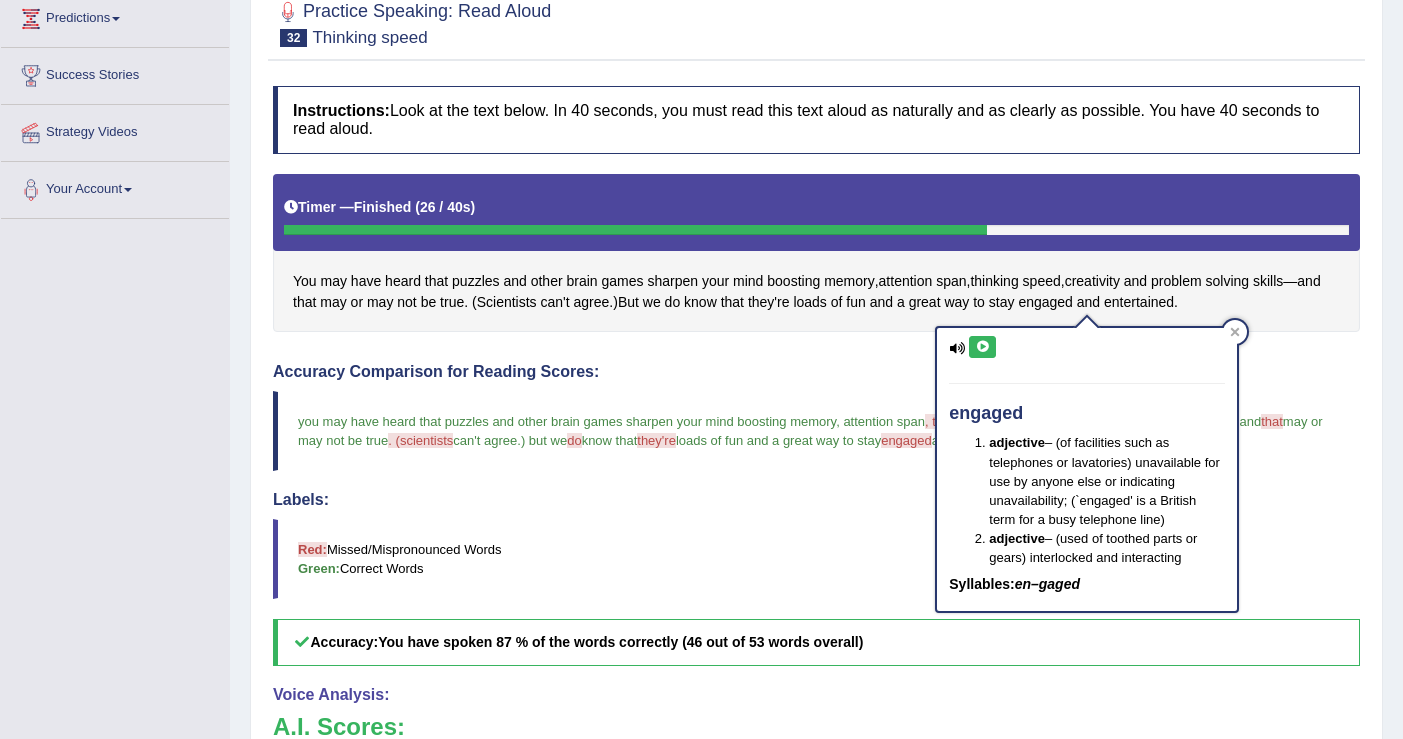 click at bounding box center [982, 347] 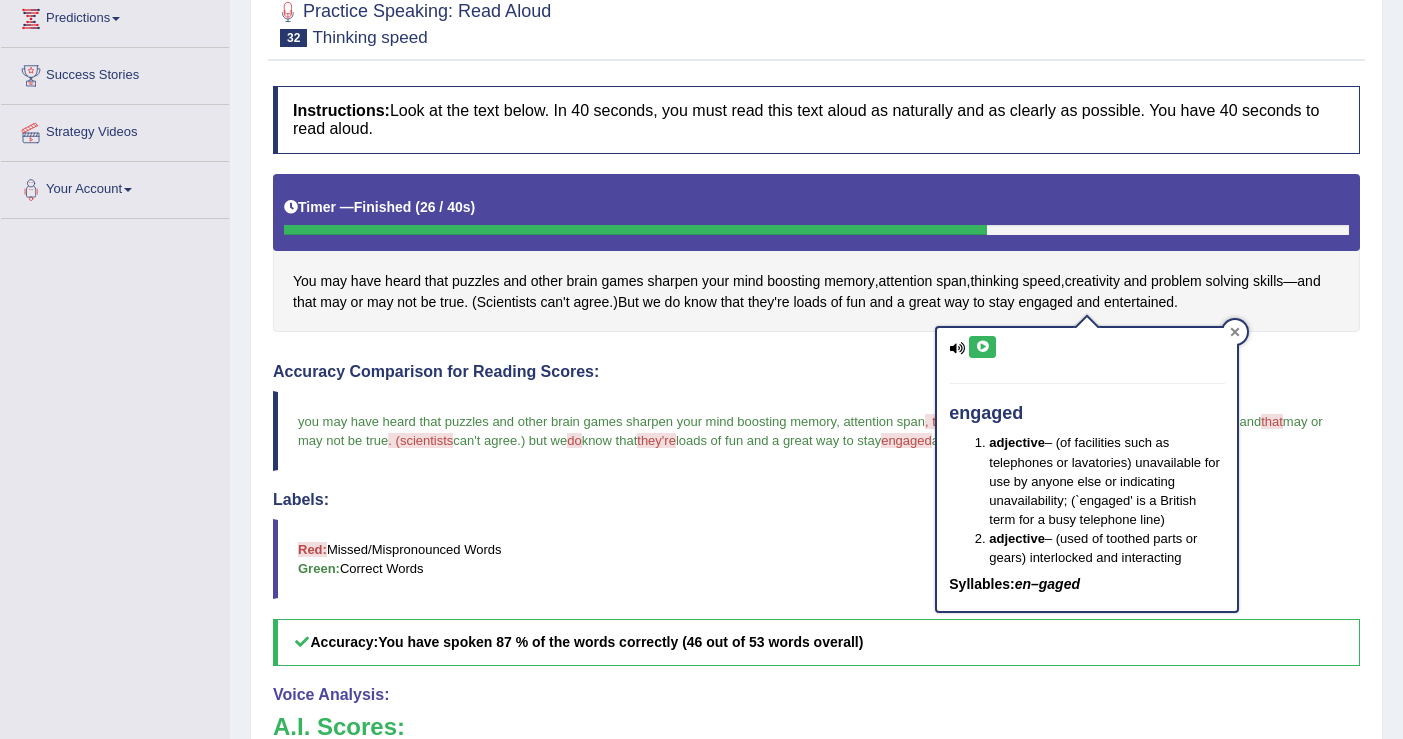 click at bounding box center [1235, 332] 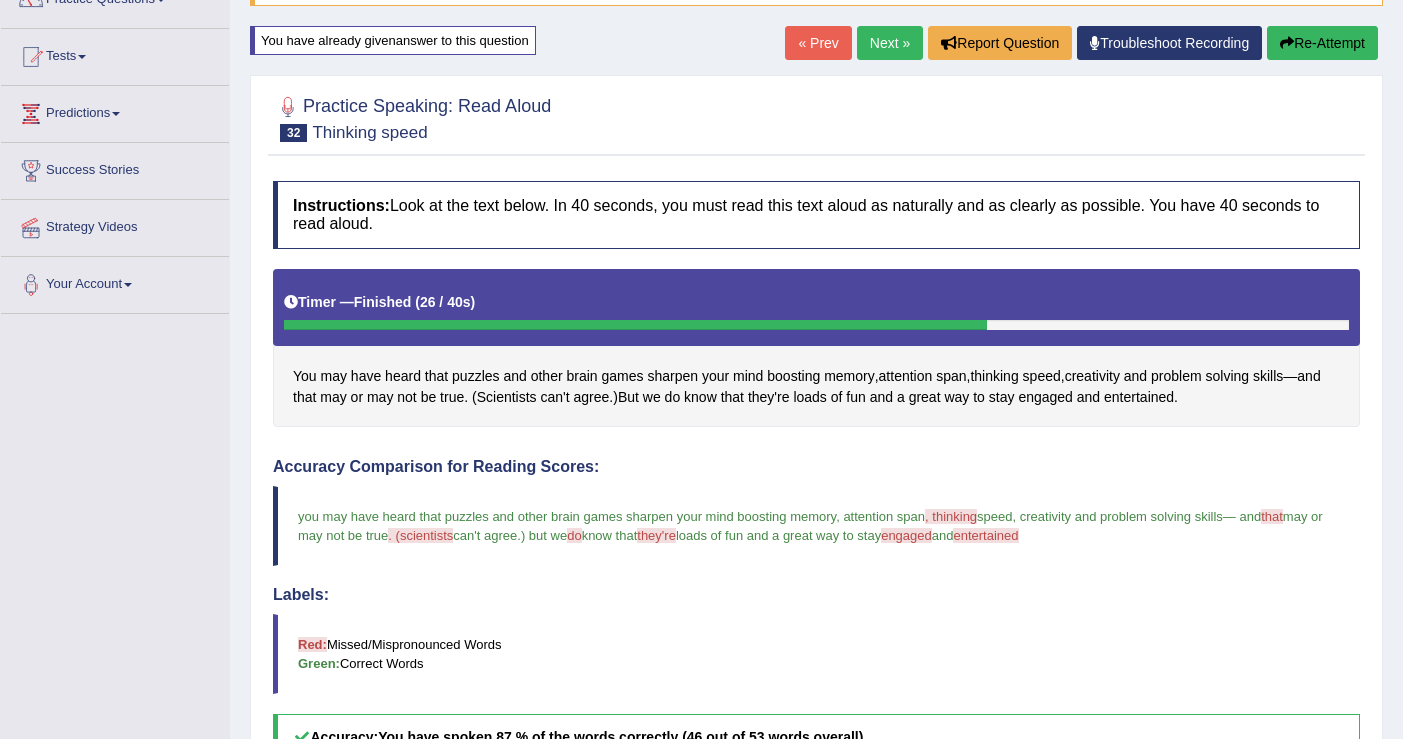 scroll, scrollTop: 0, scrollLeft: 0, axis: both 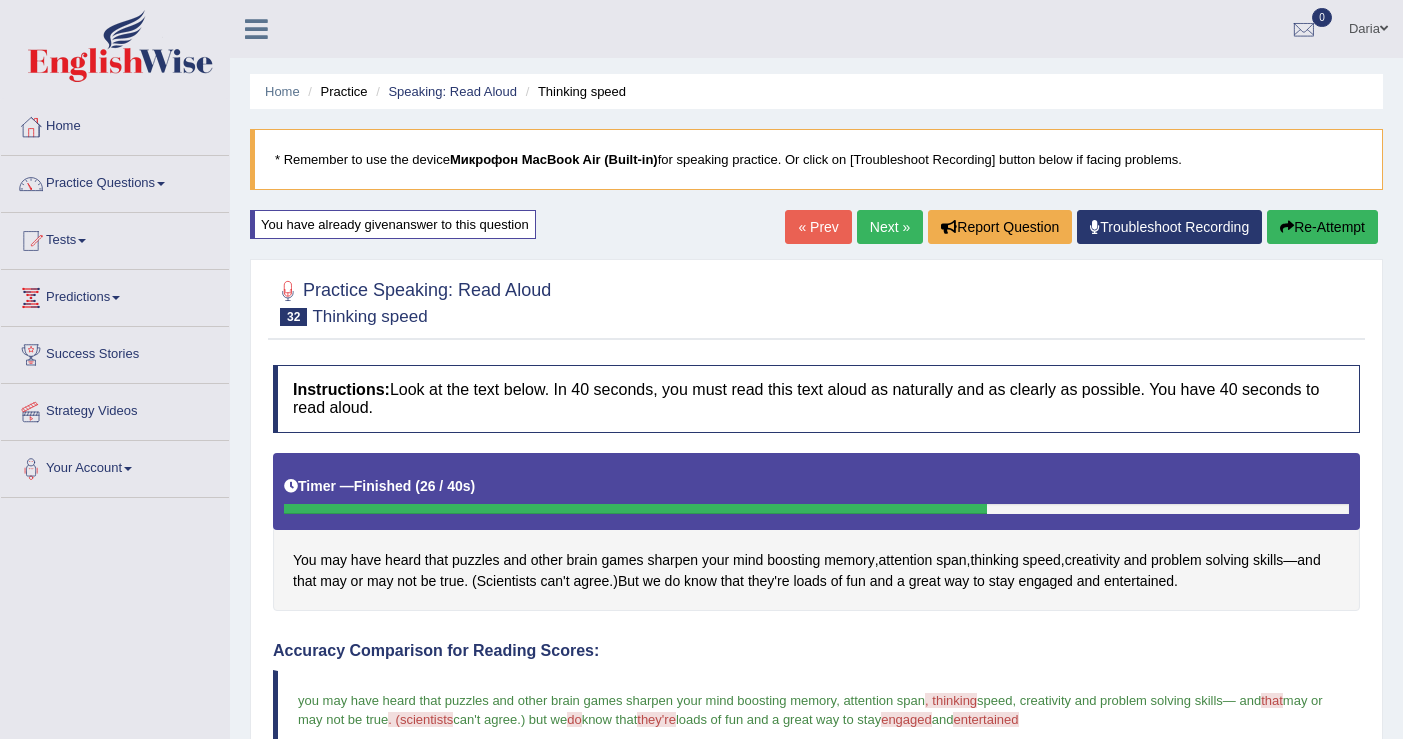 click on "Next »" at bounding box center (890, 227) 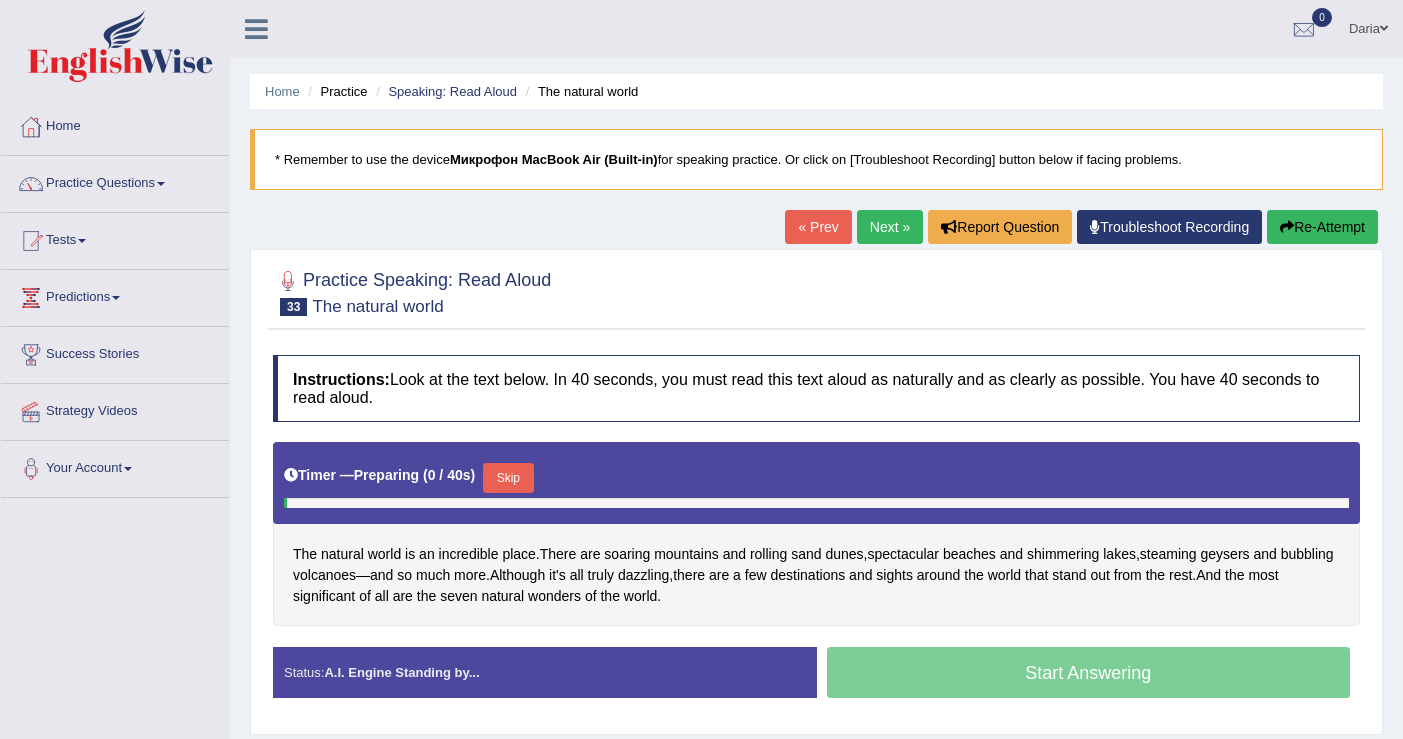 scroll, scrollTop: 0, scrollLeft: 0, axis: both 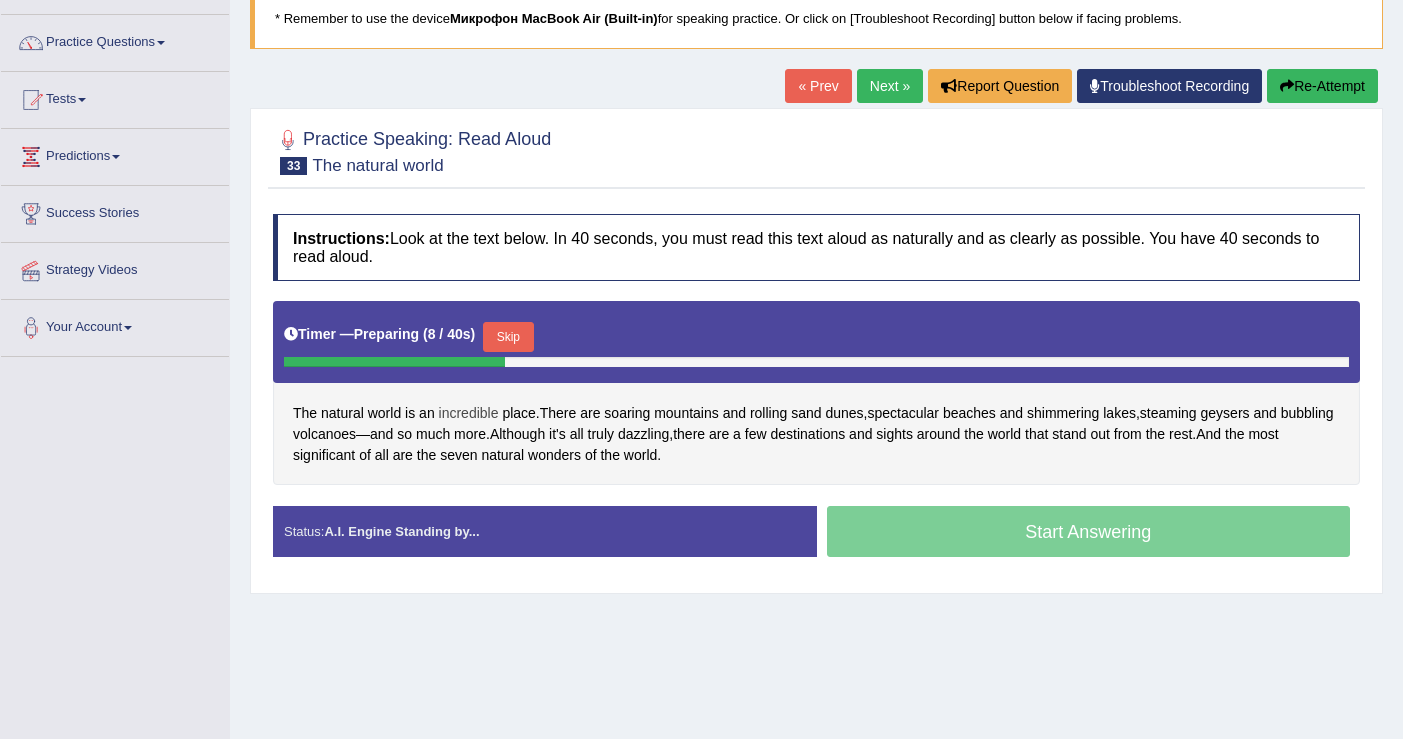 click on "incredible" at bounding box center (469, 413) 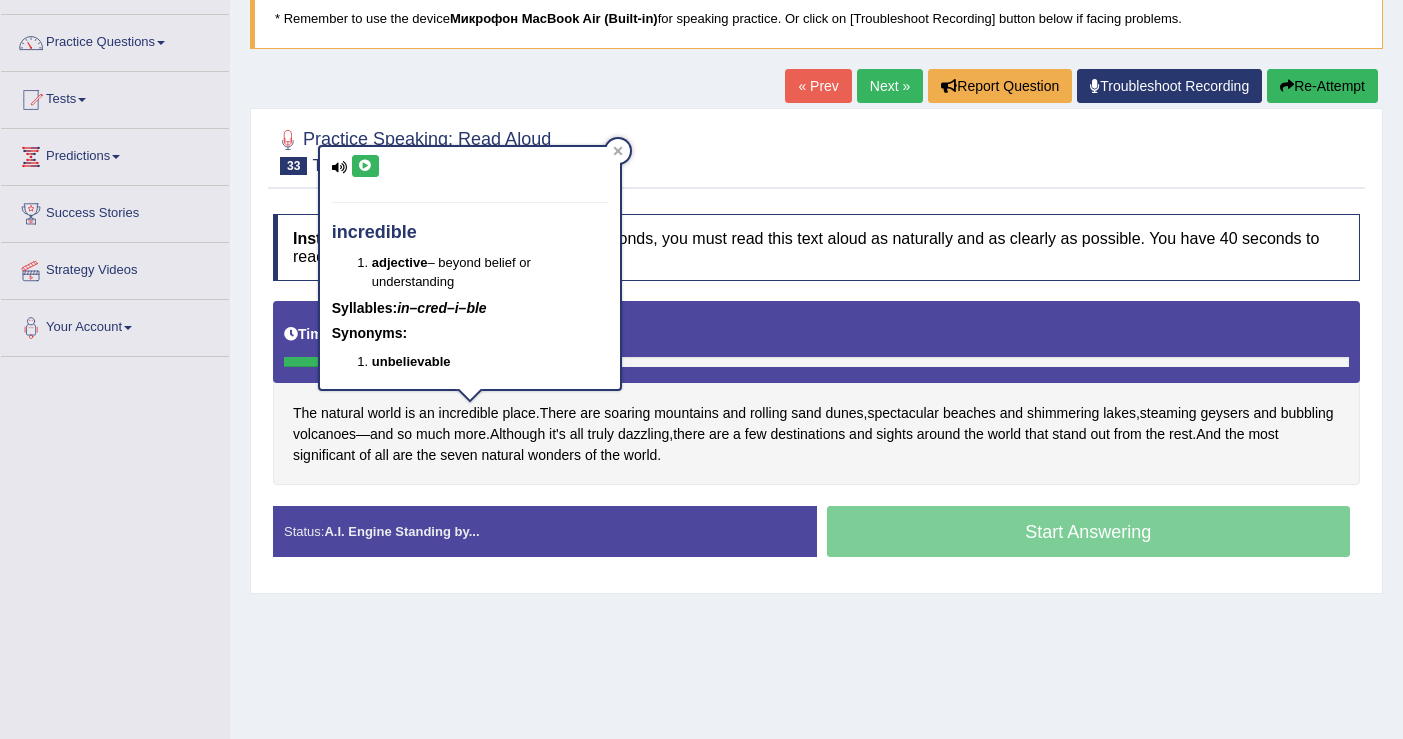 click at bounding box center (365, 166) 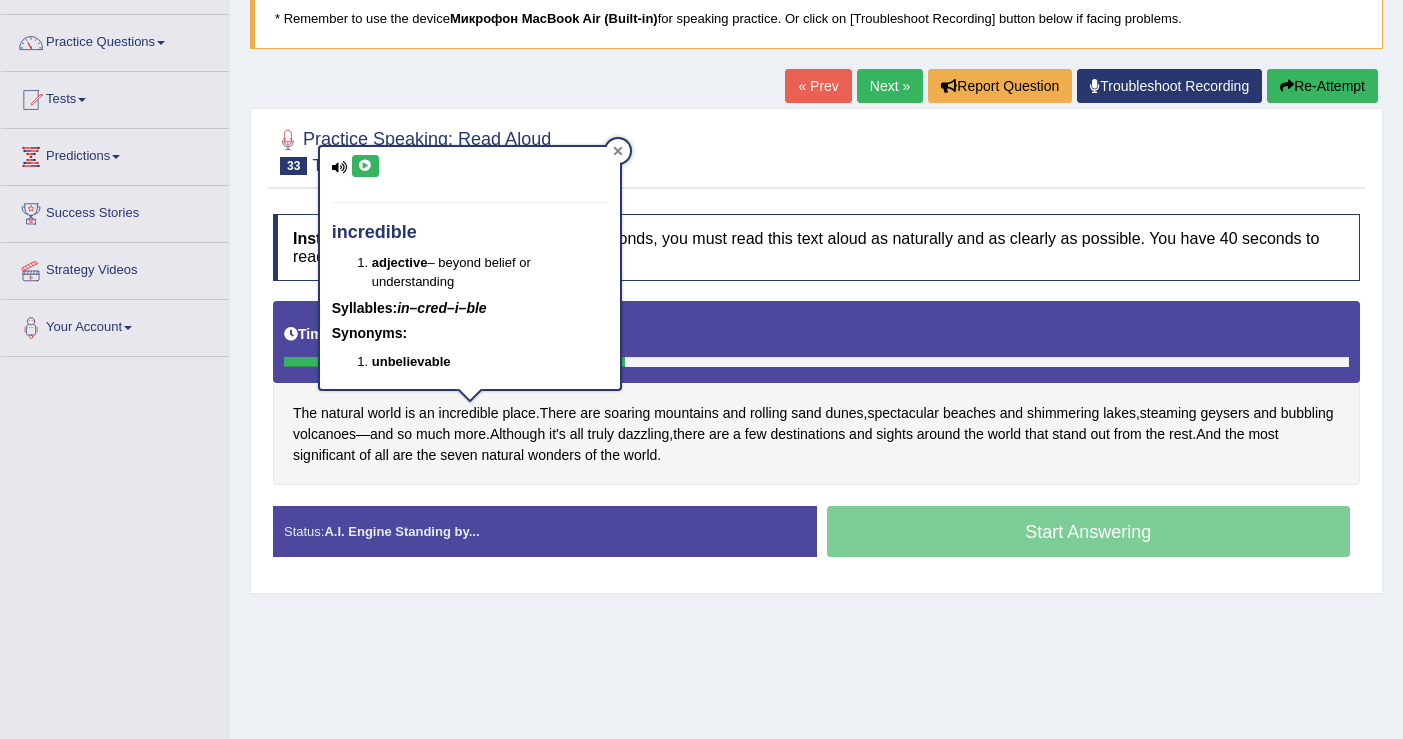 click at bounding box center (618, 151) 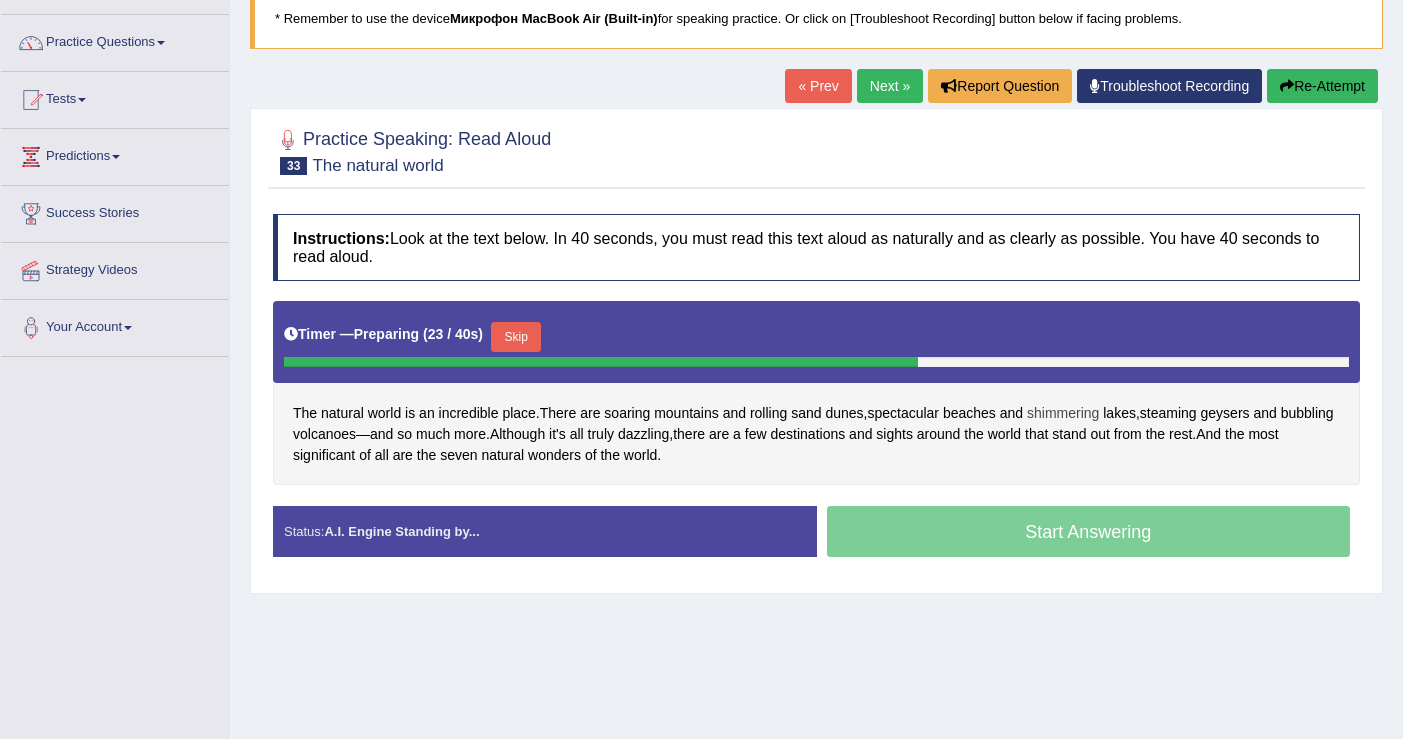 click on "shimmering" at bounding box center (1063, 413) 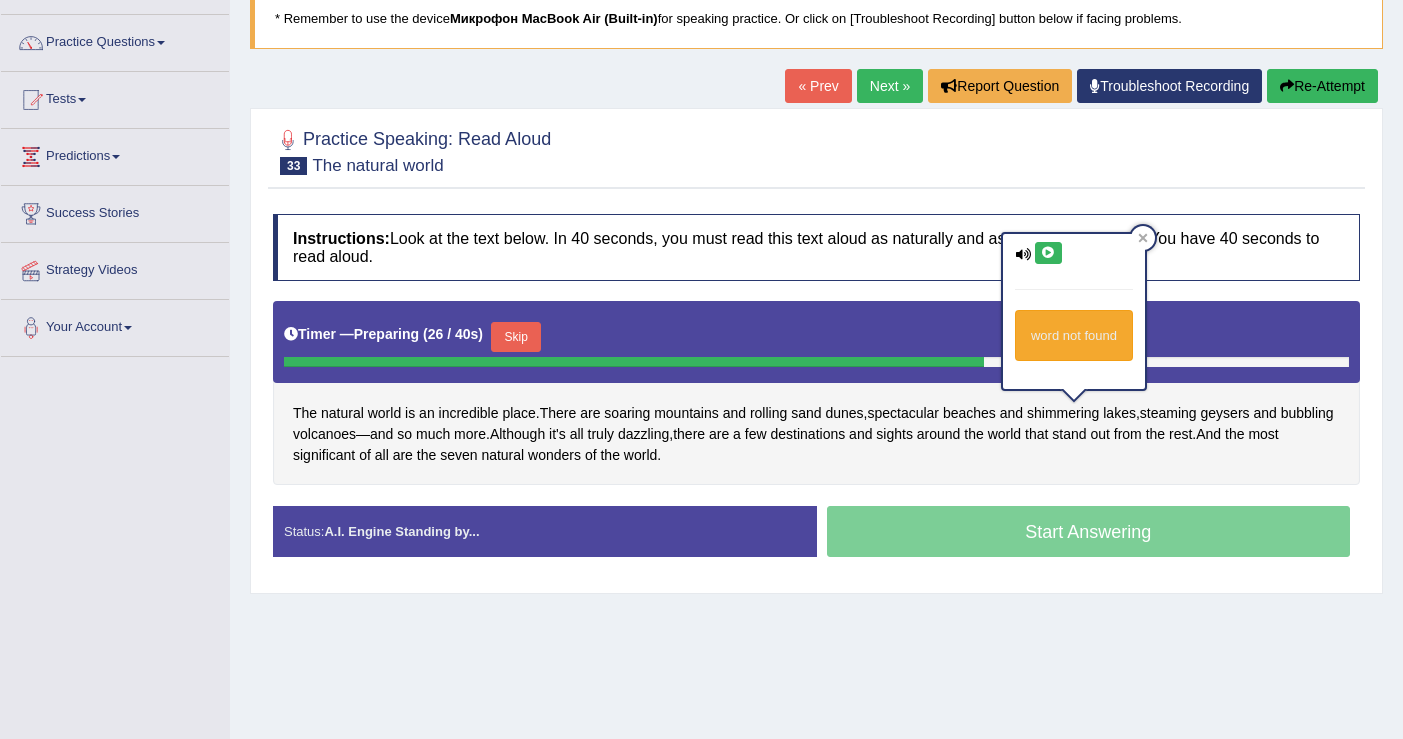 click at bounding box center (1048, 253) 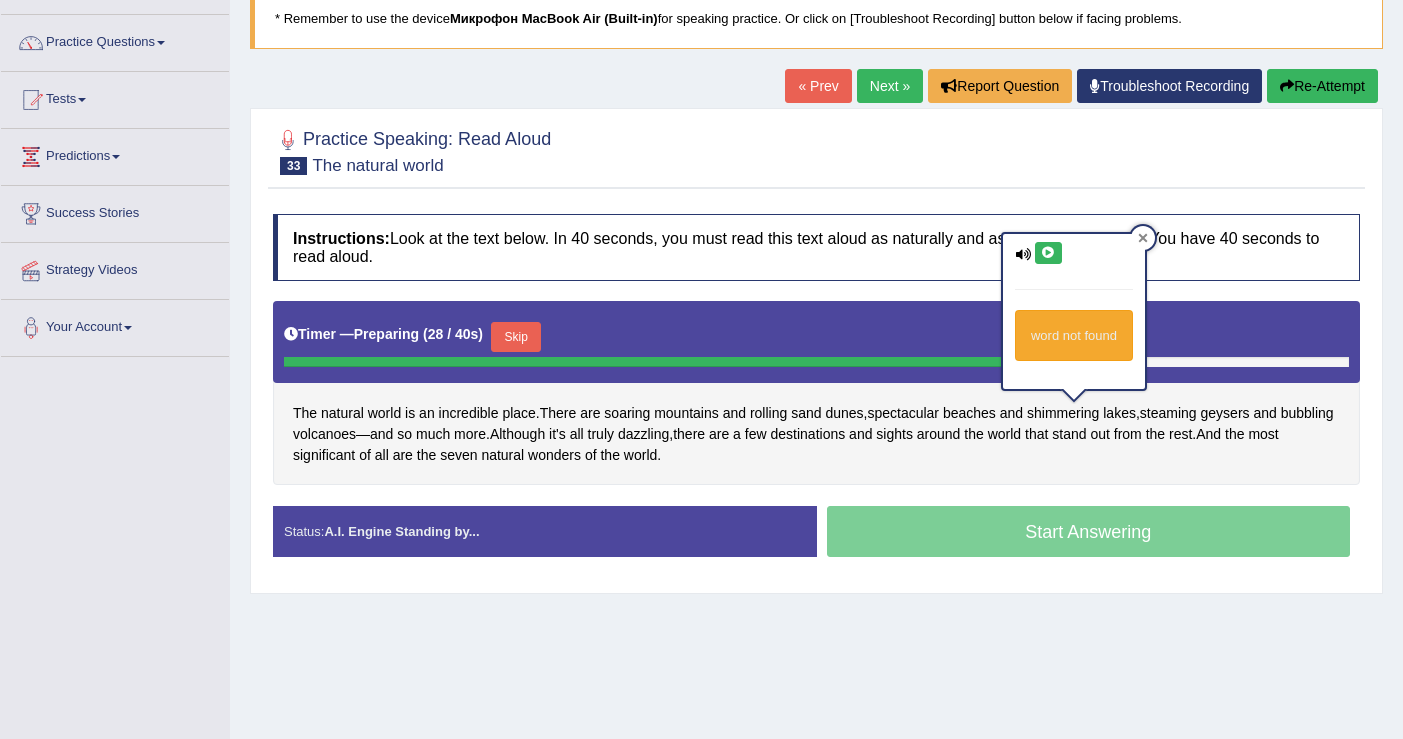 click 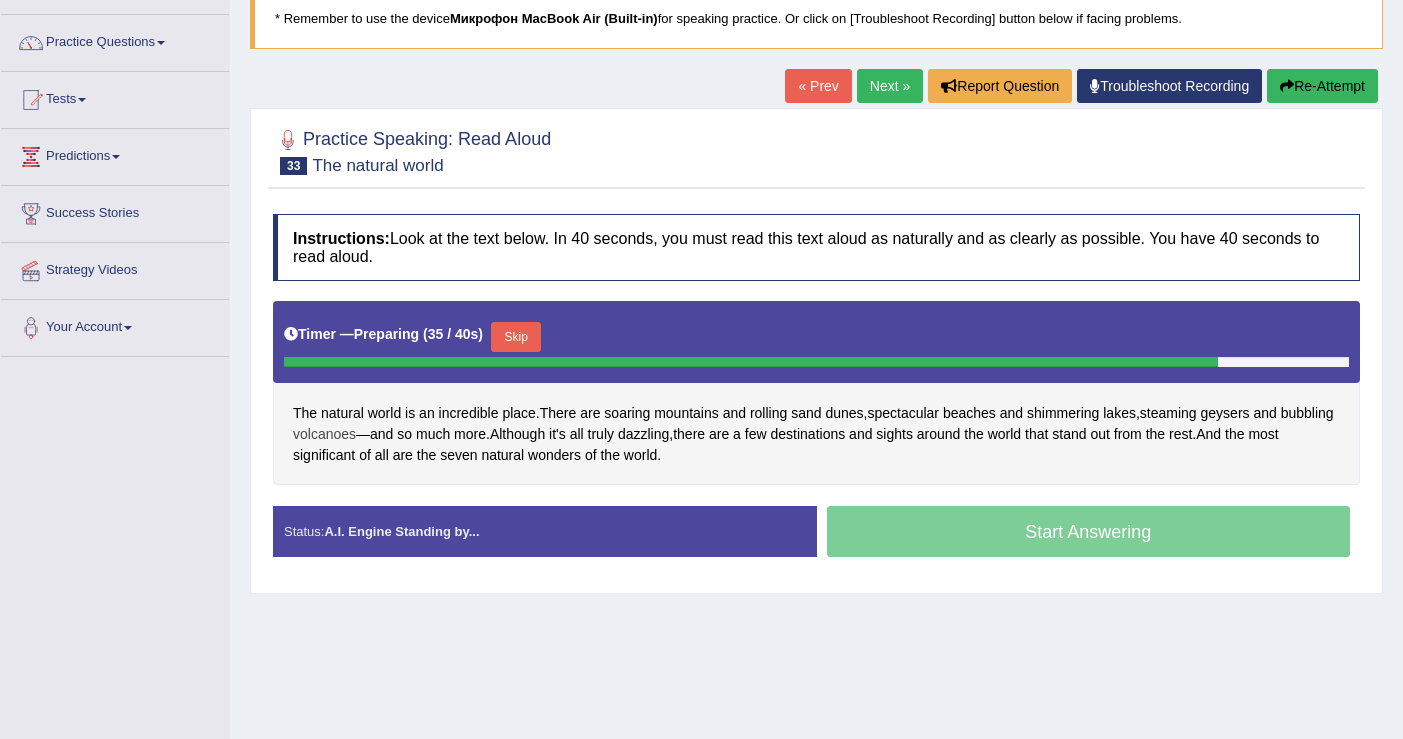 click on "volcanoes" at bounding box center [324, 434] 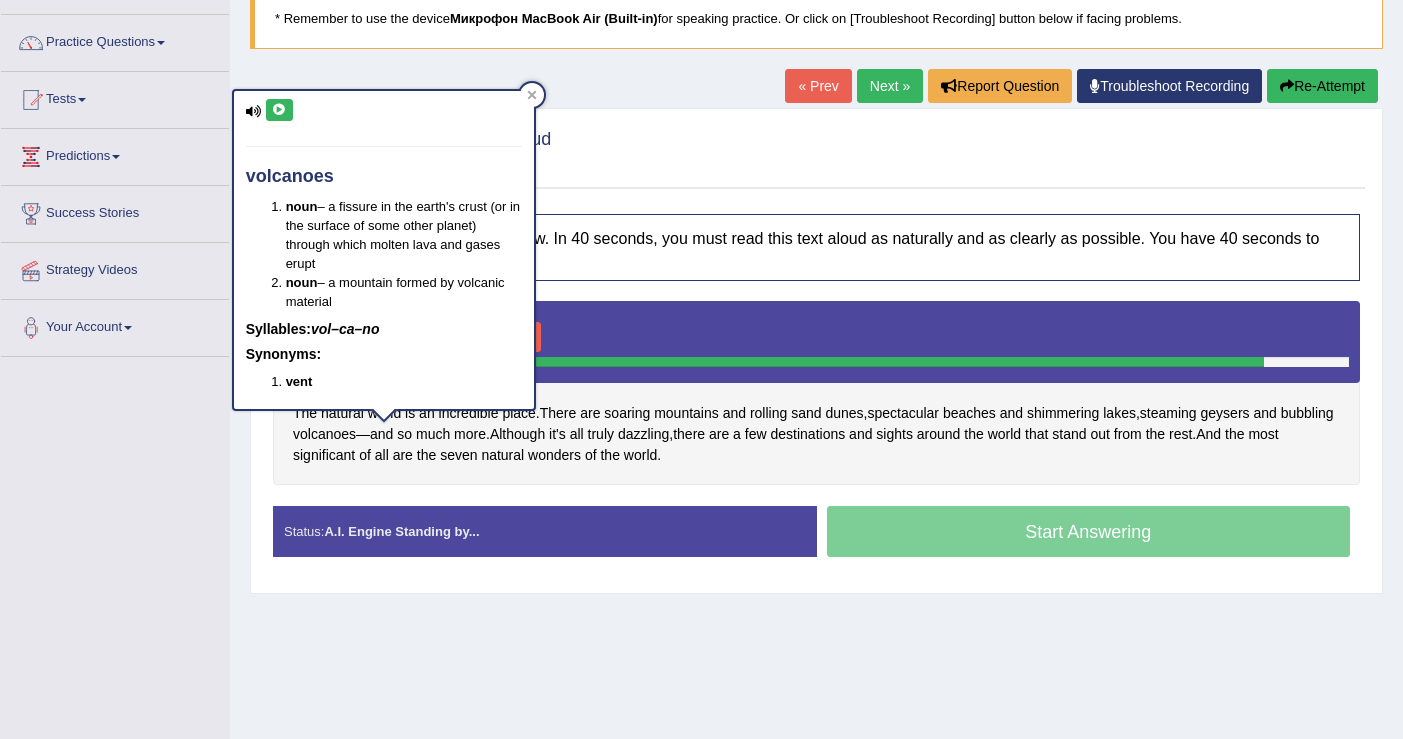 click at bounding box center (279, 110) 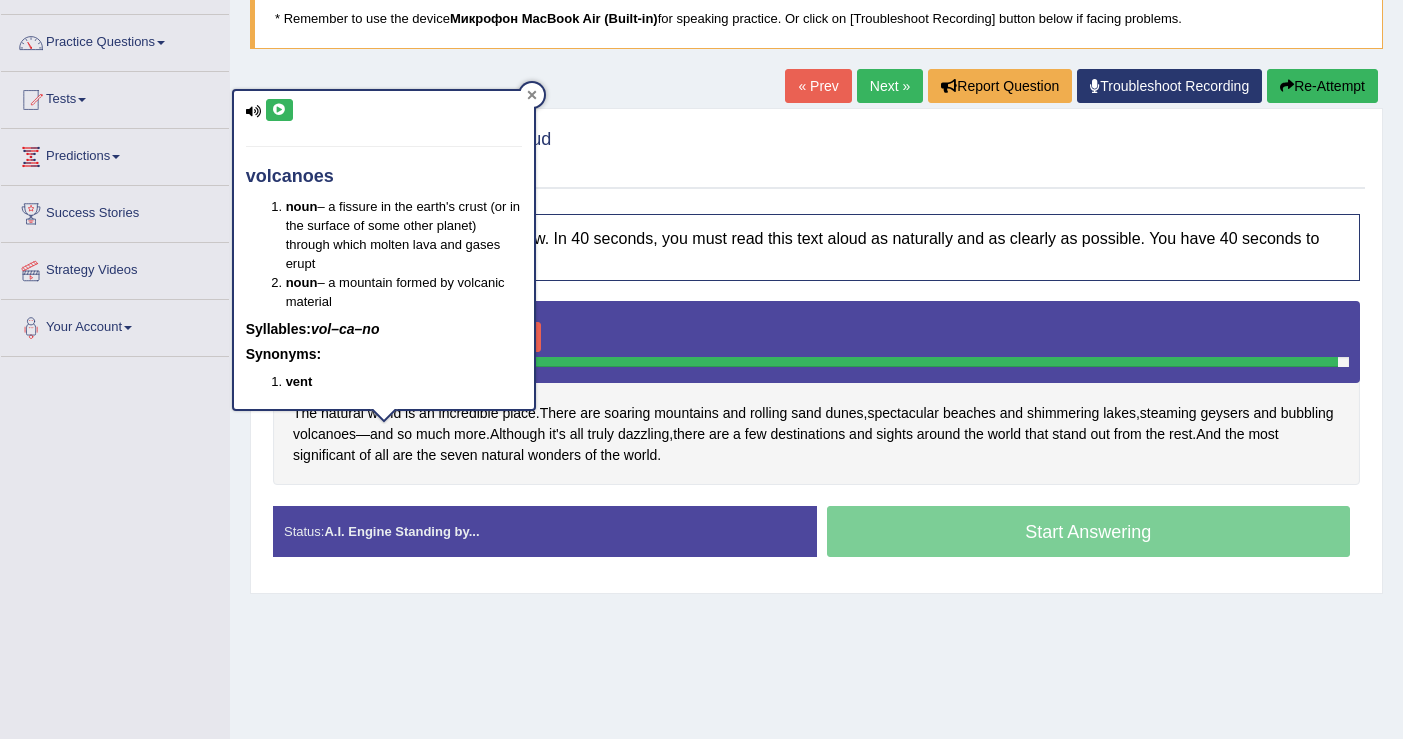 click at bounding box center [532, 95] 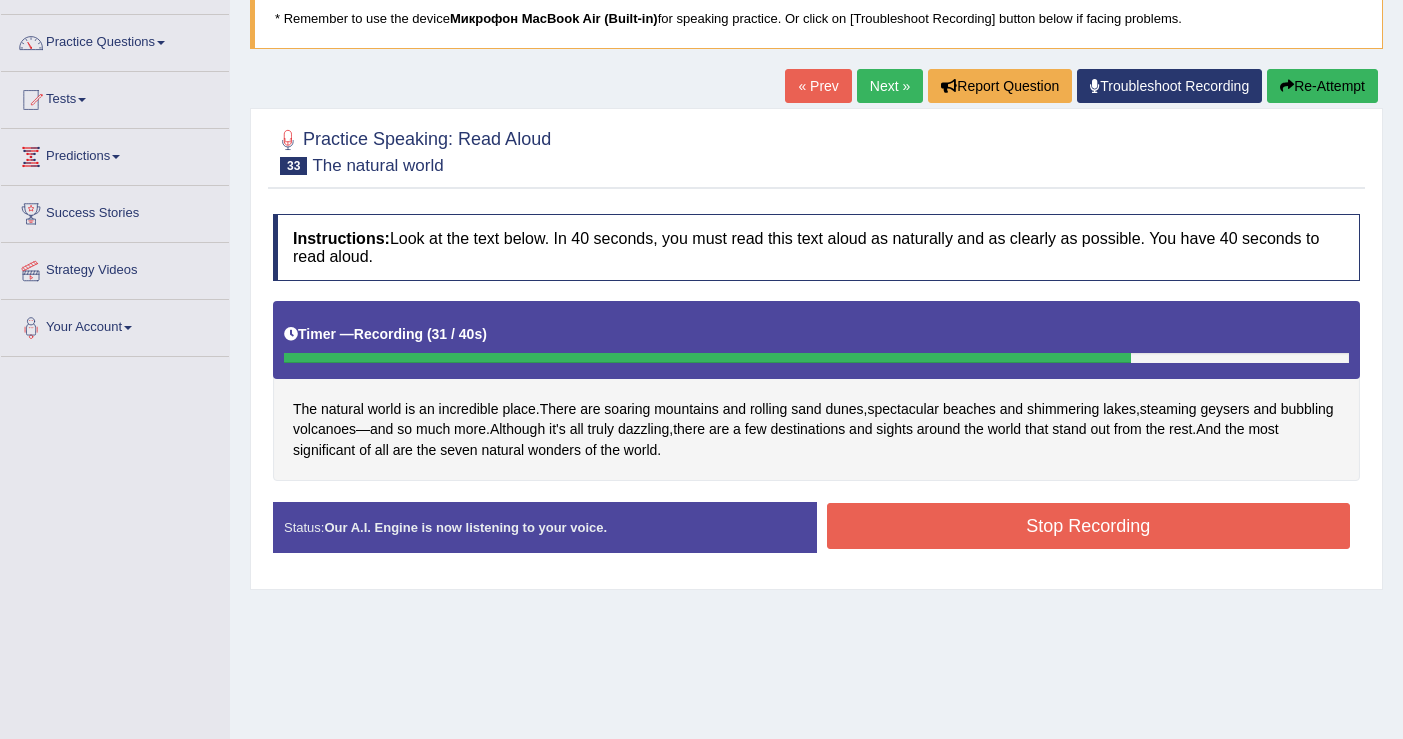 click on "Stop Recording" at bounding box center (1089, 526) 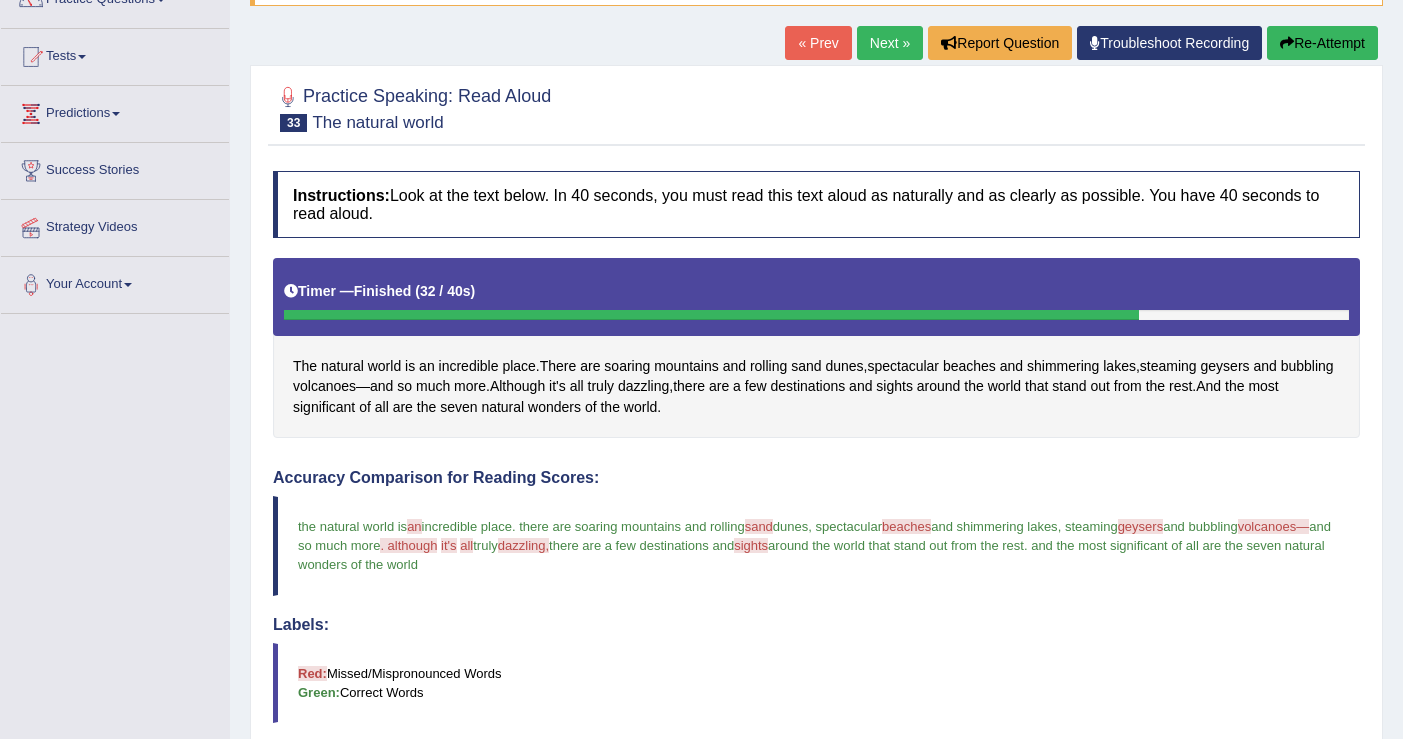 scroll, scrollTop: 0, scrollLeft: 0, axis: both 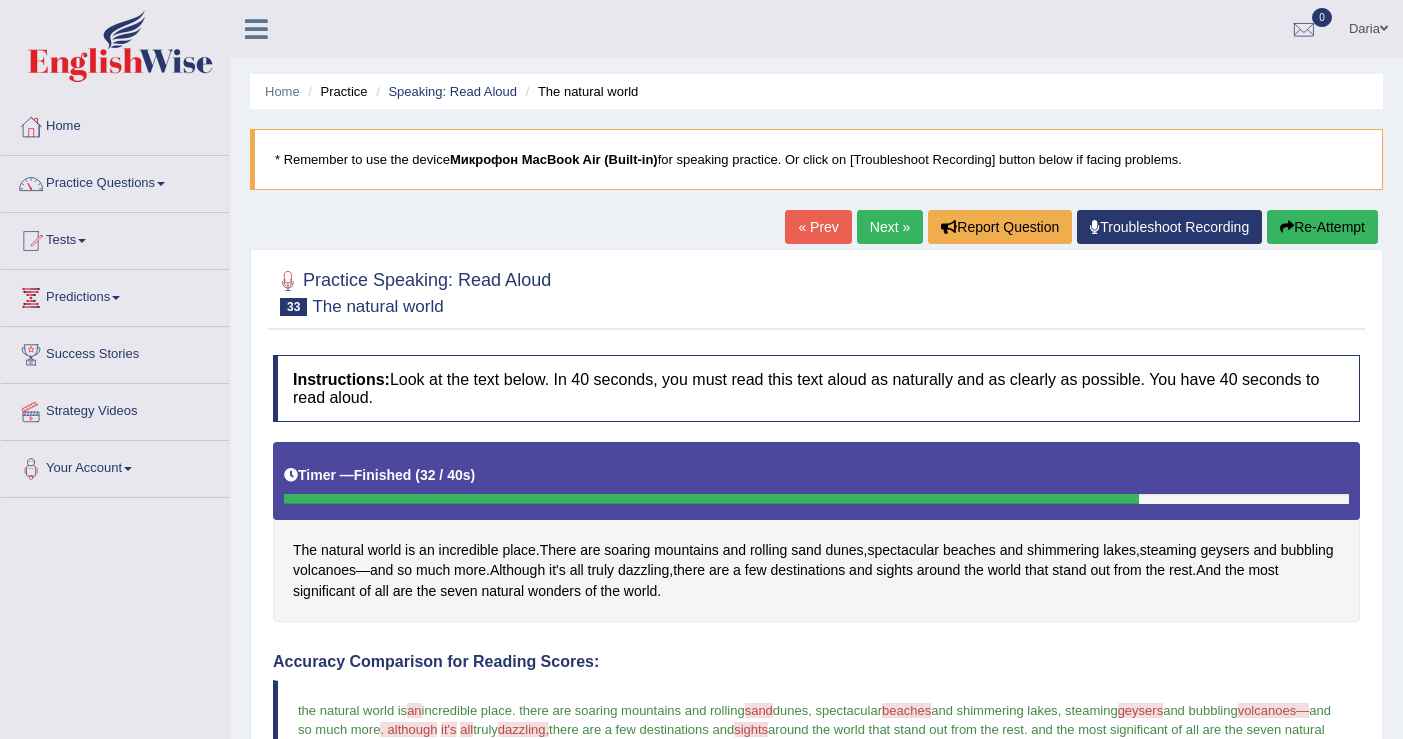 click on "Next »" at bounding box center [890, 227] 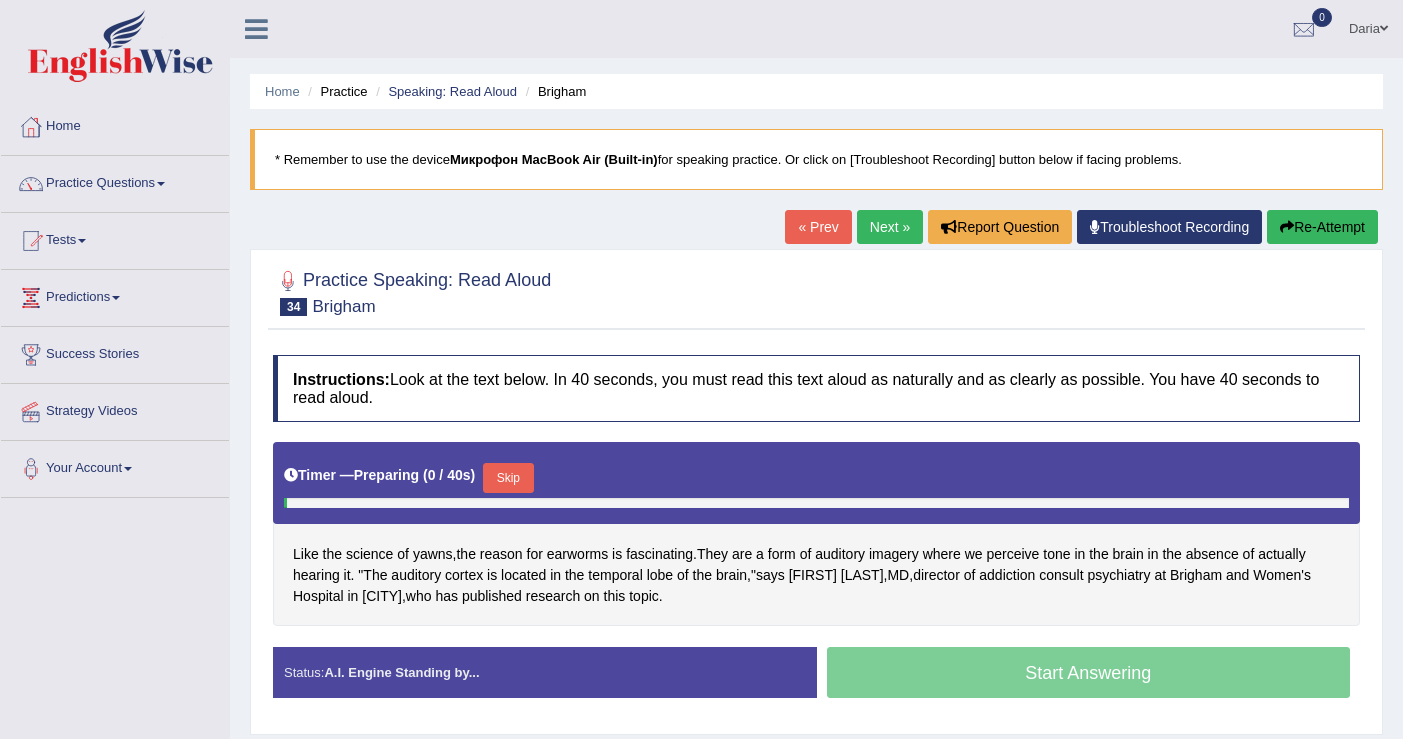 scroll, scrollTop: 0, scrollLeft: 0, axis: both 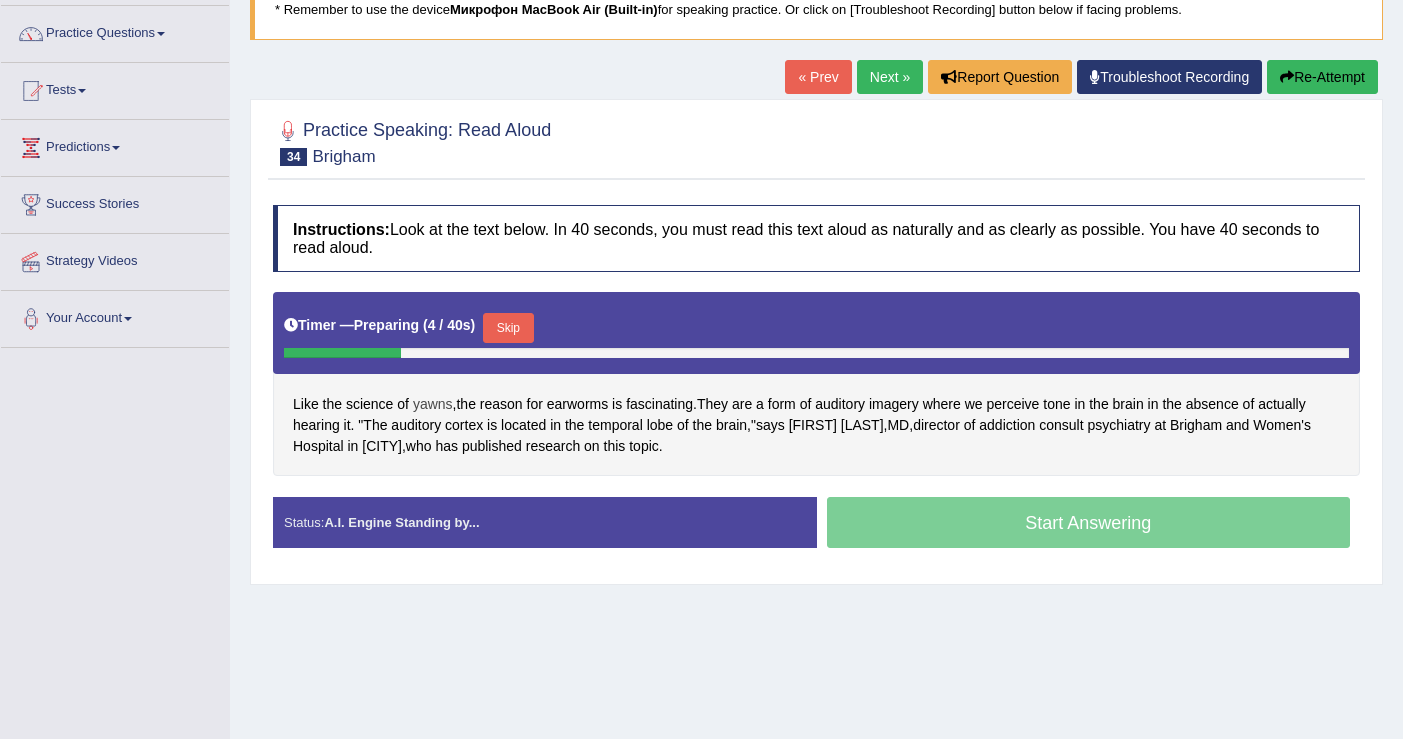 click on "yawns" at bounding box center (433, 404) 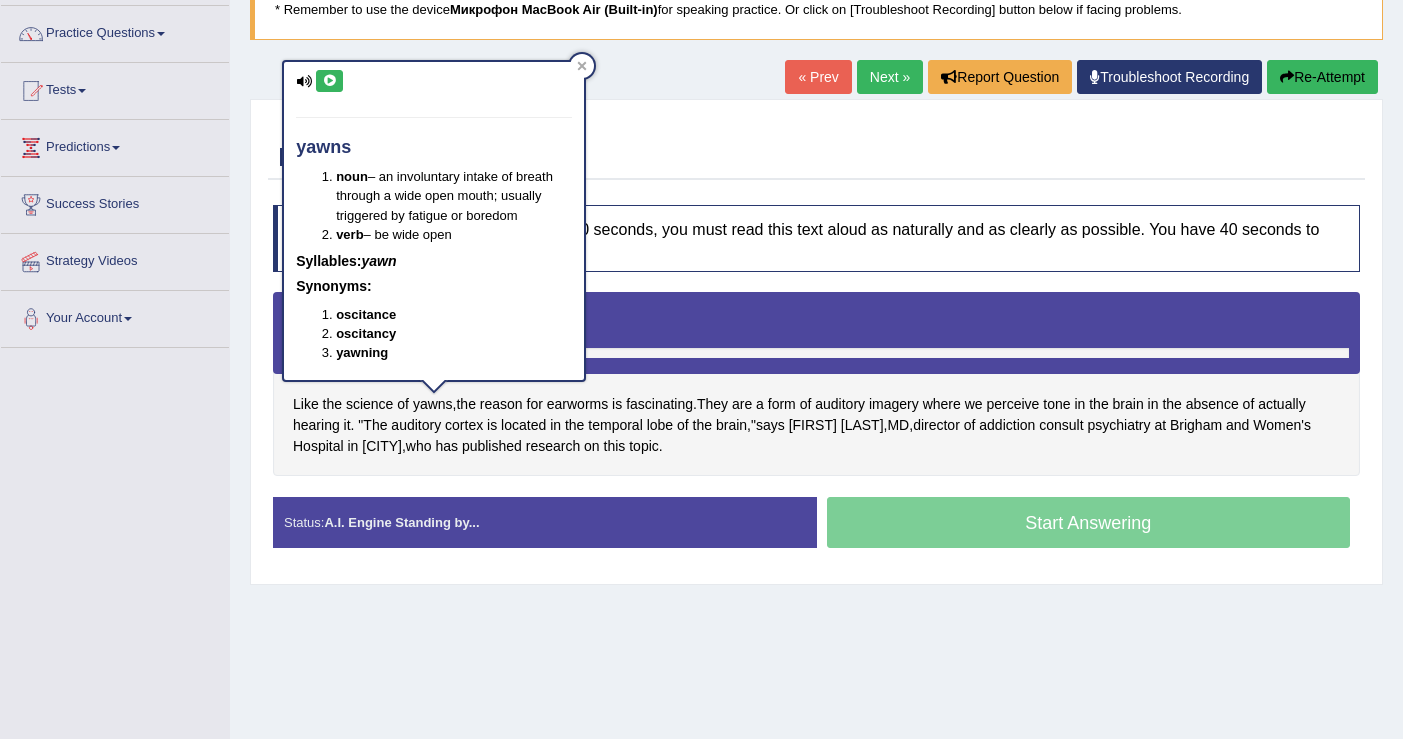 click at bounding box center [329, 81] 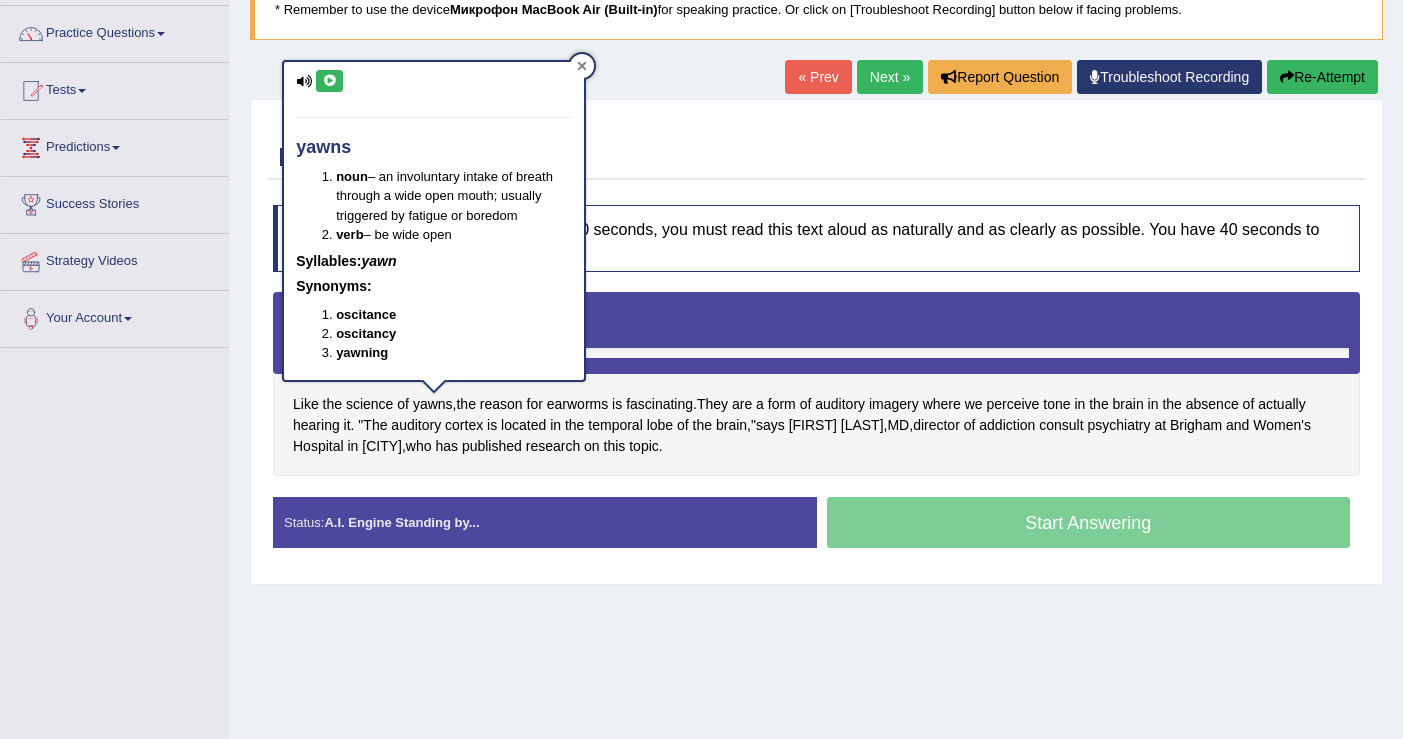 click at bounding box center [582, 66] 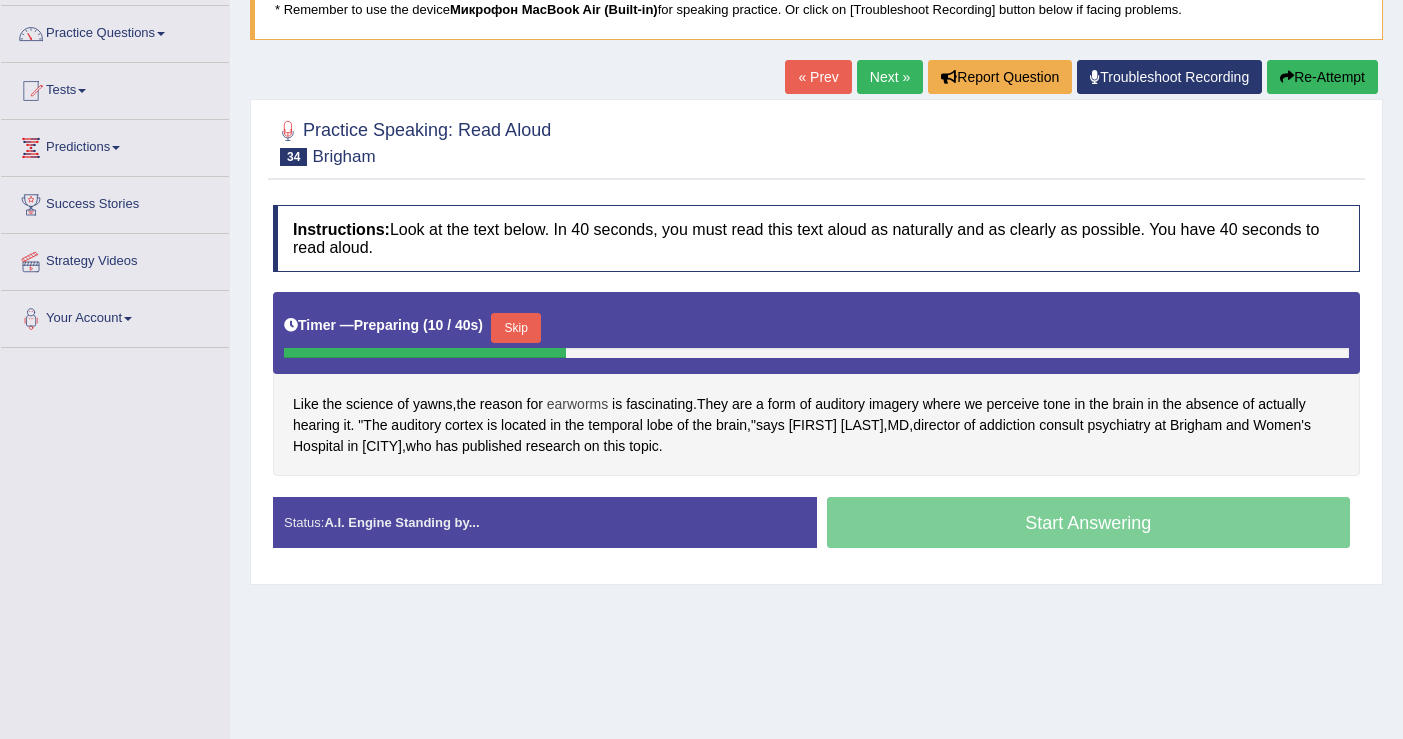 click on "earworms" at bounding box center (577, 404) 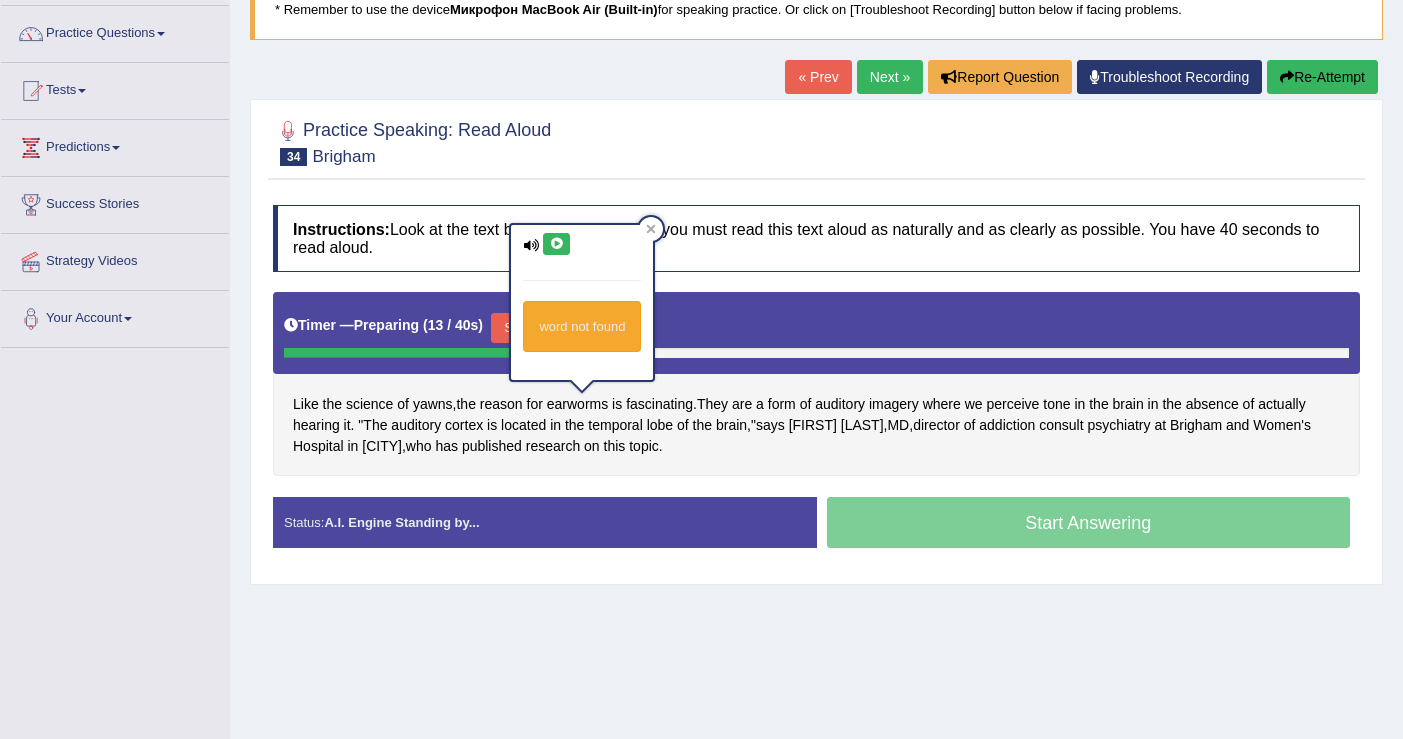 click at bounding box center [556, 244] 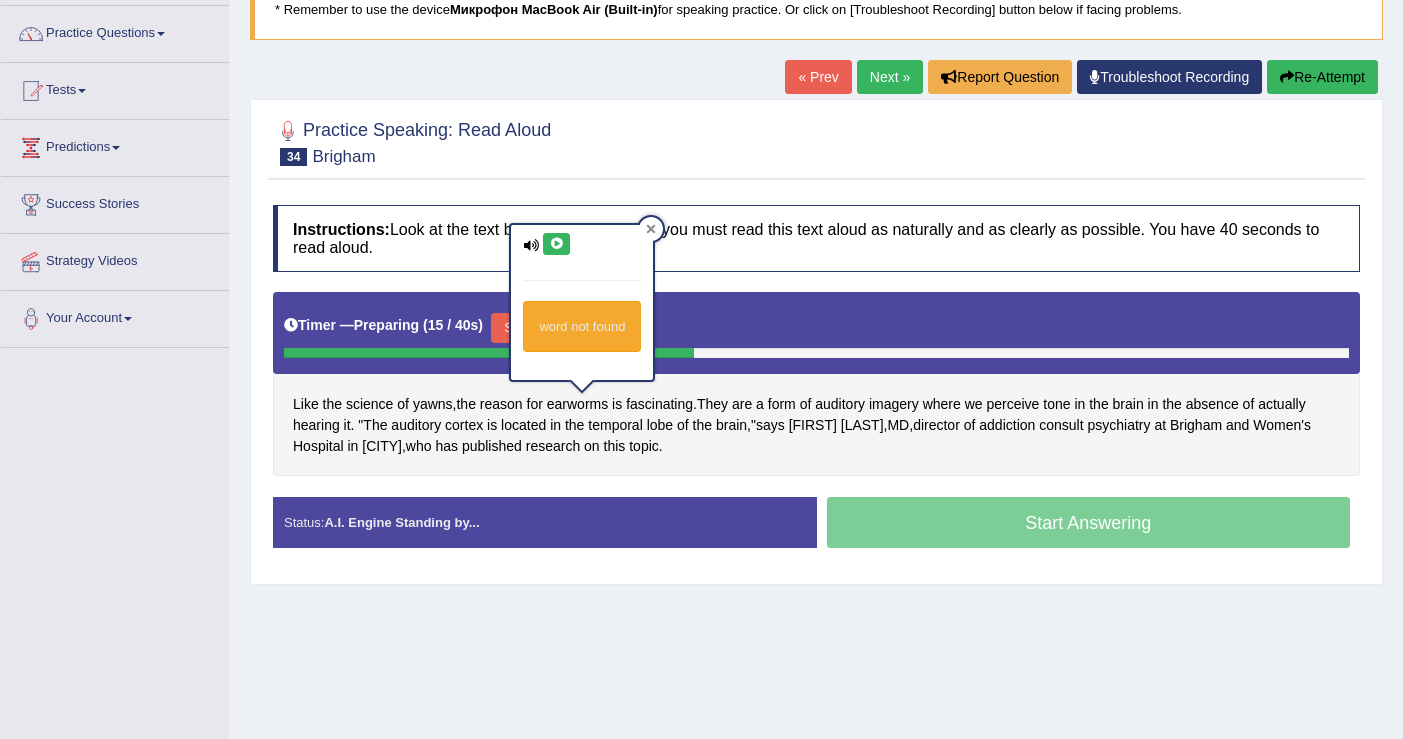 click at bounding box center [651, 229] 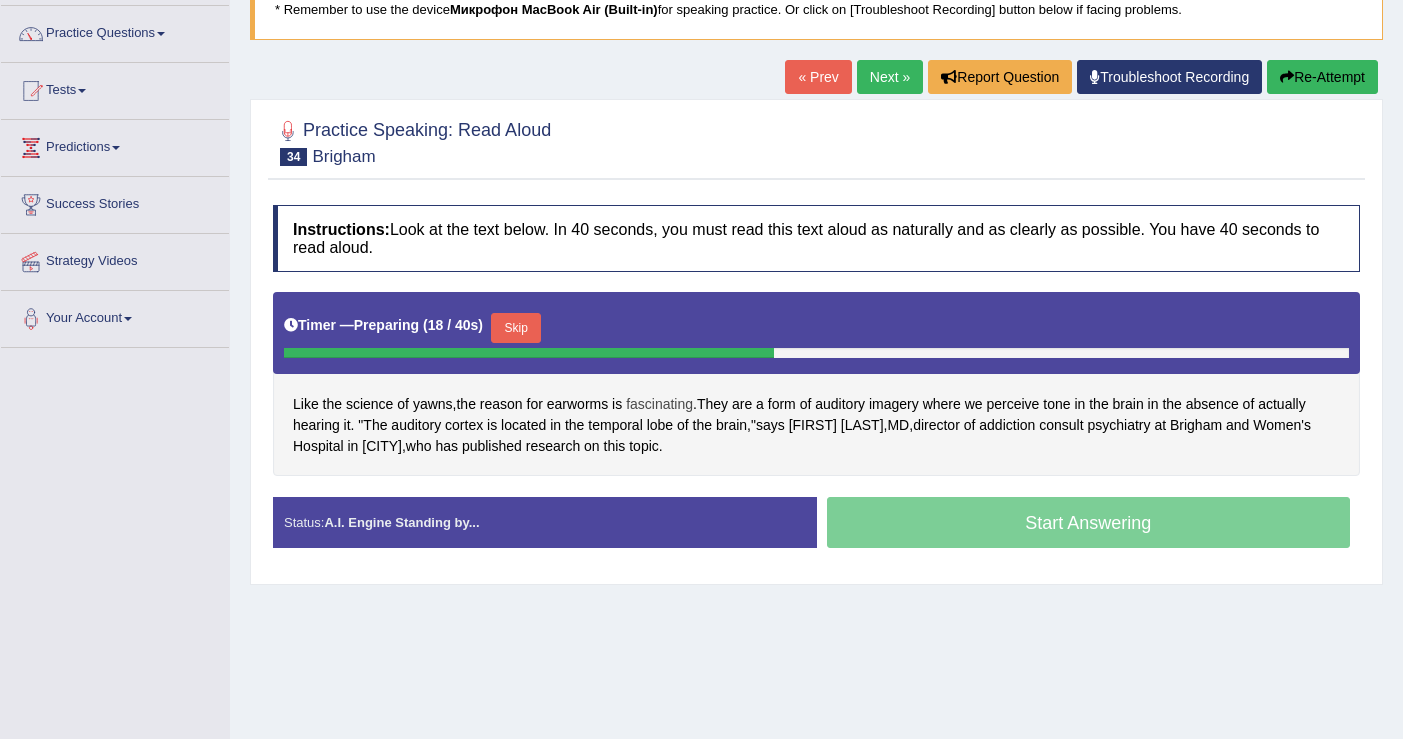 click on "fascinating" at bounding box center (659, 404) 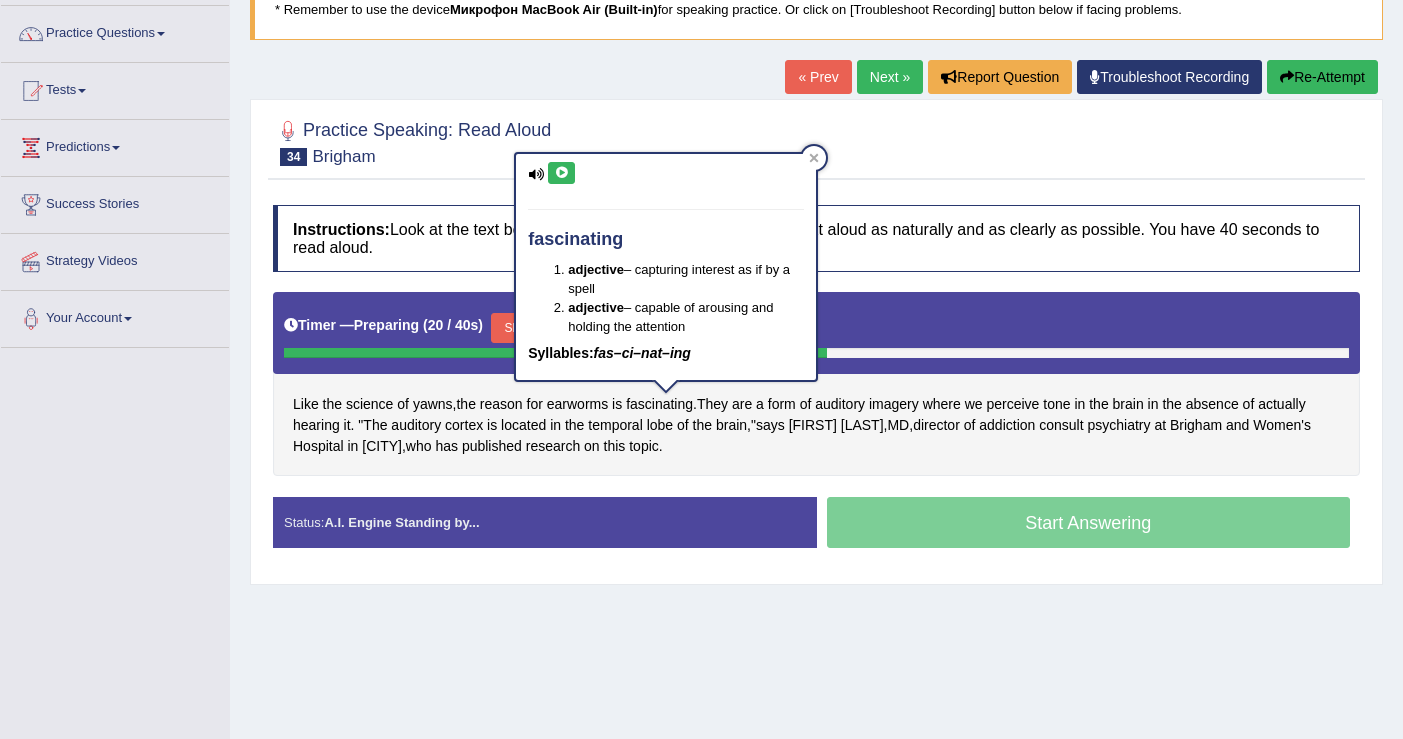 click at bounding box center (561, 173) 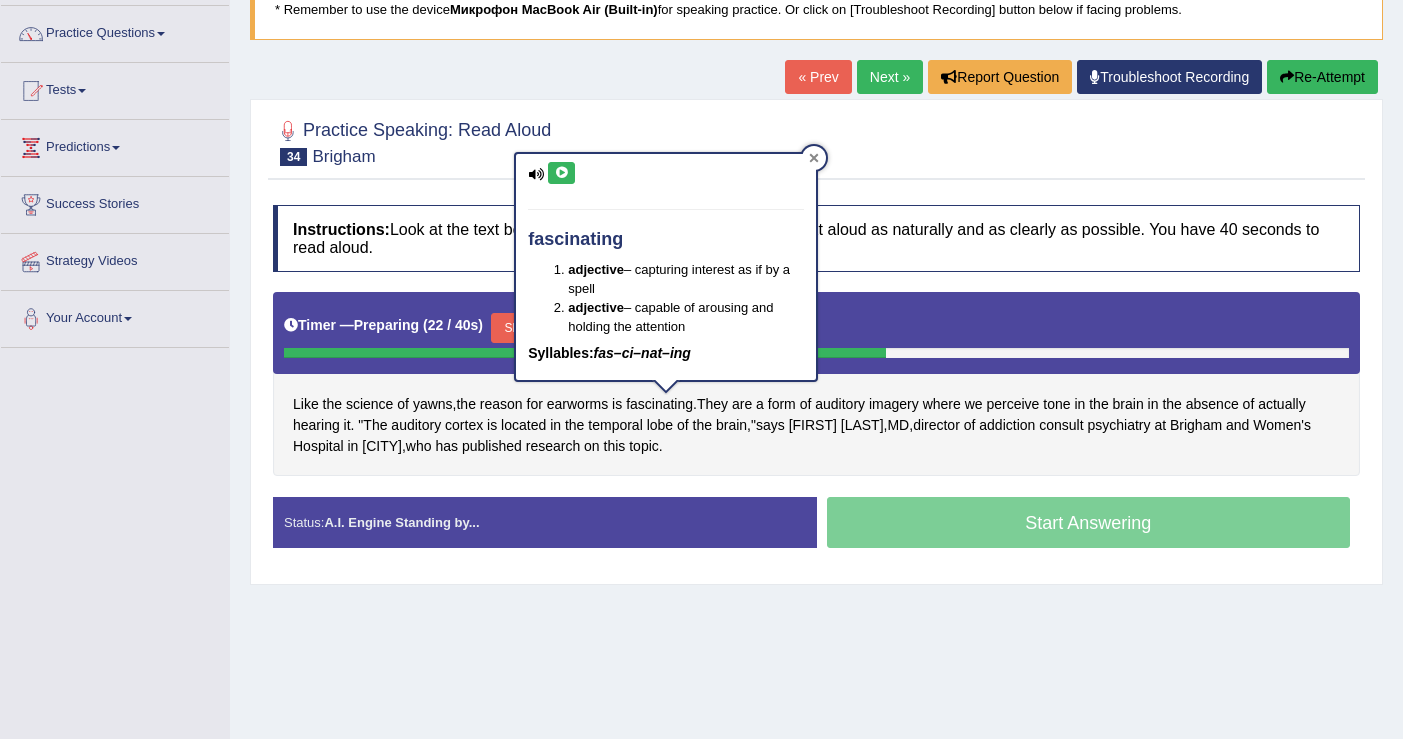 click at bounding box center [814, 158] 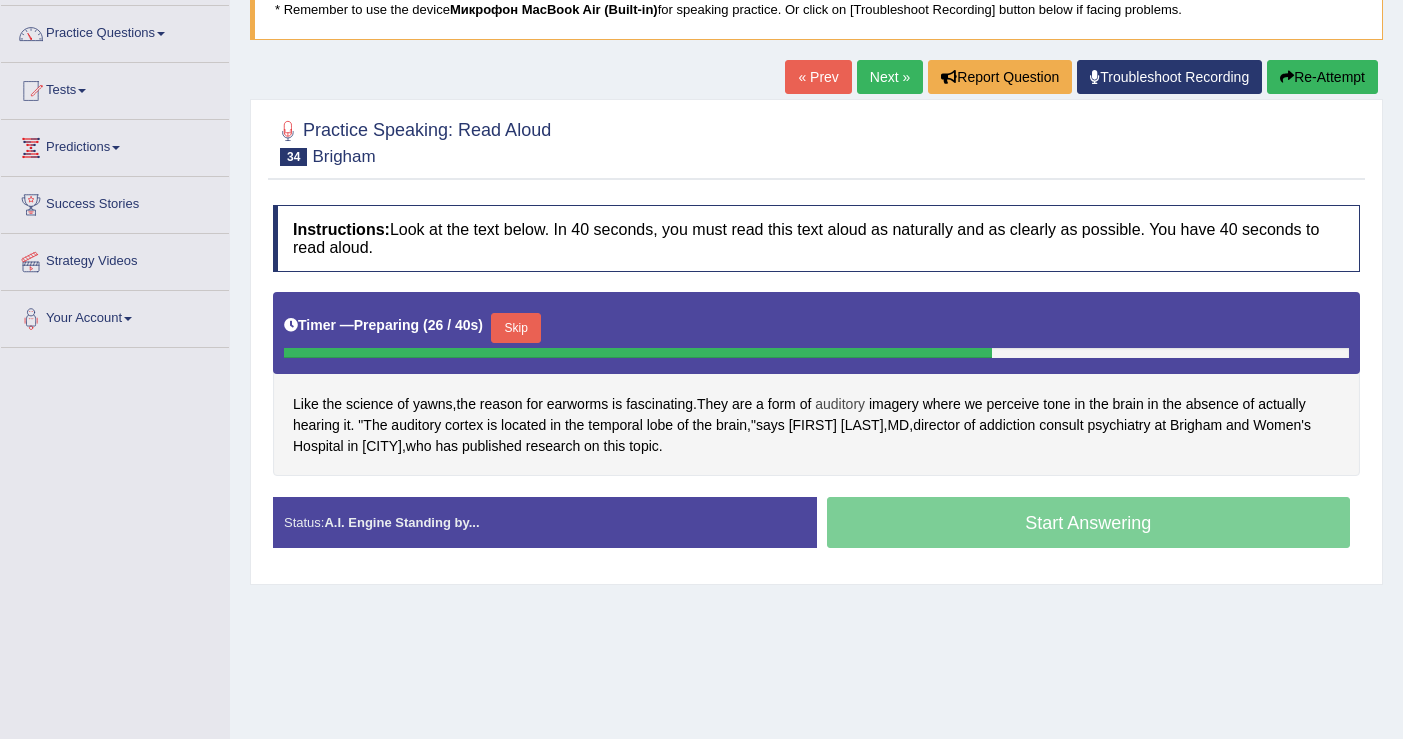 click on "auditory" at bounding box center (840, 404) 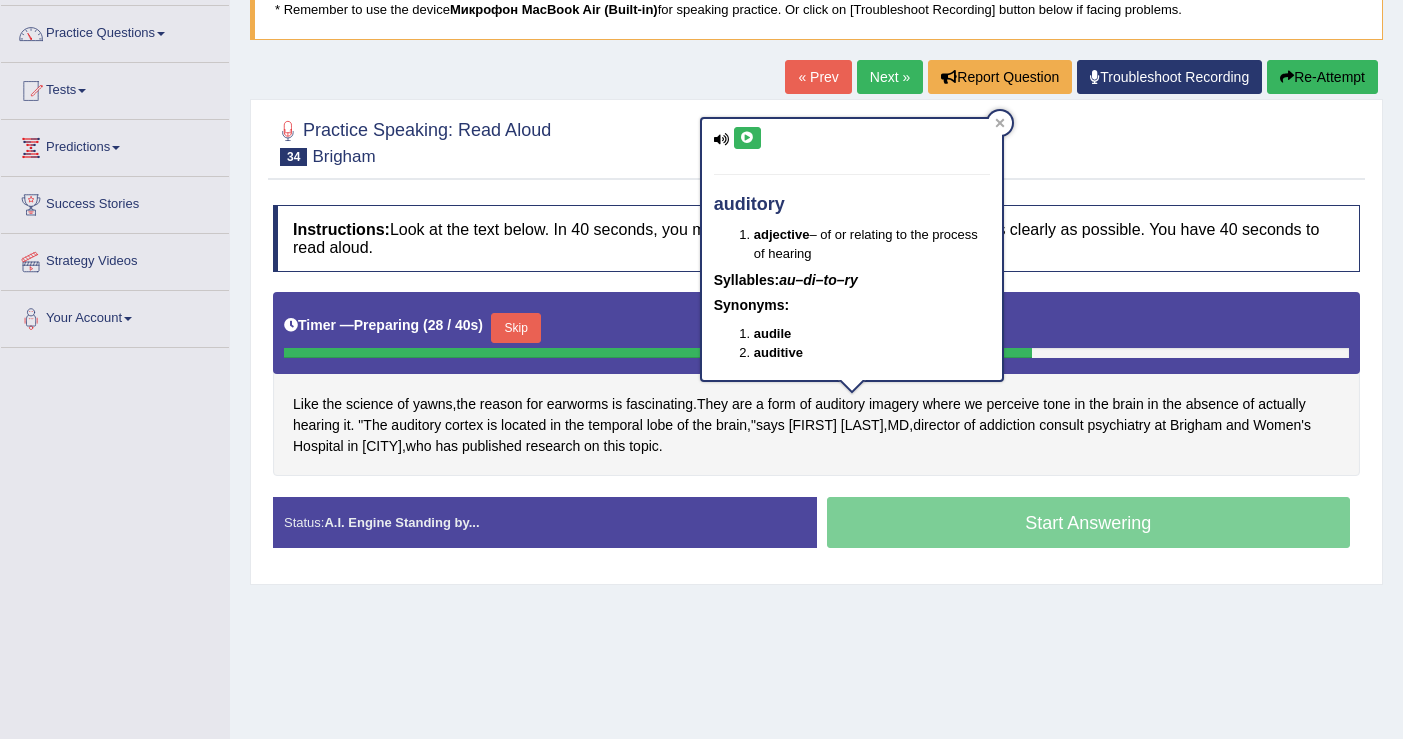 click at bounding box center [747, 138] 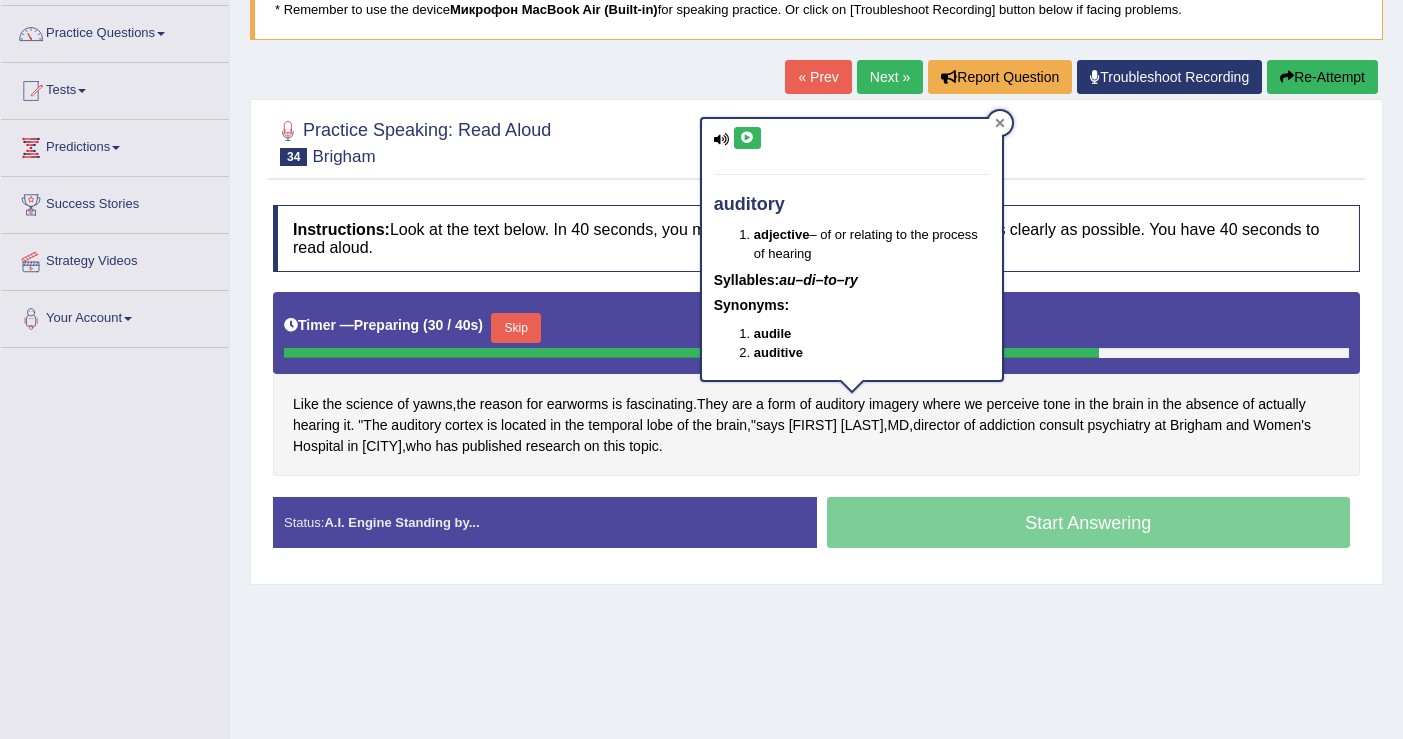 click at bounding box center (1000, 123) 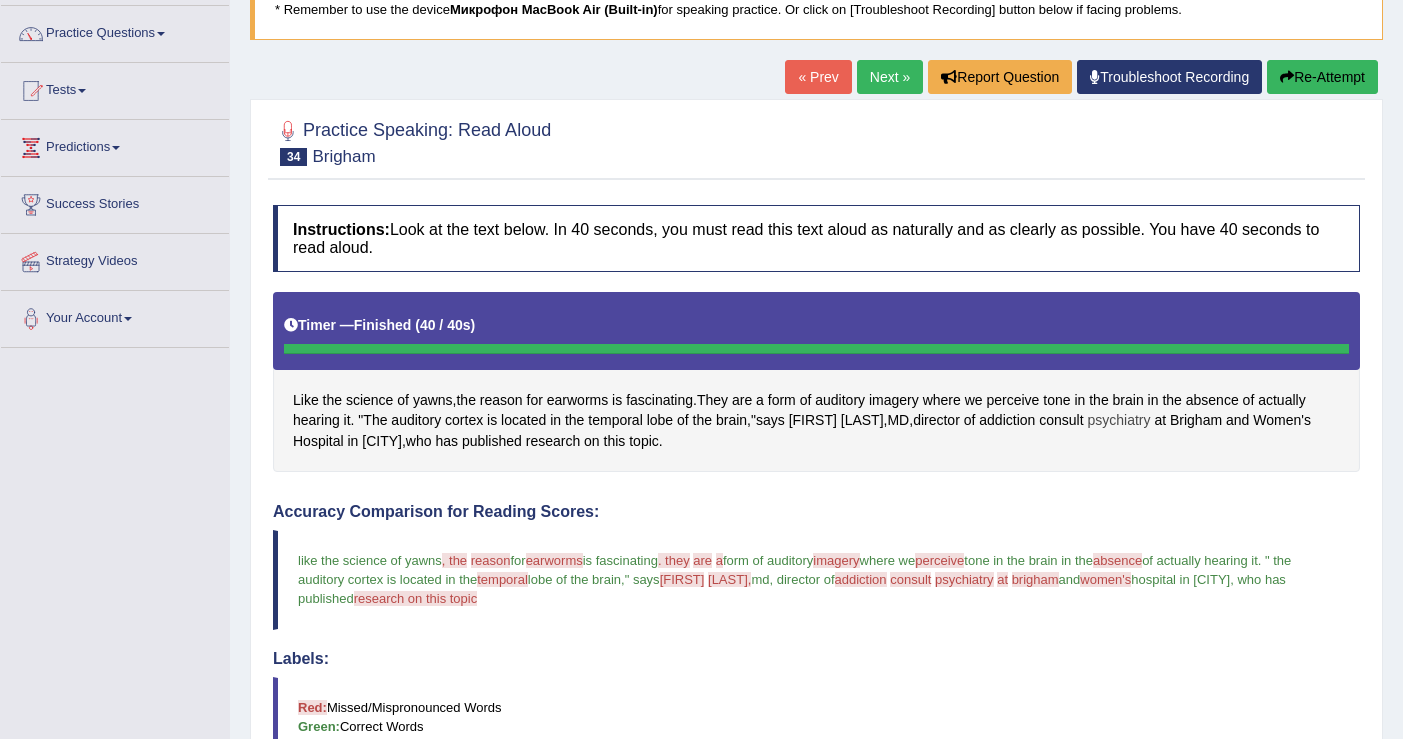 click on "psychiatry" at bounding box center (1118, 420) 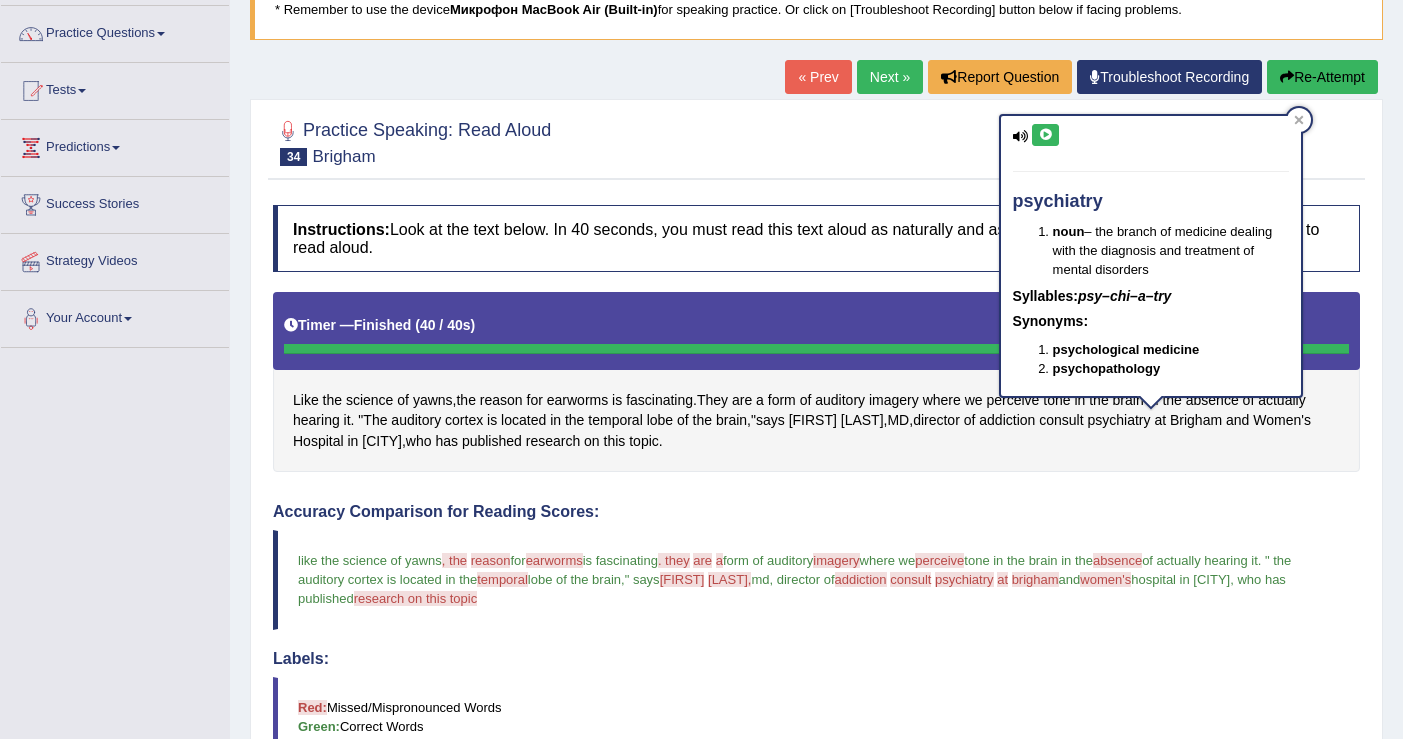 click at bounding box center [1045, 135] 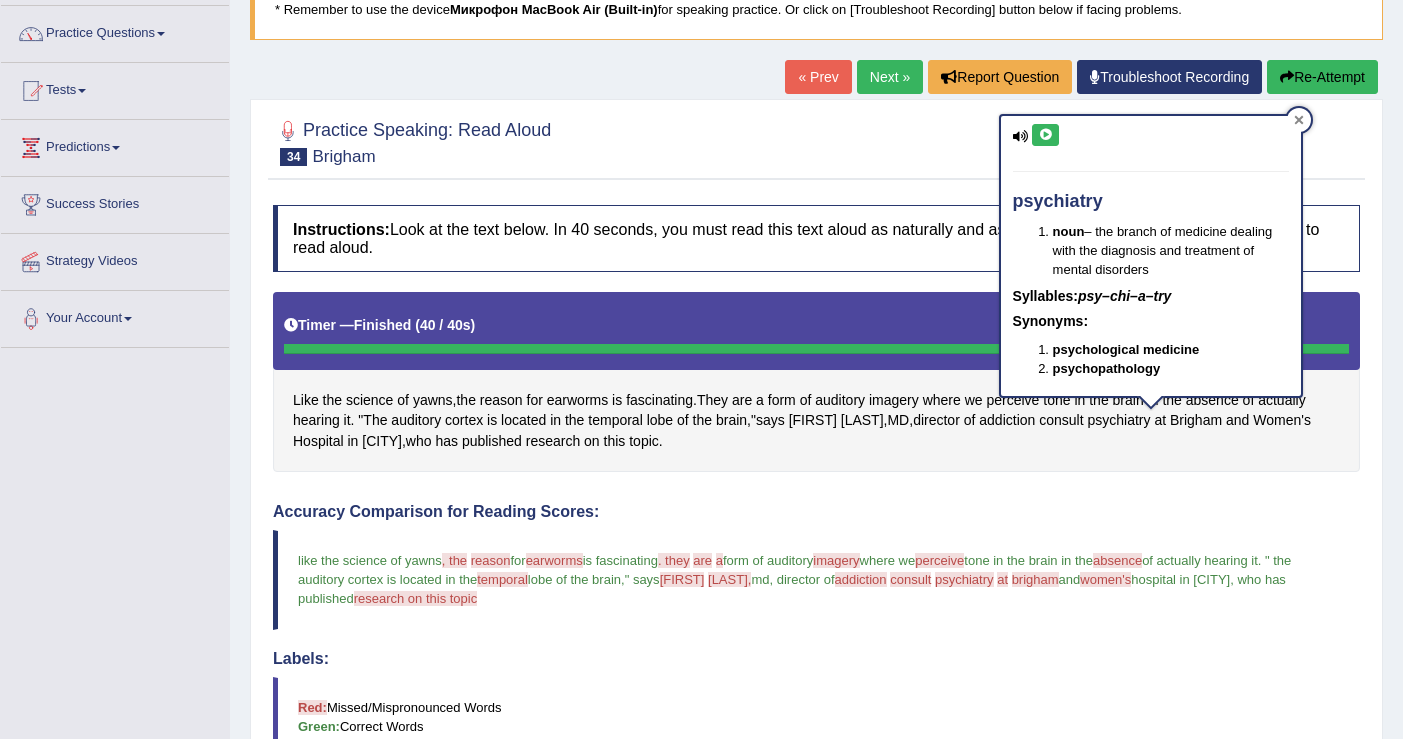 click at bounding box center [1299, 120] 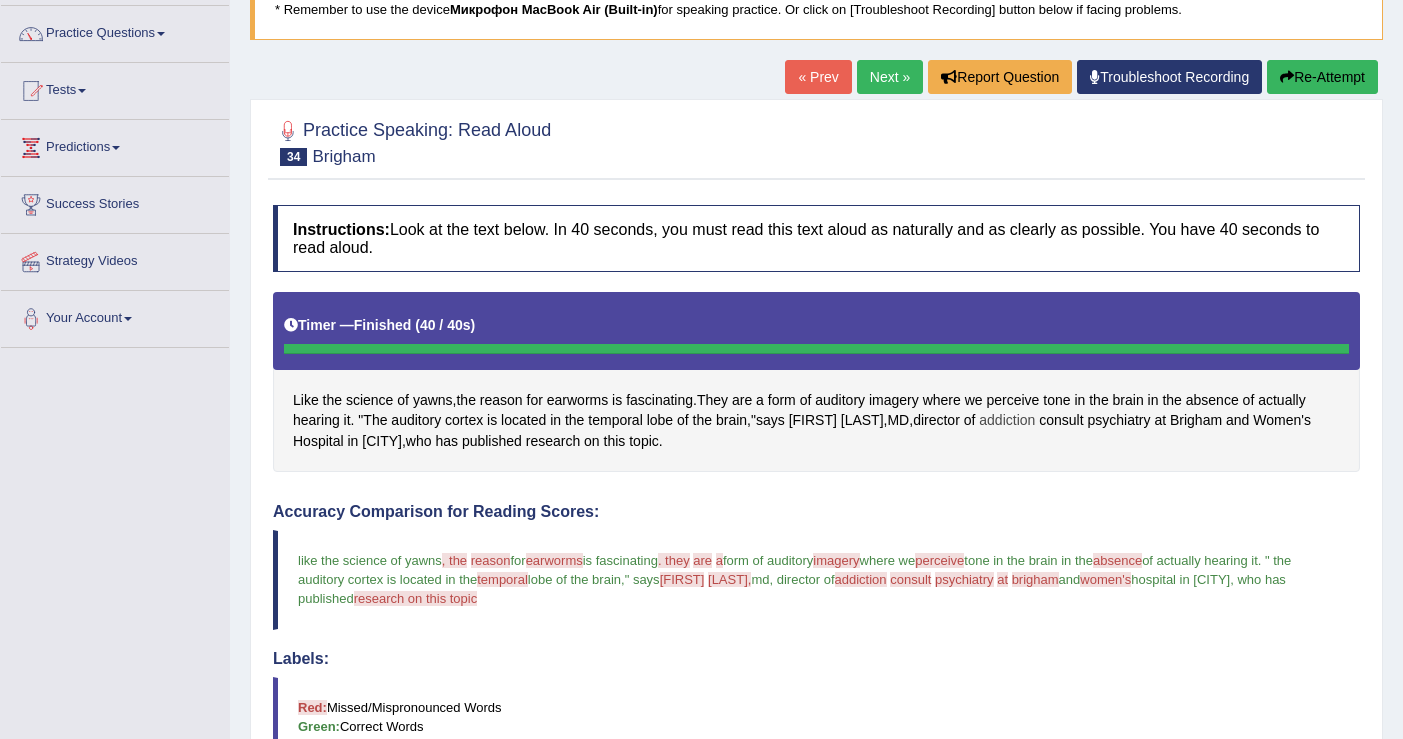 click on "addiction" at bounding box center [1007, 420] 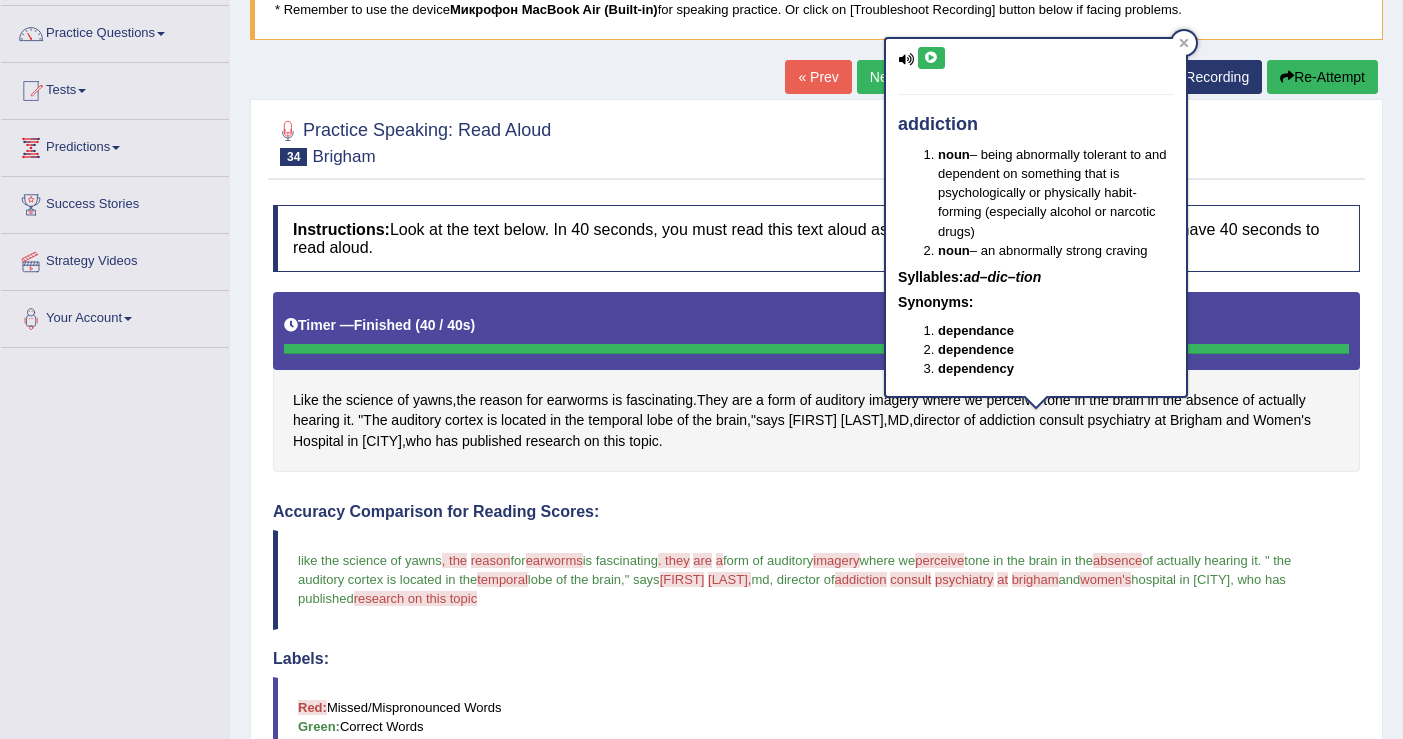 click at bounding box center [931, 58] 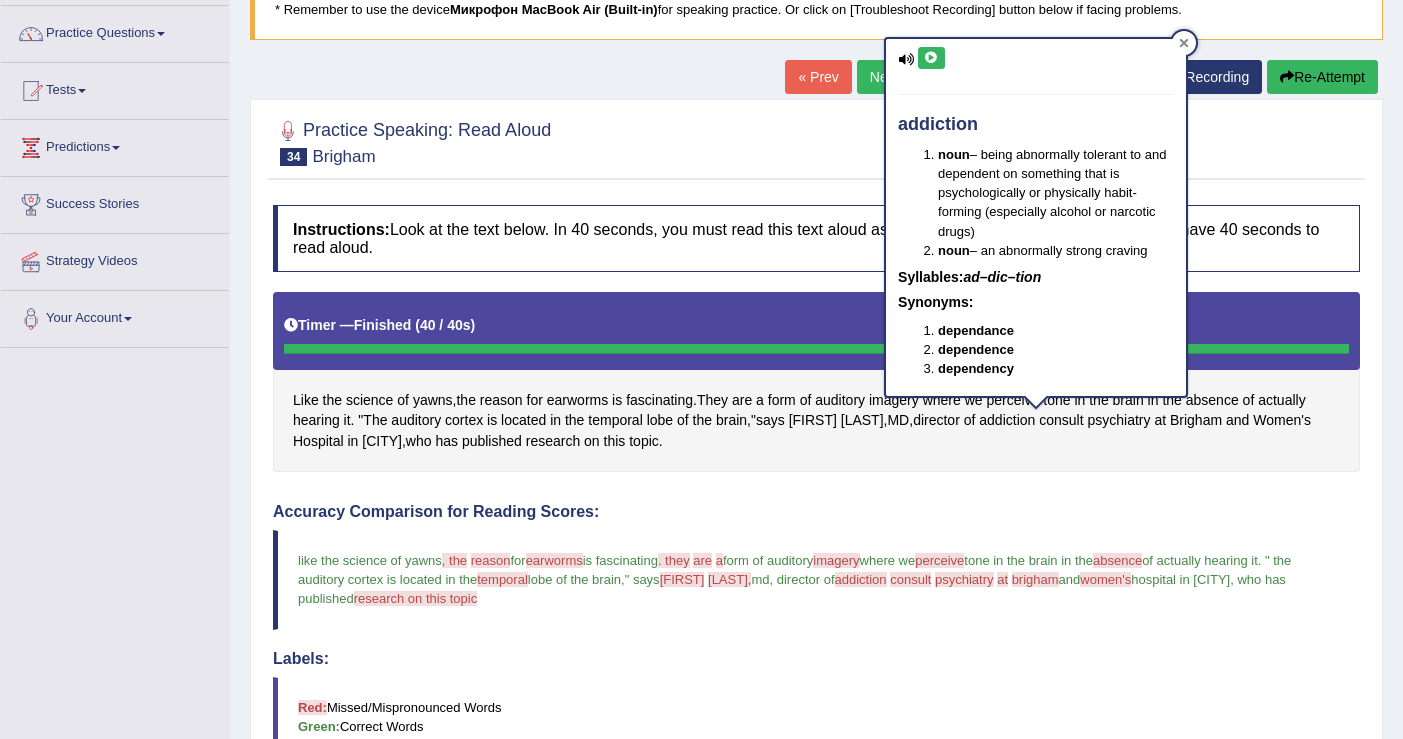click 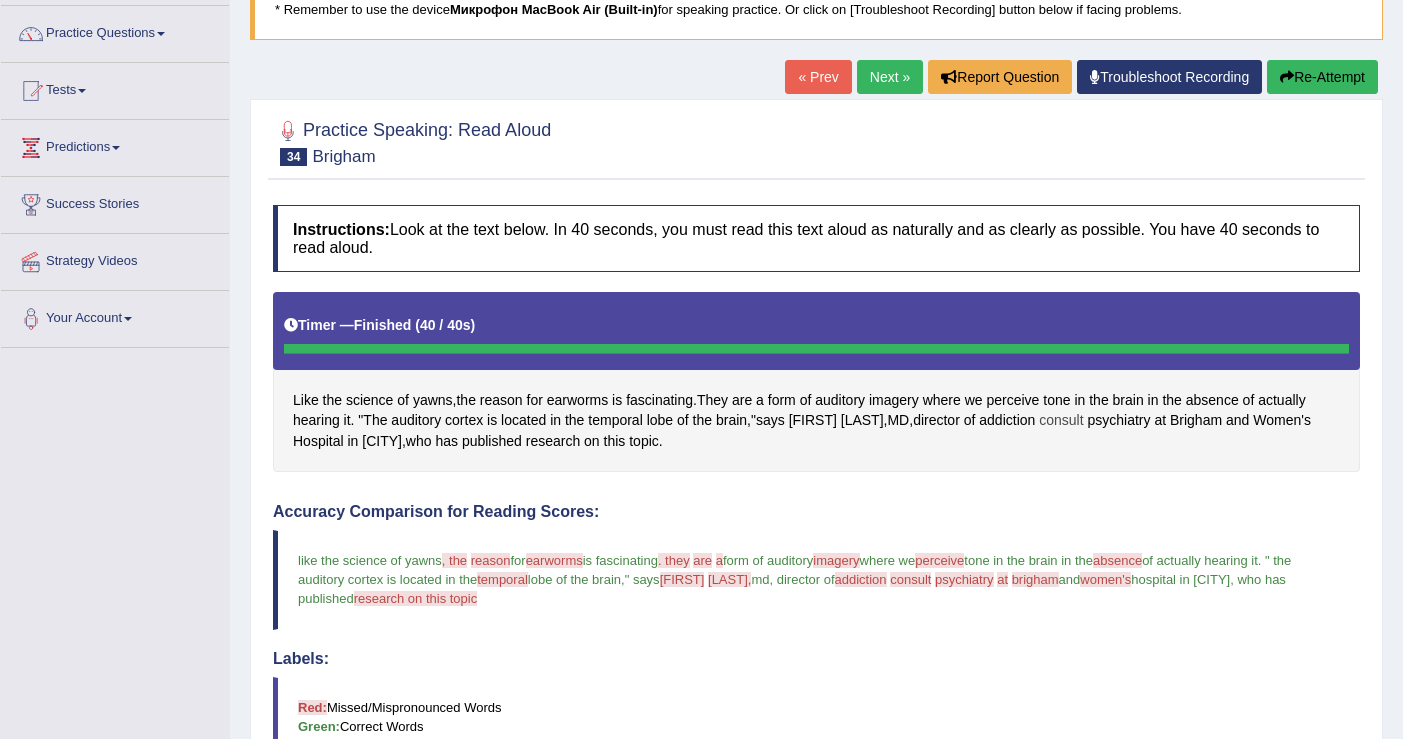 click on "consult" at bounding box center [1061, 420] 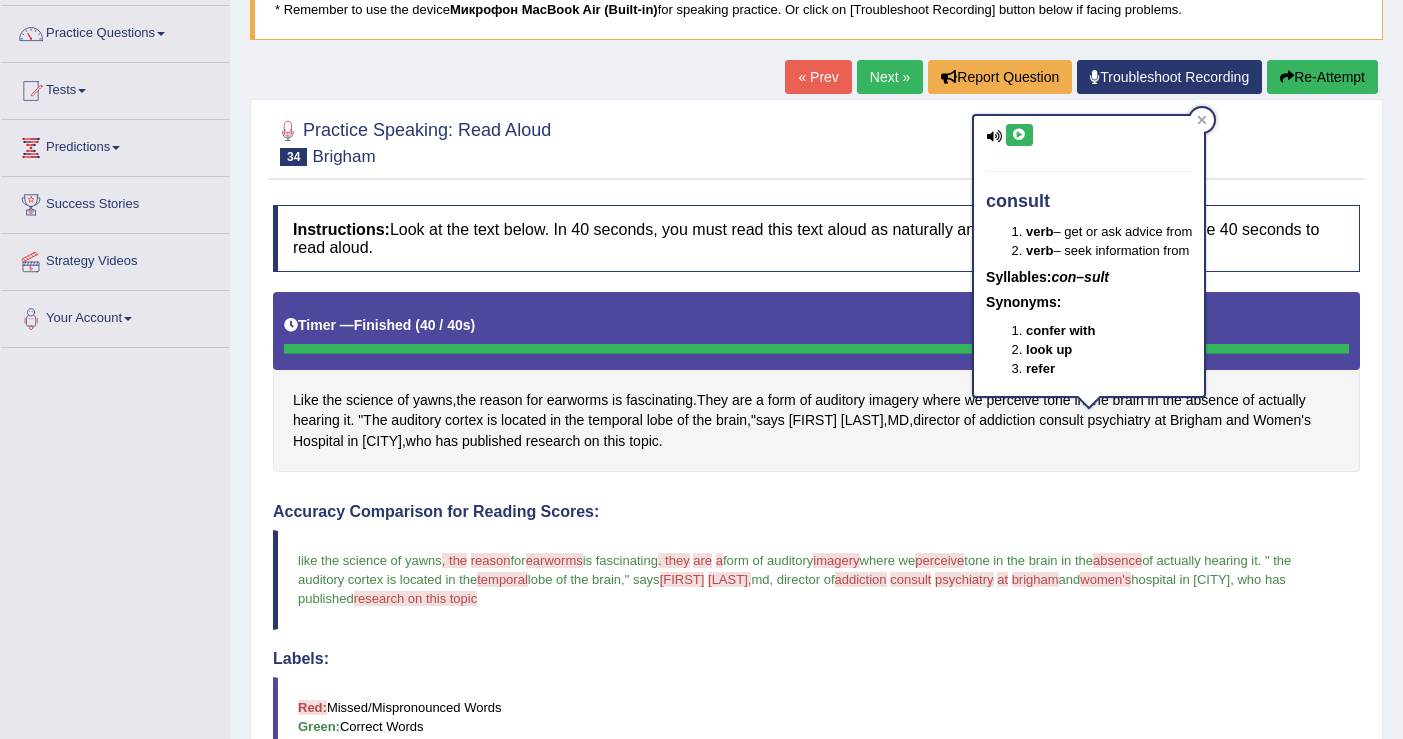 click at bounding box center (1019, 135) 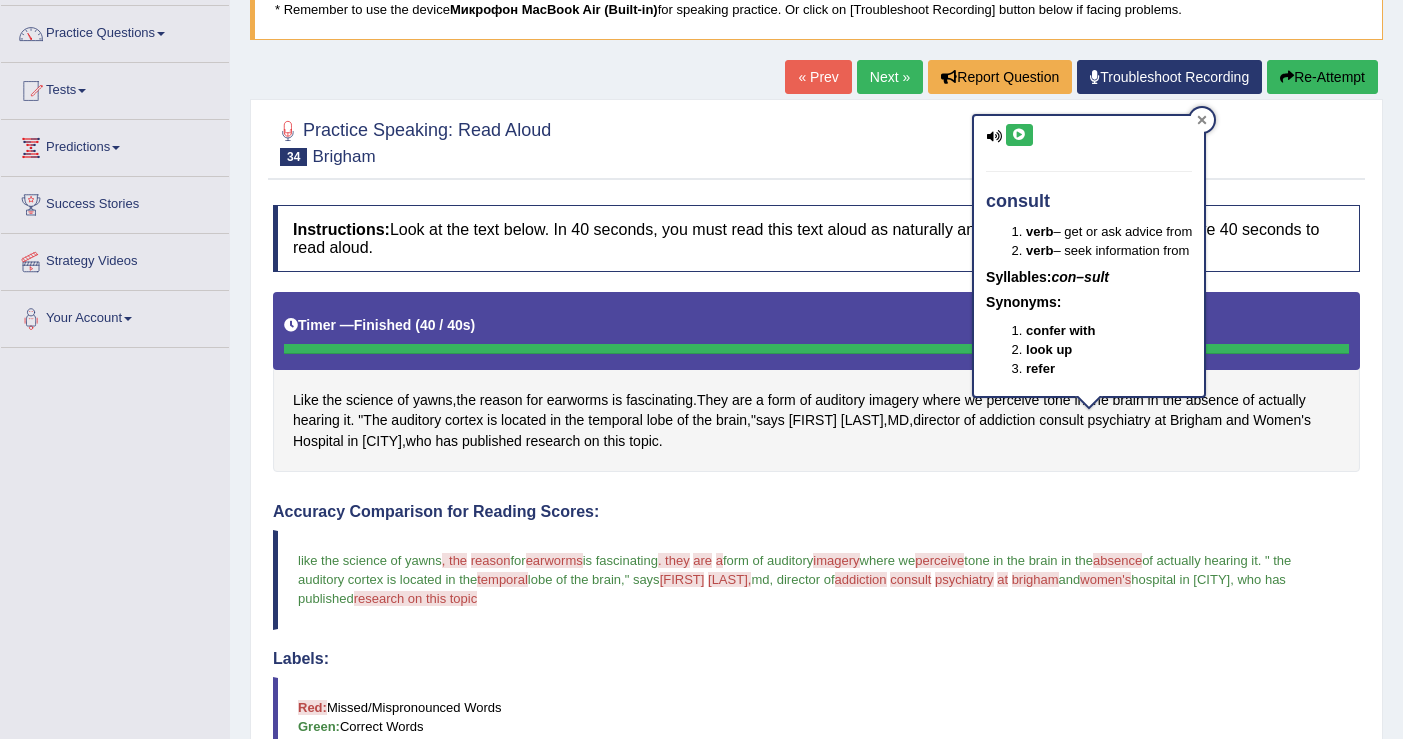 click at bounding box center [1202, 120] 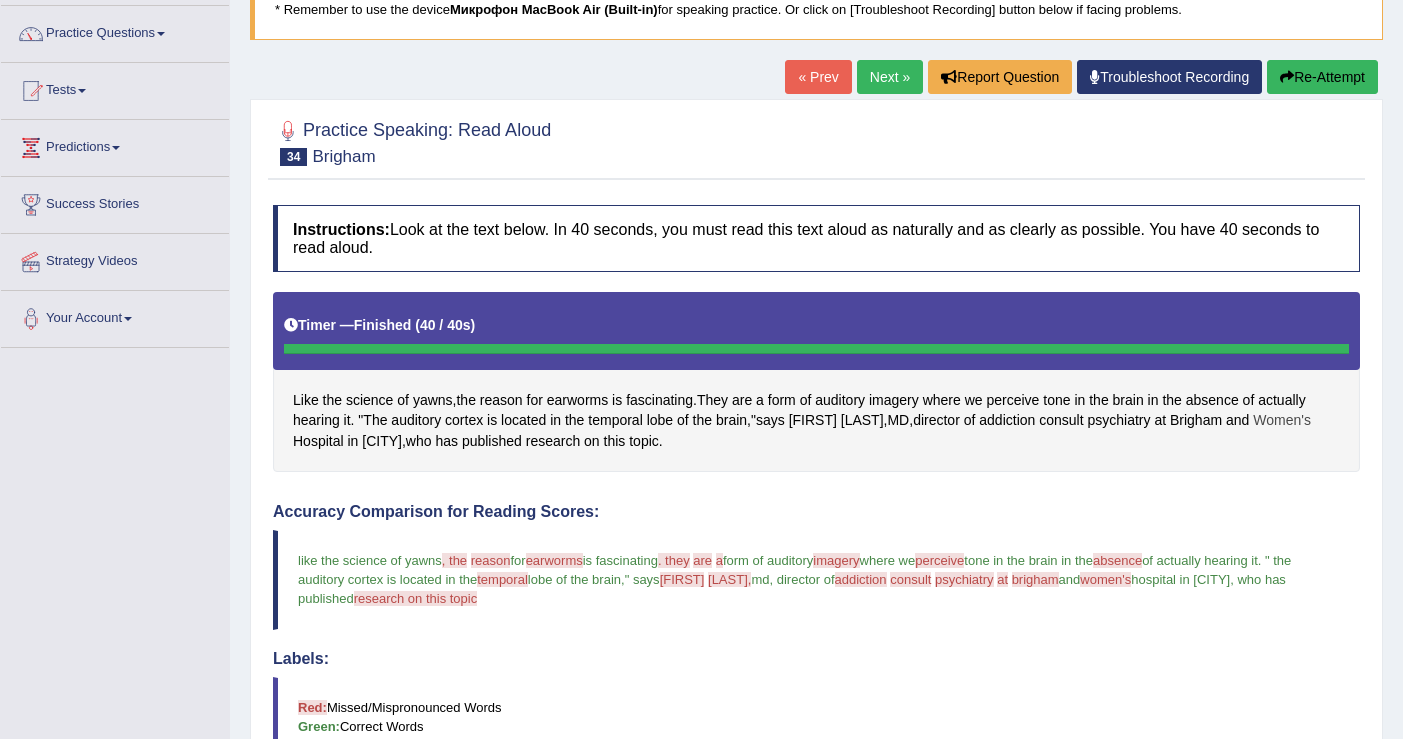 click on "Women's" at bounding box center [1282, 420] 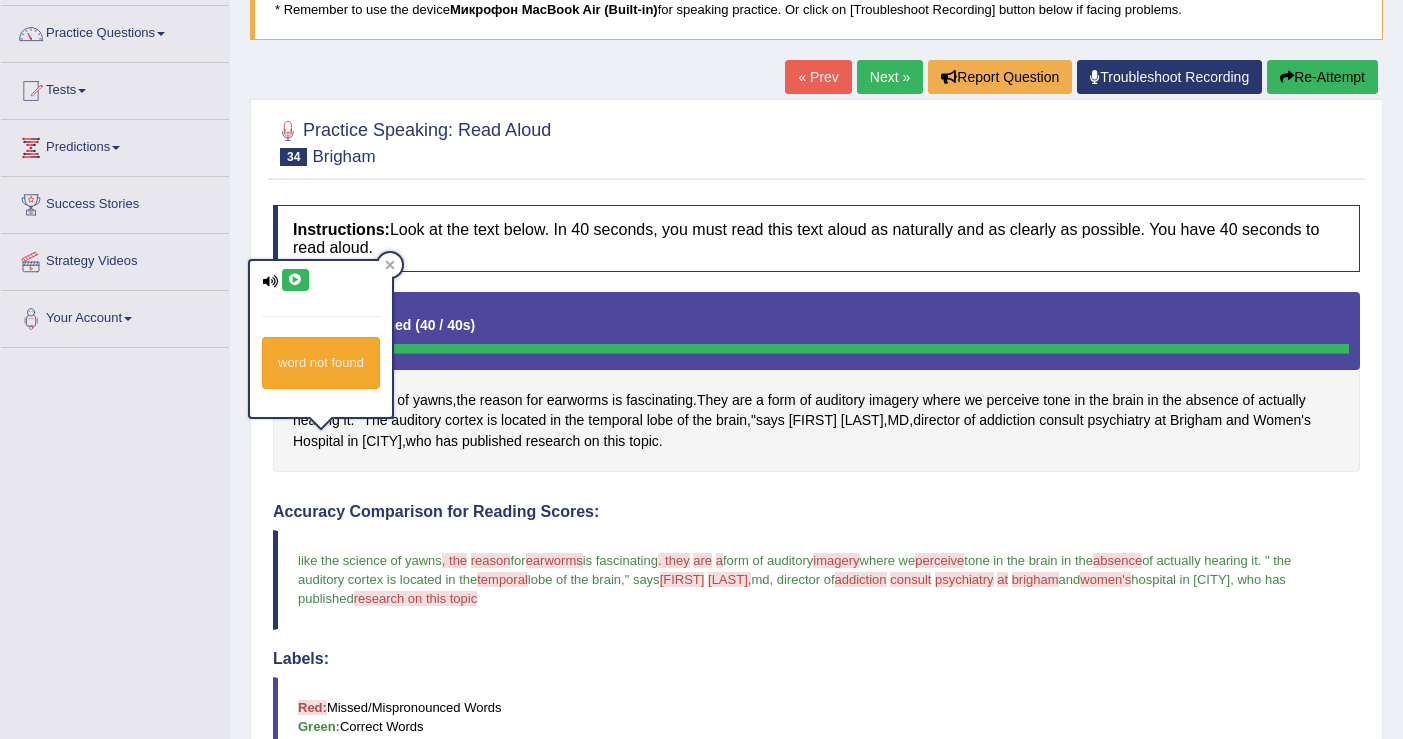click at bounding box center (295, 280) 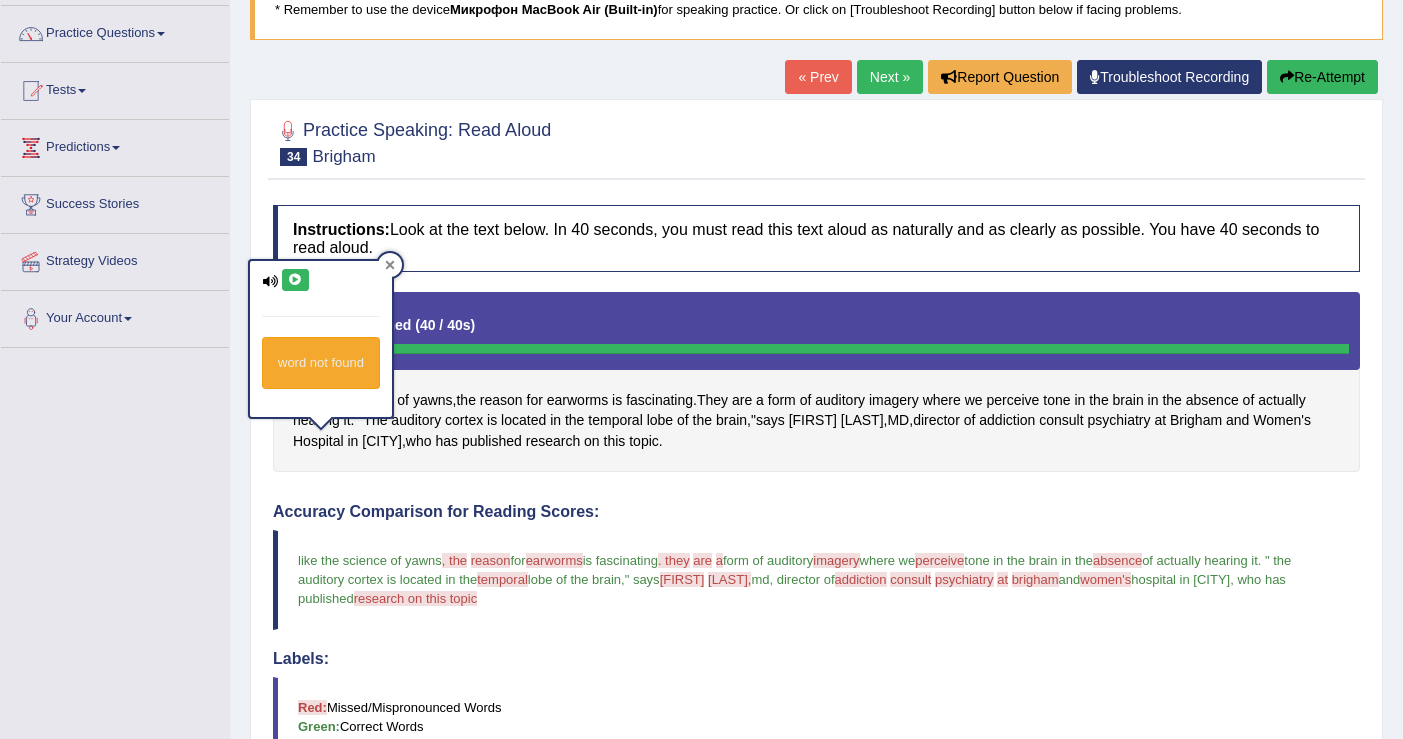 click 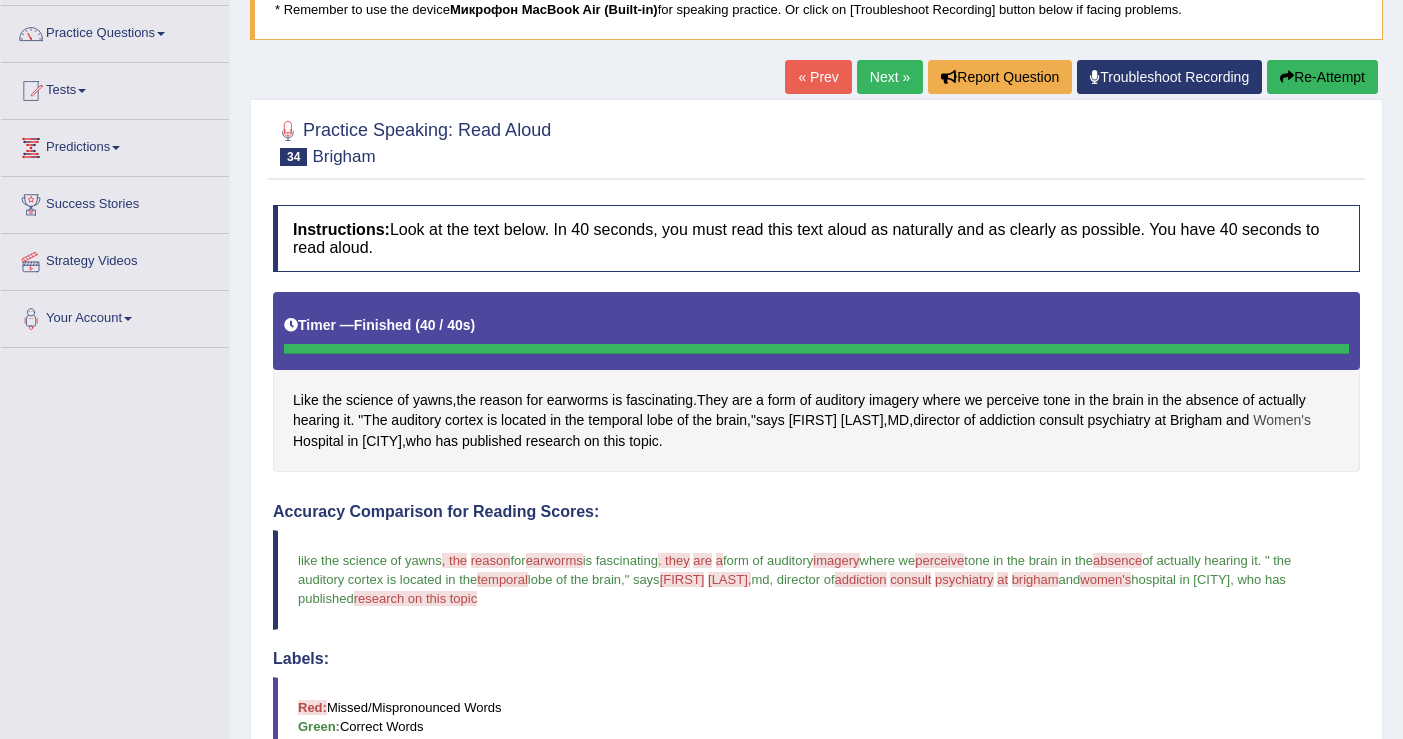 click on "Women's" at bounding box center [1282, 420] 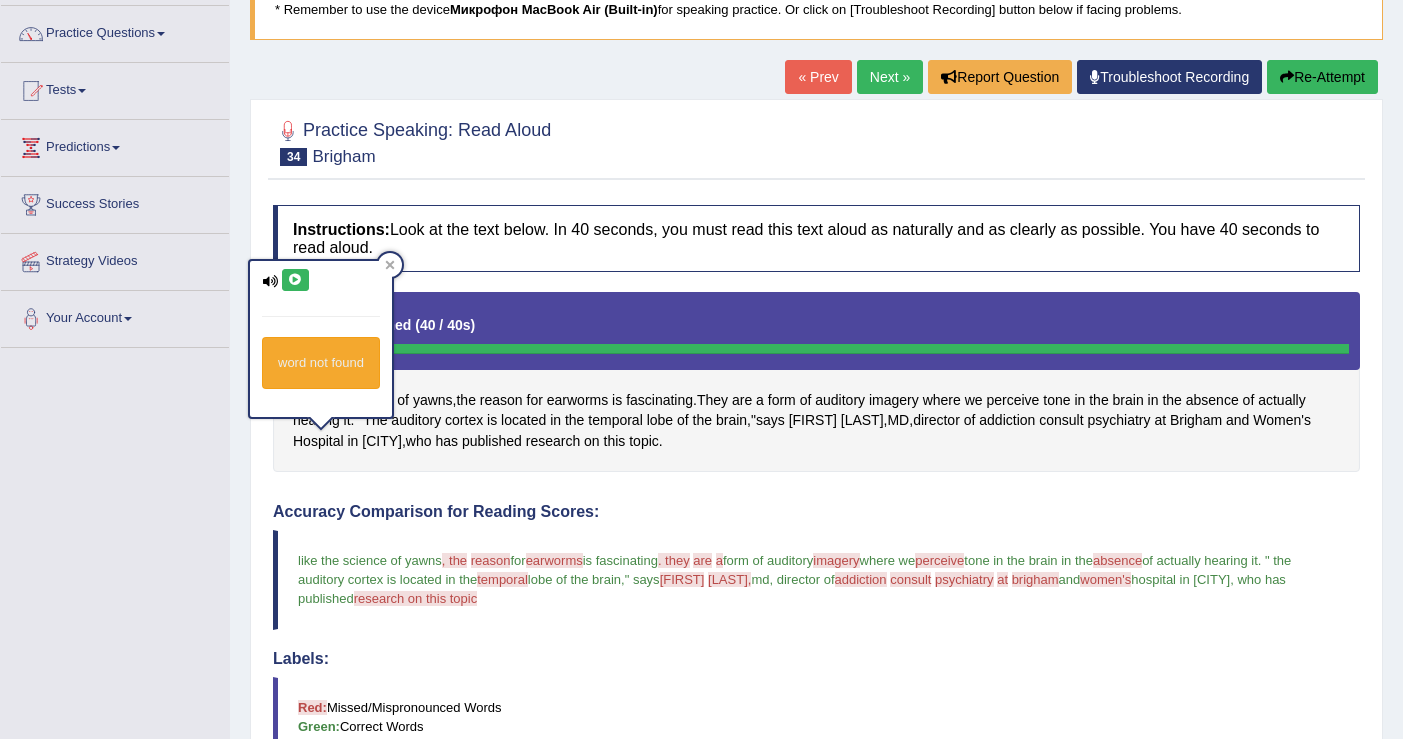 click at bounding box center [295, 280] 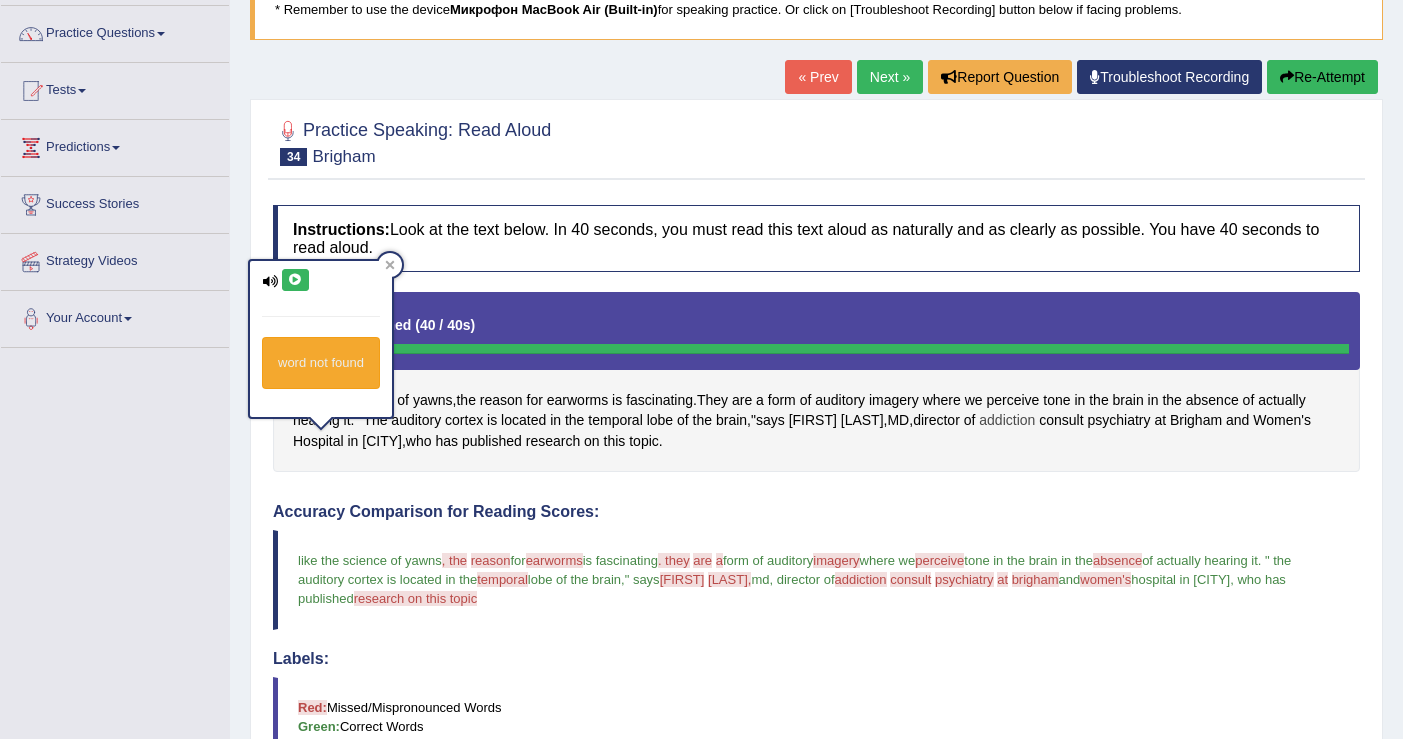 click on "addiction" at bounding box center [1007, 420] 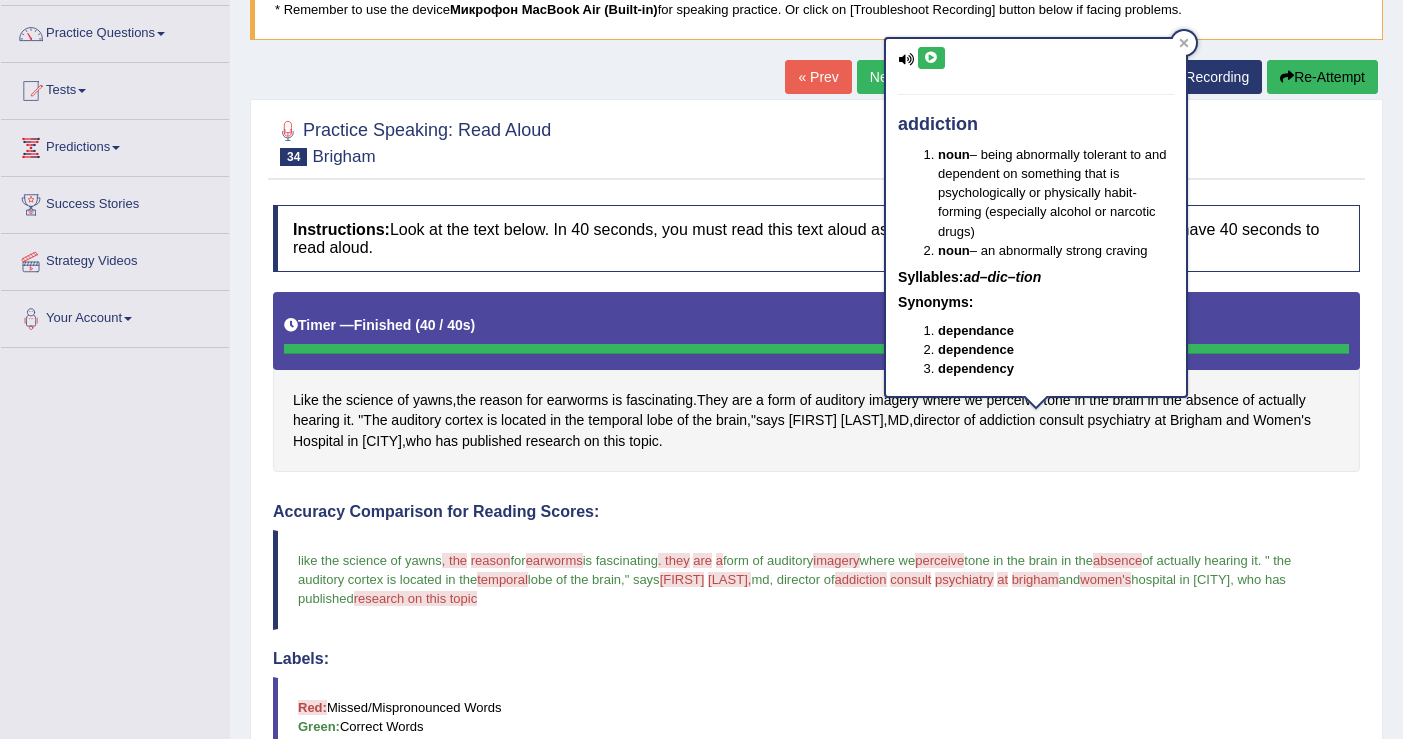 click at bounding box center (931, 58) 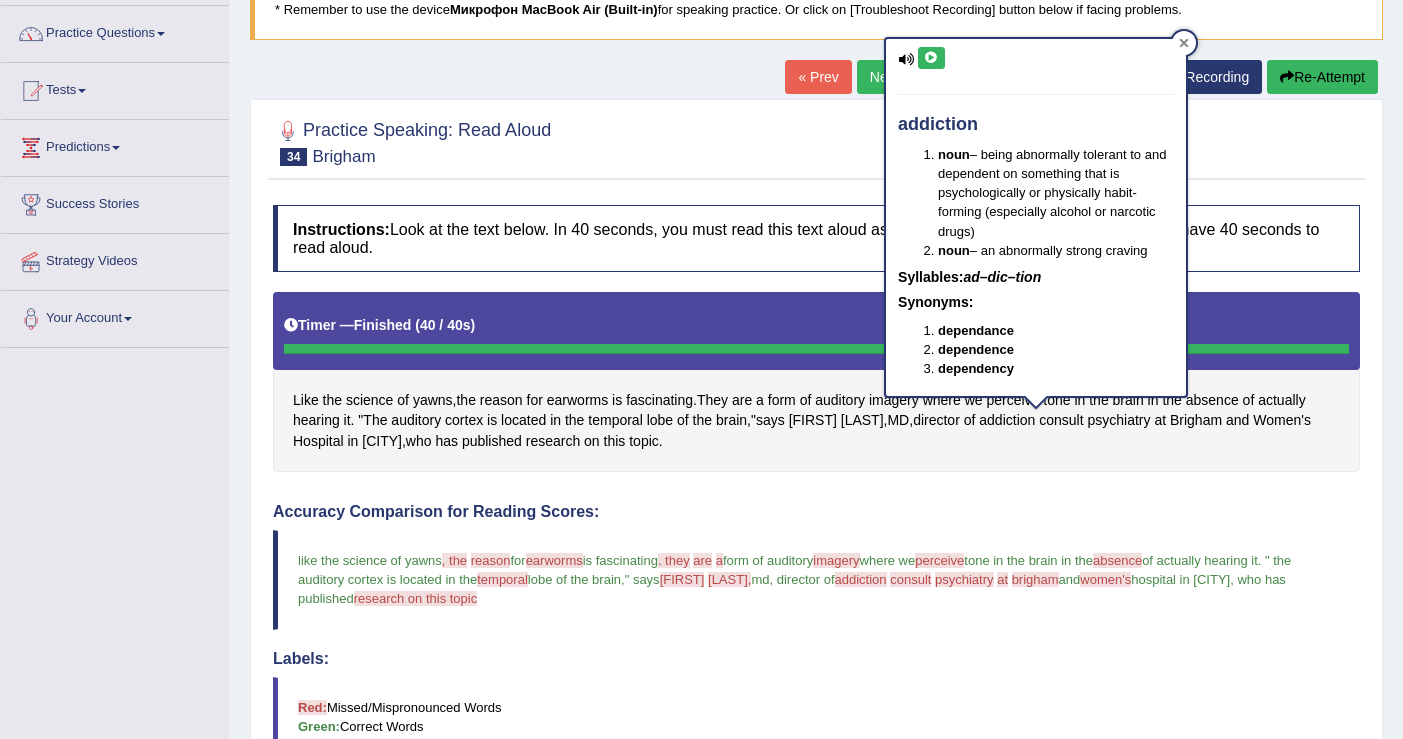click at bounding box center [1184, 43] 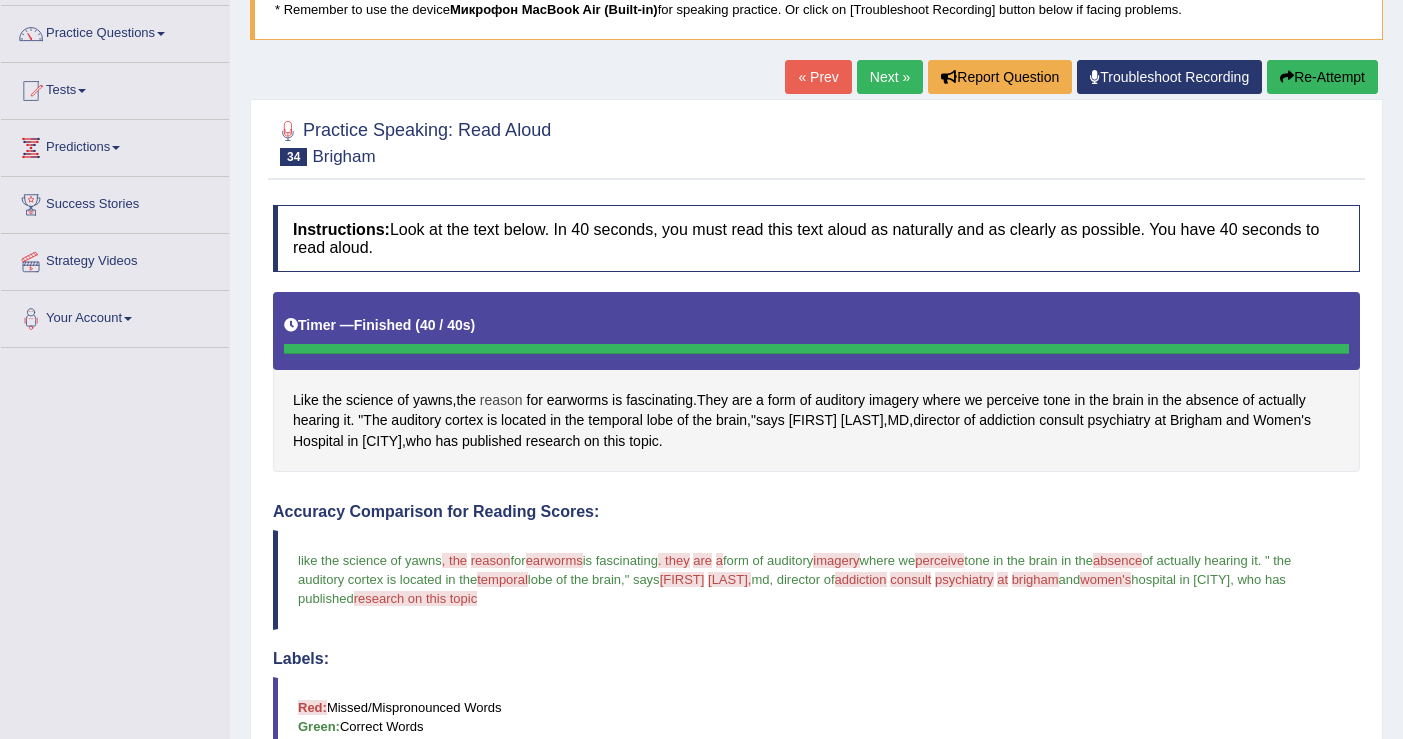click on "reason" at bounding box center (501, 400) 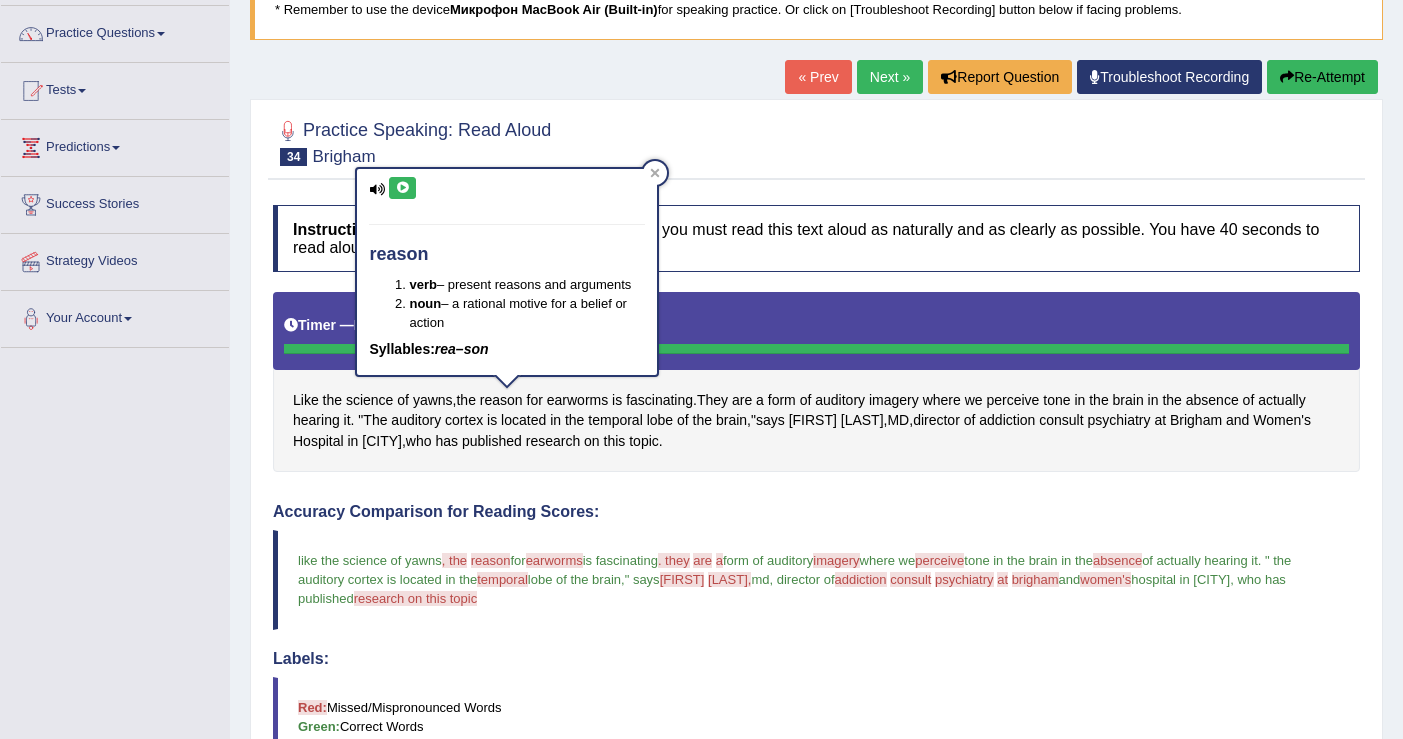 click on "reason verb  – present reasons and arguments noun  – a rational motive for a belief or action Syllables:  rea–son" at bounding box center [507, 272] 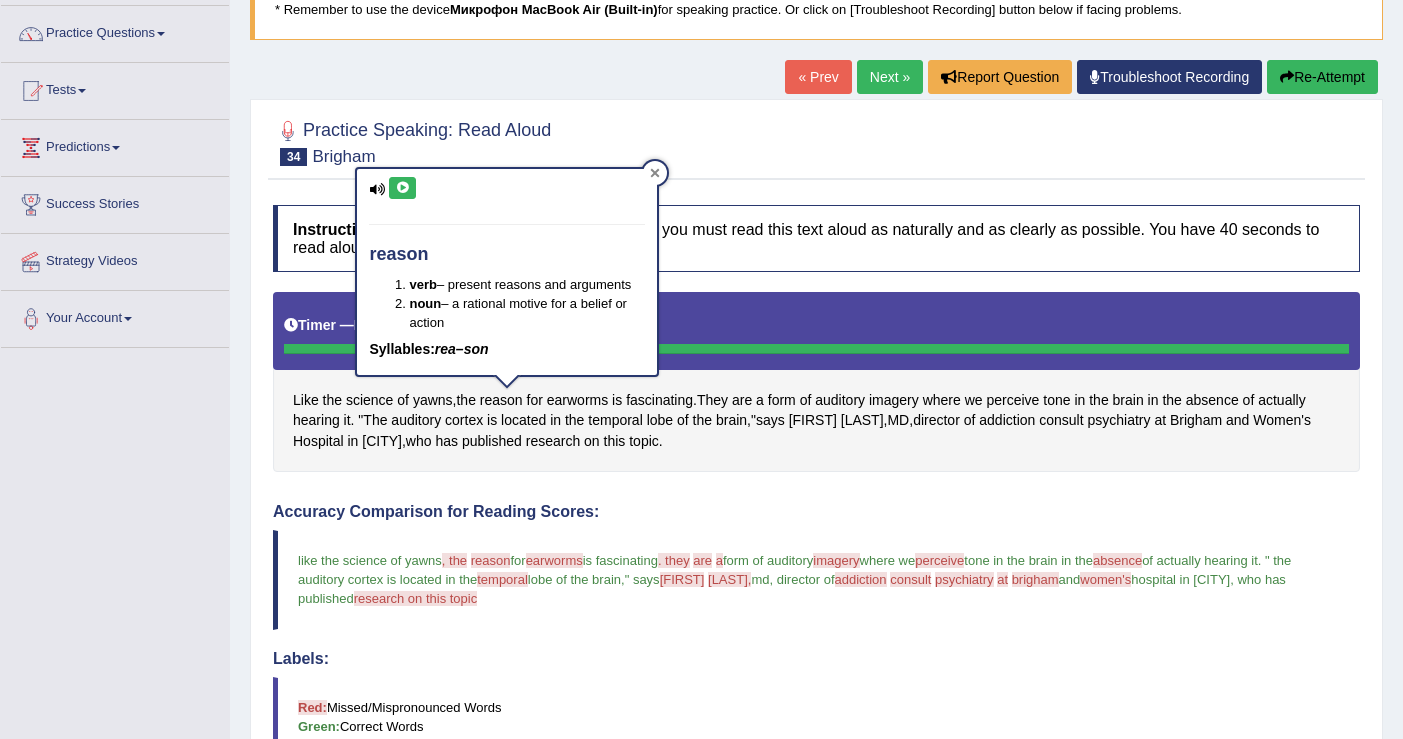 click 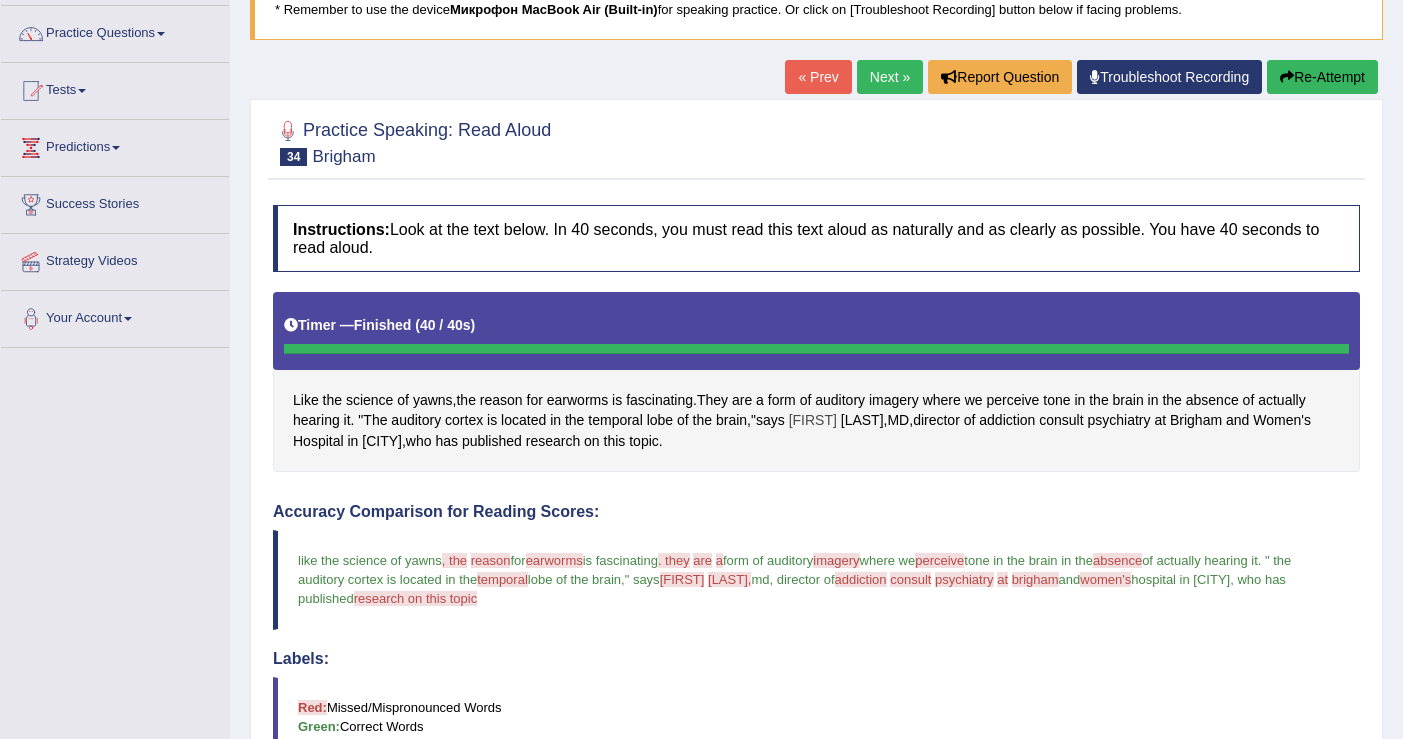 click on "Samata" at bounding box center [813, 420] 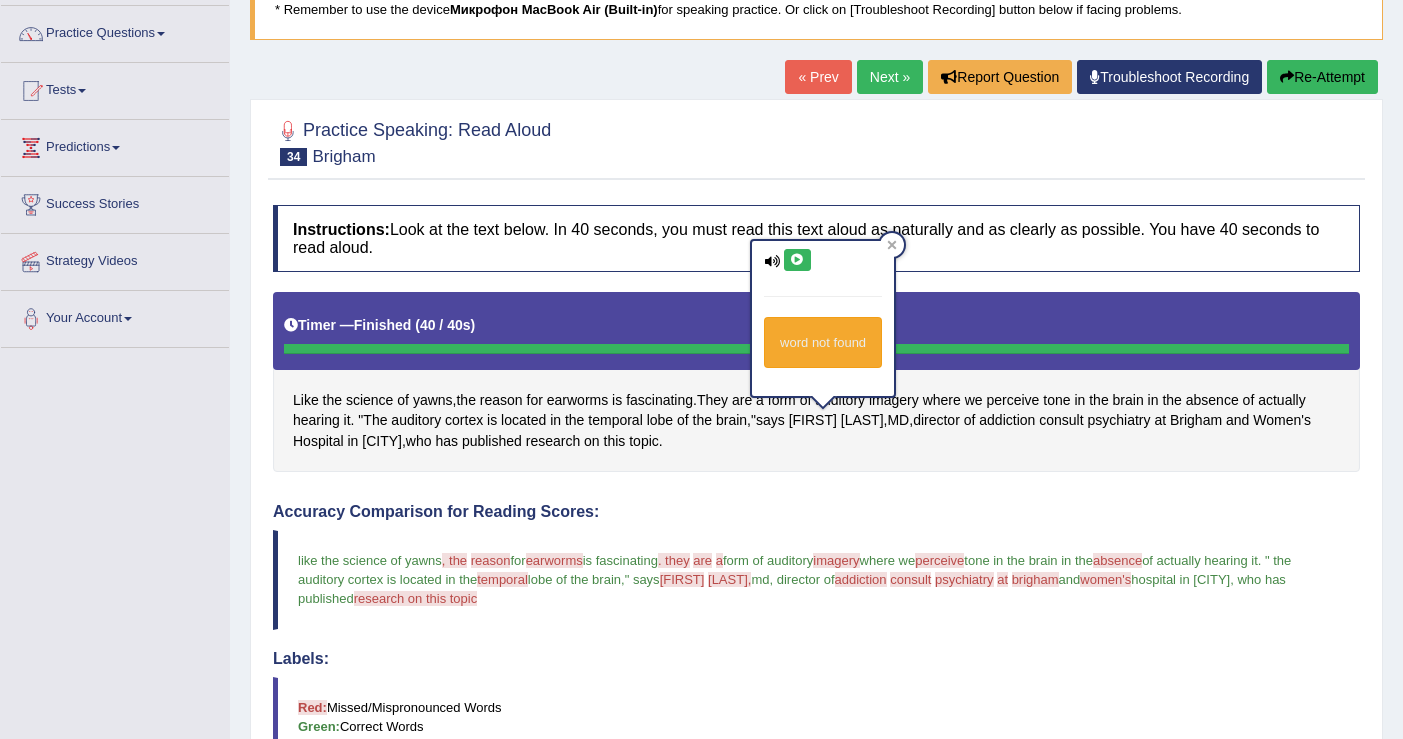 click at bounding box center (797, 260) 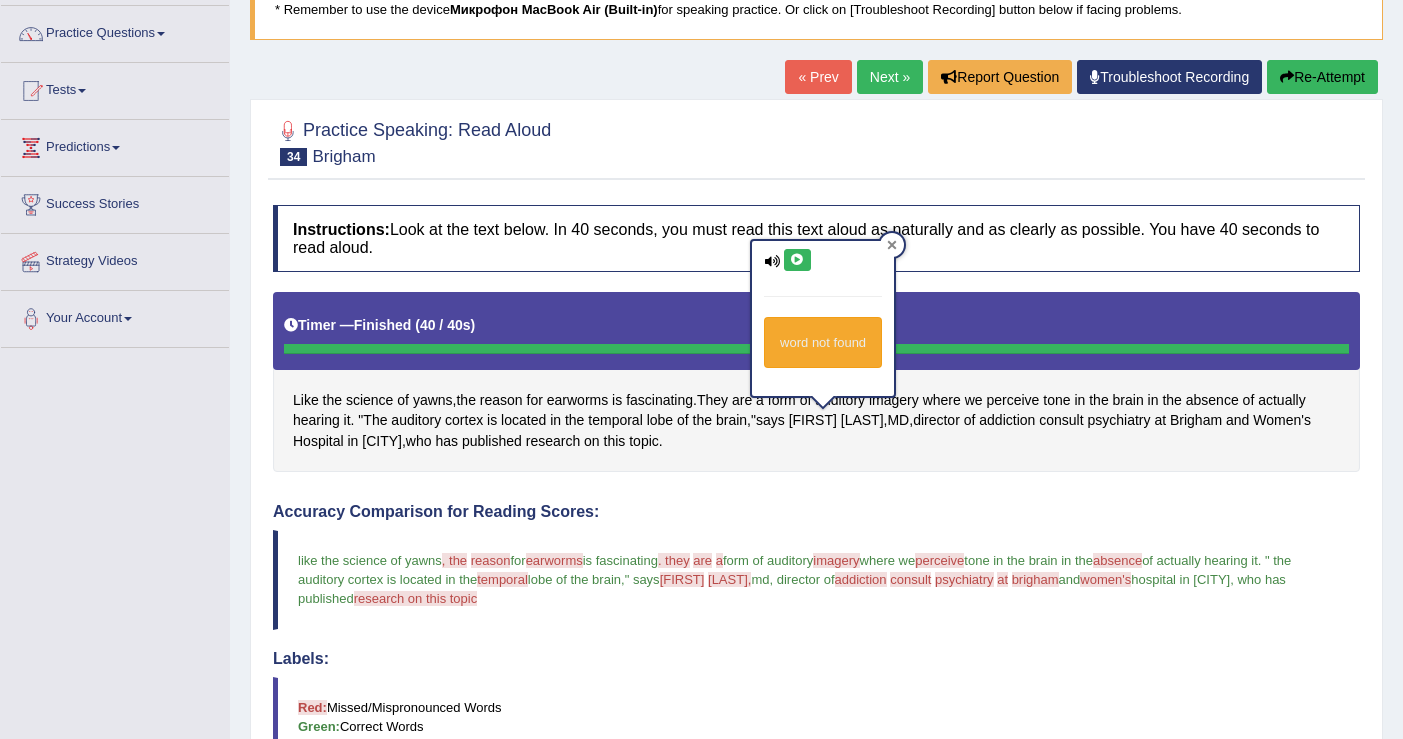 click 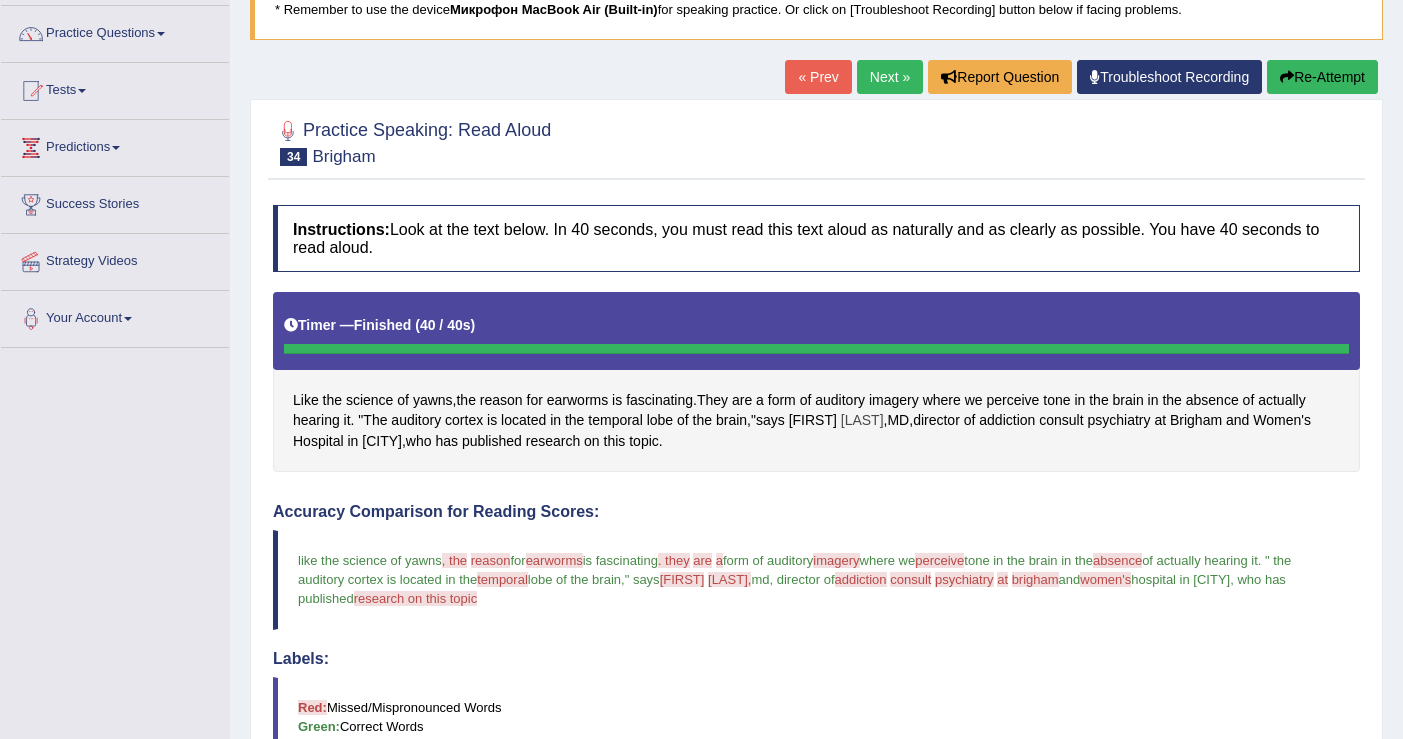click on "Sharma" at bounding box center (862, 420) 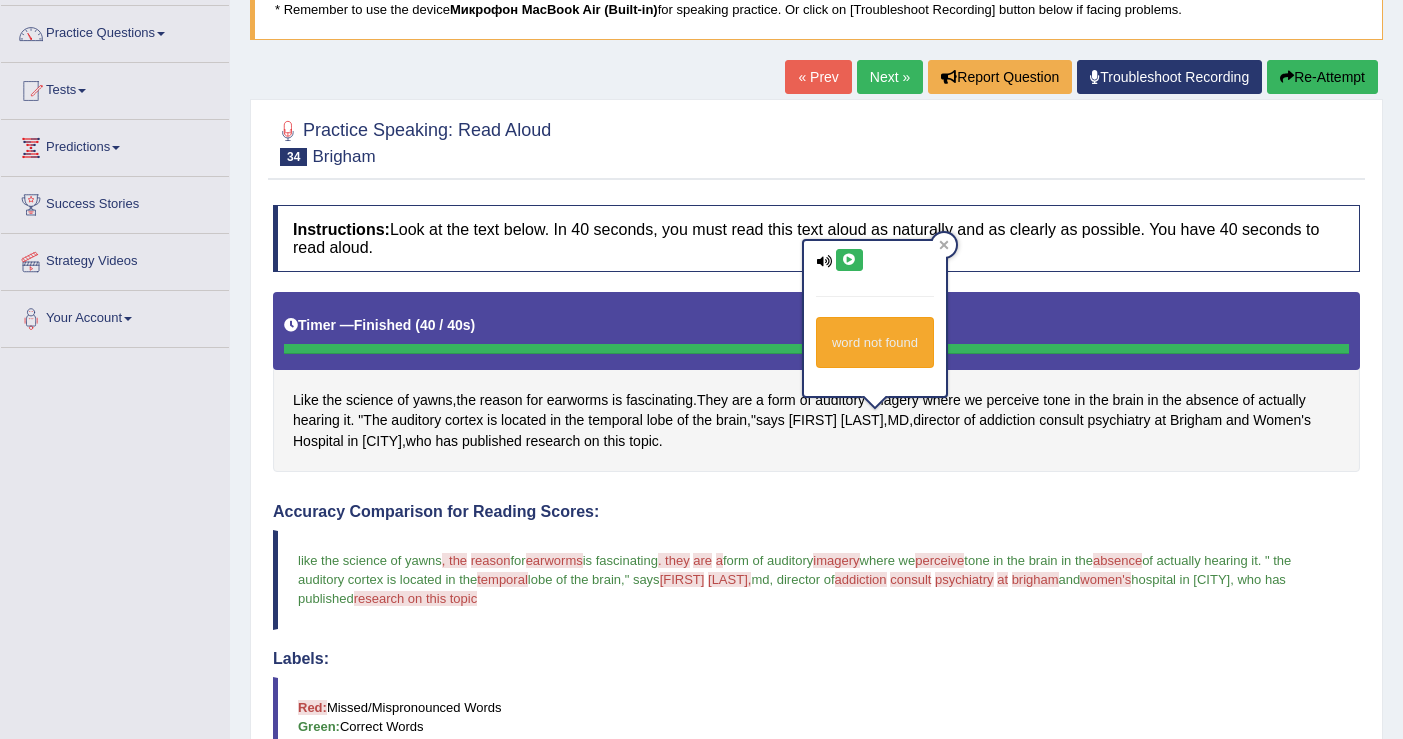 click at bounding box center [849, 260] 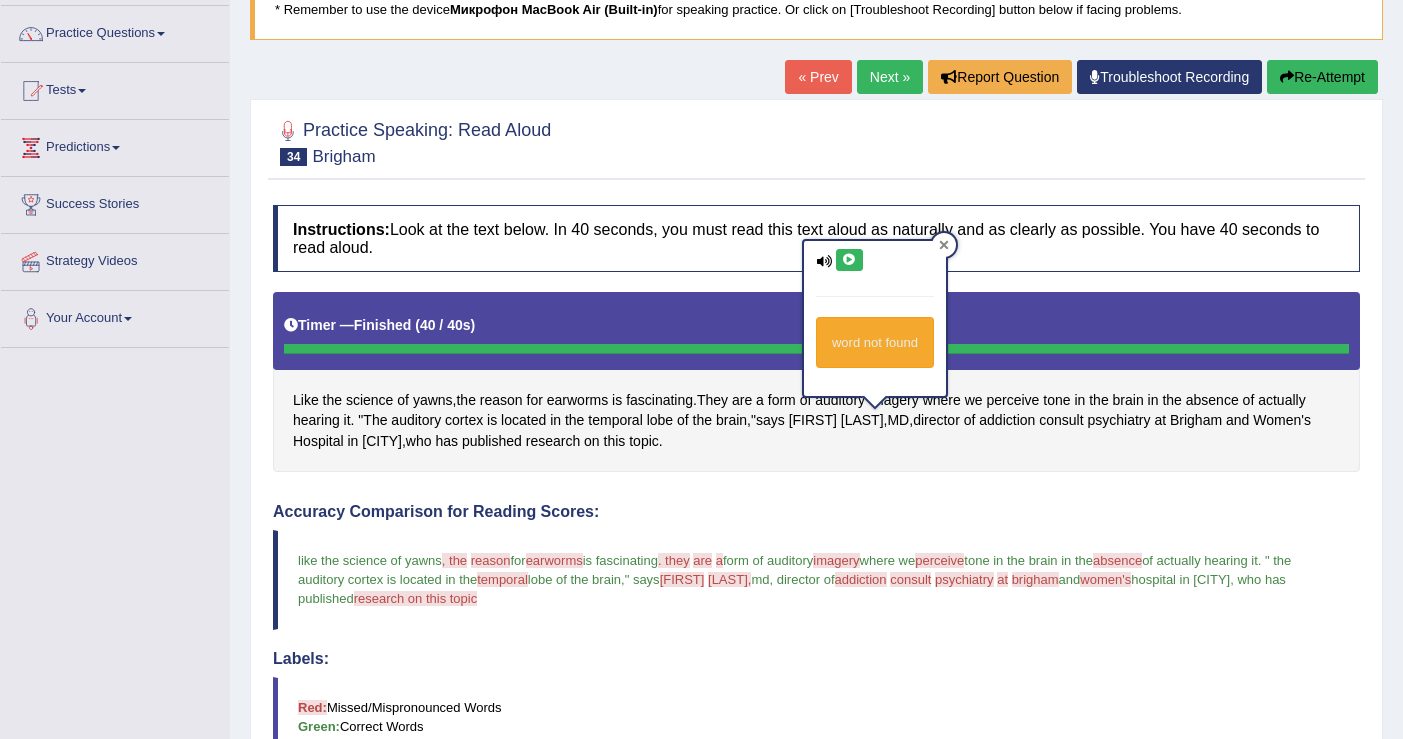 click at bounding box center (944, 245) 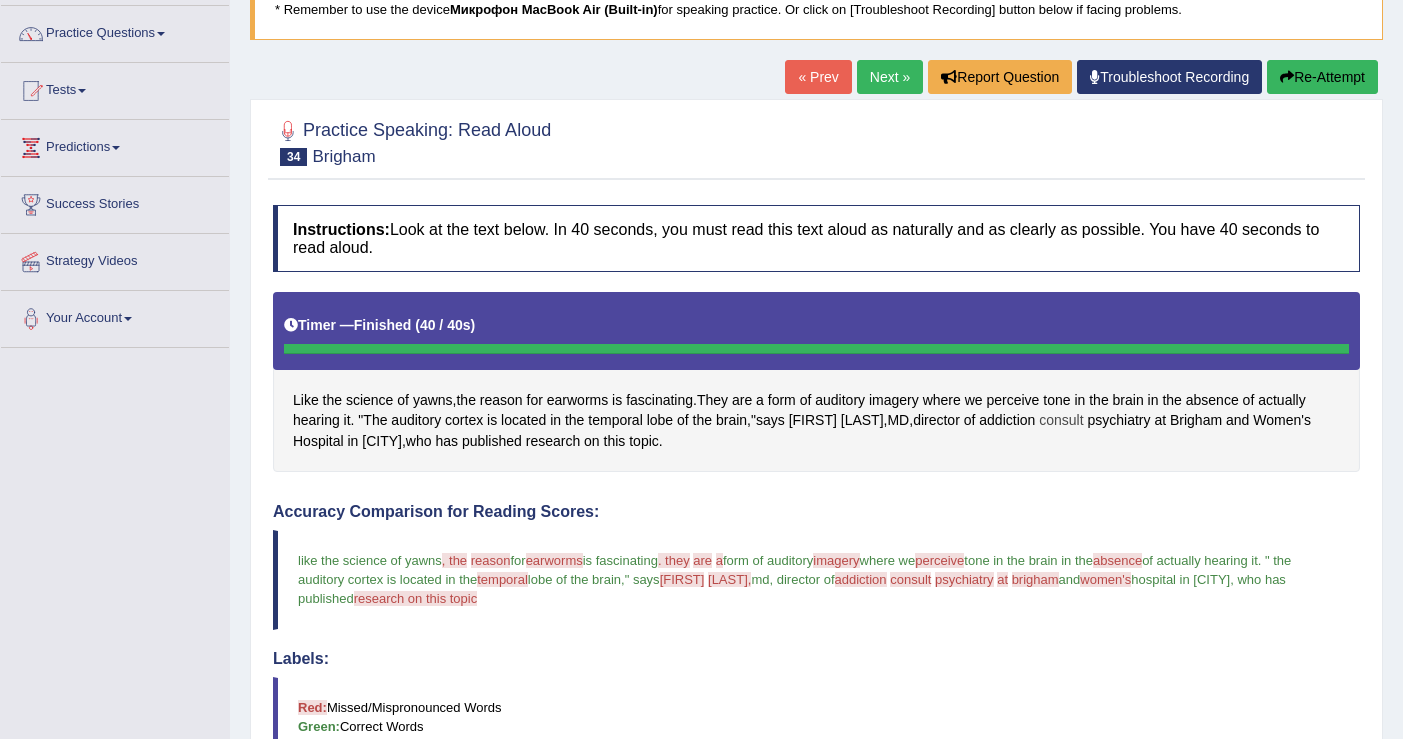 click on "consult" at bounding box center [1061, 420] 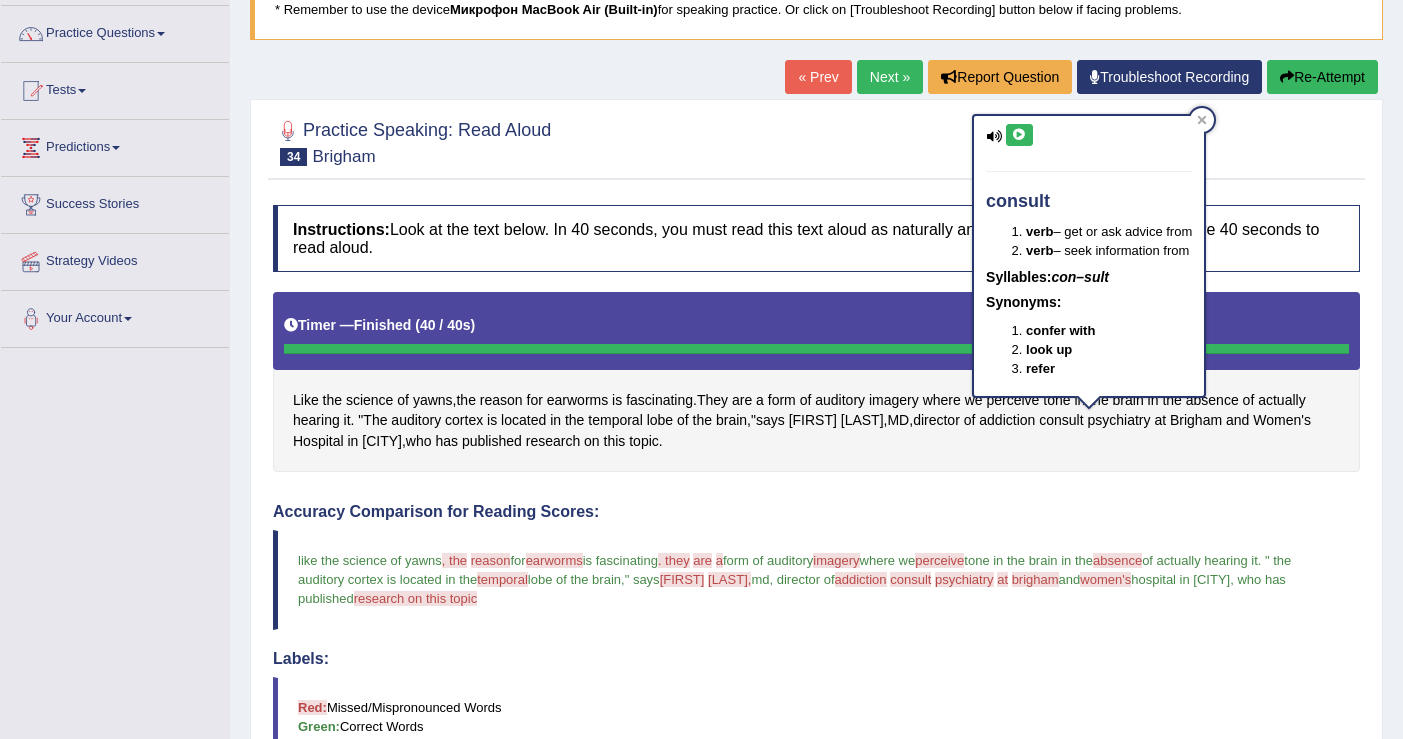 click at bounding box center [1019, 135] 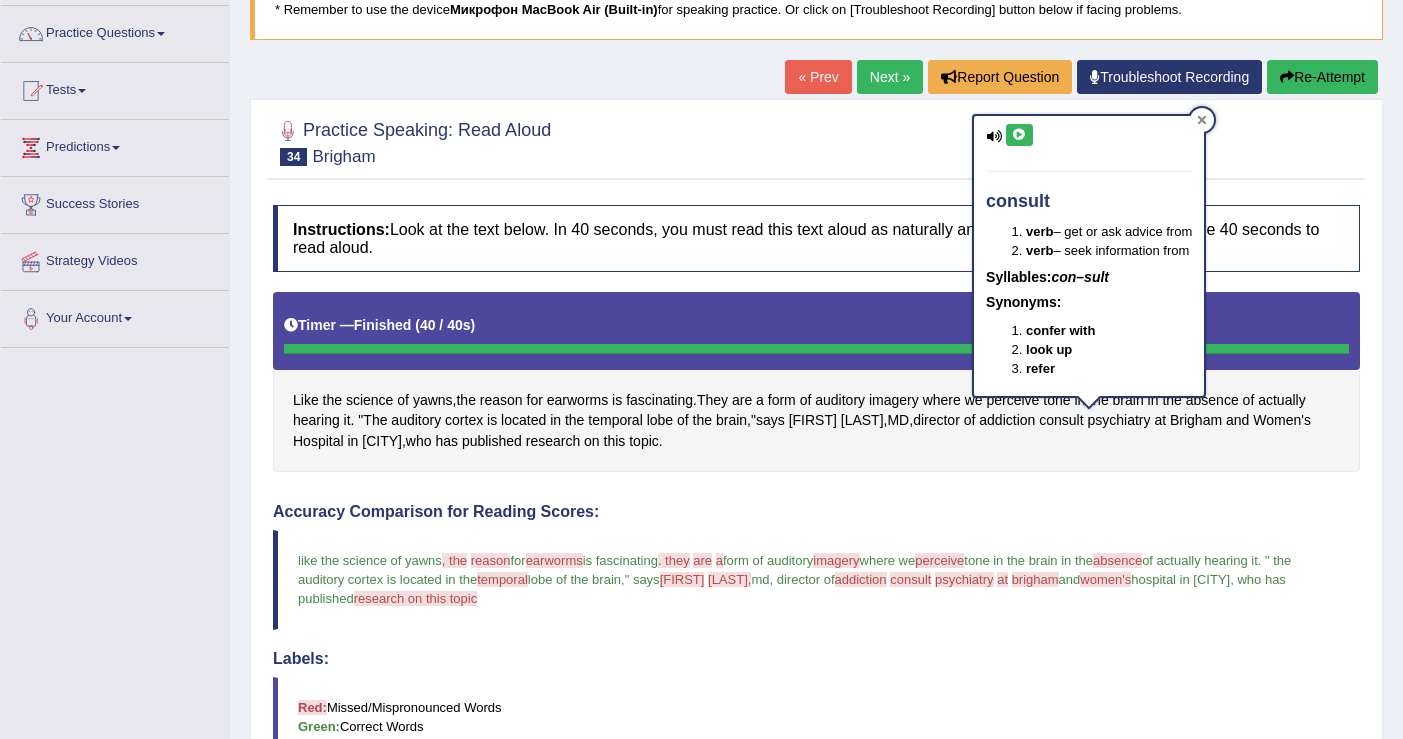 click at bounding box center (1202, 120) 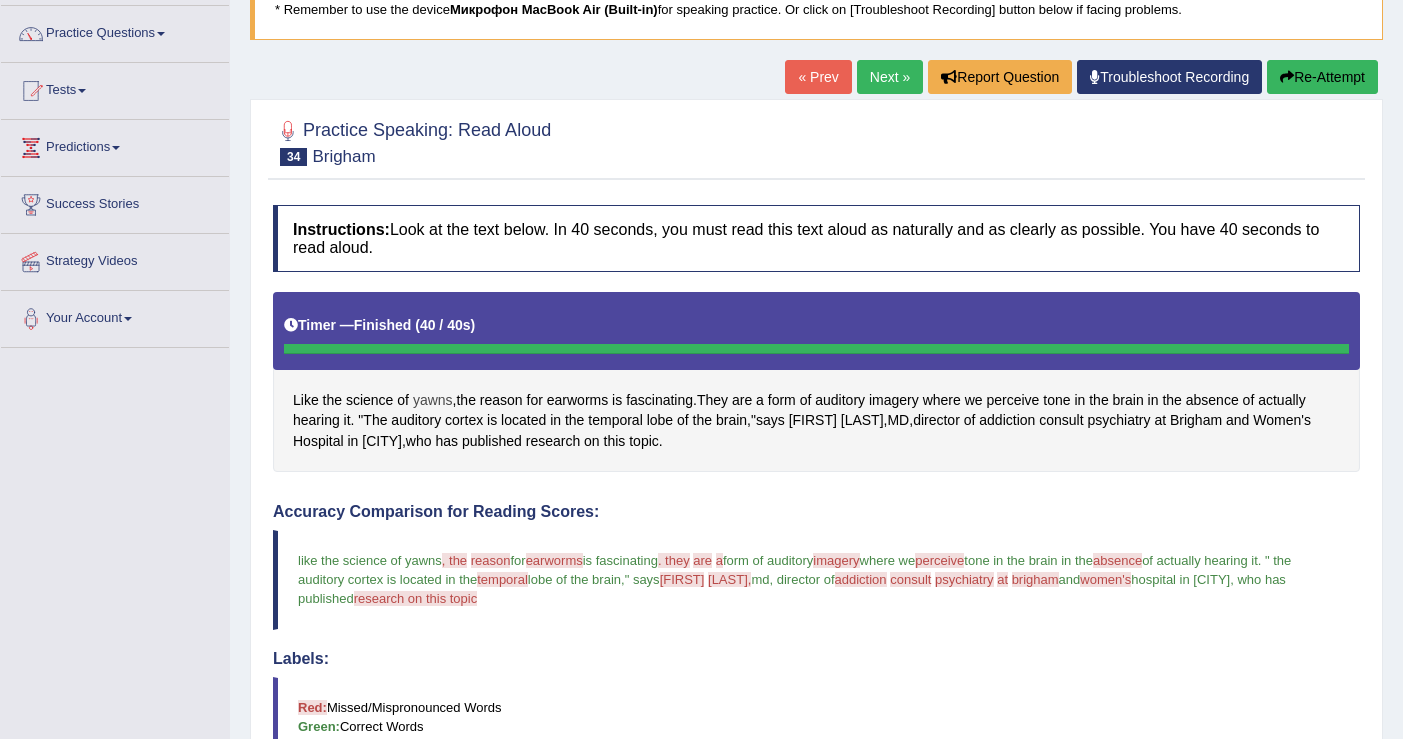 click on "yawns" at bounding box center [433, 400] 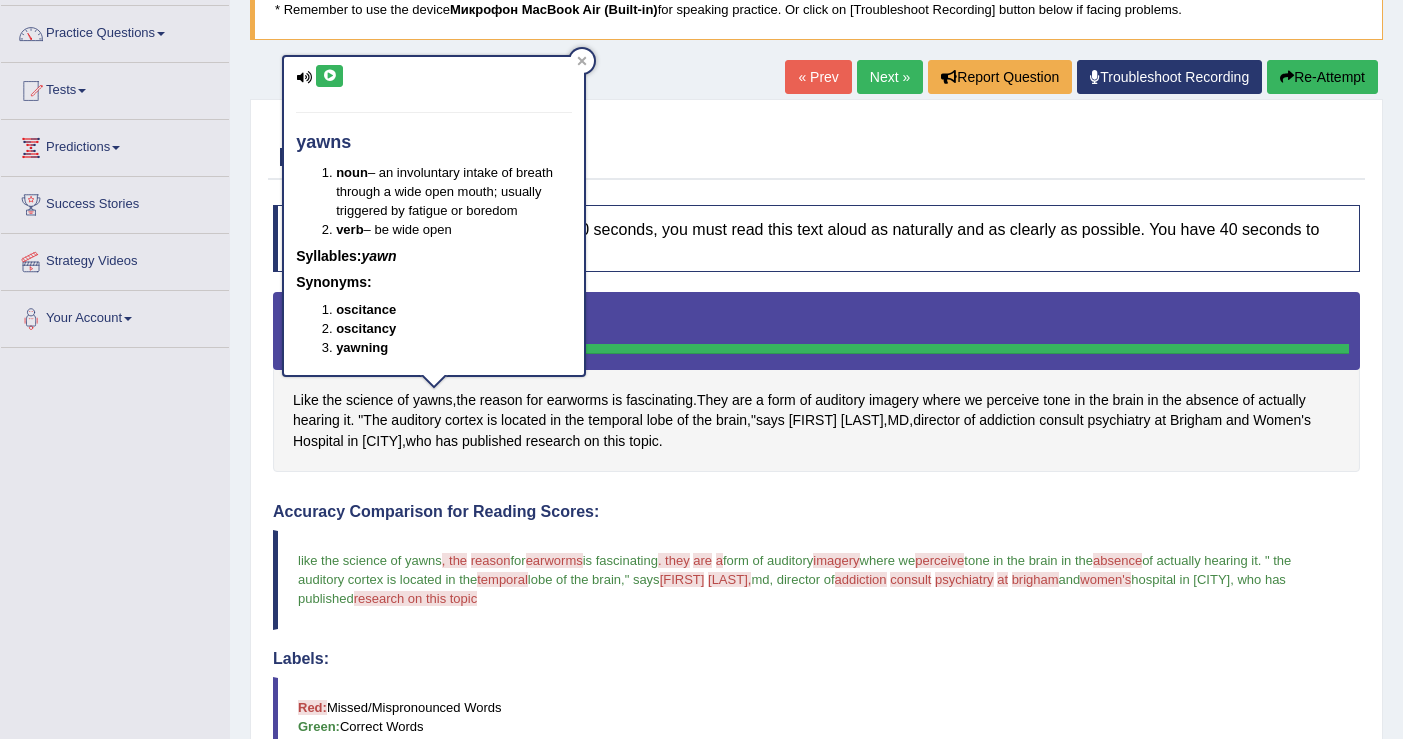 click at bounding box center (329, 76) 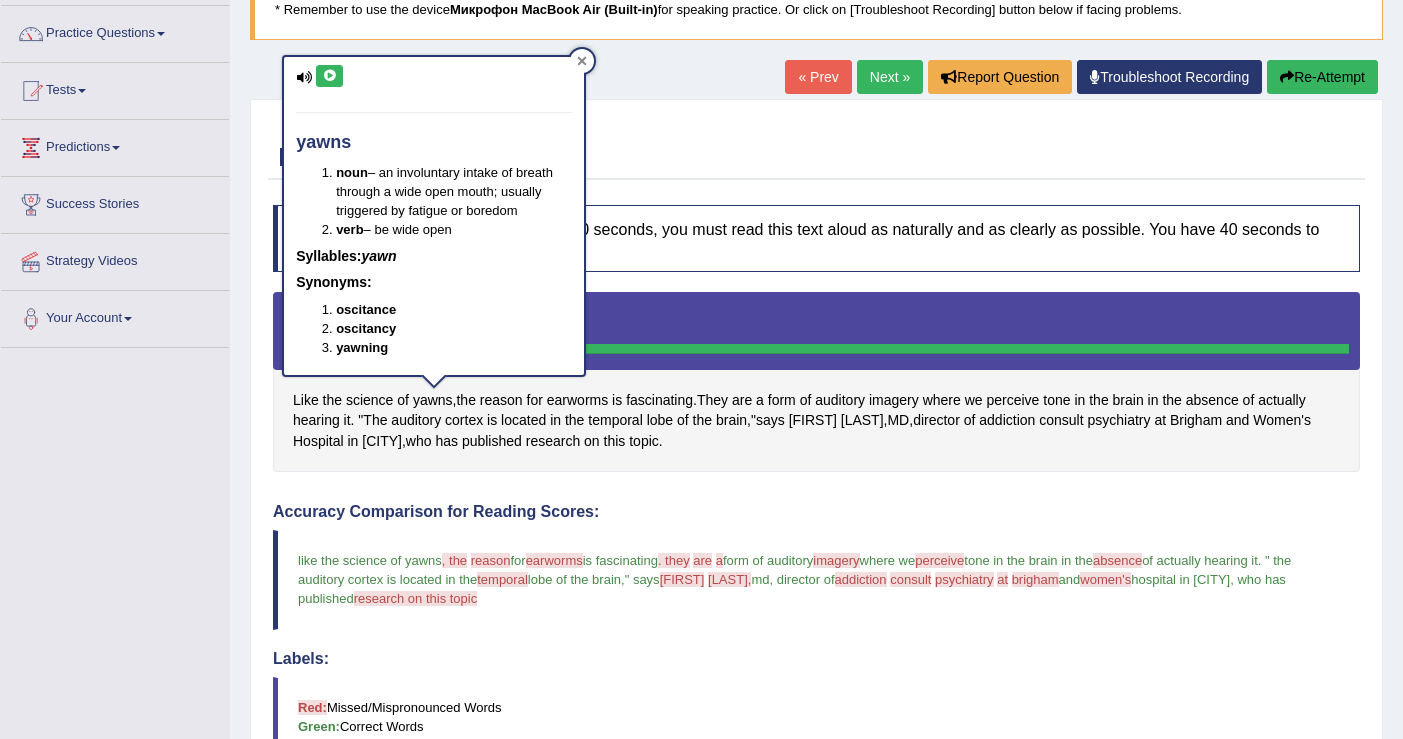 click at bounding box center [582, 61] 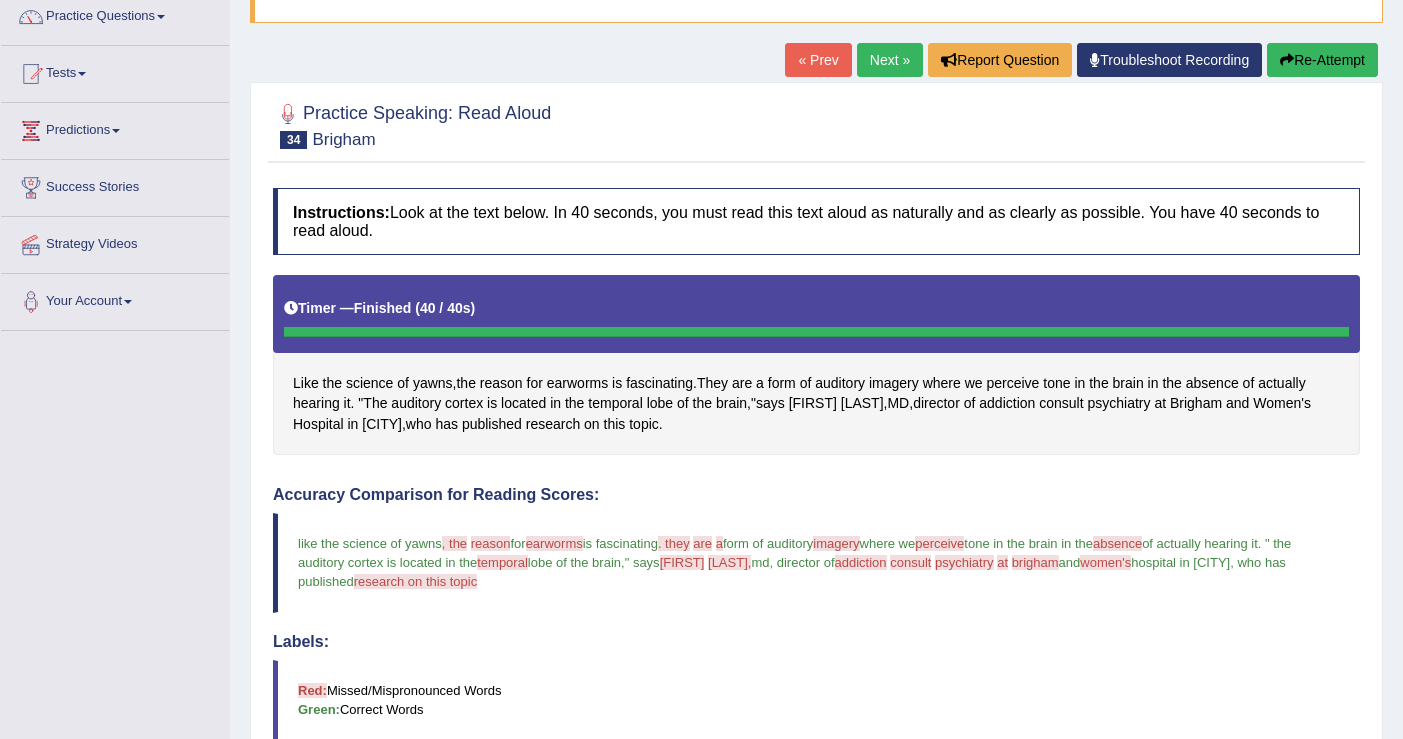 scroll, scrollTop: 154, scrollLeft: 0, axis: vertical 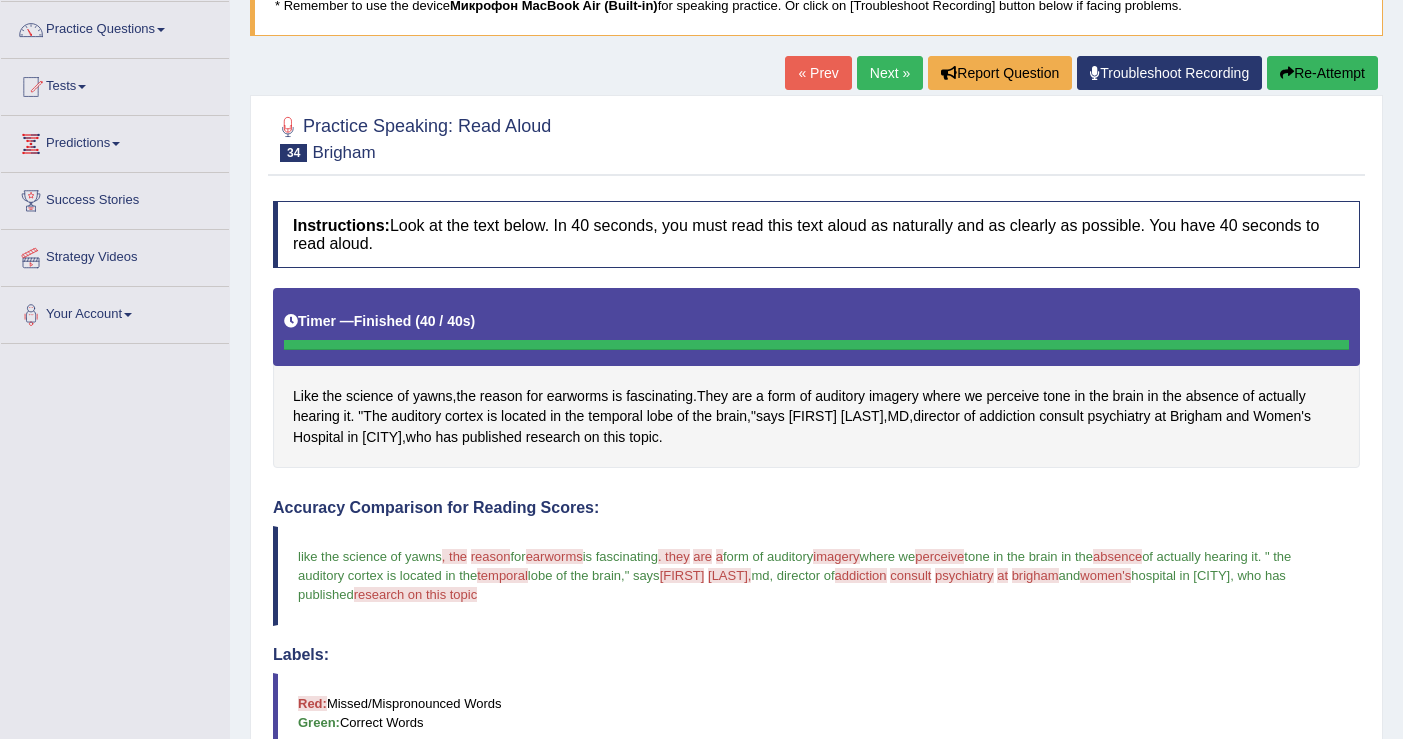 click on "Re-Attempt" at bounding box center [1322, 73] 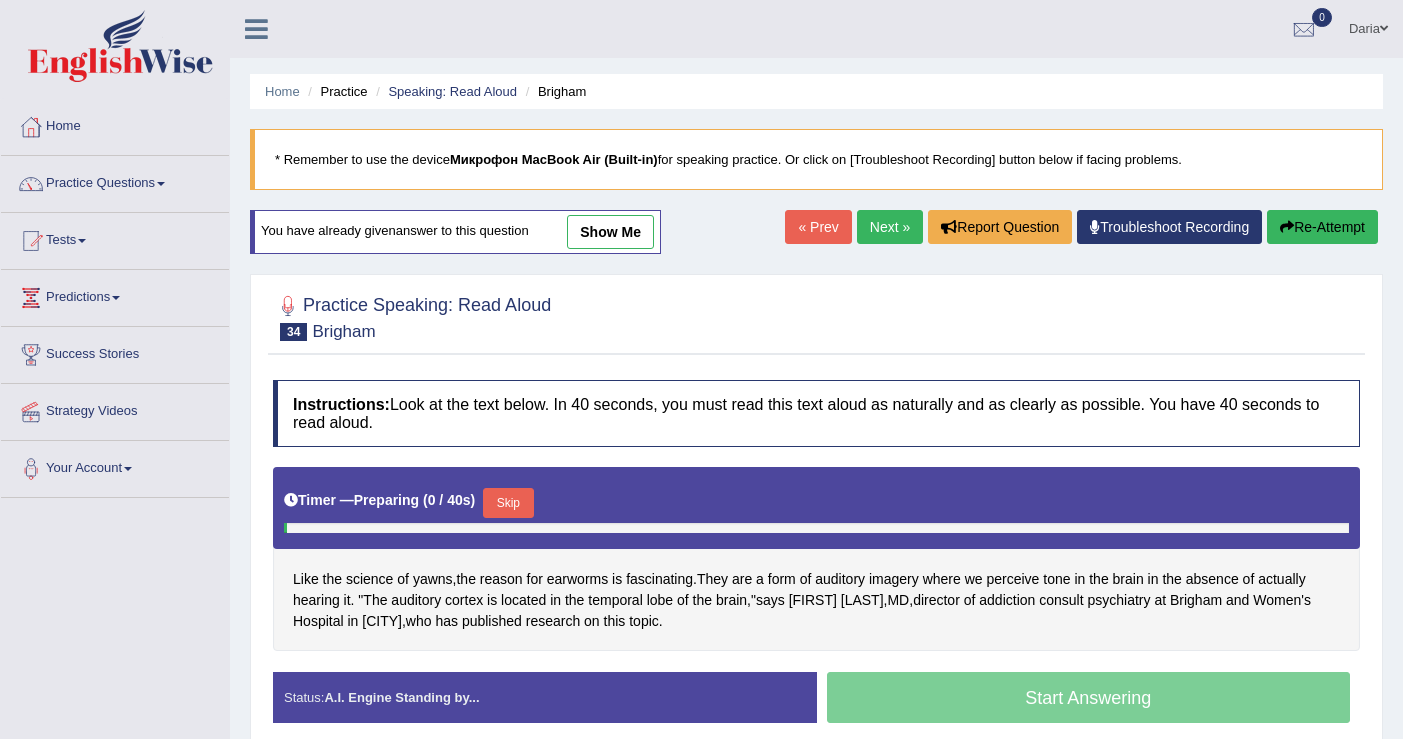 scroll, scrollTop: 169, scrollLeft: 0, axis: vertical 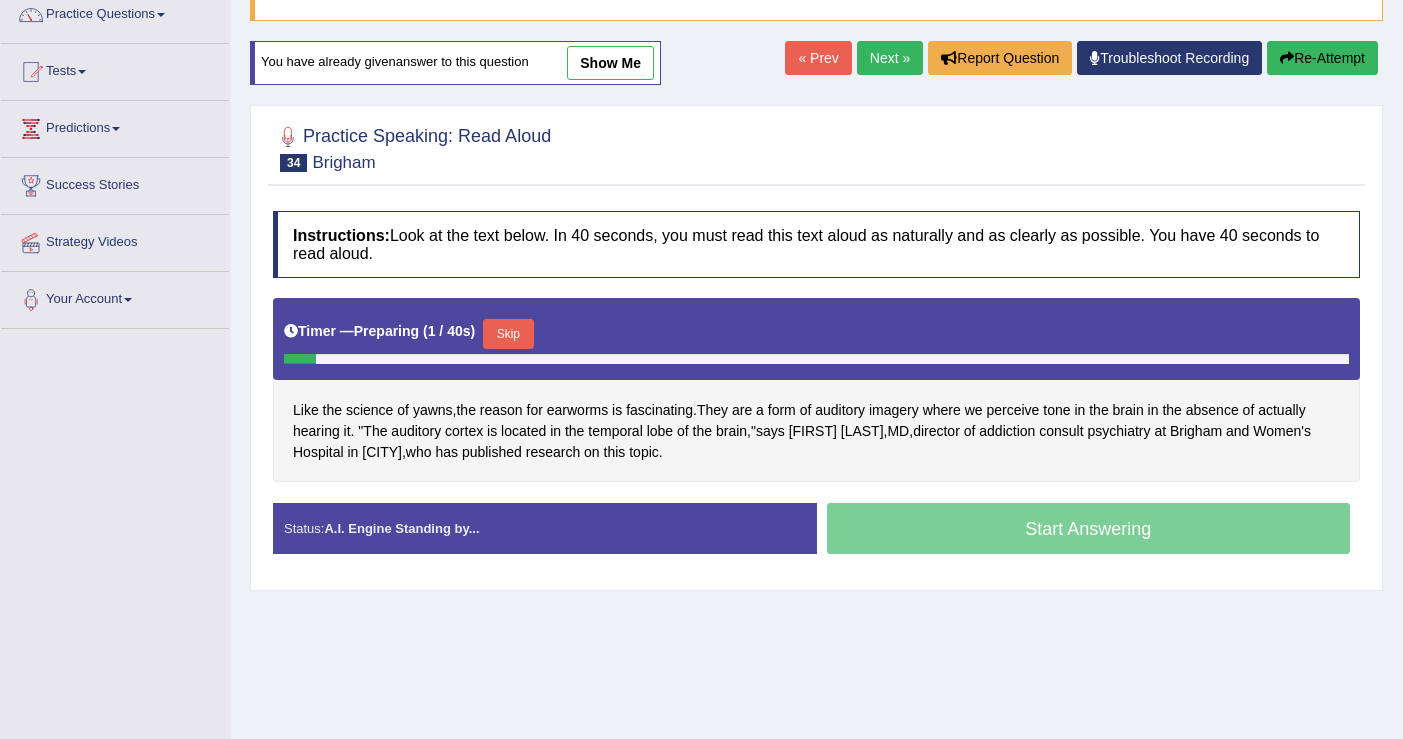 click on "Skip" at bounding box center [508, 334] 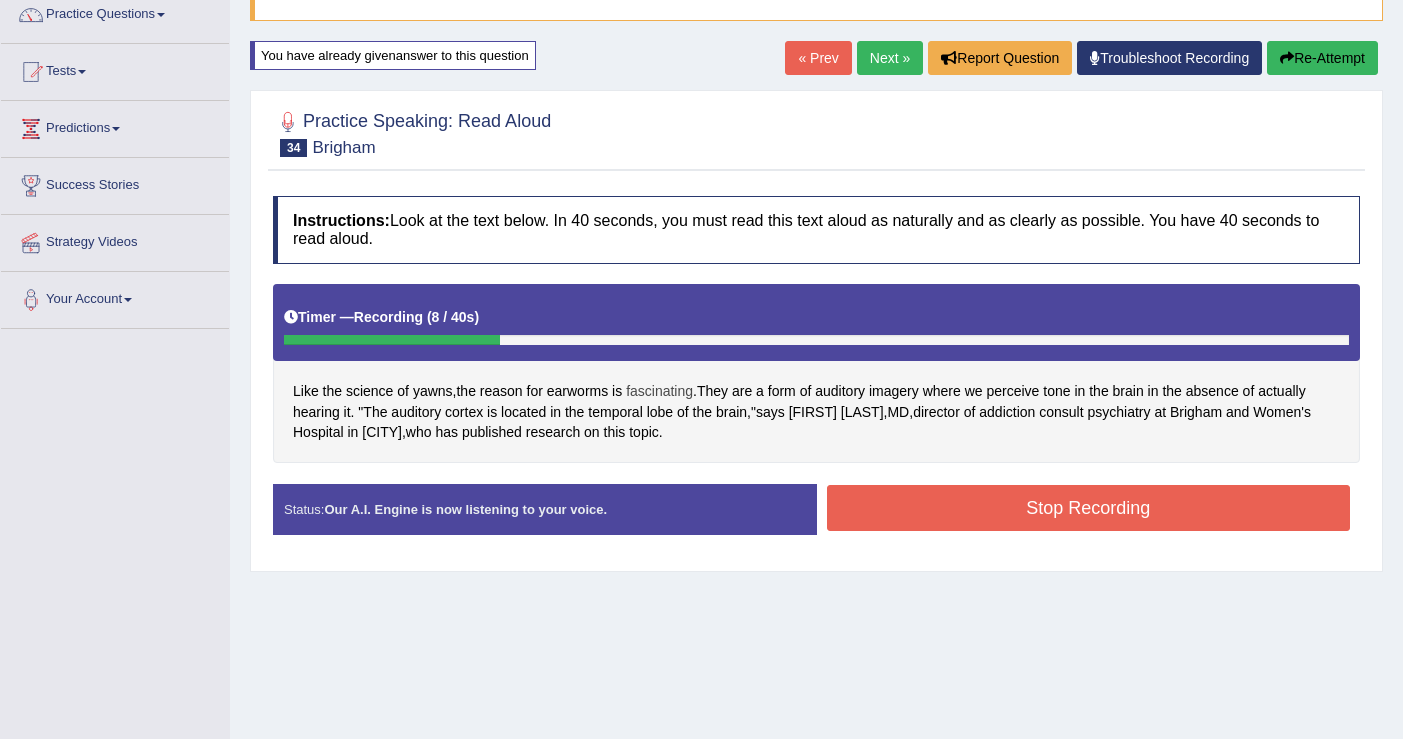 click on "fascinating" at bounding box center [659, 391] 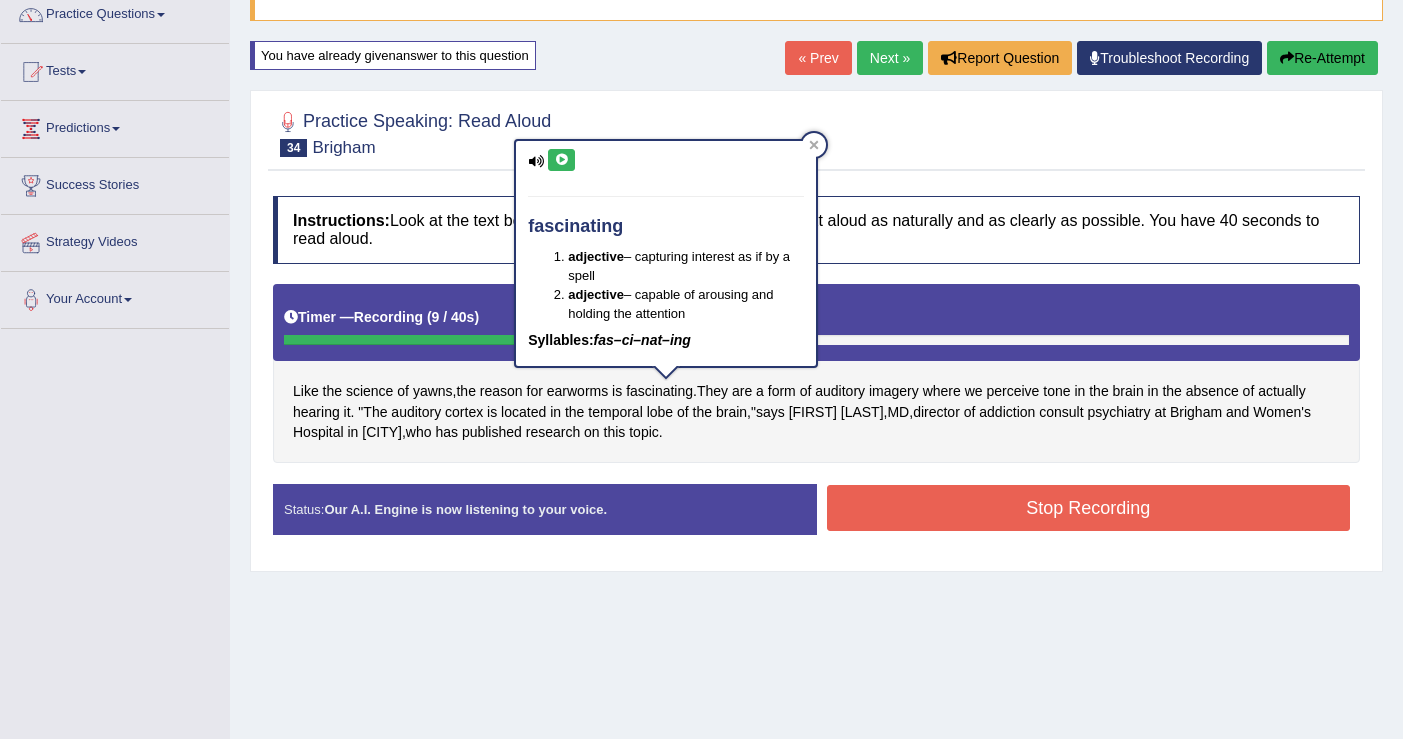 click at bounding box center [561, 160] 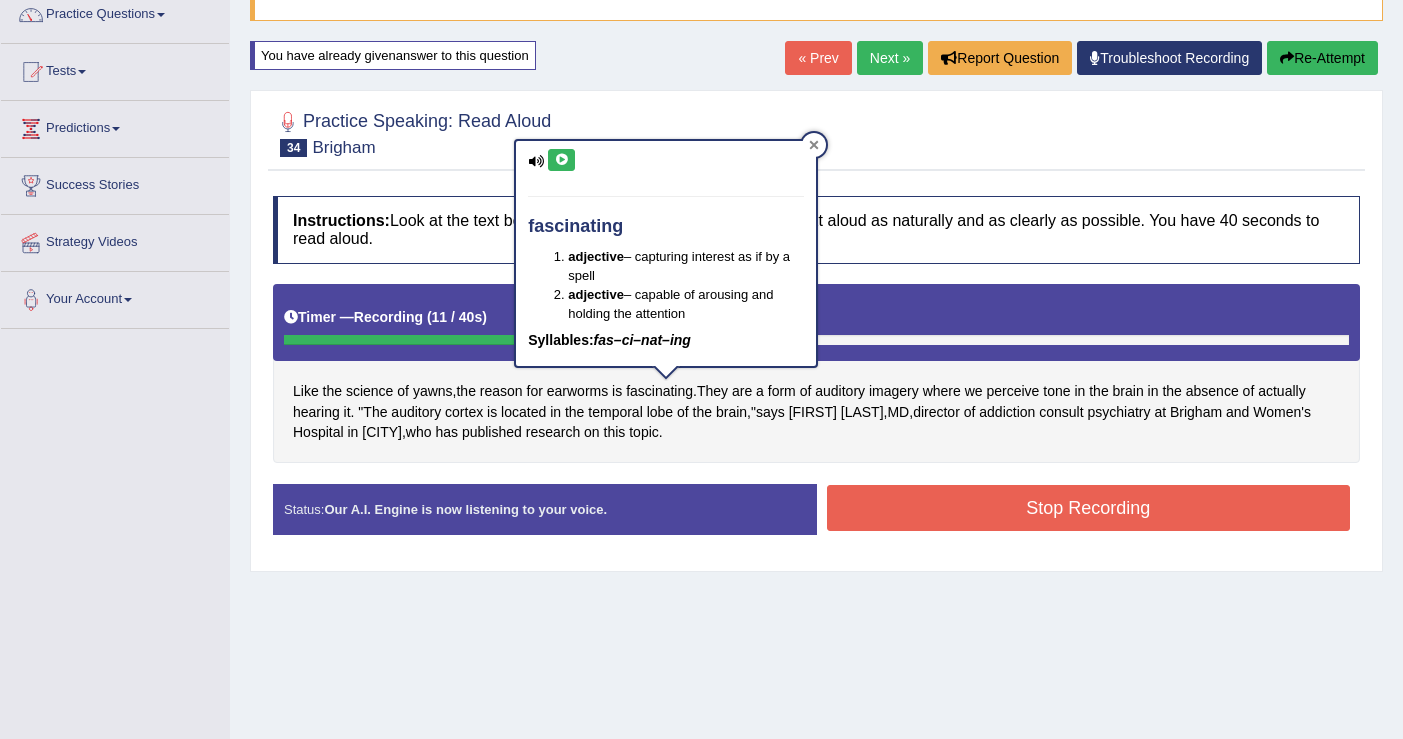 click at bounding box center (814, 145) 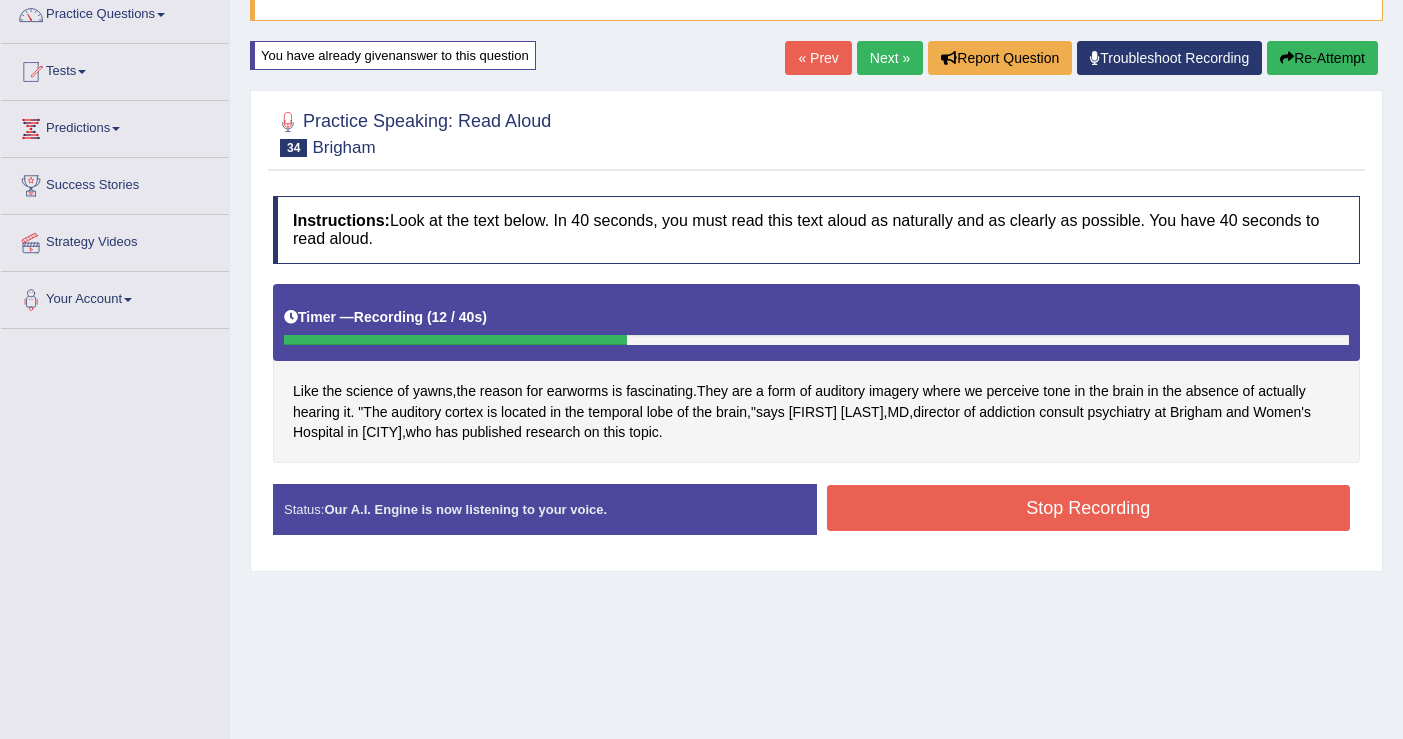 click on "Re-Attempt" at bounding box center (1322, 58) 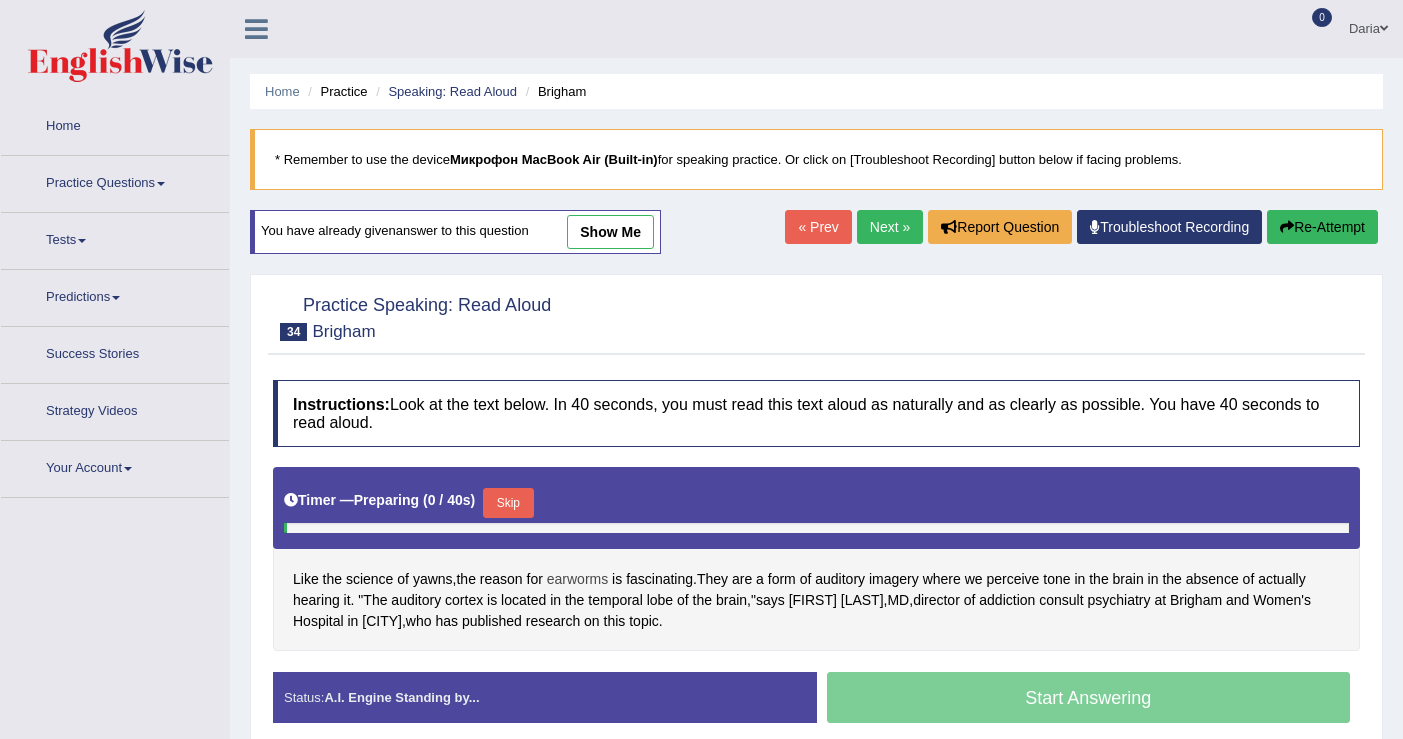 scroll, scrollTop: 169, scrollLeft: 0, axis: vertical 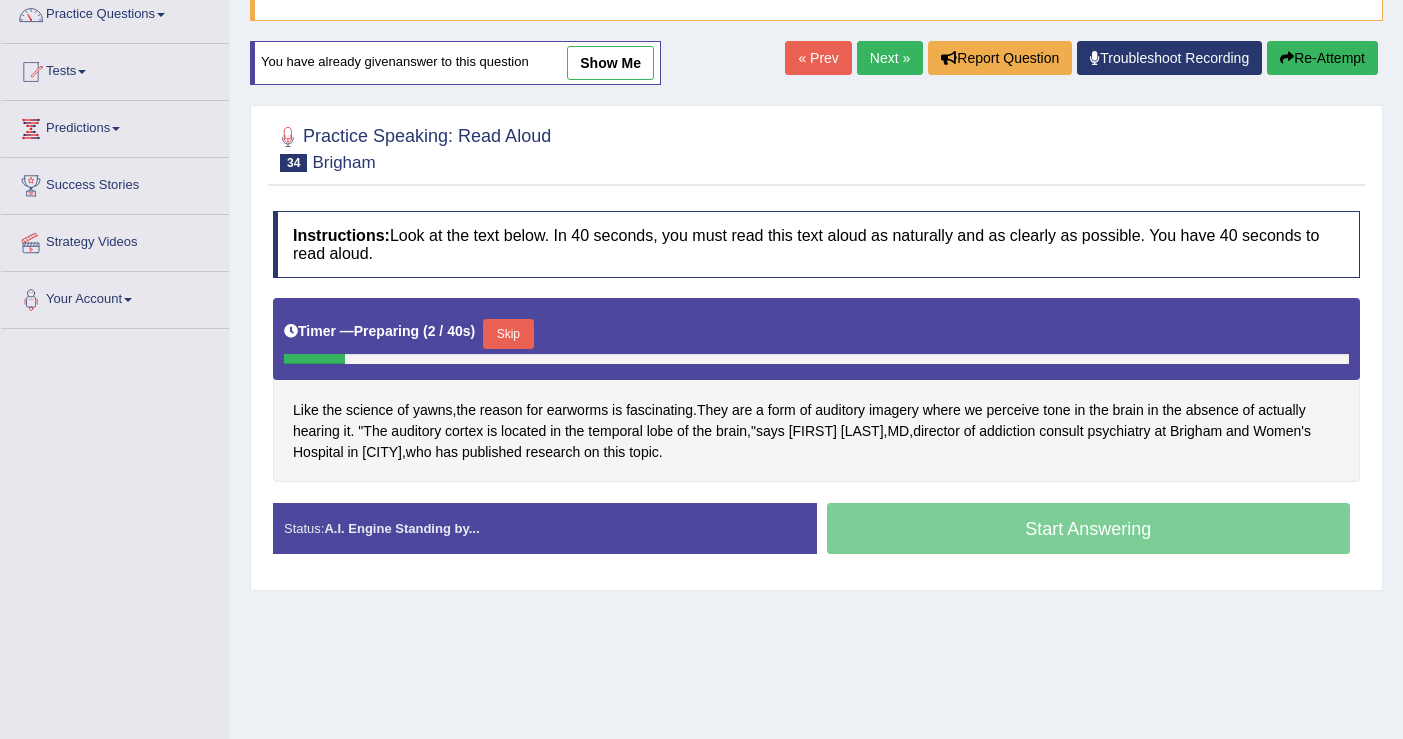 click on "Skip" at bounding box center [508, 334] 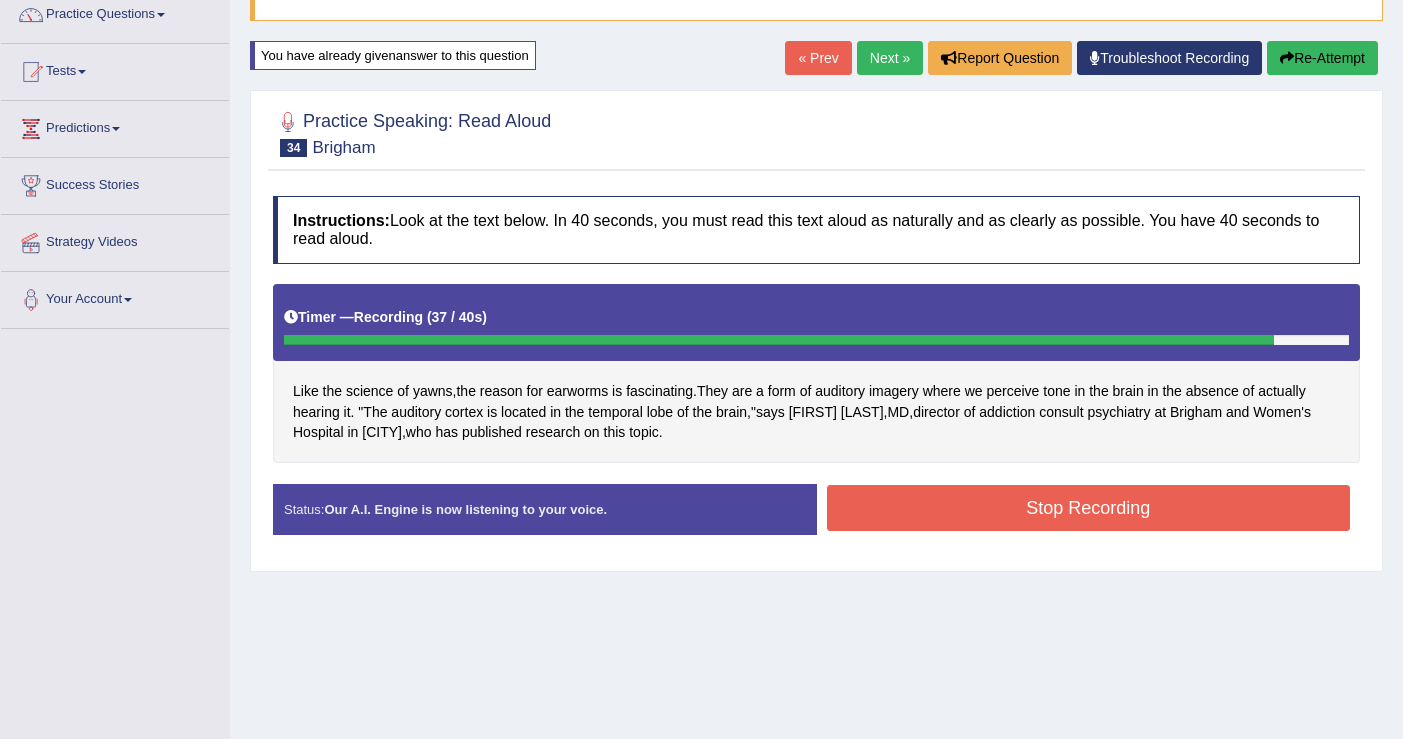 click on "Stop Recording" at bounding box center (1089, 508) 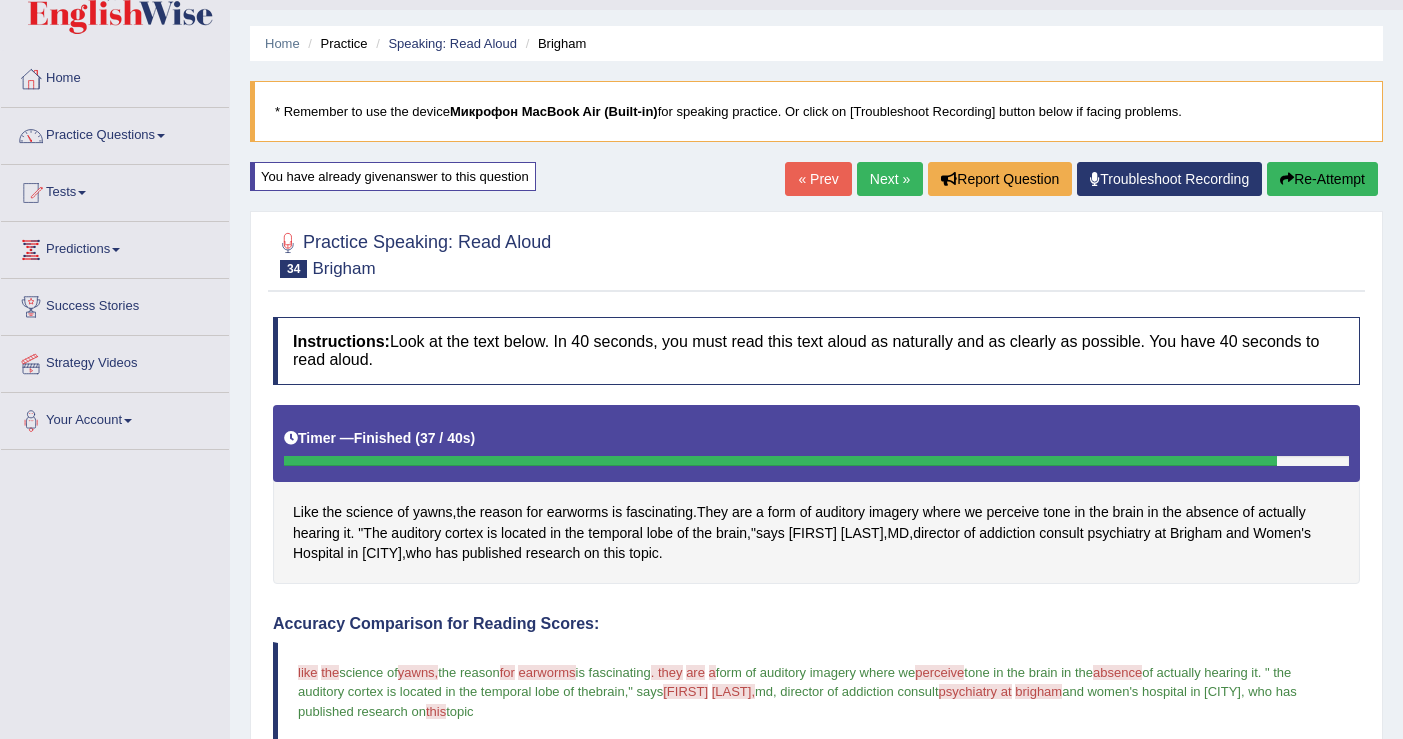 scroll, scrollTop: 0, scrollLeft: 0, axis: both 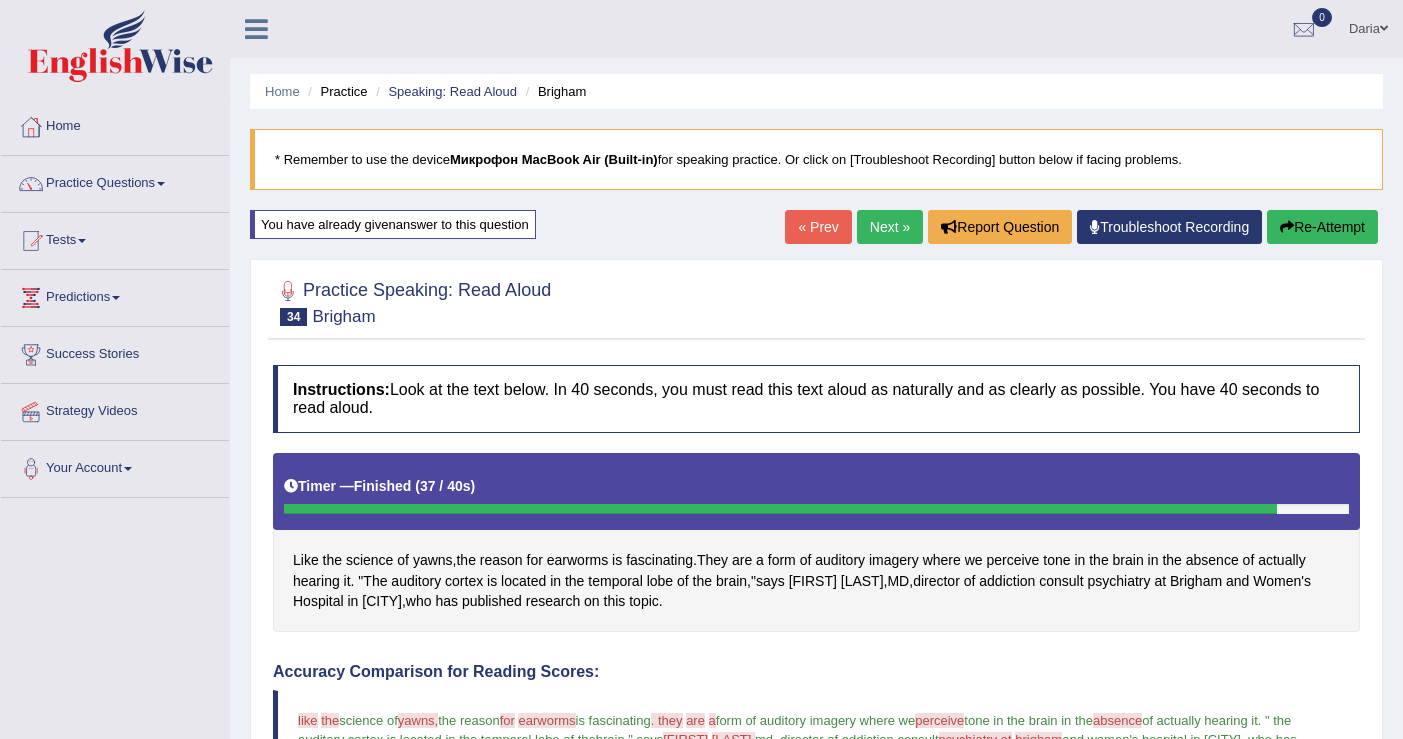 click on "Next »" at bounding box center [890, 227] 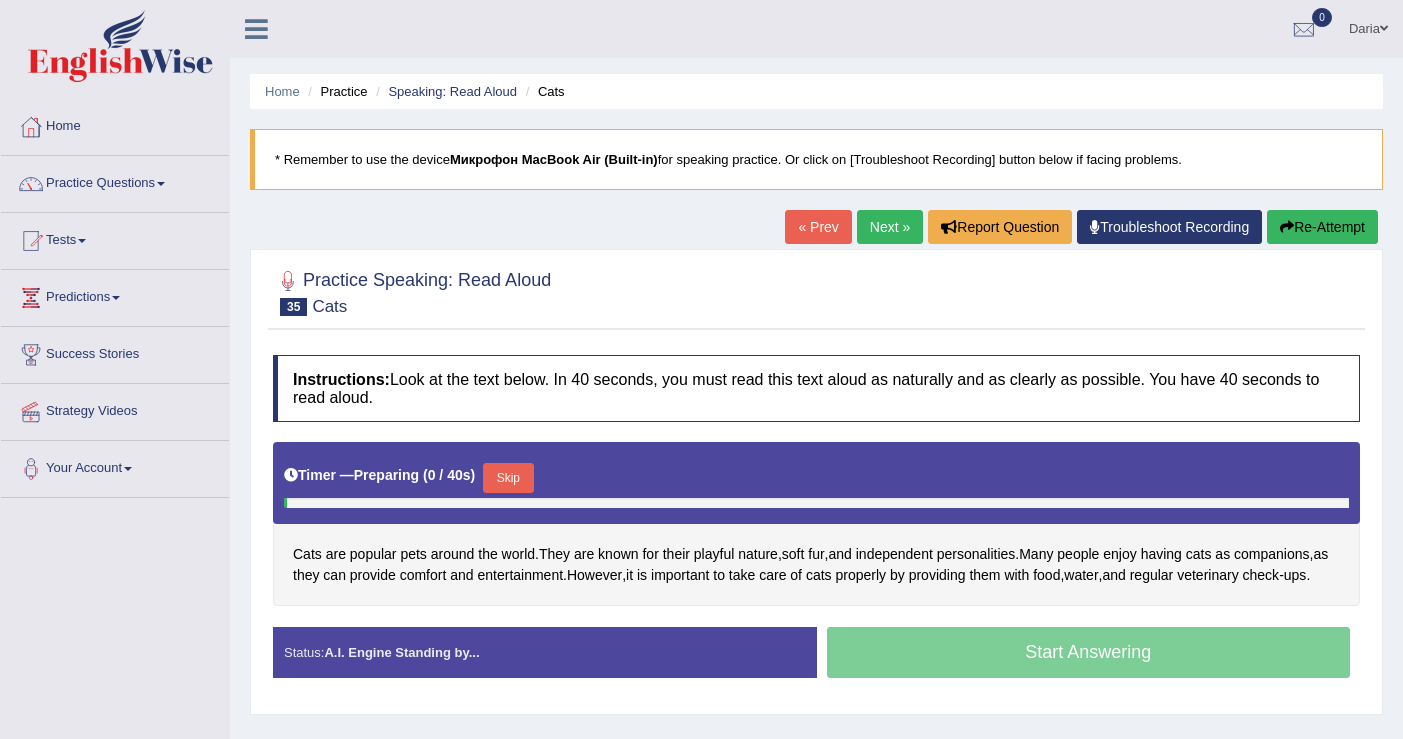 scroll, scrollTop: 0, scrollLeft: 0, axis: both 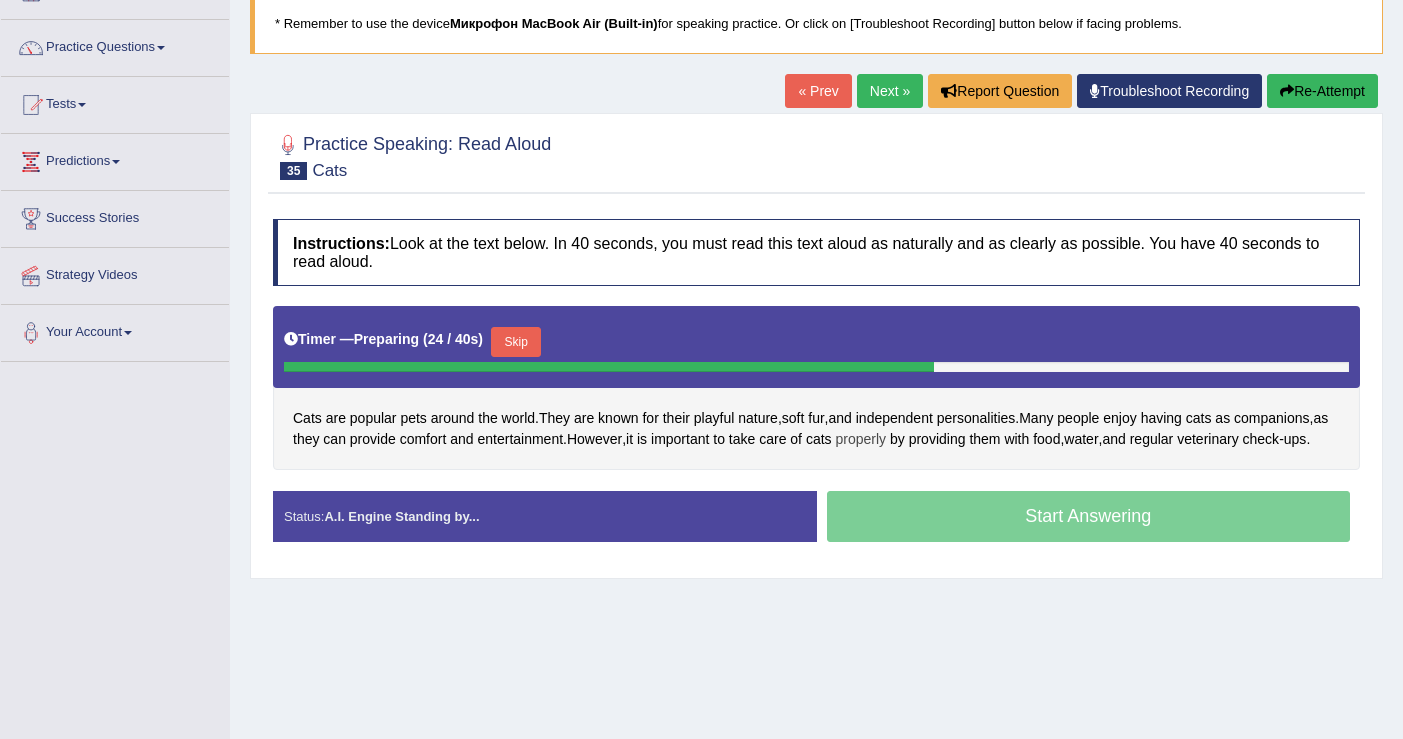 click on "properly" at bounding box center (860, 439) 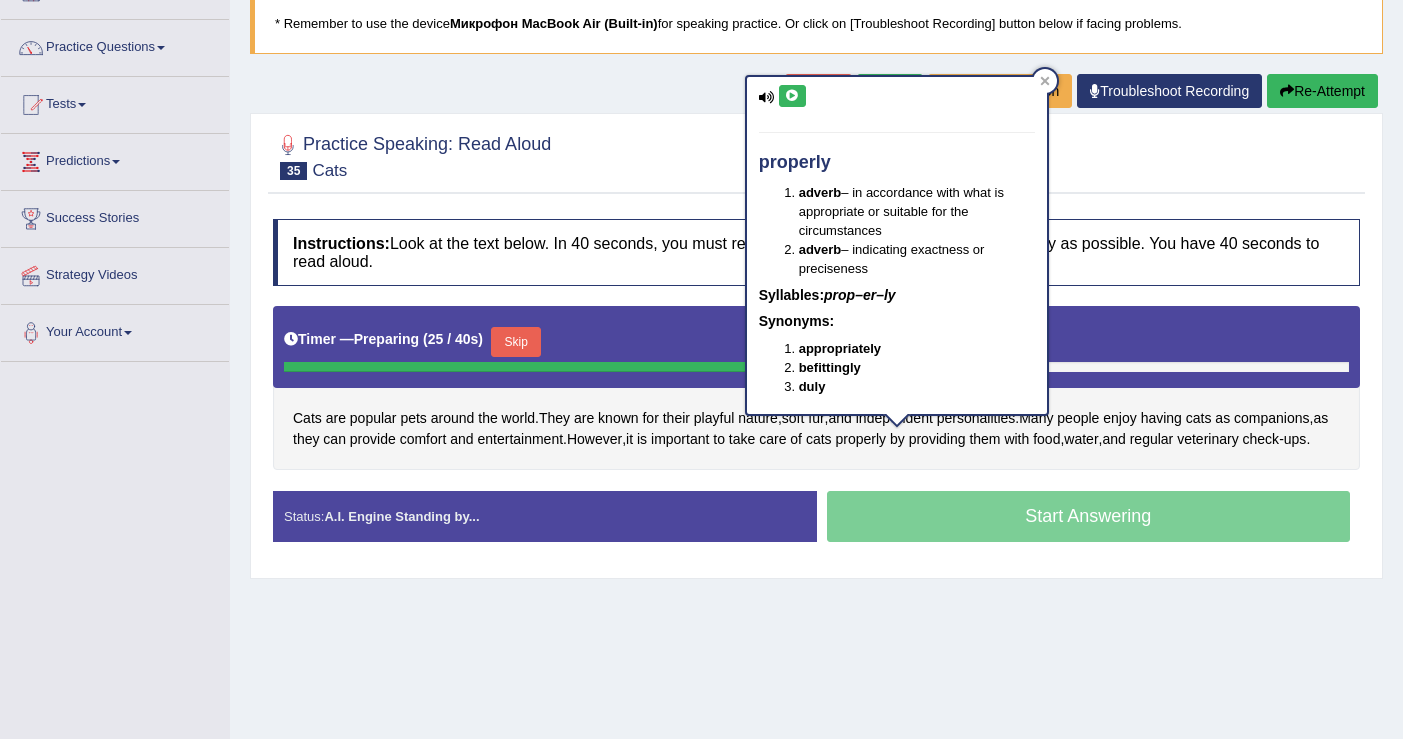click at bounding box center [792, 96] 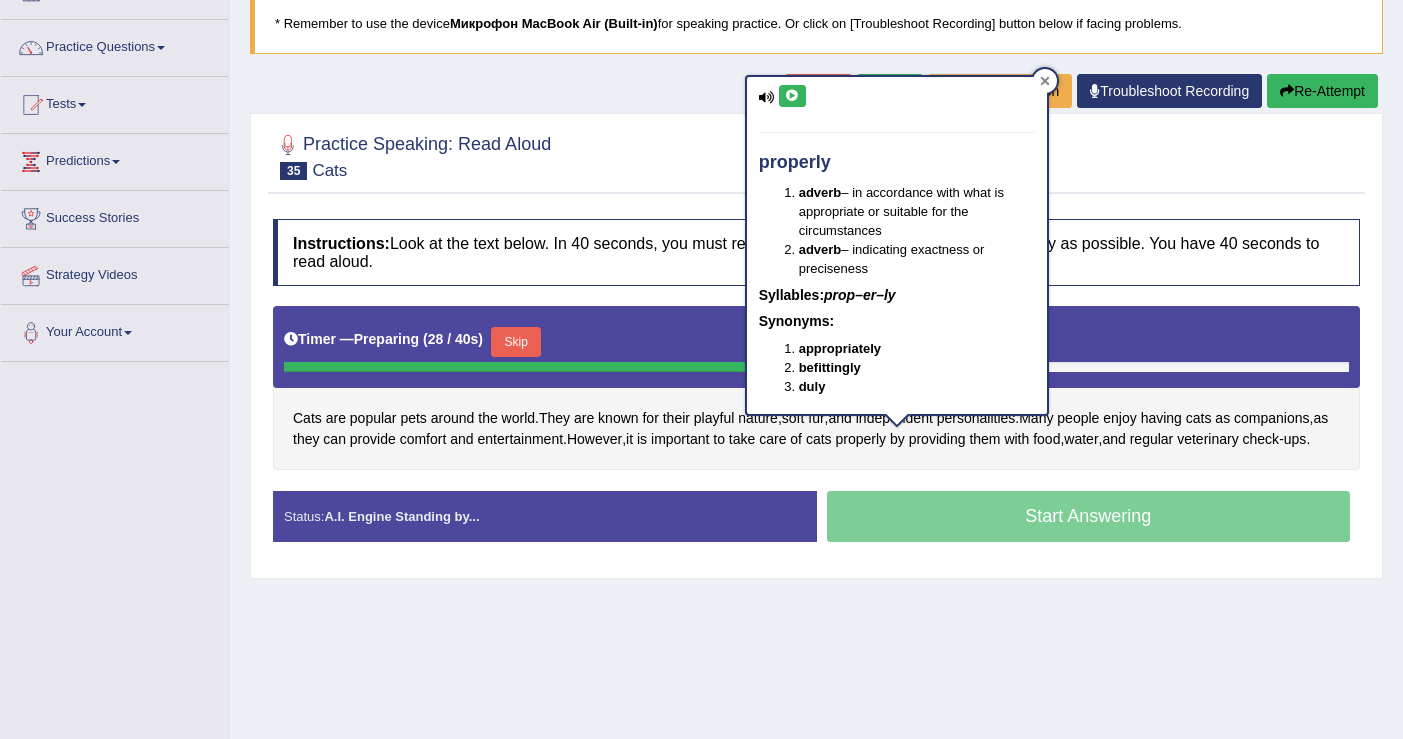 click at bounding box center [1045, 81] 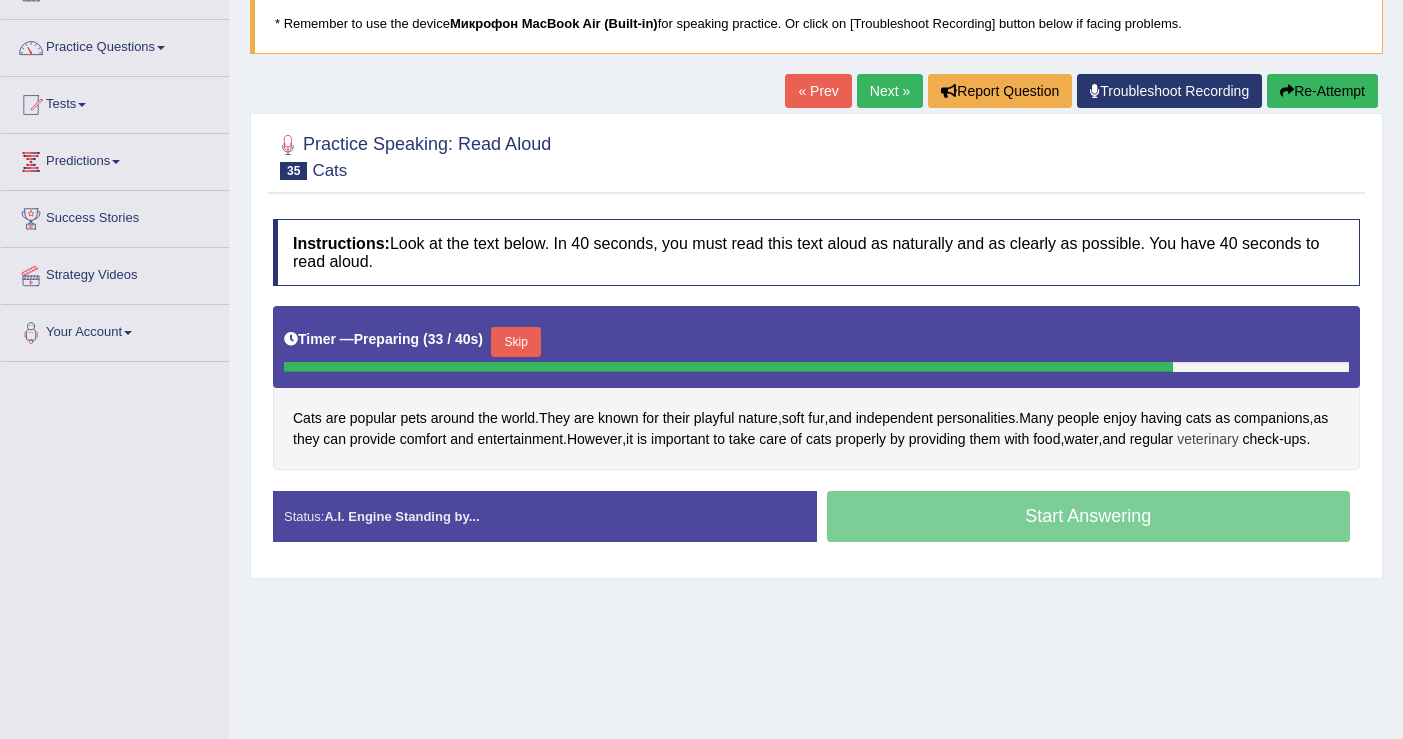 click on "veterinary" at bounding box center (1207, 439) 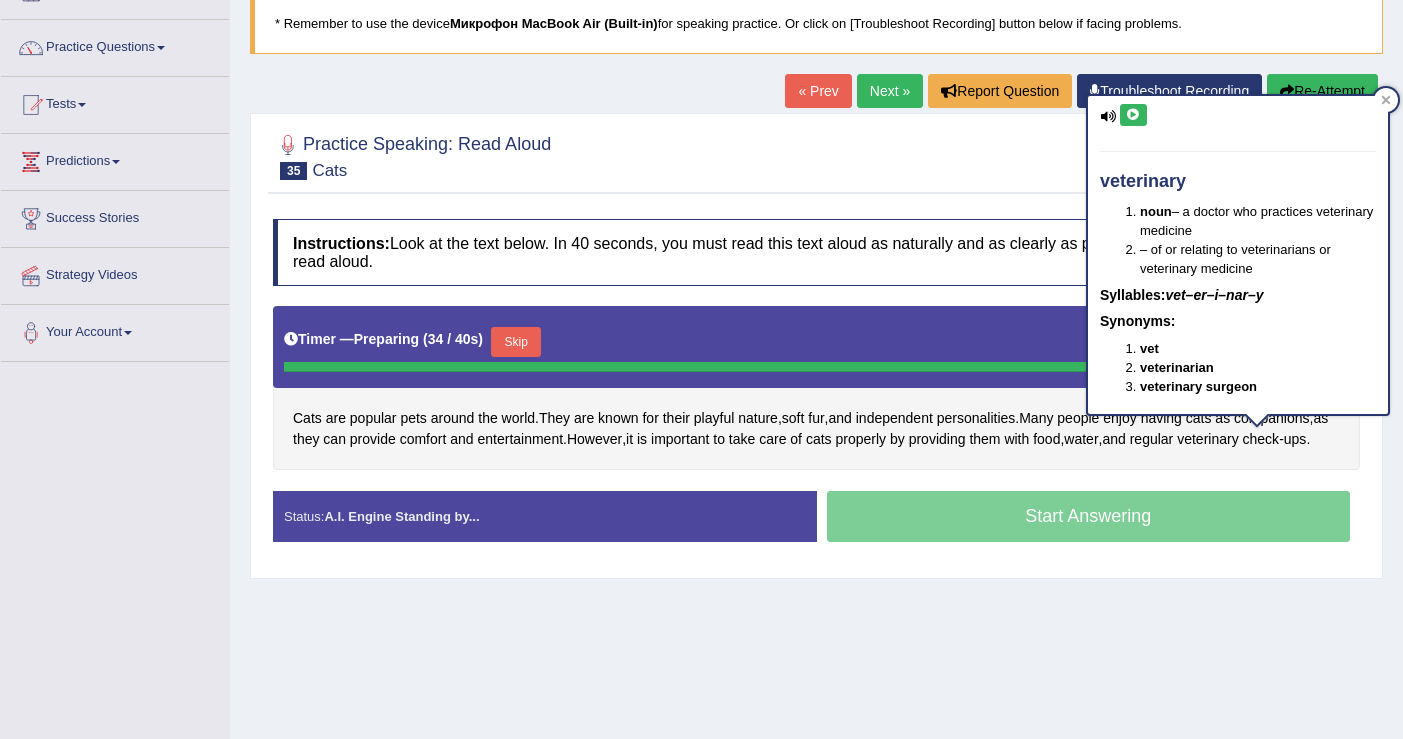 click on "veterinary noun  – a doctor who practices veterinary medicine  – of or relating to veterinarians or veterinary medicine Syllables:  vet–er–i–nar–y Synonyms:  vet veterinarian veterinary surgeon" at bounding box center (1238, 255) 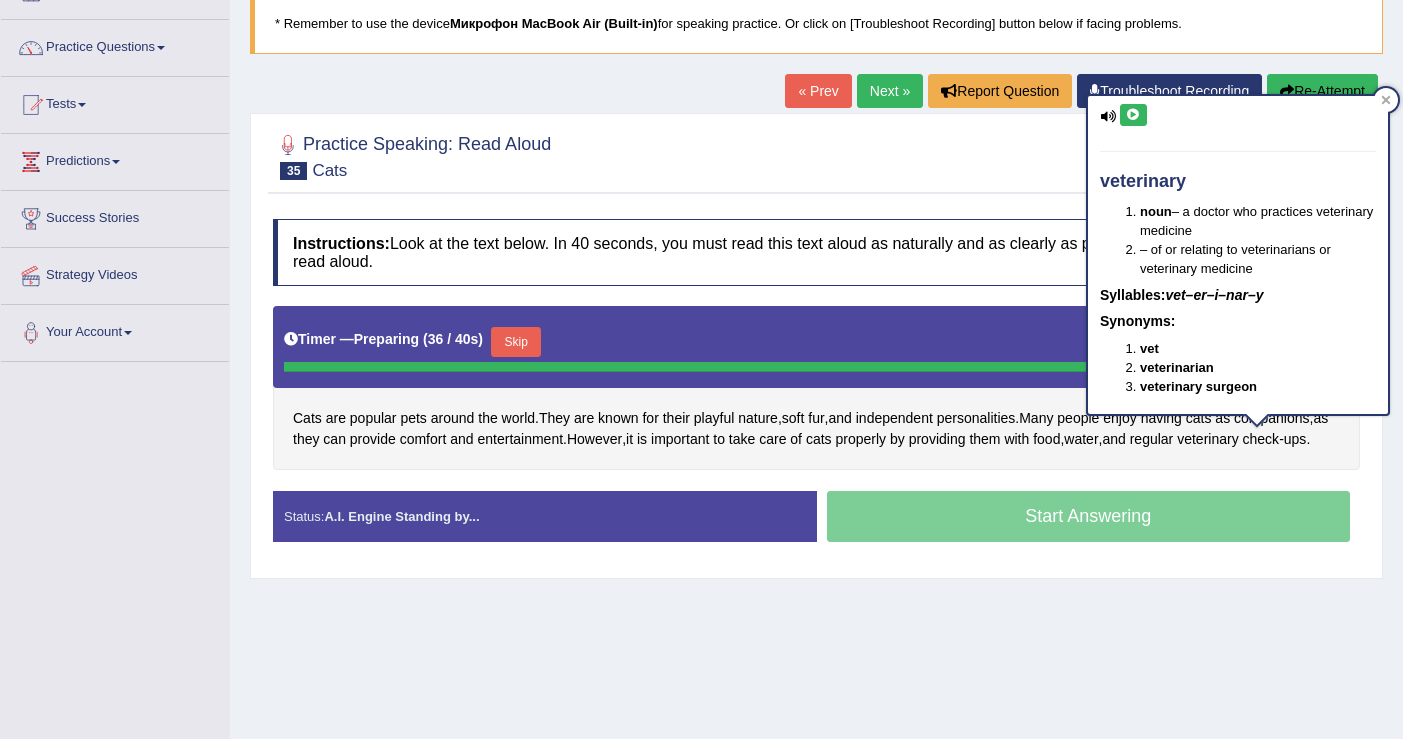 click at bounding box center [1133, 115] 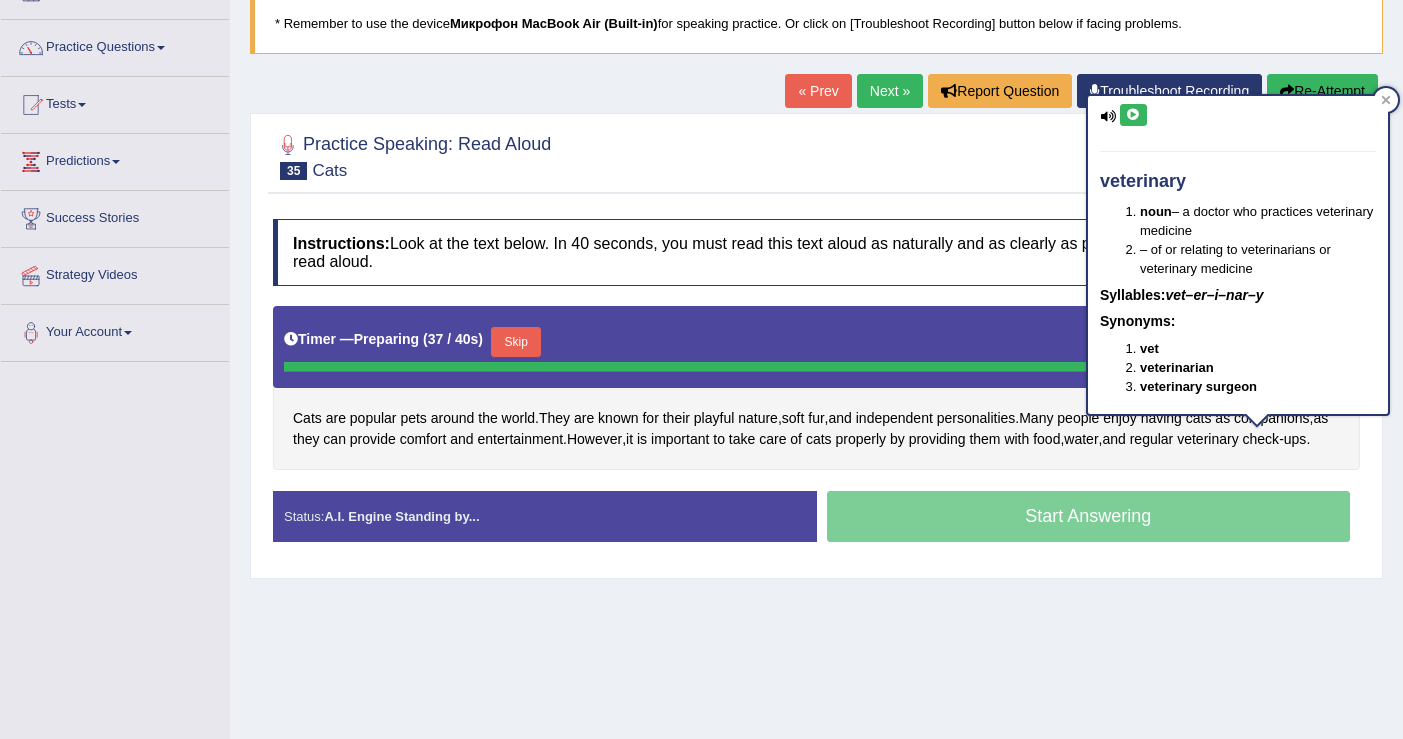click at bounding box center [1133, 115] 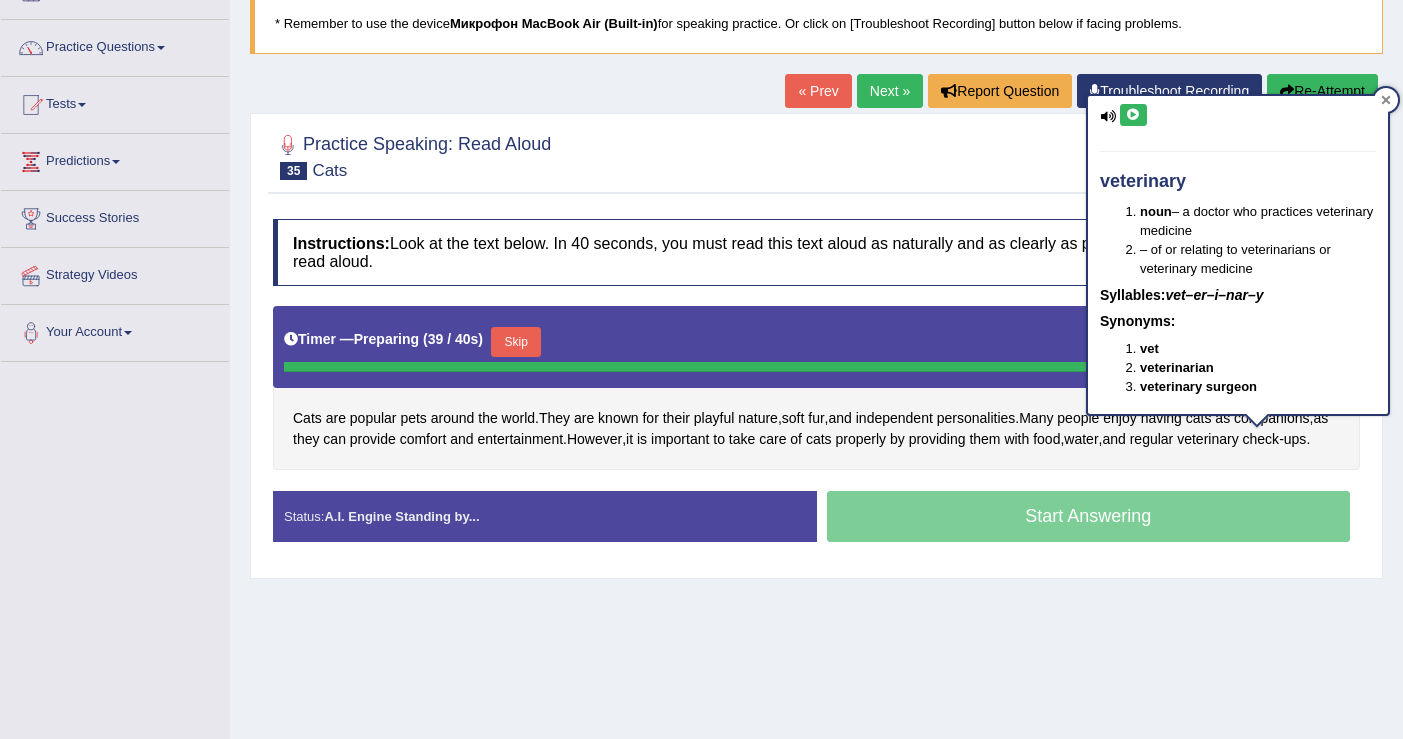 click 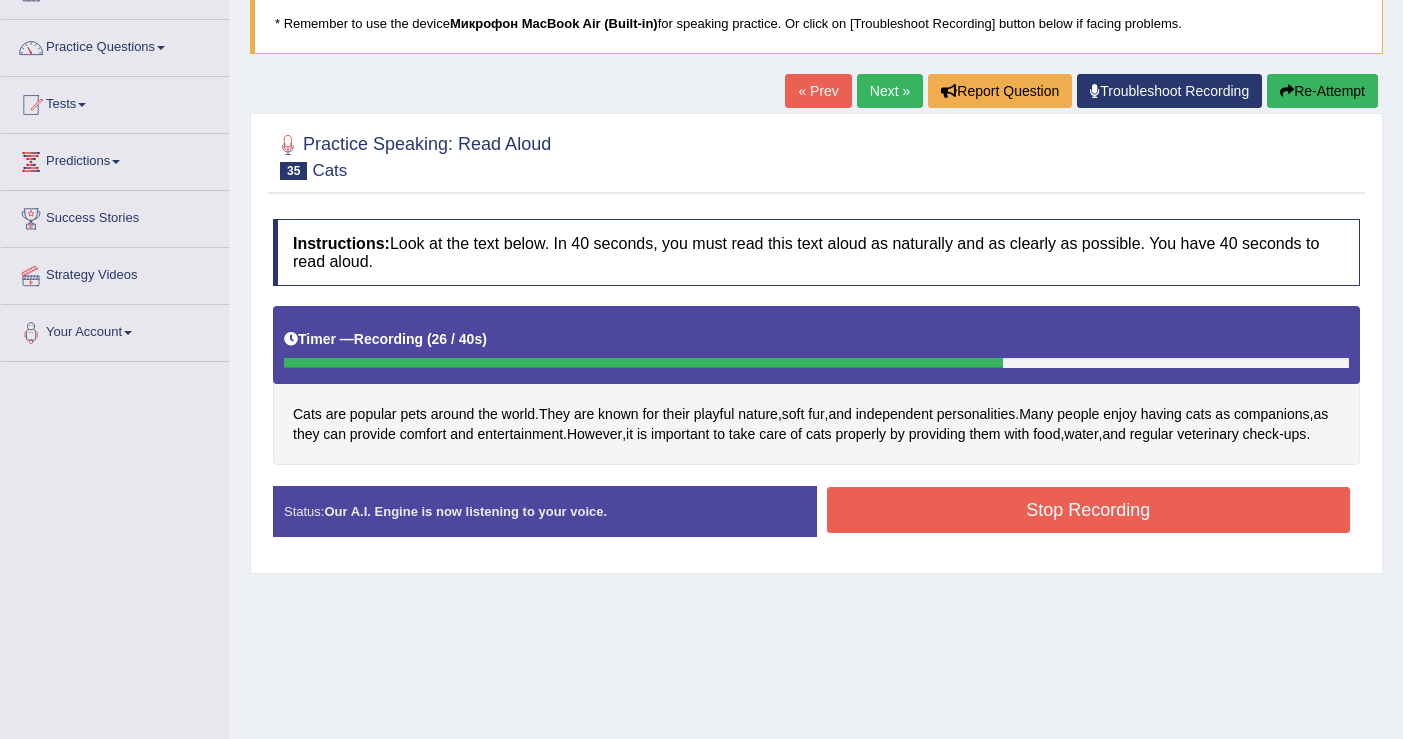 click on "Stop Recording" at bounding box center [1089, 510] 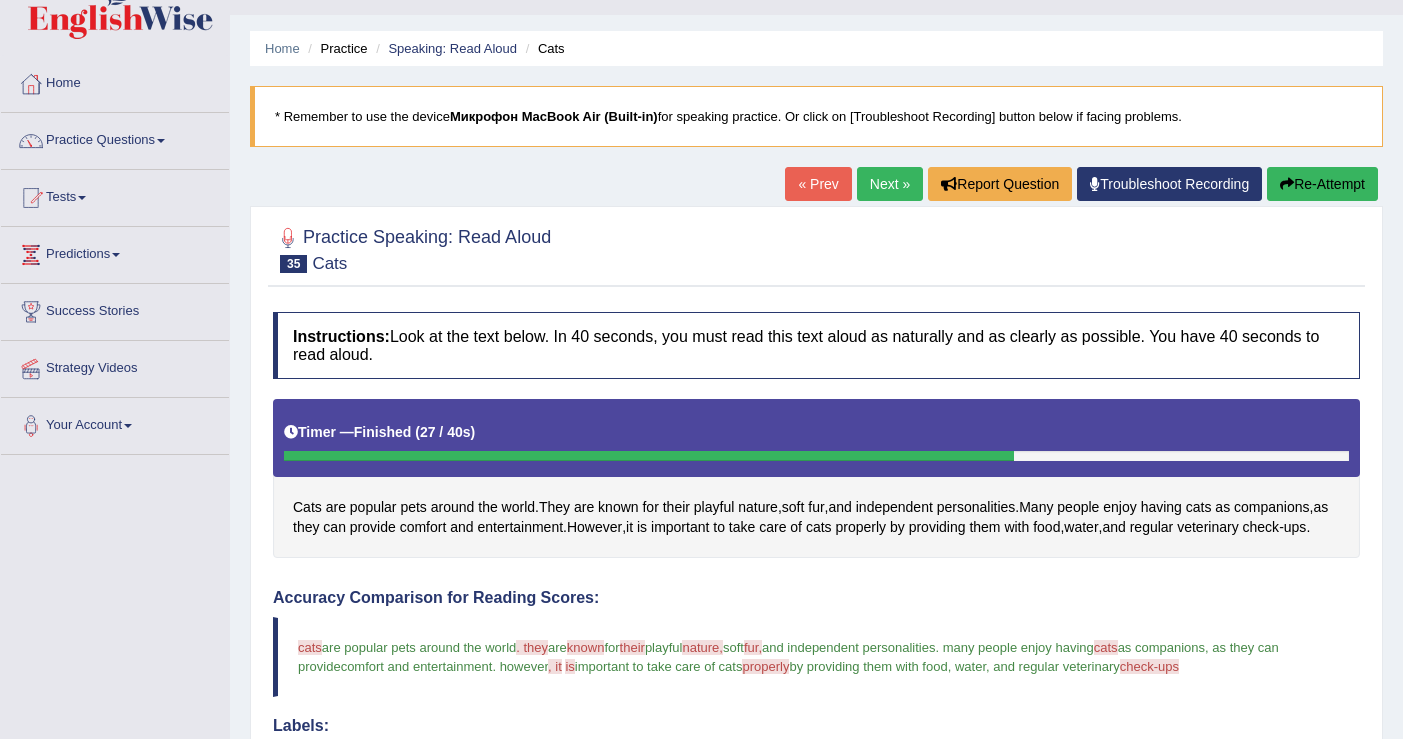 scroll, scrollTop: 0, scrollLeft: 0, axis: both 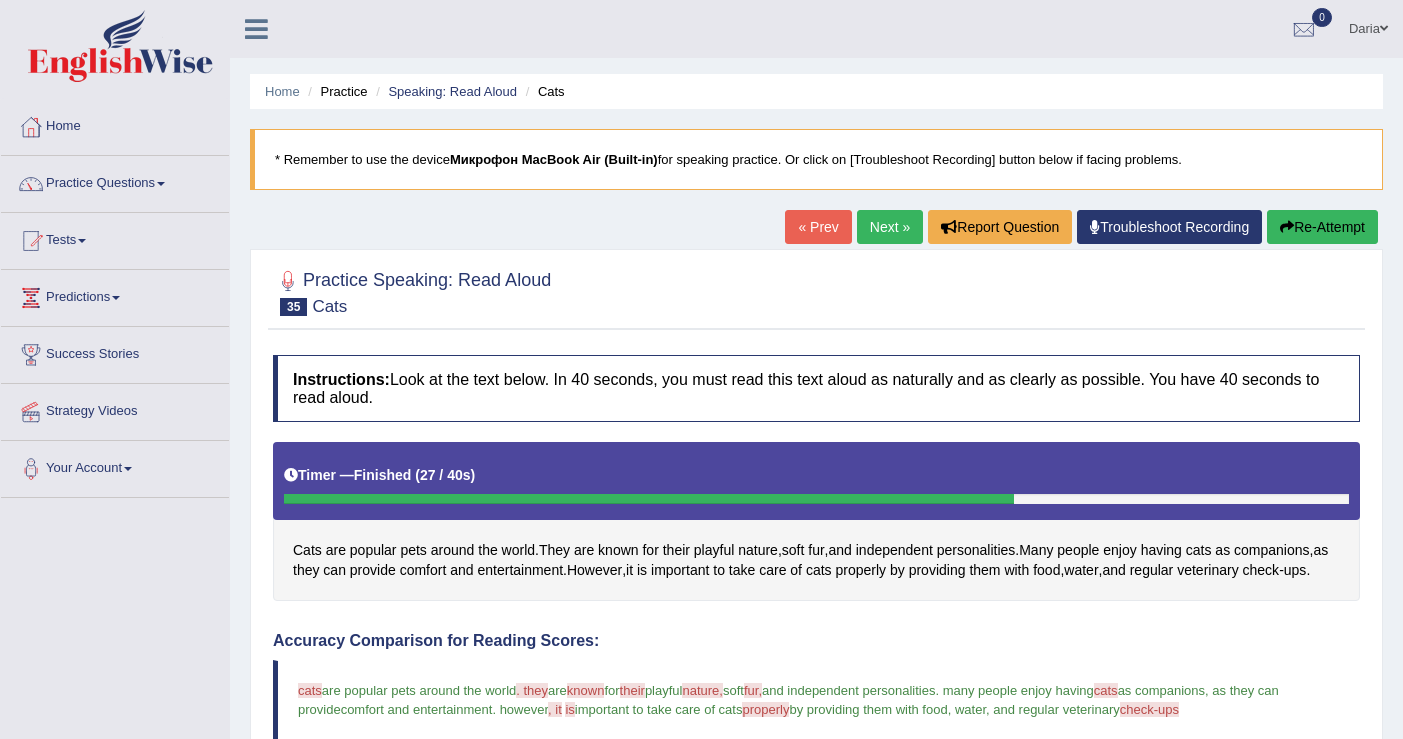 click at bounding box center (1287, 227) 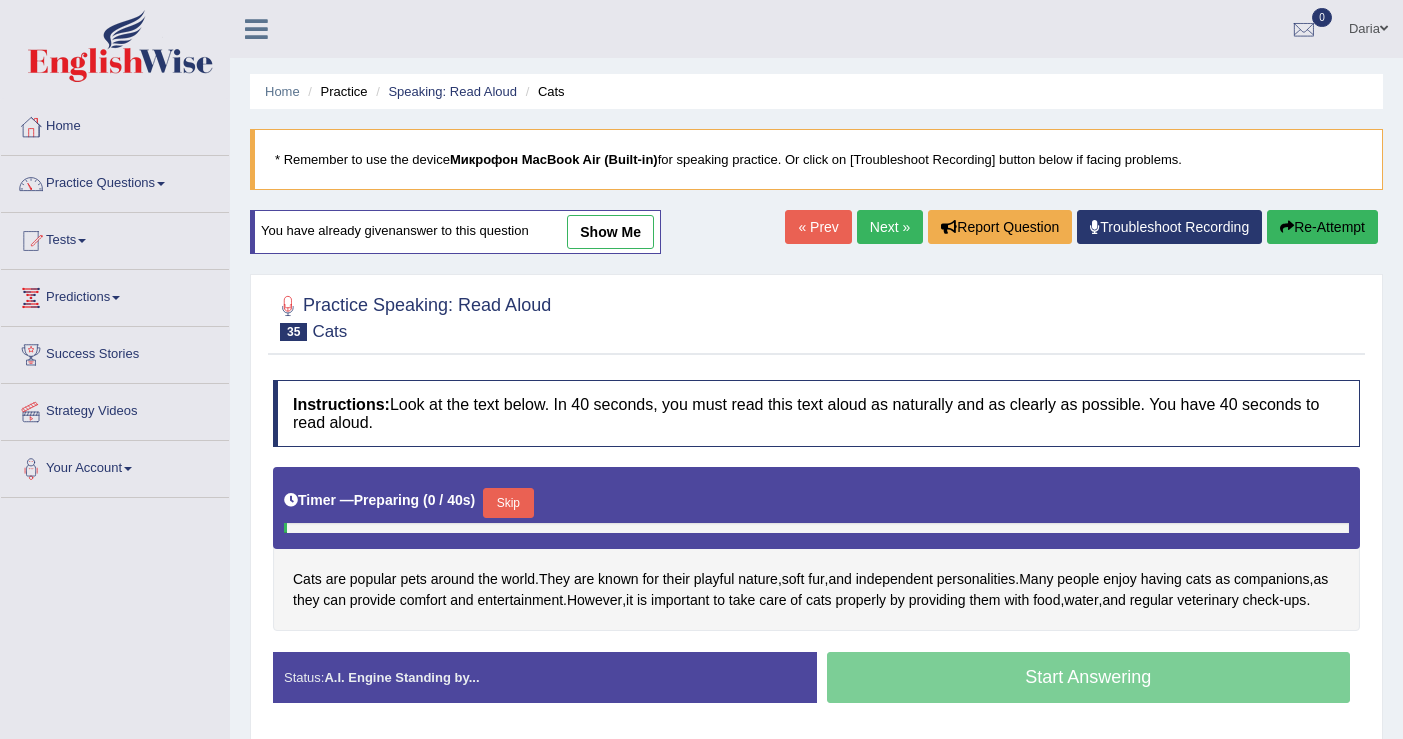 scroll, scrollTop: 0, scrollLeft: 0, axis: both 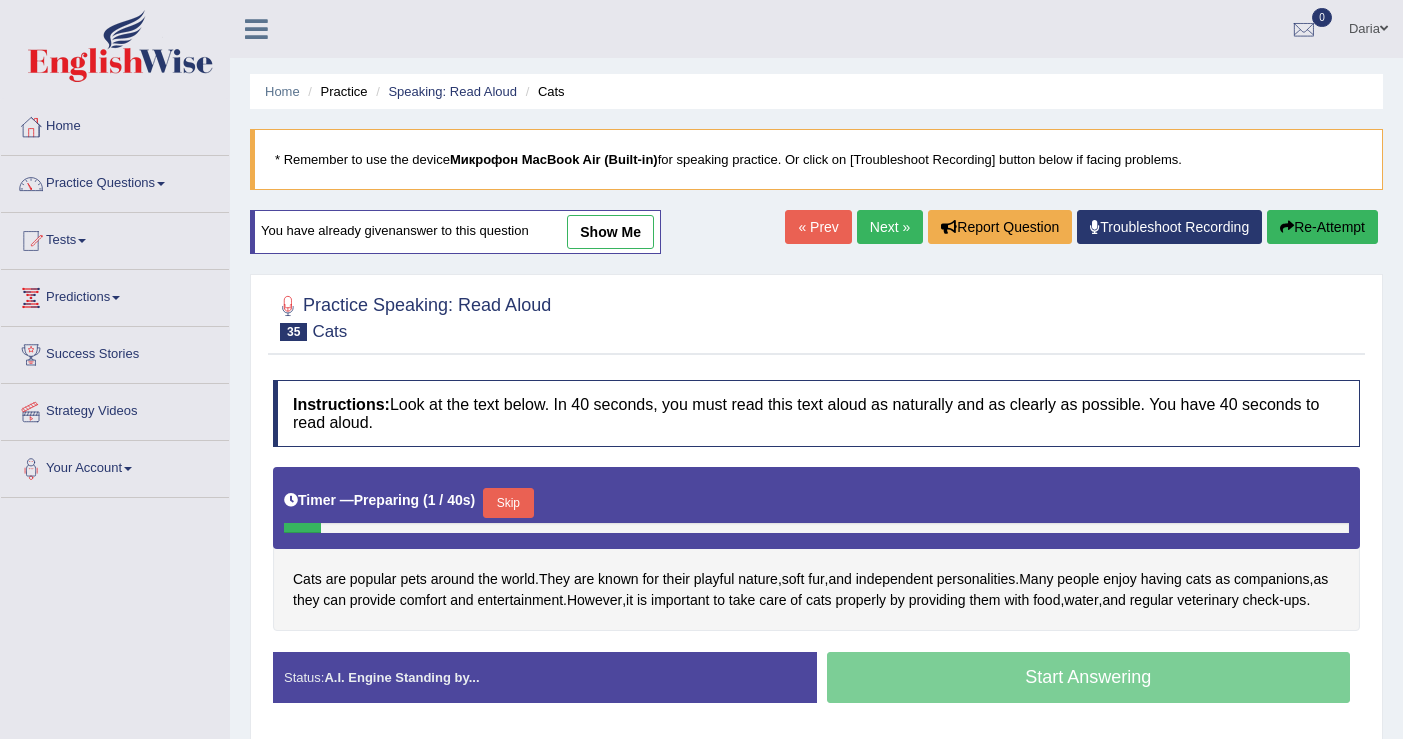 click on "Skip" at bounding box center (508, 503) 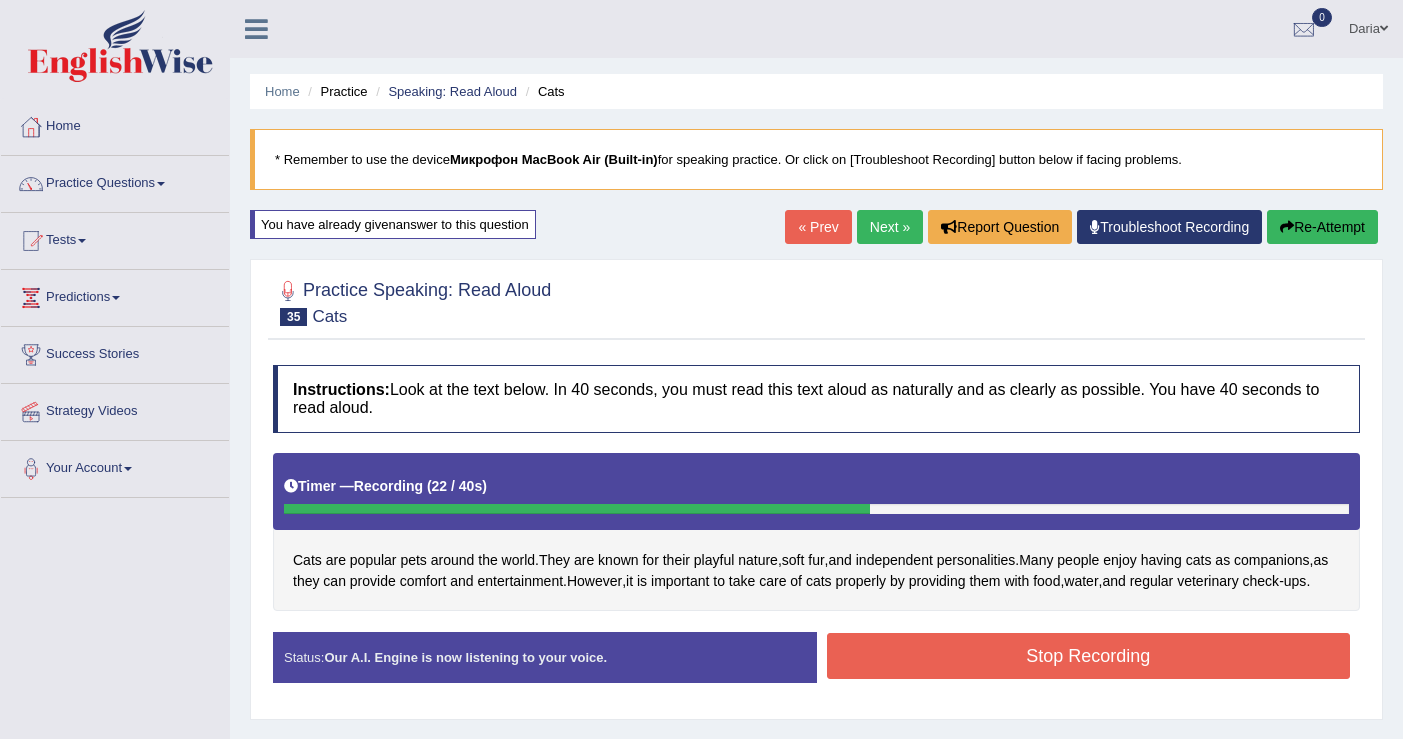 click on "Stop Recording" at bounding box center [1089, 656] 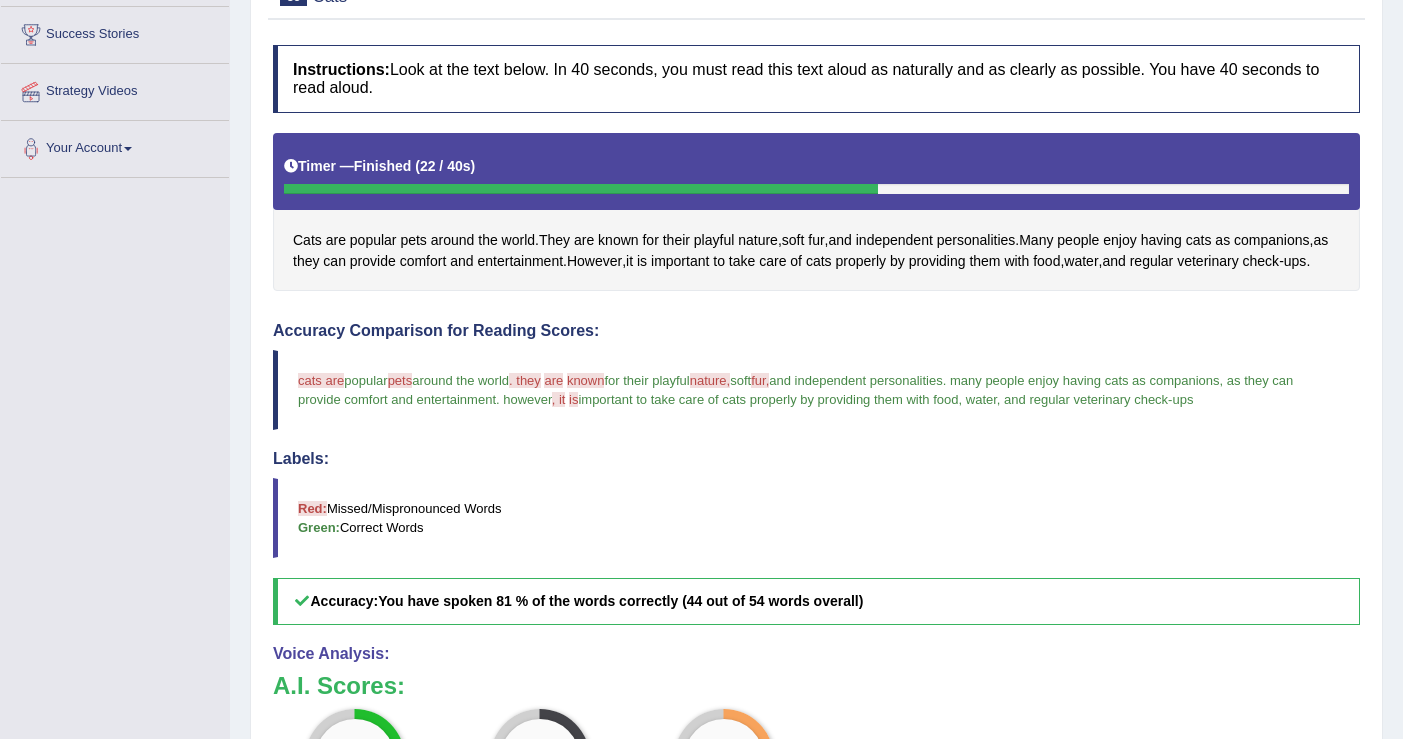 scroll, scrollTop: 76, scrollLeft: 0, axis: vertical 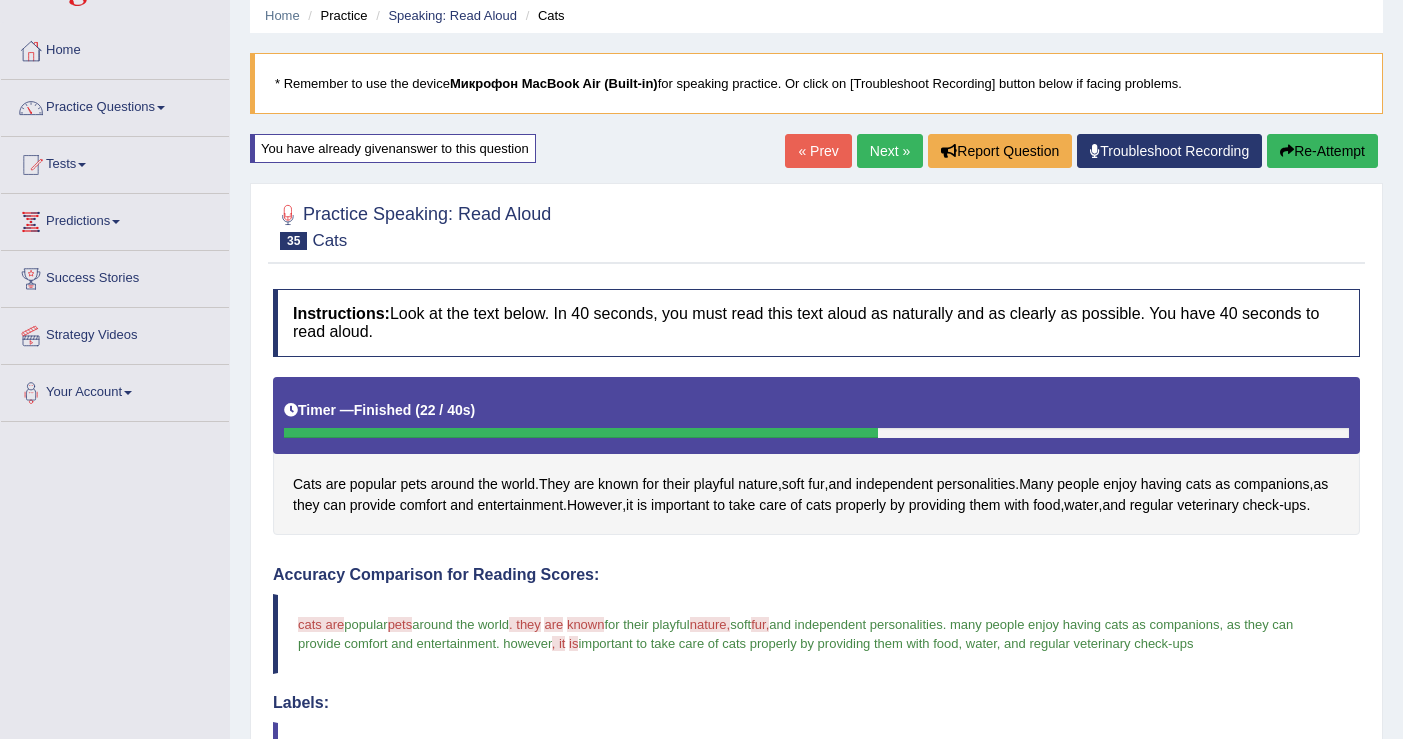 click on "Next »" at bounding box center (890, 151) 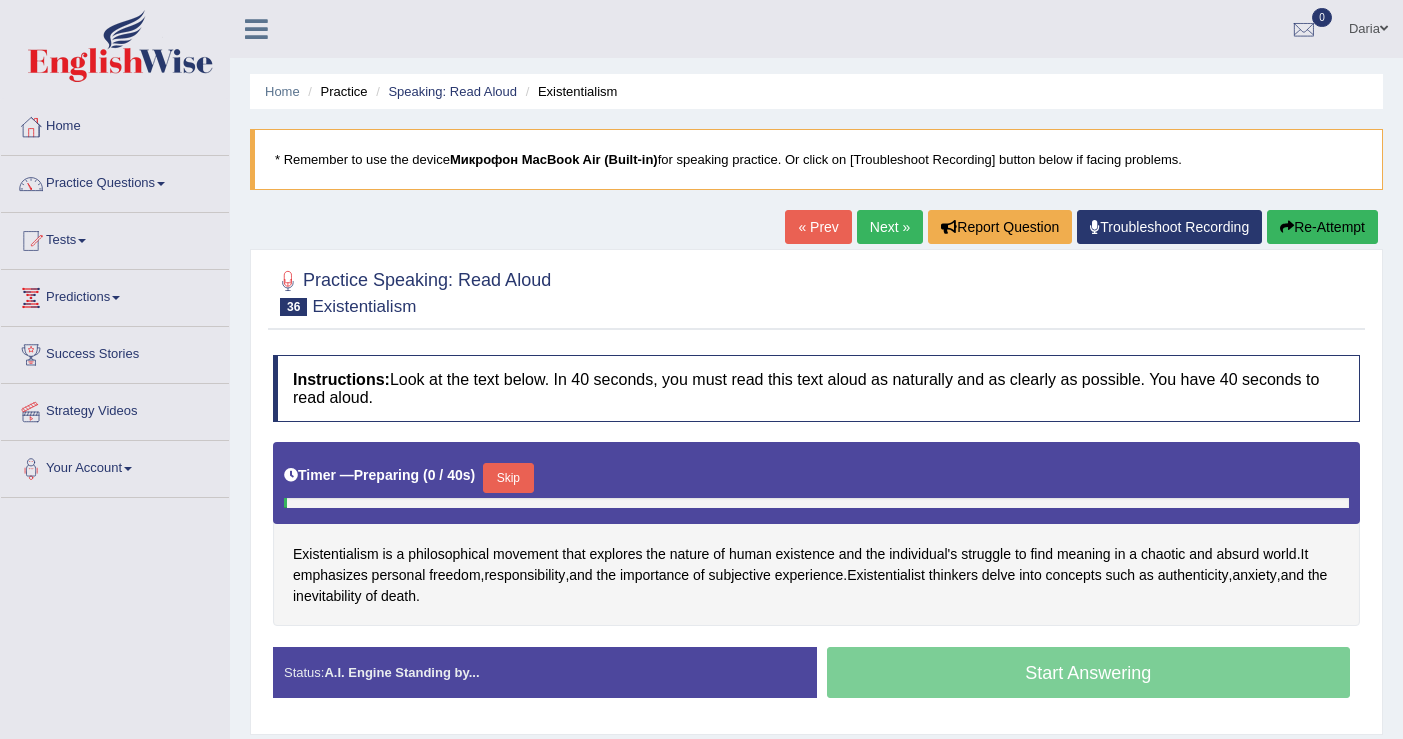 scroll, scrollTop: 0, scrollLeft: 0, axis: both 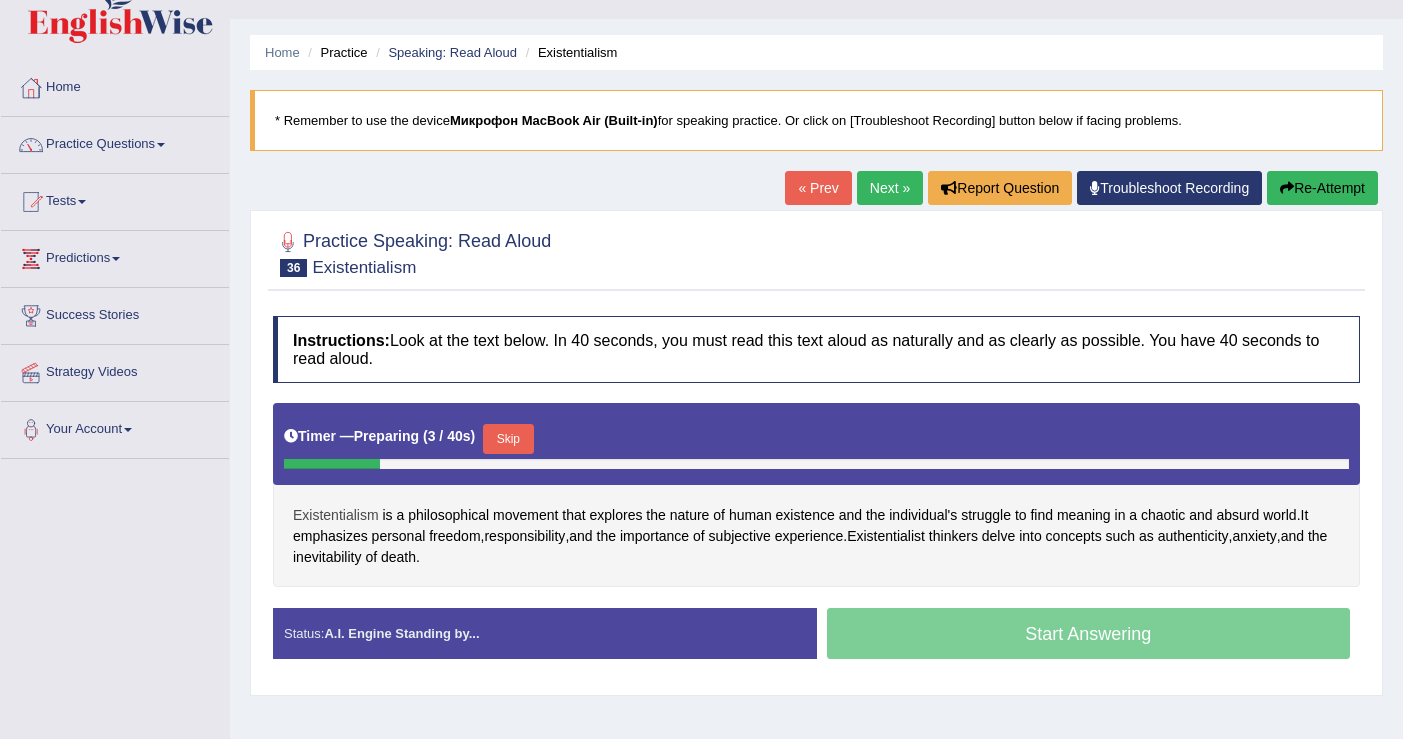 click on "Existentialism" at bounding box center (336, 515) 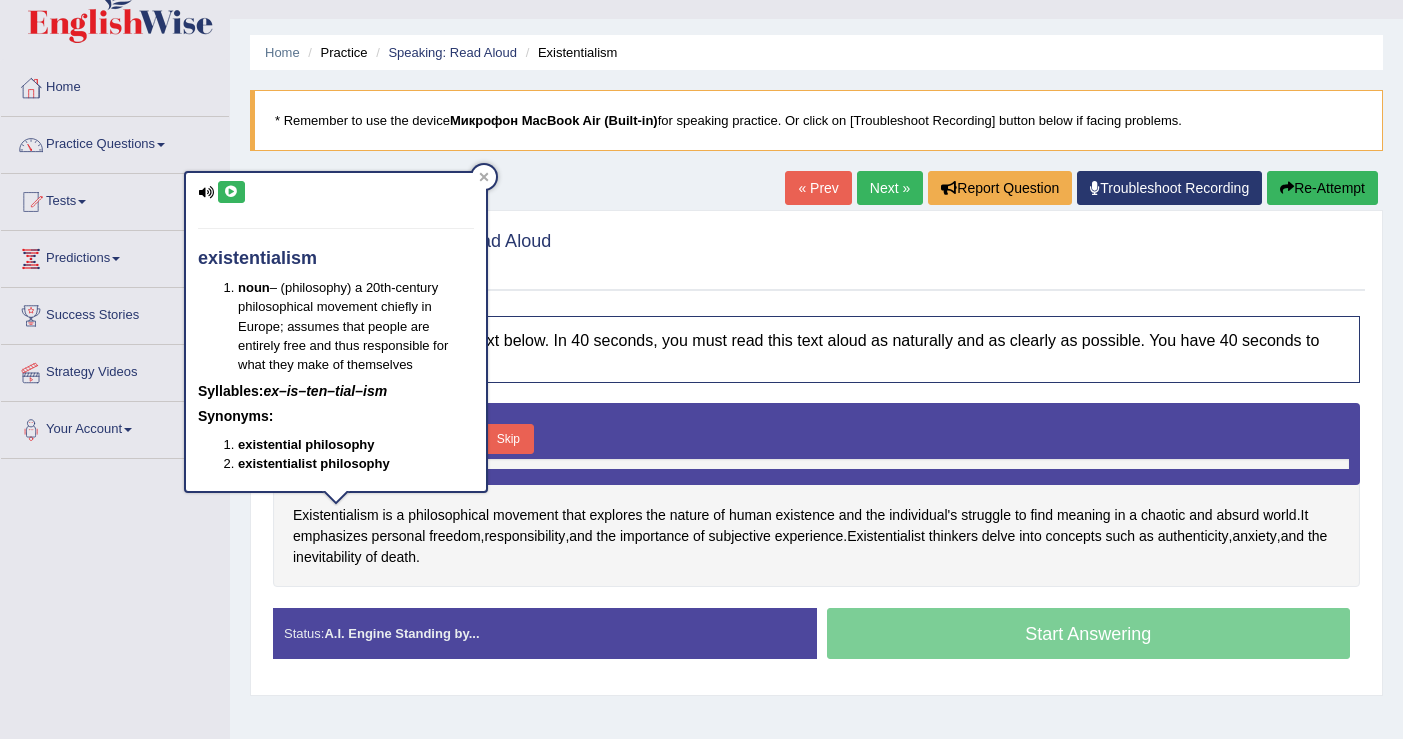 click at bounding box center [231, 192] 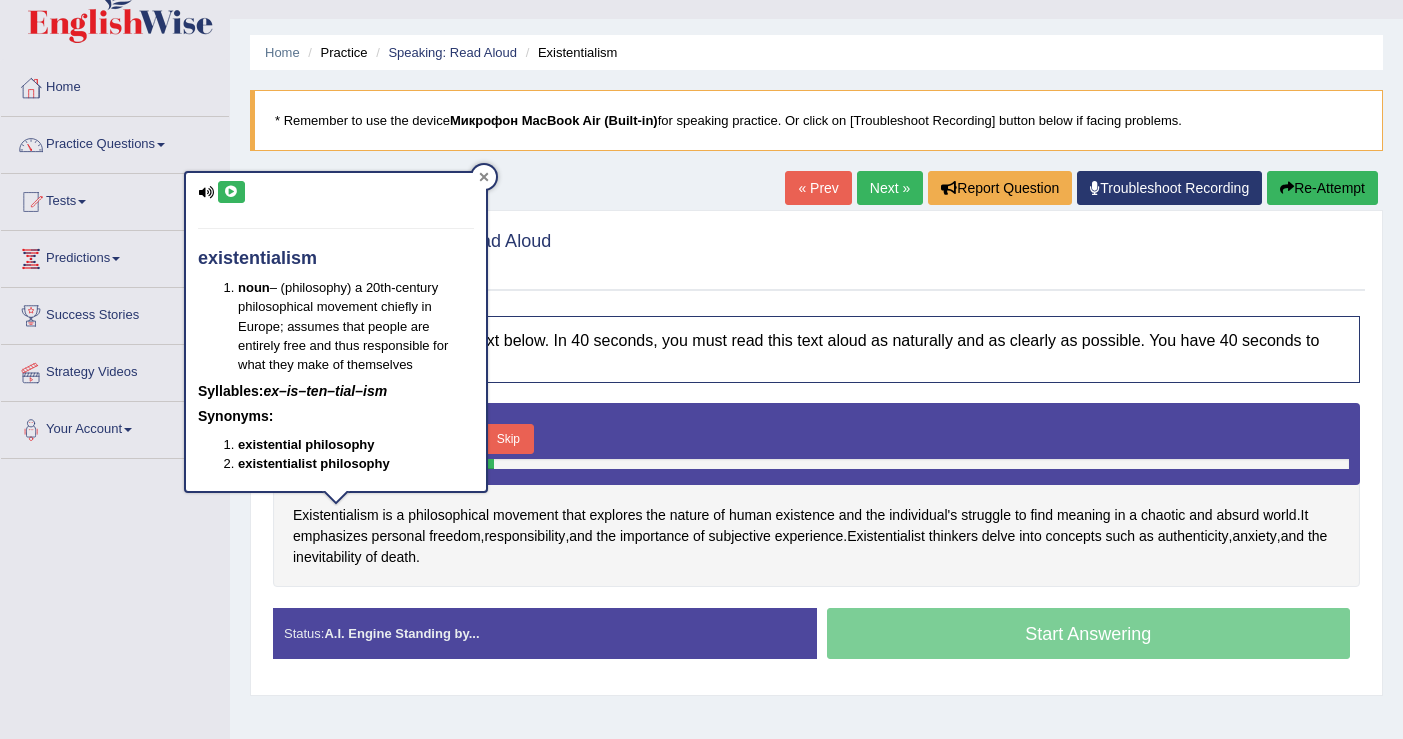 click at bounding box center (484, 177) 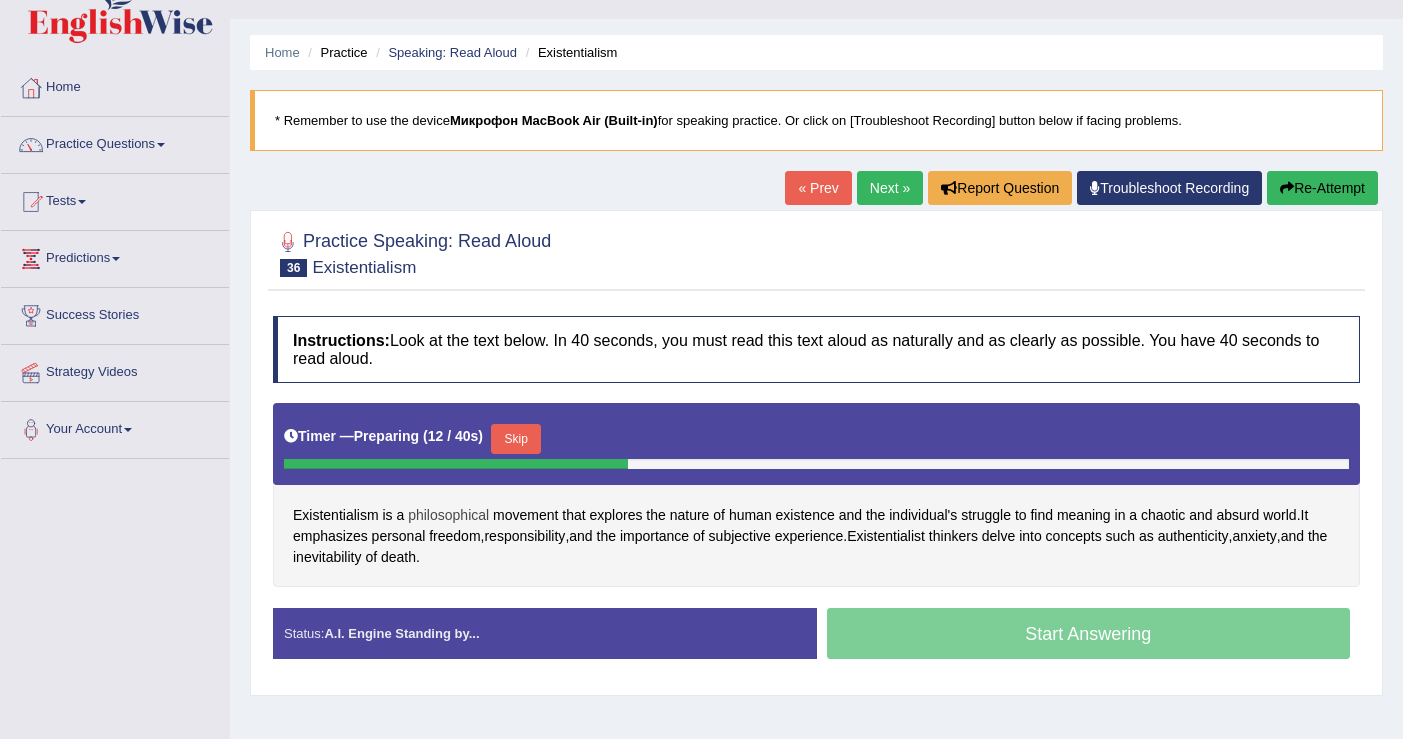 click on "philosophical" at bounding box center (448, 515) 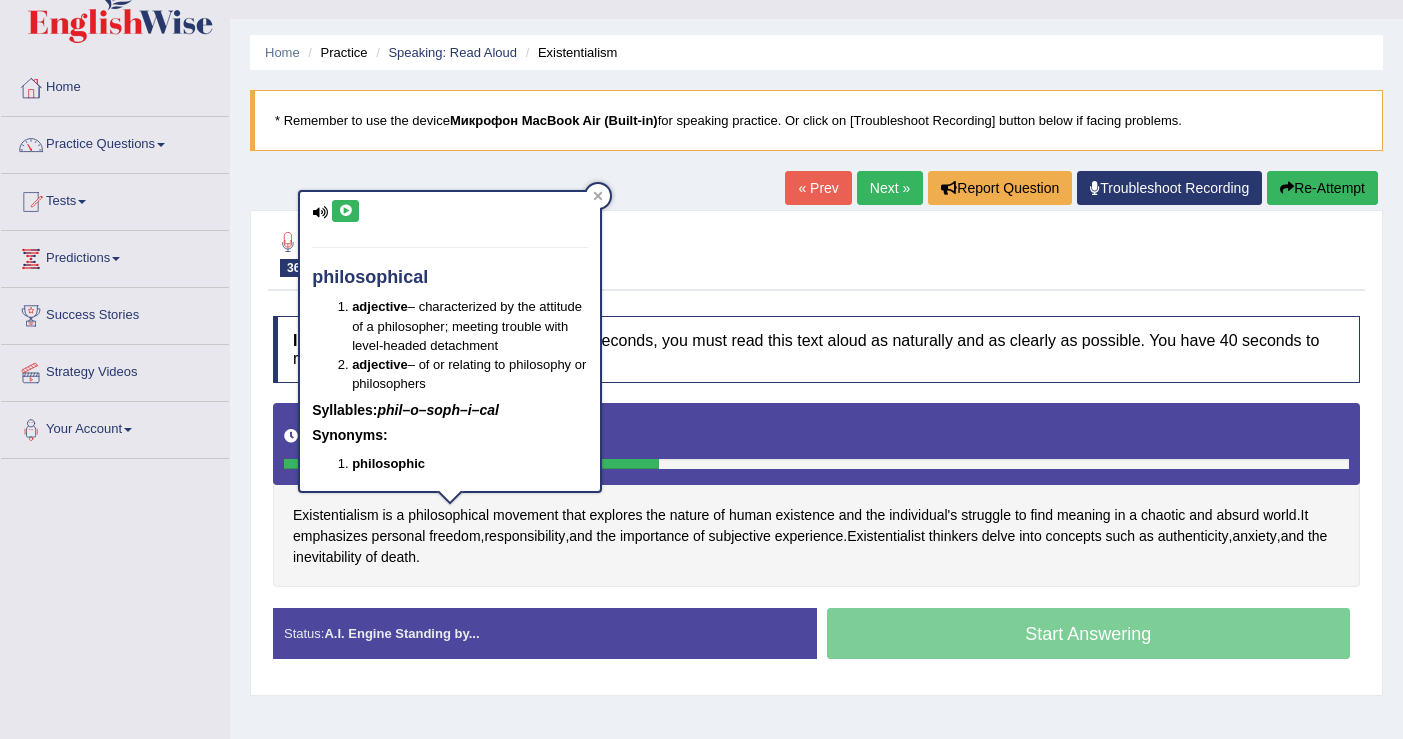 click at bounding box center (345, 211) 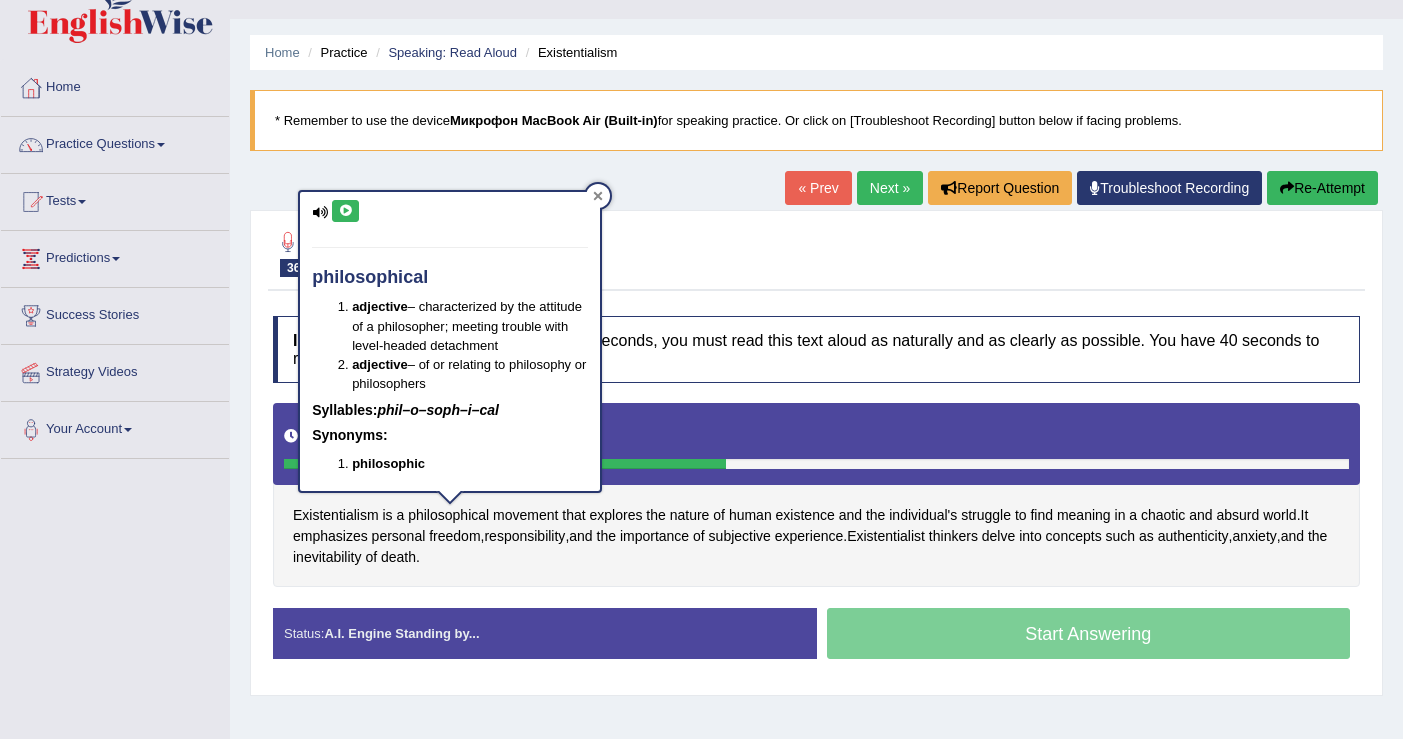 click 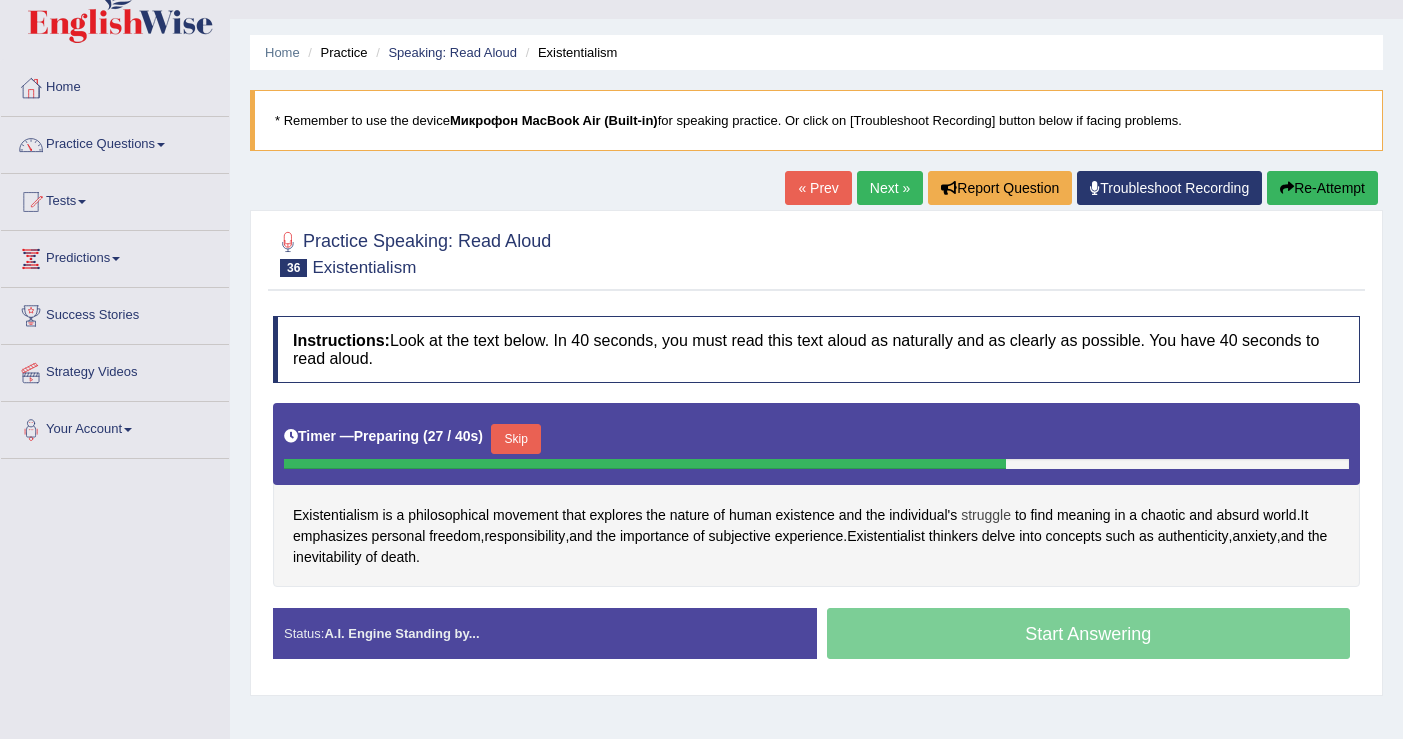click on "struggle" 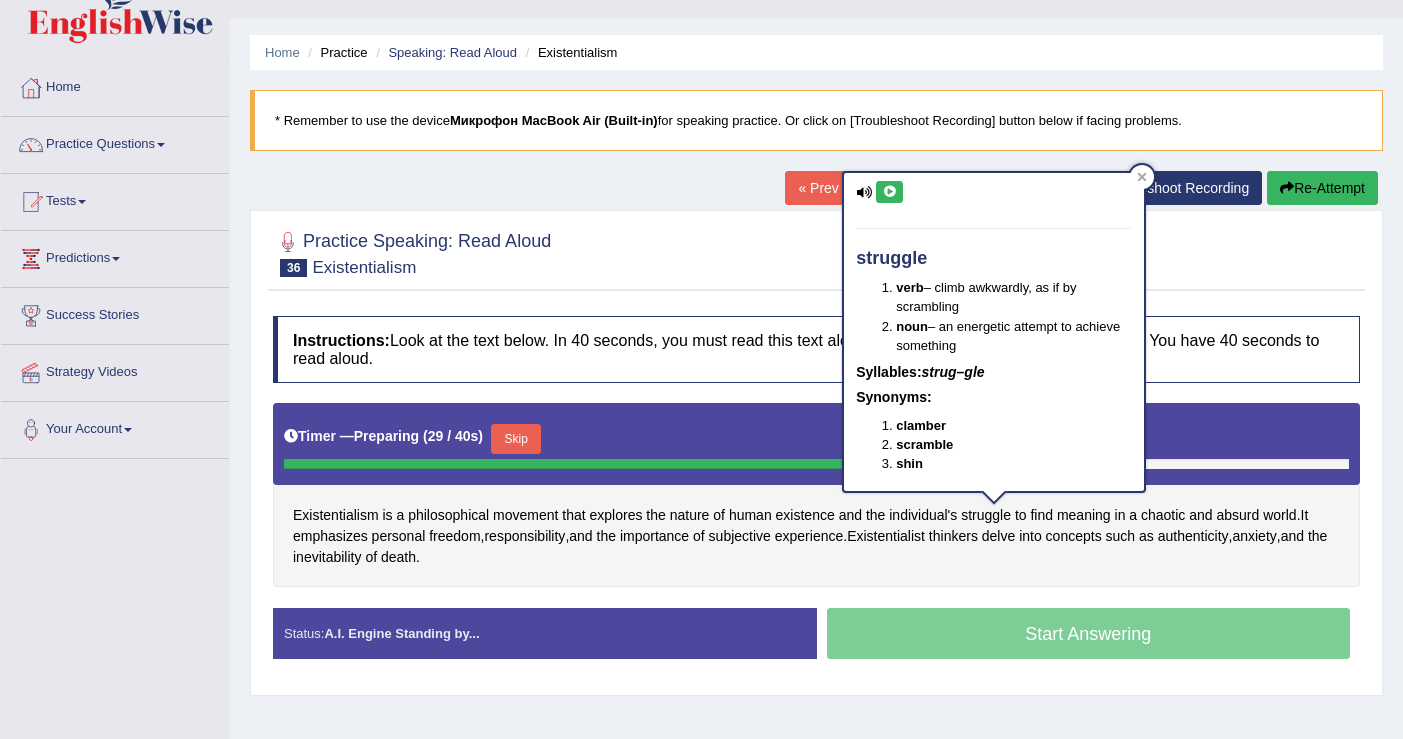 click 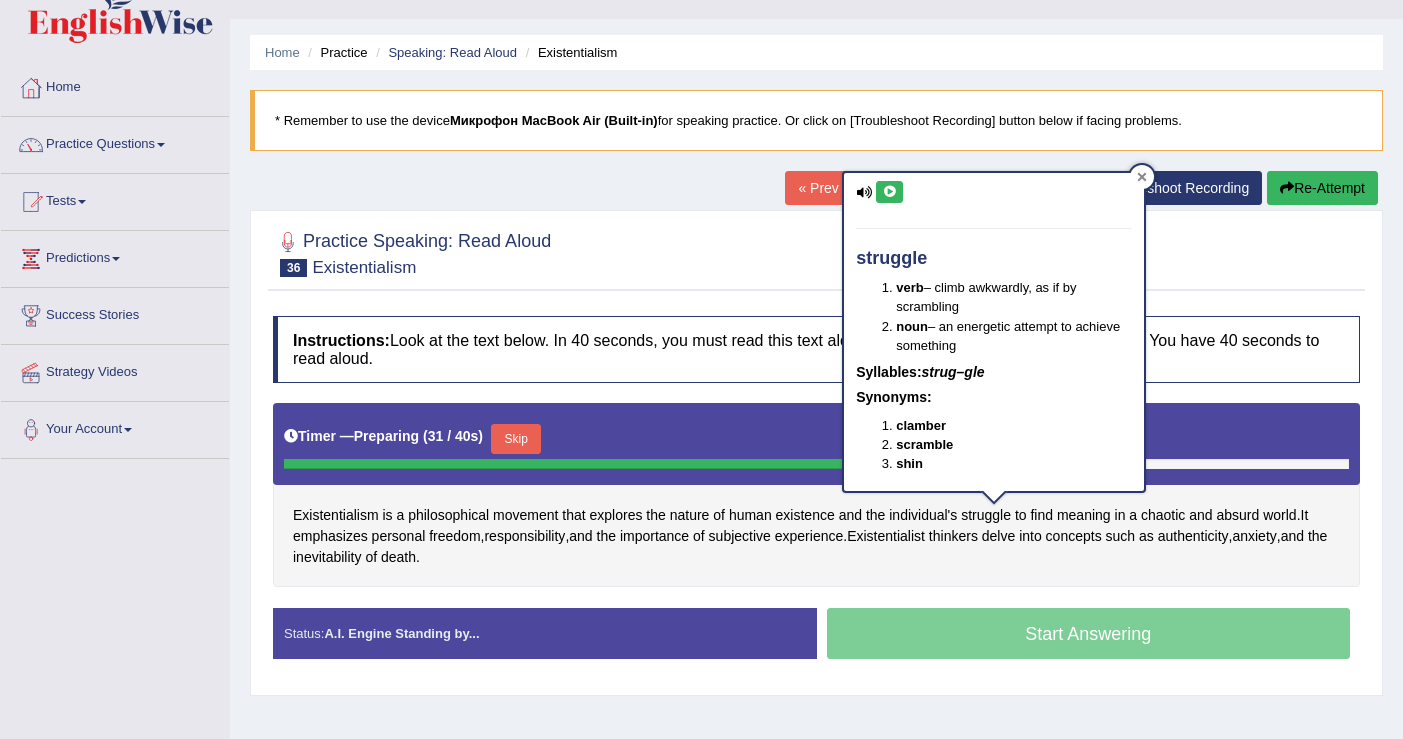 click 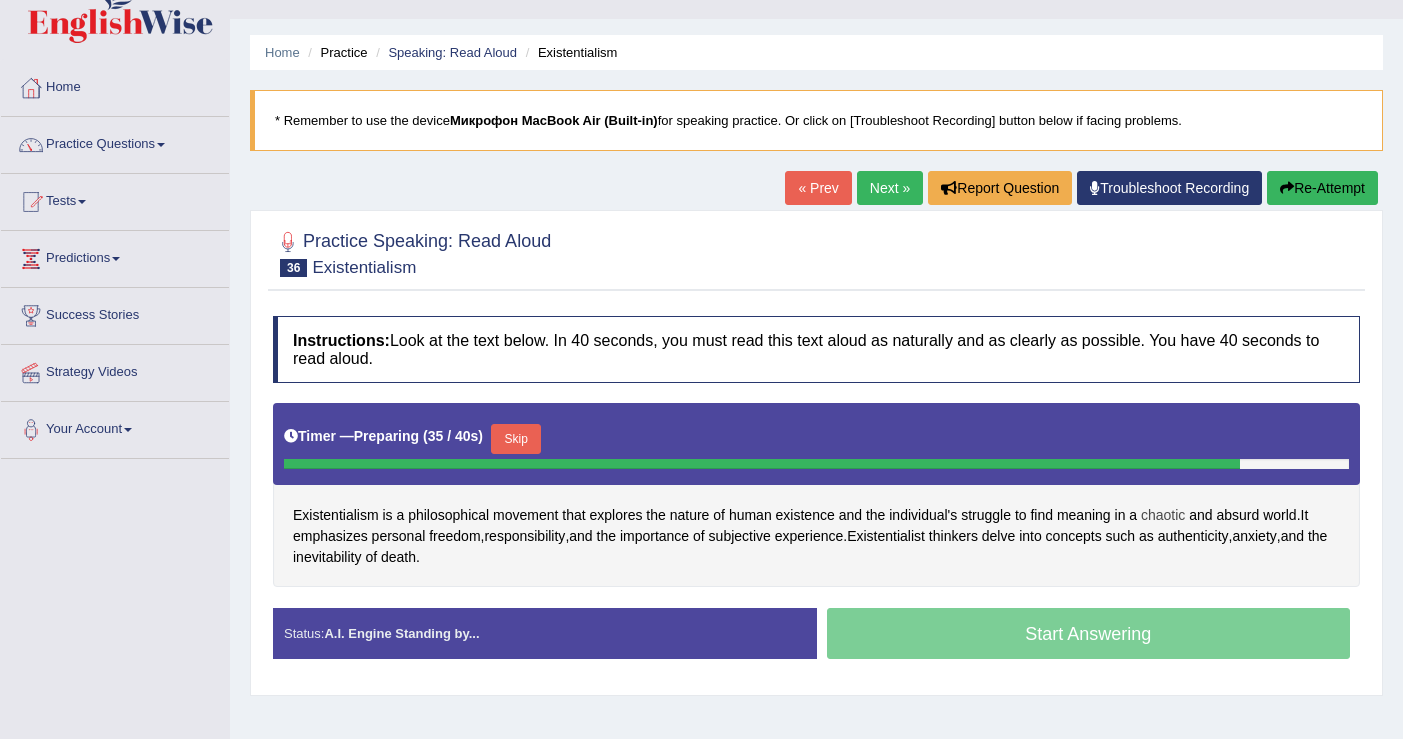 click on "chaotic" 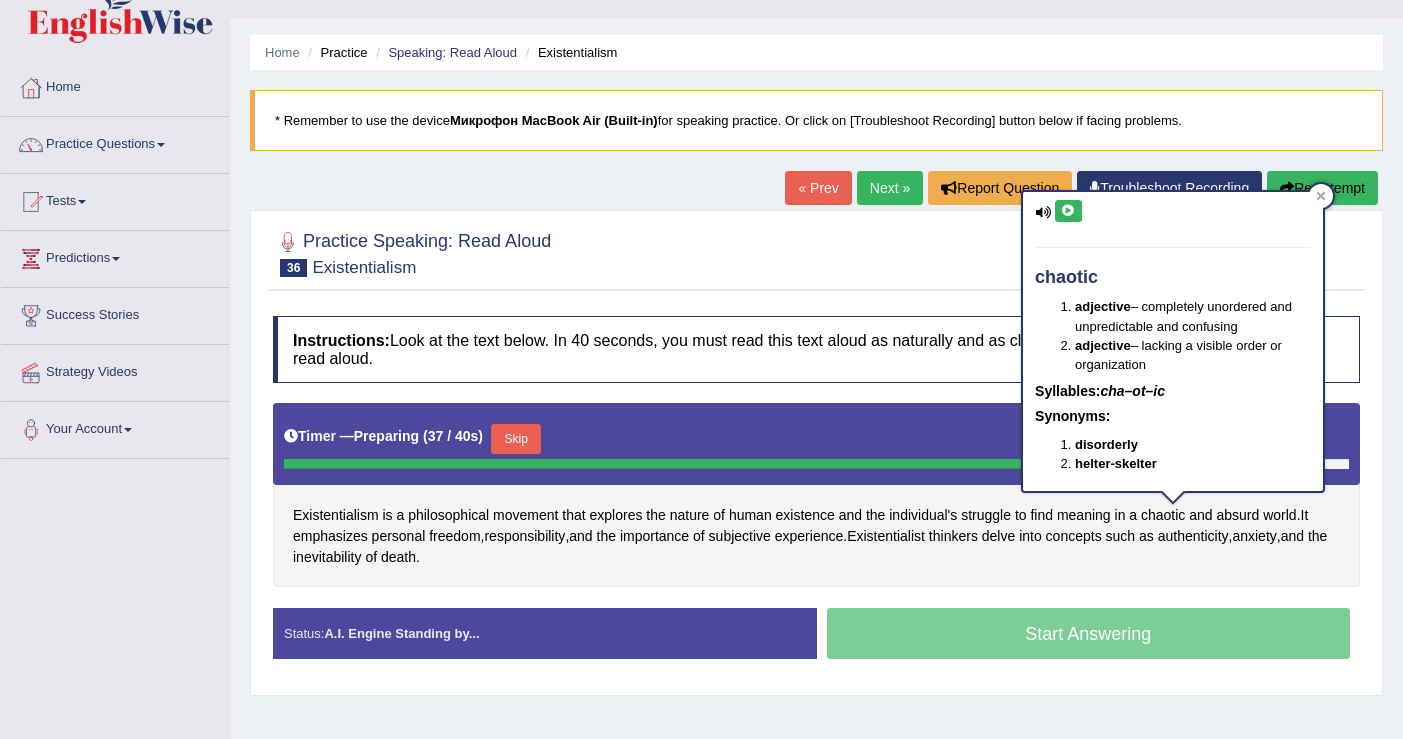 click 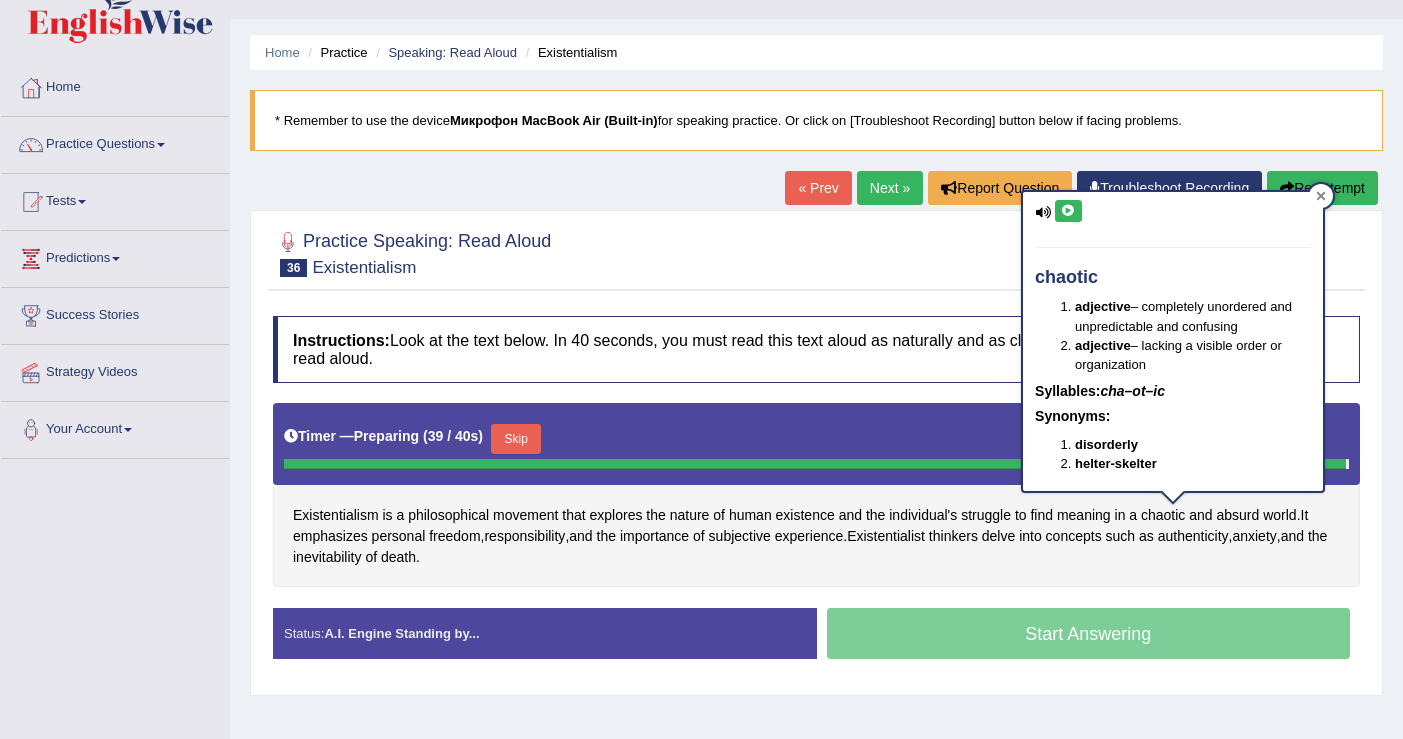 click 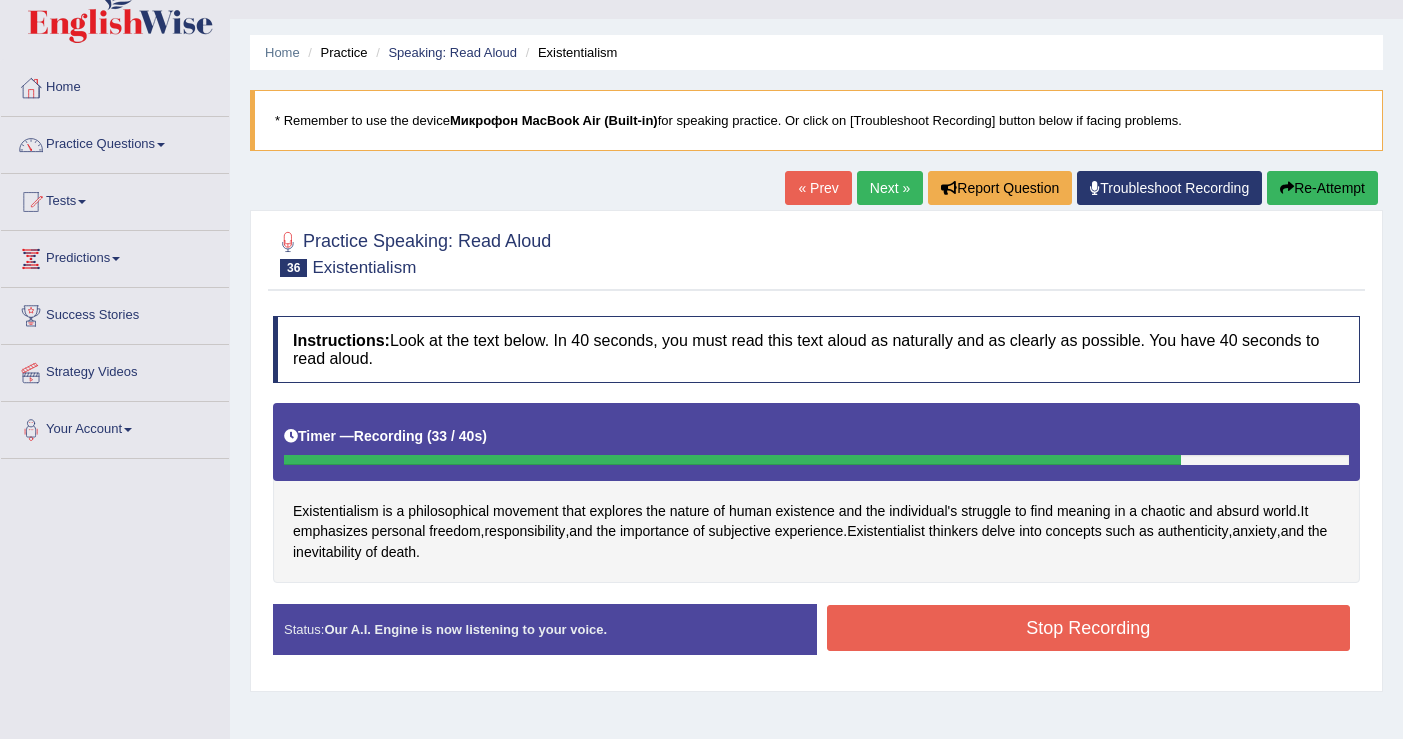 click on "Stop Recording" 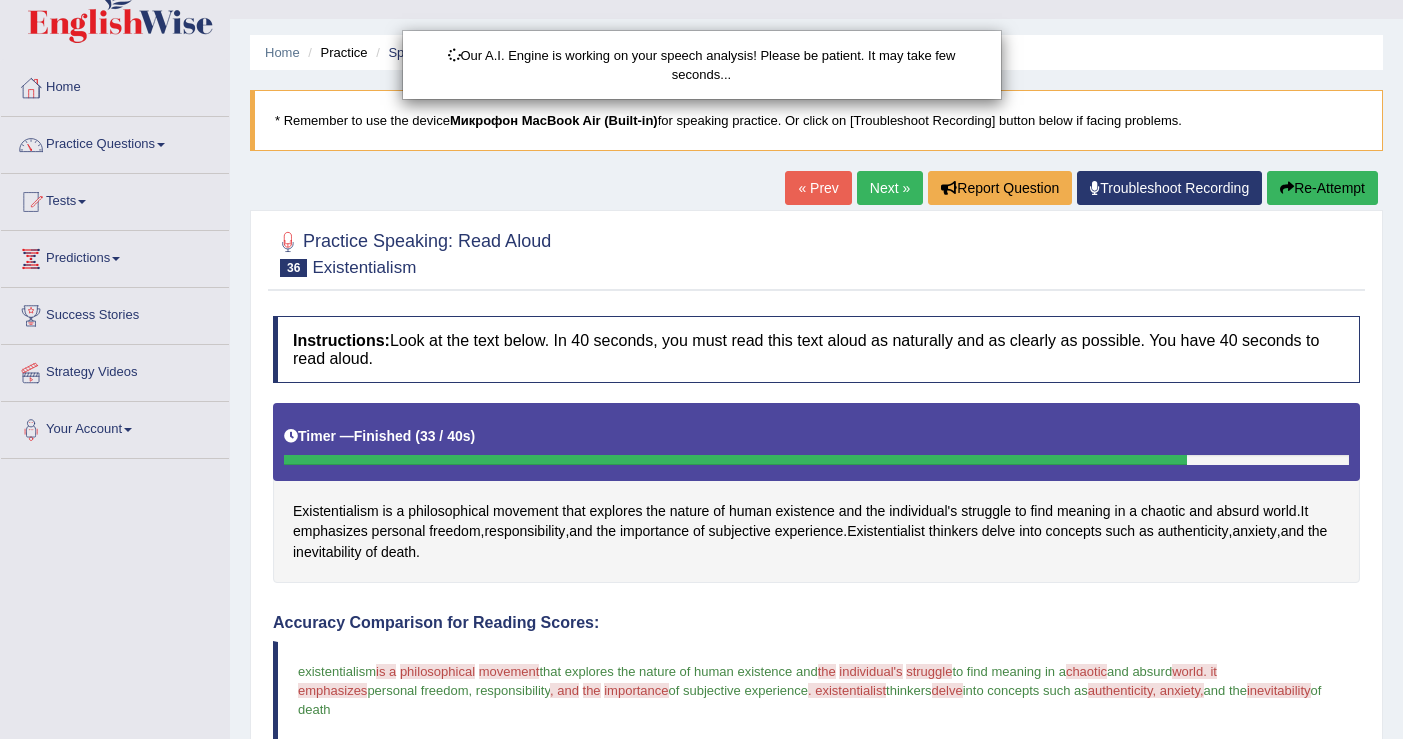 scroll, scrollTop: 68, scrollLeft: 0, axis: vertical 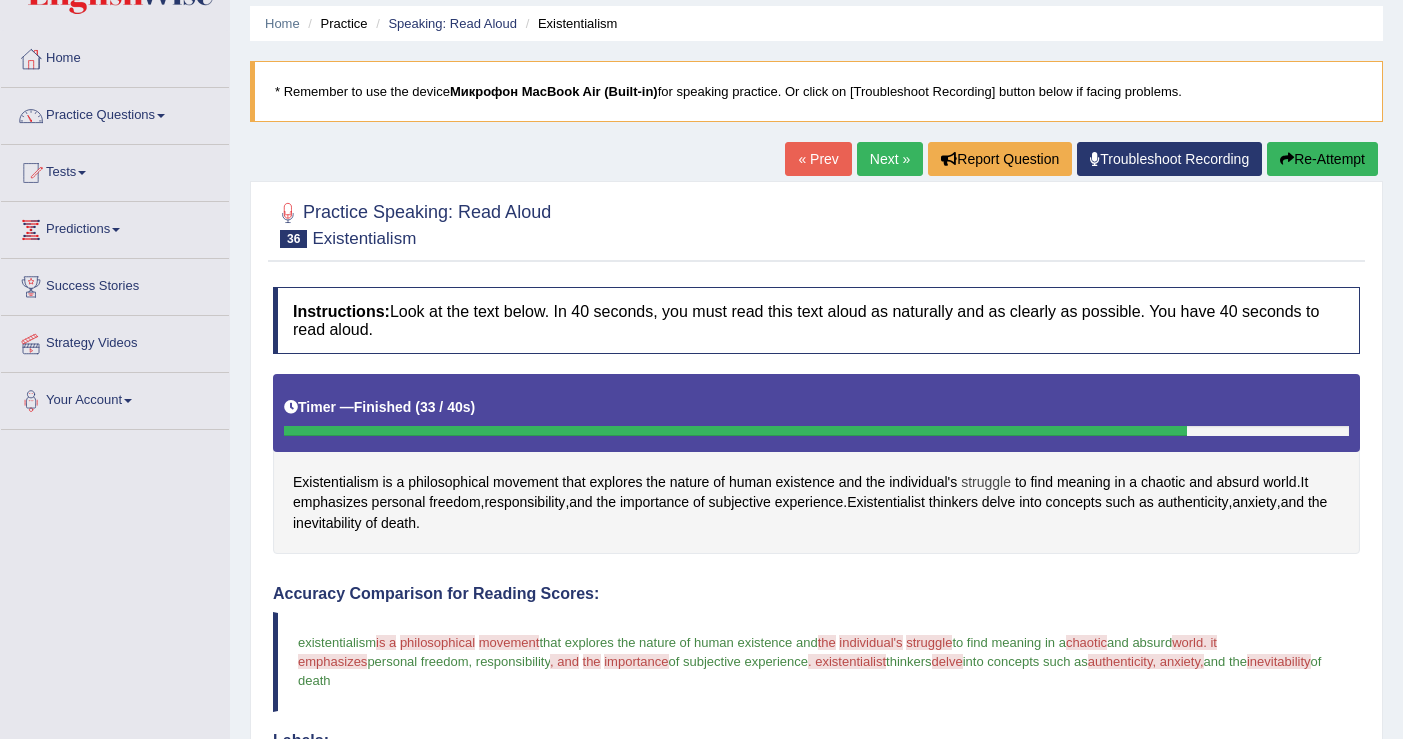 click on "struggle" 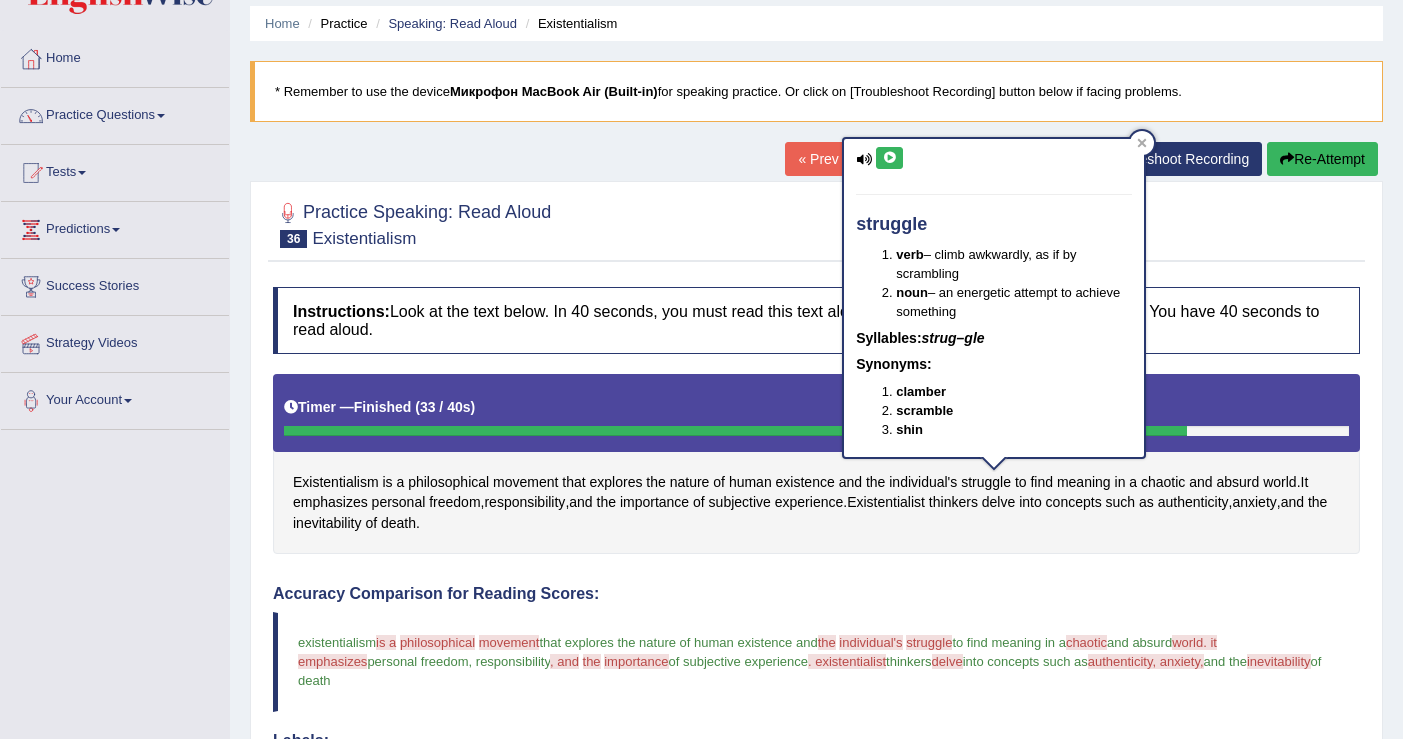 click 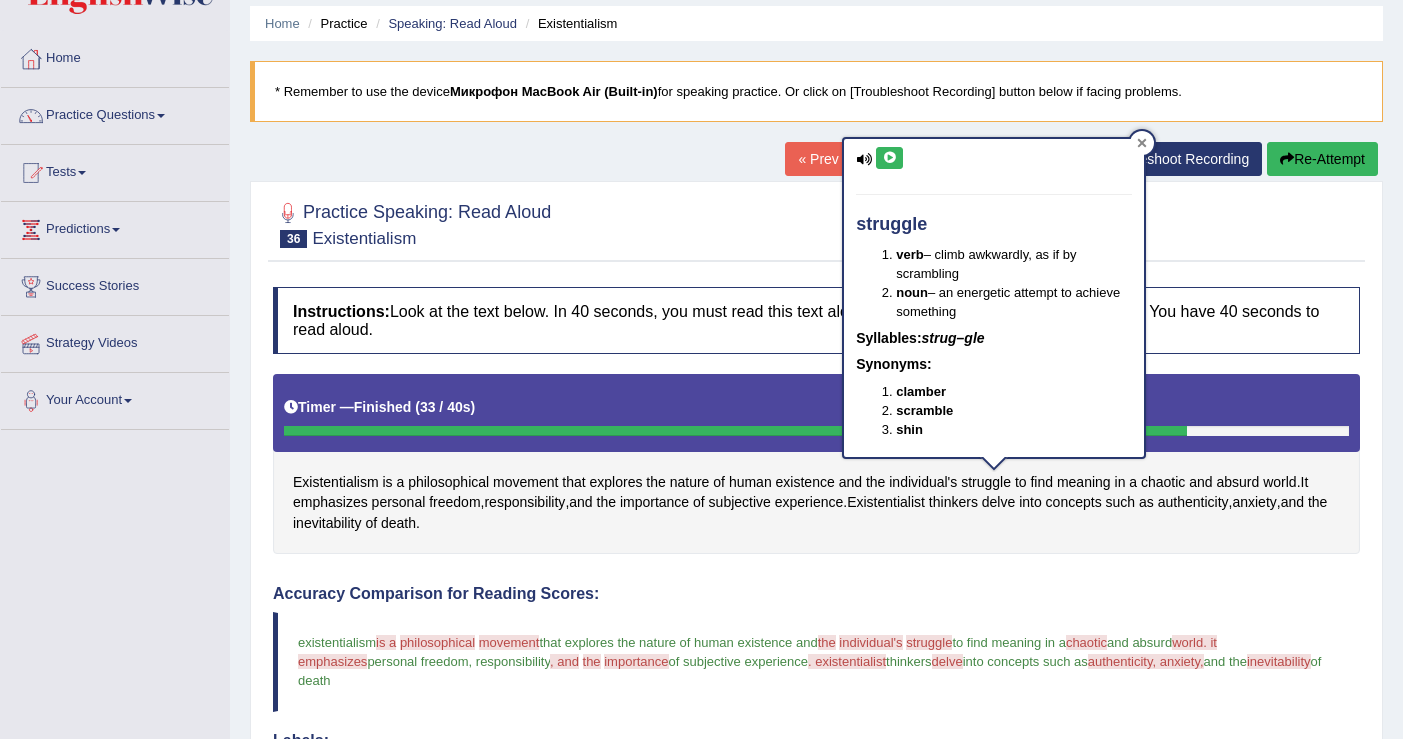 click 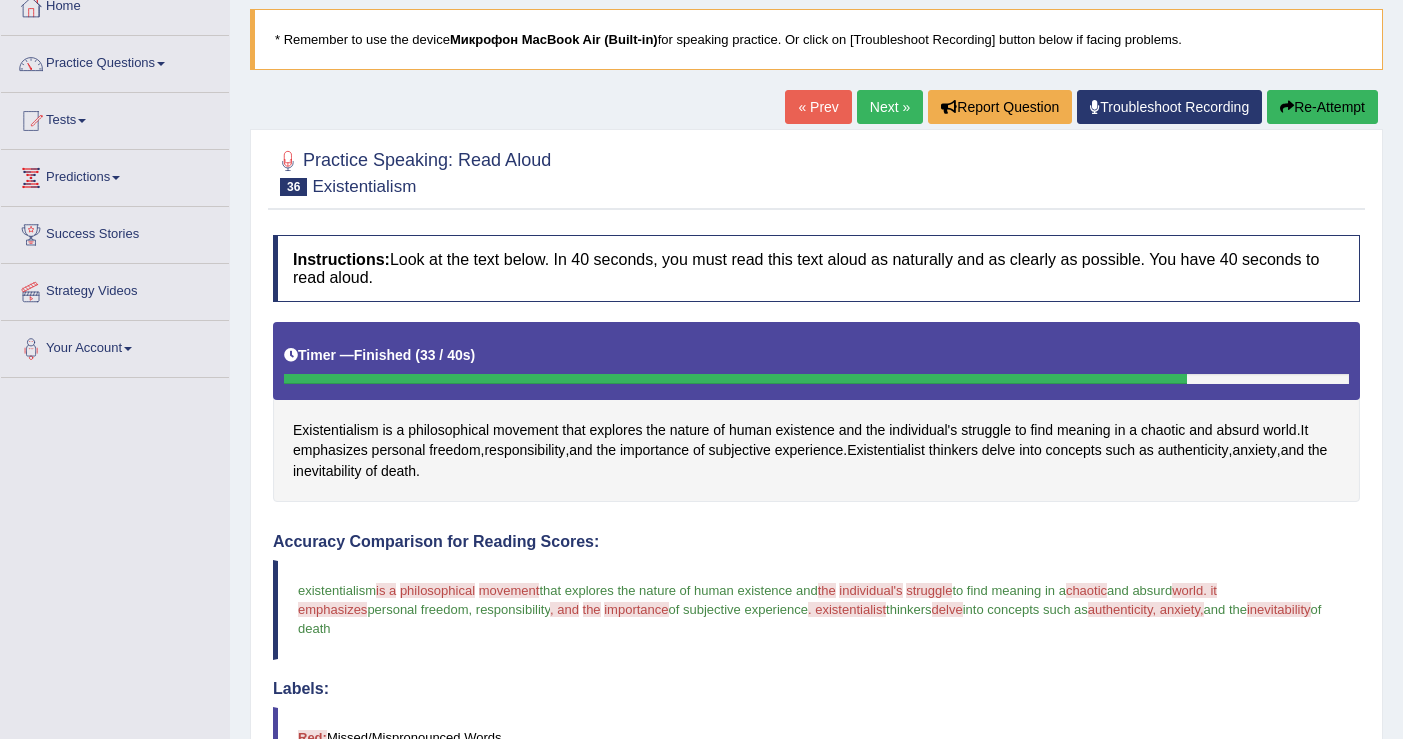 scroll, scrollTop: 88, scrollLeft: 0, axis: vertical 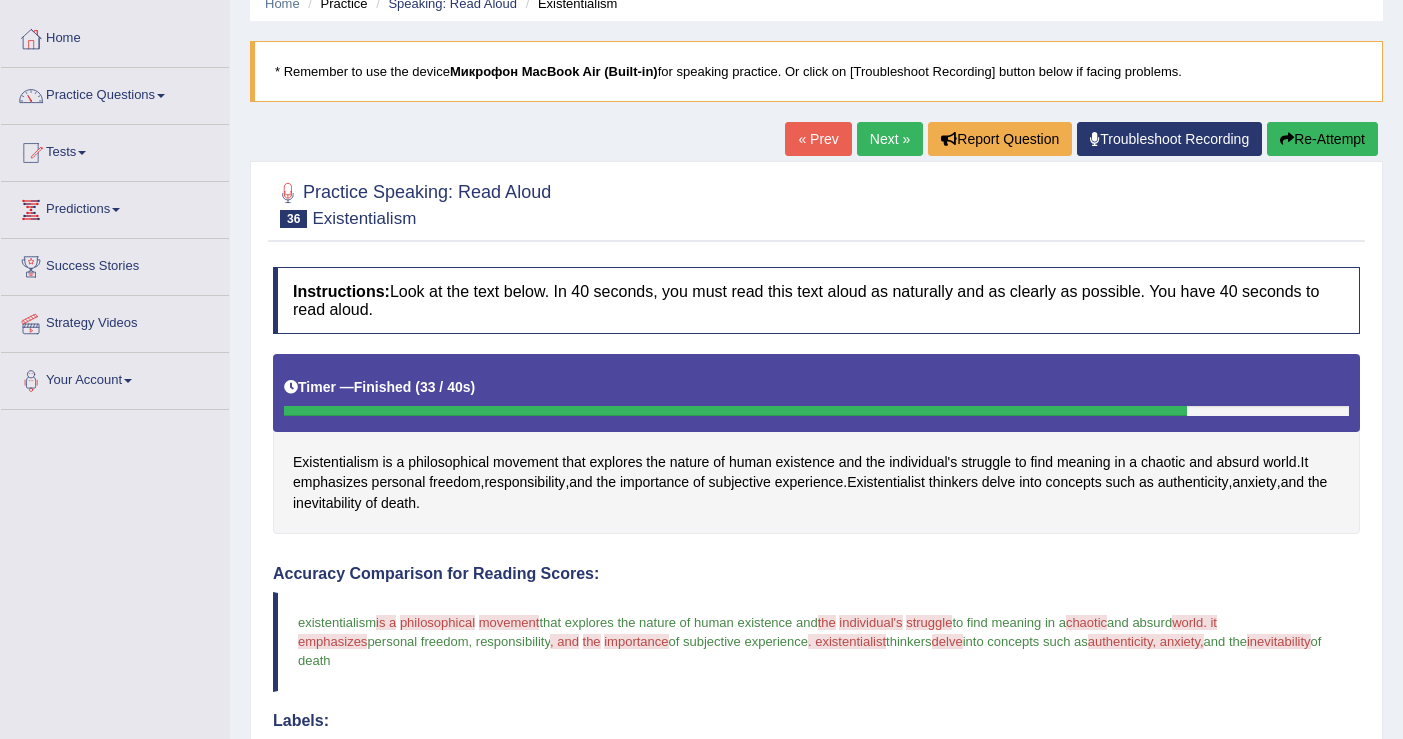 click on "Next »" 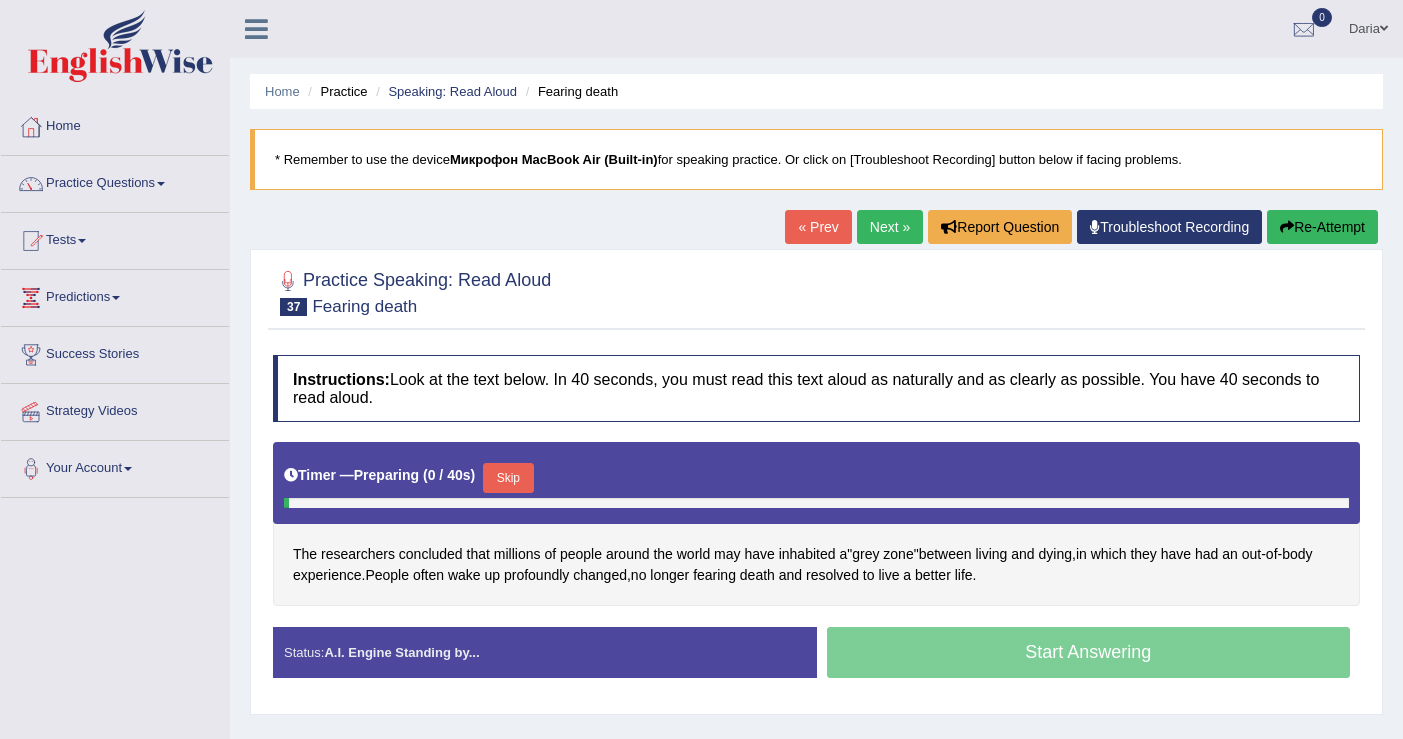 scroll, scrollTop: 0, scrollLeft: 0, axis: both 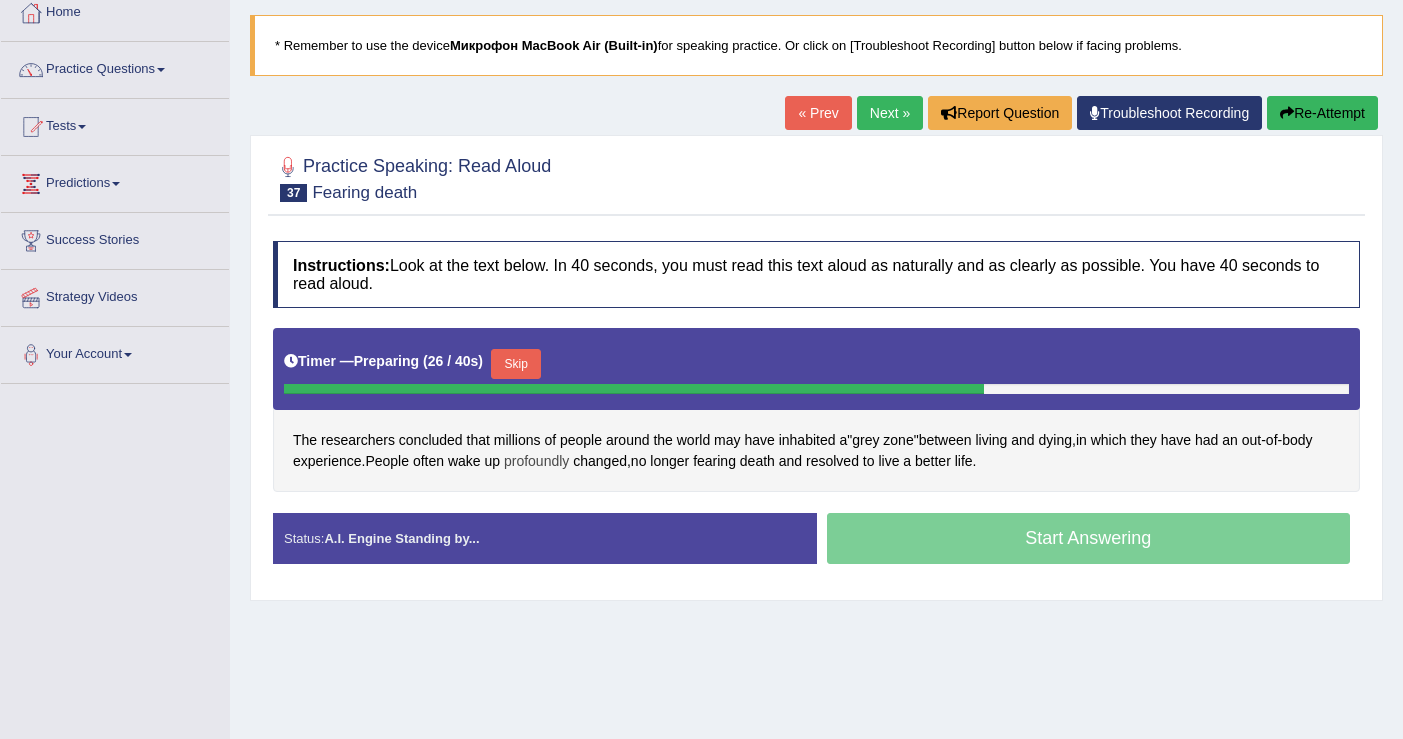 click on "profoundly" at bounding box center [536, 461] 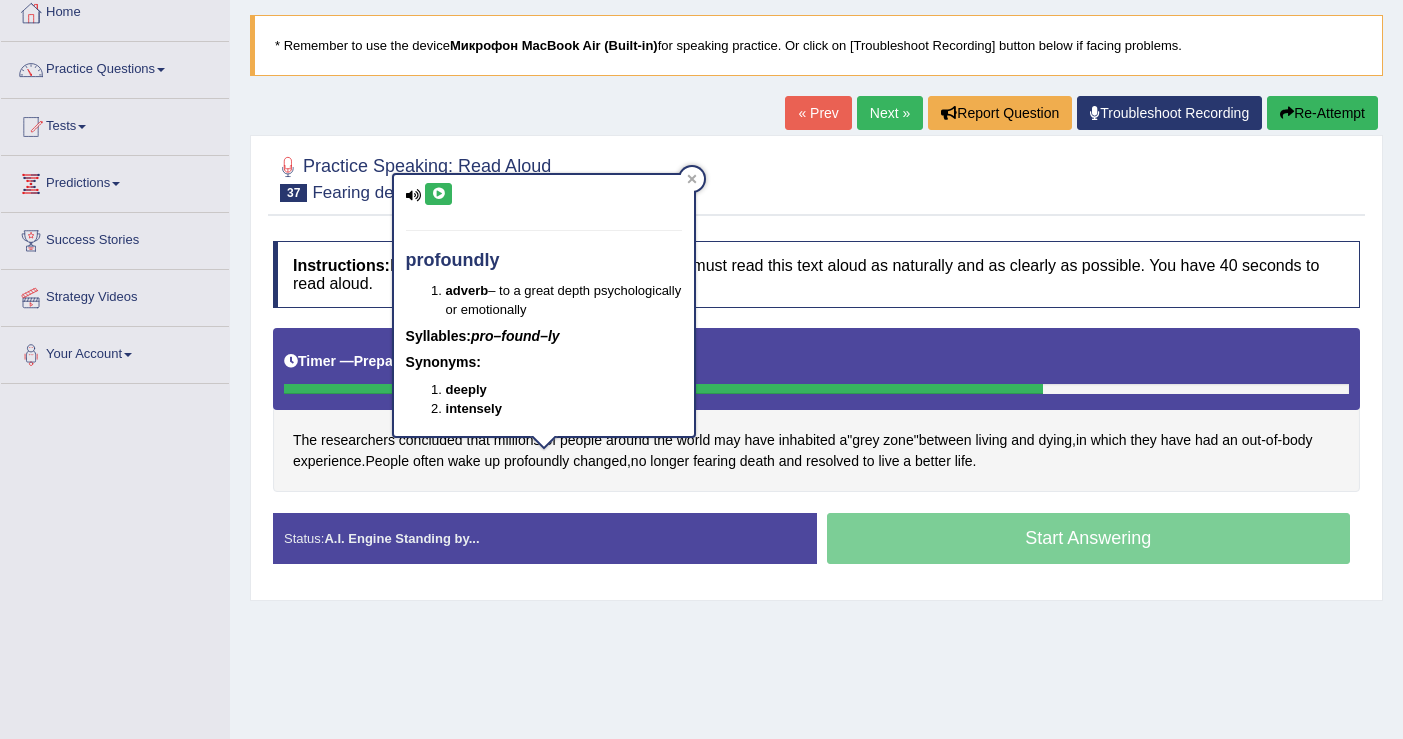 click at bounding box center [438, 194] 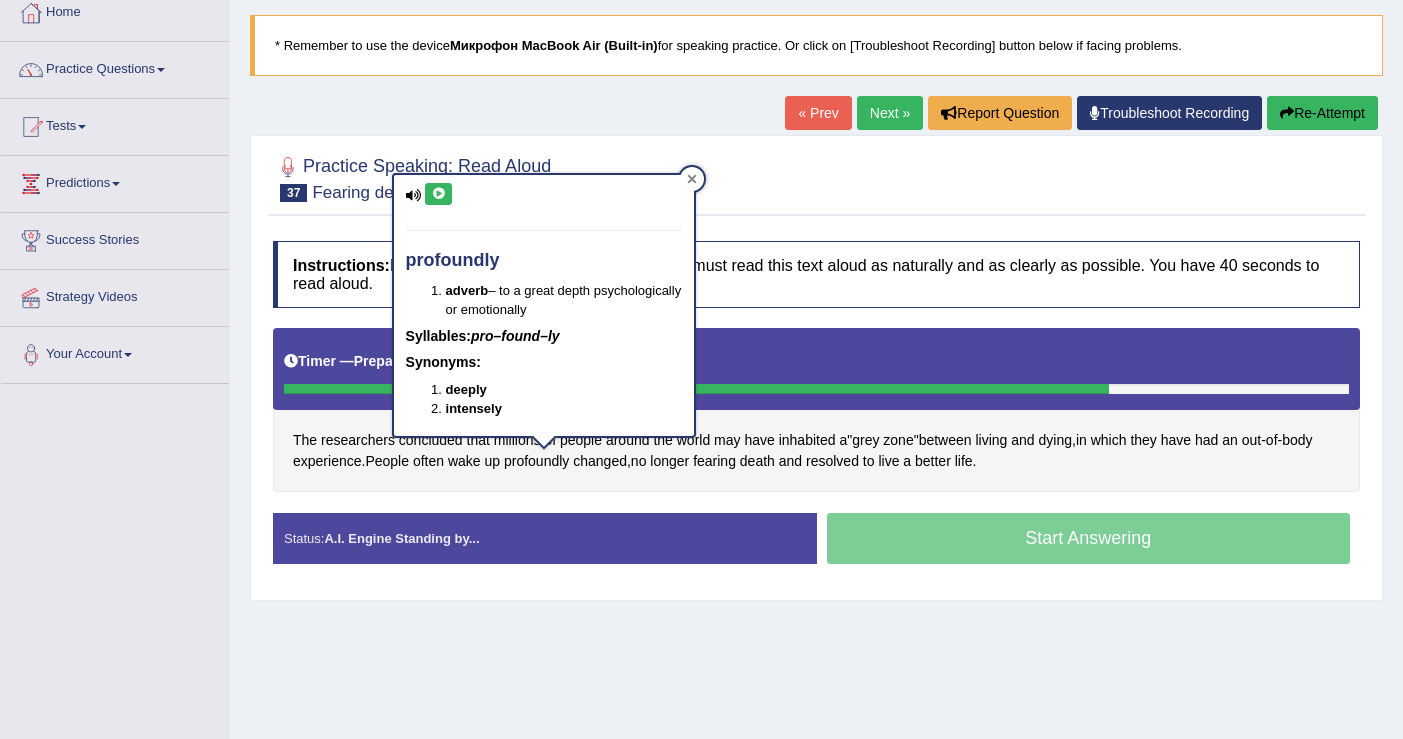 click at bounding box center [692, 179] 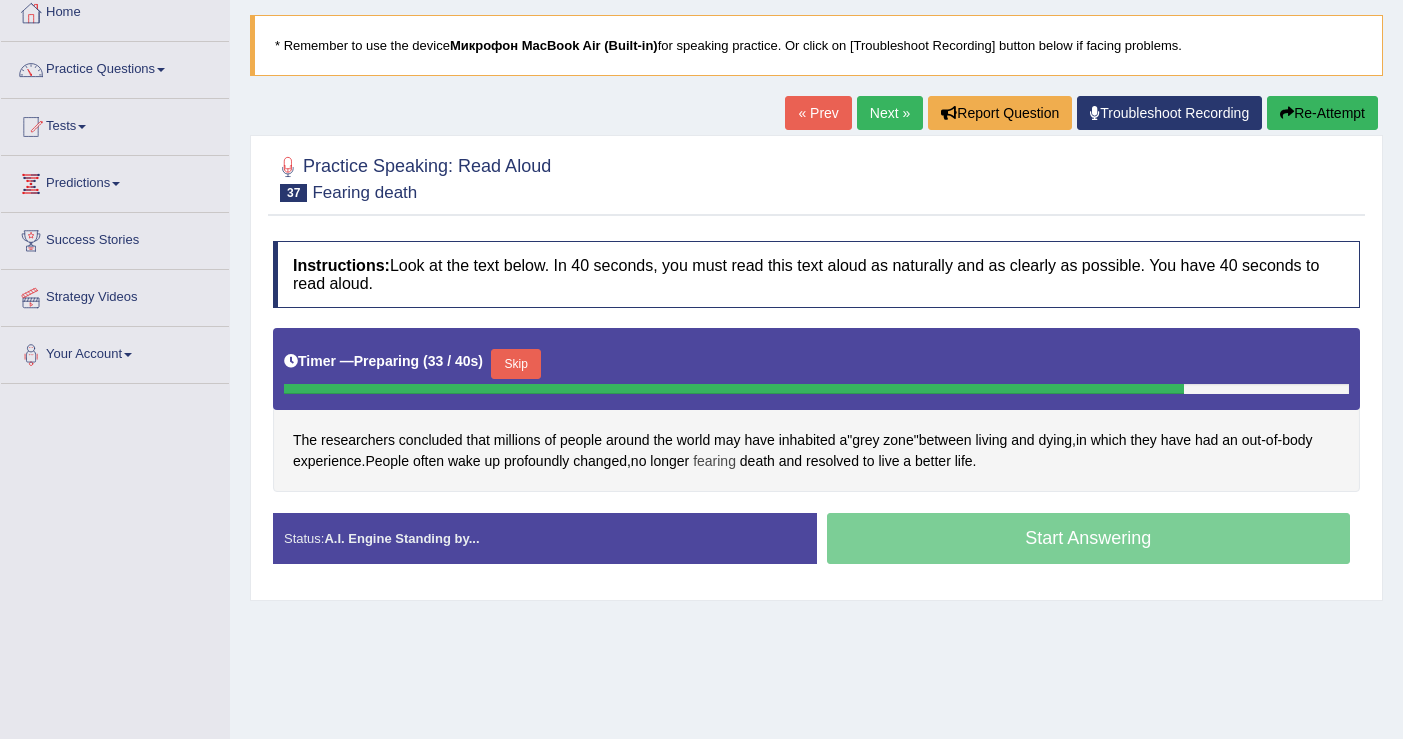 click on "fearing" at bounding box center [714, 461] 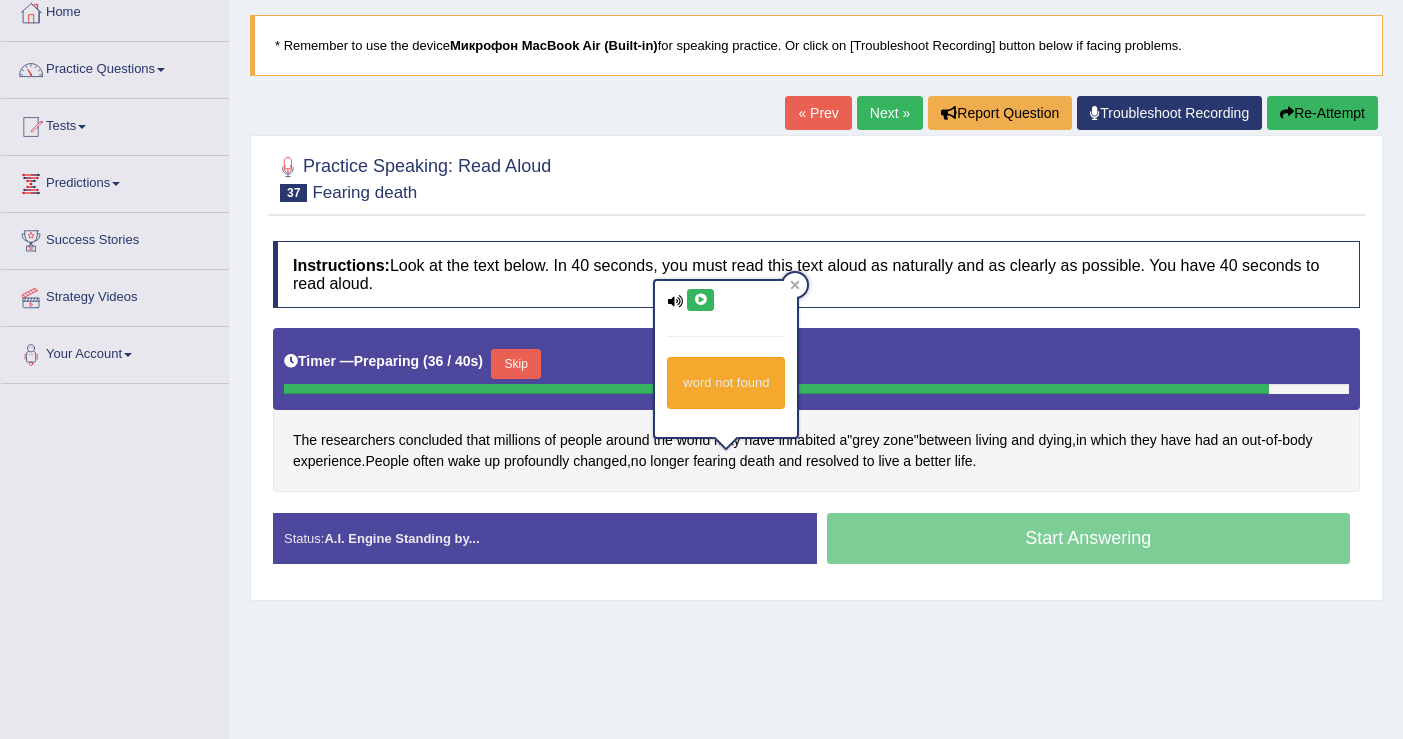 click at bounding box center [700, 300] 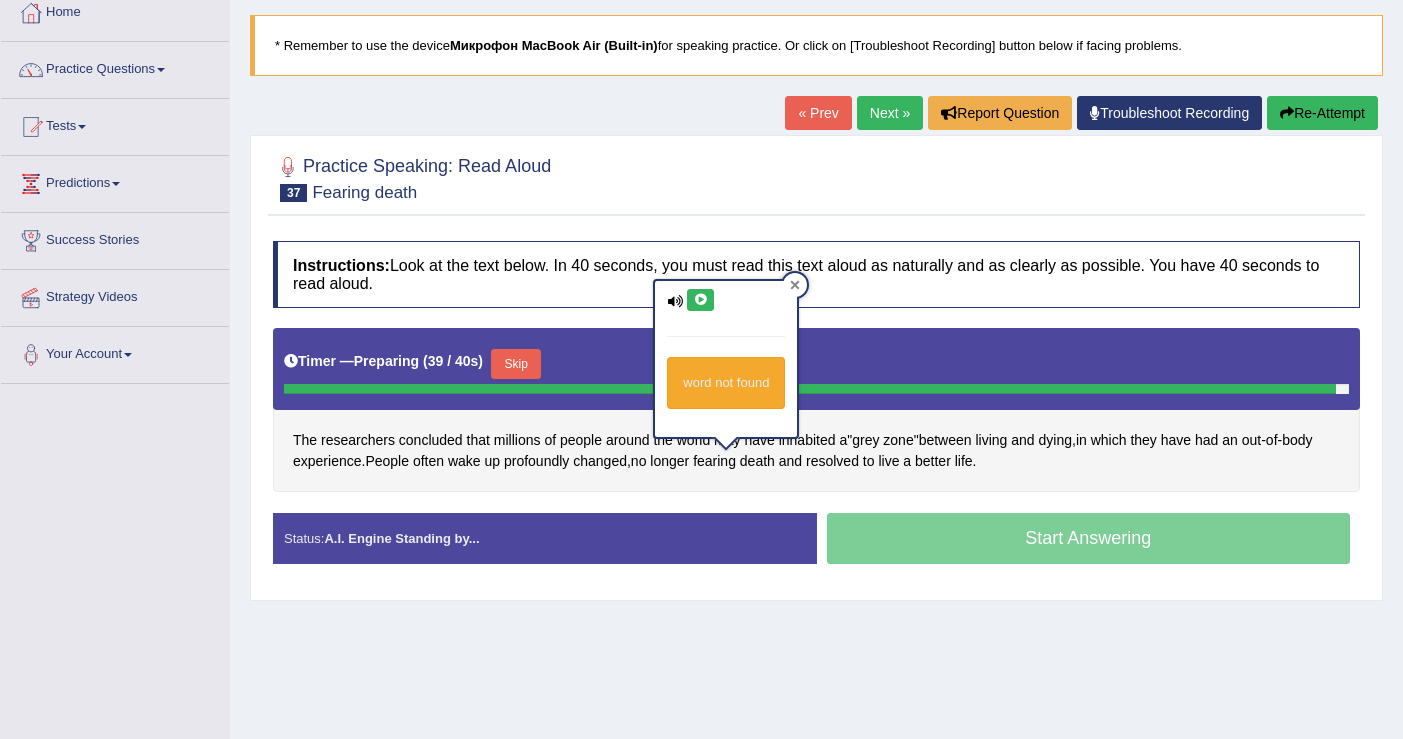 click at bounding box center (795, 285) 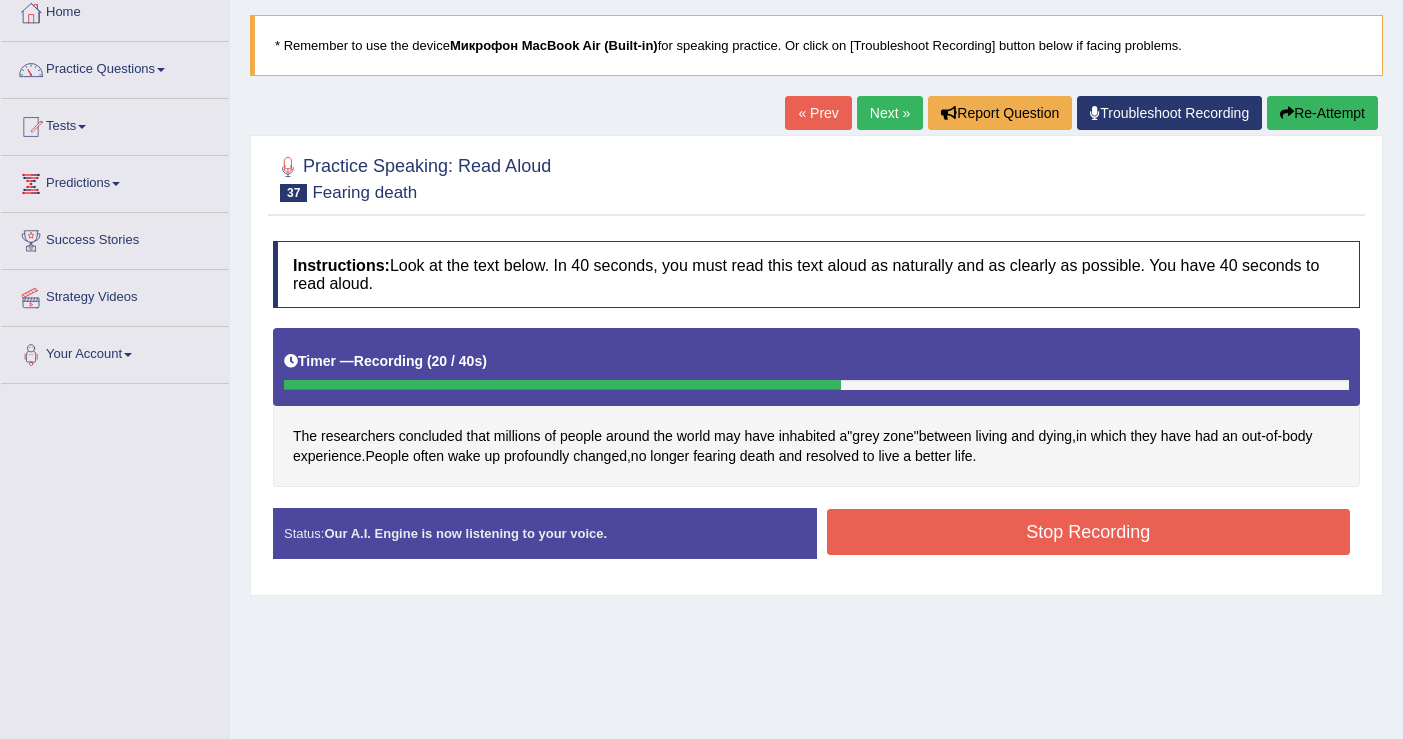 click on "Stop Recording" at bounding box center [1089, 532] 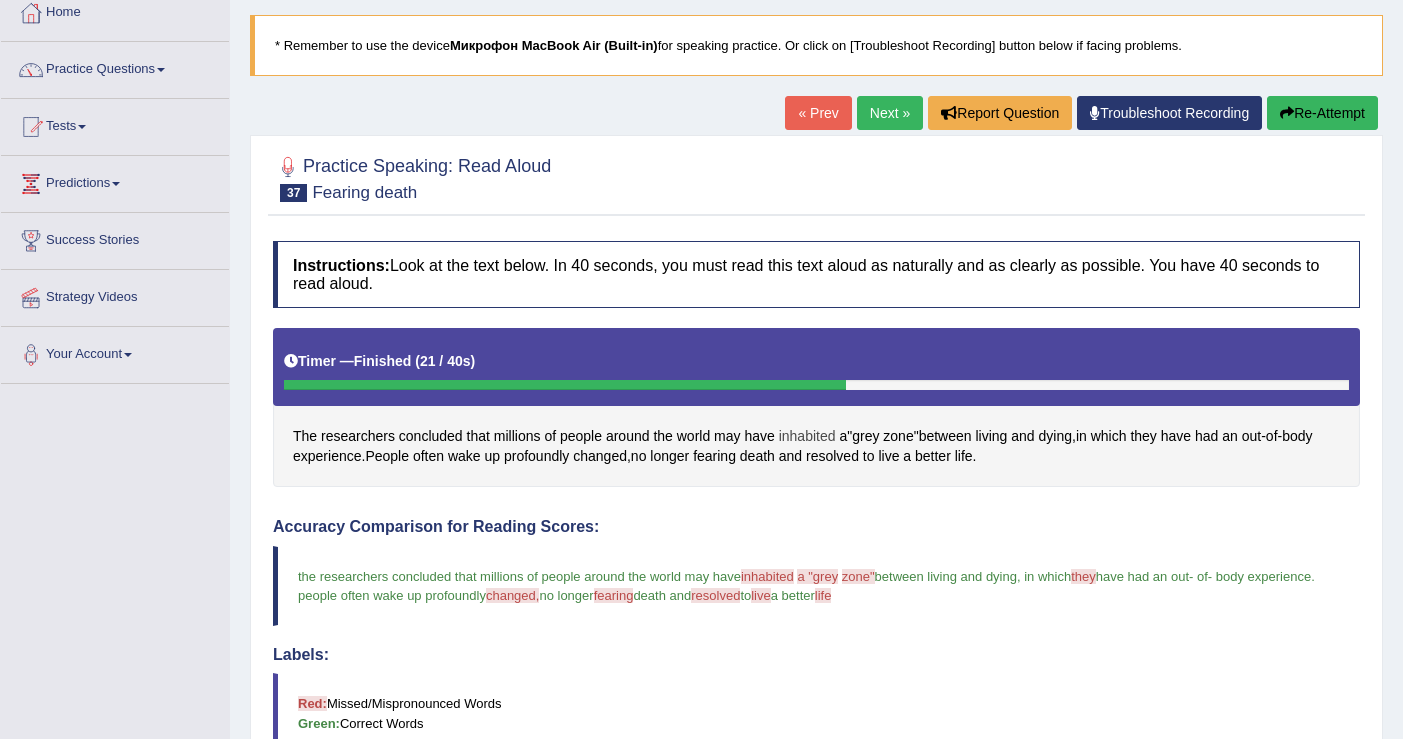 click on "inhabited" at bounding box center [807, 436] 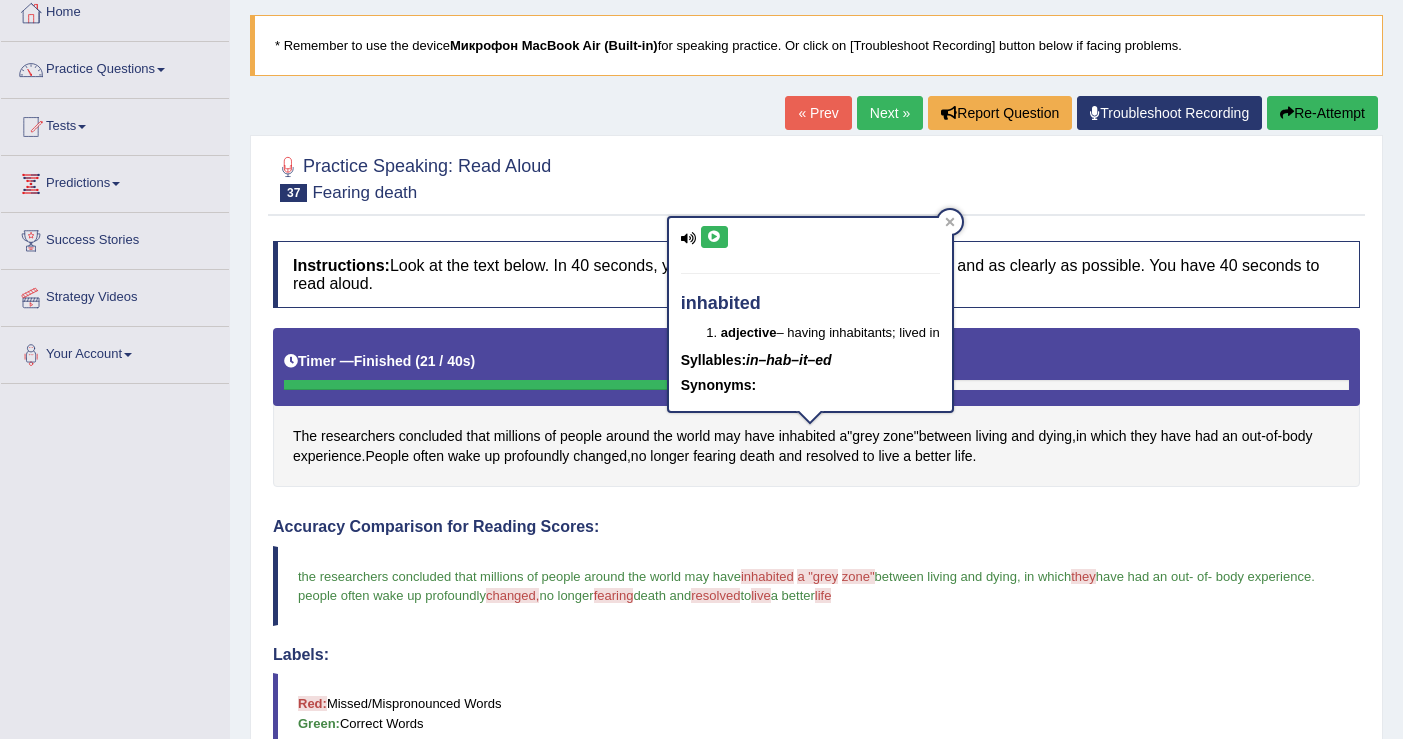 click at bounding box center [714, 237] 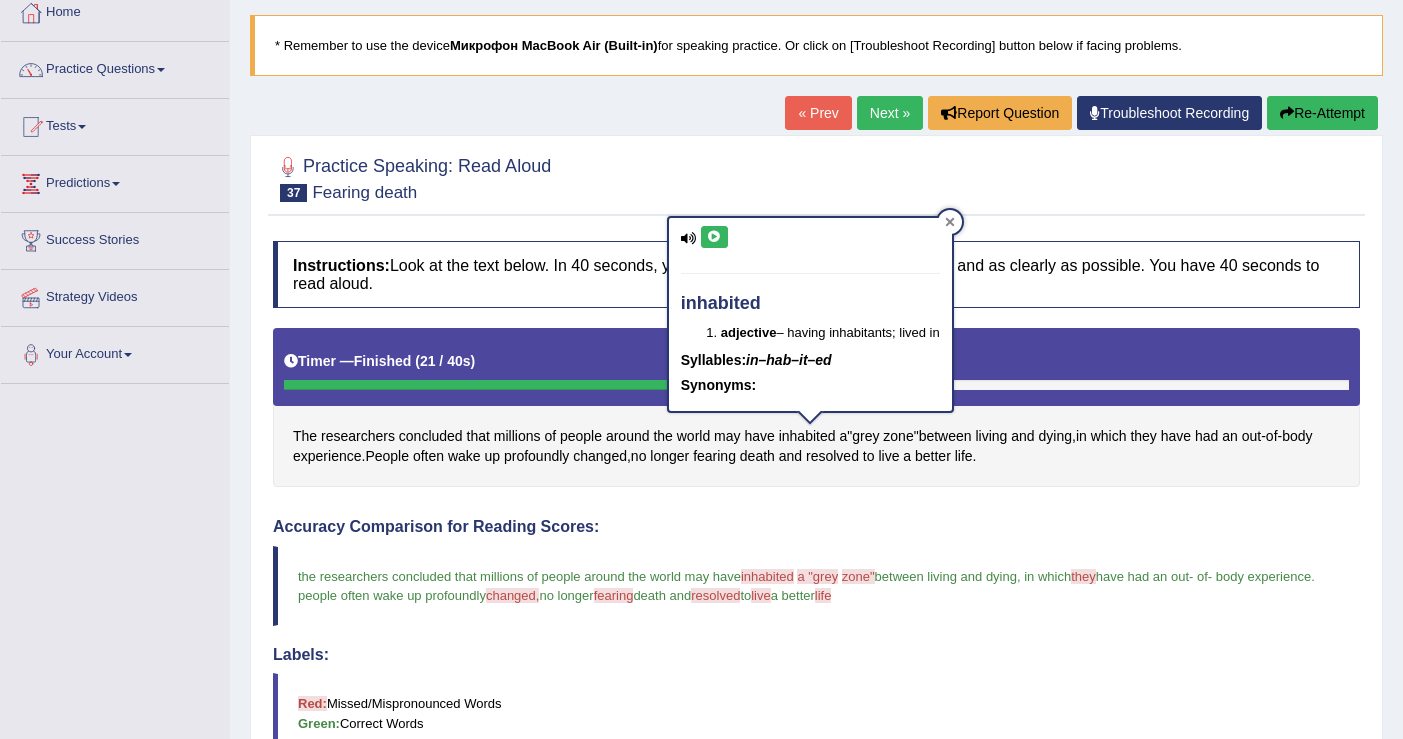 click at bounding box center (950, 222) 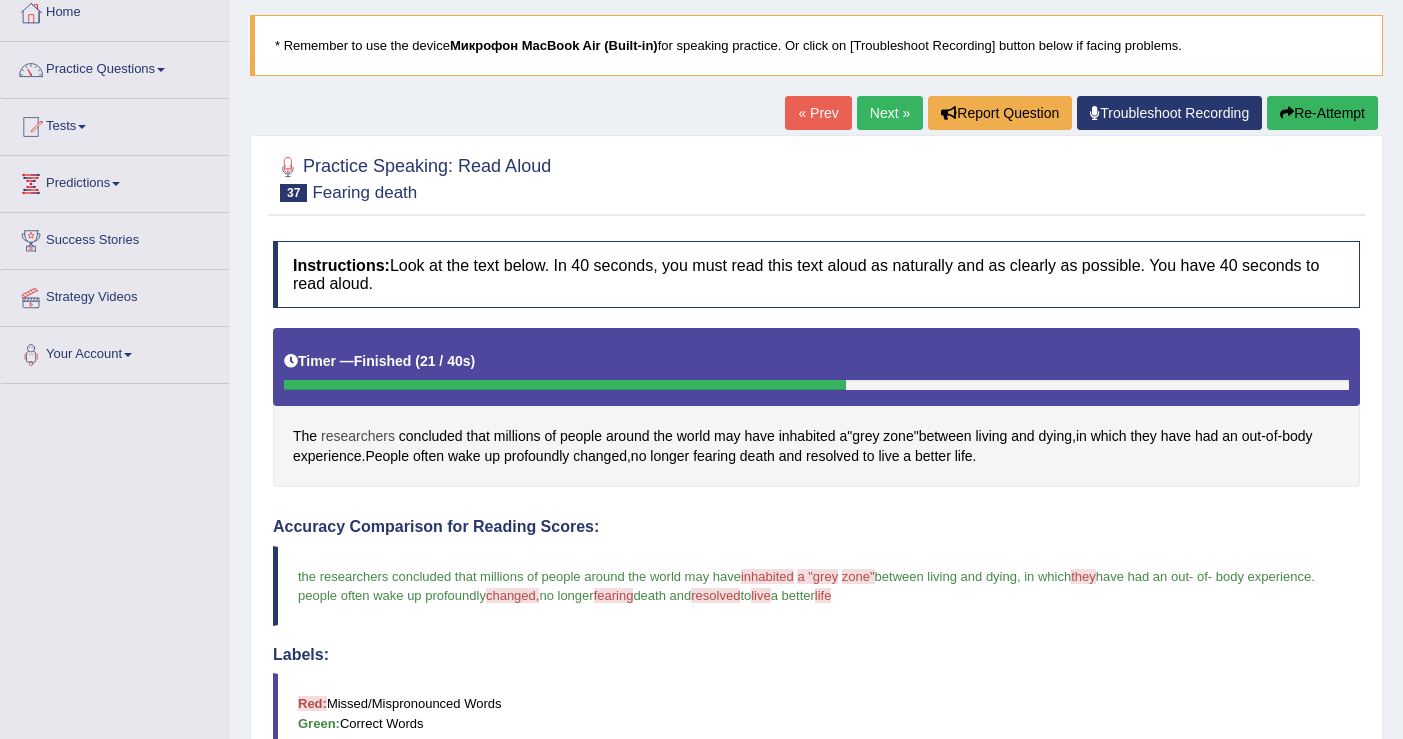 click on "researchers" at bounding box center (358, 436) 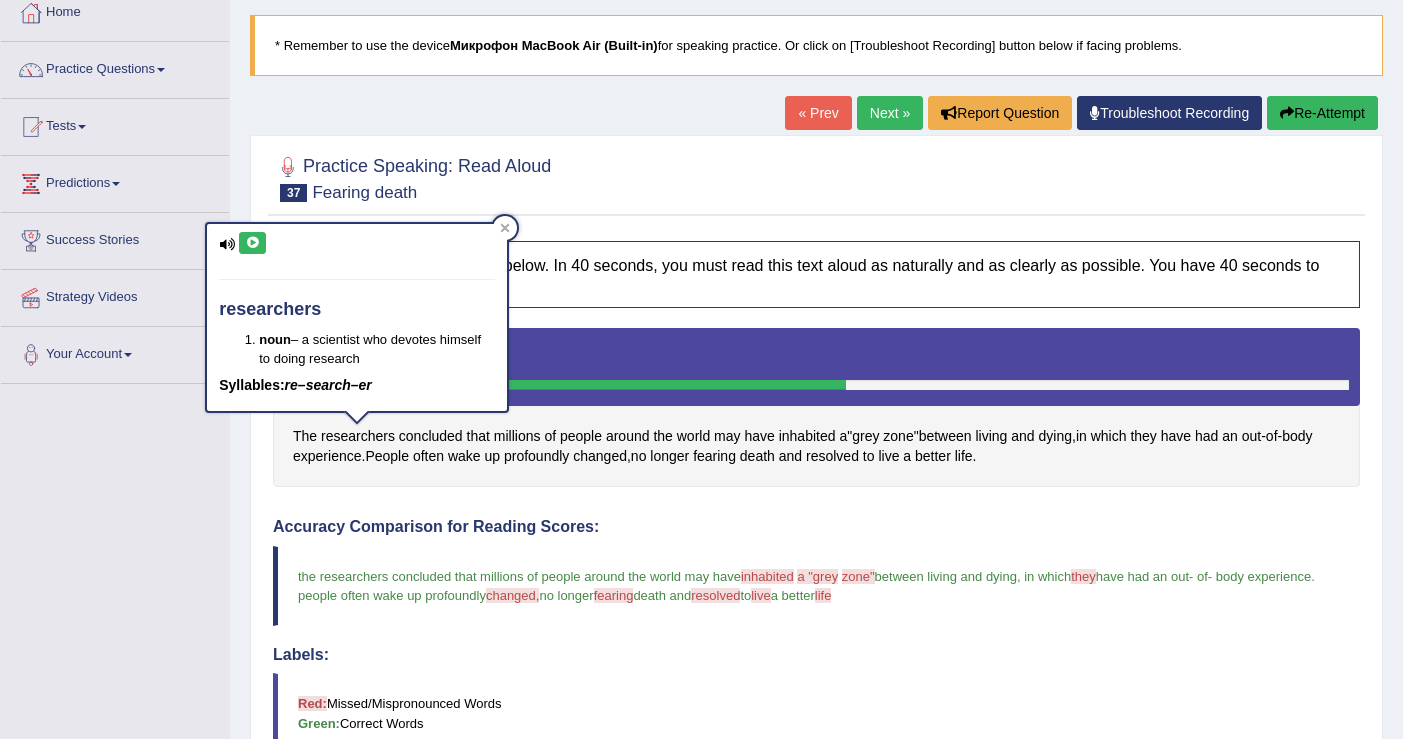 click at bounding box center (252, 243) 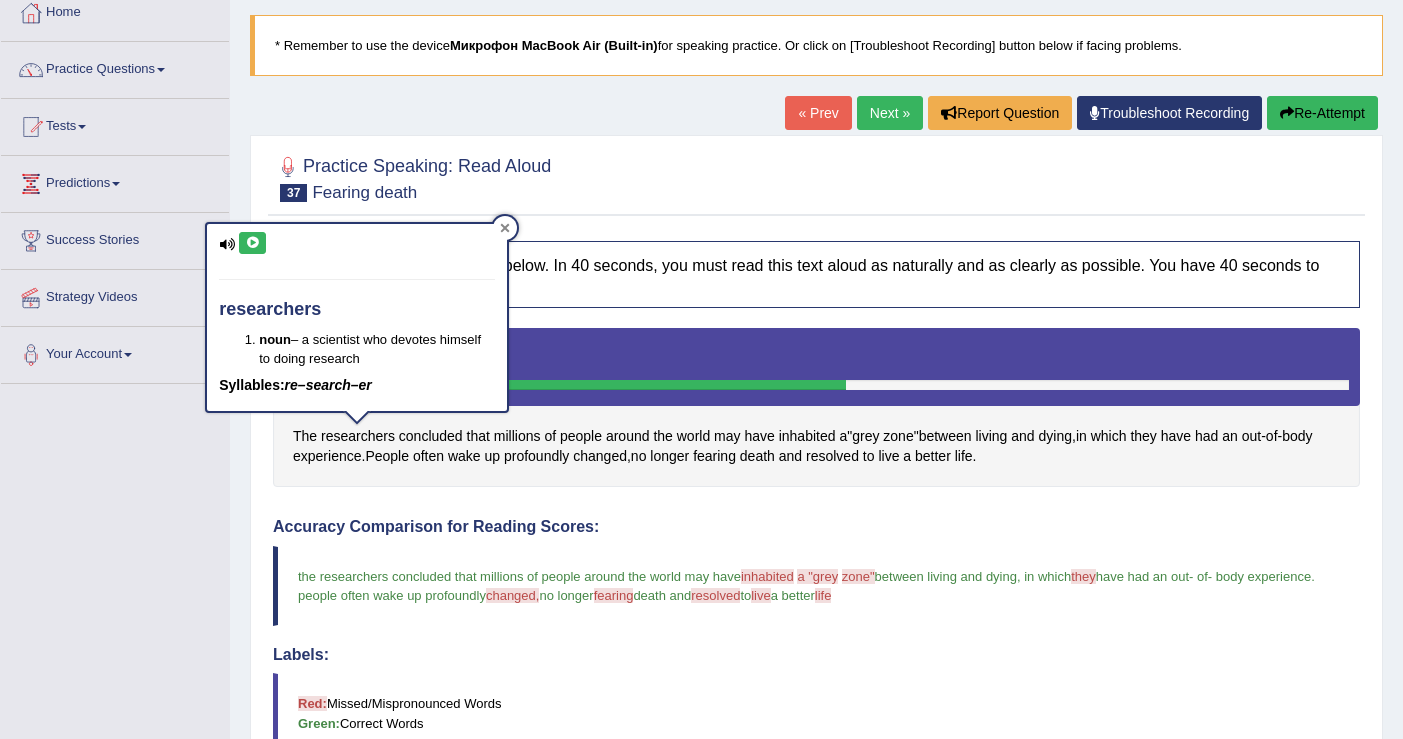 click 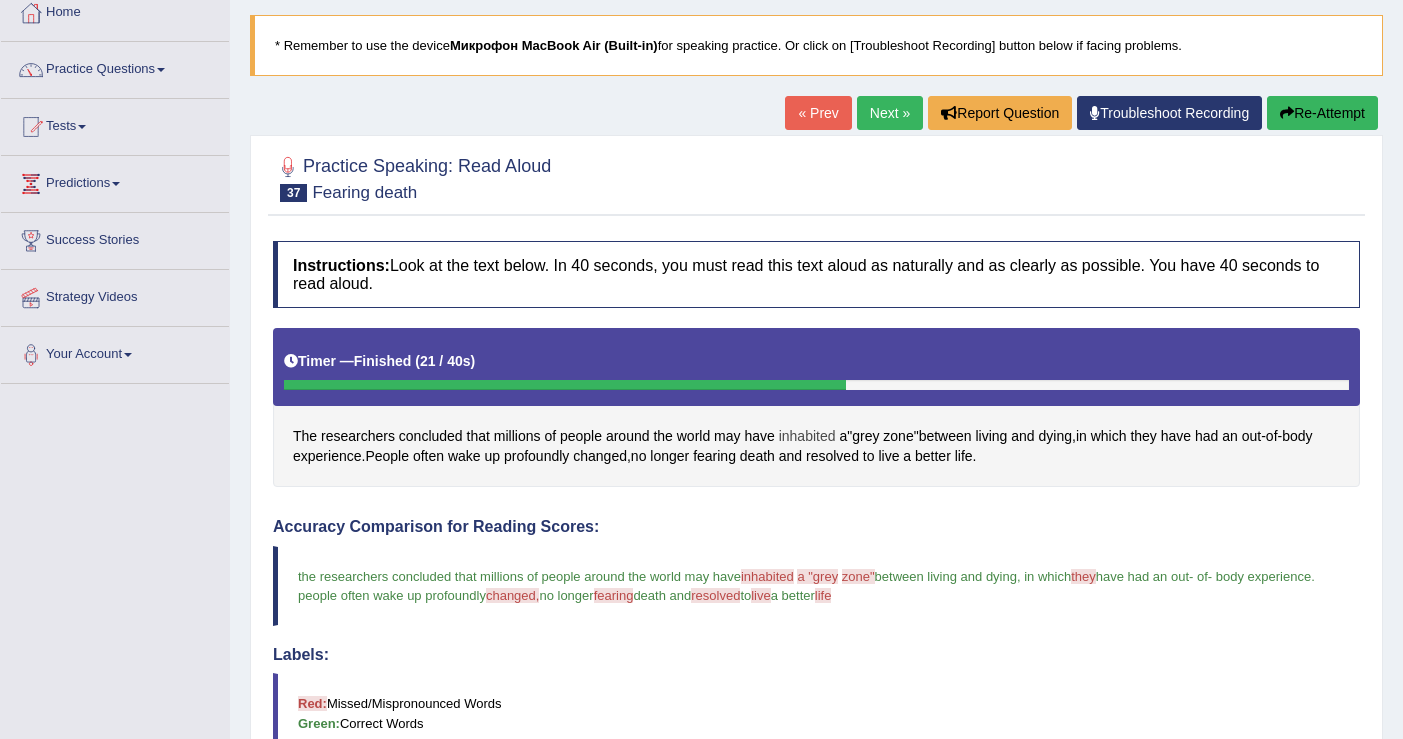 click on "inhabited" at bounding box center (807, 436) 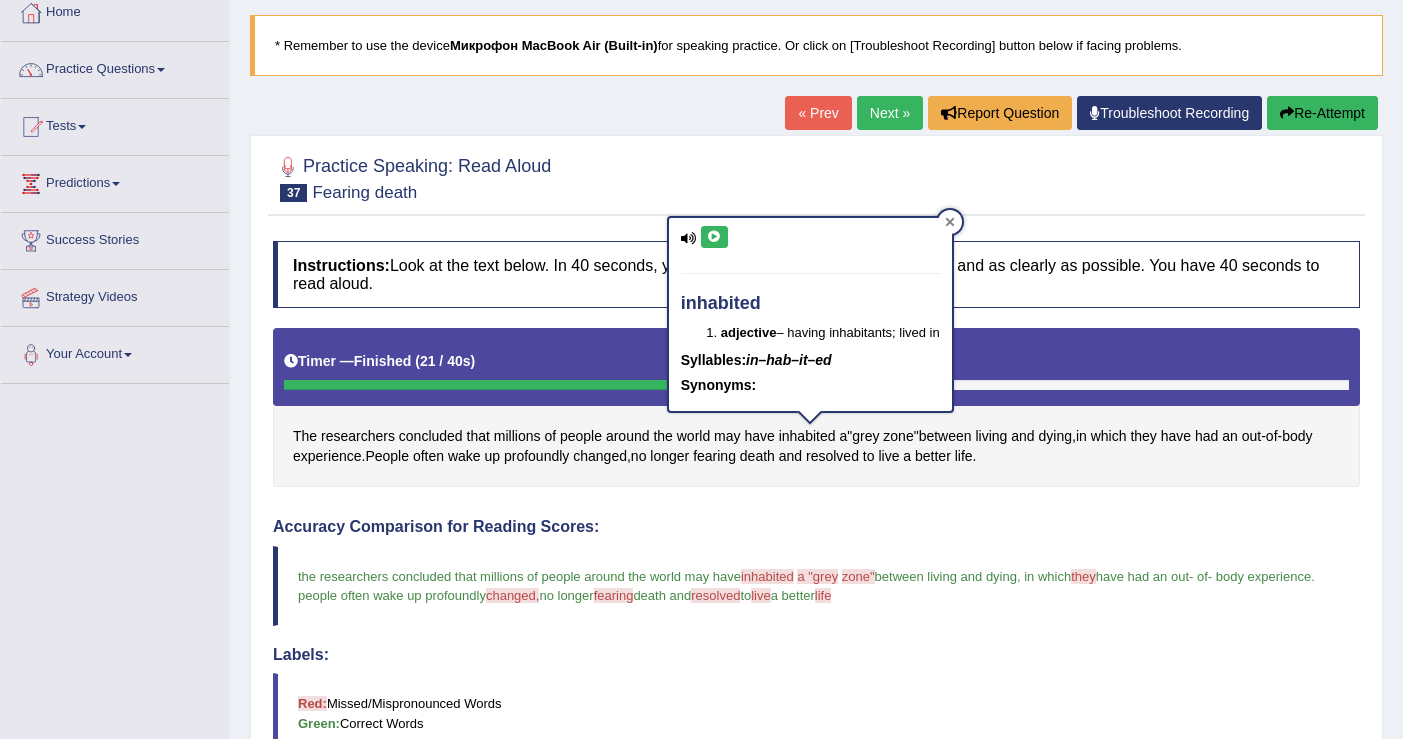 click 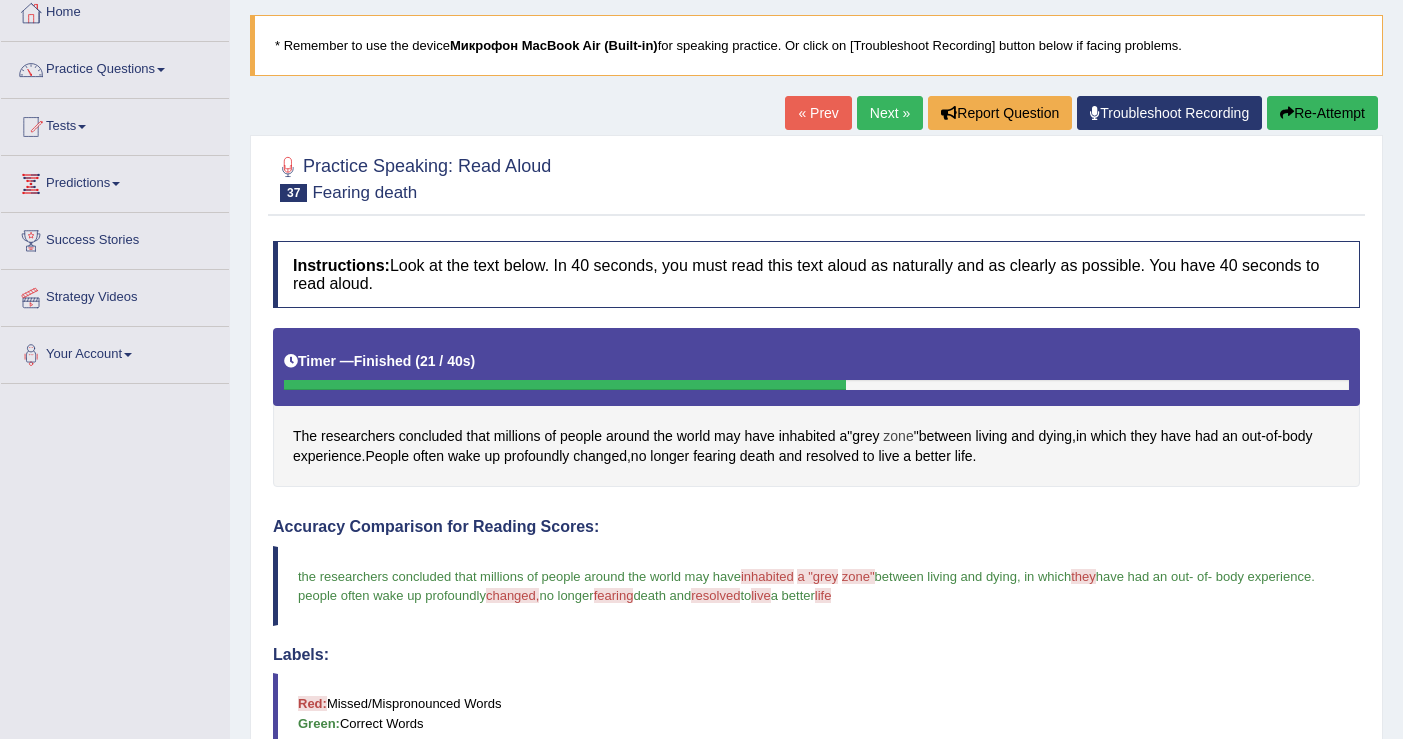 click on "zone" at bounding box center (898, 436) 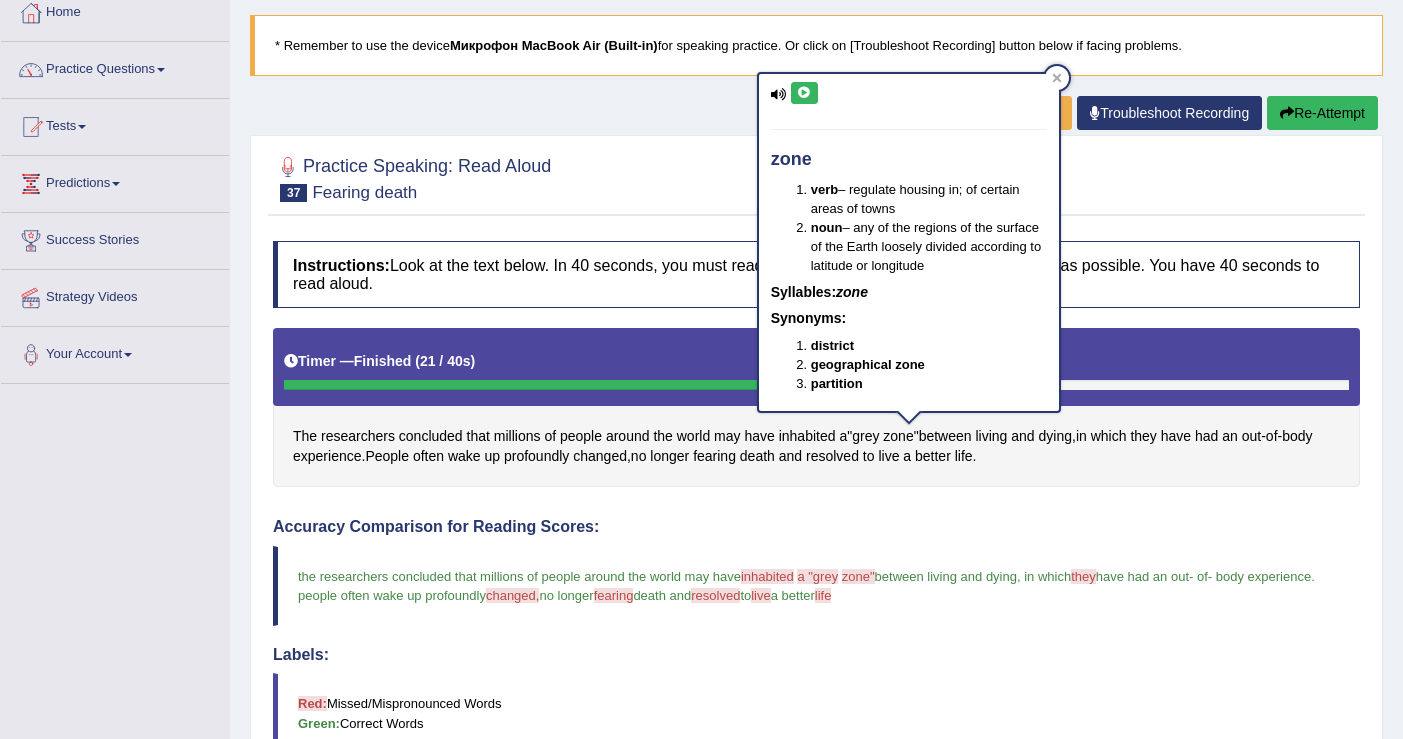 click at bounding box center (804, 93) 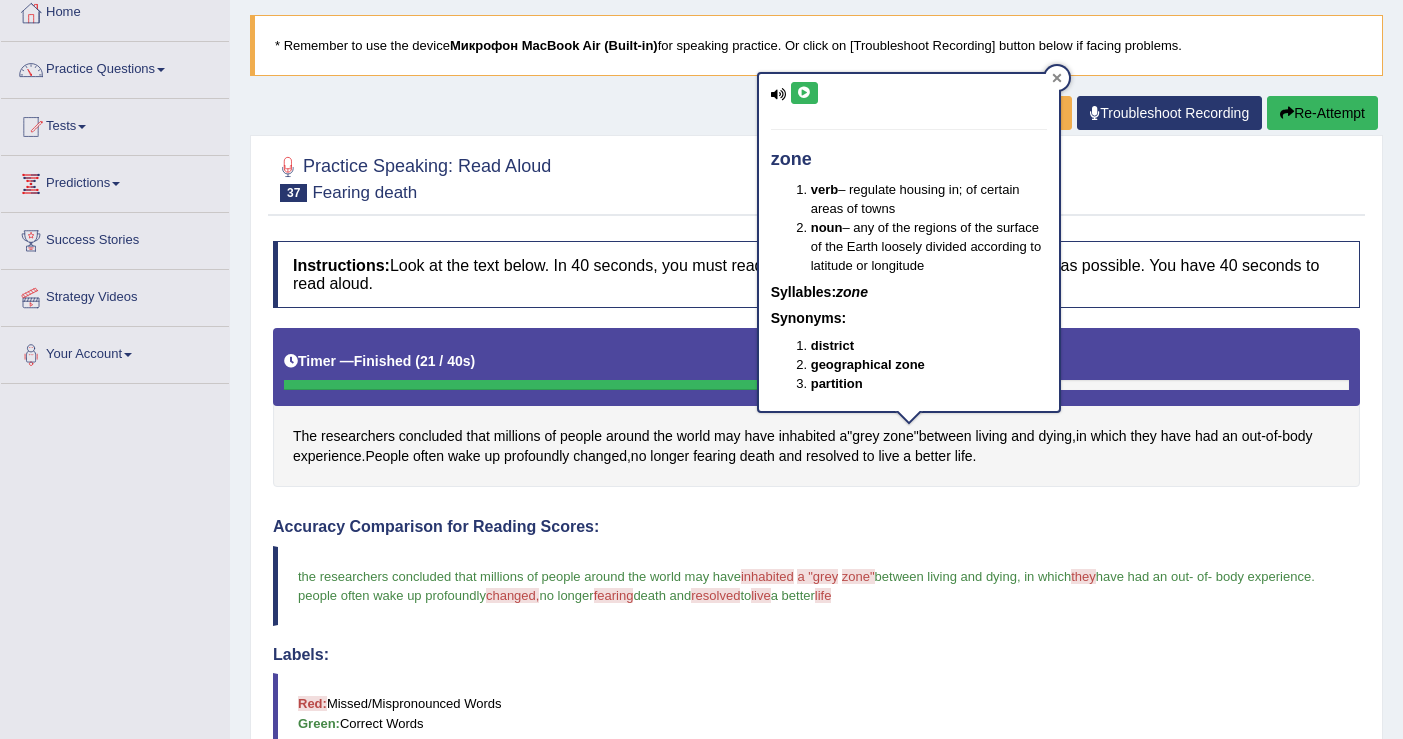 click at bounding box center [1057, 78] 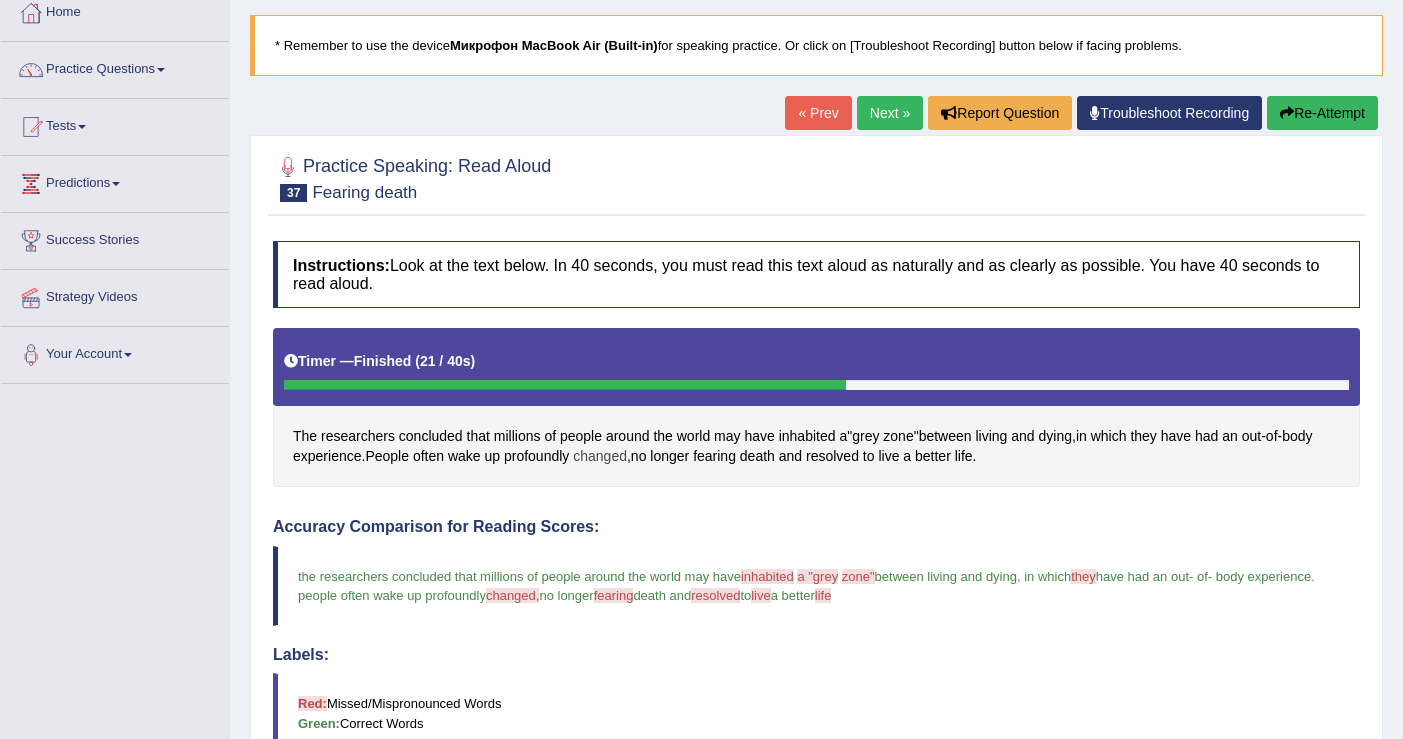 click on "changed" at bounding box center [600, 456] 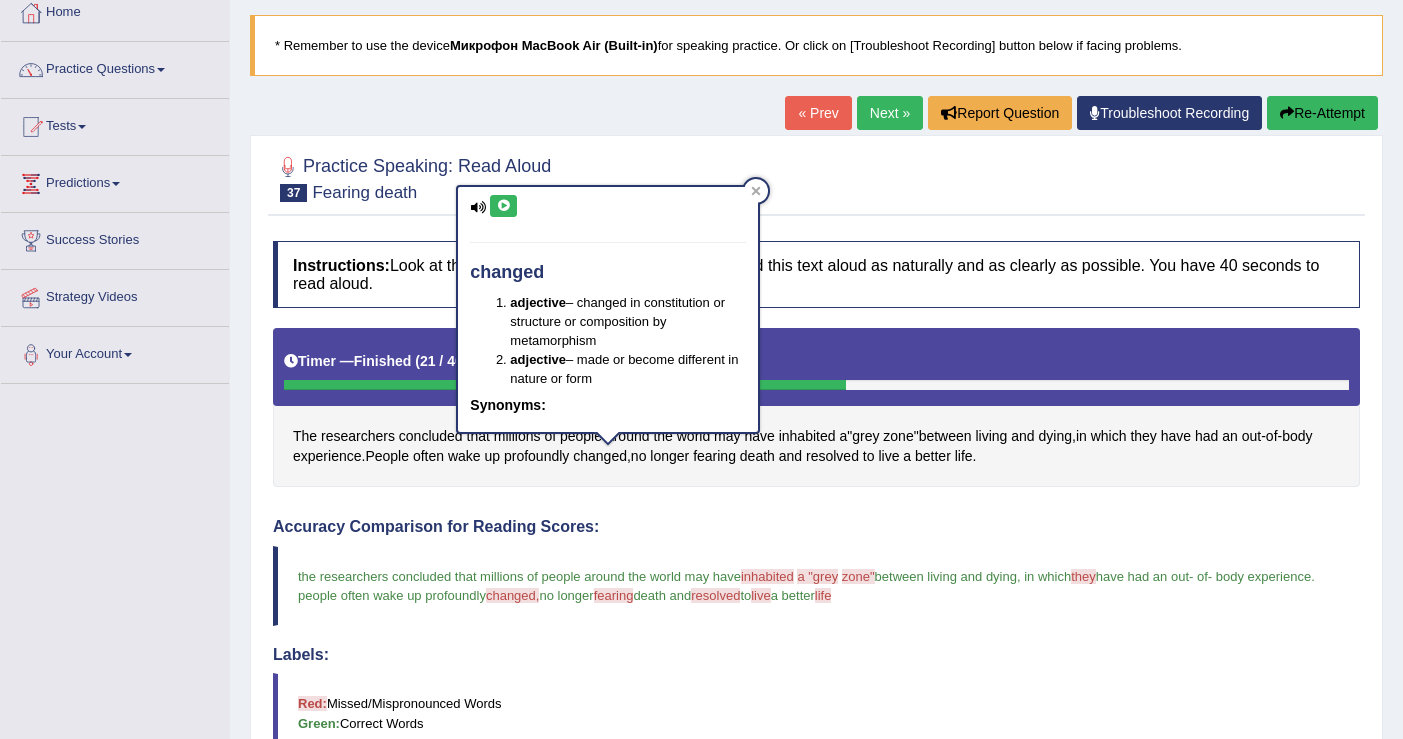 click at bounding box center (503, 206) 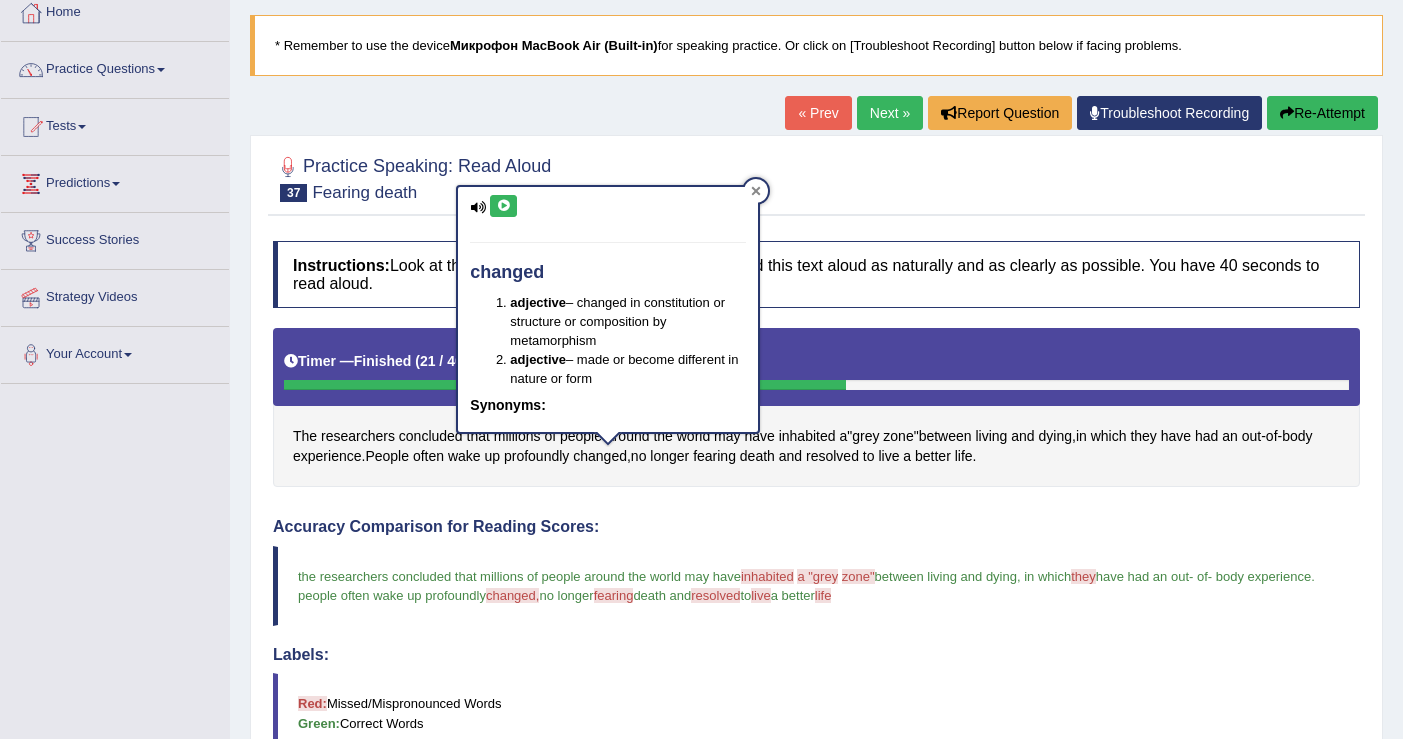 click 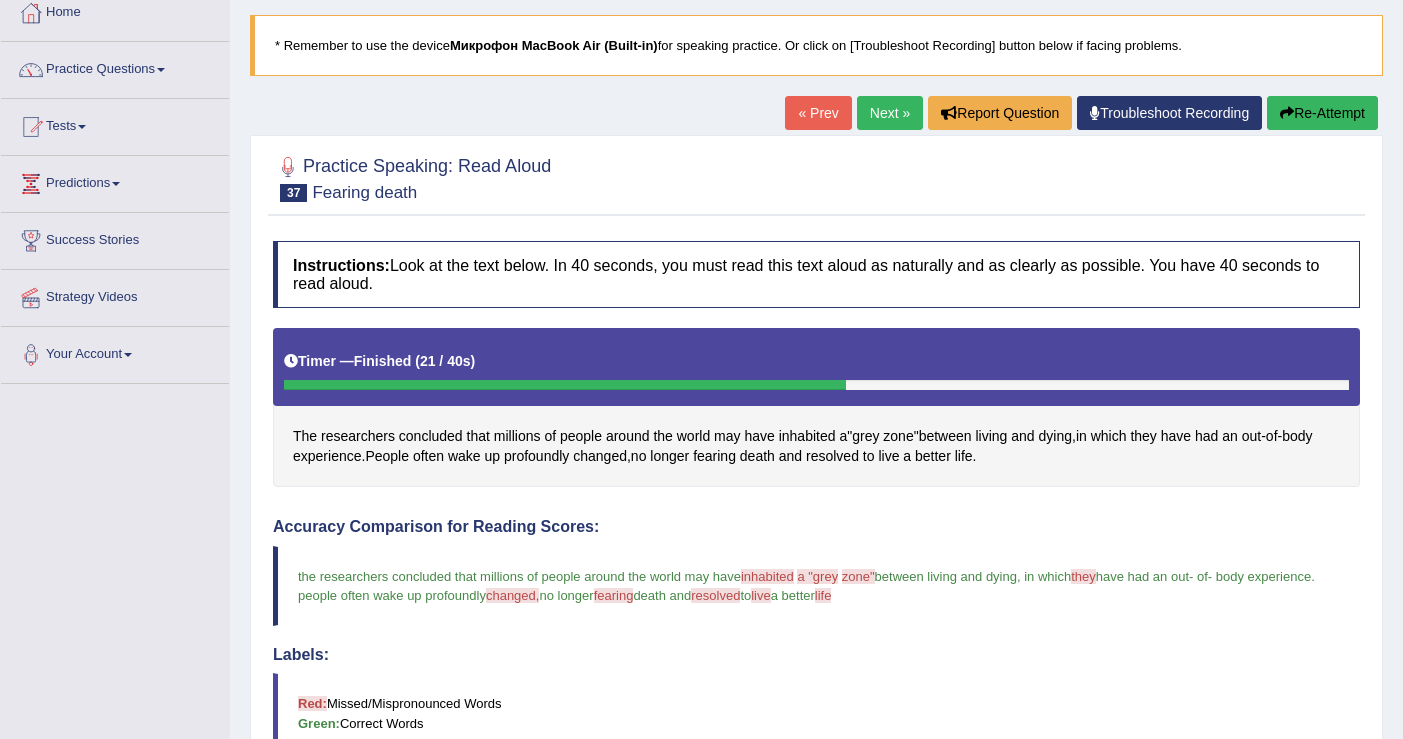 click on "fearing" at bounding box center [614, 595] 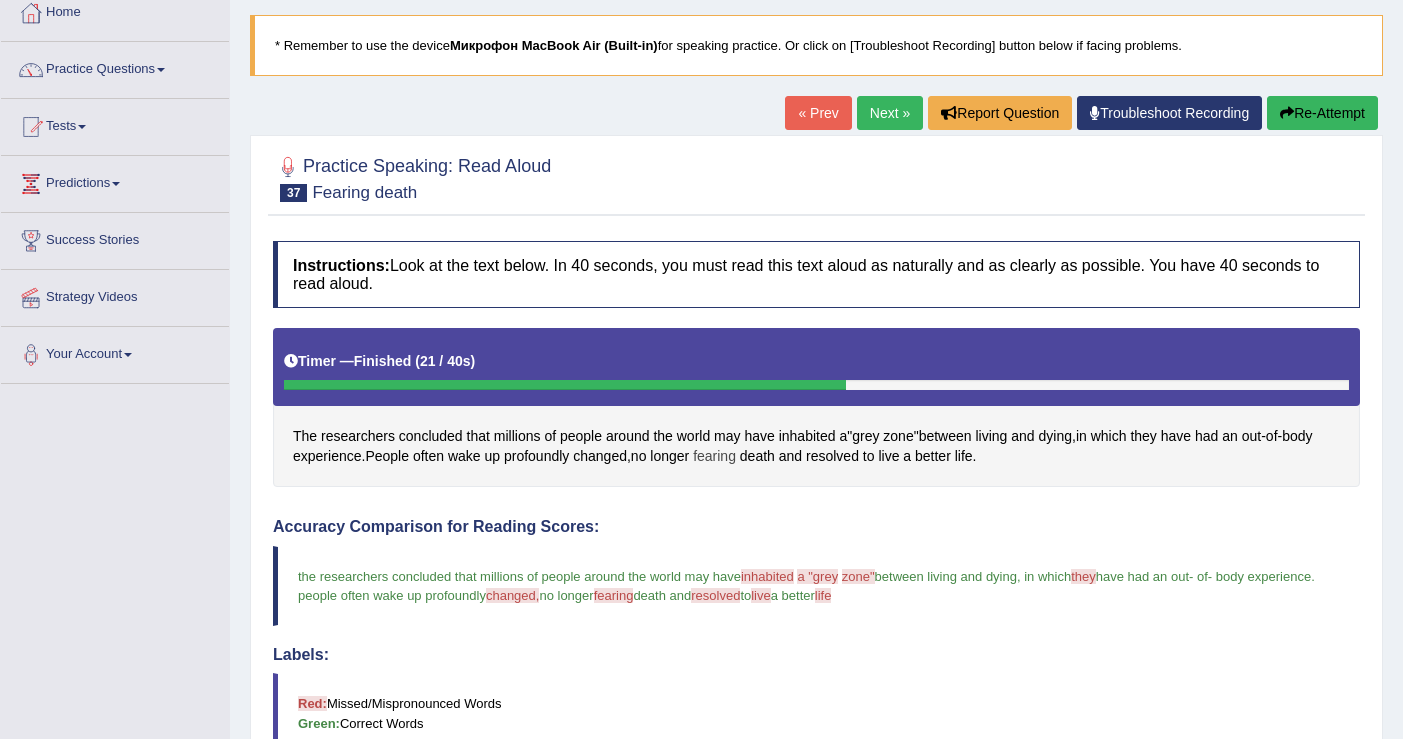 click on "fearing" at bounding box center [714, 456] 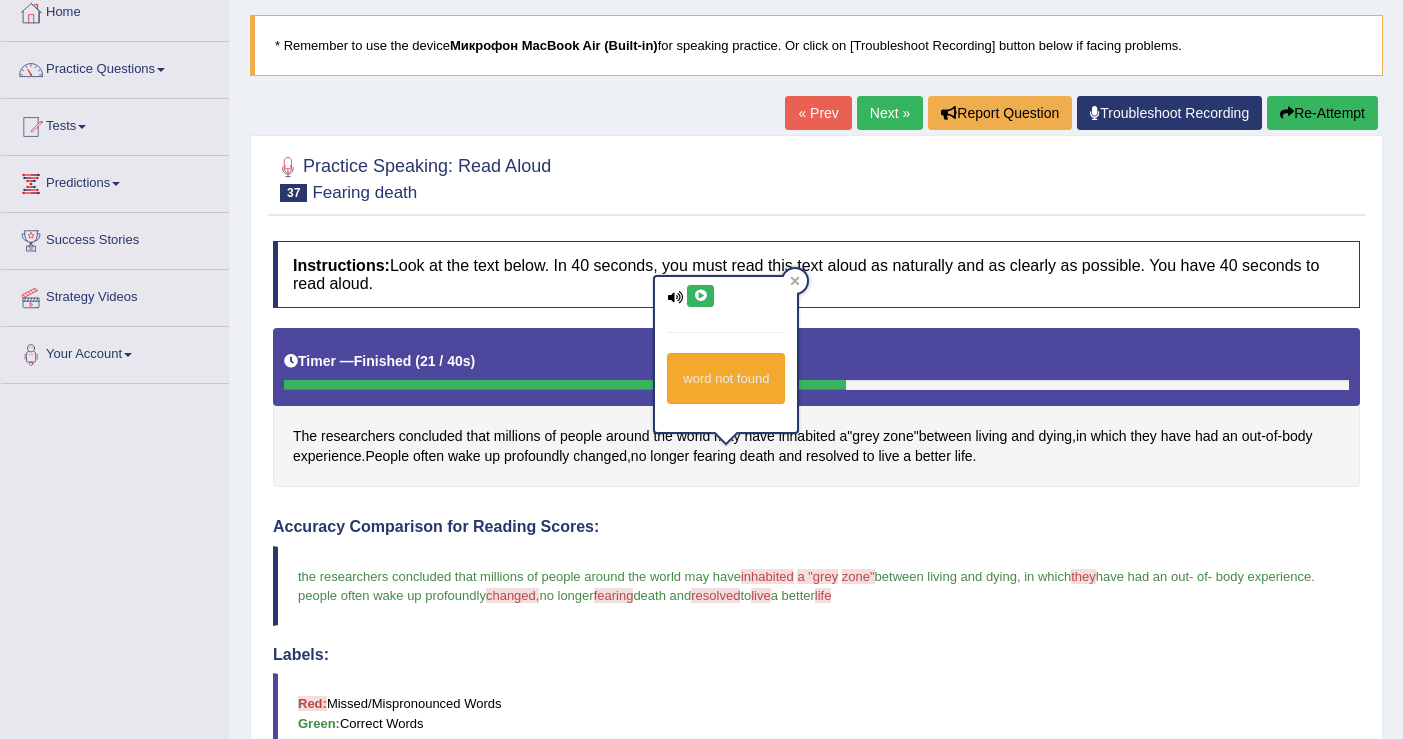 click at bounding box center (700, 296) 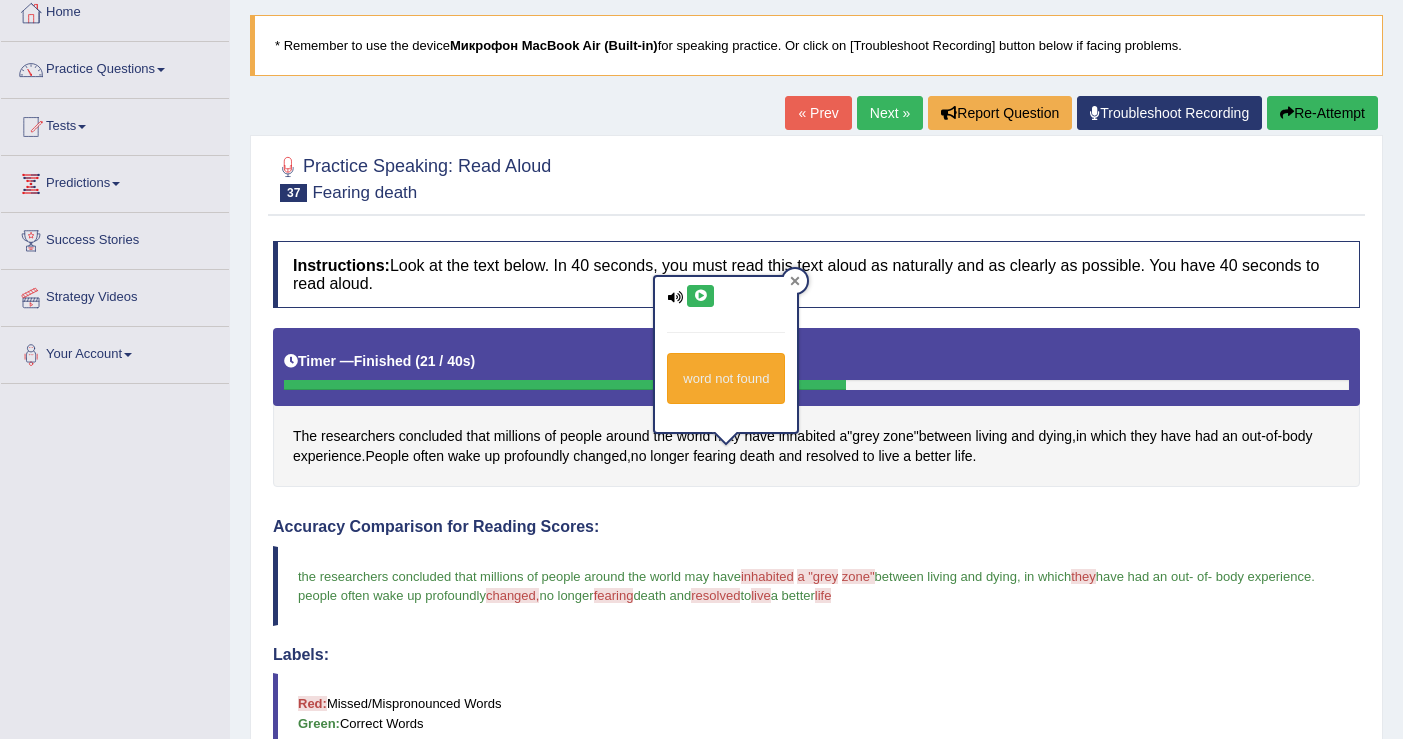 click at bounding box center (795, 281) 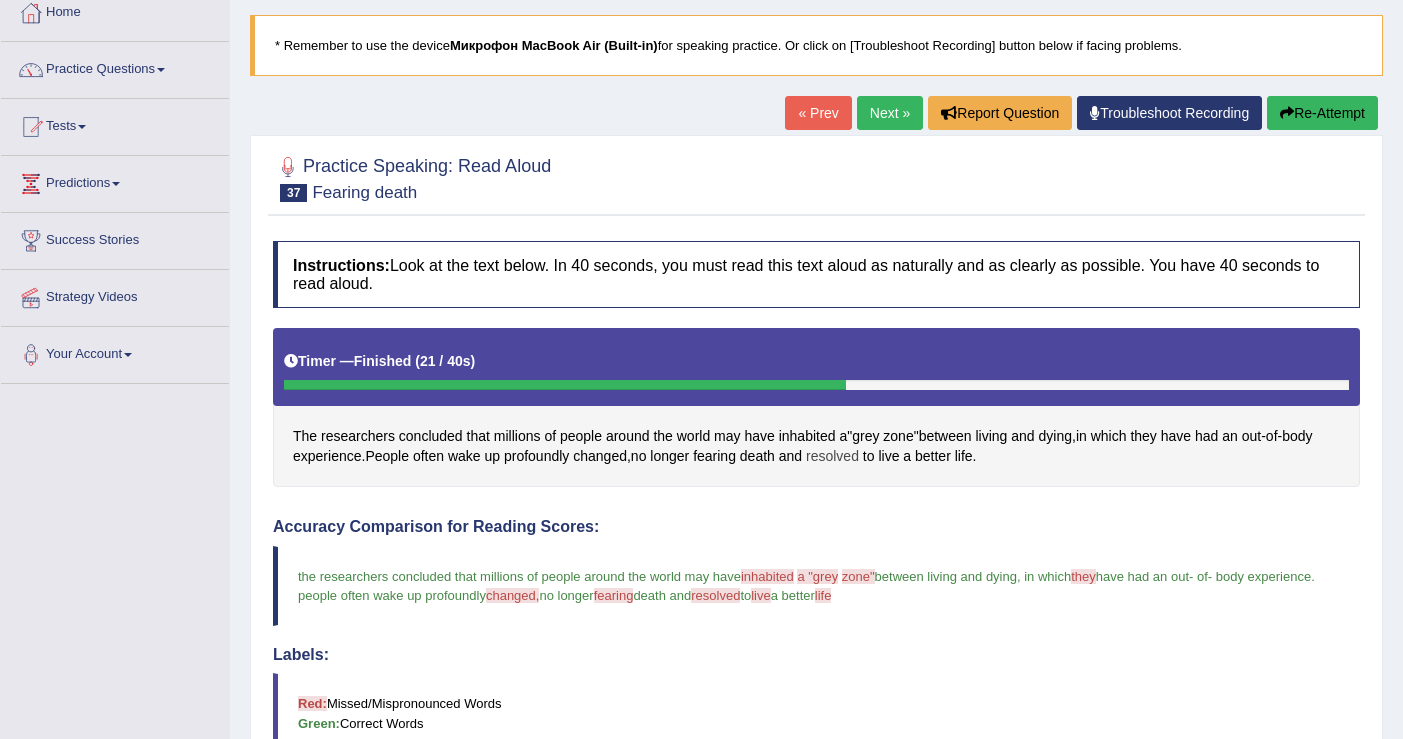 click on "resolved" at bounding box center [832, 456] 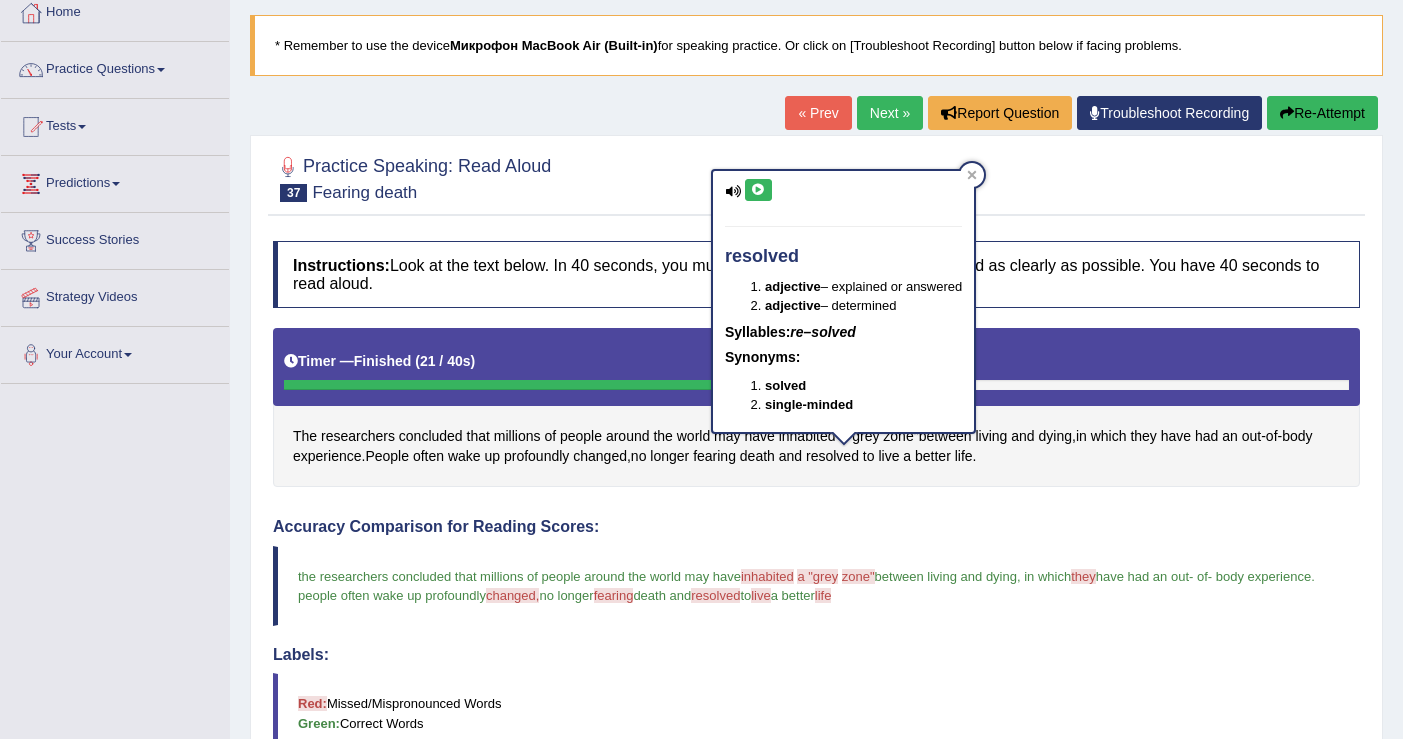 click at bounding box center [758, 190] 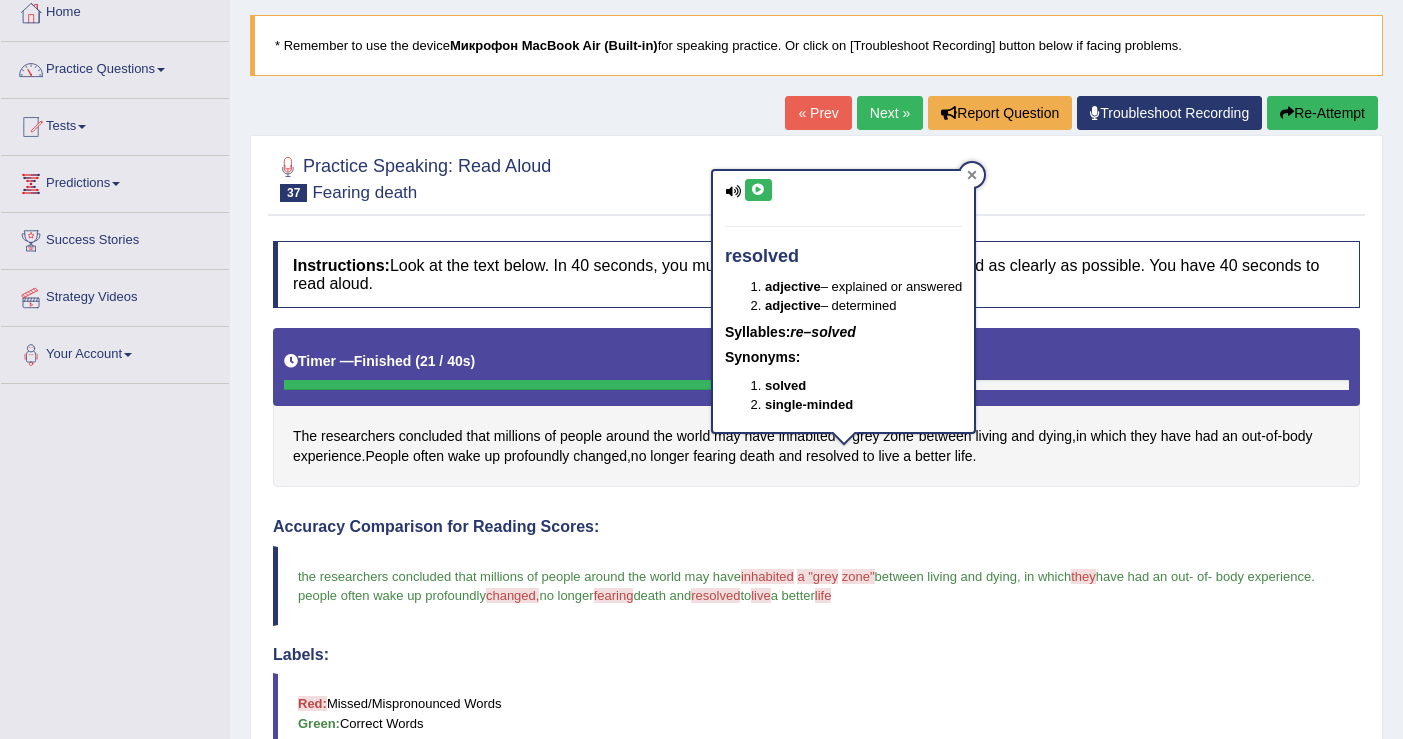 click at bounding box center (972, 175) 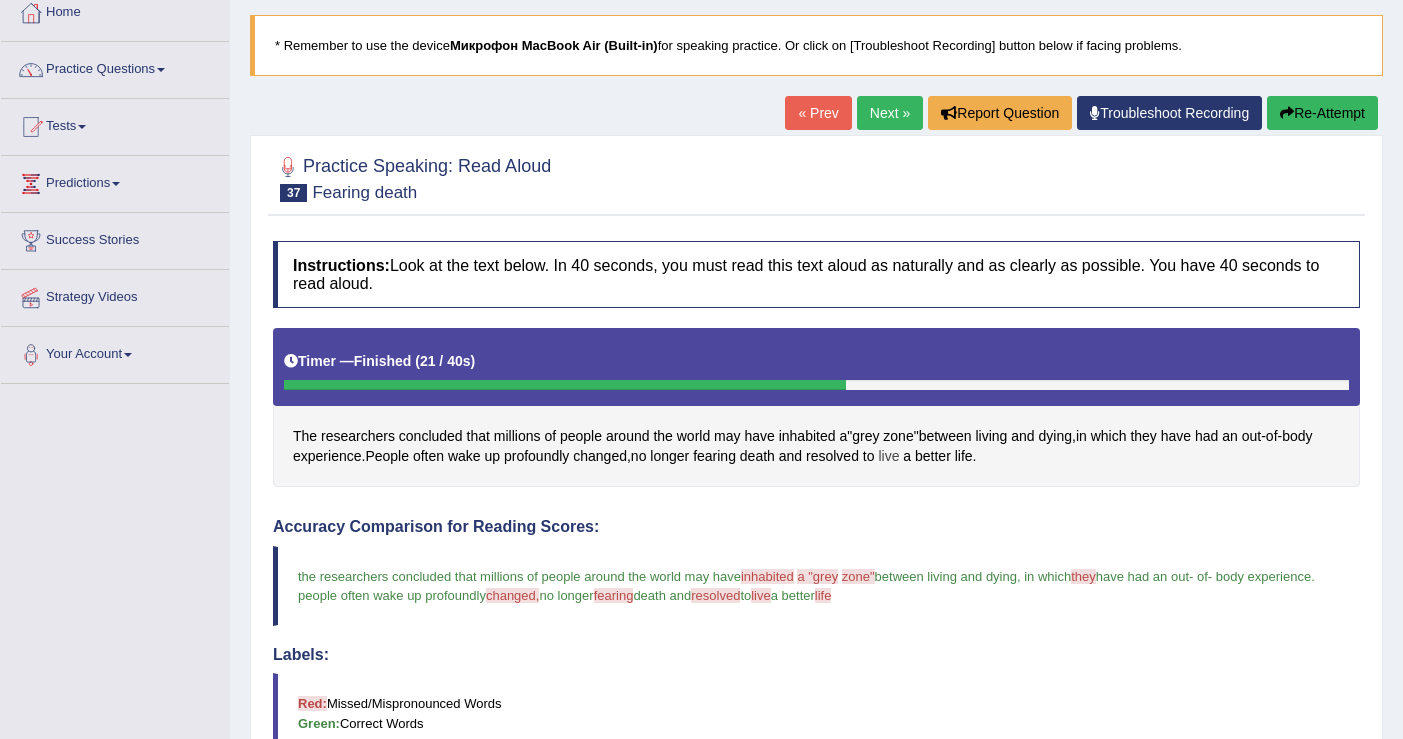 click on "live" at bounding box center [888, 456] 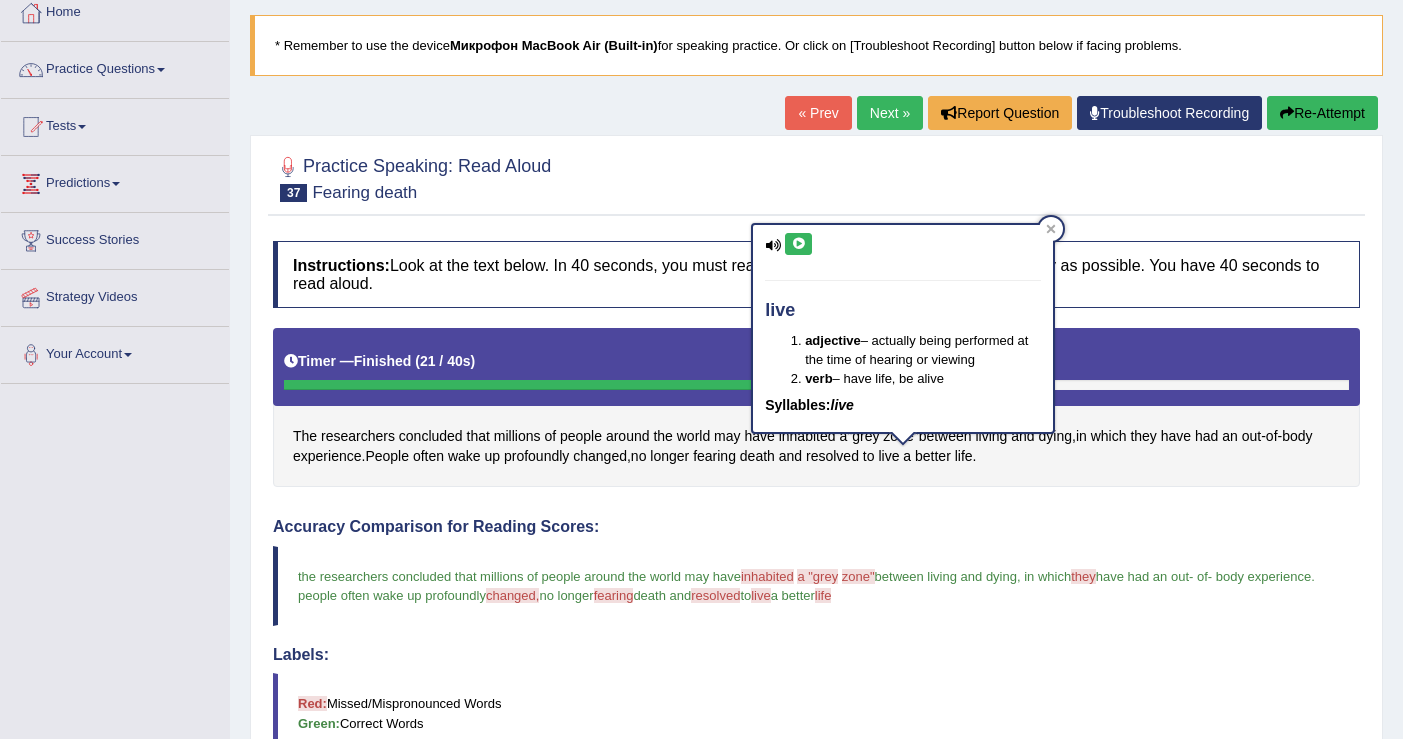 click at bounding box center (798, 244) 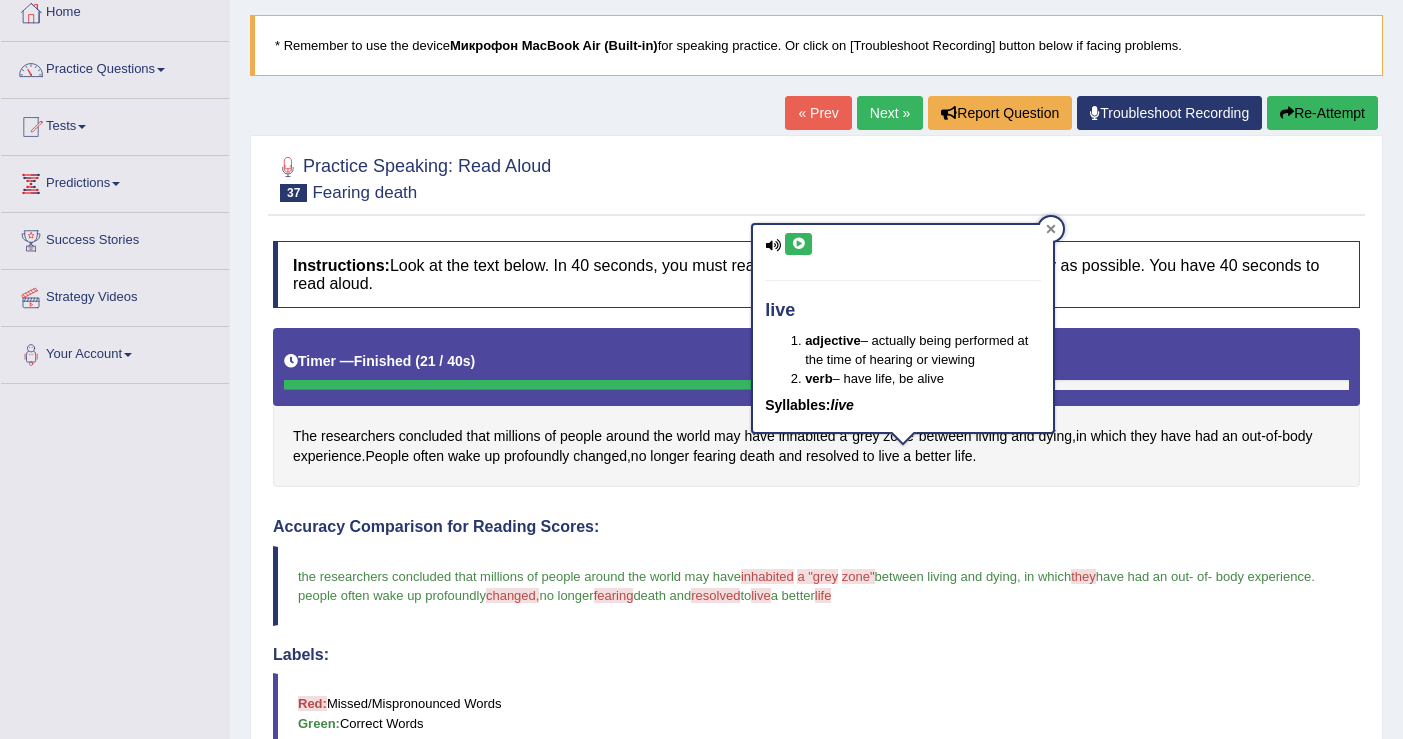 click at bounding box center (1051, 229) 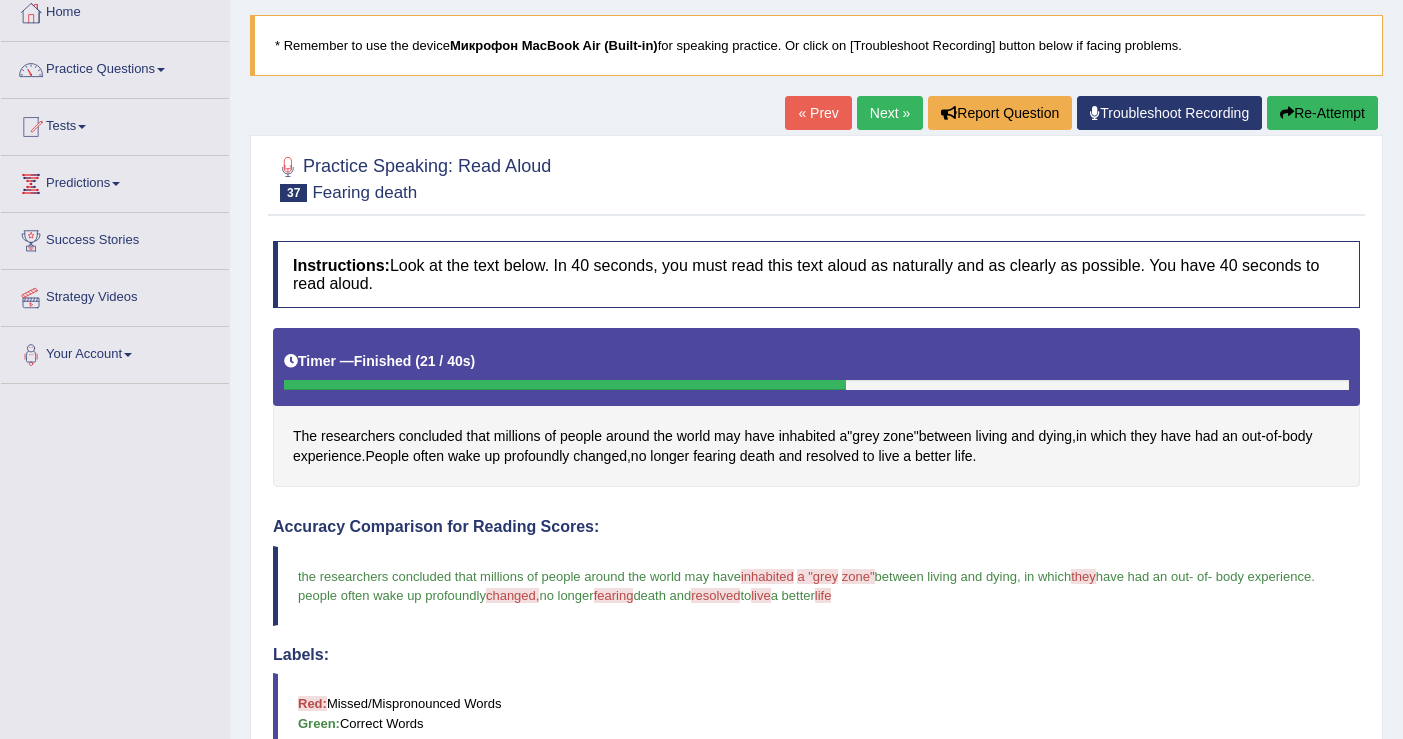 click on "Re-Attempt" at bounding box center [1322, 113] 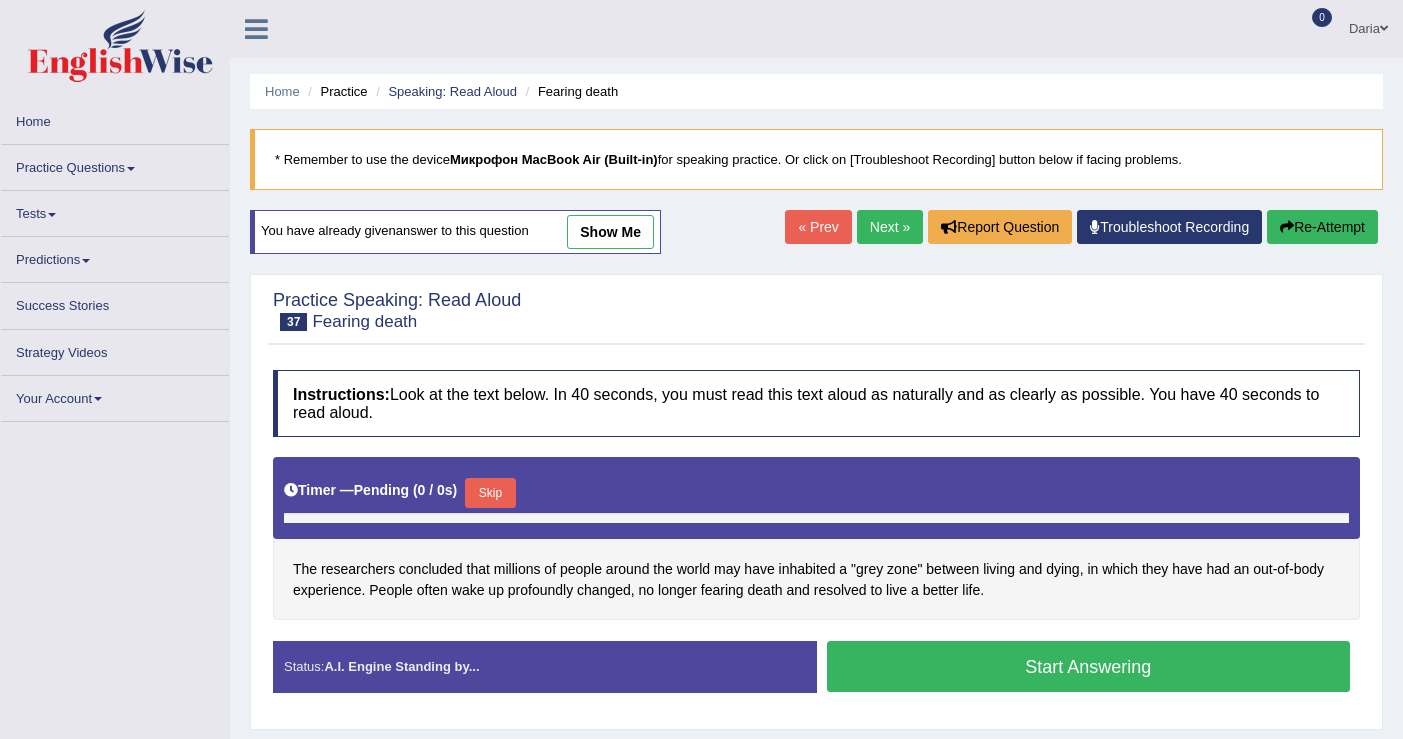 scroll, scrollTop: 114, scrollLeft: 0, axis: vertical 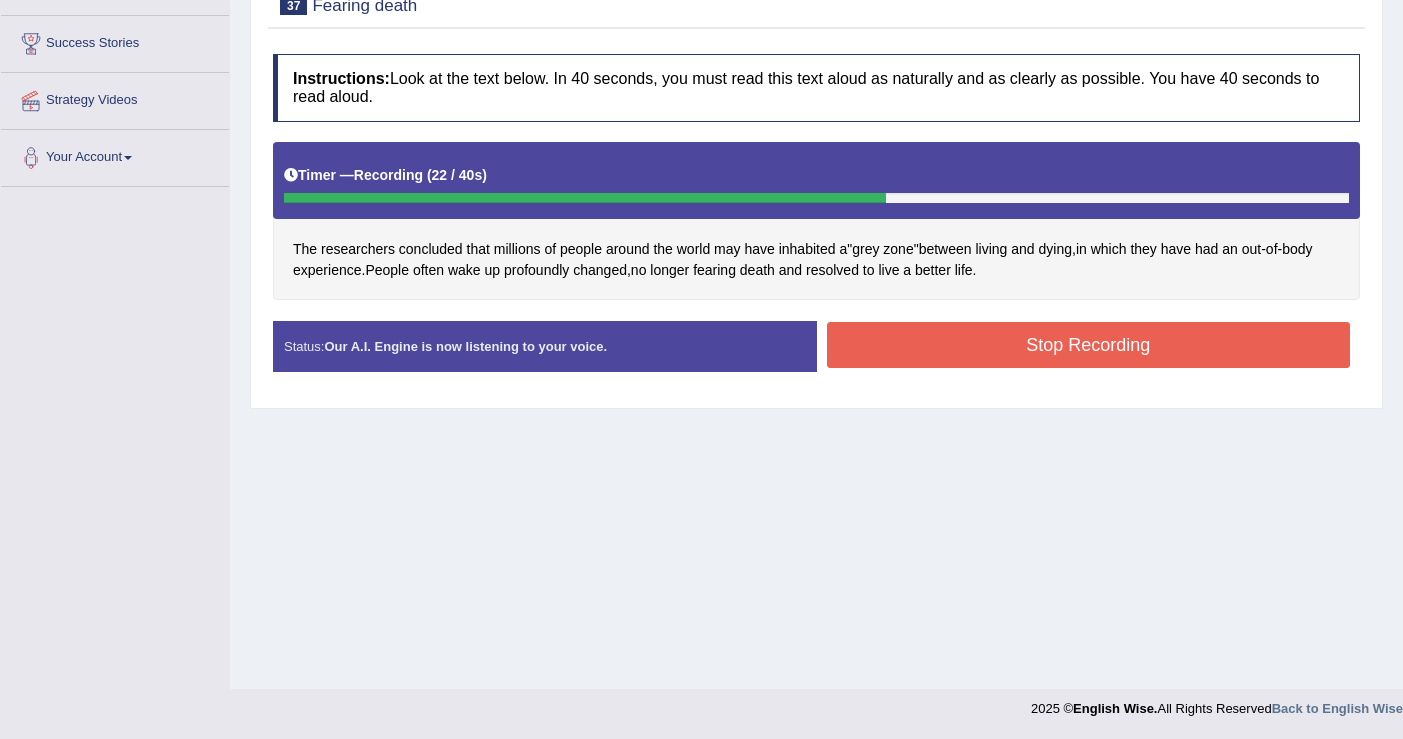 click on "Stop Recording" at bounding box center (1089, 345) 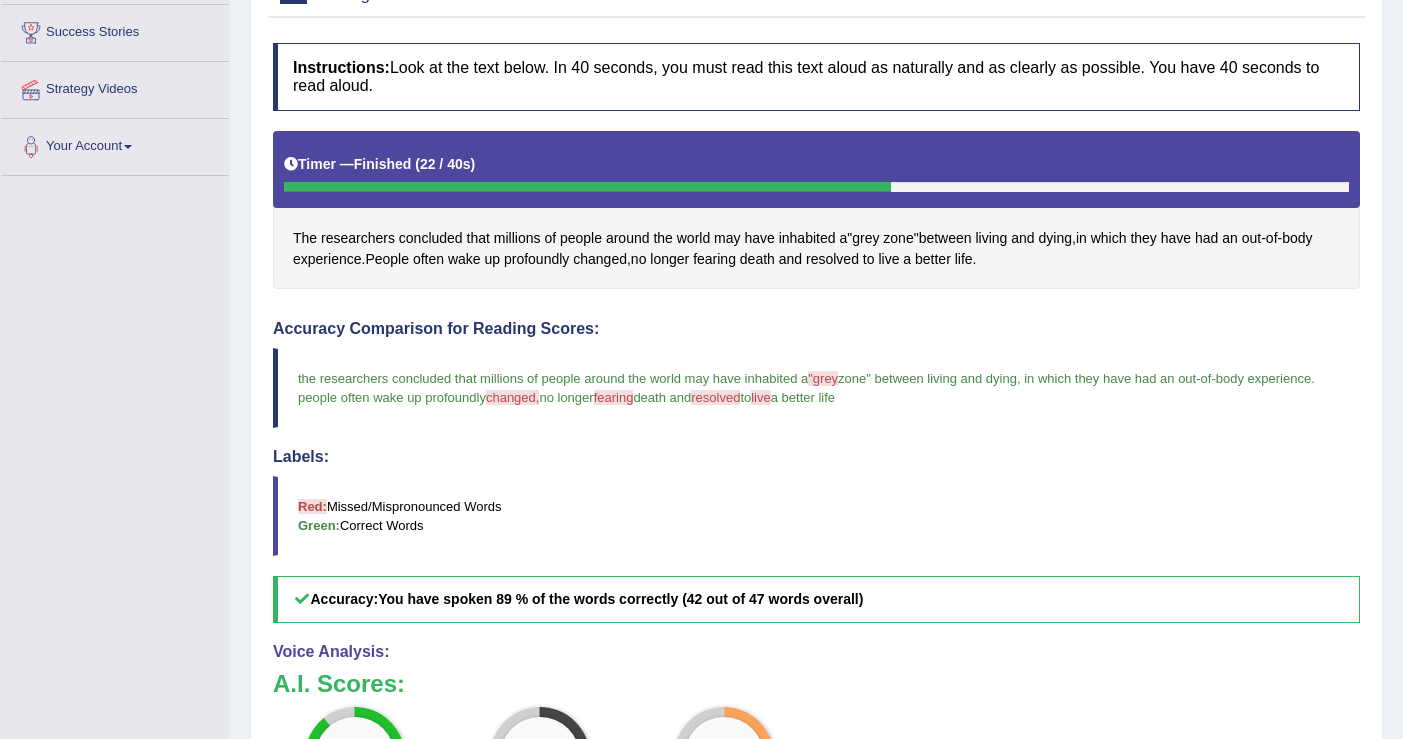 scroll, scrollTop: 329, scrollLeft: 0, axis: vertical 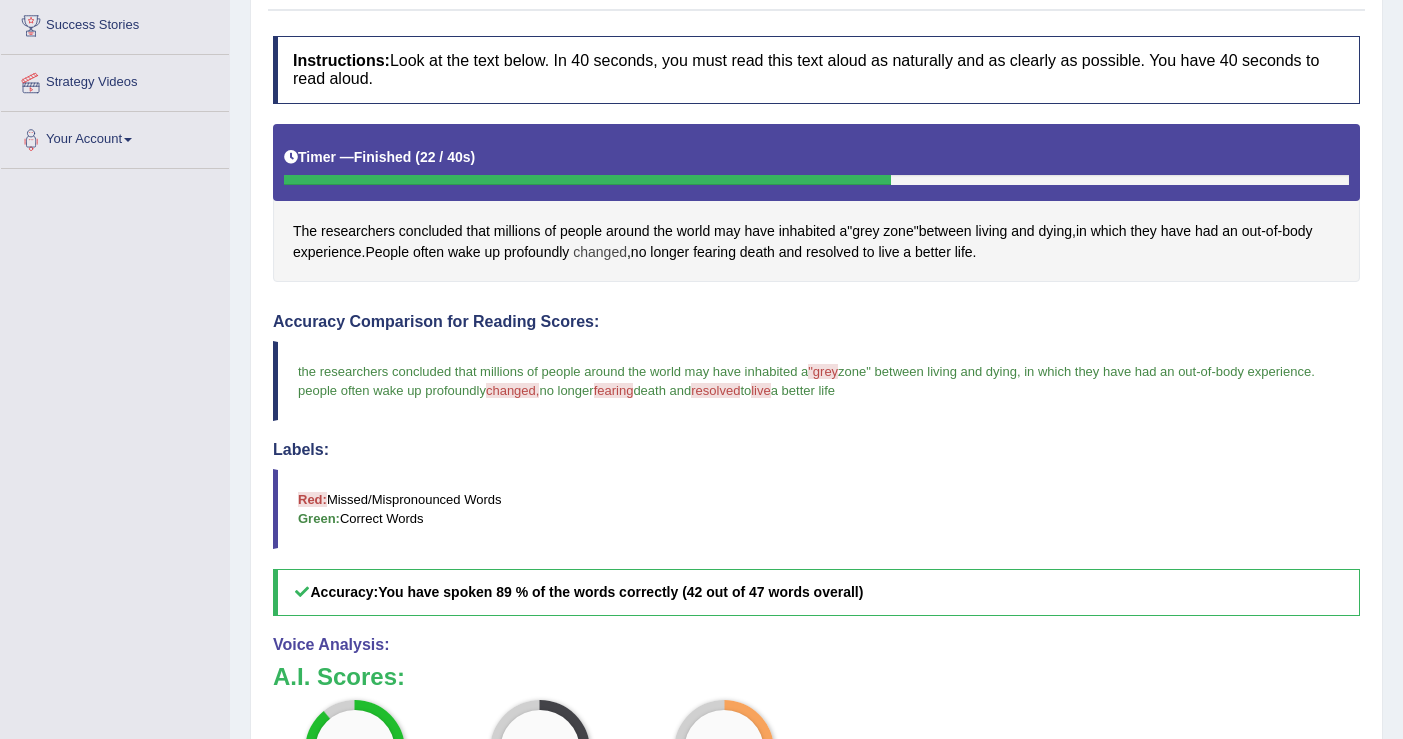 click on "changed" at bounding box center (600, 252) 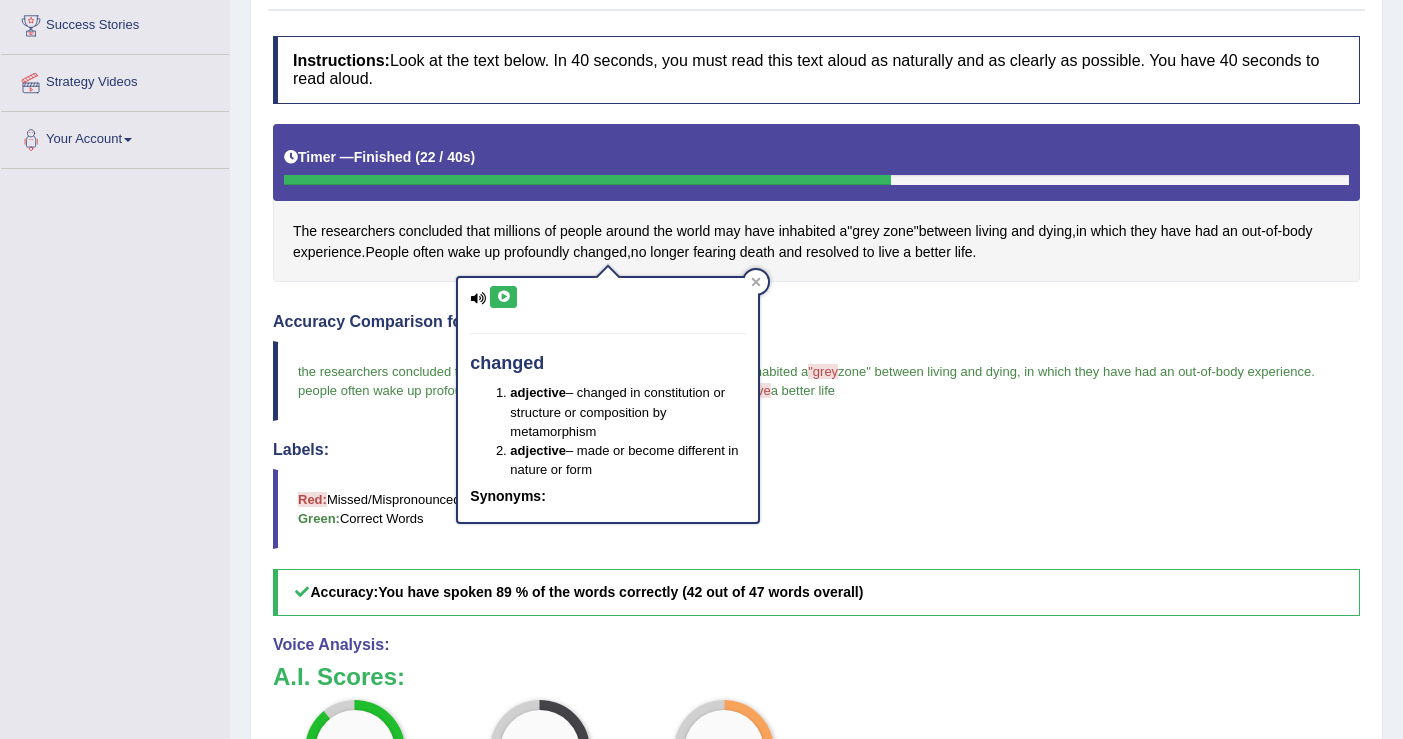 click at bounding box center [503, 297] 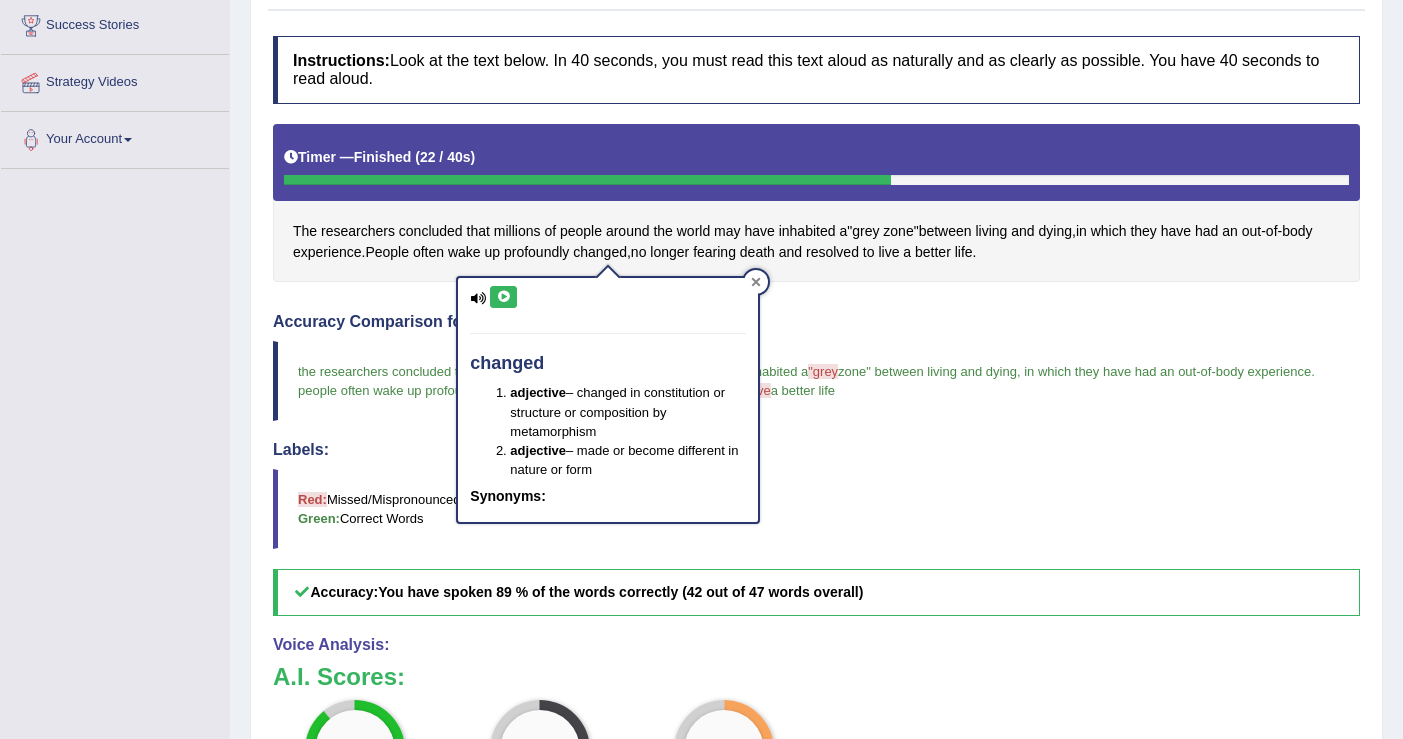click at bounding box center [756, 282] 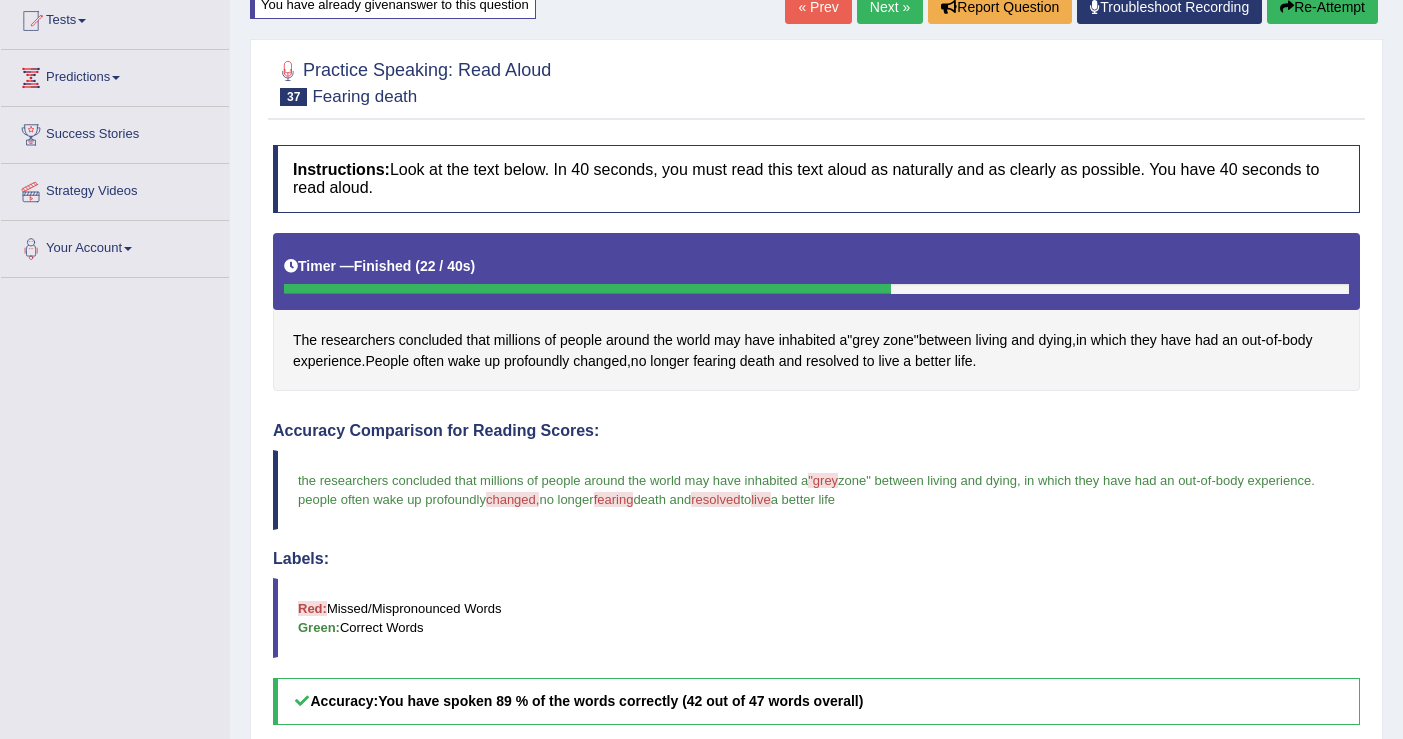 scroll, scrollTop: 199, scrollLeft: 0, axis: vertical 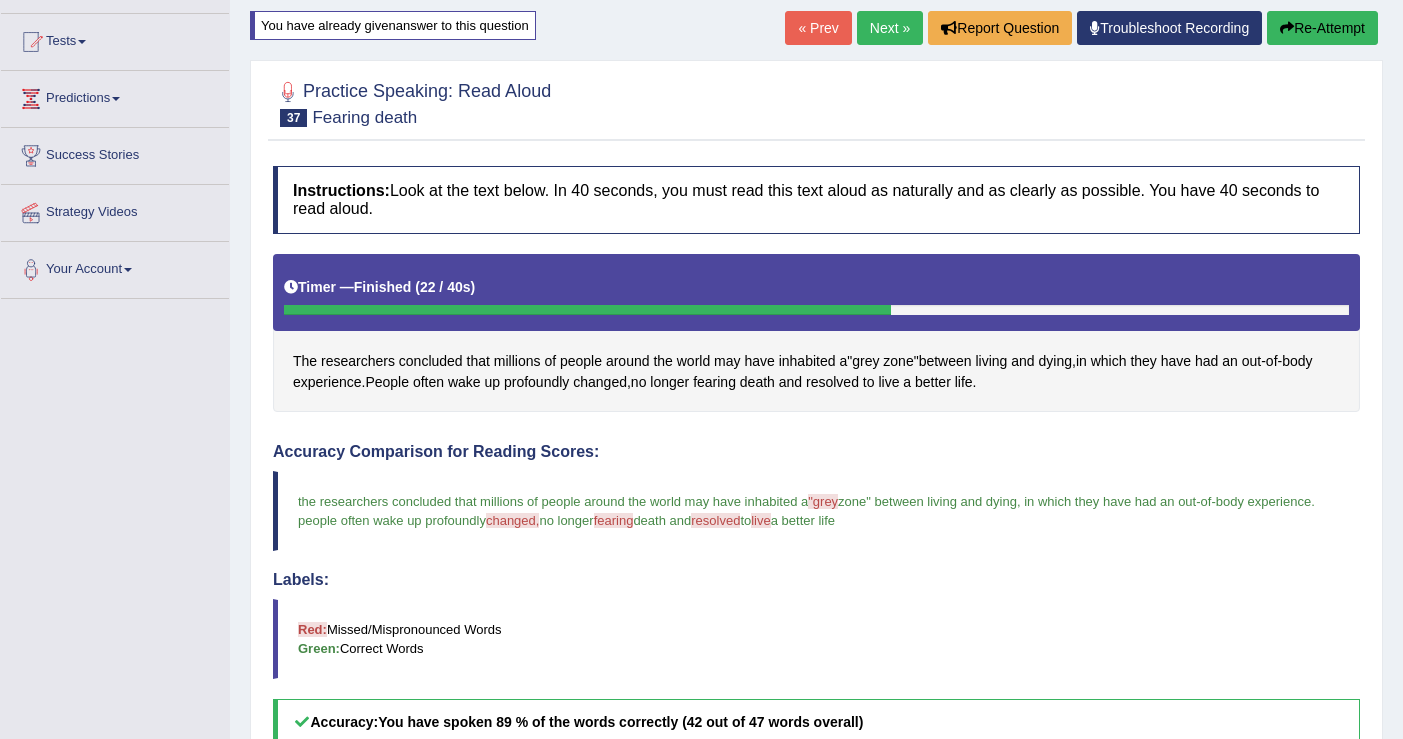 click on "Next »" at bounding box center (890, 28) 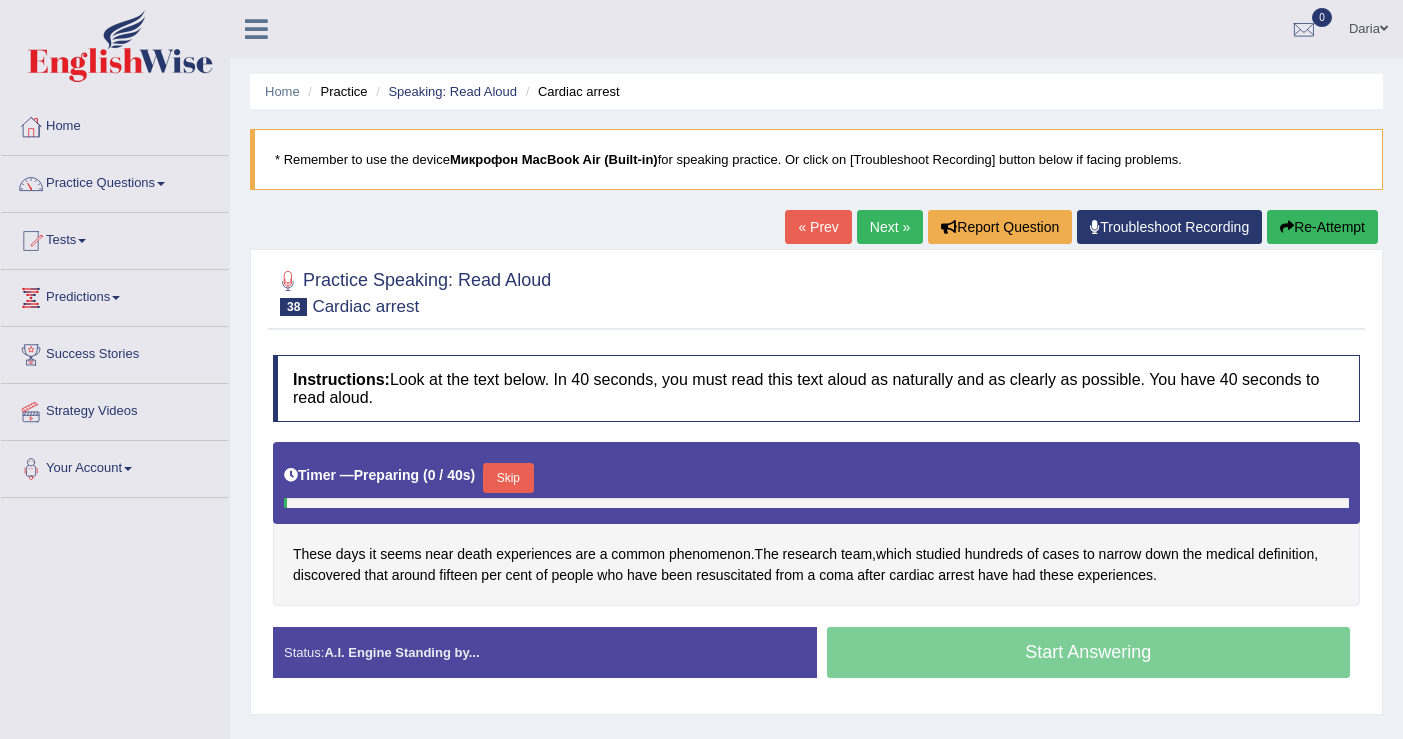 scroll, scrollTop: 0, scrollLeft: 0, axis: both 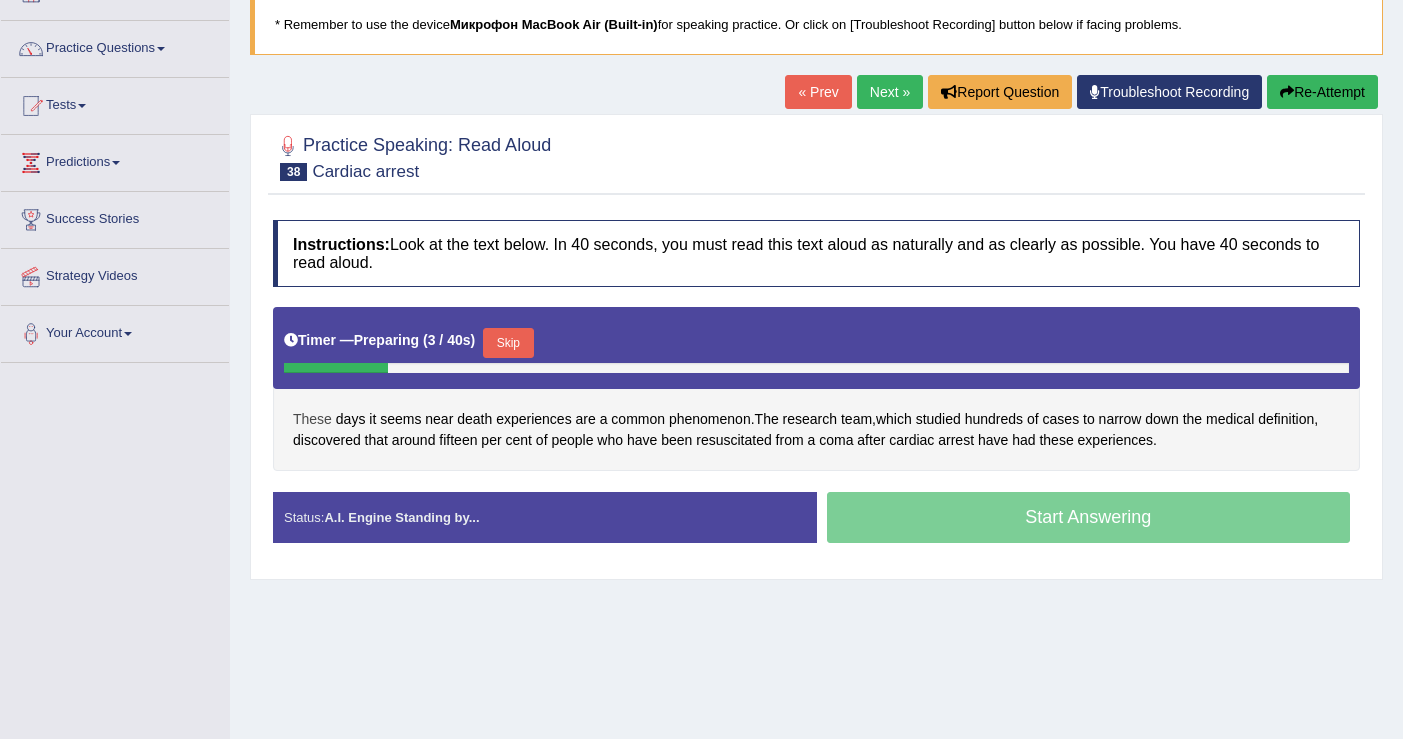 click on "These" at bounding box center (312, 419) 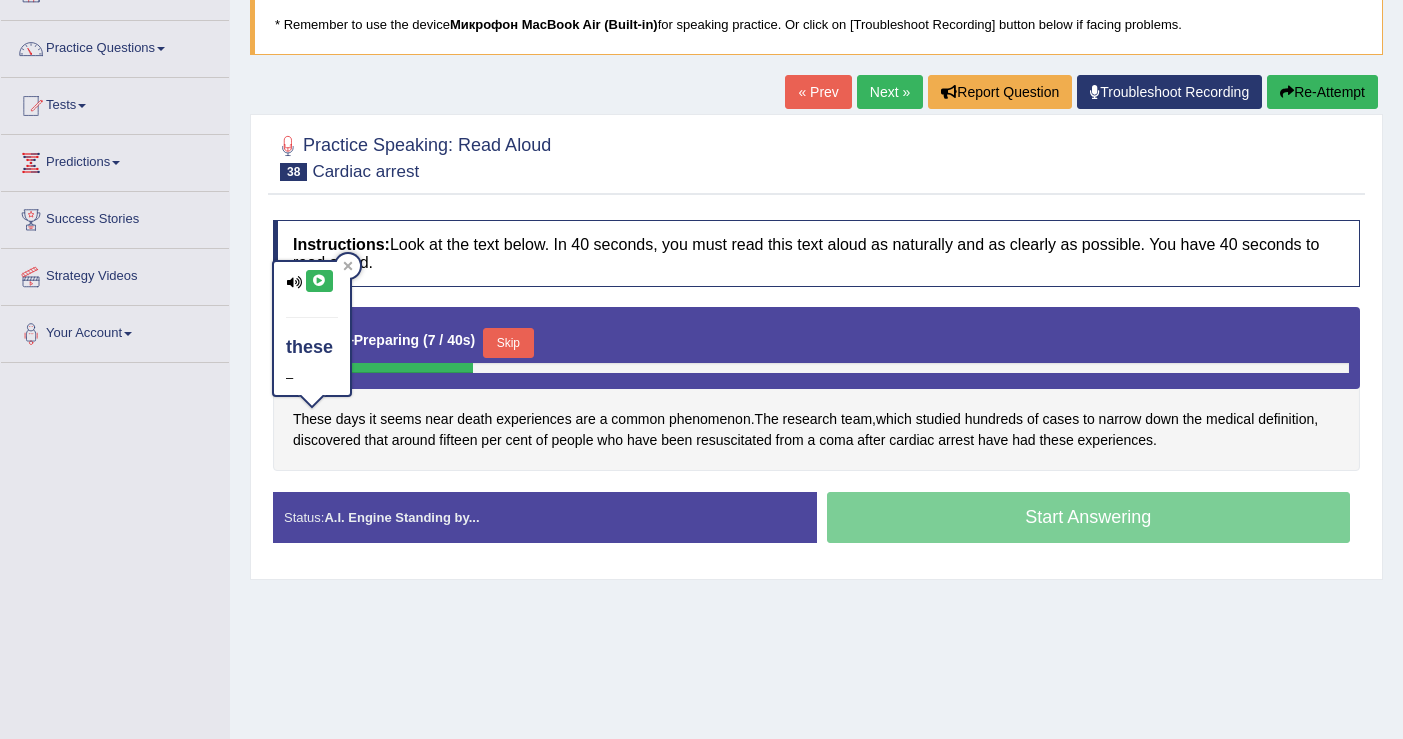 click at bounding box center (319, 281) 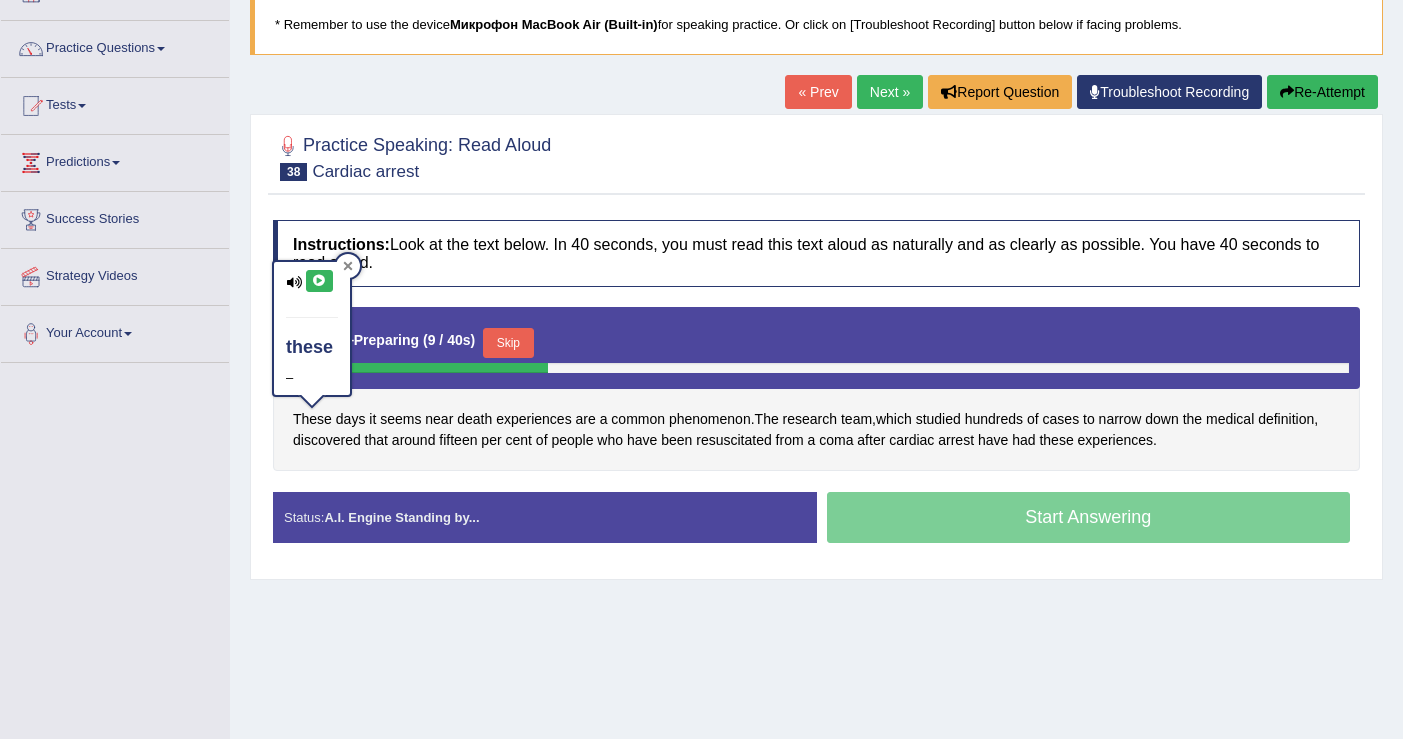 click at bounding box center [348, 266] 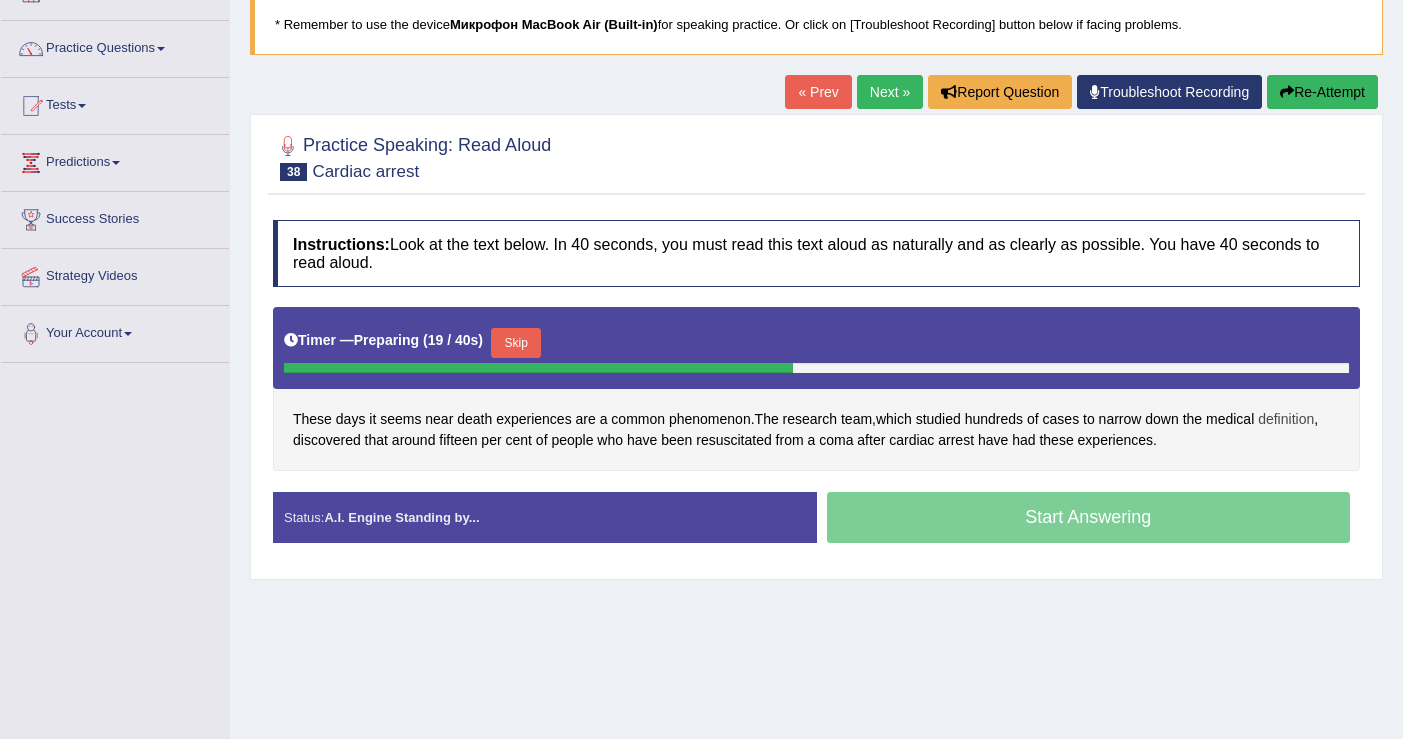 click on "definition" at bounding box center (1286, 419) 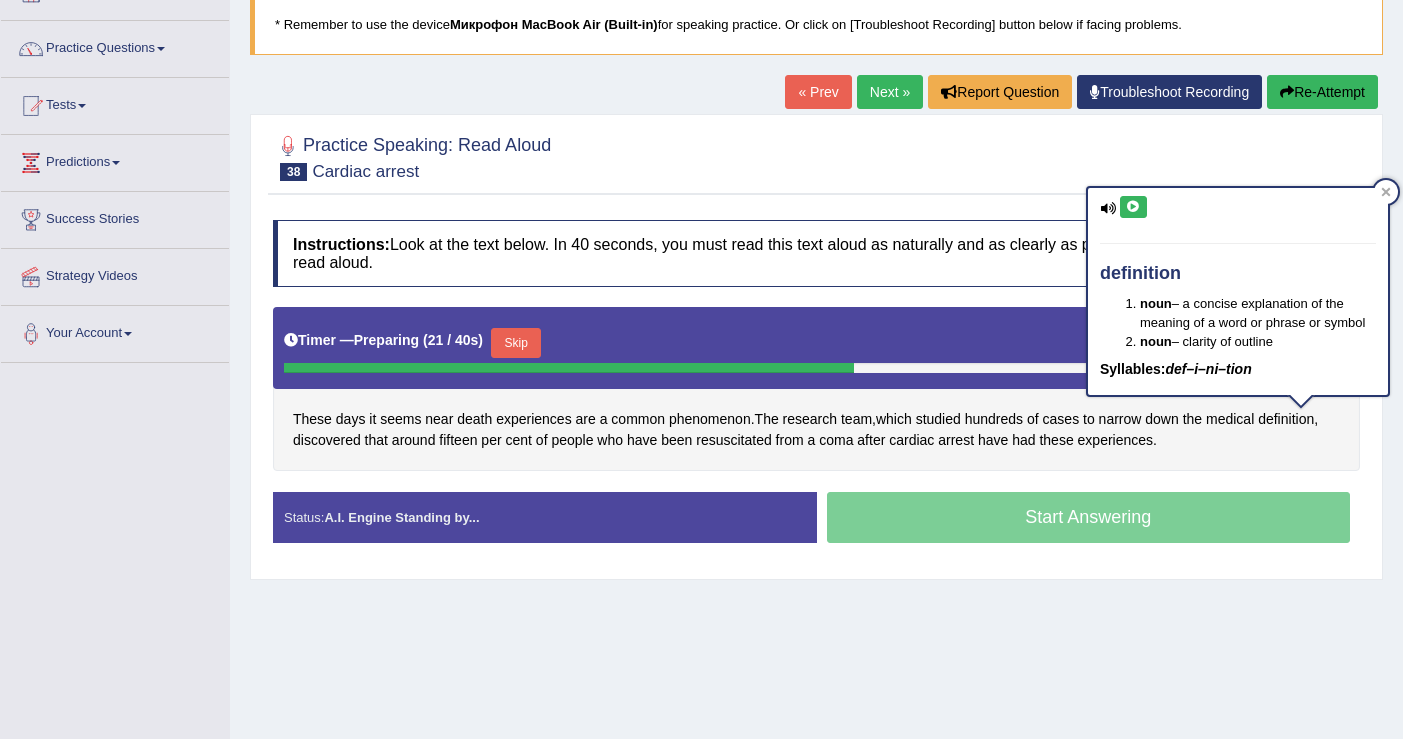click at bounding box center (1133, 207) 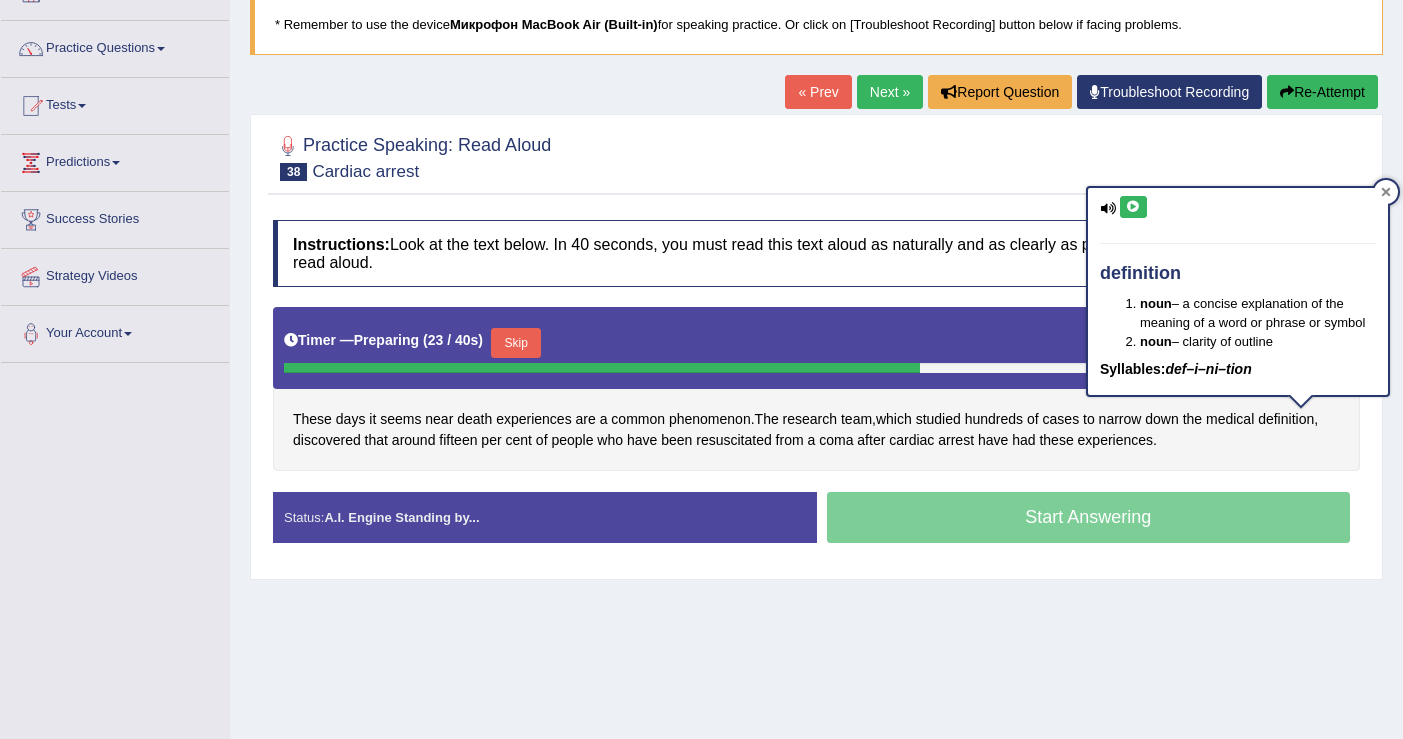 click 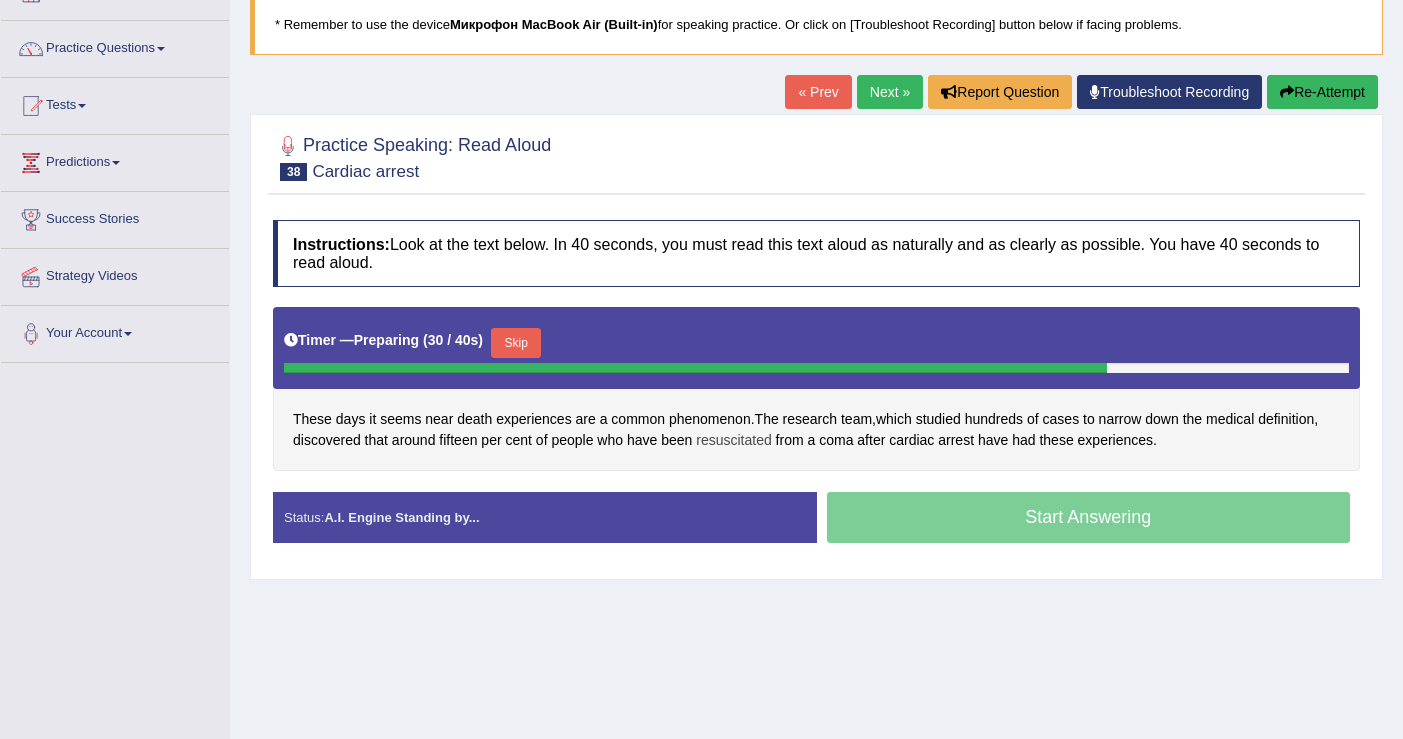 click on "resuscitated" at bounding box center (733, 440) 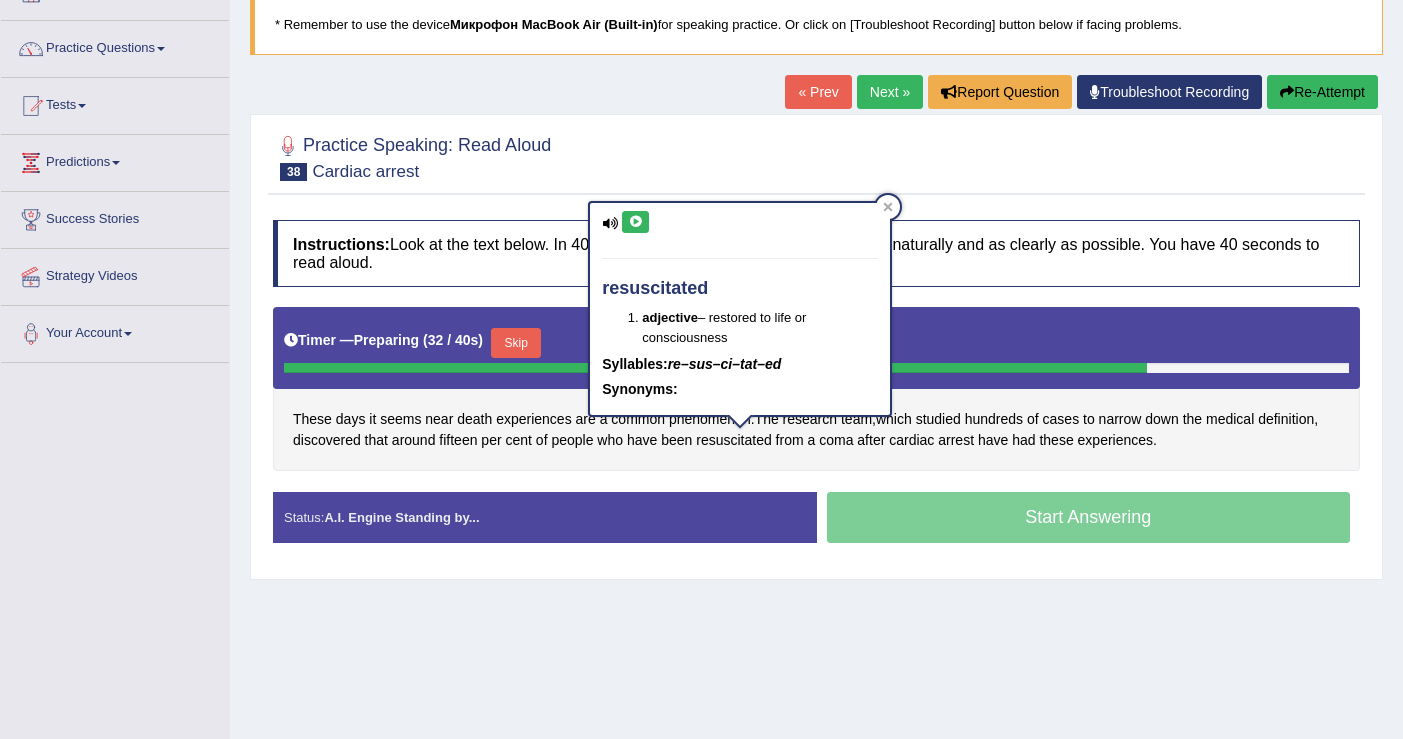 click at bounding box center (635, 222) 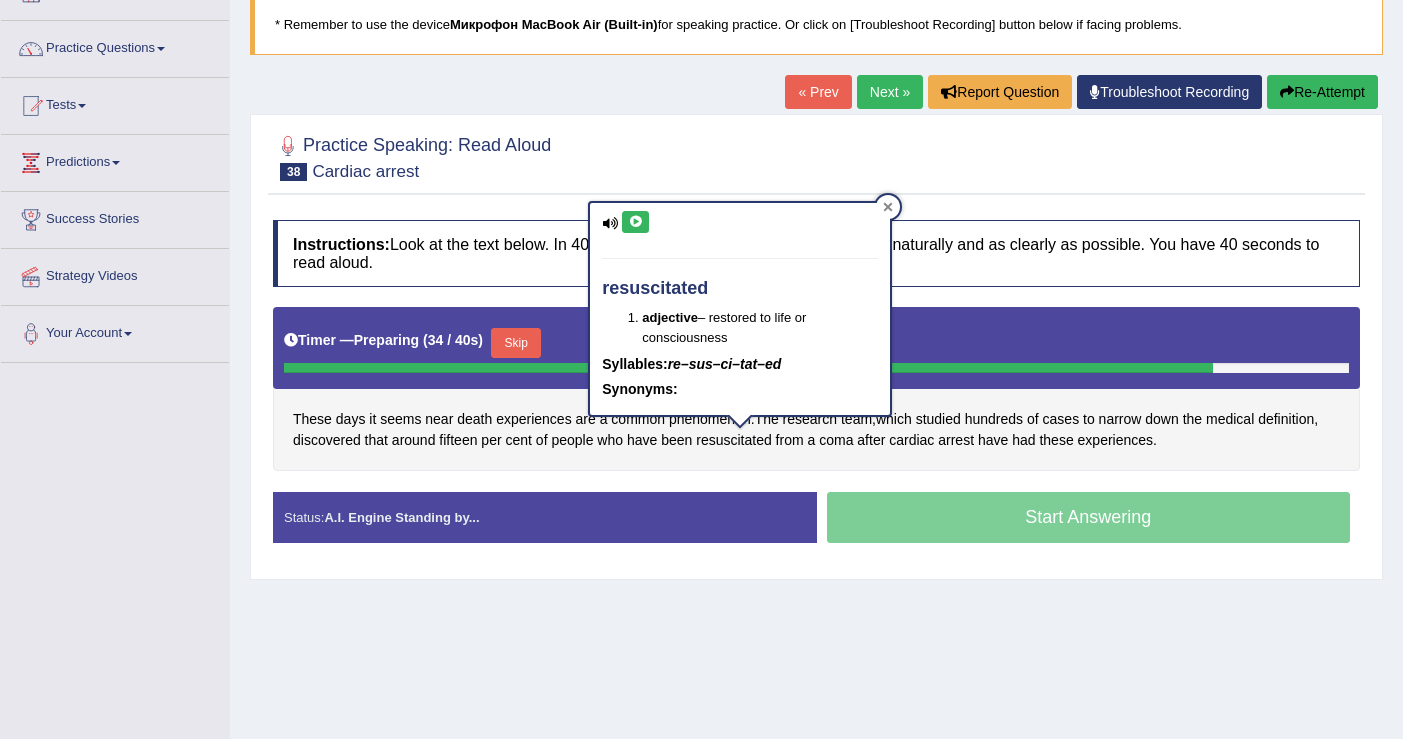 click at bounding box center [888, 207] 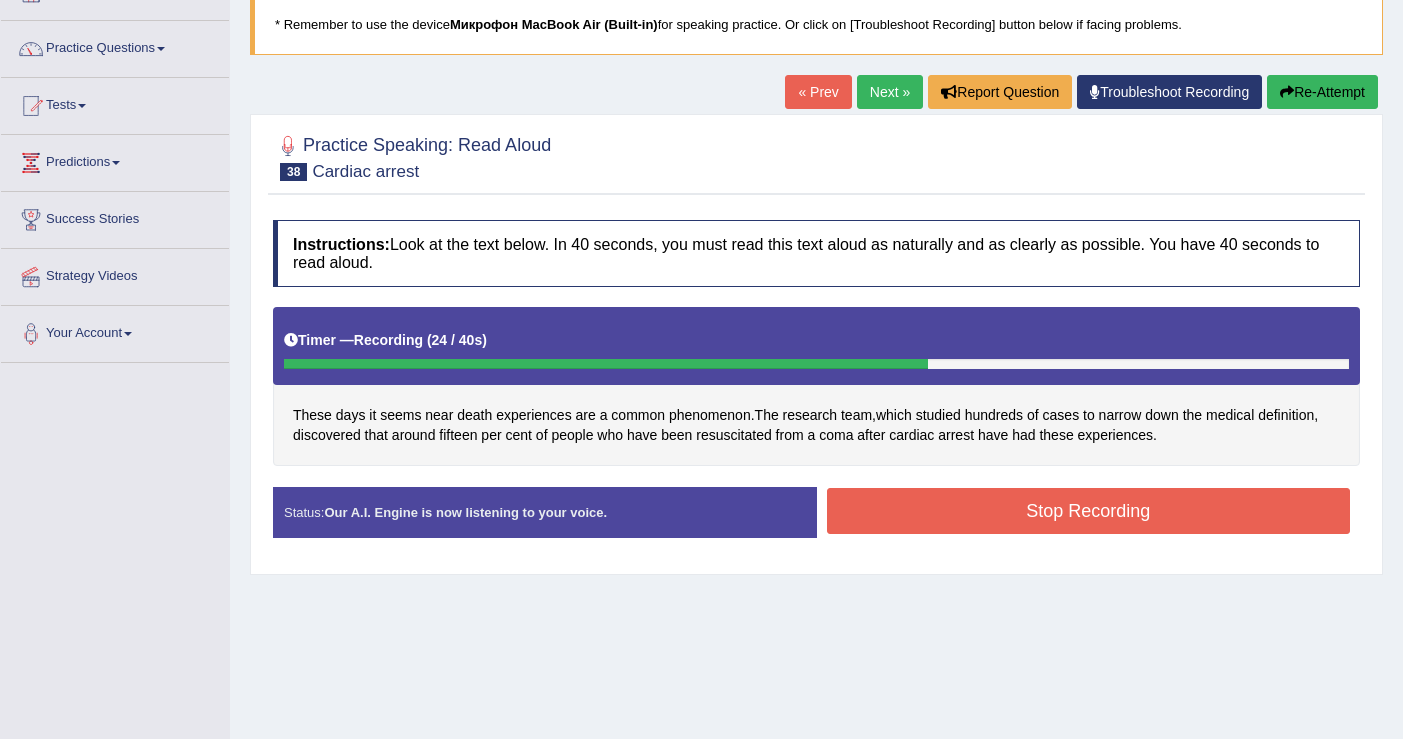 click on "Stop Recording" at bounding box center [1089, 511] 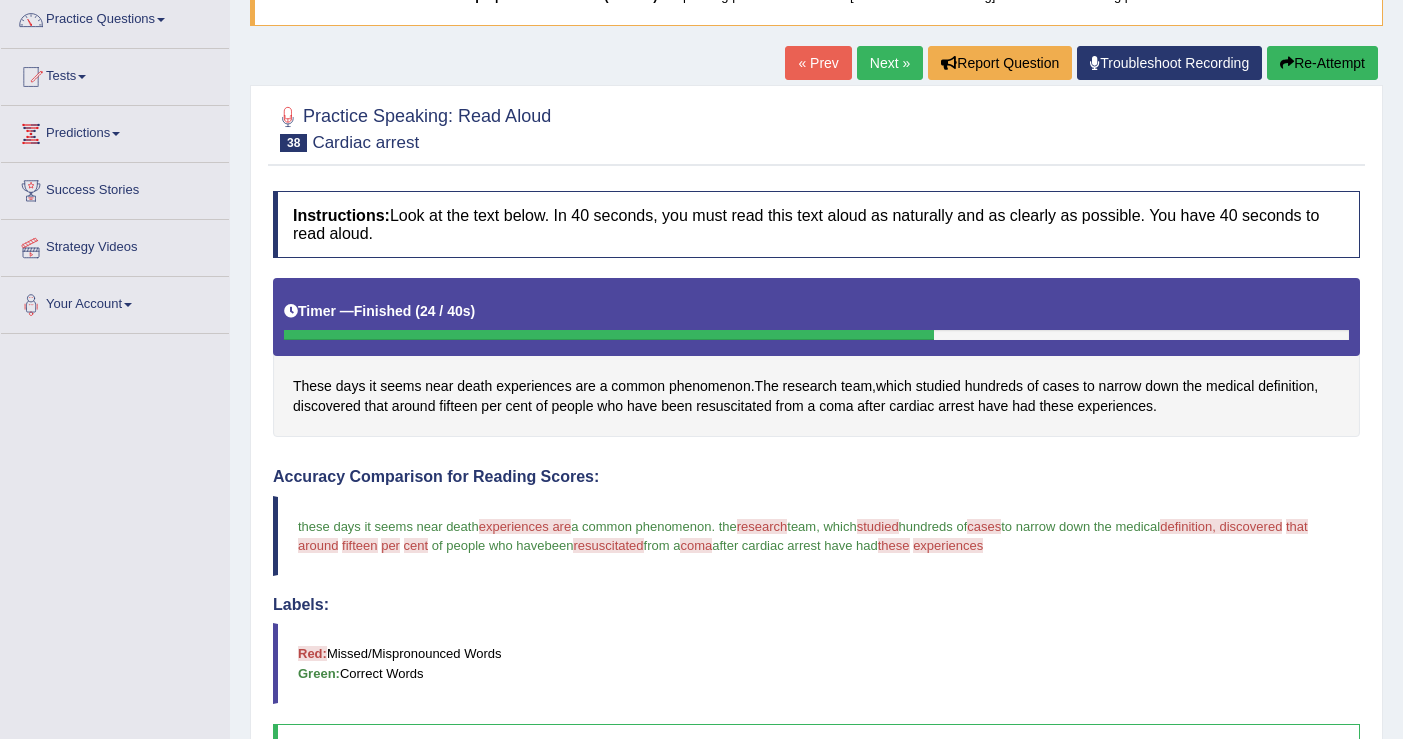 scroll, scrollTop: 165, scrollLeft: 0, axis: vertical 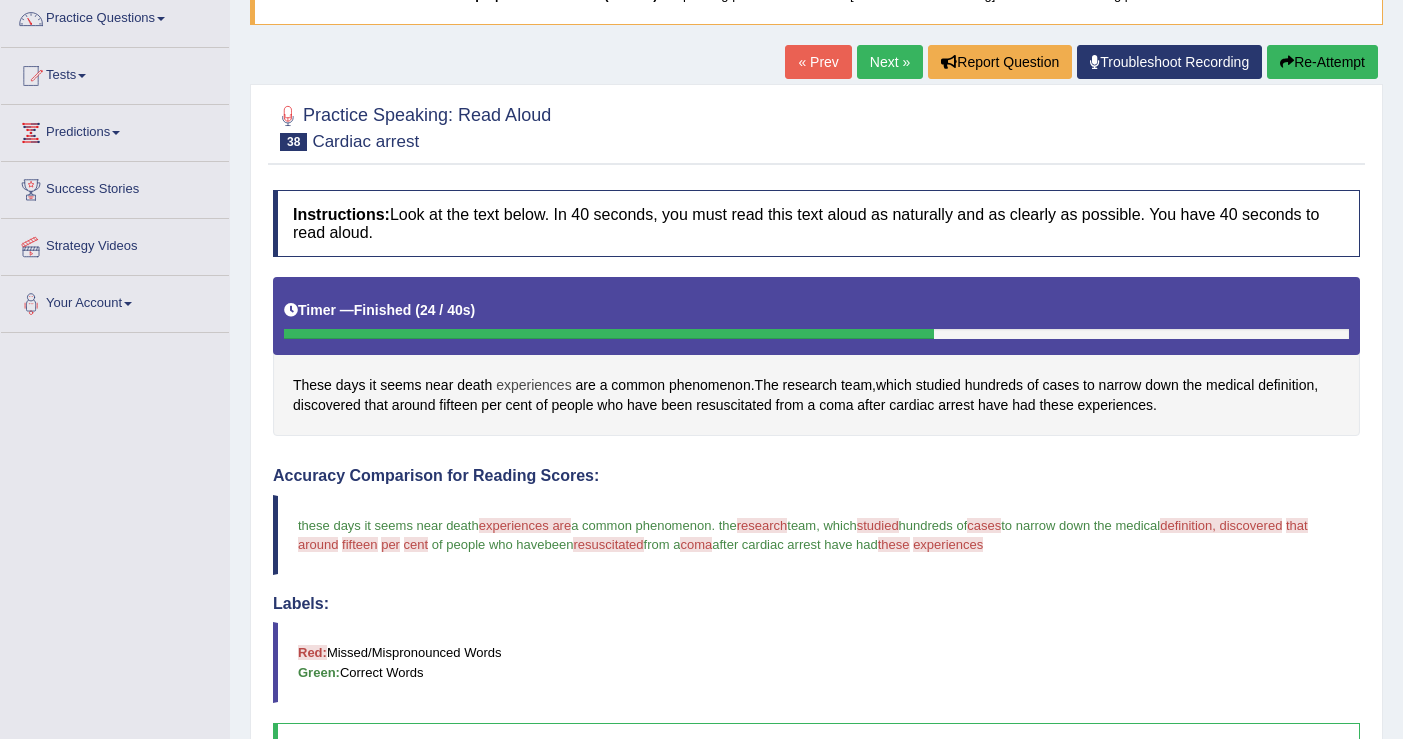 click on "experiences" at bounding box center [534, 385] 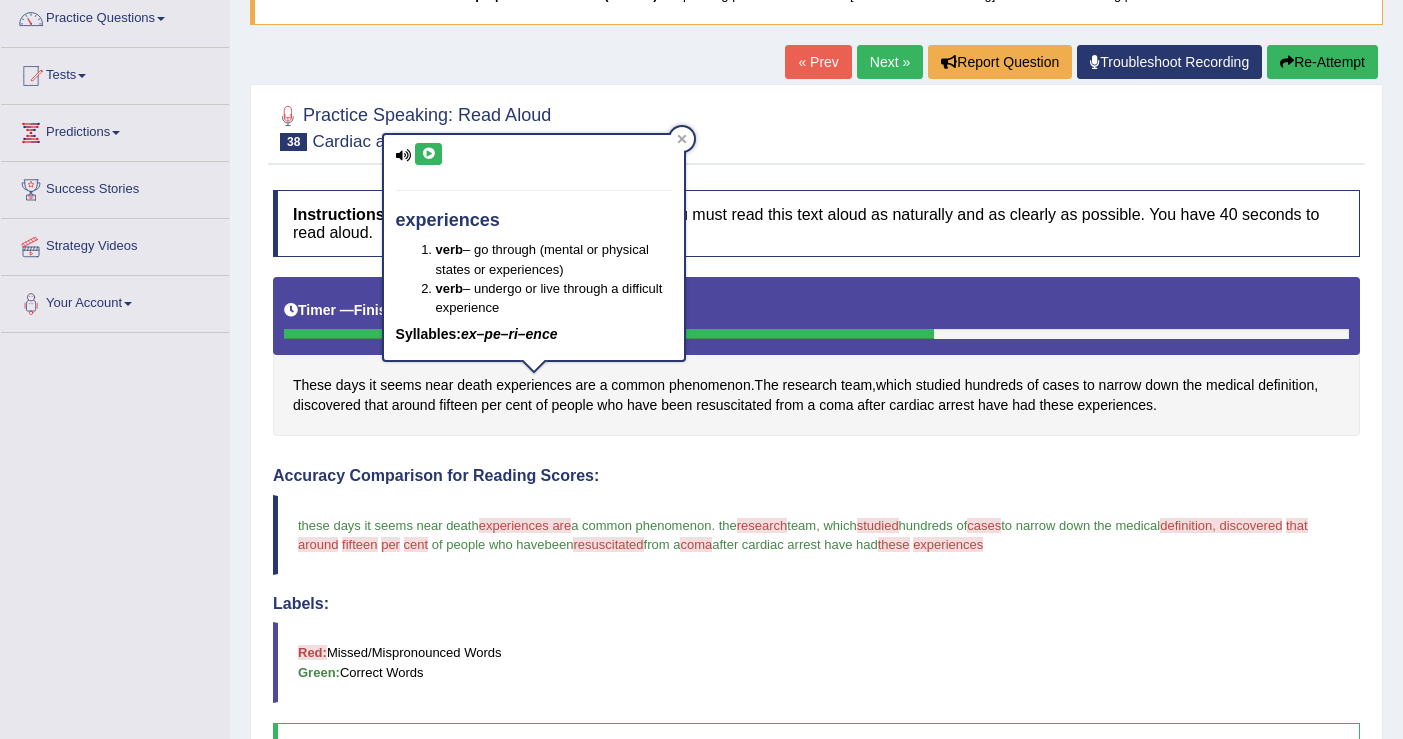 click at bounding box center [428, 154] 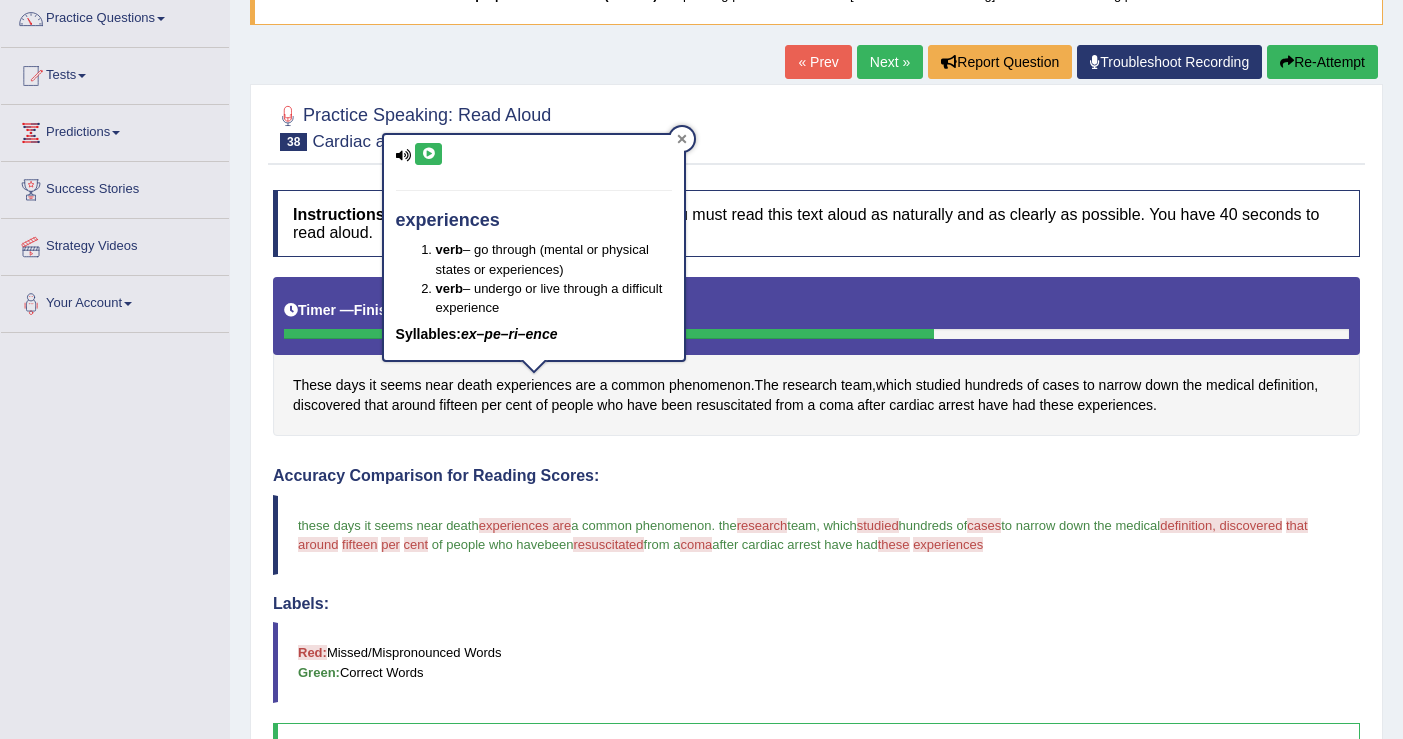 click 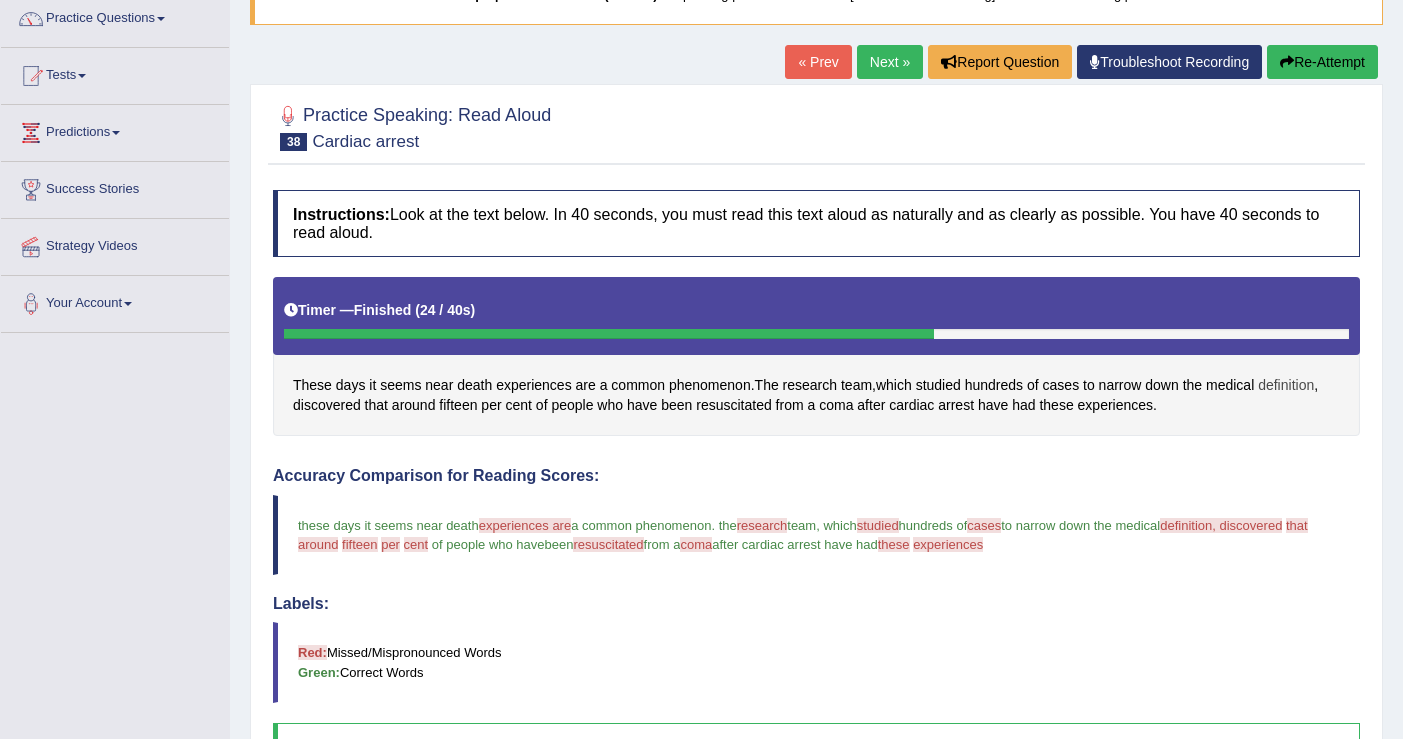 click on "definition" at bounding box center [1286, 385] 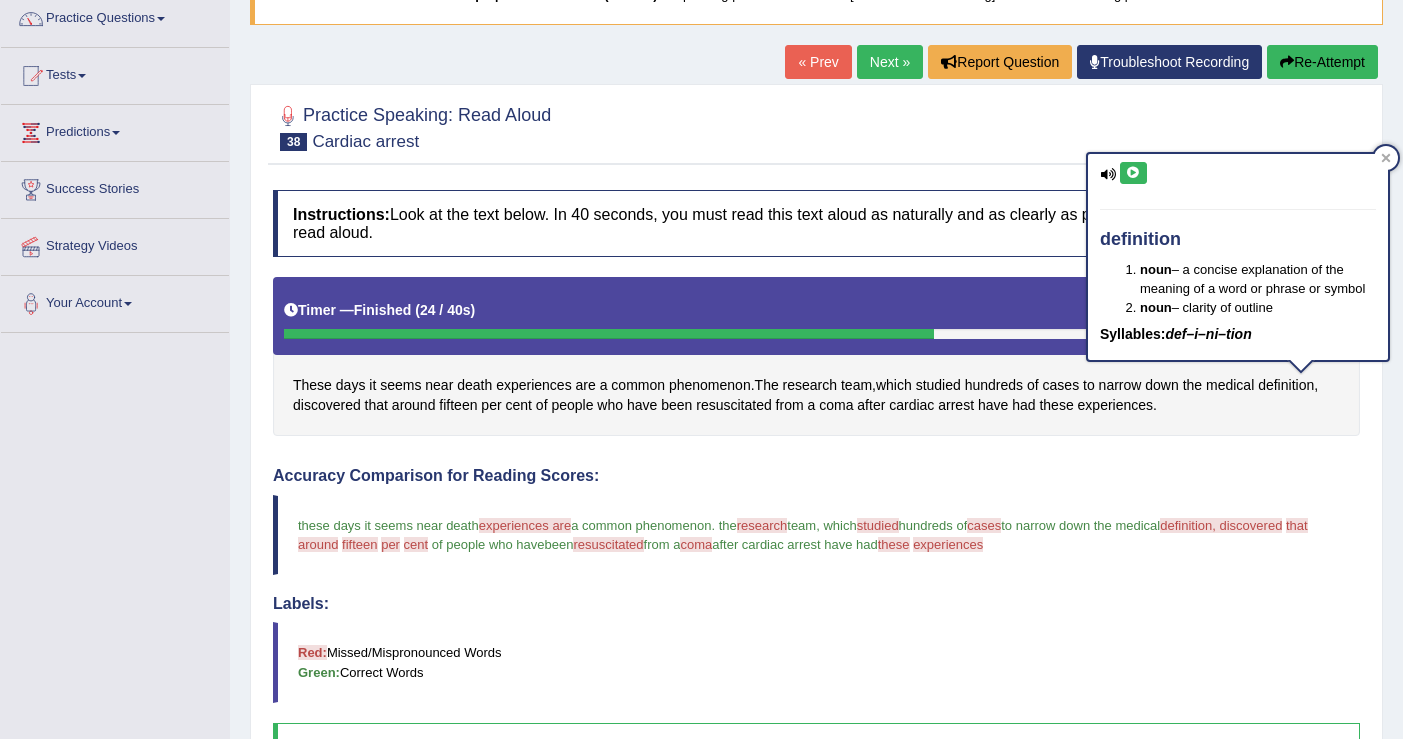 click at bounding box center [1133, 173] 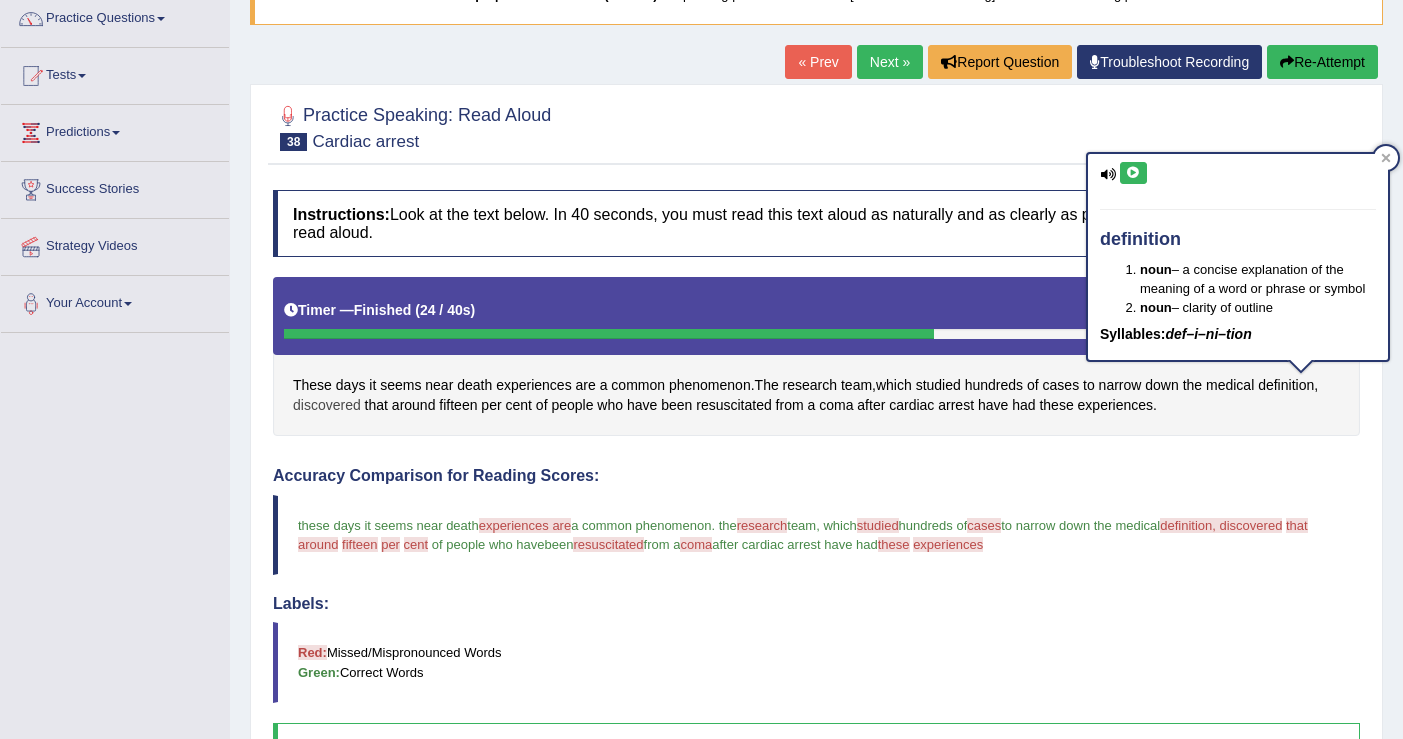 click on "discovered" at bounding box center (327, 405) 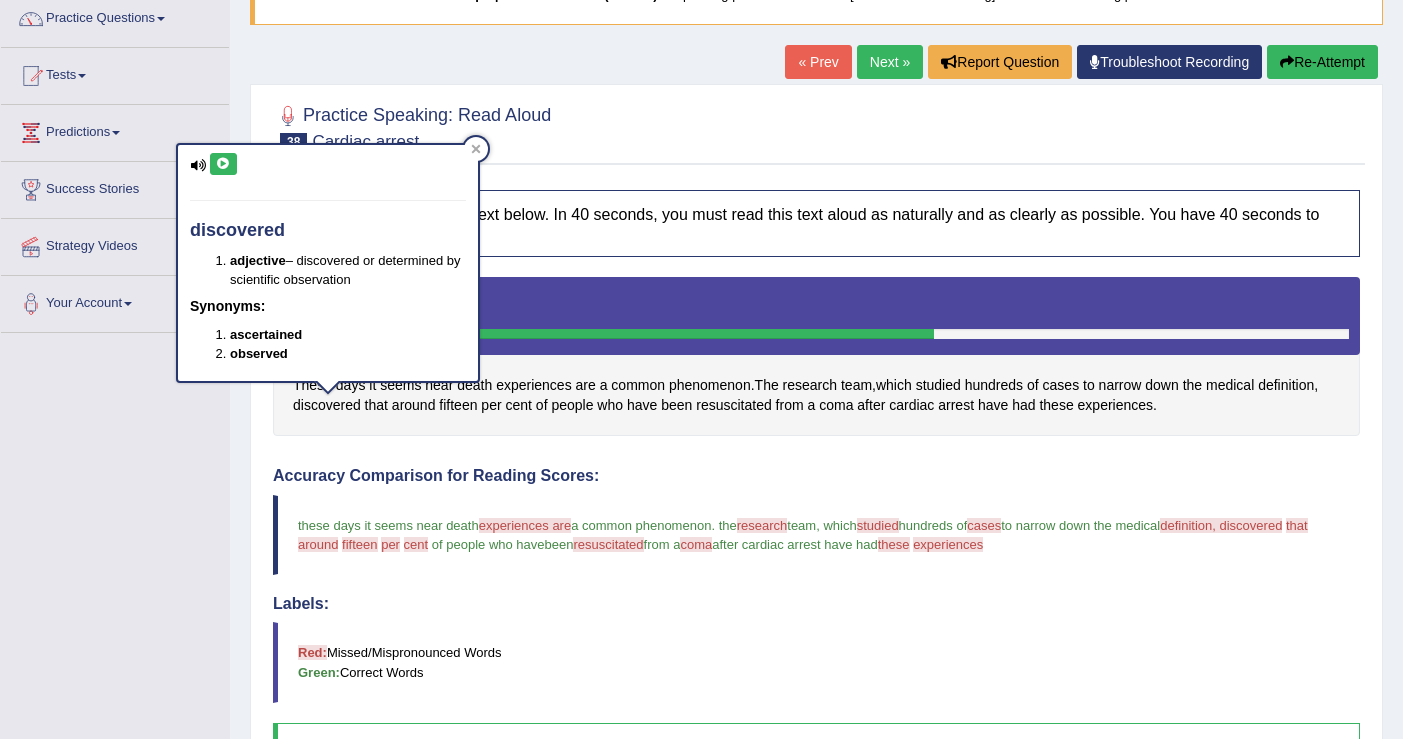 click at bounding box center (223, 164) 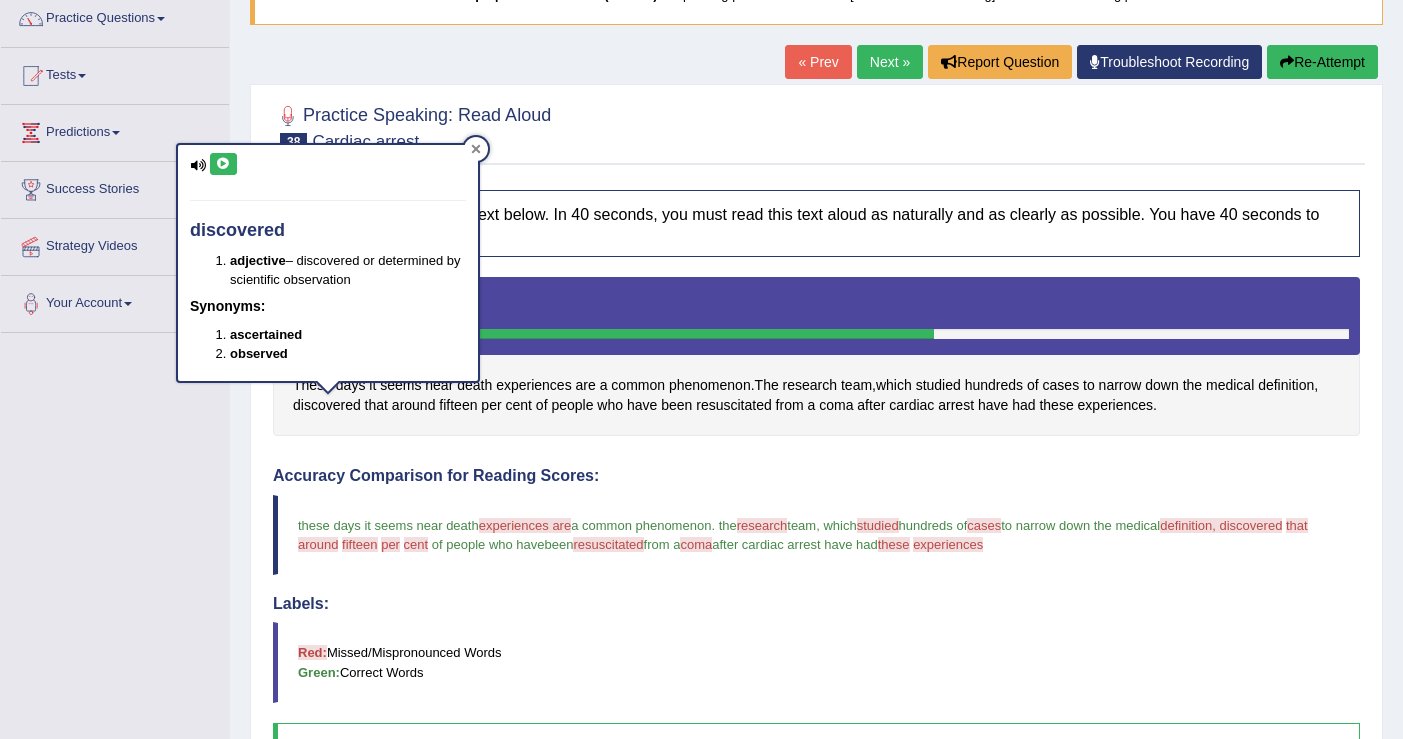 click at bounding box center (476, 149) 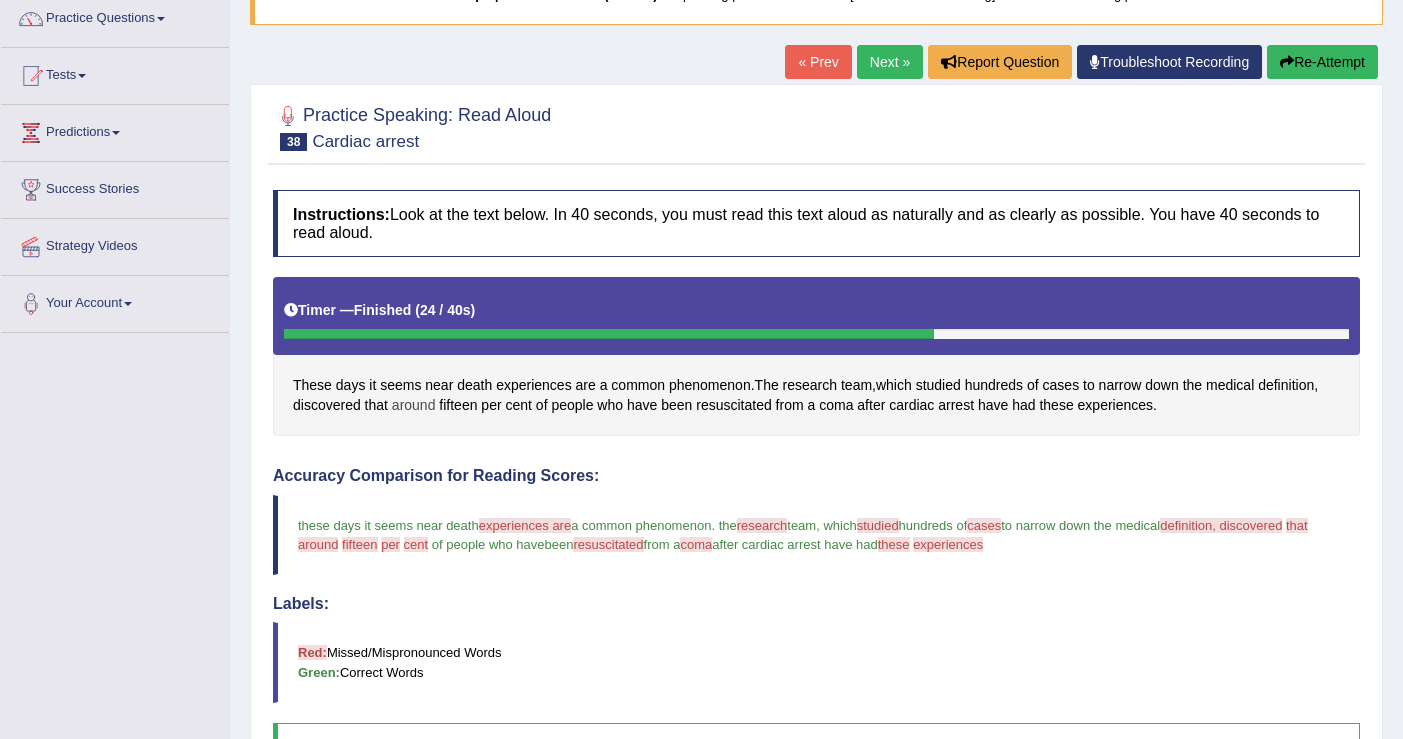 click on "around" at bounding box center (414, 405) 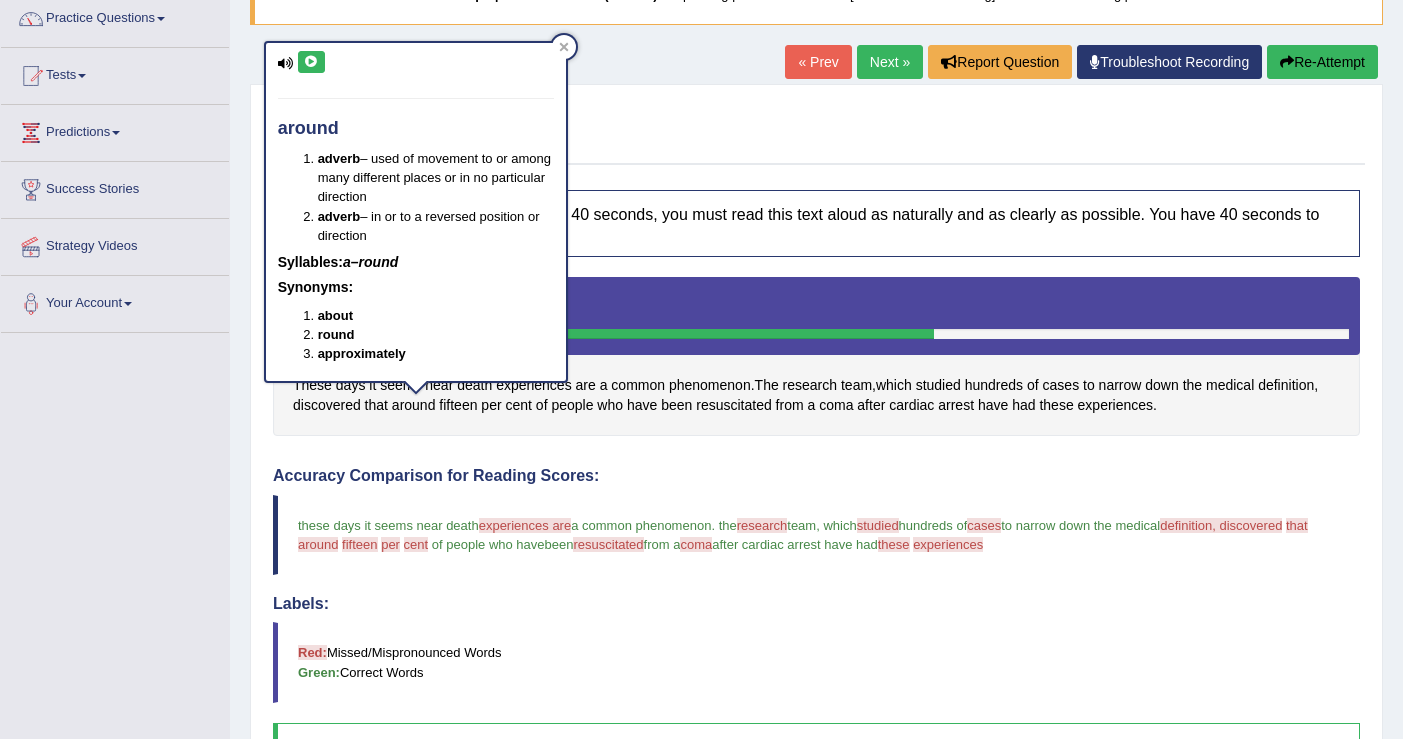 click at bounding box center (311, 62) 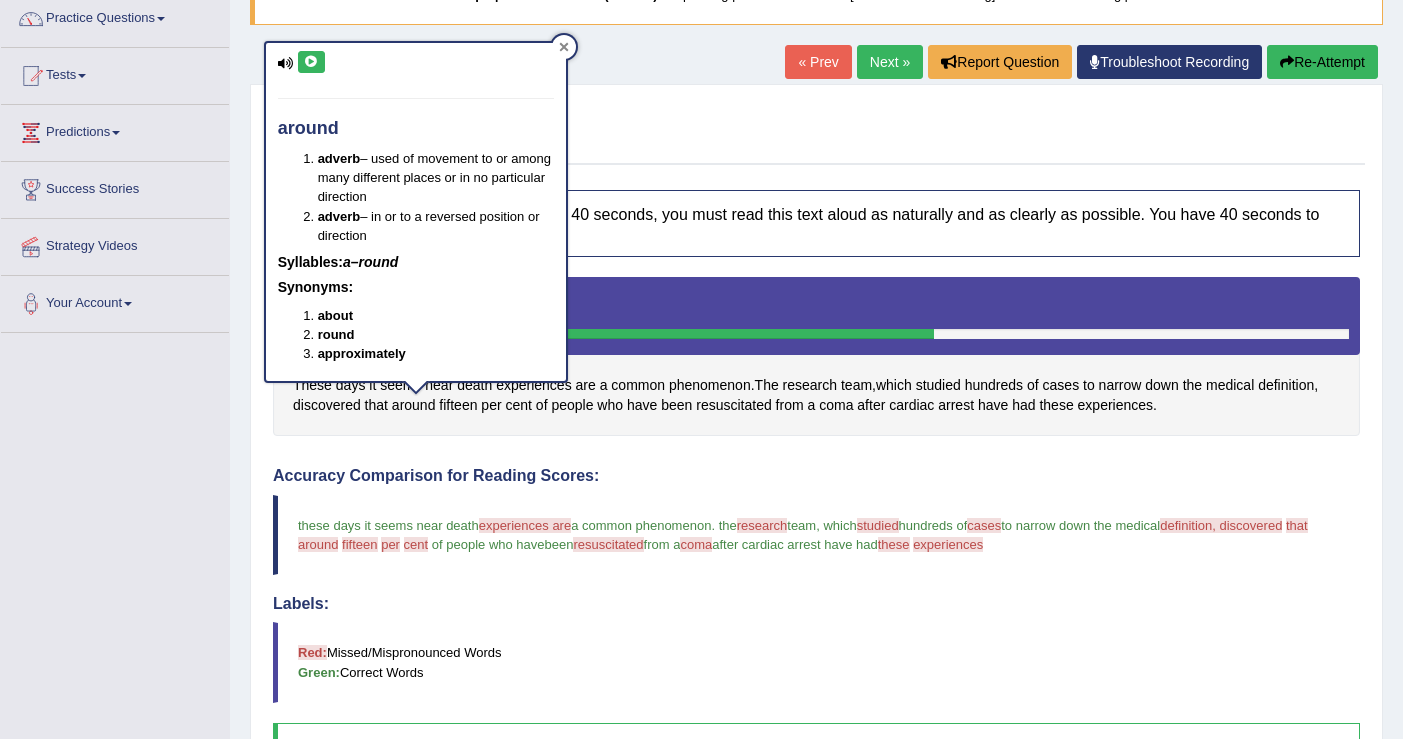 click at bounding box center (564, 47) 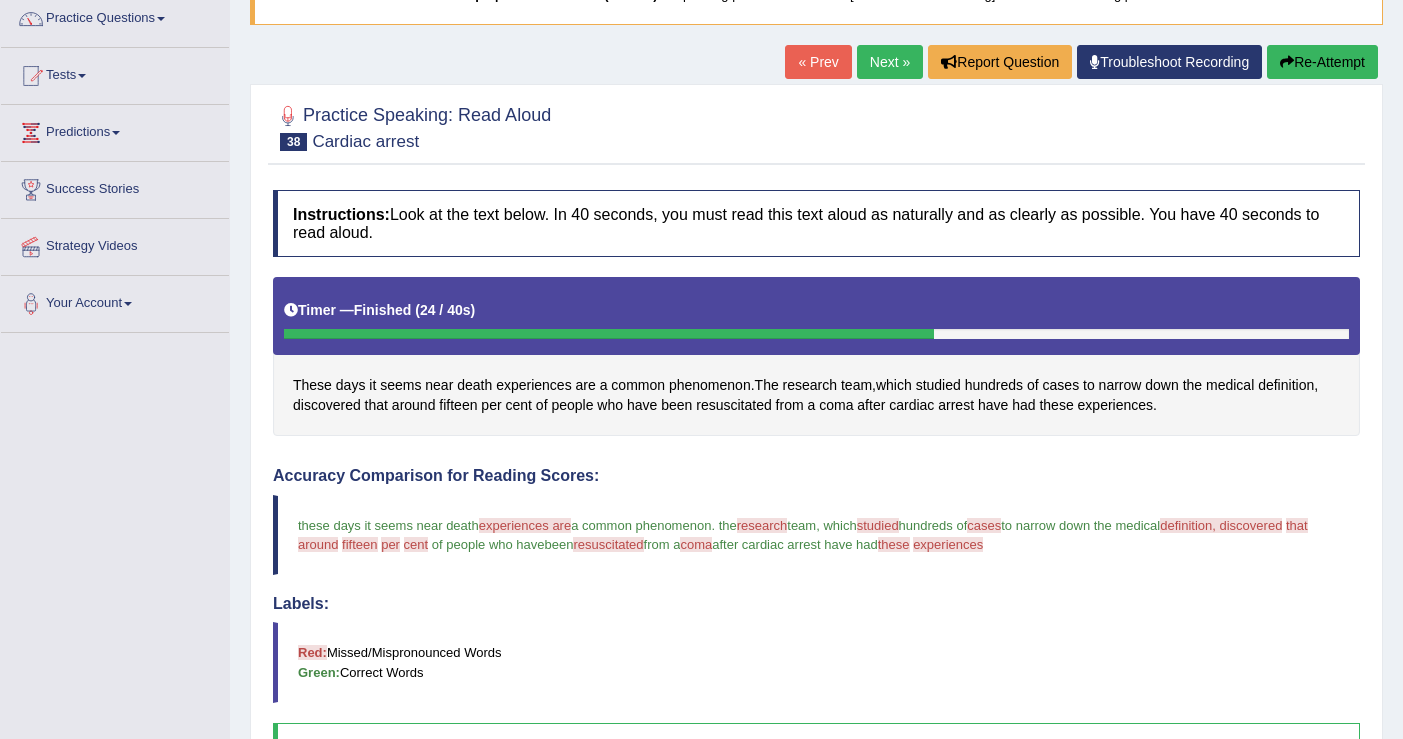 click on "per" at bounding box center (390, 544) 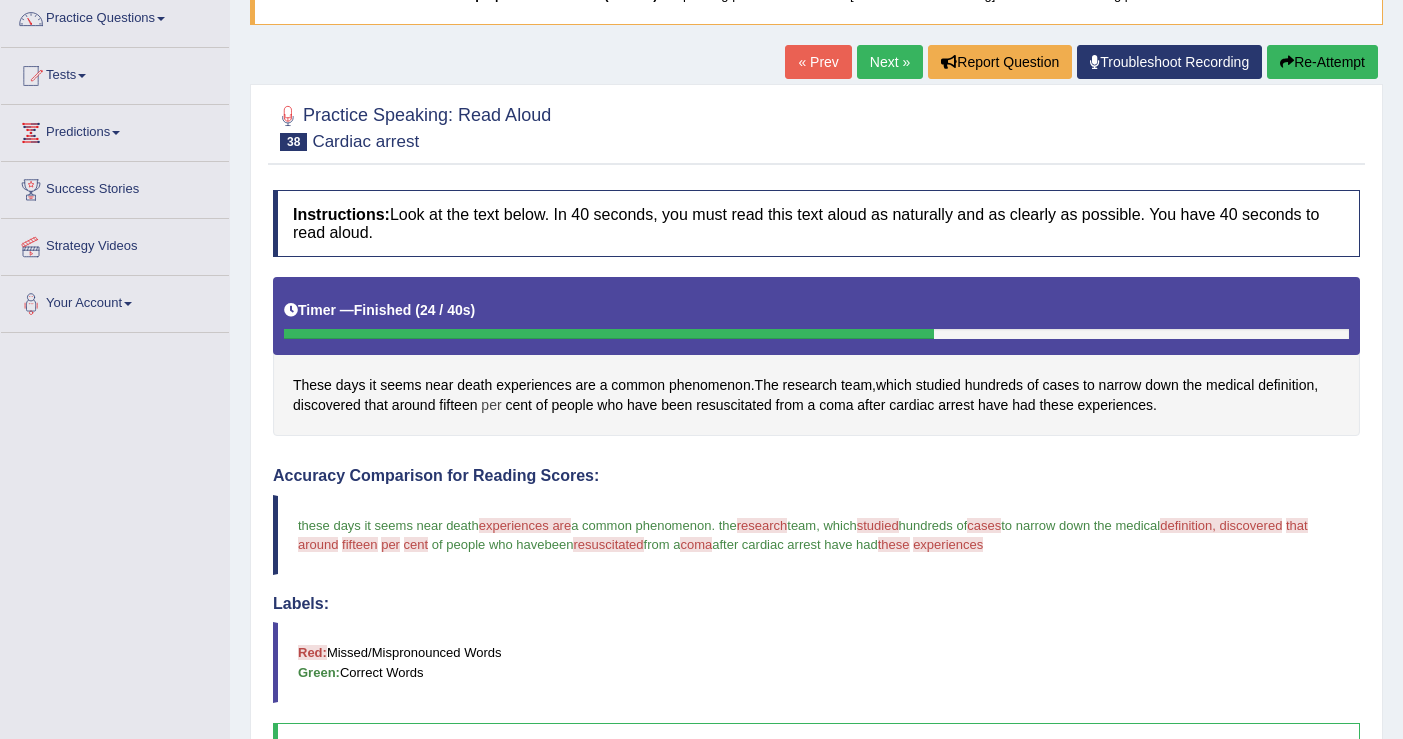 click on "per" at bounding box center [491, 405] 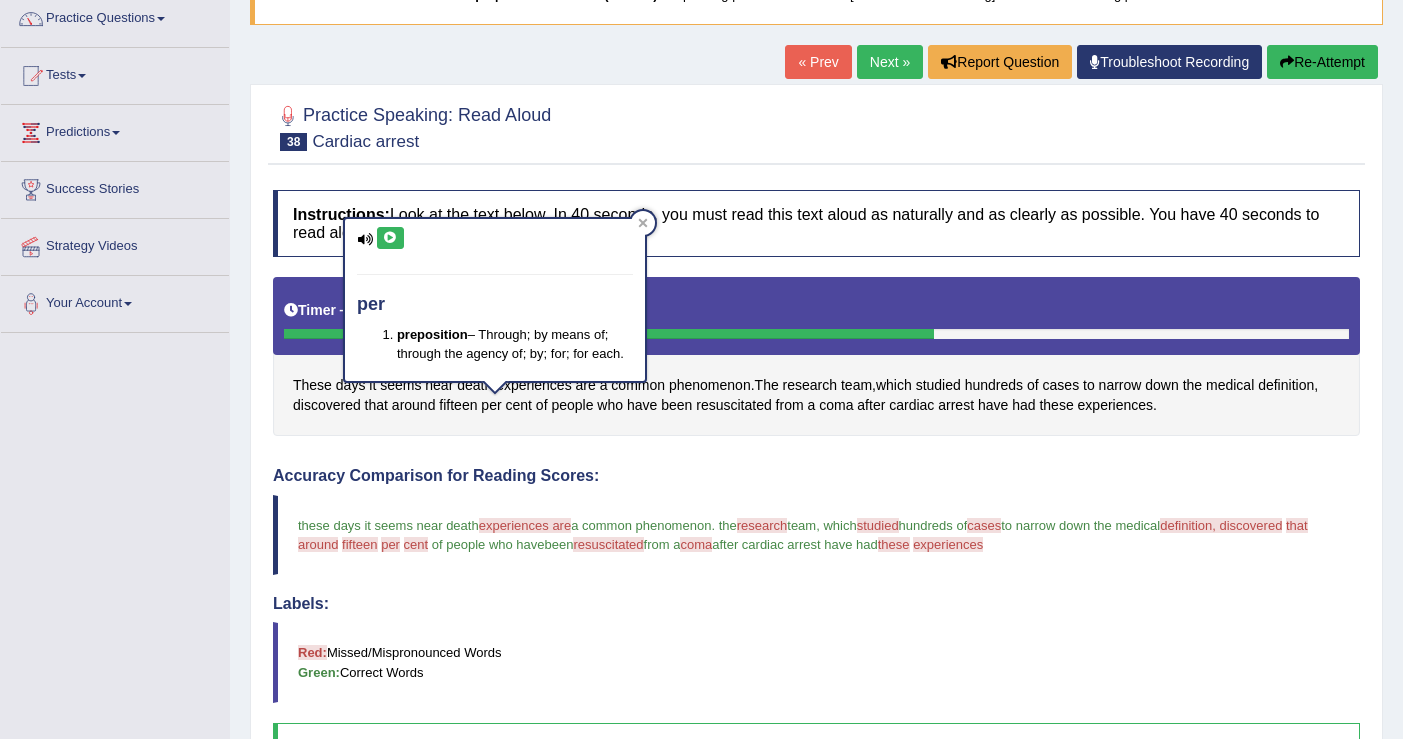 click at bounding box center (390, 238) 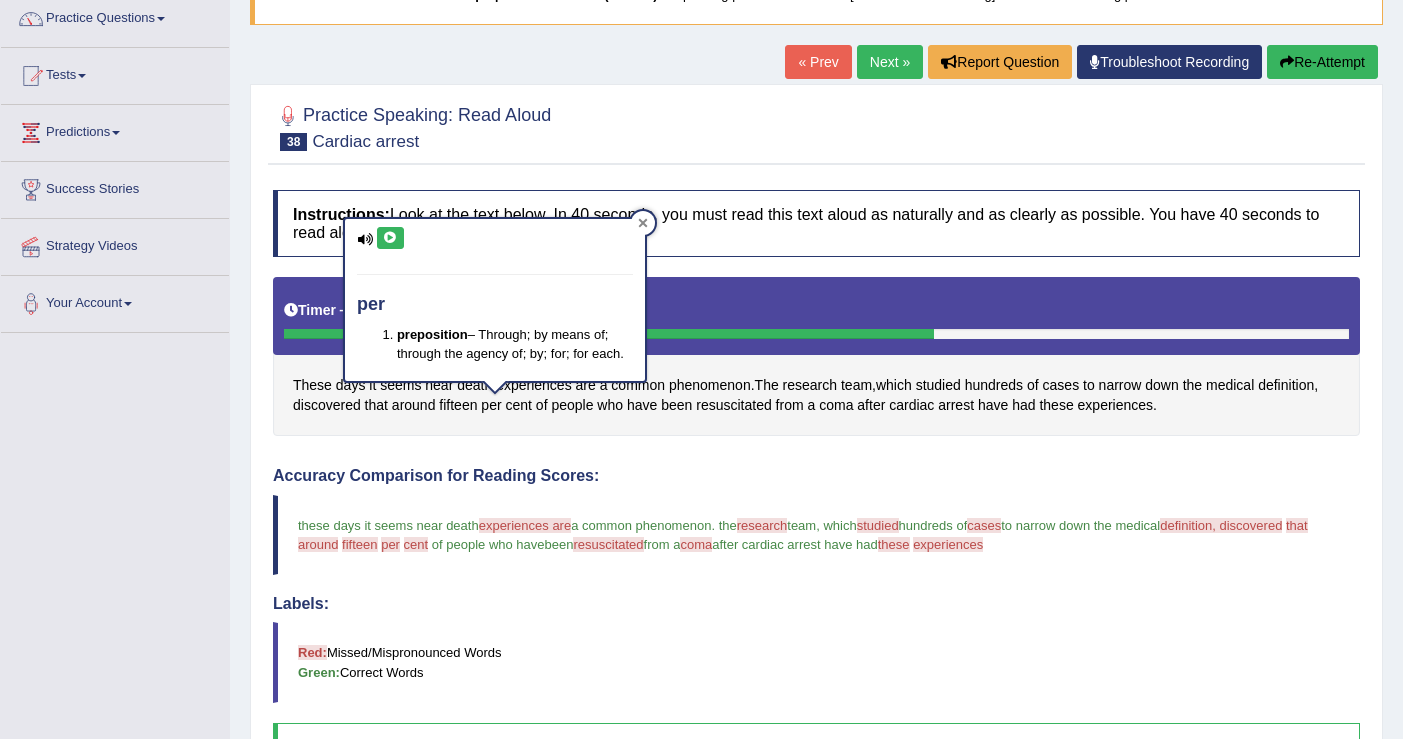 click 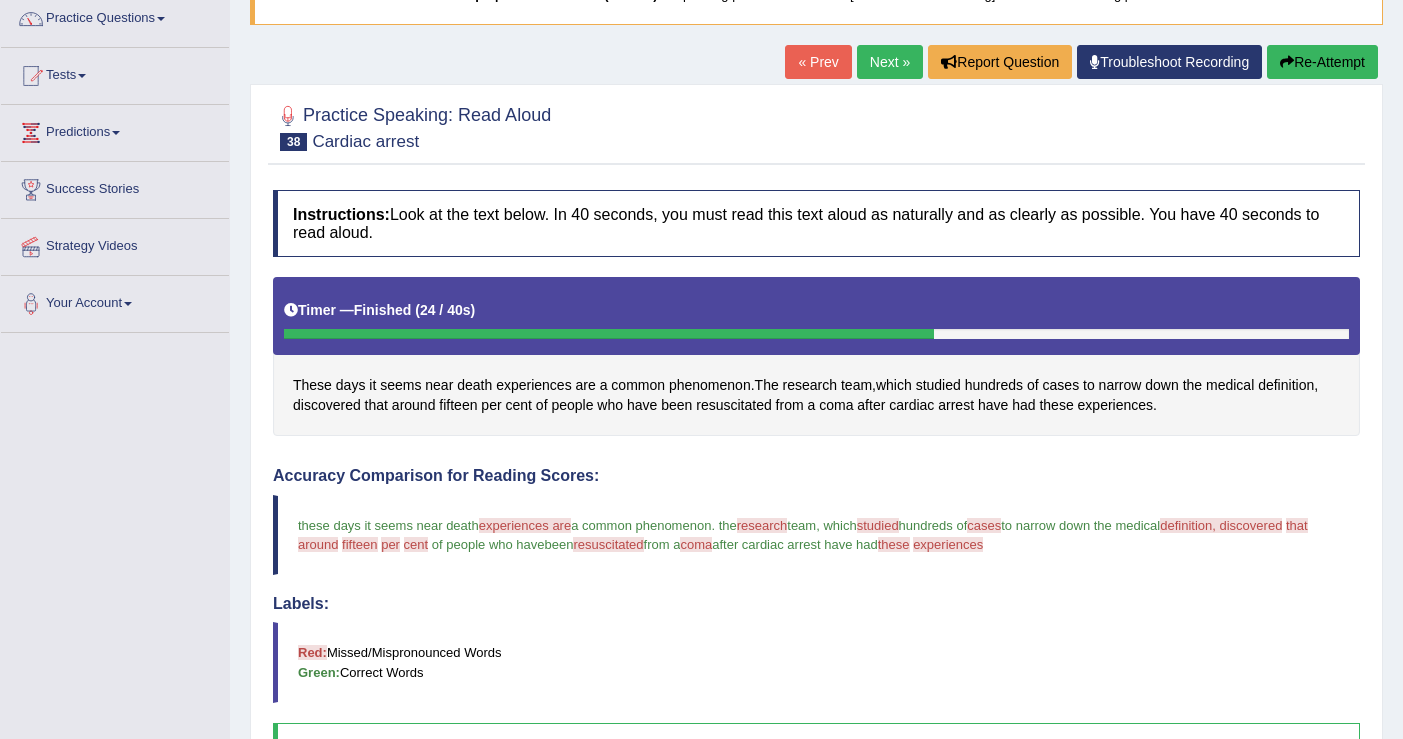 click on "cent" at bounding box center [416, 544] 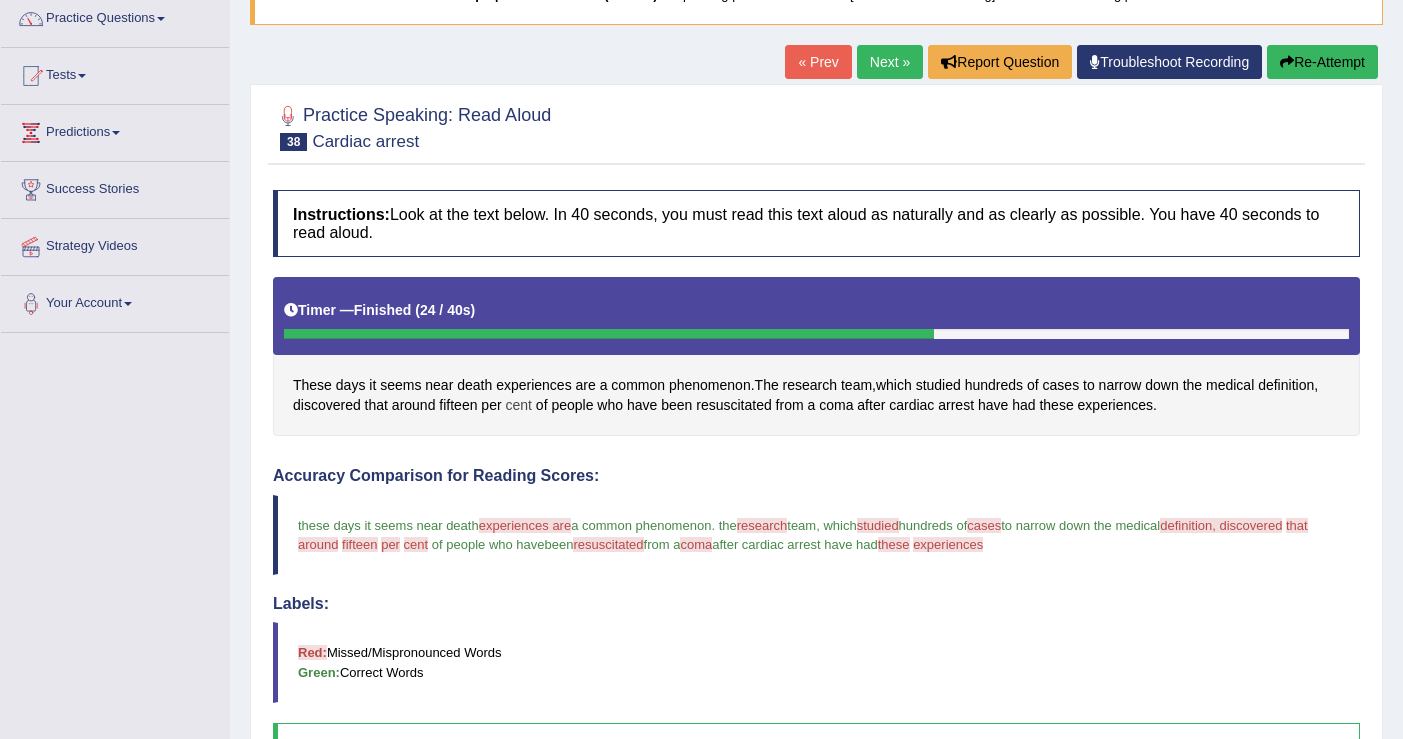 click on "cent" at bounding box center (518, 405) 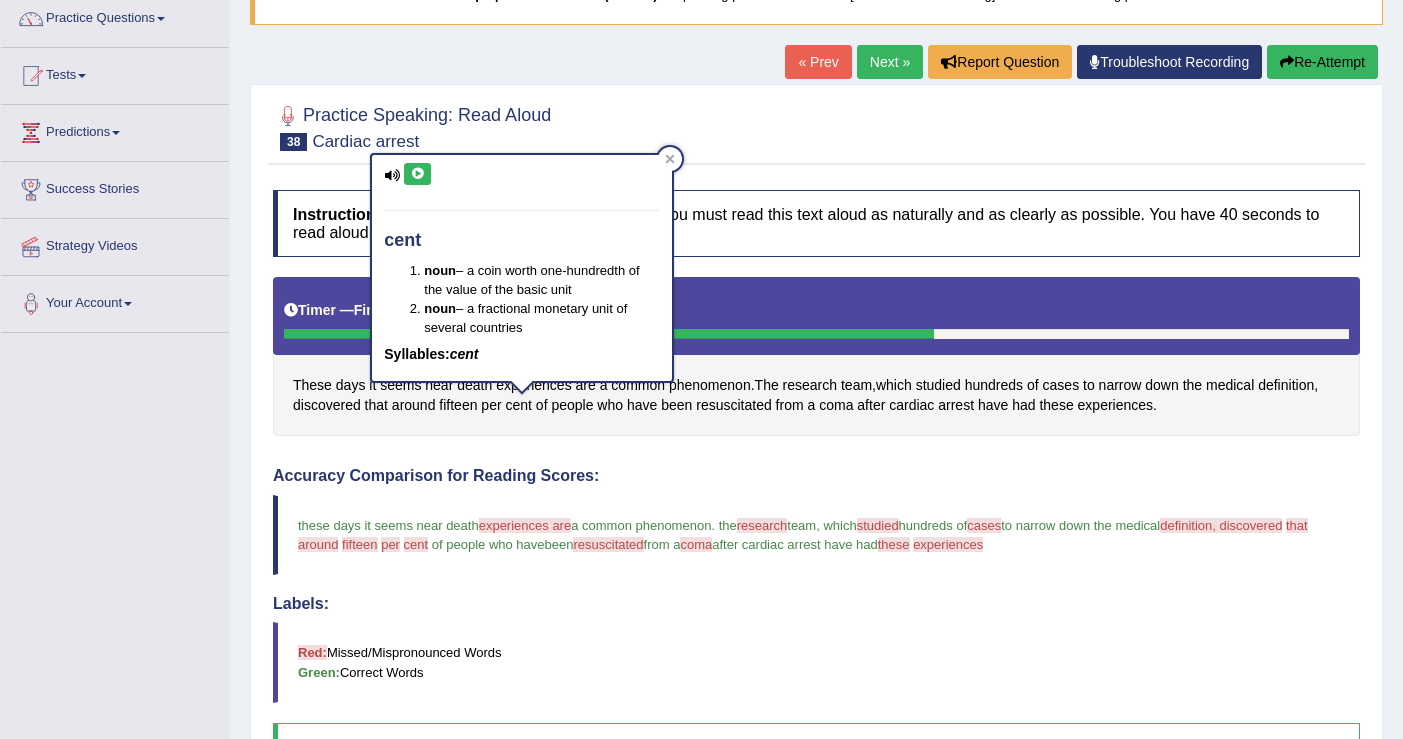 click at bounding box center (417, 174) 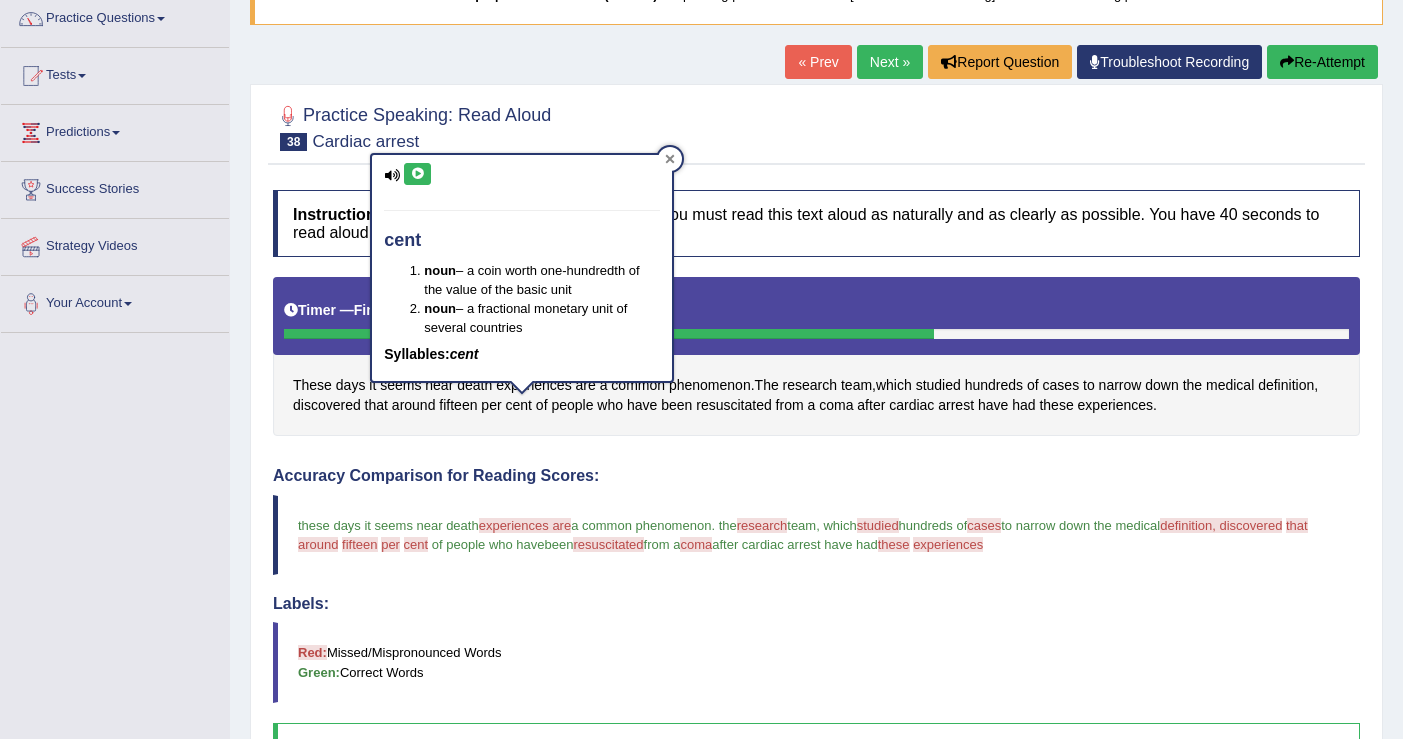 click at bounding box center (670, 159) 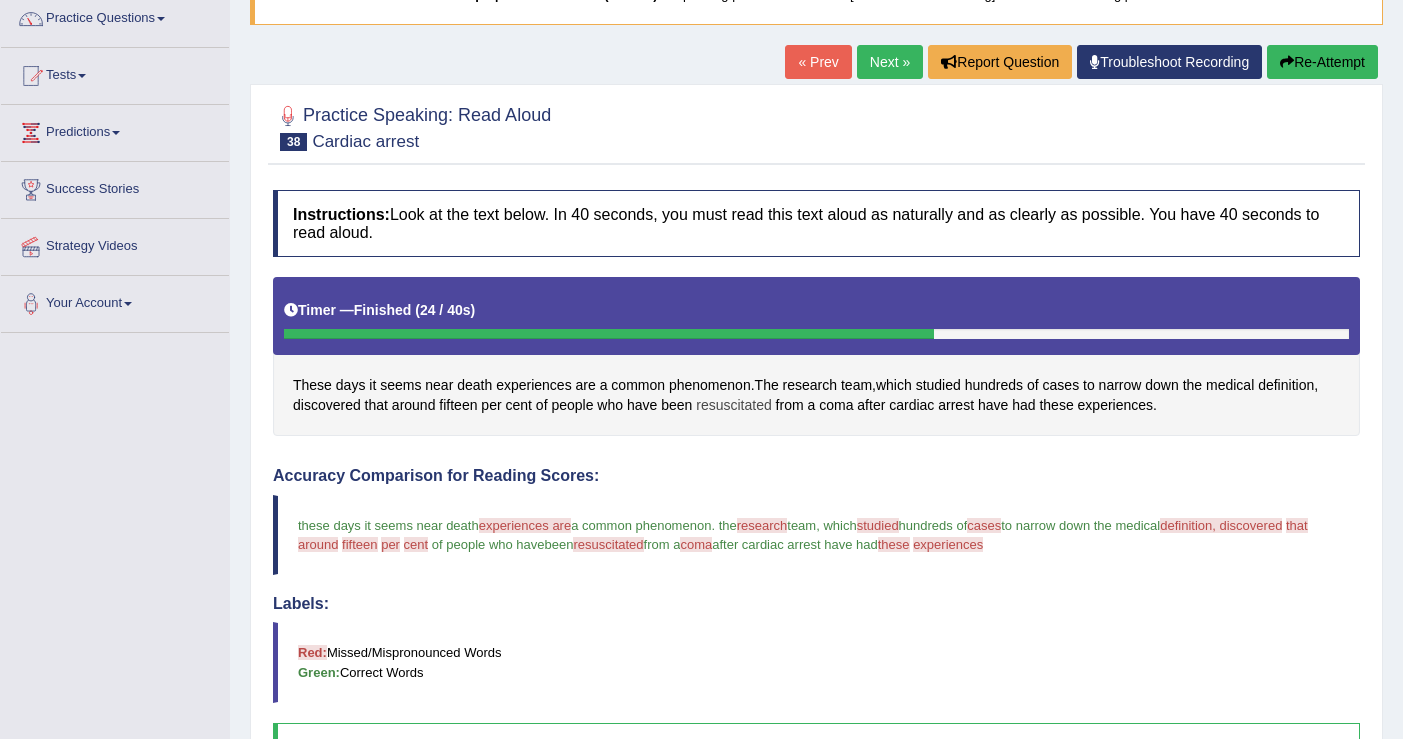 click on "resuscitated" at bounding box center (733, 405) 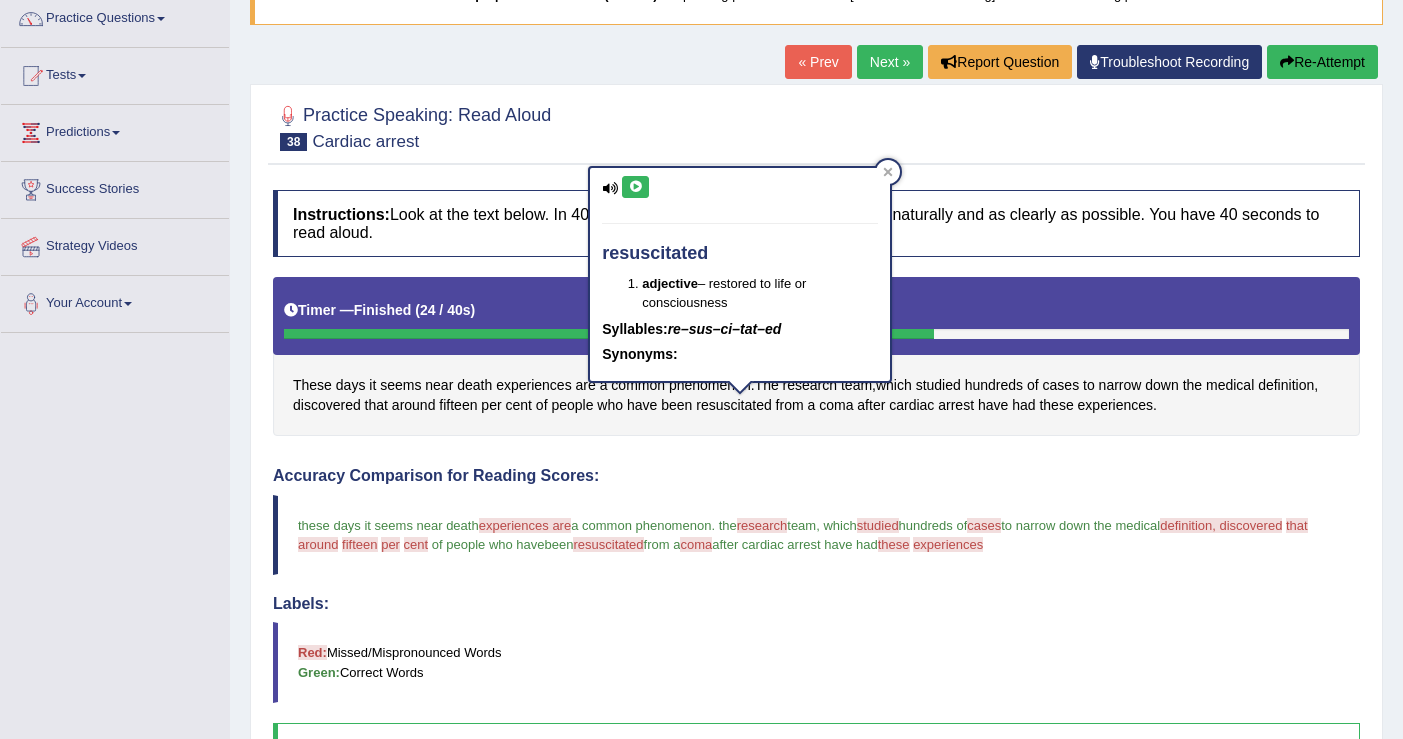 click on "resuscitated adjective  – restored to life or consciousness Syllables:  re–sus–ci–tat–ed Synonyms:" at bounding box center [740, 274] 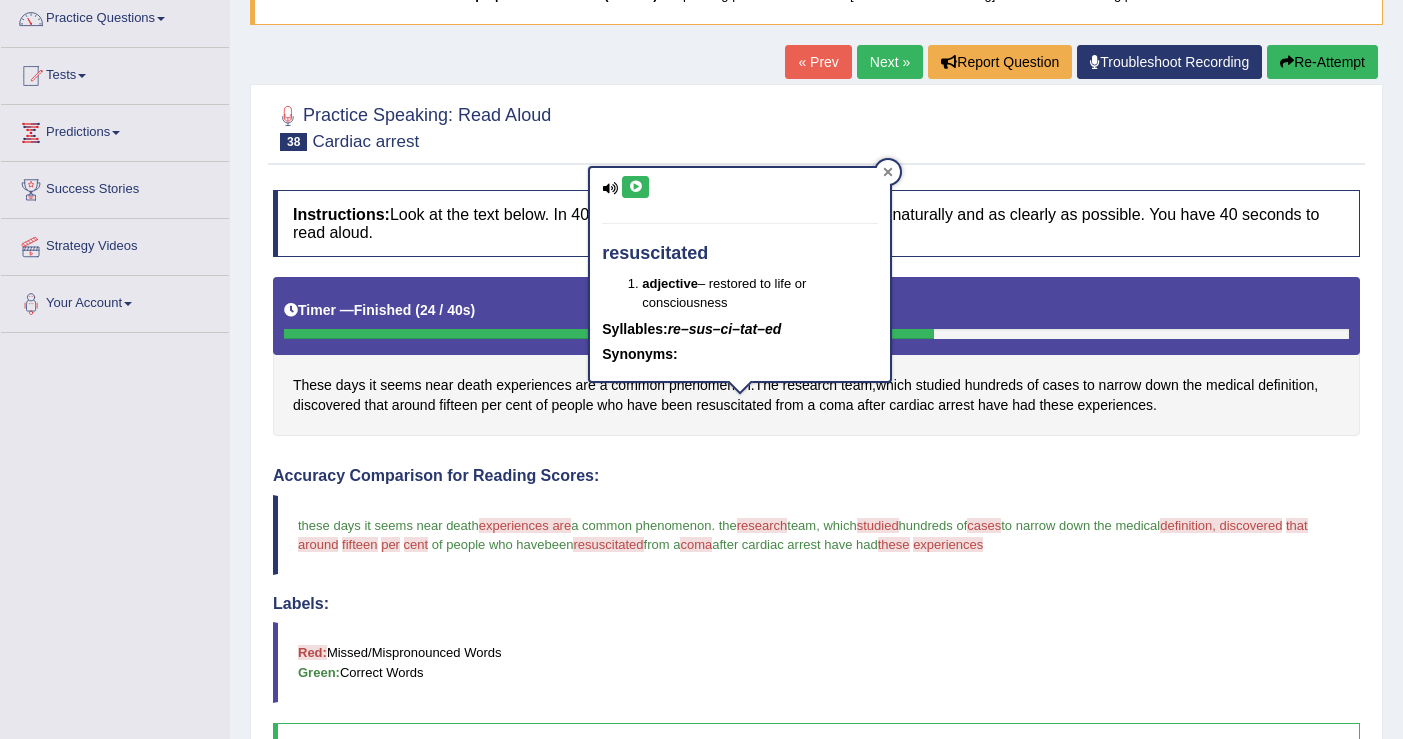 click 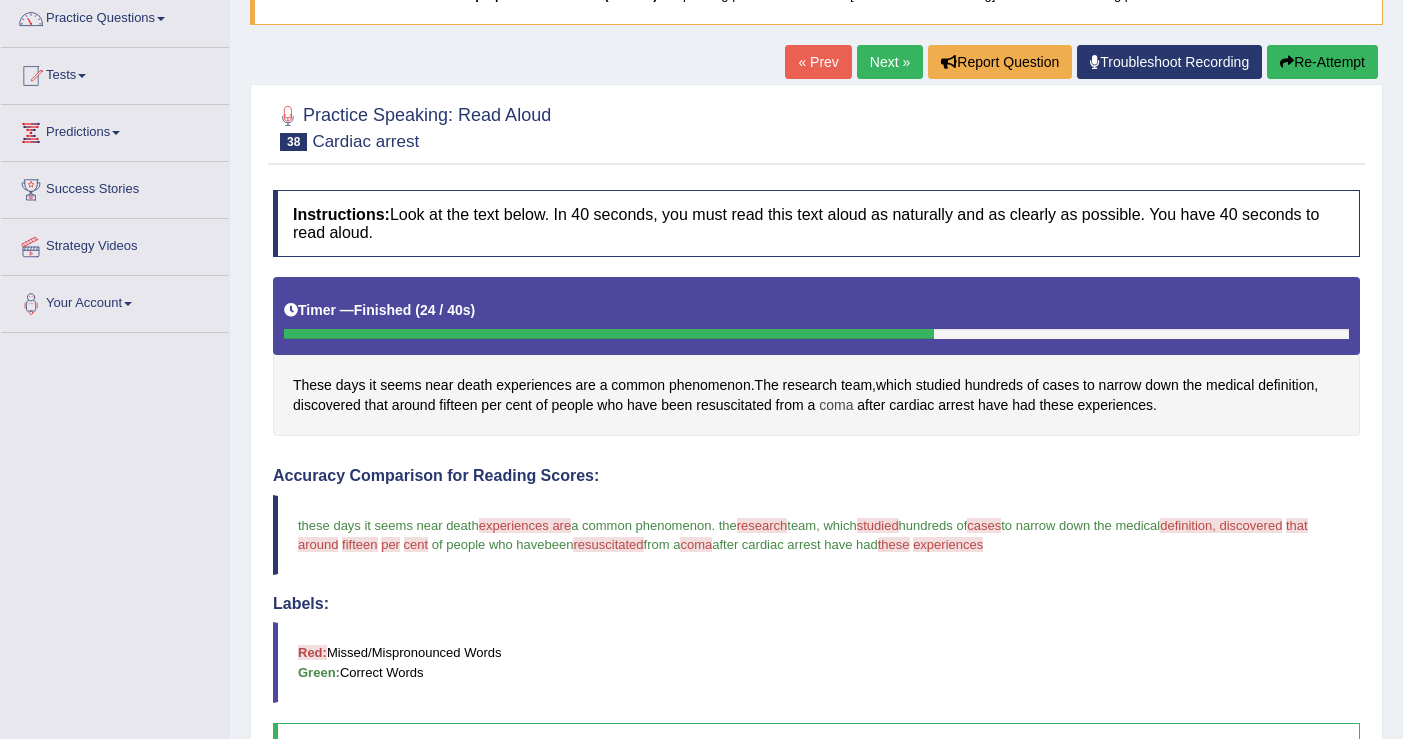 click on "coma" at bounding box center (836, 405) 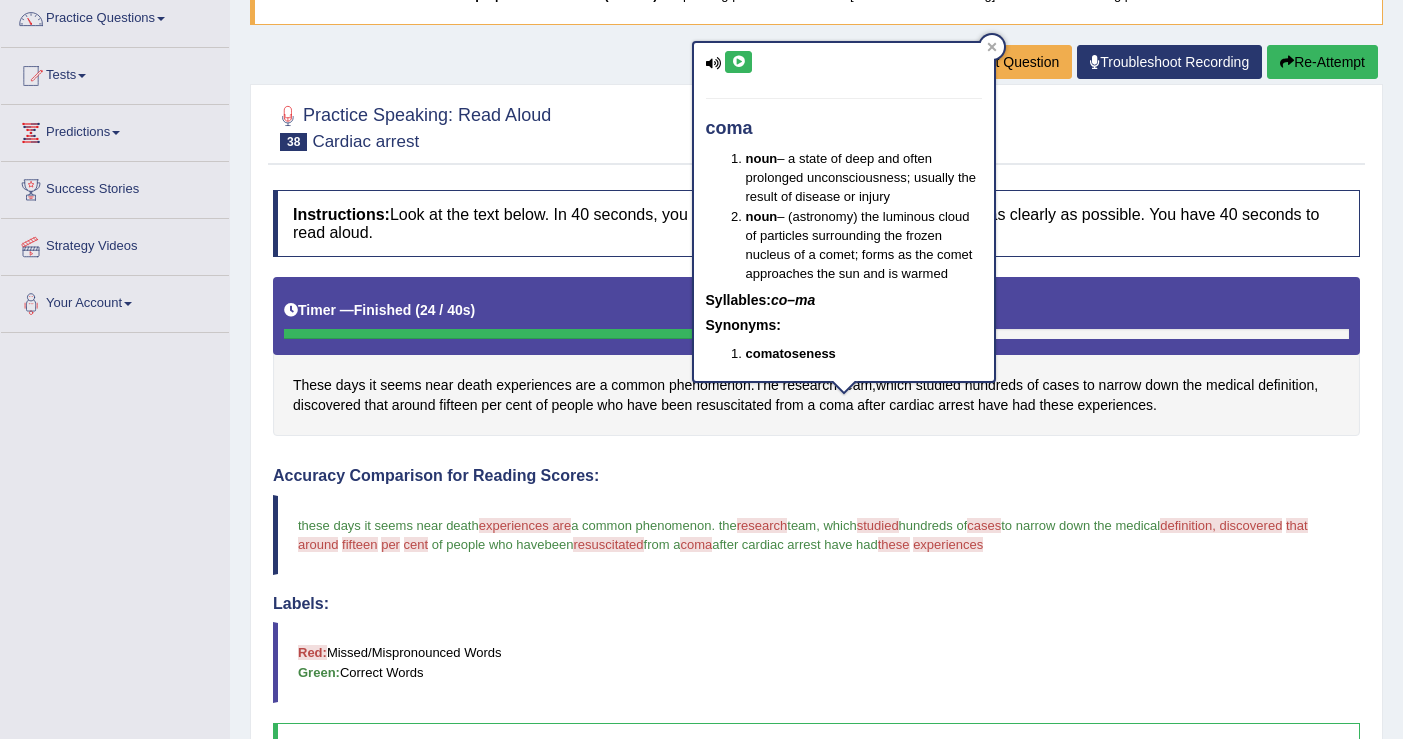 click at bounding box center [738, 62] 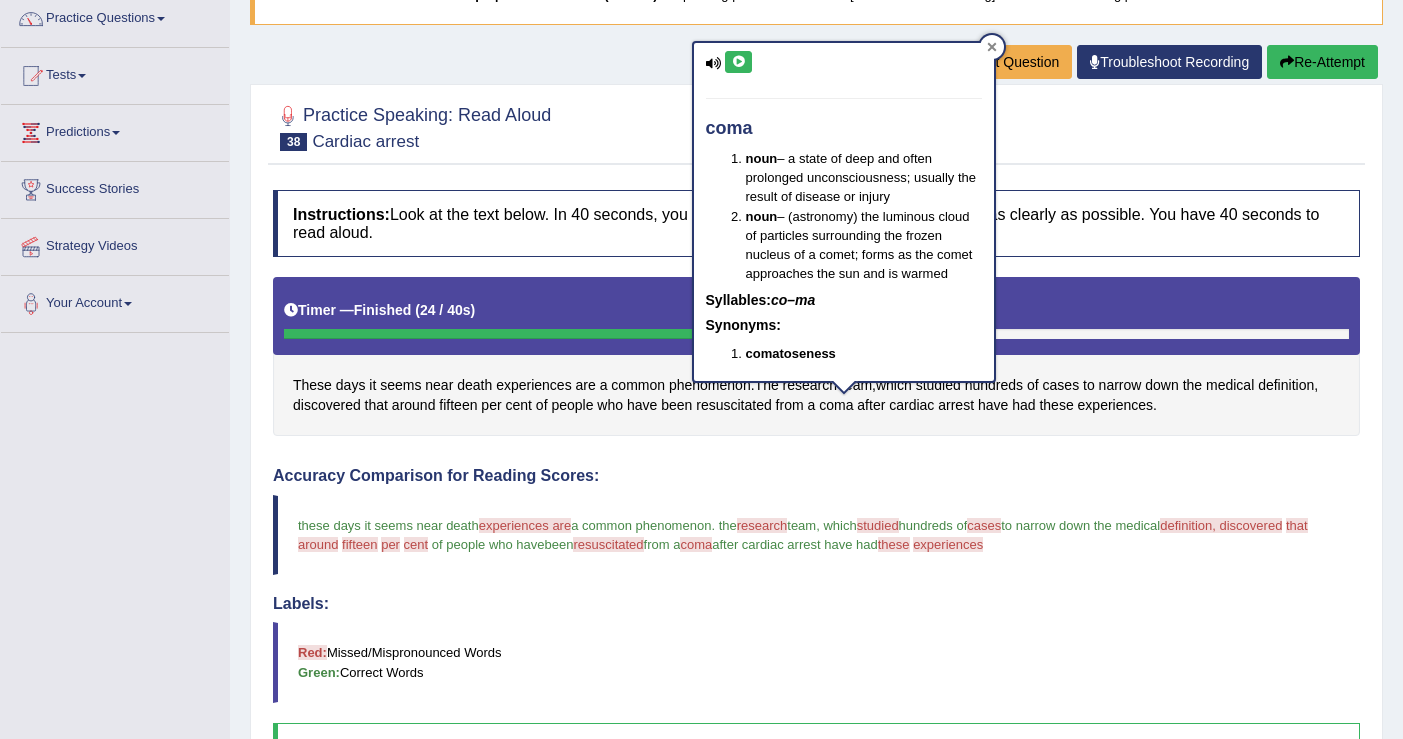 click 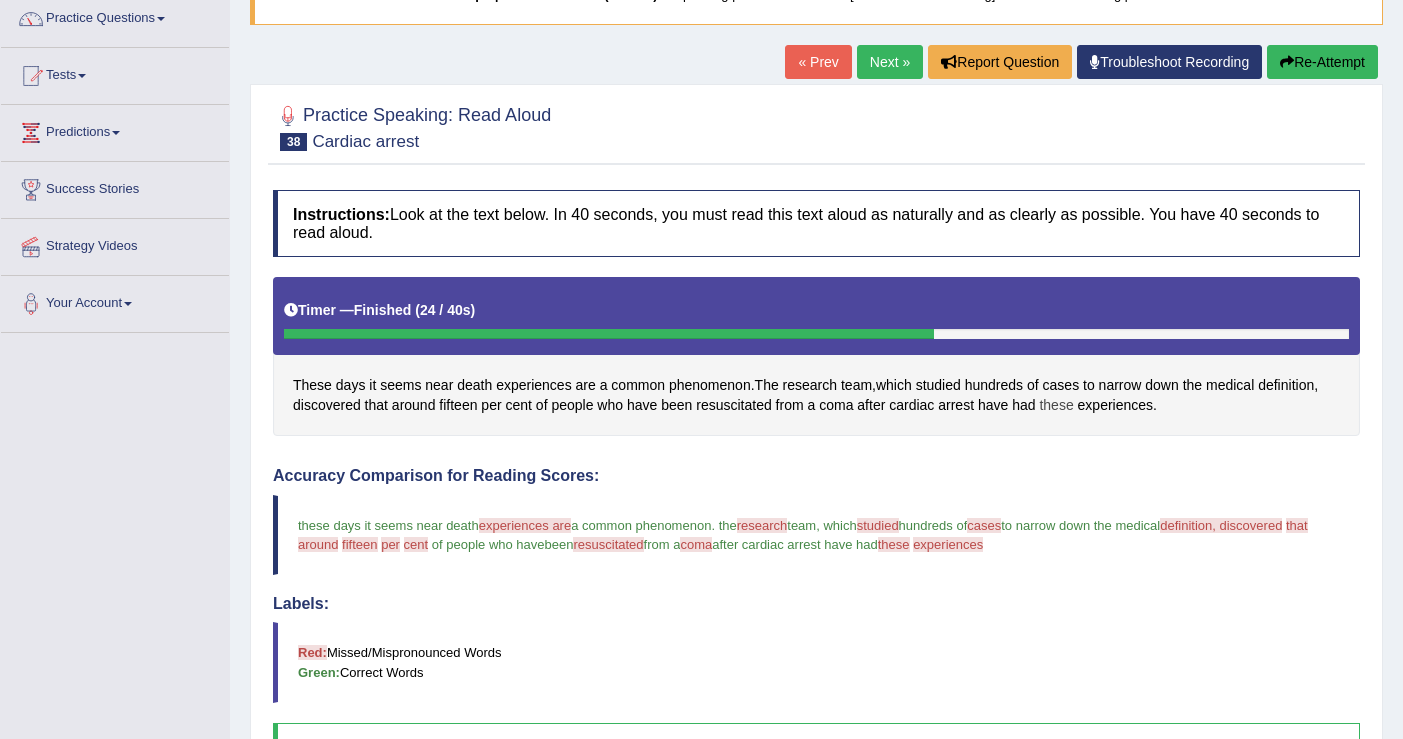 click on "these" at bounding box center [1056, 405] 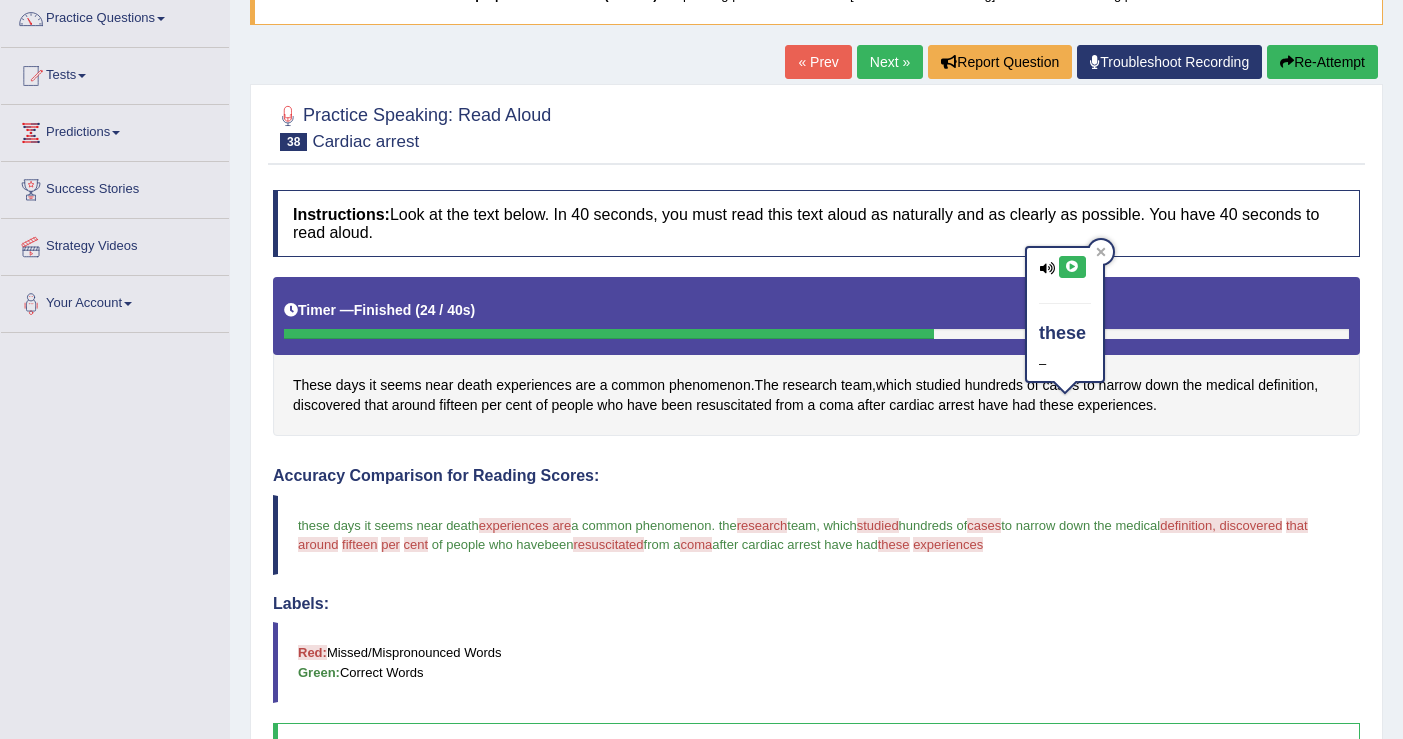 click at bounding box center (1072, 267) 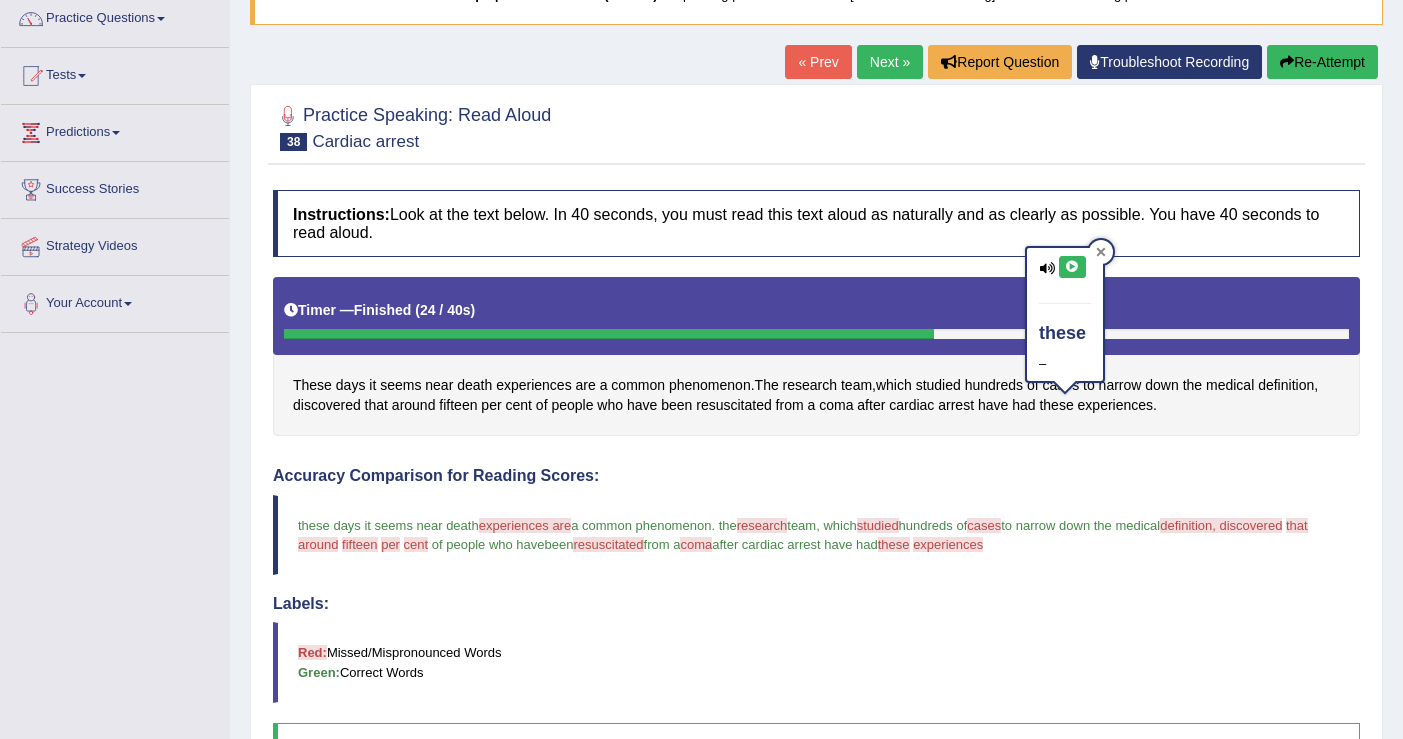 click at bounding box center (1101, 252) 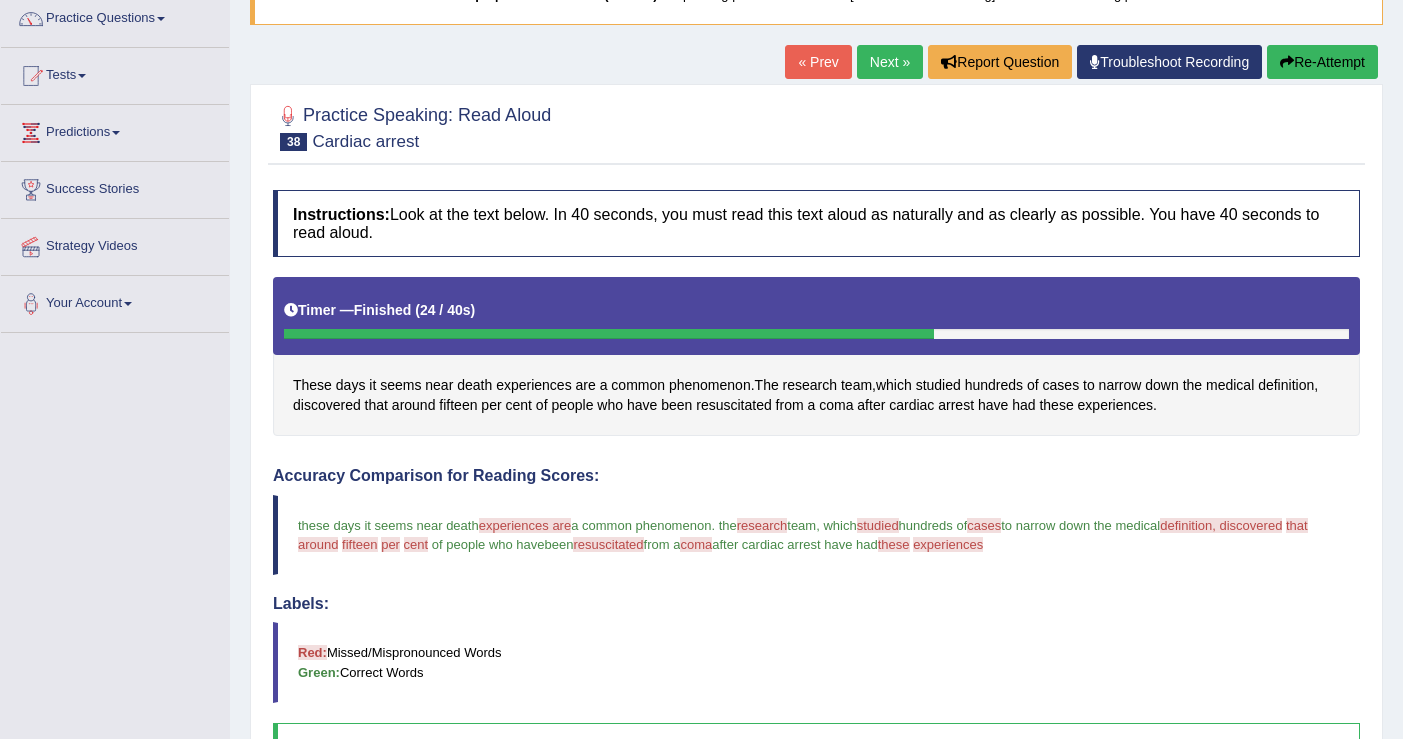 click on "Re-Attempt" at bounding box center [1322, 62] 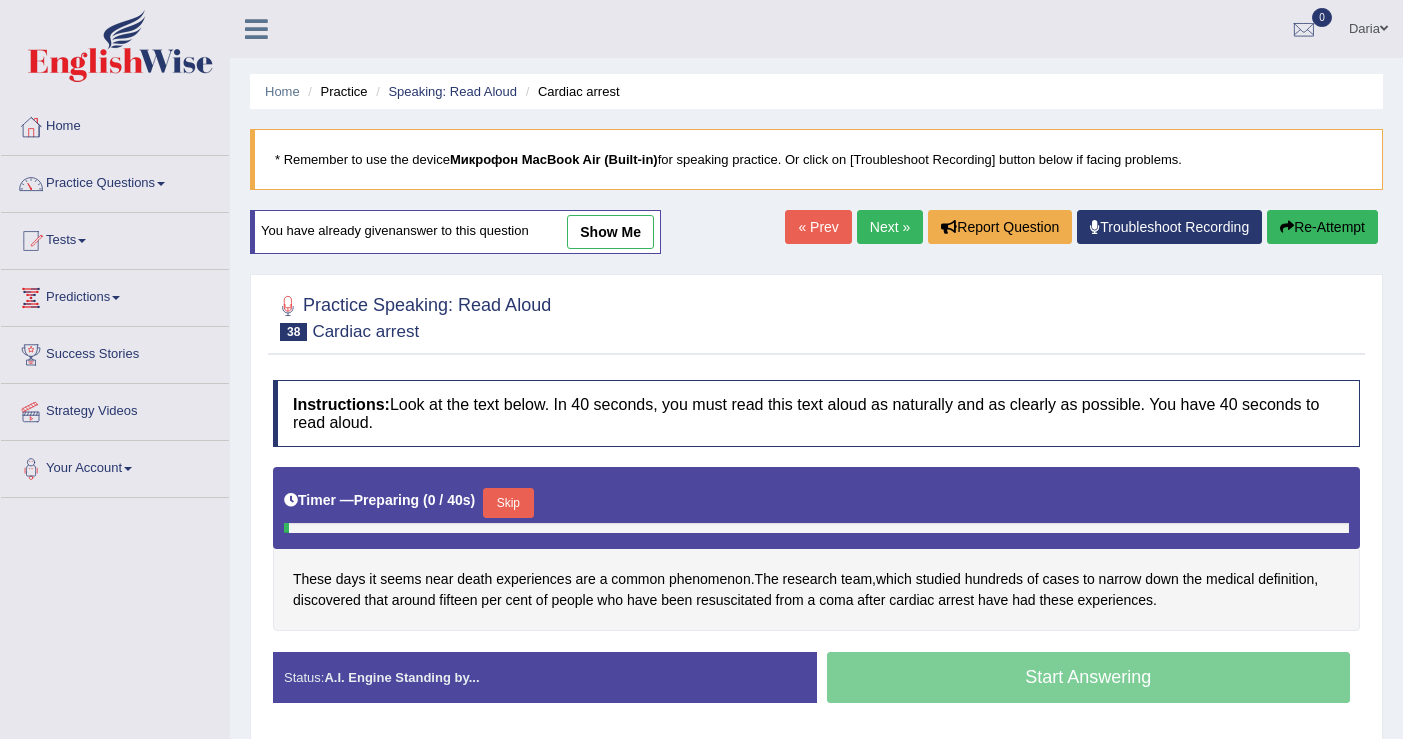 scroll, scrollTop: 171, scrollLeft: 0, axis: vertical 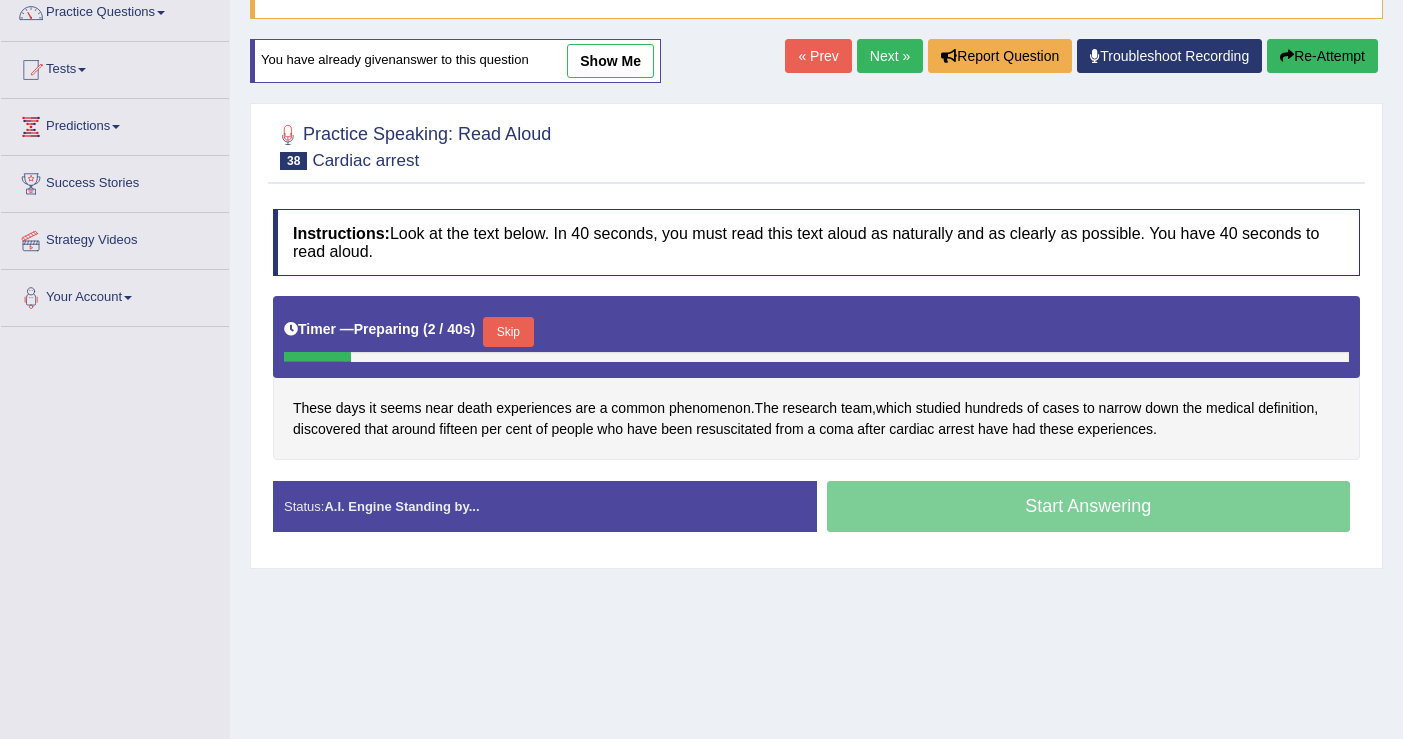click on "Skip" at bounding box center (508, 332) 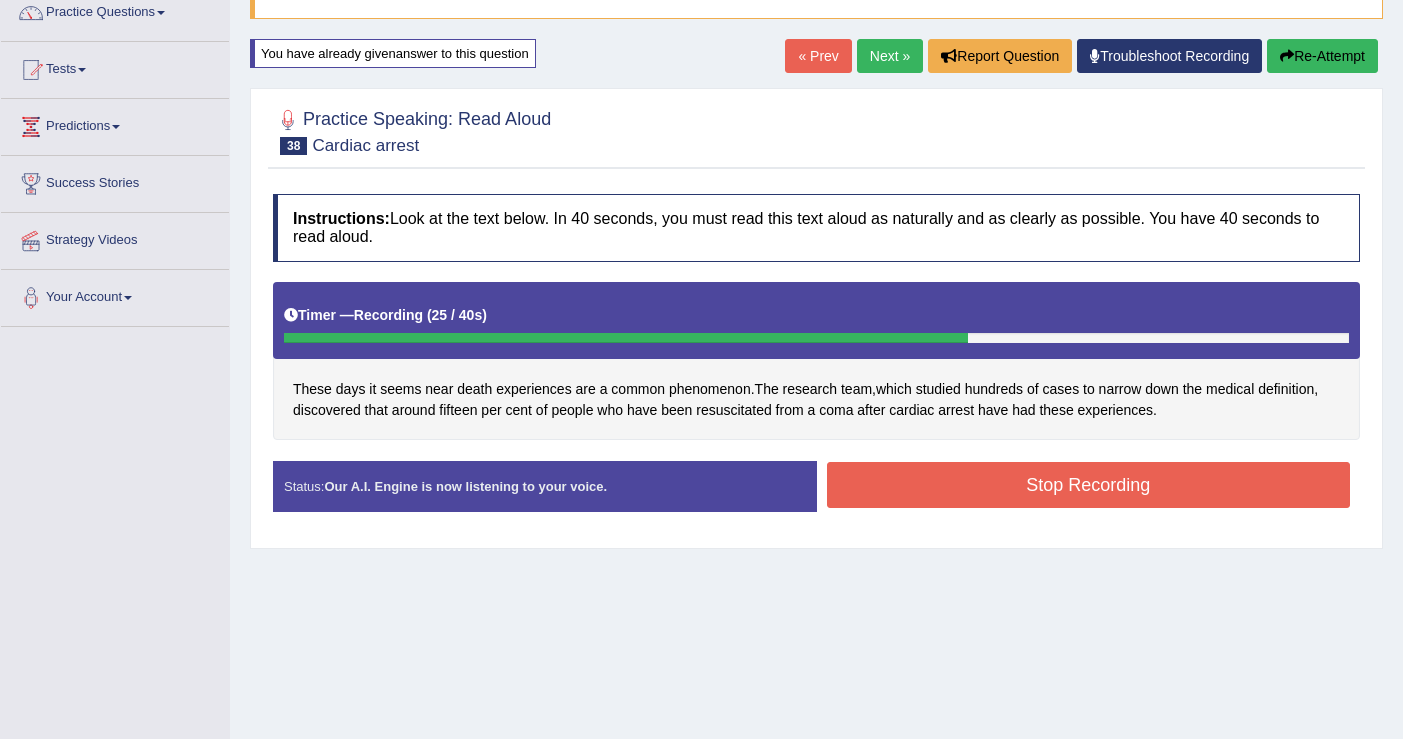 click on "Stop Recording" at bounding box center [1089, 485] 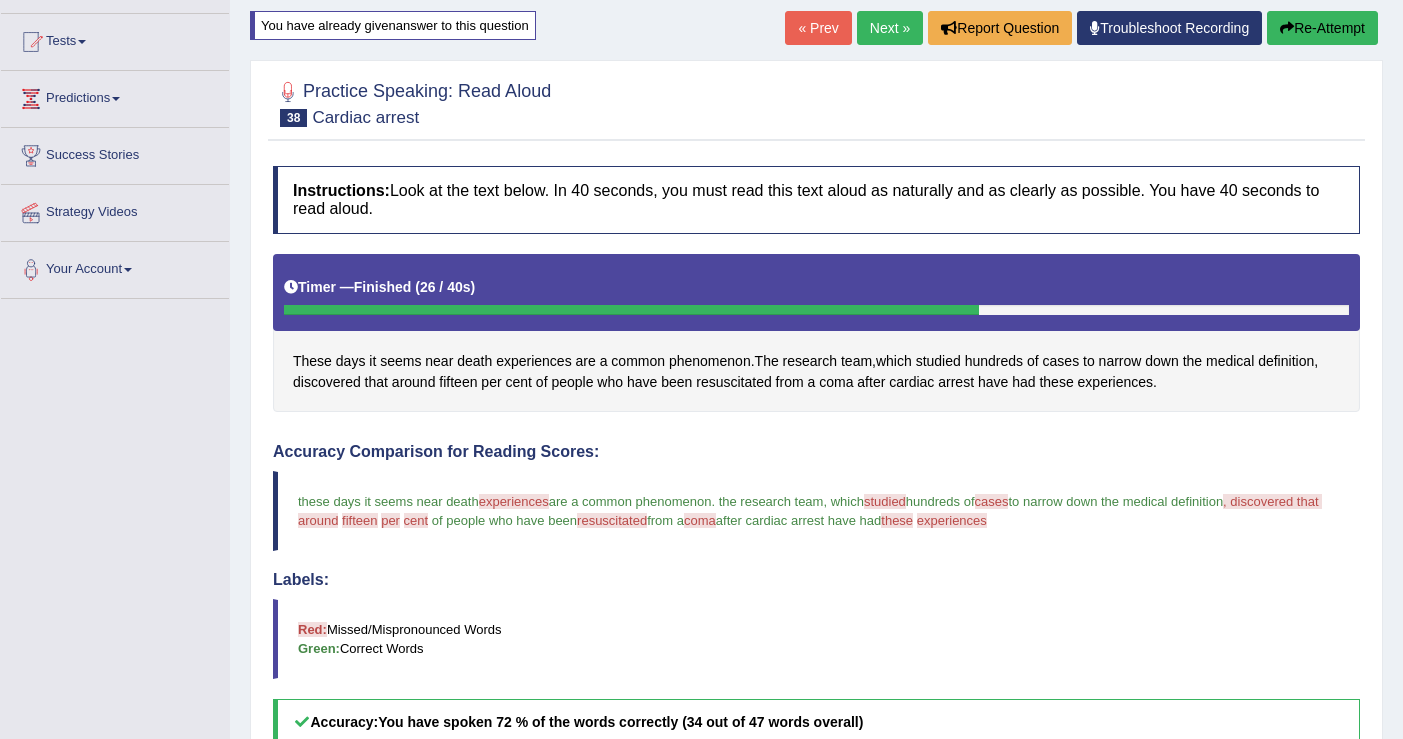 scroll, scrollTop: 114, scrollLeft: 0, axis: vertical 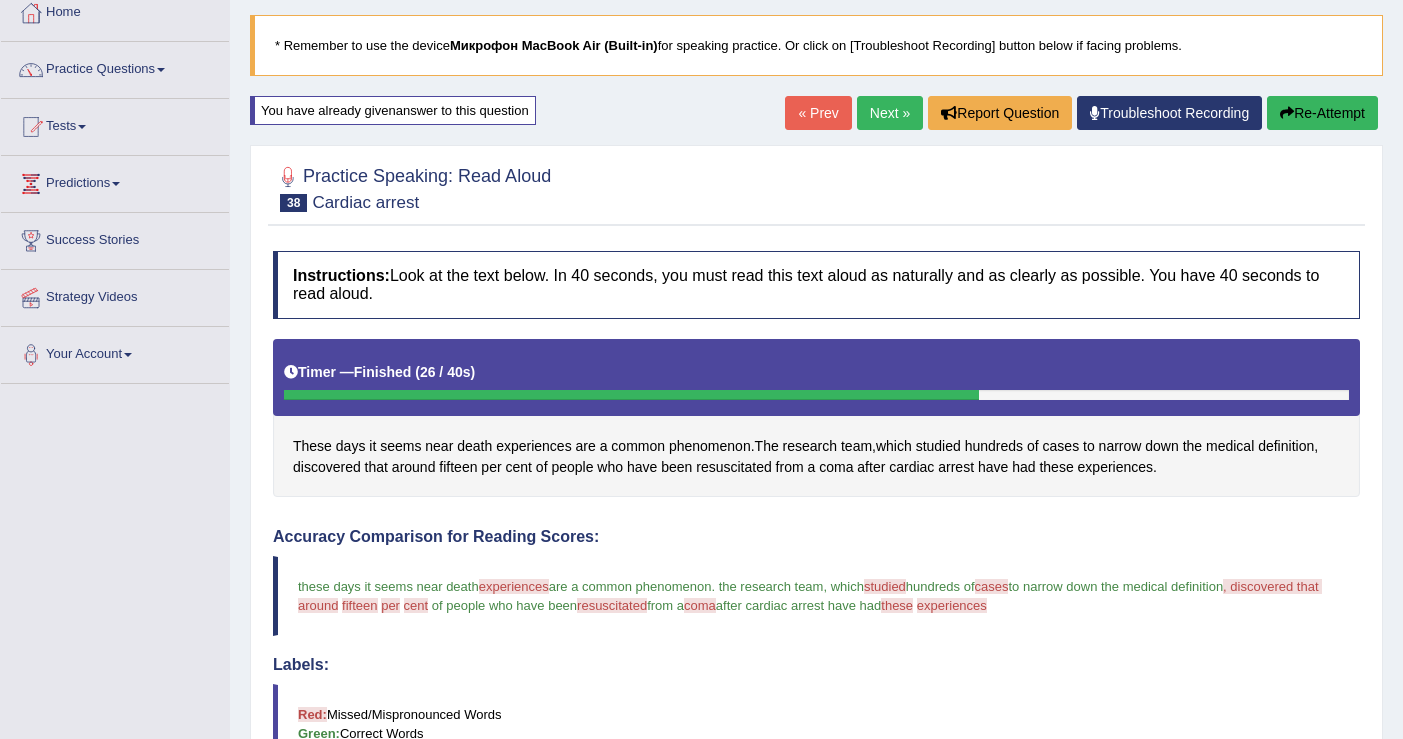 click on "Re-Attempt" at bounding box center (1322, 113) 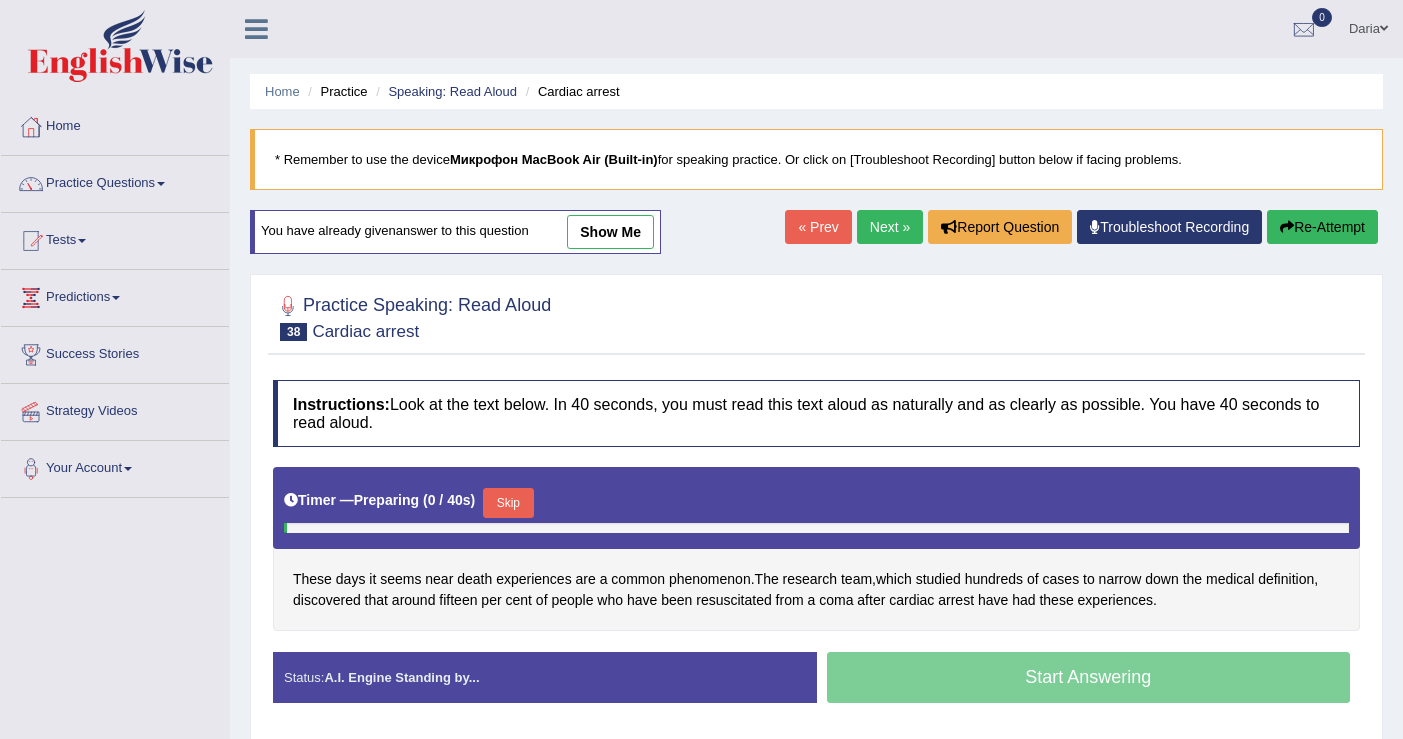 scroll, scrollTop: 114, scrollLeft: 0, axis: vertical 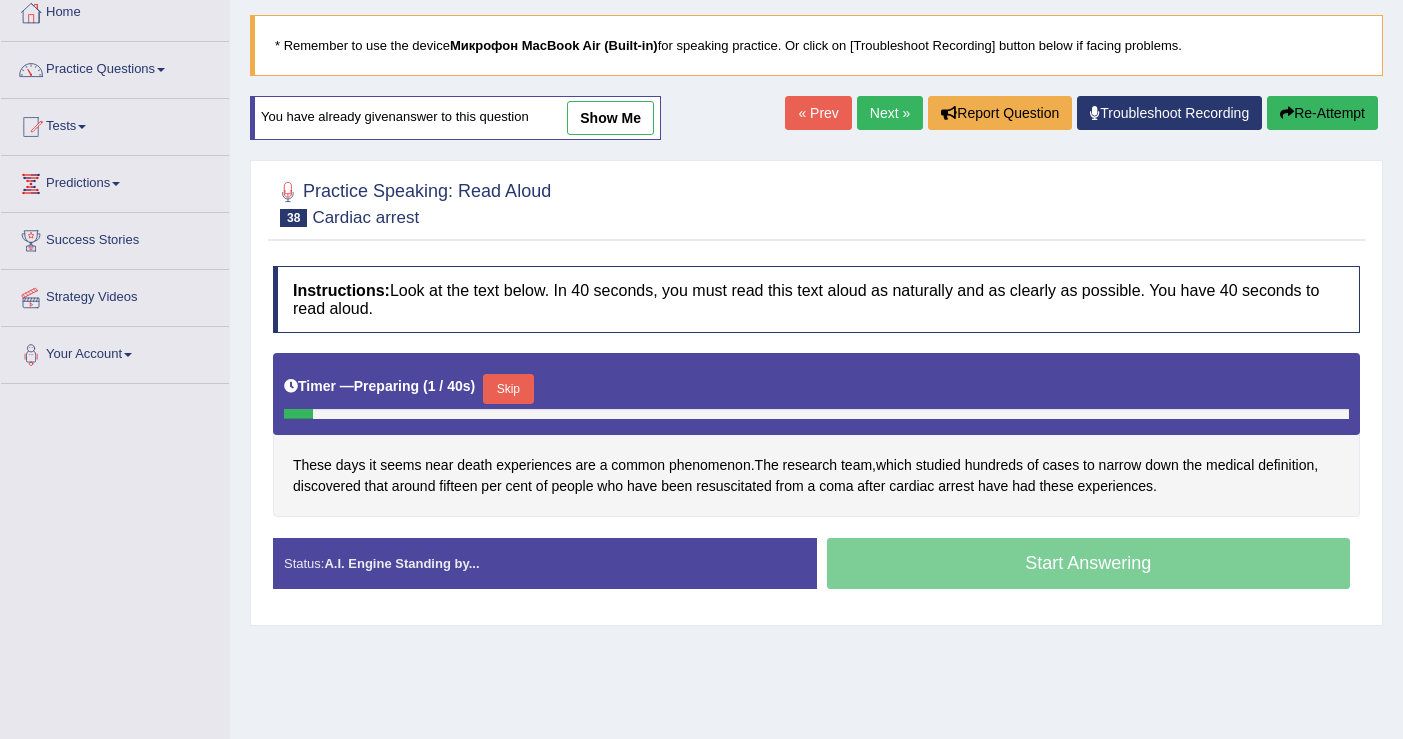 click on "Skip" at bounding box center [508, 389] 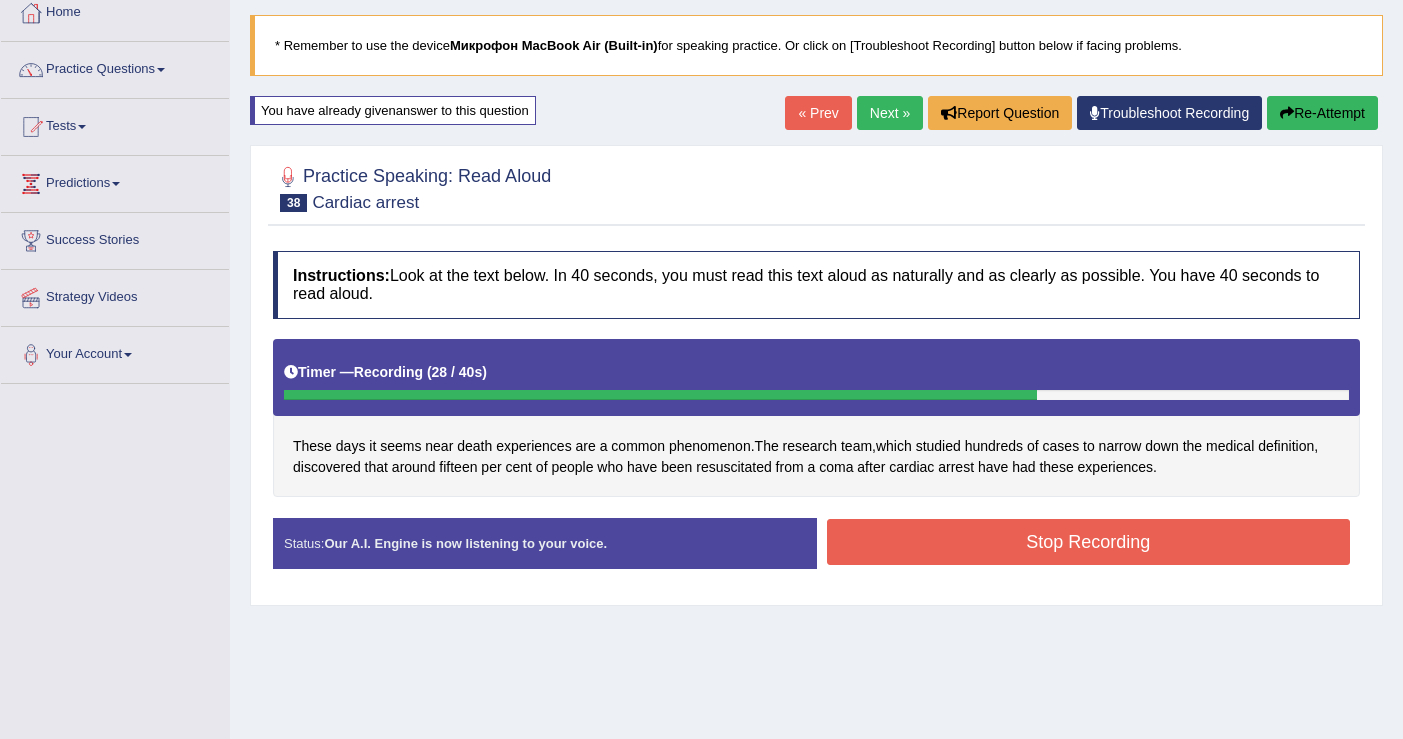 click on "Stop Recording" at bounding box center [1089, 542] 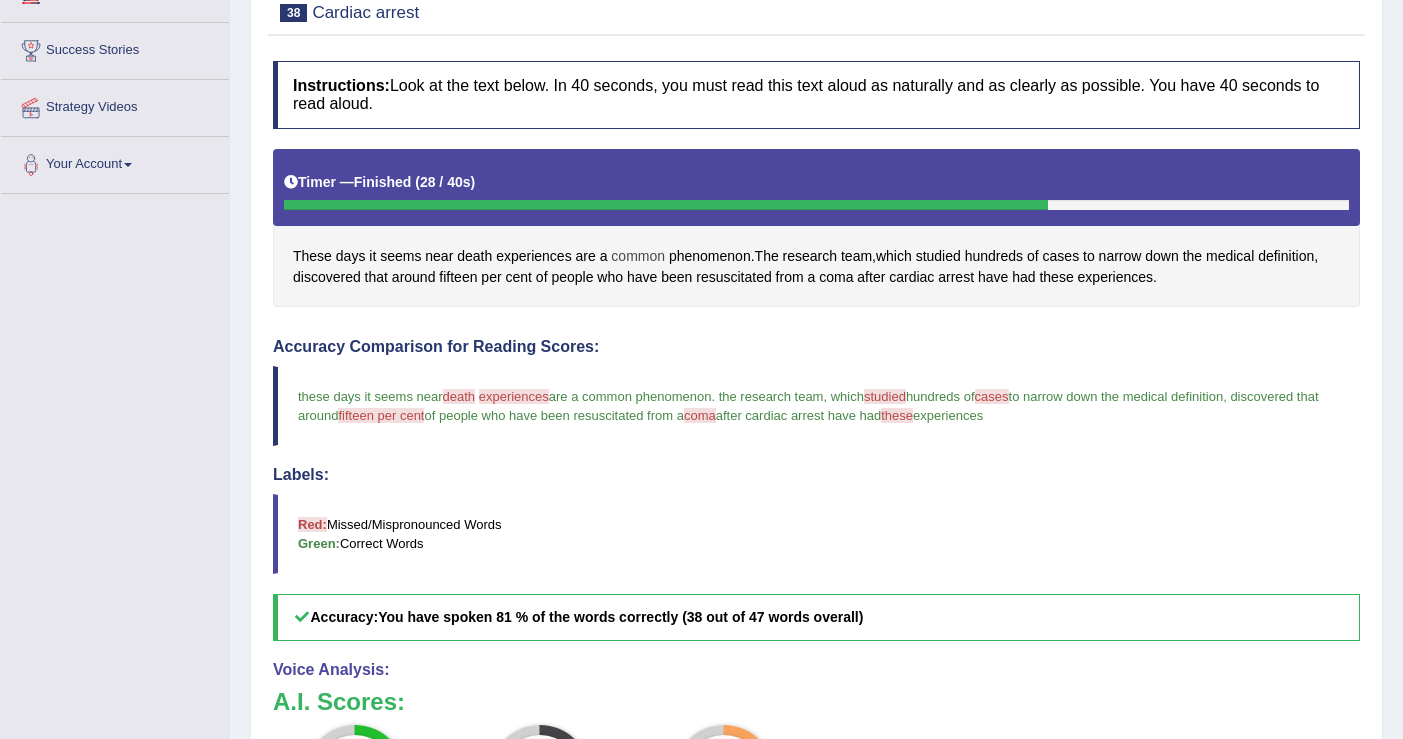 scroll, scrollTop: 301, scrollLeft: 0, axis: vertical 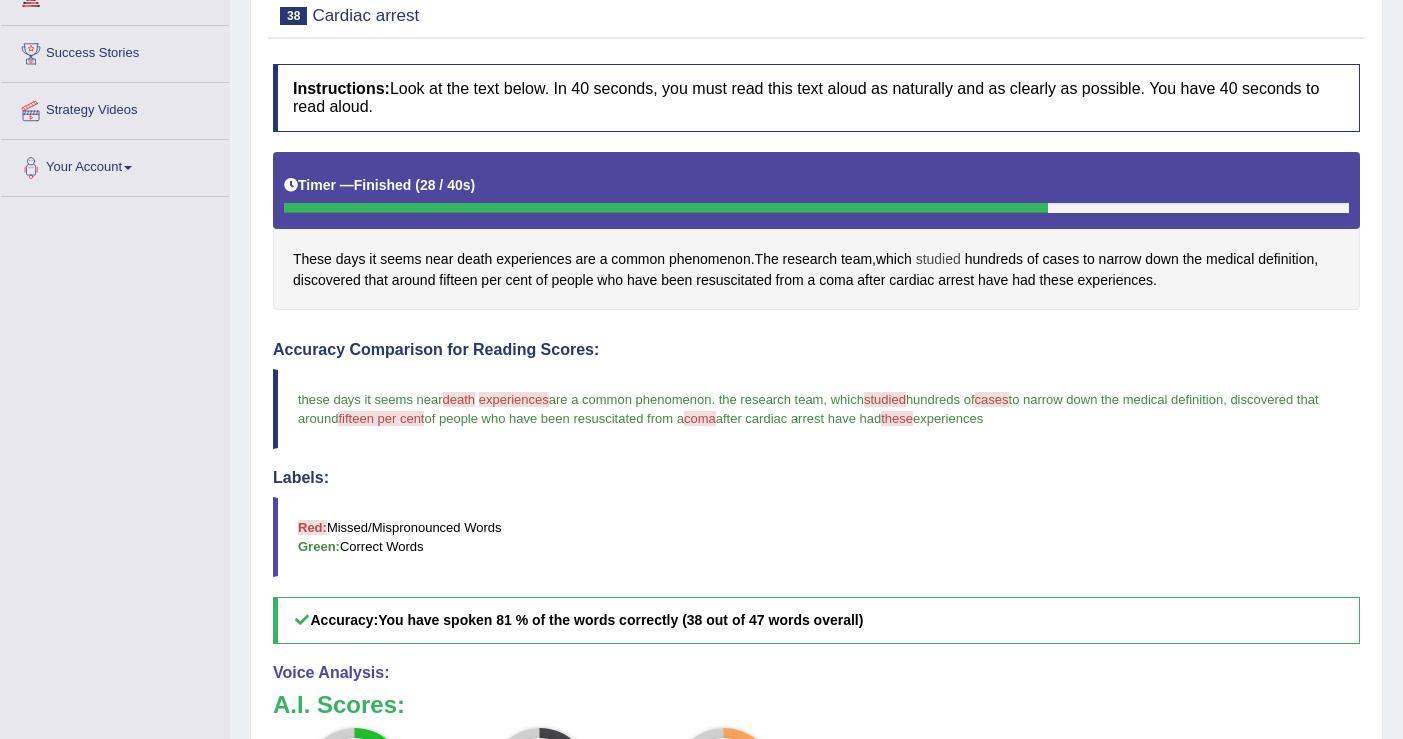 click on "studied" at bounding box center (938, 259) 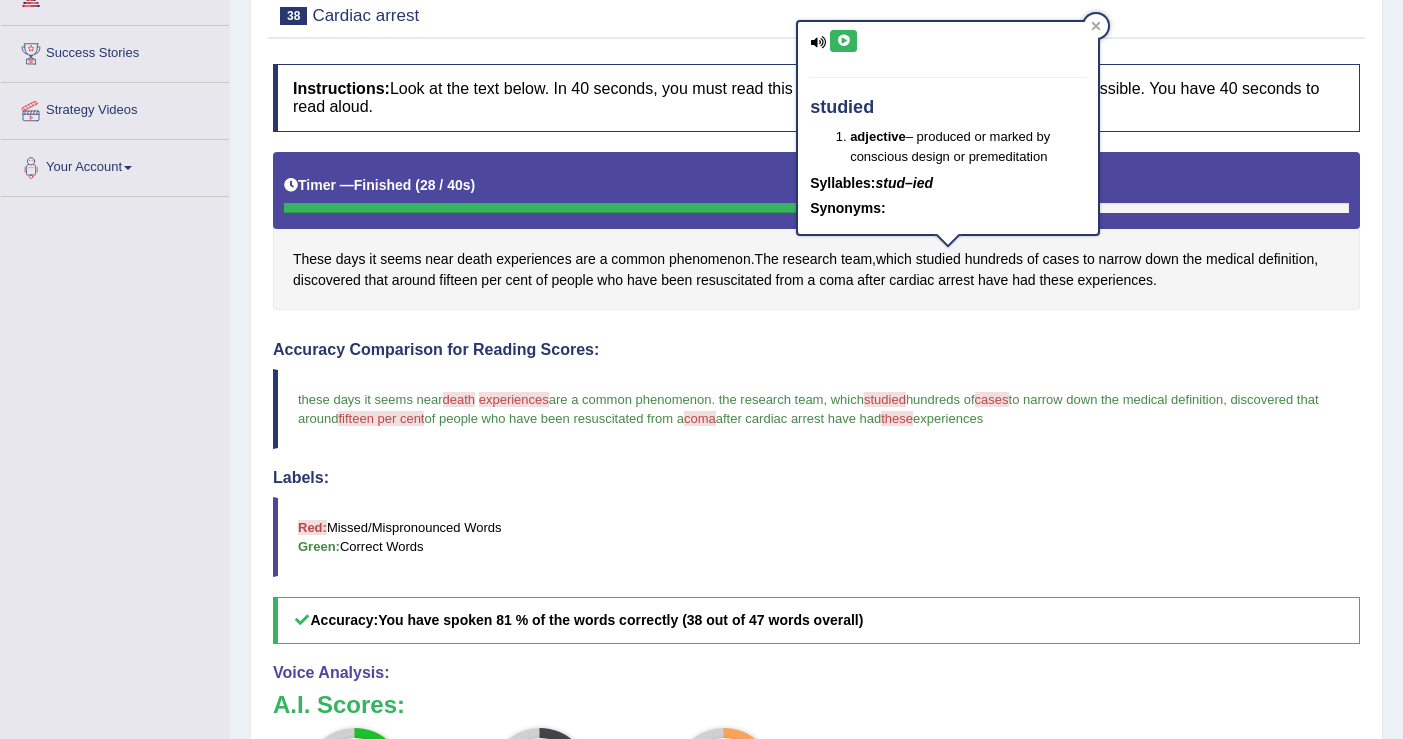 click at bounding box center (843, 41) 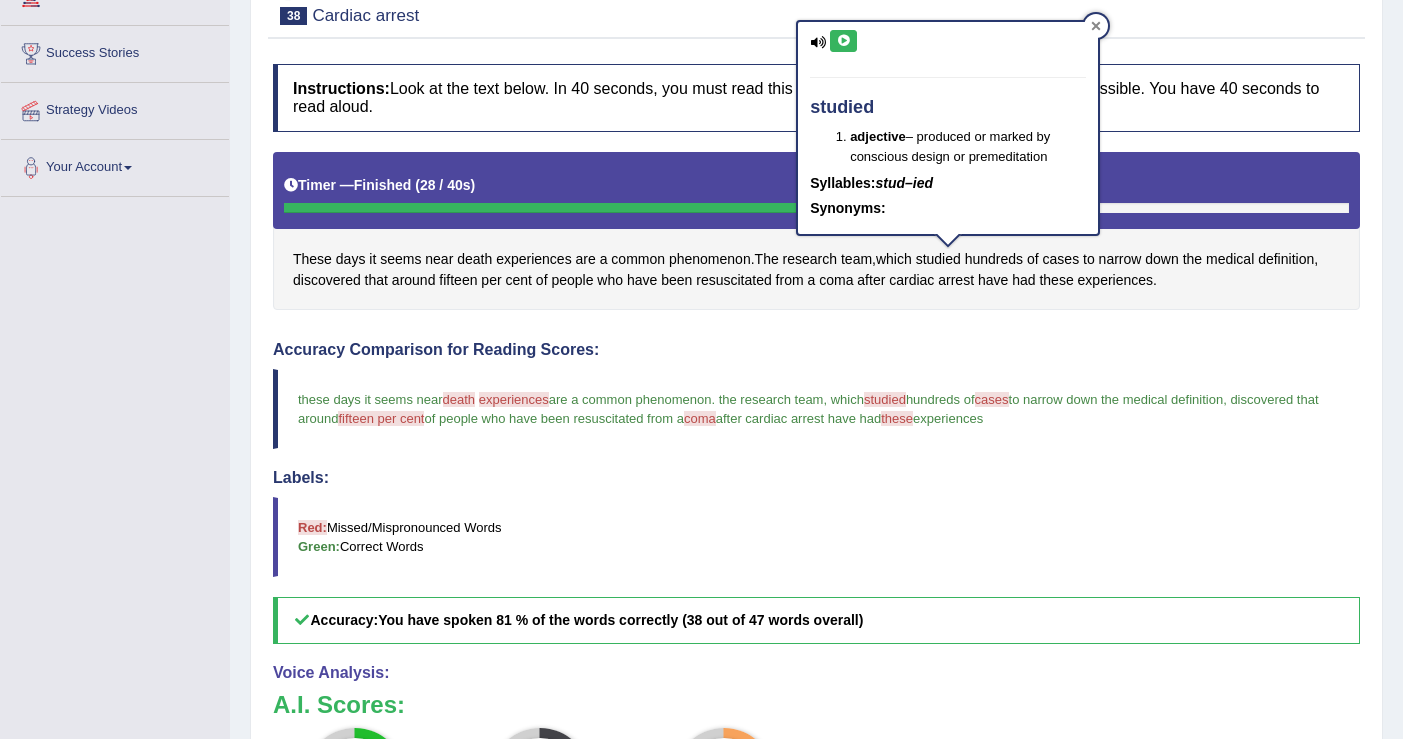 click 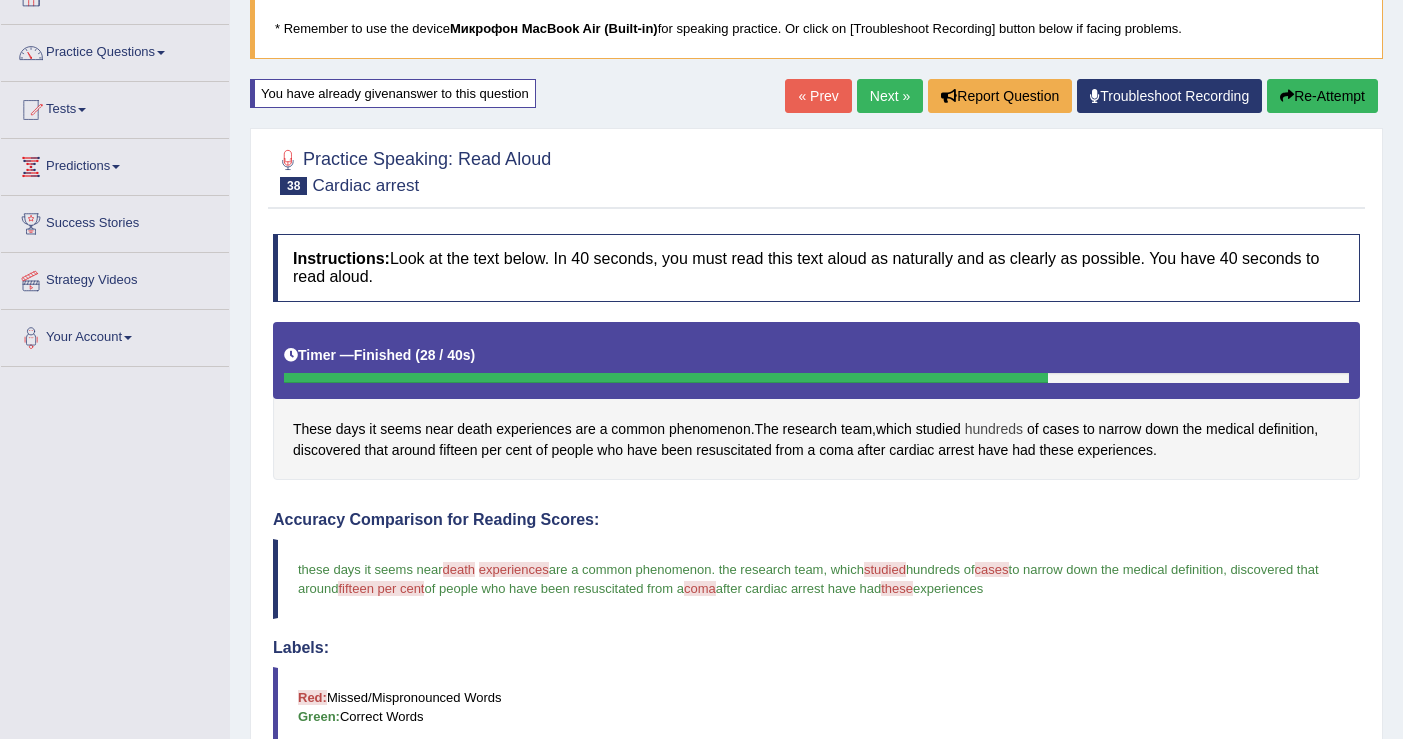 scroll, scrollTop: 96, scrollLeft: 0, axis: vertical 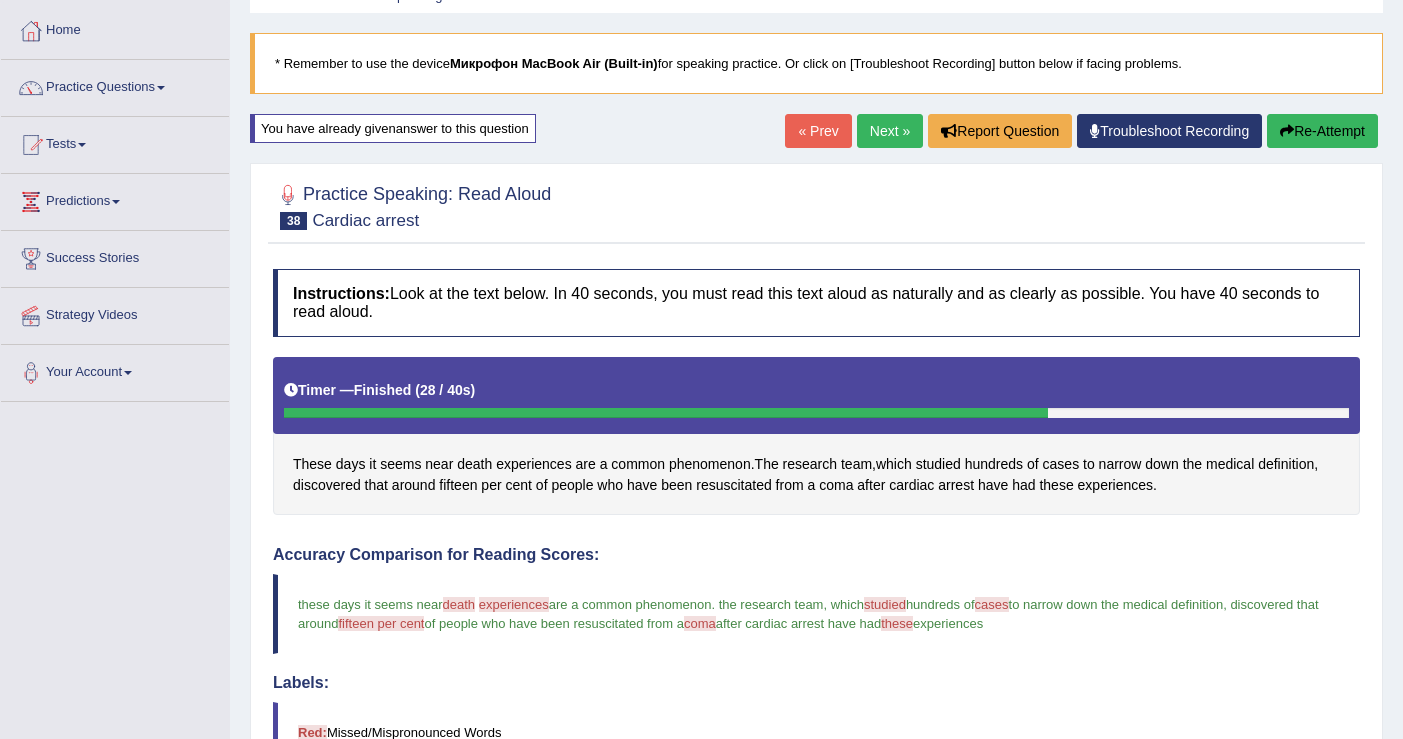 click on "Re-Attempt" at bounding box center (1322, 131) 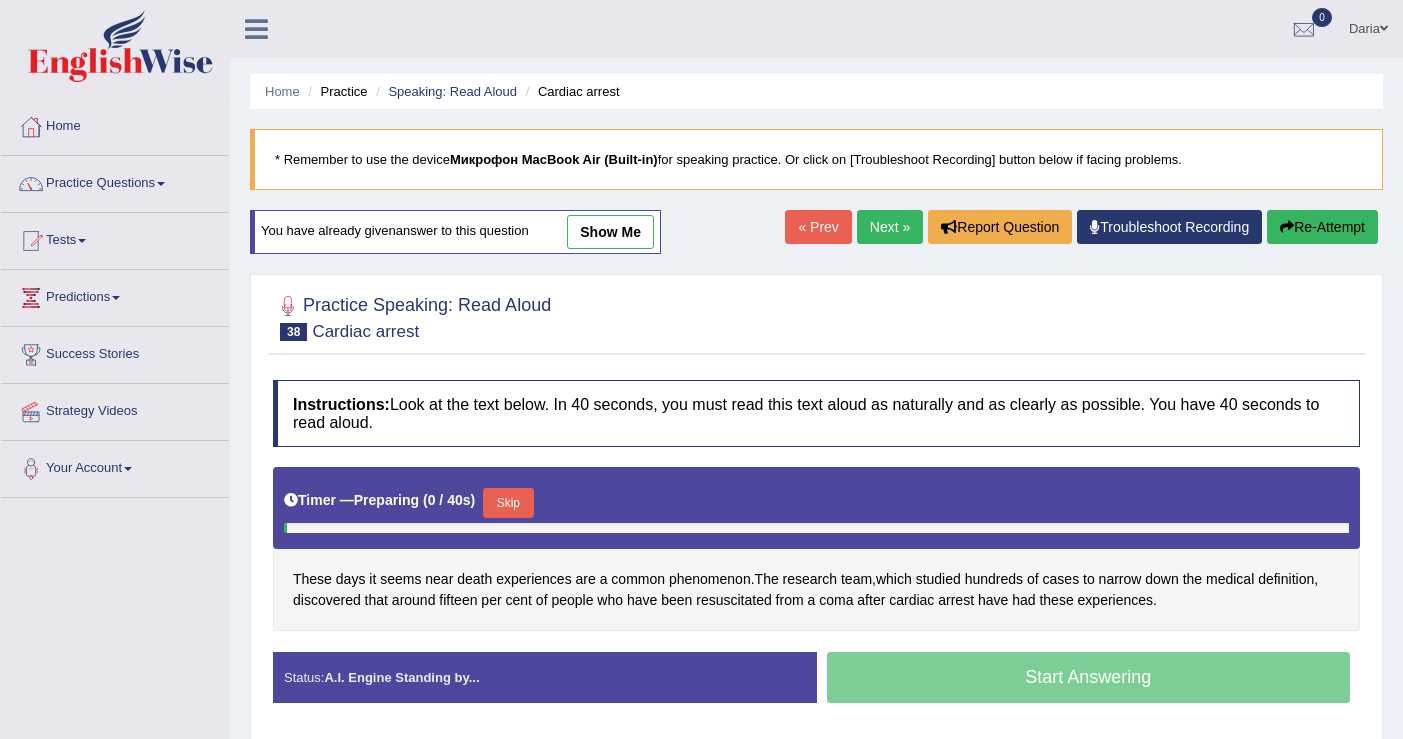 scroll, scrollTop: 96, scrollLeft: 0, axis: vertical 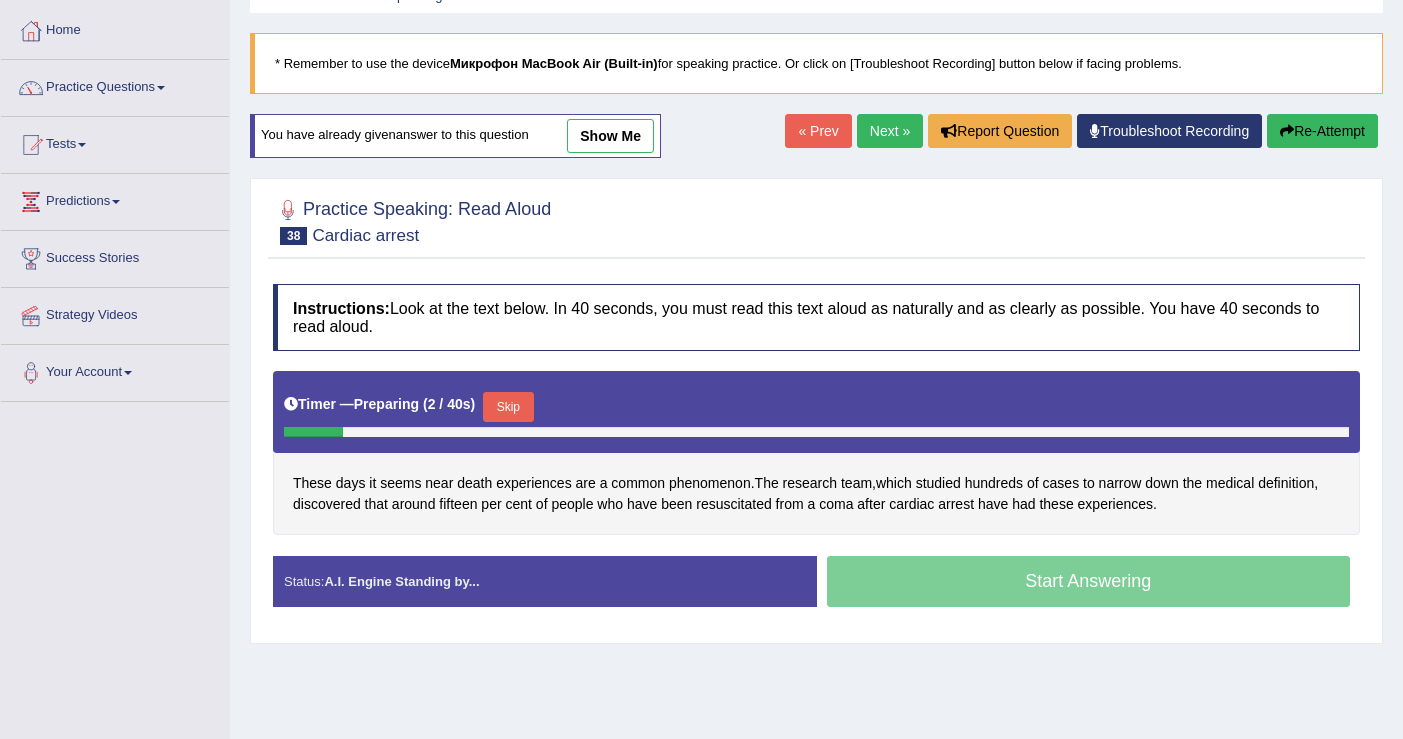 click on "Skip" at bounding box center [508, 407] 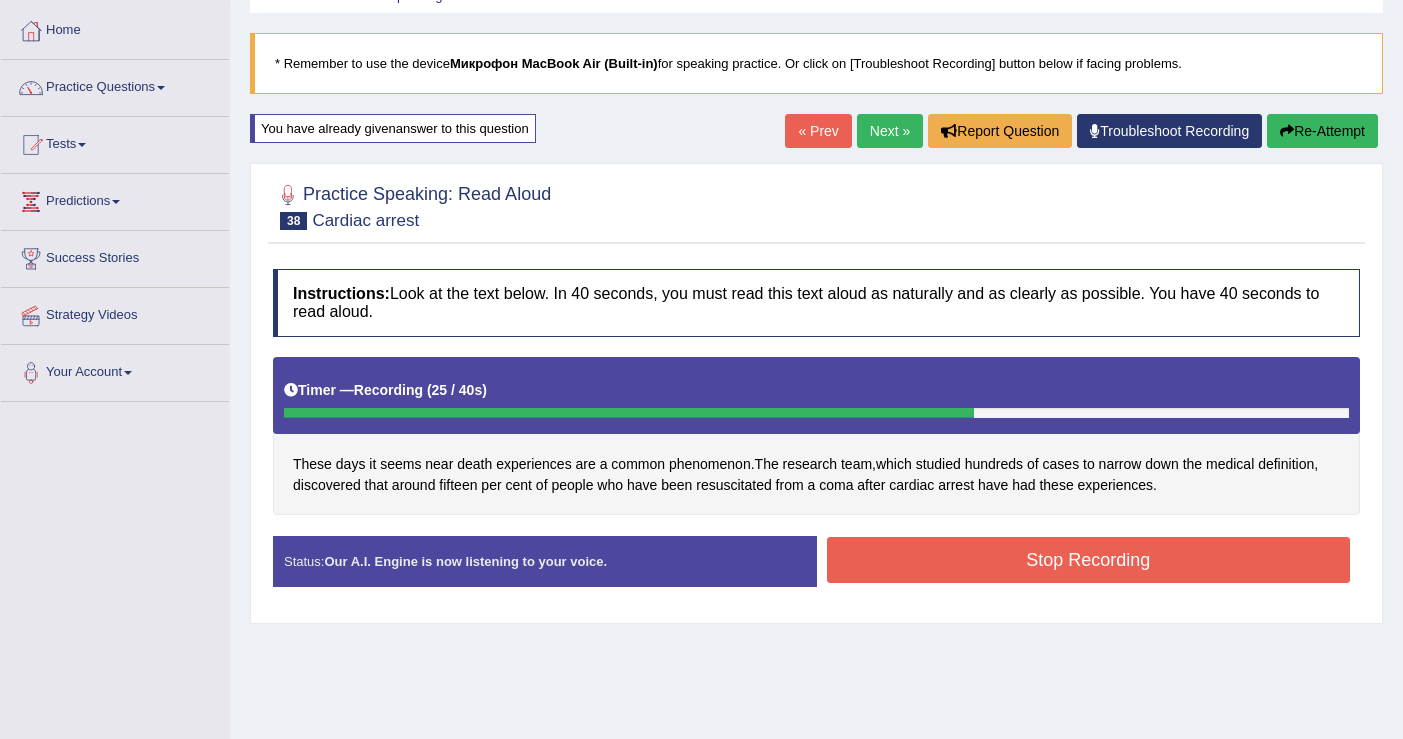click on "Stop Recording" at bounding box center (1089, 560) 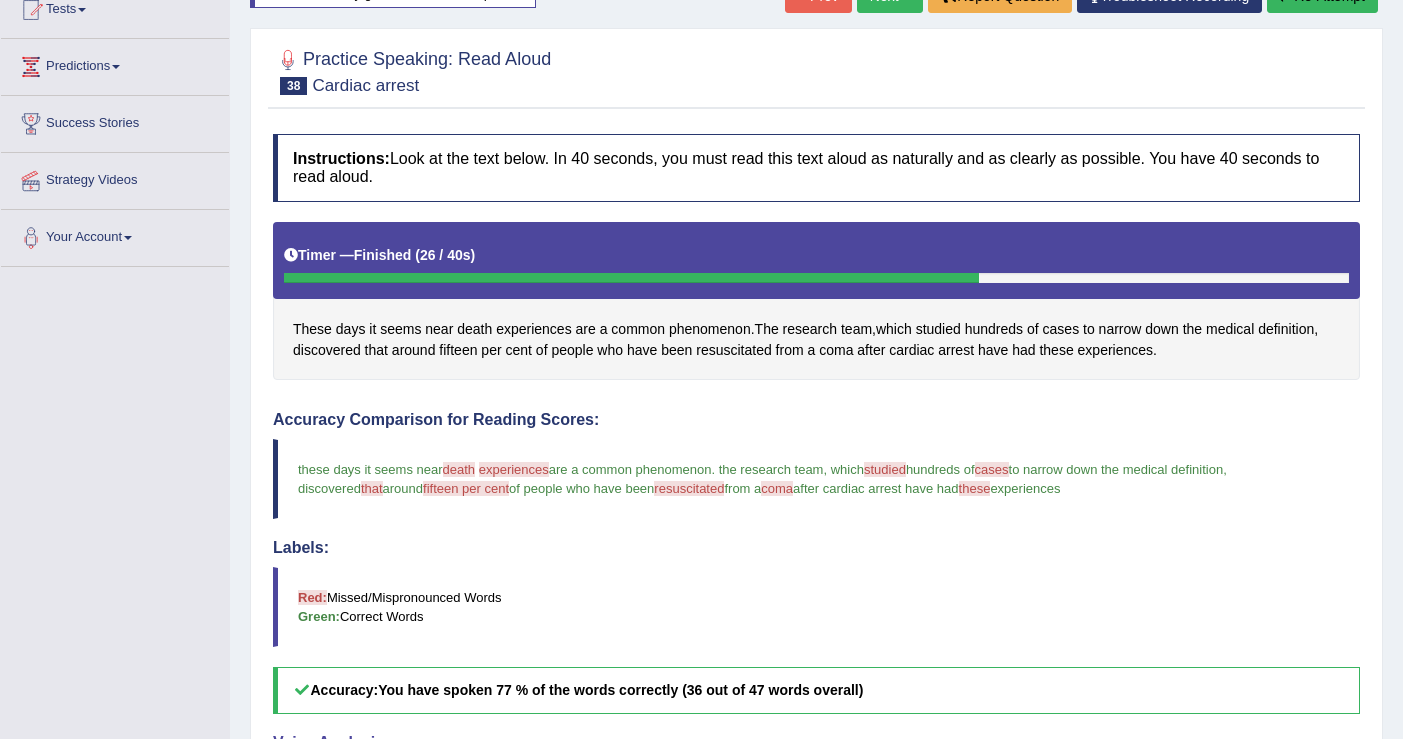 scroll, scrollTop: 151, scrollLeft: 0, axis: vertical 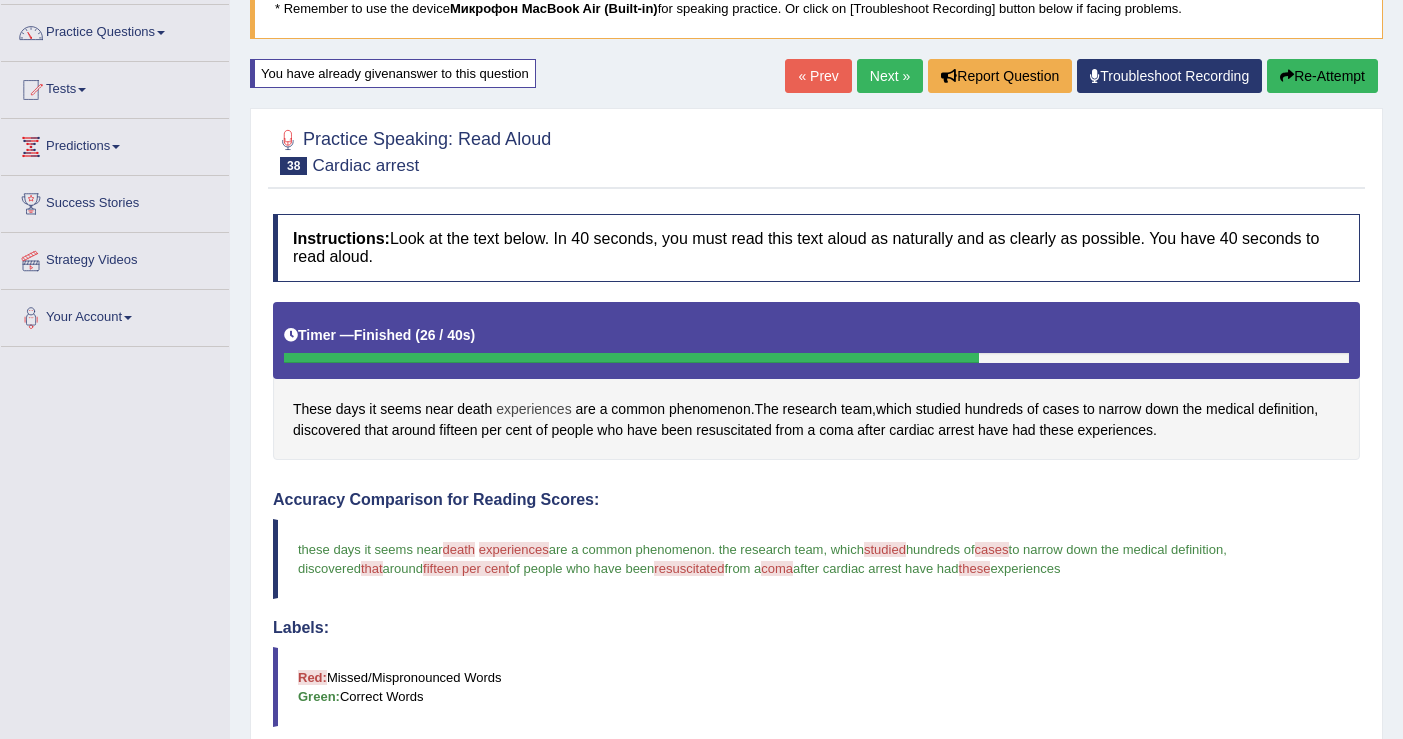 click on "experiences" at bounding box center (534, 409) 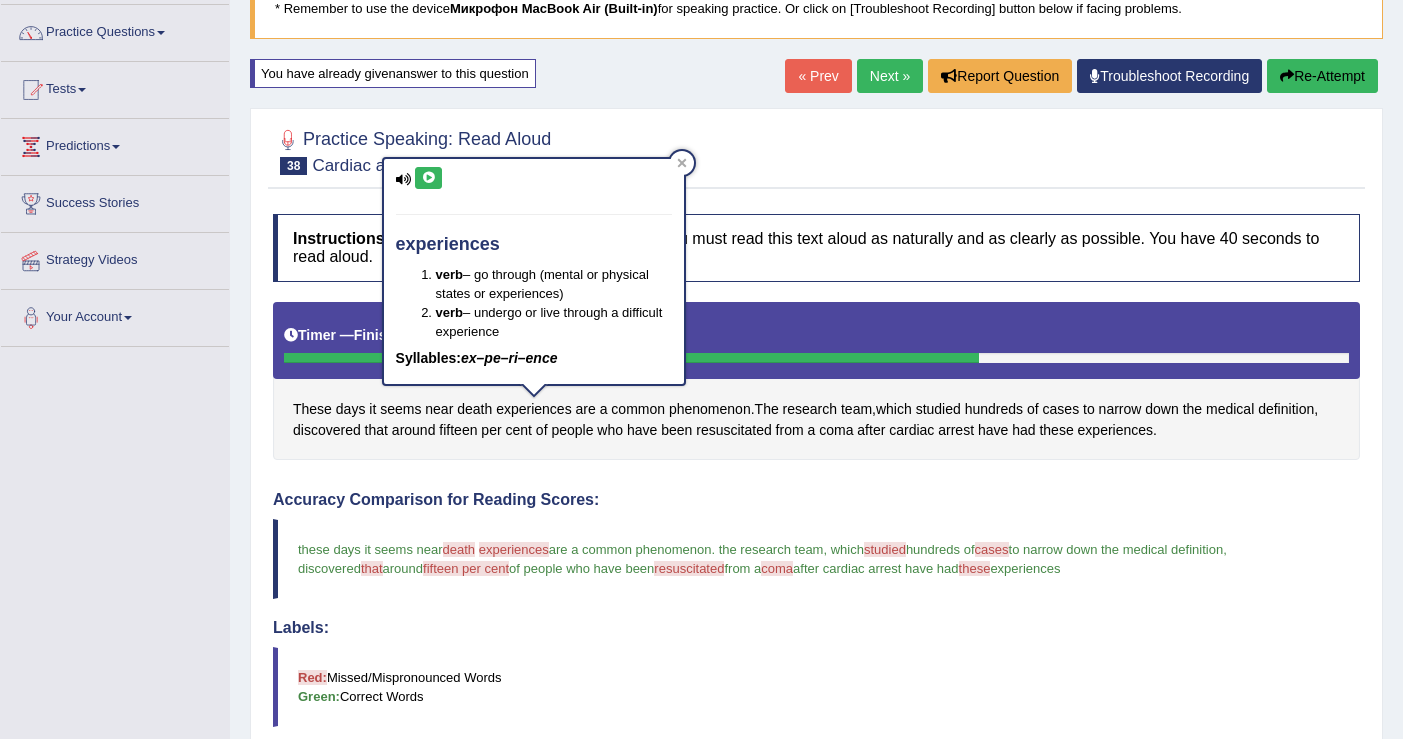 click at bounding box center (428, 178) 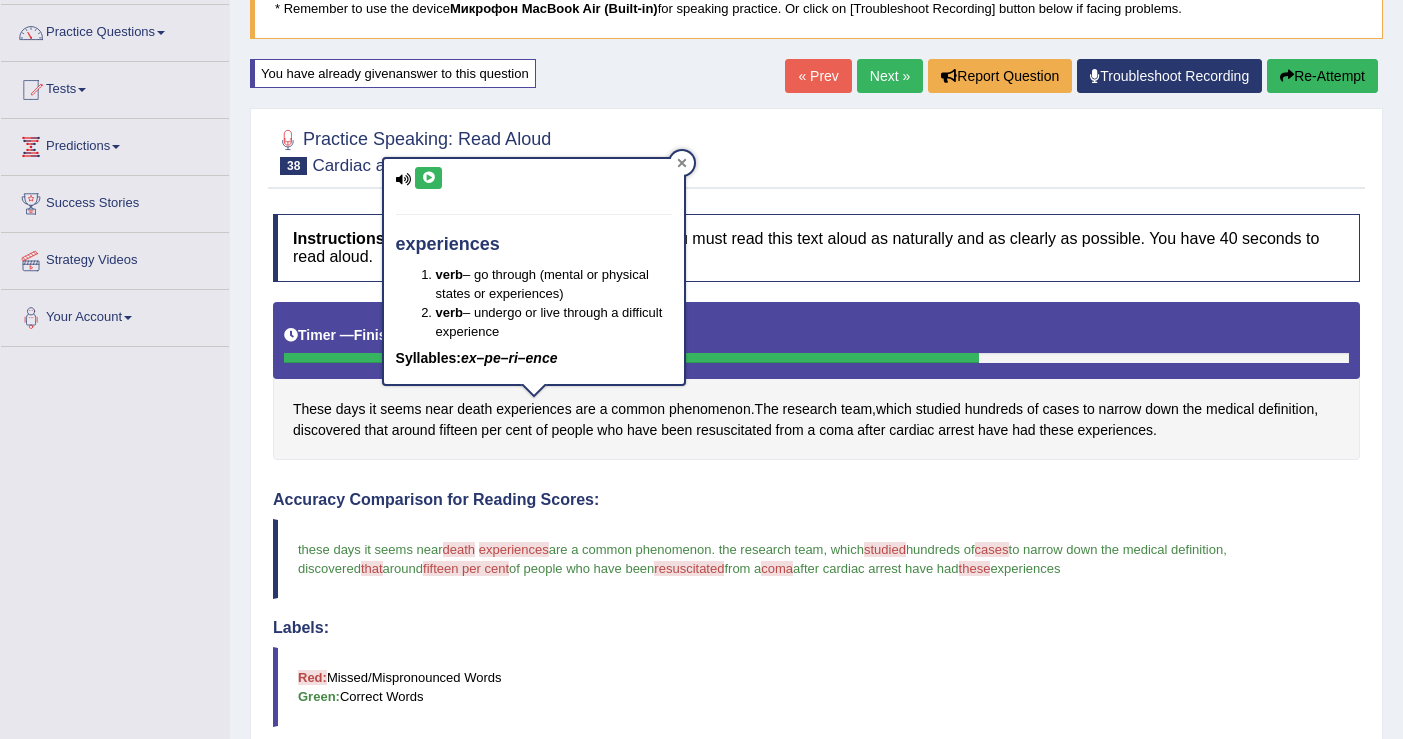 click 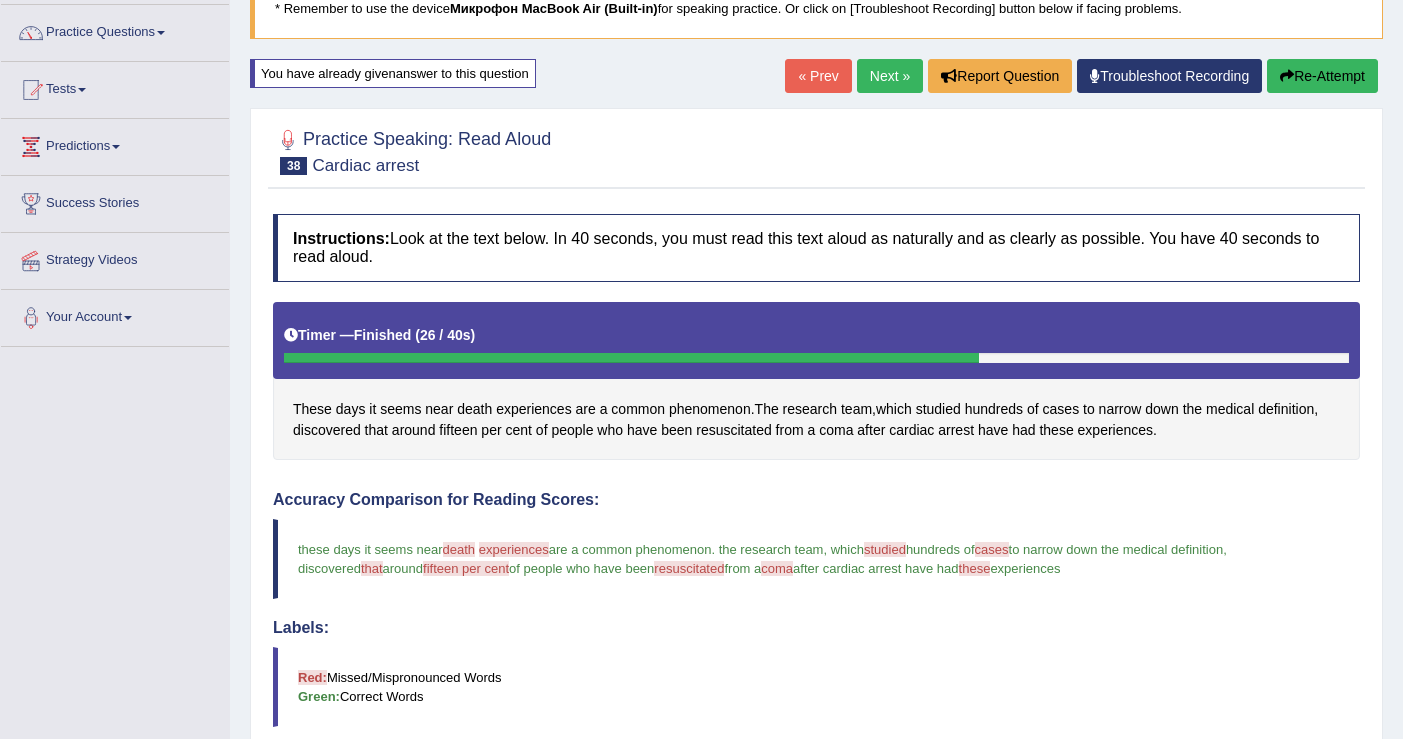 click on "Re-Attempt" at bounding box center (1322, 76) 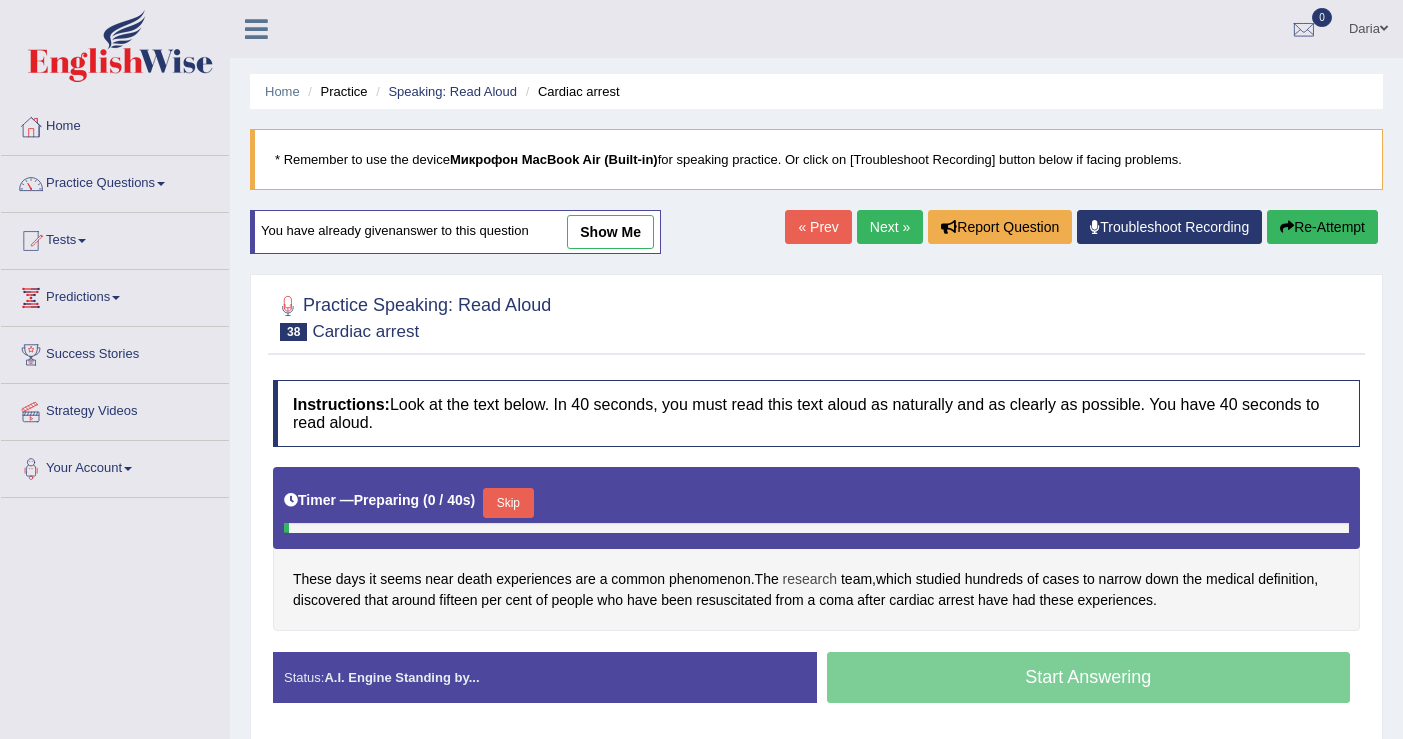 scroll, scrollTop: 166, scrollLeft: 0, axis: vertical 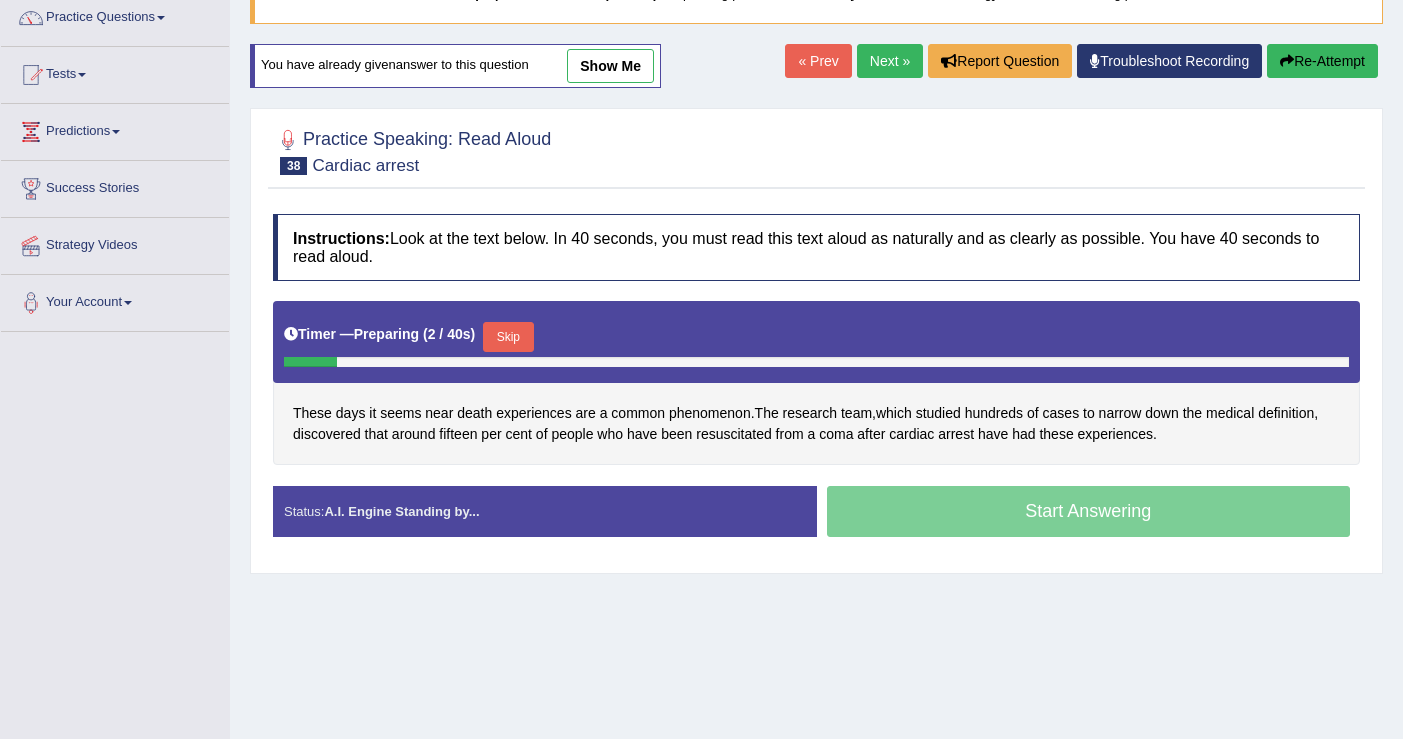 click on "Skip" at bounding box center [508, 337] 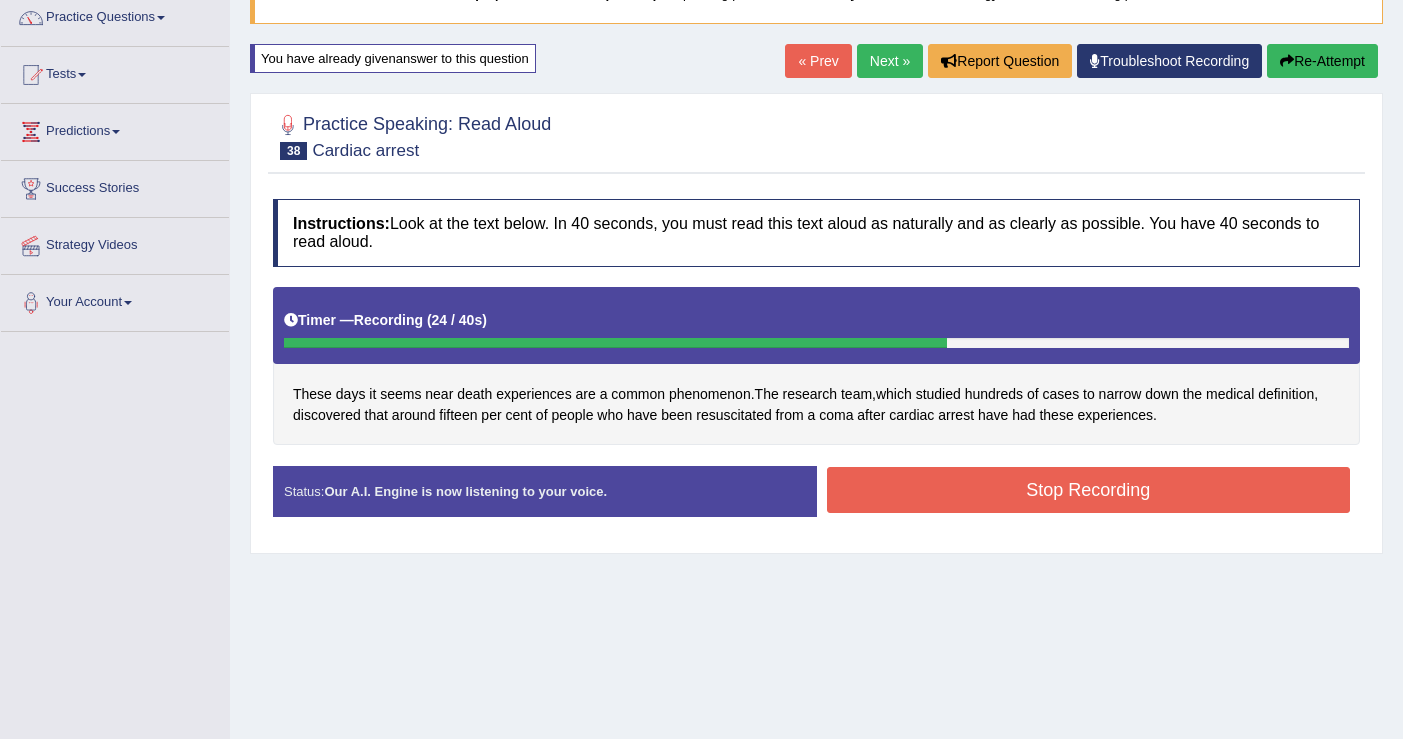 click on "Stop Recording" at bounding box center (1089, 490) 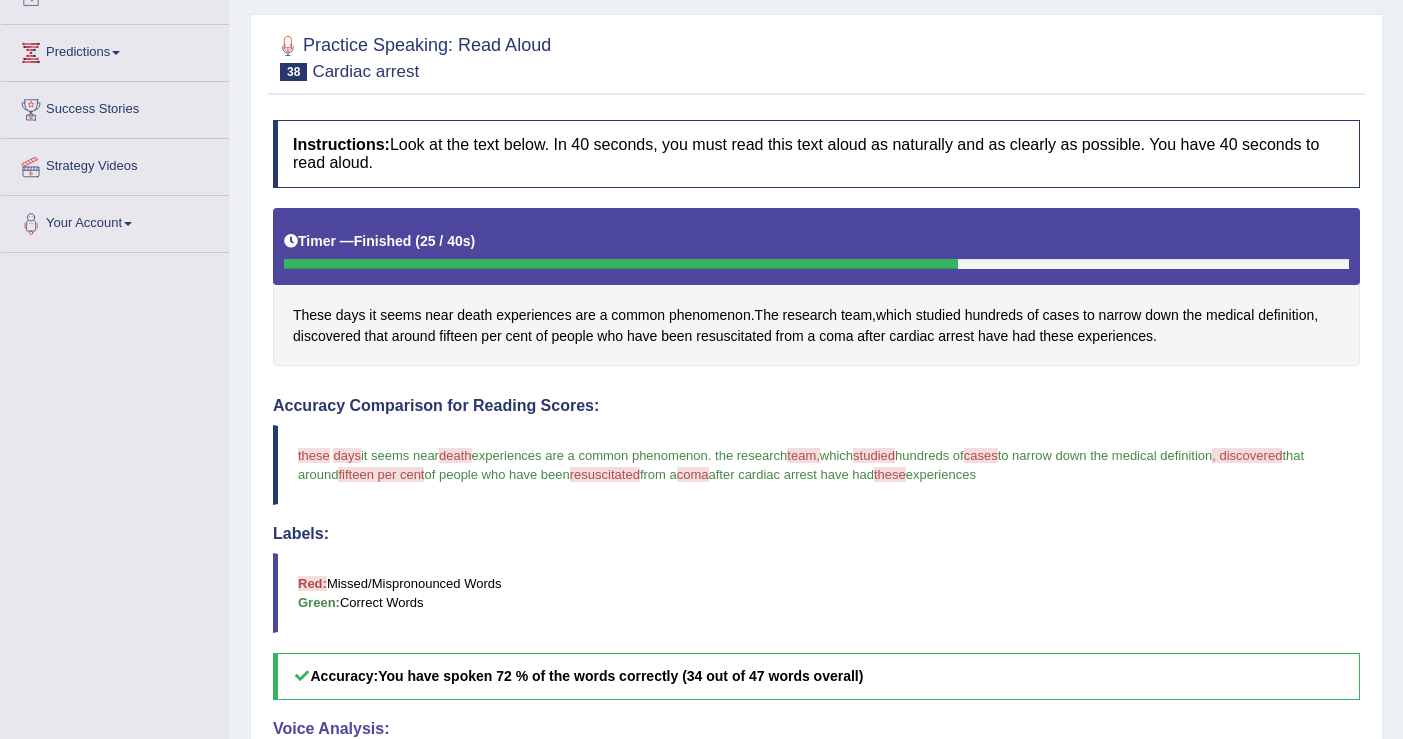 scroll, scrollTop: 275, scrollLeft: 0, axis: vertical 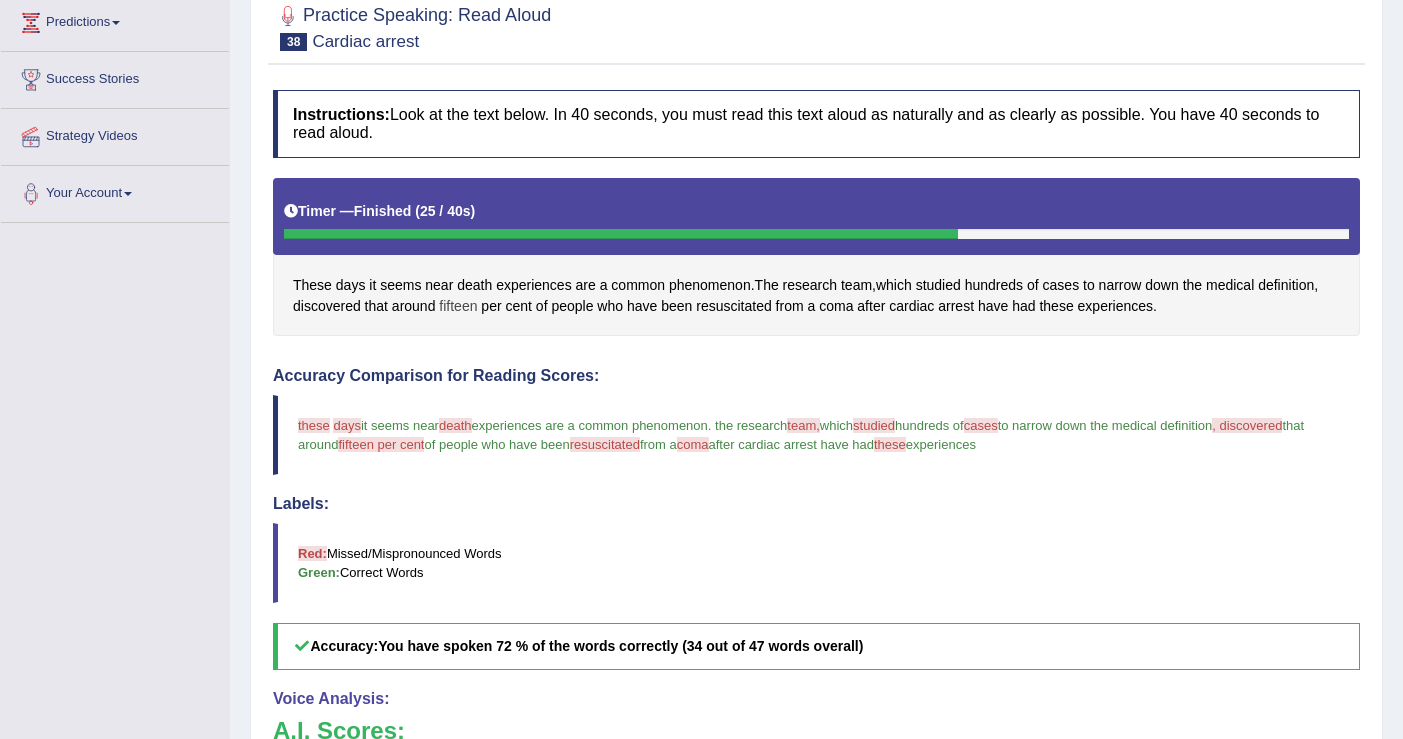 click on "fifteen" at bounding box center [458, 306] 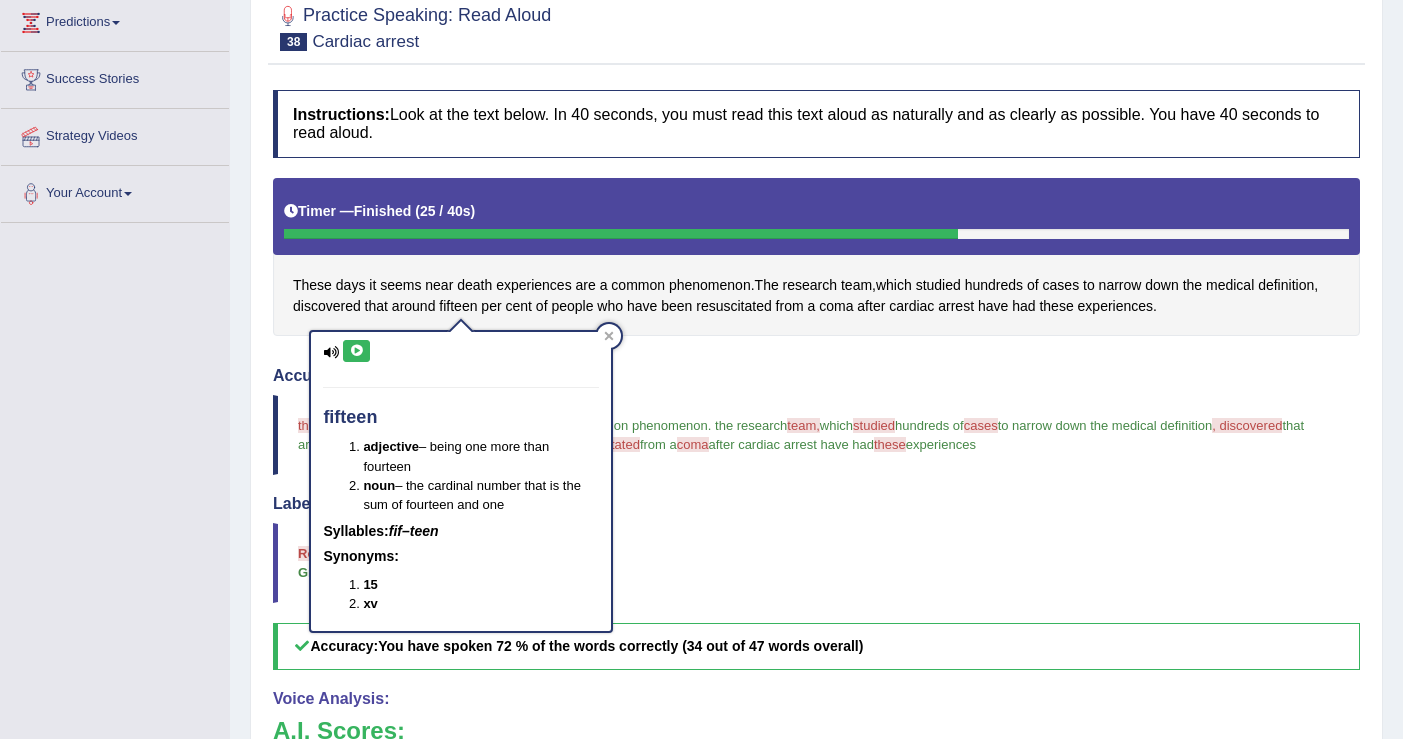 click at bounding box center [356, 351] 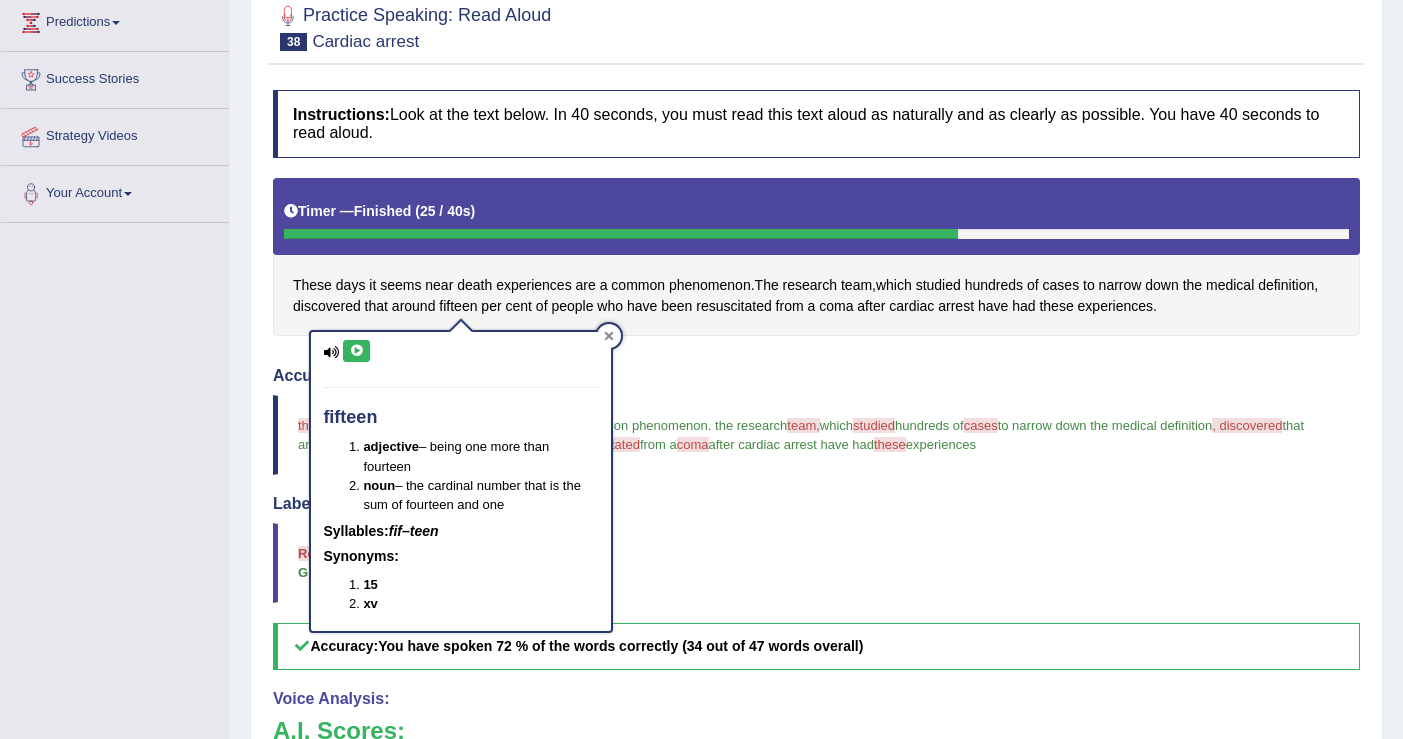 click 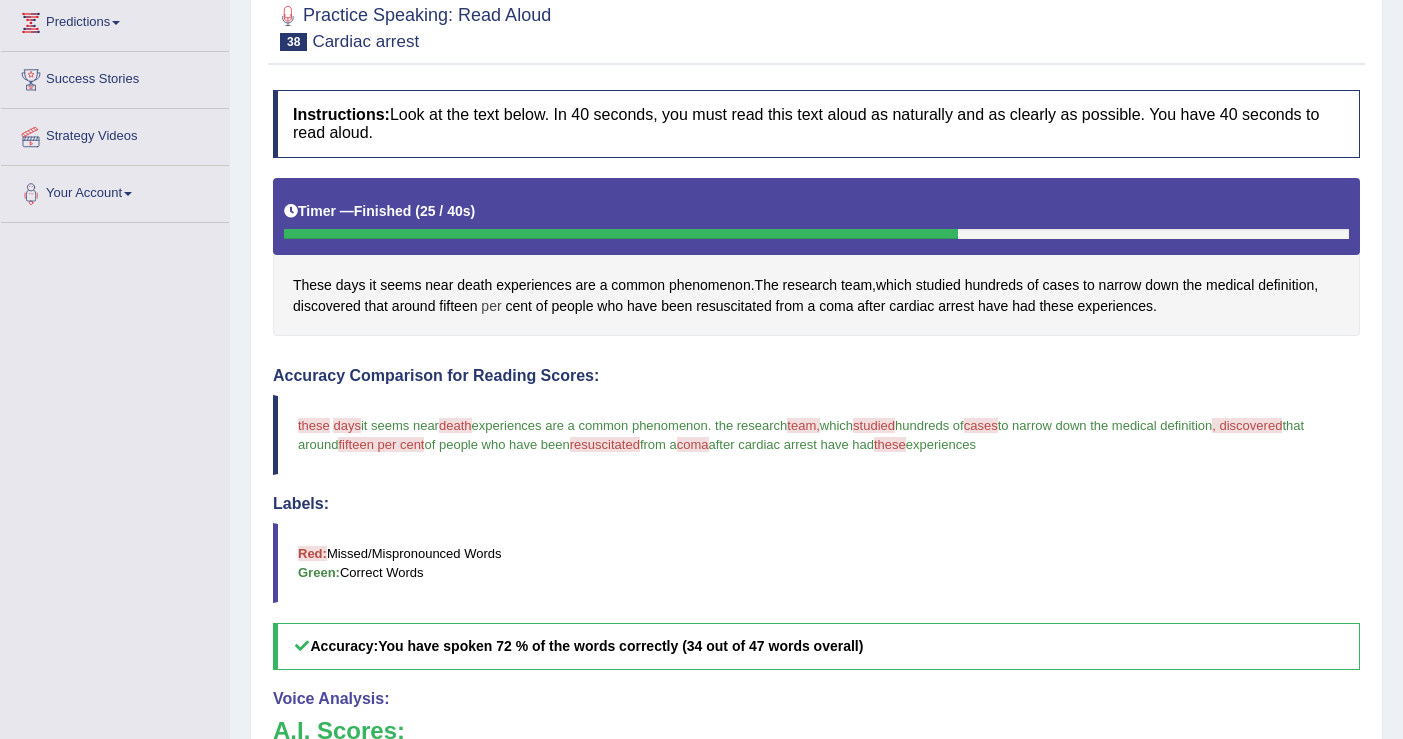 click on "per" at bounding box center [491, 306] 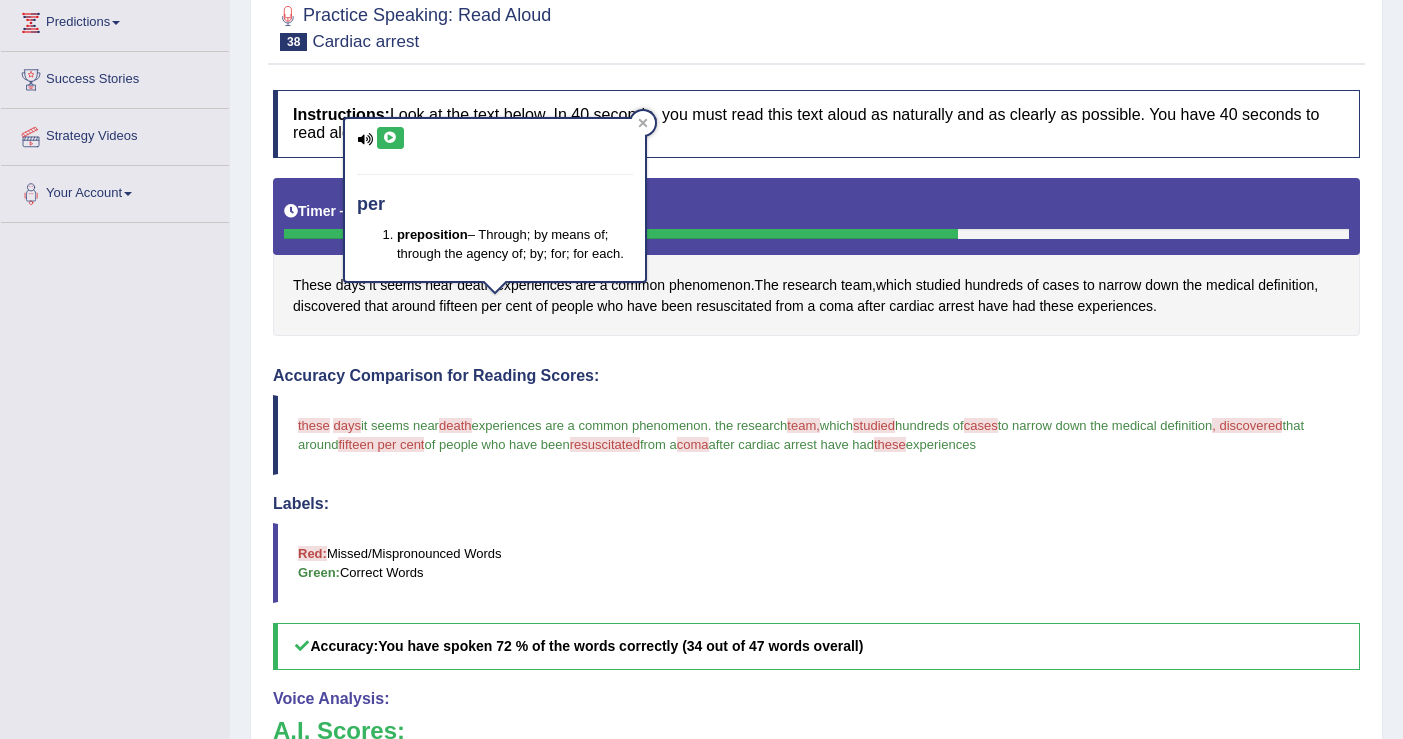 click at bounding box center (390, 138) 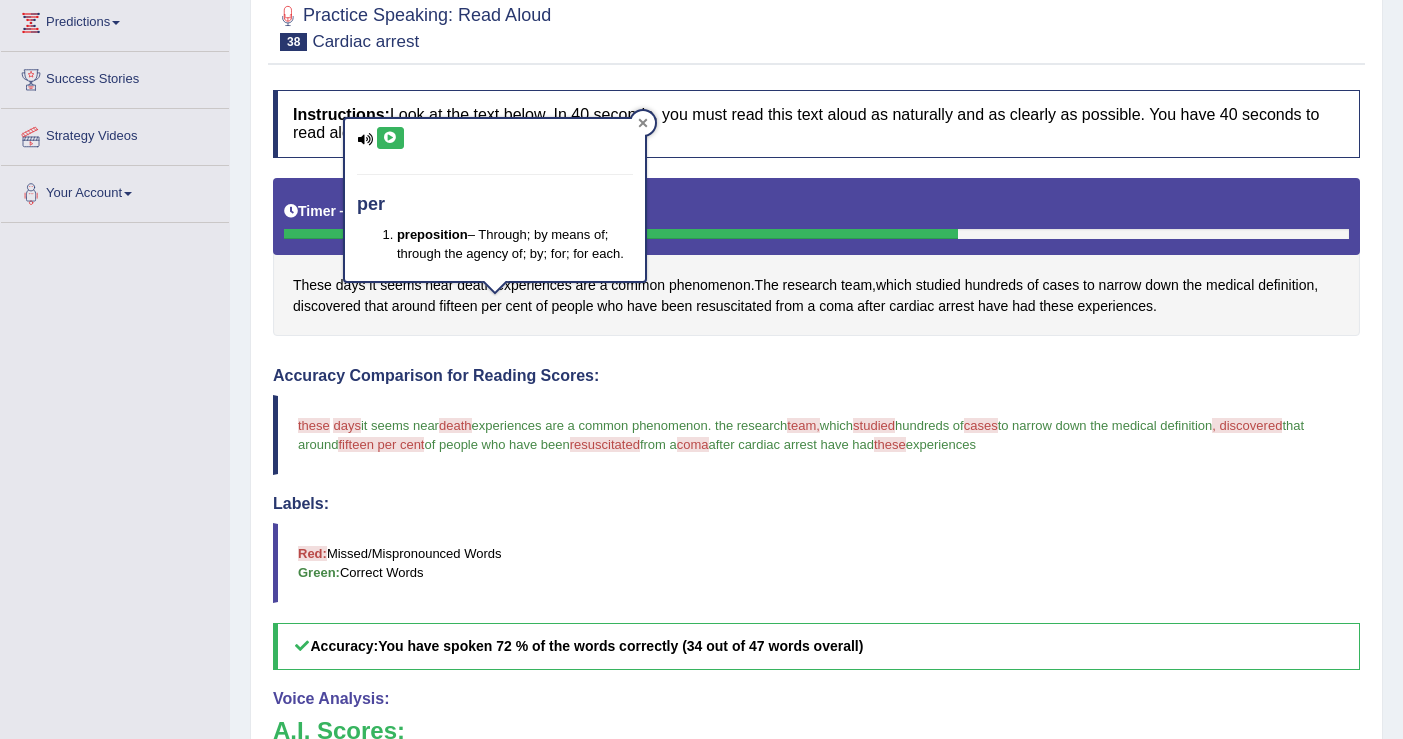 click at bounding box center (643, 123) 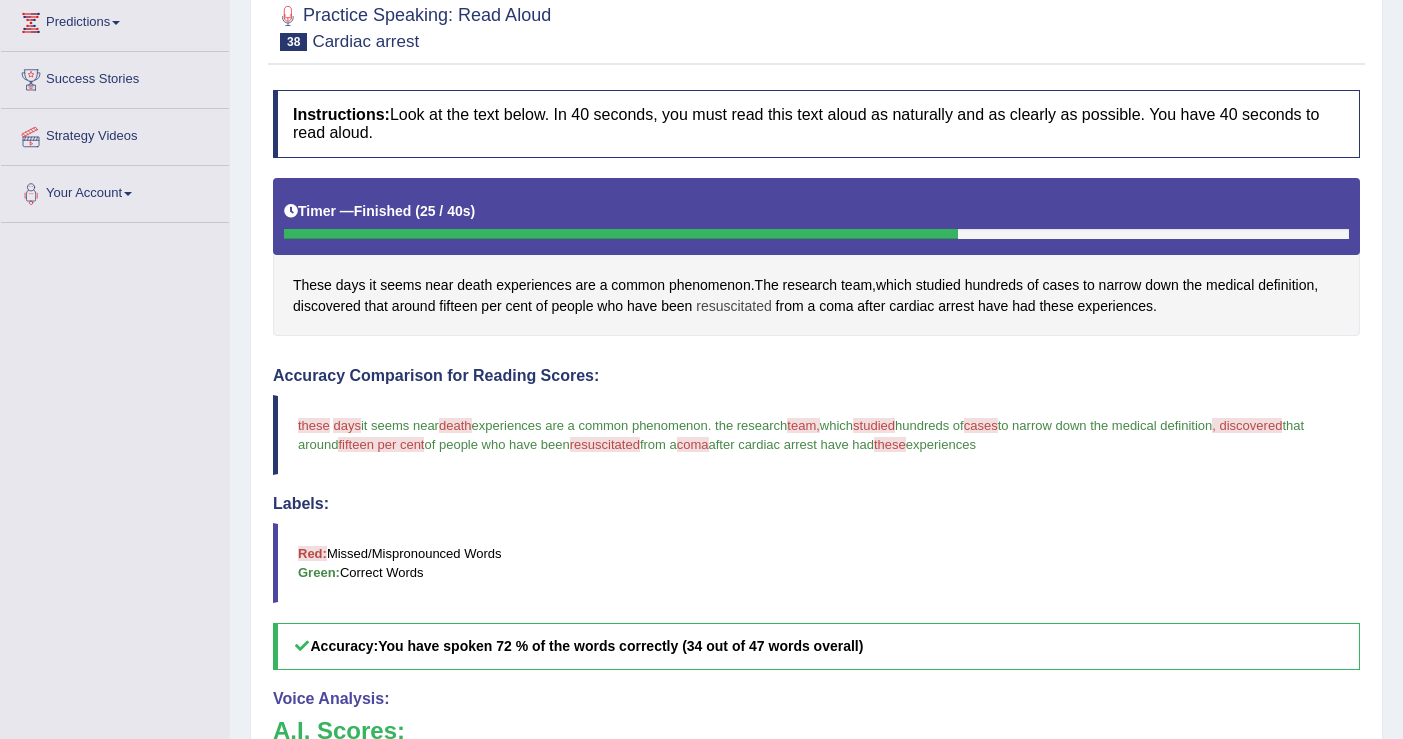 click on "resuscitated" at bounding box center [733, 306] 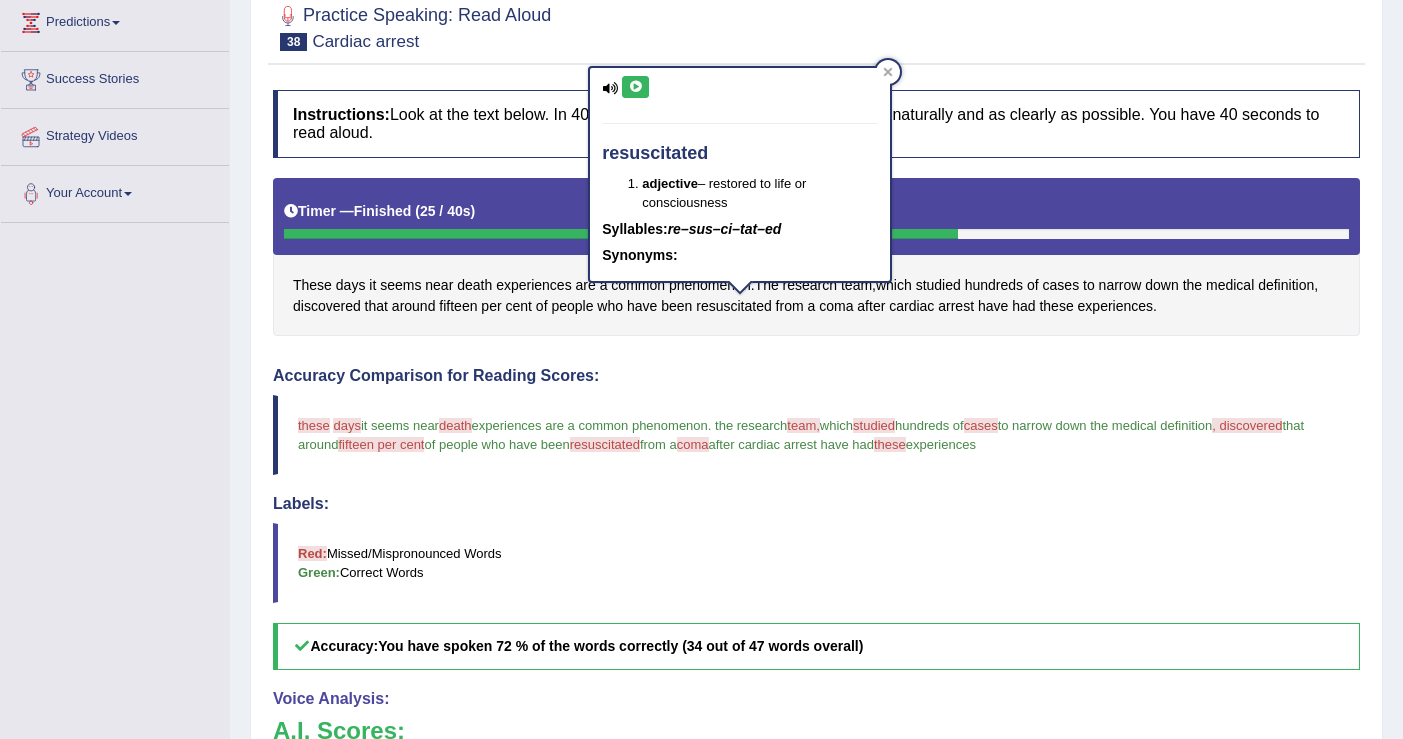 click at bounding box center [635, 87] 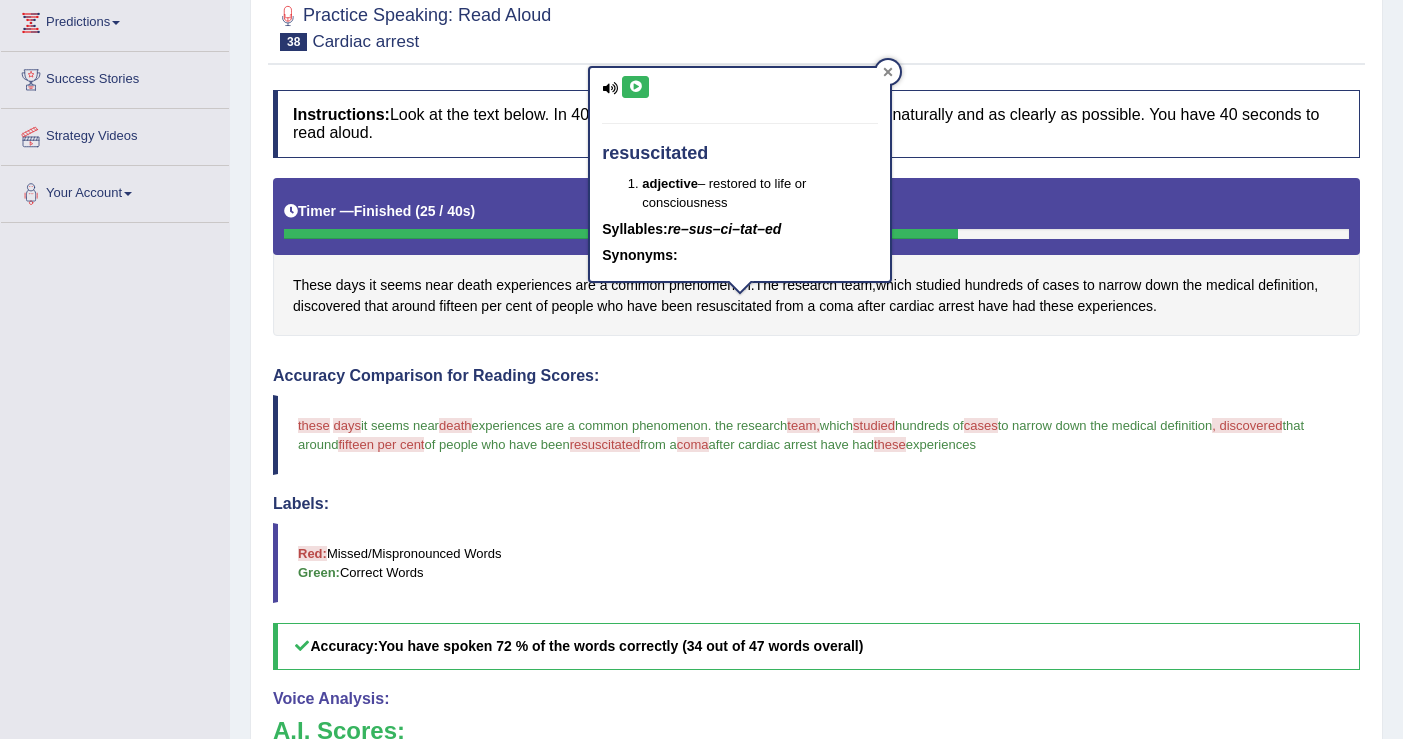 click 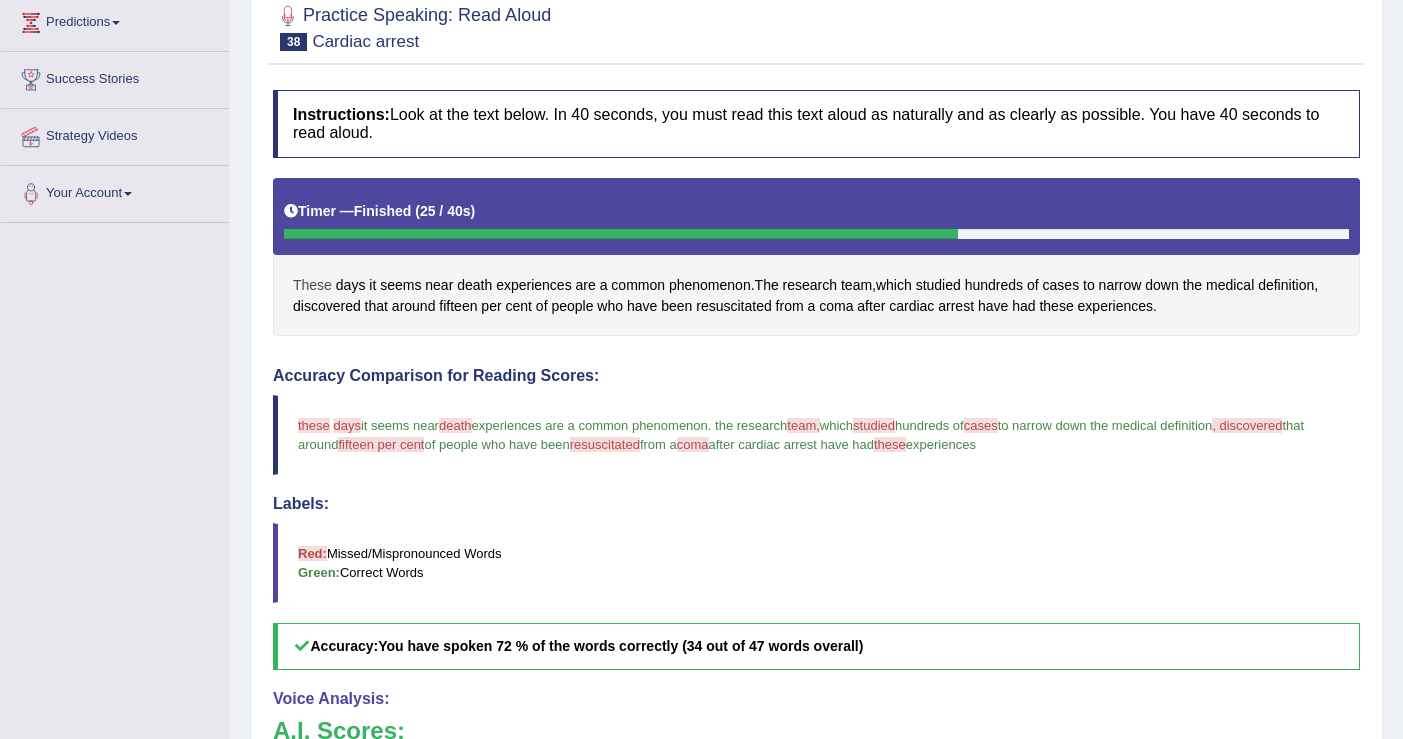 click on "These" at bounding box center (312, 285) 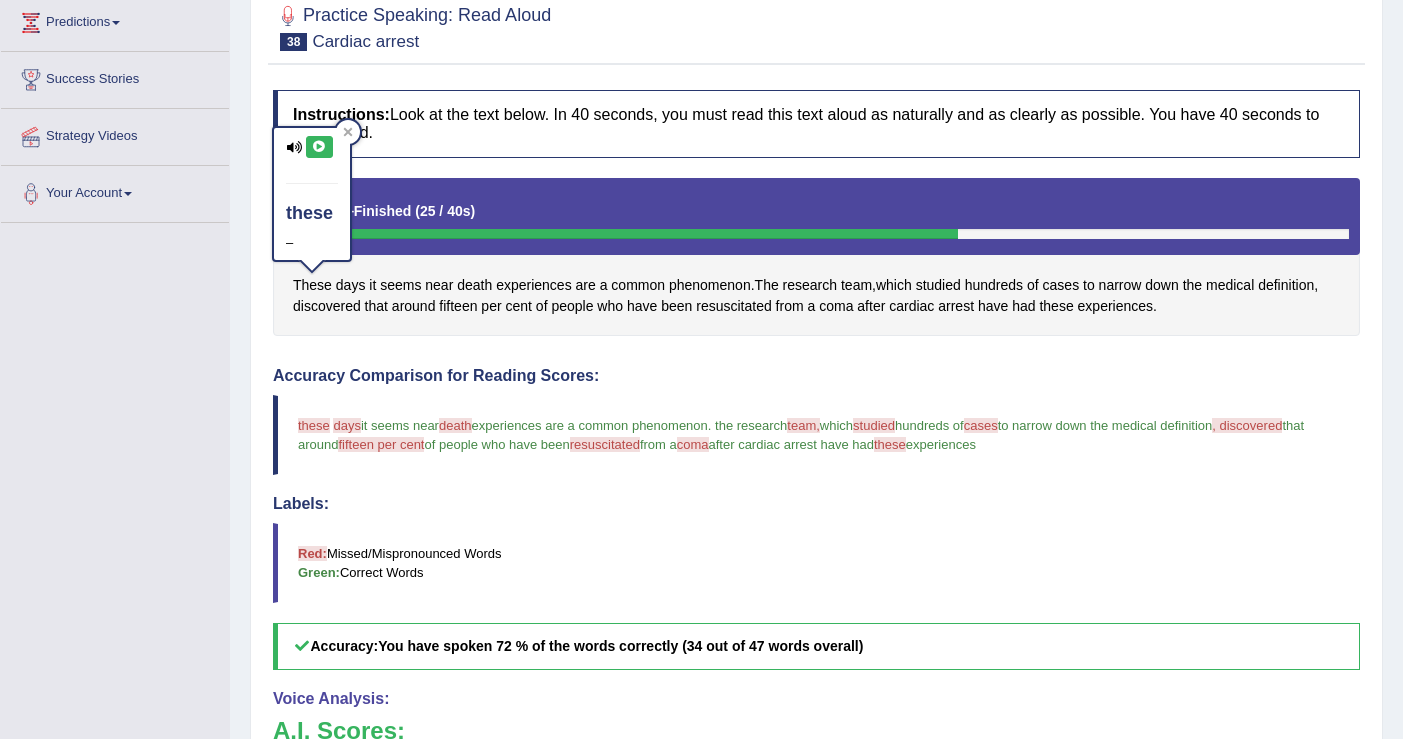 click at bounding box center (319, 147) 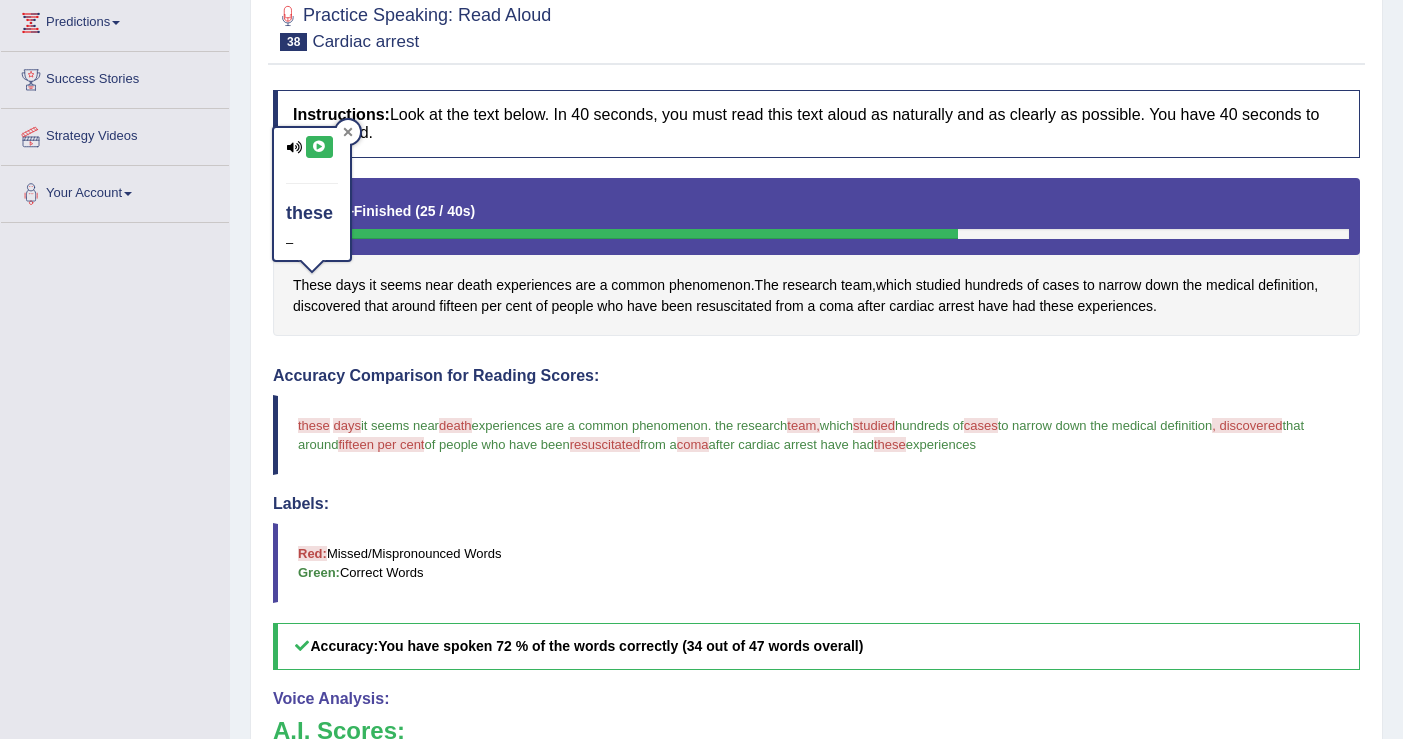 click 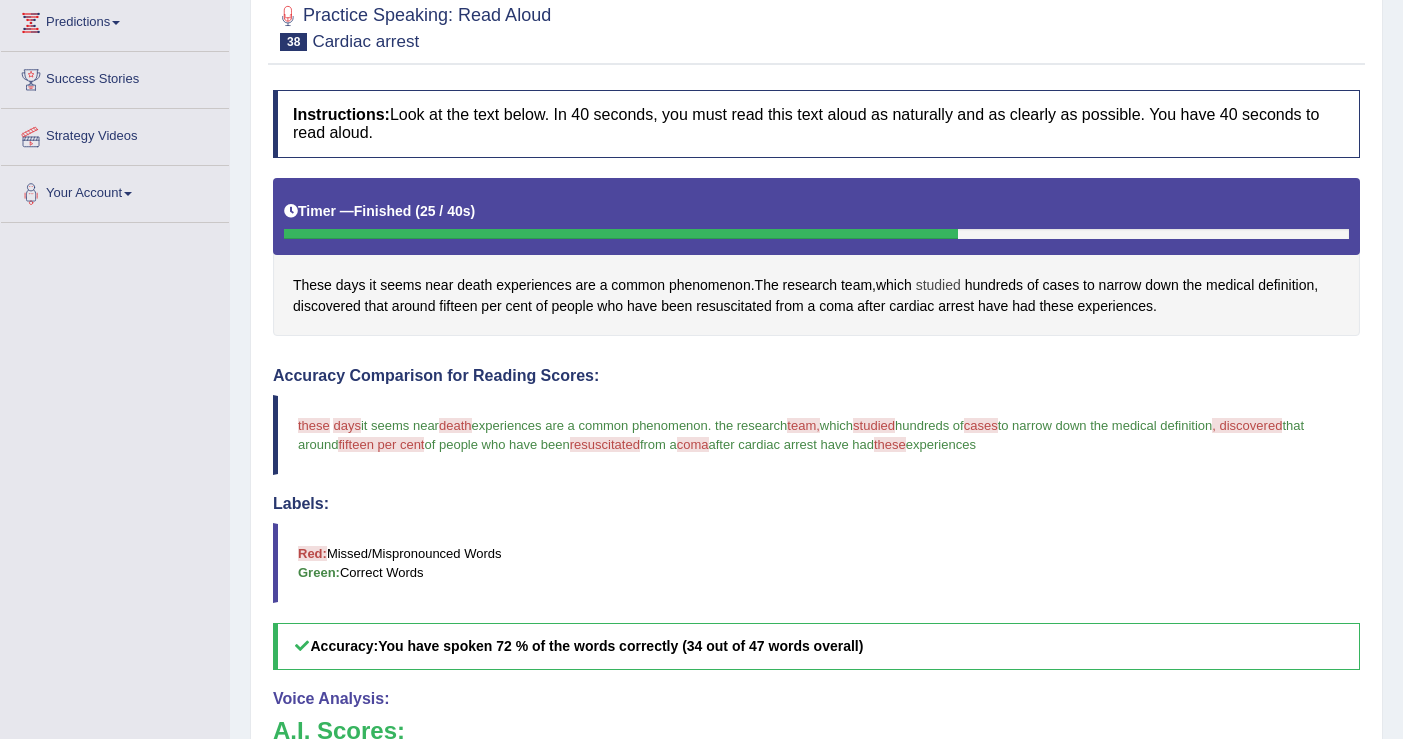 click on "studied" at bounding box center (938, 285) 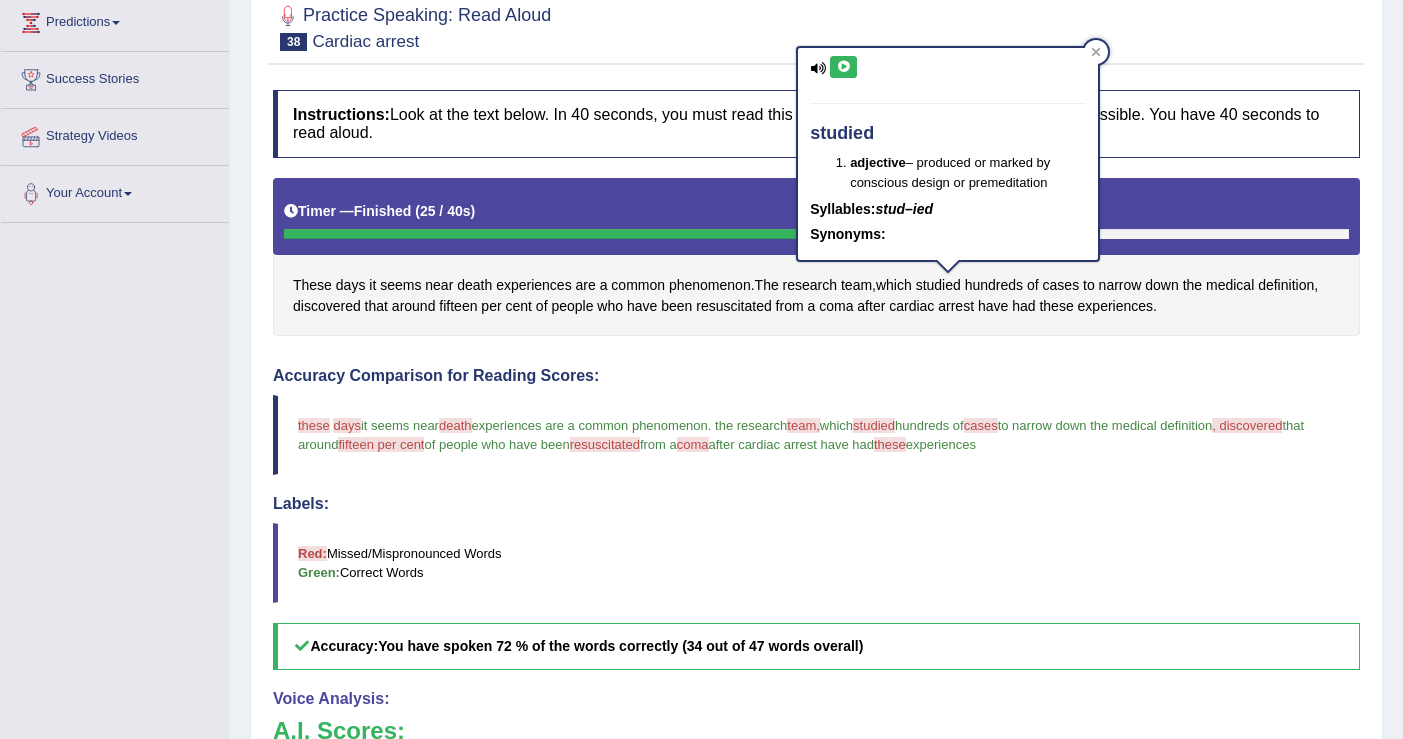 click at bounding box center (843, 67) 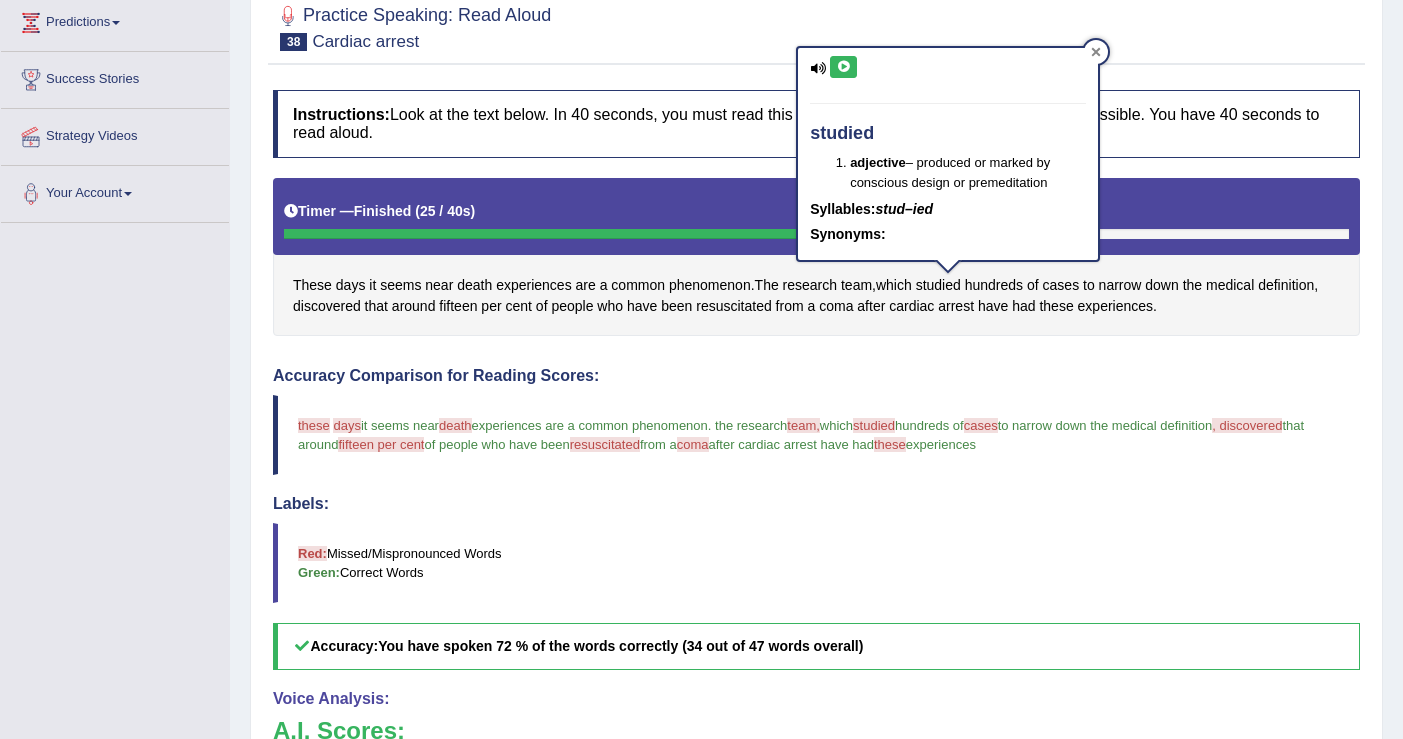 click at bounding box center [1096, 52] 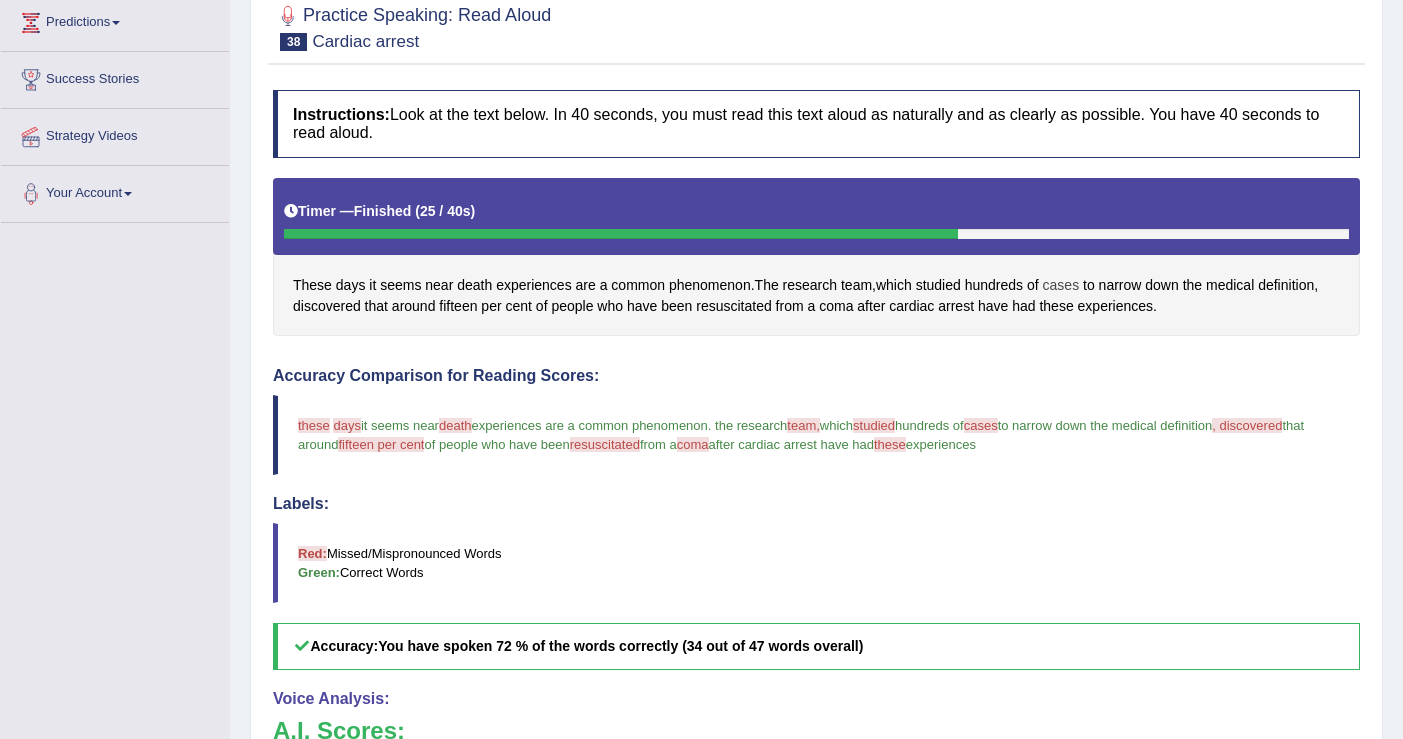 click on "cases" at bounding box center (1061, 285) 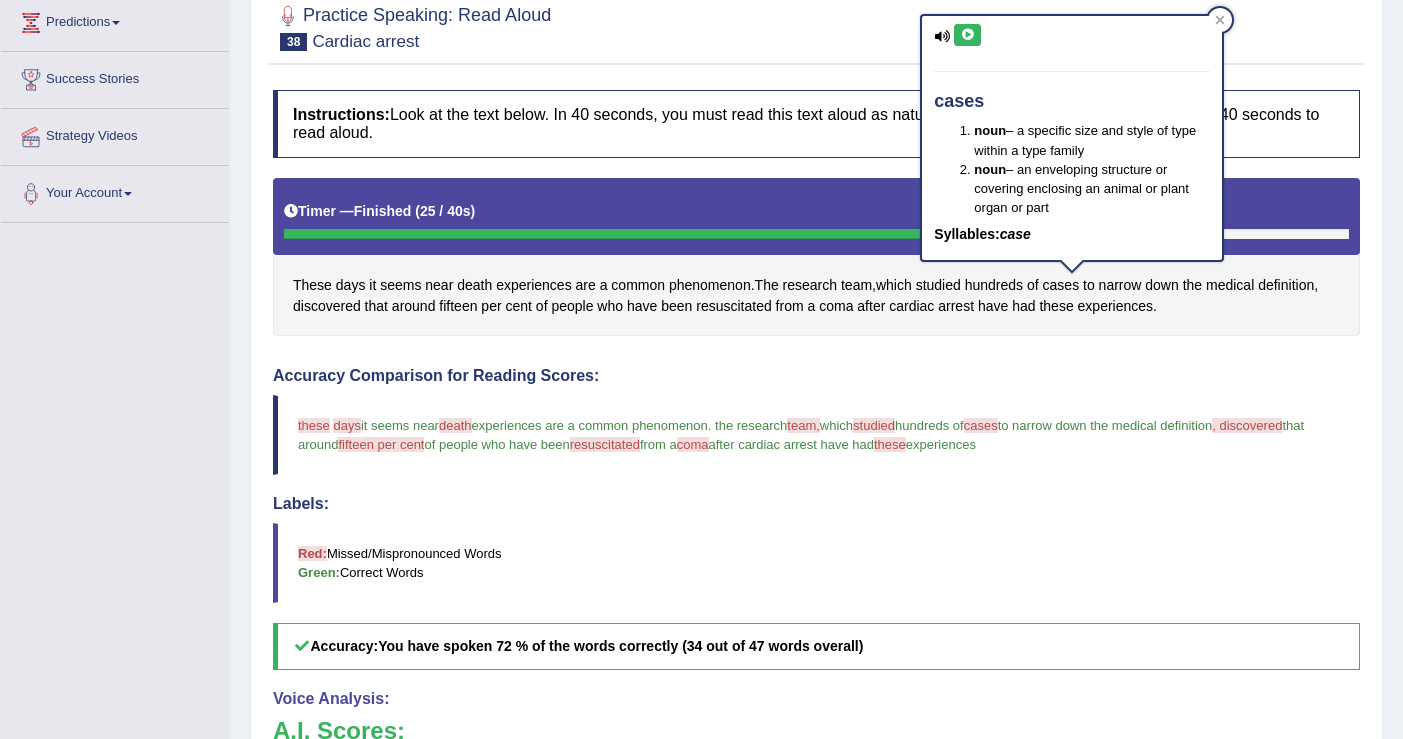 click at bounding box center (967, 35) 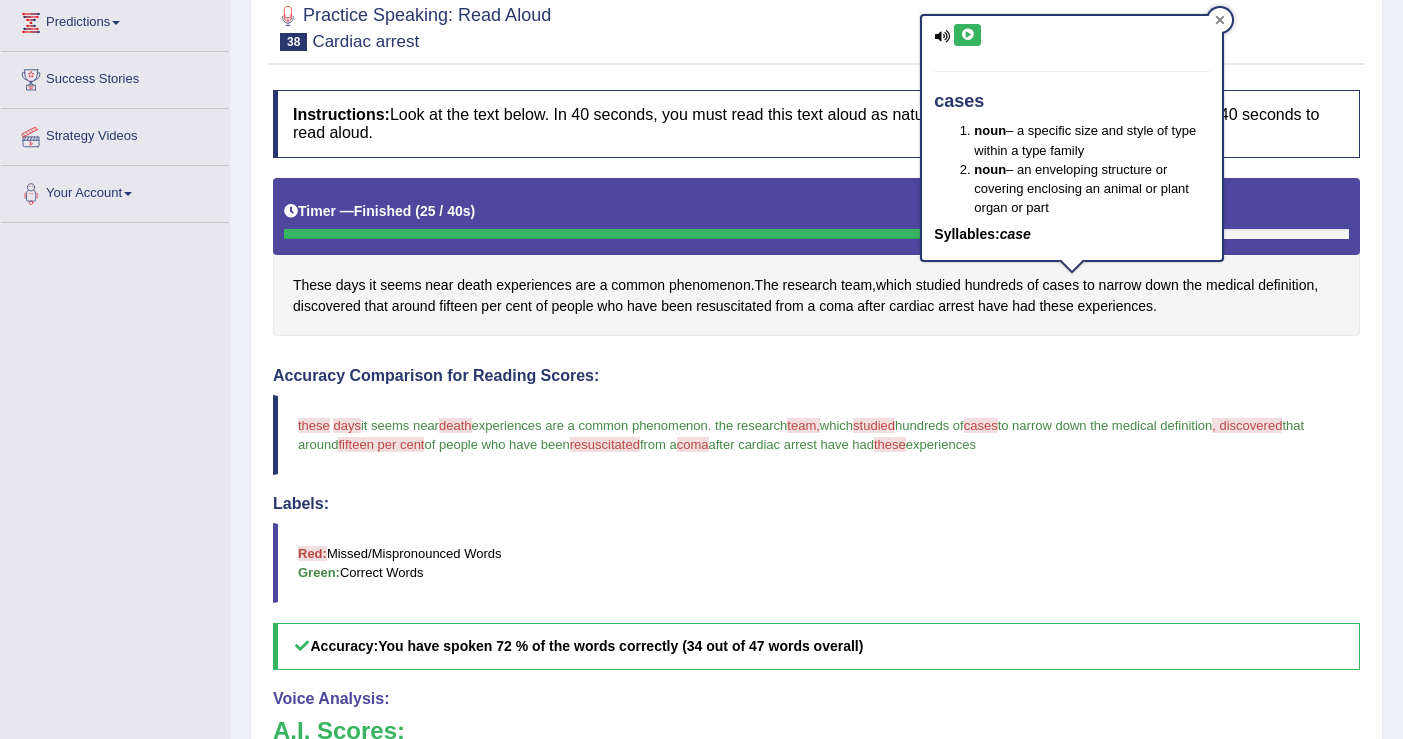 click at bounding box center (1220, 20) 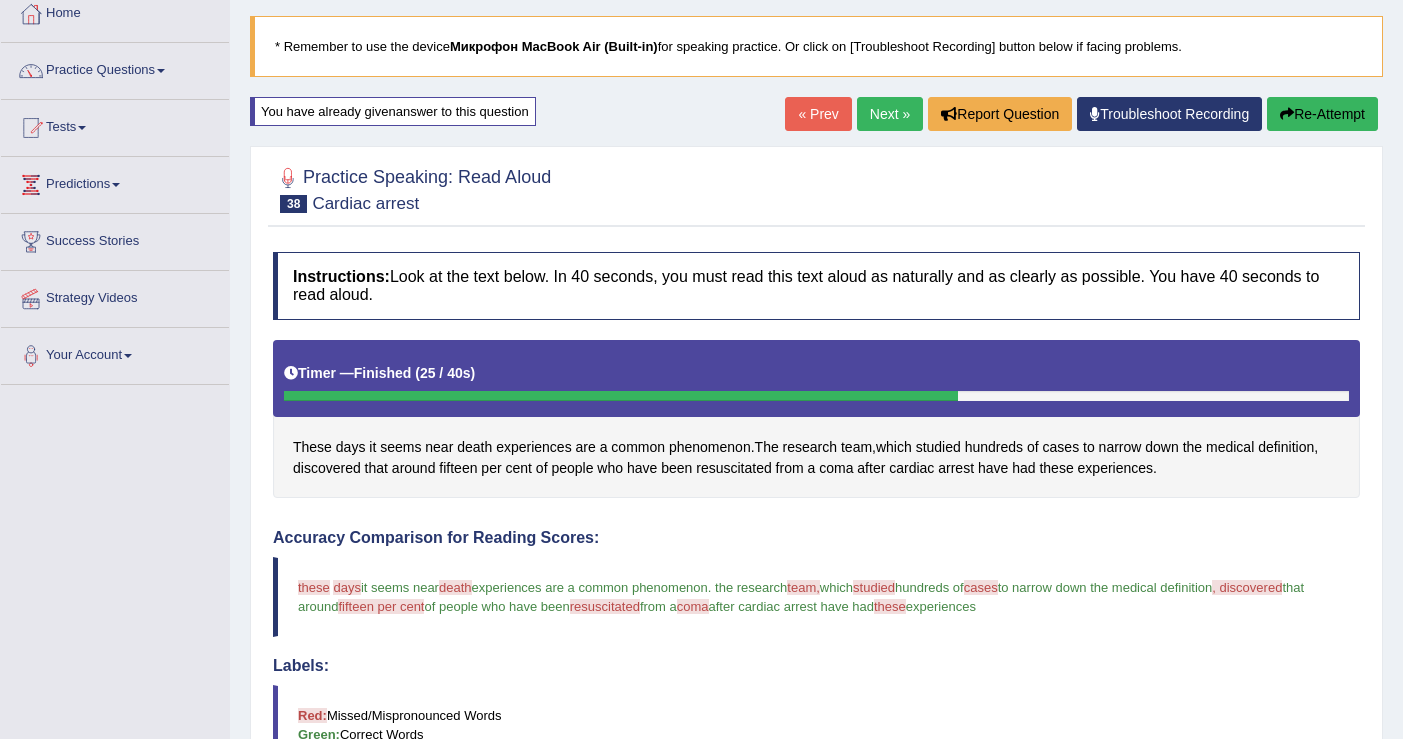 scroll, scrollTop: 89, scrollLeft: 0, axis: vertical 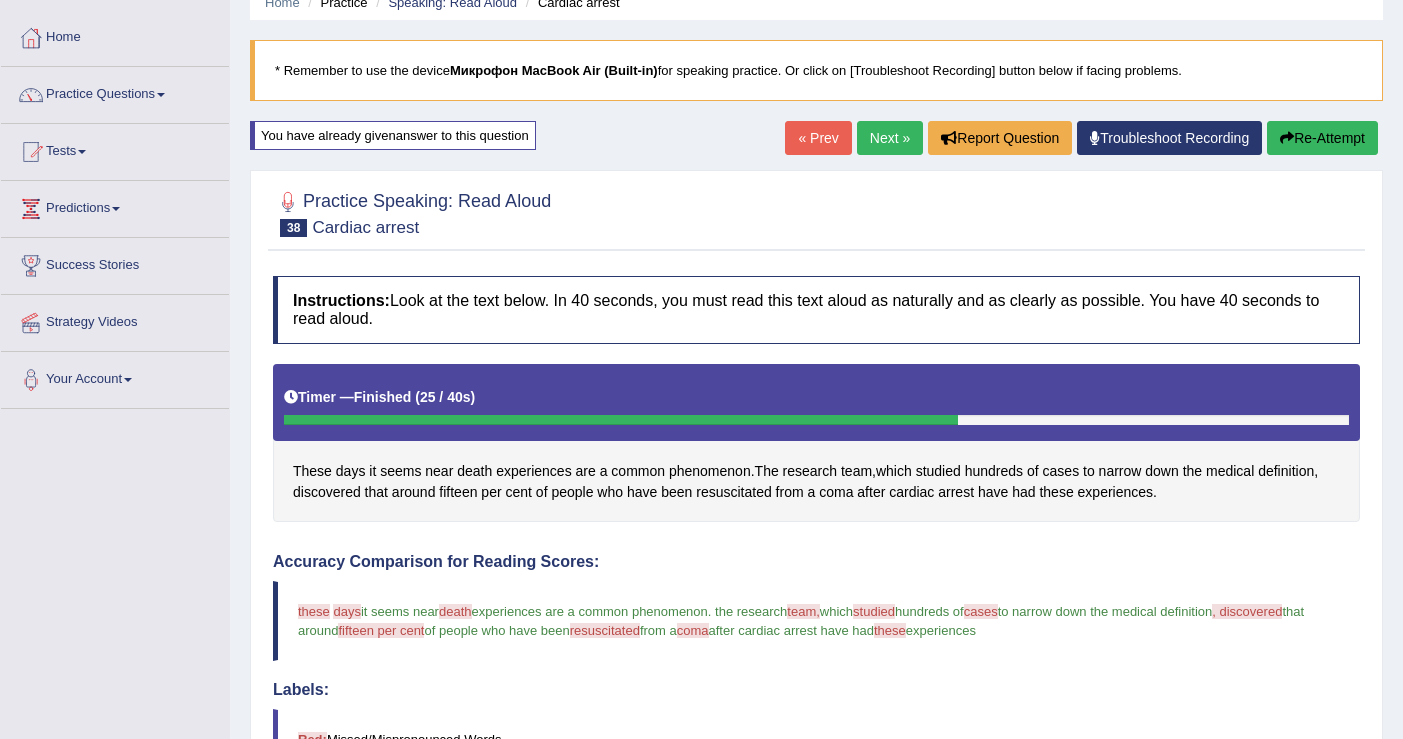 click on "Re-Attempt" at bounding box center (1322, 138) 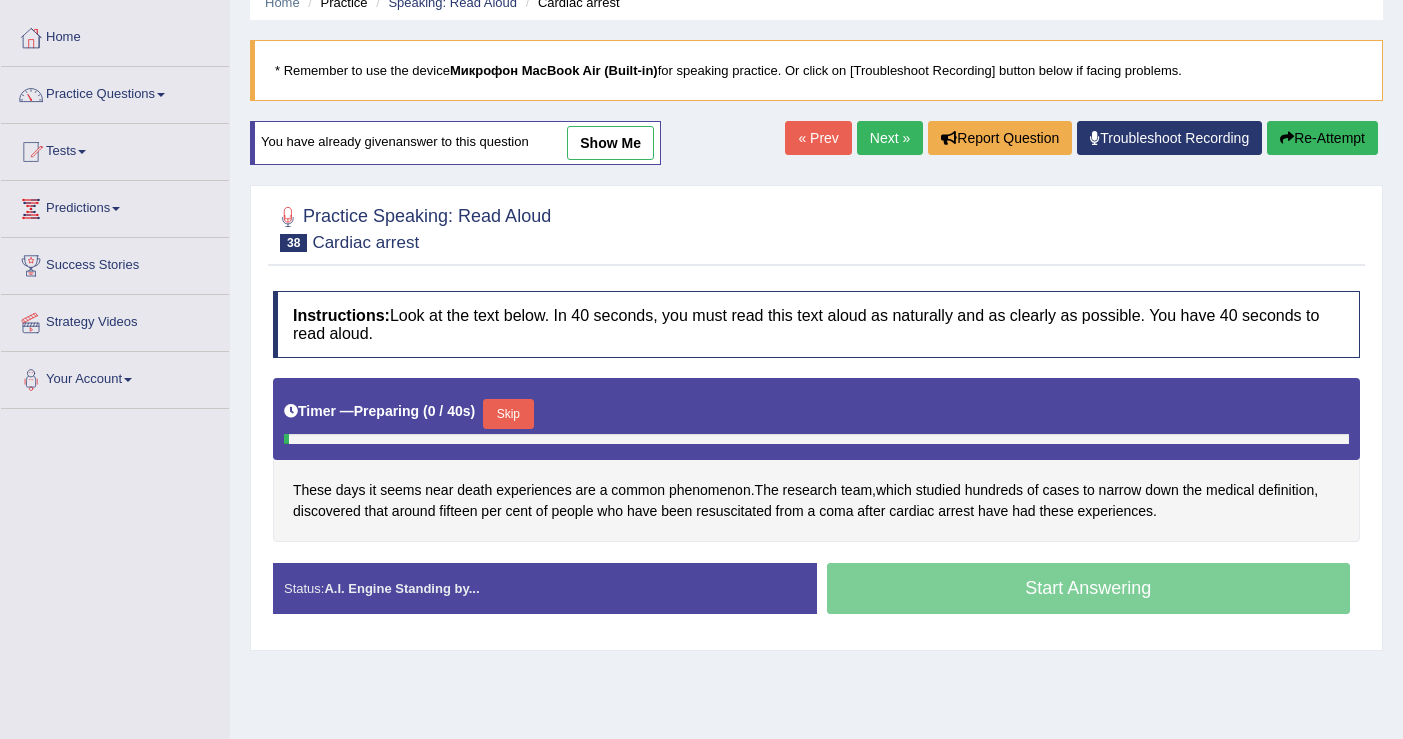 scroll, scrollTop: 0, scrollLeft: 0, axis: both 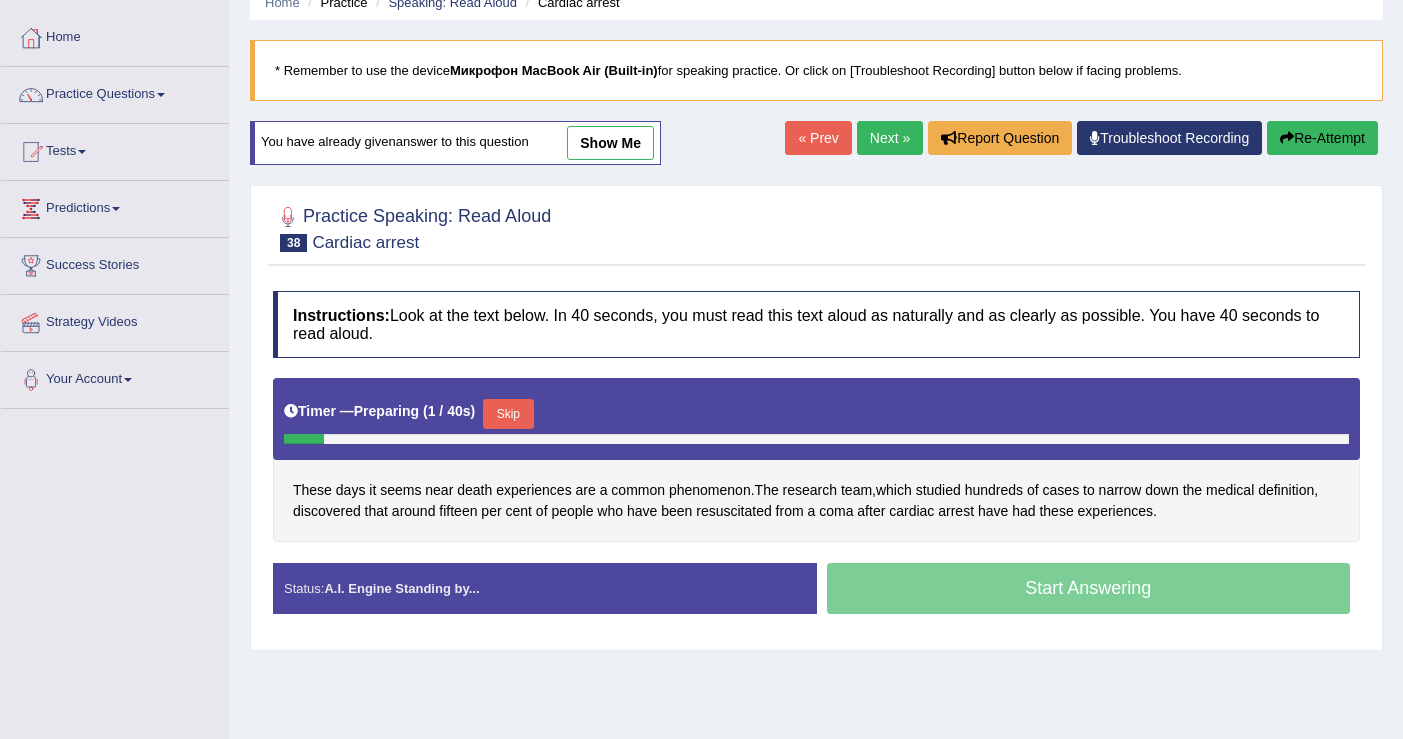 click on "Skip" at bounding box center (508, 414) 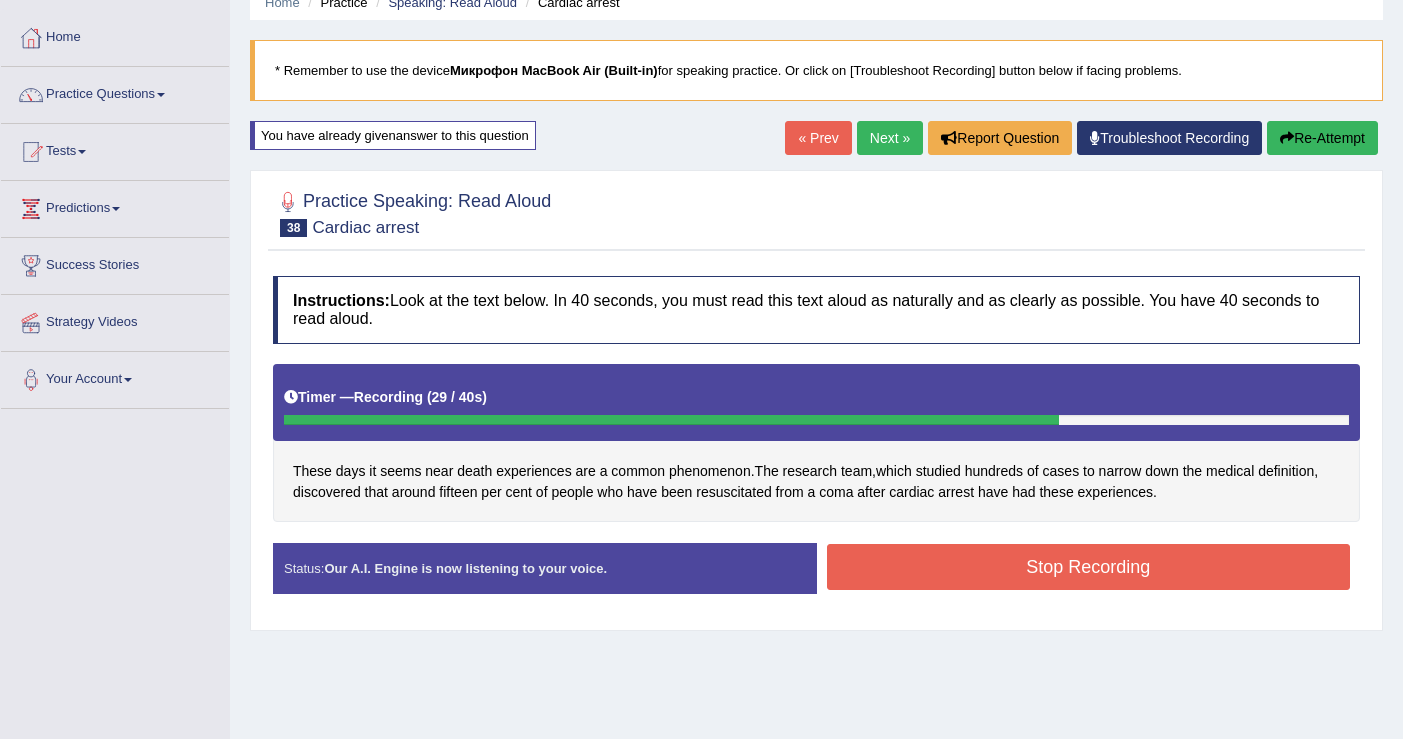 click on "Stop Recording" at bounding box center [1089, 567] 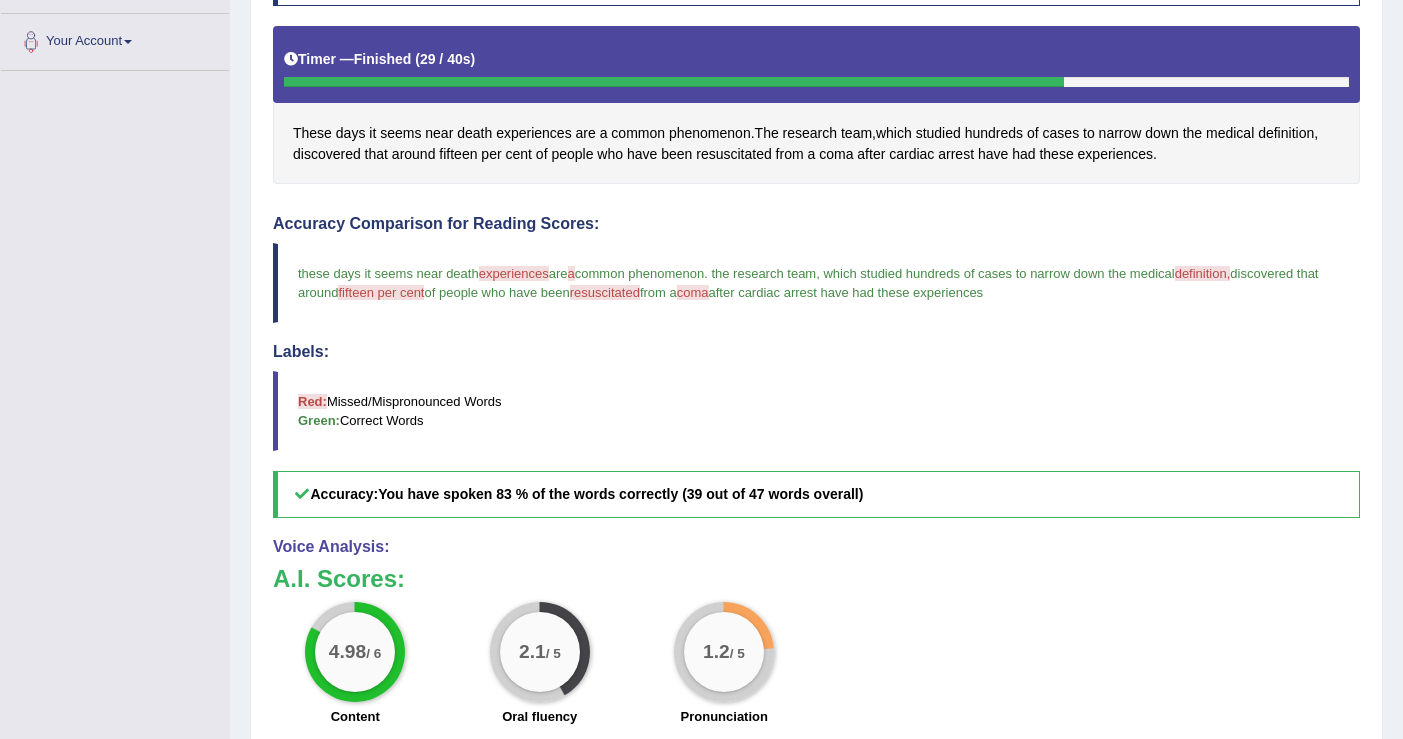 scroll, scrollTop: 408, scrollLeft: 0, axis: vertical 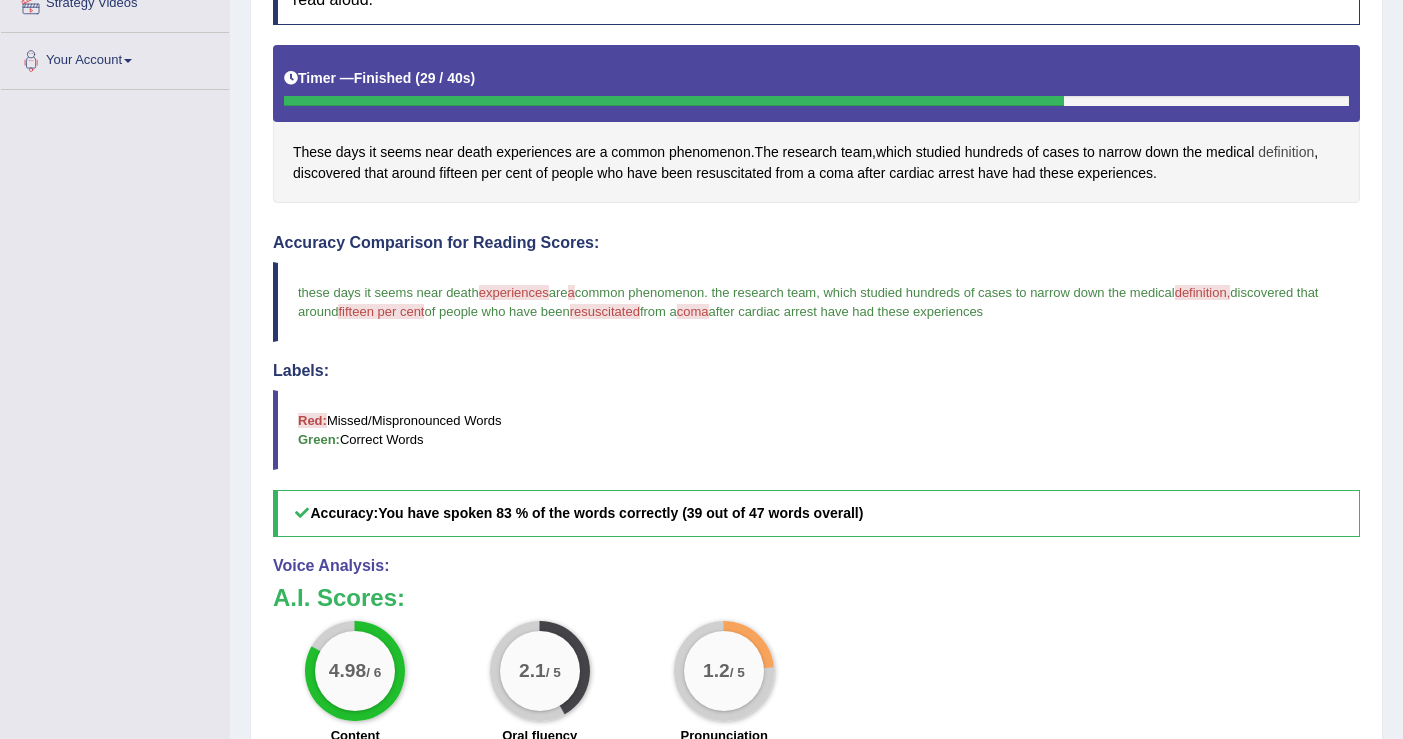 click on "definition" at bounding box center [1286, 152] 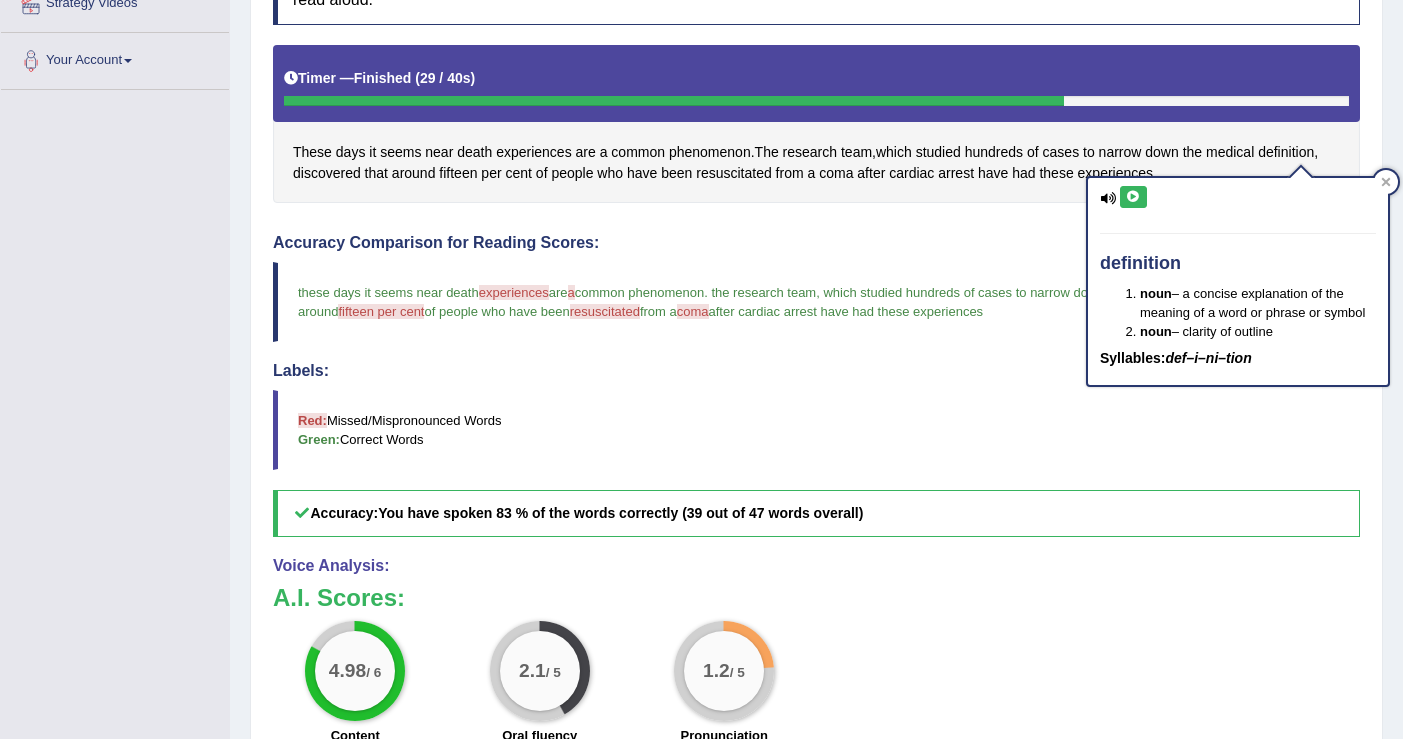 click at bounding box center (1133, 197) 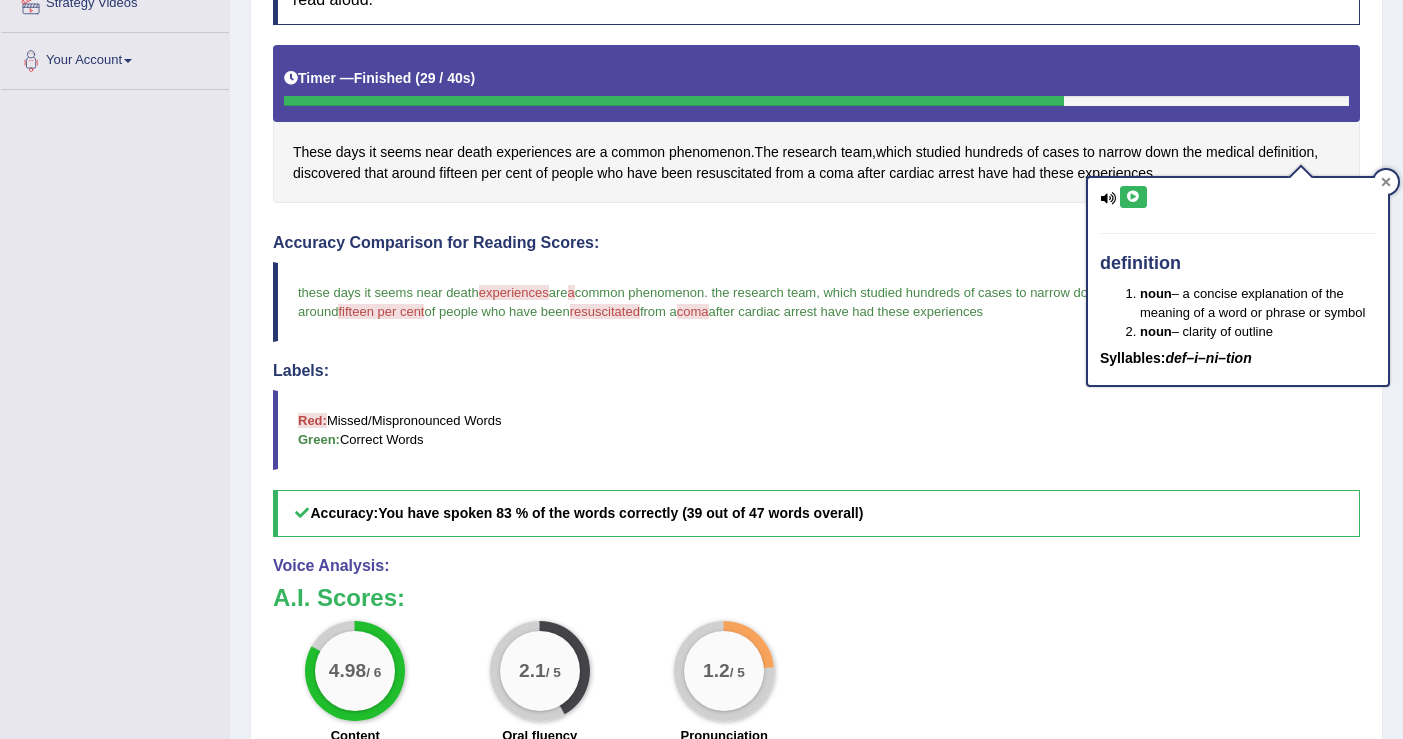click at bounding box center [1386, 182] 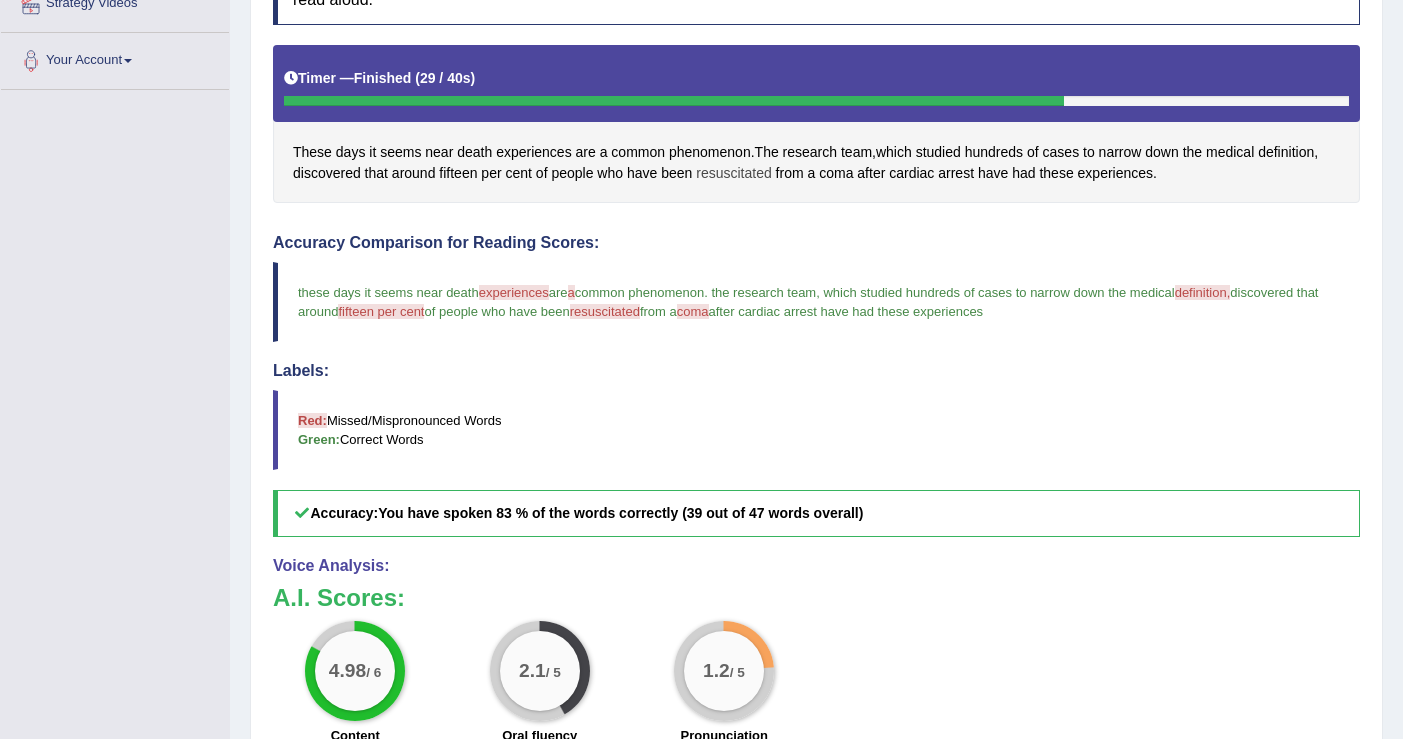 click on "resuscitated" at bounding box center (733, 173) 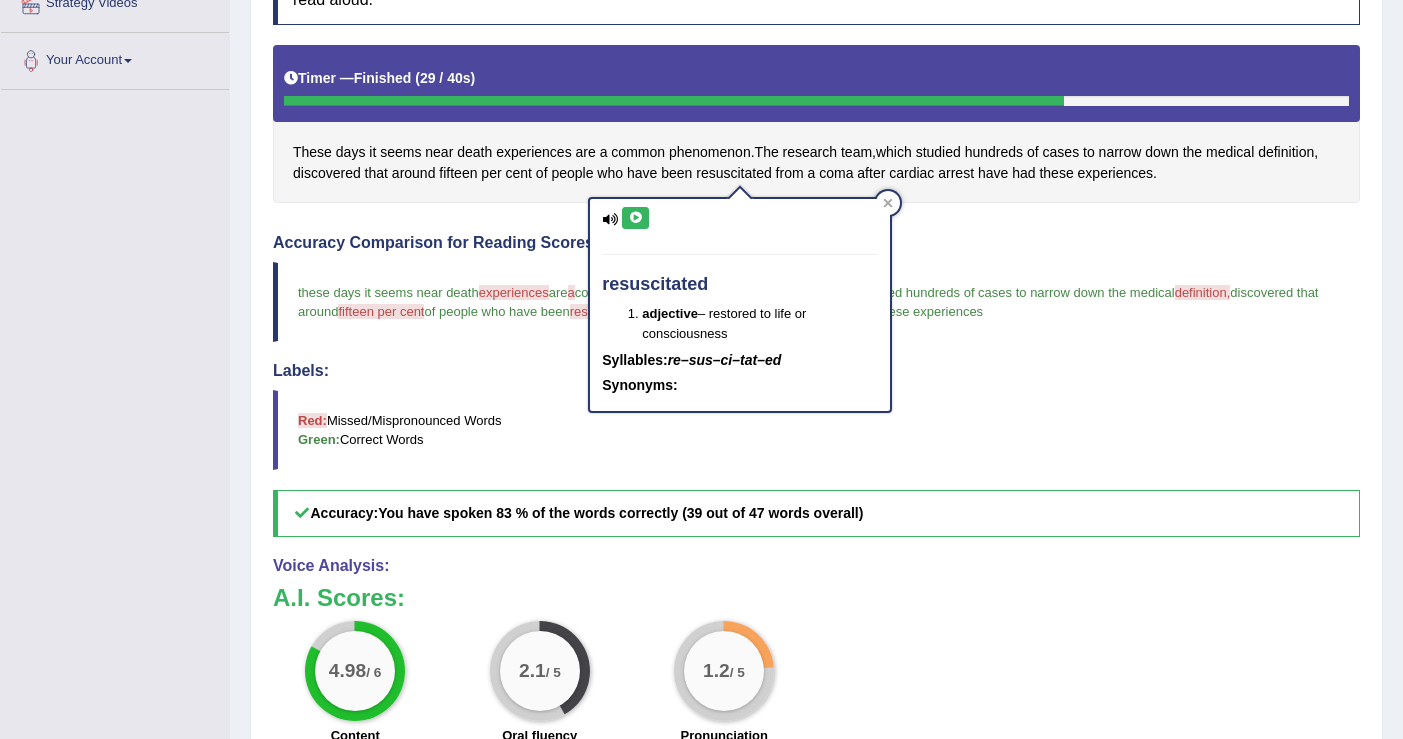 click at bounding box center [635, 218] 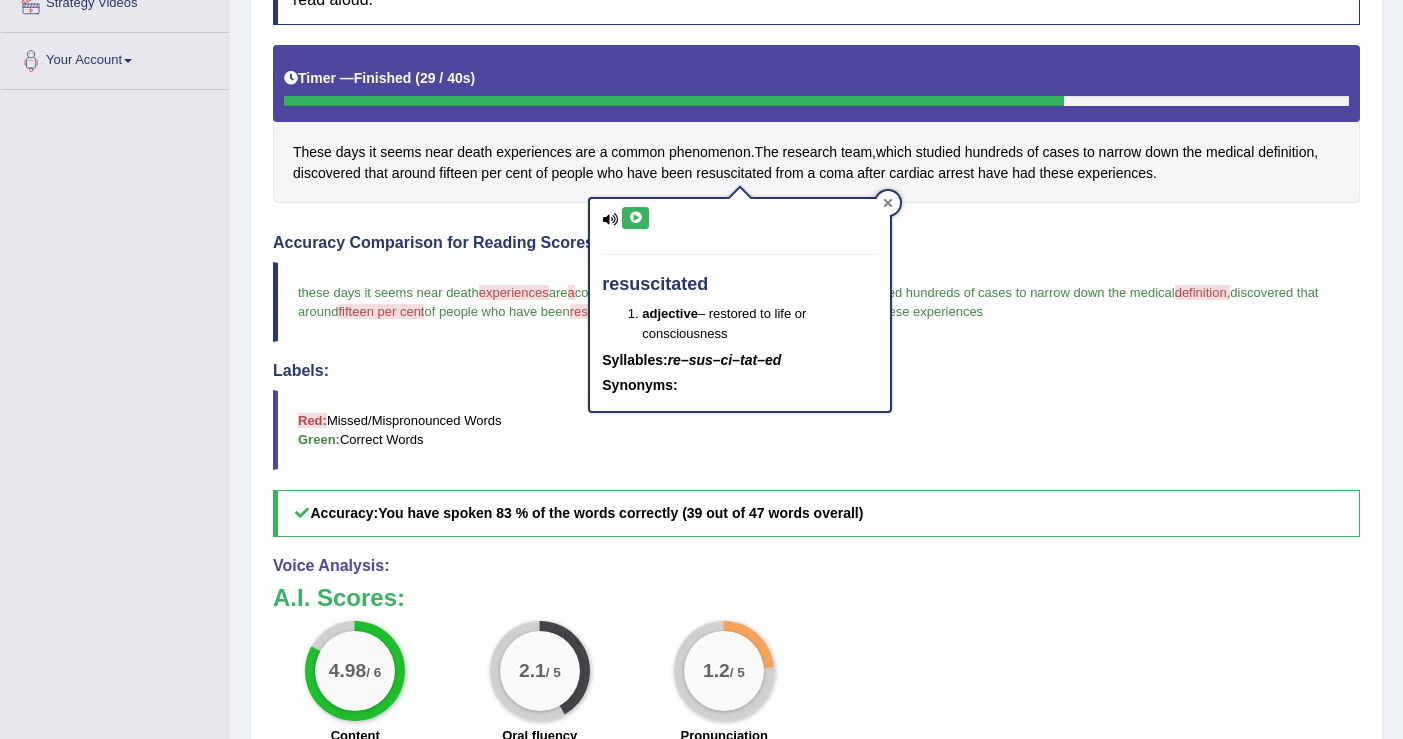 click at bounding box center (888, 203) 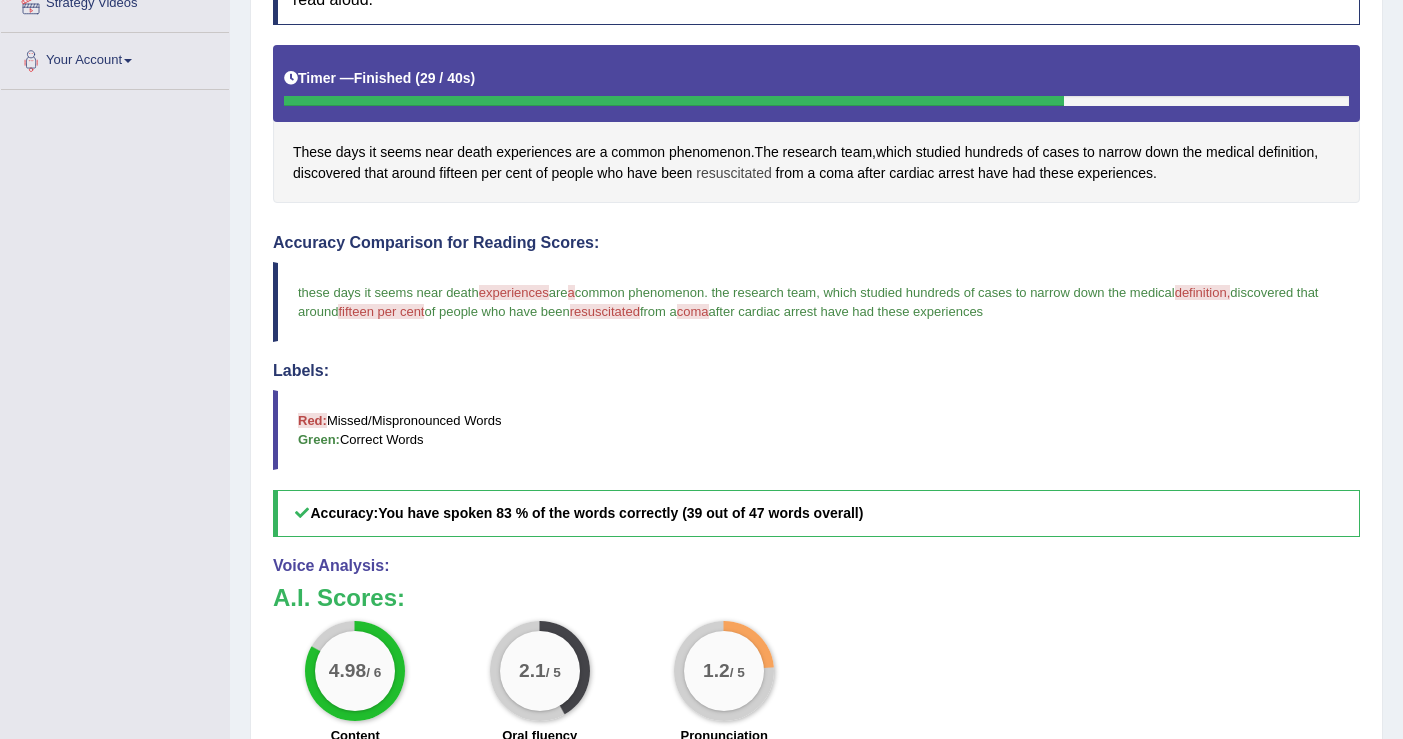 click on "resuscitated" at bounding box center (733, 173) 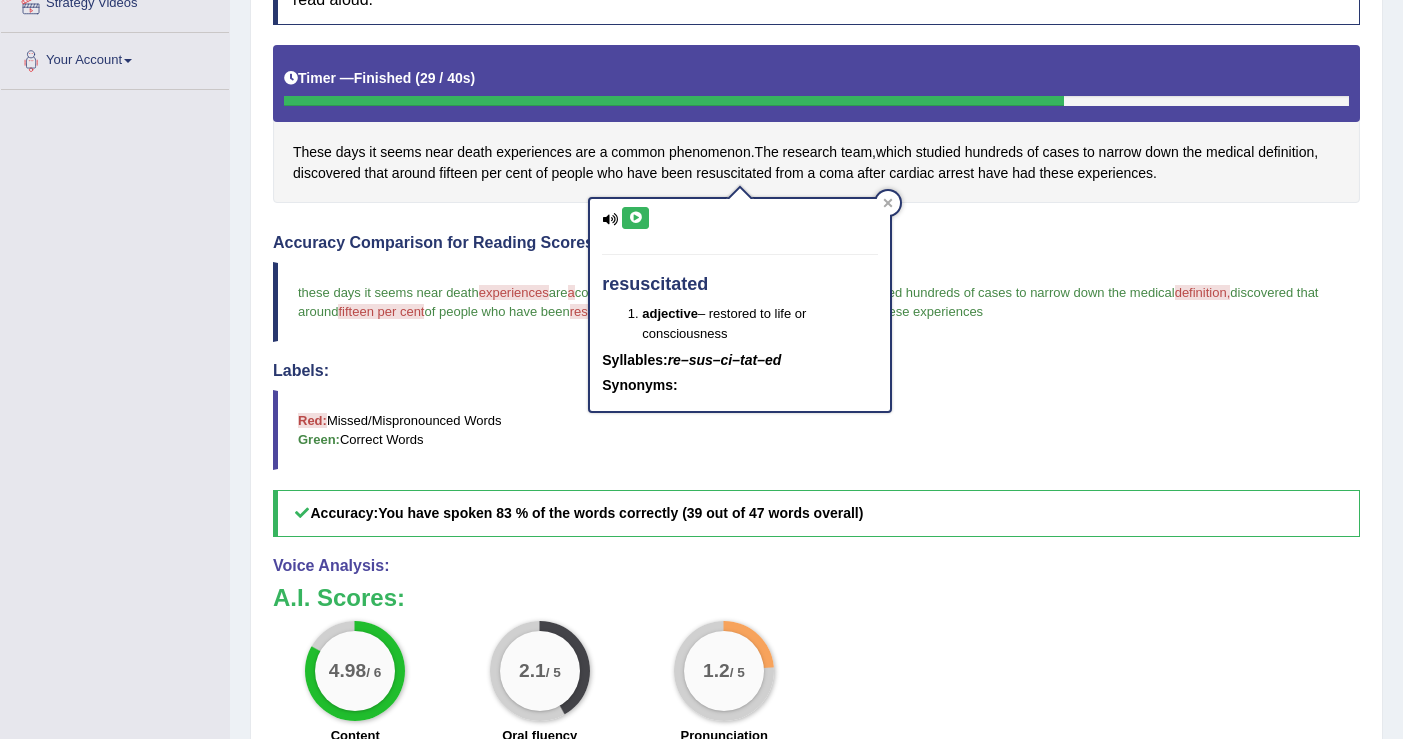 click at bounding box center [635, 218] 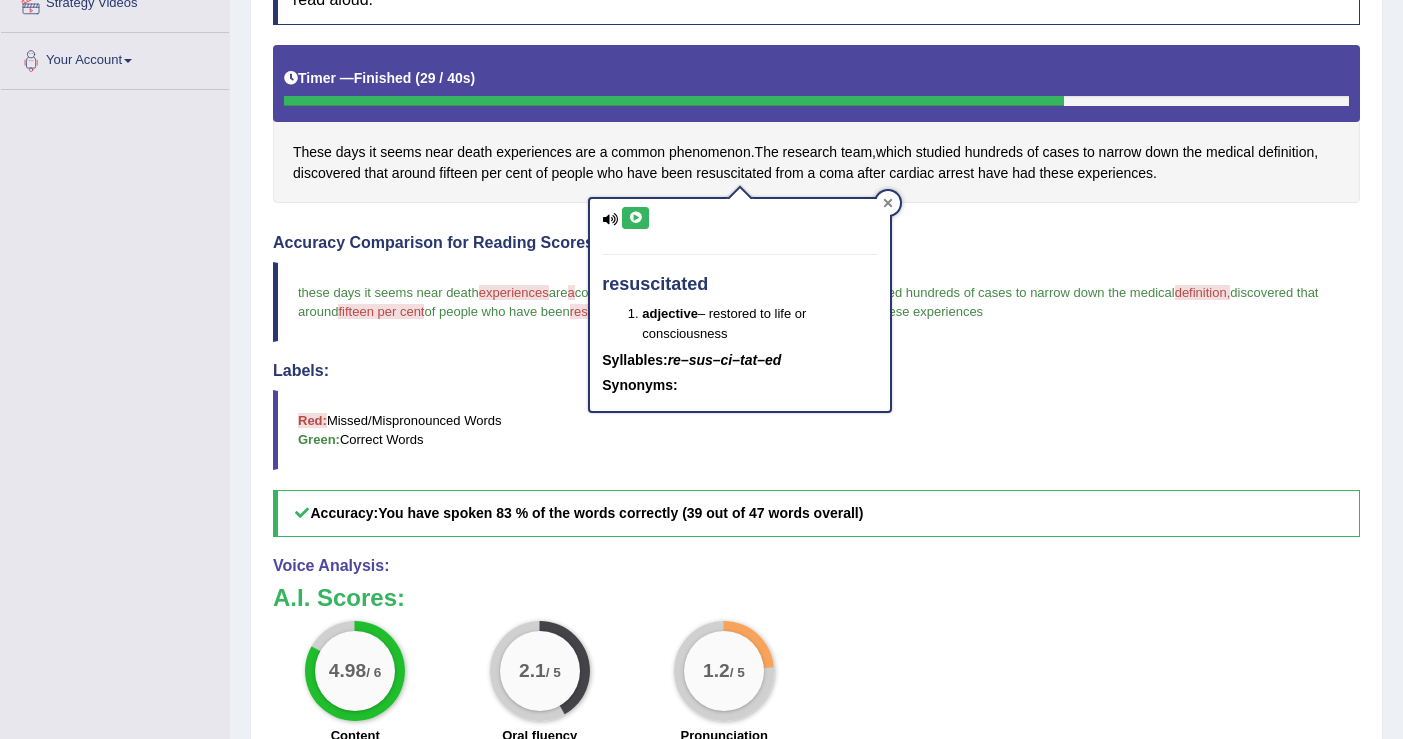 click 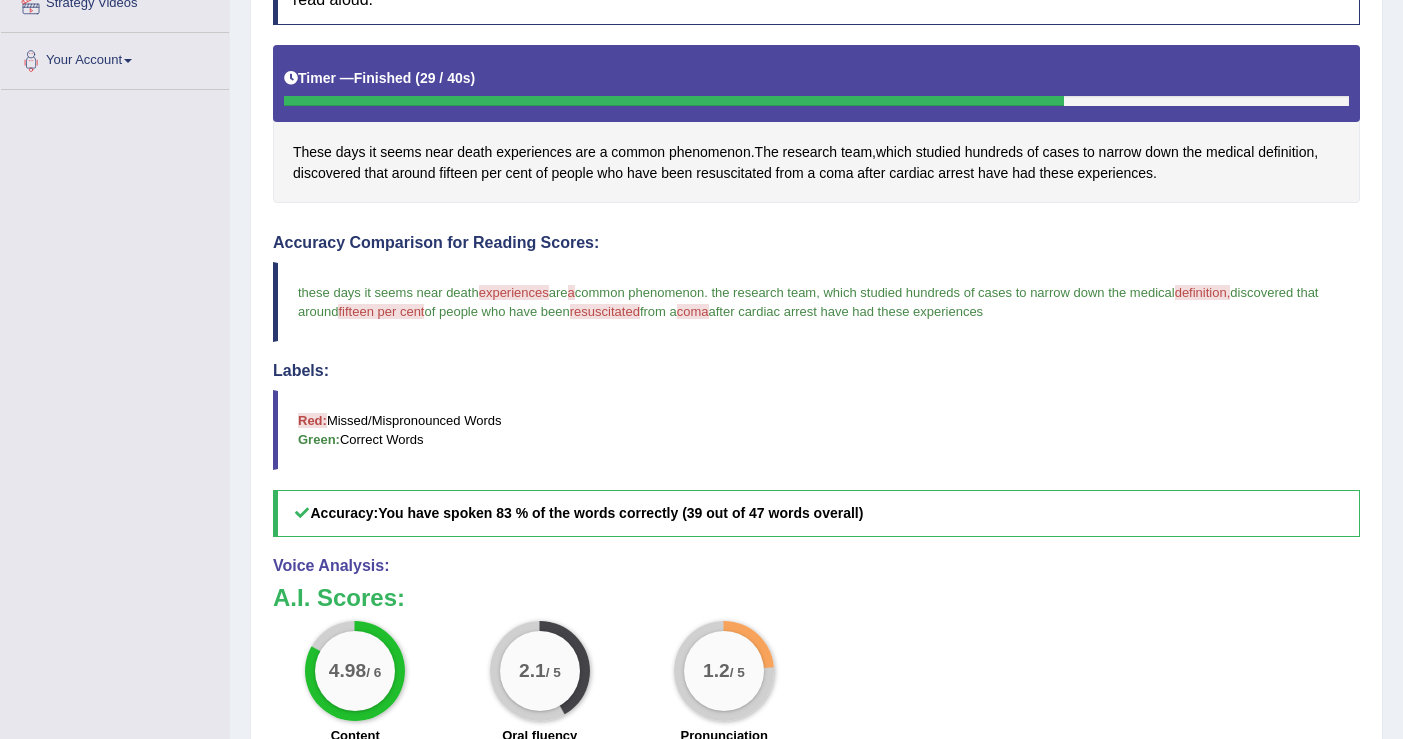 click on "definition," at bounding box center (1203, 292) 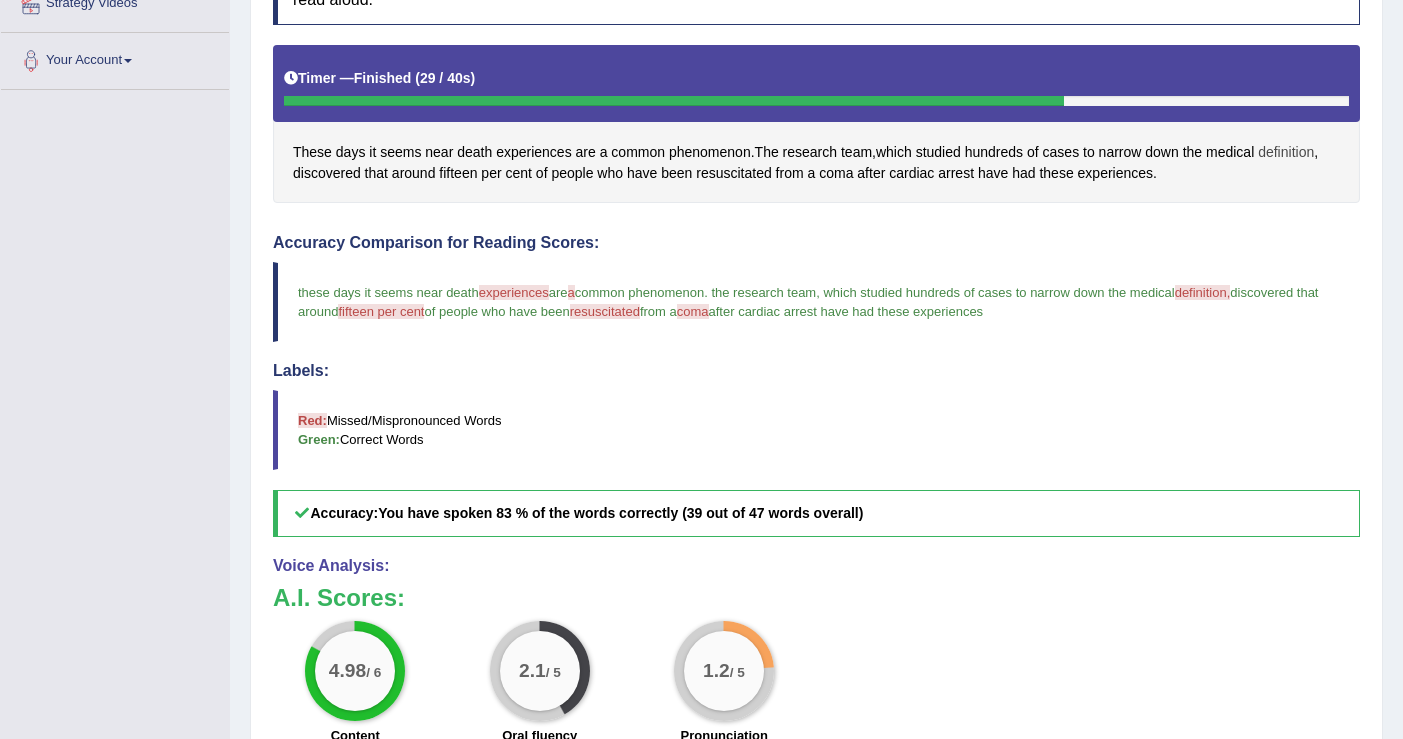 click on "definition" at bounding box center [1286, 152] 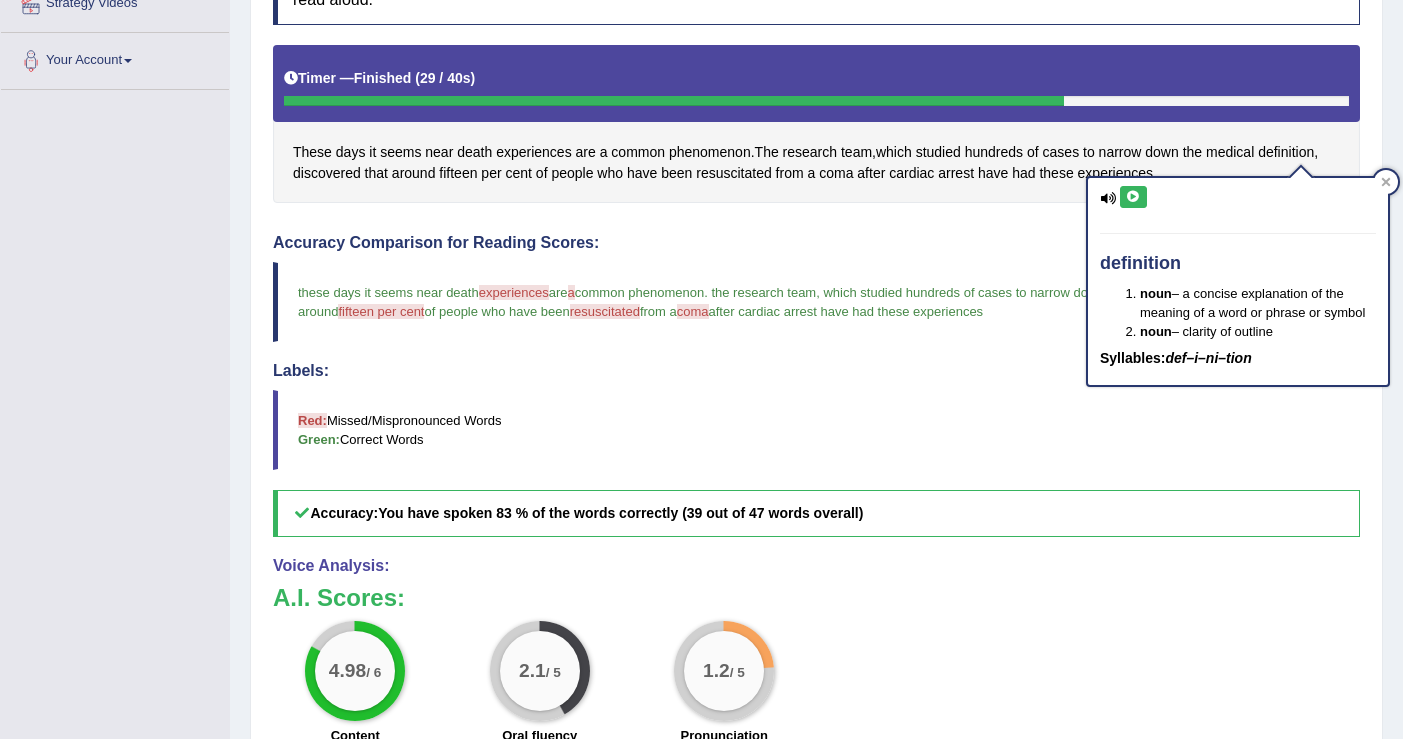 click at bounding box center (1133, 197) 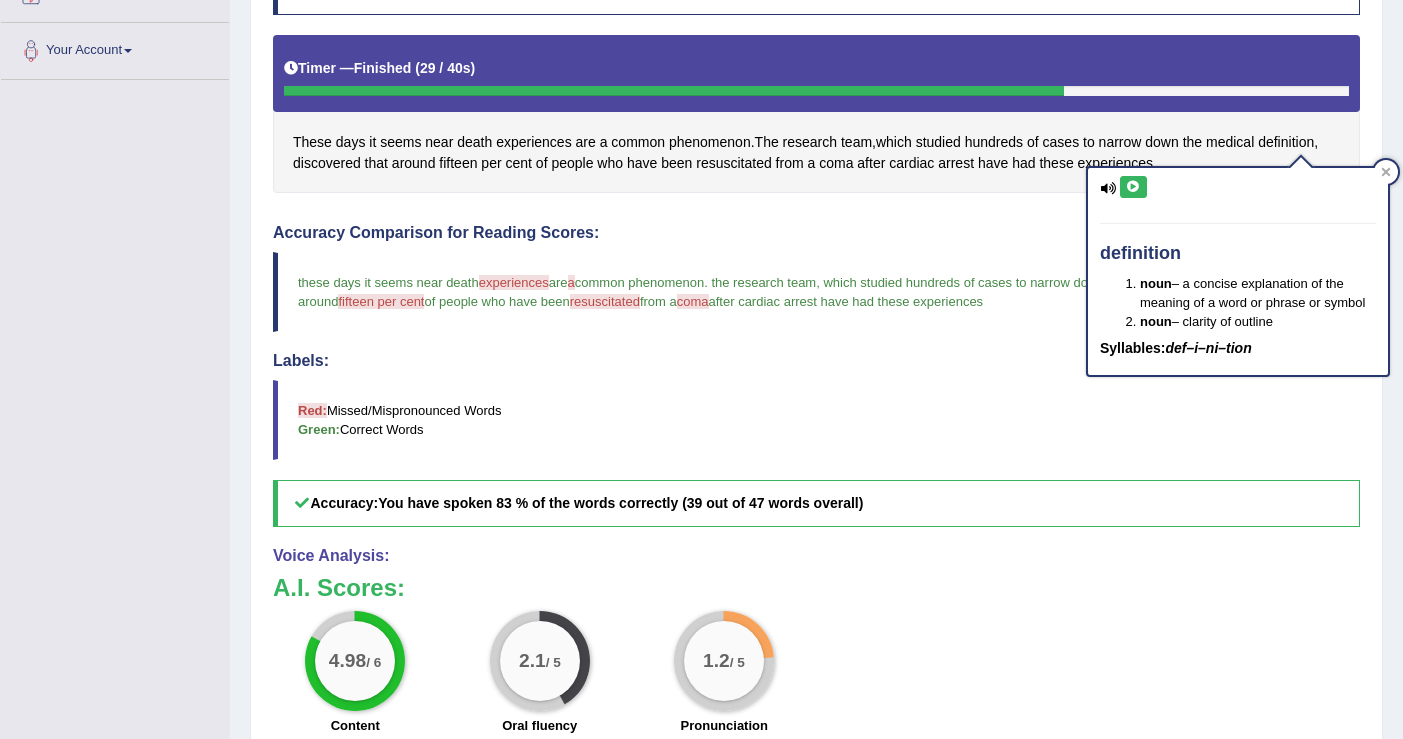 scroll, scrollTop: 369, scrollLeft: 0, axis: vertical 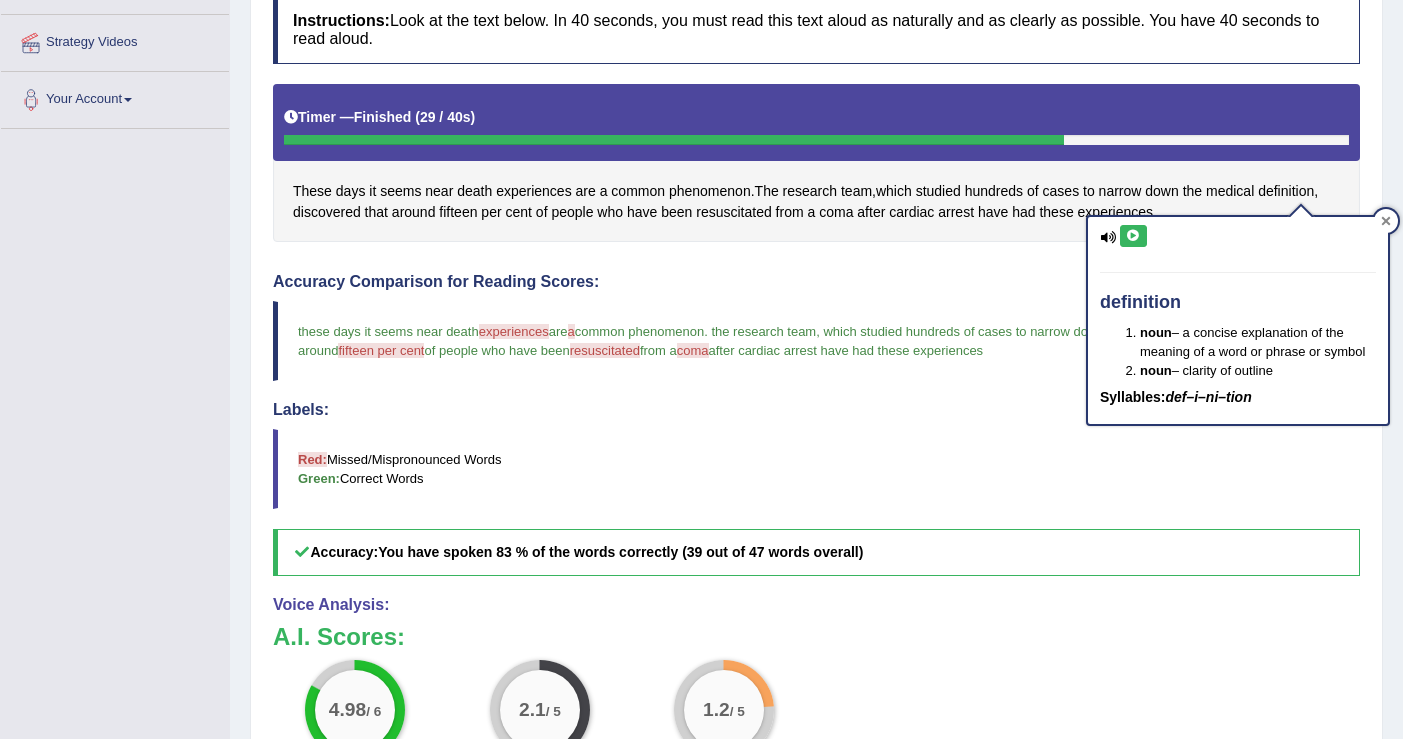 click 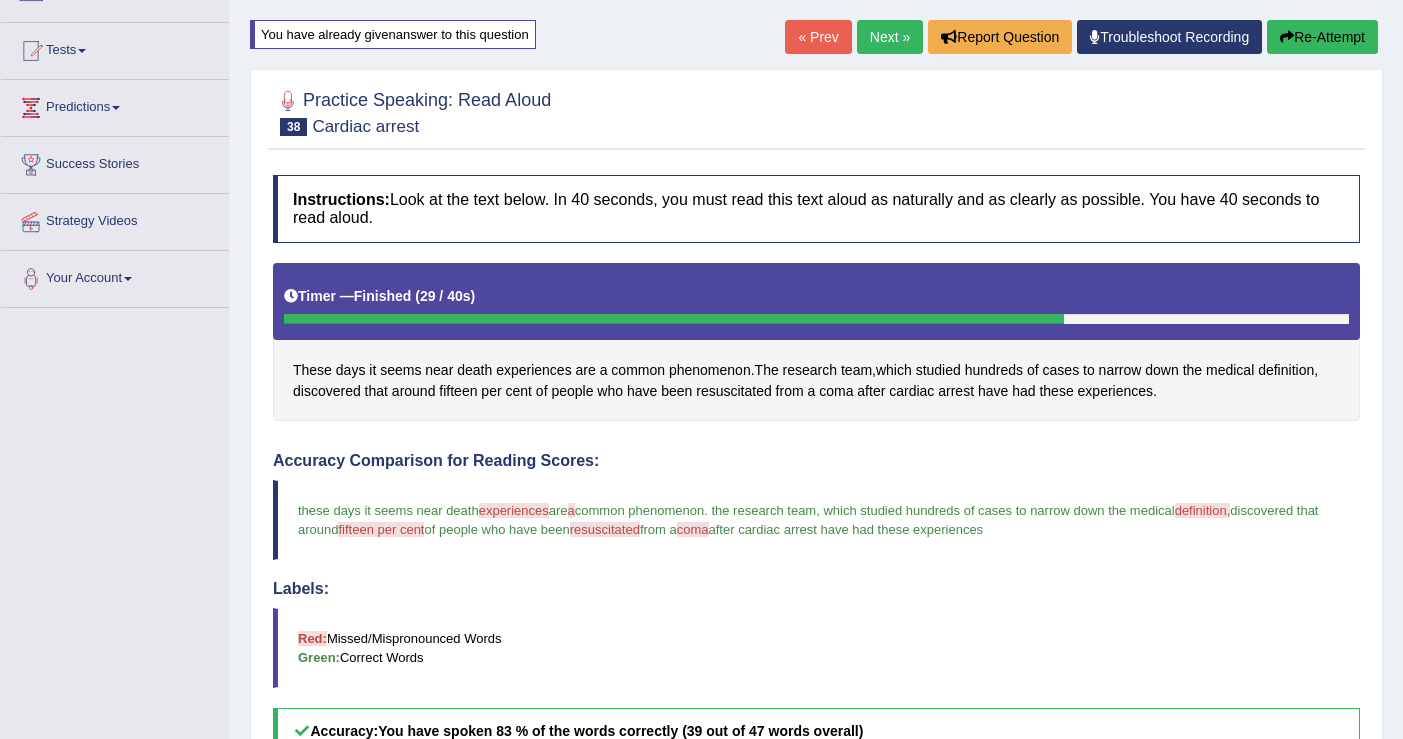 scroll, scrollTop: 0, scrollLeft: 0, axis: both 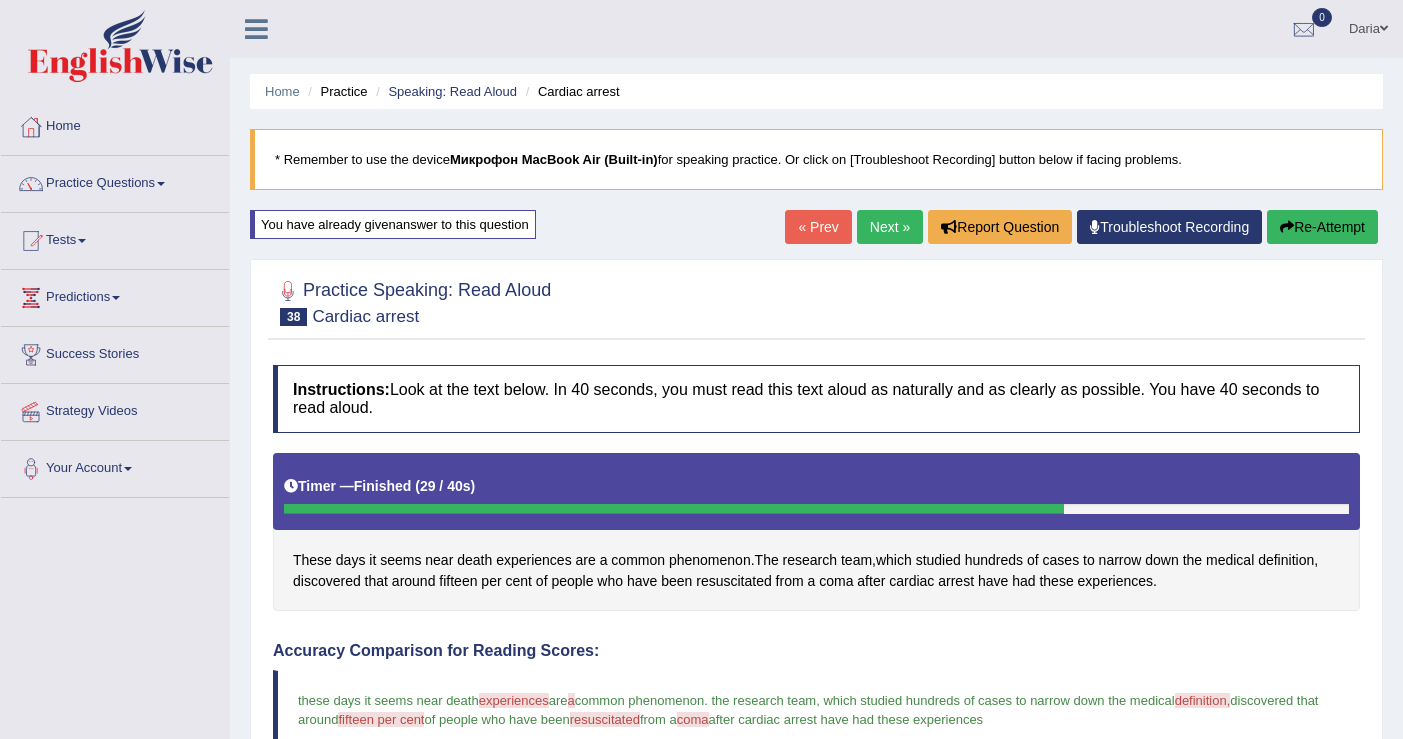 click on "Re-Attempt" at bounding box center [1322, 227] 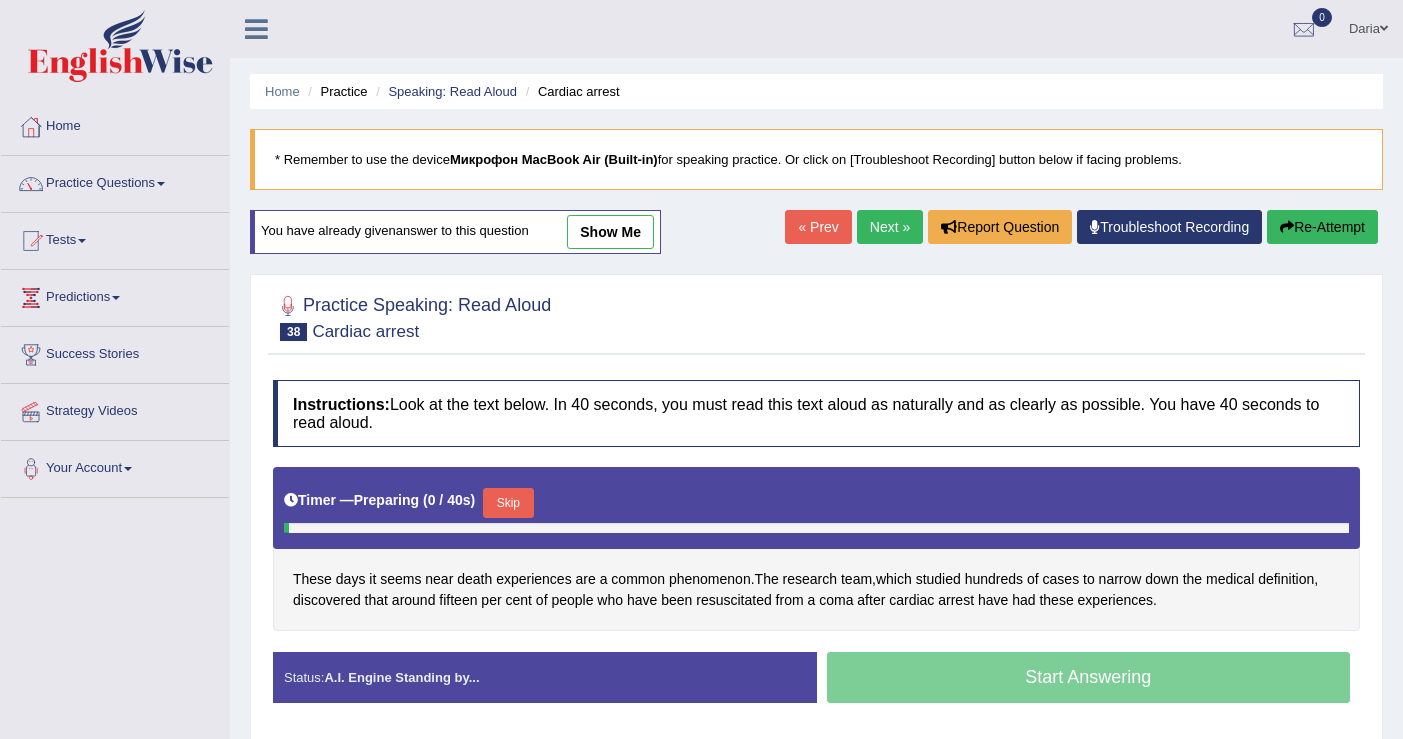 scroll, scrollTop: 0, scrollLeft: 0, axis: both 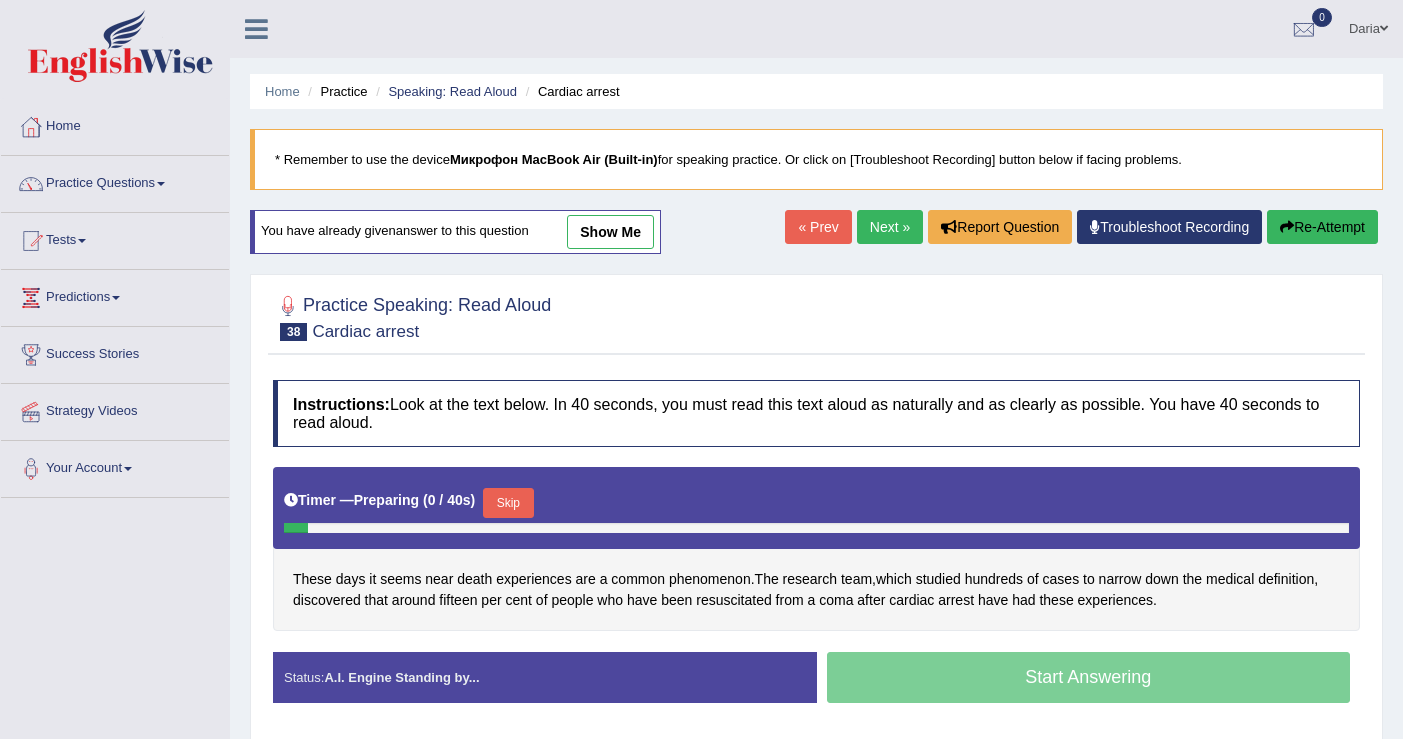 click on "Skip" at bounding box center (508, 503) 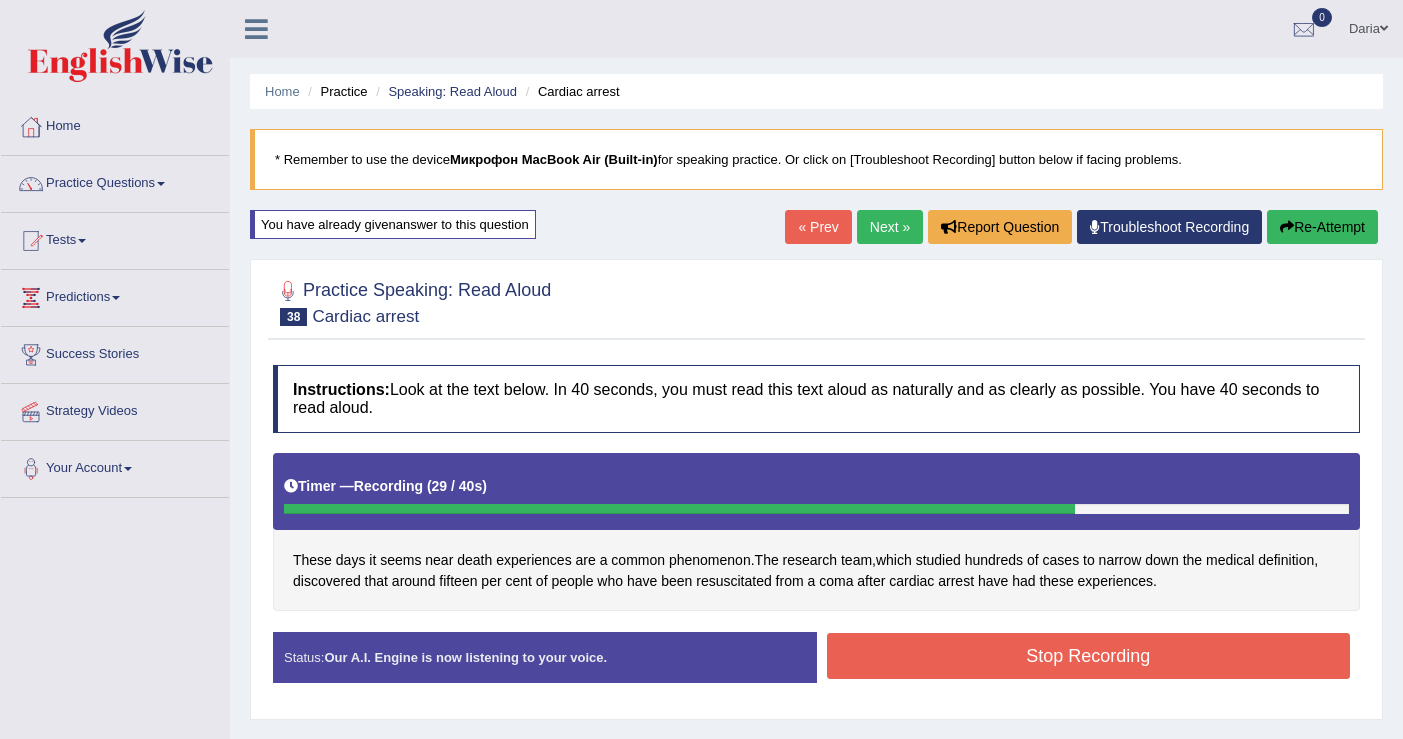 click on "Stop Recording" at bounding box center [1089, 656] 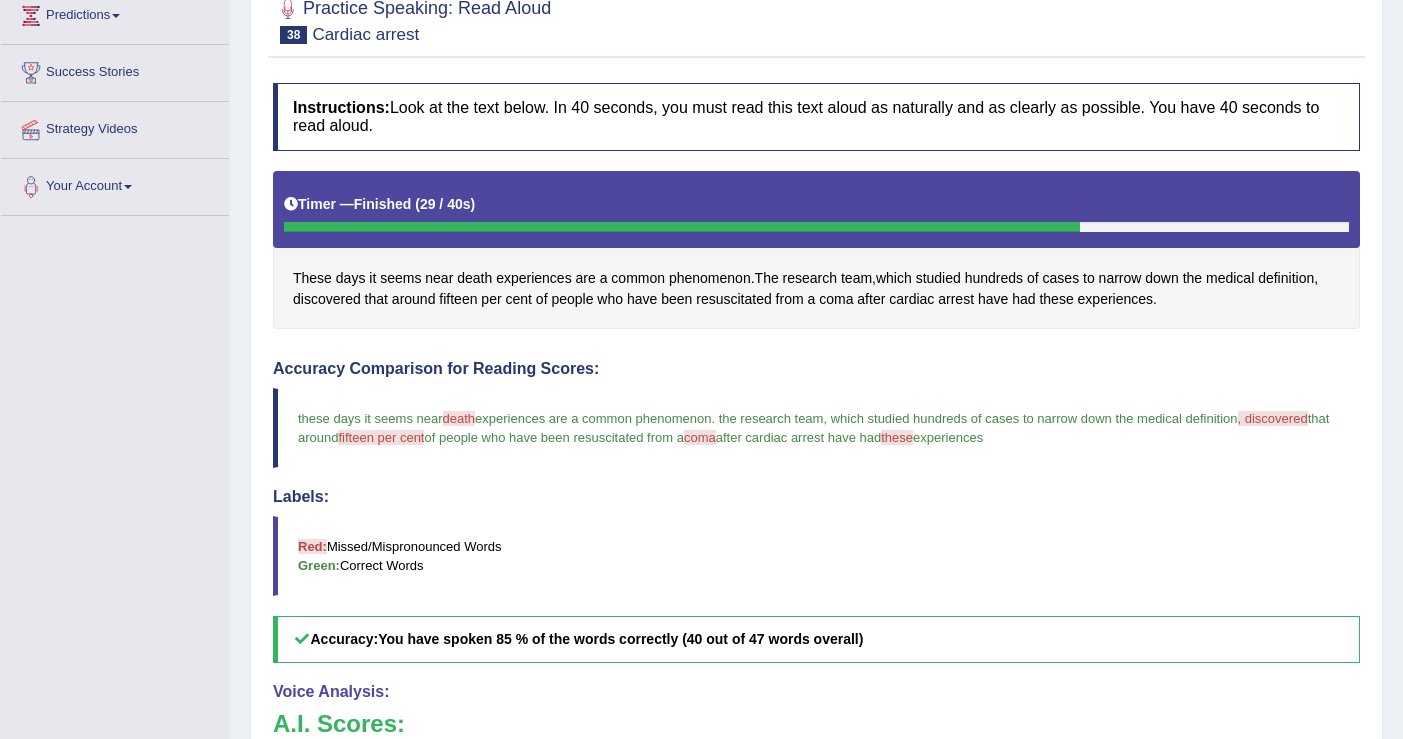 scroll, scrollTop: 123, scrollLeft: 0, axis: vertical 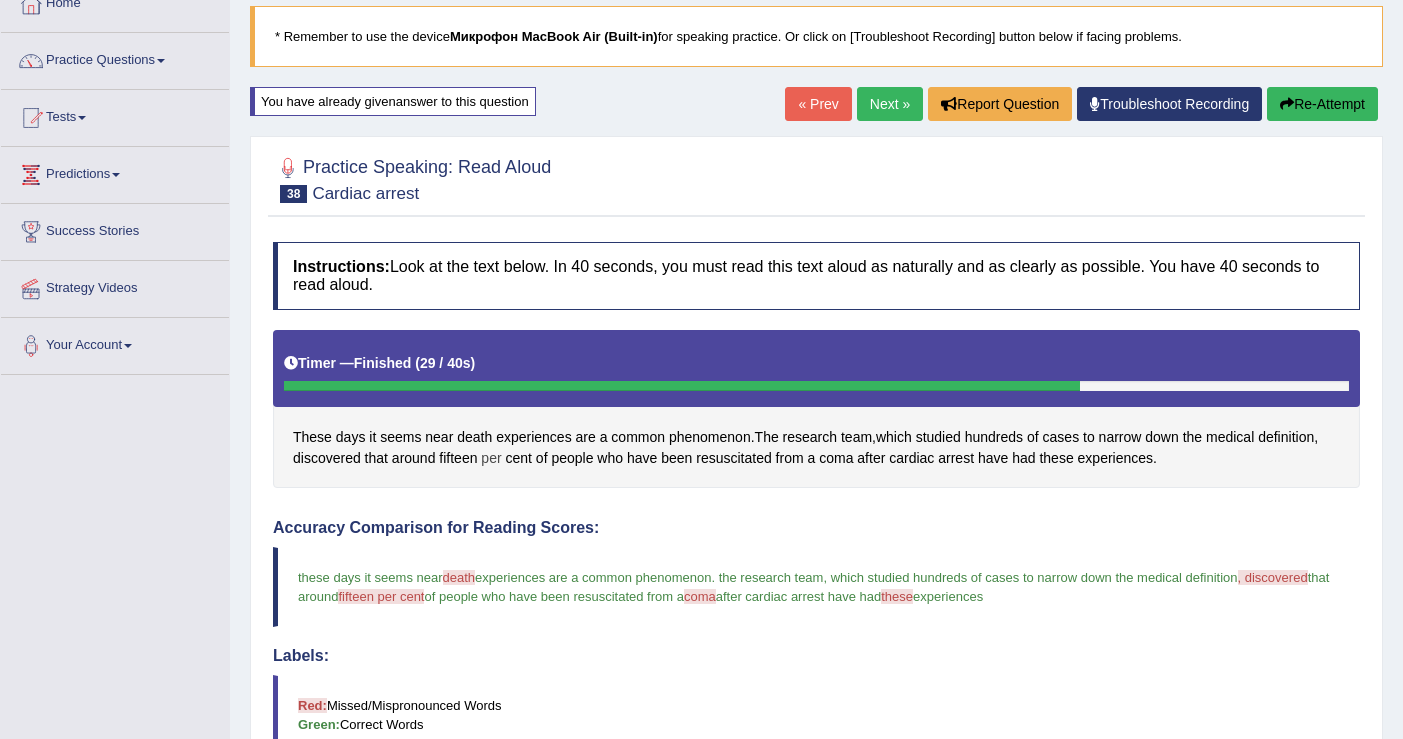 click on "per" at bounding box center [491, 458] 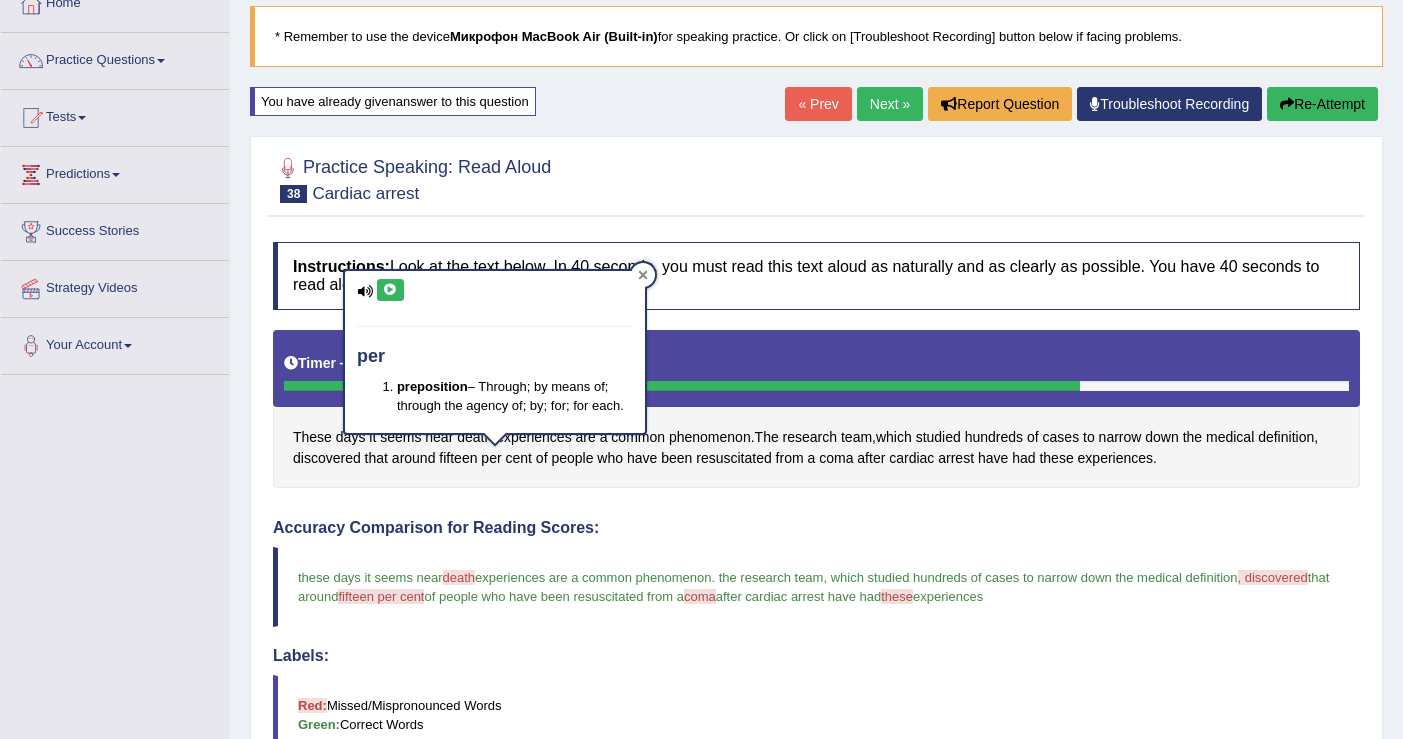 click 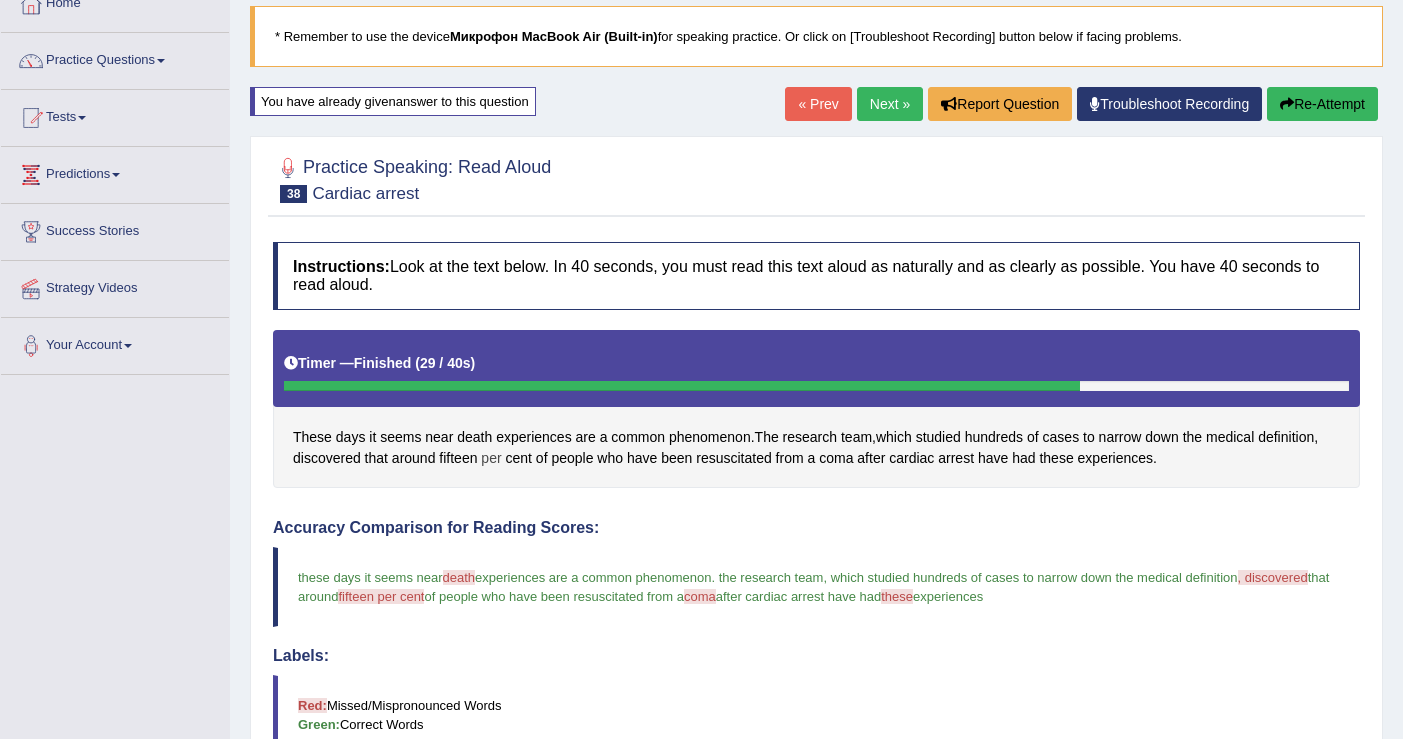 click on "per" at bounding box center [491, 458] 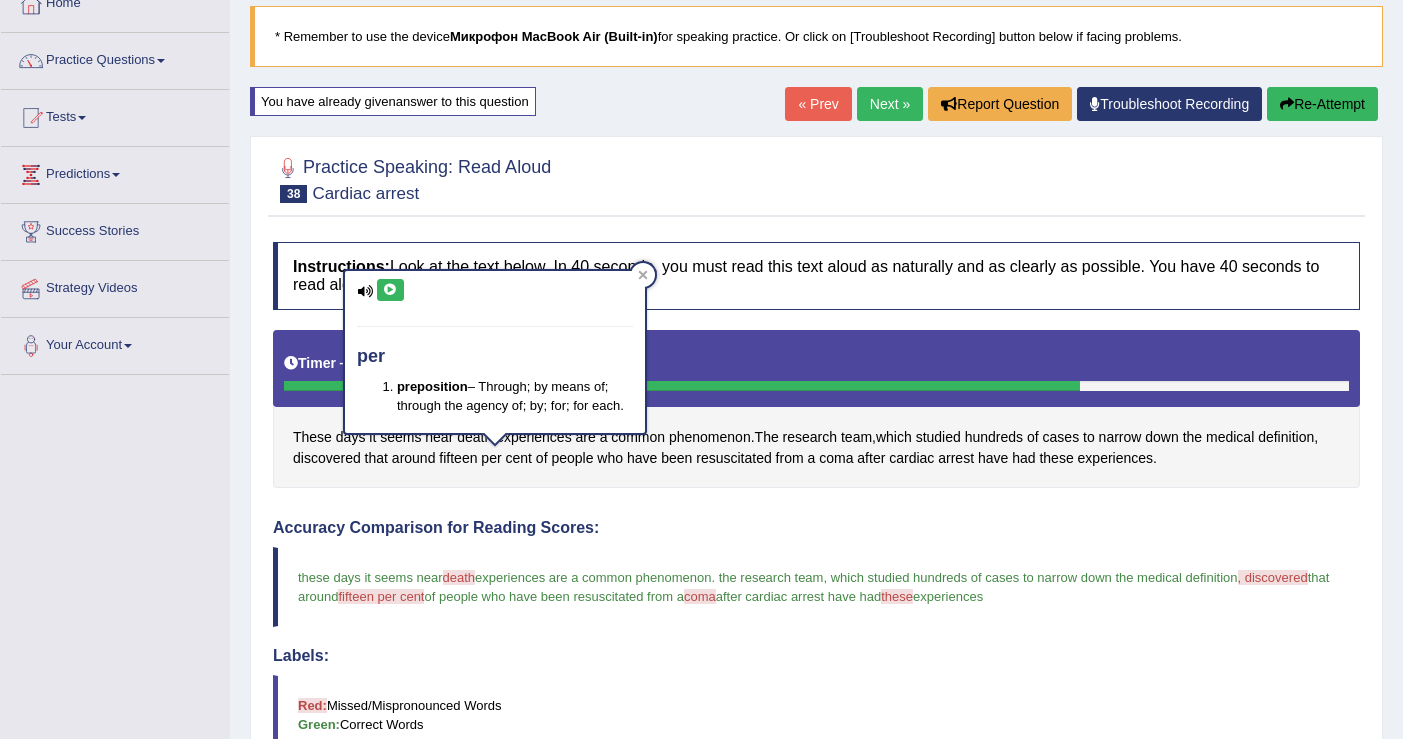 click at bounding box center [390, 290] 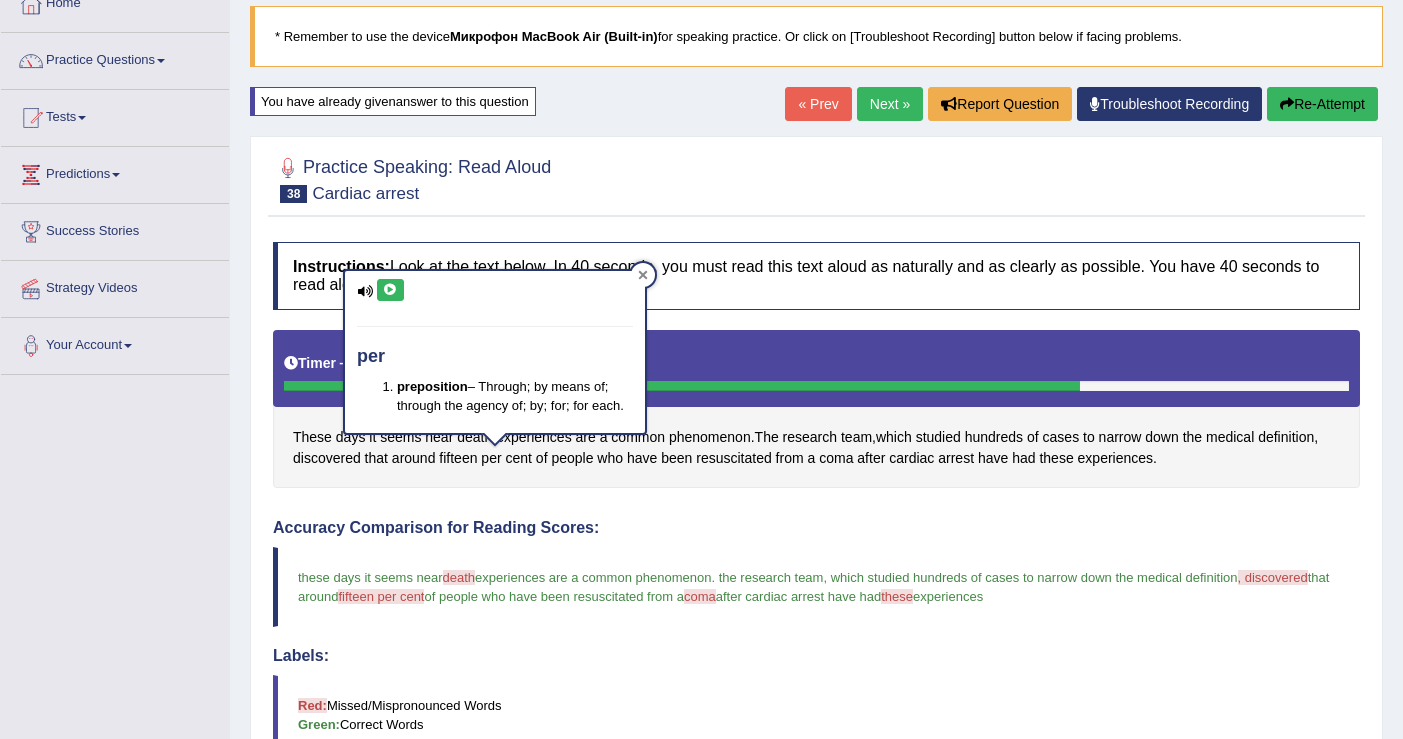 click 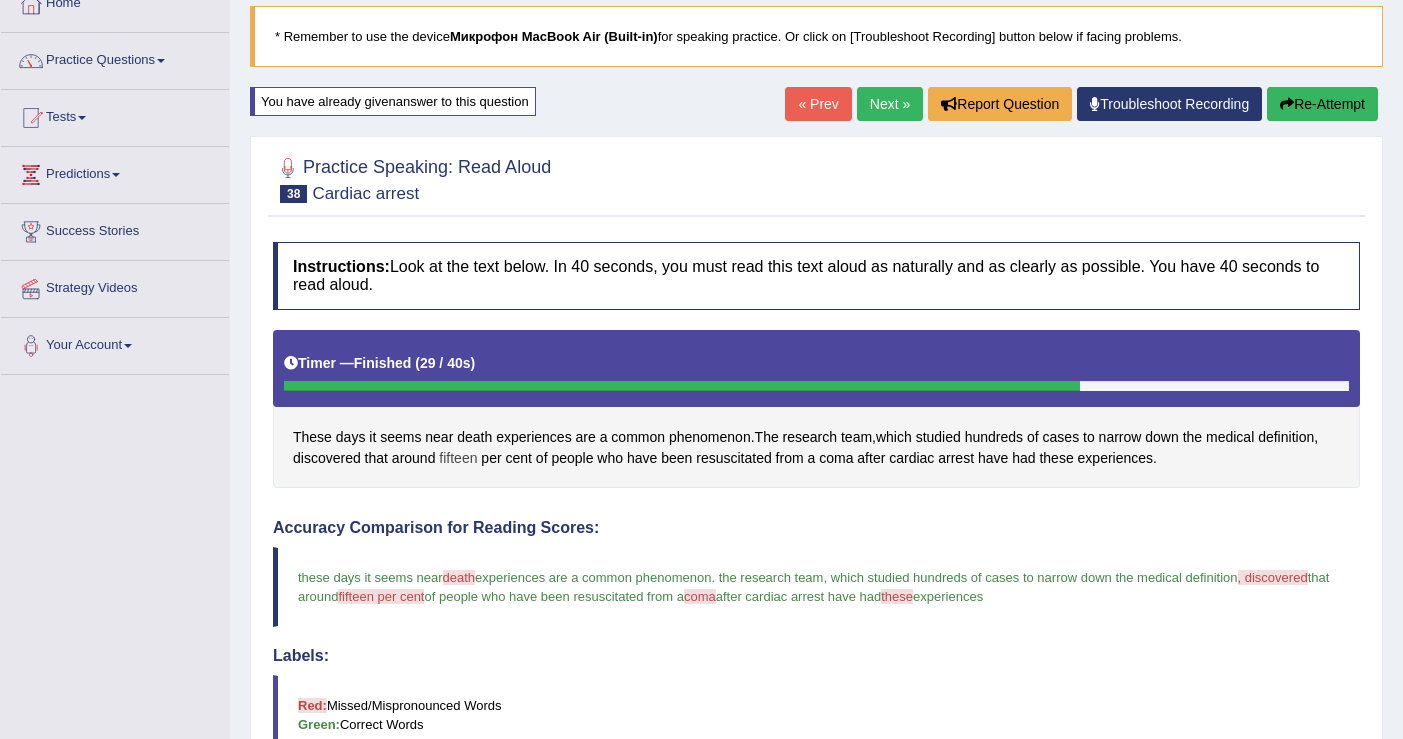 click on "fifteen" at bounding box center (458, 458) 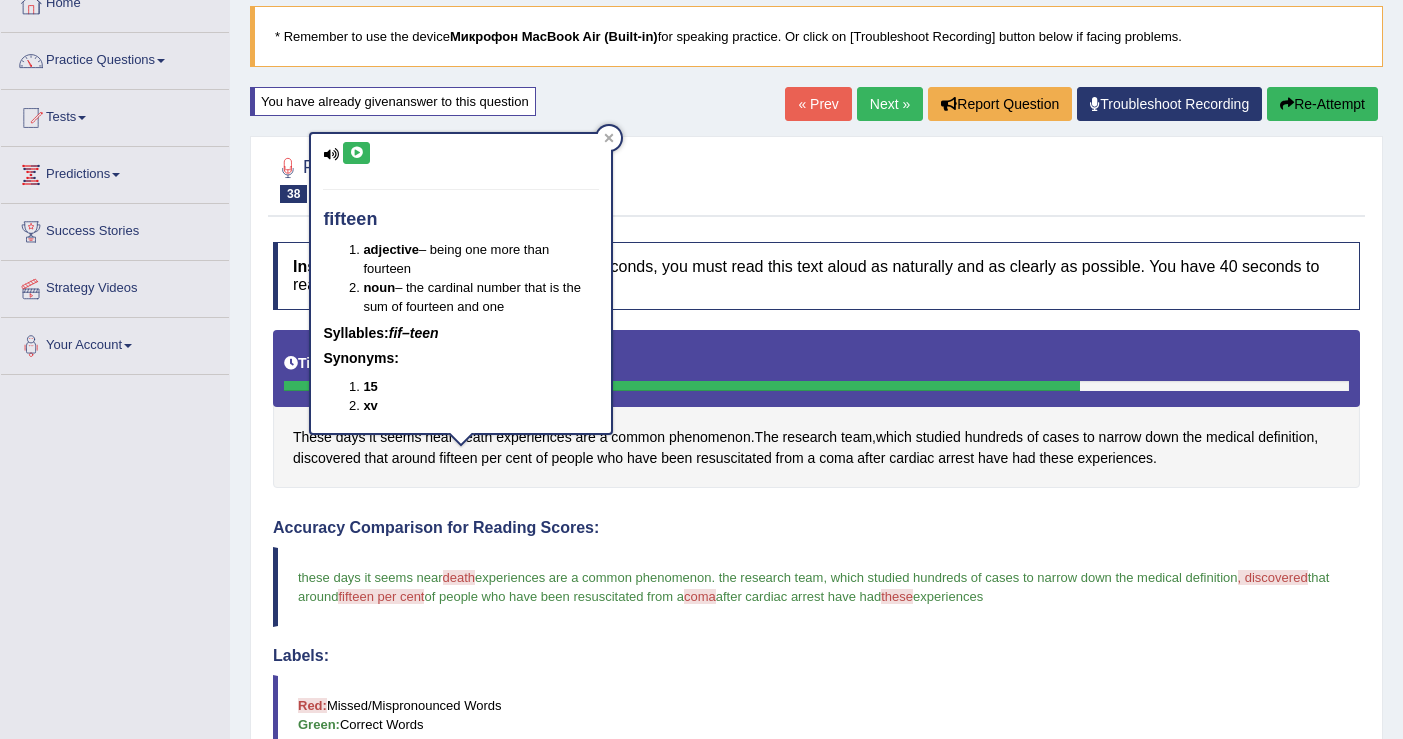 click at bounding box center (356, 153) 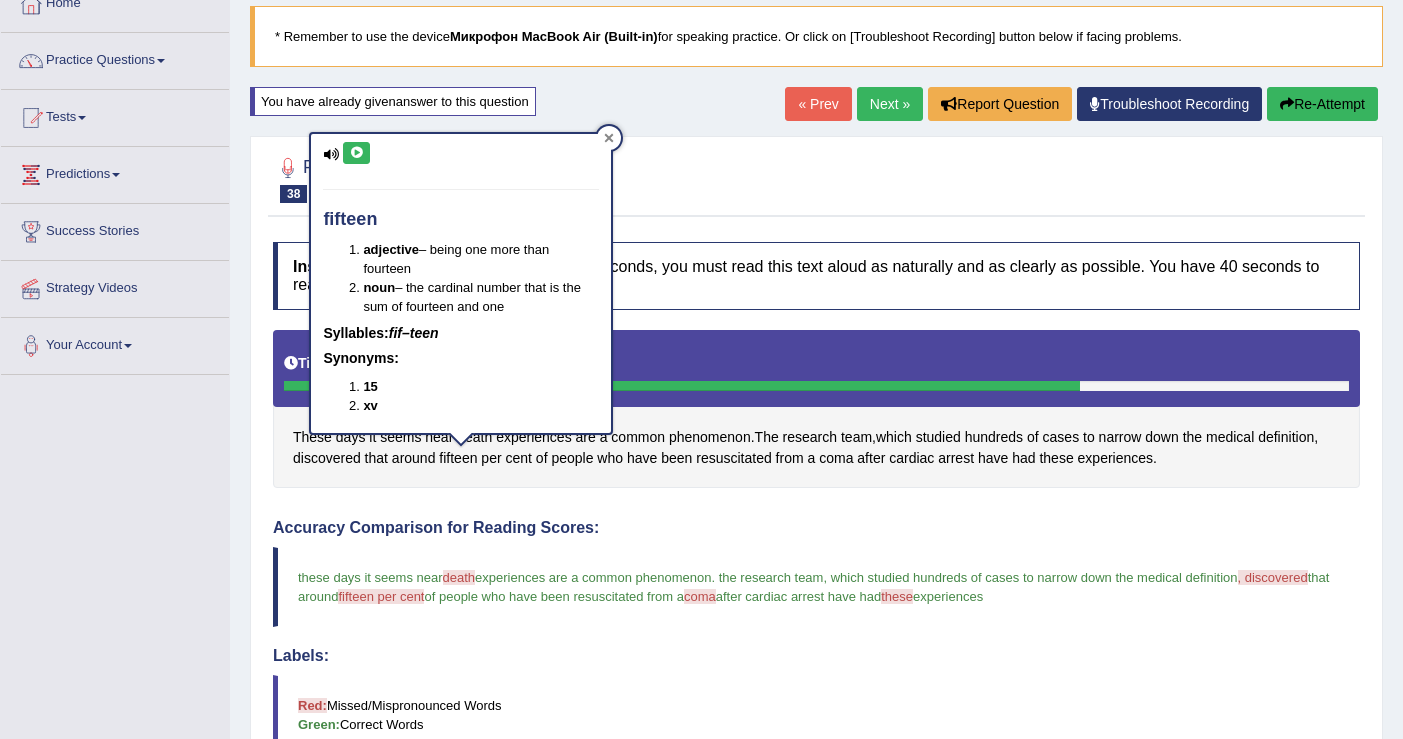 click 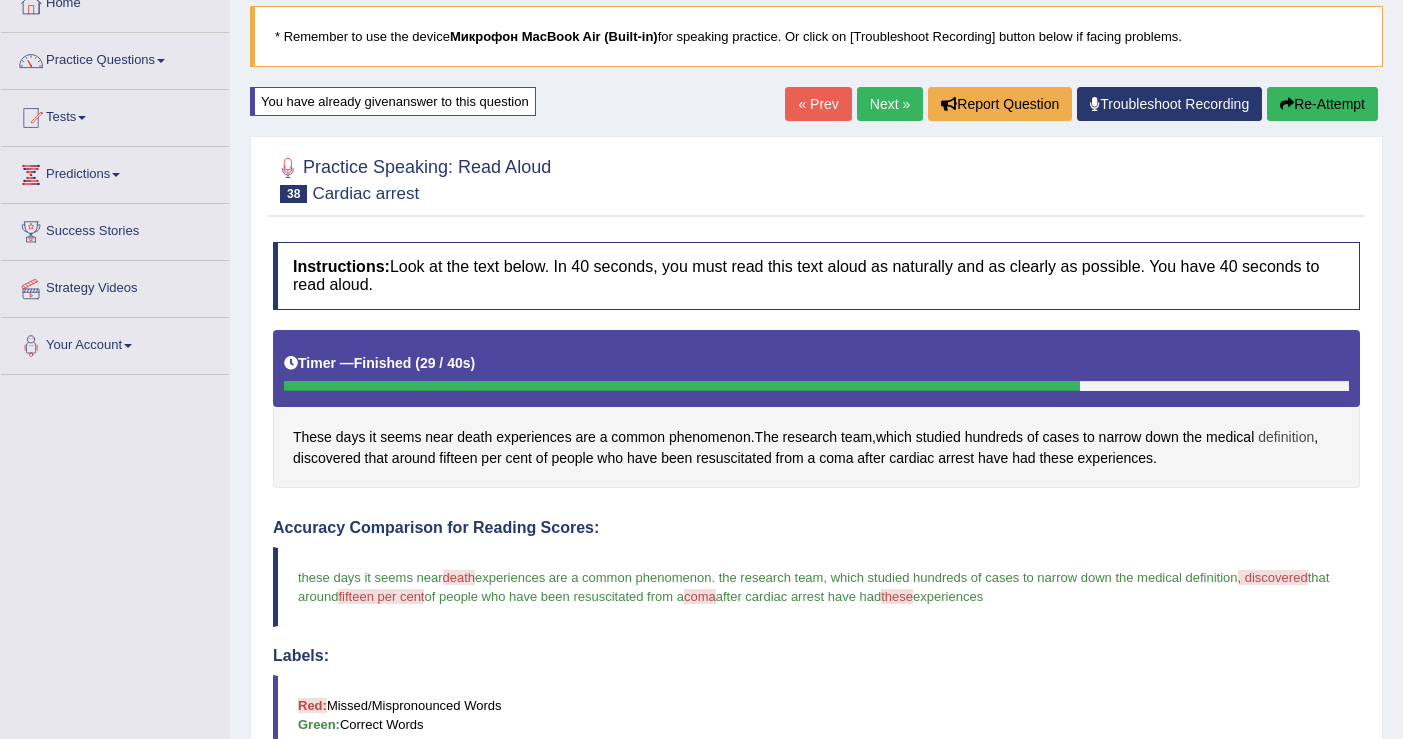 click on "definition" at bounding box center [1286, 437] 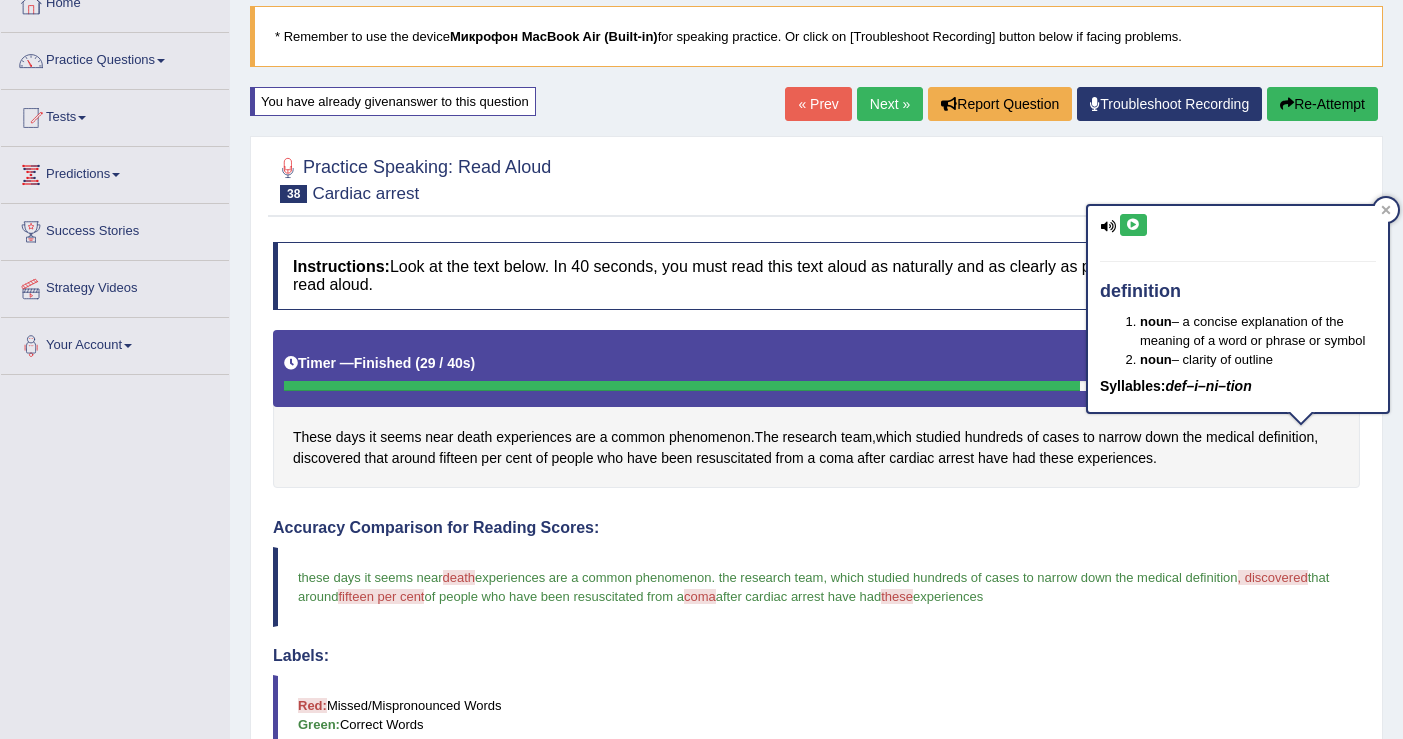 click at bounding box center (1133, 225) 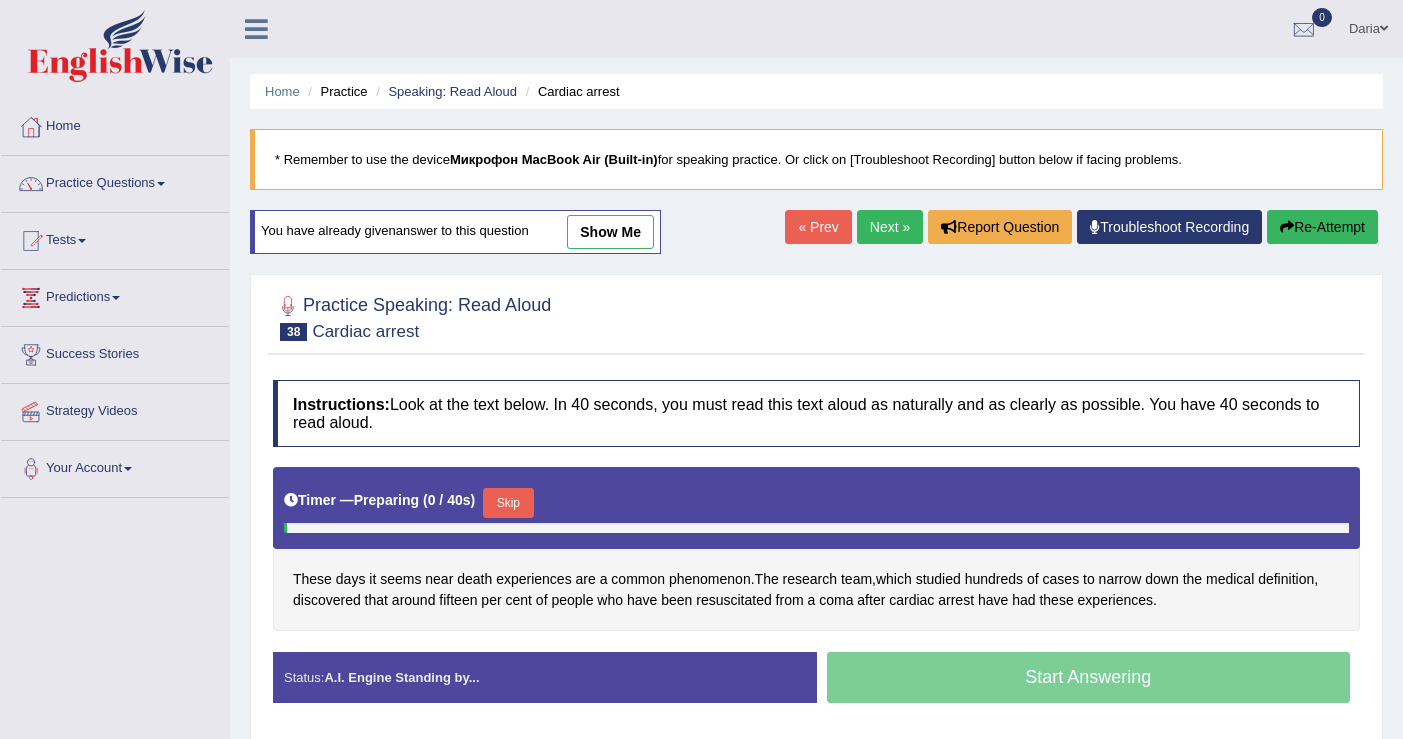 scroll, scrollTop: 123, scrollLeft: 0, axis: vertical 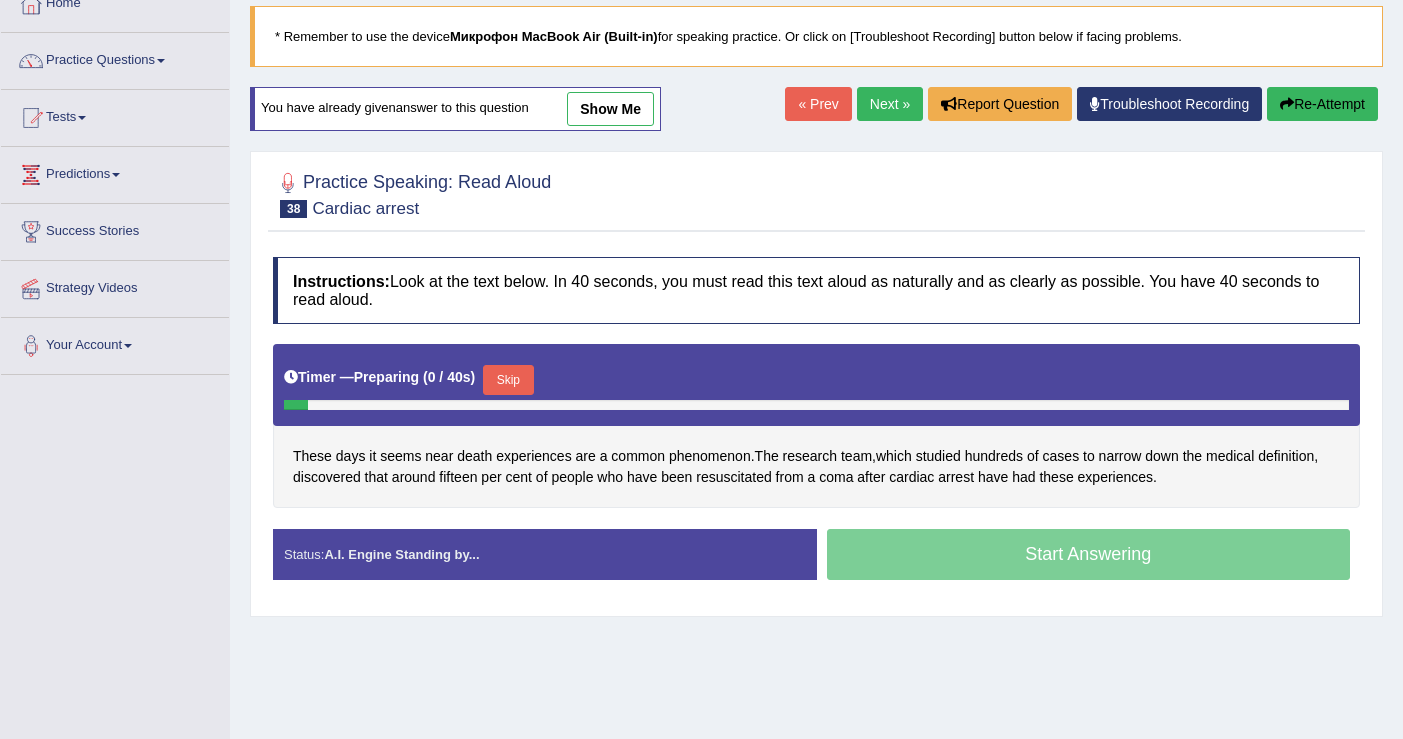 click on "Skip" at bounding box center [508, 380] 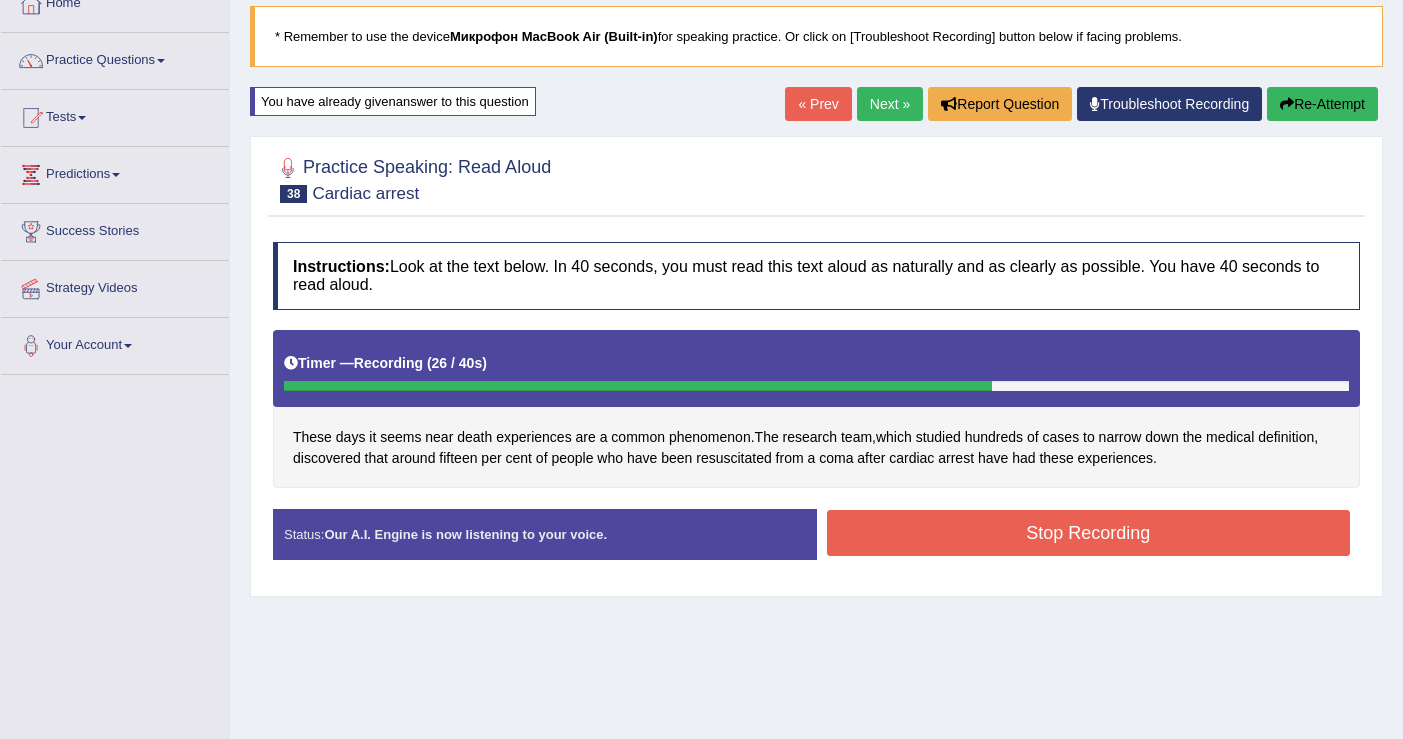 click on "Stop Recording" at bounding box center [1089, 533] 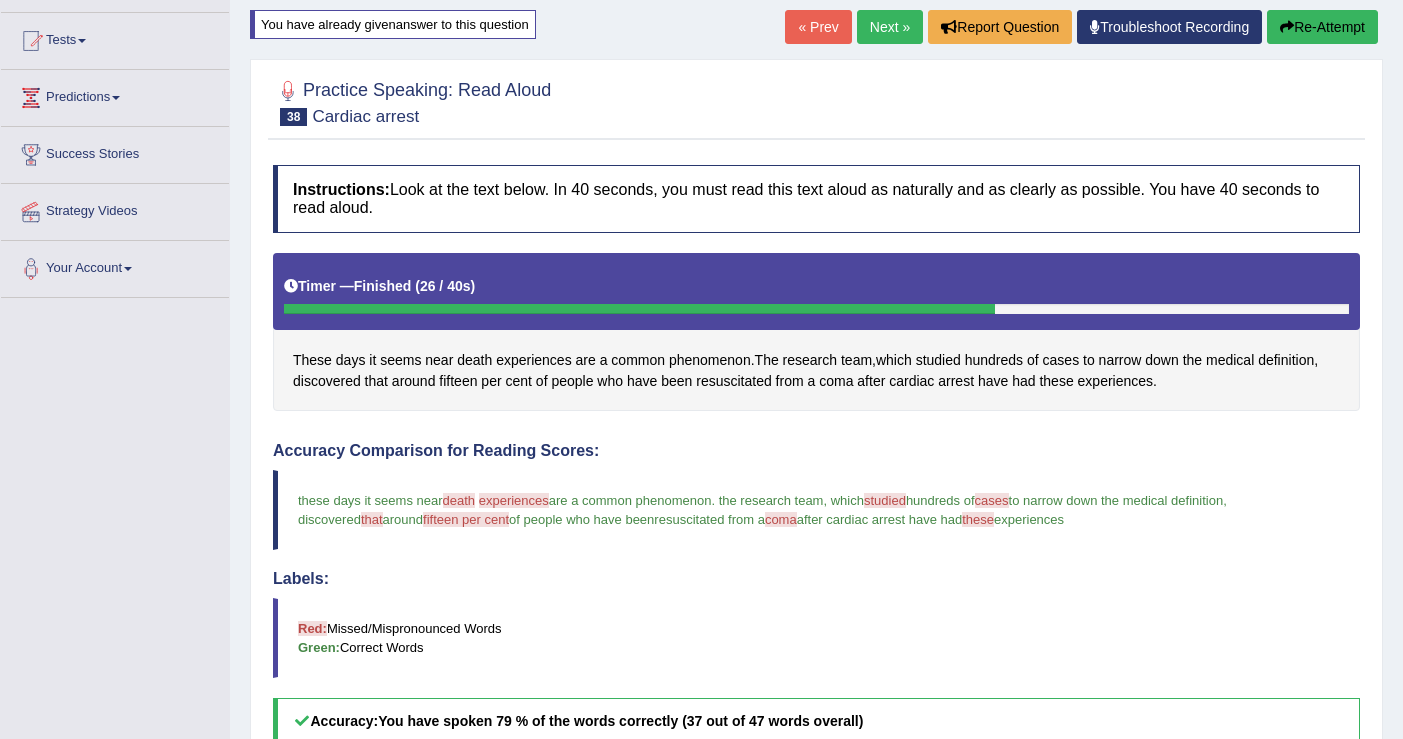 scroll, scrollTop: 161, scrollLeft: 0, axis: vertical 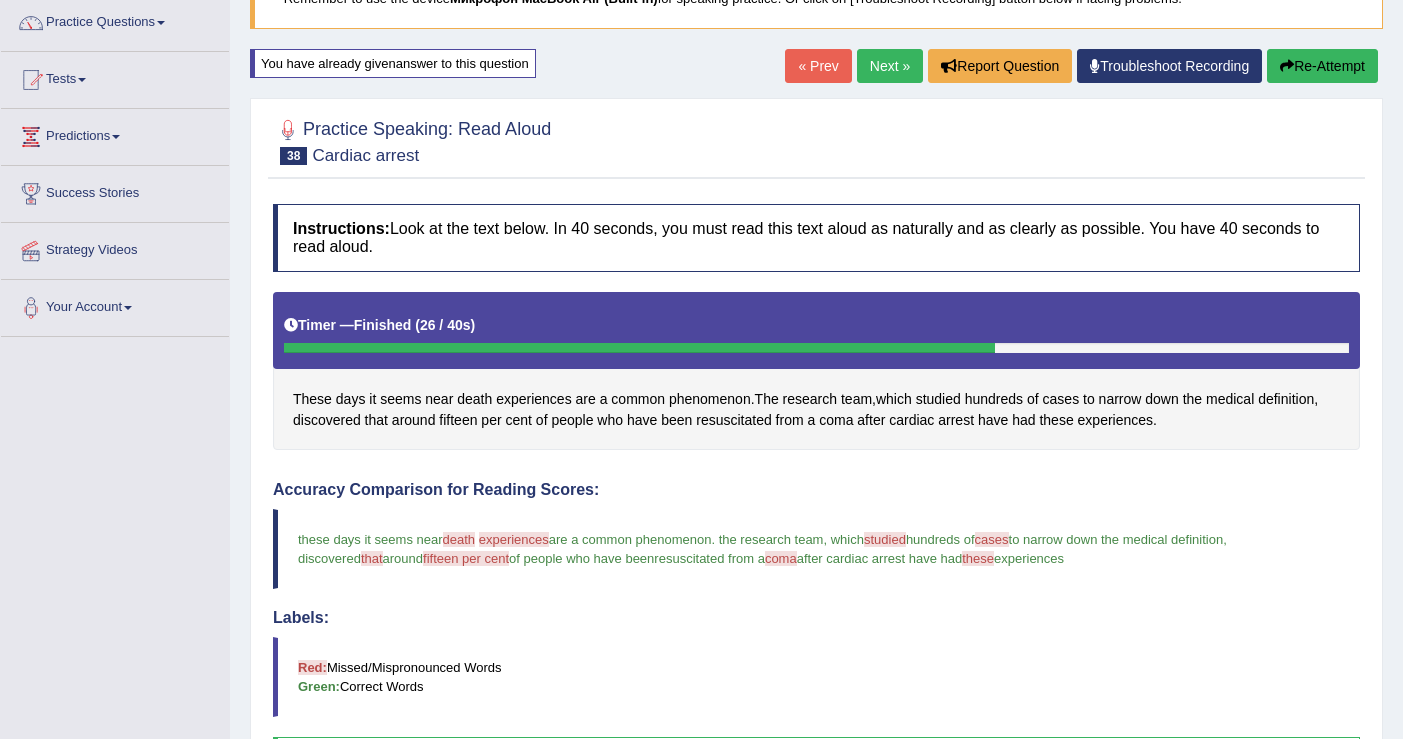 click on "Re-Attempt" at bounding box center (1322, 66) 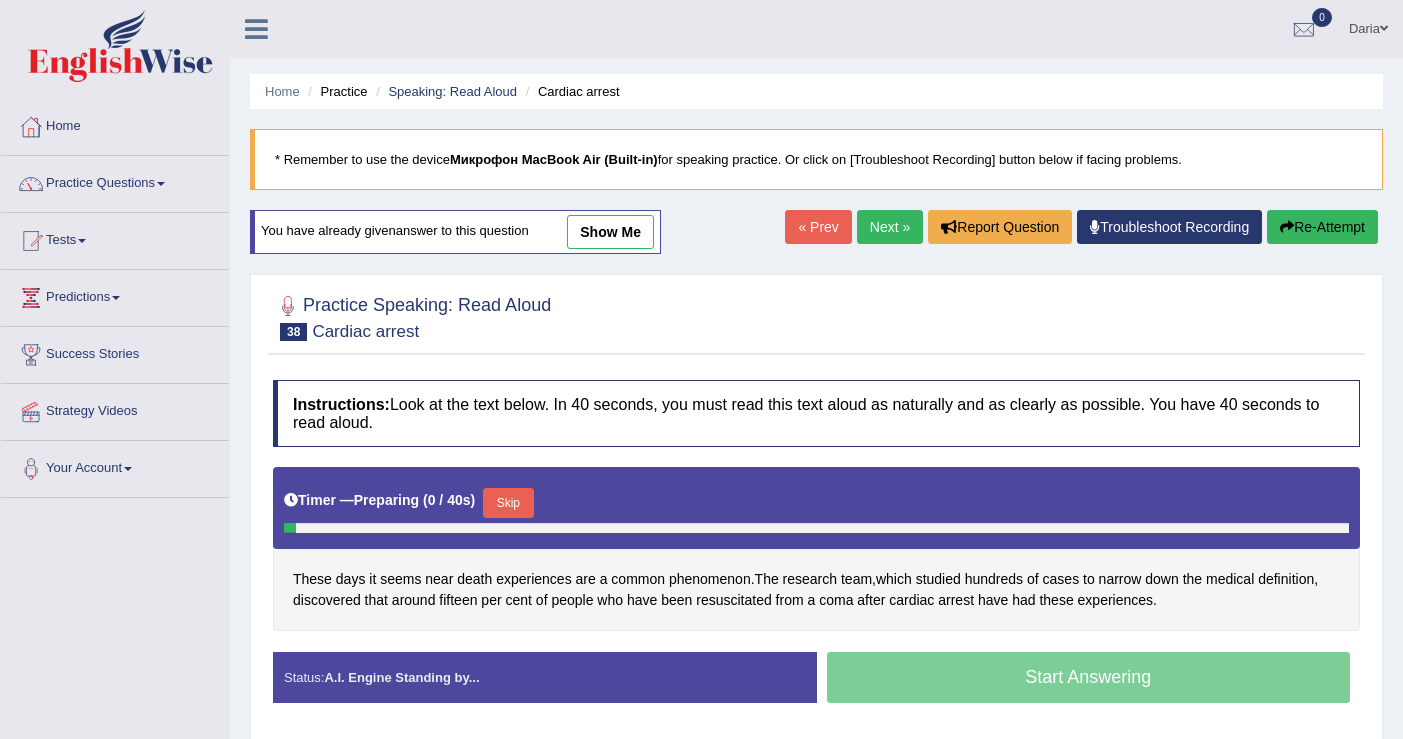 scroll, scrollTop: 167, scrollLeft: 0, axis: vertical 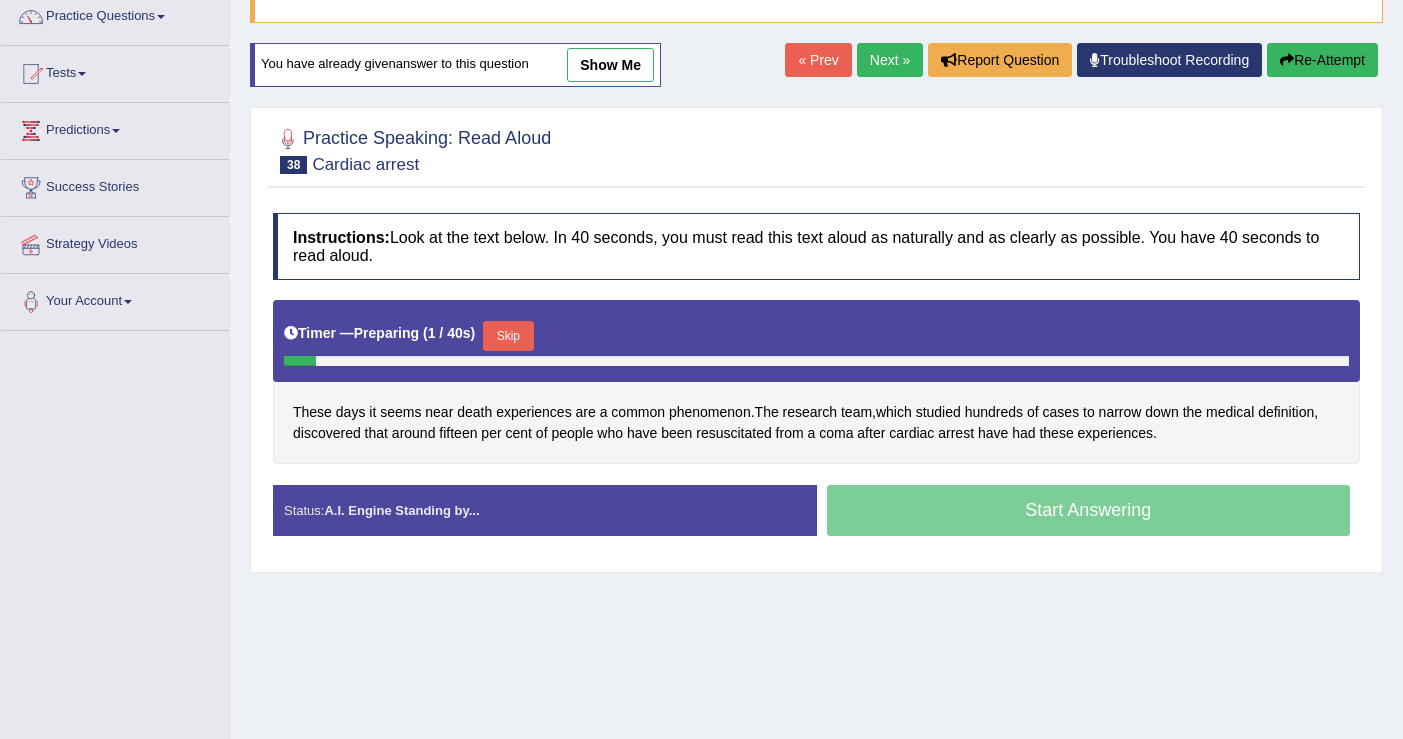 click on "Skip" at bounding box center (508, 336) 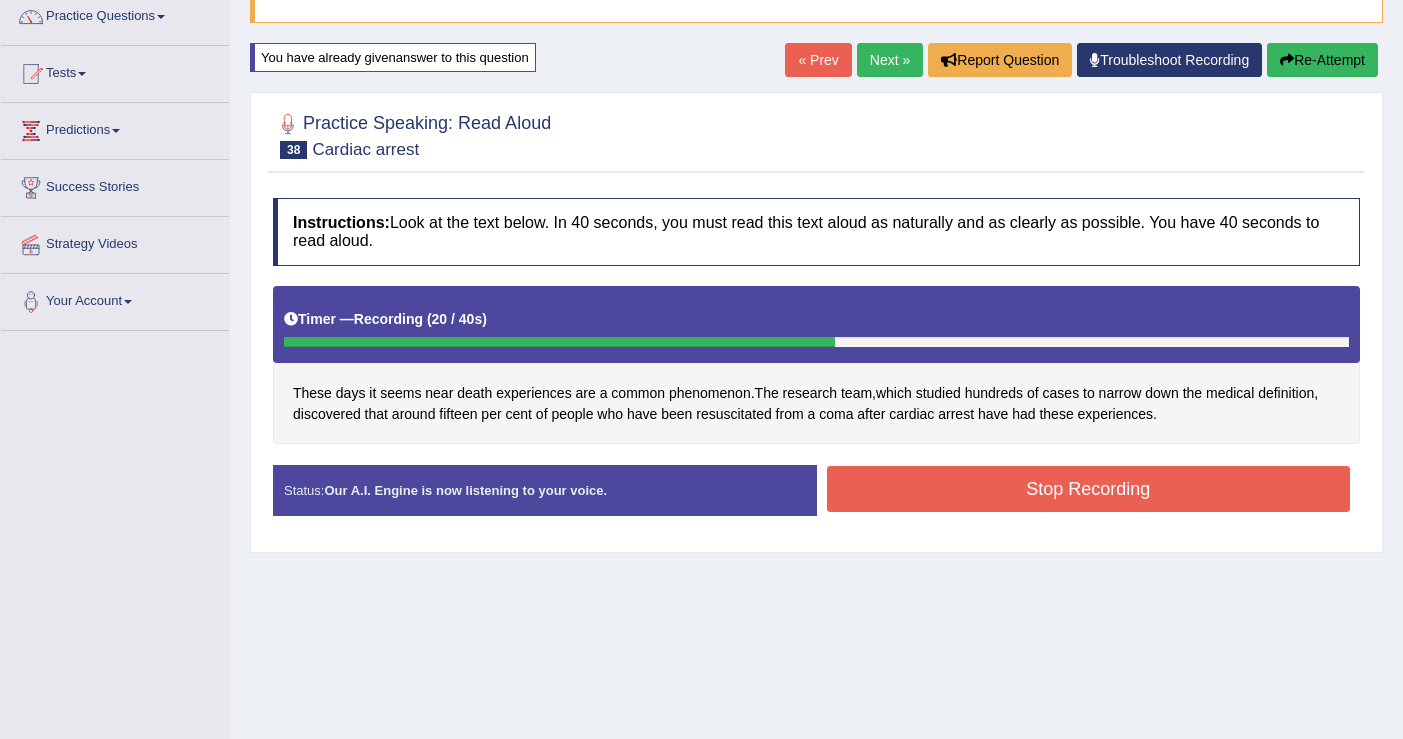click on "Stop Recording" at bounding box center [1089, 489] 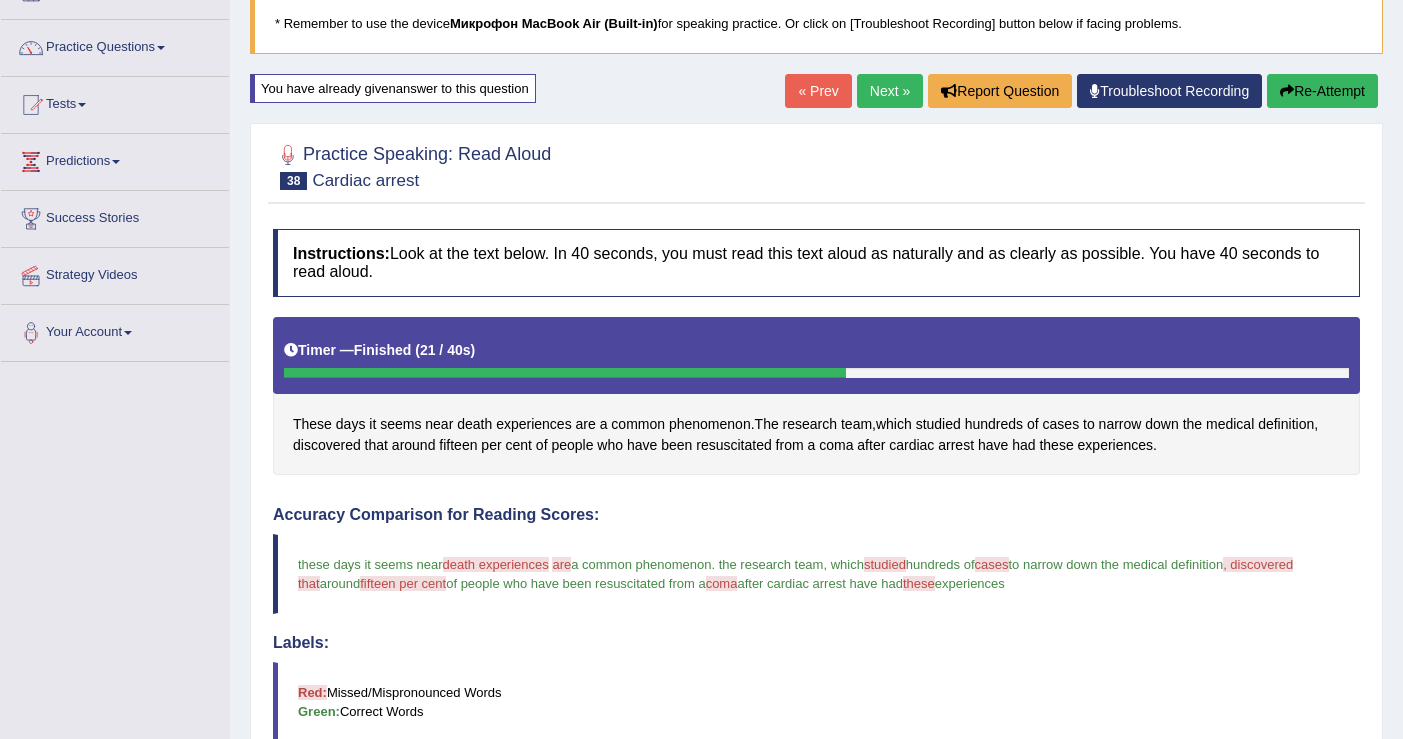 scroll, scrollTop: 137, scrollLeft: 0, axis: vertical 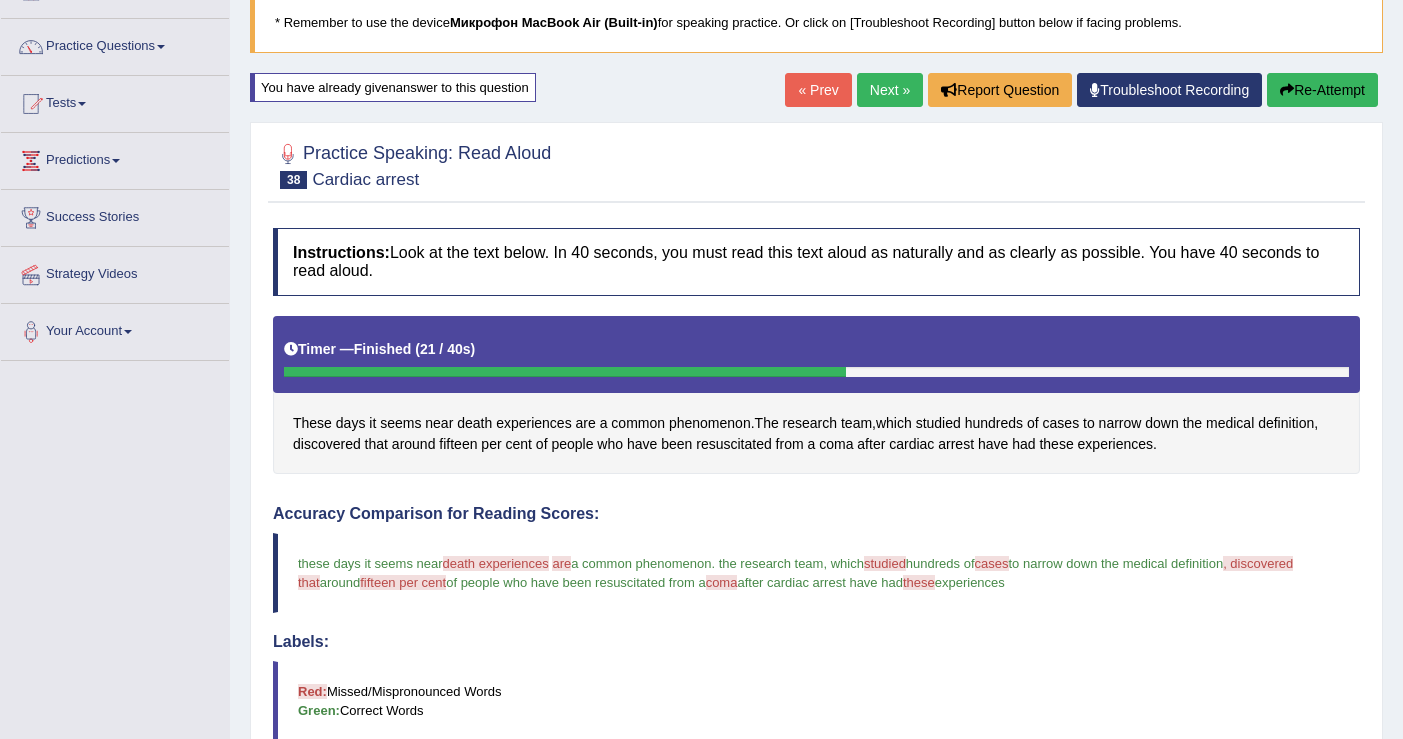 click on "Next »" at bounding box center (890, 90) 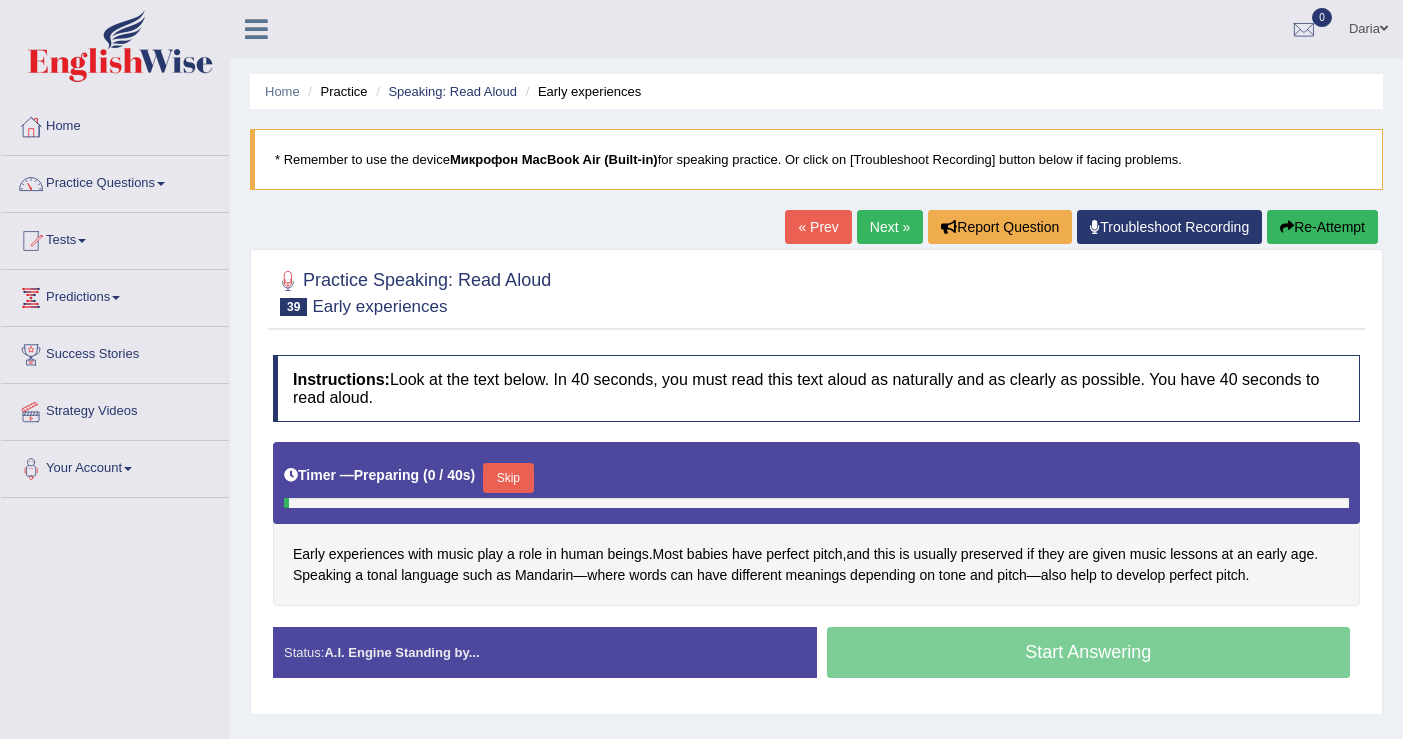 scroll, scrollTop: 0, scrollLeft: 0, axis: both 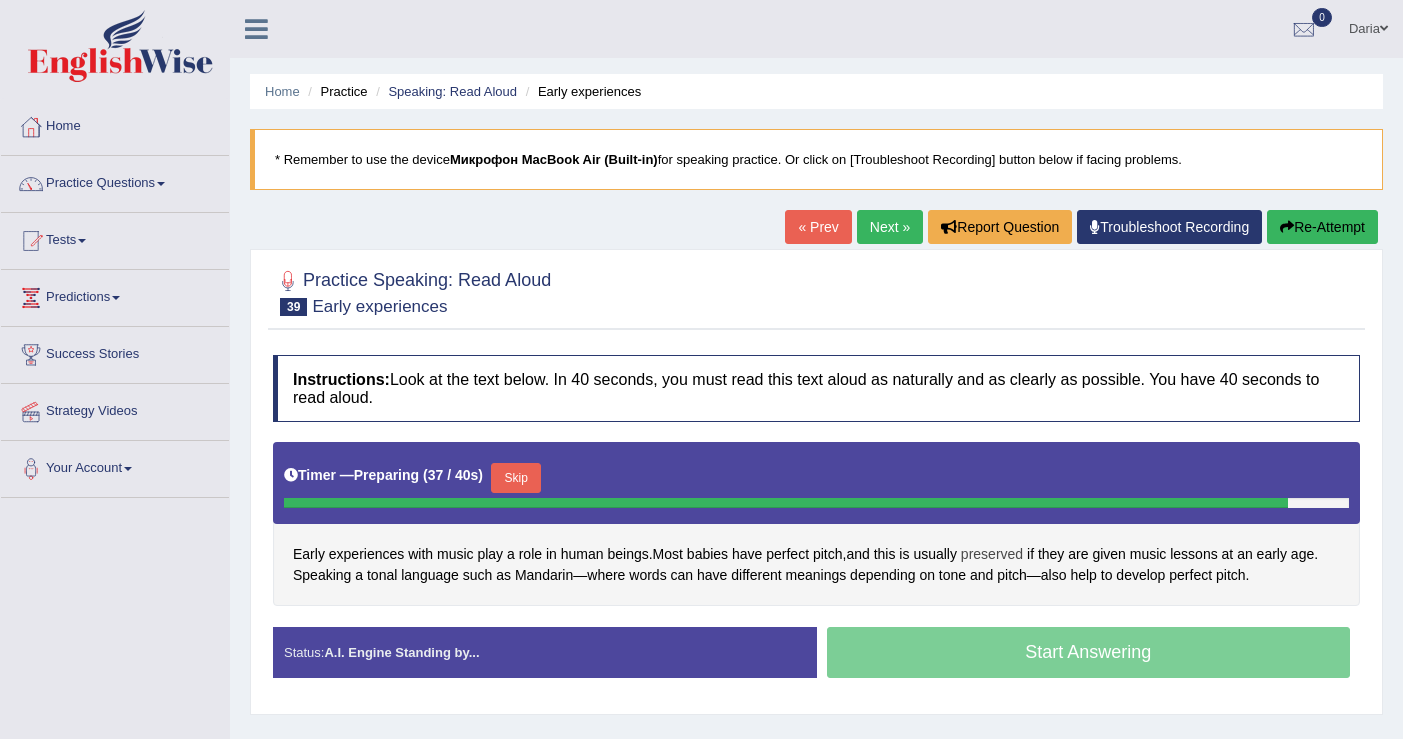 click on "preserved" at bounding box center [992, 554] 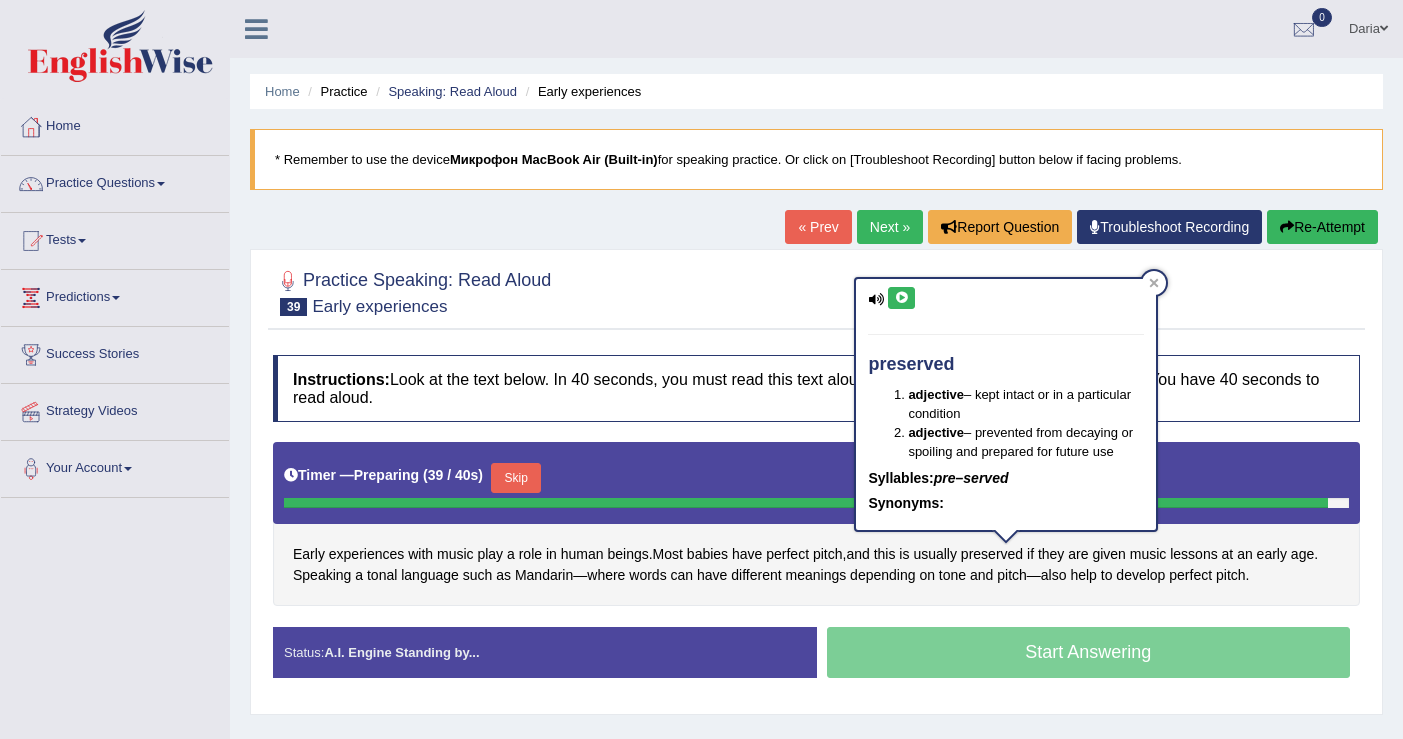 click at bounding box center (901, 298) 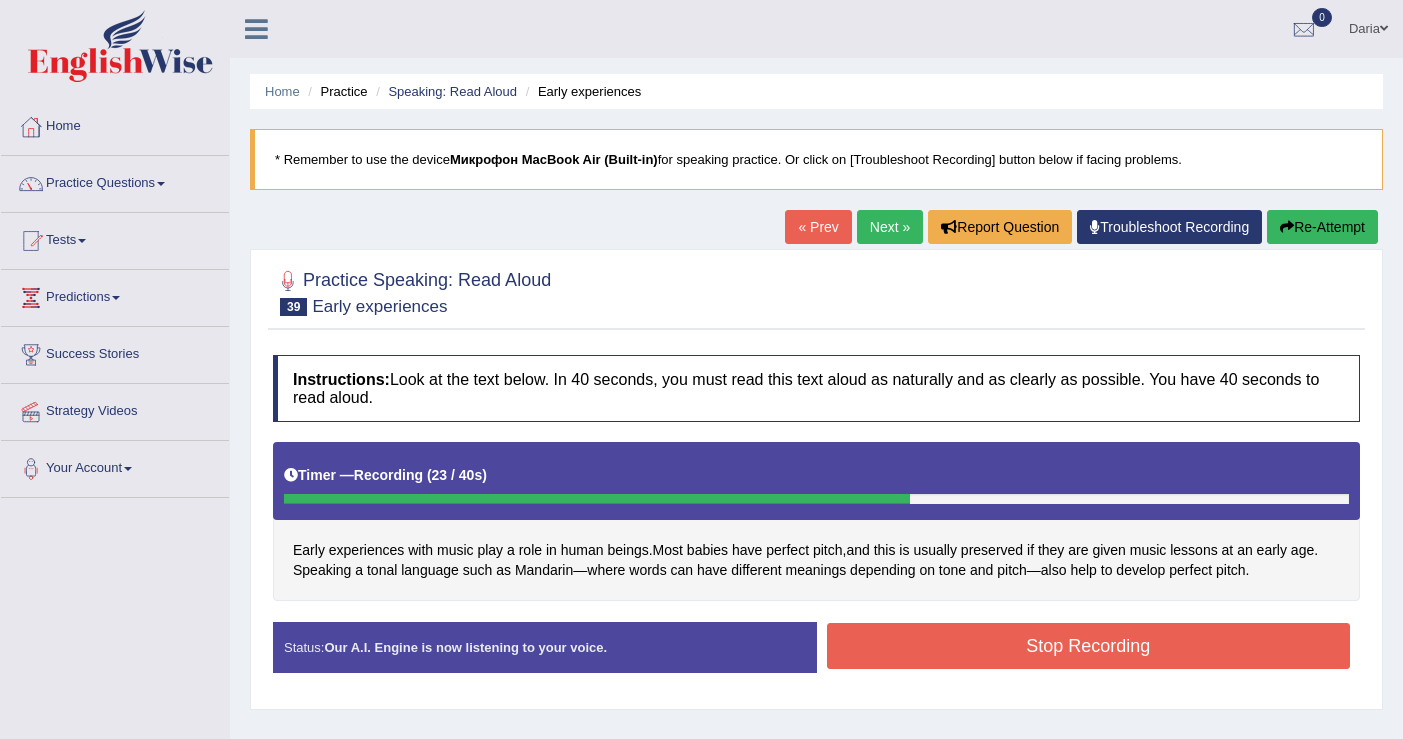 click on "Stop Recording" at bounding box center [1089, 646] 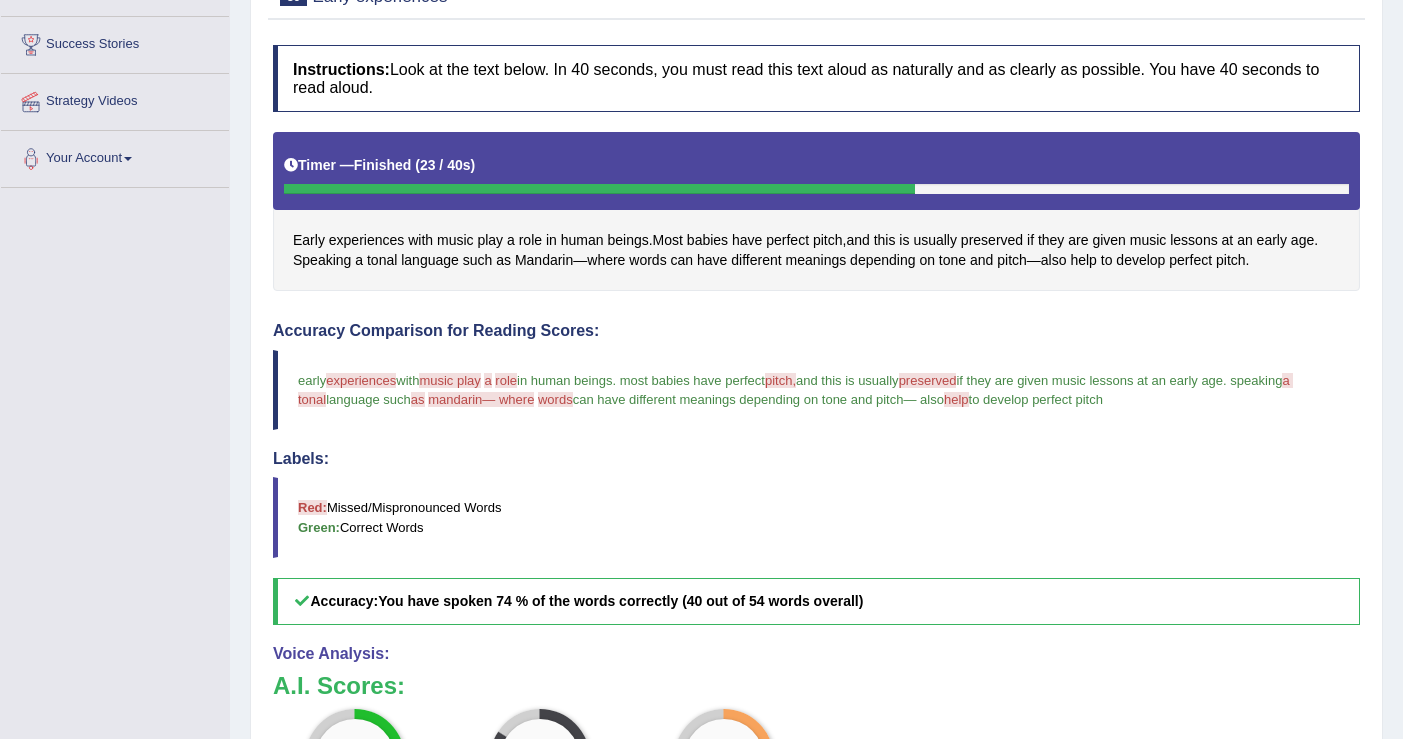 scroll, scrollTop: 105, scrollLeft: 0, axis: vertical 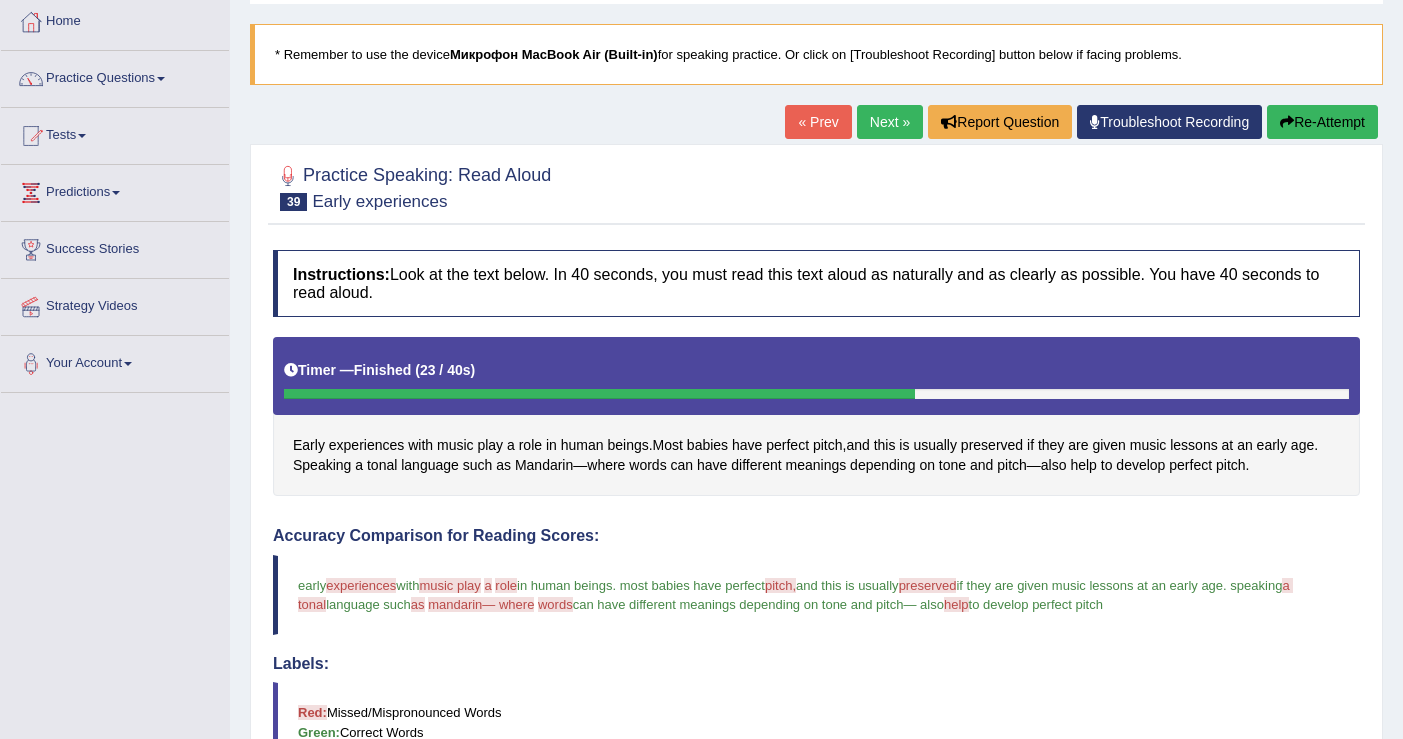click on "Next »" at bounding box center [890, 122] 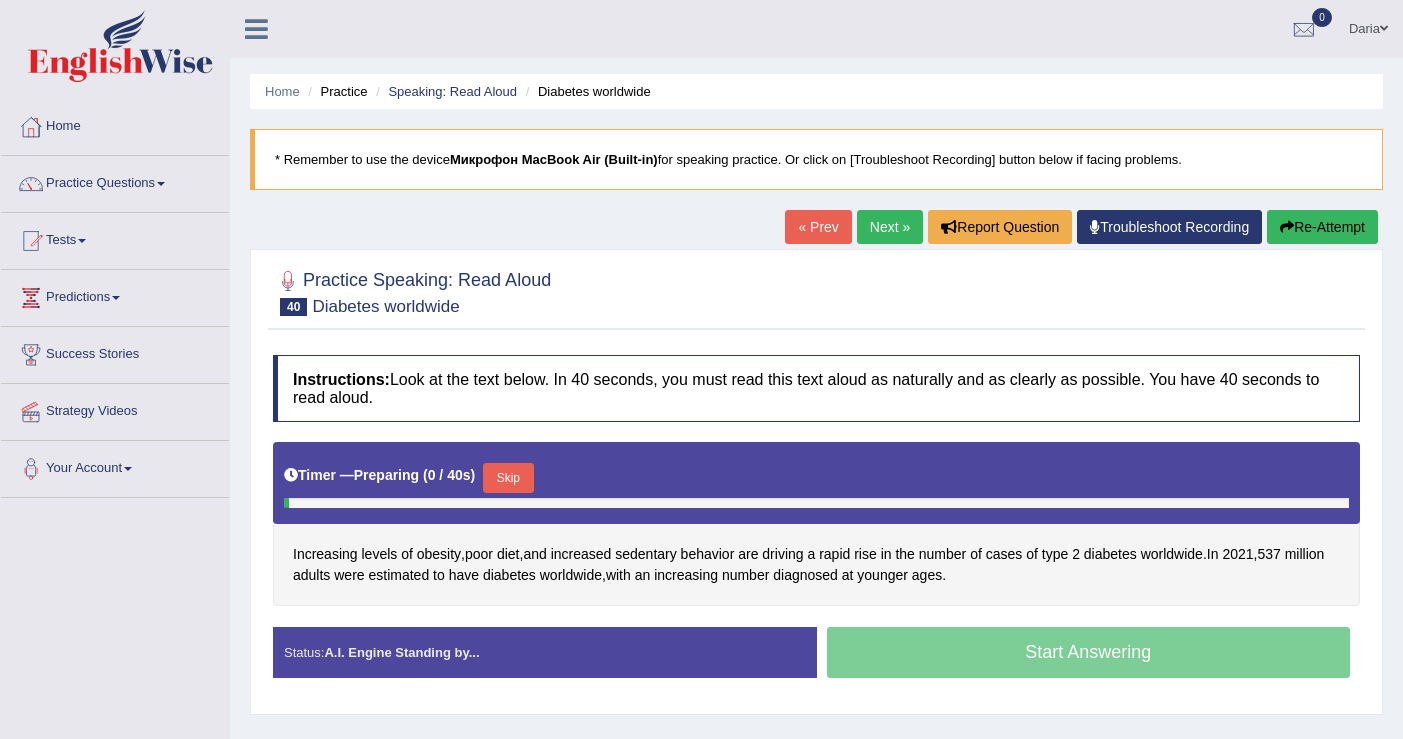 scroll, scrollTop: 0, scrollLeft: 0, axis: both 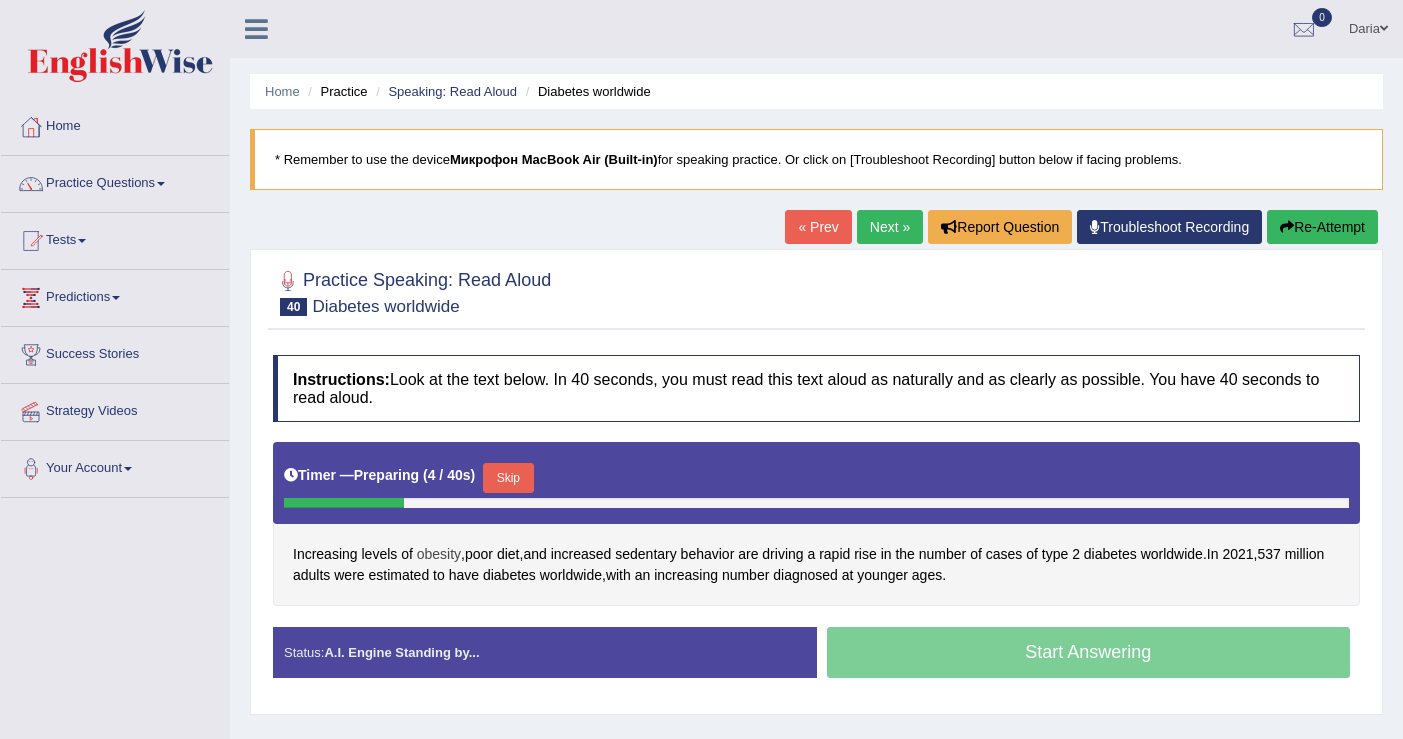 click on "obesity" at bounding box center (439, 554) 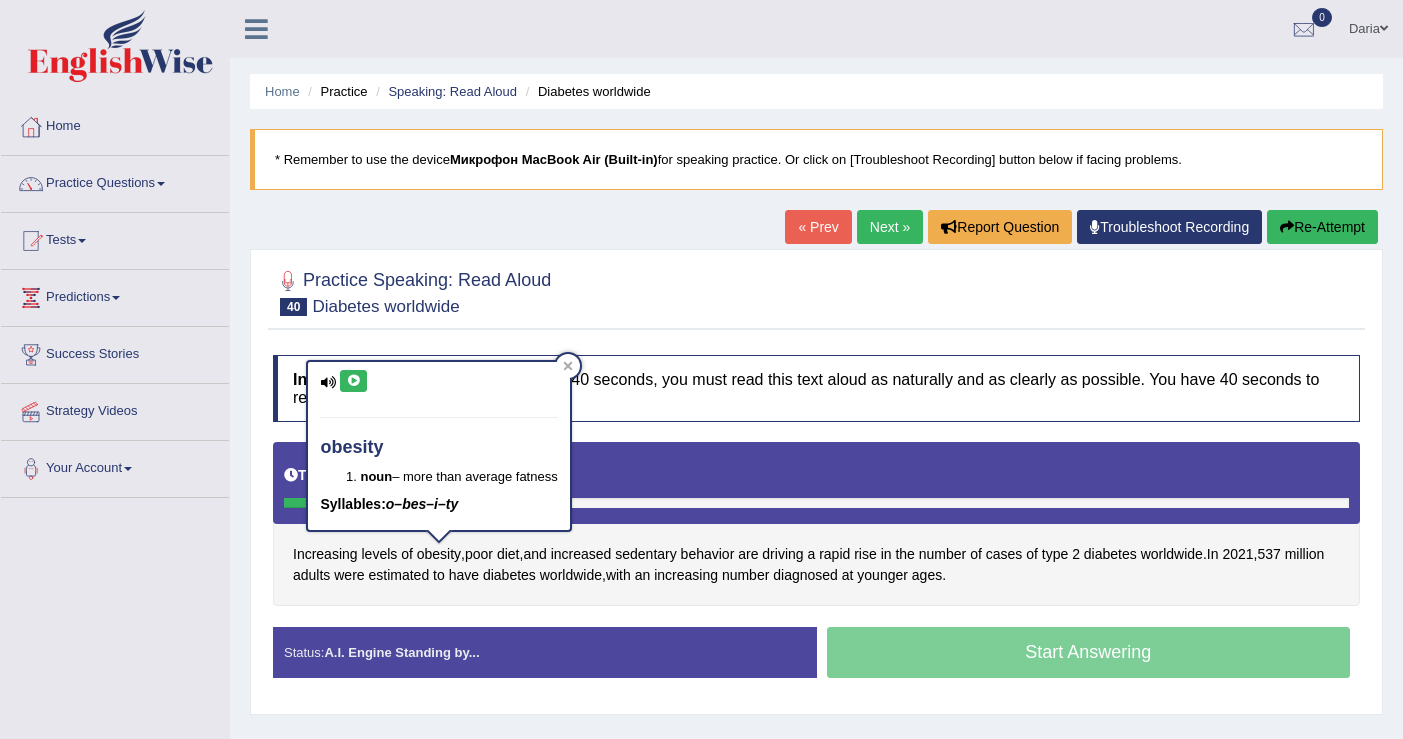 click at bounding box center [353, 381] 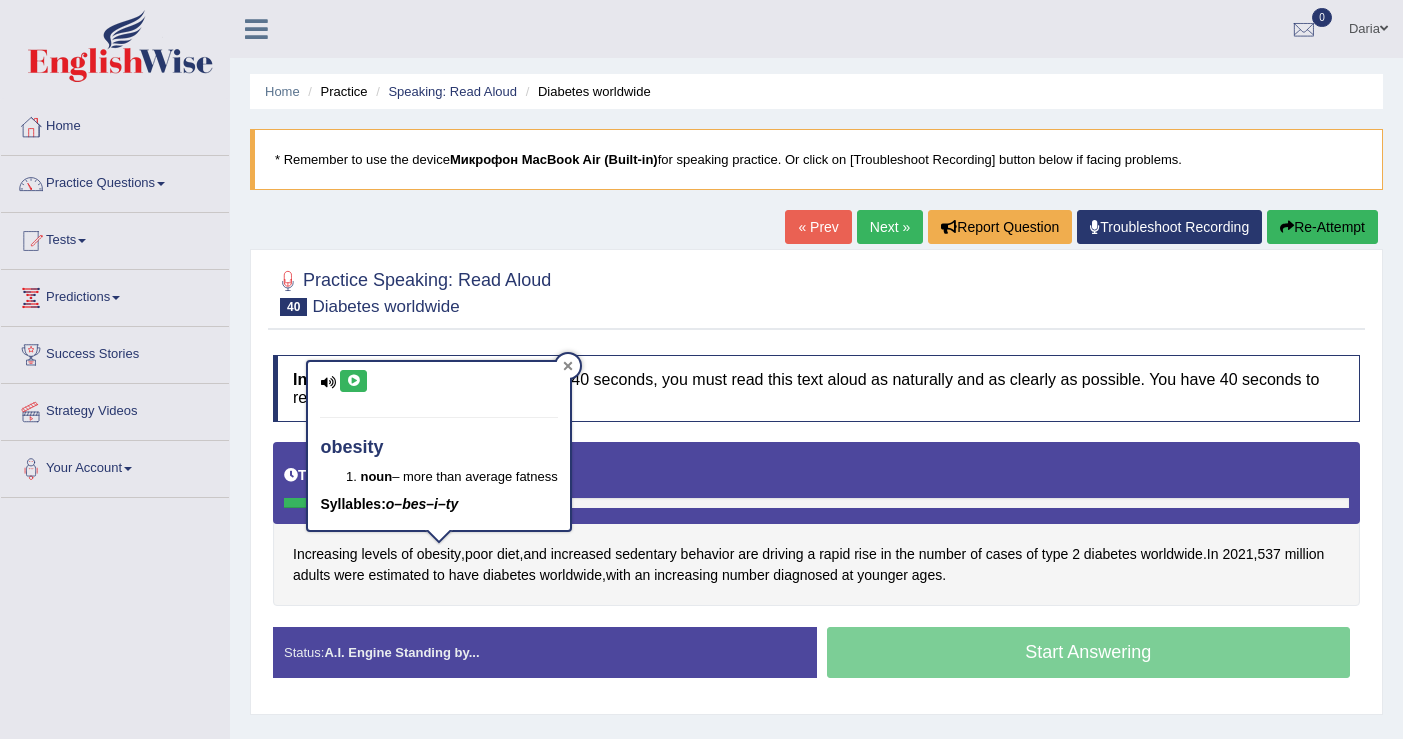 click at bounding box center (568, 366) 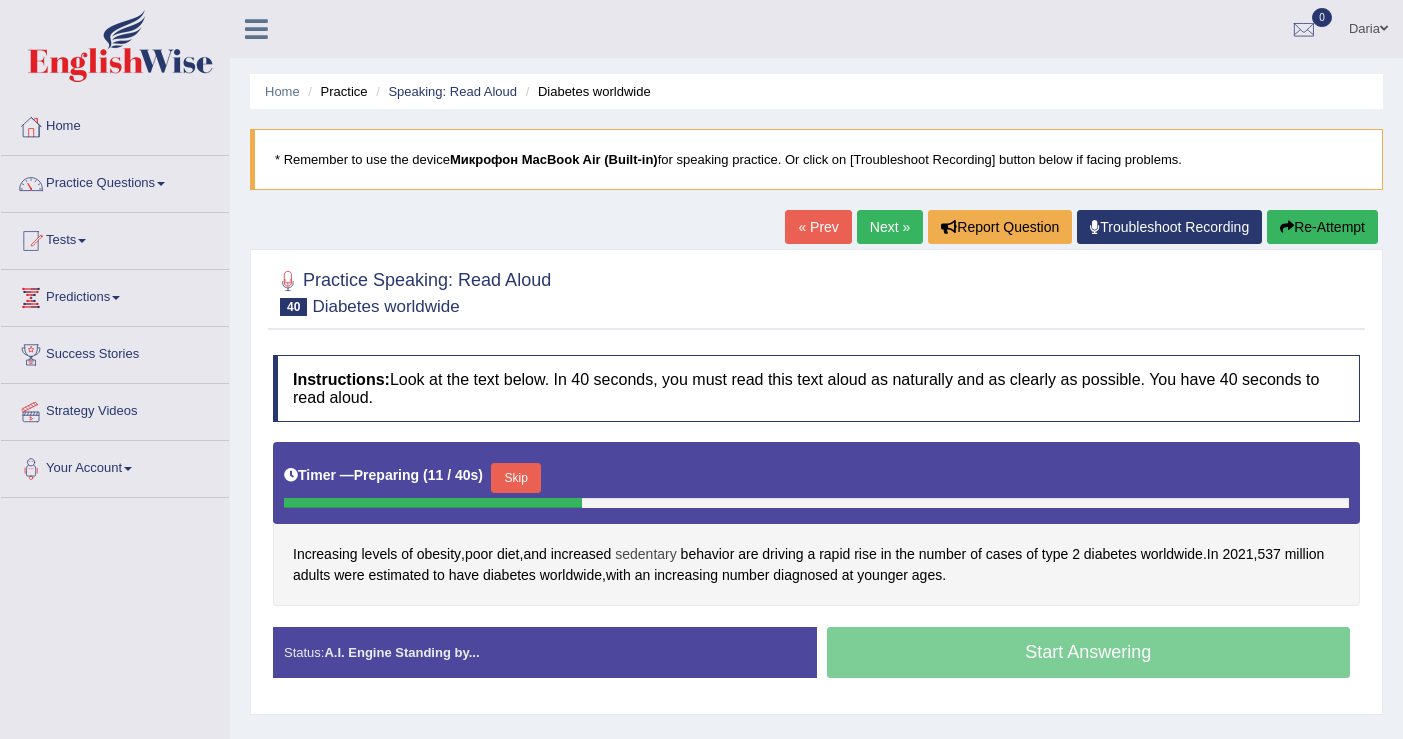 click on "sedentary" at bounding box center (645, 554) 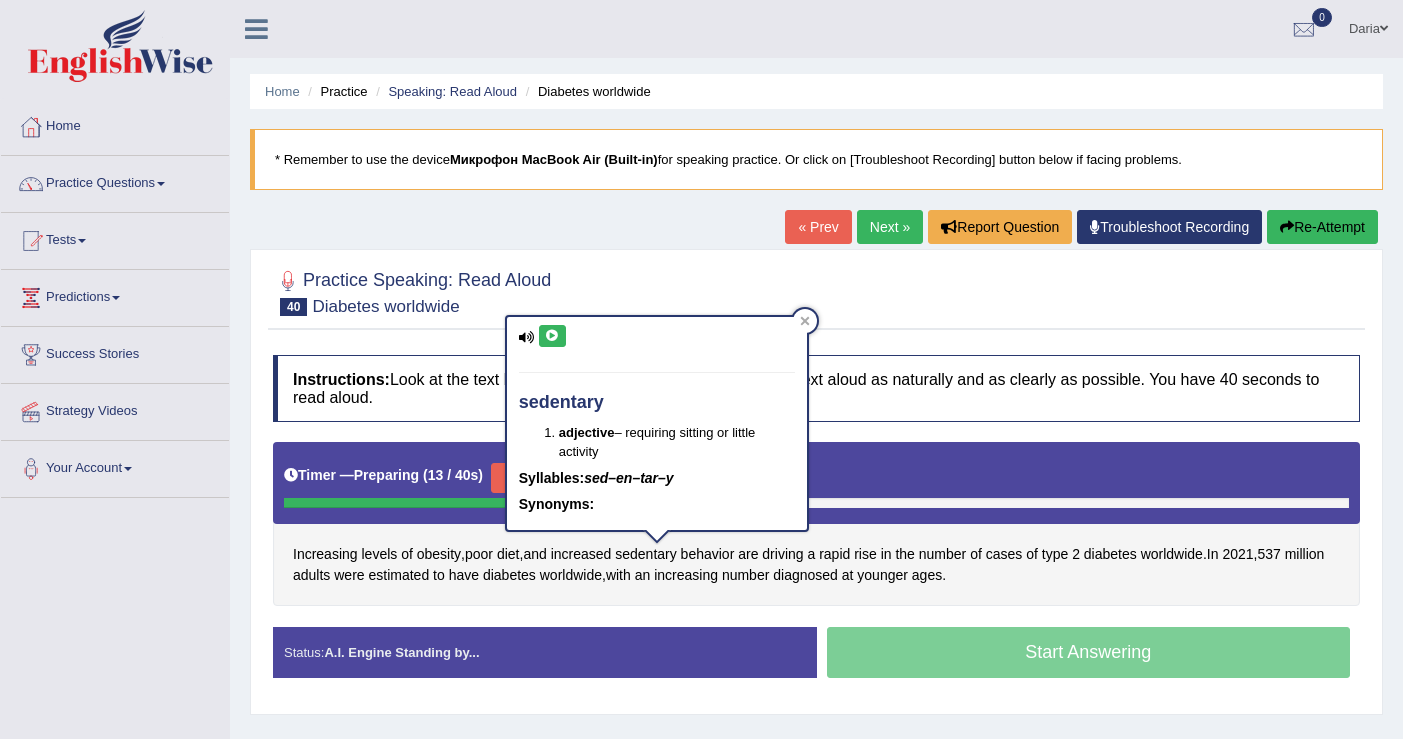click at bounding box center (552, 336) 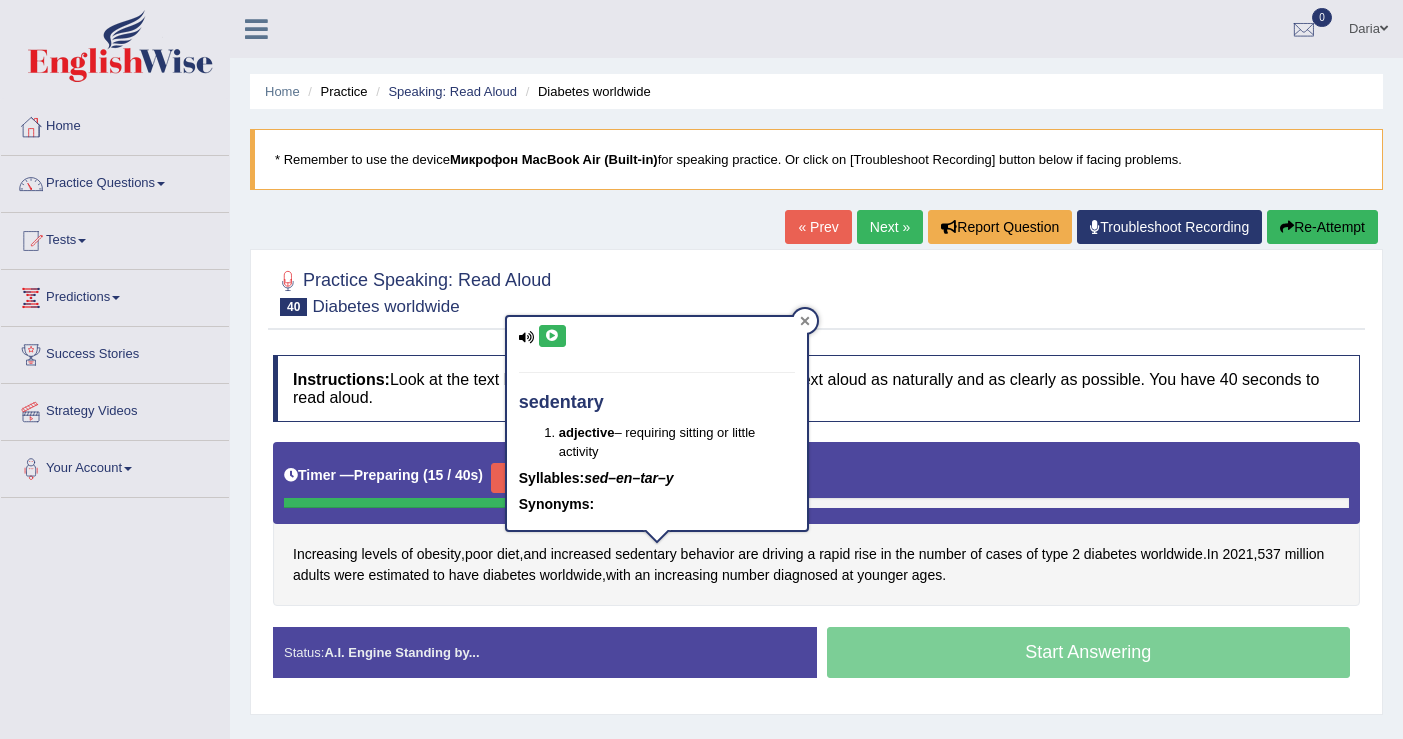 click 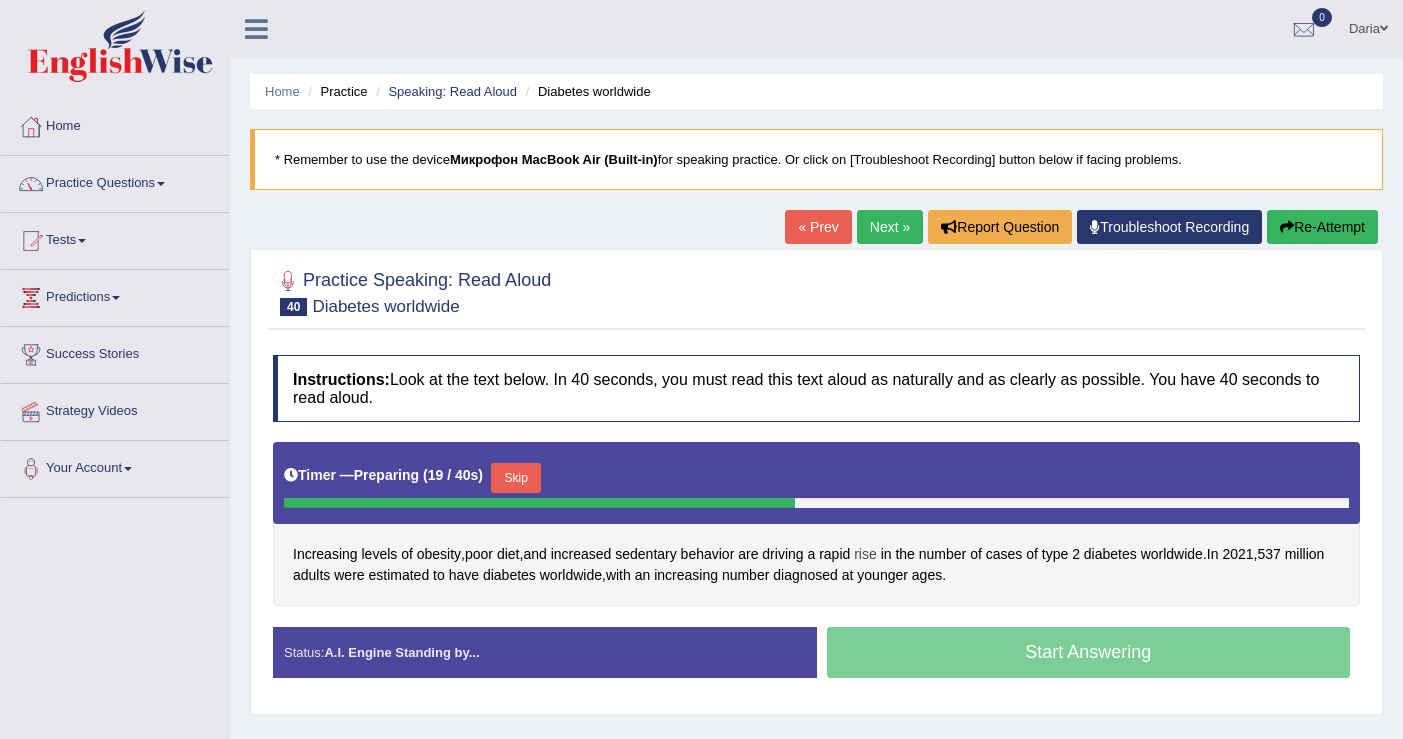 click on "rise" at bounding box center (865, 554) 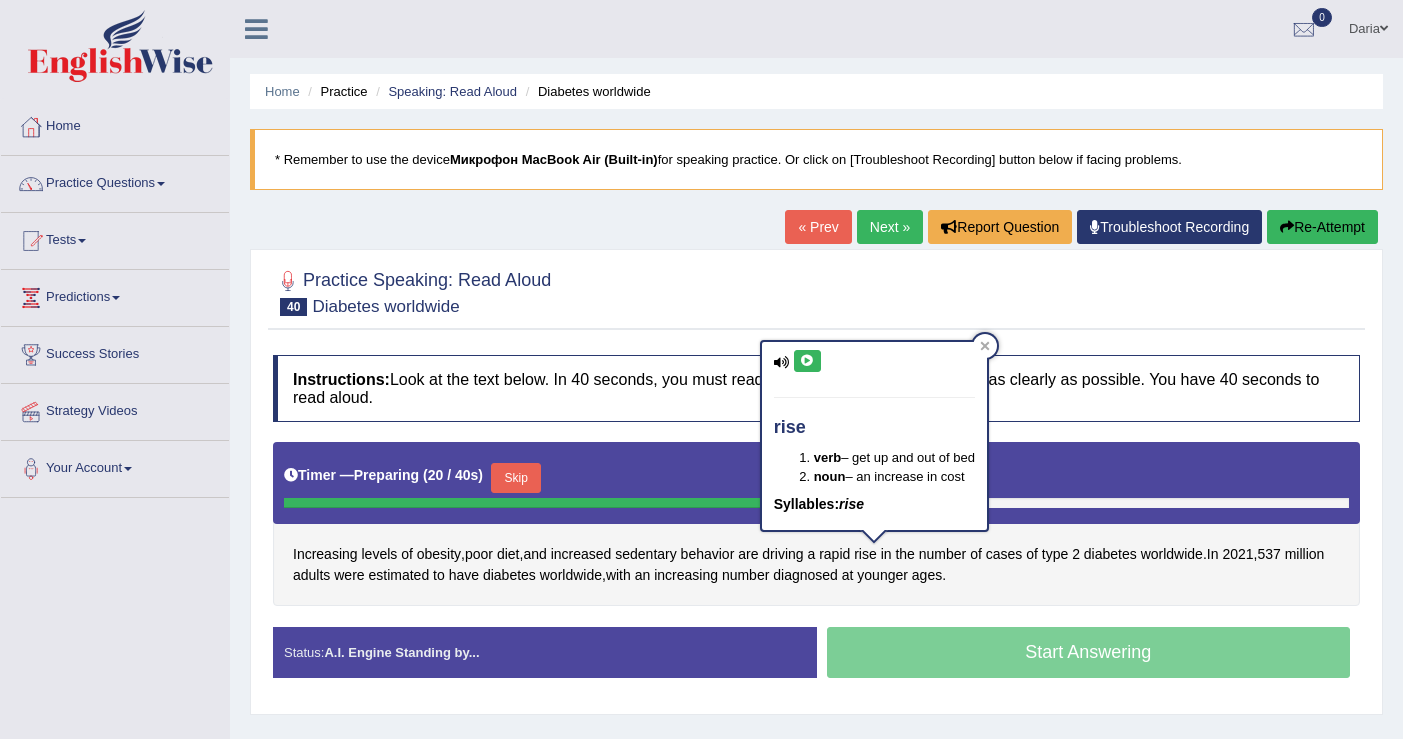 click at bounding box center [807, 361] 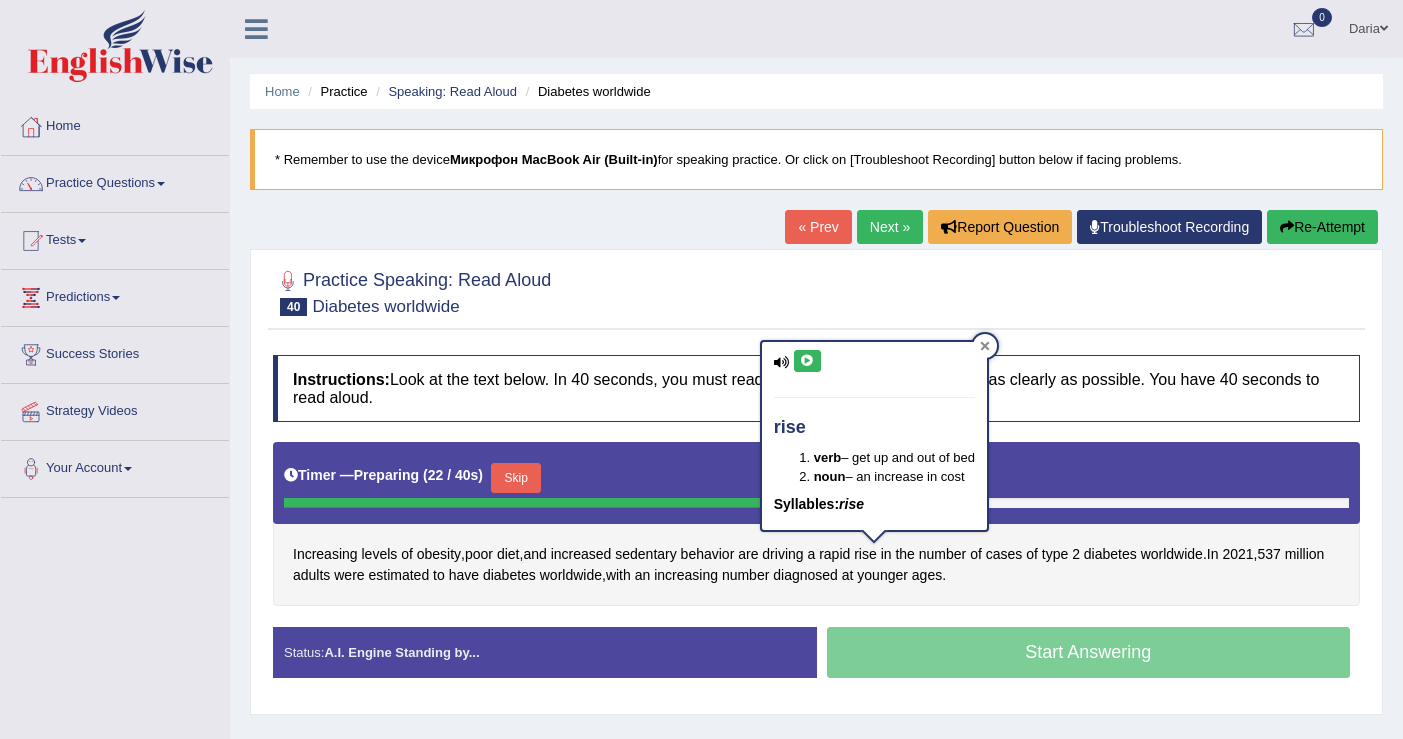 click 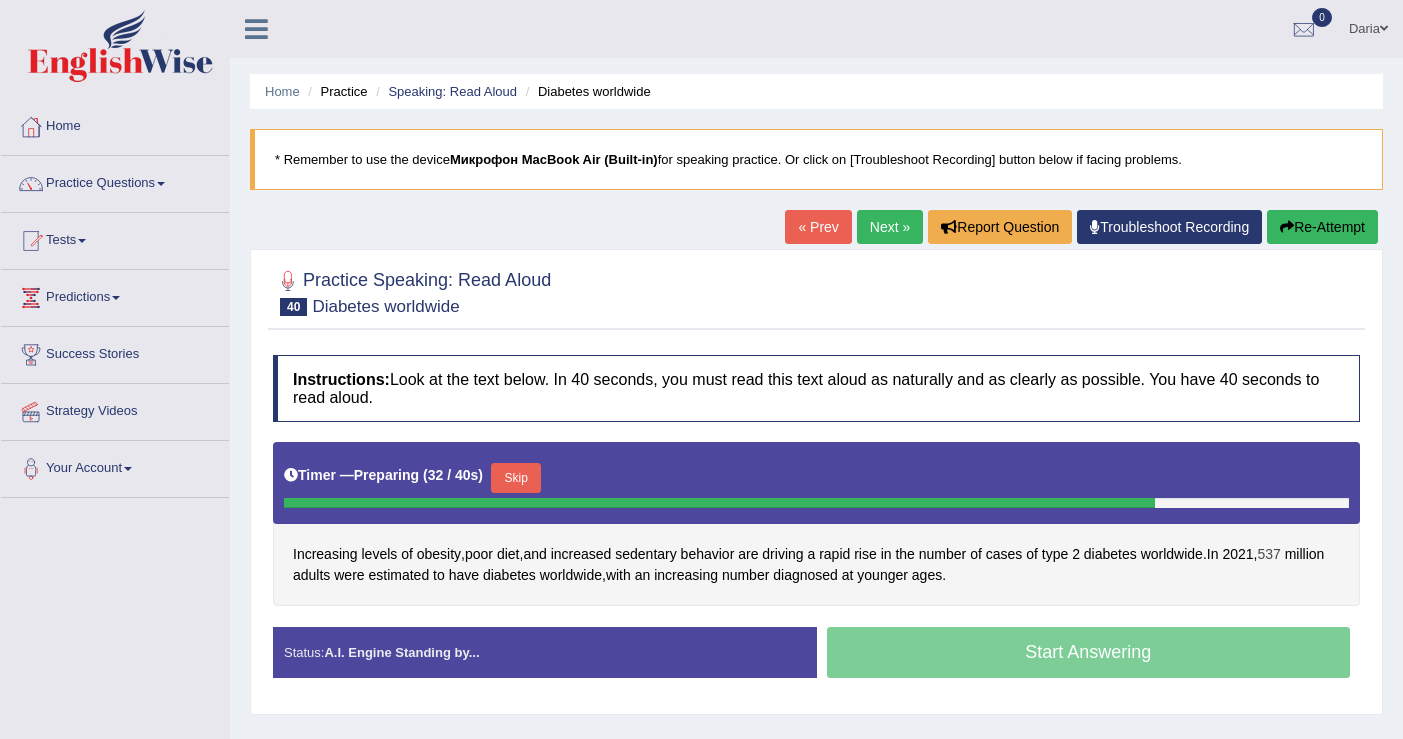 click on "537" at bounding box center [1268, 554] 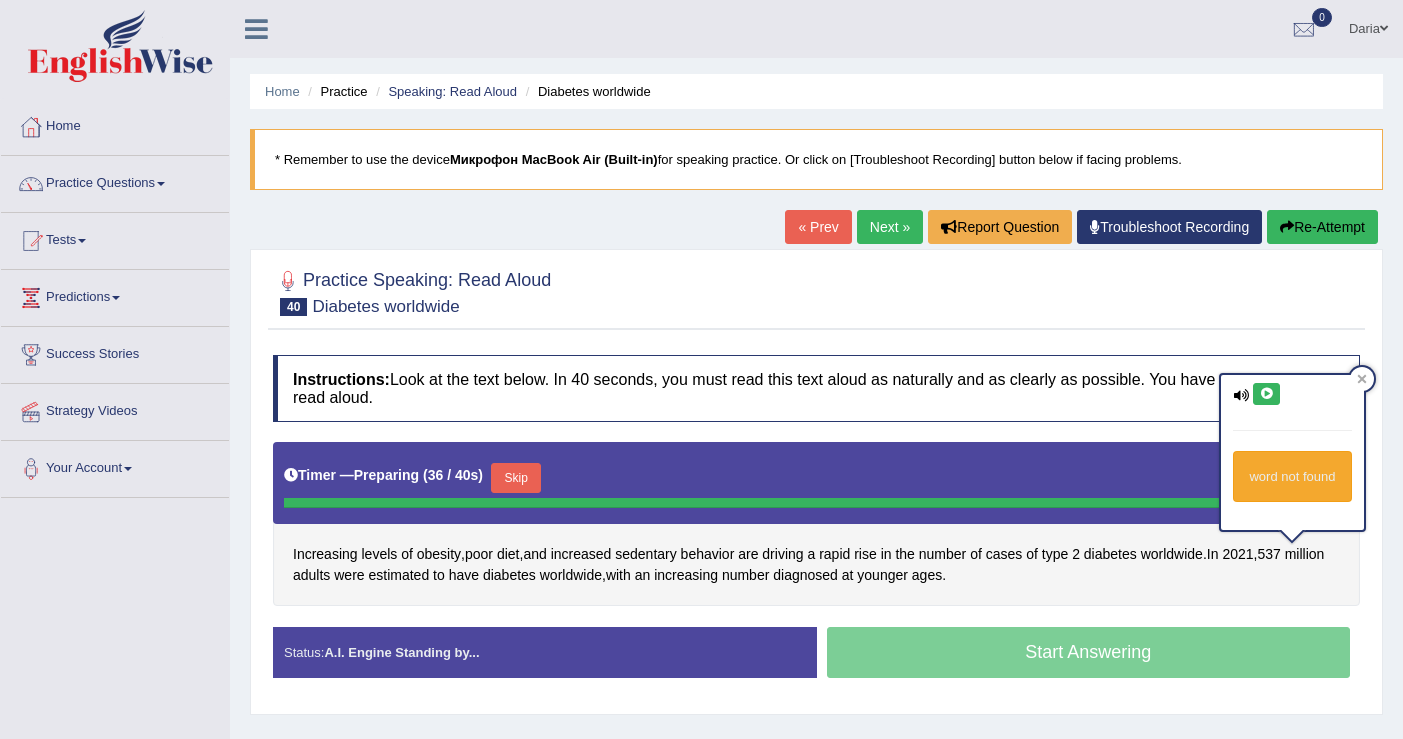 click at bounding box center (1266, 394) 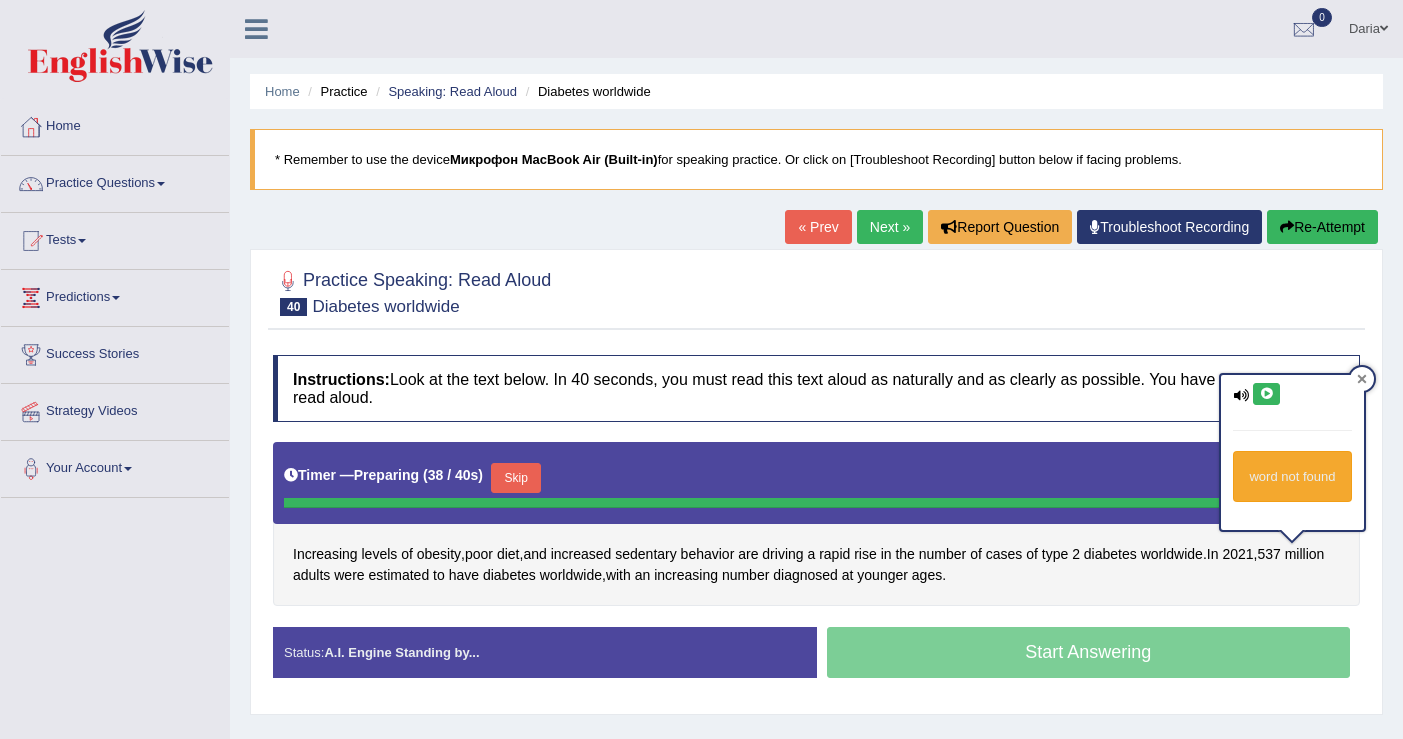 click at bounding box center (1362, 379) 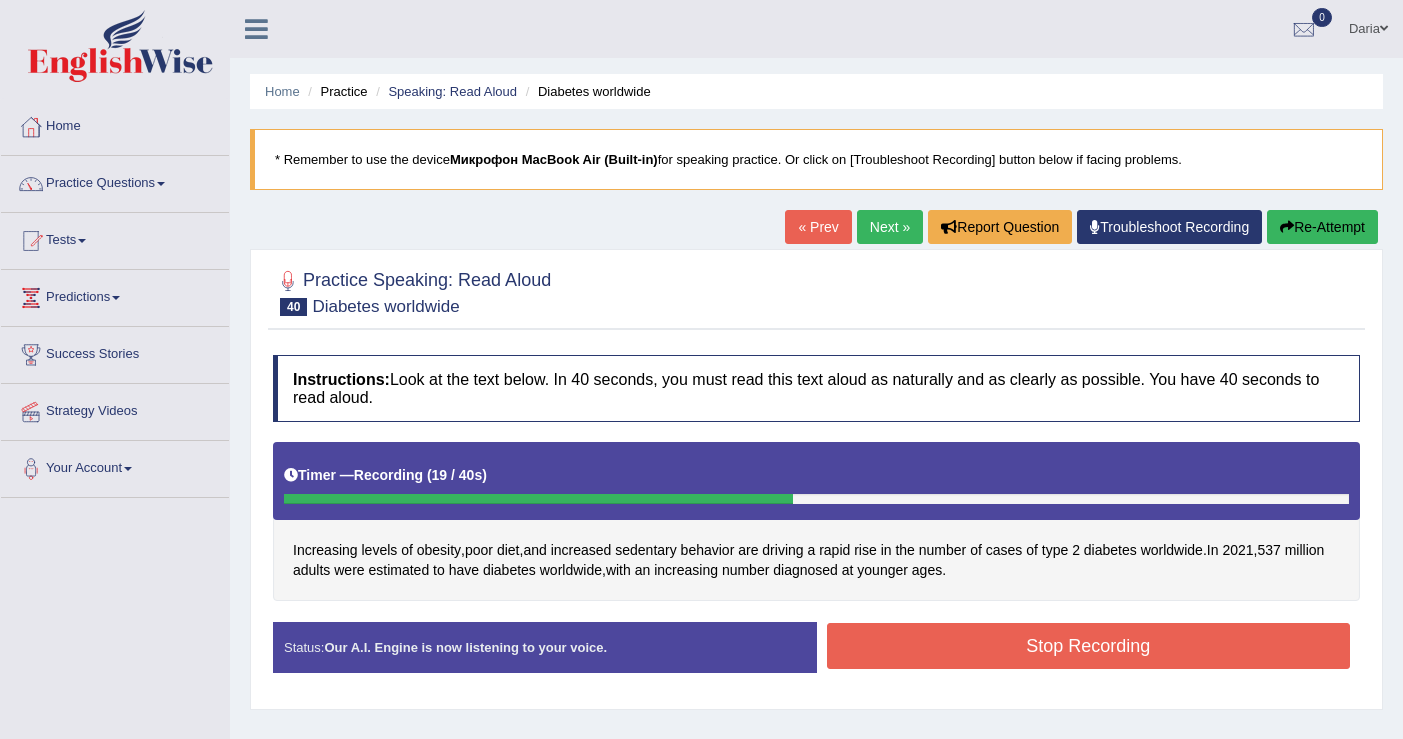 click at bounding box center [1287, 227] 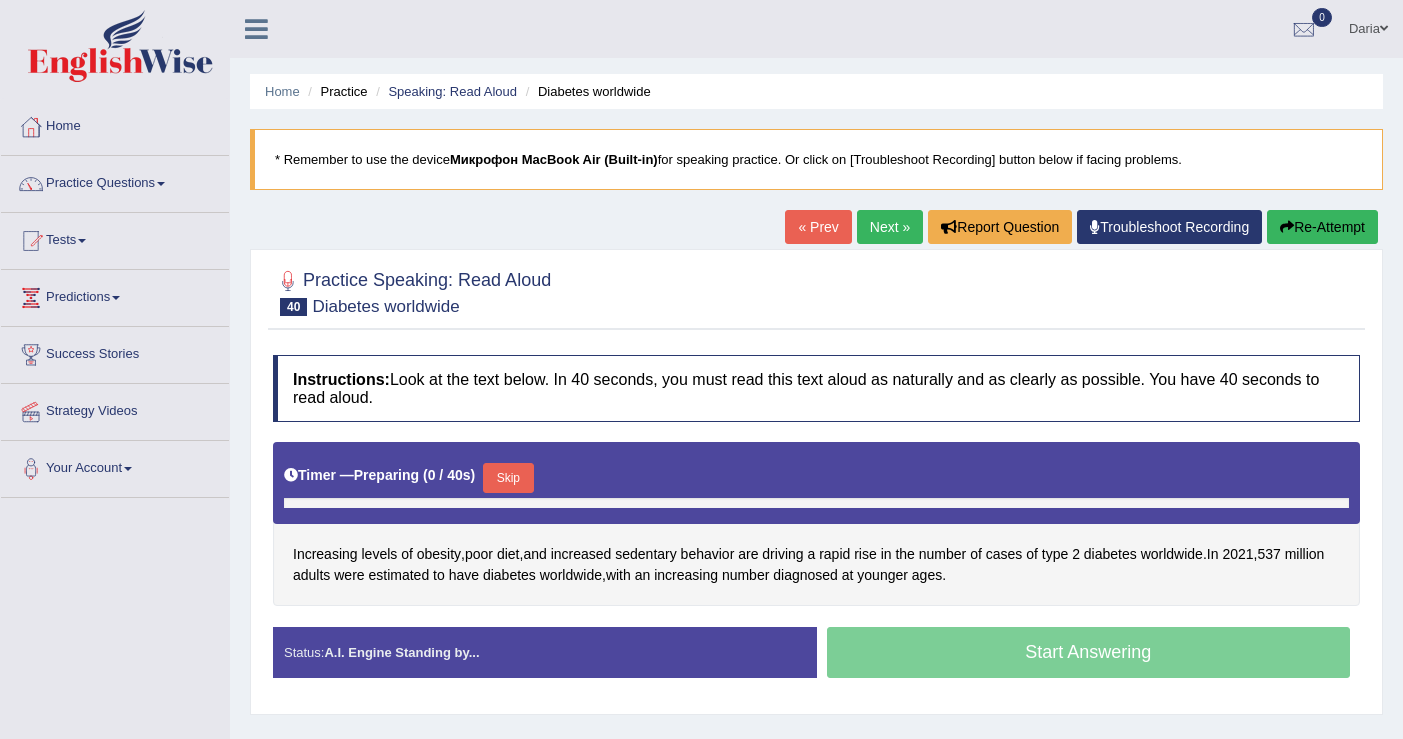 scroll, scrollTop: 0, scrollLeft: 0, axis: both 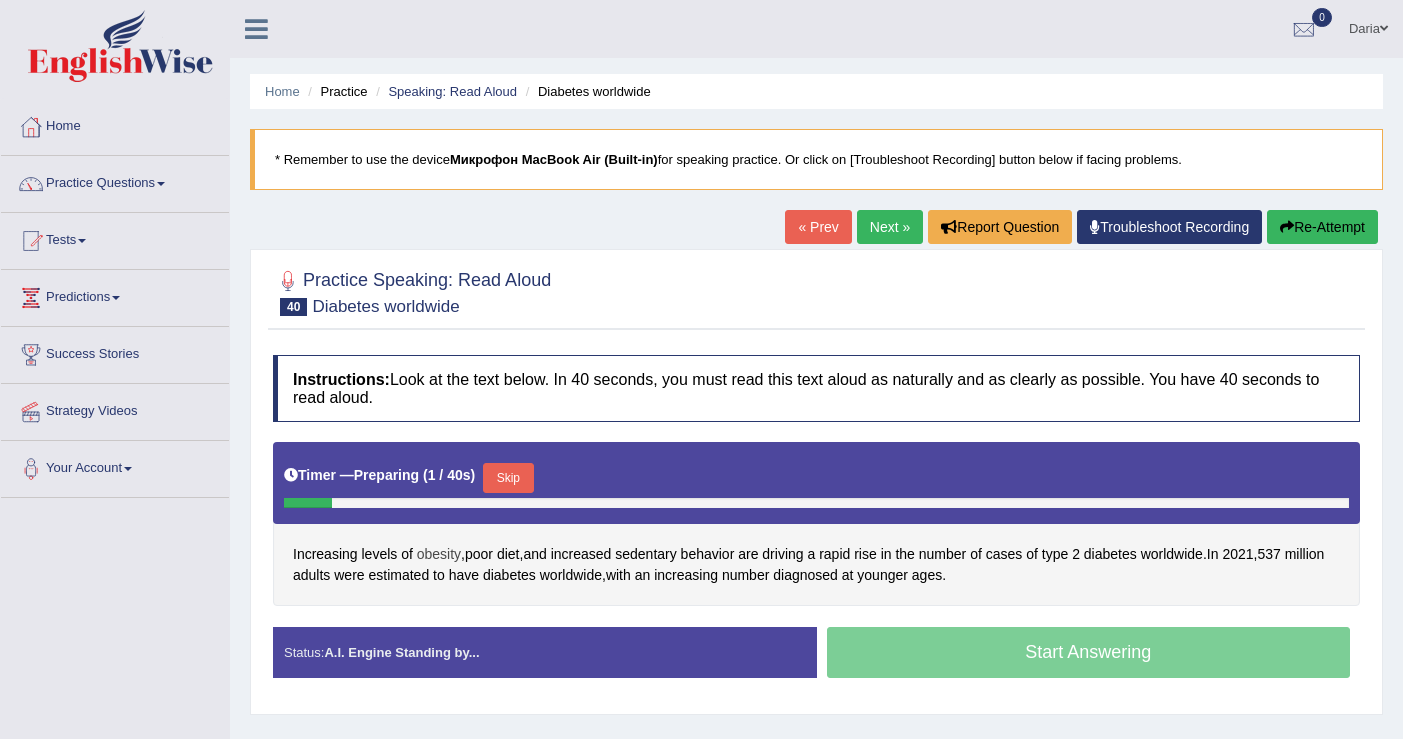 click on "obesity" at bounding box center [439, 554] 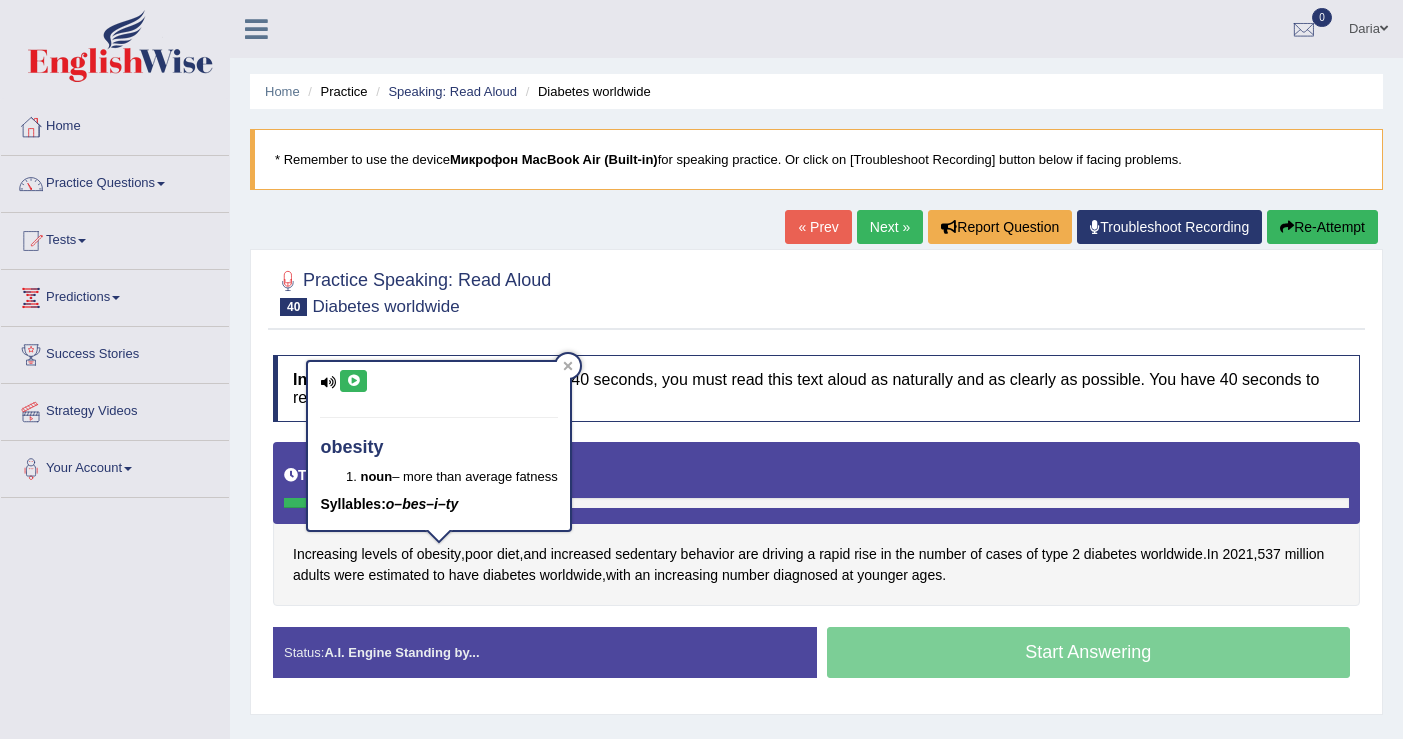 click at bounding box center [353, 381] 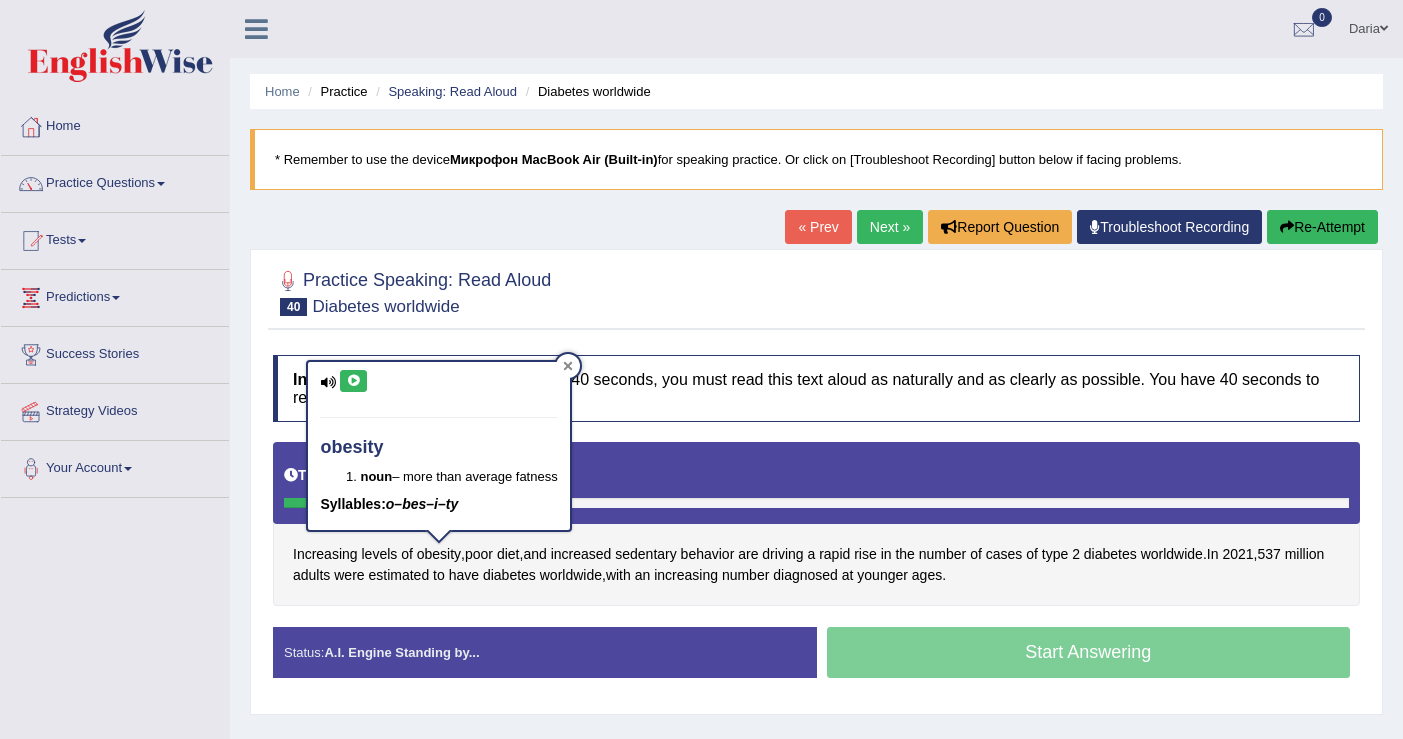 click 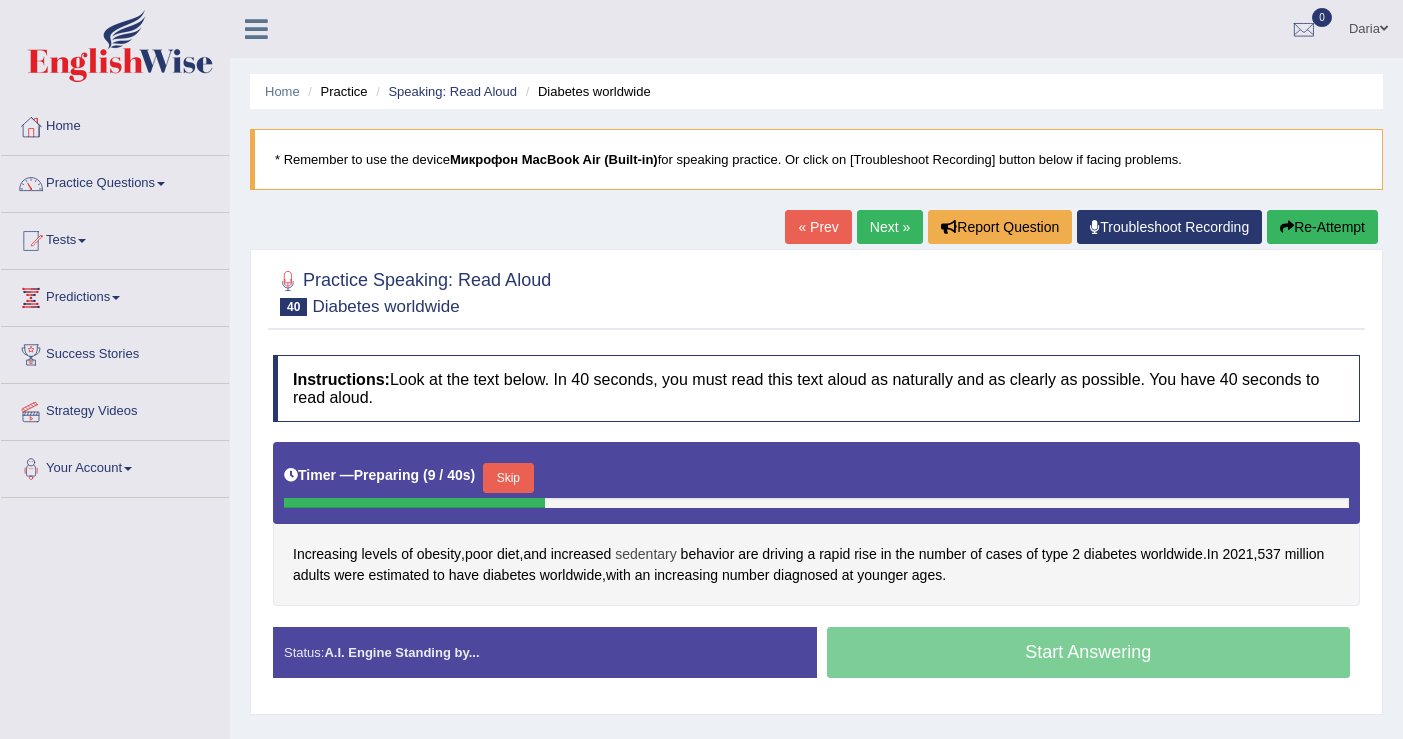 click on "sedentary" at bounding box center (645, 554) 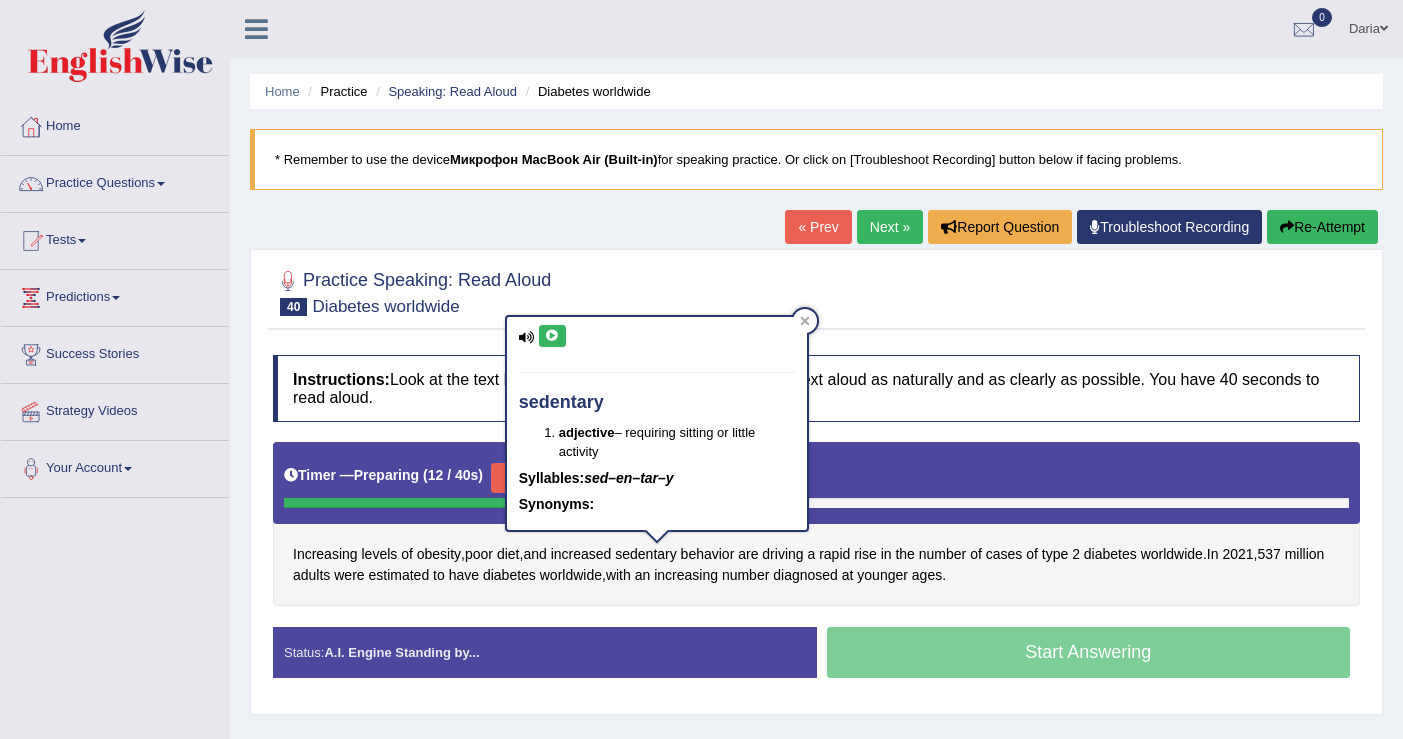 click at bounding box center (552, 336) 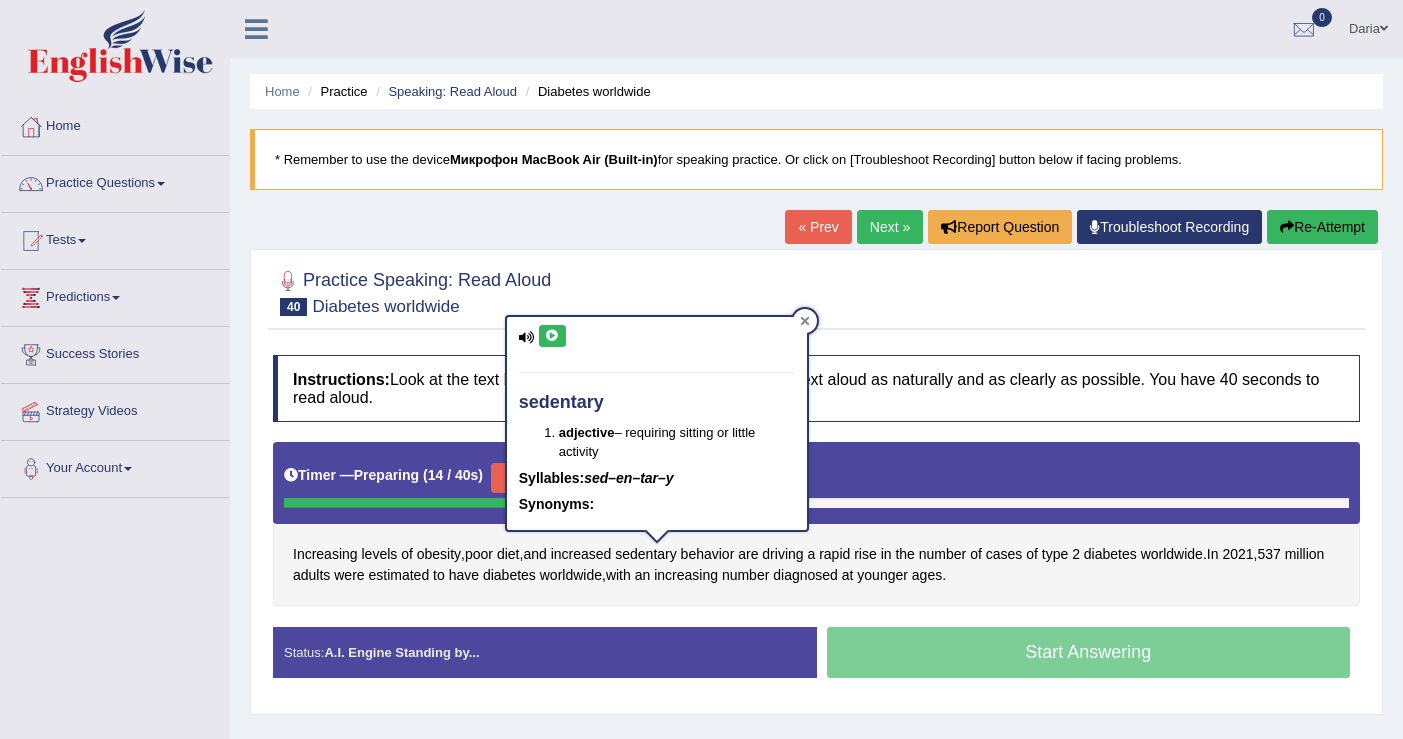 click 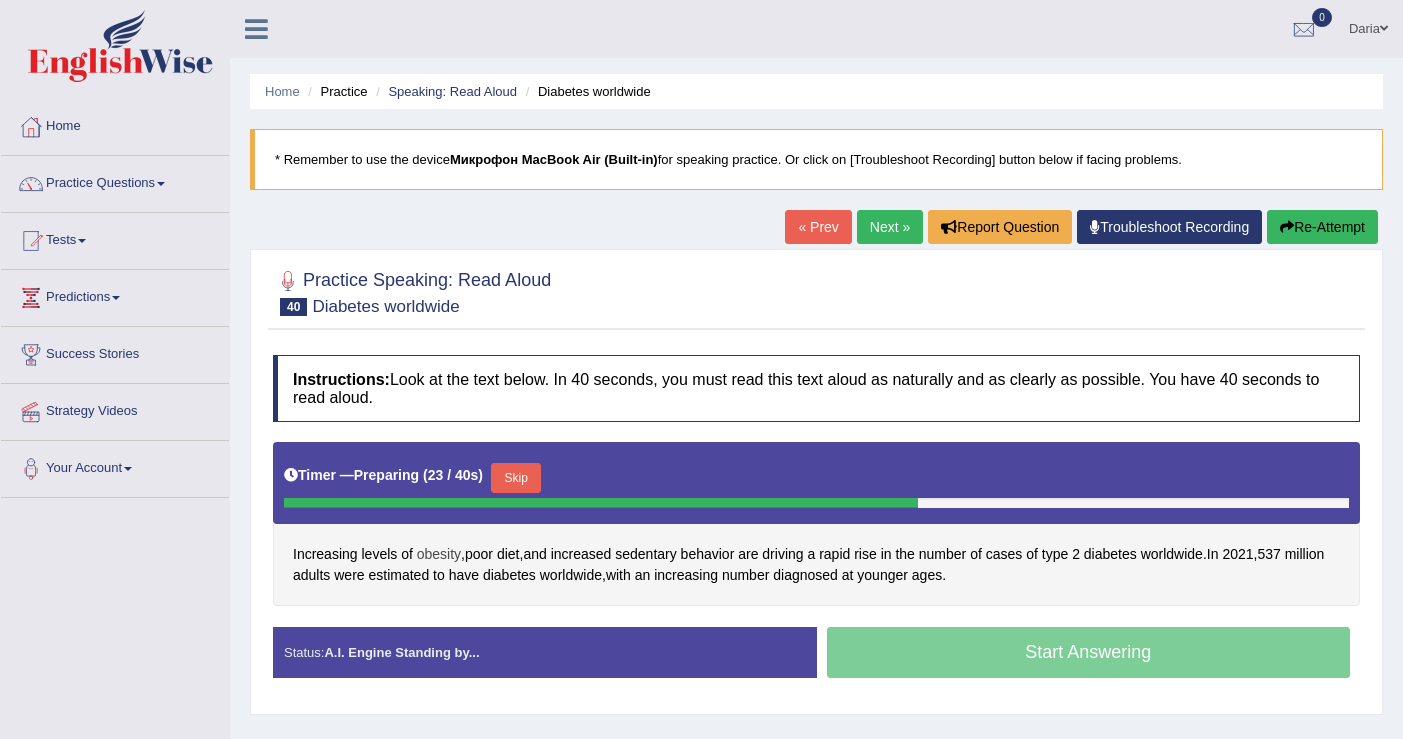 click on "obesity" at bounding box center [439, 554] 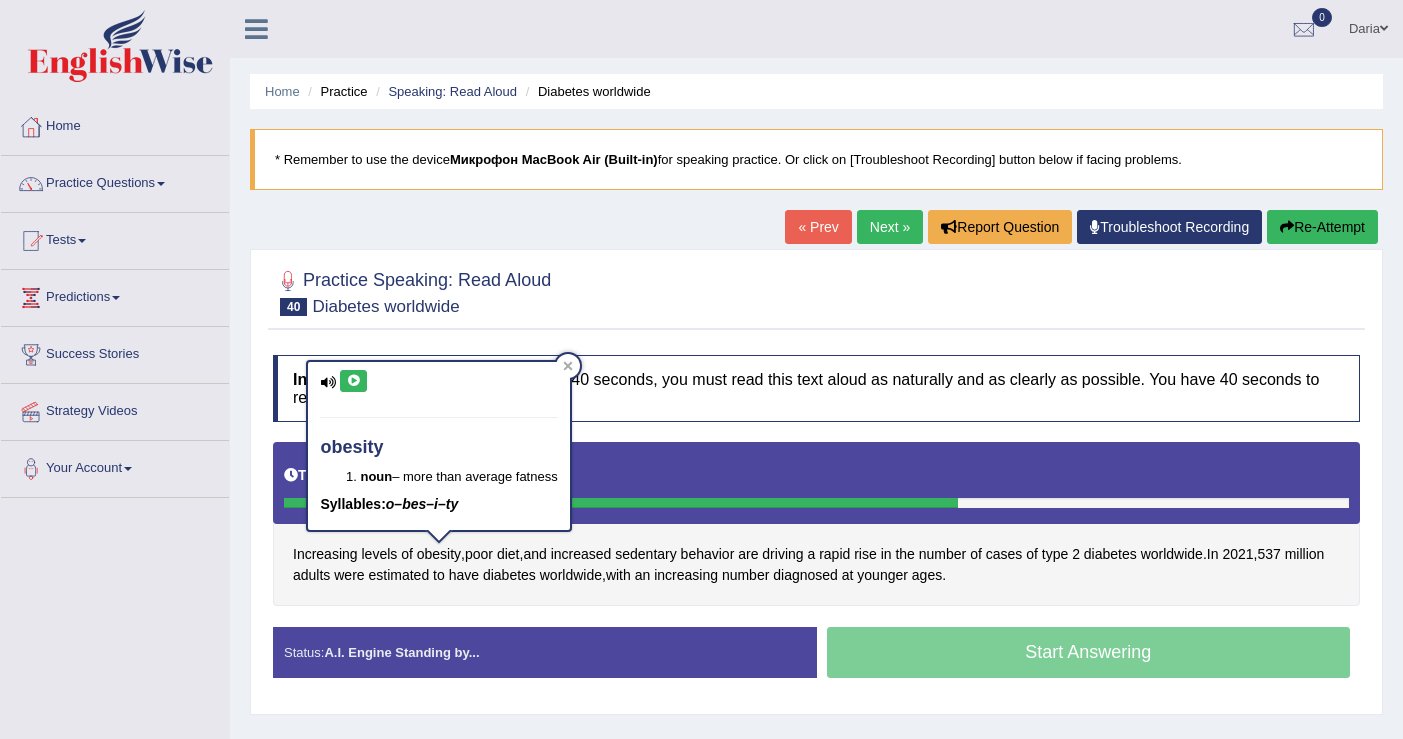 click at bounding box center (353, 381) 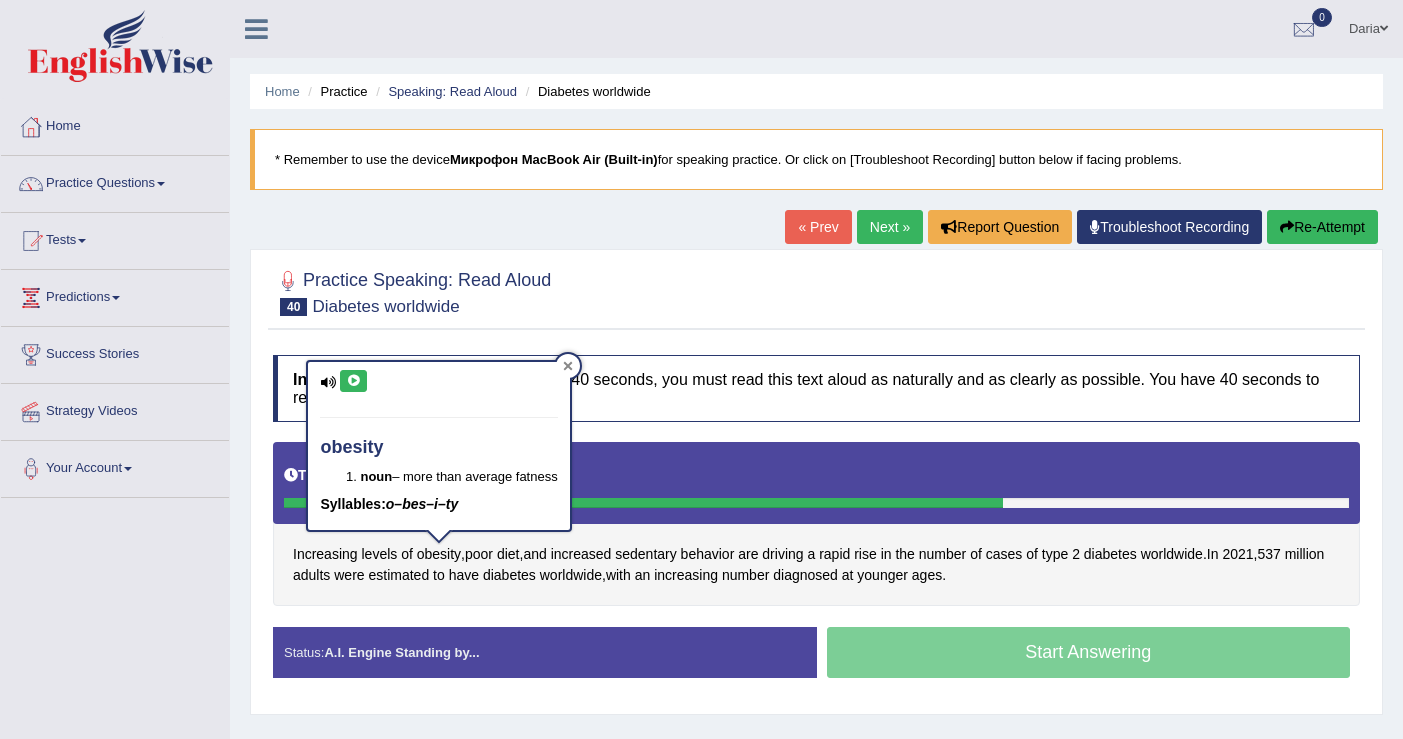 click 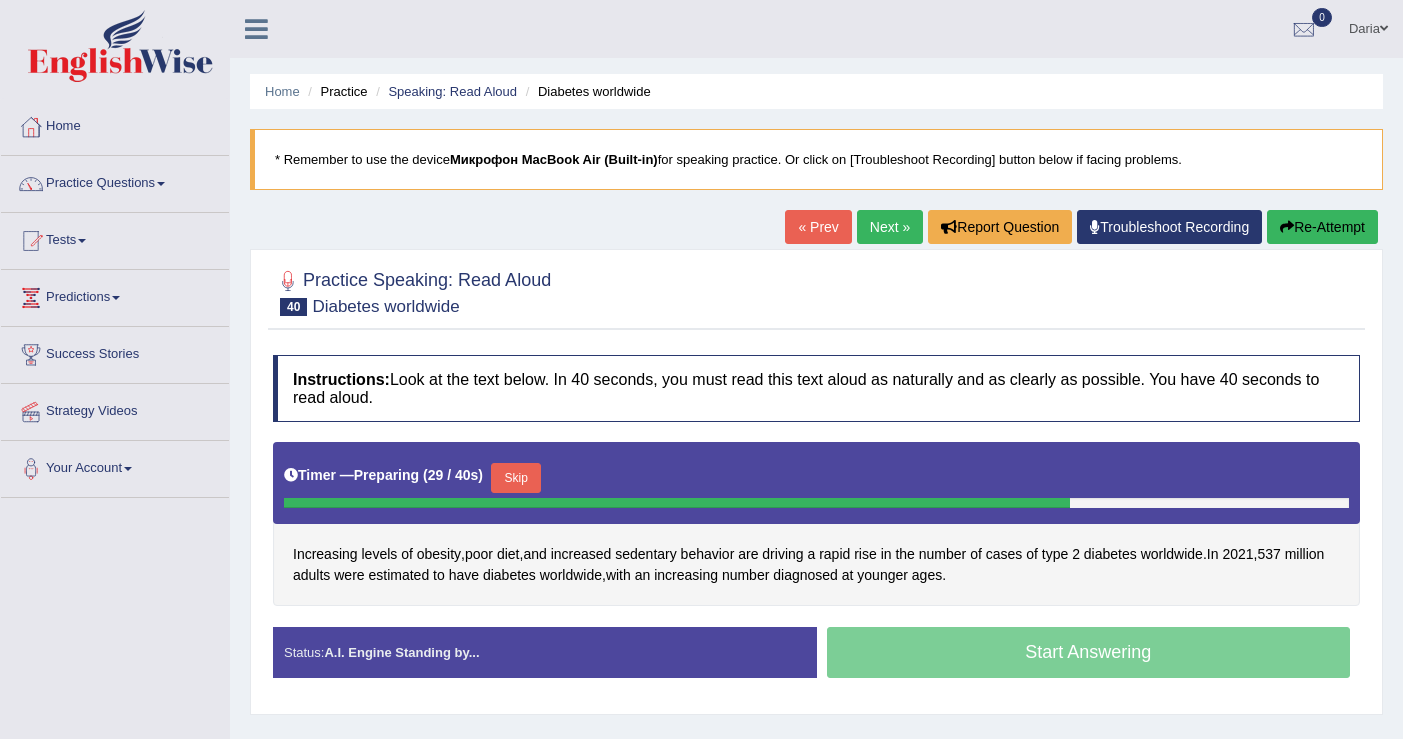 click on "Skip" at bounding box center [516, 478] 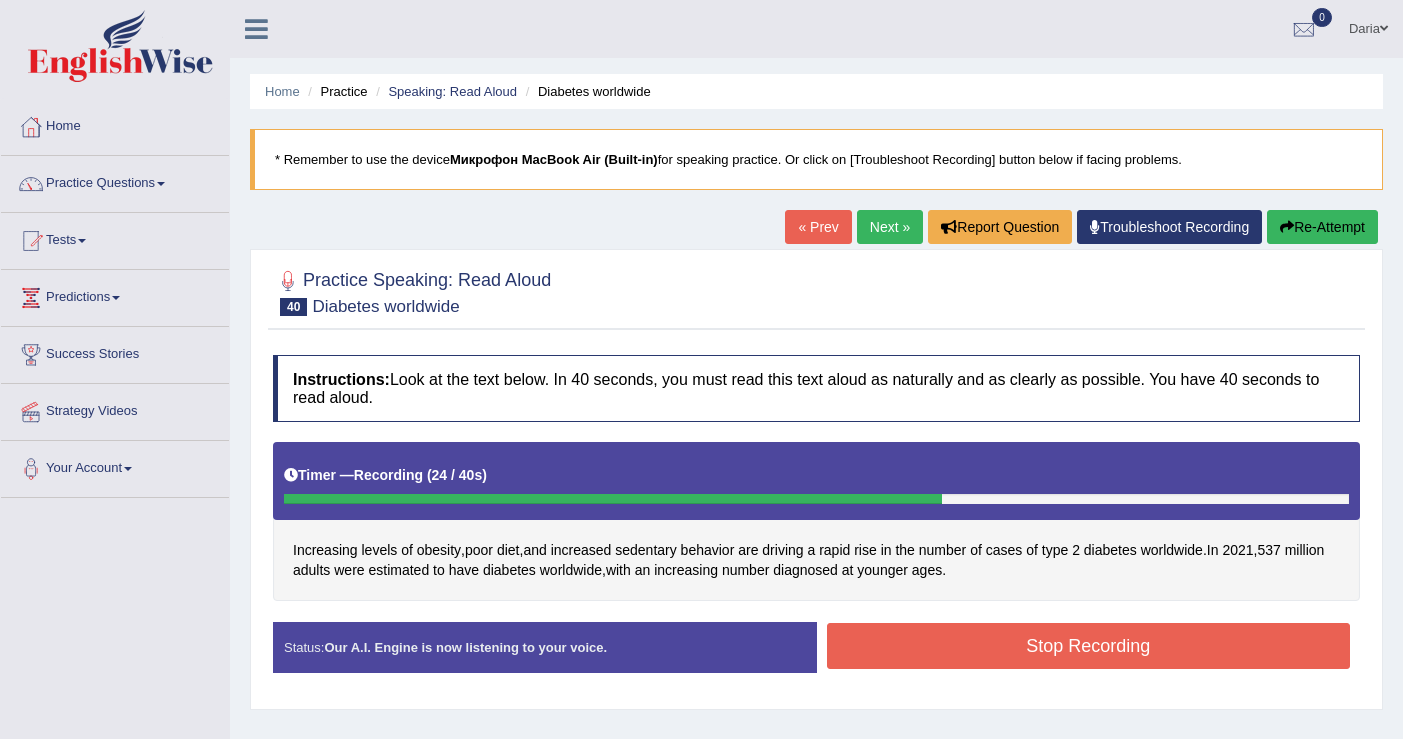 click on "Stop Recording" at bounding box center [1089, 646] 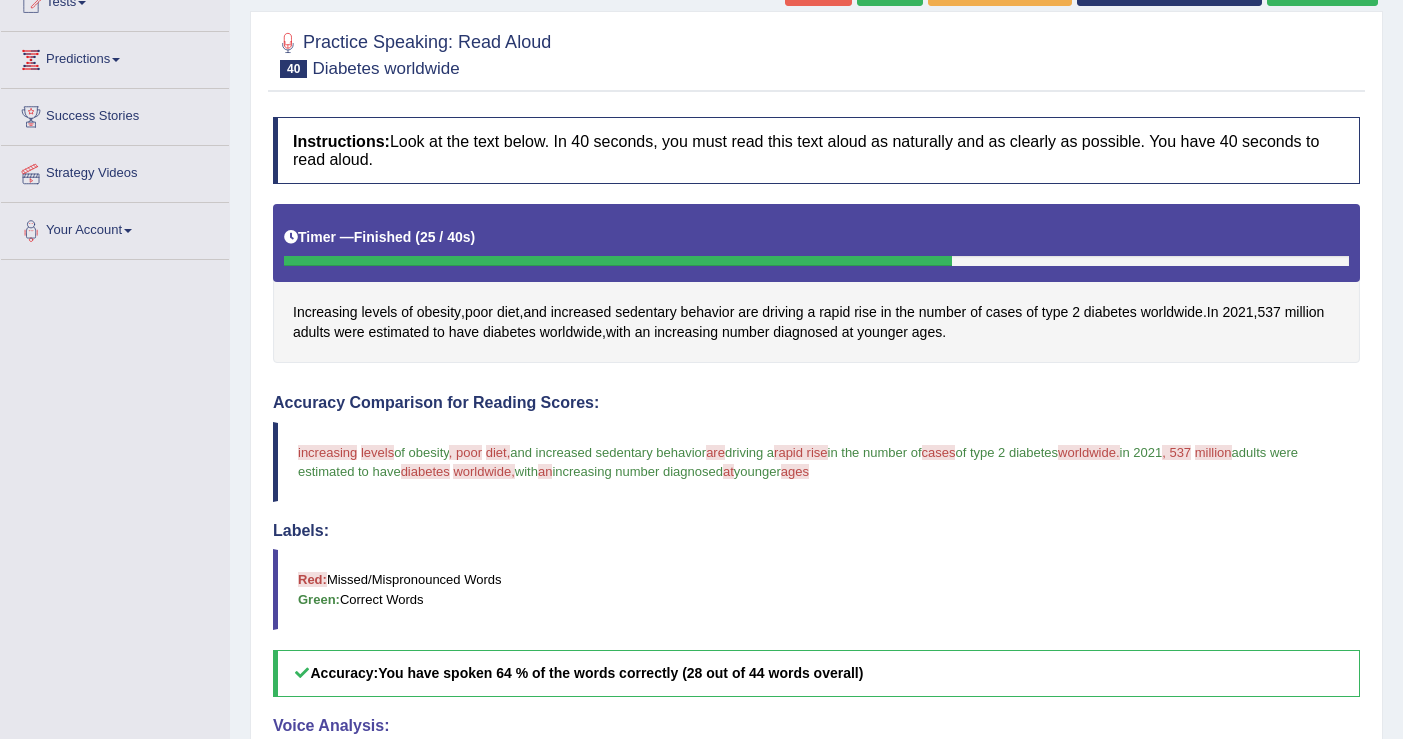 scroll, scrollTop: 203, scrollLeft: 0, axis: vertical 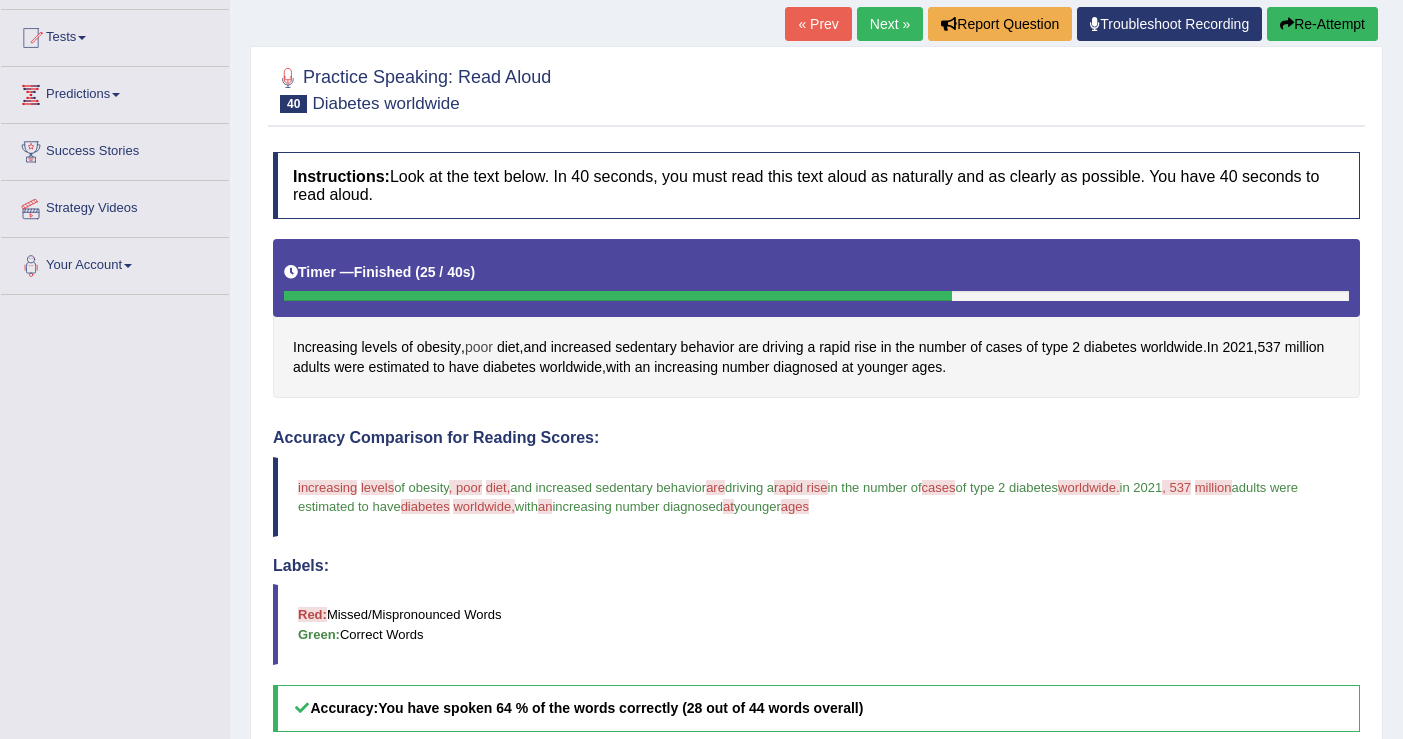 click on "poor" at bounding box center (479, 347) 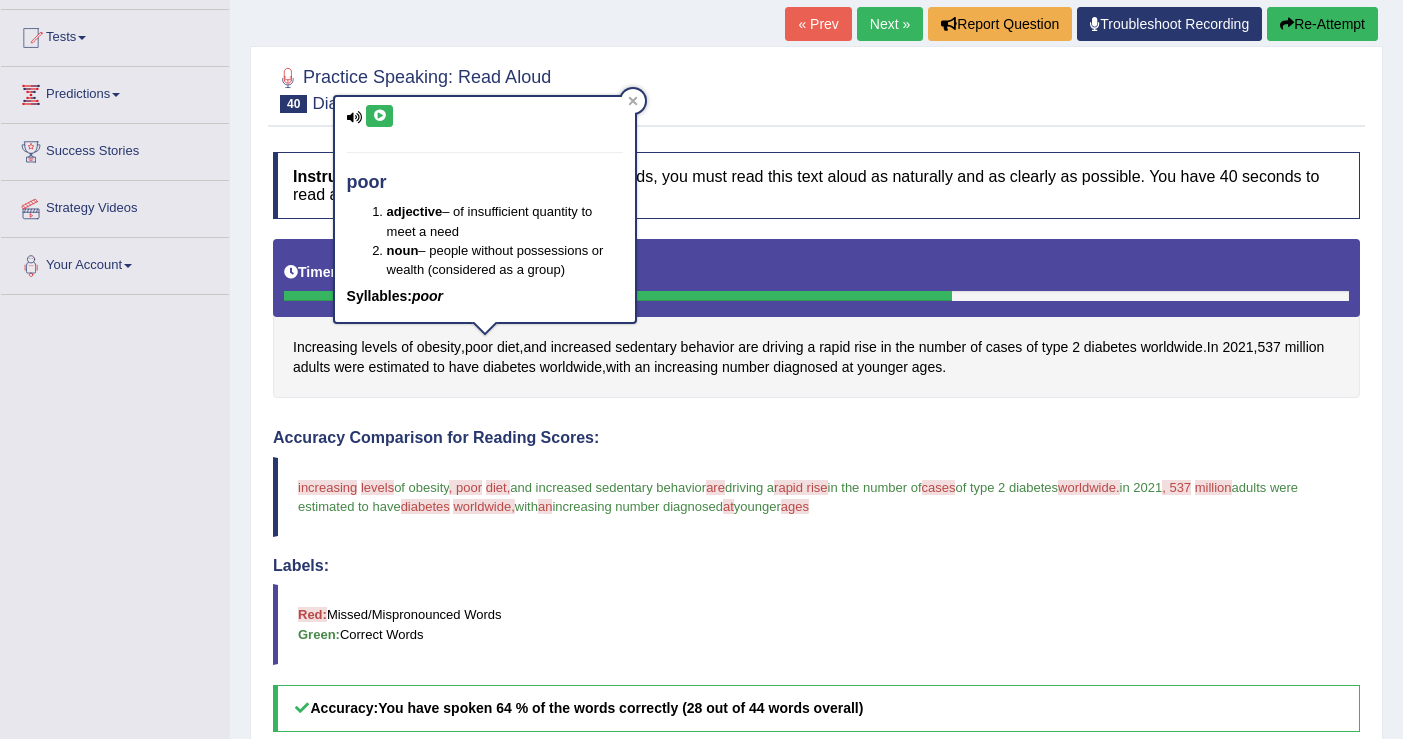 click at bounding box center (379, 116) 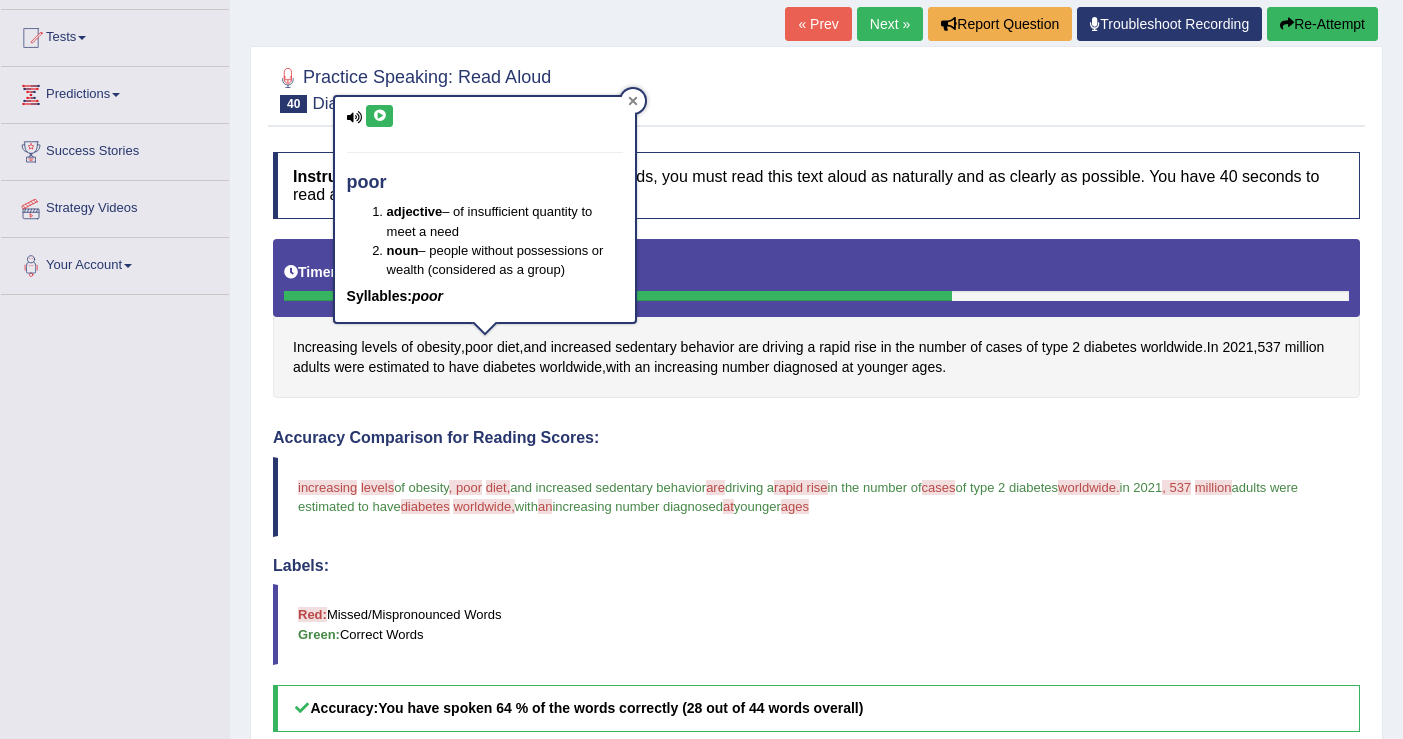click 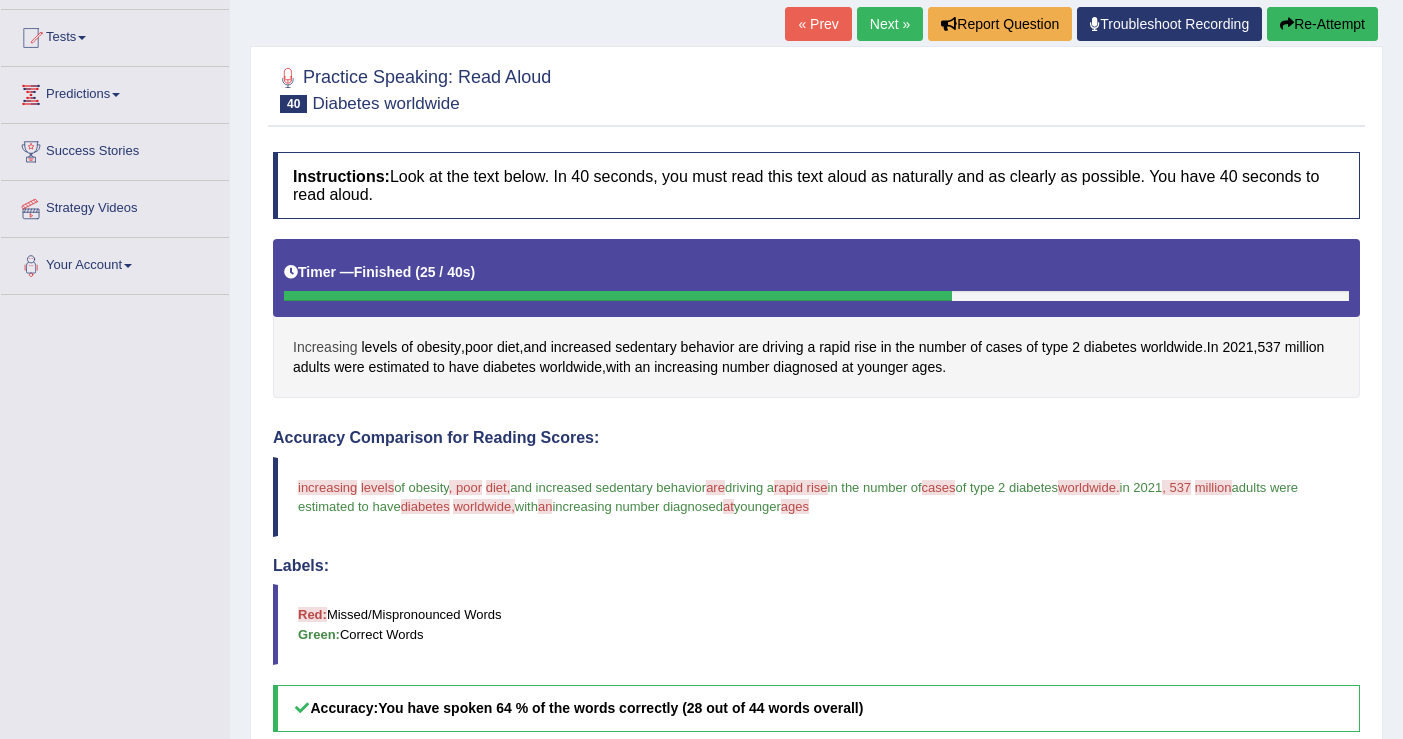 click on "Increasing" at bounding box center (325, 347) 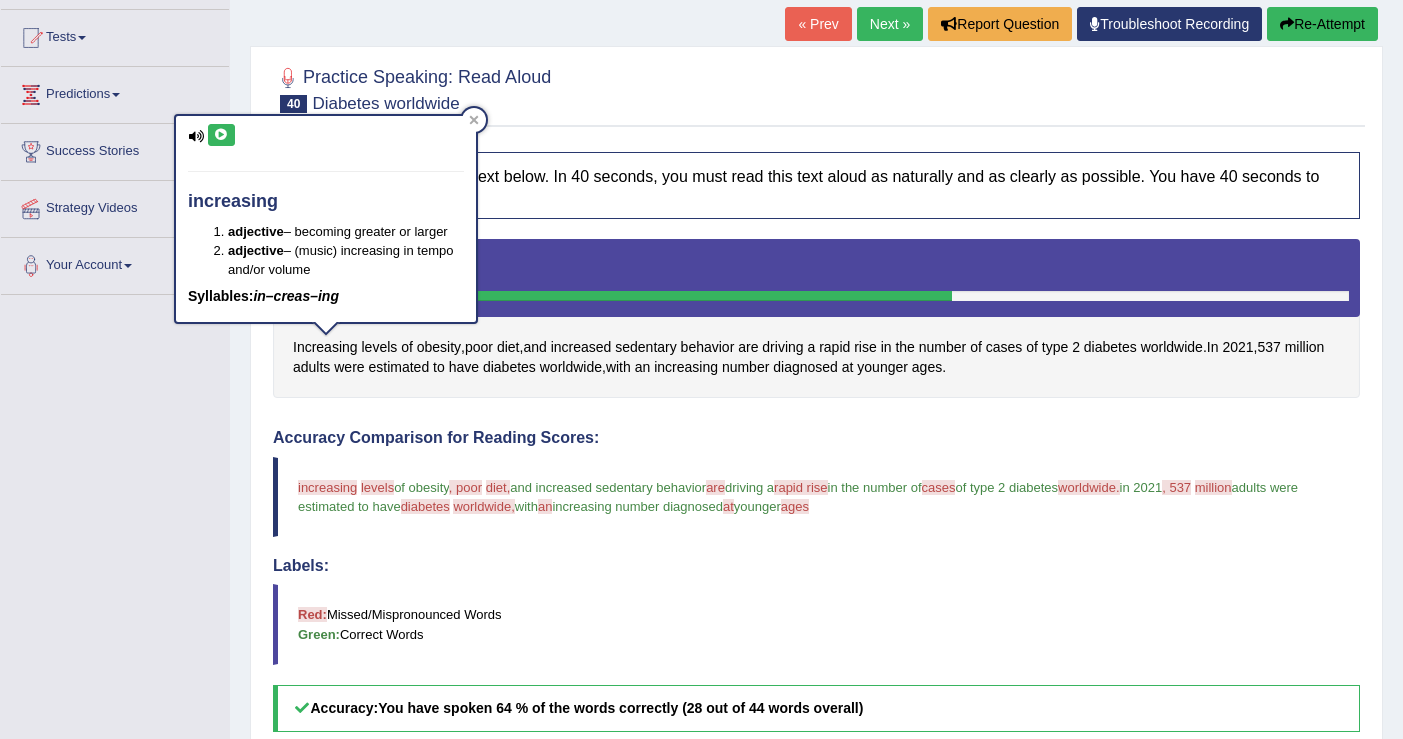 click at bounding box center [221, 135] 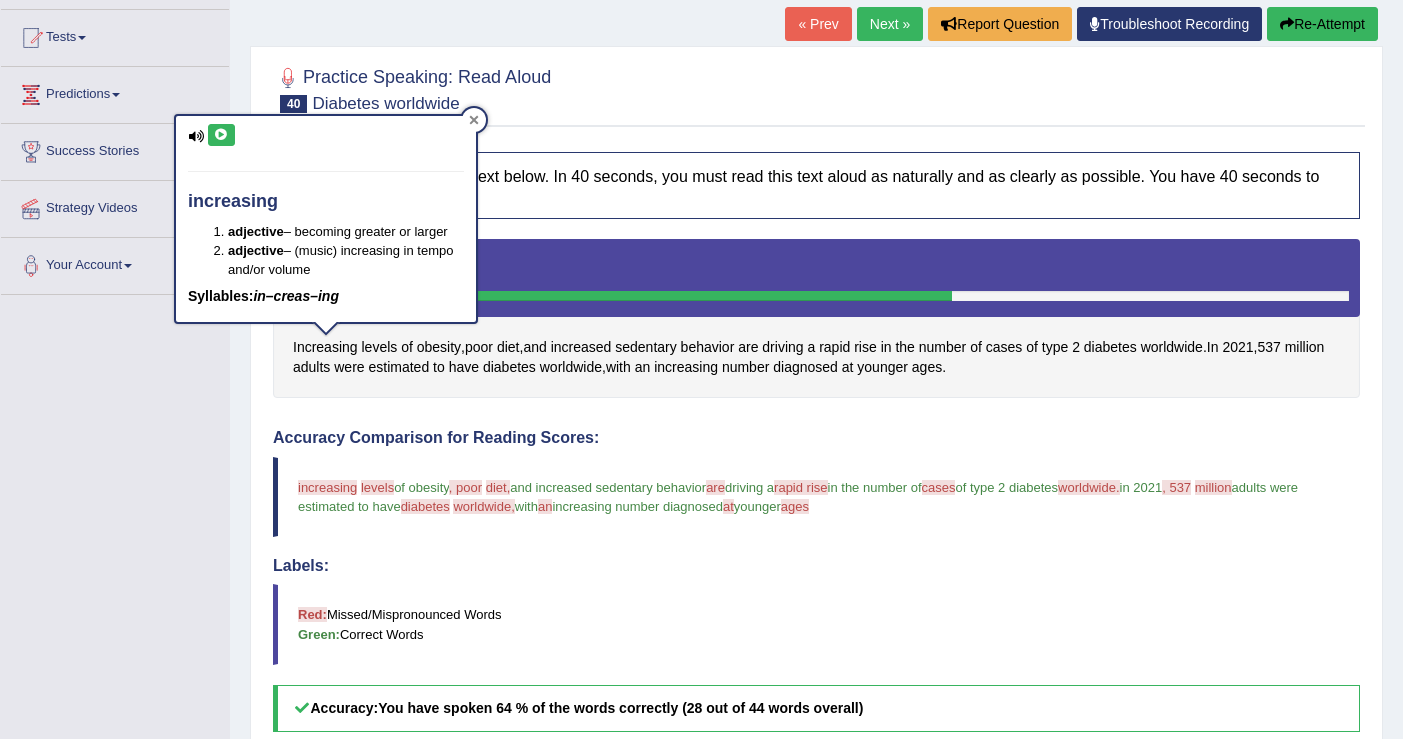 click at bounding box center (474, 120) 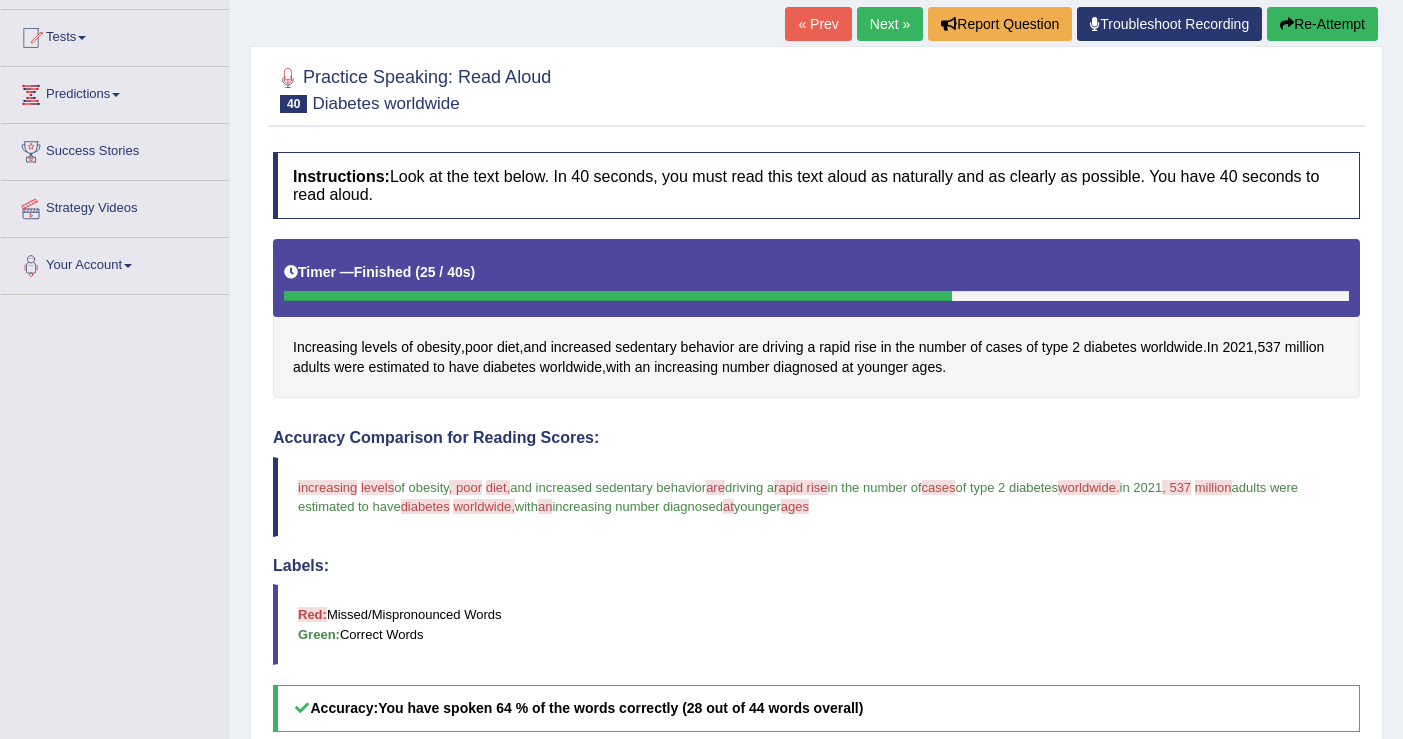 click on "Re-Attempt" at bounding box center (1322, 24) 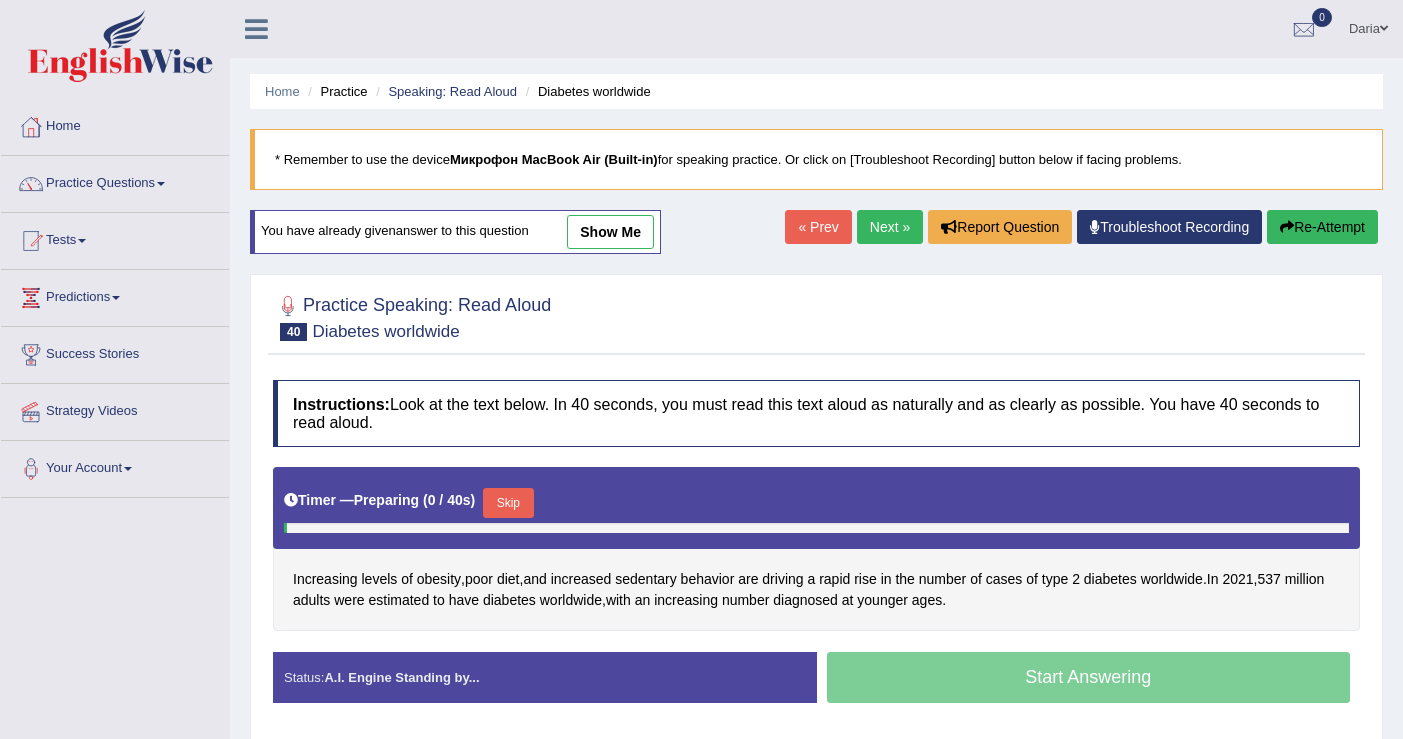 scroll, scrollTop: 218, scrollLeft: 0, axis: vertical 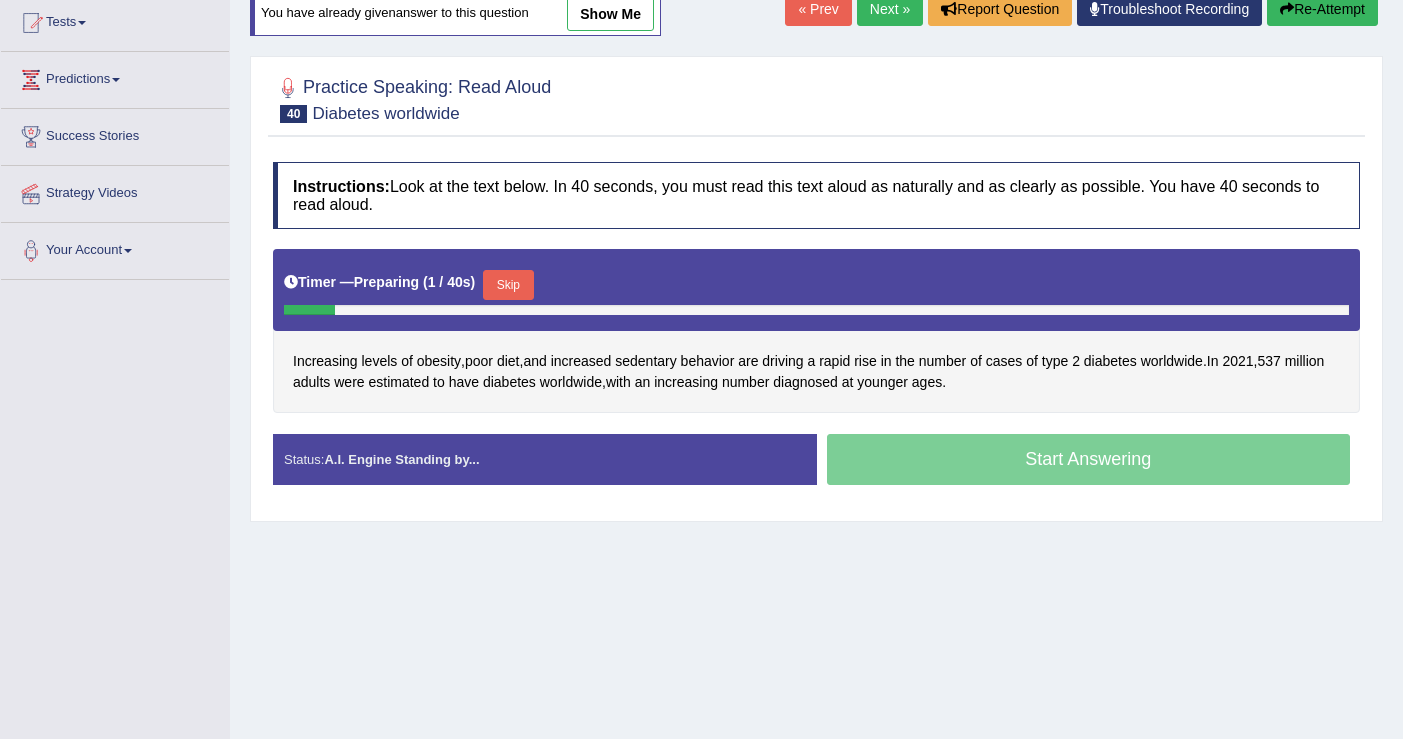 click on "Skip" at bounding box center (508, 285) 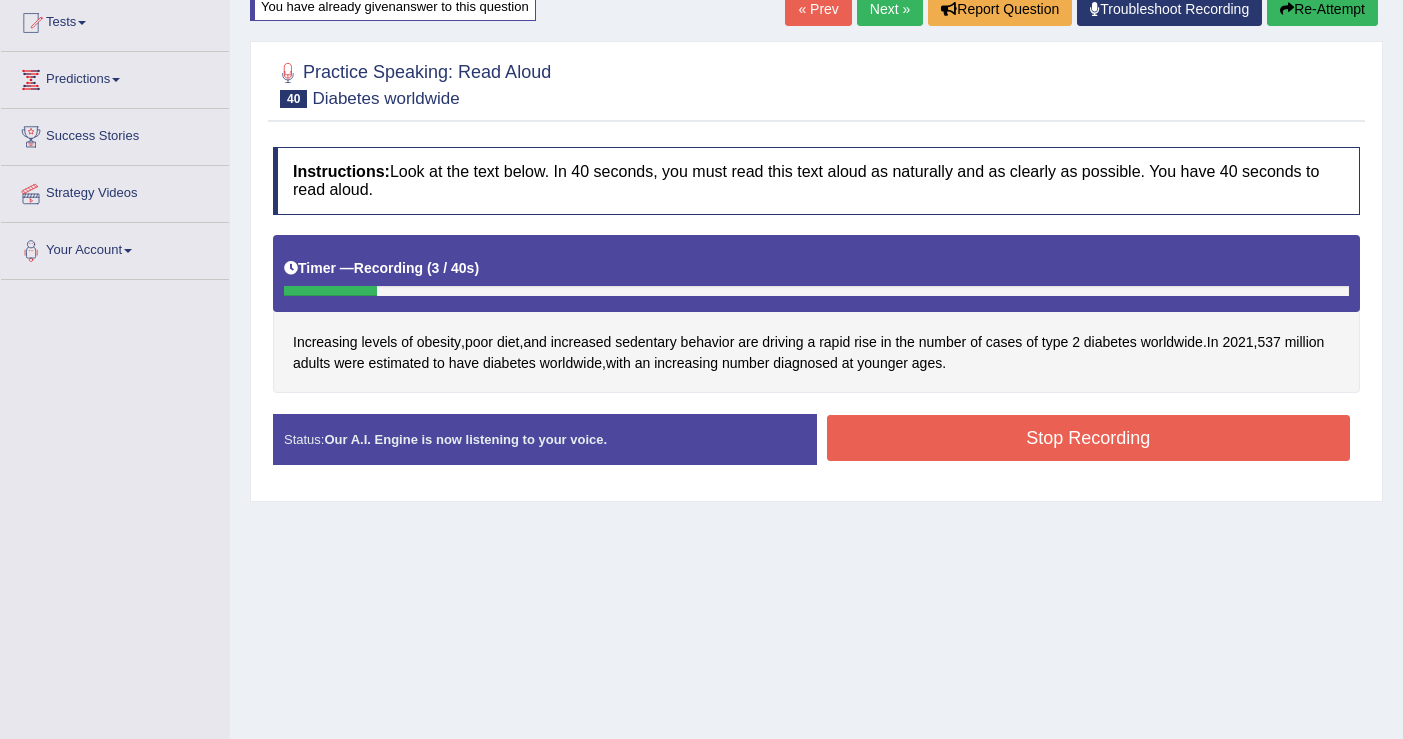 click on "Re-Attempt" at bounding box center (1322, 9) 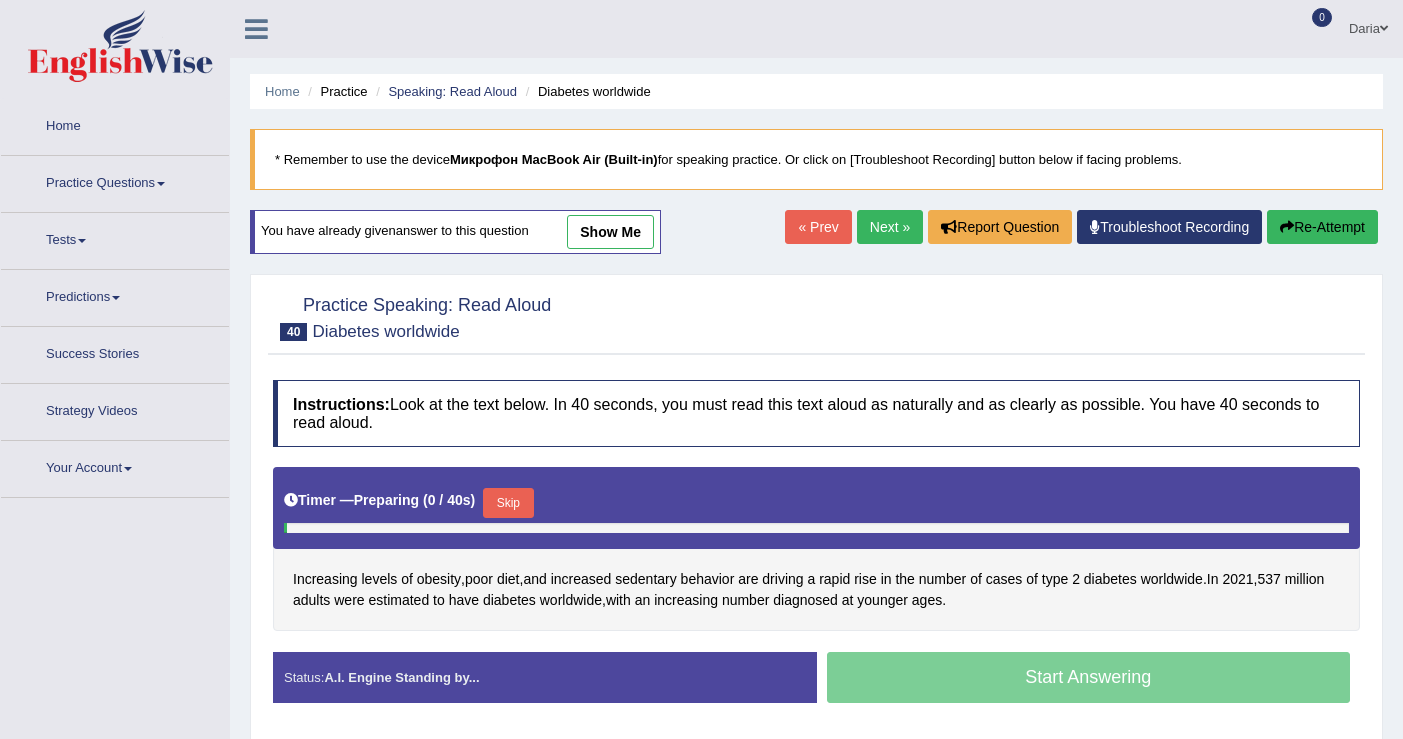 scroll, scrollTop: 224, scrollLeft: 0, axis: vertical 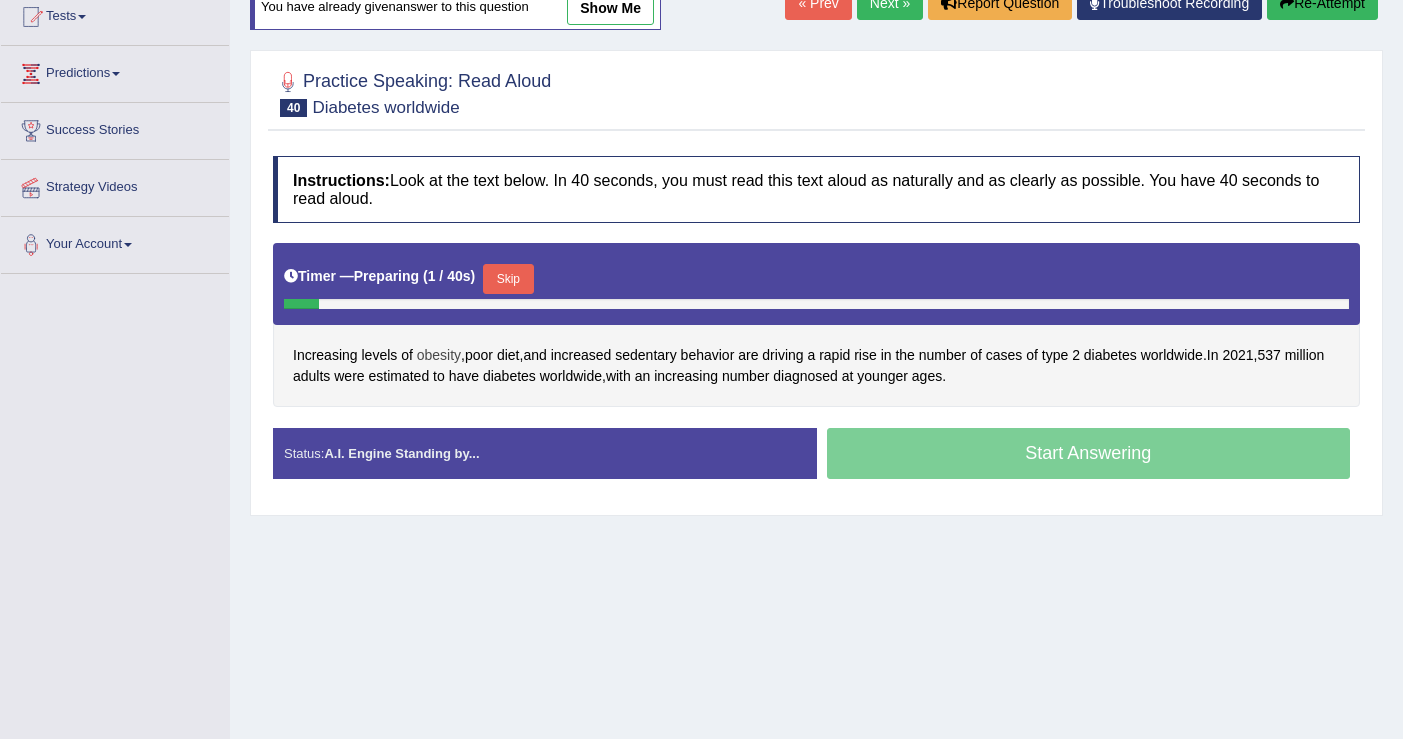 click on "obesity" at bounding box center (439, 355) 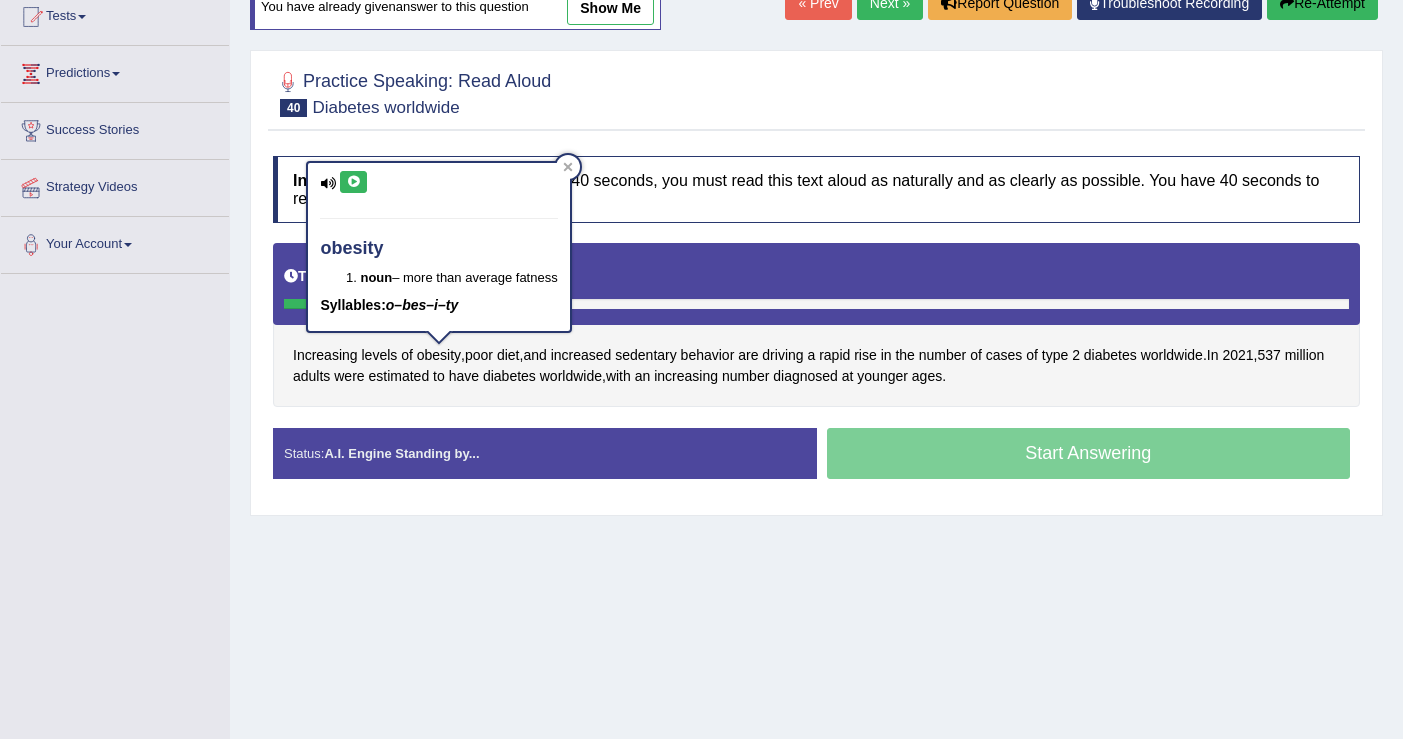 click at bounding box center [353, 182] 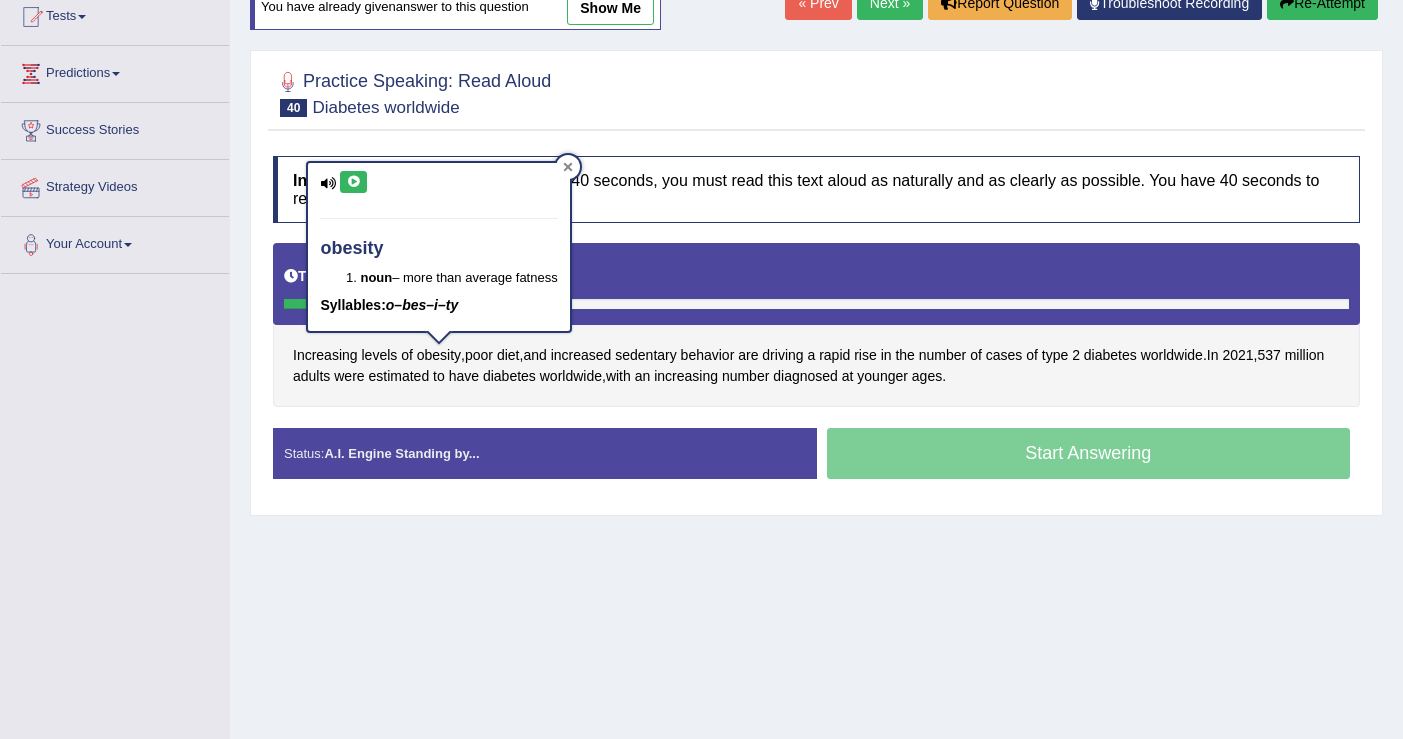 click at bounding box center (568, 167) 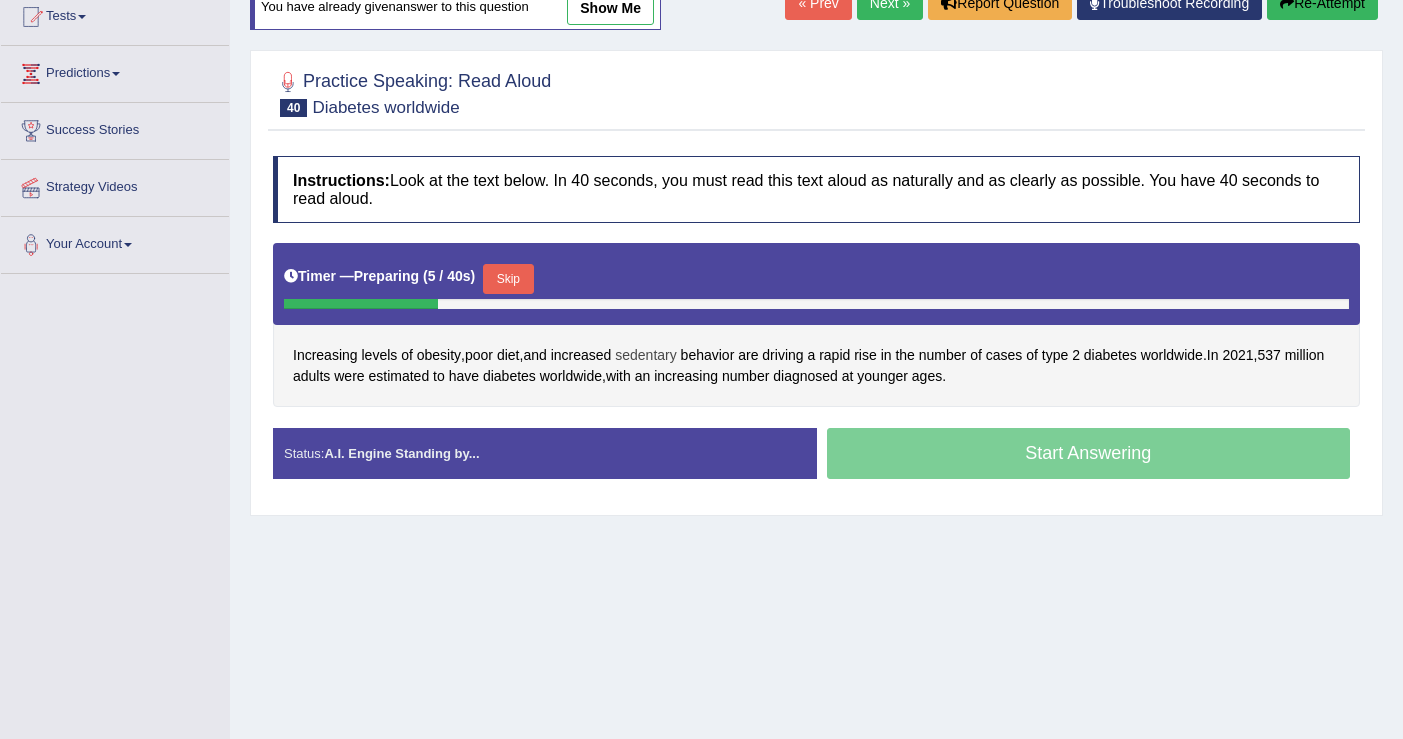 click on "sedentary" at bounding box center (645, 355) 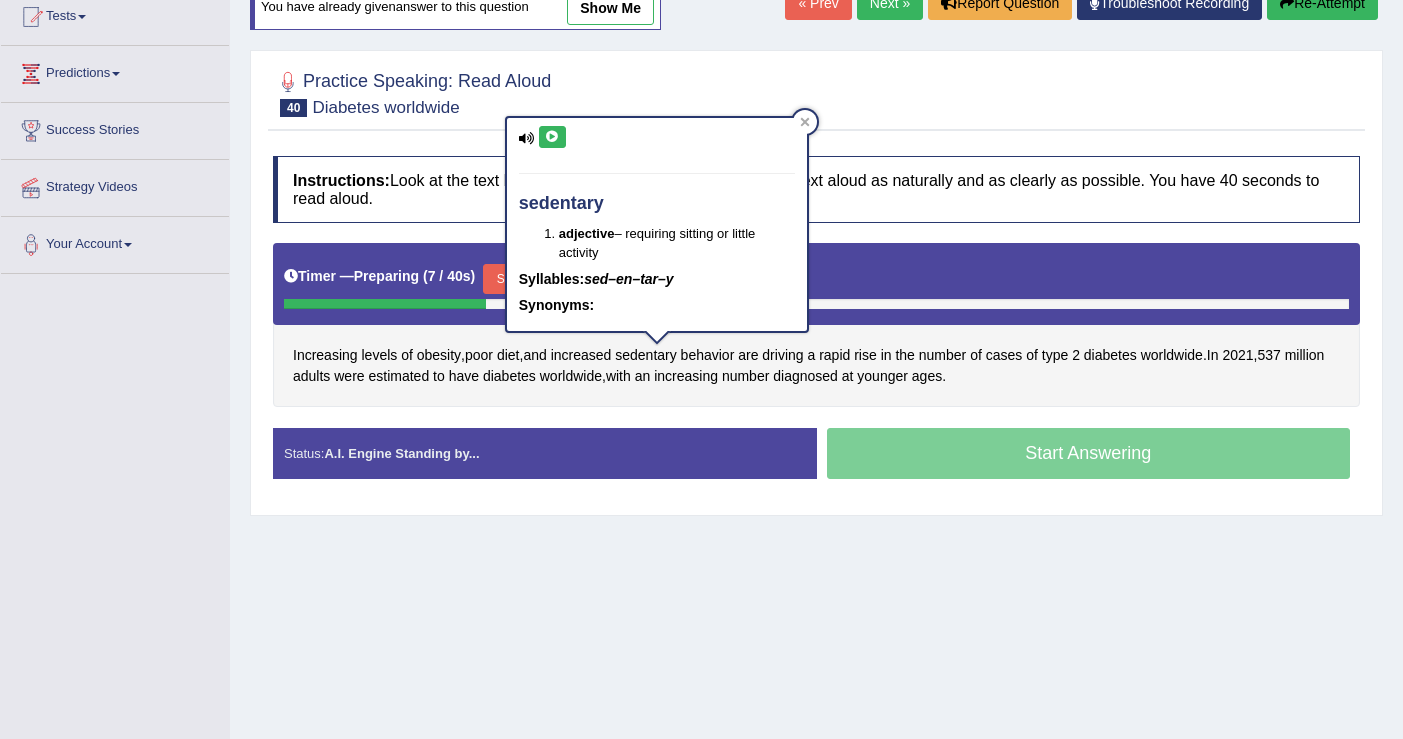 click at bounding box center (552, 137) 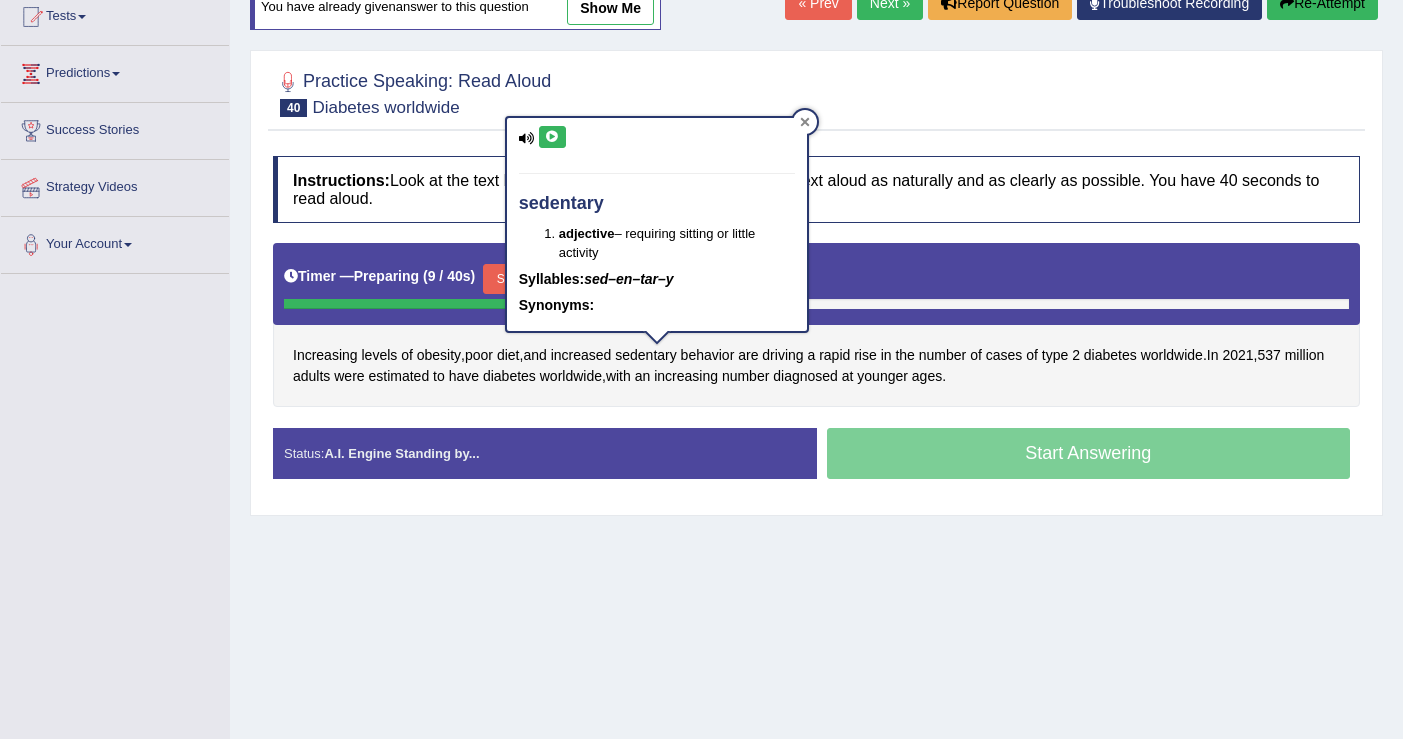 click at bounding box center [805, 122] 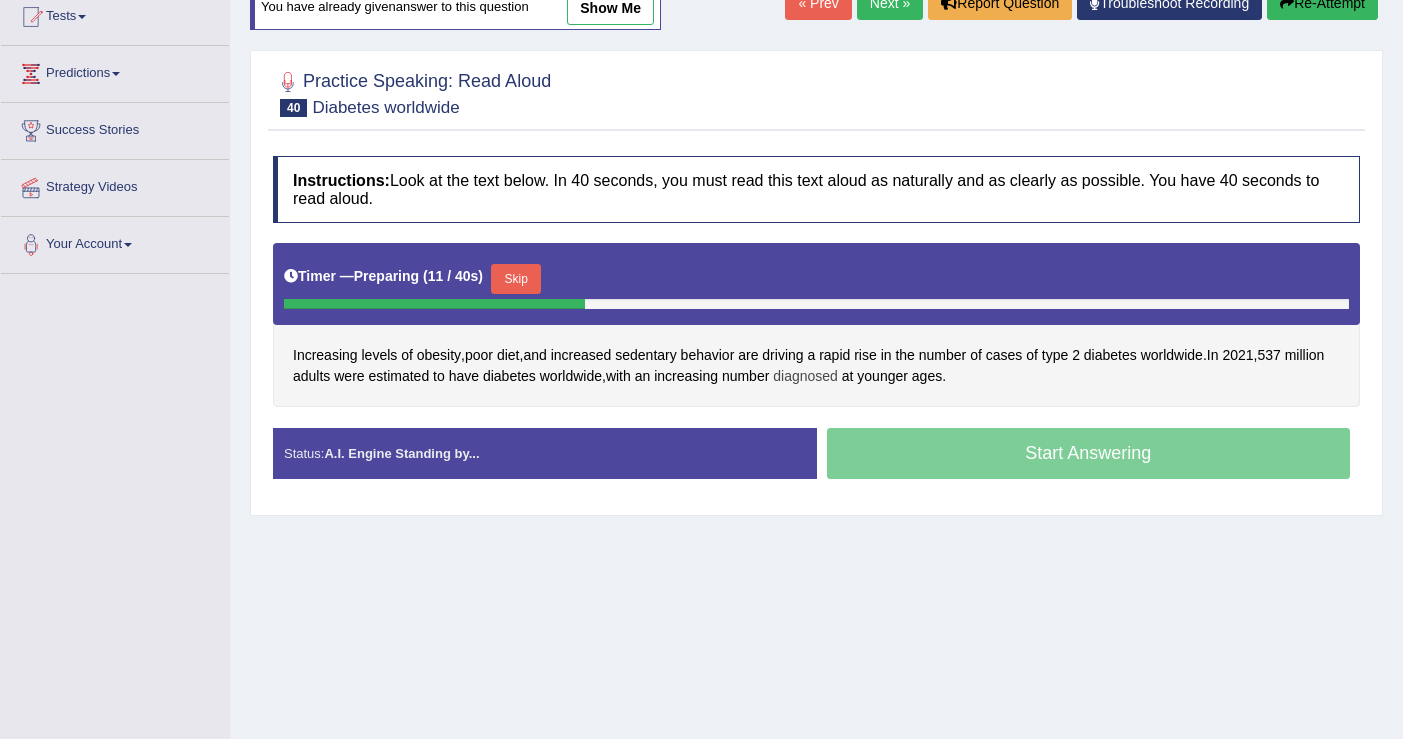 click on "diagnosed" at bounding box center (805, 376) 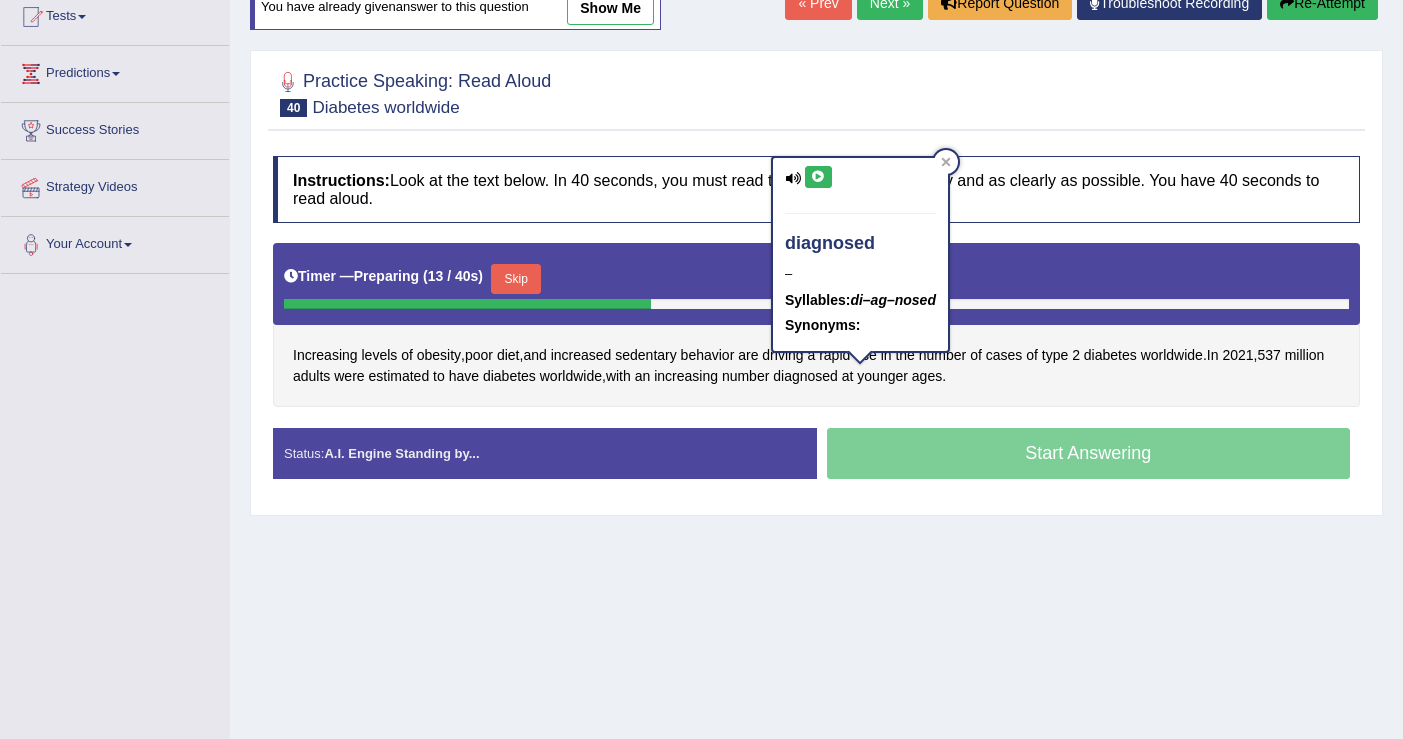 click at bounding box center [818, 177] 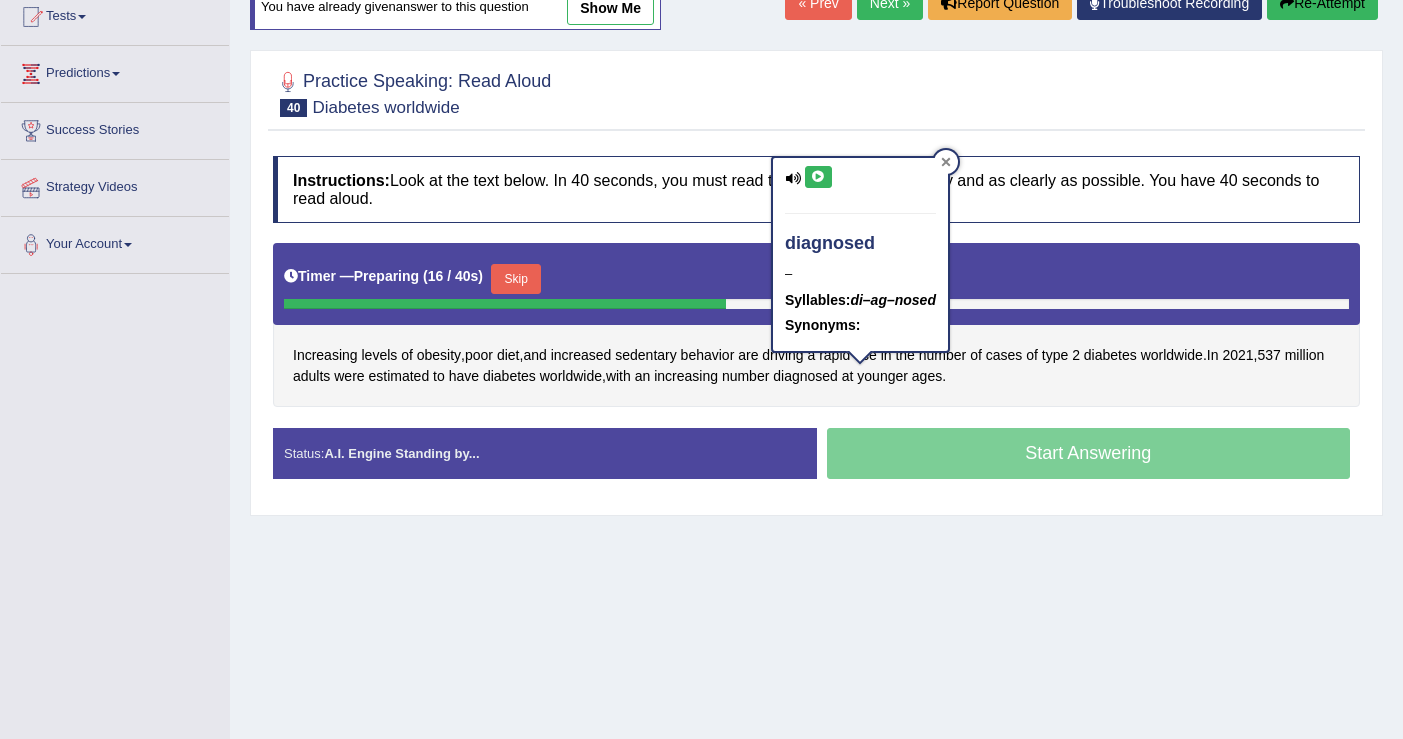 click at bounding box center [946, 162] 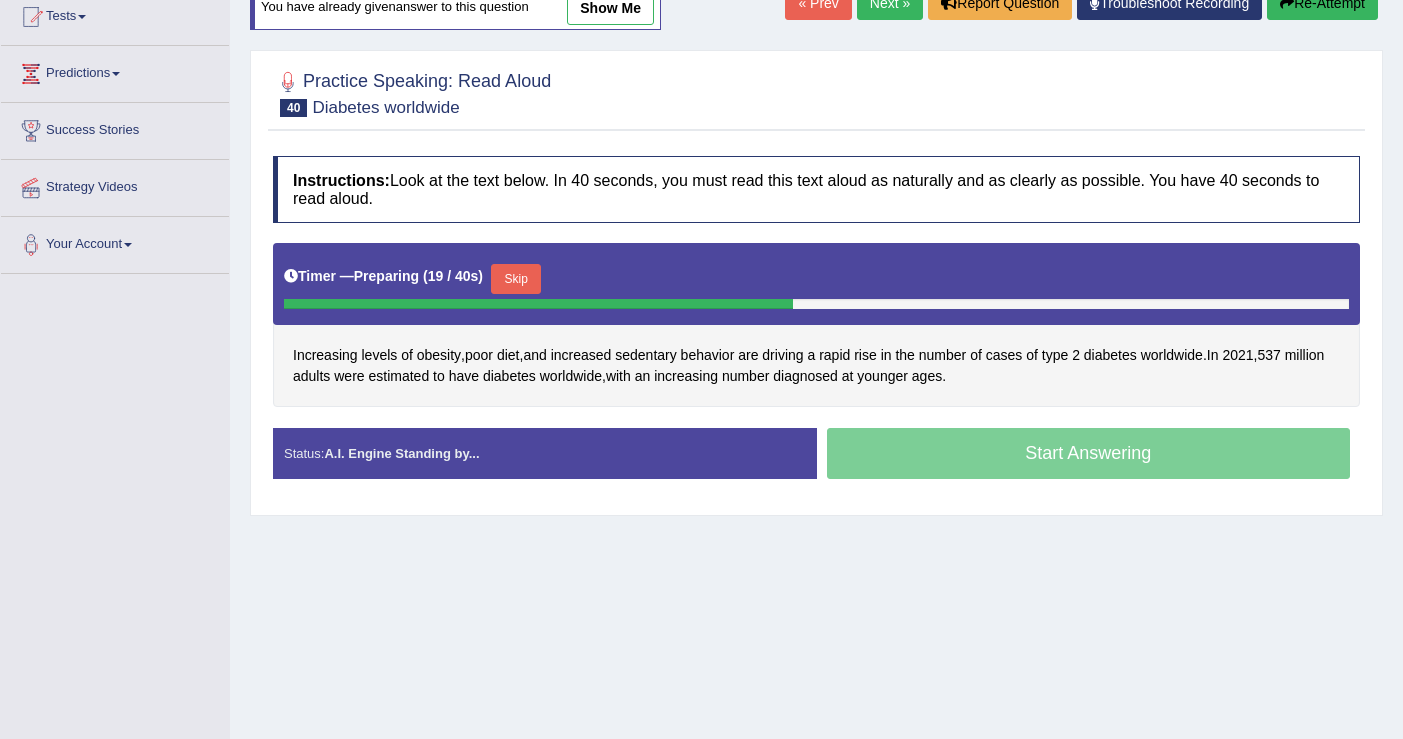 click on "Skip" at bounding box center [516, 279] 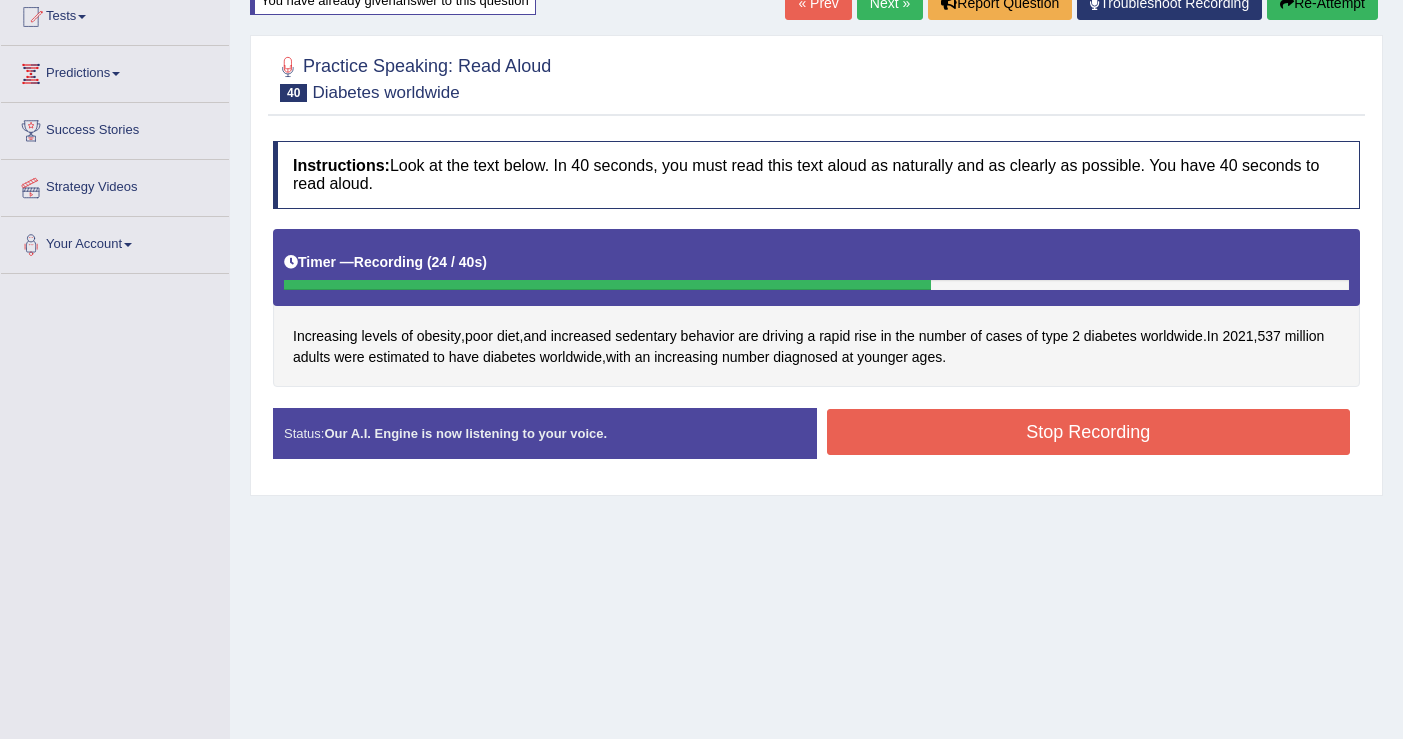 click on "Stop Recording" at bounding box center (1089, 432) 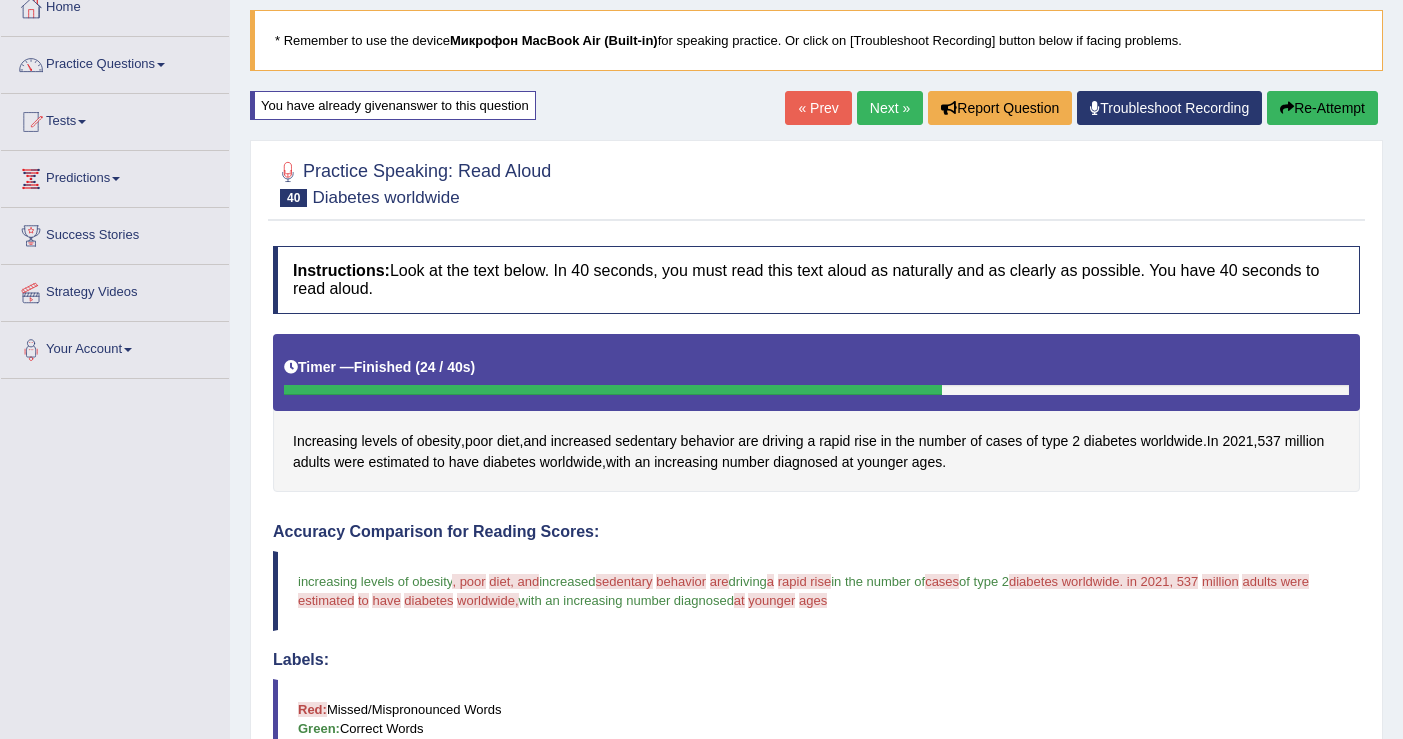 scroll, scrollTop: 40, scrollLeft: 0, axis: vertical 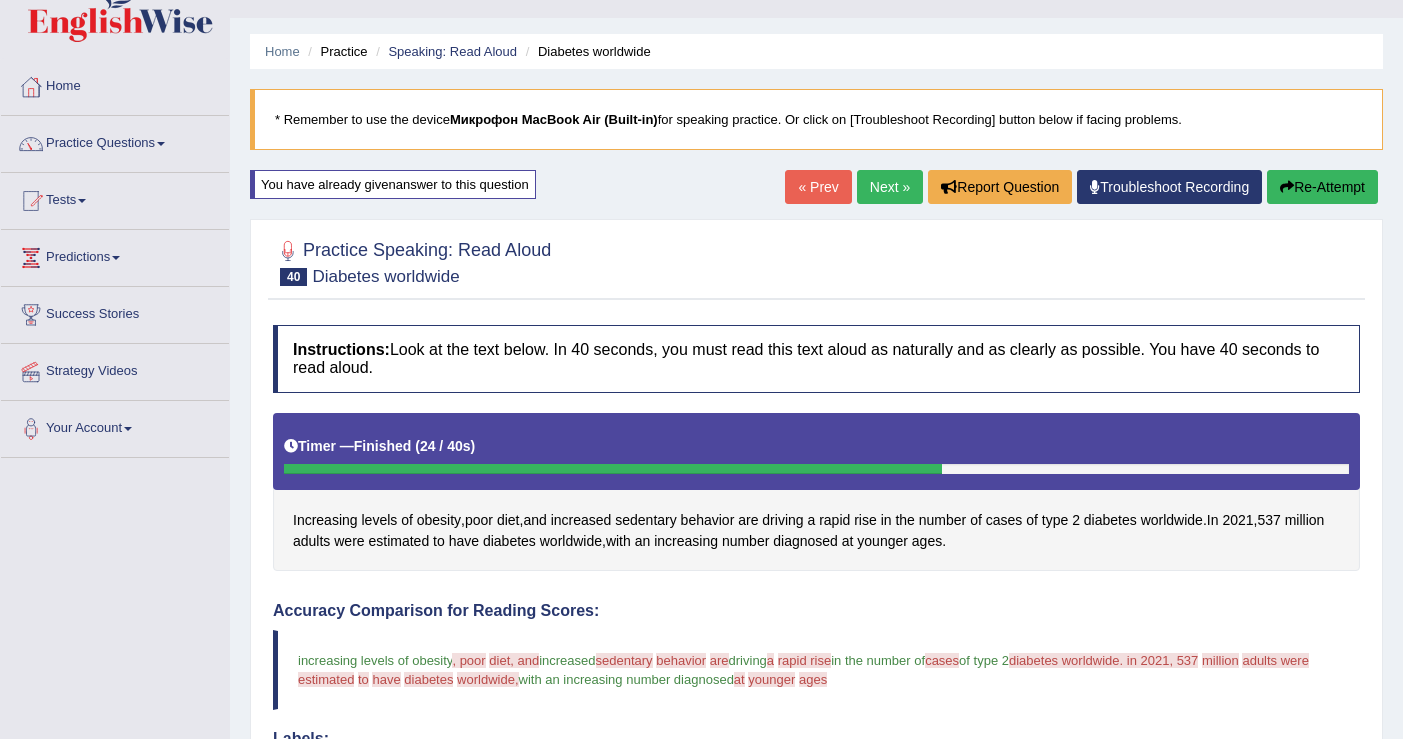 click on "Next »" at bounding box center [890, 187] 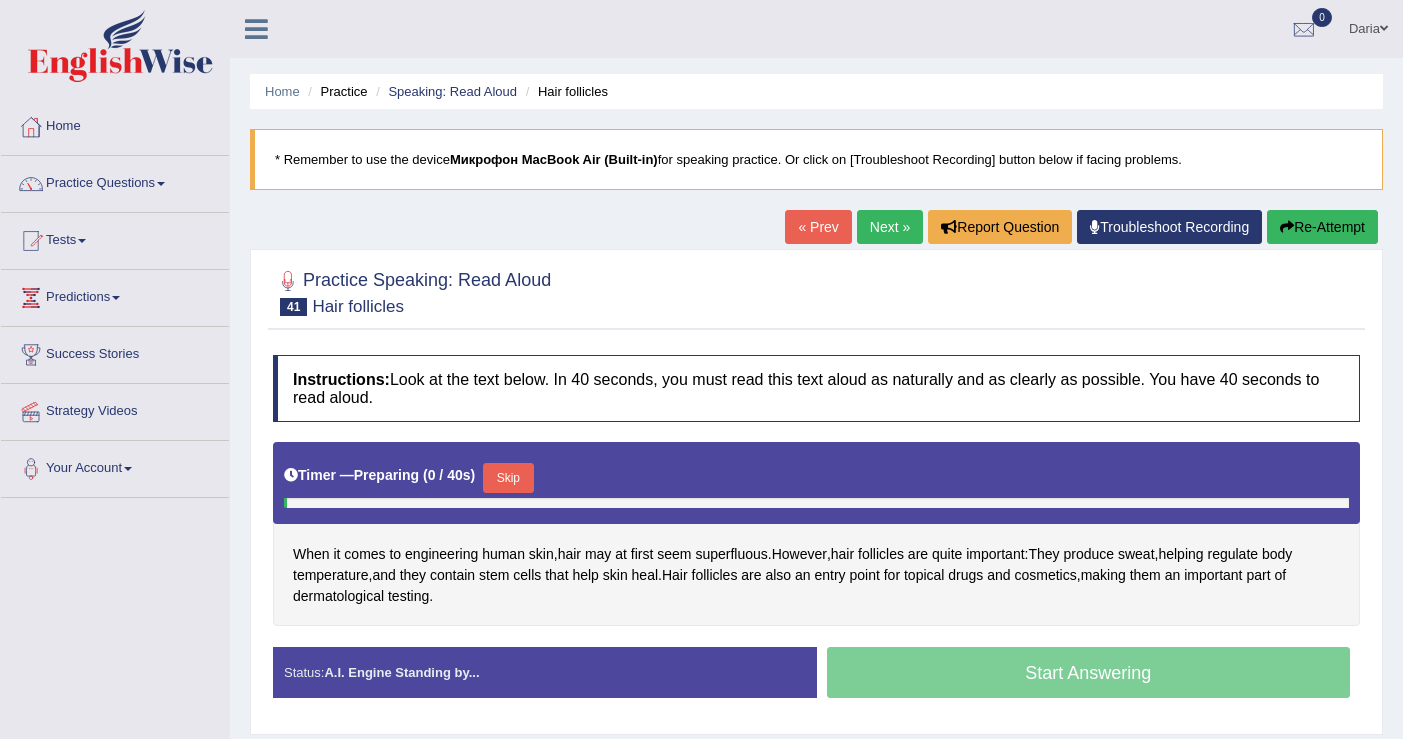 scroll, scrollTop: 0, scrollLeft: 0, axis: both 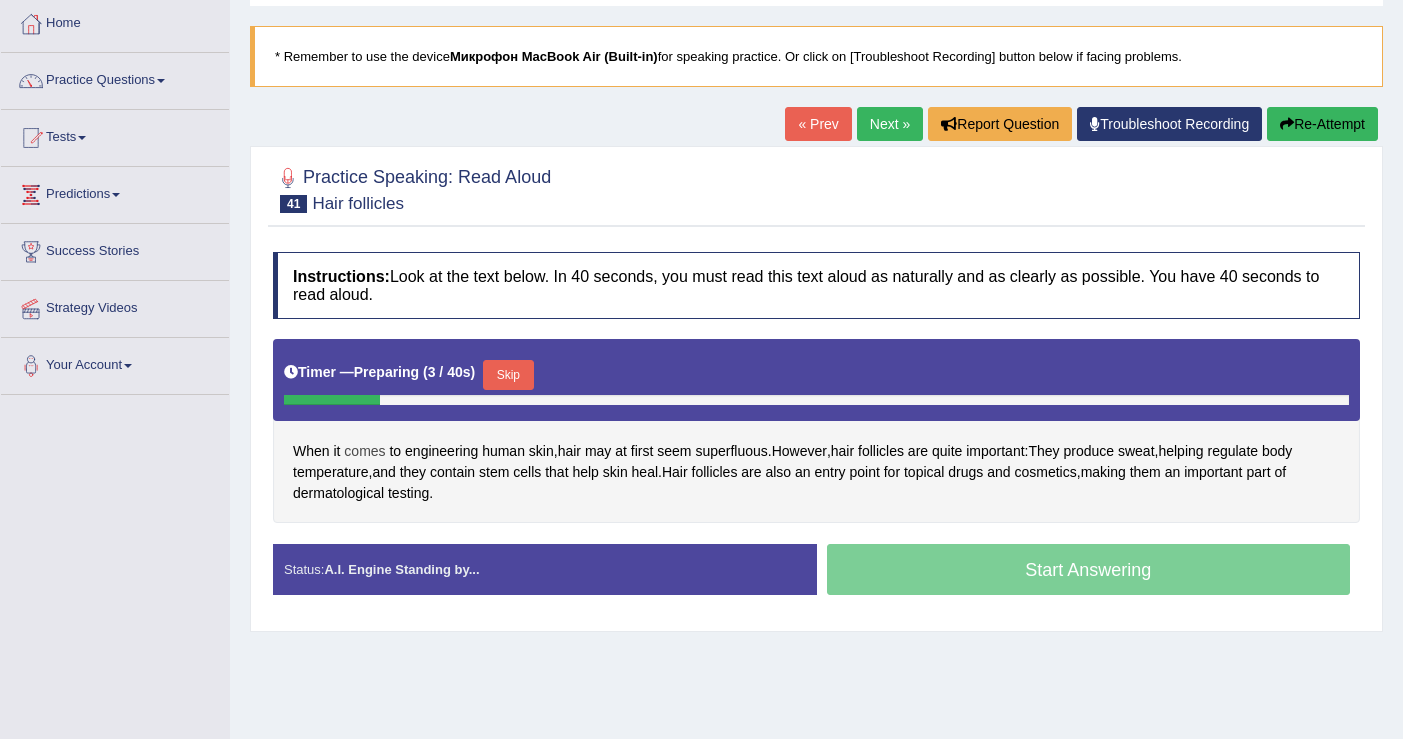 click on "comes" at bounding box center (364, 451) 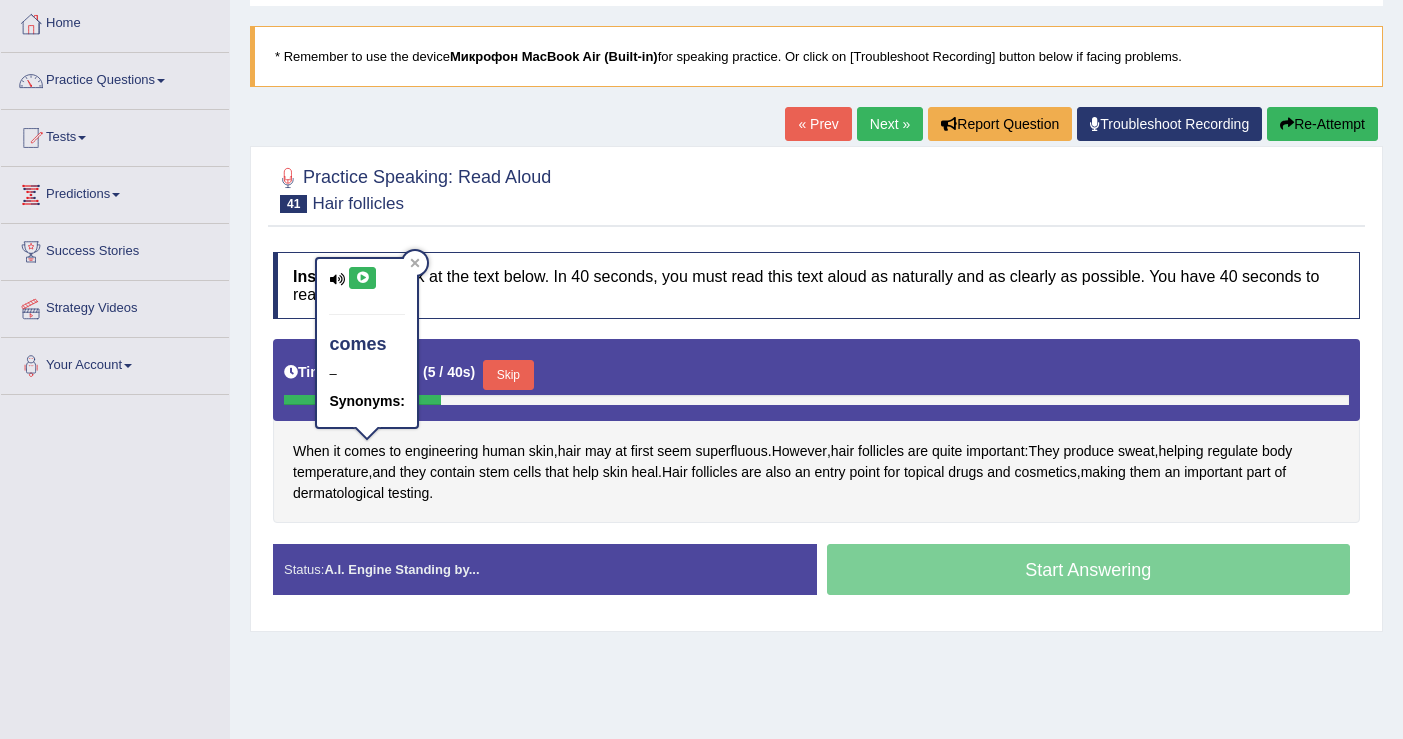 click at bounding box center (362, 278) 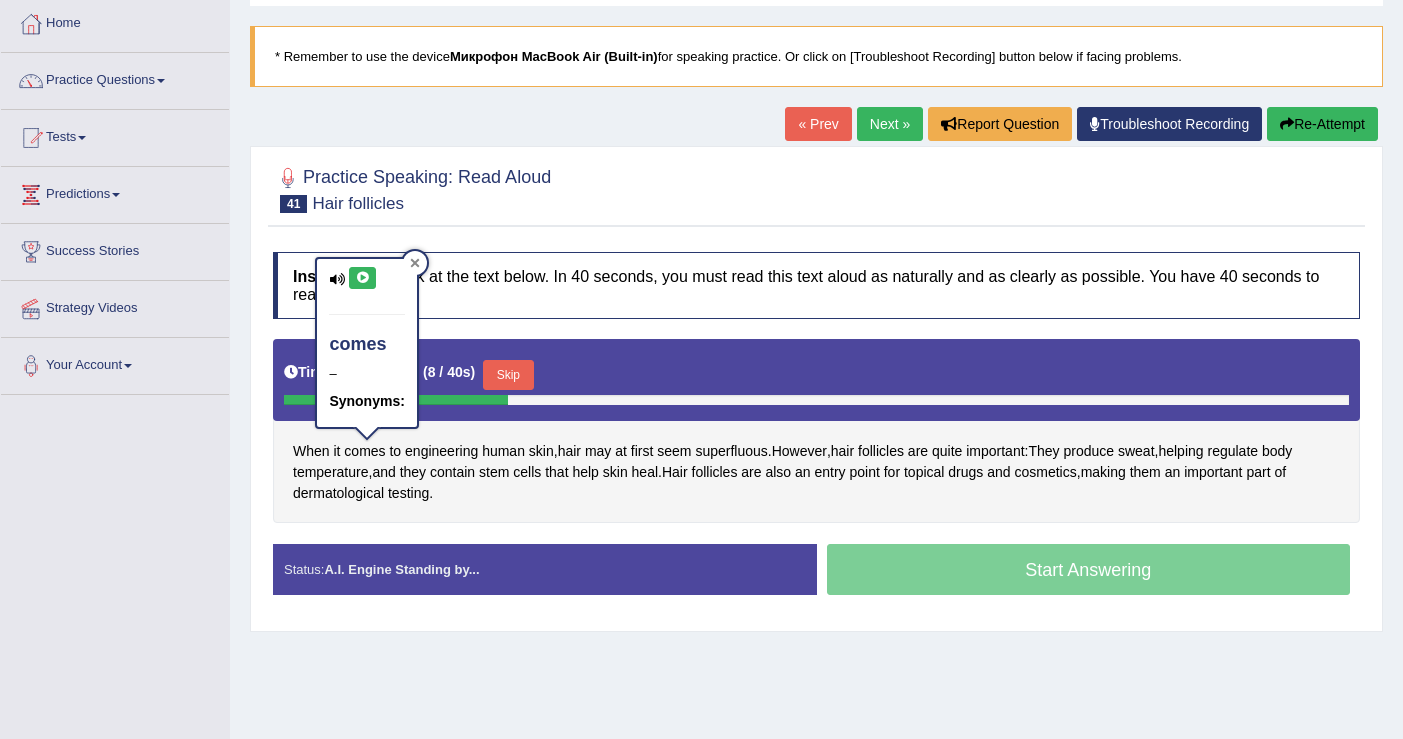 click at bounding box center (415, 263) 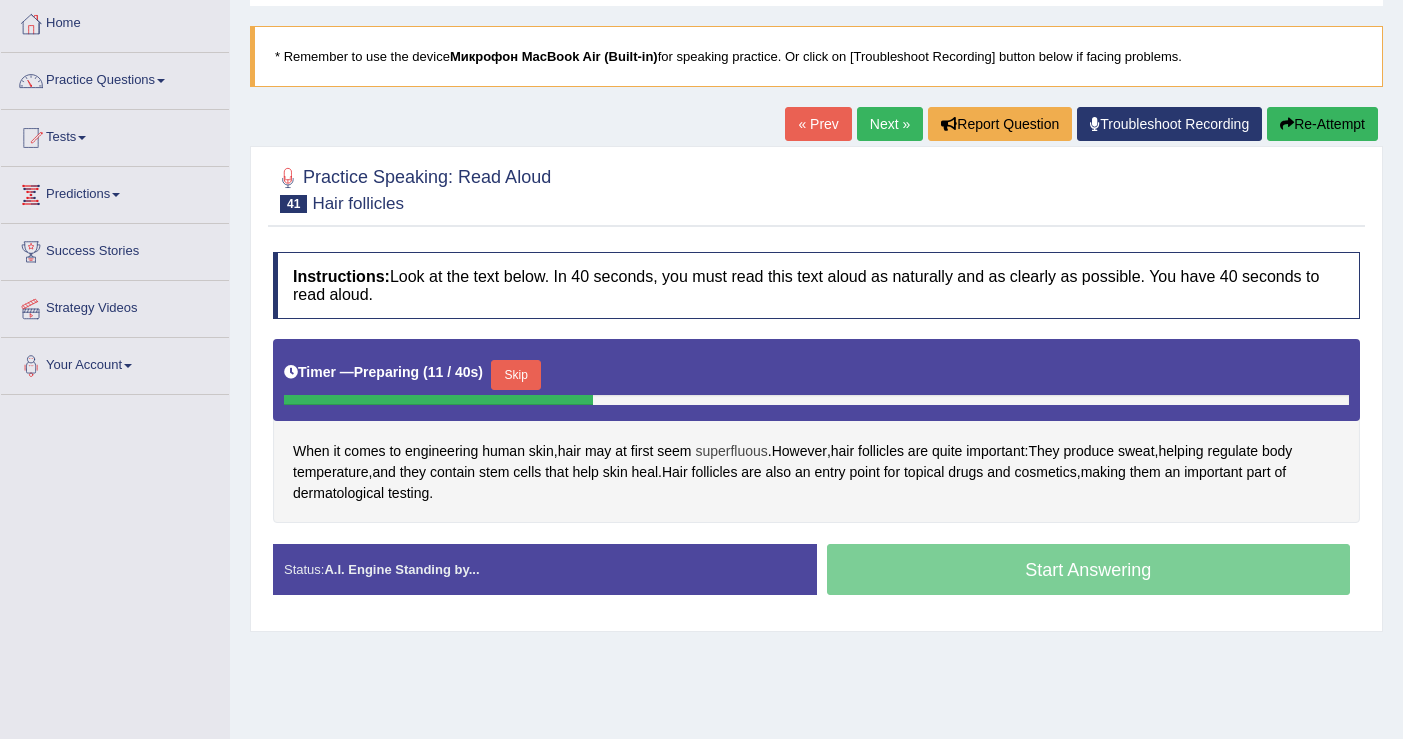 click on "superfluous" at bounding box center (731, 451) 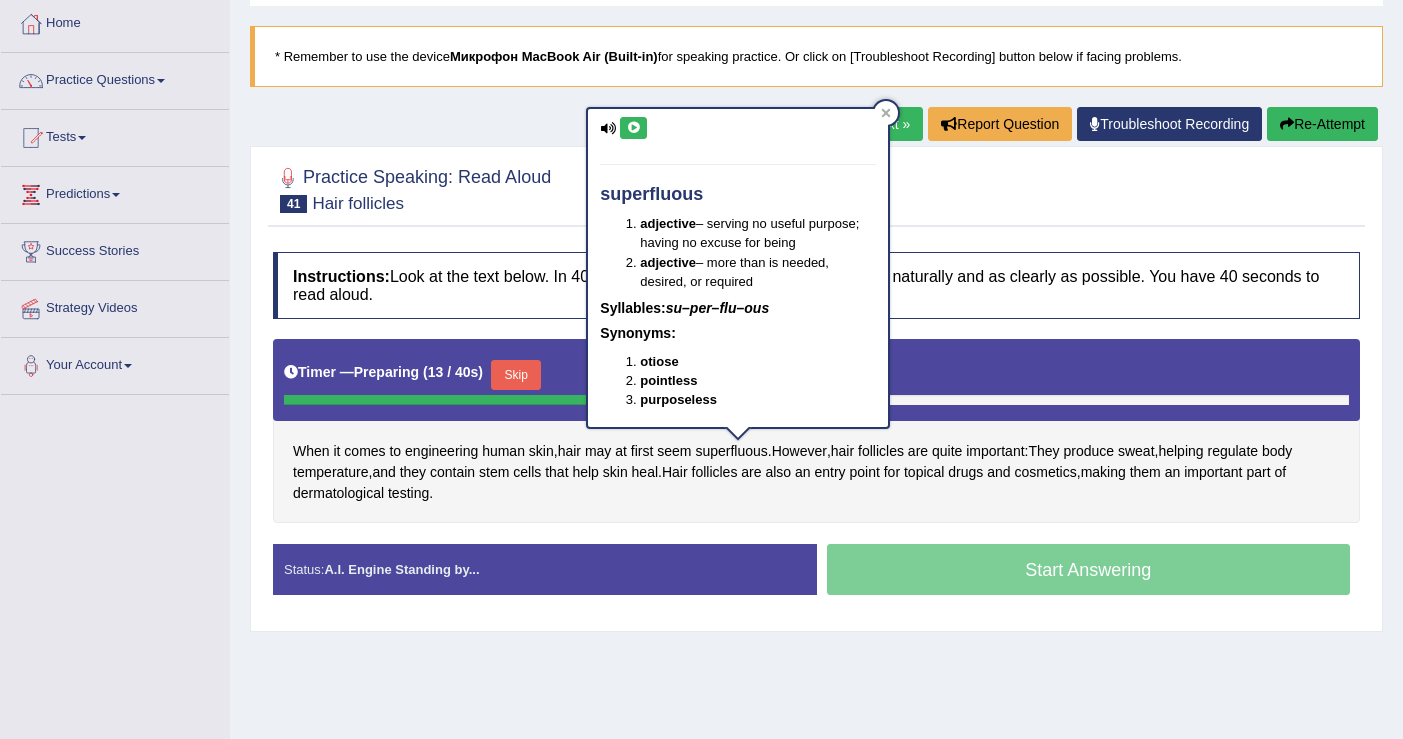 click at bounding box center [633, 128] 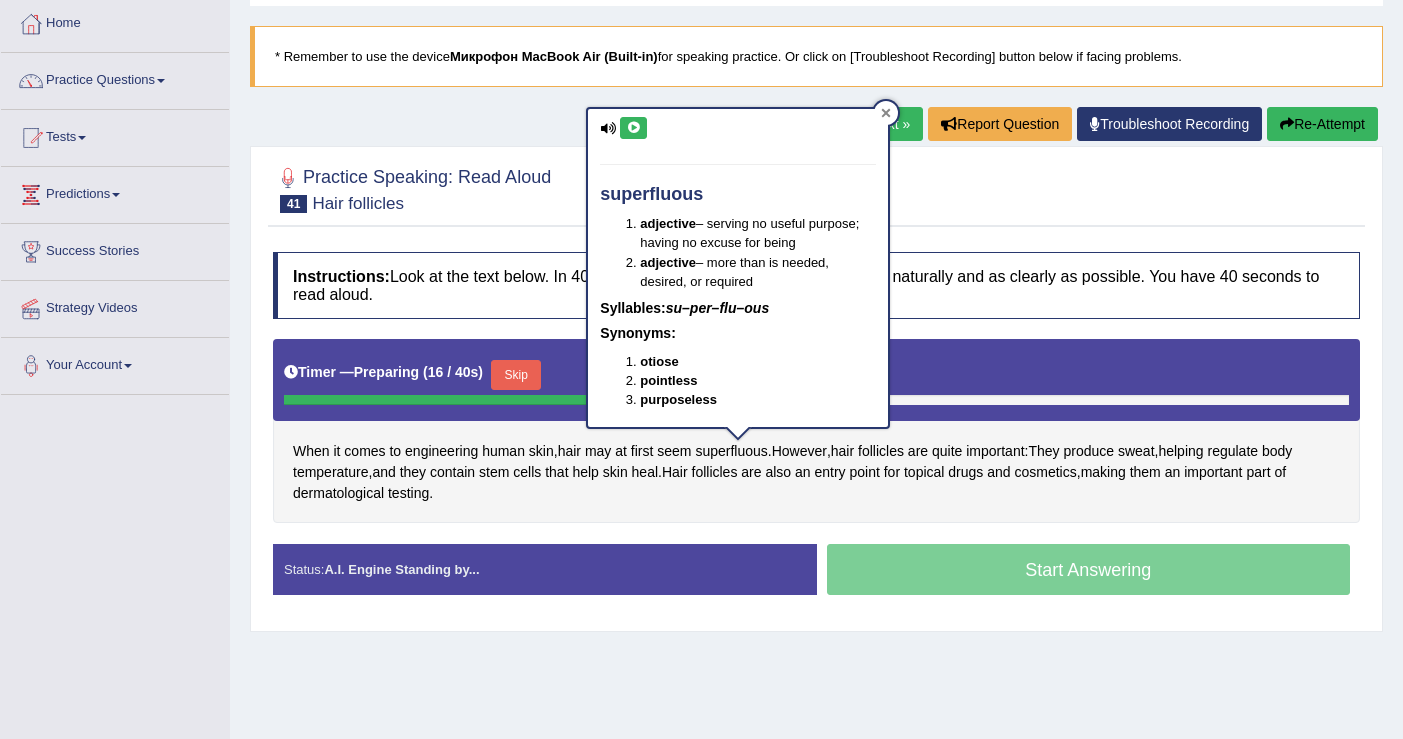 click 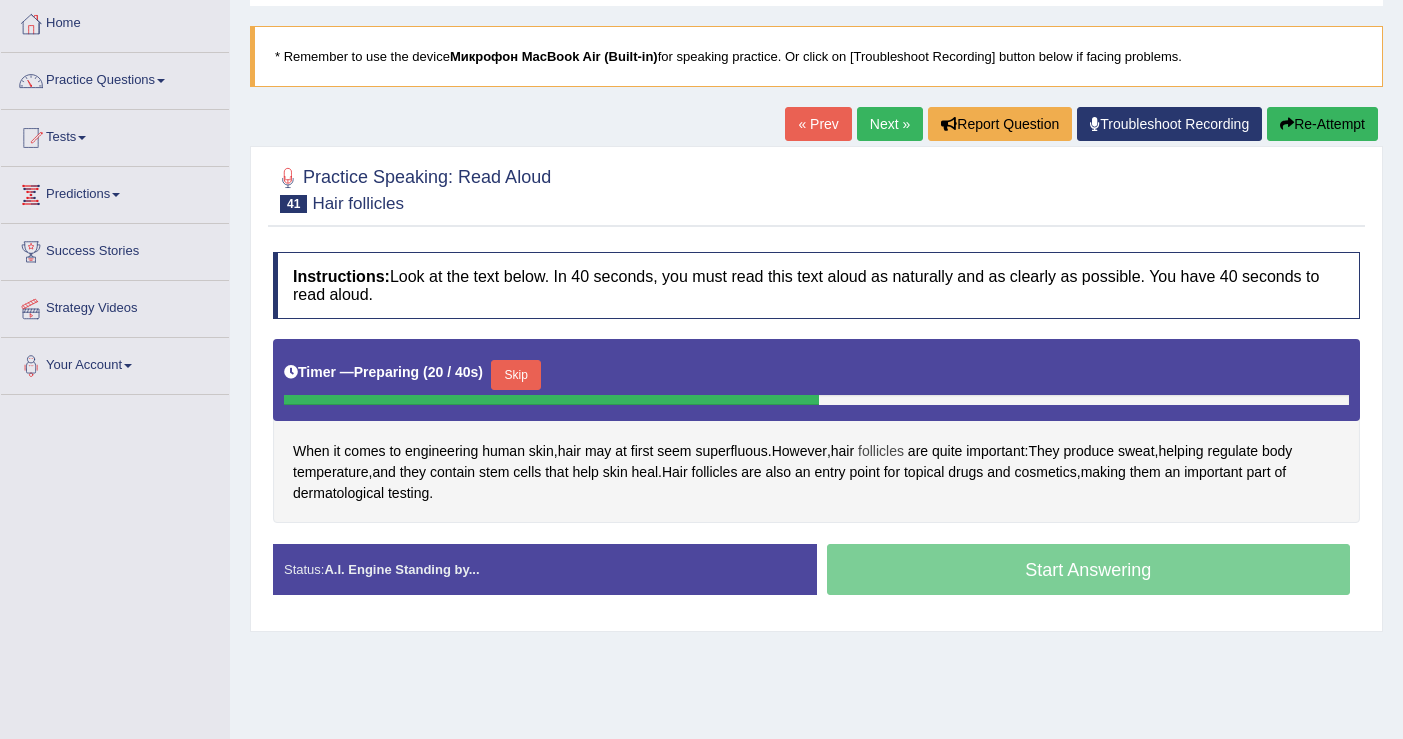 click on "follicles" at bounding box center [881, 451] 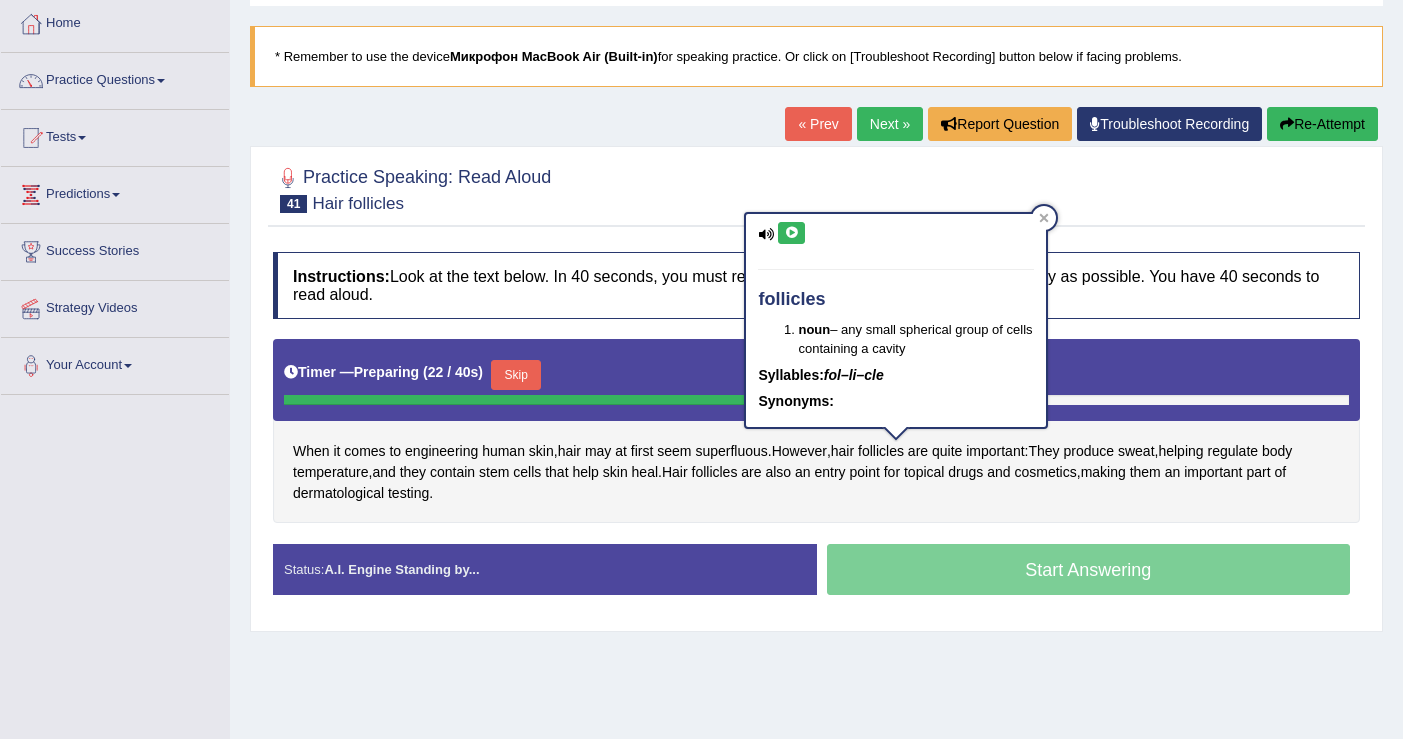 click at bounding box center [791, 233] 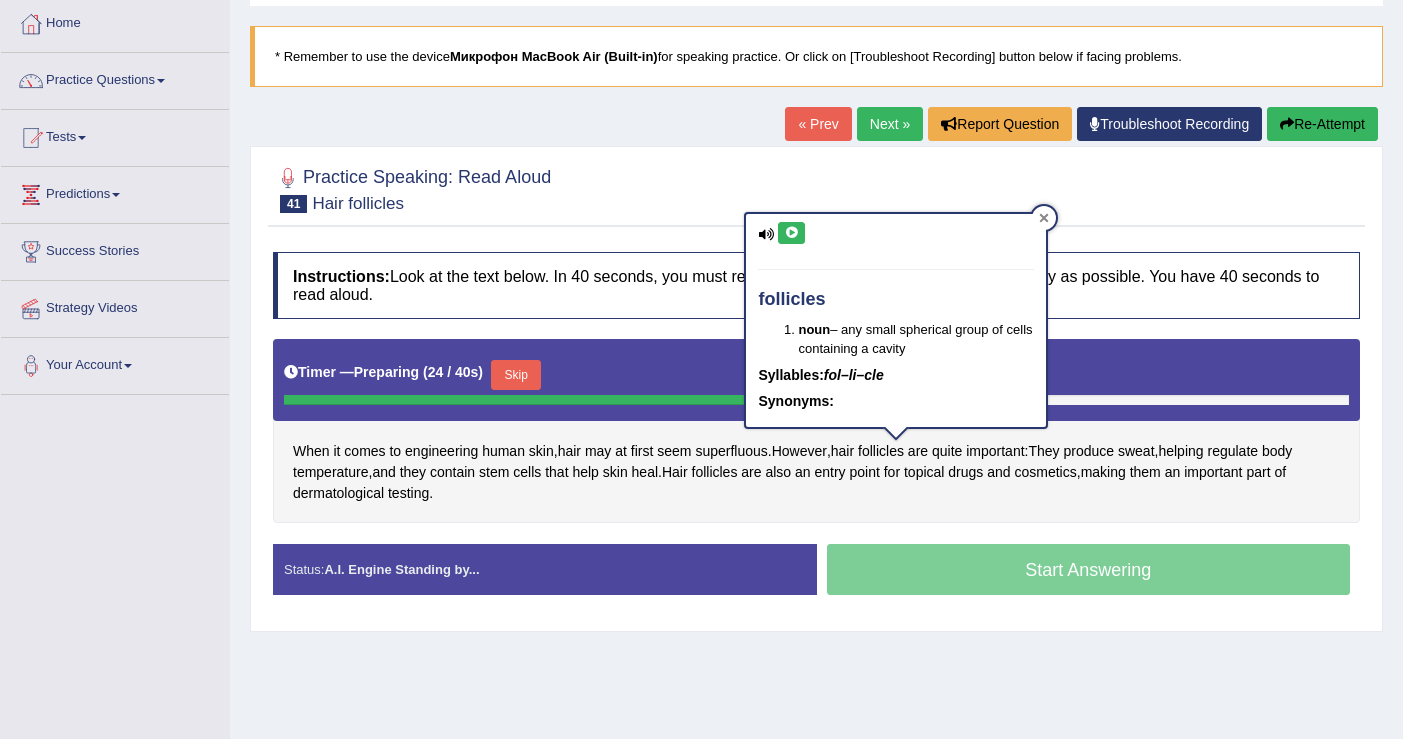 click at bounding box center (1044, 218) 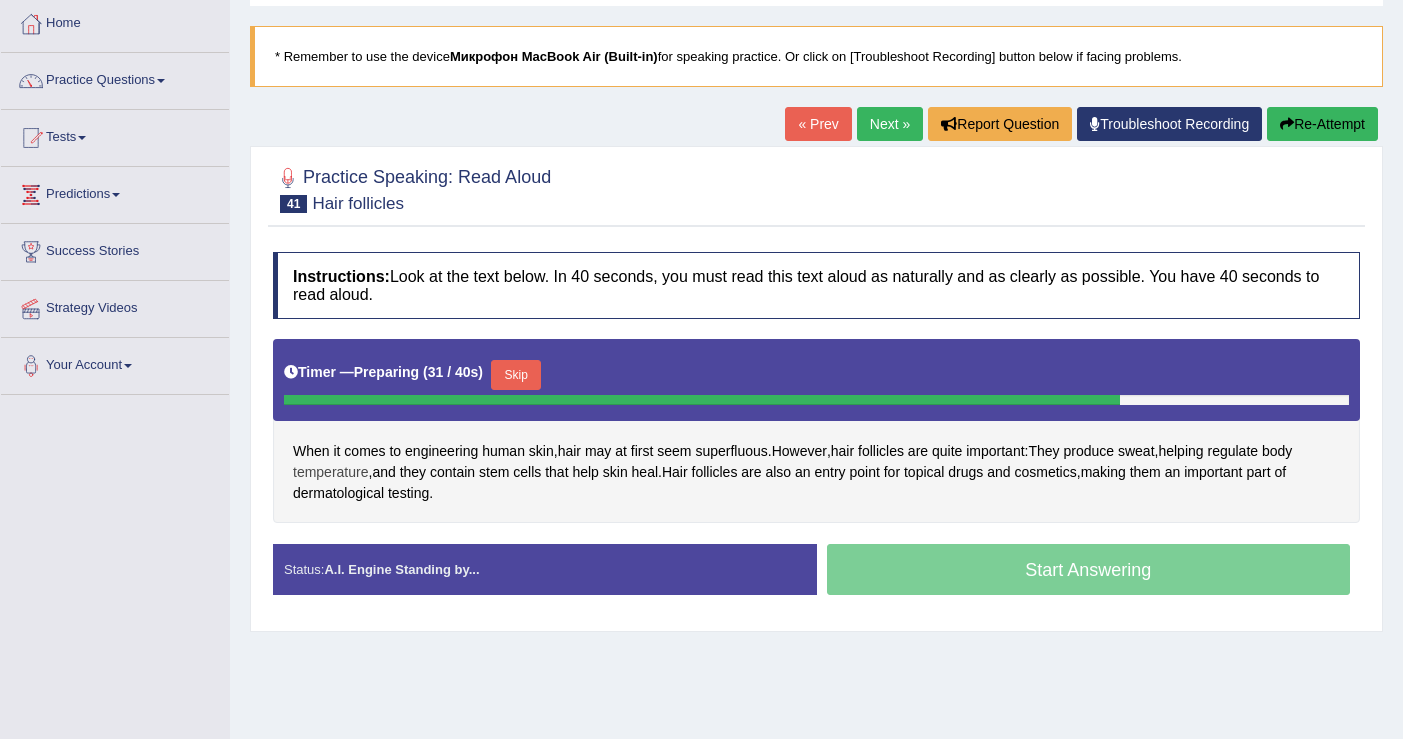 click on "temperature" at bounding box center [330, 472] 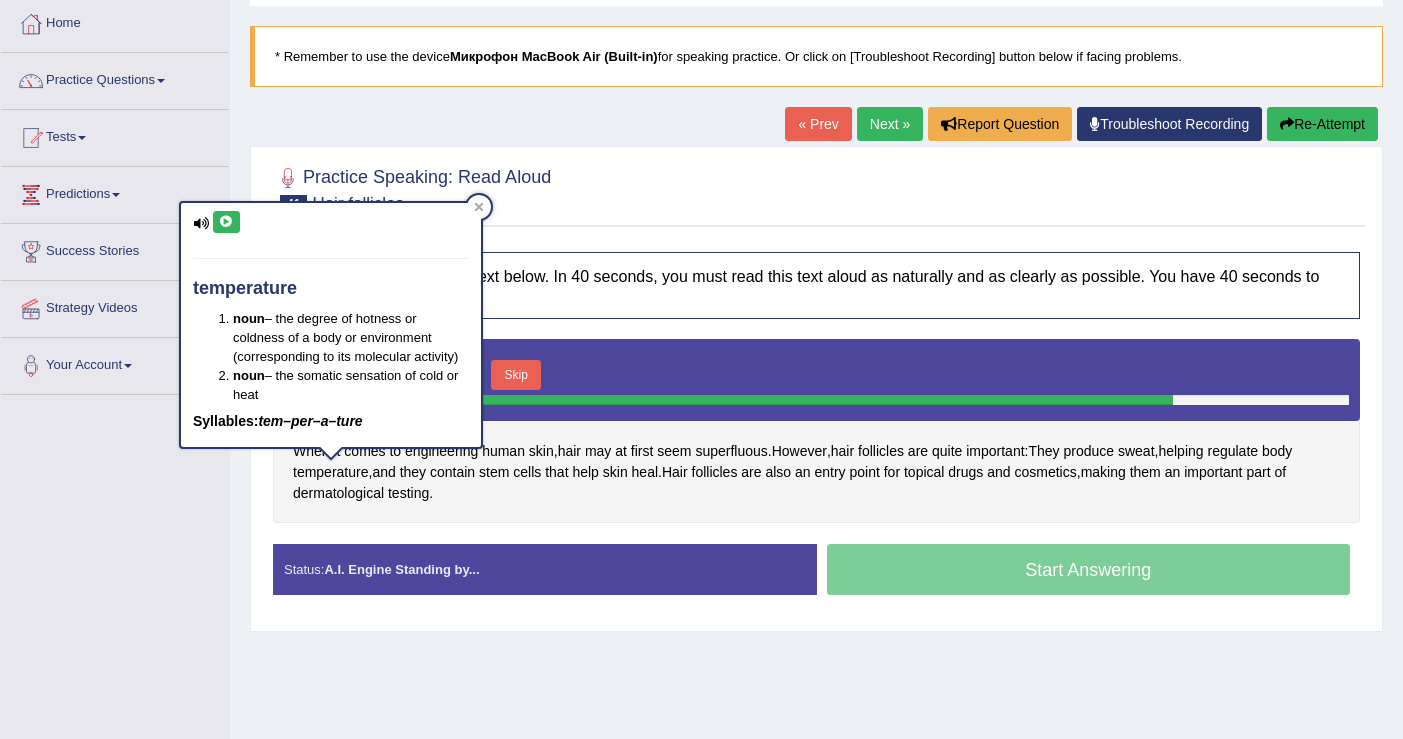 click at bounding box center (226, 222) 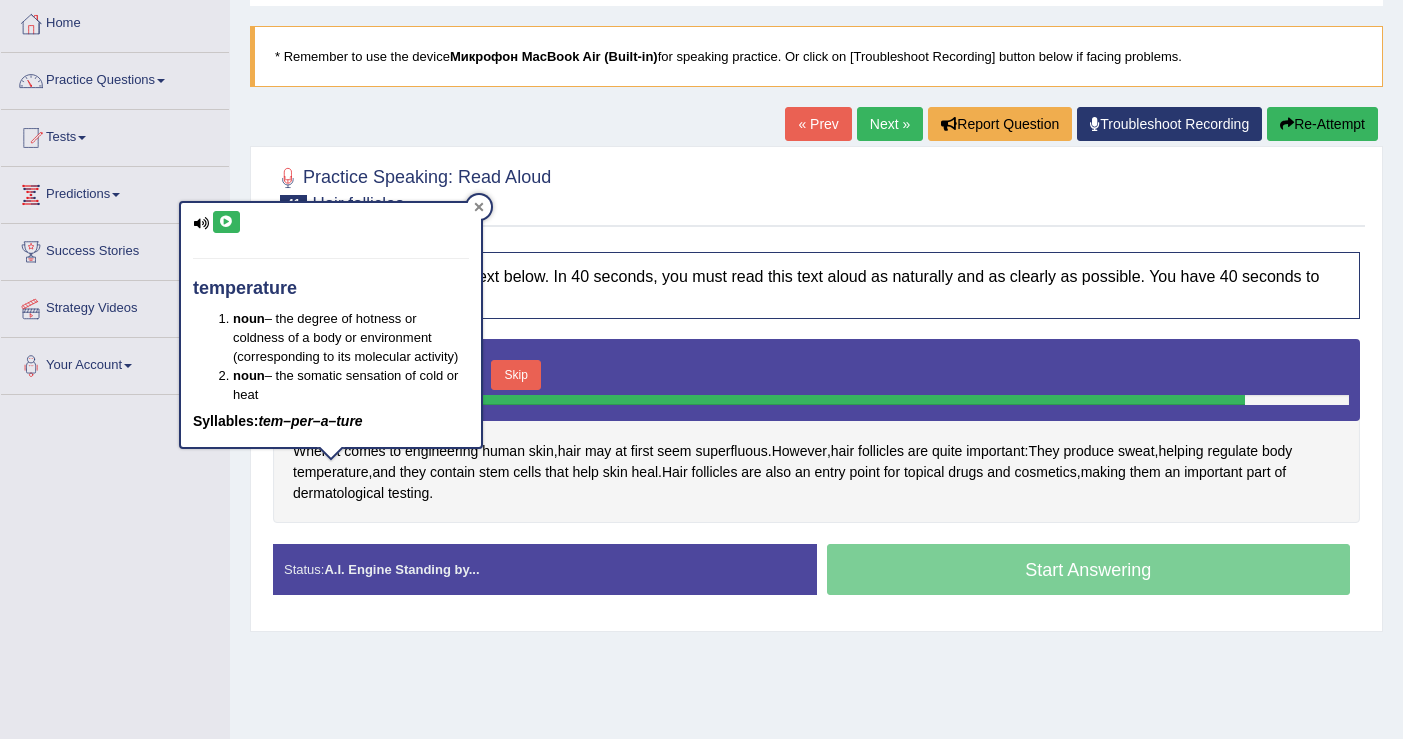 click at bounding box center (479, 207) 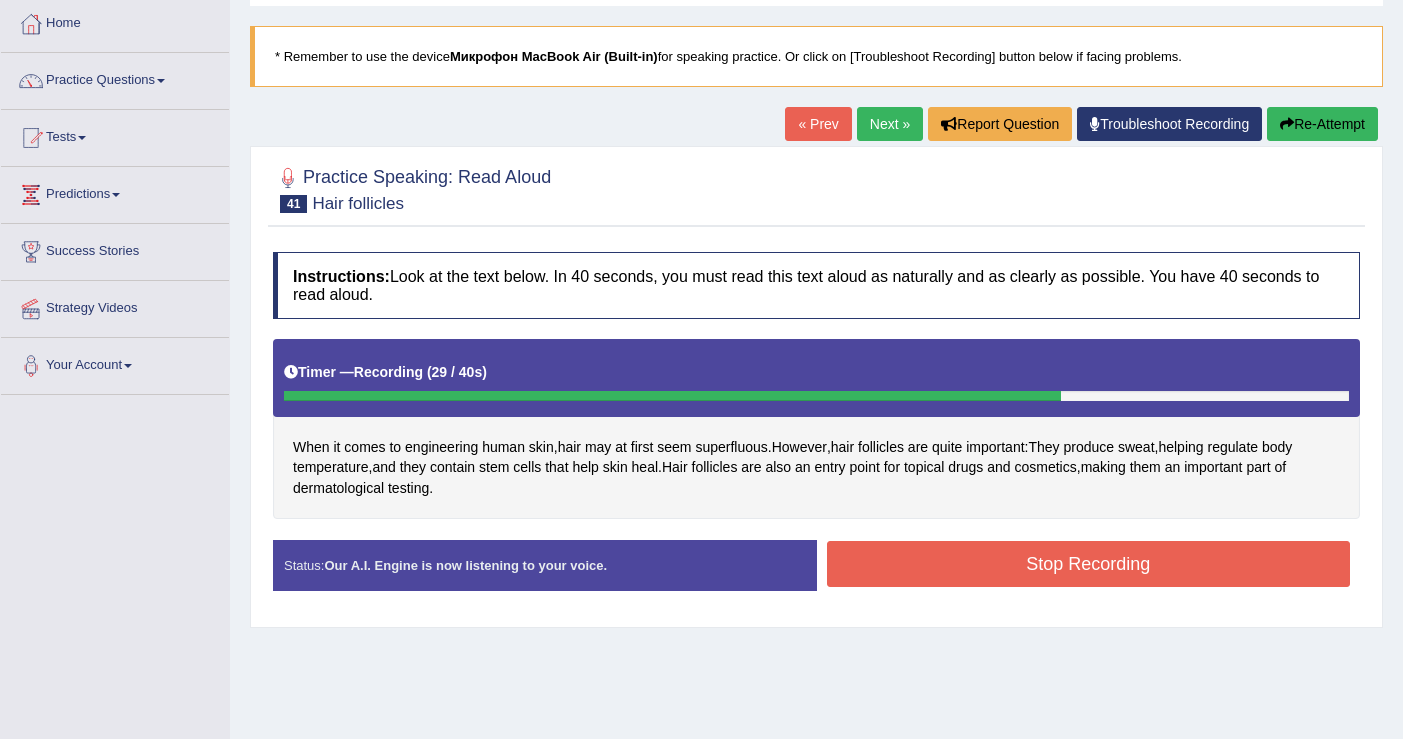 click on "Stop Recording" at bounding box center (1089, 564) 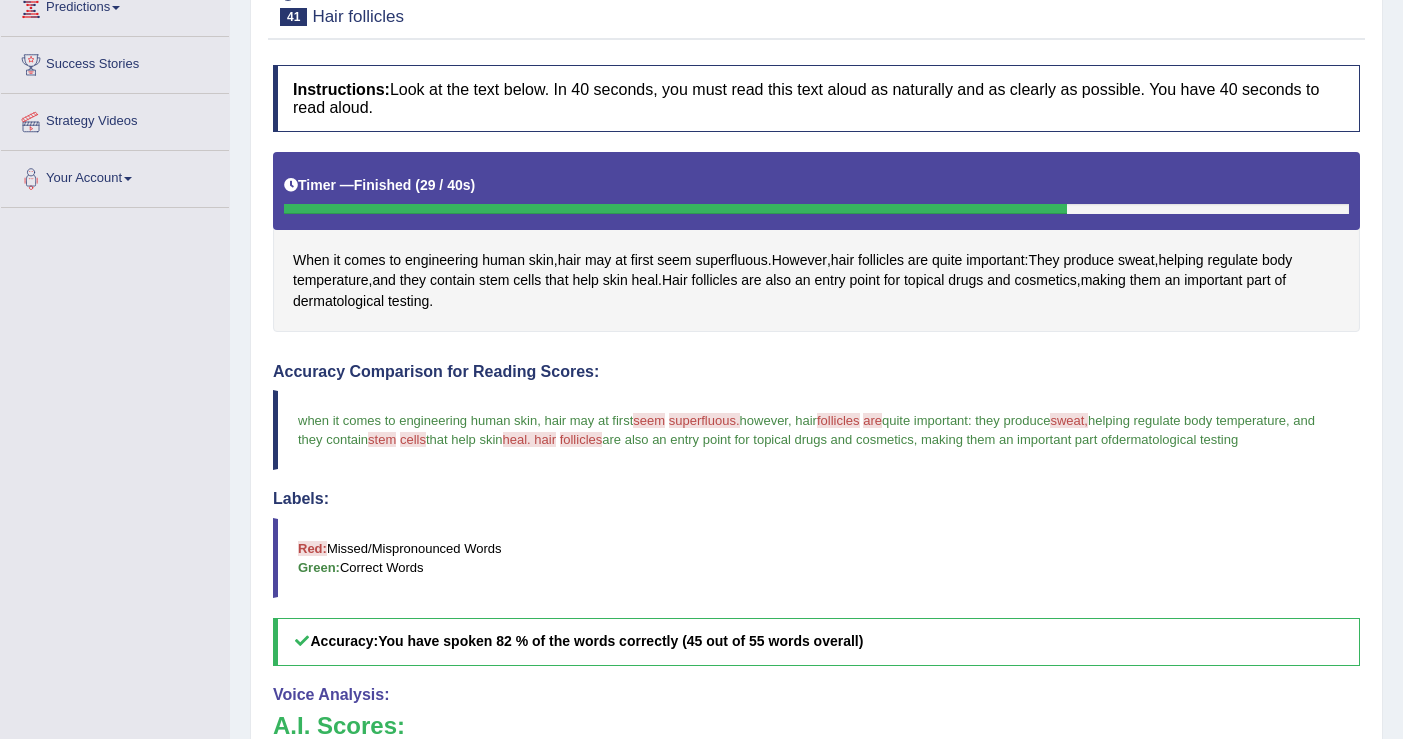 scroll, scrollTop: 288, scrollLeft: 0, axis: vertical 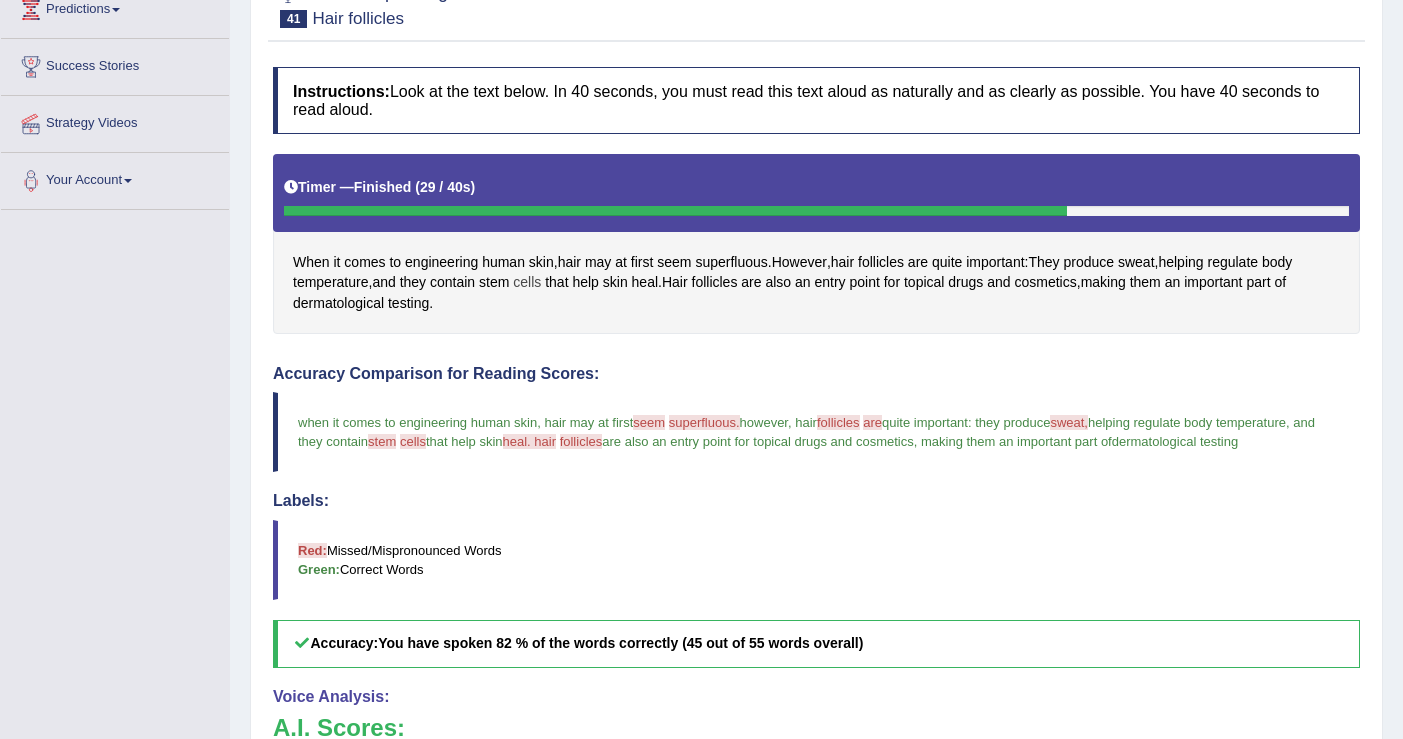 click on "cells" at bounding box center (527, 282) 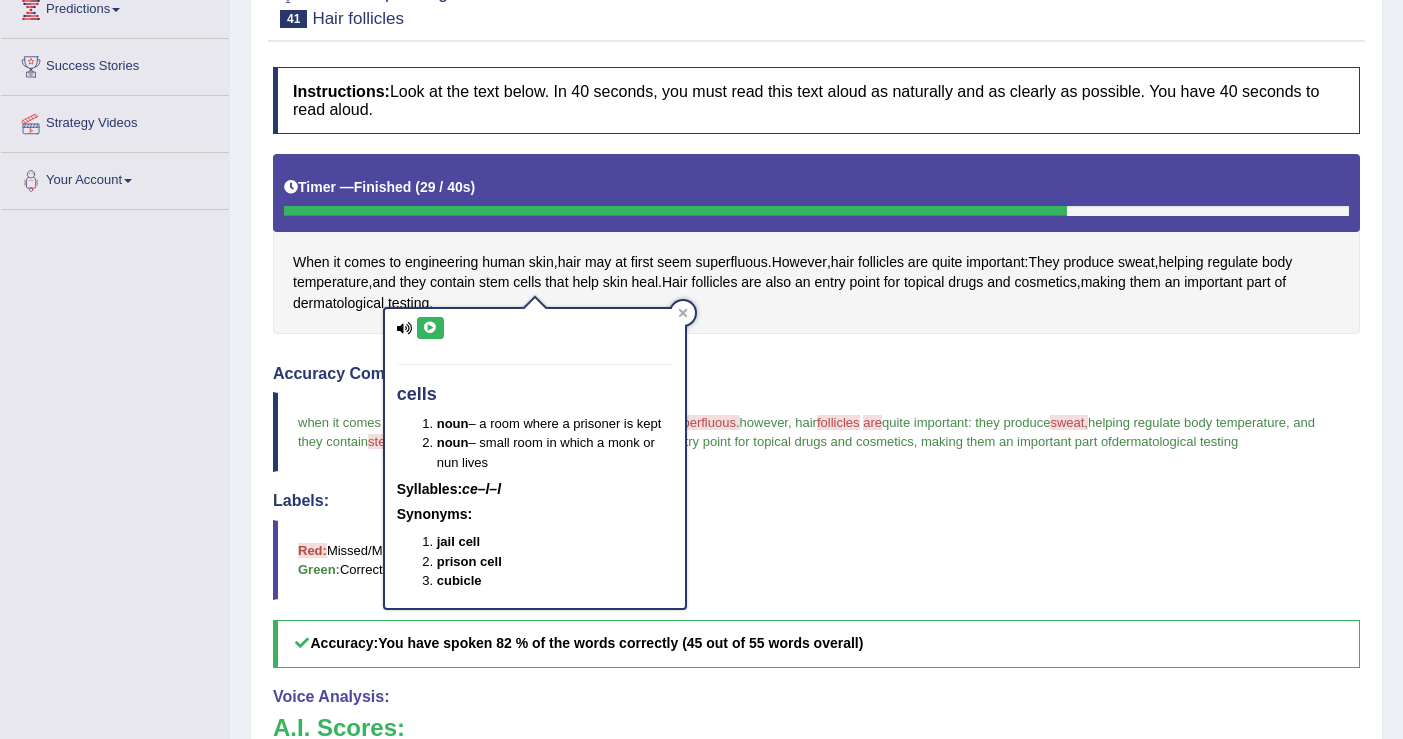 click at bounding box center (405, 328) 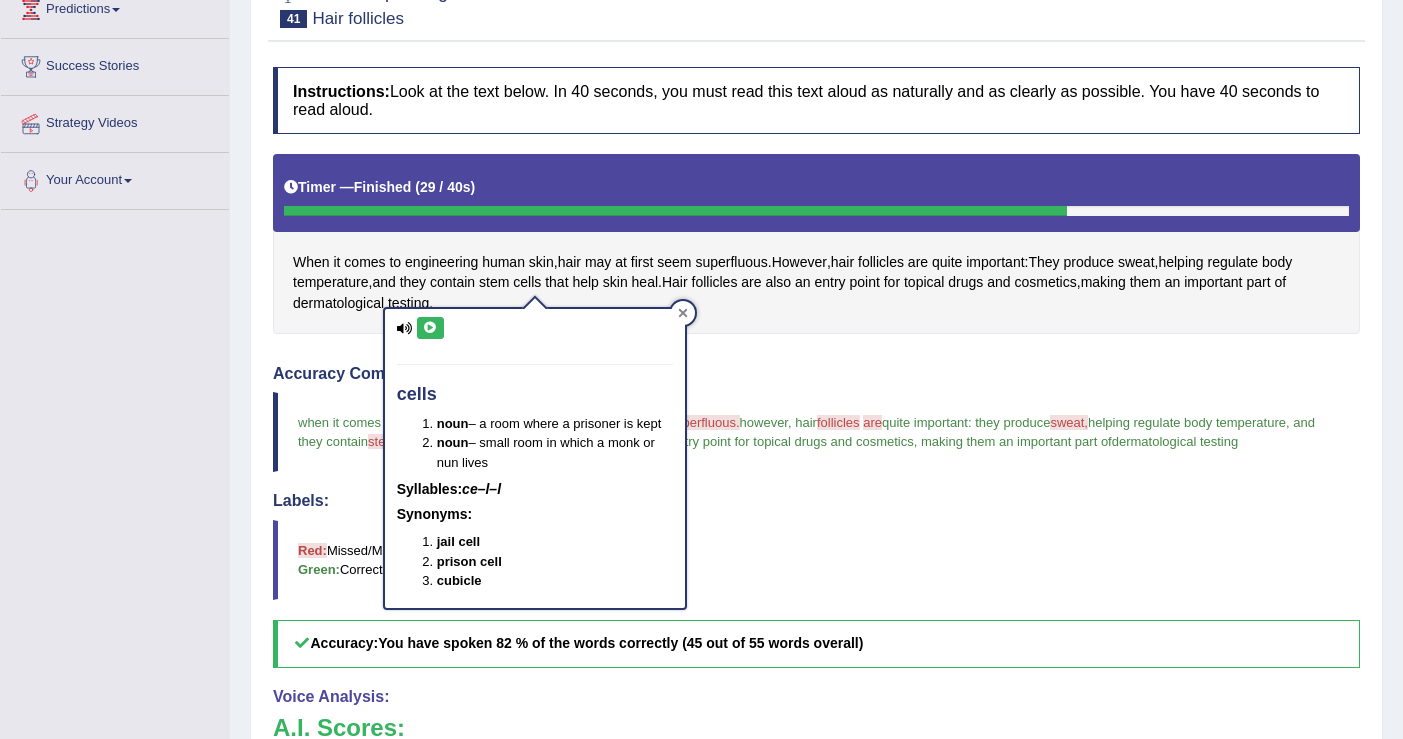 click 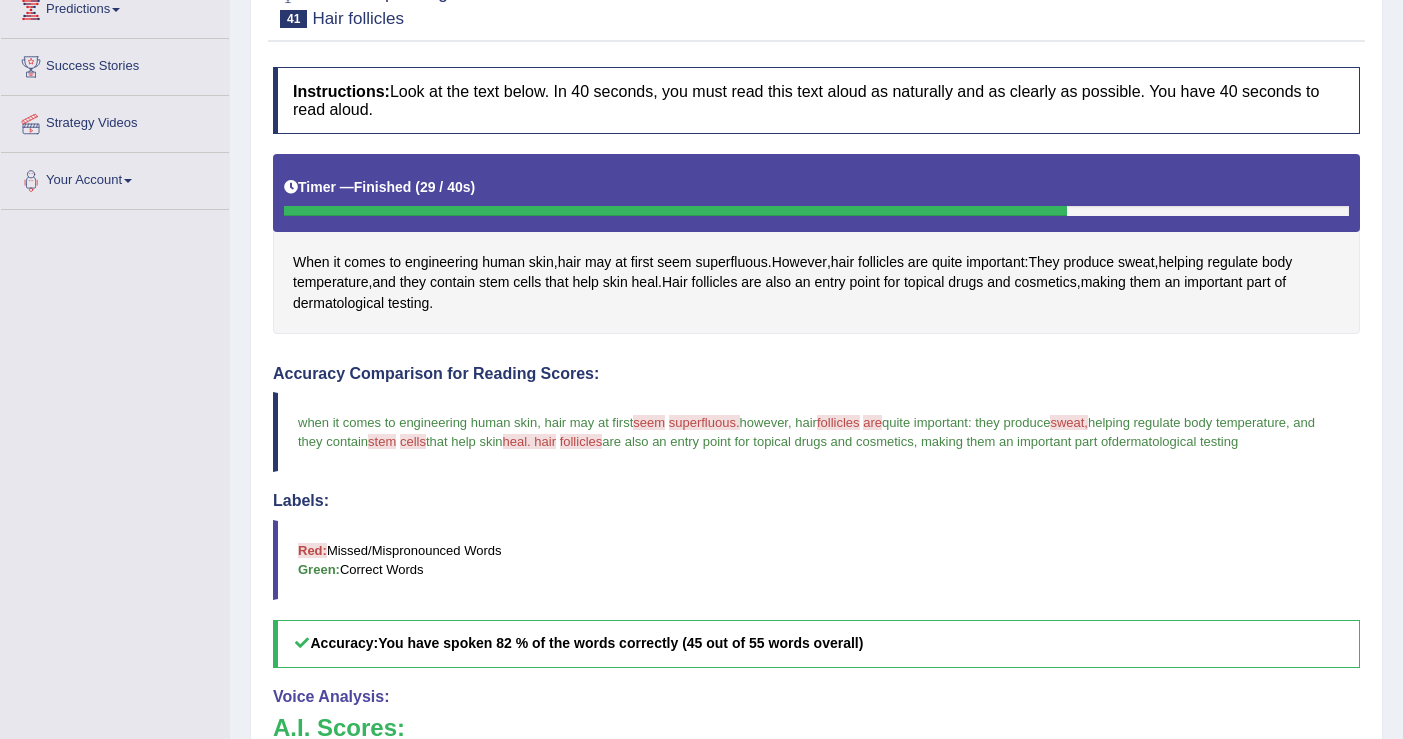 click on "sweat," at bounding box center (1069, 422) 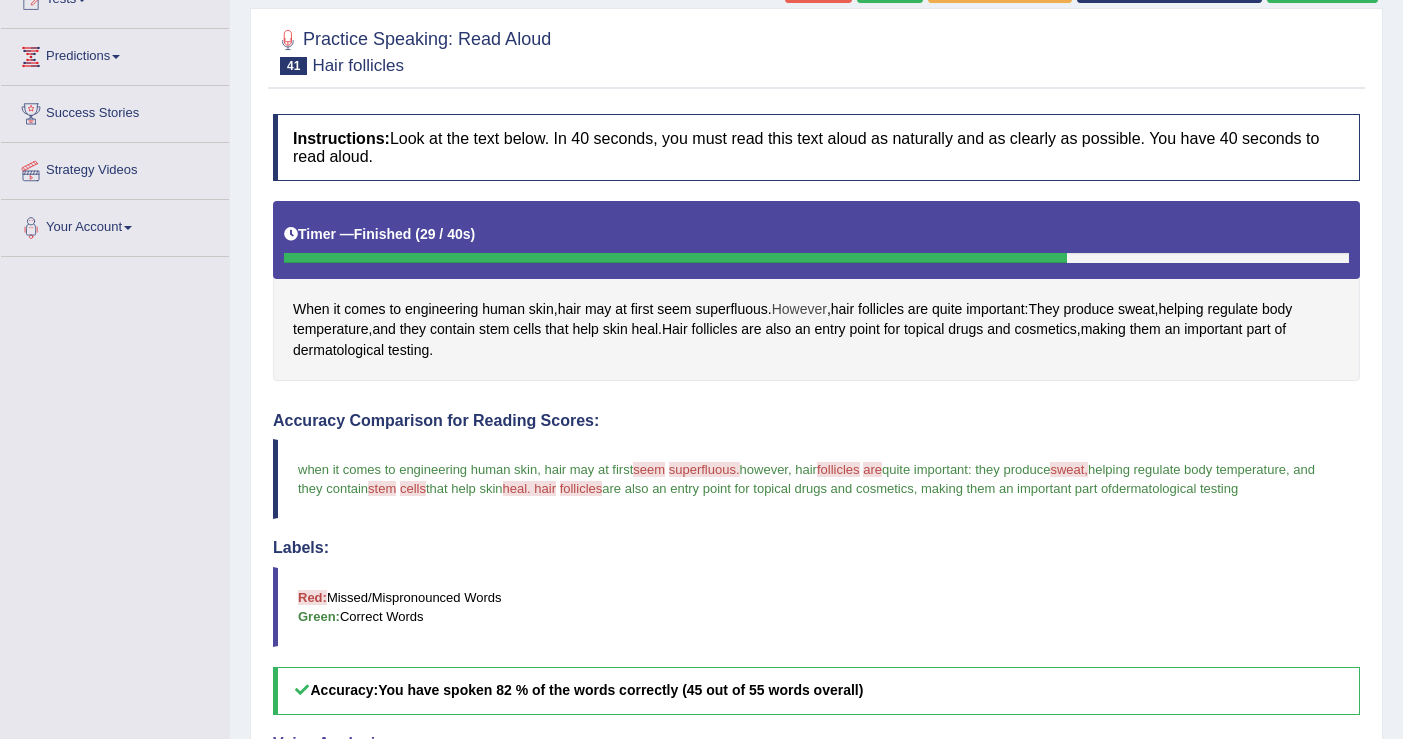 scroll, scrollTop: 109, scrollLeft: 0, axis: vertical 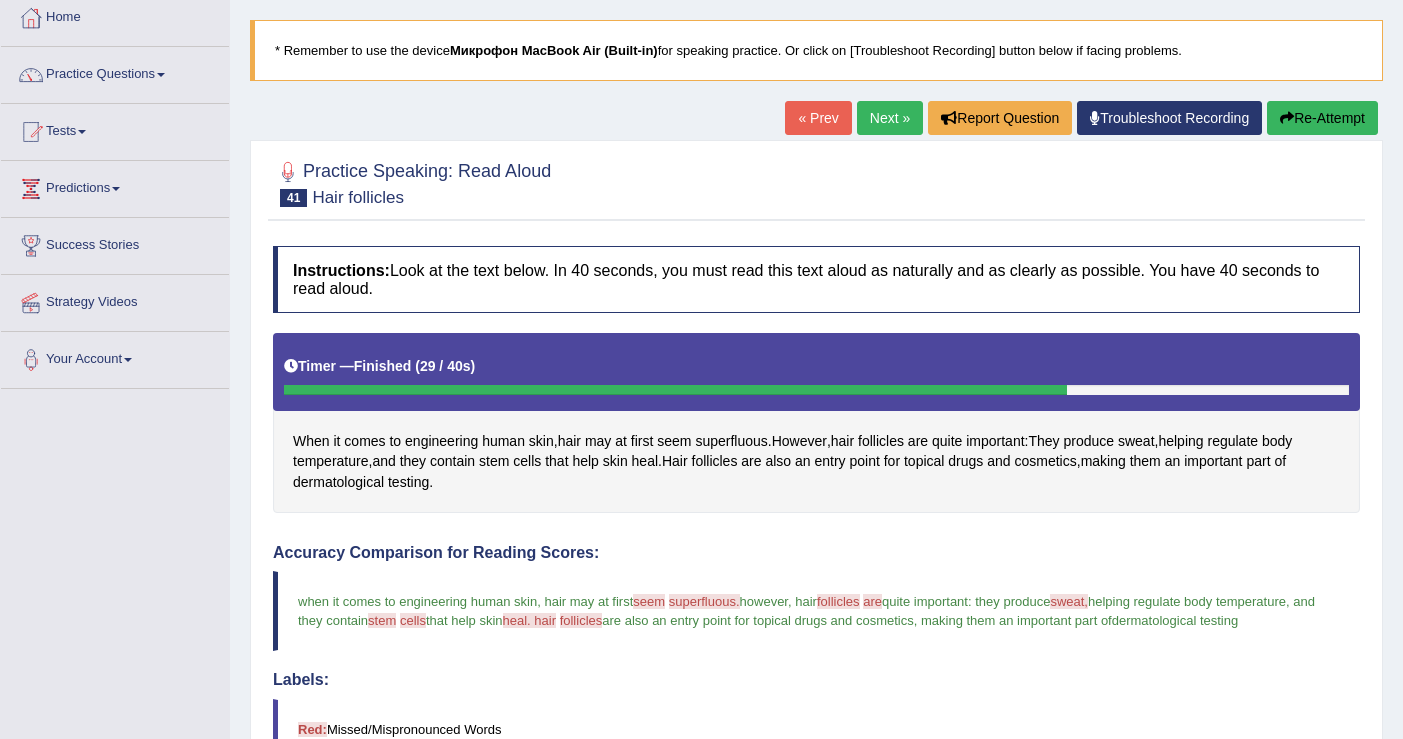 click on "Next »" at bounding box center [890, 118] 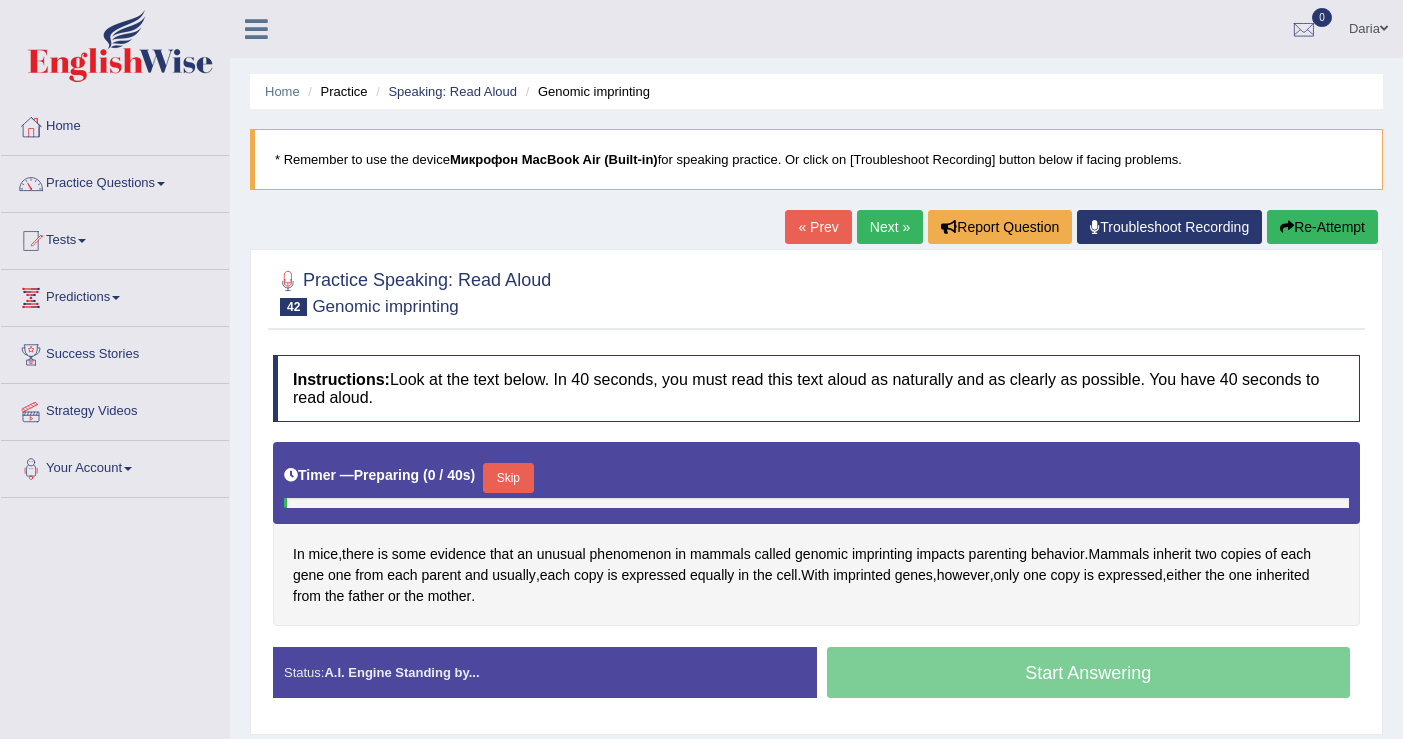 scroll, scrollTop: 0, scrollLeft: 0, axis: both 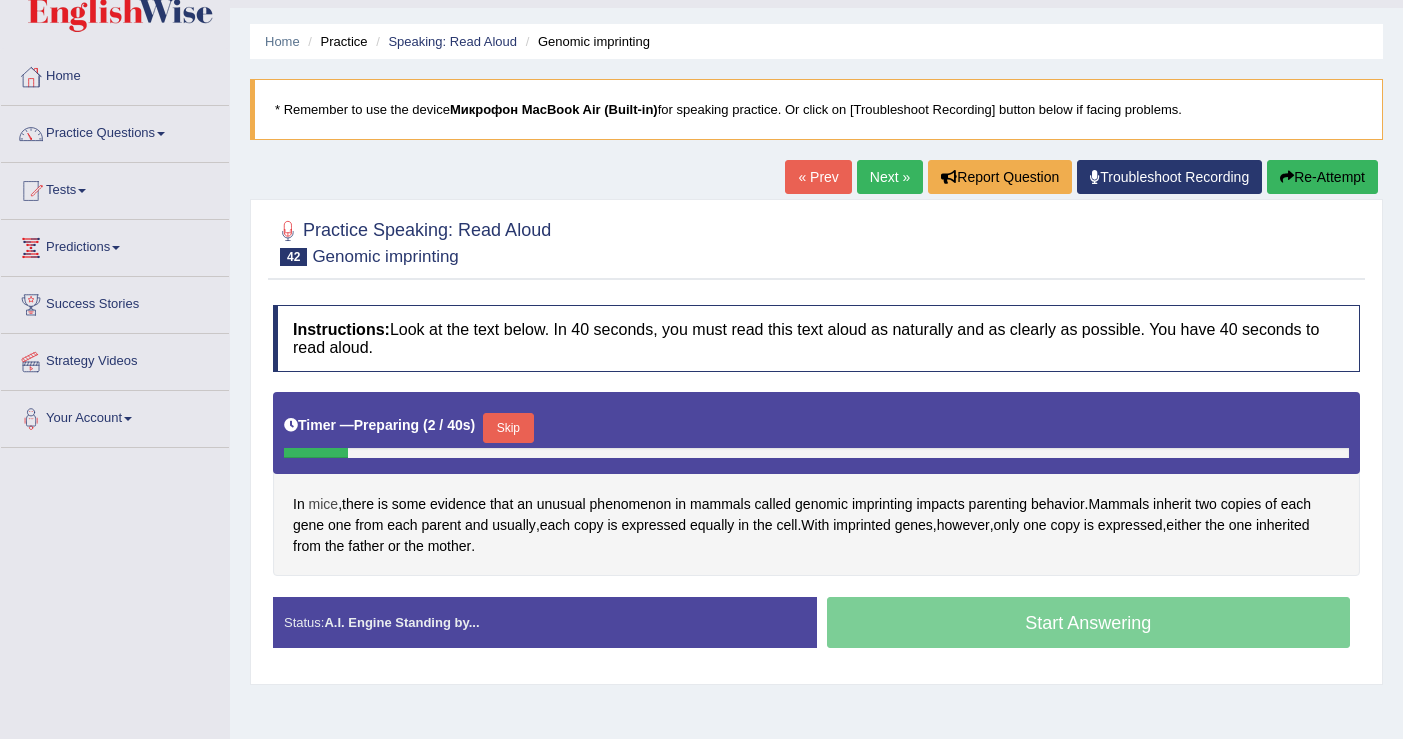click on "mice" at bounding box center (324, 504) 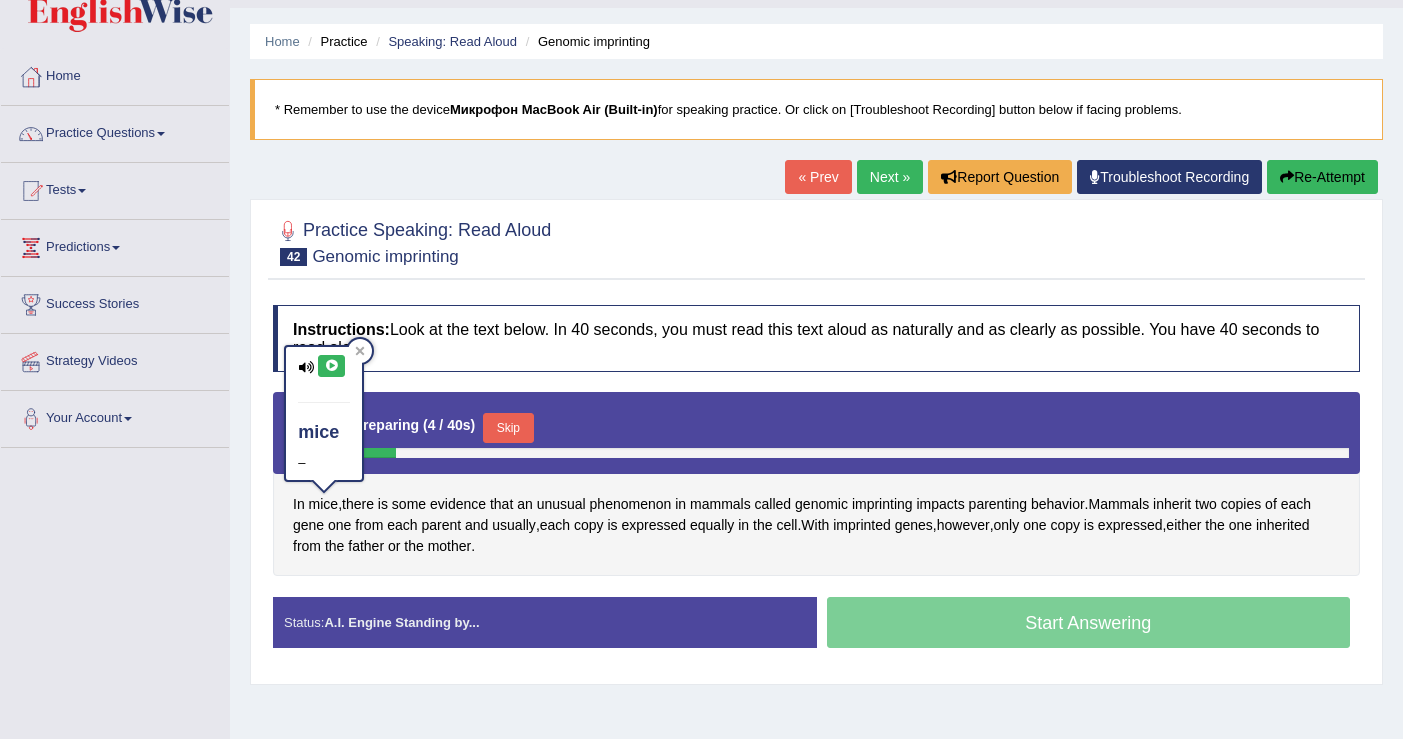 click at bounding box center (331, 366) 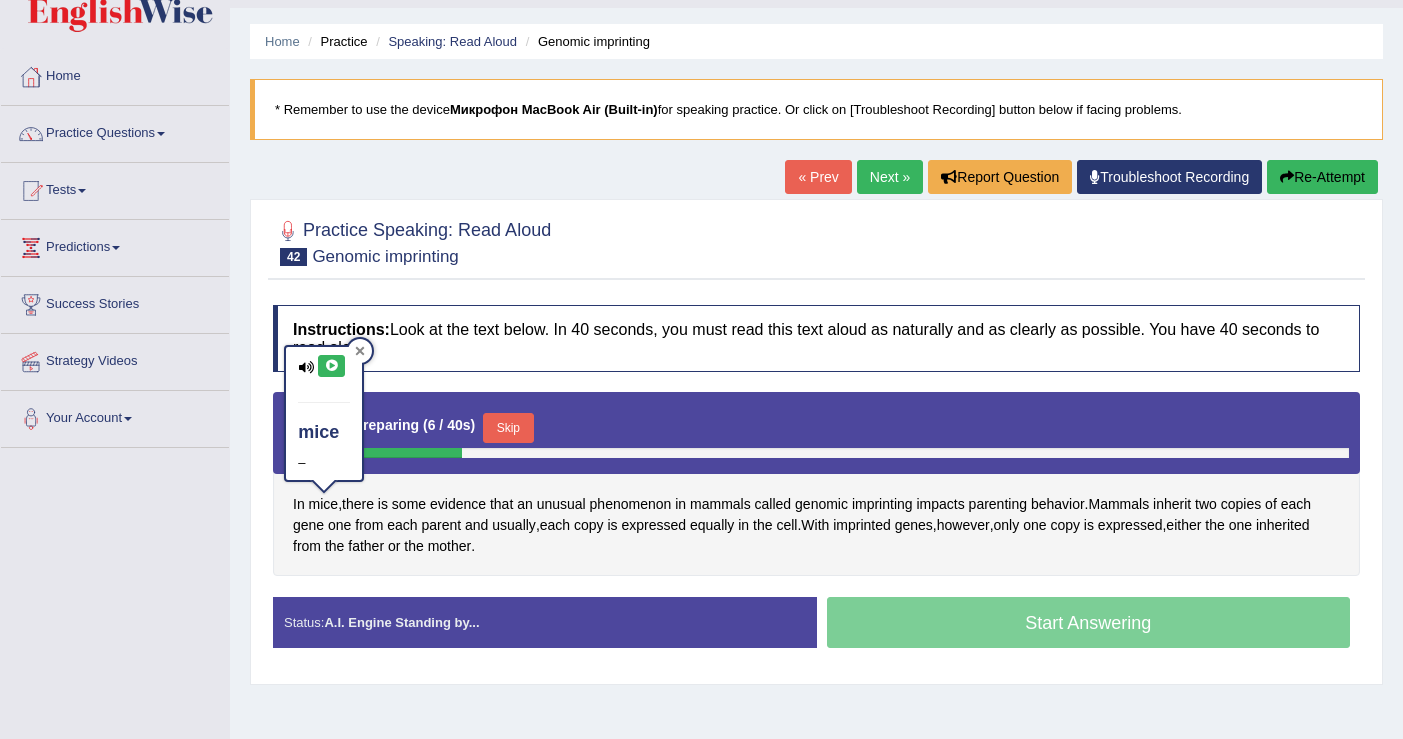 click at bounding box center (360, 351) 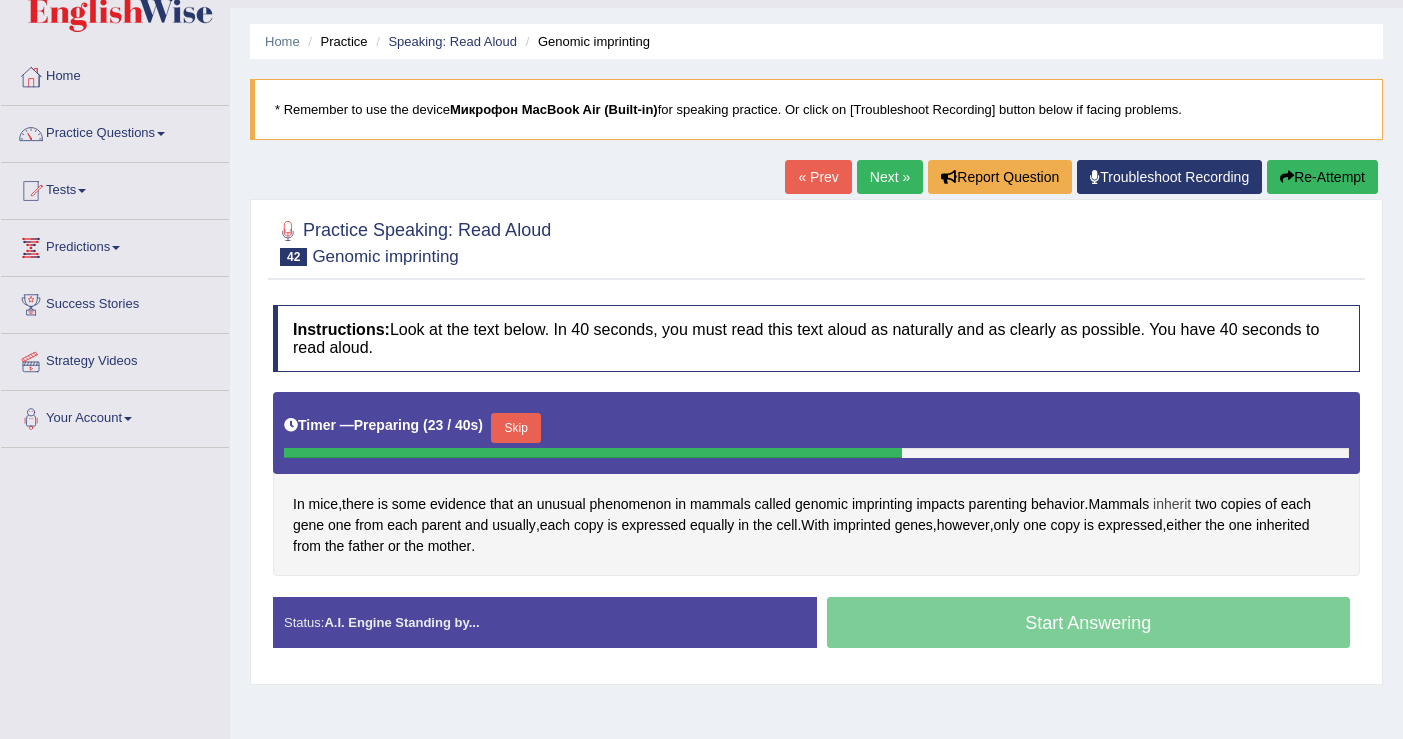 click on "inherit" at bounding box center (1172, 504) 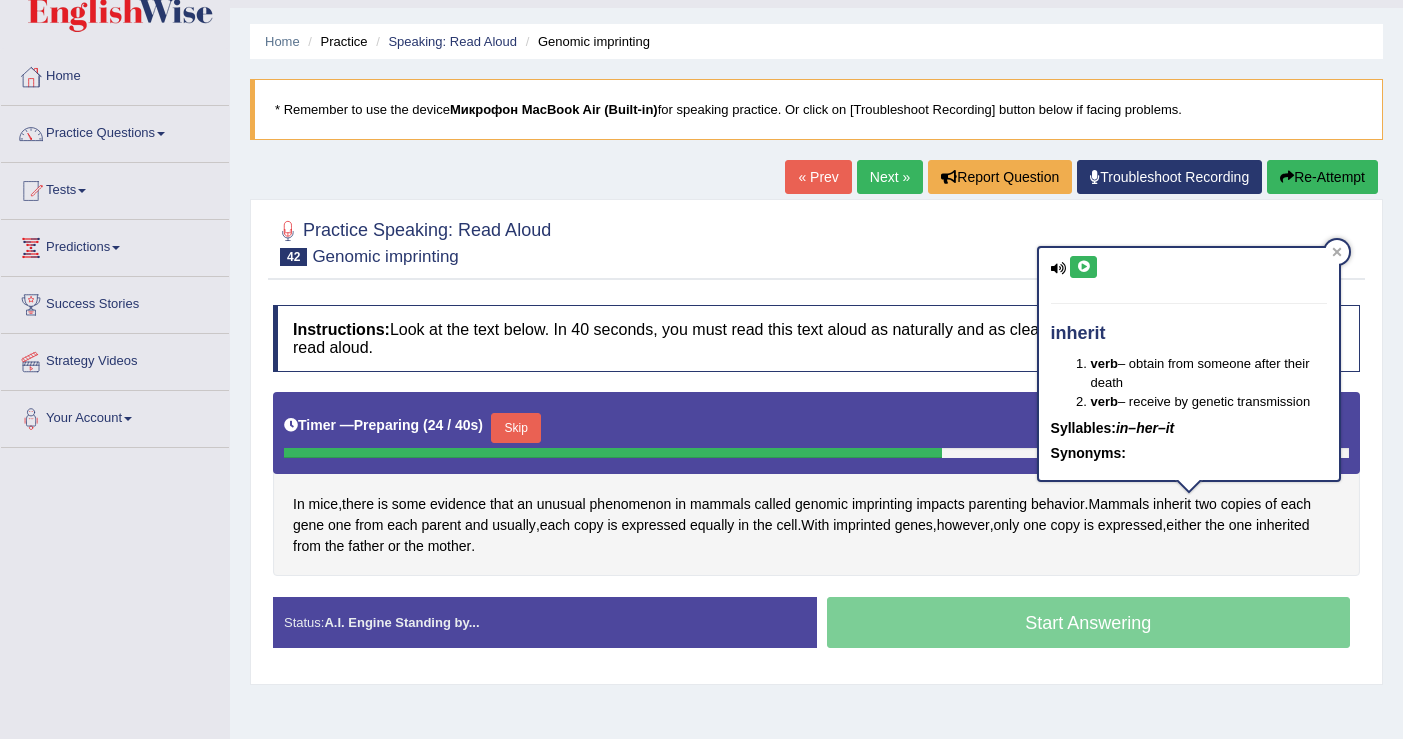 click at bounding box center (1083, 267) 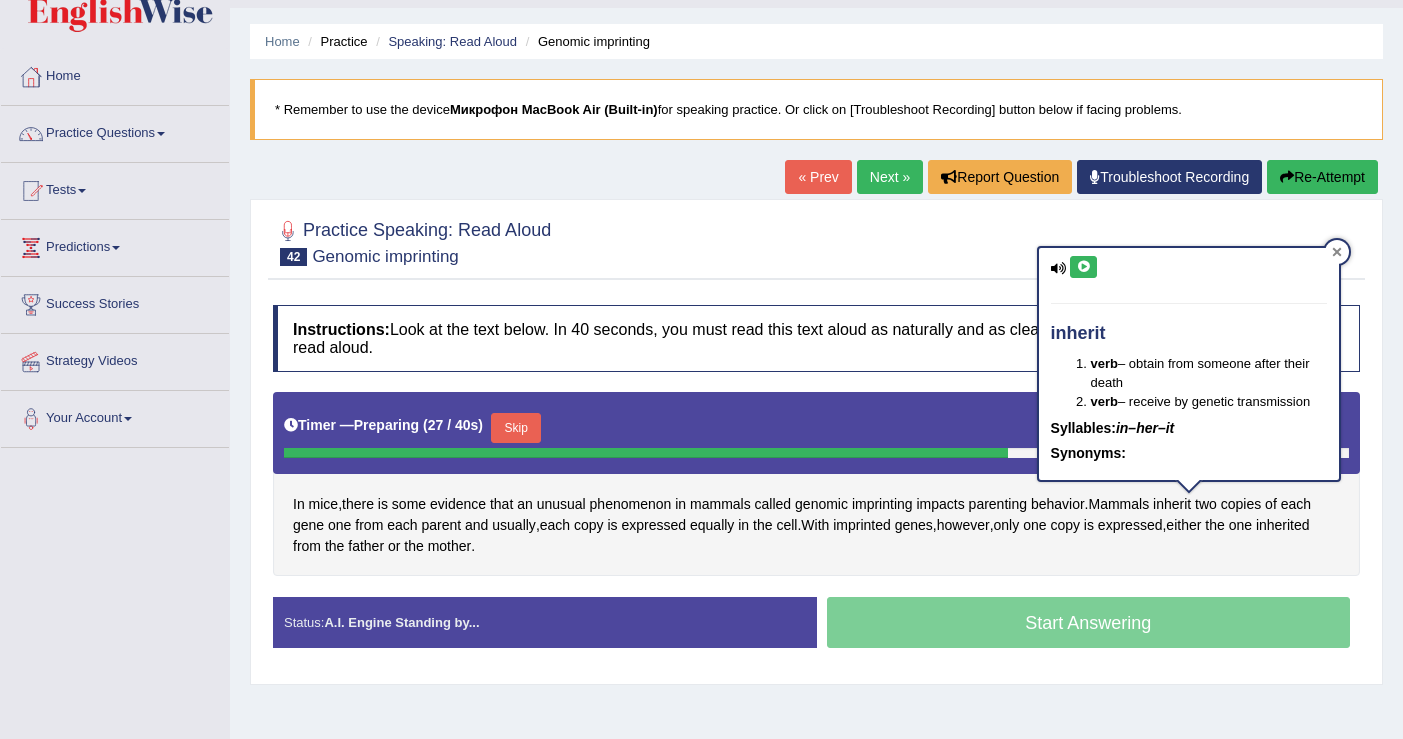 click at bounding box center [1337, 252] 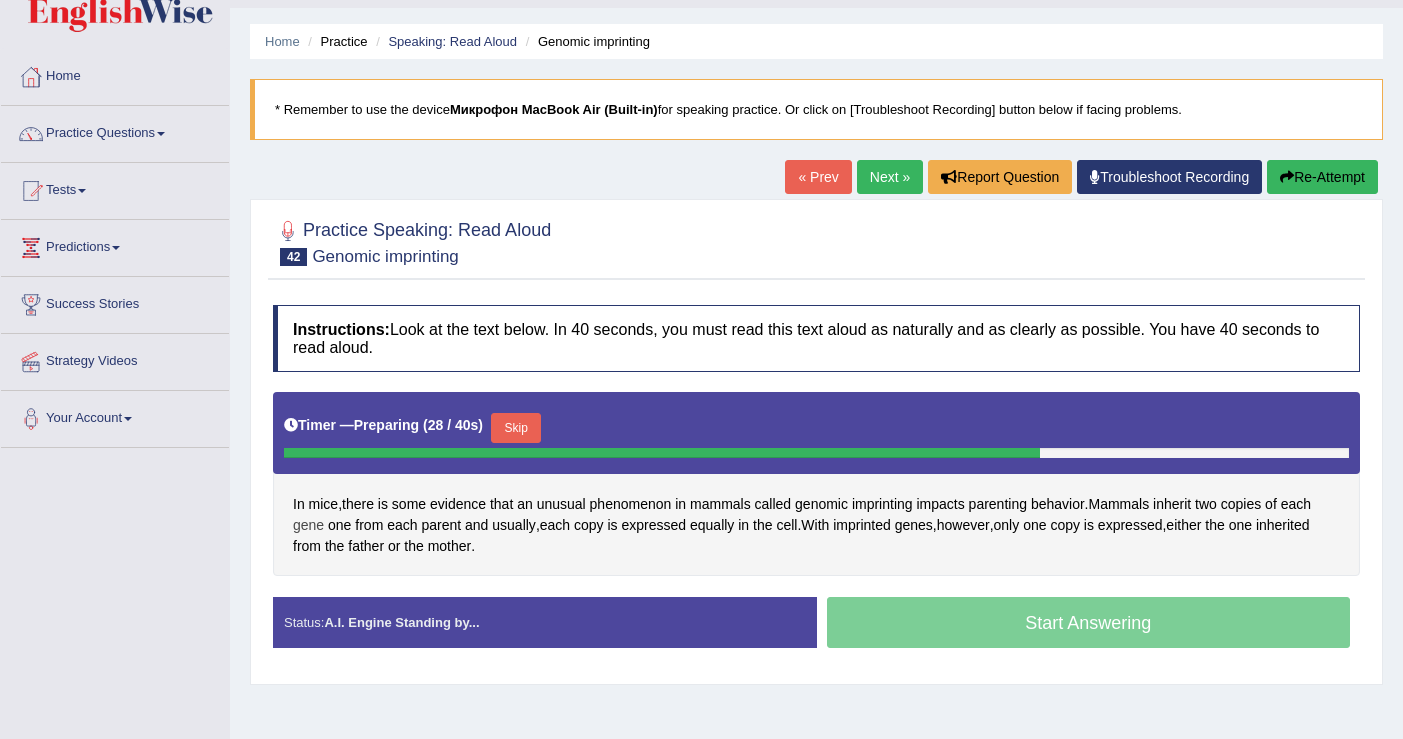 click on "gene" at bounding box center (308, 525) 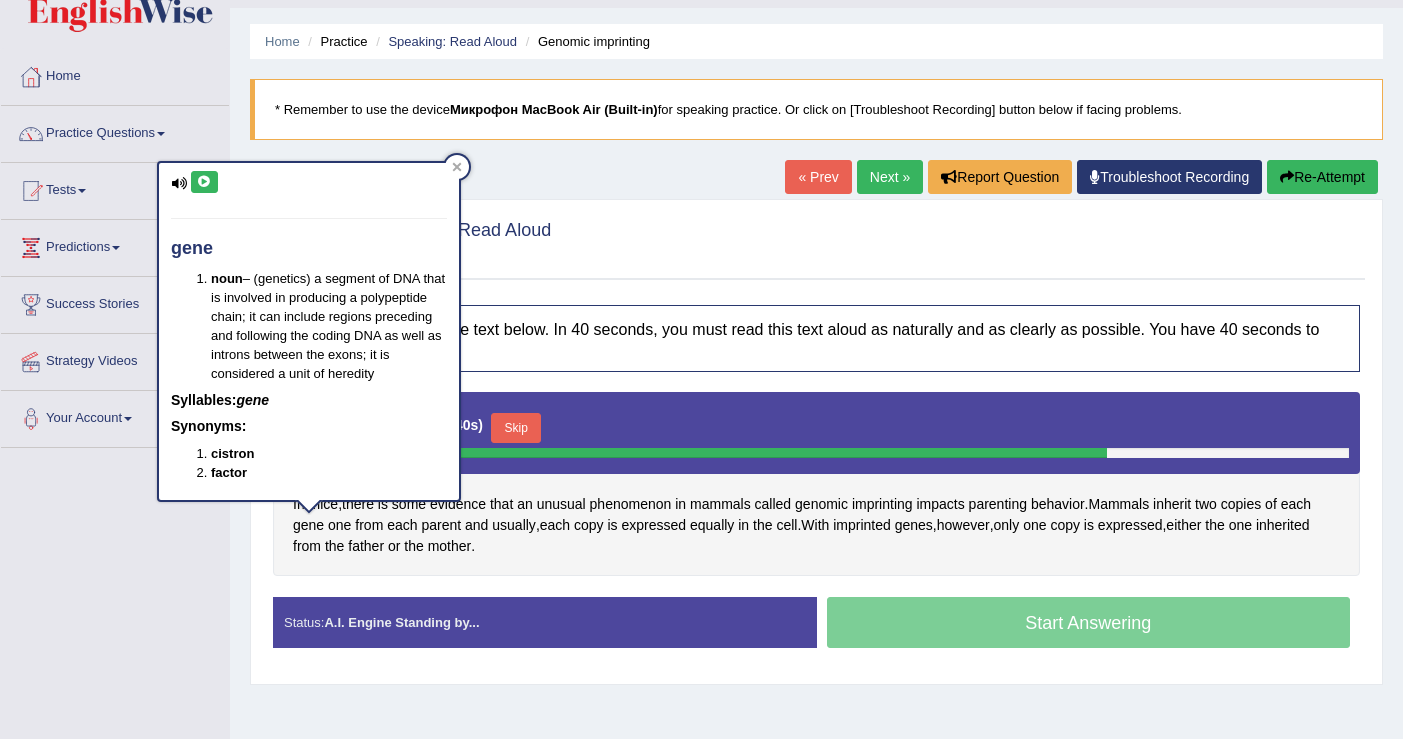 click at bounding box center [204, 182] 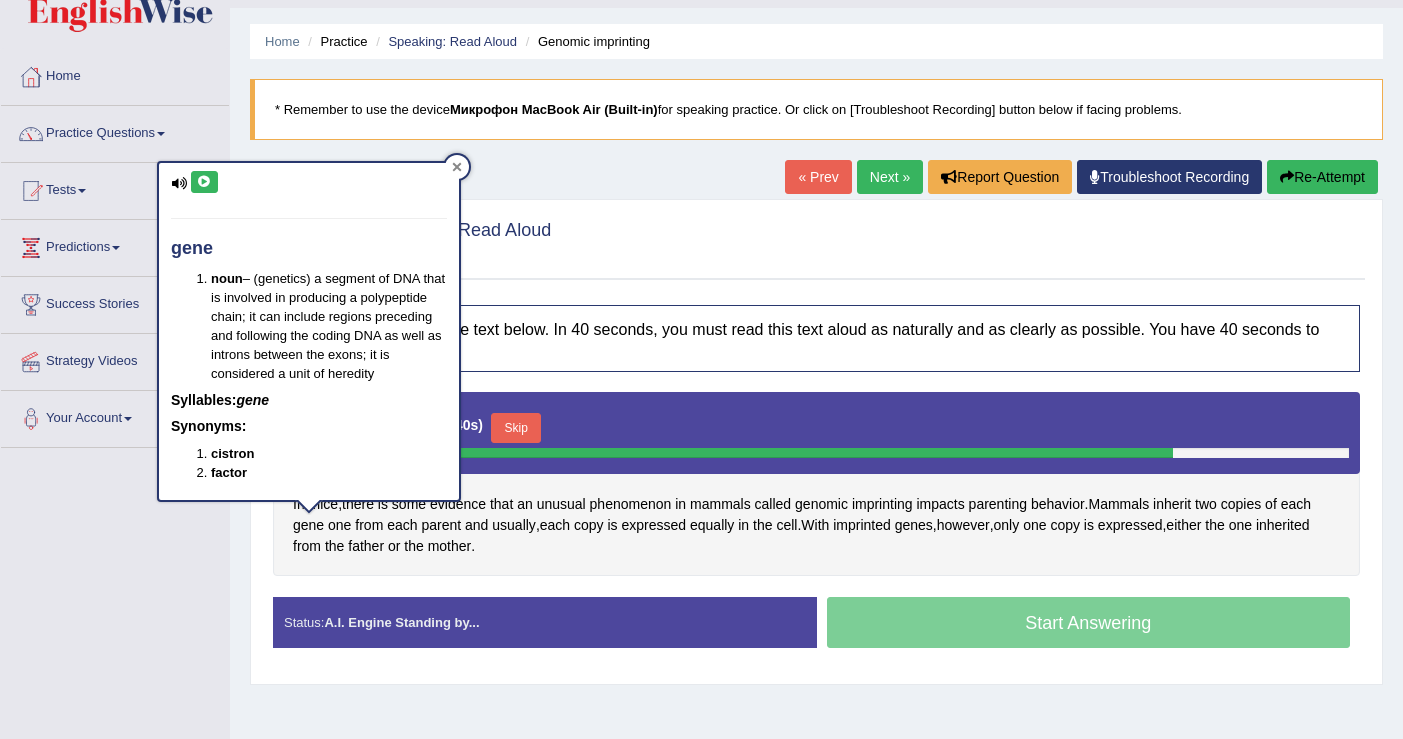 click 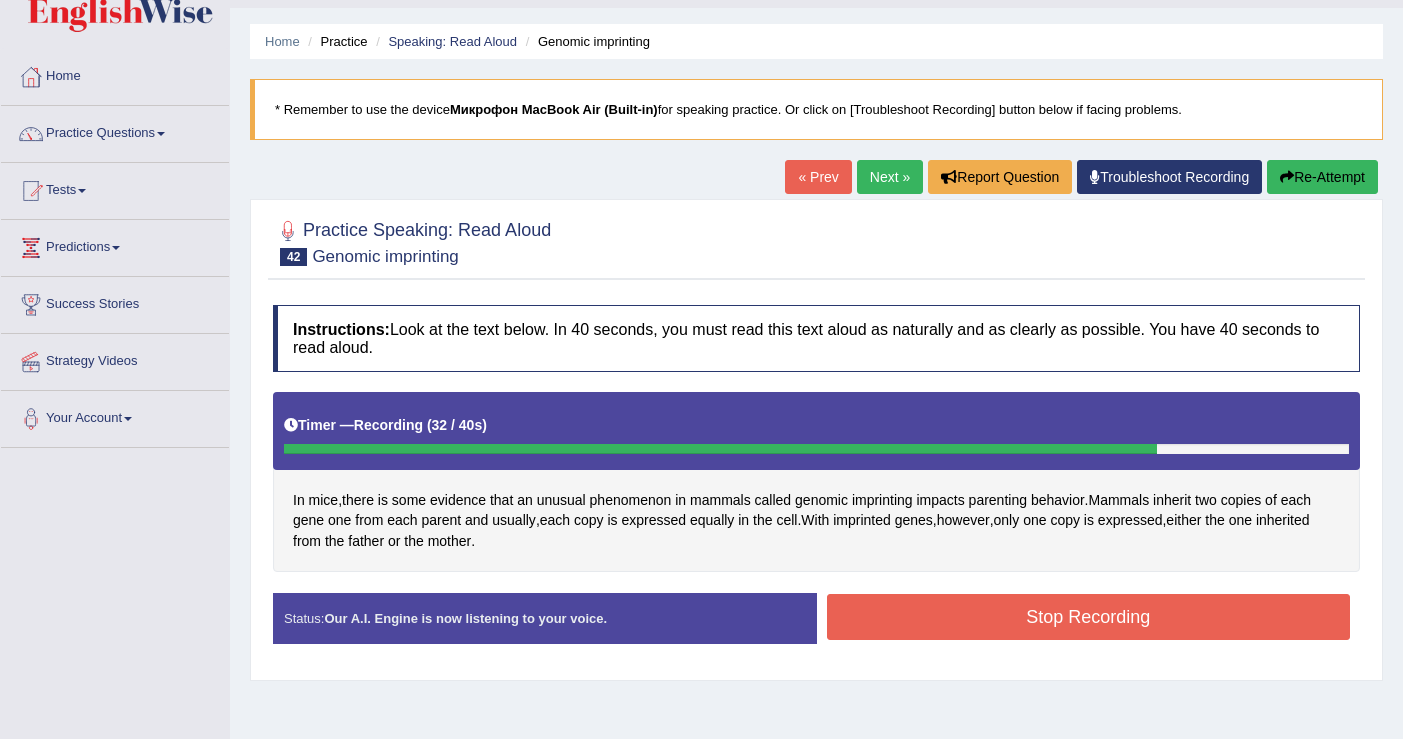 click on "Stop Recording" at bounding box center (1089, 617) 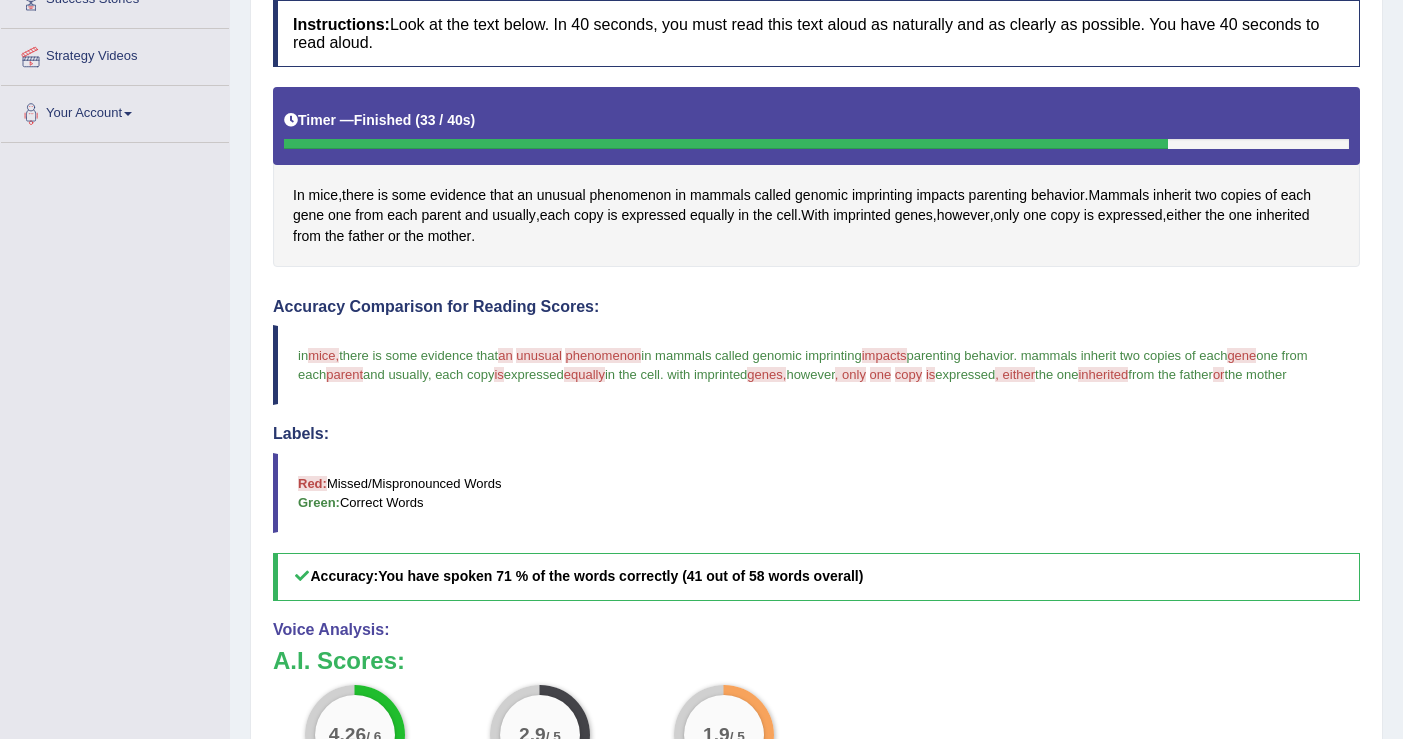 scroll, scrollTop: 332, scrollLeft: 0, axis: vertical 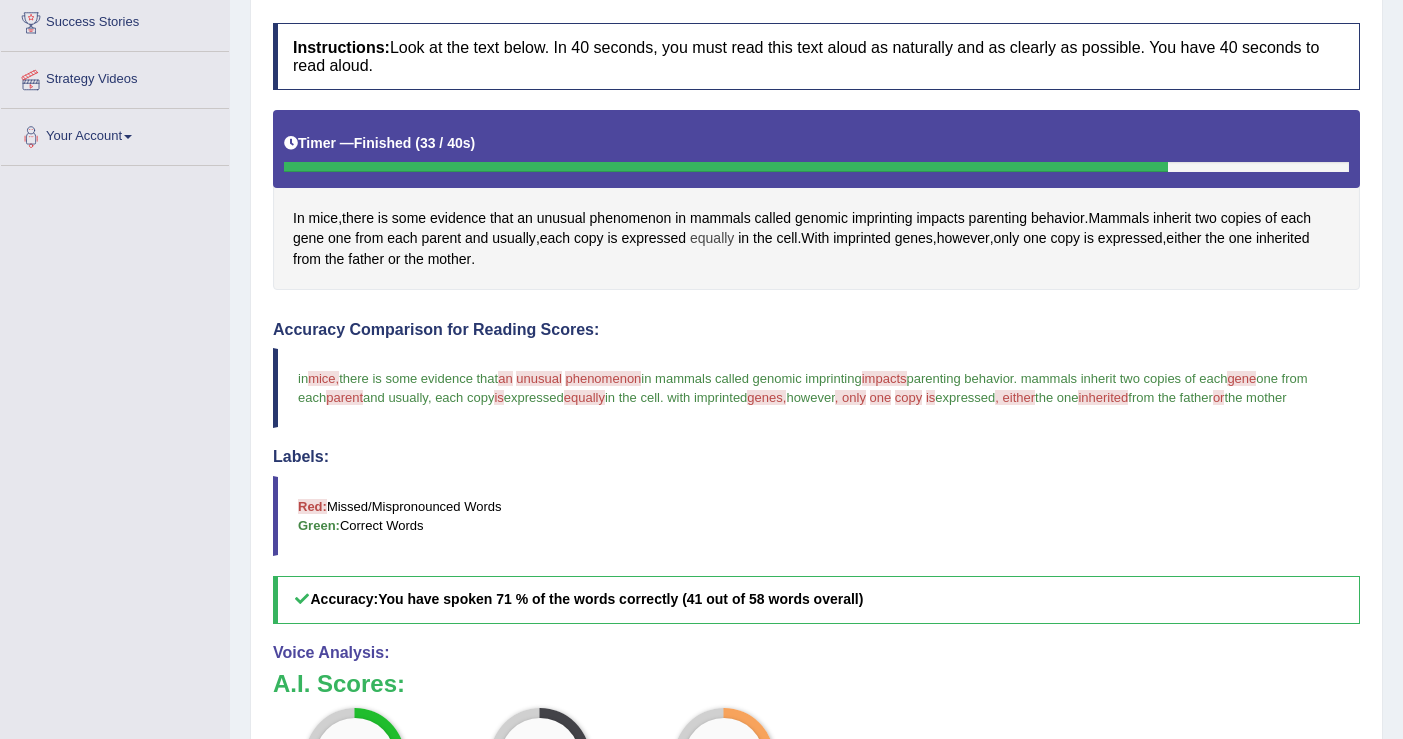 click on "equally" at bounding box center (712, 238) 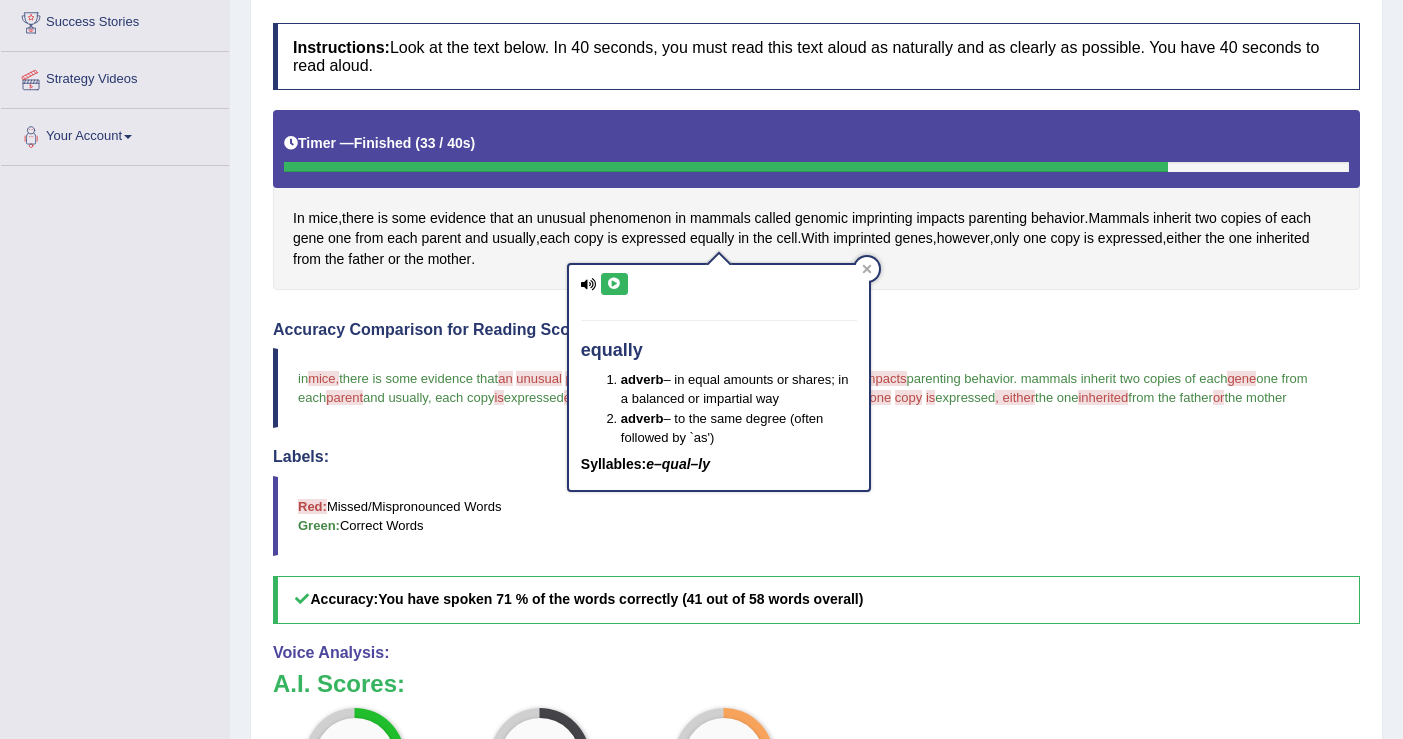 click at bounding box center [614, 284] 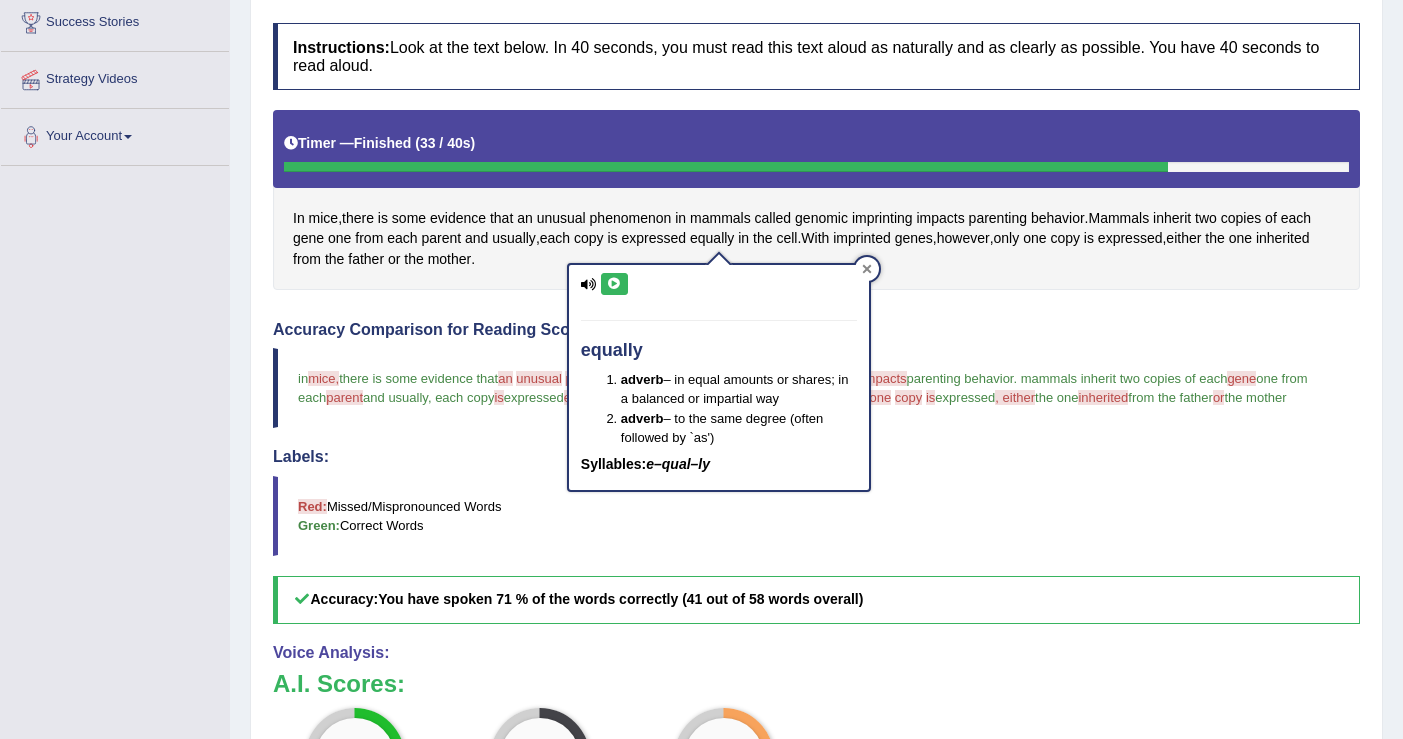 click 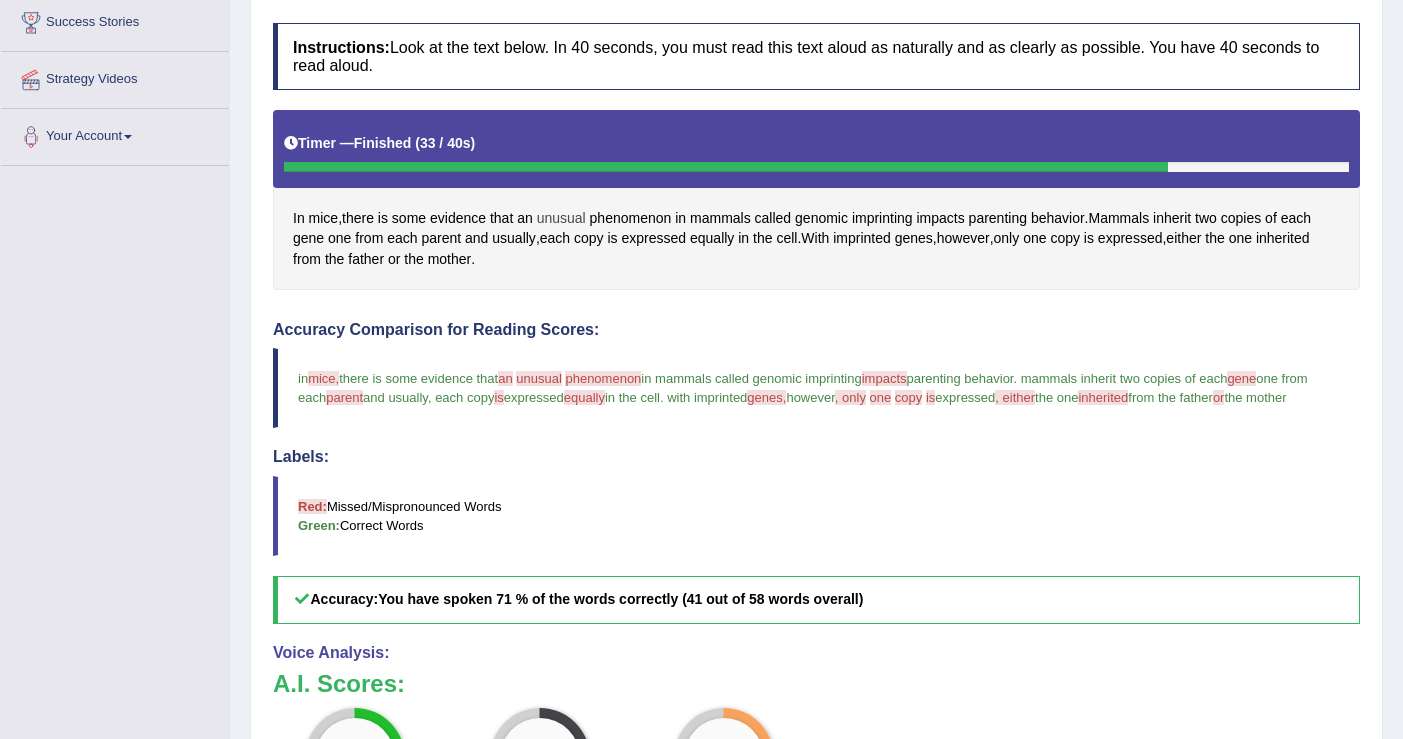 click on "unusual" at bounding box center (561, 218) 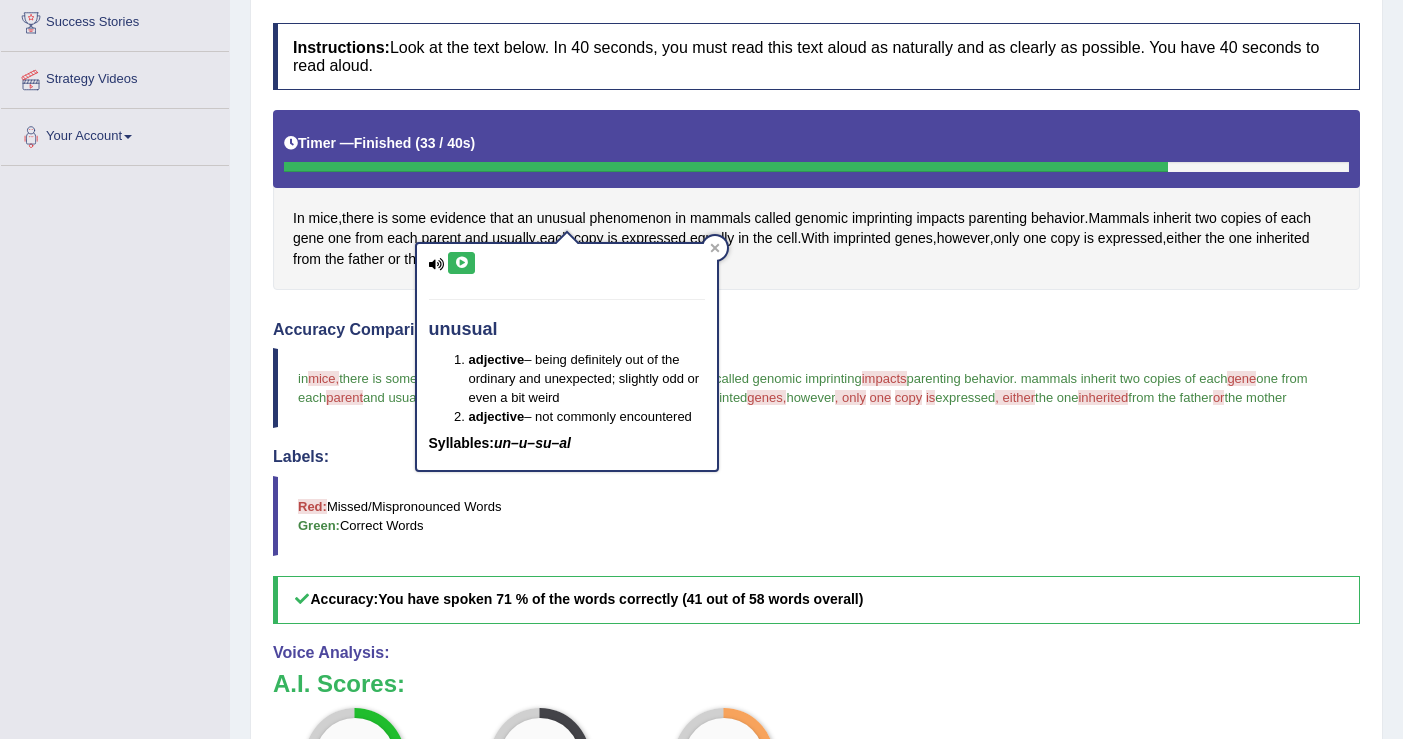 click at bounding box center [461, 263] 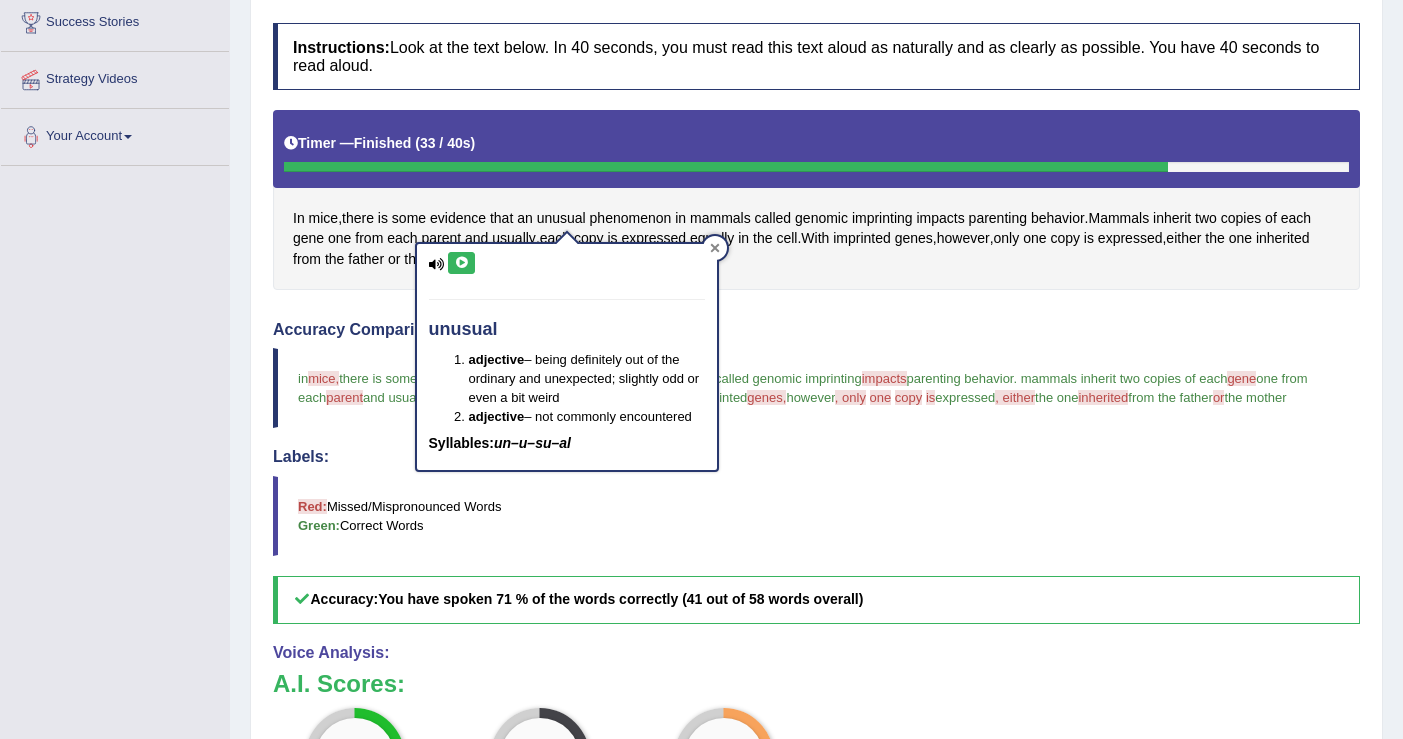 click 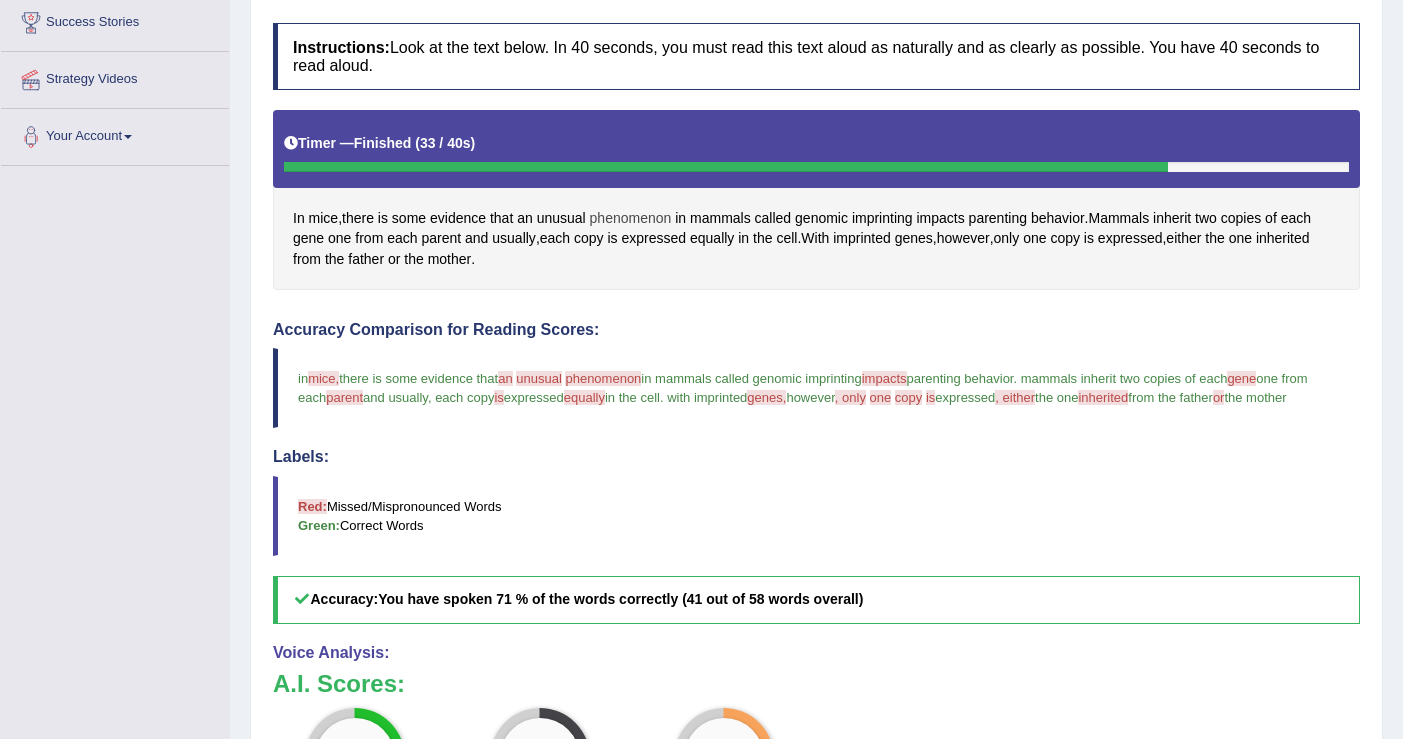click on "phenomenon" at bounding box center [631, 218] 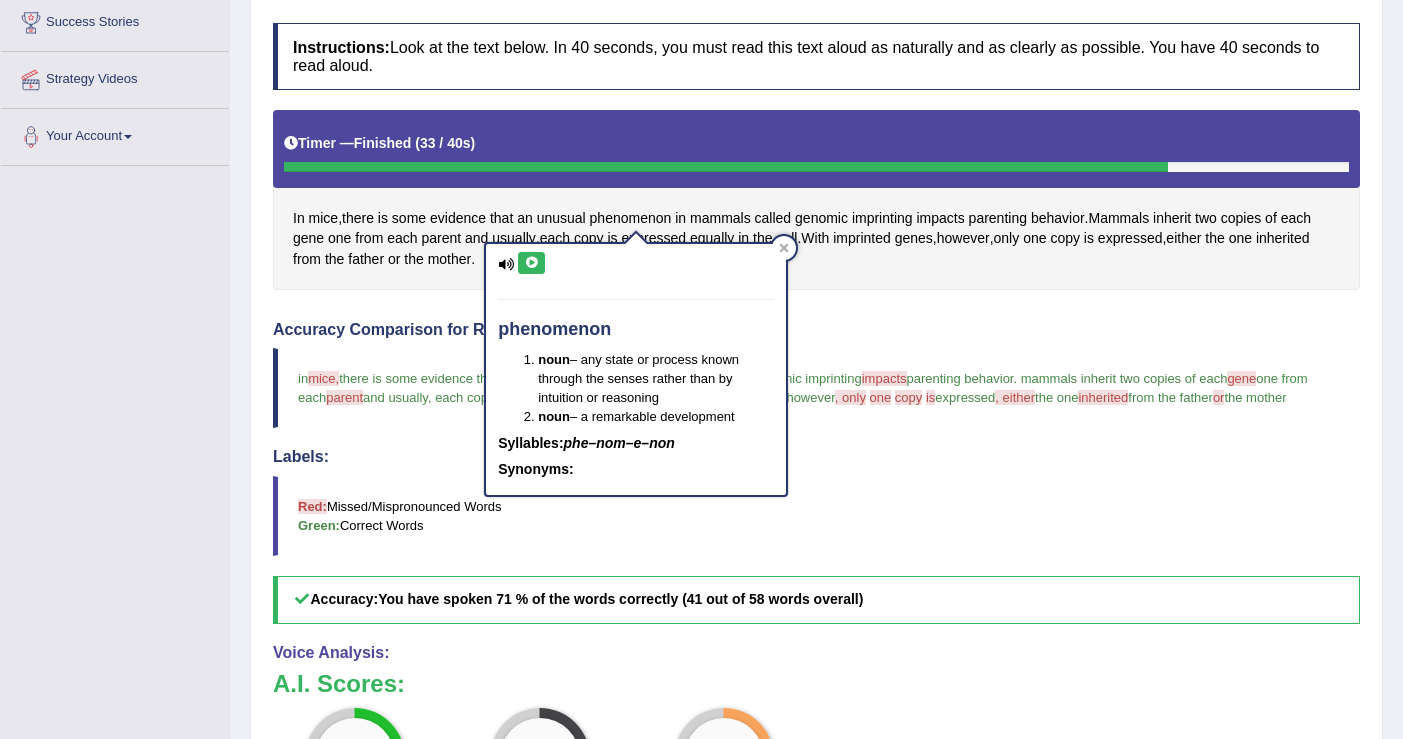 click at bounding box center (531, 263) 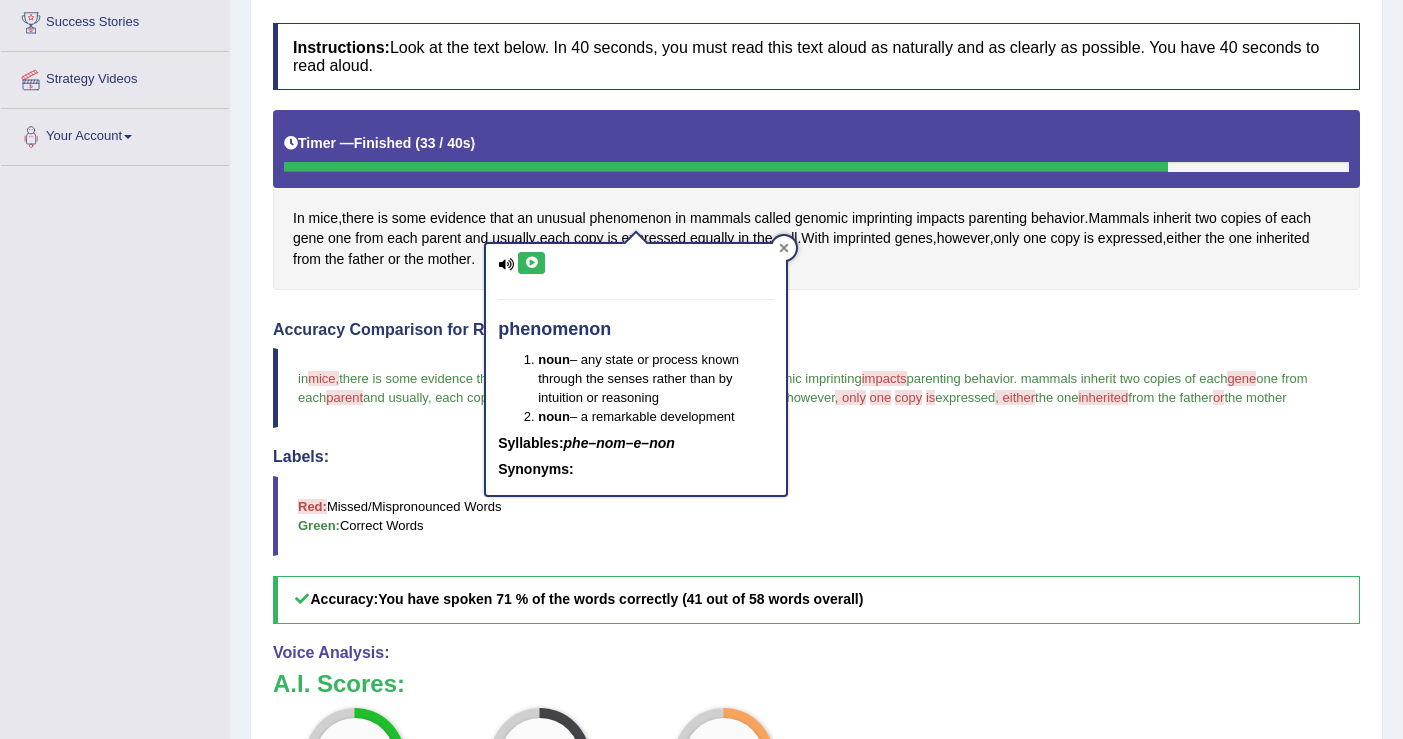 click 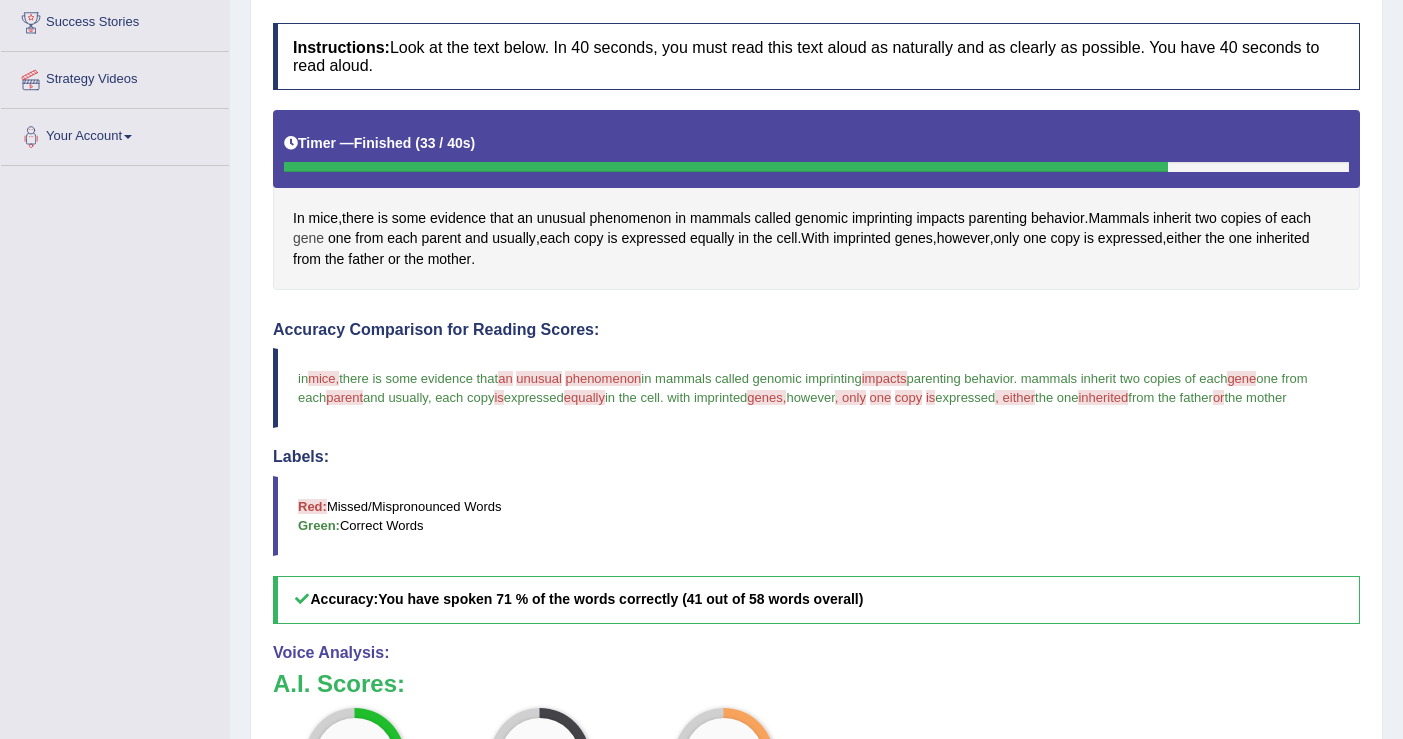 click on "gene" at bounding box center (308, 238) 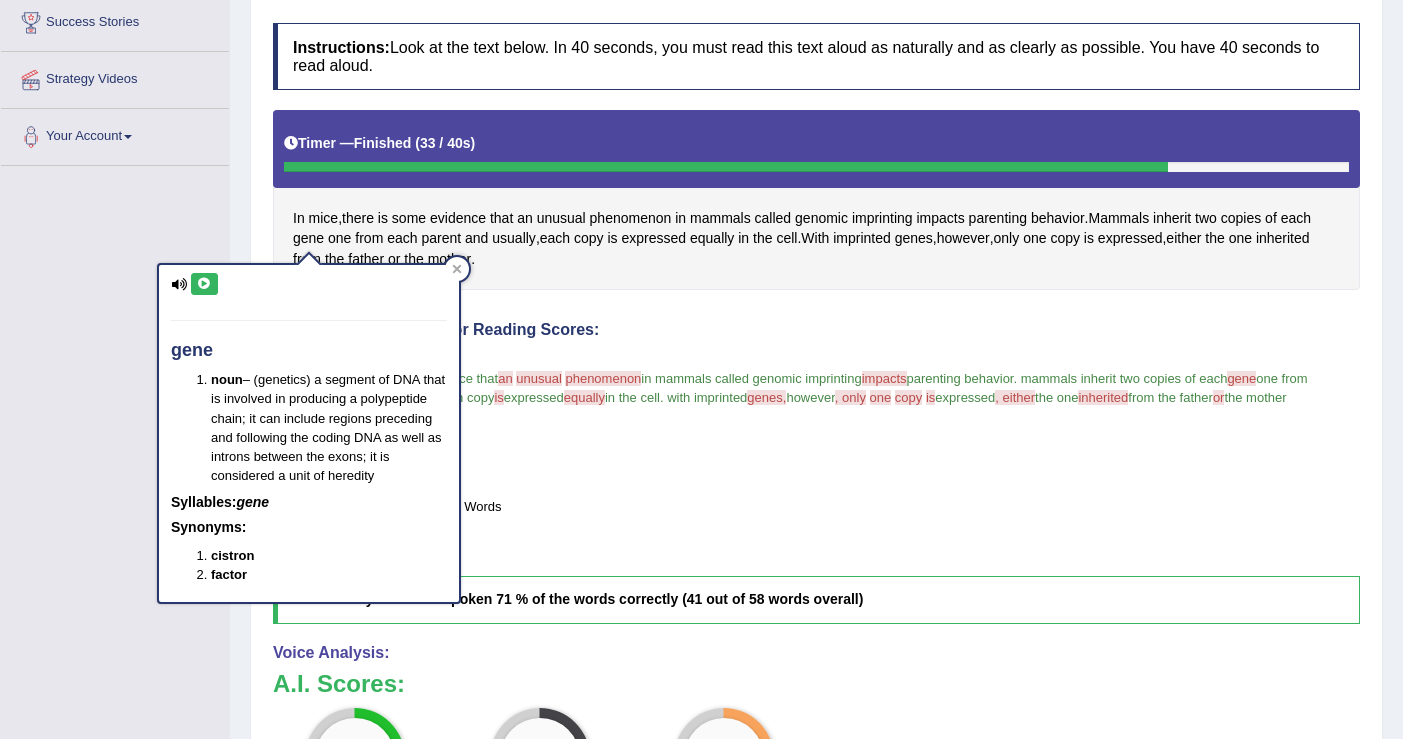 click at bounding box center [204, 284] 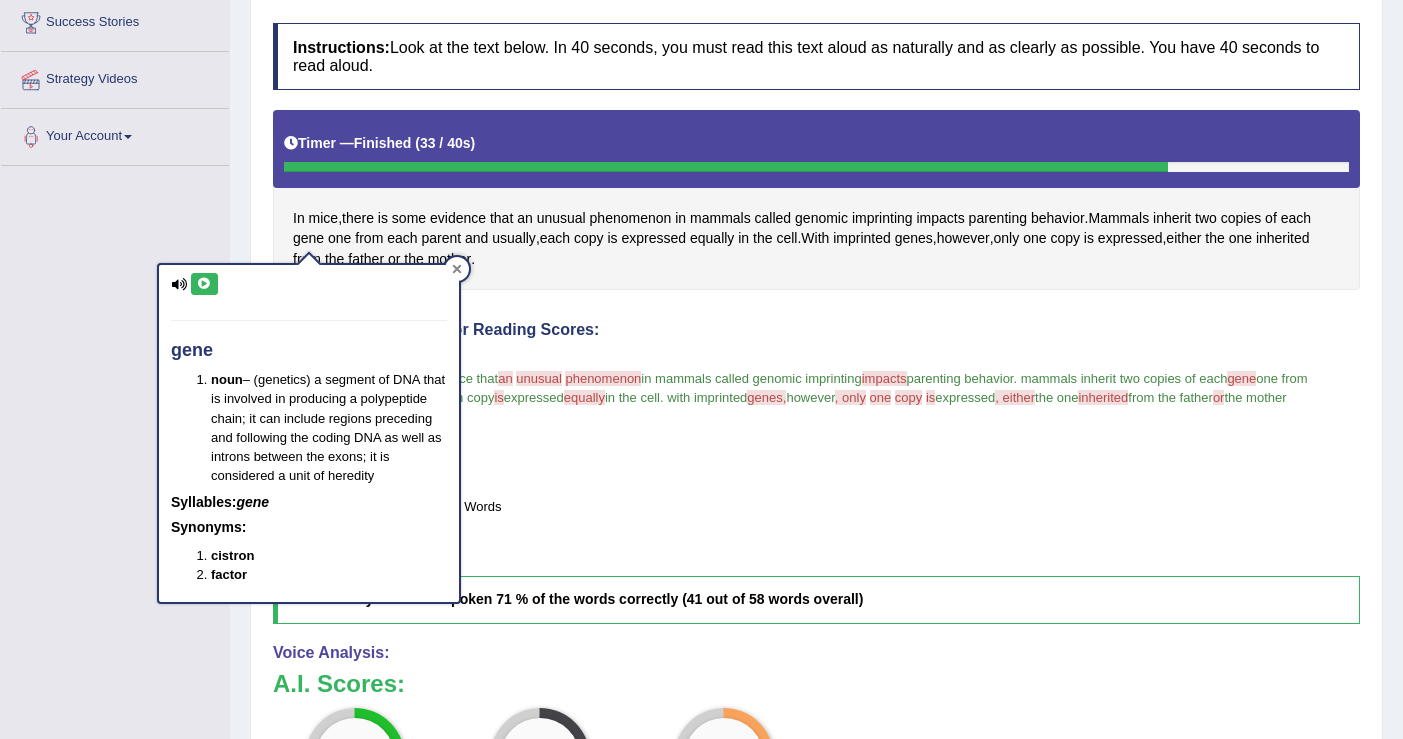 click 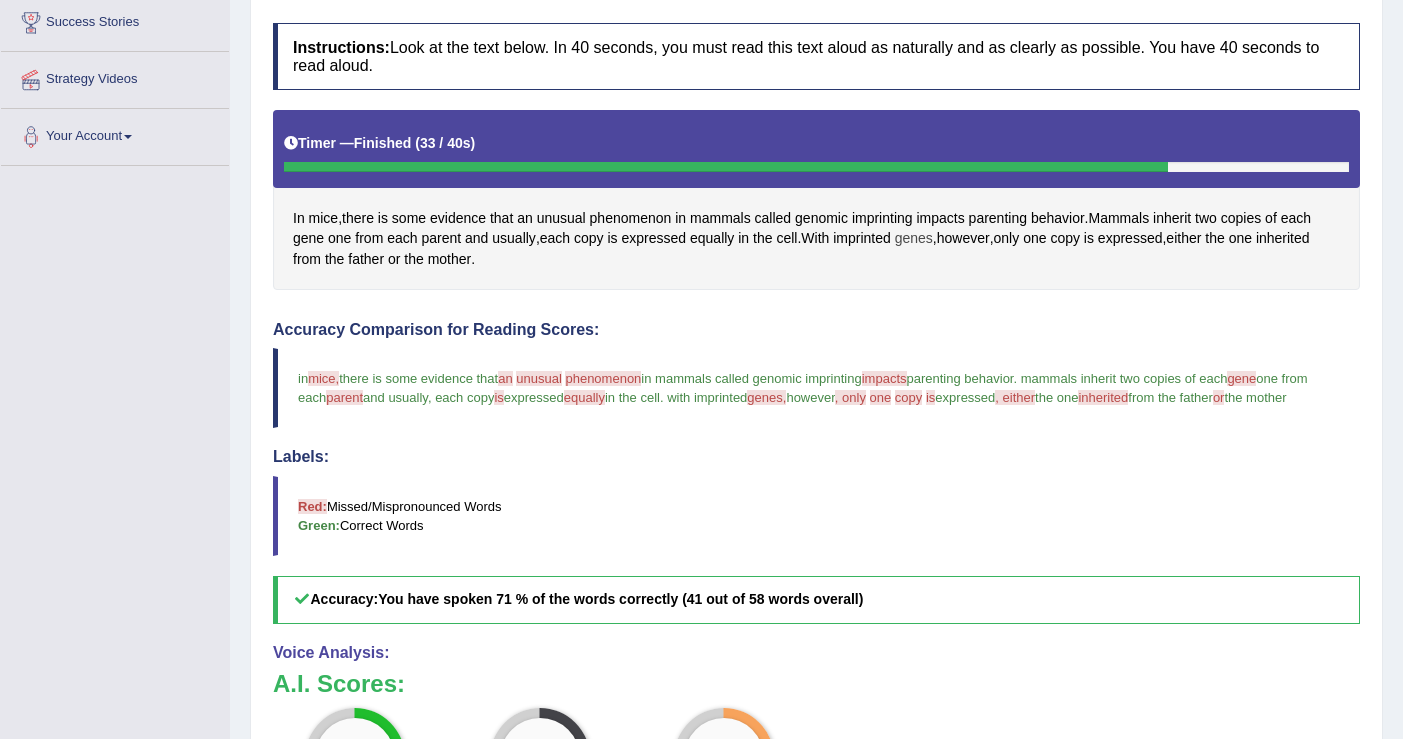 click on "genes" at bounding box center (914, 238) 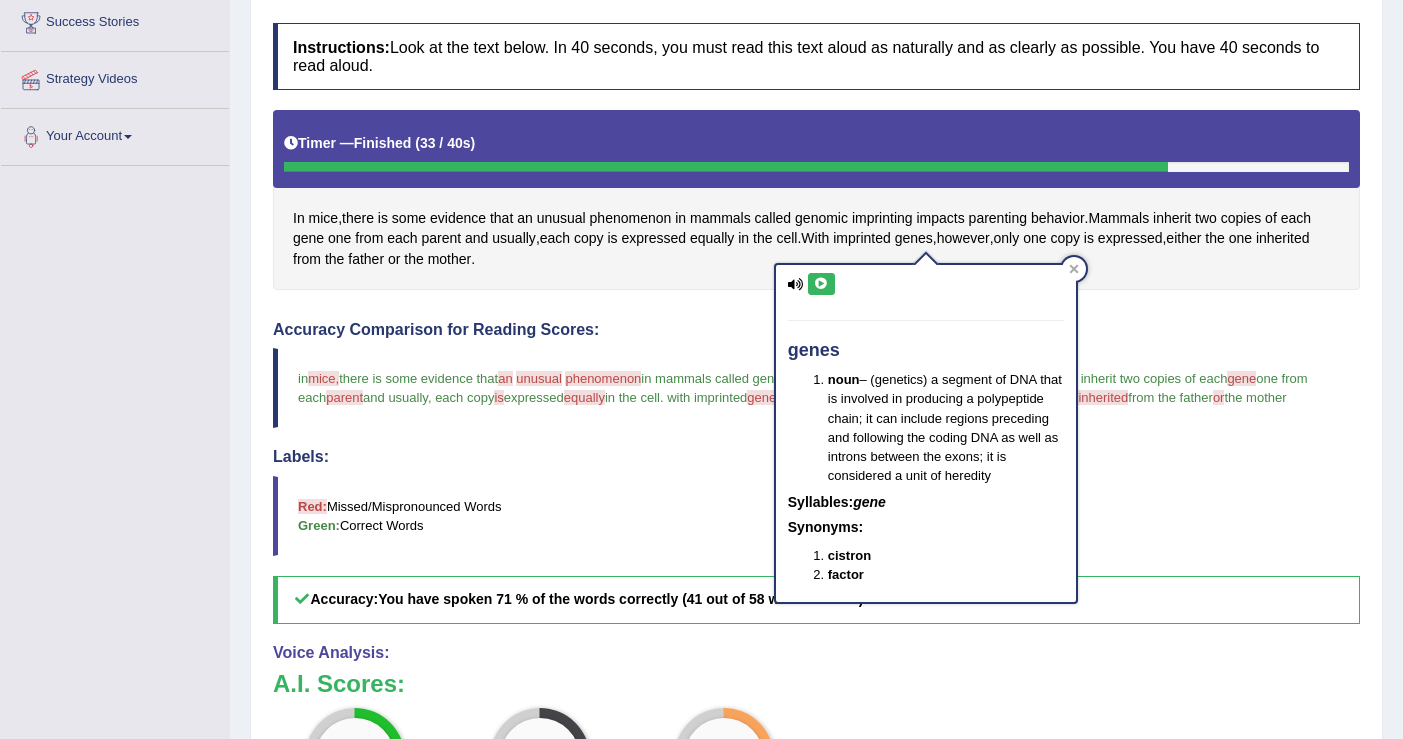 click at bounding box center [821, 284] 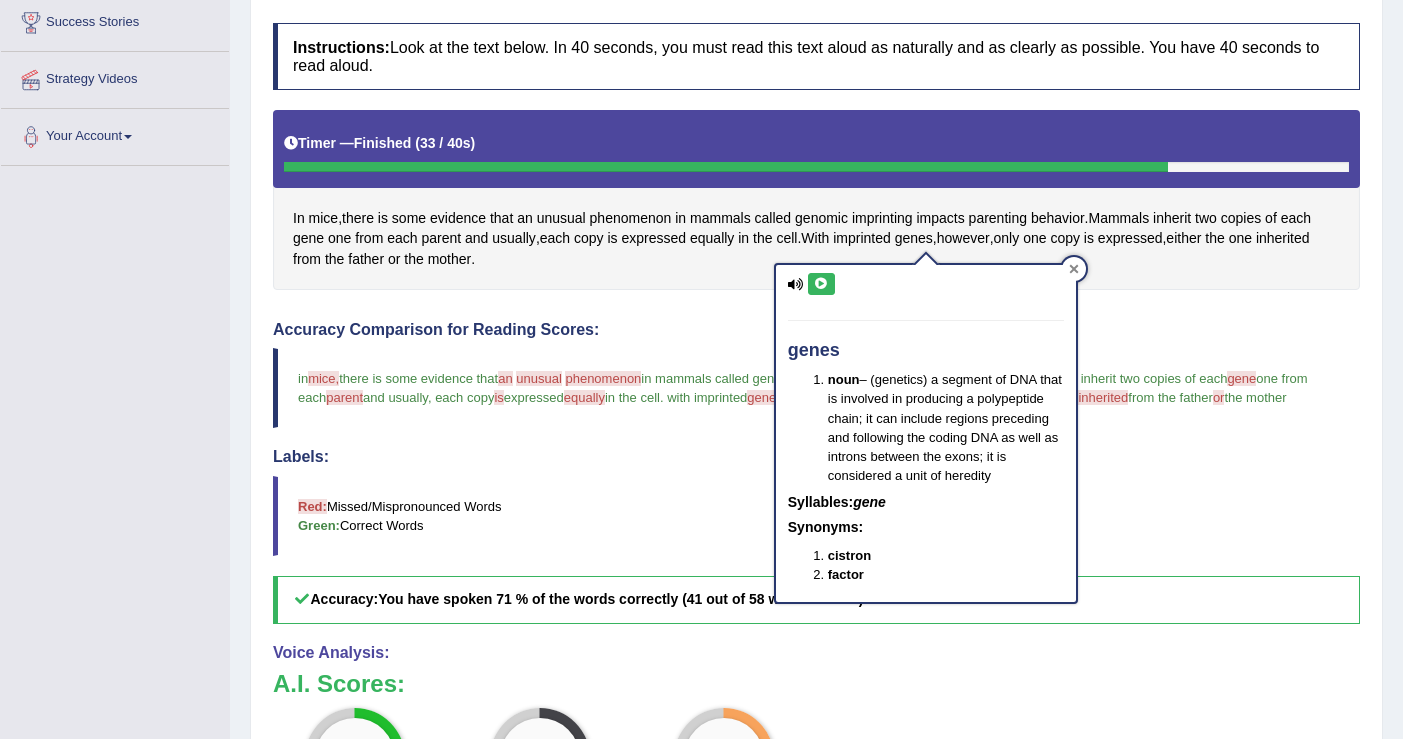 click at bounding box center [1074, 269] 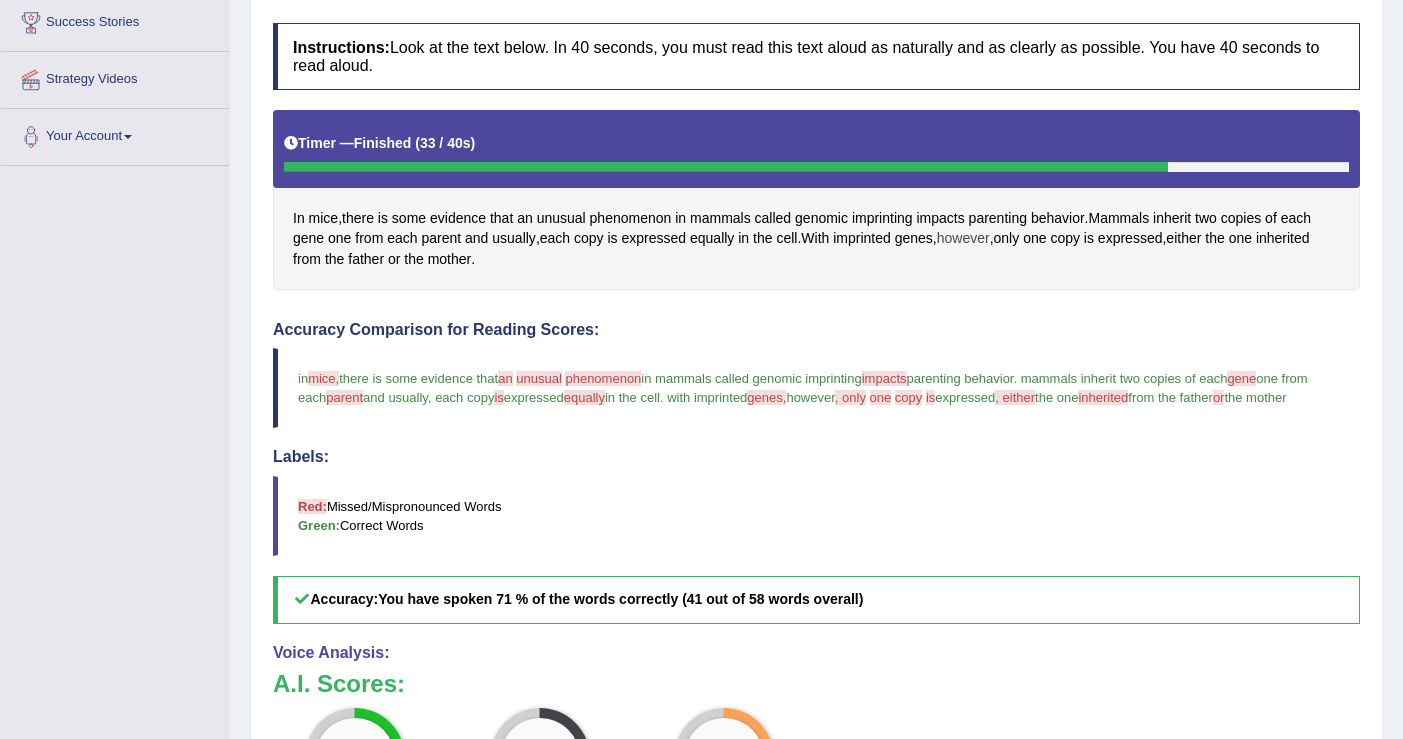click on "however" at bounding box center (963, 238) 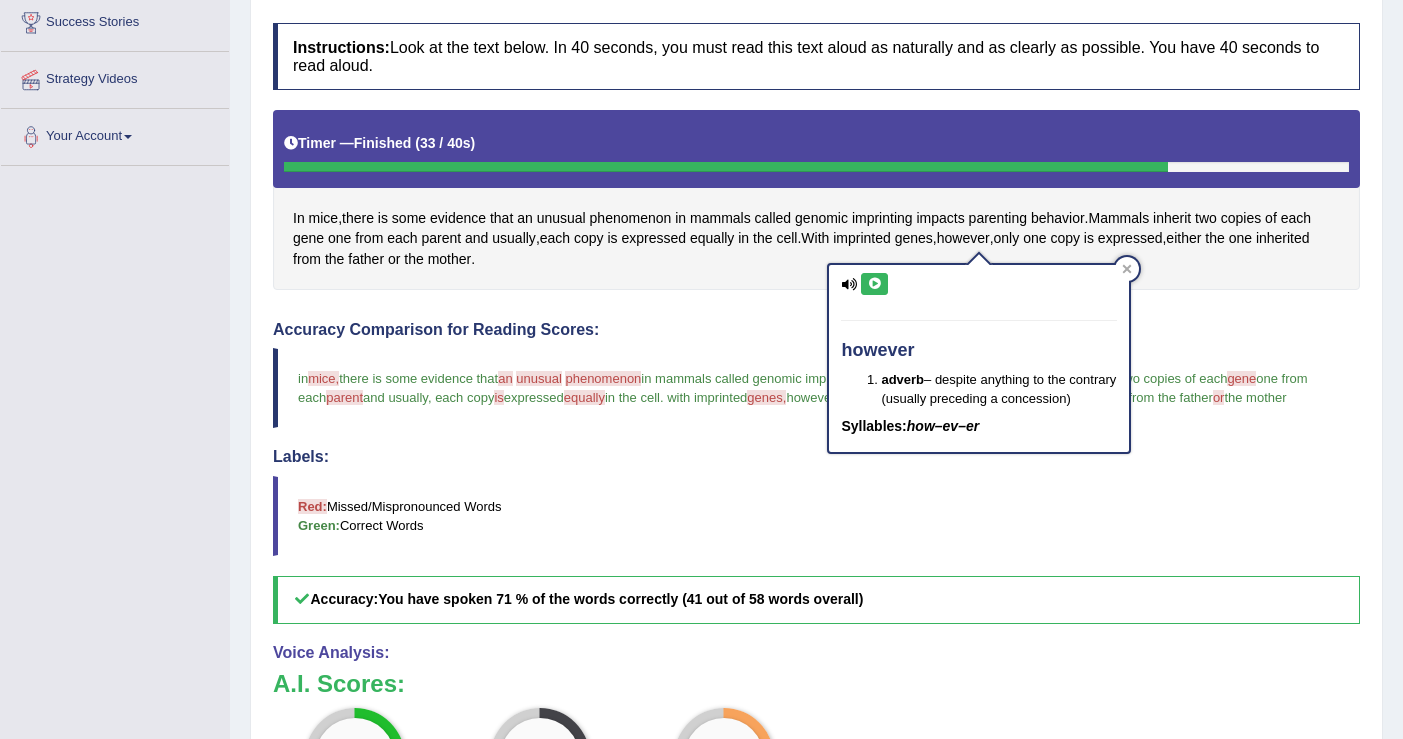 click at bounding box center [874, 284] 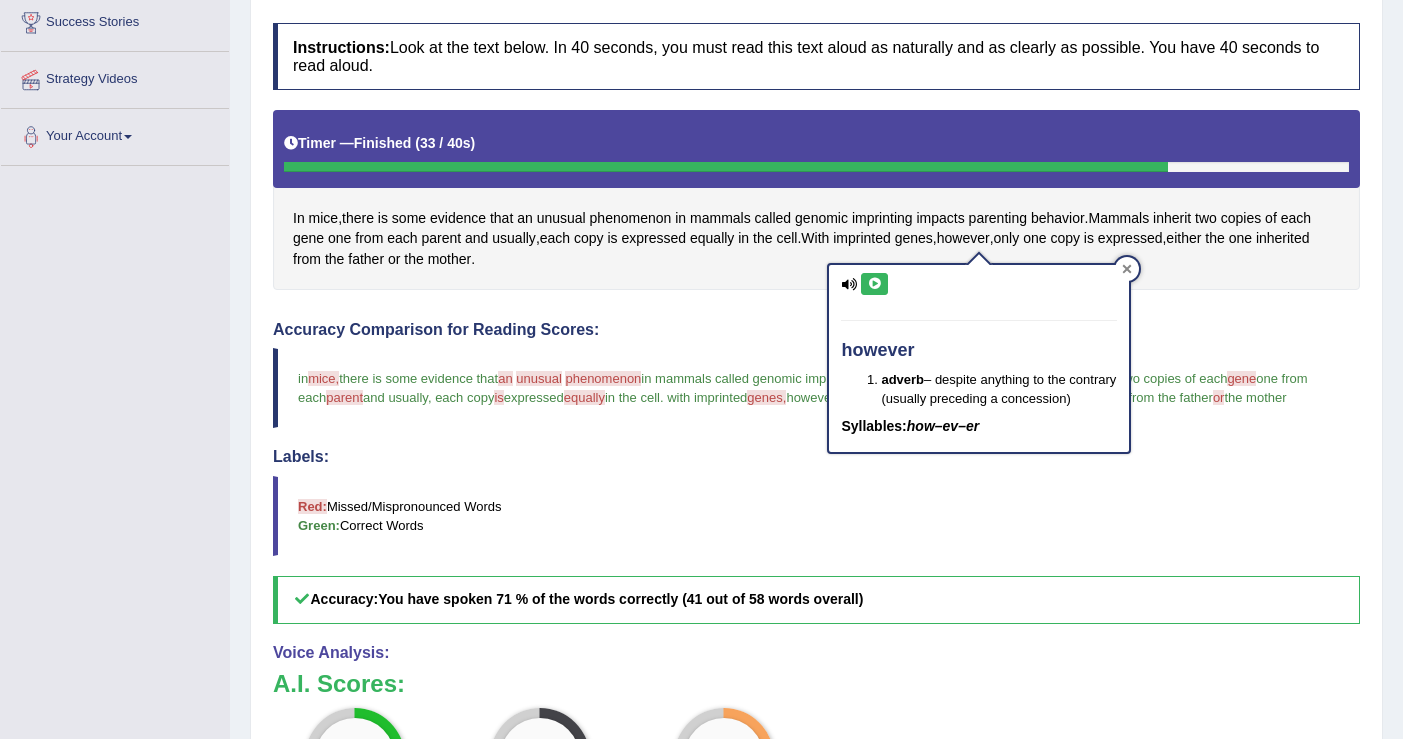 click at bounding box center (1127, 269) 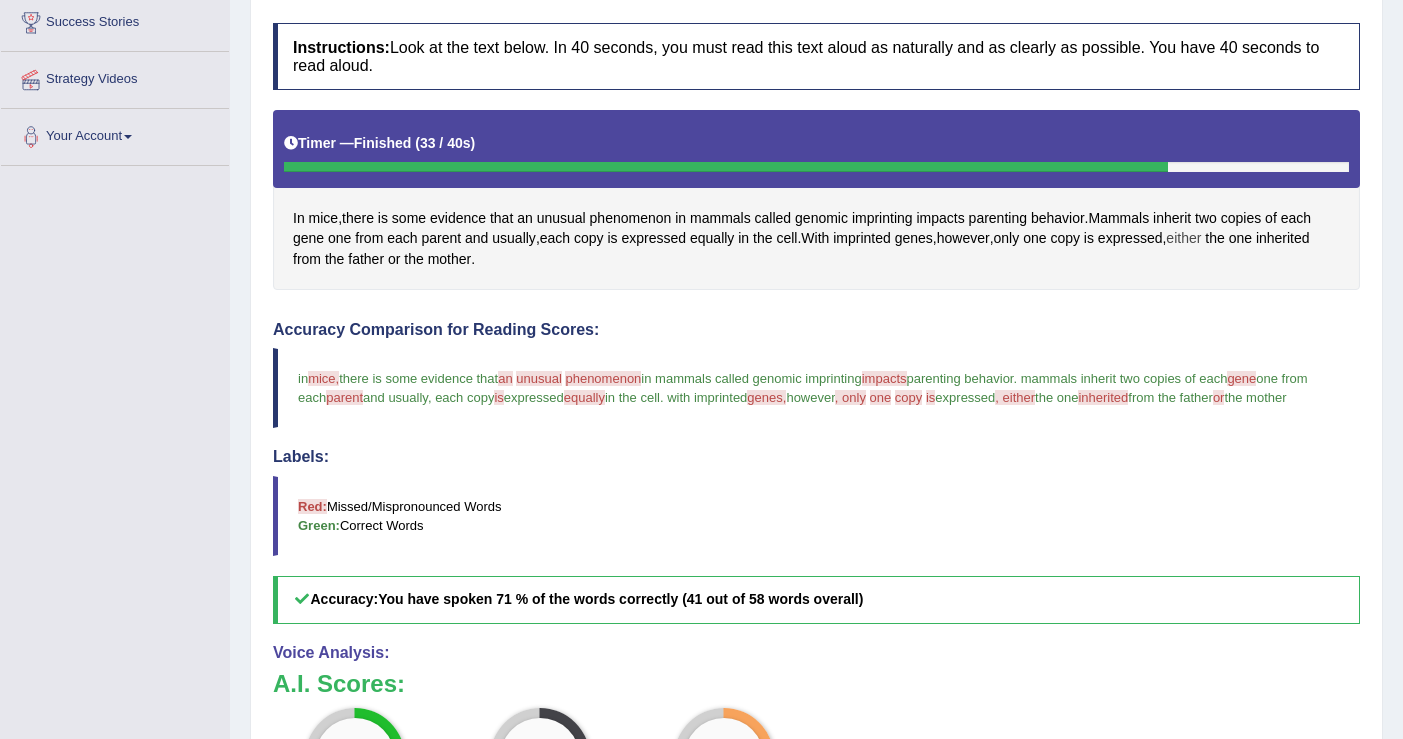 click on "either" at bounding box center [1183, 238] 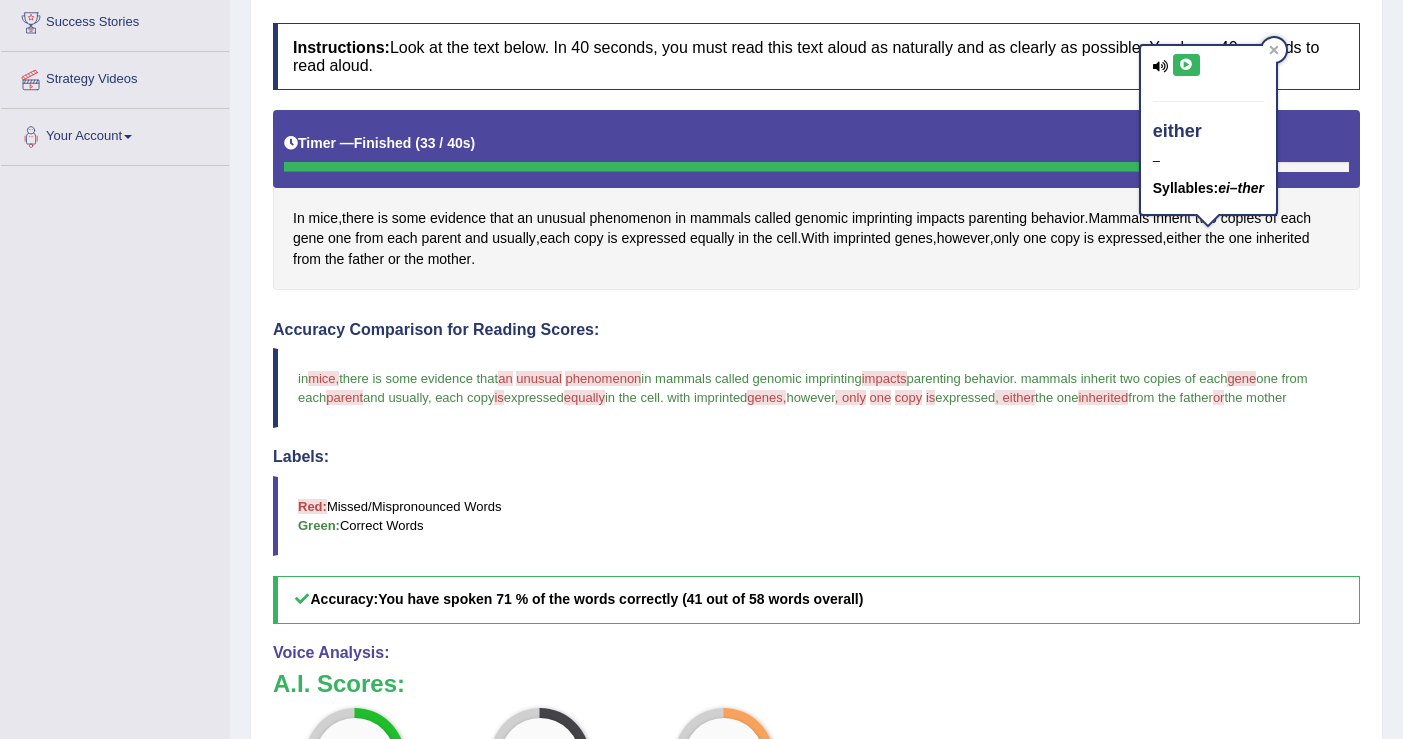 click at bounding box center [1186, 65] 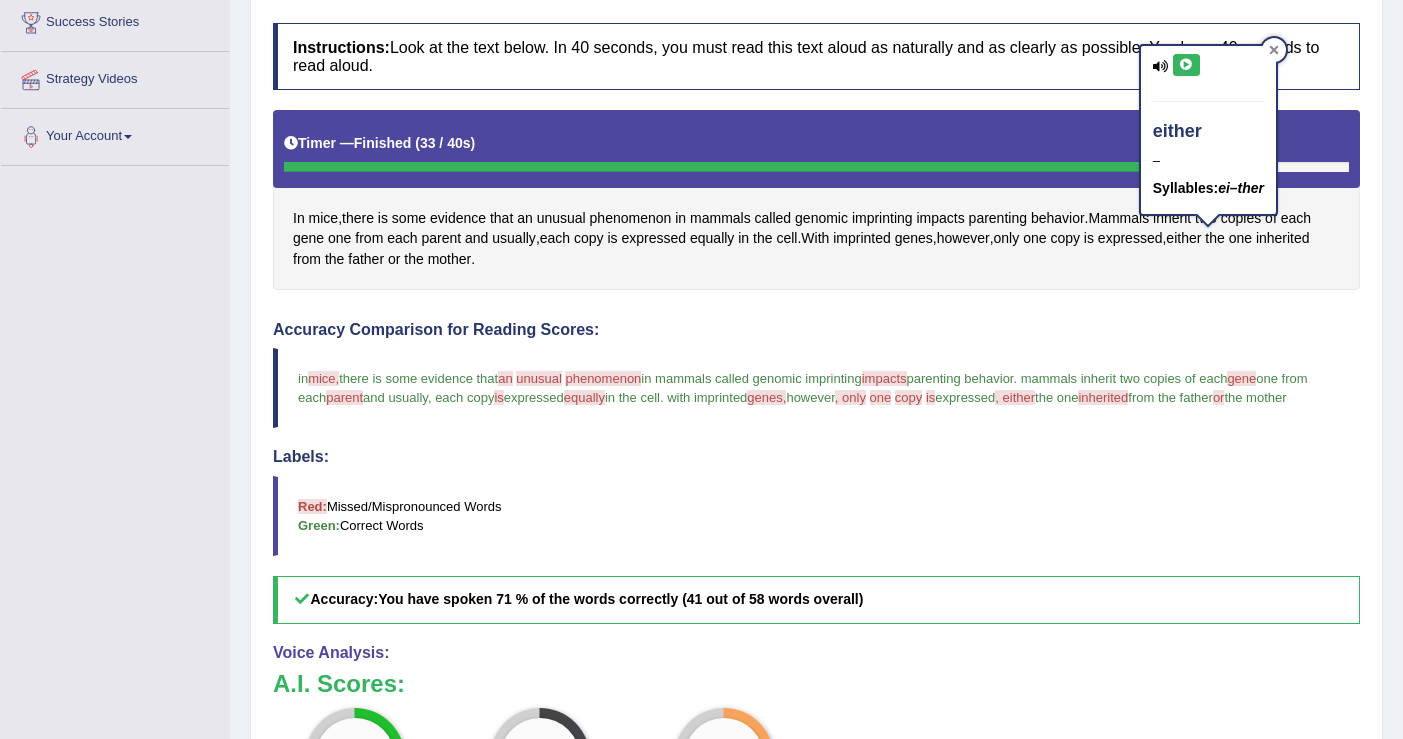 click at bounding box center (1274, 50) 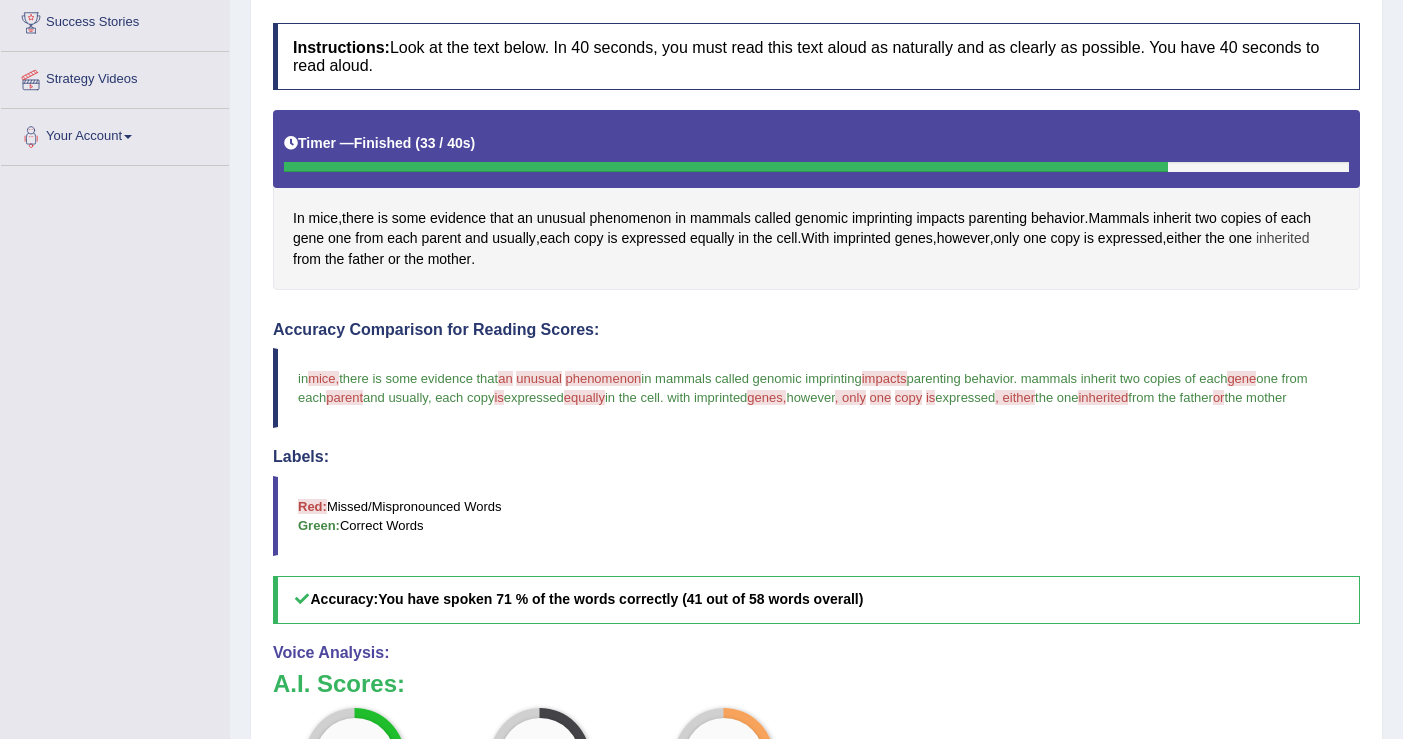 click on "inherited" at bounding box center [1283, 238] 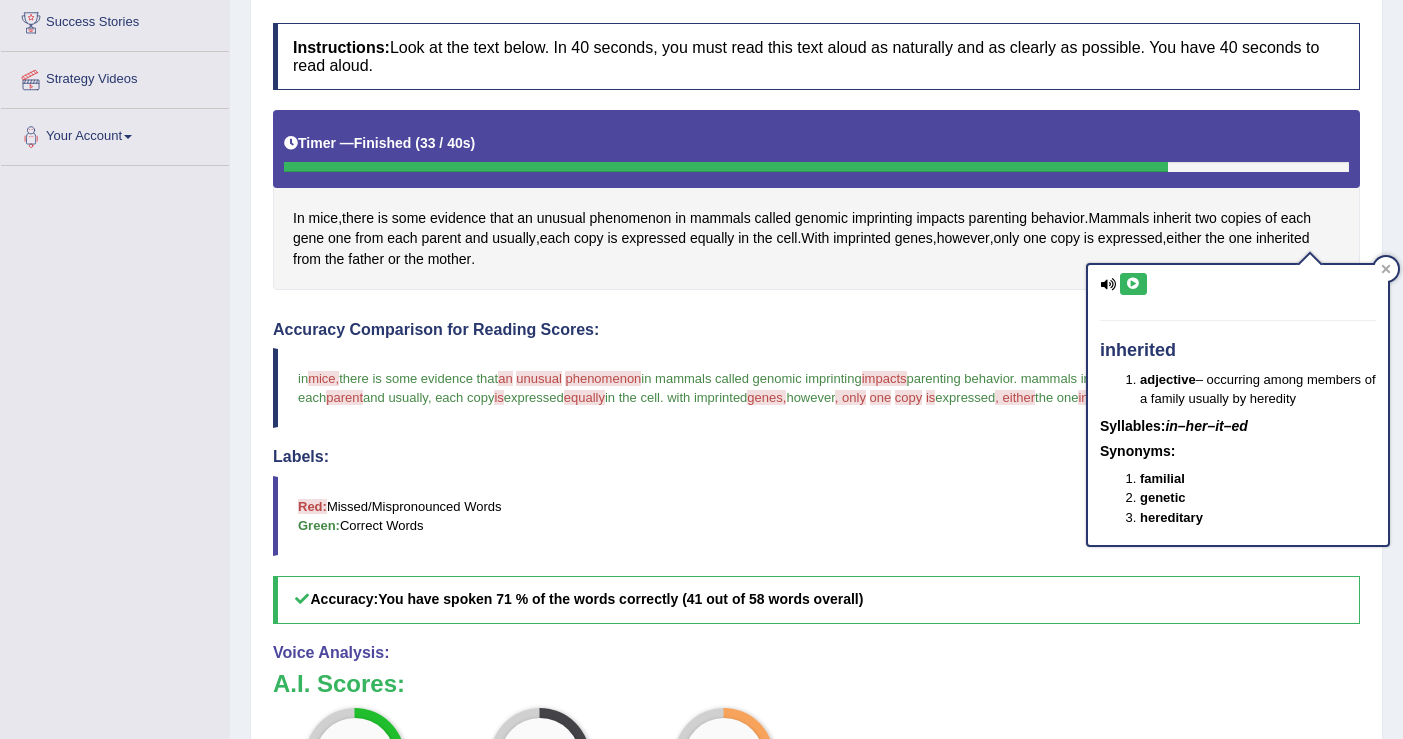 click at bounding box center (1133, 284) 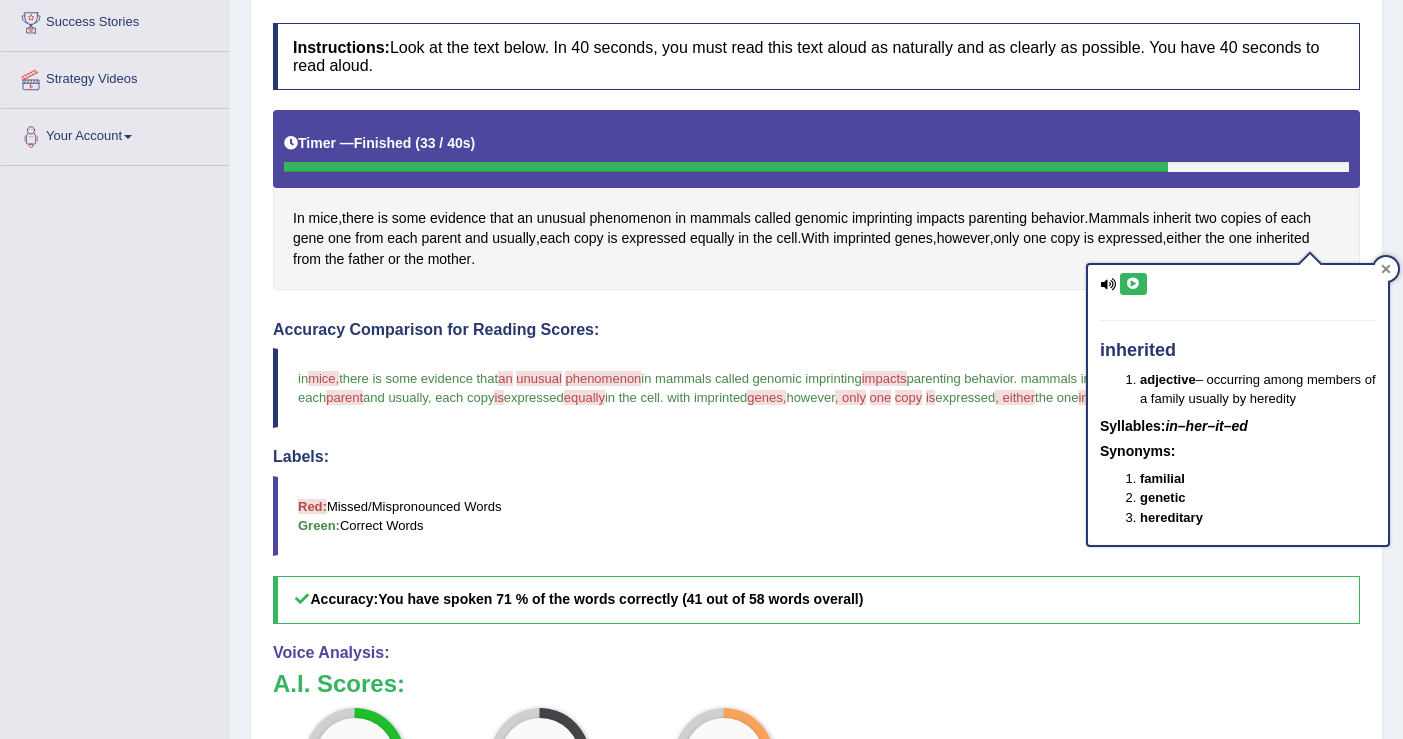 click at bounding box center [1386, 269] 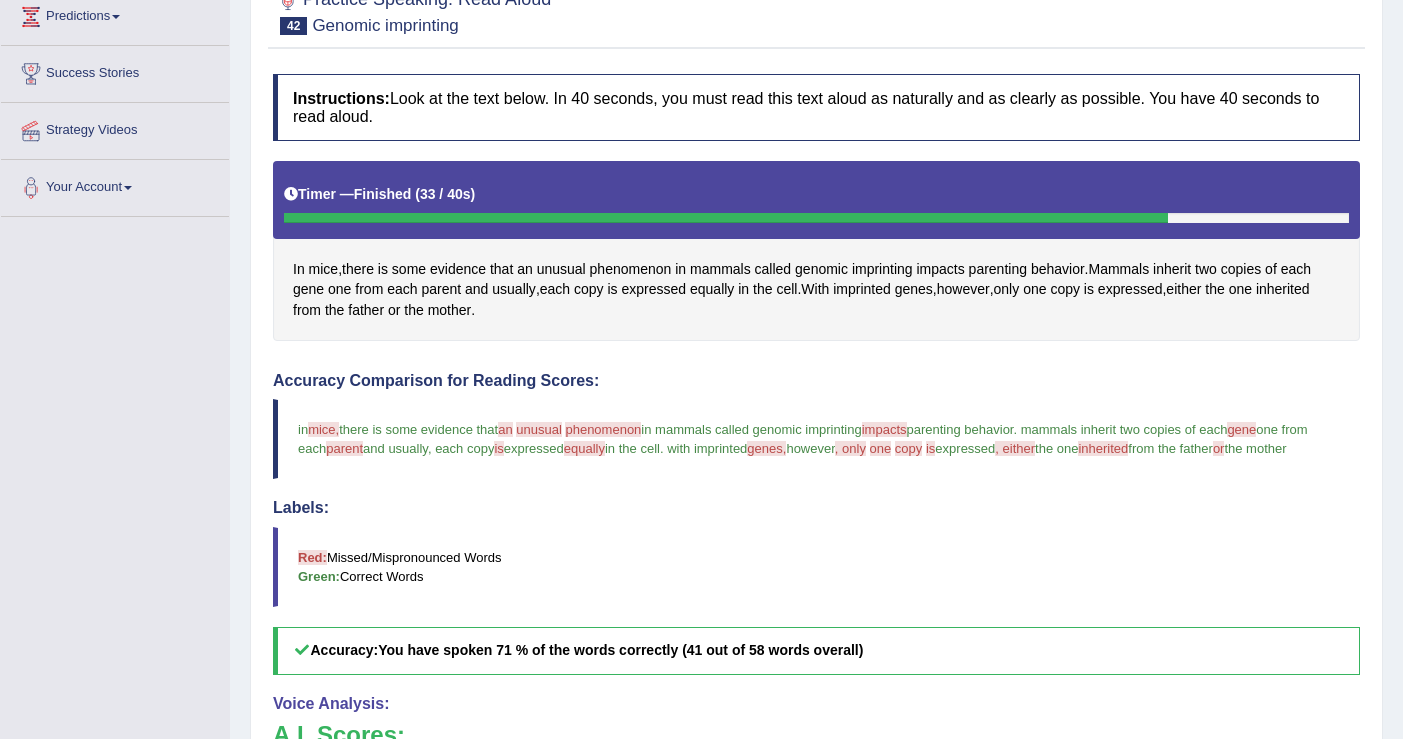scroll, scrollTop: 279, scrollLeft: 0, axis: vertical 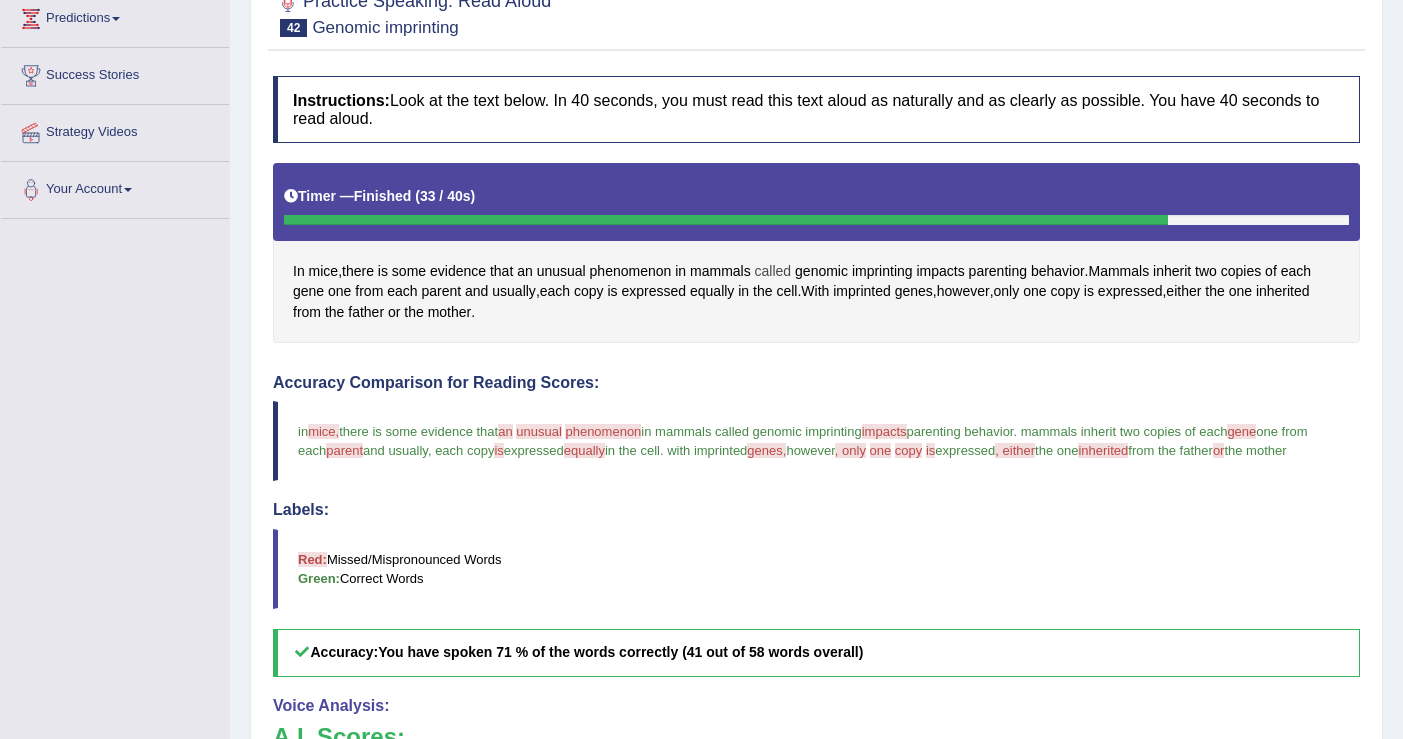 click on "called" at bounding box center [773, 271] 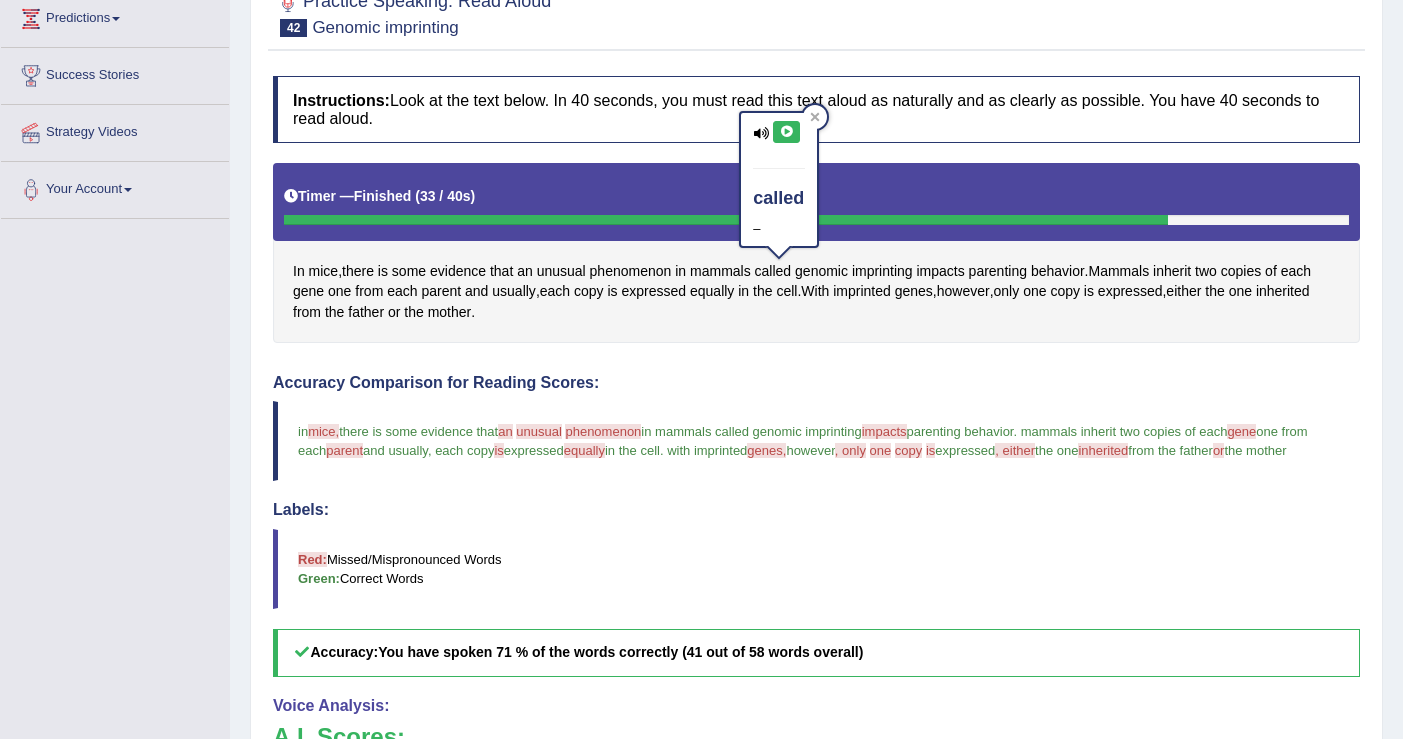 click at bounding box center (786, 132) 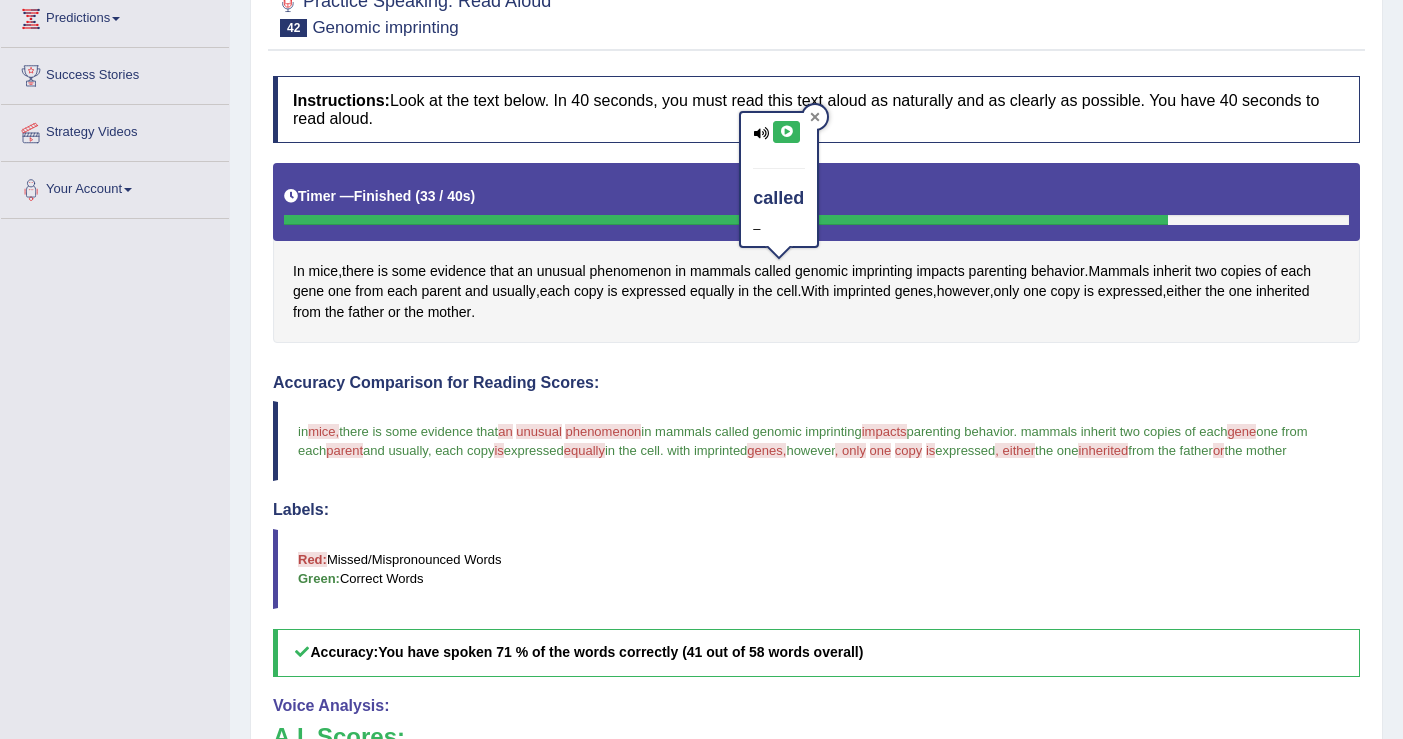 click 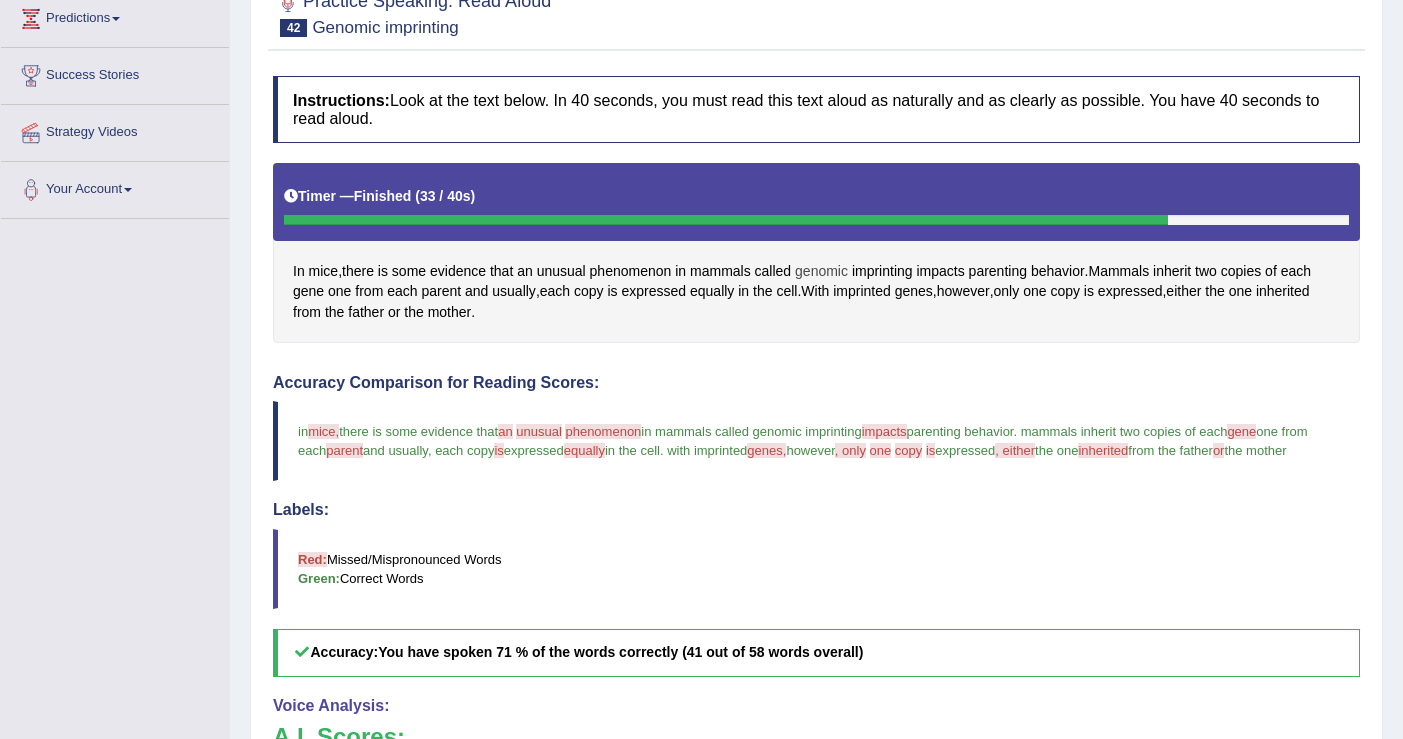 click on "genomic" at bounding box center [821, 271] 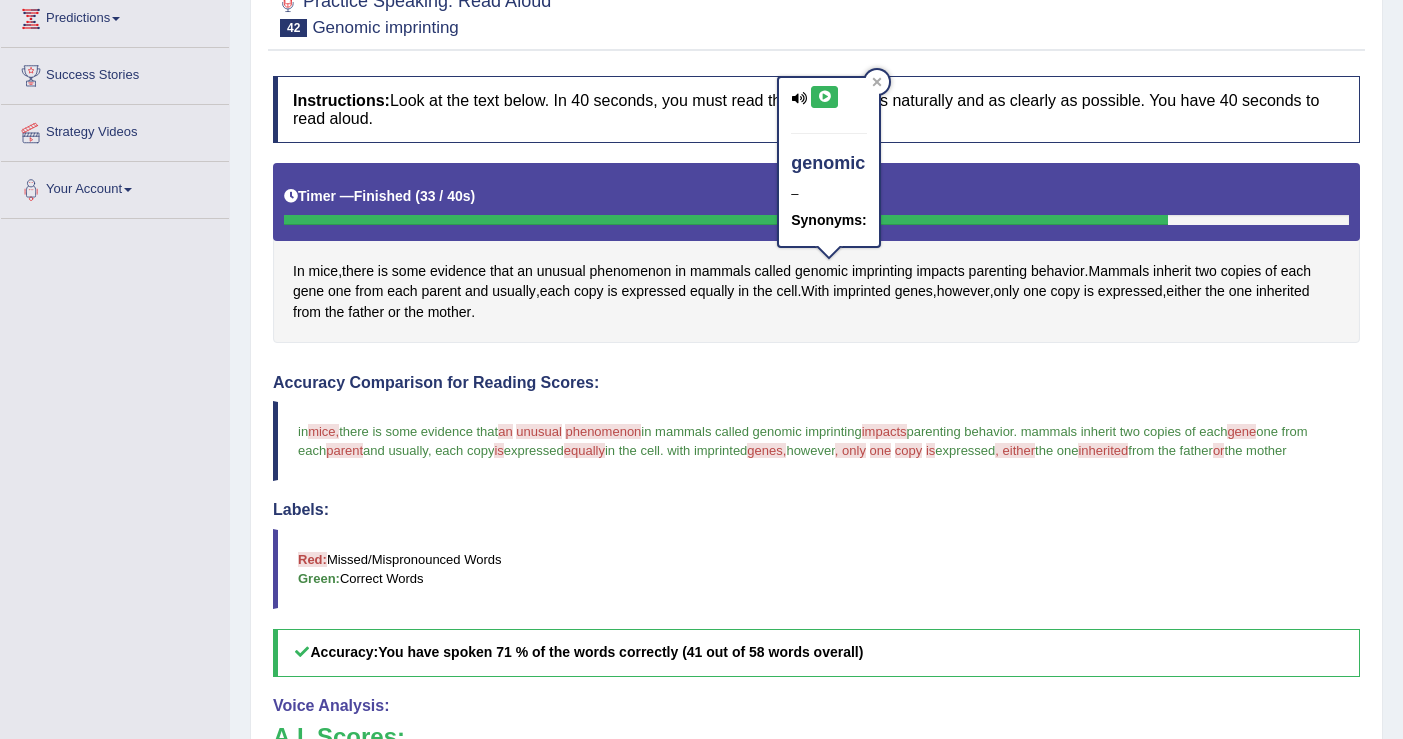 click at bounding box center (824, 97) 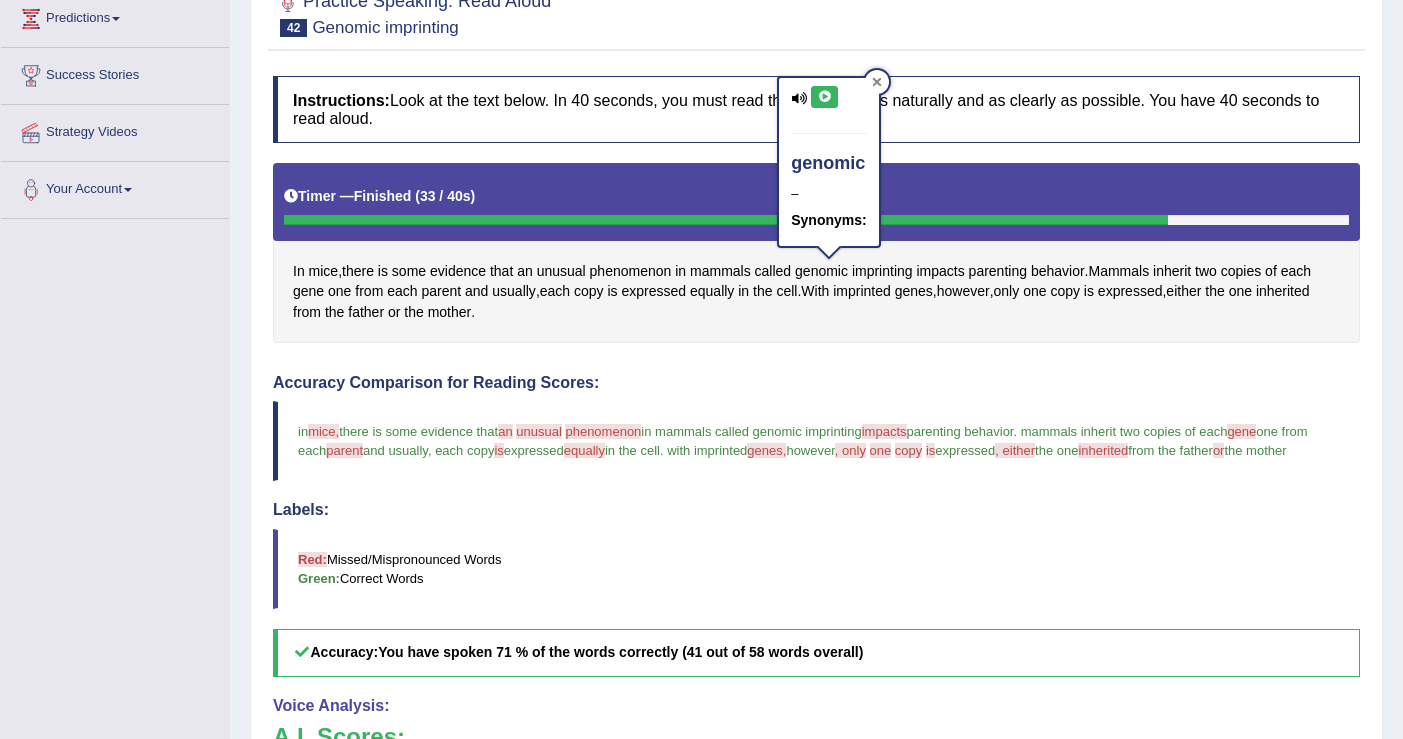 click 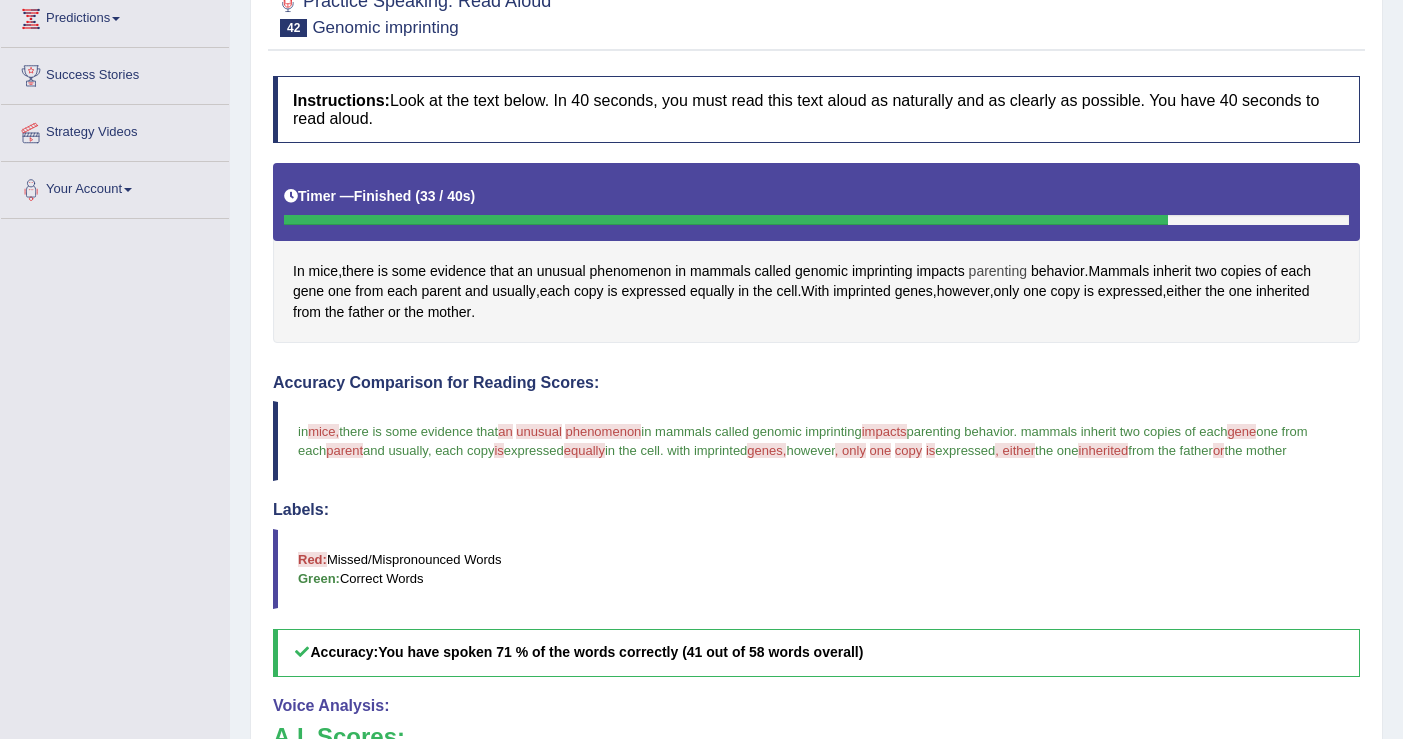 click on "parenting" at bounding box center (998, 271) 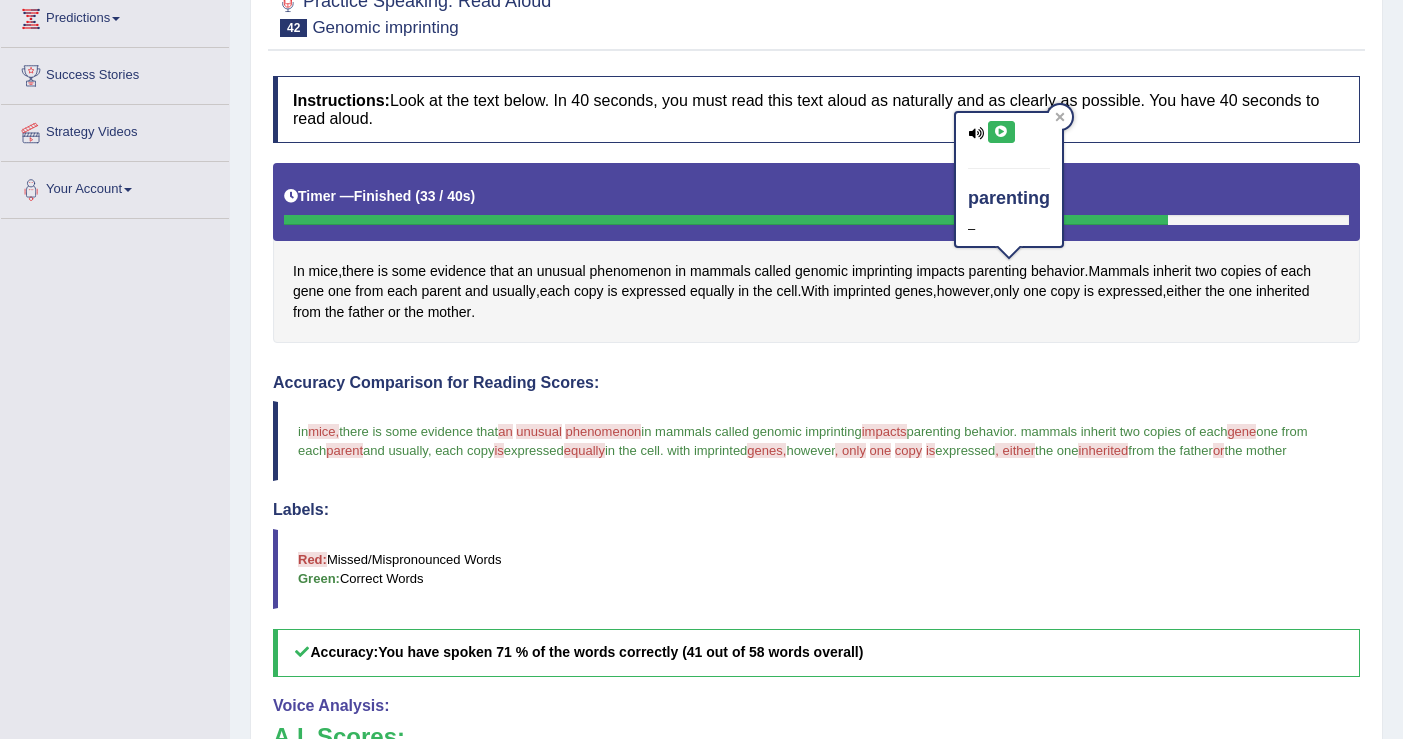 click at bounding box center [1001, 132] 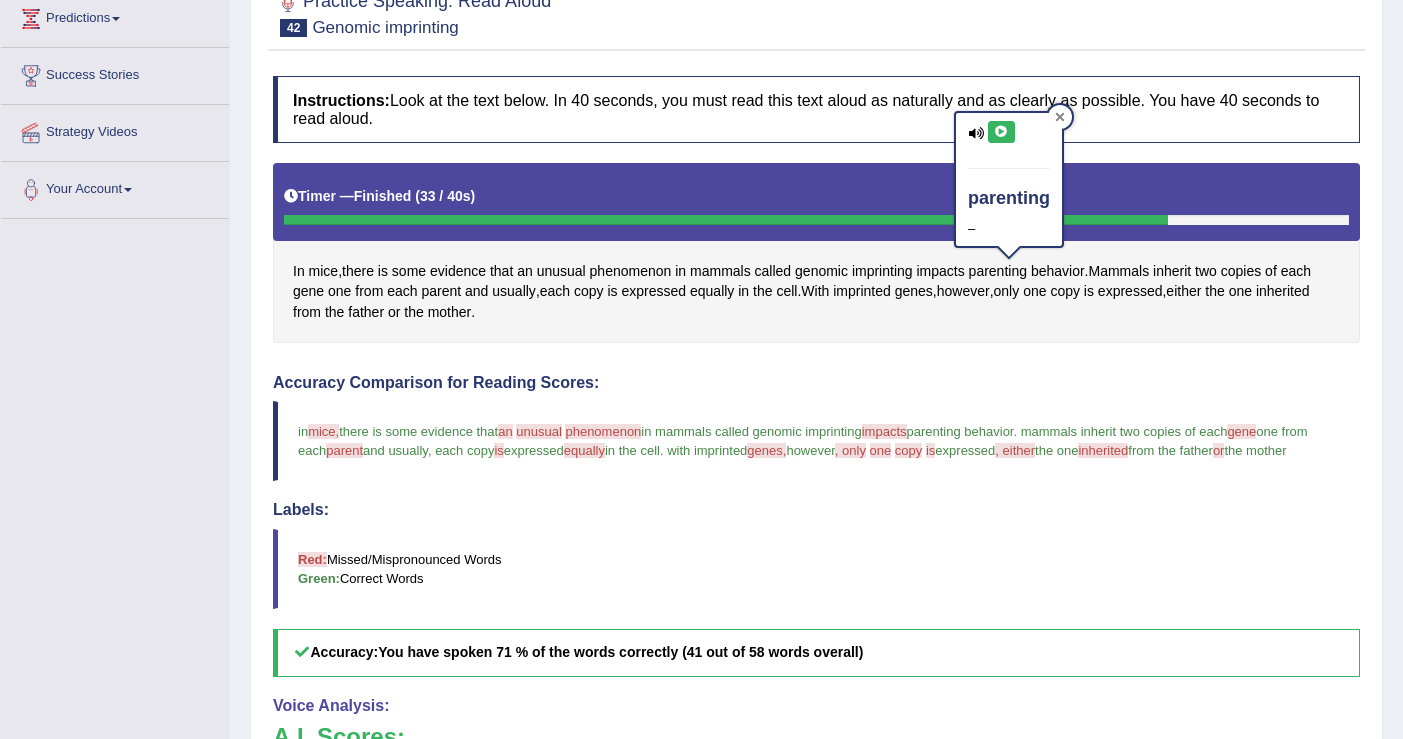 click 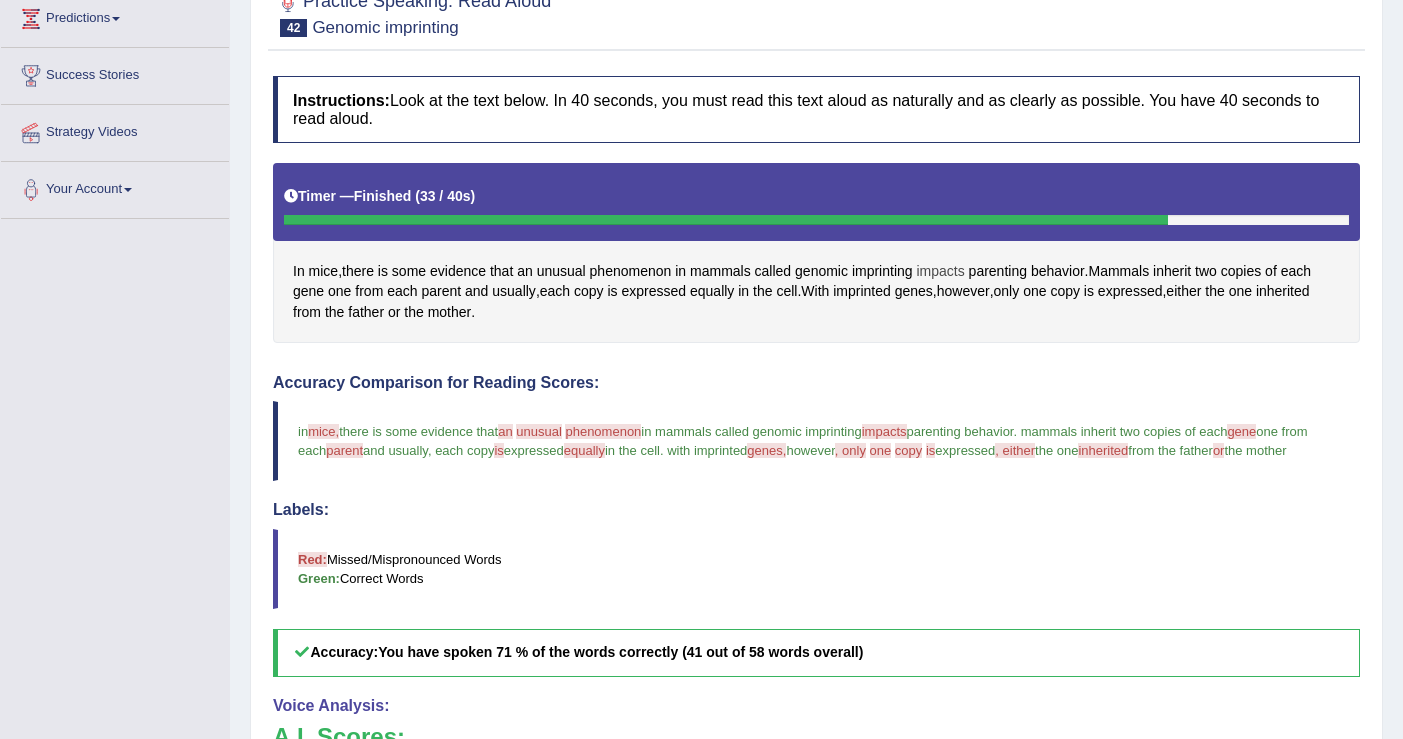 click on "impacts" at bounding box center [940, 271] 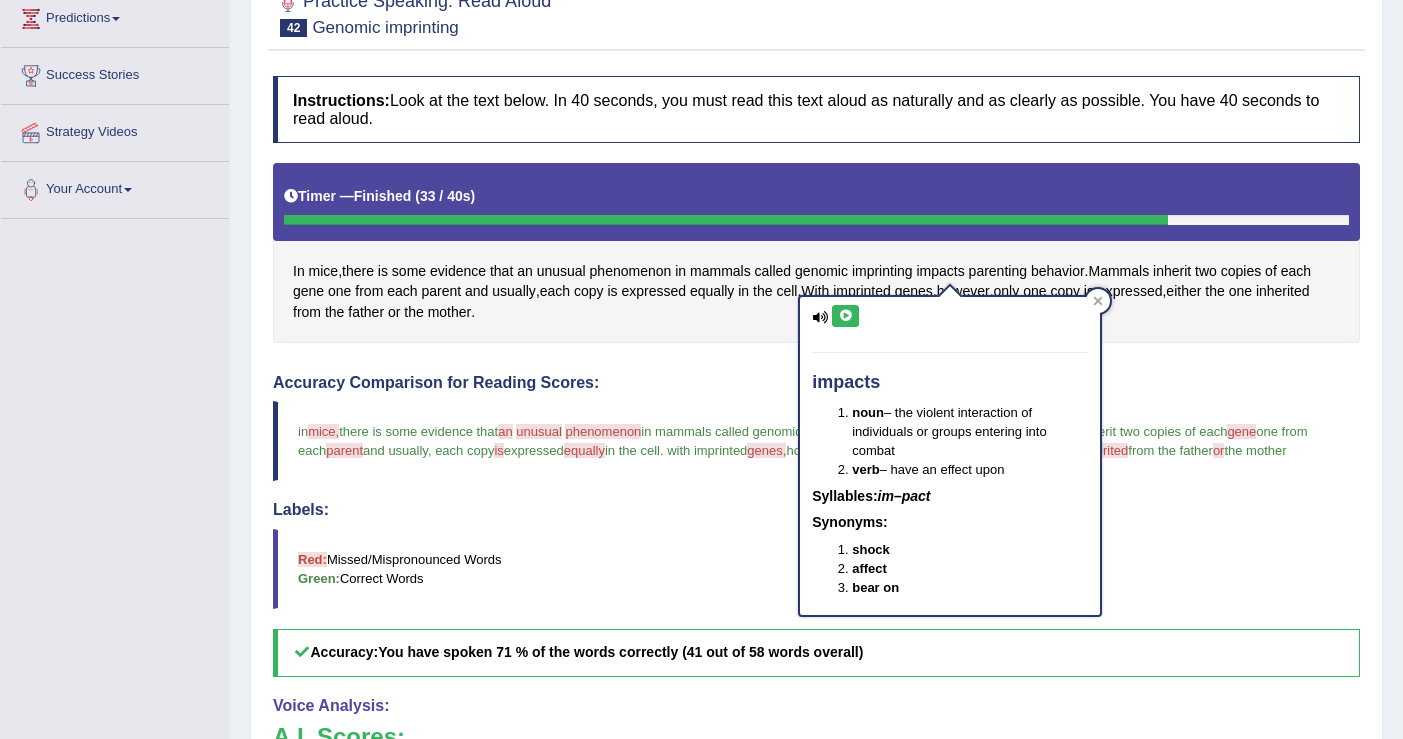 click at bounding box center [845, 316] 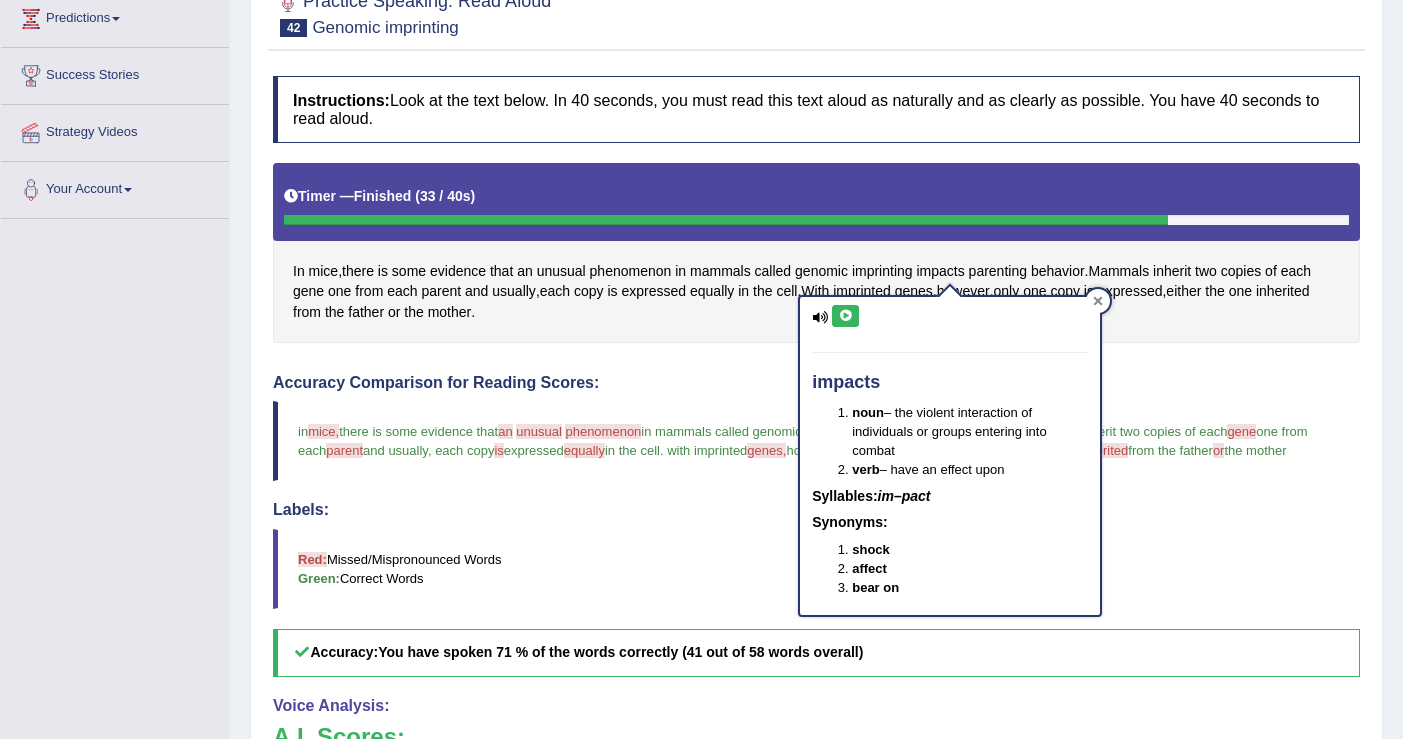 click 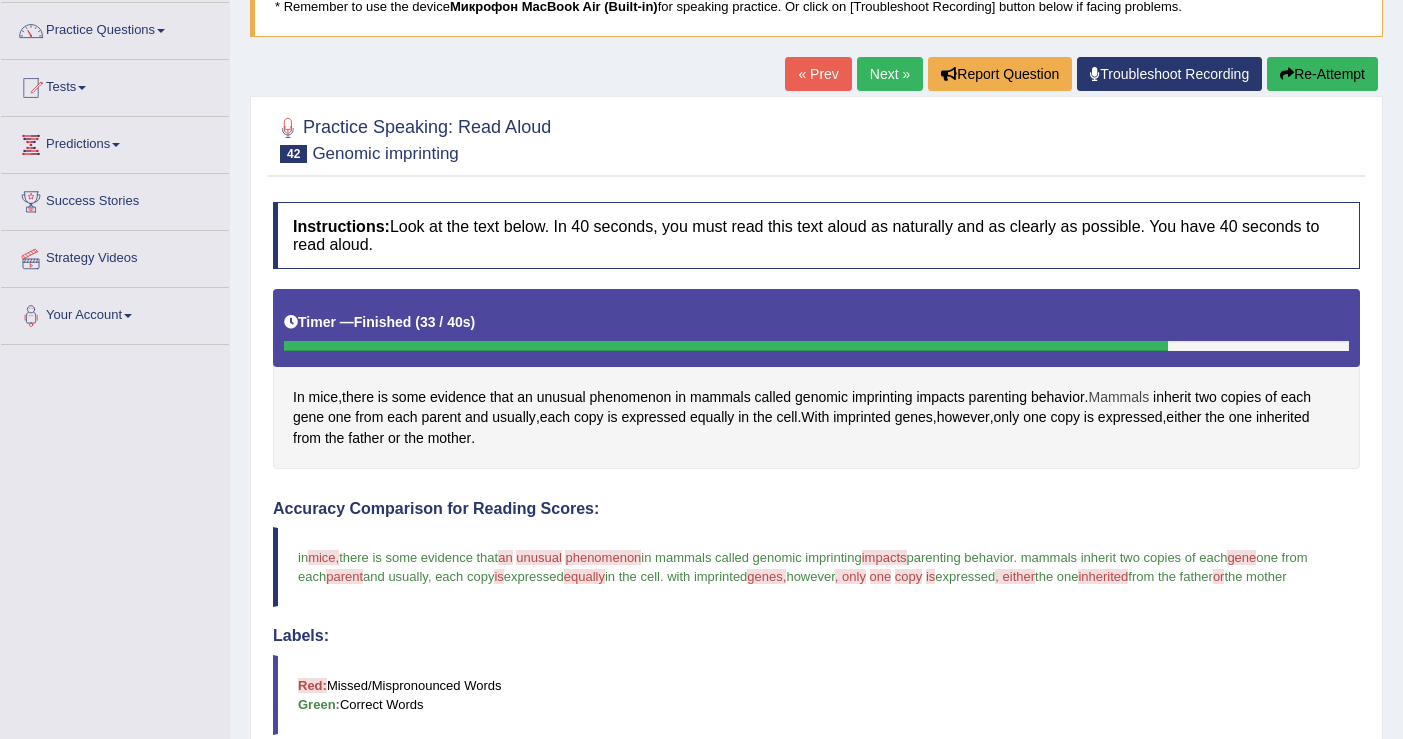 scroll, scrollTop: 125, scrollLeft: 0, axis: vertical 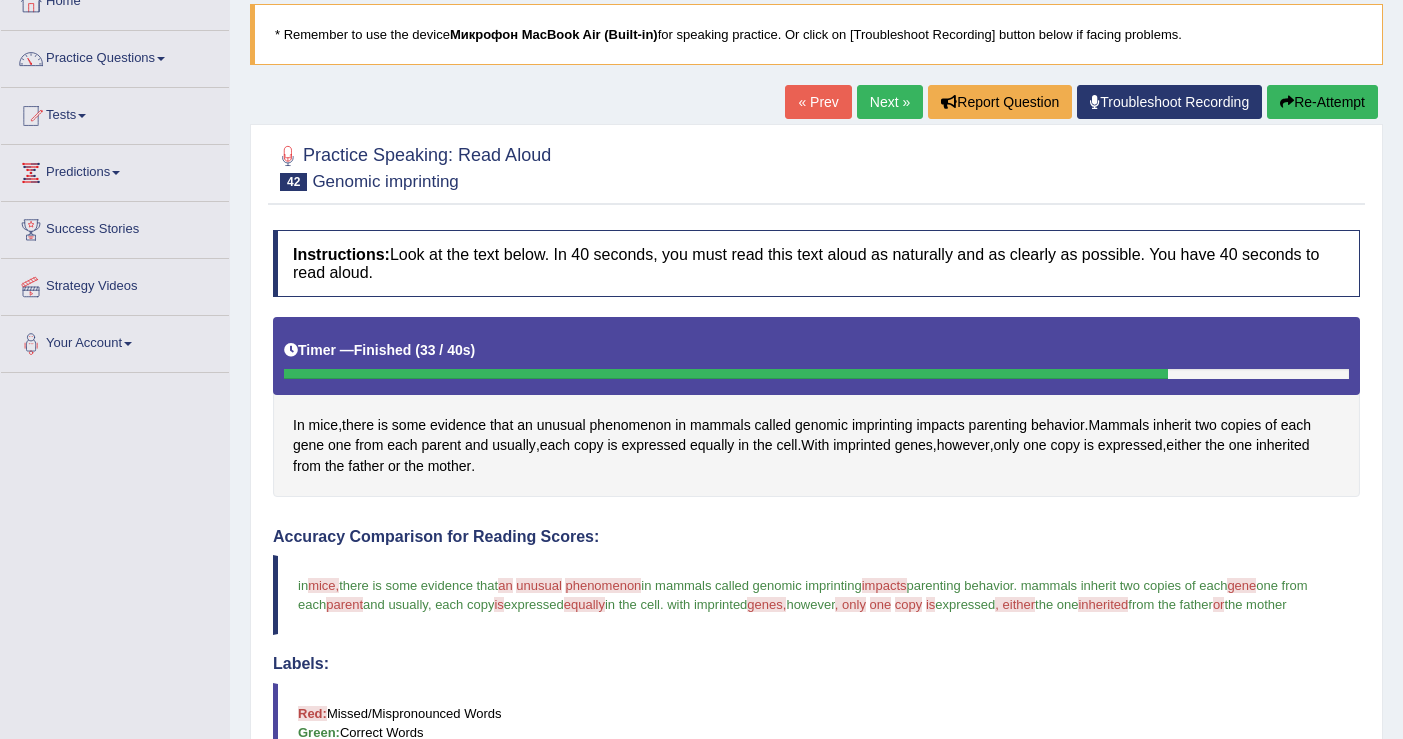 click on "Re-Attempt" at bounding box center (1322, 102) 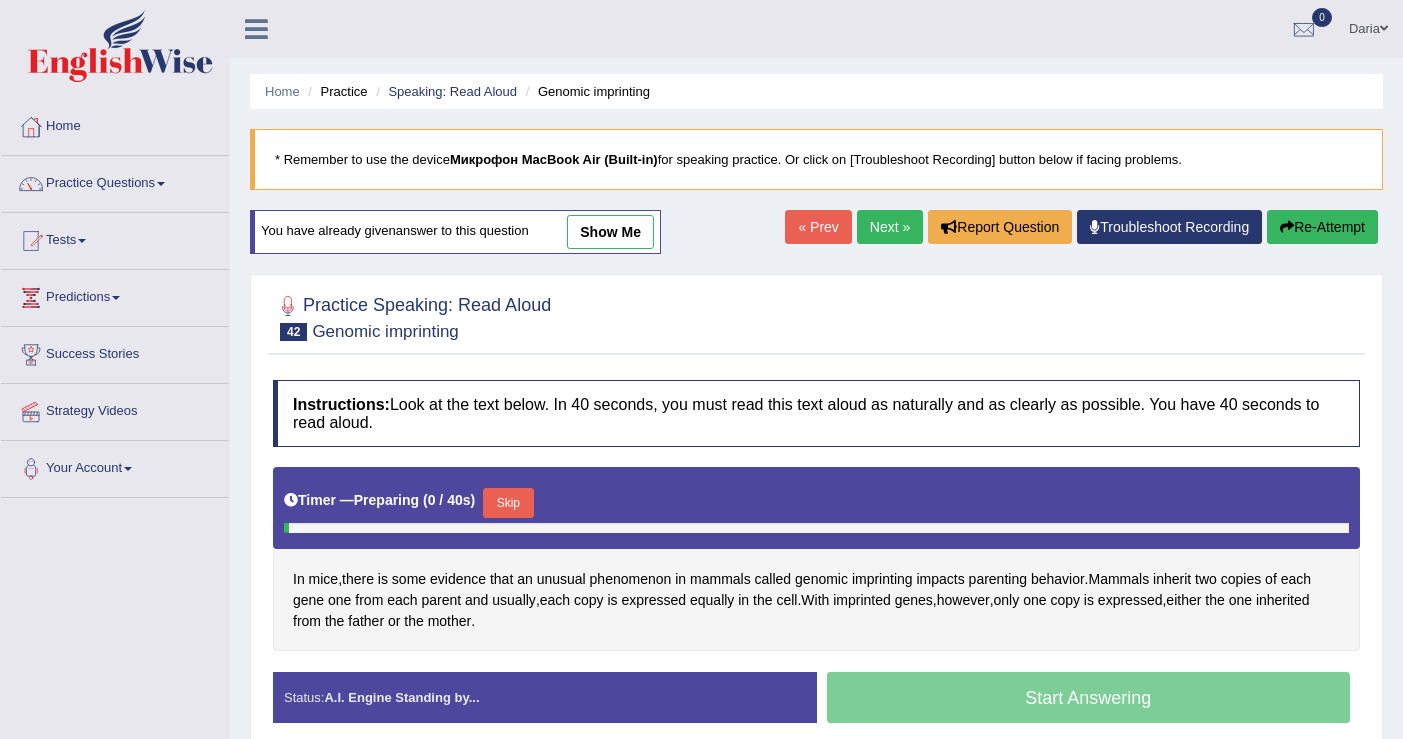 scroll, scrollTop: 125, scrollLeft: 0, axis: vertical 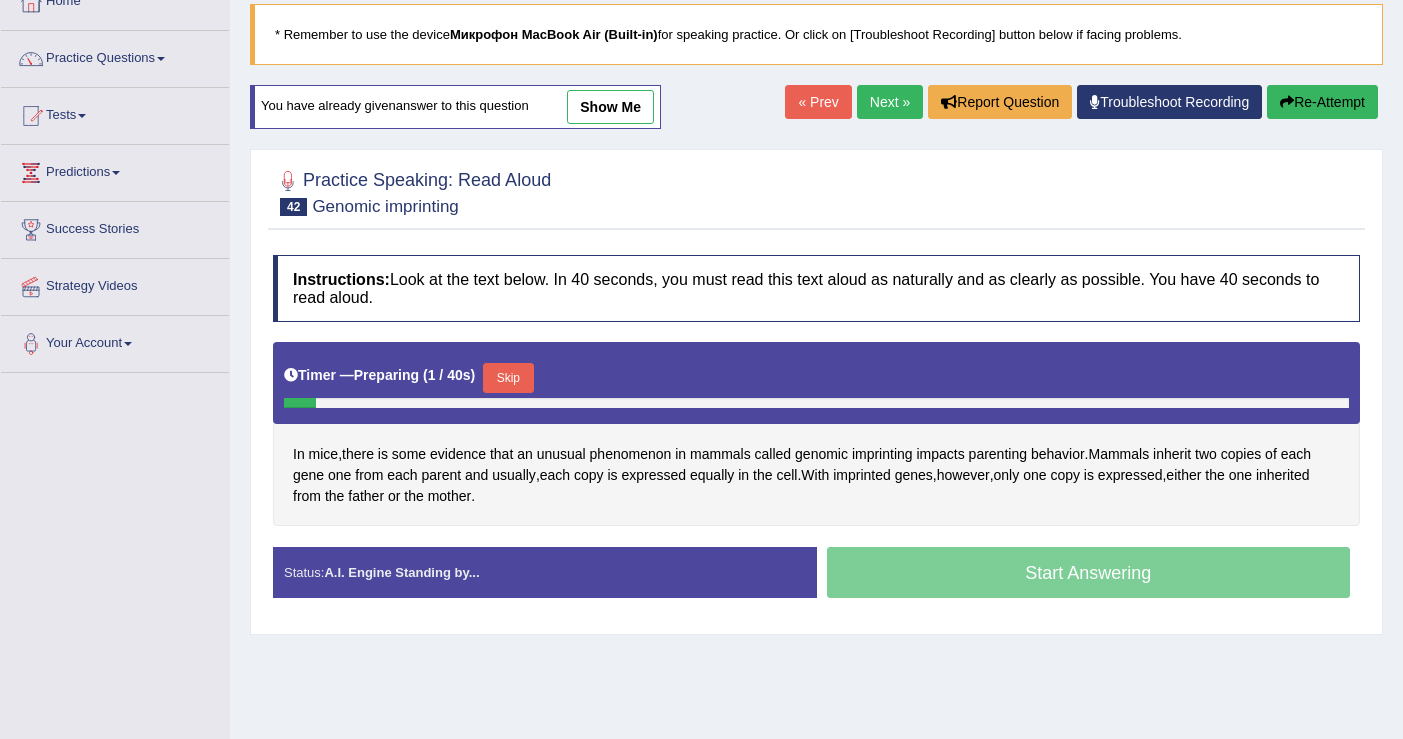 click on "Skip" at bounding box center [508, 378] 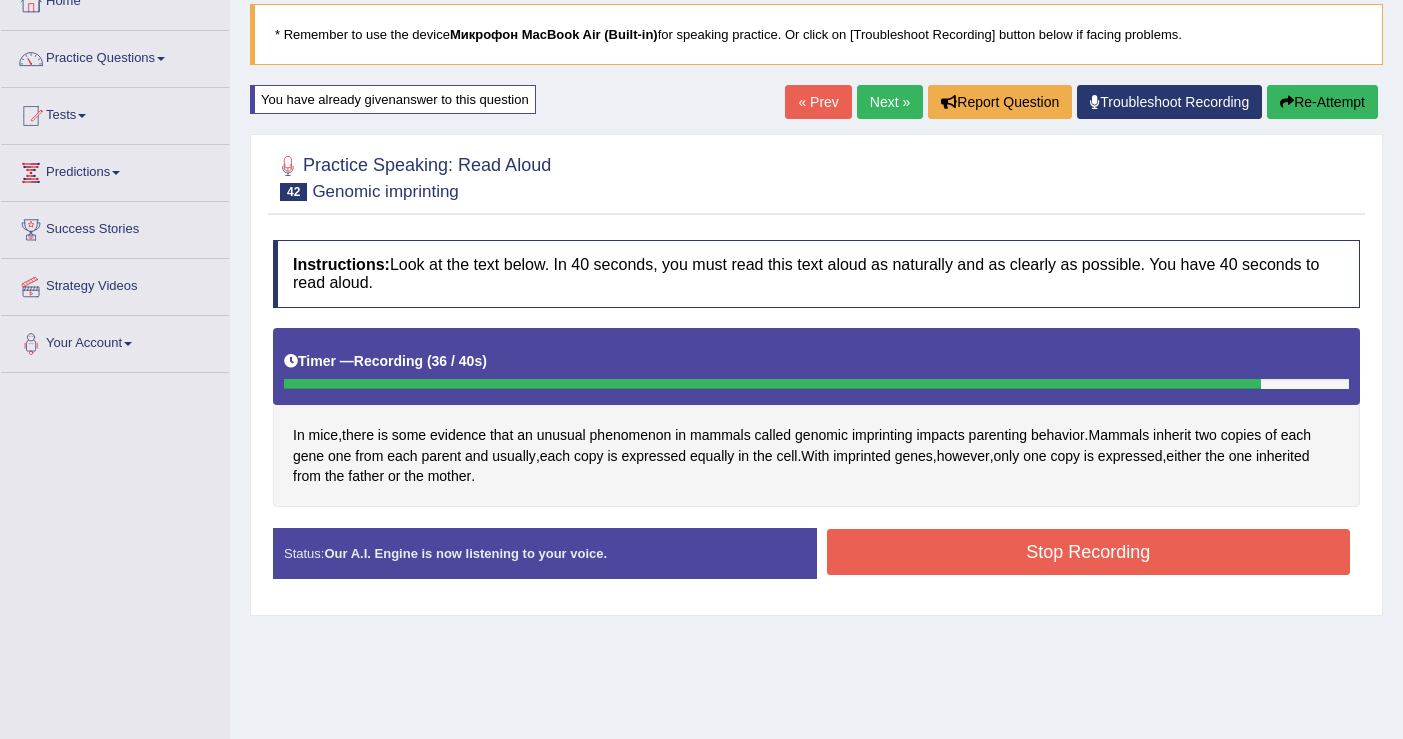 click on "Stop Recording" at bounding box center (1089, 552) 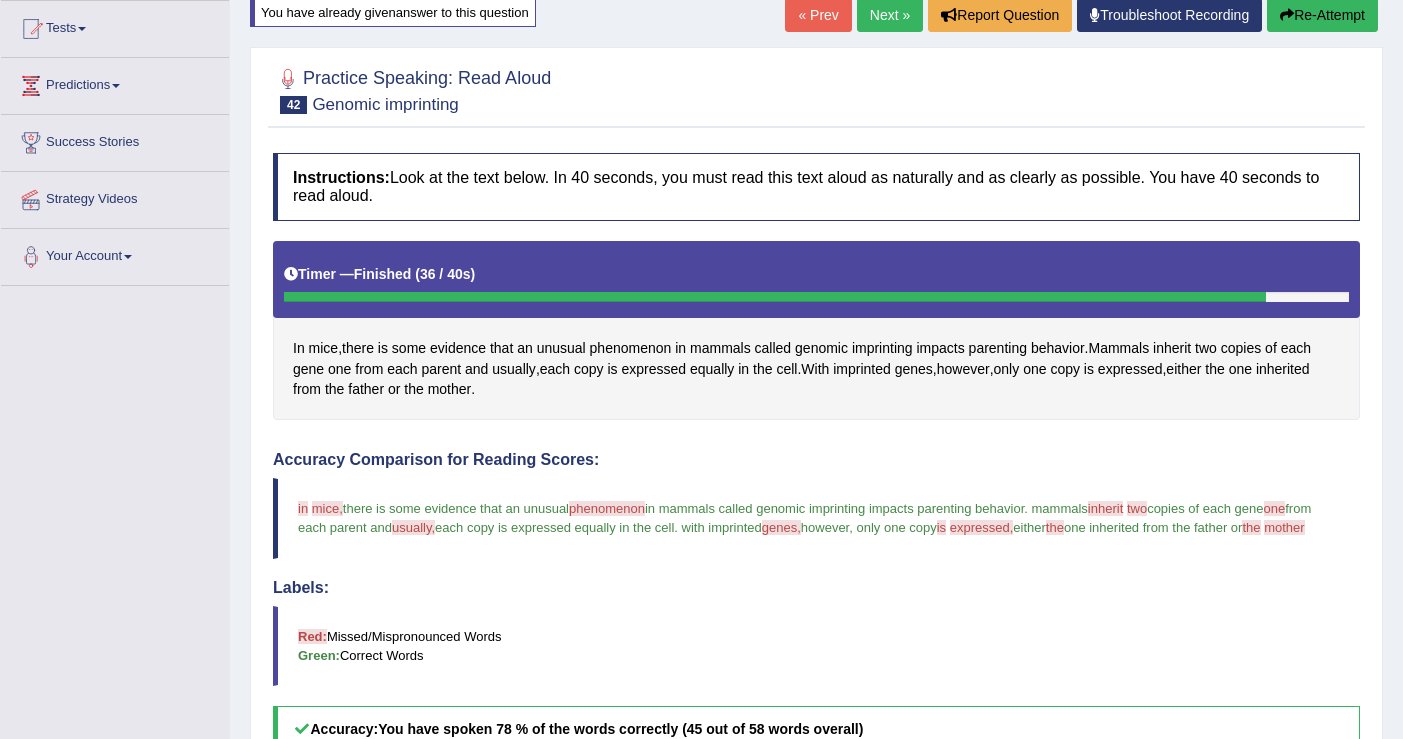 scroll, scrollTop: 190, scrollLeft: 0, axis: vertical 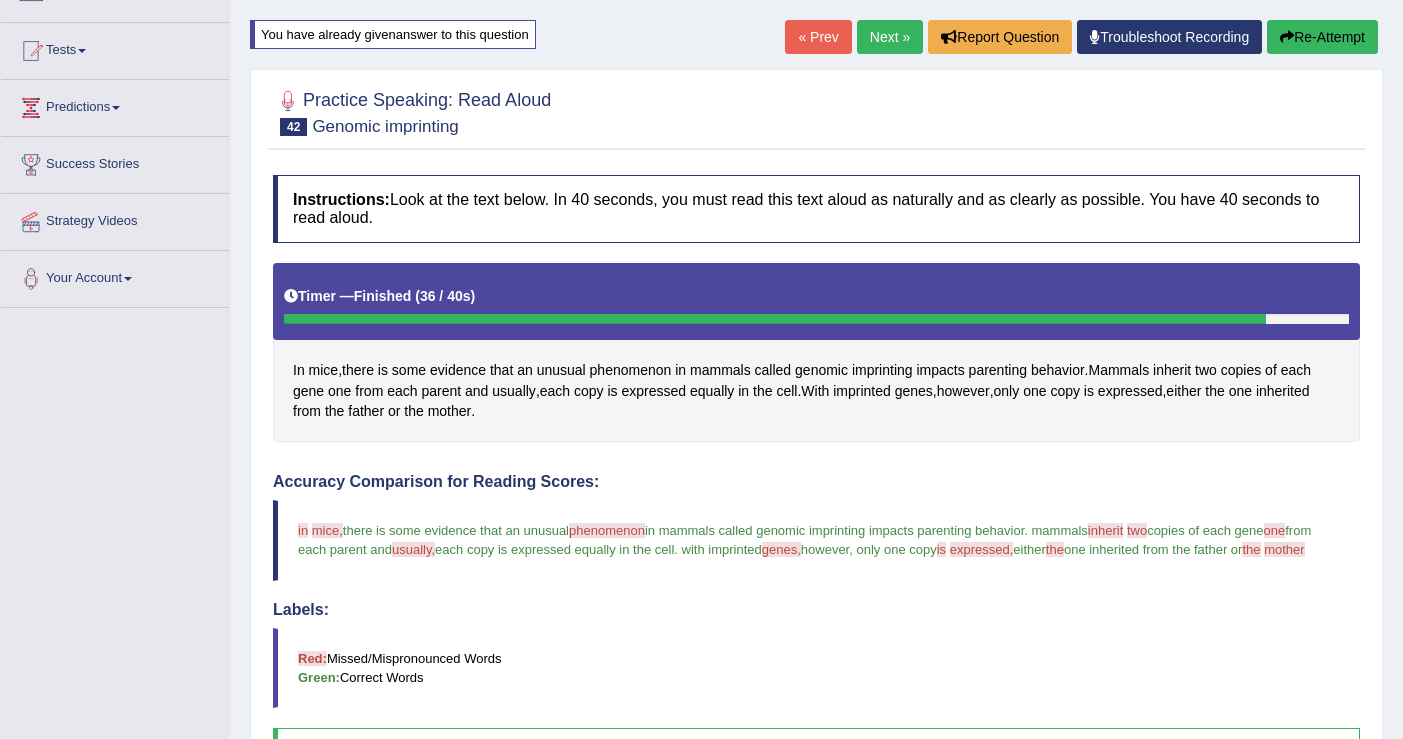 click on "Re-Attempt" at bounding box center (1322, 37) 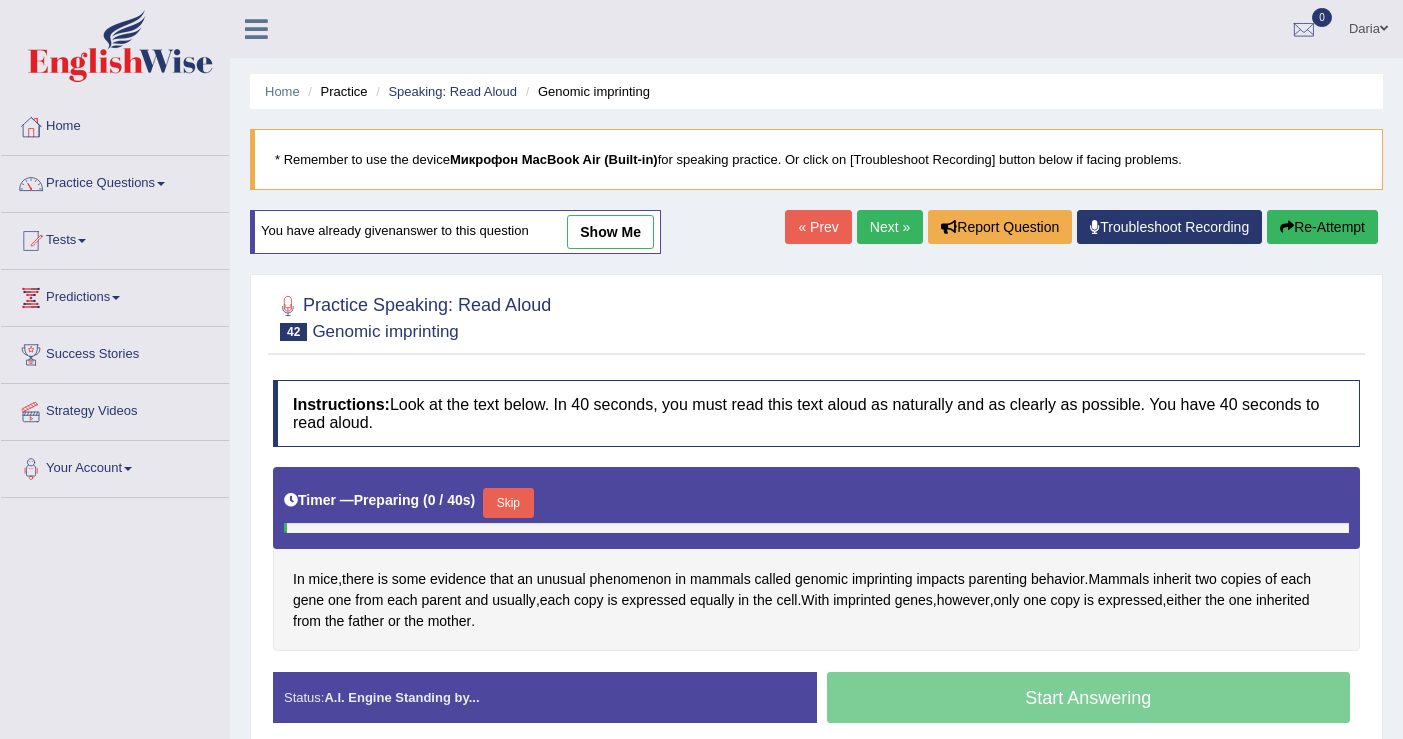 scroll, scrollTop: 201, scrollLeft: 0, axis: vertical 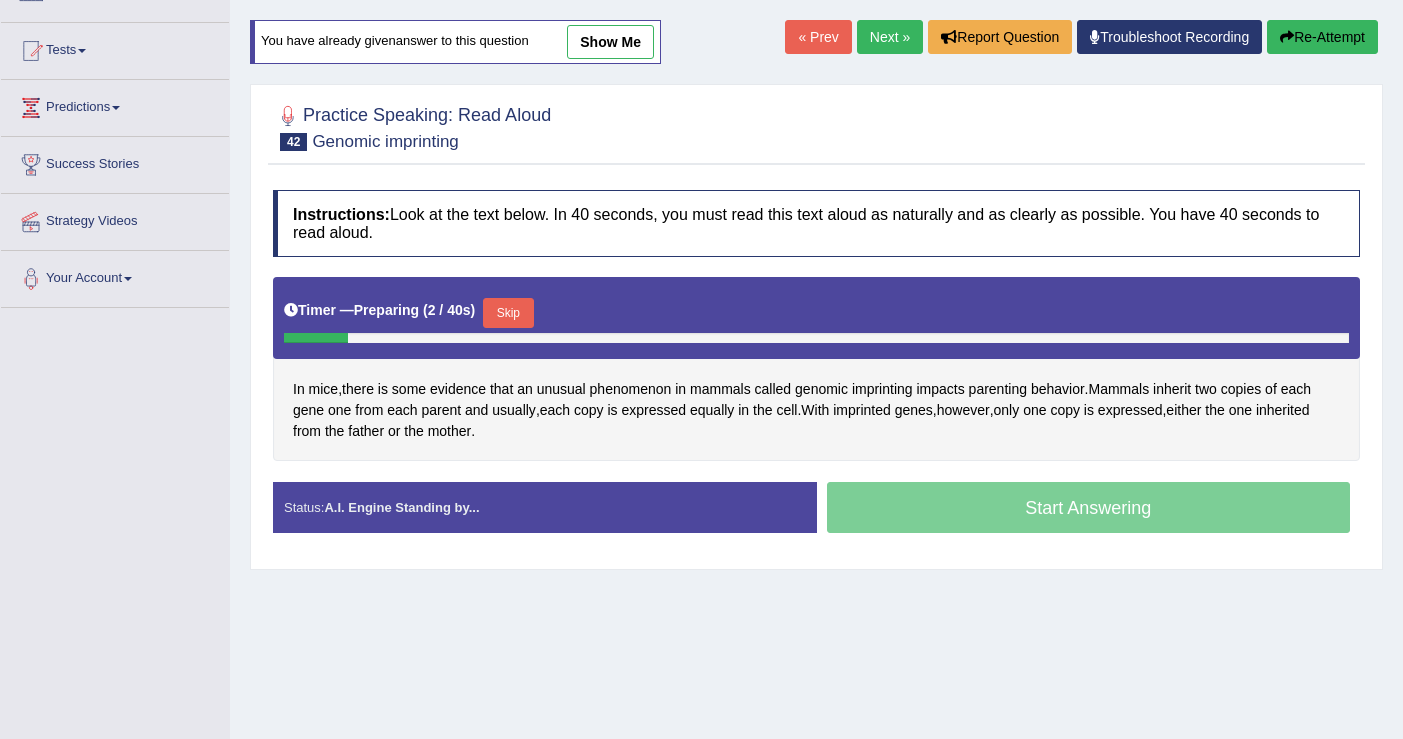 click on "Skip" at bounding box center [508, 313] 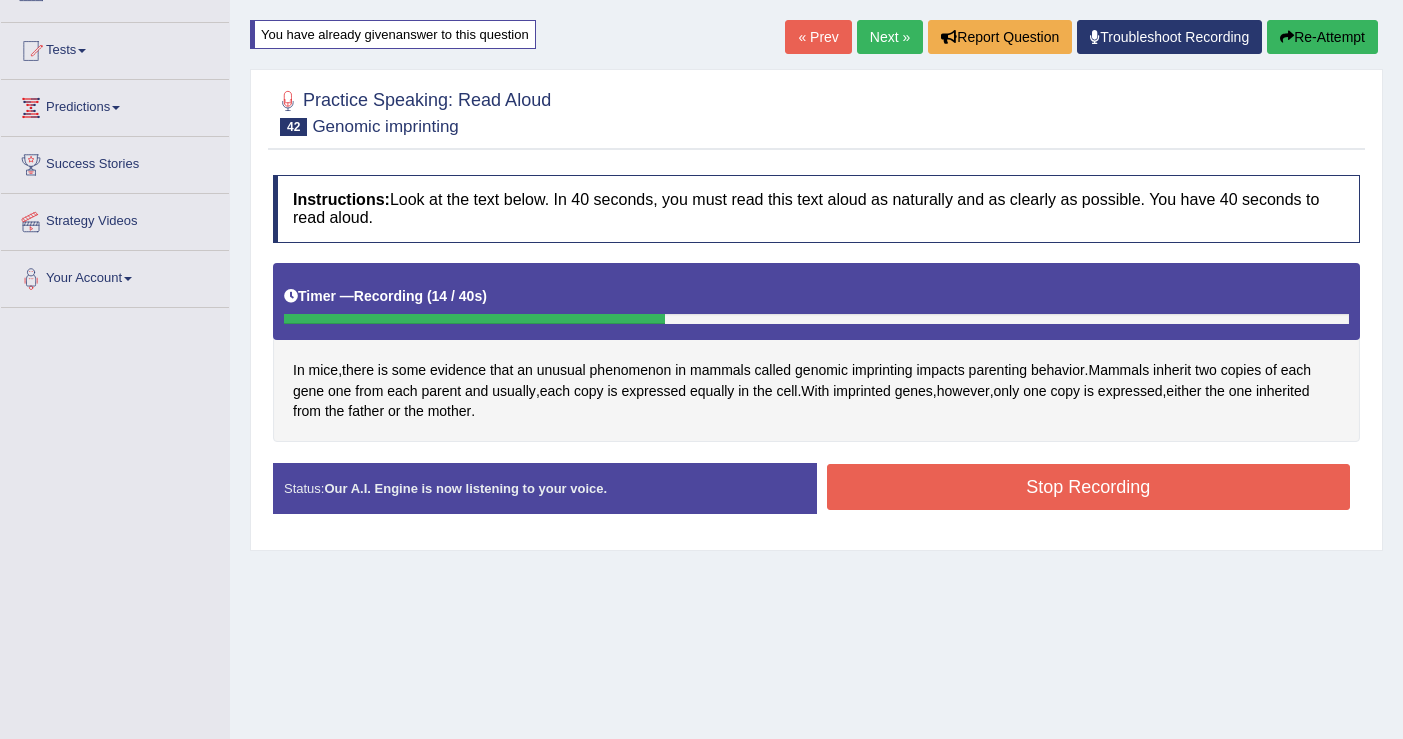 click on "Re-Attempt" at bounding box center [1322, 37] 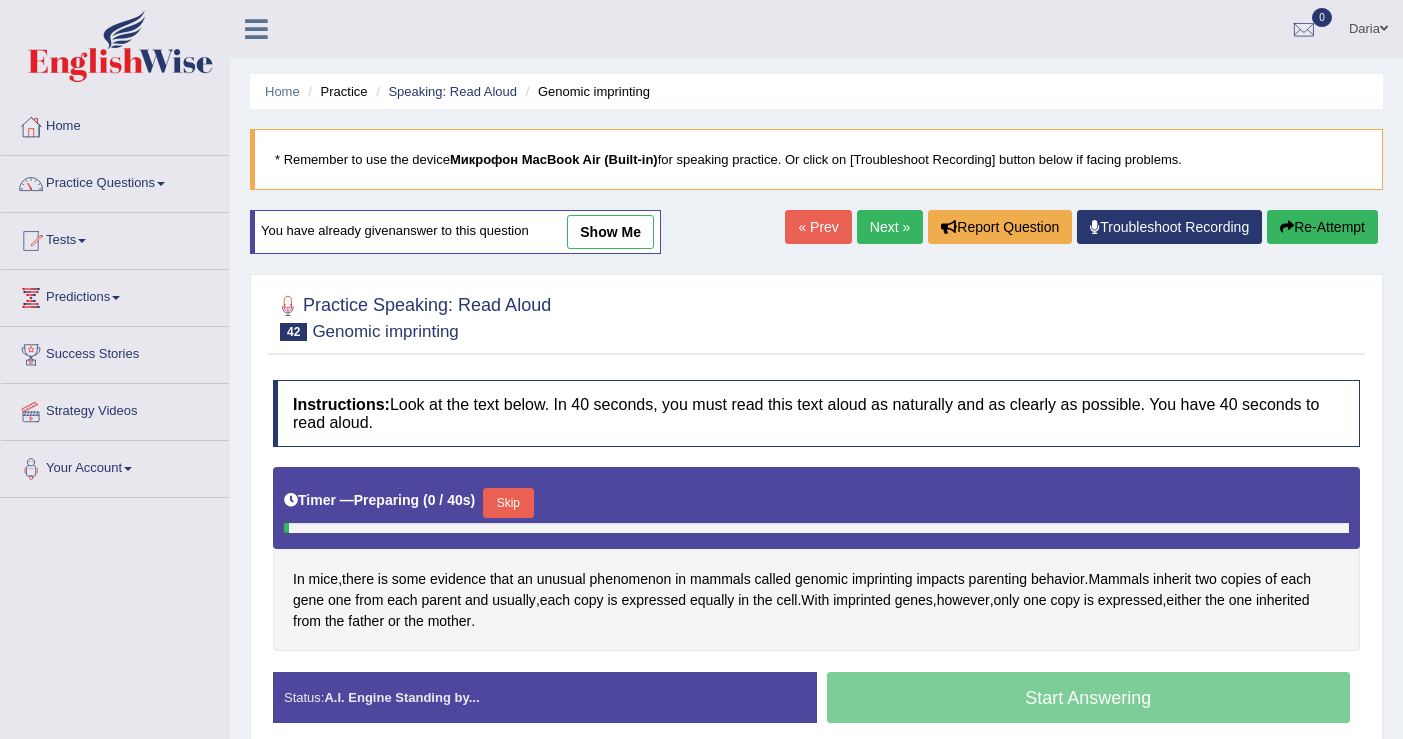 scroll, scrollTop: 190, scrollLeft: 0, axis: vertical 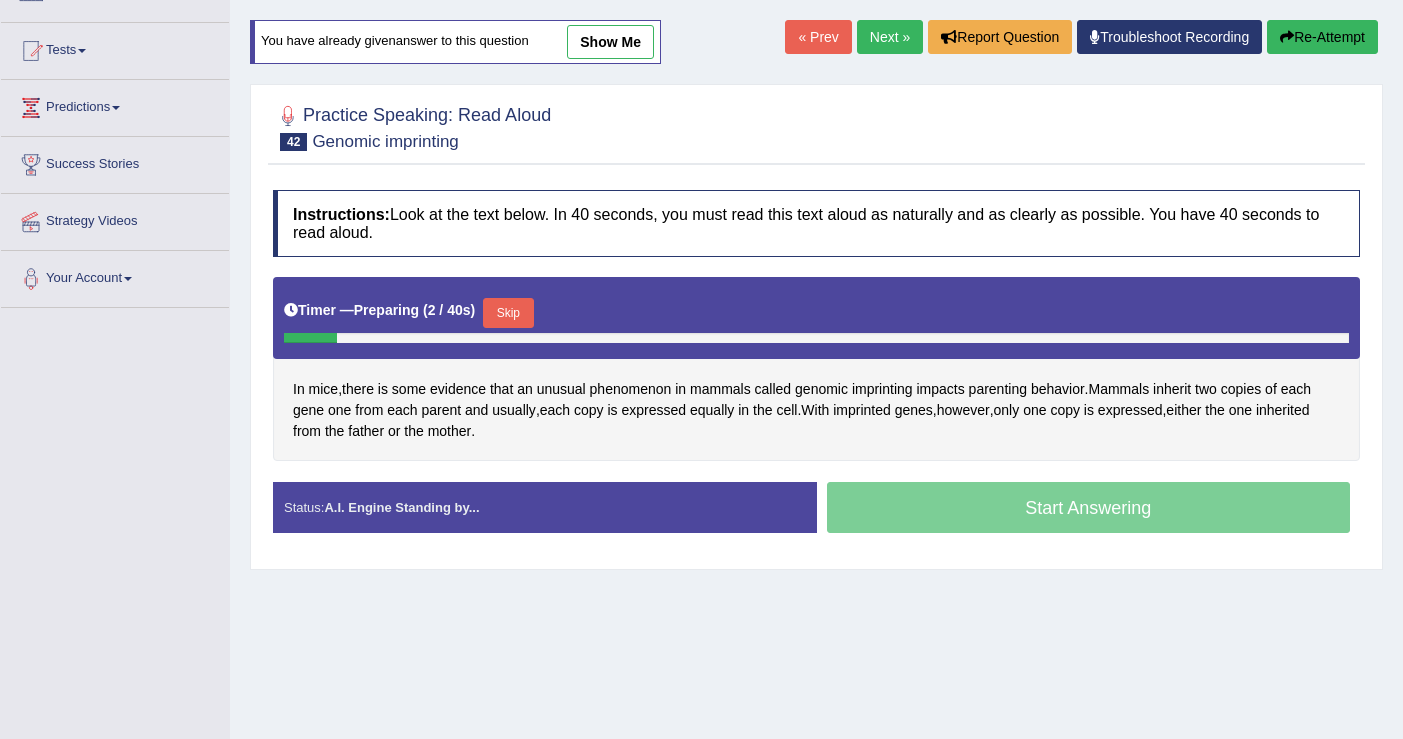 click on "Skip" at bounding box center [508, 313] 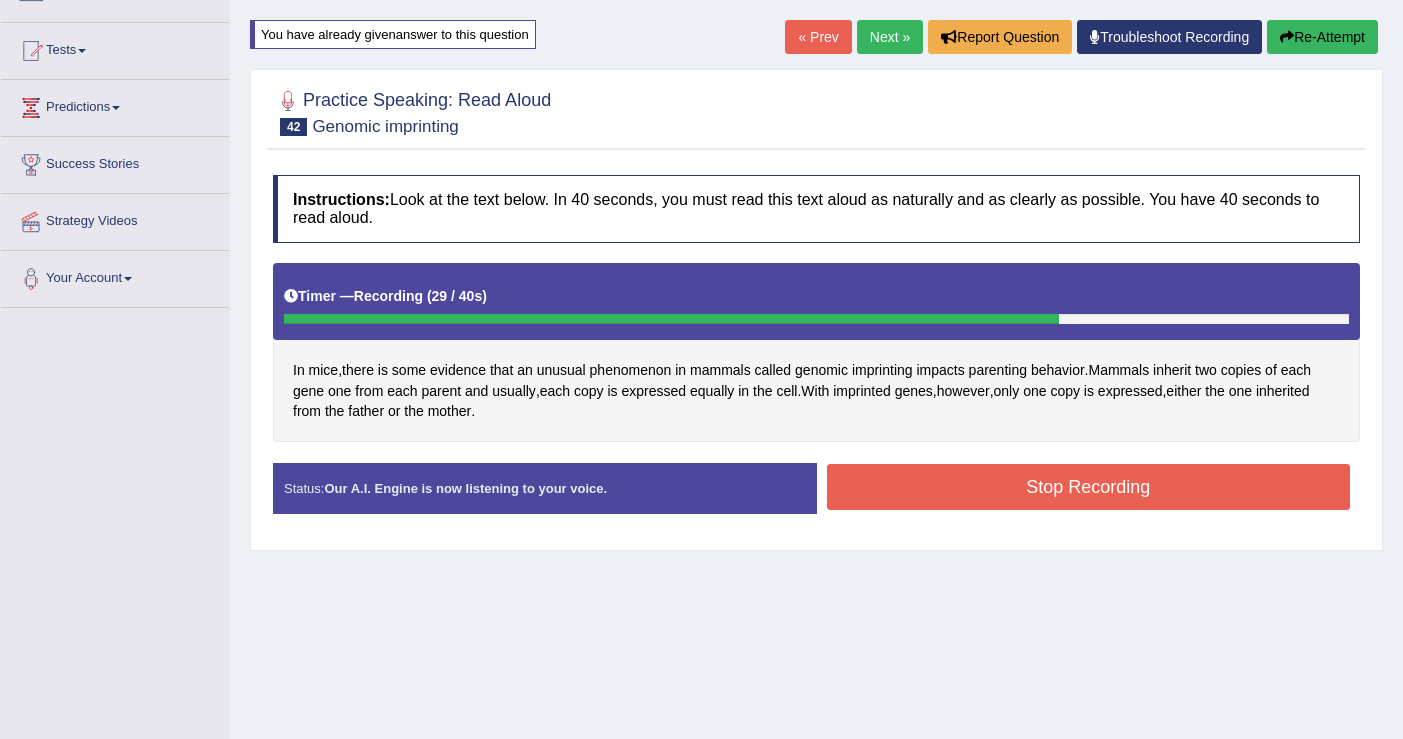 click on "Stop Recording" at bounding box center [1089, 487] 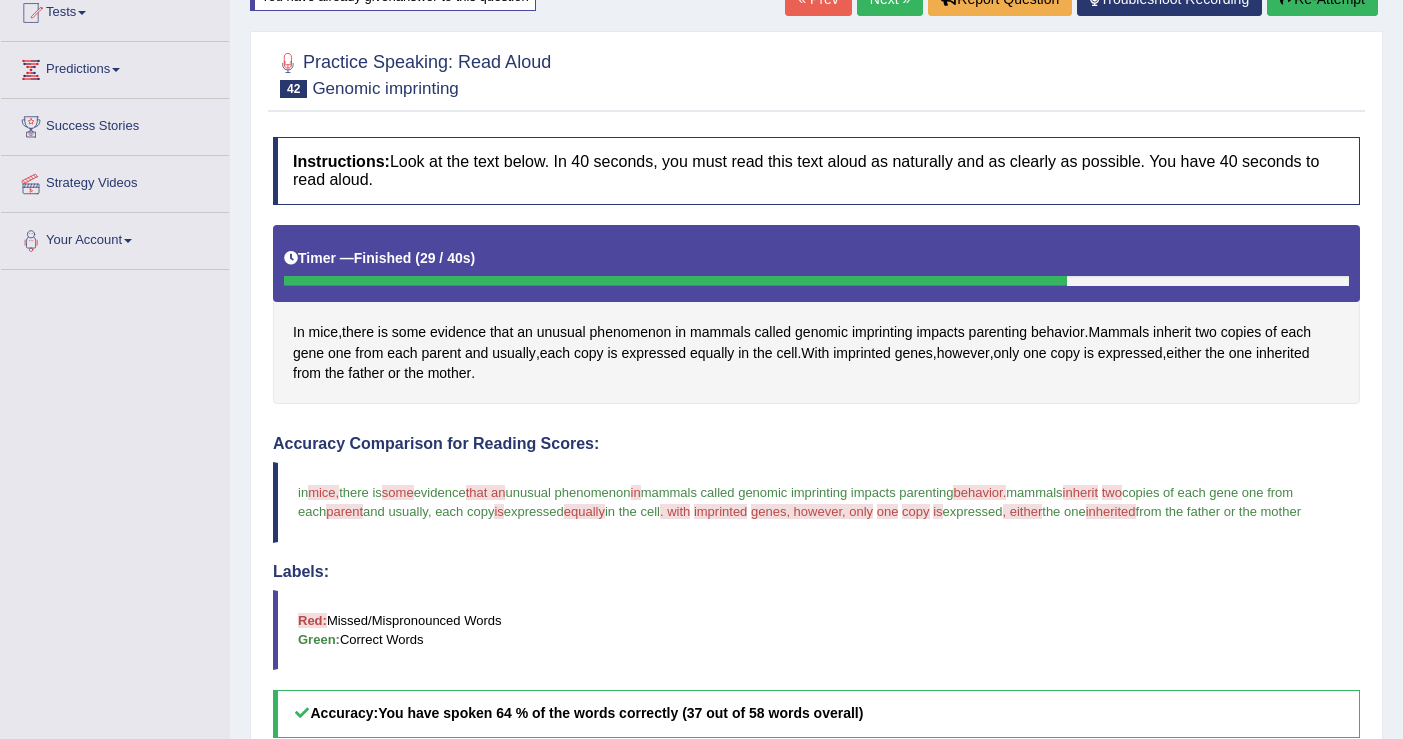 scroll, scrollTop: 0, scrollLeft: 0, axis: both 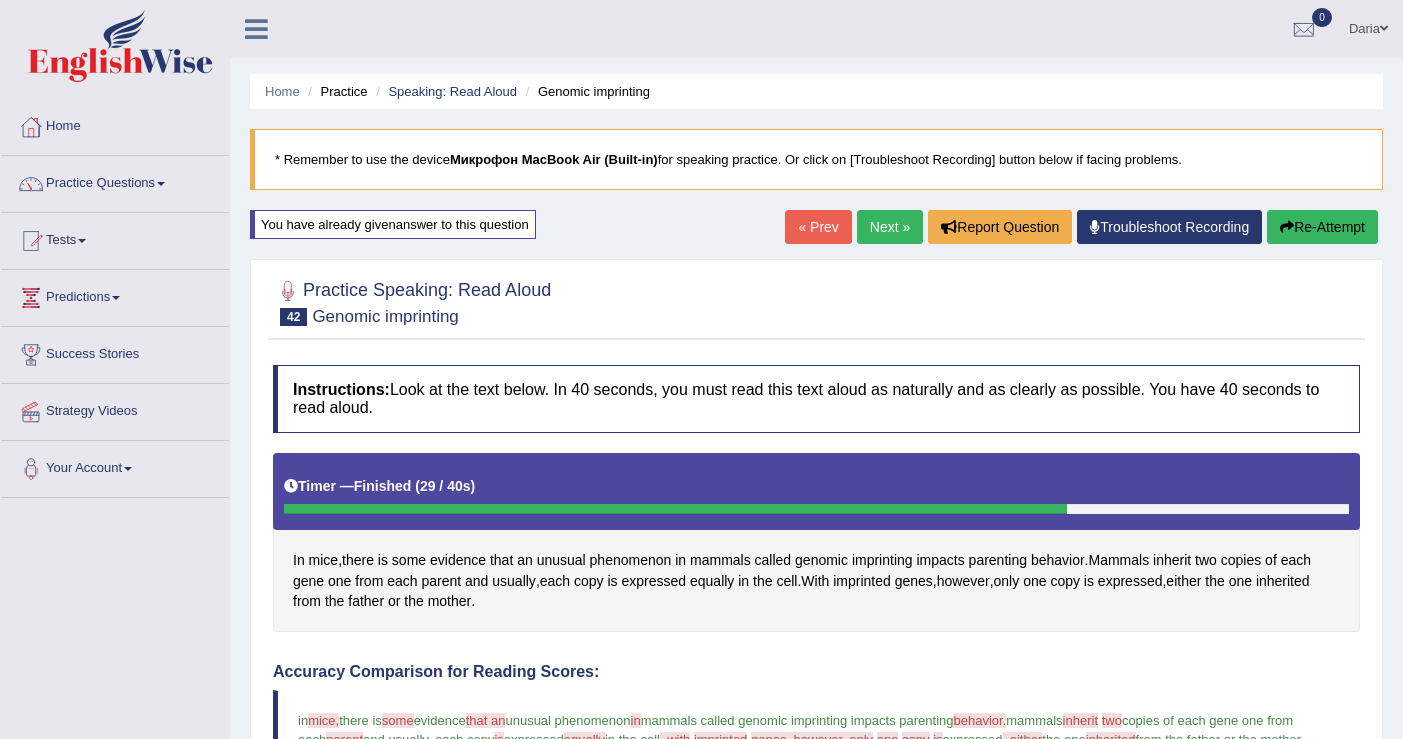 click at bounding box center [1287, 227] 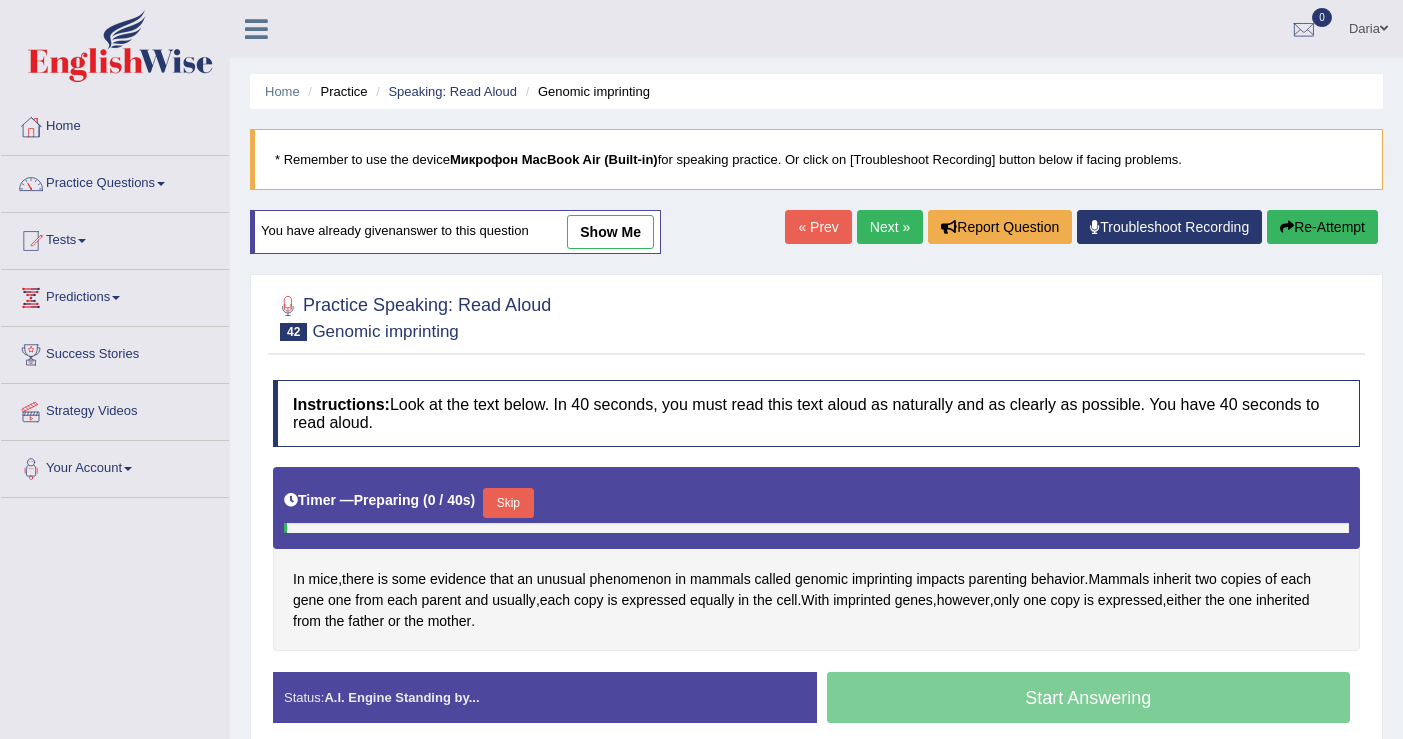 scroll, scrollTop: 0, scrollLeft: 0, axis: both 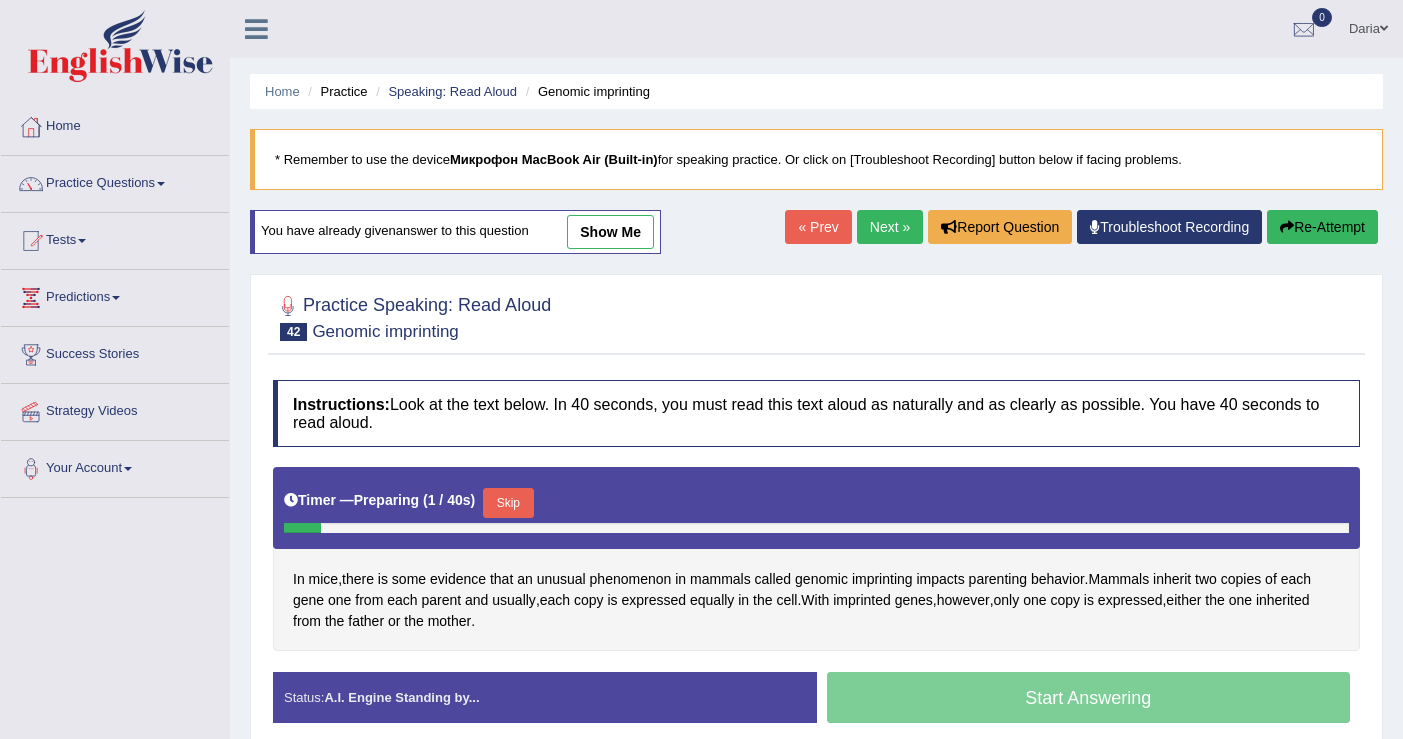 click on "Skip" at bounding box center [508, 503] 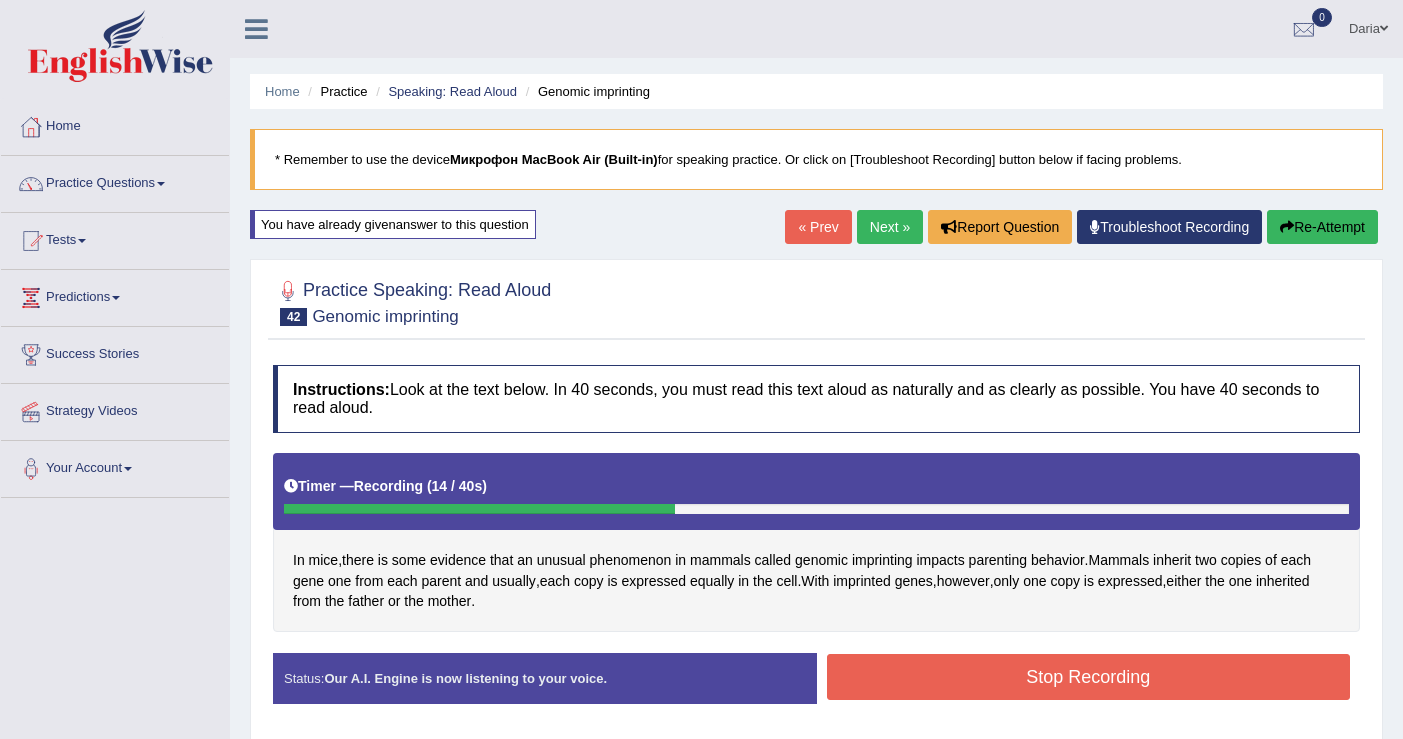 click on "Re-Attempt" at bounding box center [1322, 227] 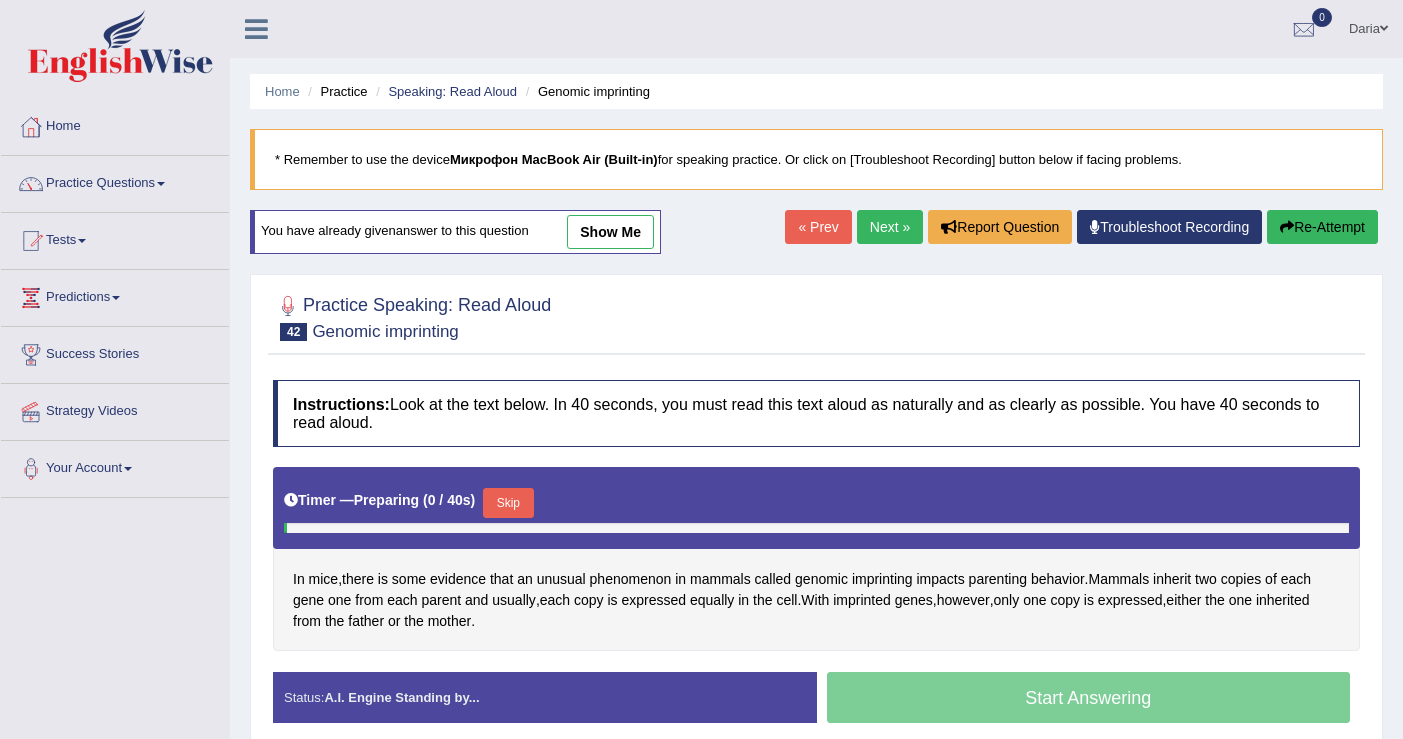 scroll, scrollTop: 0, scrollLeft: 0, axis: both 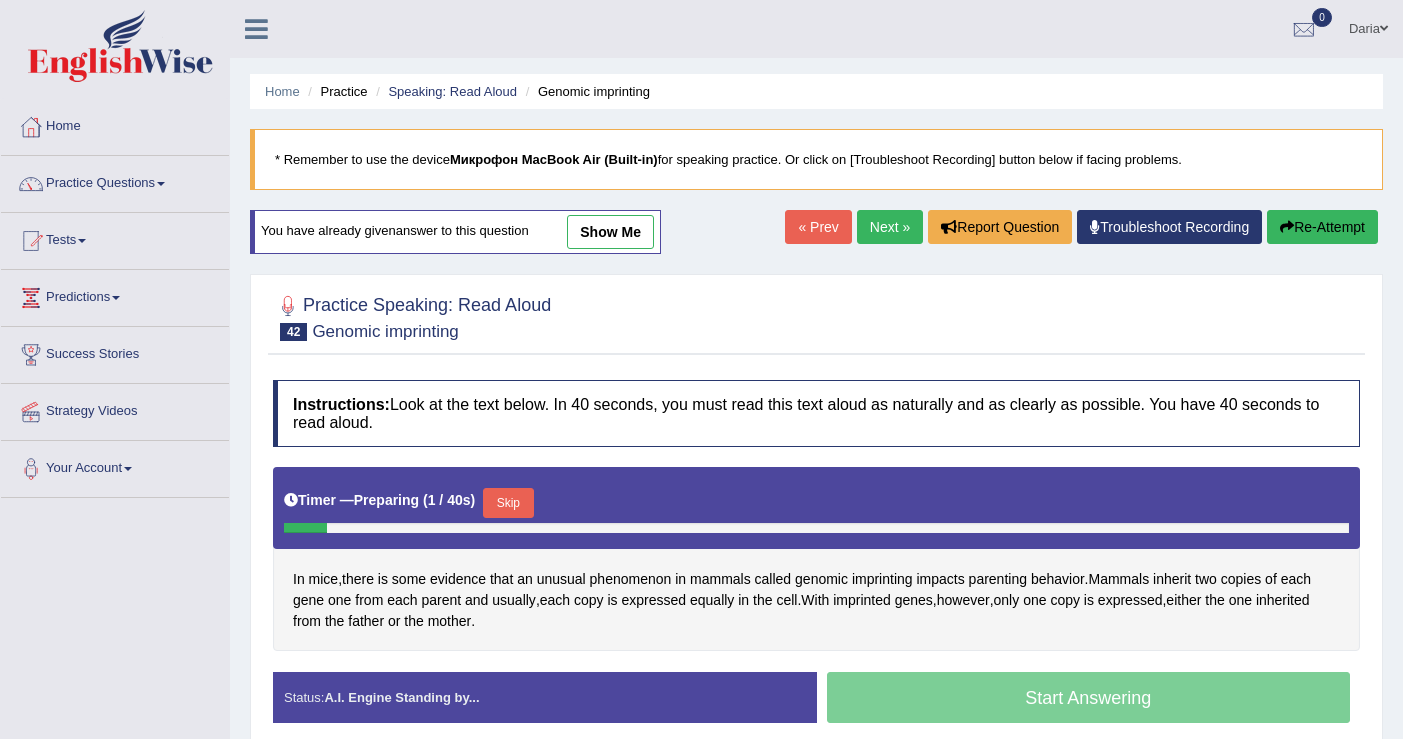 click on "Skip" at bounding box center [508, 503] 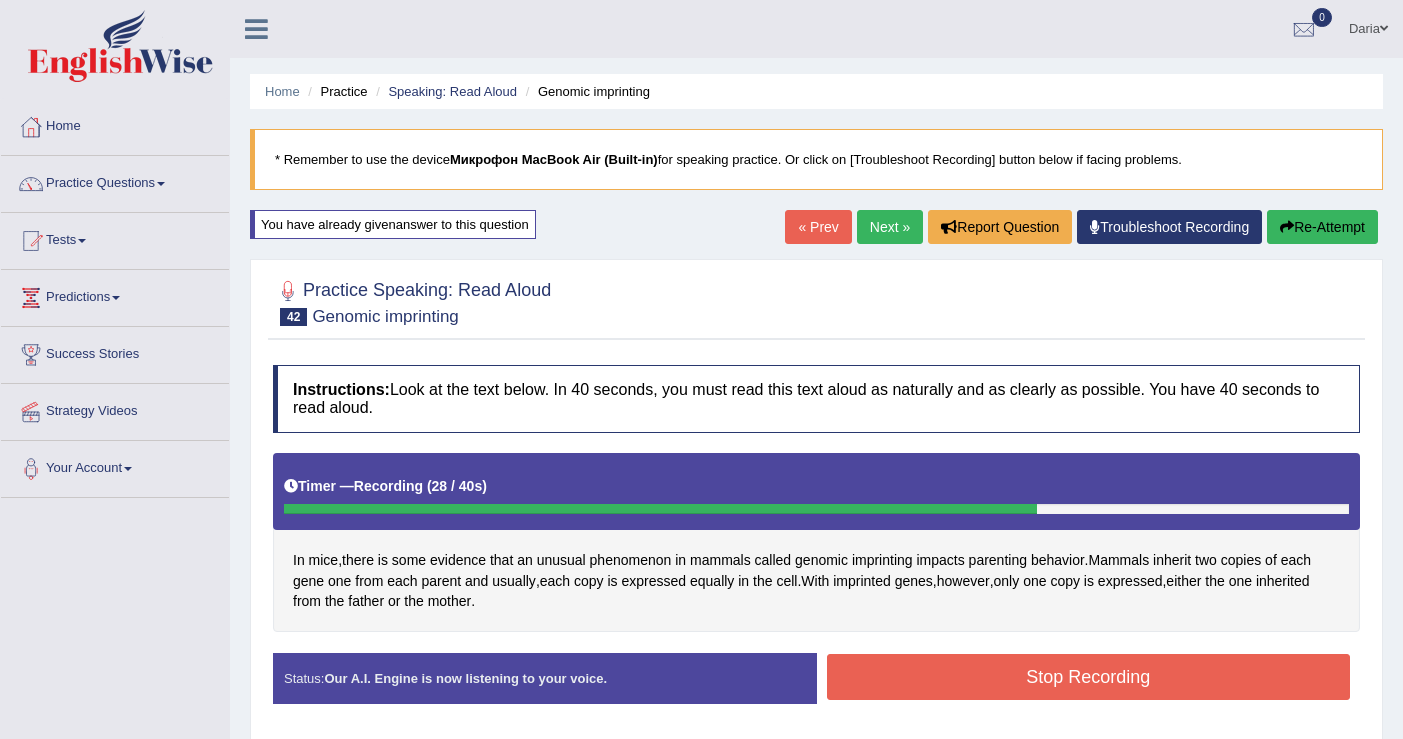 click on "Stop Recording" at bounding box center (1089, 677) 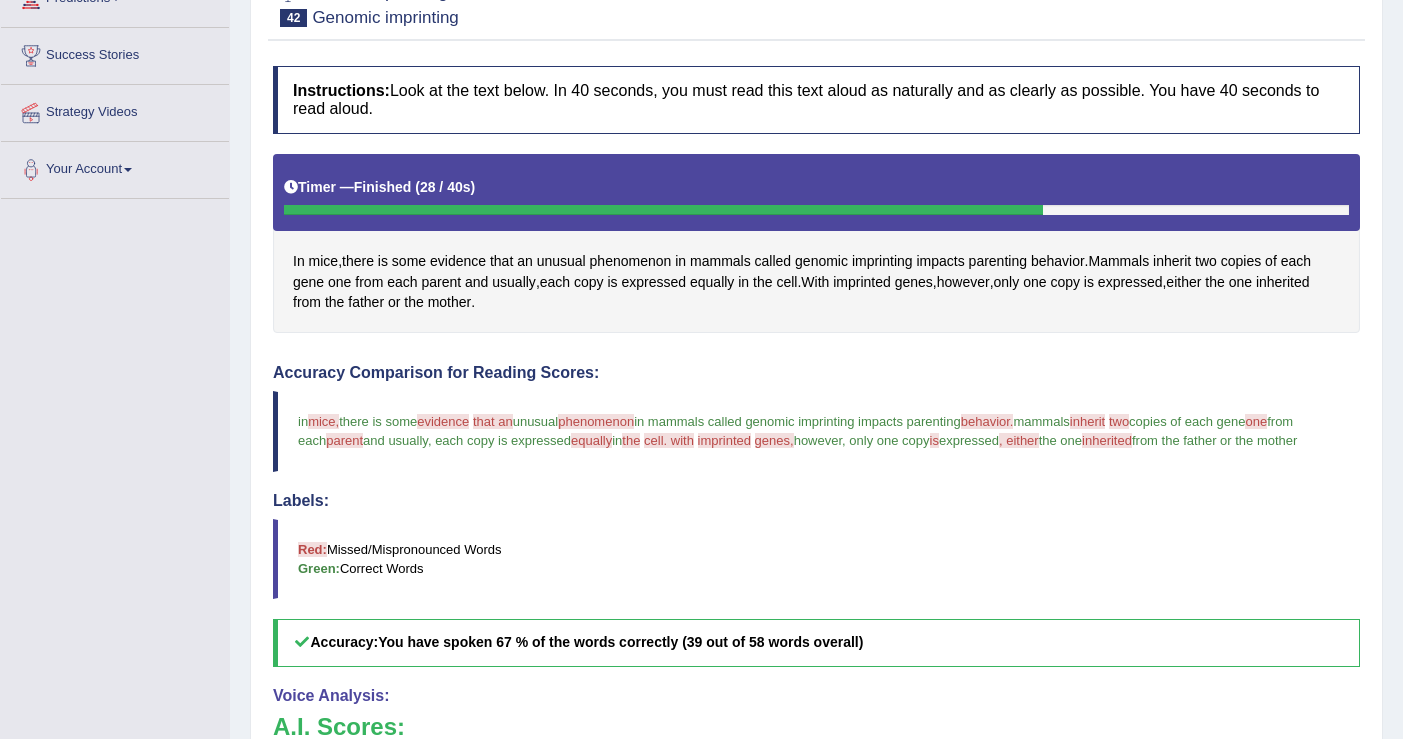 scroll, scrollTop: 220, scrollLeft: 0, axis: vertical 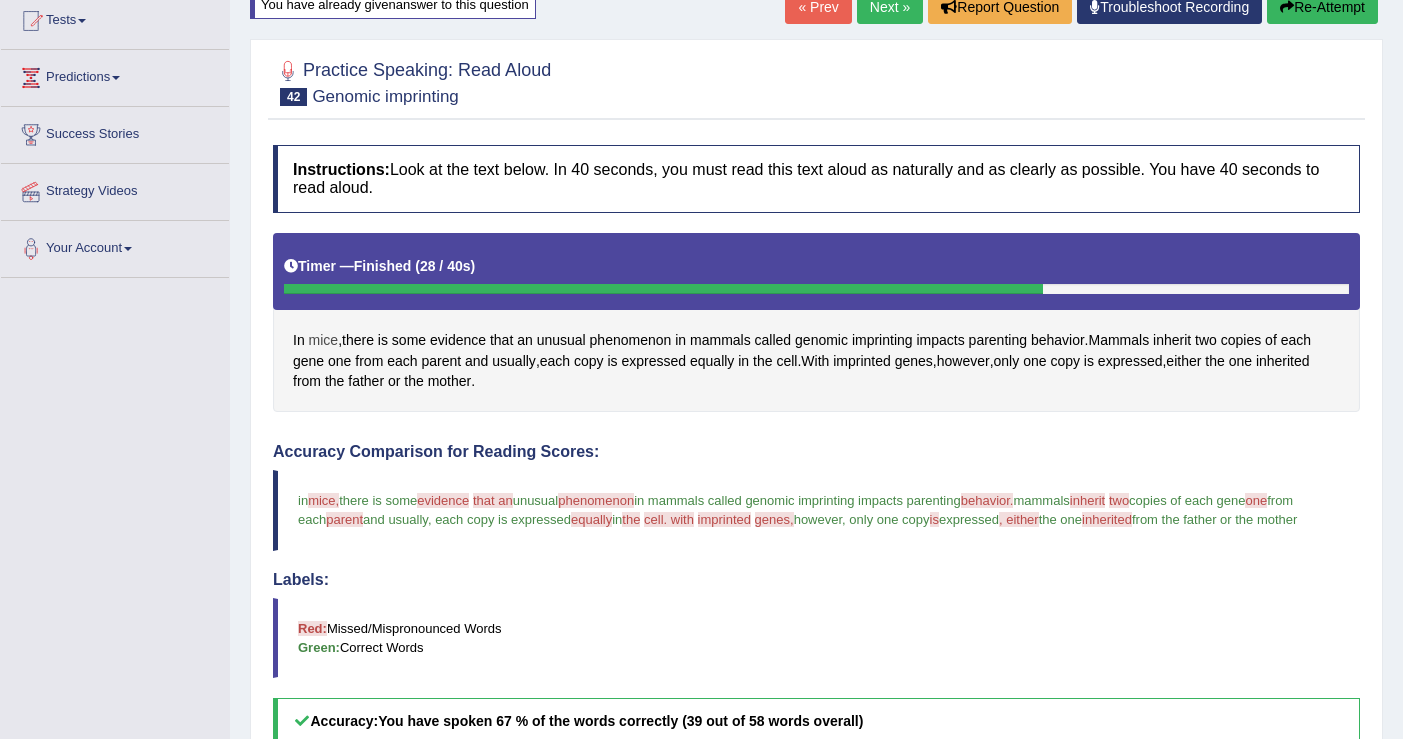 click on "mice" at bounding box center (324, 340) 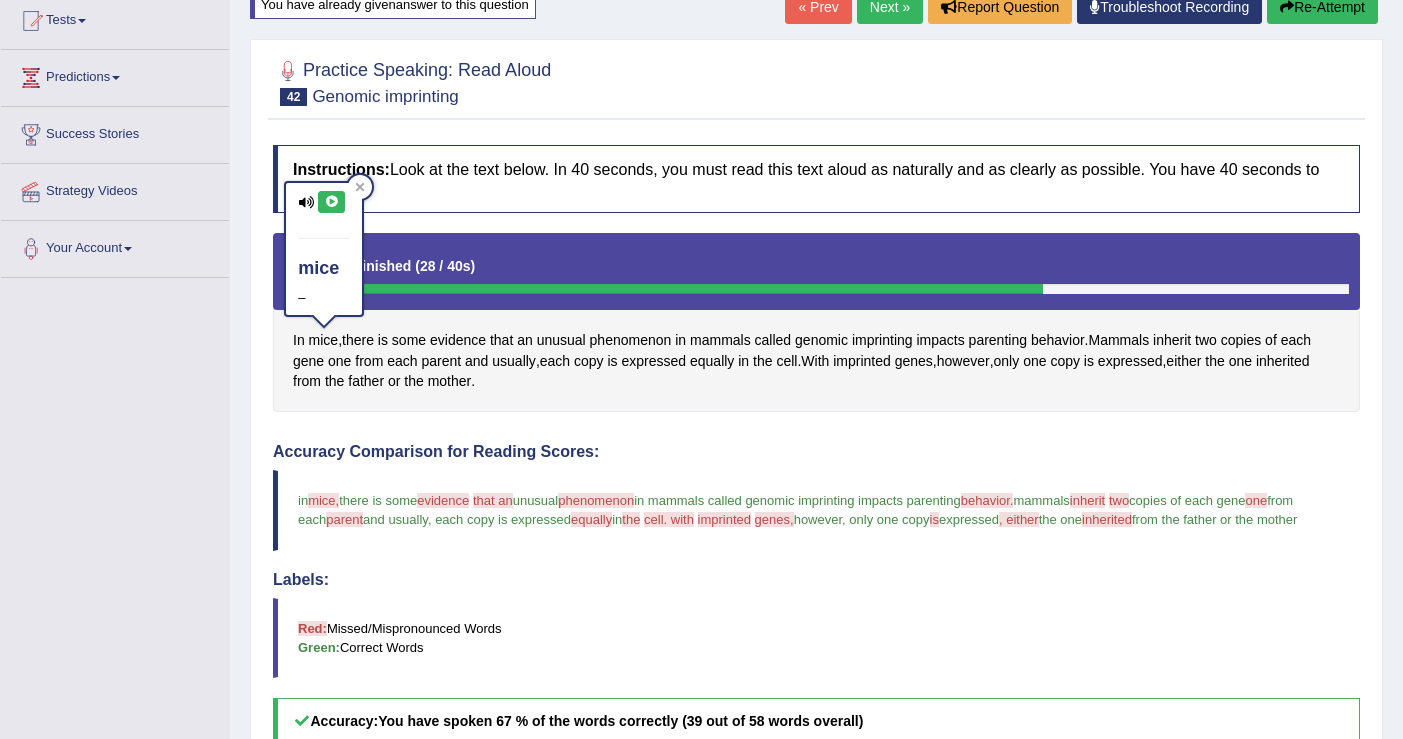 click at bounding box center (331, 202) 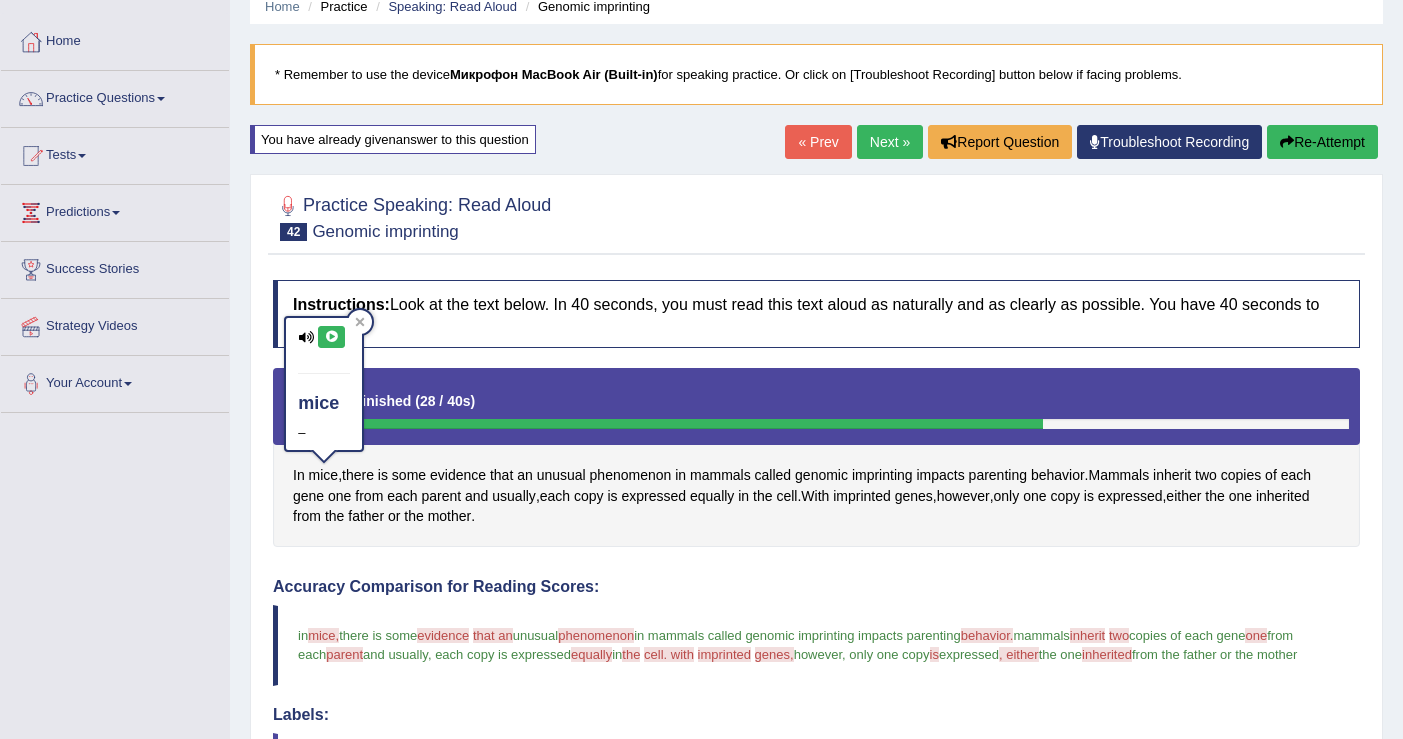 scroll, scrollTop: 50, scrollLeft: 0, axis: vertical 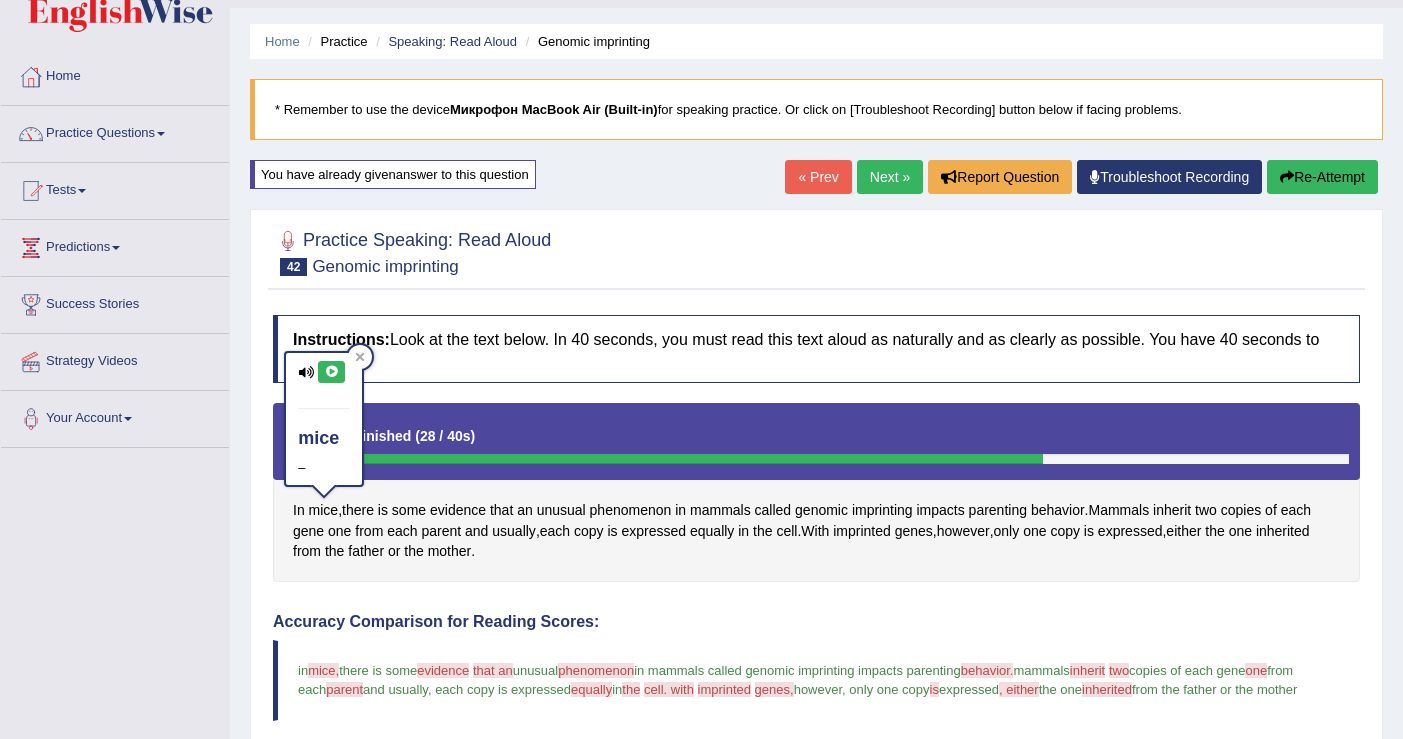 click on "Re-Attempt" at bounding box center (1322, 177) 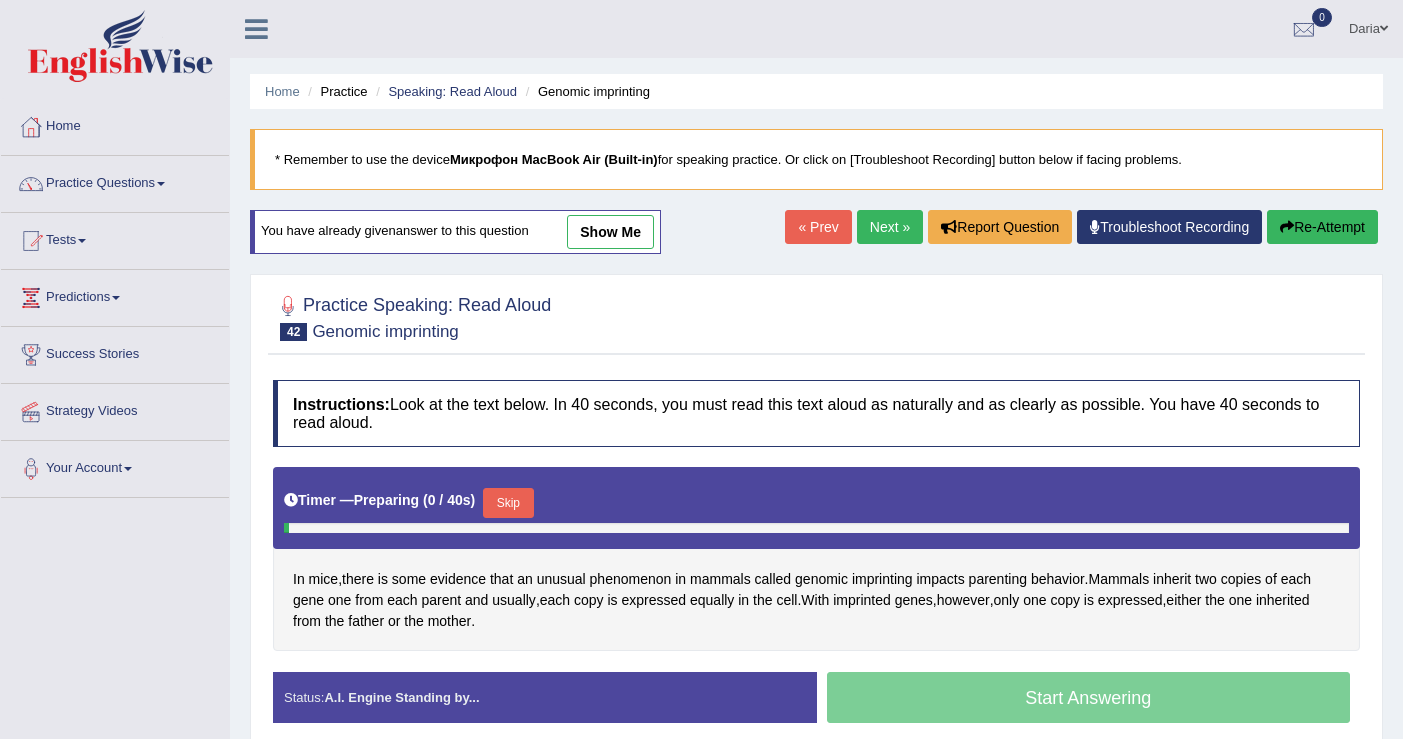 scroll, scrollTop: 50, scrollLeft: 0, axis: vertical 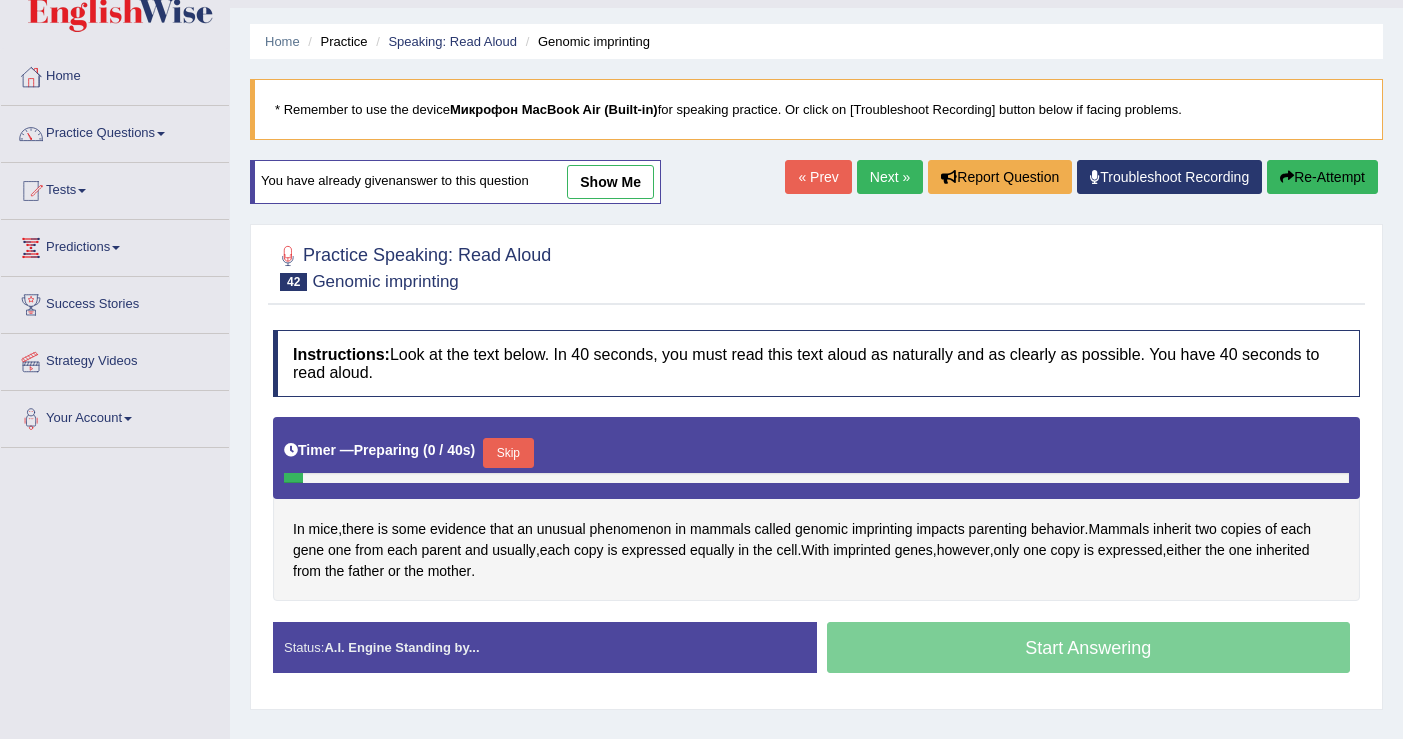 click on "Skip" at bounding box center [508, 453] 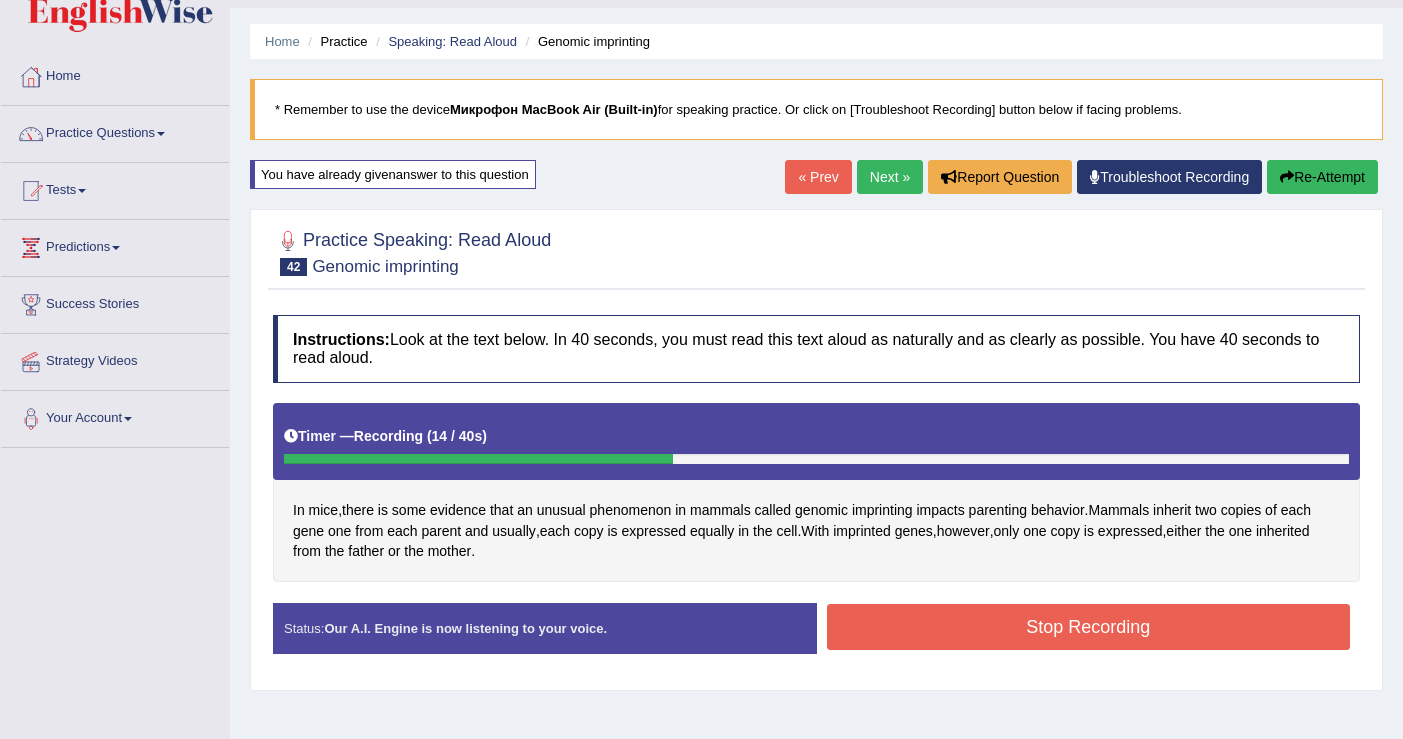 click on "Re-Attempt" at bounding box center [1322, 177] 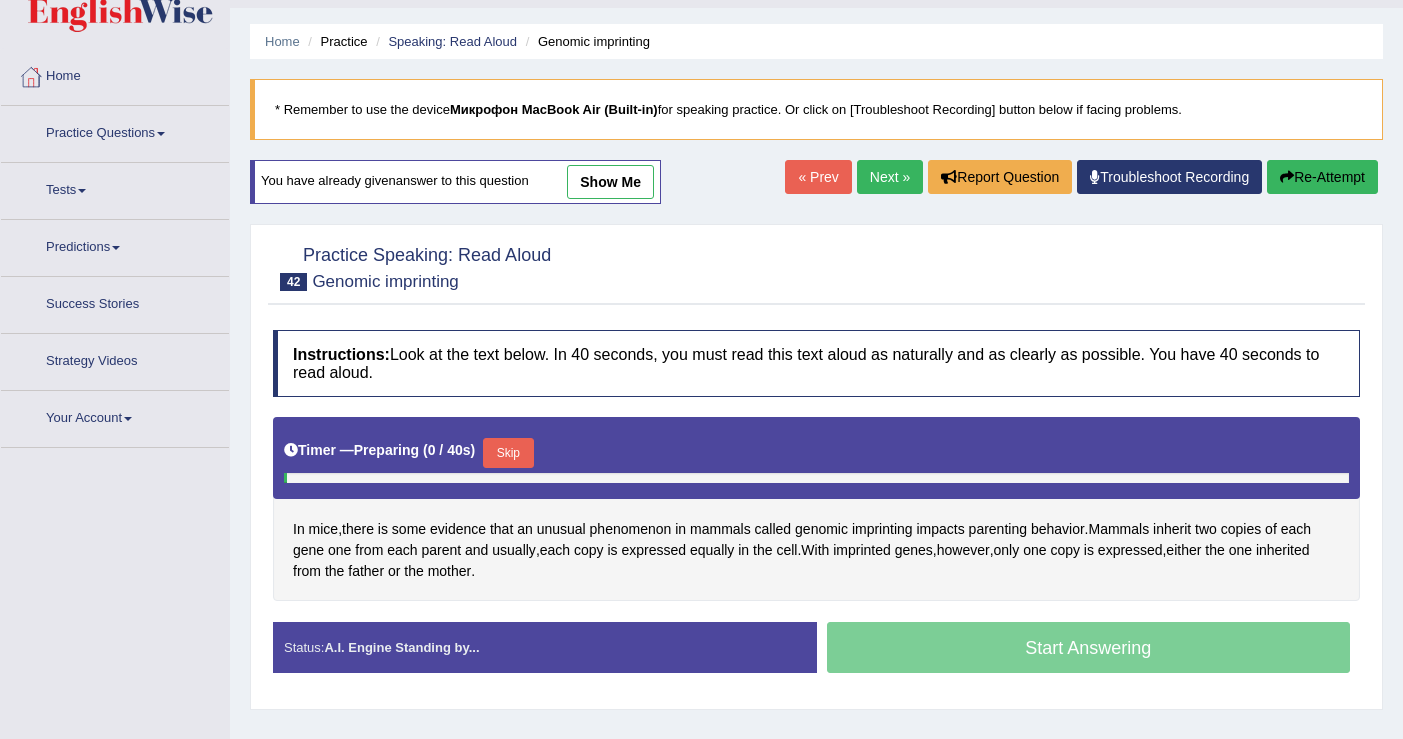 scroll, scrollTop: 0, scrollLeft: 0, axis: both 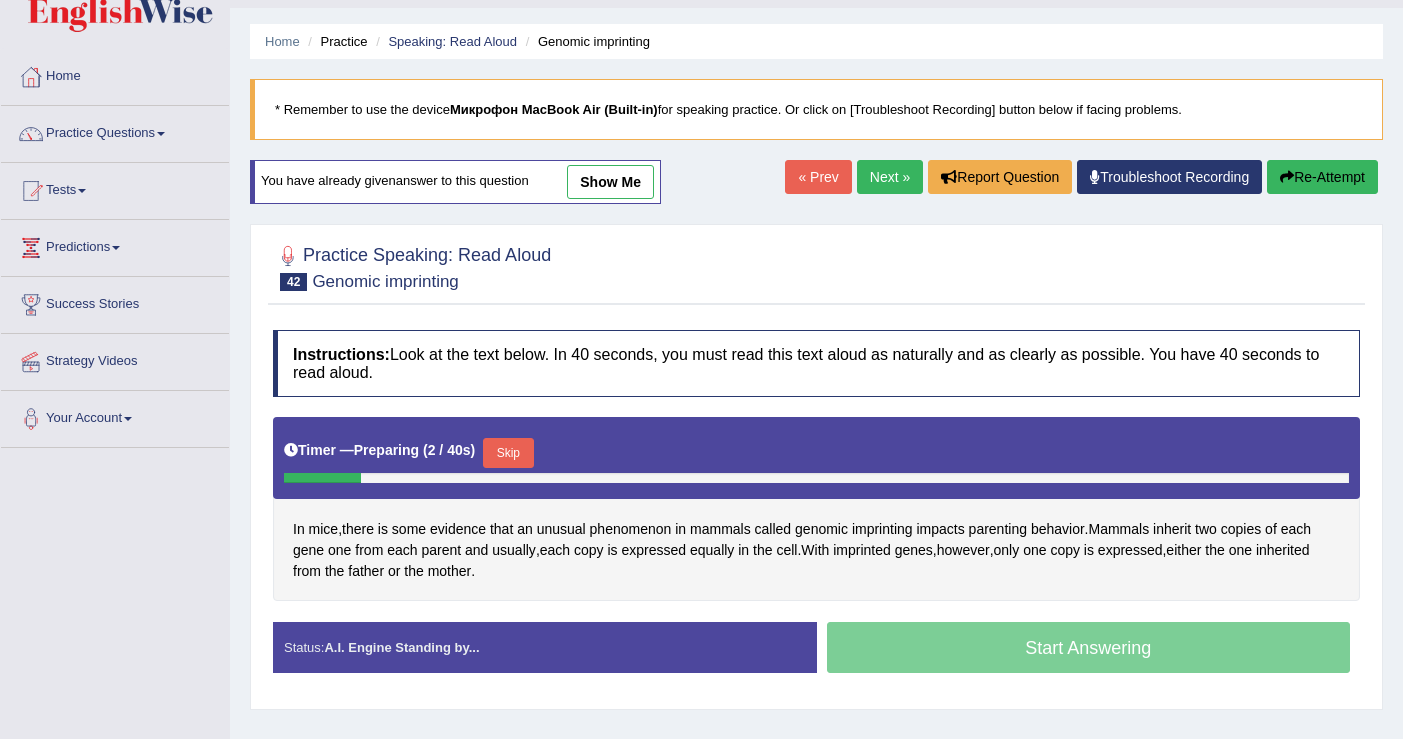 click on "Skip" at bounding box center [508, 453] 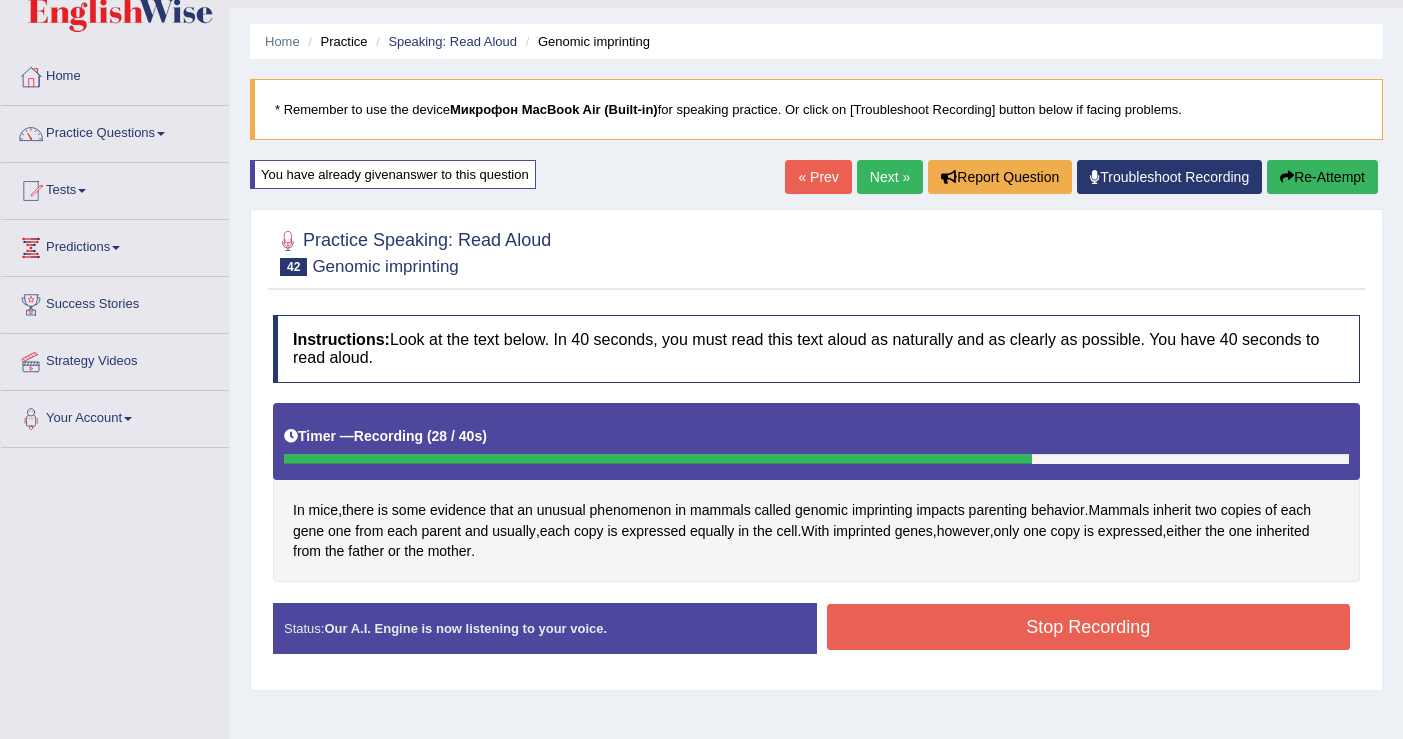 click on "Stop Recording" at bounding box center [1089, 627] 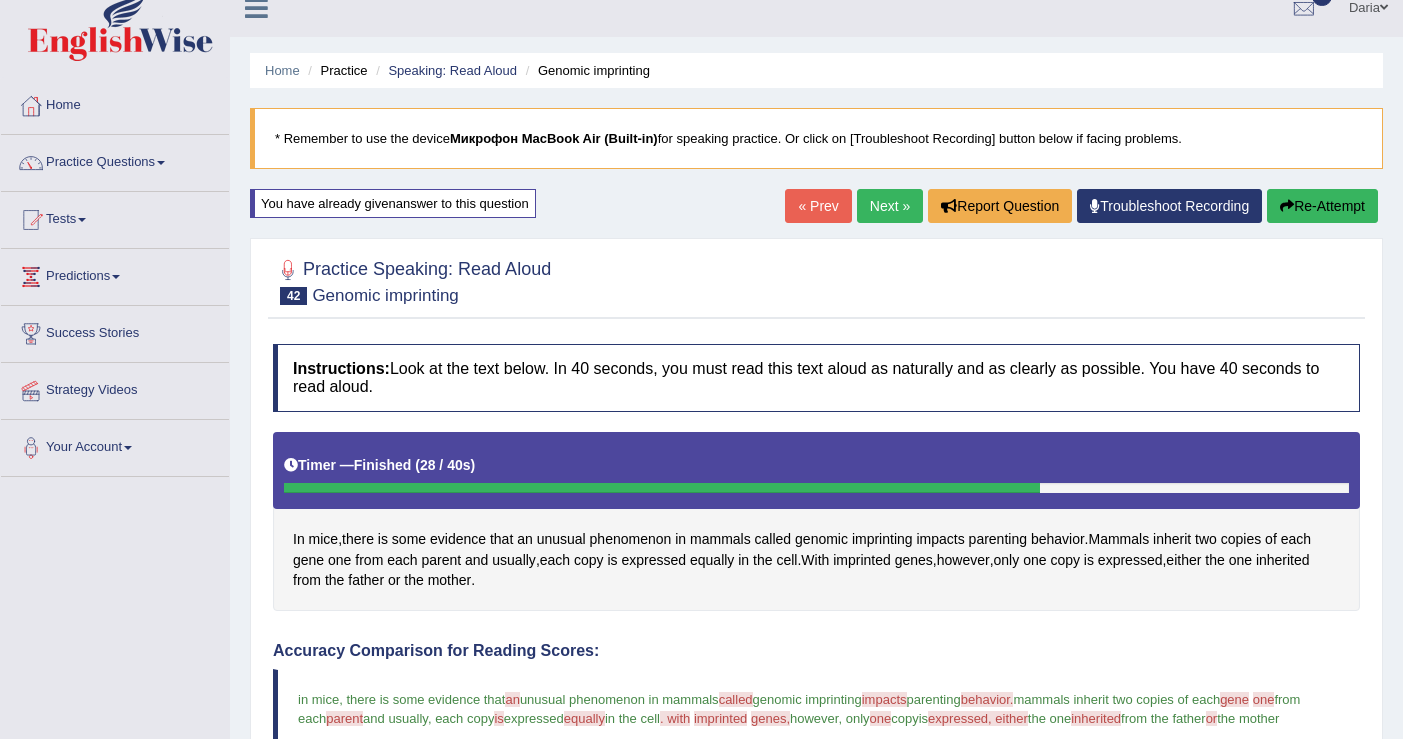 scroll, scrollTop: 0, scrollLeft: 0, axis: both 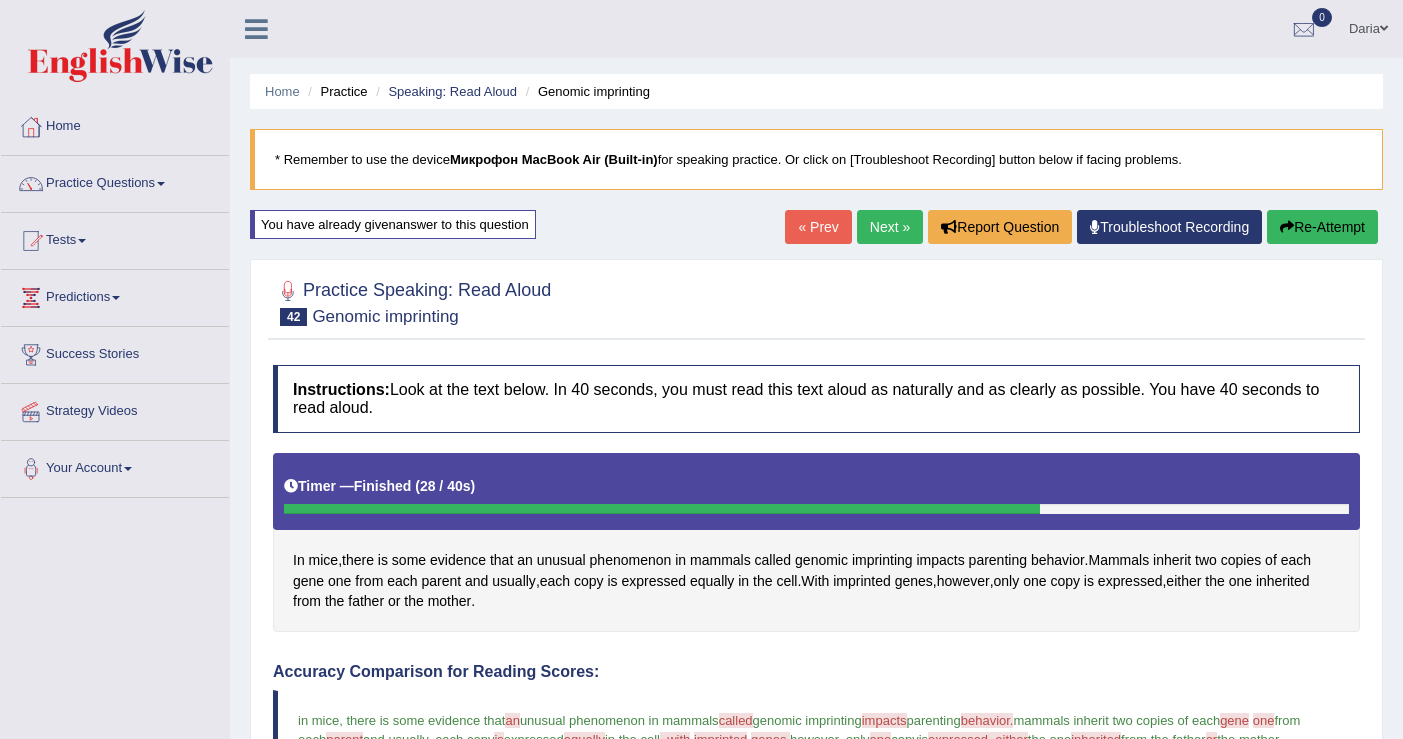 click on "Next »" at bounding box center (890, 227) 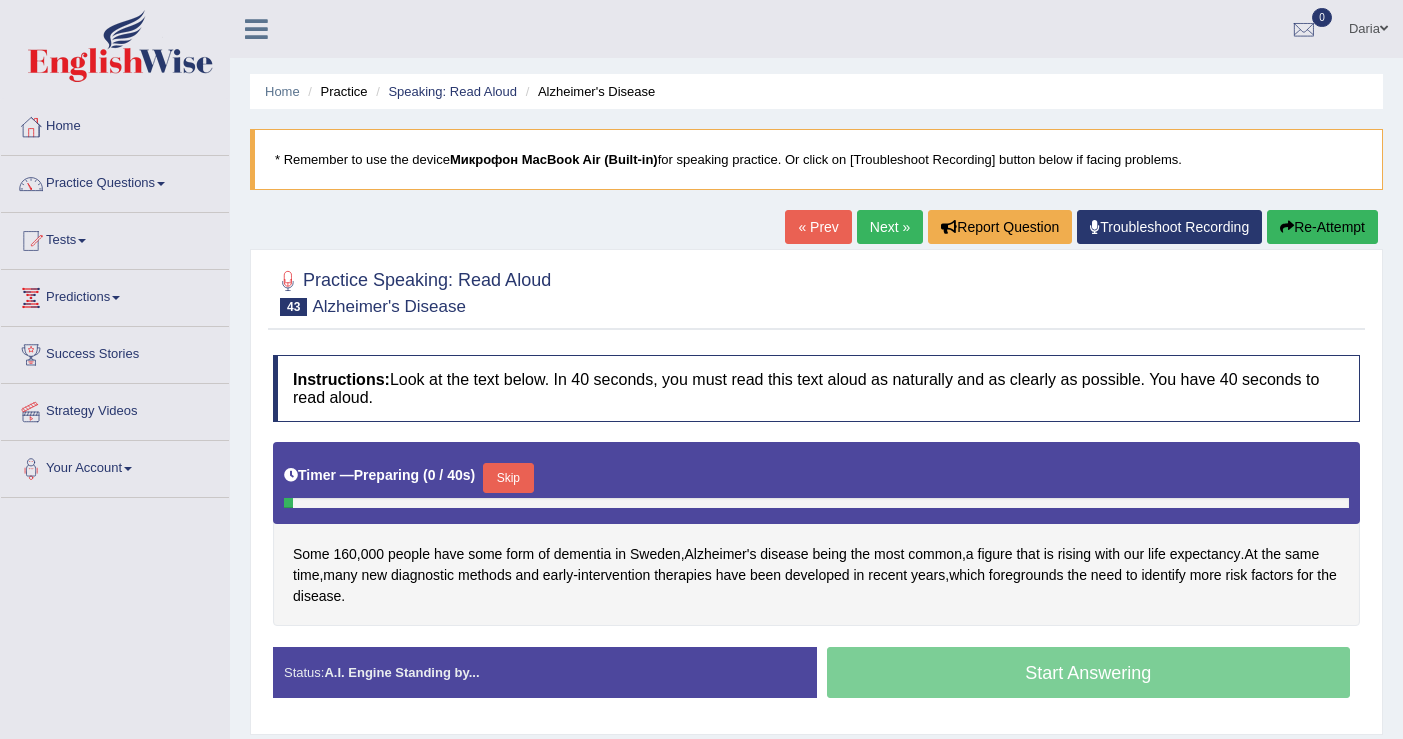 scroll, scrollTop: 0, scrollLeft: 0, axis: both 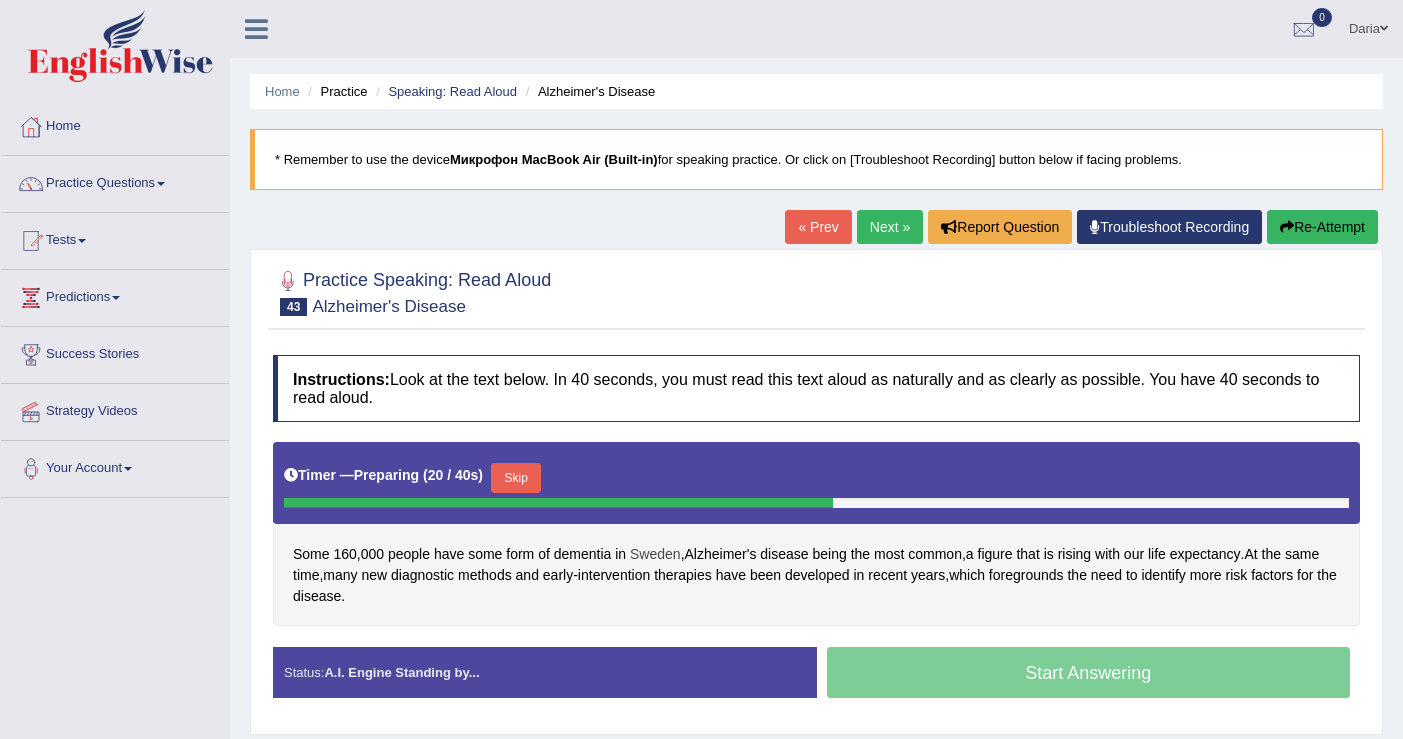 click on "Sweden" at bounding box center (655, 554) 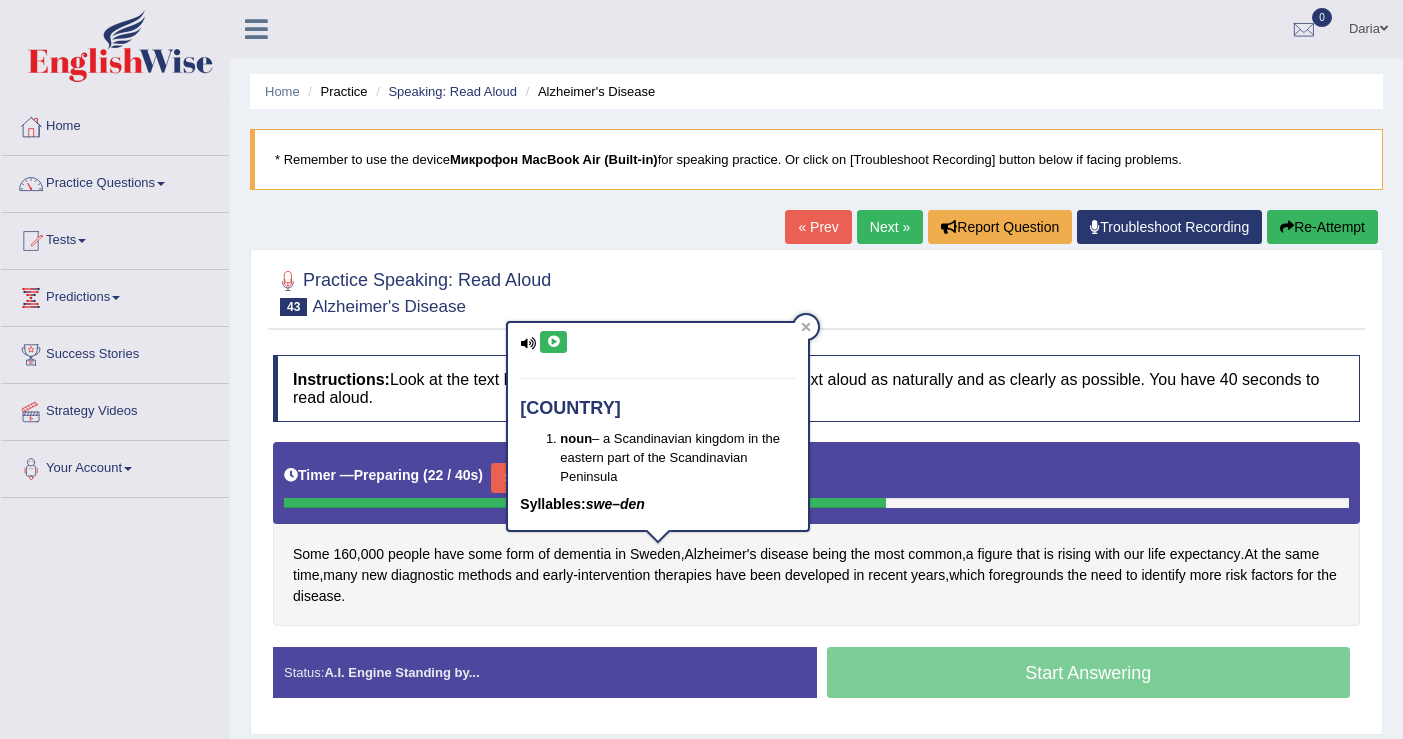 click at bounding box center (553, 342) 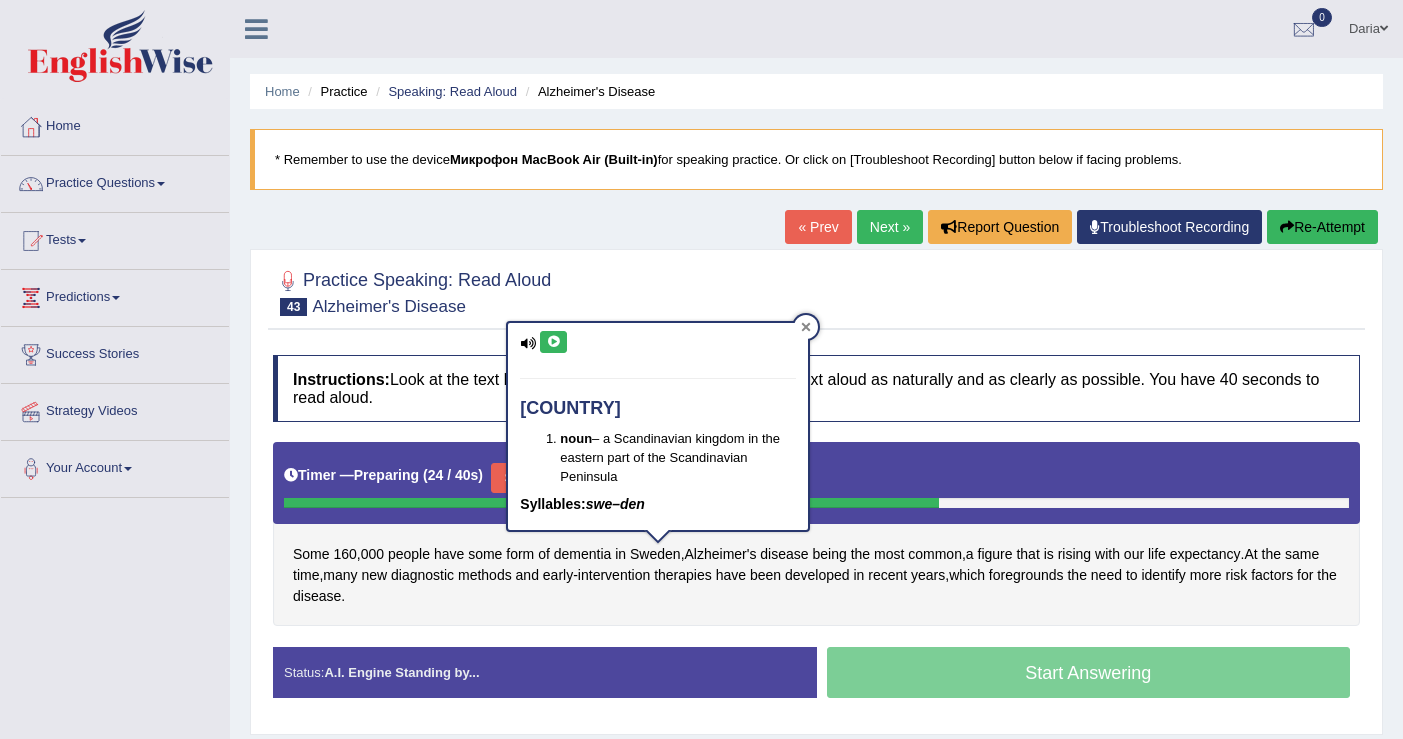 click 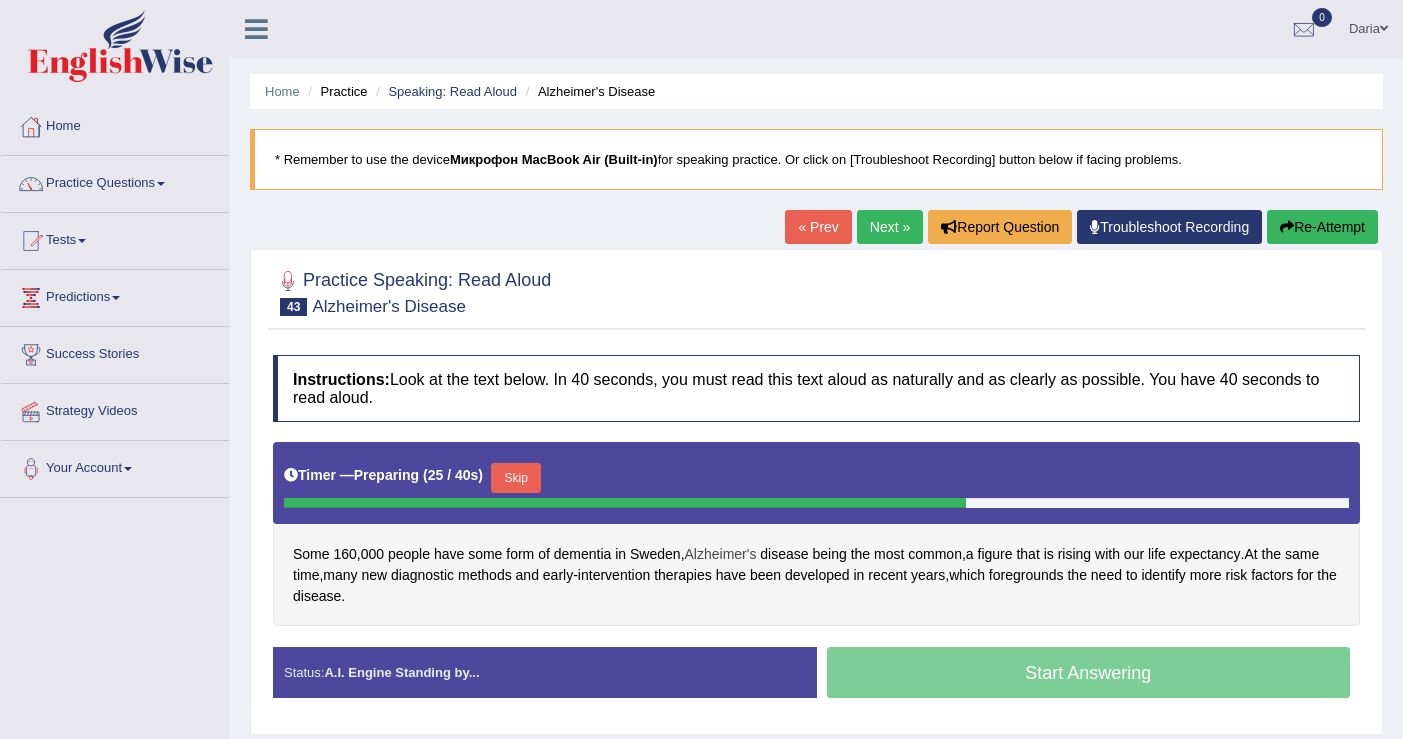 click on "Alzheimer's" at bounding box center [721, 554] 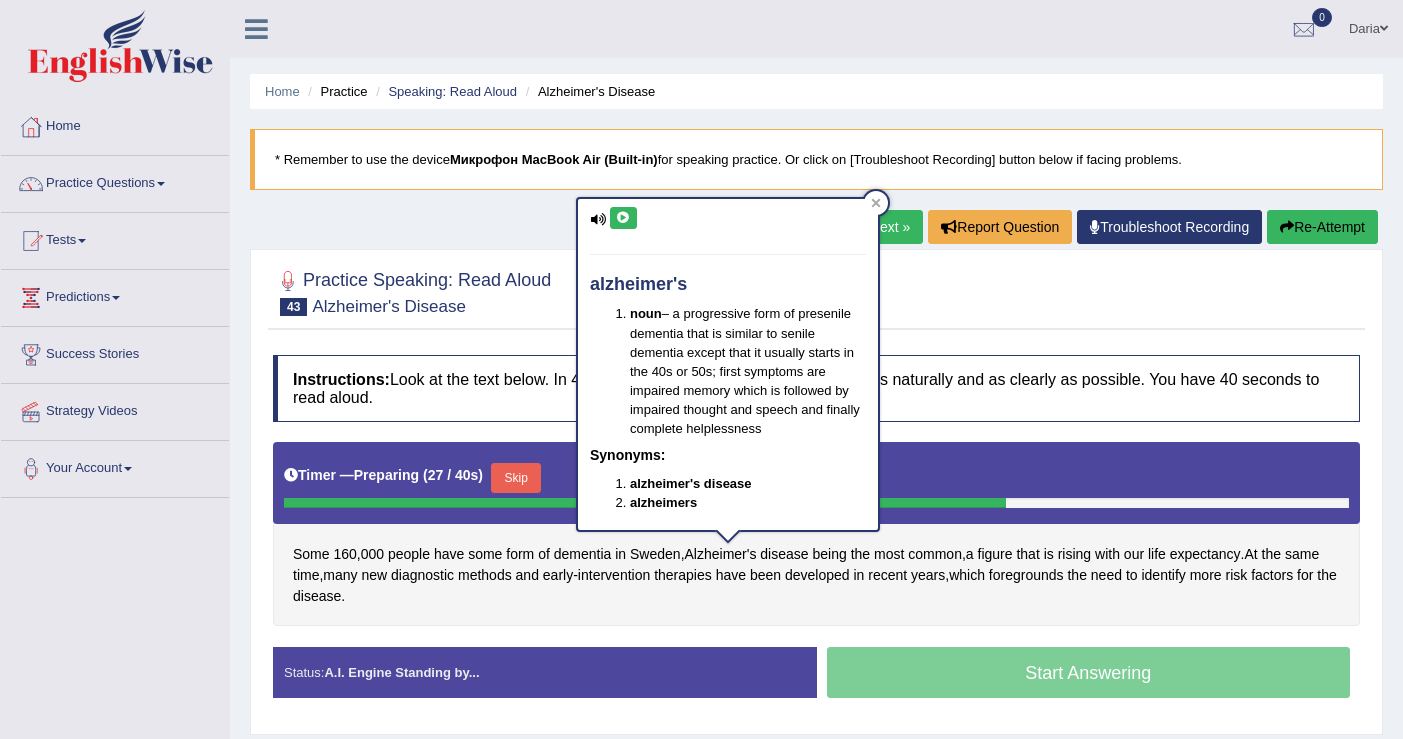 click at bounding box center [623, 218] 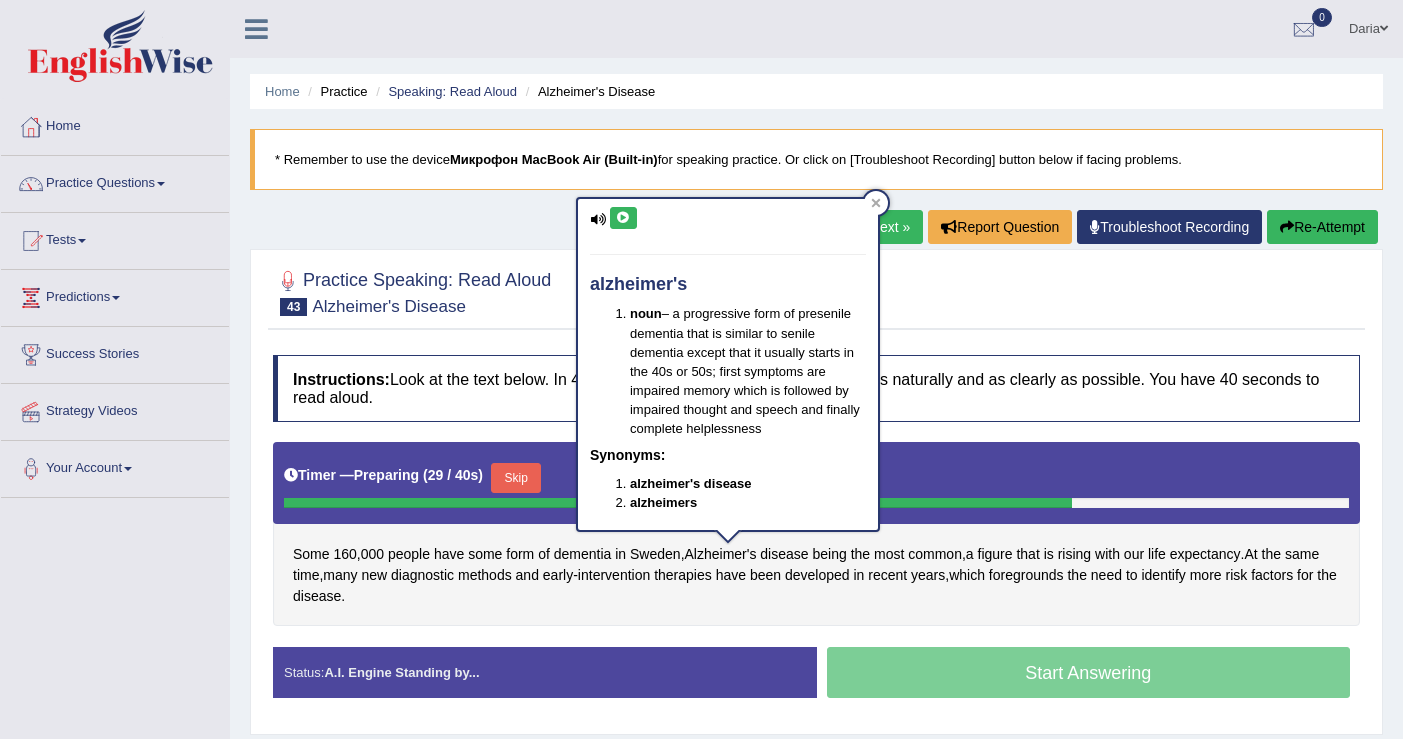 click at bounding box center [623, 218] 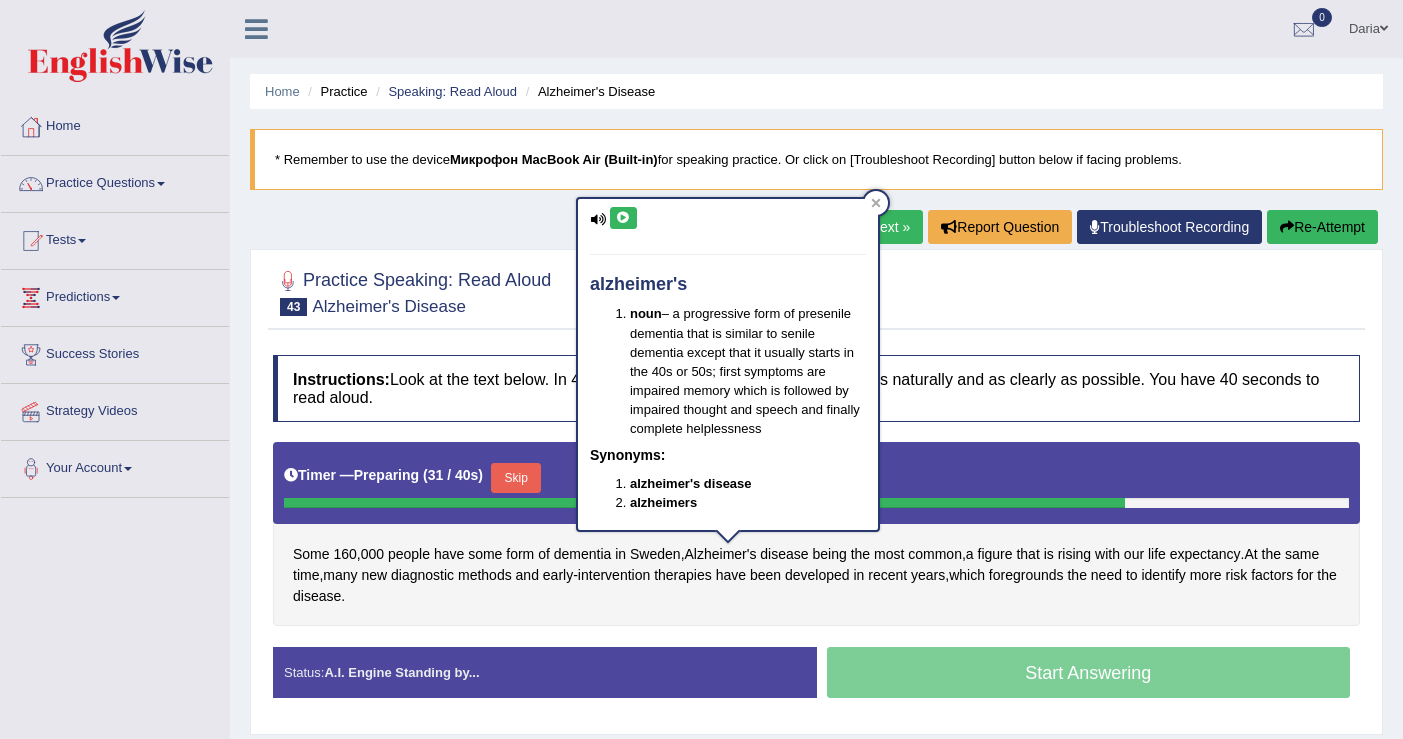 click at bounding box center (623, 218) 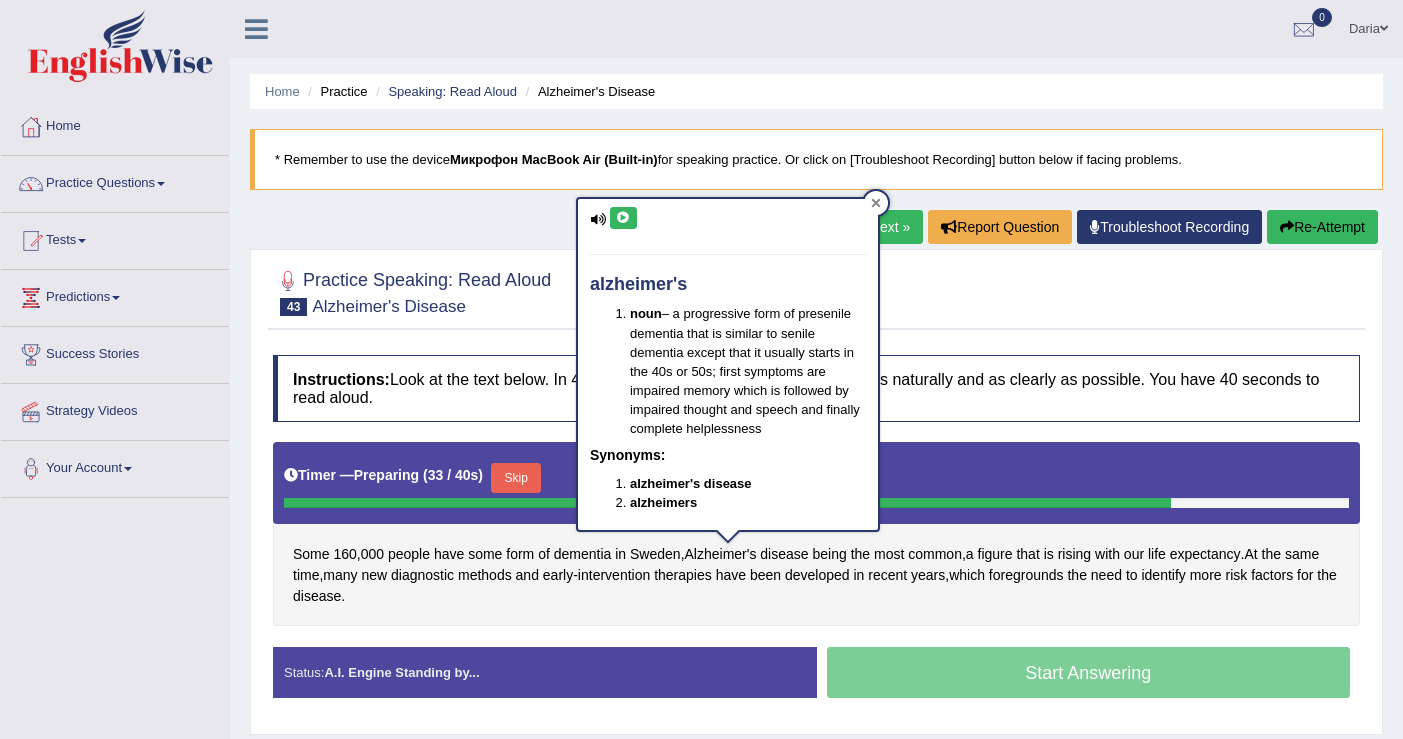click at bounding box center [876, 203] 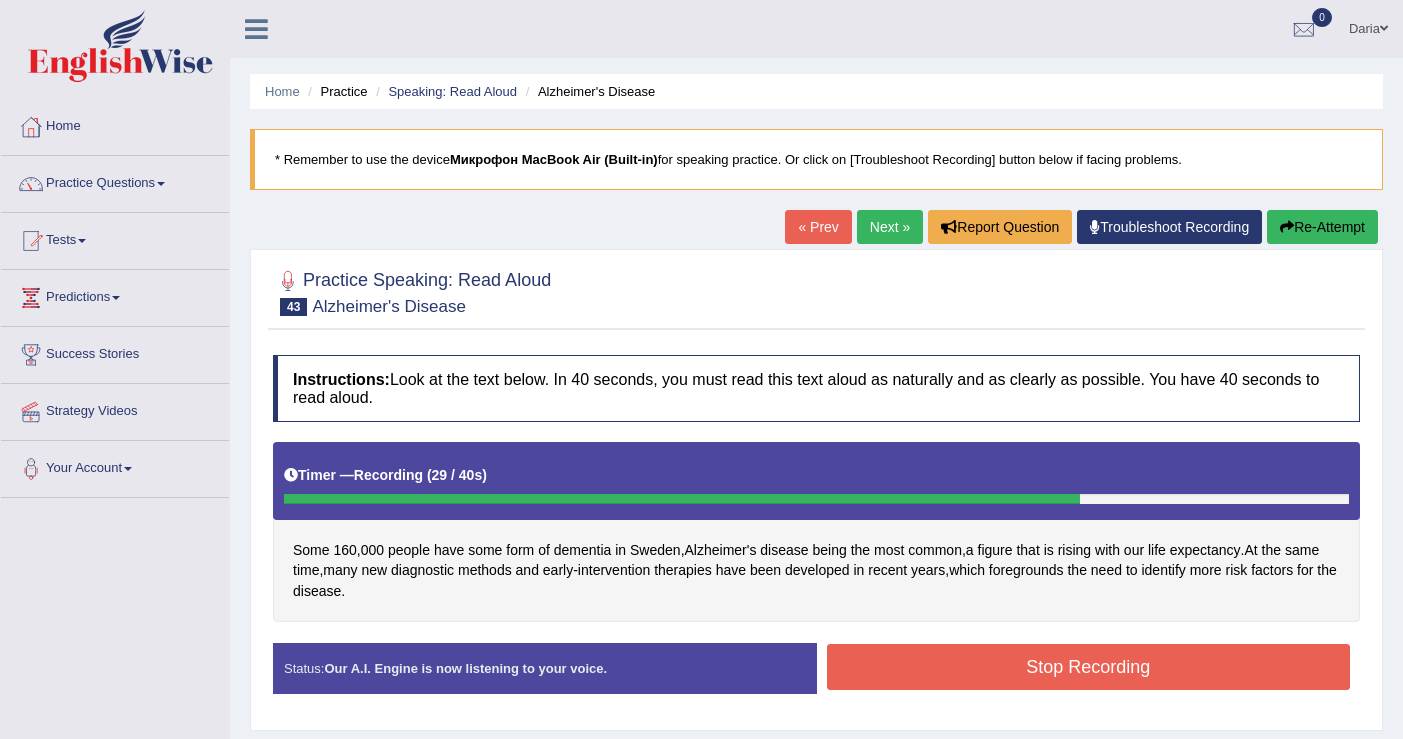 click on "Stop Recording" at bounding box center [1089, 667] 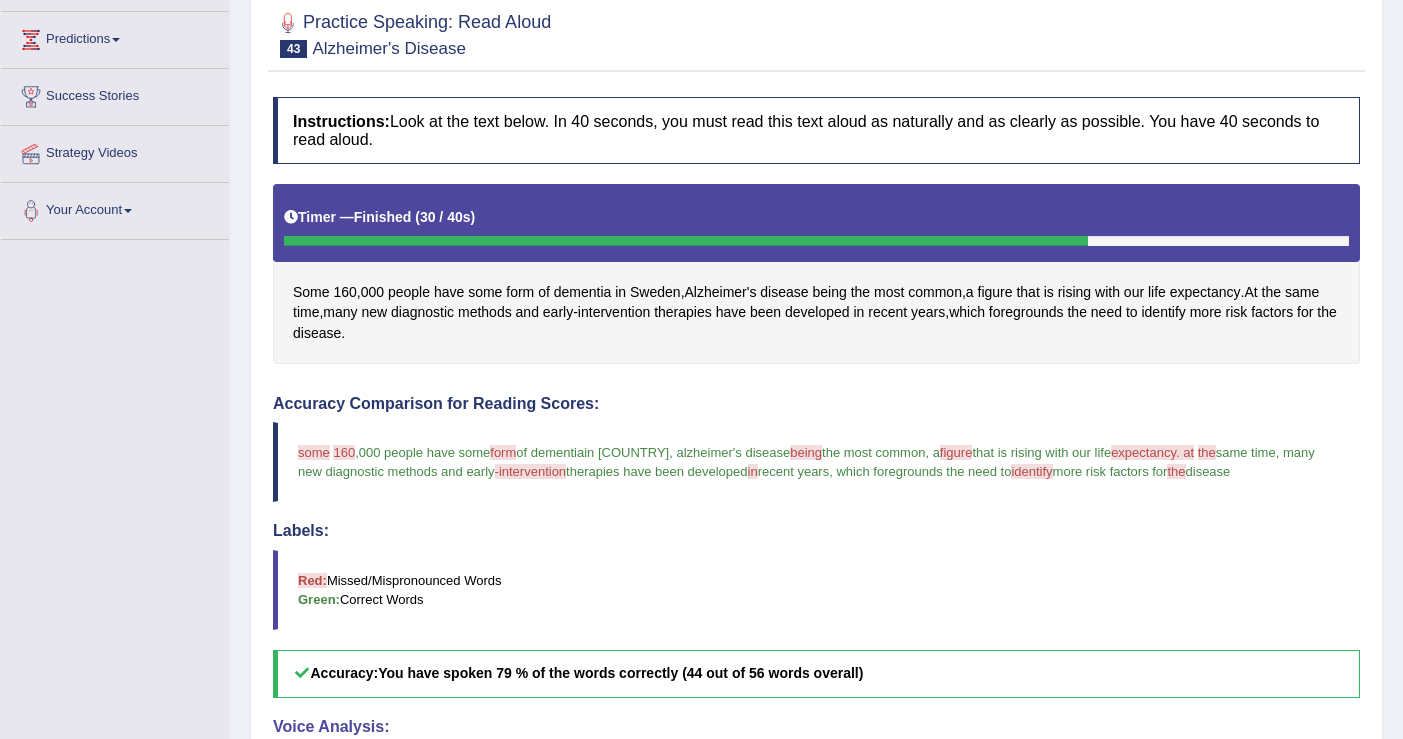 scroll, scrollTop: 186, scrollLeft: 0, axis: vertical 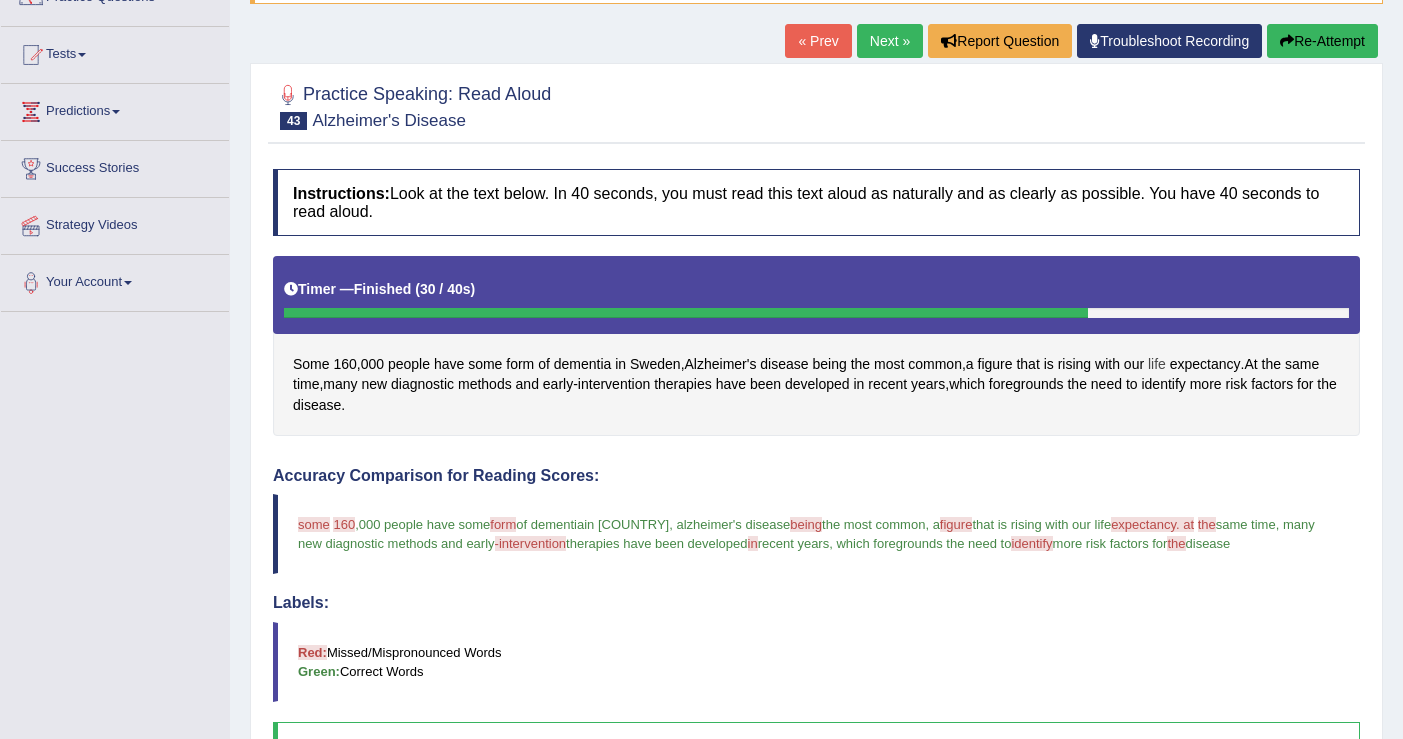 click on "life" at bounding box center [1157, 364] 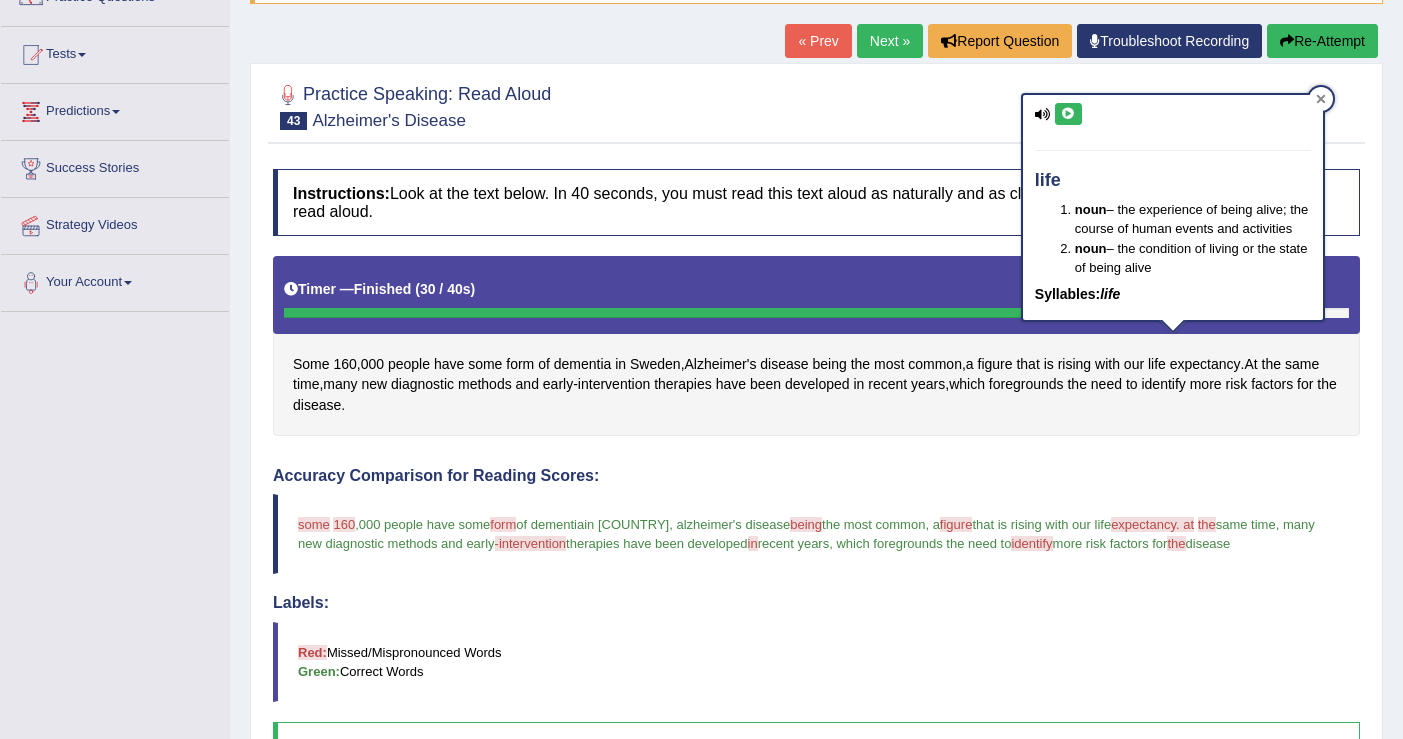 click at bounding box center [1321, 99] 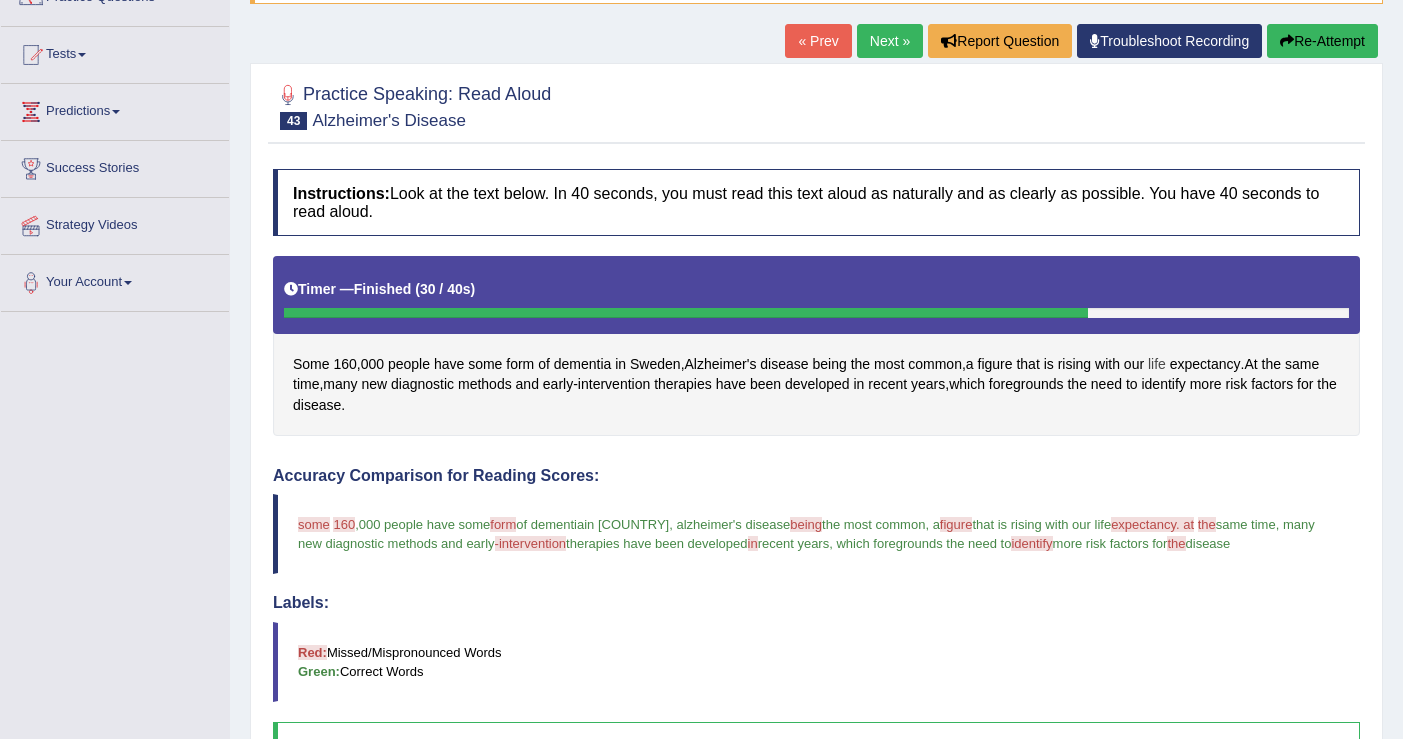 click on "life" at bounding box center (1157, 364) 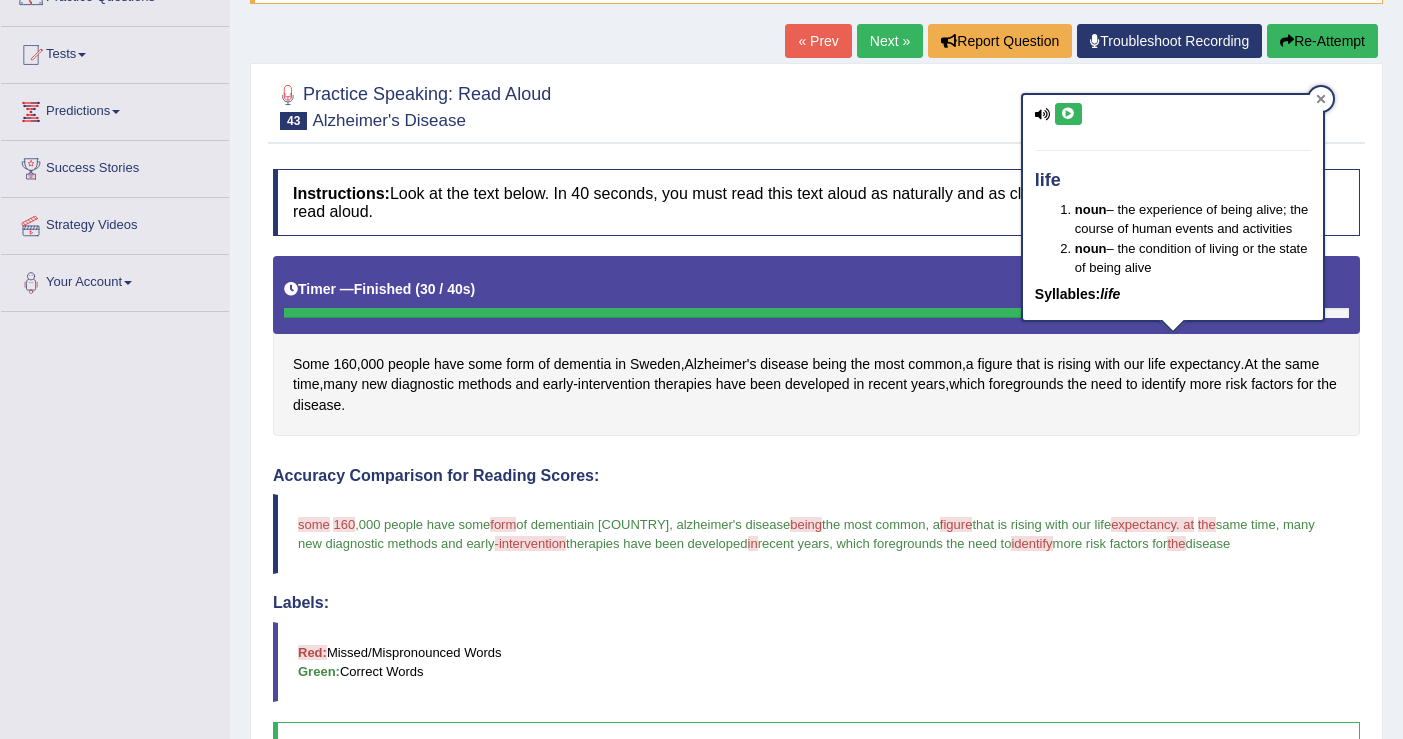 click 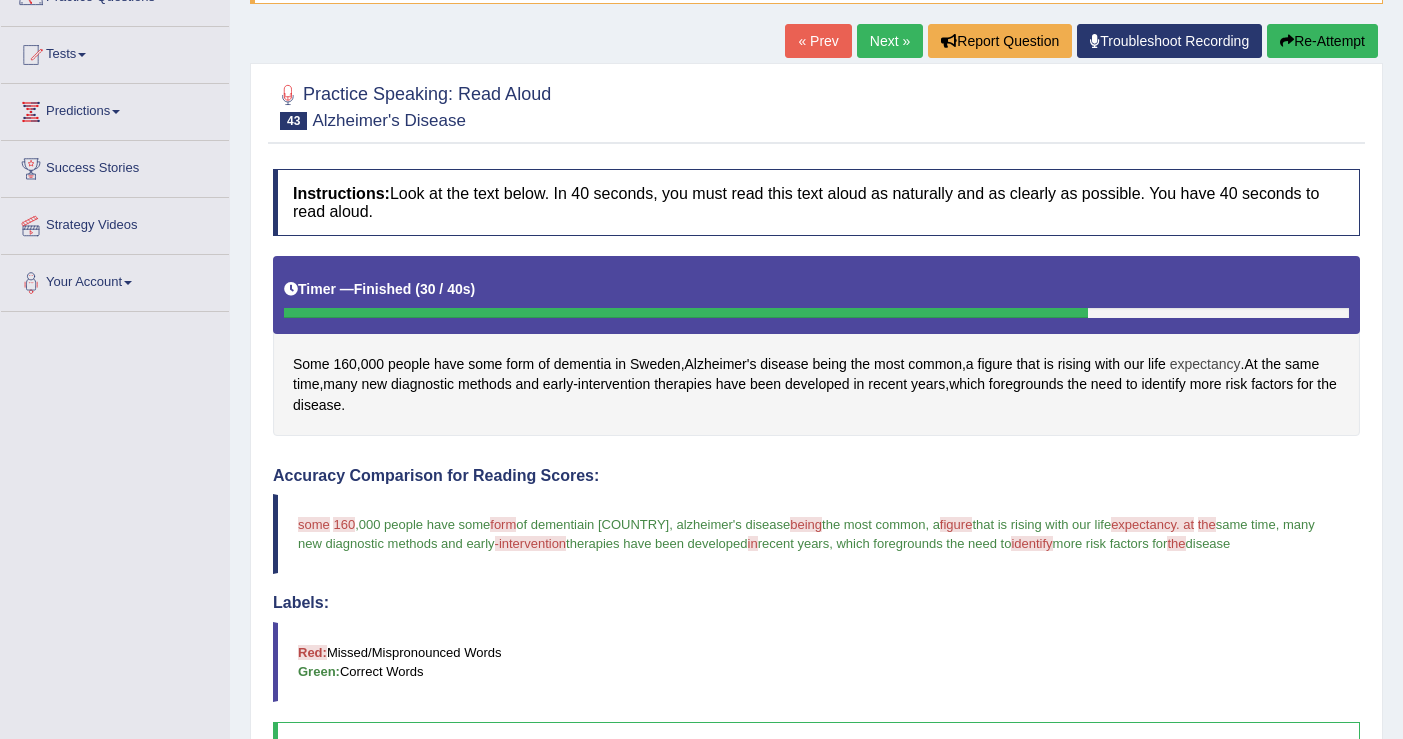 click on "expectancy" at bounding box center [1205, 364] 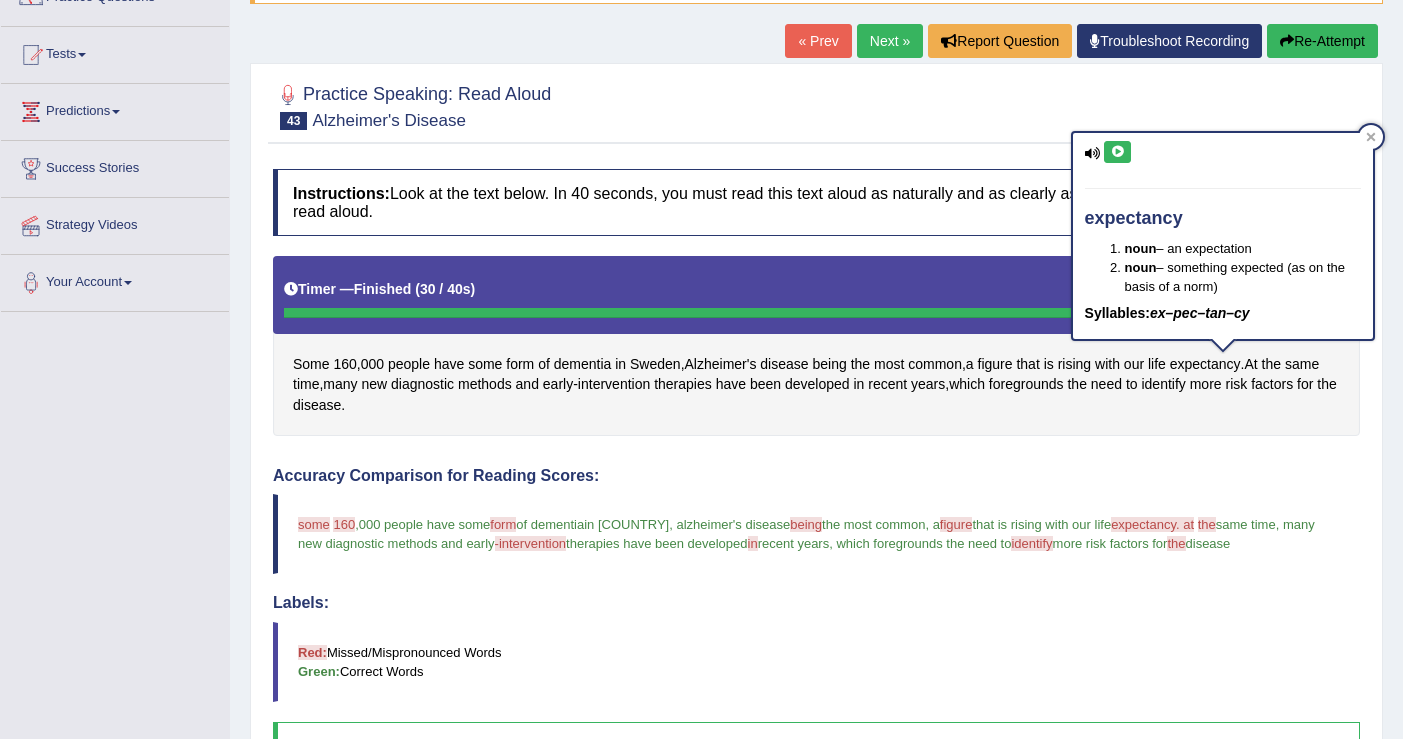 click at bounding box center (1117, 152) 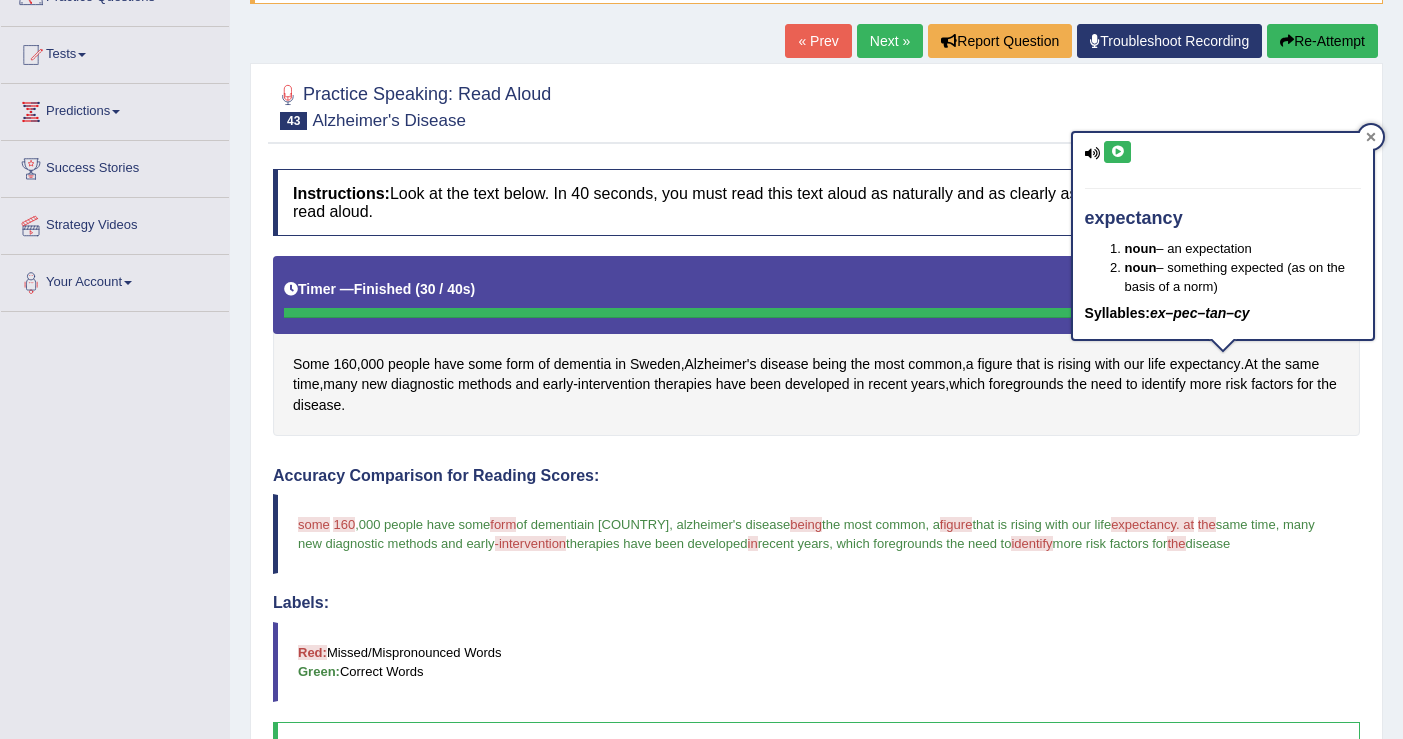 click 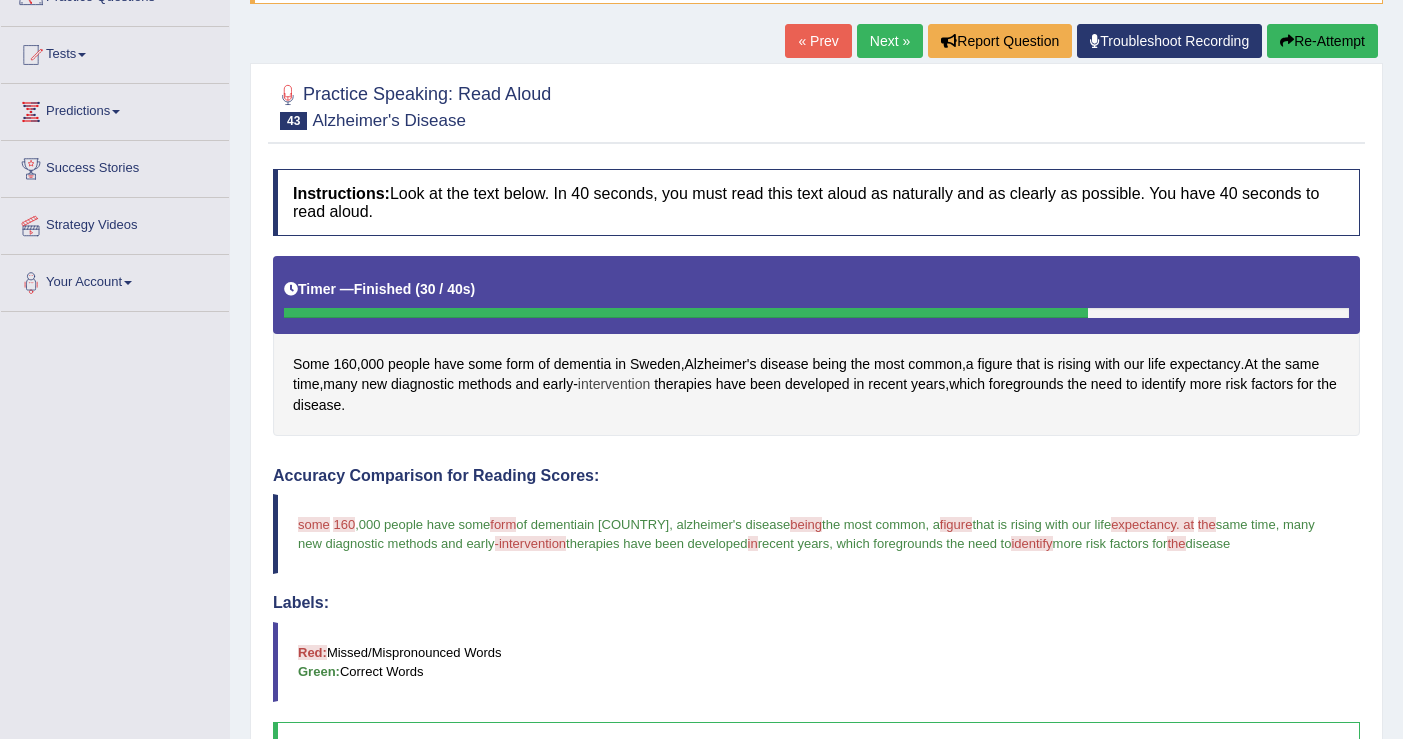 click on "intervention" at bounding box center [614, 384] 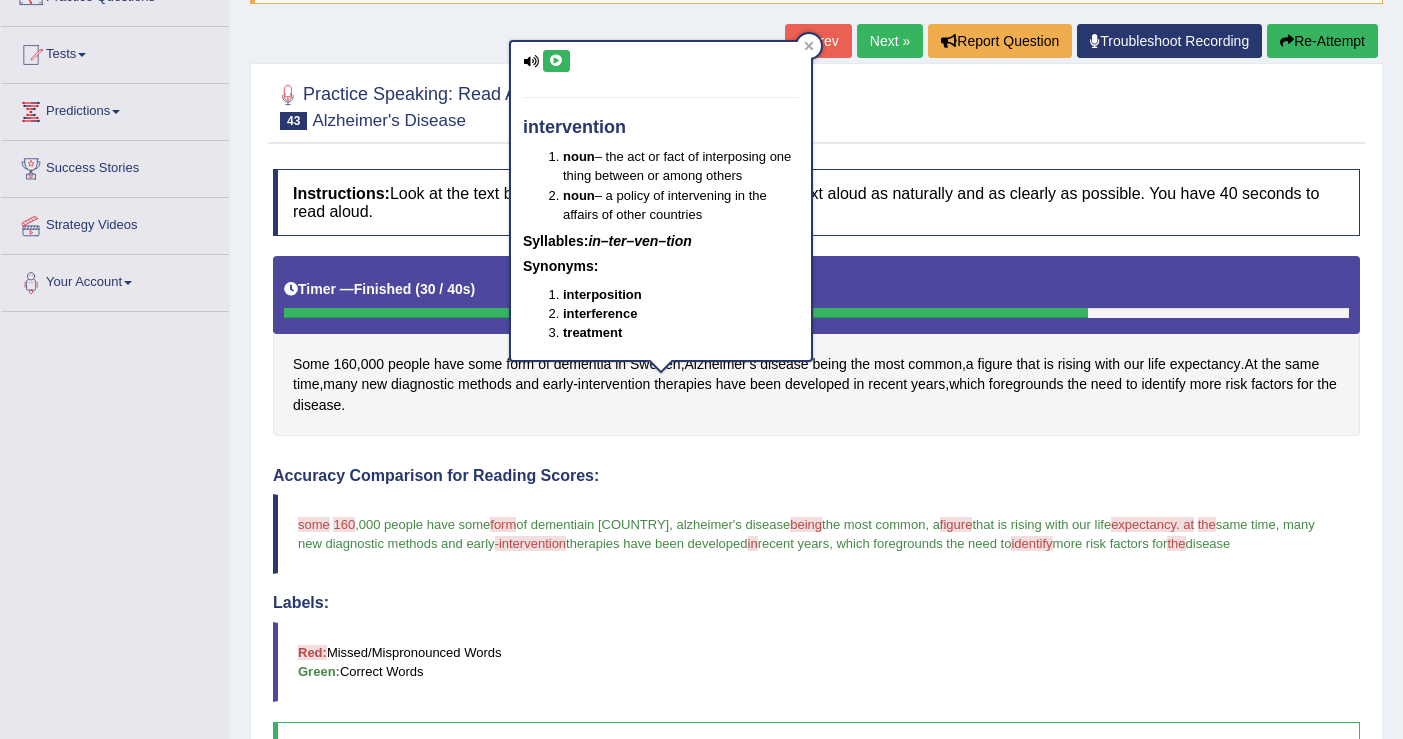 click at bounding box center (556, 61) 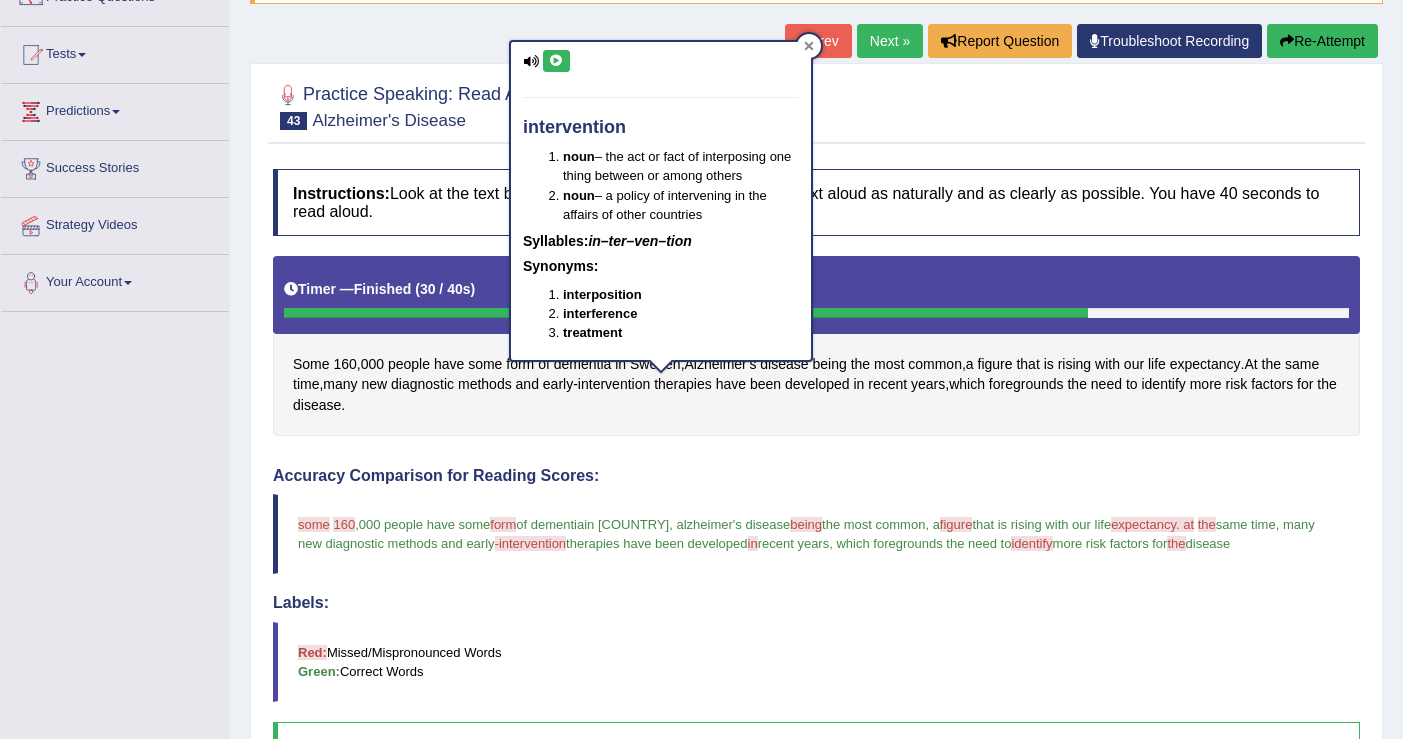 click at bounding box center (809, 46) 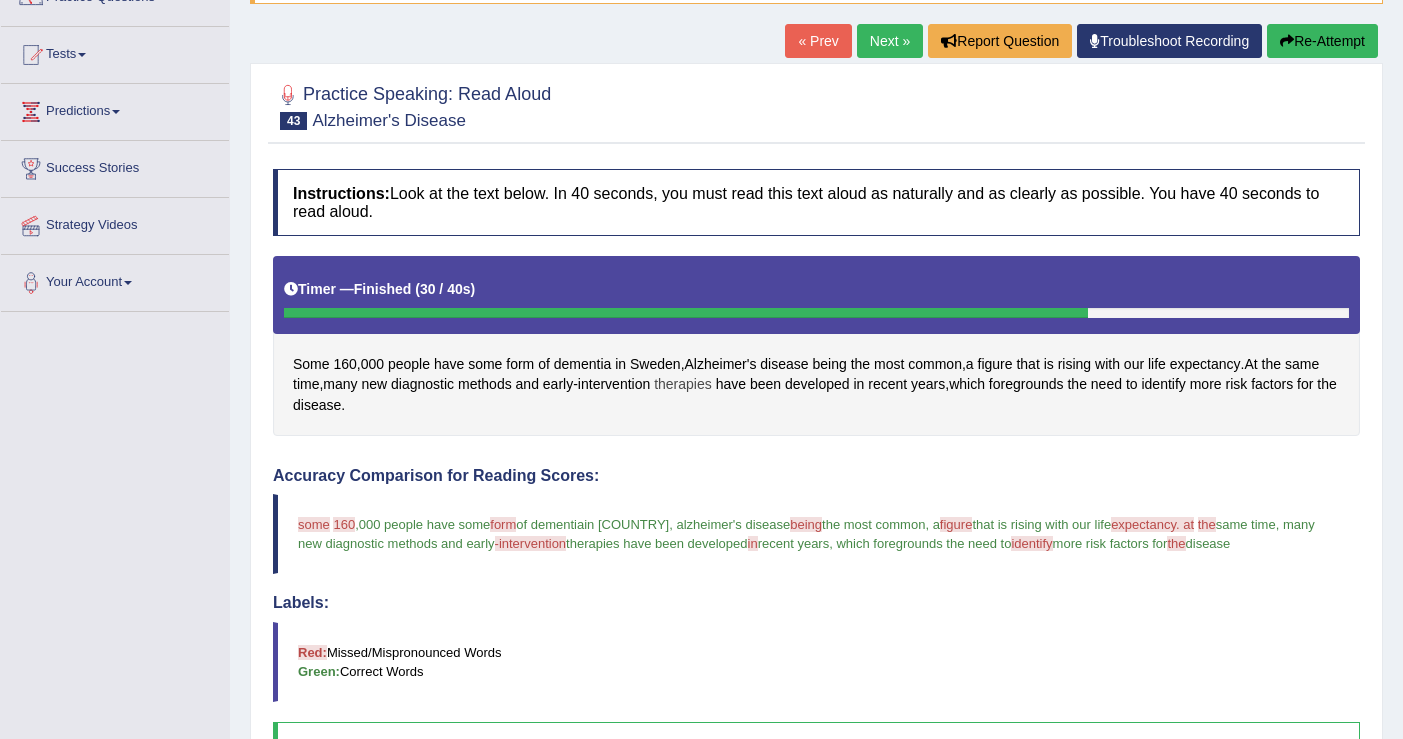 click on "therapies" at bounding box center (683, 384) 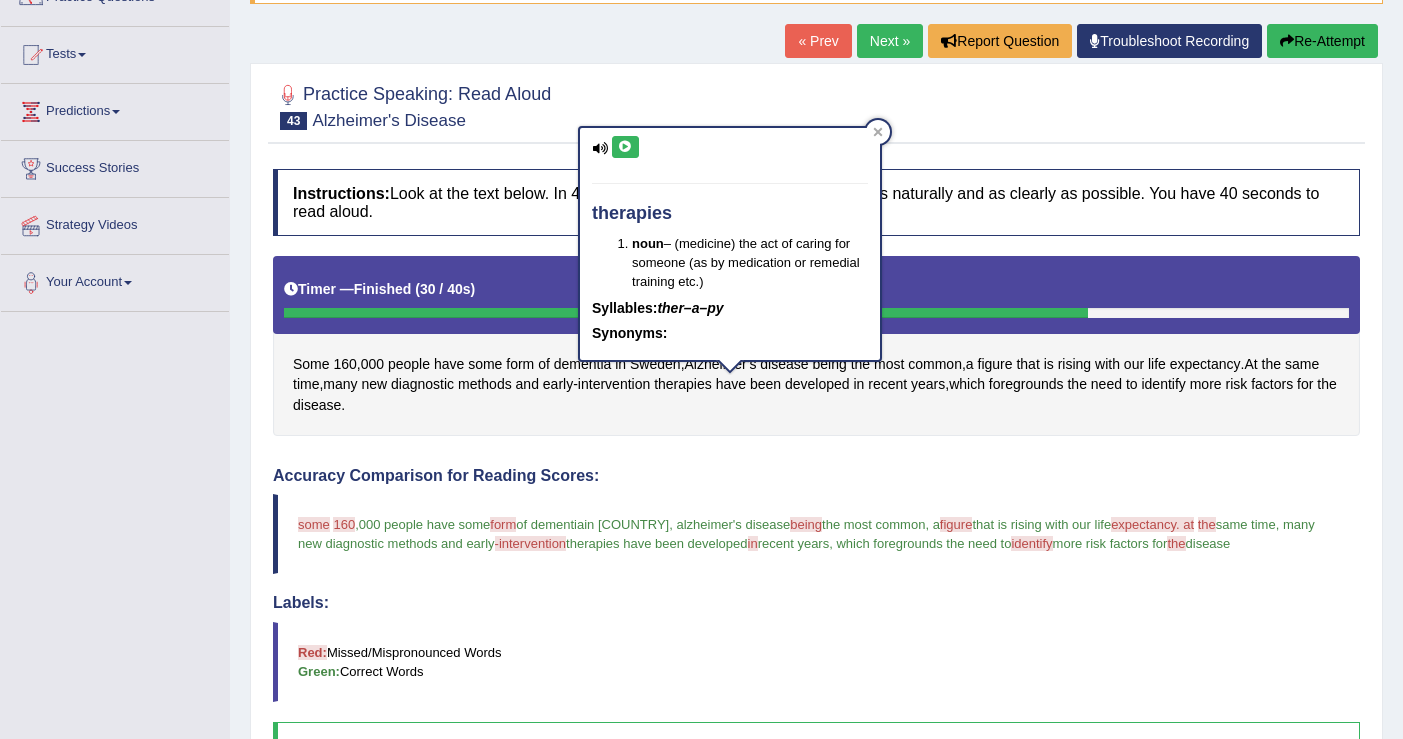 click at bounding box center (625, 147) 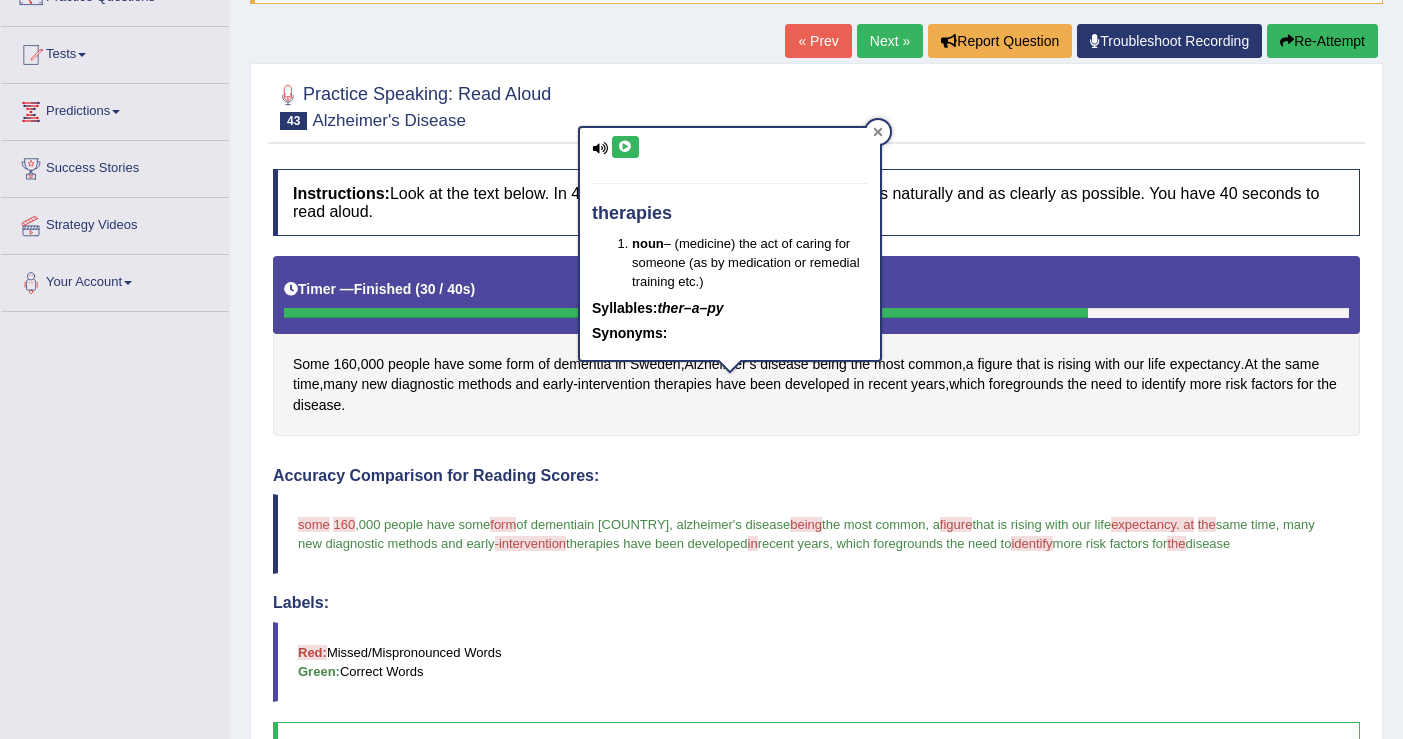 click at bounding box center (878, 132) 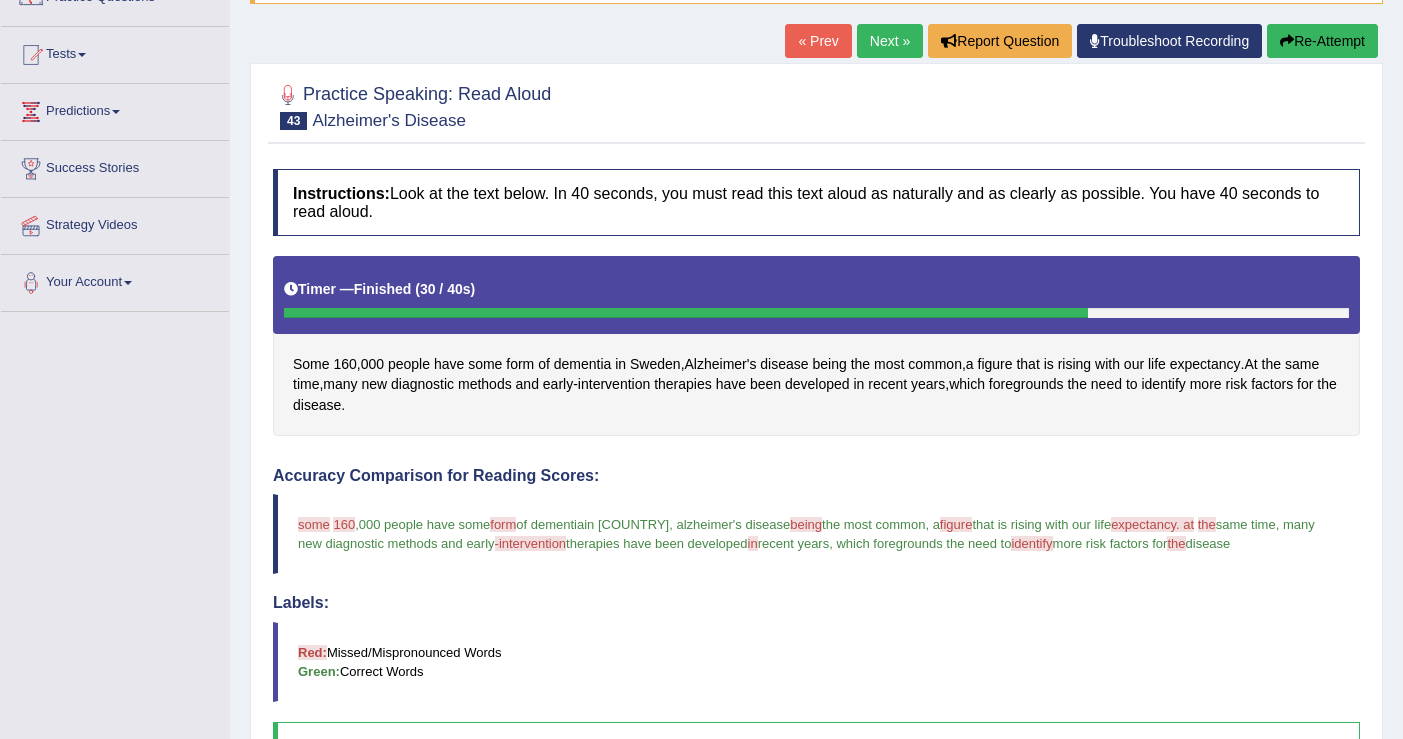 click on "identify" at bounding box center (1031, 543) 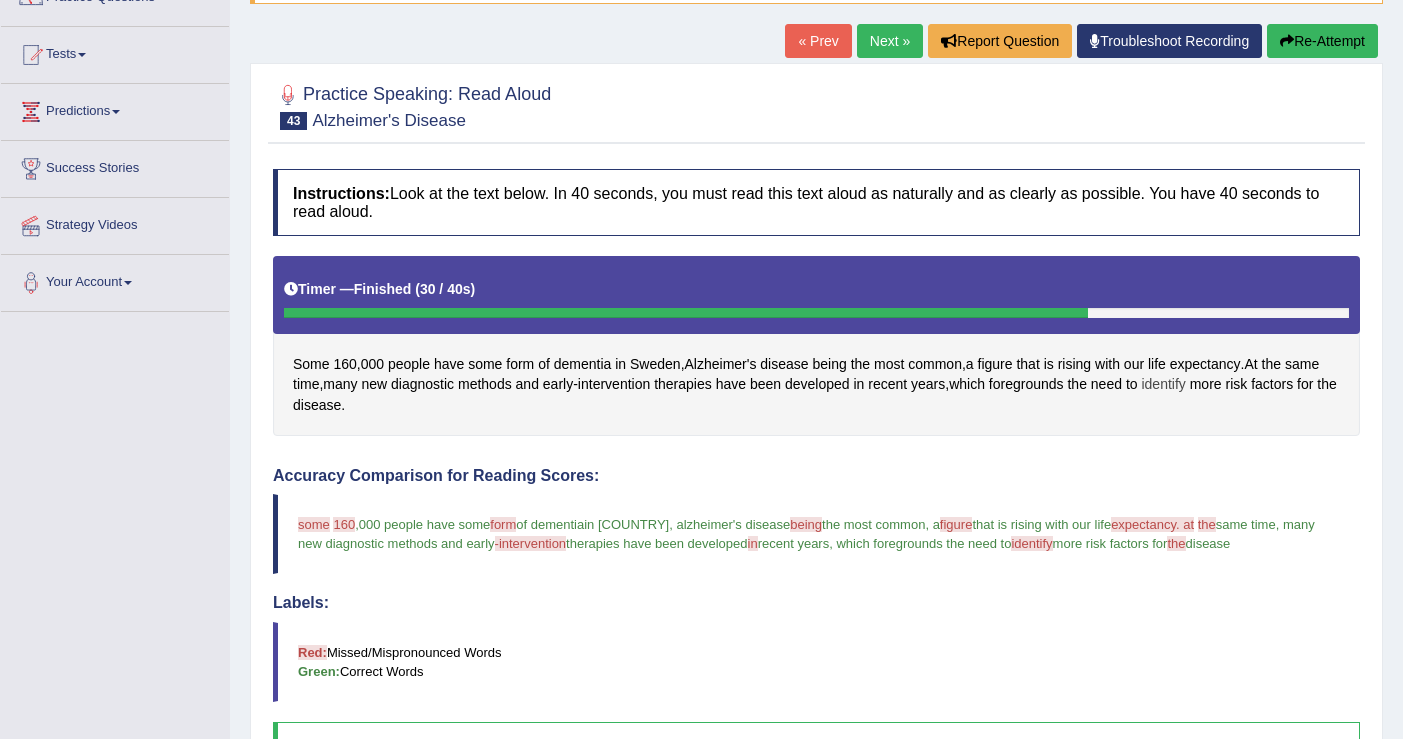 click on "identify" at bounding box center (1163, 384) 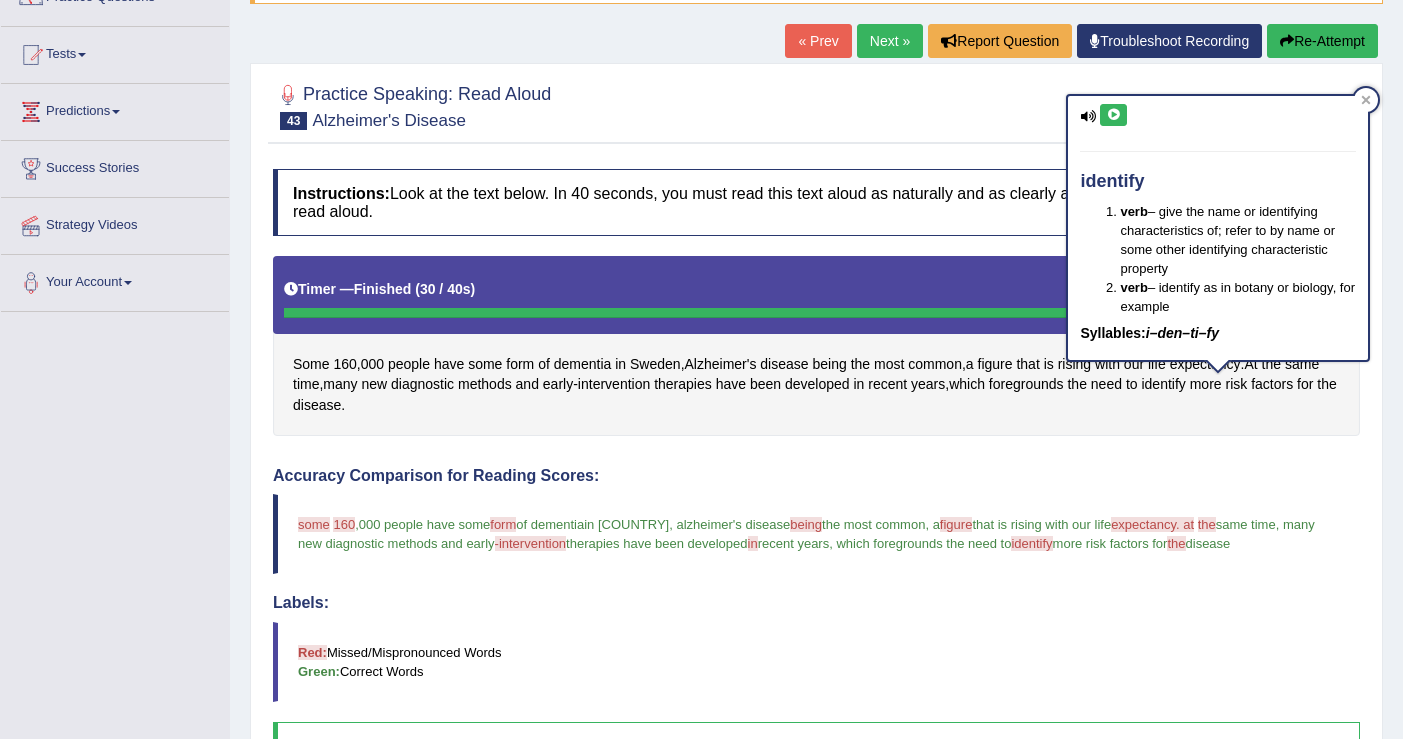 click at bounding box center (1113, 115) 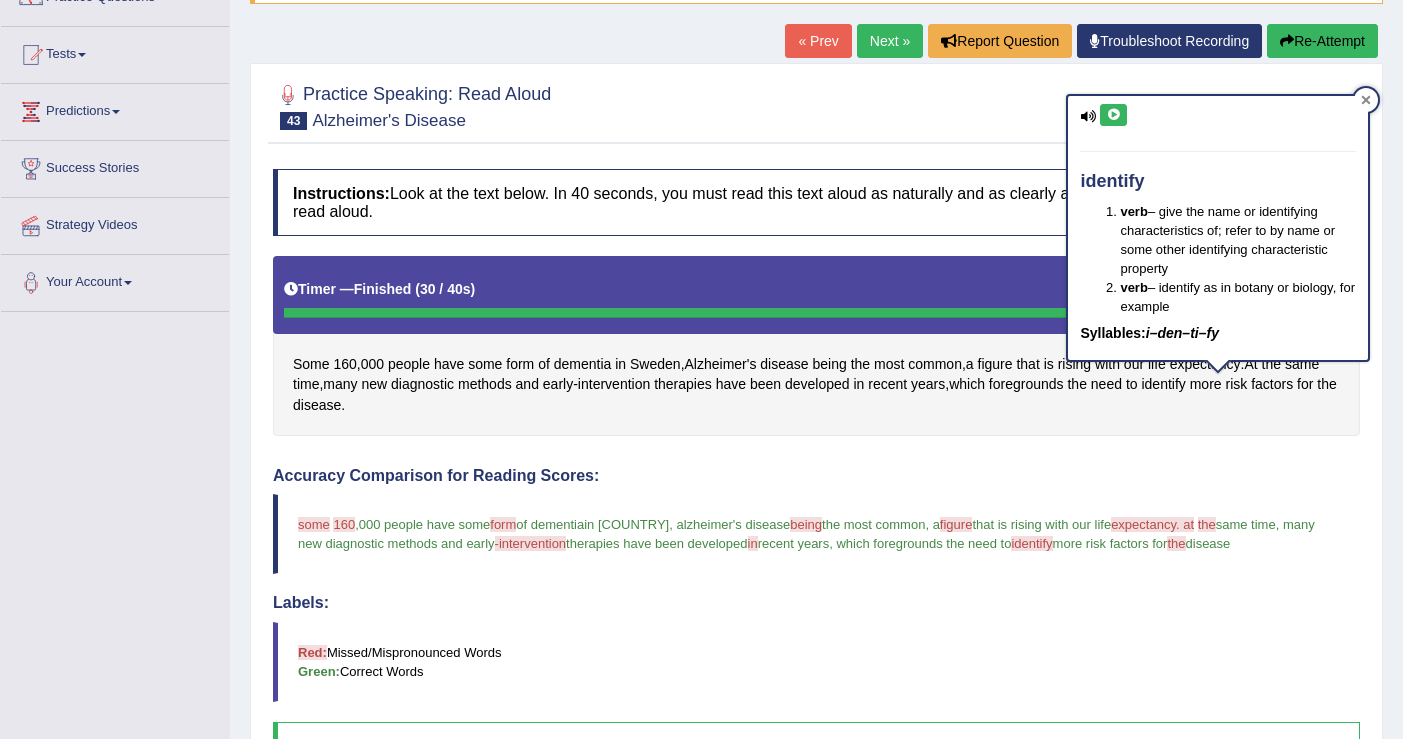 click at bounding box center [1366, 100] 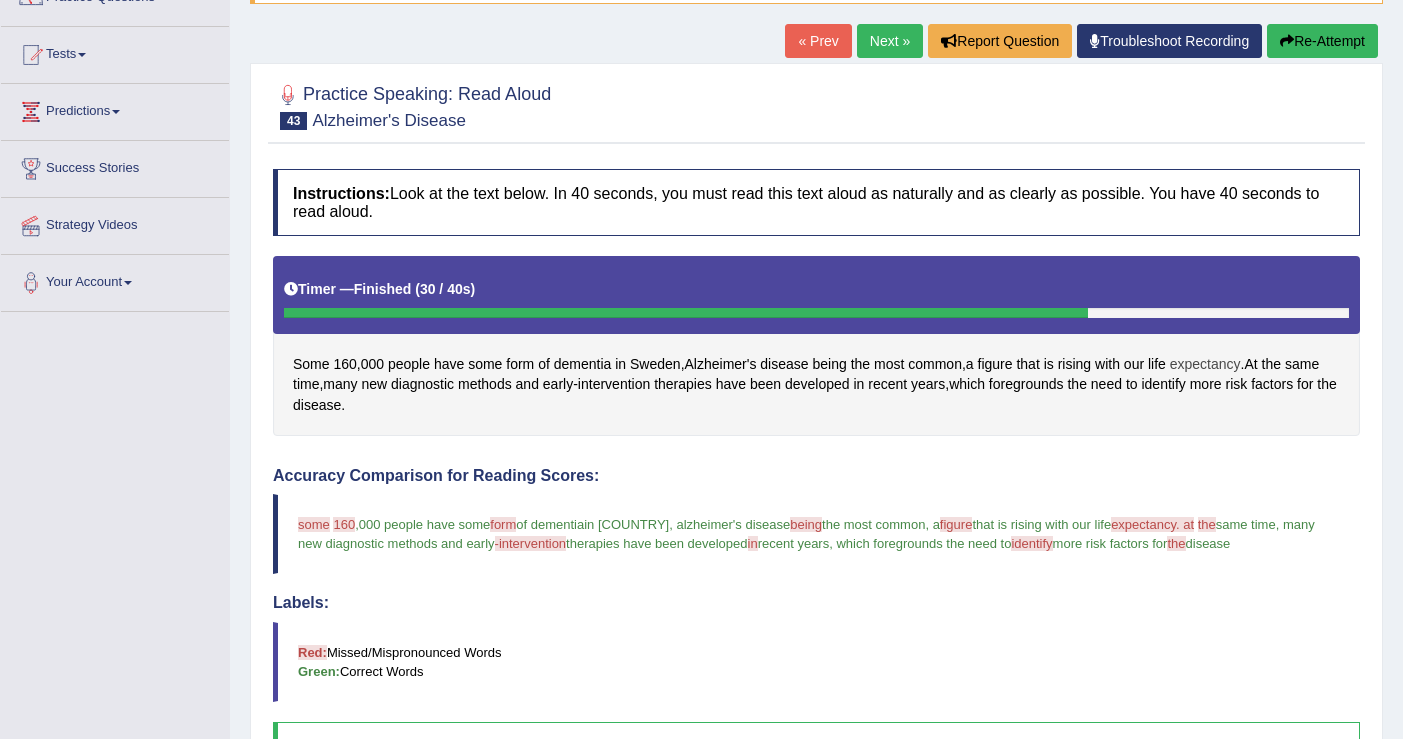 click on "expectancy" at bounding box center [1205, 364] 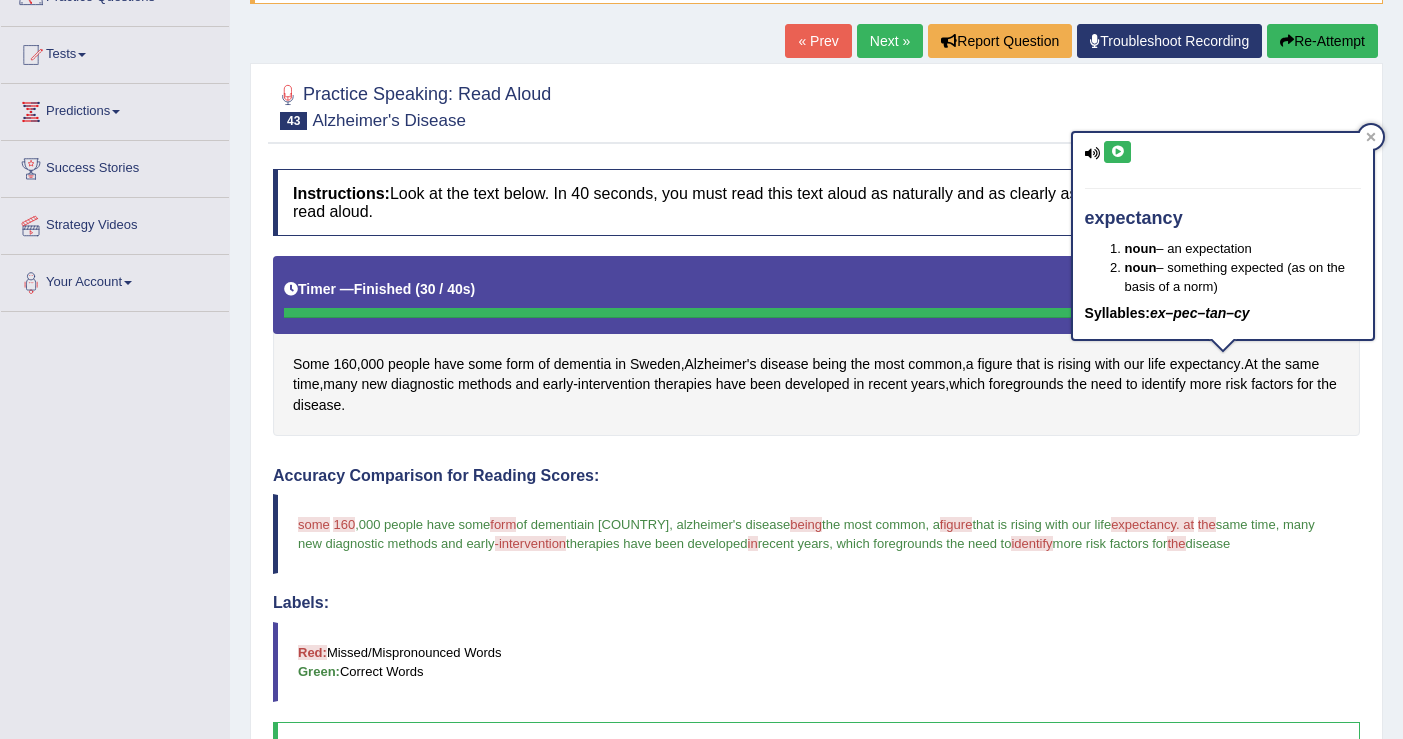 click at bounding box center [1117, 152] 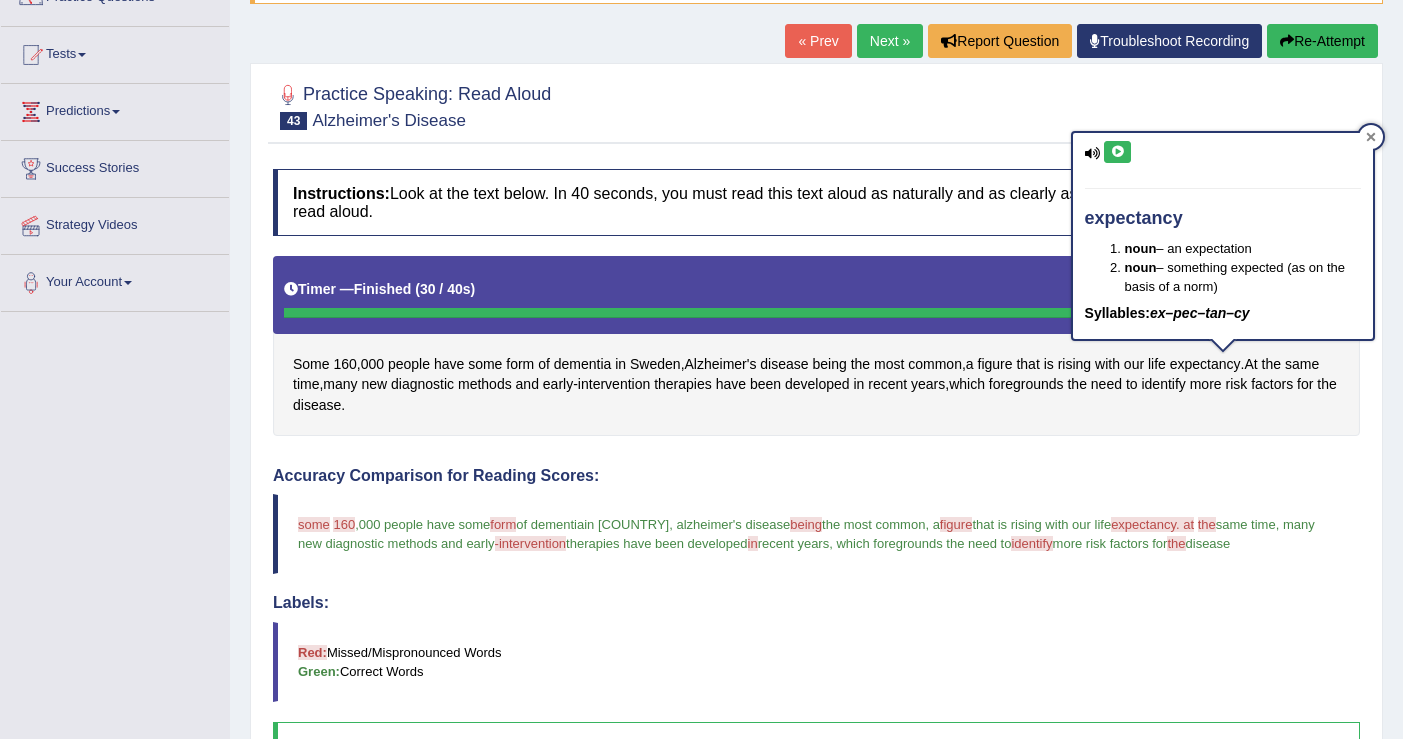 click at bounding box center (1371, 137) 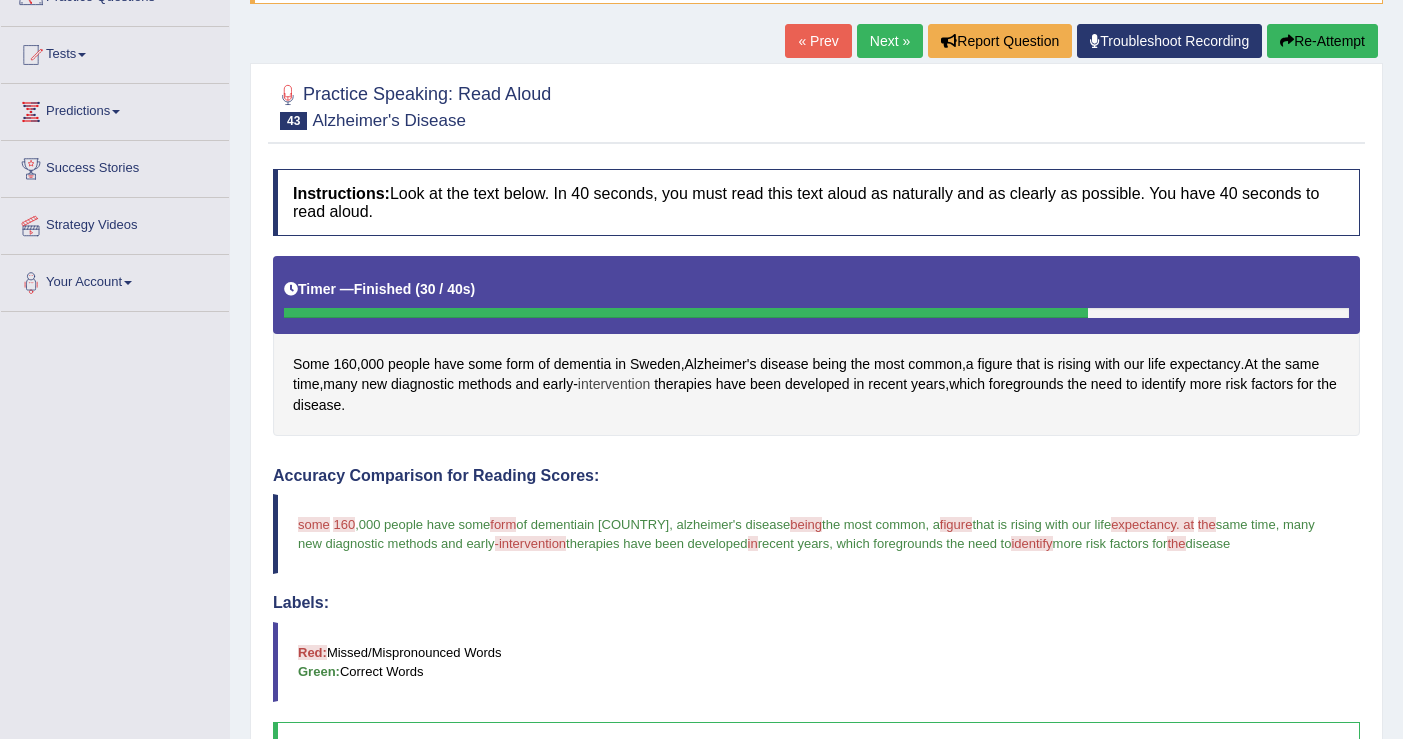 click on "intervention" at bounding box center (614, 384) 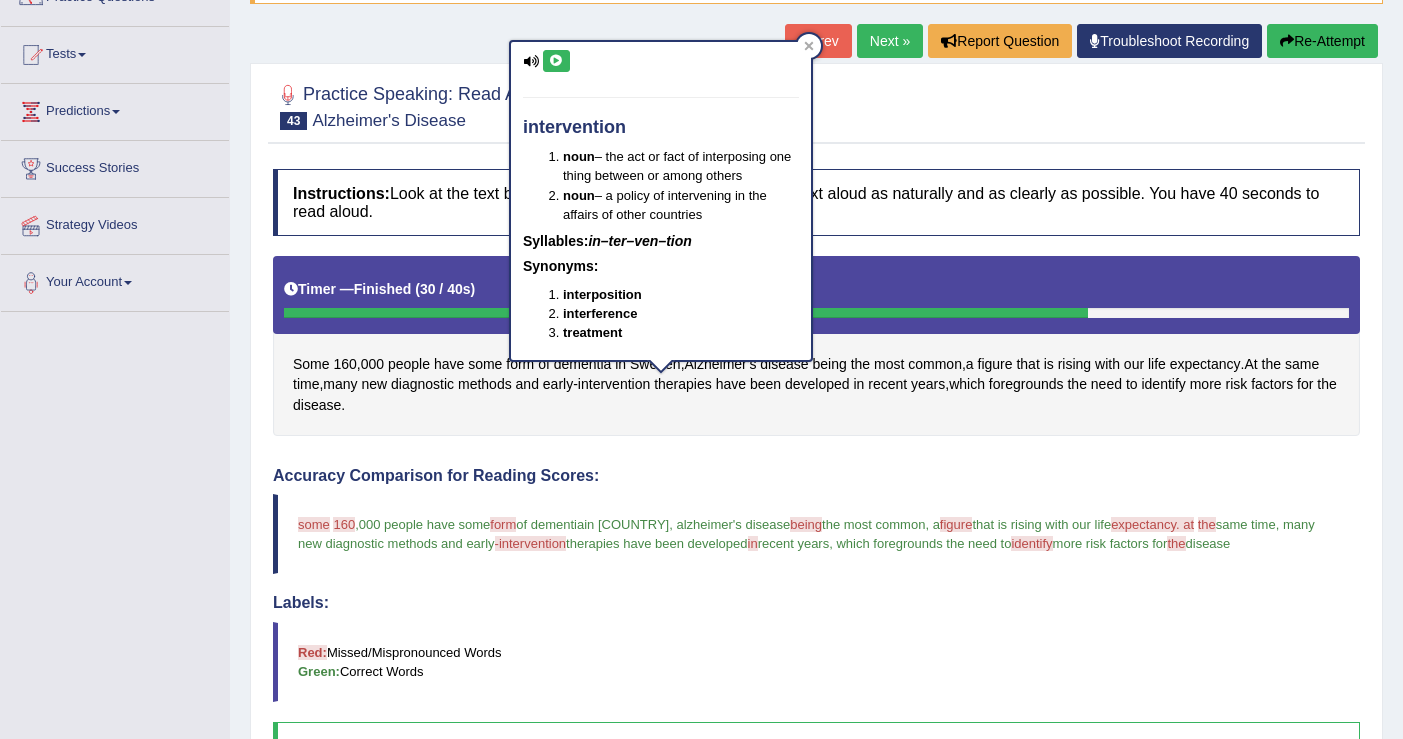 click at bounding box center (556, 61) 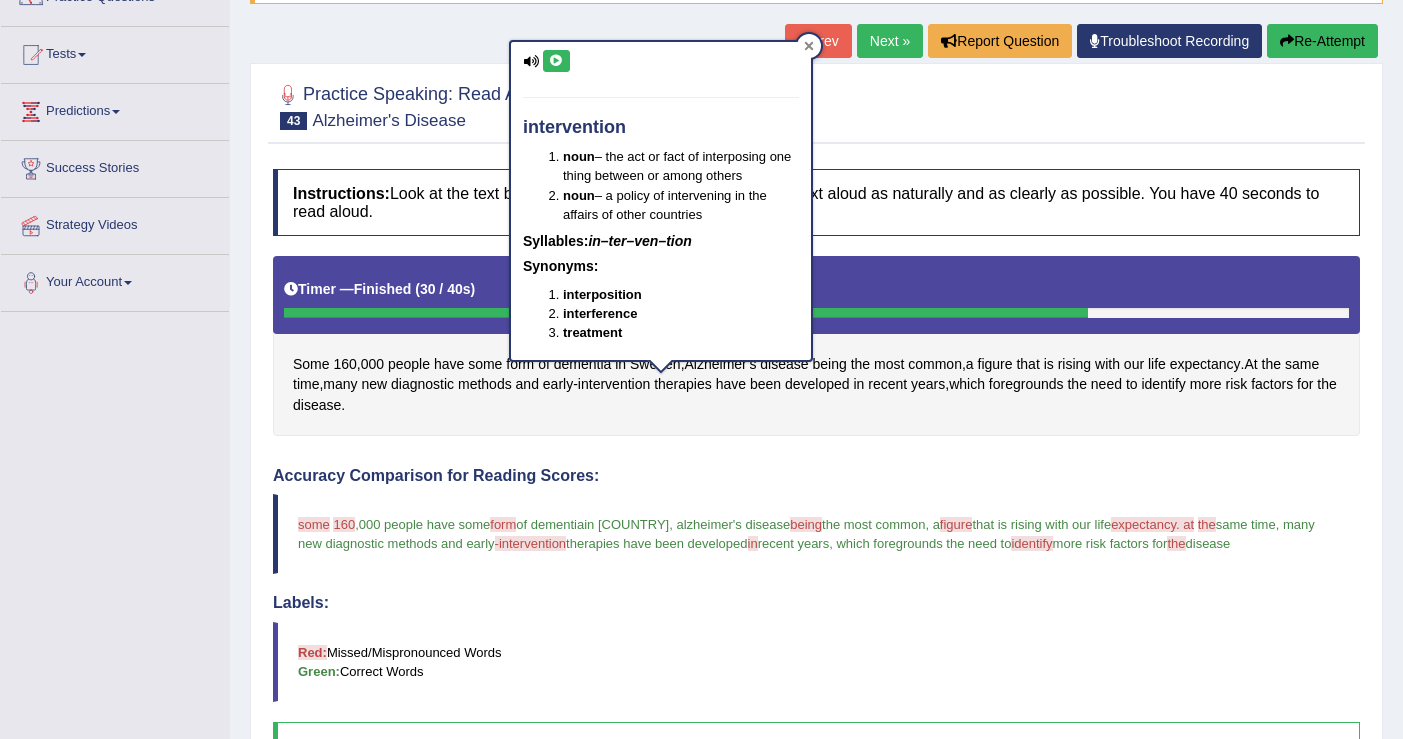 click 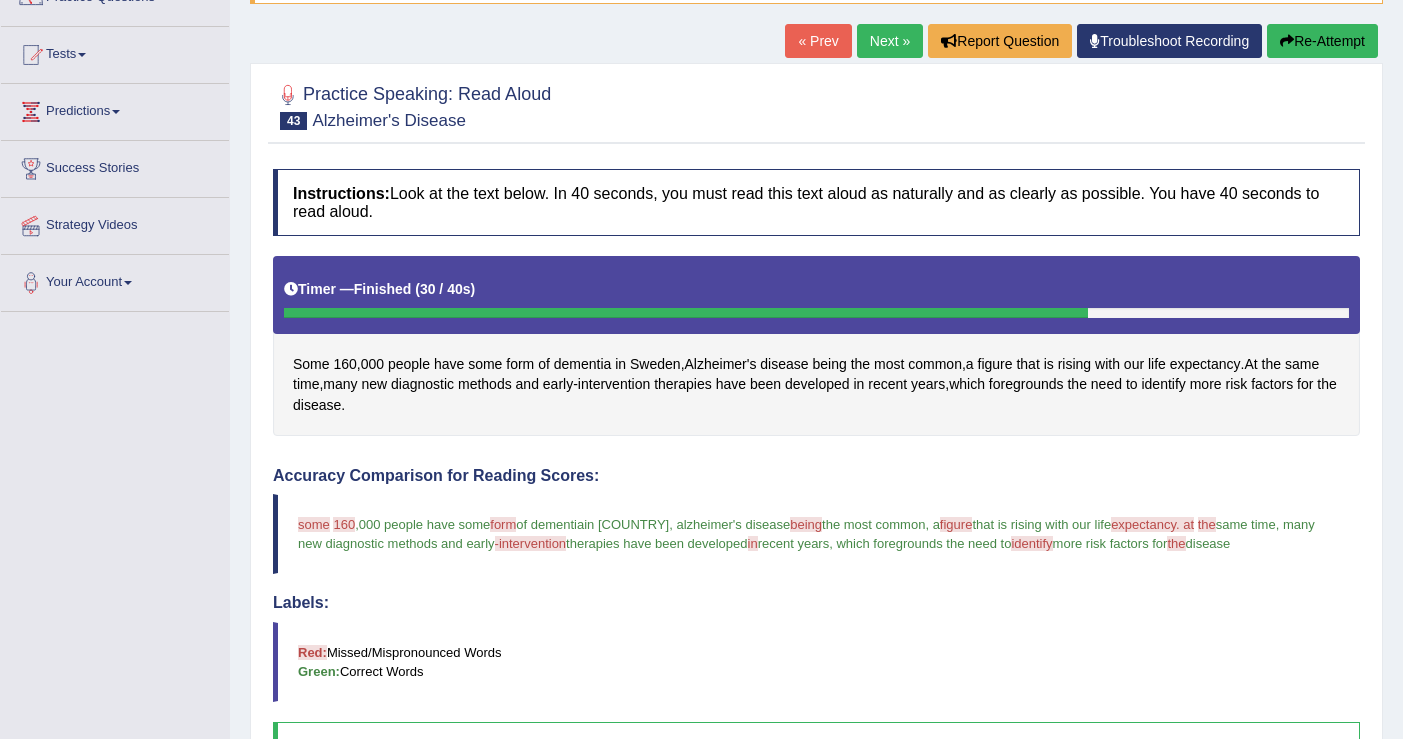 click on "Re-Attempt" at bounding box center [1322, 41] 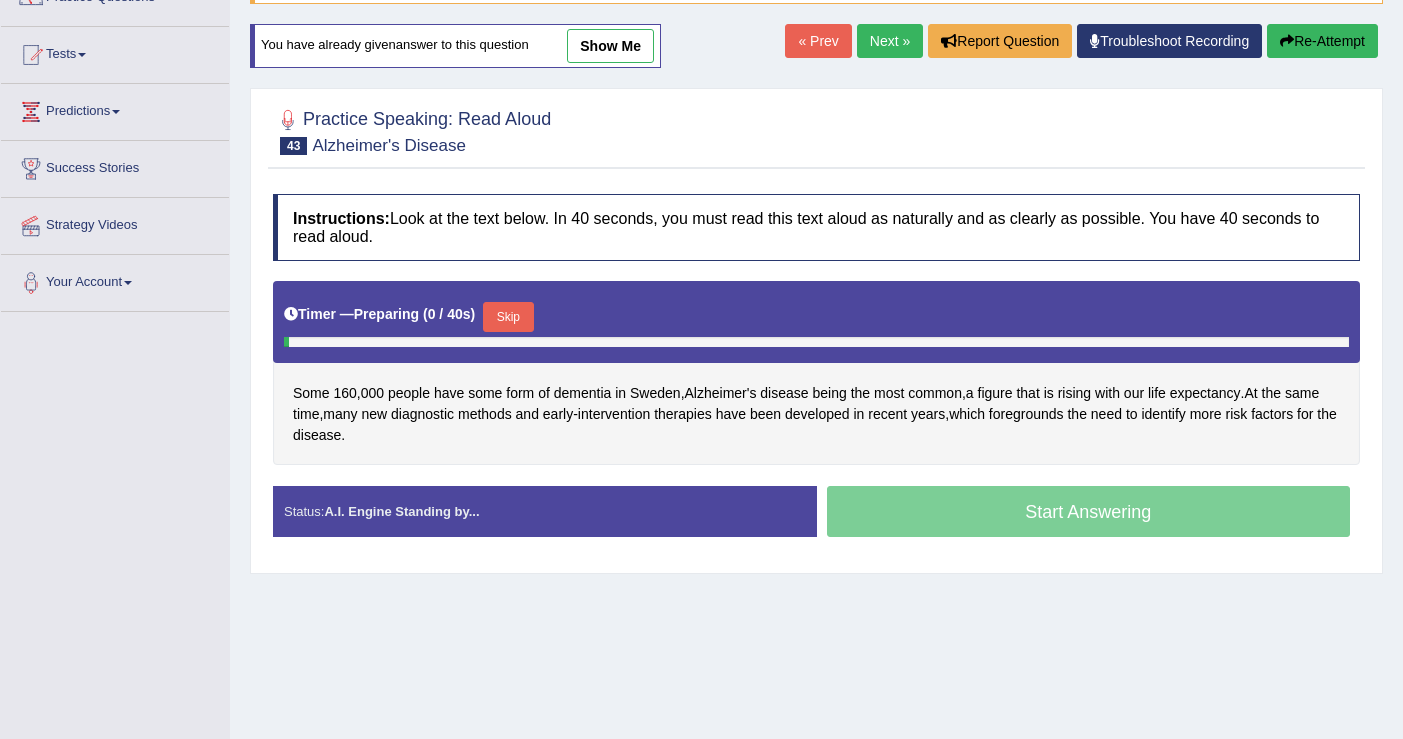 scroll, scrollTop: 186, scrollLeft: 0, axis: vertical 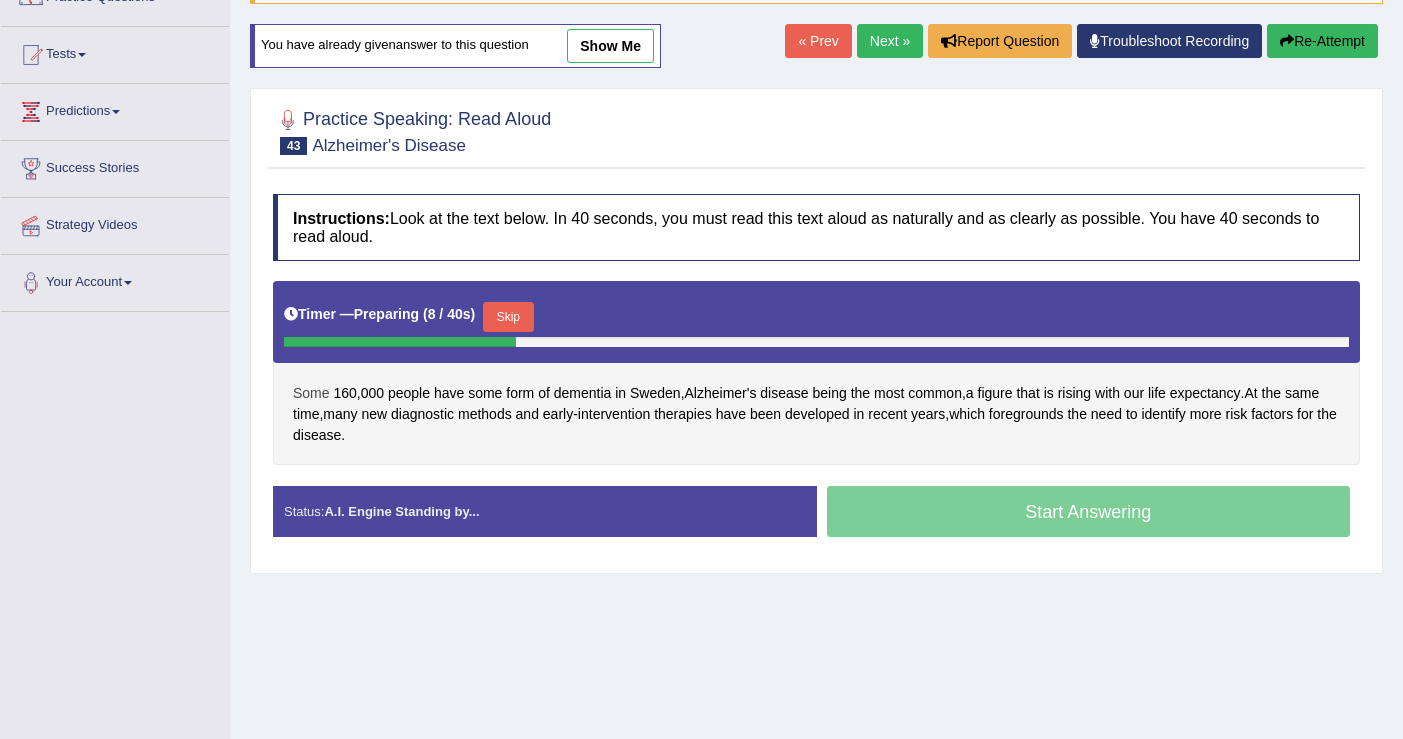click on "Some" at bounding box center [311, 393] 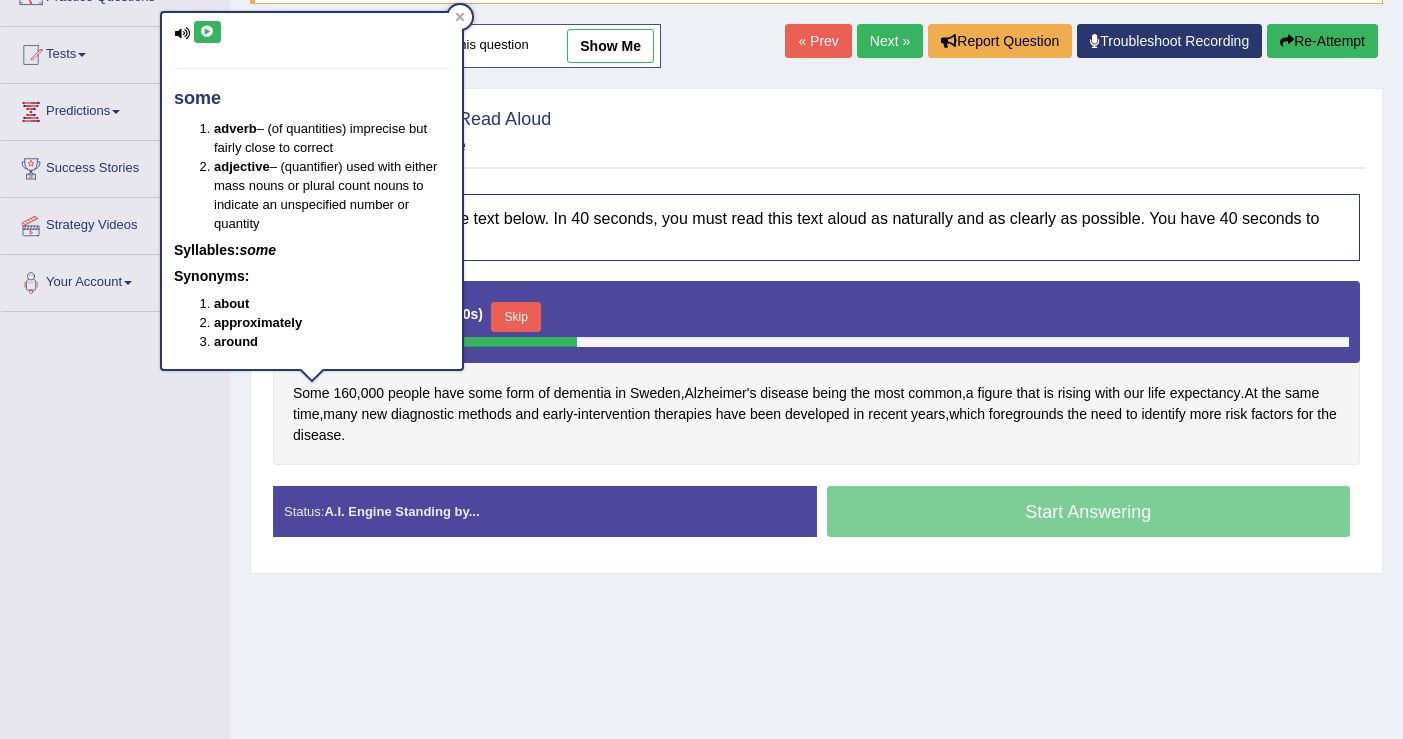 click at bounding box center (207, 32) 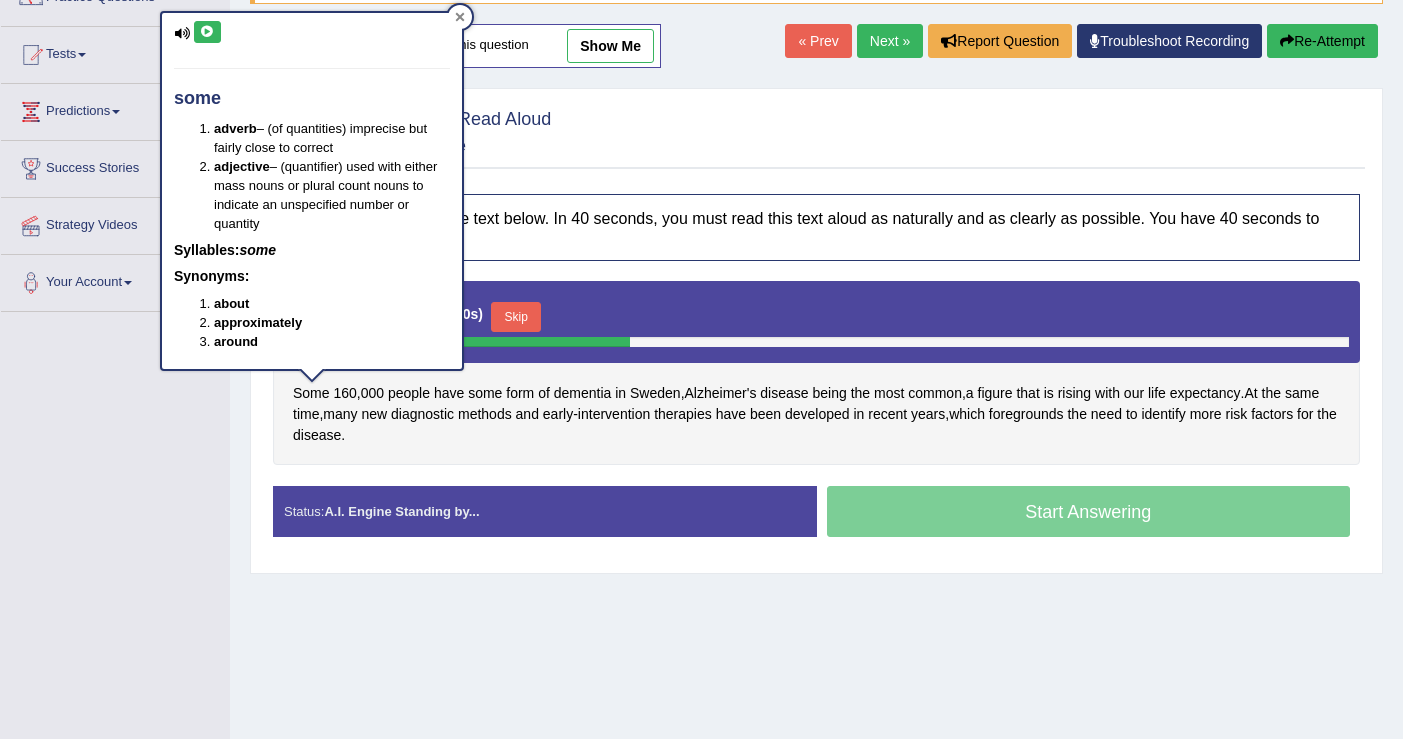 click at bounding box center [460, 17] 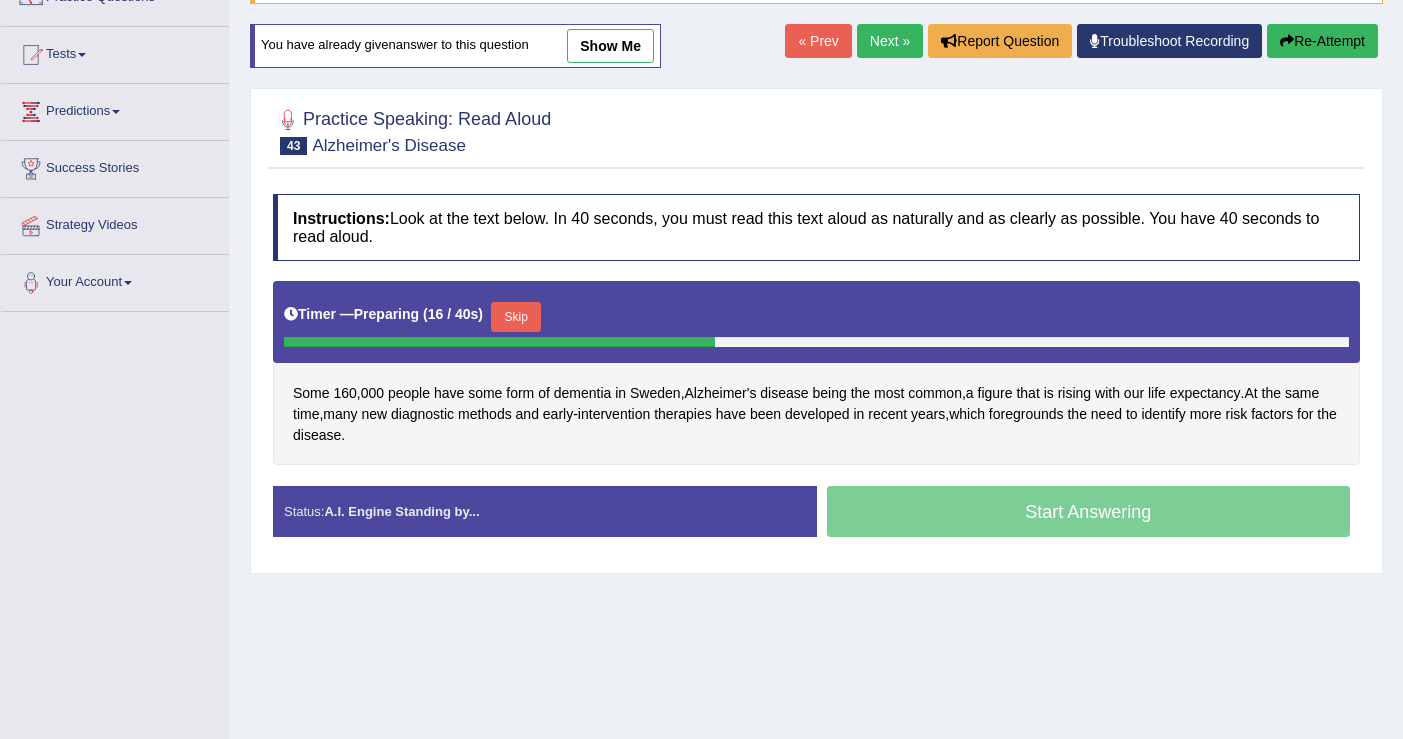 click on "Skip" at bounding box center [516, 317] 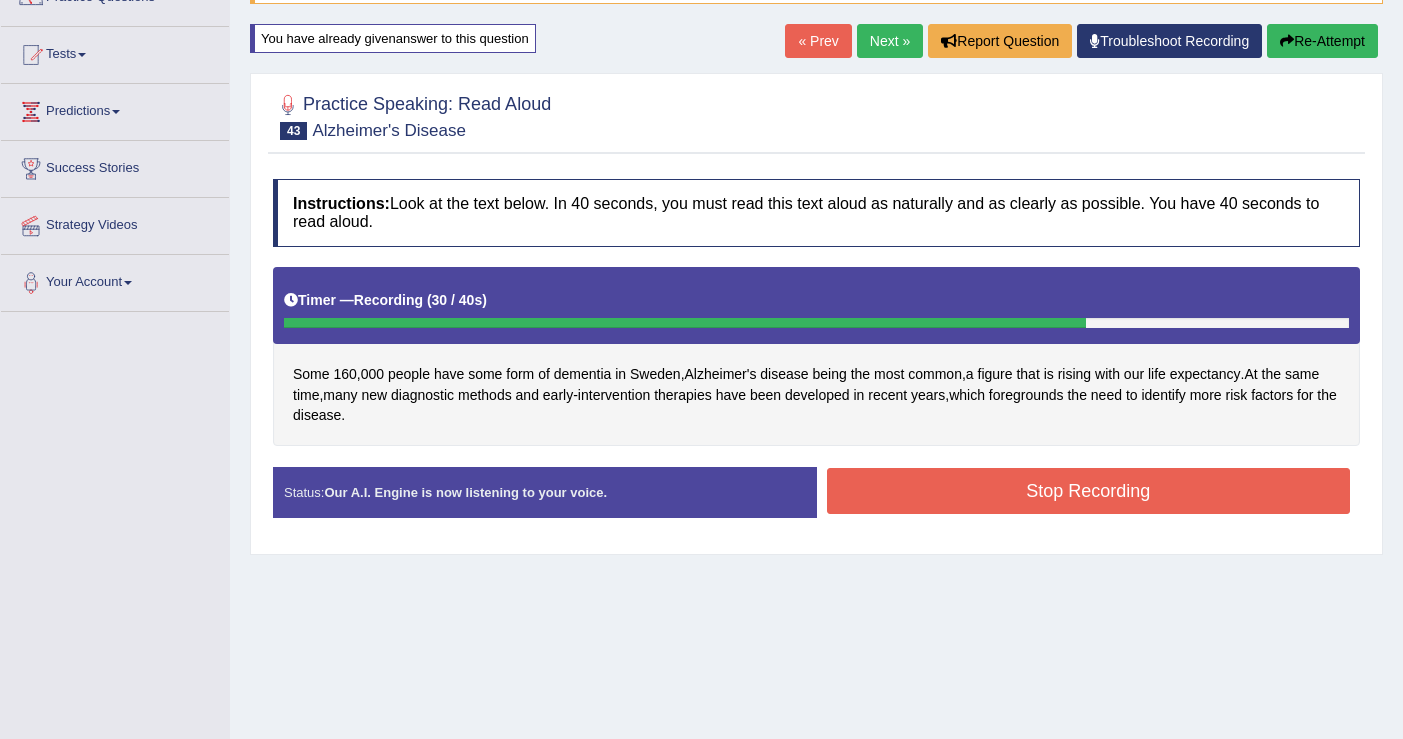 click on "Stop Recording" at bounding box center [1089, 491] 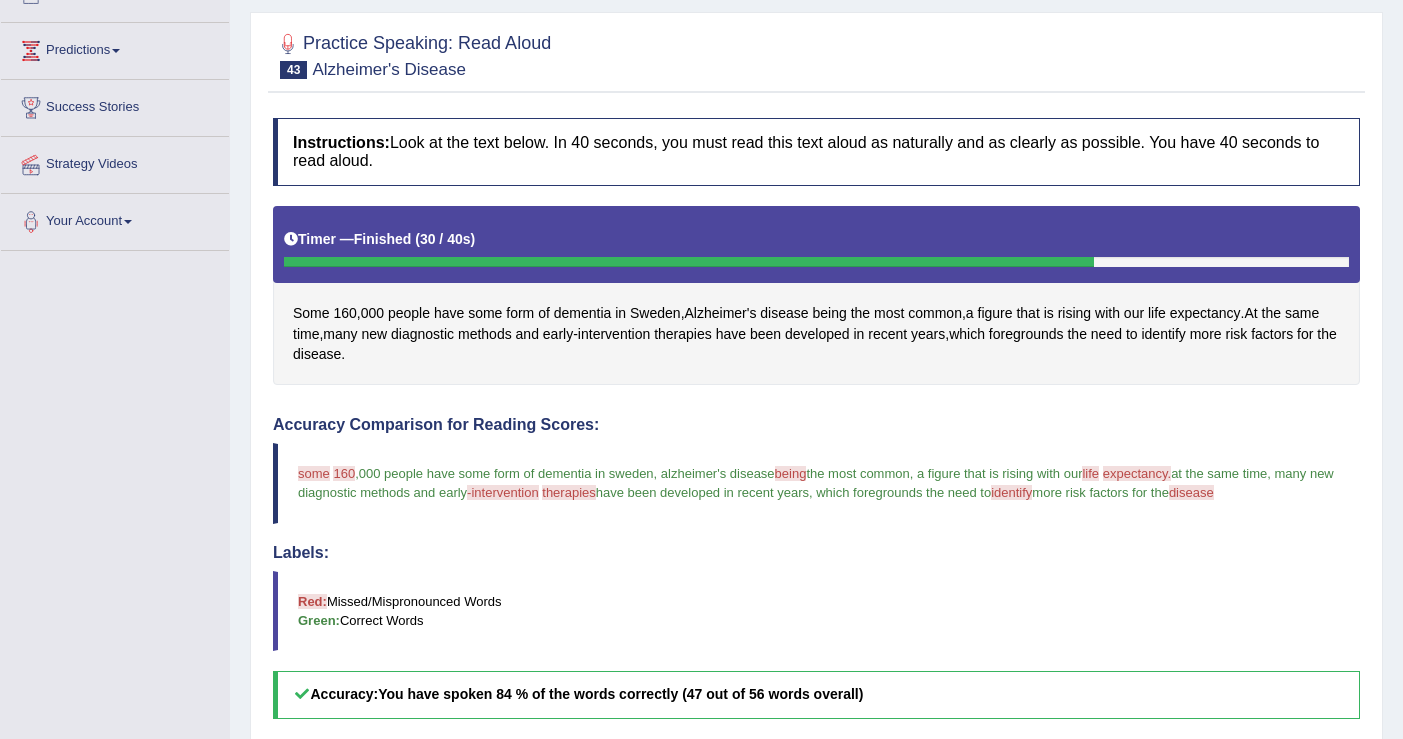 scroll, scrollTop: 0, scrollLeft: 0, axis: both 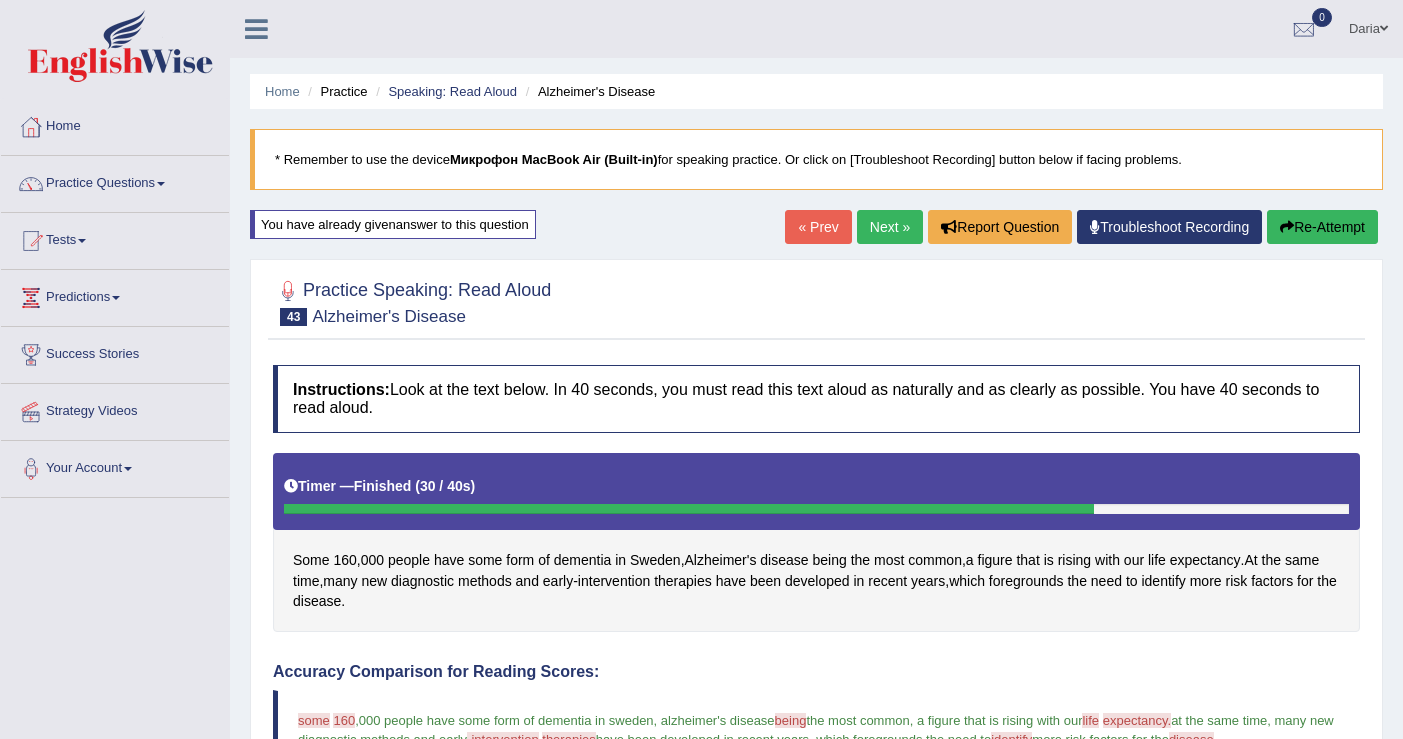 click on "Next »" at bounding box center [890, 227] 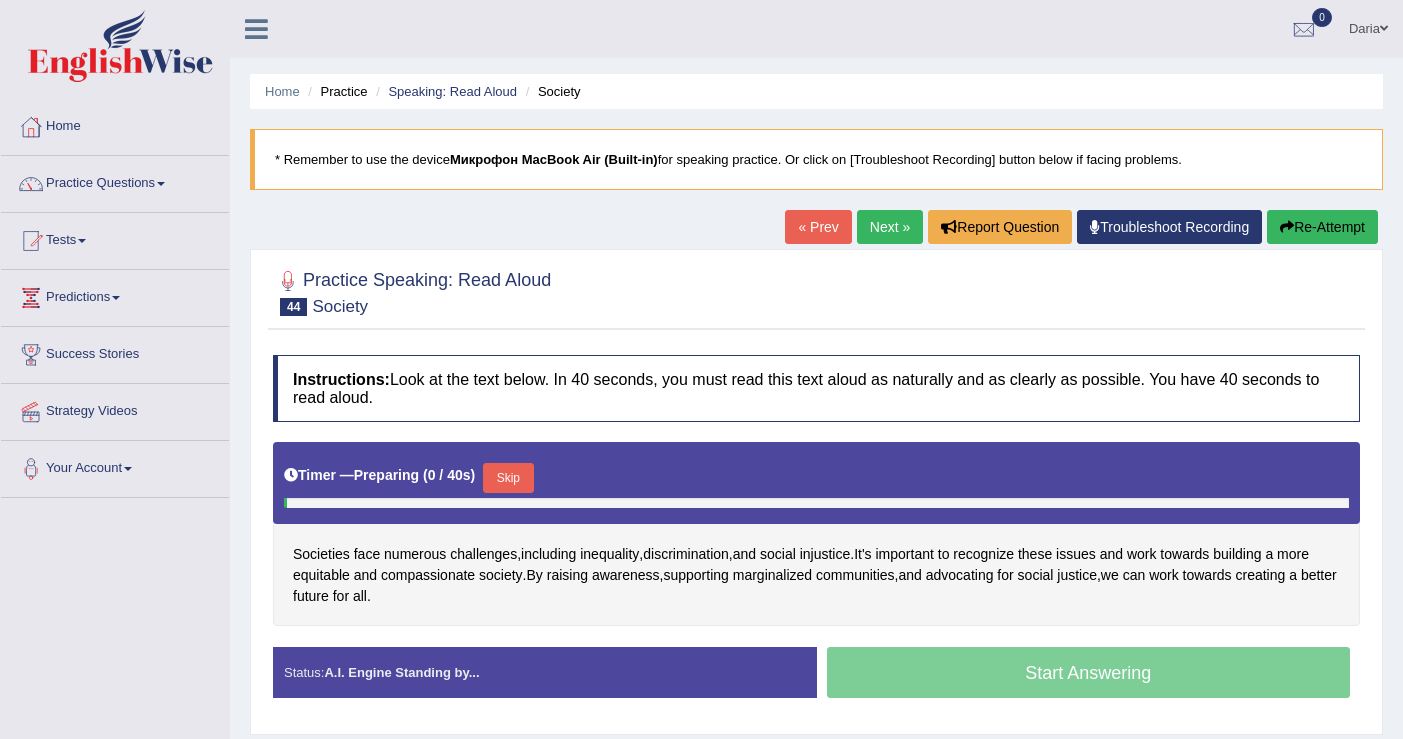 scroll, scrollTop: 0, scrollLeft: 0, axis: both 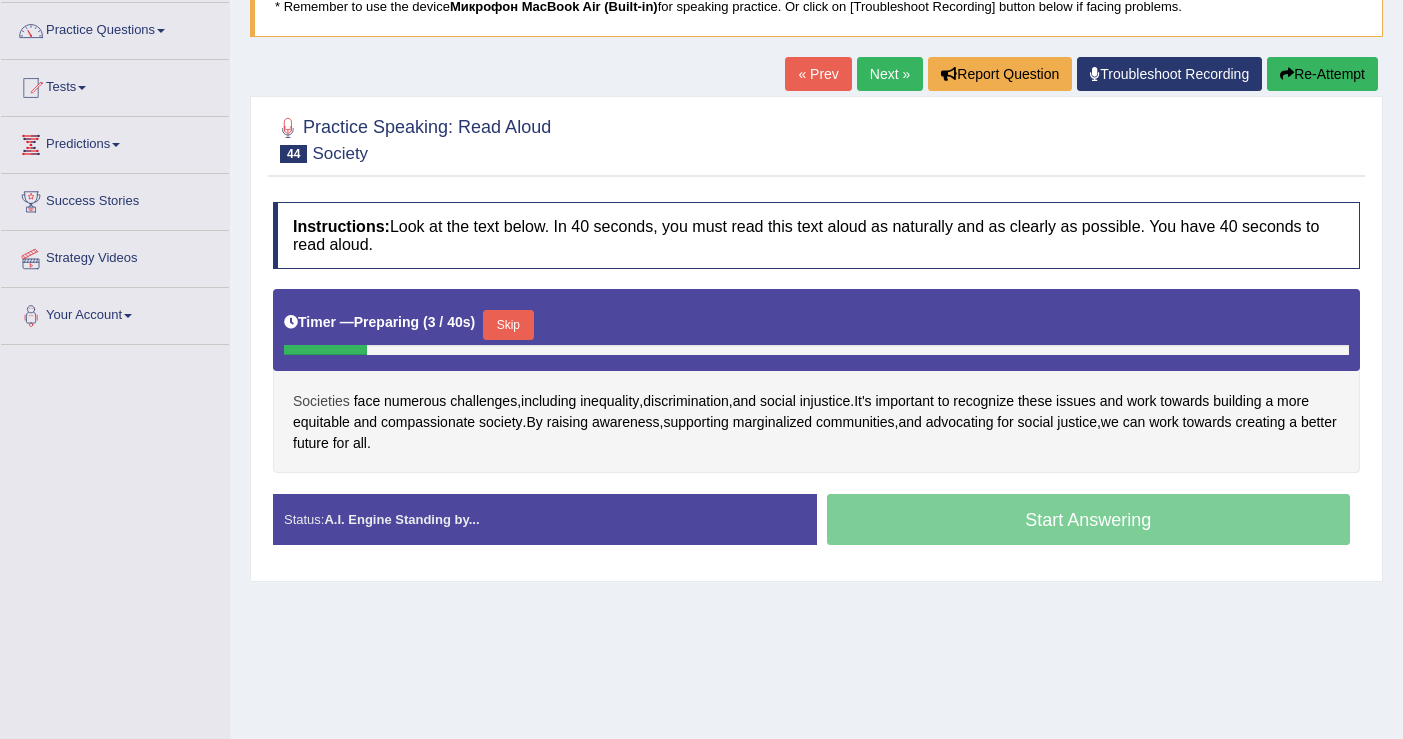click on "Societies" at bounding box center [321, 401] 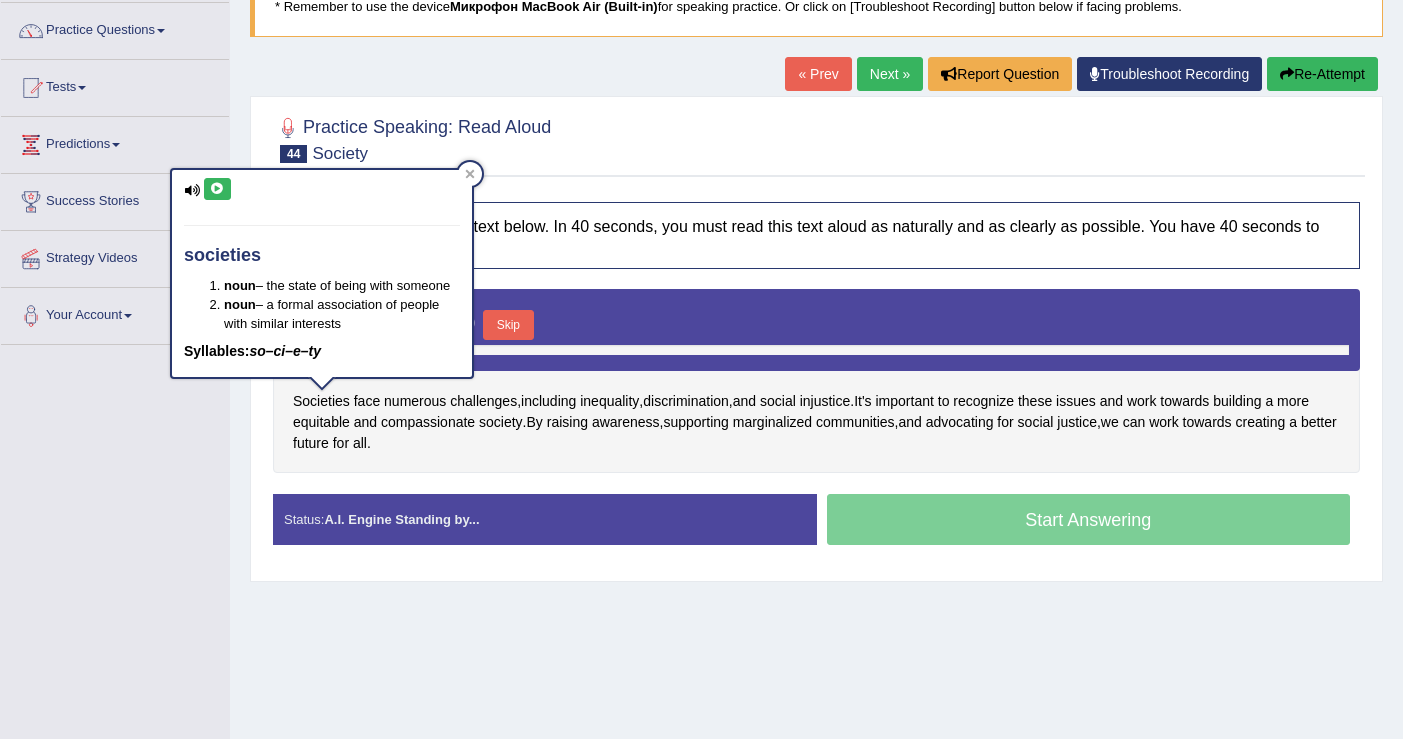 click at bounding box center [217, 189] 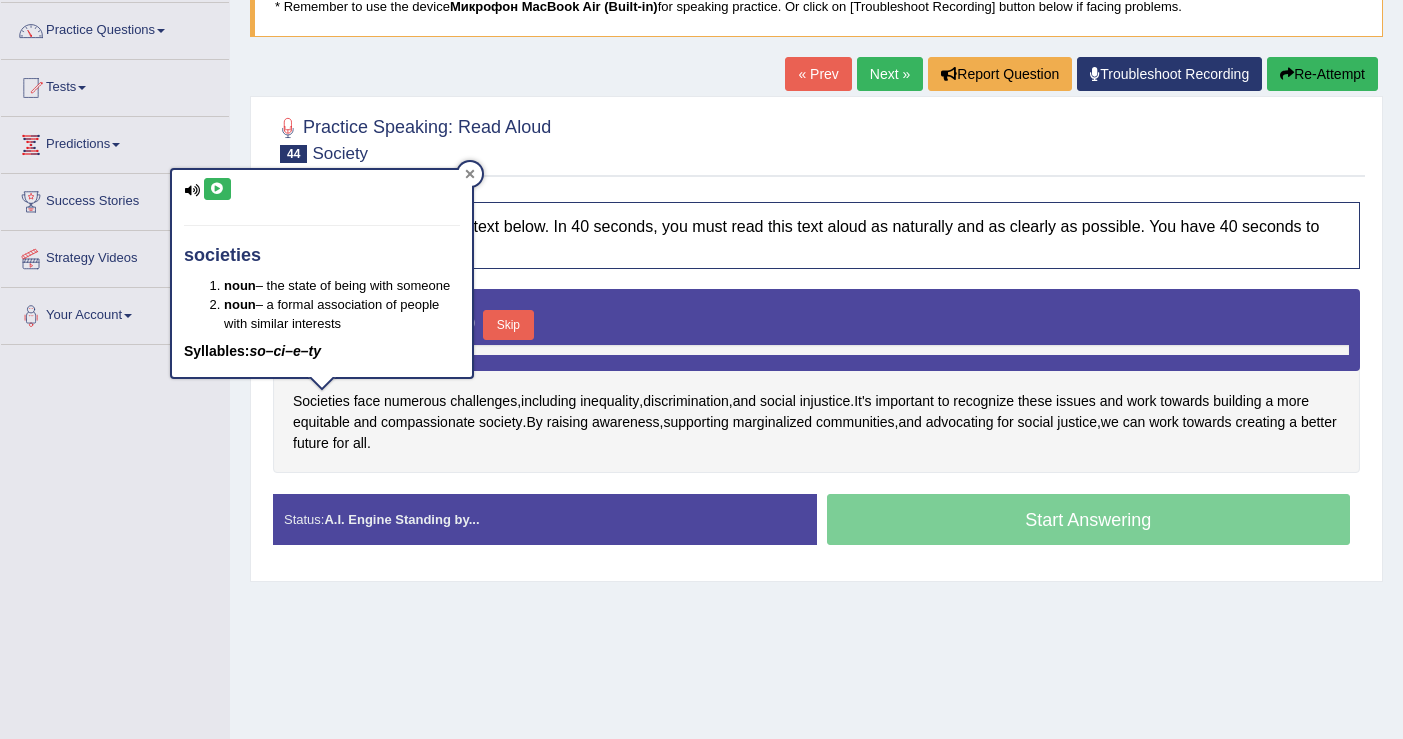 click 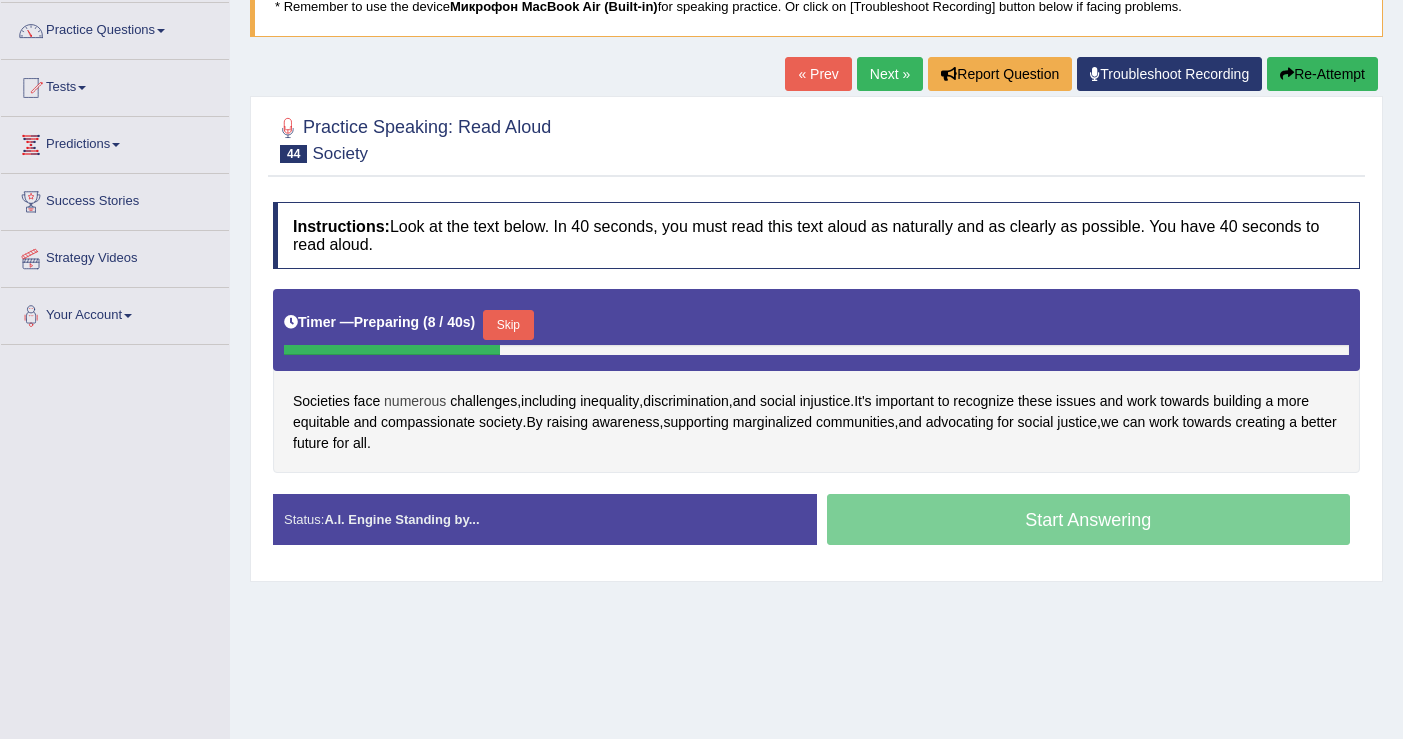 click on "numerous" at bounding box center [415, 401] 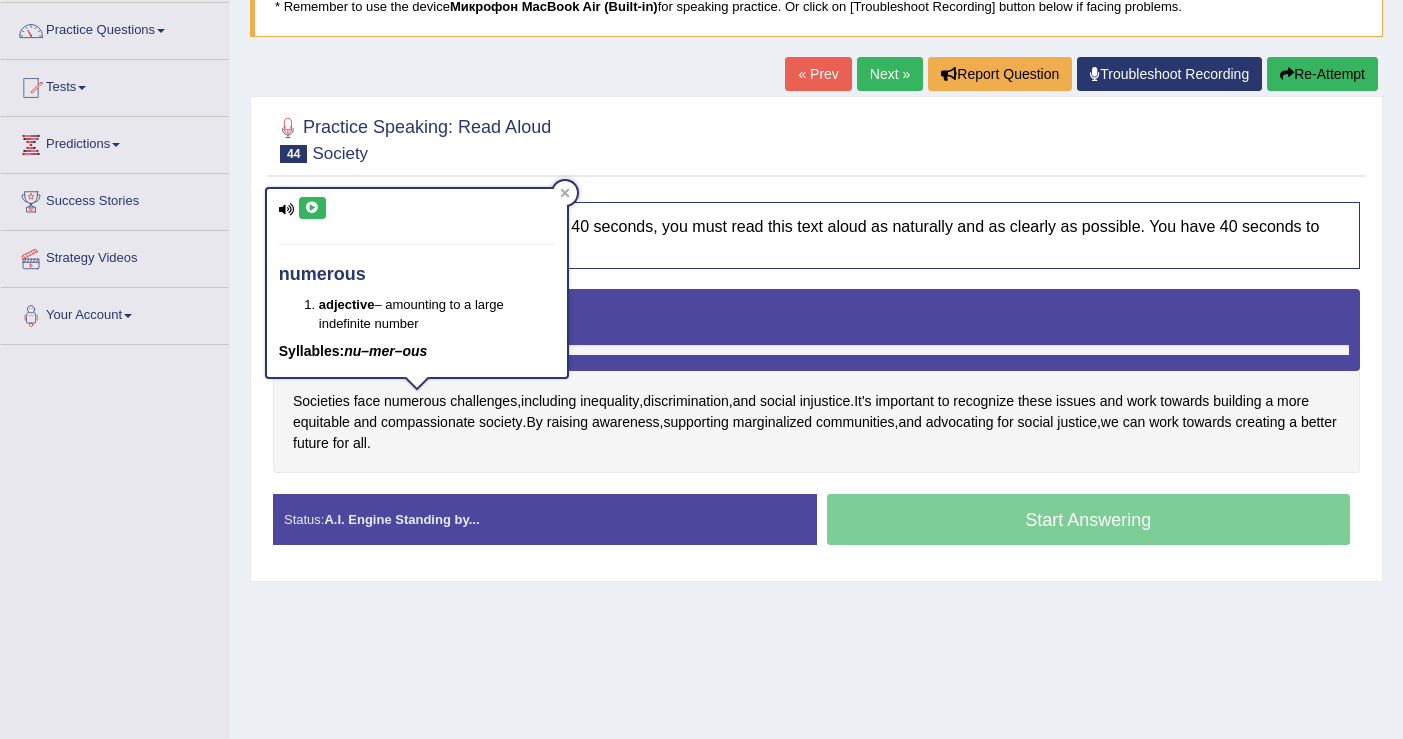 click at bounding box center (312, 208) 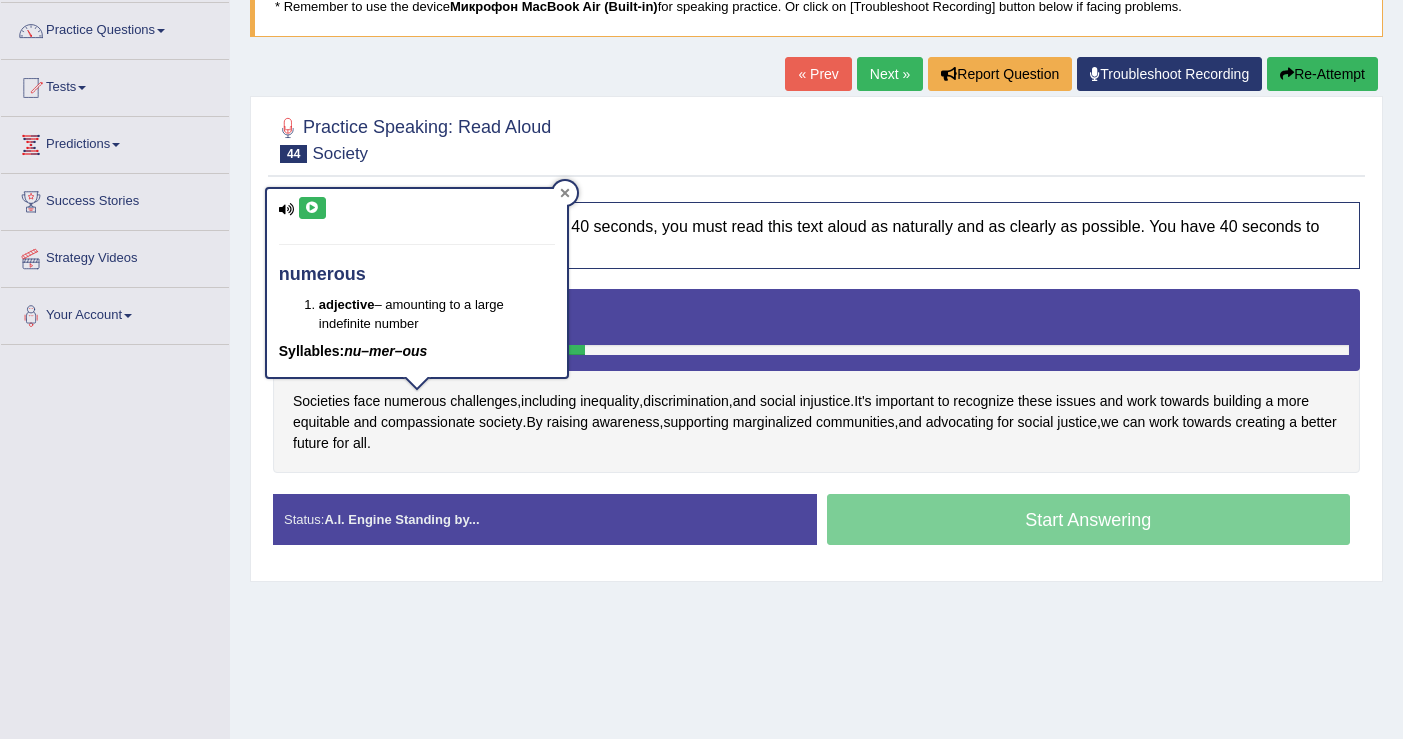 click at bounding box center (565, 193) 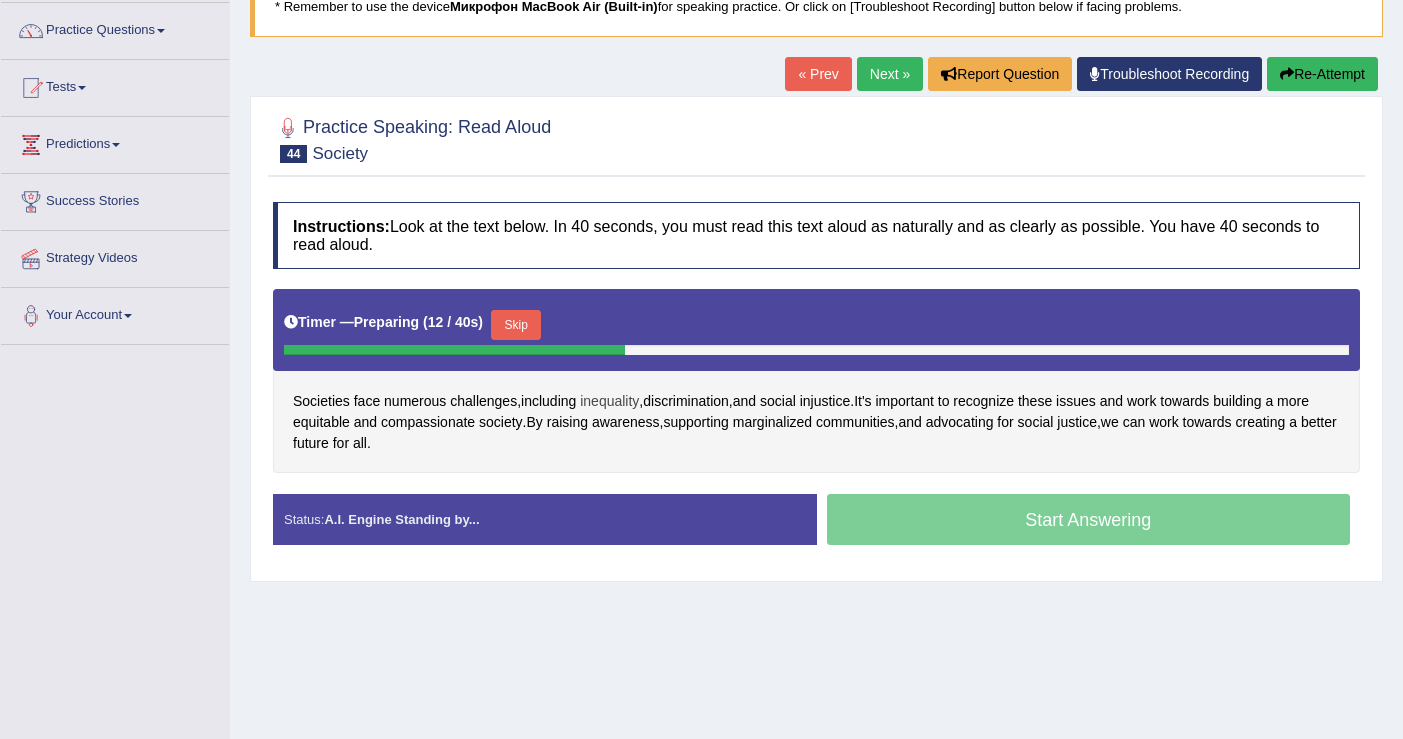 click on "inequality" at bounding box center [609, 401] 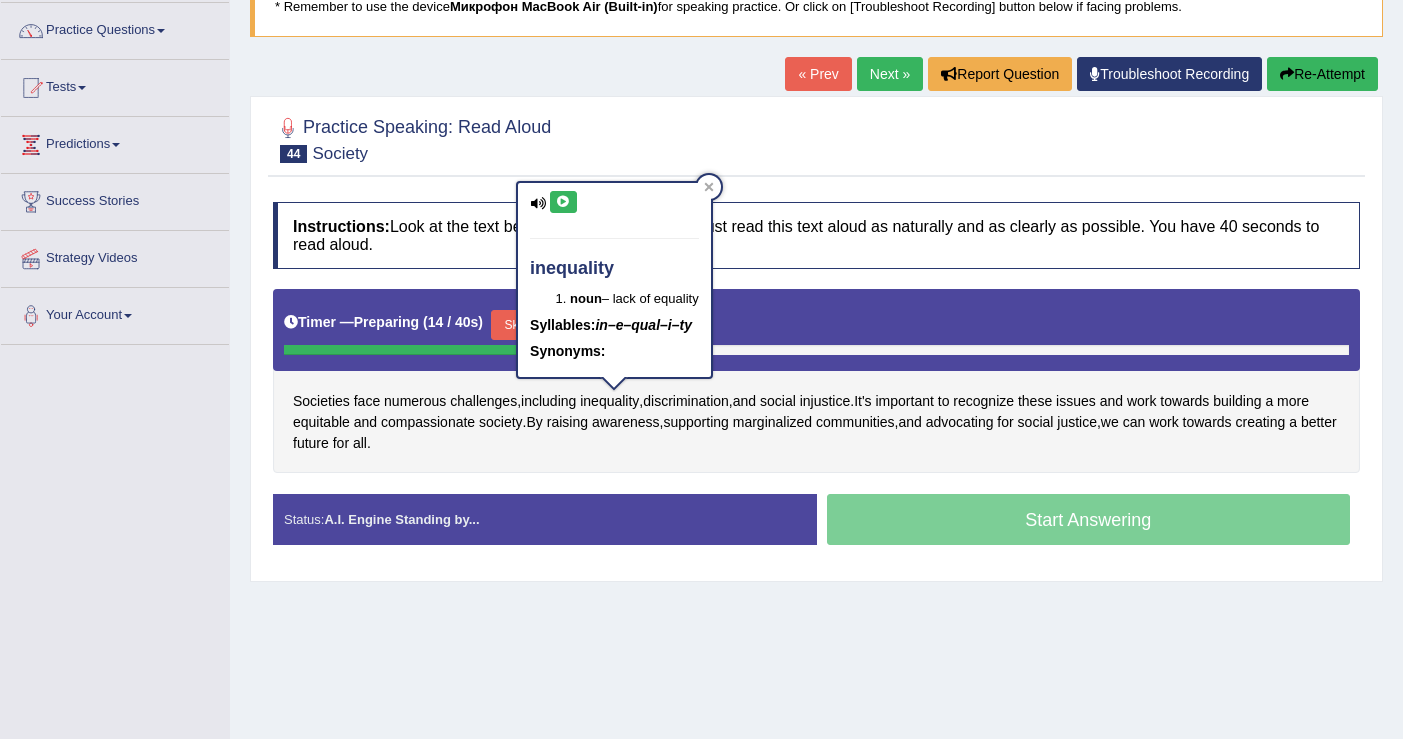 click at bounding box center [563, 202] 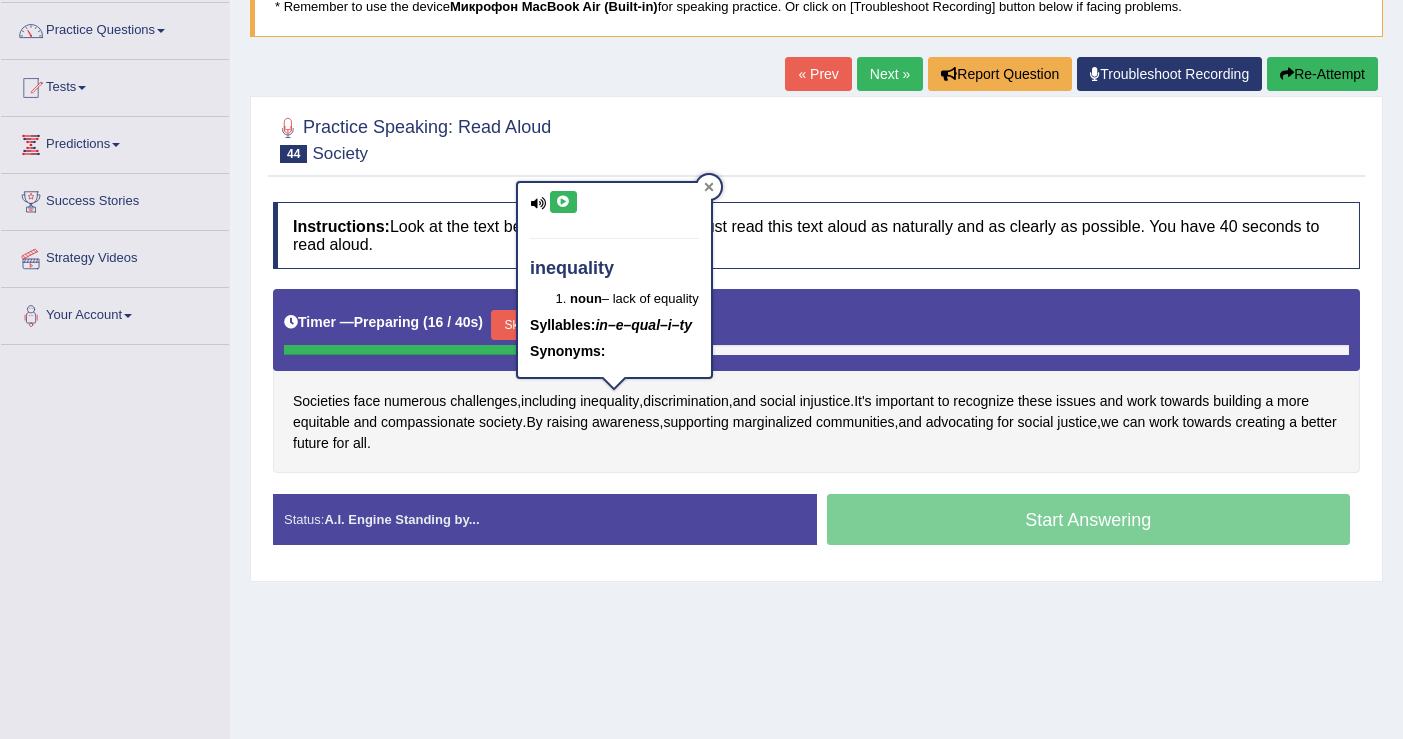 click 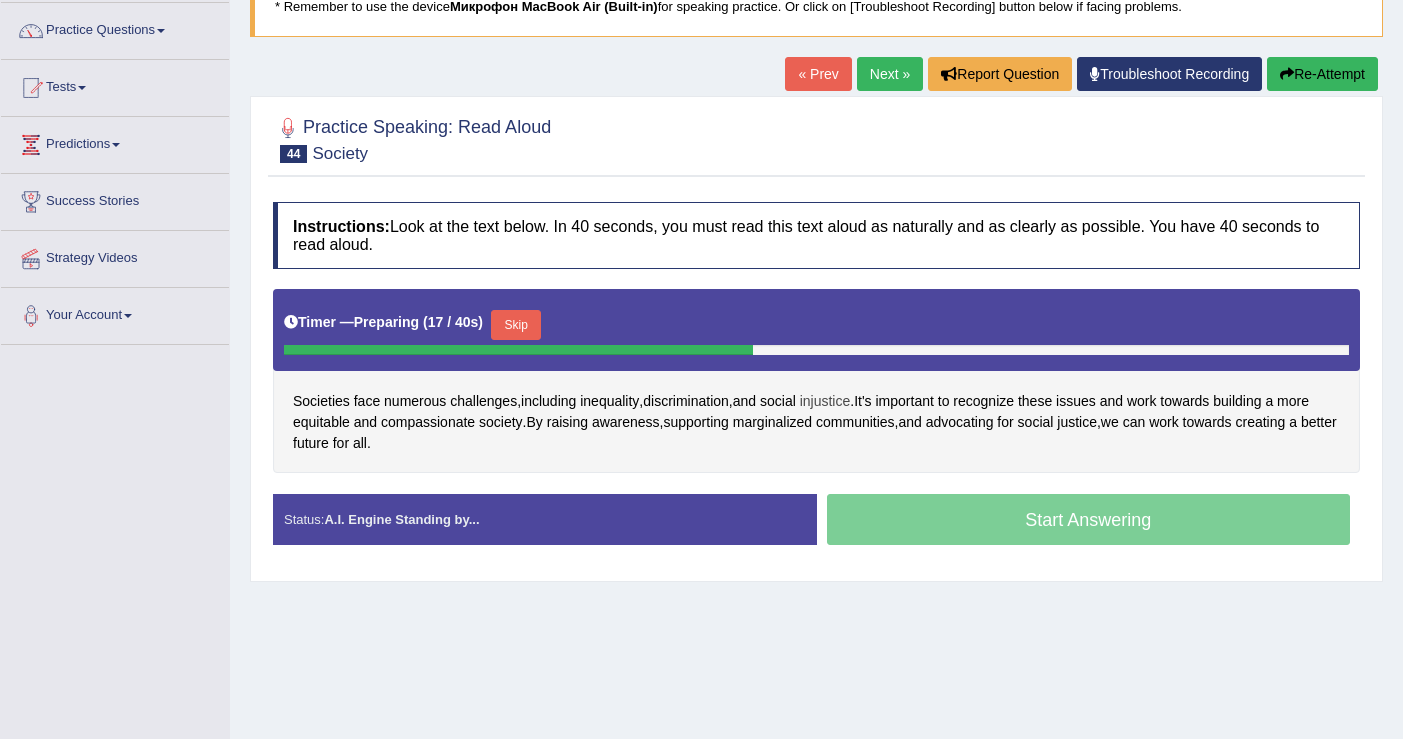 click on "injustice" at bounding box center [825, 401] 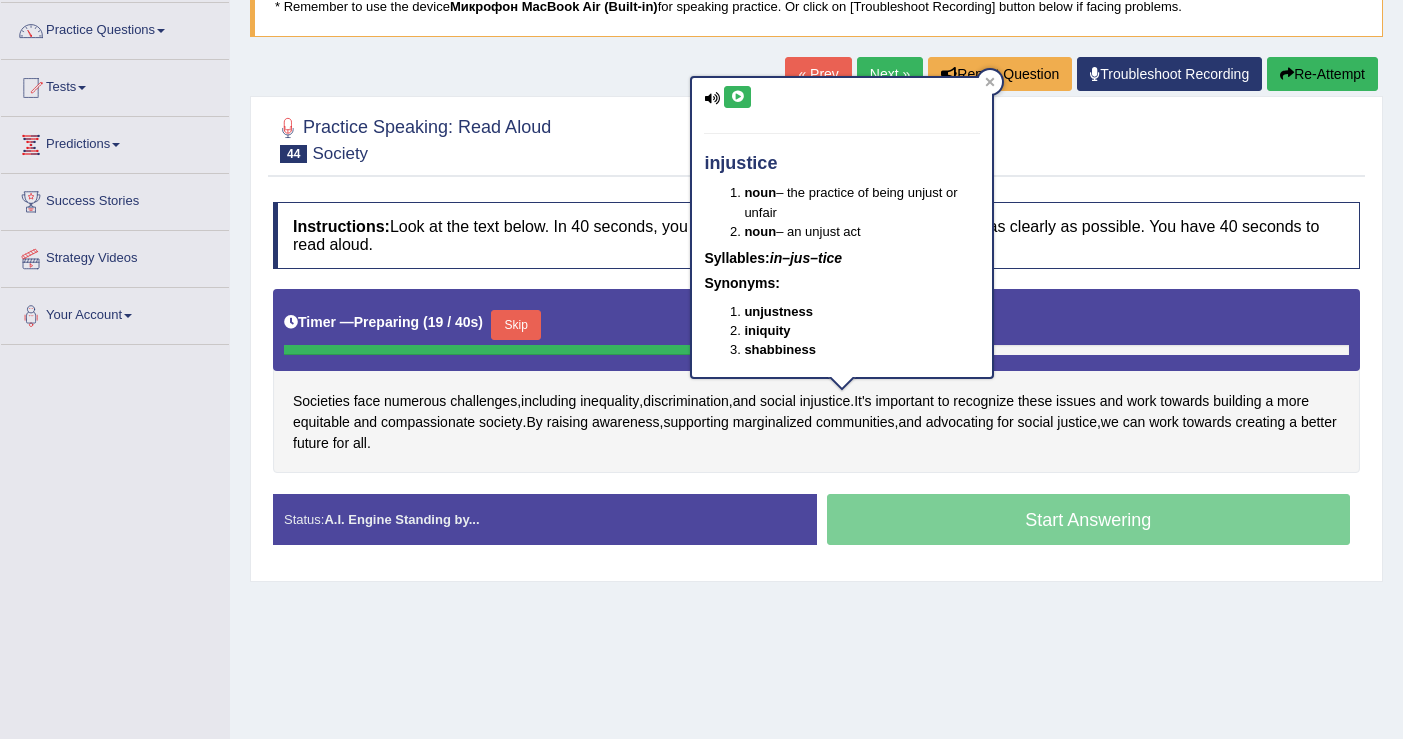 click at bounding box center (737, 97) 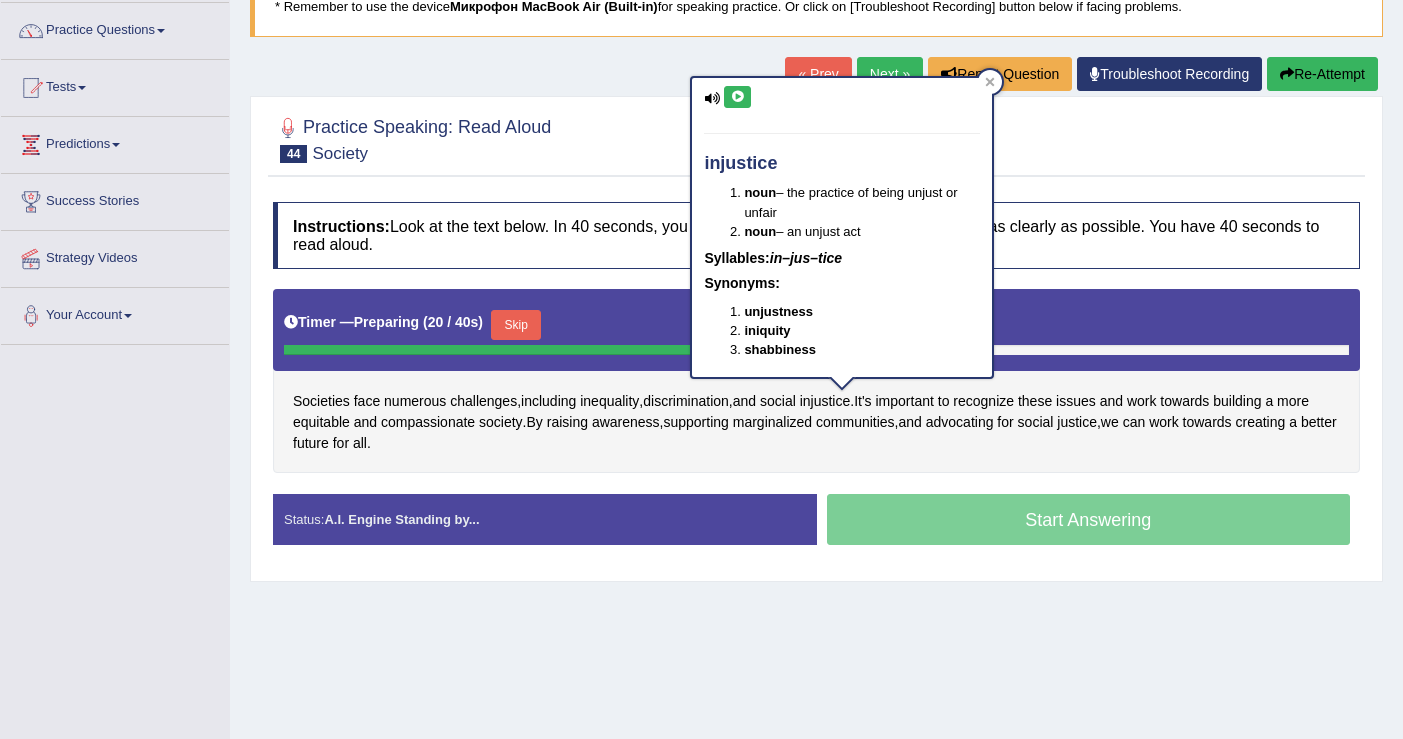 click on "injustice noun  – the practice of being unjust or unfair noun  – an unjust act Syllables:  in–jus–tice Synonyms:  unjustness iniquity shabbiness" at bounding box center (842, 227) 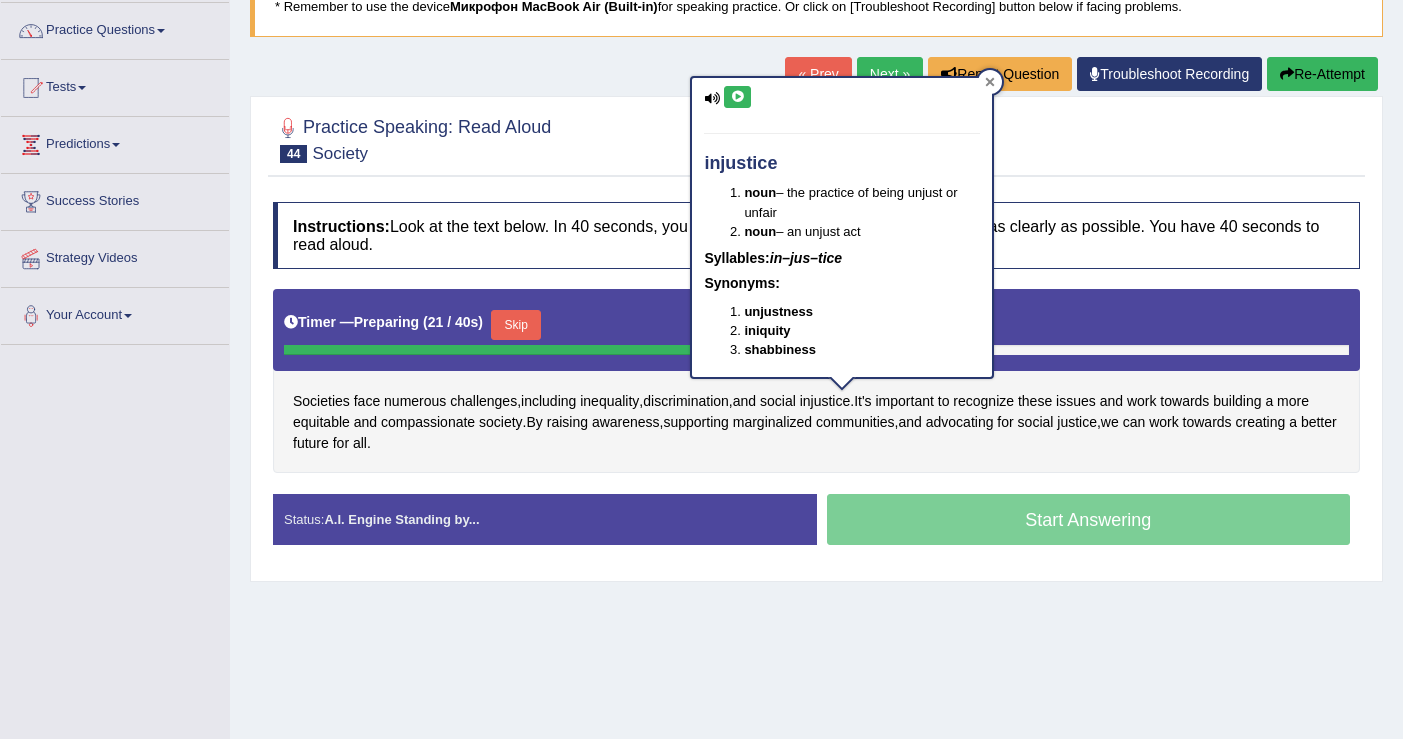 click at bounding box center [990, 82] 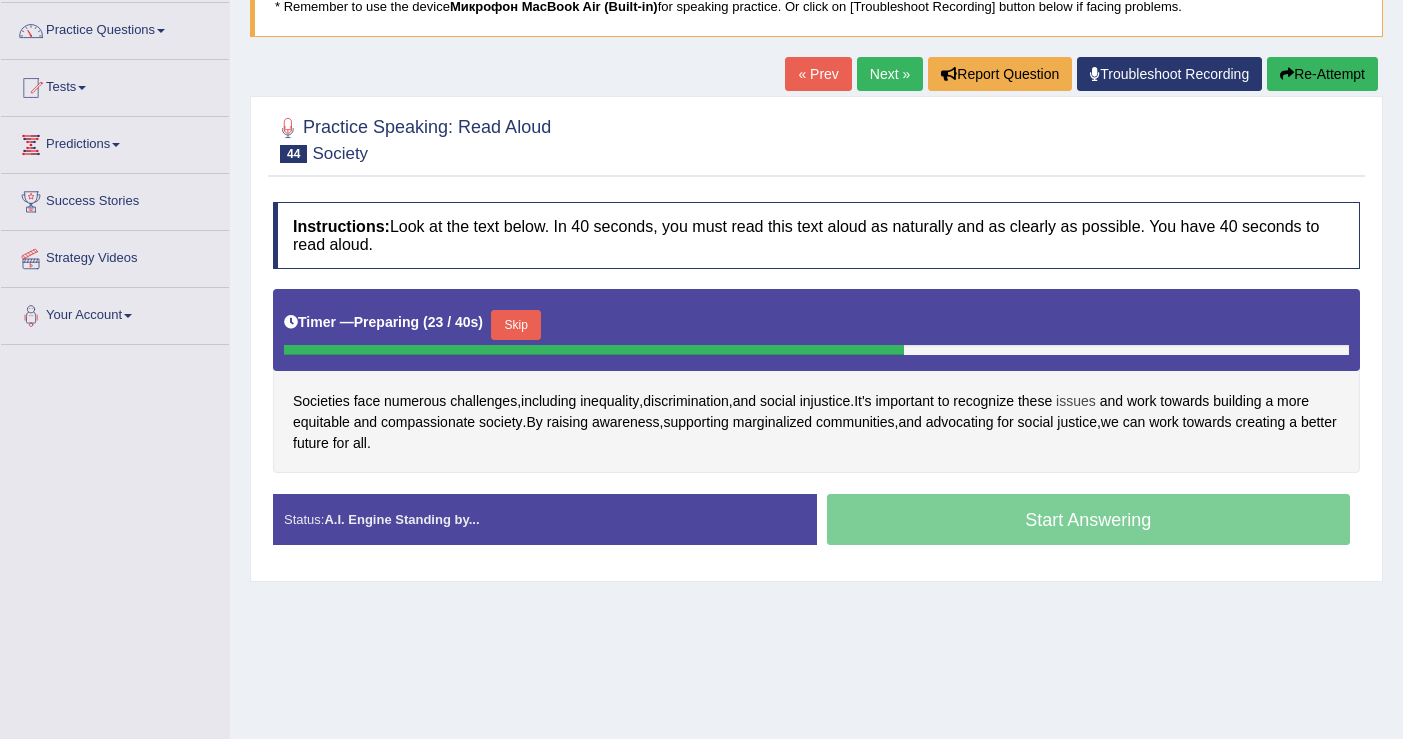 click on "issues" at bounding box center (1076, 401) 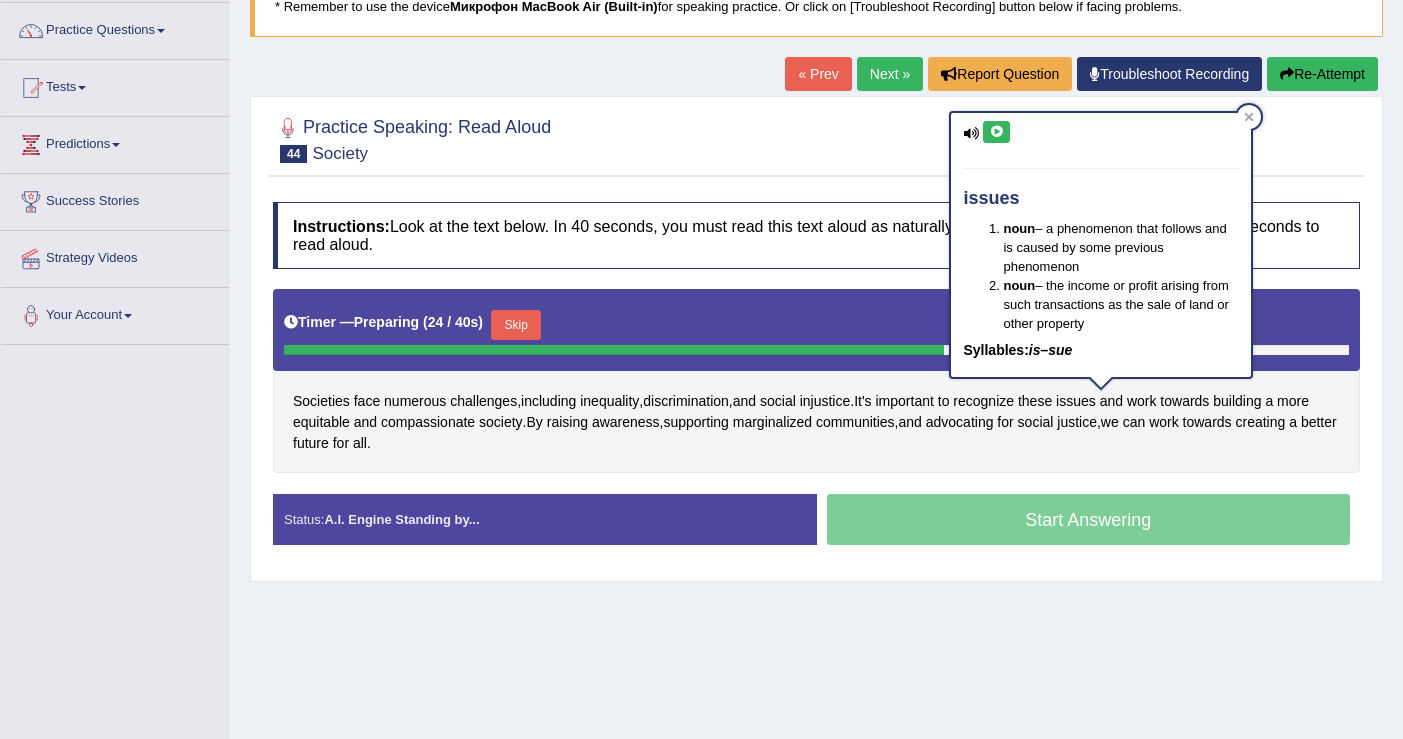click at bounding box center [996, 132] 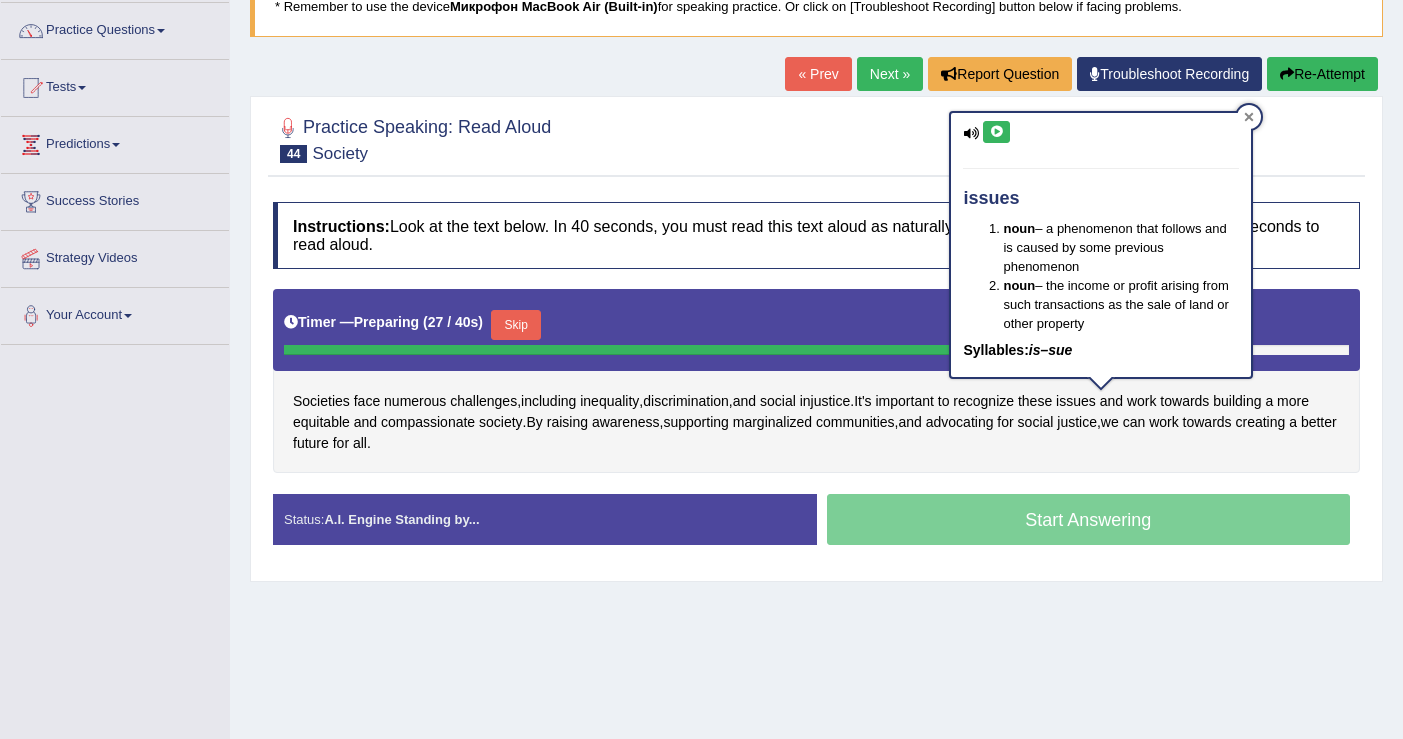 click at bounding box center [1249, 117] 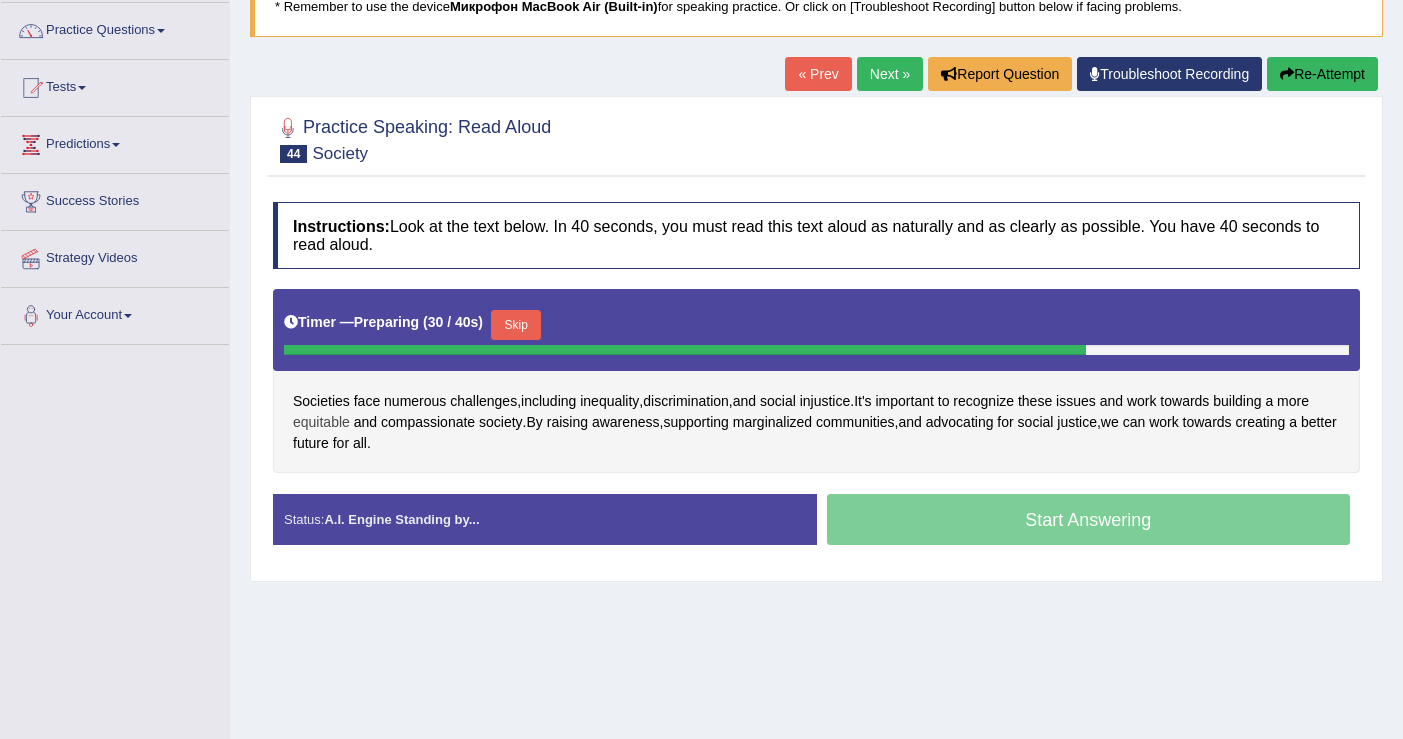 click on "equitable" at bounding box center [321, 422] 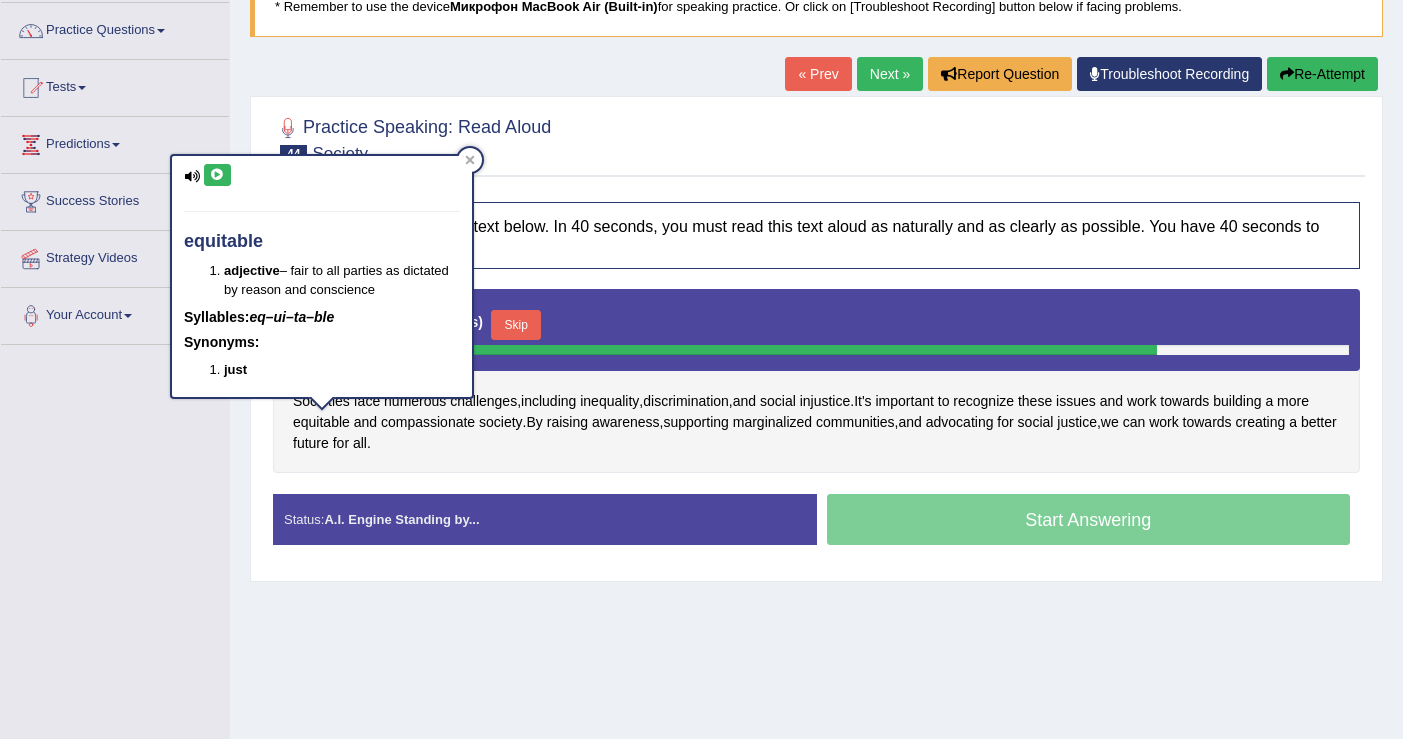 click at bounding box center [217, 175] 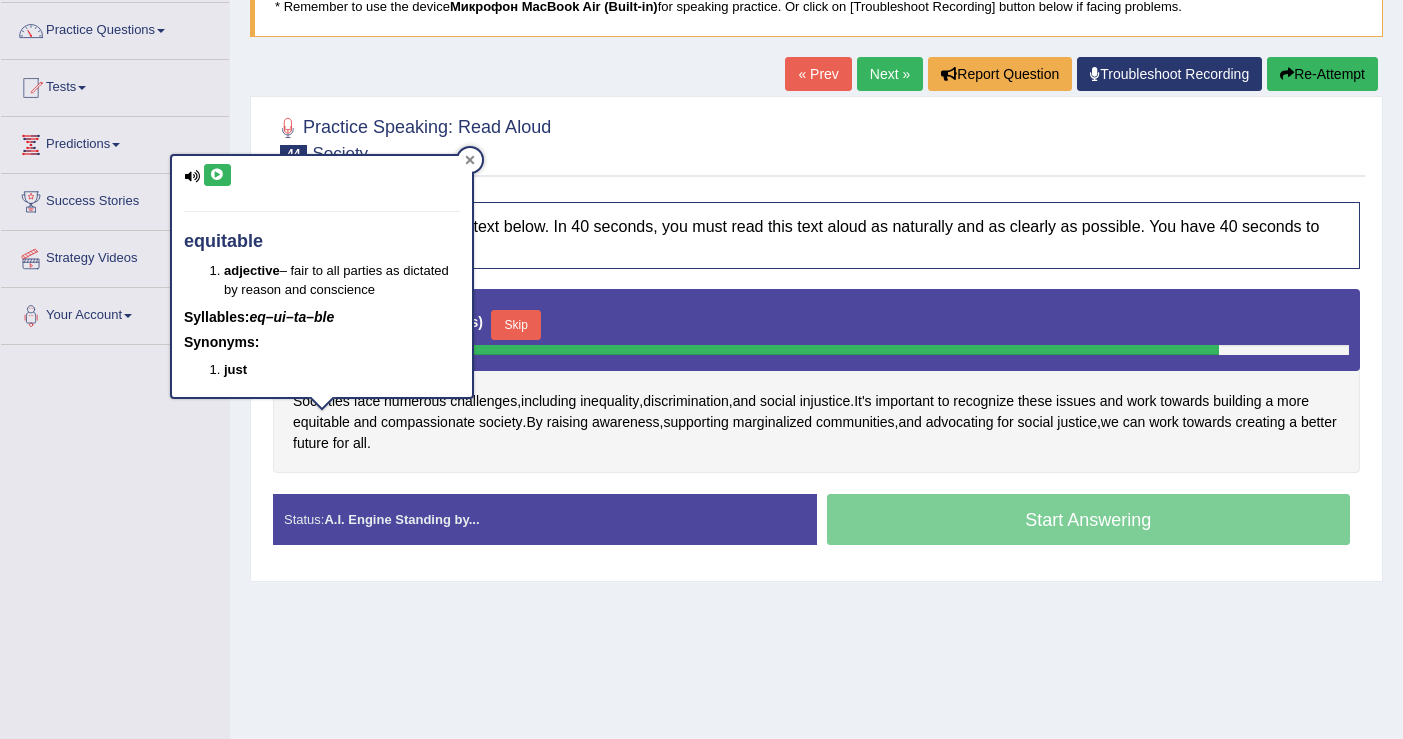 click 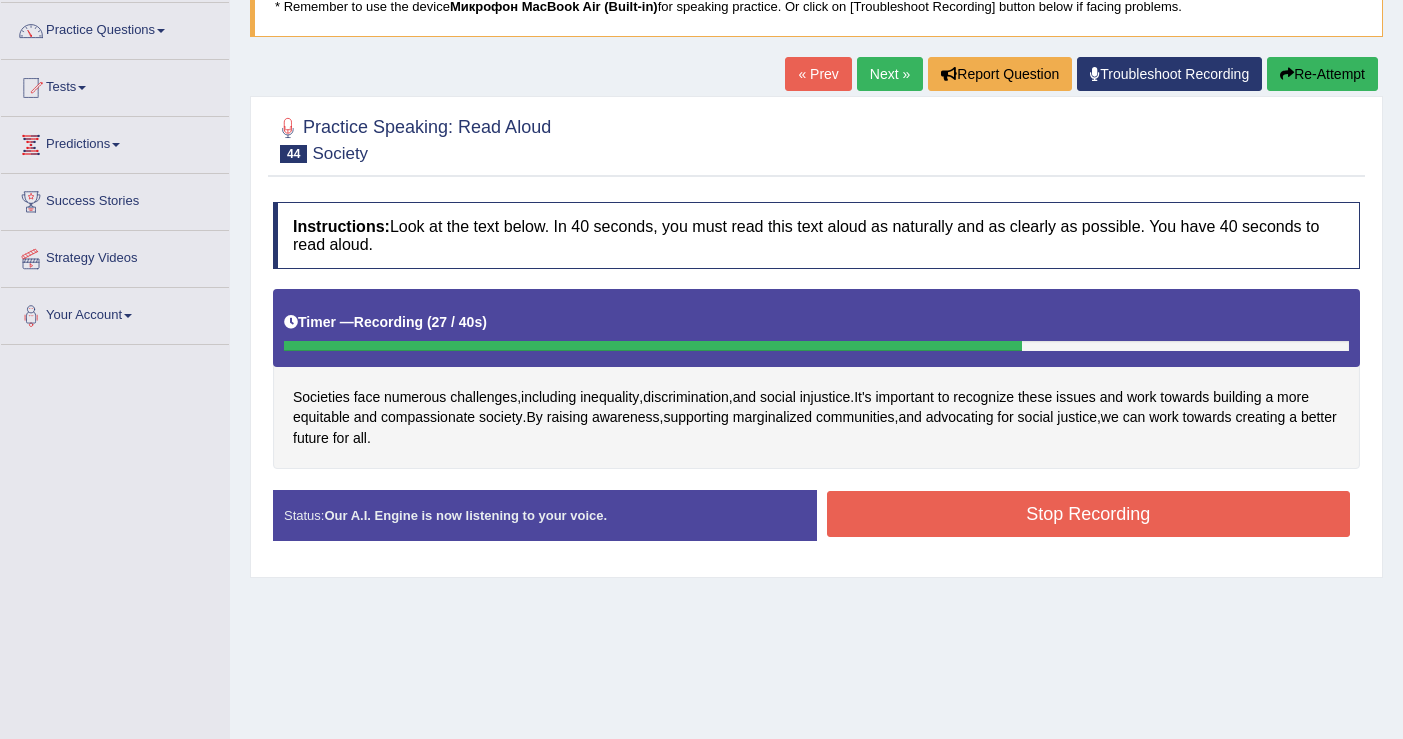 click on "Stop Recording" at bounding box center [1089, 514] 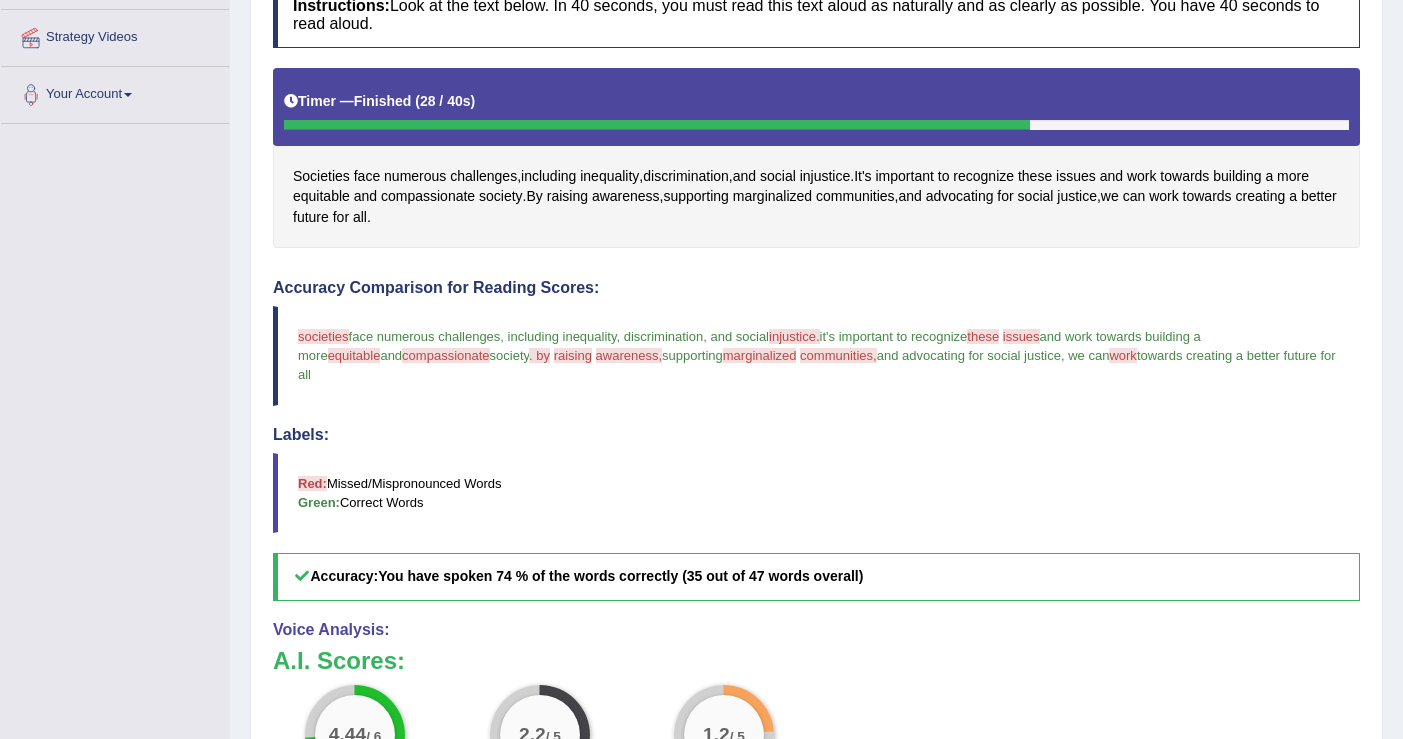 scroll, scrollTop: 317, scrollLeft: 0, axis: vertical 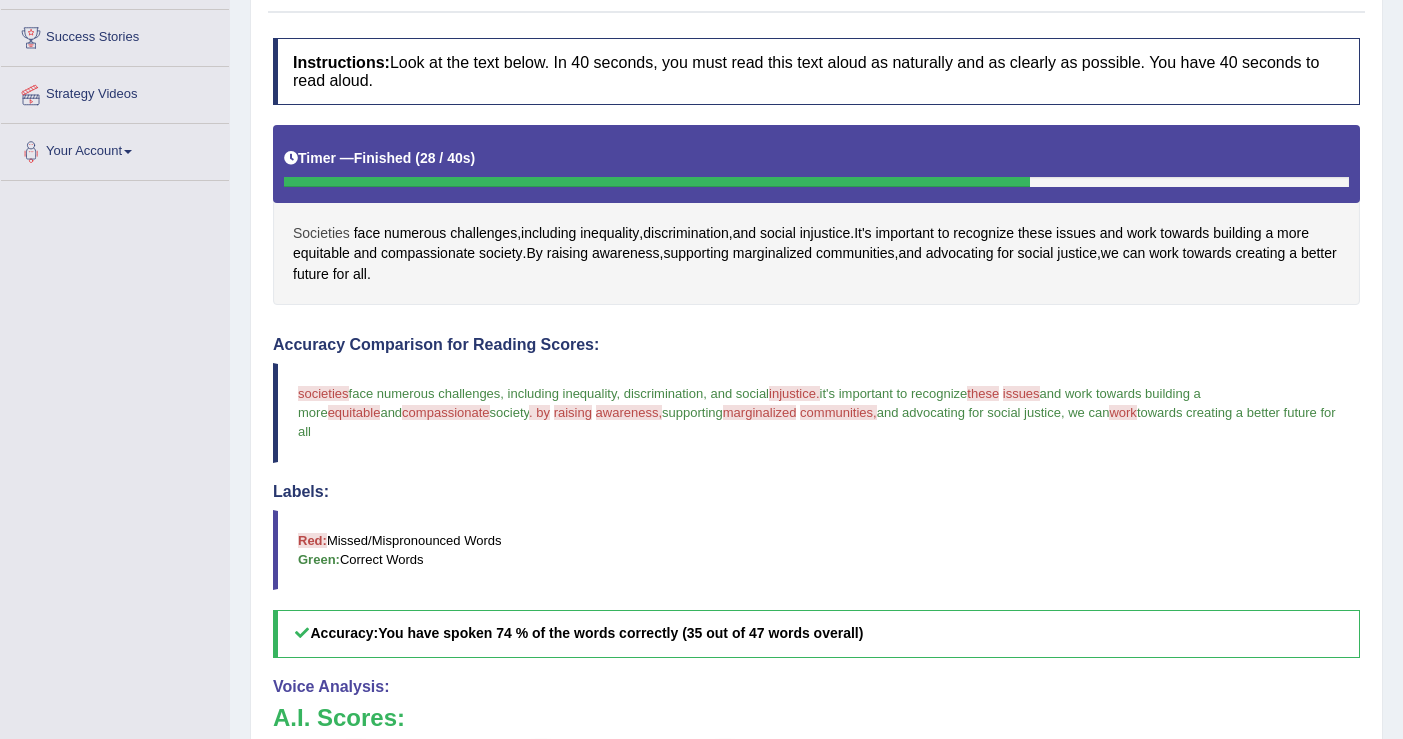 click on "Societies" at bounding box center [321, 233] 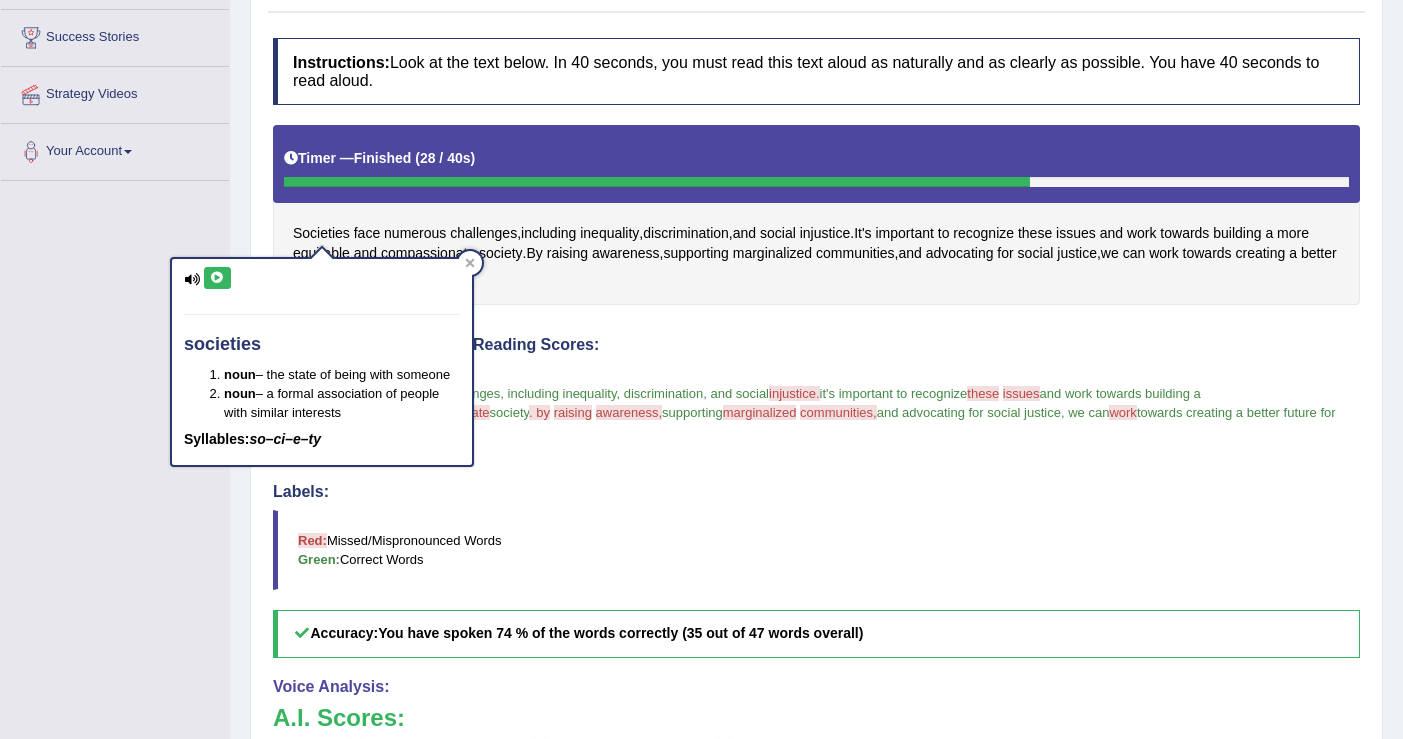 click at bounding box center (217, 278) 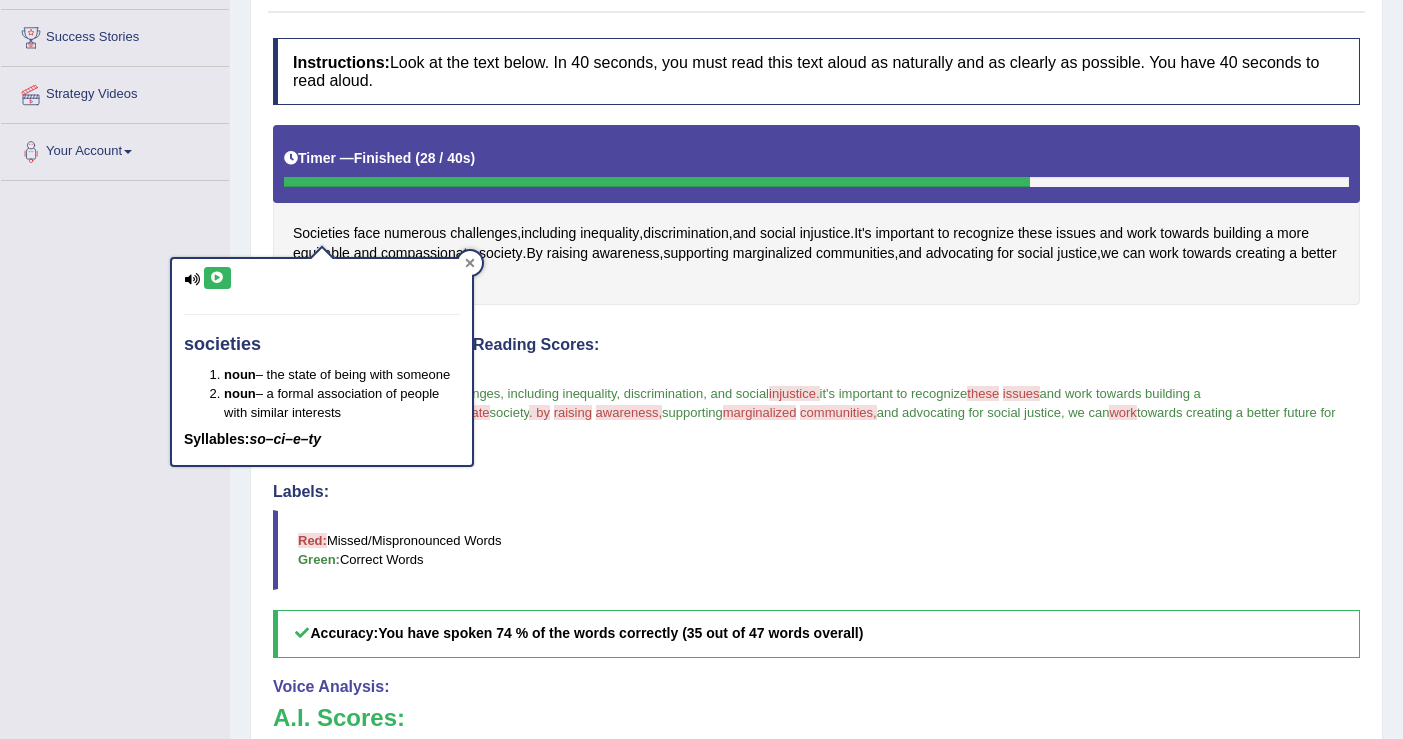 click at bounding box center (470, 263) 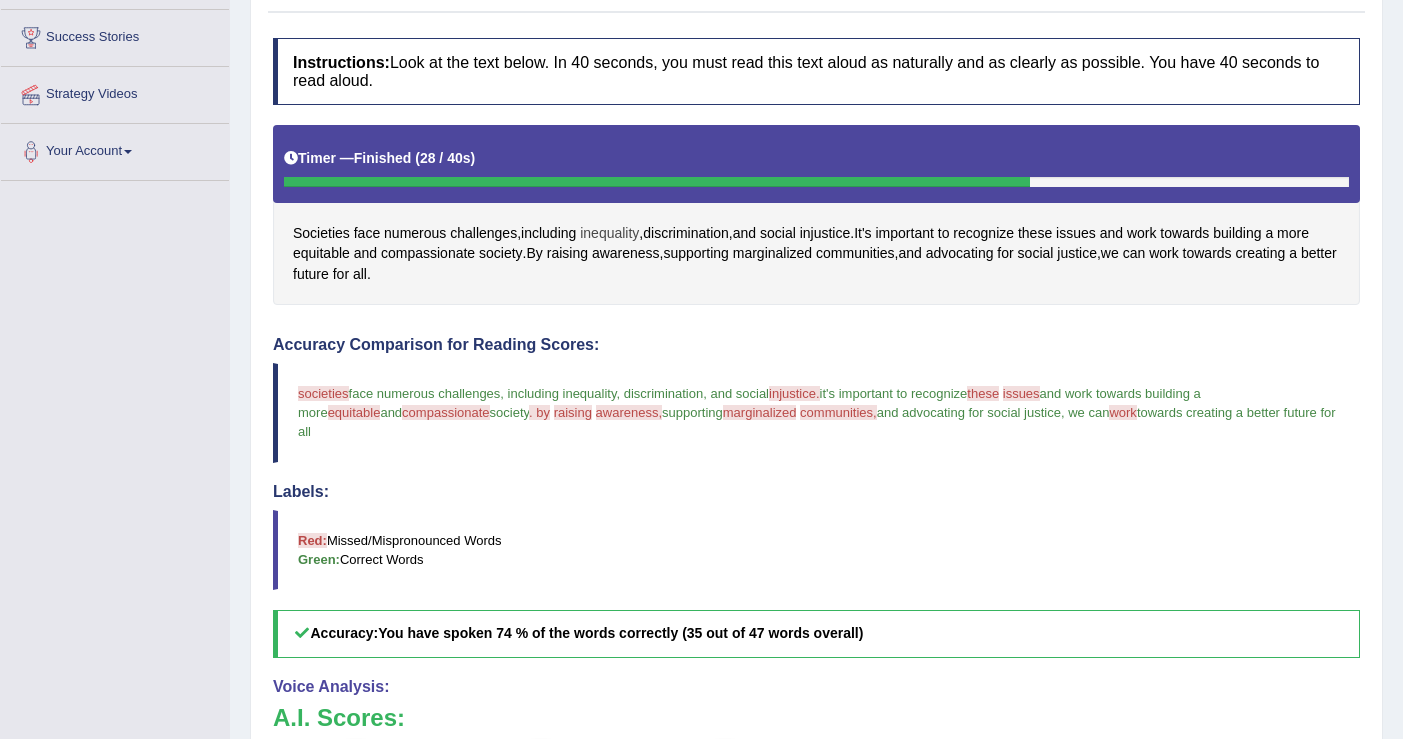 click on "inequality" at bounding box center (609, 233) 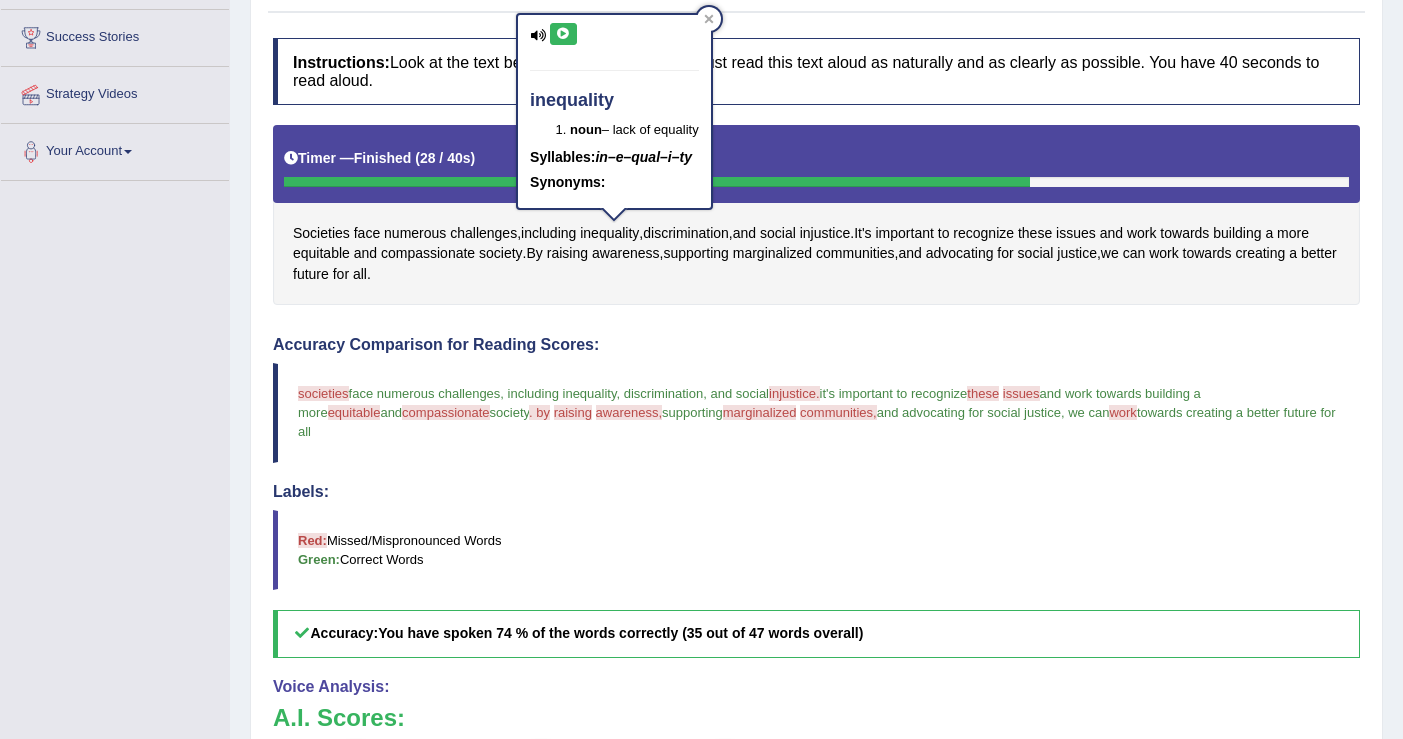 click at bounding box center [563, 34] 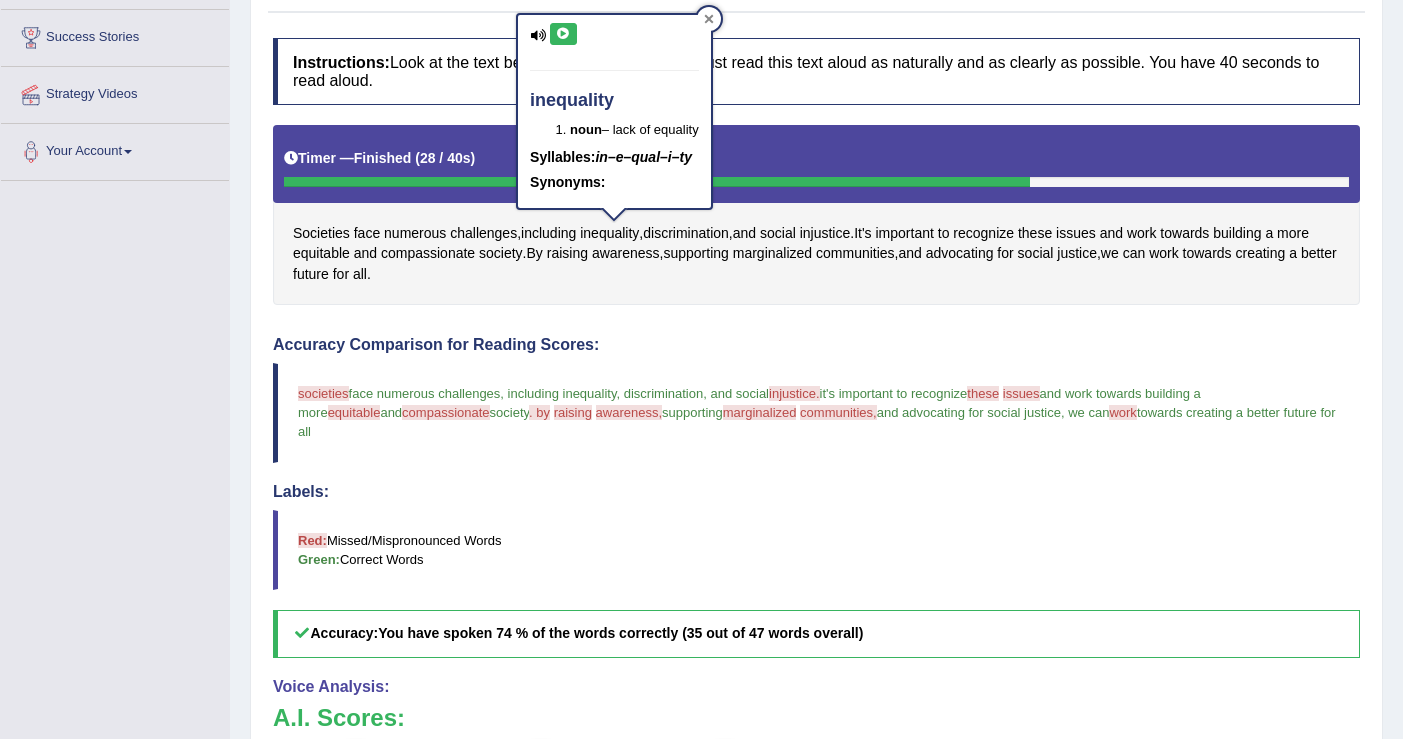 click at bounding box center (709, 19) 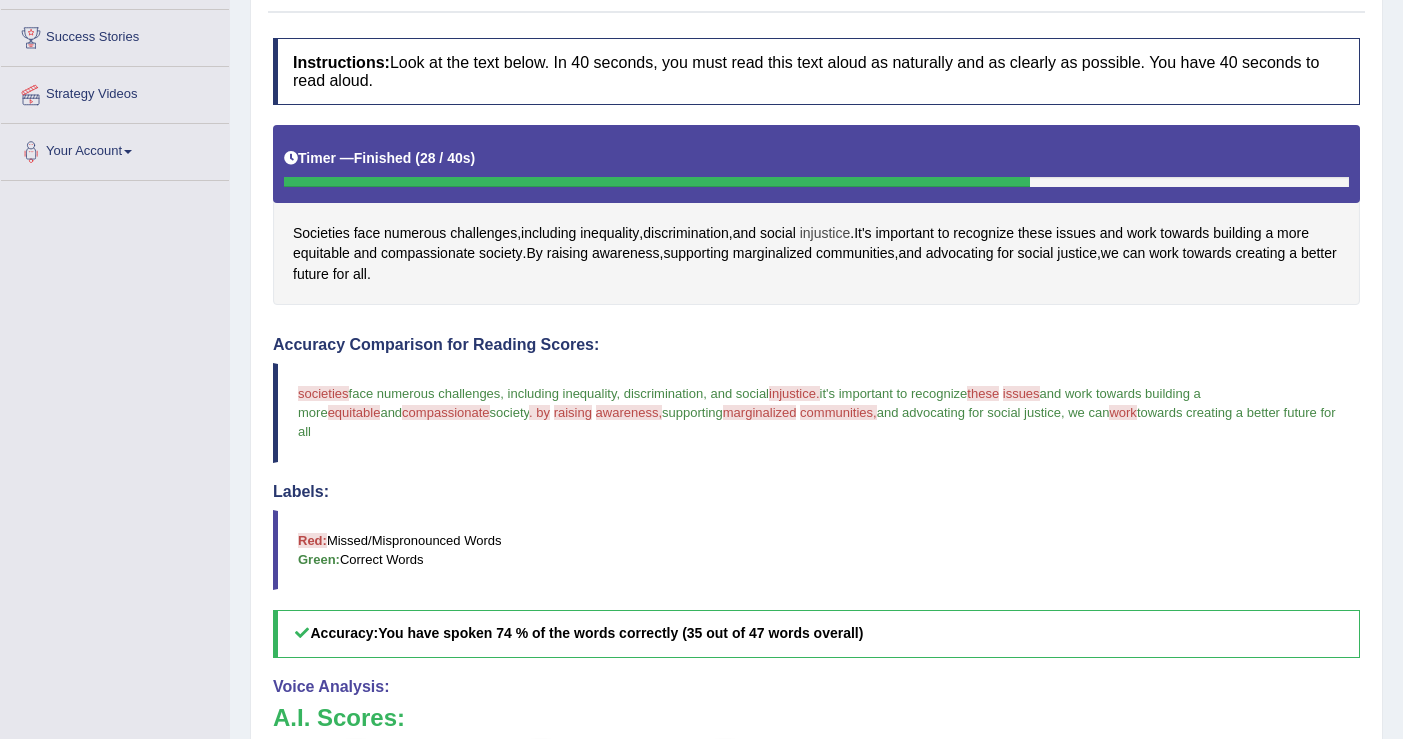 click on "injustice" at bounding box center (825, 233) 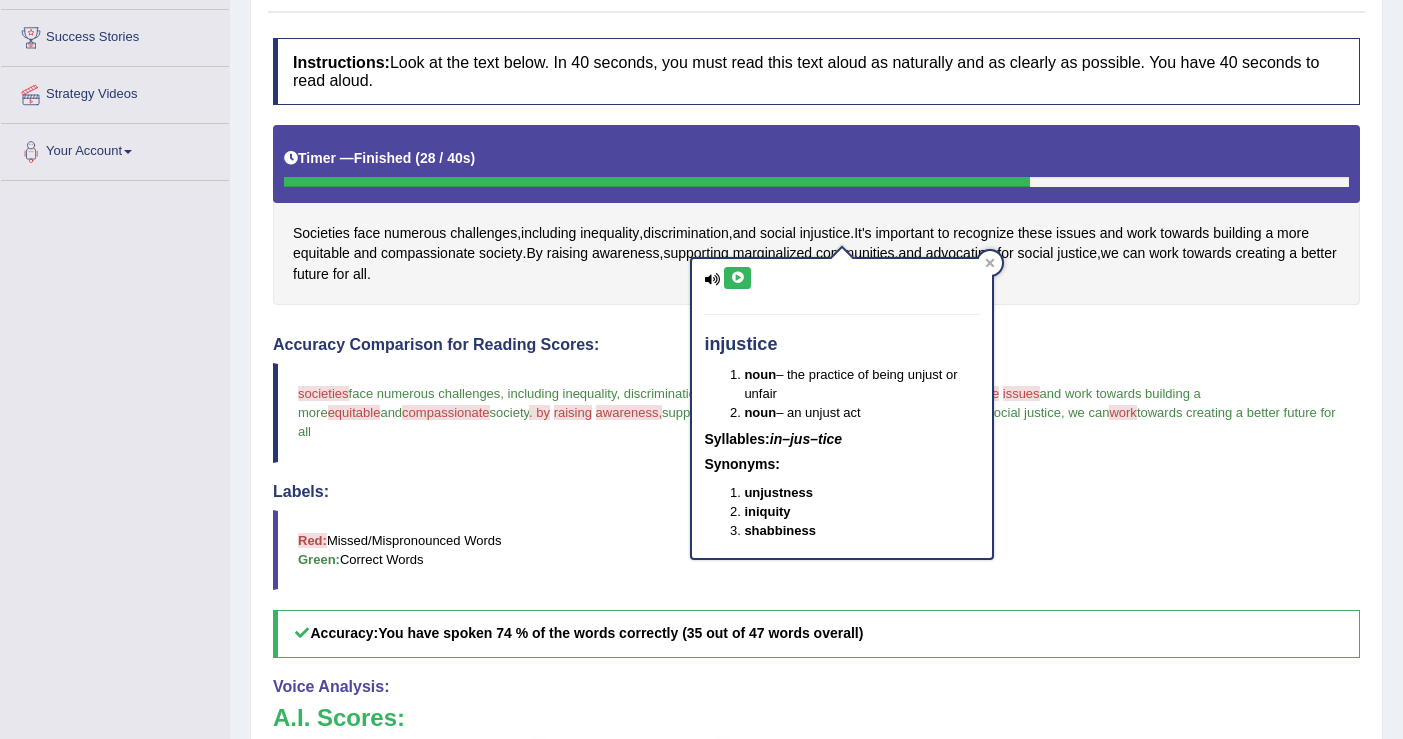 click at bounding box center (737, 278) 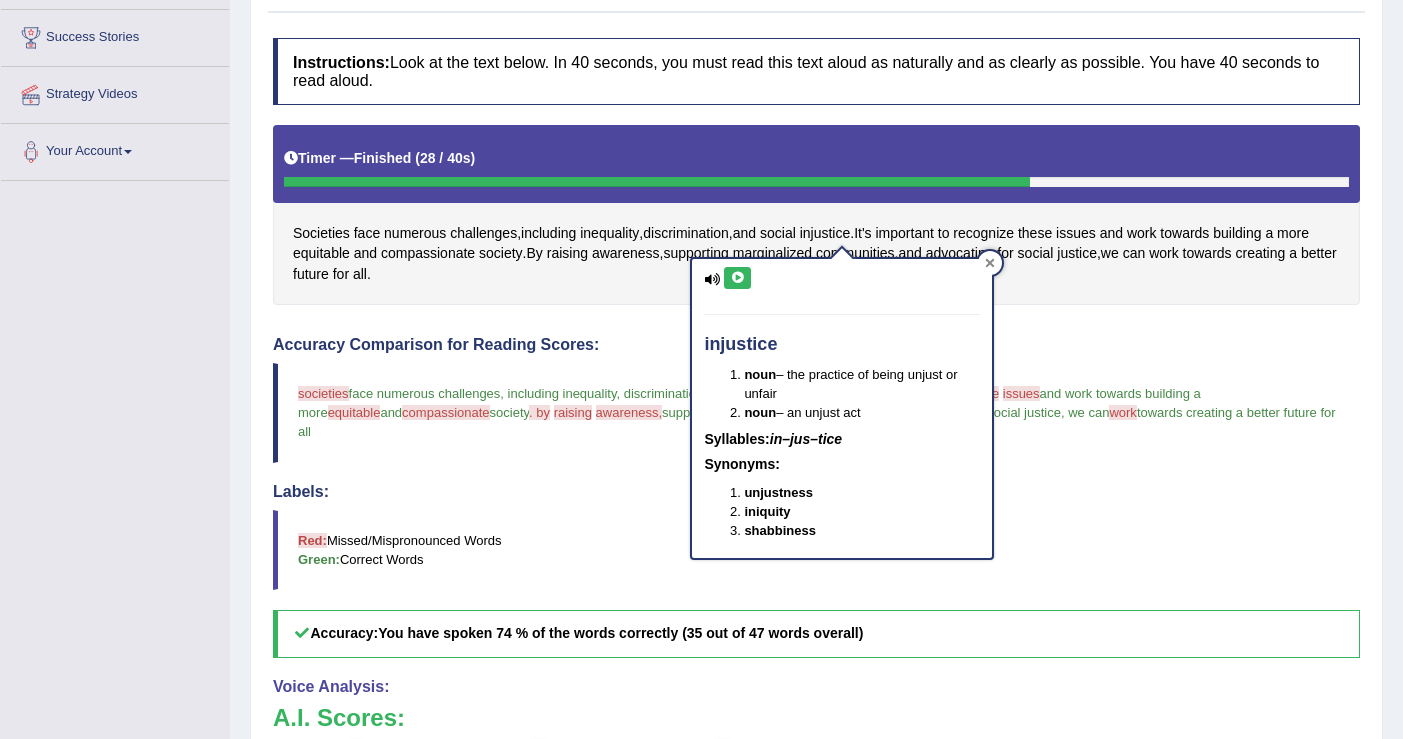 click at bounding box center (990, 263) 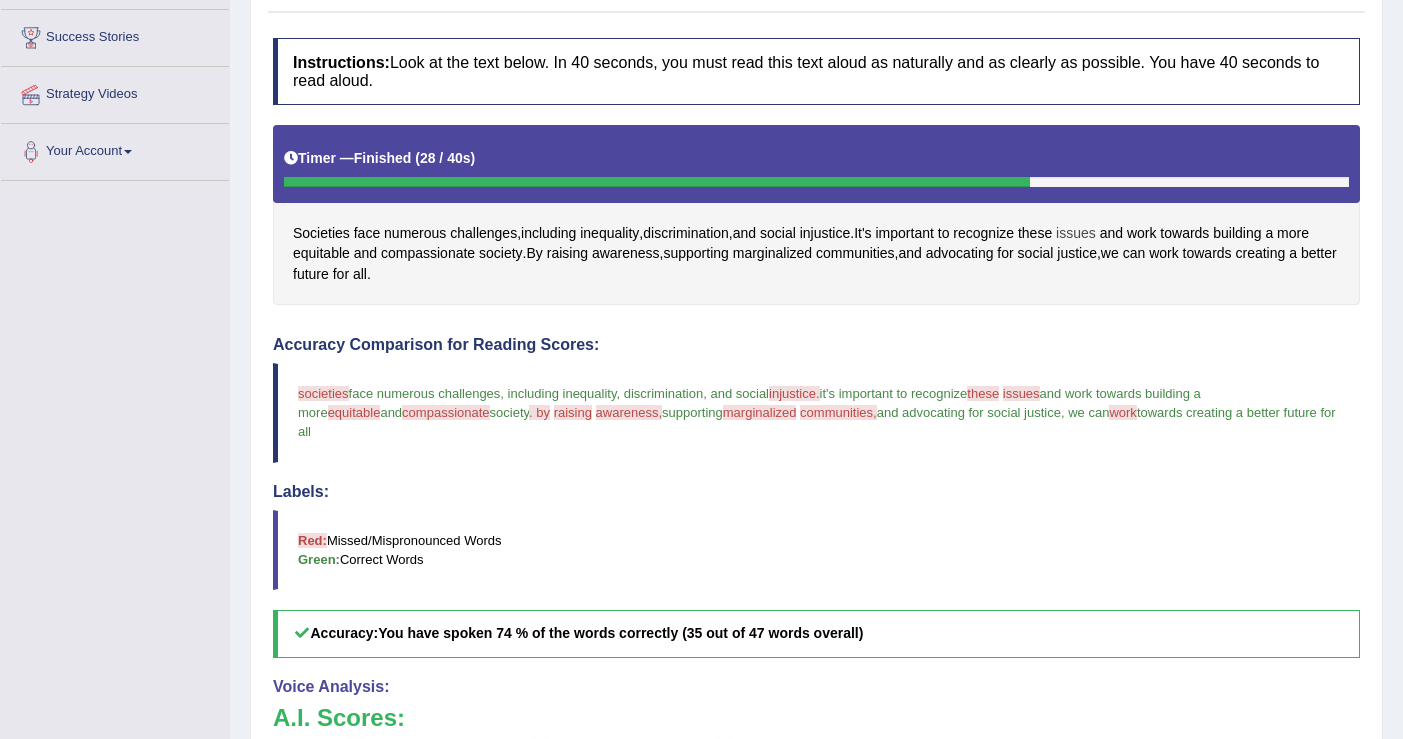 click on "issues" at bounding box center [1076, 233] 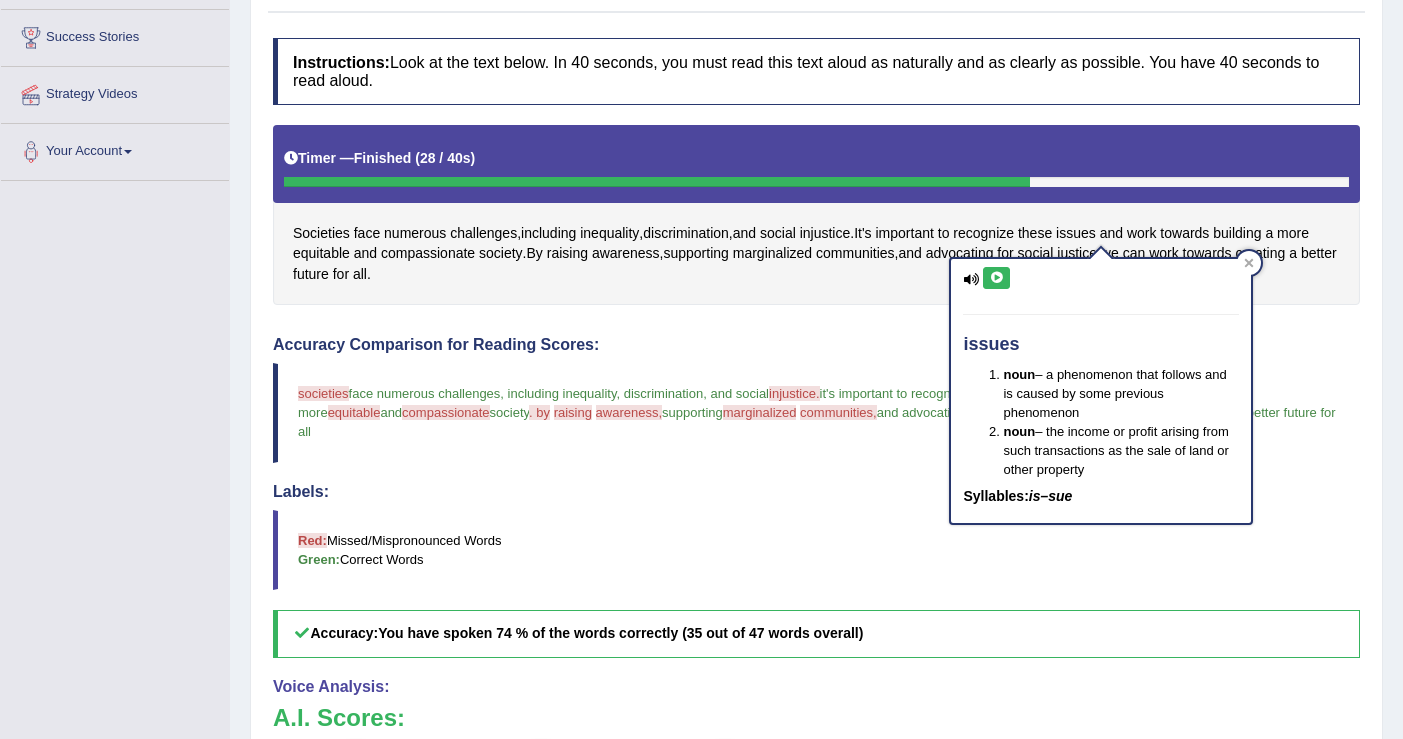 click at bounding box center (996, 278) 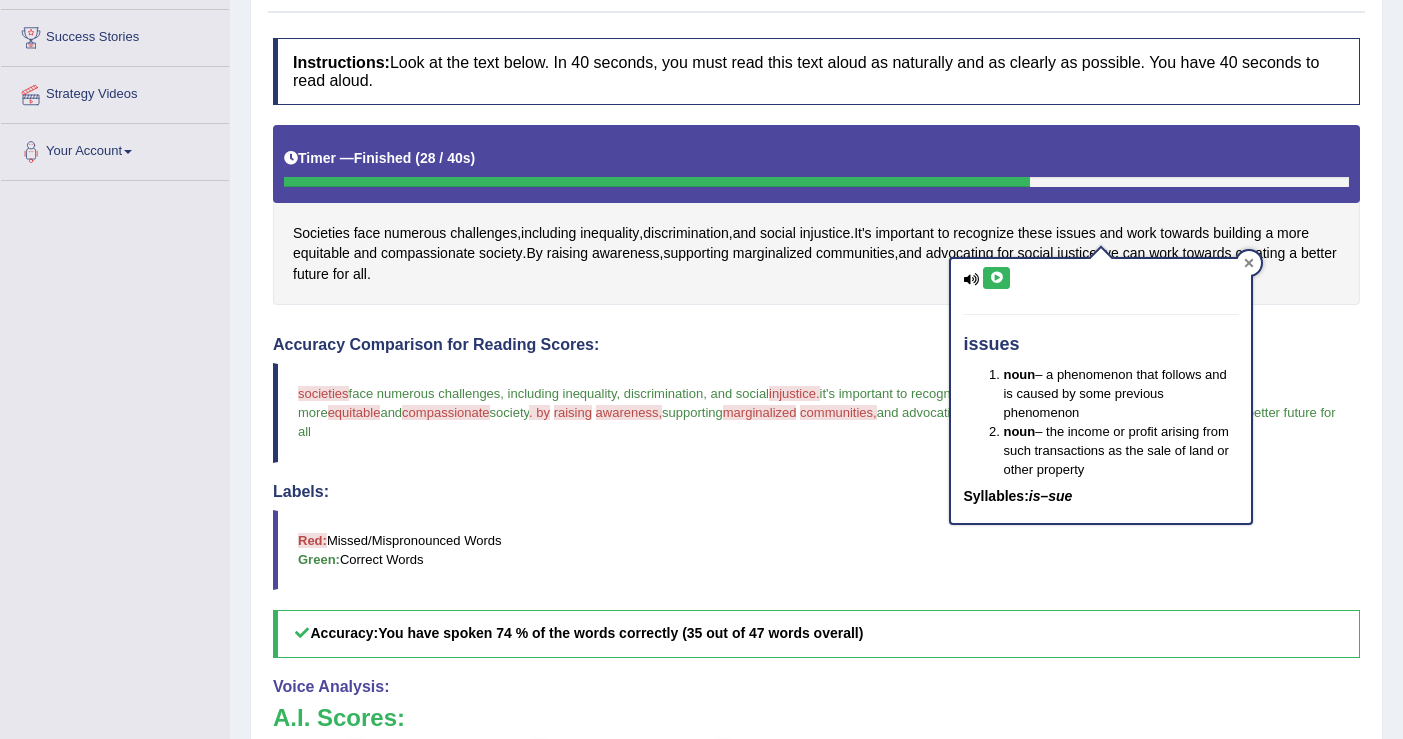 click 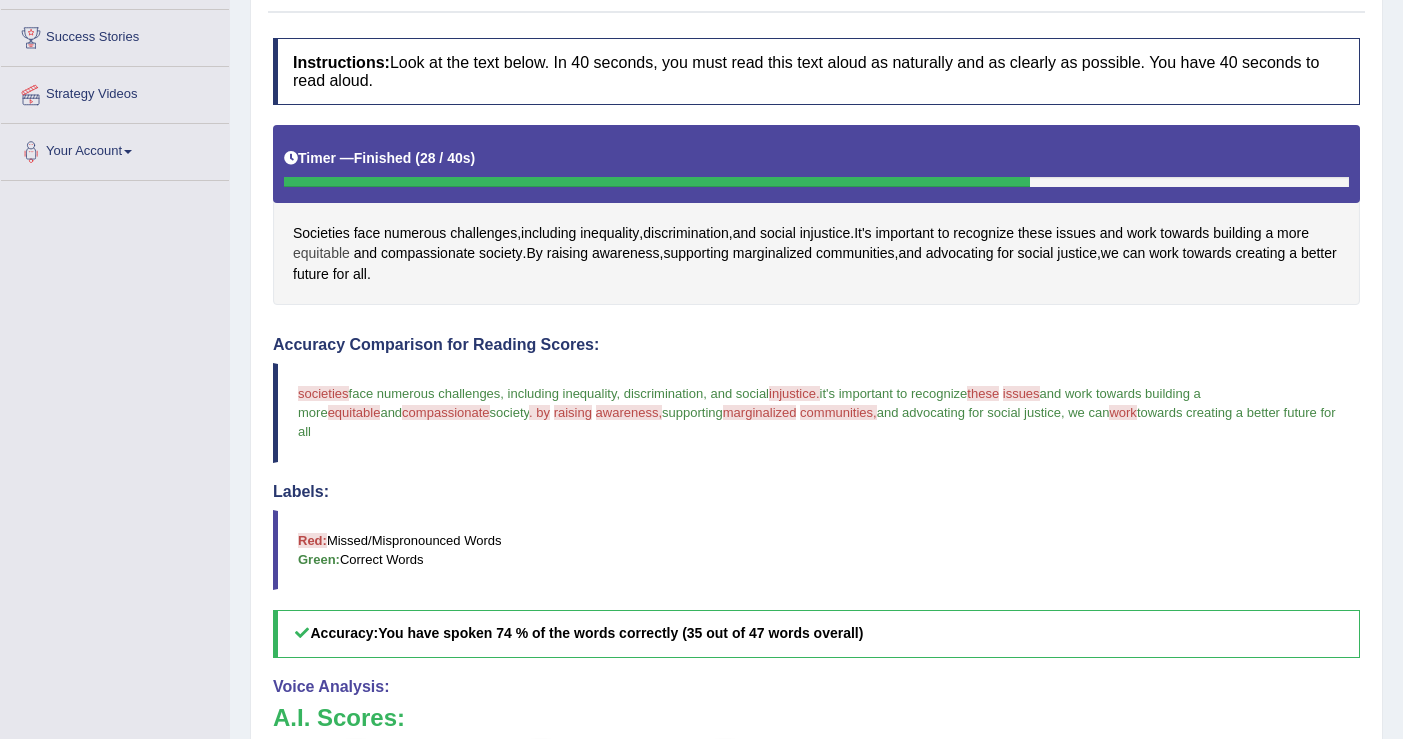 click on "equitable" at bounding box center [321, 253] 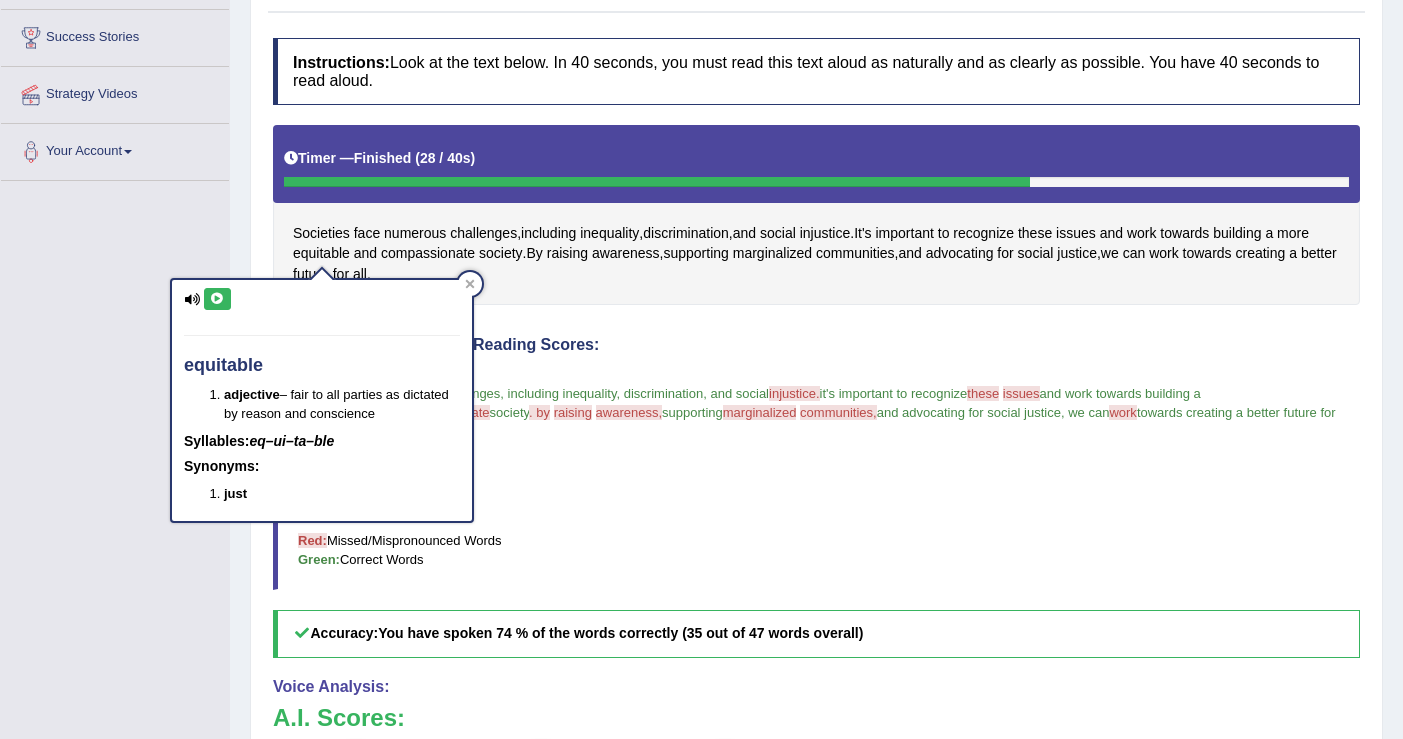 click at bounding box center [217, 299] 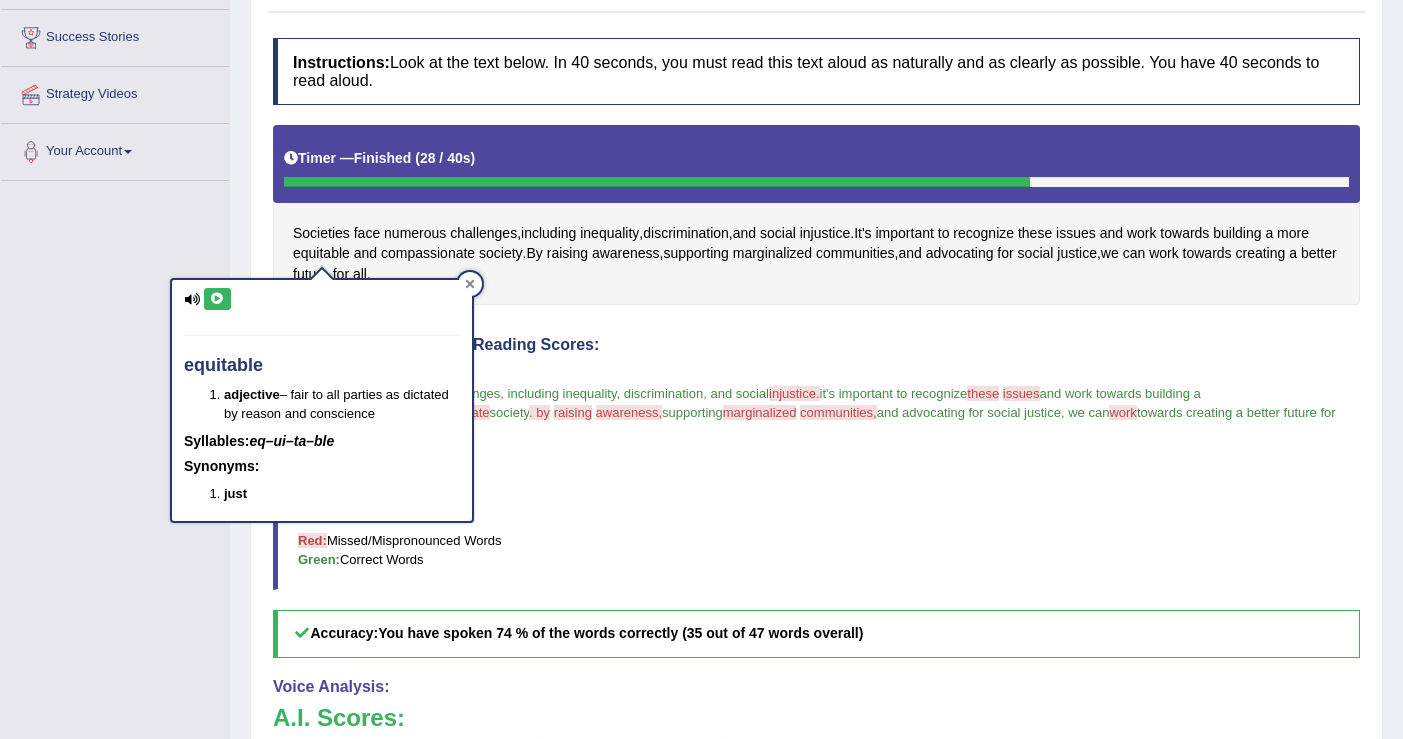 click at bounding box center [470, 284] 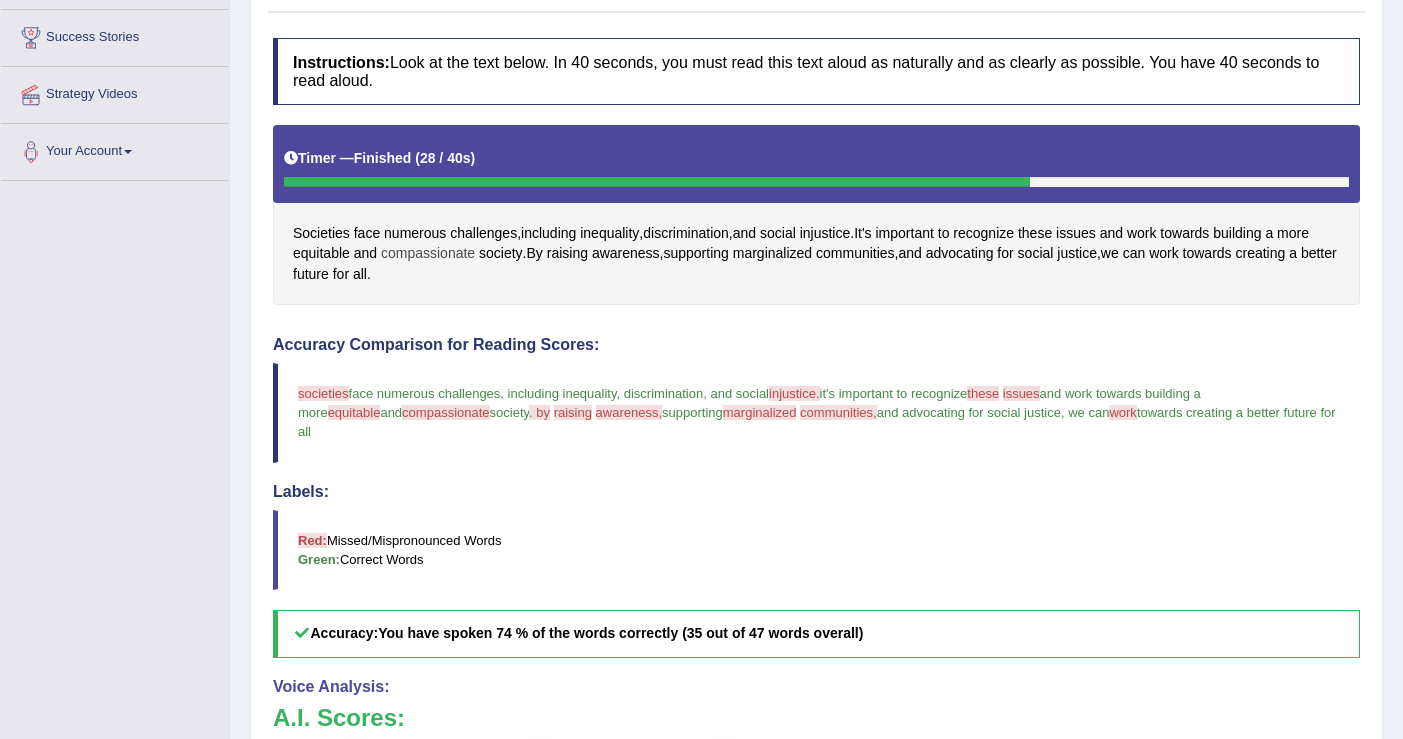 click on "compassionate" at bounding box center (428, 253) 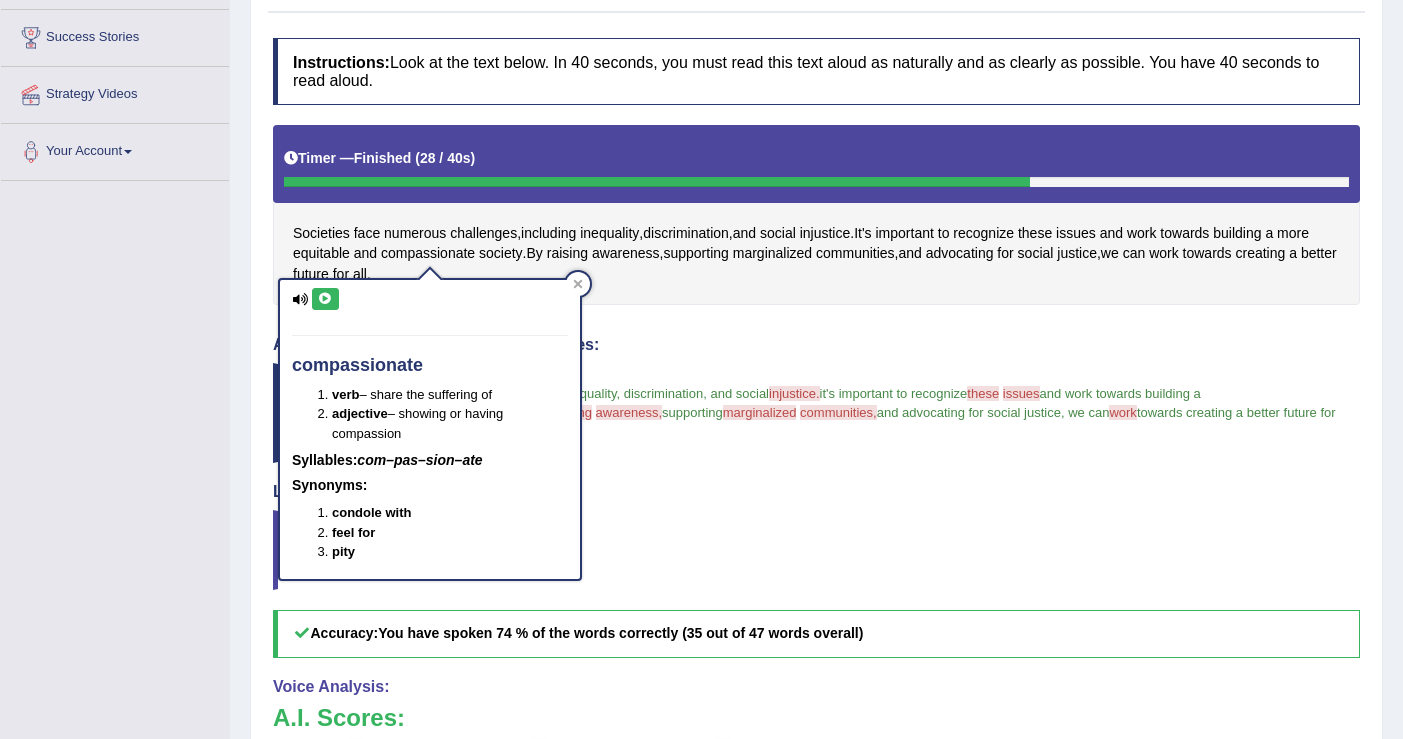click at bounding box center (325, 299) 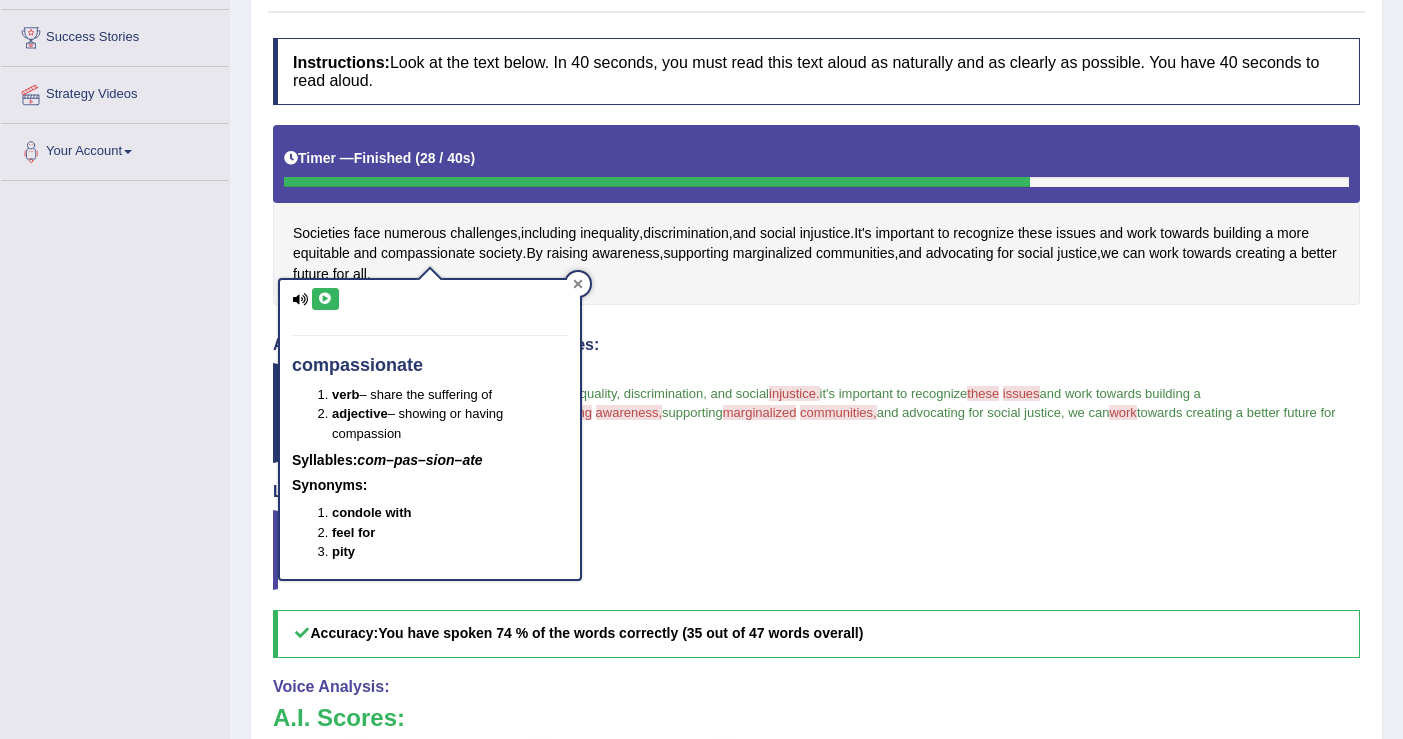 click 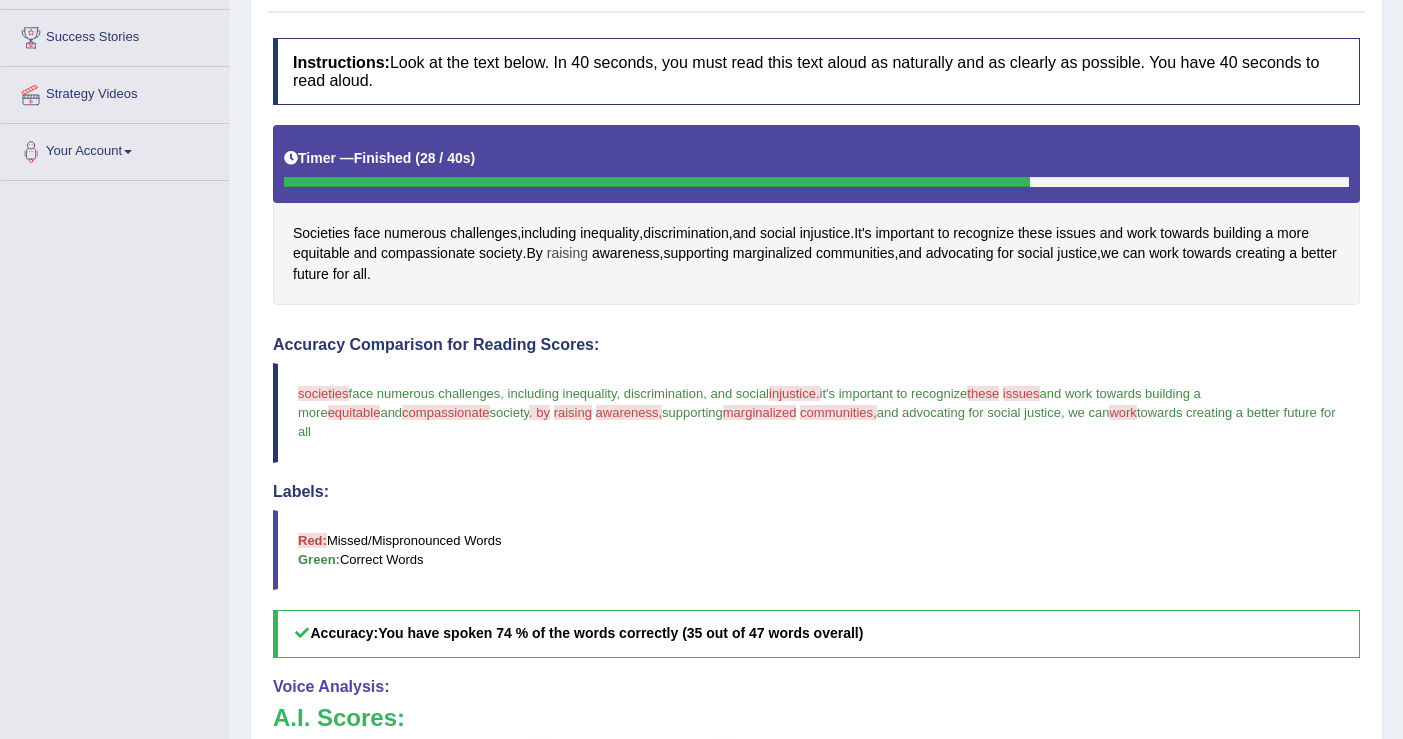click on "raising" at bounding box center [567, 253] 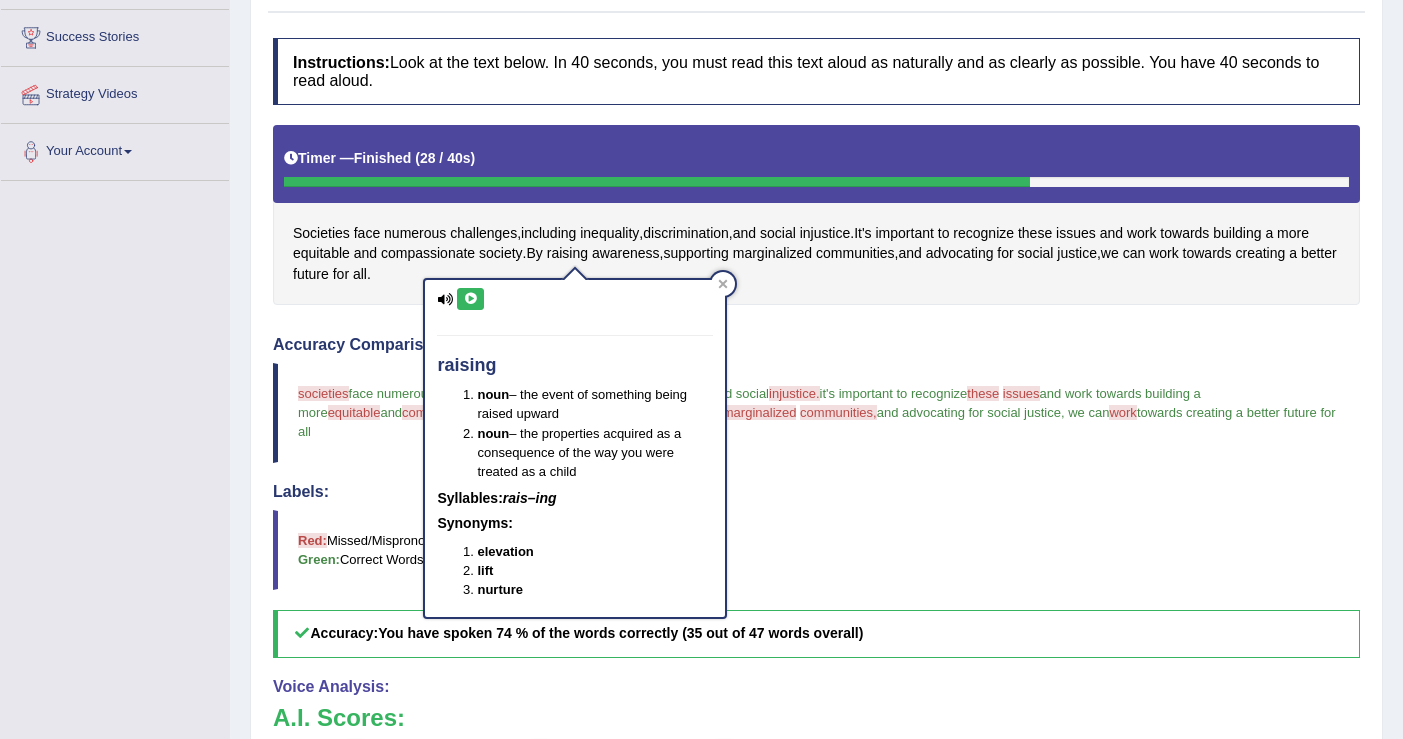 click at bounding box center (470, 299) 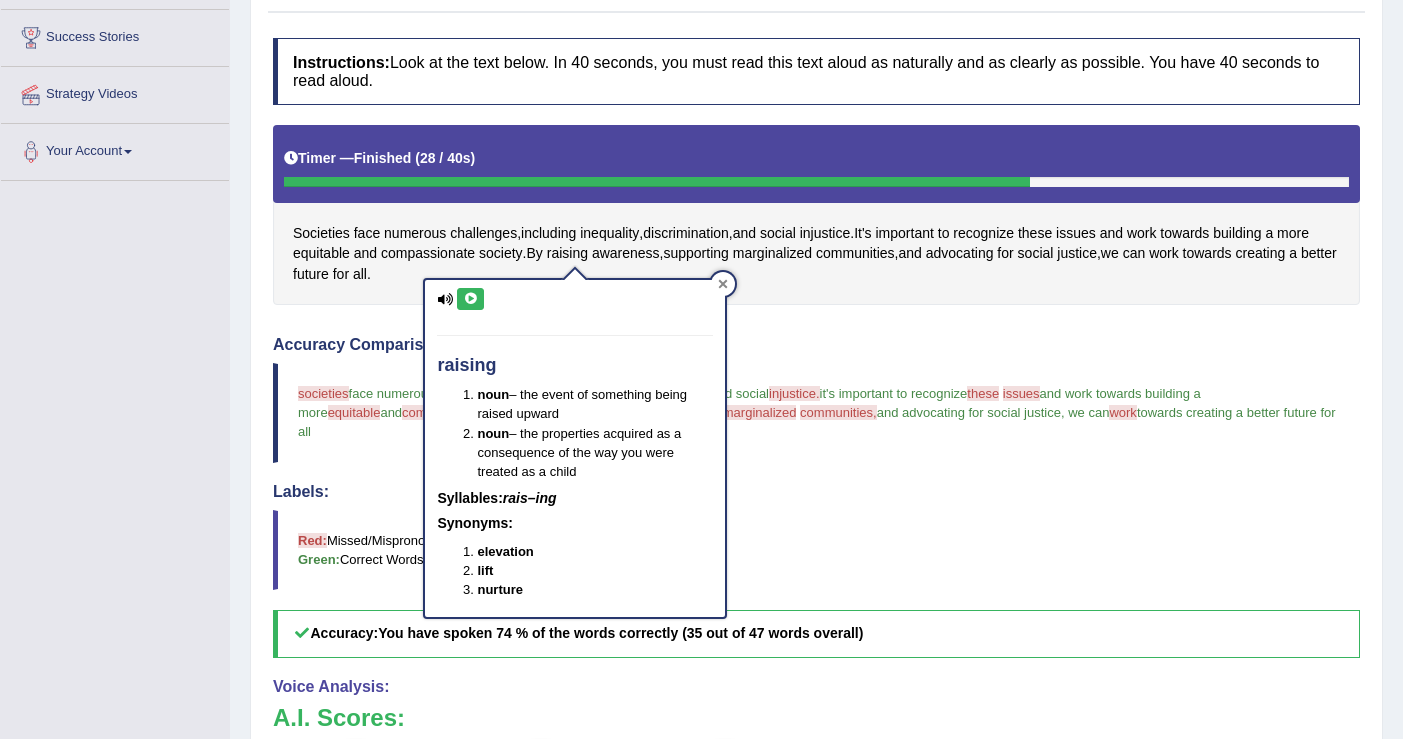 click 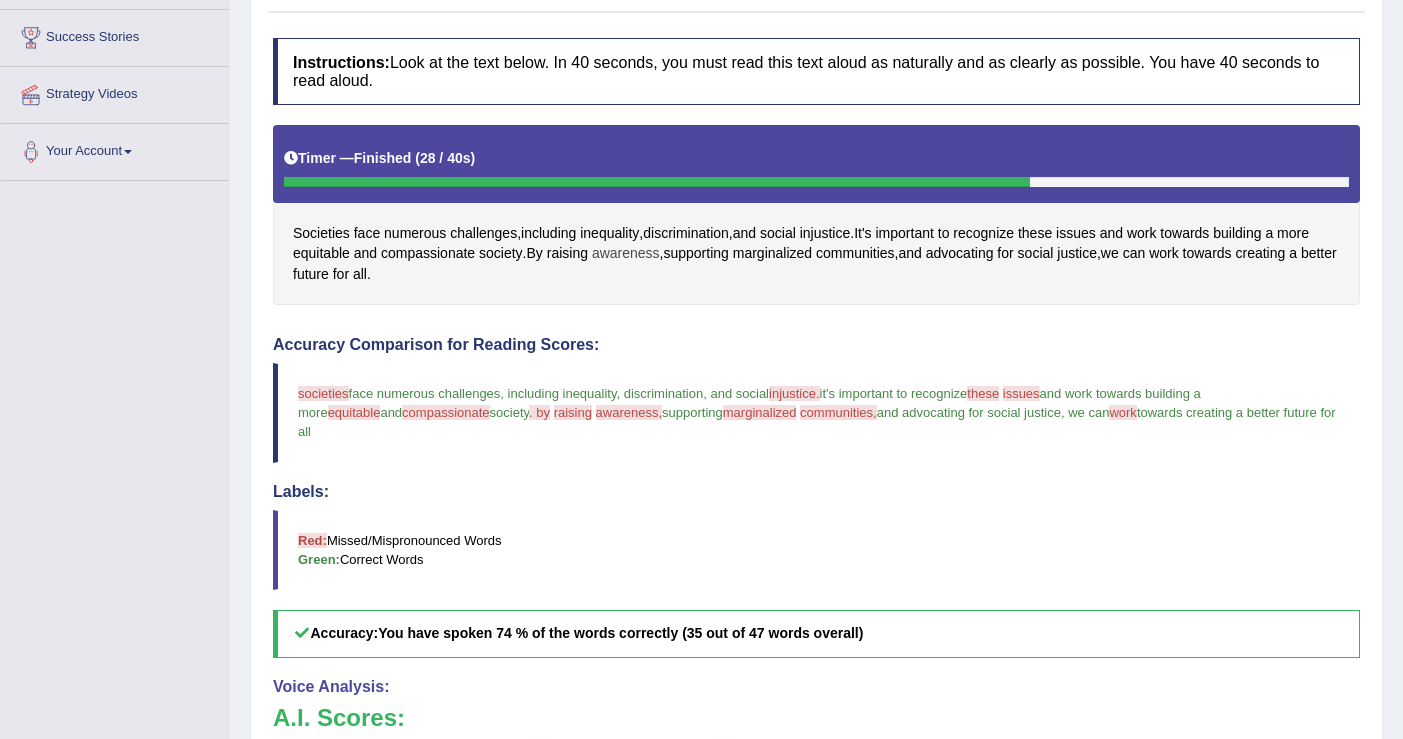 click on "awareness" at bounding box center [626, 253] 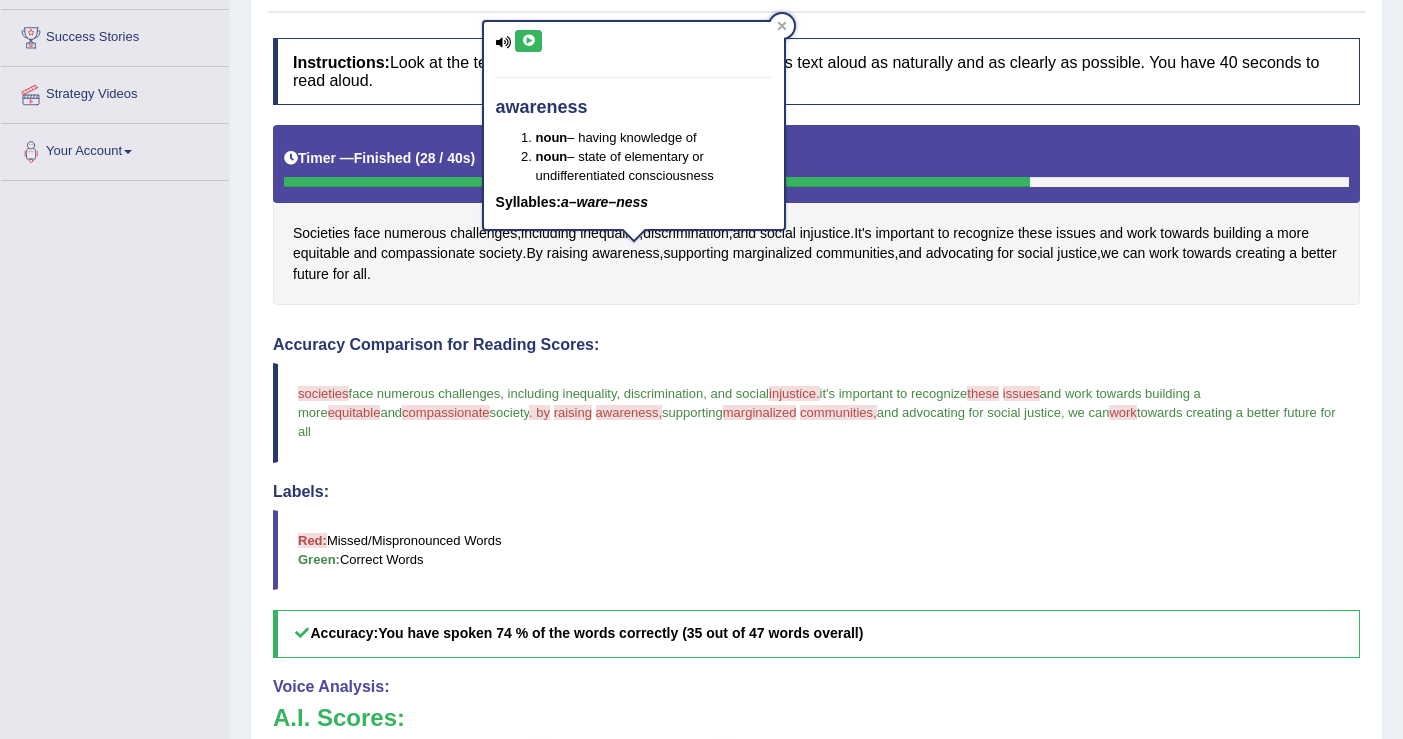 click at bounding box center [528, 41] 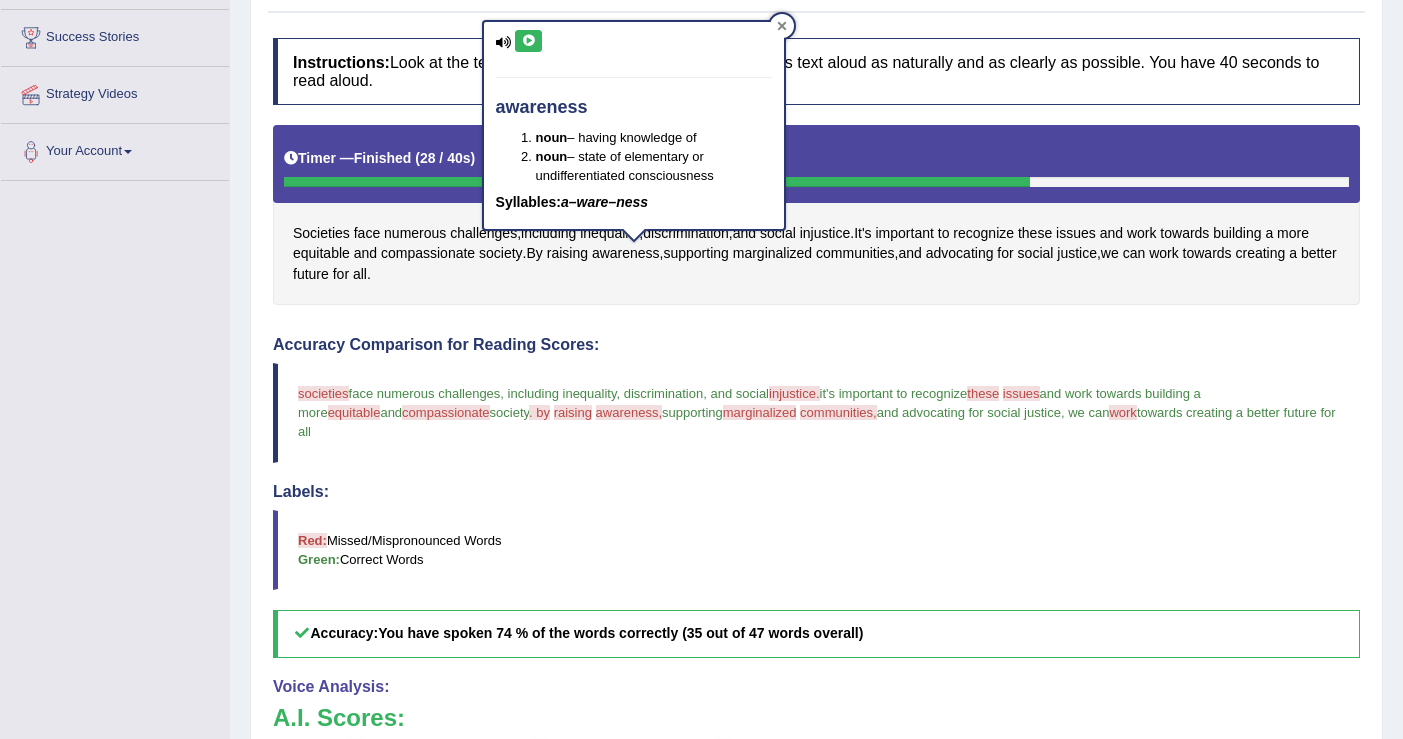 click 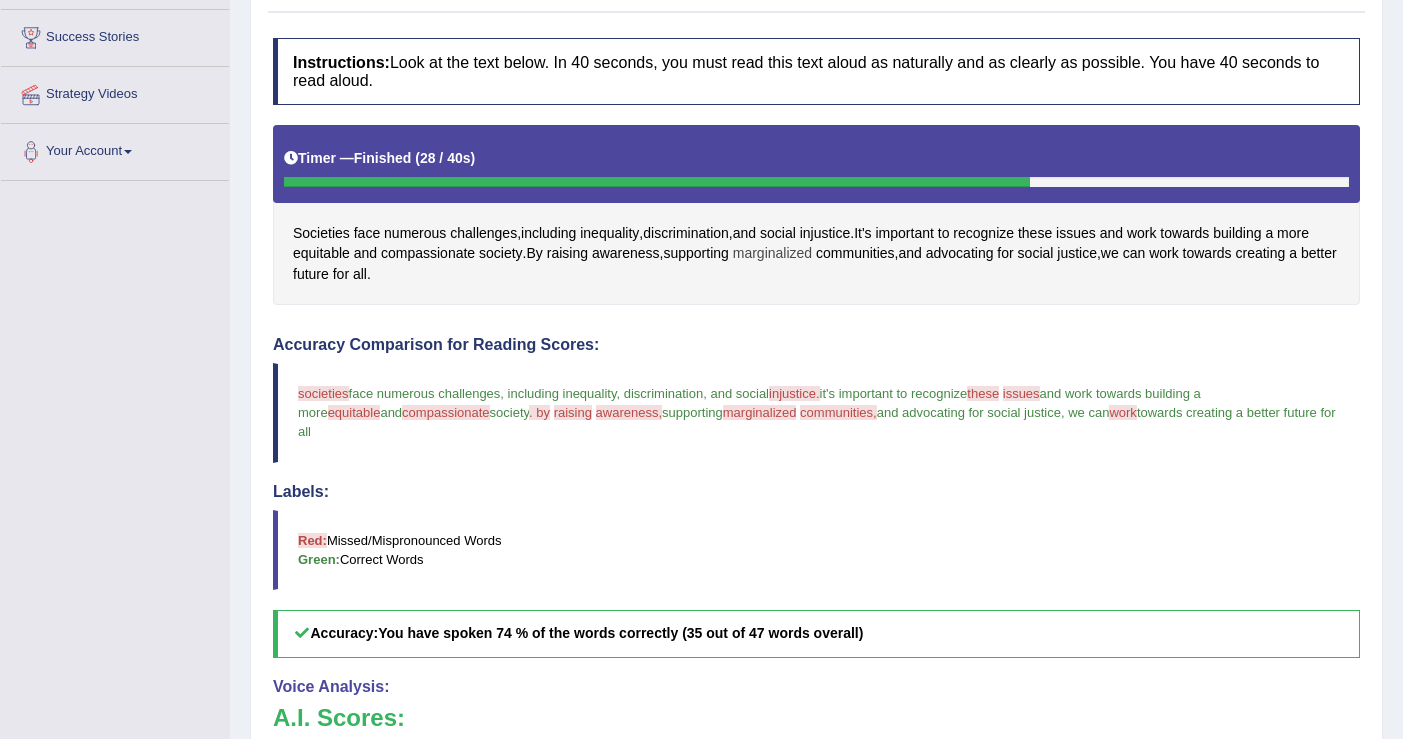 click on "marginalized" at bounding box center [772, 253] 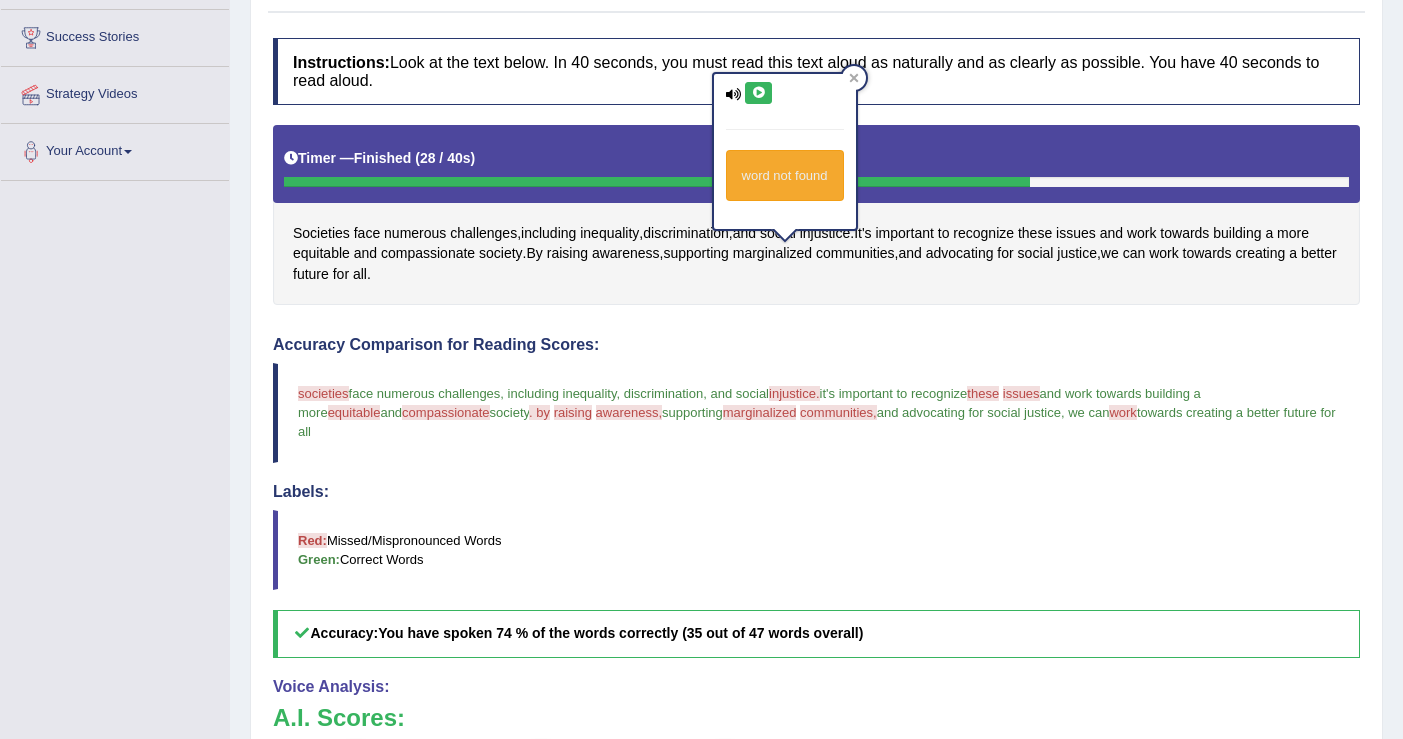 click at bounding box center (758, 93) 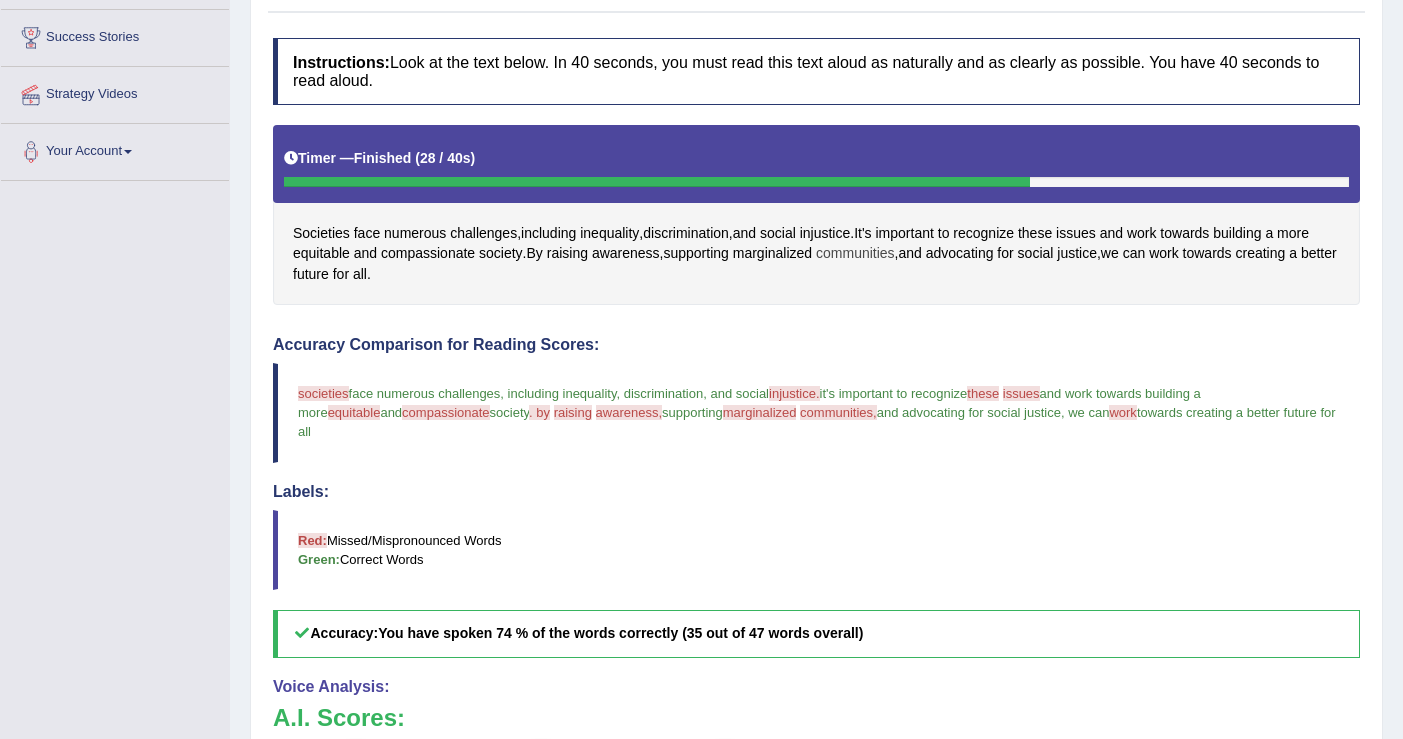 click on "communities" at bounding box center (855, 253) 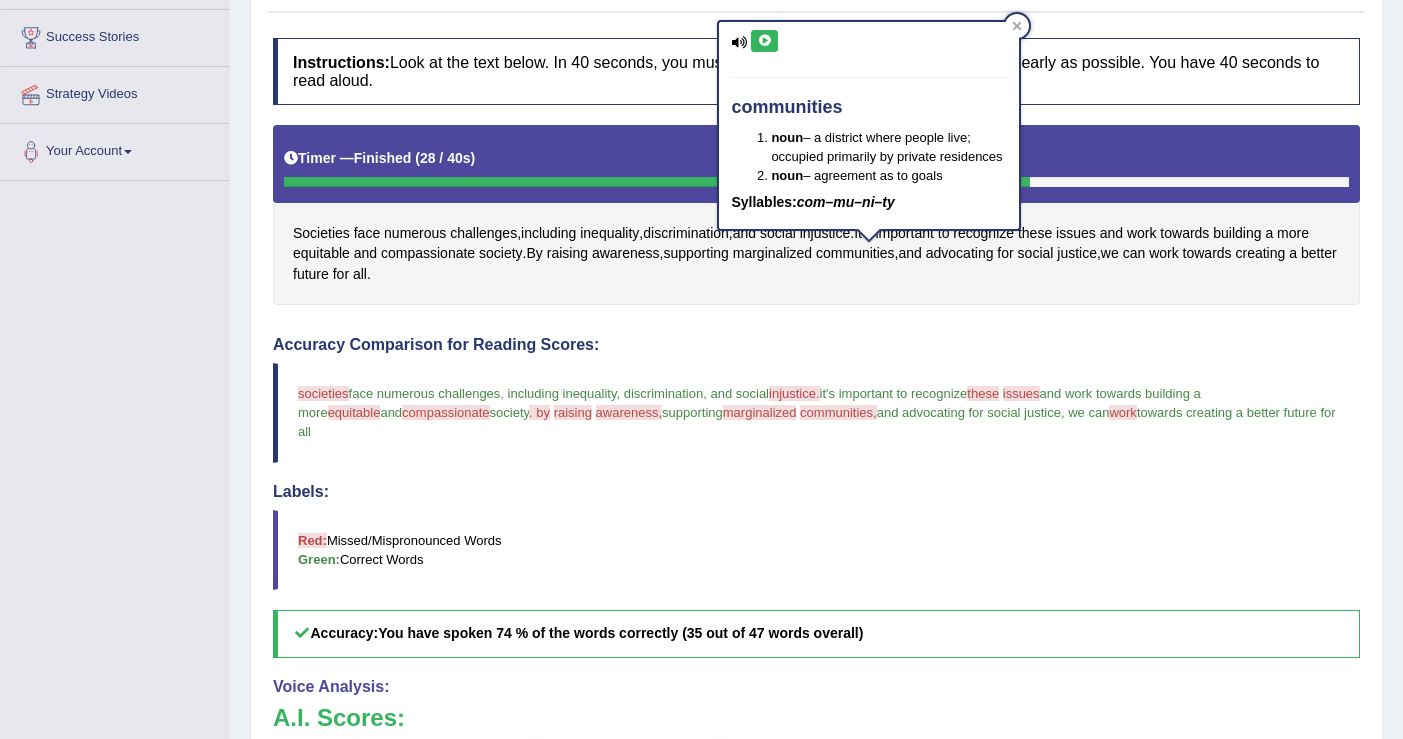 click at bounding box center [764, 41] 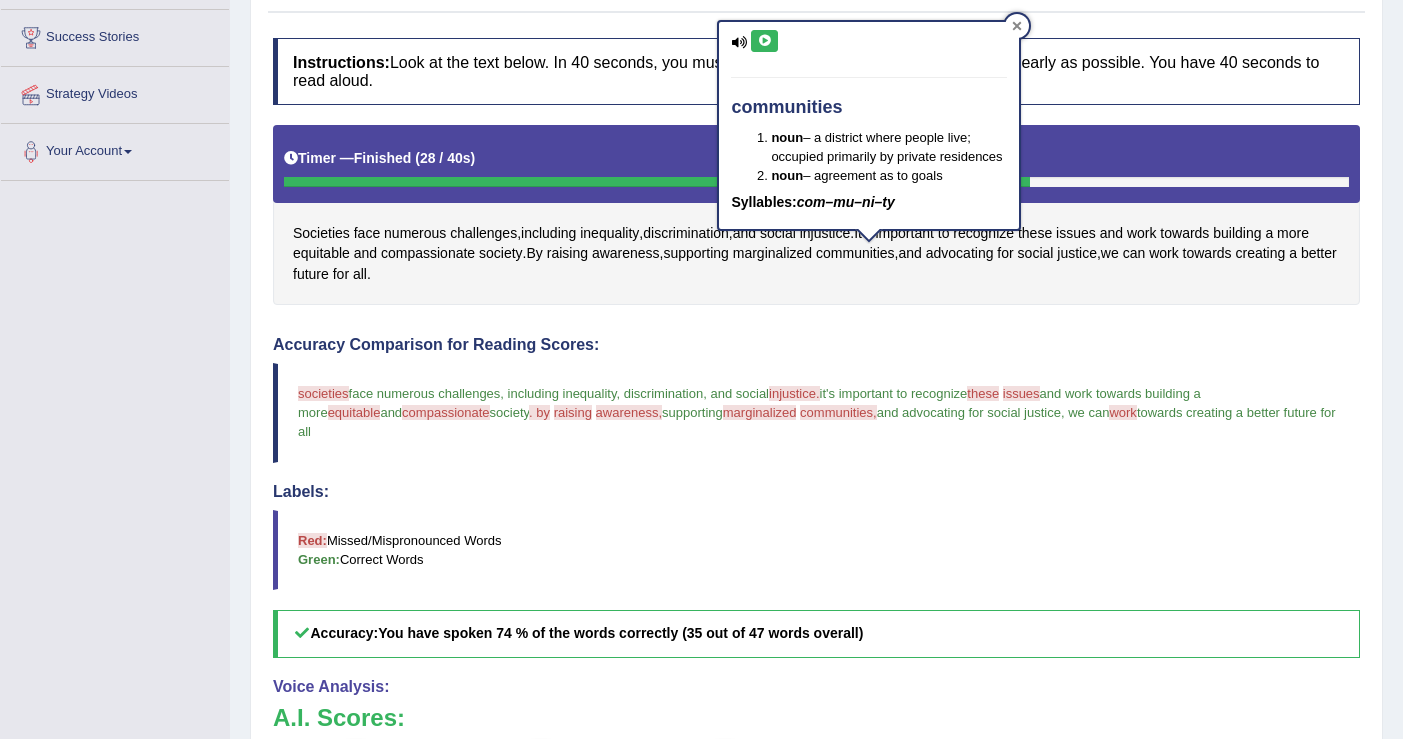 click 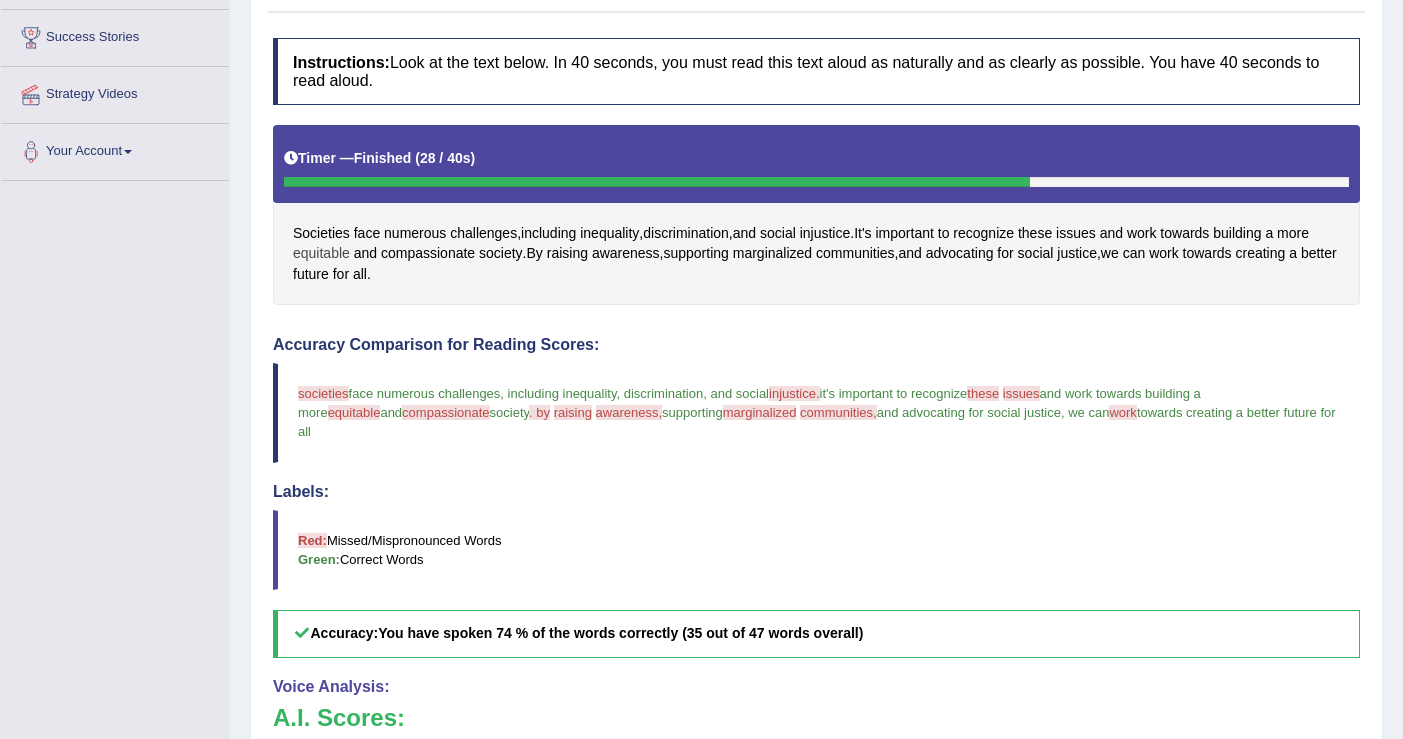 click on "equitable" at bounding box center (321, 253) 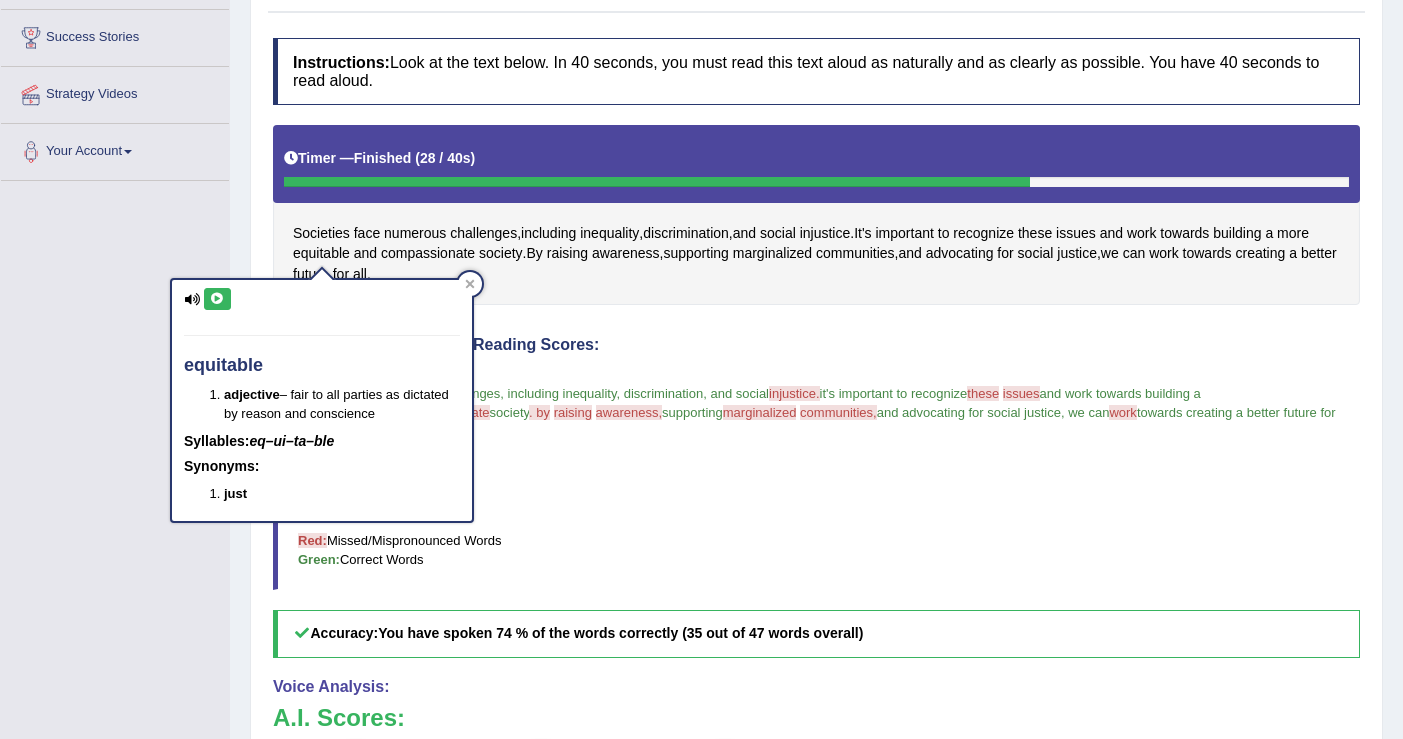 click at bounding box center [217, 299] 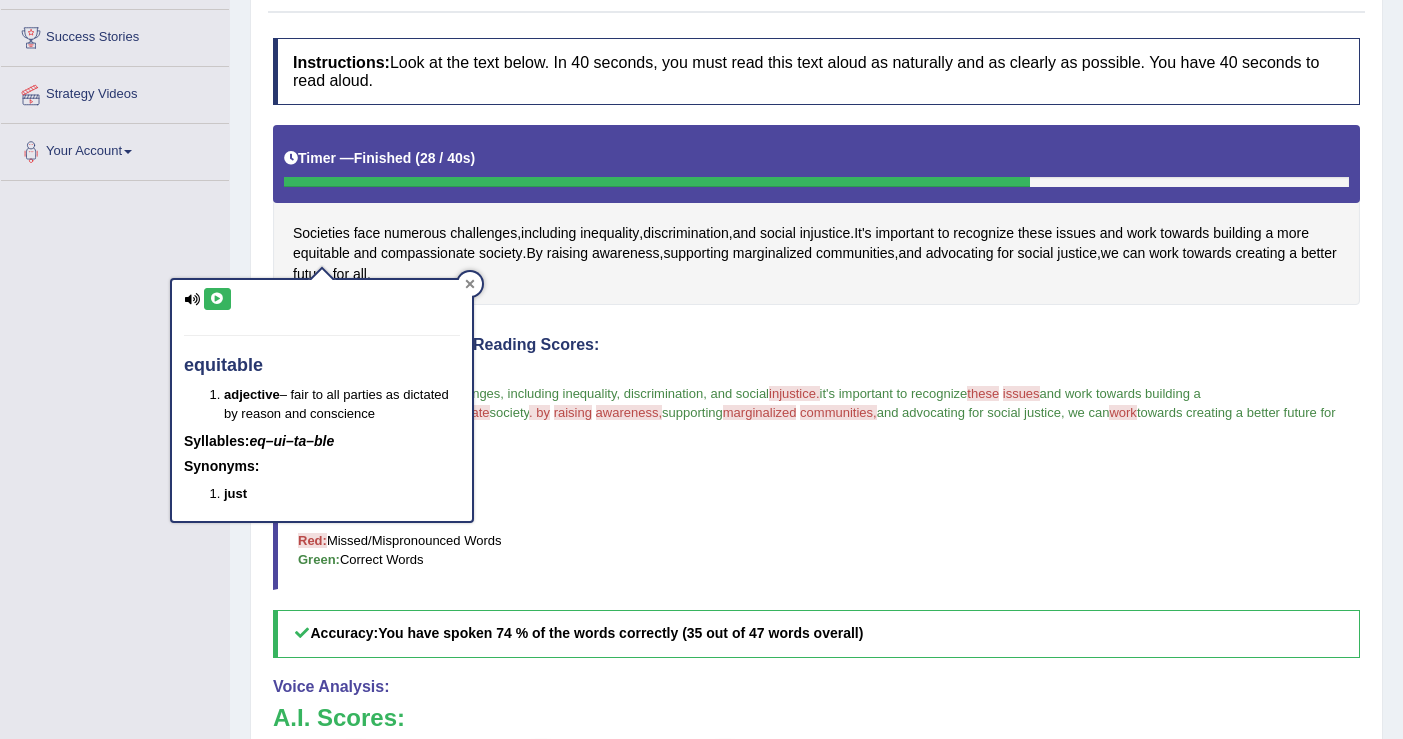 click at bounding box center [470, 284] 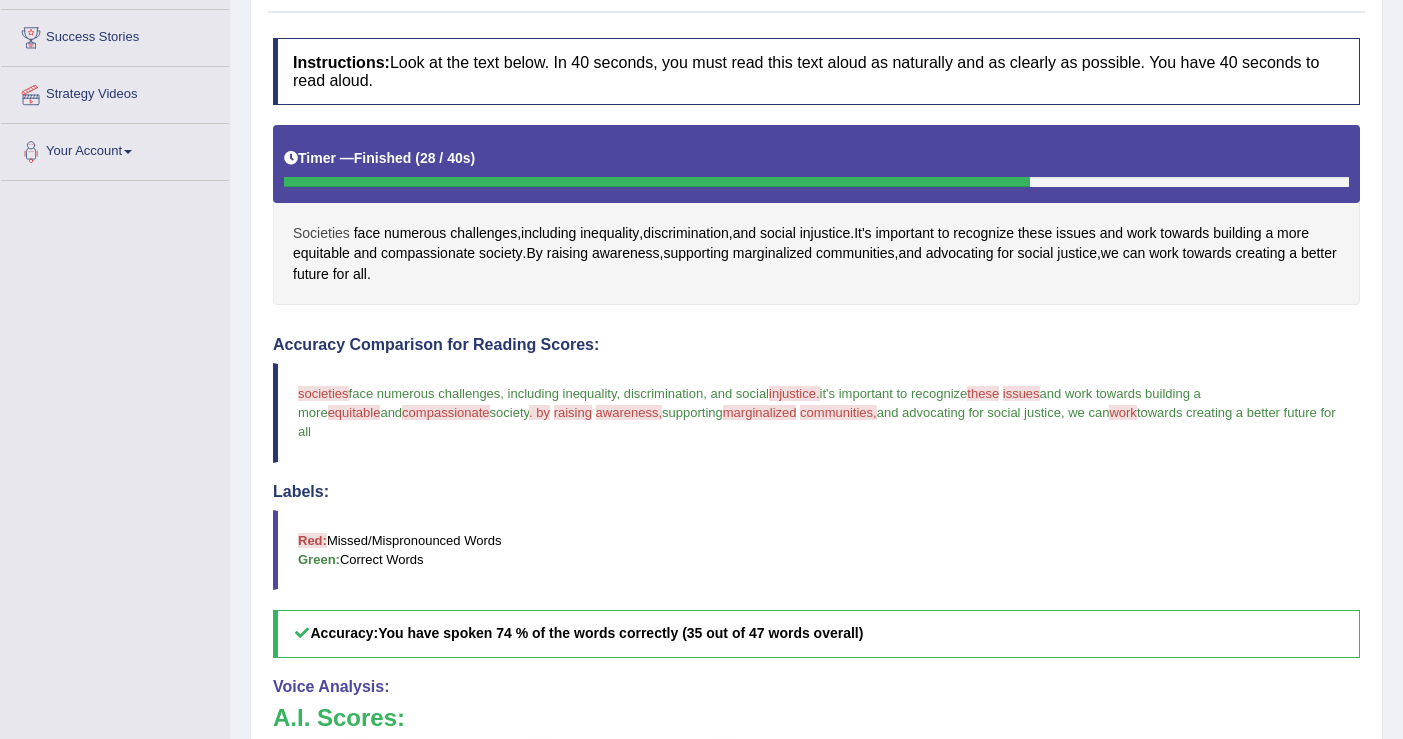 click on "Societies" at bounding box center (321, 233) 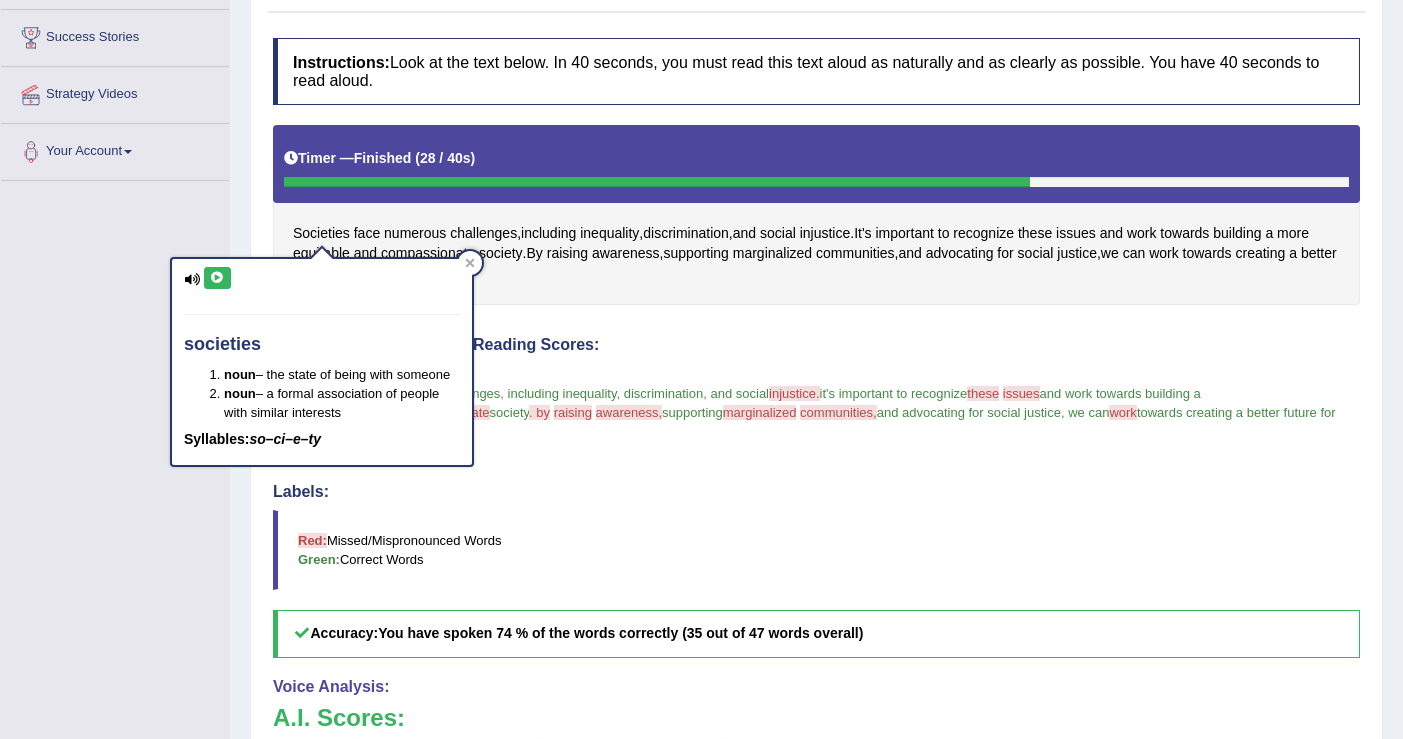 click at bounding box center (217, 278) 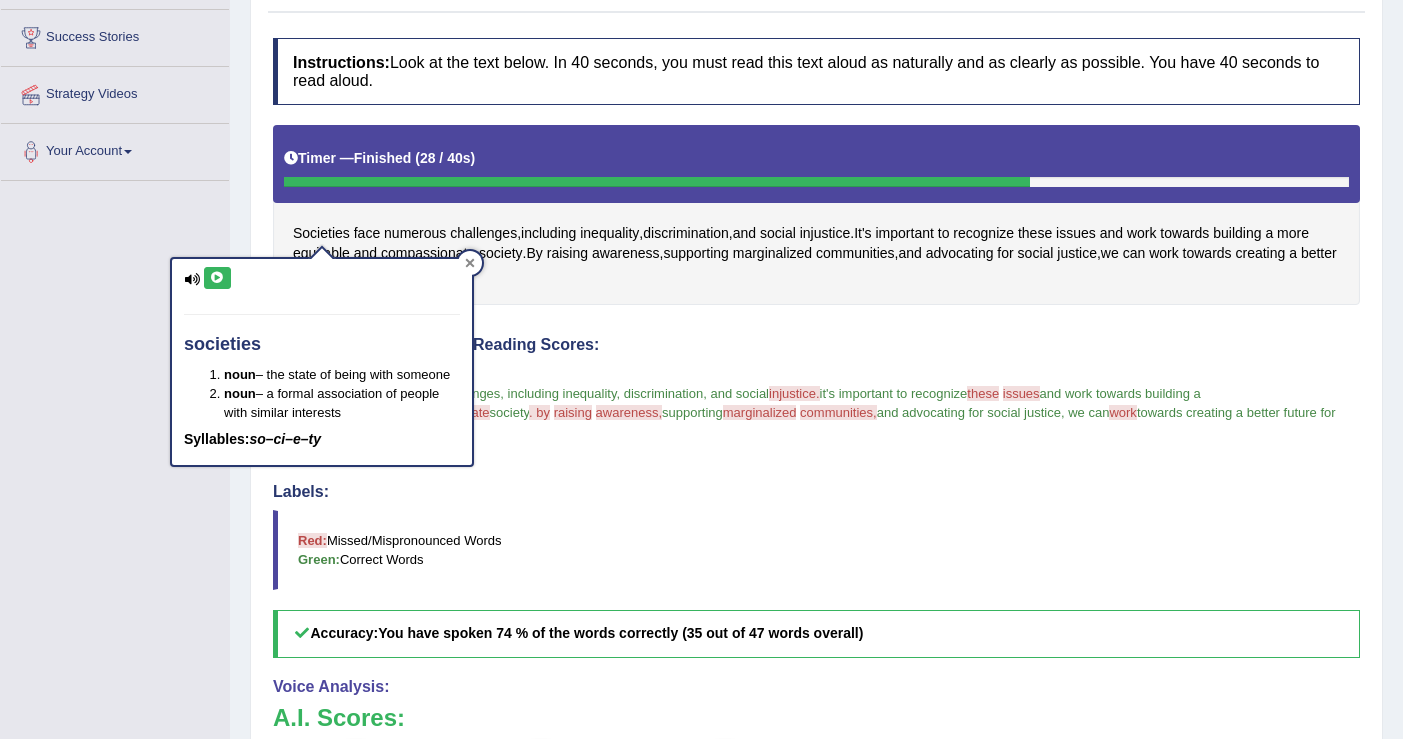 click at bounding box center [470, 263] 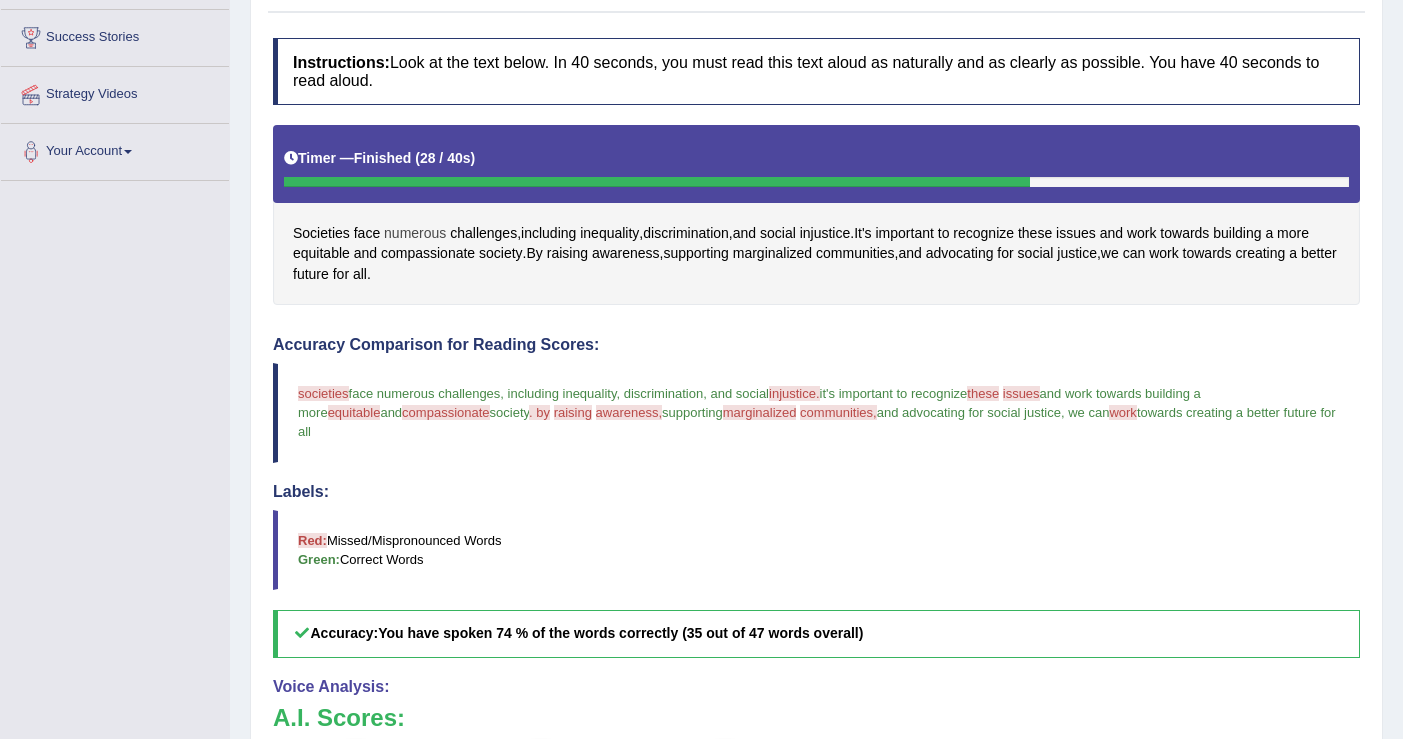 click on "numerous" at bounding box center (415, 233) 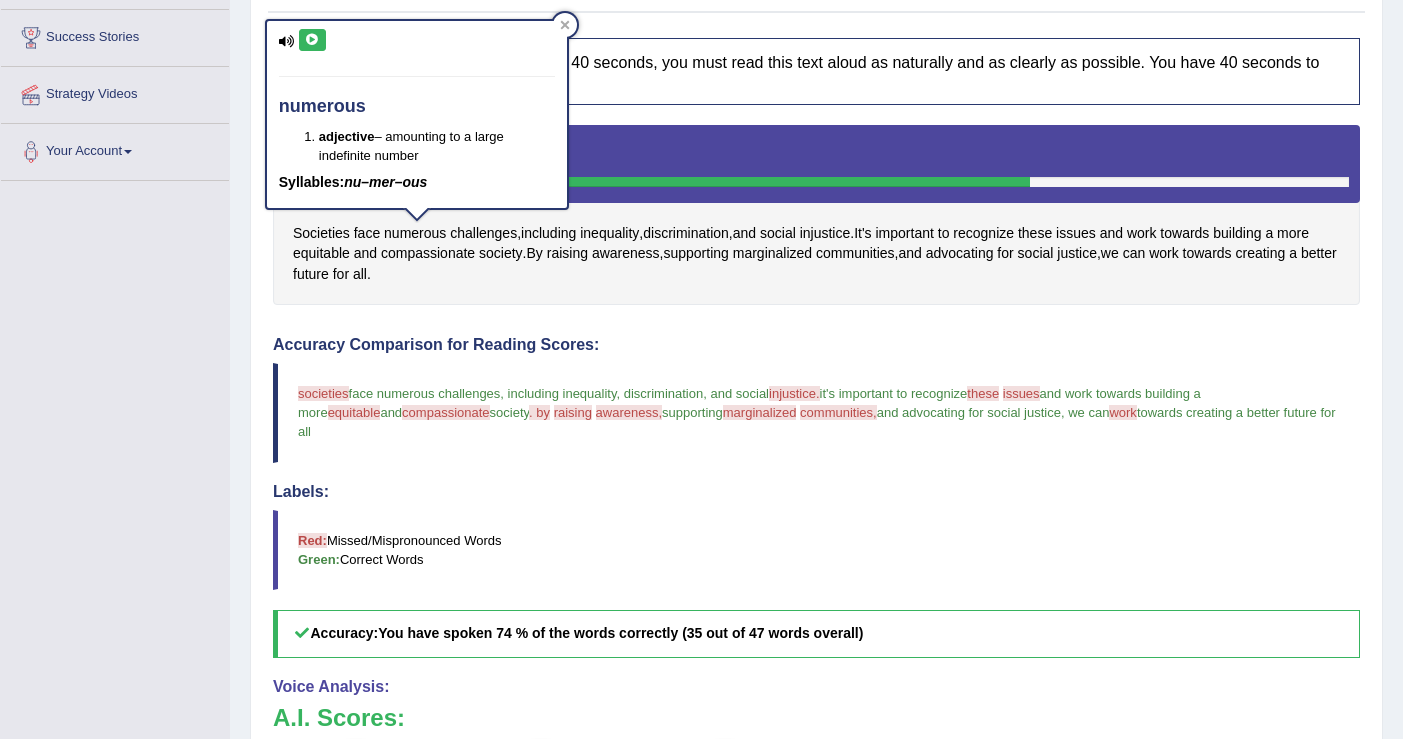 click at bounding box center (312, 40) 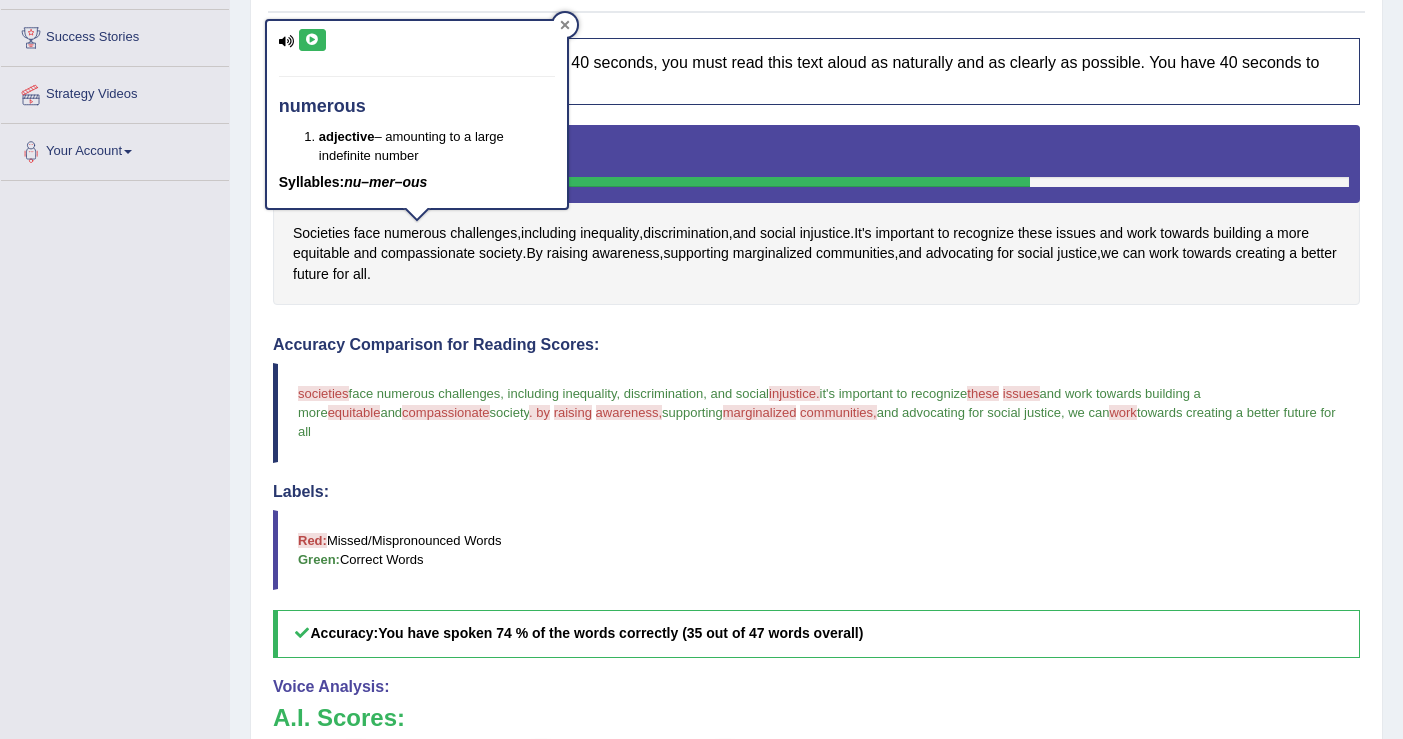 click 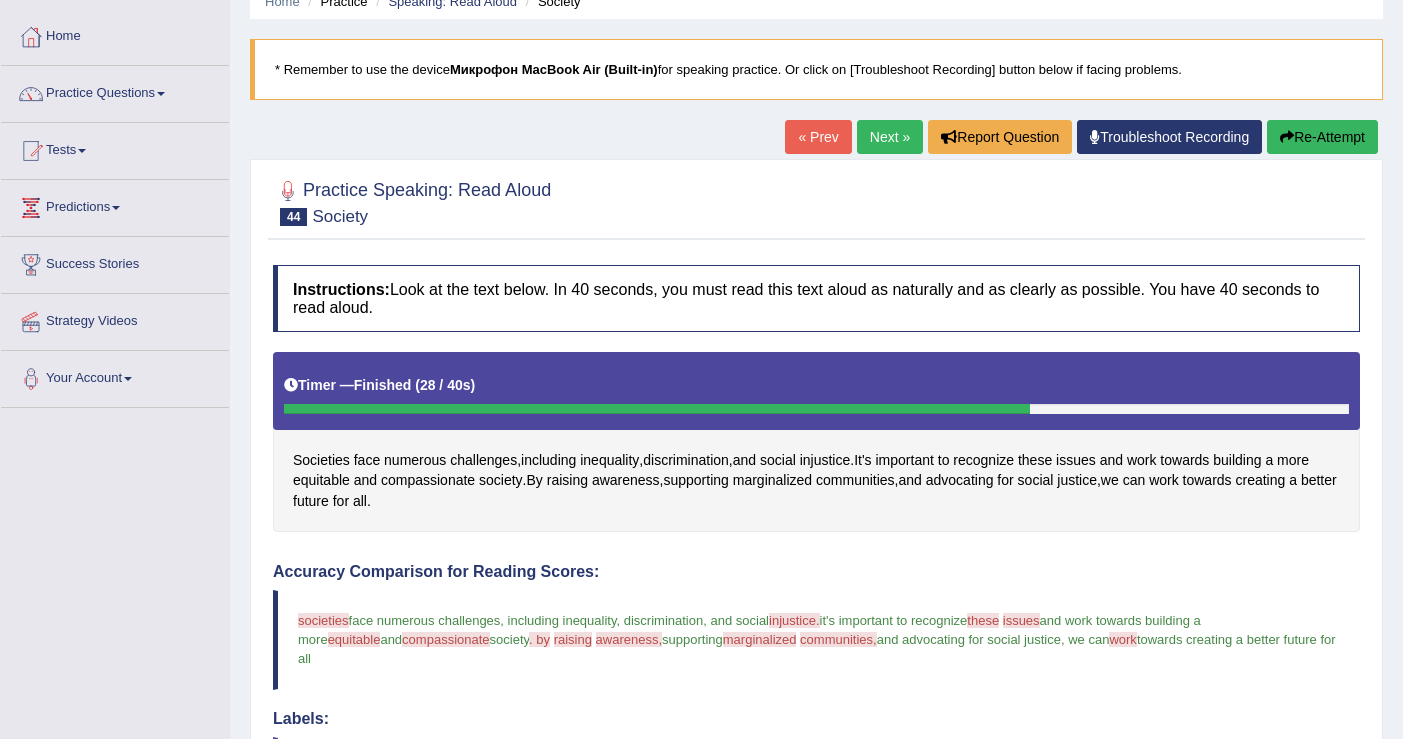 scroll, scrollTop: 43, scrollLeft: 0, axis: vertical 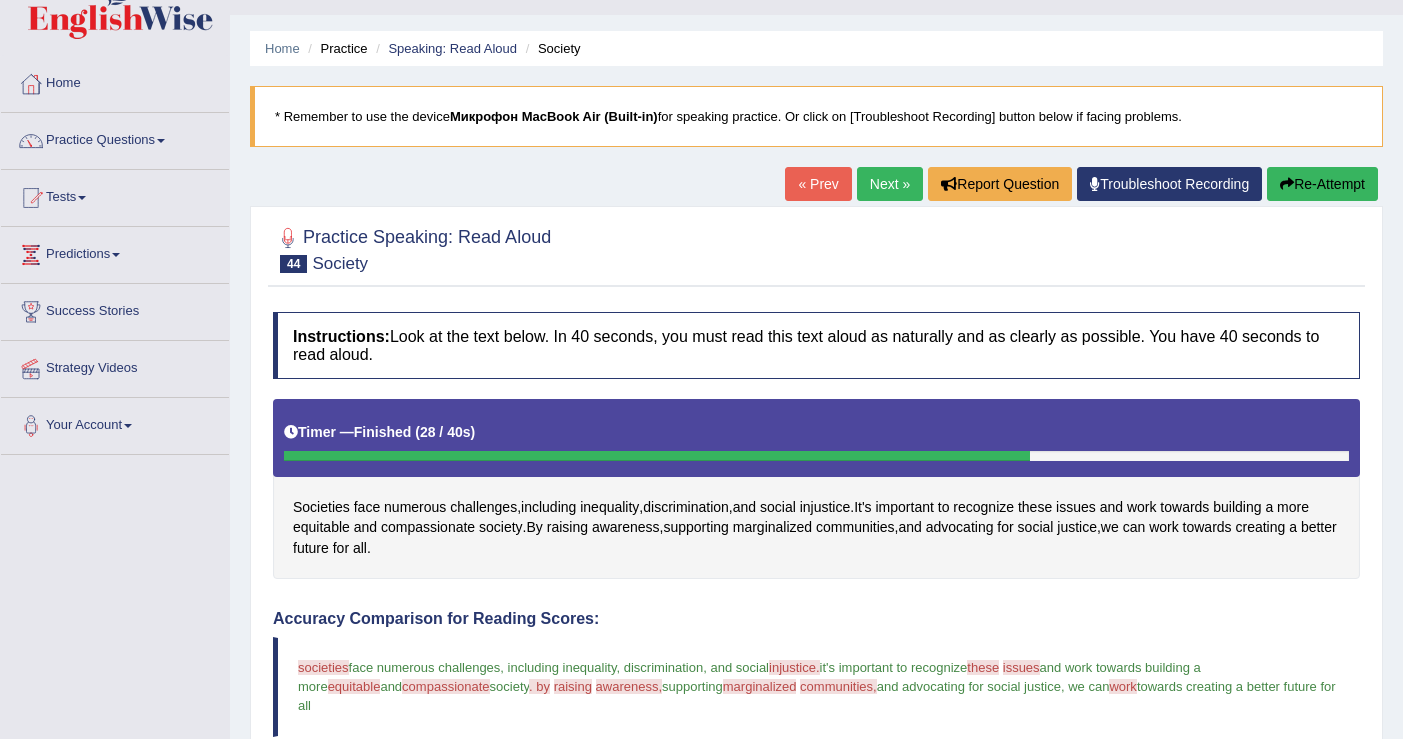 click at bounding box center (1287, 184) 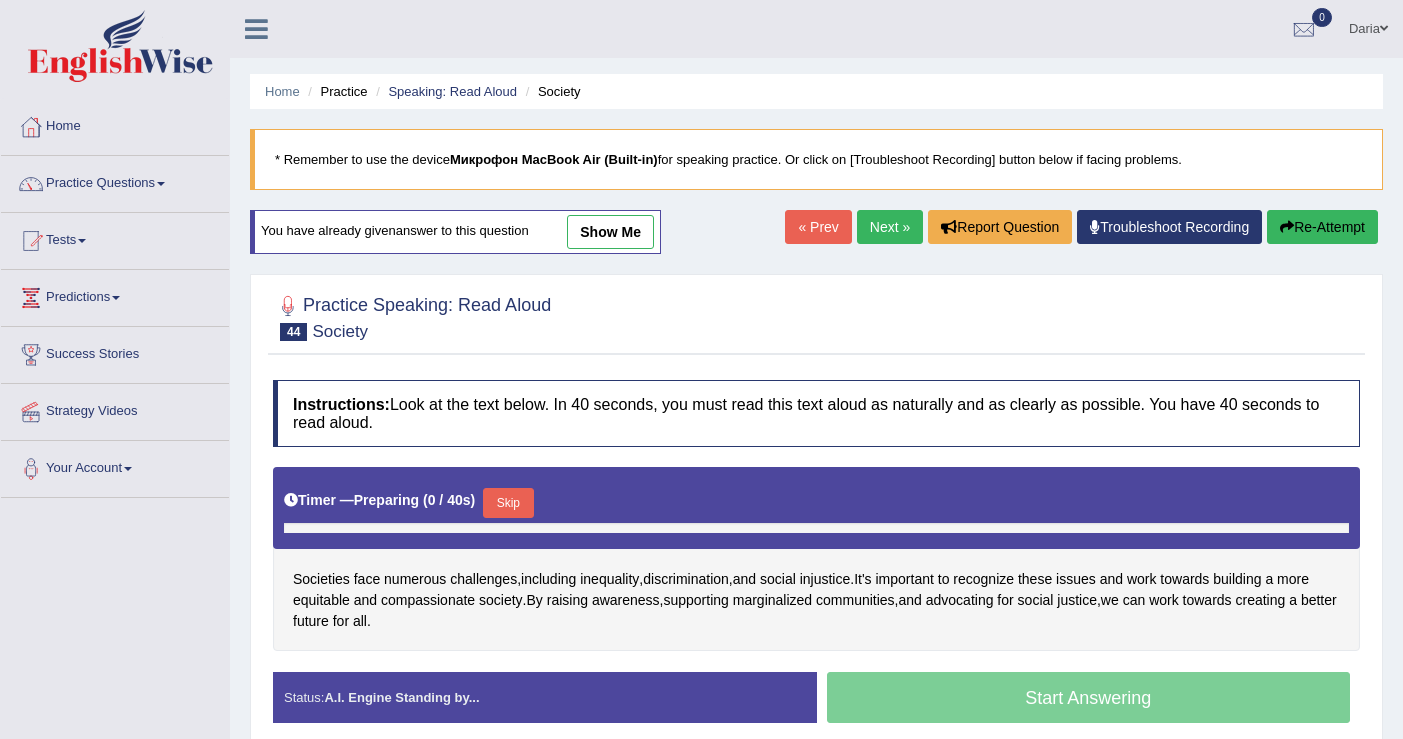 scroll, scrollTop: 43, scrollLeft: 0, axis: vertical 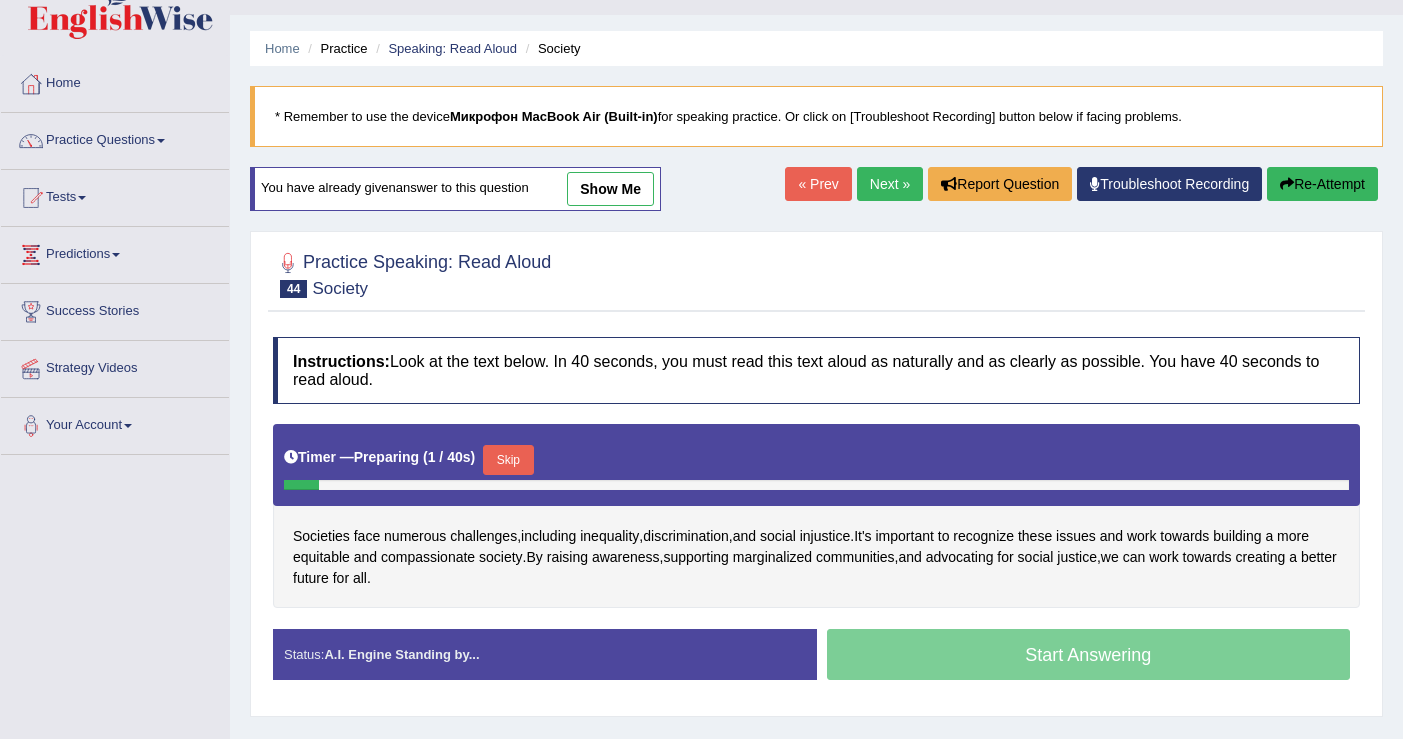 click on "Skip" at bounding box center (508, 460) 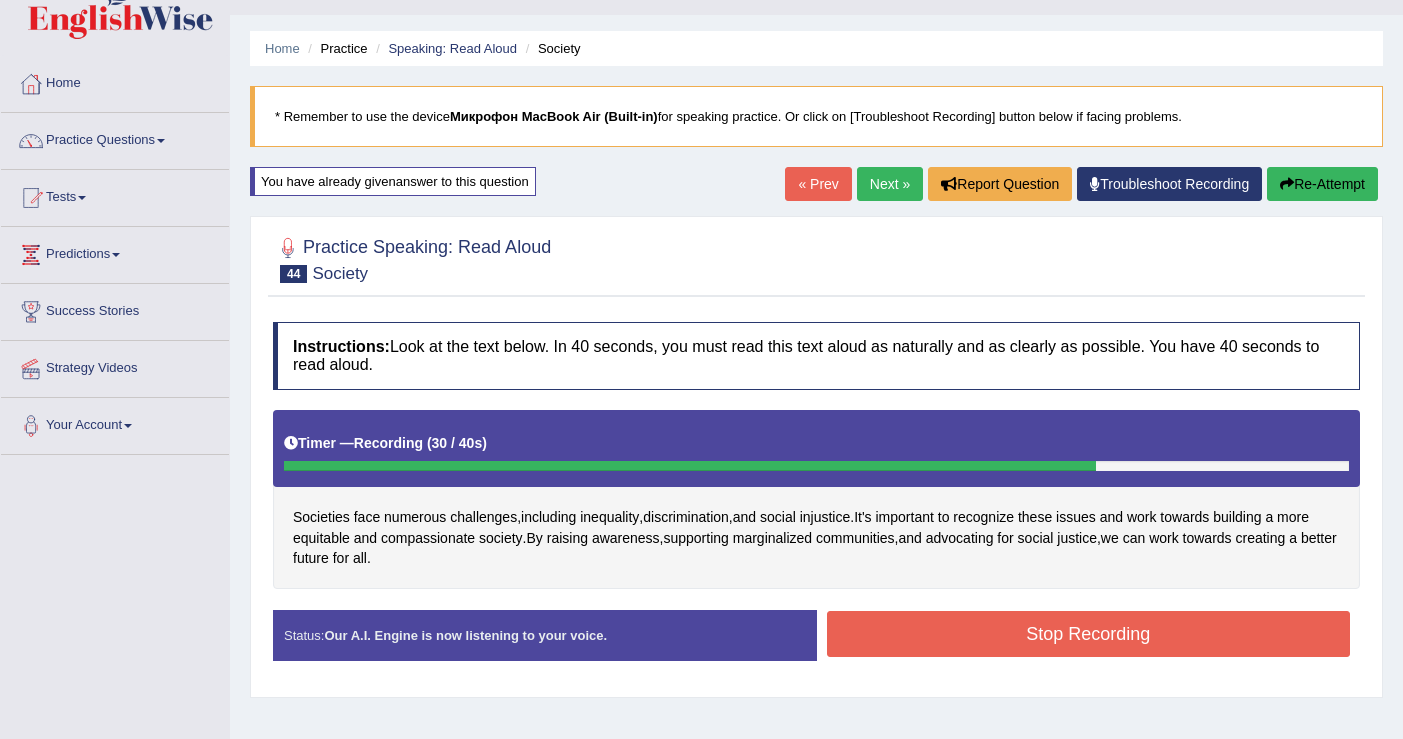 click on "Stop Recording" at bounding box center [1089, 634] 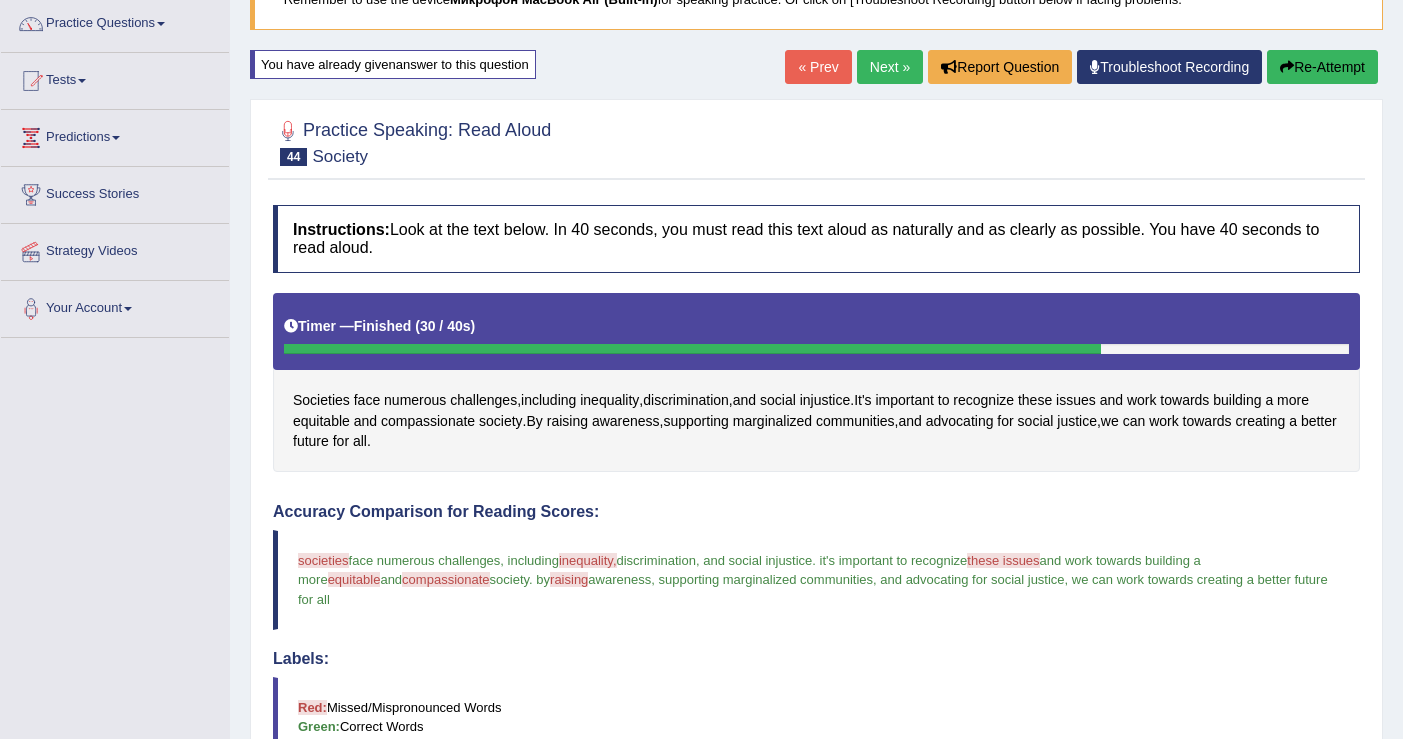 scroll, scrollTop: 245, scrollLeft: 0, axis: vertical 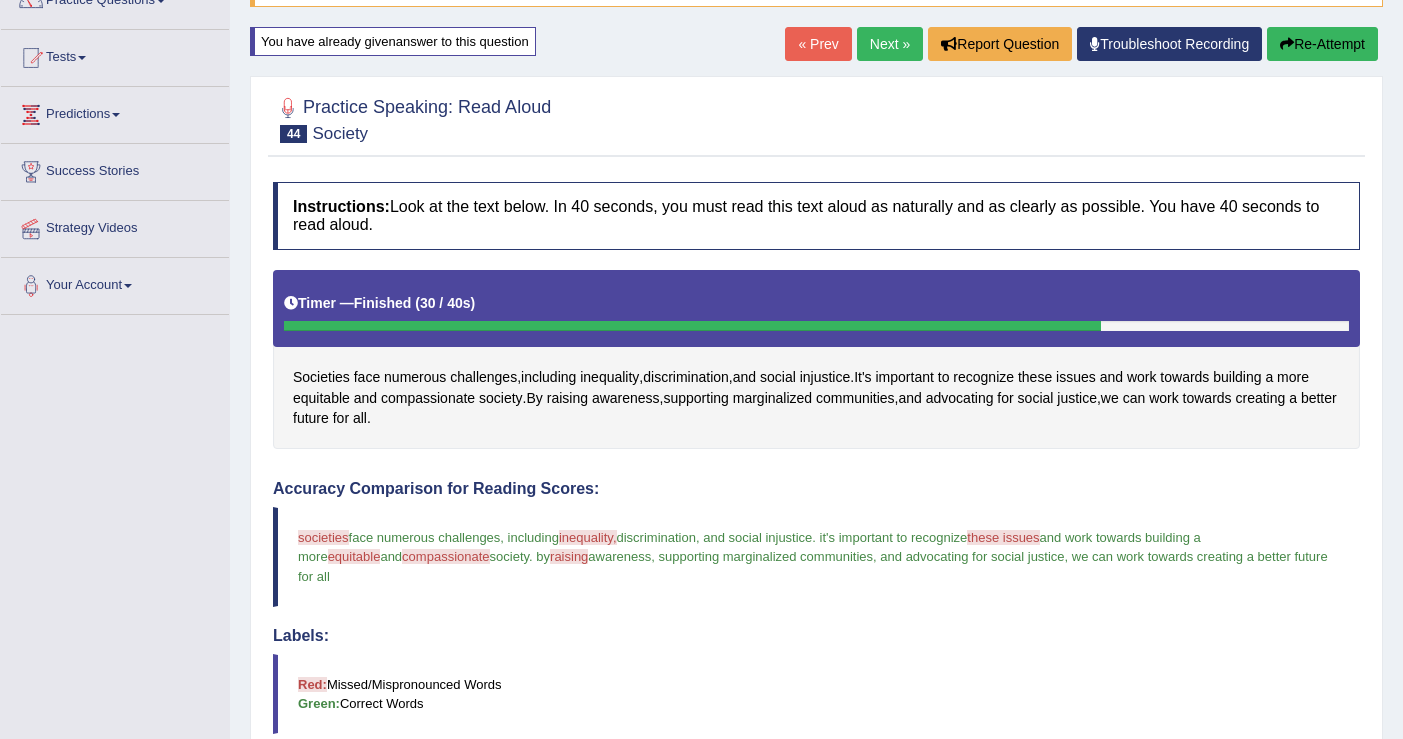 click on "Re-Attempt" at bounding box center (1322, 44) 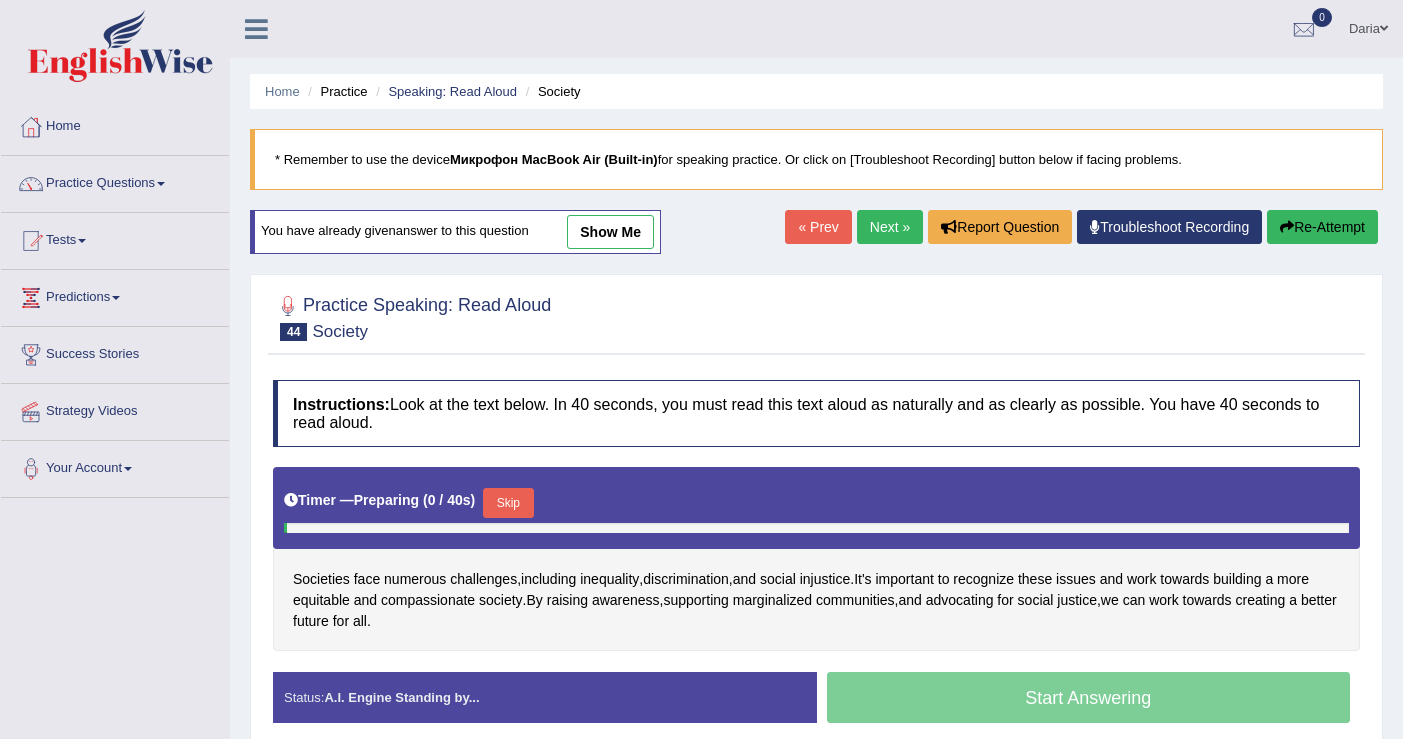 scroll, scrollTop: 183, scrollLeft: 0, axis: vertical 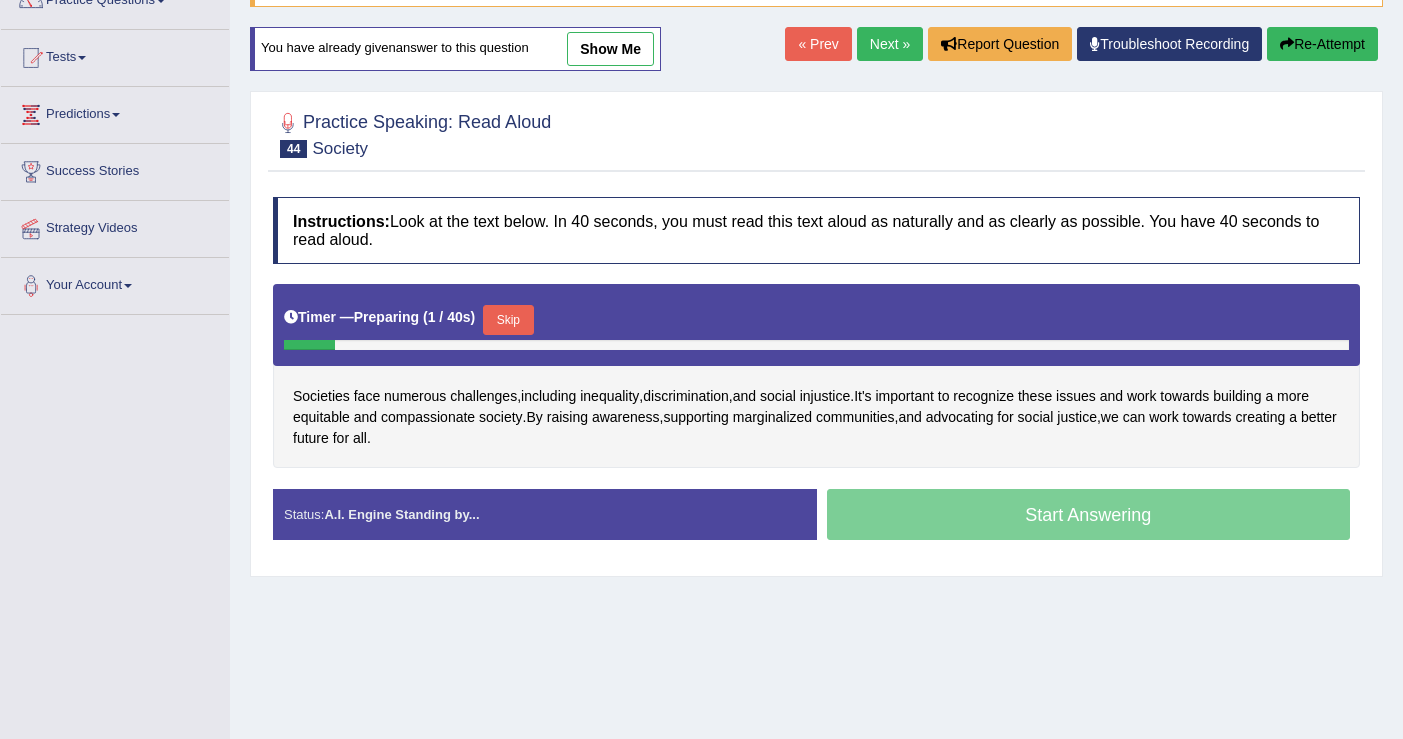 click on "Skip" at bounding box center (508, 320) 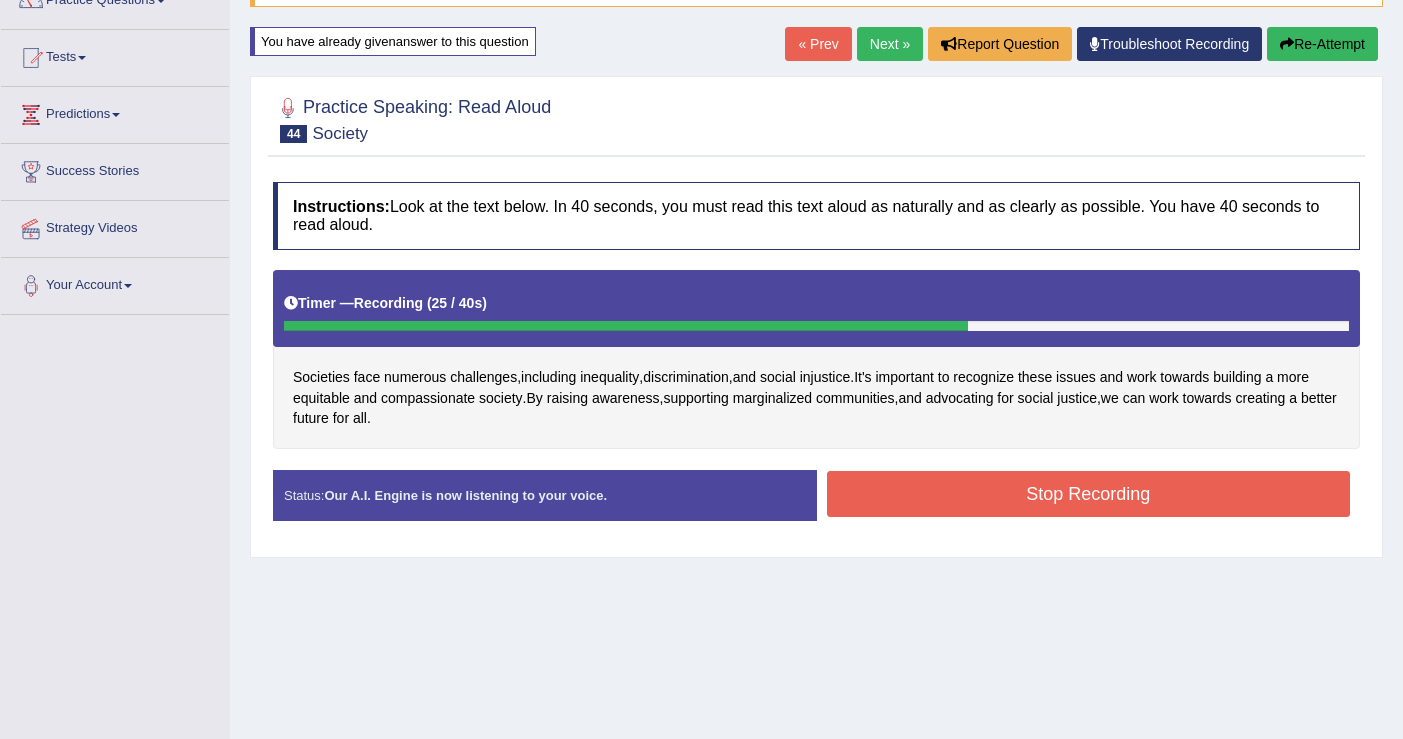 click on "Stop Recording" at bounding box center (1089, 494) 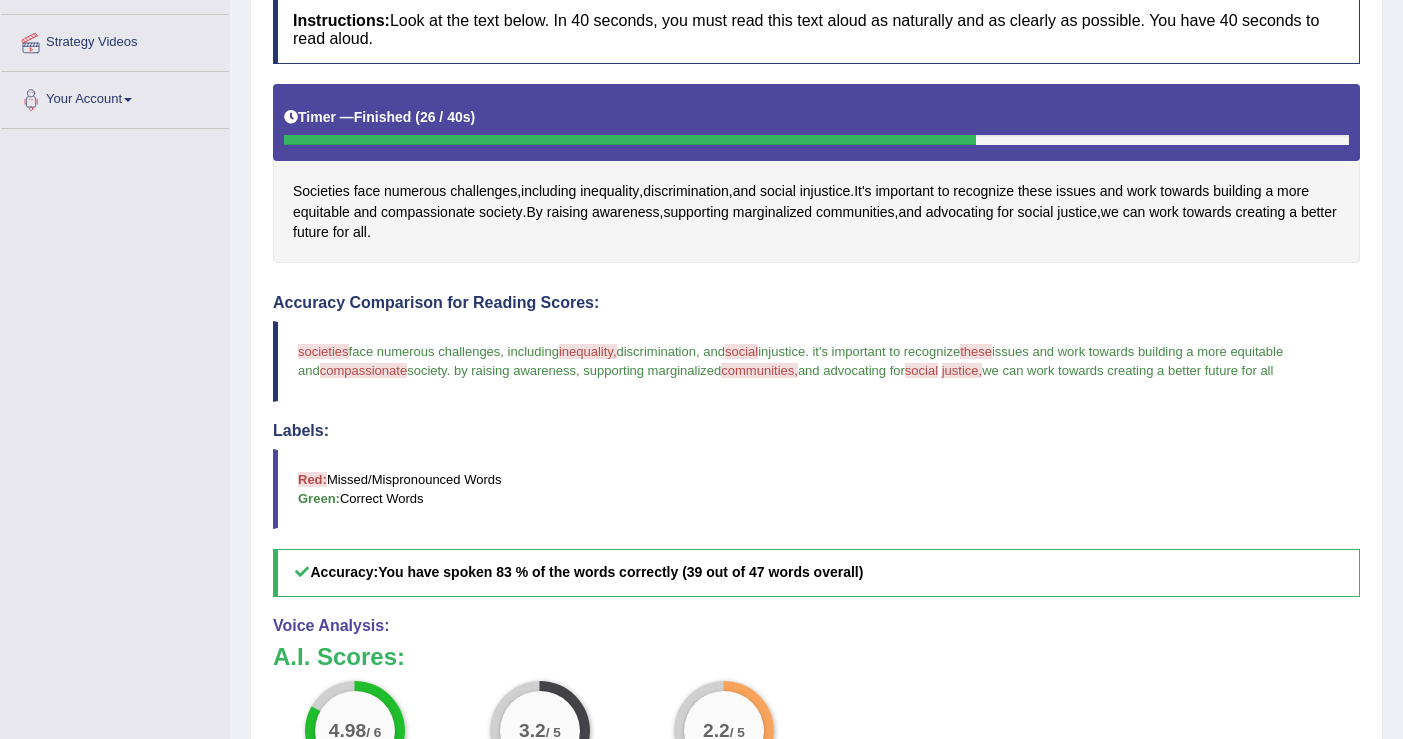 scroll, scrollTop: 18, scrollLeft: 0, axis: vertical 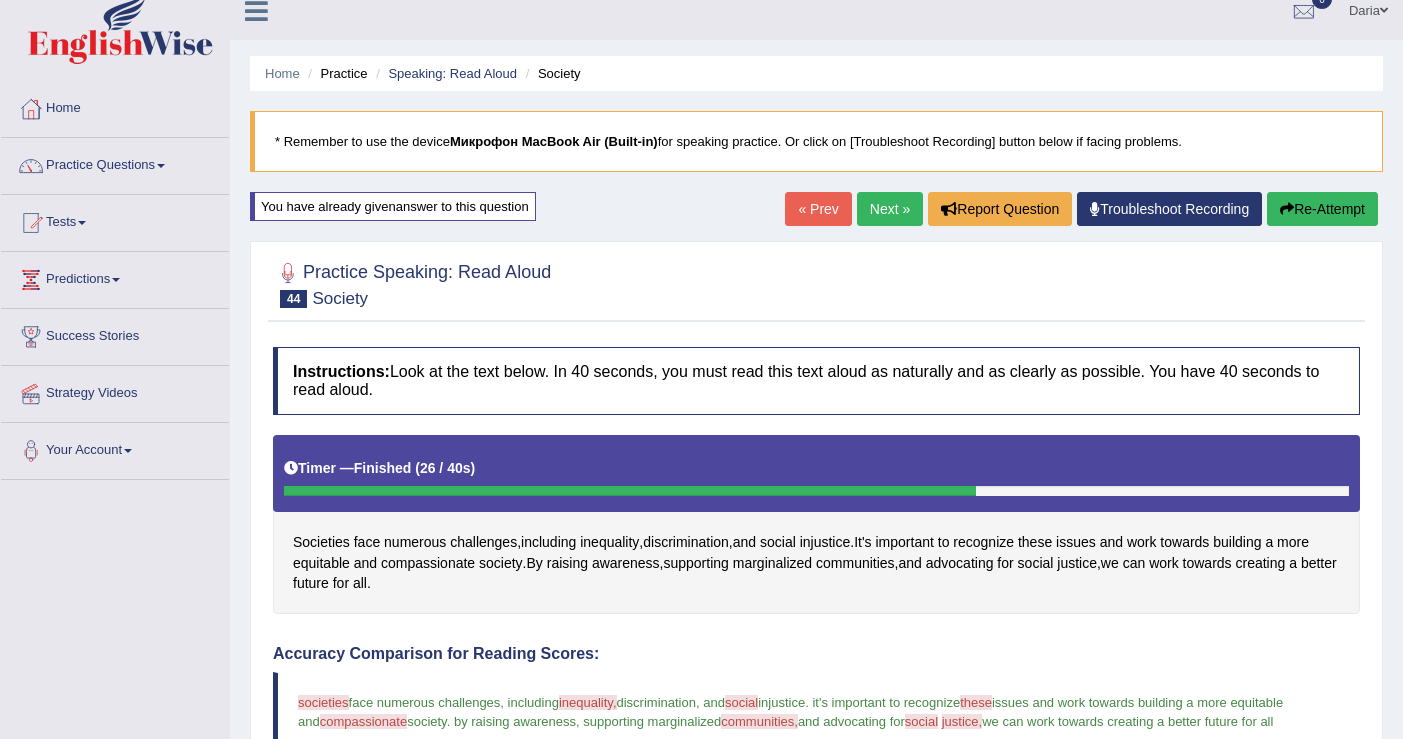 click on "Next »" at bounding box center [890, 209] 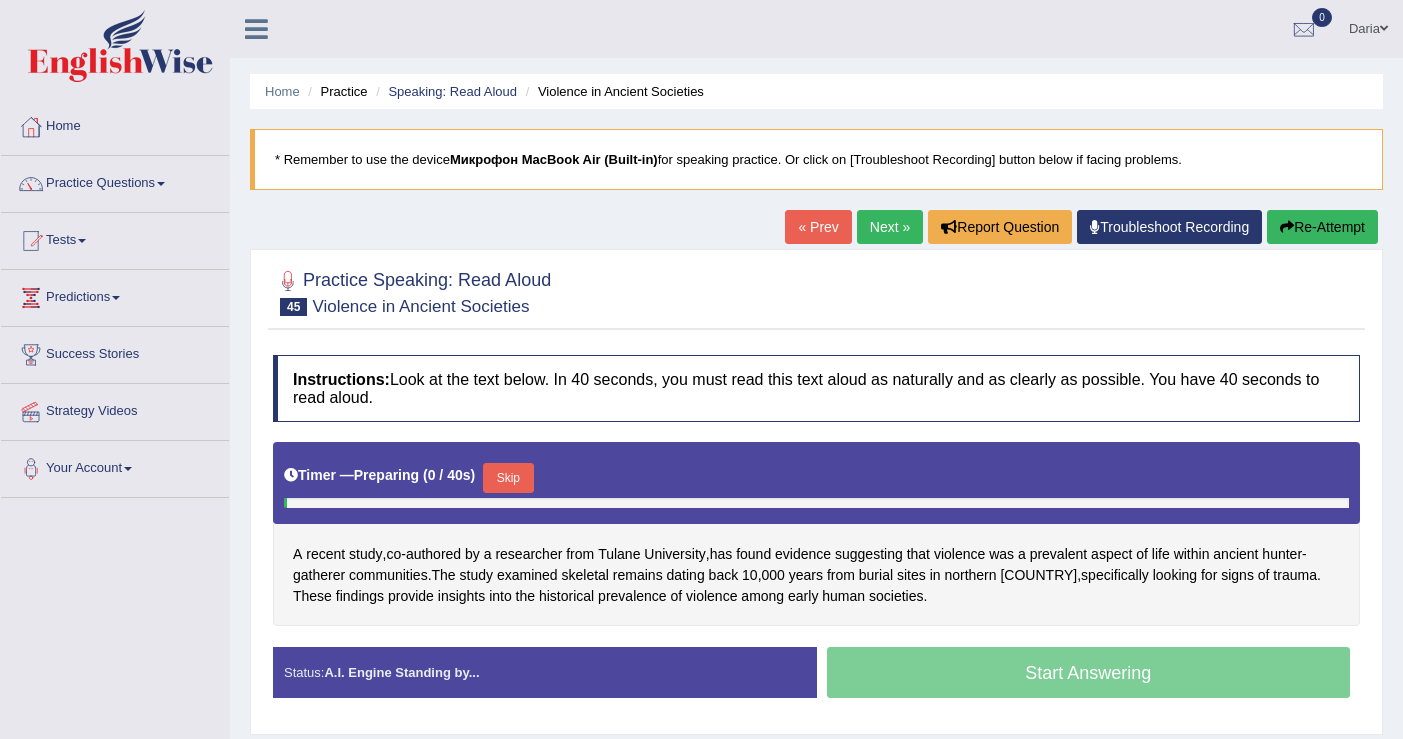 scroll, scrollTop: 0, scrollLeft: 0, axis: both 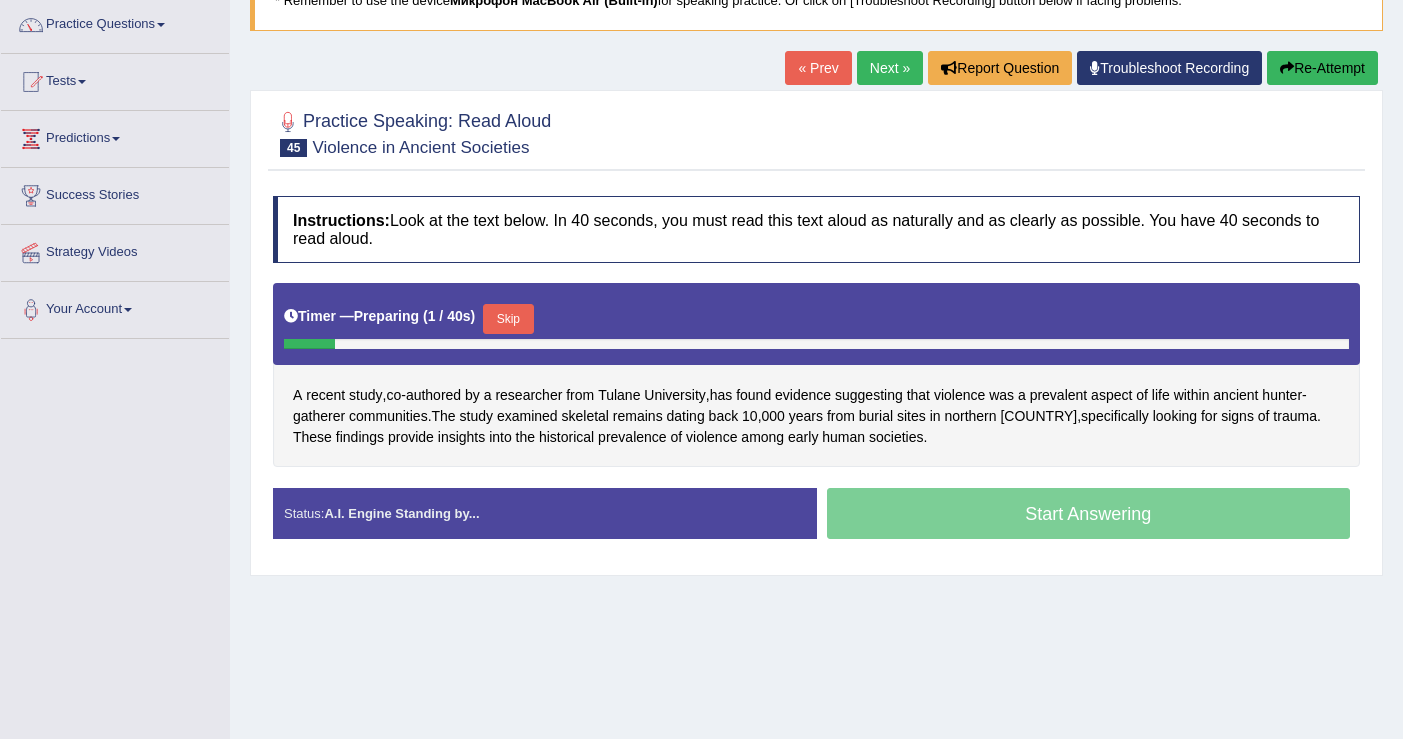 click on "Instructions:  Look at the text below. In 40 seconds, you must read this text aloud as naturally and as clearly as possible. You have 40 seconds to read aloud." at bounding box center (816, 229) 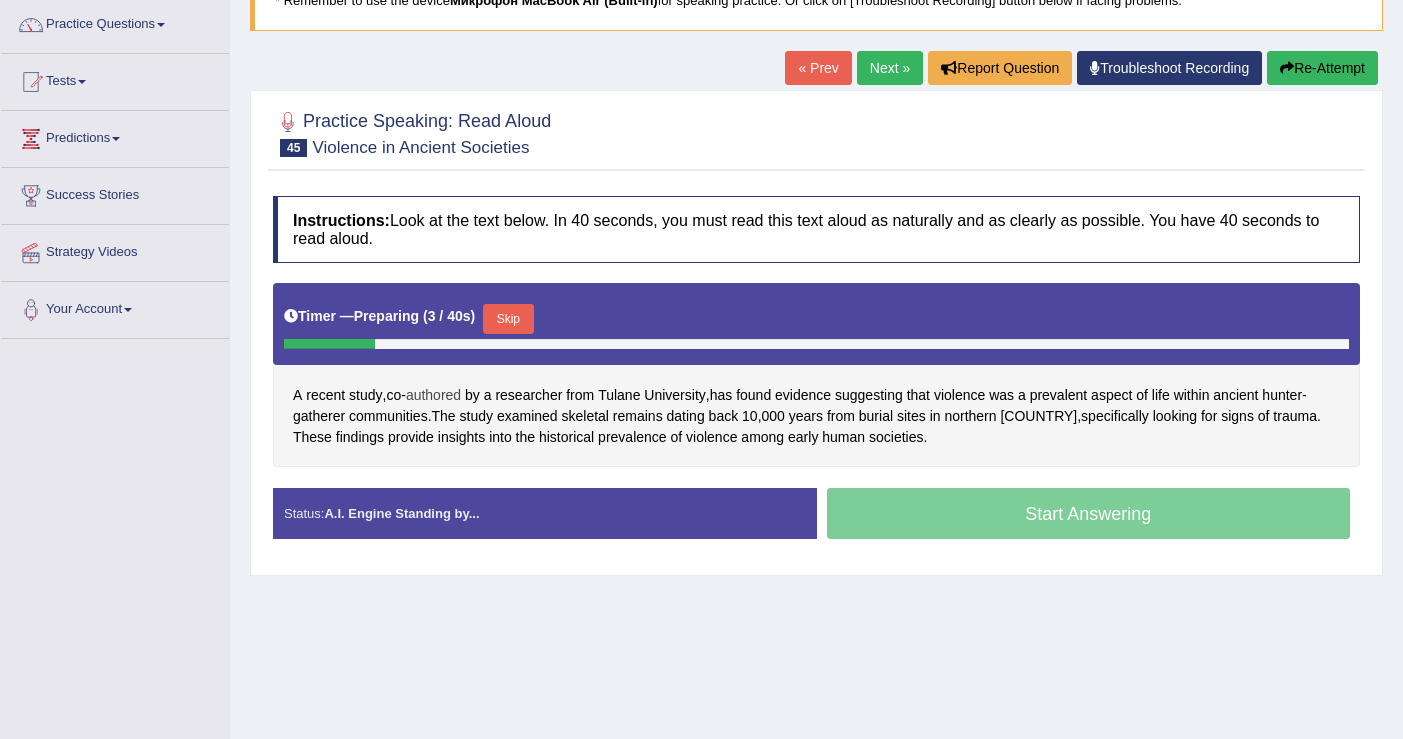 click on "authored" at bounding box center [433, 395] 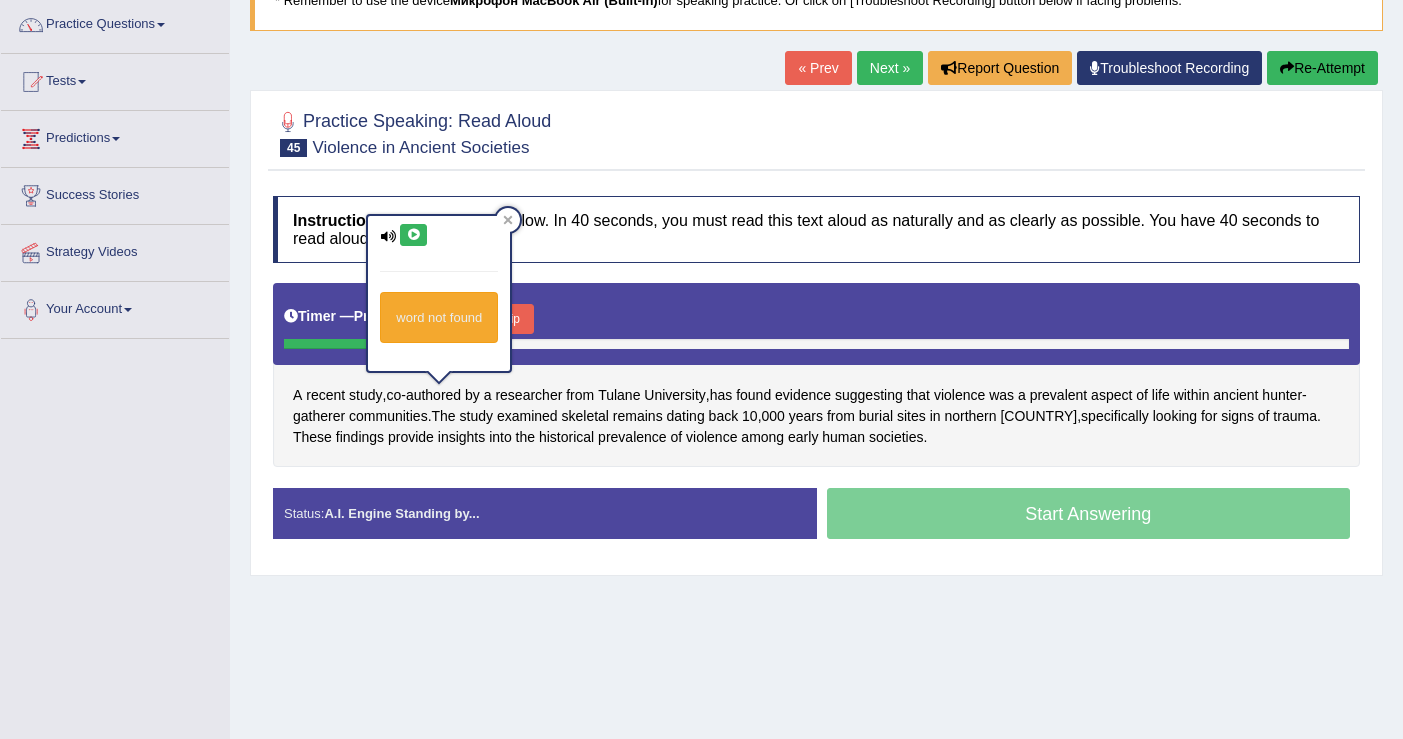 click at bounding box center [413, 235] 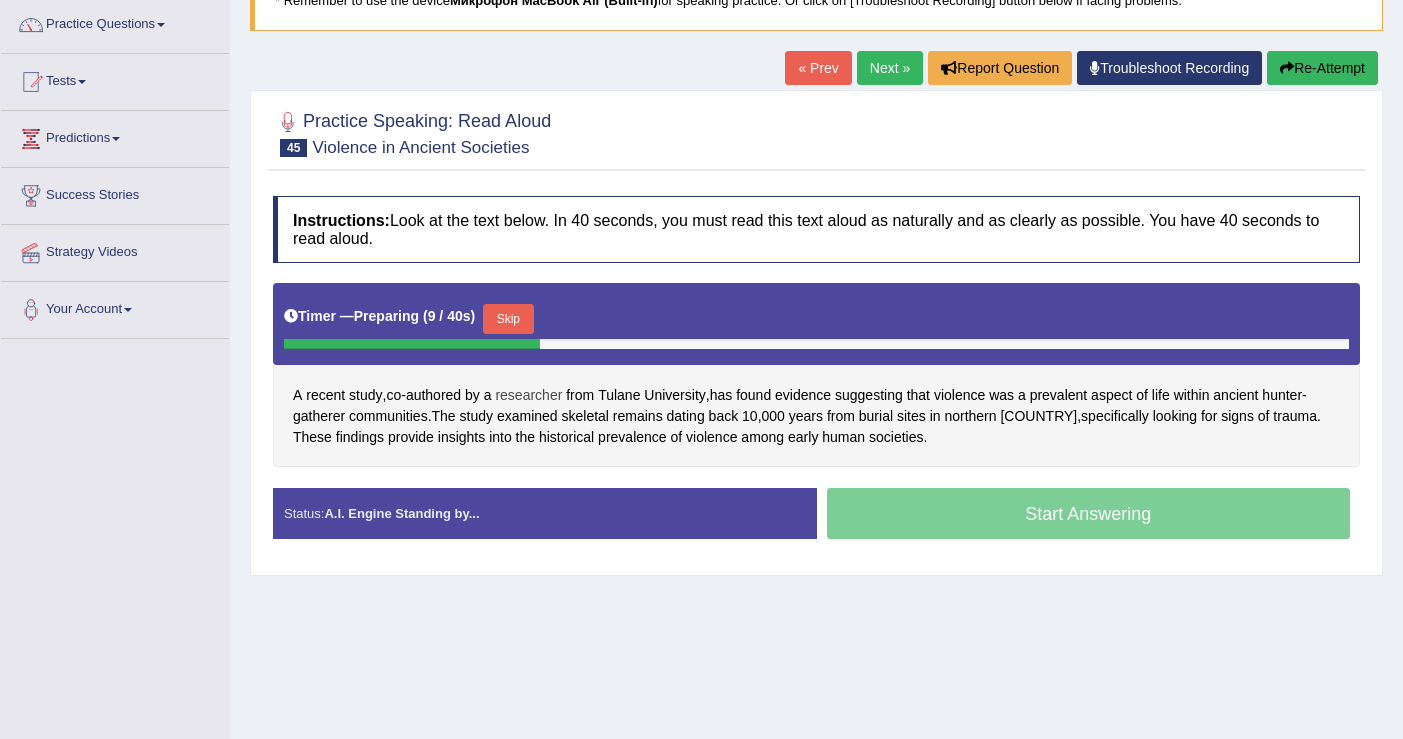 click on "researcher" at bounding box center (528, 395) 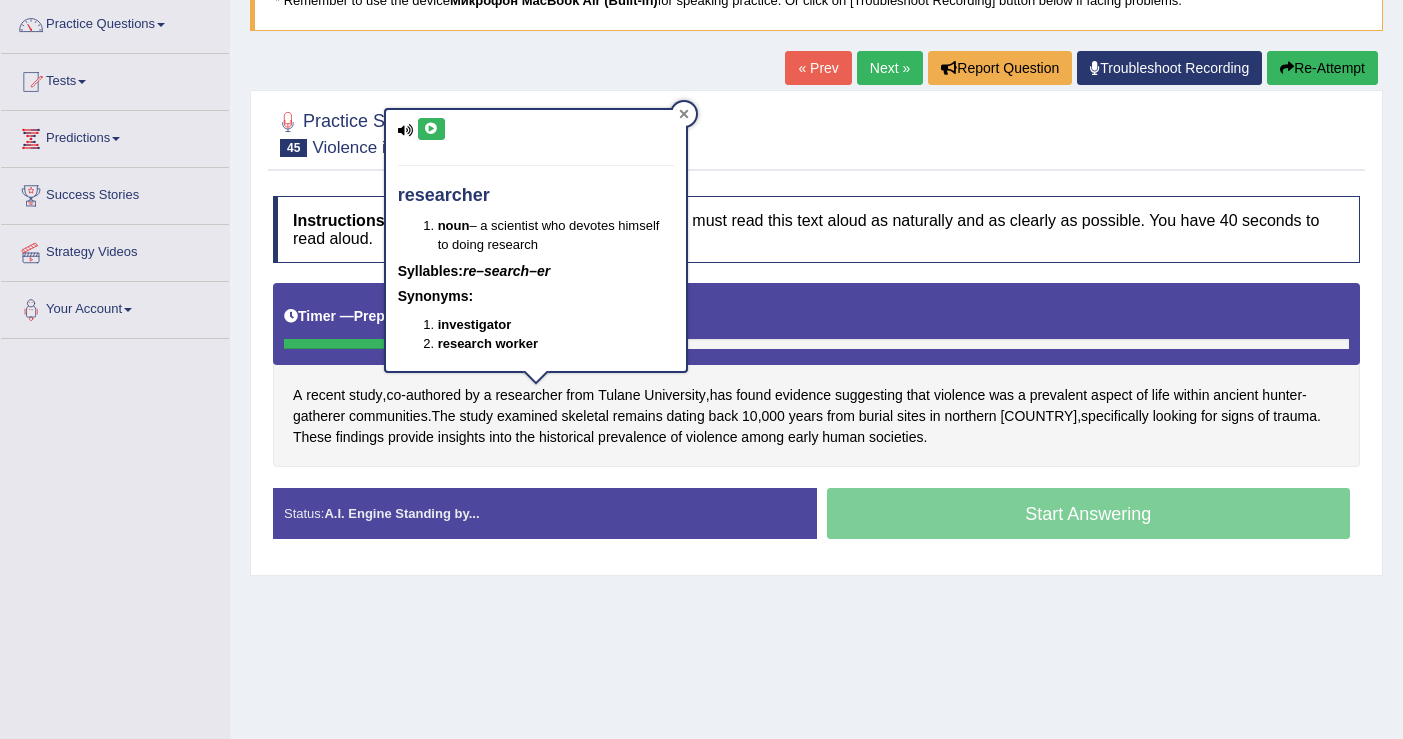 click at bounding box center (684, 114) 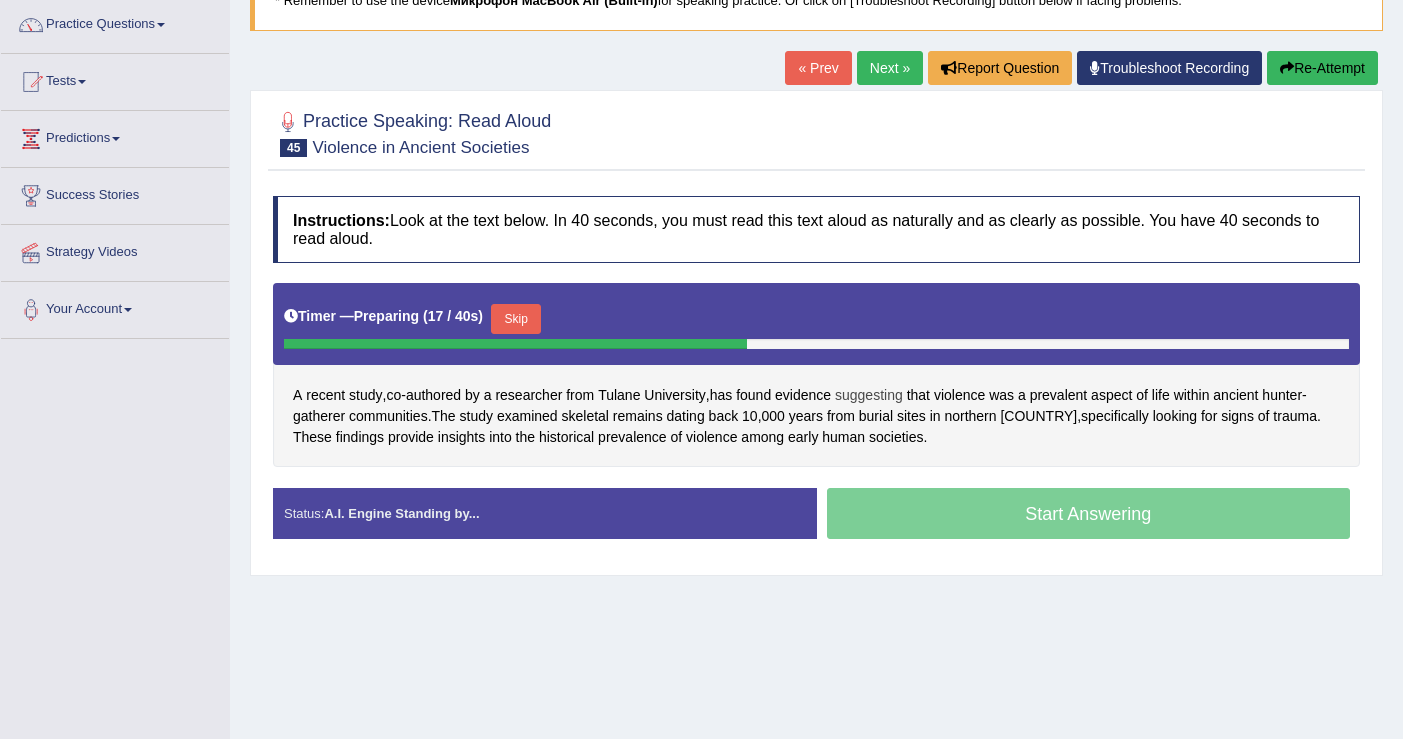 click on "suggesting" at bounding box center (869, 395) 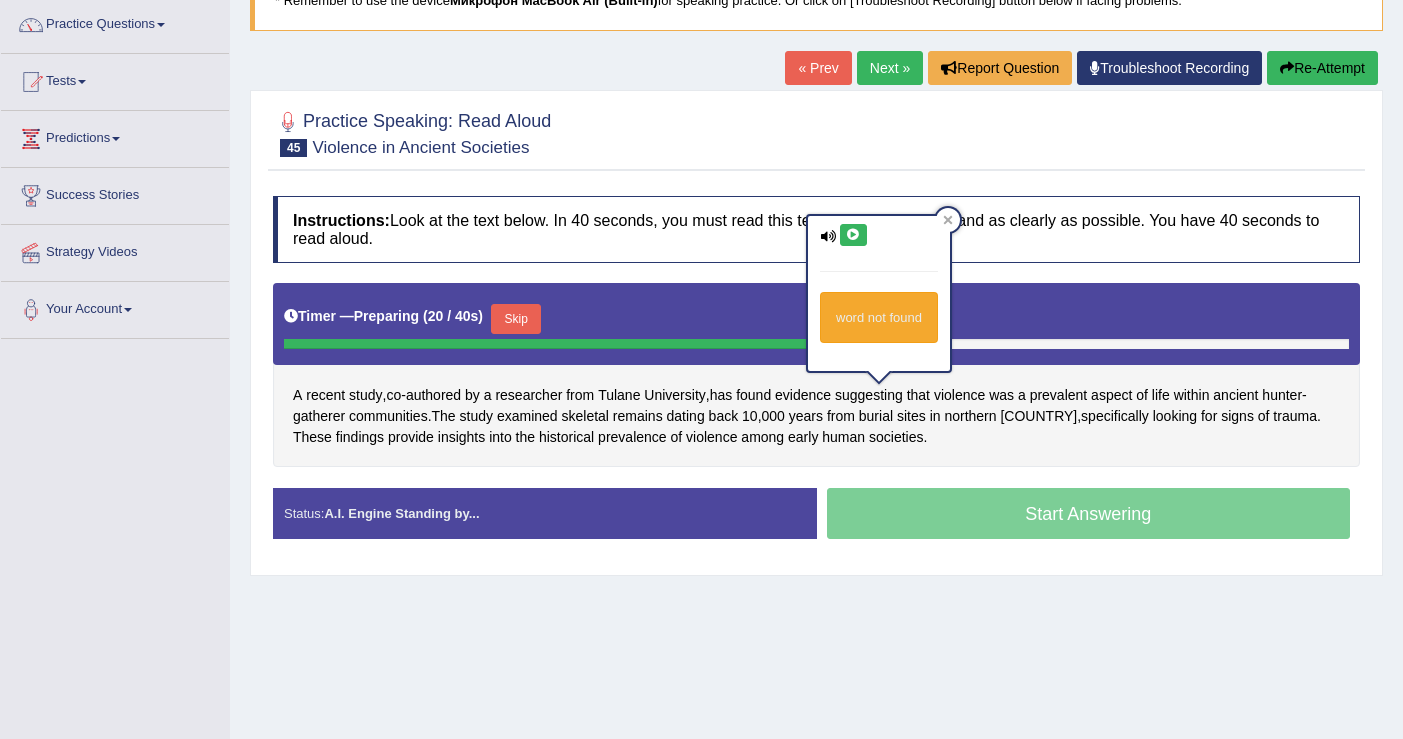 click at bounding box center [853, 235] 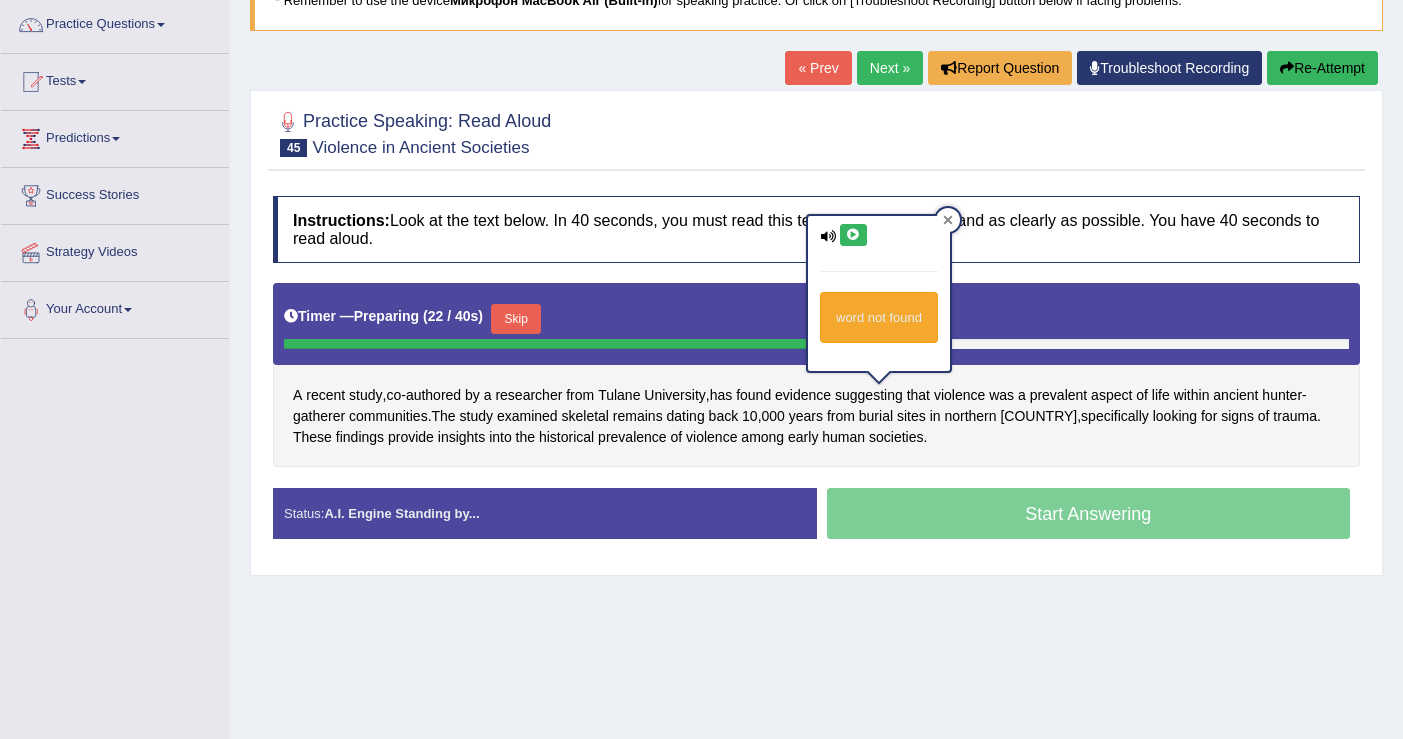 click at bounding box center [948, 220] 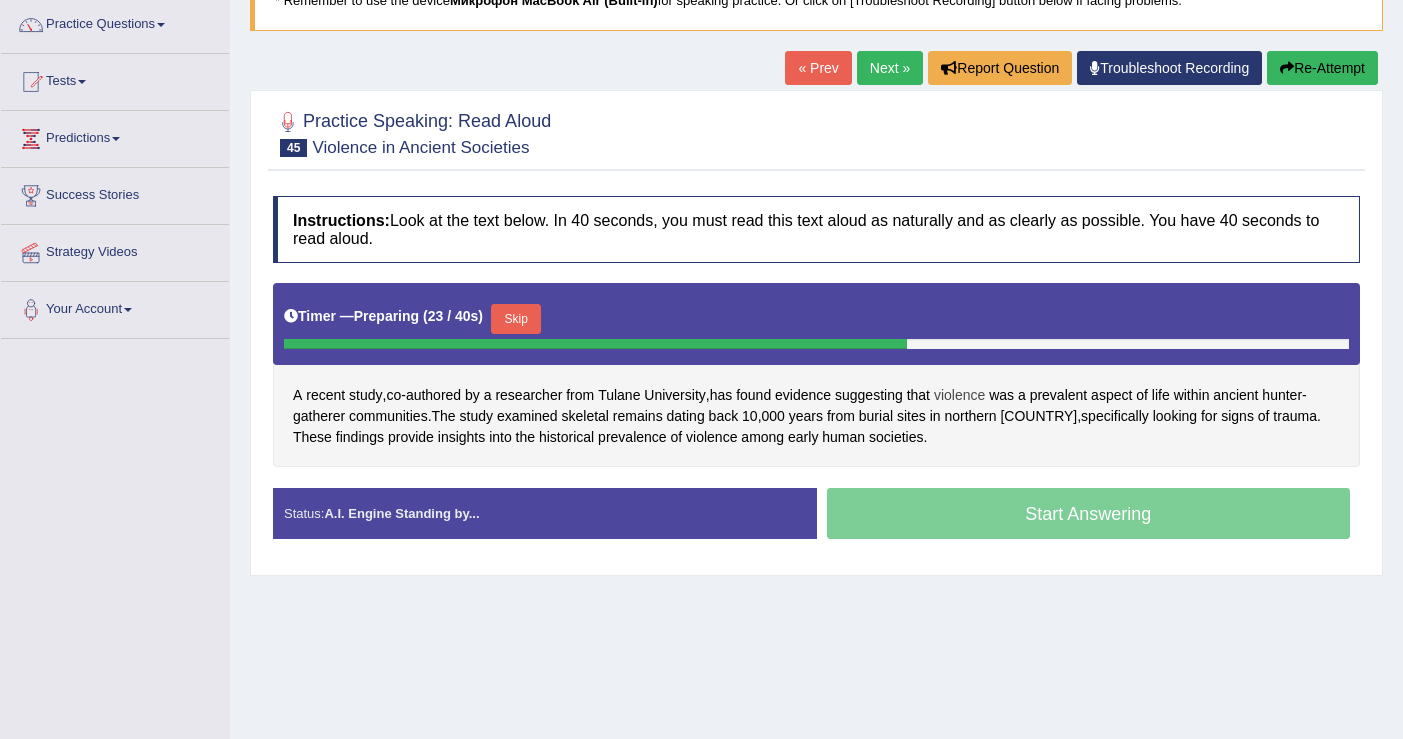 click on "violence" at bounding box center [959, 395] 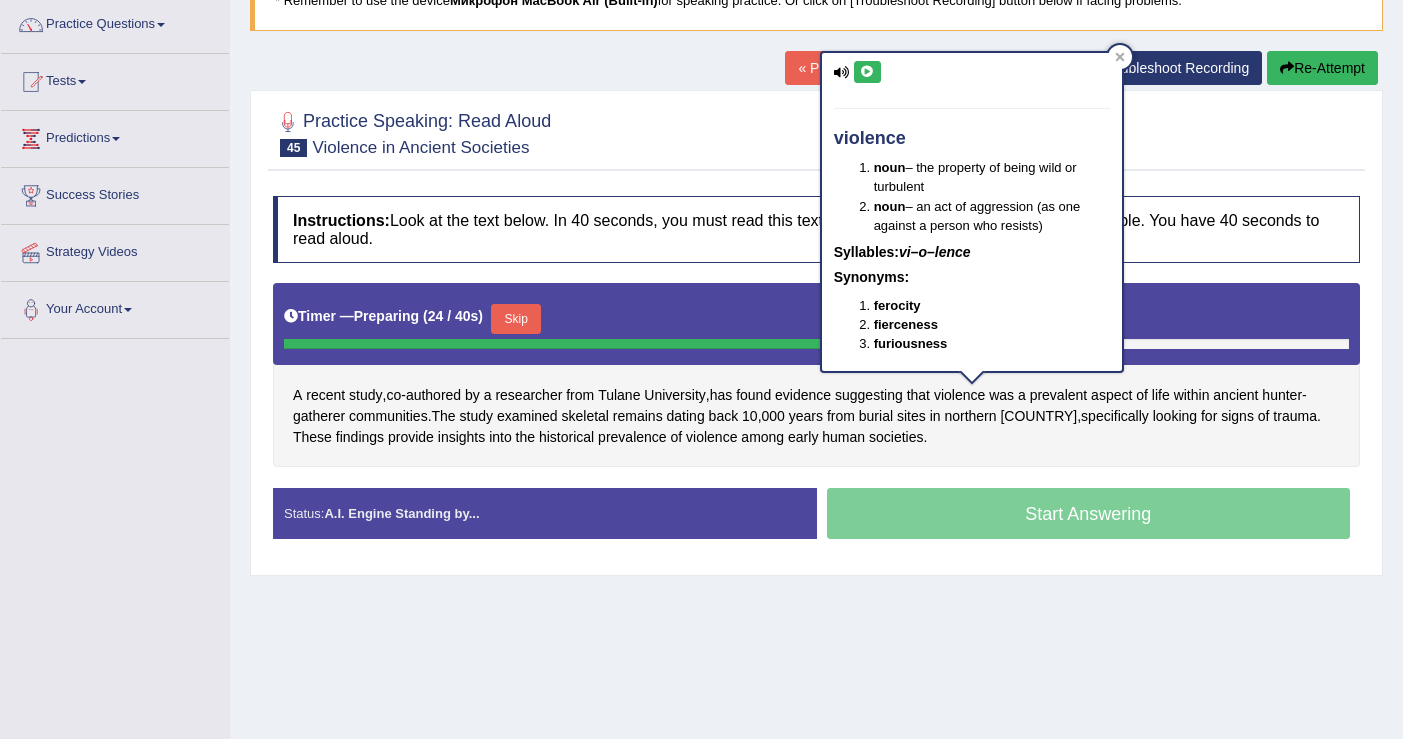 click at bounding box center (867, 72) 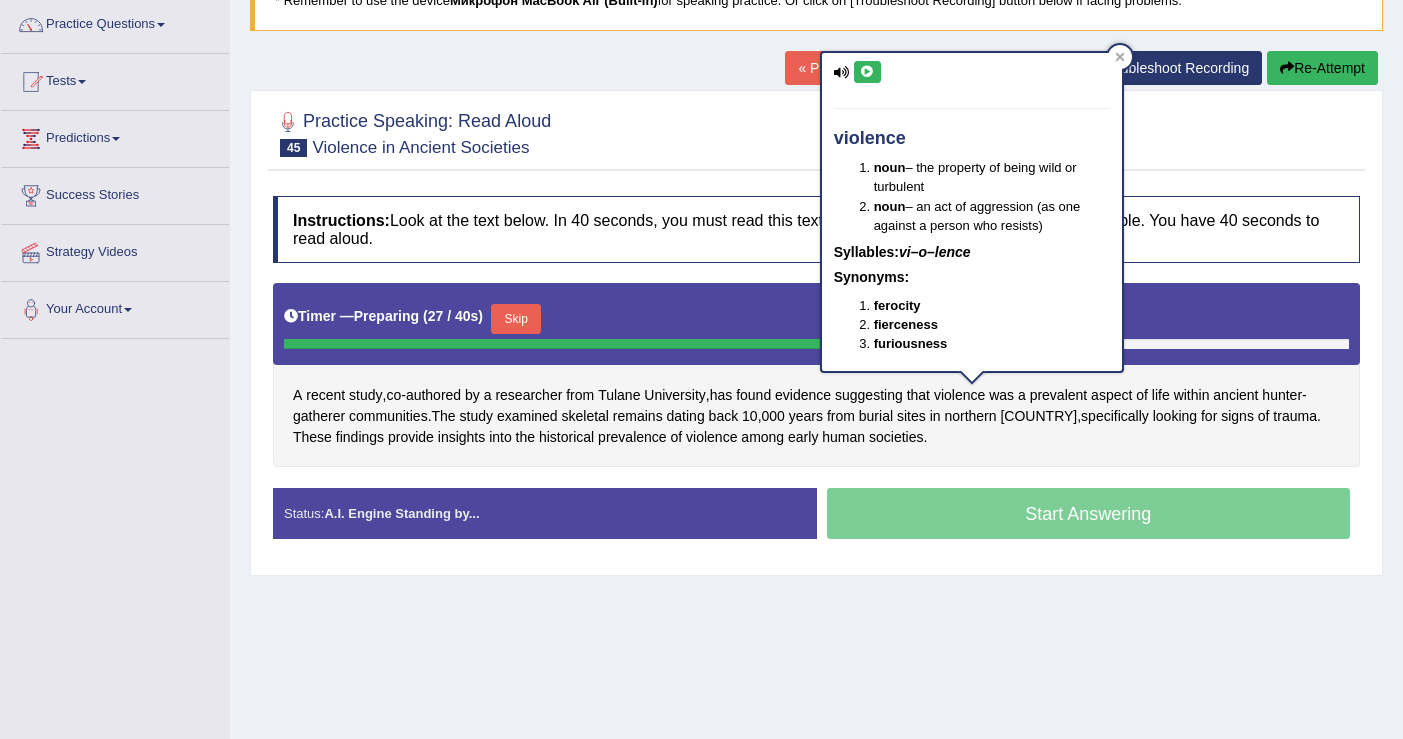 click on "violence noun  – the property of being wild or turbulent noun  – an act of aggression (as one against a person who resists) Syllables:  vi–o–lence Synonyms:  ferocity fierceness furiousness" at bounding box center (972, 212) 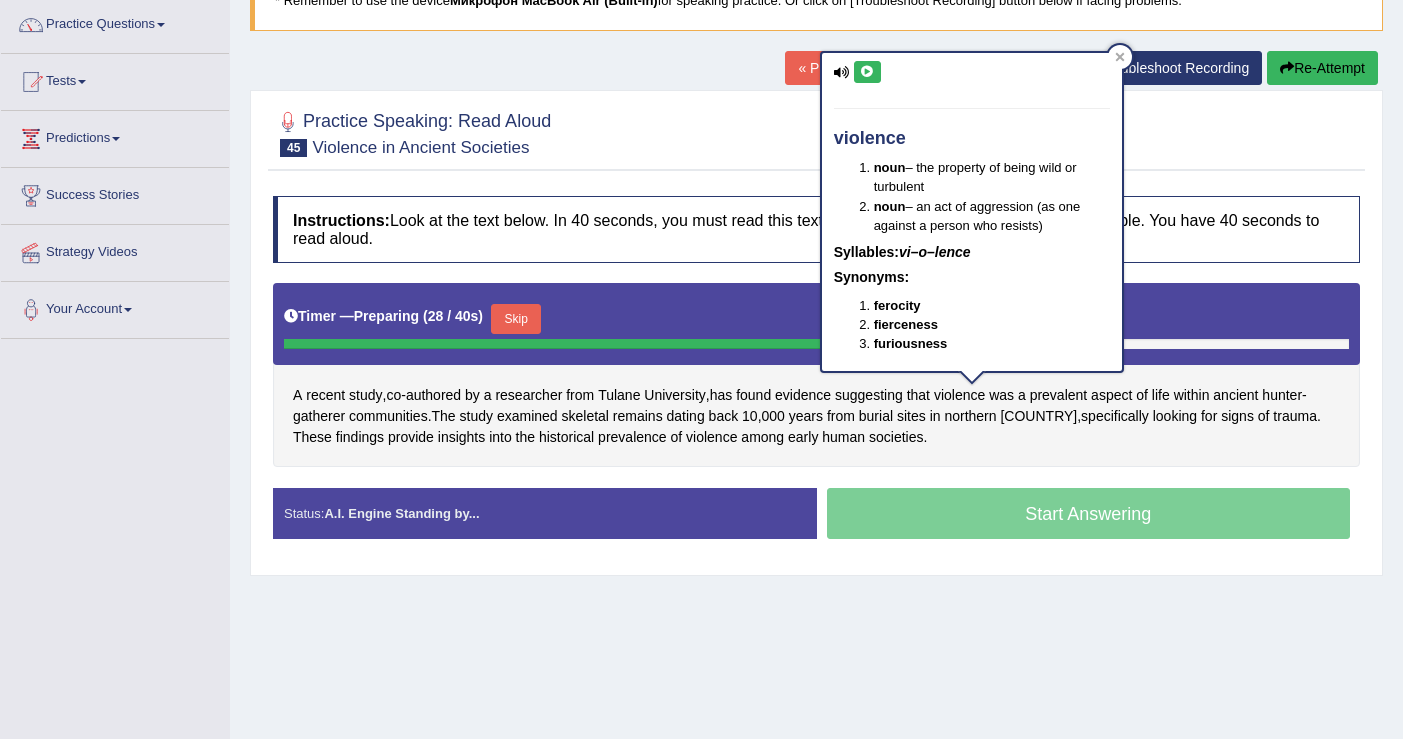 click on "violence noun  – the property of being wild or turbulent noun  – an act of aggression (as one against a person who resists) Syllables:  vi–o–lence Synonyms:  ferocity fierceness furiousness" at bounding box center [972, 218] 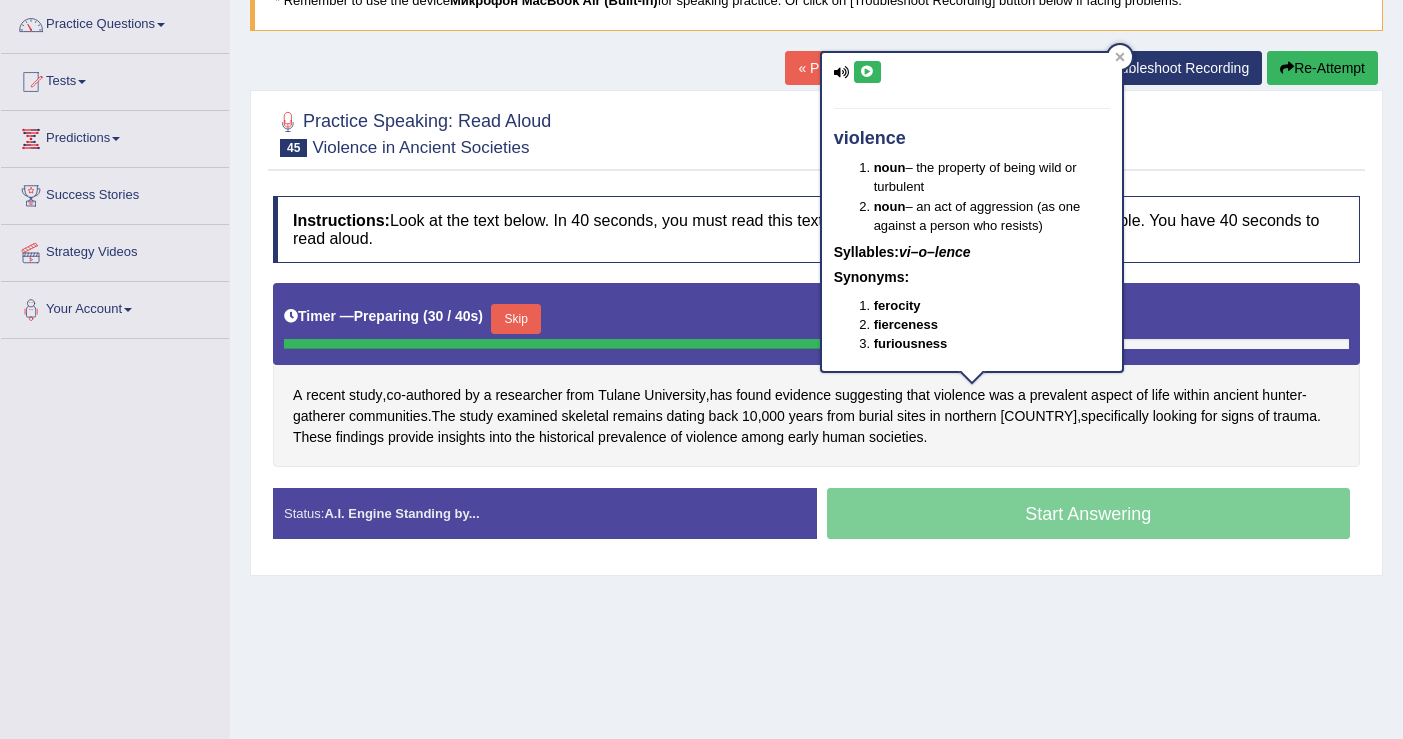 click on "violence noun  – the property of being wild or turbulent noun  – an act of aggression (as one against a person who resists) Syllables:  vi–o–lence Synonyms:  ferocity fierceness furiousness" at bounding box center (972, 218) 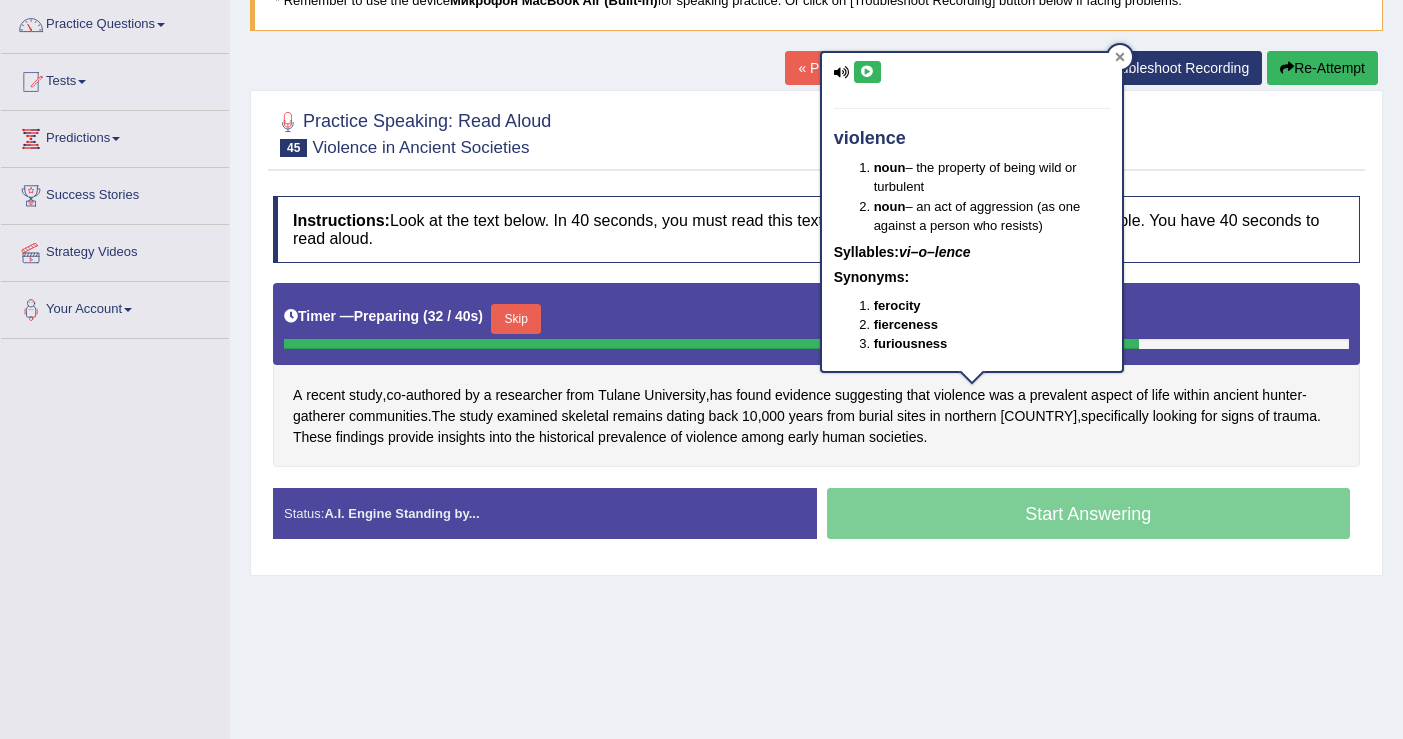 click at bounding box center [1120, 57] 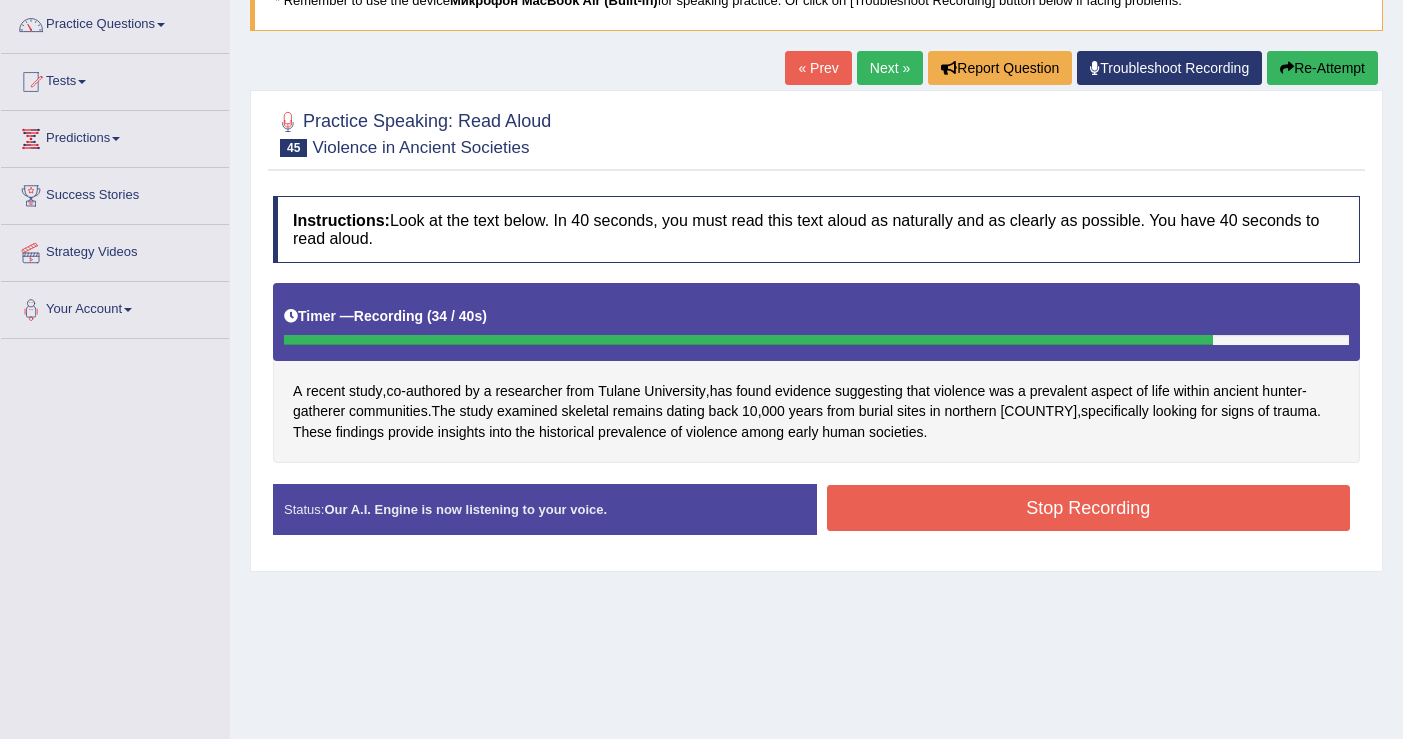 click on "Stop Recording" at bounding box center (1089, 508) 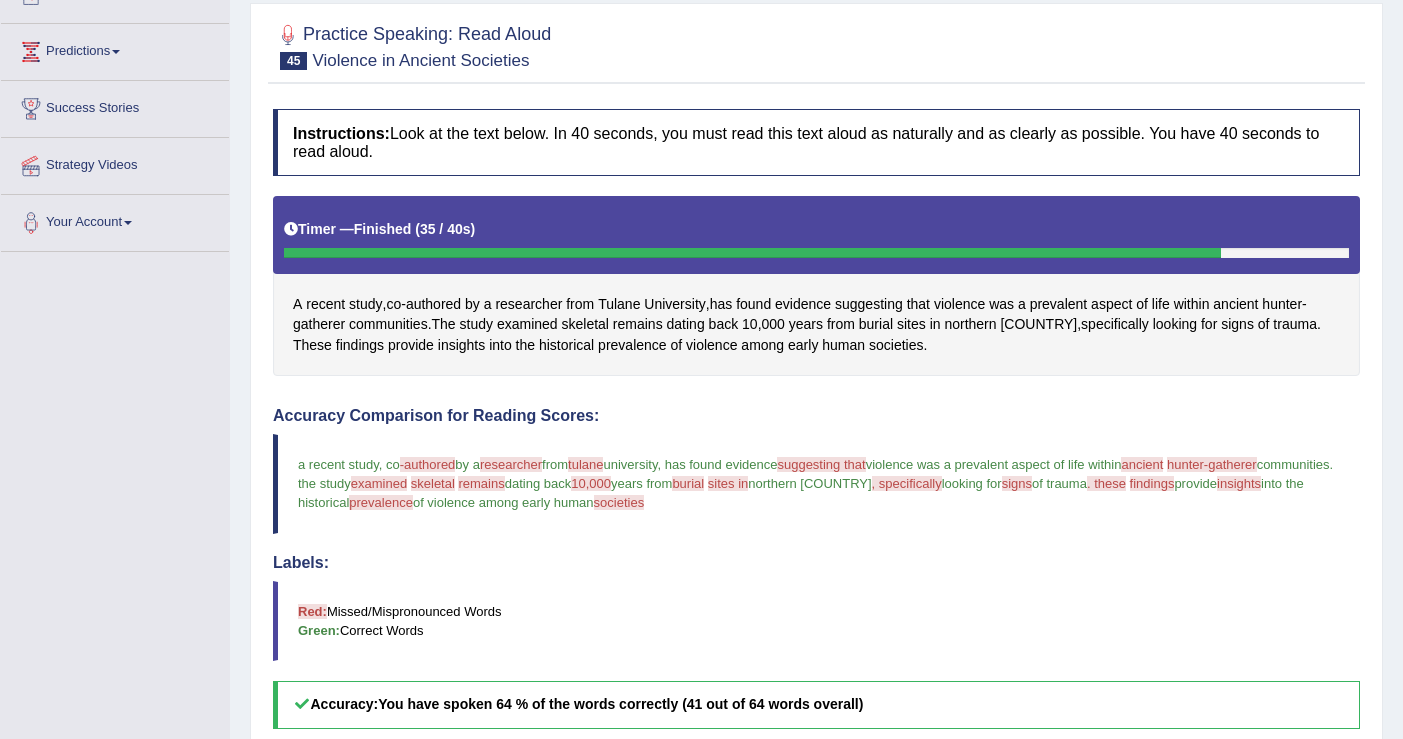 scroll, scrollTop: 0, scrollLeft: 0, axis: both 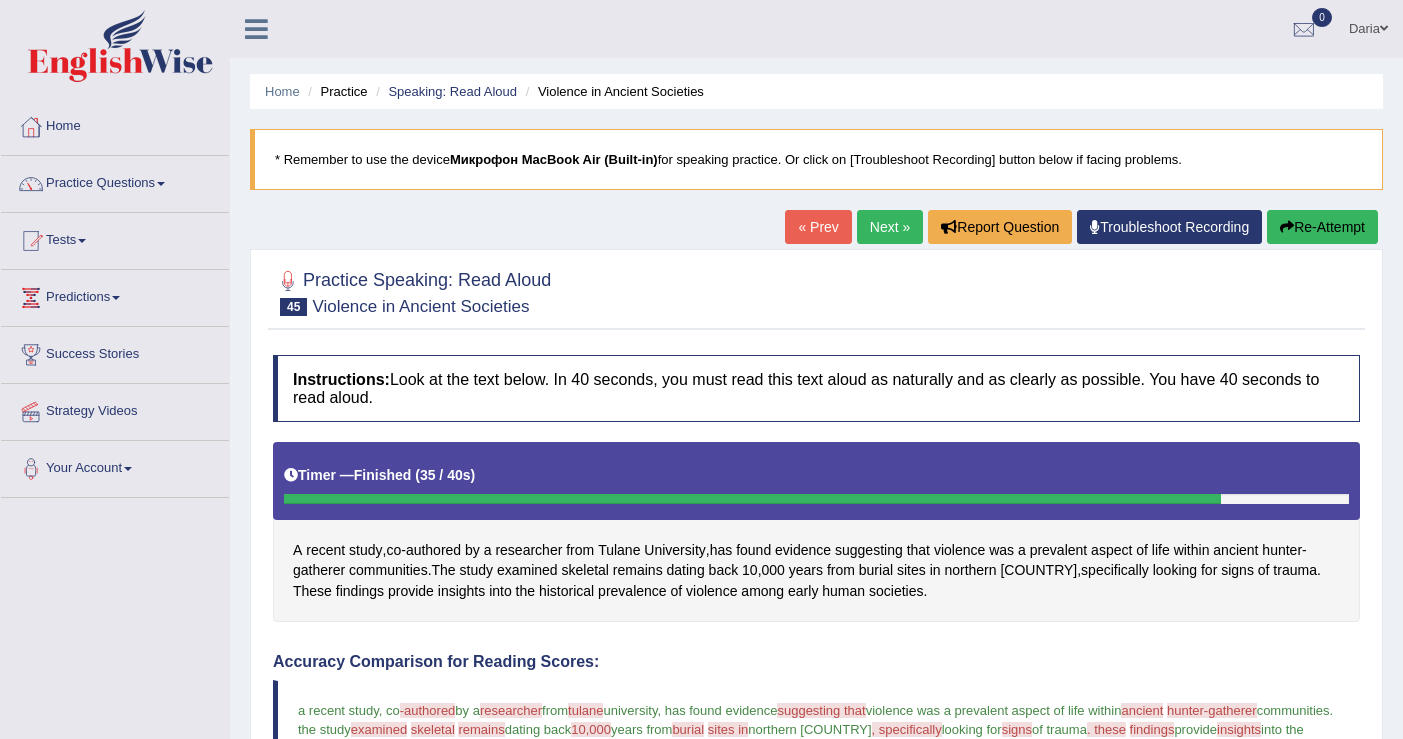 click on "Re-Attempt" at bounding box center (1322, 227) 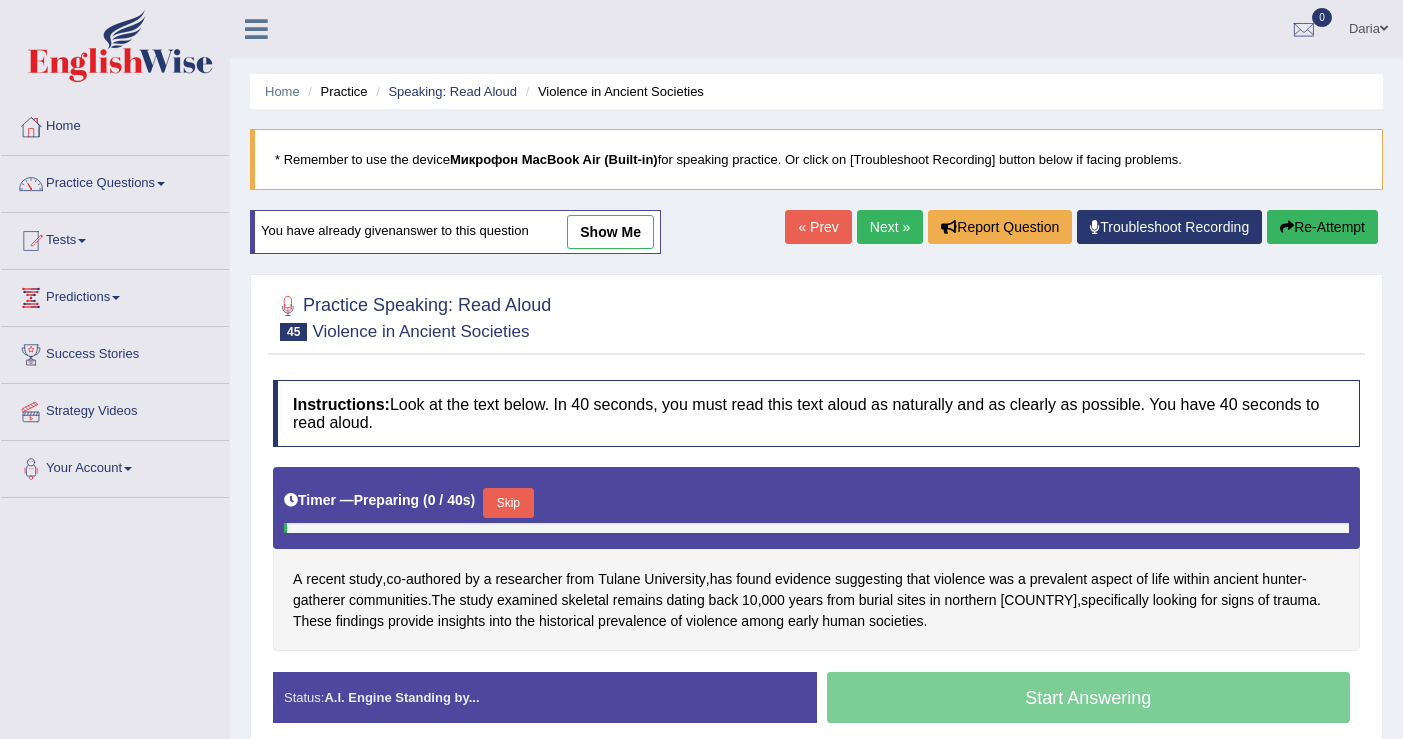 scroll, scrollTop: 0, scrollLeft: 0, axis: both 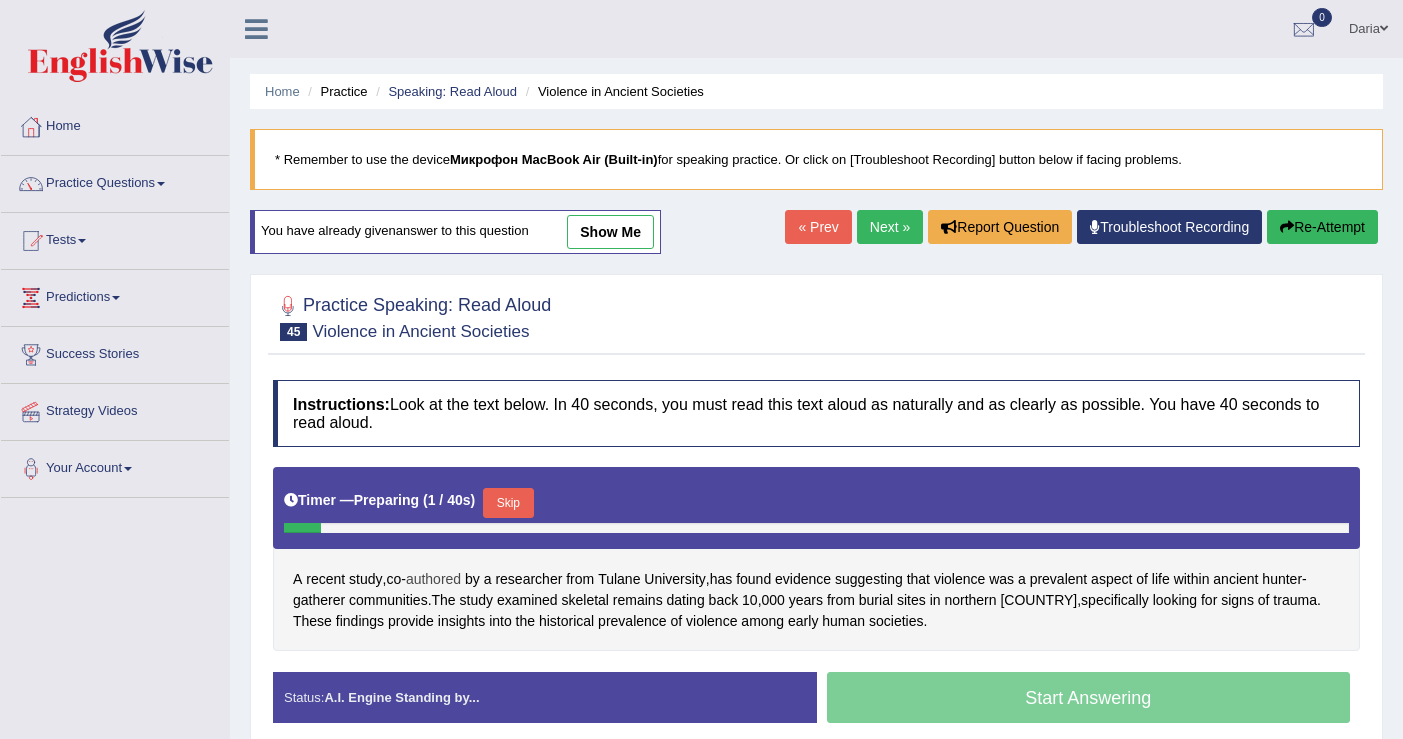 click on "authored" at bounding box center (433, 579) 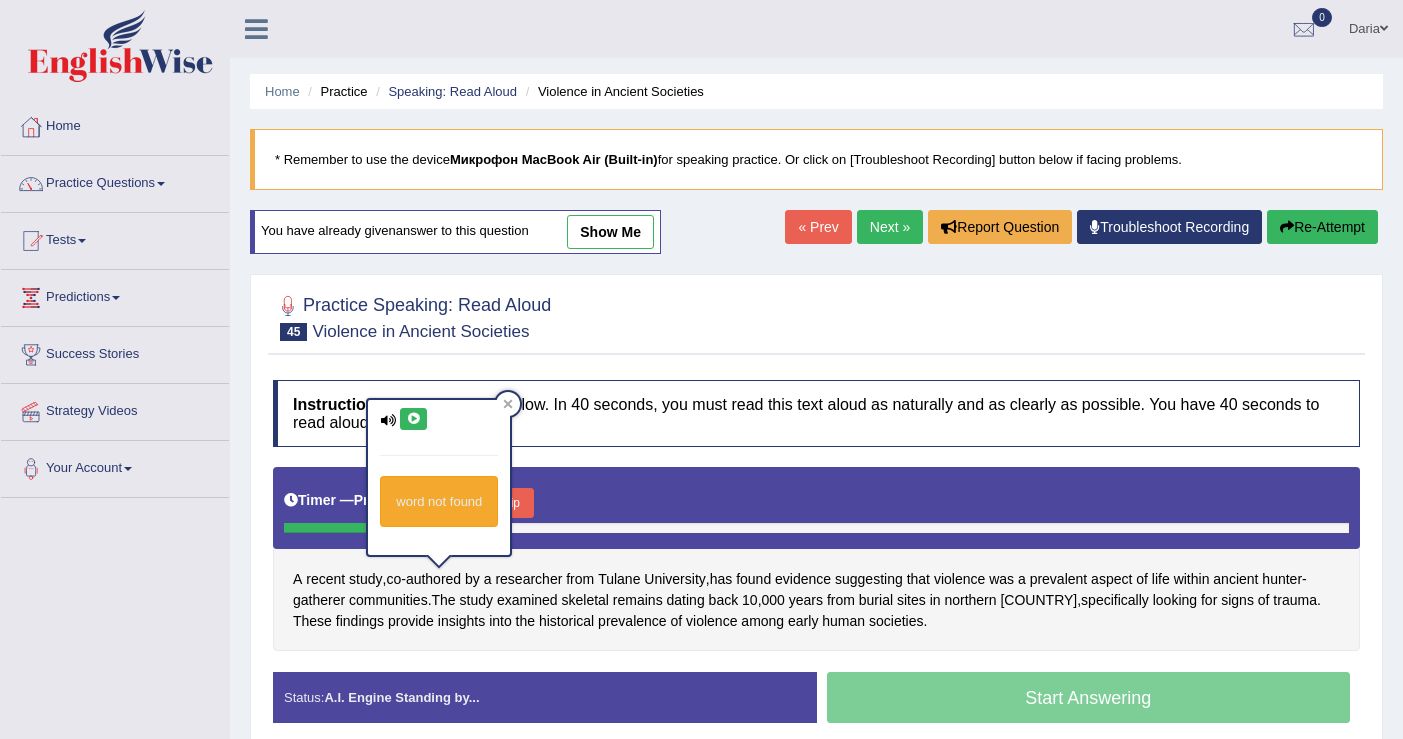click at bounding box center (413, 419) 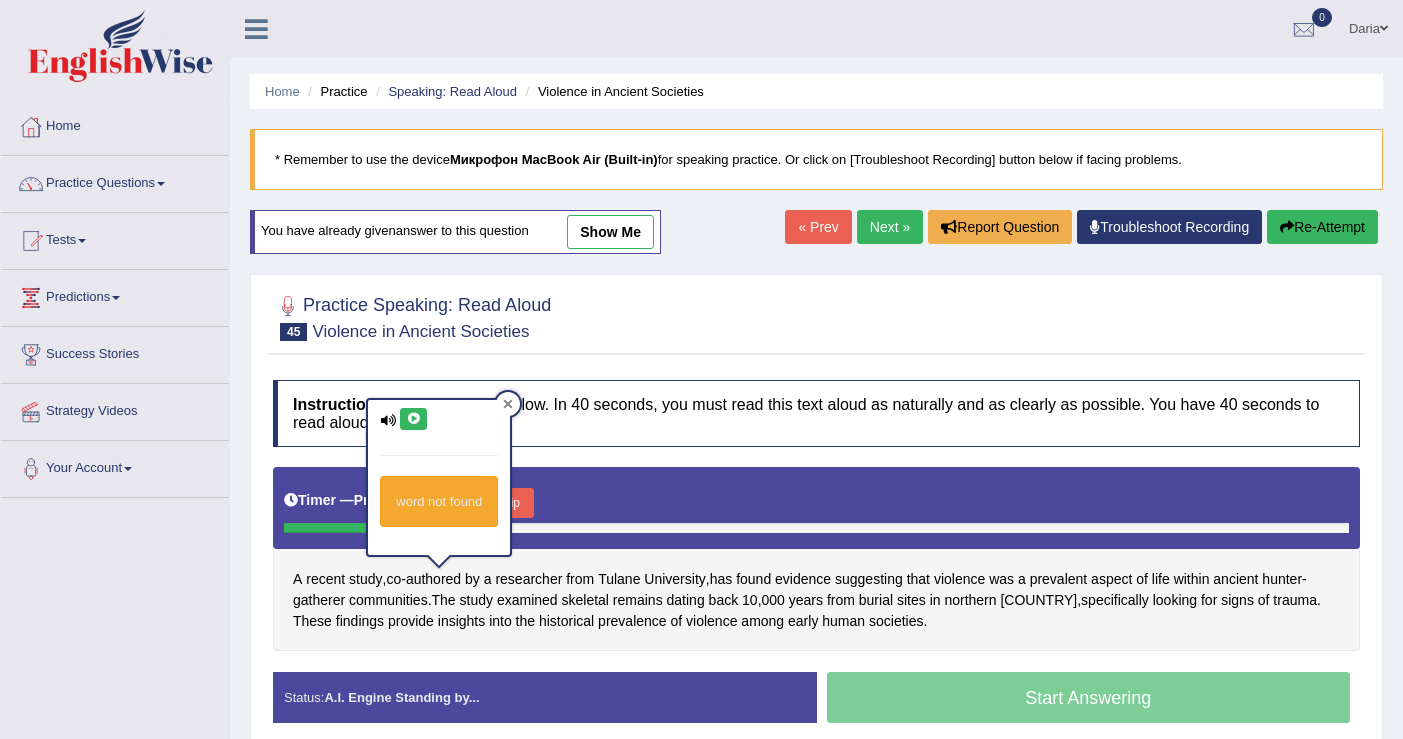 click 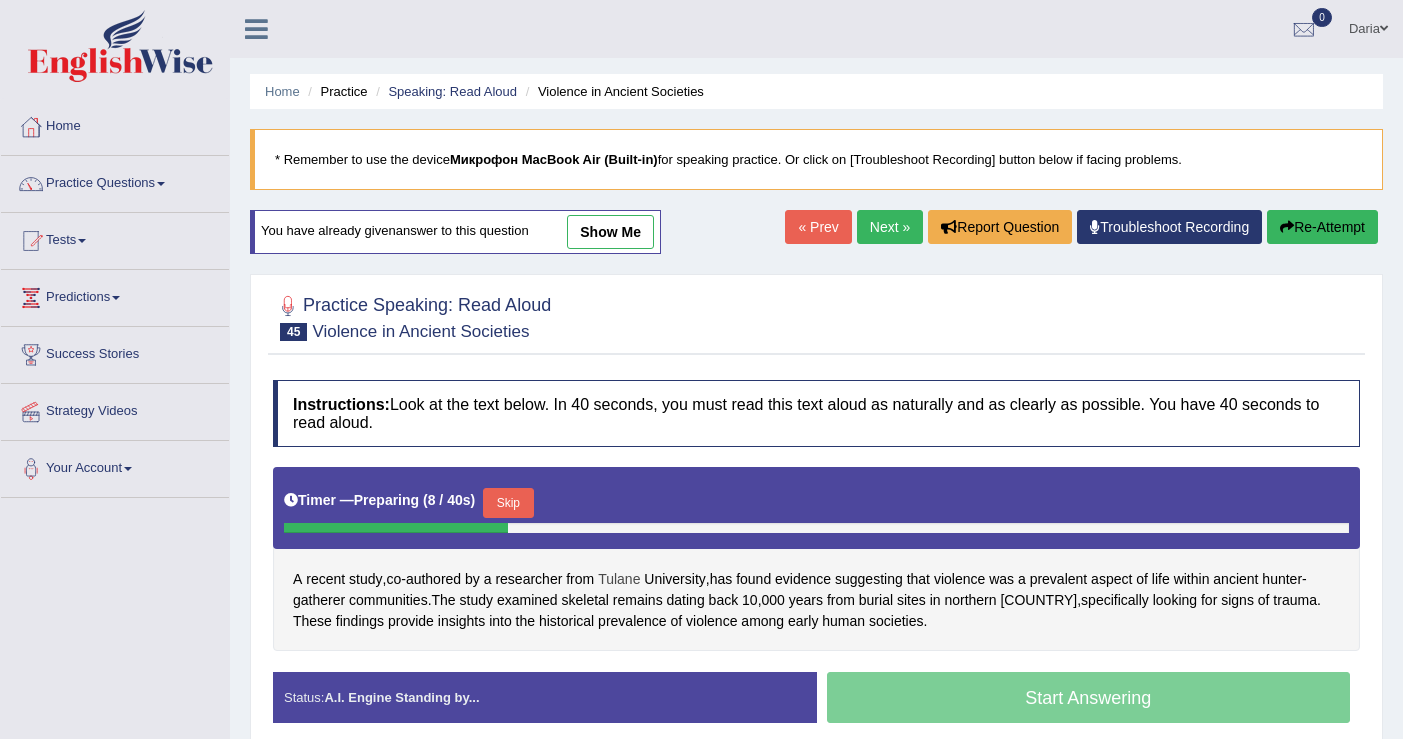 click on "Tulane" at bounding box center [619, 579] 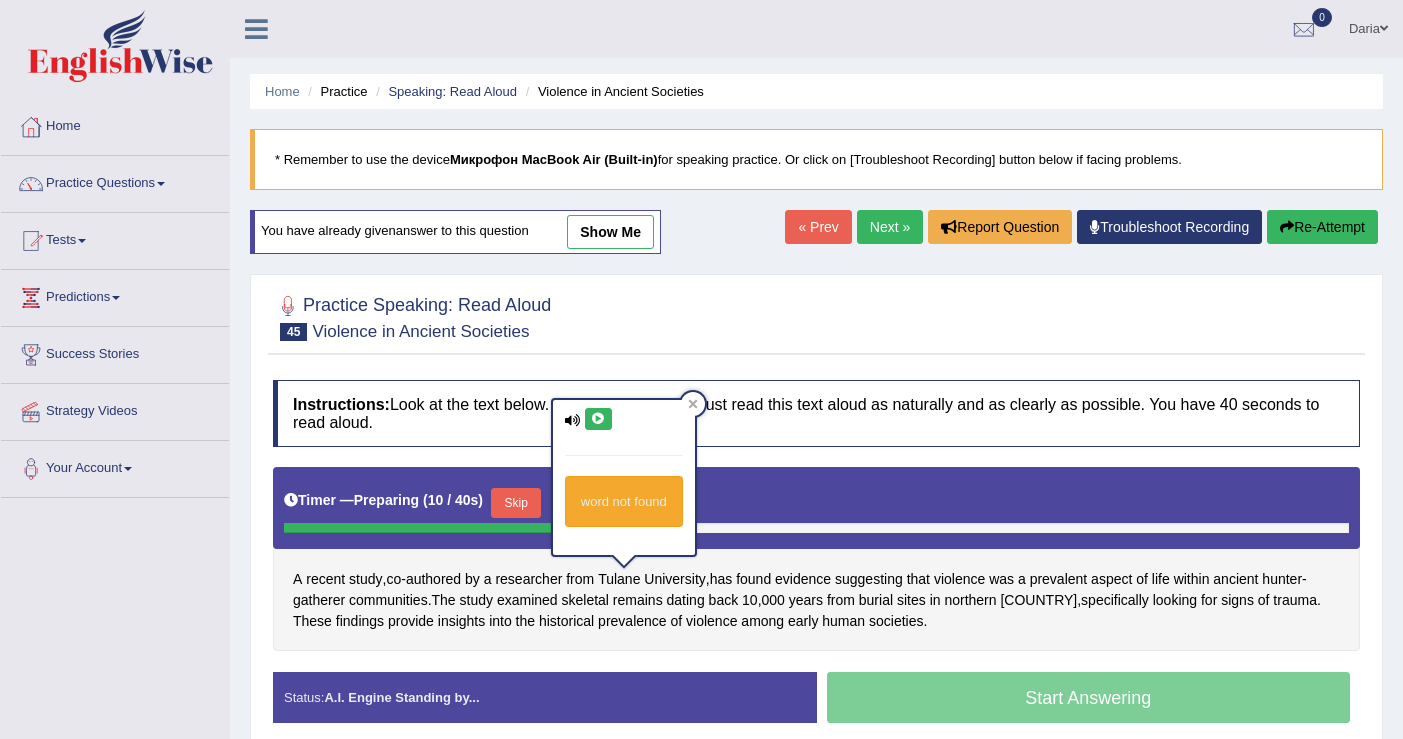 click at bounding box center (598, 419) 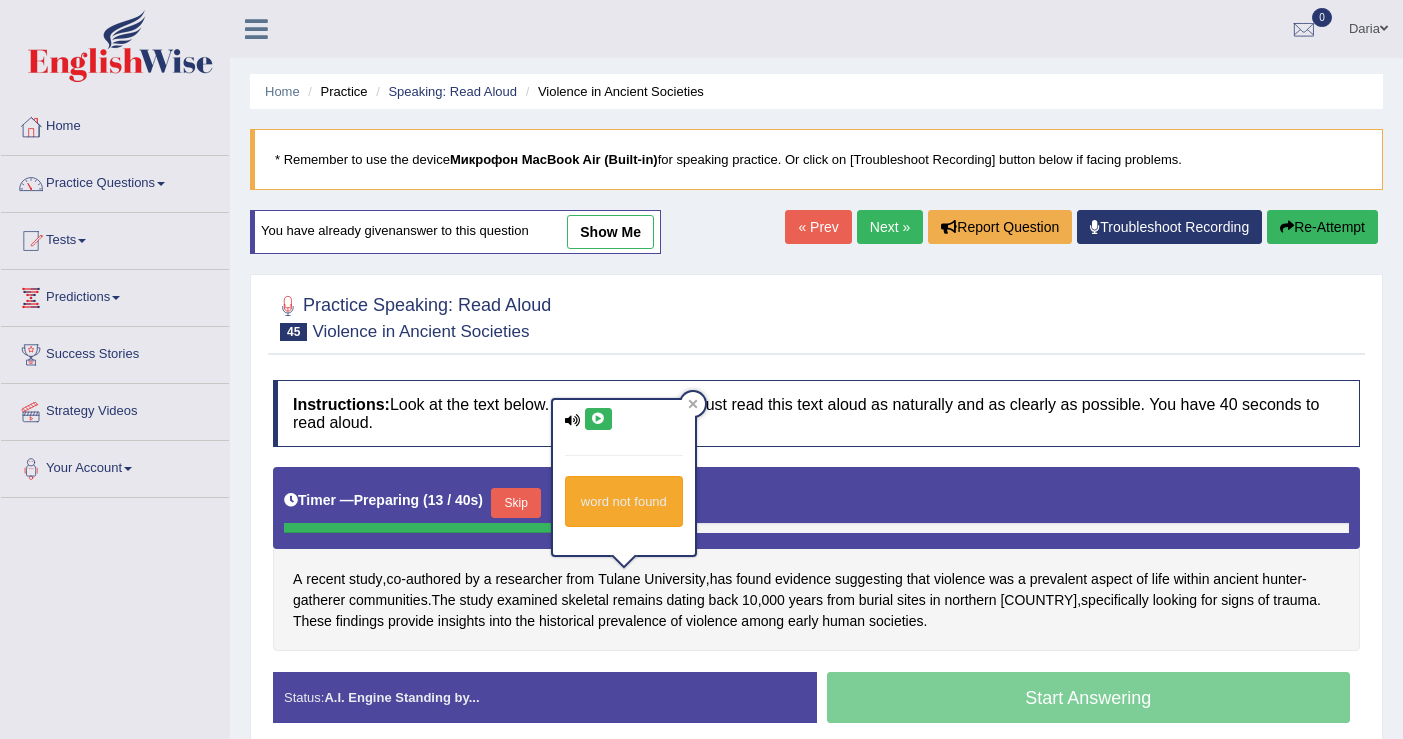 click at bounding box center [598, 419] 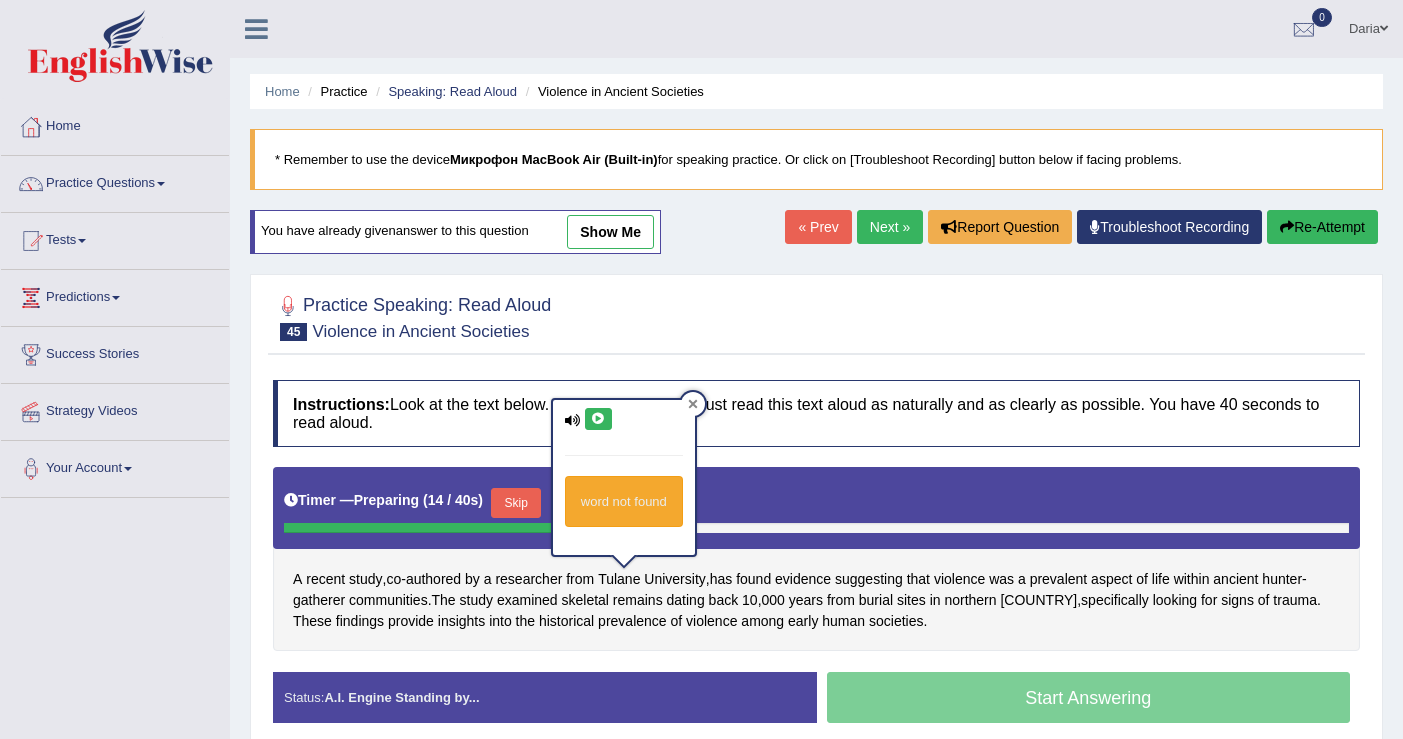 click at bounding box center (693, 404) 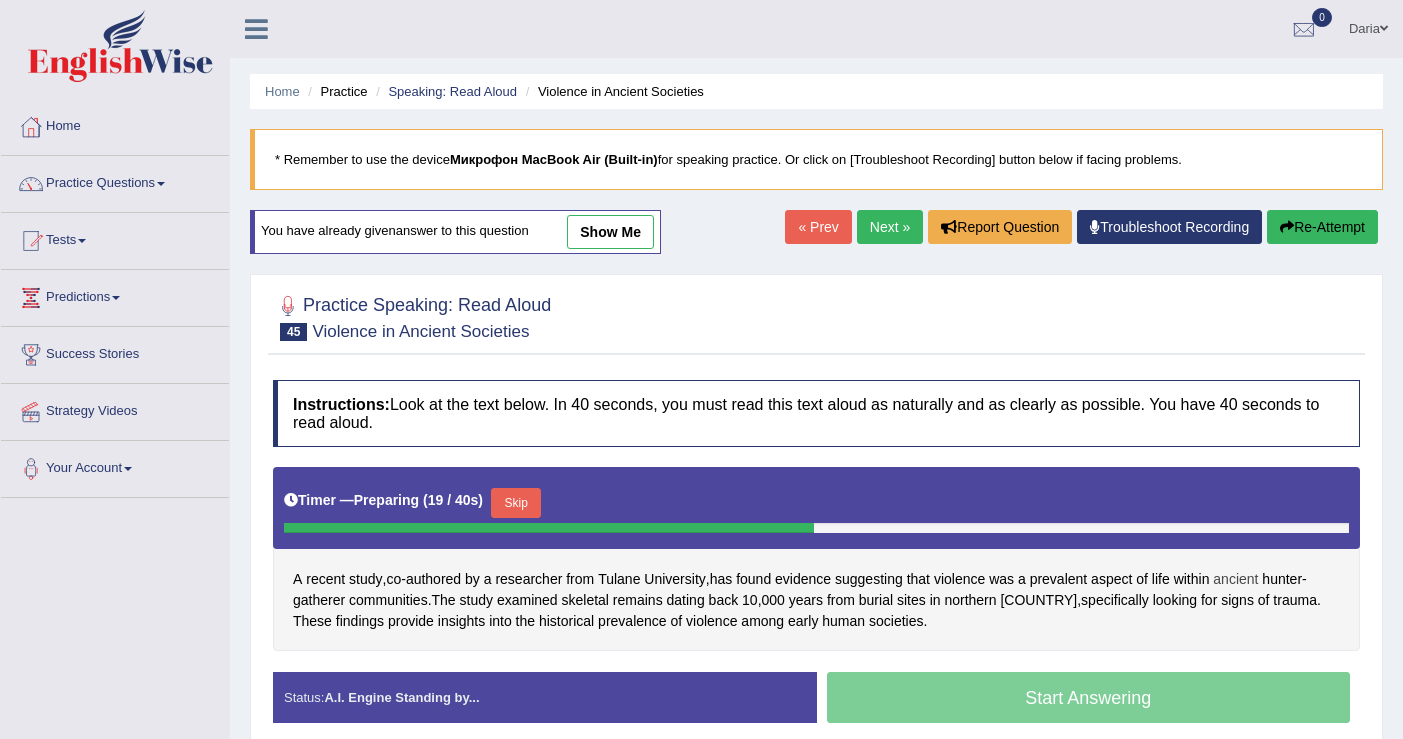 click on "ancient" at bounding box center (1235, 579) 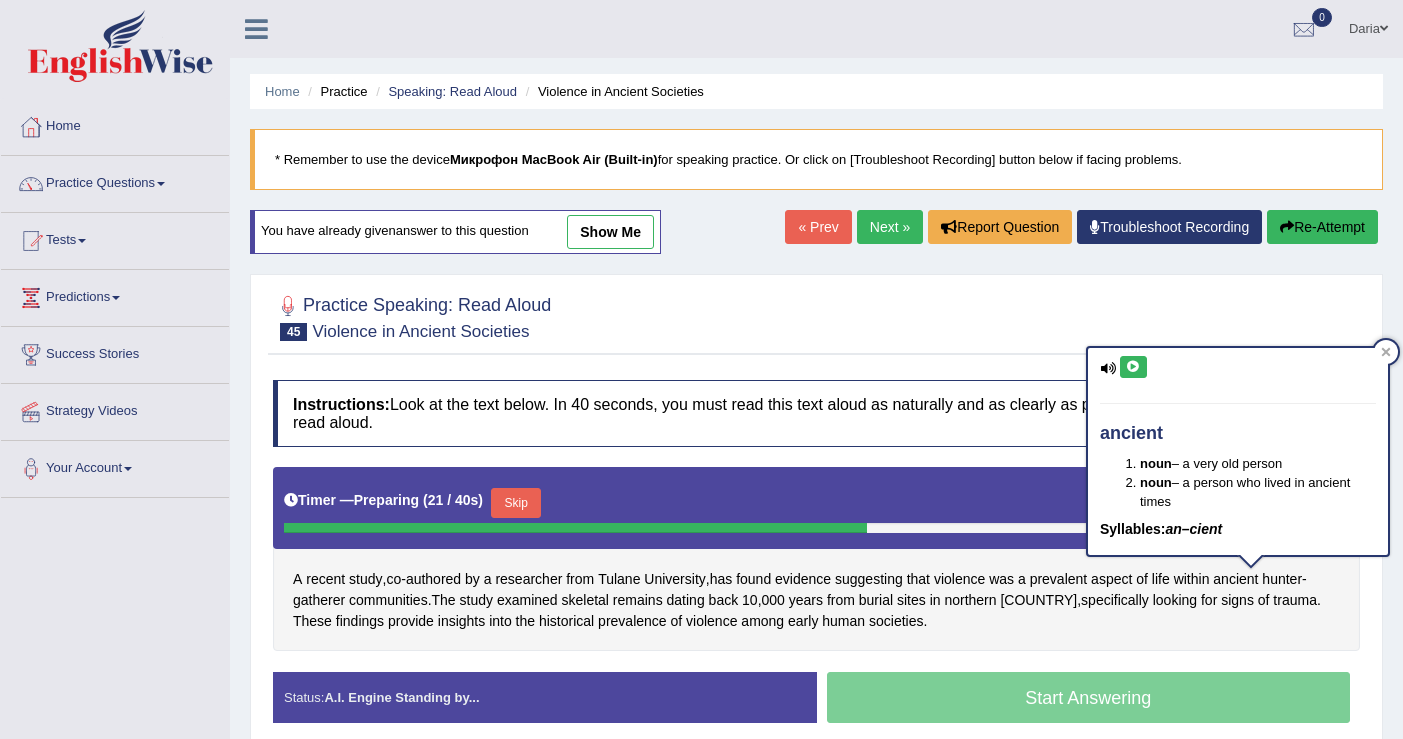 click at bounding box center [1133, 367] 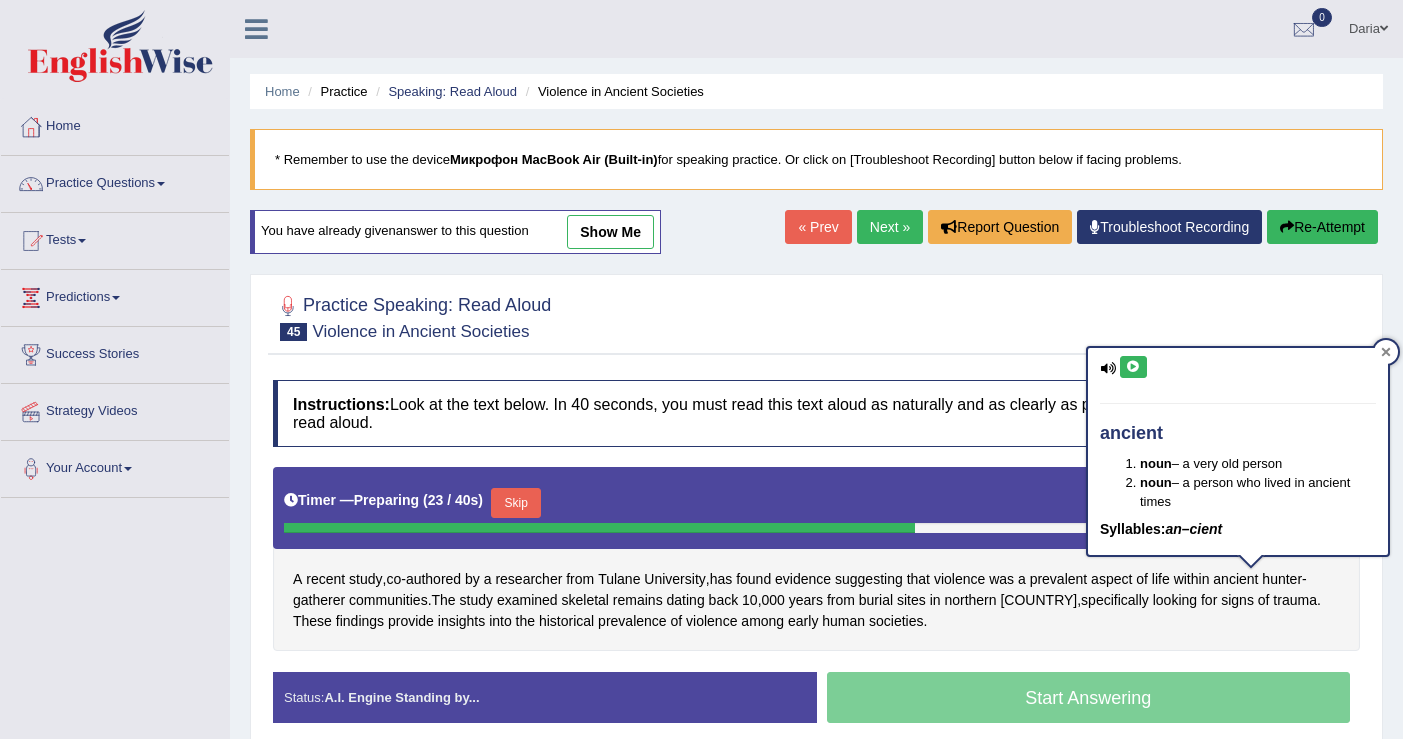 click at bounding box center [1386, 352] 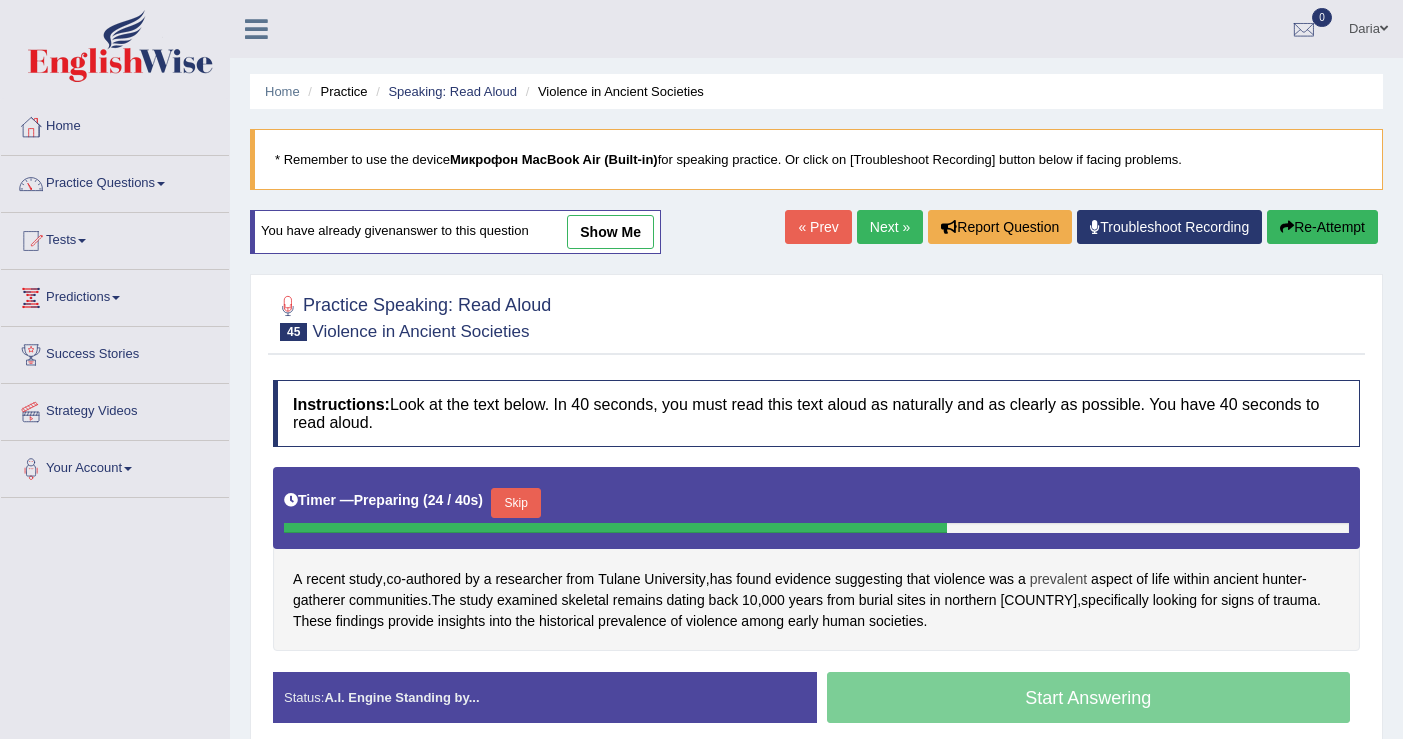 click on "prevalent" at bounding box center [1059, 579] 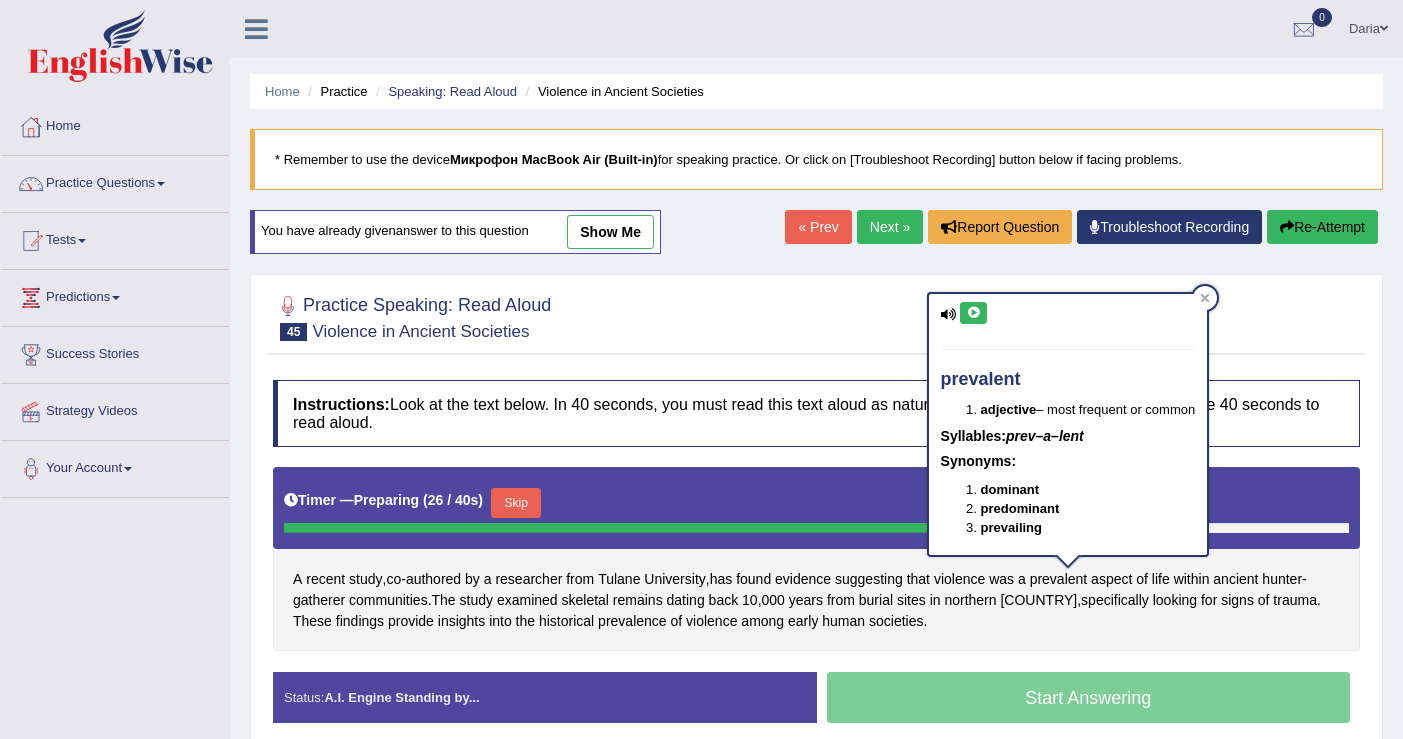 click at bounding box center (973, 313) 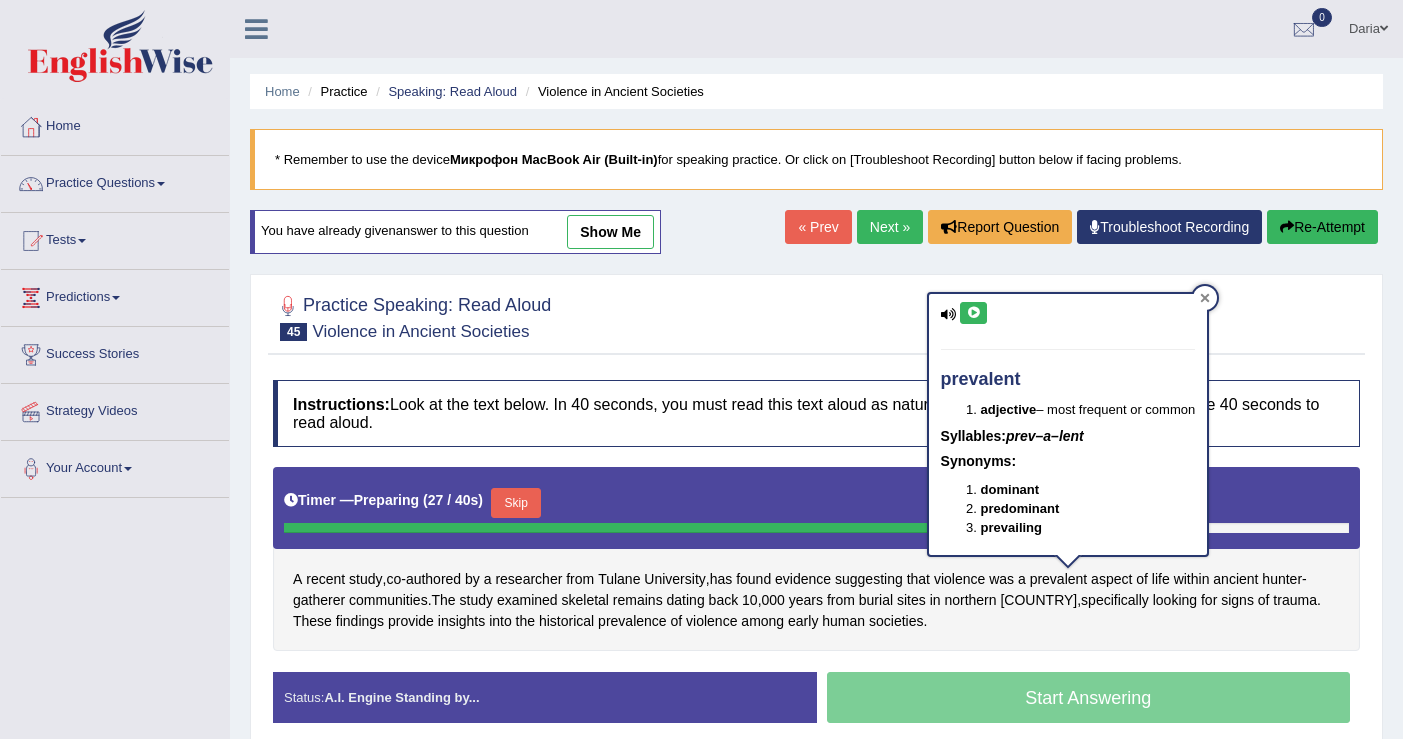 click at bounding box center (1205, 298) 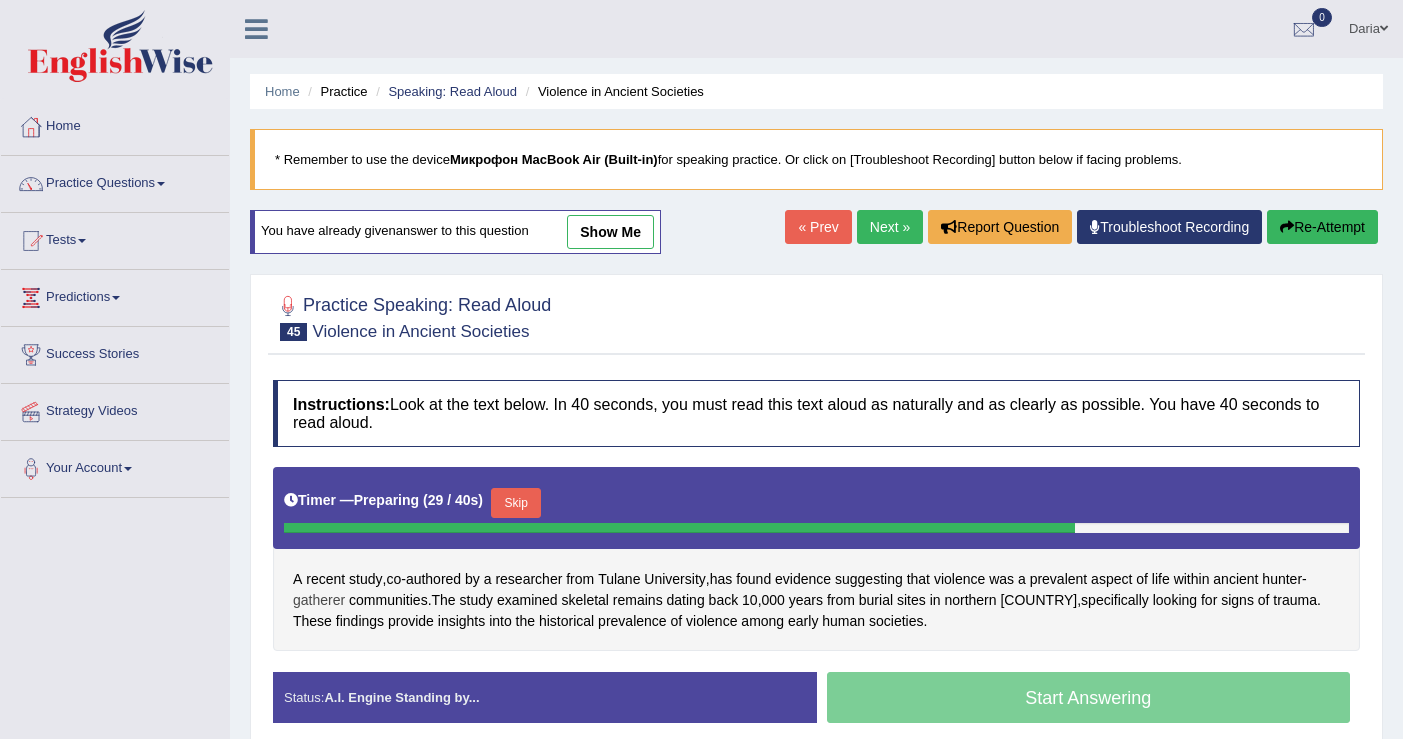 click on "gatherer" at bounding box center (319, 600) 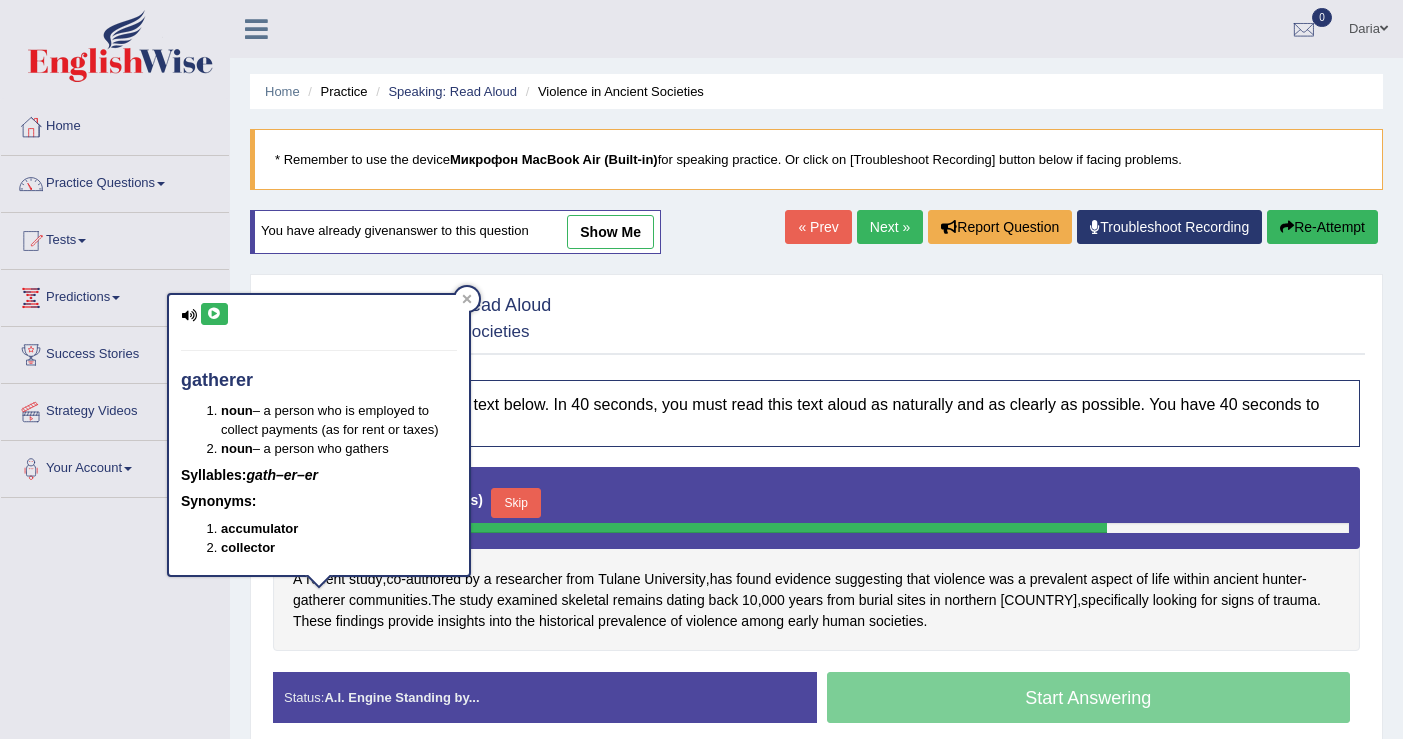 click on "gatherer noun  – a person who is employed to collect payments (as for rent or taxes) noun  – a person who gathers Syllables:  gath–er–er Synonyms:  accumulator collector" at bounding box center [319, 435] 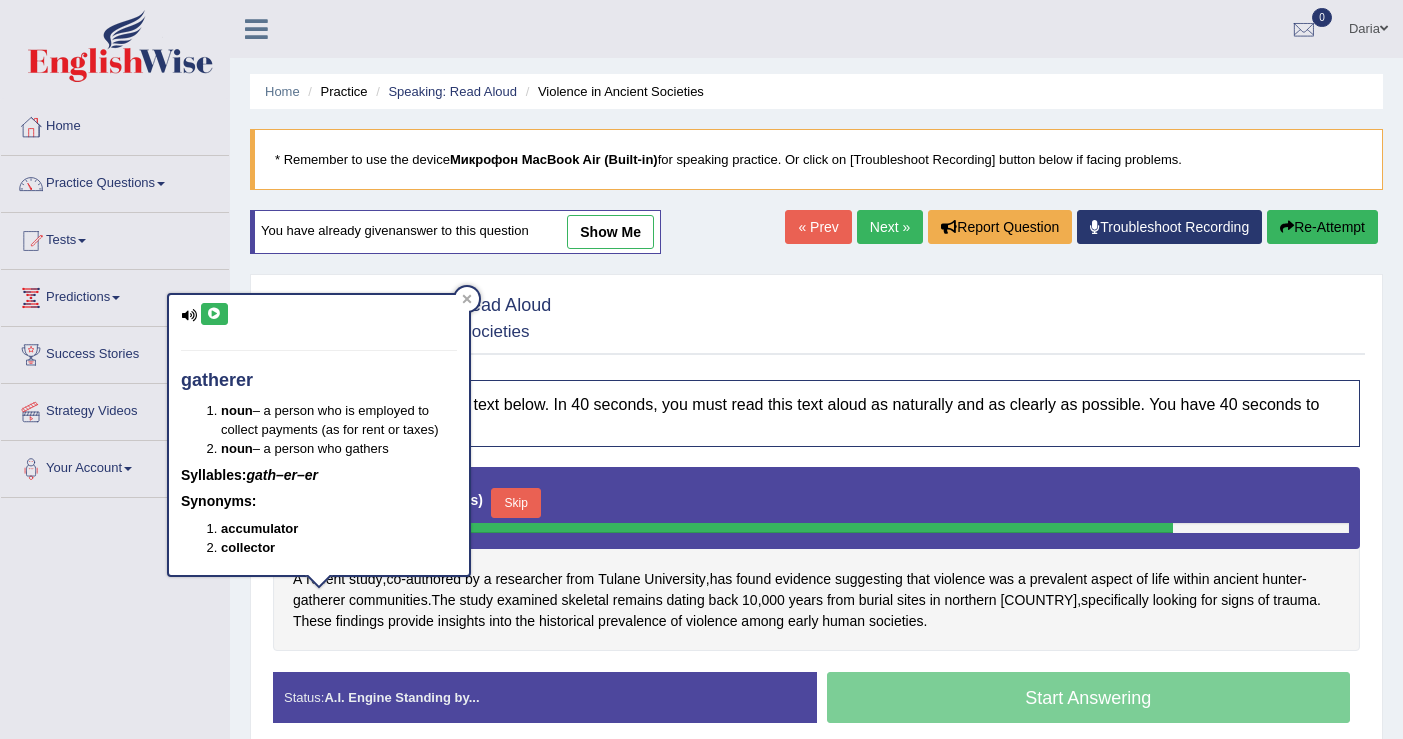 click at bounding box center (214, 314) 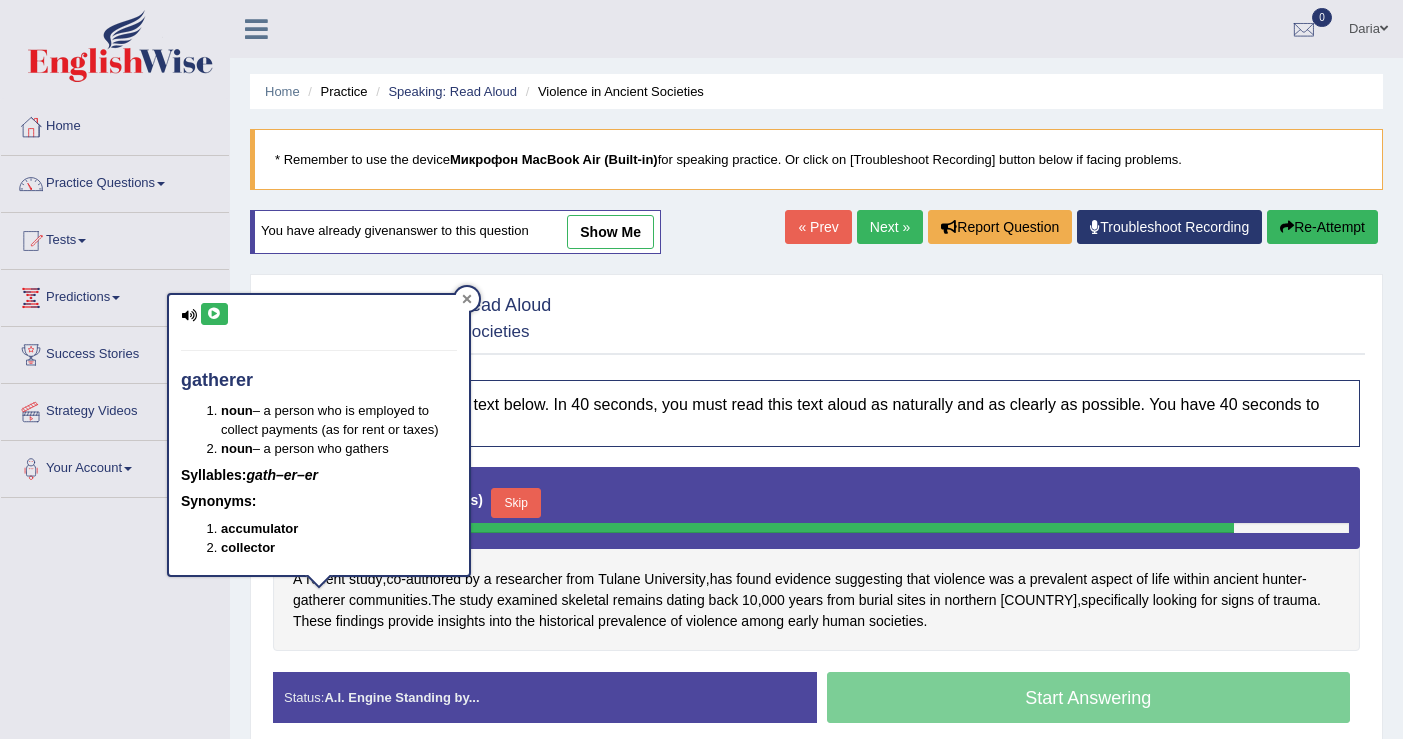 click at bounding box center (467, 299) 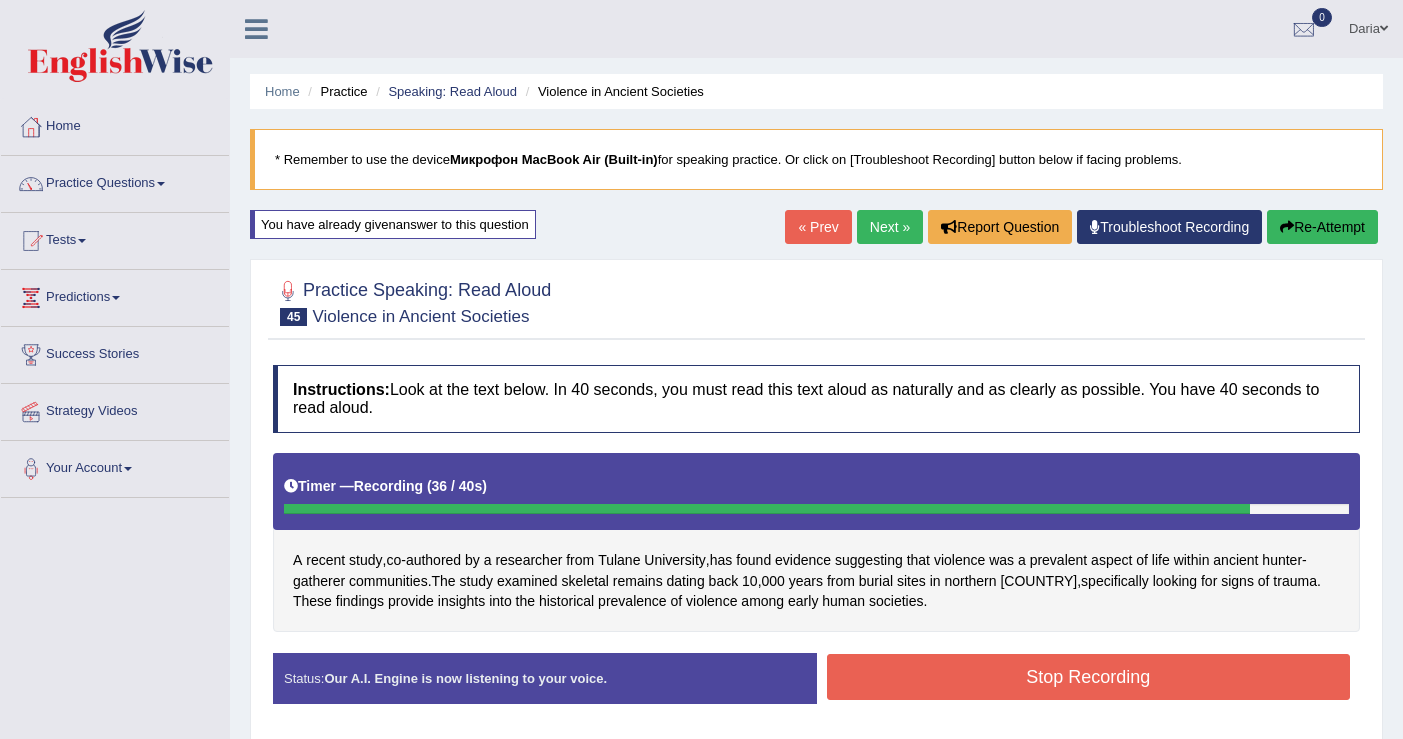 click on "Stop Recording" at bounding box center (1089, 677) 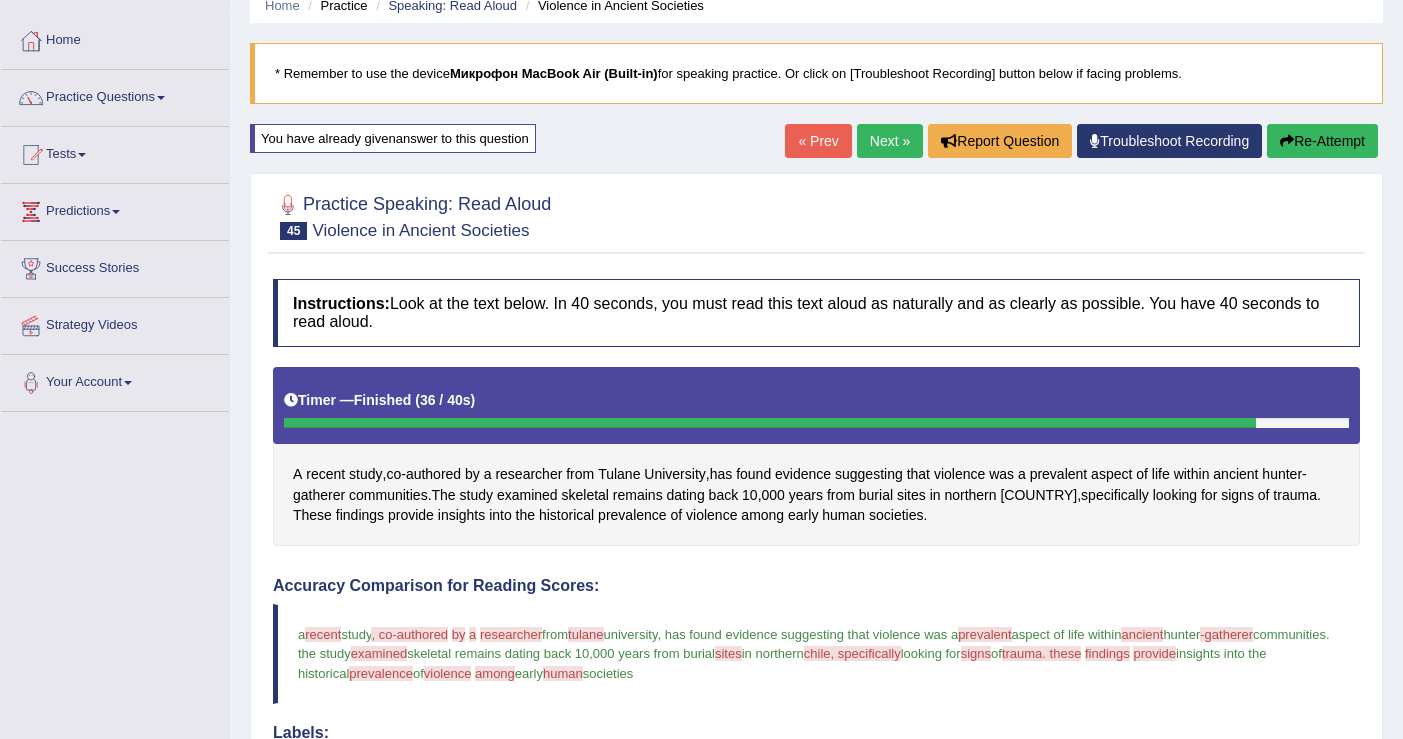 scroll, scrollTop: 65, scrollLeft: 0, axis: vertical 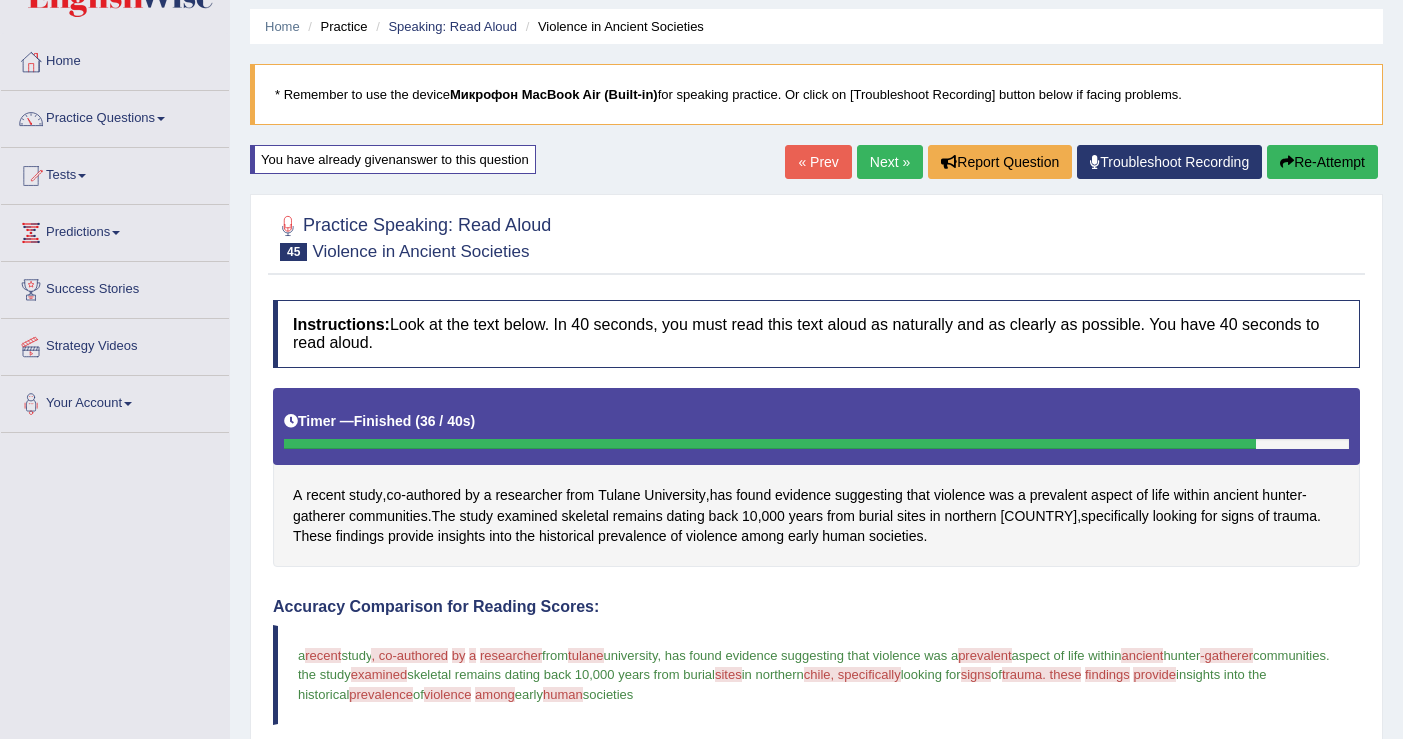 click at bounding box center [1287, 162] 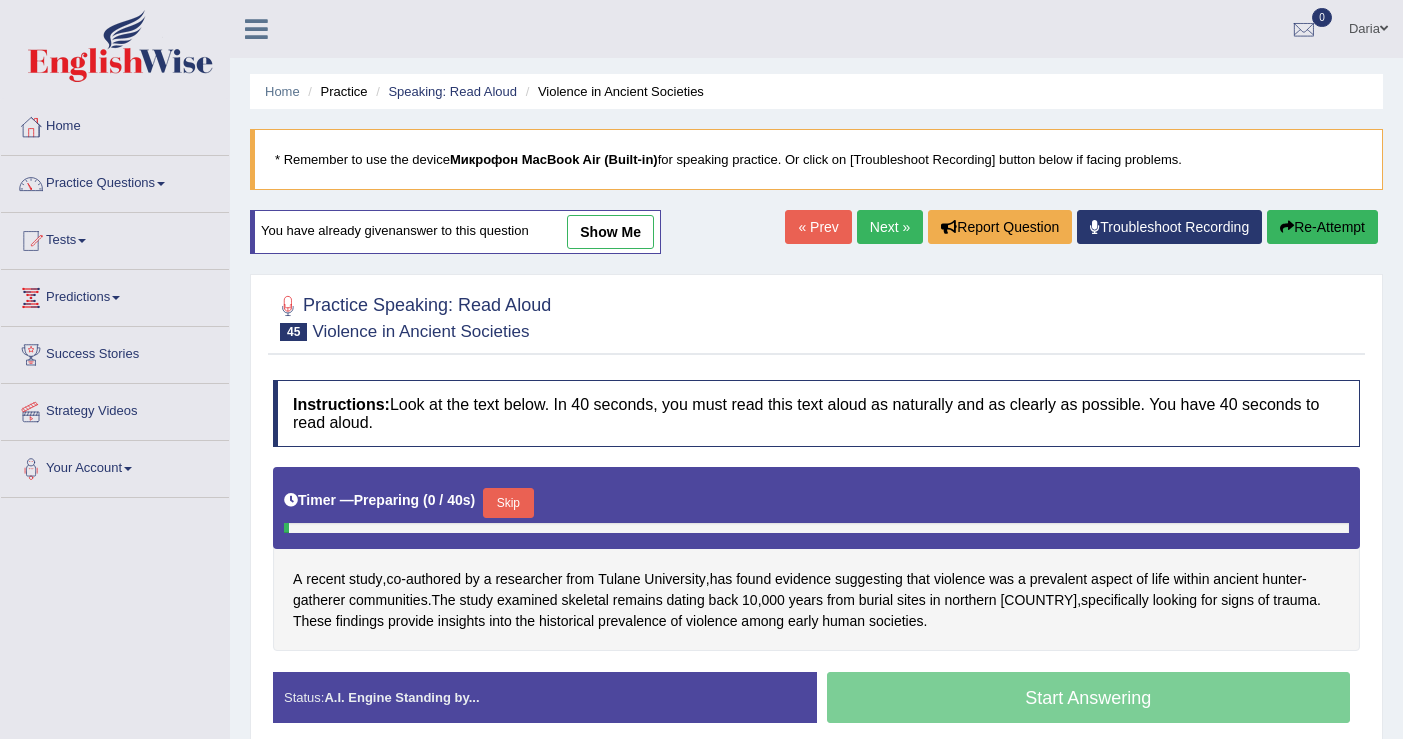 scroll, scrollTop: 65, scrollLeft: 0, axis: vertical 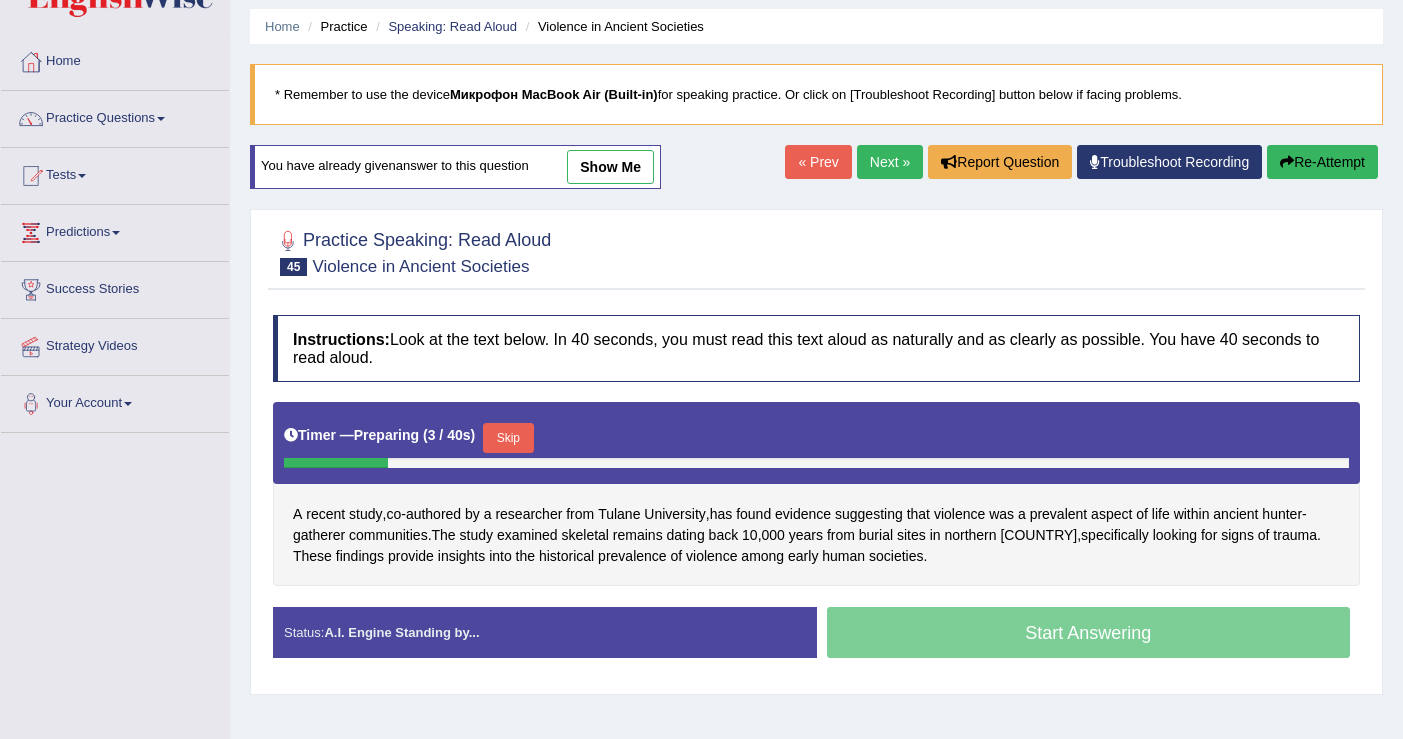 click on "Next »" at bounding box center [890, 162] 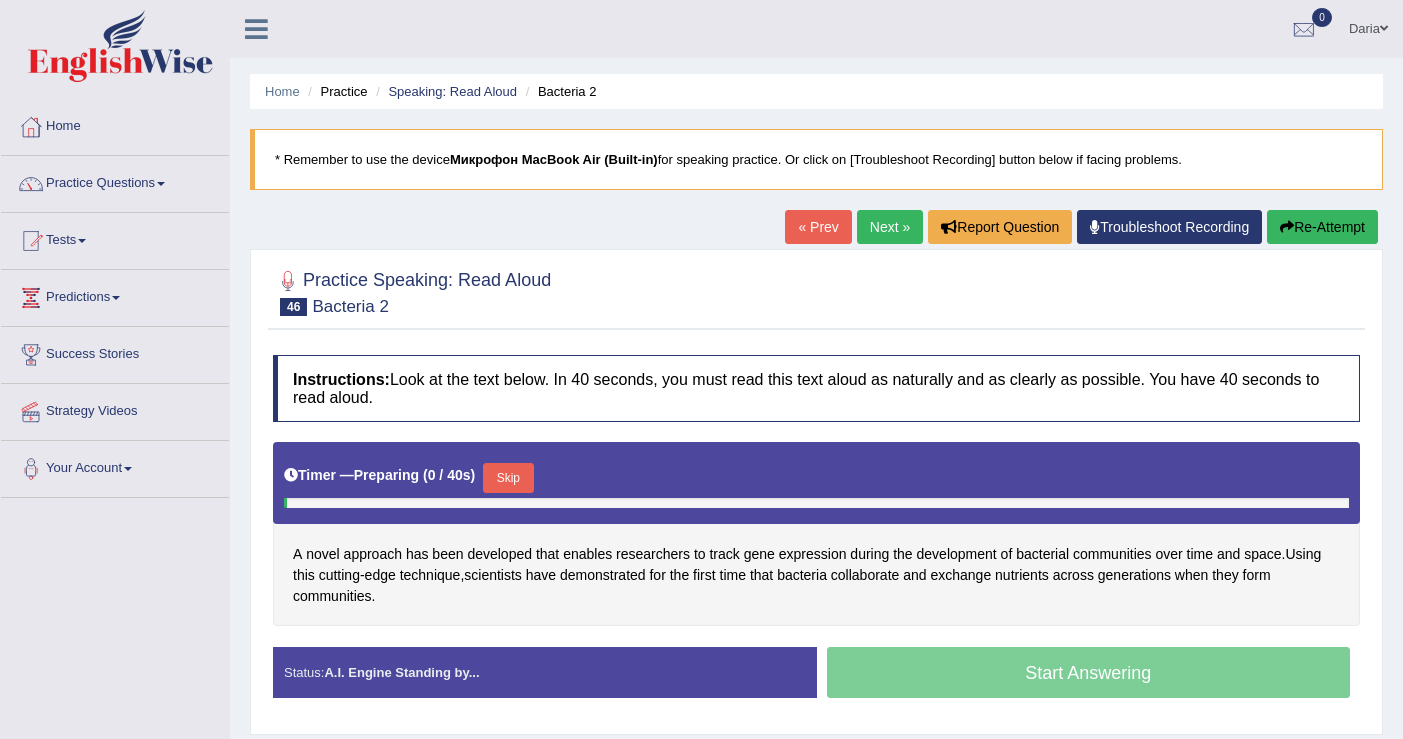 scroll, scrollTop: 0, scrollLeft: 0, axis: both 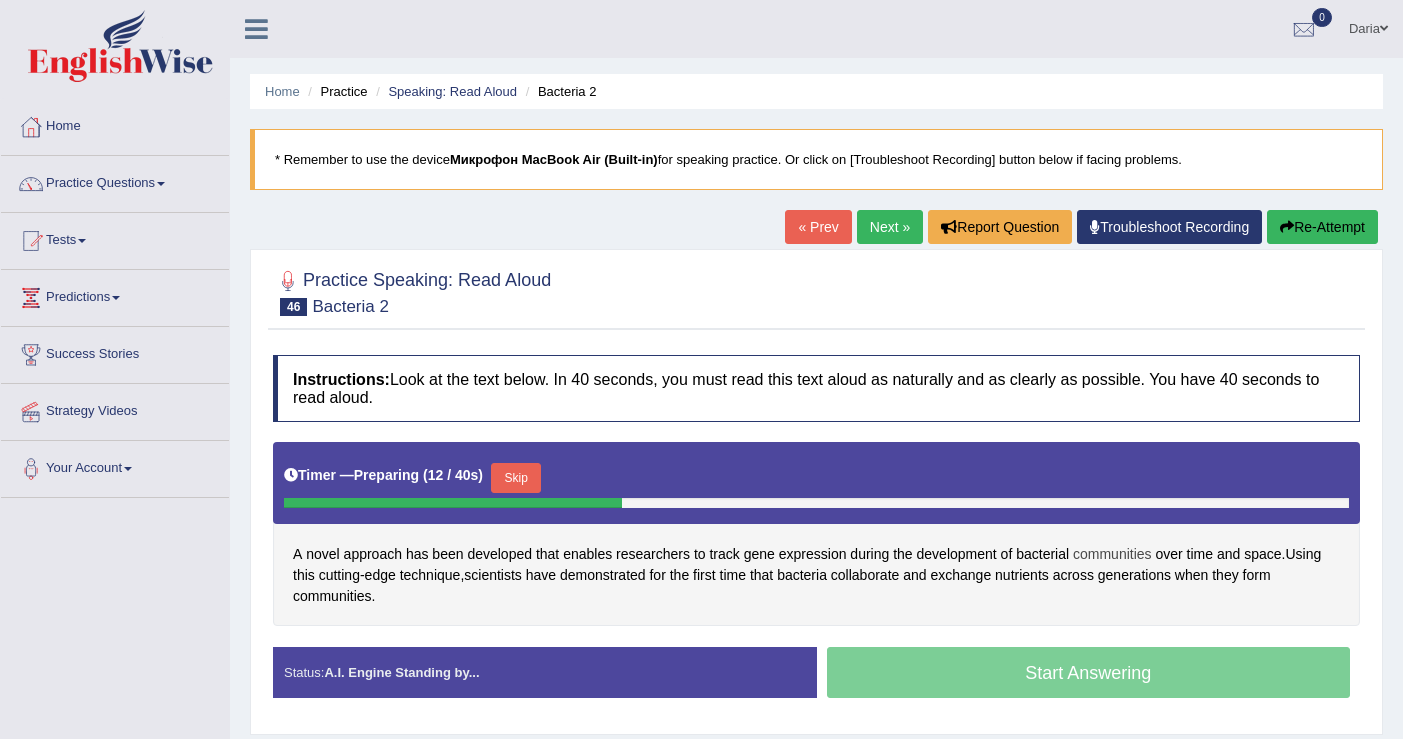 click on "communities" at bounding box center [1112, 554] 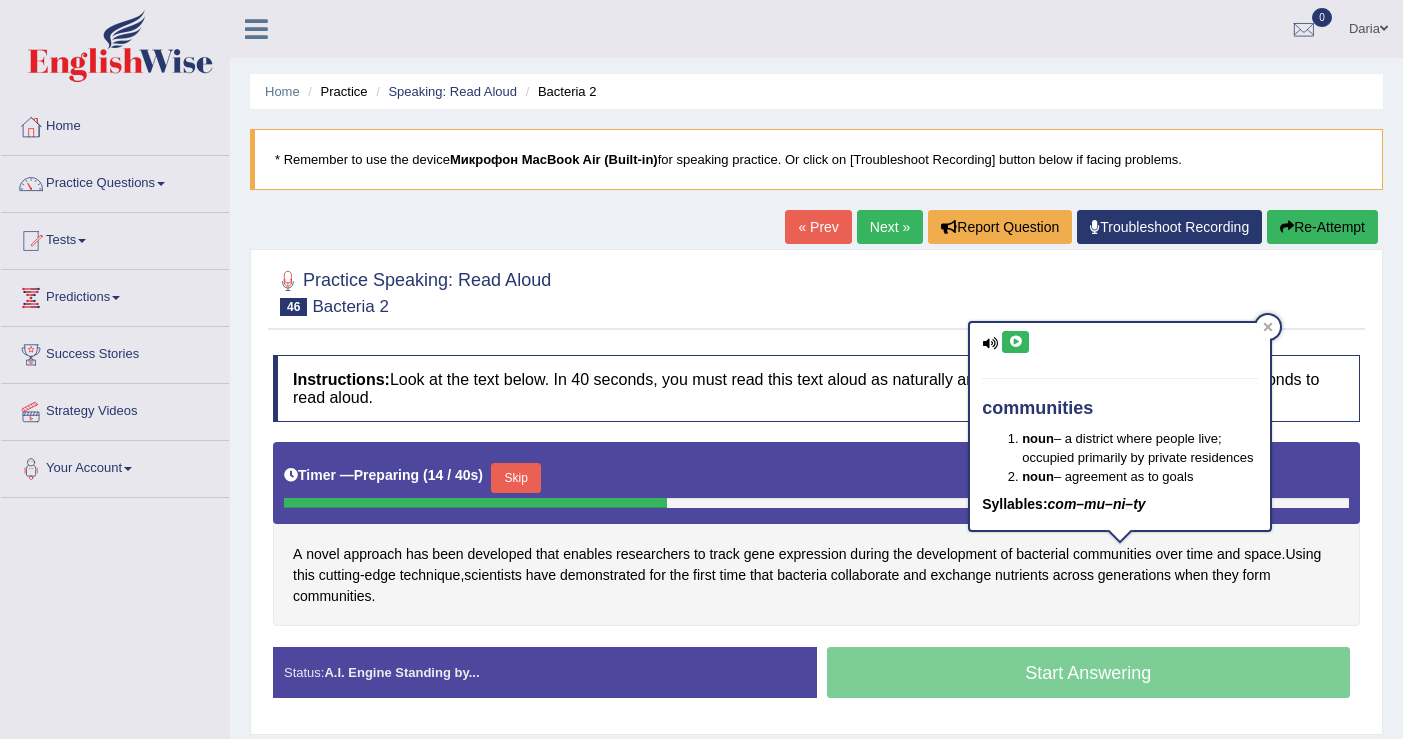 click at bounding box center (1015, 342) 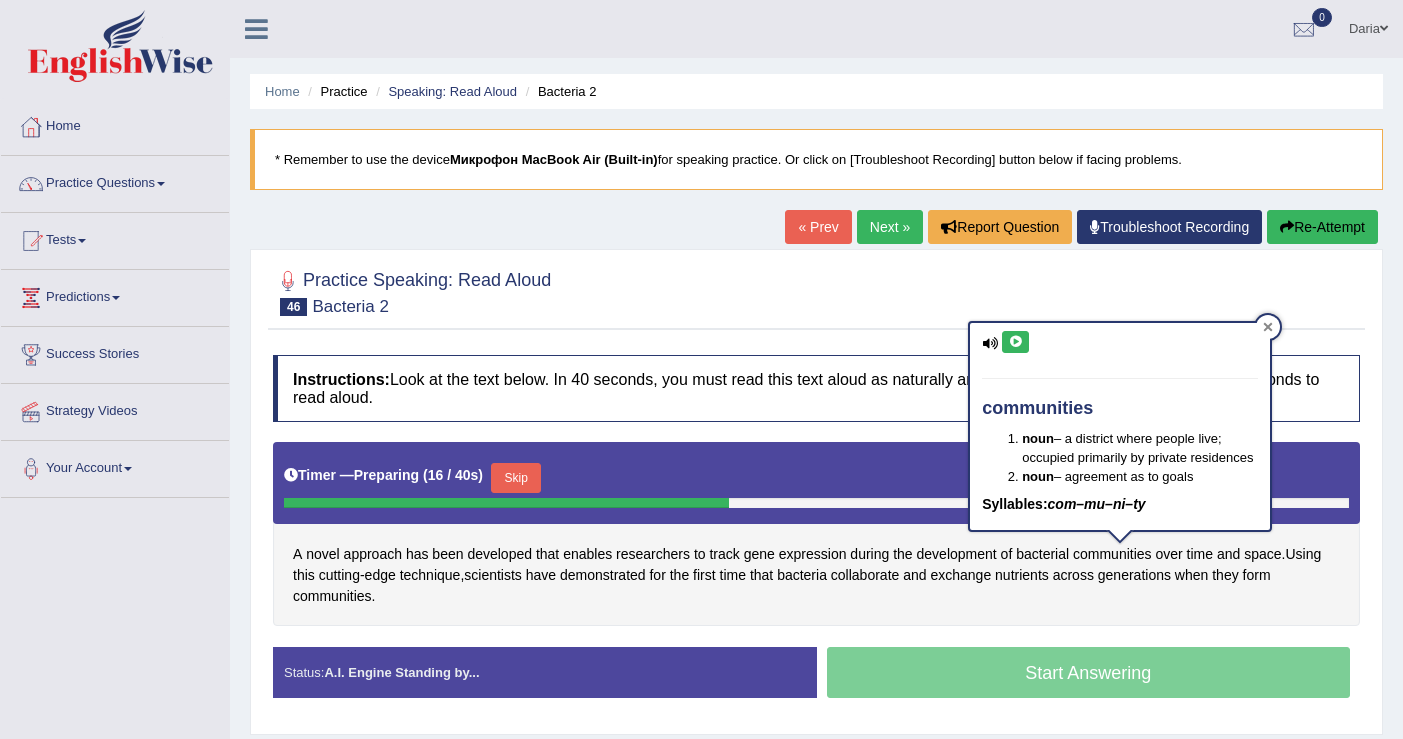 click at bounding box center [1268, 327] 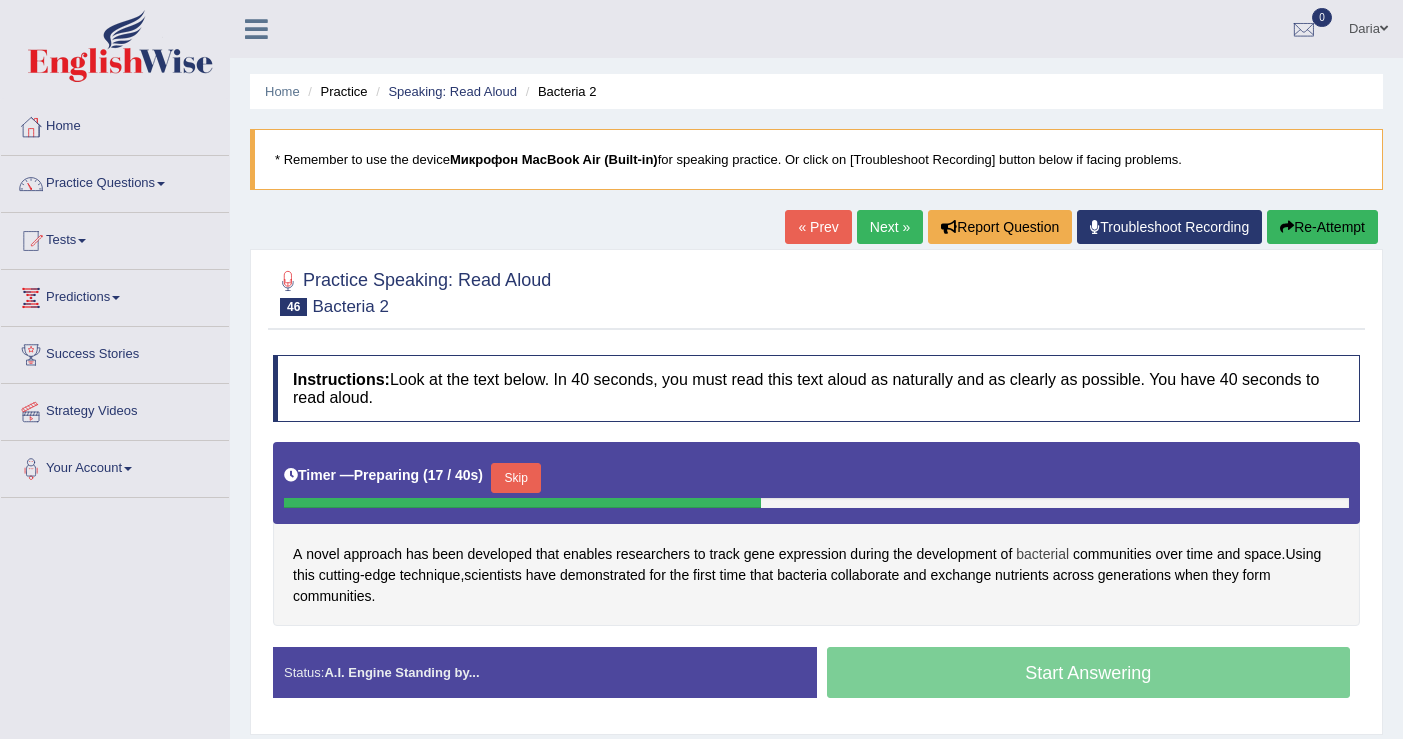 click on "bacterial" at bounding box center (1042, 554) 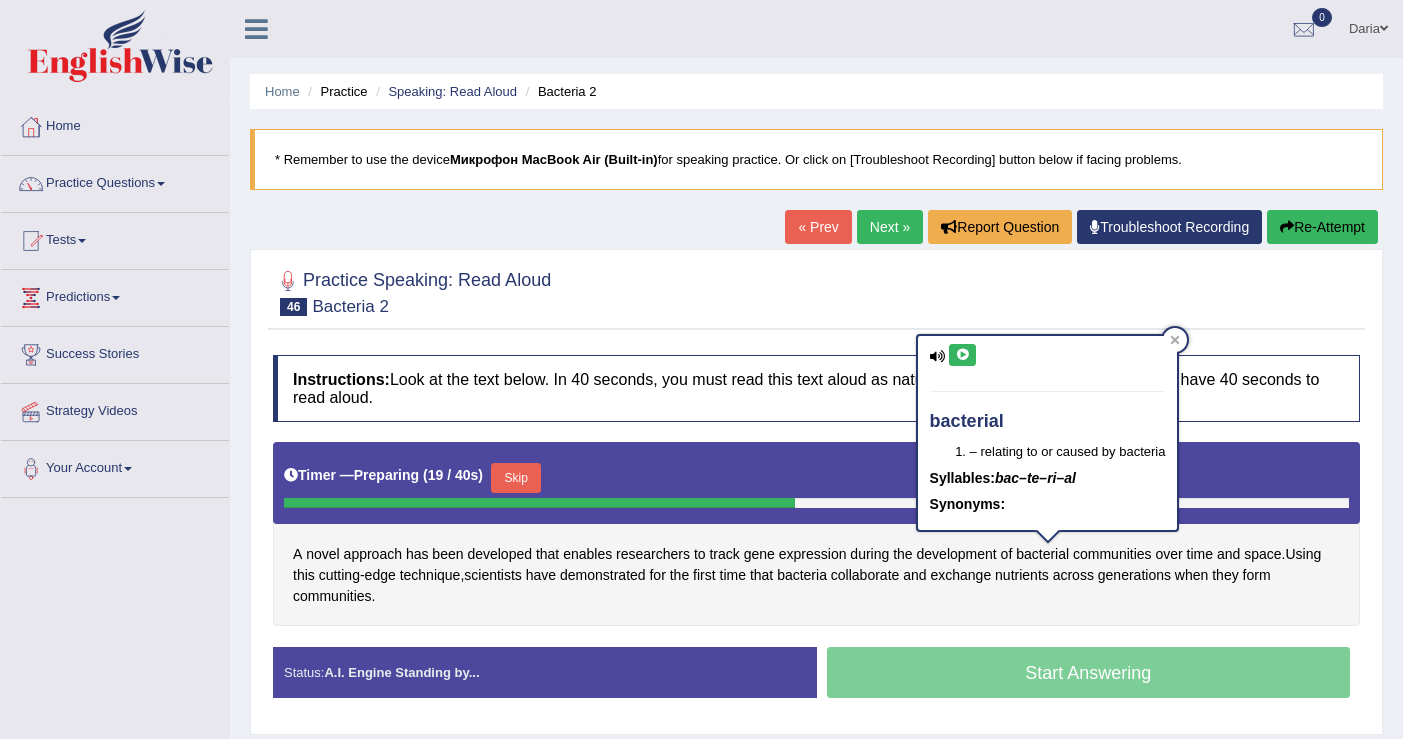 click at bounding box center [962, 355] 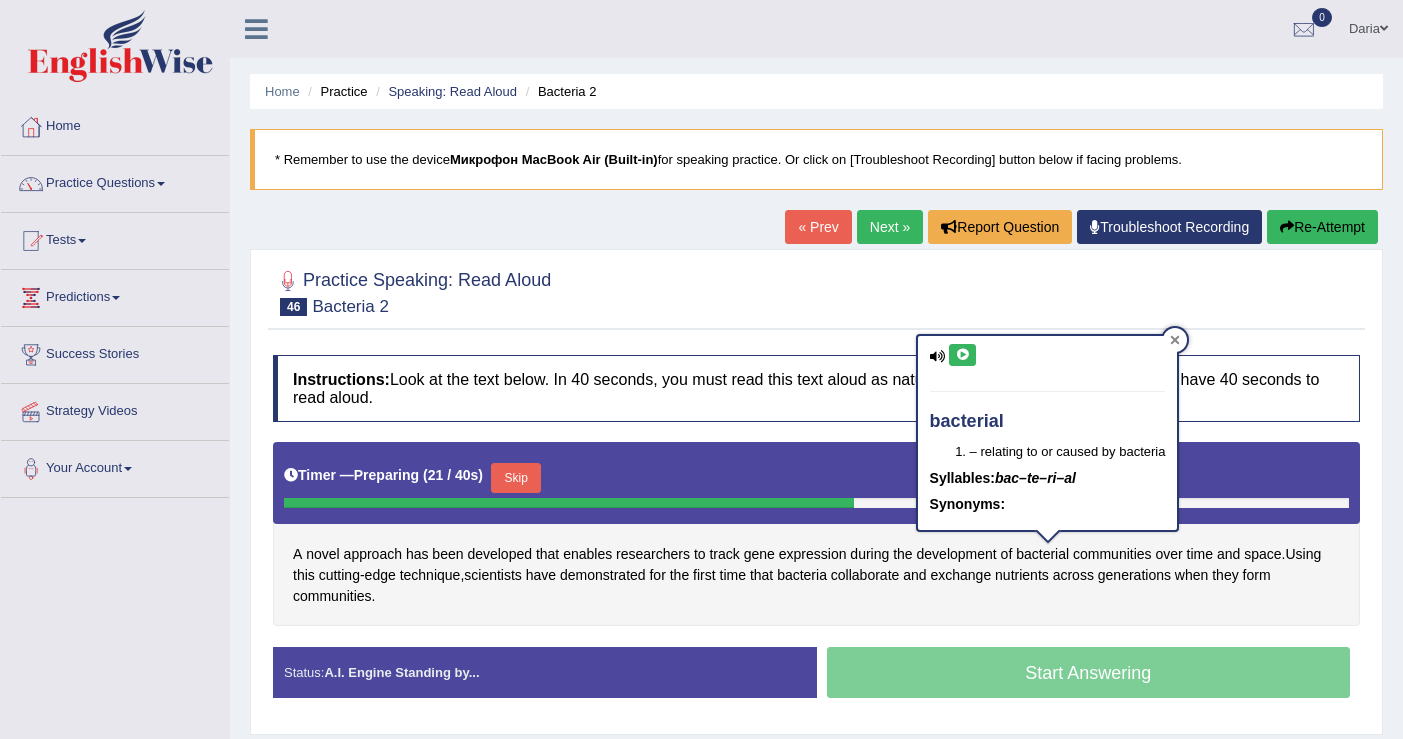 click 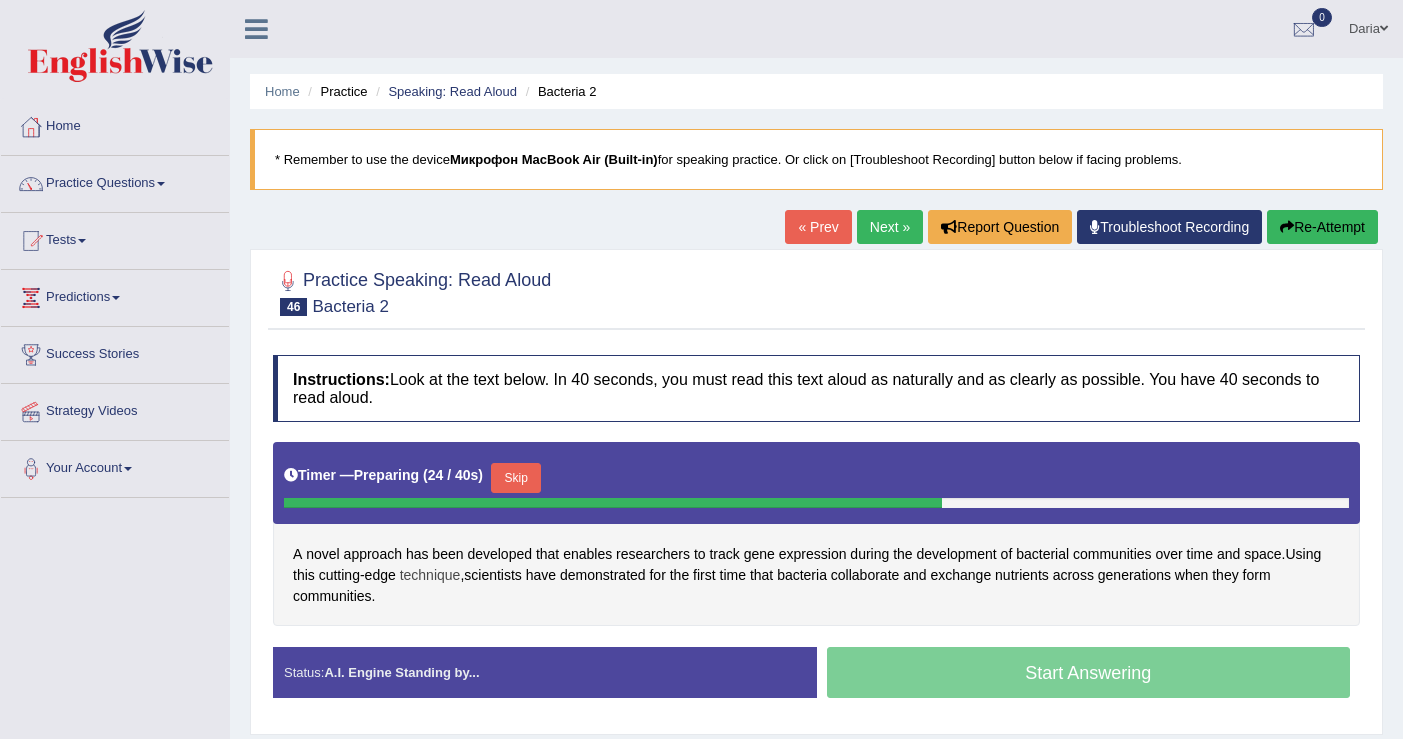 click on "technique" at bounding box center (430, 575) 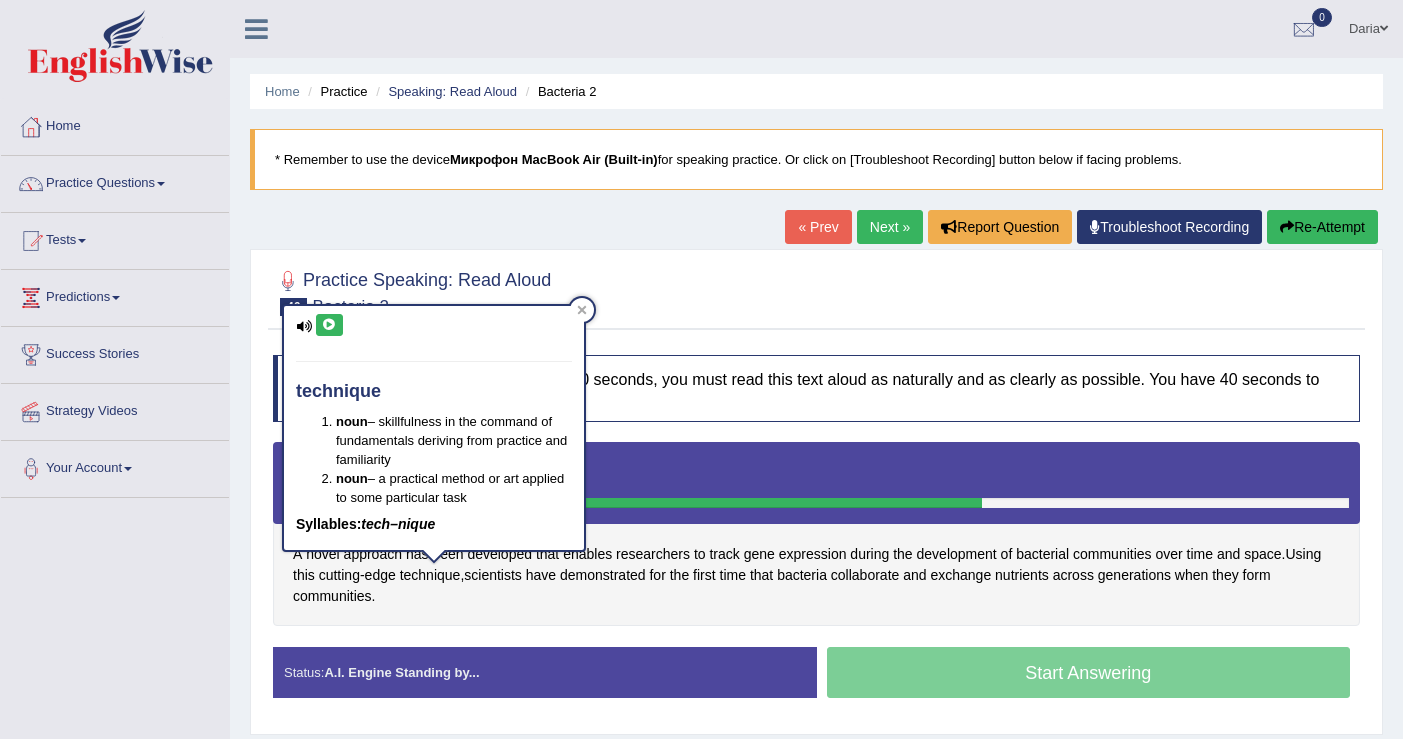 click at bounding box center [329, 325] 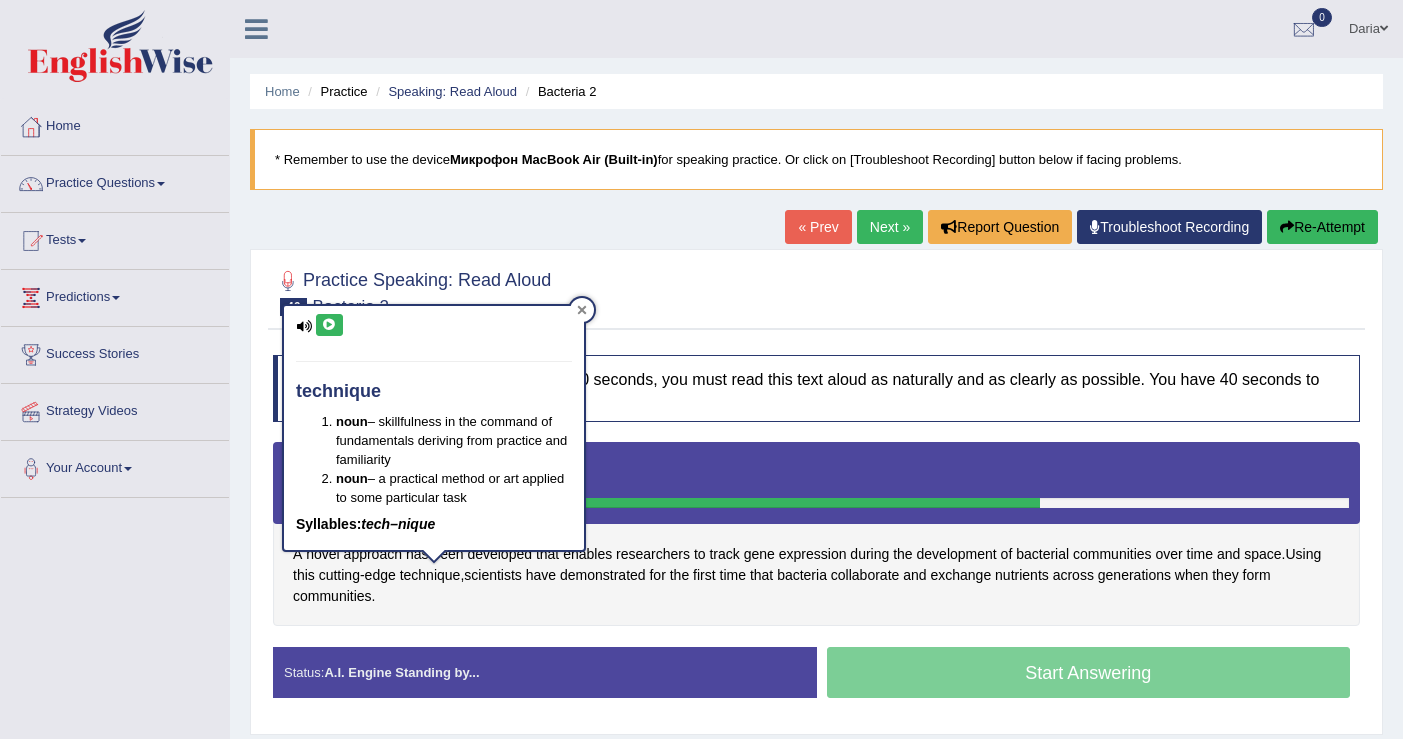 click at bounding box center [582, 310] 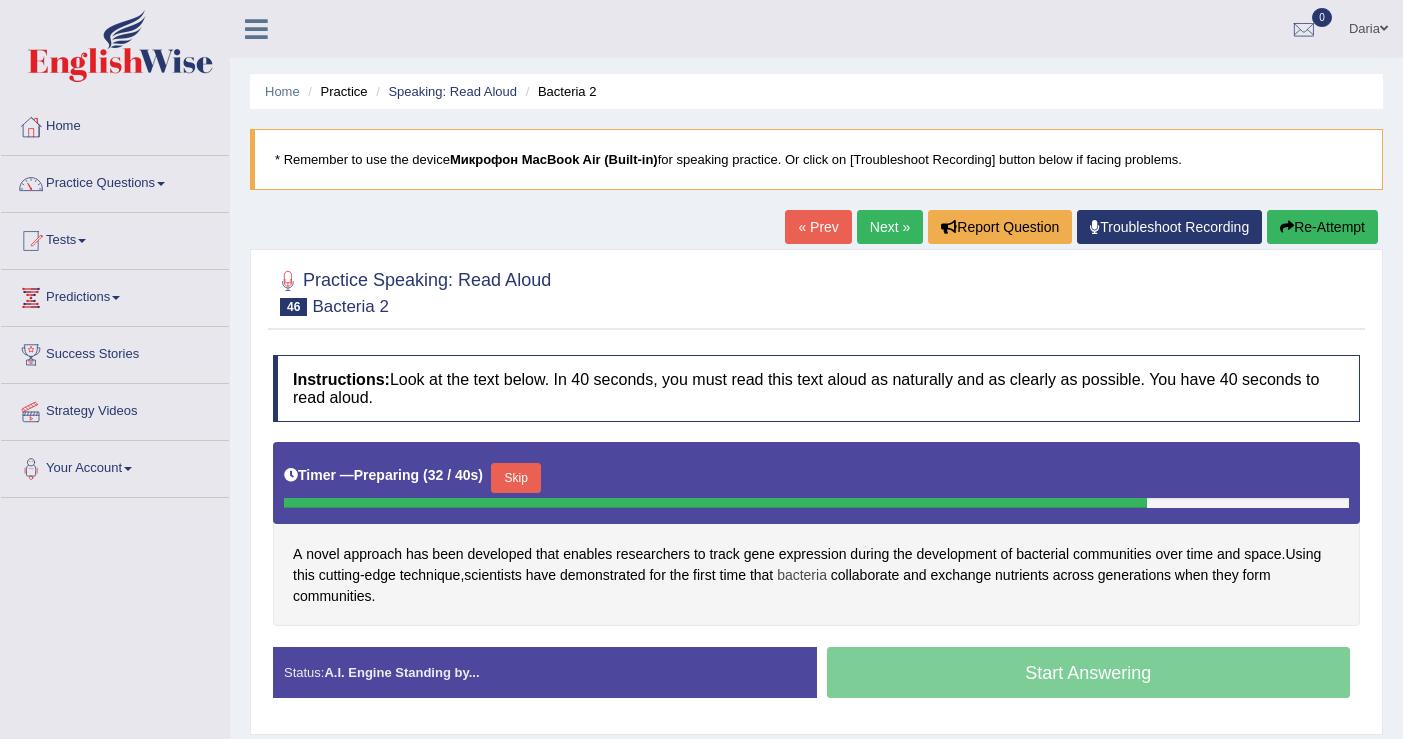 click on "bacteria" at bounding box center [802, 575] 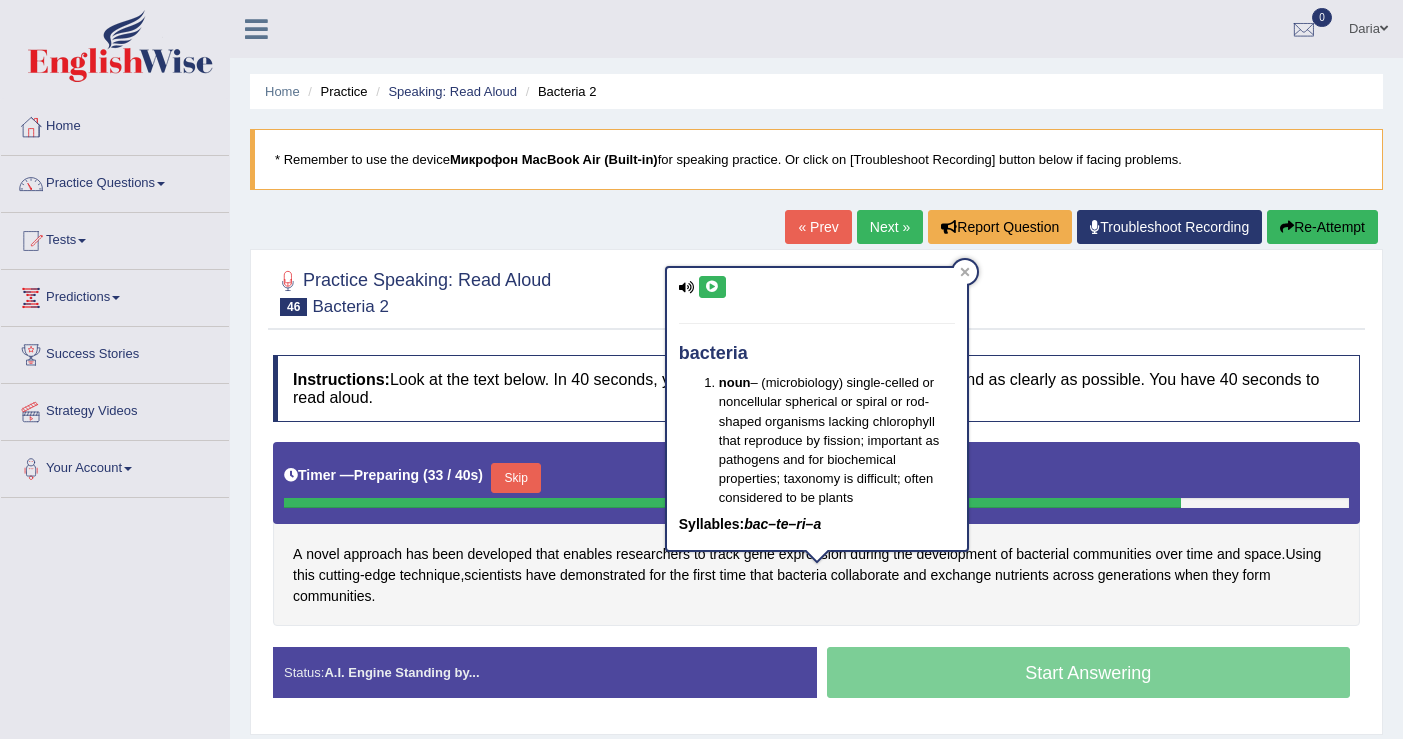 click at bounding box center (712, 287) 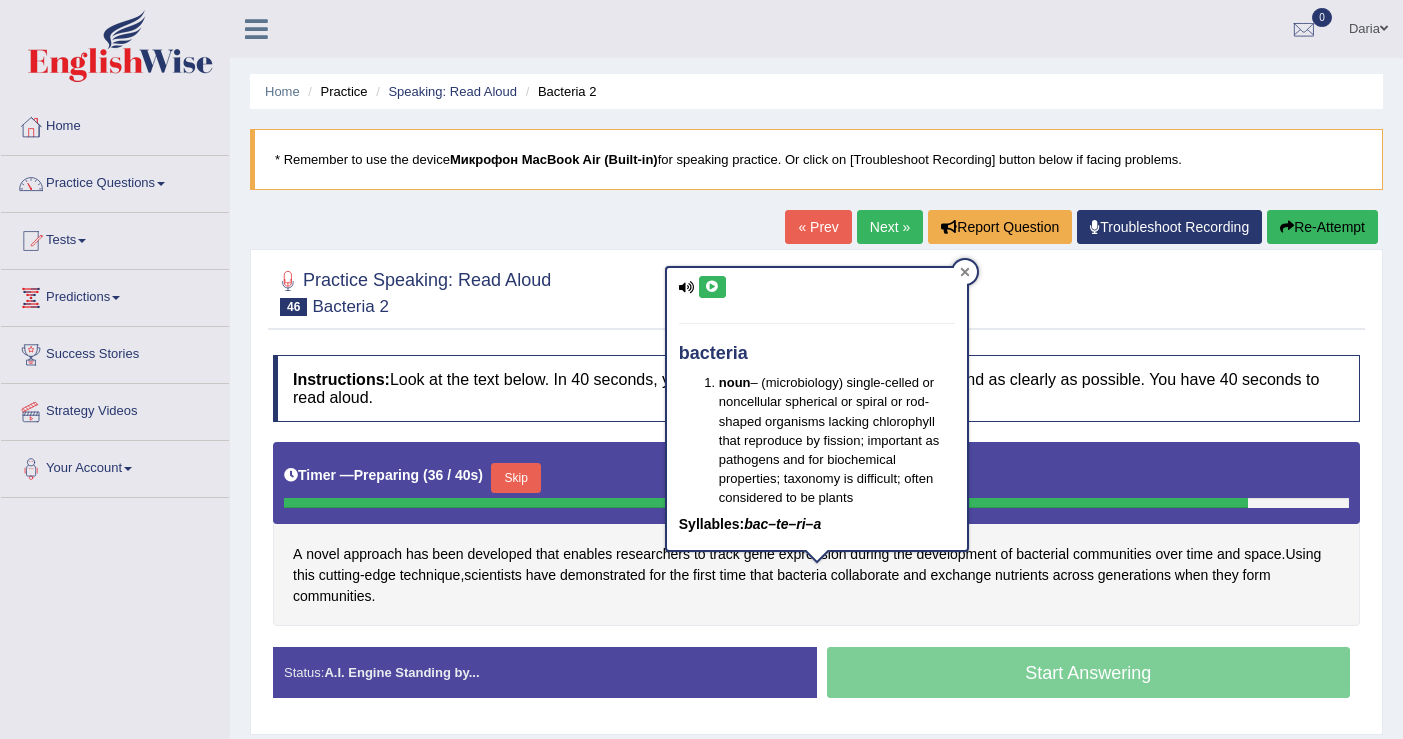 click 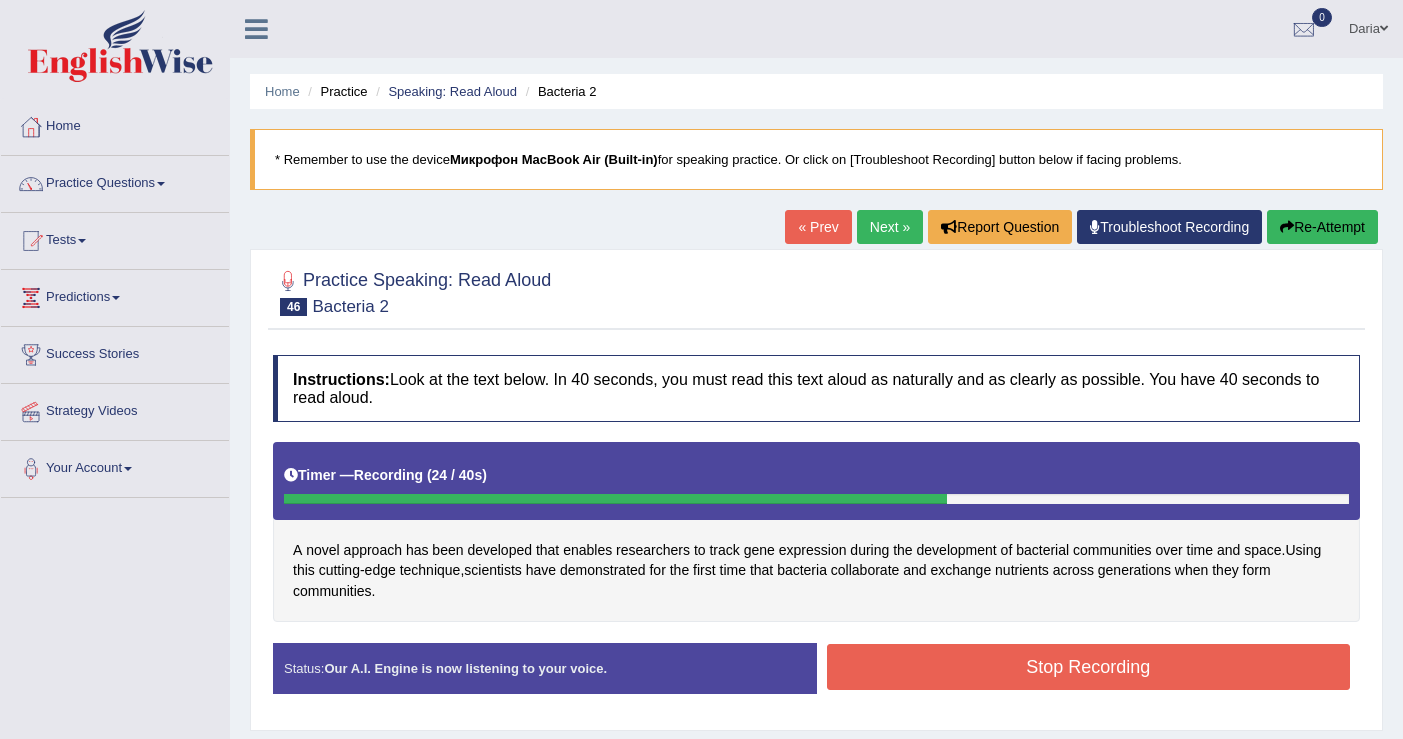 click on "Stop Recording" at bounding box center (1089, 667) 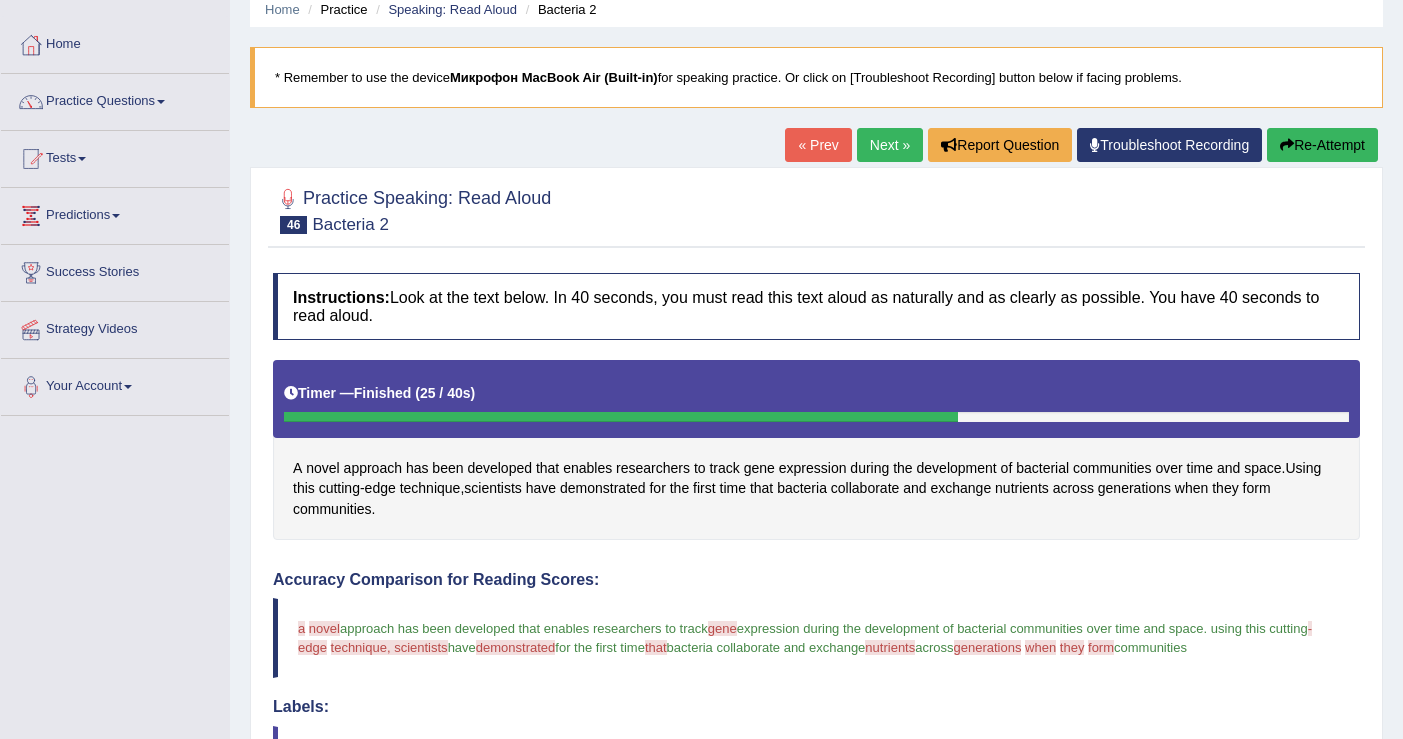 scroll, scrollTop: 0, scrollLeft: 0, axis: both 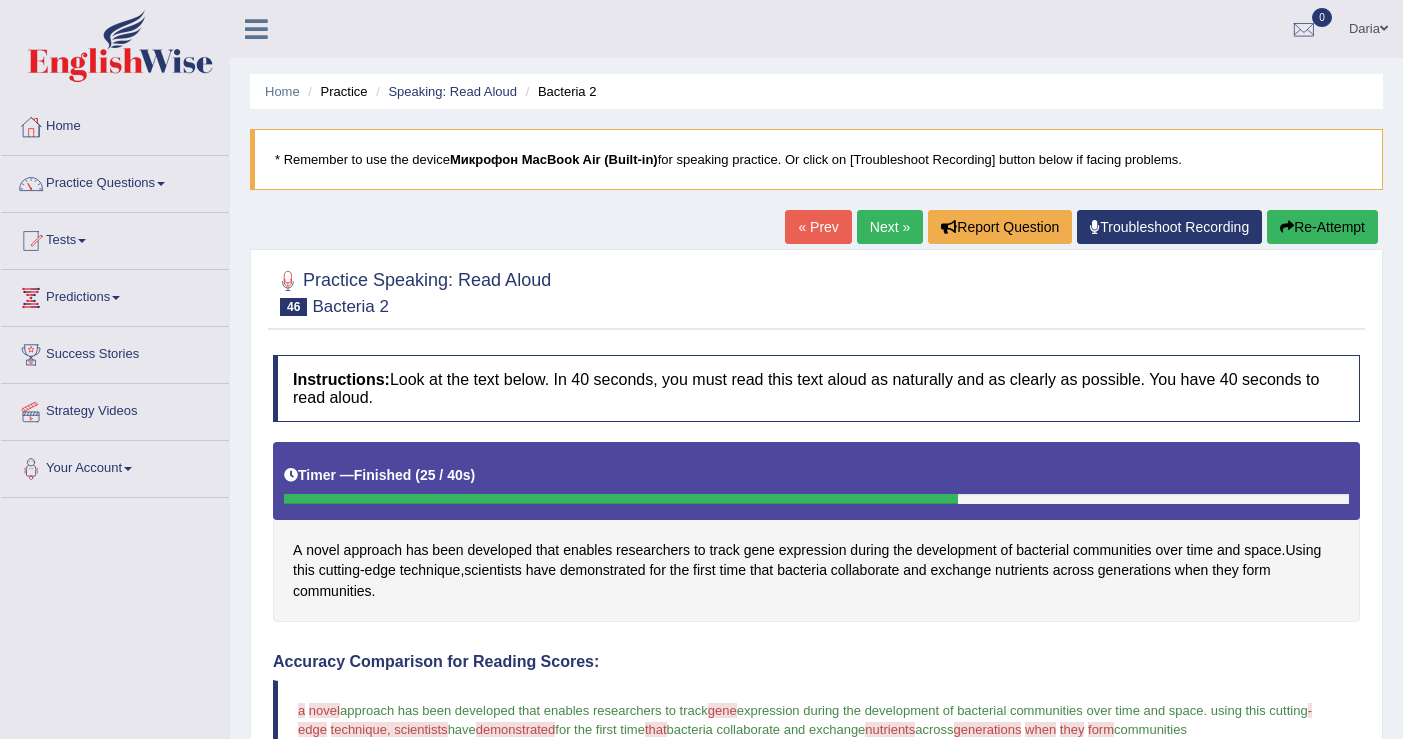 click on "Next »" at bounding box center (890, 227) 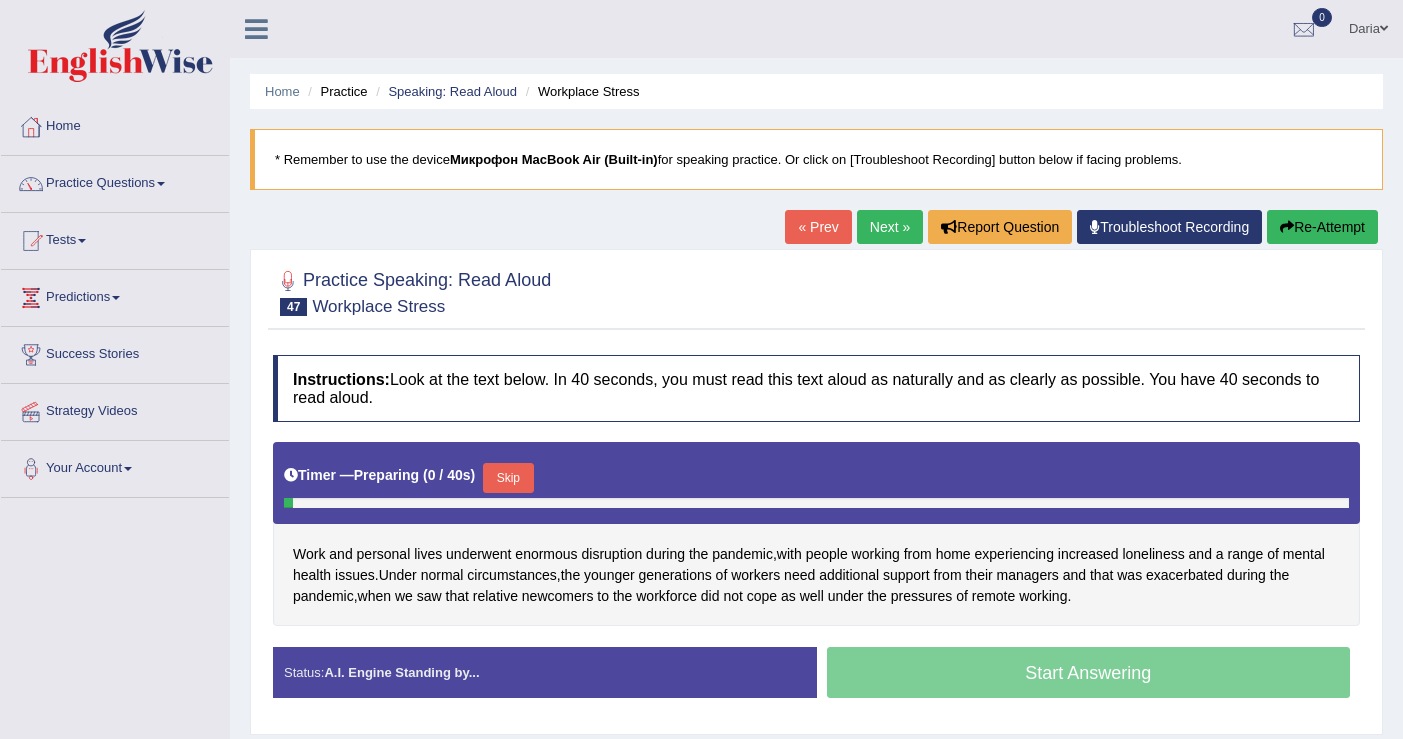 scroll, scrollTop: 0, scrollLeft: 0, axis: both 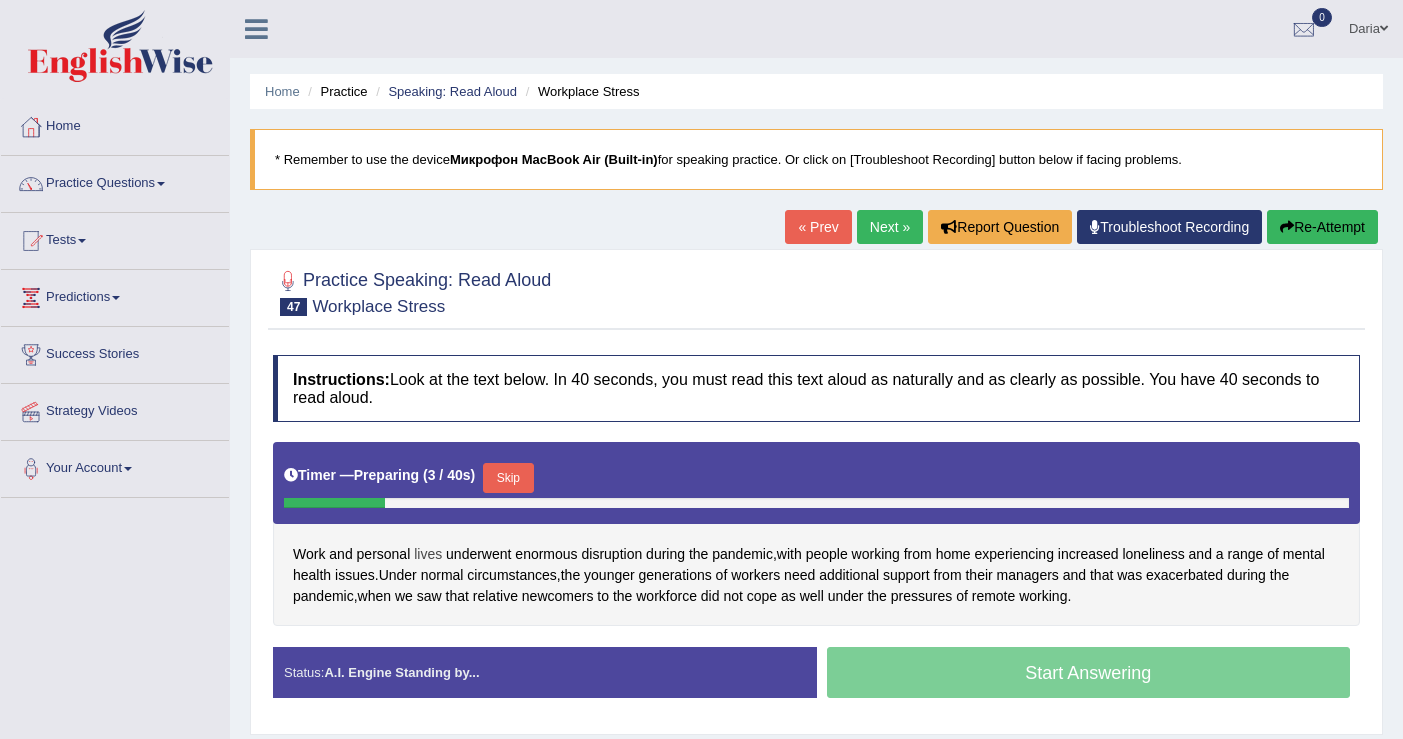 click on "lives" at bounding box center [428, 554] 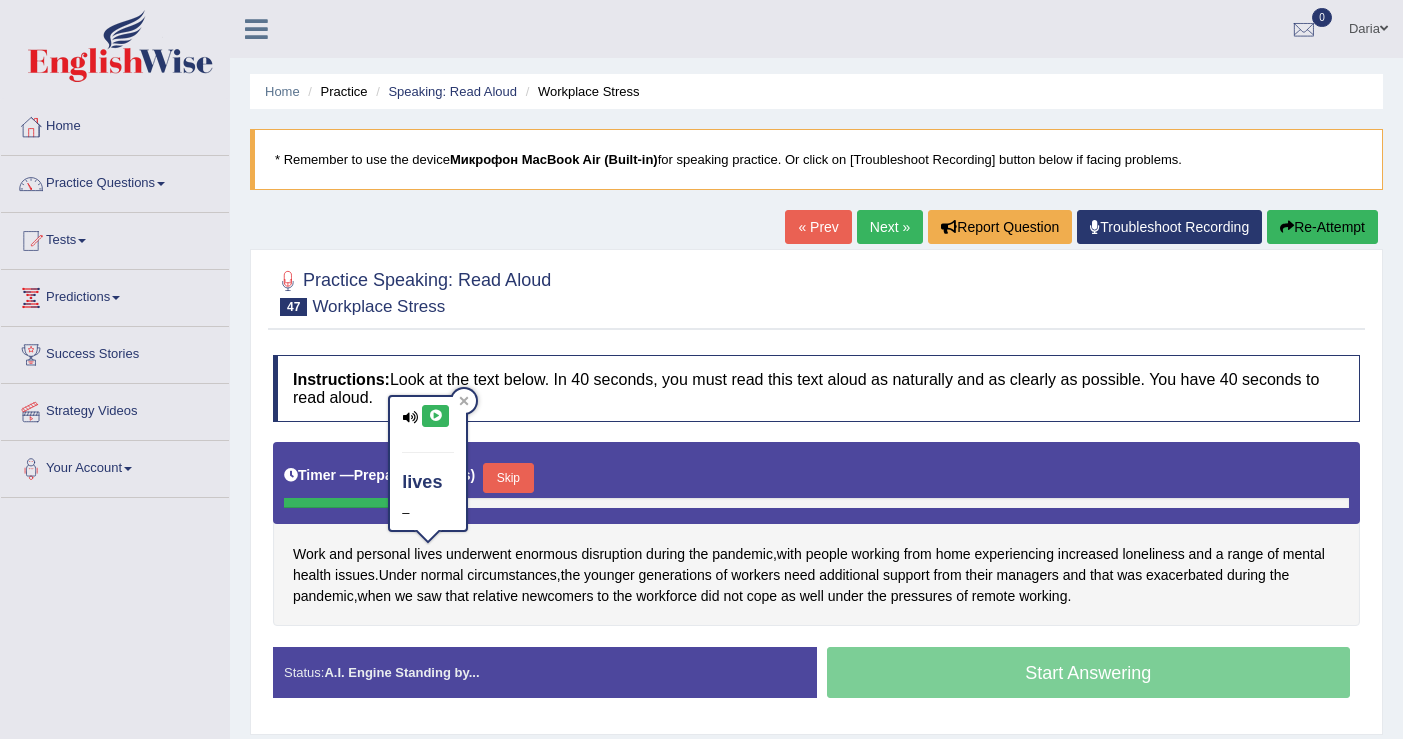 click at bounding box center [435, 416] 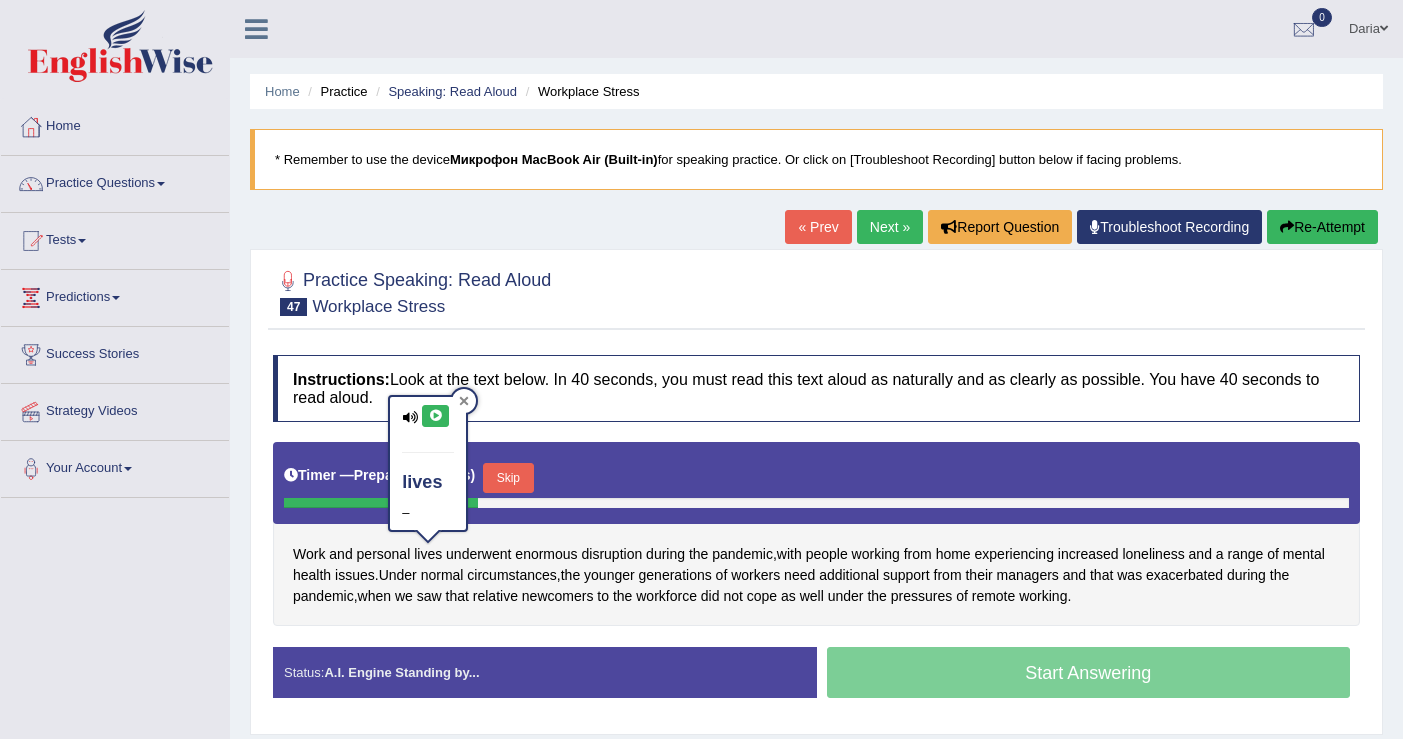 click at bounding box center (464, 401) 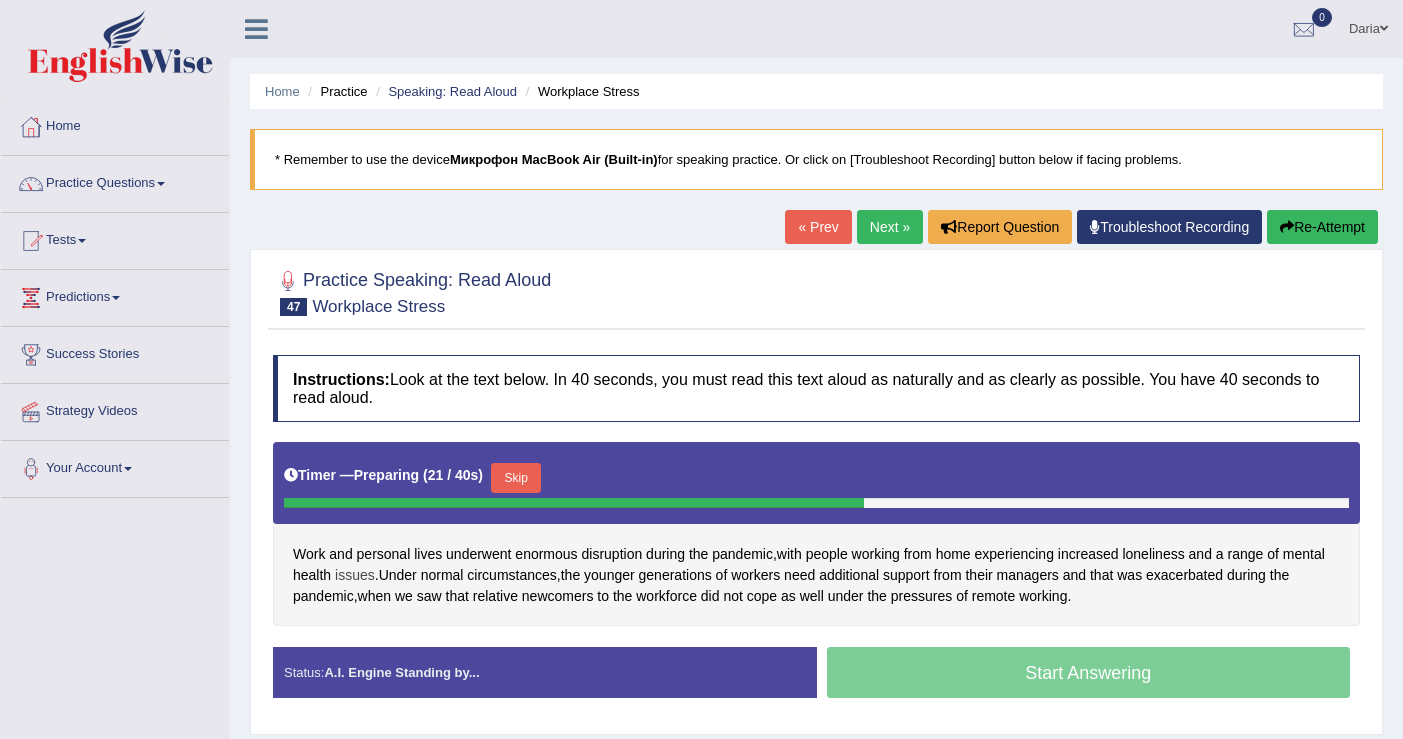 click on "issues" at bounding box center [355, 575] 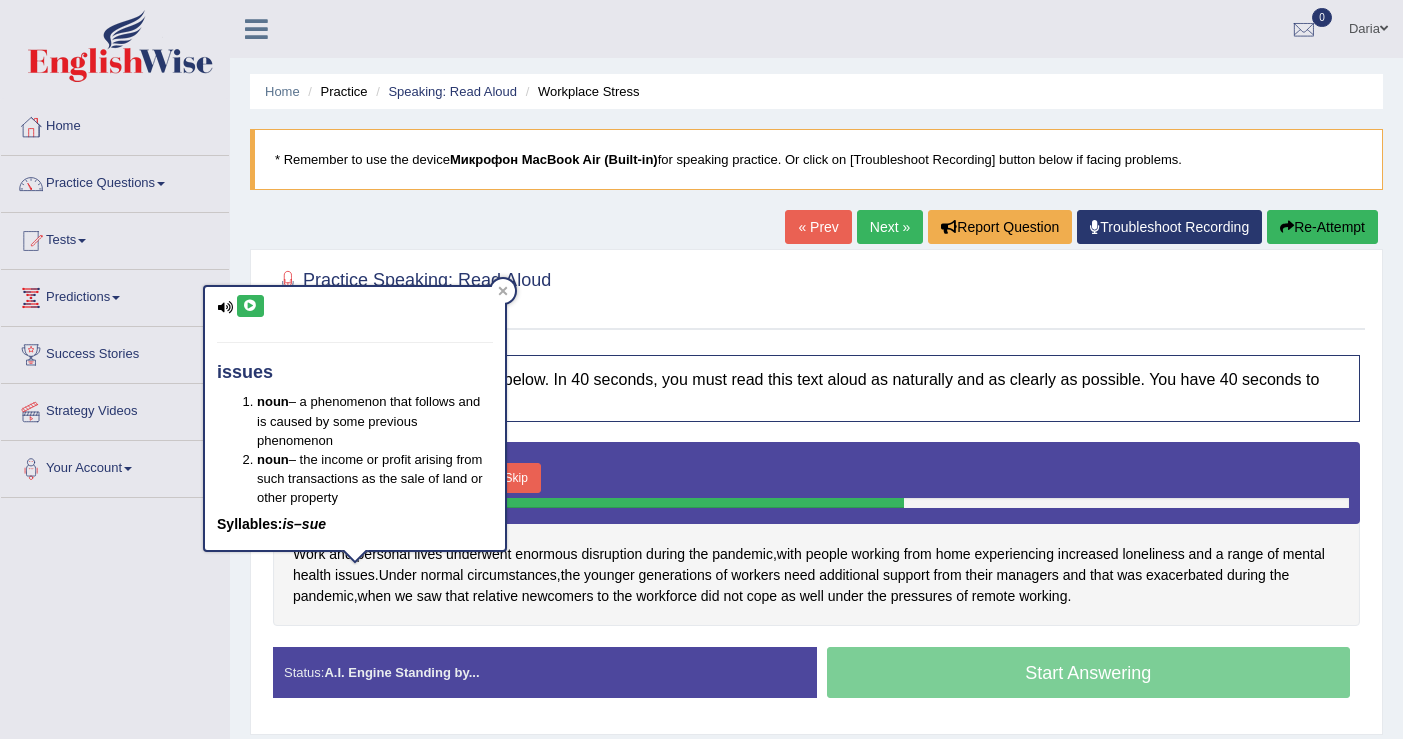 click at bounding box center [250, 306] 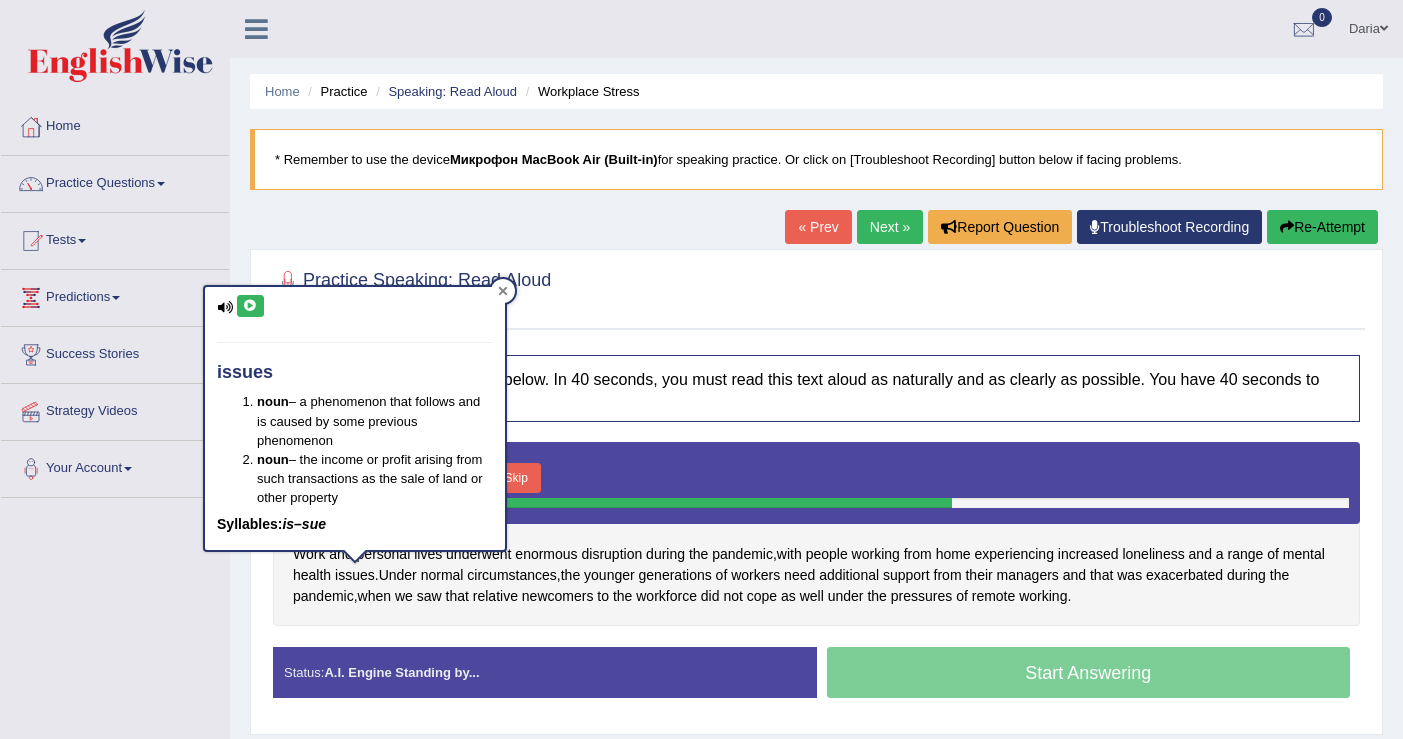 click at bounding box center (503, 291) 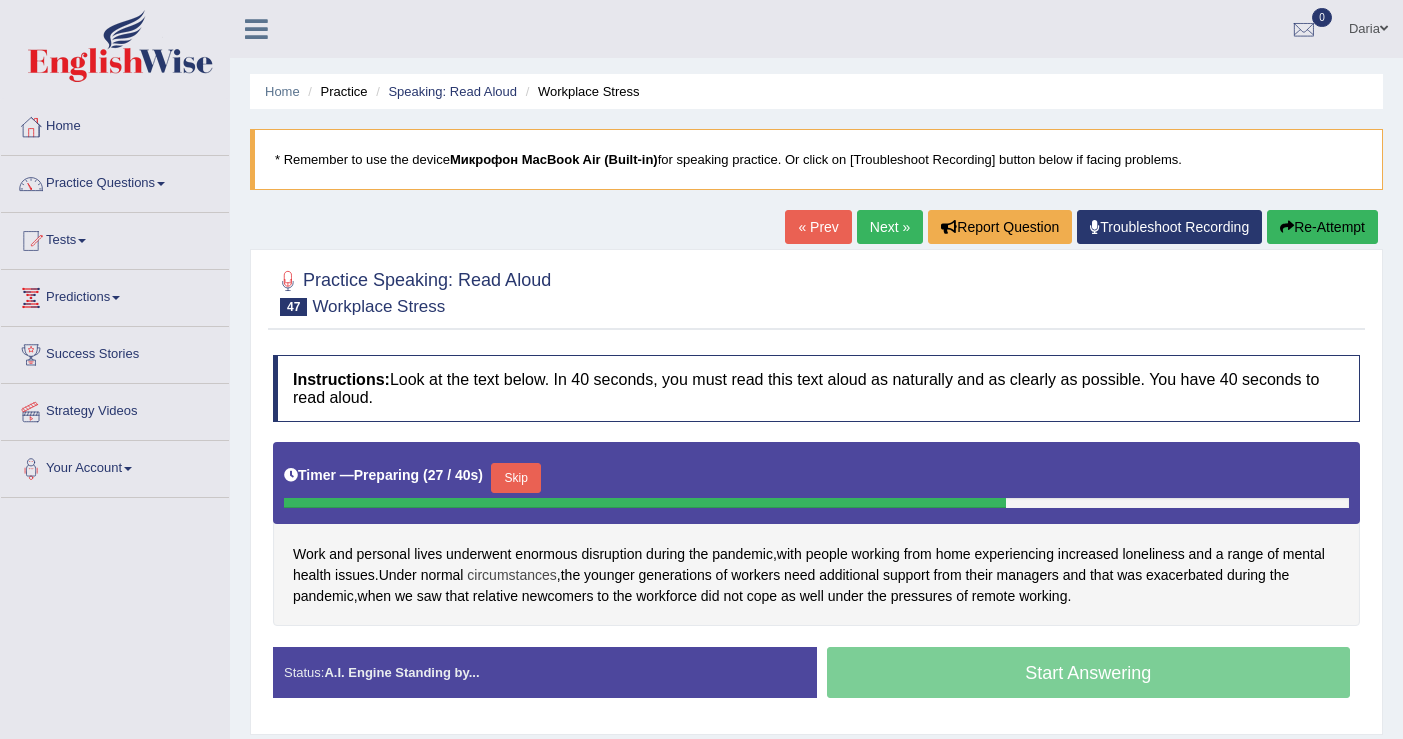 click on "circumstances" at bounding box center (511, 575) 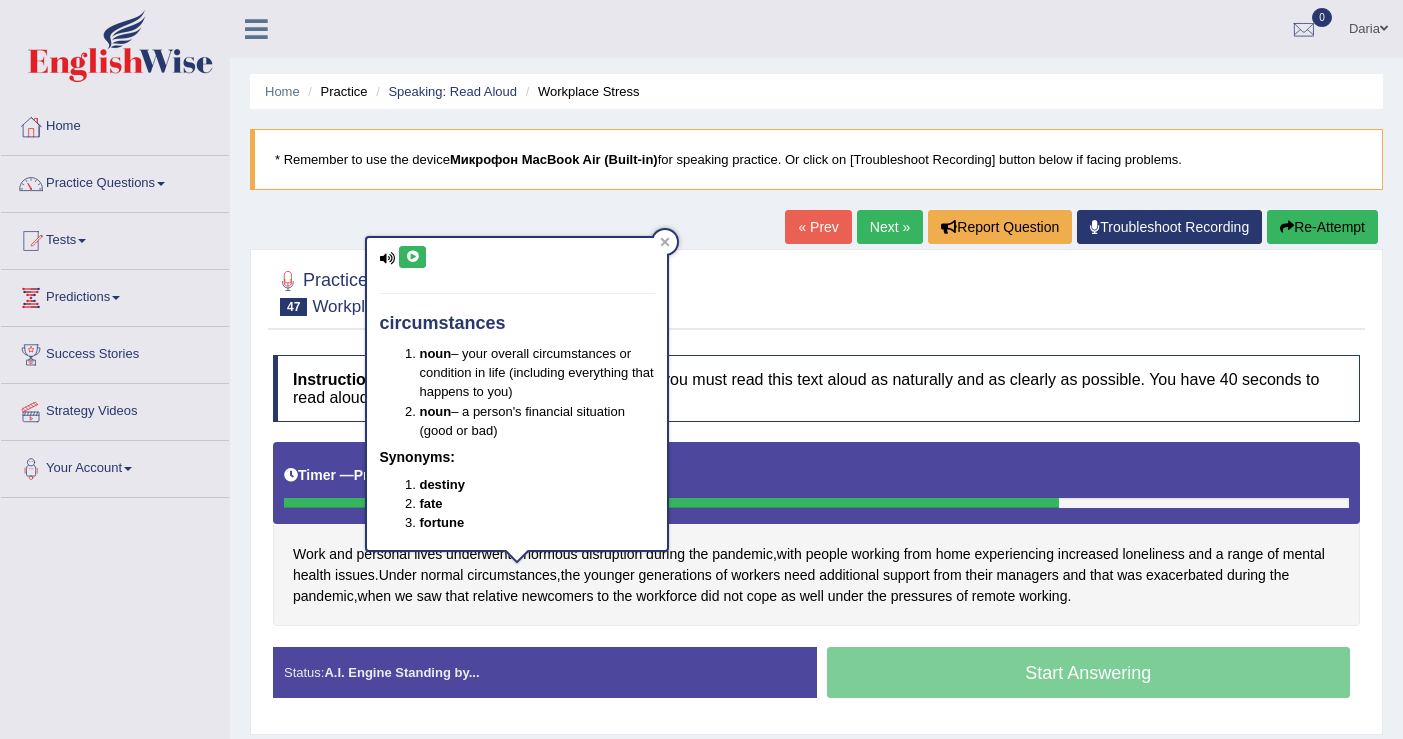 click at bounding box center [412, 257] 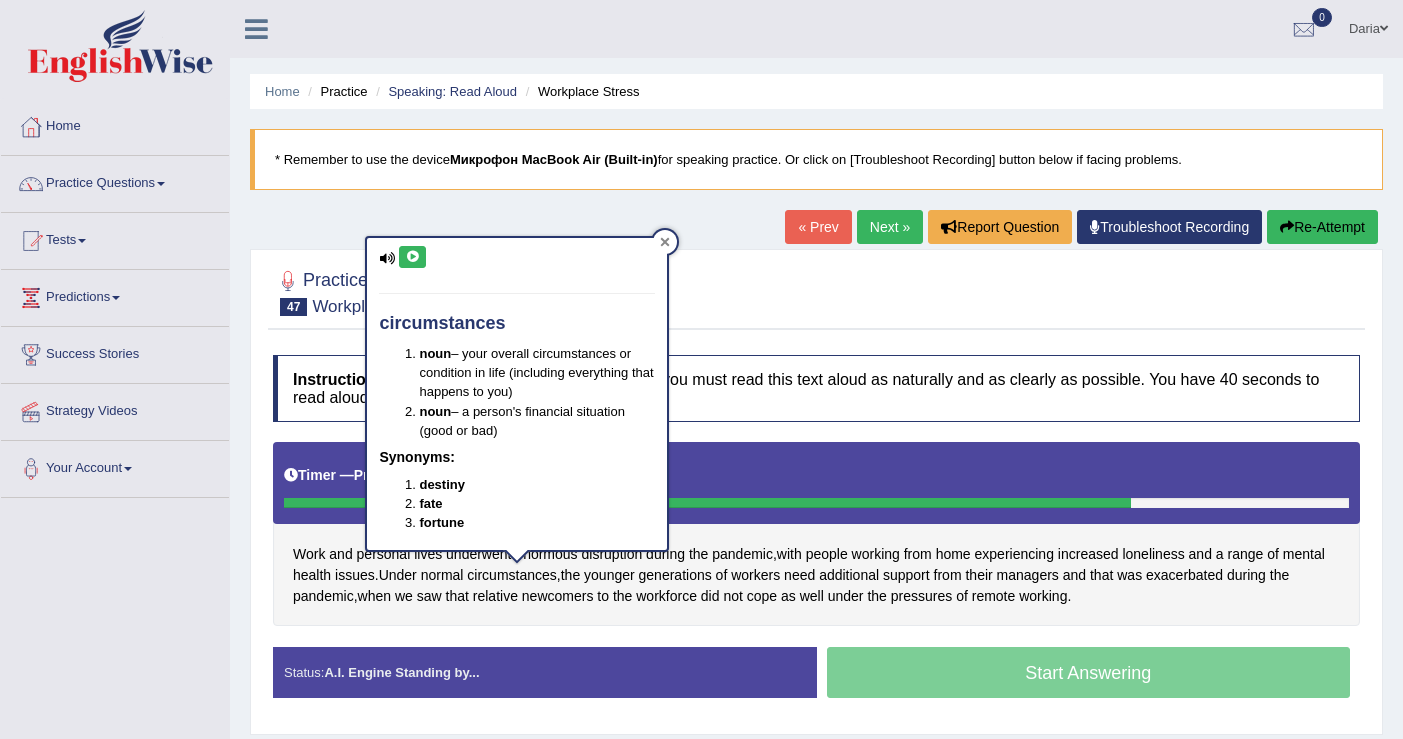 click 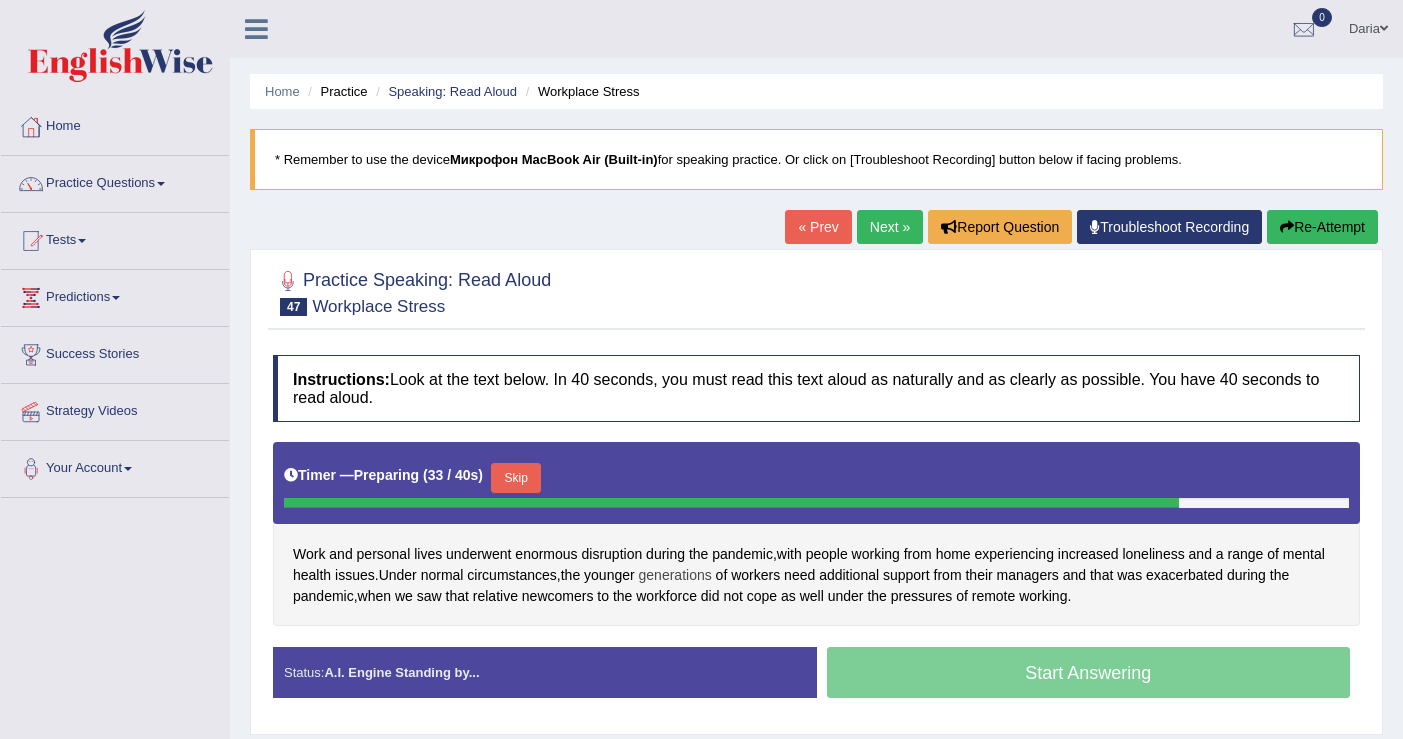 click on "generations" at bounding box center [675, 575] 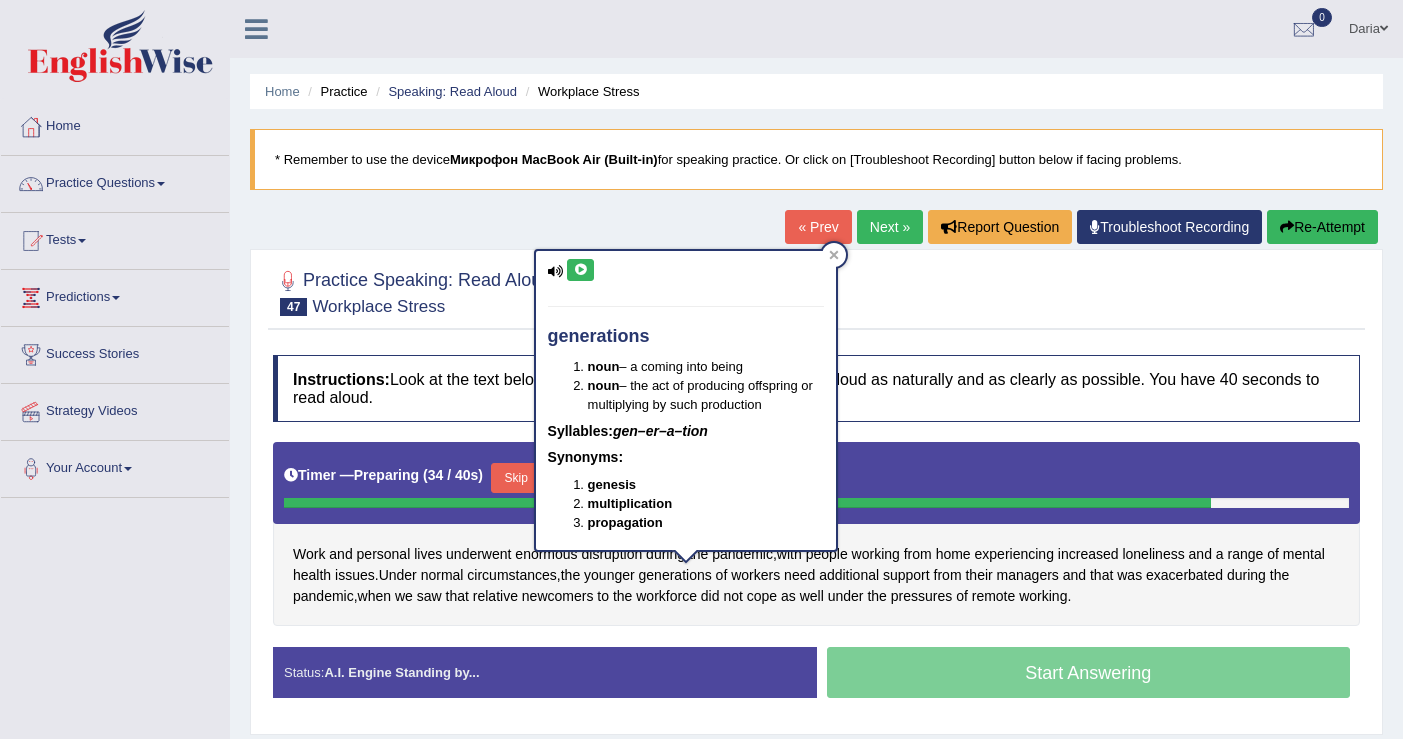 click at bounding box center (580, 270) 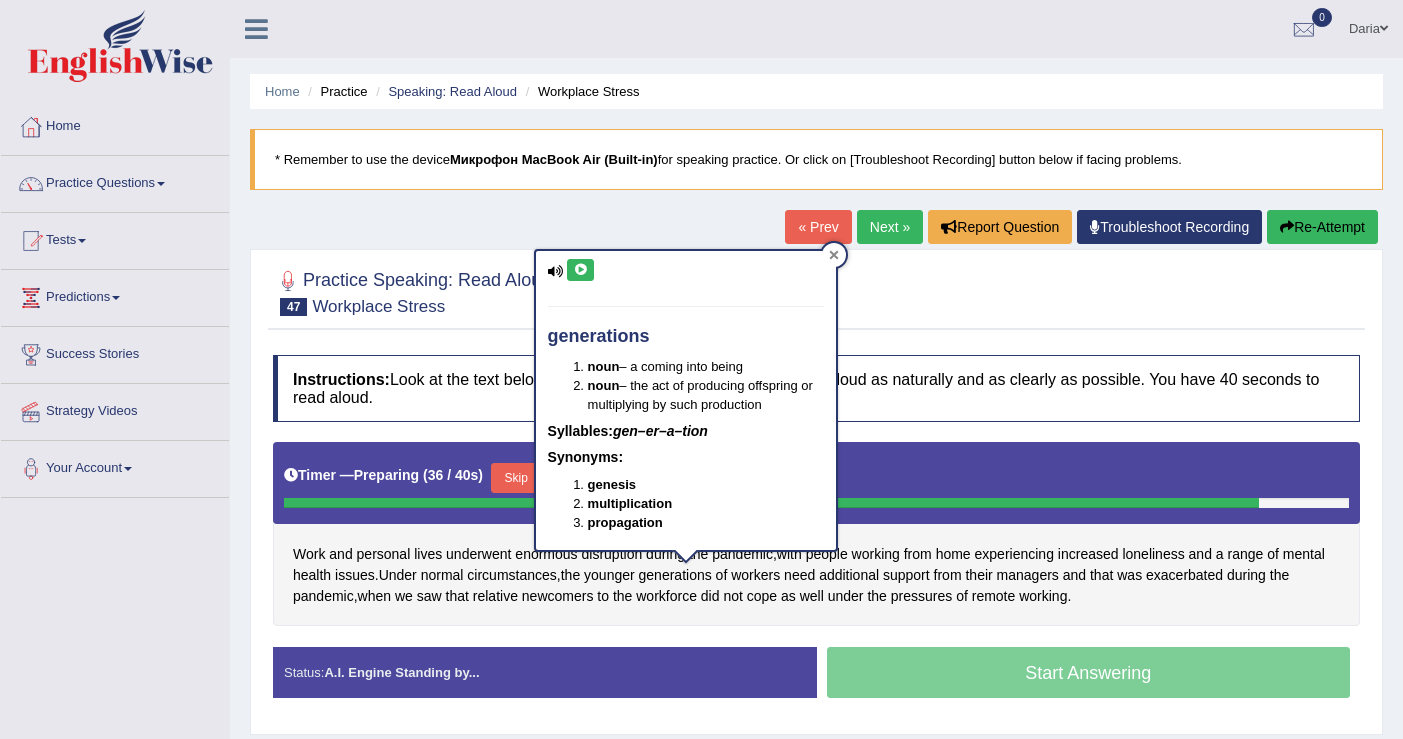 click at bounding box center (834, 255) 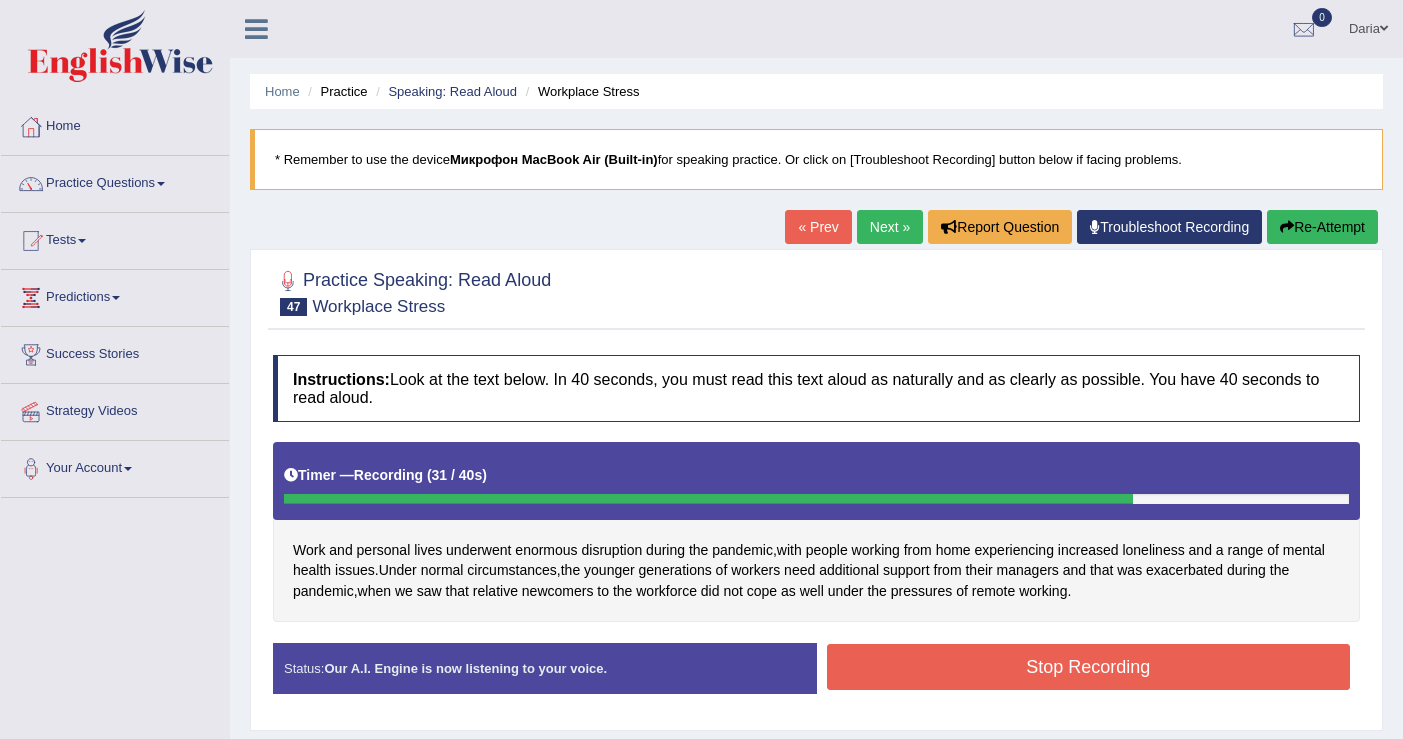 click on "Stop Recording" at bounding box center (1089, 667) 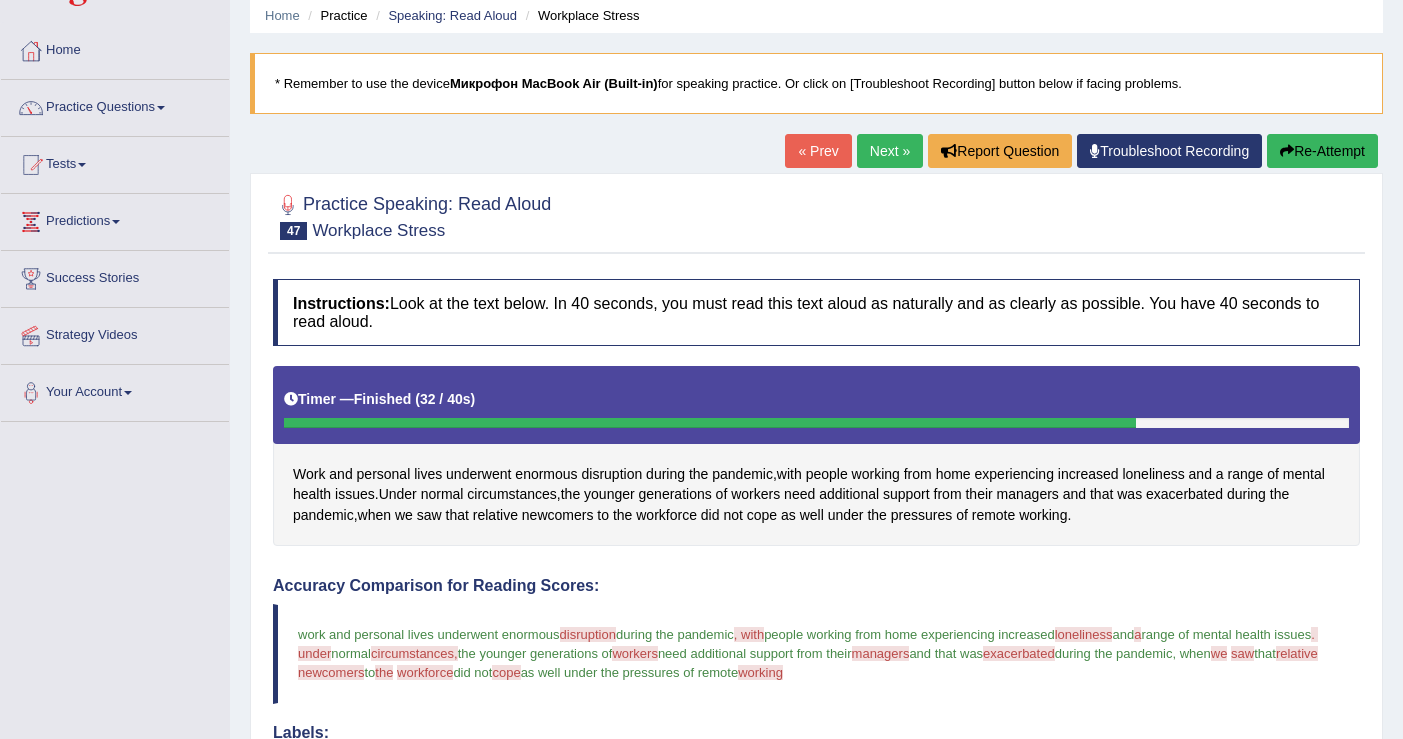 scroll, scrollTop: 44, scrollLeft: 0, axis: vertical 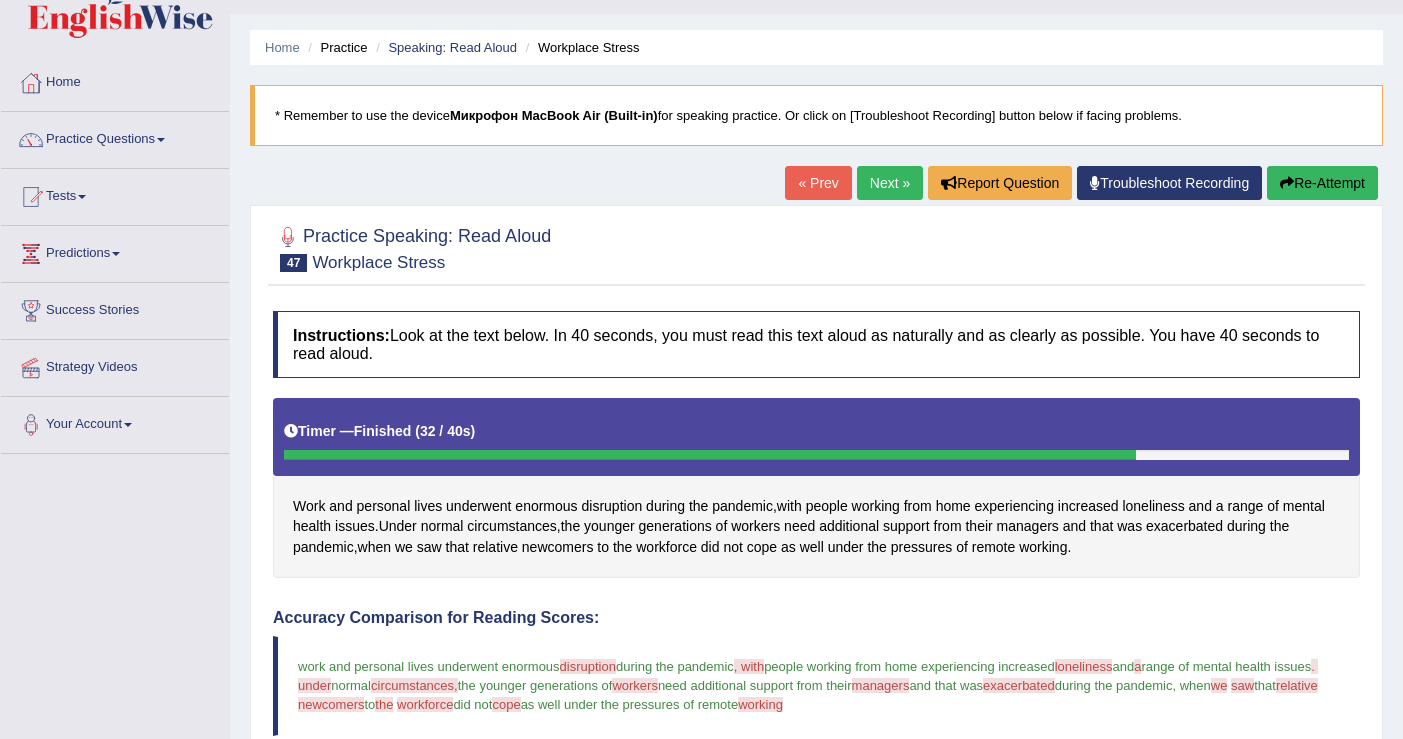click on "Next »" at bounding box center (890, 183) 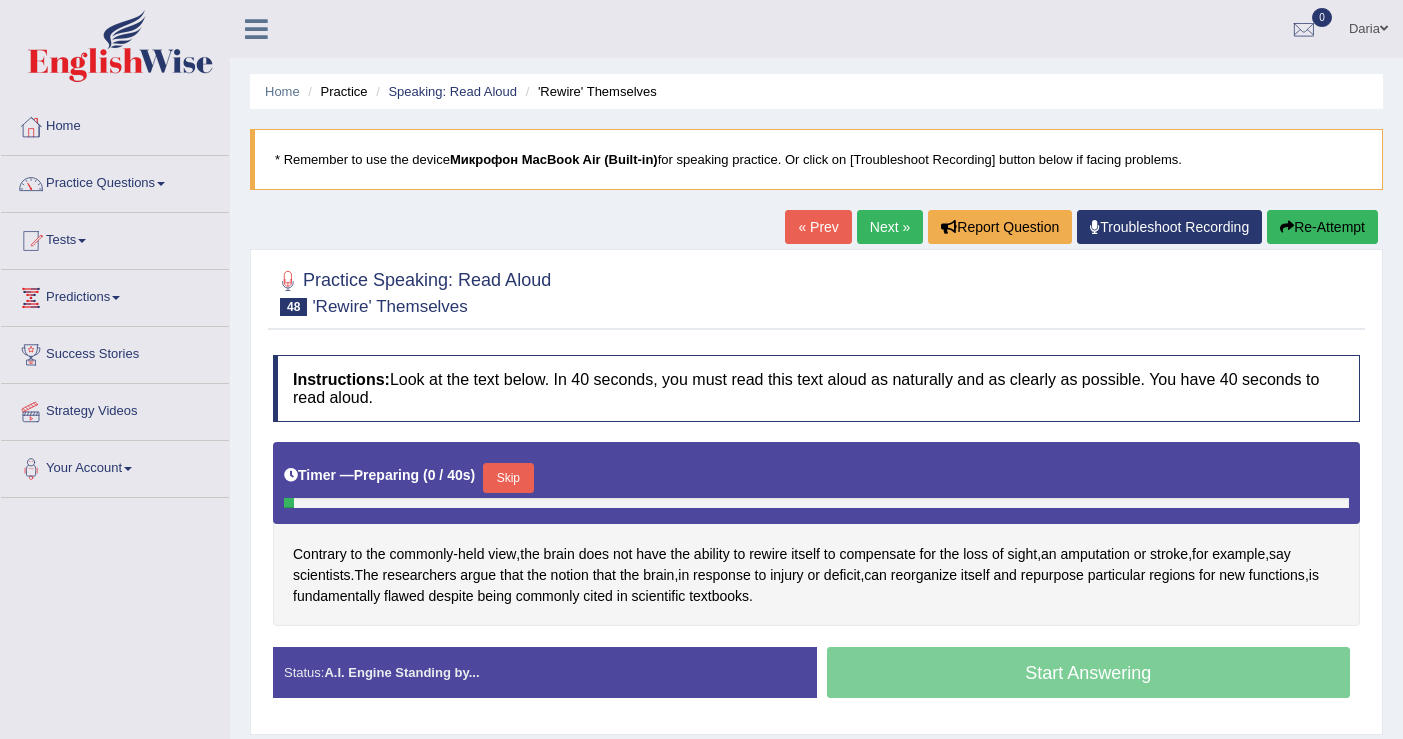 scroll, scrollTop: 0, scrollLeft: 0, axis: both 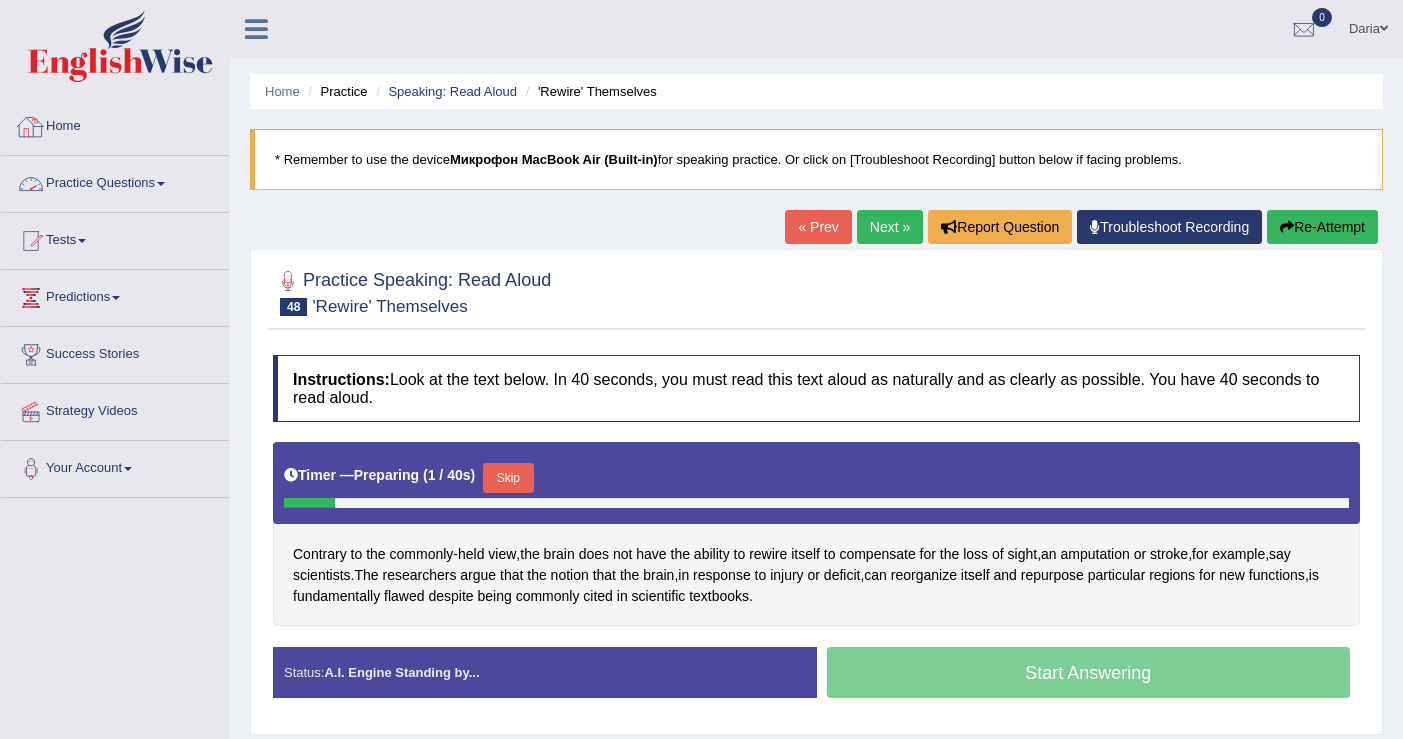 click on "Practice Questions" at bounding box center [115, 181] 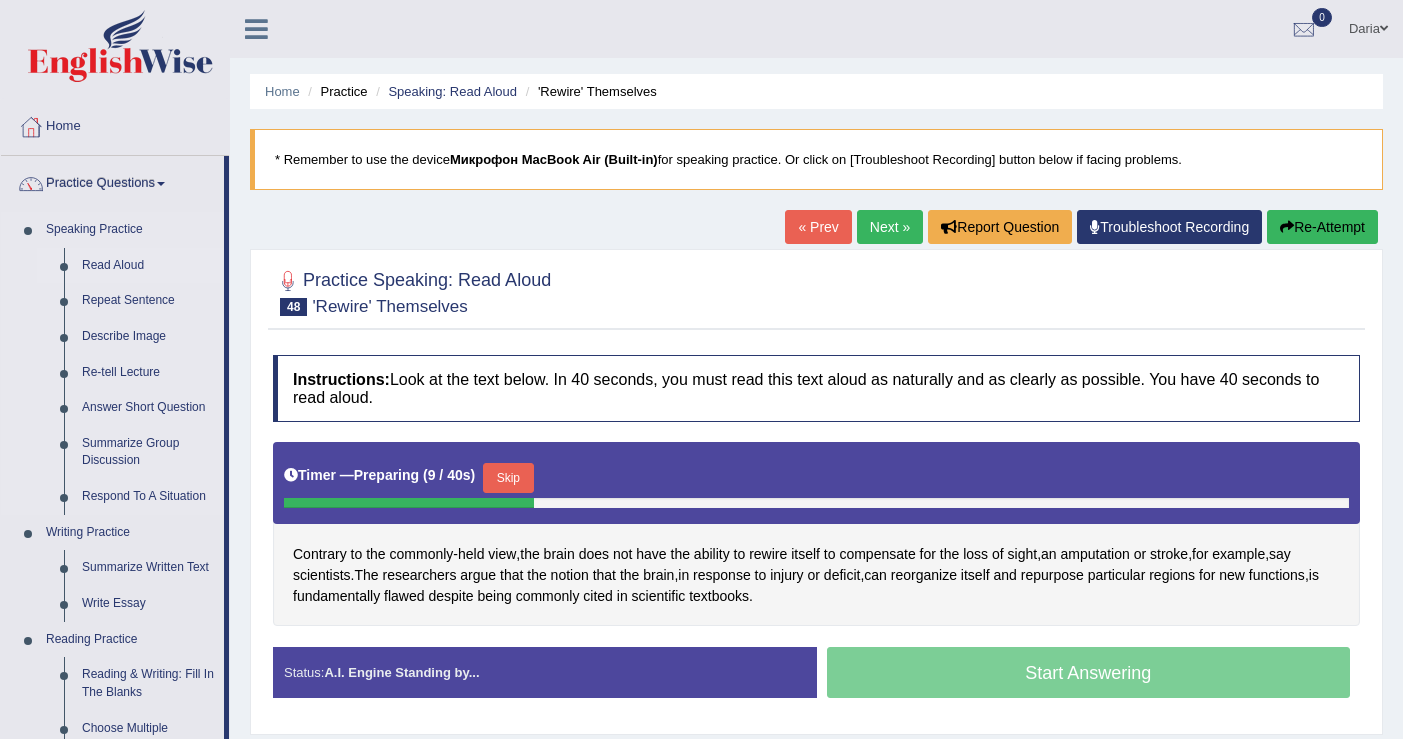click on "Read Aloud" at bounding box center [148, 266] 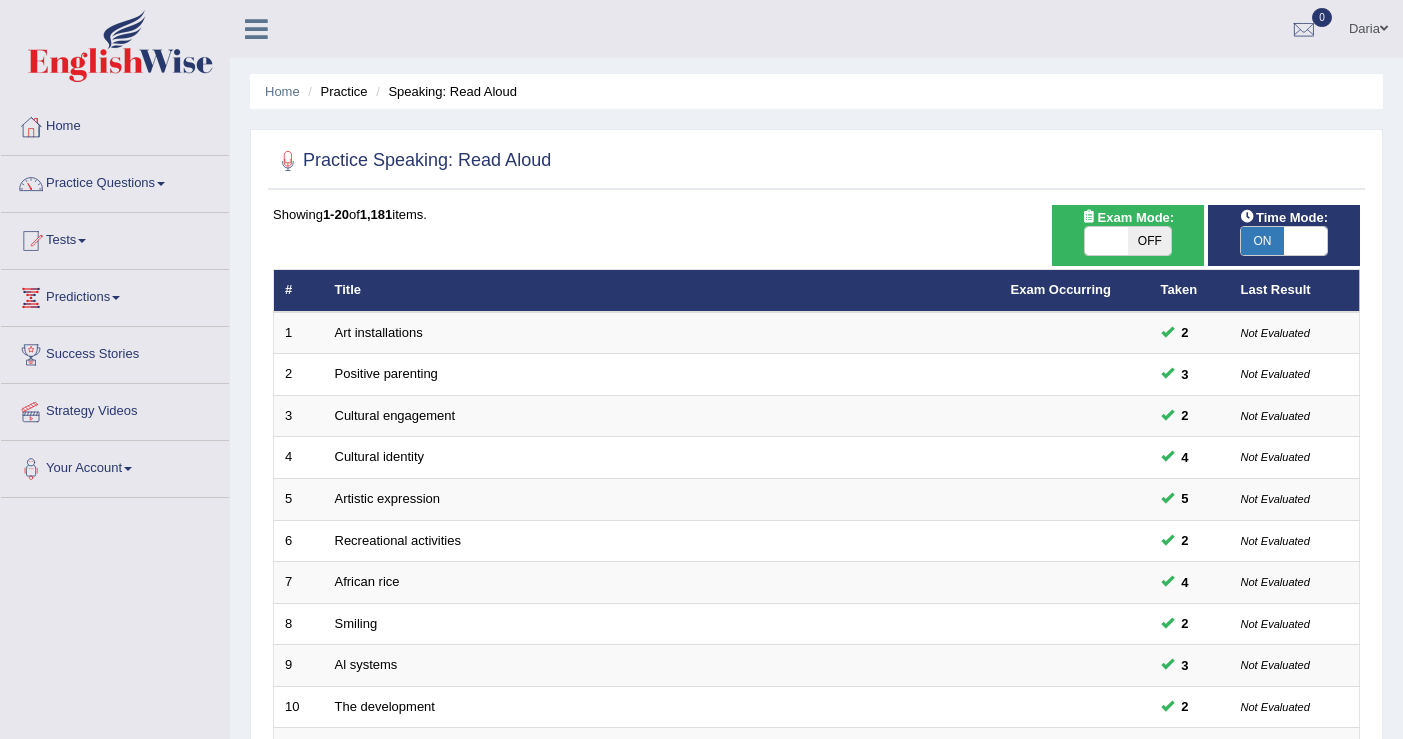 scroll, scrollTop: 0, scrollLeft: 0, axis: both 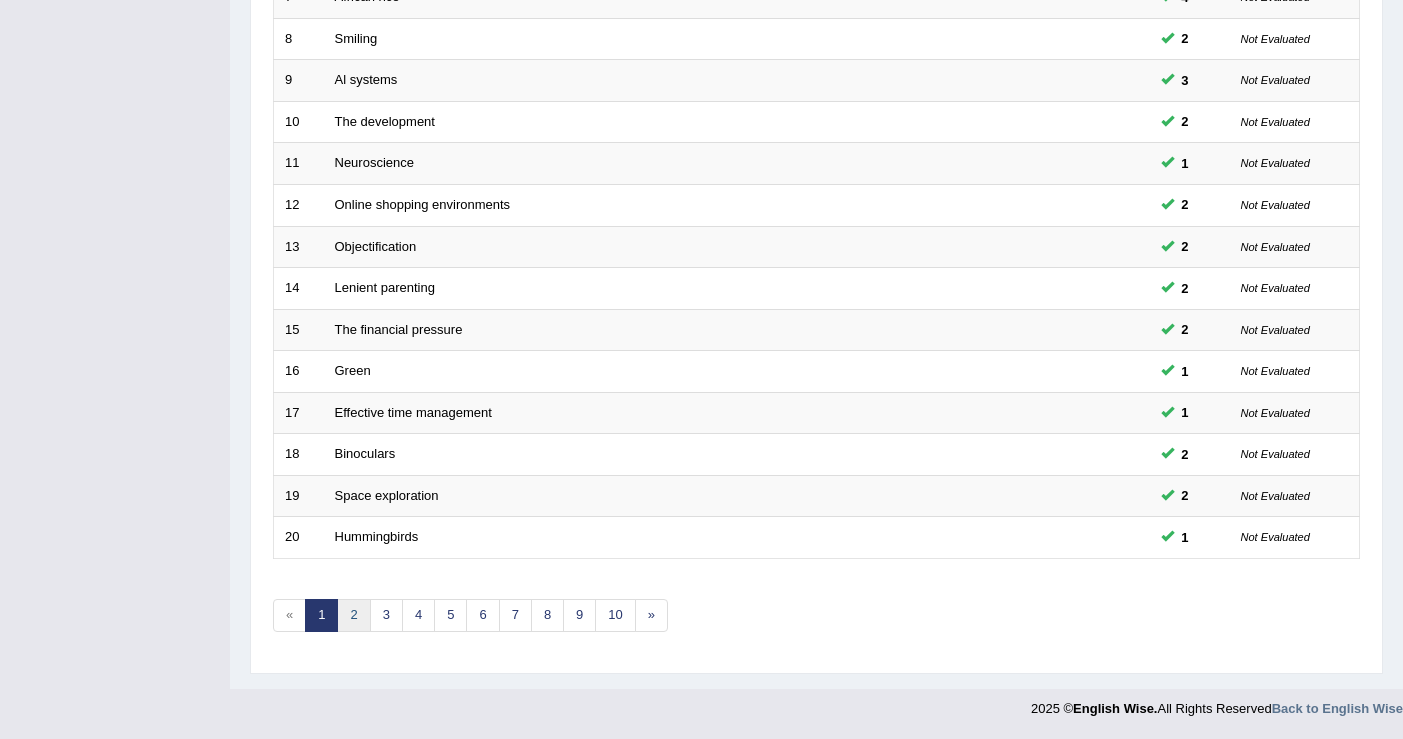 click on "2" at bounding box center [353, 615] 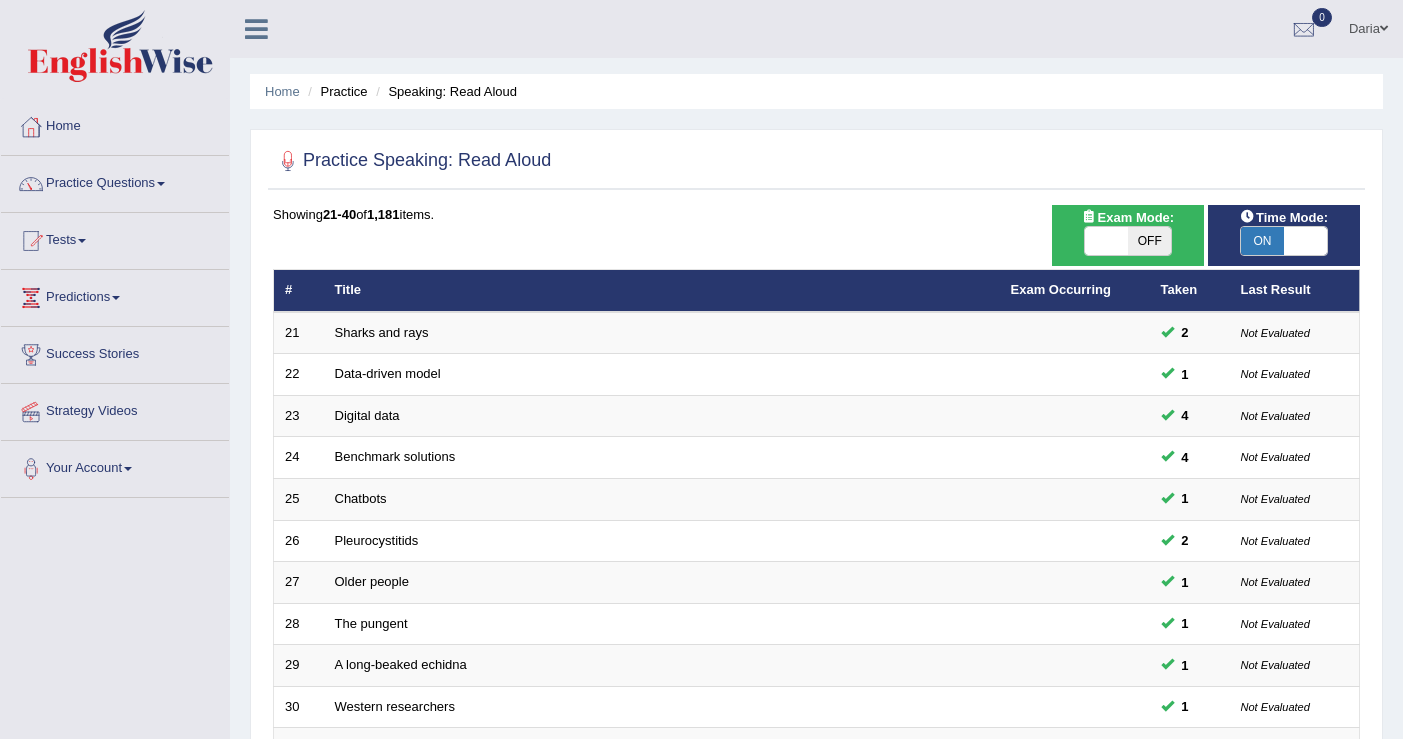 scroll, scrollTop: 0, scrollLeft: 0, axis: both 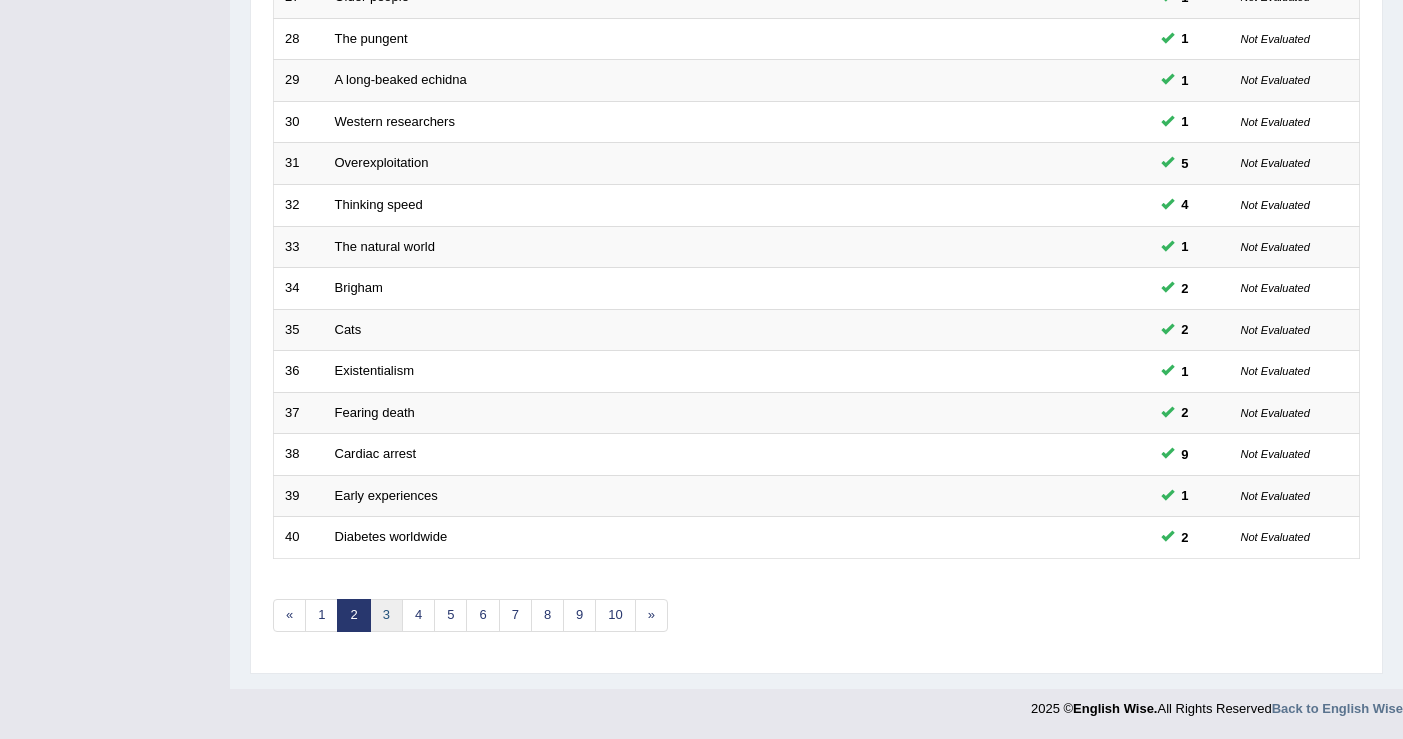 click on "3" at bounding box center [386, 615] 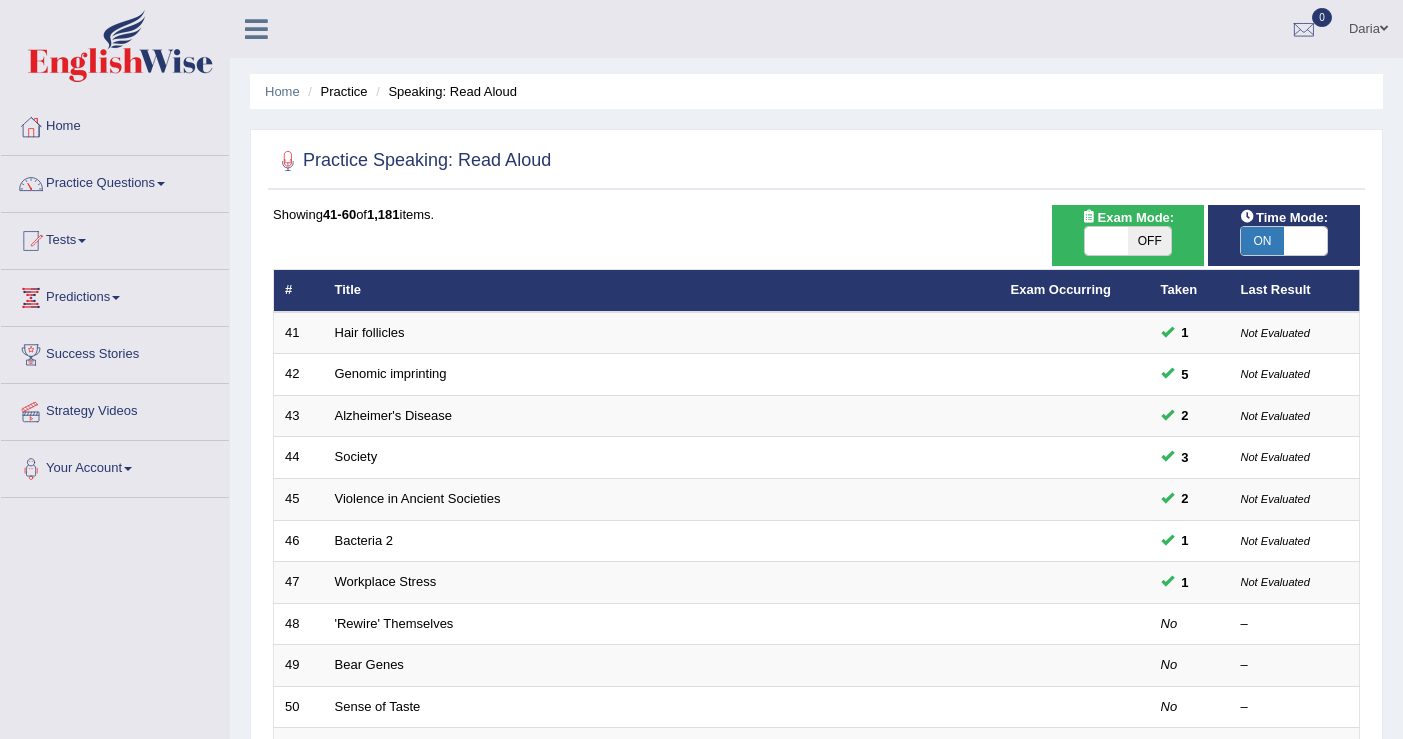 scroll, scrollTop: 0, scrollLeft: 0, axis: both 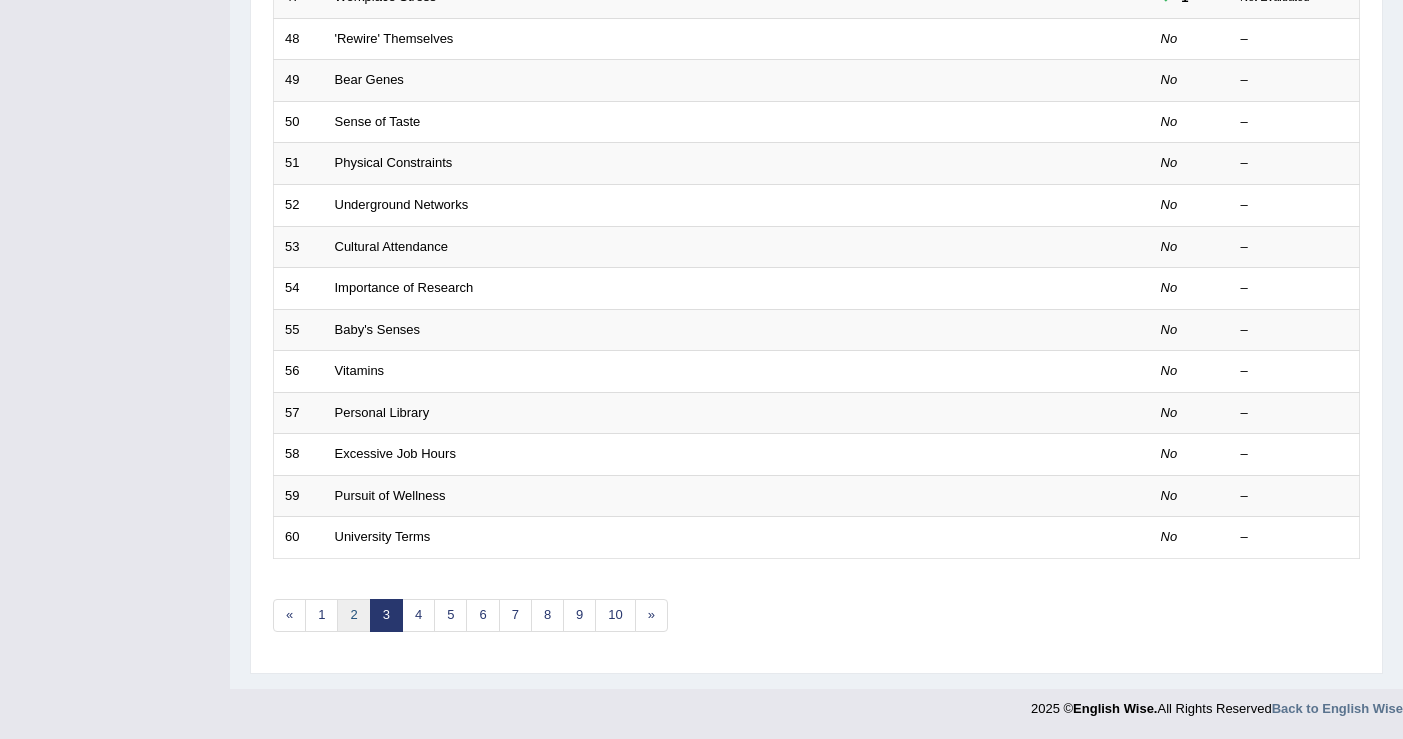click on "2" at bounding box center [353, 615] 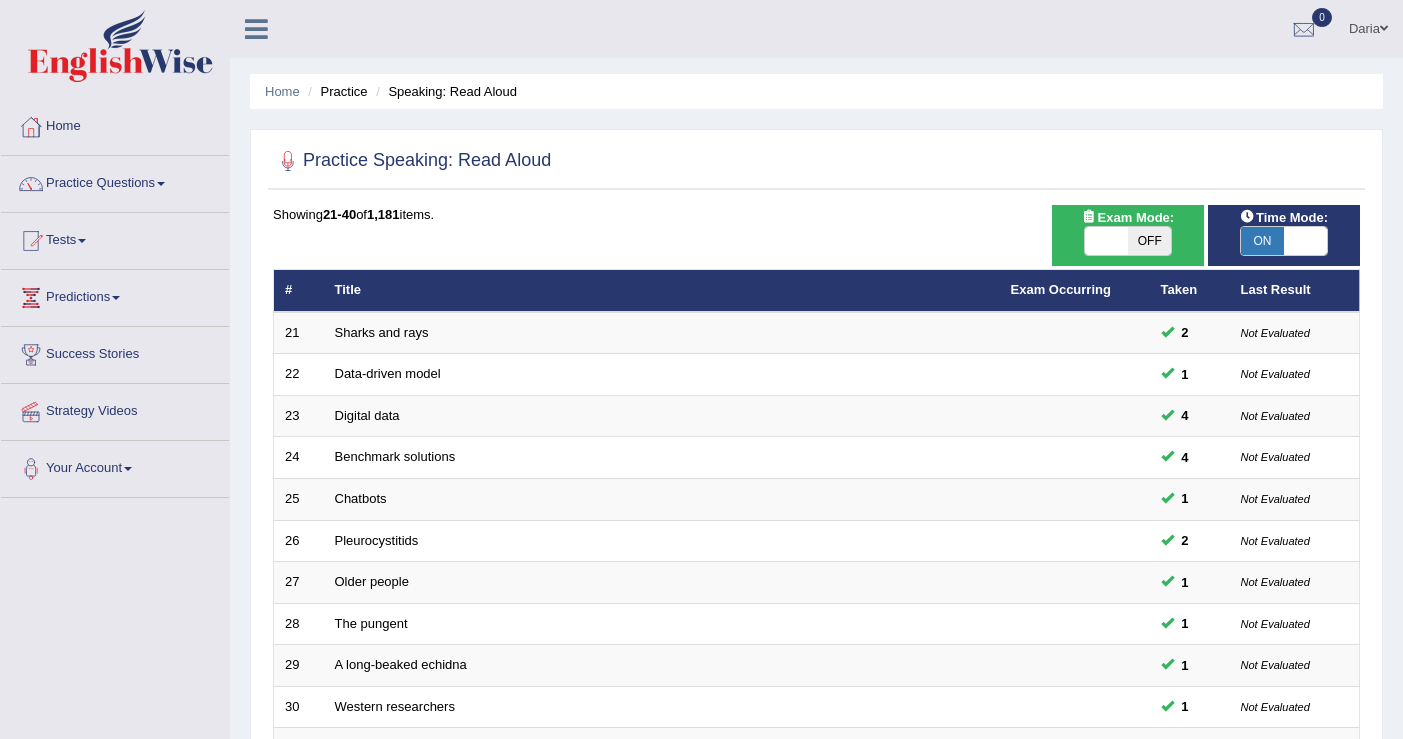 scroll, scrollTop: 0, scrollLeft: 0, axis: both 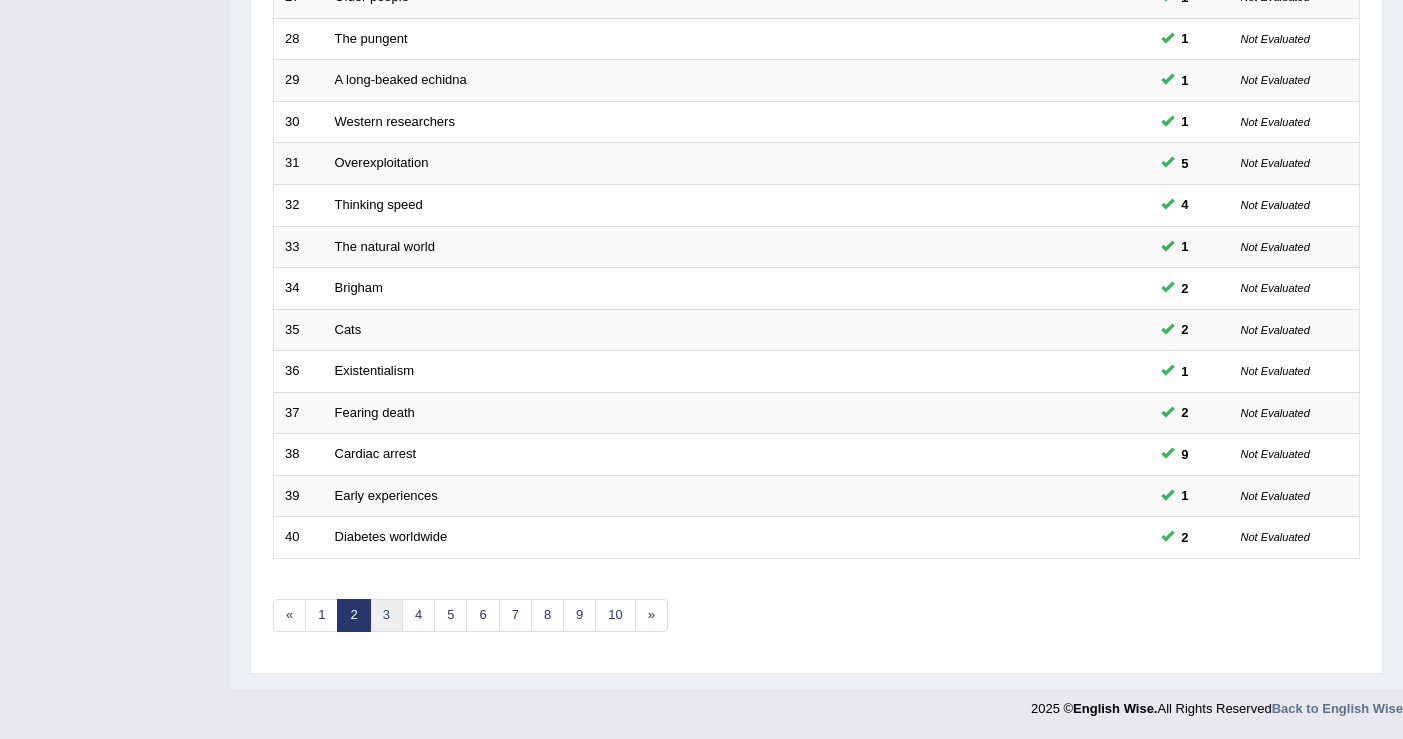 click on "3" at bounding box center [386, 615] 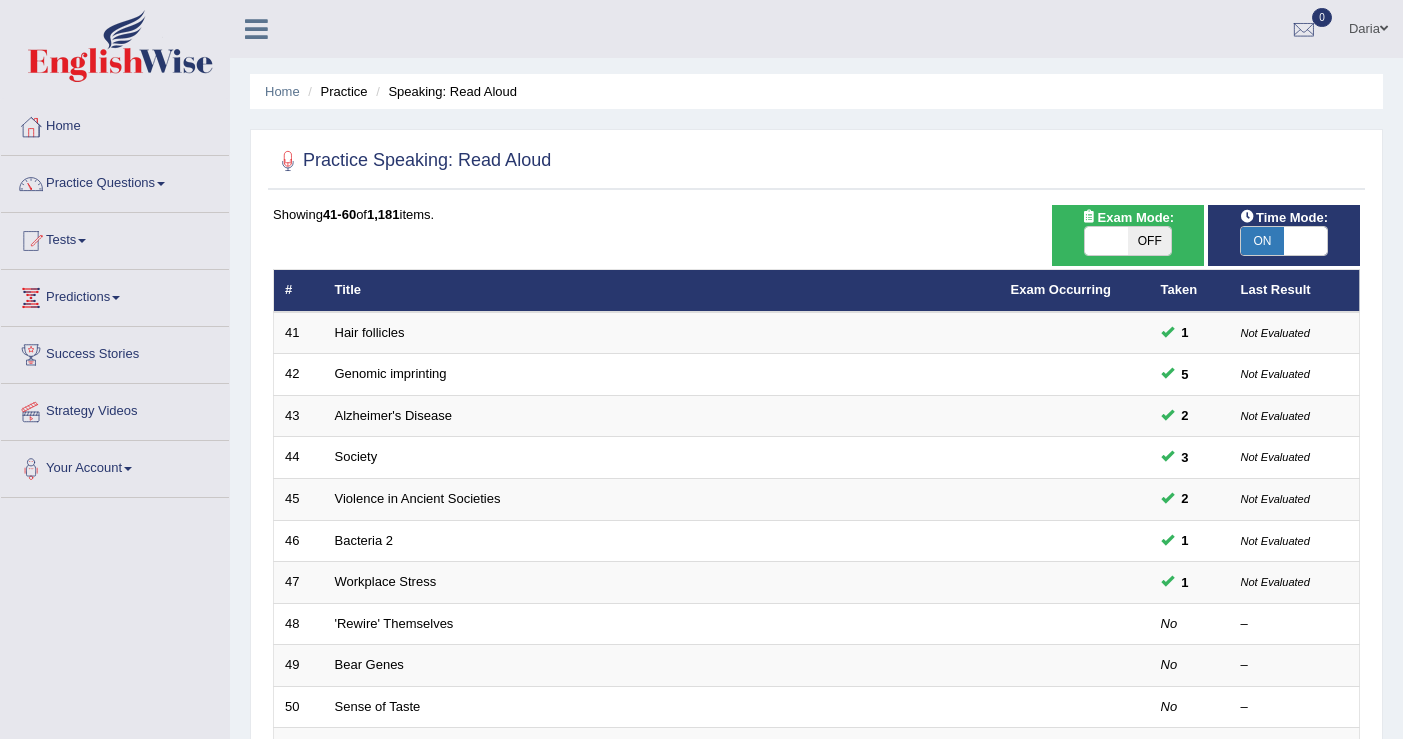 scroll, scrollTop: 0, scrollLeft: 0, axis: both 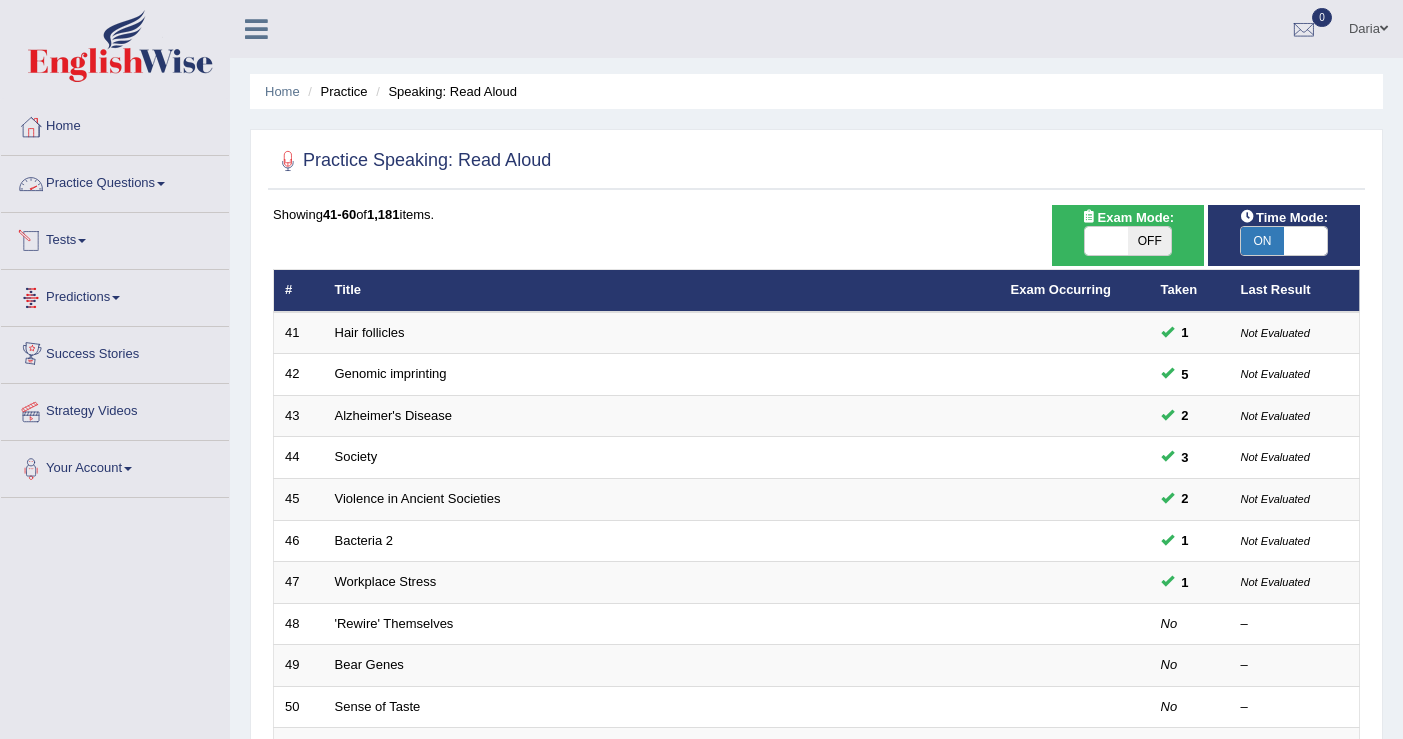 click on "Practice Questions" at bounding box center [115, 181] 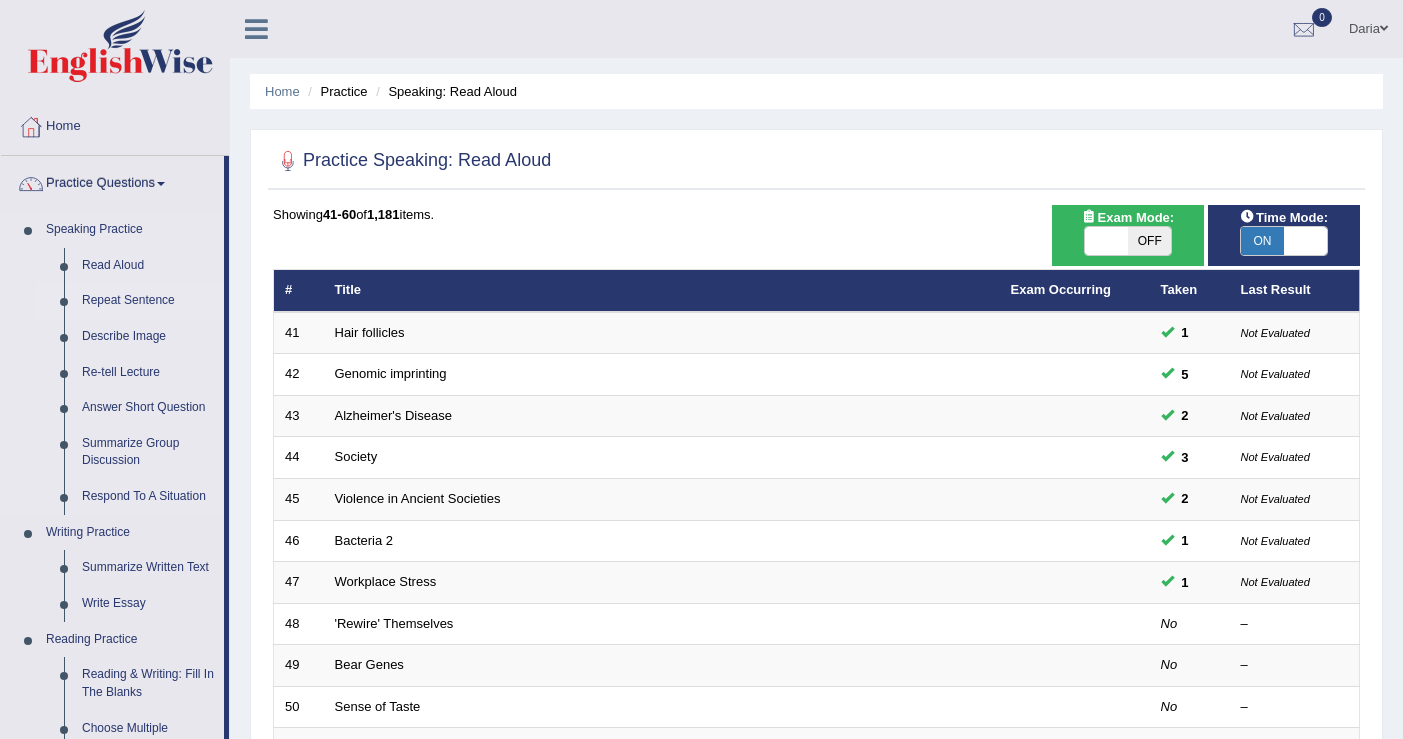 click on "Repeat Sentence" at bounding box center (148, 301) 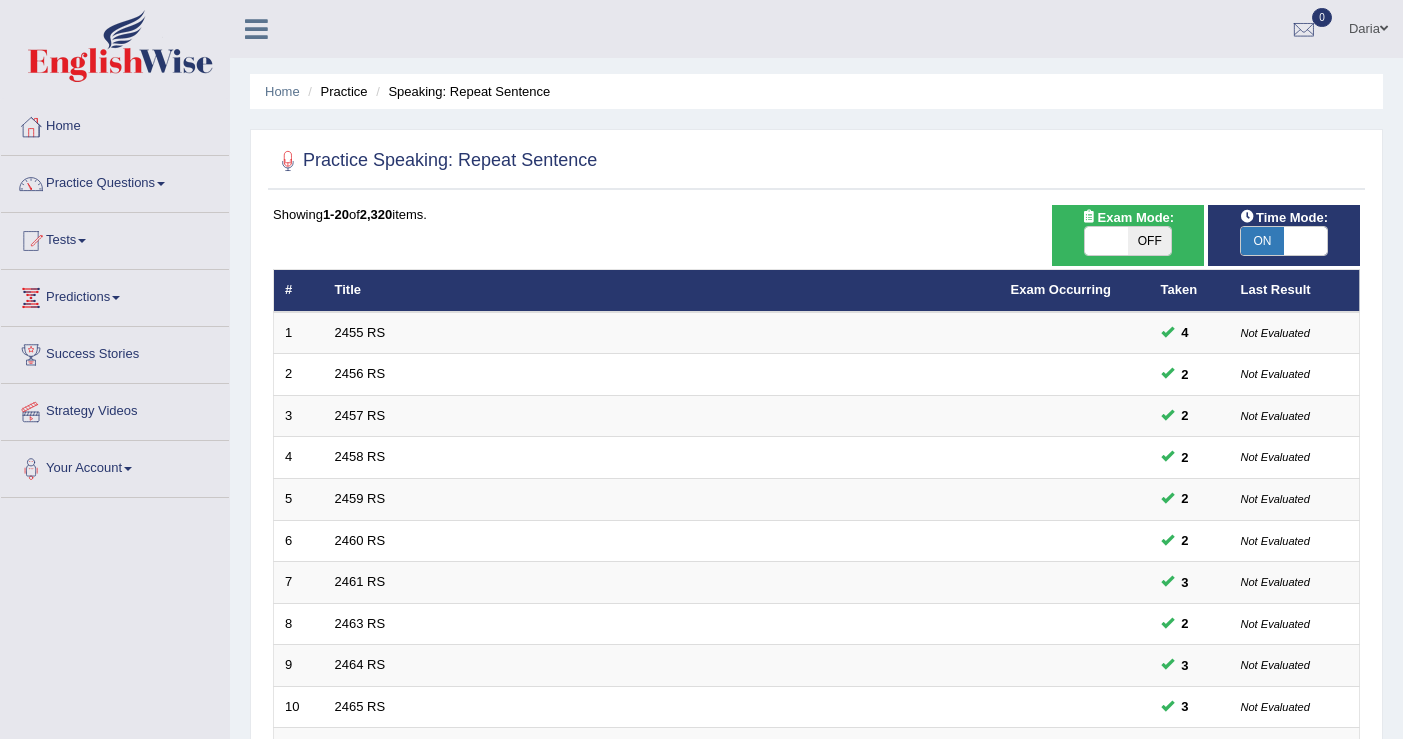 scroll, scrollTop: 0, scrollLeft: 0, axis: both 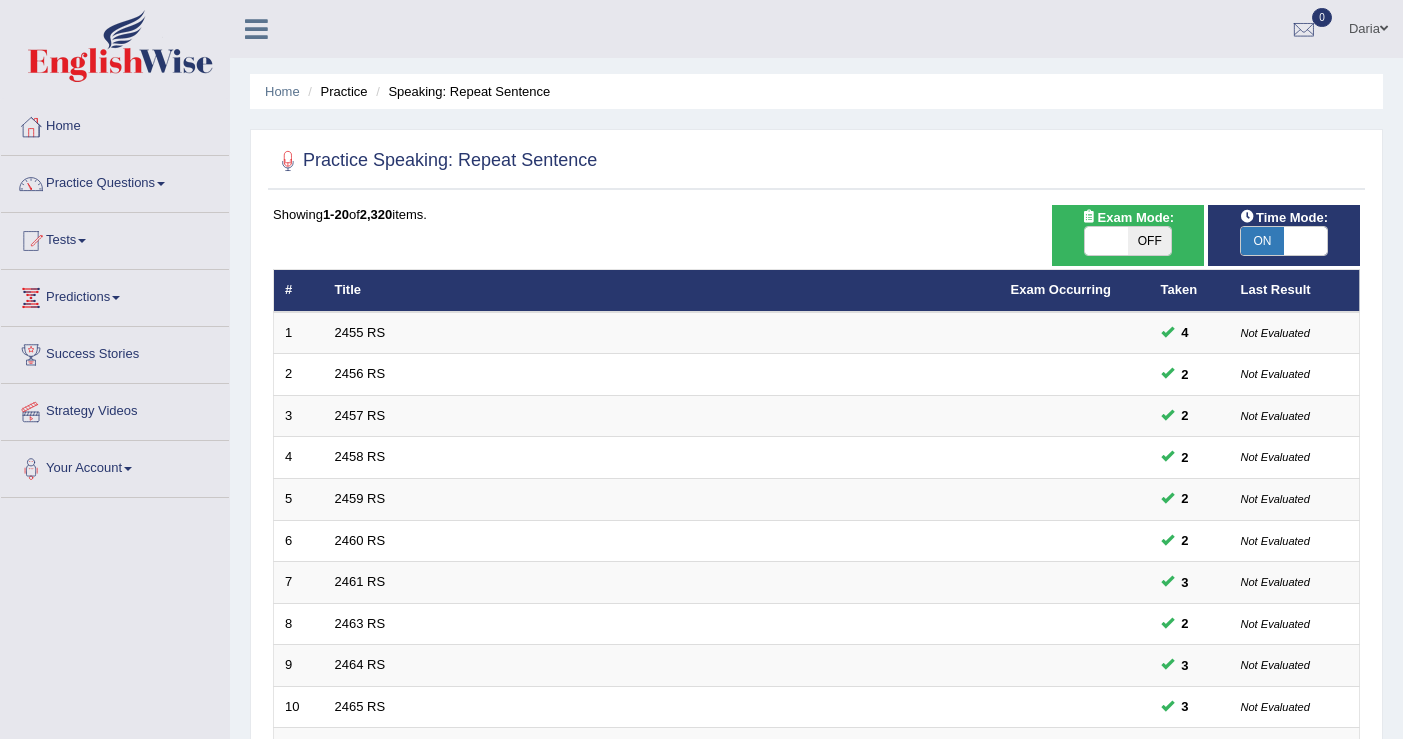 click at bounding box center (1305, 241) 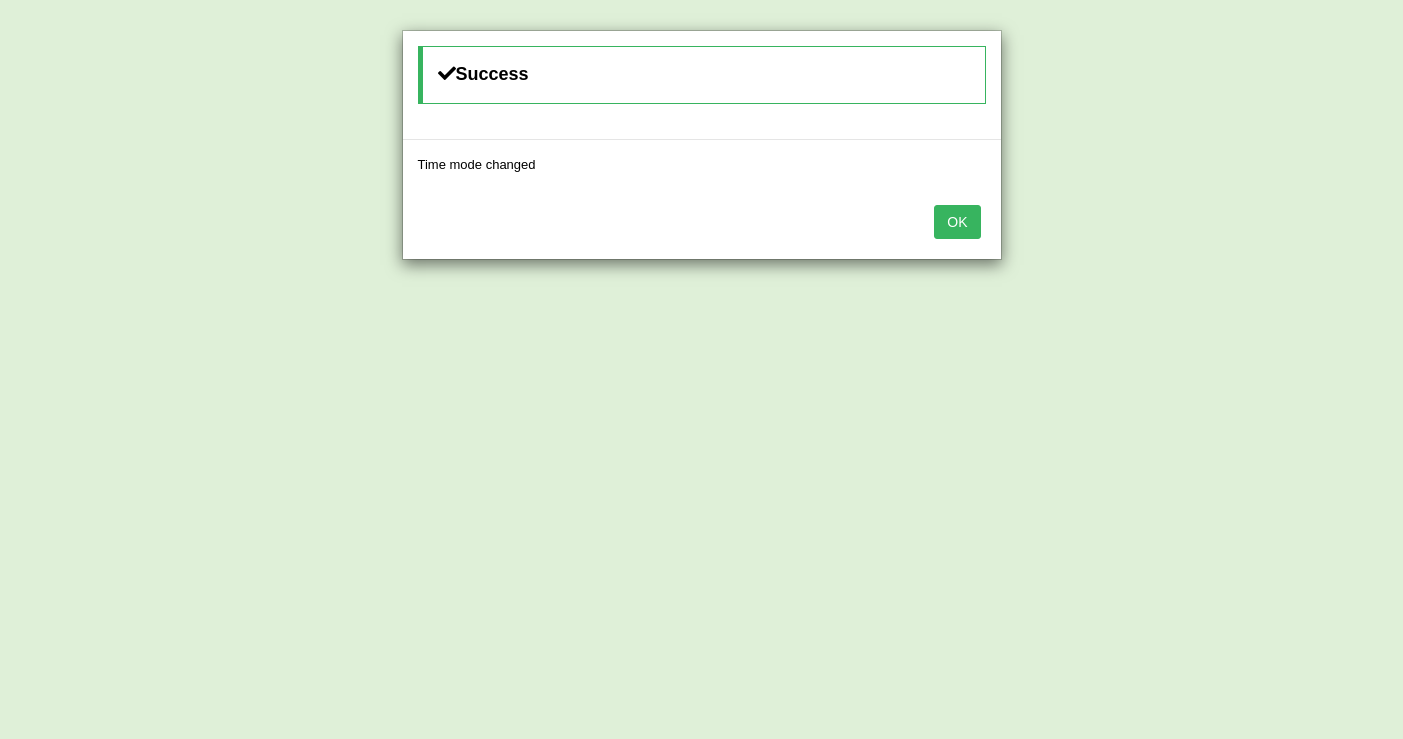 click on "OK" at bounding box center [957, 222] 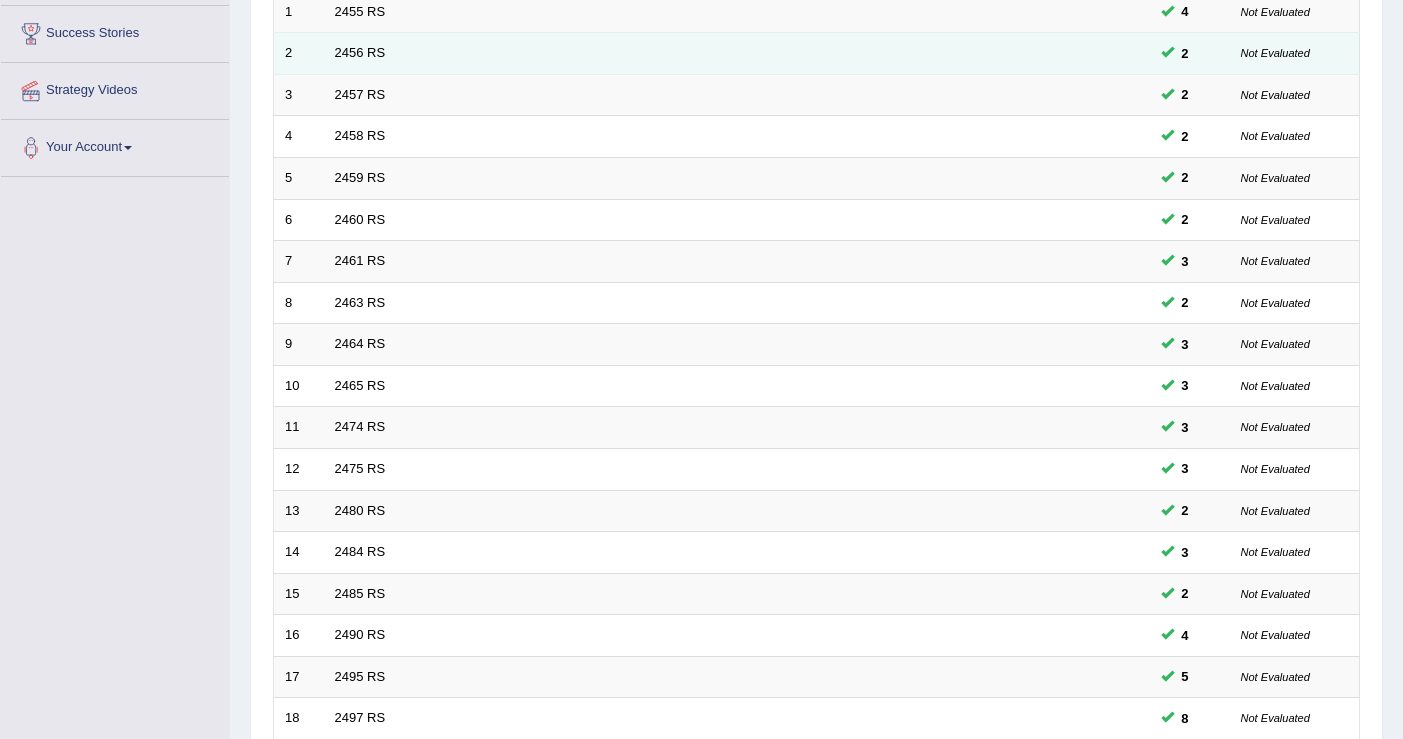 scroll, scrollTop: 585, scrollLeft: 0, axis: vertical 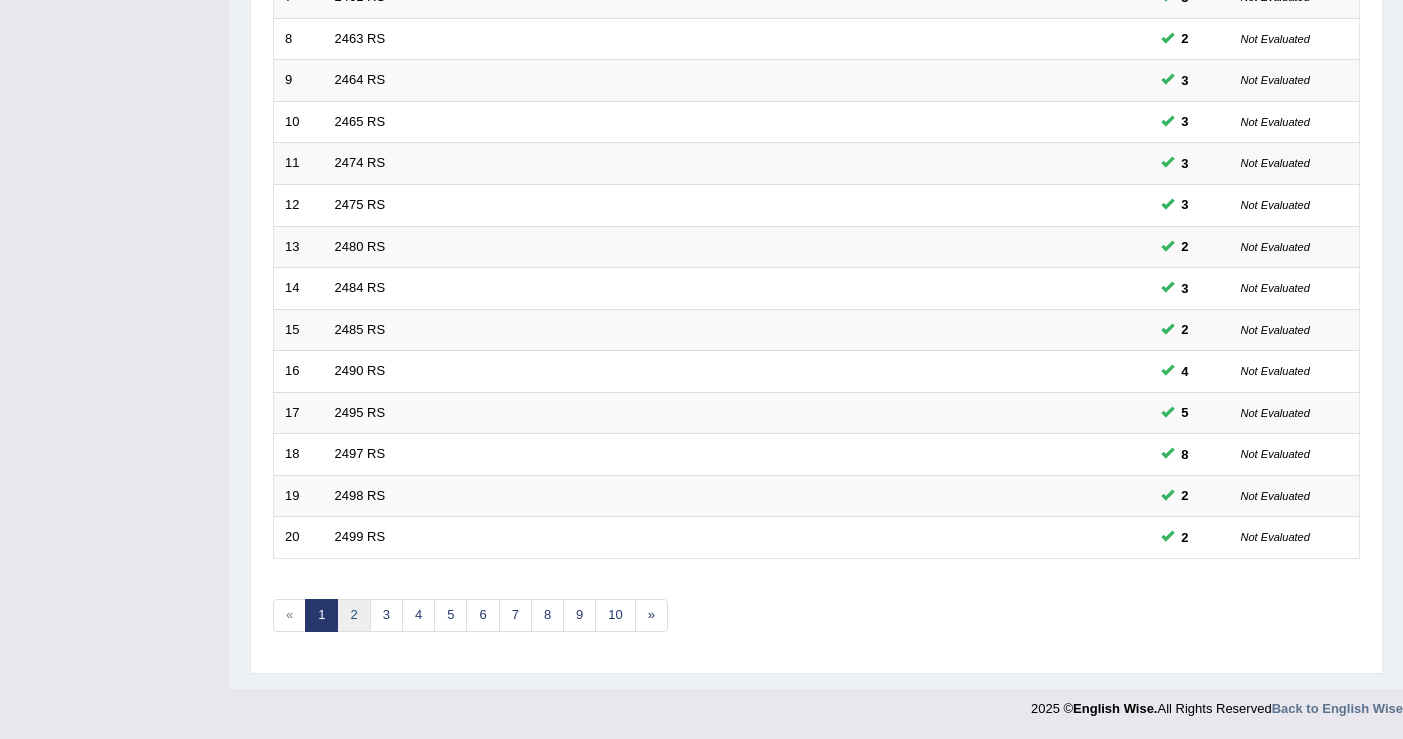 click on "2" at bounding box center [353, 615] 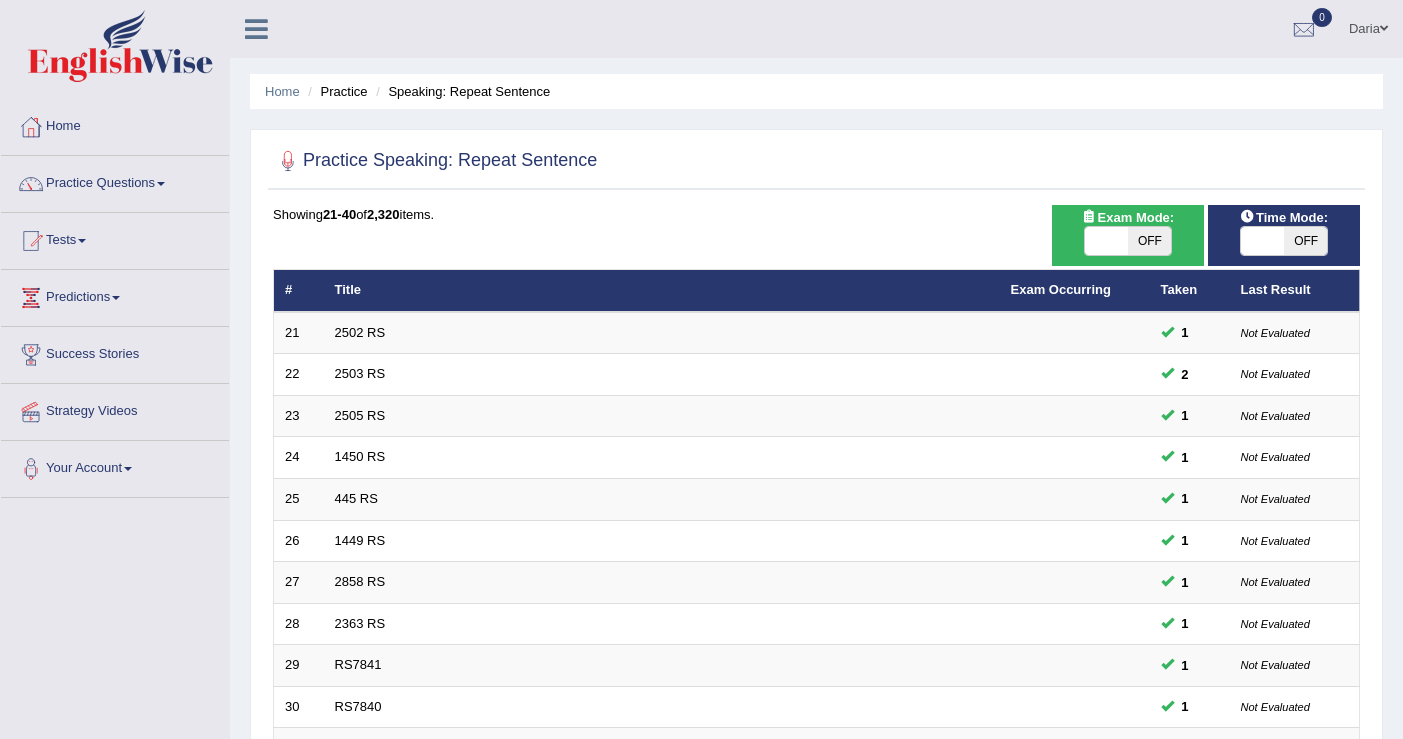 scroll, scrollTop: 0, scrollLeft: 0, axis: both 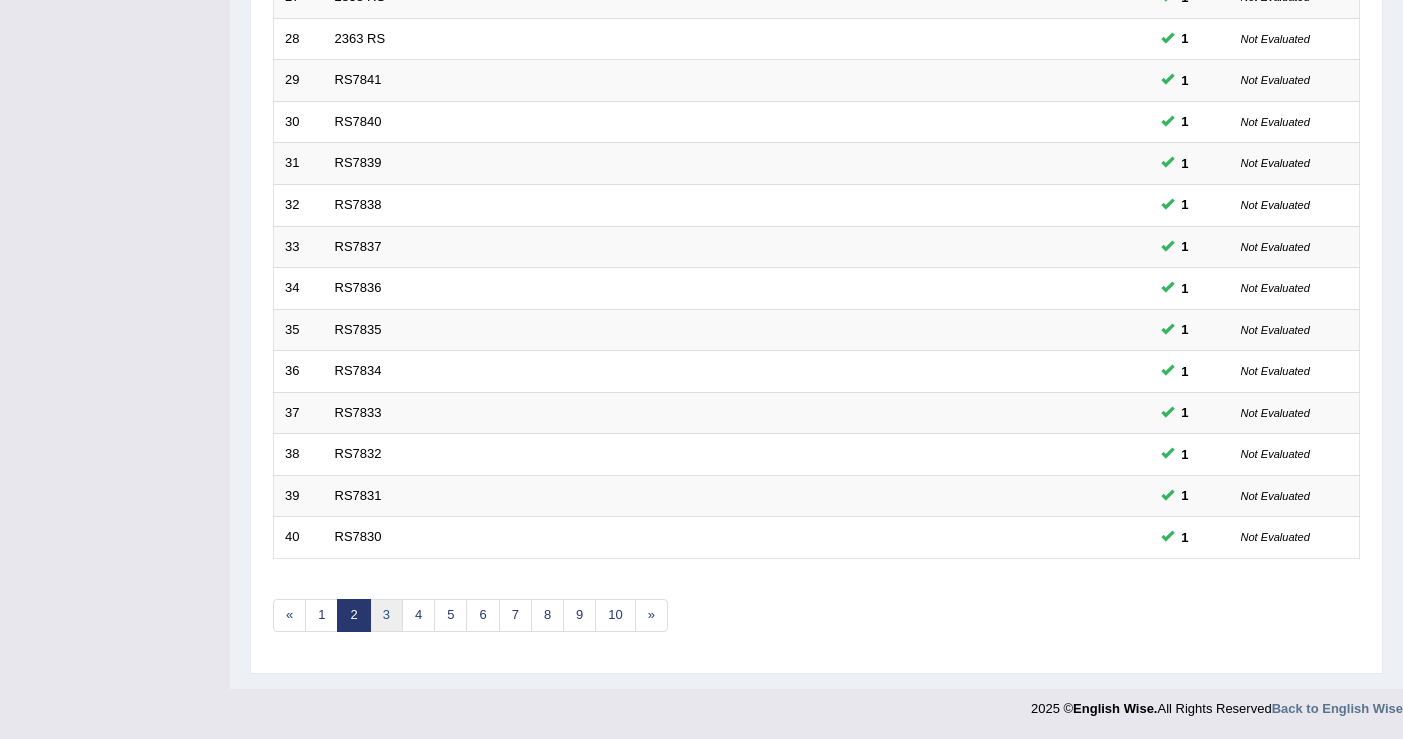 click on "3" at bounding box center (386, 615) 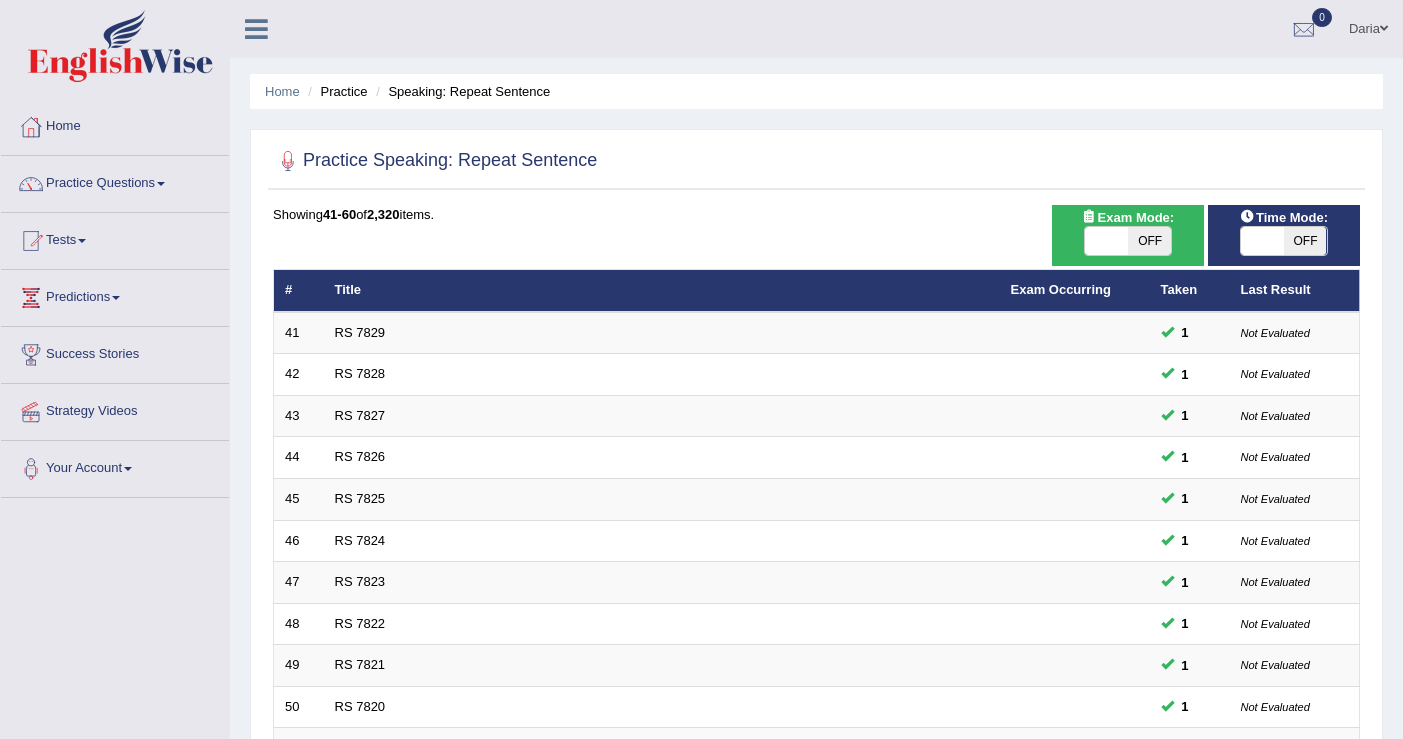 scroll, scrollTop: 0, scrollLeft: 0, axis: both 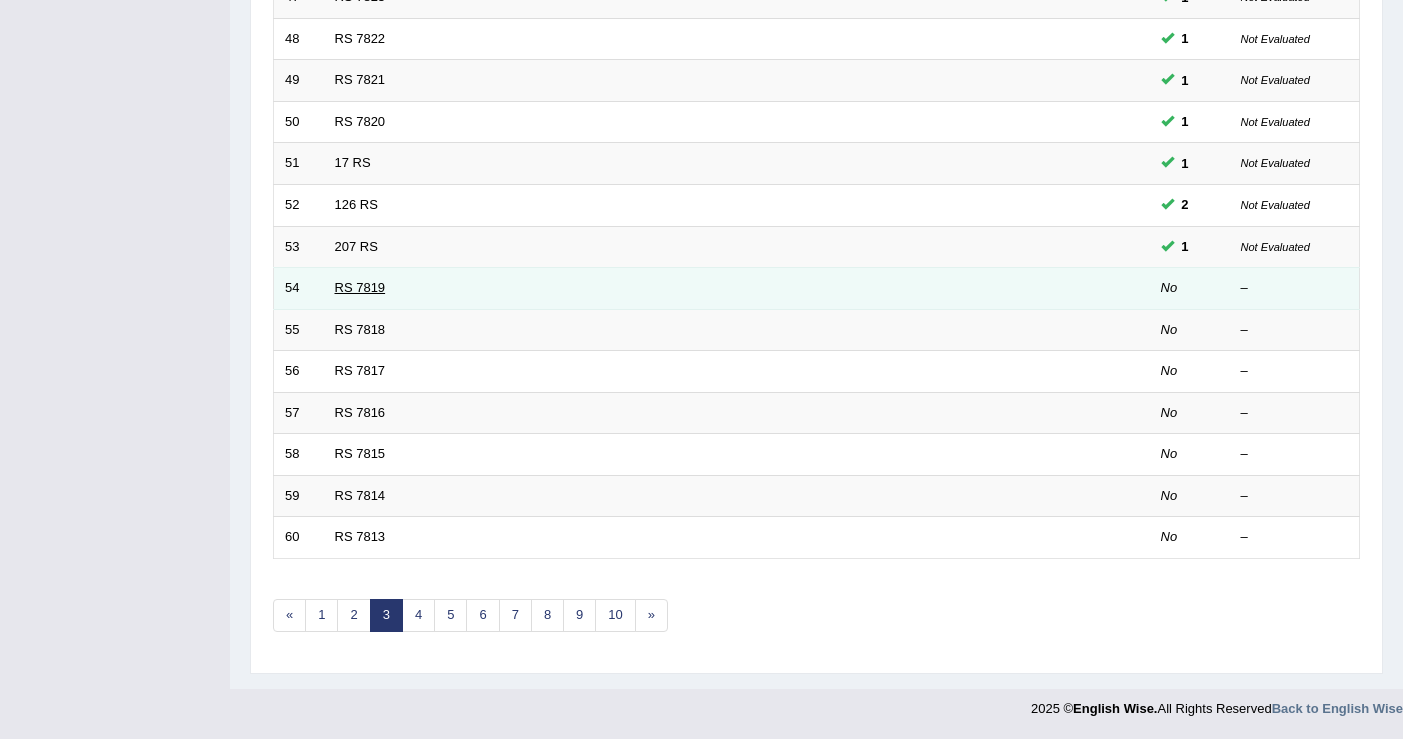 click on "RS 7819" at bounding box center (360, 287) 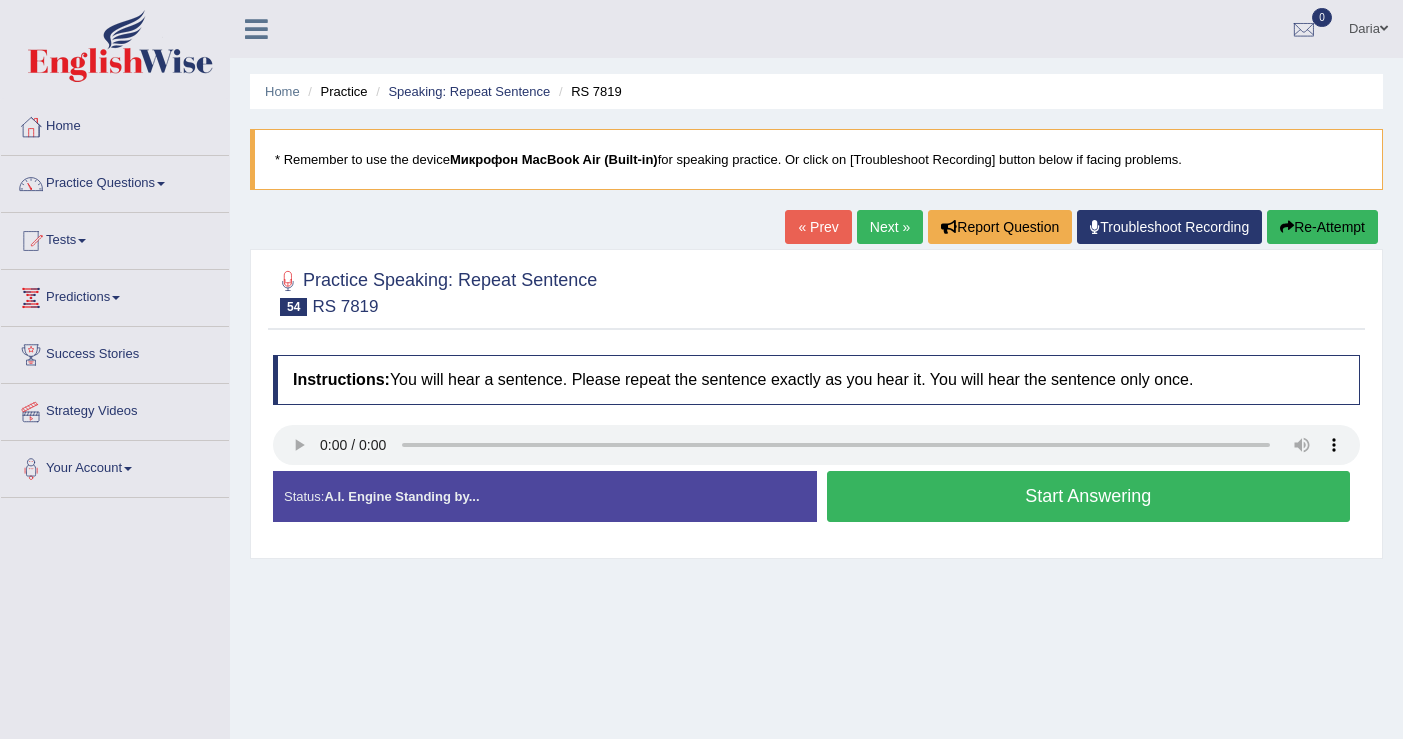 scroll, scrollTop: 0, scrollLeft: 0, axis: both 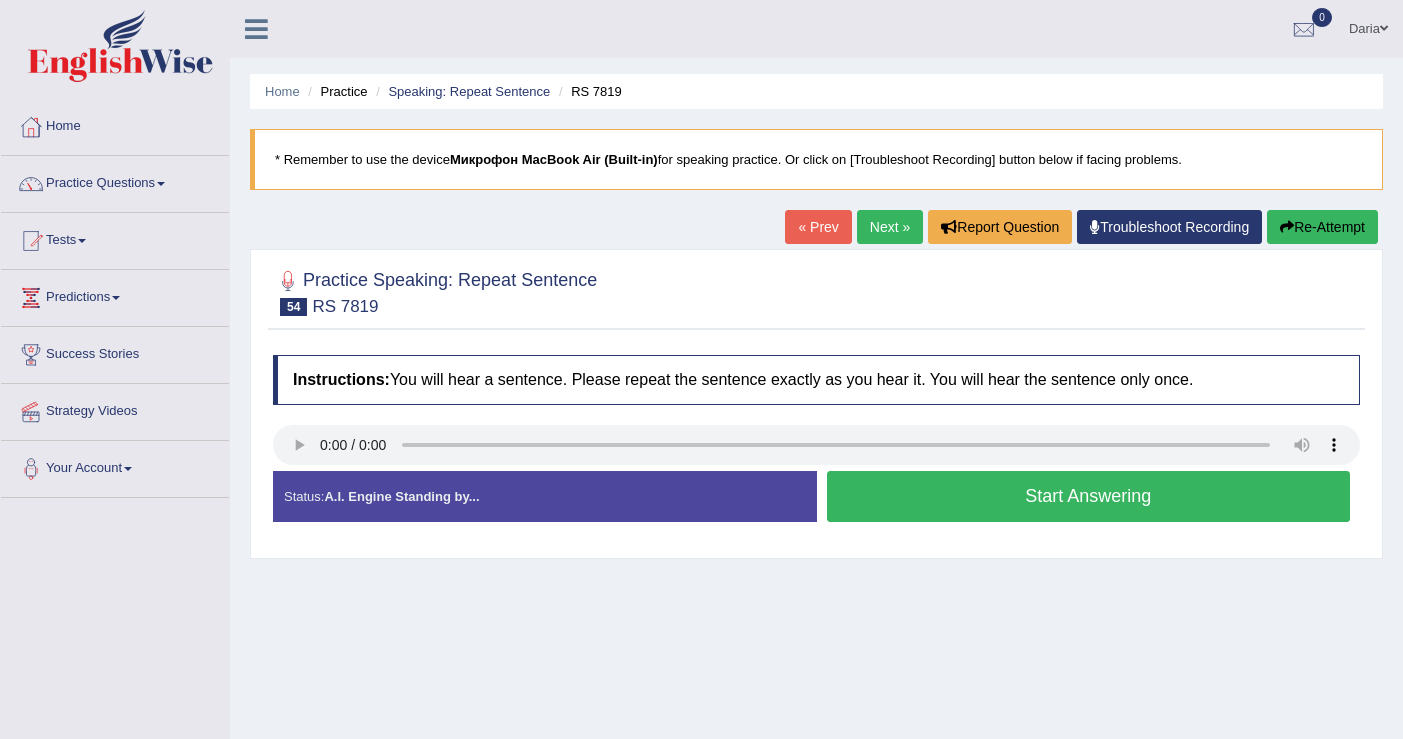 click on "Start Answering" at bounding box center (1089, 496) 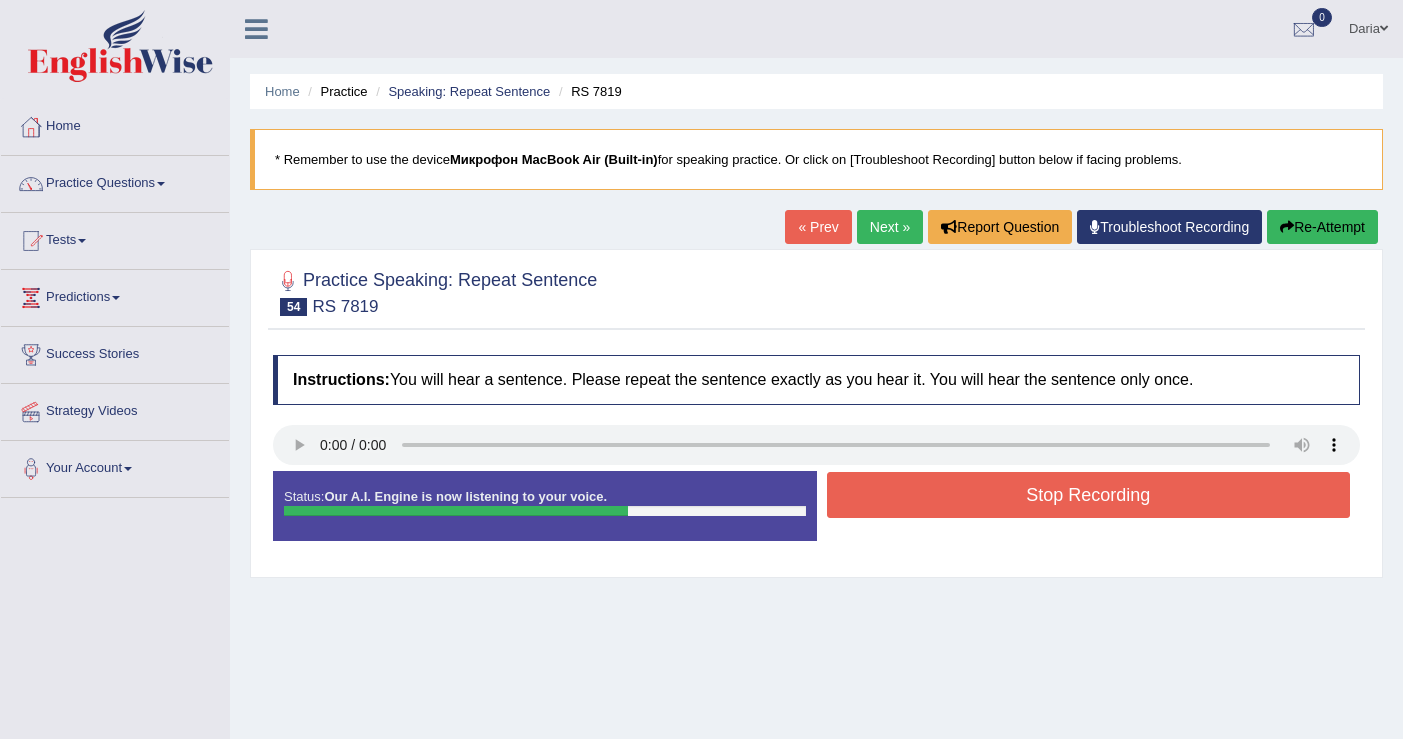 click on "Stop Recording" at bounding box center (1089, 495) 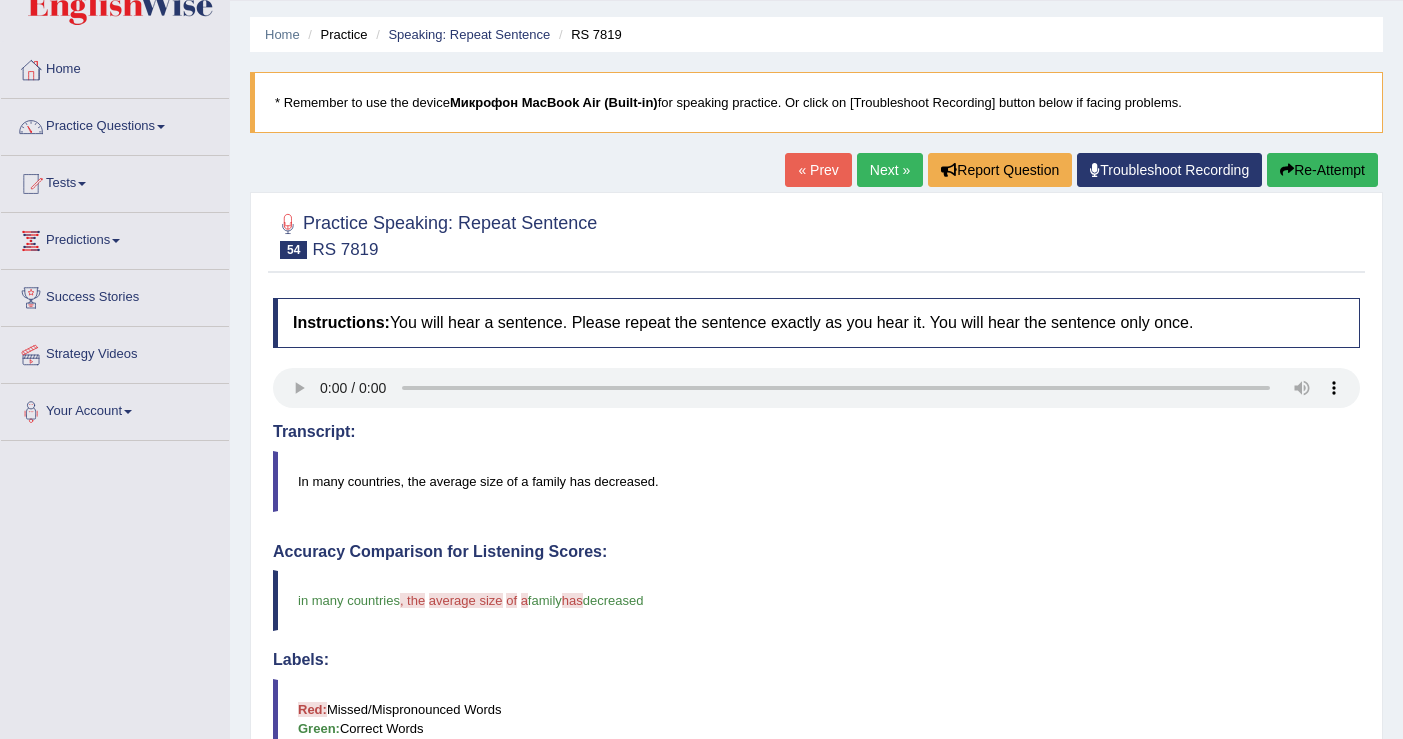 scroll, scrollTop: 38, scrollLeft: 0, axis: vertical 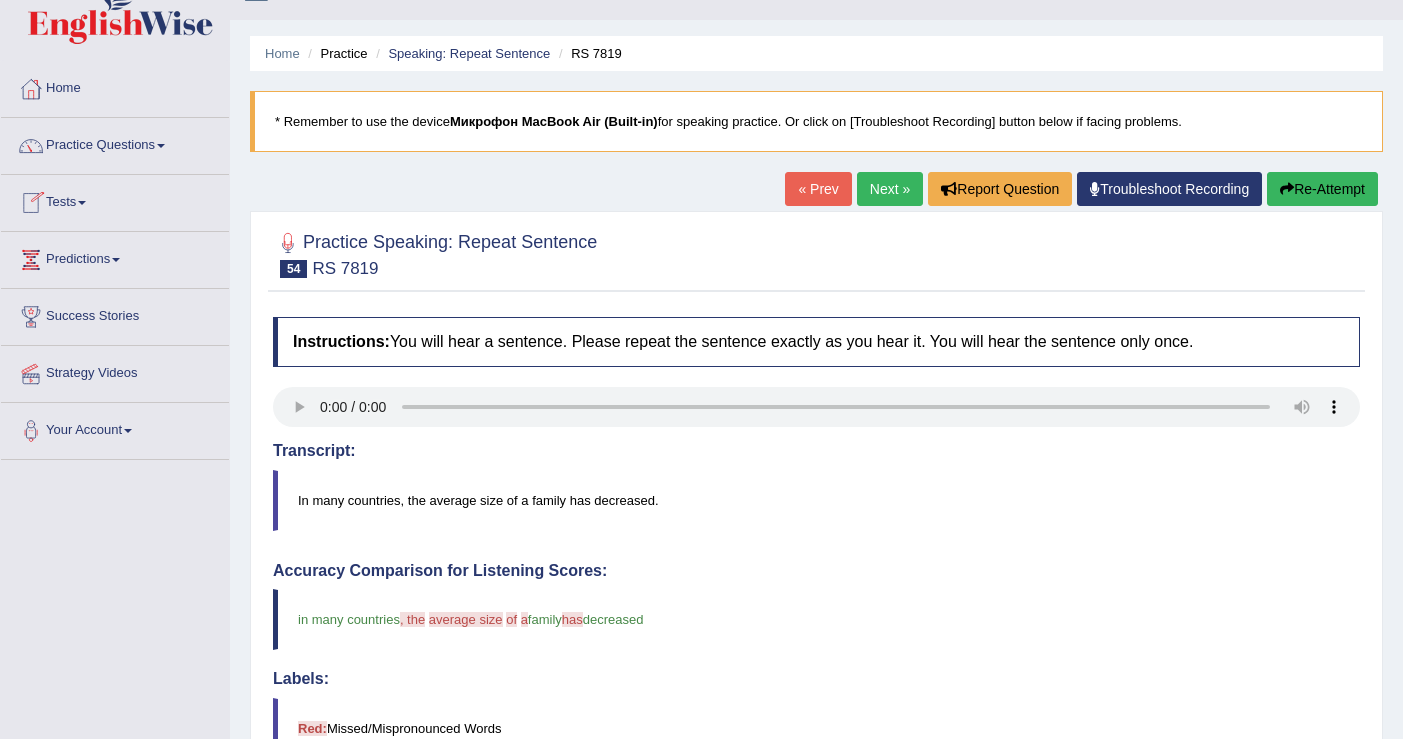 click on "Next »" at bounding box center (890, 189) 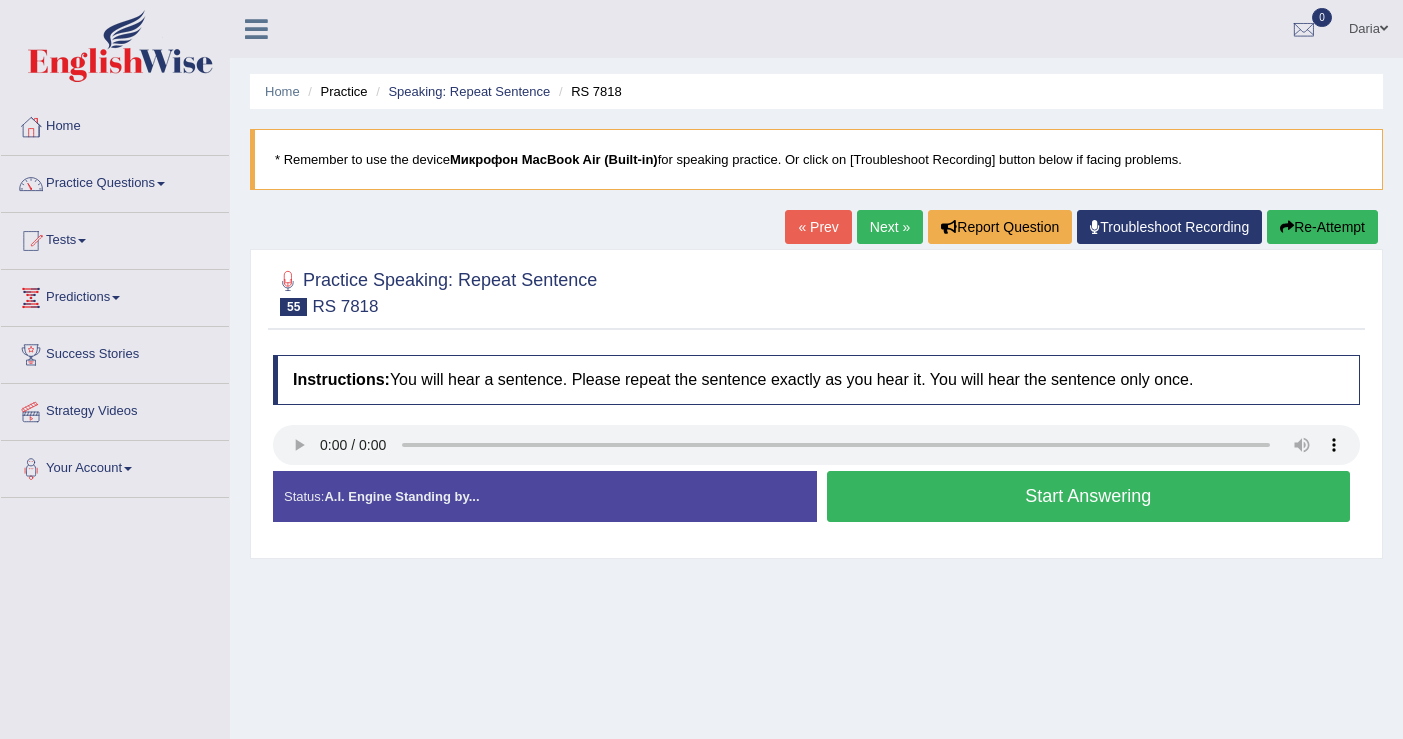 scroll, scrollTop: 0, scrollLeft: 0, axis: both 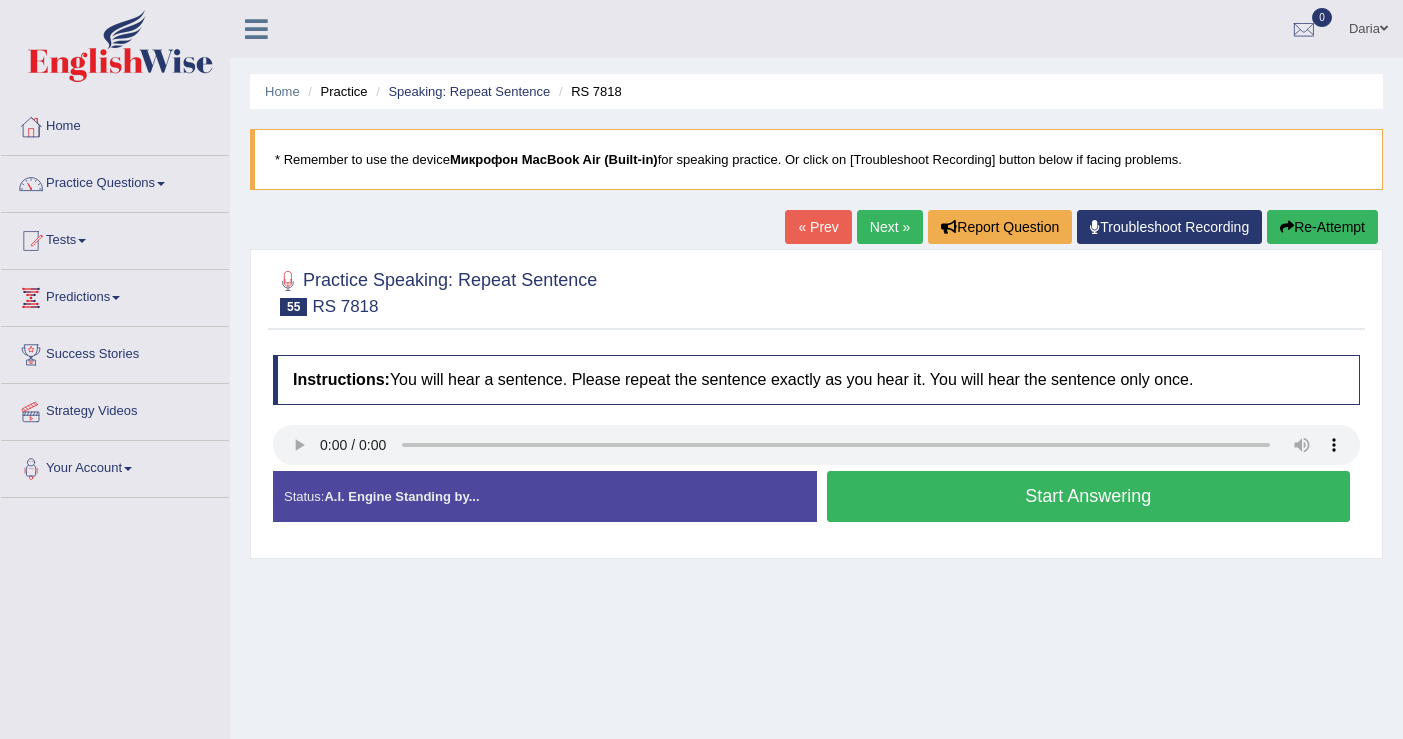 click on "Start Answering" at bounding box center (1089, 496) 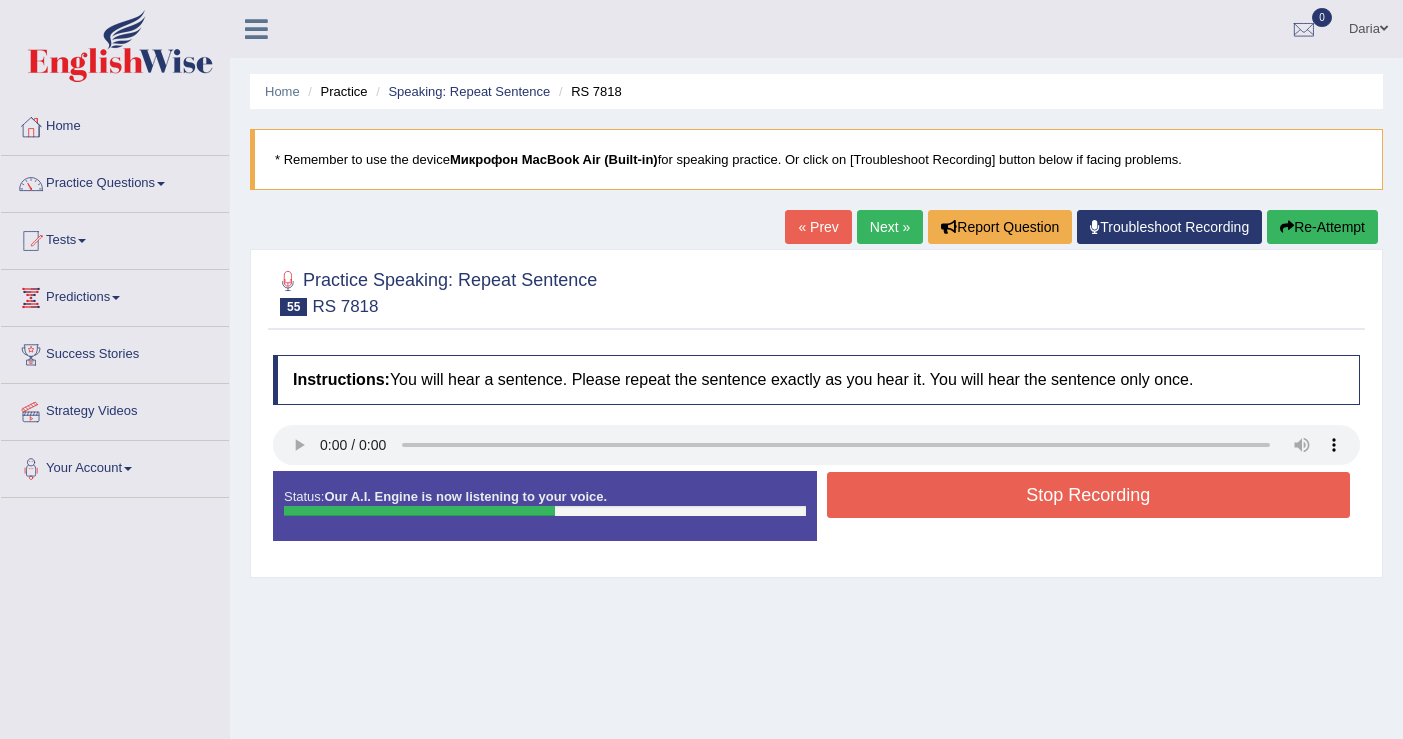 click on "Stop Recording" at bounding box center (1089, 495) 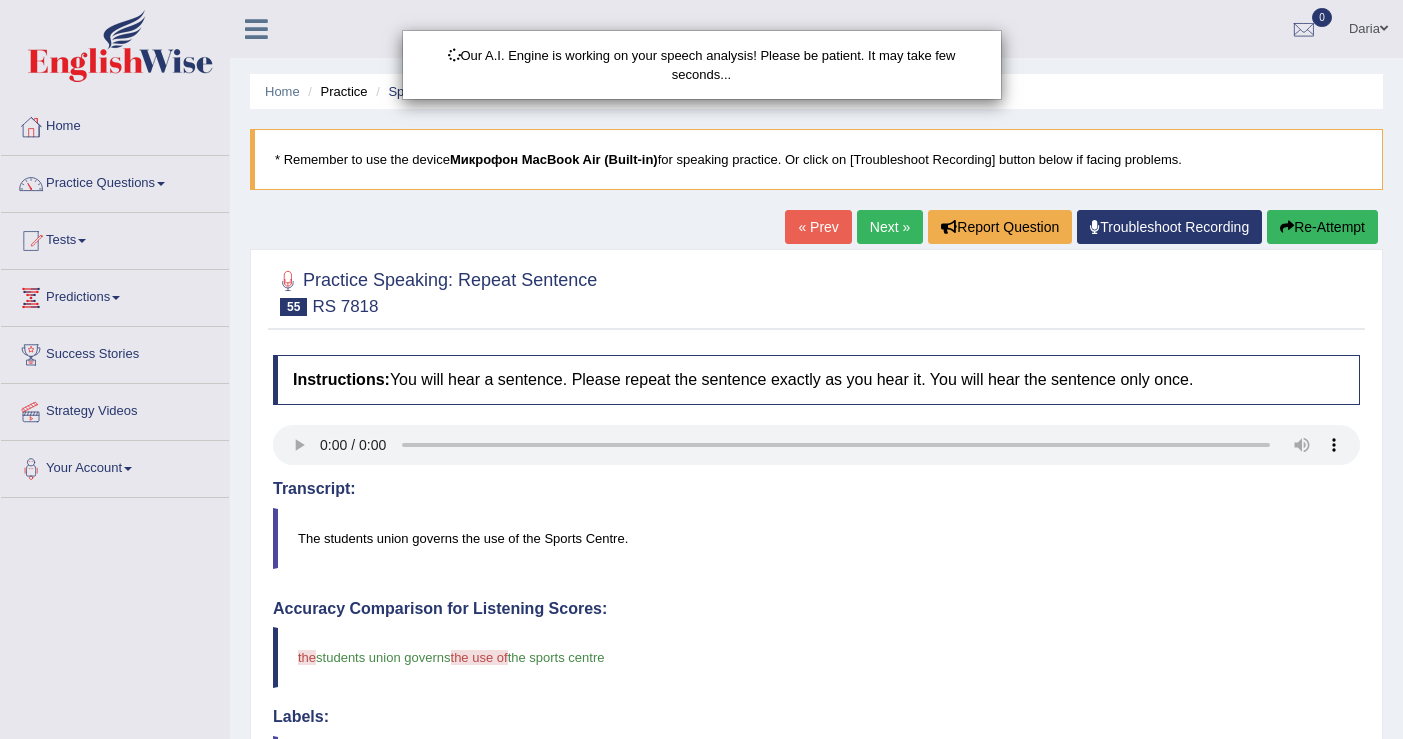 scroll, scrollTop: 3, scrollLeft: 0, axis: vertical 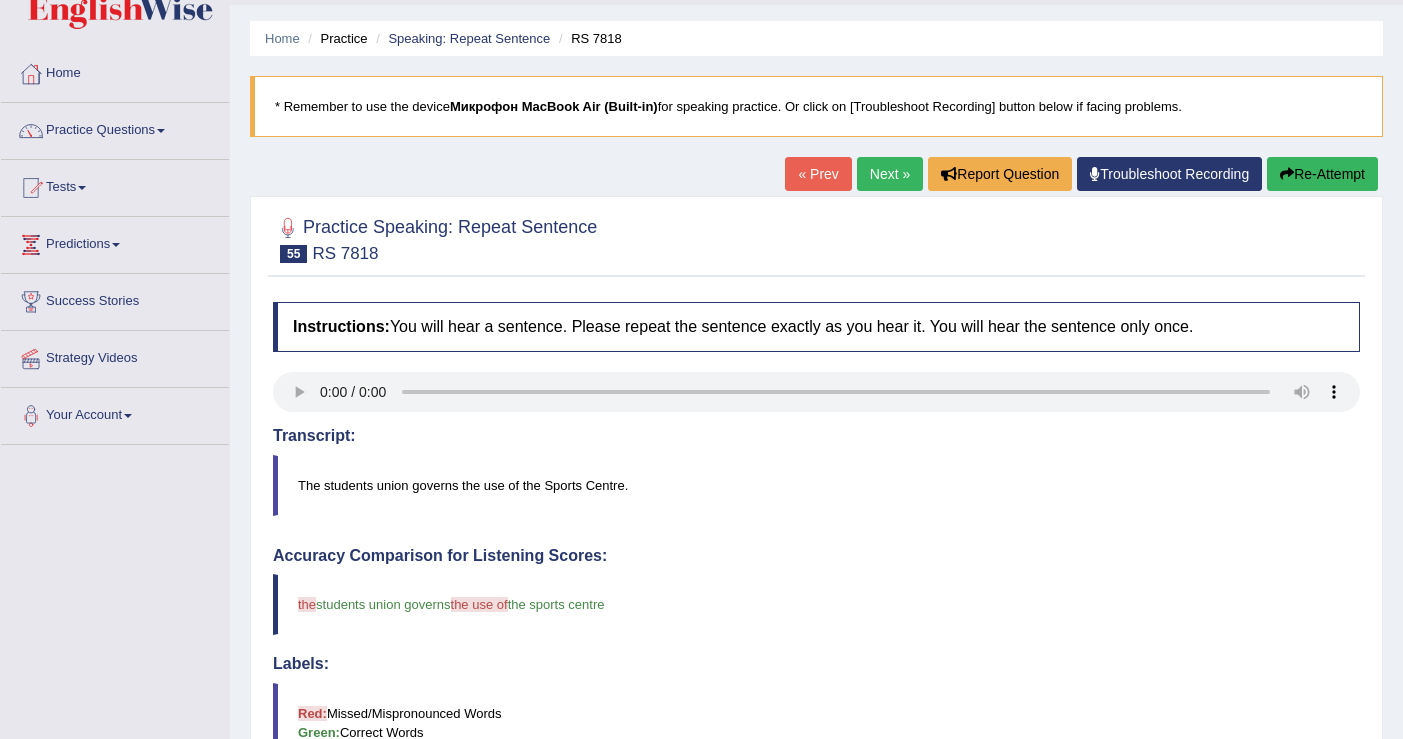 click on "Next »" at bounding box center (890, 174) 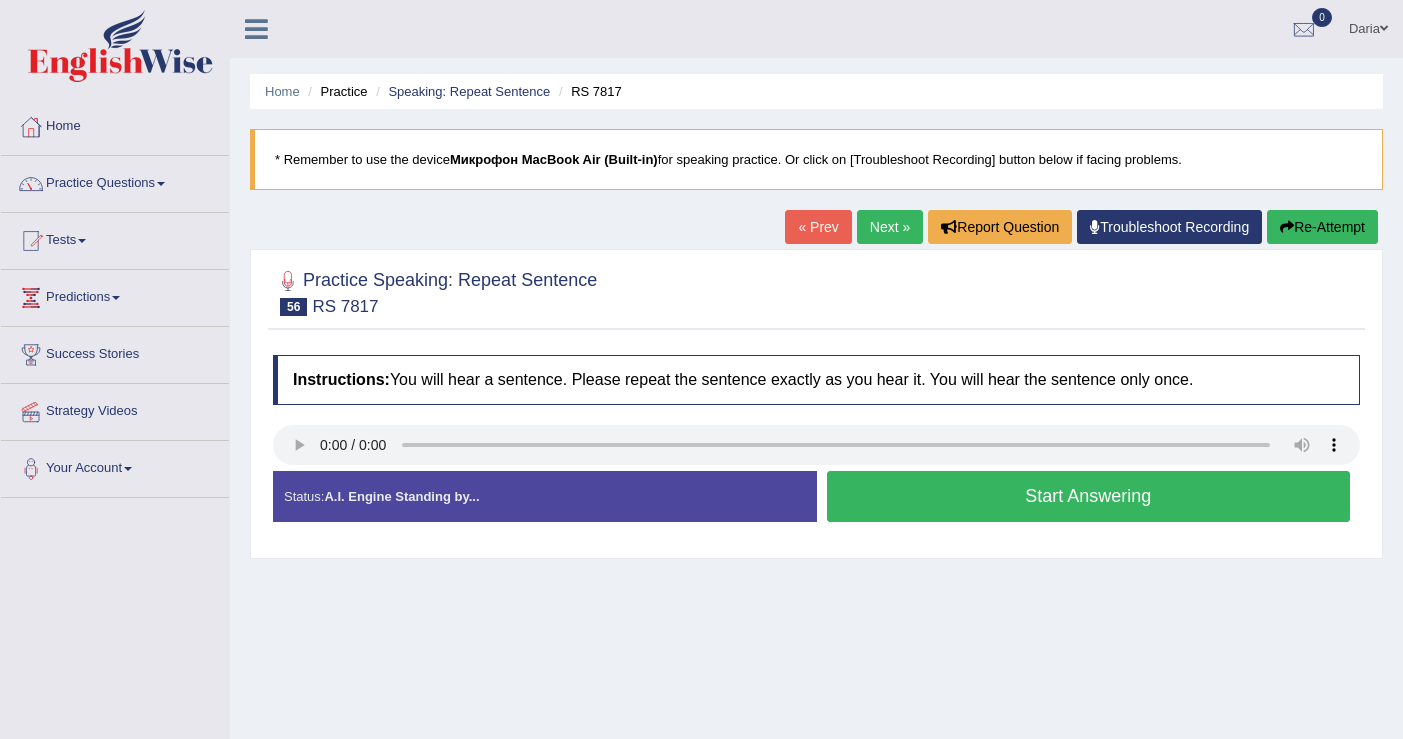 scroll, scrollTop: 0, scrollLeft: 0, axis: both 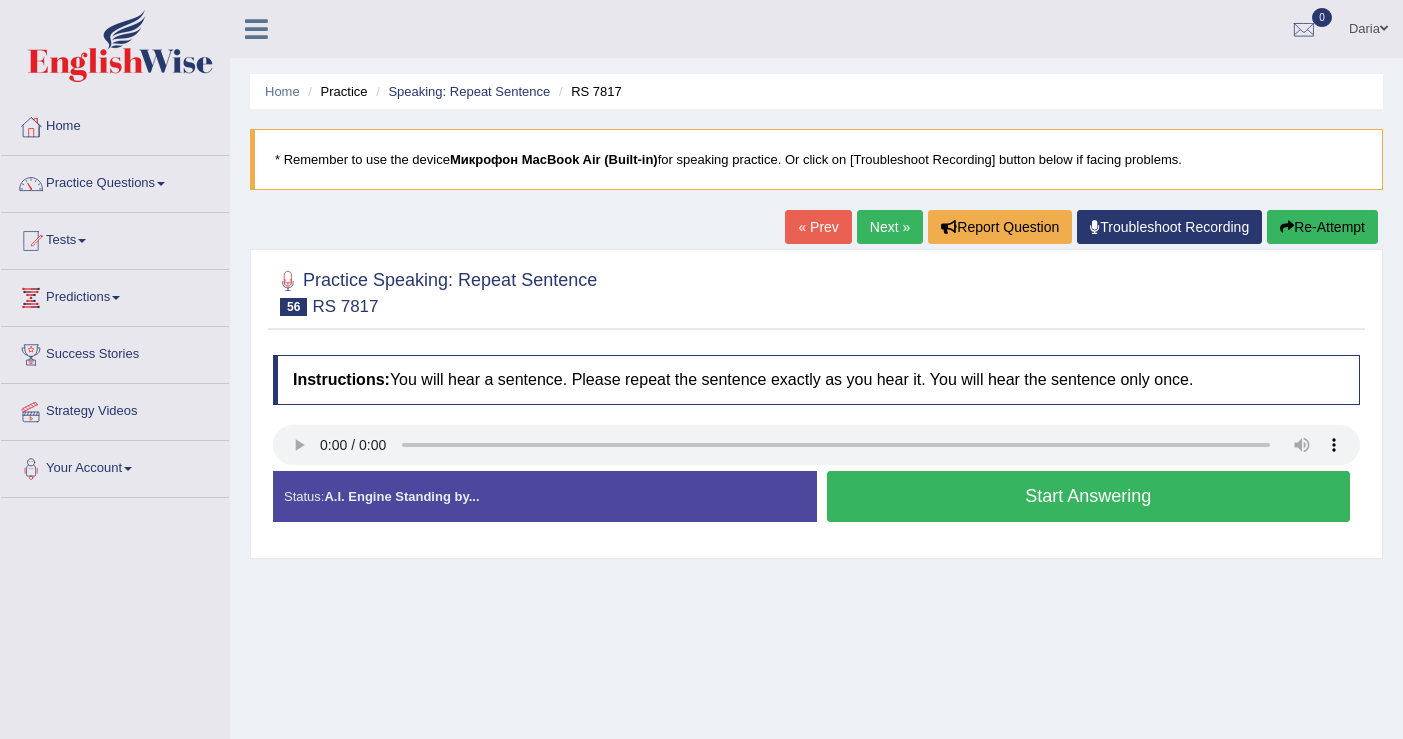 click on "Start Answering" at bounding box center [1089, 496] 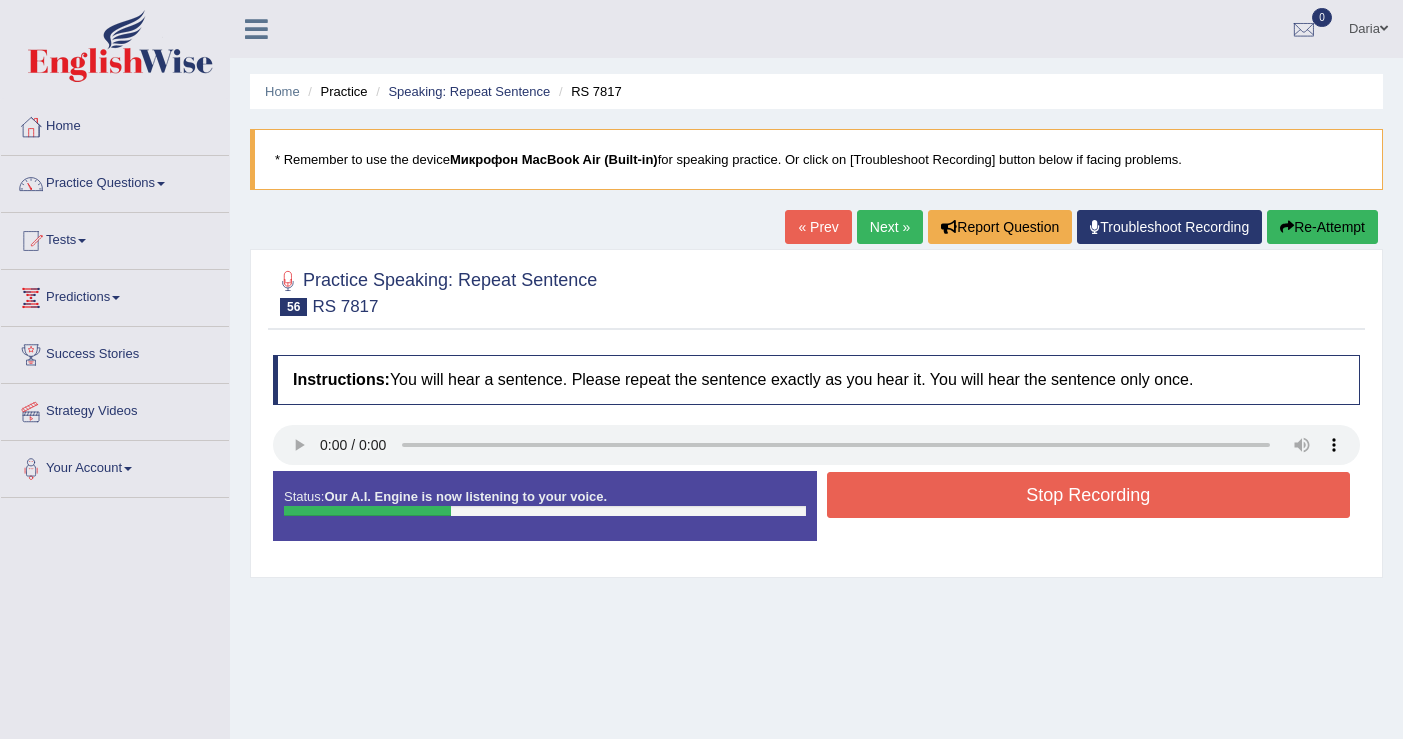 click on "Stop Recording" at bounding box center (1089, 495) 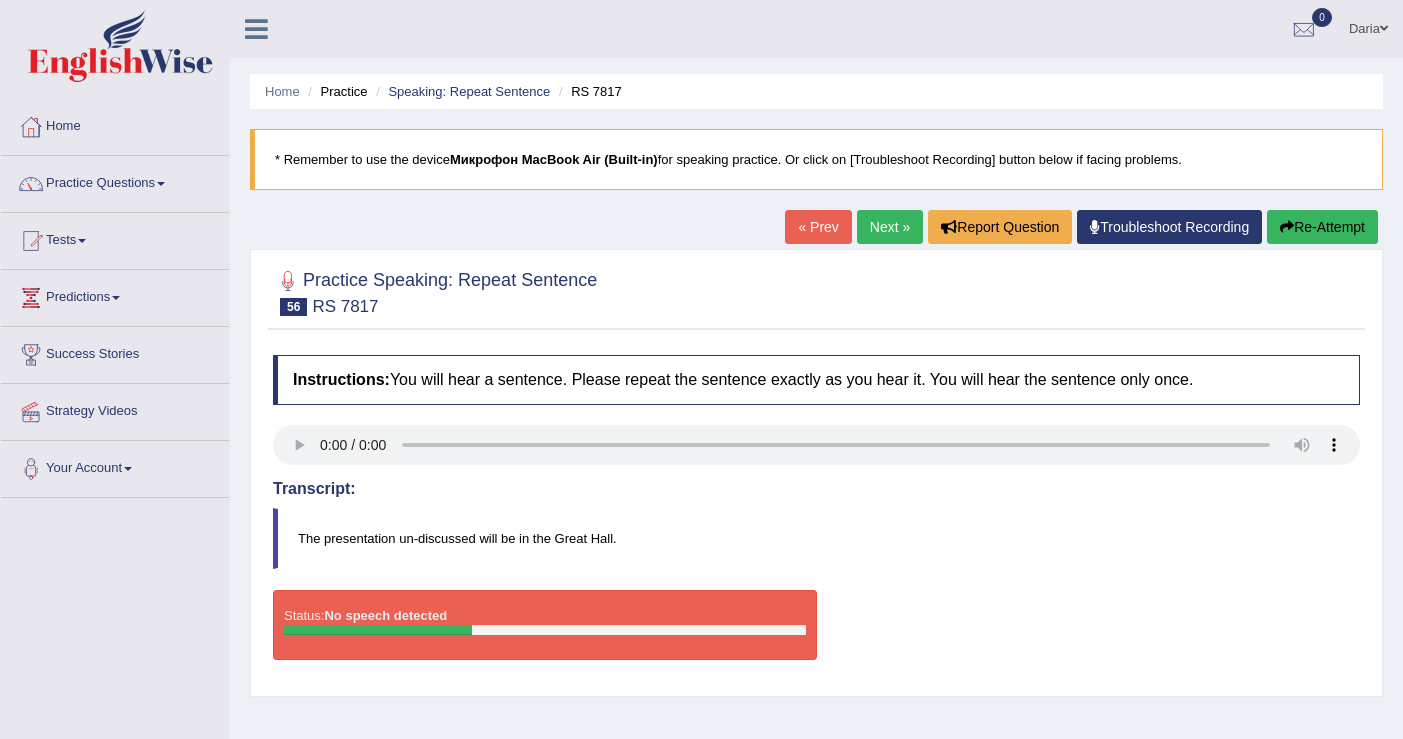 click on "Re-Attempt" at bounding box center [1322, 227] 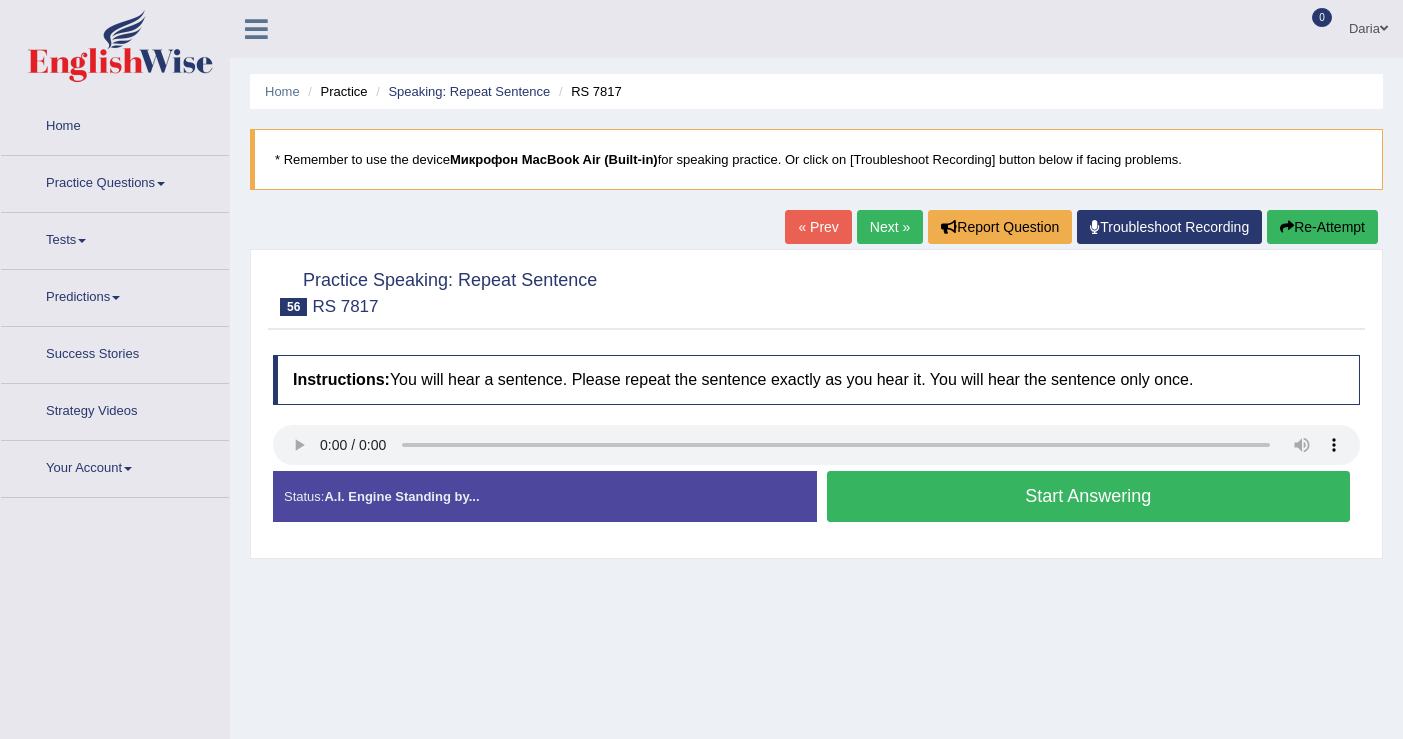 scroll, scrollTop: 0, scrollLeft: 0, axis: both 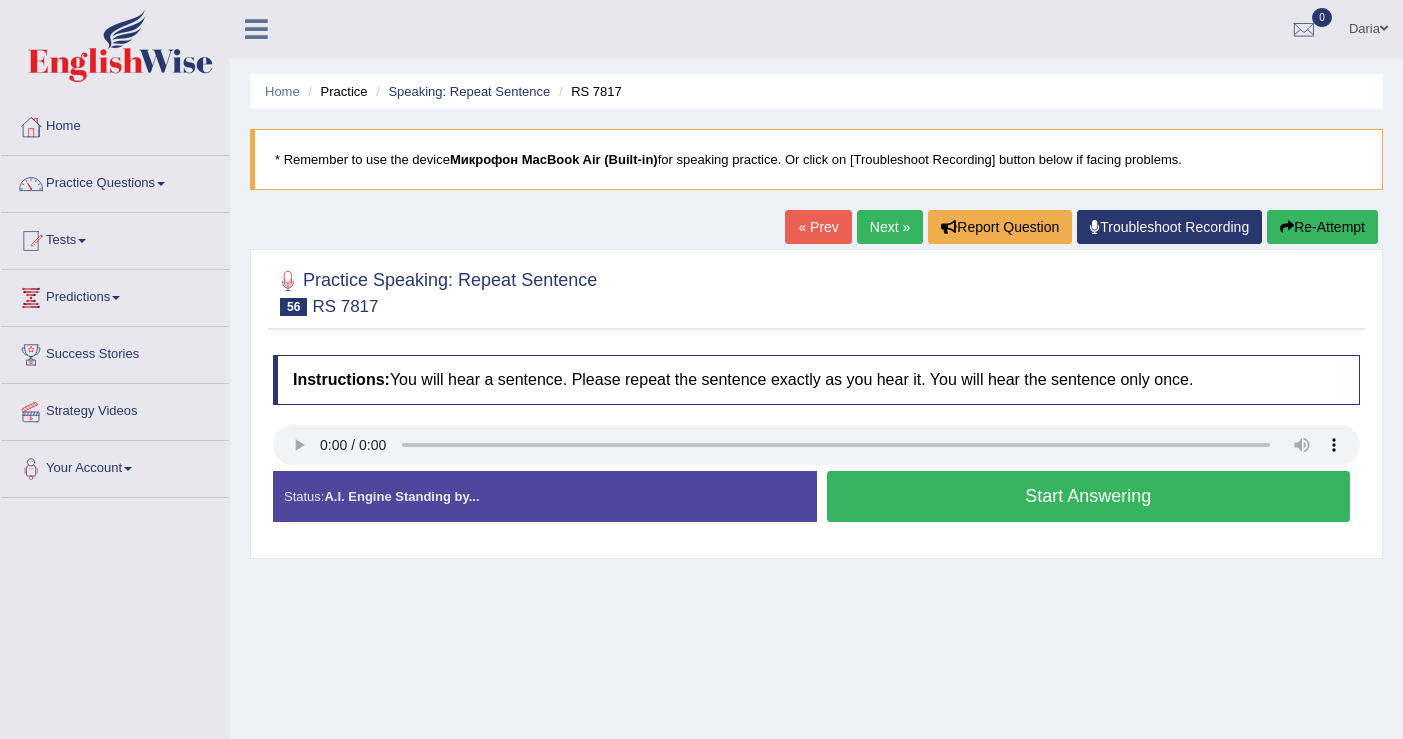 click on "Start Answering" at bounding box center [1089, 496] 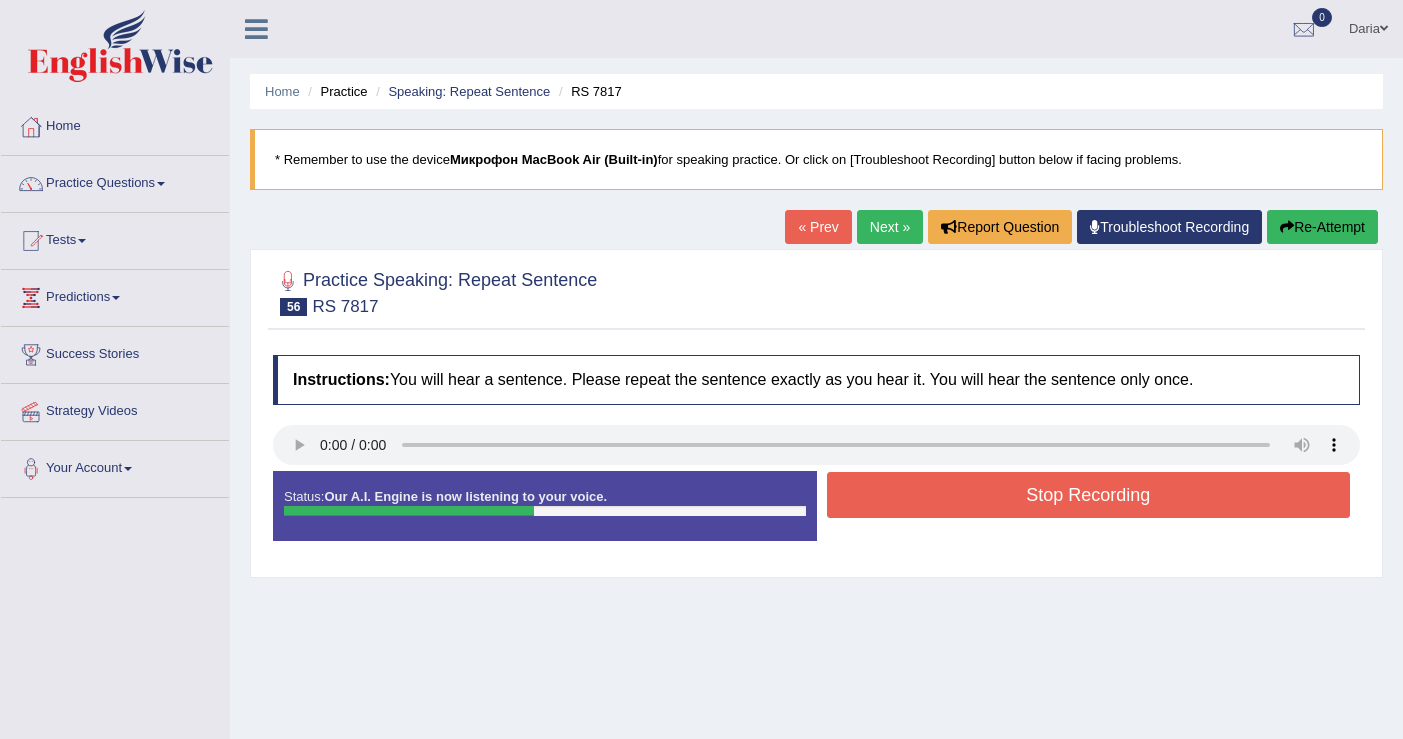 click on "Stop Recording" at bounding box center [1089, 495] 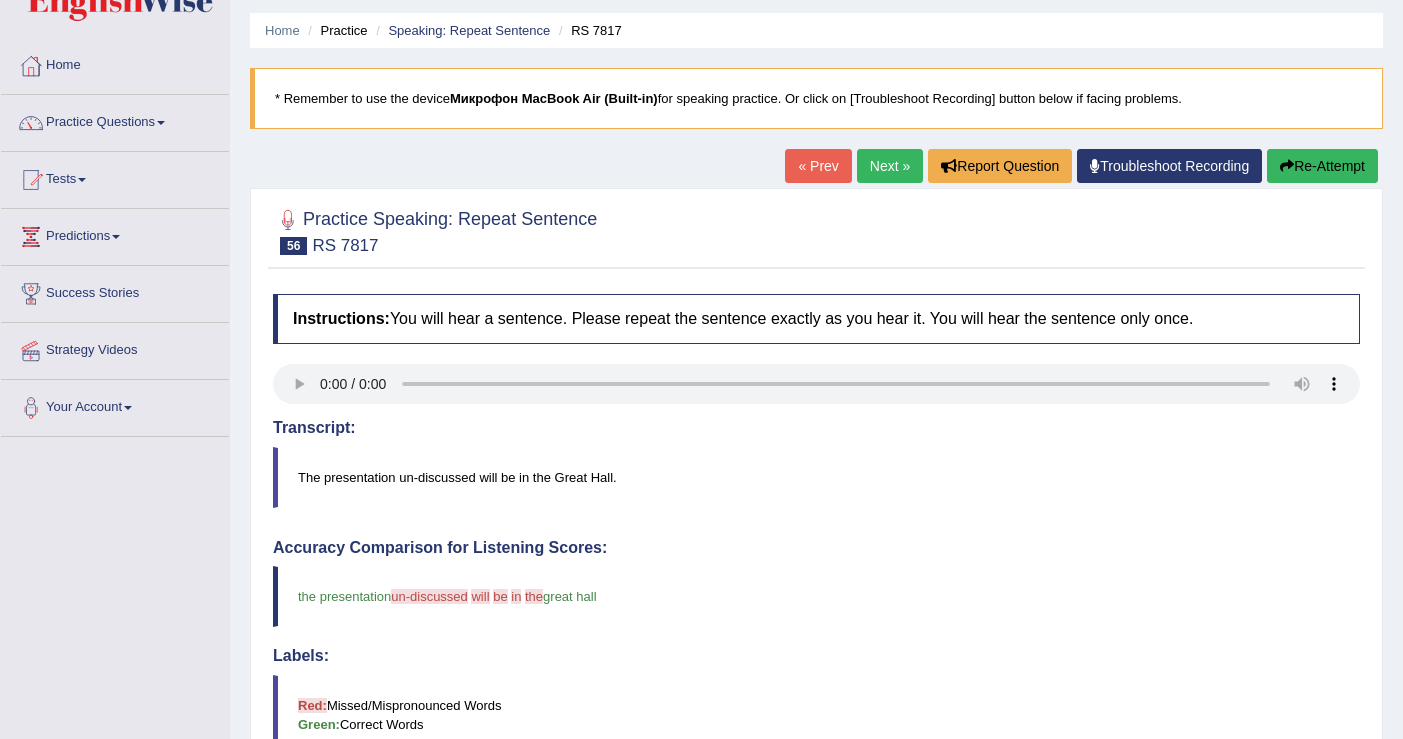 scroll, scrollTop: 54, scrollLeft: 0, axis: vertical 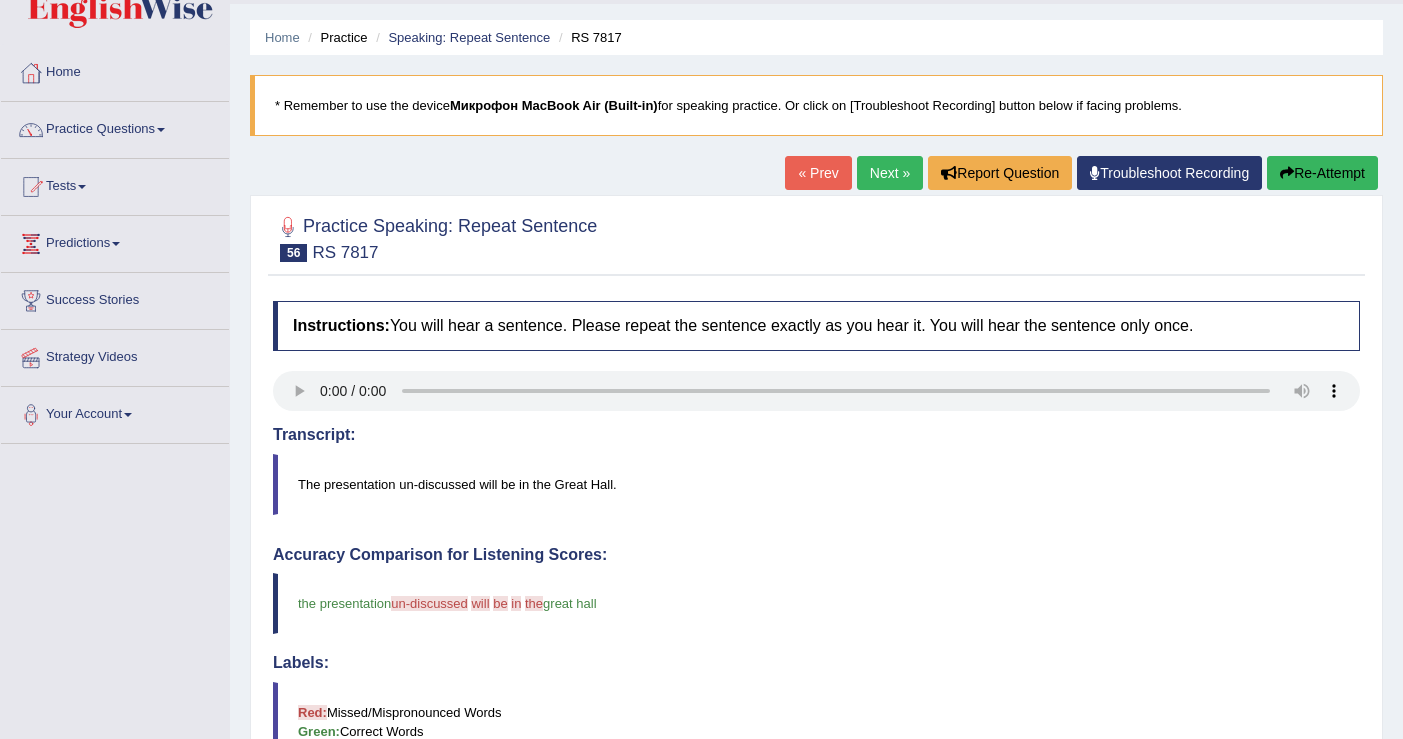 click on "Re-Attempt" at bounding box center (1322, 173) 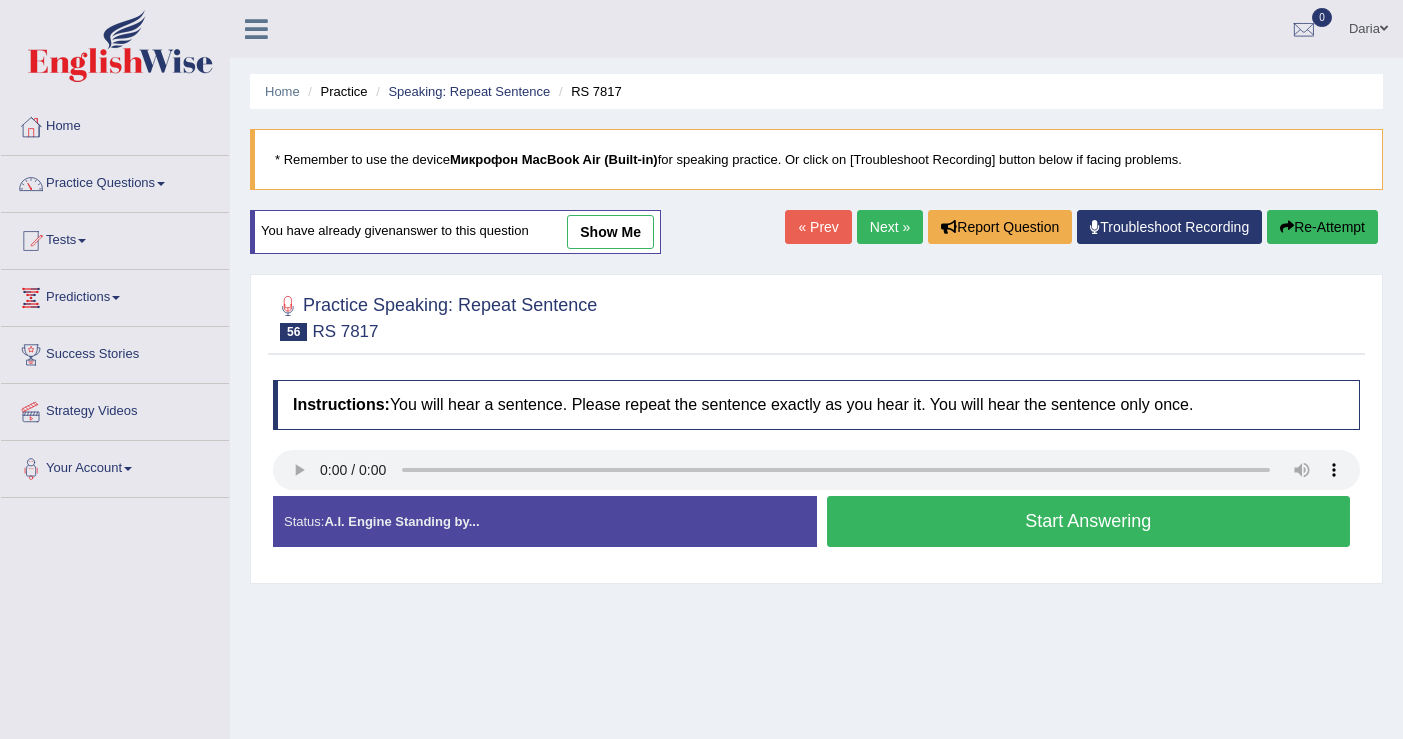 scroll, scrollTop: 54, scrollLeft: 0, axis: vertical 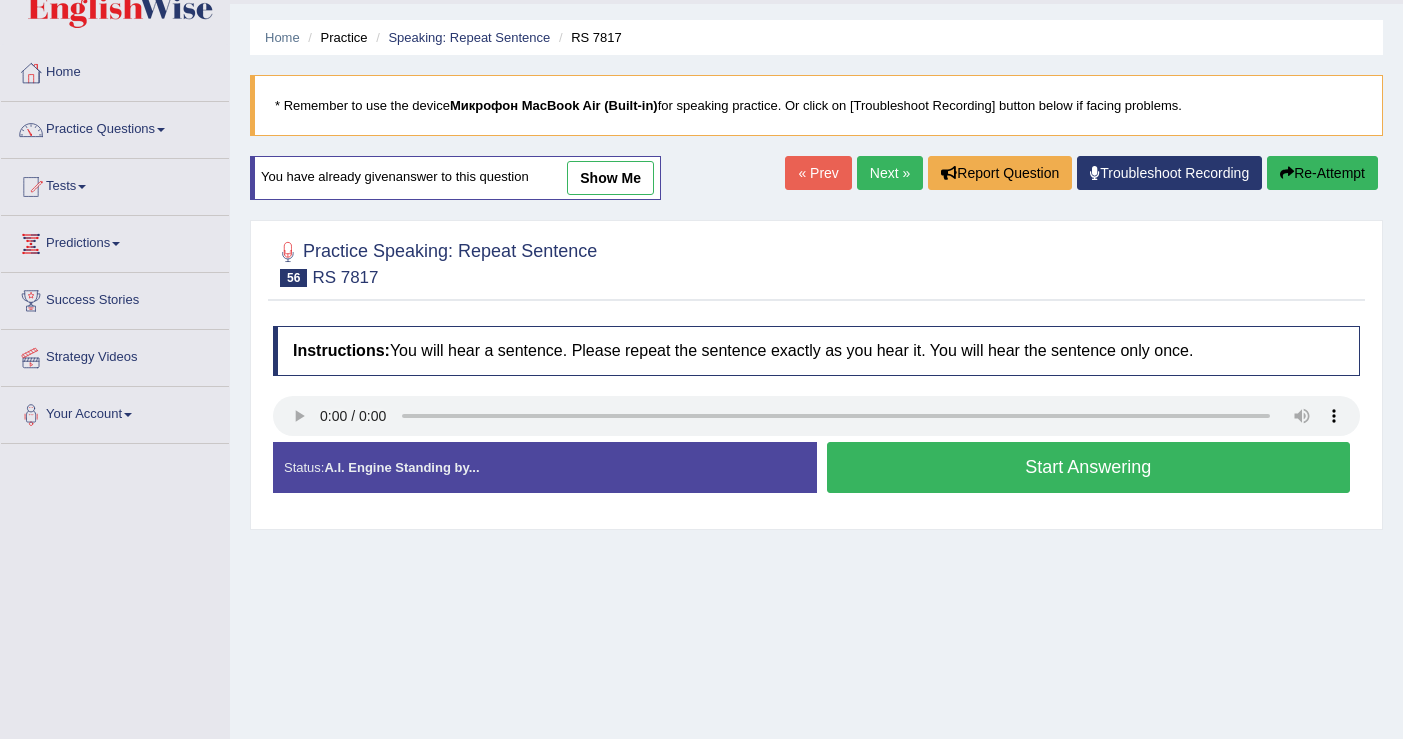 click on "Next »" at bounding box center (890, 173) 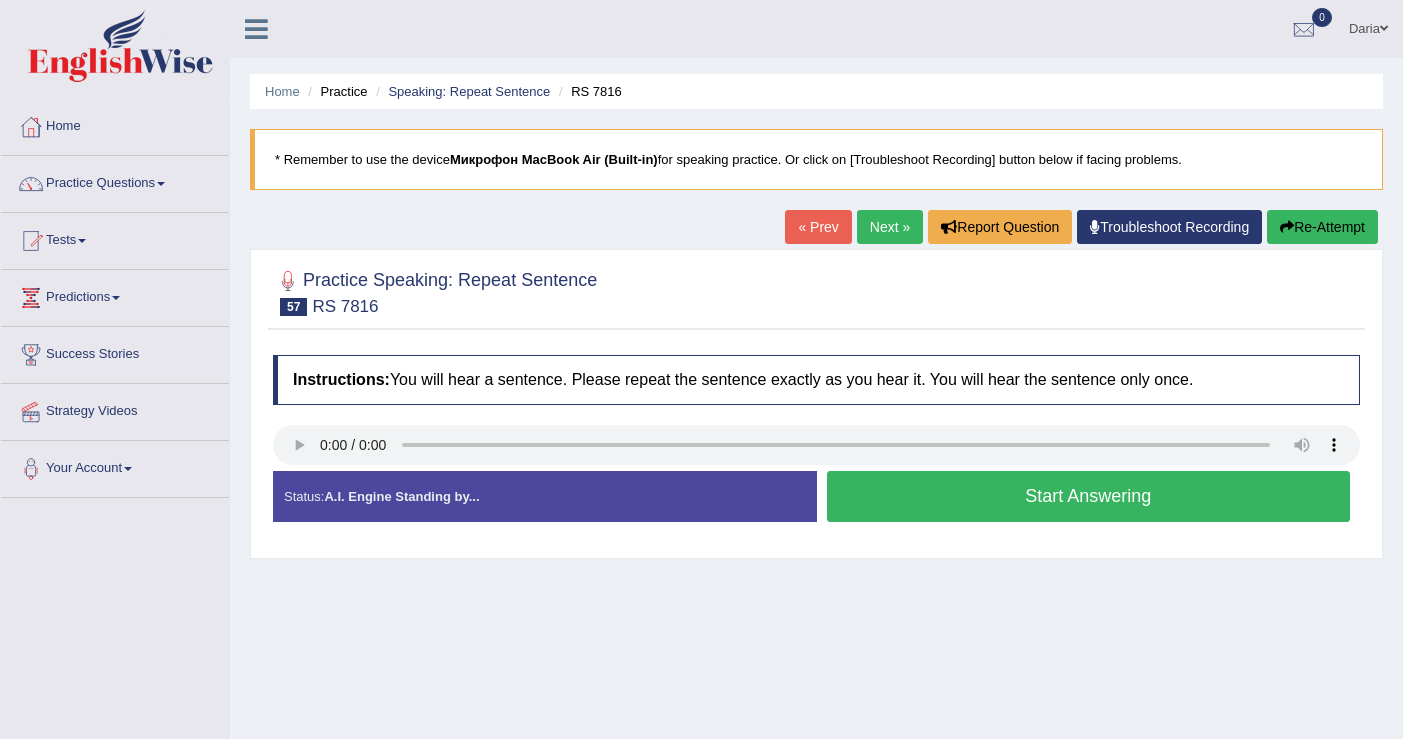 scroll, scrollTop: 0, scrollLeft: 0, axis: both 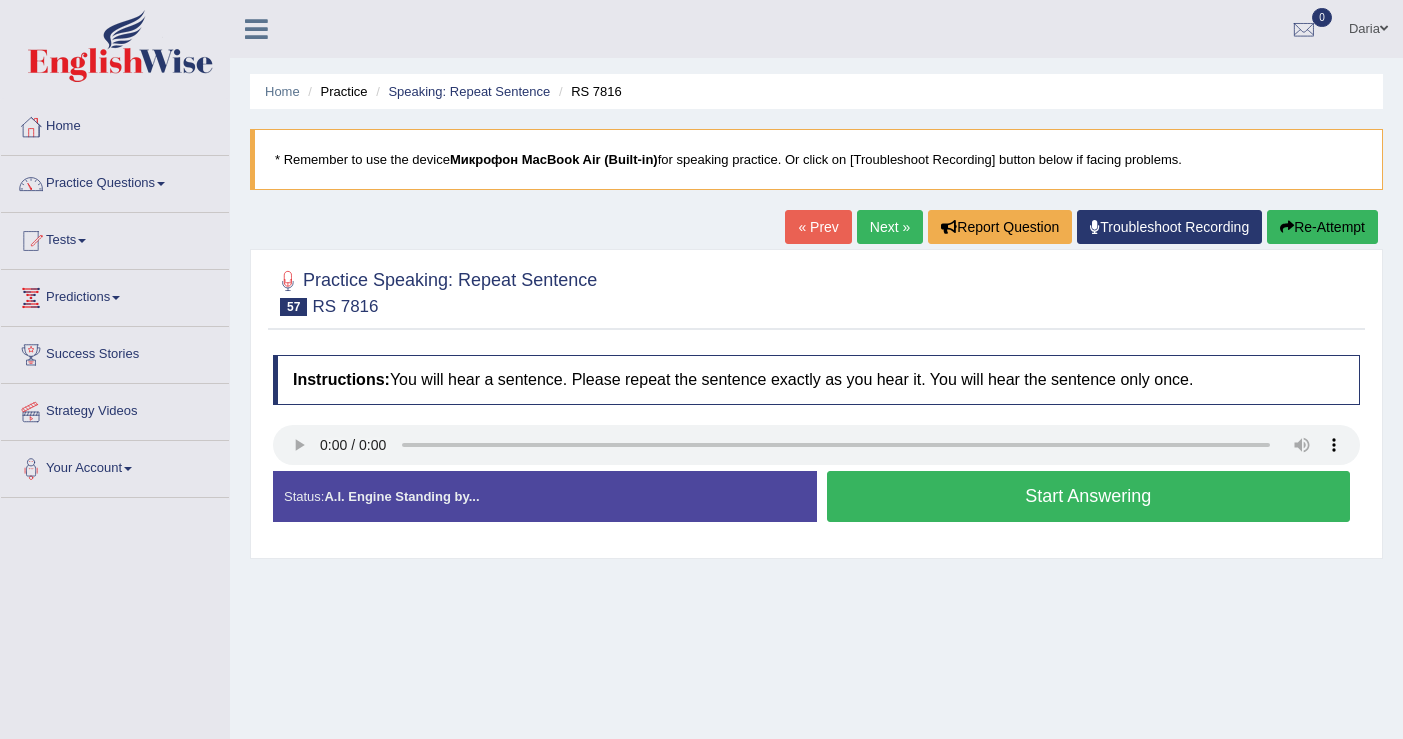 click on "Start Answering" at bounding box center (1089, 496) 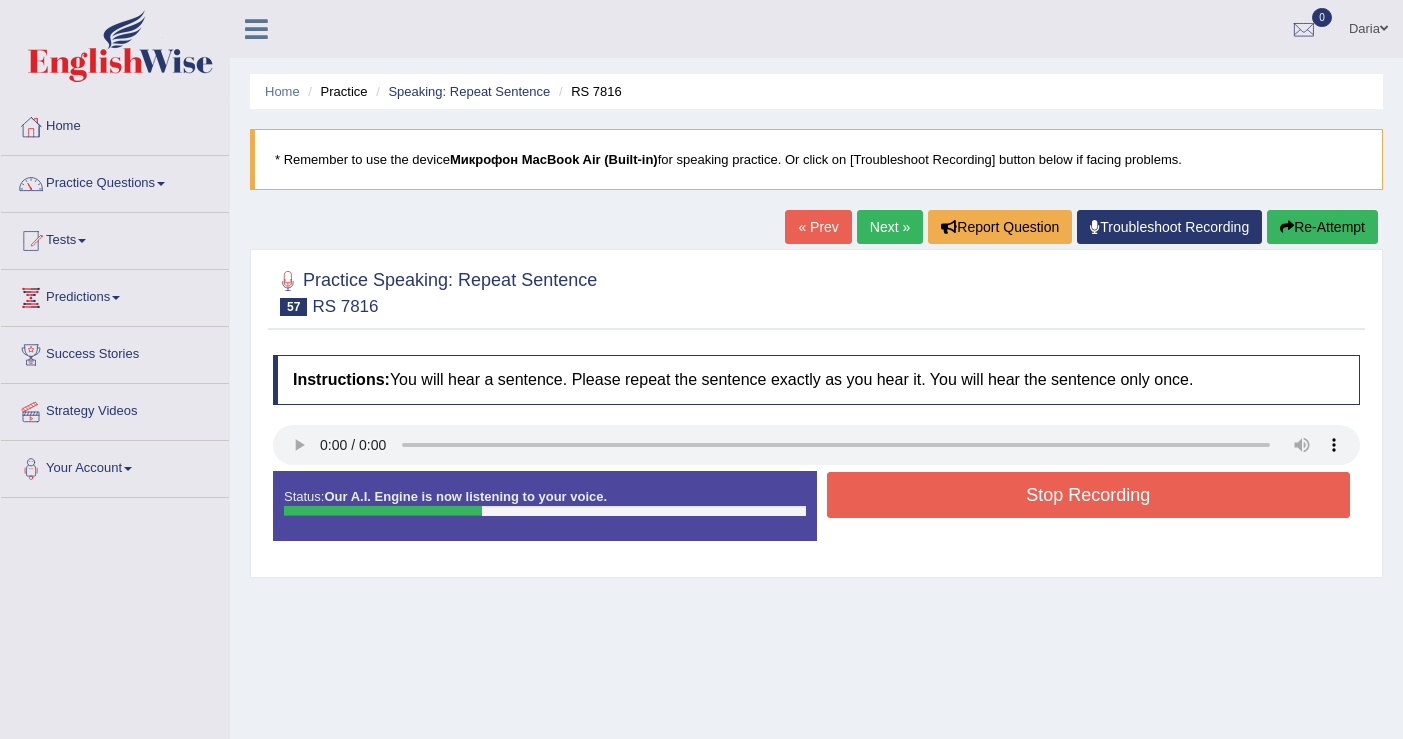 click on "Stop Recording" at bounding box center [1089, 495] 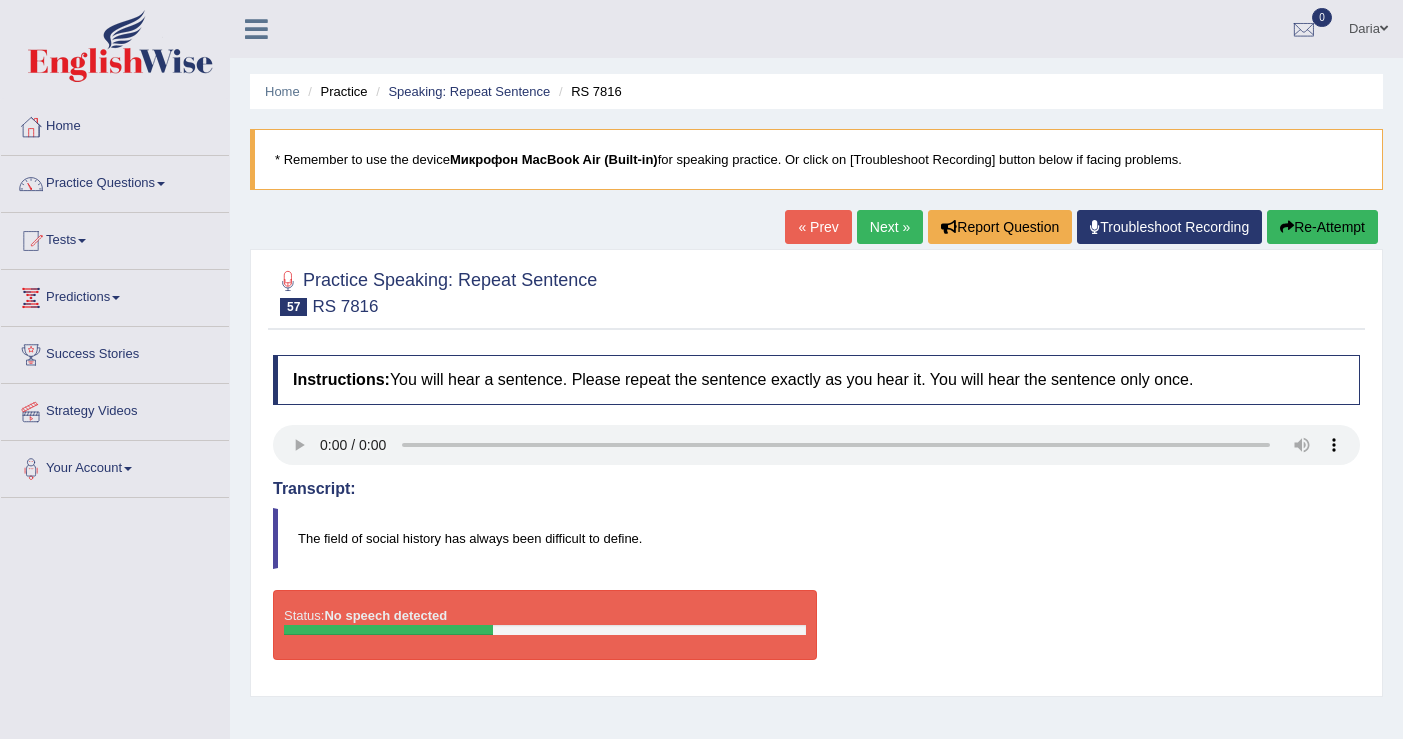click on "Re-Attempt" at bounding box center (1322, 227) 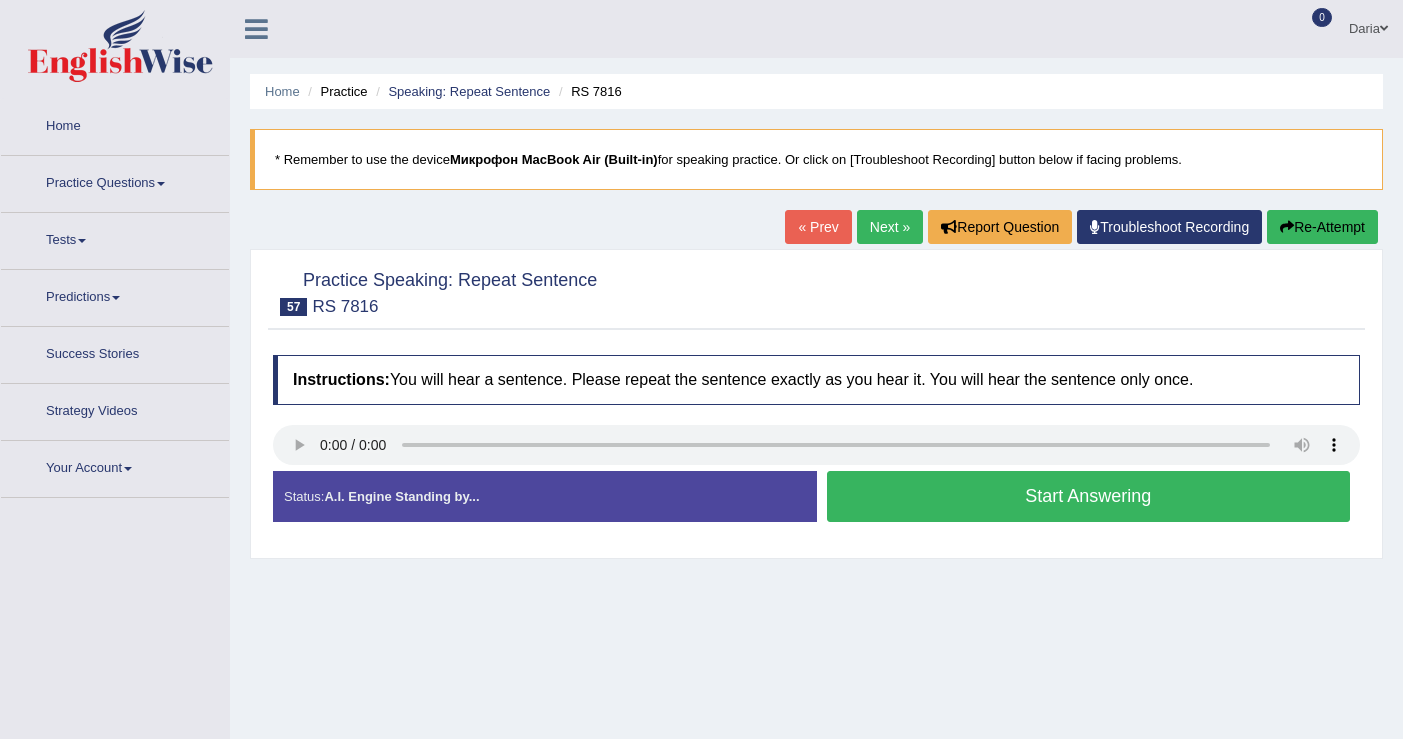 scroll, scrollTop: 0, scrollLeft: 0, axis: both 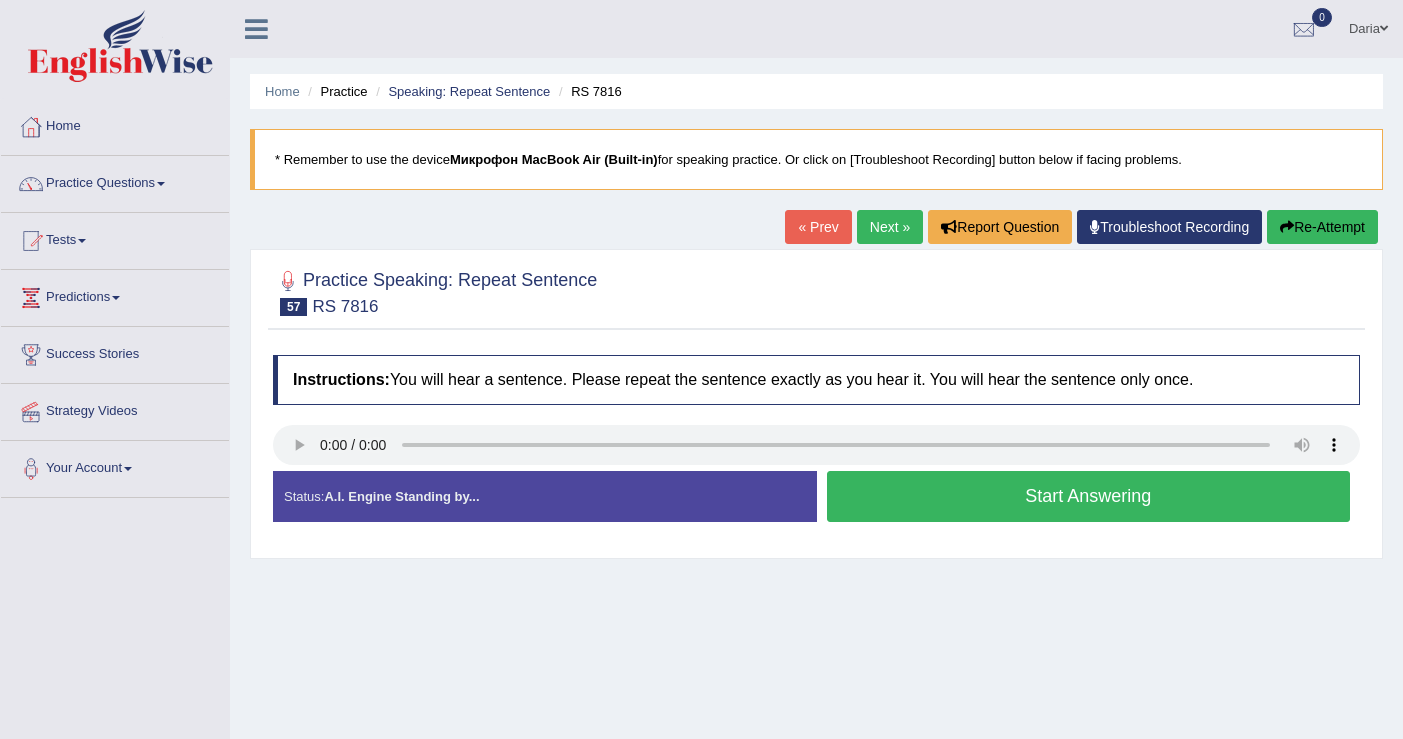 click on "Start Answering" at bounding box center (1089, 496) 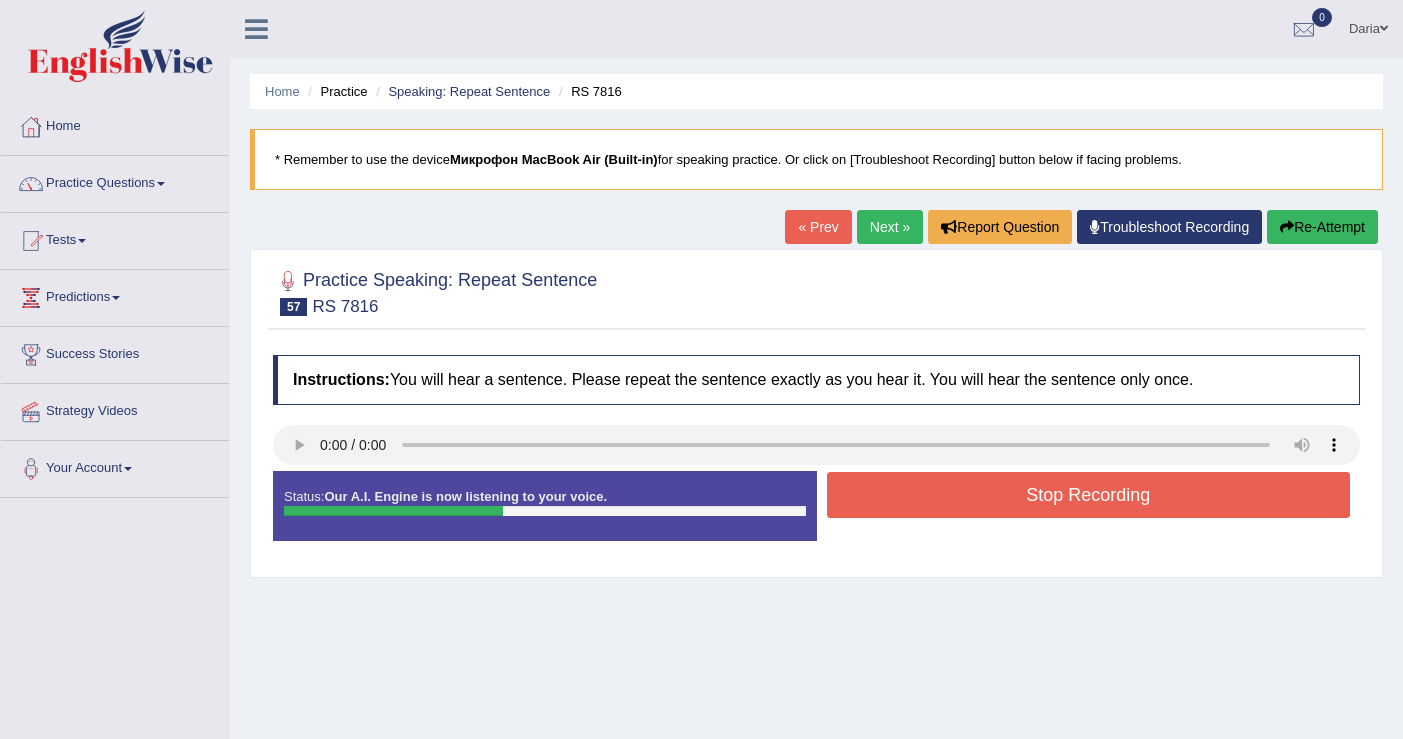 click on "Stop Recording" at bounding box center [1089, 495] 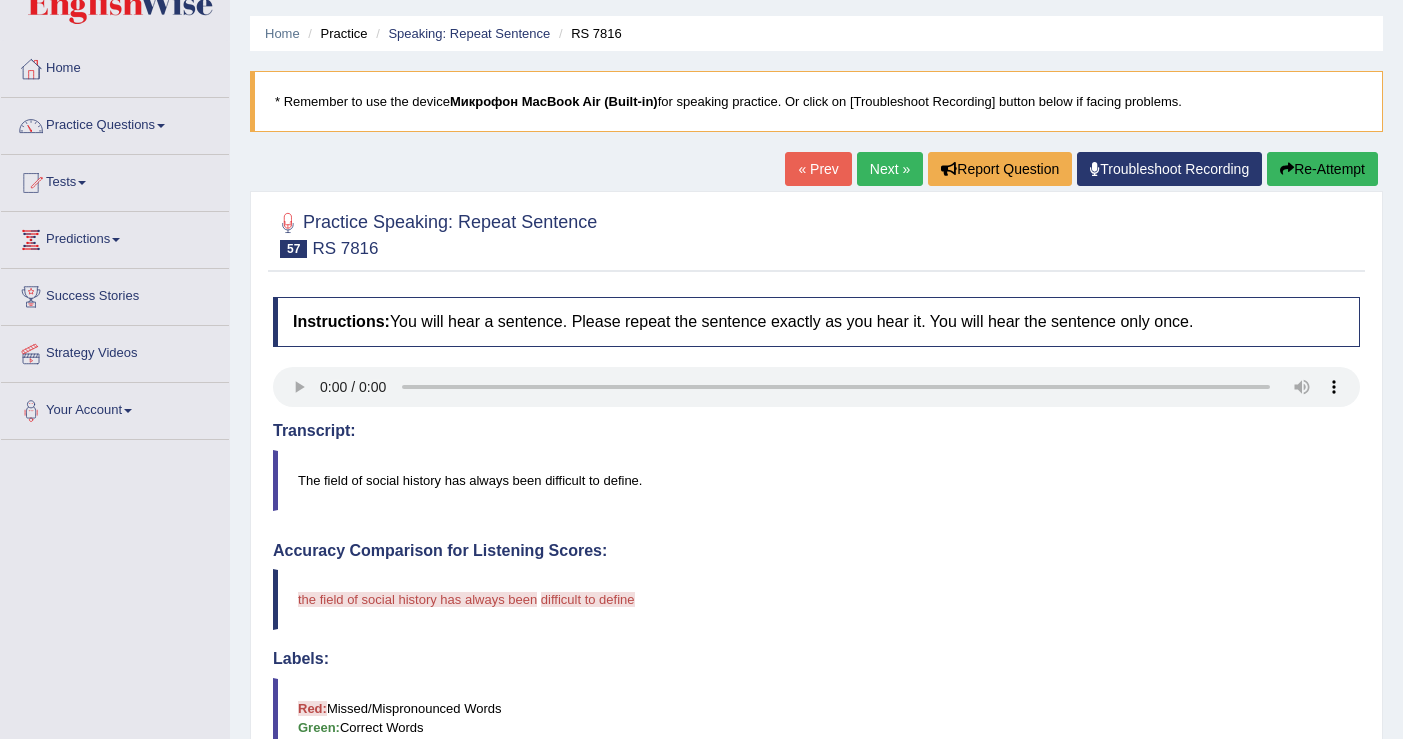 scroll, scrollTop: 0, scrollLeft: 0, axis: both 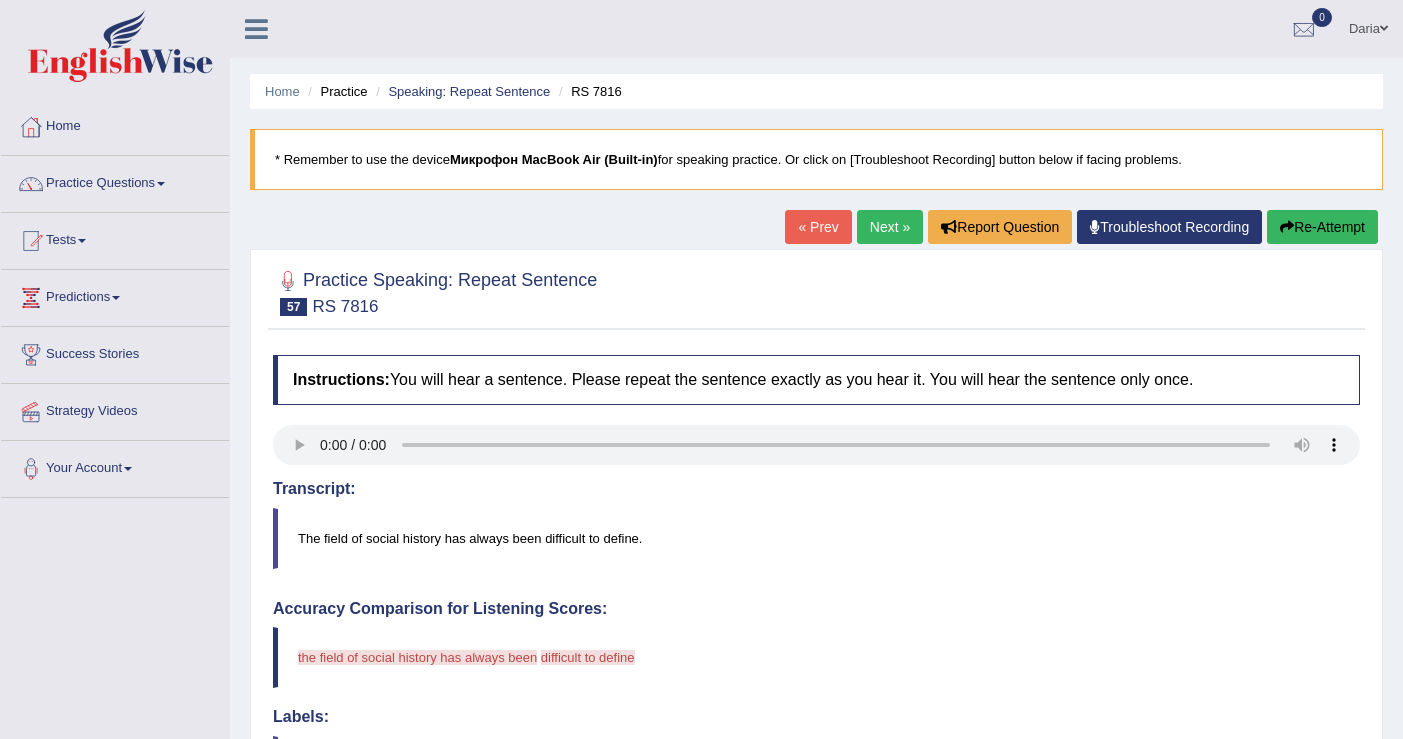 click on "Next »" at bounding box center (890, 227) 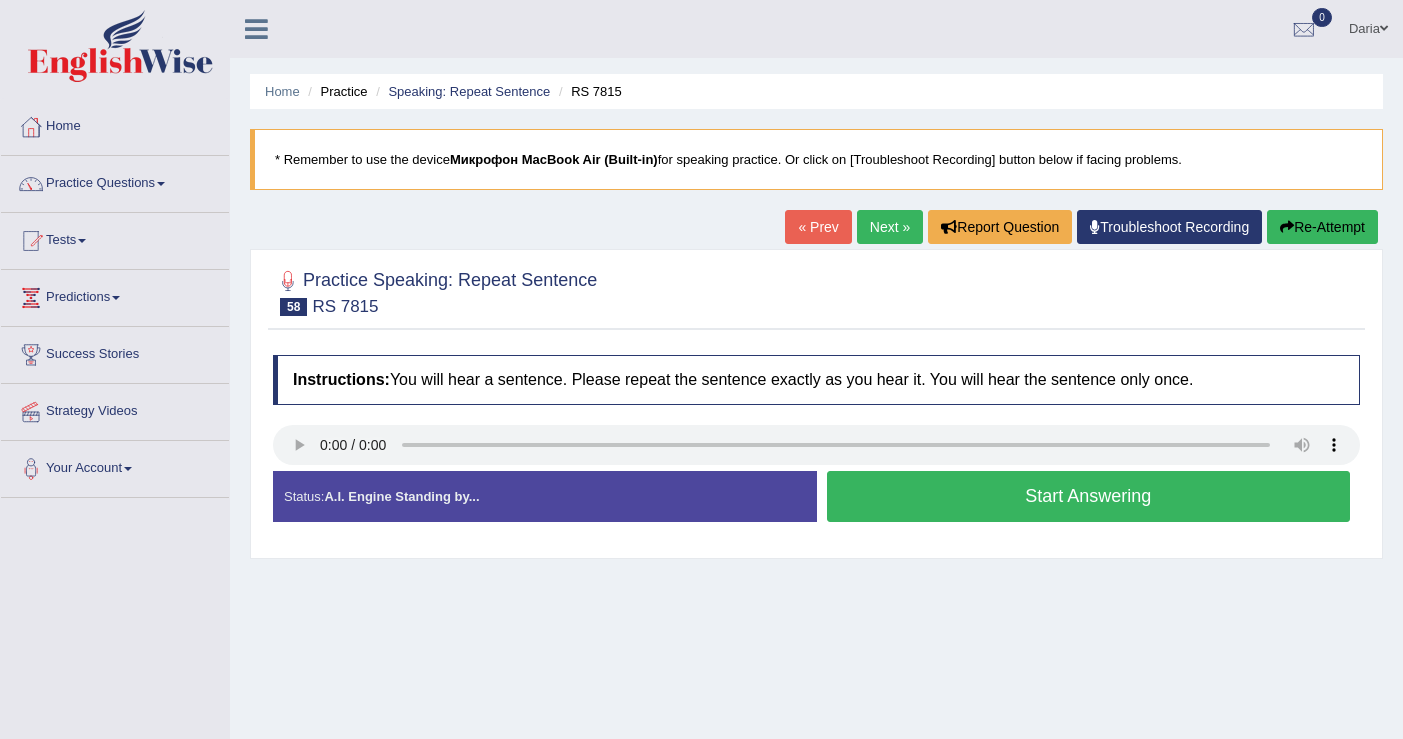 scroll, scrollTop: 0, scrollLeft: 0, axis: both 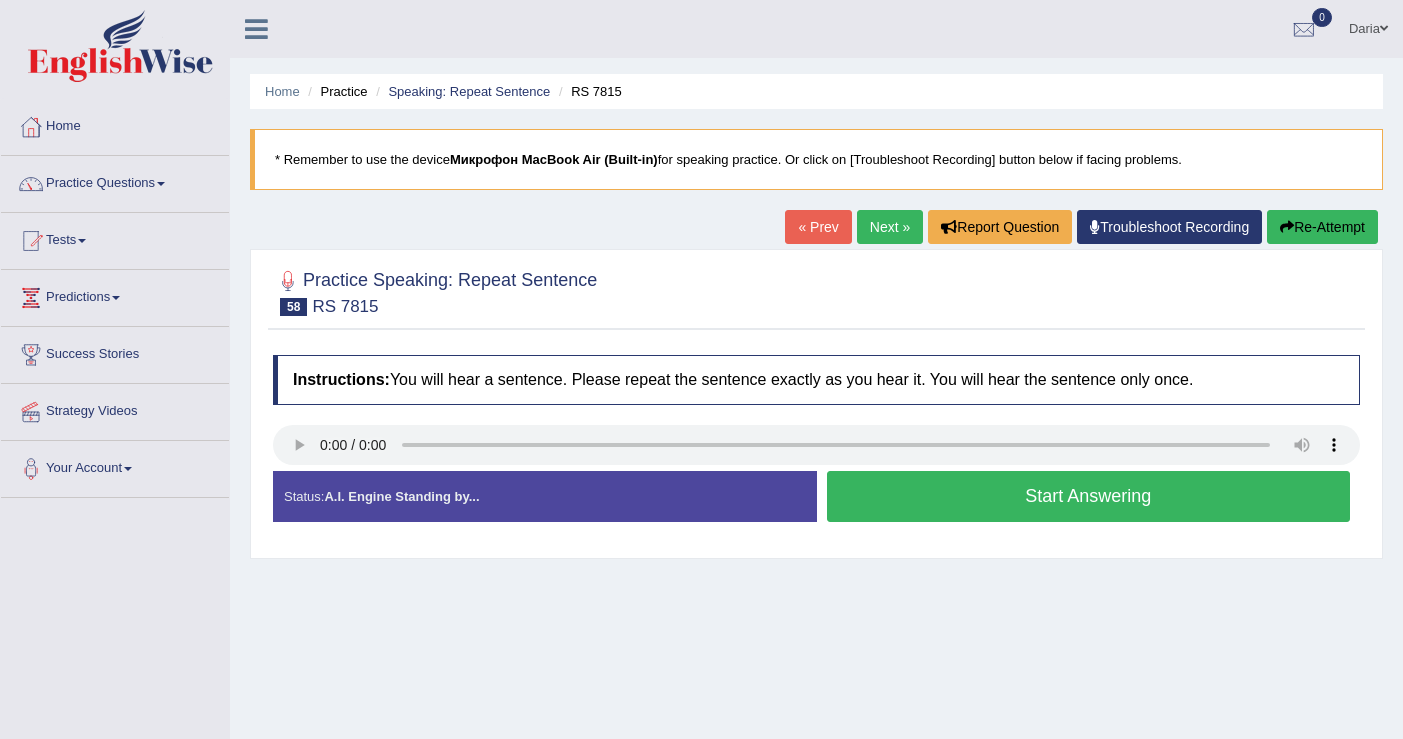 click on "Start Answering" at bounding box center (1089, 496) 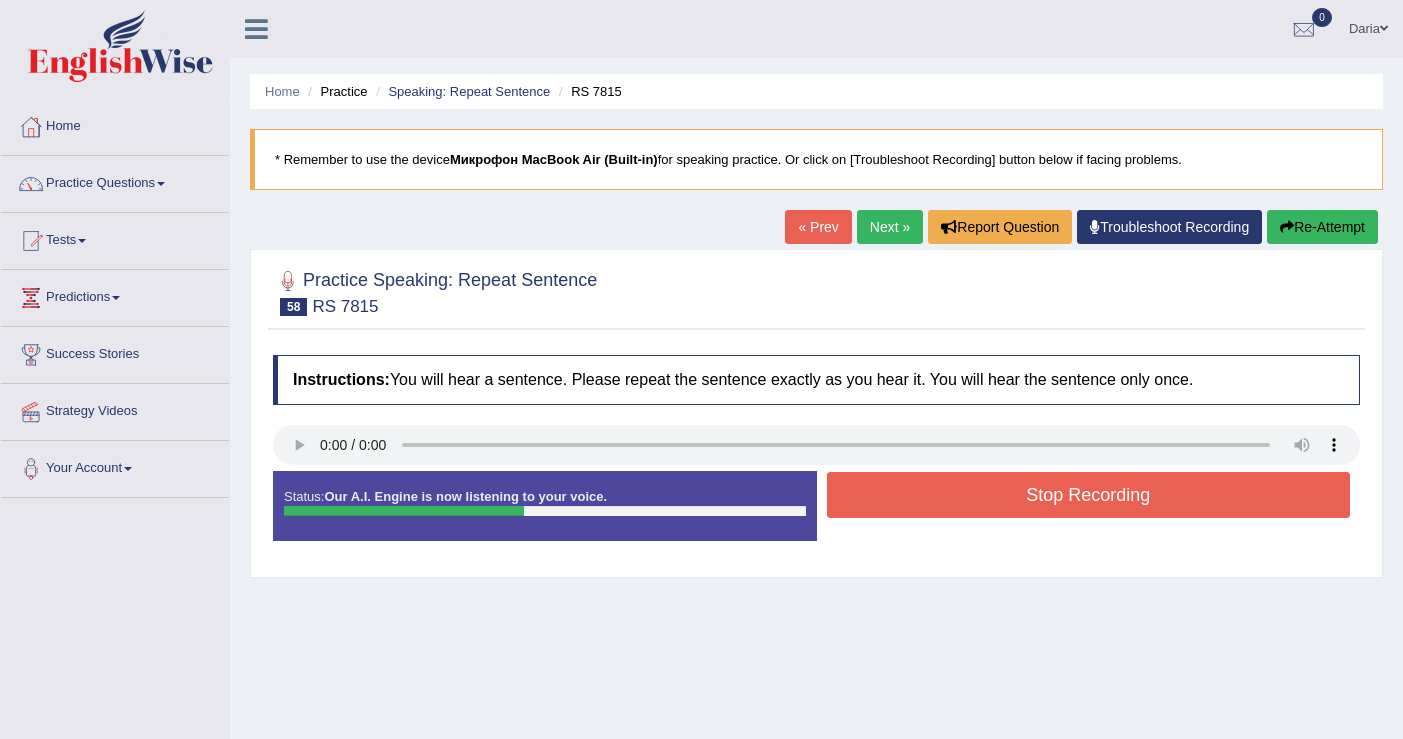 click on "Stop Recording" at bounding box center (1089, 495) 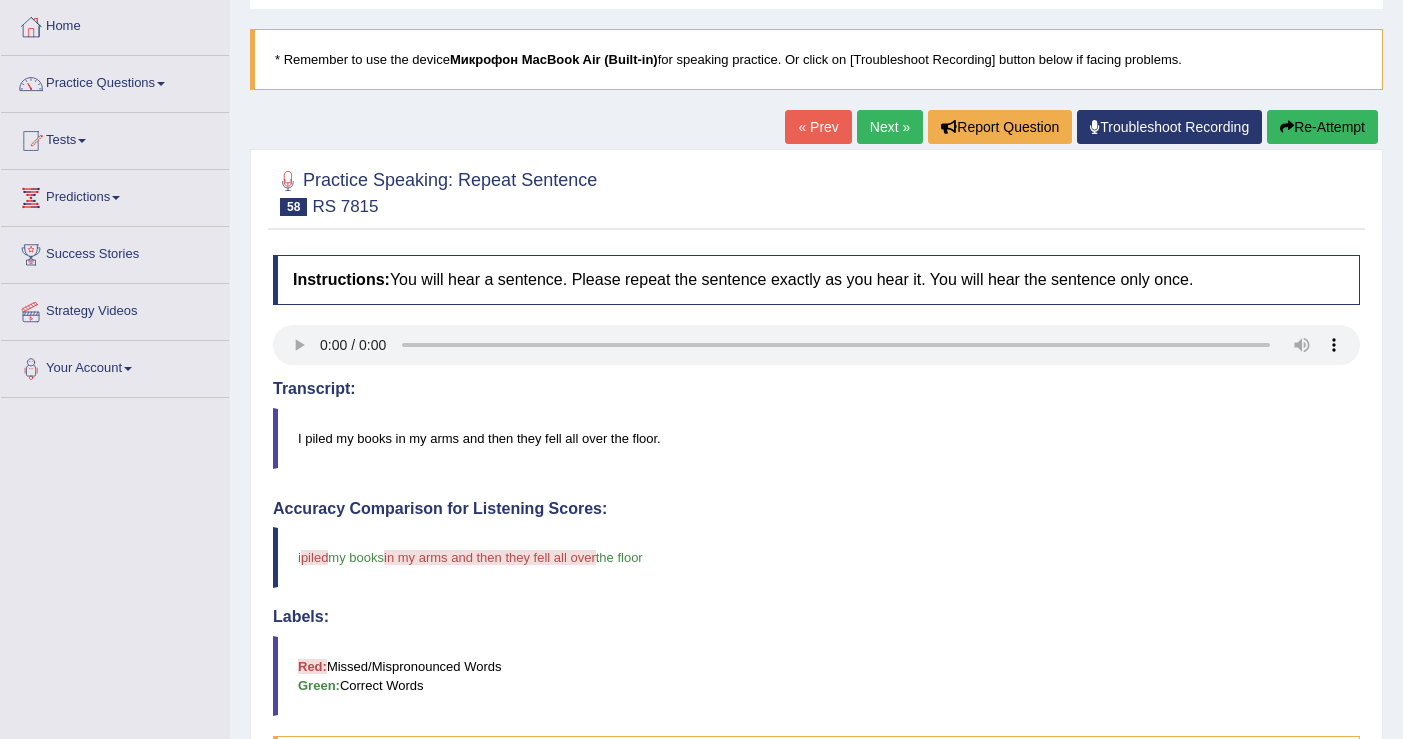 scroll, scrollTop: 28, scrollLeft: 0, axis: vertical 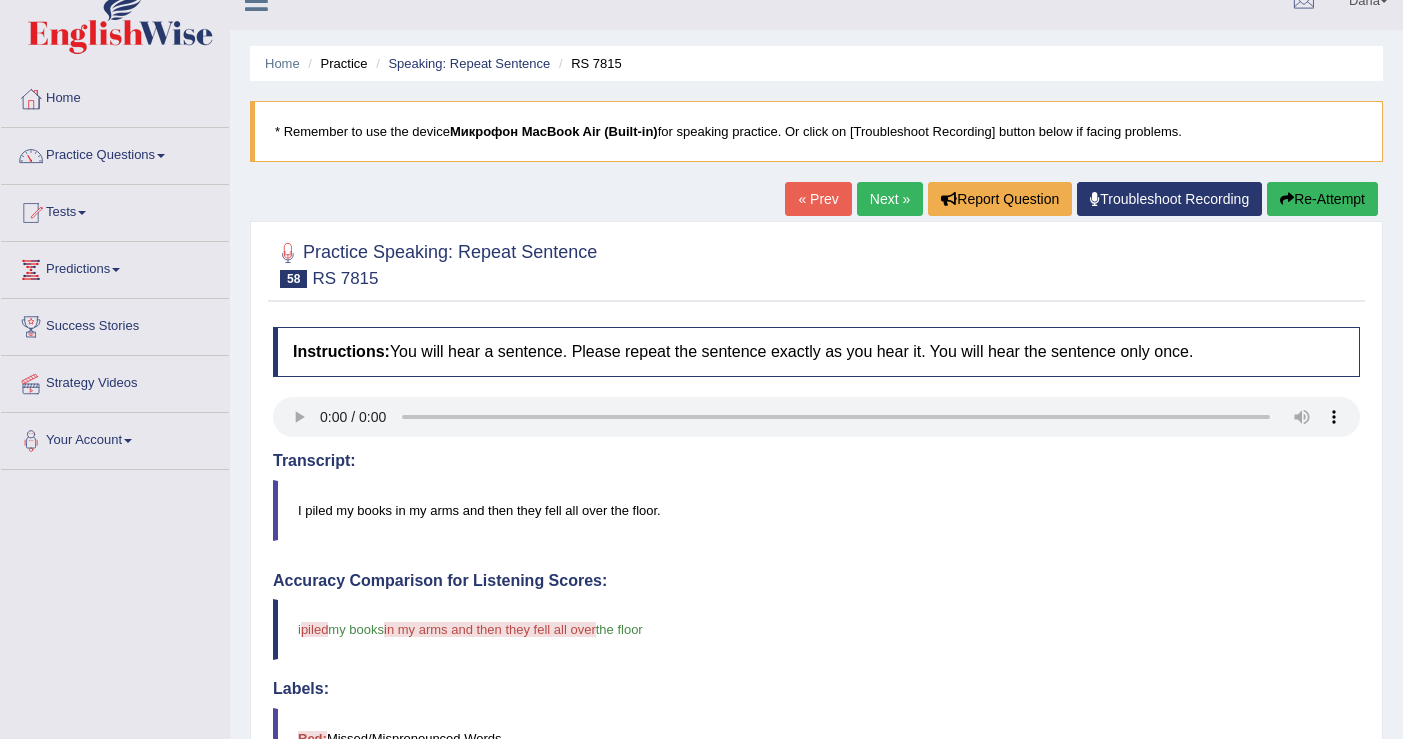 click on "Next »" at bounding box center (890, 199) 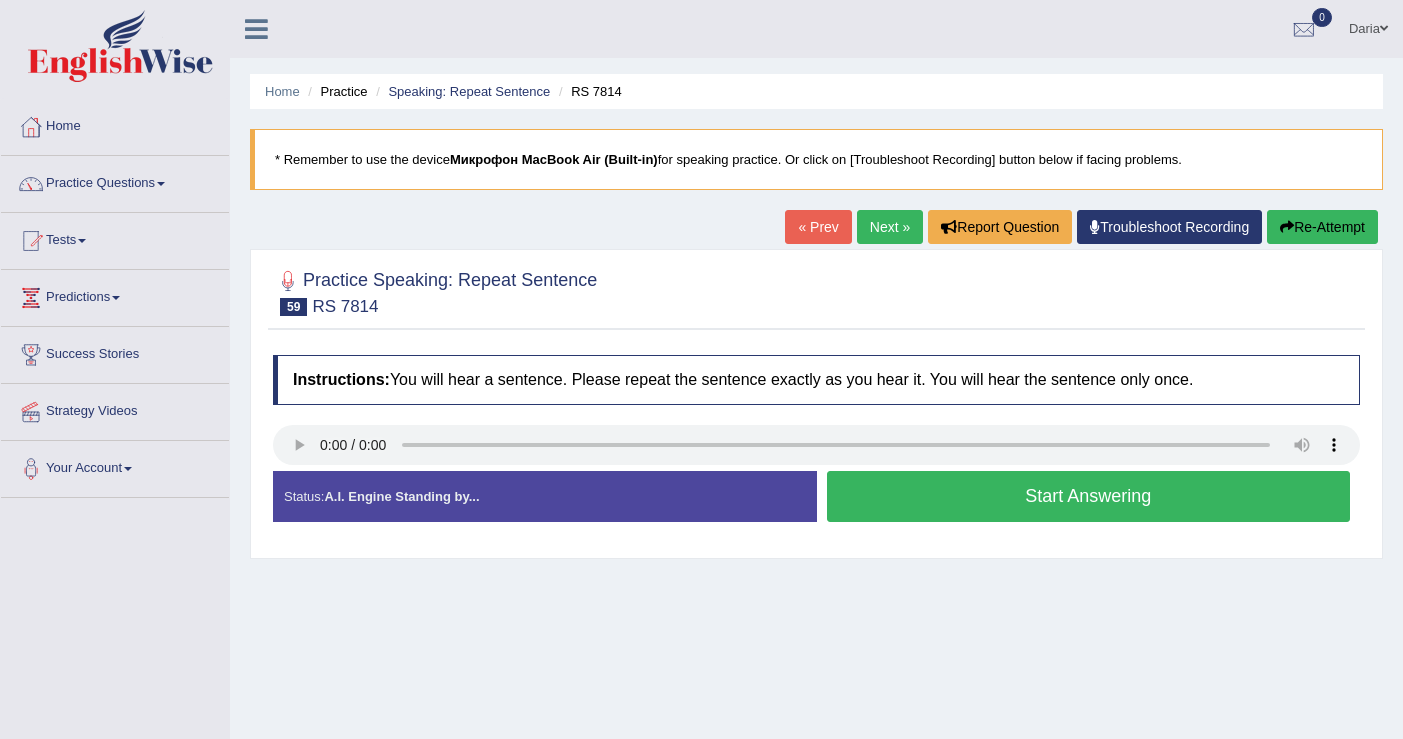 scroll, scrollTop: 0, scrollLeft: 0, axis: both 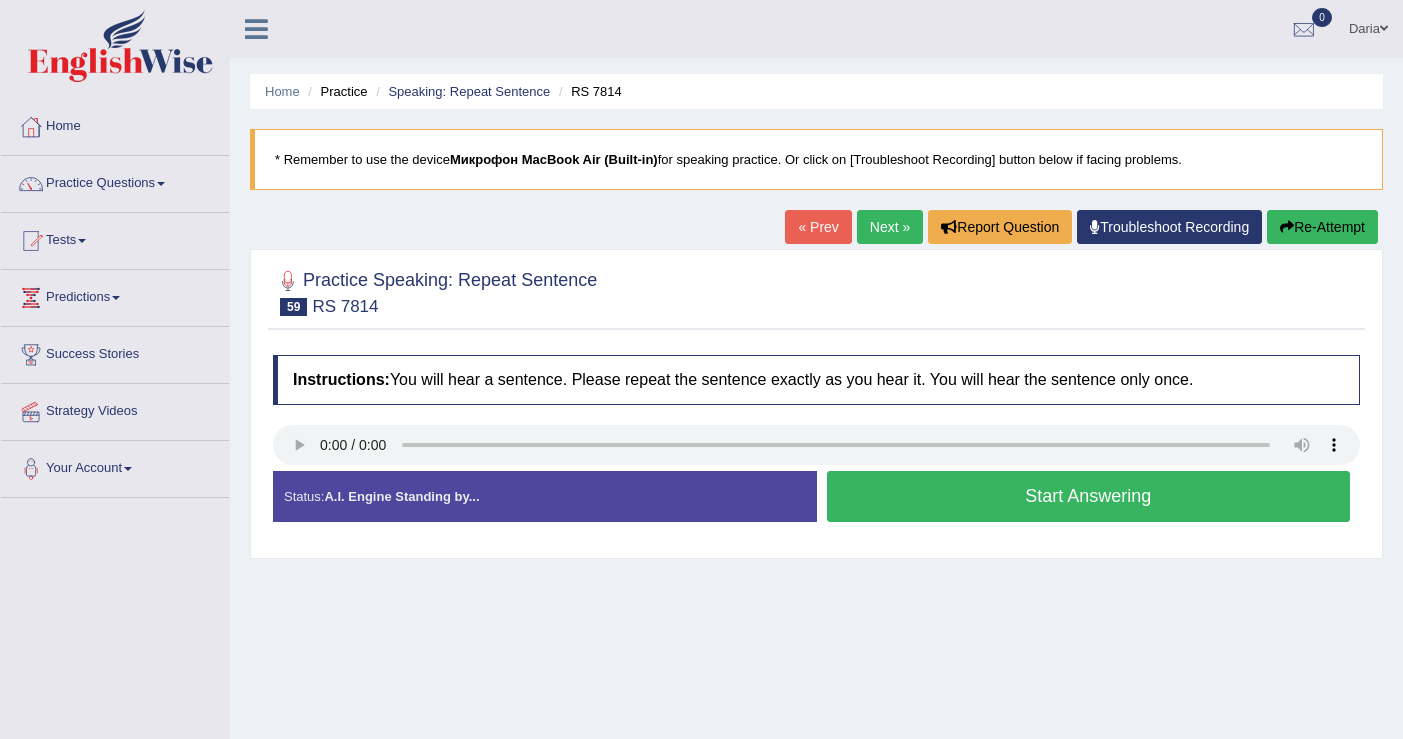 click on "Start Answering" at bounding box center [1089, 496] 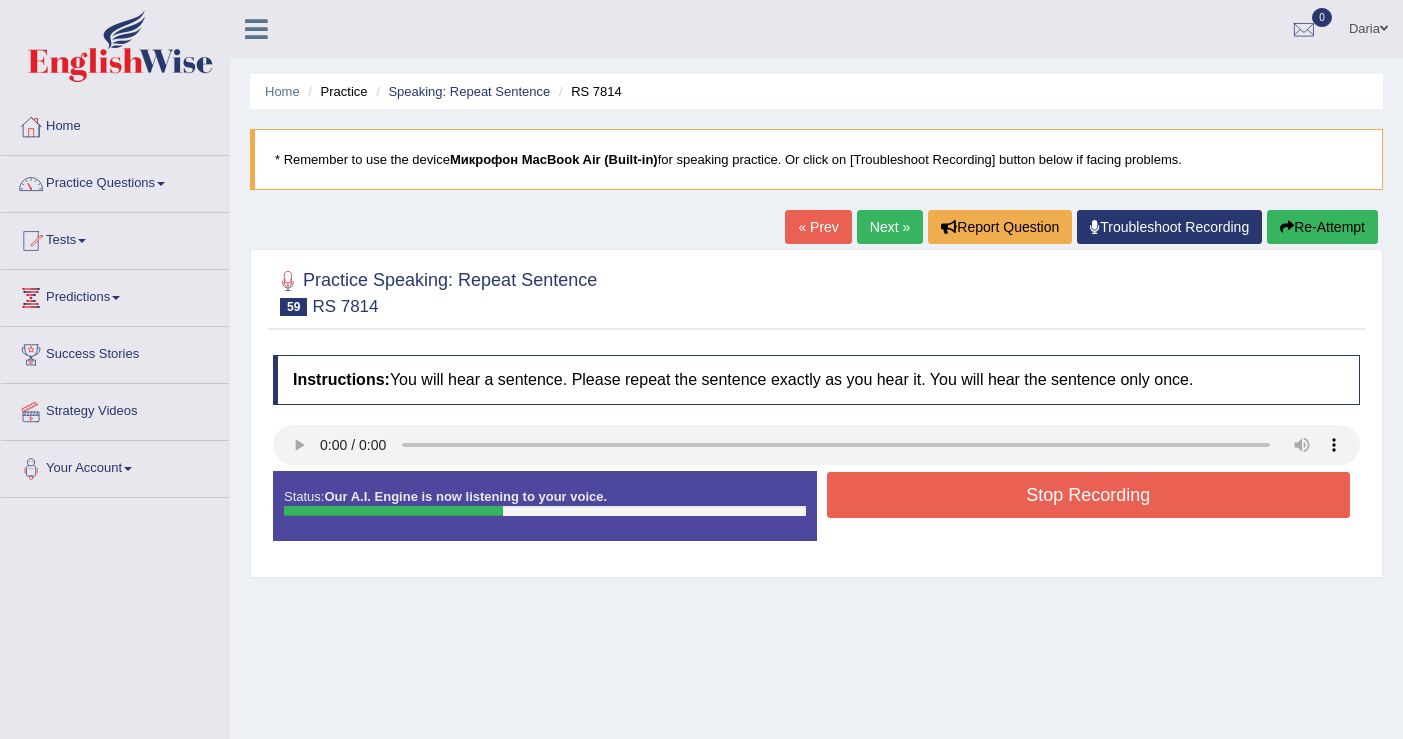 click on "Stop Recording" at bounding box center [1089, 495] 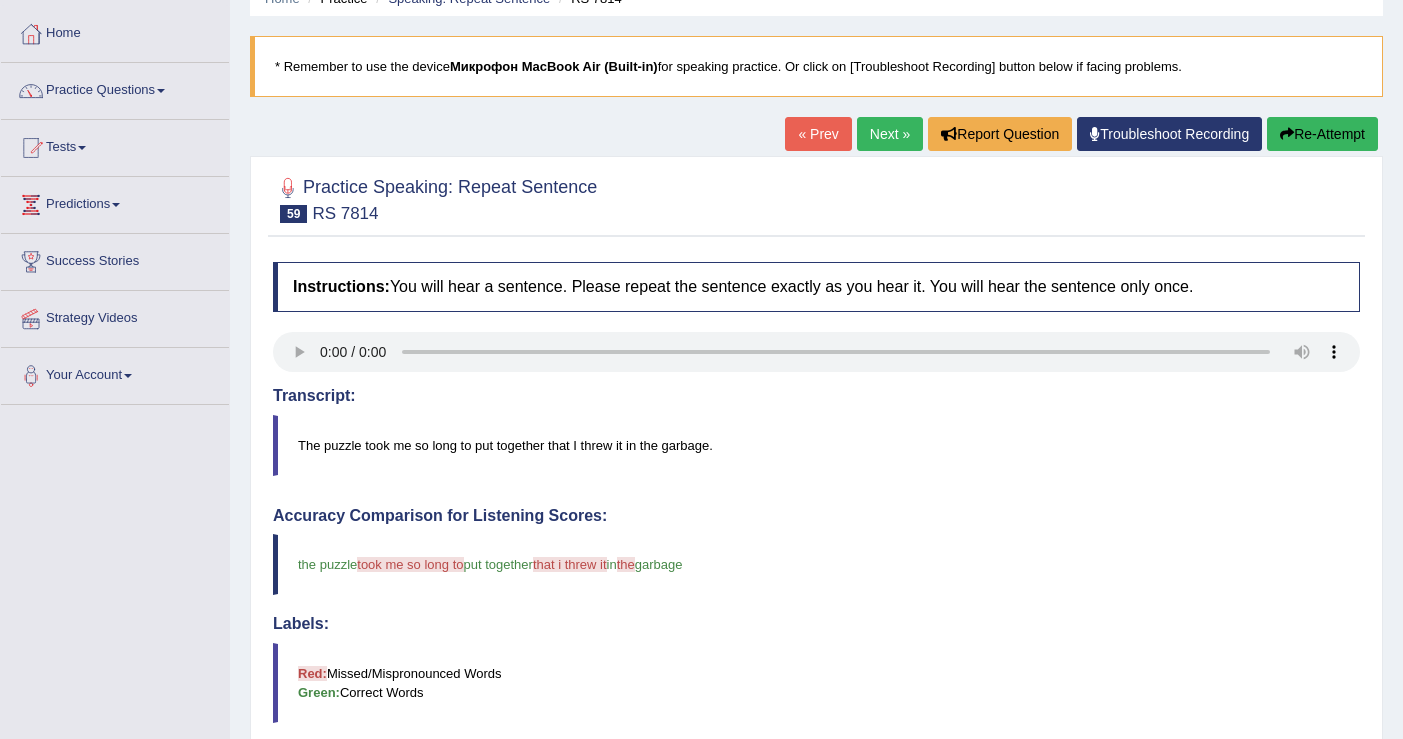 scroll, scrollTop: 80, scrollLeft: 0, axis: vertical 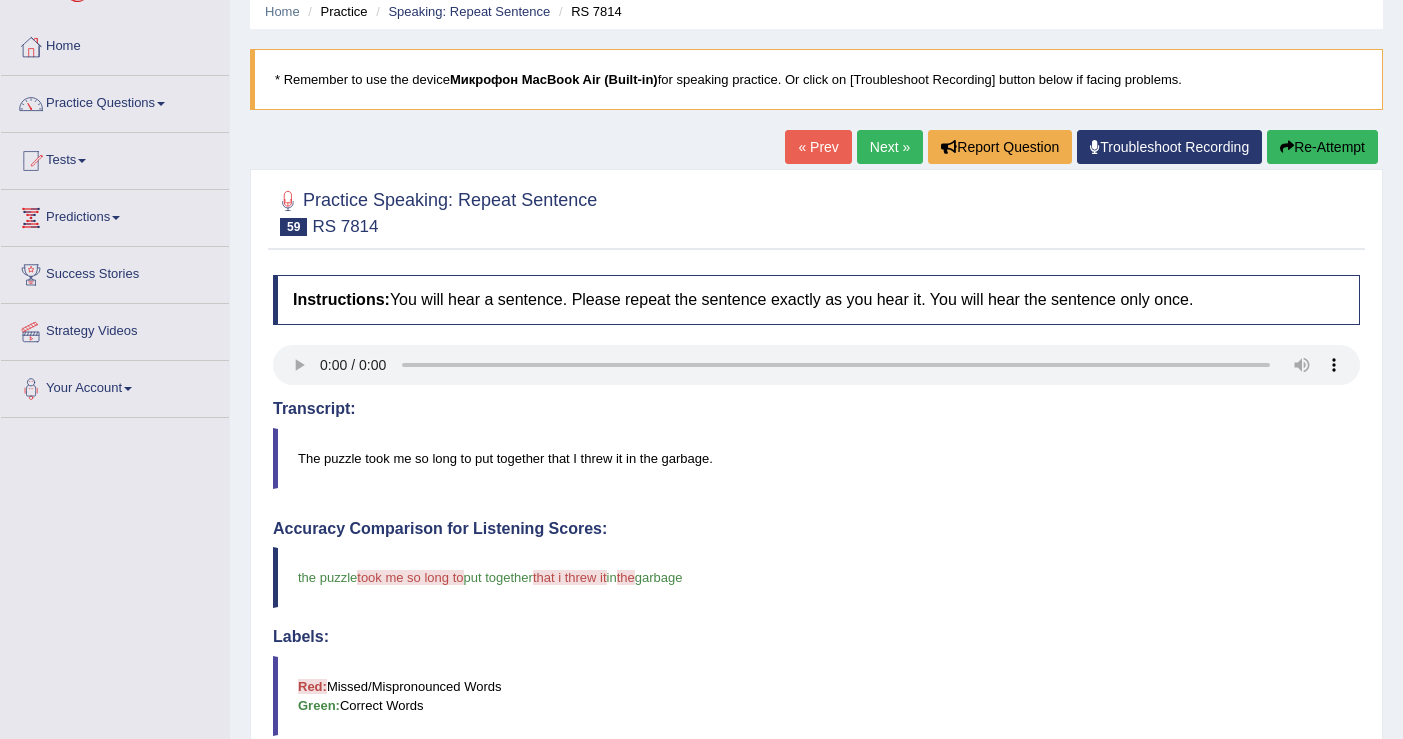 click on "Next »" at bounding box center [890, 147] 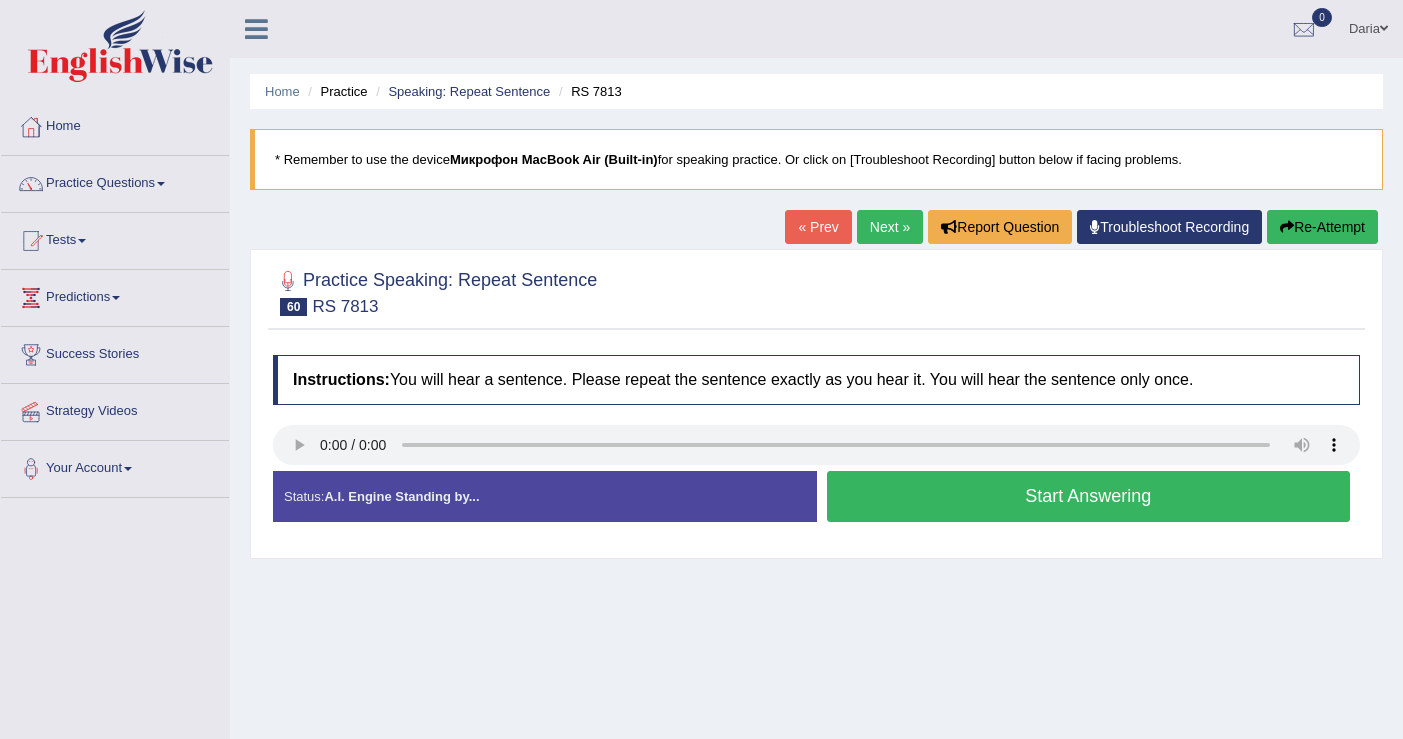 scroll, scrollTop: 0, scrollLeft: 0, axis: both 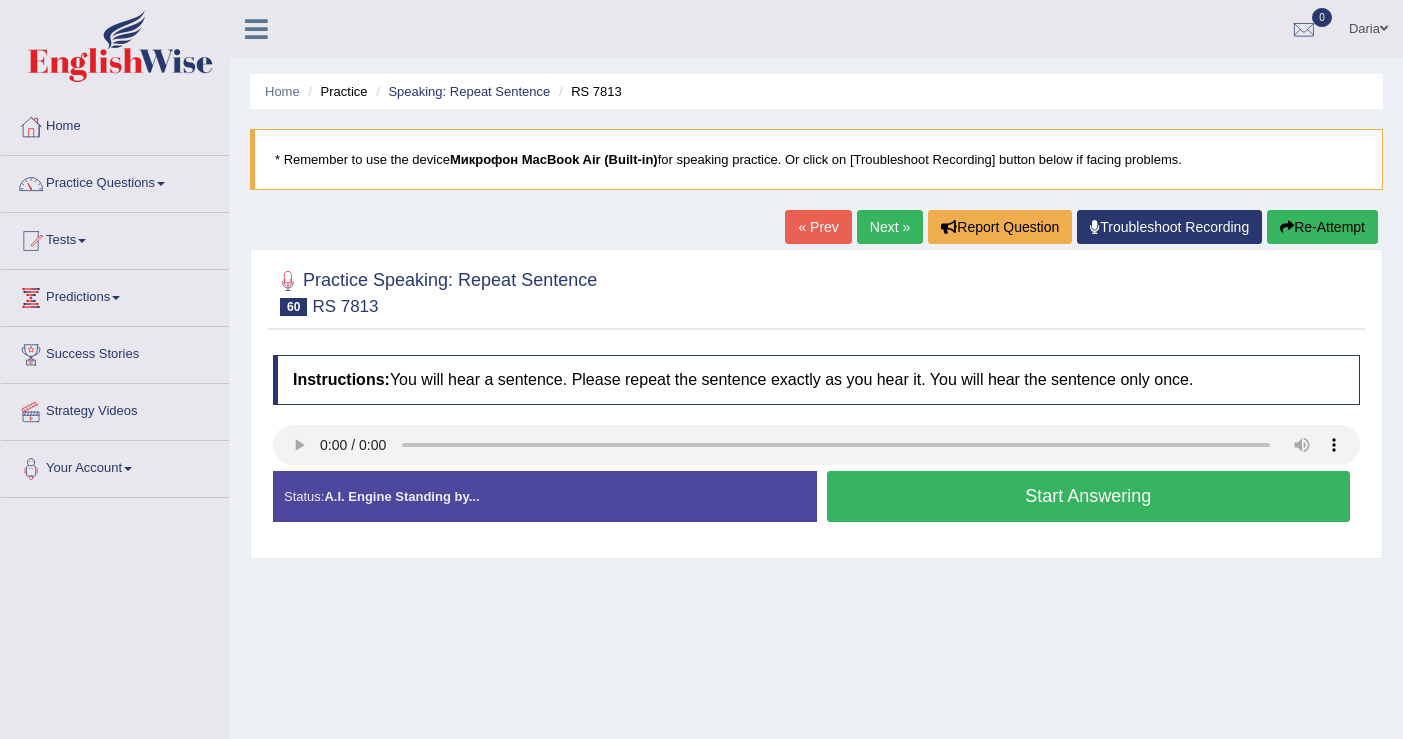 click on "Start Answering" at bounding box center (1089, 496) 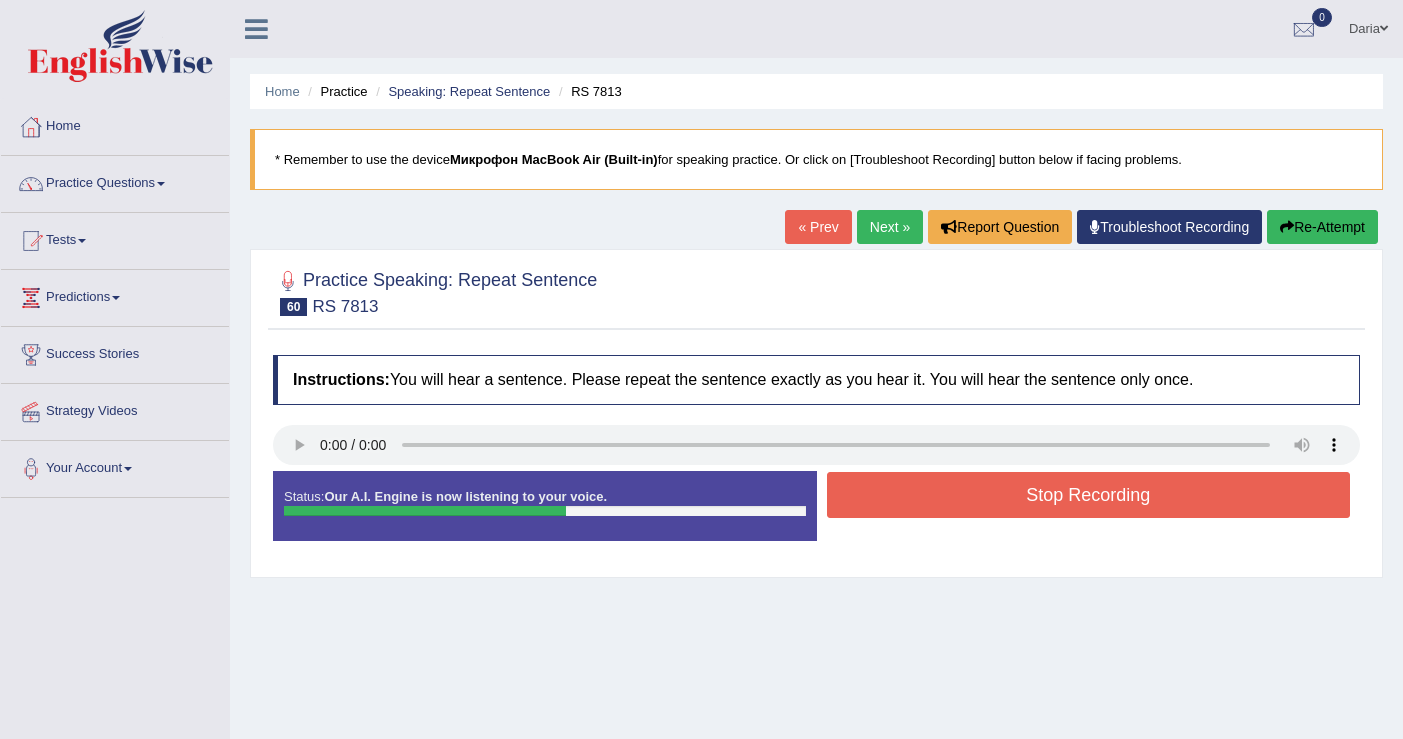 click on "Stop Recording" at bounding box center [1089, 495] 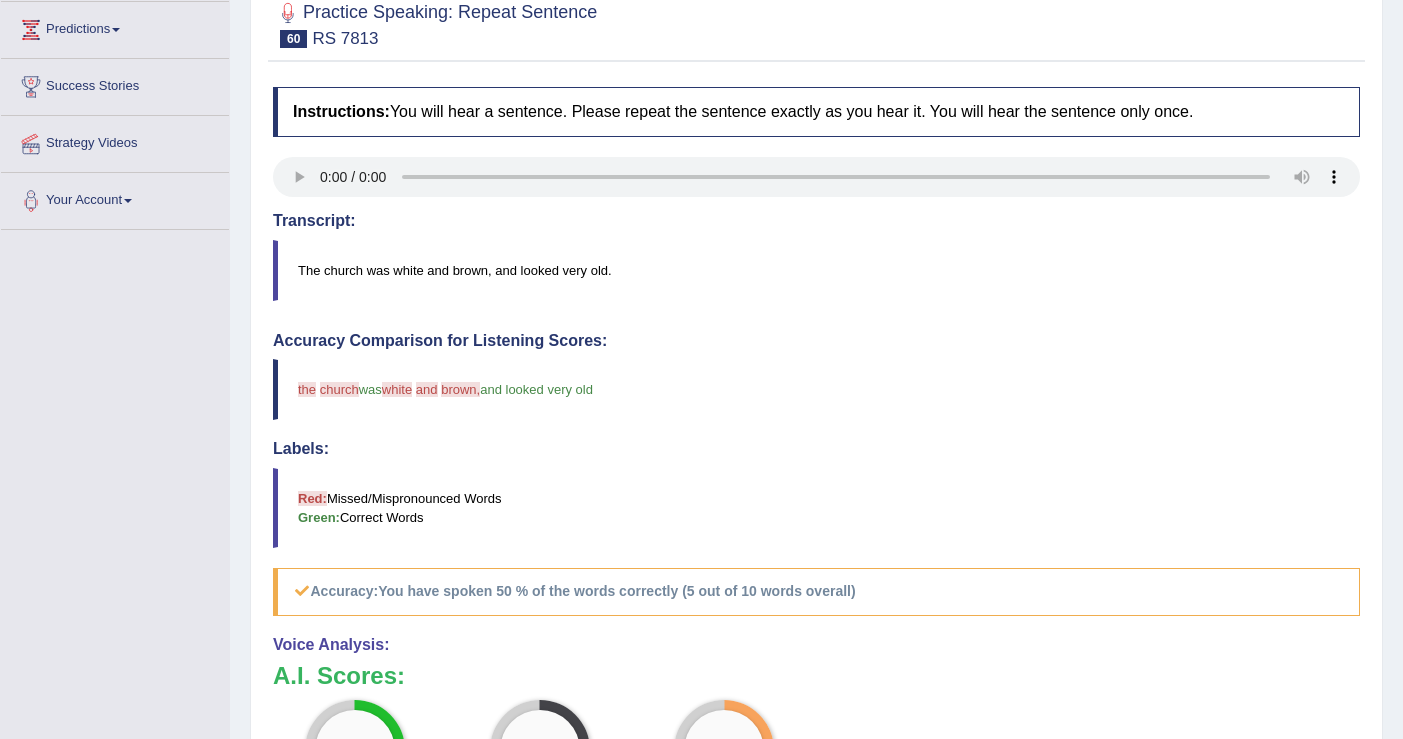 scroll, scrollTop: 0, scrollLeft: 0, axis: both 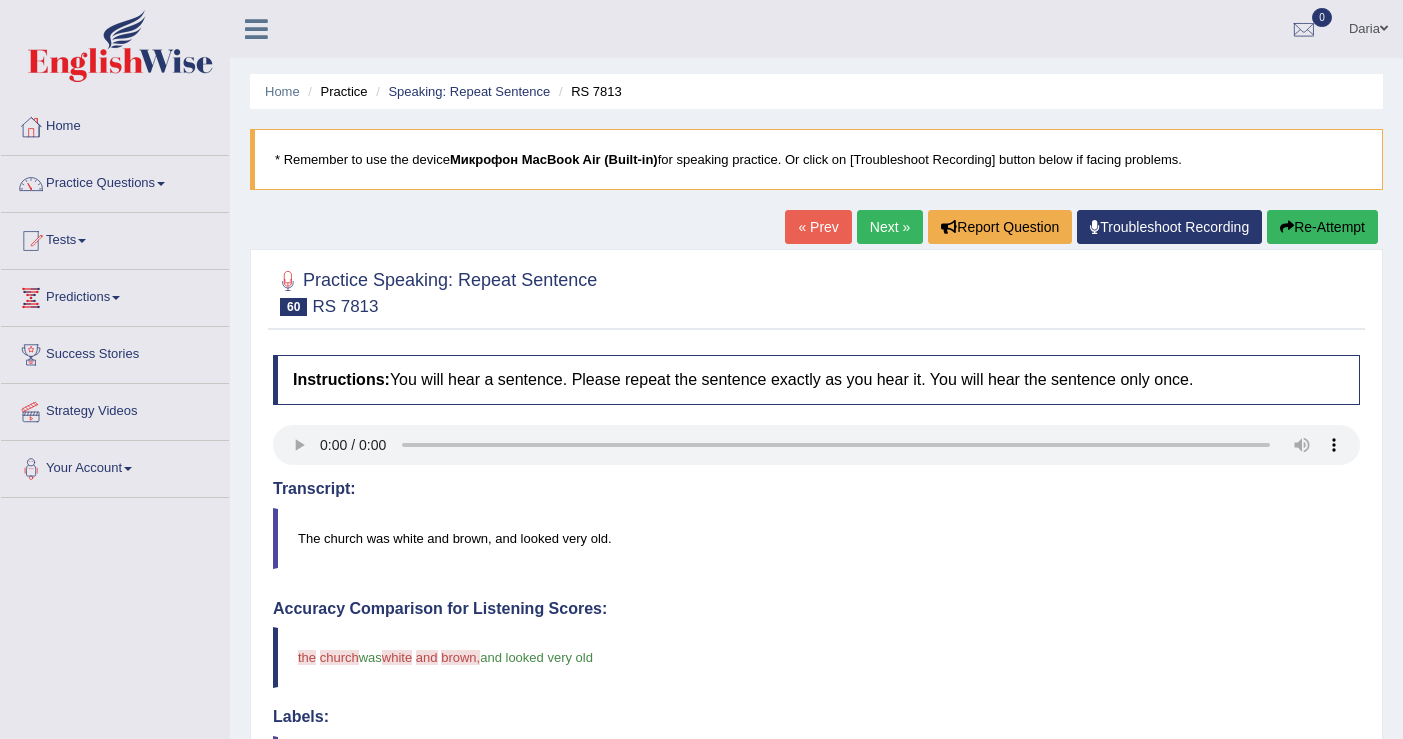 click at bounding box center [1287, 227] 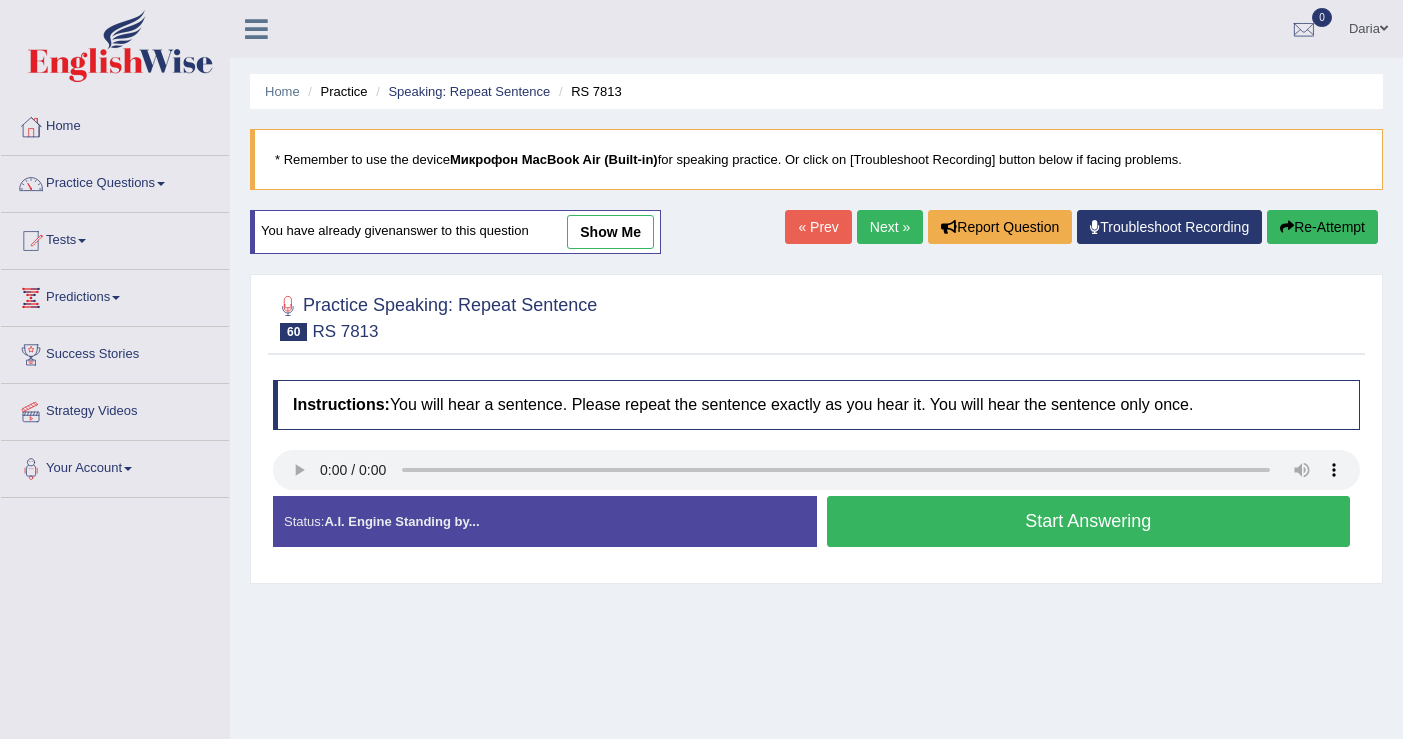 scroll, scrollTop: 0, scrollLeft: 0, axis: both 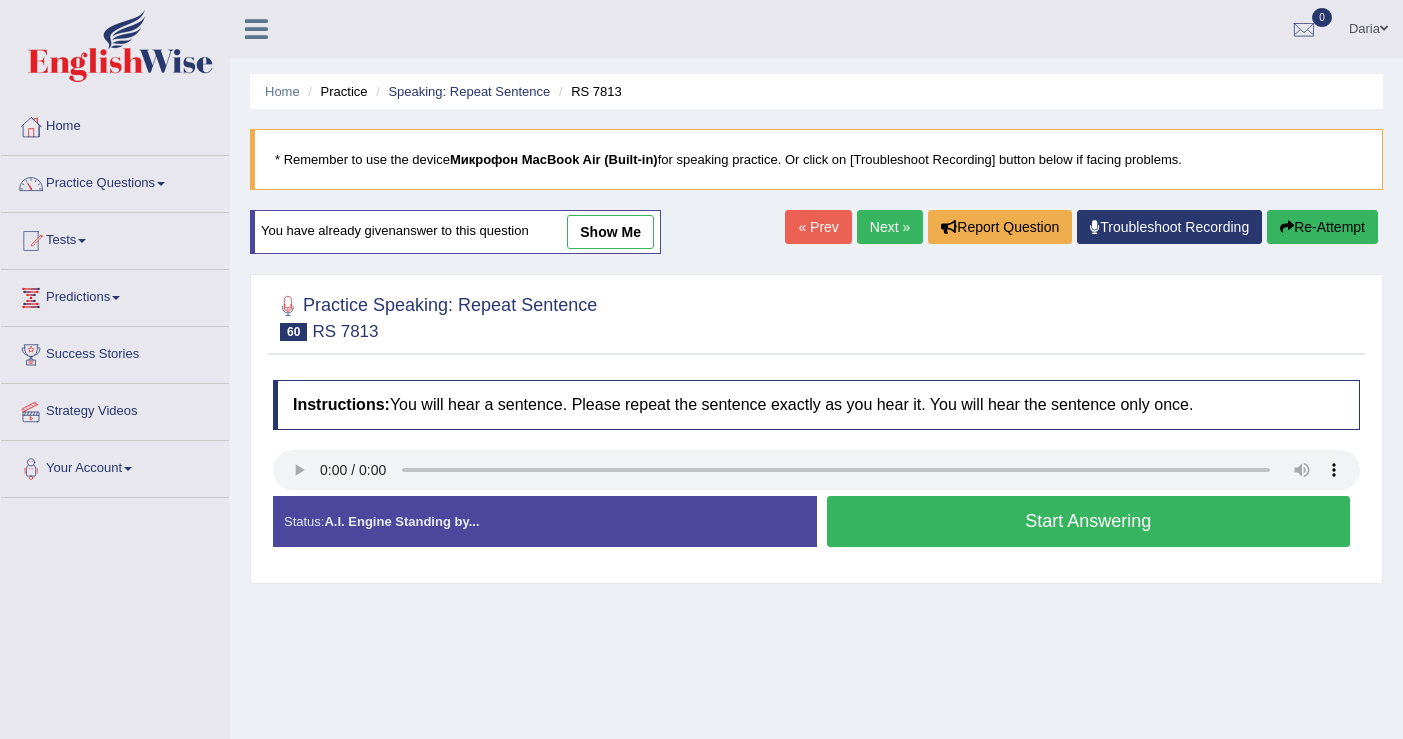 click on "Start Answering" at bounding box center (1089, 521) 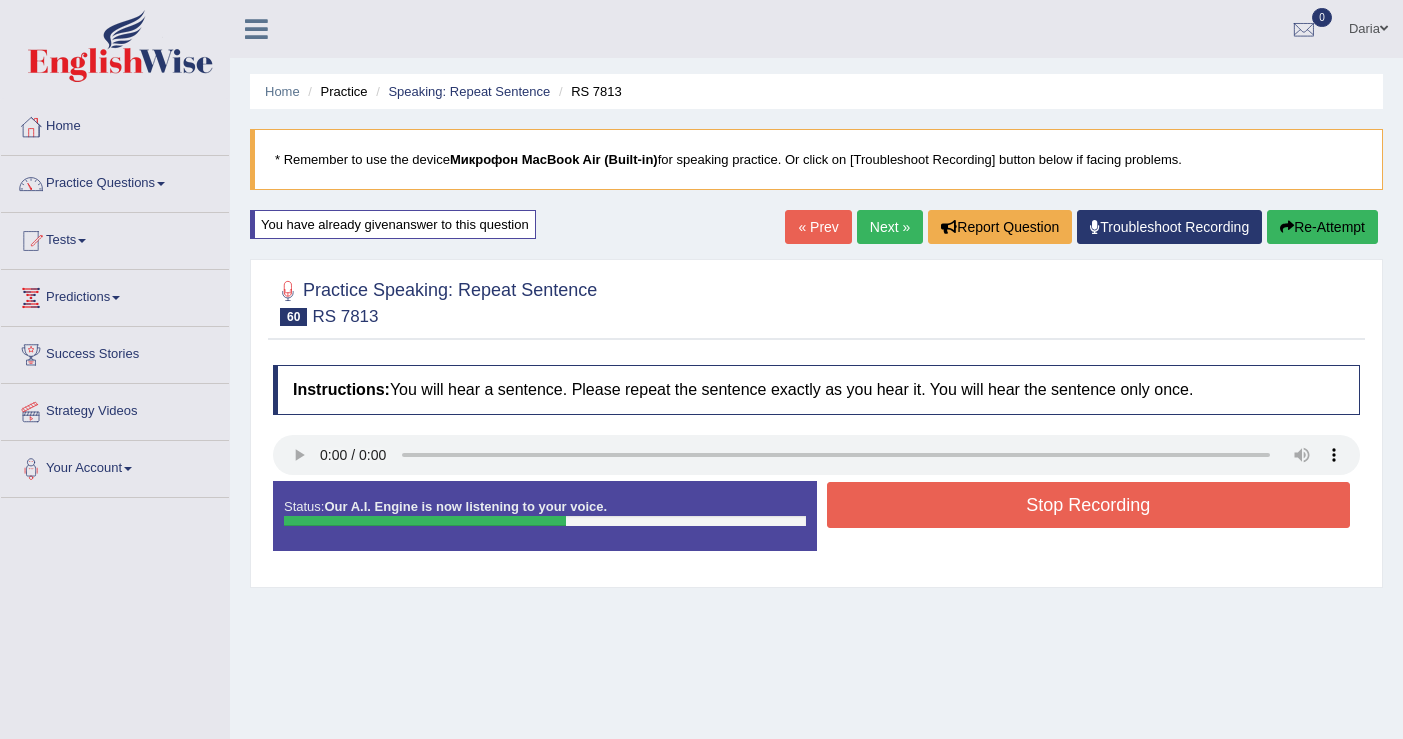 click on "Stop Recording" at bounding box center (1089, 505) 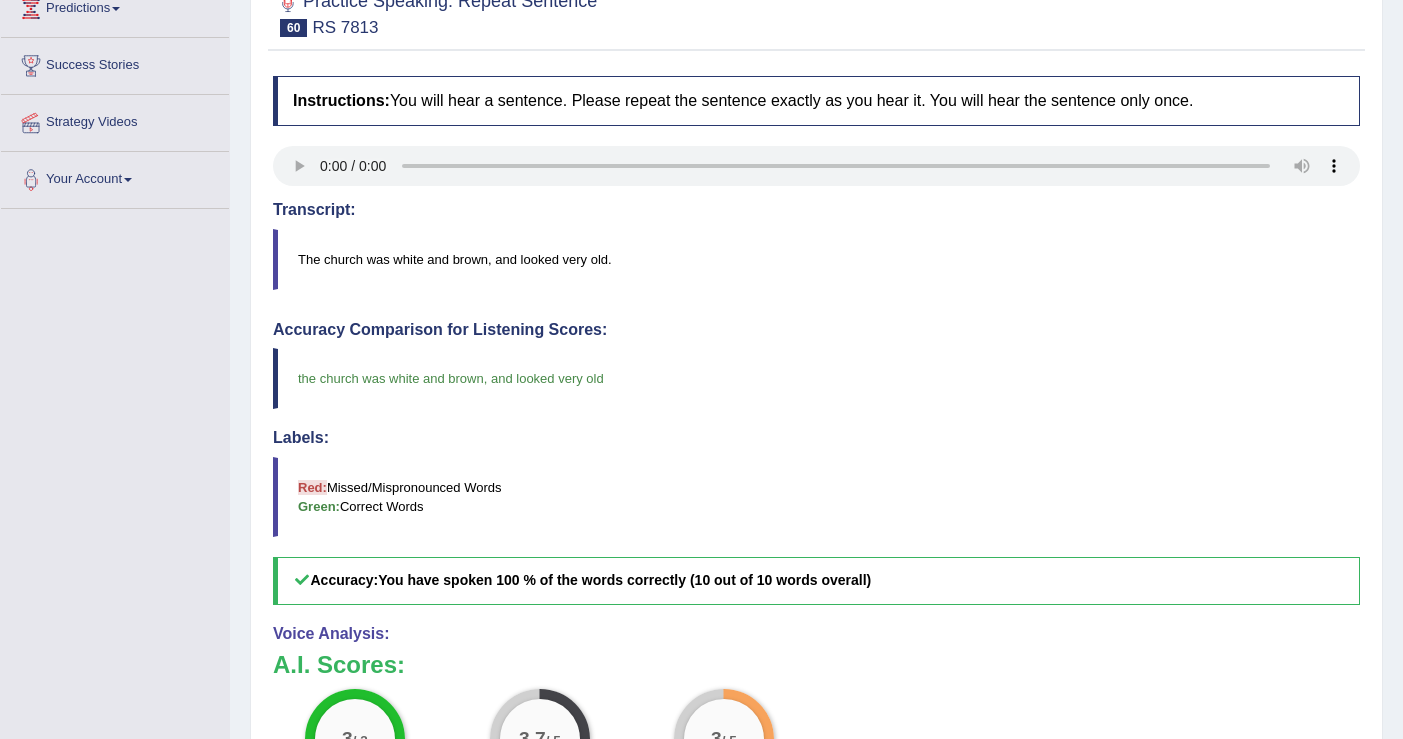 scroll, scrollTop: 21, scrollLeft: 0, axis: vertical 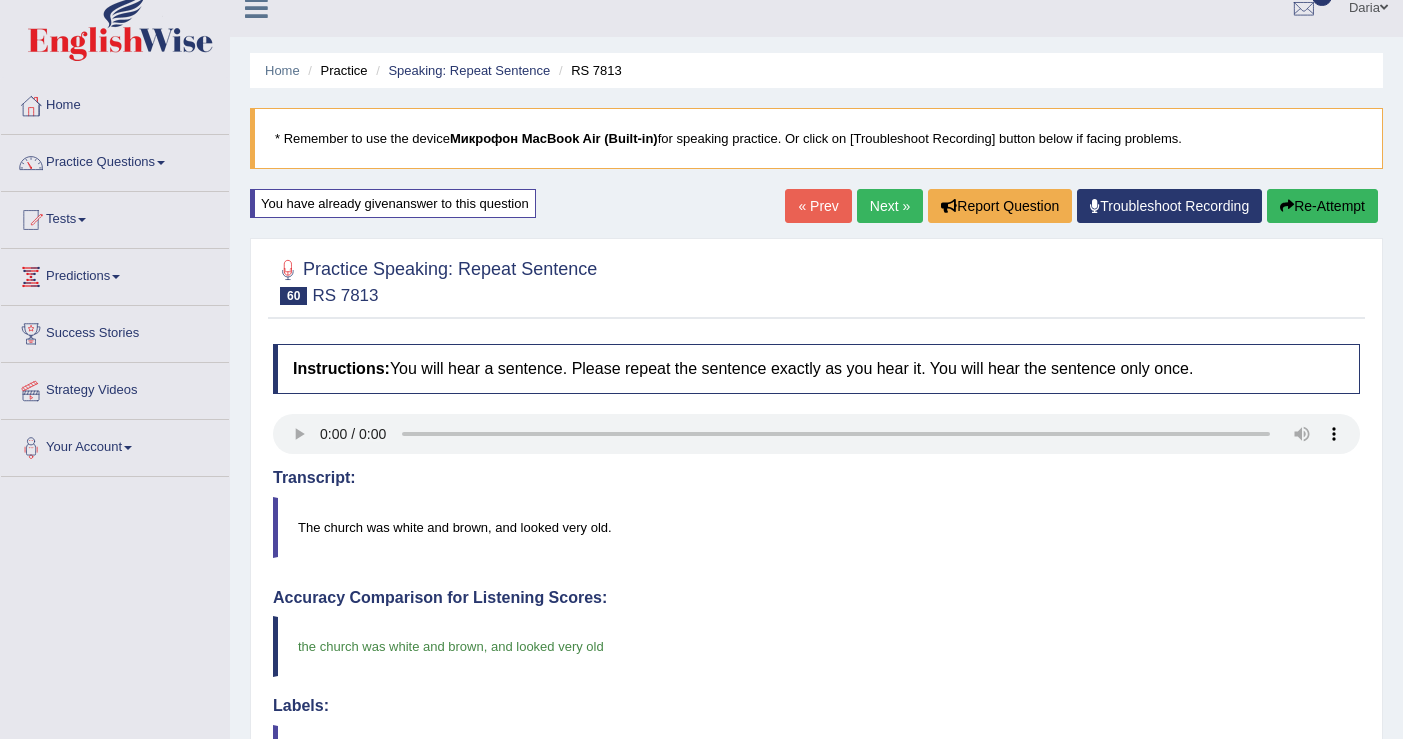 click on "Next »" at bounding box center [890, 206] 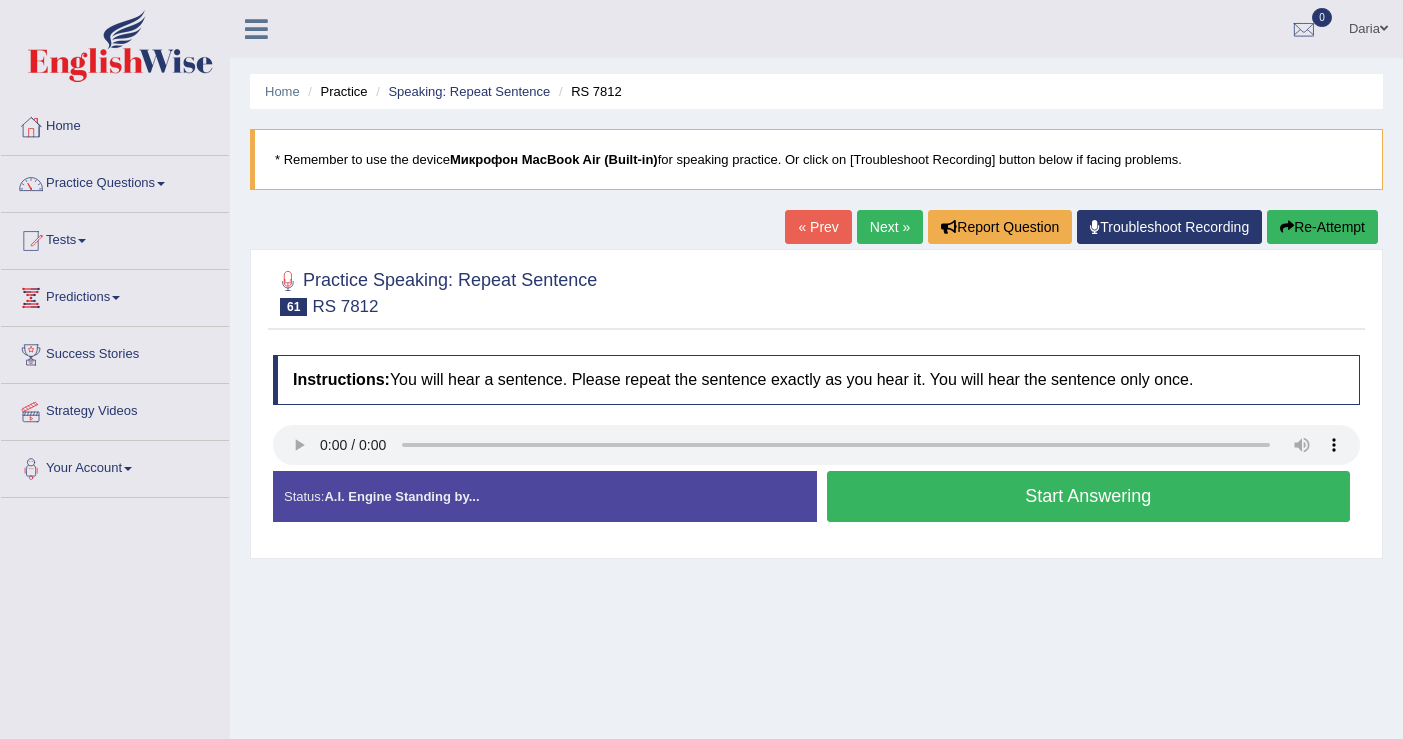 scroll, scrollTop: 0, scrollLeft: 0, axis: both 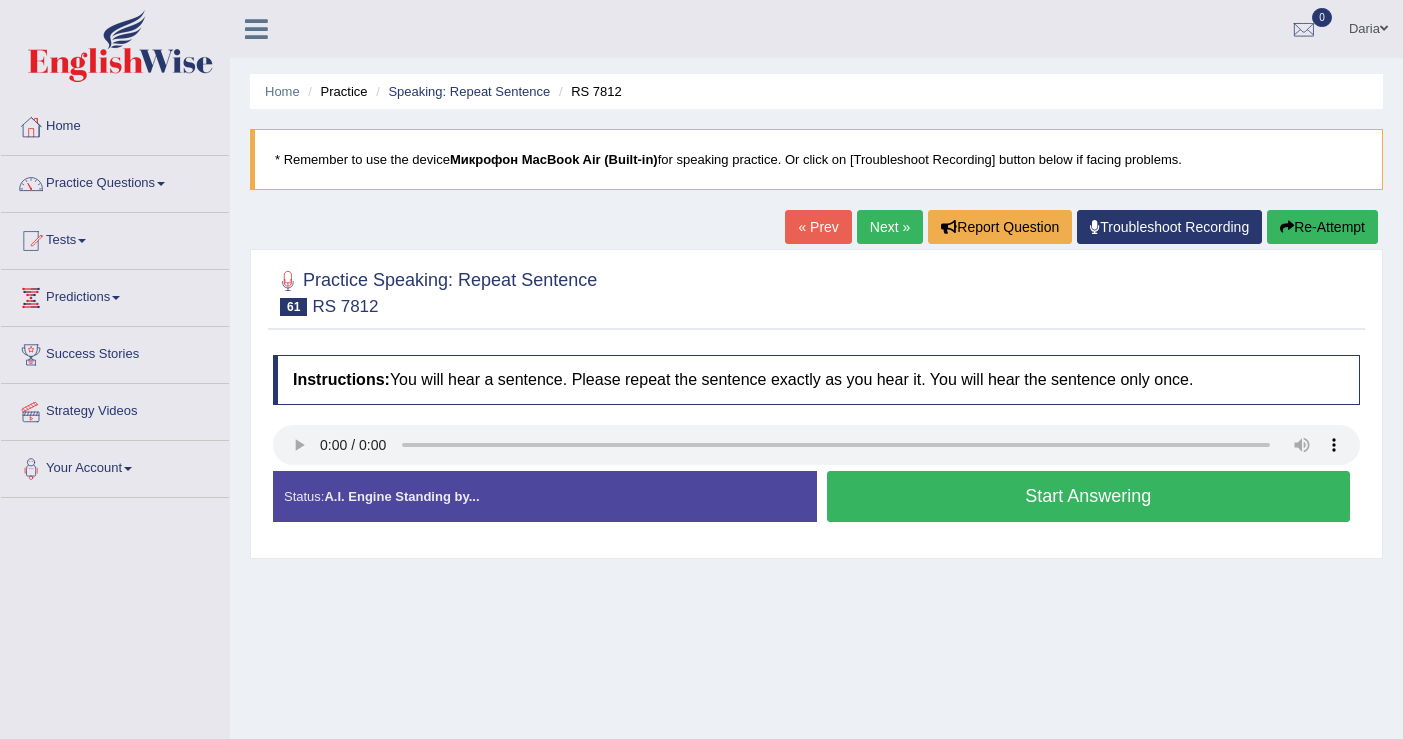 click on "Start Answering" at bounding box center [1089, 496] 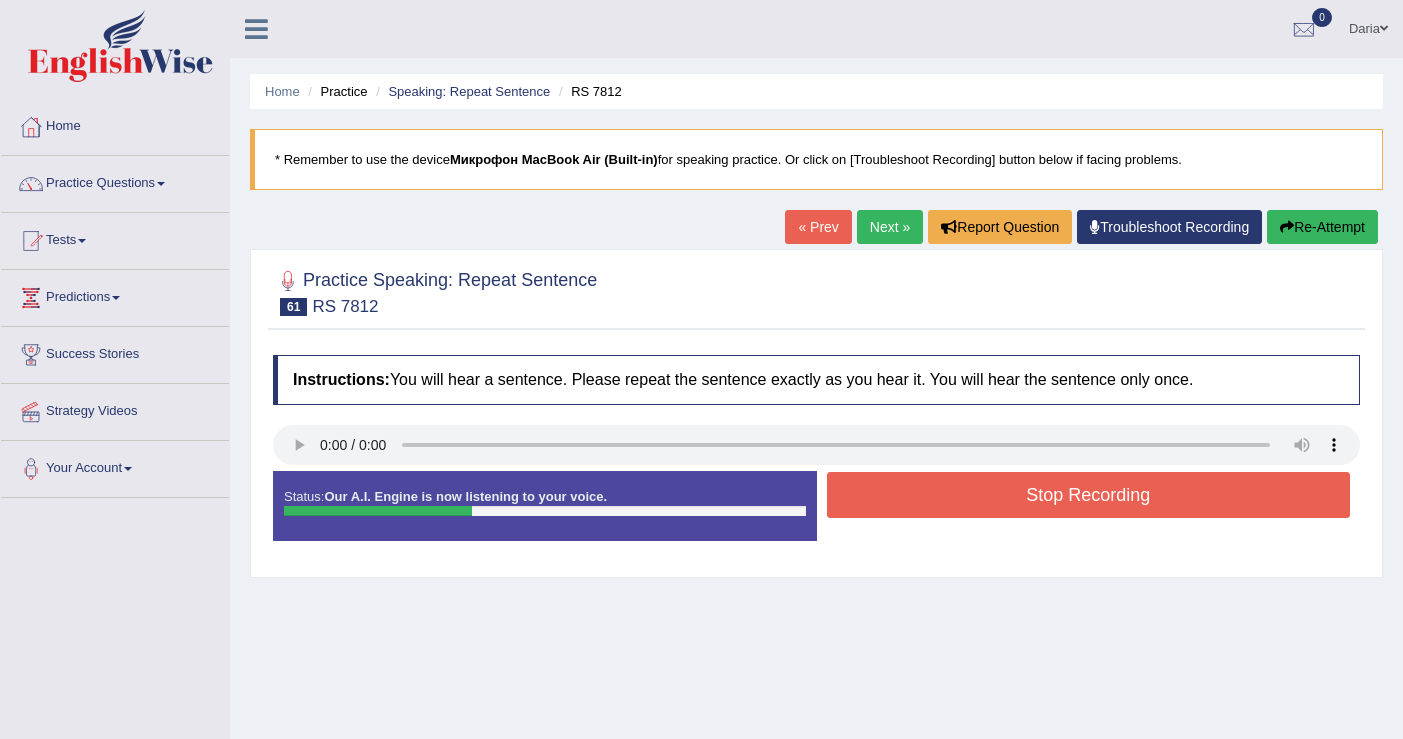 click on "Stop Recording" at bounding box center (1089, 495) 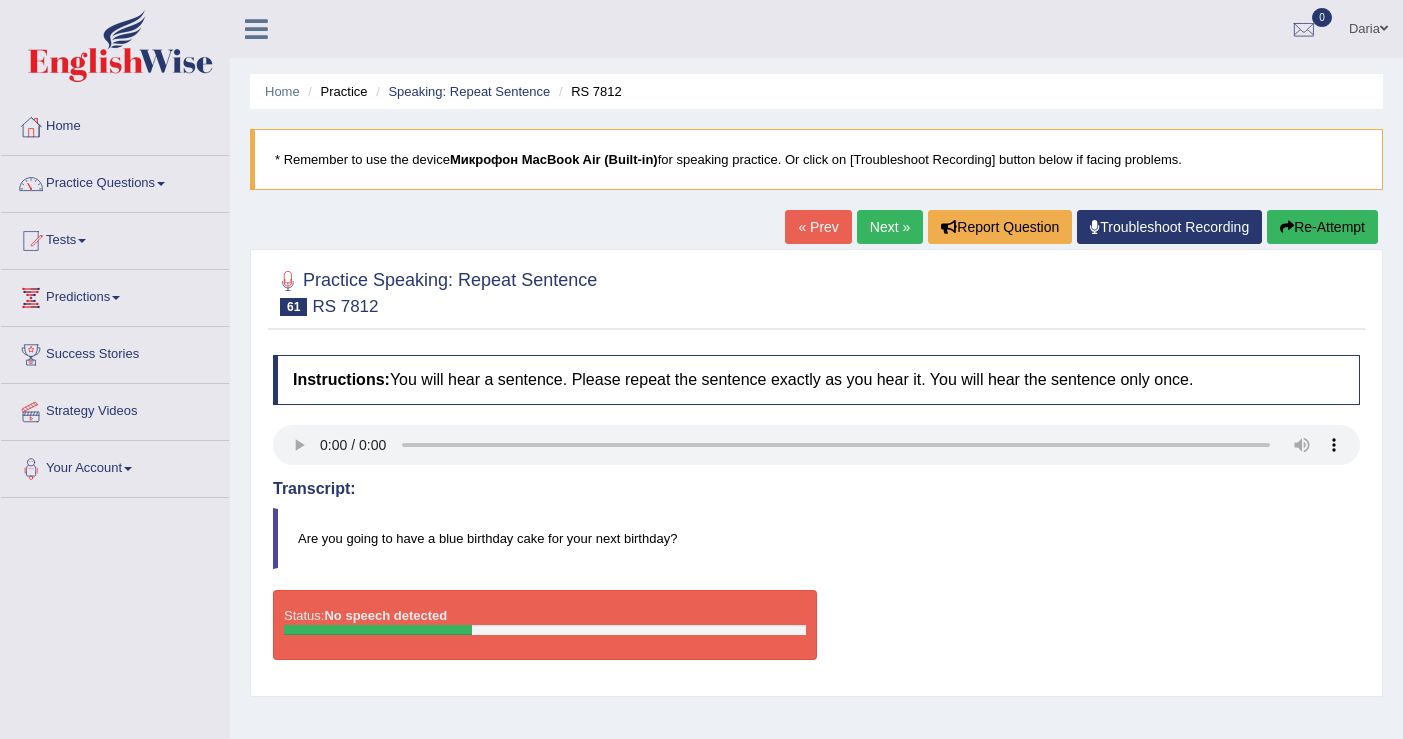 click on "Re-Attempt" at bounding box center (1322, 227) 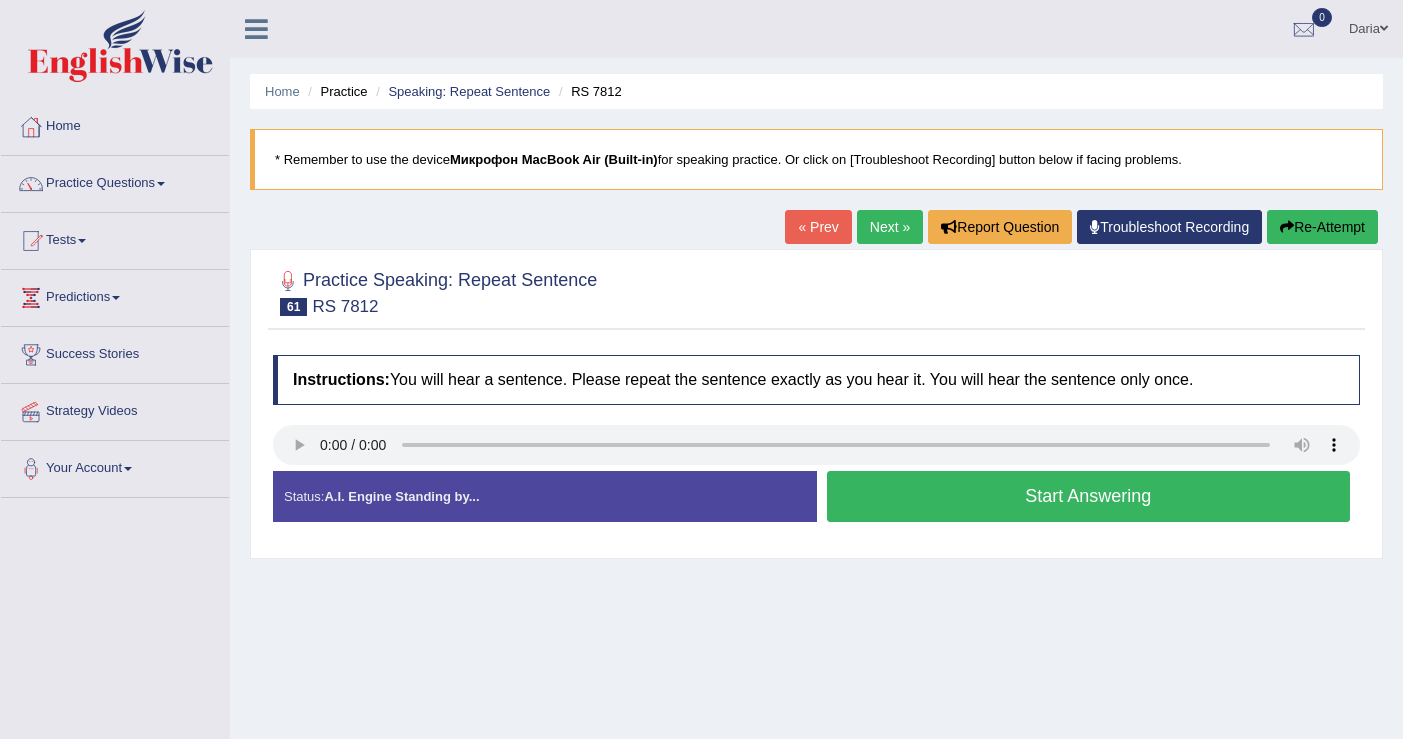 scroll, scrollTop: 0, scrollLeft: 0, axis: both 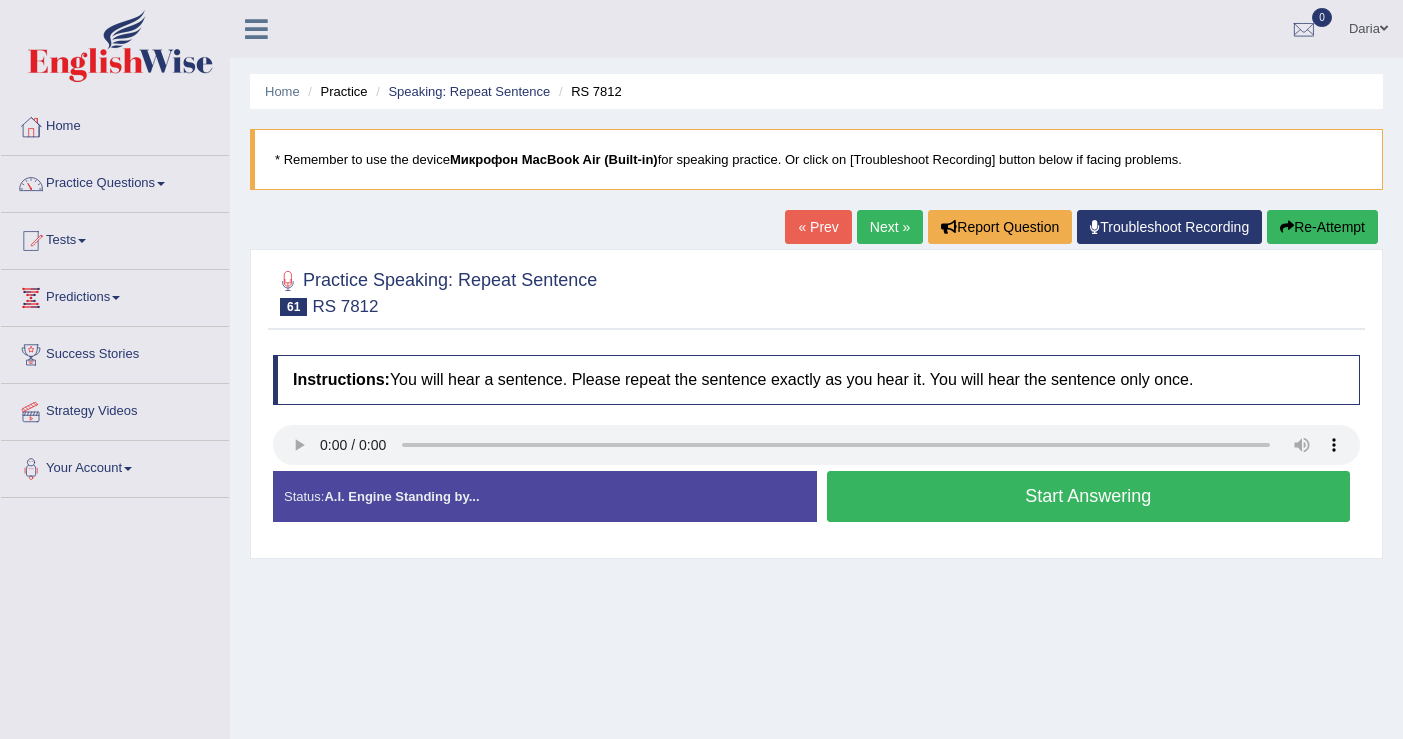 click on "Start Answering" at bounding box center (1089, 496) 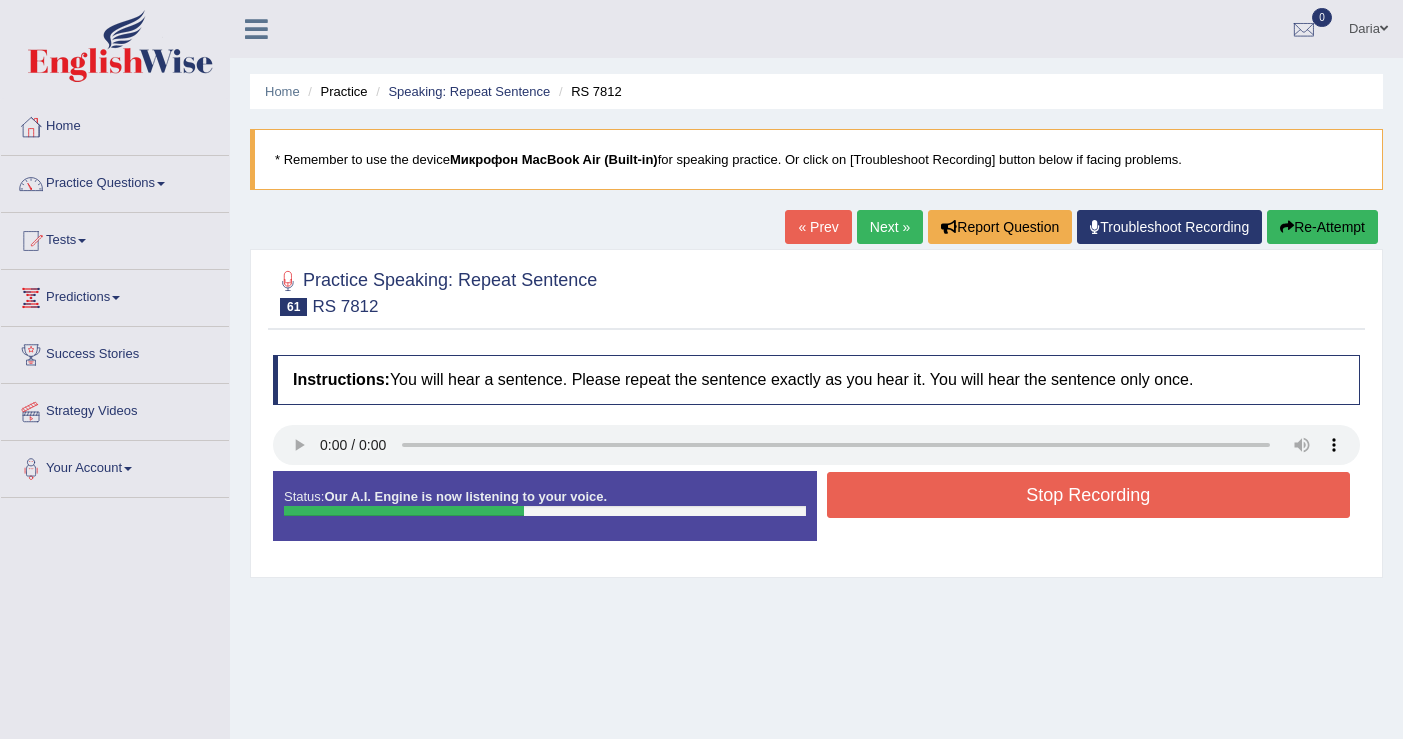 click on "Stop Recording" at bounding box center [1089, 495] 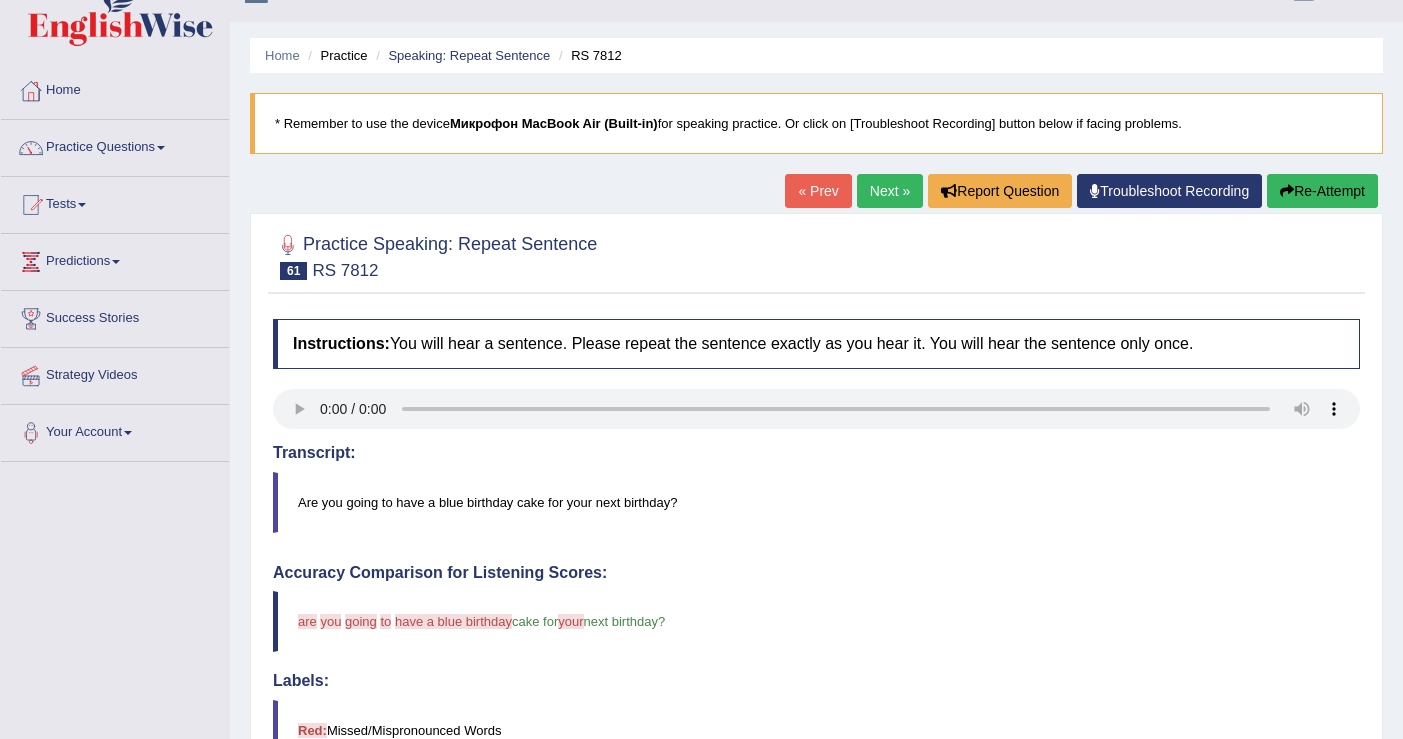 scroll, scrollTop: 0, scrollLeft: 0, axis: both 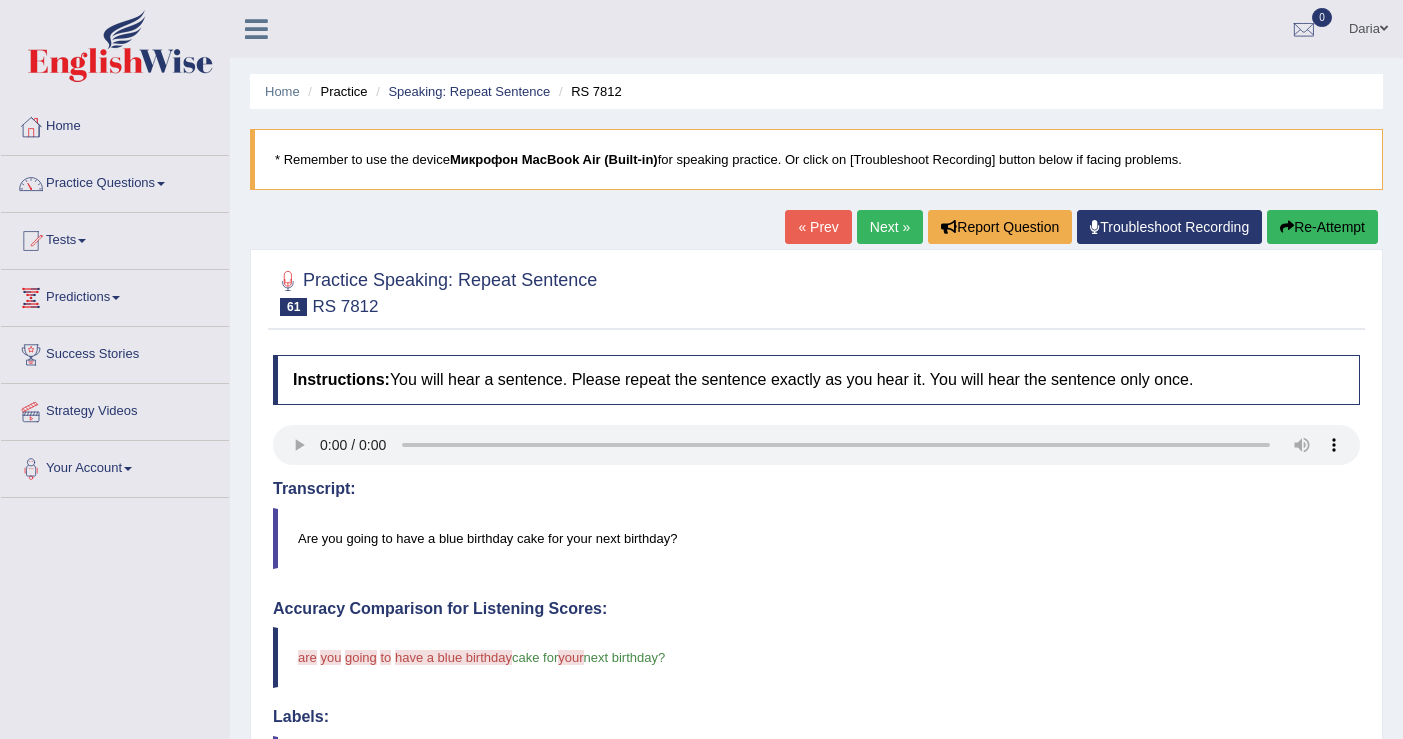 click on "Next »" at bounding box center [890, 227] 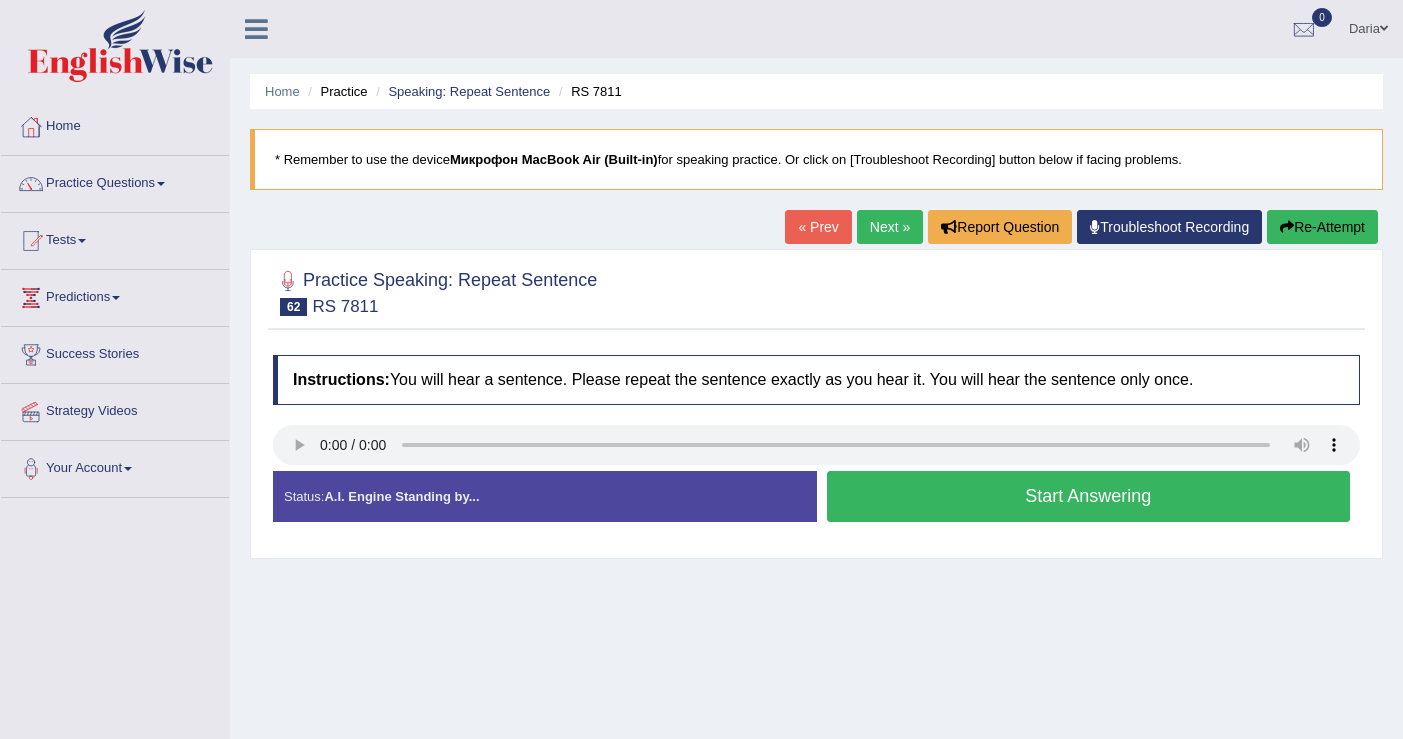 scroll, scrollTop: 0, scrollLeft: 0, axis: both 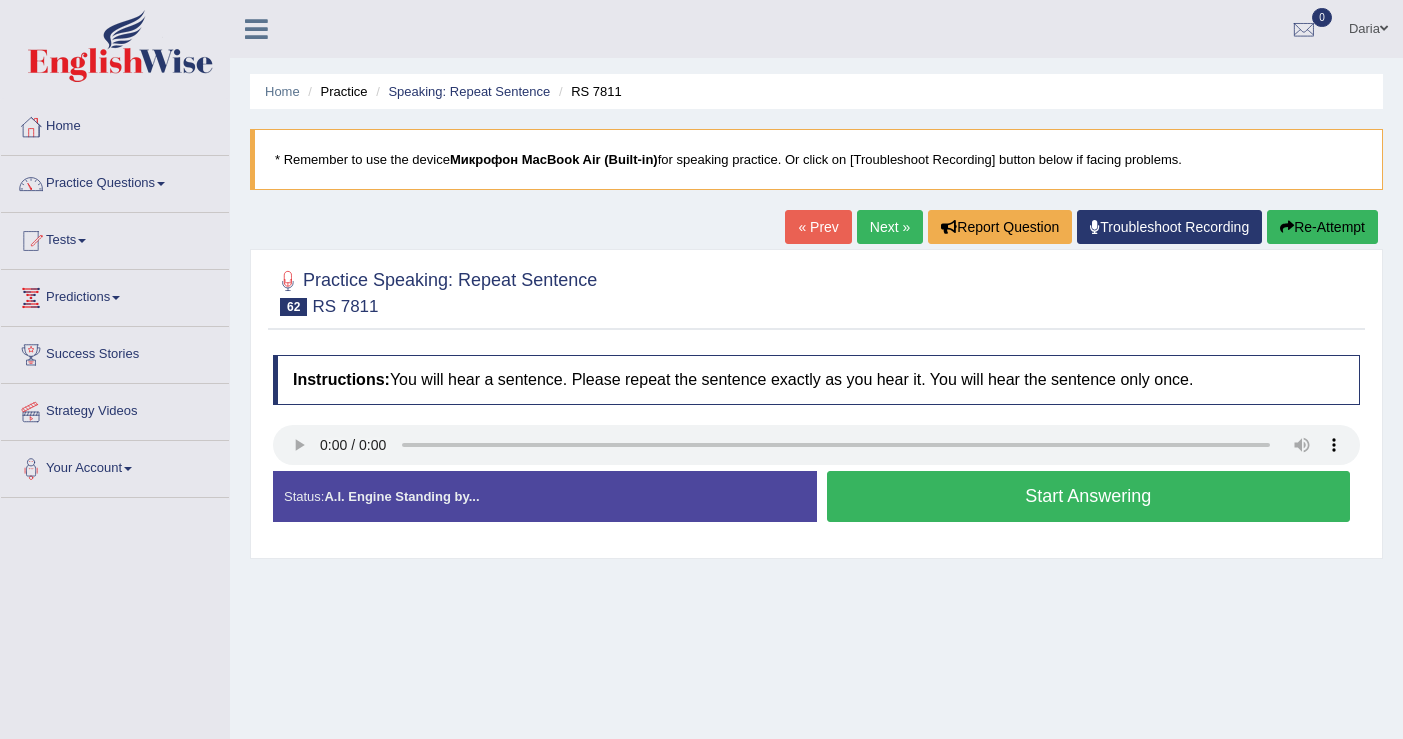 click on "Start Answering" at bounding box center [1089, 496] 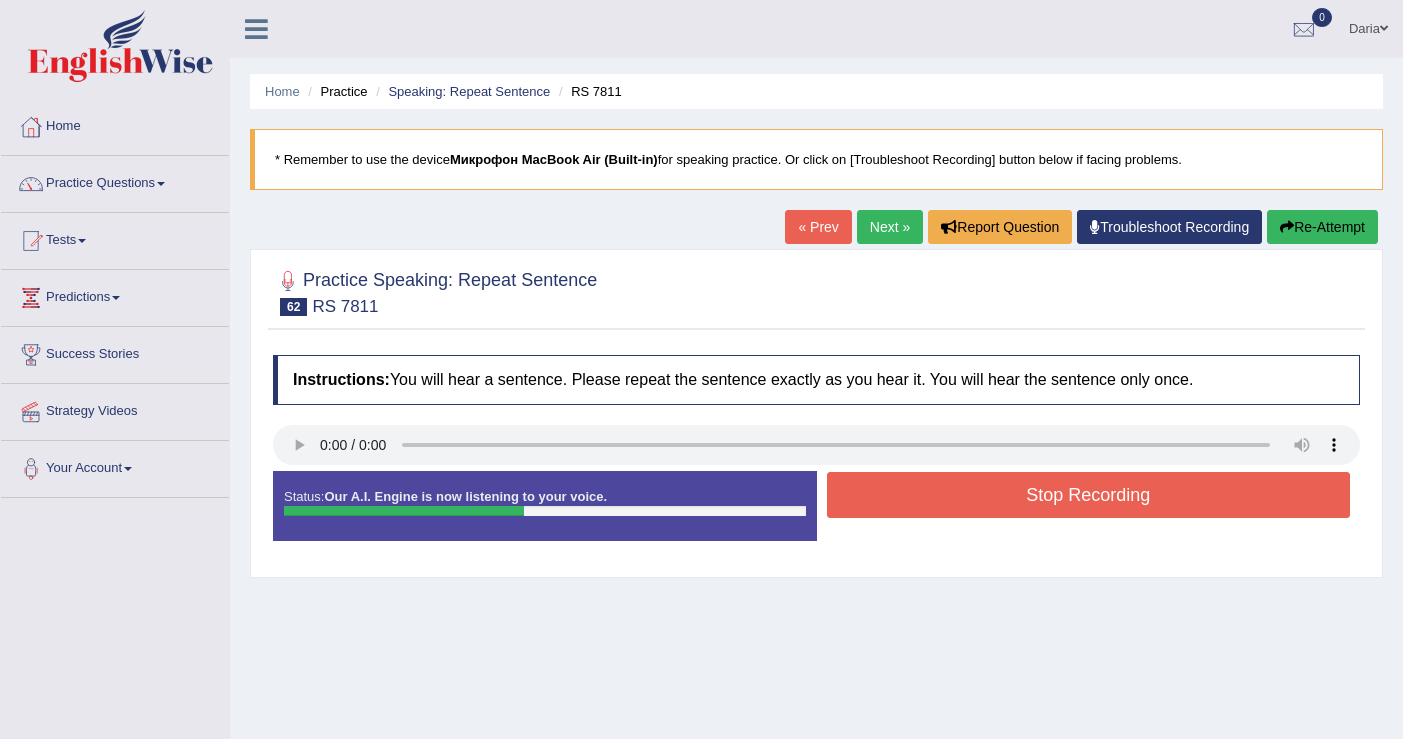 click on "Stop Recording" at bounding box center [1089, 495] 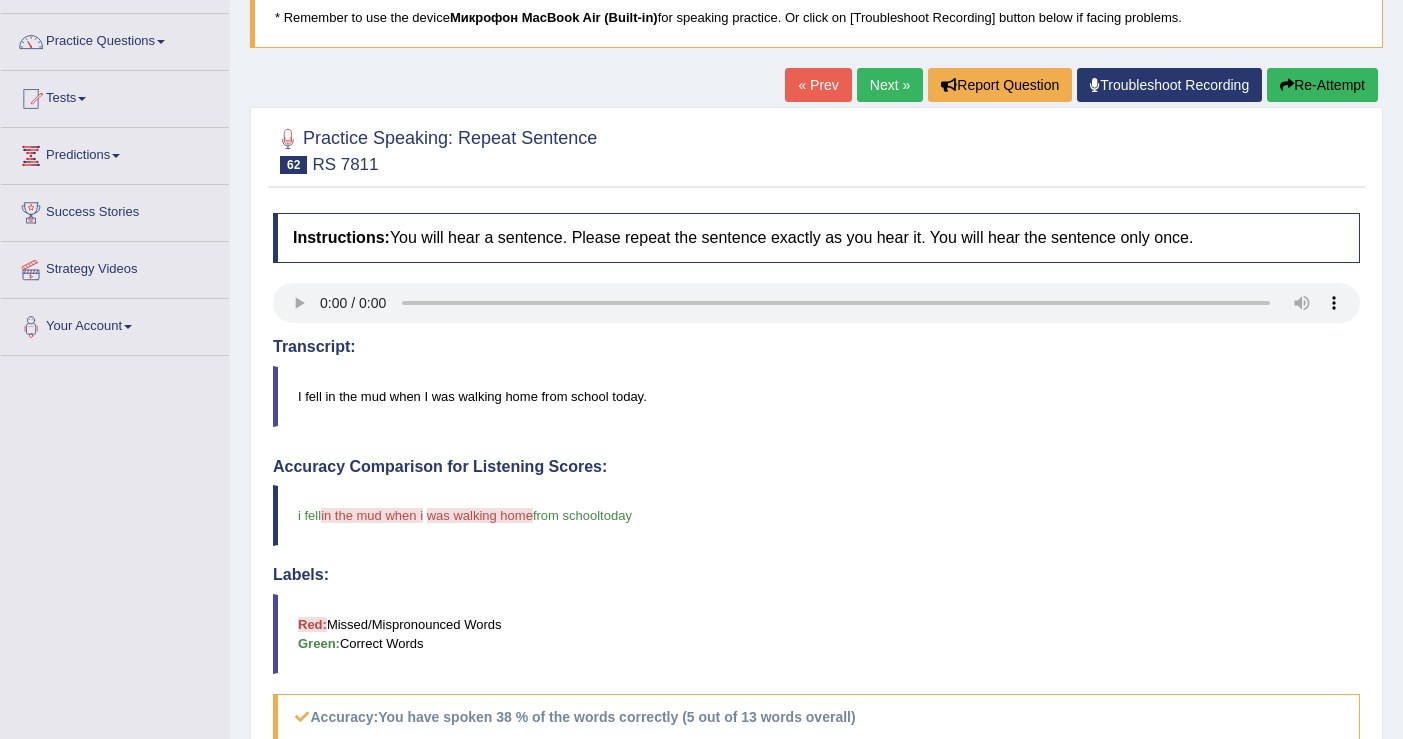 scroll, scrollTop: 0, scrollLeft: 0, axis: both 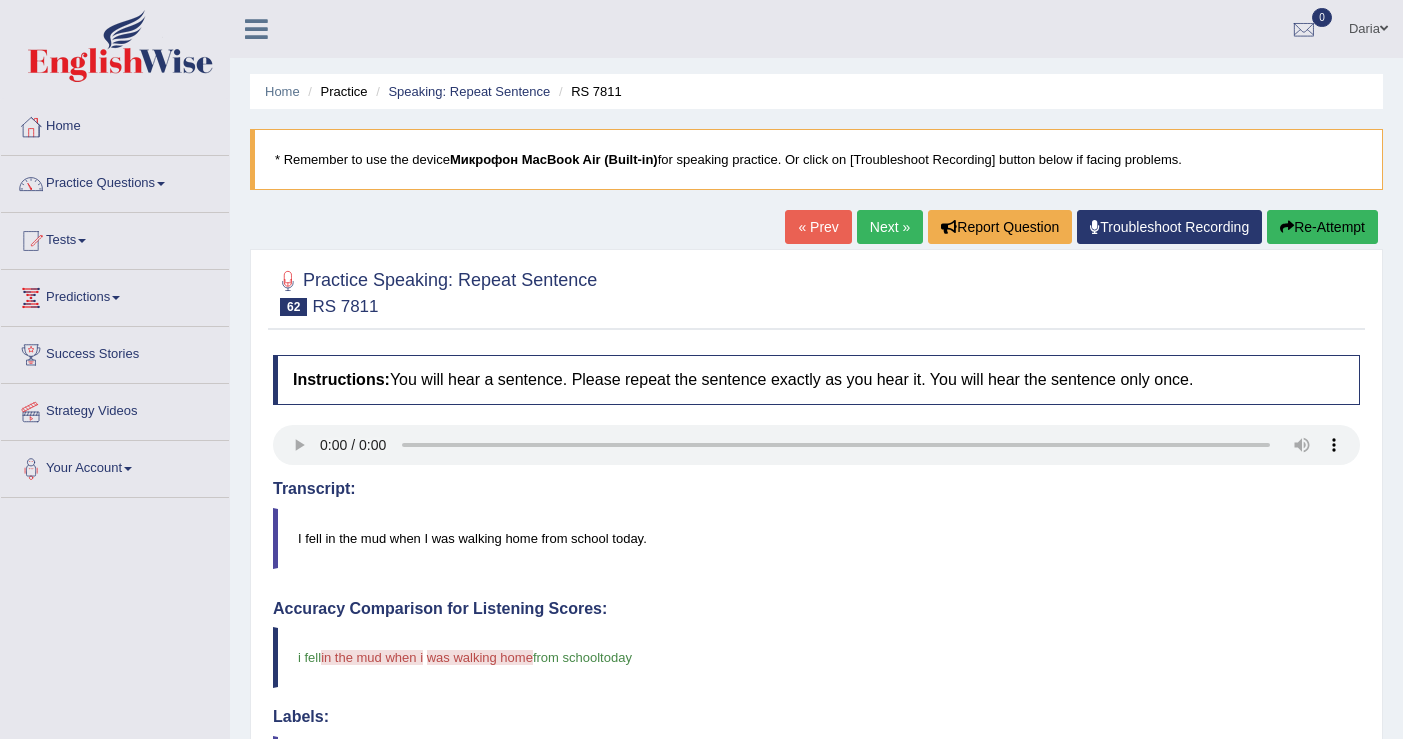click on "Next »" at bounding box center (890, 227) 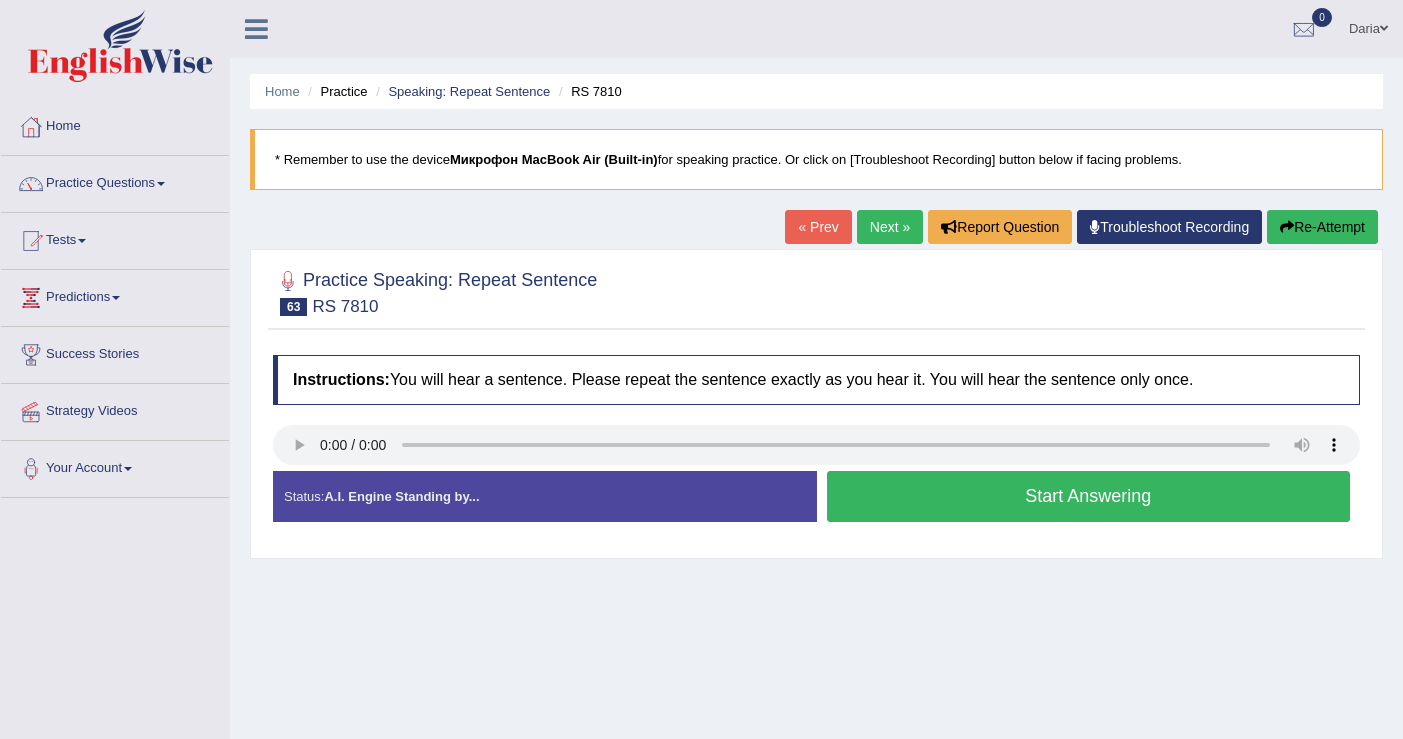 scroll, scrollTop: 0, scrollLeft: 0, axis: both 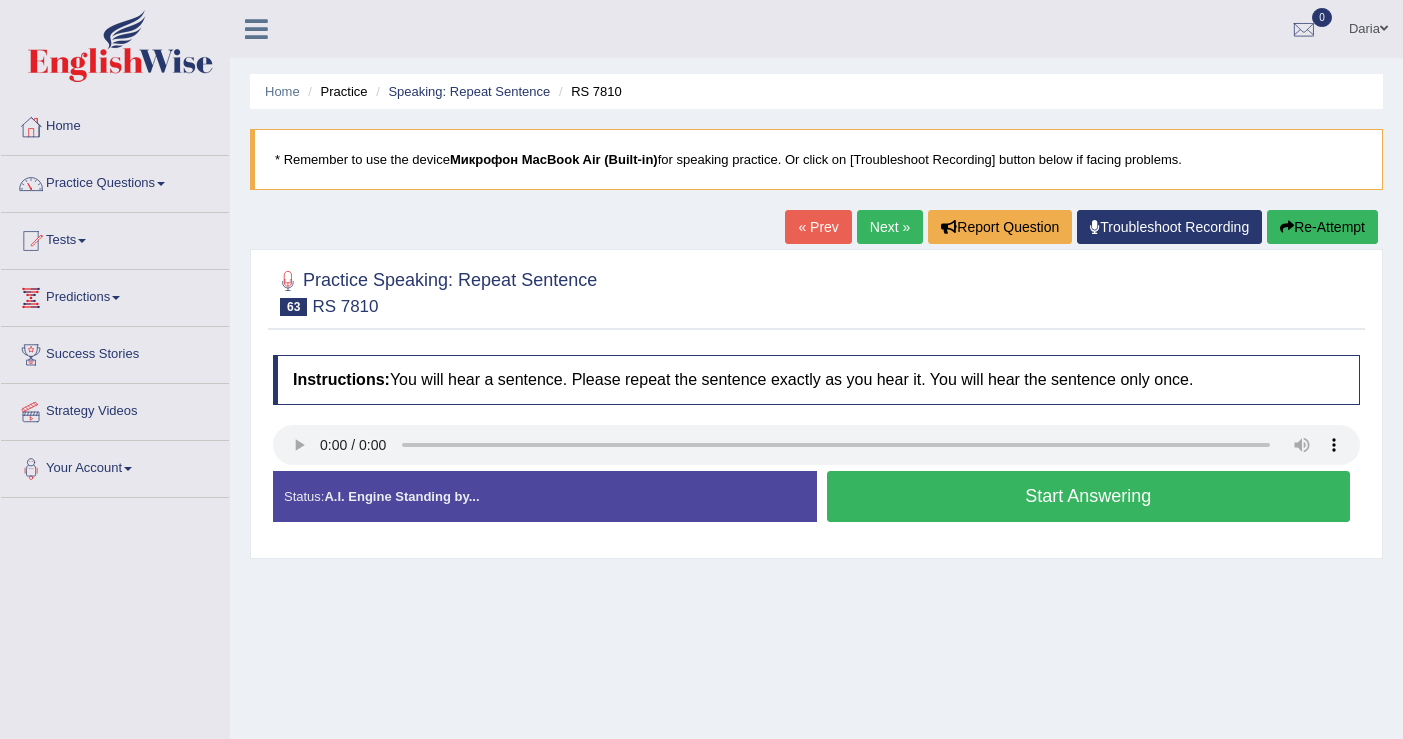 click on "Start Answering" at bounding box center [1089, 496] 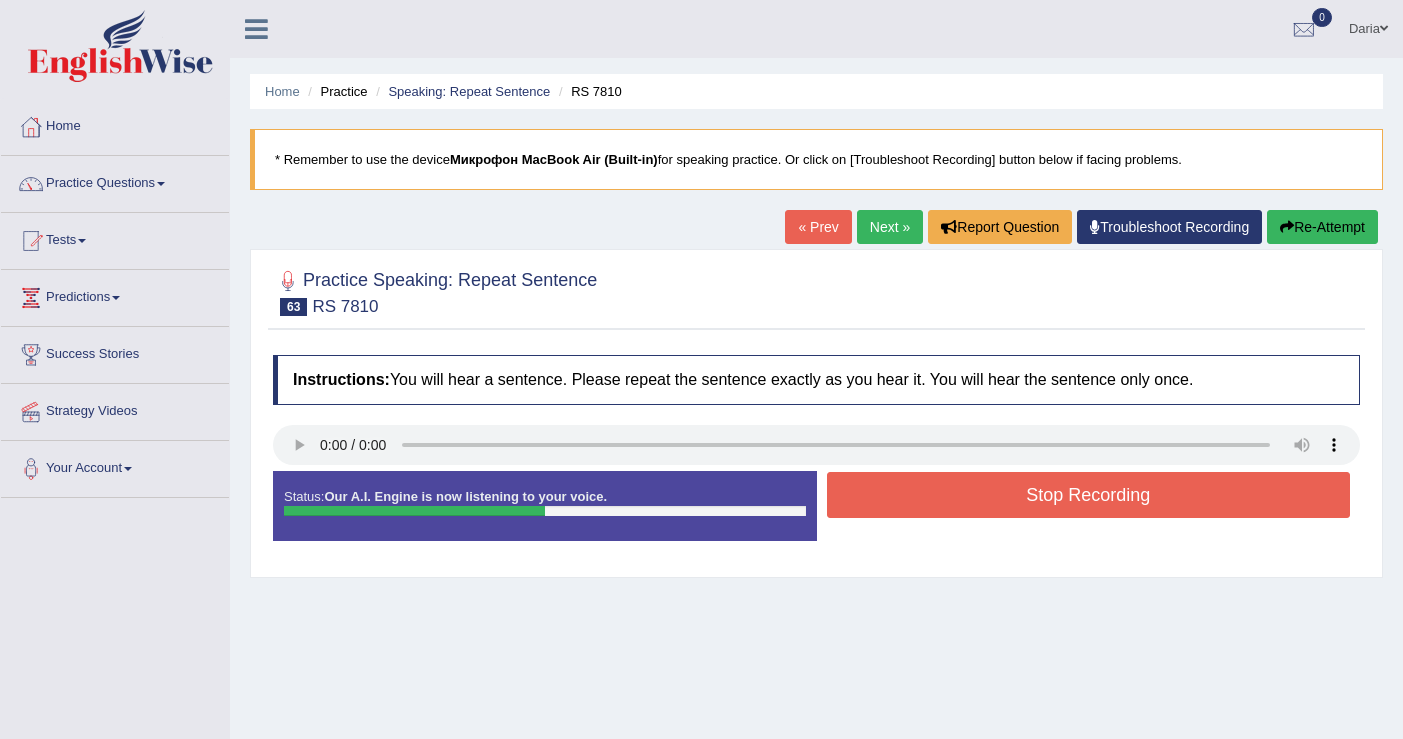 click on "Stop Recording" at bounding box center (1089, 495) 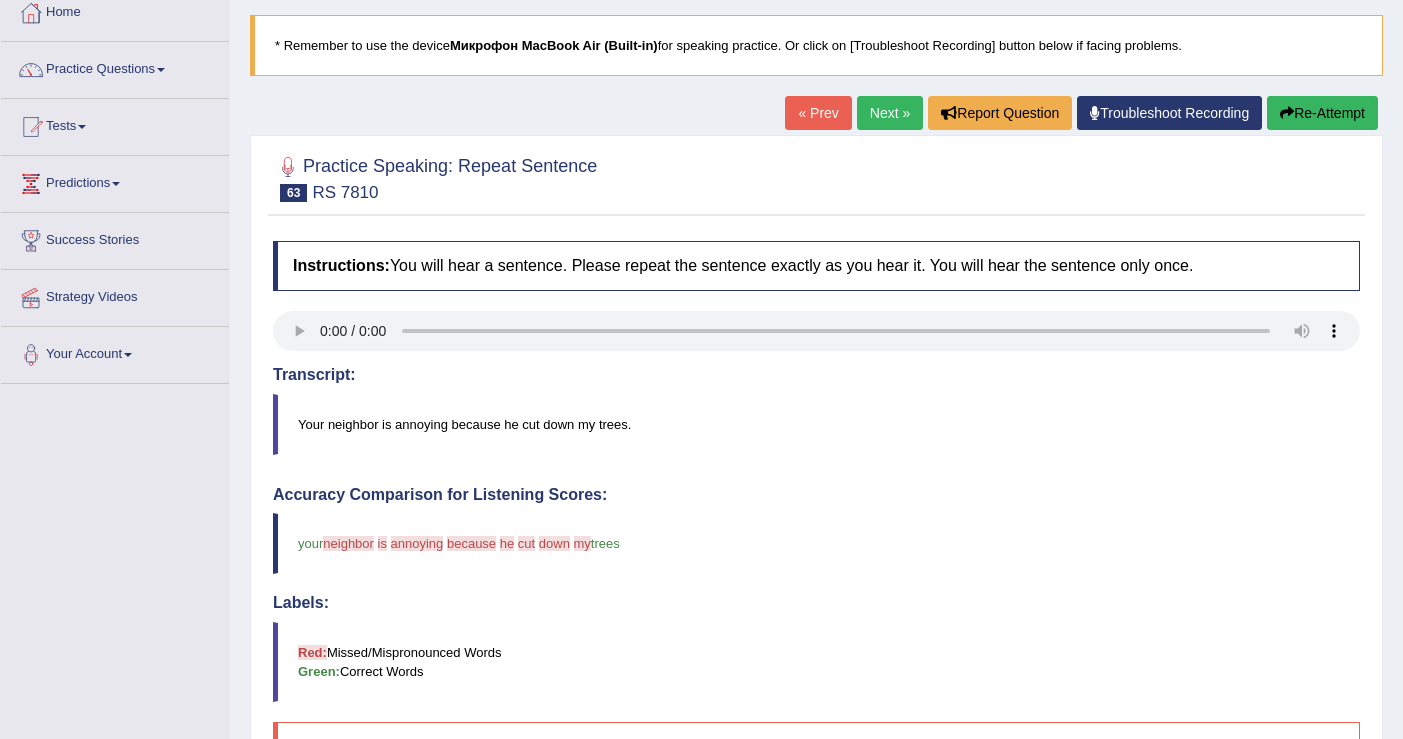 scroll, scrollTop: 76, scrollLeft: 0, axis: vertical 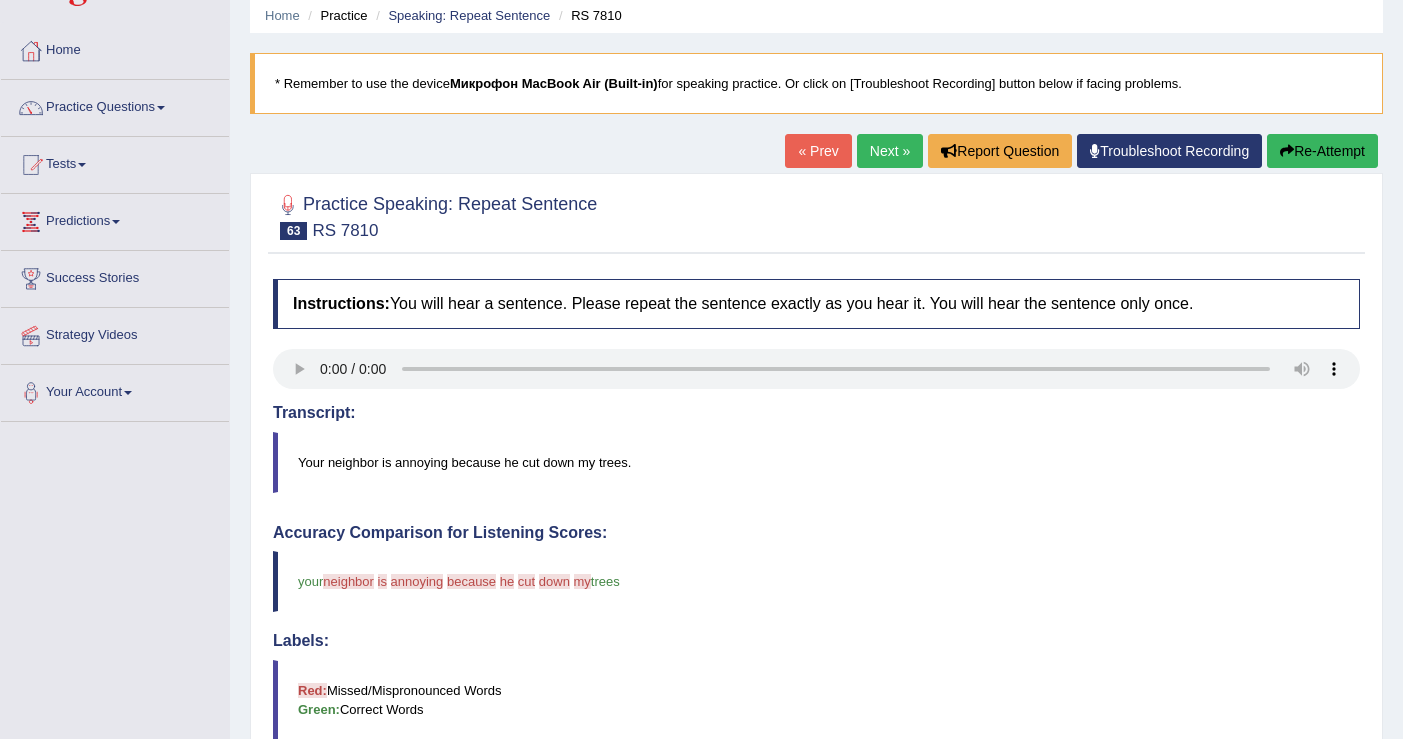 click on "Next »" at bounding box center (890, 151) 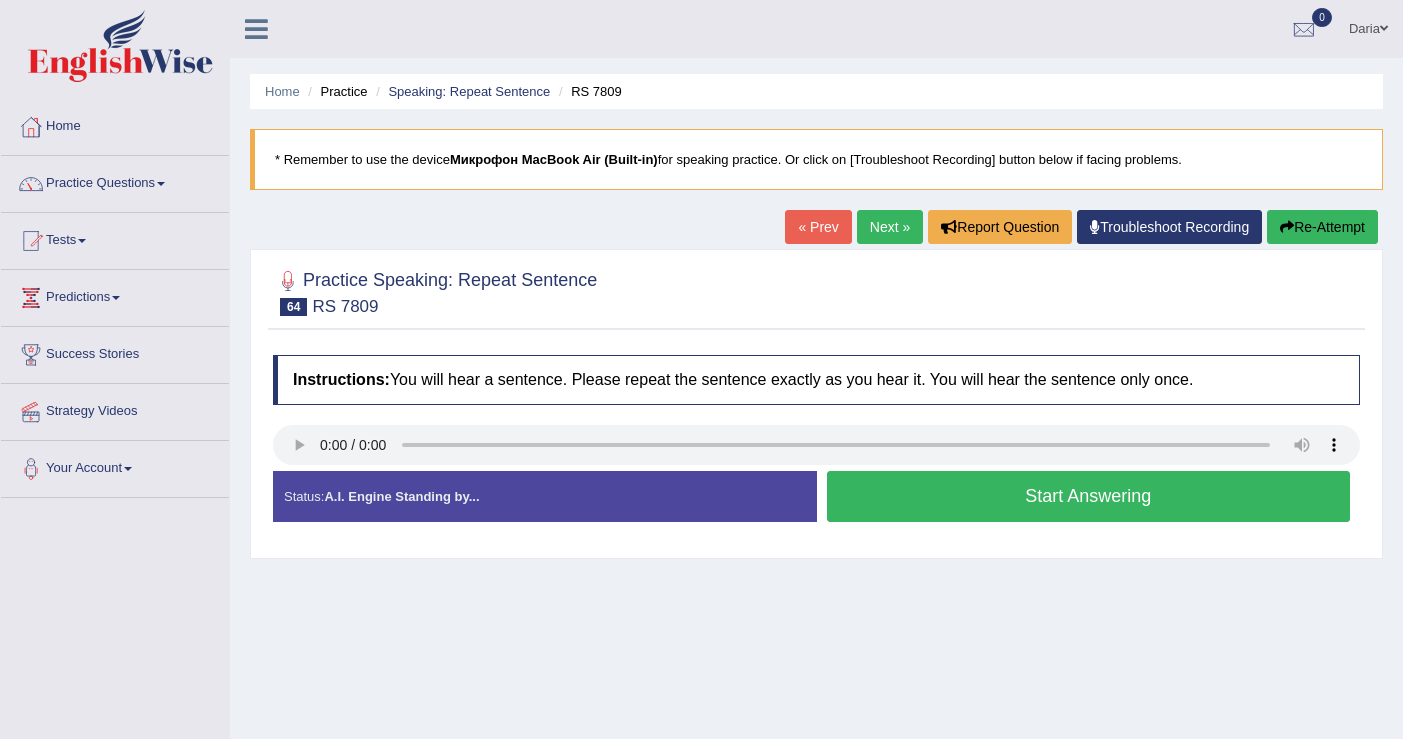 scroll, scrollTop: 0, scrollLeft: 0, axis: both 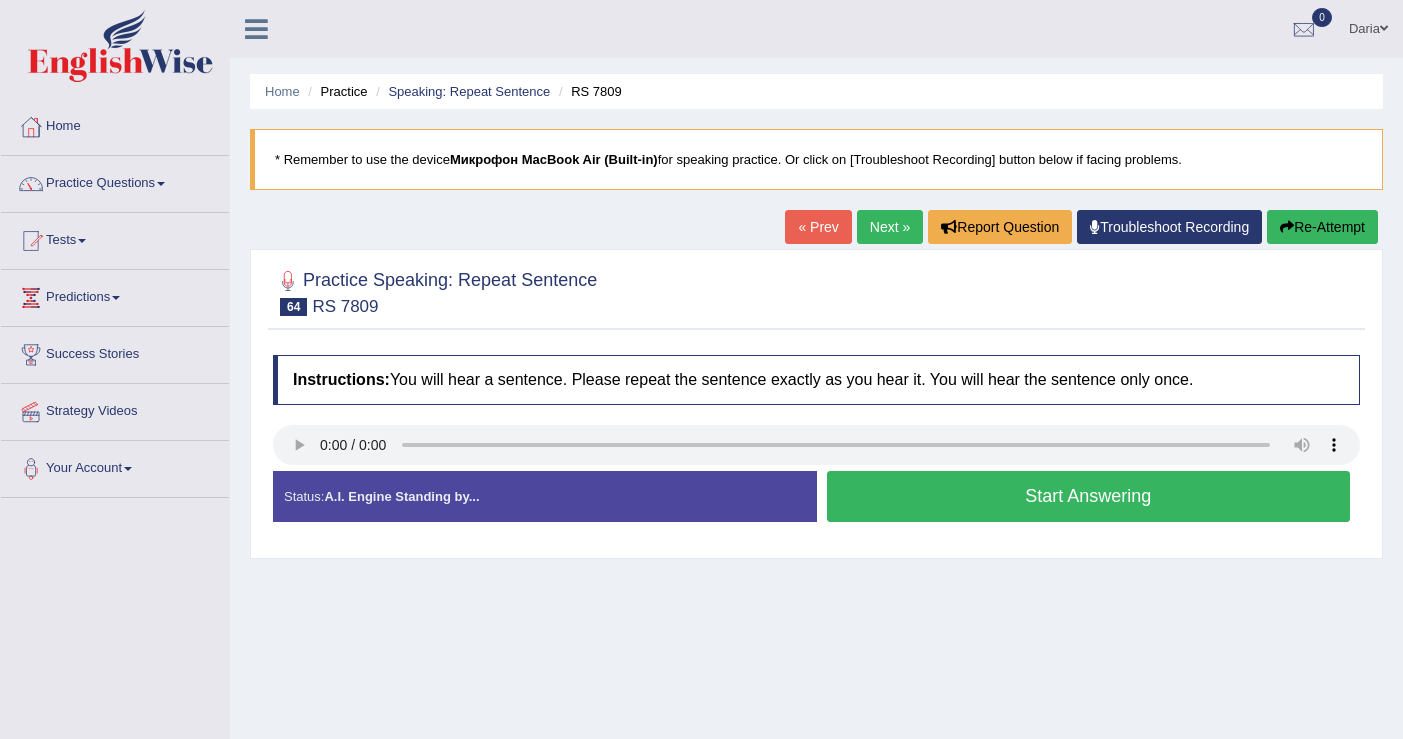 click on "Start Answering" at bounding box center [1089, 496] 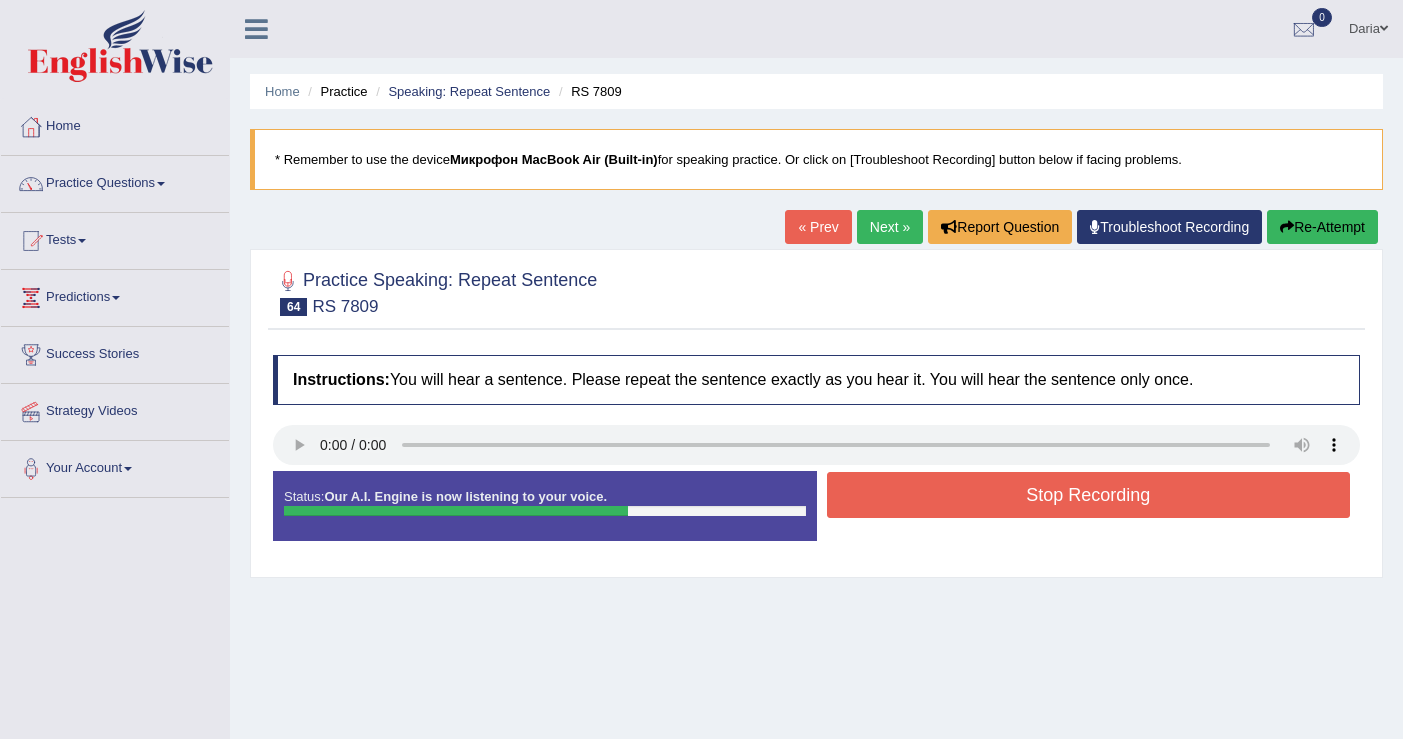 click on "Re-Attempt" at bounding box center (1322, 227) 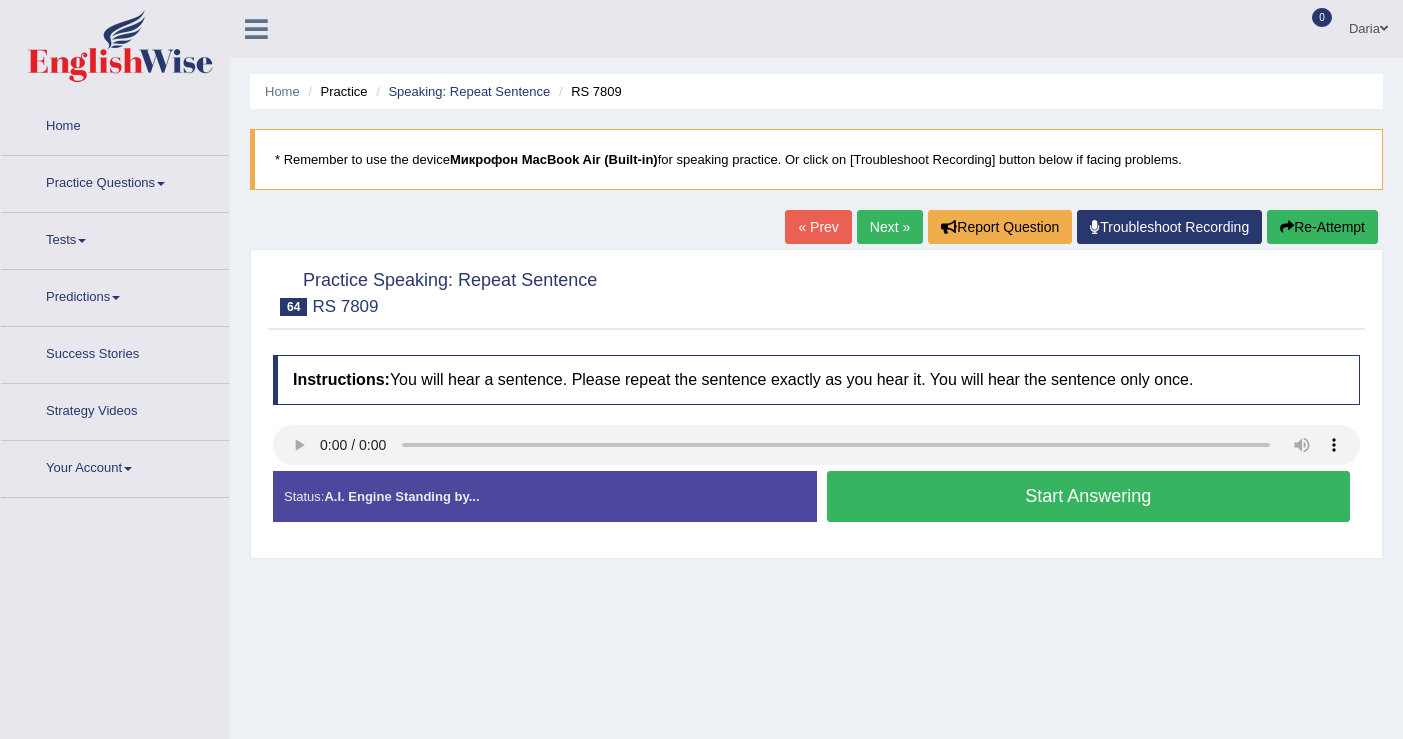 scroll, scrollTop: 0, scrollLeft: 0, axis: both 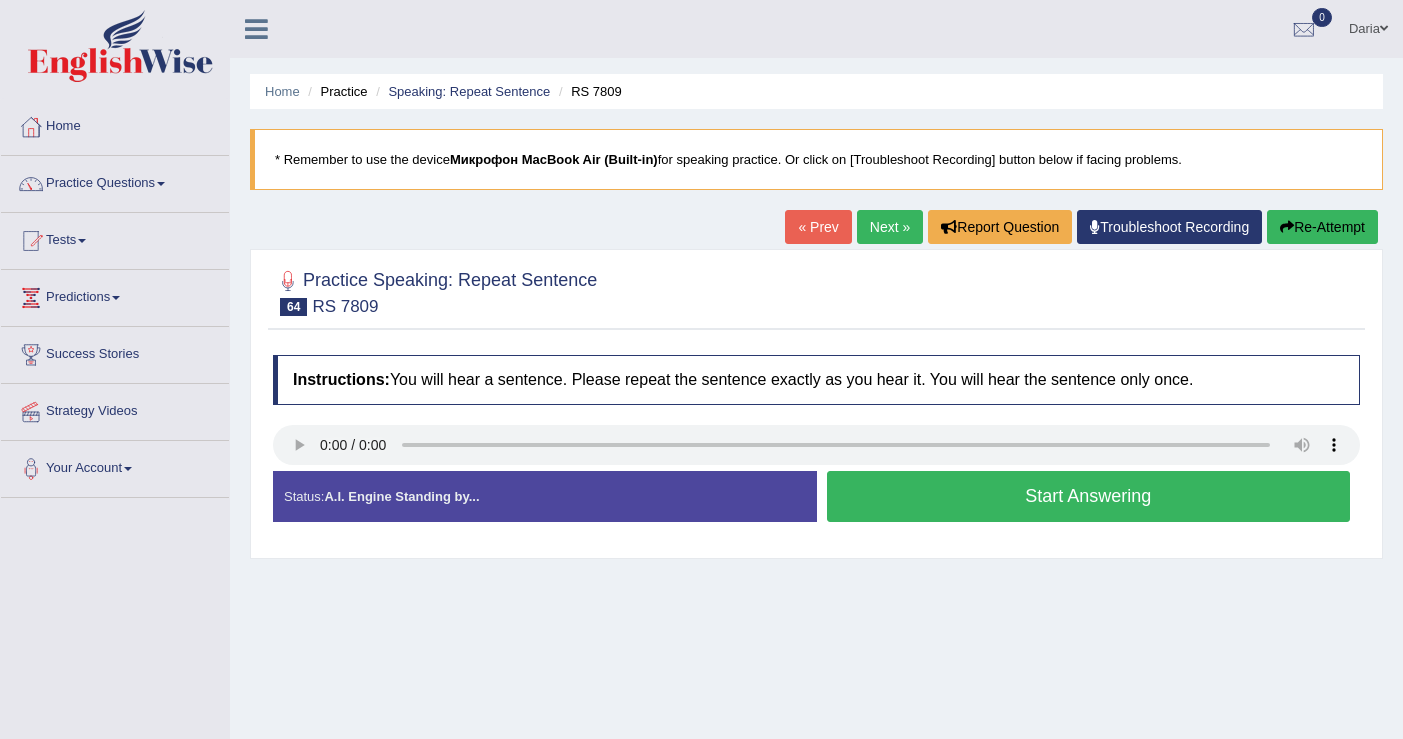 click on "Start Answering" at bounding box center (1089, 496) 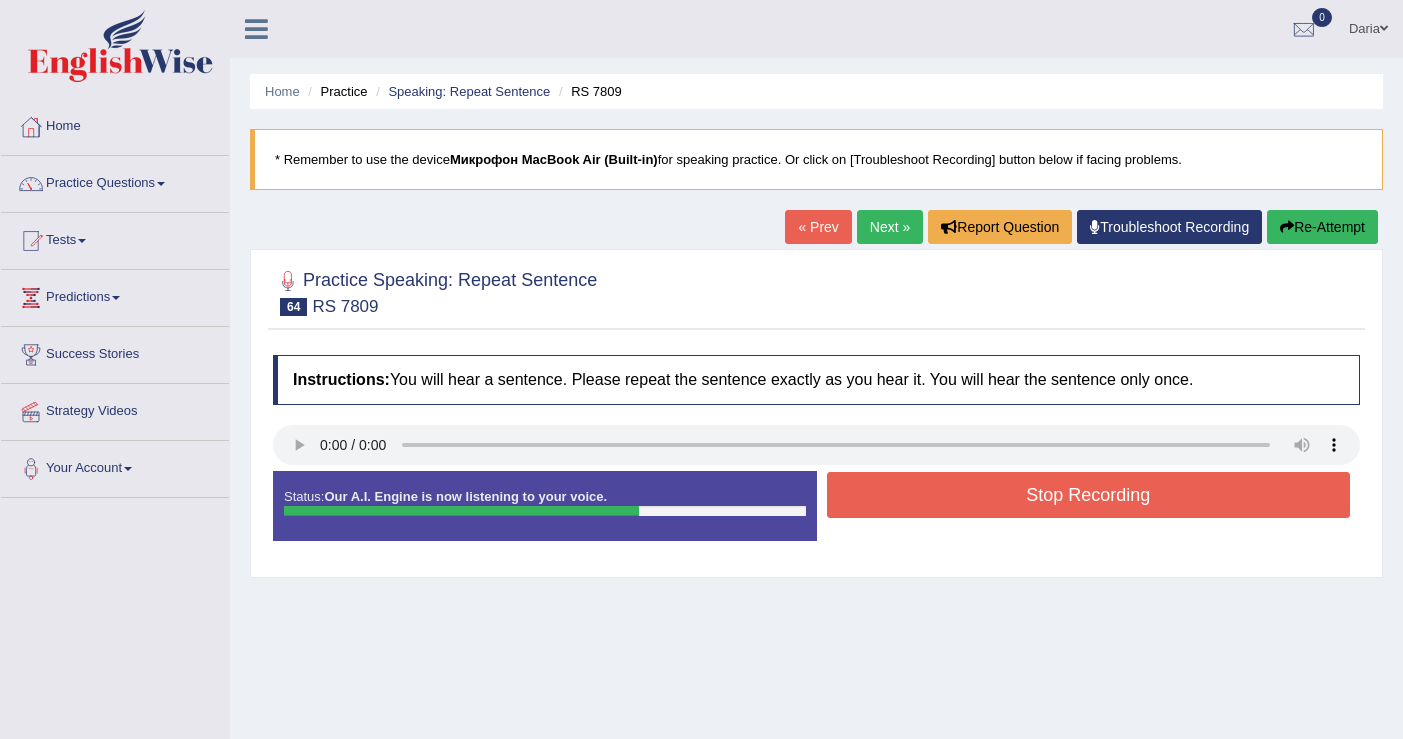 click on "Stop Recording" at bounding box center [1089, 495] 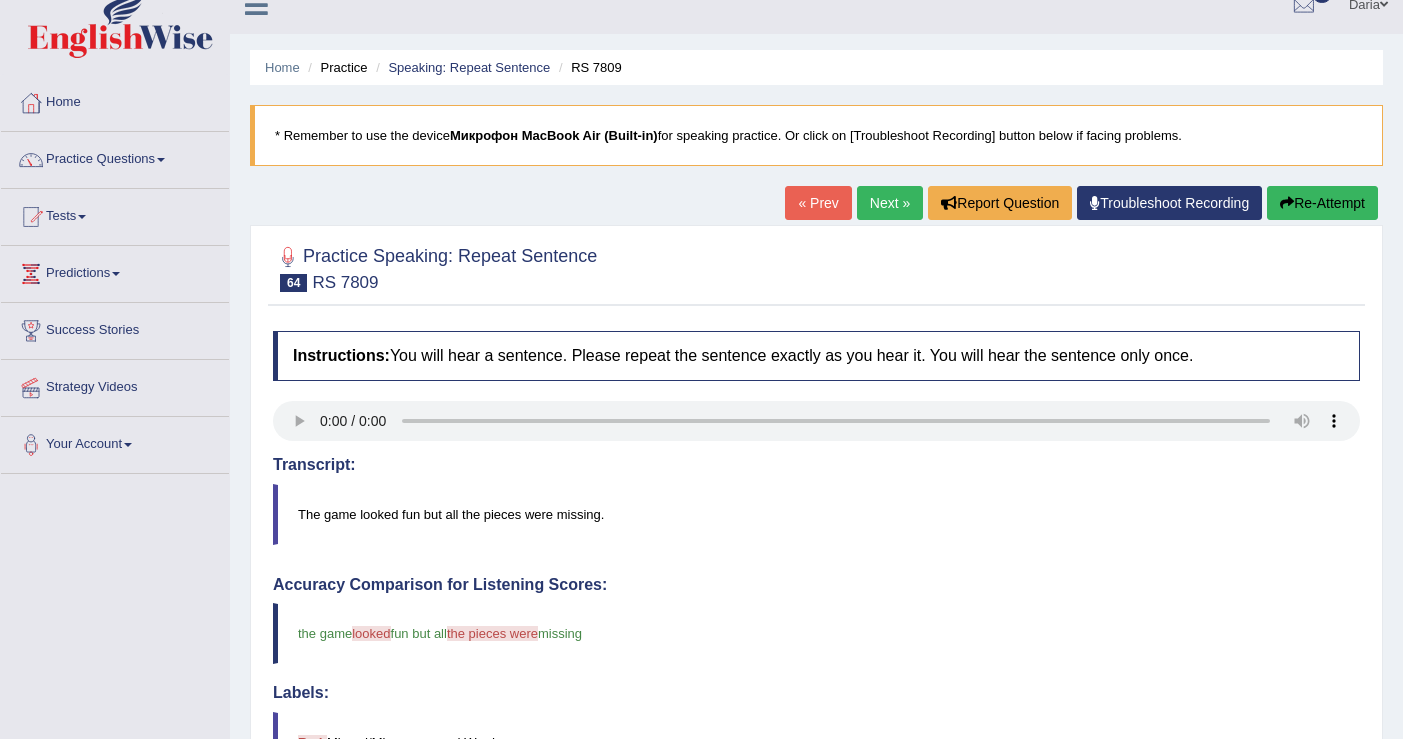 scroll, scrollTop: 0, scrollLeft: 0, axis: both 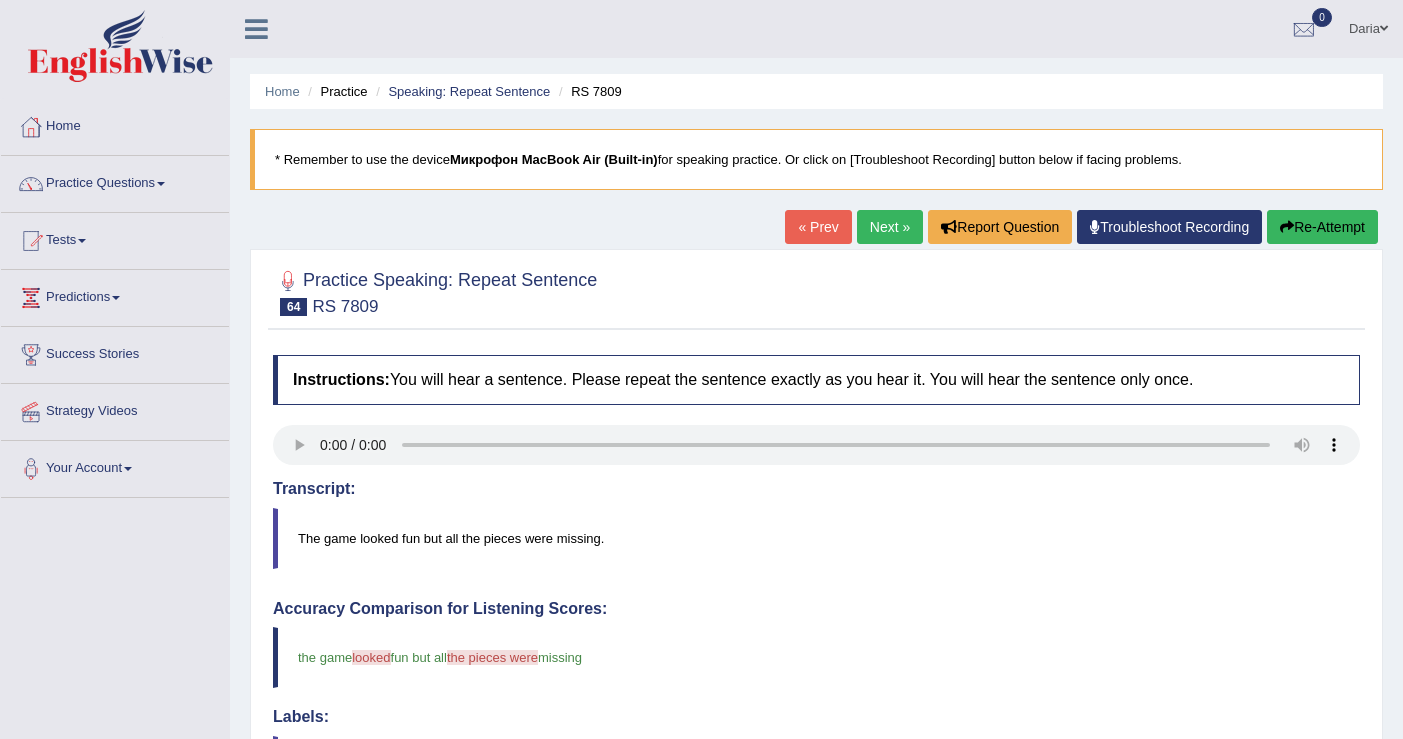 click on "Next »" at bounding box center (890, 227) 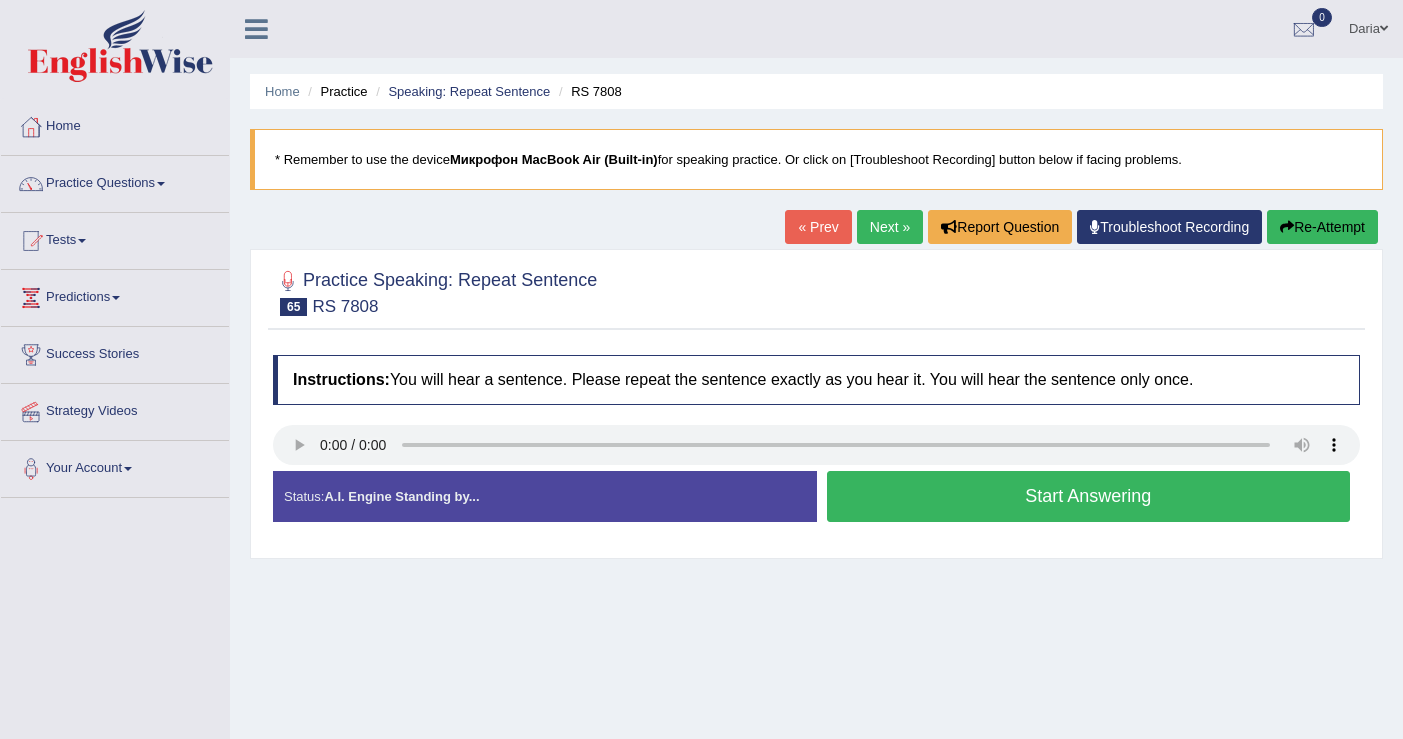 scroll, scrollTop: 0, scrollLeft: 0, axis: both 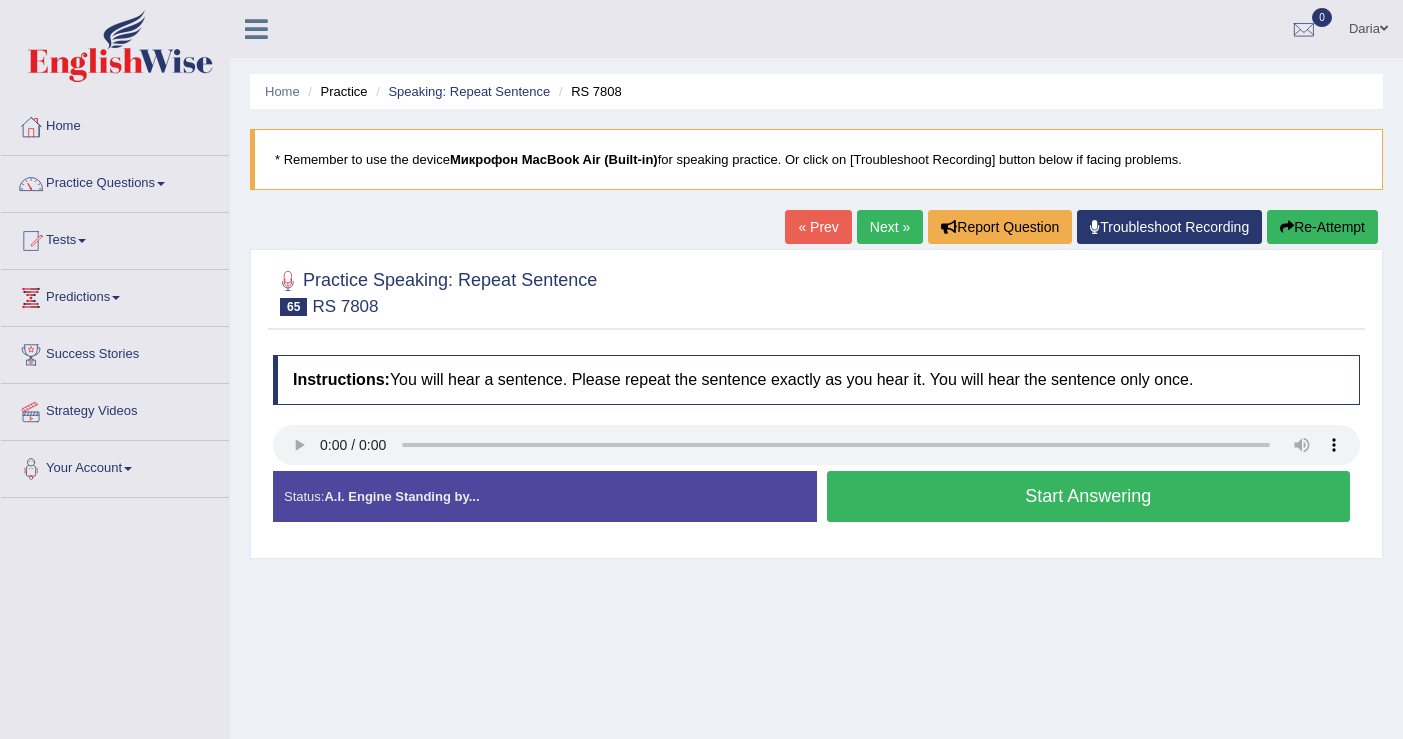 click on "Start Answering" at bounding box center (1089, 496) 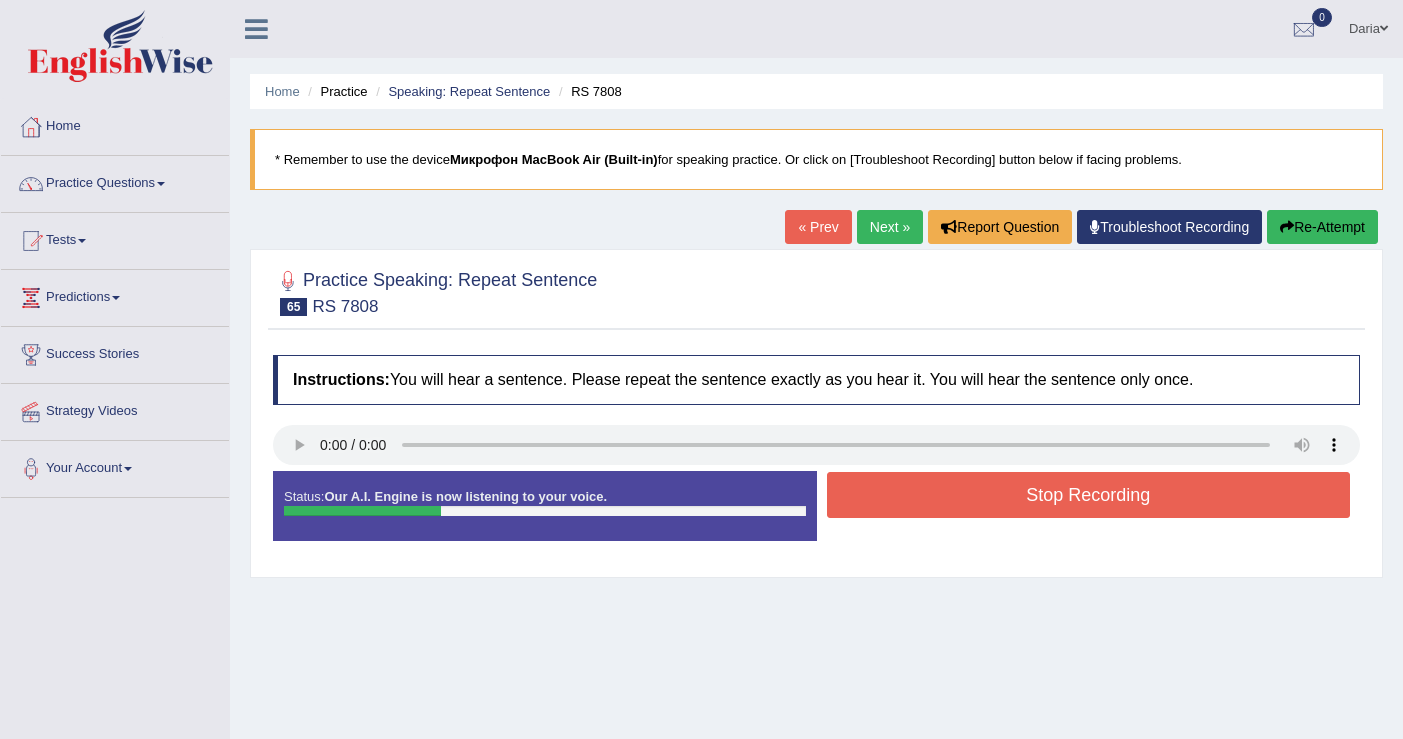 click on "Stop Recording" at bounding box center [1089, 495] 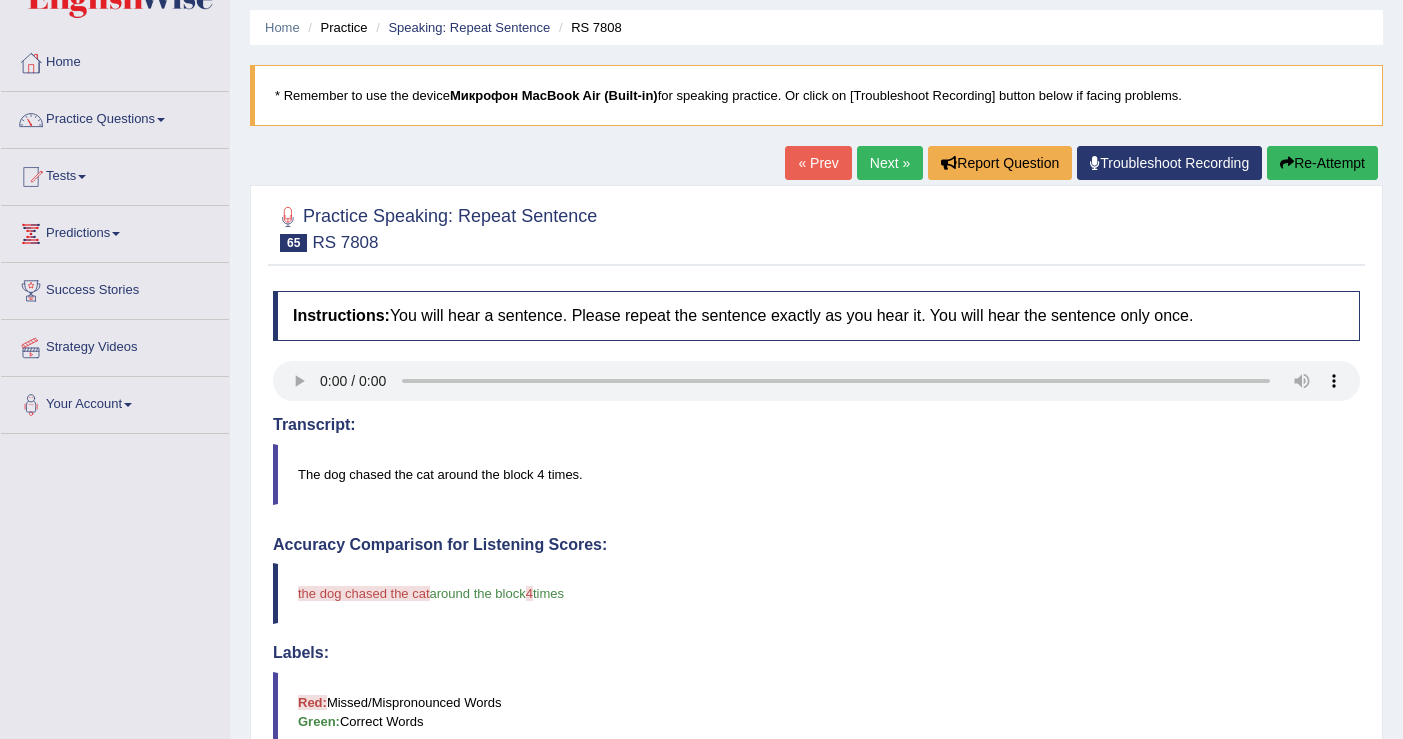 scroll, scrollTop: 0, scrollLeft: 0, axis: both 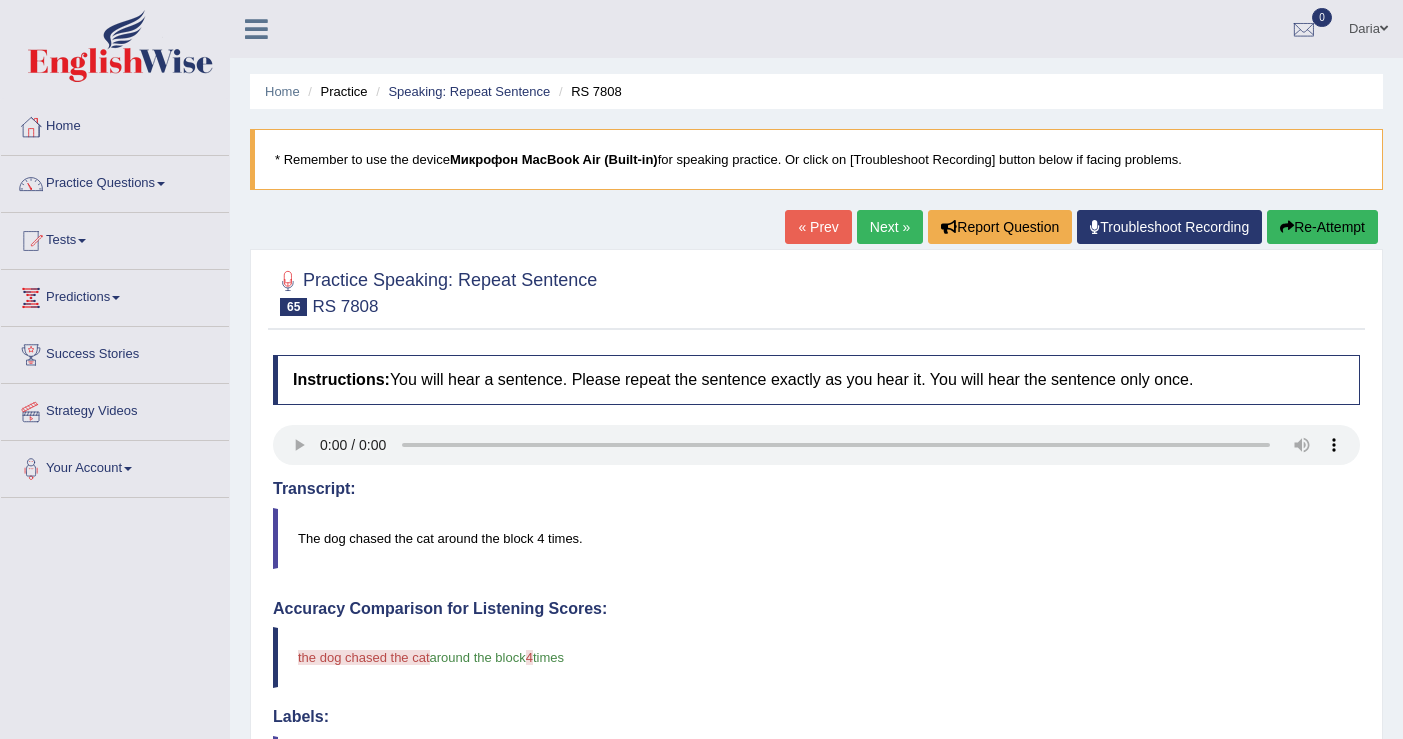 click on "Next »" at bounding box center [890, 227] 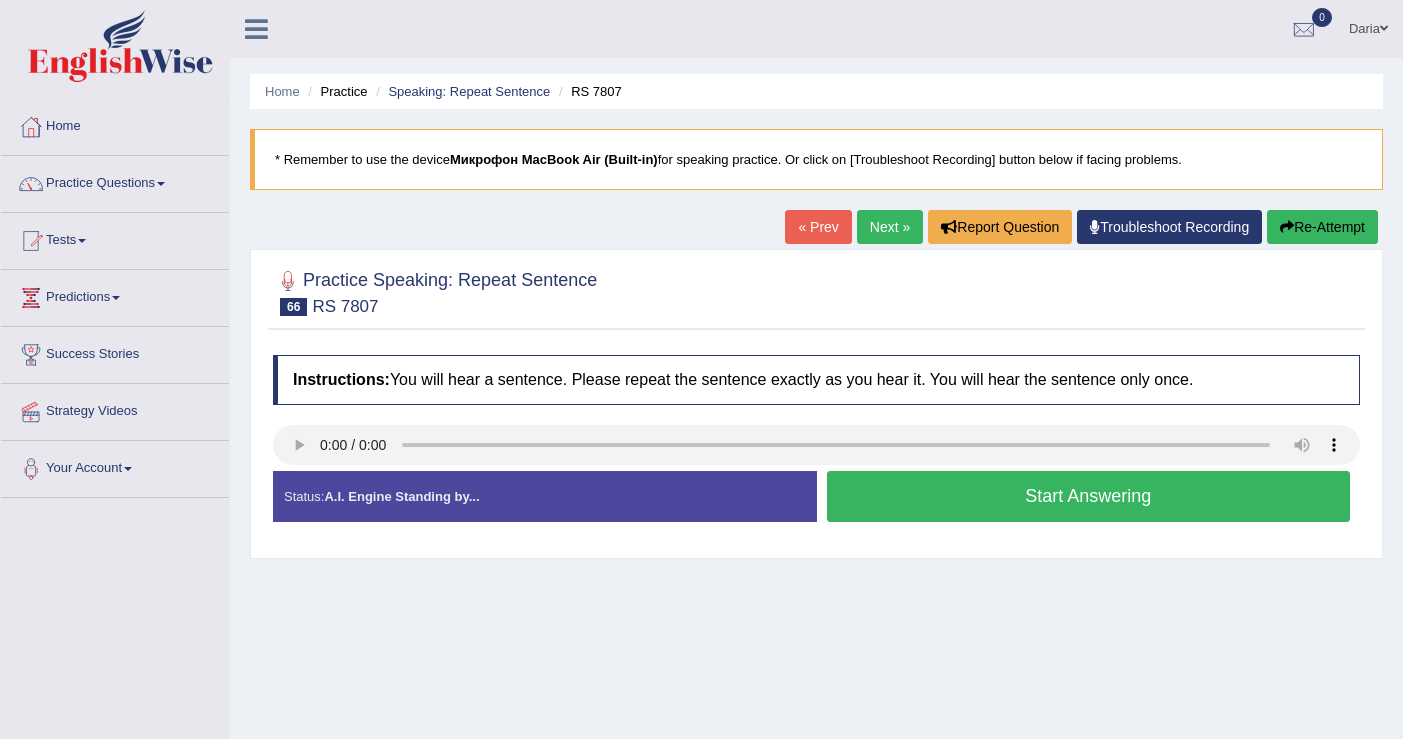 scroll, scrollTop: 0, scrollLeft: 0, axis: both 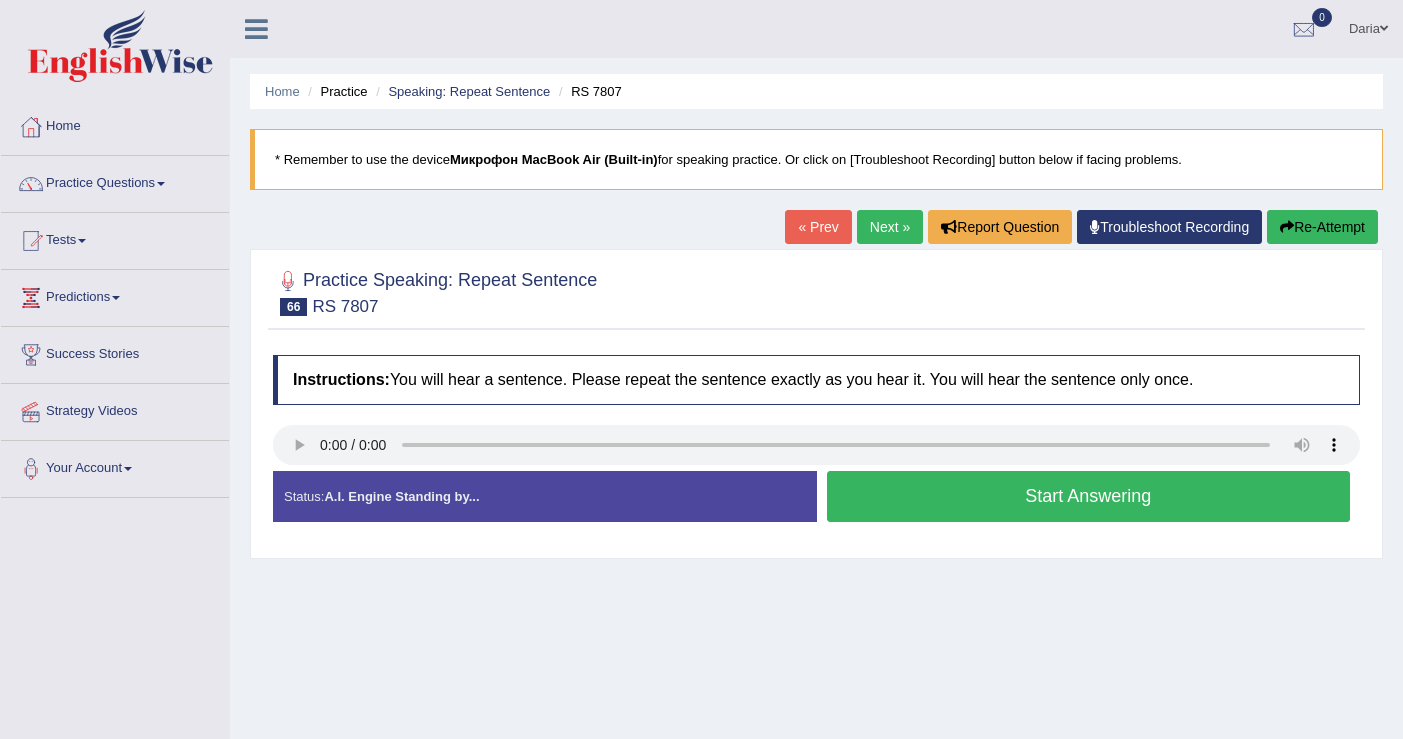 click on "Start Answering" at bounding box center (1089, 496) 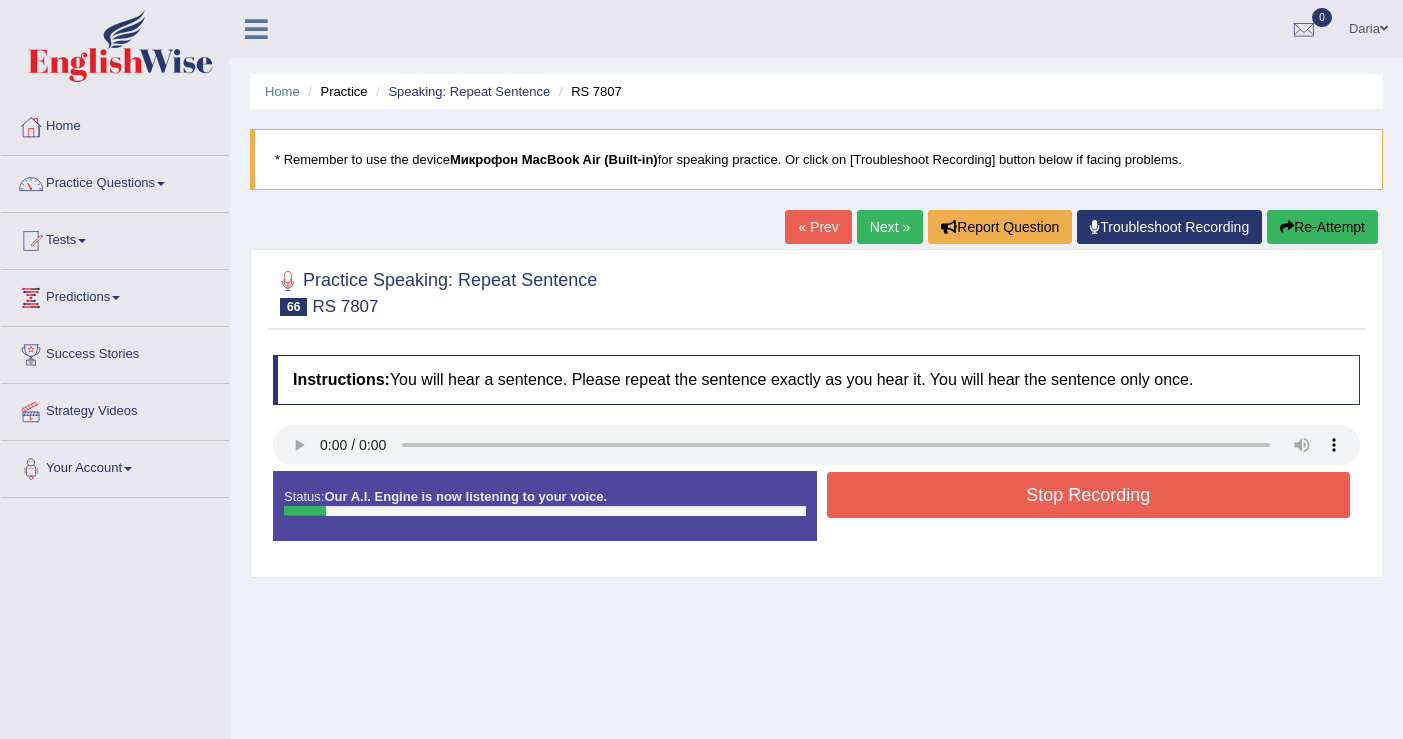 click on "Stop Recording" at bounding box center [1089, 495] 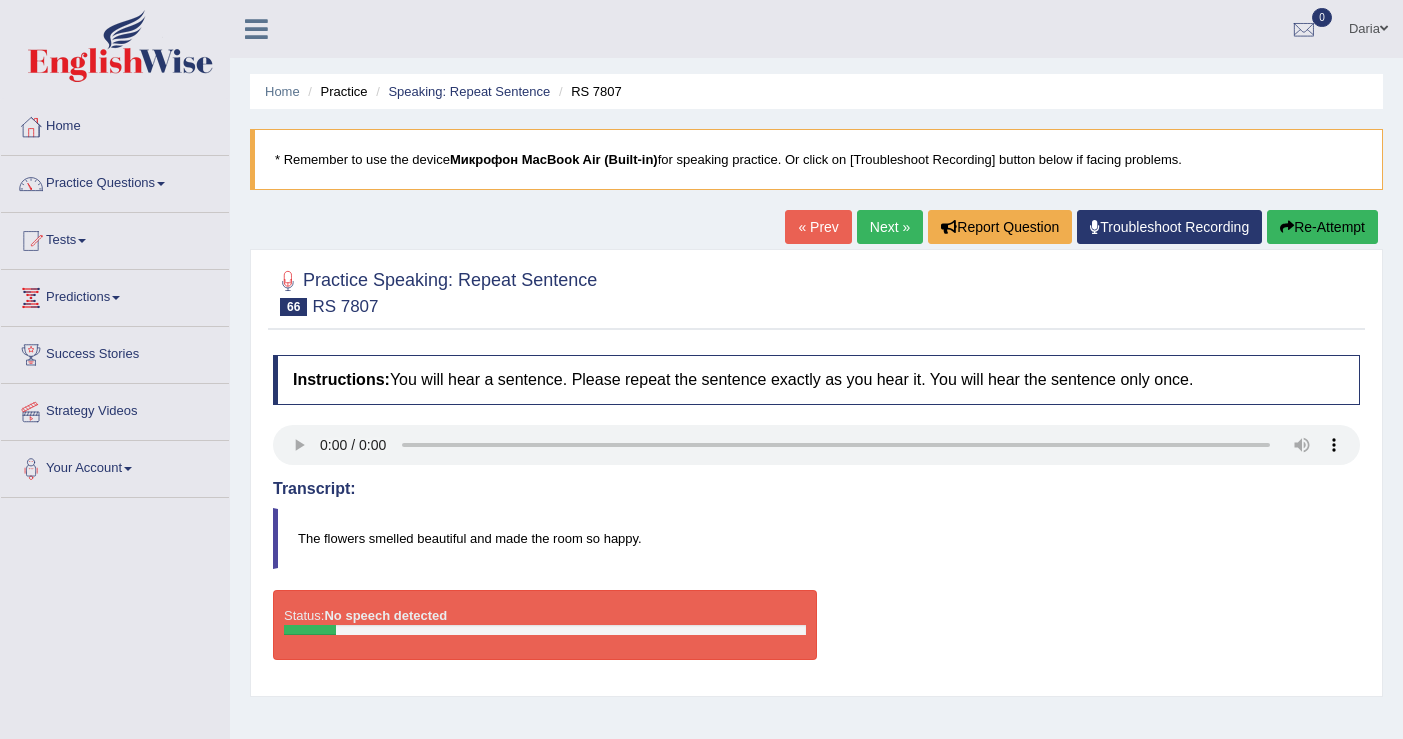 click on "Re-Attempt" at bounding box center (1322, 227) 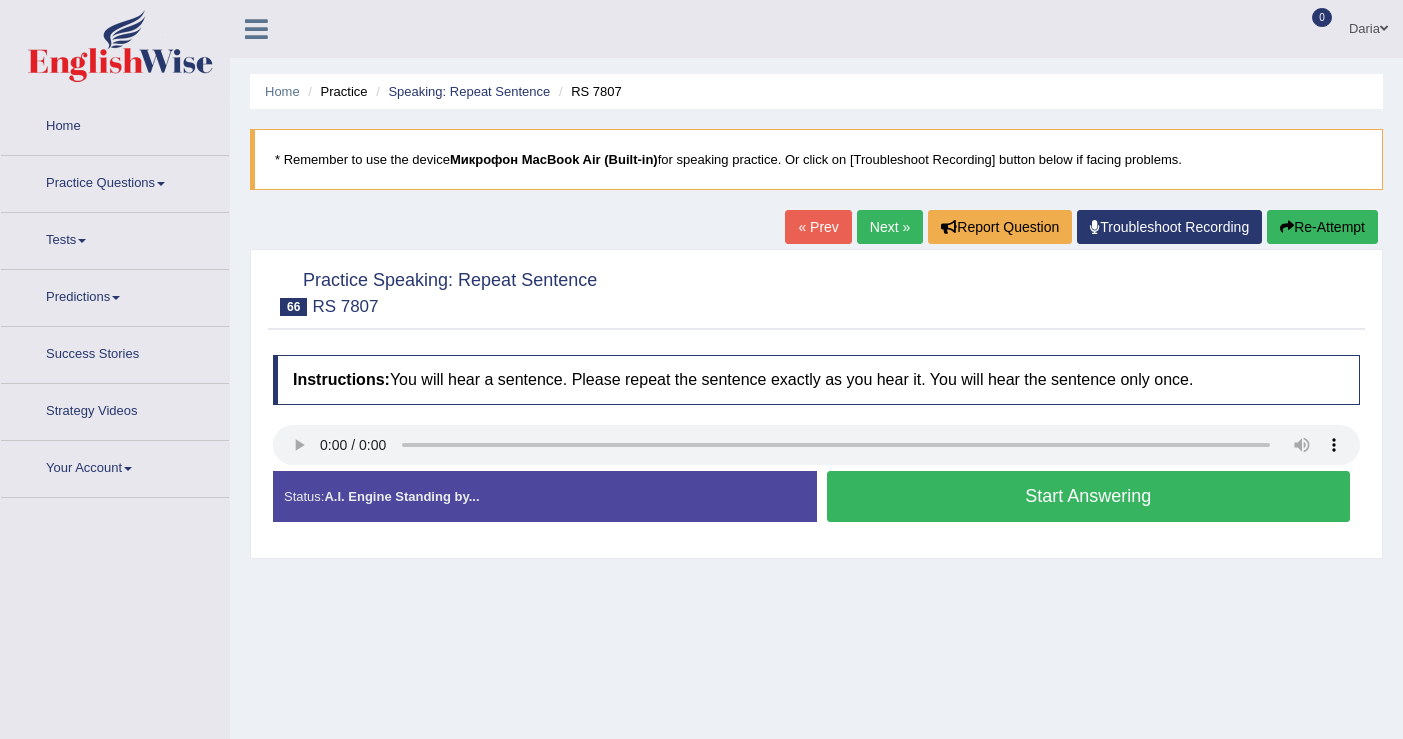 scroll, scrollTop: 0, scrollLeft: 0, axis: both 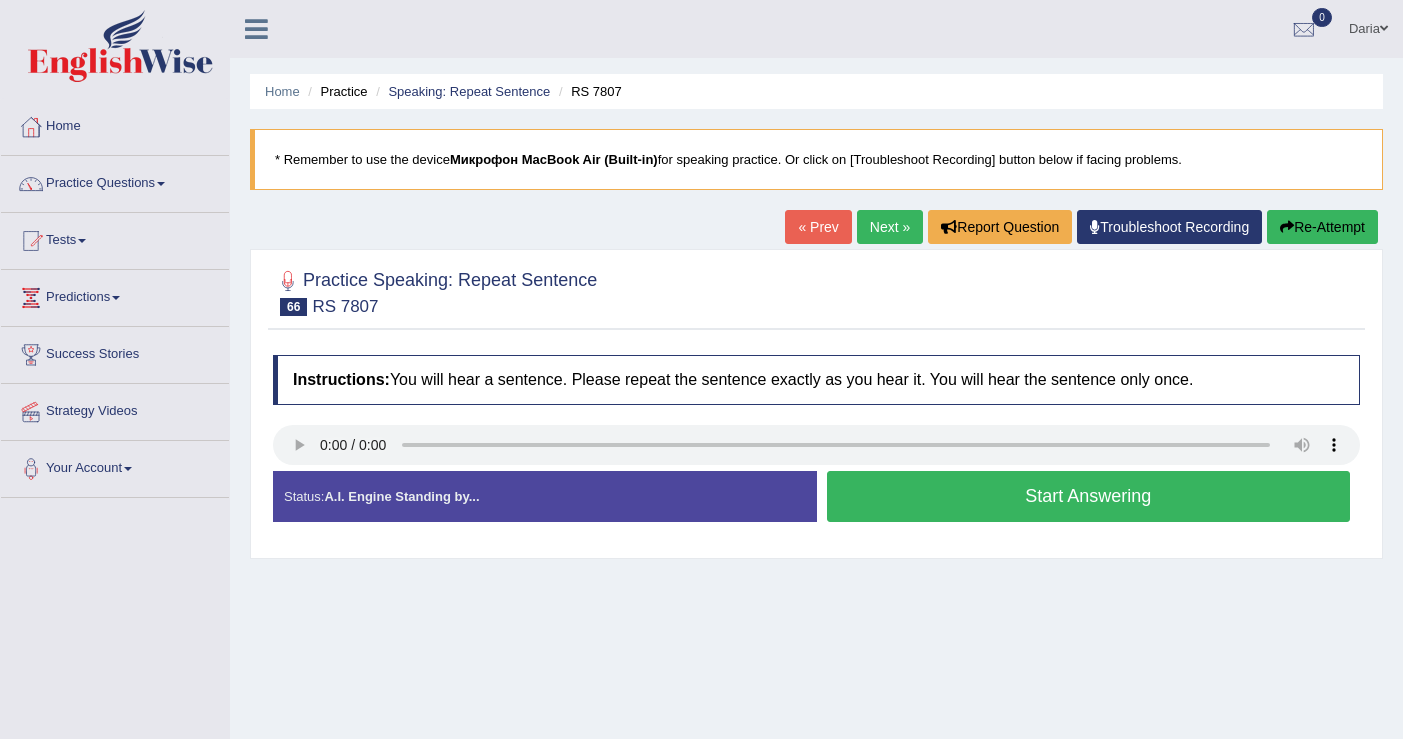 click on "Start Answering" at bounding box center [1089, 496] 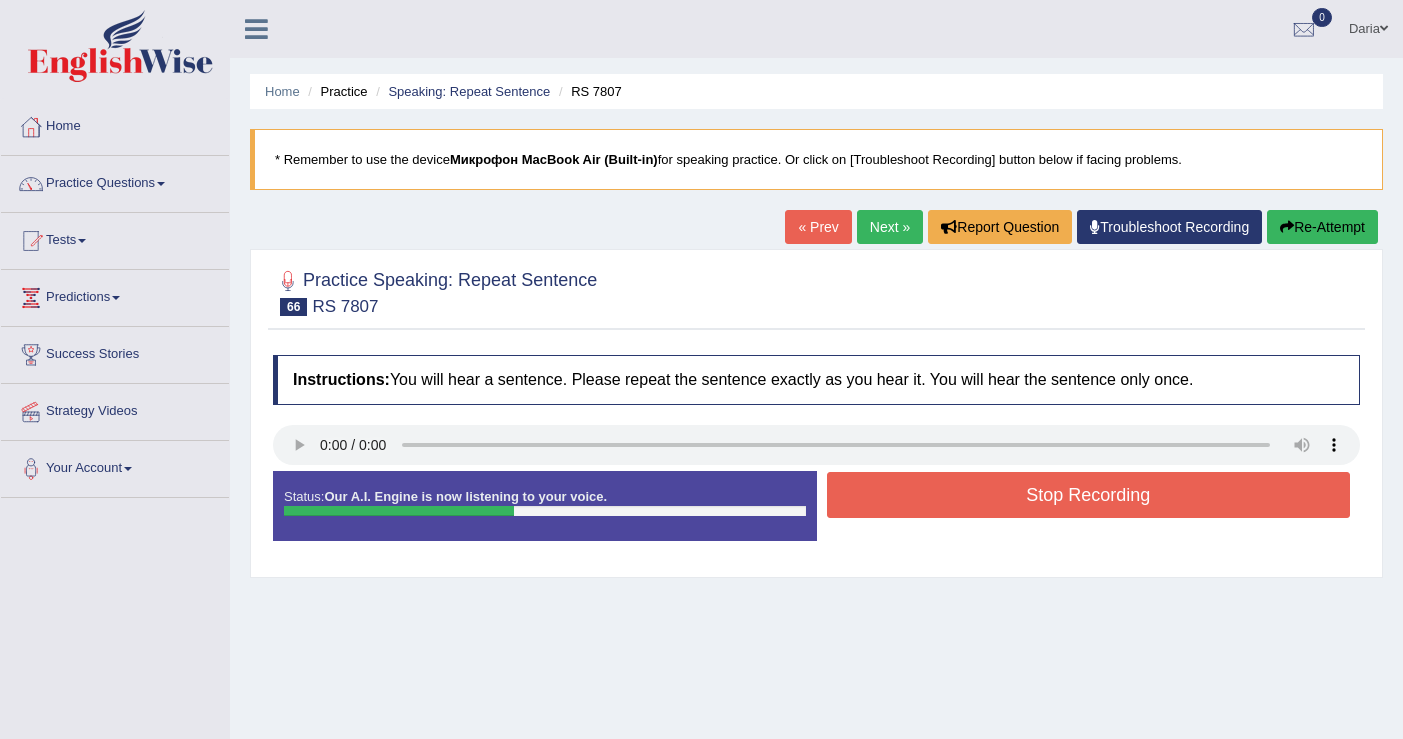 click on "Stop Recording" at bounding box center [1089, 495] 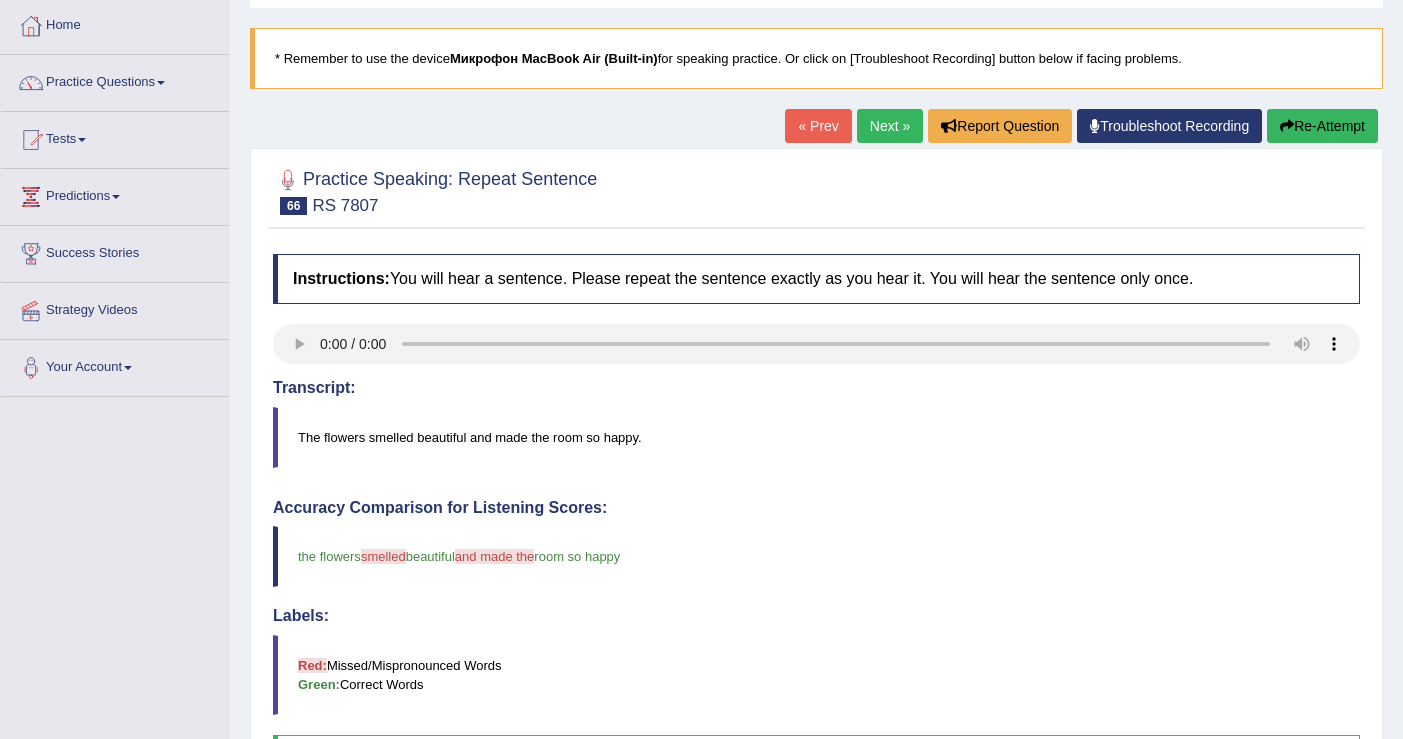 scroll, scrollTop: 0, scrollLeft: 0, axis: both 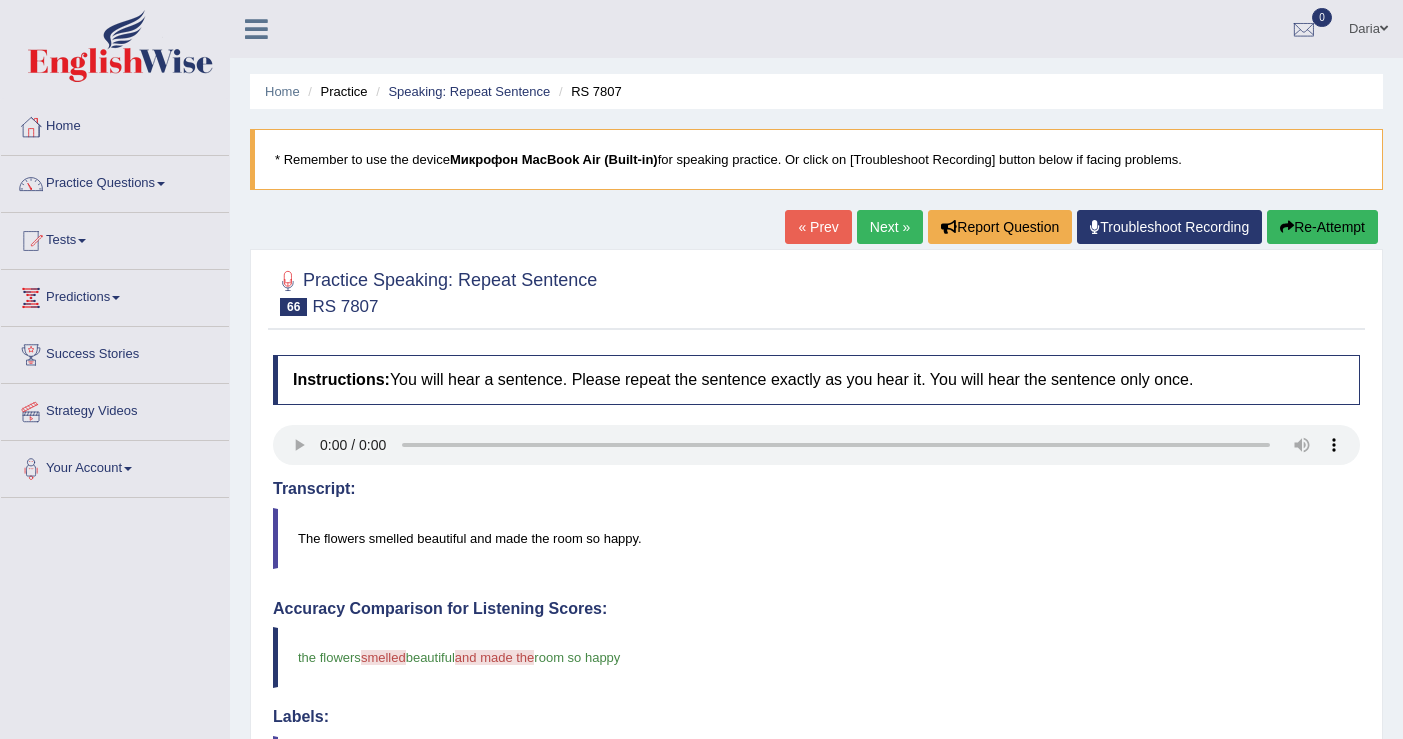 click on "Next »" at bounding box center (890, 227) 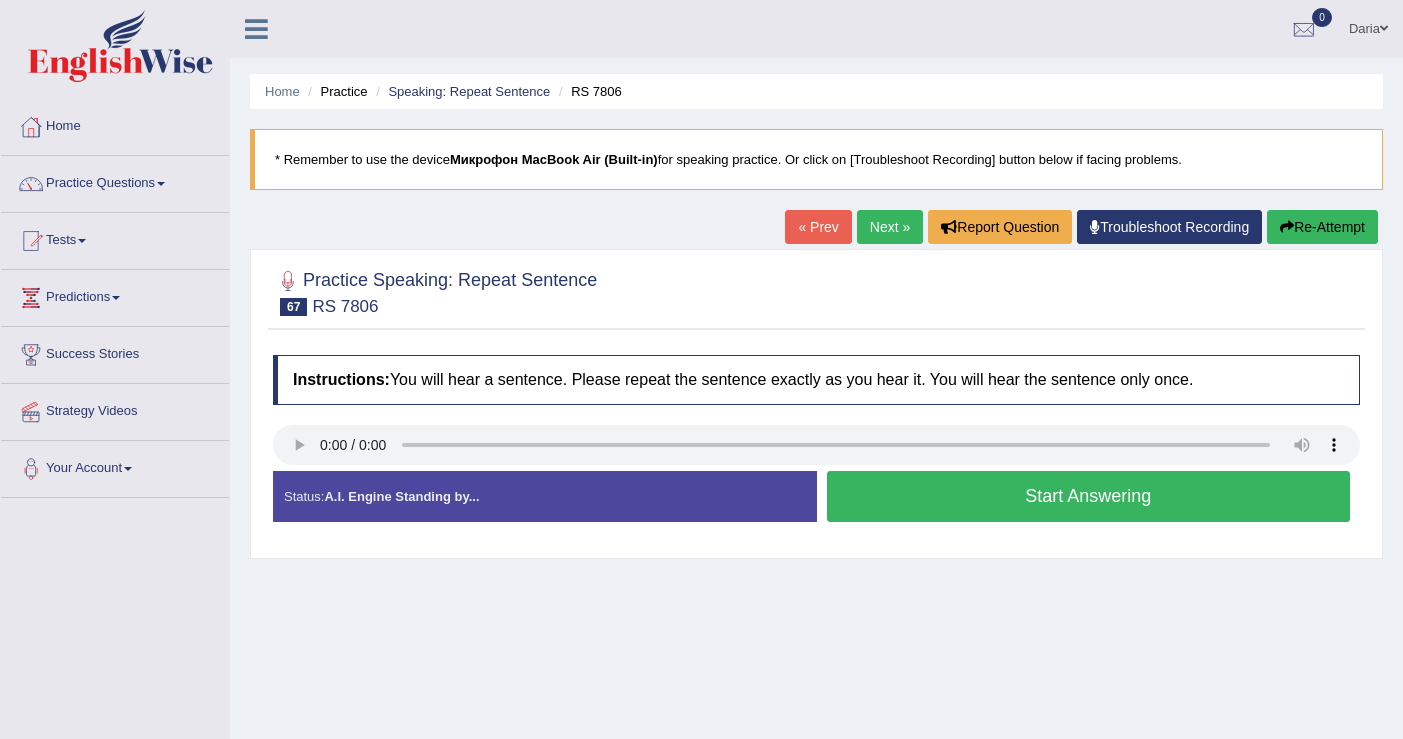 scroll, scrollTop: 0, scrollLeft: 0, axis: both 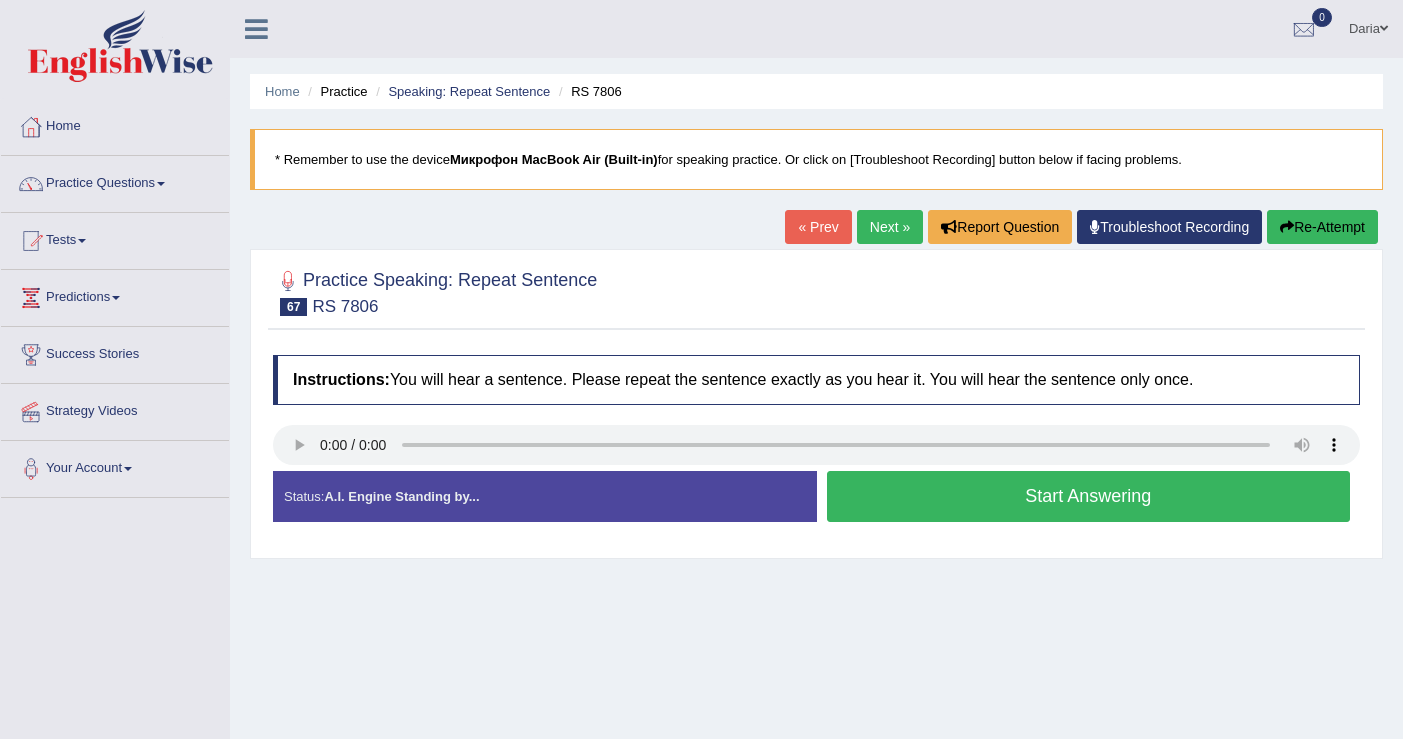 click on "Start Answering" at bounding box center (1089, 496) 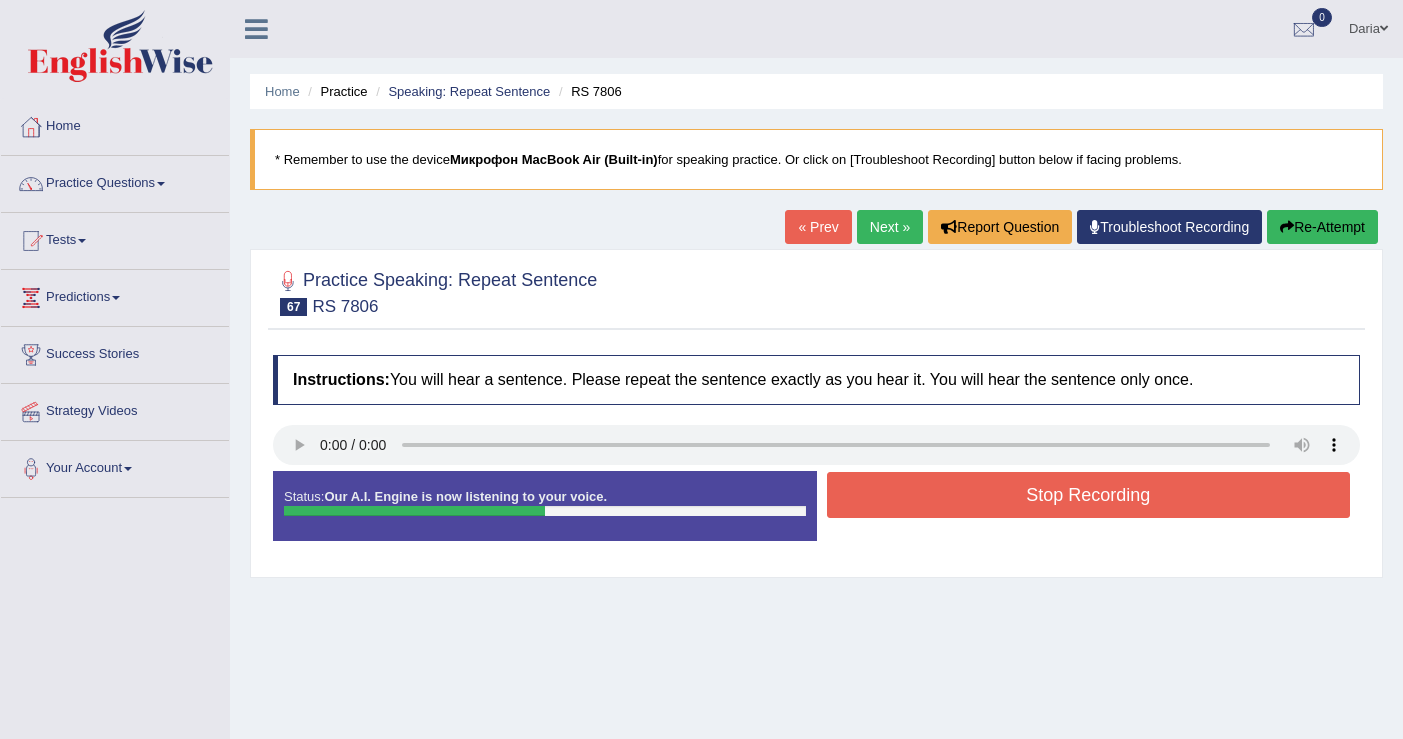 click on "Stop Recording" at bounding box center [1089, 495] 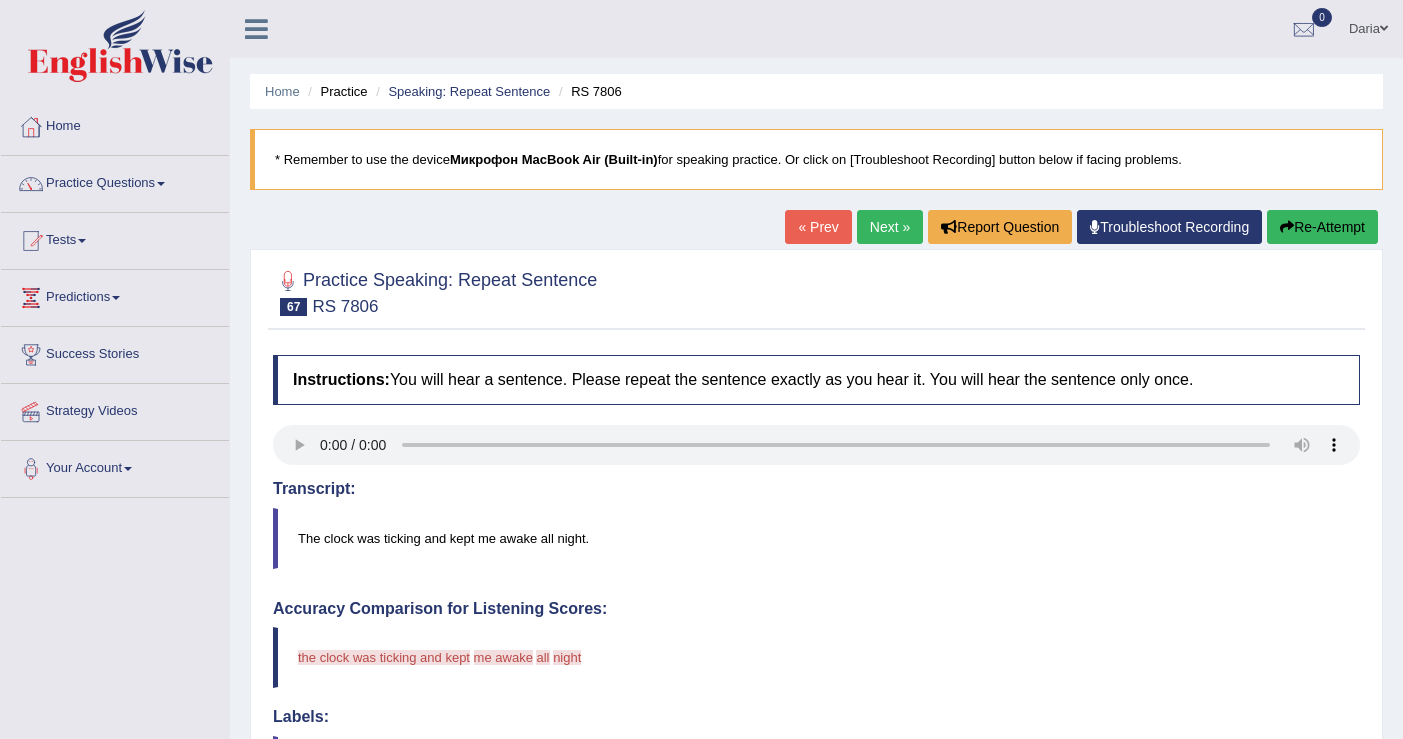 click on "Next »" at bounding box center [890, 227] 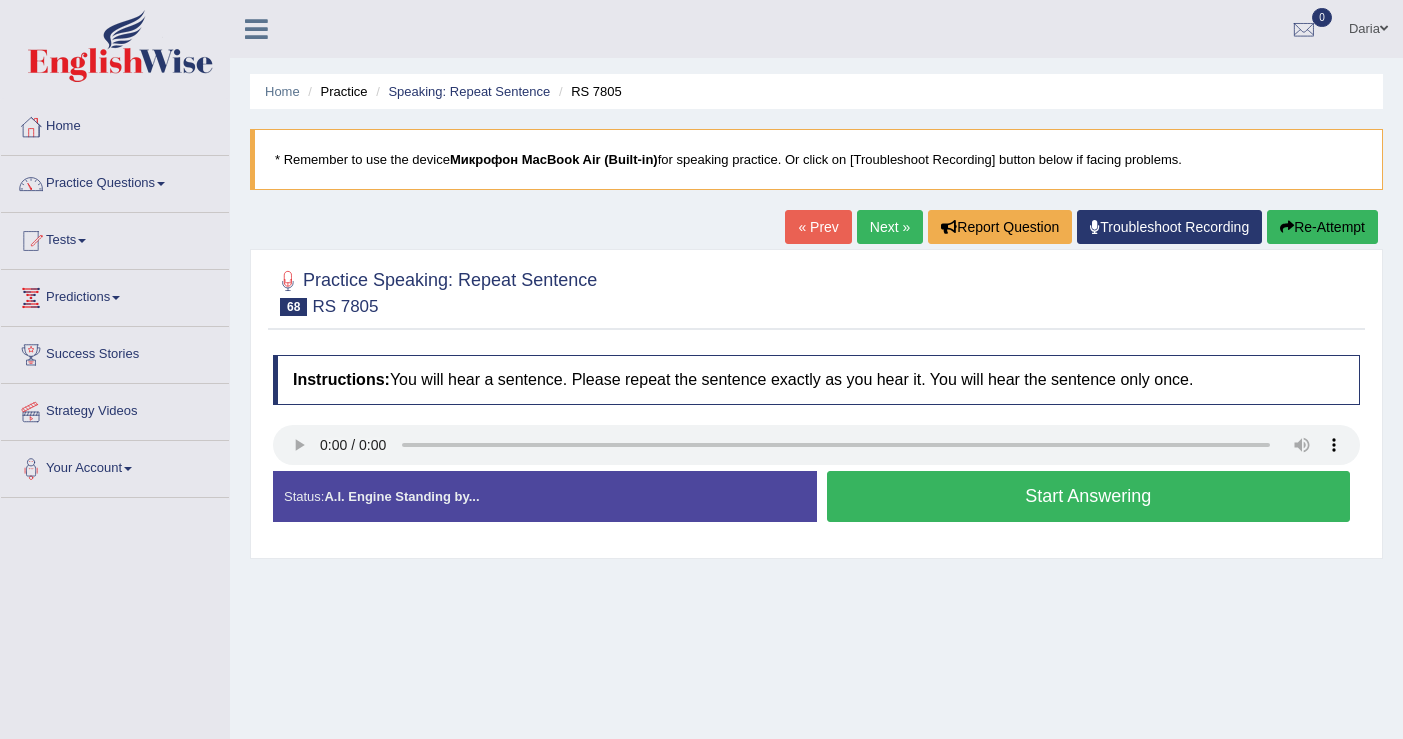 scroll, scrollTop: 0, scrollLeft: 0, axis: both 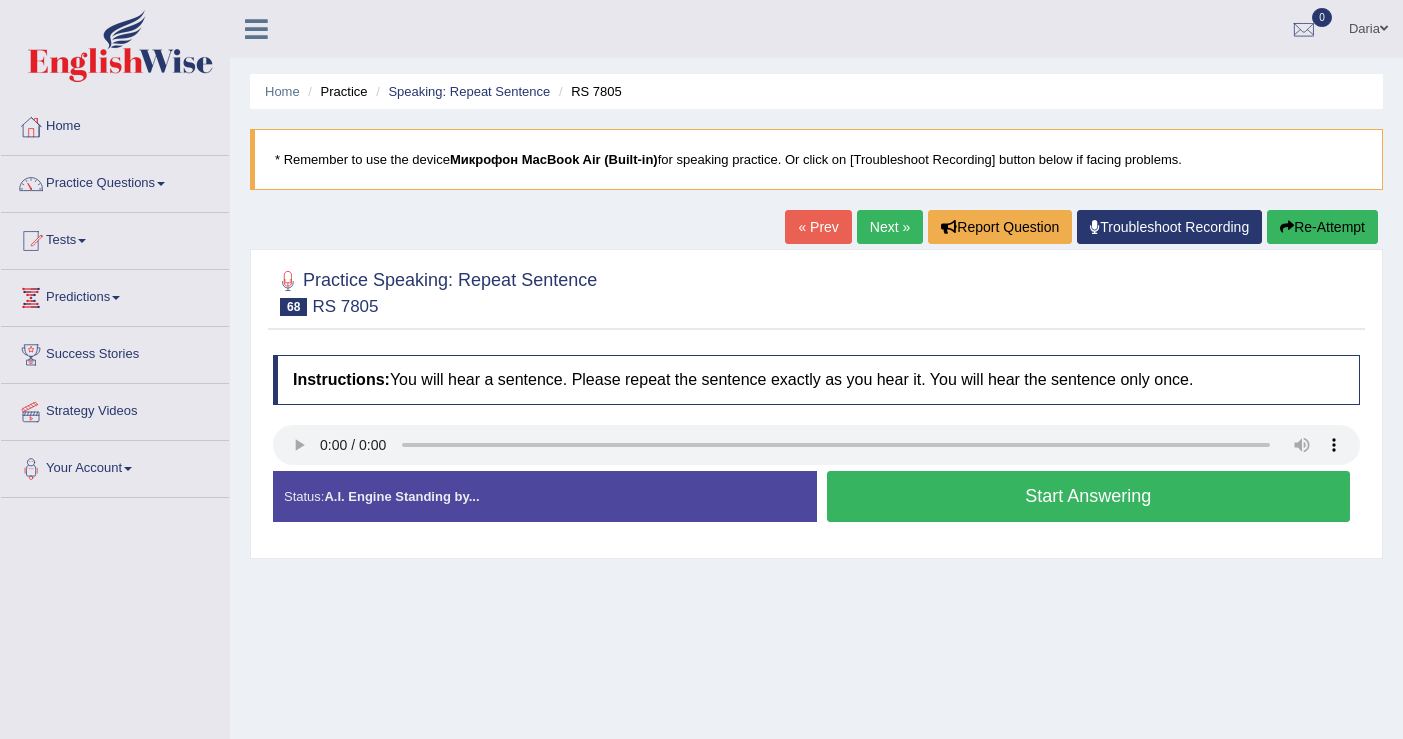 click on "Start Answering" at bounding box center [1089, 496] 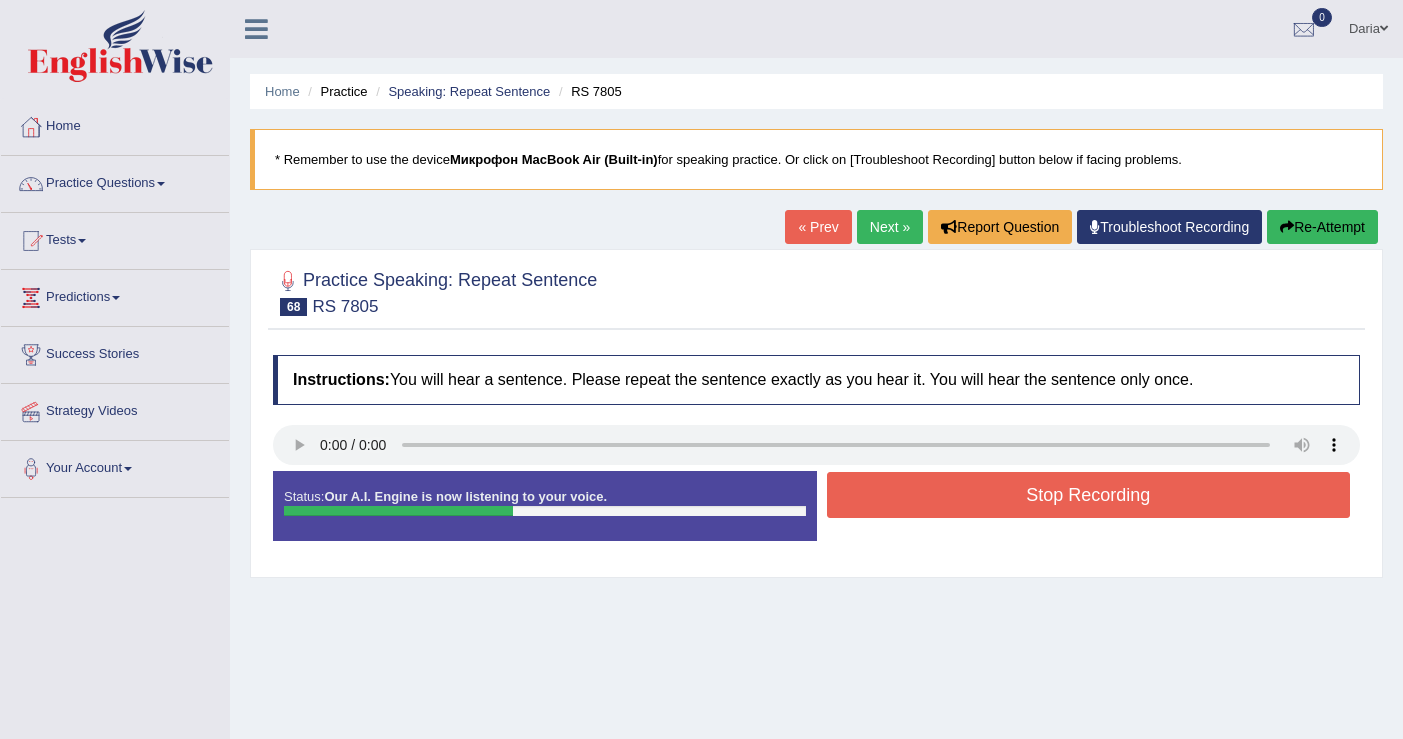 click on "Stop Recording" at bounding box center (1089, 495) 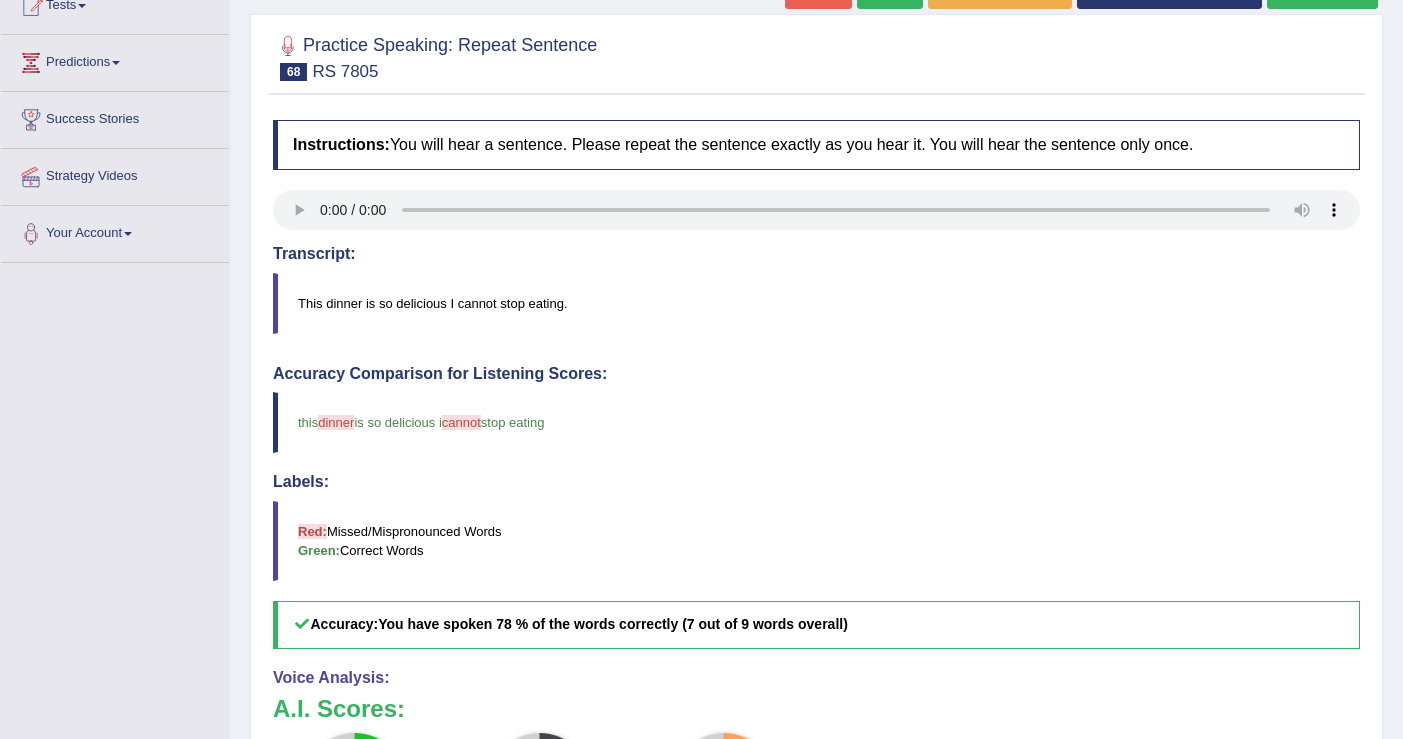 scroll, scrollTop: 0, scrollLeft: 0, axis: both 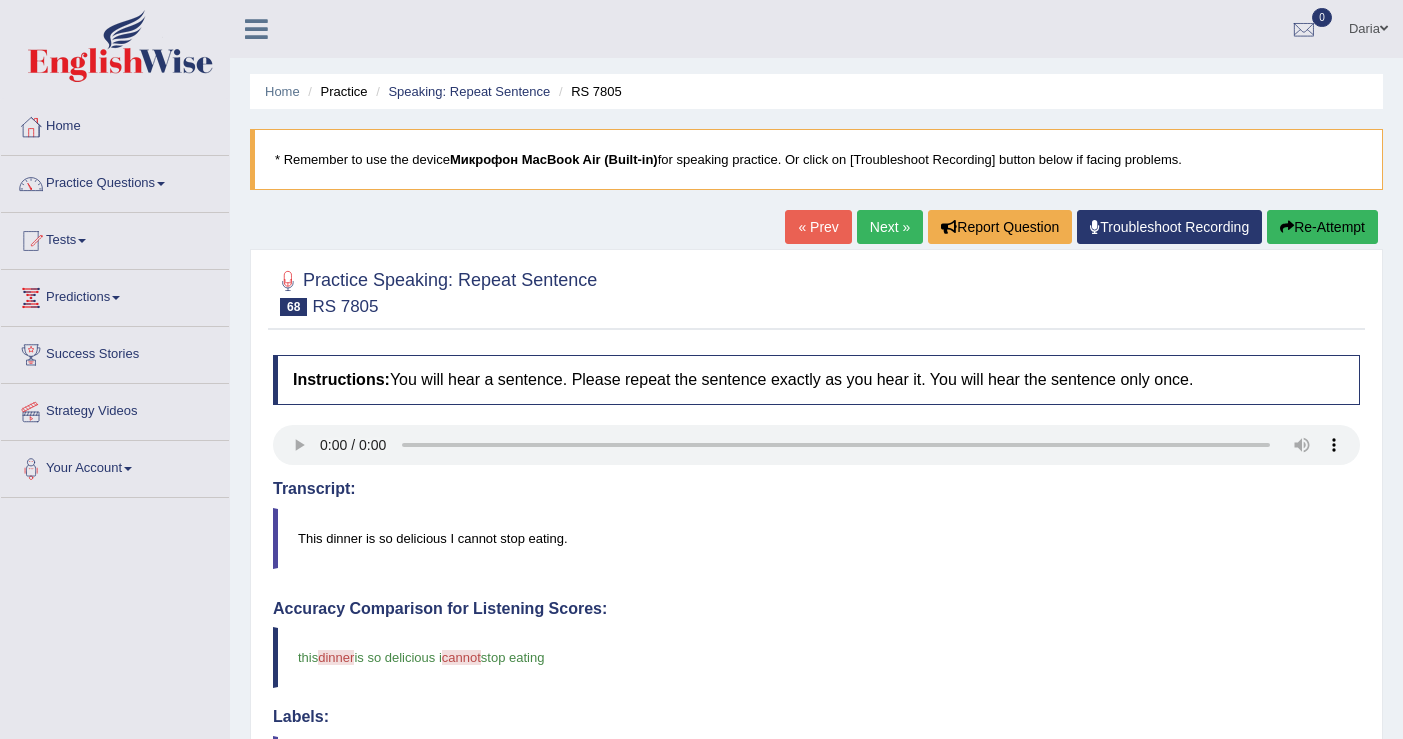 click on "Next »" at bounding box center (890, 227) 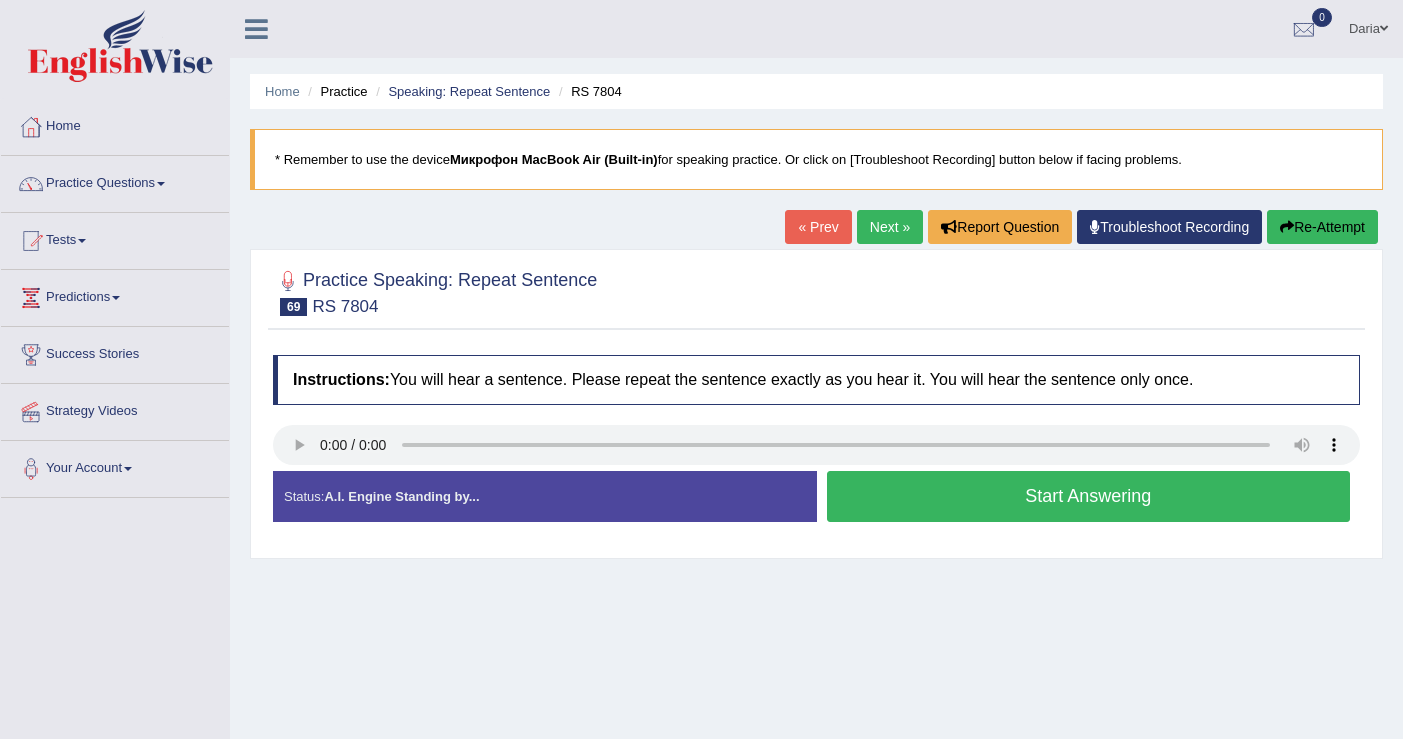 scroll, scrollTop: 0, scrollLeft: 0, axis: both 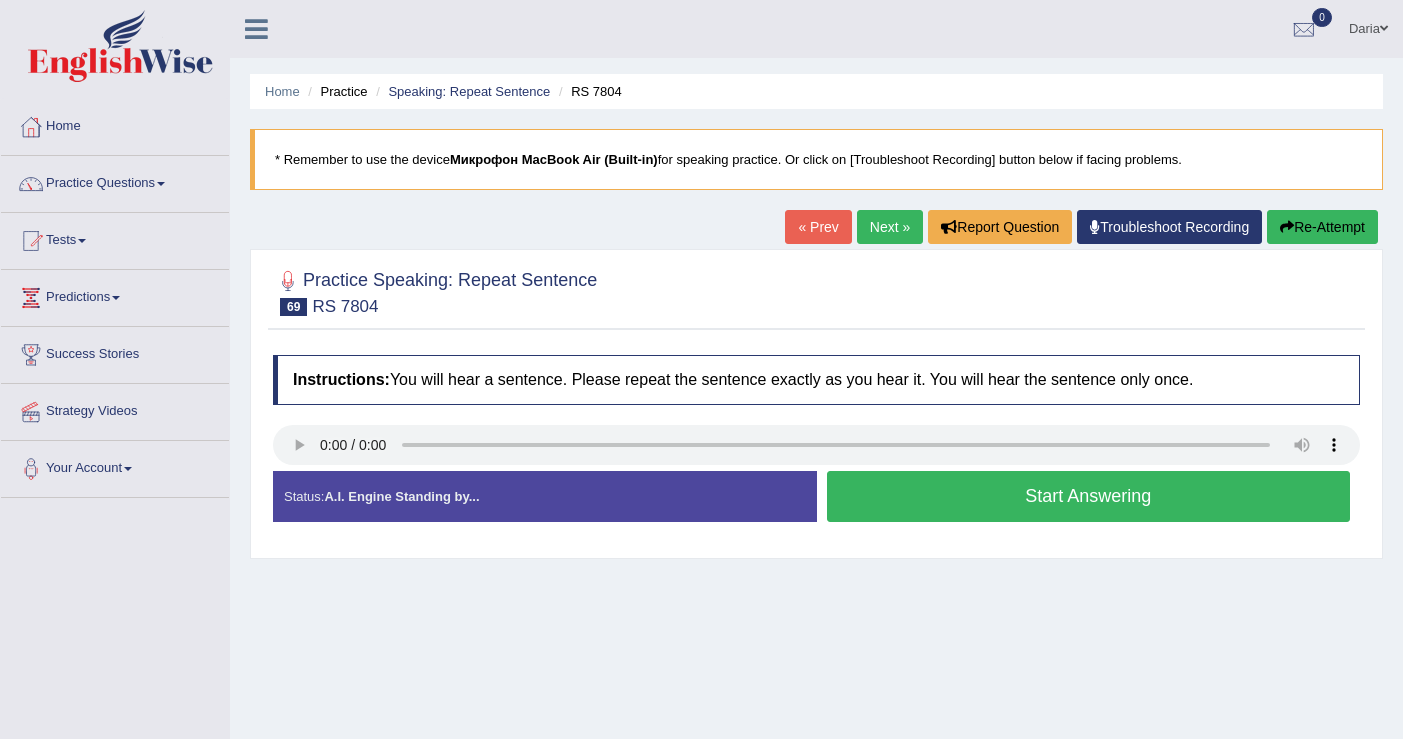 click on "Start Answering" at bounding box center (1089, 496) 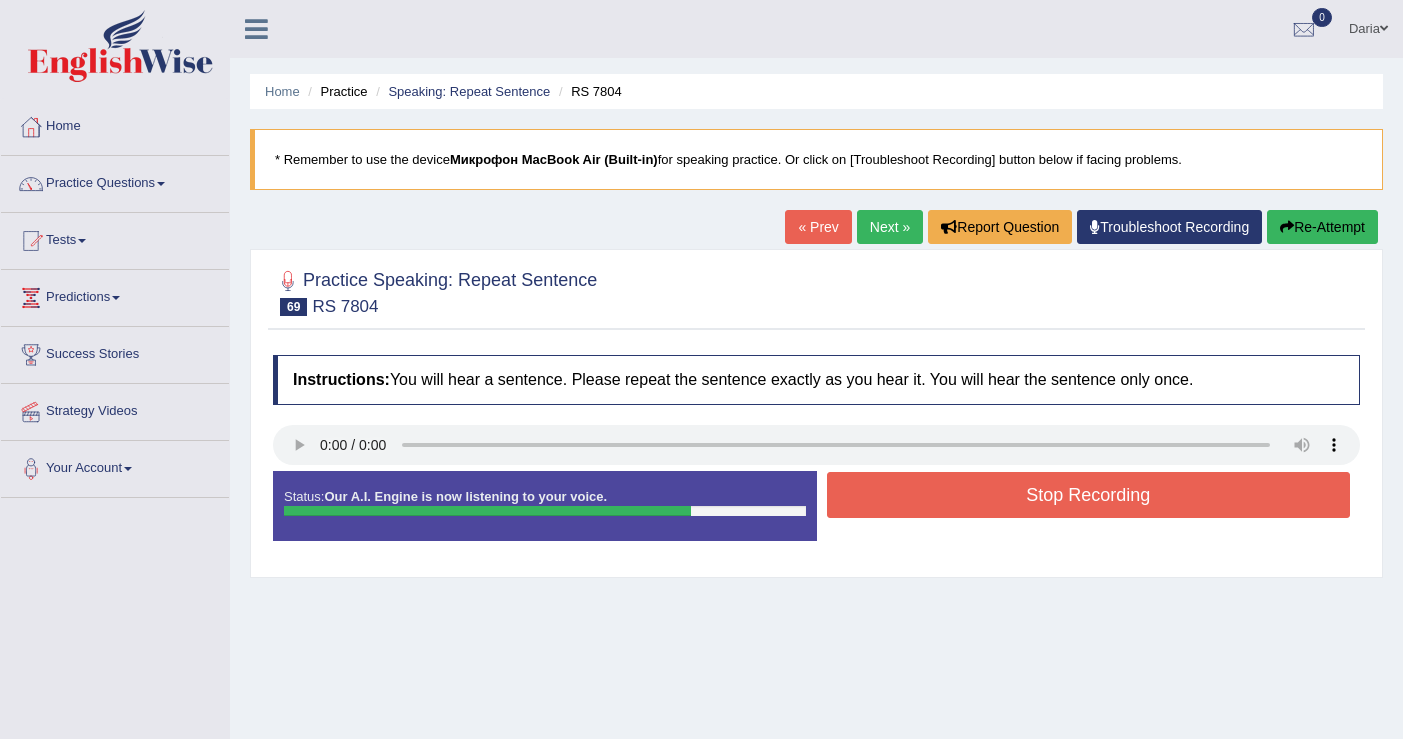 click on "Stop Recording" at bounding box center [1089, 495] 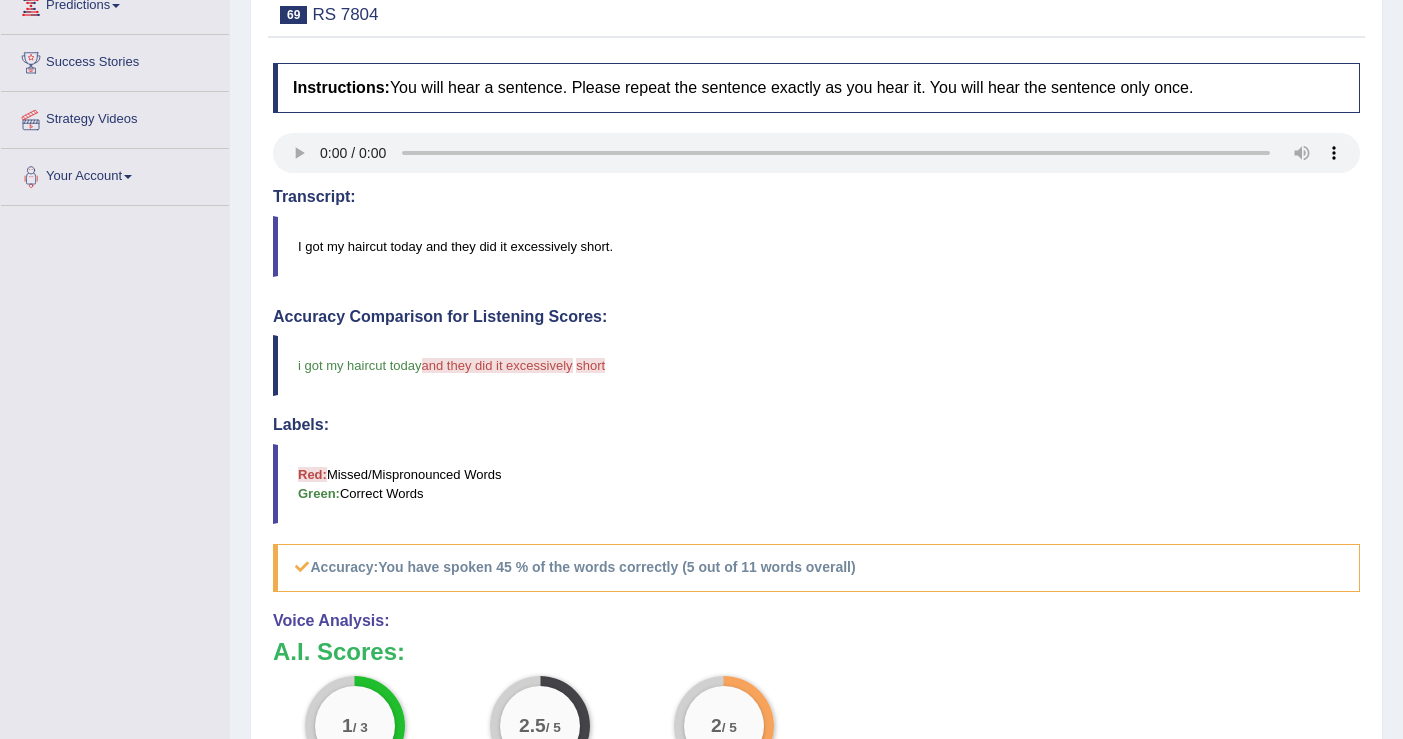 scroll, scrollTop: 0, scrollLeft: 0, axis: both 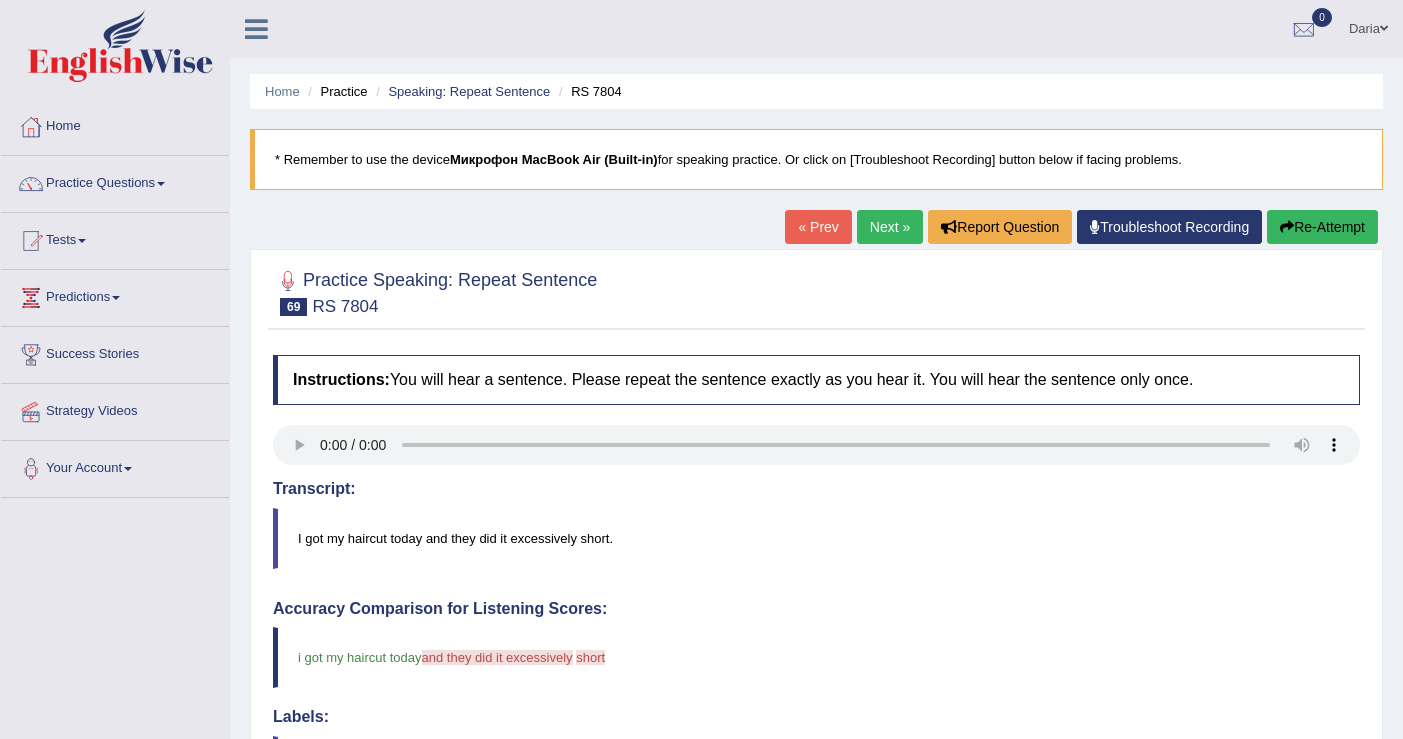 click on "Next »" at bounding box center [890, 227] 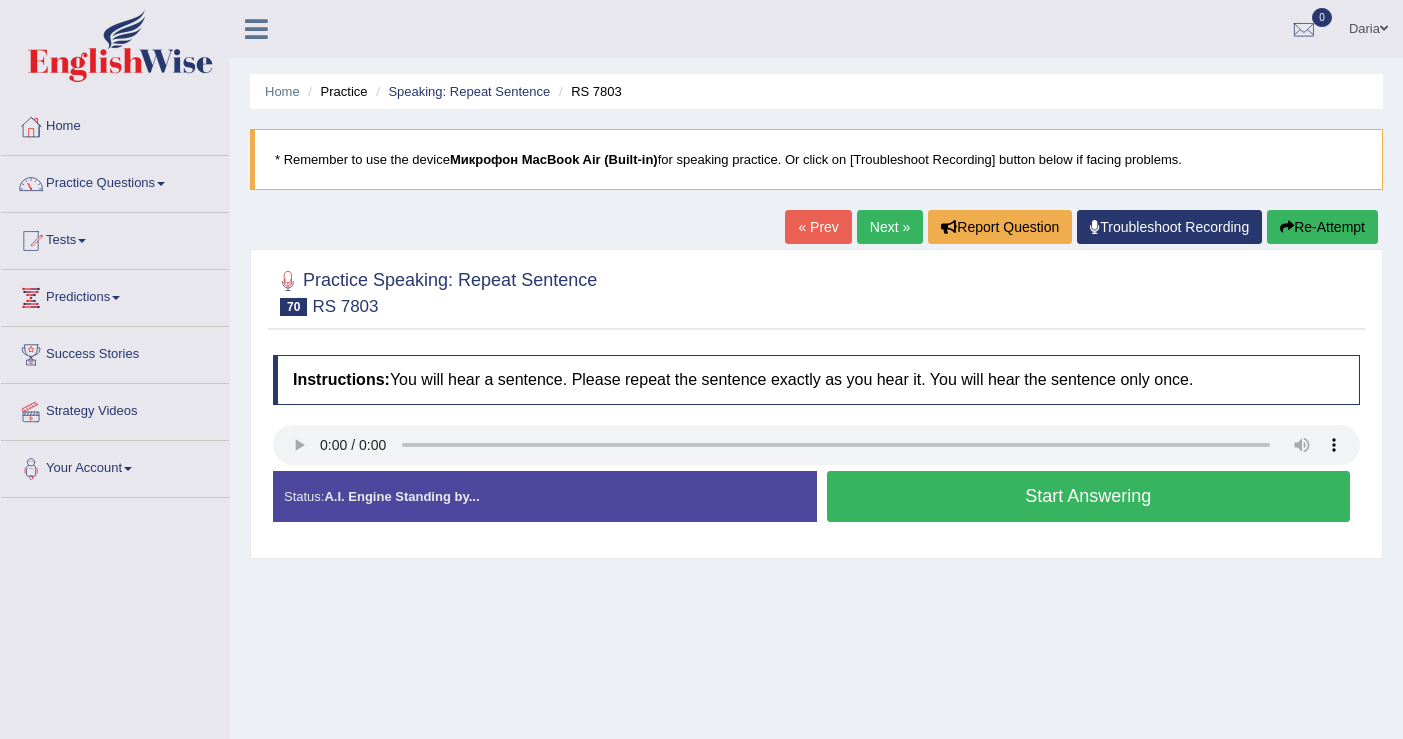 scroll, scrollTop: 0, scrollLeft: 0, axis: both 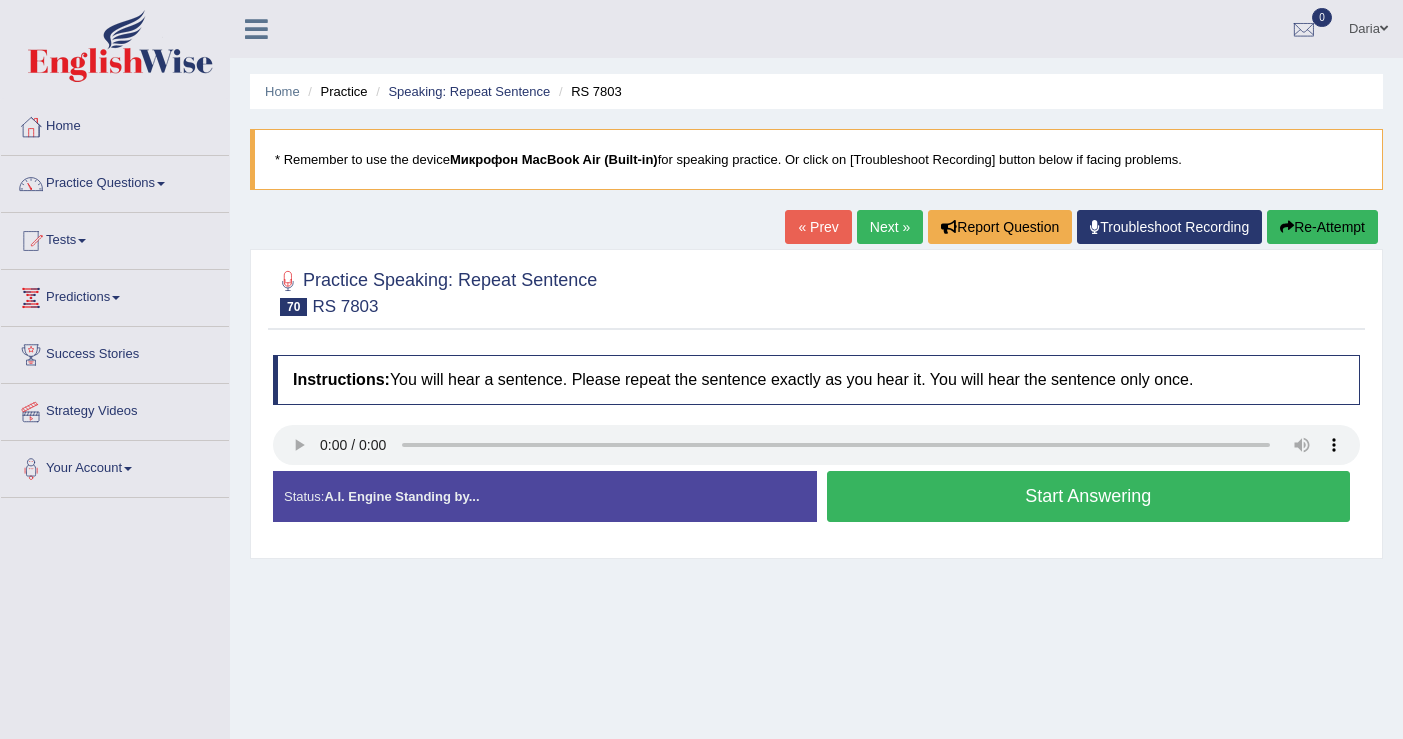 click on "Start Answering" at bounding box center (1089, 496) 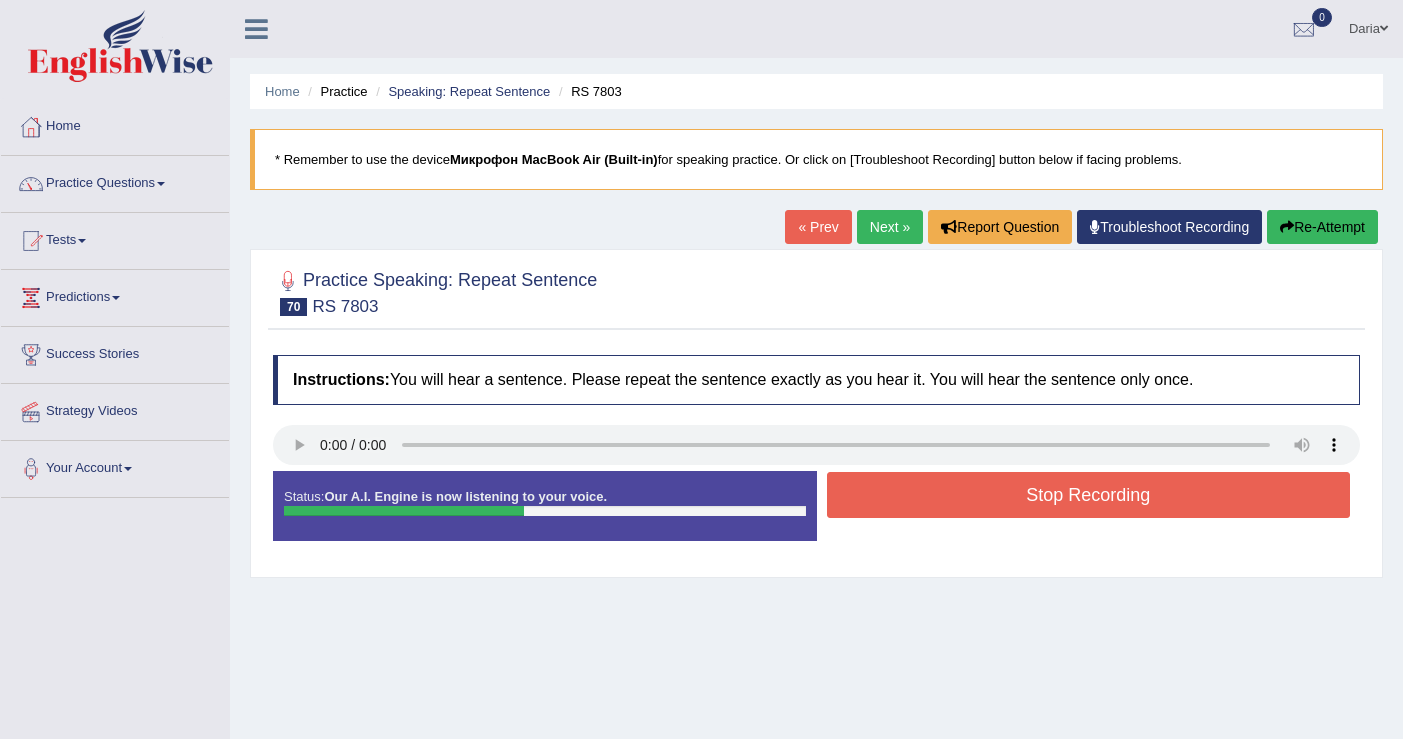 click on "Stop Recording" at bounding box center (1089, 495) 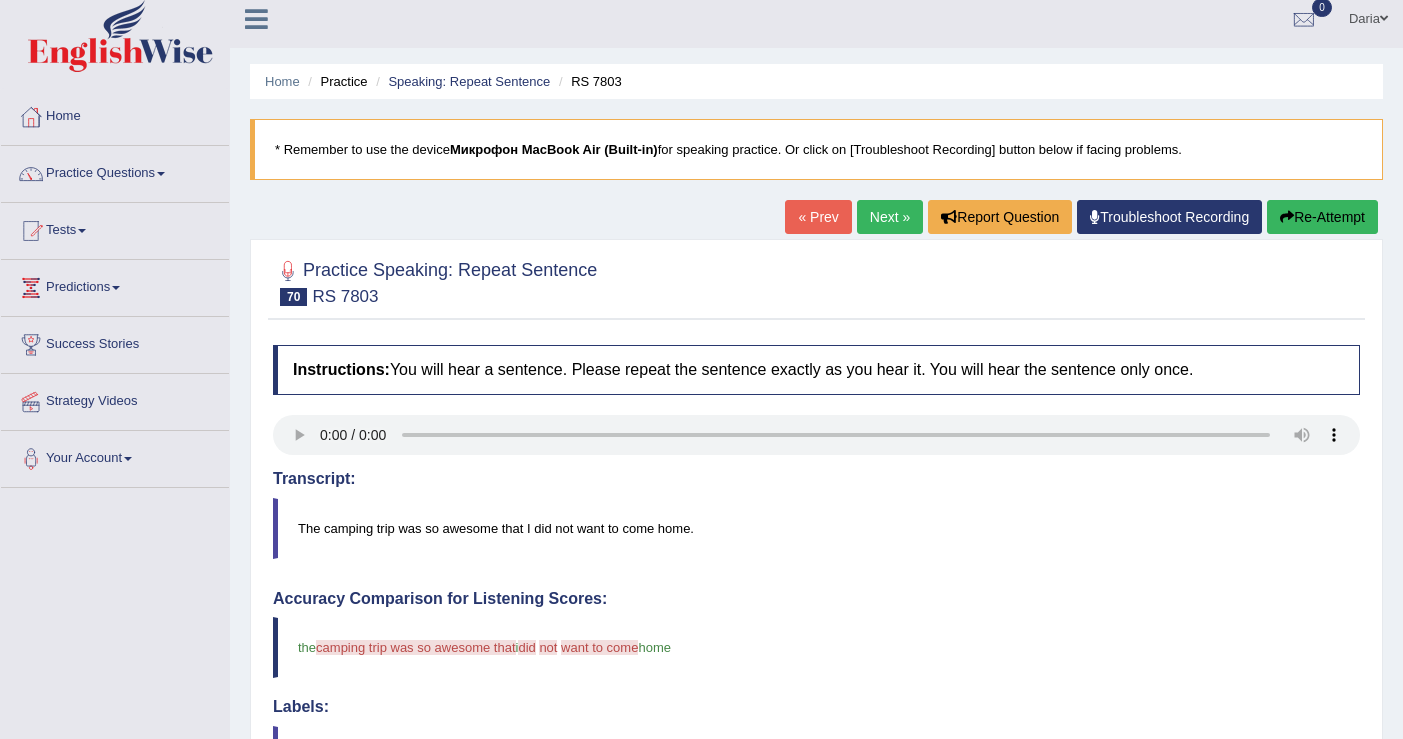 scroll, scrollTop: 2, scrollLeft: 0, axis: vertical 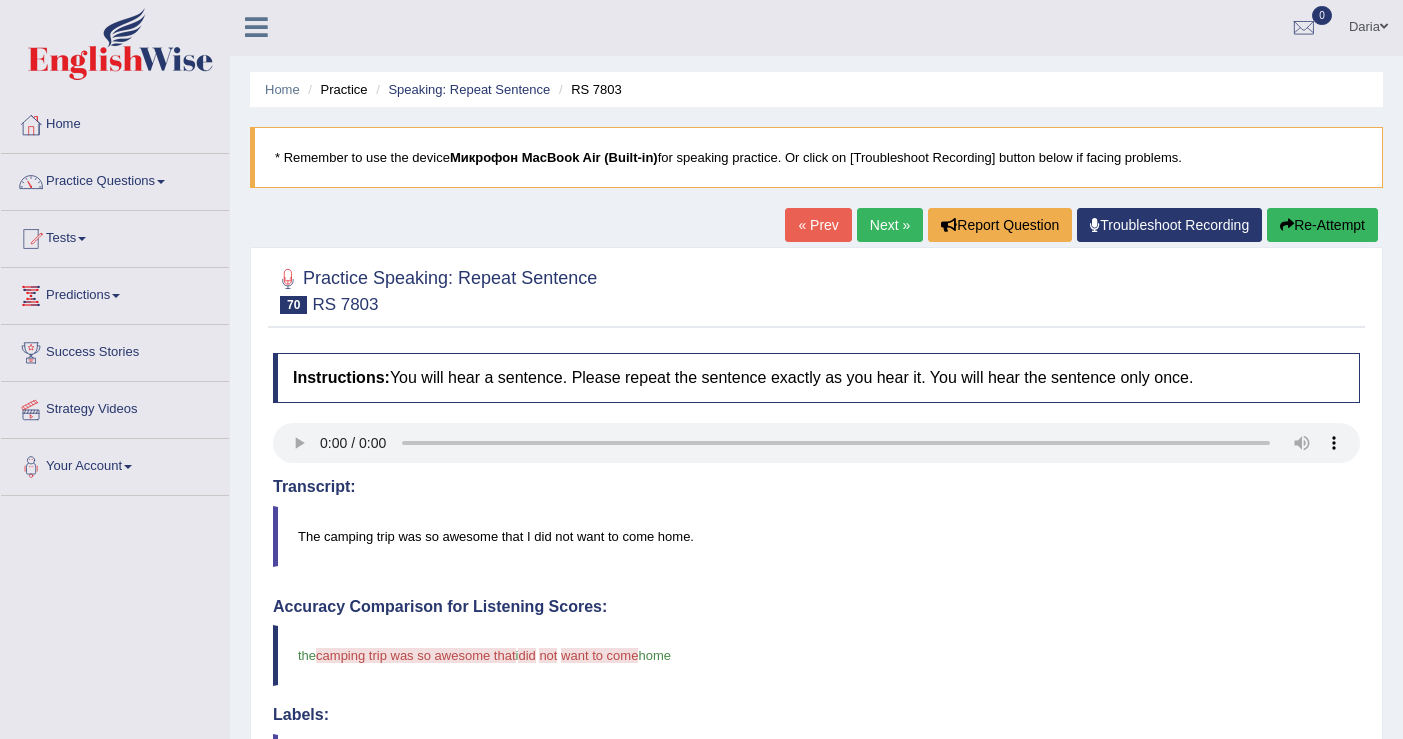 click on "Next »" at bounding box center [890, 225] 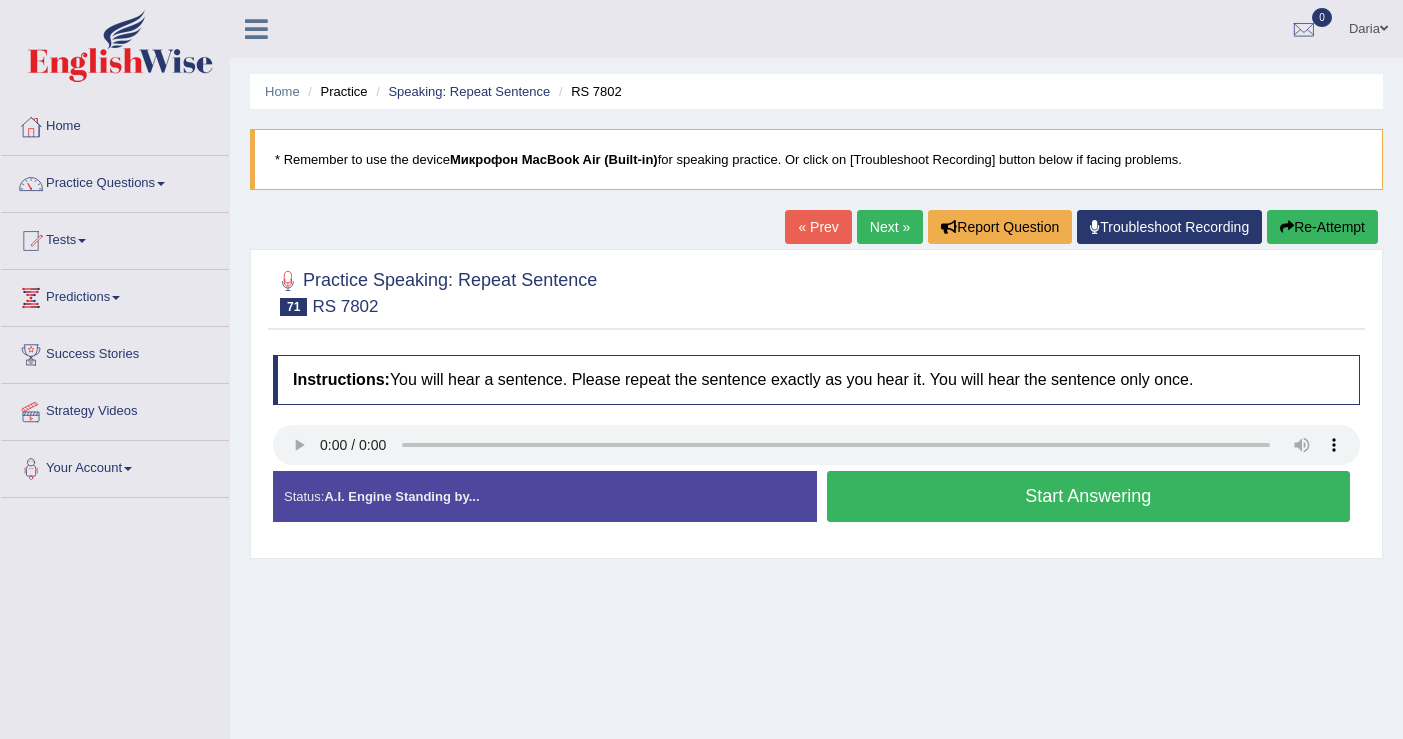 scroll, scrollTop: 0, scrollLeft: 0, axis: both 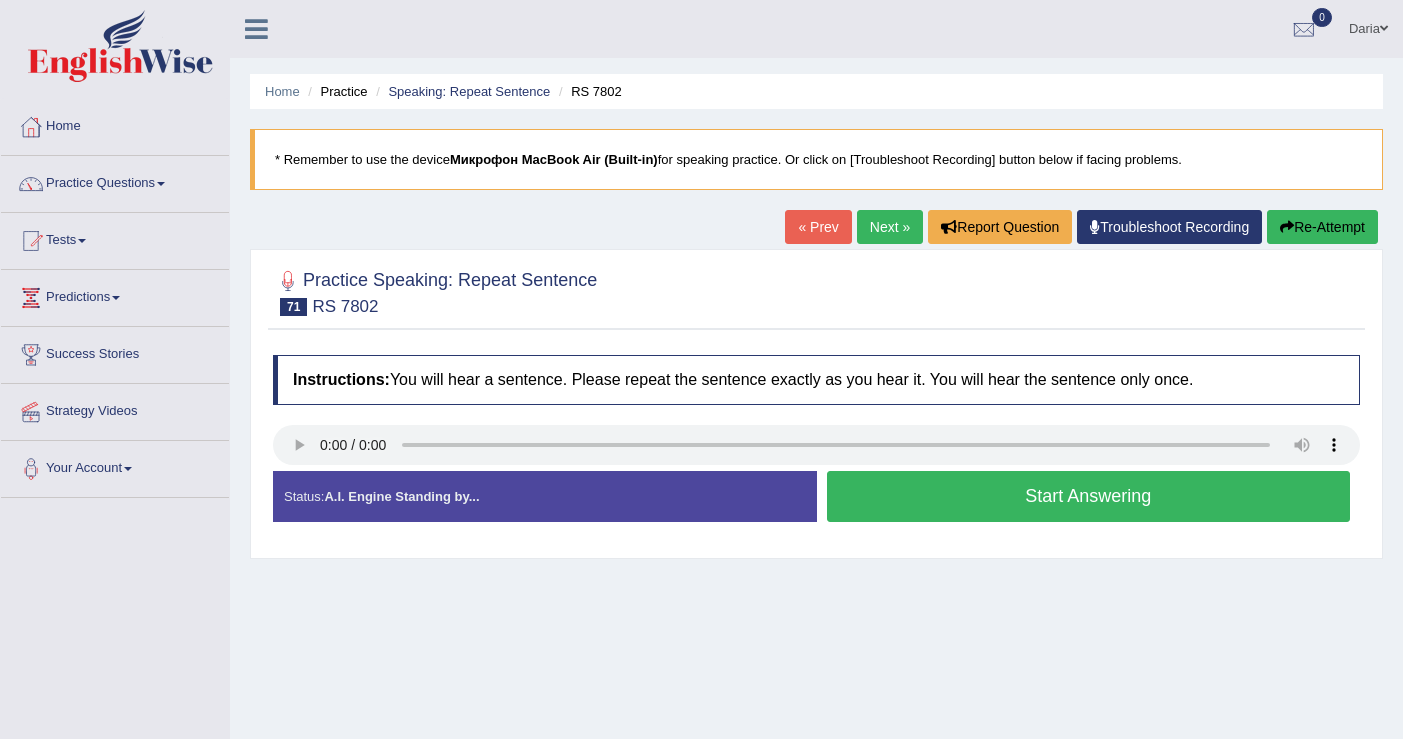 click on "Start Answering" at bounding box center [1089, 496] 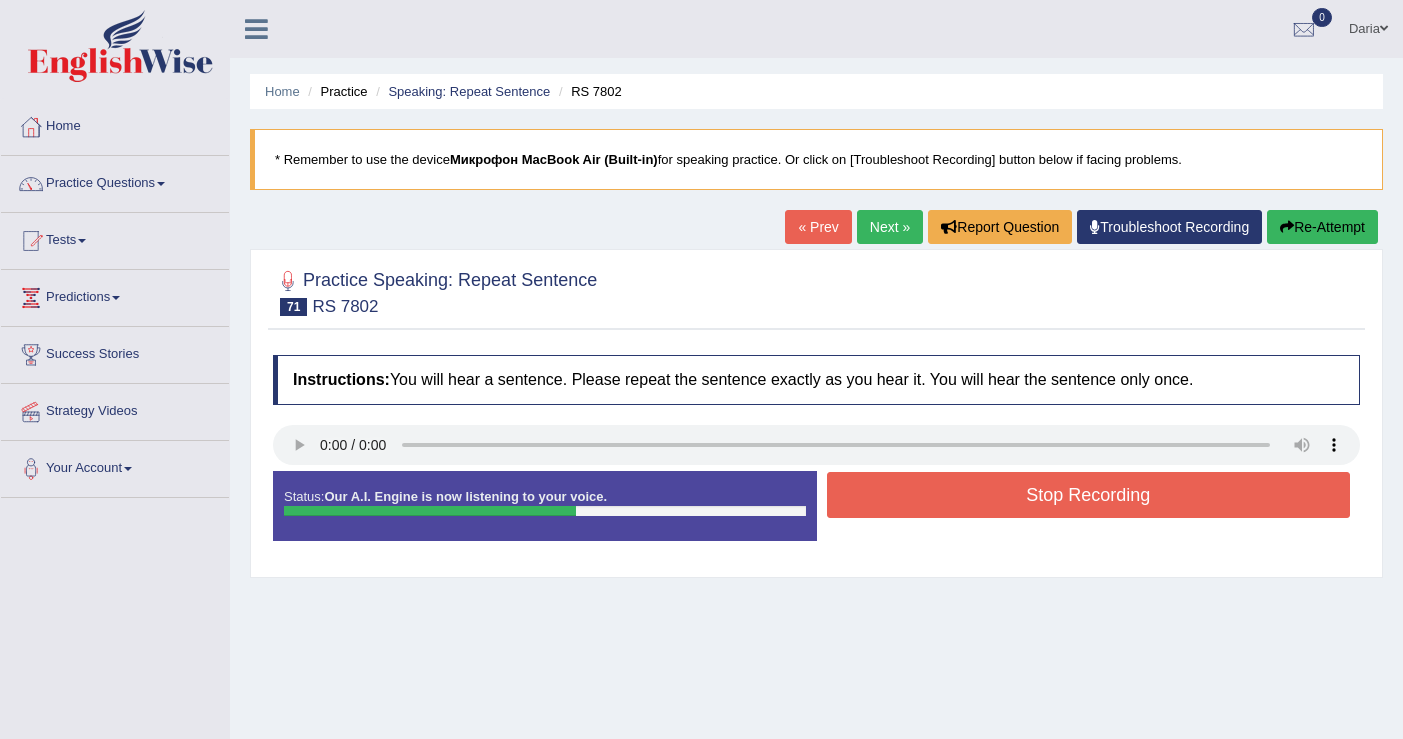 click on "Stop Recording" at bounding box center (1089, 495) 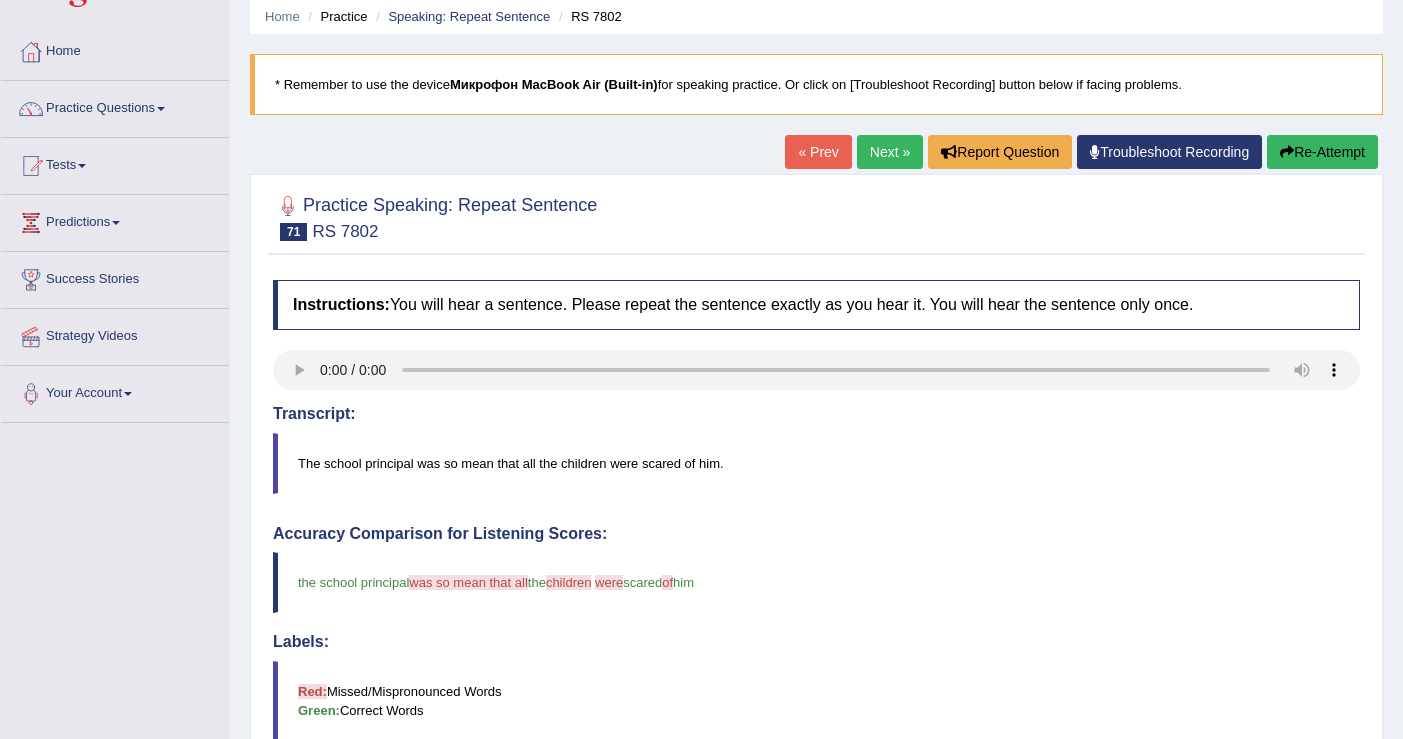 scroll, scrollTop: 0, scrollLeft: 0, axis: both 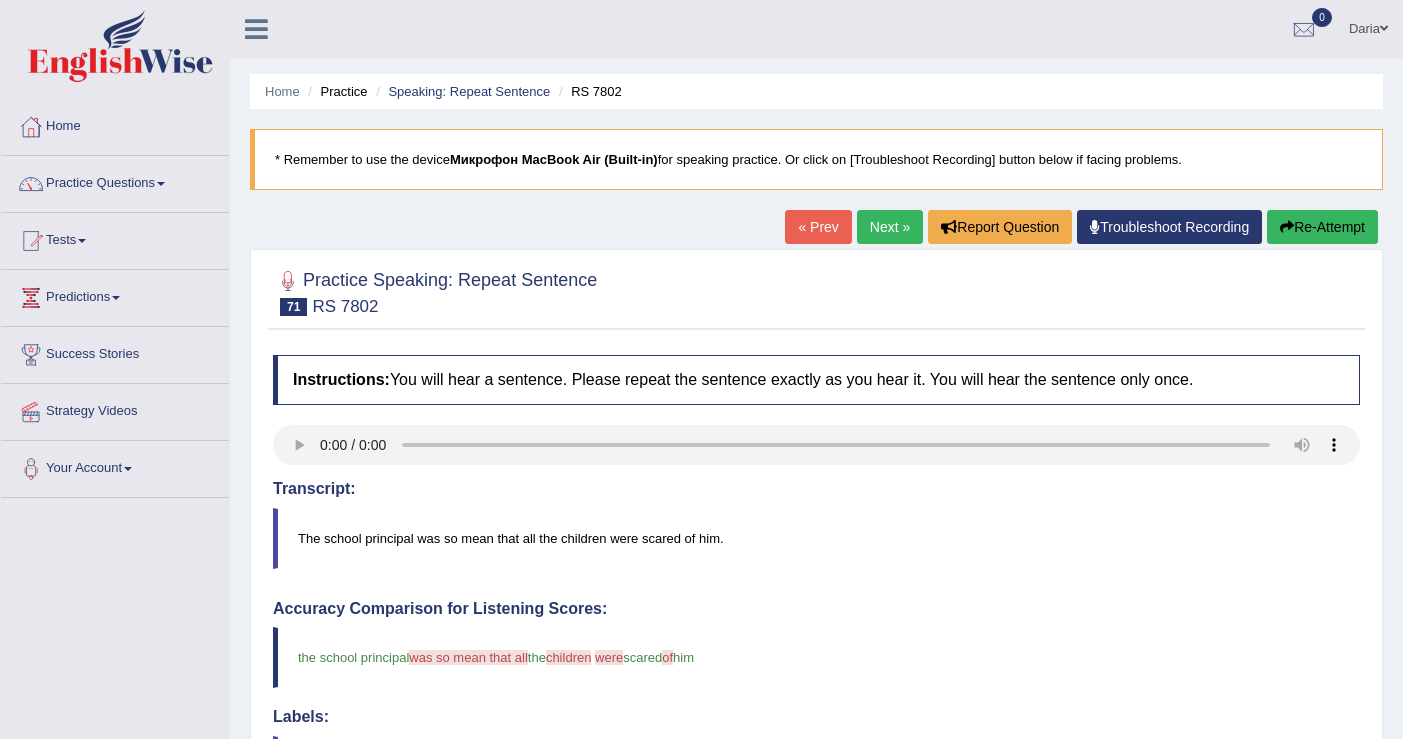 click on "Next »" at bounding box center (890, 227) 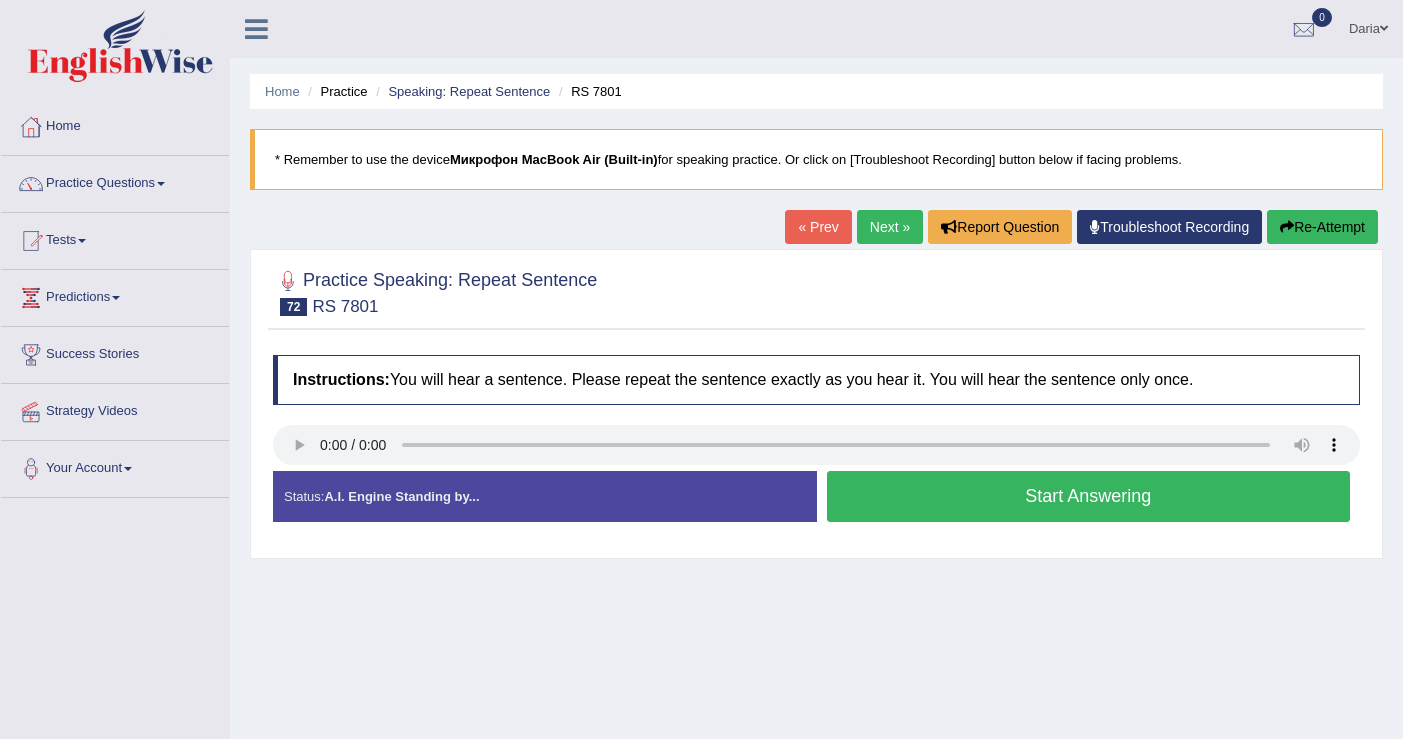 scroll, scrollTop: 0, scrollLeft: 0, axis: both 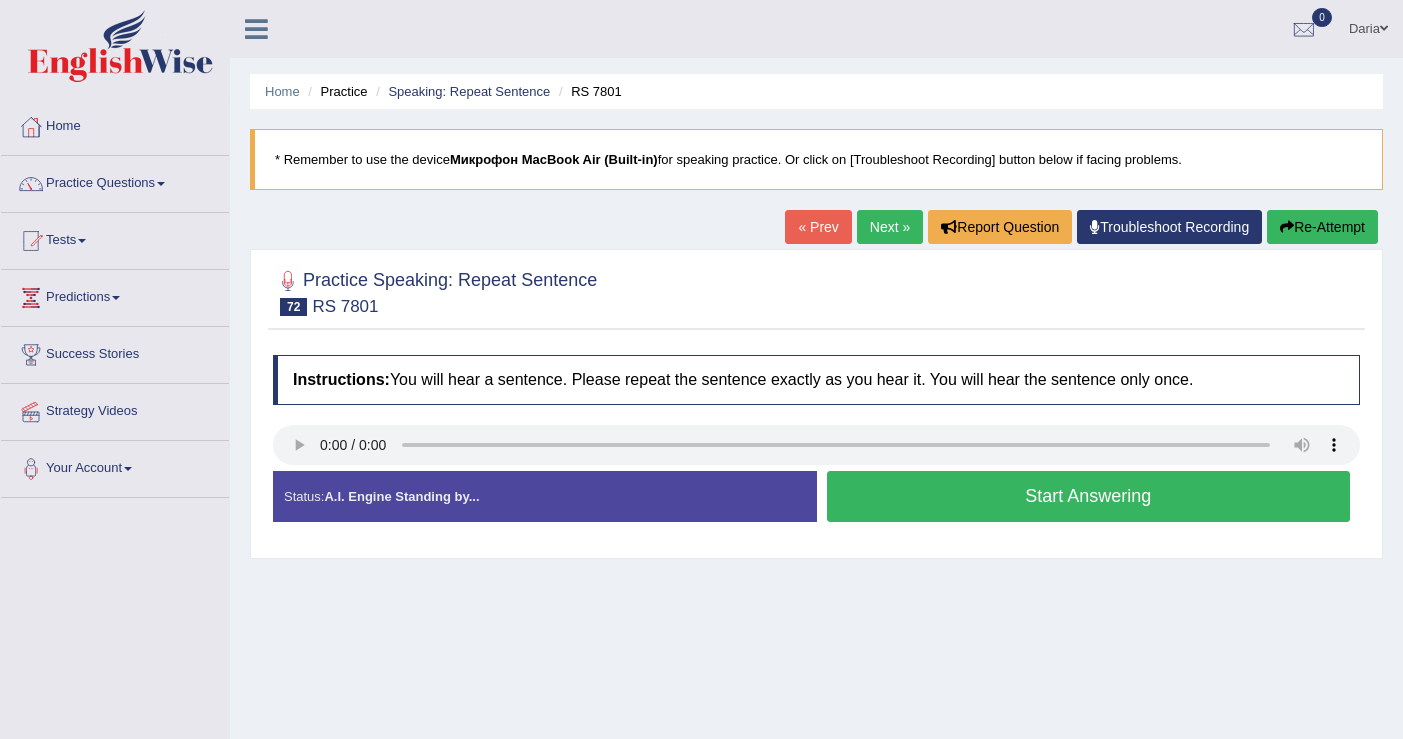 click on "Start Answering" at bounding box center (1089, 496) 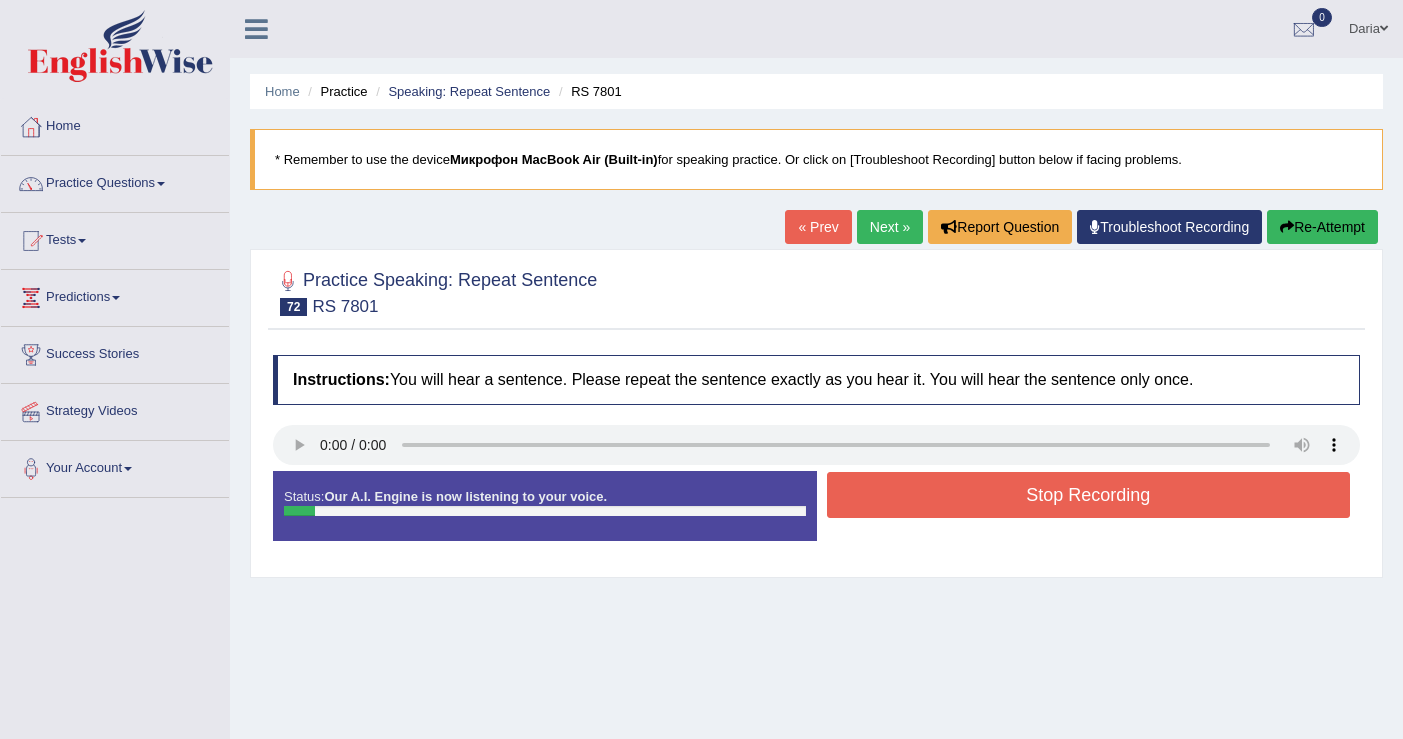 click on "Stop Recording" at bounding box center (1089, 495) 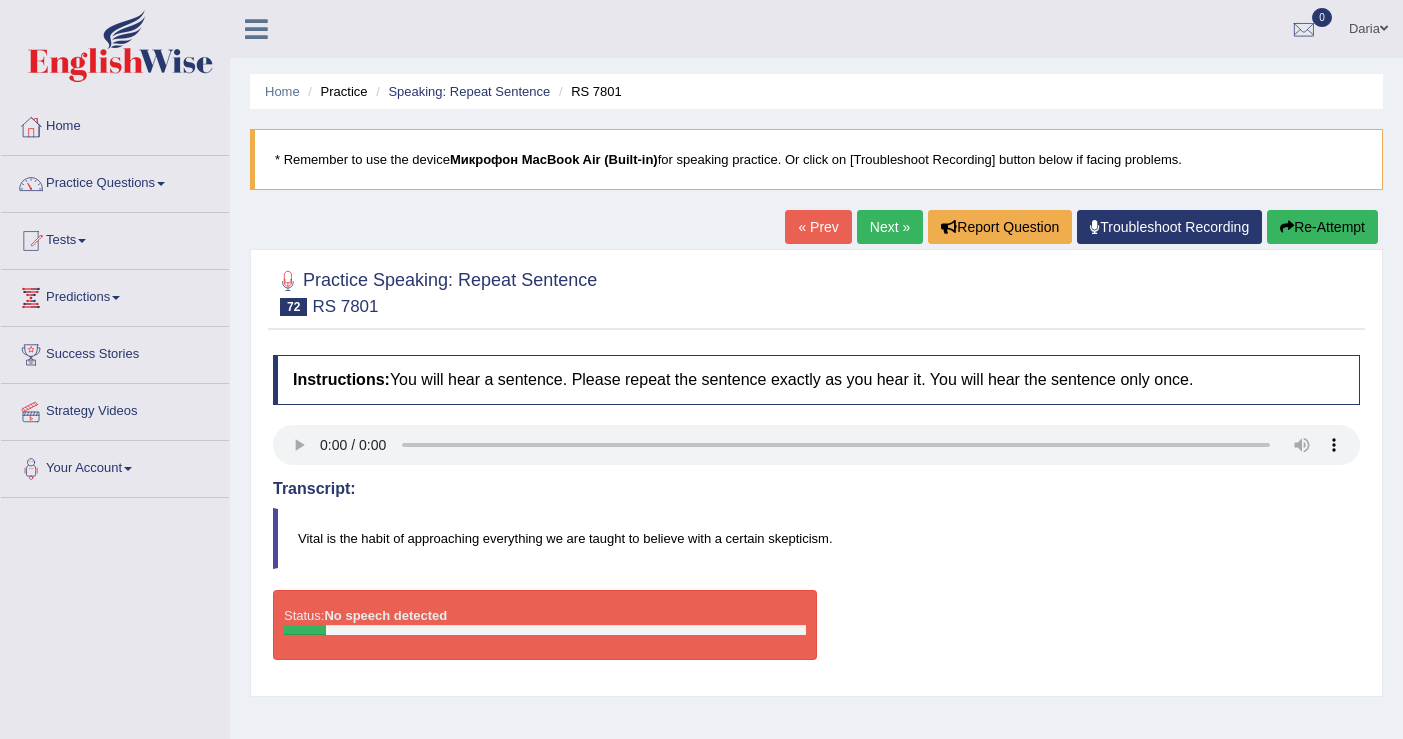 drag, startPoint x: 863, startPoint y: 533, endPoint x: 327, endPoint y: 554, distance: 536.4112 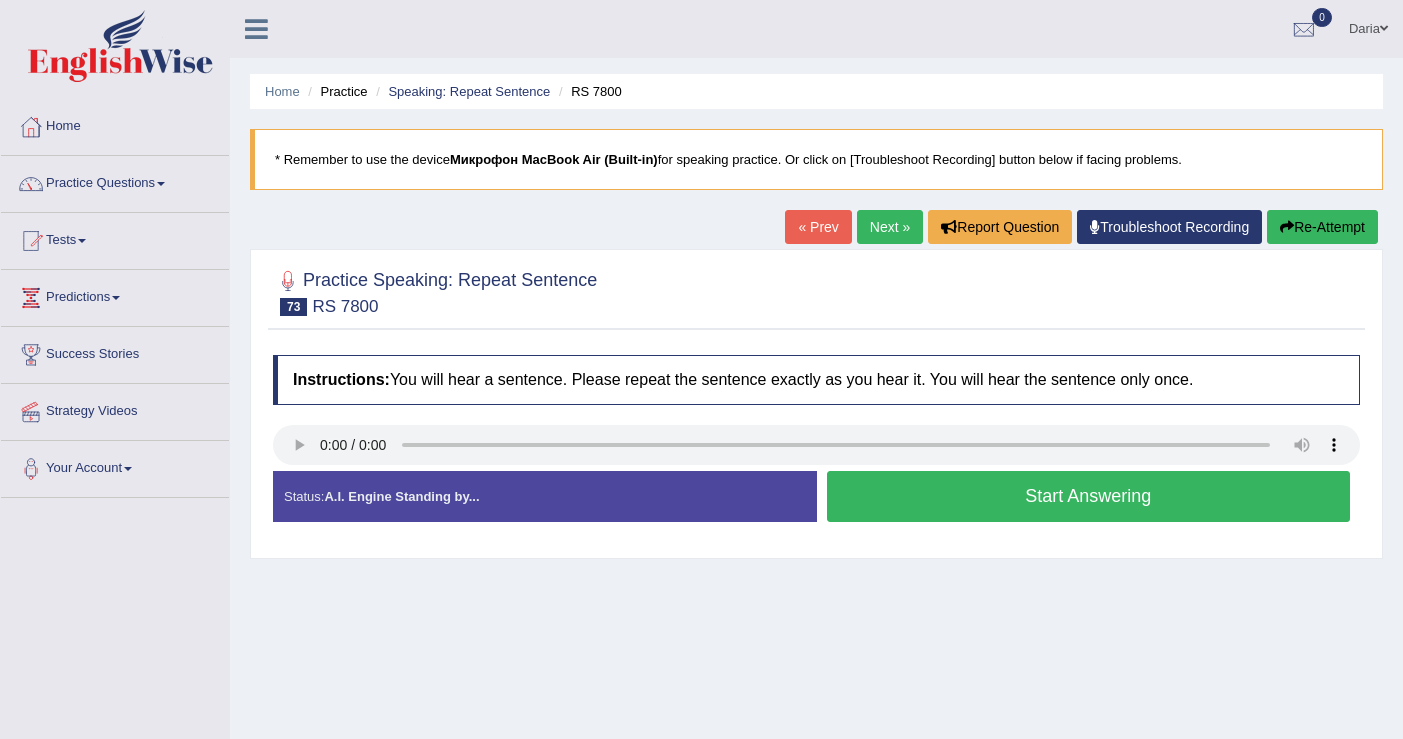 scroll, scrollTop: 0, scrollLeft: 0, axis: both 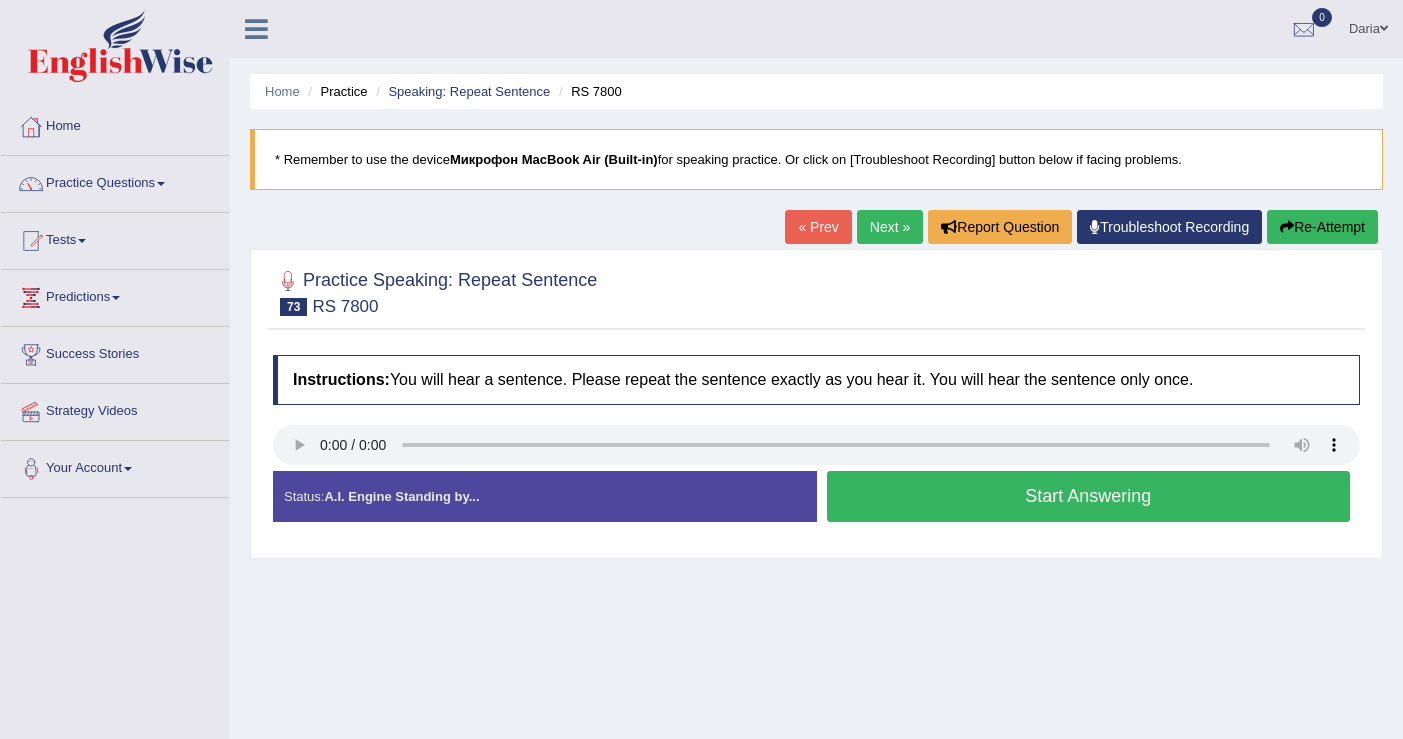 click on "Start Answering" at bounding box center [1089, 496] 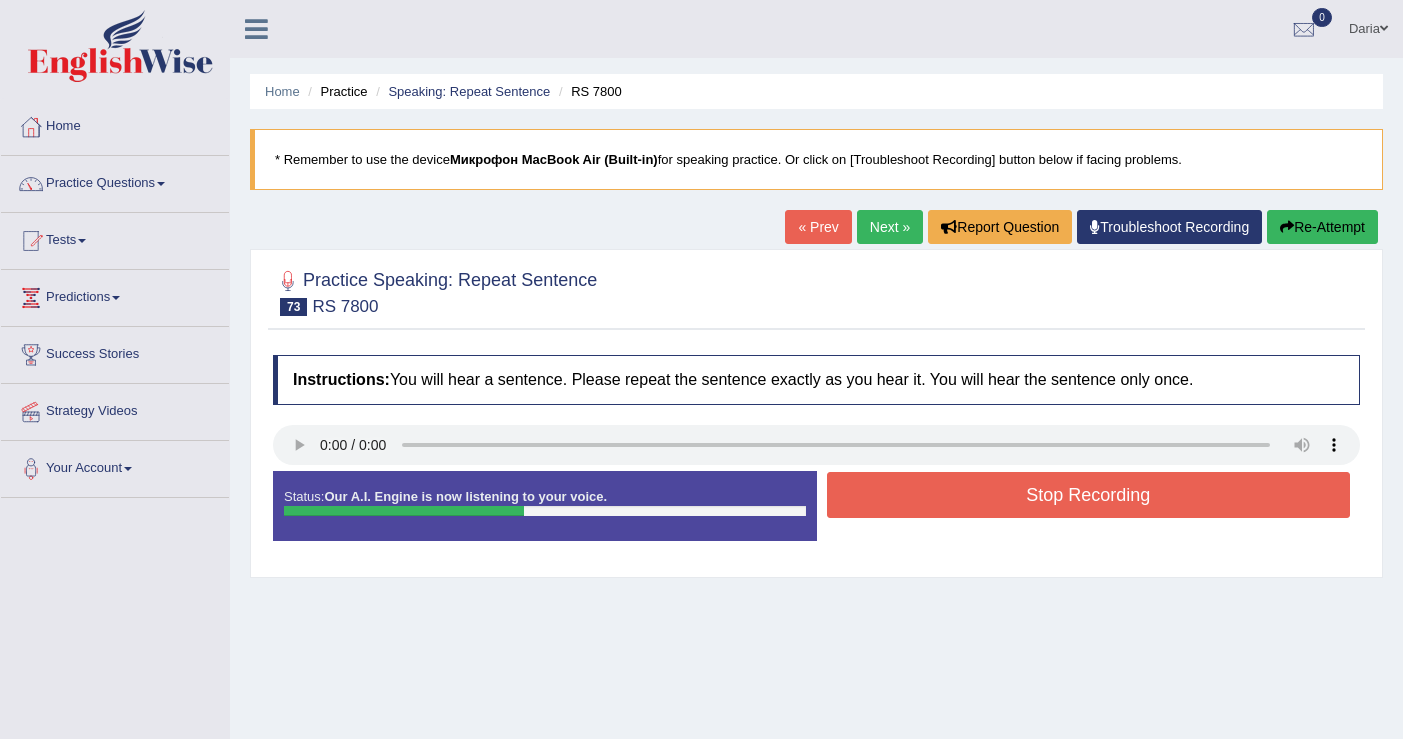click on "Stop Recording" at bounding box center [1089, 495] 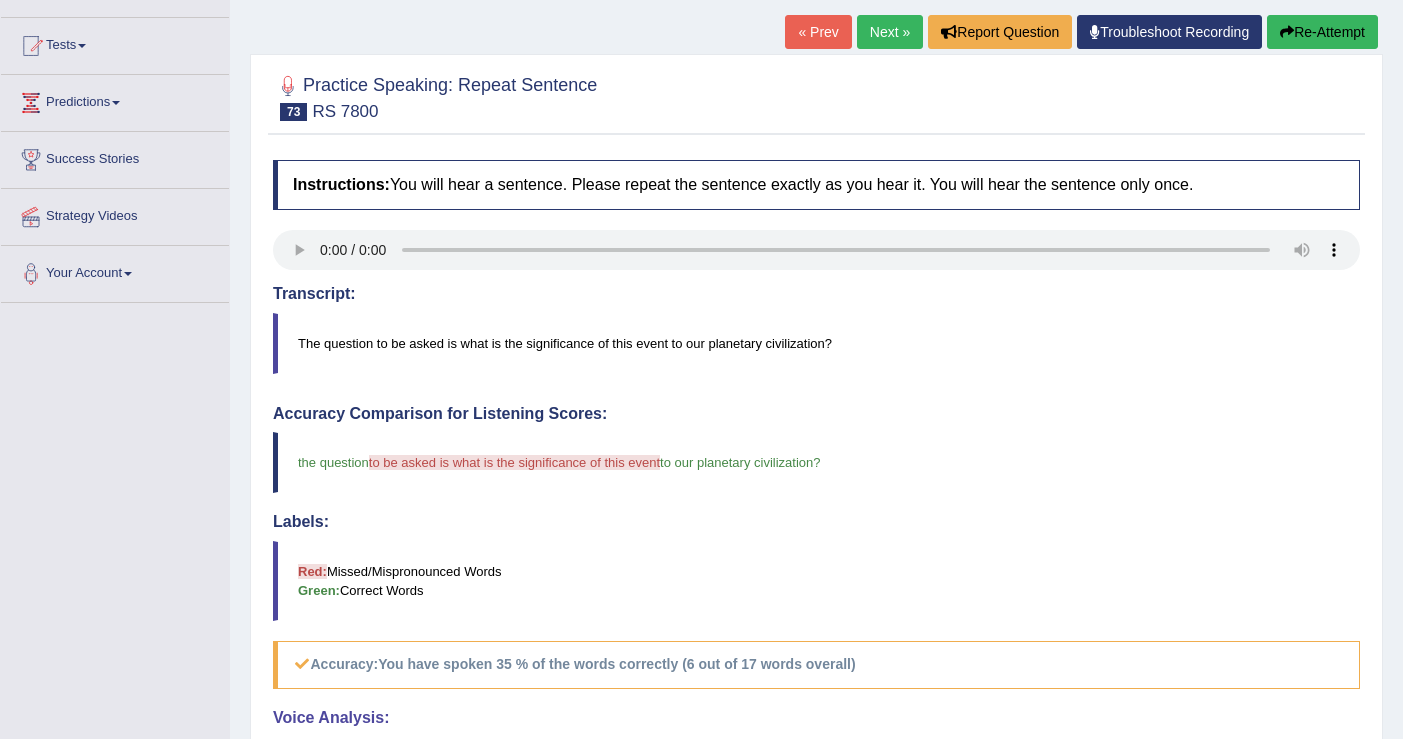 scroll, scrollTop: 0, scrollLeft: 0, axis: both 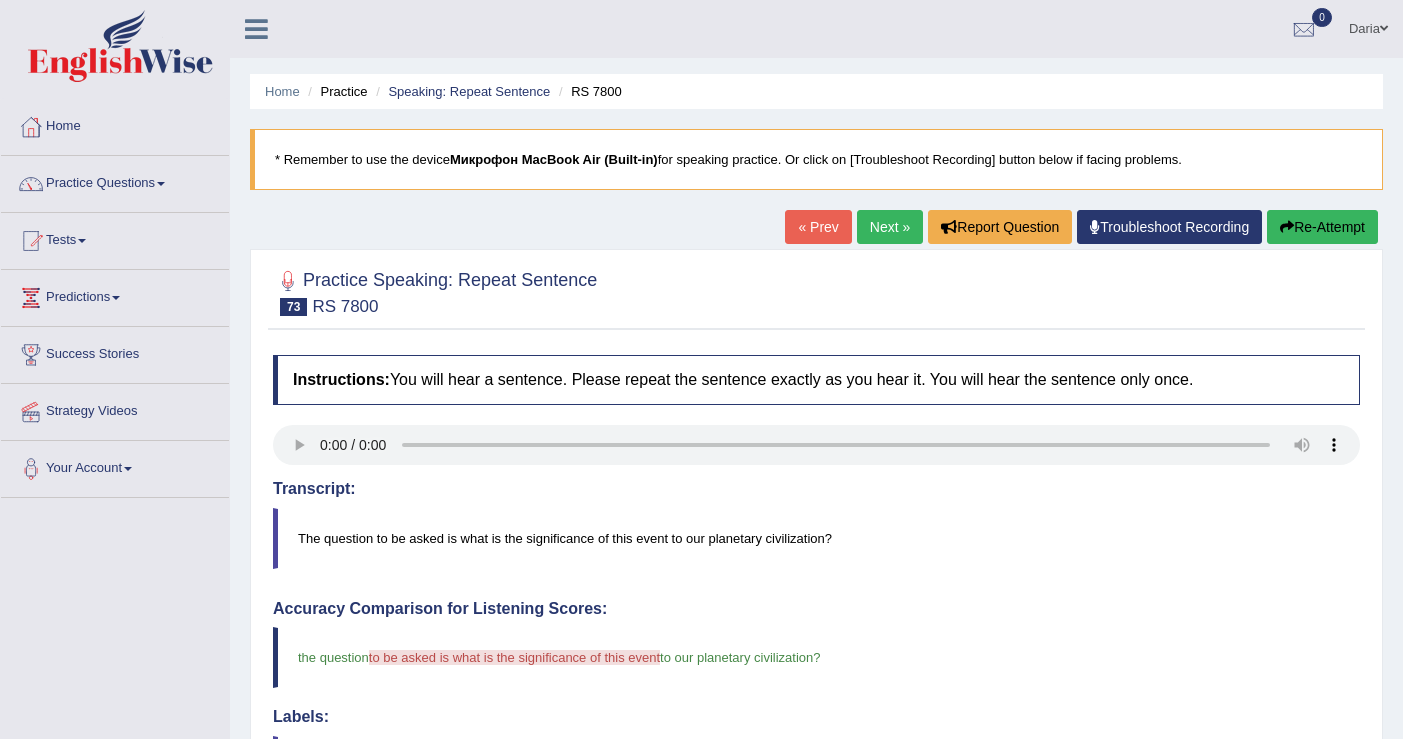 click on "Next »" at bounding box center (890, 227) 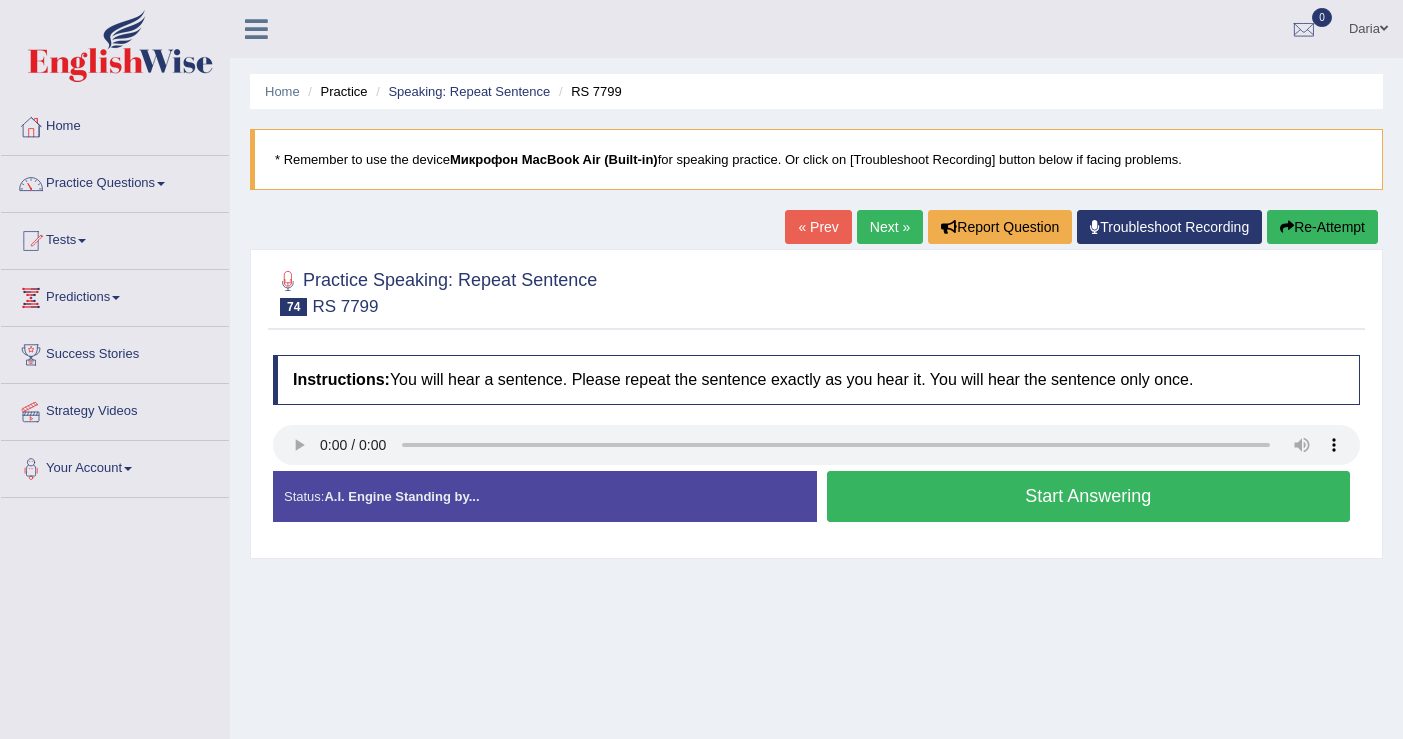 scroll, scrollTop: 0, scrollLeft: 0, axis: both 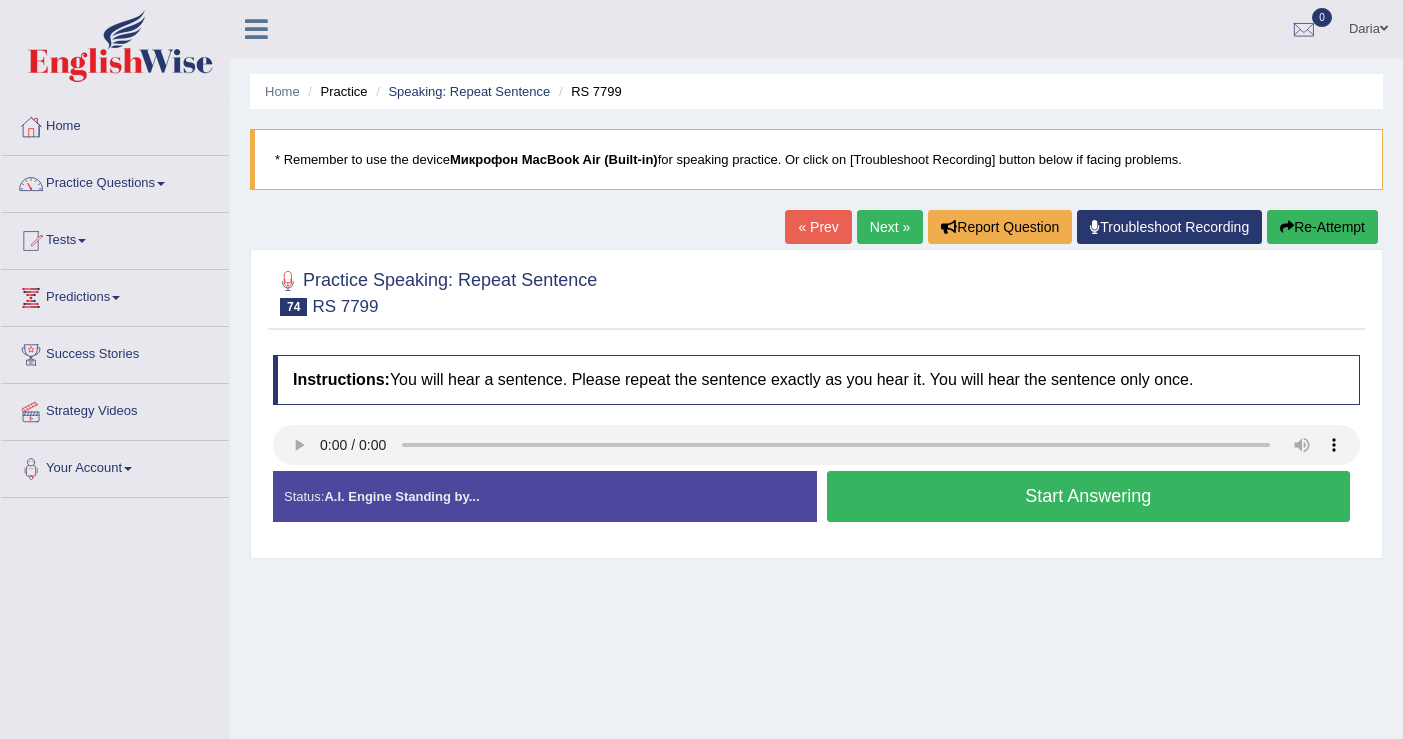 click on "Start Answering" at bounding box center [1089, 496] 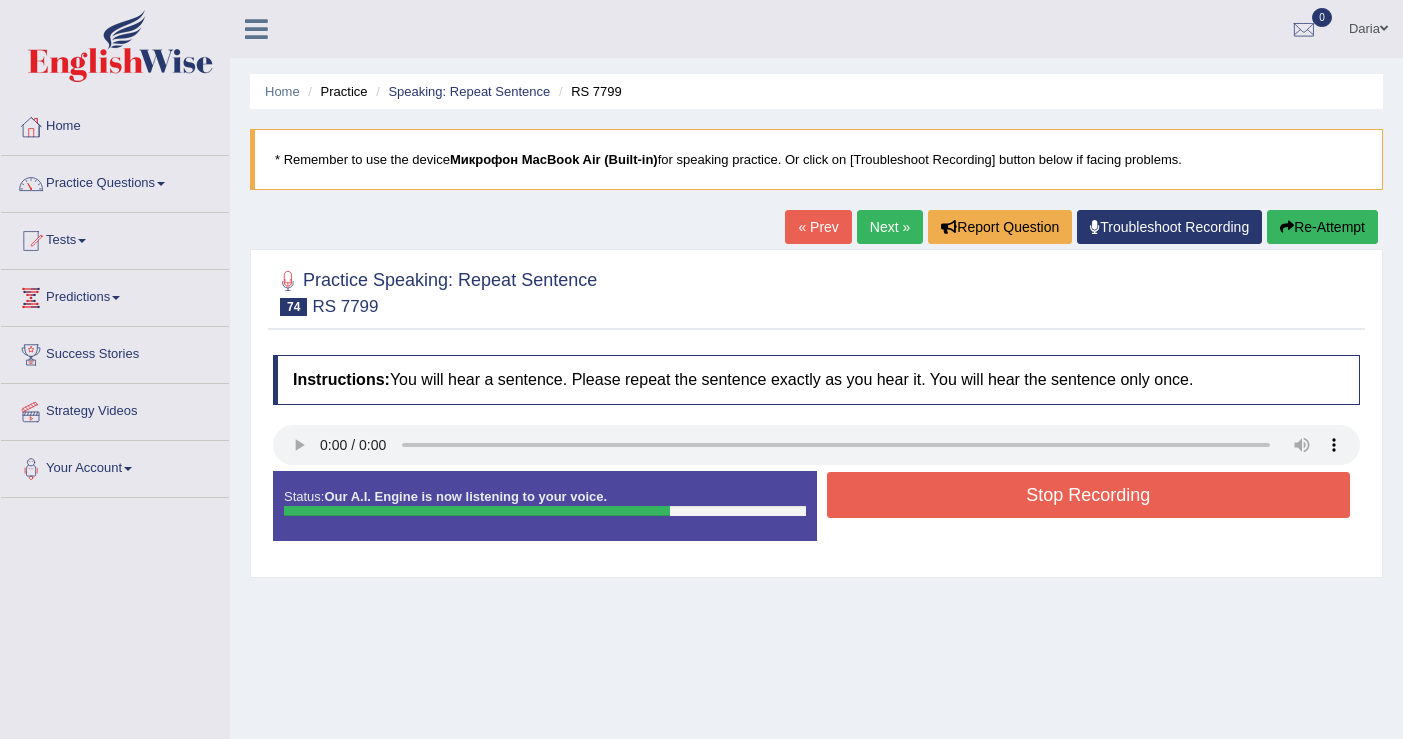 click on "Stop Recording" at bounding box center [1089, 495] 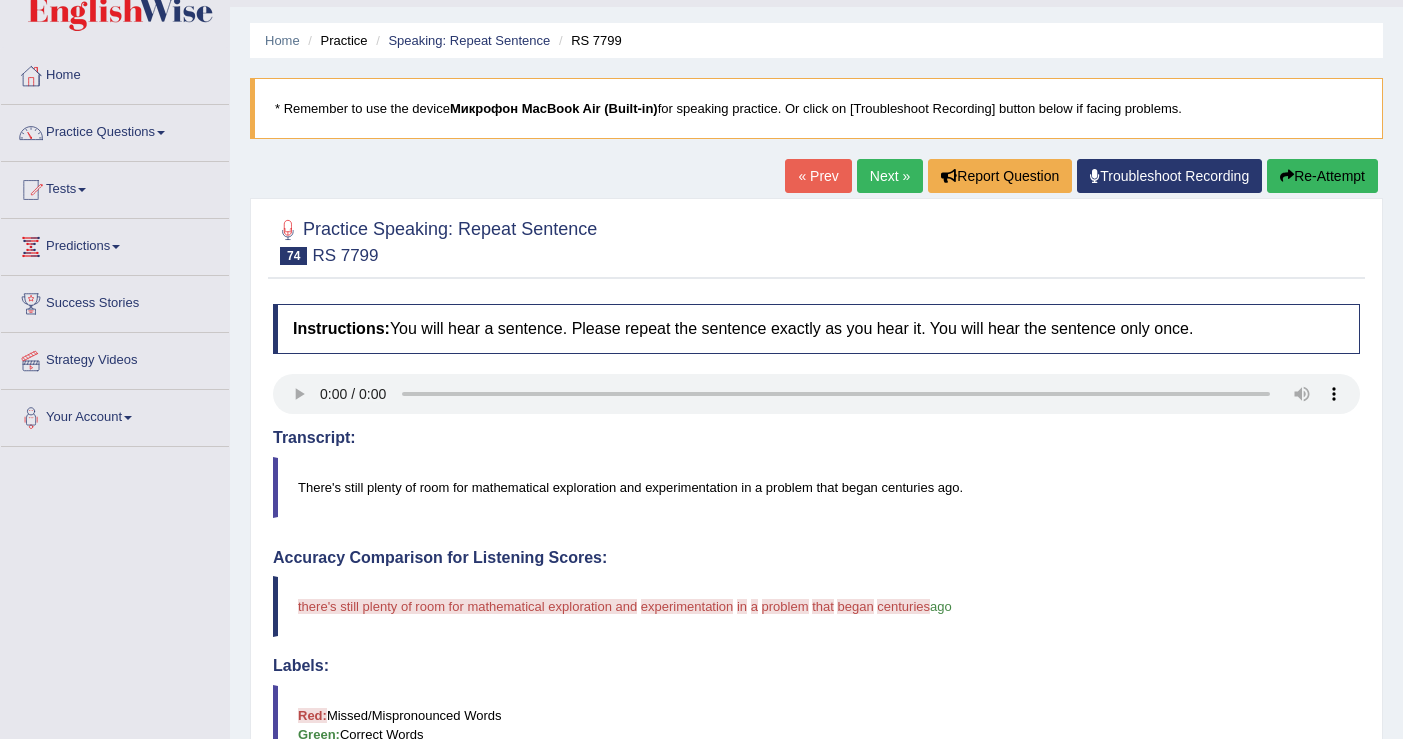 scroll, scrollTop: 0, scrollLeft: 0, axis: both 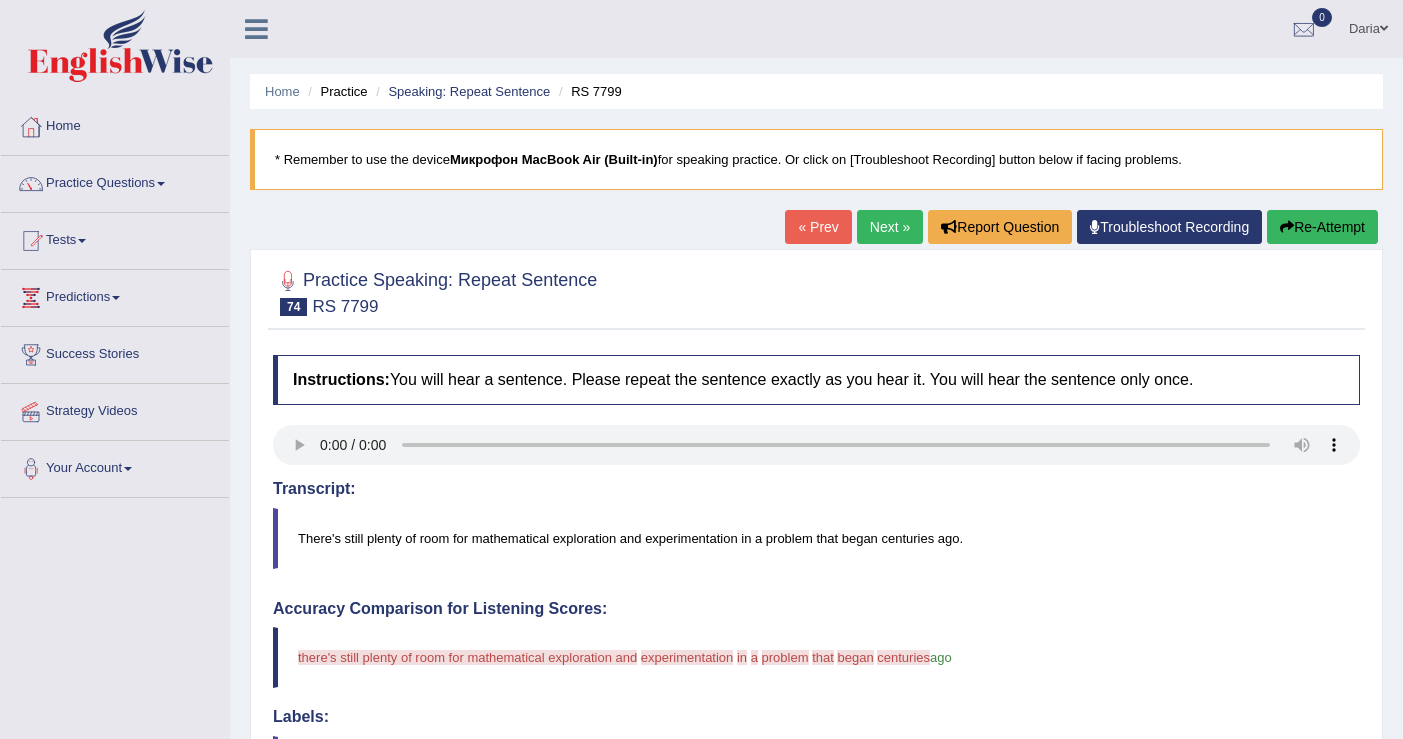 click on "Next »" at bounding box center [890, 227] 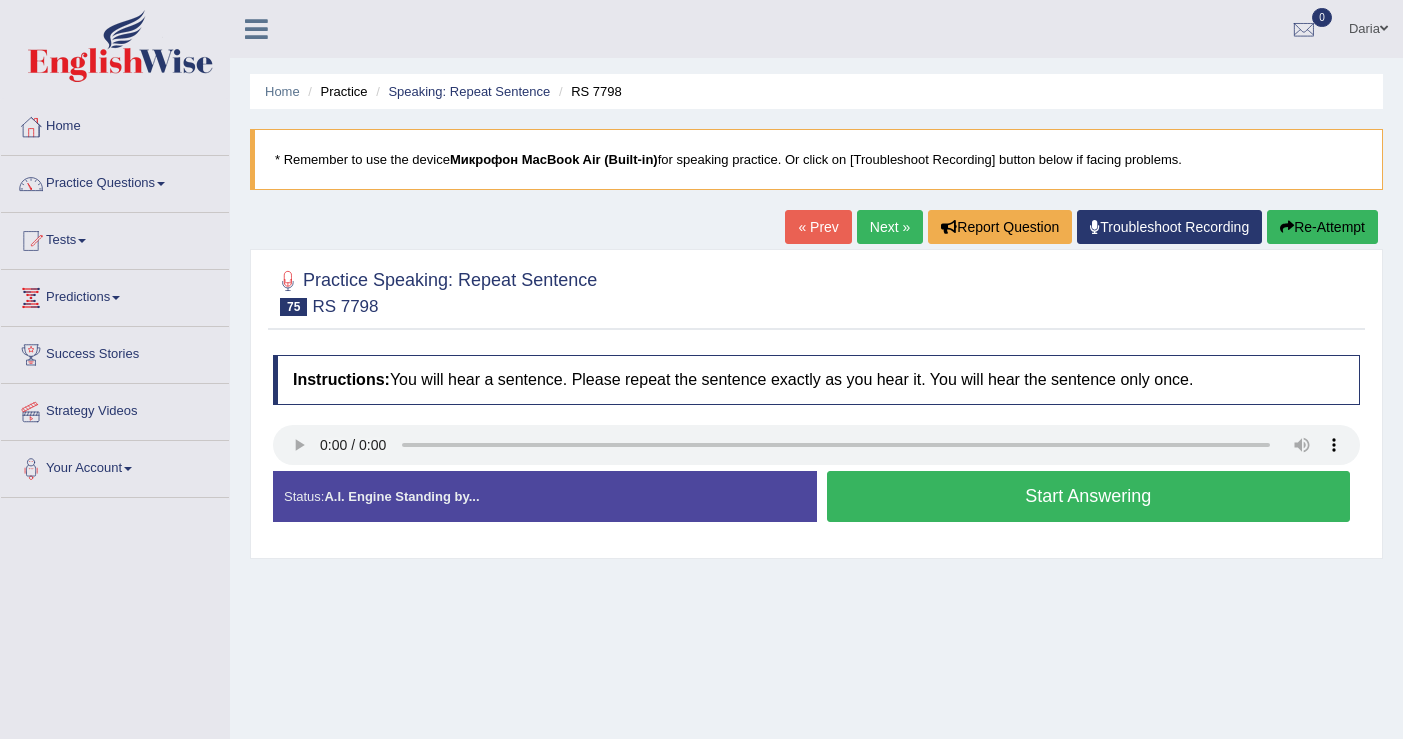 scroll, scrollTop: 0, scrollLeft: 0, axis: both 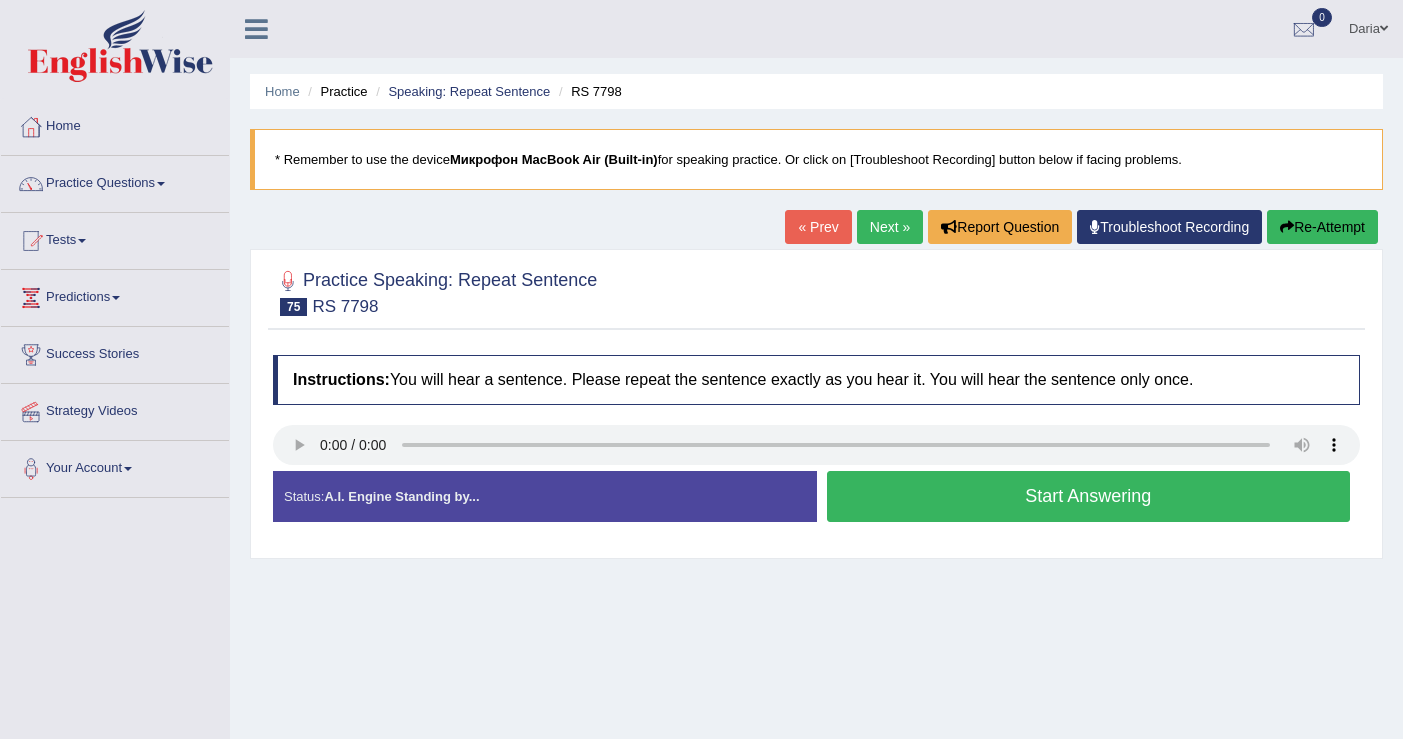 click on "Start Answering" at bounding box center (1089, 496) 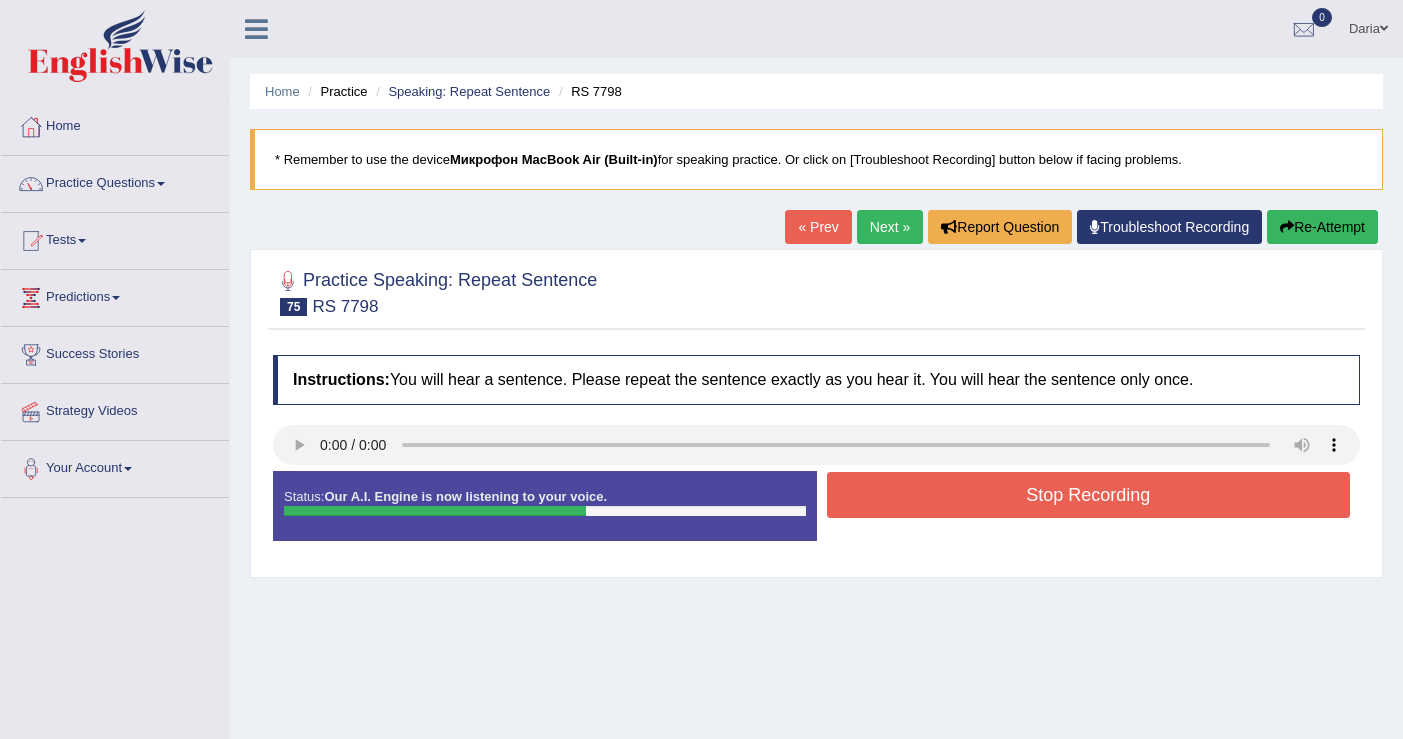 click on "Stop Recording" at bounding box center [1089, 495] 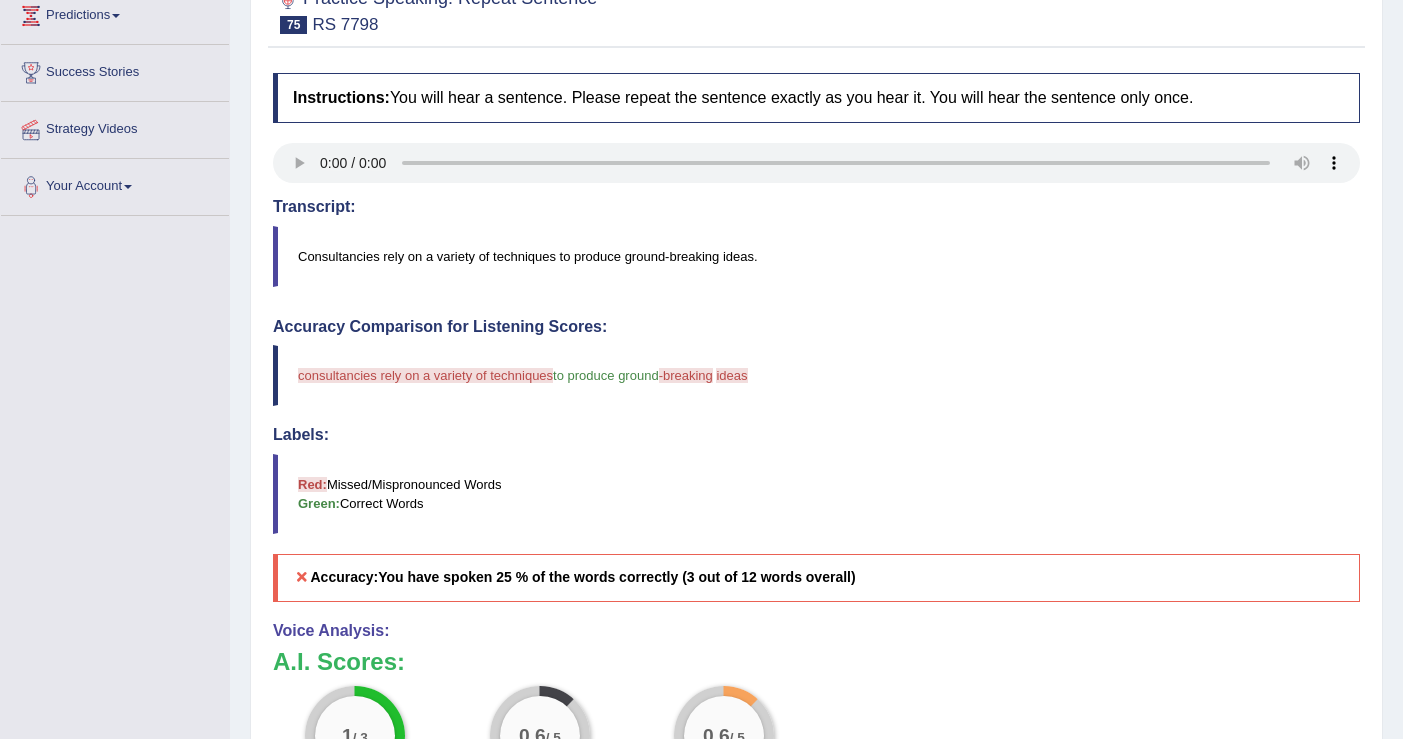 scroll, scrollTop: 0, scrollLeft: 0, axis: both 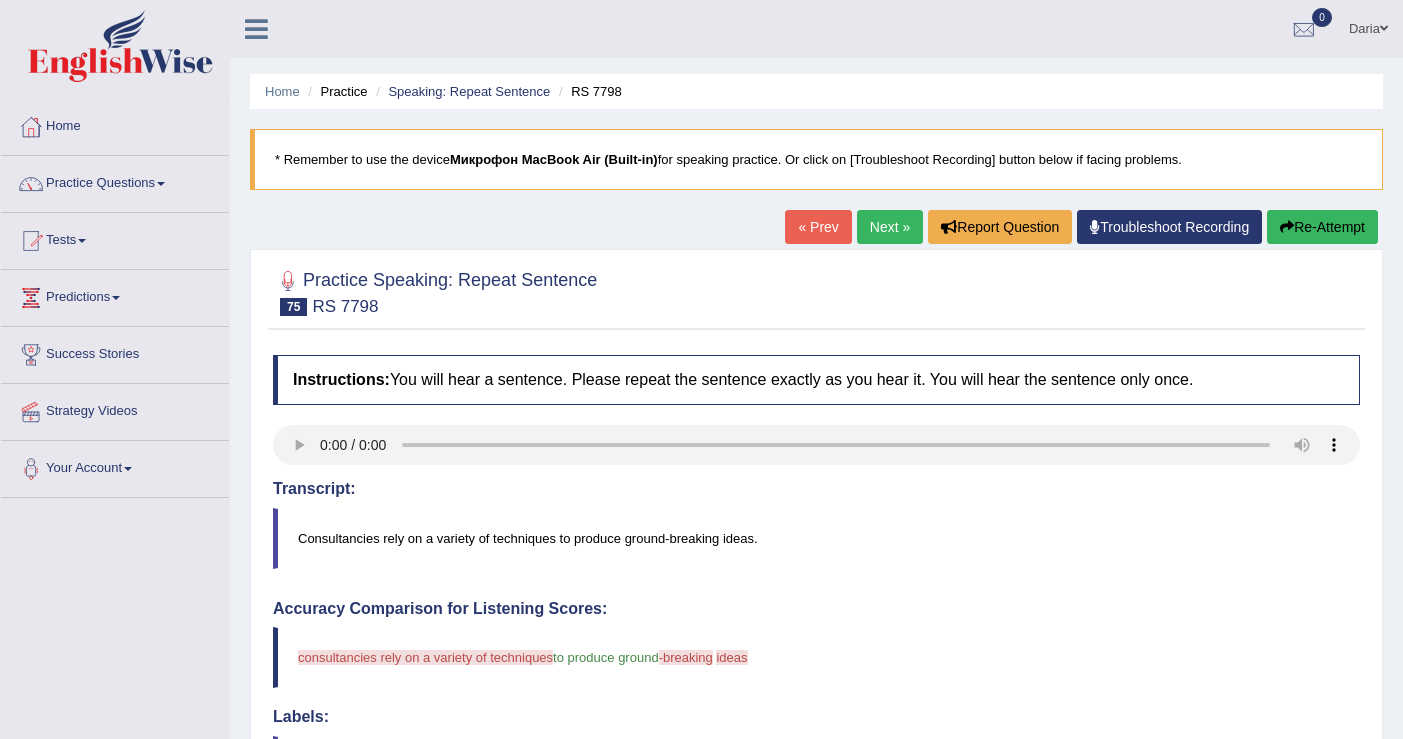 click on "Next »" at bounding box center (890, 227) 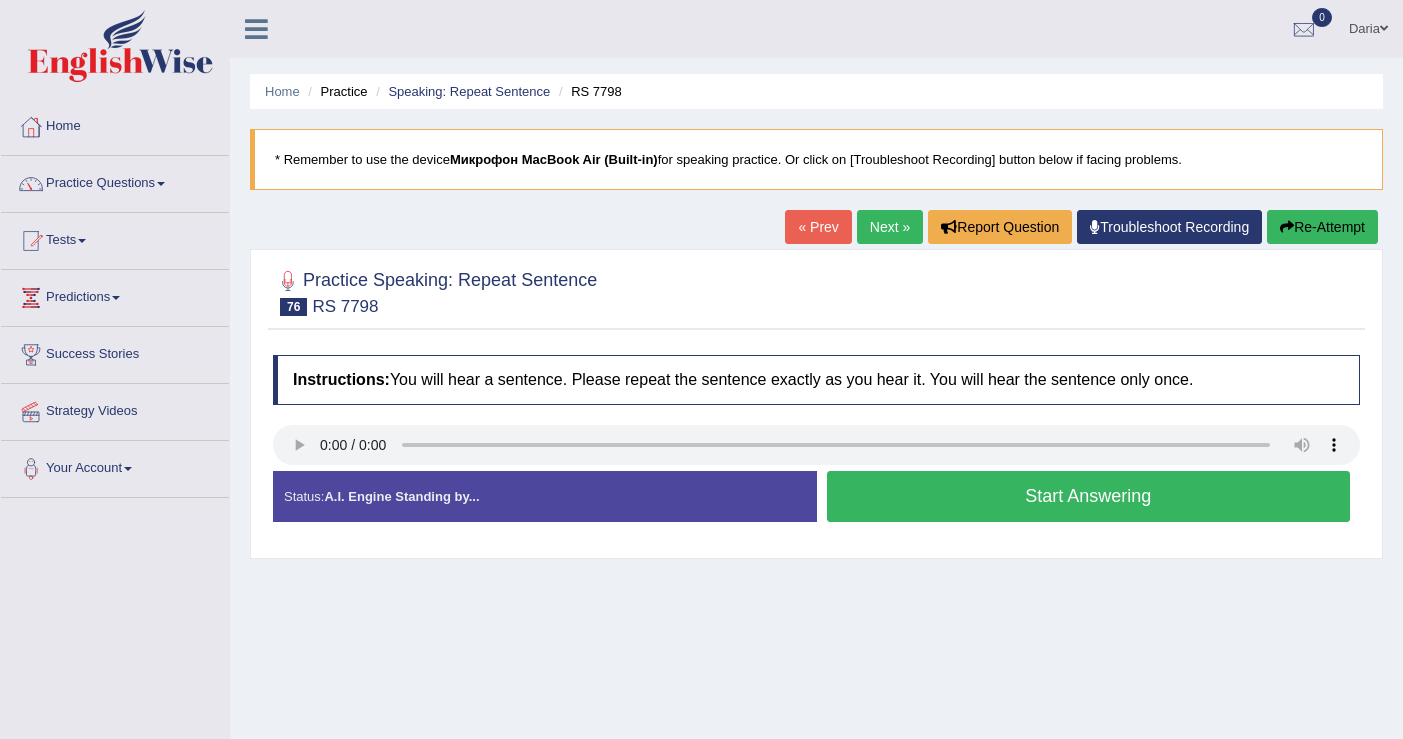 scroll, scrollTop: 0, scrollLeft: 0, axis: both 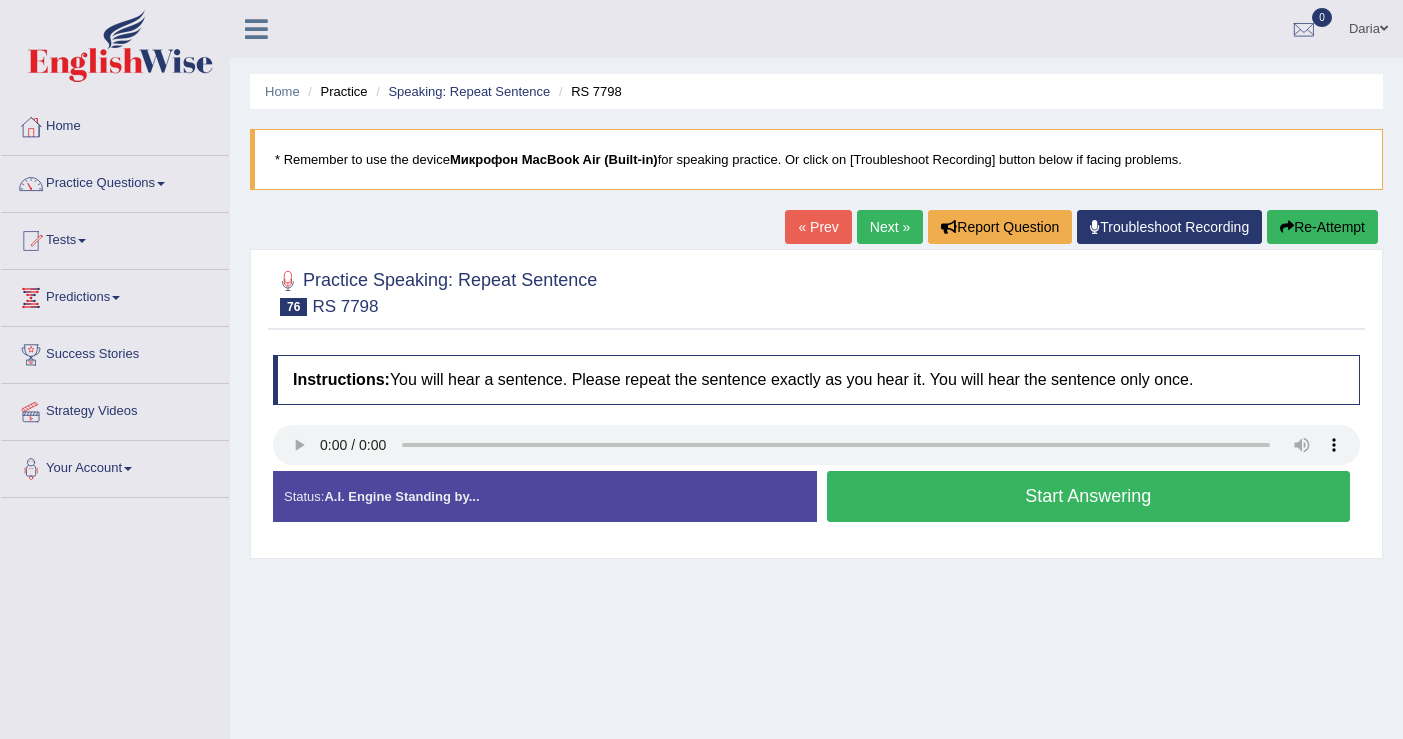 click on "Start Answering" at bounding box center [1089, 496] 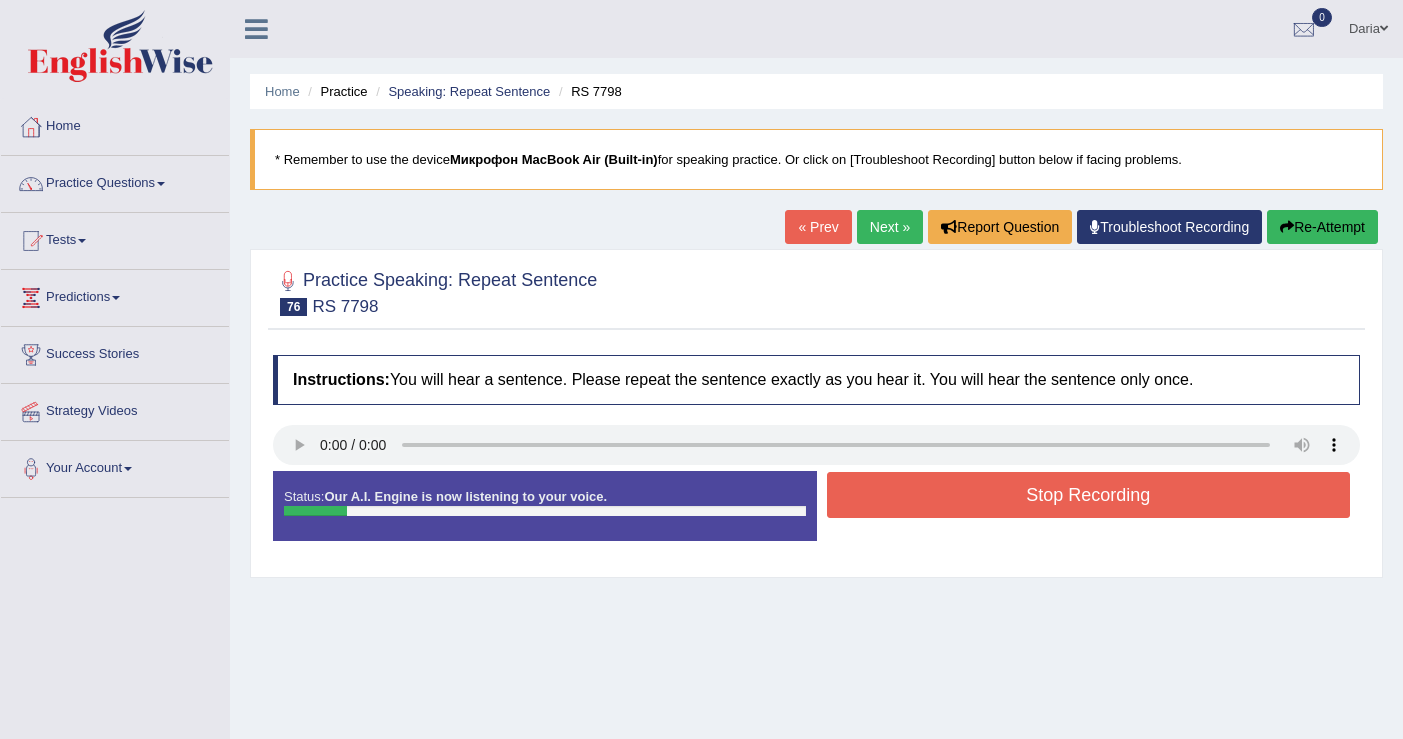 click on "Stop Recording" at bounding box center [1089, 495] 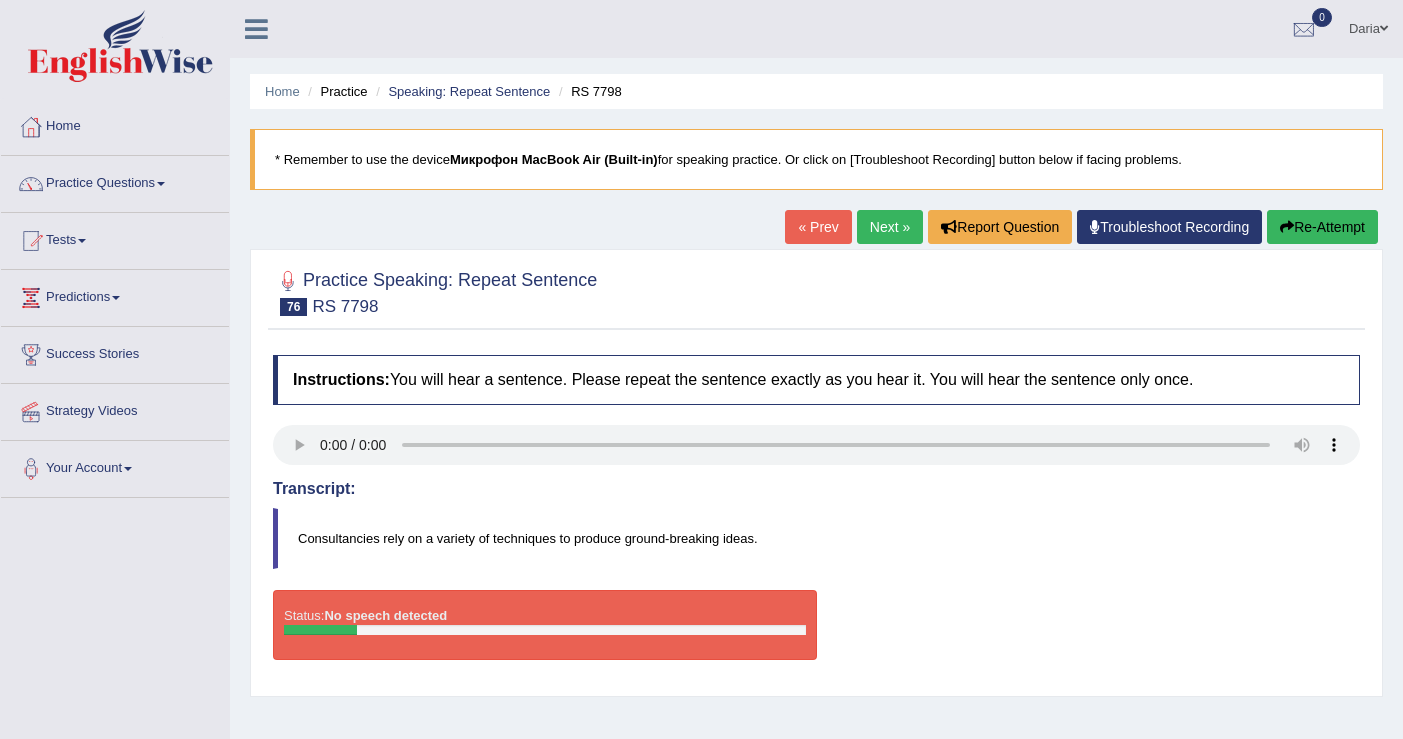 click on "Re-Attempt" at bounding box center (1322, 227) 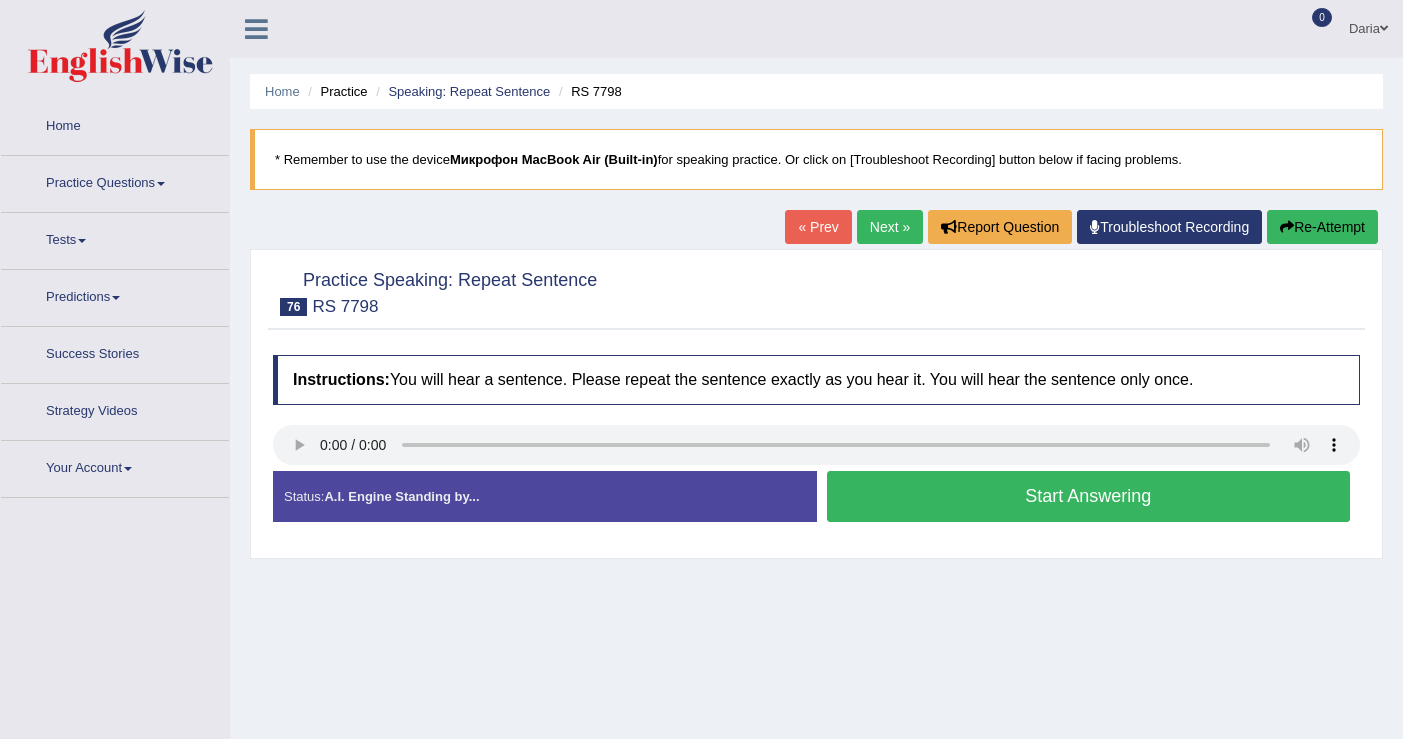 scroll, scrollTop: 0, scrollLeft: 0, axis: both 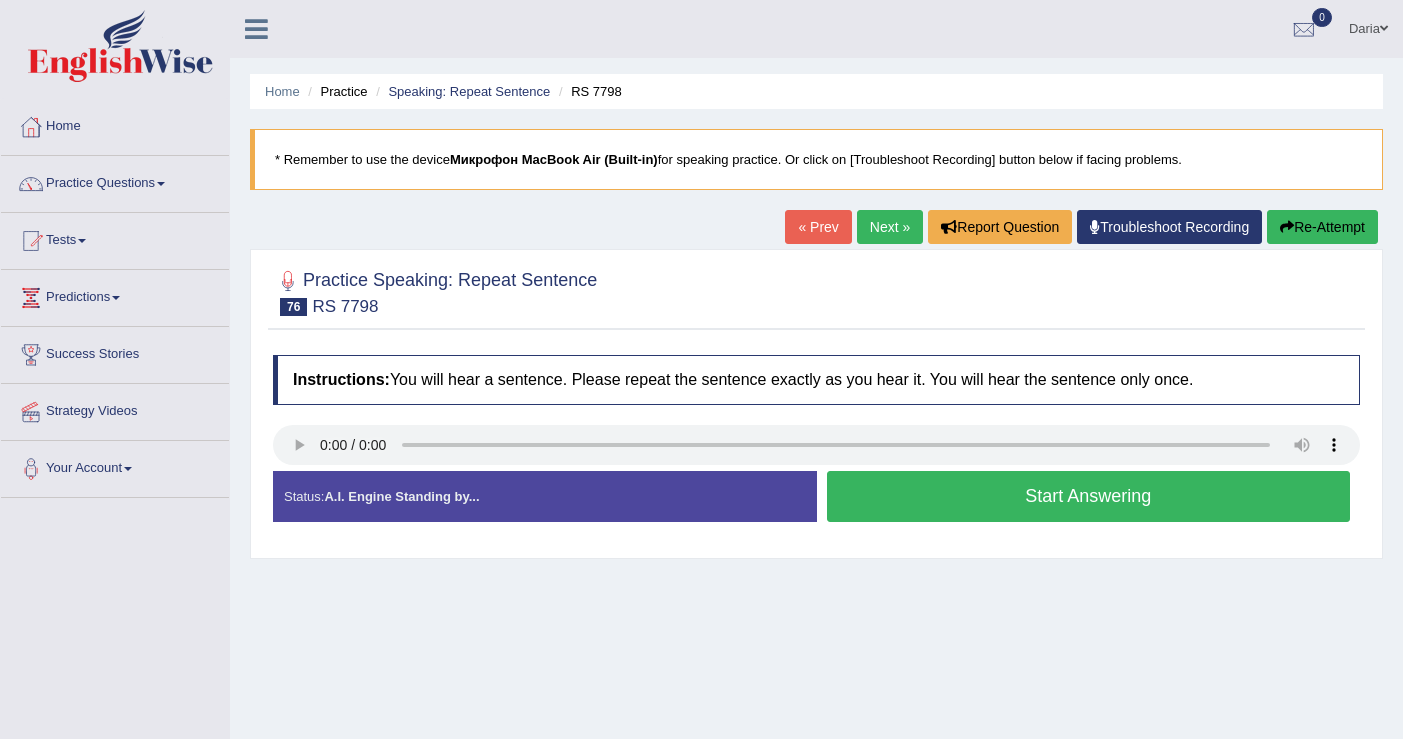 click on "Next »" at bounding box center [890, 227] 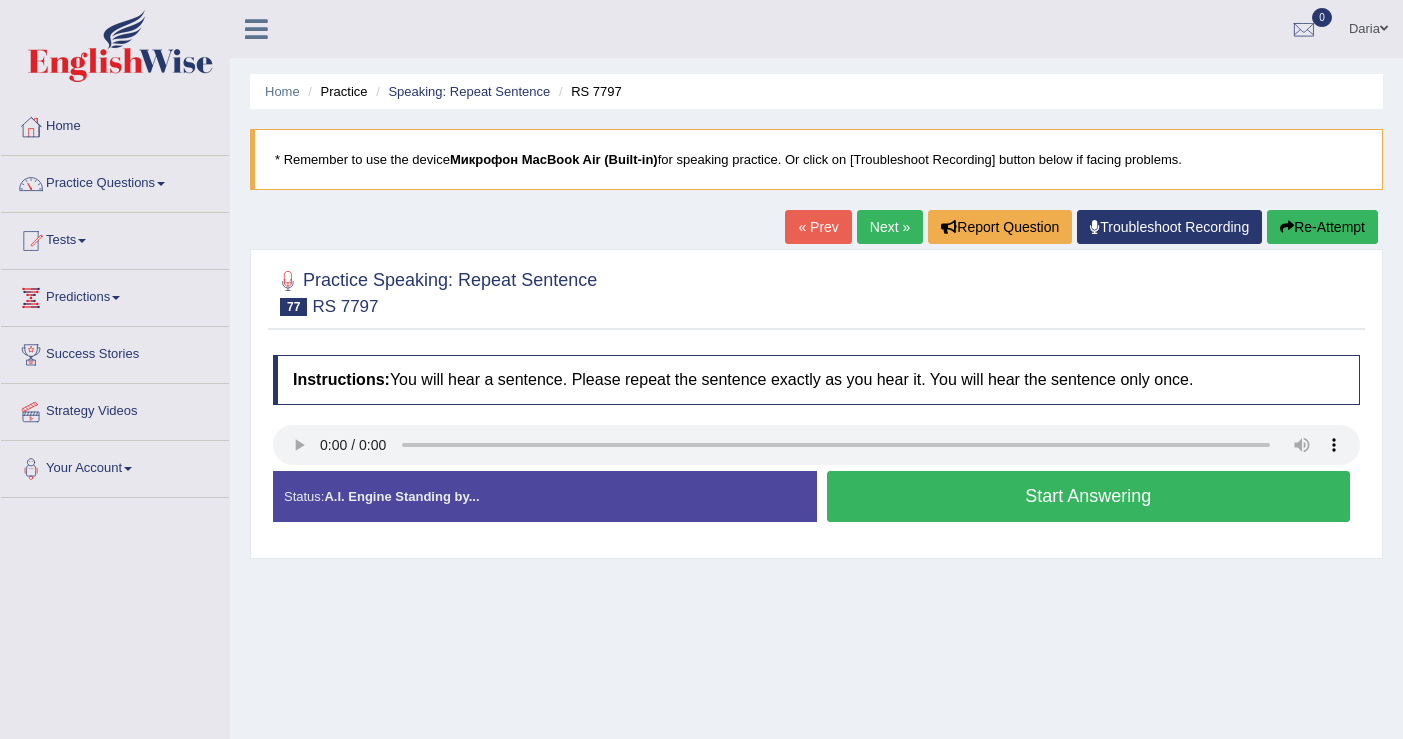 scroll, scrollTop: 0, scrollLeft: 0, axis: both 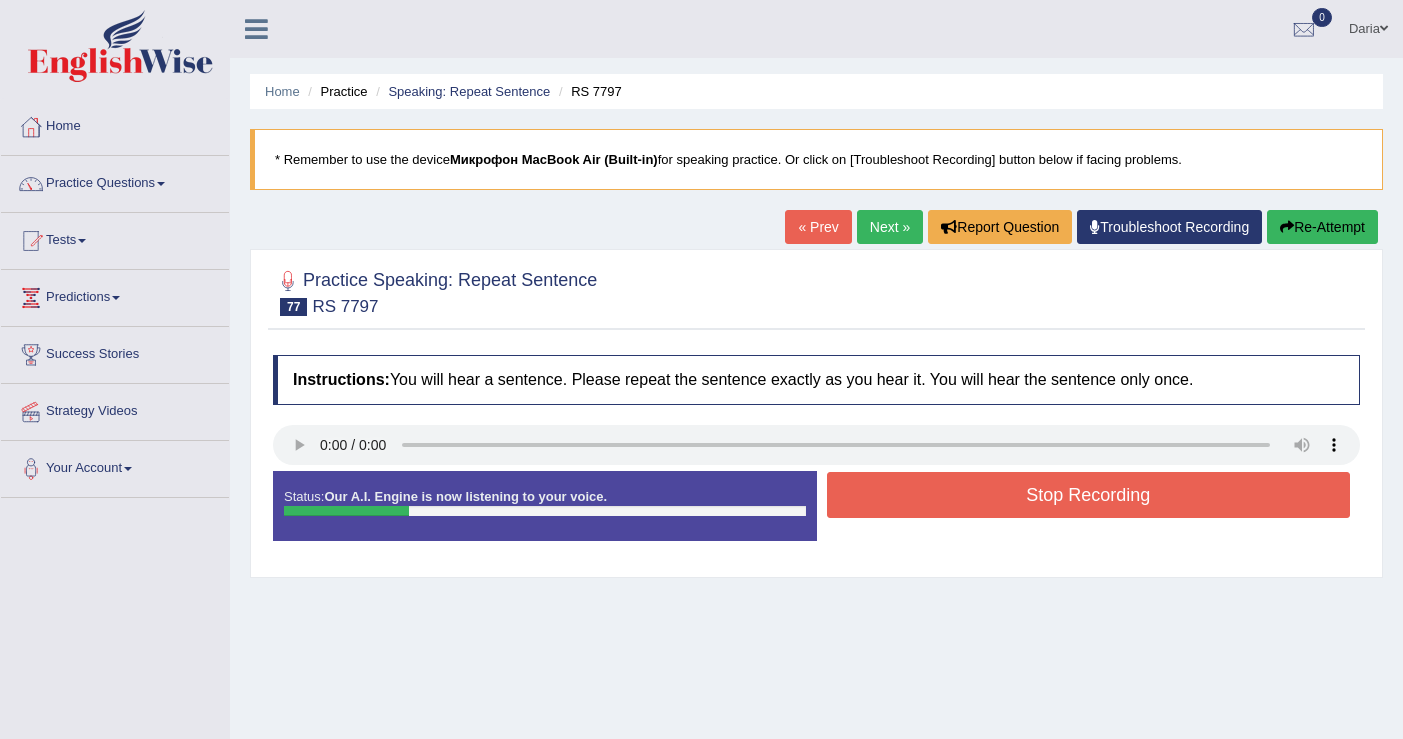 click on "Stop Recording" at bounding box center (1089, 495) 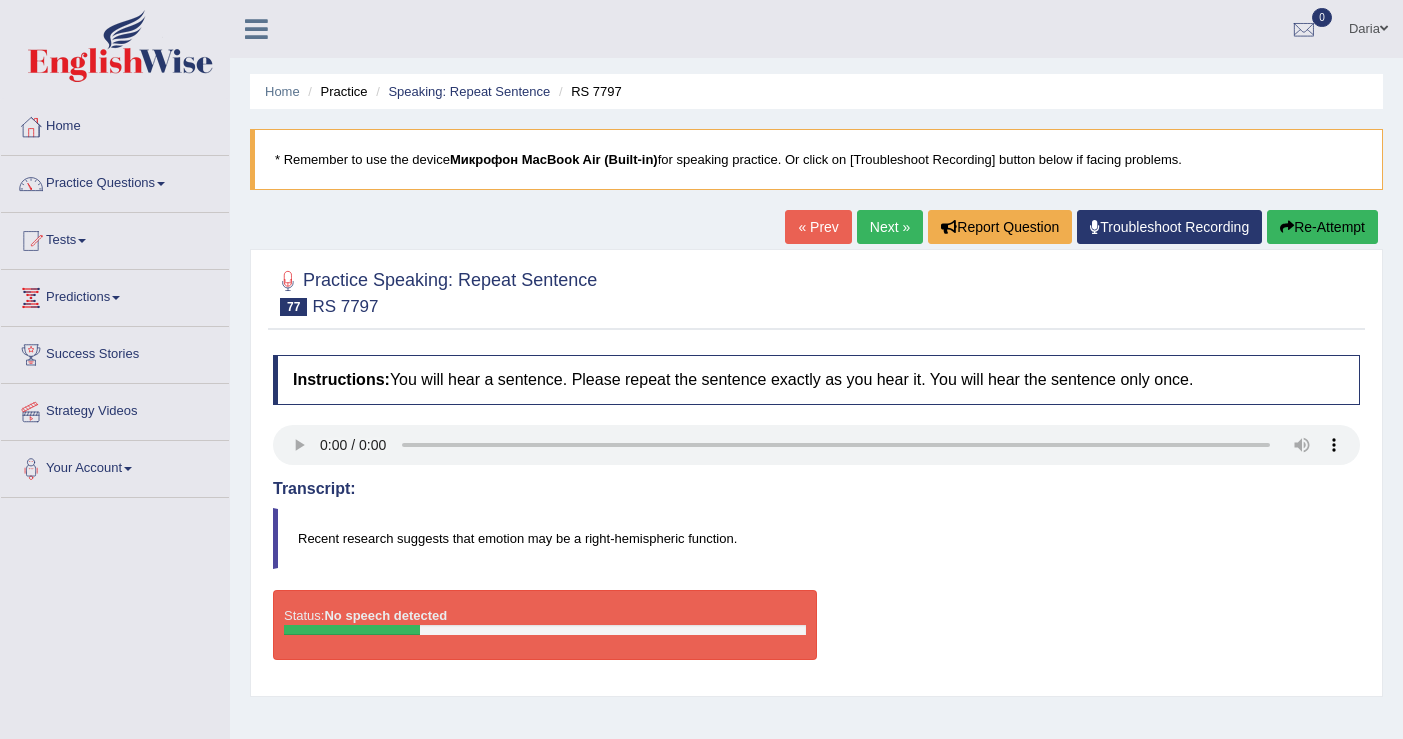 click on "Re-Attempt" at bounding box center (1322, 227) 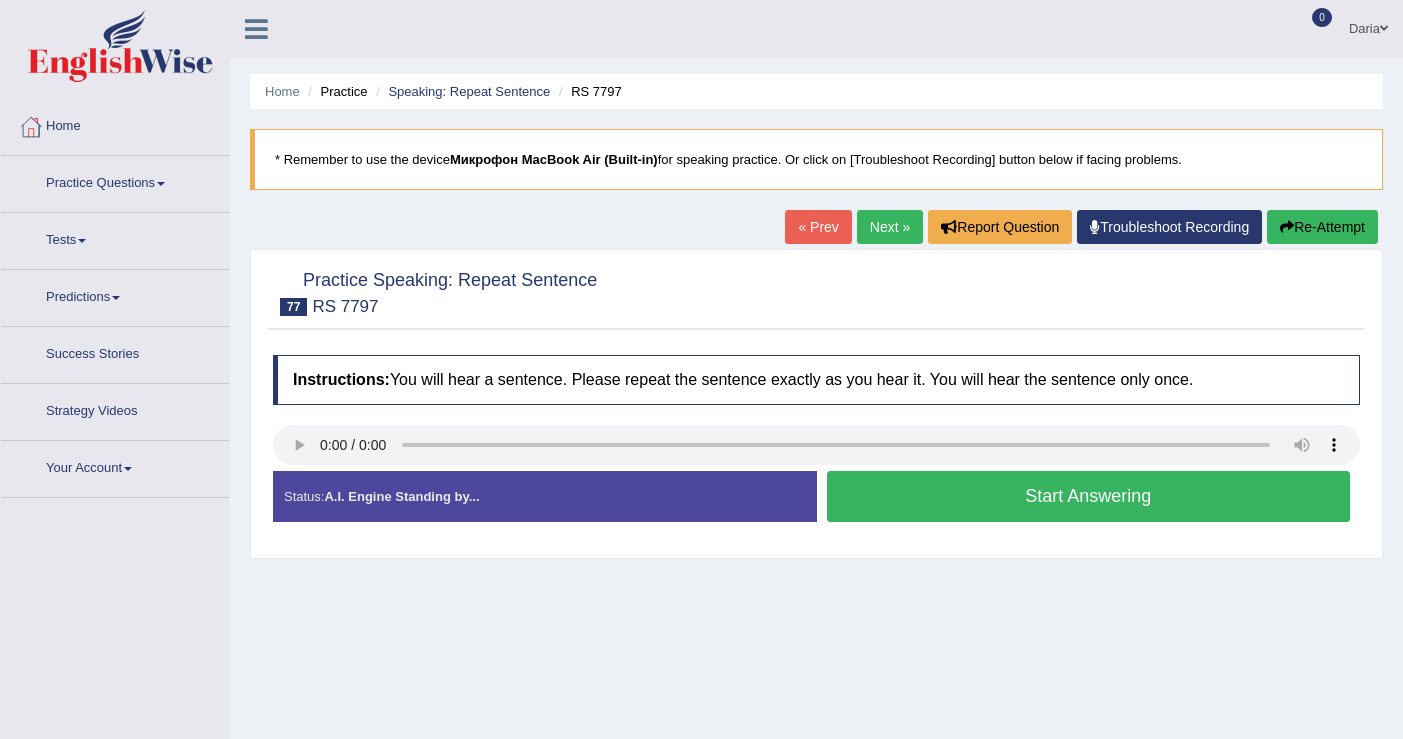 scroll, scrollTop: 0, scrollLeft: 0, axis: both 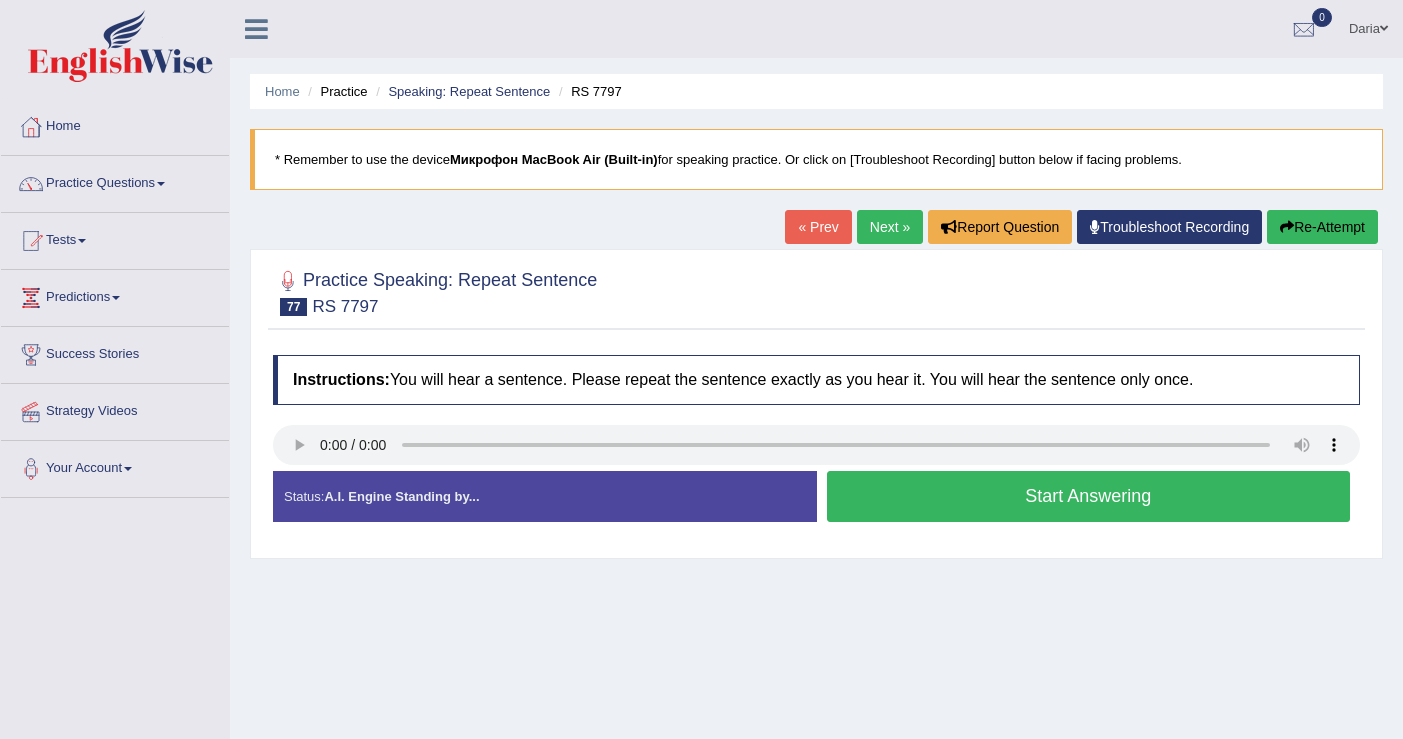 click on "Start Answering" at bounding box center (1089, 496) 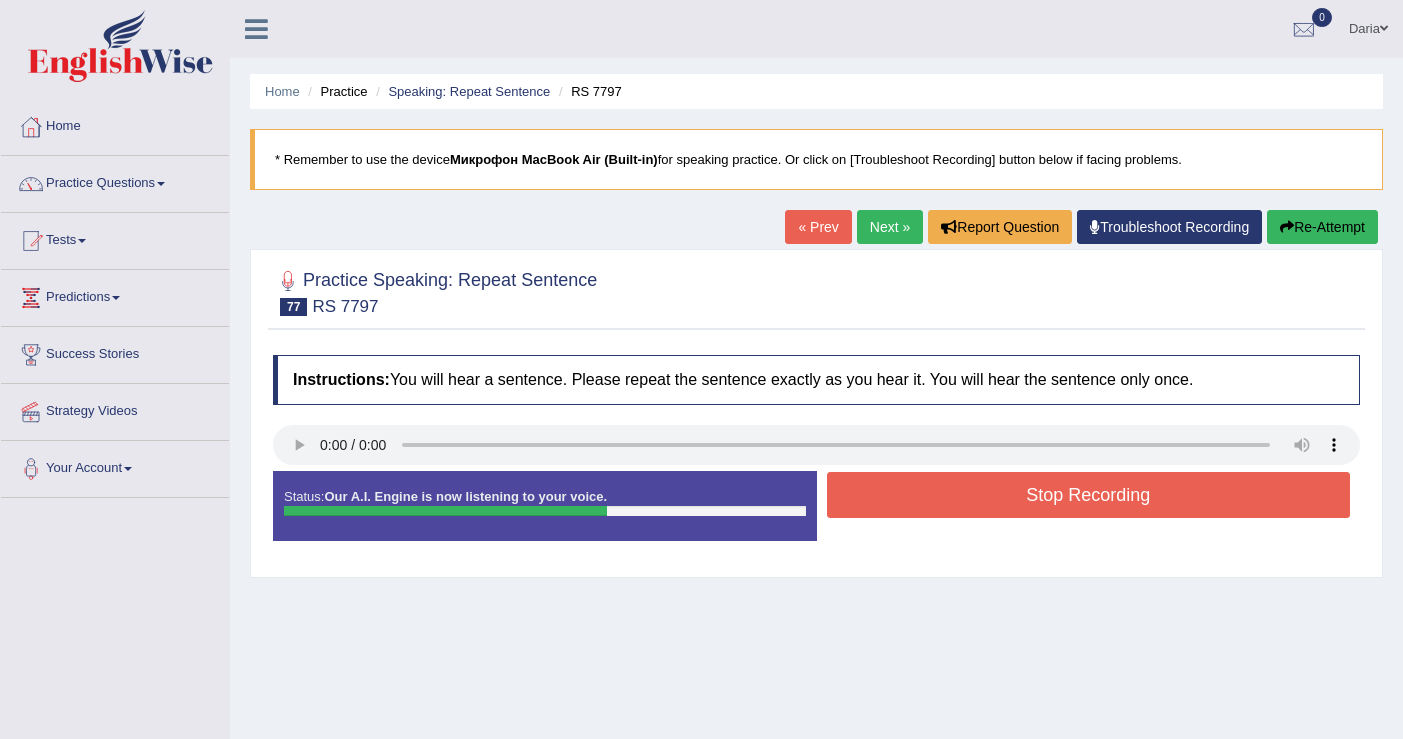 click on "Stop Recording" at bounding box center [1089, 495] 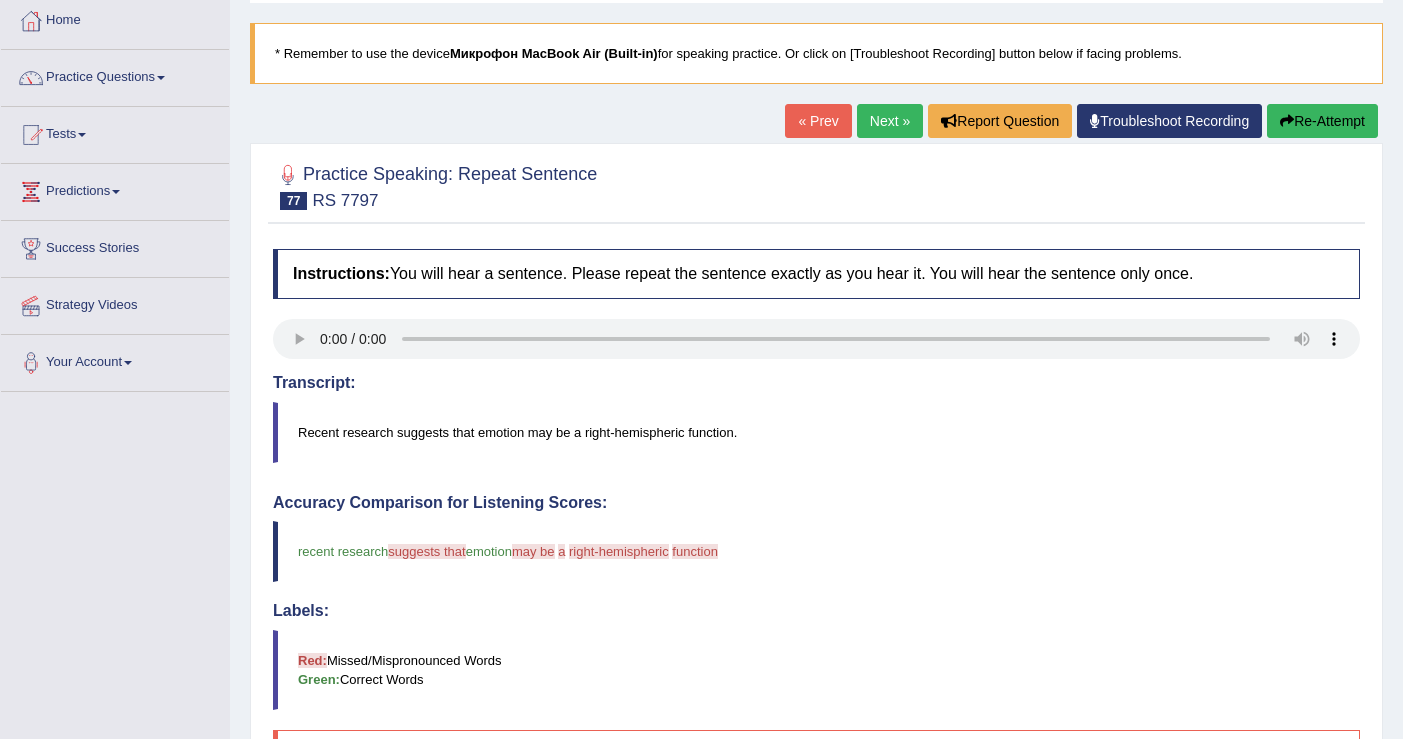 scroll, scrollTop: 0, scrollLeft: 0, axis: both 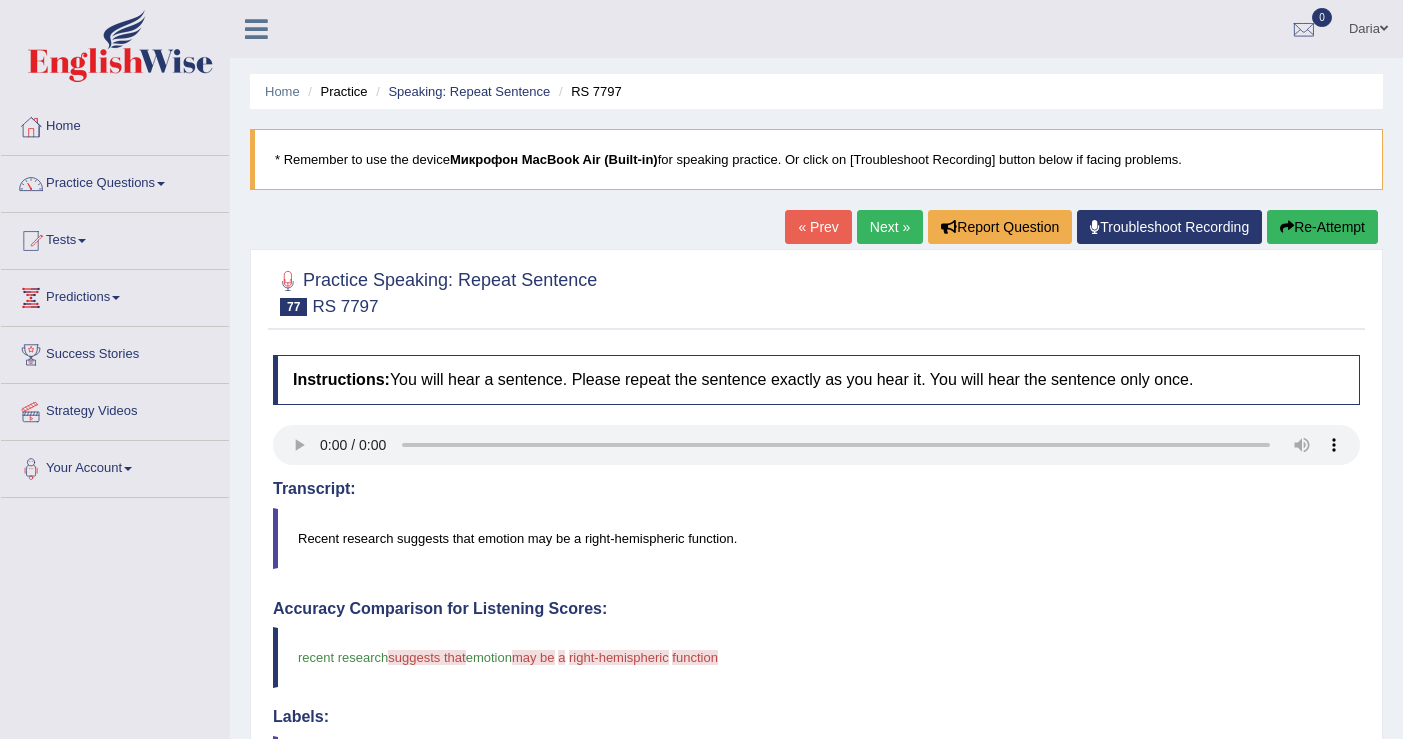 click on "Next »" at bounding box center [890, 227] 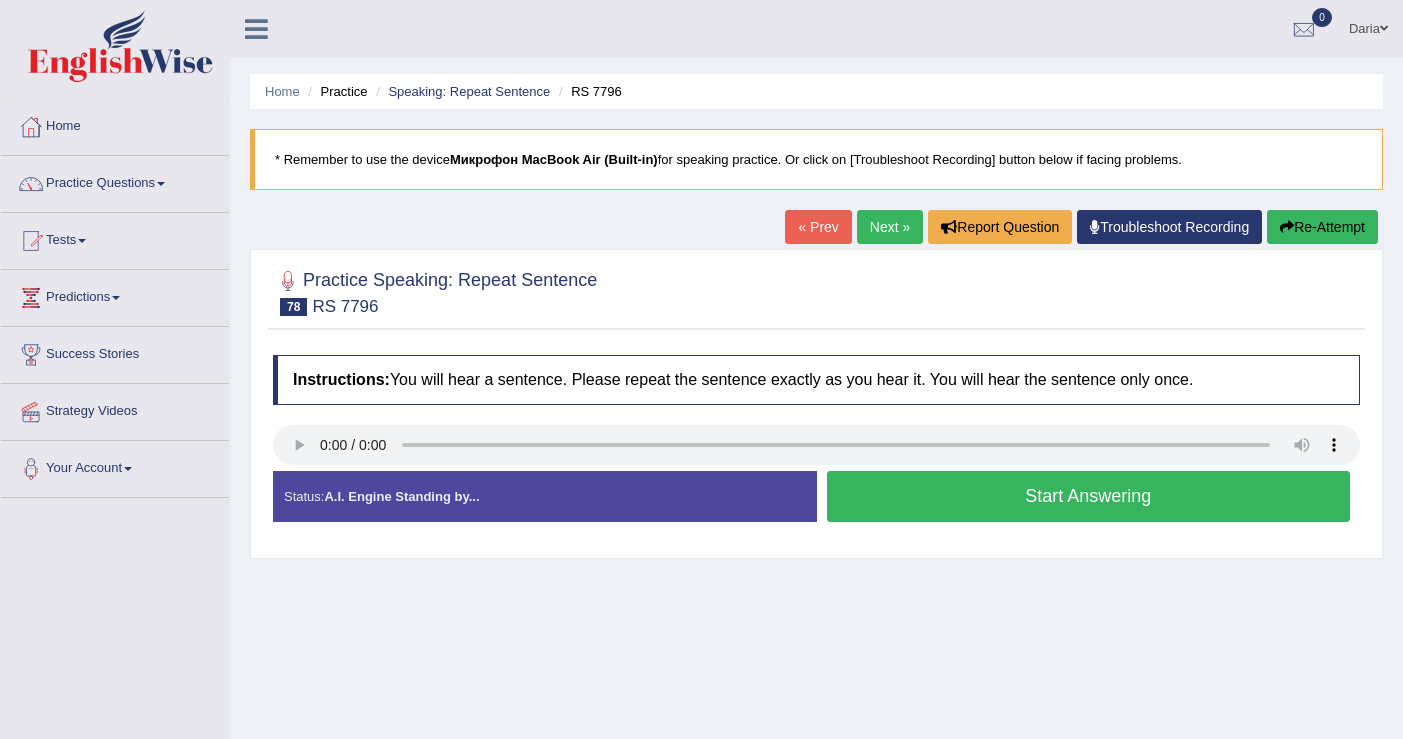 scroll, scrollTop: 0, scrollLeft: 0, axis: both 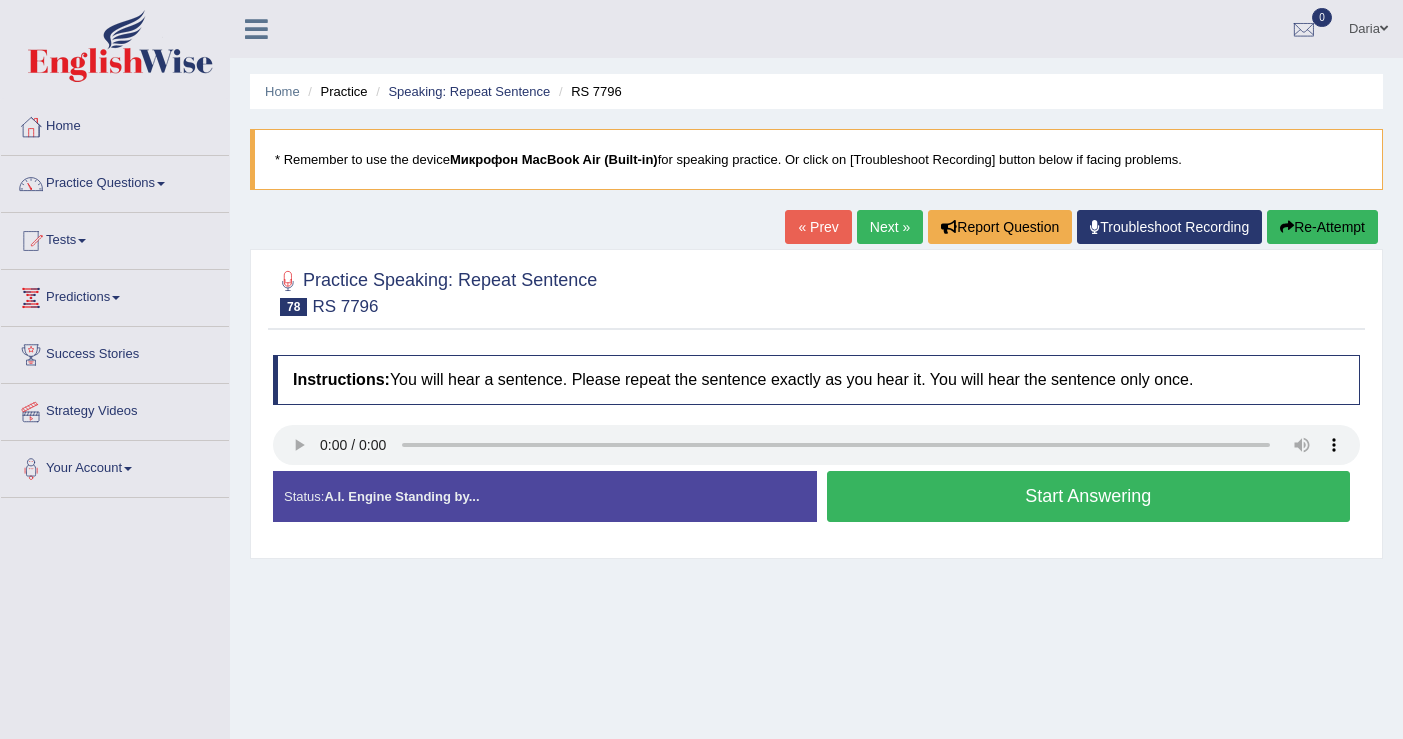 click on "Start Answering" at bounding box center [1089, 496] 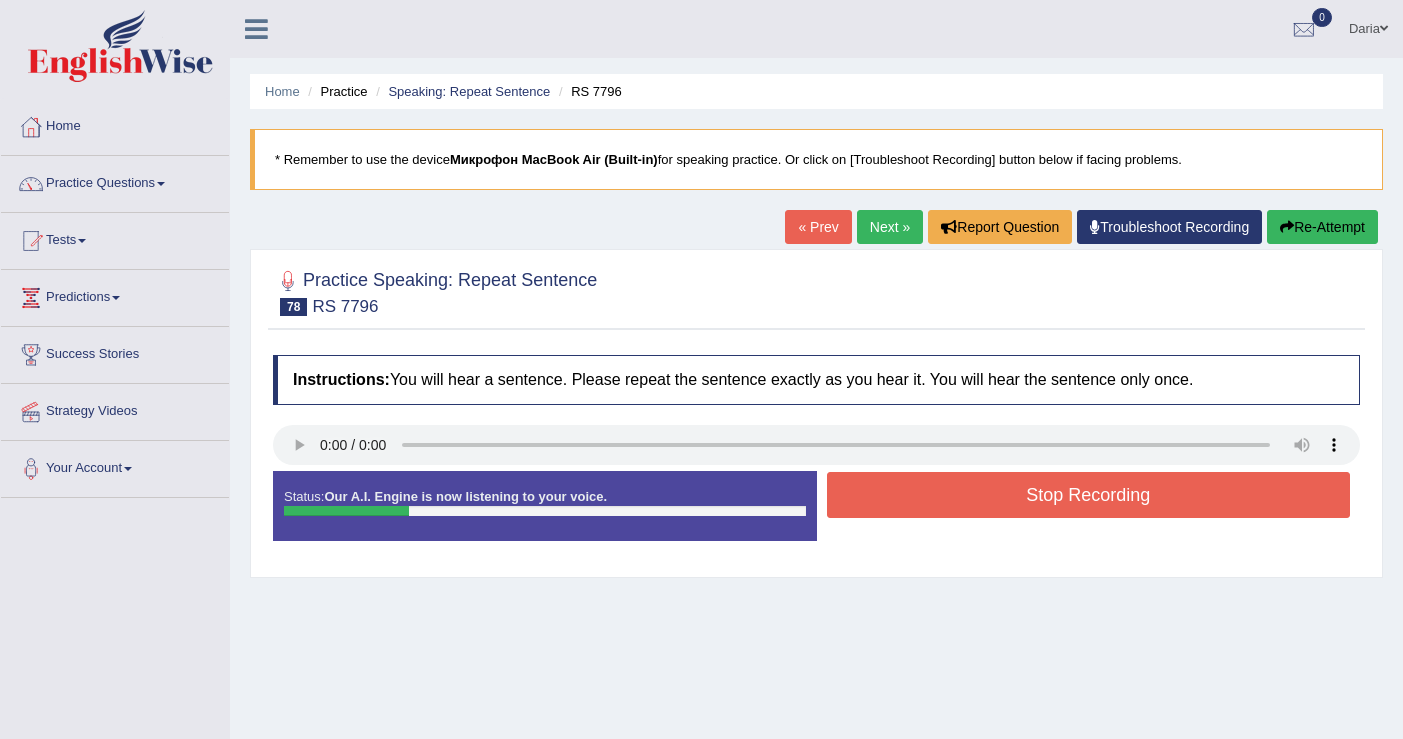 click on "Stop Recording" at bounding box center (1089, 495) 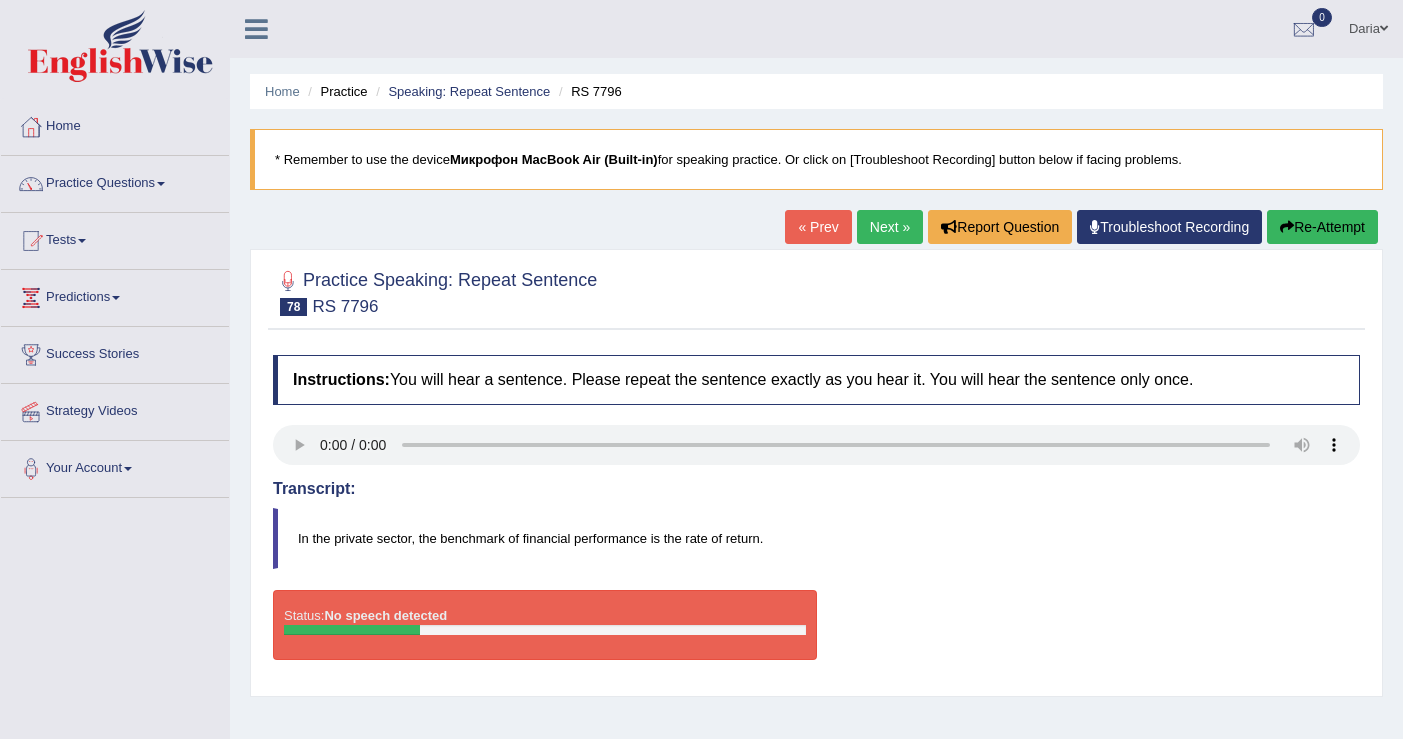 click on "Home
Practice
Speaking: Repeat Sentence
RS 7796
* Remember to use the device  Микрофон MacBook Air (Built-in)  for speaking practice. Or click on [Troubleshoot Recording] button below if facing problems.
« Prev Next »  Report Question  Troubleshoot Recording  Re-Attempt
Practice Speaking: Repeat Sentence
78
RS 7796
Instructions:  You will hear a sentence. Please repeat the sentence exactly as you hear it. You will hear the sentence only once.
Transcript: In the private sector, the benchmark of financial performance is the rate of return. Created with Highcharts 7.1.2 Too low Too high Time Pitch meter: 0 2 4 6 8 10 Created with Highcharts 7.1.2 Great Too slow Too fast Time Speech pace meter: 0 10 20 30 40 Accuracy Comparison for Listening Scores: Labels:
Red:  Missed/Mispronounced Words Green:" at bounding box center (816, 500) 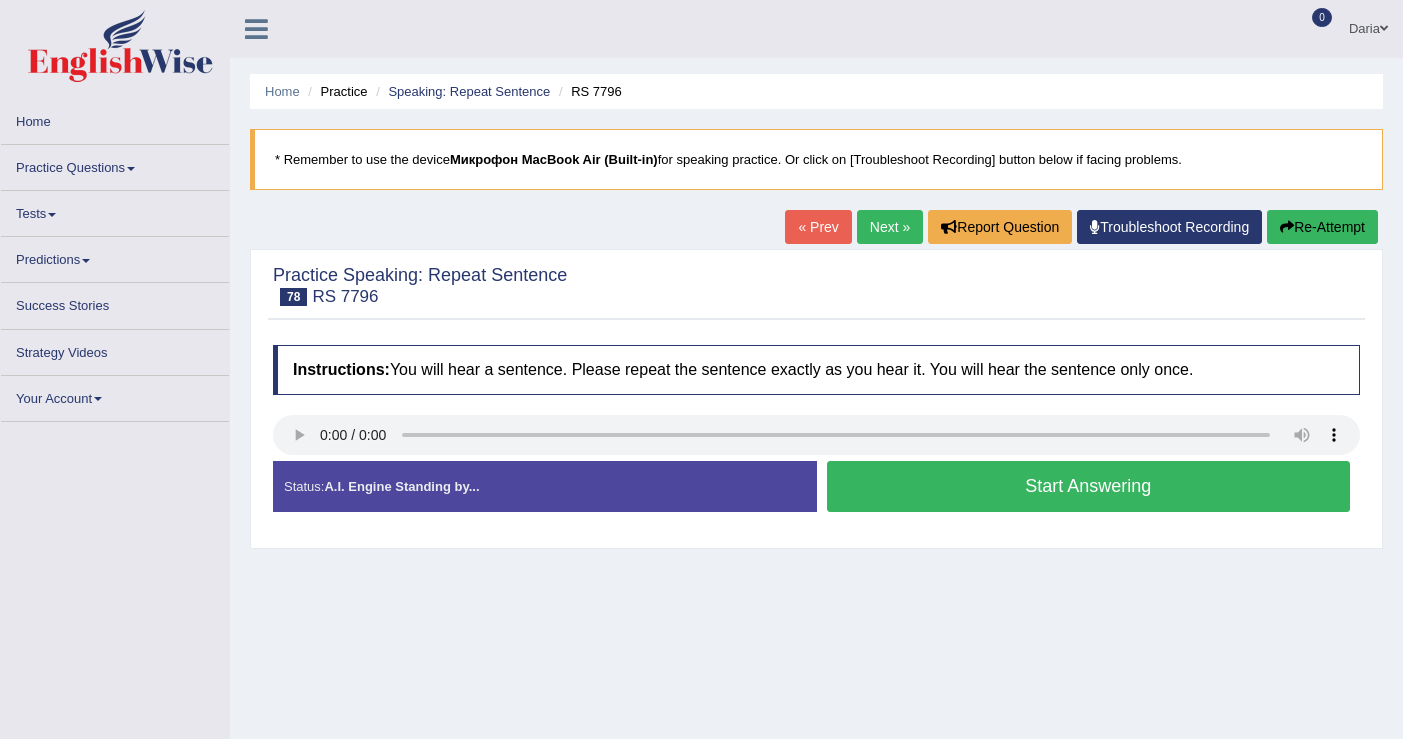 scroll, scrollTop: 0, scrollLeft: 0, axis: both 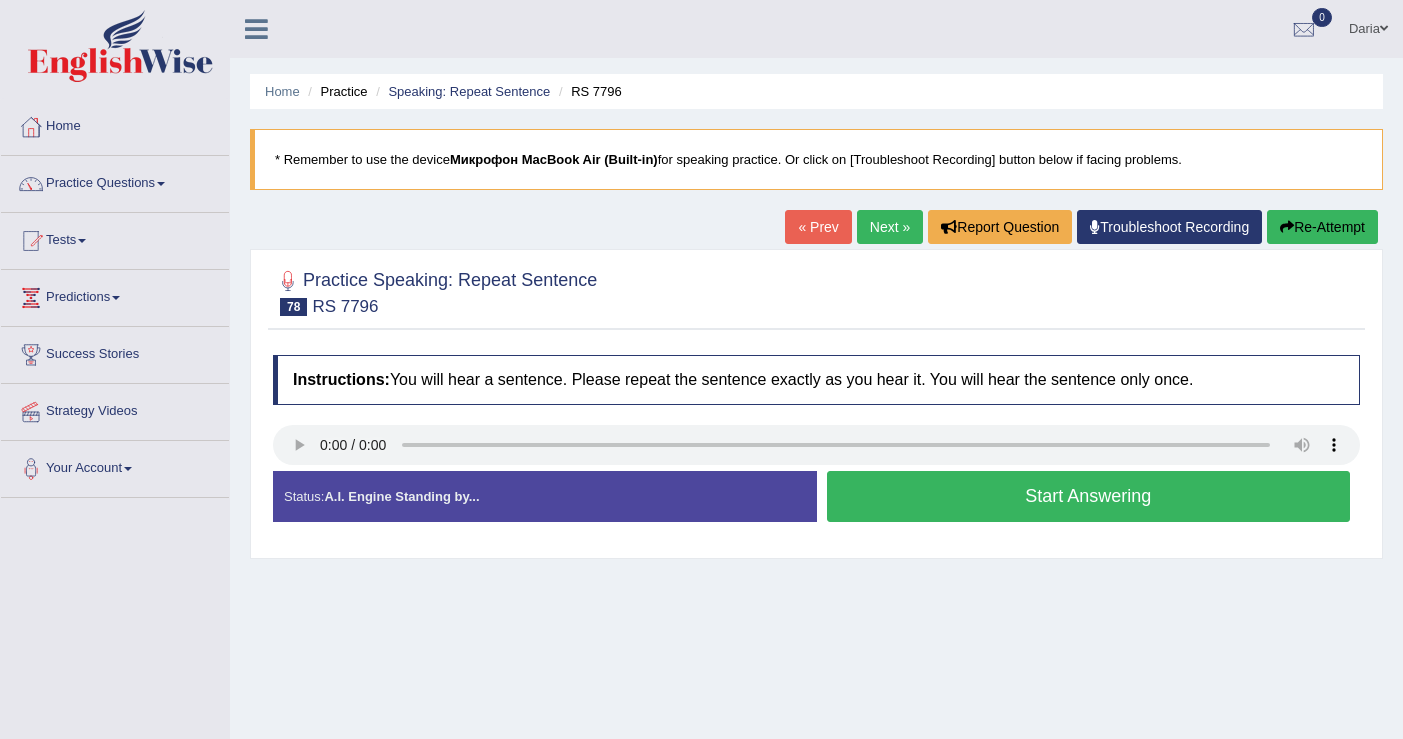 click on "Start Answering" at bounding box center [1089, 496] 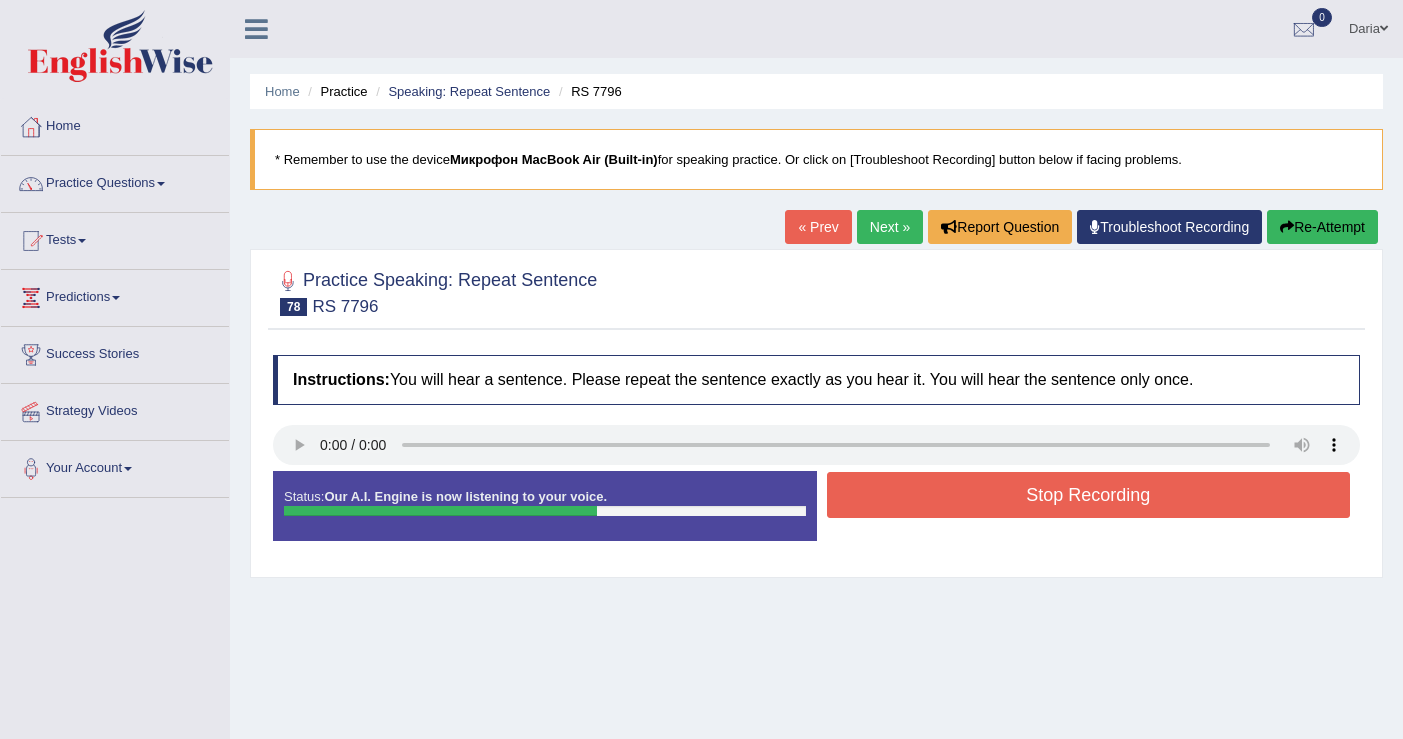 click on "Stop Recording" at bounding box center [1089, 495] 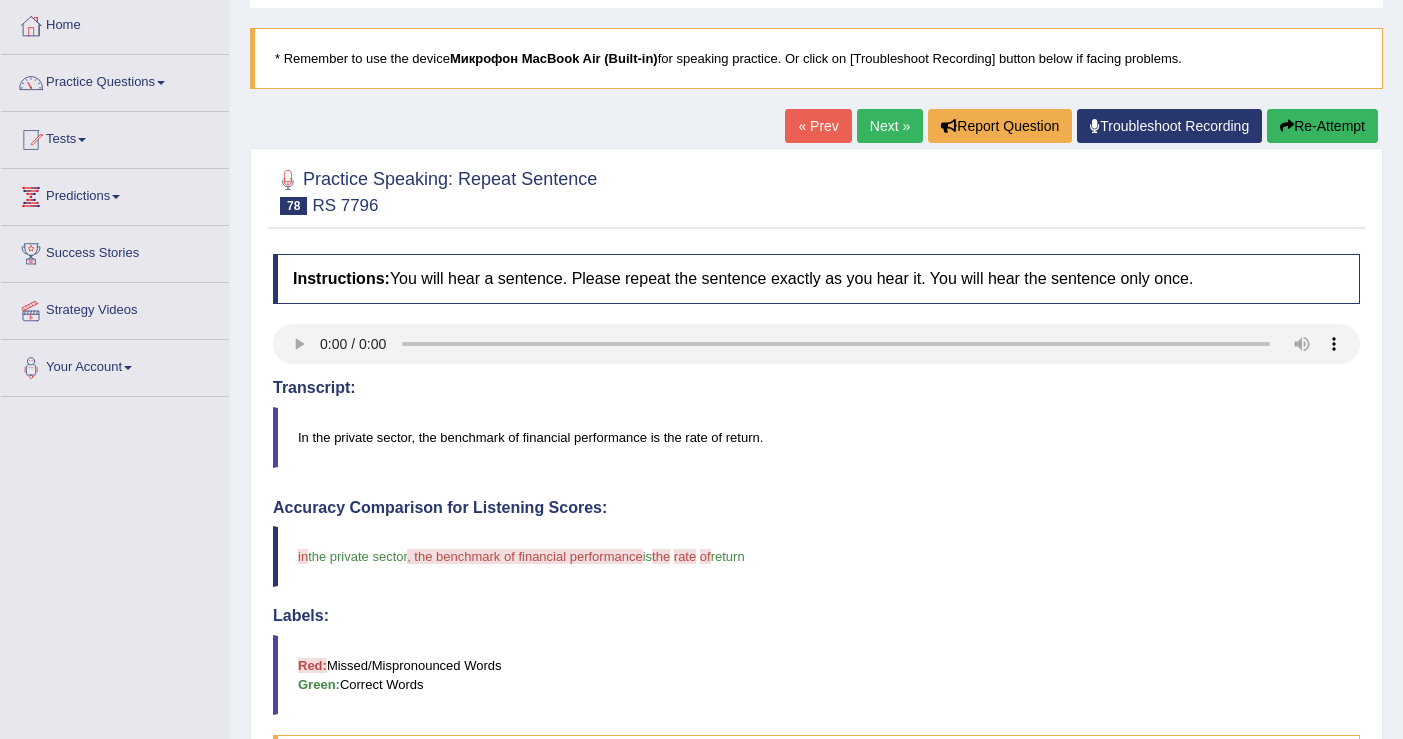 scroll, scrollTop: 0, scrollLeft: 0, axis: both 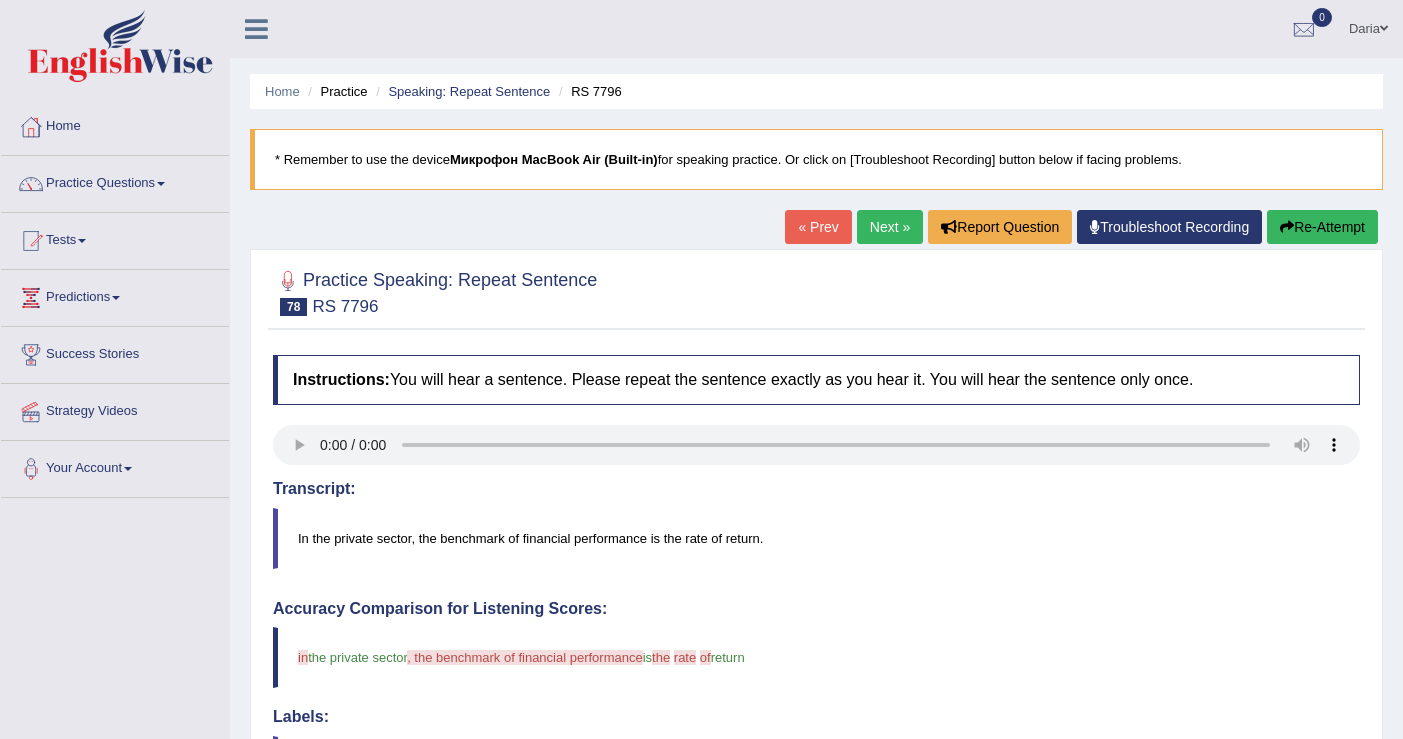 click on "Next »" at bounding box center [890, 227] 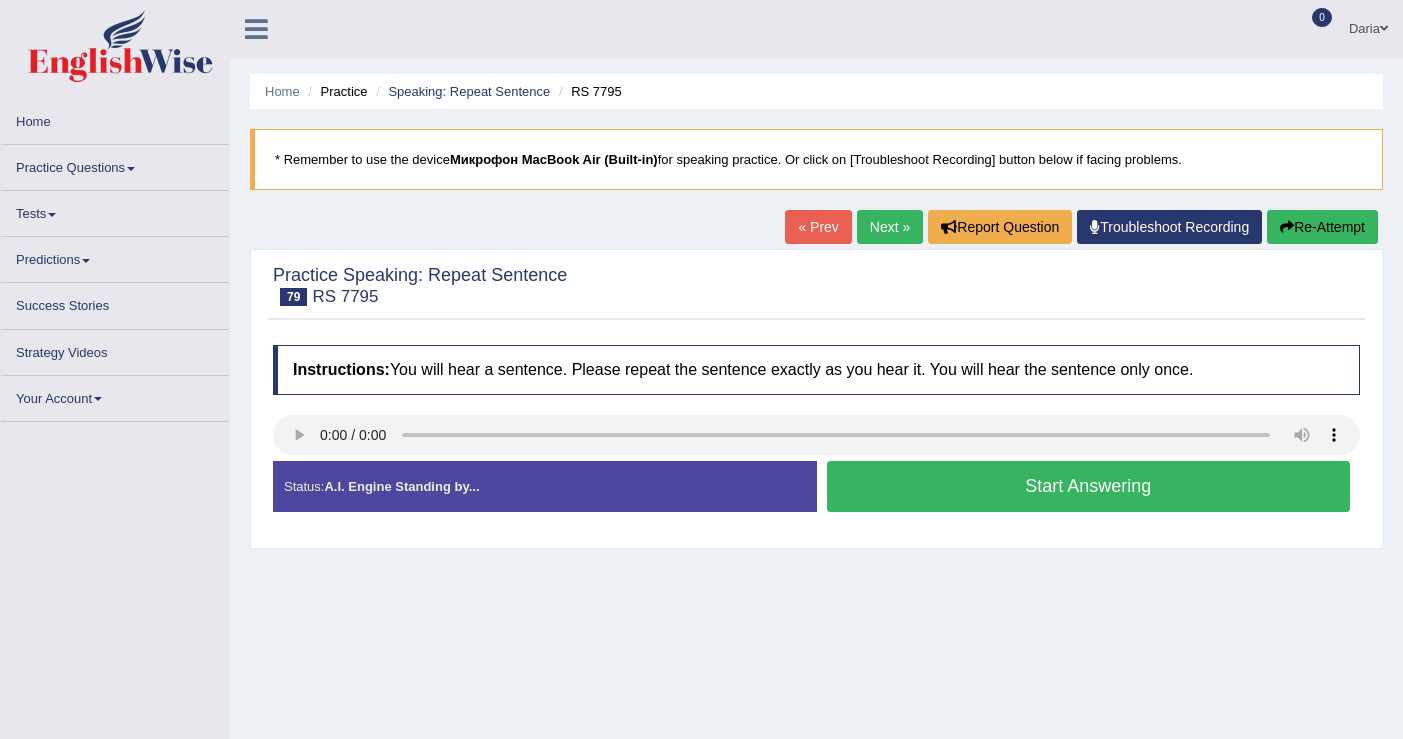 scroll, scrollTop: 0, scrollLeft: 0, axis: both 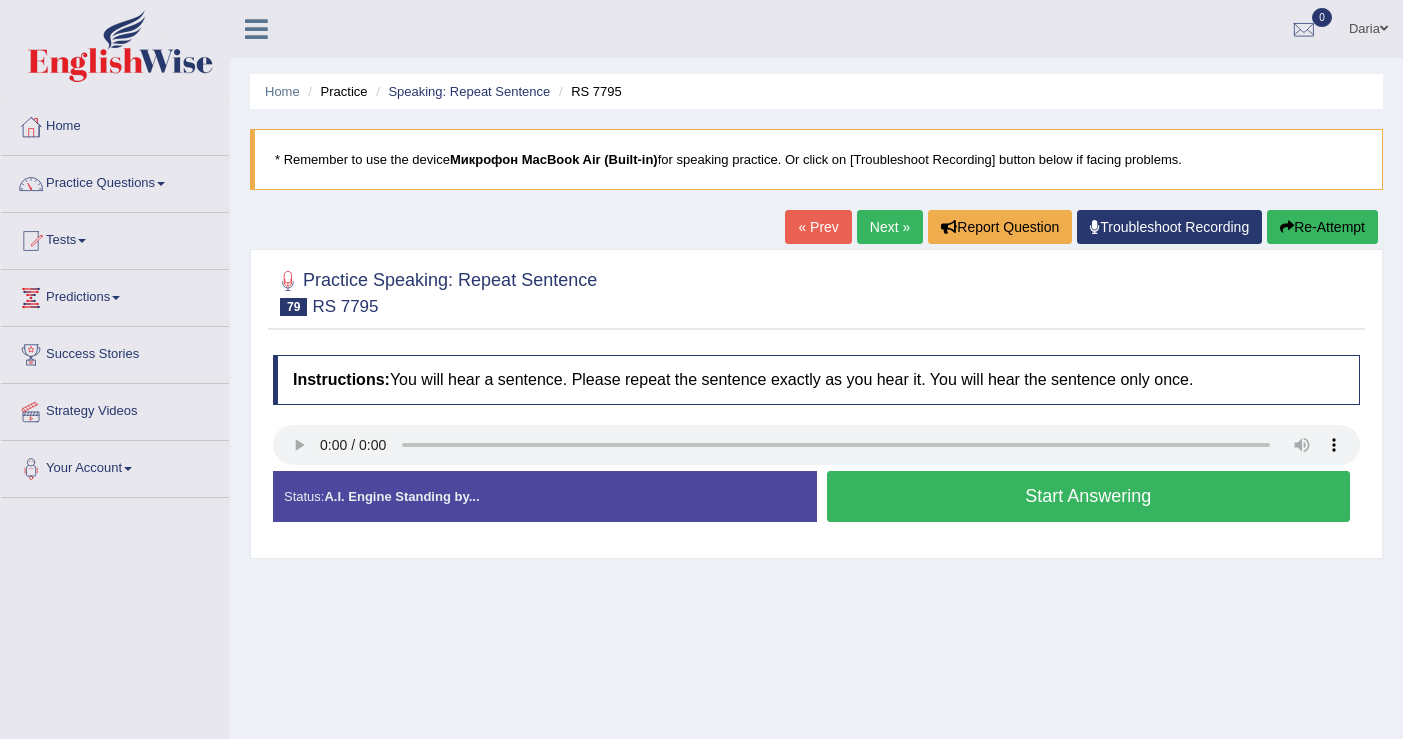 click on "Start Answering" at bounding box center [1089, 496] 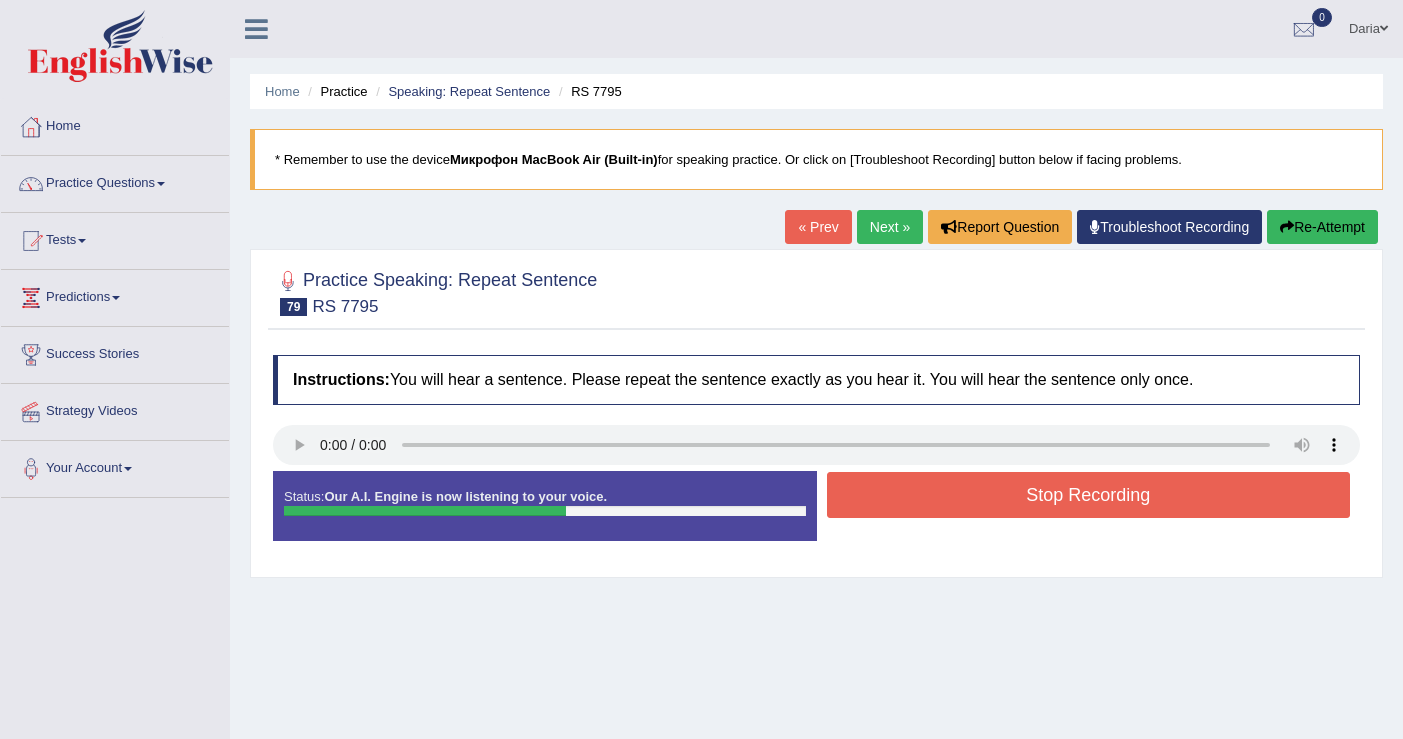 click on "Stop Recording" at bounding box center [1089, 495] 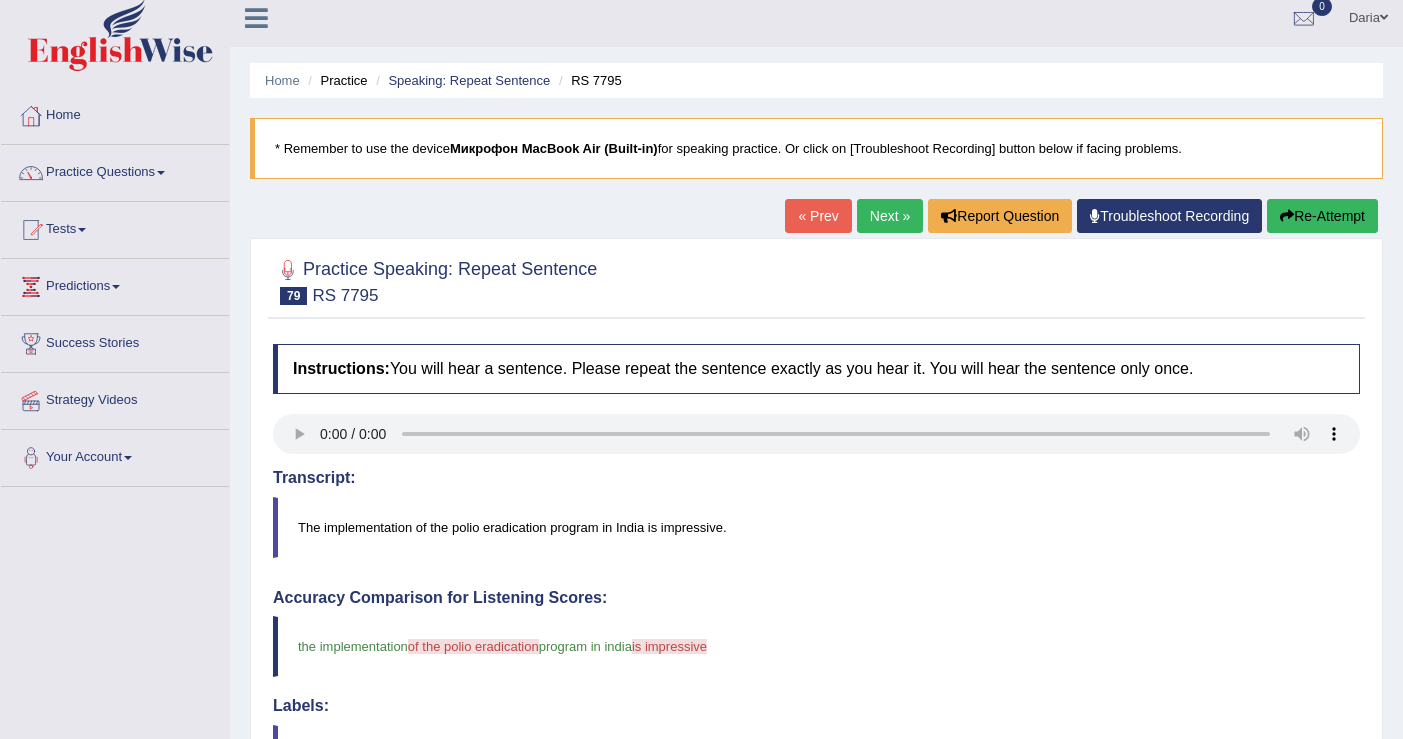 scroll, scrollTop: 0, scrollLeft: 0, axis: both 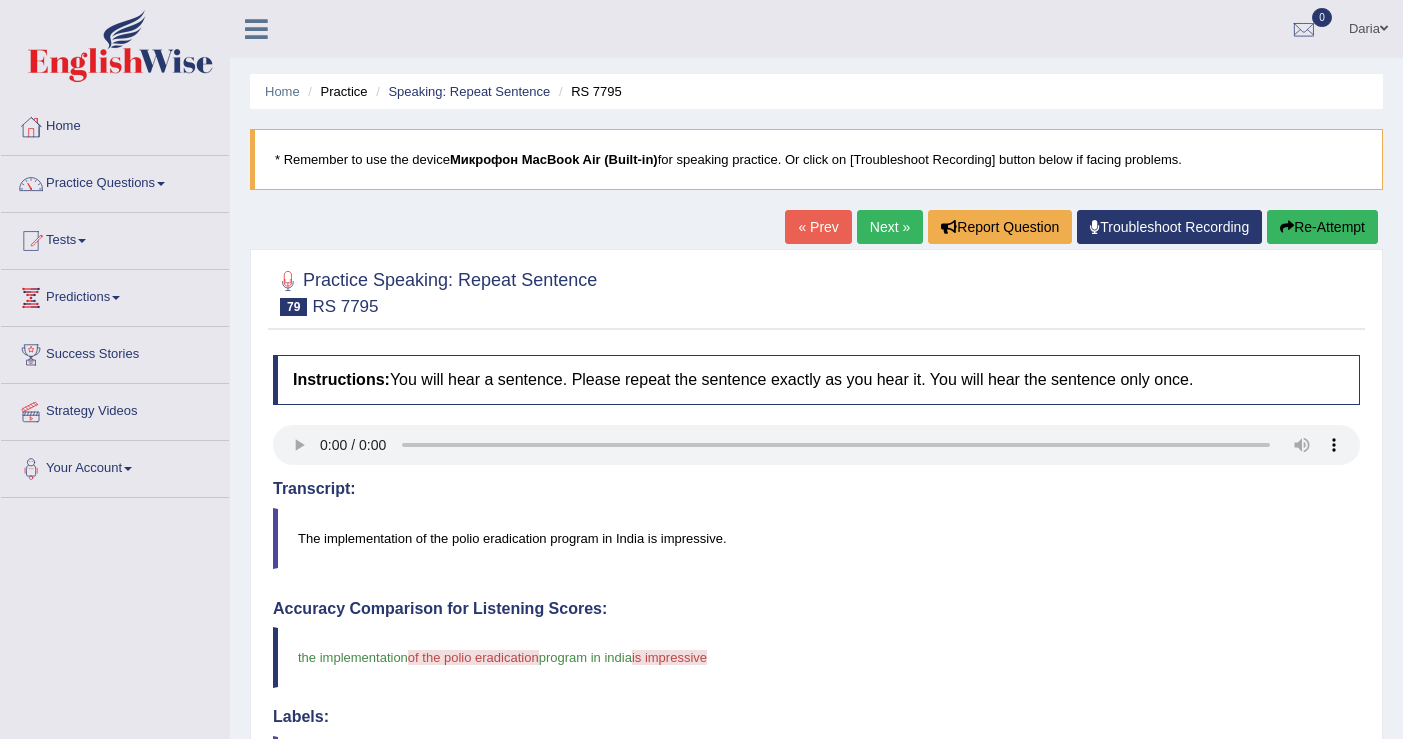 click on "Next »" at bounding box center [890, 227] 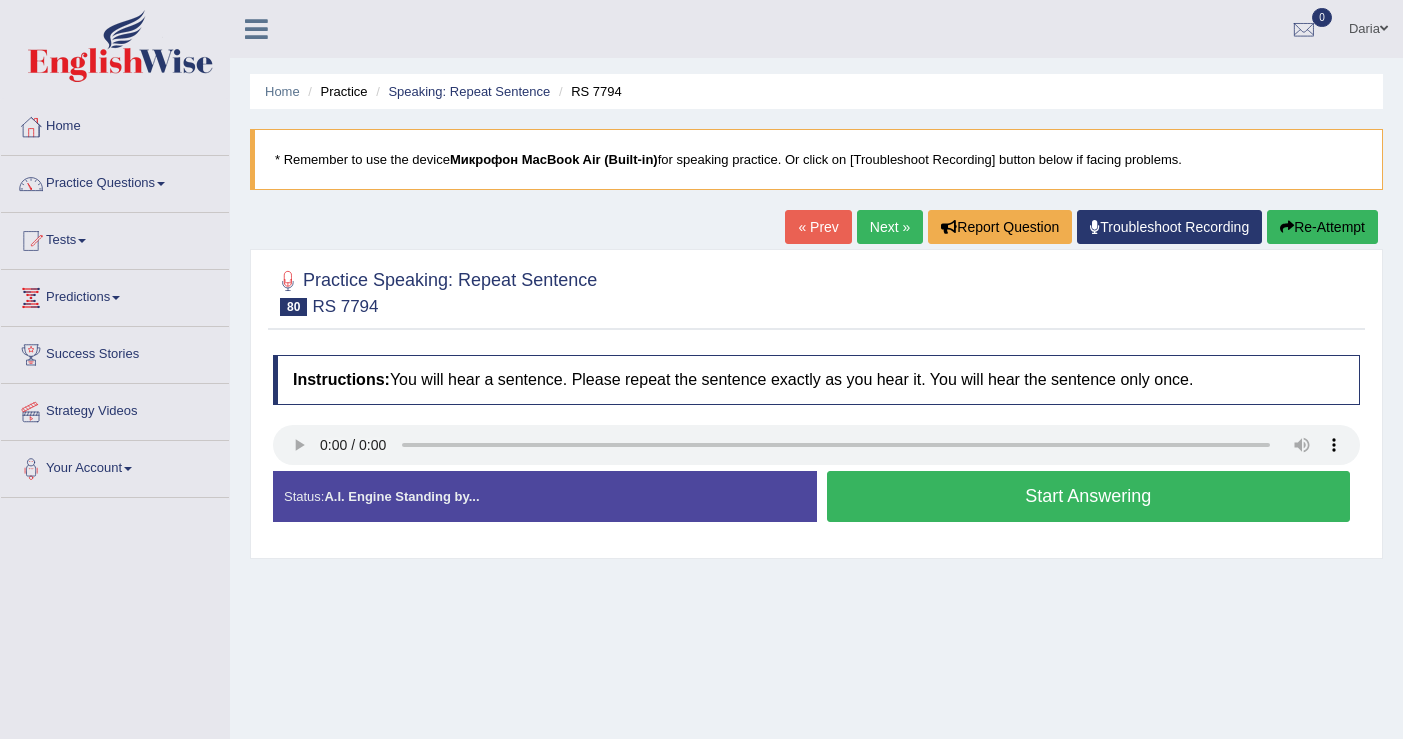 scroll, scrollTop: 0, scrollLeft: 0, axis: both 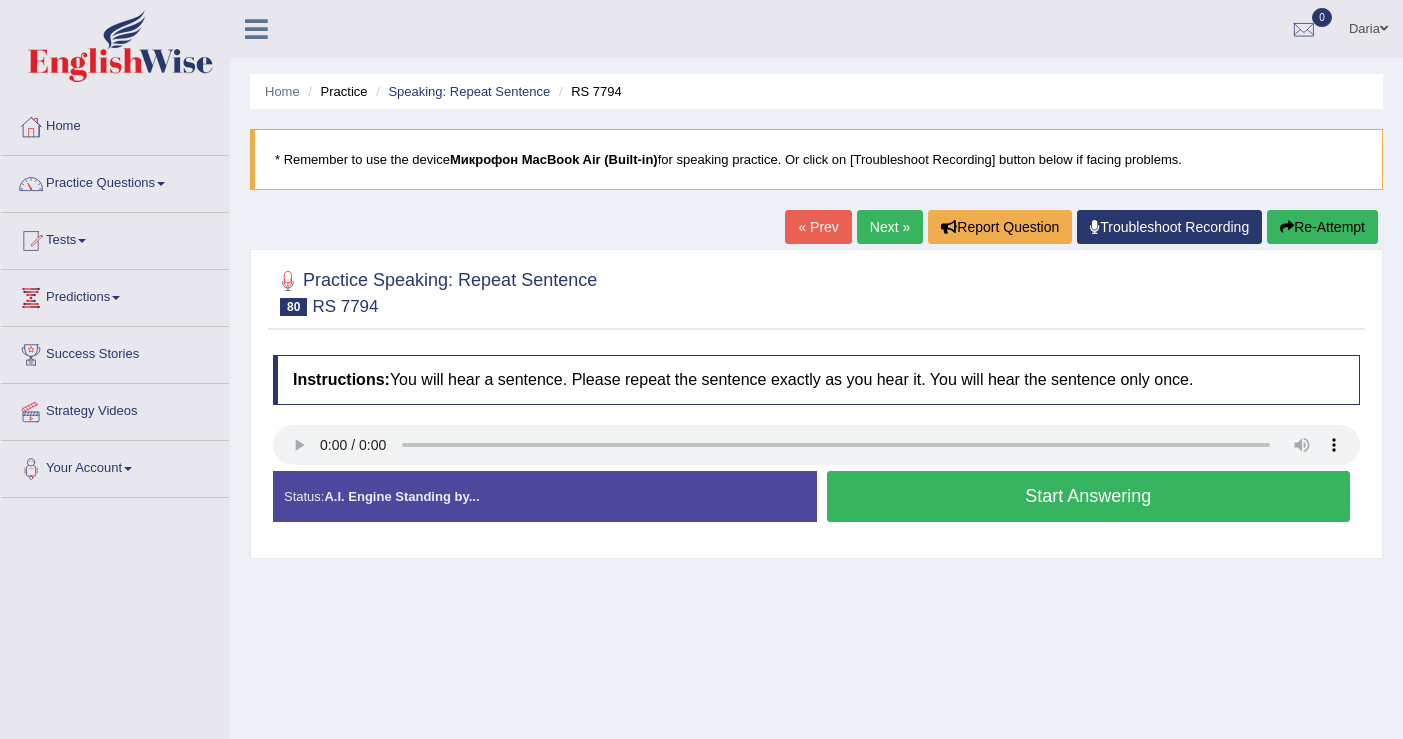 click on "Start Answering" at bounding box center [1089, 496] 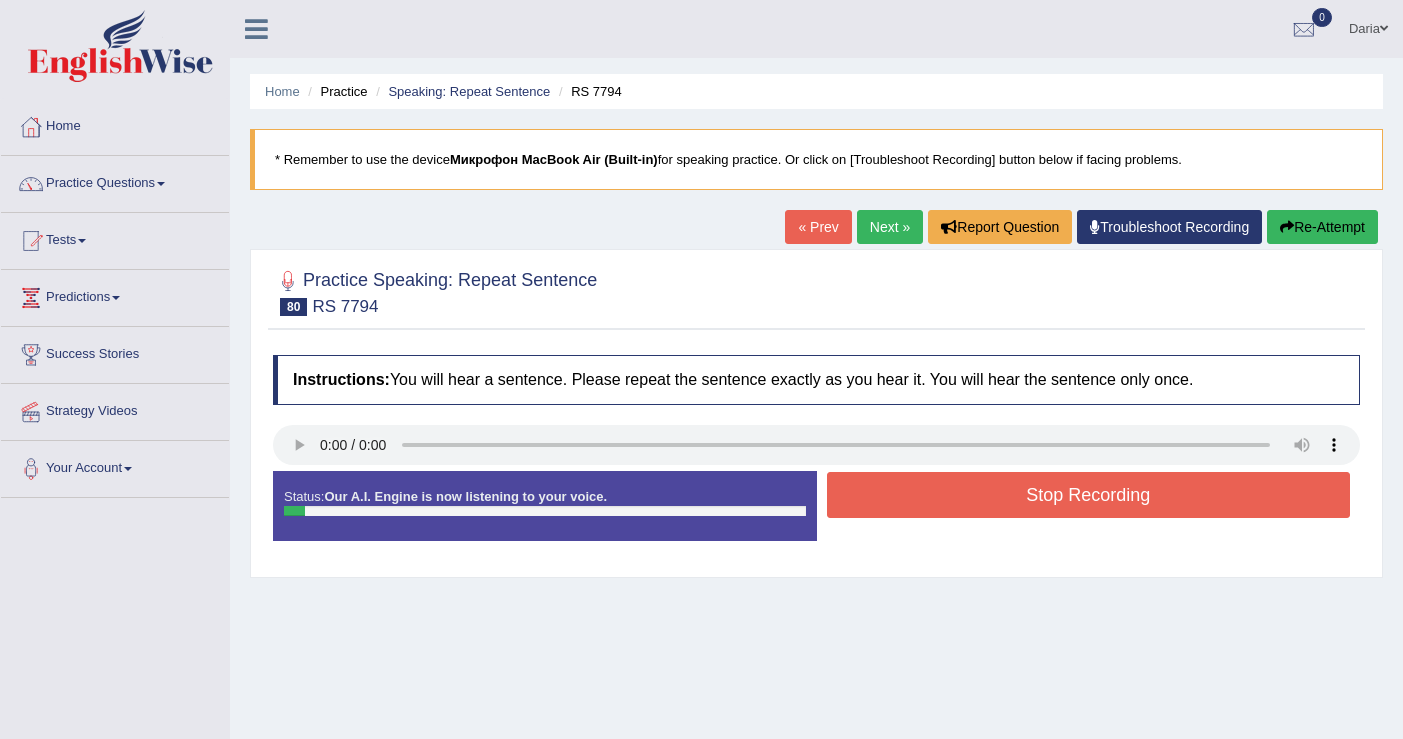 click on "Stop Recording" at bounding box center (1089, 495) 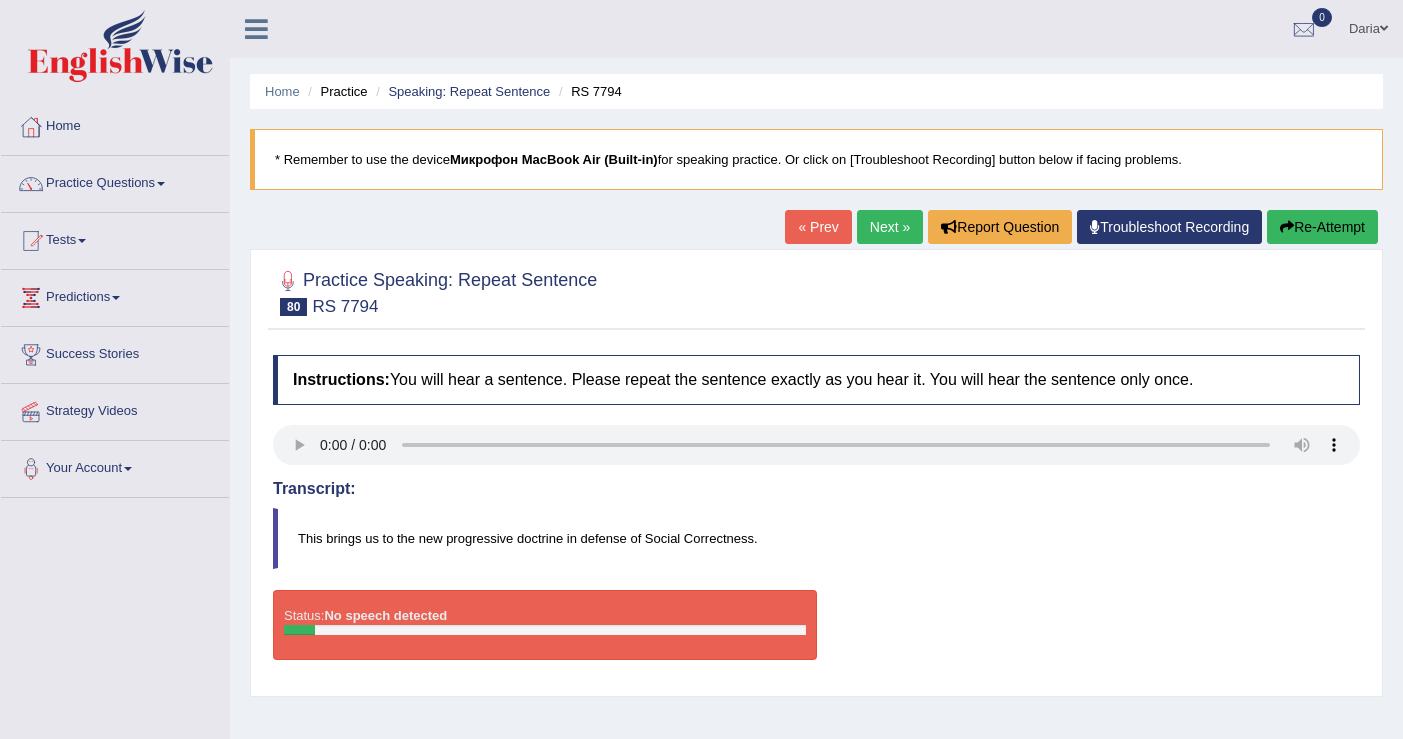 click on "Re-Attempt" at bounding box center (1322, 227) 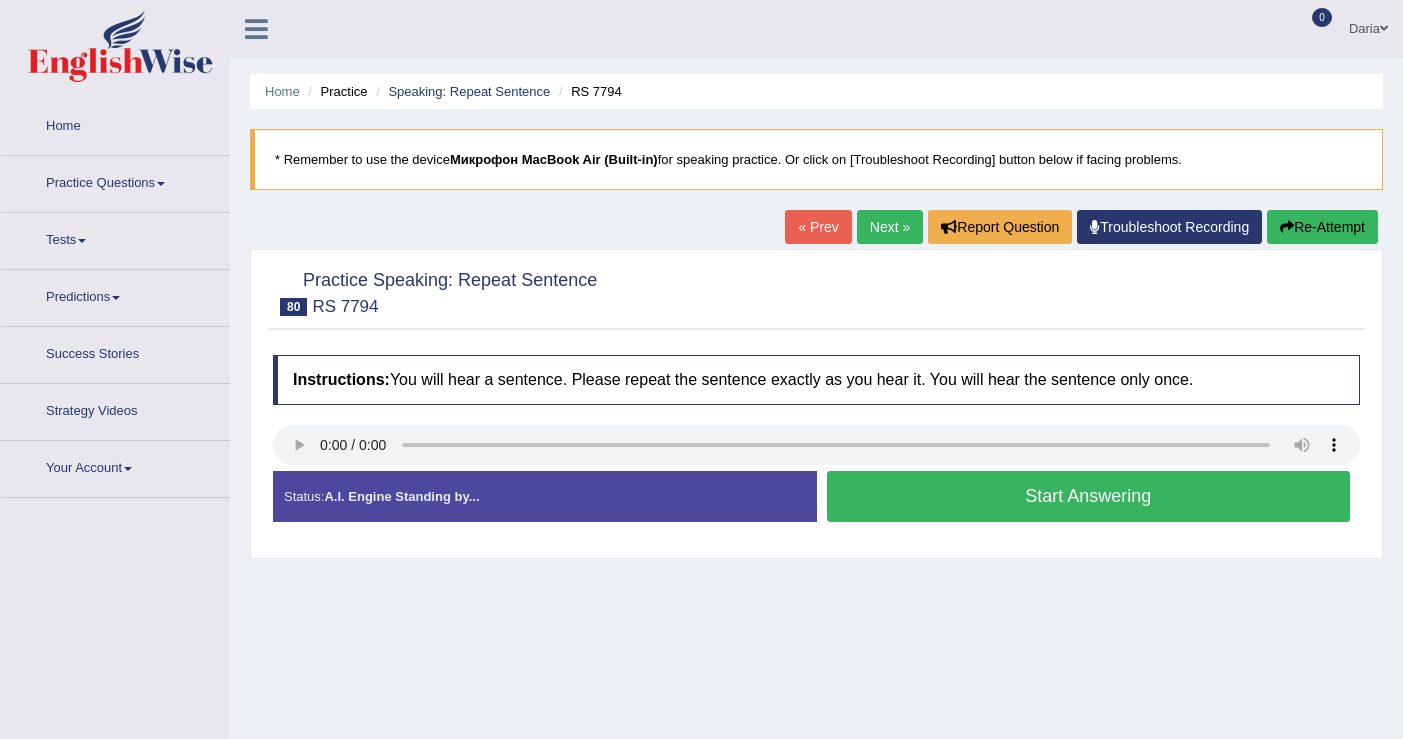 scroll, scrollTop: 0, scrollLeft: 0, axis: both 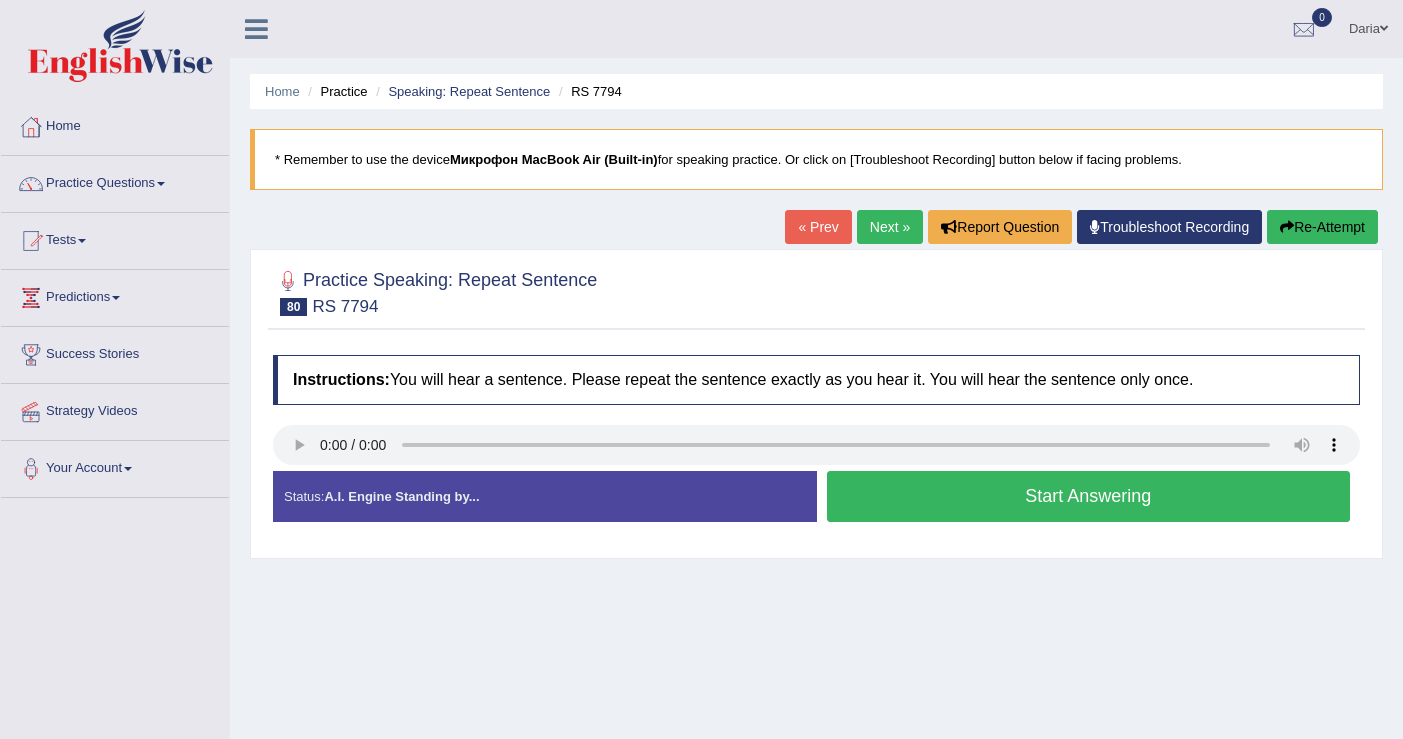 click on "Start Answering" at bounding box center [1089, 496] 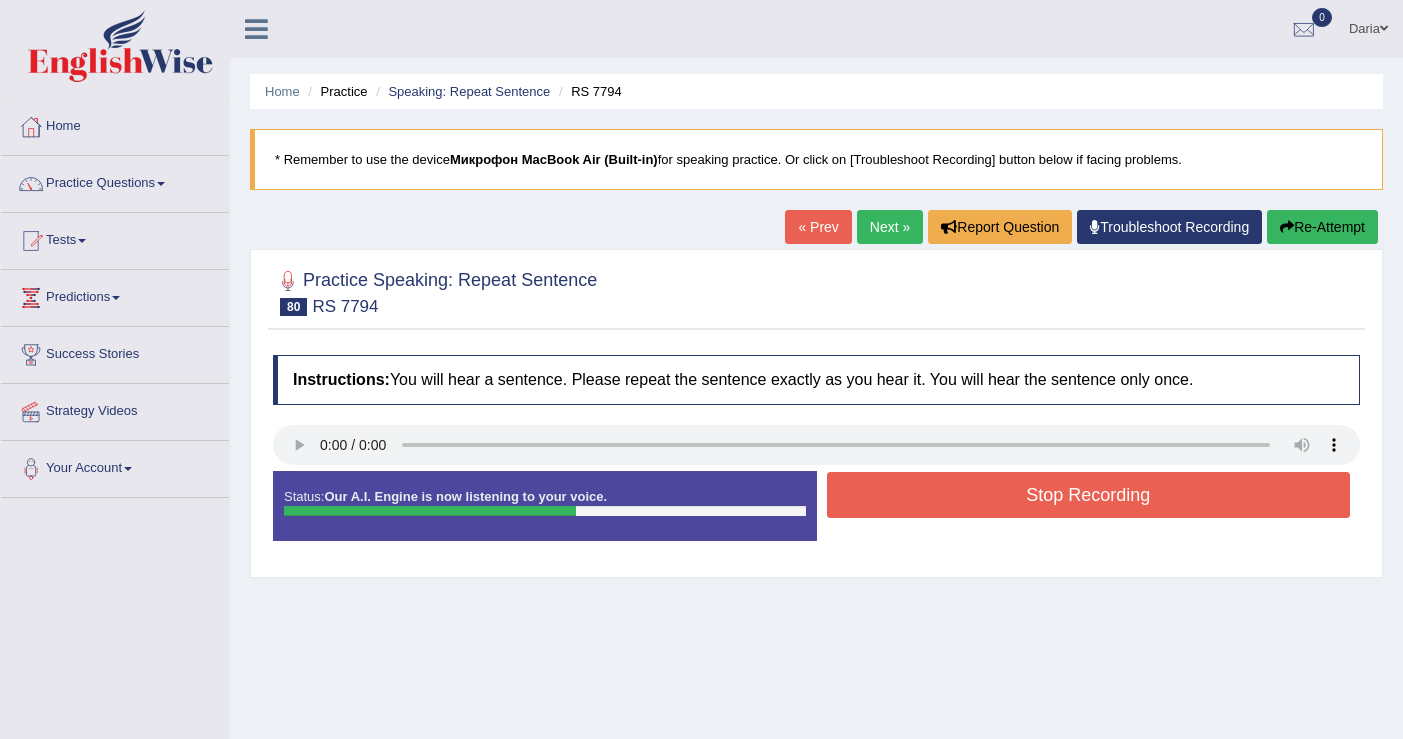 click on "Stop Recording" at bounding box center (1089, 495) 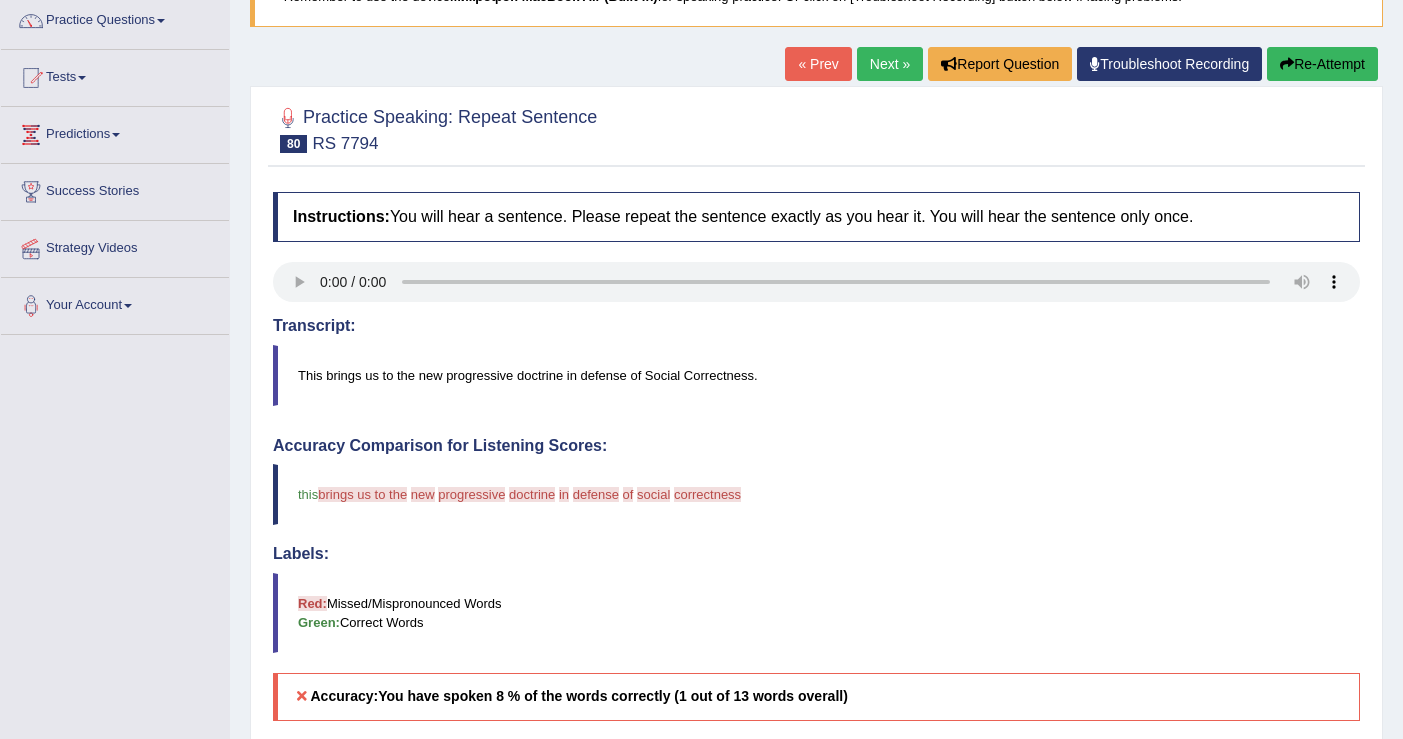 scroll, scrollTop: 153, scrollLeft: 0, axis: vertical 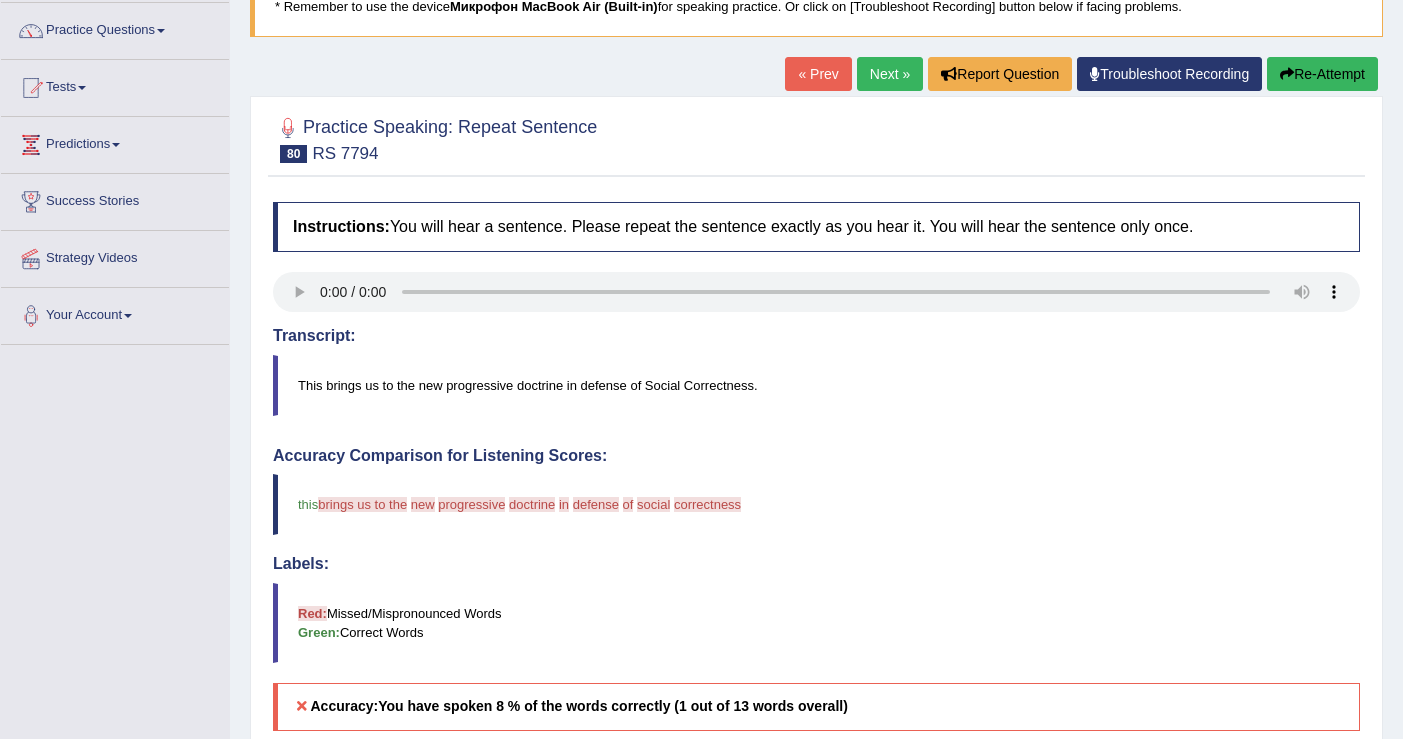 click on "Next »" at bounding box center (890, 74) 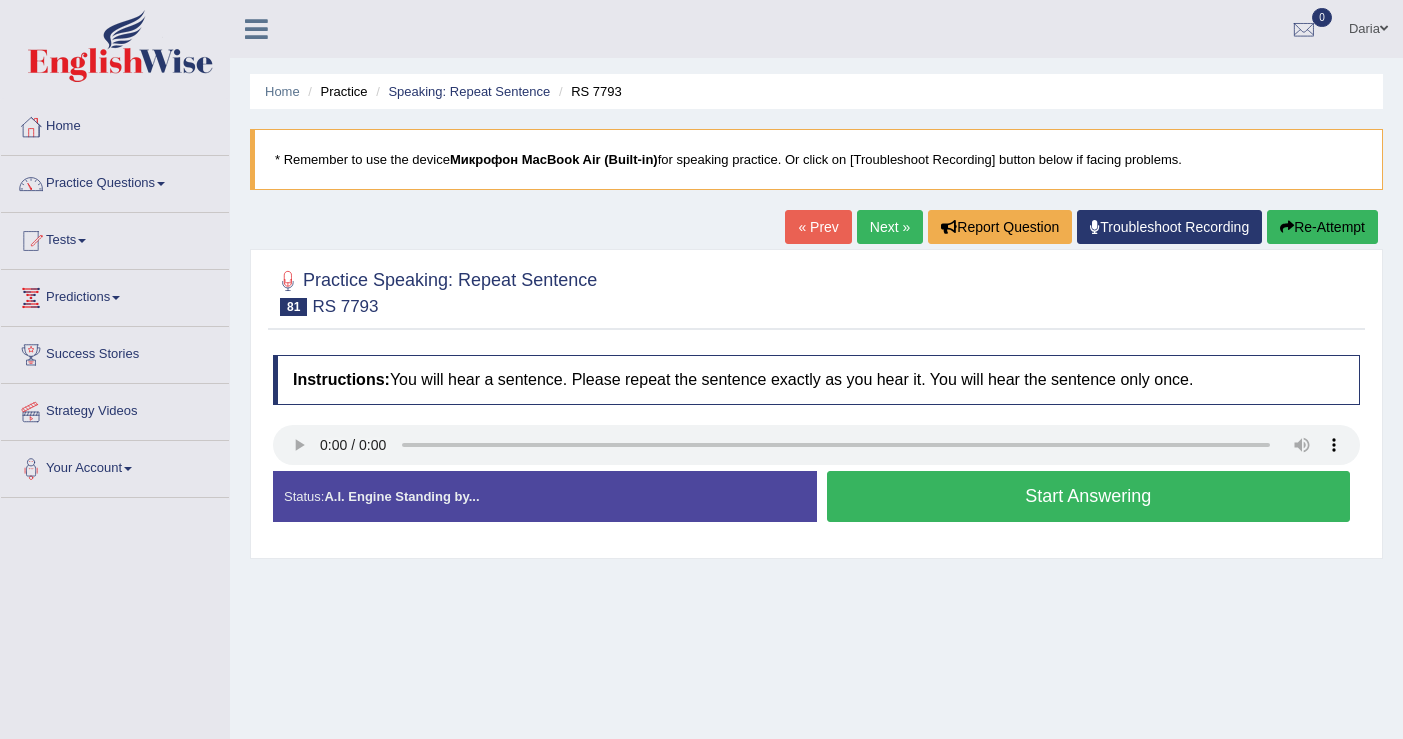 scroll, scrollTop: 0, scrollLeft: 0, axis: both 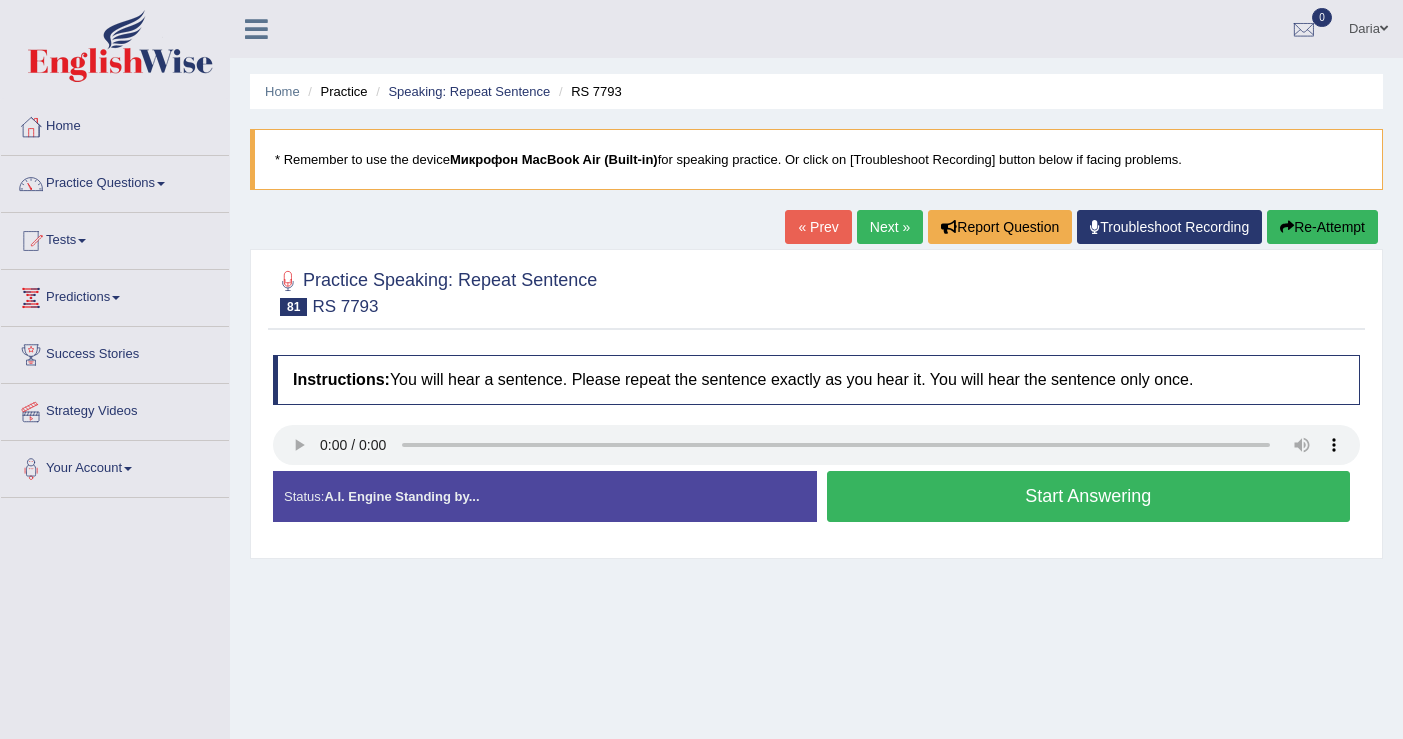 click on "Start Answering" at bounding box center [1089, 496] 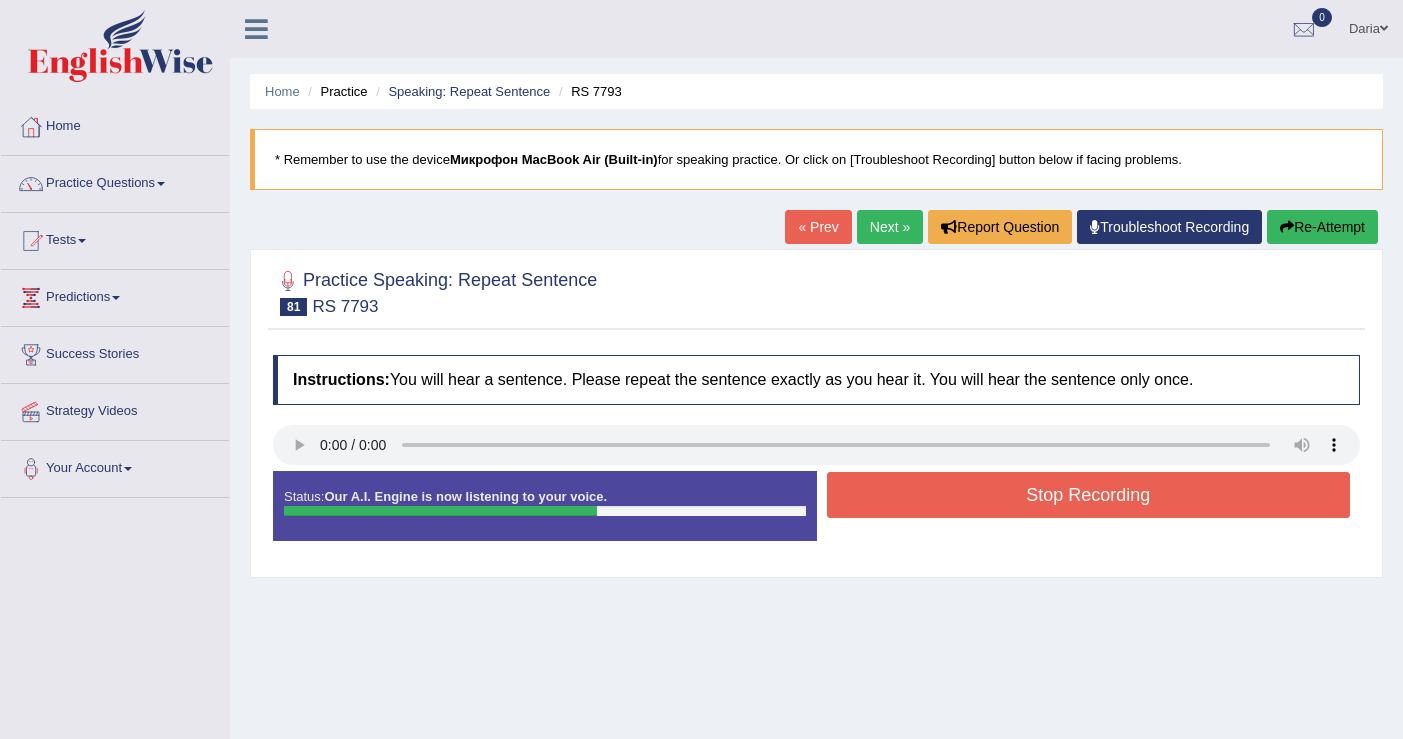 click on "Stop Recording" at bounding box center [1089, 495] 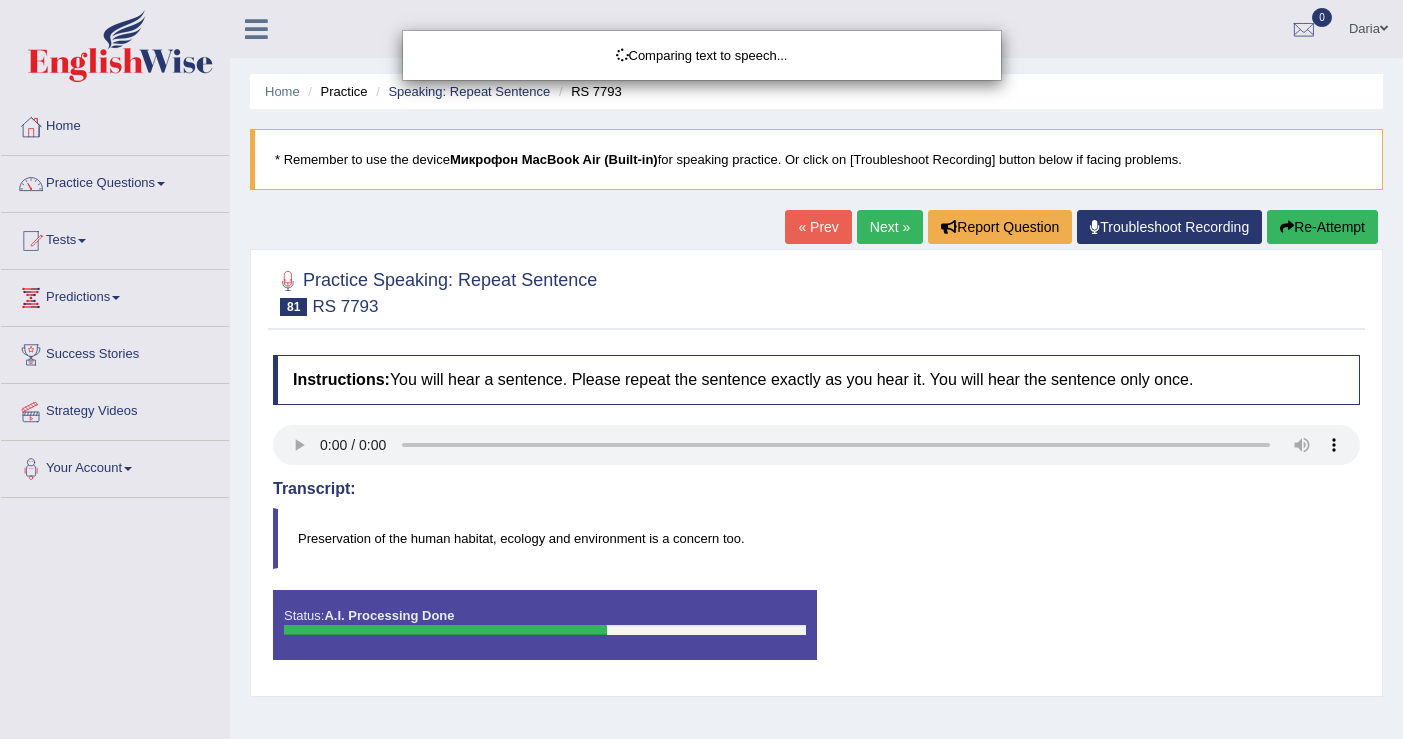 scroll, scrollTop: 10, scrollLeft: 0, axis: vertical 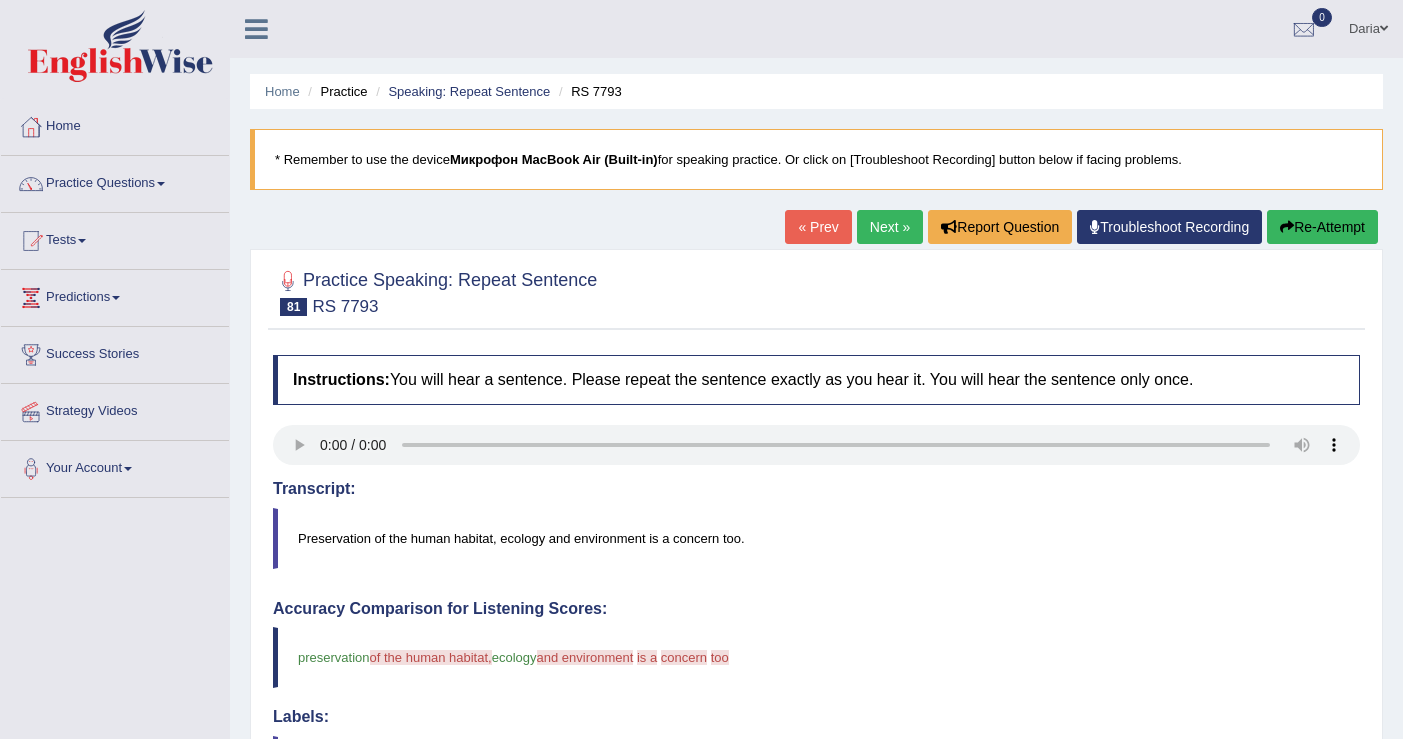 click on "Next »" at bounding box center [890, 227] 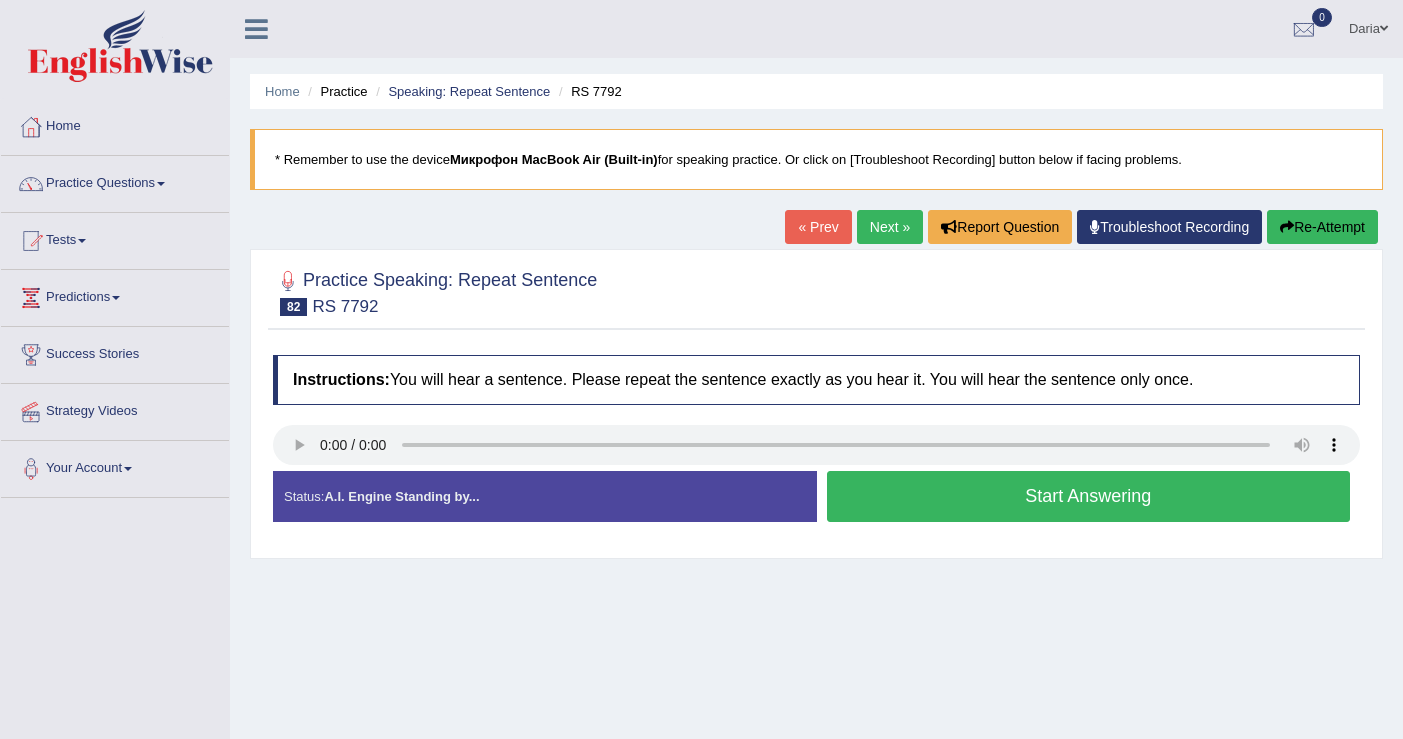 scroll, scrollTop: 0, scrollLeft: 0, axis: both 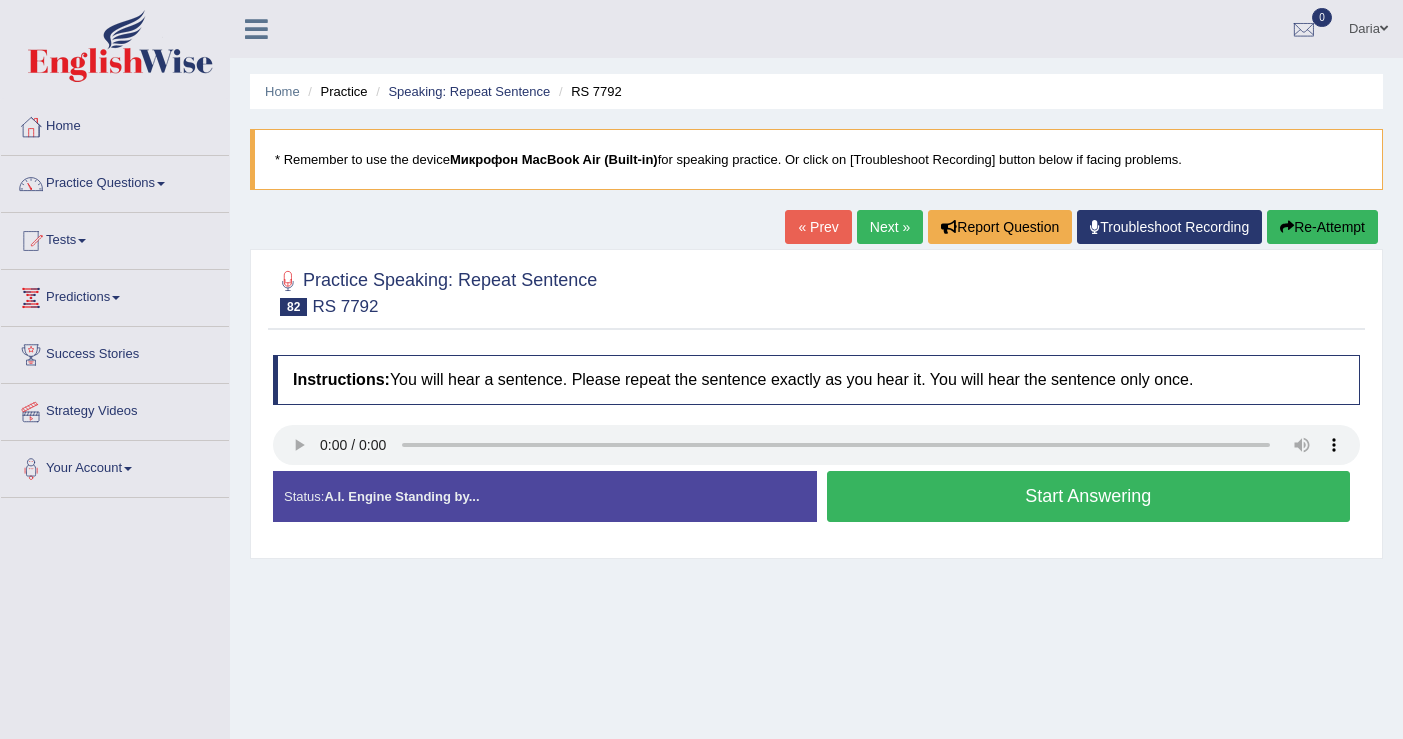 click on "Start Answering" at bounding box center (1089, 496) 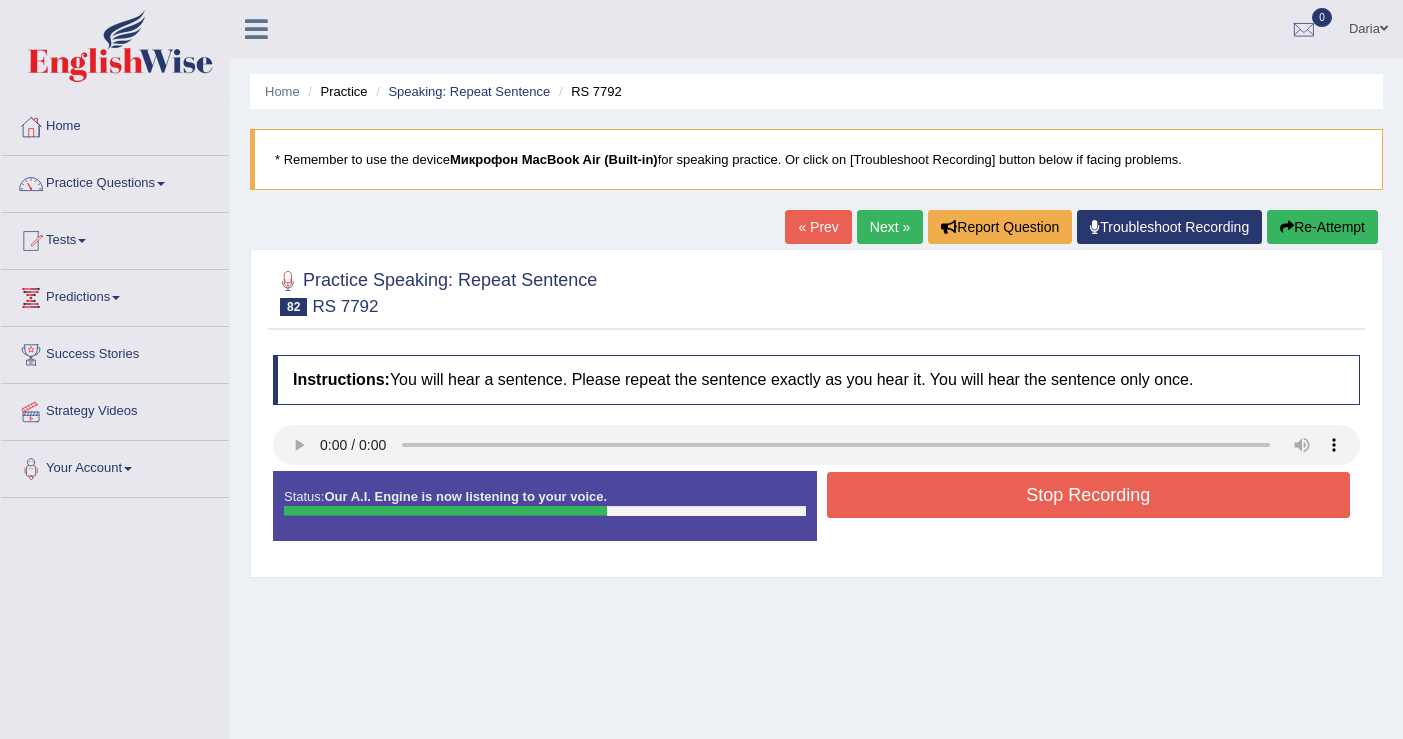 click on "Stop Recording" at bounding box center [1089, 495] 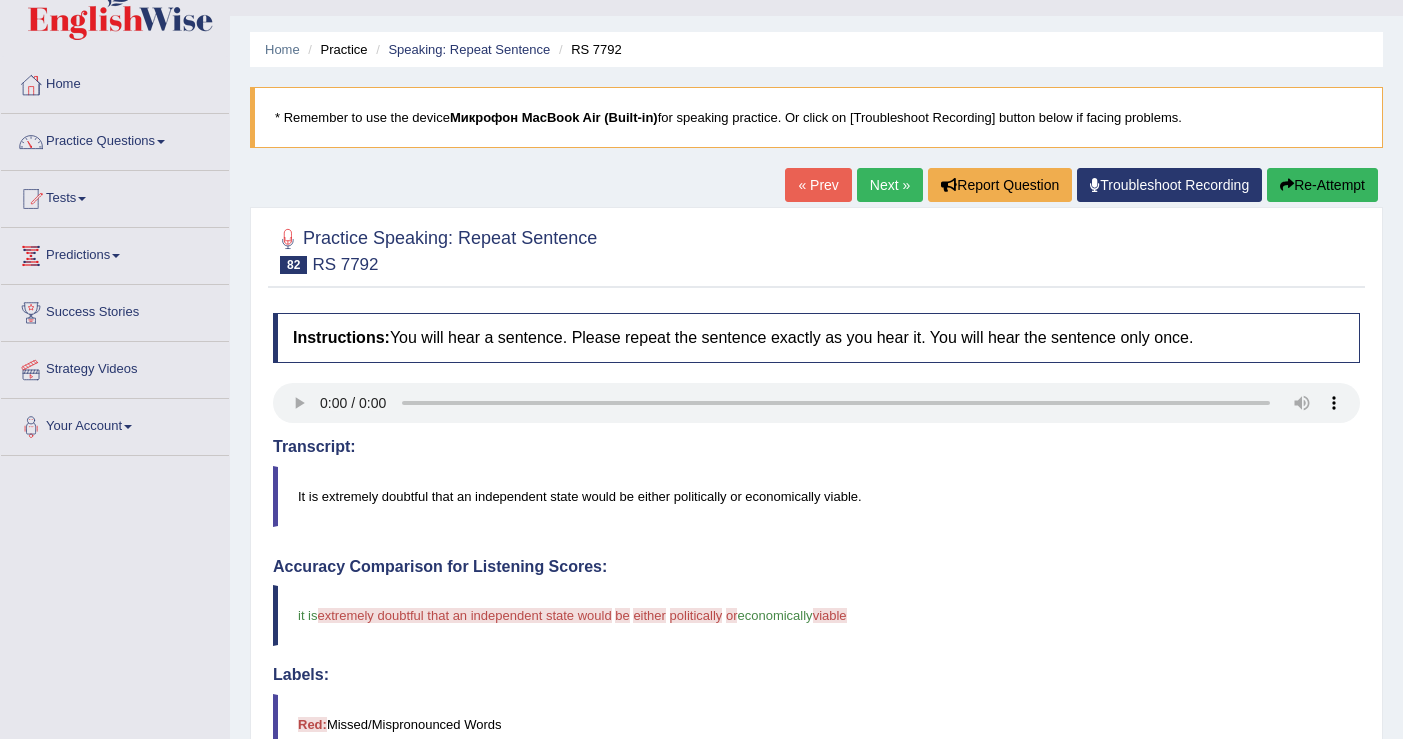 scroll, scrollTop: 44, scrollLeft: 0, axis: vertical 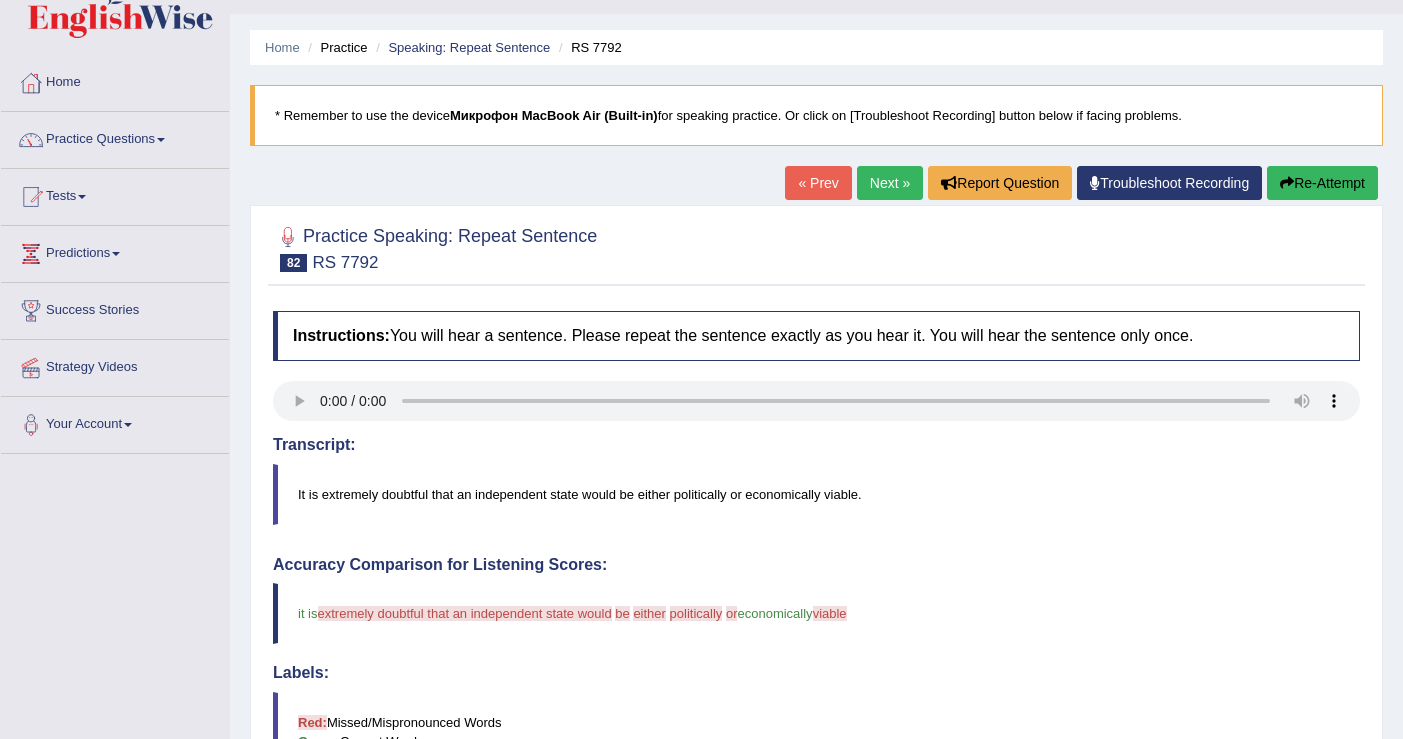 click on "Next »" at bounding box center (890, 183) 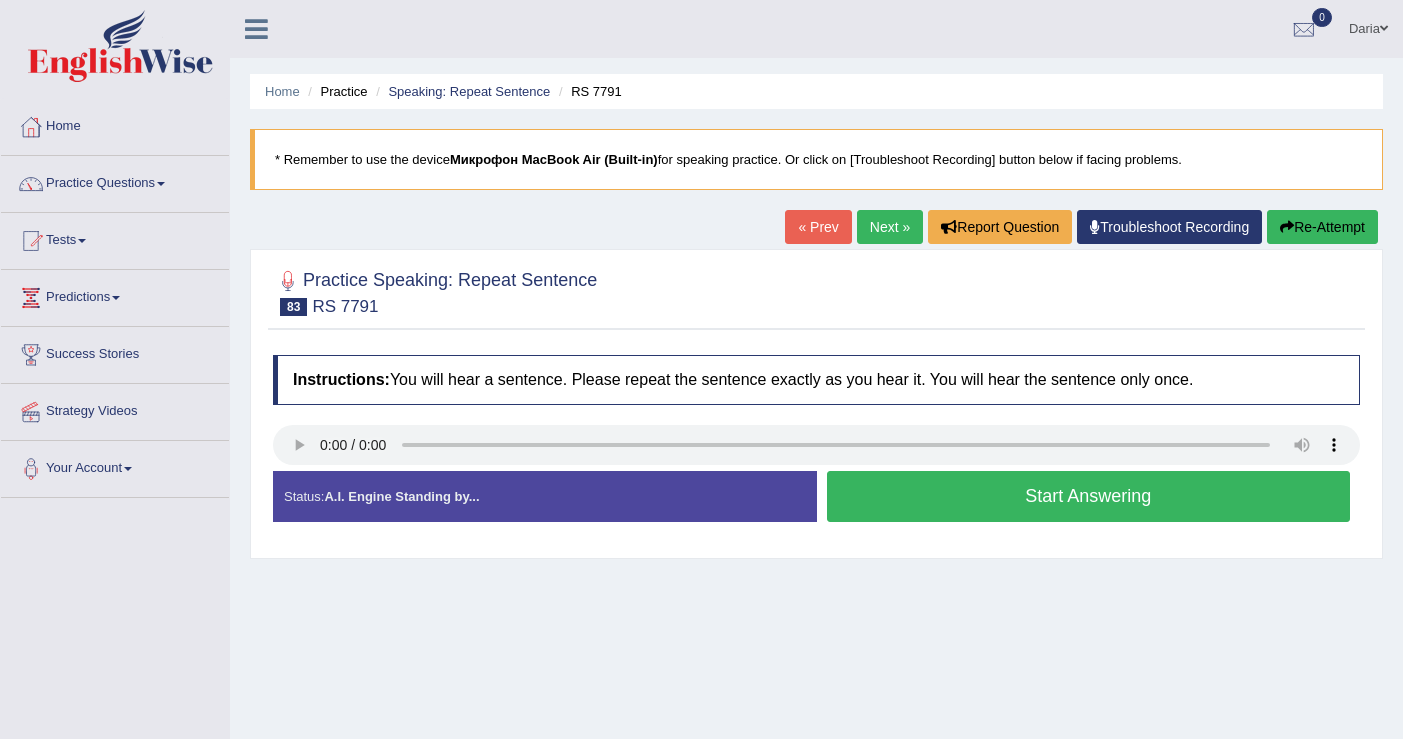 scroll, scrollTop: 0, scrollLeft: 0, axis: both 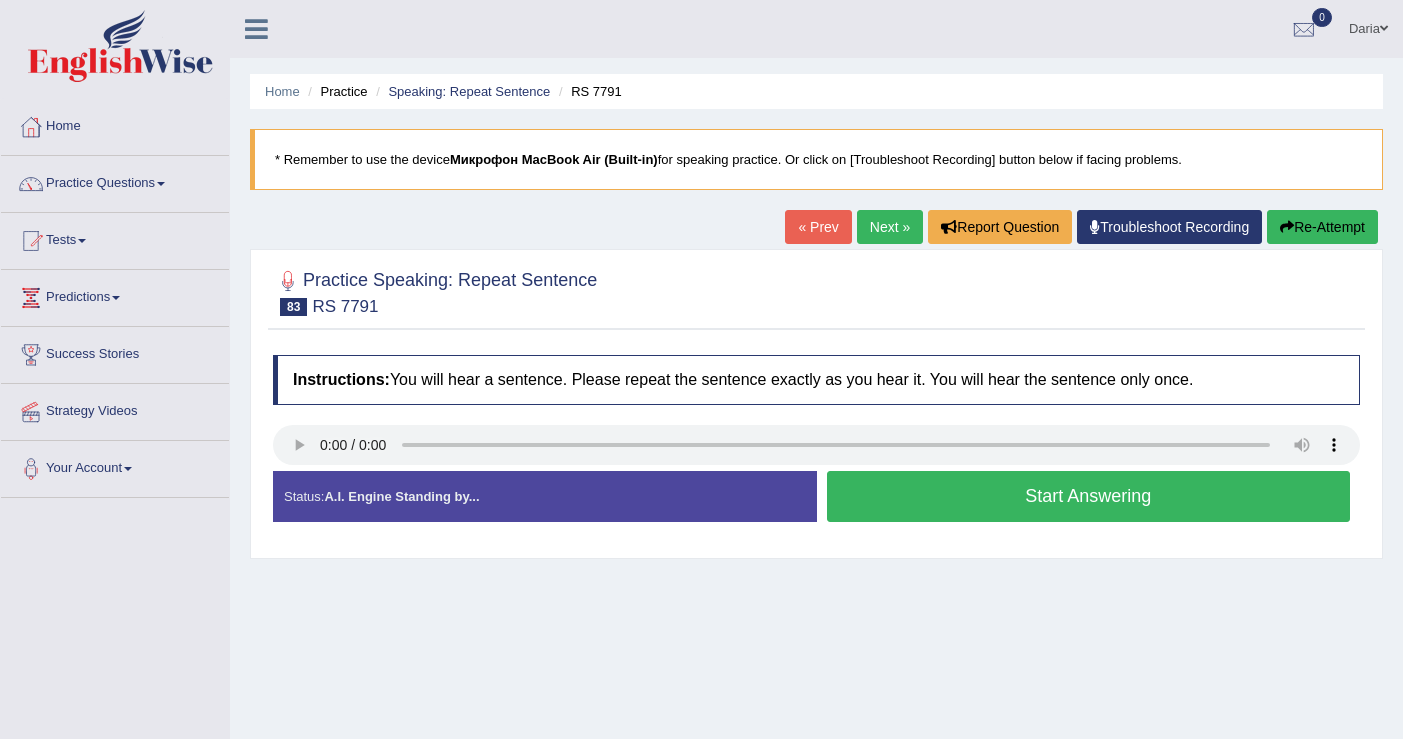 click on "Start Answering" at bounding box center (1089, 496) 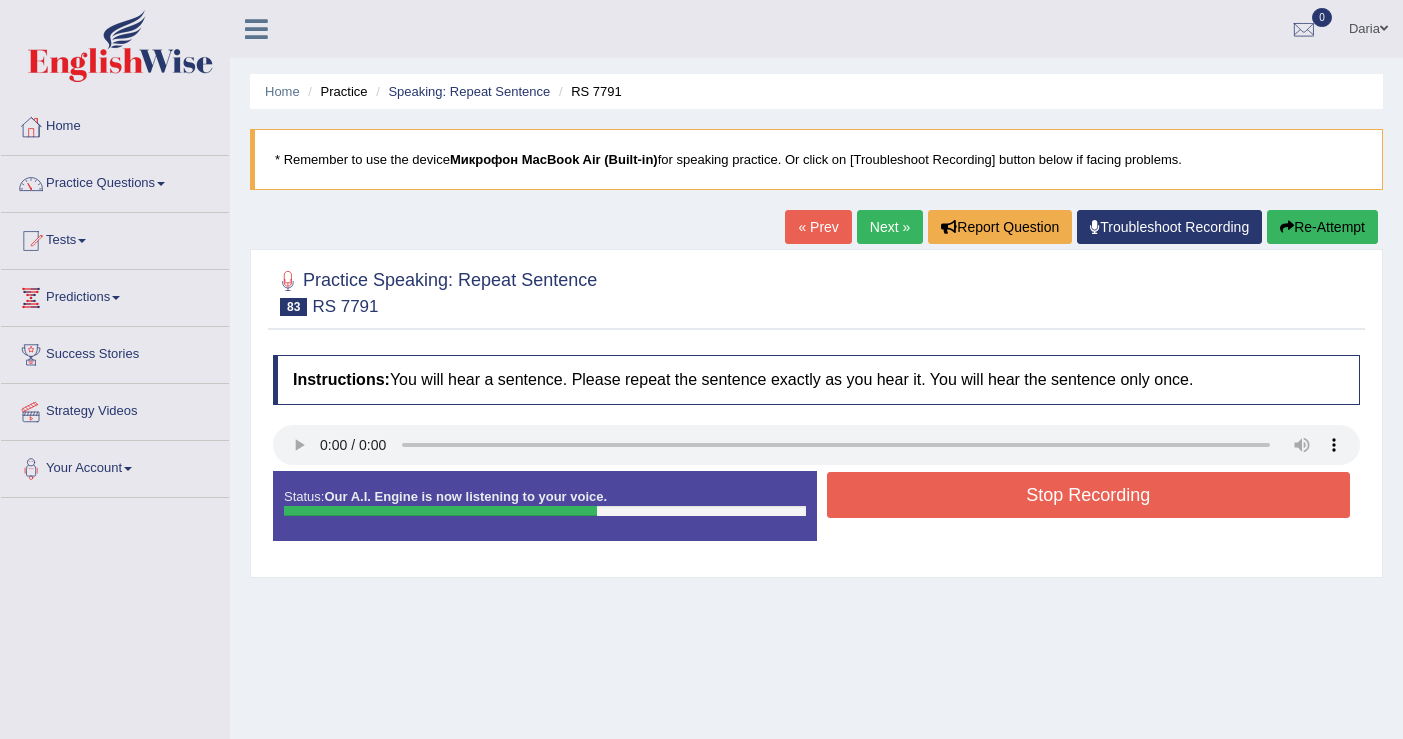 click on "Stop Recording" at bounding box center (1089, 495) 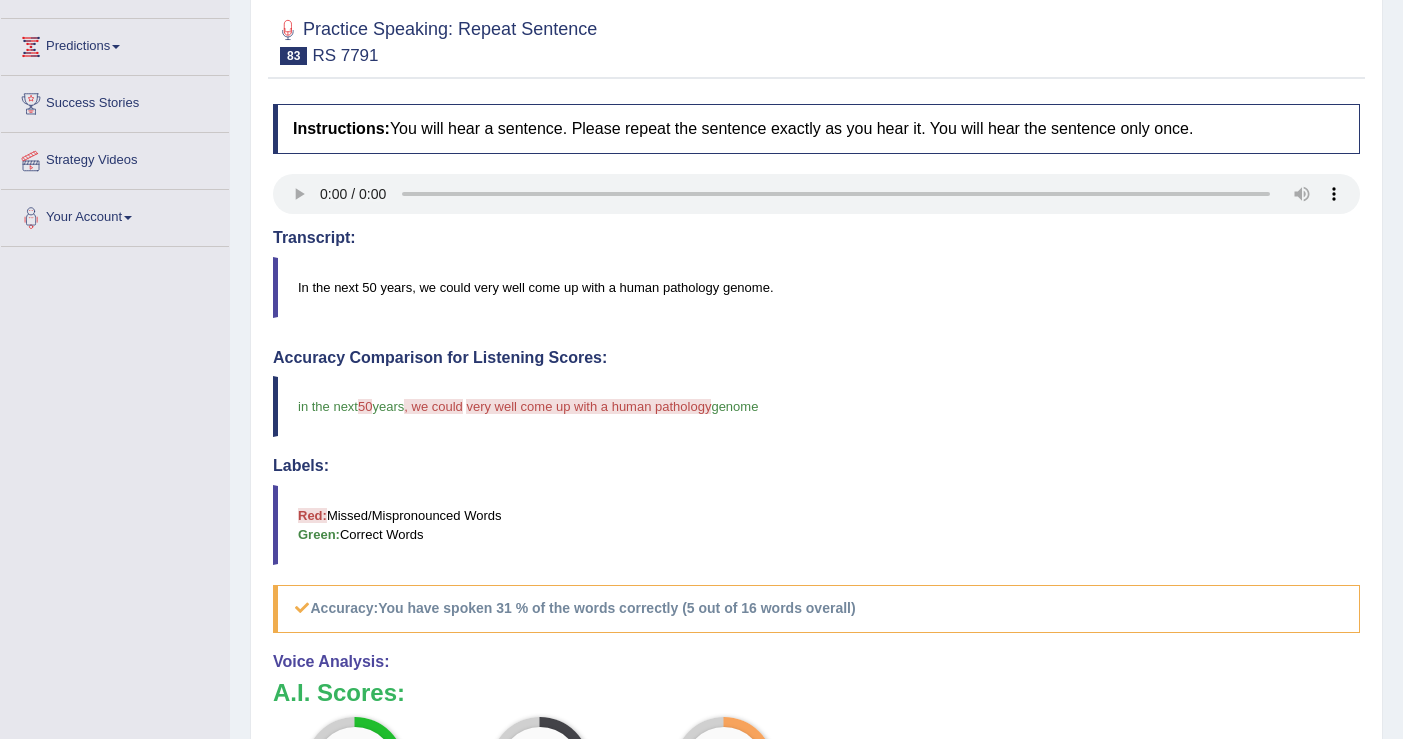 scroll, scrollTop: 0, scrollLeft: 0, axis: both 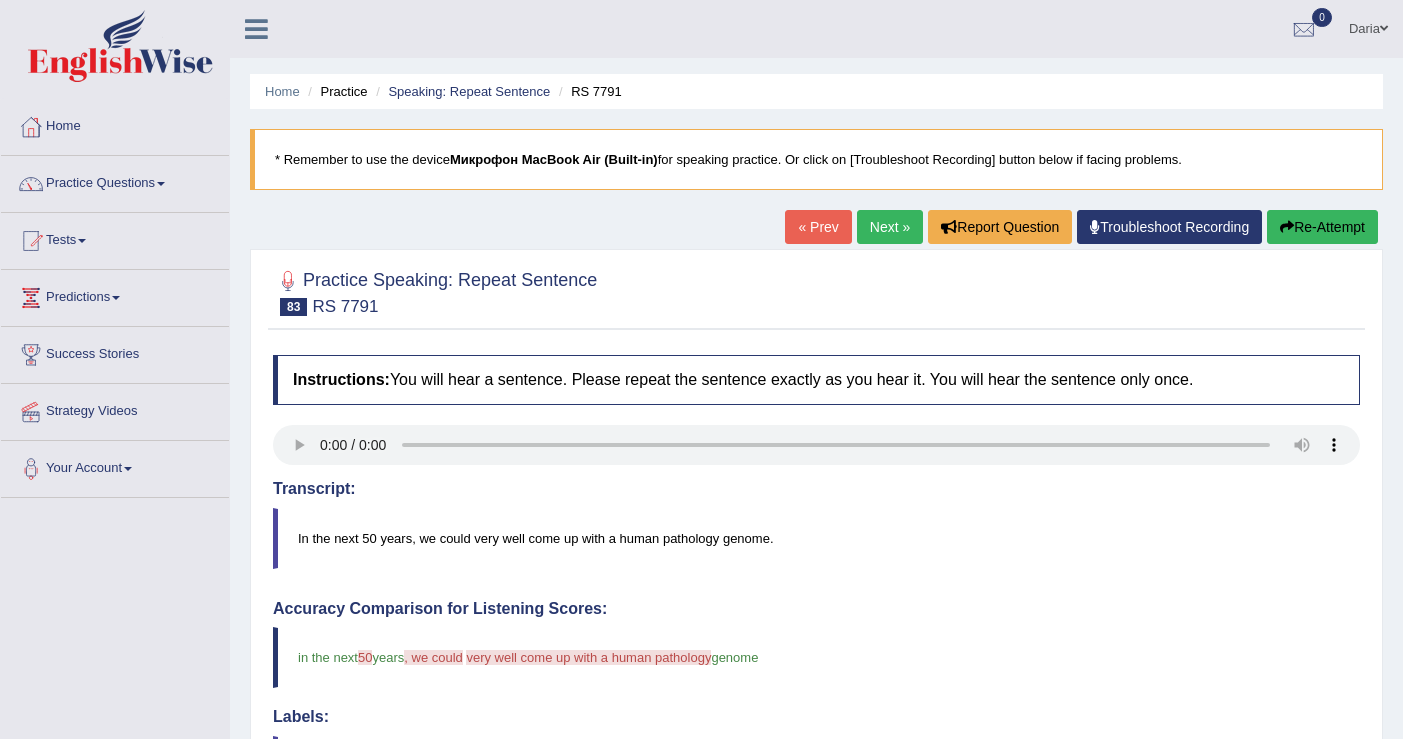click on "Next »" at bounding box center (890, 227) 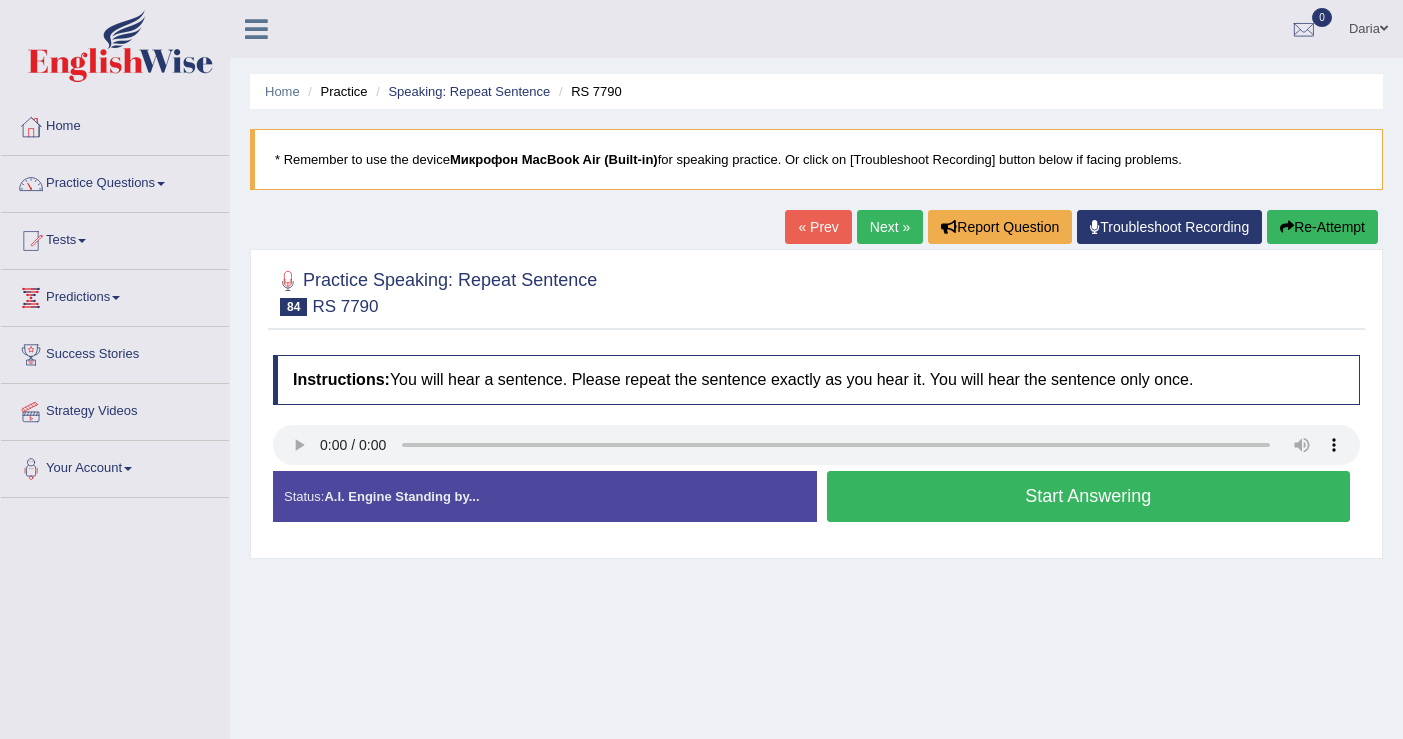 scroll, scrollTop: 0, scrollLeft: 0, axis: both 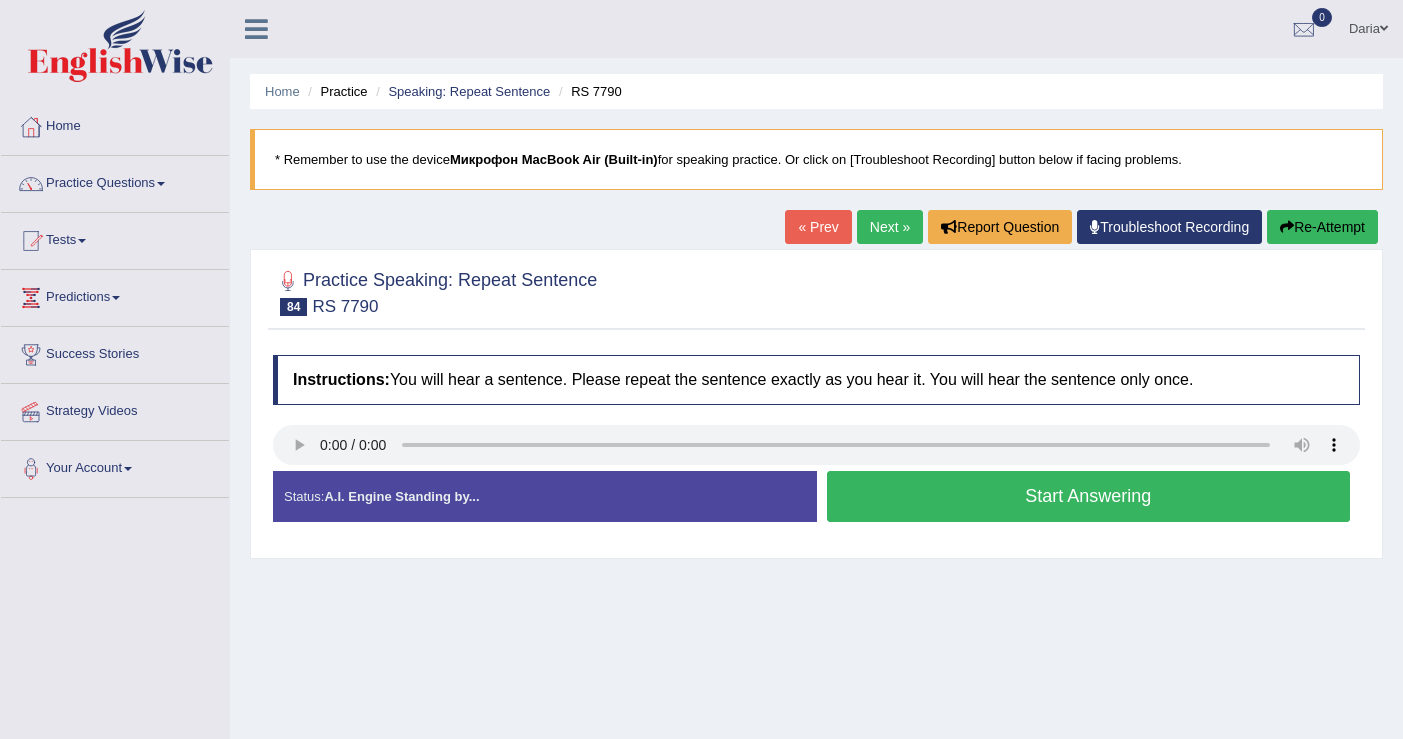 click on "Start Answering" at bounding box center [1089, 496] 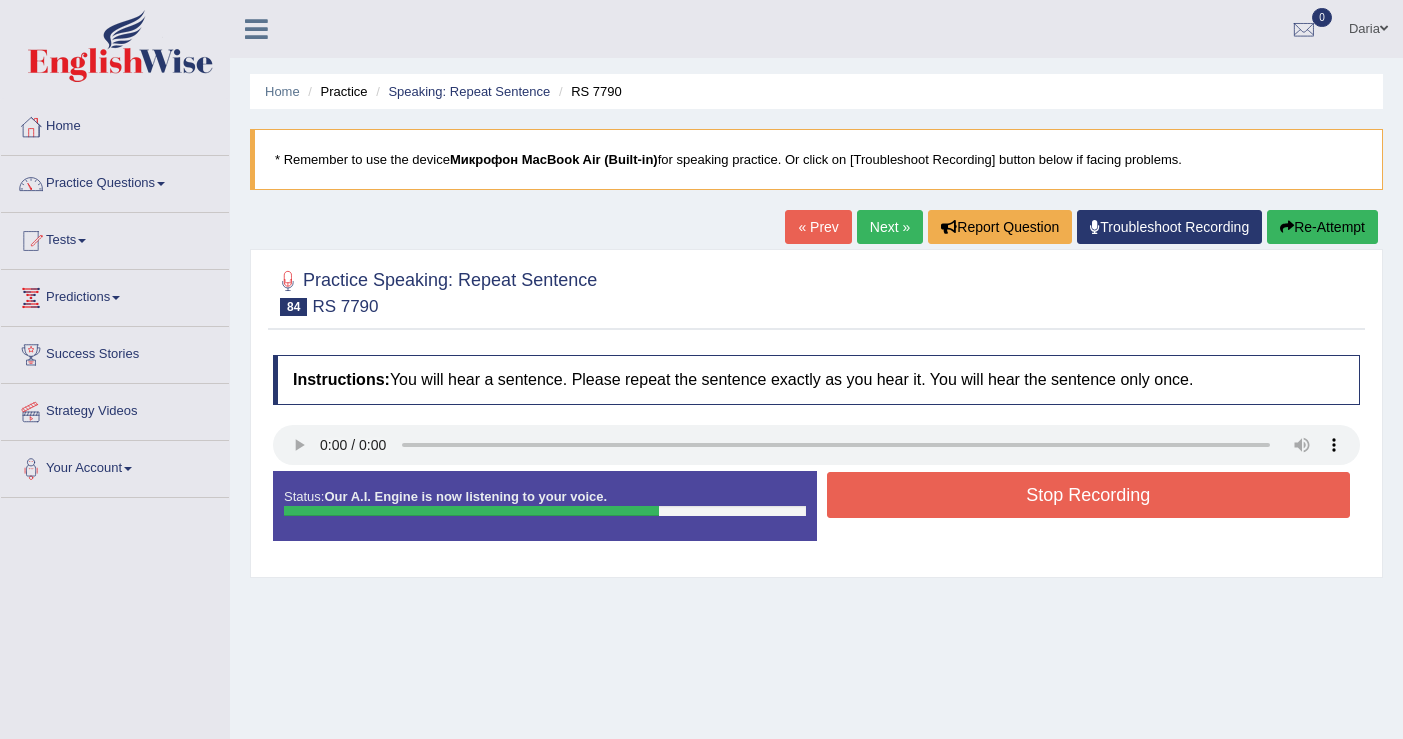 click on "Stop Recording" at bounding box center (1089, 495) 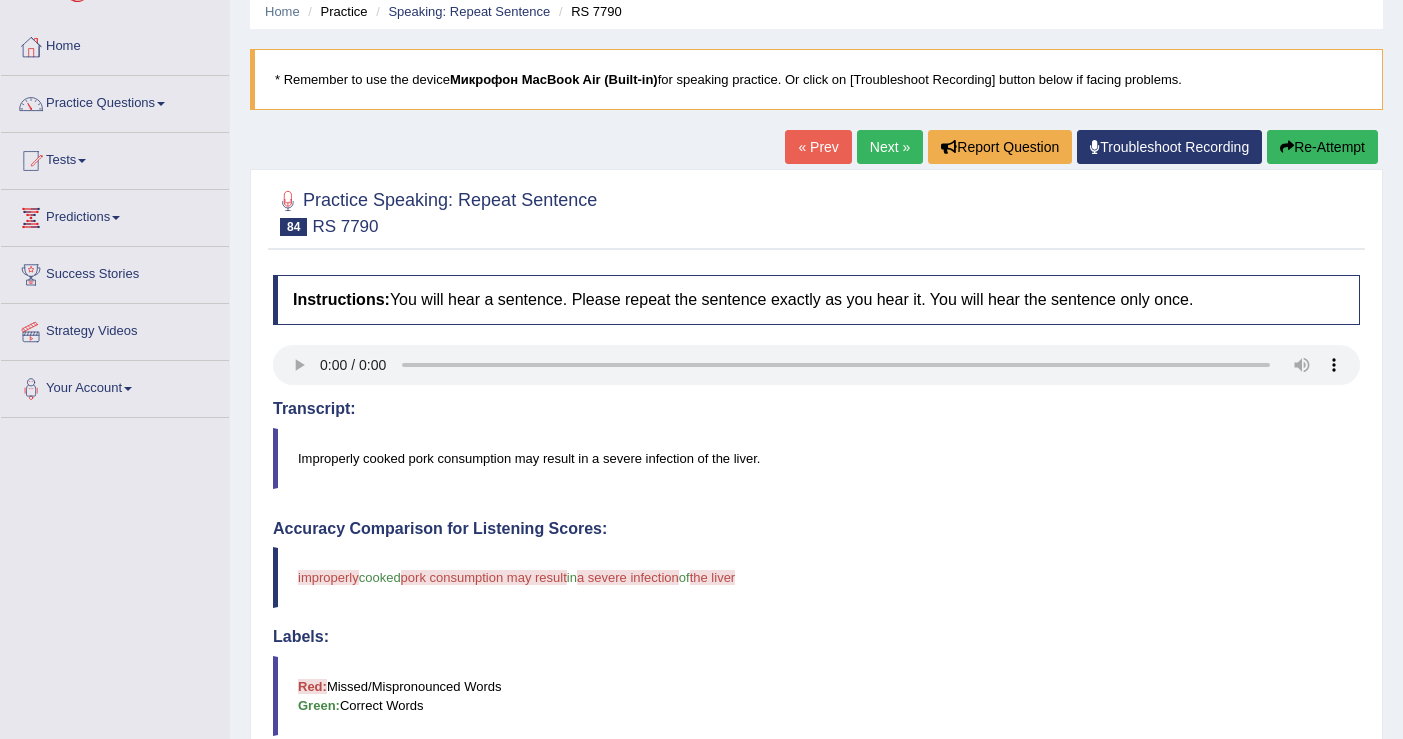 scroll, scrollTop: 0, scrollLeft: 0, axis: both 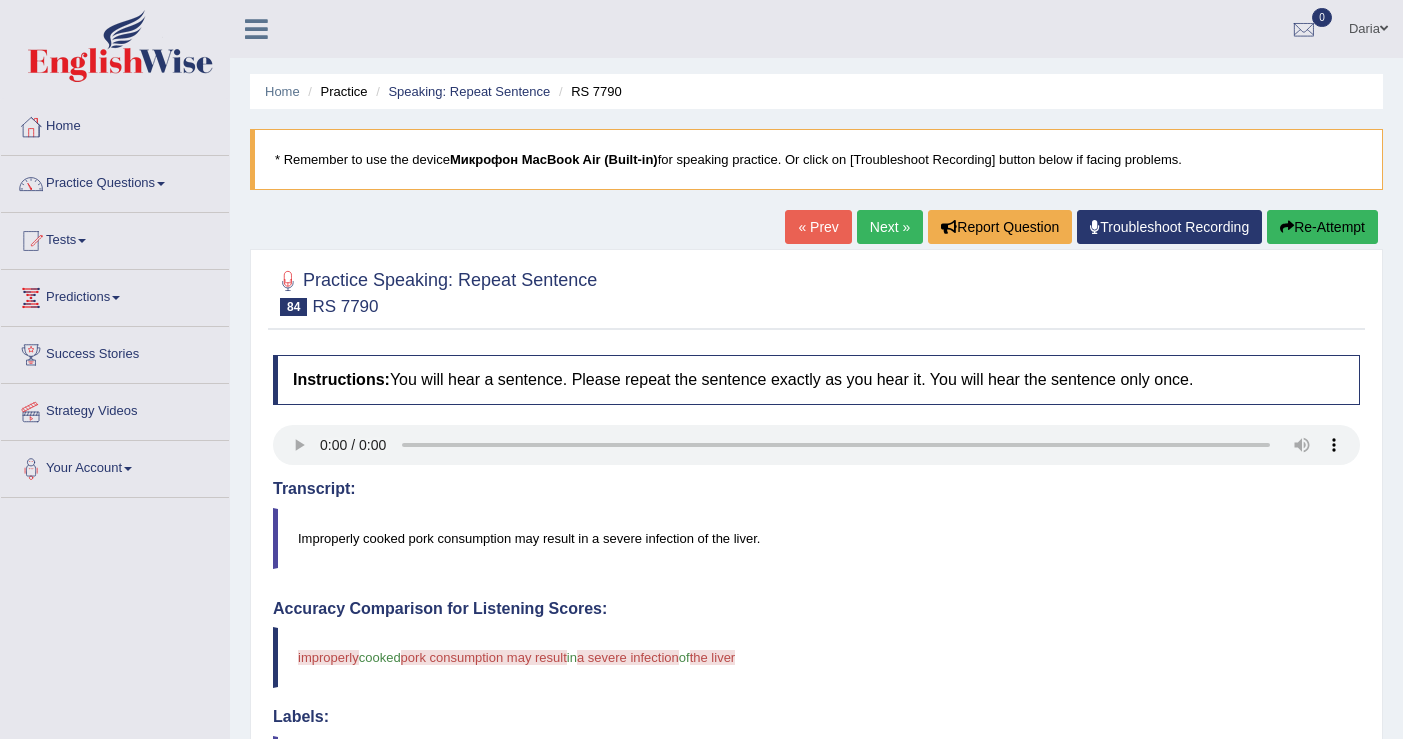 click on "Next »" at bounding box center [890, 227] 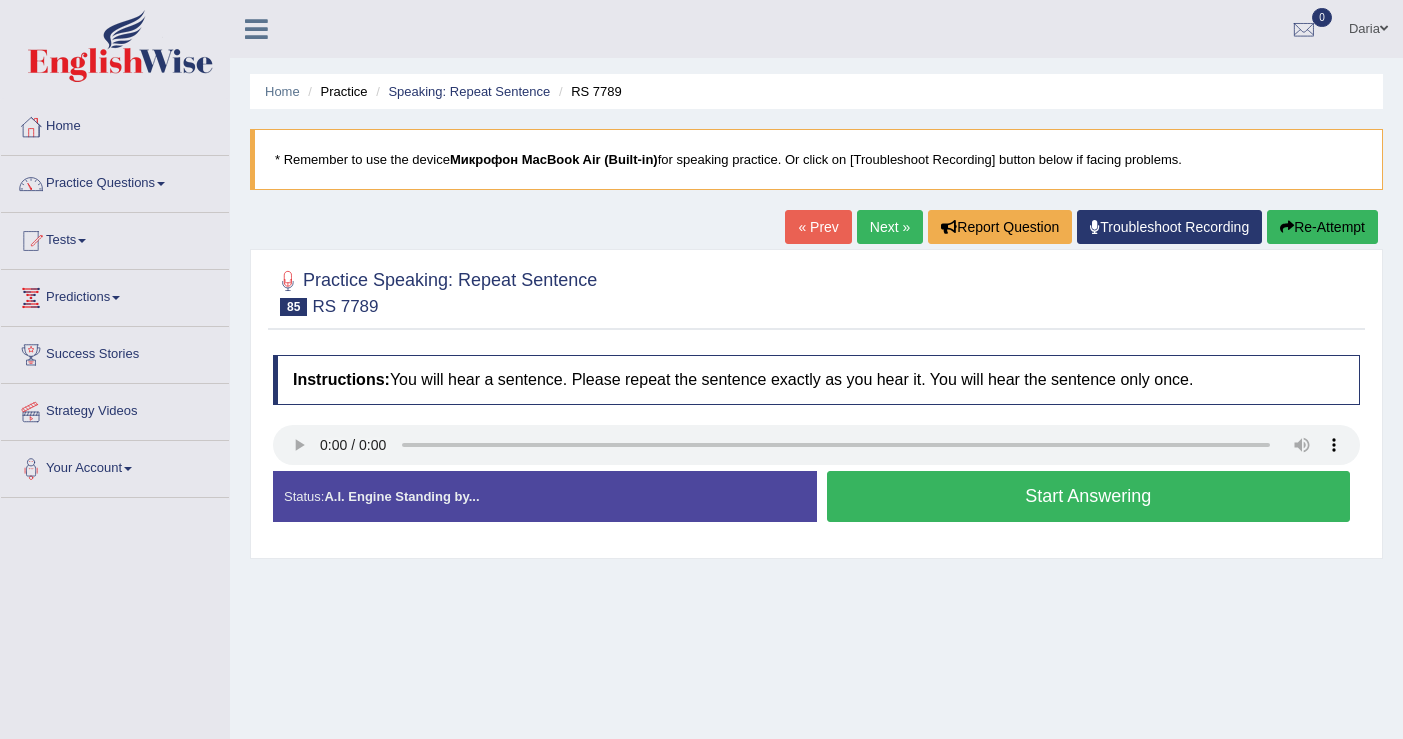 scroll, scrollTop: 0, scrollLeft: 0, axis: both 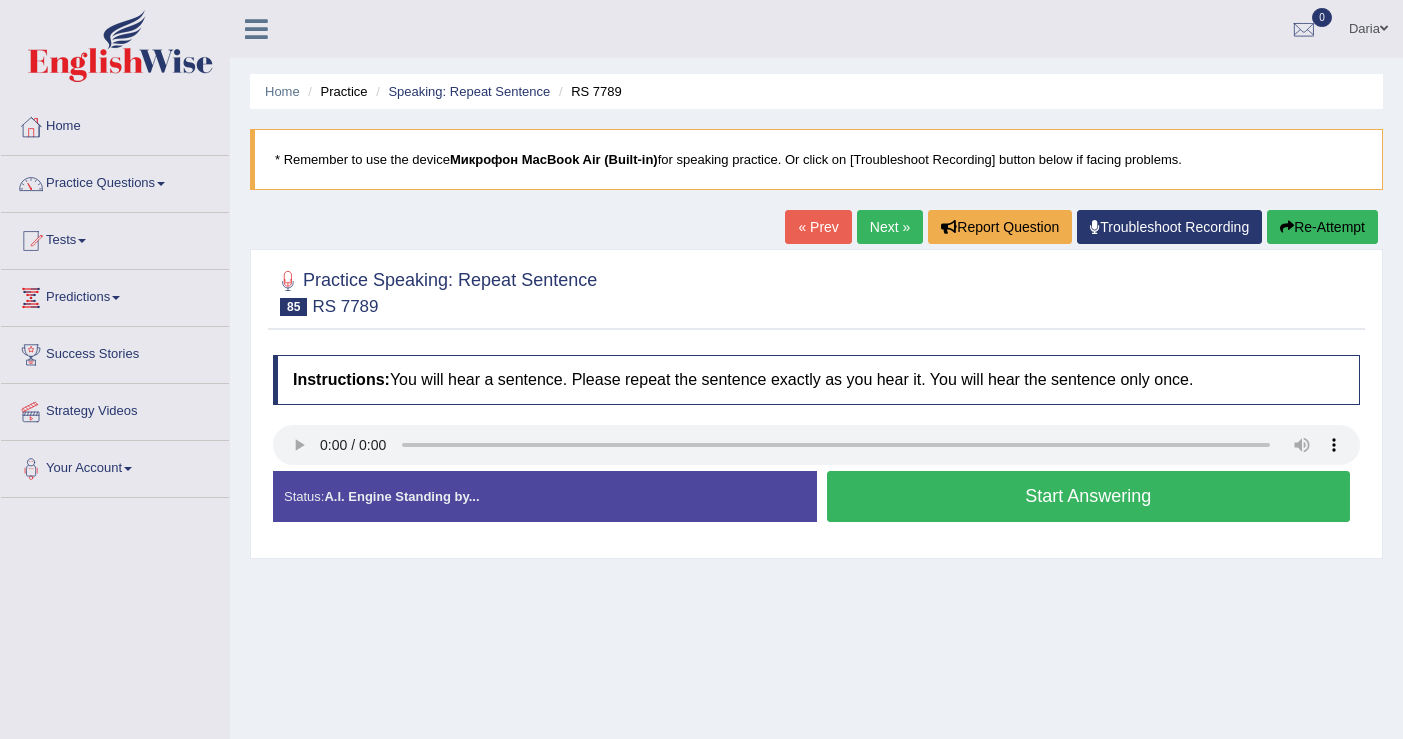 click on "Start Answering" at bounding box center (1089, 496) 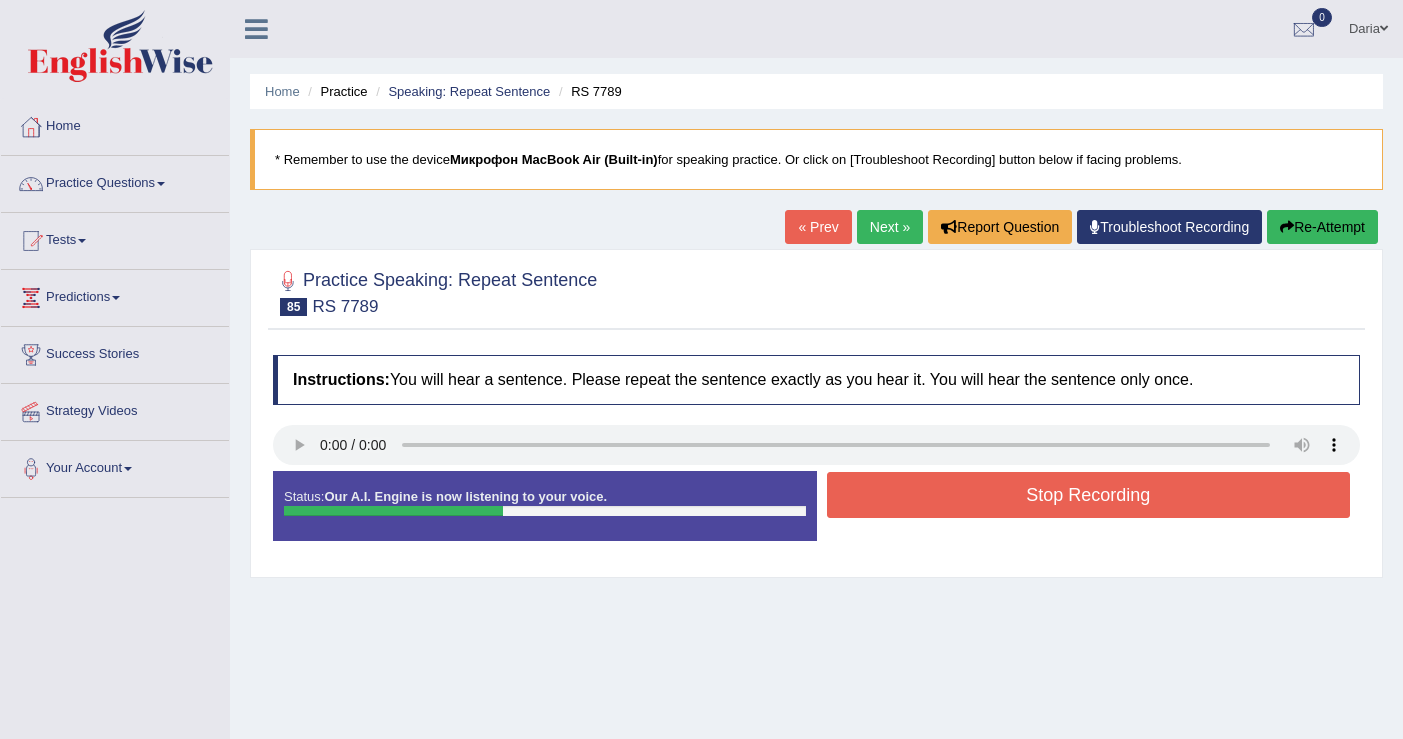 click on "Stop Recording" at bounding box center [1089, 495] 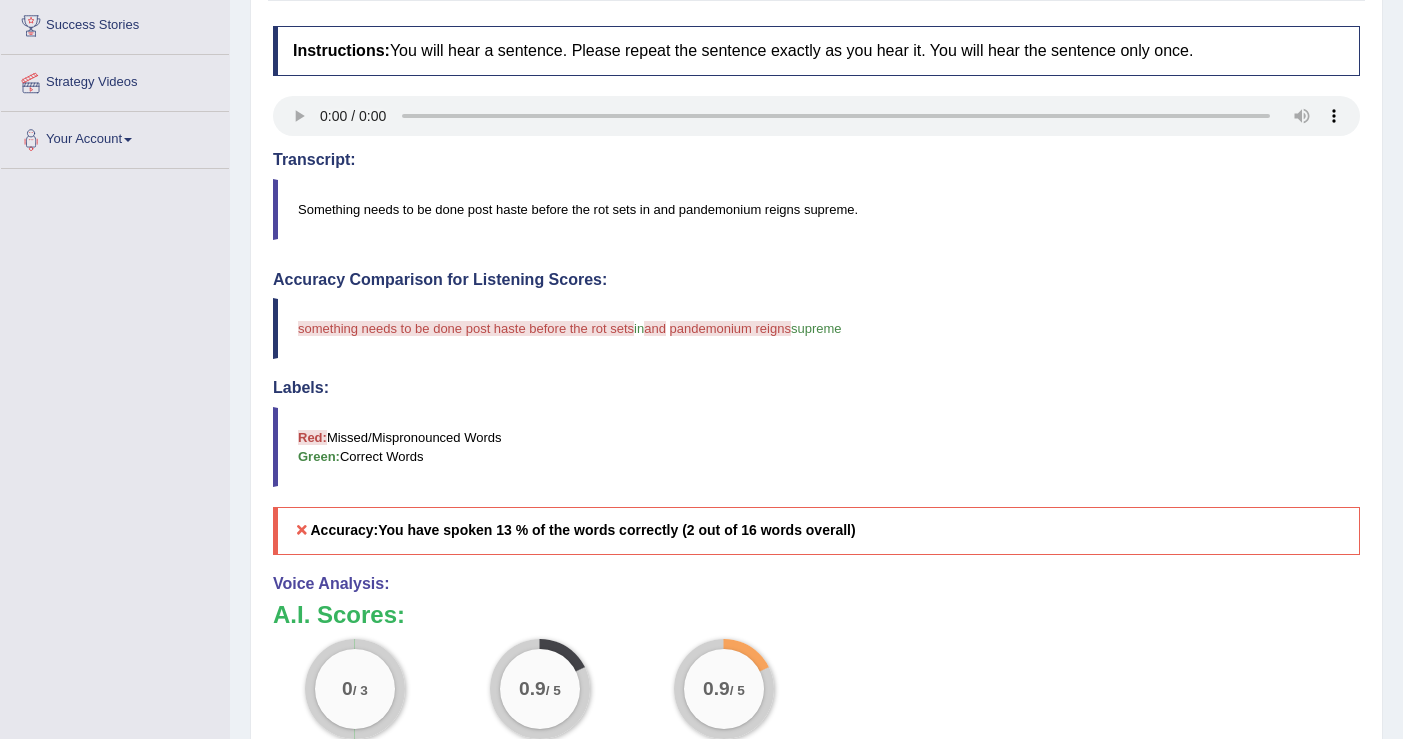 scroll, scrollTop: 0, scrollLeft: 0, axis: both 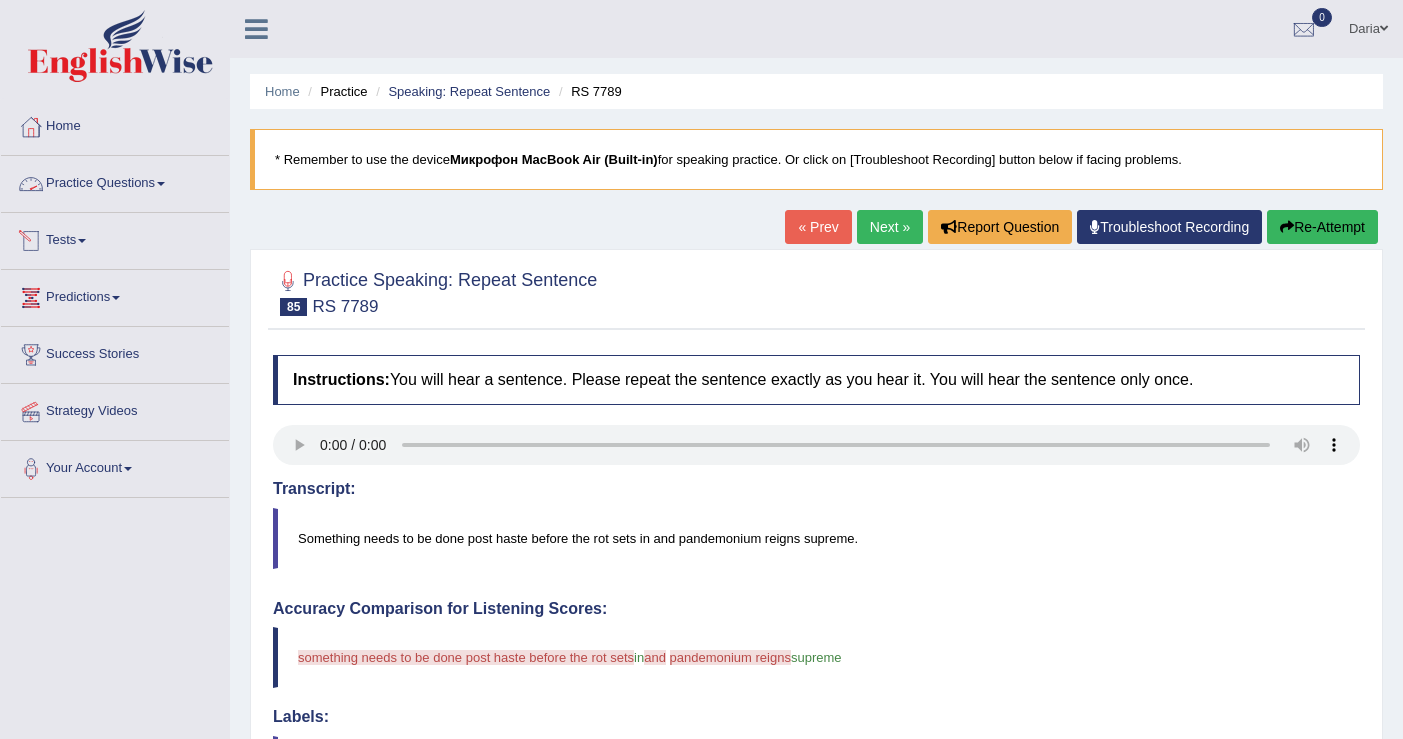 click on "Practice Questions" at bounding box center (115, 181) 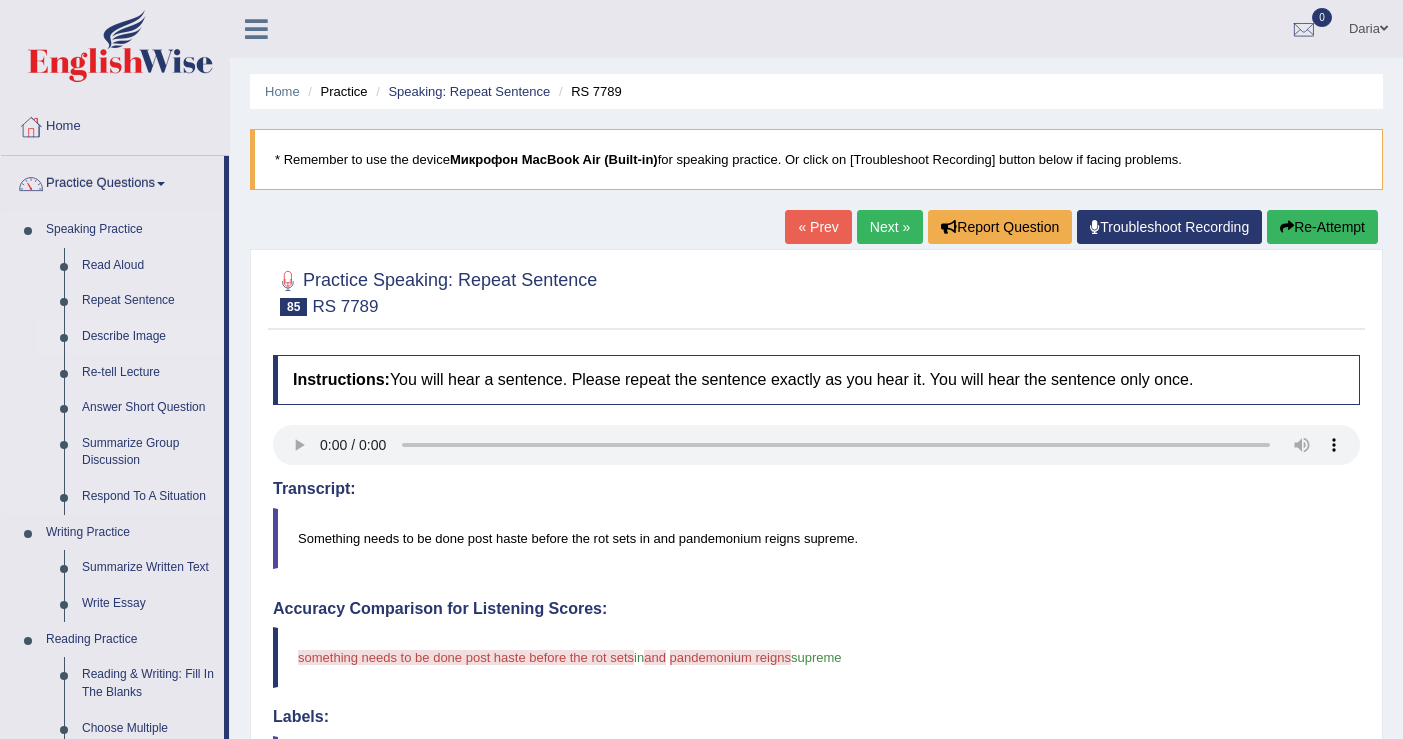 click on "Describe Image" at bounding box center (148, 337) 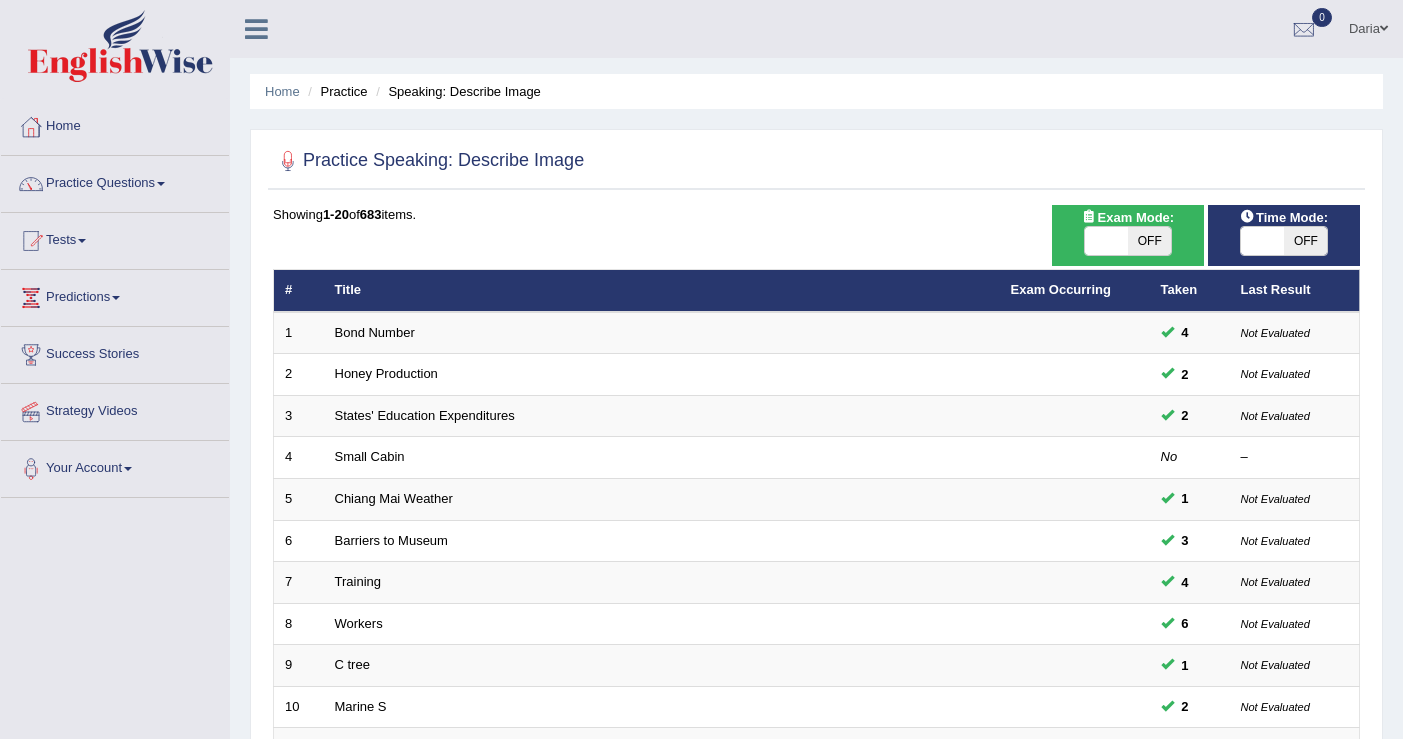 scroll, scrollTop: 0, scrollLeft: 0, axis: both 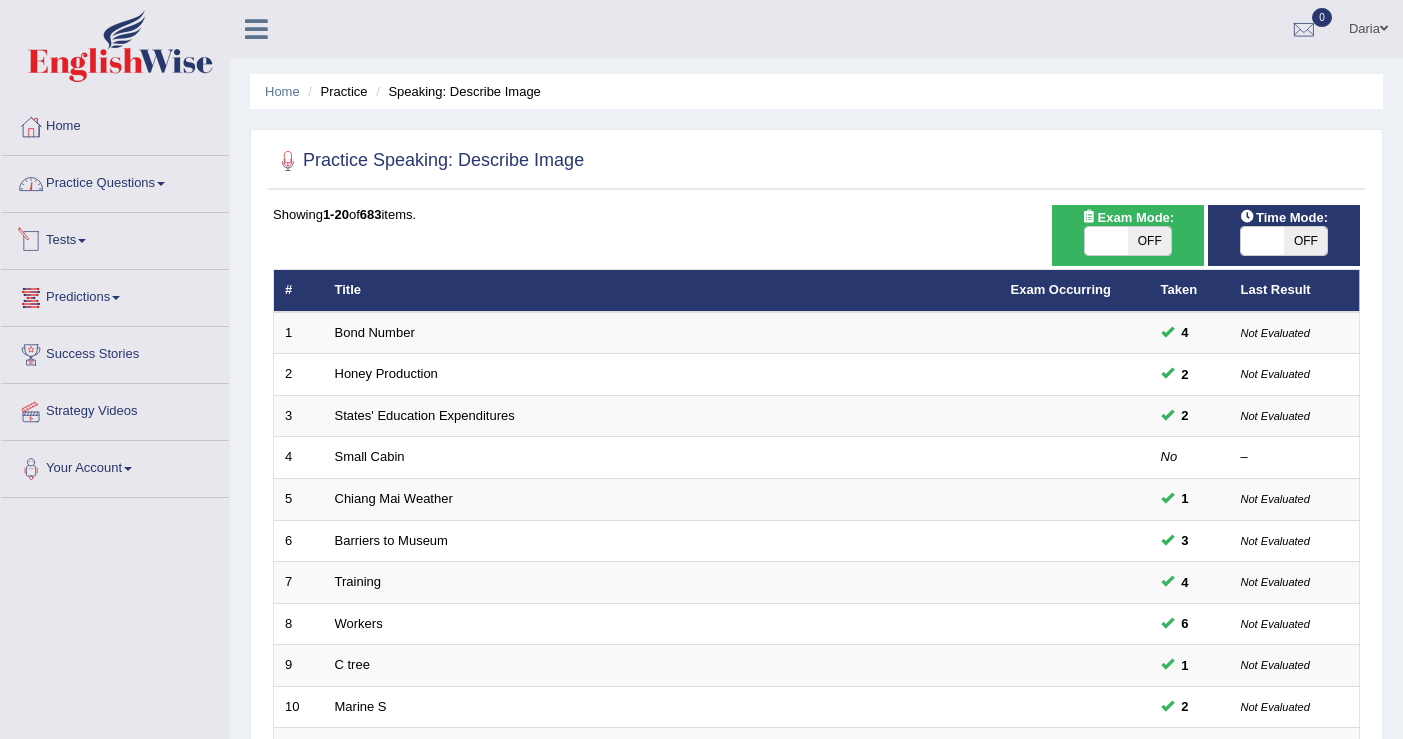 click on "Practice Questions" at bounding box center (115, 181) 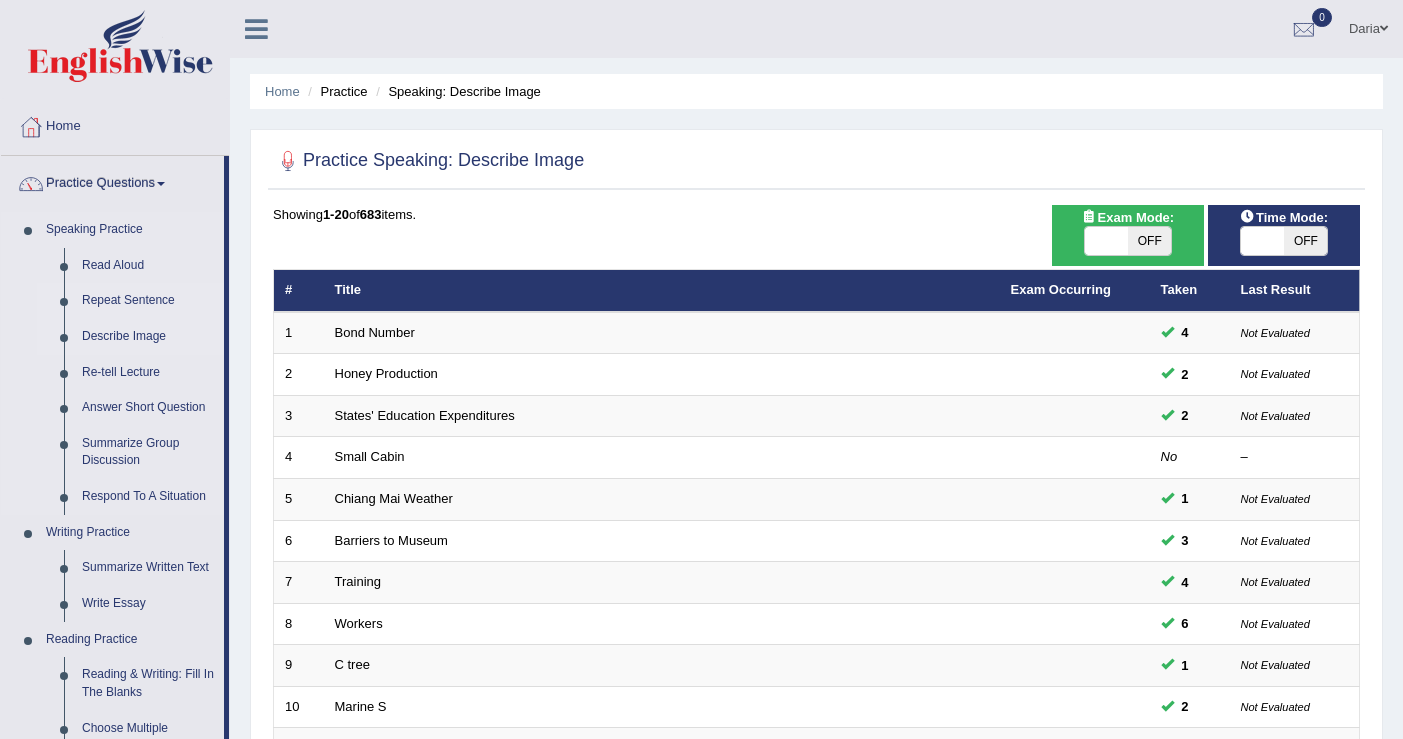 click on "Repeat Sentence" at bounding box center [148, 301] 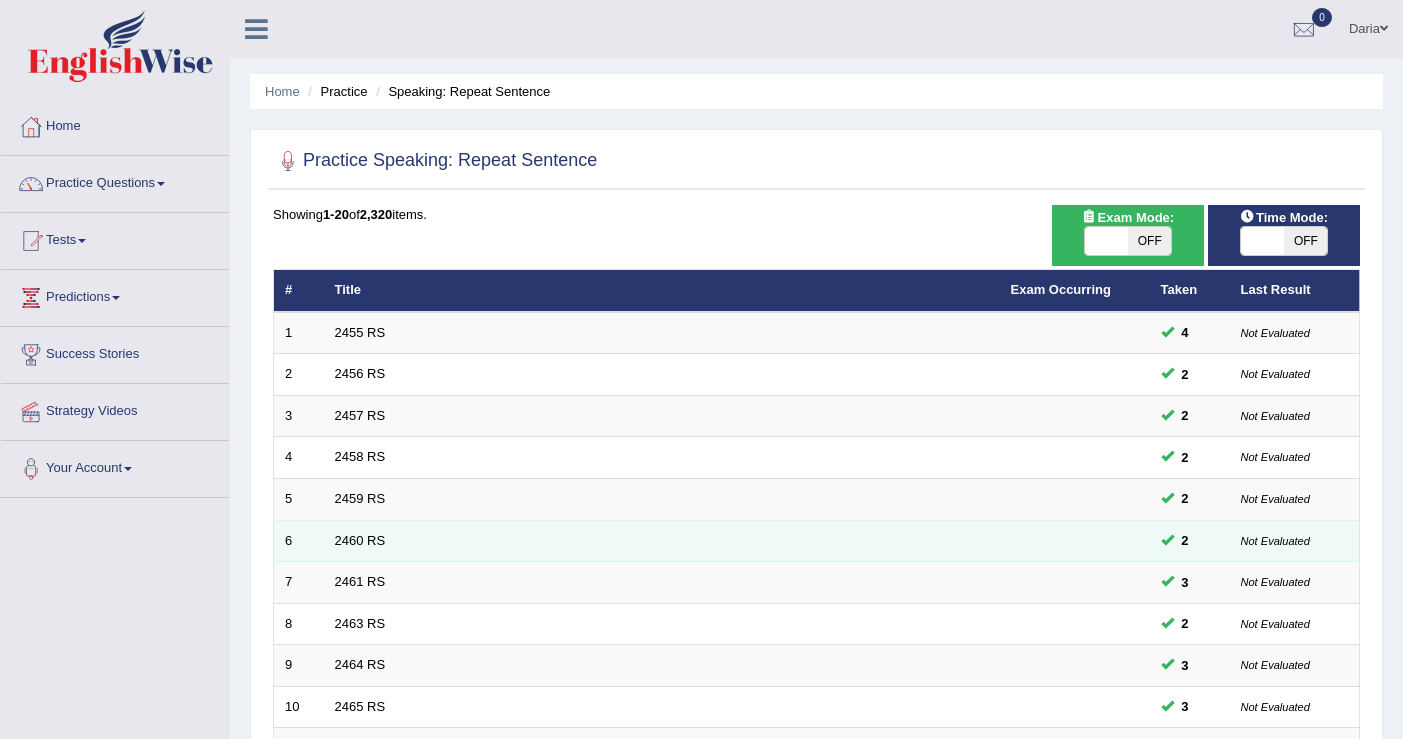 scroll, scrollTop: 0, scrollLeft: 0, axis: both 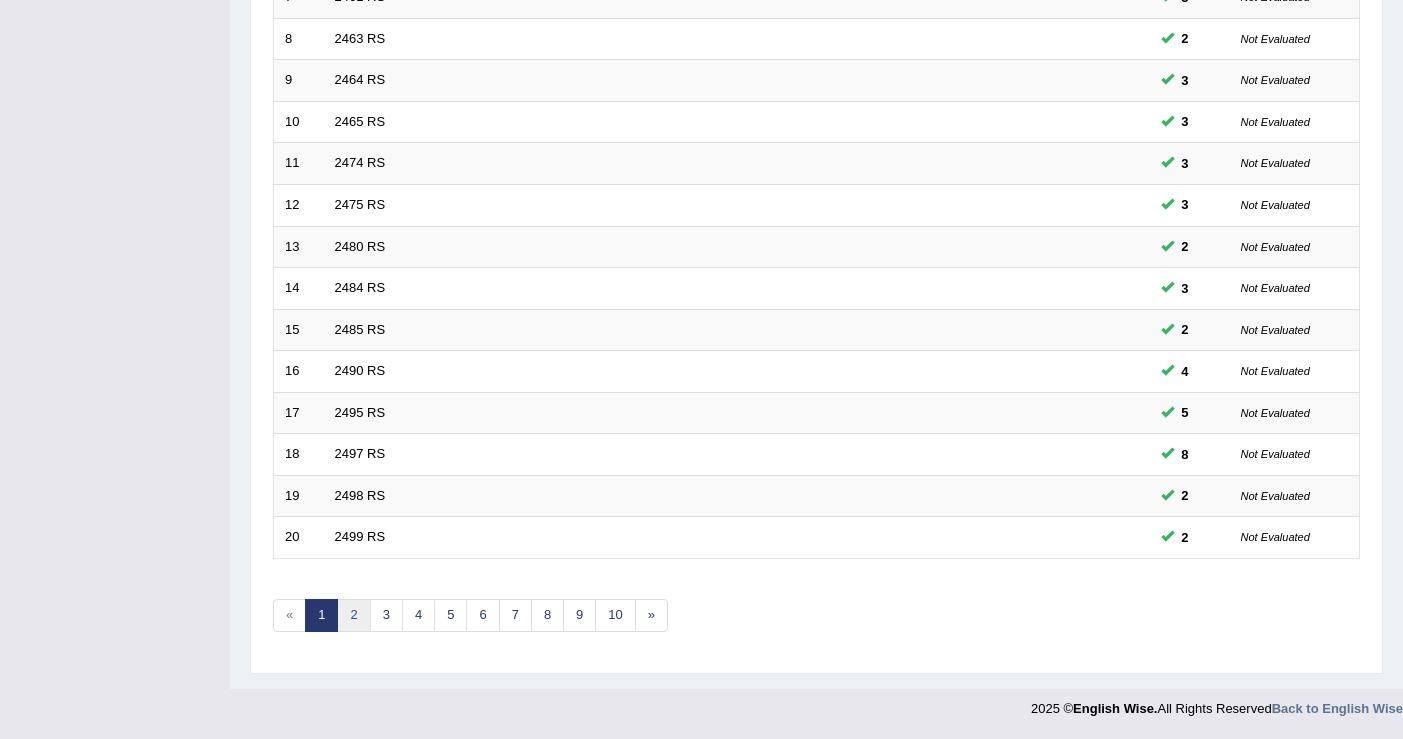 click on "2" at bounding box center [353, 615] 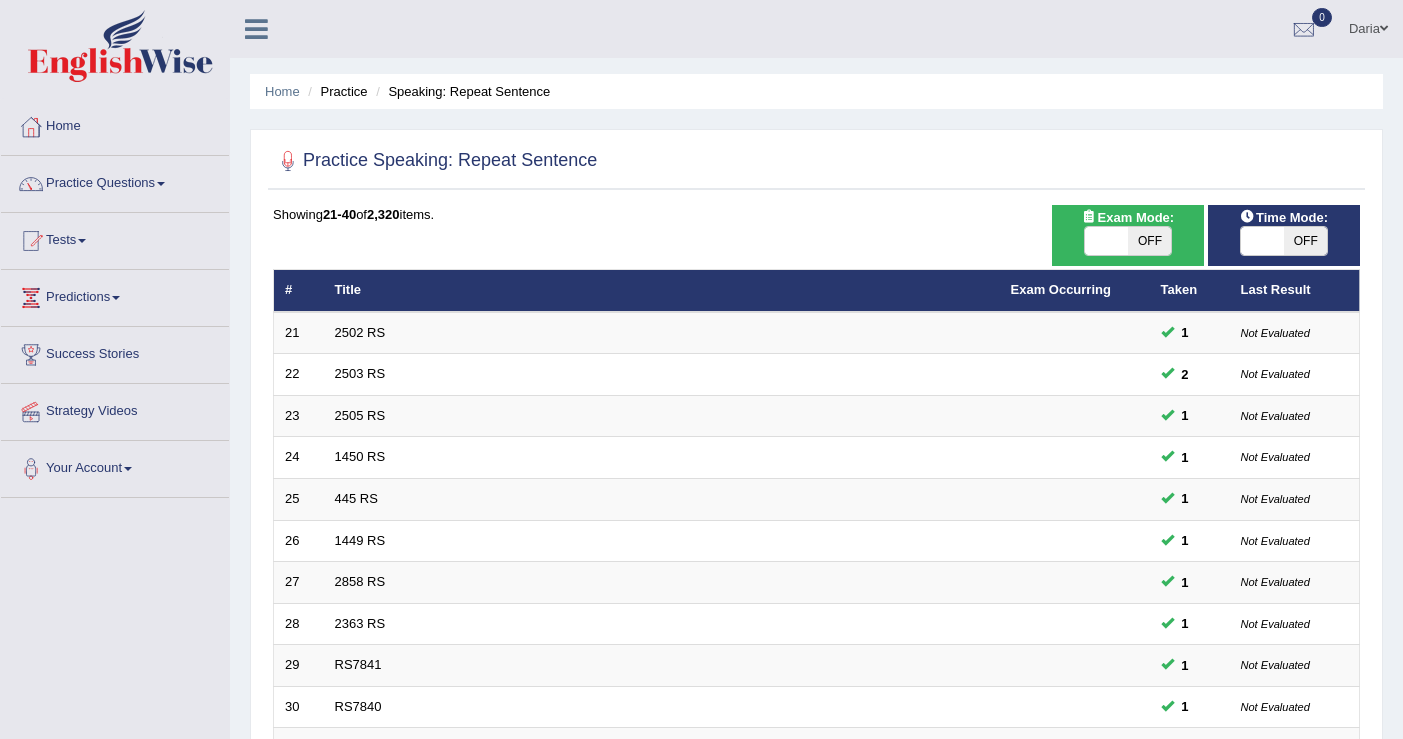 scroll, scrollTop: 0, scrollLeft: 0, axis: both 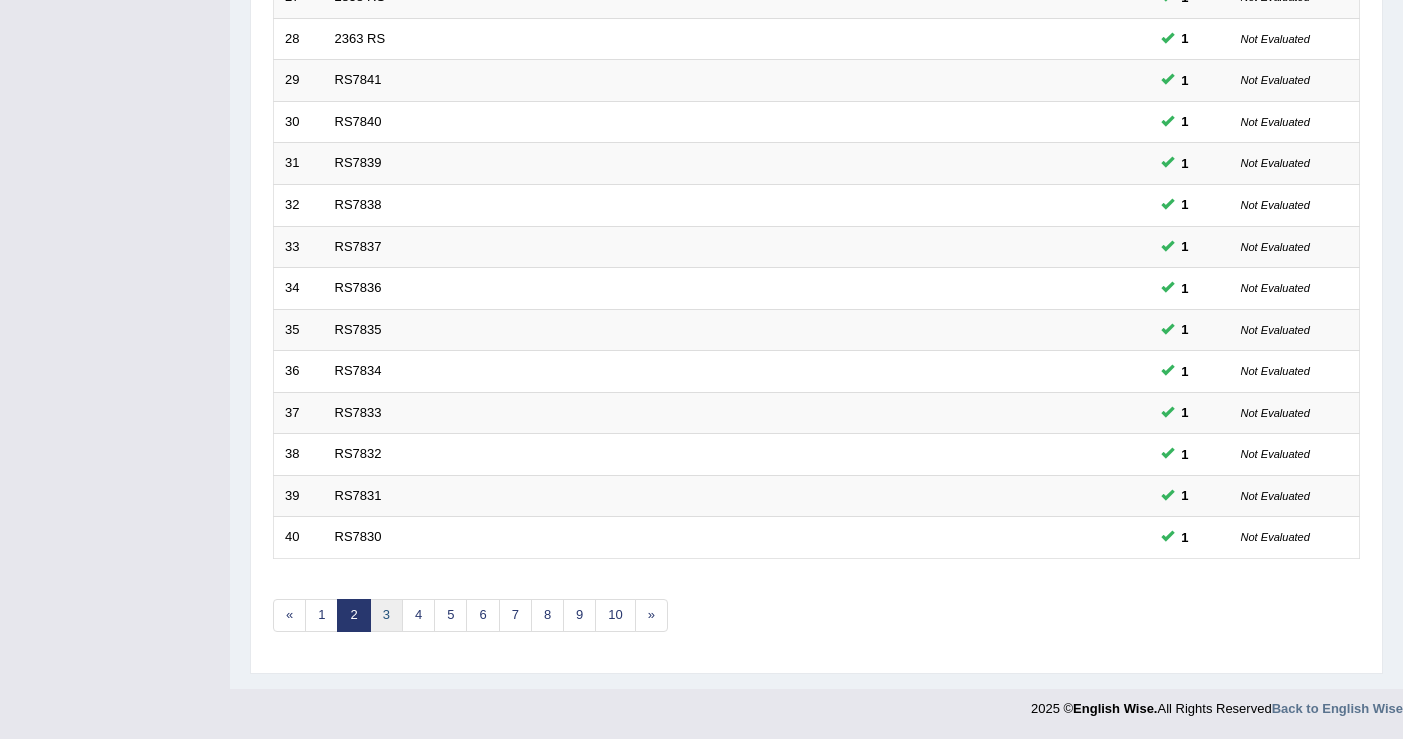 click on "3" at bounding box center [386, 615] 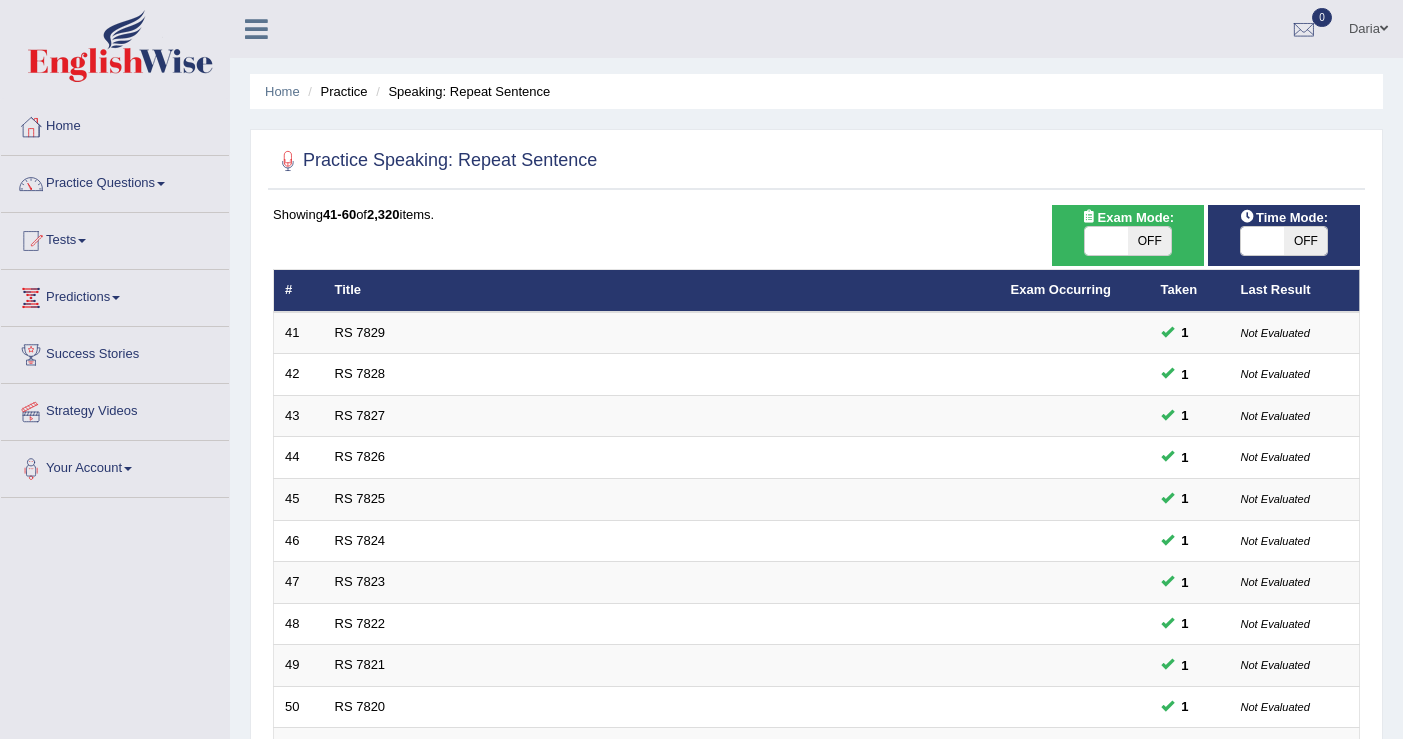 scroll, scrollTop: 0, scrollLeft: 0, axis: both 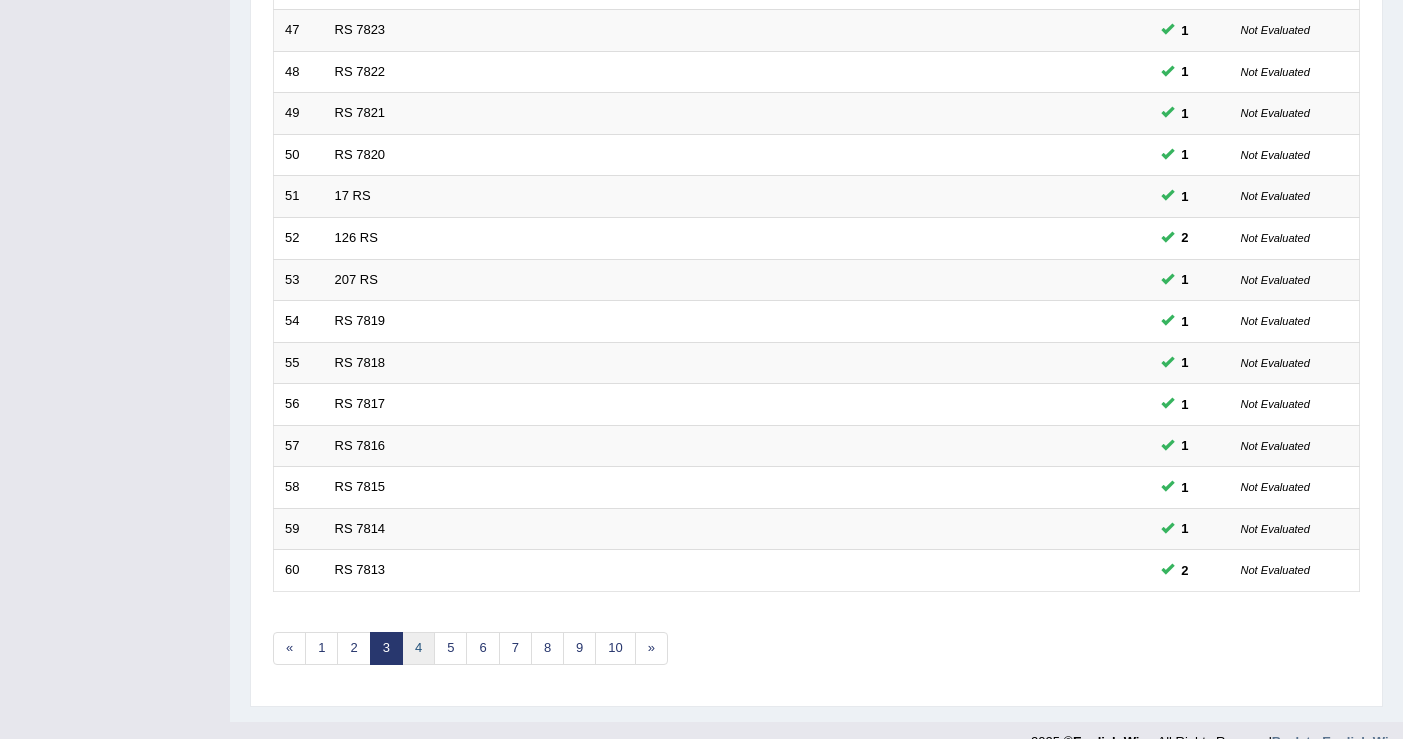 click on "4" at bounding box center [418, 648] 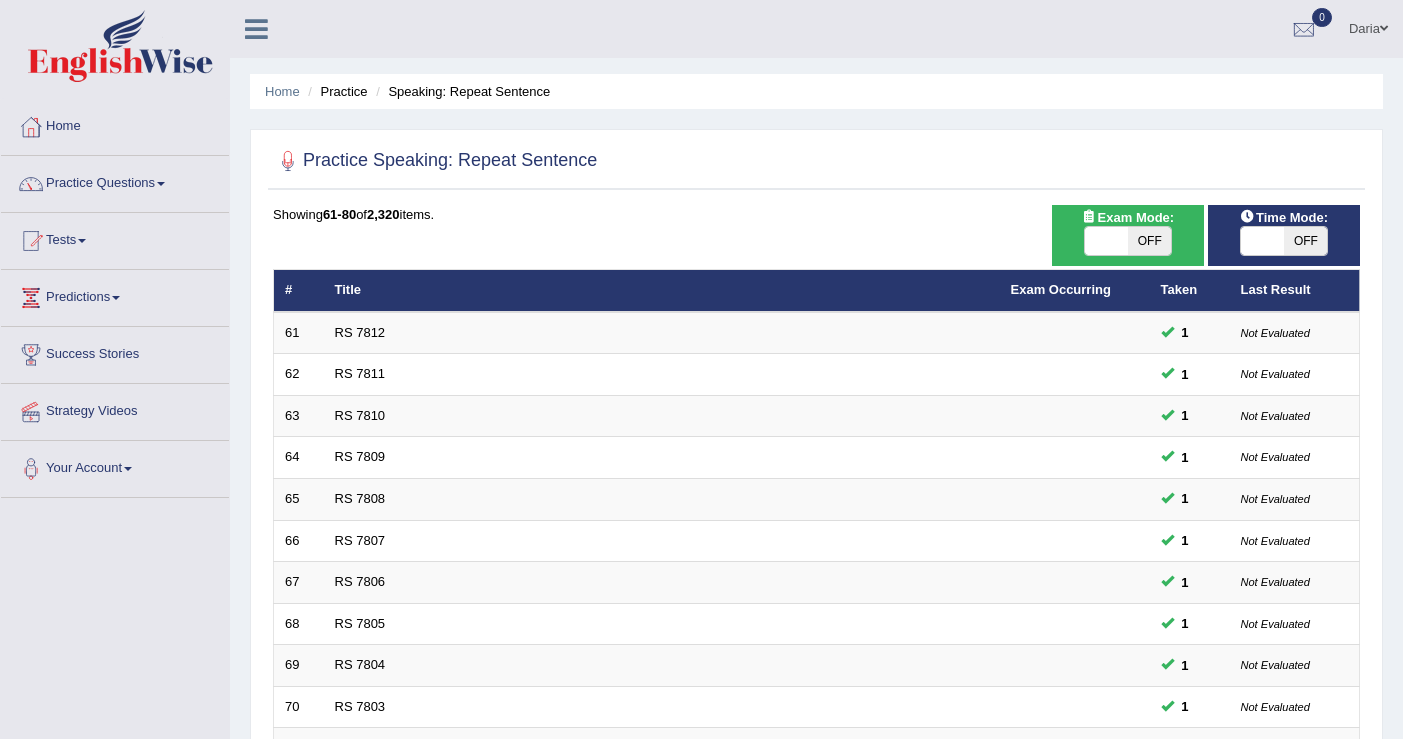 scroll, scrollTop: 0, scrollLeft: 0, axis: both 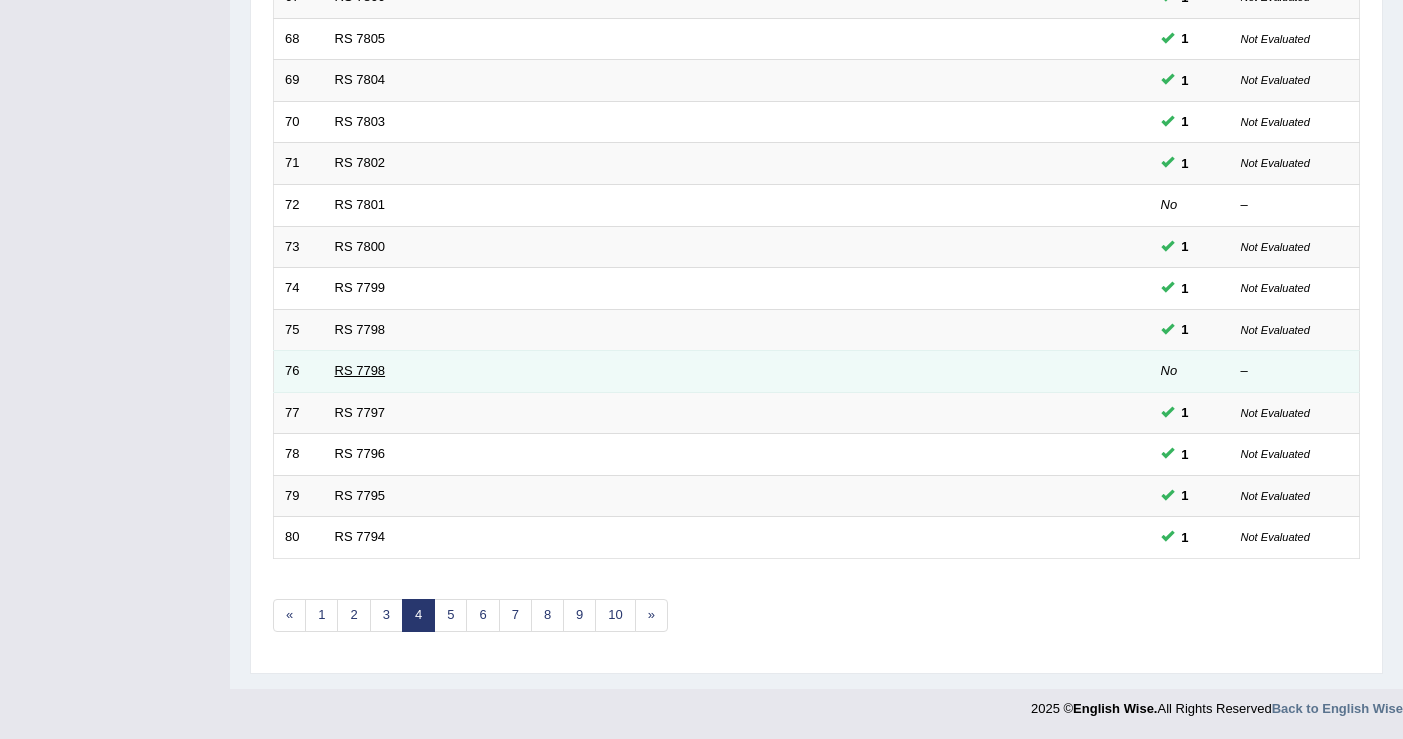 click on "RS 7798" at bounding box center (360, 370) 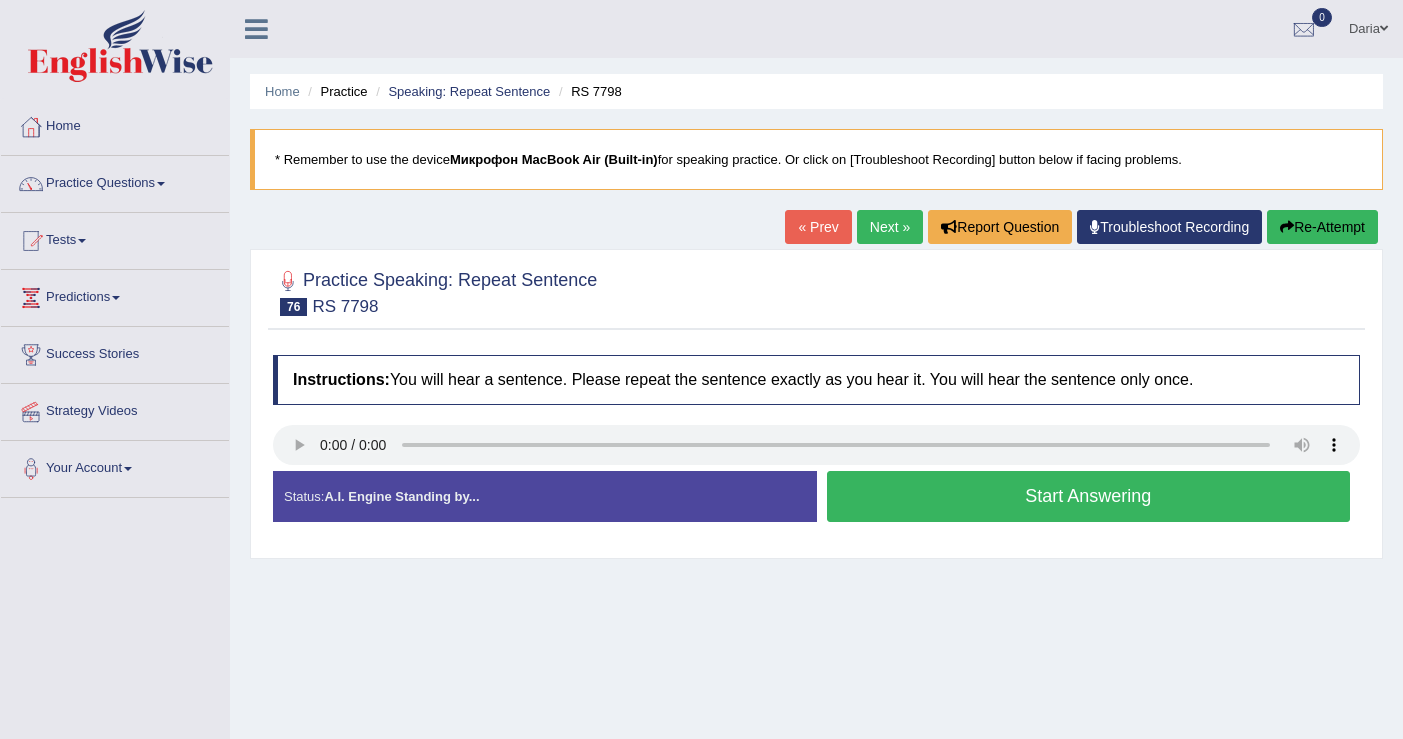 scroll, scrollTop: 0, scrollLeft: 0, axis: both 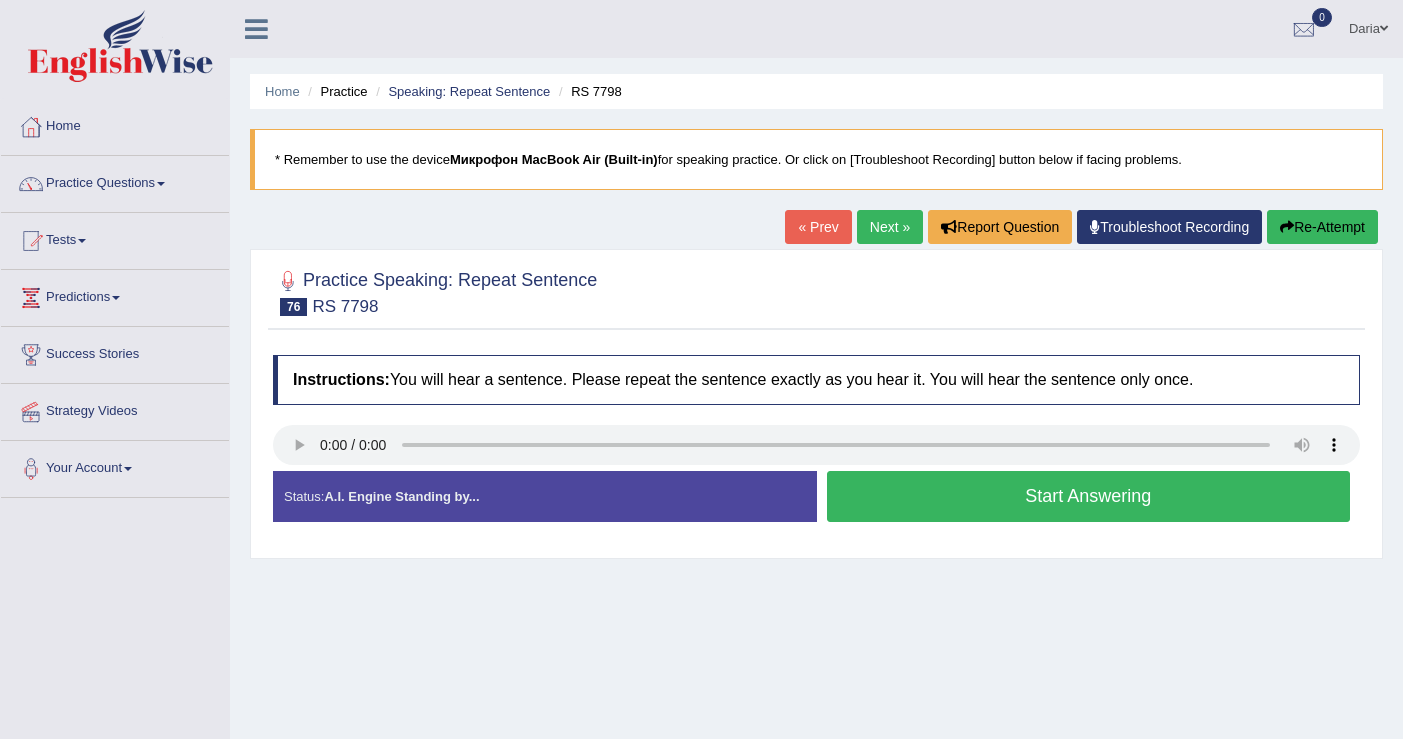 click on "Start Answering" at bounding box center [1089, 496] 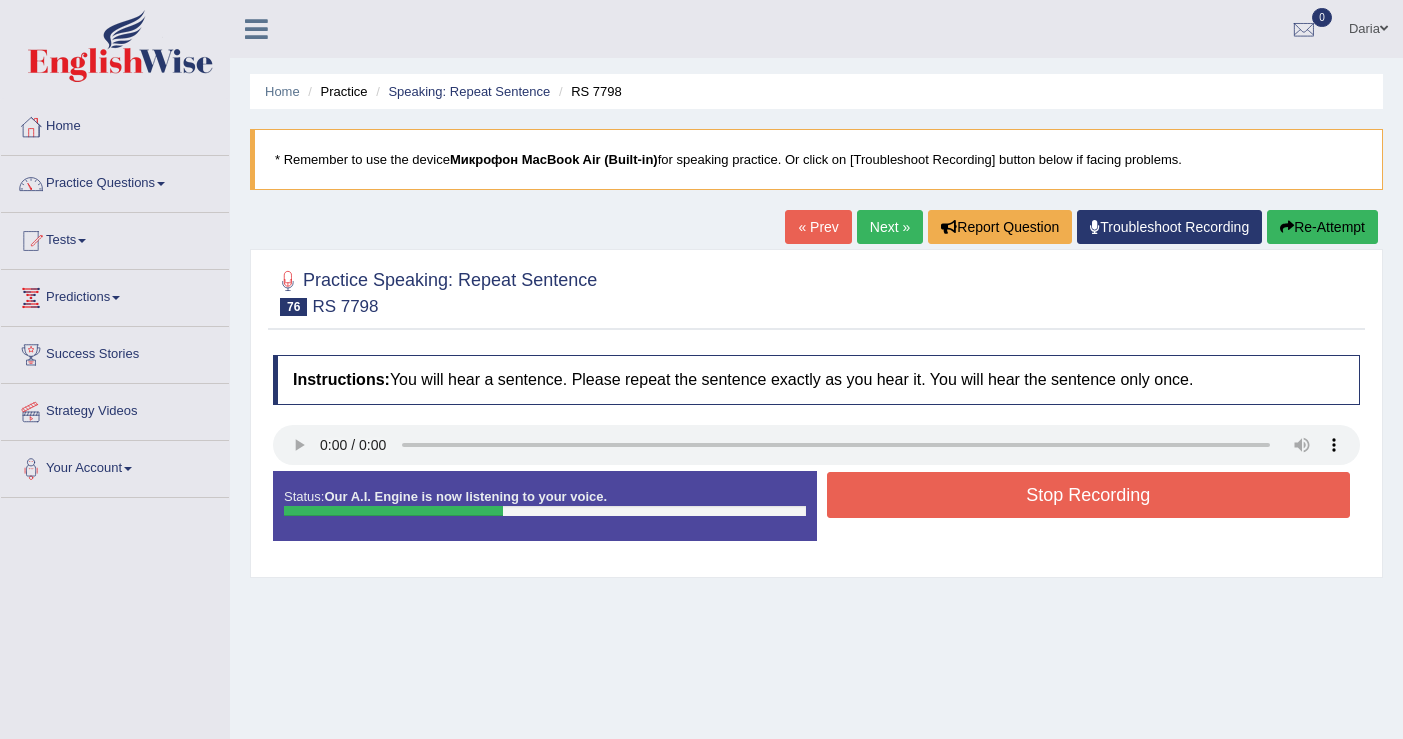 click on "Stop Recording" at bounding box center (1089, 495) 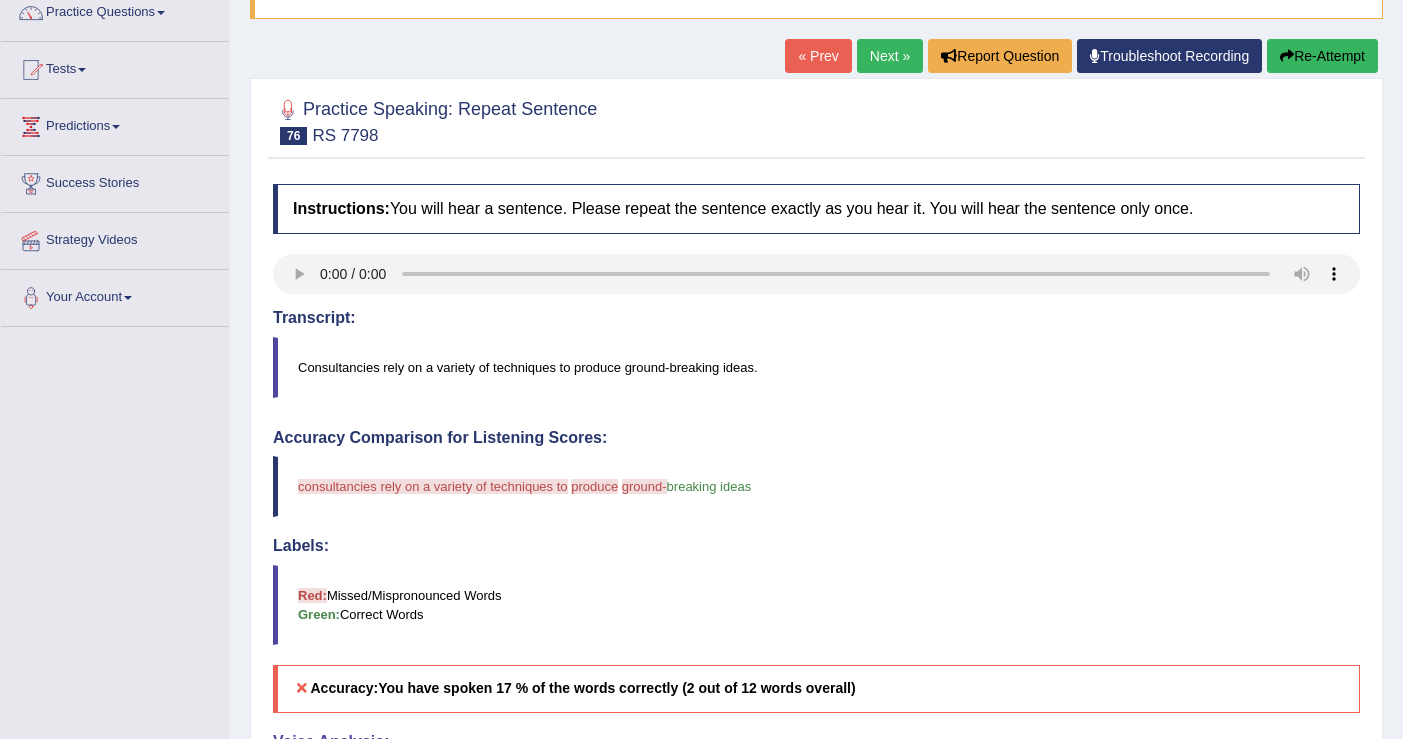 scroll, scrollTop: 0, scrollLeft: 0, axis: both 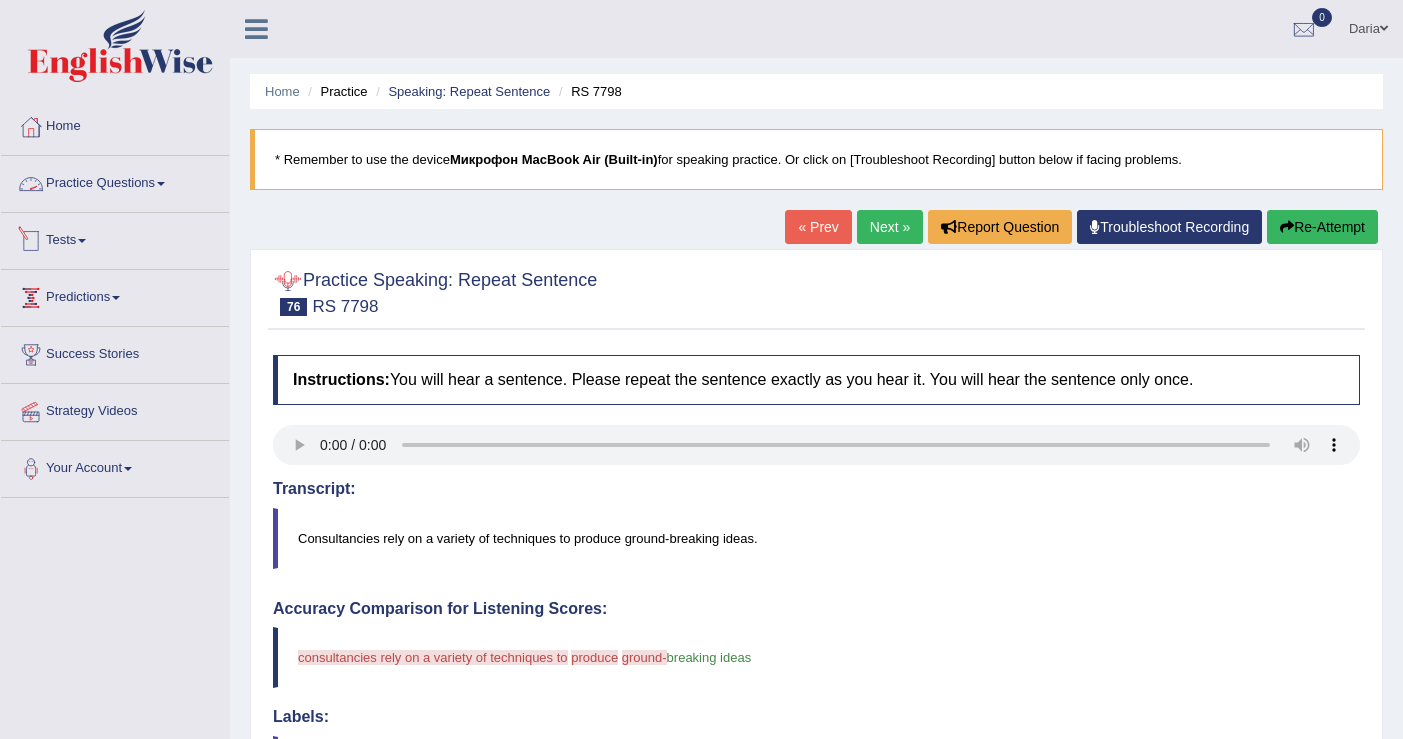 click on "Practice Questions" at bounding box center (115, 181) 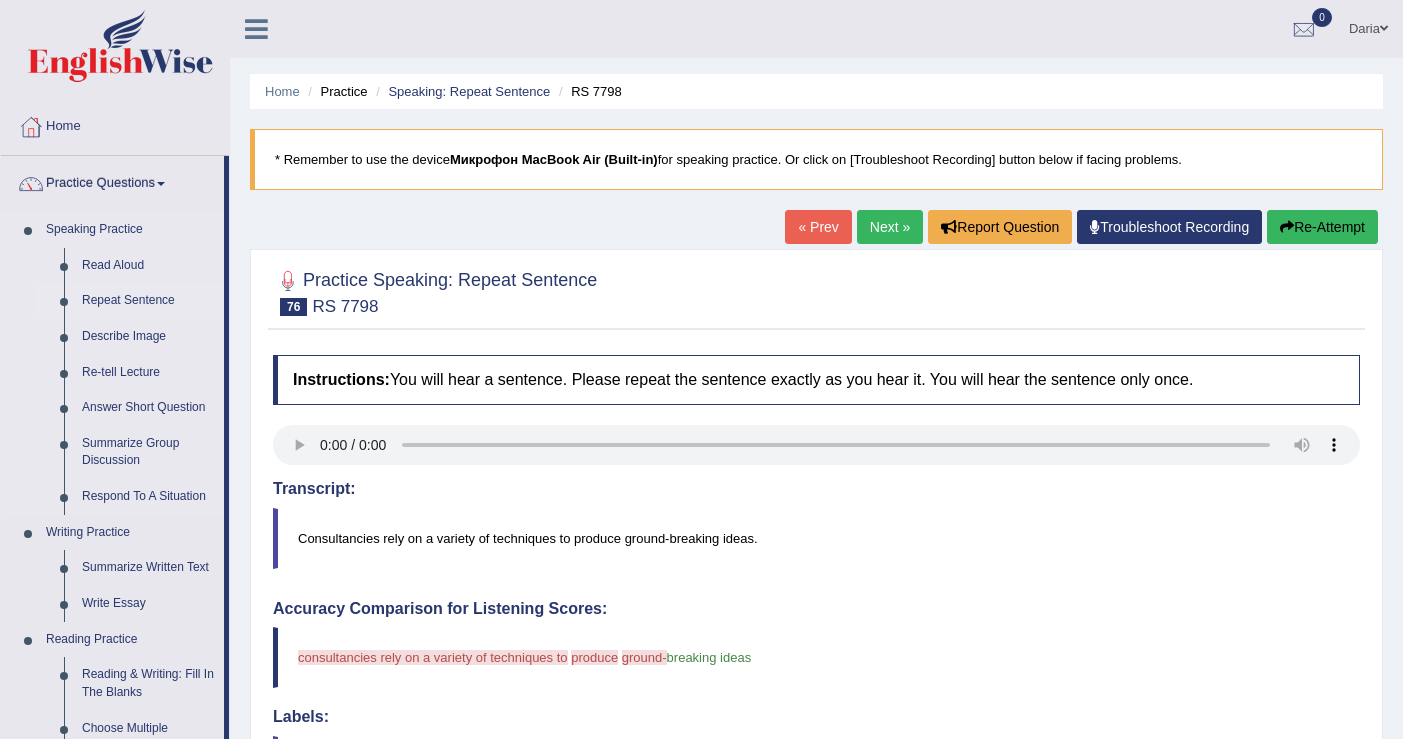 click on "Repeat Sentence" at bounding box center (148, 301) 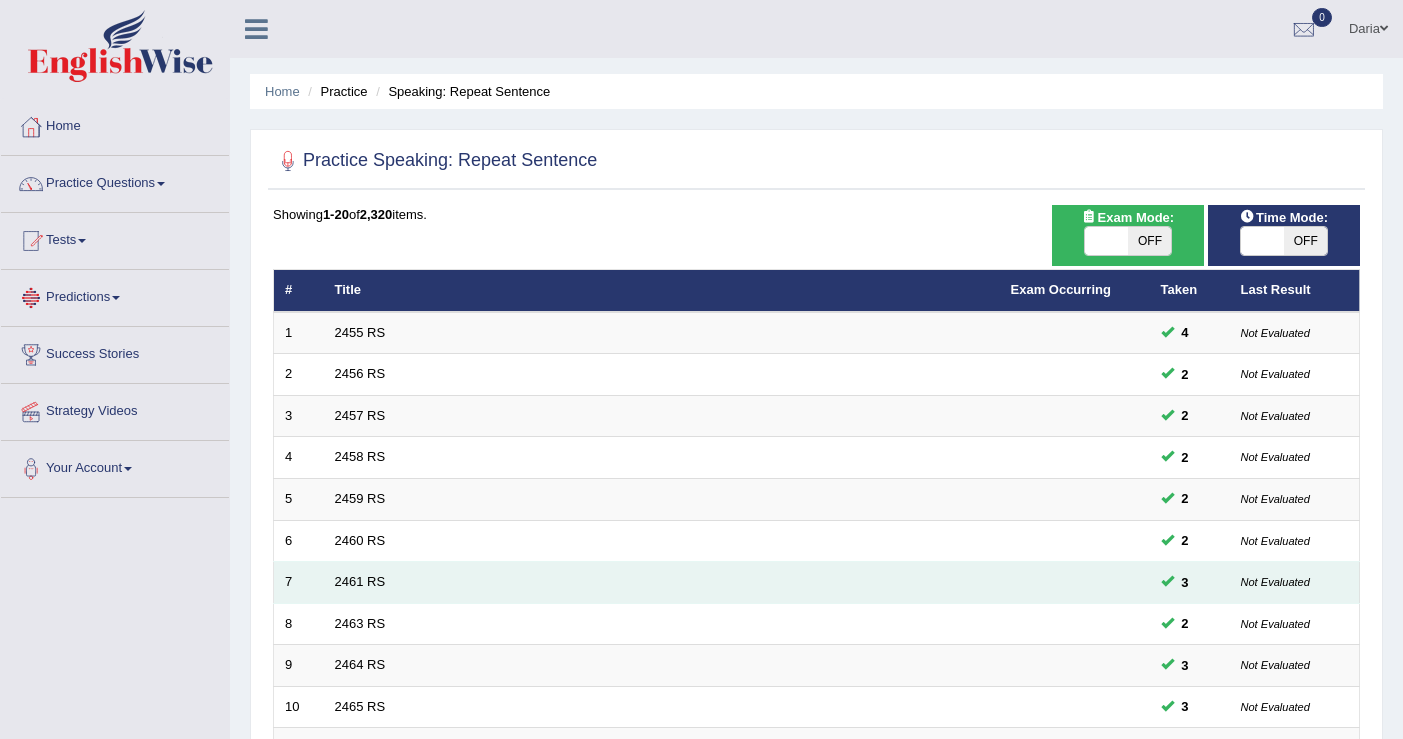 scroll, scrollTop: 0, scrollLeft: 0, axis: both 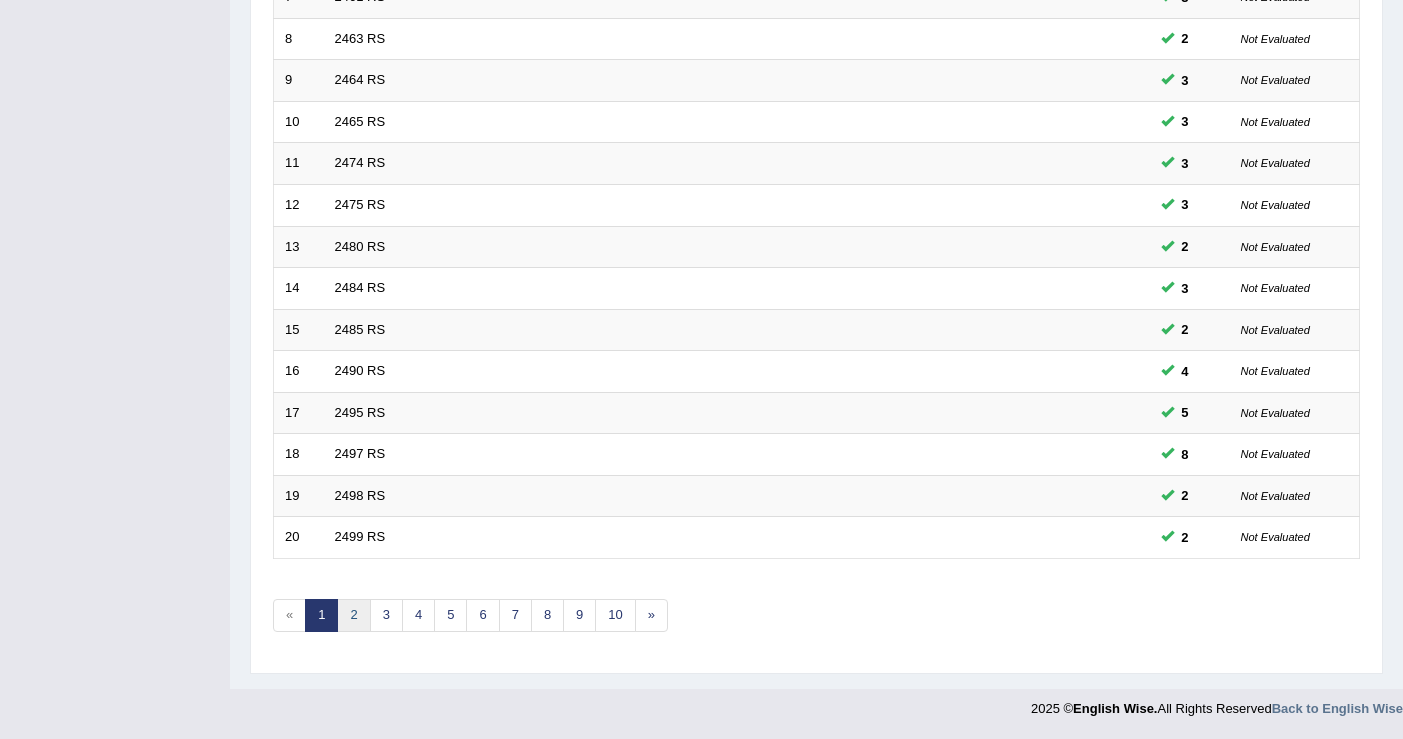 click on "2" at bounding box center (353, 615) 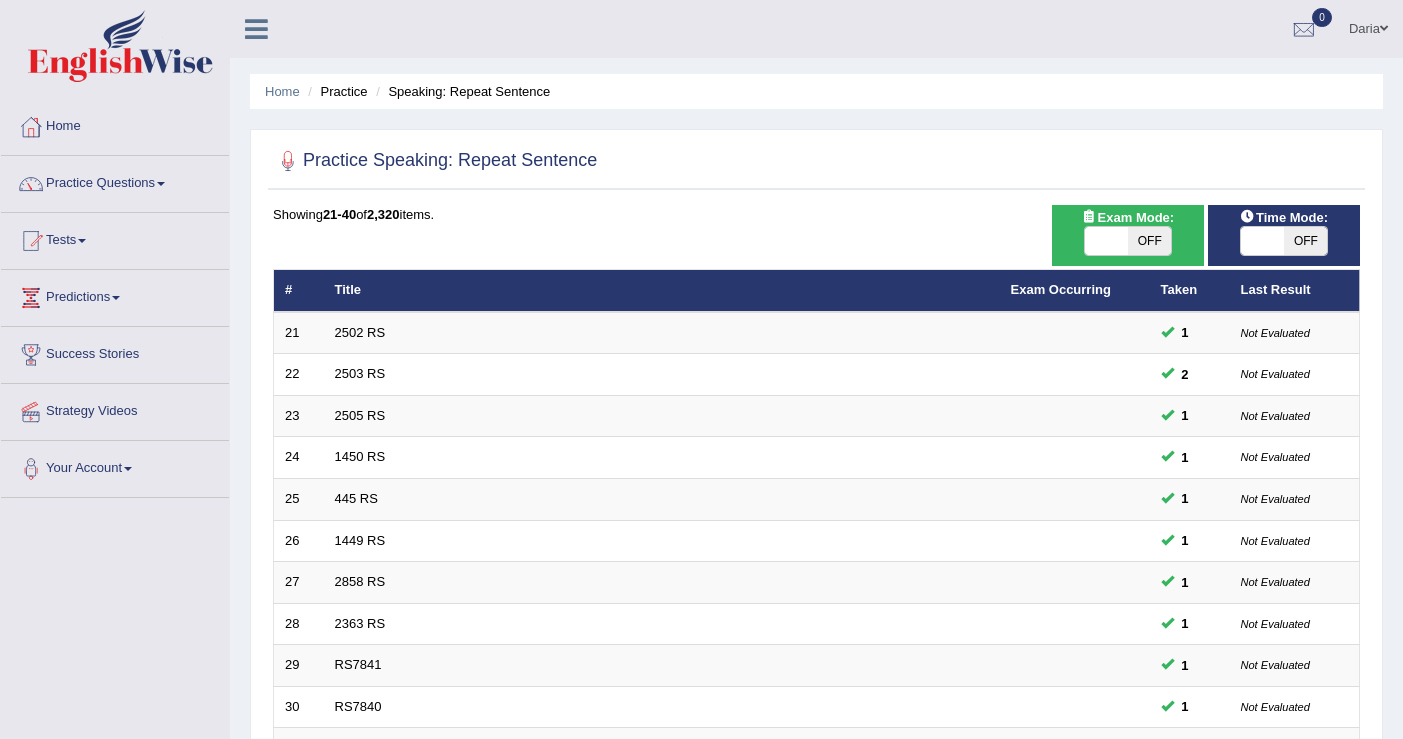 scroll, scrollTop: 0, scrollLeft: 0, axis: both 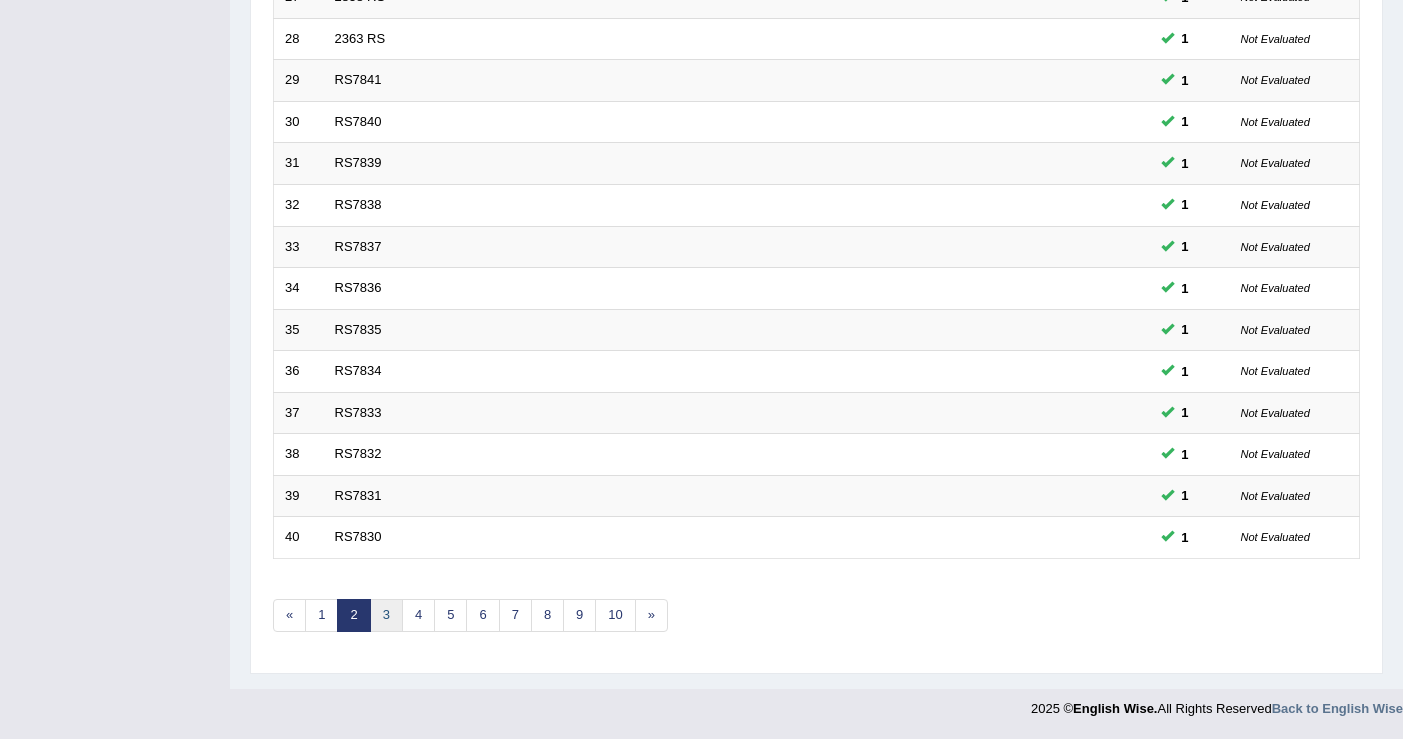 click on "3" at bounding box center [386, 615] 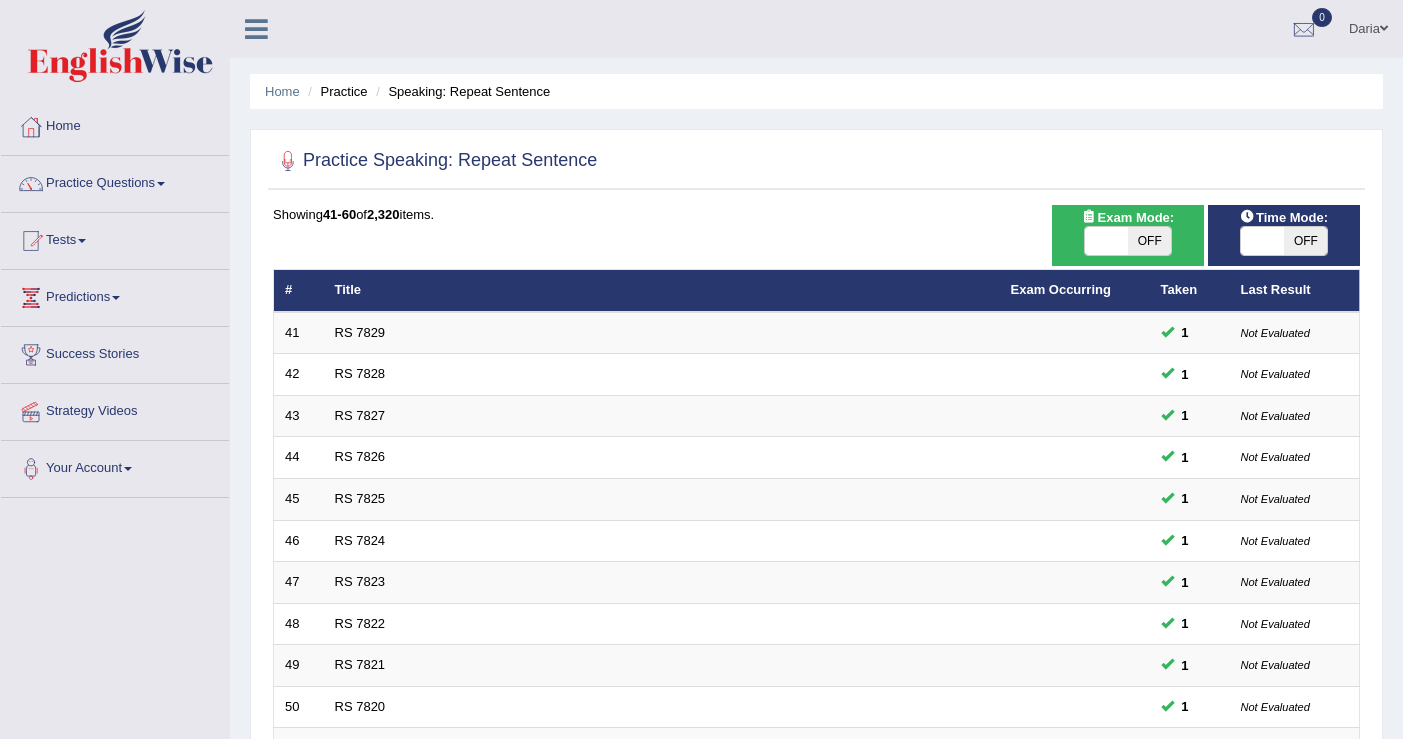 scroll, scrollTop: 0, scrollLeft: 0, axis: both 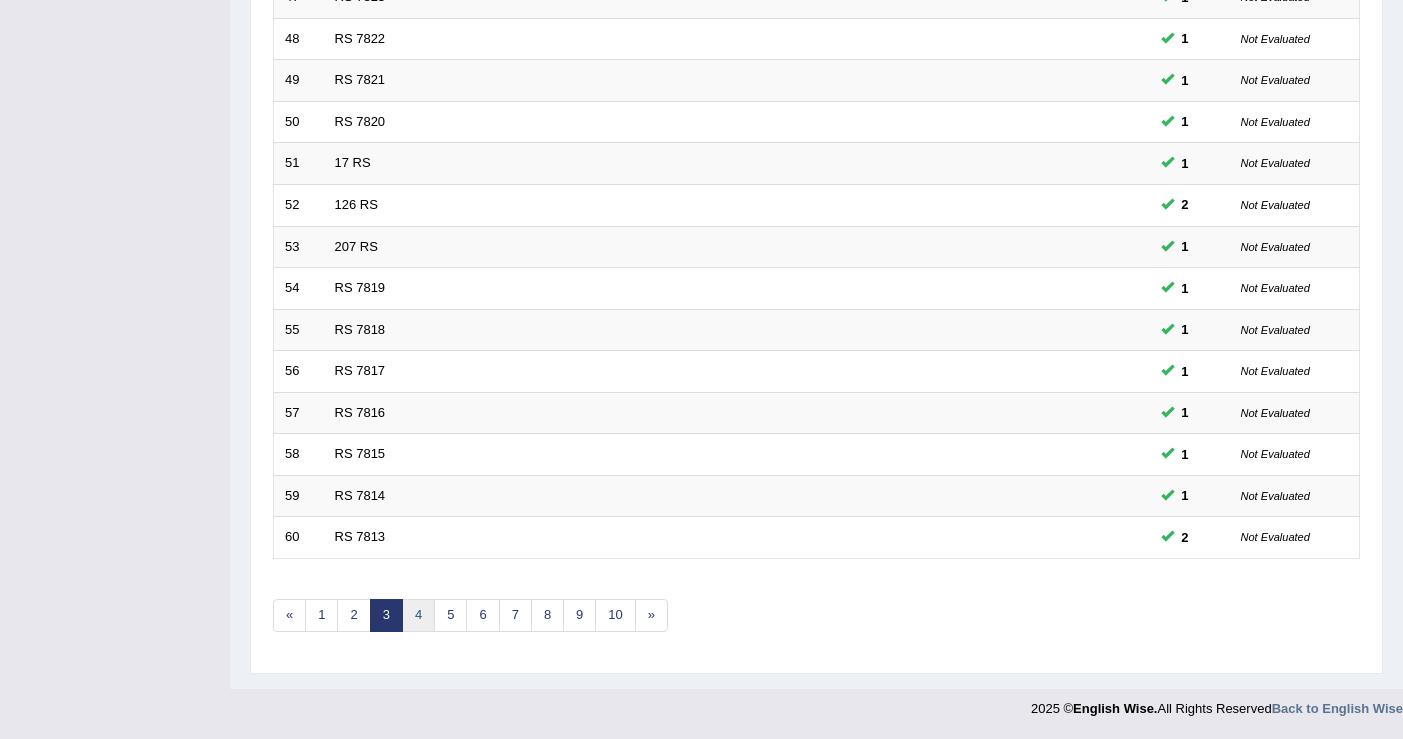 click on "4" at bounding box center [418, 615] 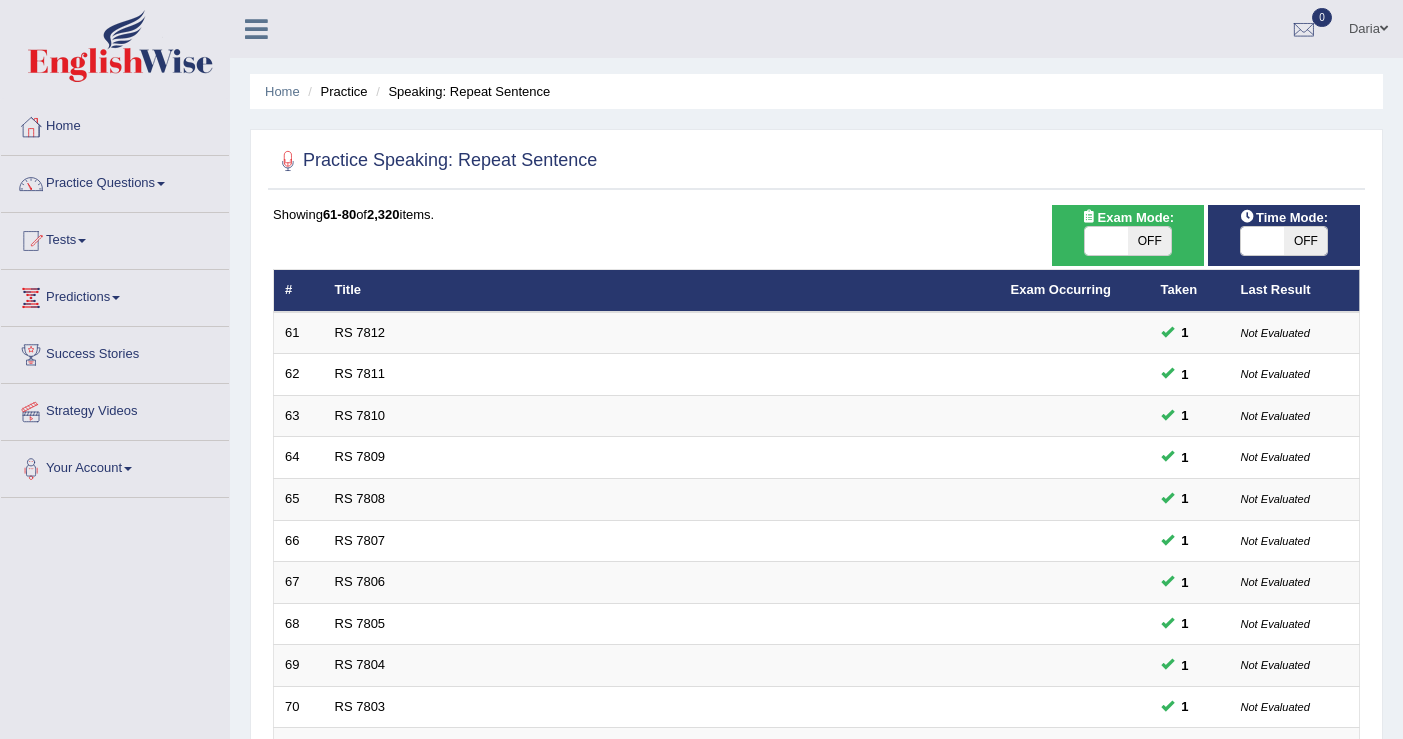 scroll, scrollTop: 0, scrollLeft: 0, axis: both 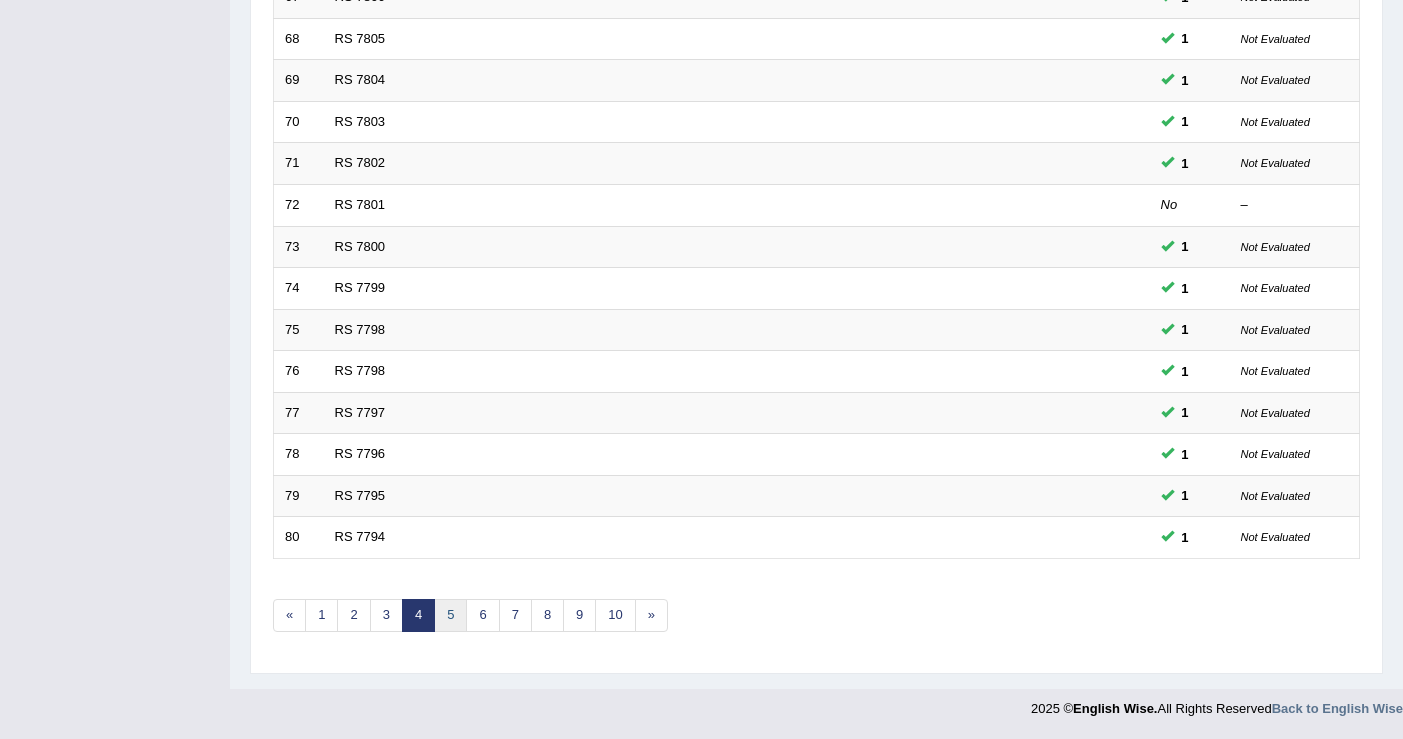 click on "5" at bounding box center [450, 615] 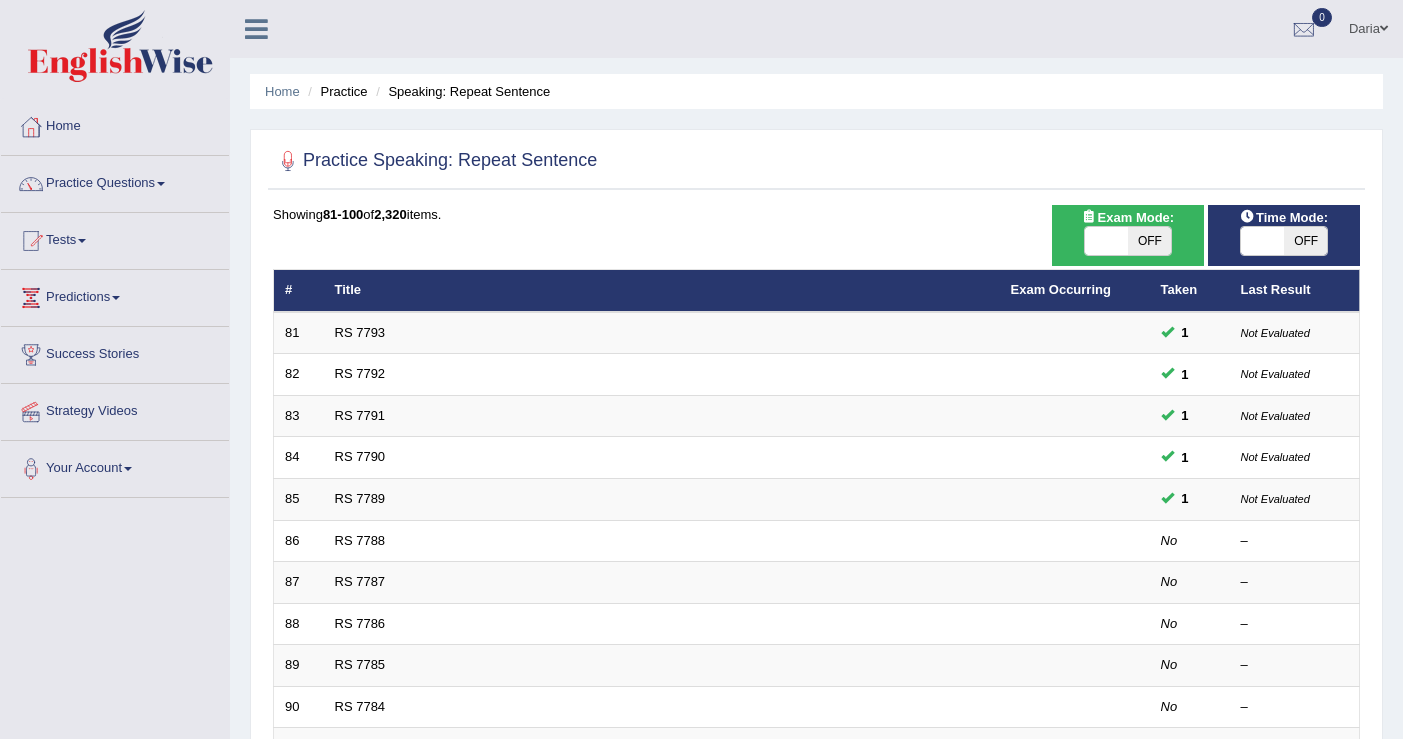 scroll, scrollTop: 0, scrollLeft: 0, axis: both 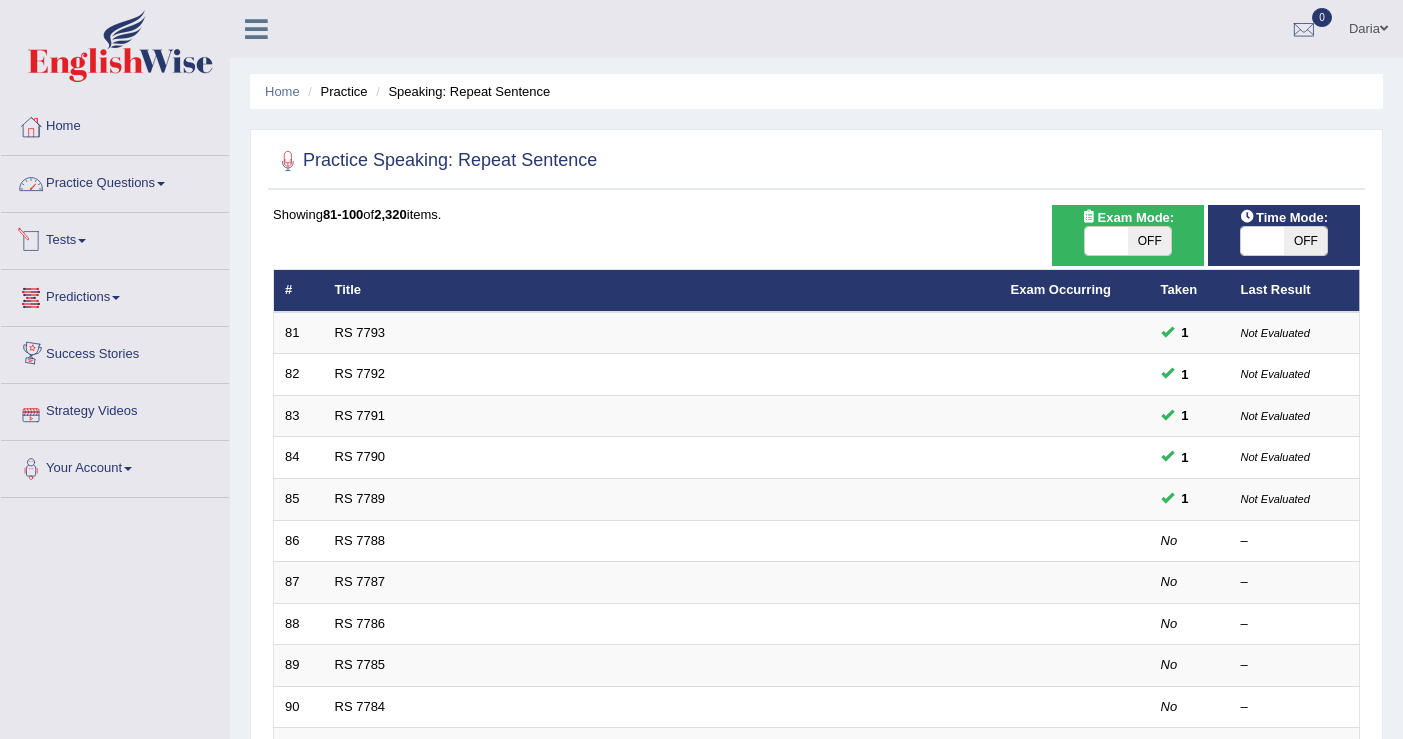 click on "Practice Questions" at bounding box center (115, 181) 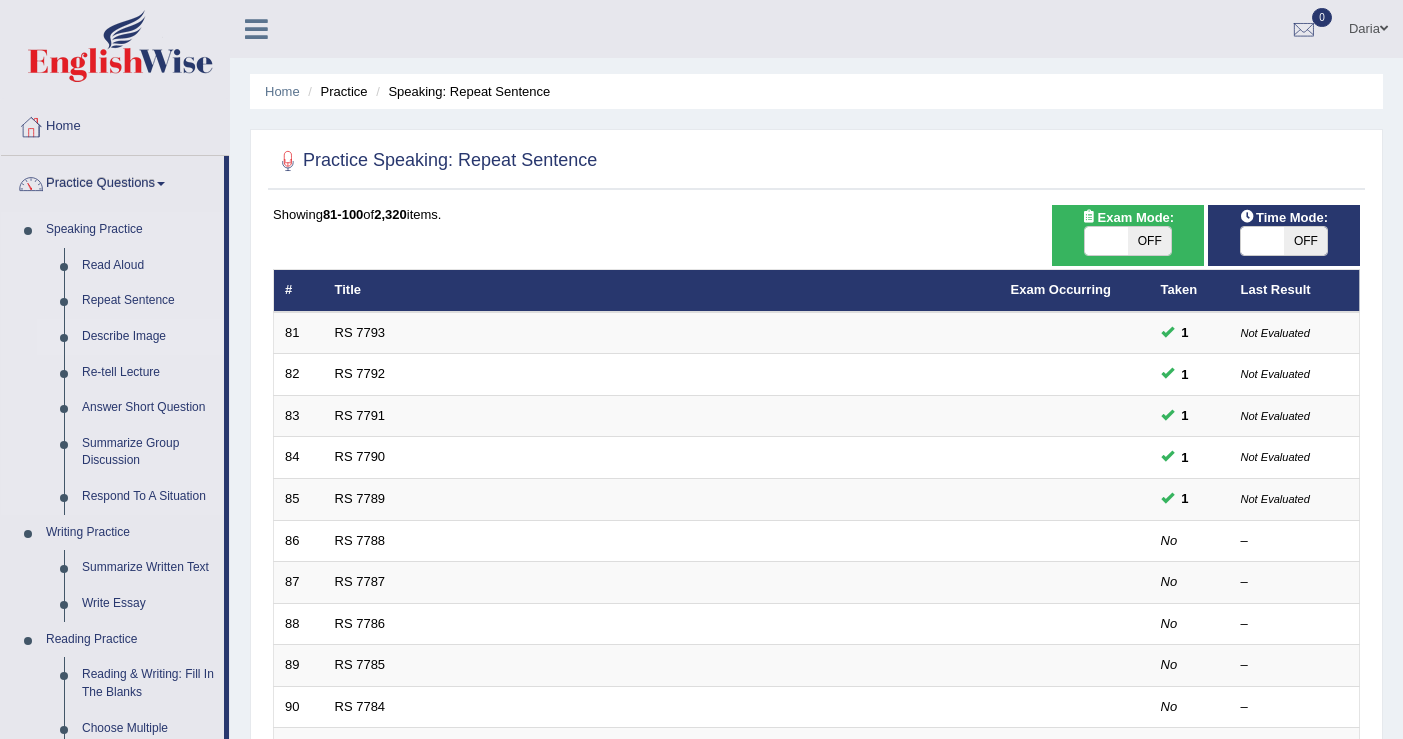 click on "Describe Image" at bounding box center (148, 337) 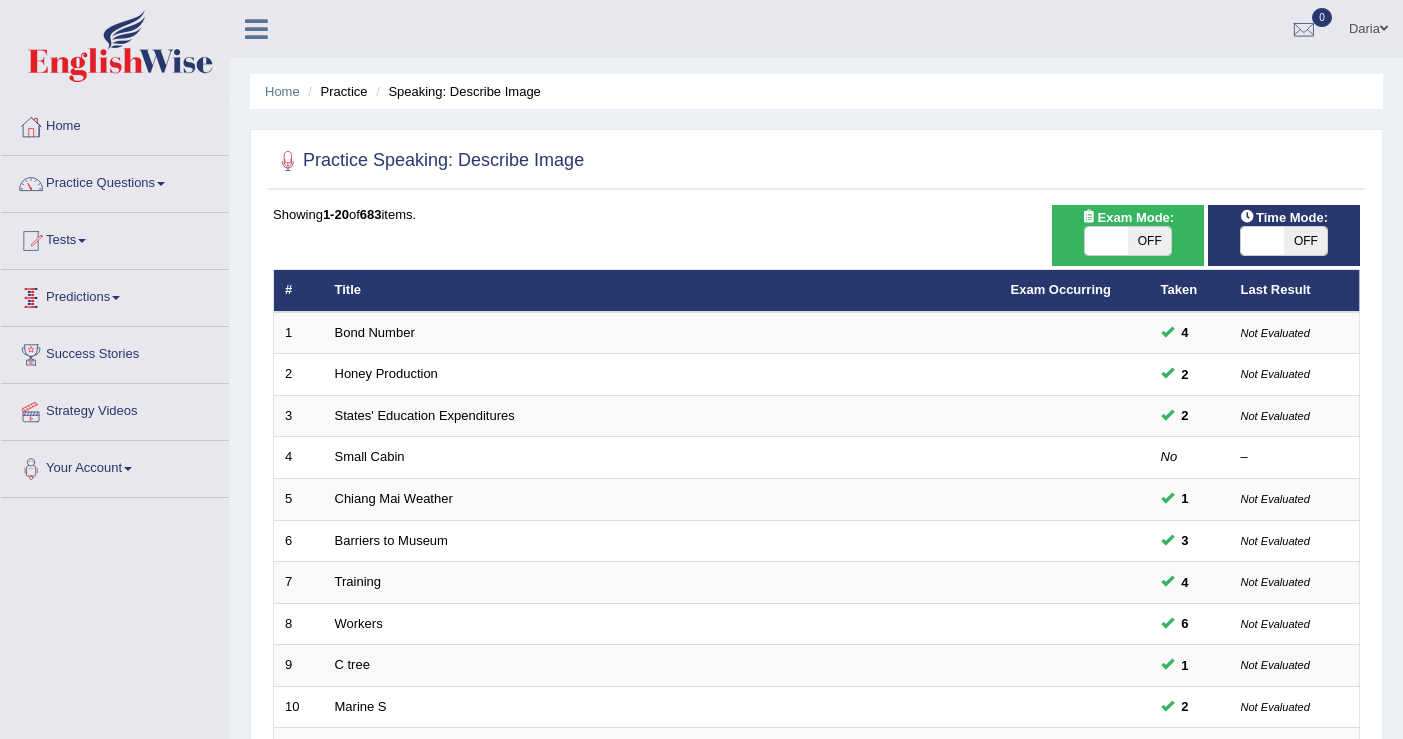 scroll, scrollTop: 0, scrollLeft: 0, axis: both 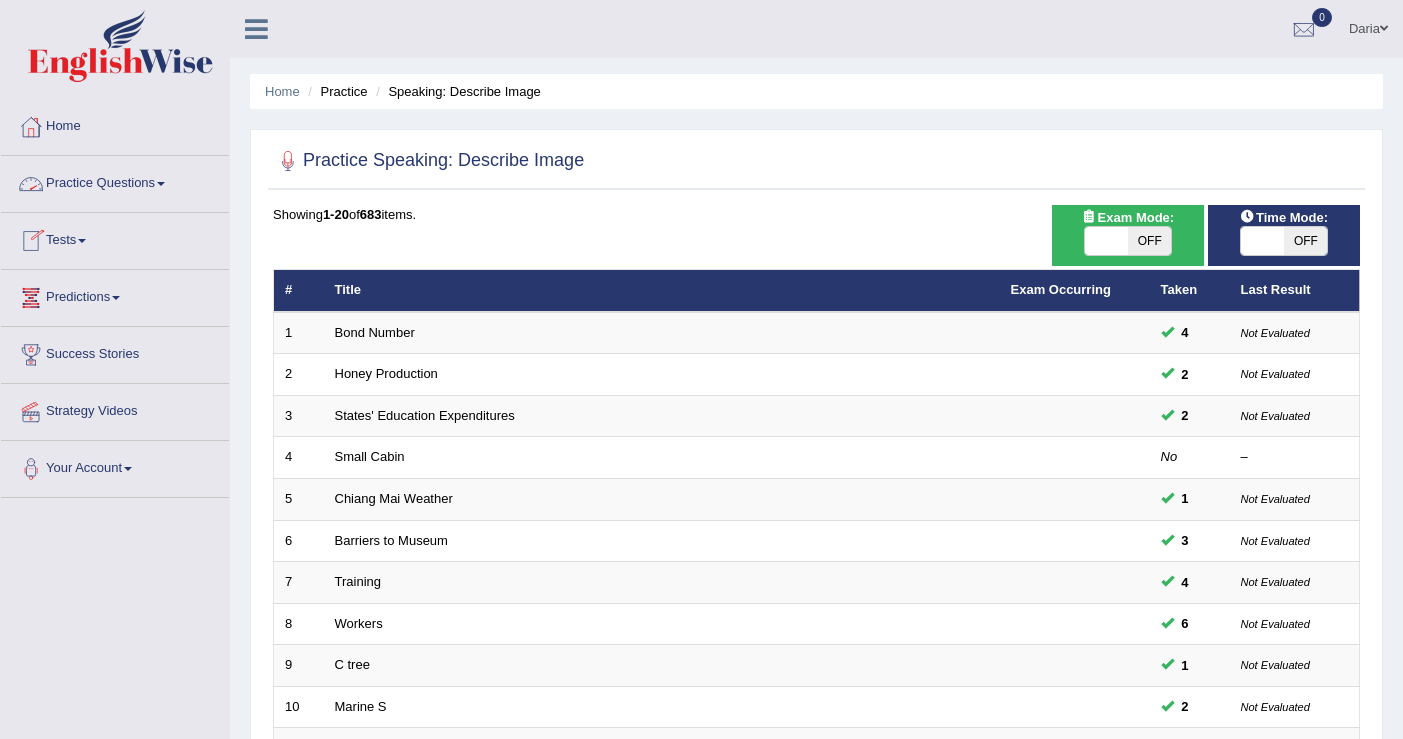 click on "Practice Questions" at bounding box center (115, 181) 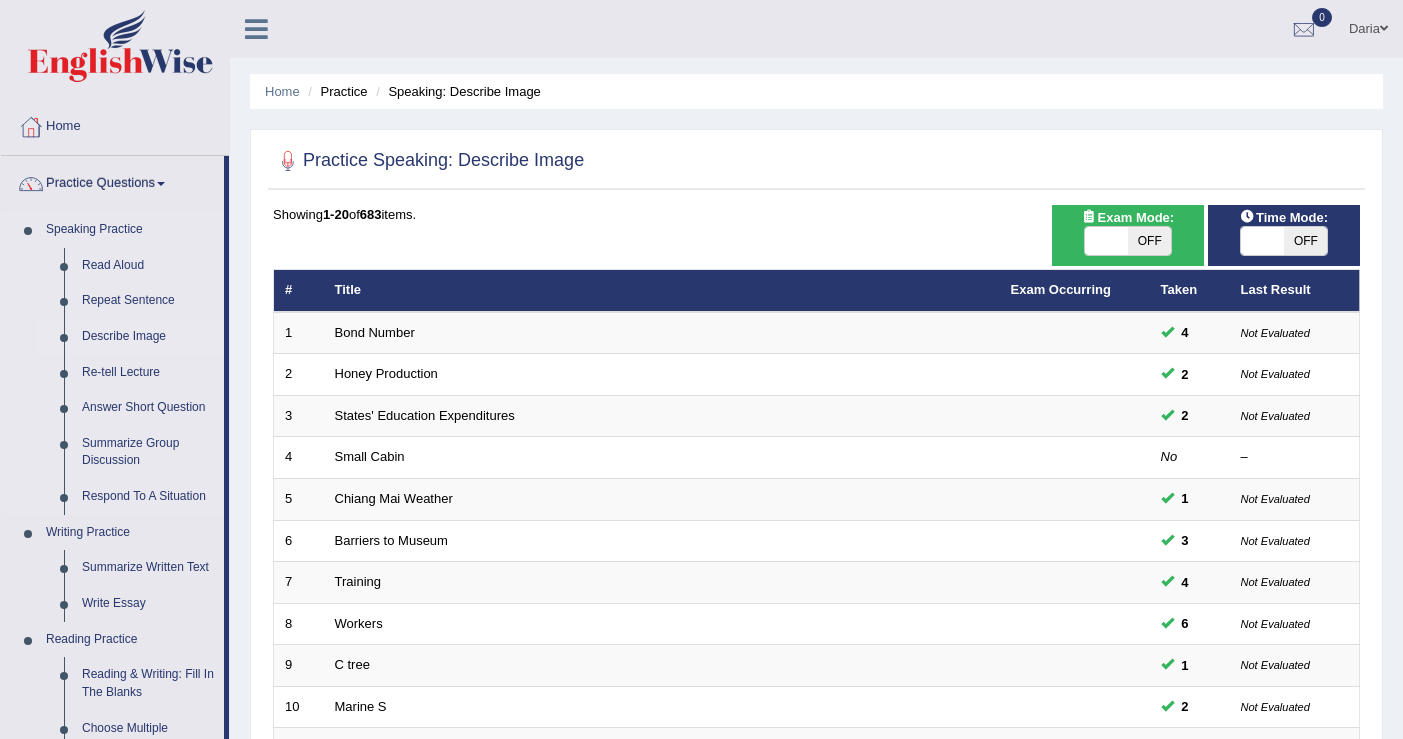 click on "Describe Image" at bounding box center [148, 337] 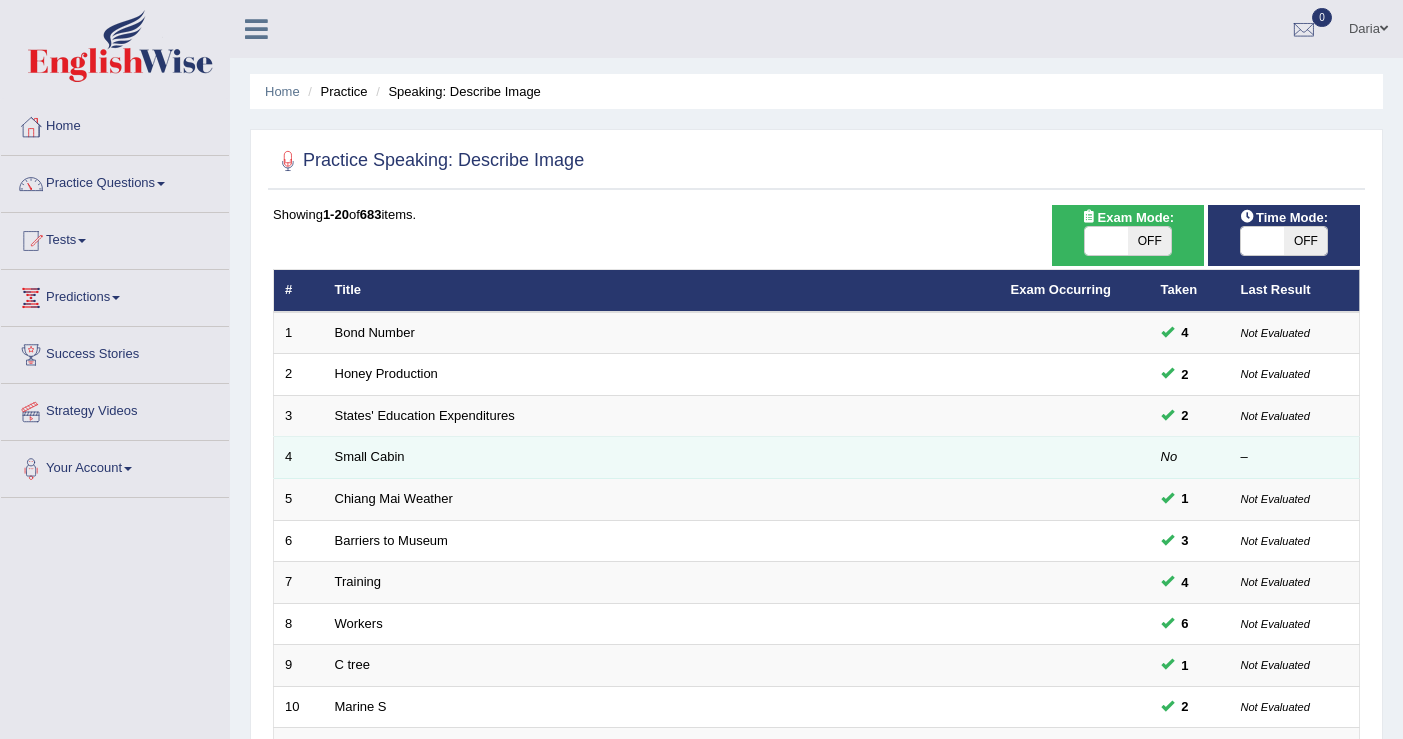 scroll, scrollTop: 0, scrollLeft: 0, axis: both 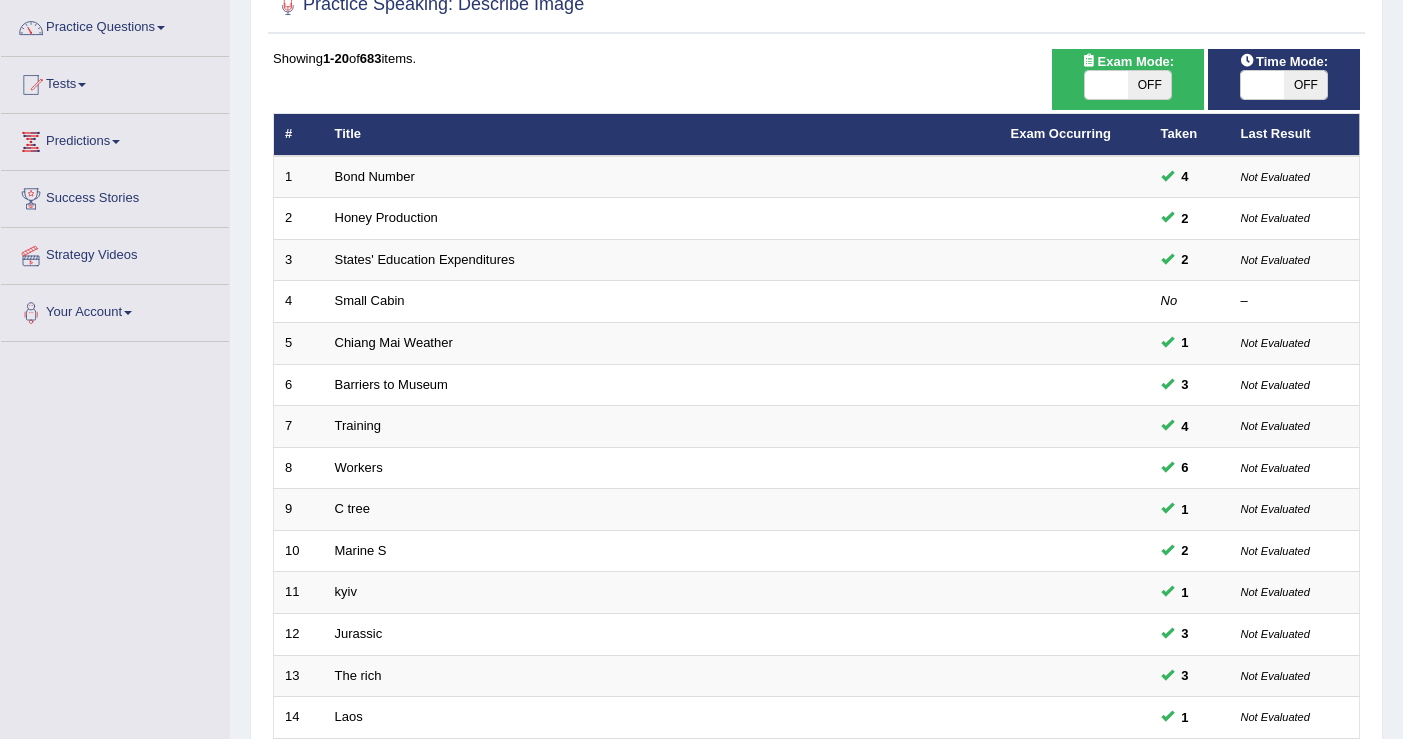 click at bounding box center [1106, 85] 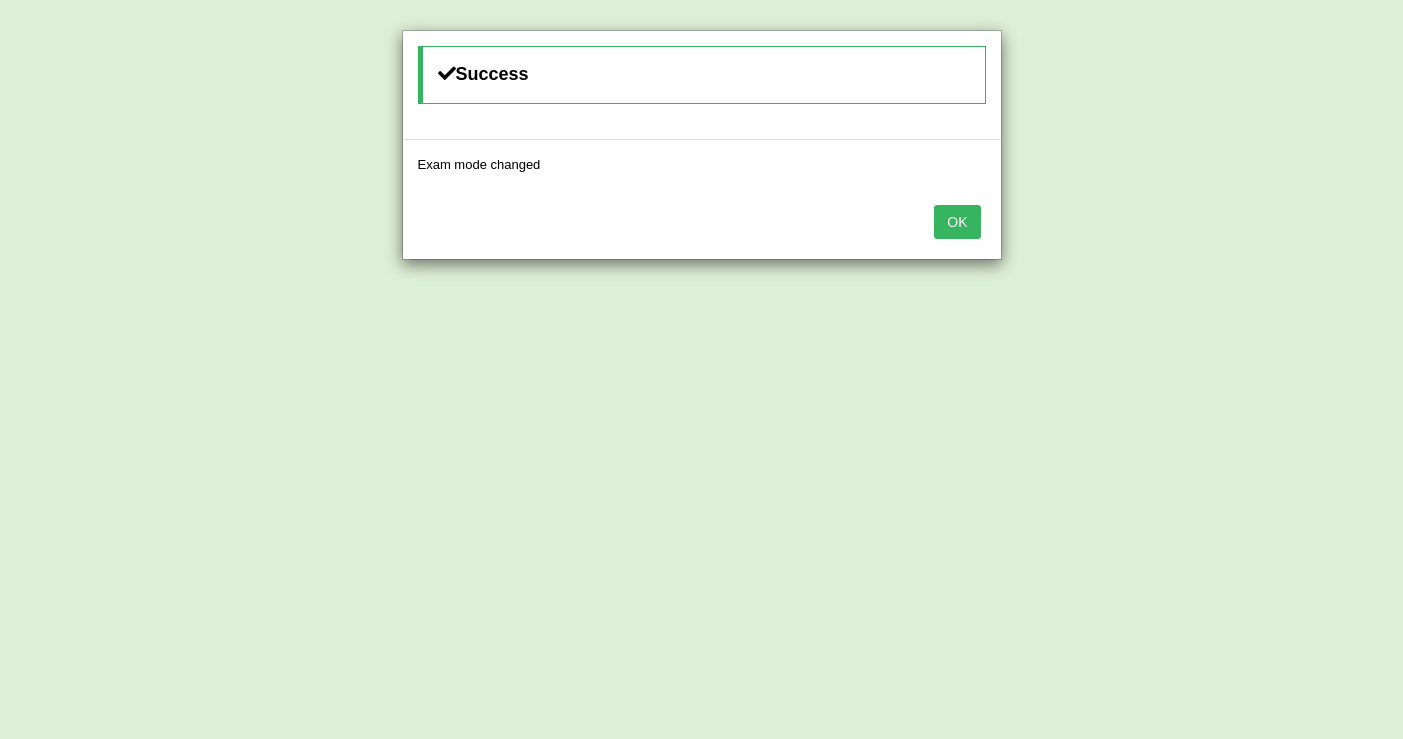 click on "OK" at bounding box center [957, 222] 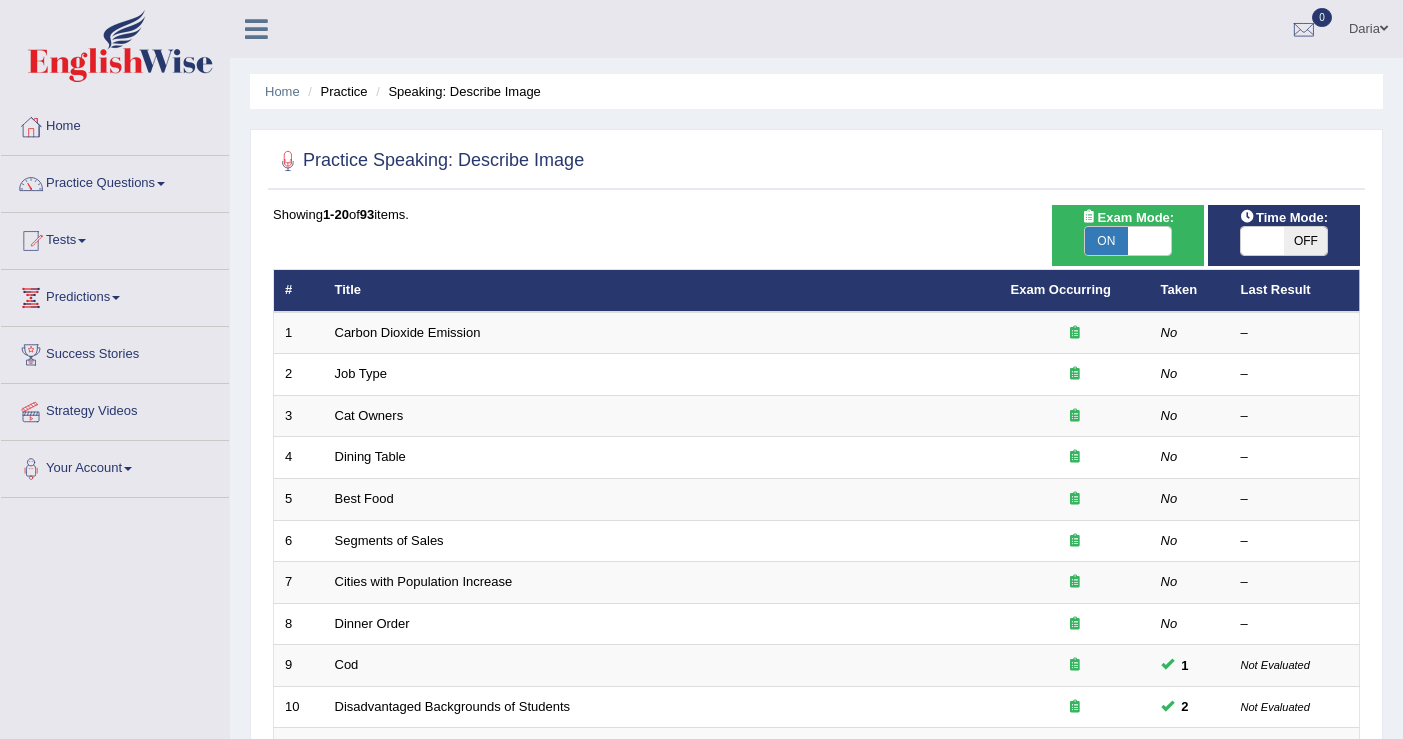 scroll, scrollTop: 156, scrollLeft: 0, axis: vertical 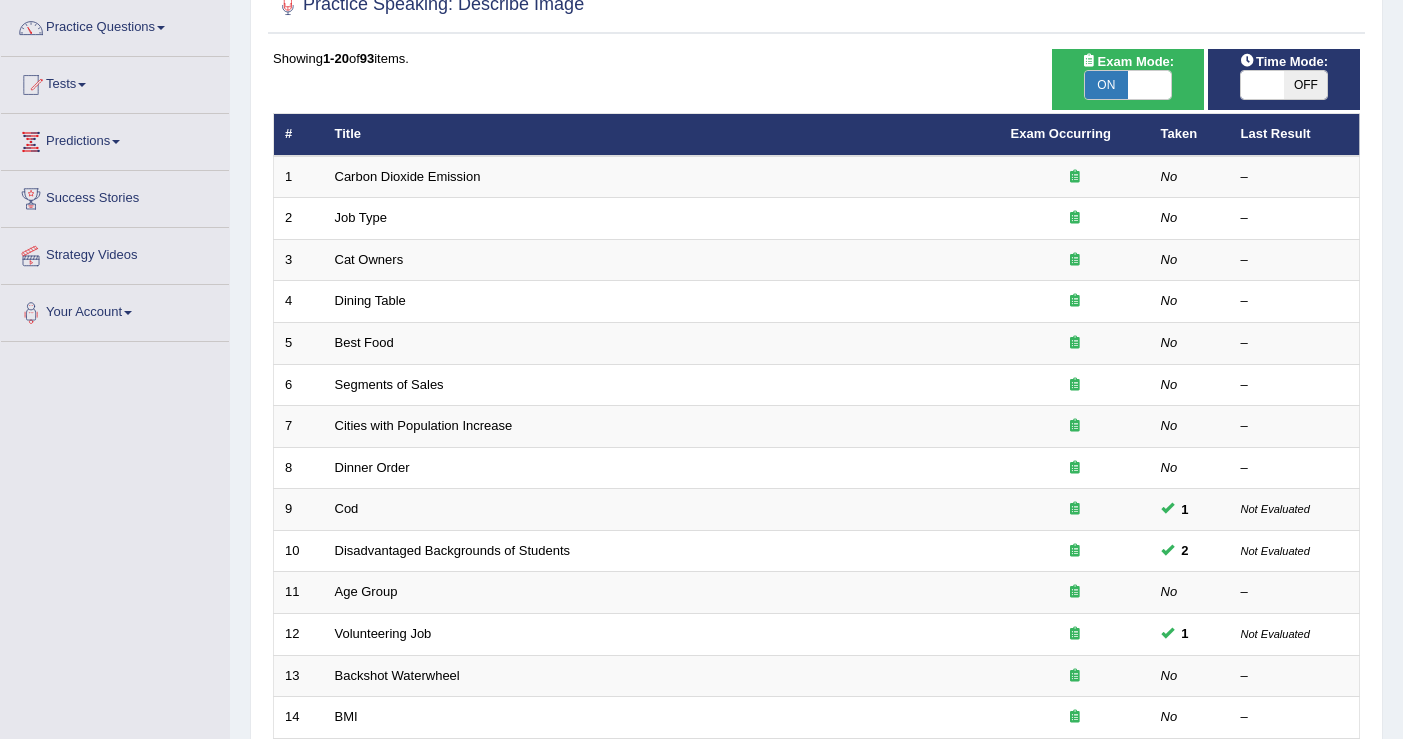 click at bounding box center (1262, 85) 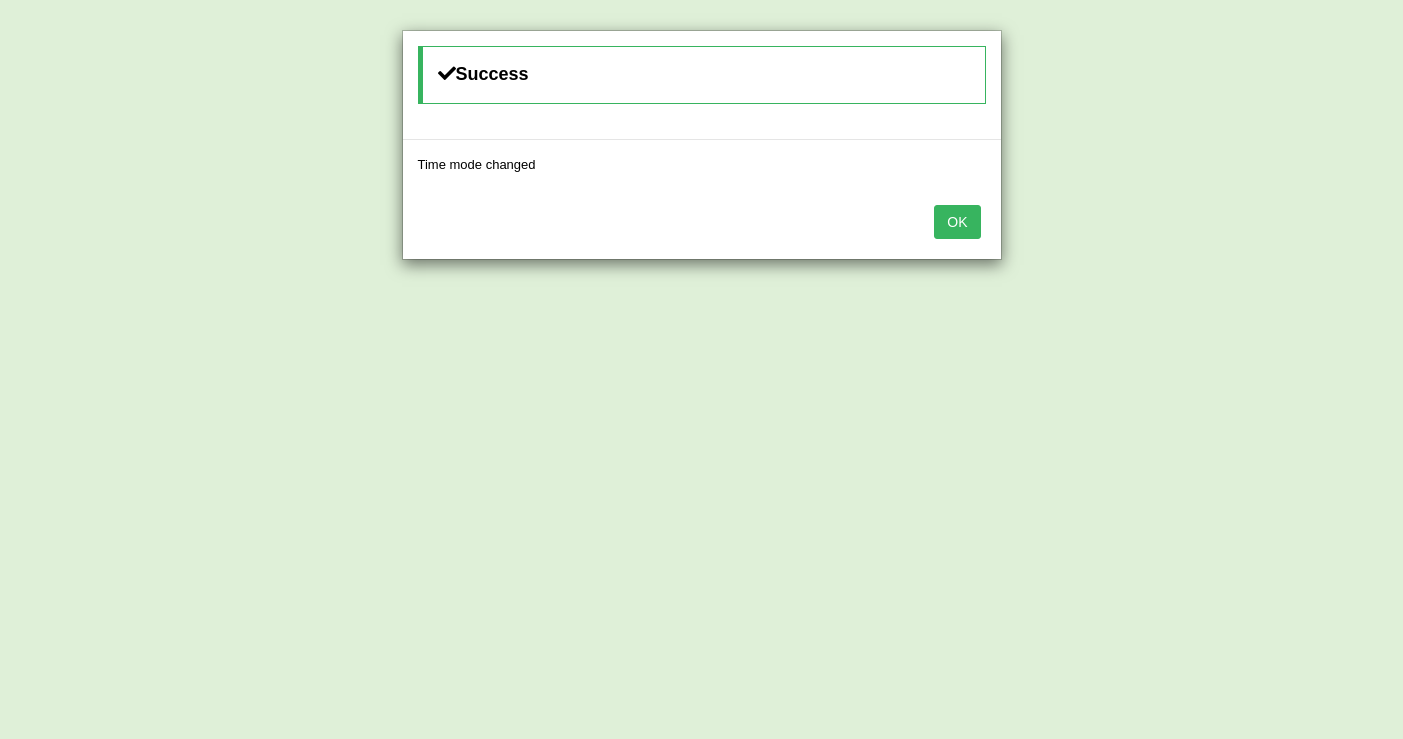 click on "OK" at bounding box center [957, 222] 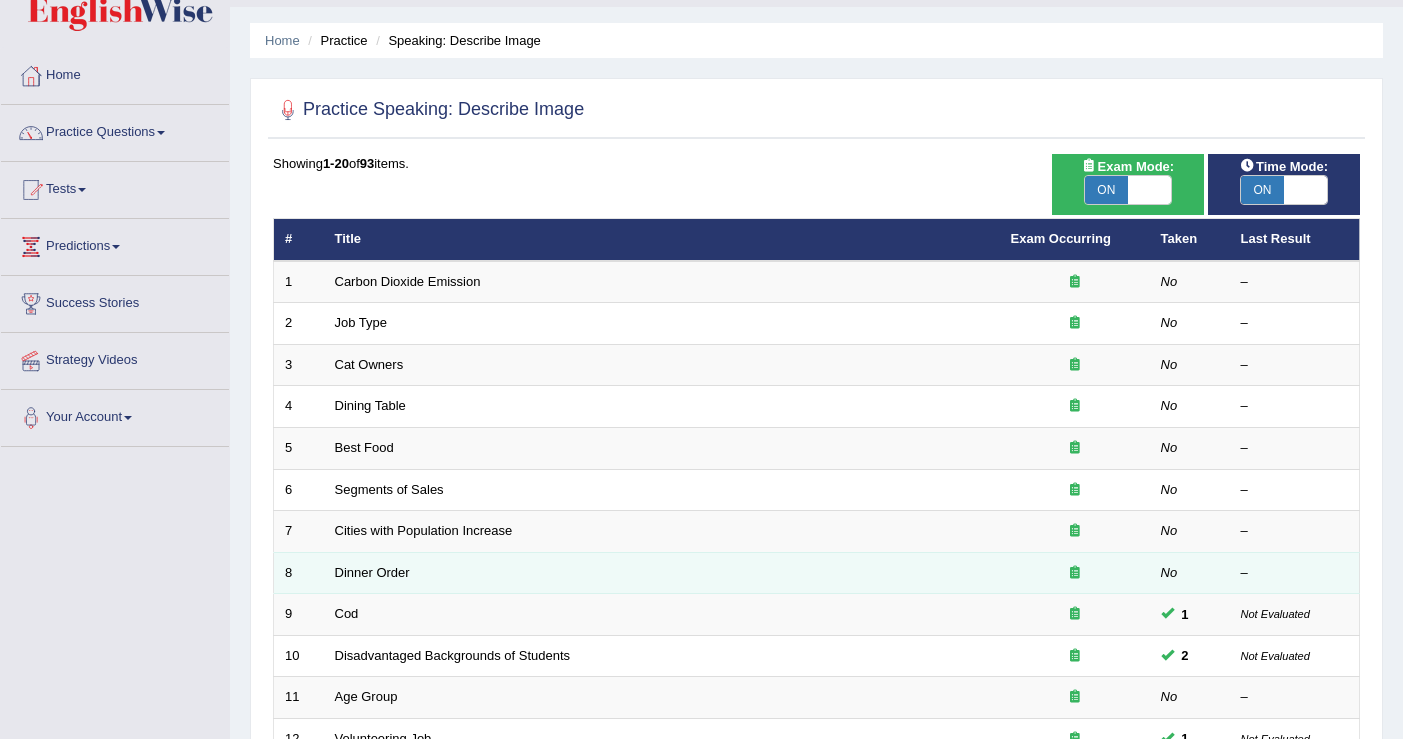 scroll, scrollTop: 44, scrollLeft: 0, axis: vertical 